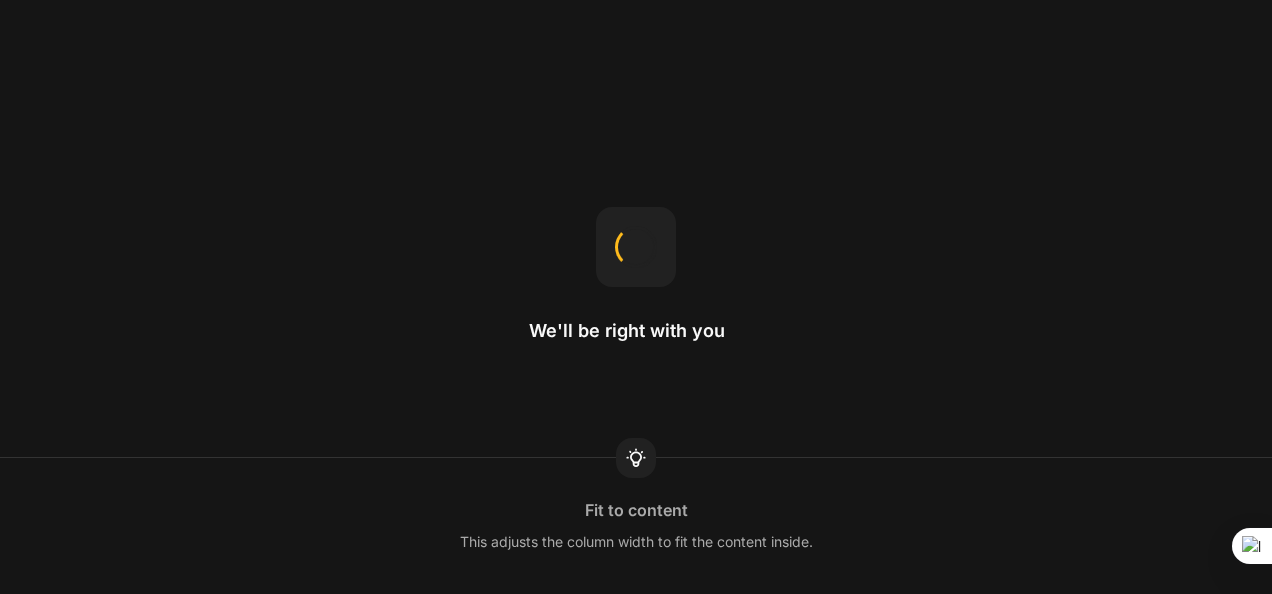 scroll, scrollTop: 0, scrollLeft: 0, axis: both 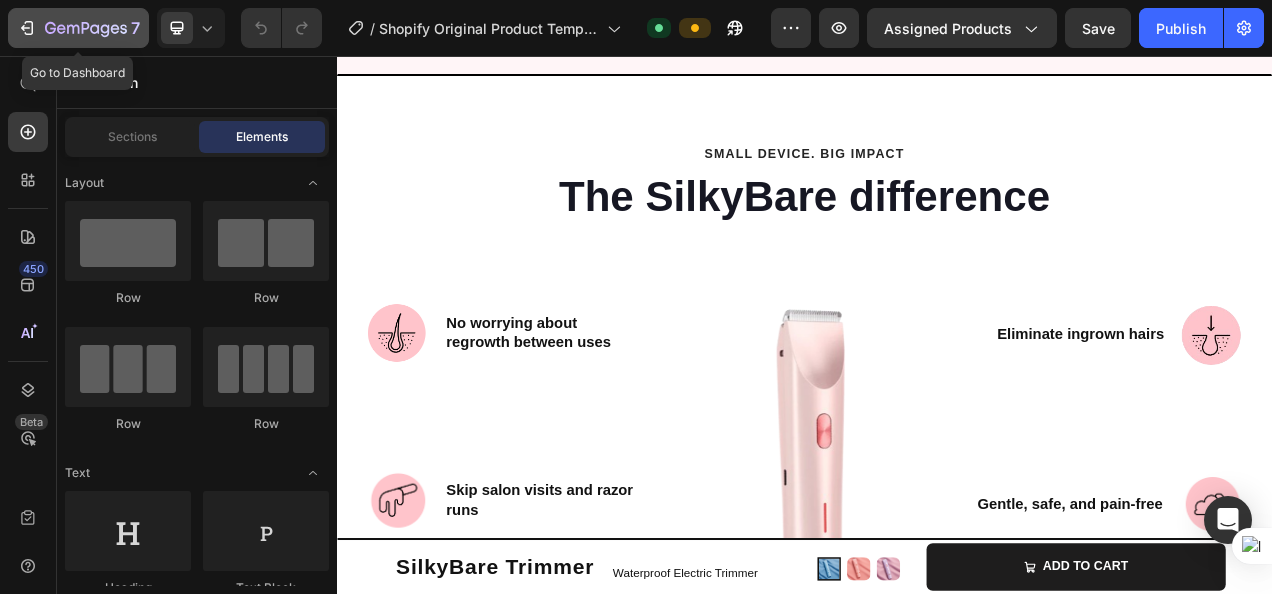 click 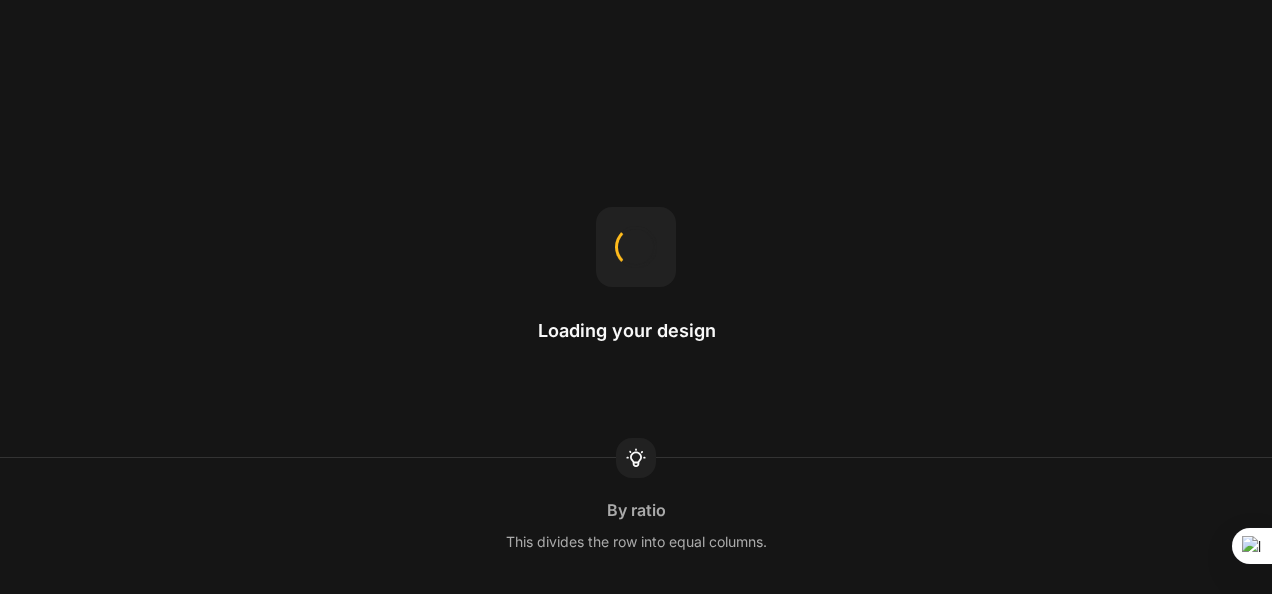 scroll, scrollTop: 0, scrollLeft: 0, axis: both 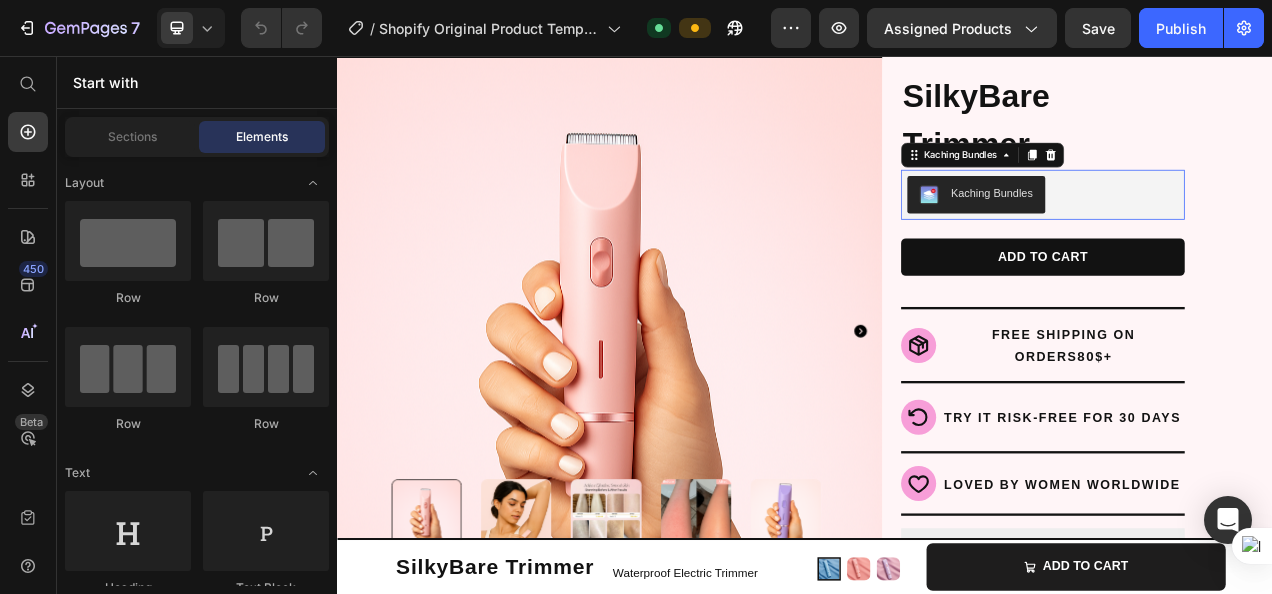 click on "Kaching Bundles" at bounding box center [1177, 232] 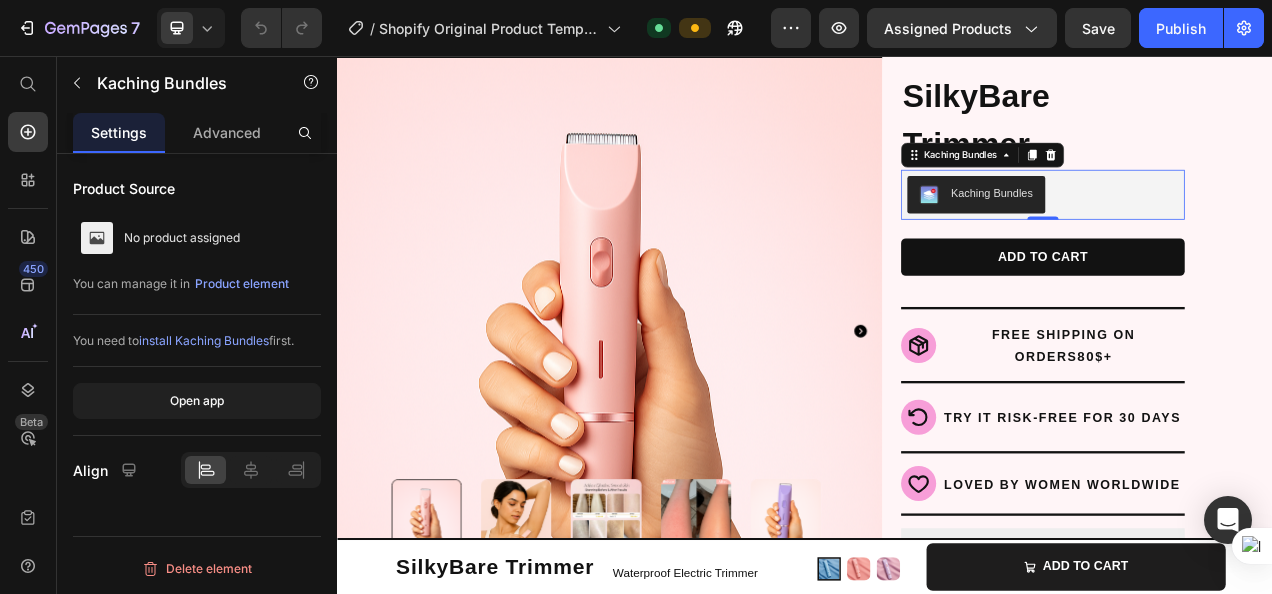 click on "Kaching Bundles" at bounding box center [1177, 232] 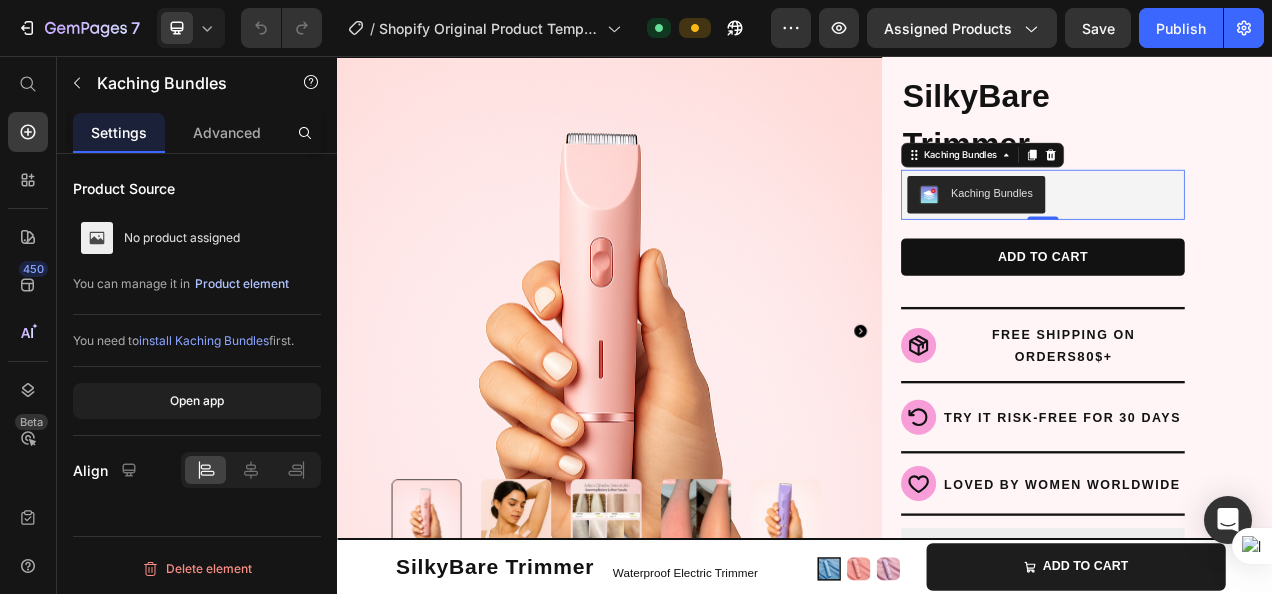click on "Product element" at bounding box center (242, 284) 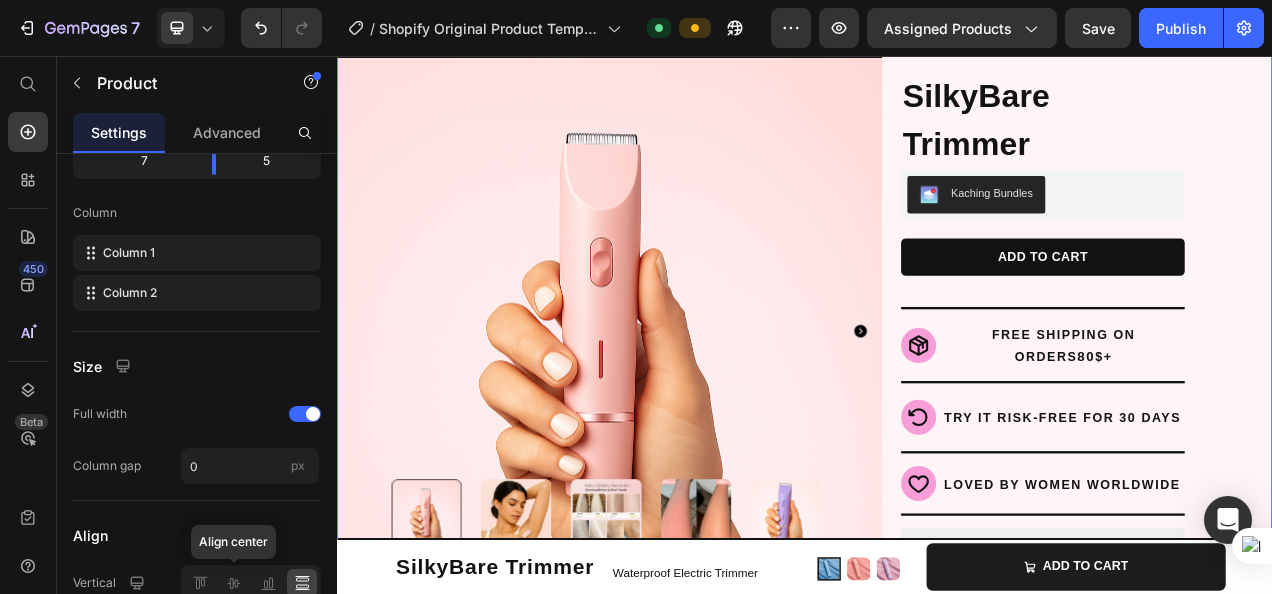 scroll, scrollTop: 839, scrollLeft: 0, axis: vertical 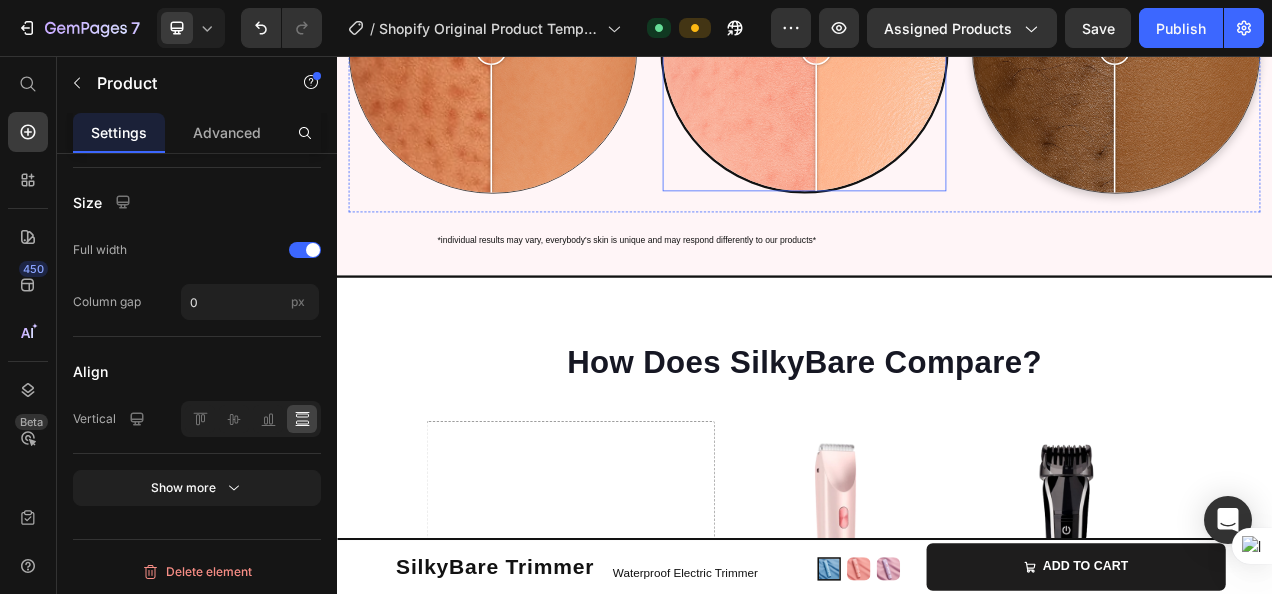 click at bounding box center (952, 47) 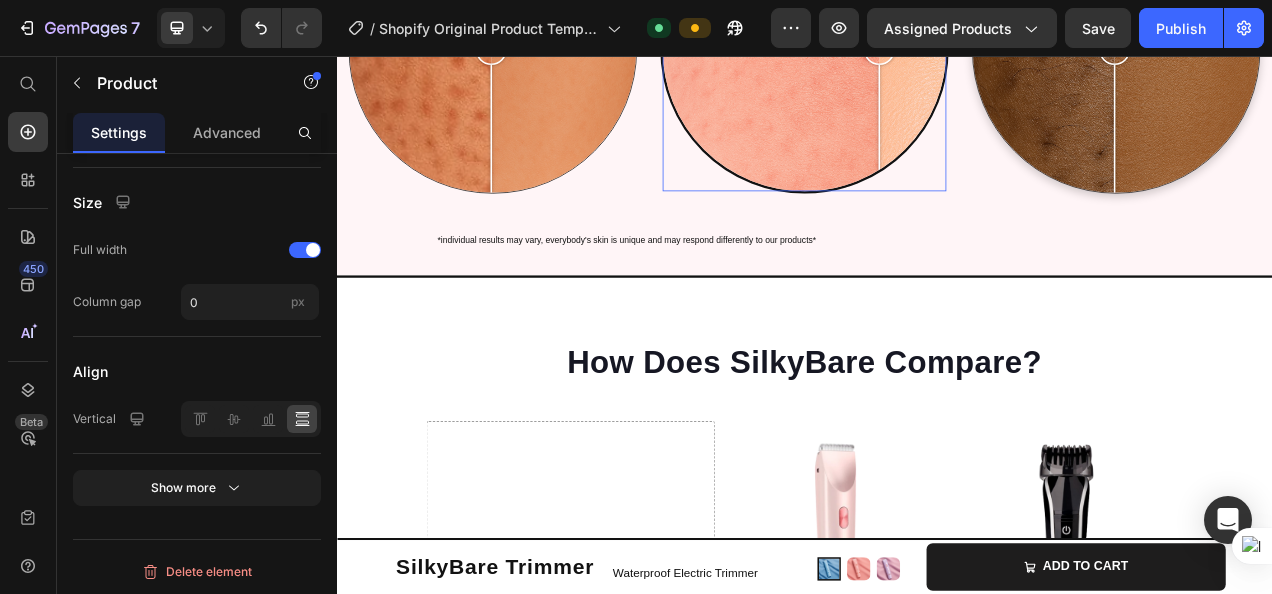 scroll, scrollTop: 0, scrollLeft: 0, axis: both 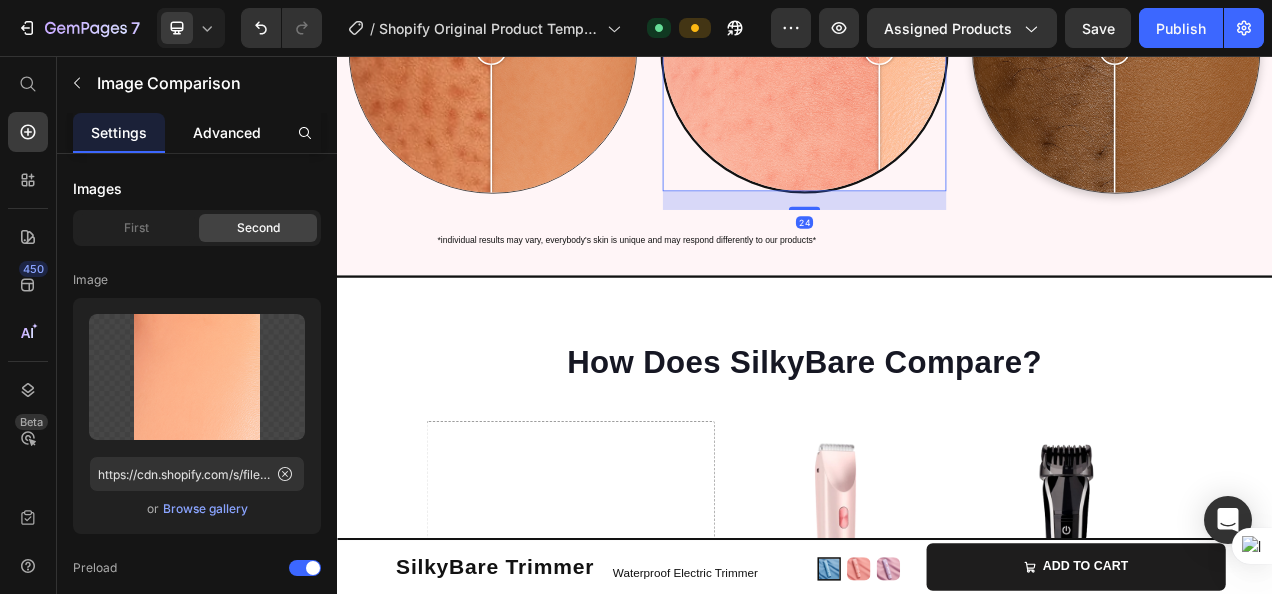 click on "Advanced" at bounding box center [227, 132] 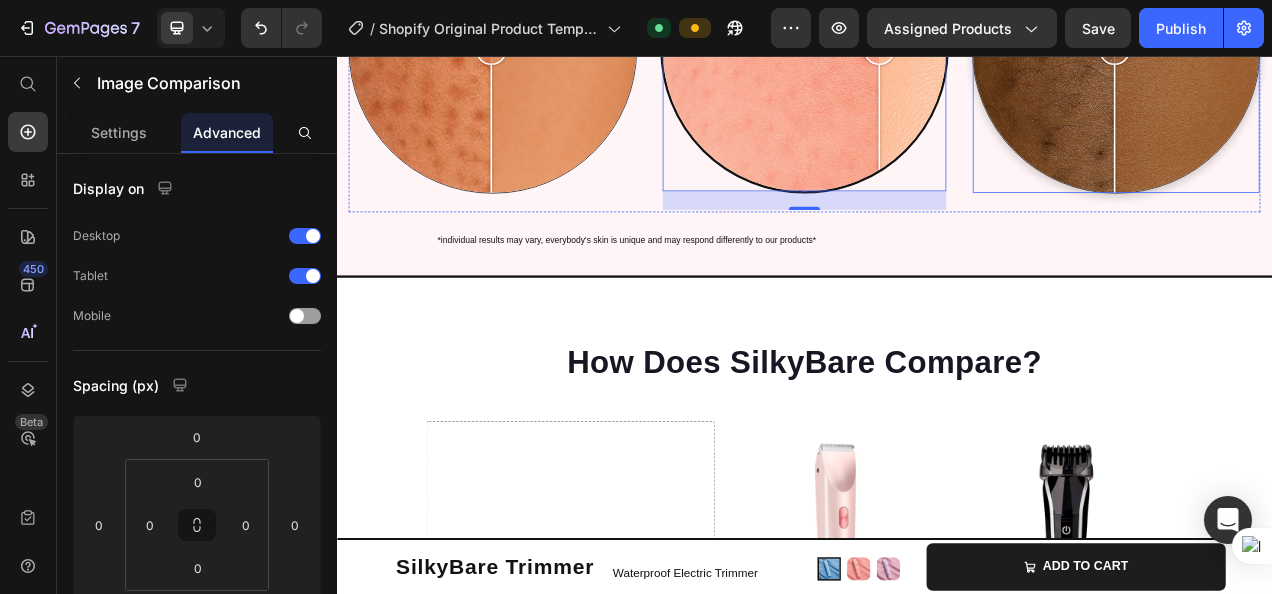 click at bounding box center [1337, 47] 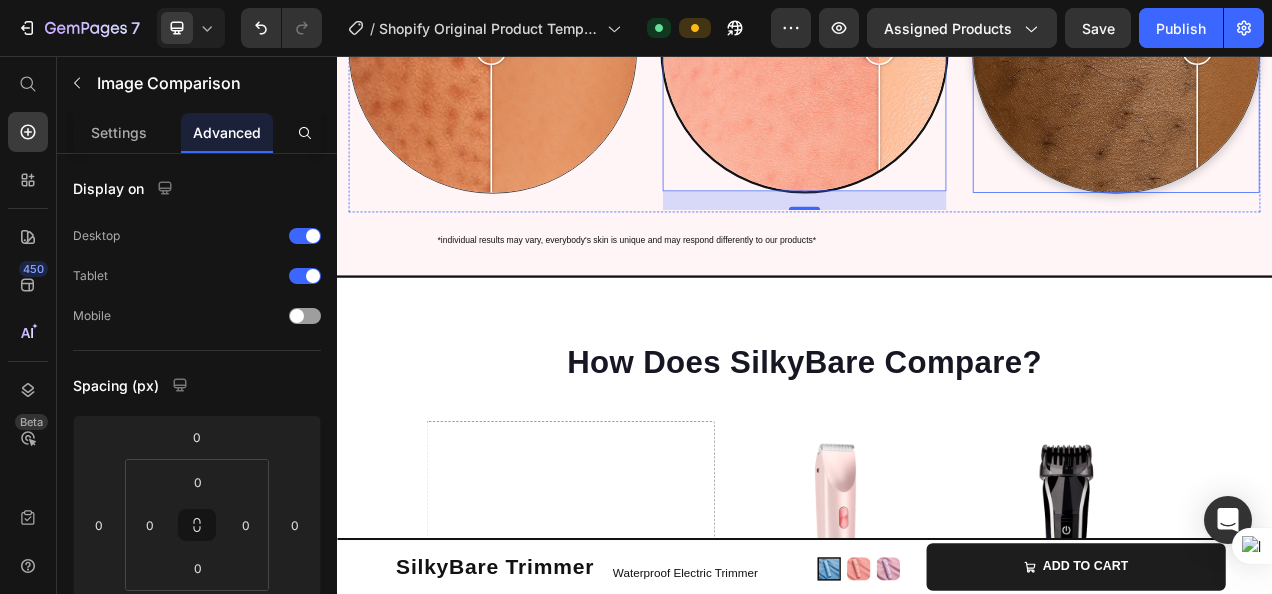 click at bounding box center [1337, 47] 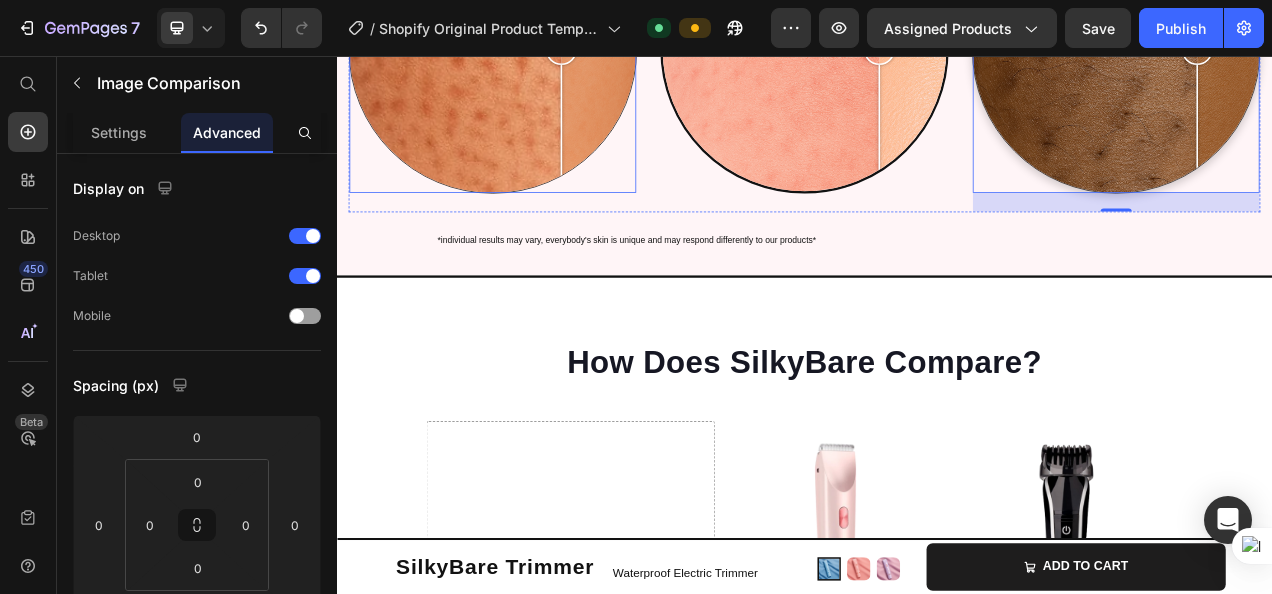 click at bounding box center [537, 47] 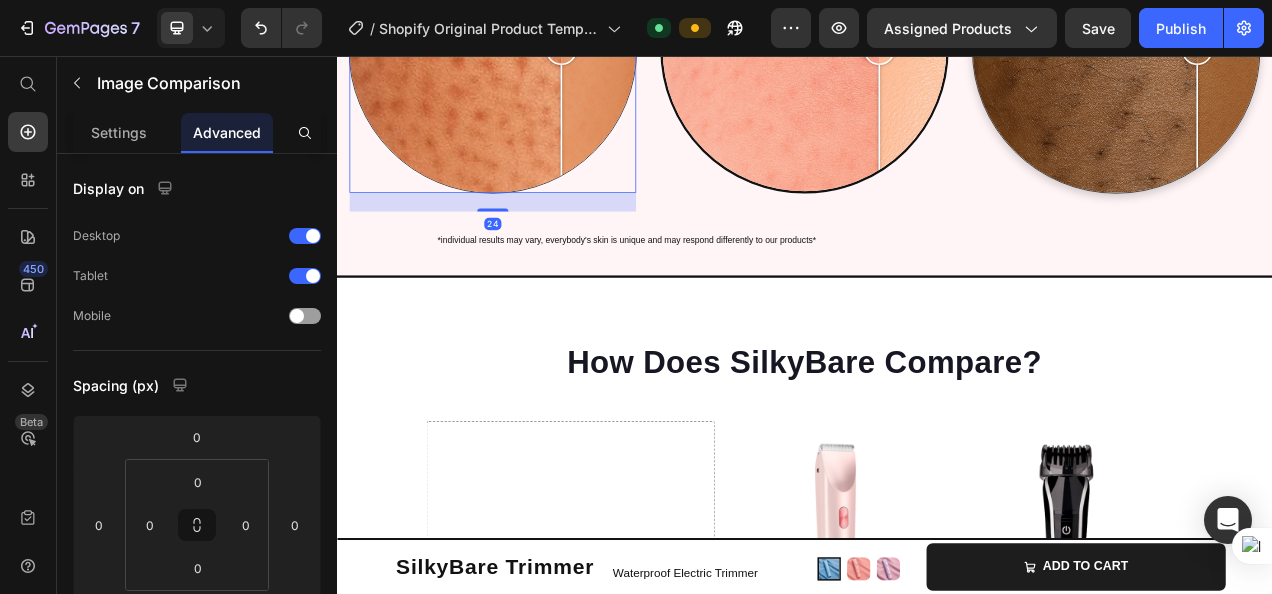 click at bounding box center [537, 47] 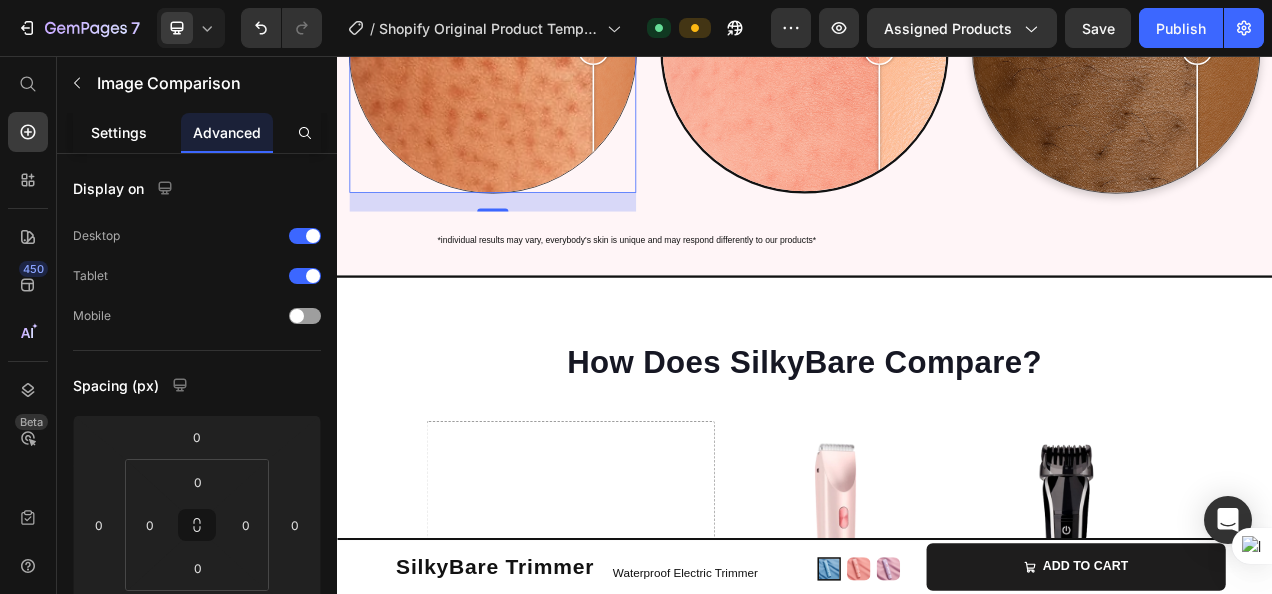 click on "Settings" at bounding box center (119, 132) 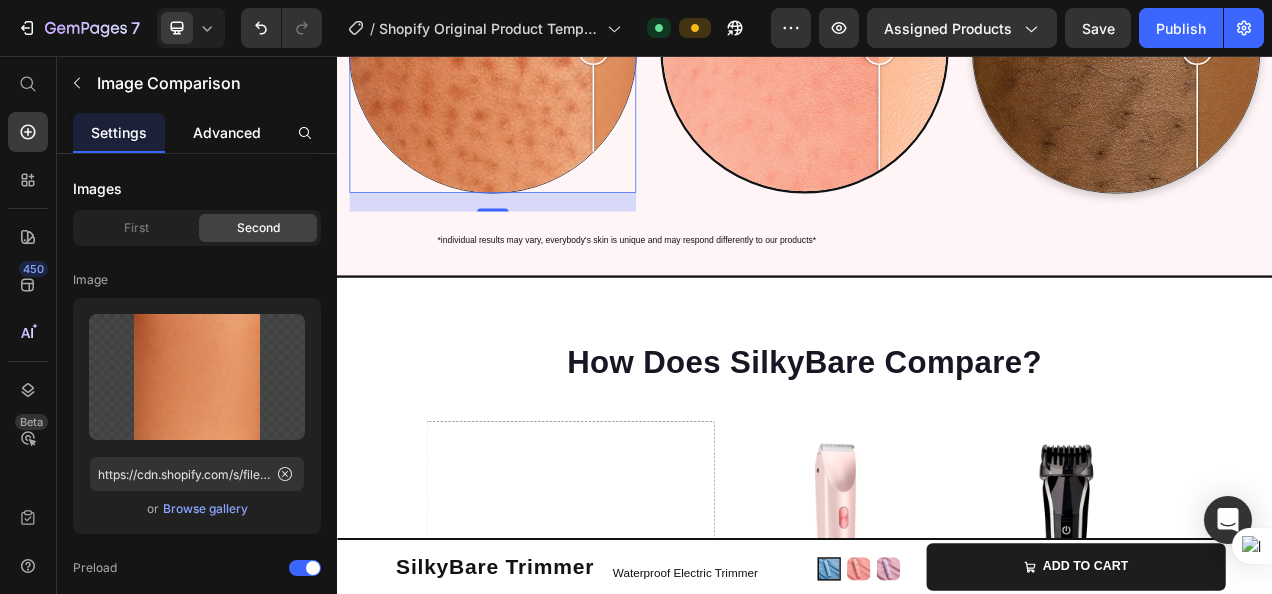click on "Advanced" at bounding box center (227, 132) 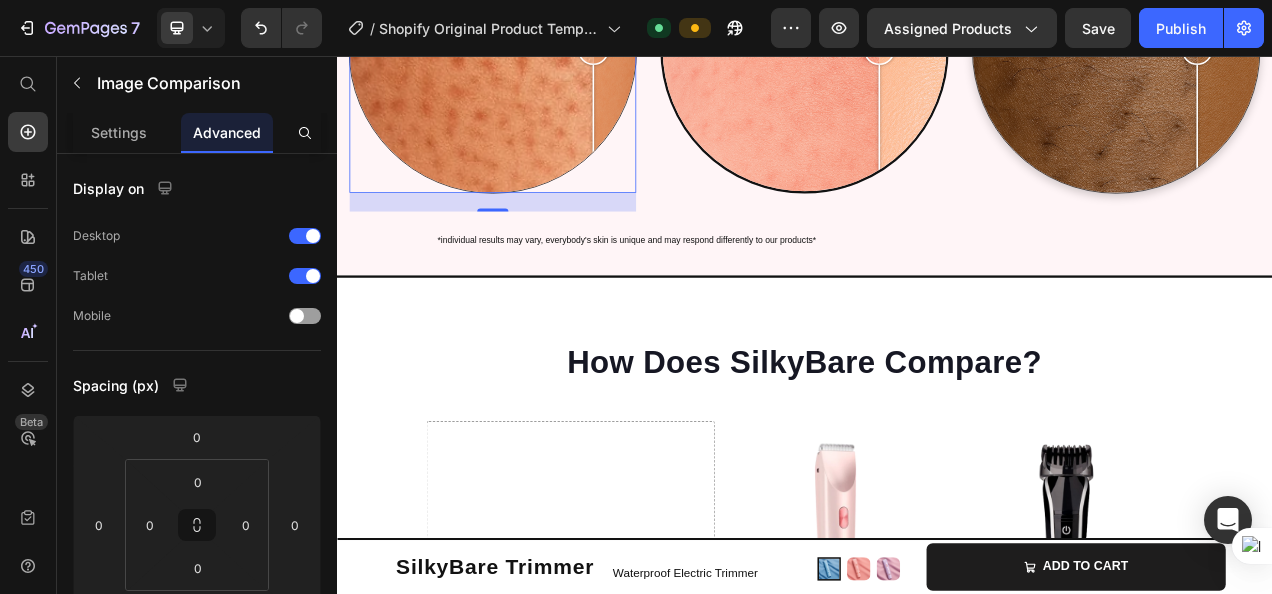 click at bounding box center [537, 47] 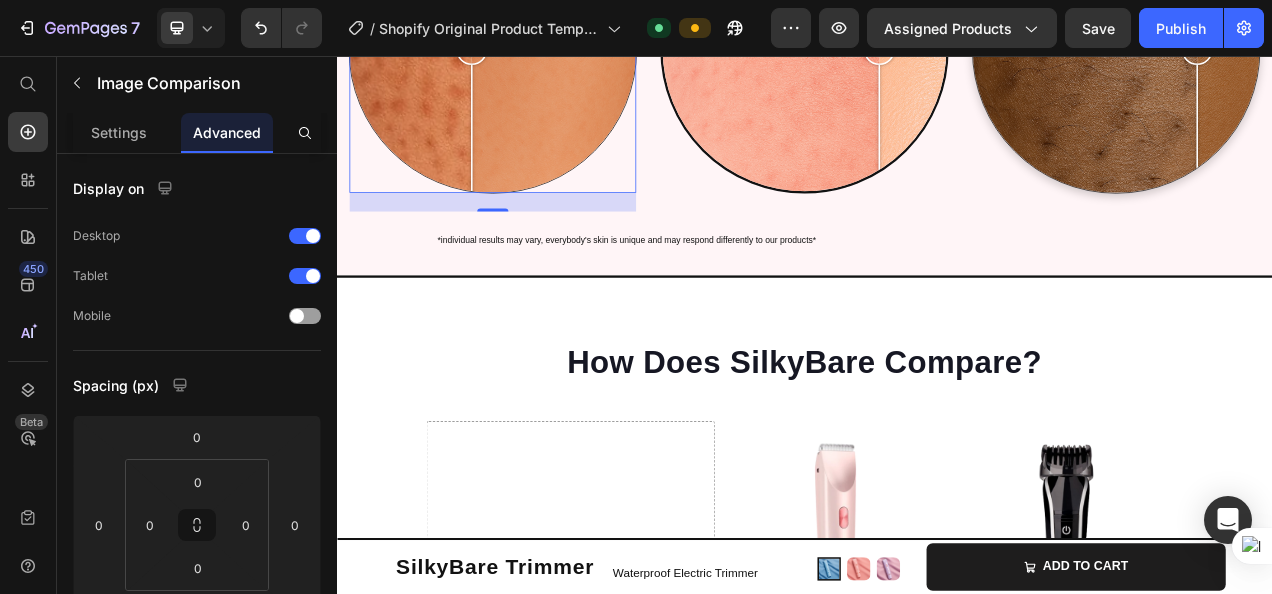 click at bounding box center [537, 47] 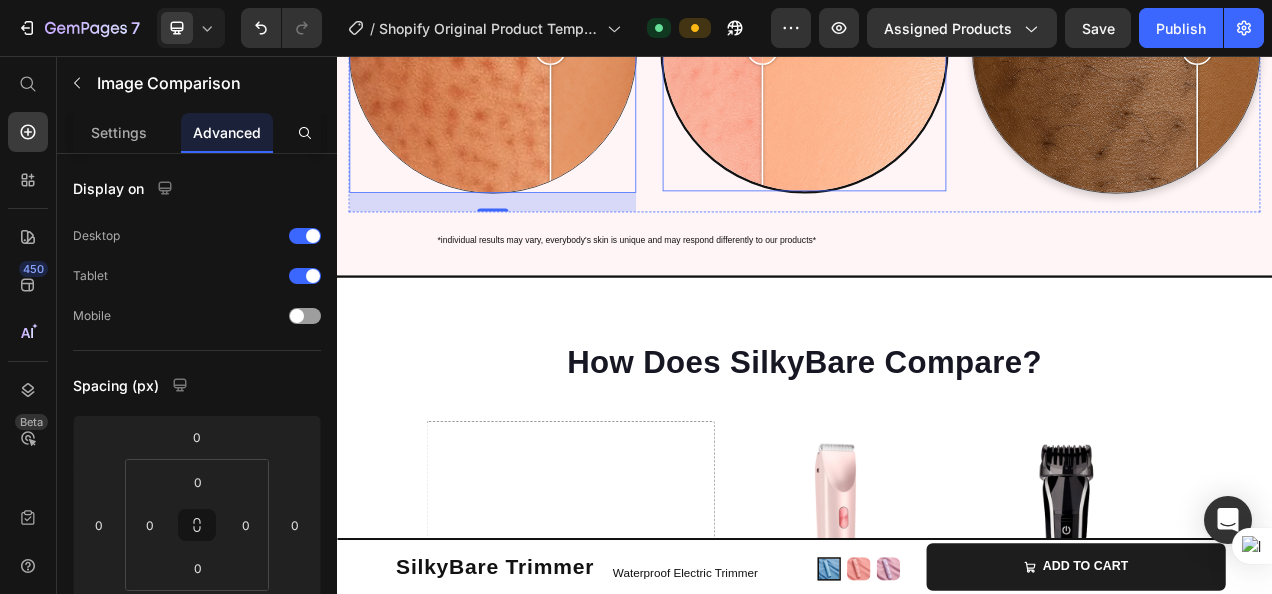 click at bounding box center [937, 47] 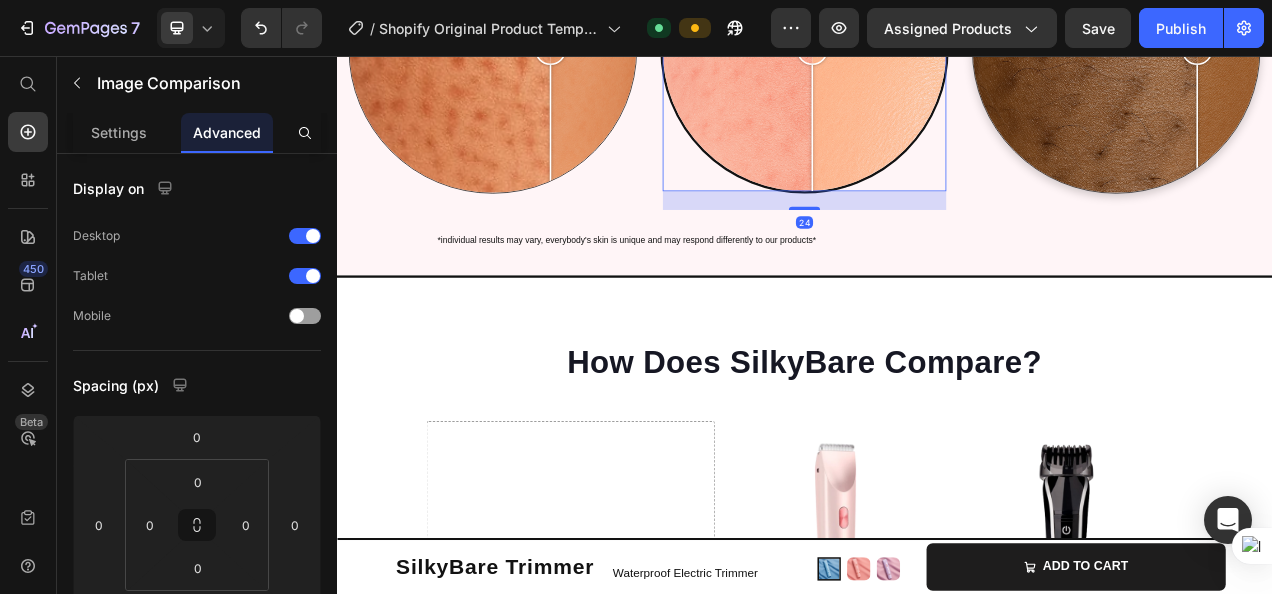 click at bounding box center (937, 47) 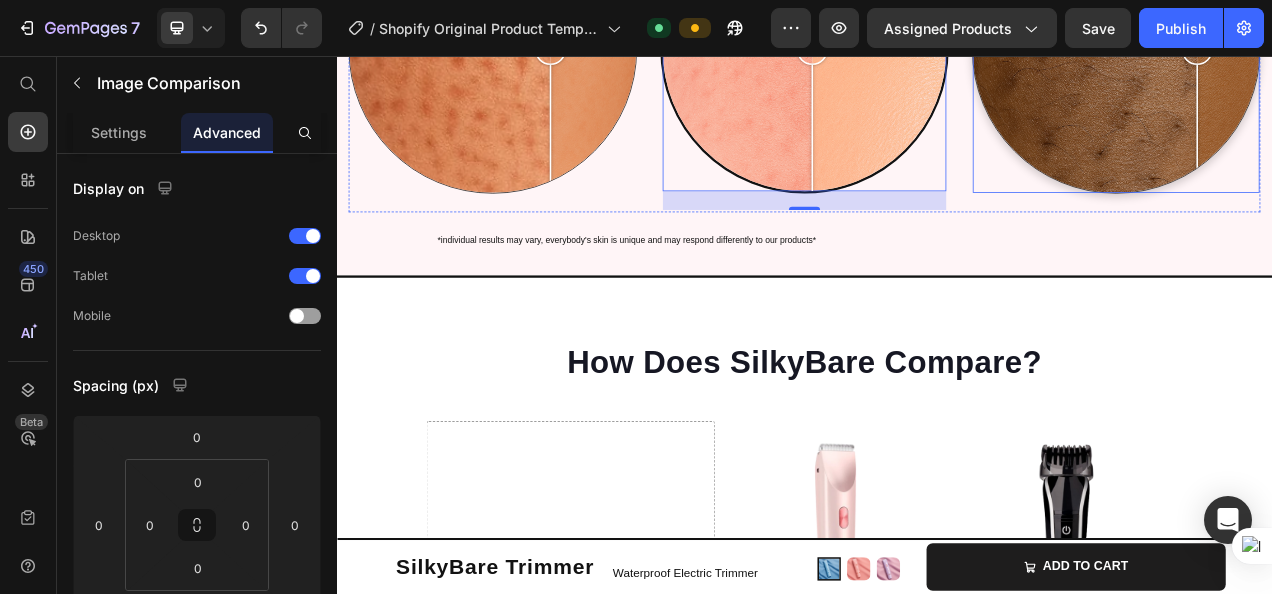 click at bounding box center [1337, 47] 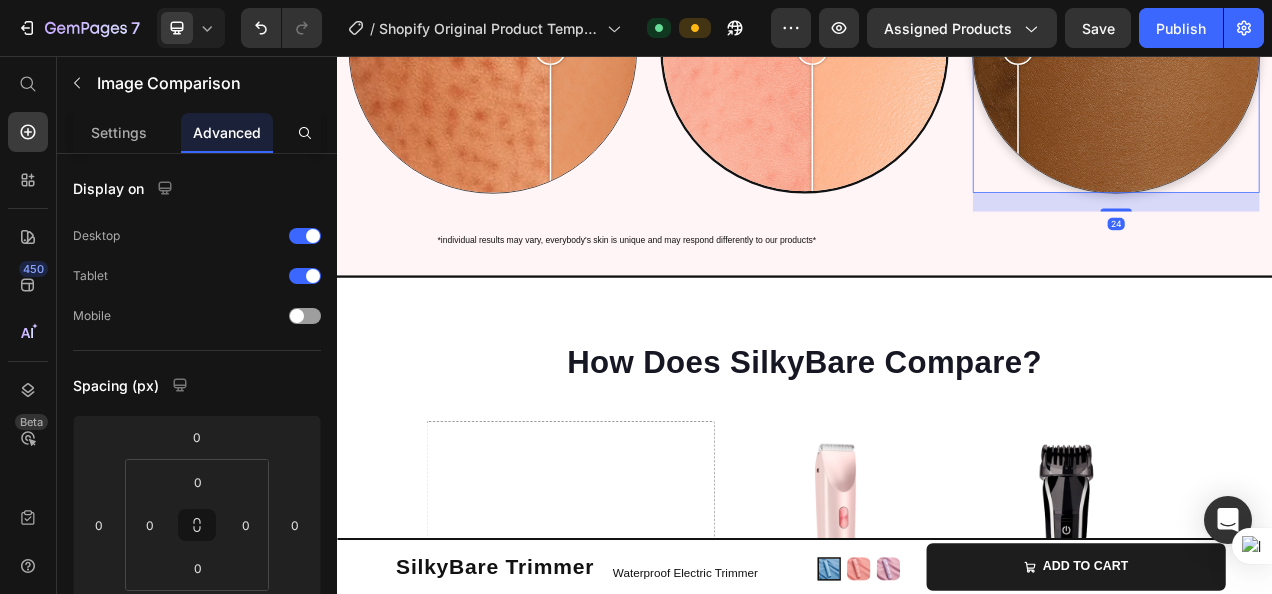 click at bounding box center (1337, 47) 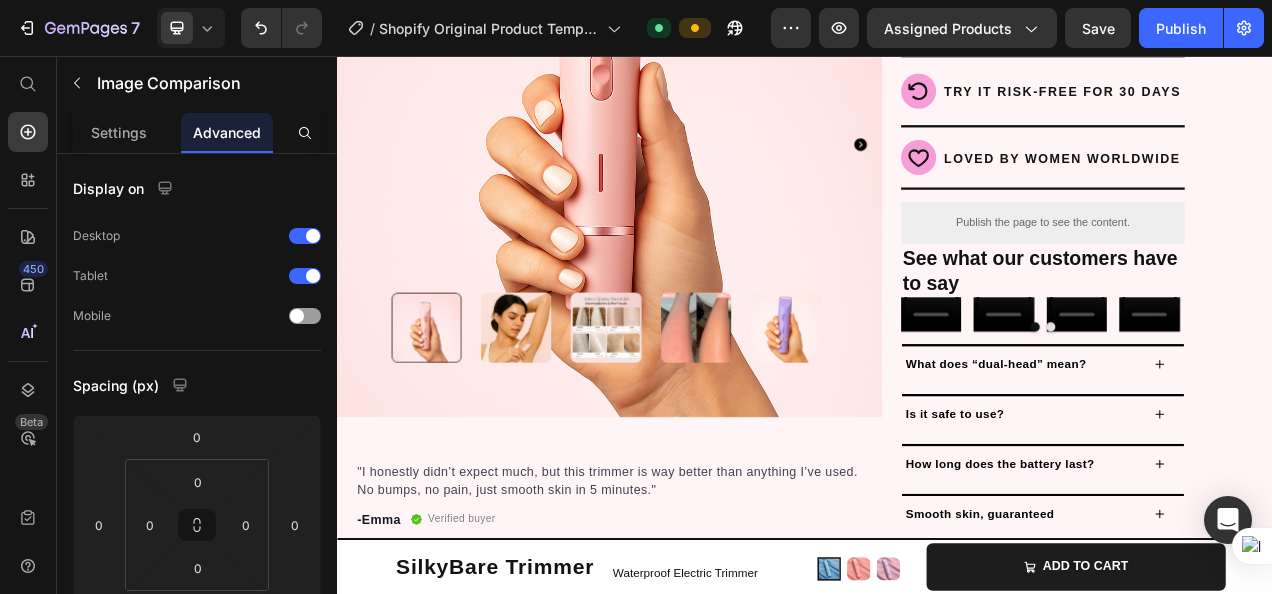 scroll, scrollTop: 531, scrollLeft: 0, axis: vertical 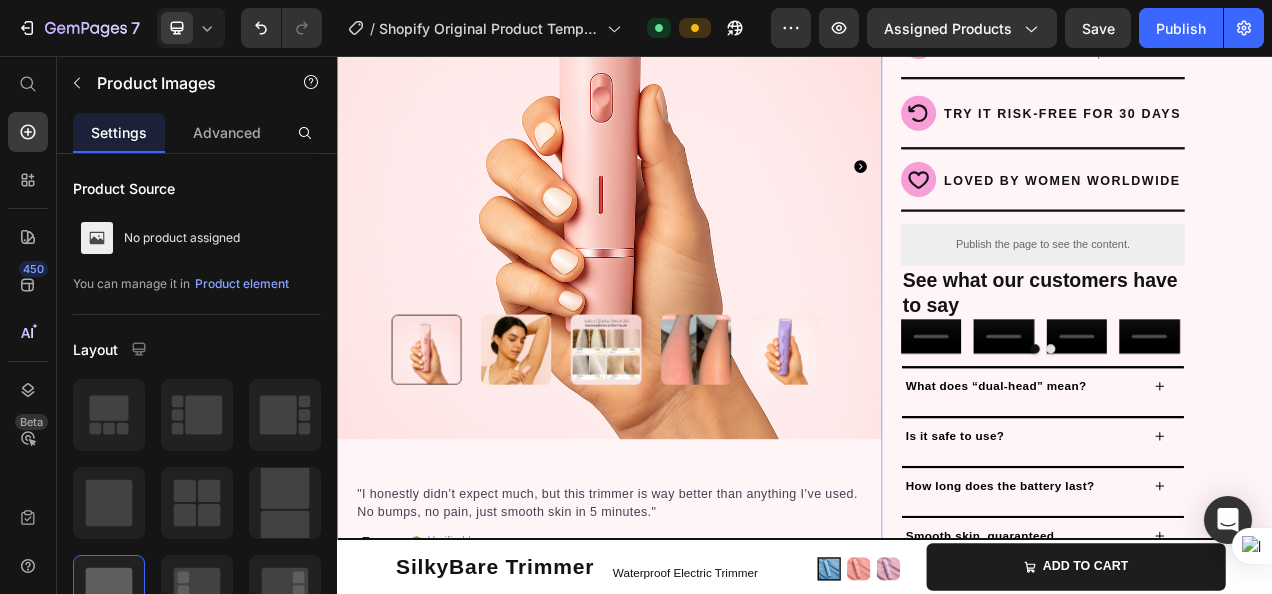 click 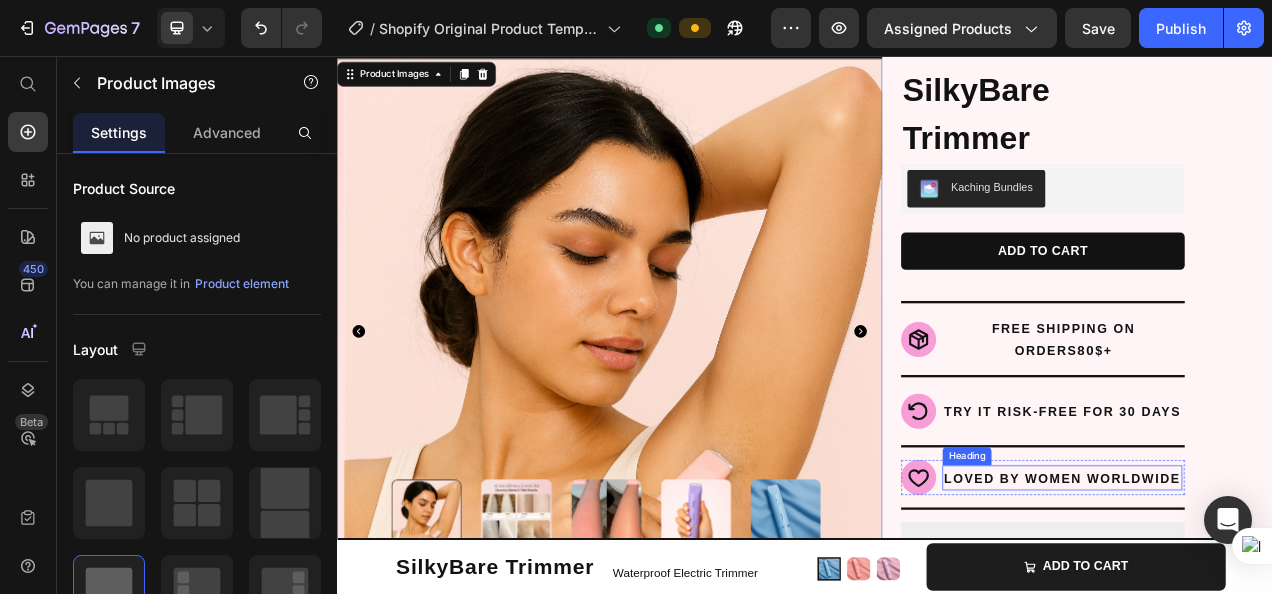 scroll, scrollTop: 125, scrollLeft: 0, axis: vertical 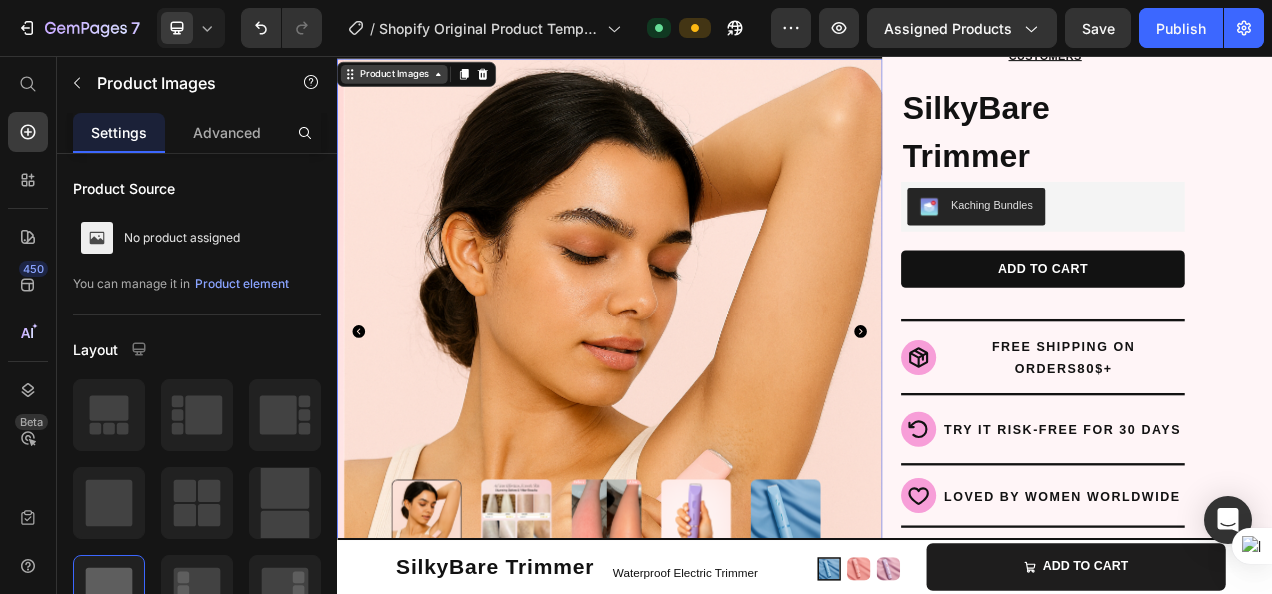 click 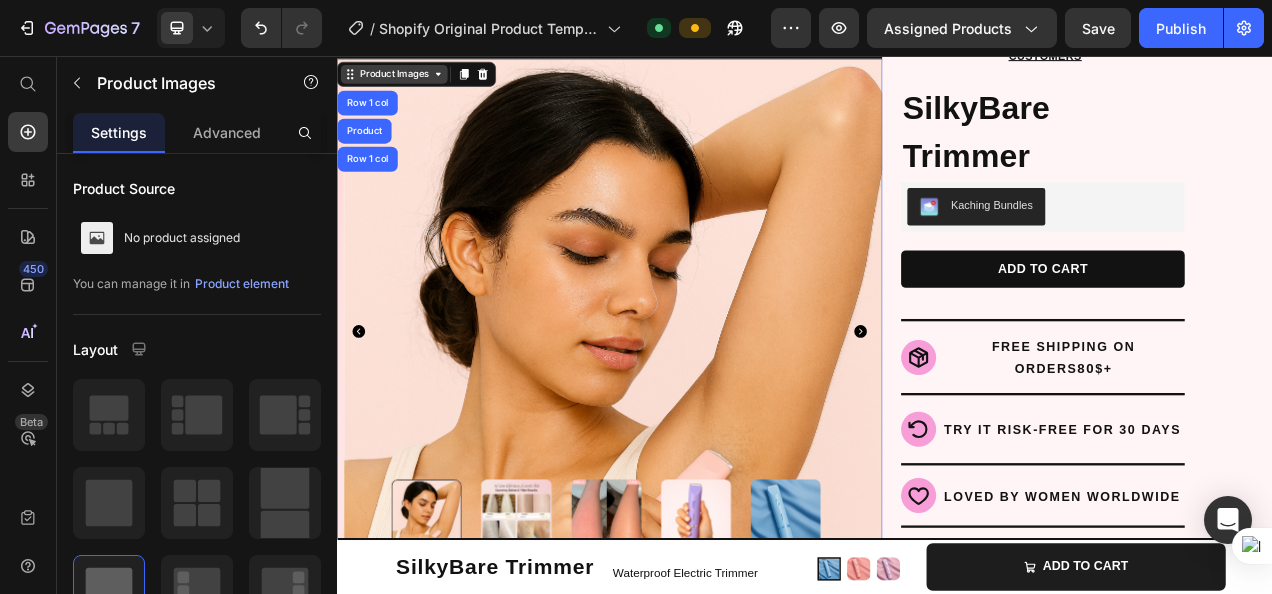 click 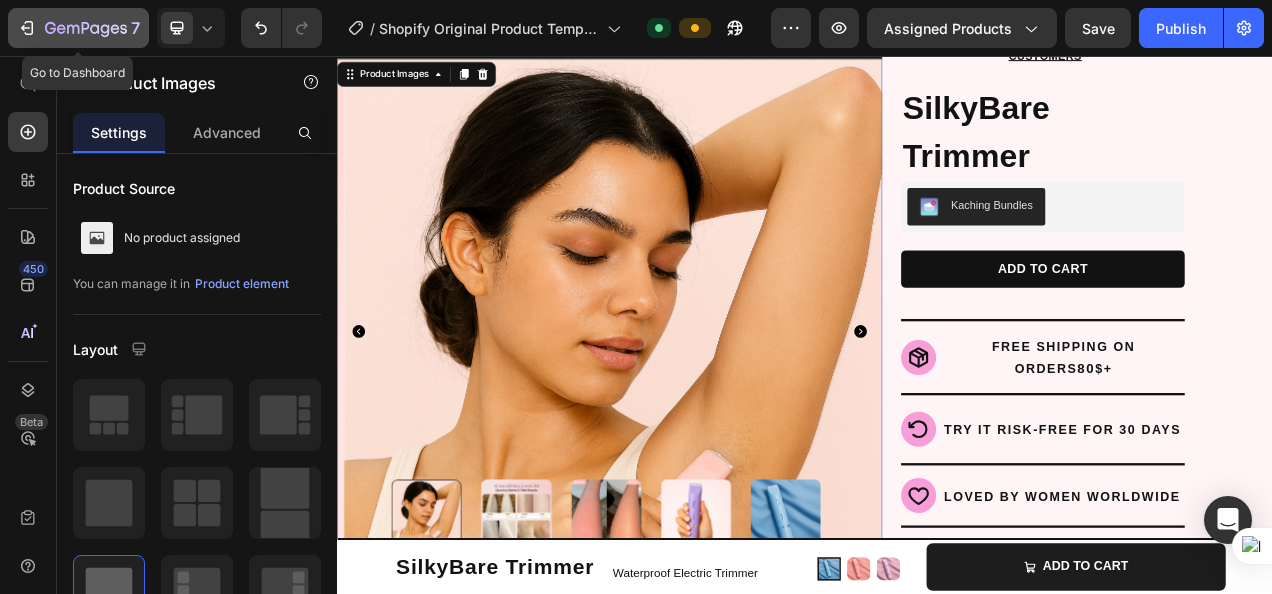 click 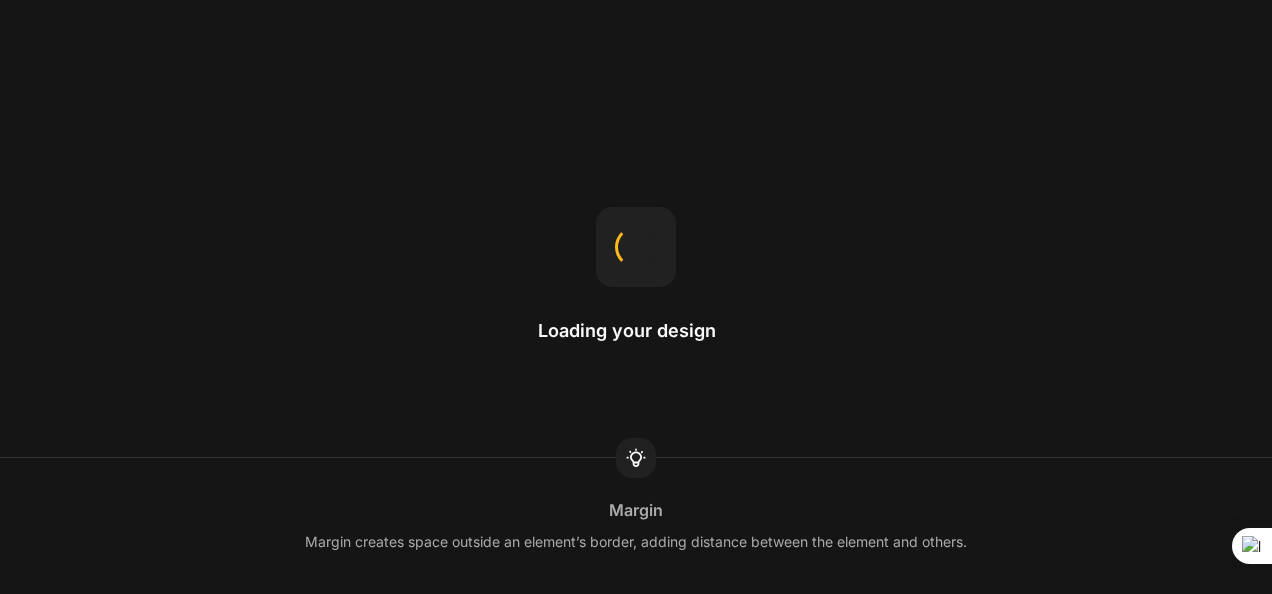 scroll, scrollTop: 0, scrollLeft: 0, axis: both 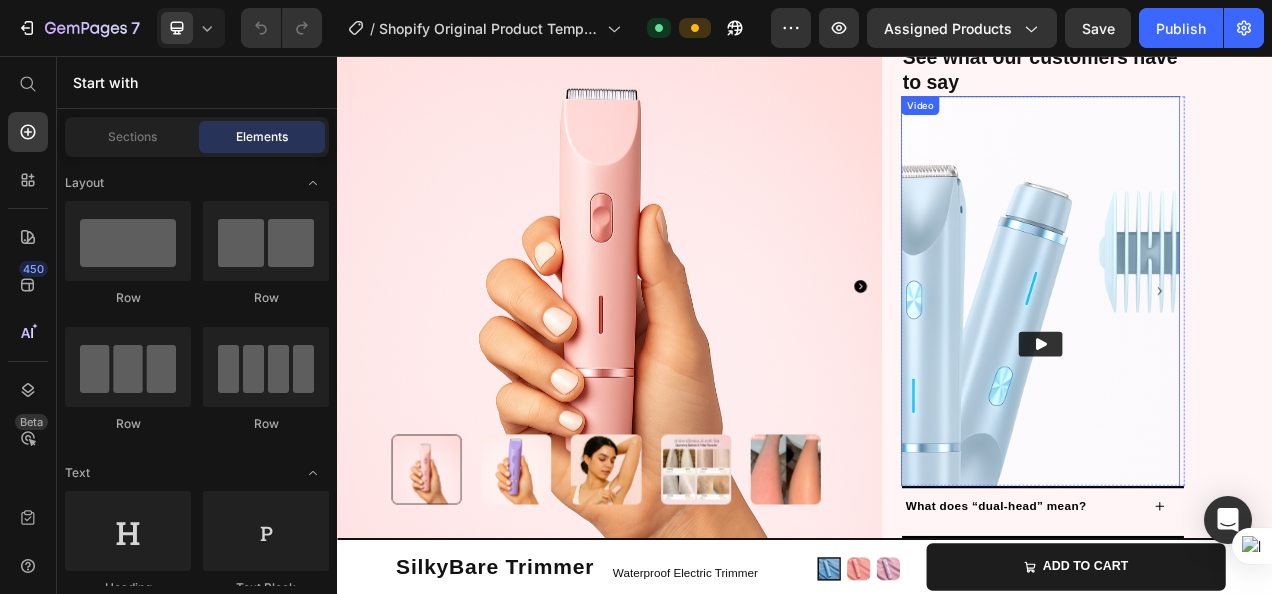 click at bounding box center [1240, 425] 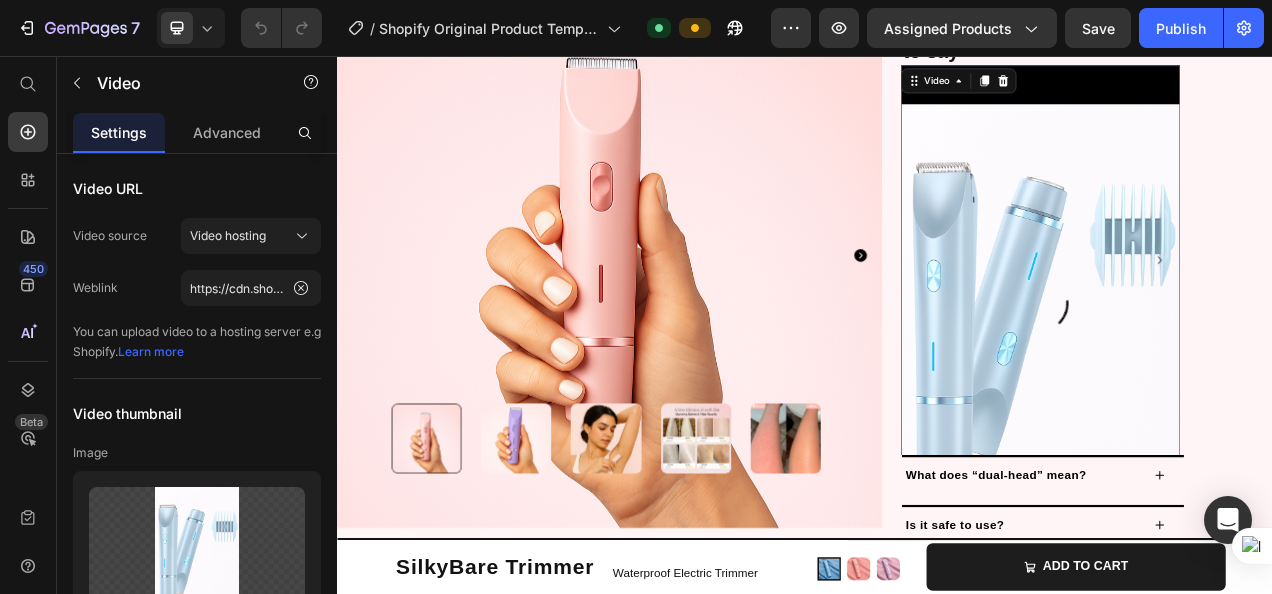 scroll, scrollTop: 857, scrollLeft: 0, axis: vertical 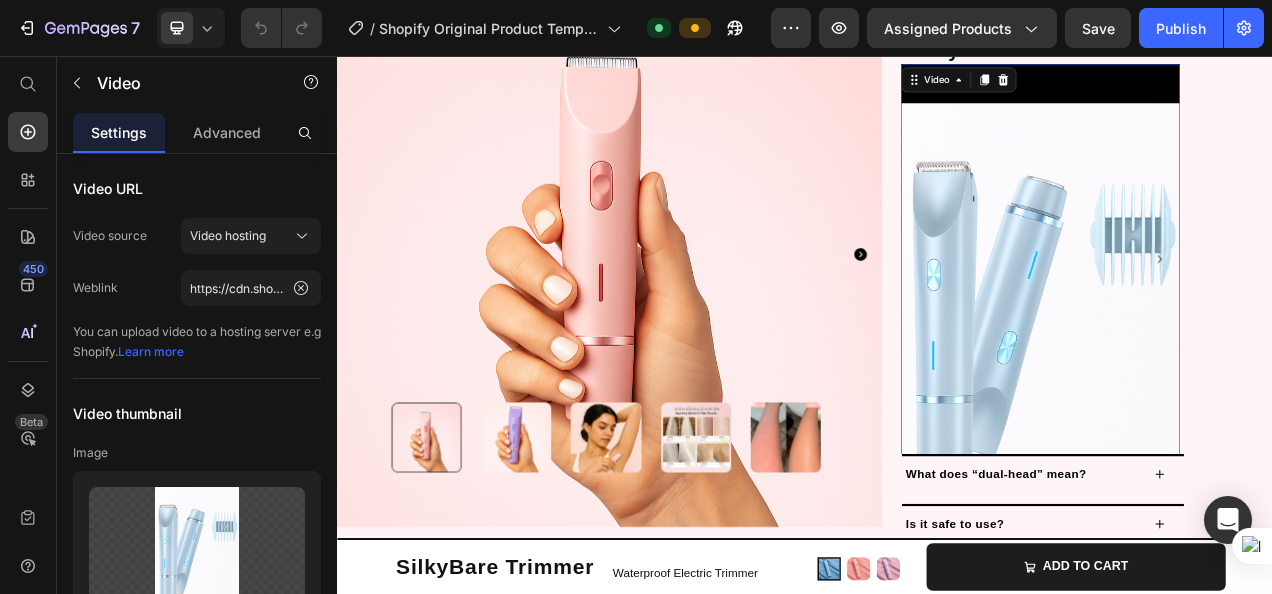 click at bounding box center [1240, 385] 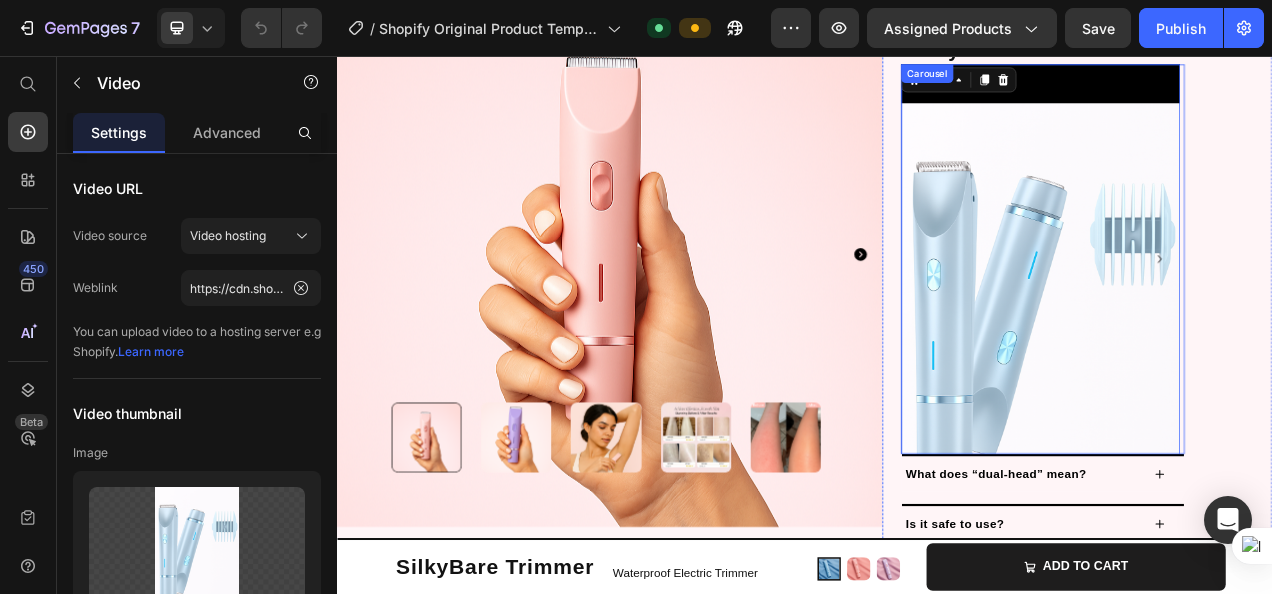 click 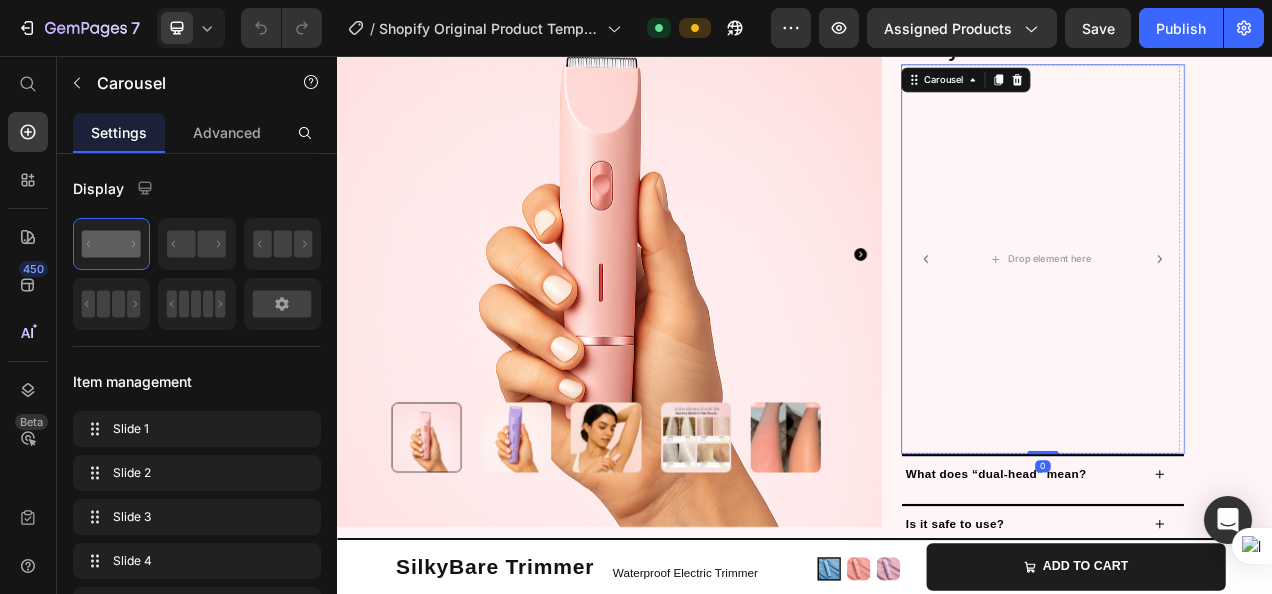 click 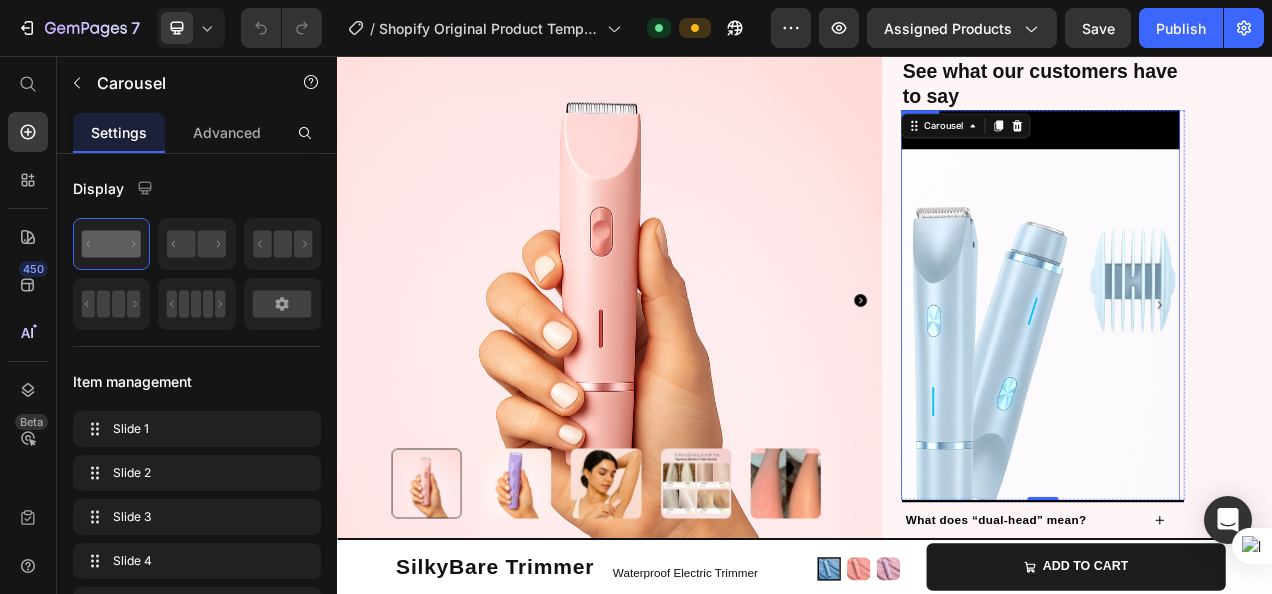 scroll, scrollTop: 929, scrollLeft: 0, axis: vertical 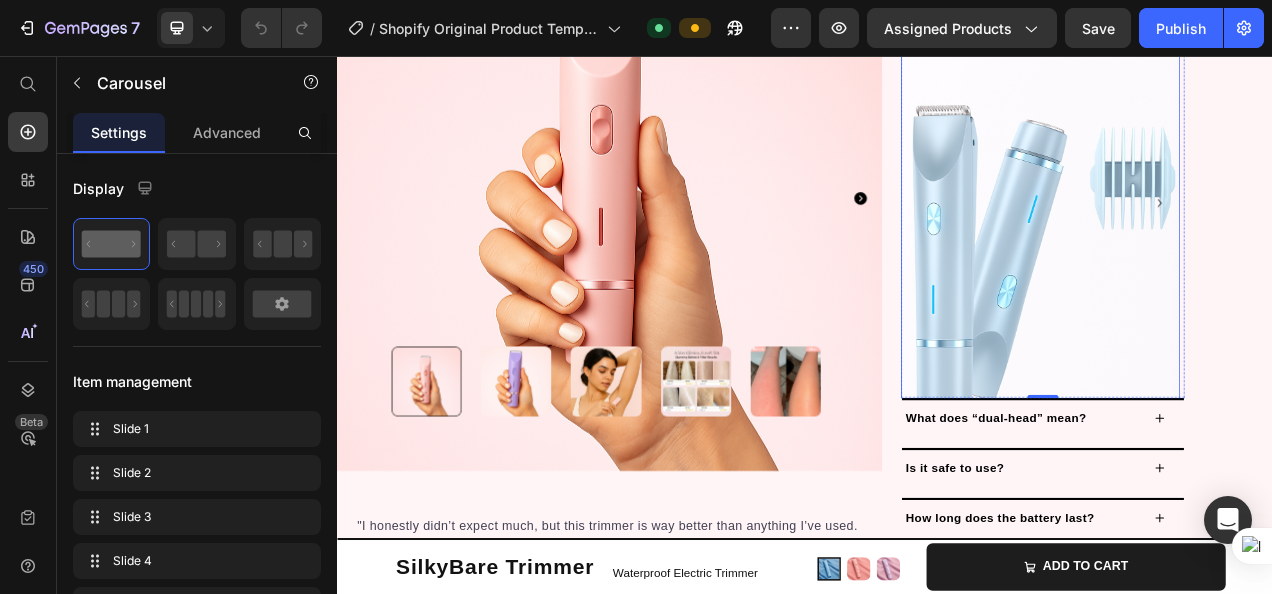 click at bounding box center [1240, 313] 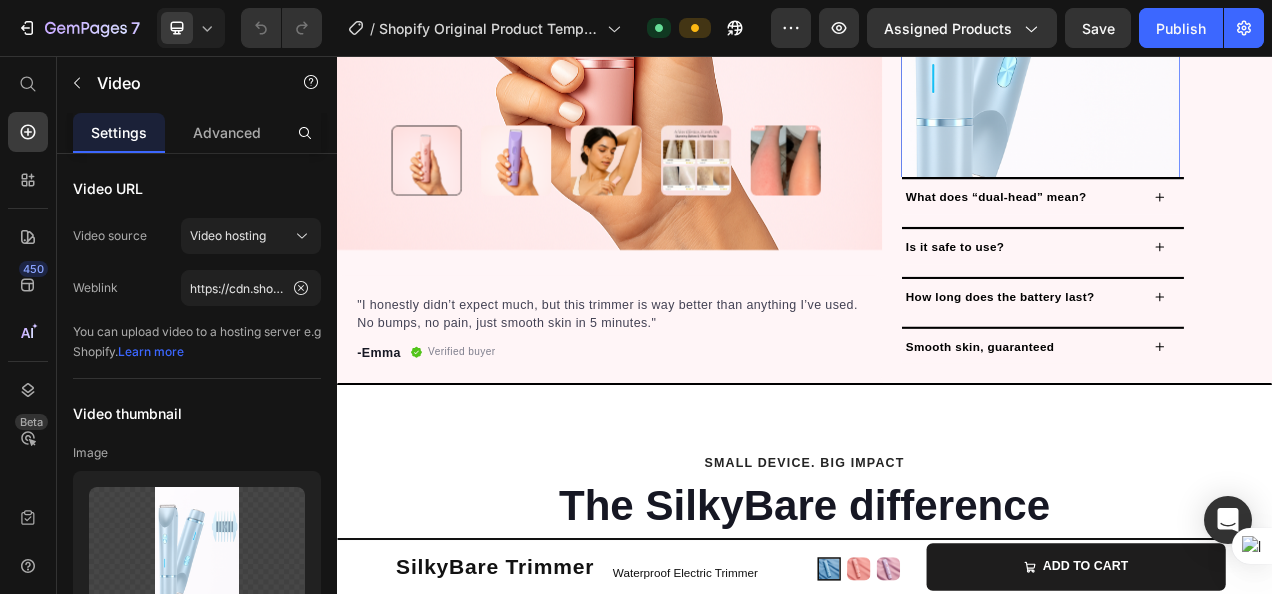 scroll, scrollTop: 1215, scrollLeft: 0, axis: vertical 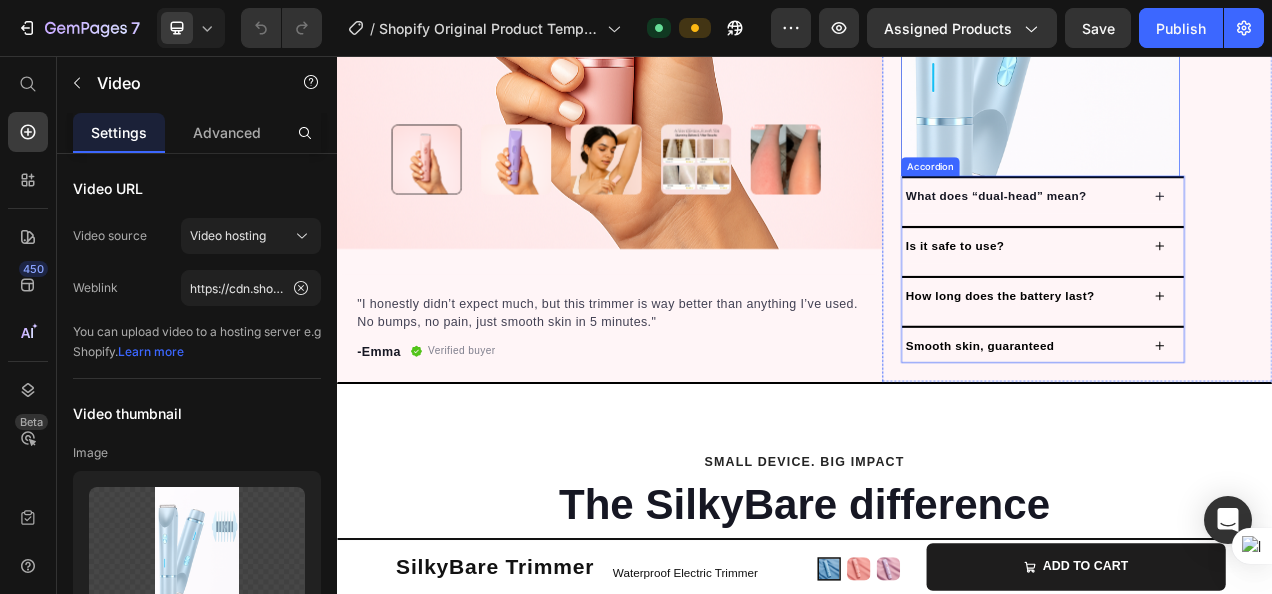 click on "What does “dual-head” mean?" at bounding box center [1243, 233] 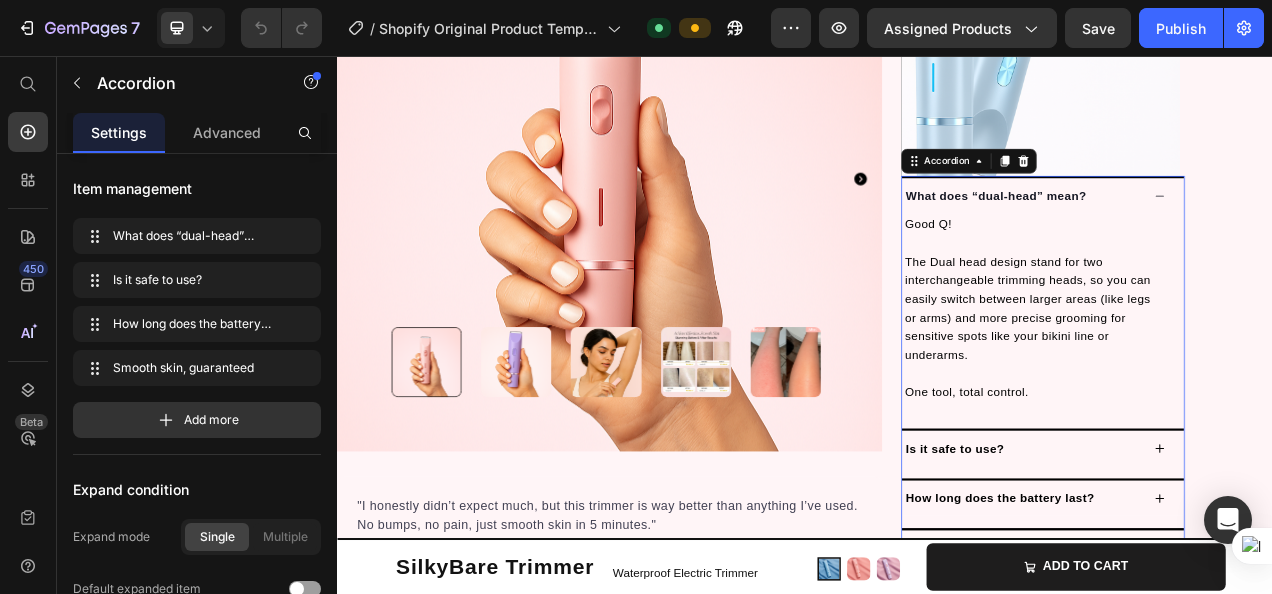 click on "What does “dual-head” mean?" at bounding box center (1243, 233) 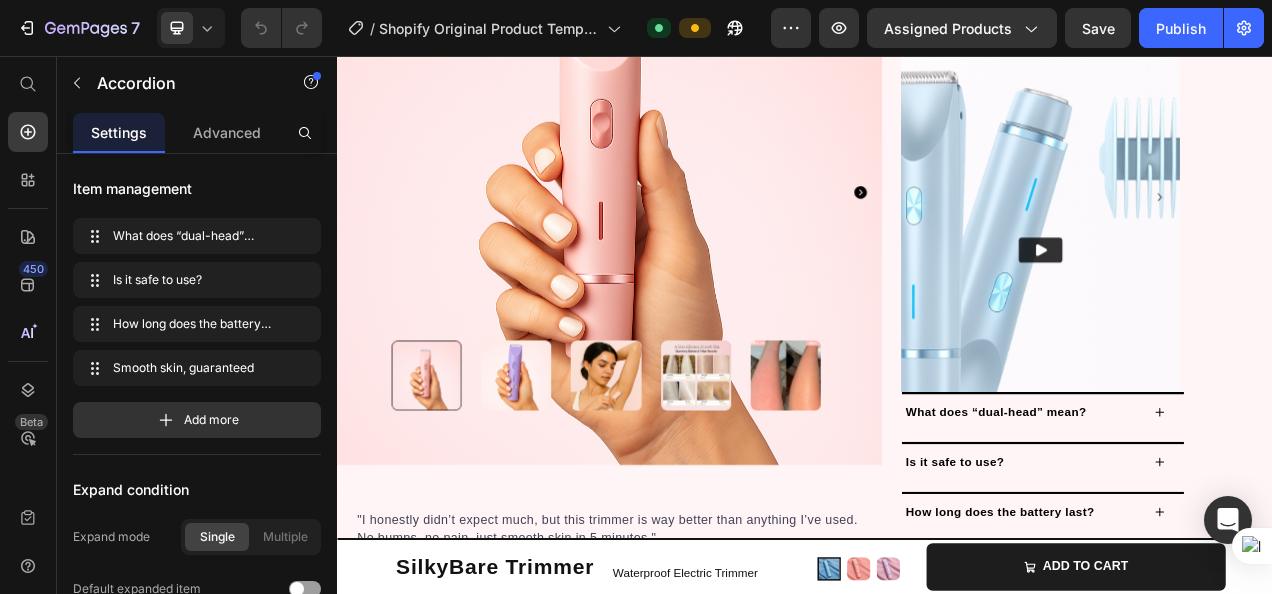 scroll, scrollTop: 936, scrollLeft: 0, axis: vertical 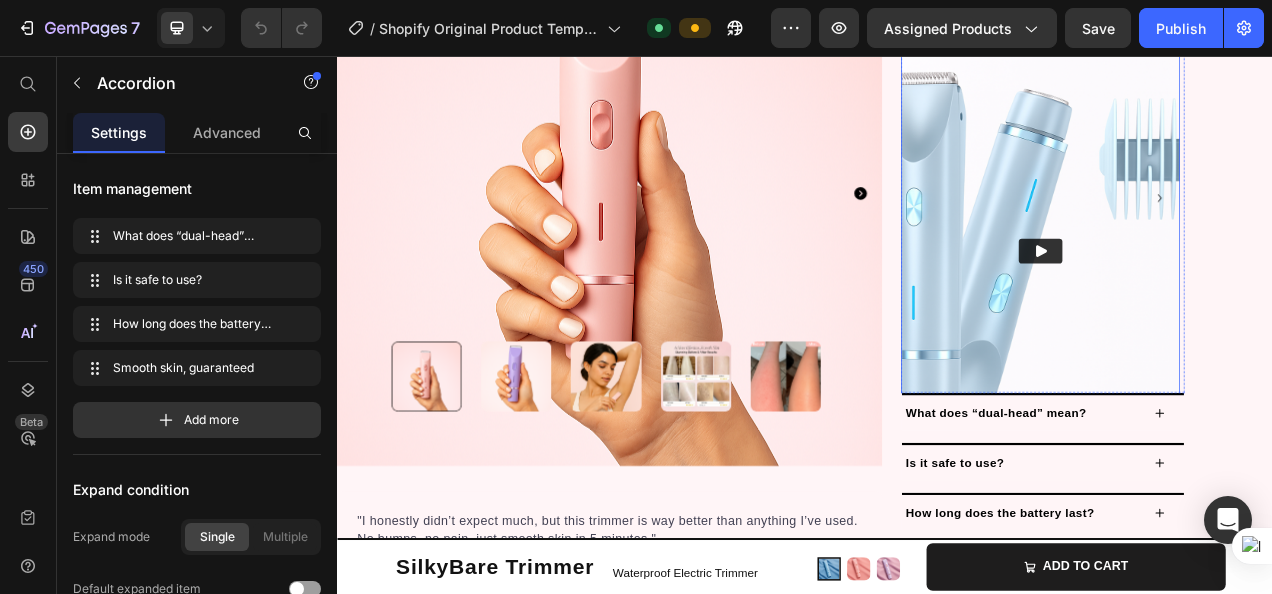 click 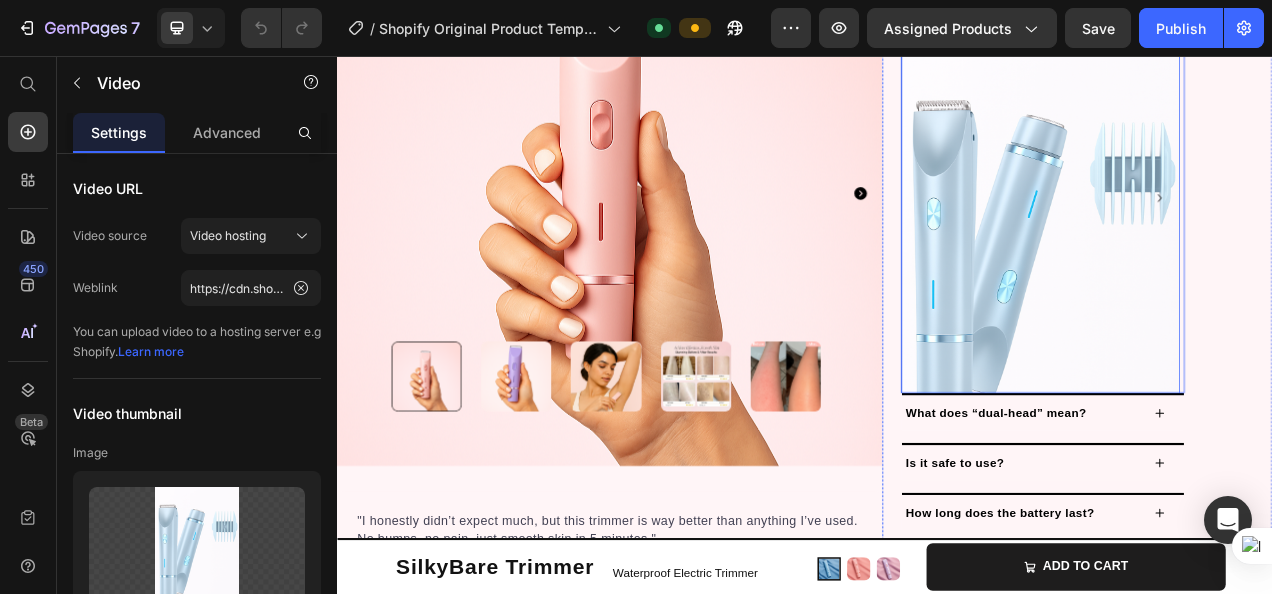 click 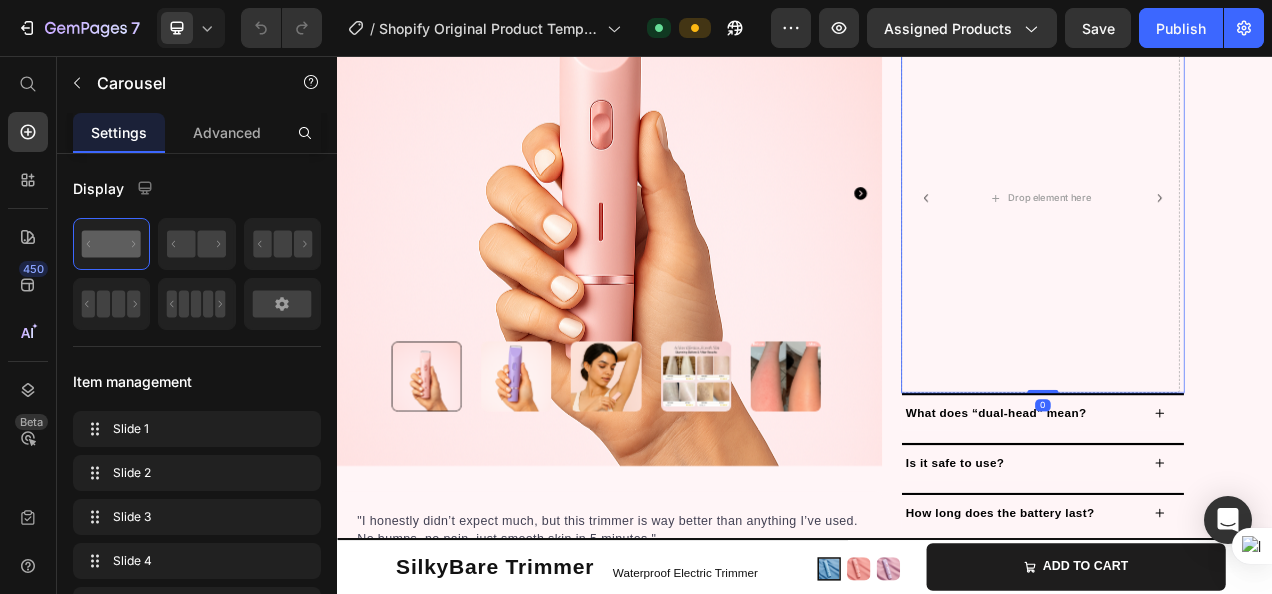 click 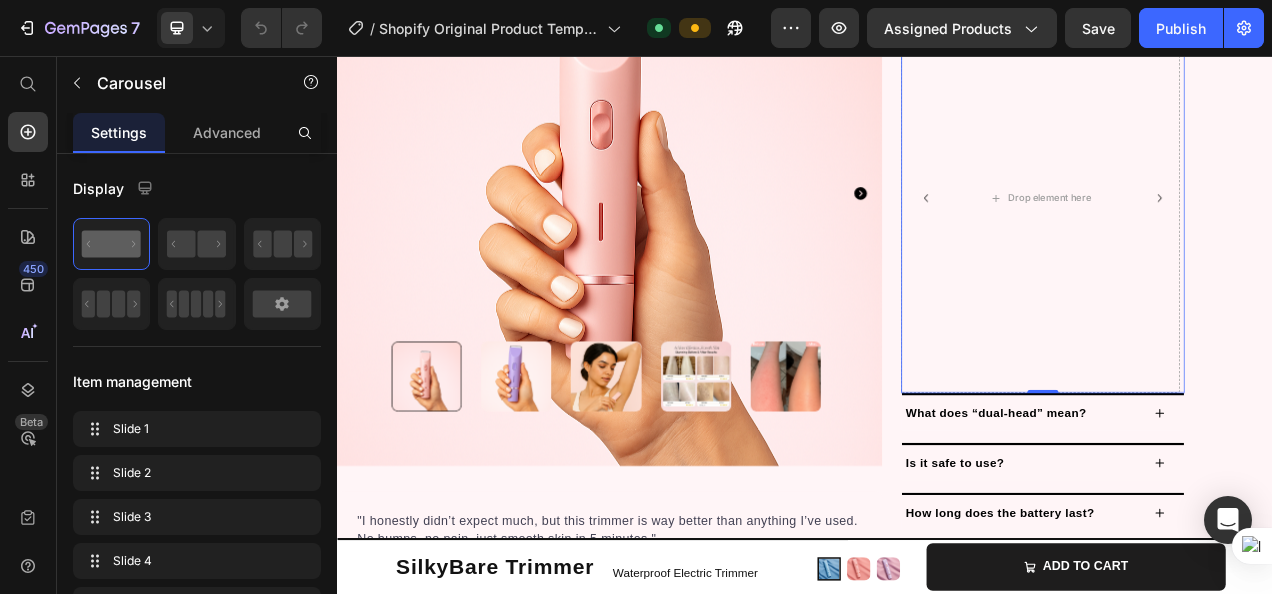 click 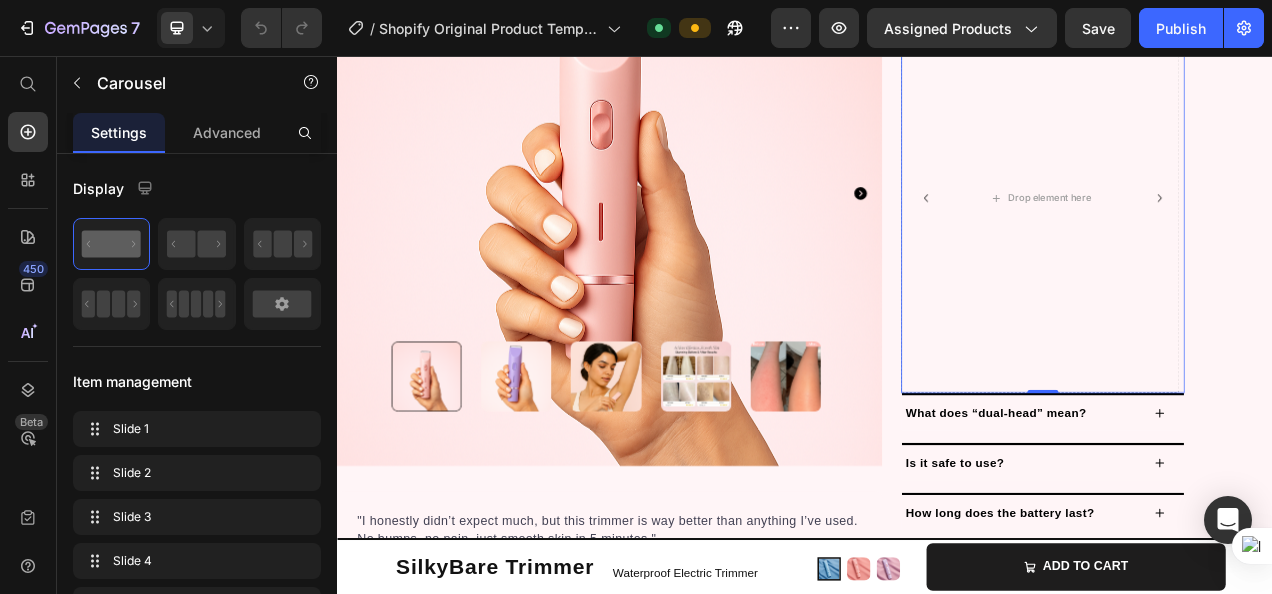 click at bounding box center [1393, 238] 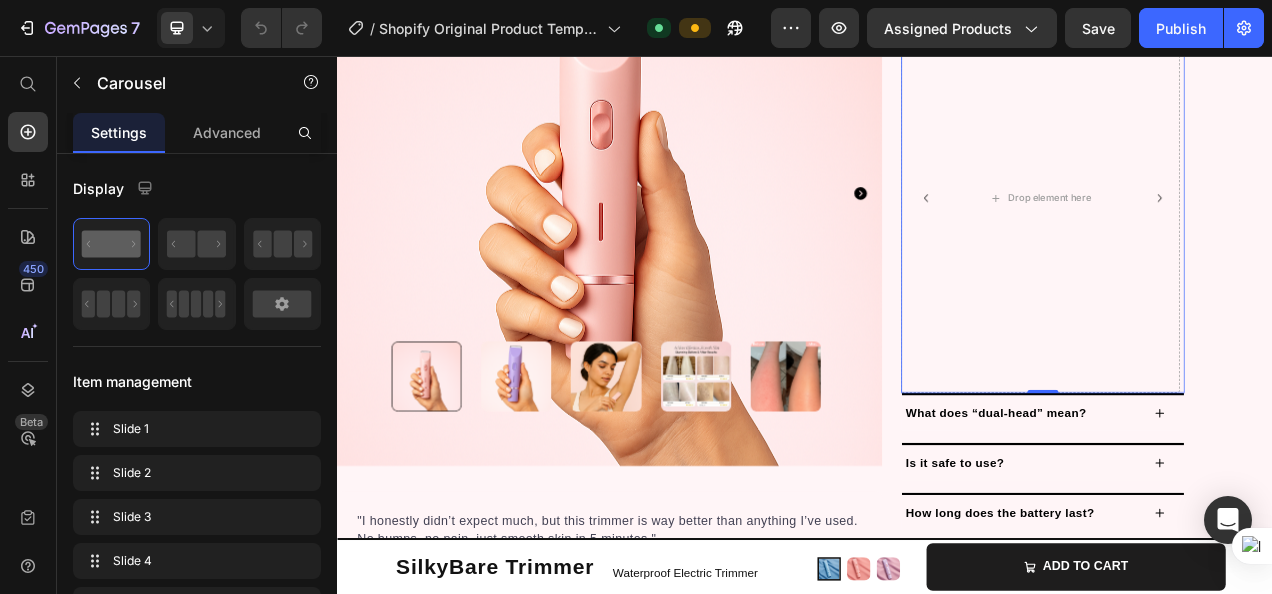 click 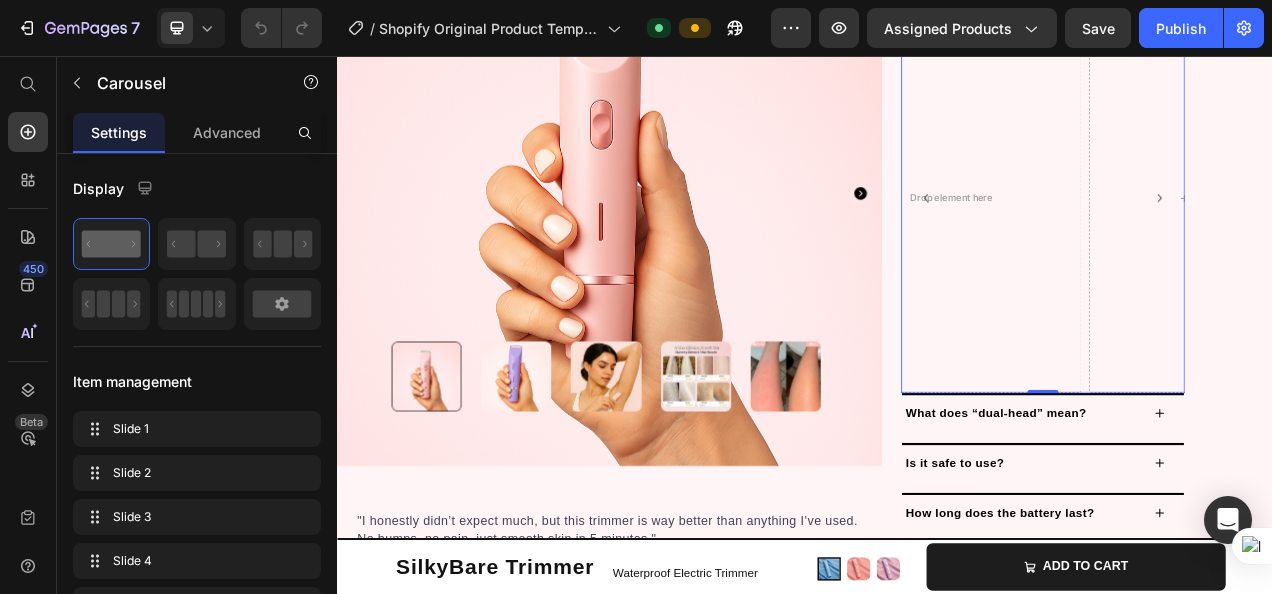 click 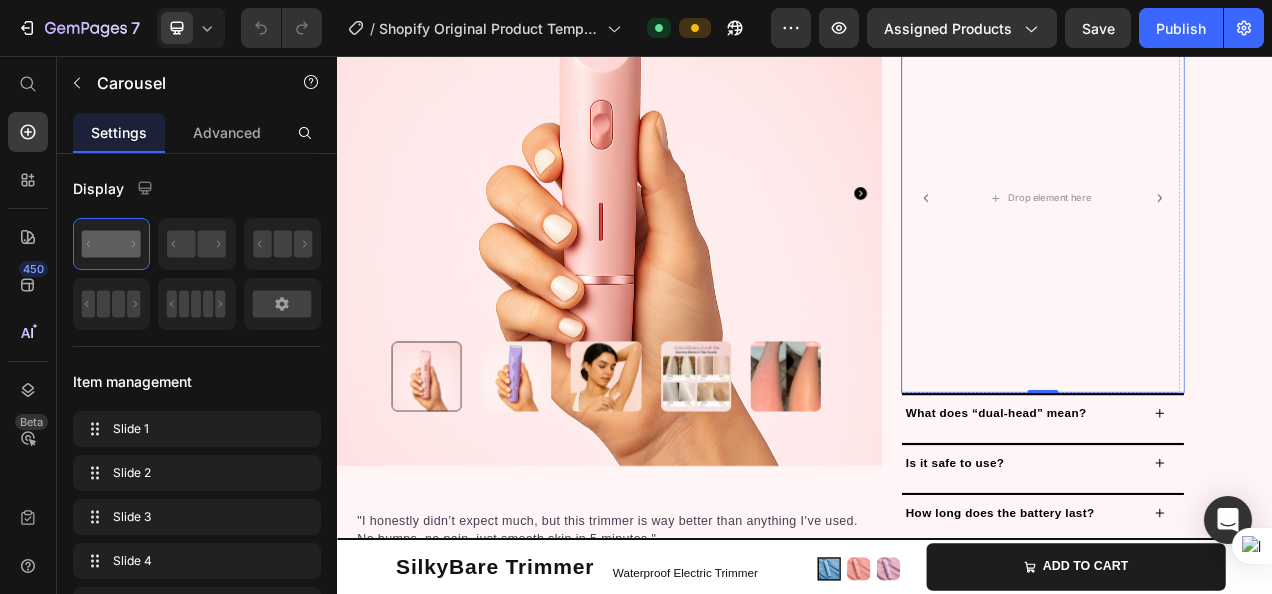 click 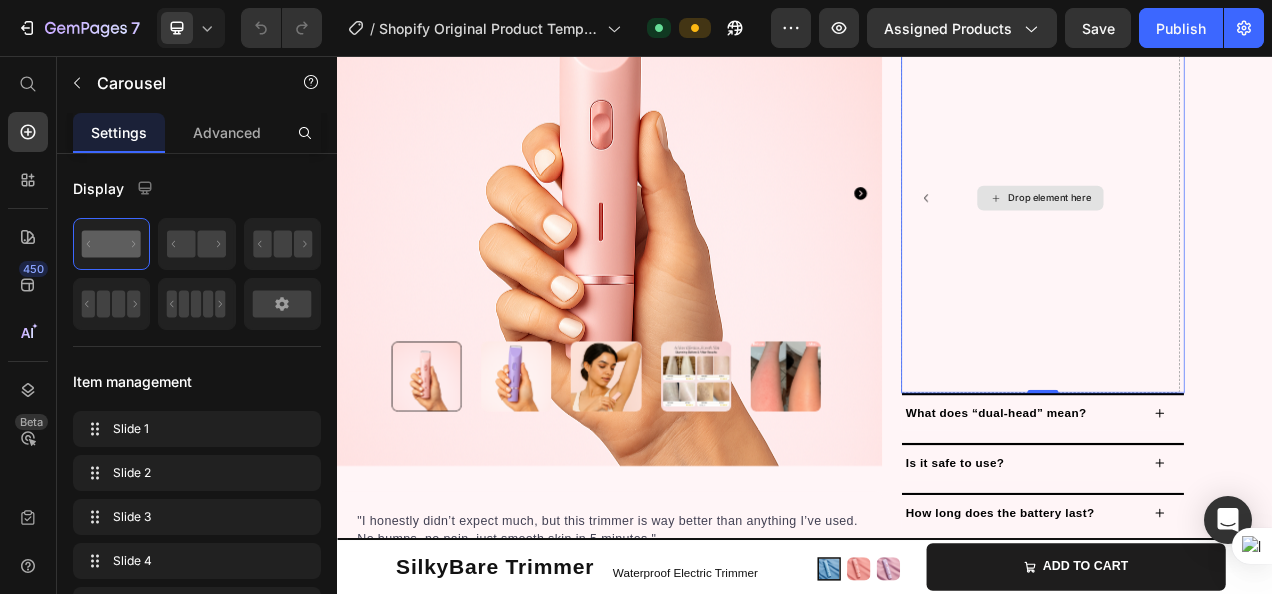 click on "Drop element here" at bounding box center [1240, 238] 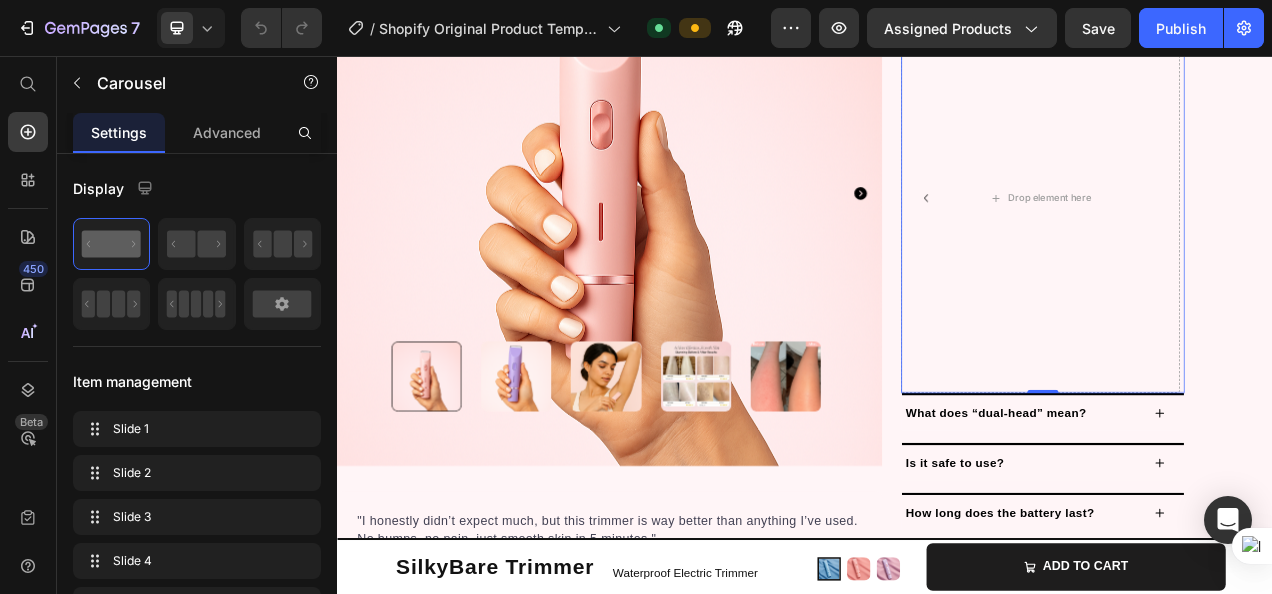 click 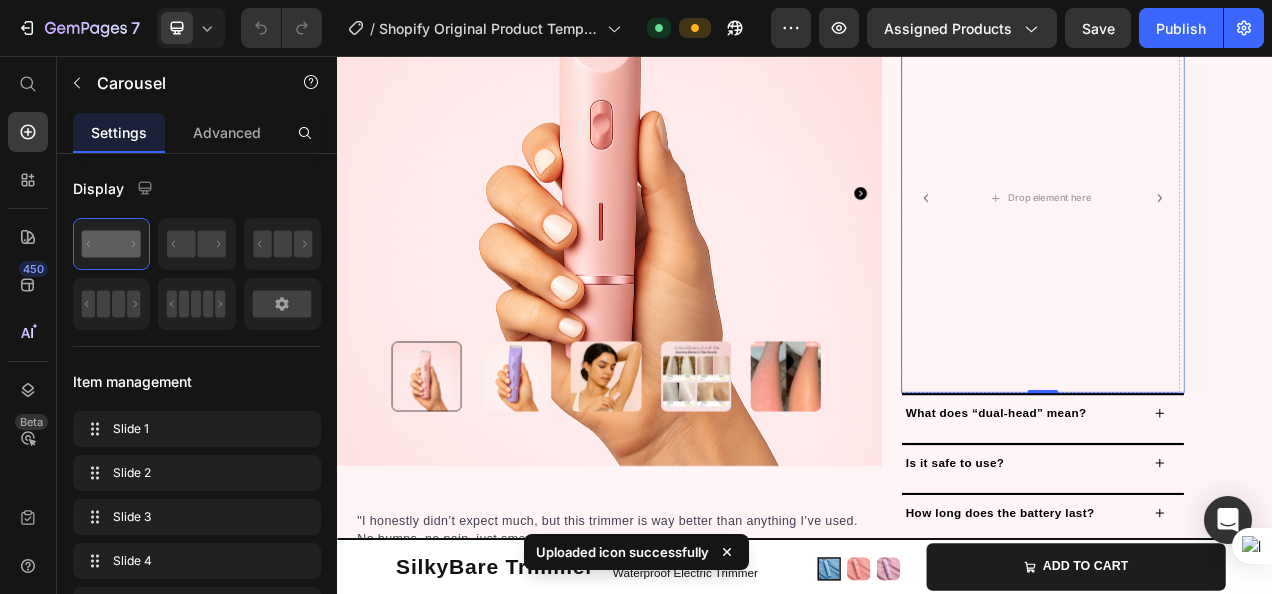click 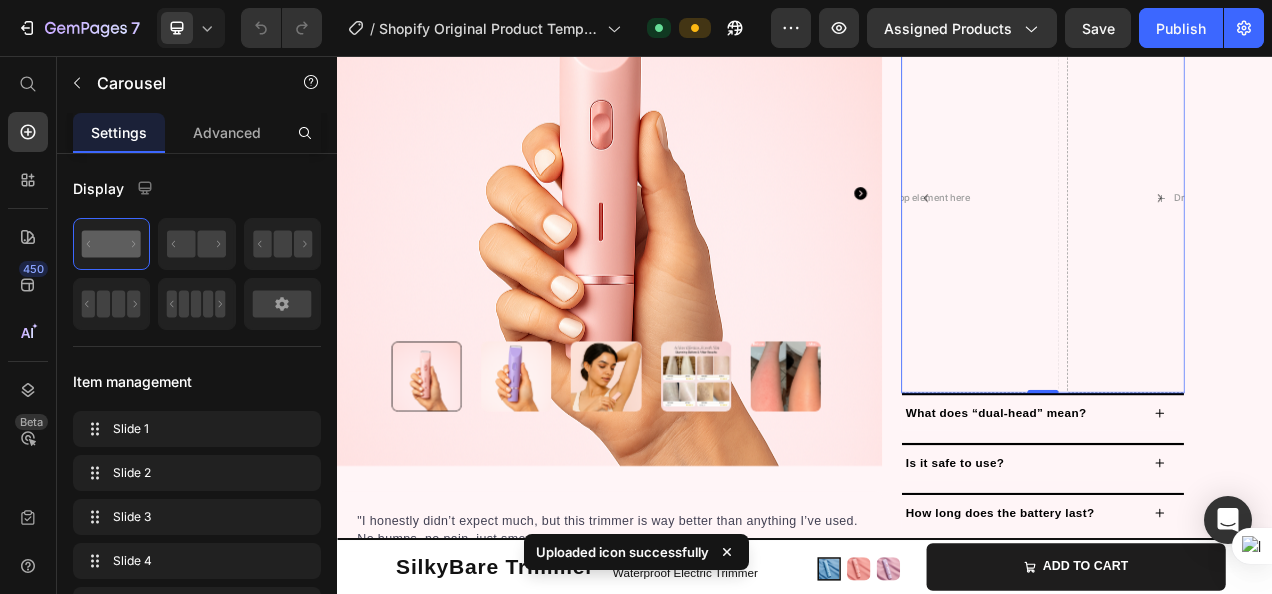 click 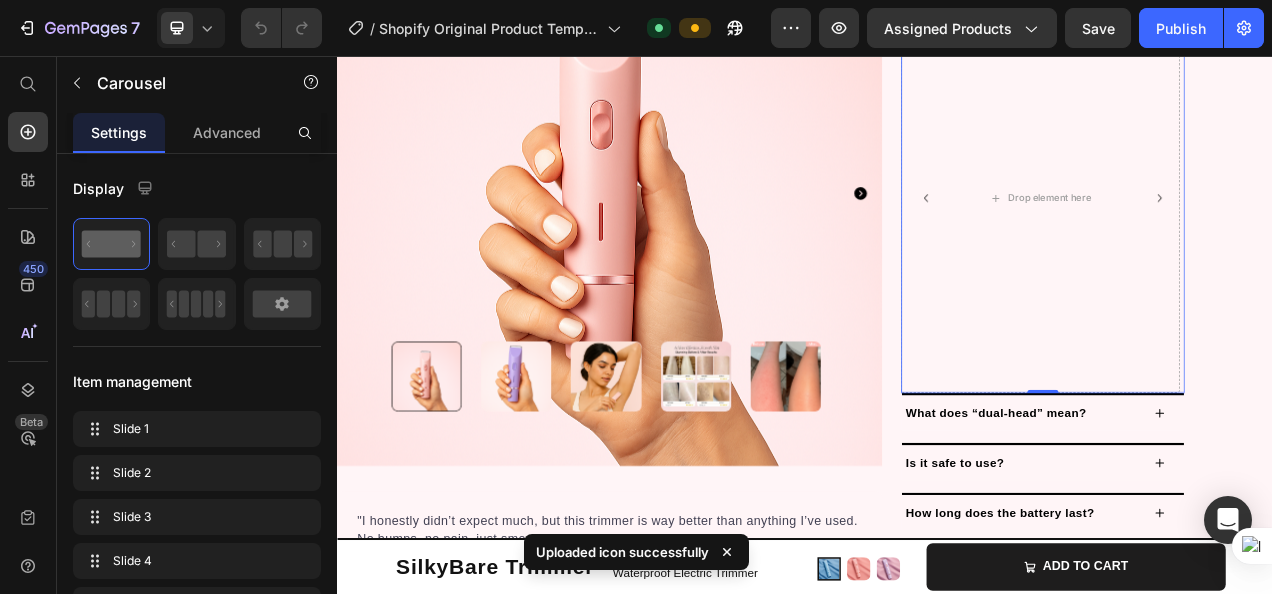 click 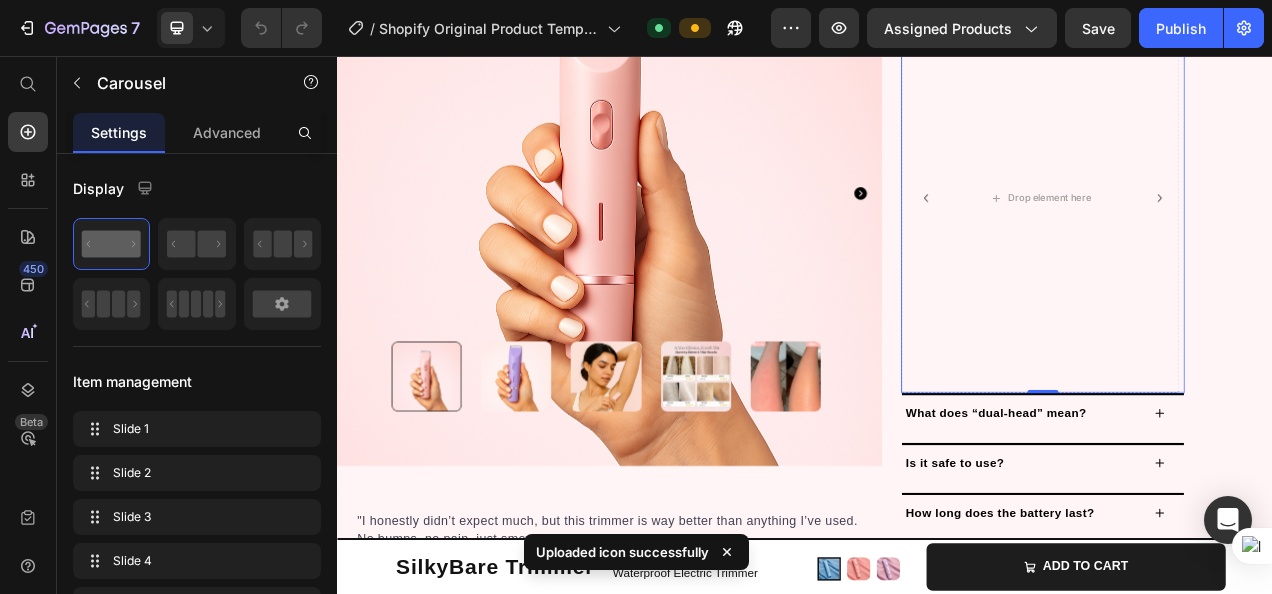 click at bounding box center [1093, 238] 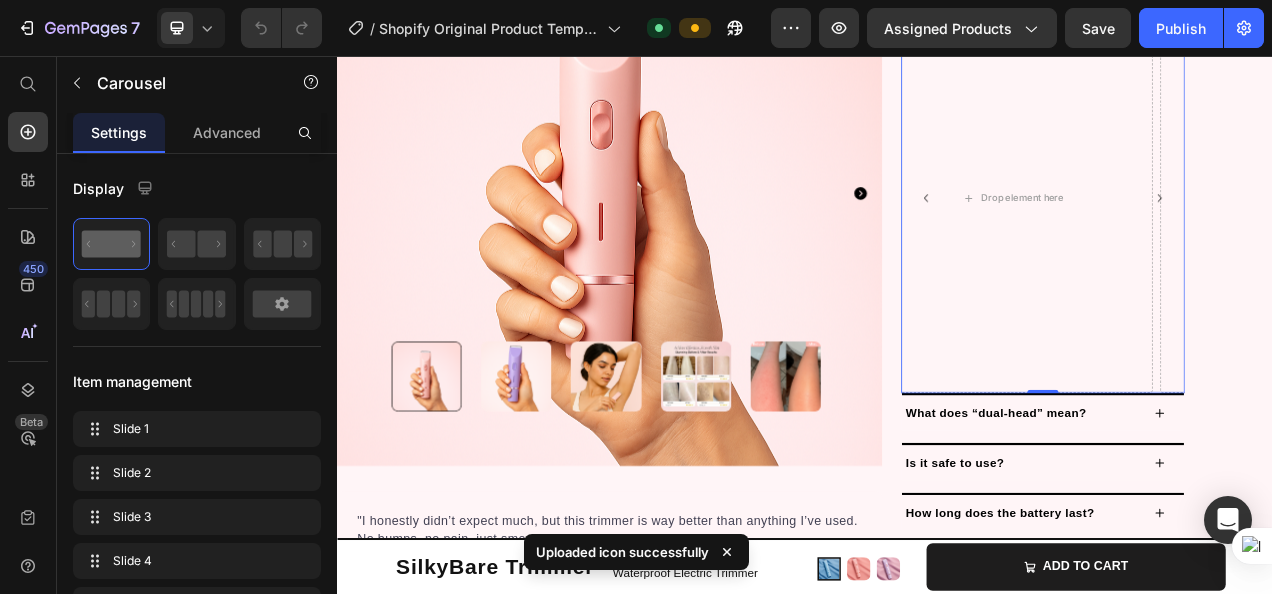 click at bounding box center [1093, 238] 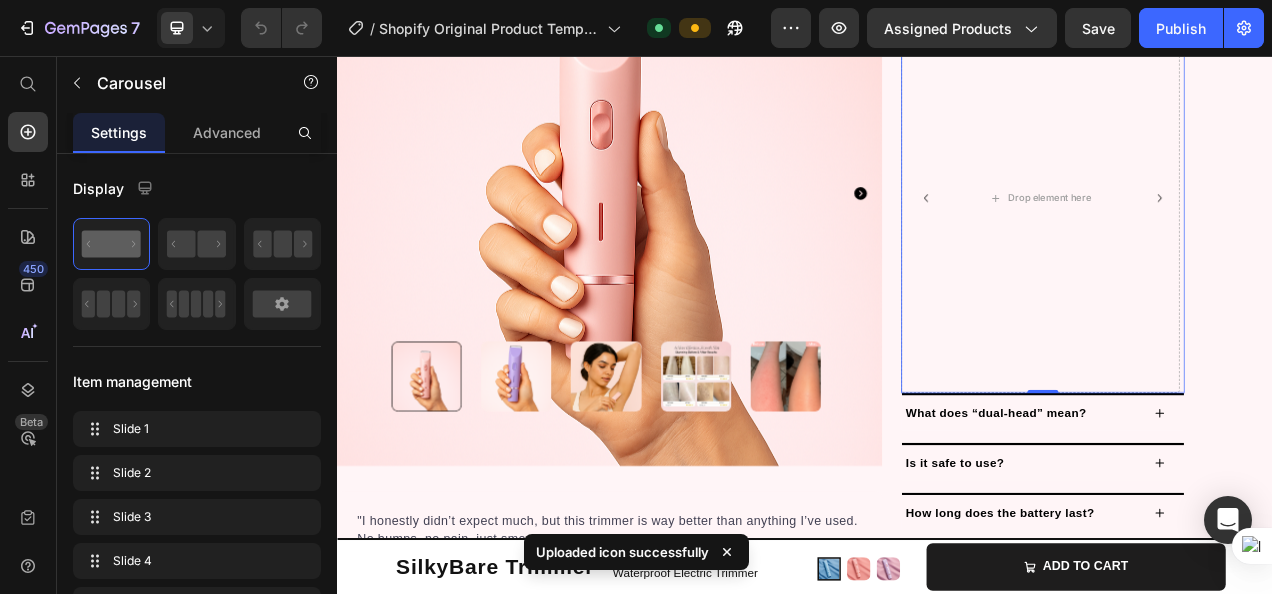 click at bounding box center (1093, 238) 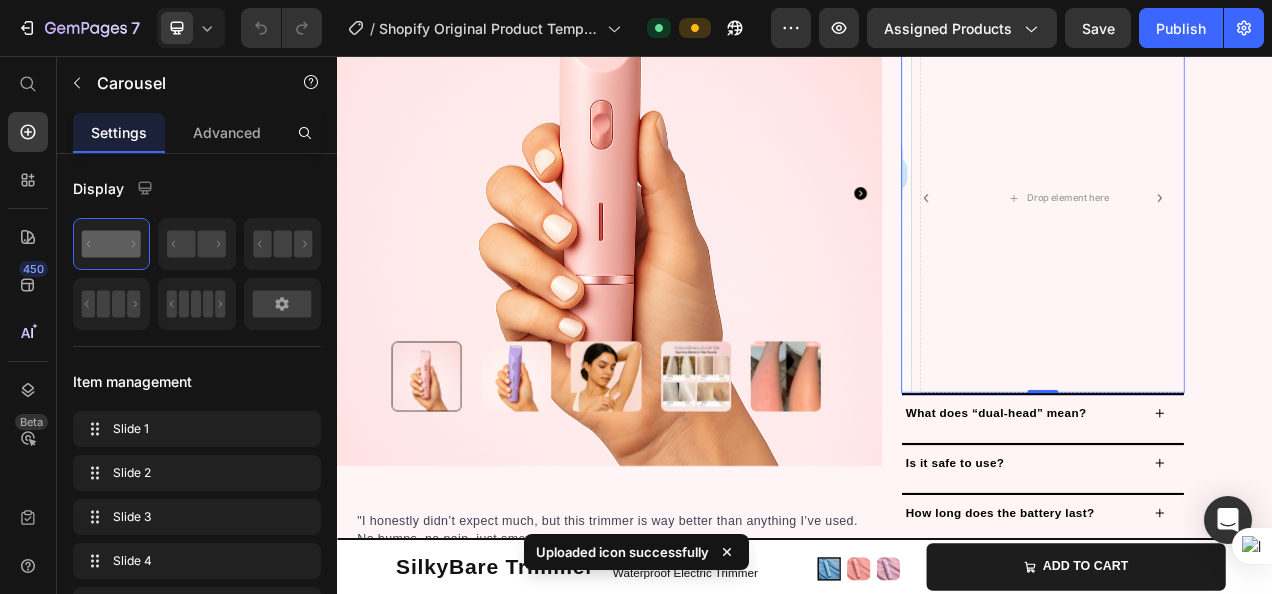 click at bounding box center (896, 306) 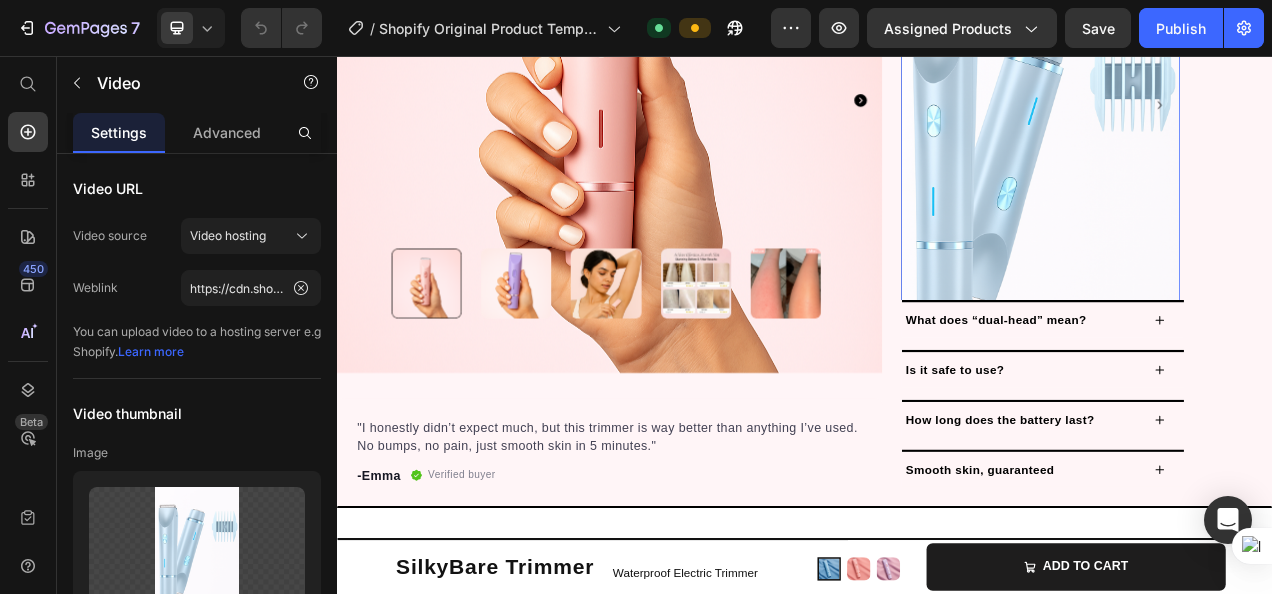 scroll, scrollTop: 1082, scrollLeft: 0, axis: vertical 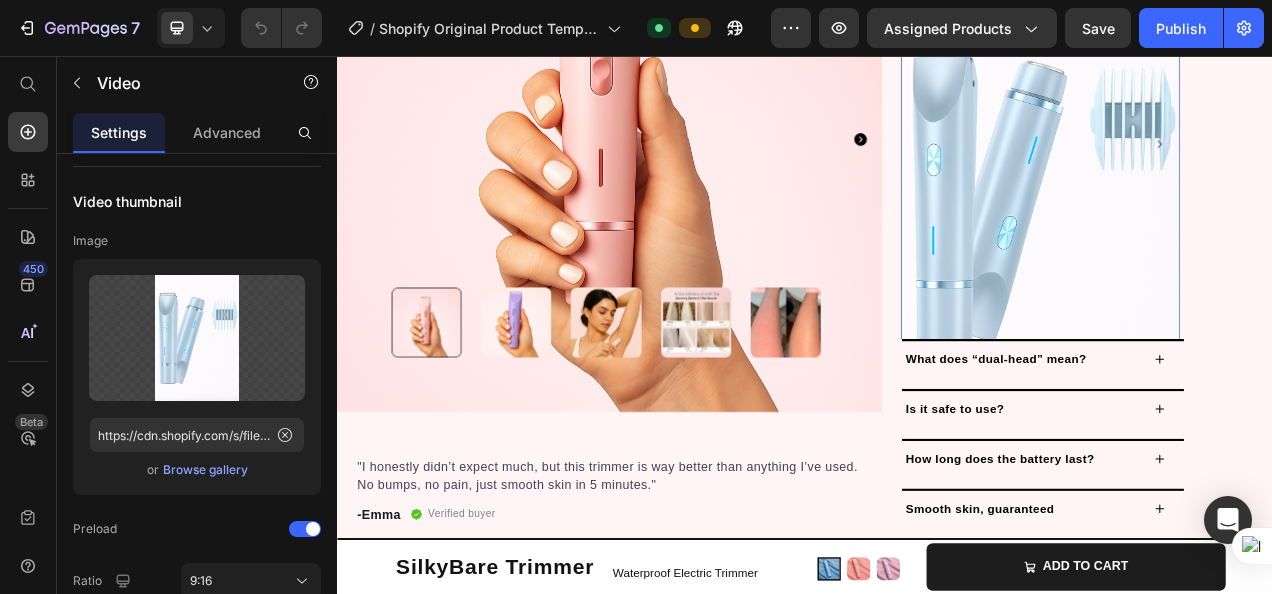 click at bounding box center (1240, 237) 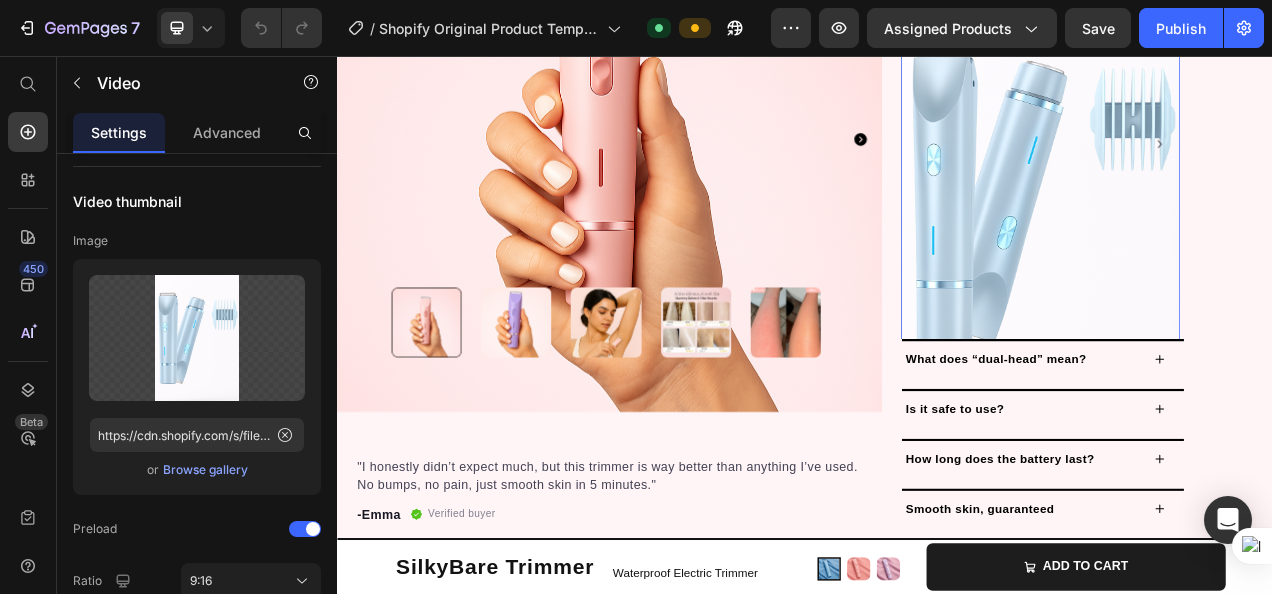 click at bounding box center (1240, 237) 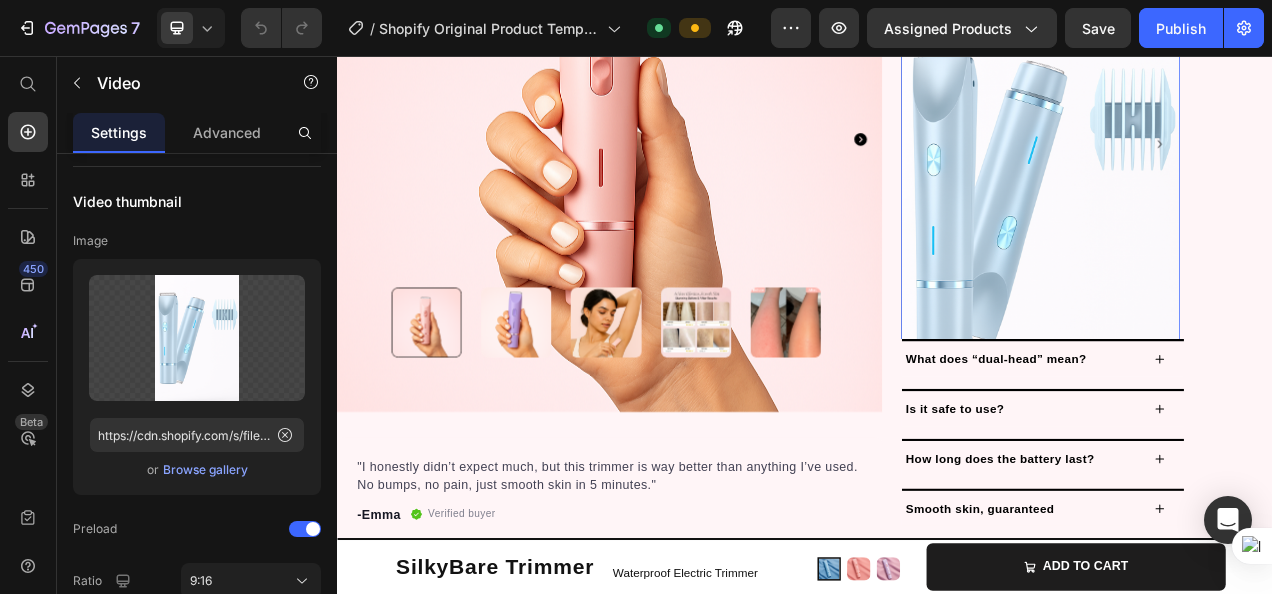click at bounding box center (1240, 237) 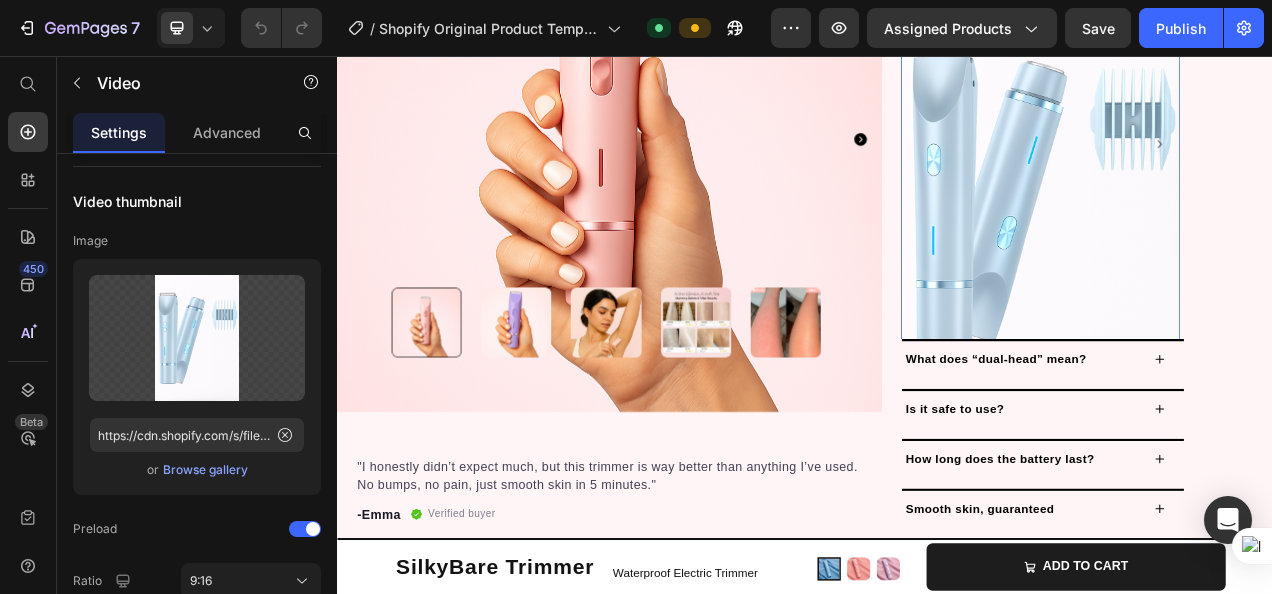 click at bounding box center [1240, 237] 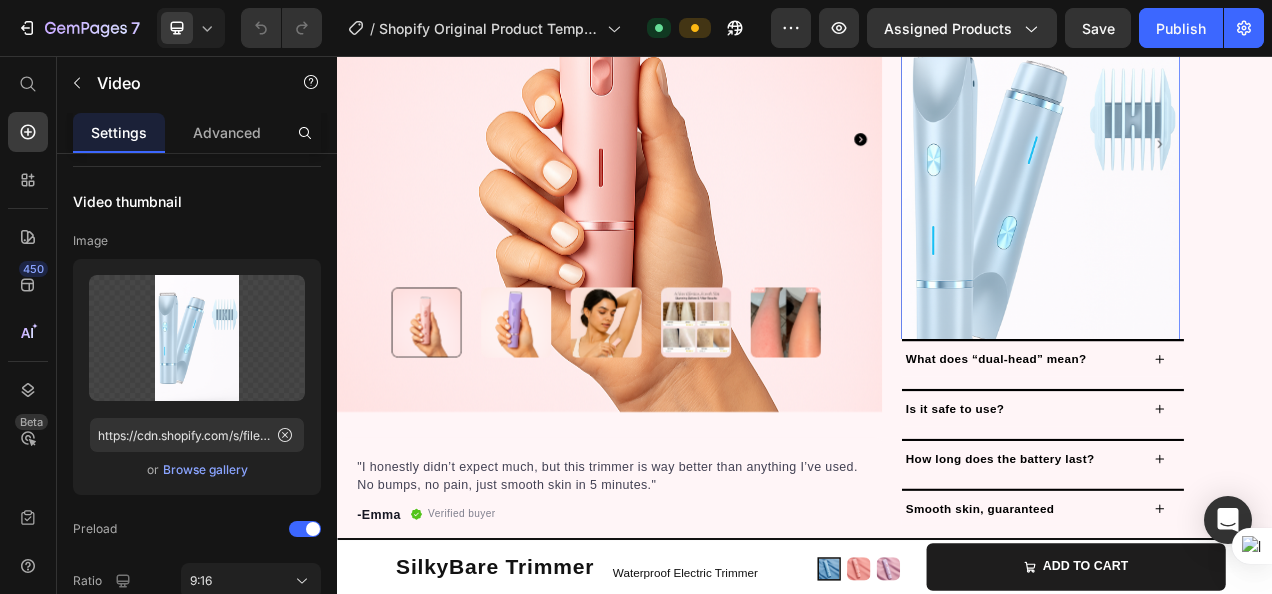 click at bounding box center (1240, 237) 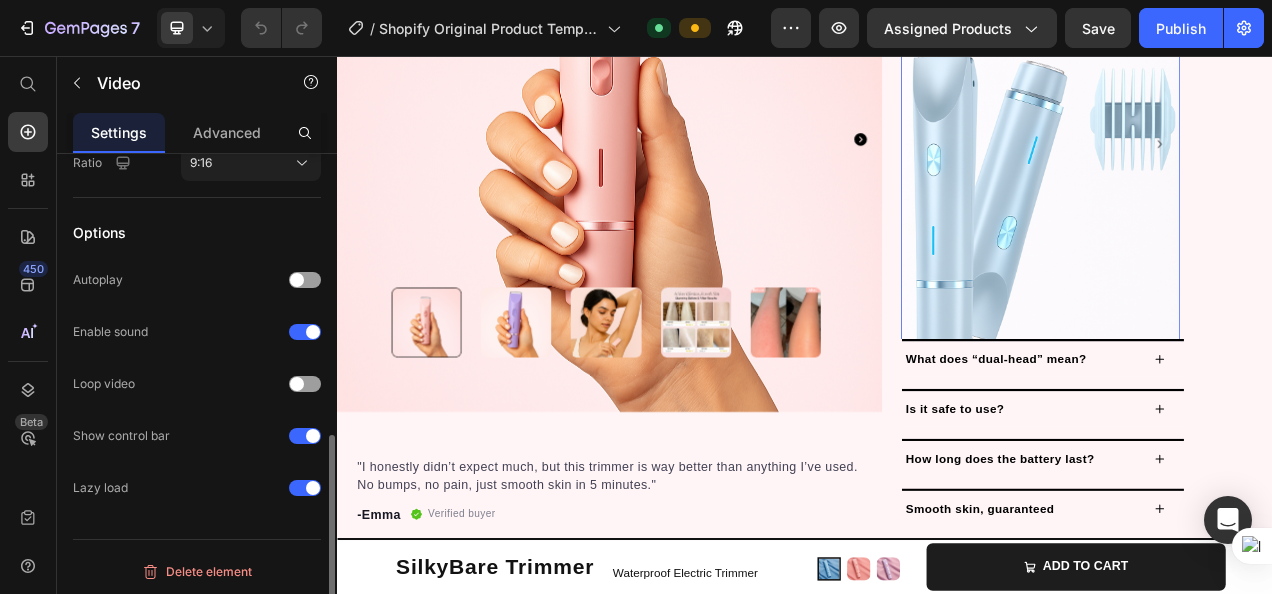 scroll, scrollTop: 632, scrollLeft: 0, axis: vertical 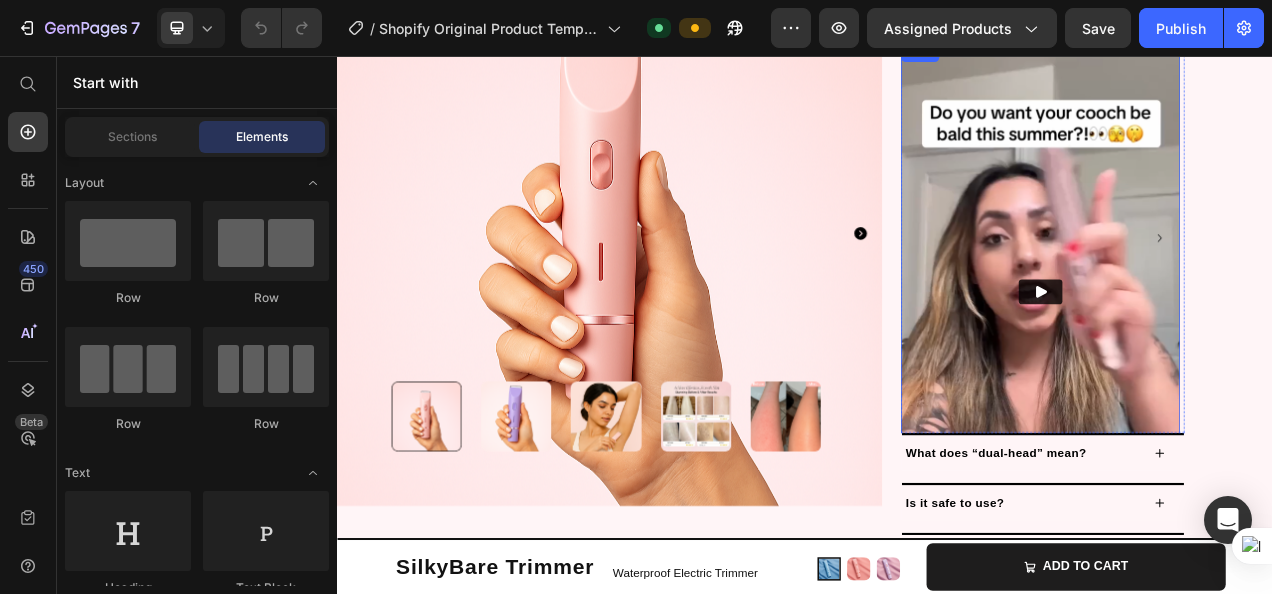 click 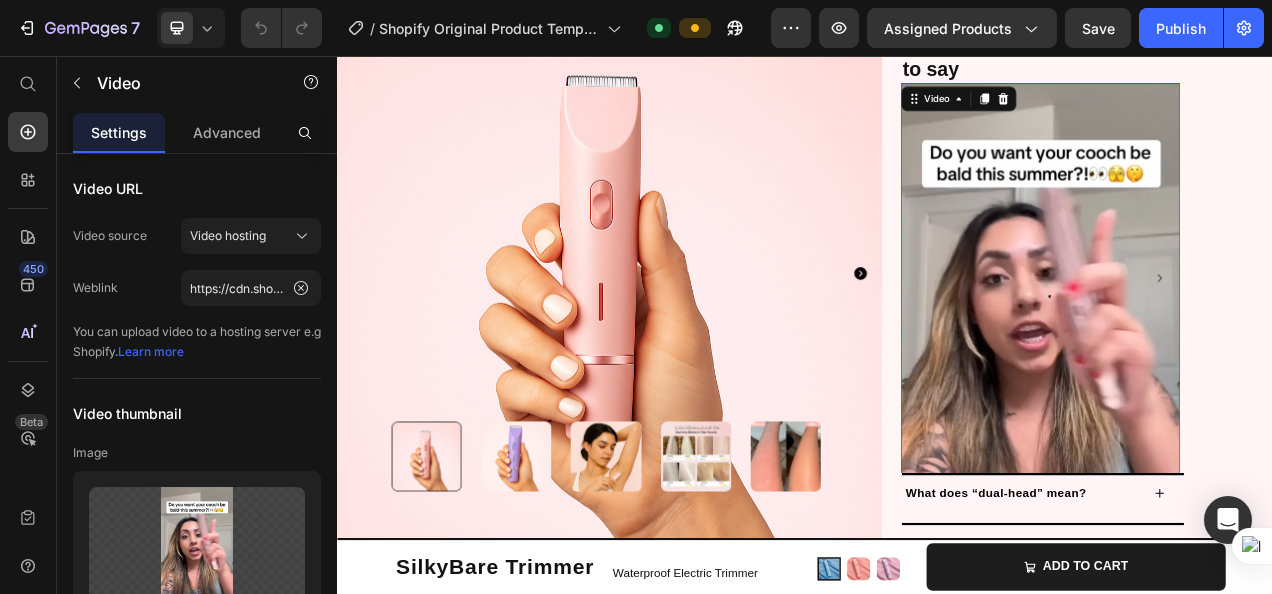scroll, scrollTop: 834, scrollLeft: 0, axis: vertical 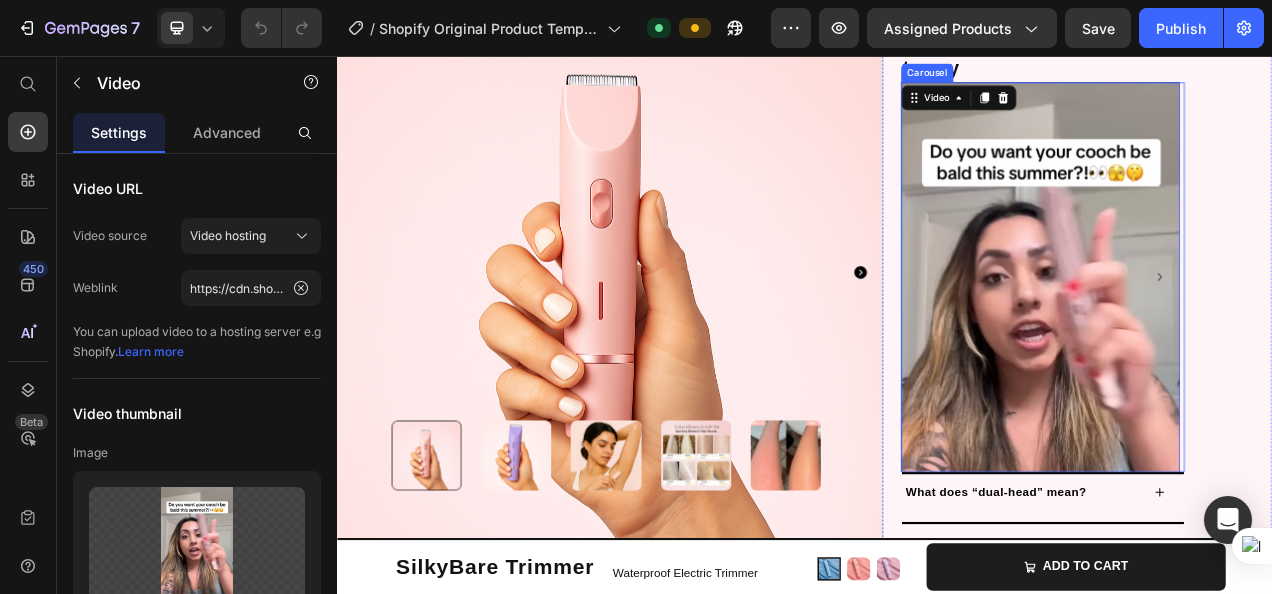 click 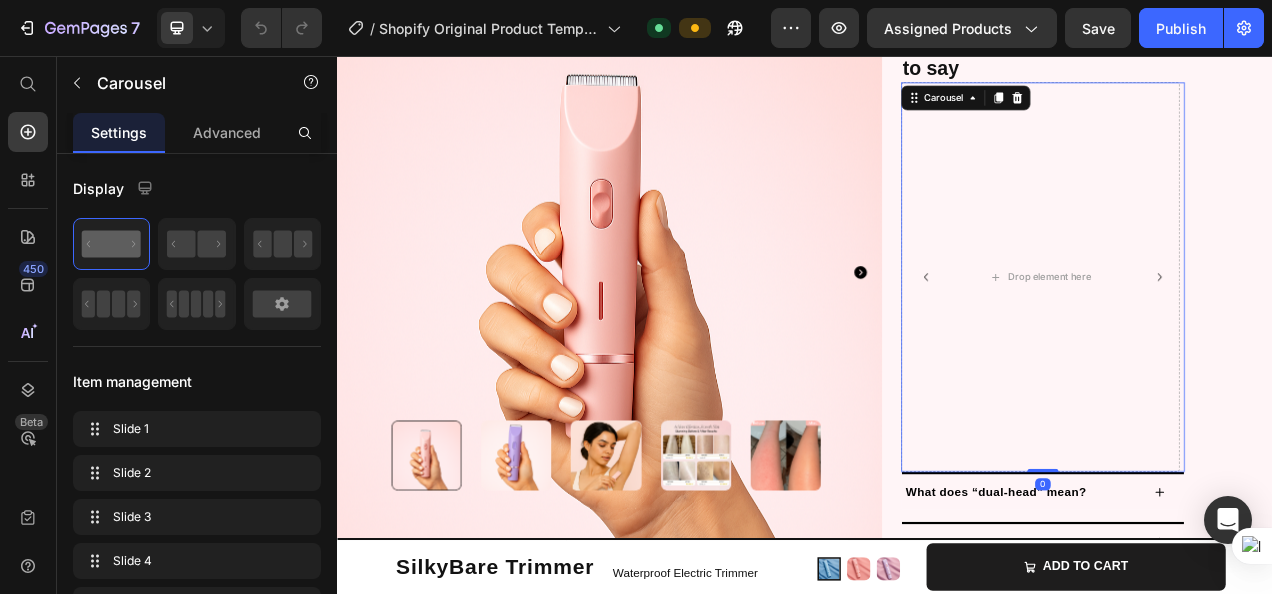 click 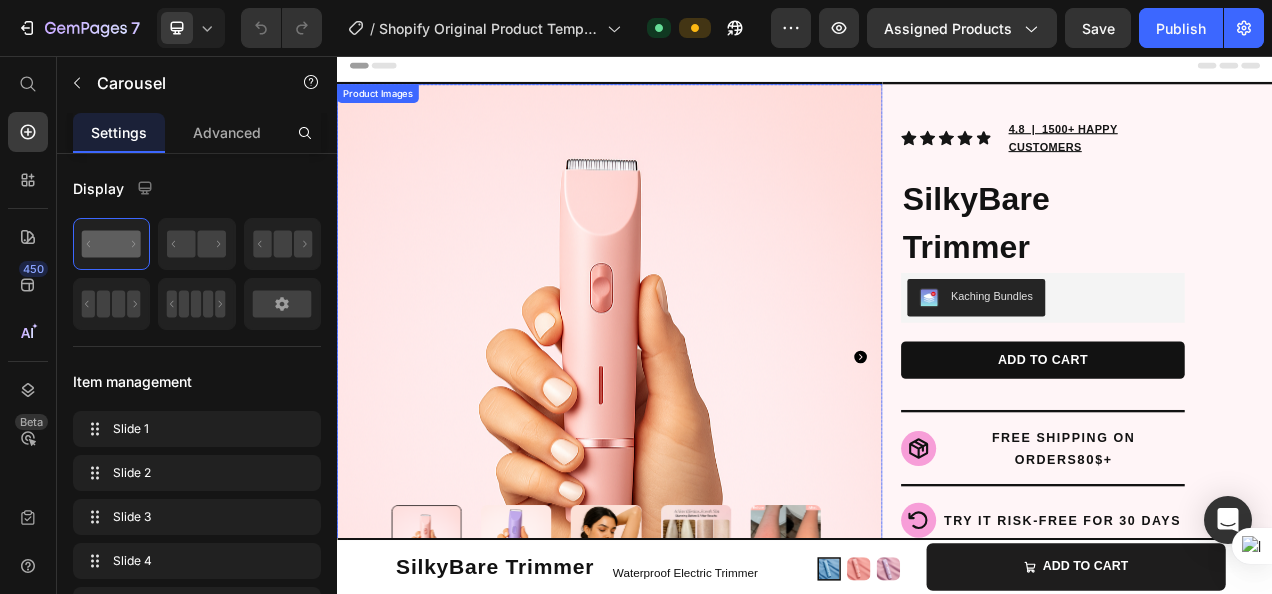 scroll, scrollTop: 0, scrollLeft: 0, axis: both 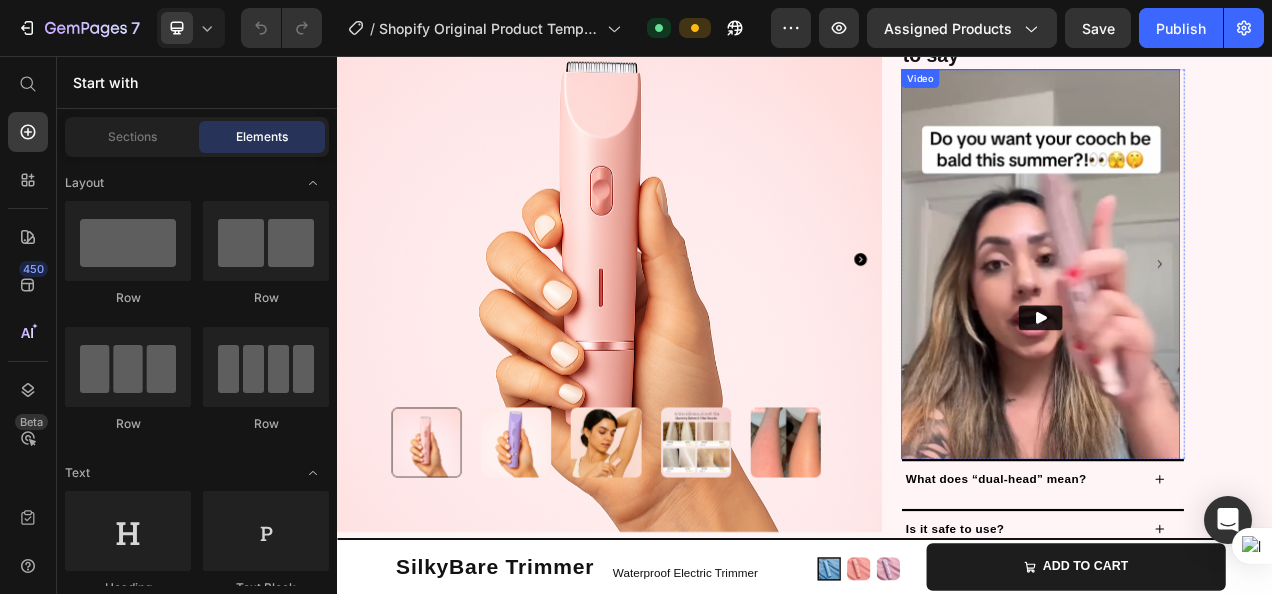 click at bounding box center [1240, 392] 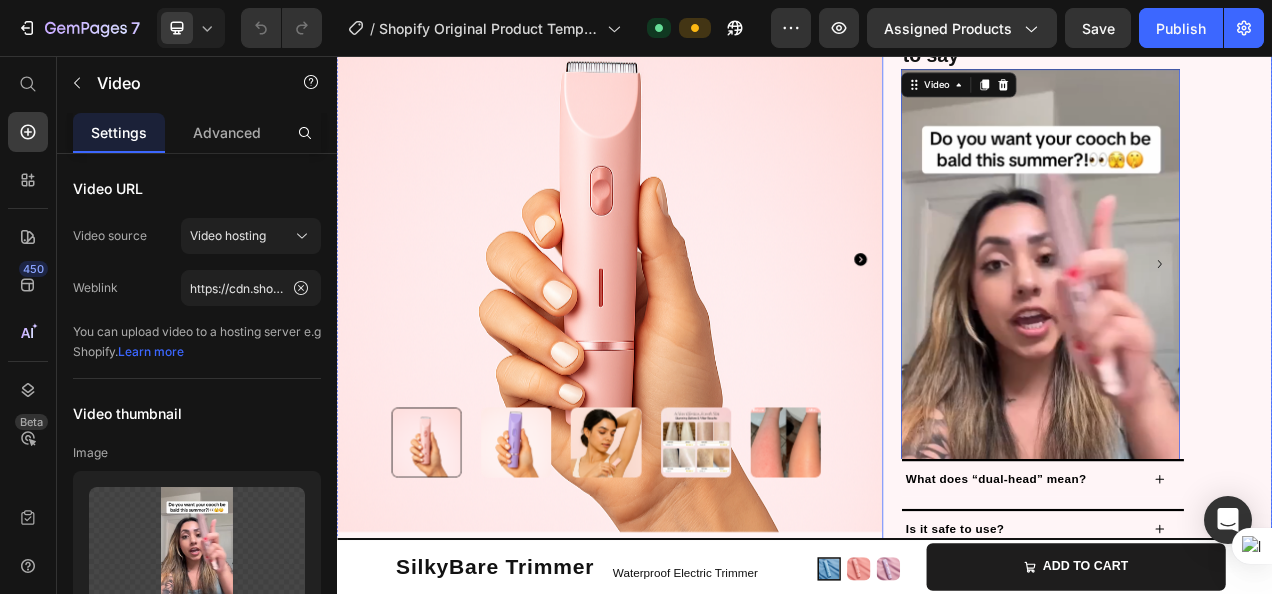 click on "Icon Icon Icon Icon
Icon Icon List Hoz 4.8  |  1500+ HAPPY CUSTOMERS Text block Row SilkyBare Trimmer Product Title Kaching Bundles Kaching Bundles ADD TO CART Product Cart Button                Title Line
Icon FREE SHIPPING ON ORDERS  80 $+ Heading Row Row Row                Title Line
Icon TRY IT RISK-FREE FOR 30 DAYS Heading Row Row                Title Line
Icon LOVED BY WOMEN WORLDWIDE Heading Row Row                Title Line
Publish the page to see the content.
Custom Code See what our customers have to say Heading
Video   0
Drop element here
Drop element here
Drop element here
Drop element here
Drop element here
Drop element here
Drop element here
Carousel
Accordion Row" at bounding box center (1287, 41) 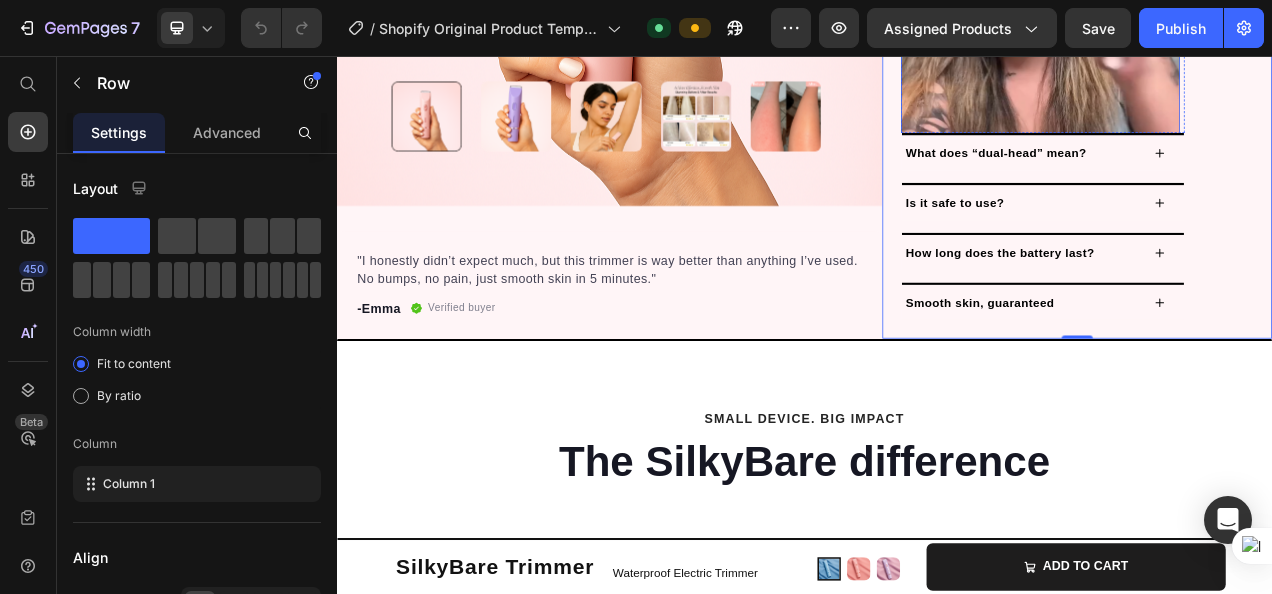 scroll, scrollTop: 808, scrollLeft: 0, axis: vertical 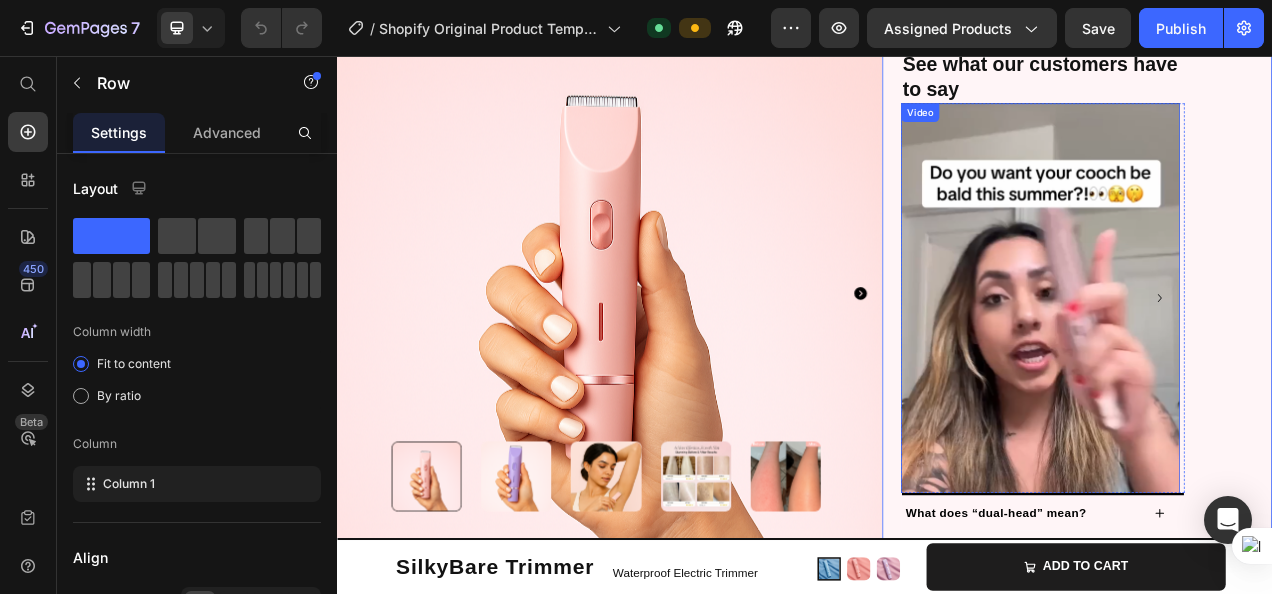 click at bounding box center [1240, 434] 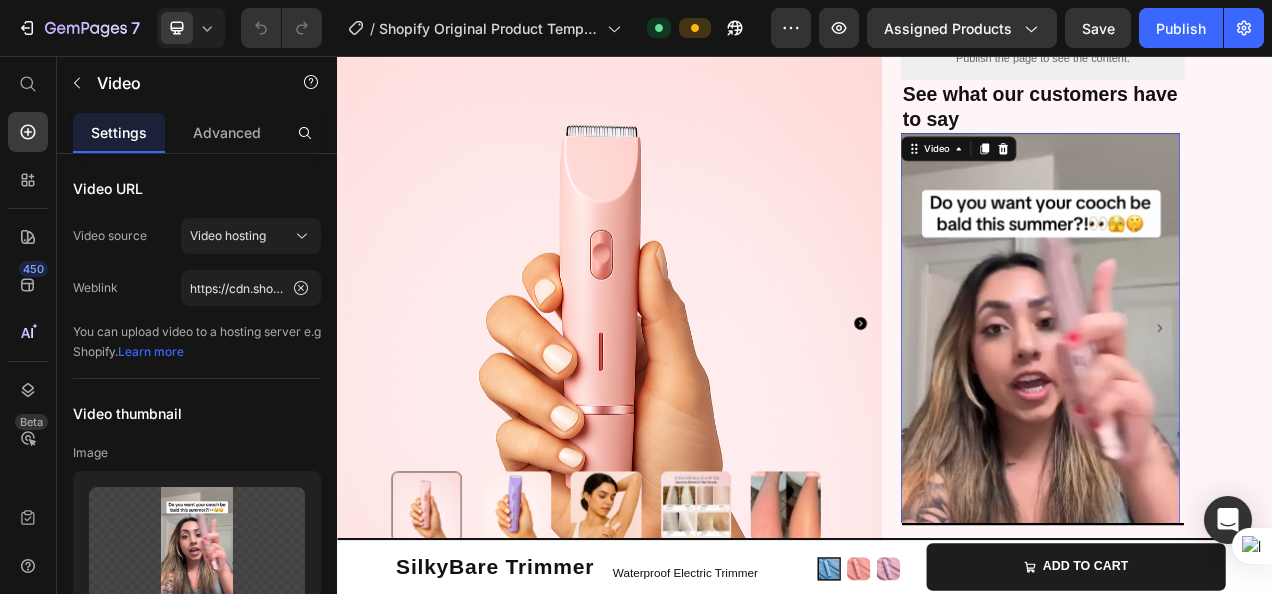 scroll, scrollTop: 768, scrollLeft: 0, axis: vertical 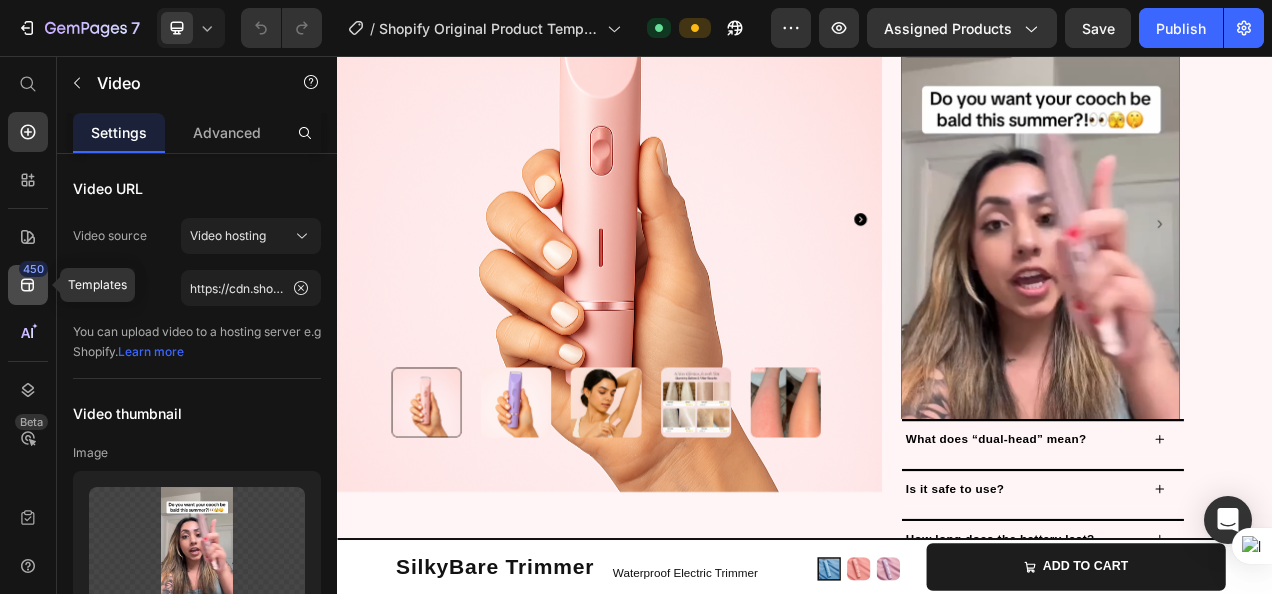 click 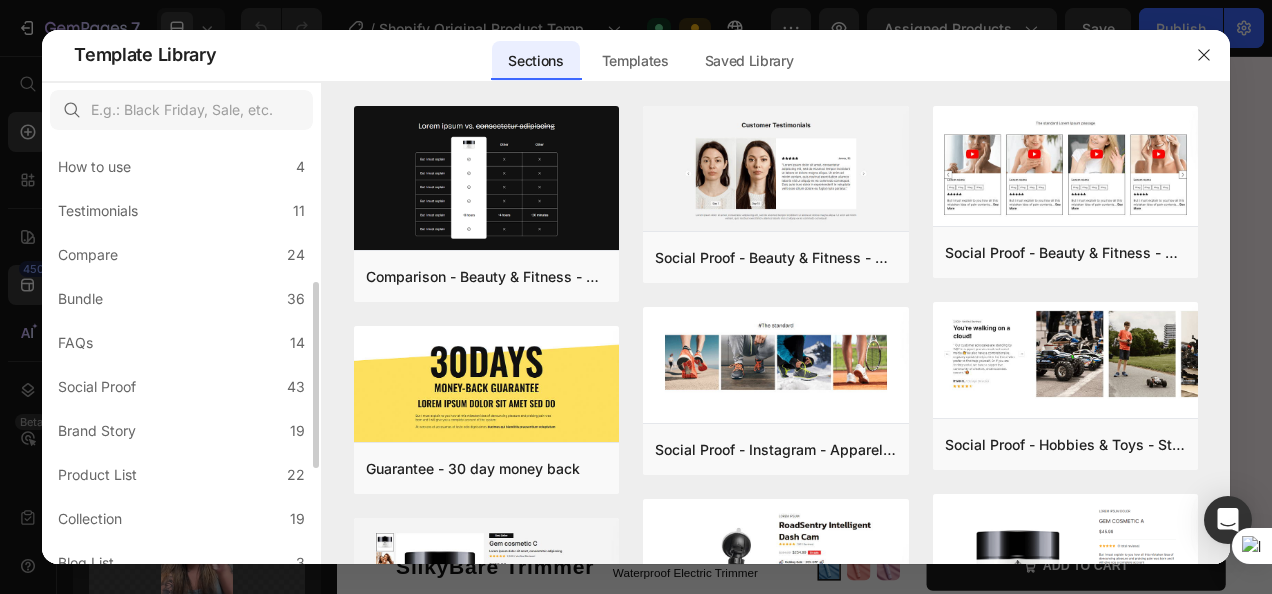 scroll, scrollTop: 320, scrollLeft: 0, axis: vertical 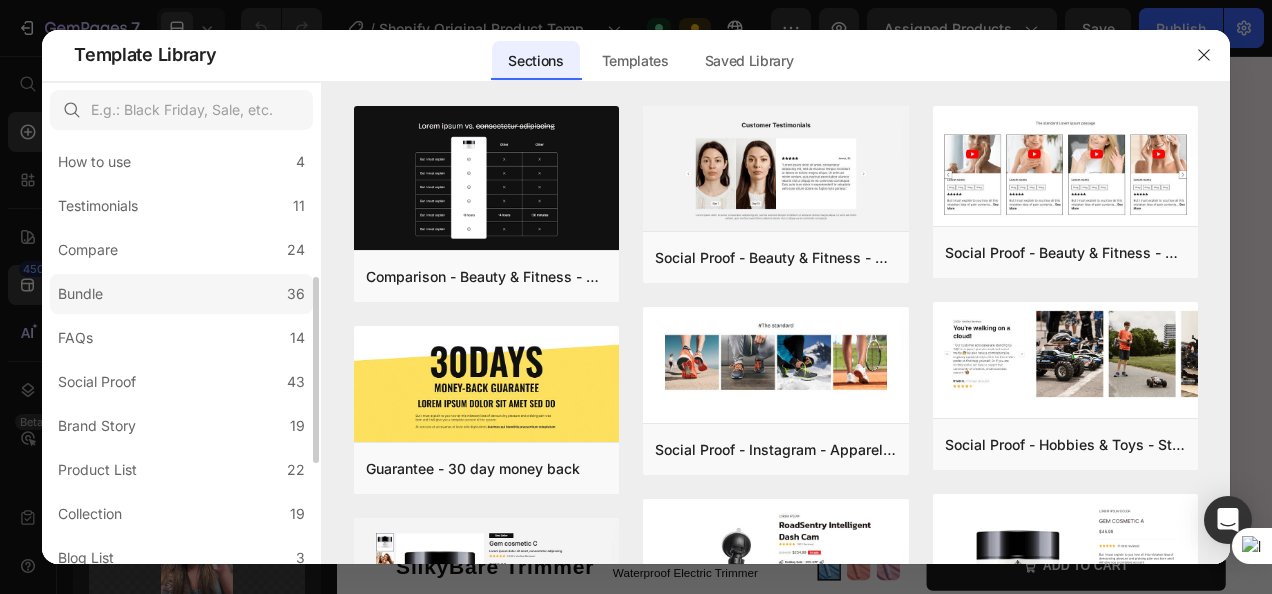 click on "Bundle 36" 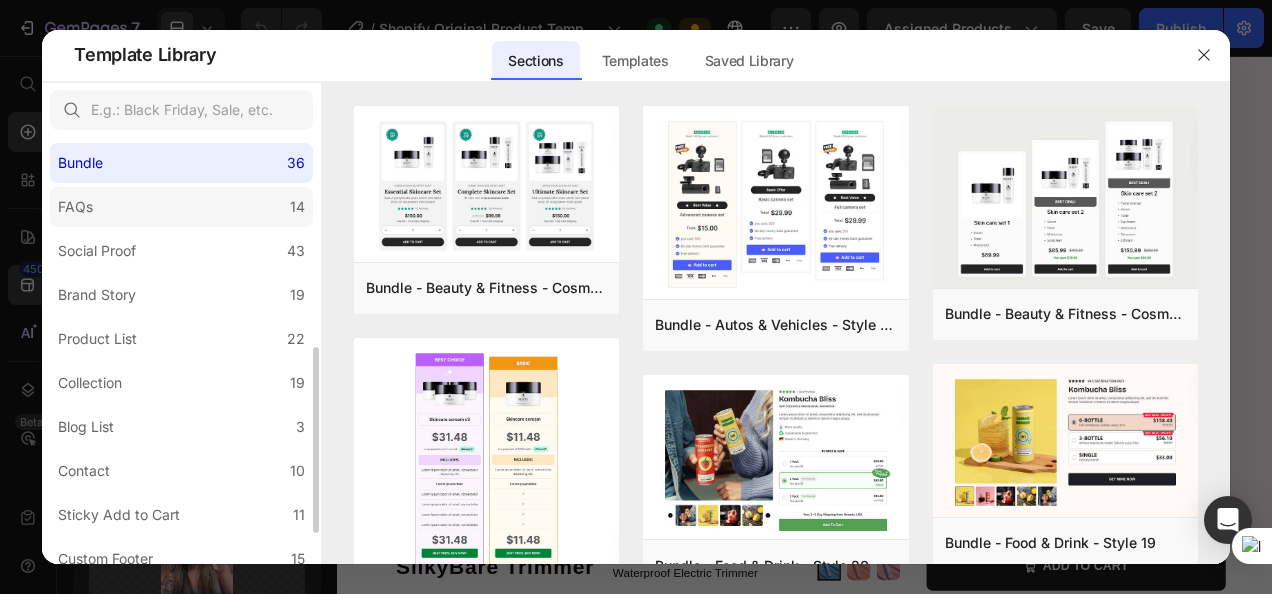 scroll, scrollTop: 473, scrollLeft: 0, axis: vertical 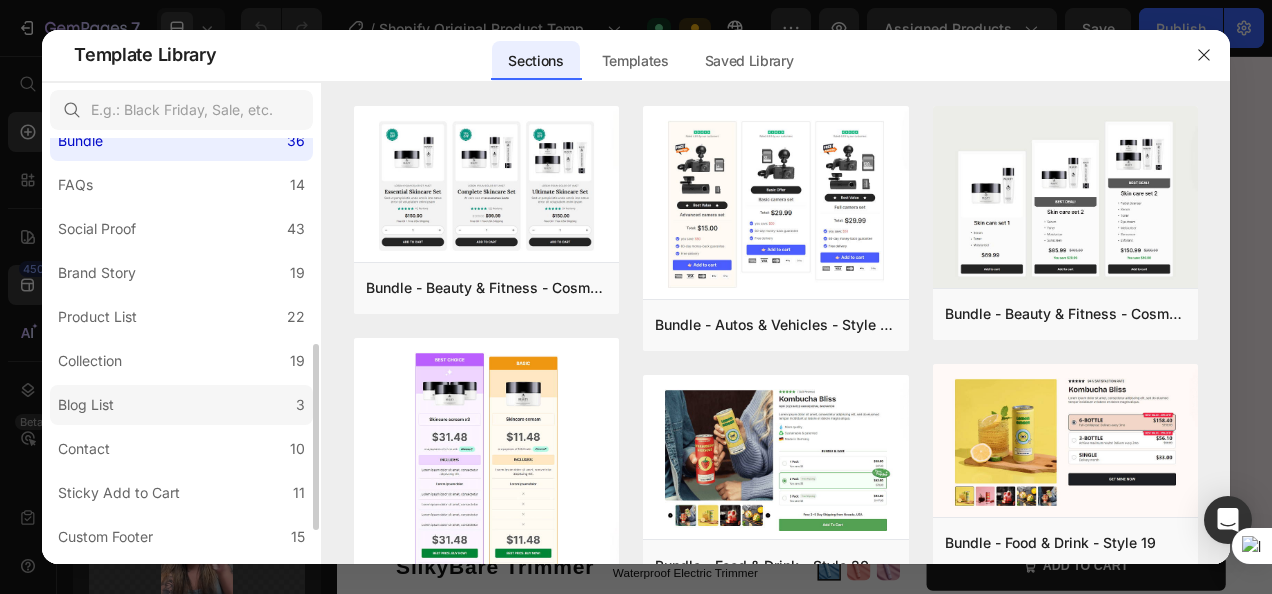 click on "Blog List 3" 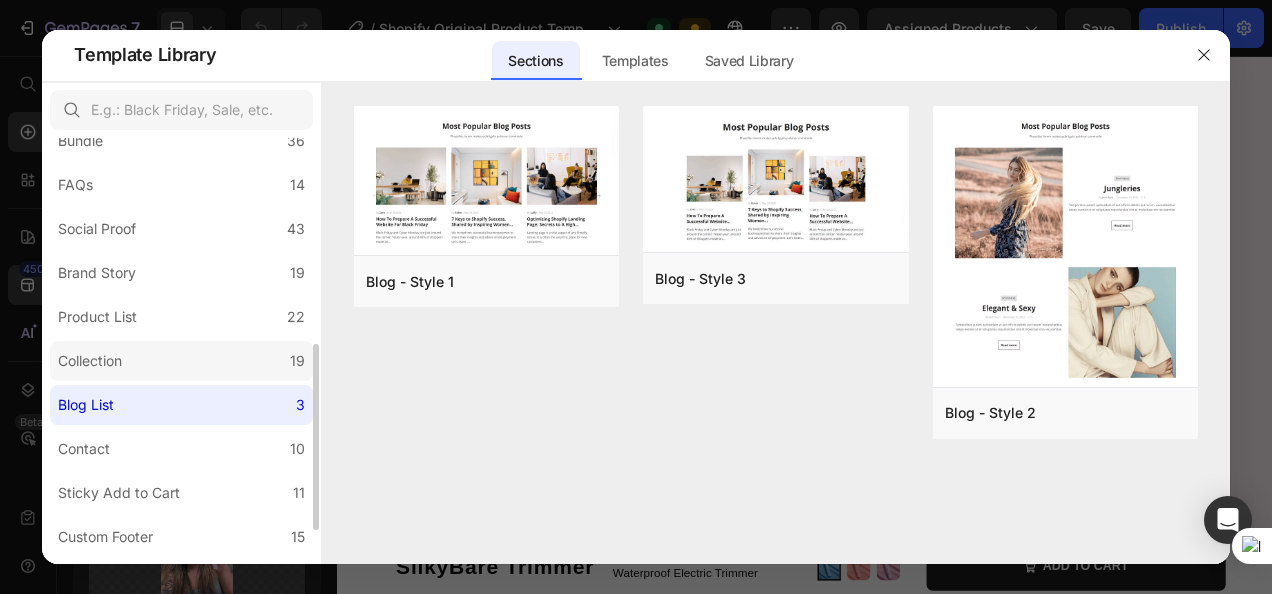 click on "Collection 19" 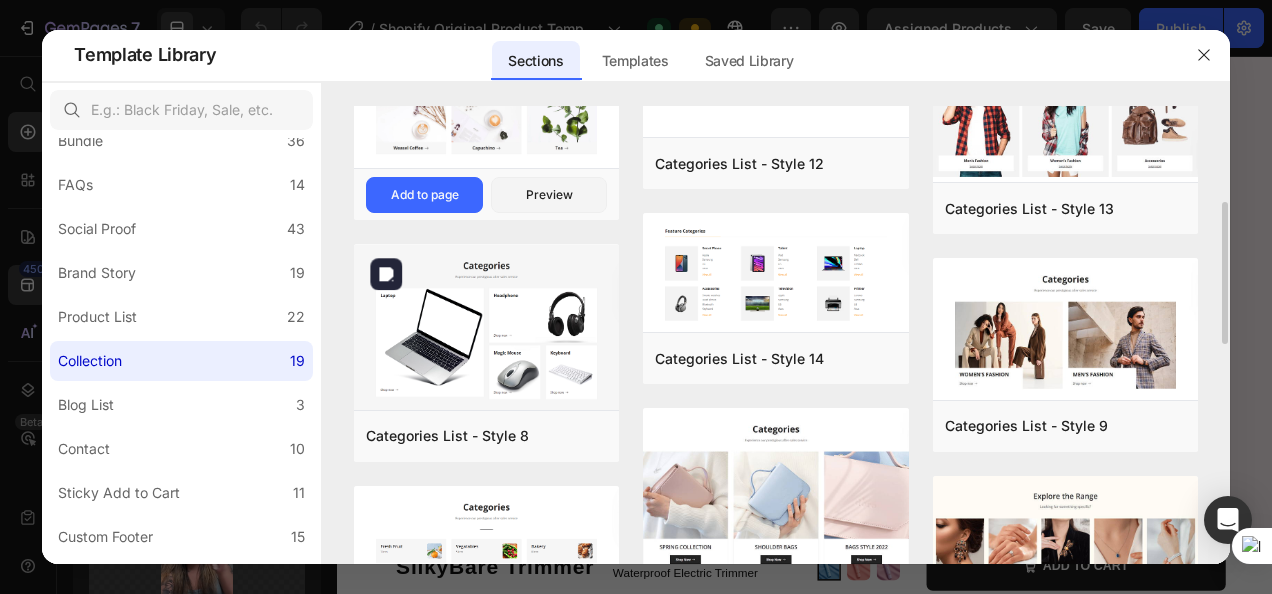 scroll, scrollTop: 305, scrollLeft: 0, axis: vertical 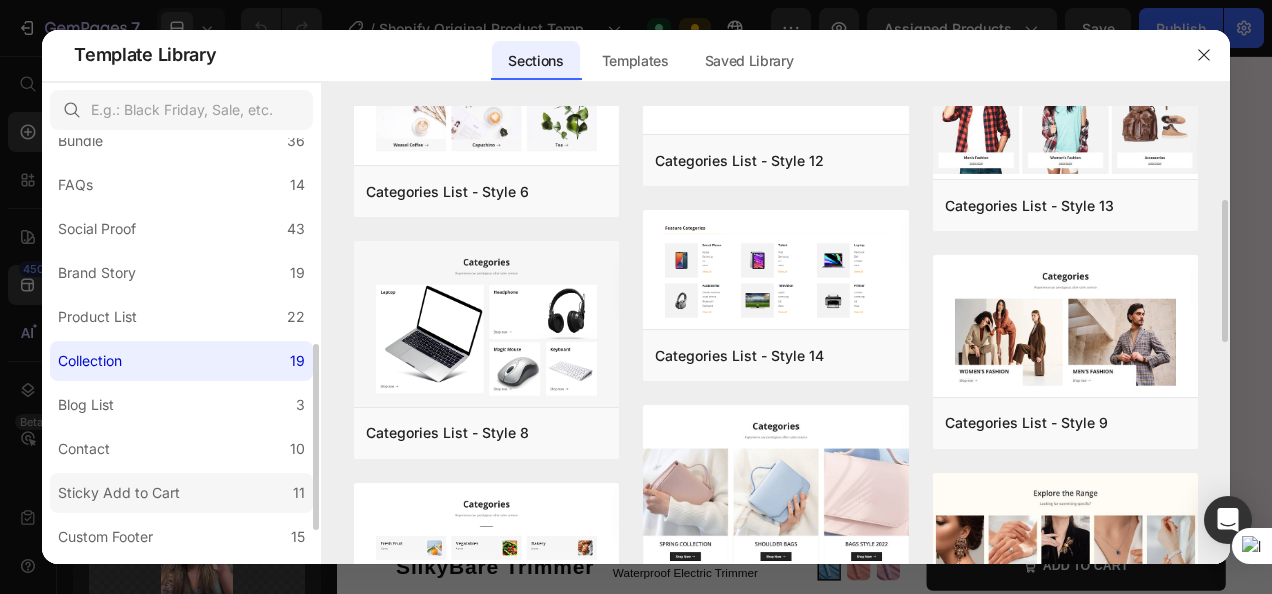 click on "Sticky Add to Cart 11" 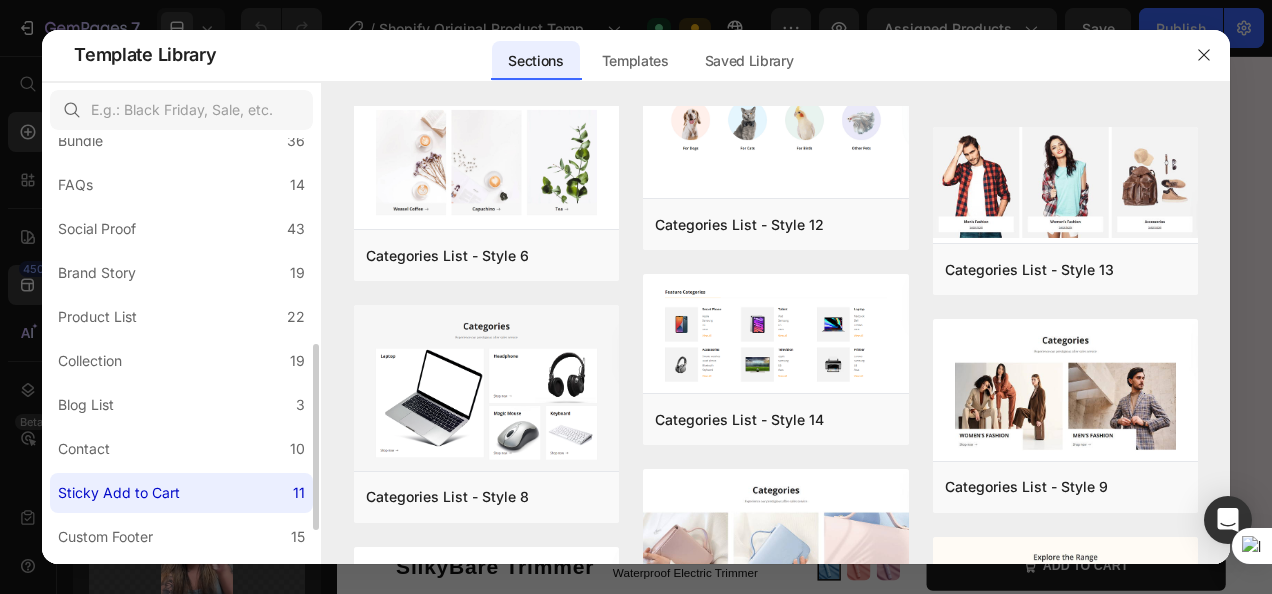scroll, scrollTop: 0, scrollLeft: 0, axis: both 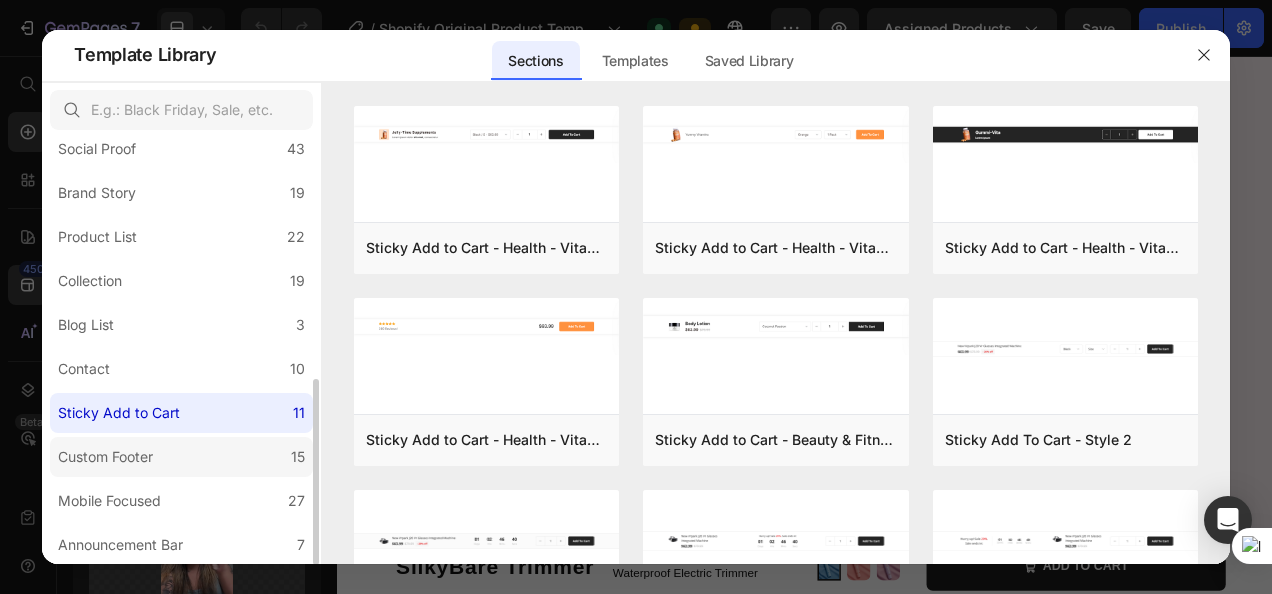 click on "Custom Footer 15" 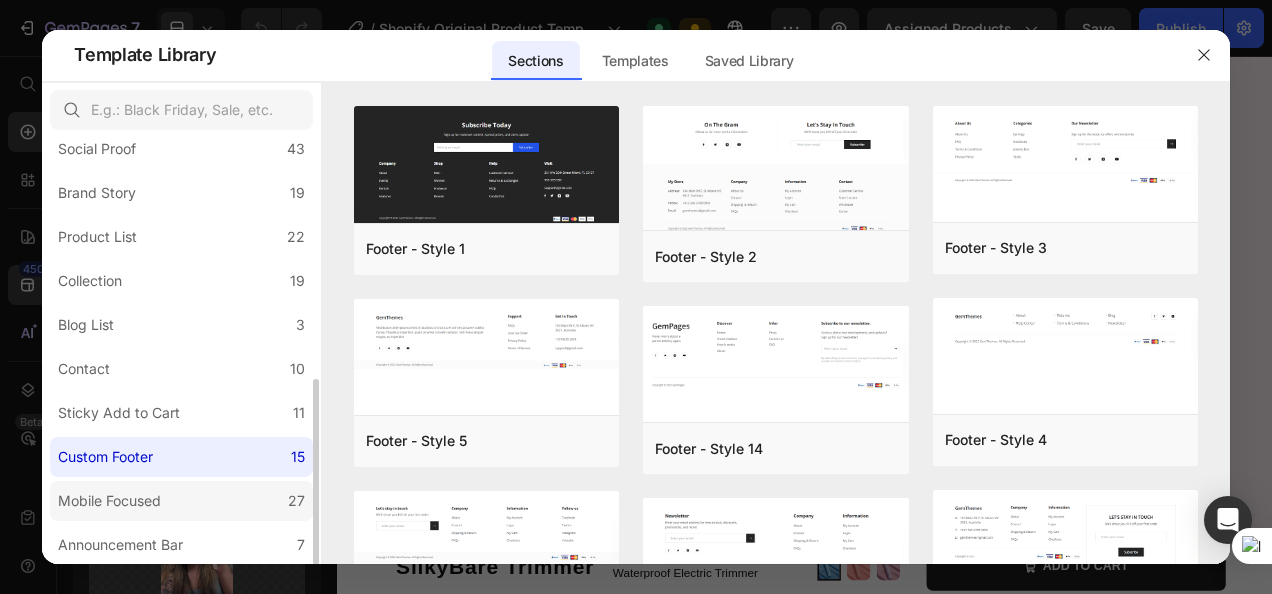 click on "Mobile Focused 27" 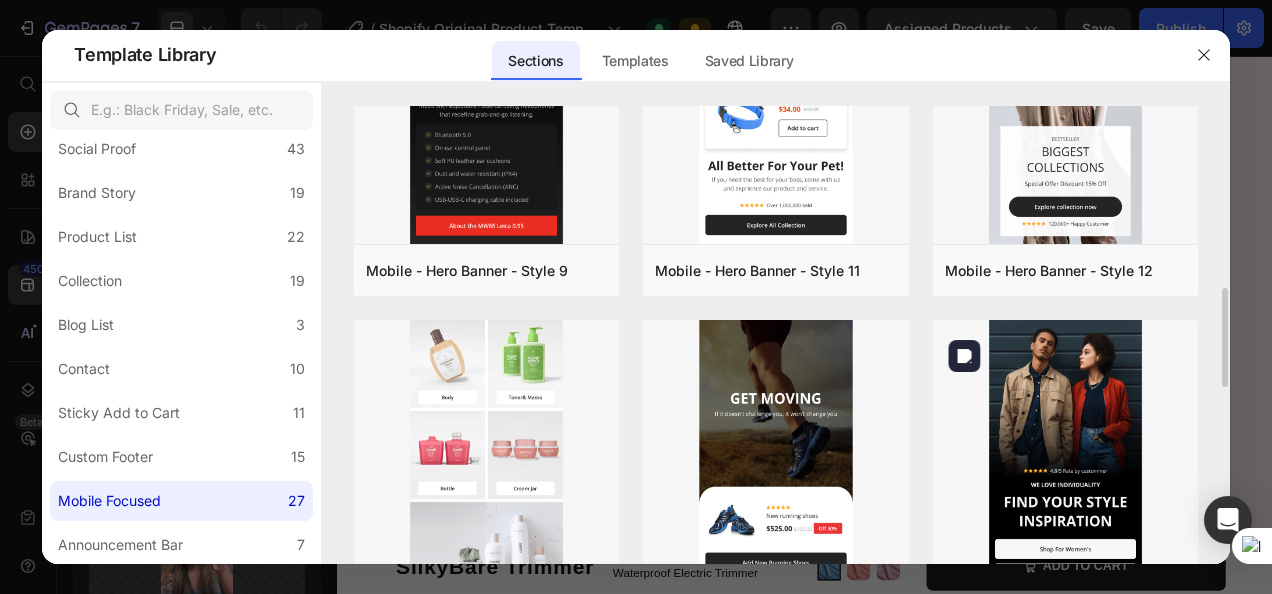 scroll, scrollTop: 844, scrollLeft: 0, axis: vertical 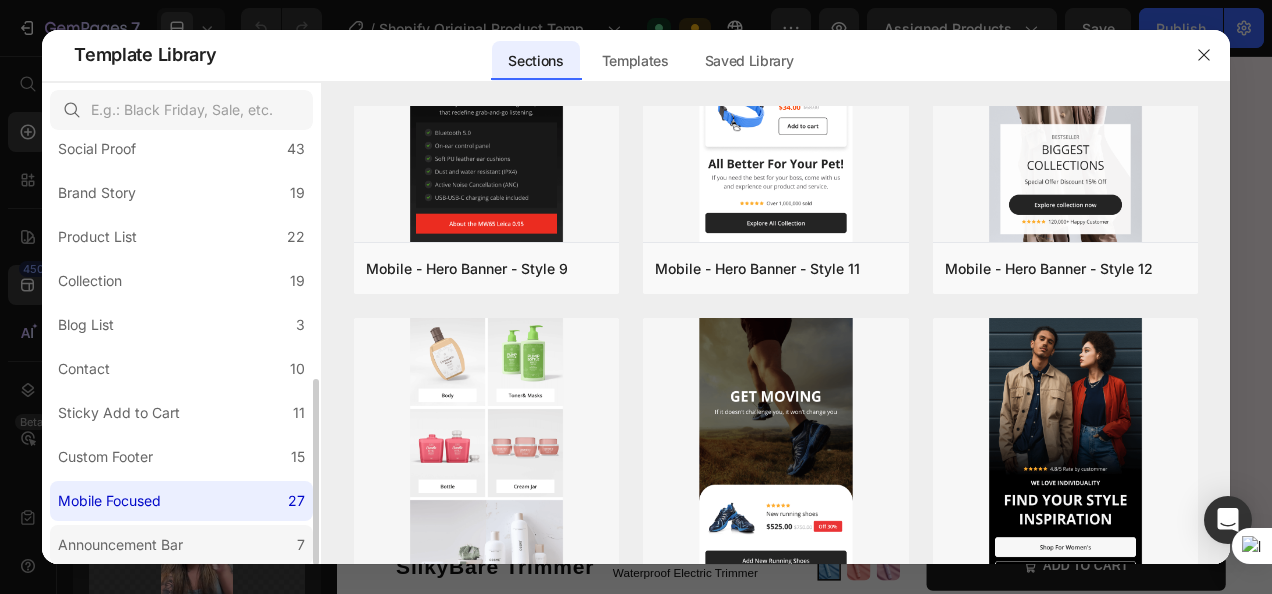 click on "Announcement Bar 7" 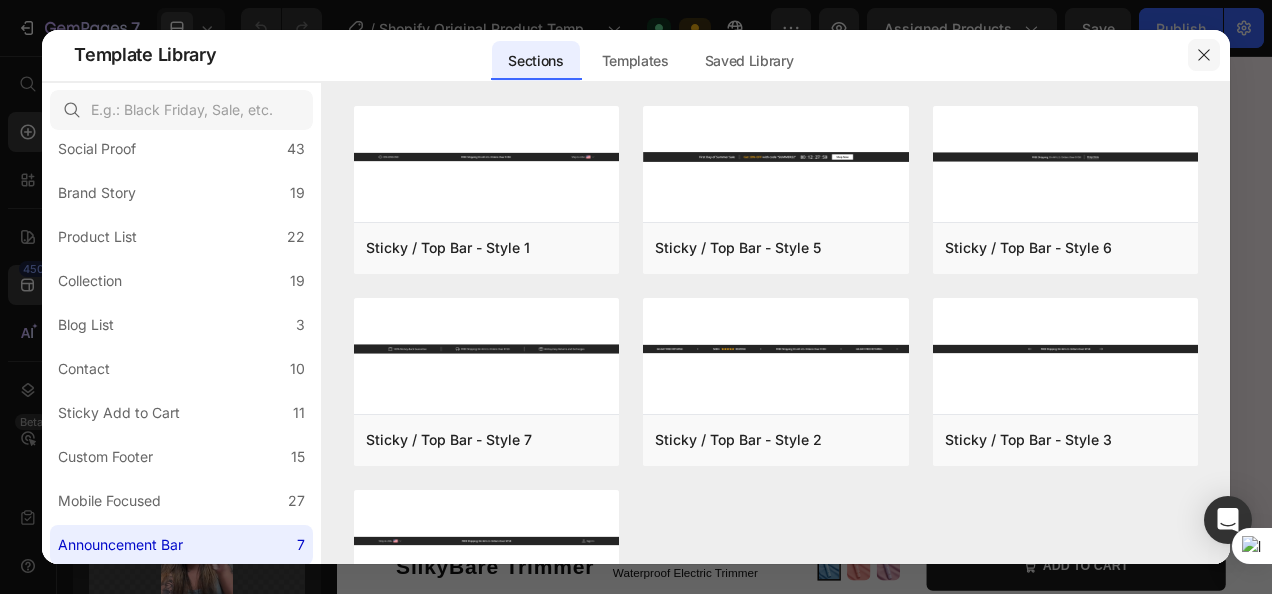 click 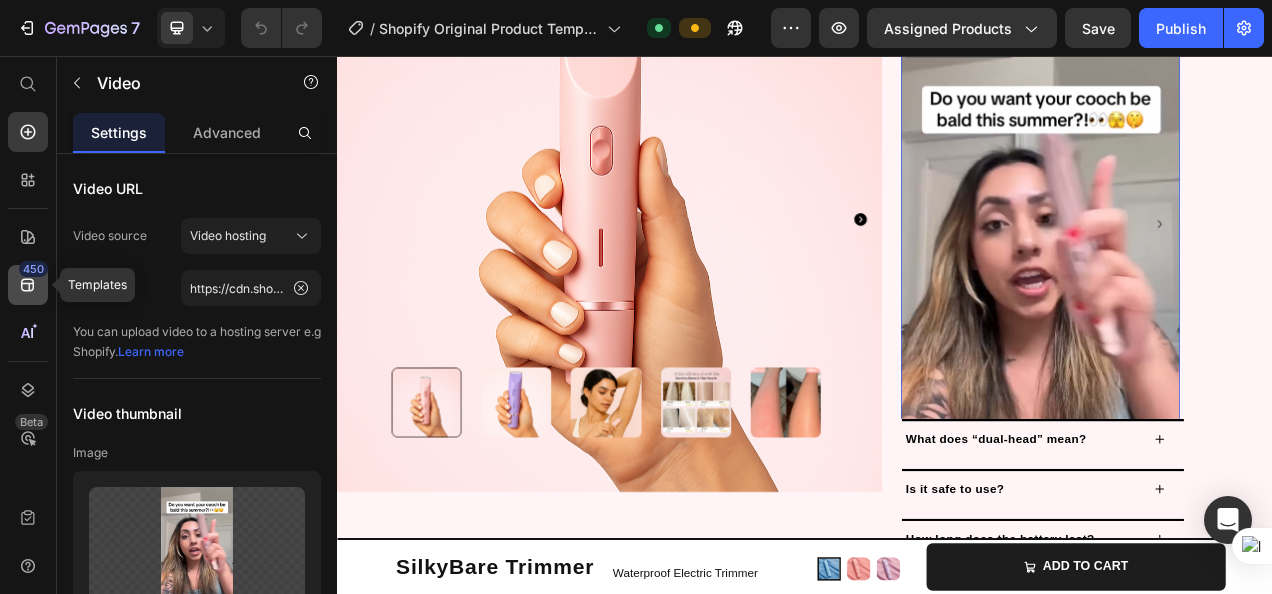 click on "450" 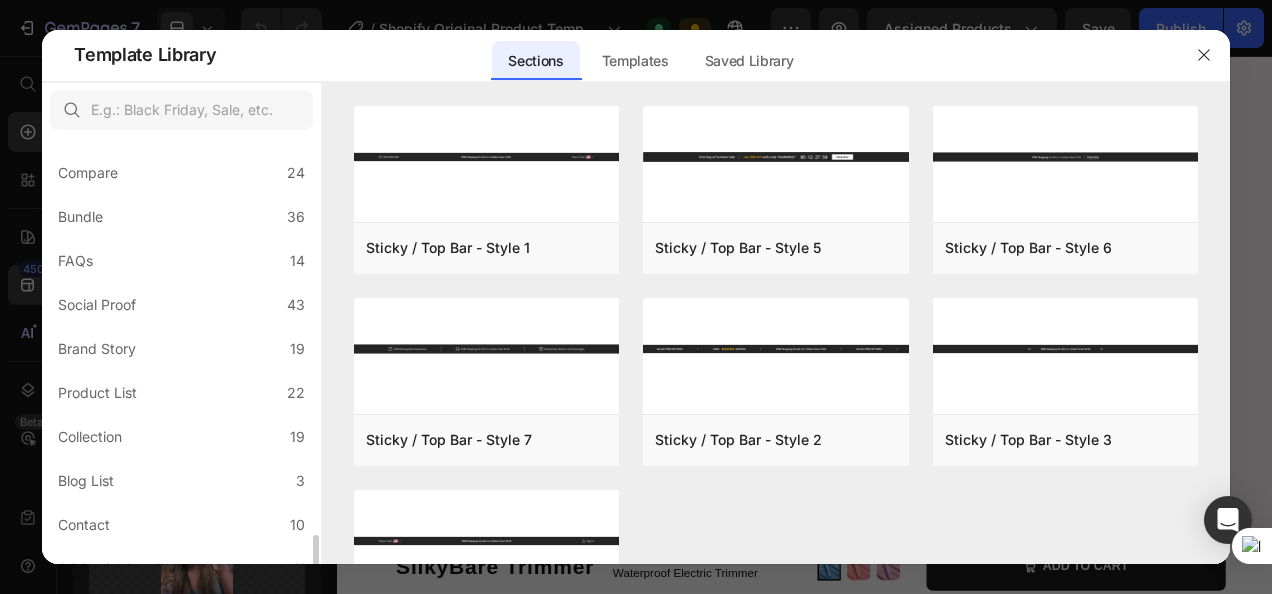 scroll, scrollTop: 553, scrollLeft: 0, axis: vertical 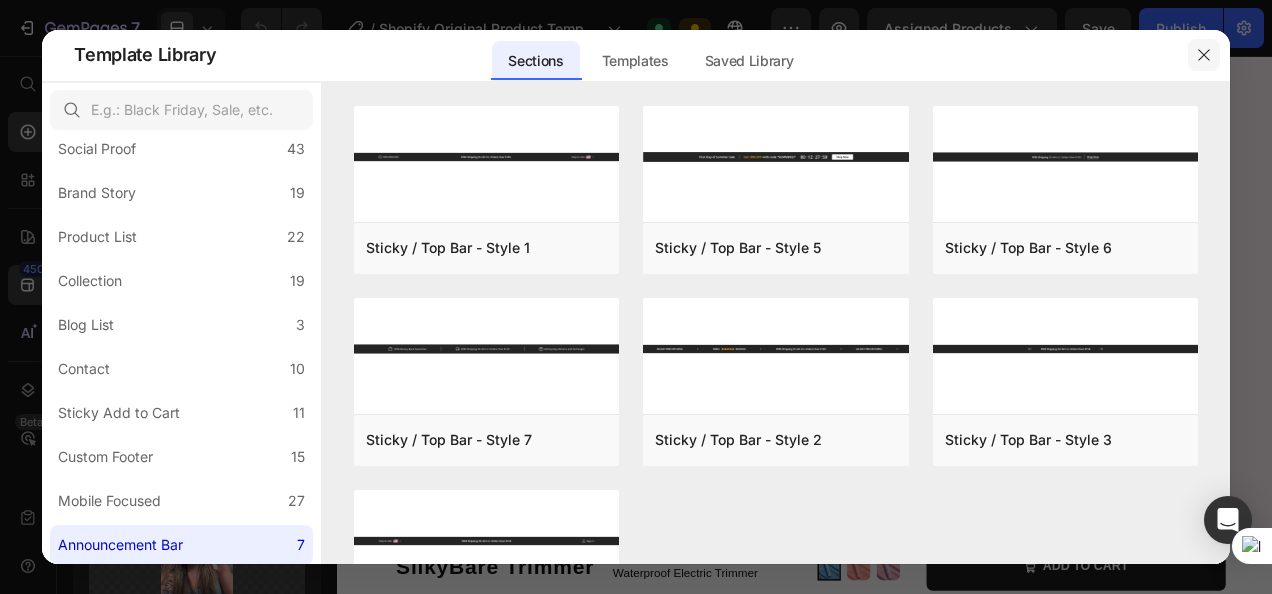 click 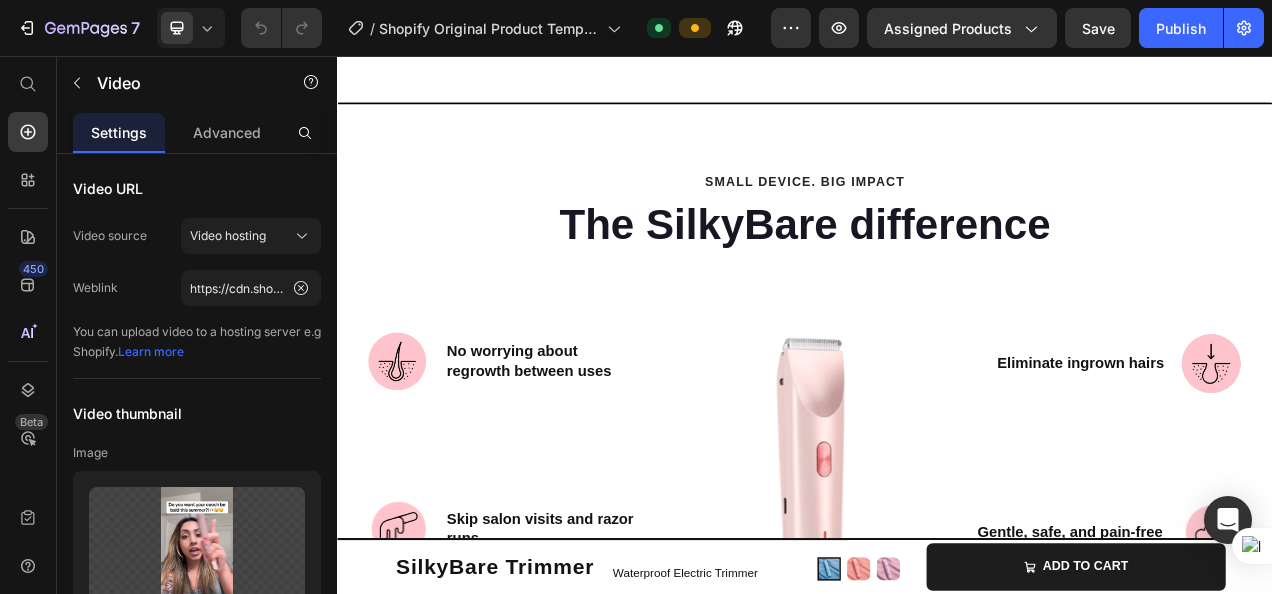 scroll, scrollTop: 2181, scrollLeft: 0, axis: vertical 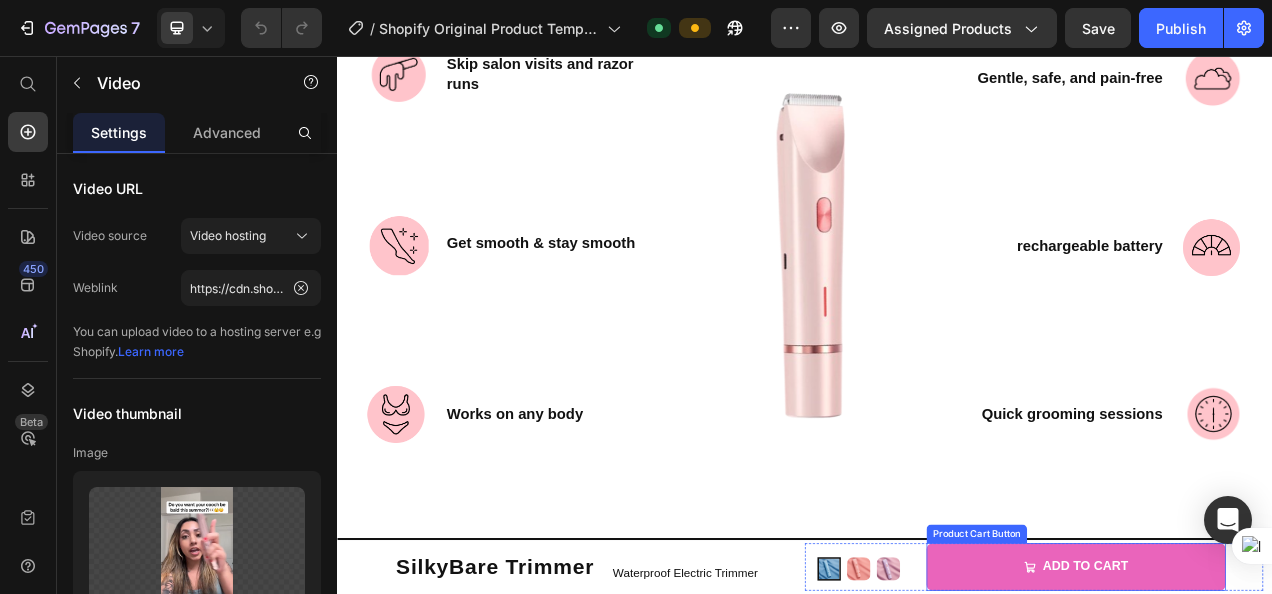 click on "ADD TO CART" at bounding box center [1285, 711] 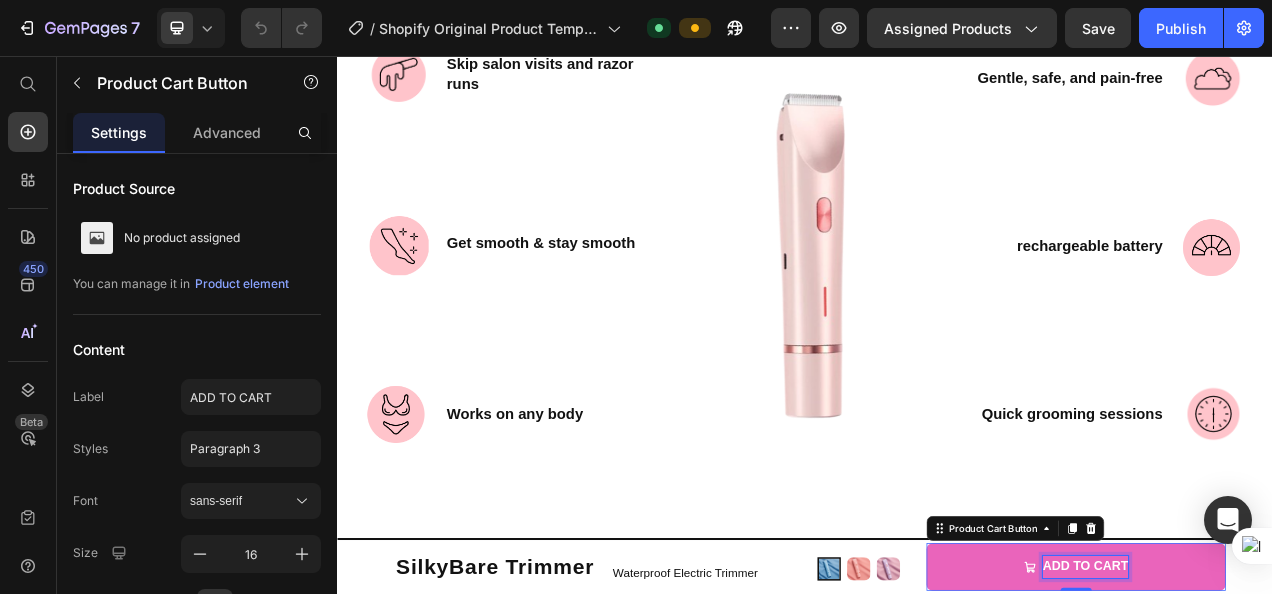 click on "ADD TO CART" at bounding box center (1297, 711) 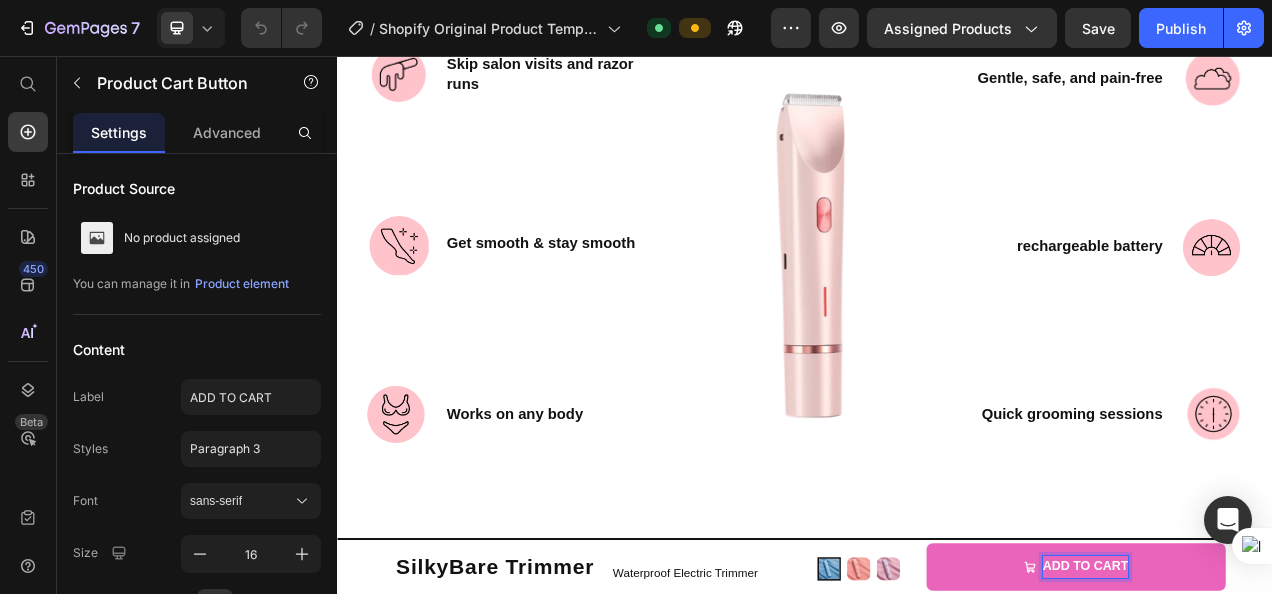 click on "ADD TO CART" at bounding box center [1297, 711] 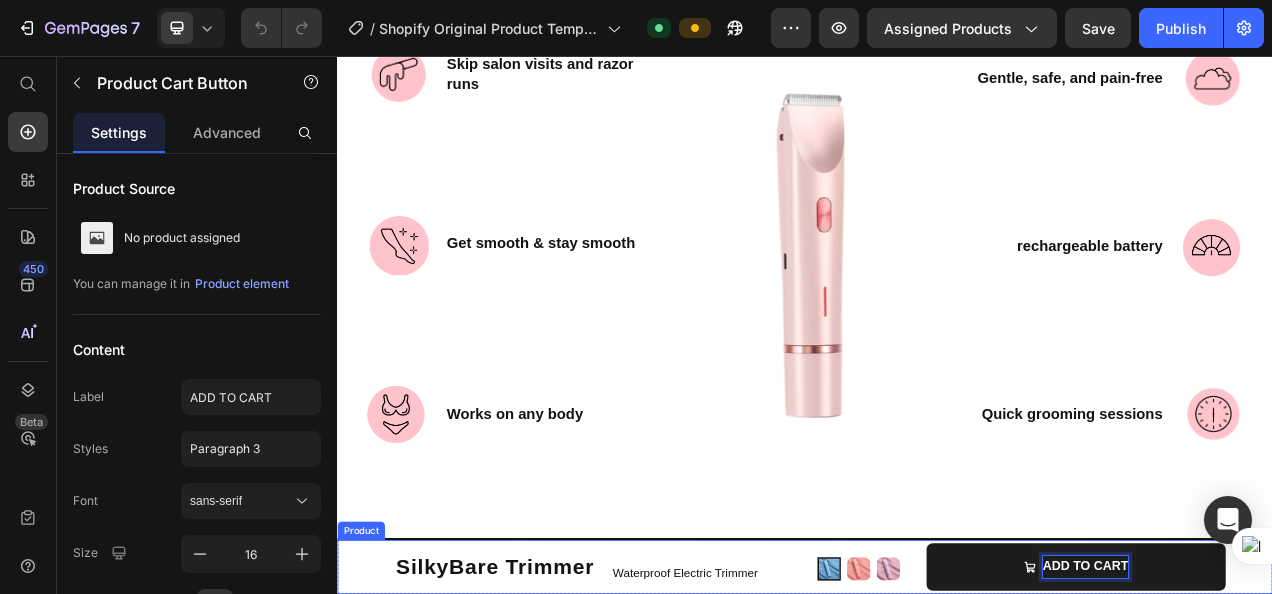 click on "ADD TO CART" at bounding box center (1285, 711) 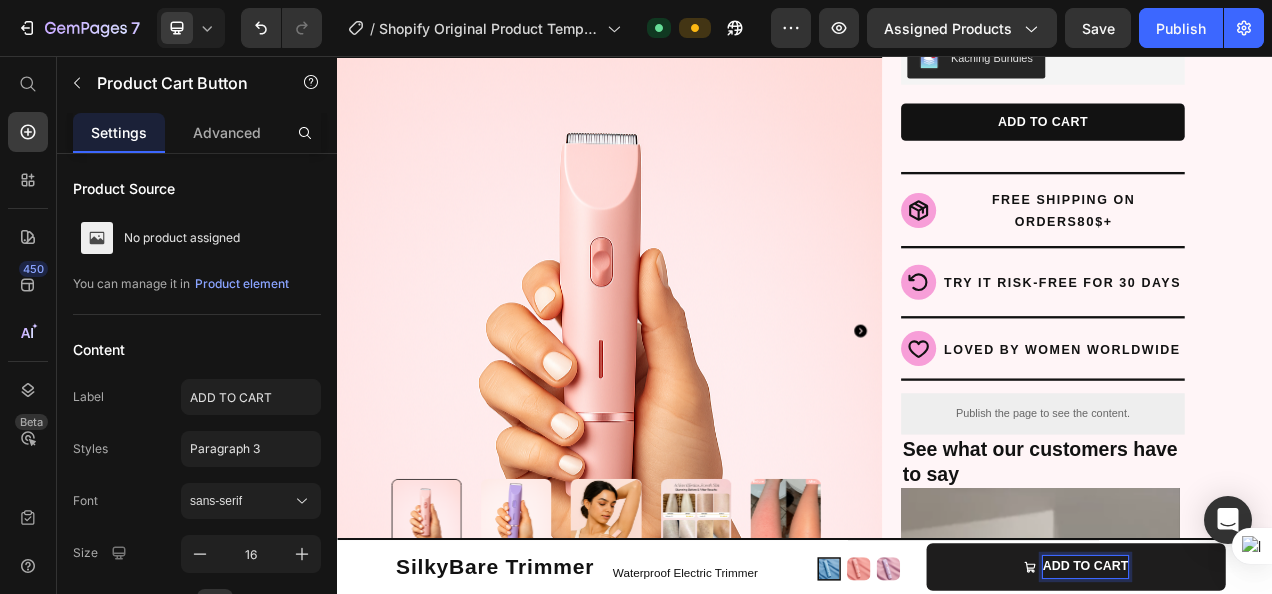 scroll, scrollTop: 284, scrollLeft: 0, axis: vertical 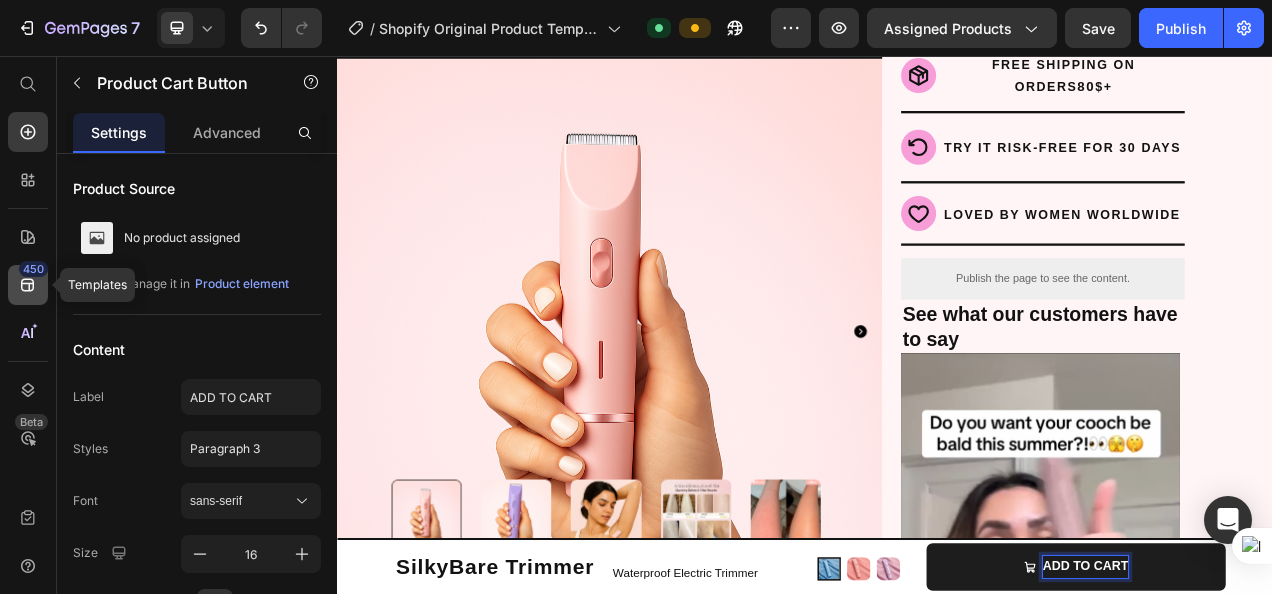 click 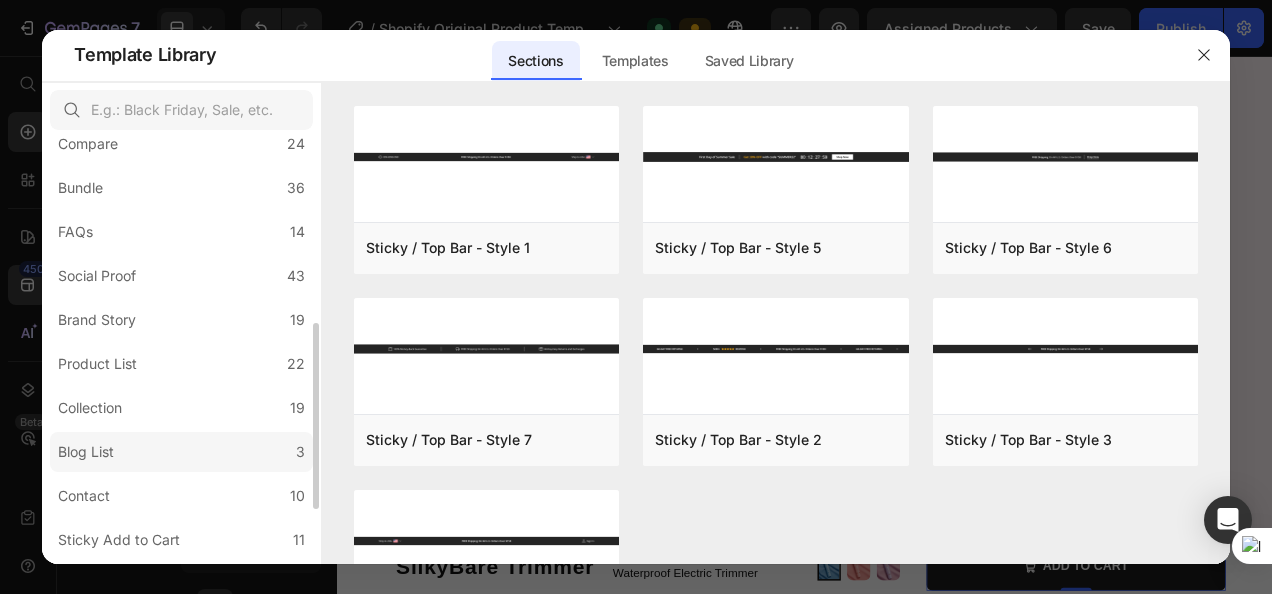 scroll, scrollTop: 553, scrollLeft: 0, axis: vertical 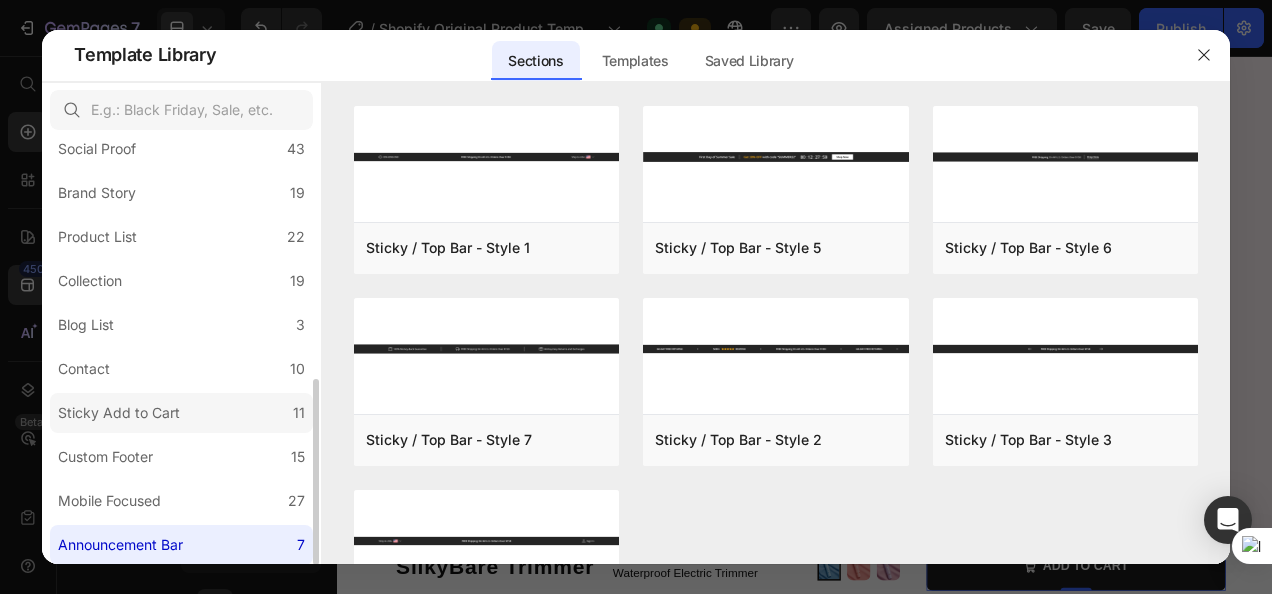 click on "Sticky Add to Cart" at bounding box center (123, 413) 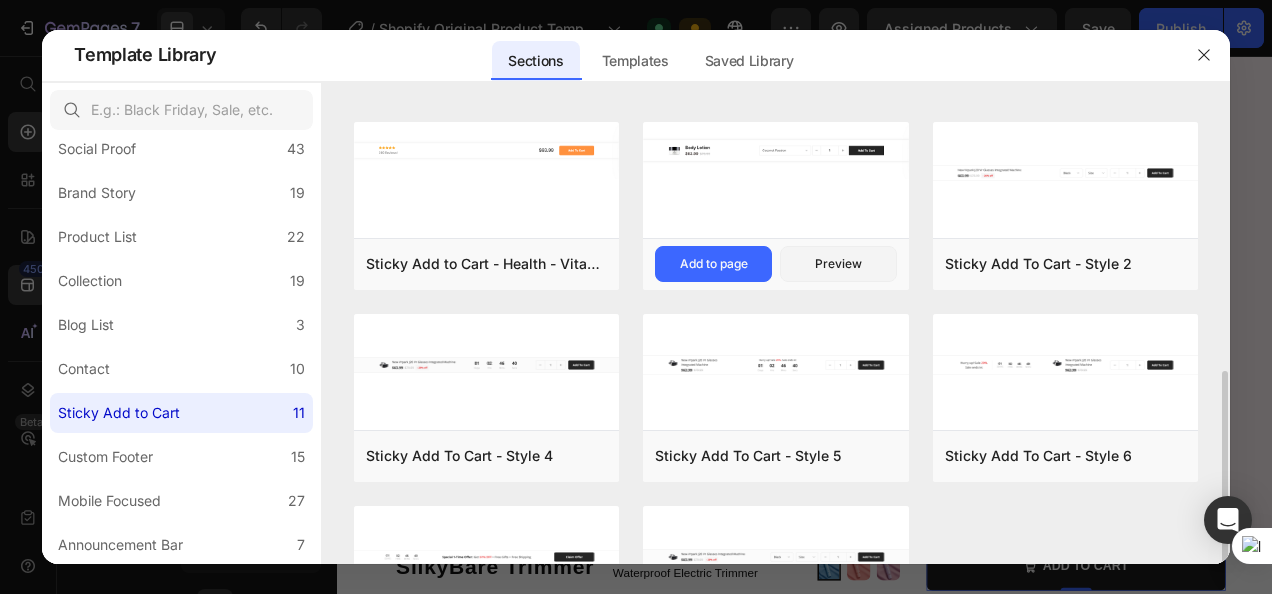scroll, scrollTop: 309, scrollLeft: 0, axis: vertical 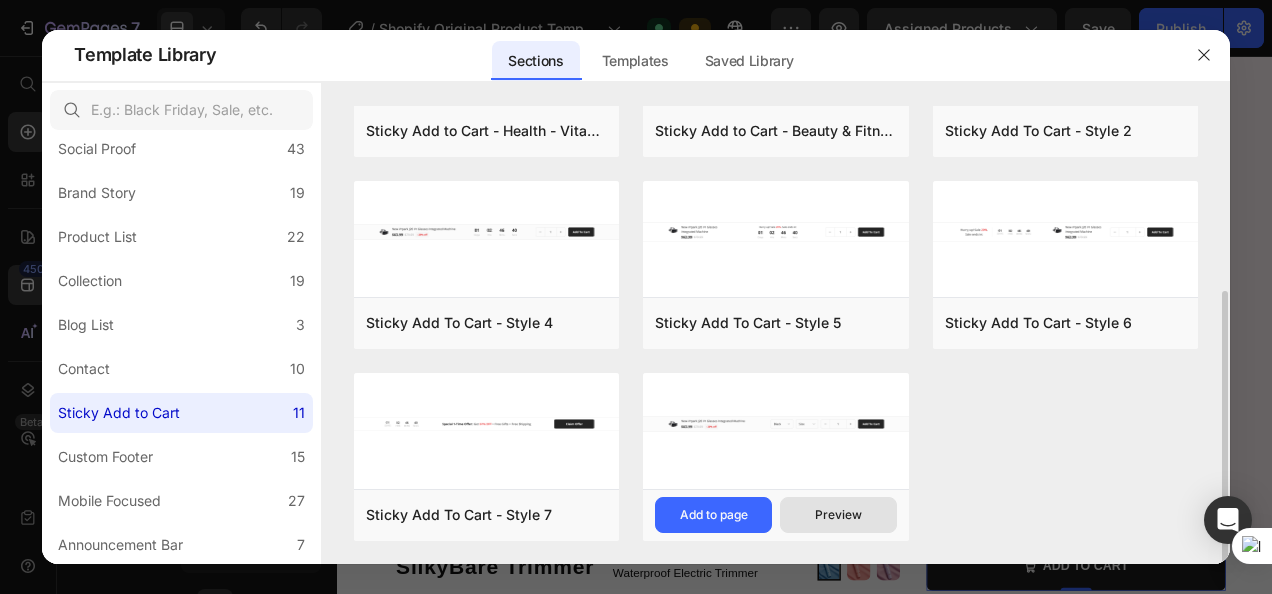 click on "Preview" at bounding box center [838, 515] 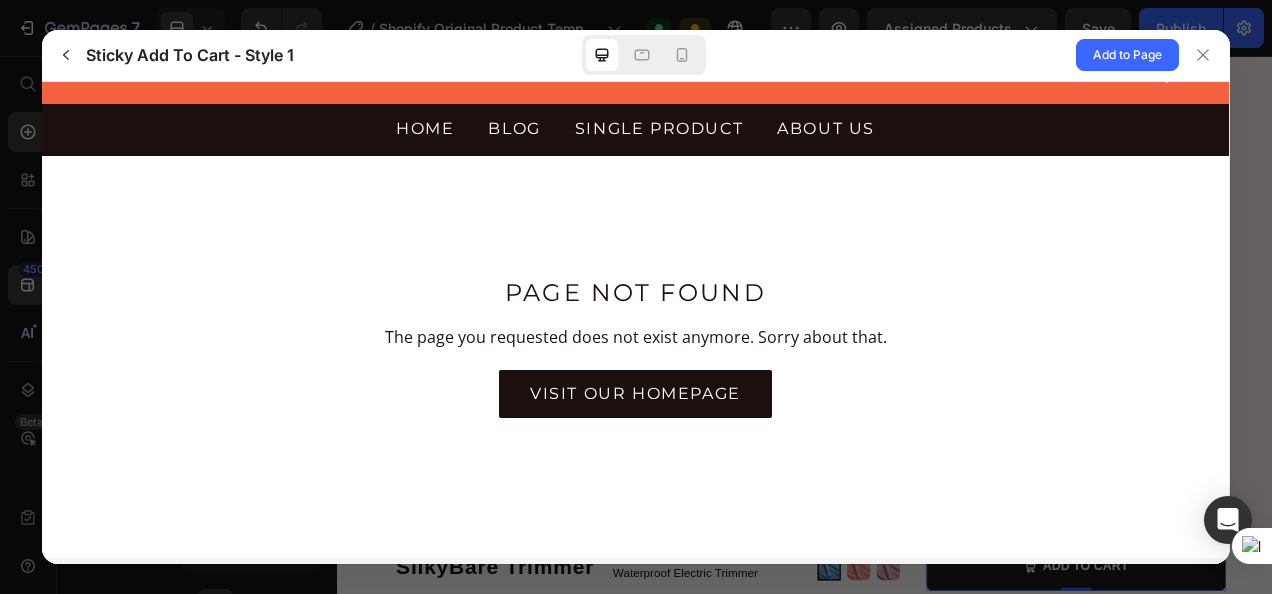 scroll, scrollTop: 0, scrollLeft: 0, axis: both 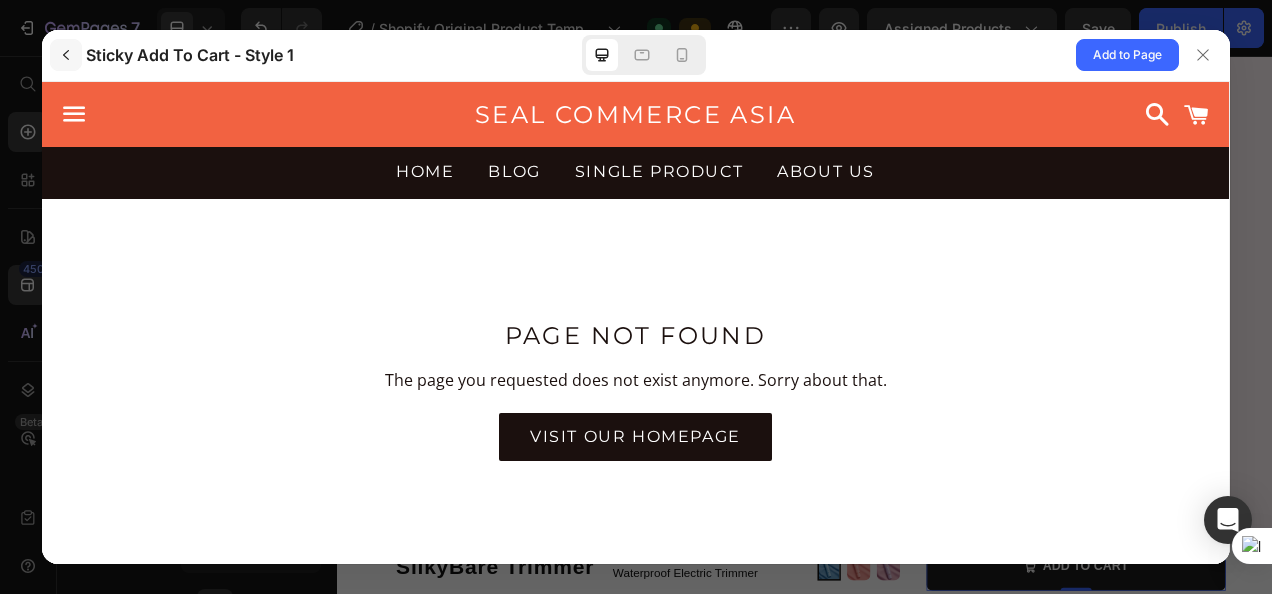 click 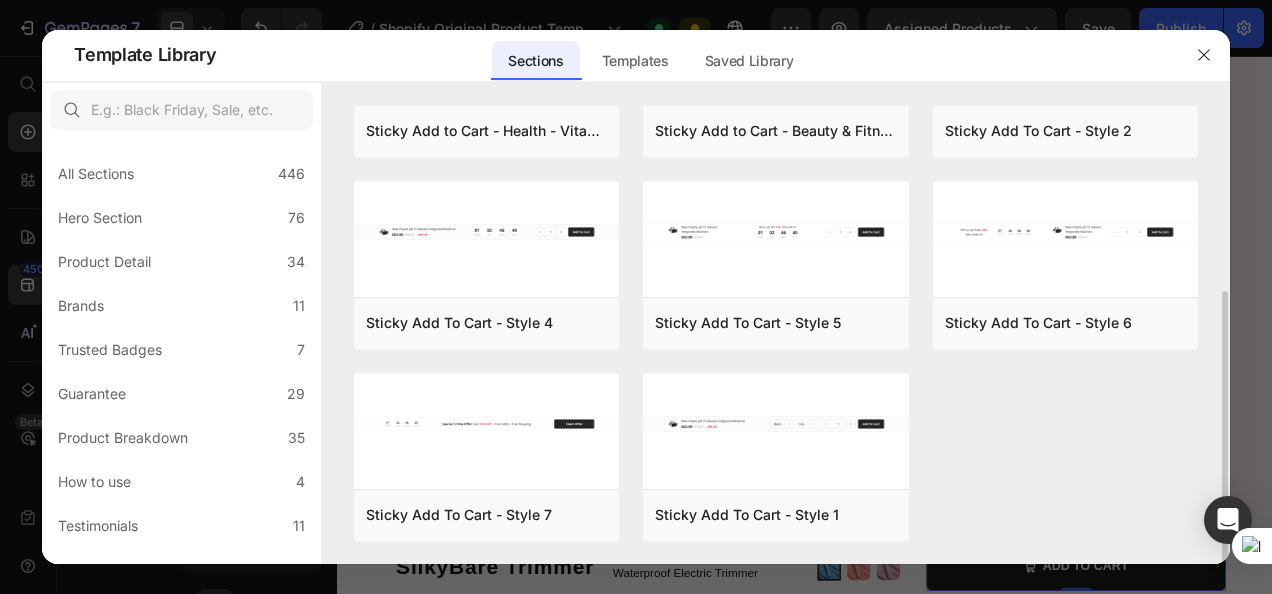 scroll, scrollTop: 309, scrollLeft: 0, axis: vertical 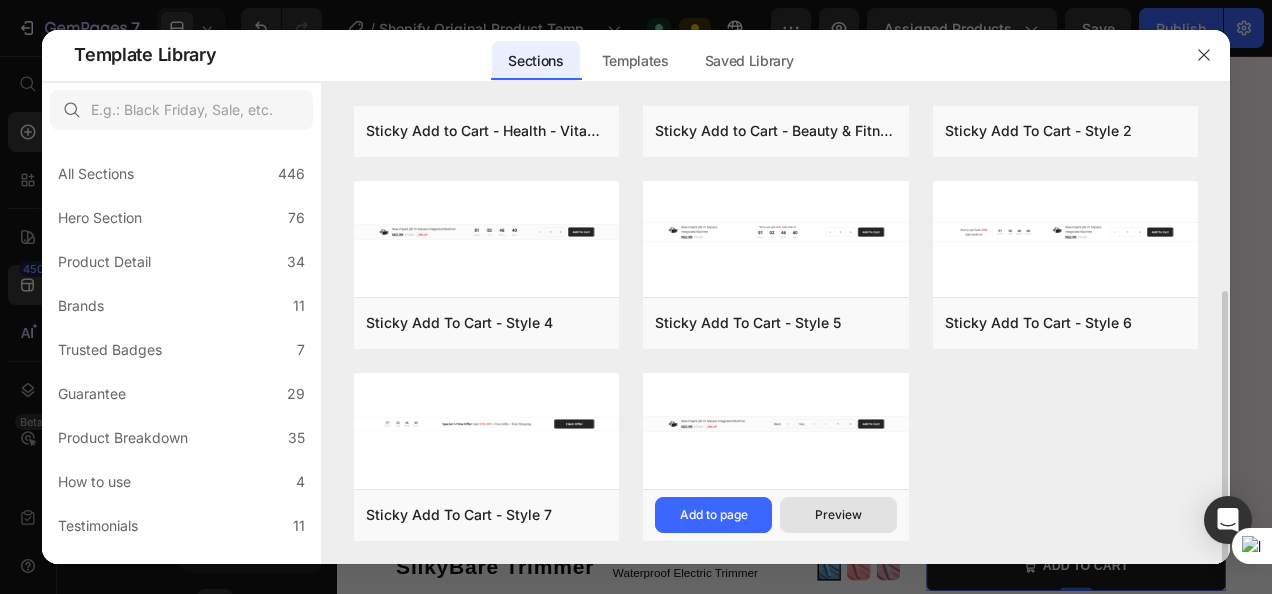drag, startPoint x: 822, startPoint y: 515, endPoint x: 808, endPoint y: 517, distance: 14.142136 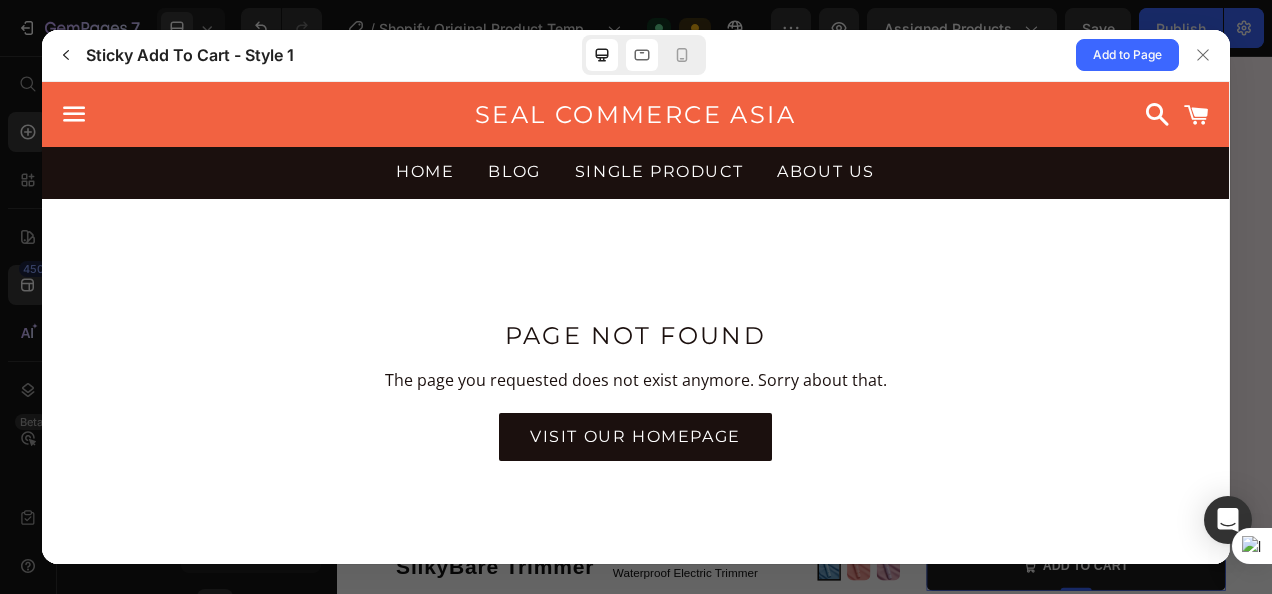 scroll, scrollTop: 0, scrollLeft: 0, axis: both 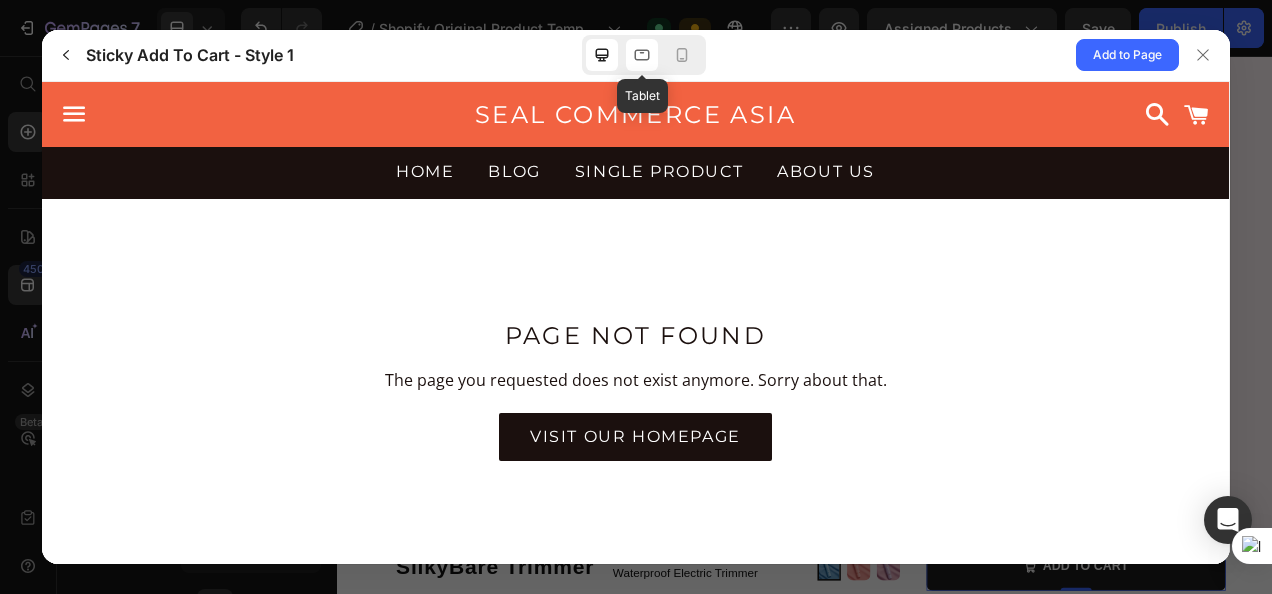 click 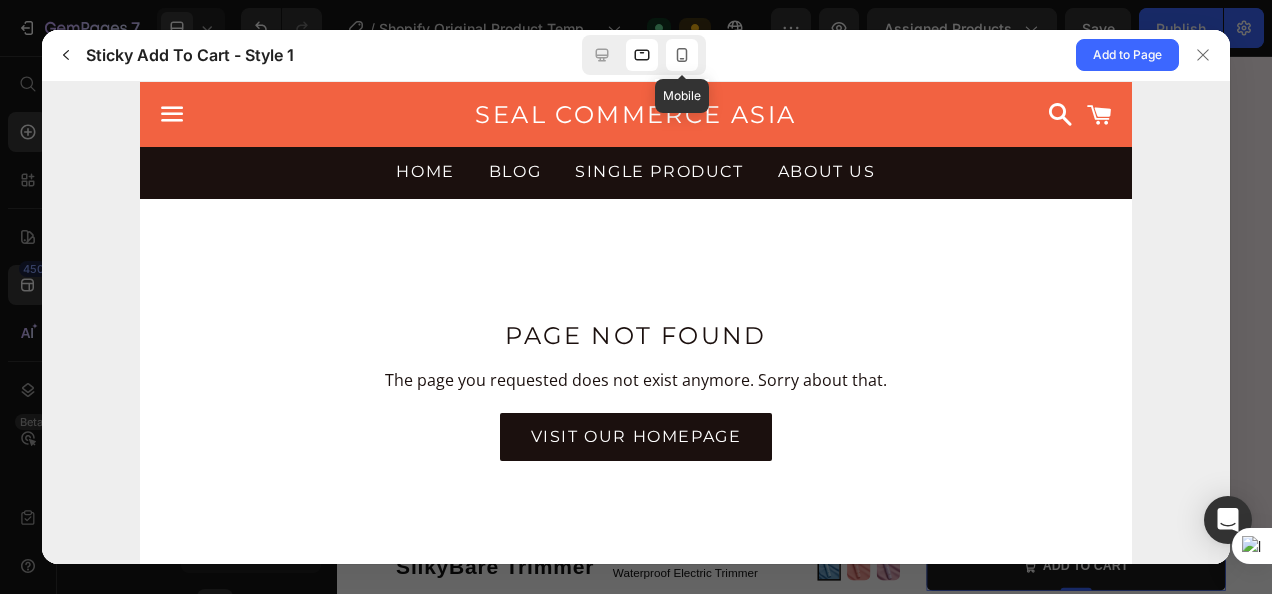 click 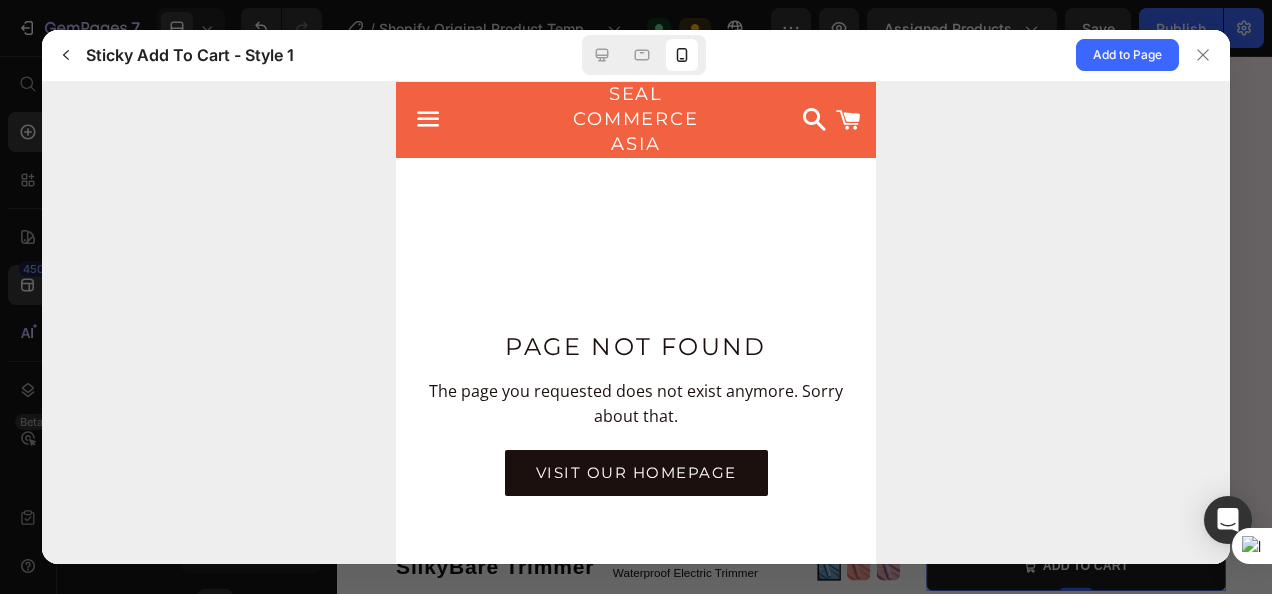 scroll, scrollTop: 147, scrollLeft: 0, axis: vertical 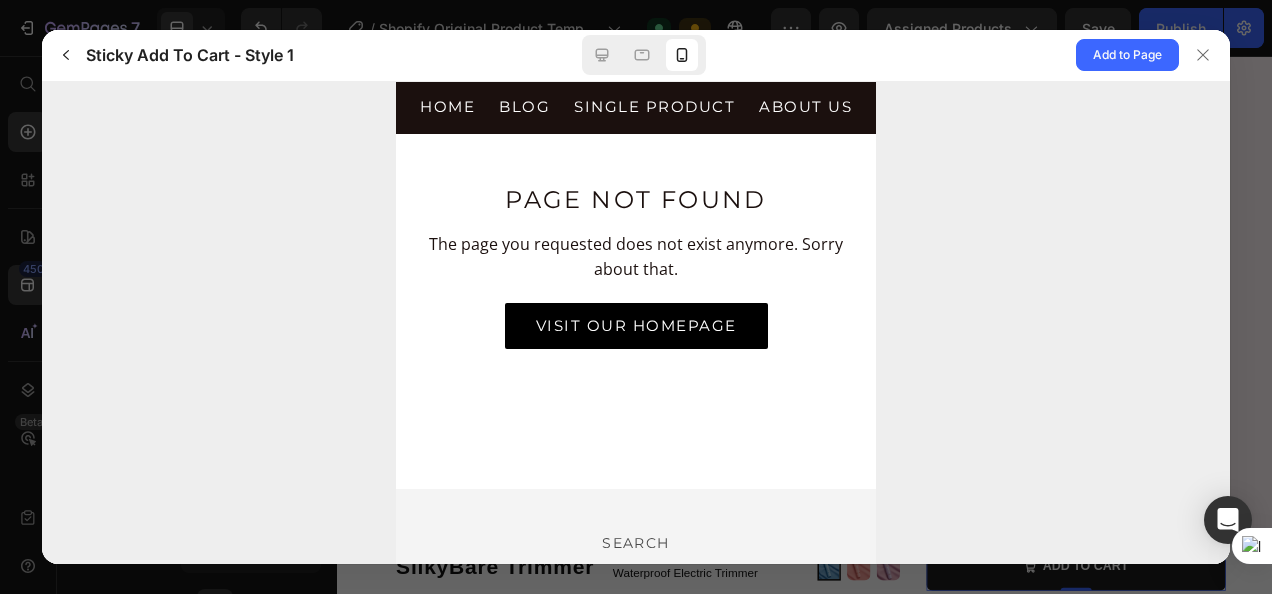 click on "Visit our homepage" at bounding box center (636, 325) 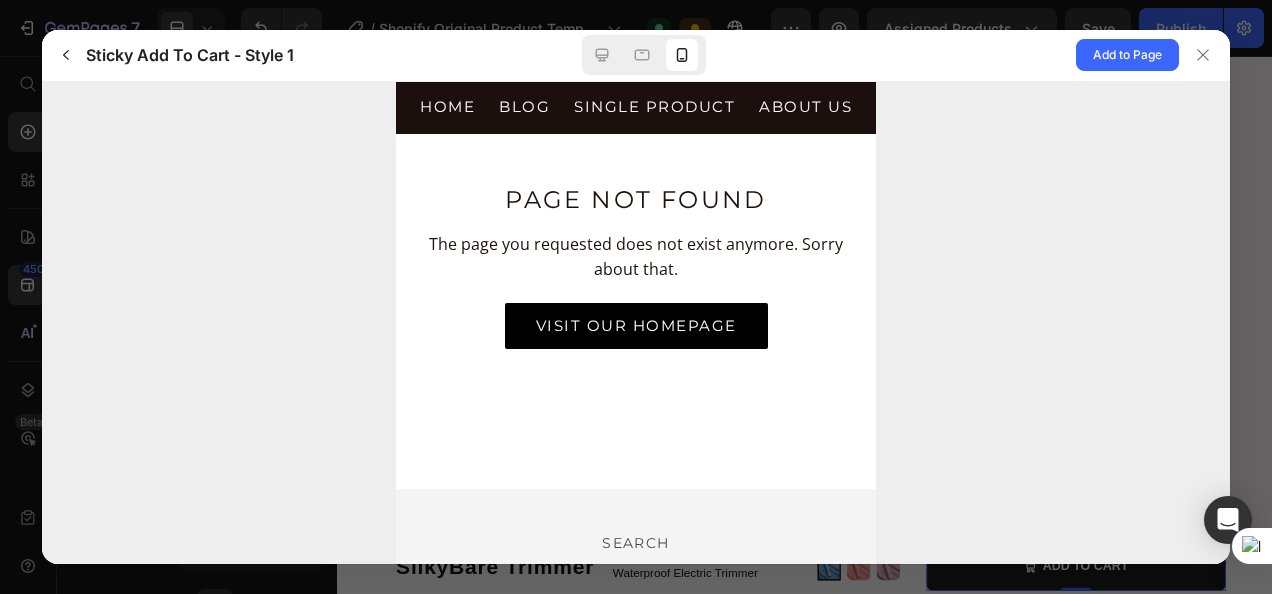click on "Visit our homepage" at bounding box center (636, 325) 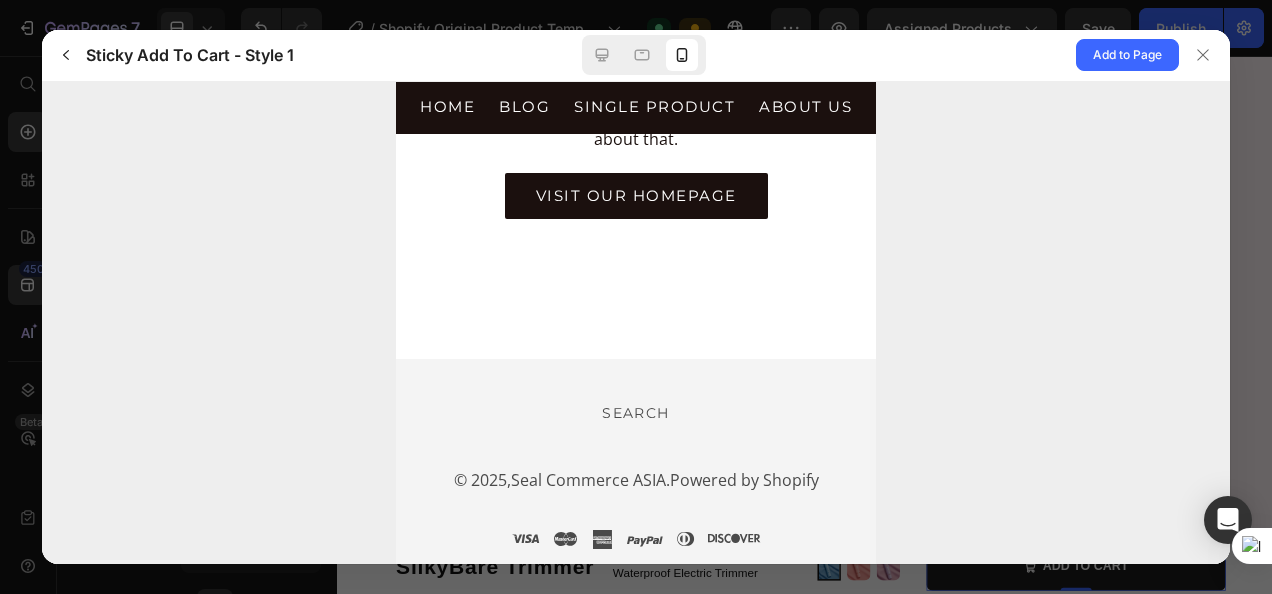 click on "Page Not Found
The page you requested does not exist anymore. Sorry about that.
Visit our homepage" at bounding box center [636, 205] 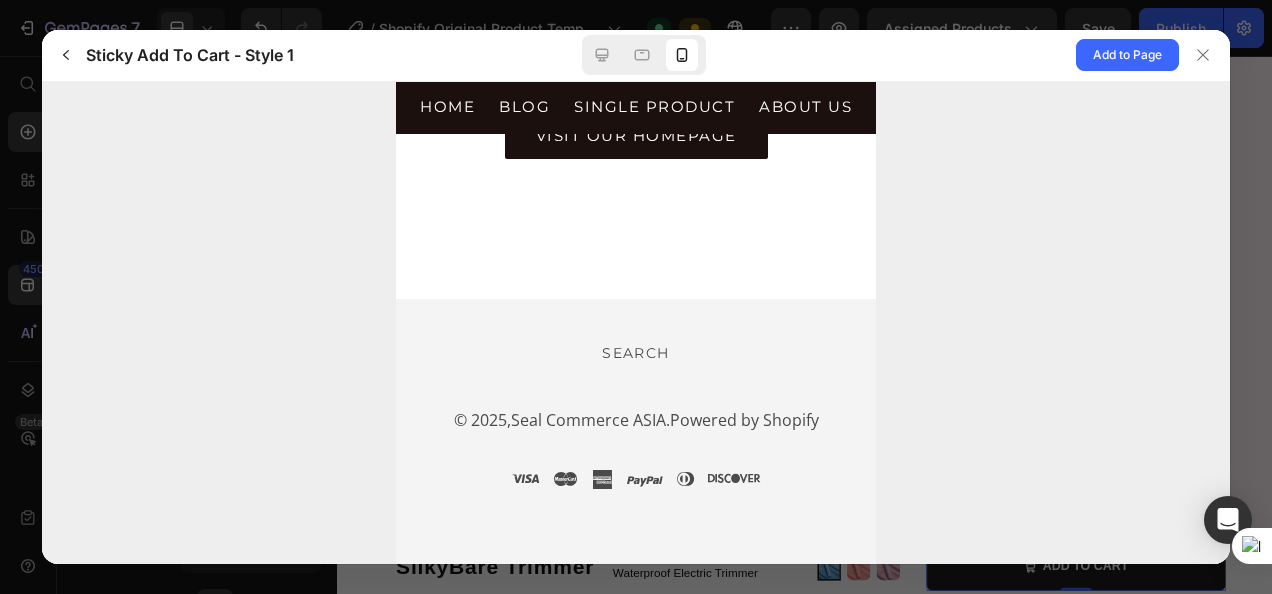 scroll, scrollTop: 0, scrollLeft: 0, axis: both 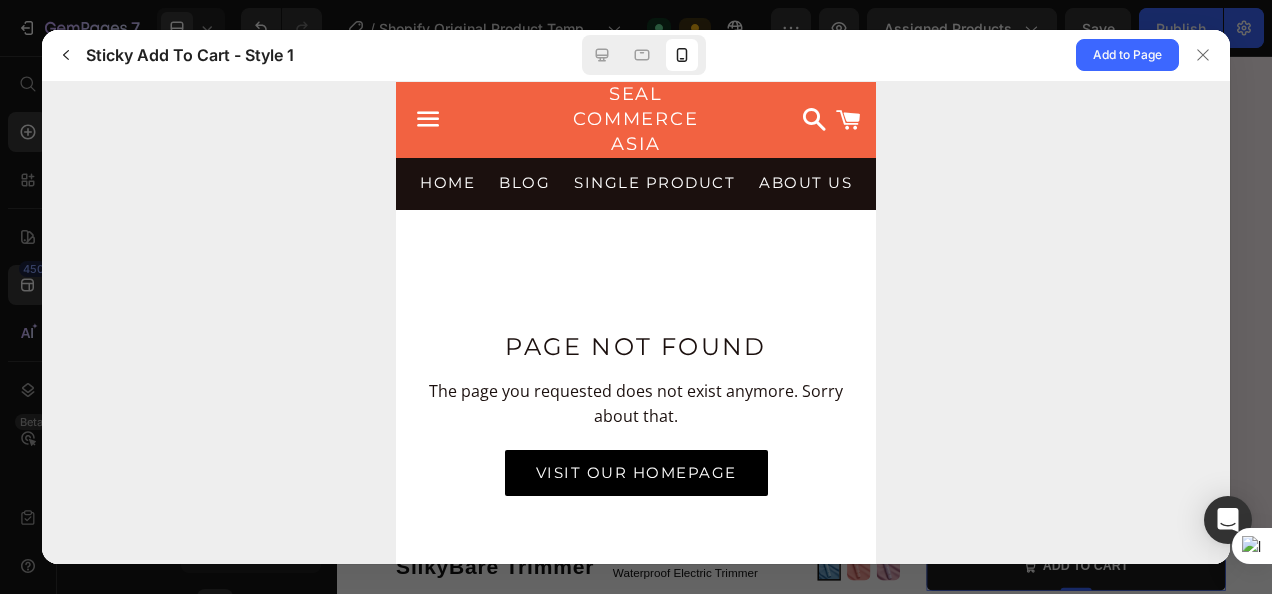 click on "Visit our homepage" at bounding box center [636, 472] 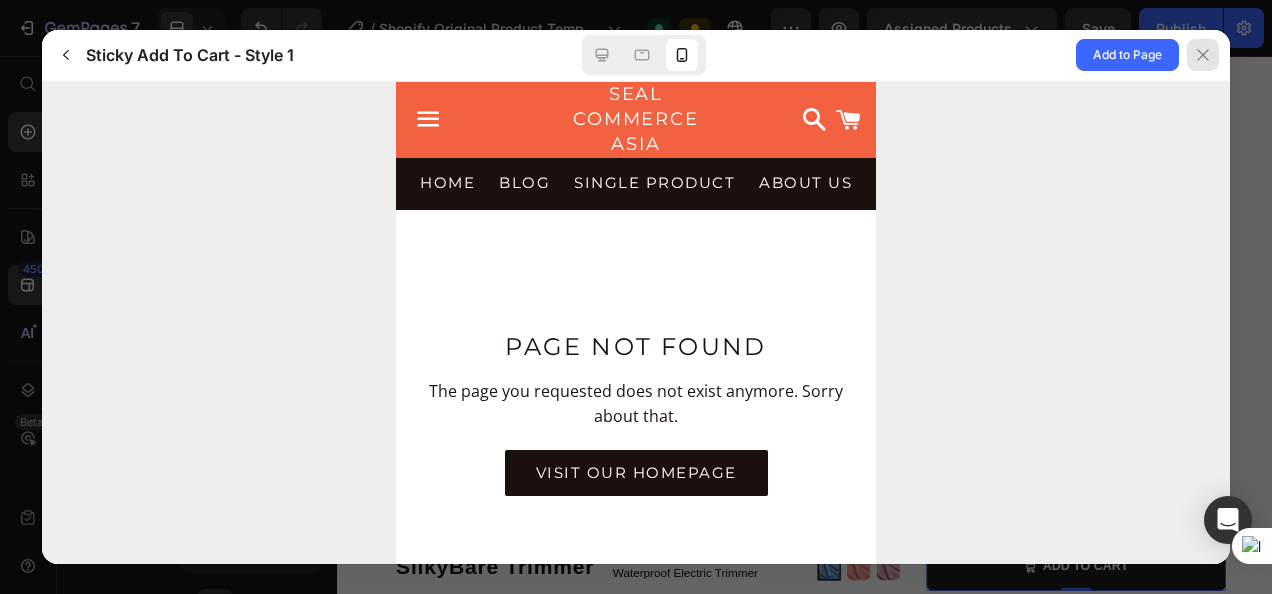 click at bounding box center [1203, 55] 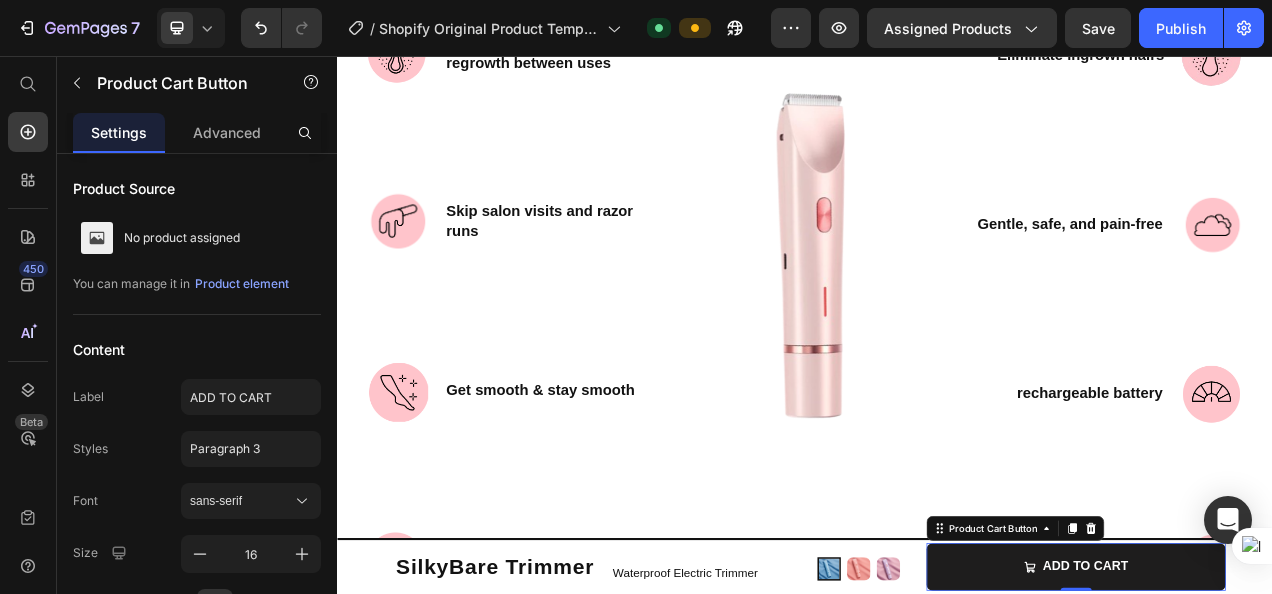 scroll, scrollTop: 1969, scrollLeft: 0, axis: vertical 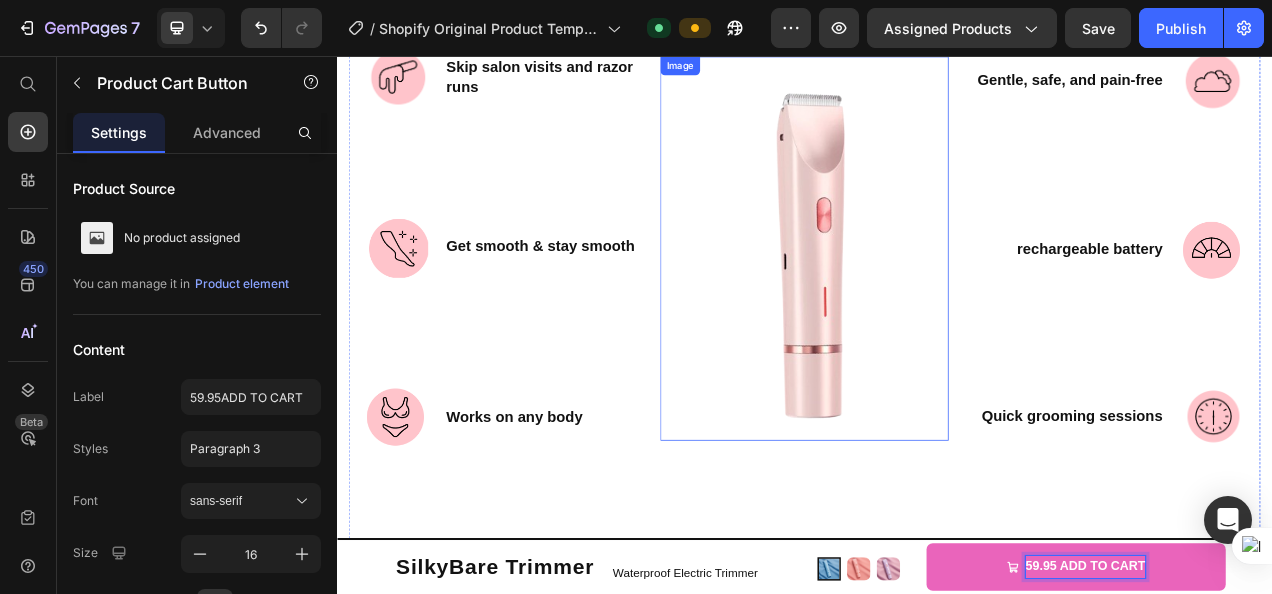 click on "59.95 ADD TO CART" at bounding box center (1285, 711) 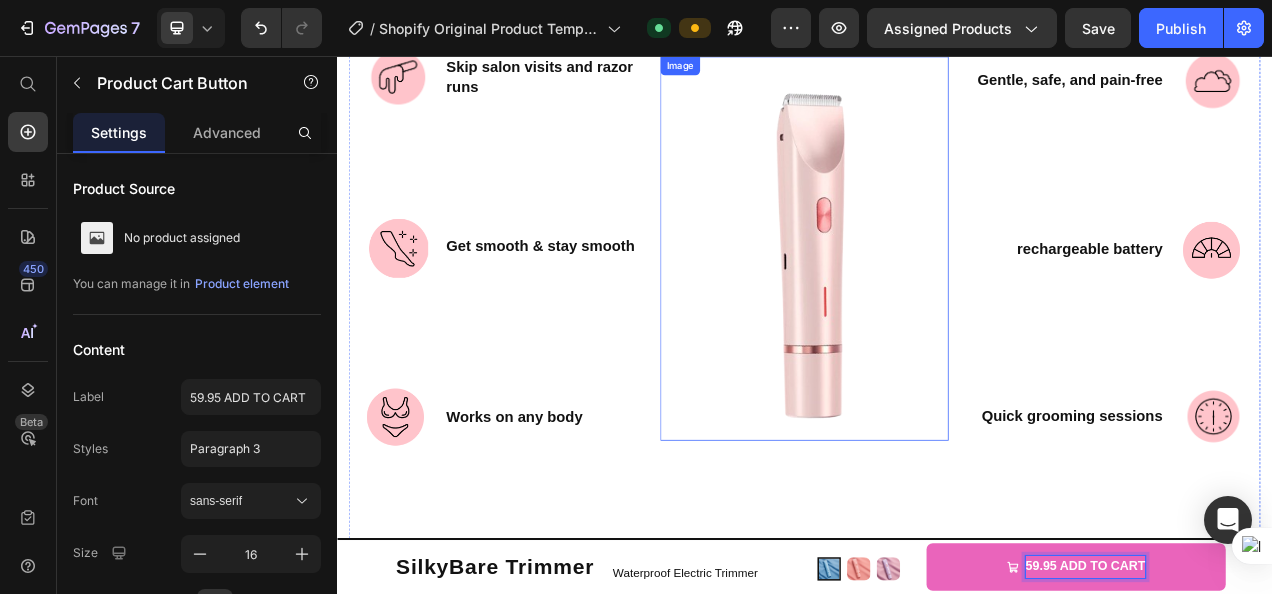 click on "59.95 ADD TO CART" at bounding box center [1285, 711] 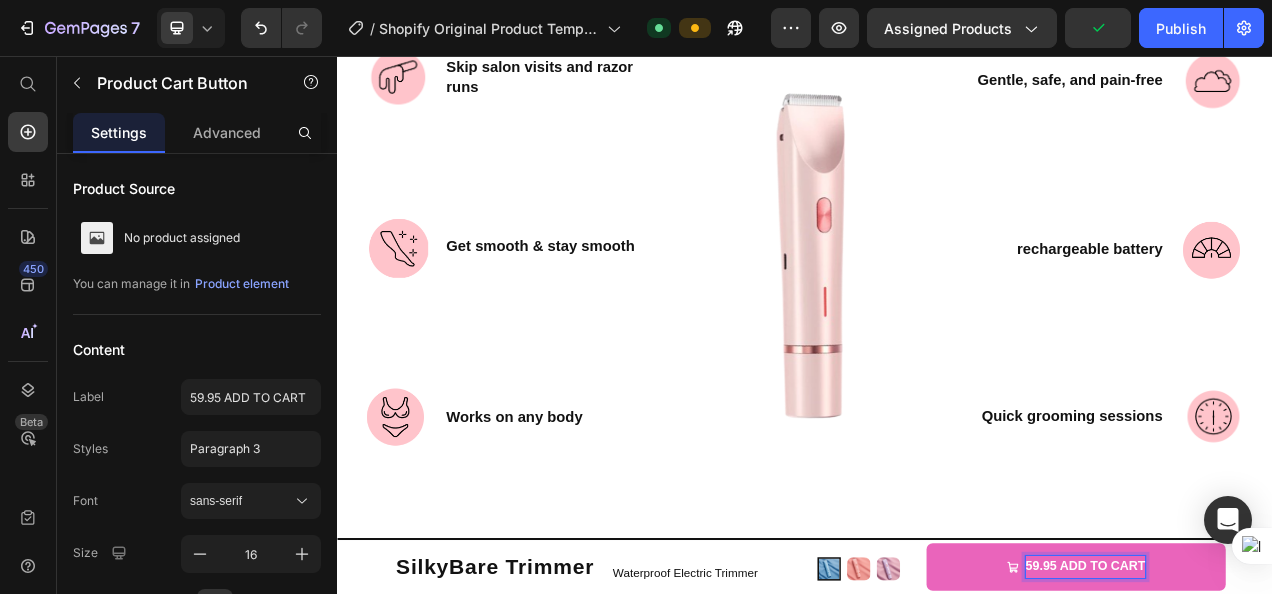 click on "59.95 ADD TO CART" at bounding box center [1297, 711] 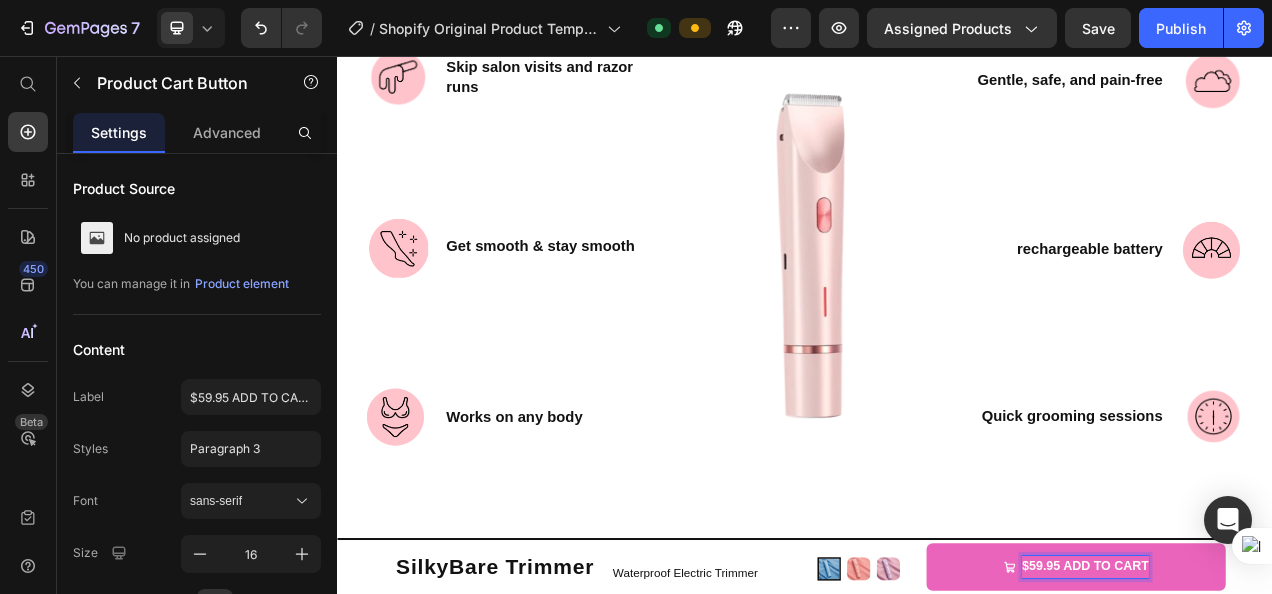 click on "$59.95 ADD TO CART" at bounding box center [1297, 711] 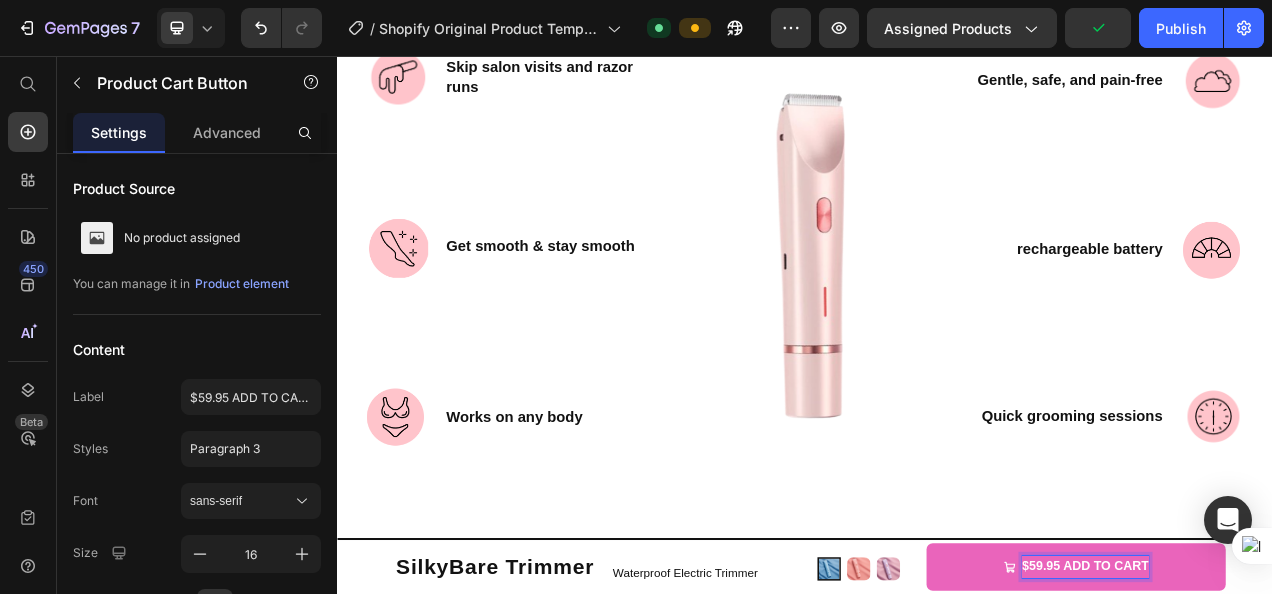 click on "$59.95 ADD TO CART" at bounding box center (1297, 711) 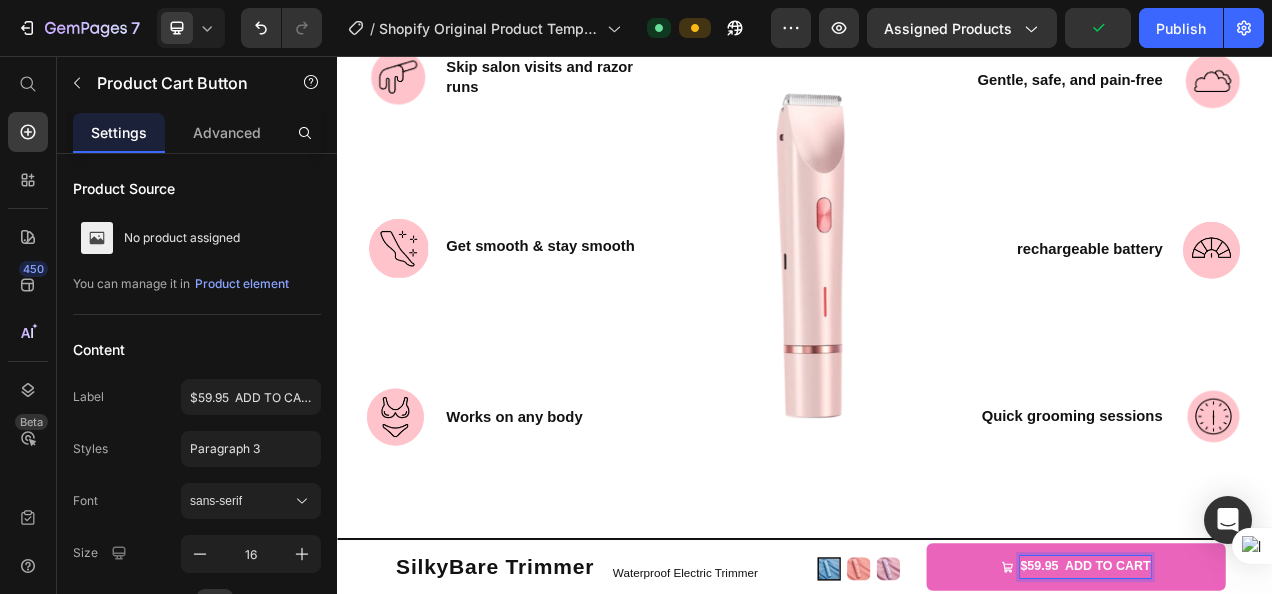 click on "$59.95  ADD TO CART" at bounding box center [1285, 711] 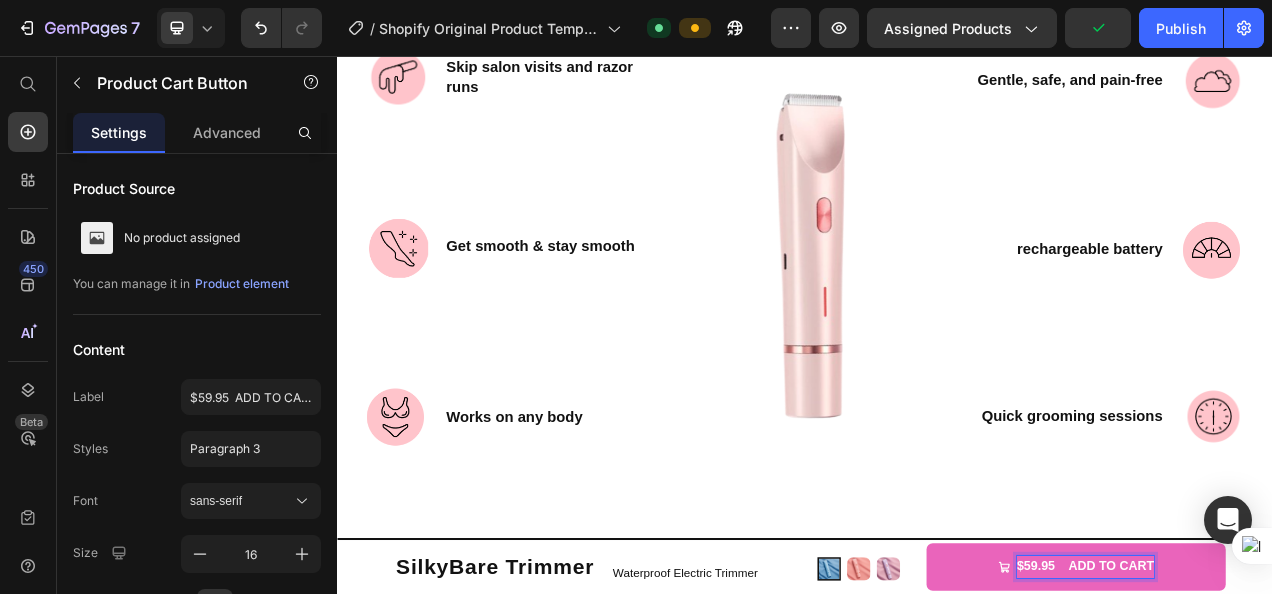 click on "$59.95    ADD TO CART" at bounding box center (1285, 711) 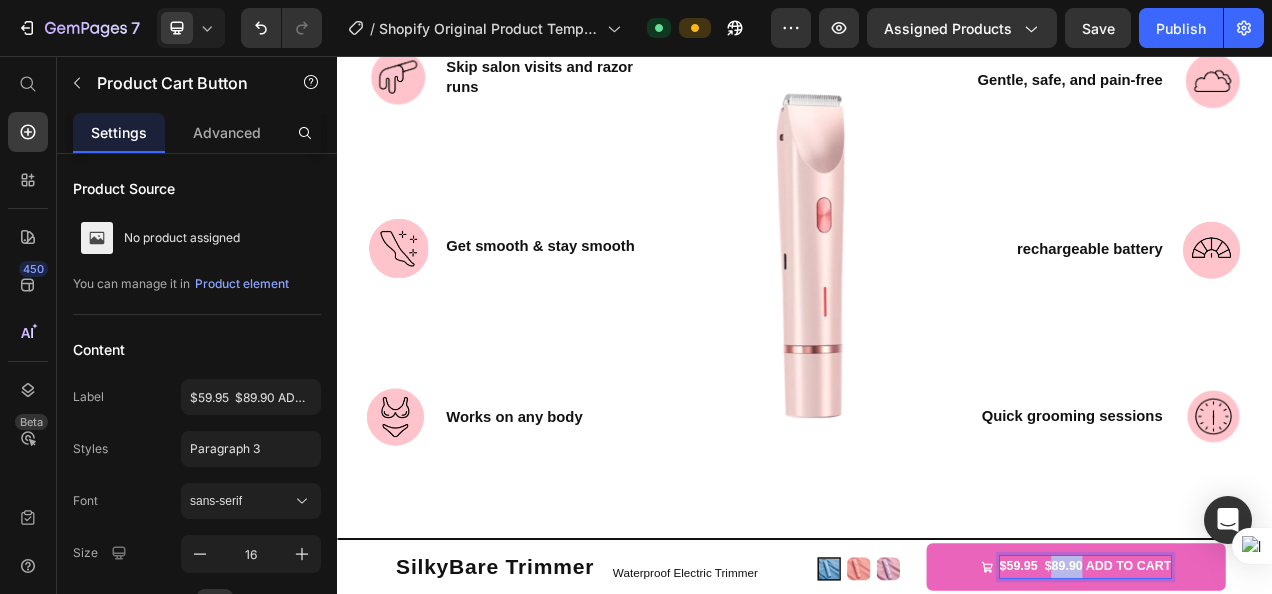 drag, startPoint x: 1282, startPoint y: 712, endPoint x: 1244, endPoint y: 713, distance: 38.013157 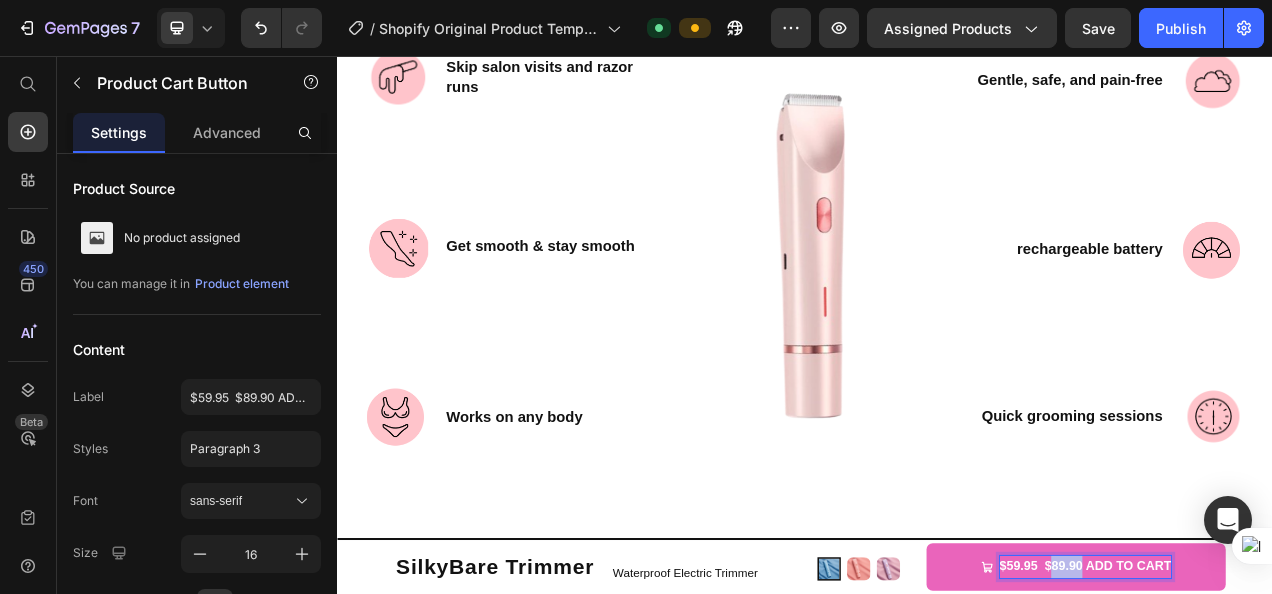 click on "$59.95  $89.90 ADD TO CART" at bounding box center [1297, 711] 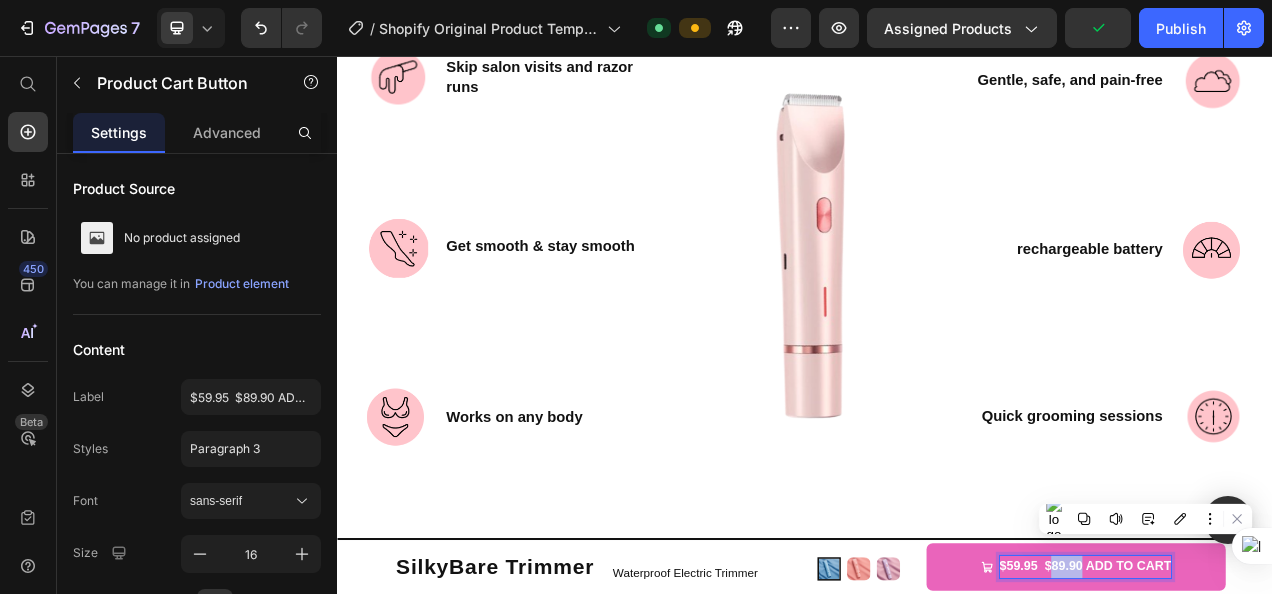 click on "$59.95  $89.90 ADD TO CART" at bounding box center (1297, 711) 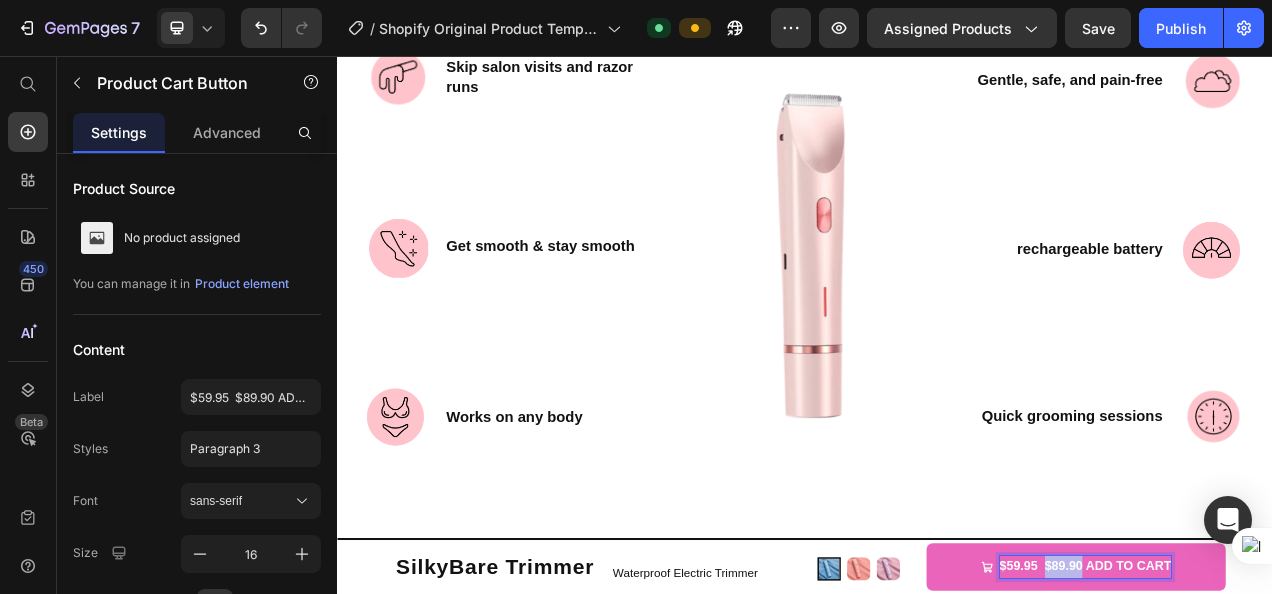 drag, startPoint x: 1279, startPoint y: 713, endPoint x: 1233, endPoint y: 723, distance: 47.07441 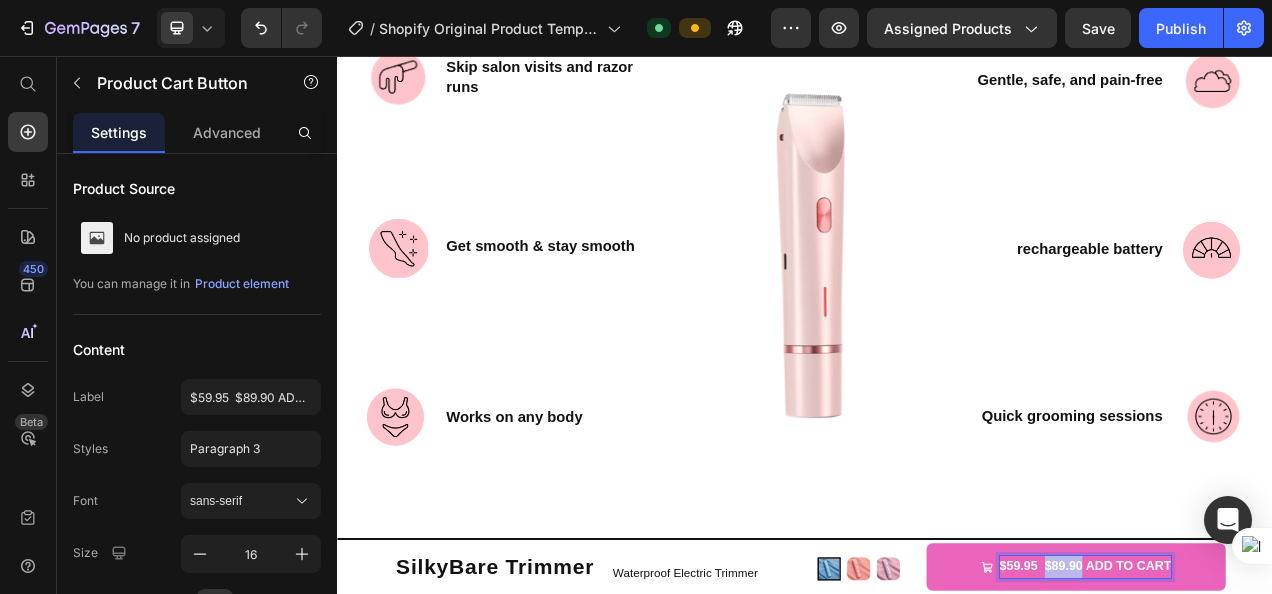 click on "$59.95  $89.90 ADD TO CART" at bounding box center [1297, 711] 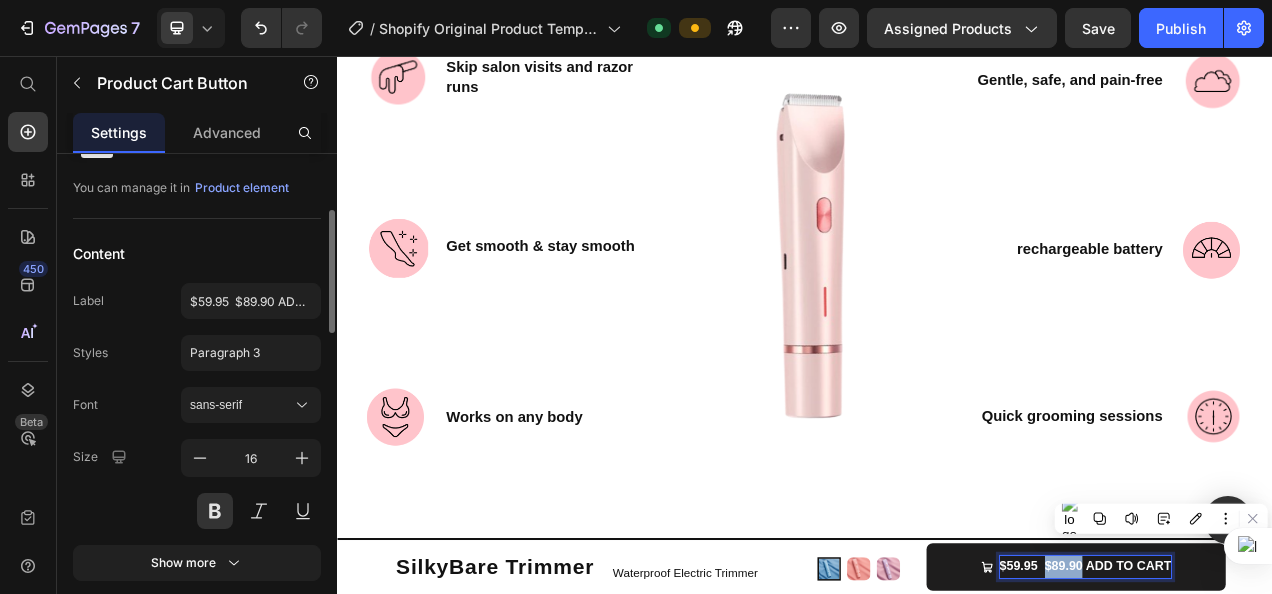 scroll, scrollTop: 172, scrollLeft: 0, axis: vertical 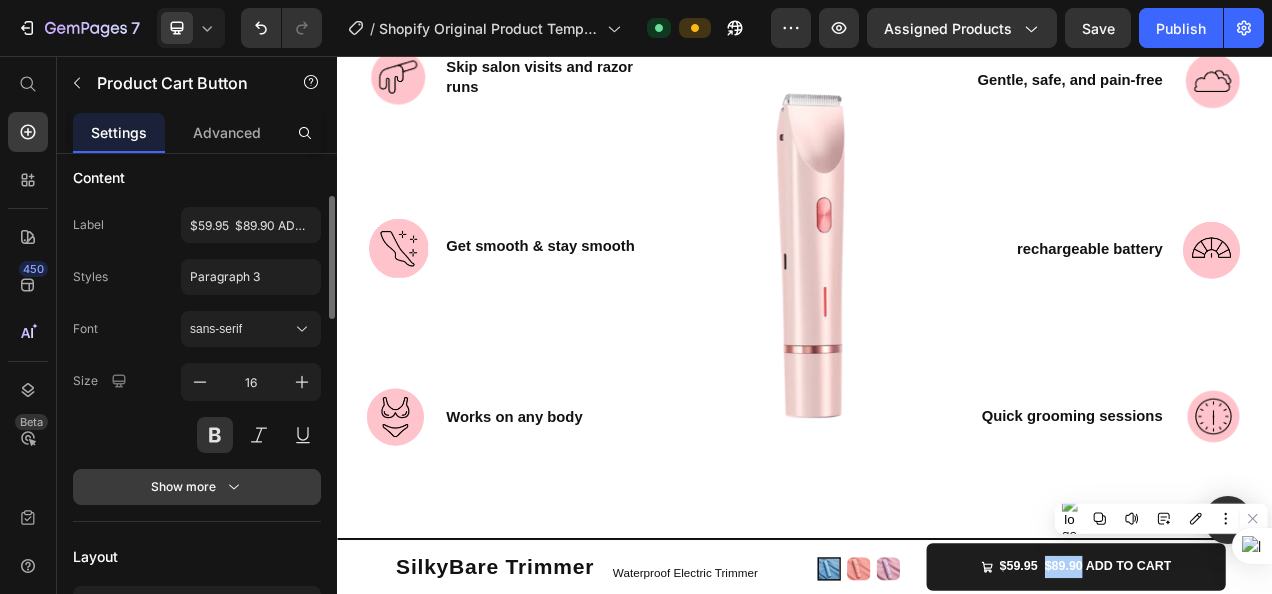 click on "Show more" at bounding box center (197, 487) 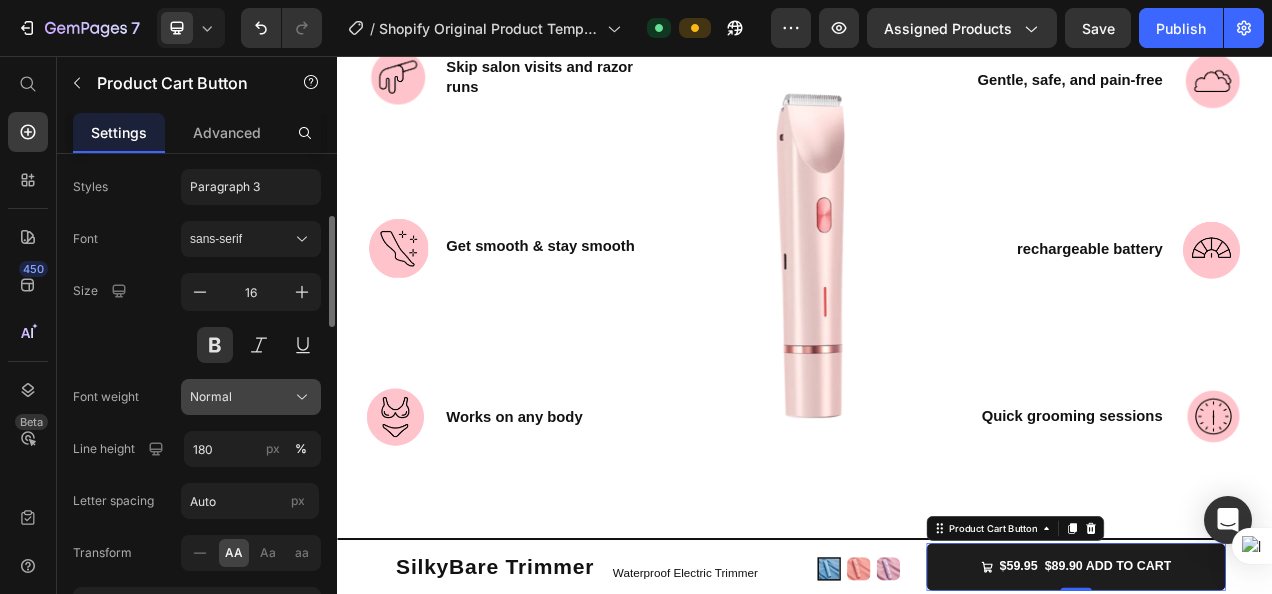 scroll, scrollTop: 265, scrollLeft: 0, axis: vertical 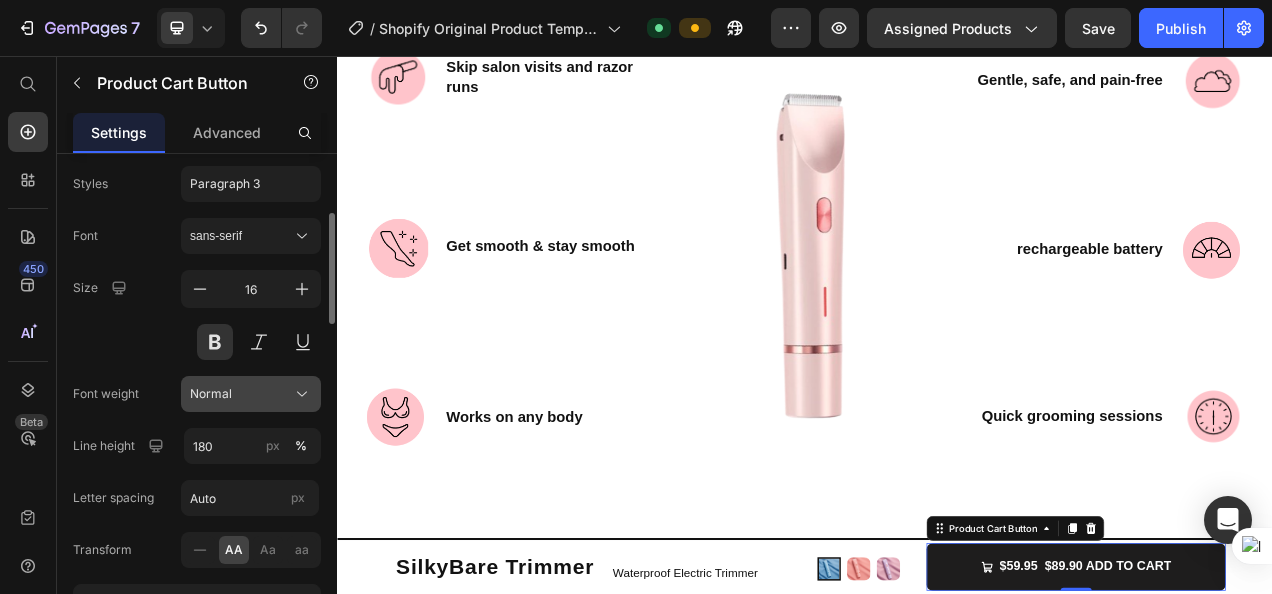 click on "Normal" 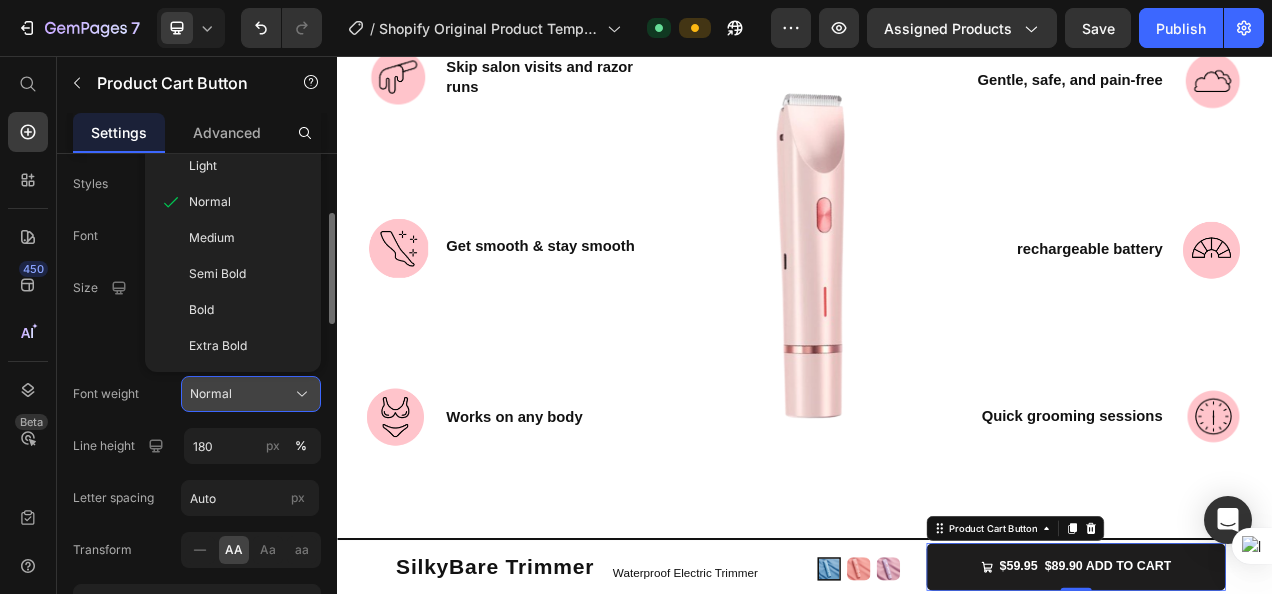 click on "Normal" 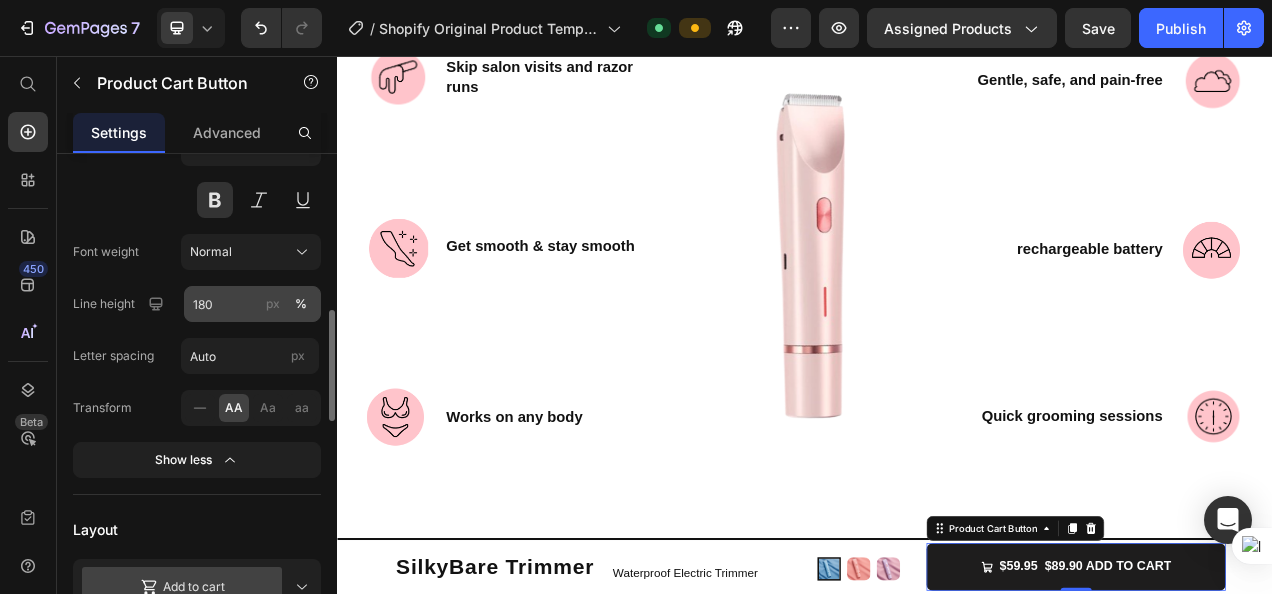 scroll, scrollTop: 476, scrollLeft: 0, axis: vertical 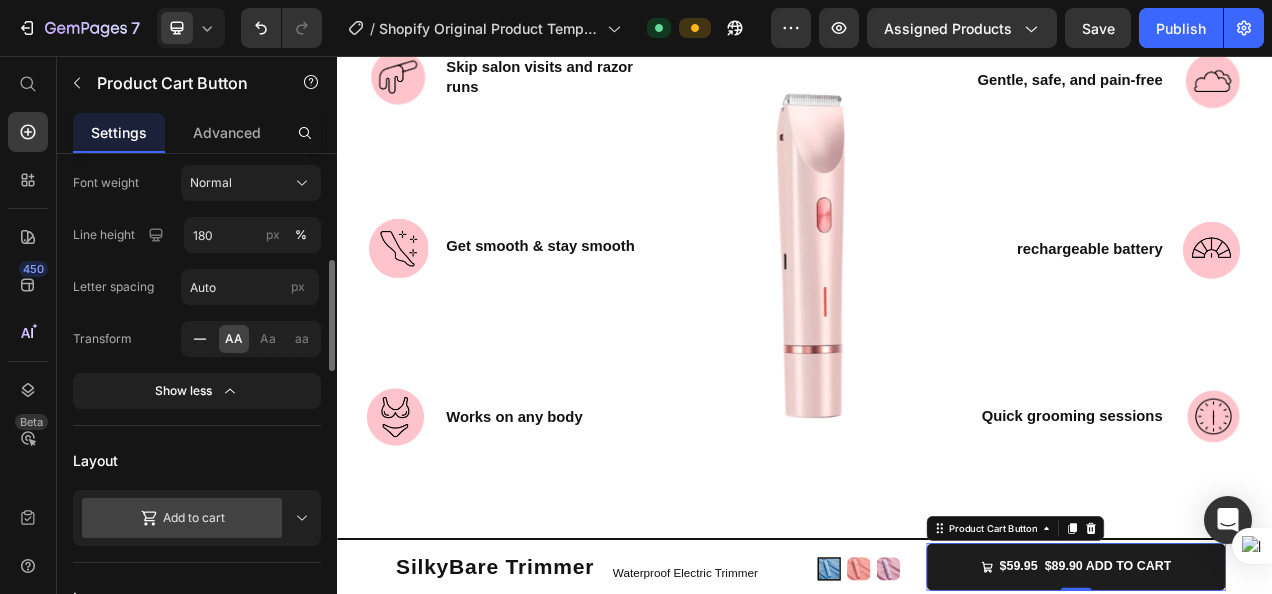 click 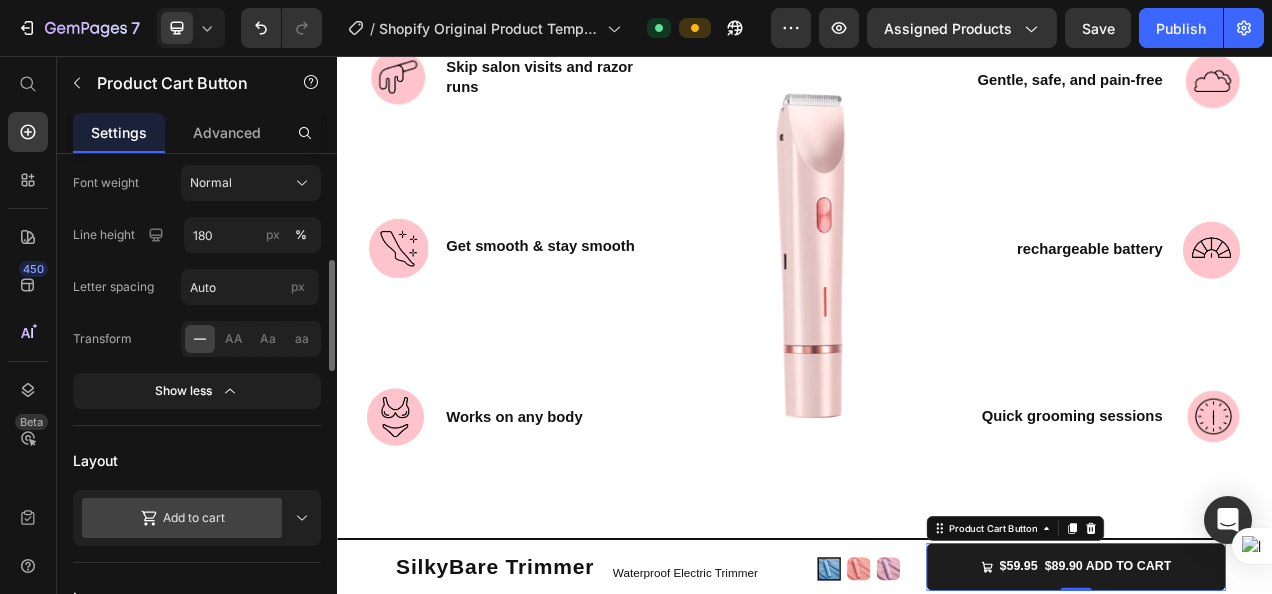 click 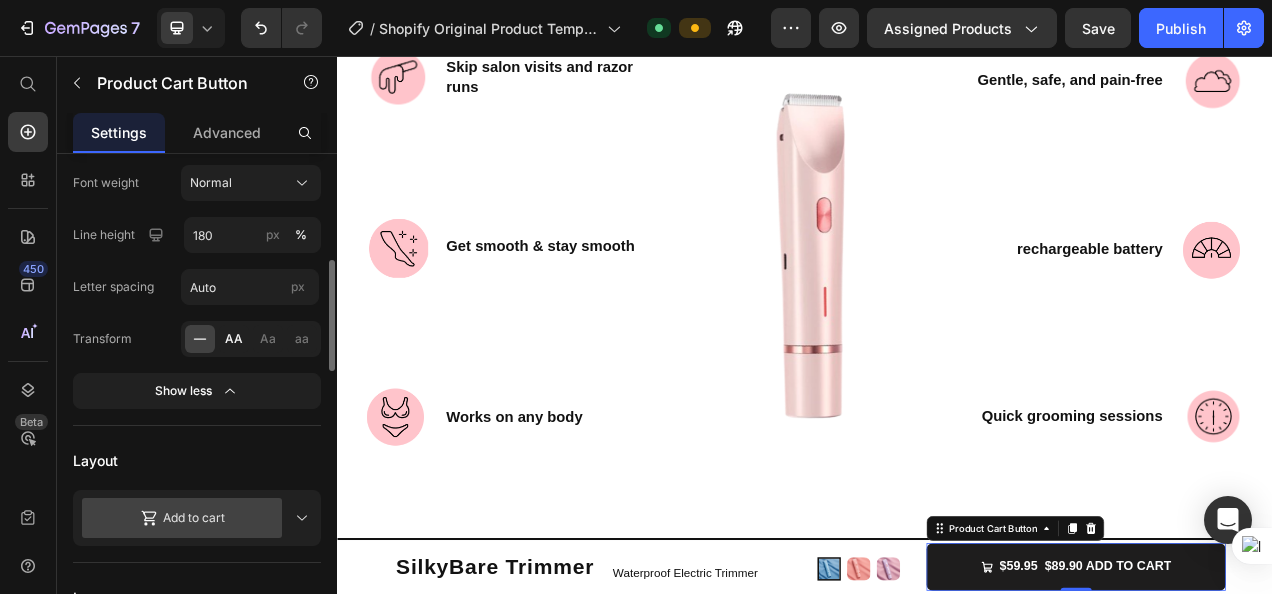 click on "AA" 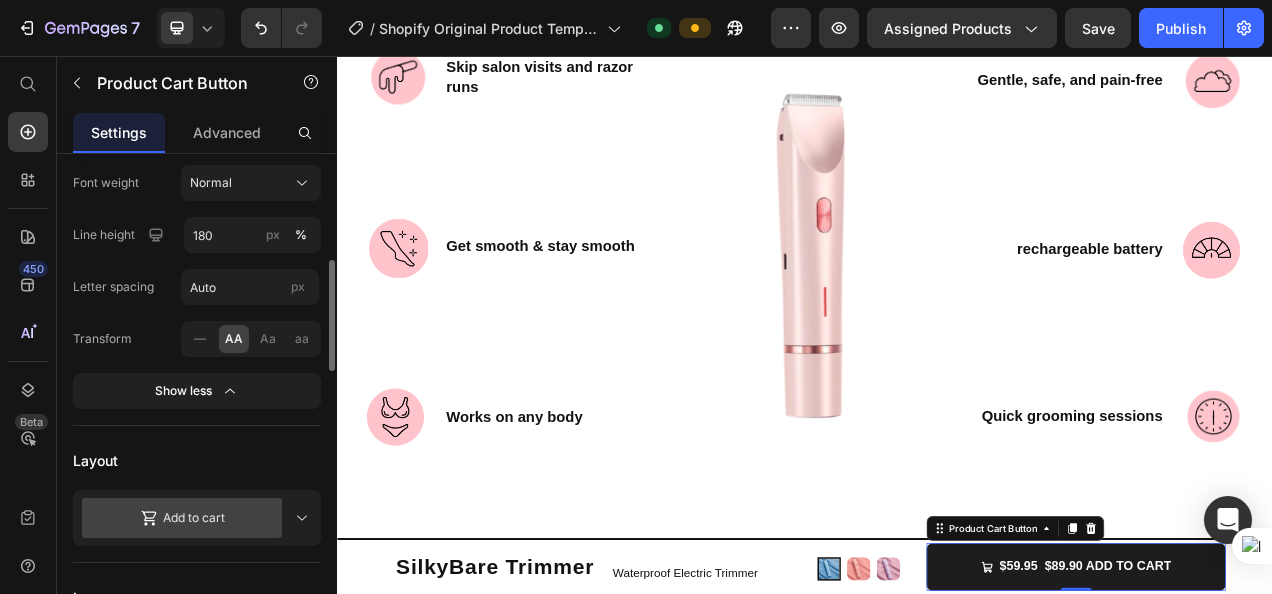 click on "AA Aa aa" 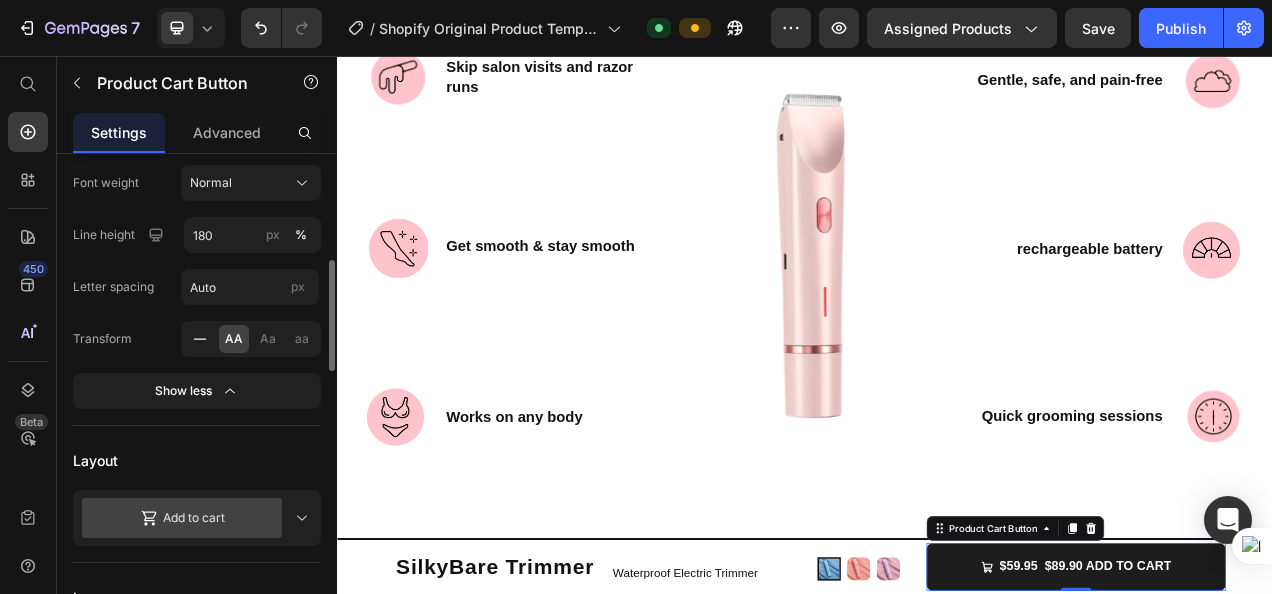 click 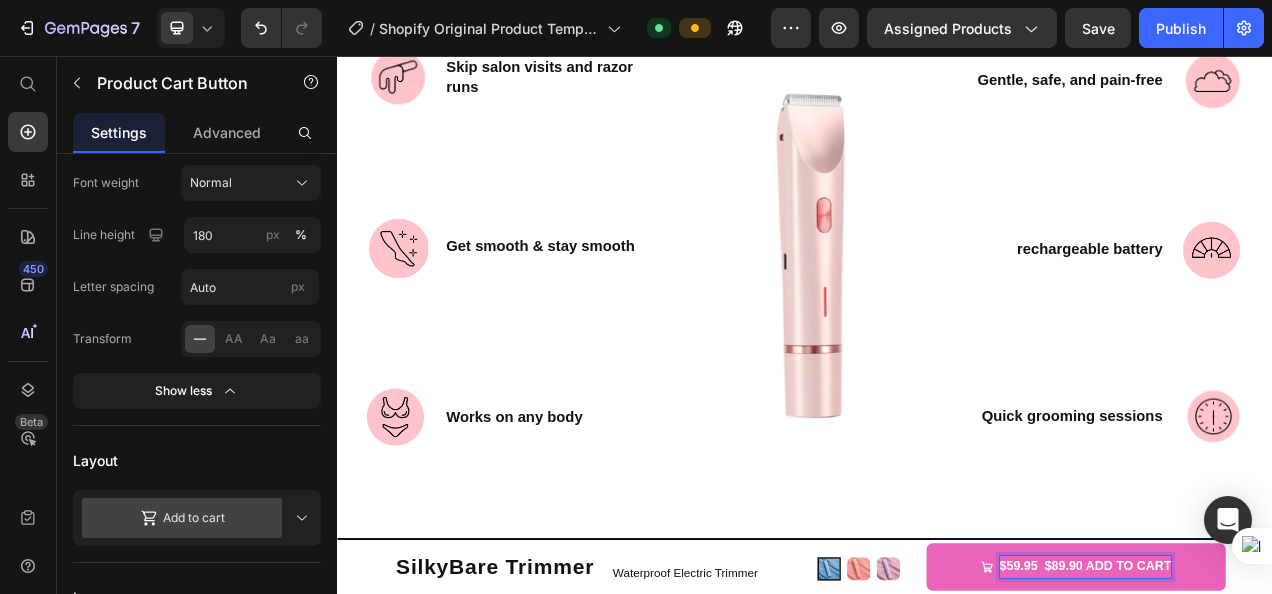 click on "$59.95  $89.90 ADD TO CART" at bounding box center [1297, 711] 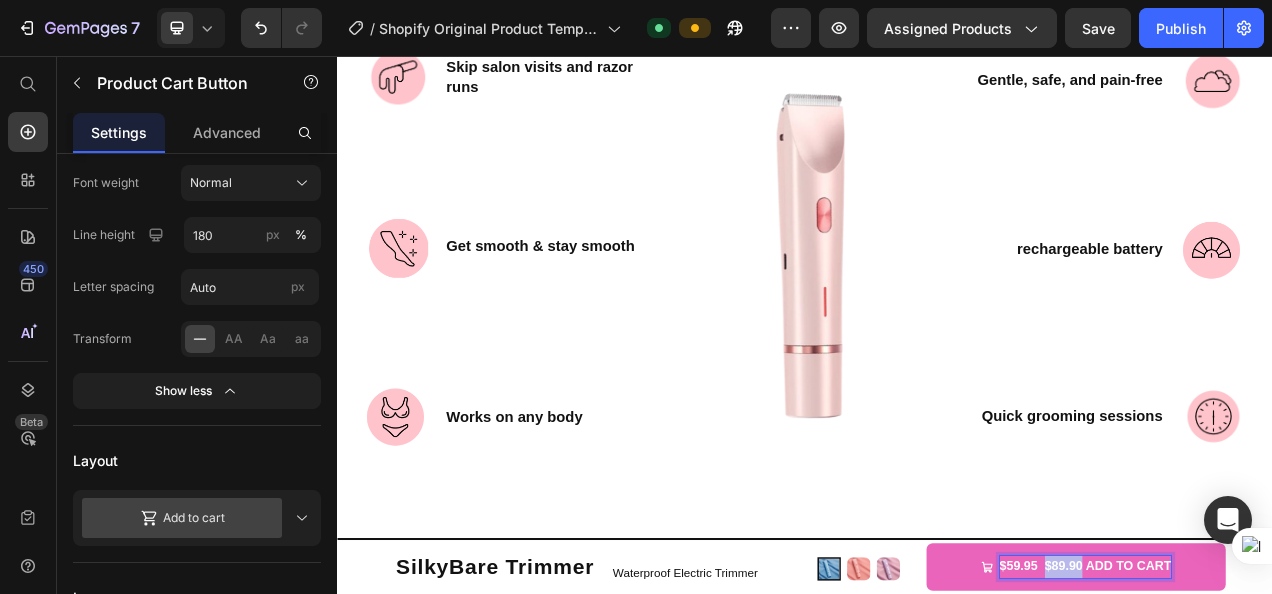 drag, startPoint x: 1279, startPoint y: 716, endPoint x: 1234, endPoint y: 719, distance: 45.099888 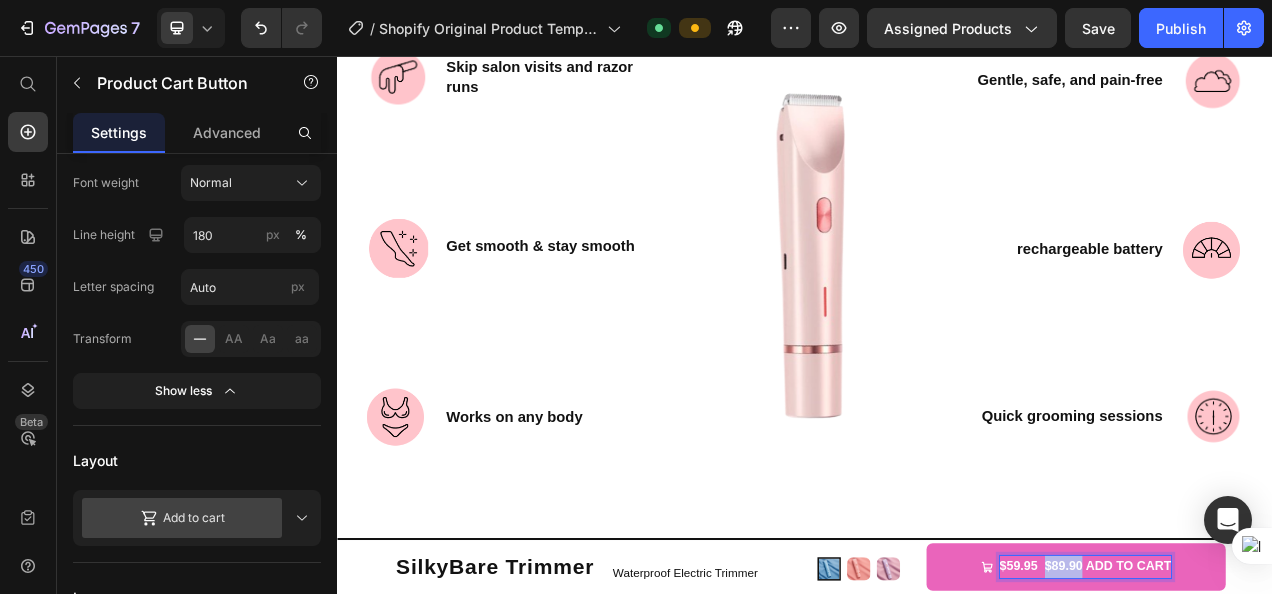 click on "$59.95  $89.90 ADD TO CART" at bounding box center (1297, 711) 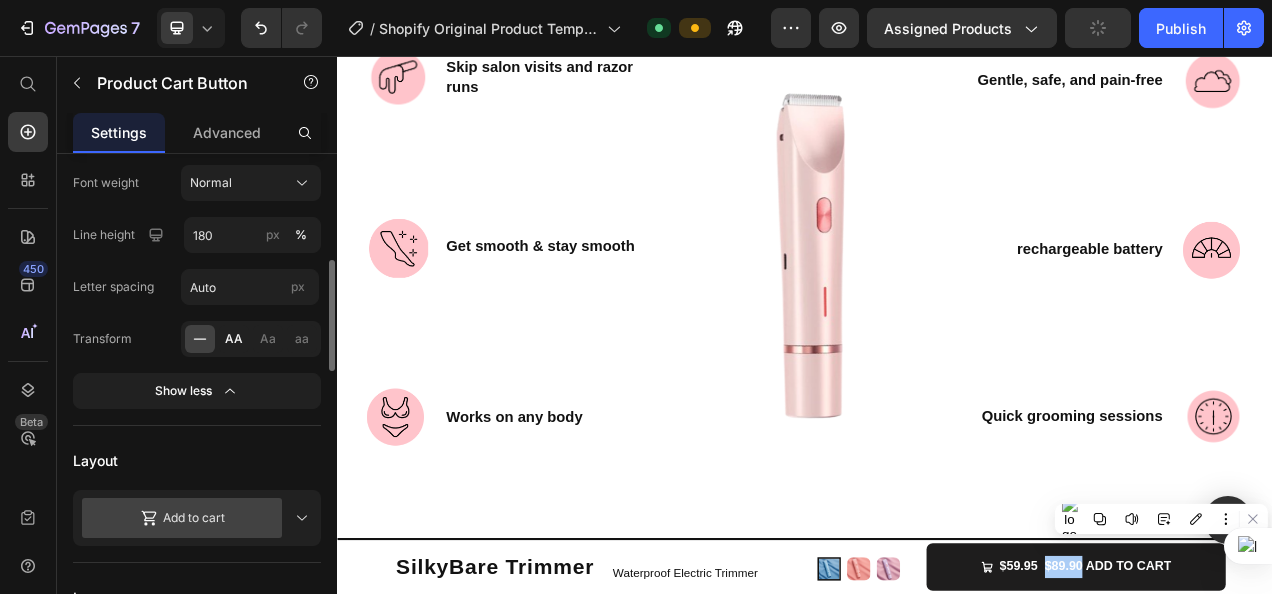 click on "AA" 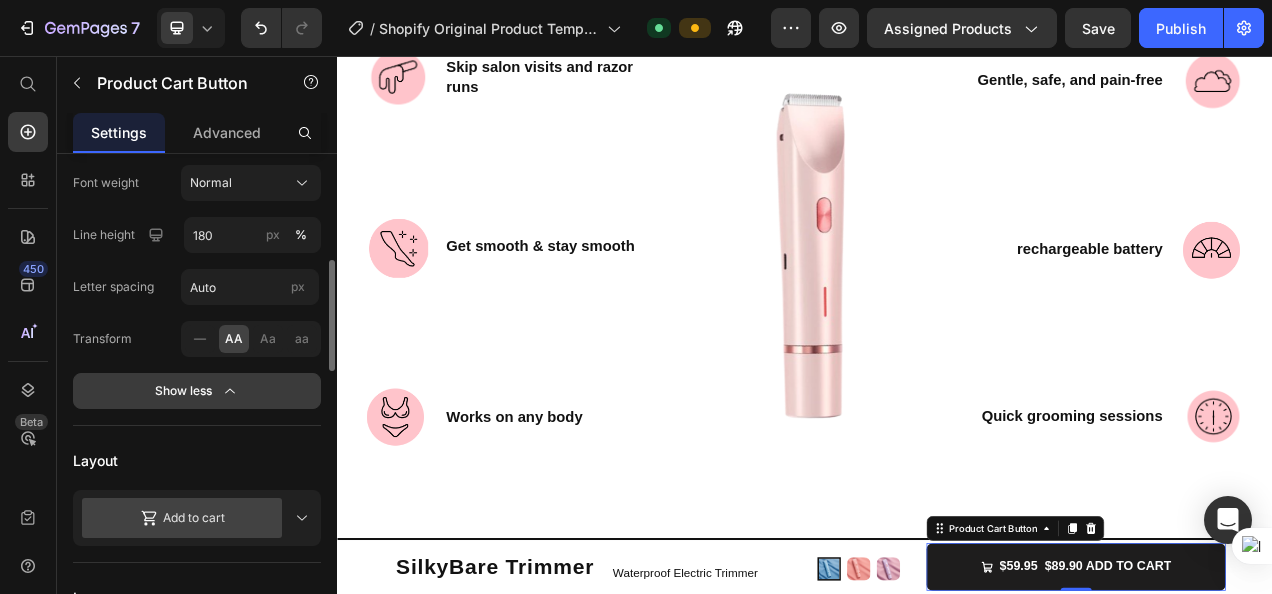 click on "Show less" 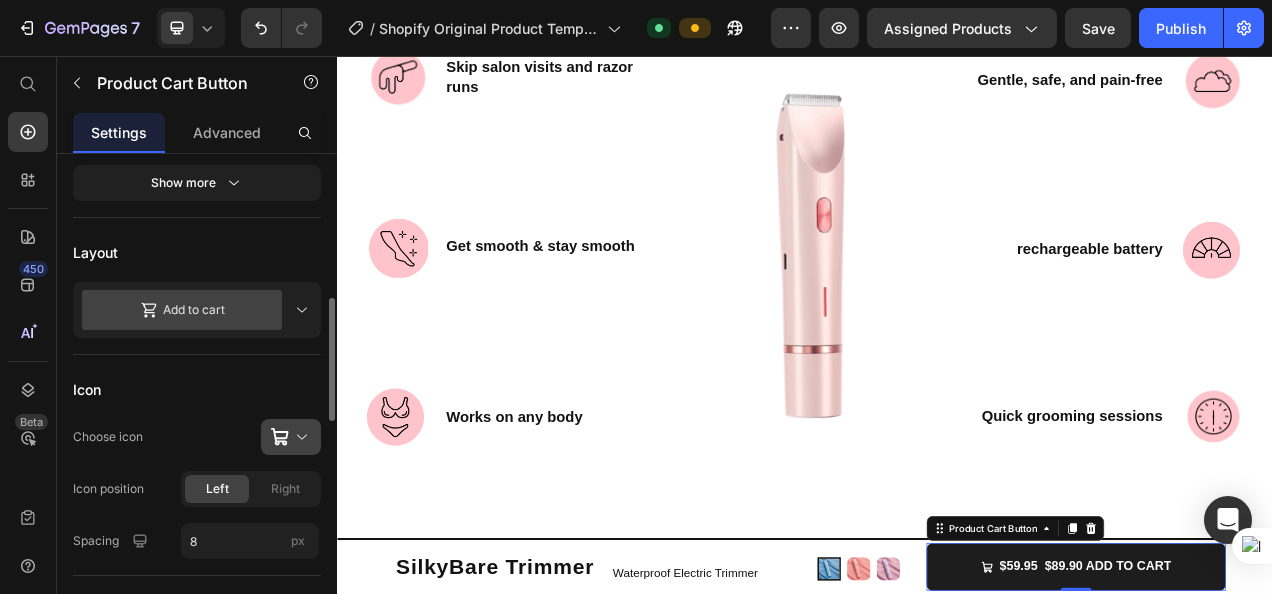 scroll, scrollTop: 548, scrollLeft: 0, axis: vertical 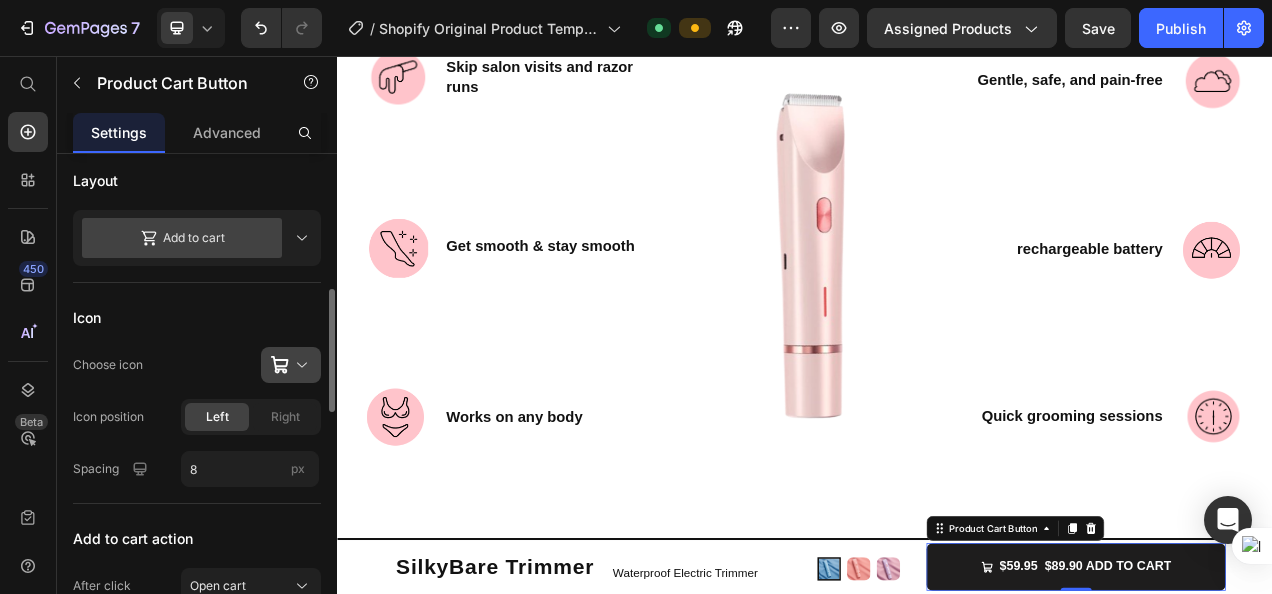 click at bounding box center (299, 365) 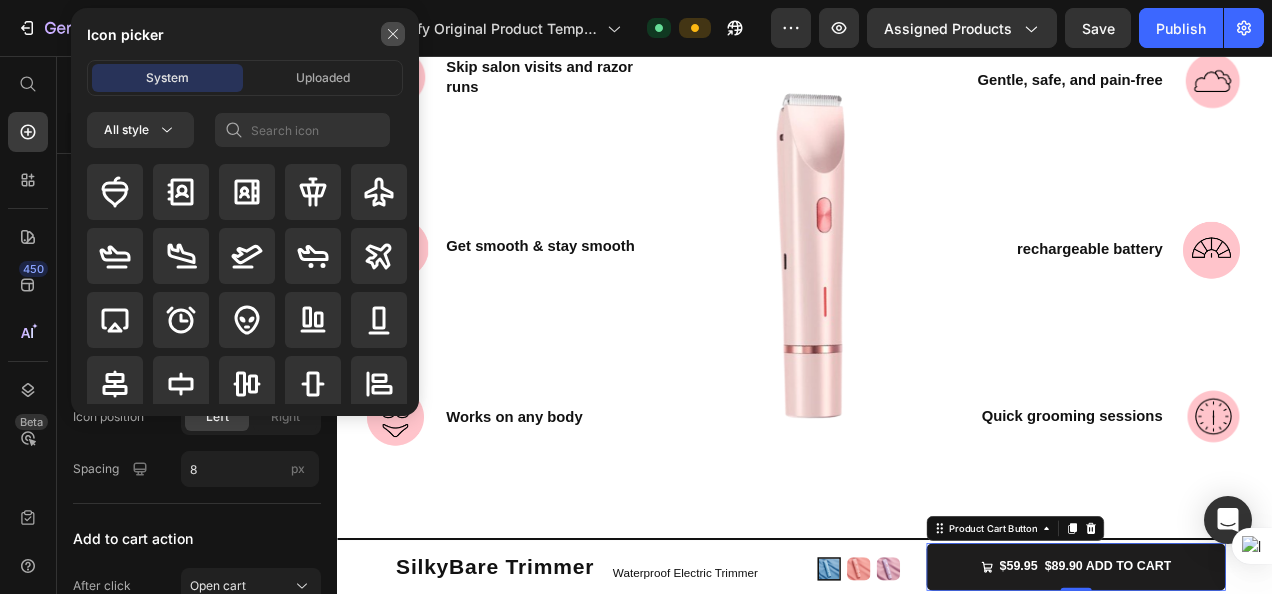 click 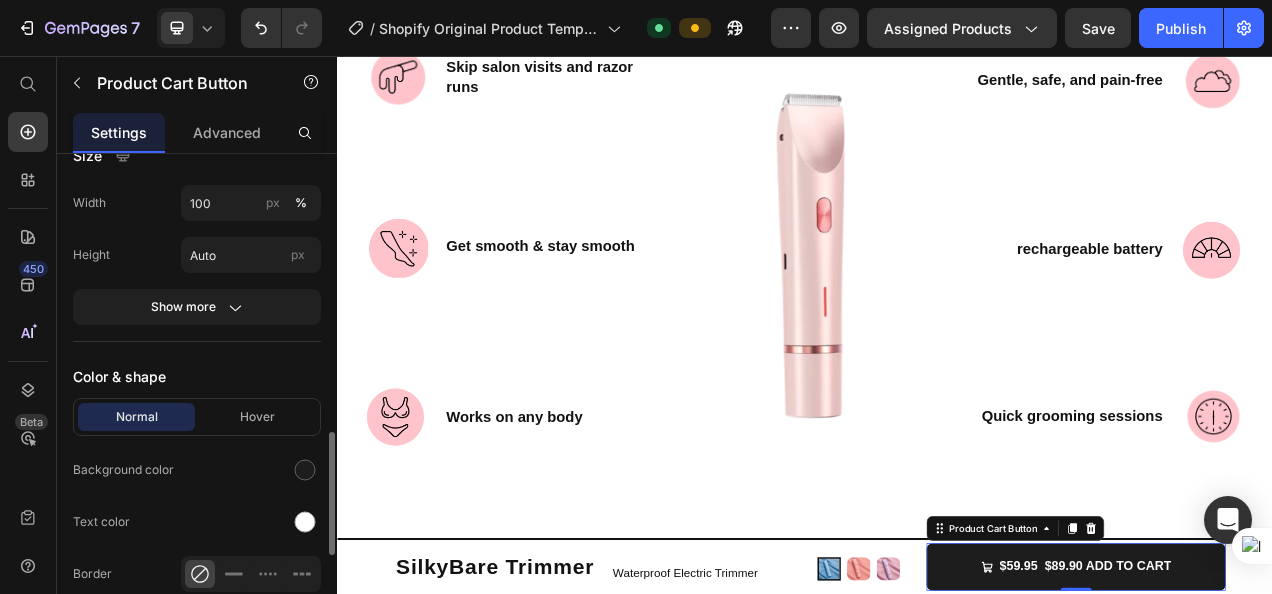 scroll, scrollTop: 1064, scrollLeft: 0, axis: vertical 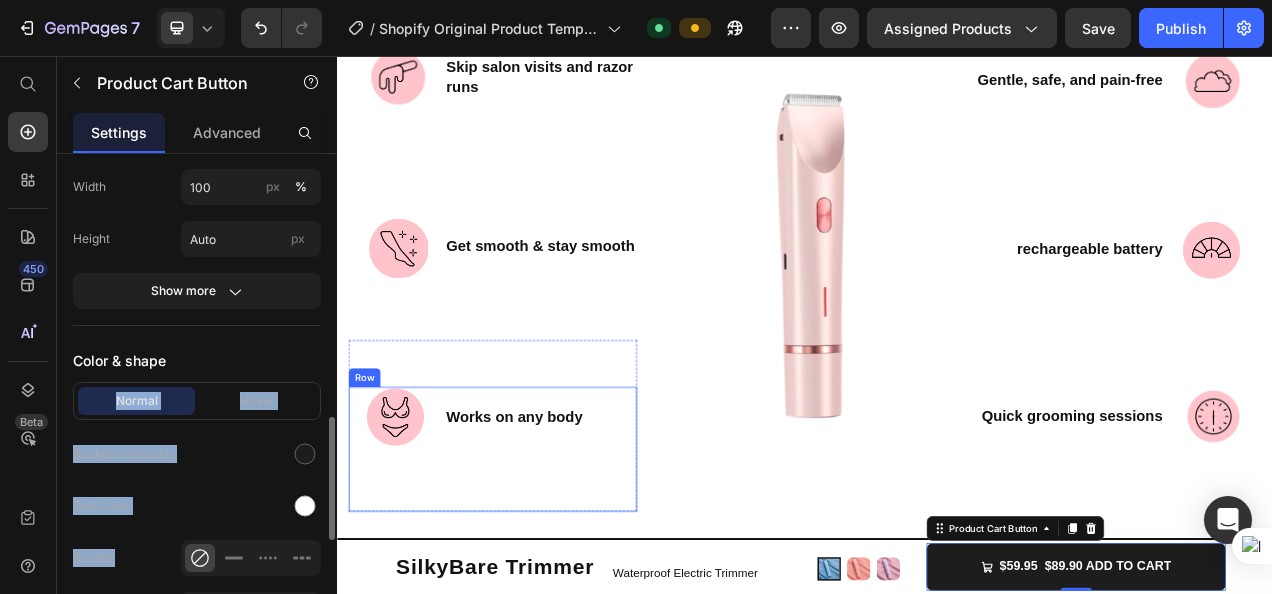 drag, startPoint x: 600, startPoint y: 410, endPoint x: 464, endPoint y: 691, distance: 312.18103 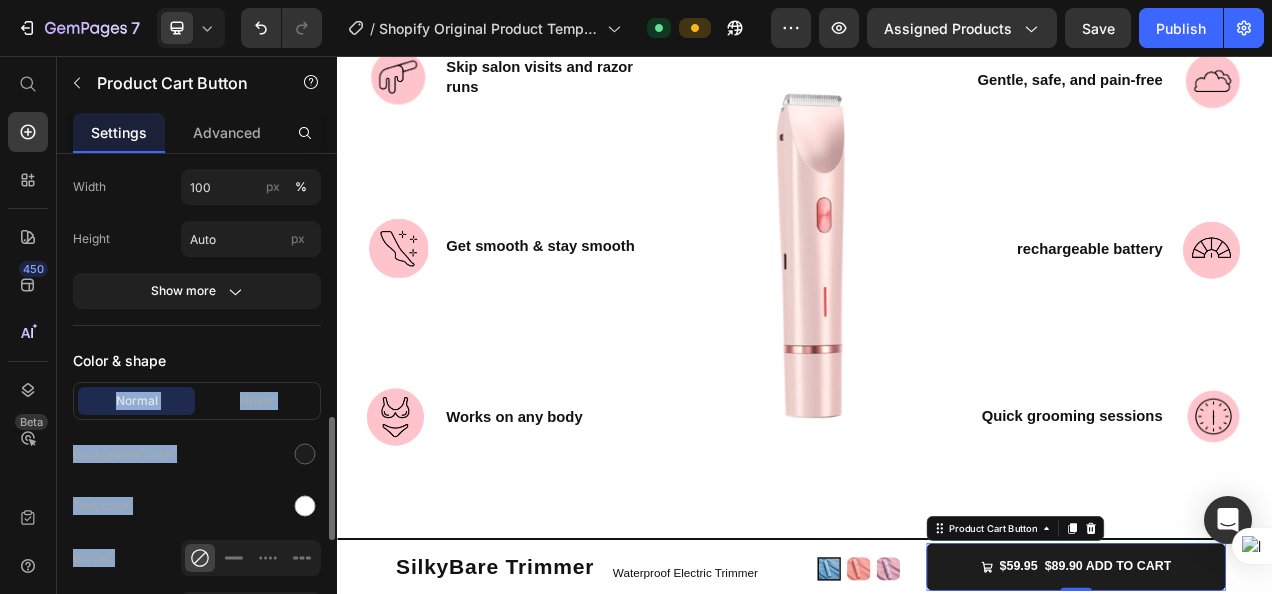 click on "Text color" 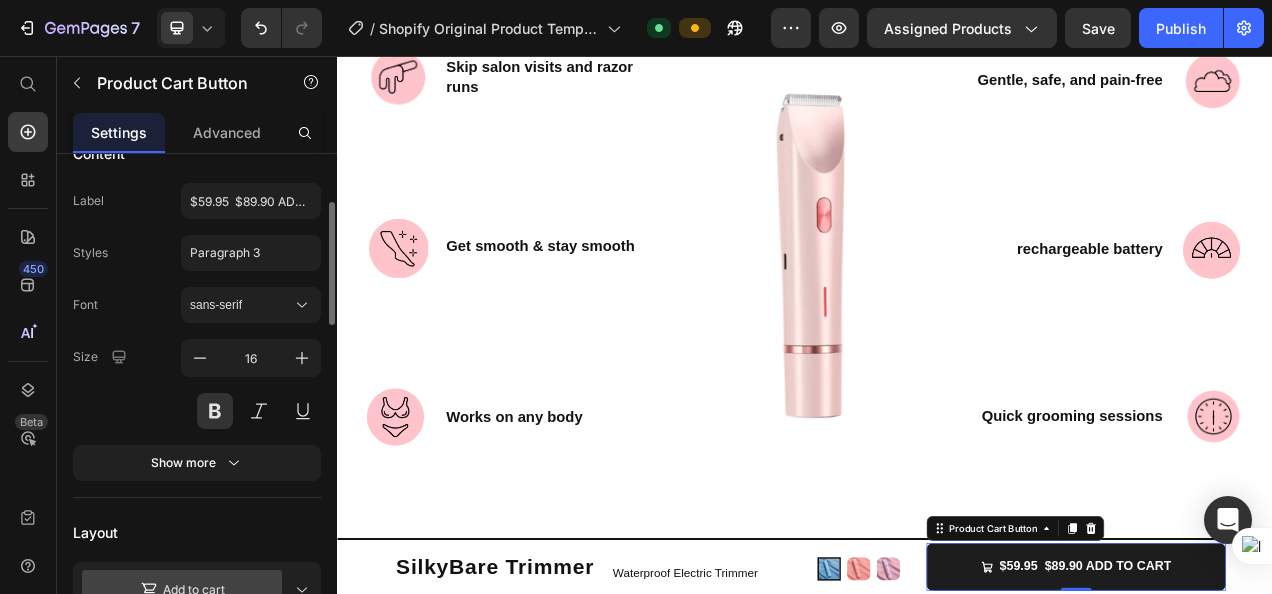 scroll, scrollTop: 199, scrollLeft: 0, axis: vertical 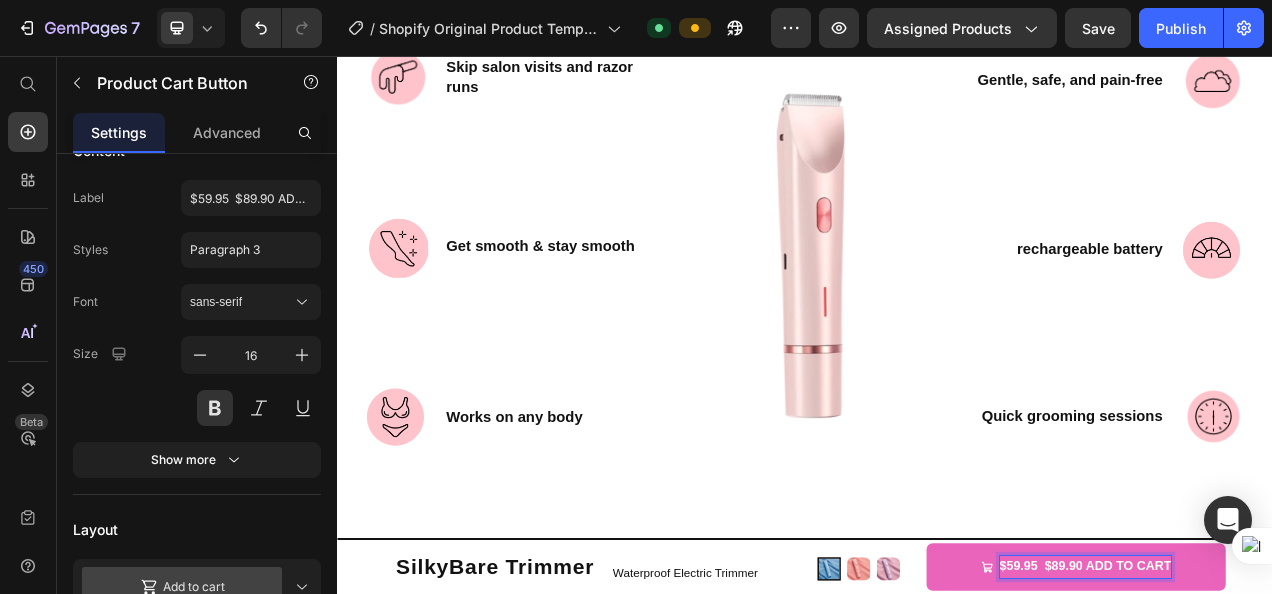 click on "$59.95  $89.90 ADD TO CART" at bounding box center [1297, 711] 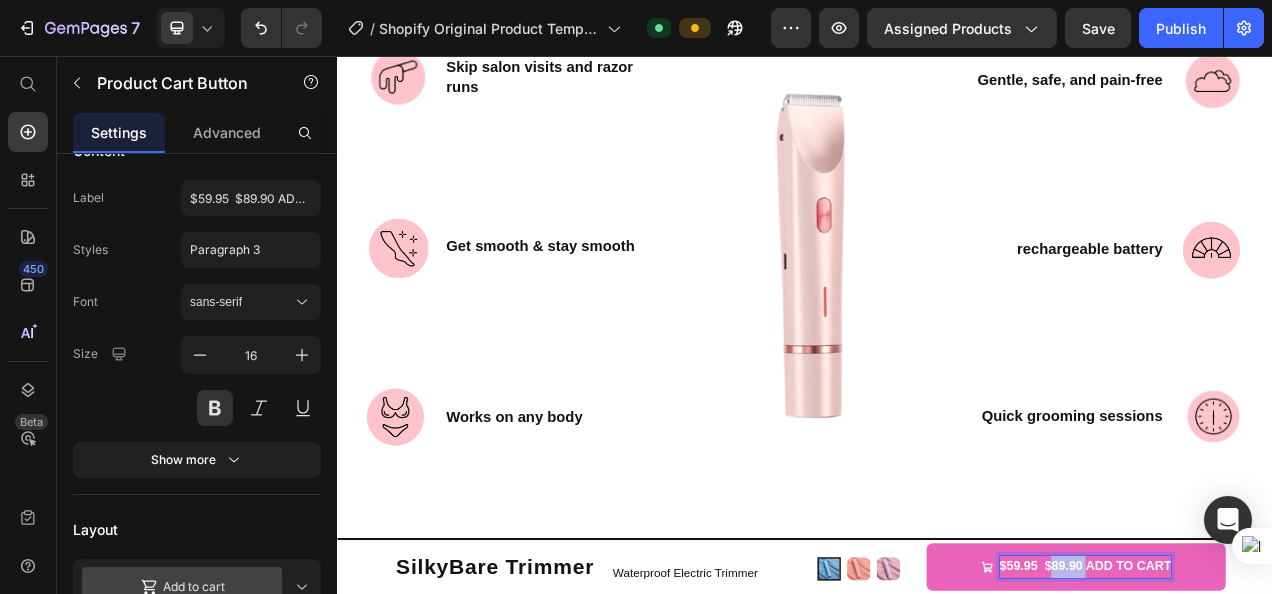drag, startPoint x: 1278, startPoint y: 713, endPoint x: 1237, endPoint y: 708, distance: 41.303753 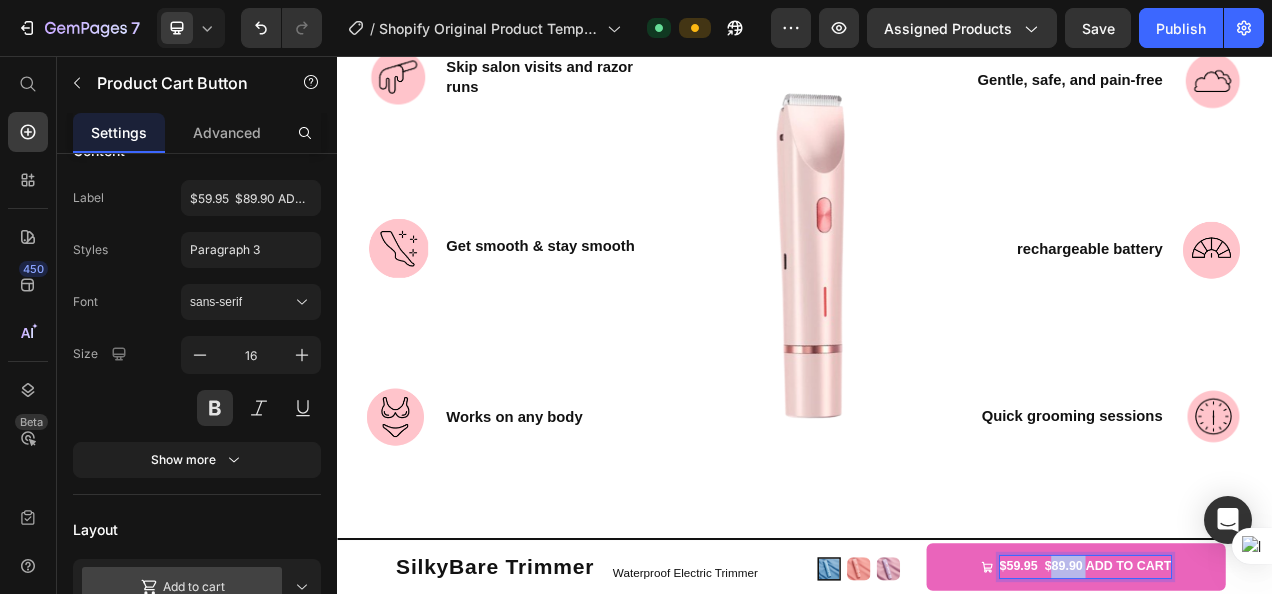 click on "$59.95  $89.90 ADD TO CART" at bounding box center (1297, 711) 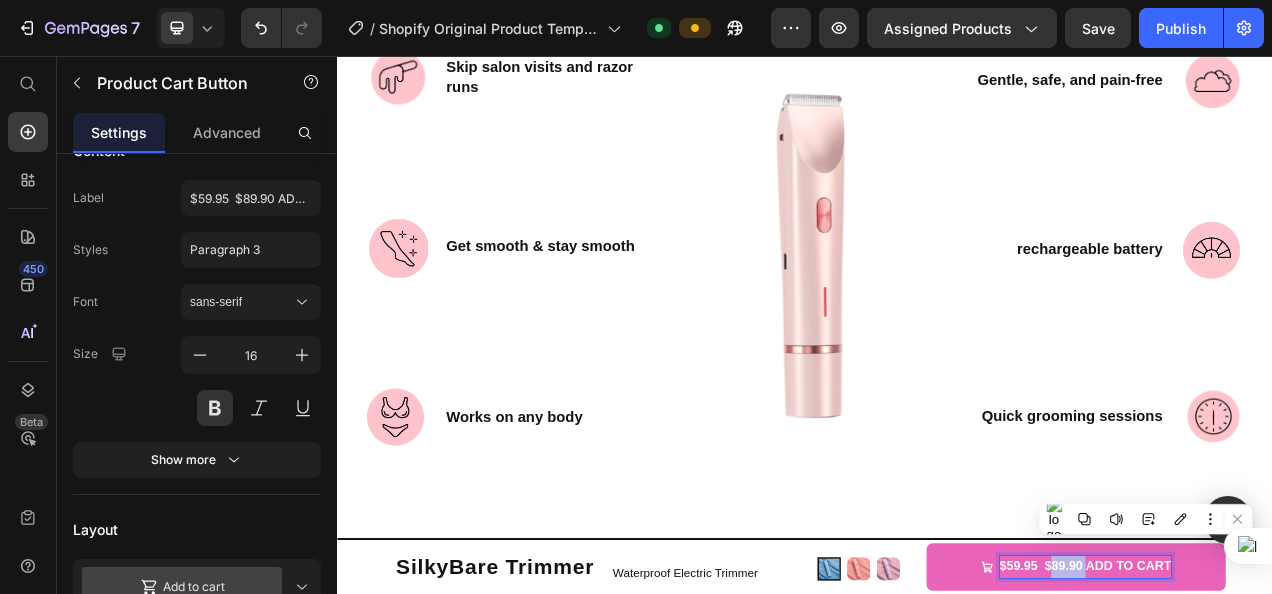 click on "$59.95  $89.90 ADD TO CART" at bounding box center [1297, 711] 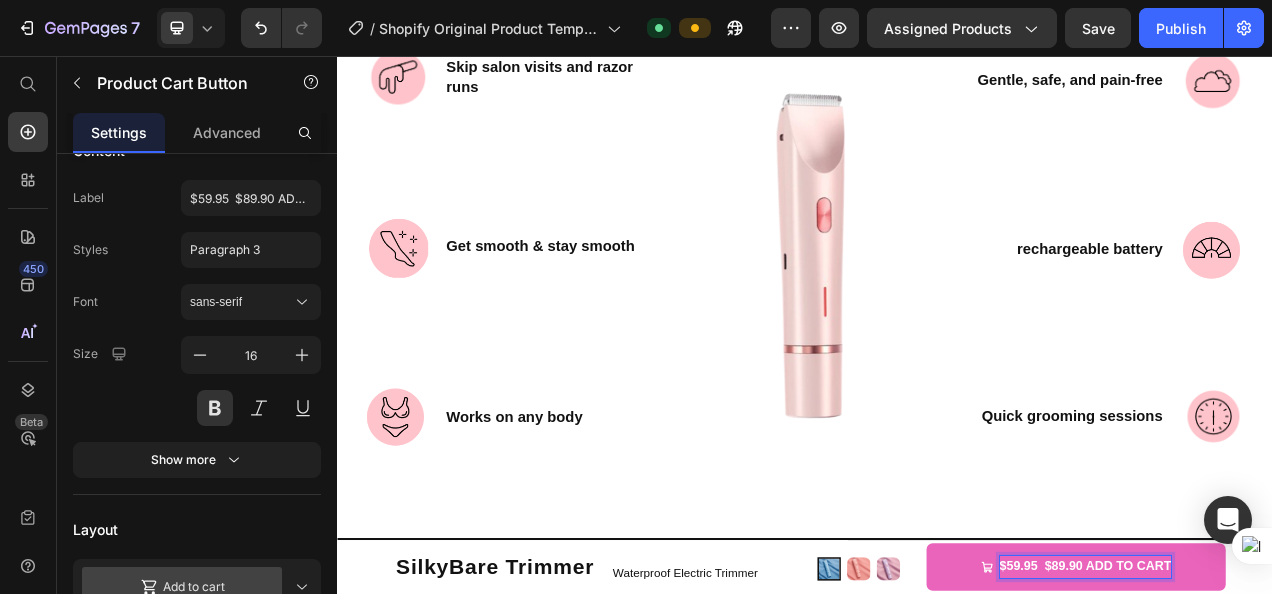 click on "$59.95  $89.90 ADD TO CART" at bounding box center [1297, 711] 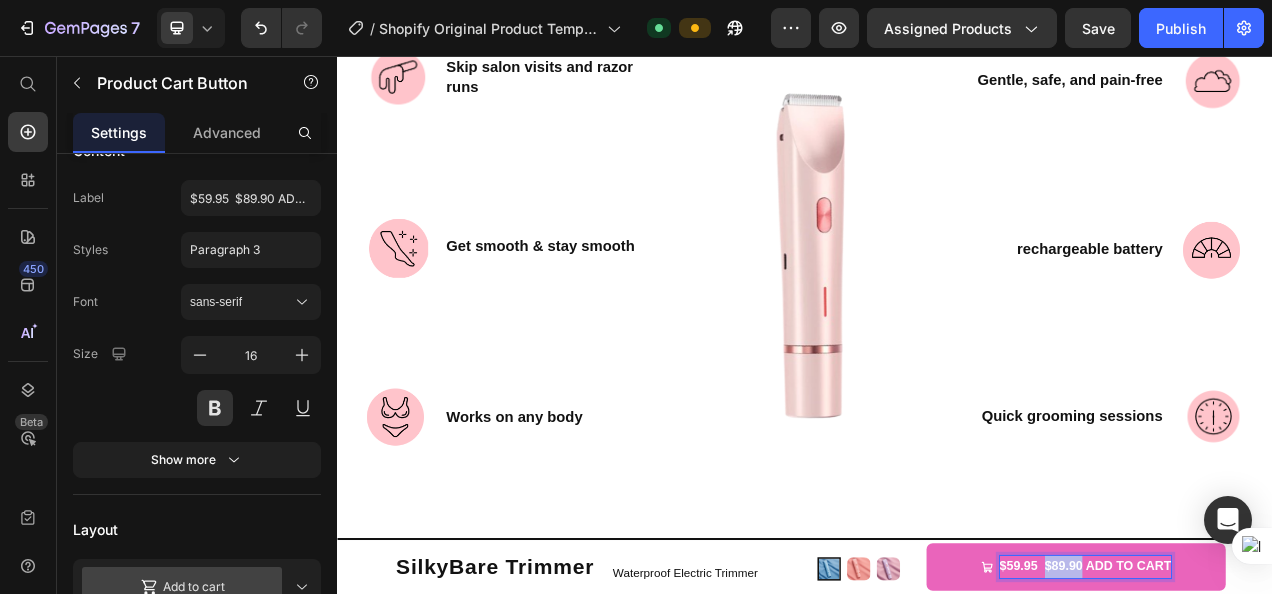 drag, startPoint x: 1276, startPoint y: 711, endPoint x: 1232, endPoint y: 719, distance: 44.72136 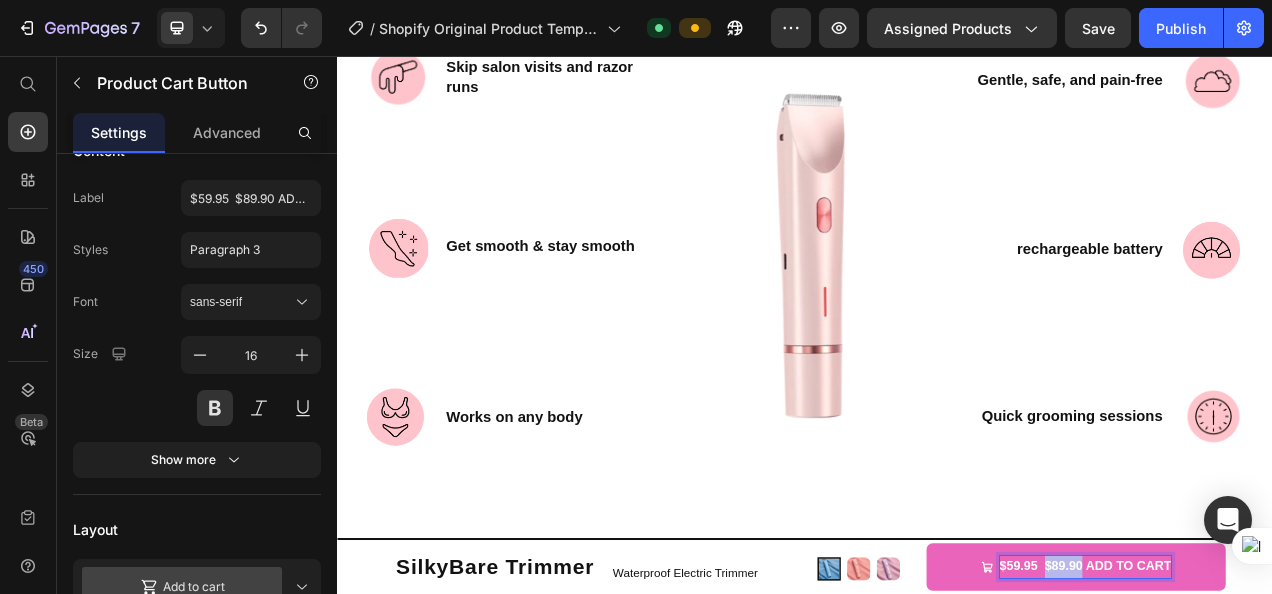 click on "$59.95  $89.90 ADD TO CART" at bounding box center (1297, 711) 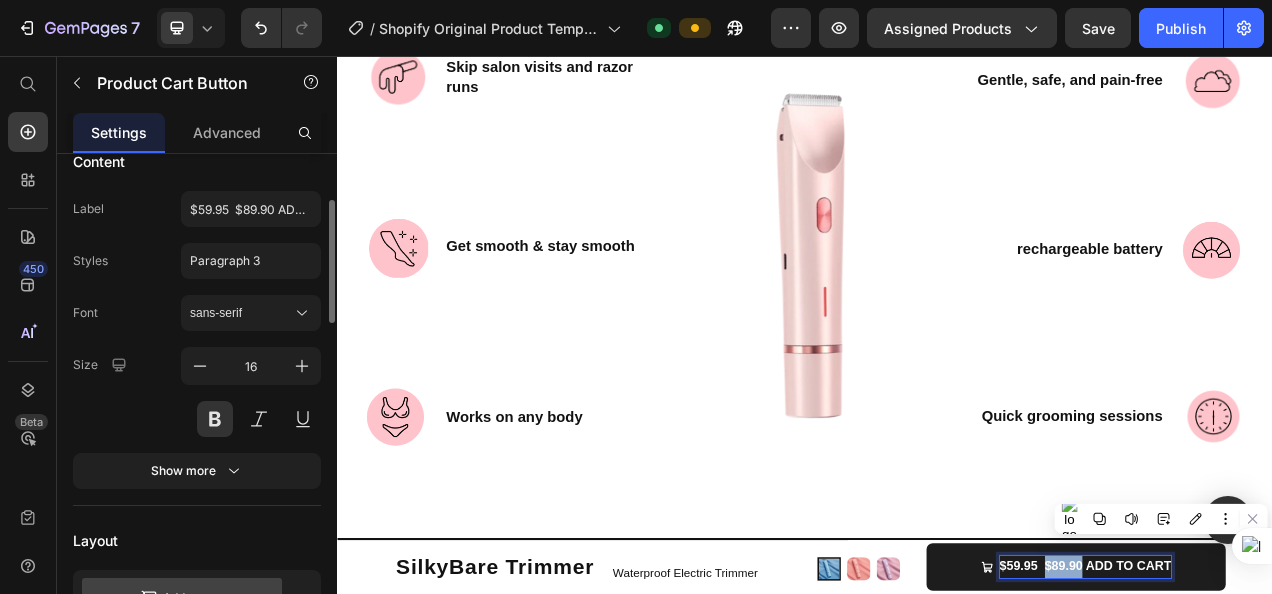 scroll, scrollTop: 194, scrollLeft: 0, axis: vertical 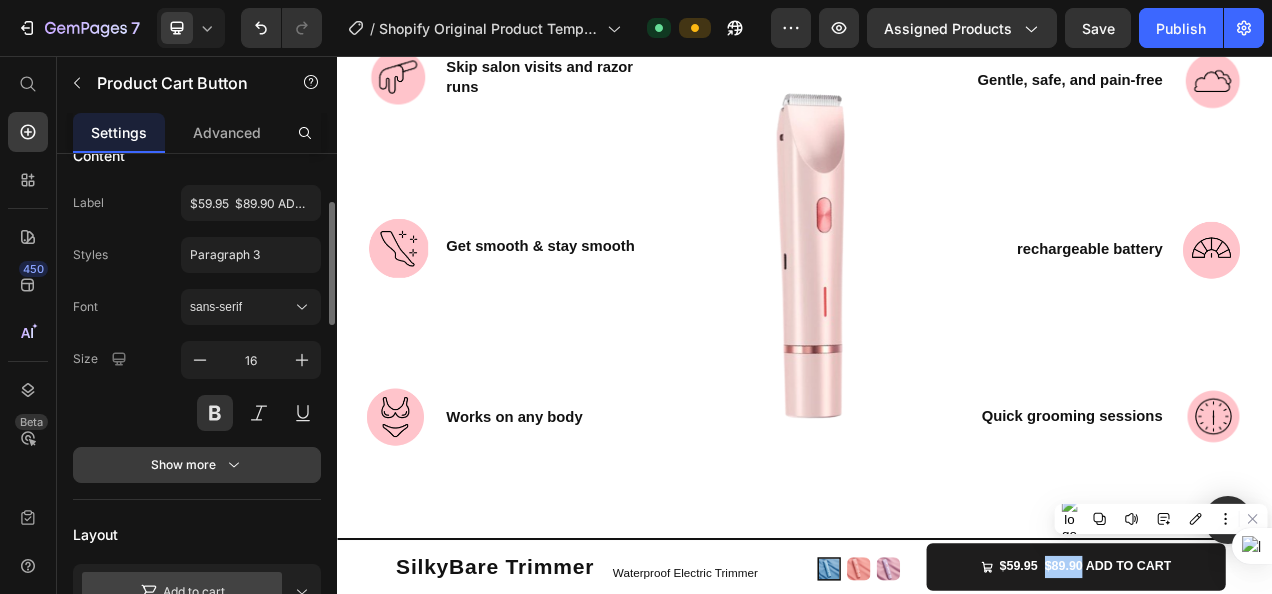 click on "Show more" at bounding box center (197, 465) 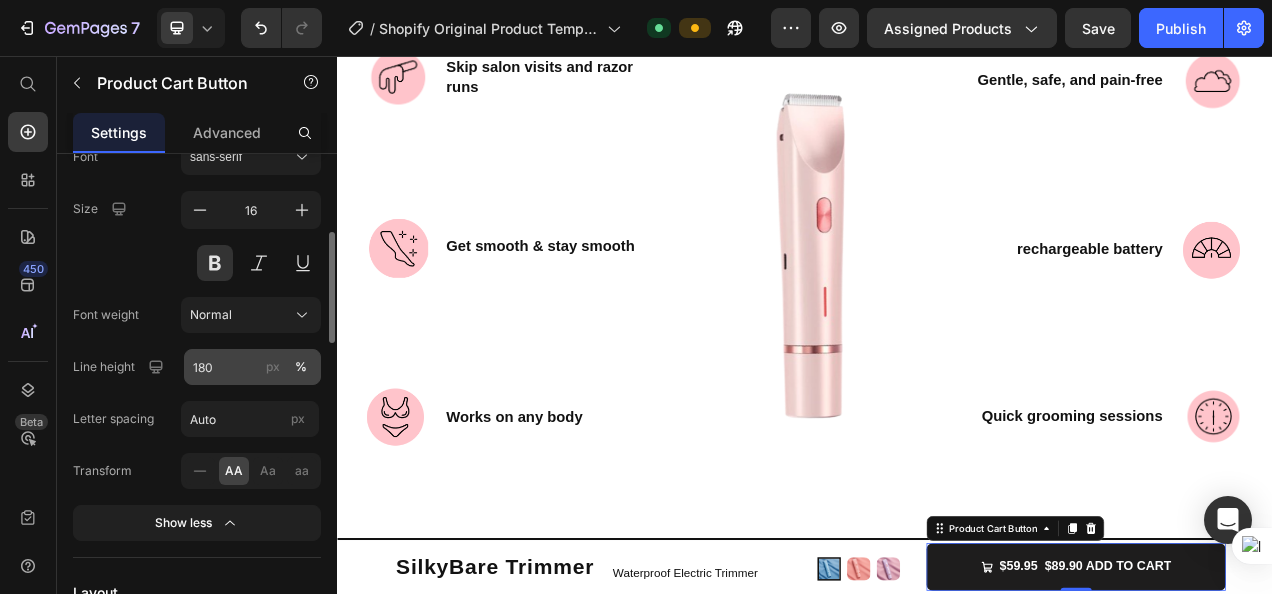 scroll, scrollTop: 345, scrollLeft: 0, axis: vertical 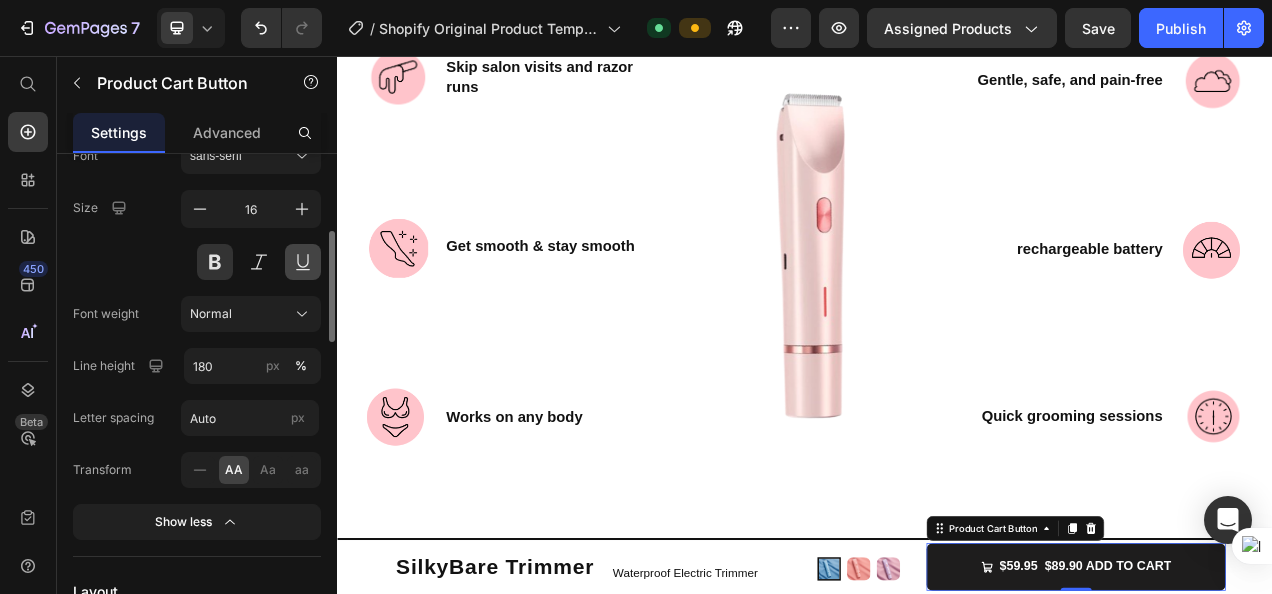 click at bounding box center (303, 262) 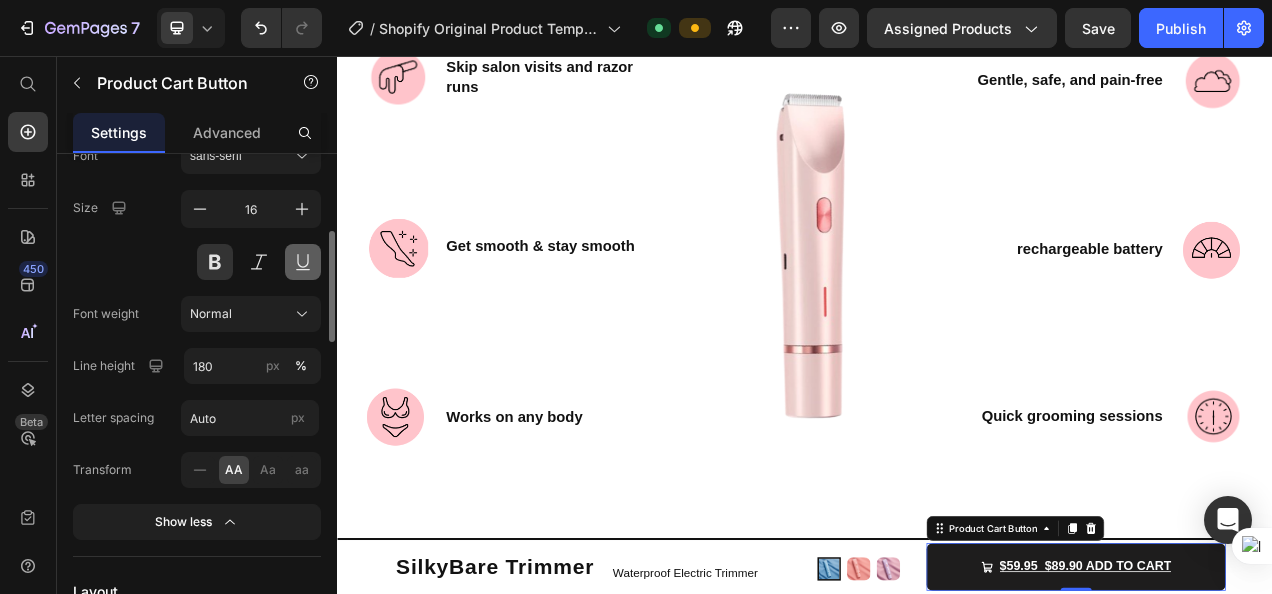 click at bounding box center [303, 262] 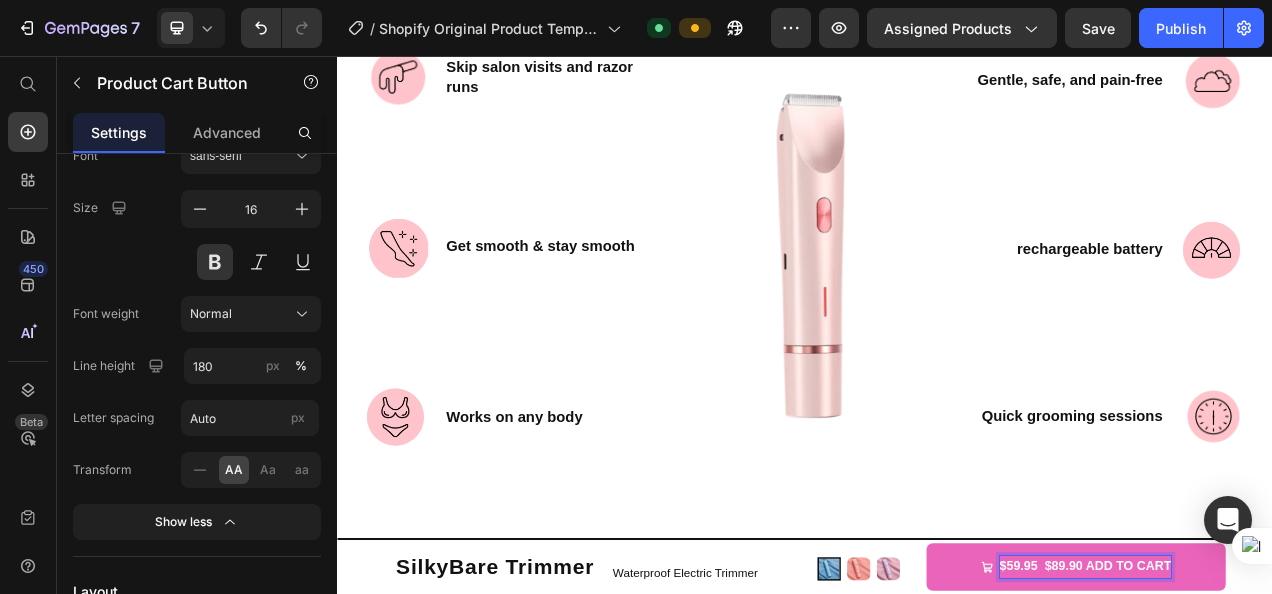 click on "$59.95  $89.90 ADD TO CART" at bounding box center [1297, 711] 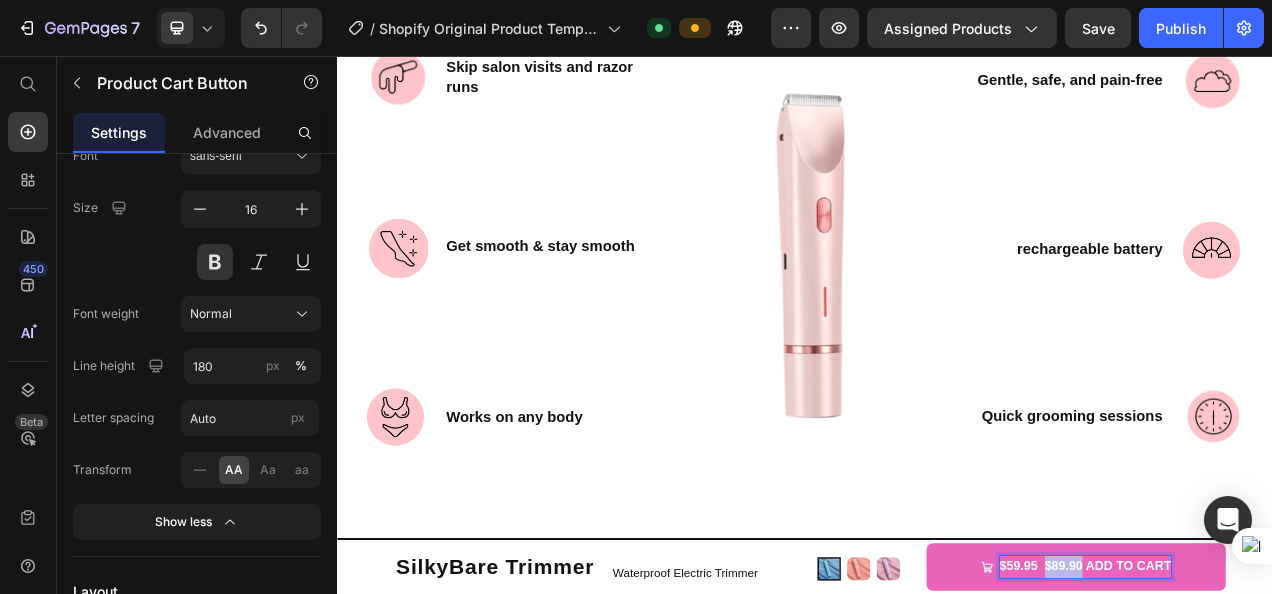 drag, startPoint x: 1231, startPoint y: 710, endPoint x: 1276, endPoint y: 720, distance: 46.09772 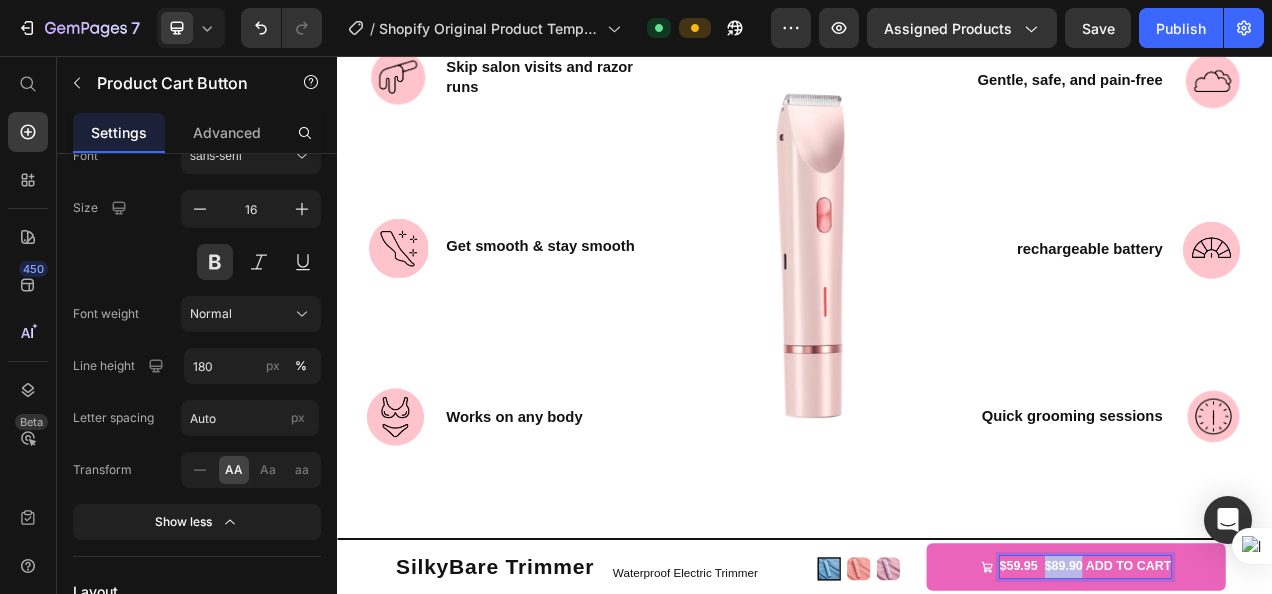 click on "$59.95  $89.90 ADD TO CART" at bounding box center [1297, 711] 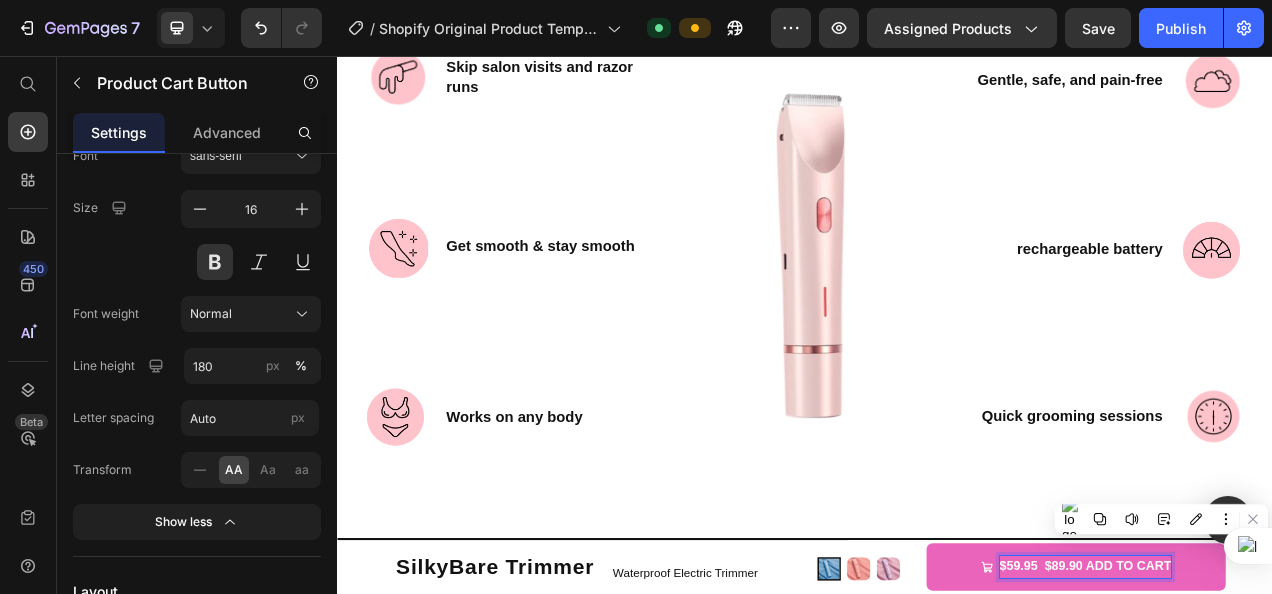 click on "$59.95  $89.90 ADD TO CART" at bounding box center (1297, 711) 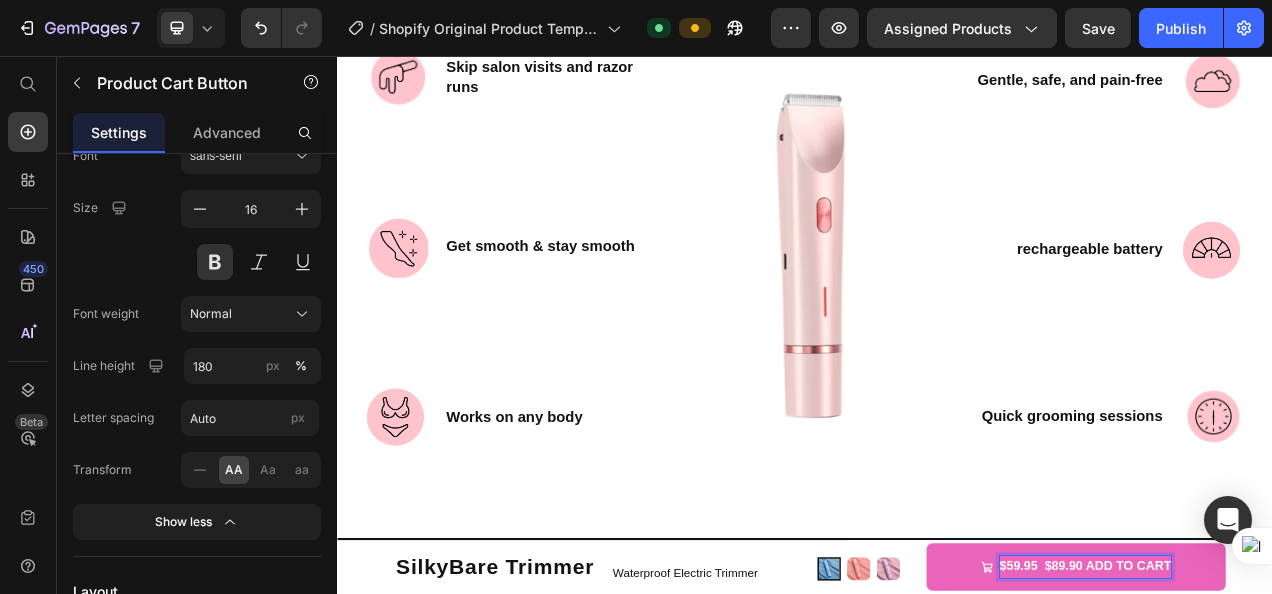 click on "$59.95  $89.90 ADD TO CART" at bounding box center (1297, 711) 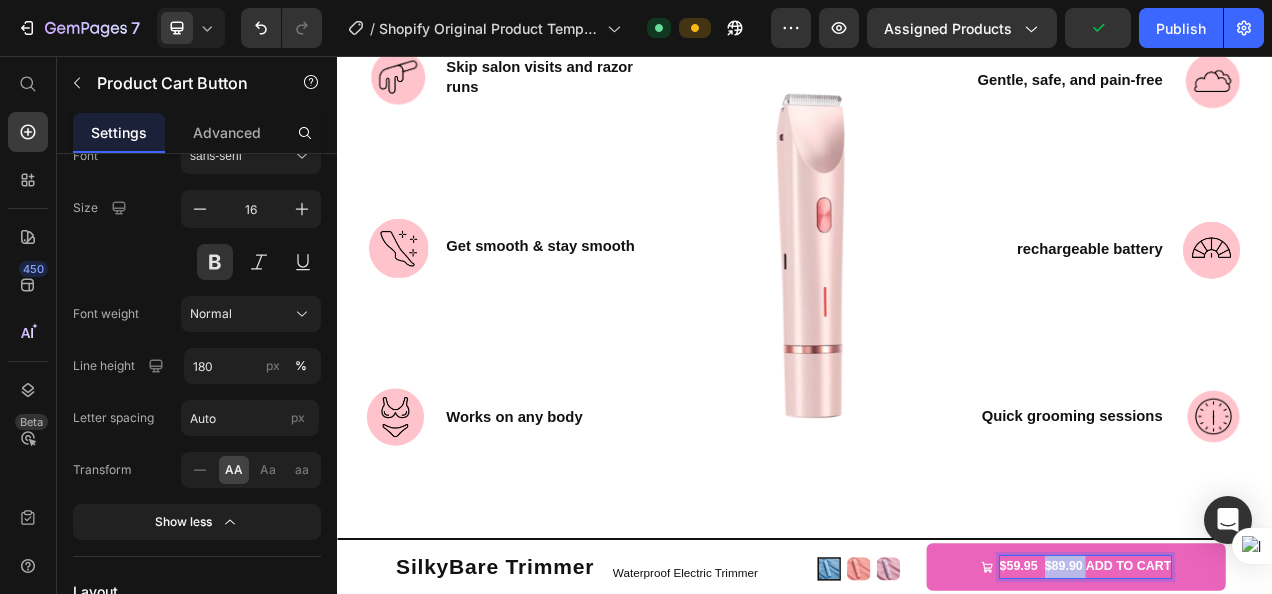 drag, startPoint x: 1279, startPoint y: 711, endPoint x: 1232, endPoint y: 715, distance: 47.169907 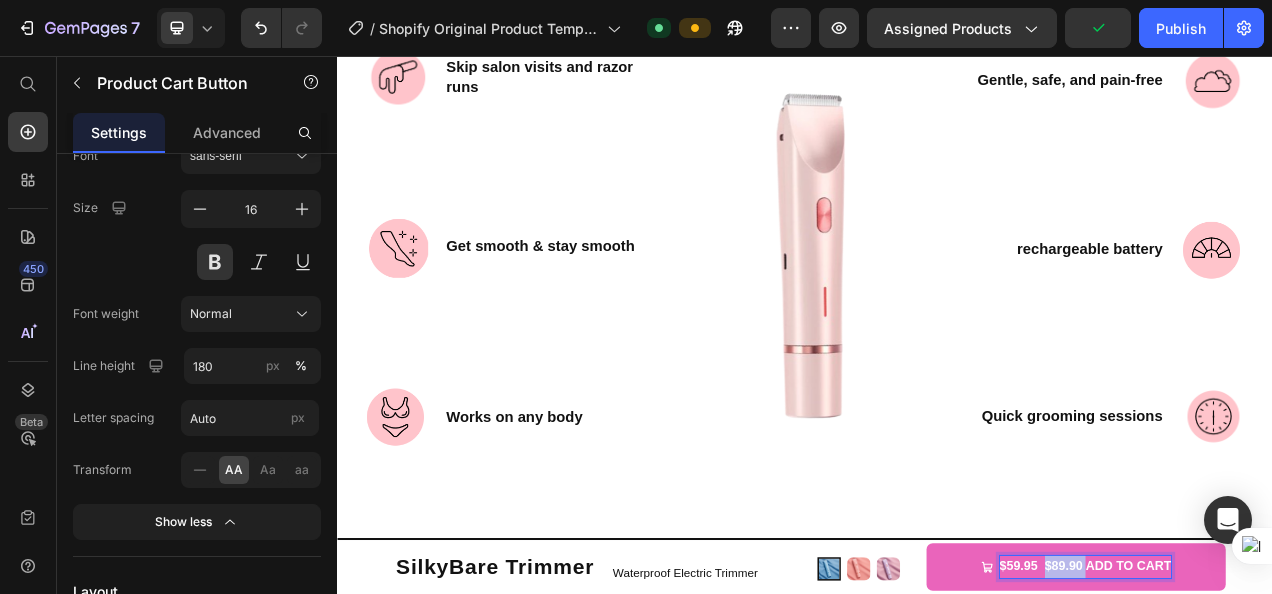 click on "$59.95  $89.90 ADD TO CART" at bounding box center [1297, 711] 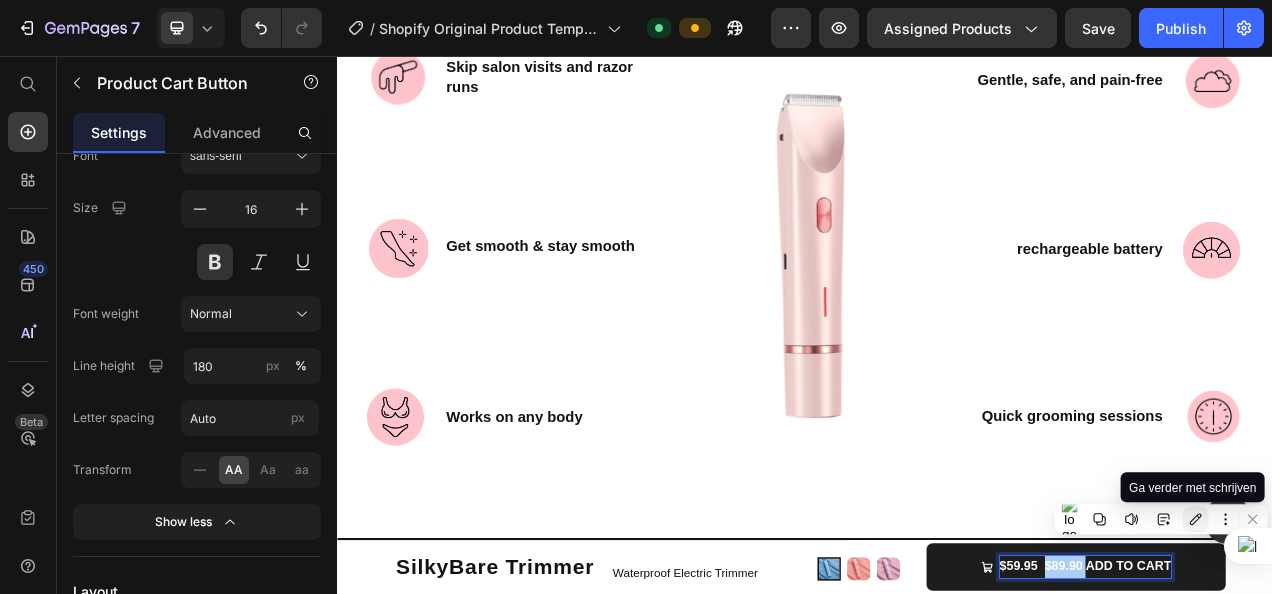 click 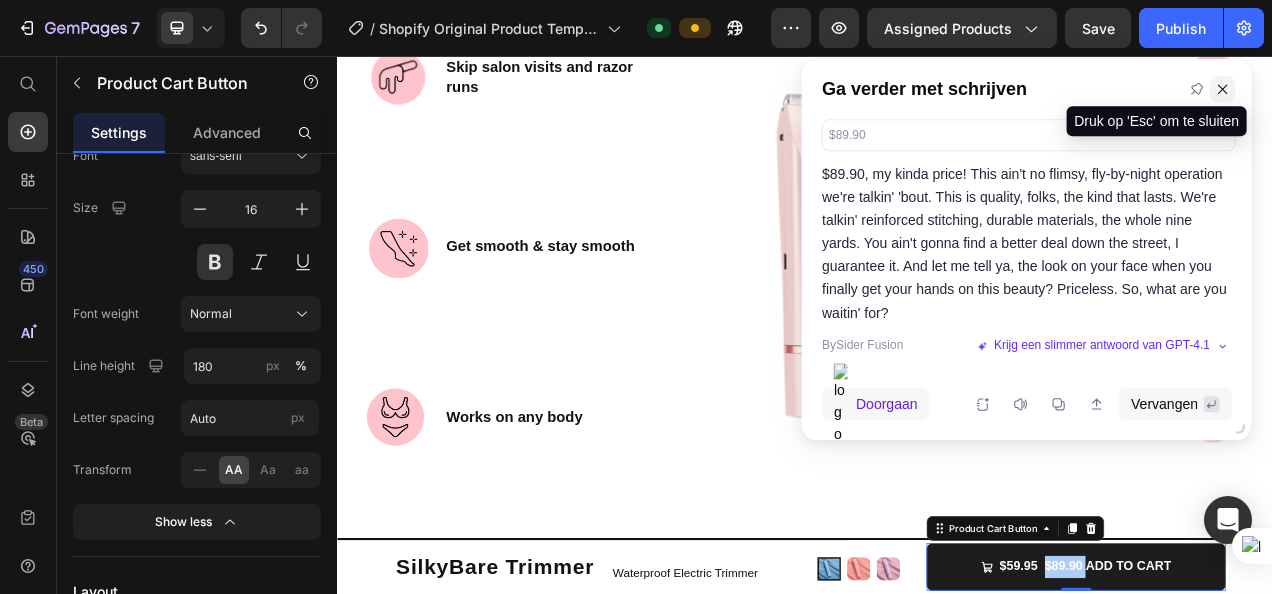 click 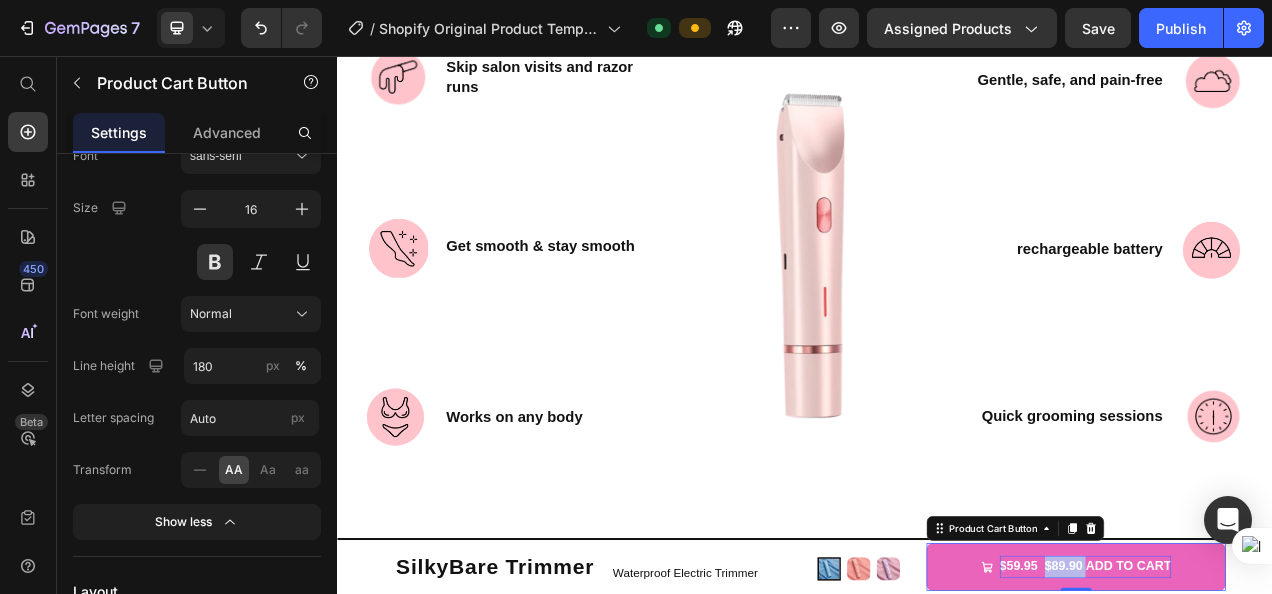 click on "$59.95  $89.90 ADD TO CART" at bounding box center (1297, 711) 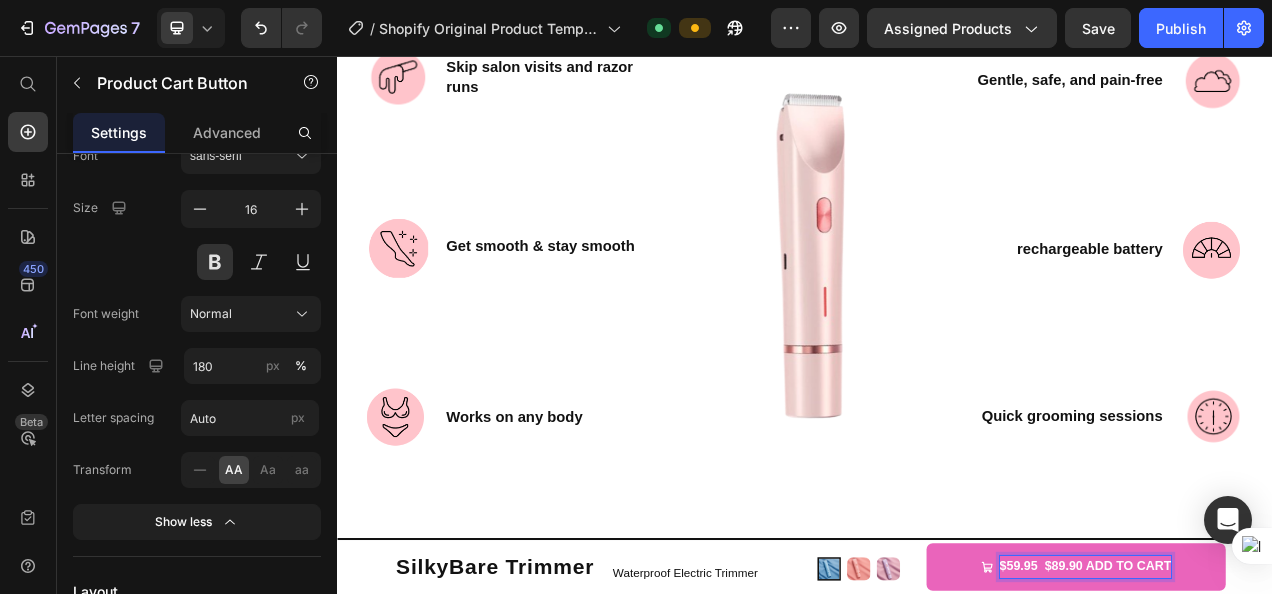 click on "$59.95  $89.90 ADD TO CART" at bounding box center (1297, 711) 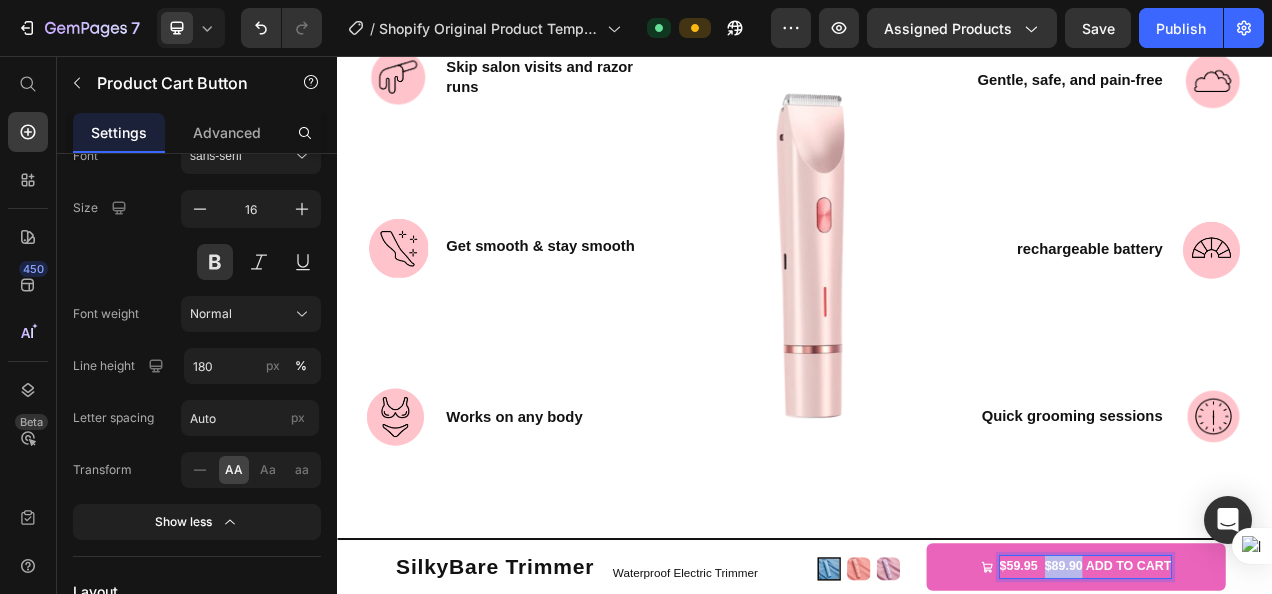 drag, startPoint x: 1233, startPoint y: 712, endPoint x: 1279, endPoint y: 720, distance: 46.69047 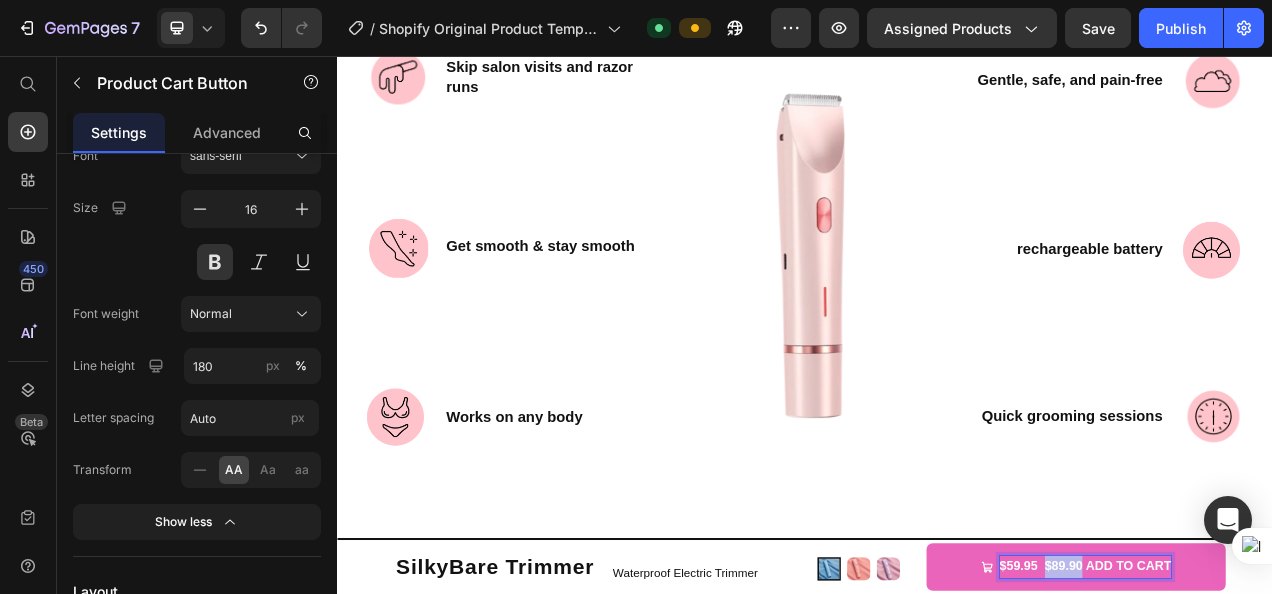 click on "$59.95  $89.90 ADD TO CART" at bounding box center (1297, 711) 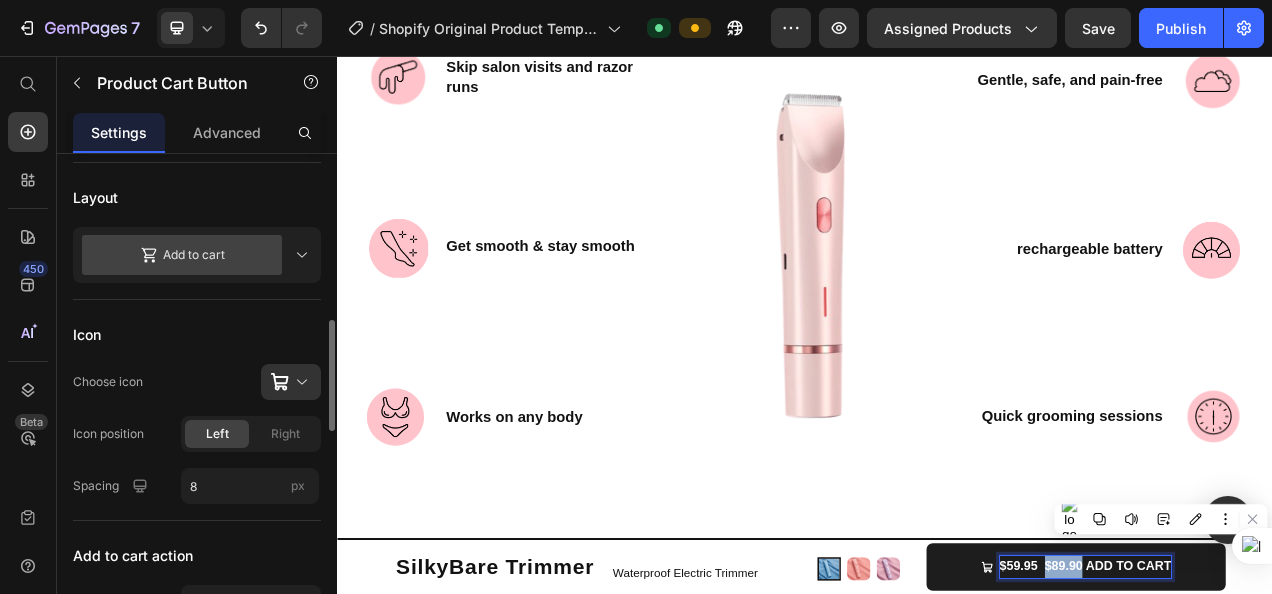 scroll, scrollTop: 740, scrollLeft: 0, axis: vertical 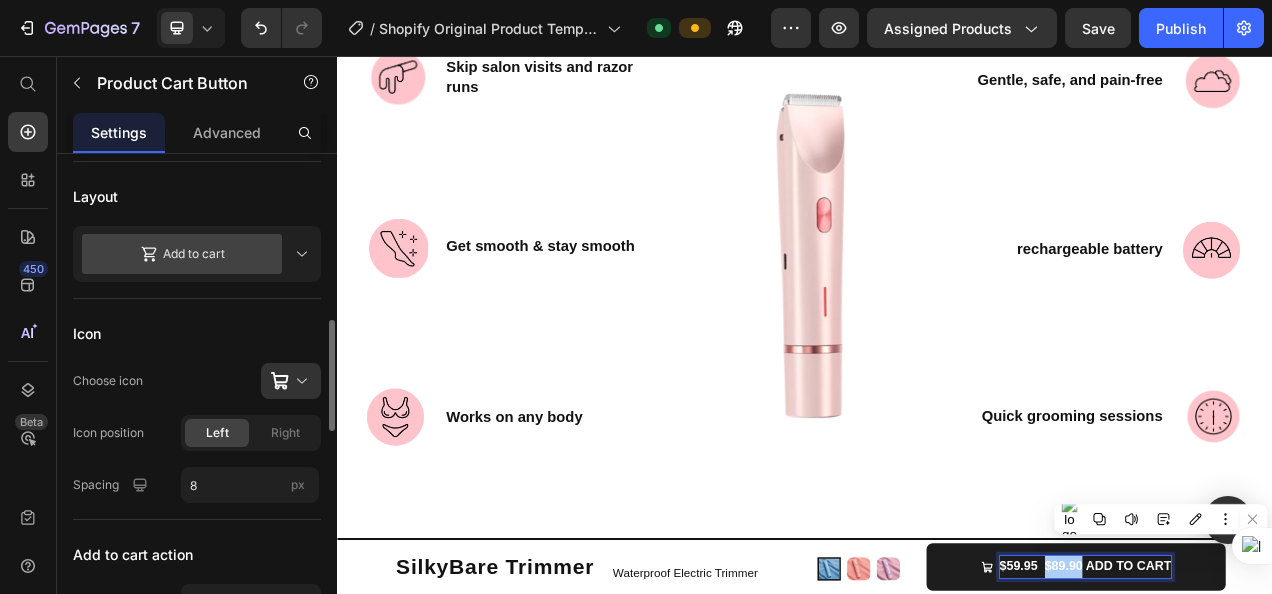 click 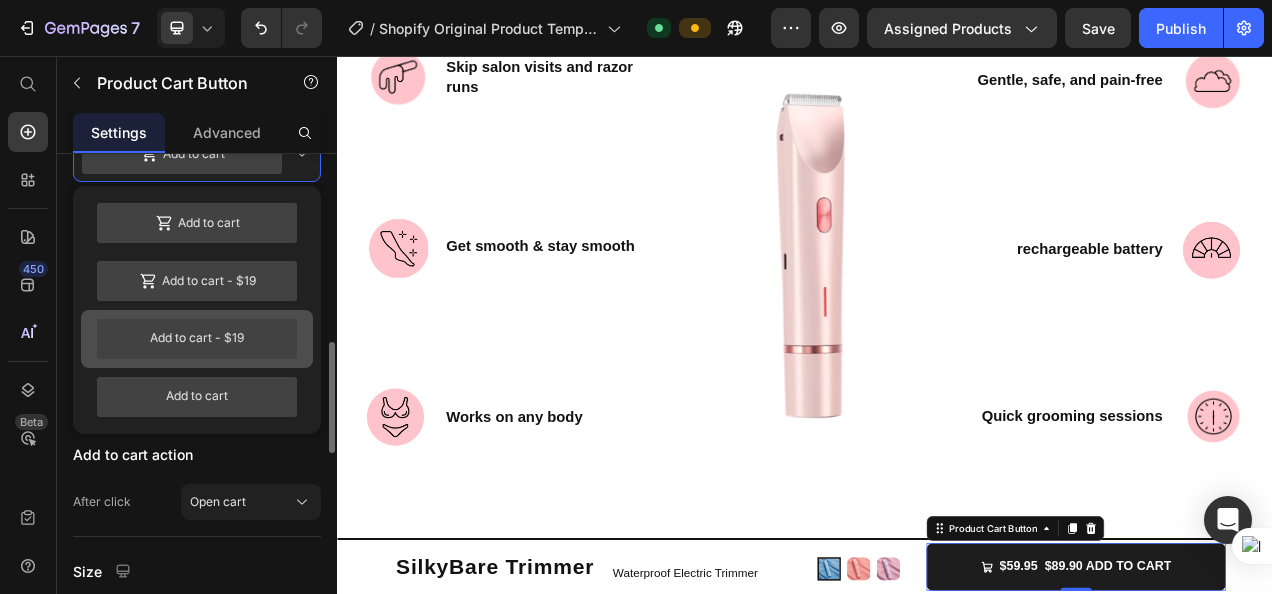 scroll, scrollTop: 811, scrollLeft: 0, axis: vertical 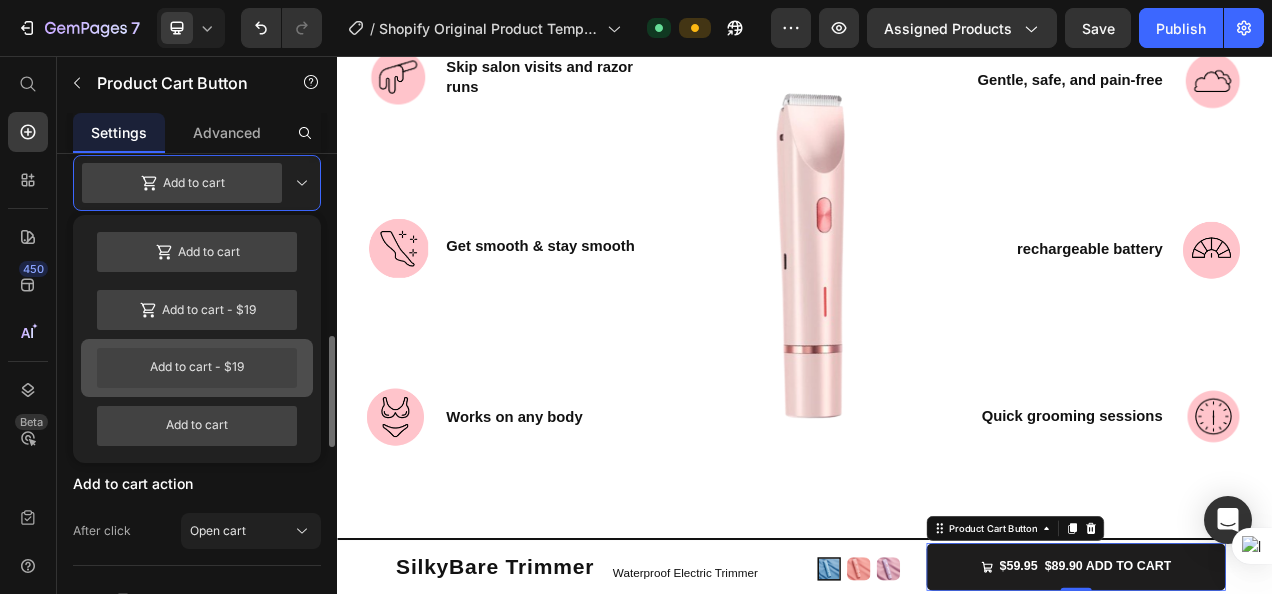 click on "Add to cart  -  $19" at bounding box center [197, 368] 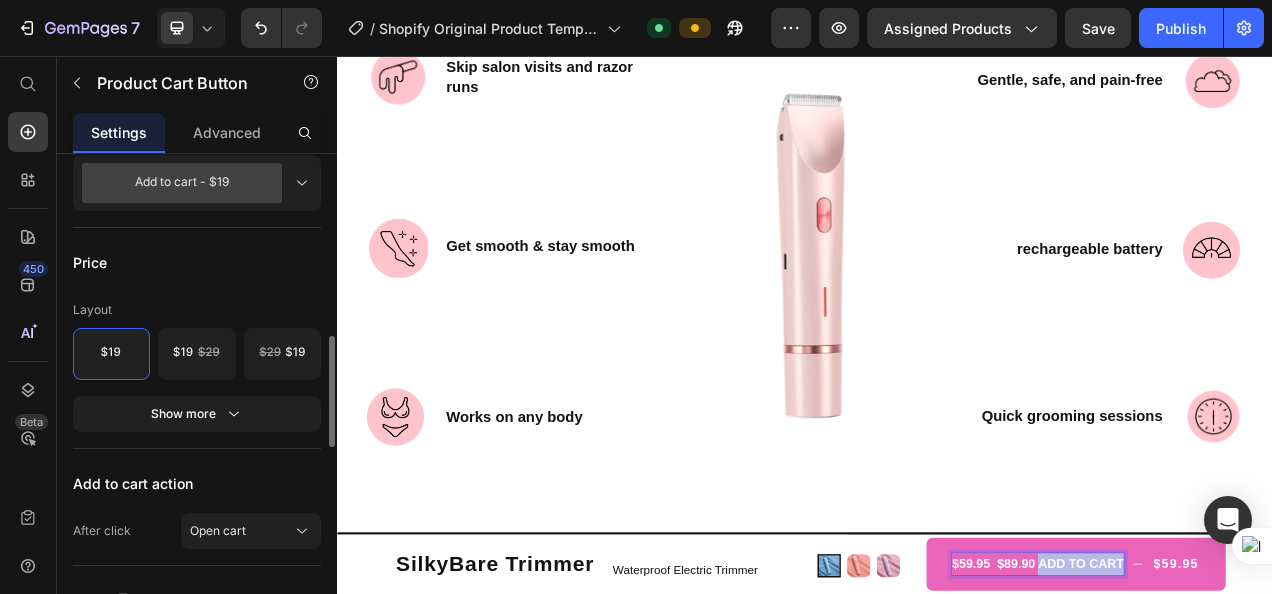 drag, startPoint x: 1264, startPoint y: 712, endPoint x: 1252, endPoint y: 684, distance: 30.463093 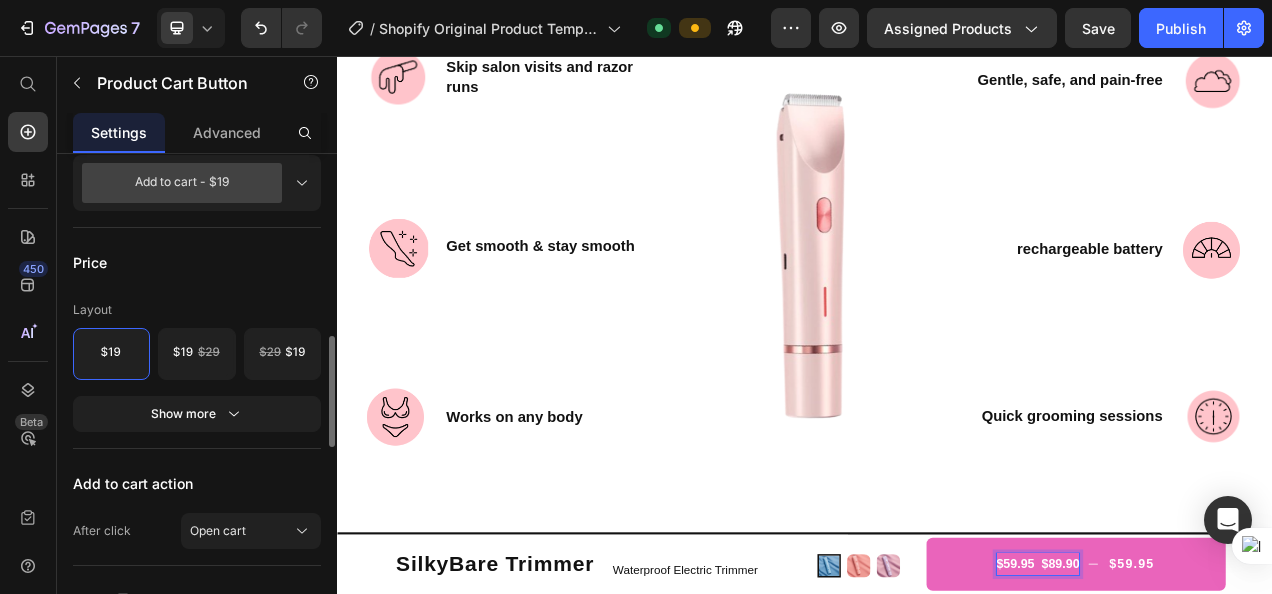 click on "$59.95  $89.90
$59.95" at bounding box center (1285, 708) 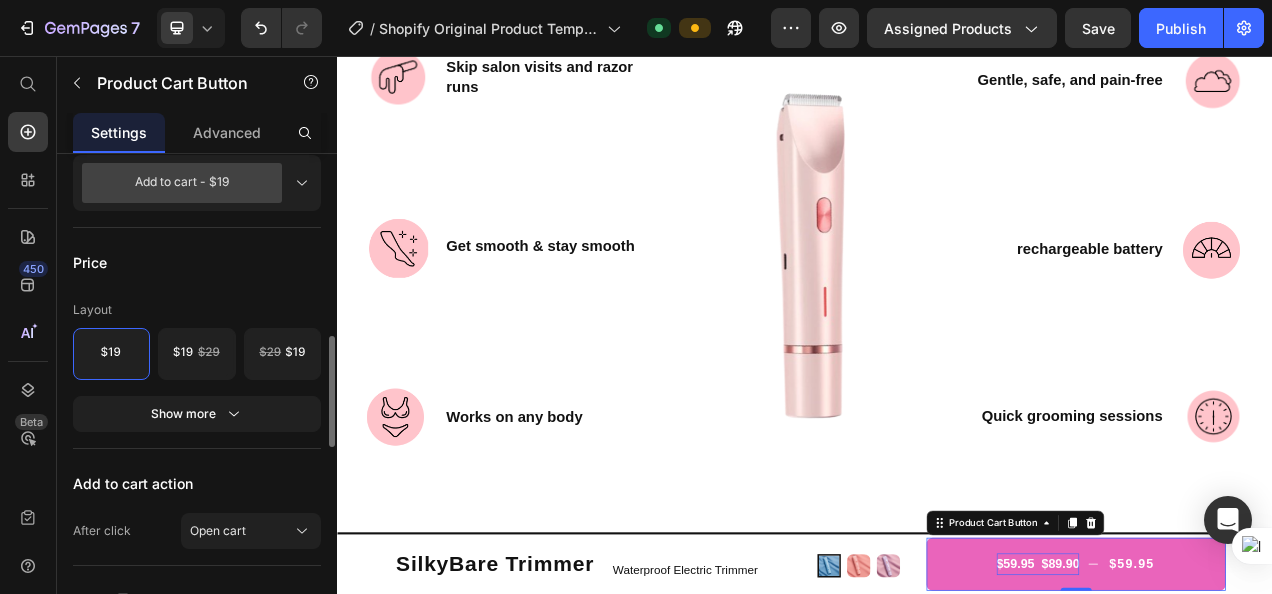 click on "$59.95" at bounding box center [1356, 708] 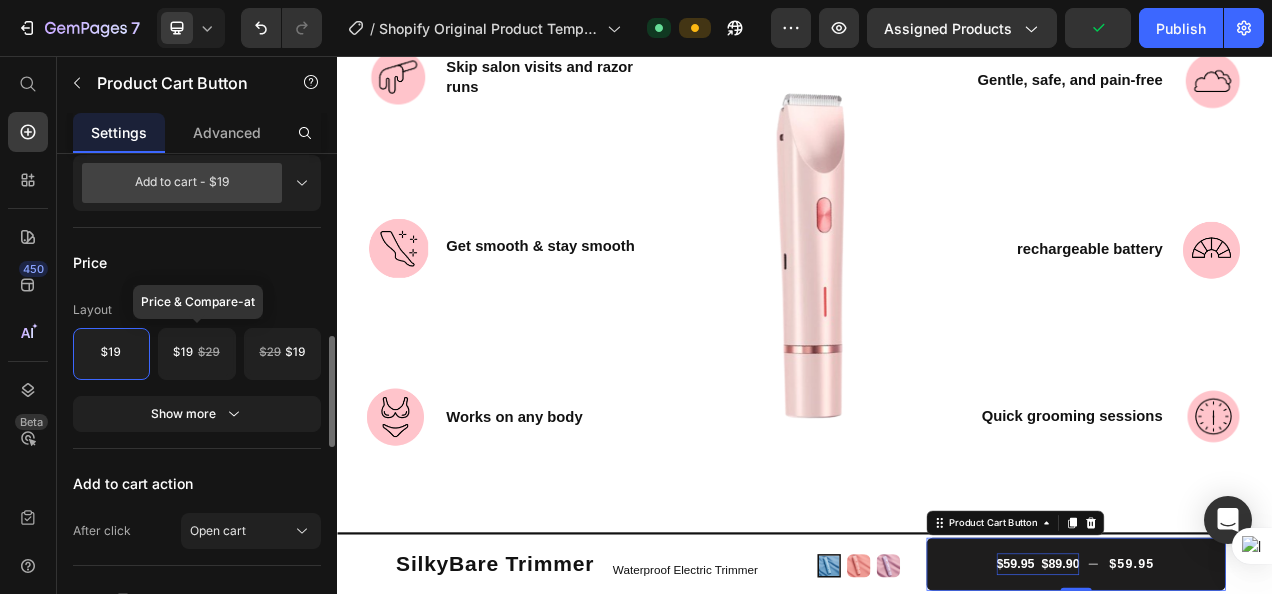 click 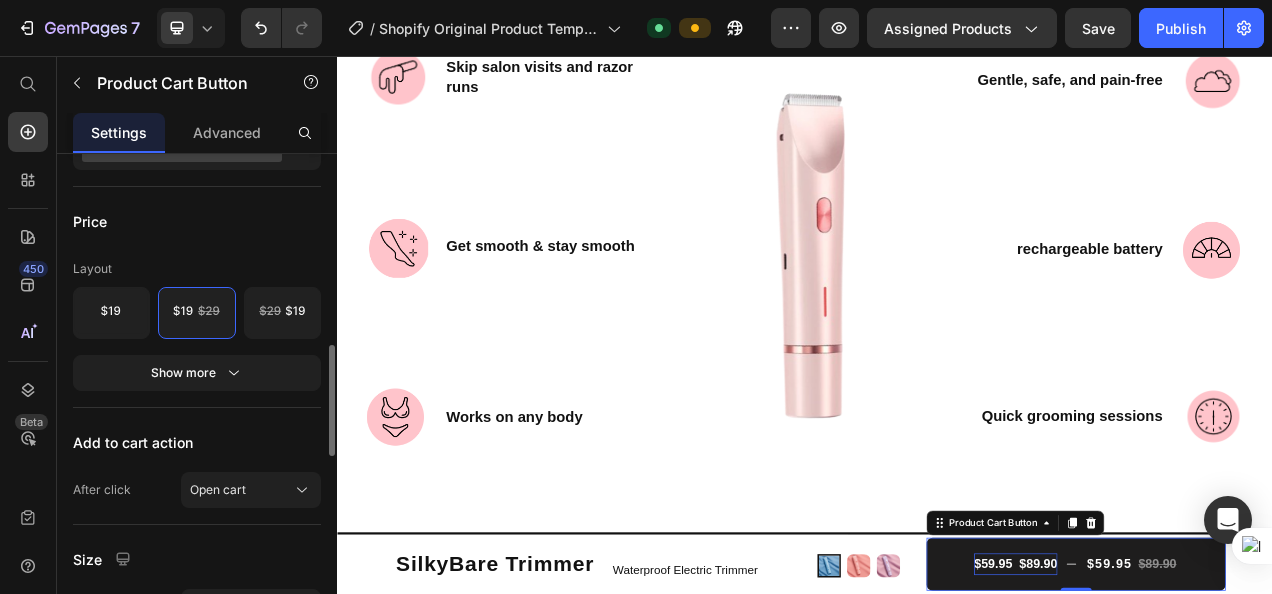 scroll, scrollTop: 853, scrollLeft: 0, axis: vertical 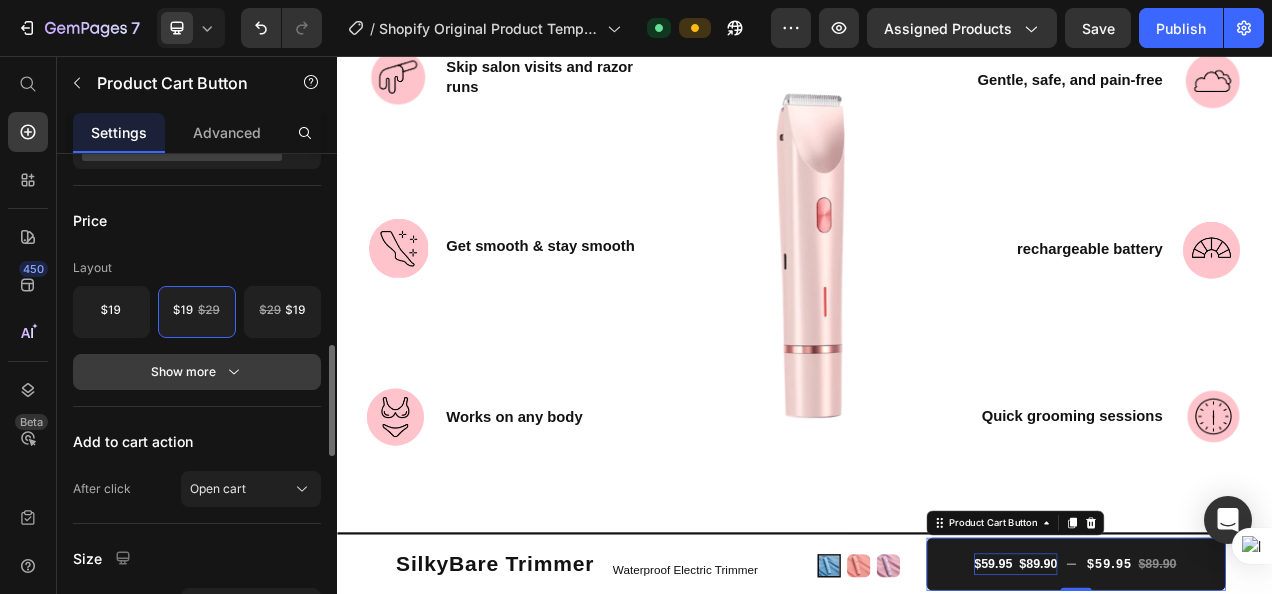 click on "Show more" at bounding box center (197, 372) 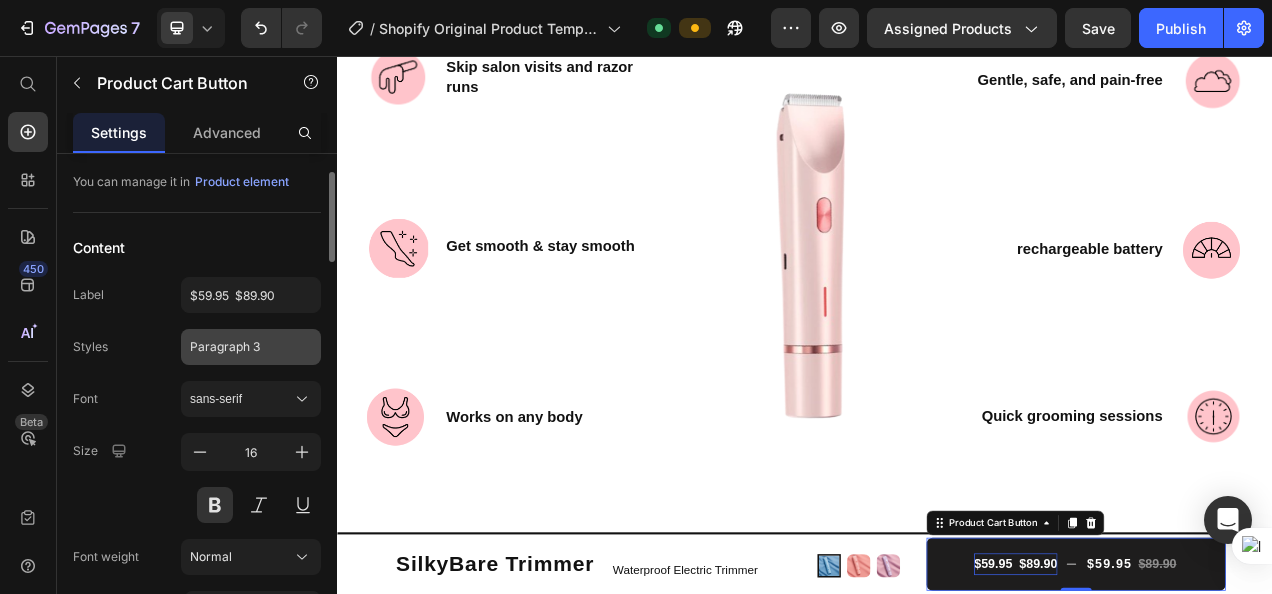 scroll, scrollTop: 102, scrollLeft: 0, axis: vertical 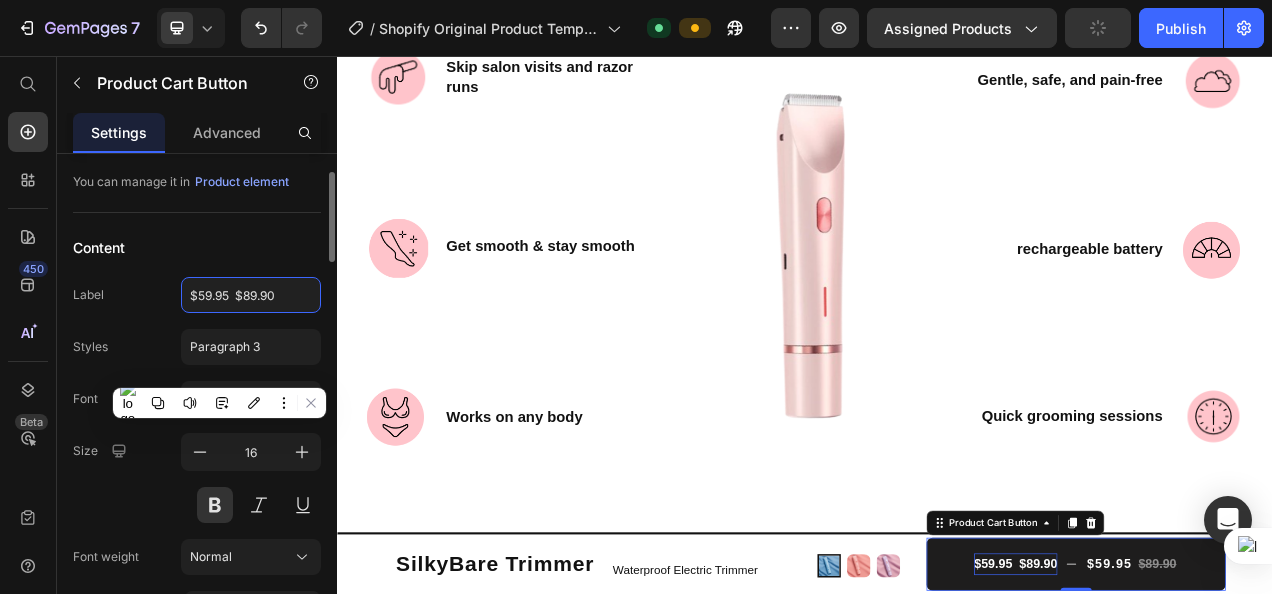 click on "$59.95  $89.90" 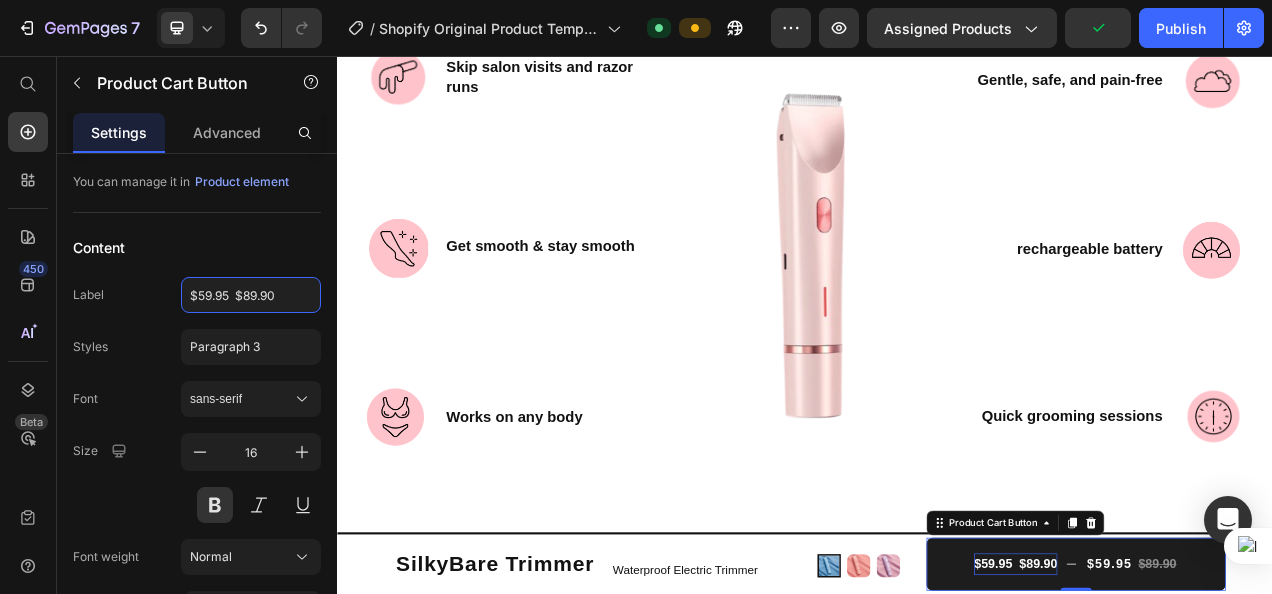 type 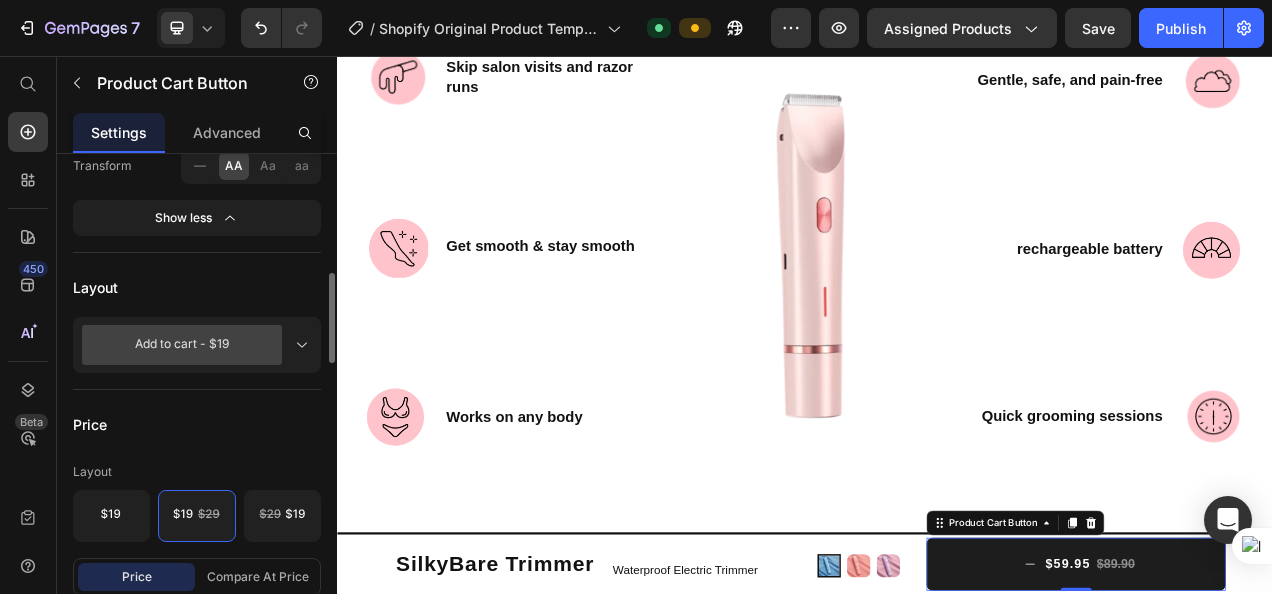 scroll, scrollTop: 650, scrollLeft: 0, axis: vertical 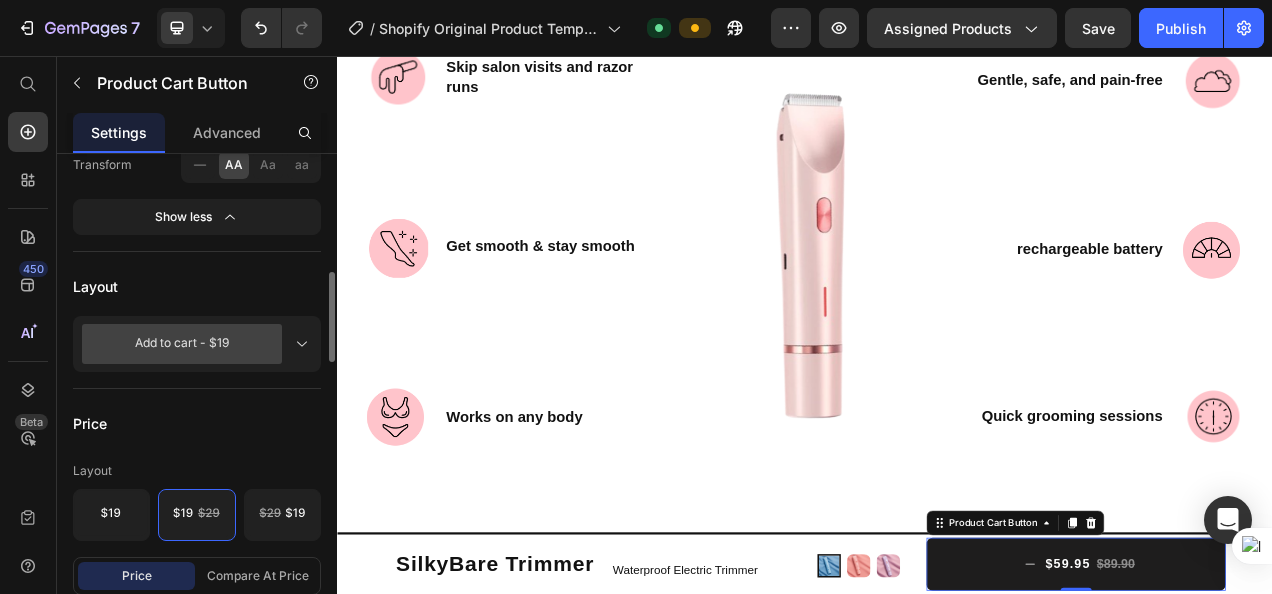 click 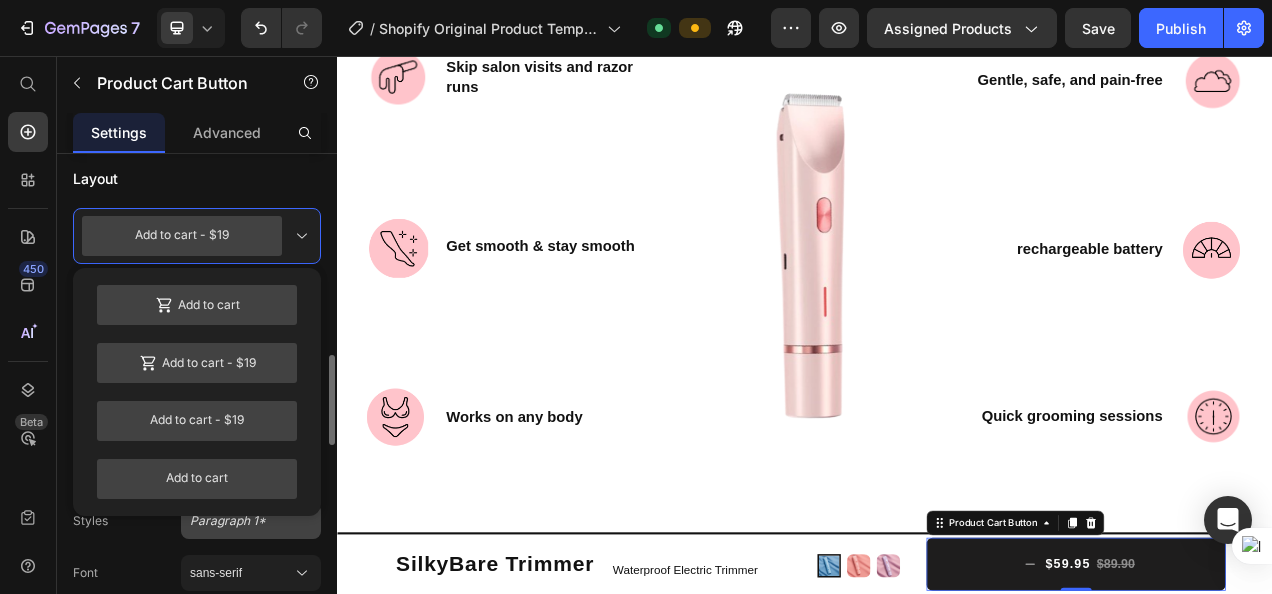 scroll, scrollTop: 812, scrollLeft: 0, axis: vertical 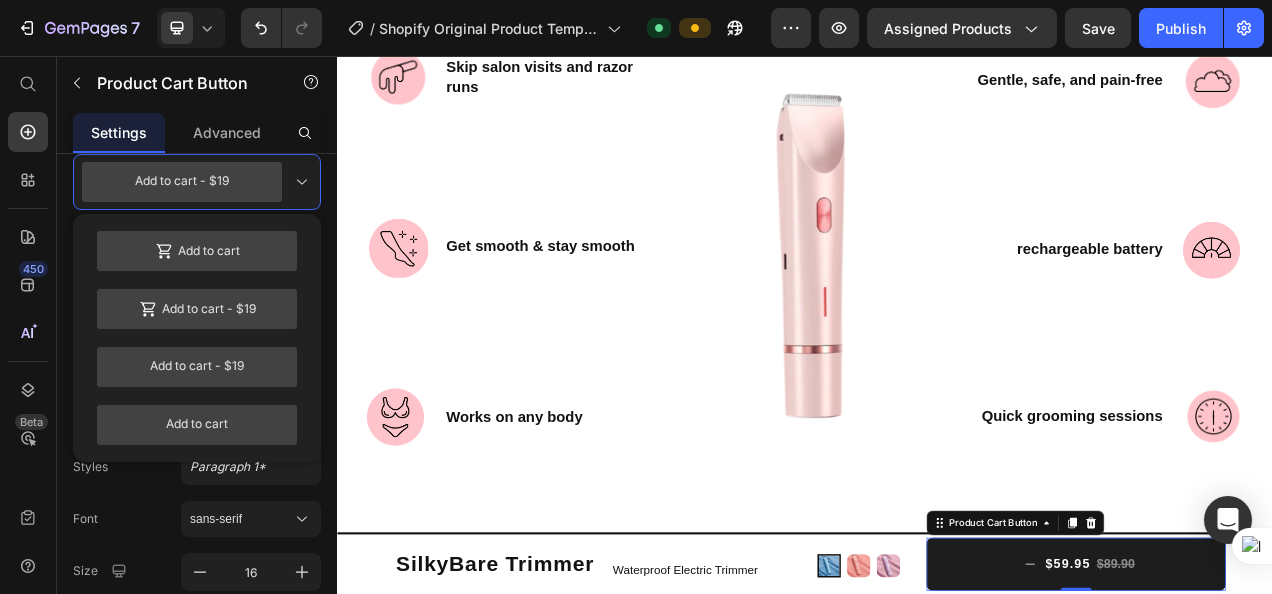 click 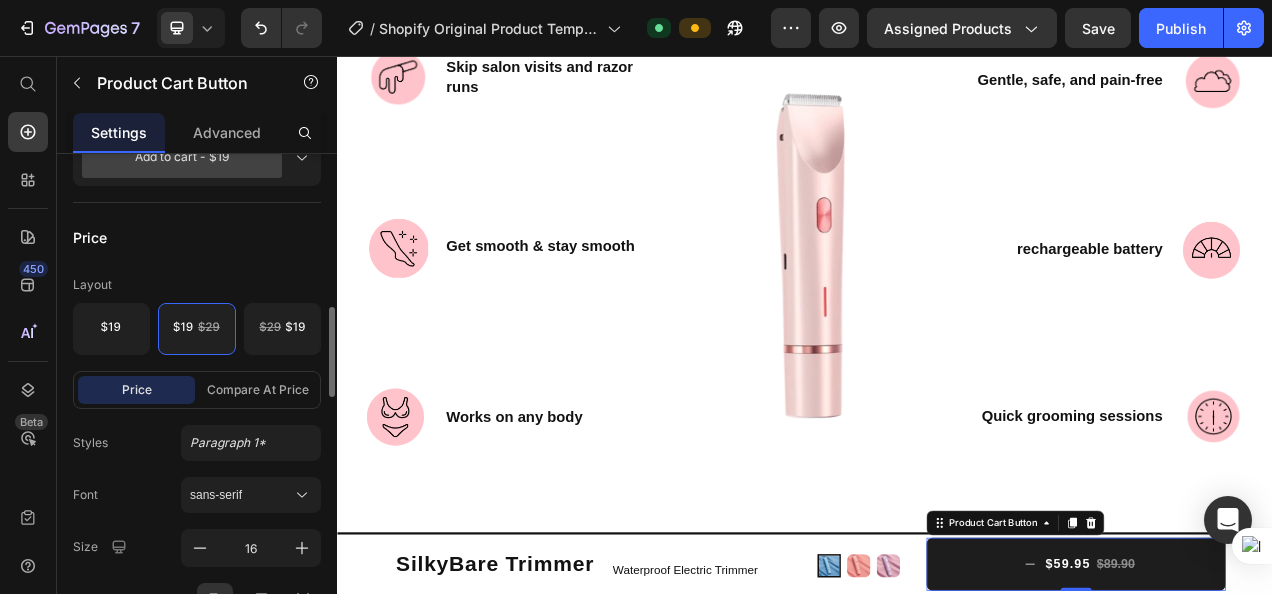 scroll, scrollTop: 837, scrollLeft: 0, axis: vertical 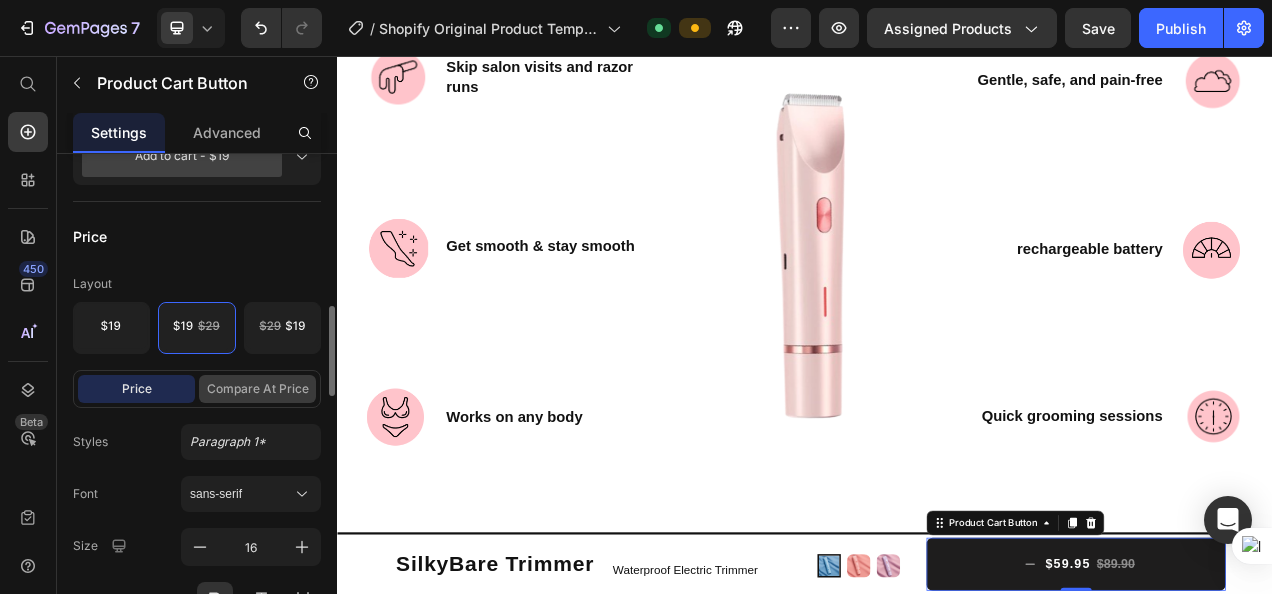 click on "Compare at price" at bounding box center (257, 389) 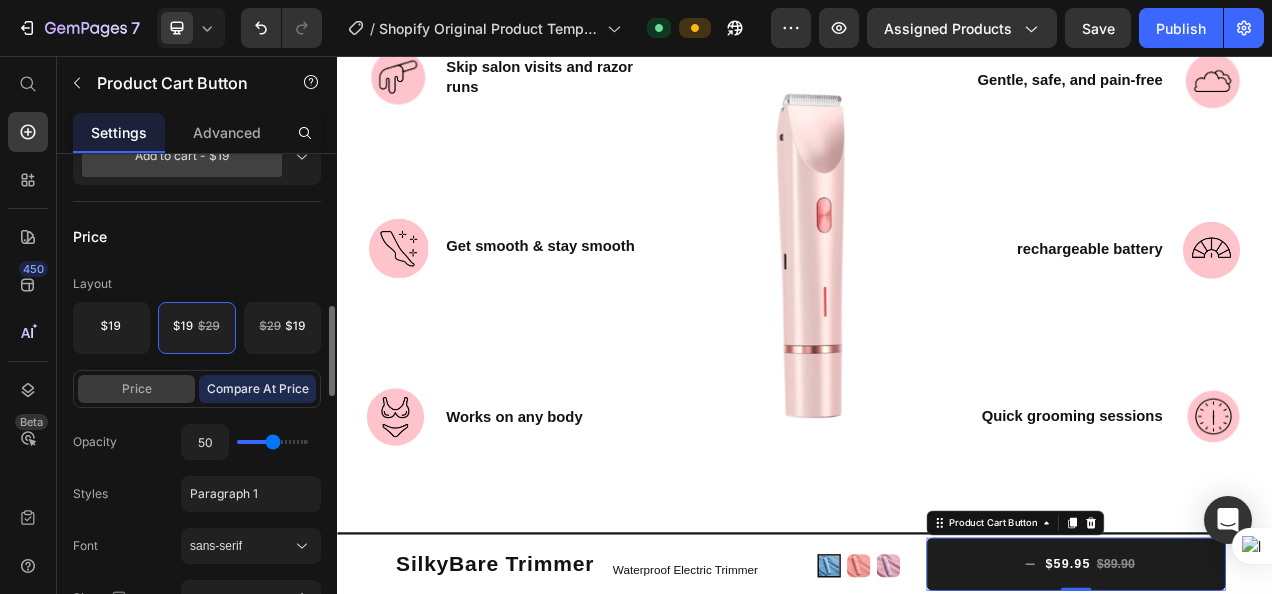 click on "Price" at bounding box center [136, 389] 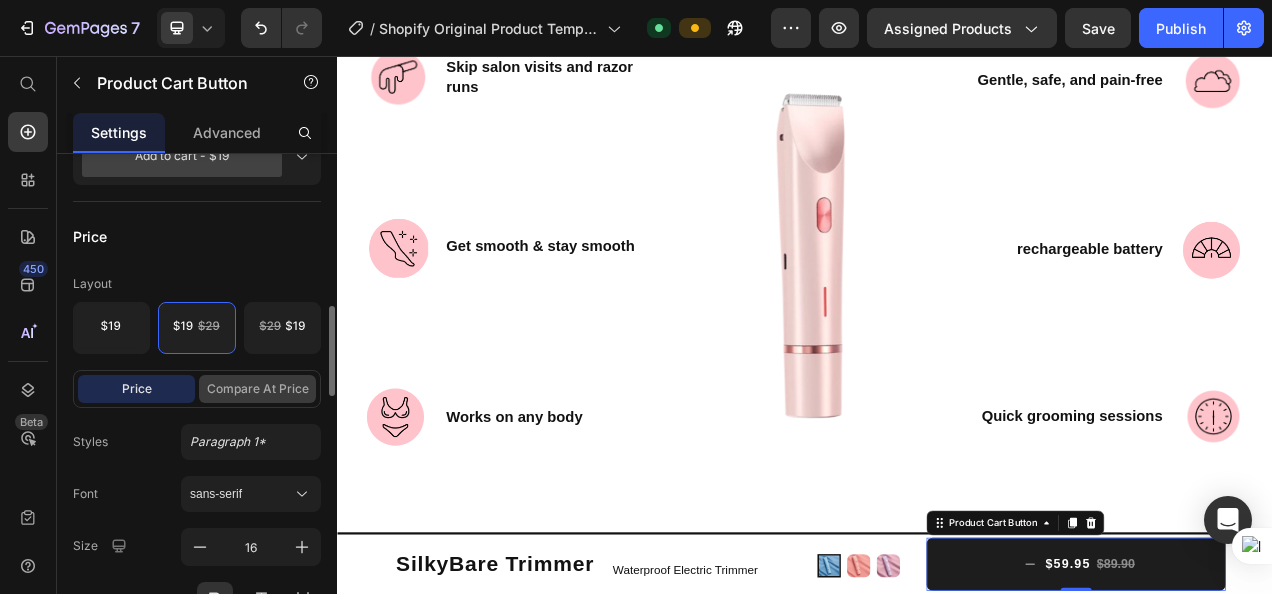 click on "Compare at price" at bounding box center [257, 389] 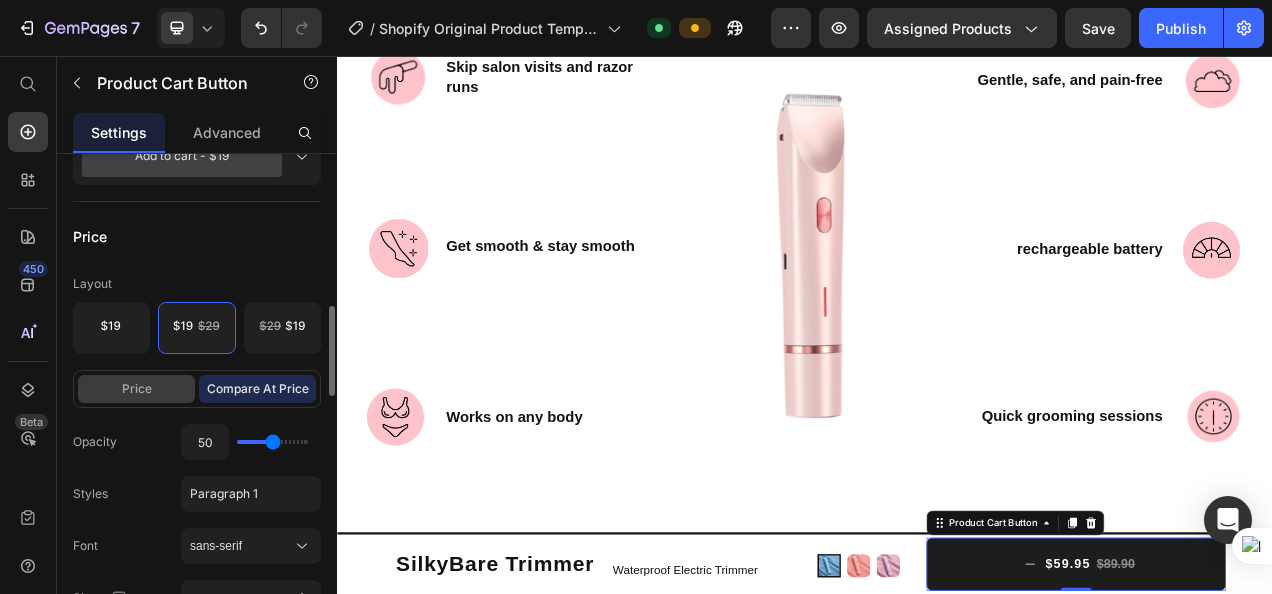click on "Price" at bounding box center (136, 389) 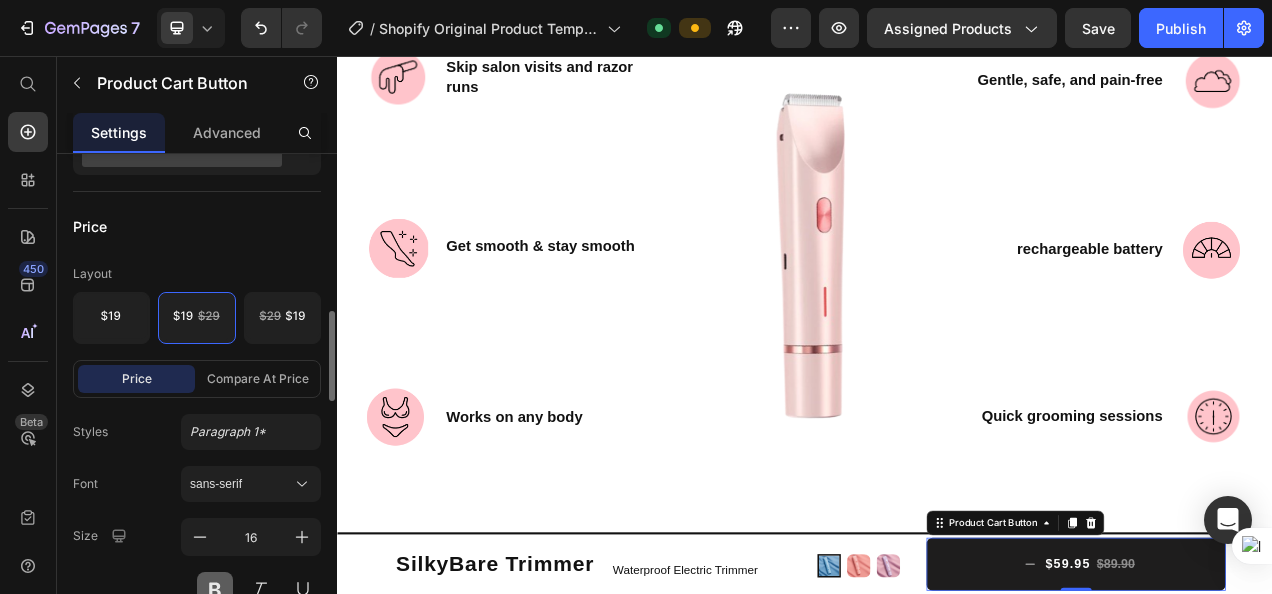 scroll, scrollTop: 855, scrollLeft: 0, axis: vertical 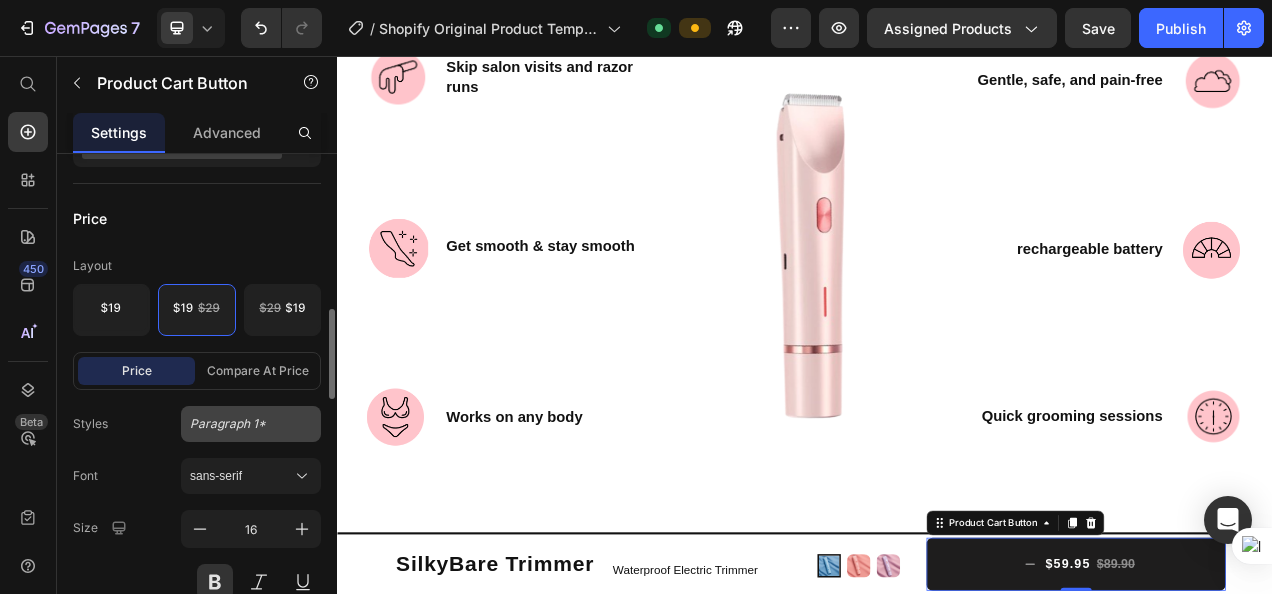 click on "Paragraph 1*" at bounding box center (239, 424) 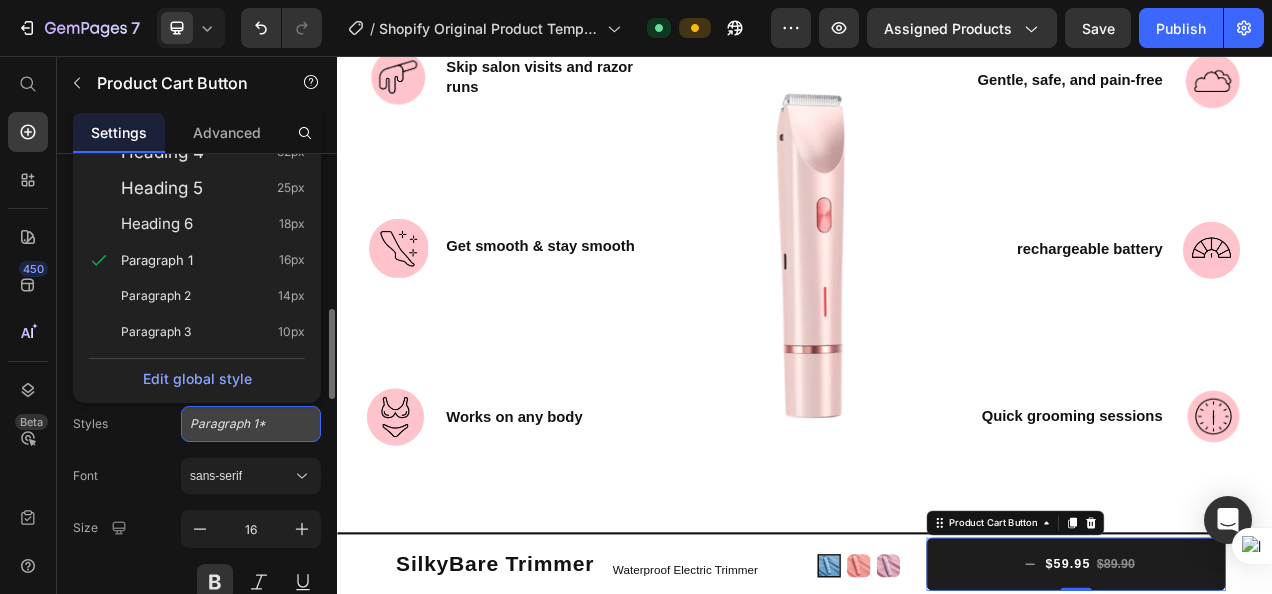 click on "Paragraph 1*" at bounding box center [239, 424] 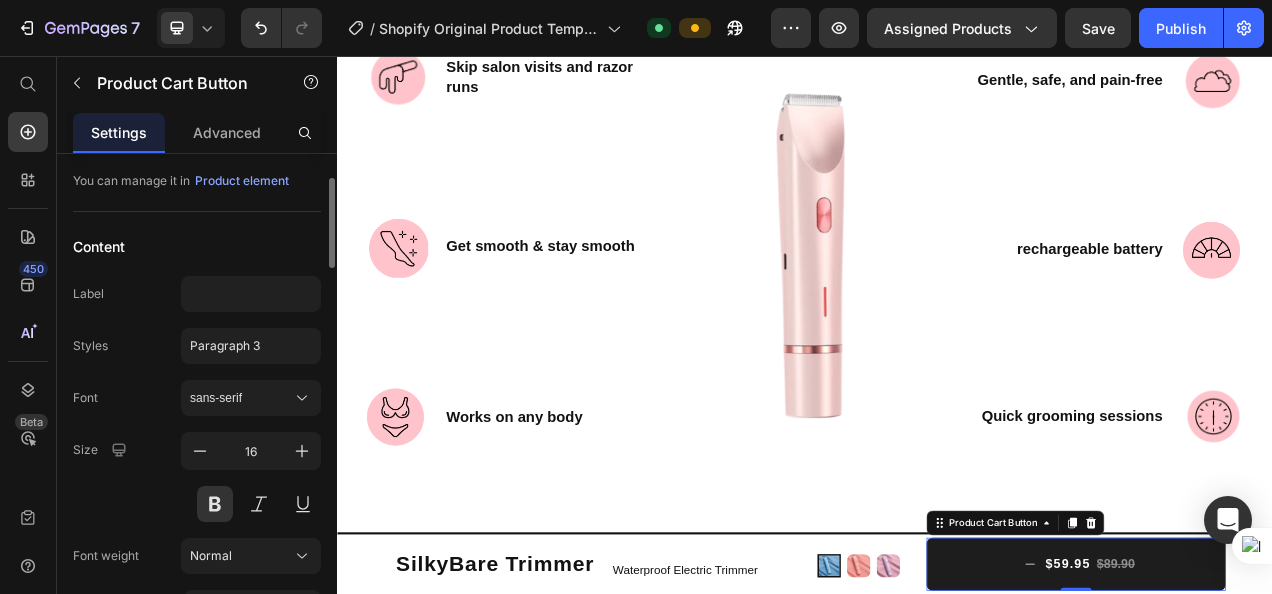 scroll, scrollTop: 111, scrollLeft: 0, axis: vertical 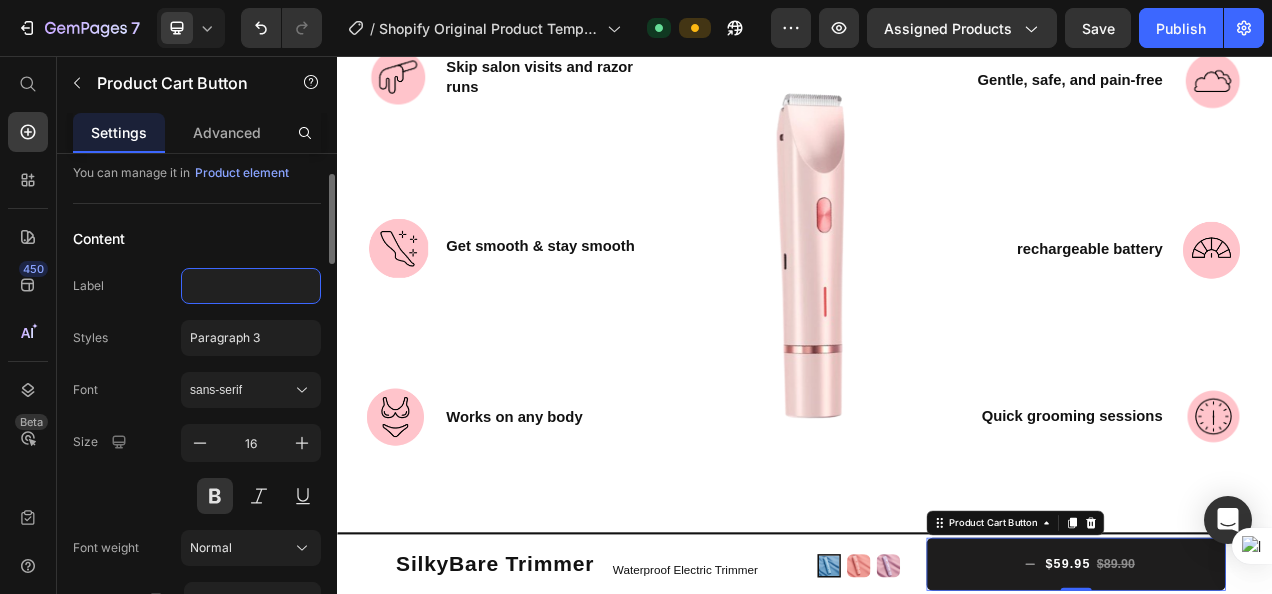 click 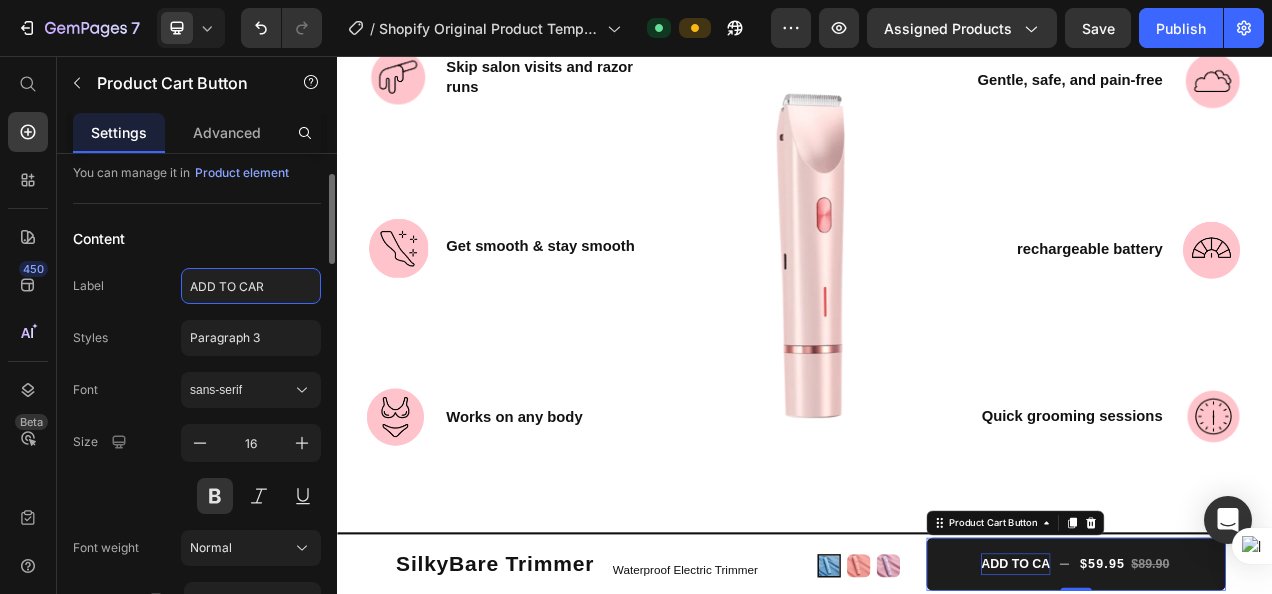 type on "ADD TO CART" 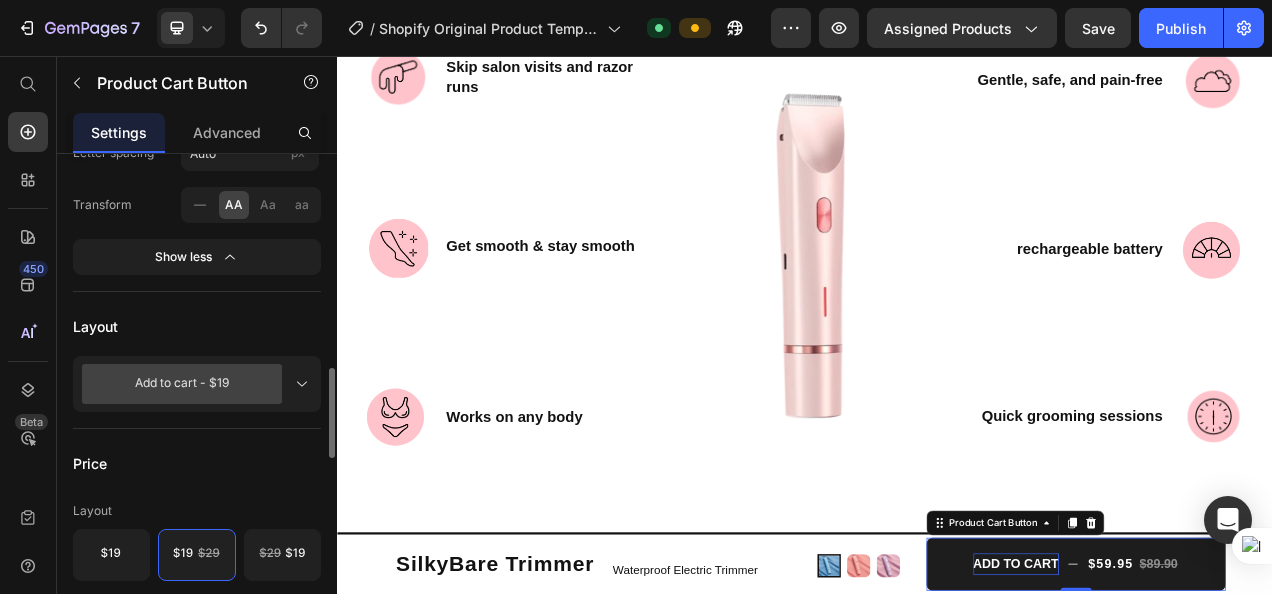 scroll, scrollTop: 753, scrollLeft: 0, axis: vertical 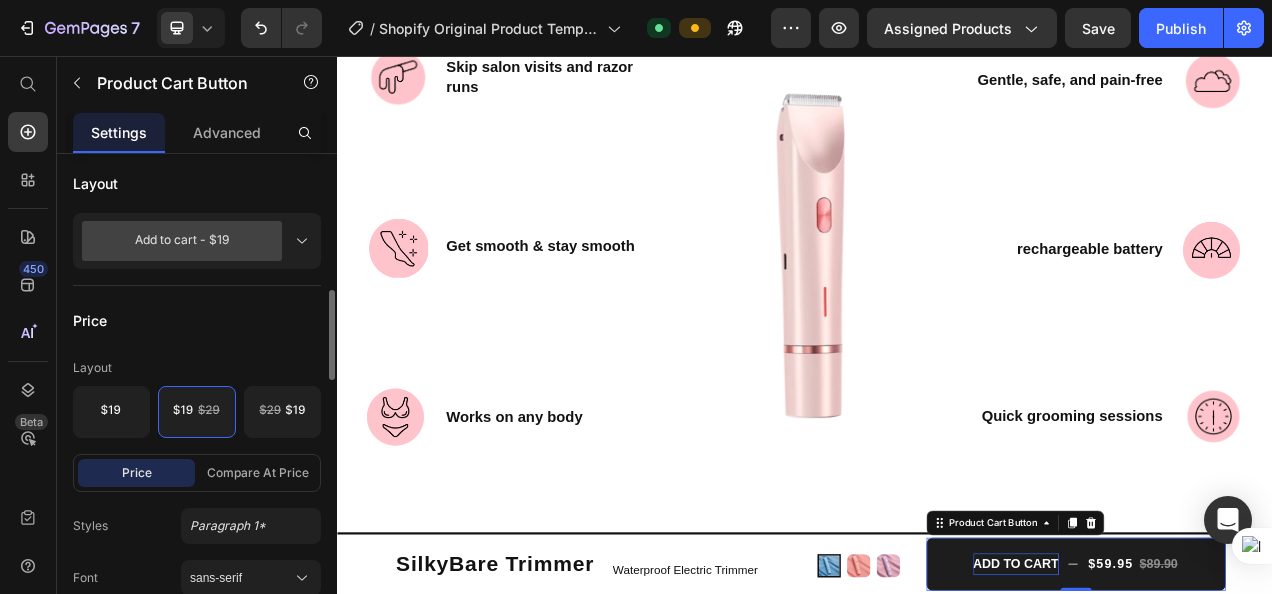 click 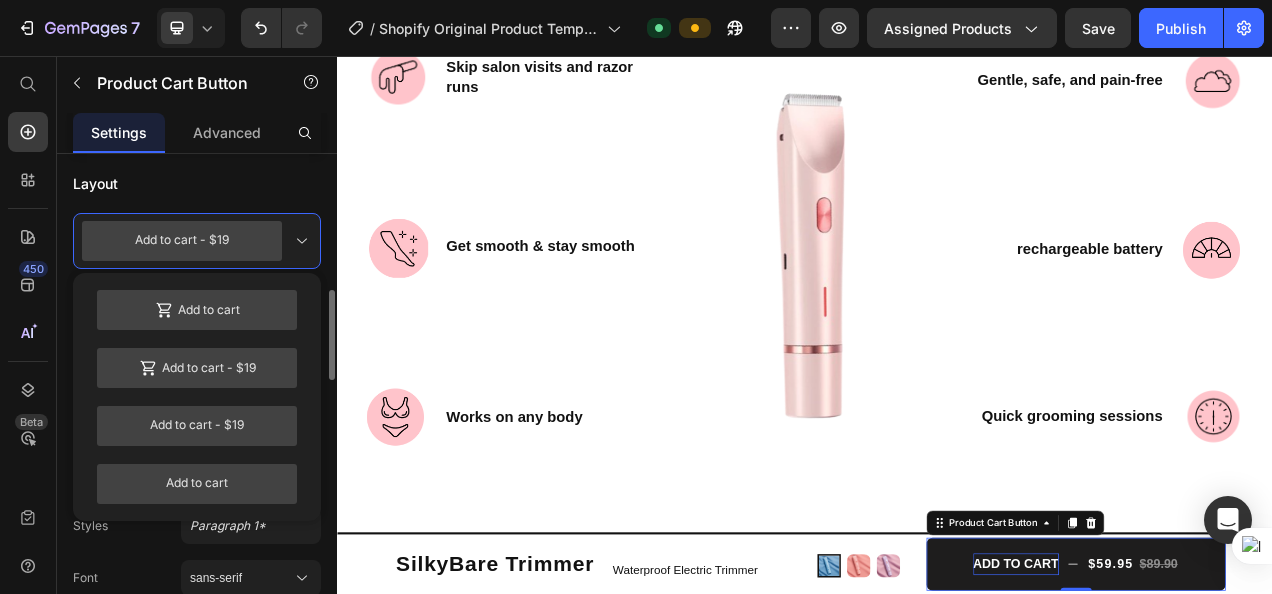 click on "Add to cart  -  $19" at bounding box center (197, 241) 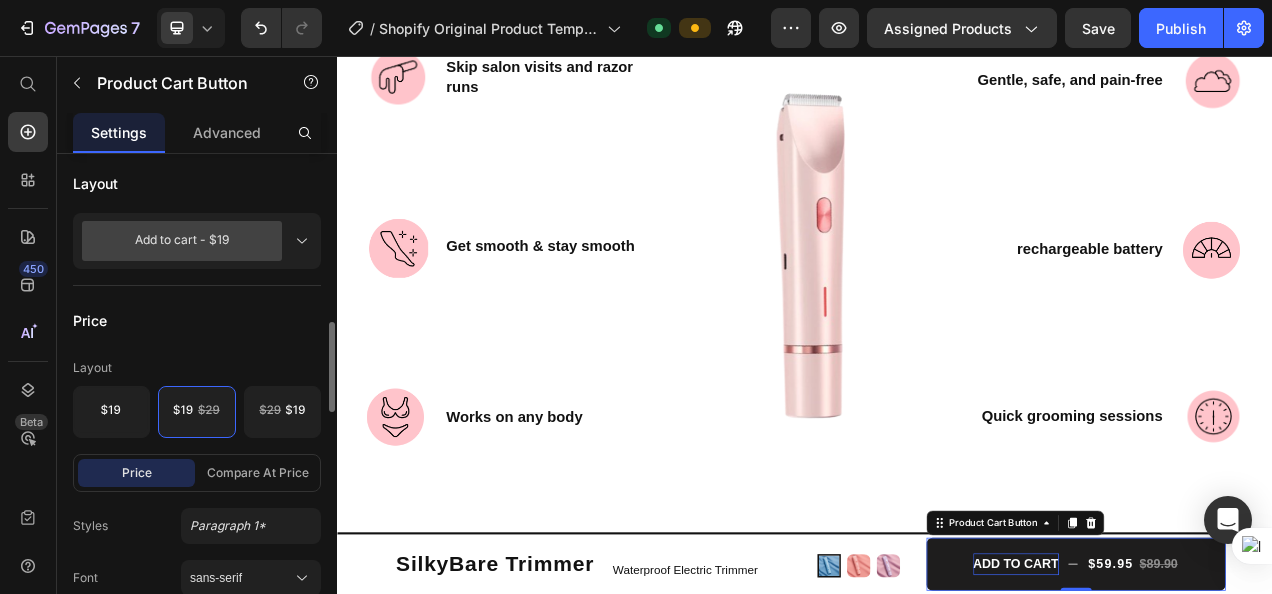 scroll, scrollTop: 794, scrollLeft: 0, axis: vertical 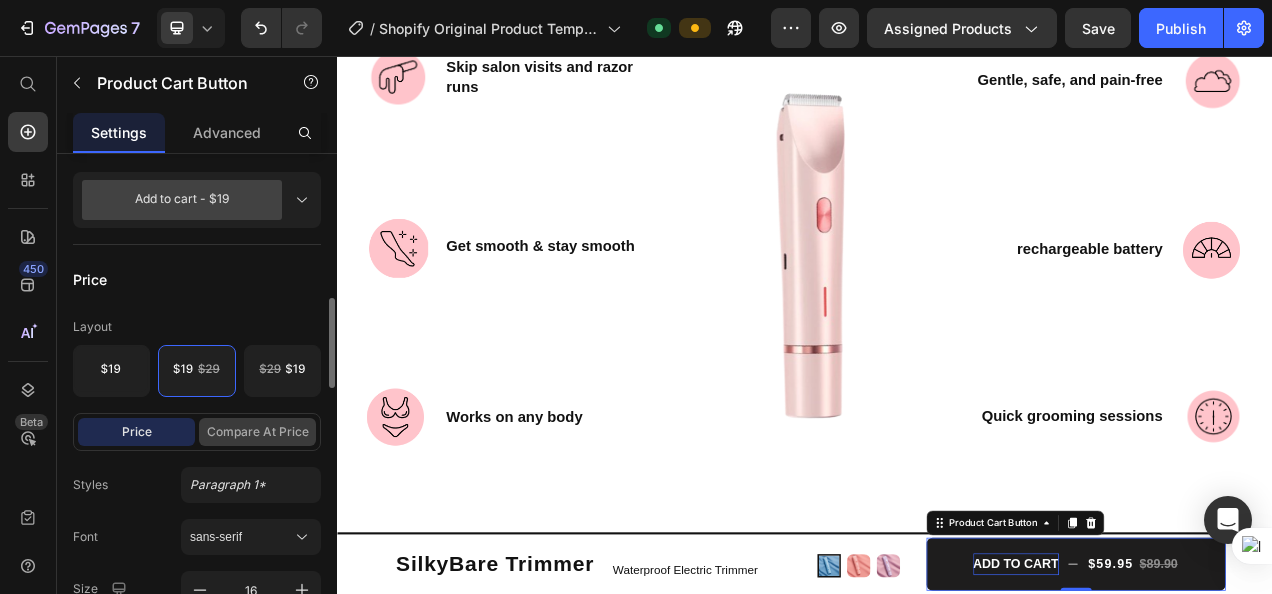 click on "Compare at price" at bounding box center (257, 432) 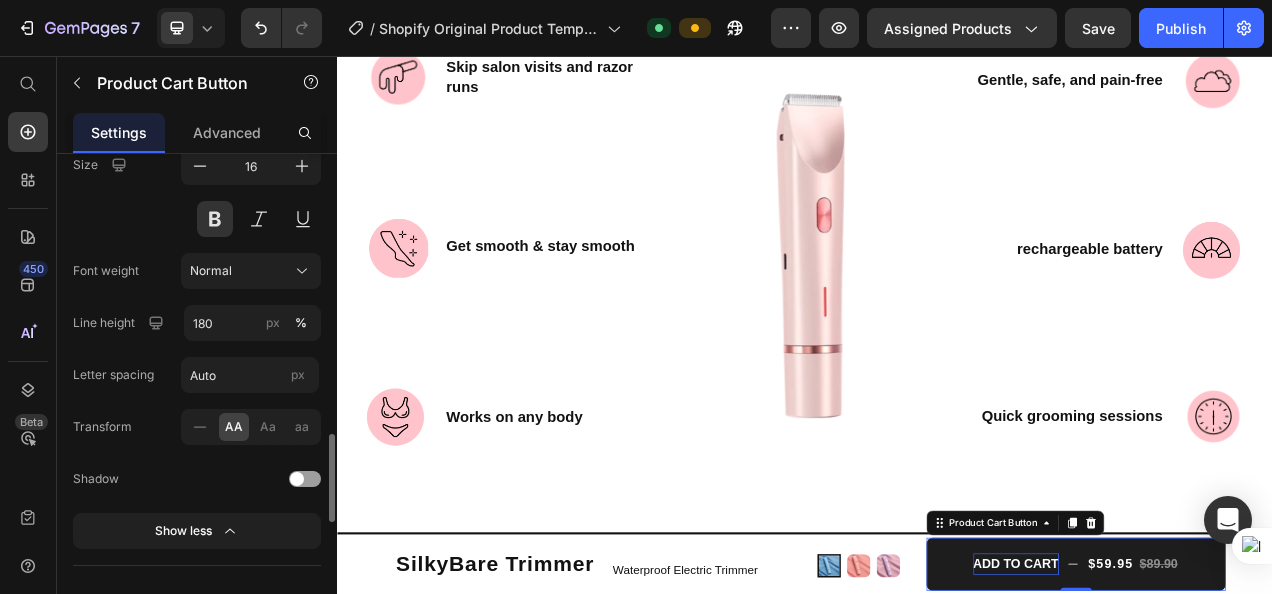 scroll, scrollTop: 1318, scrollLeft: 0, axis: vertical 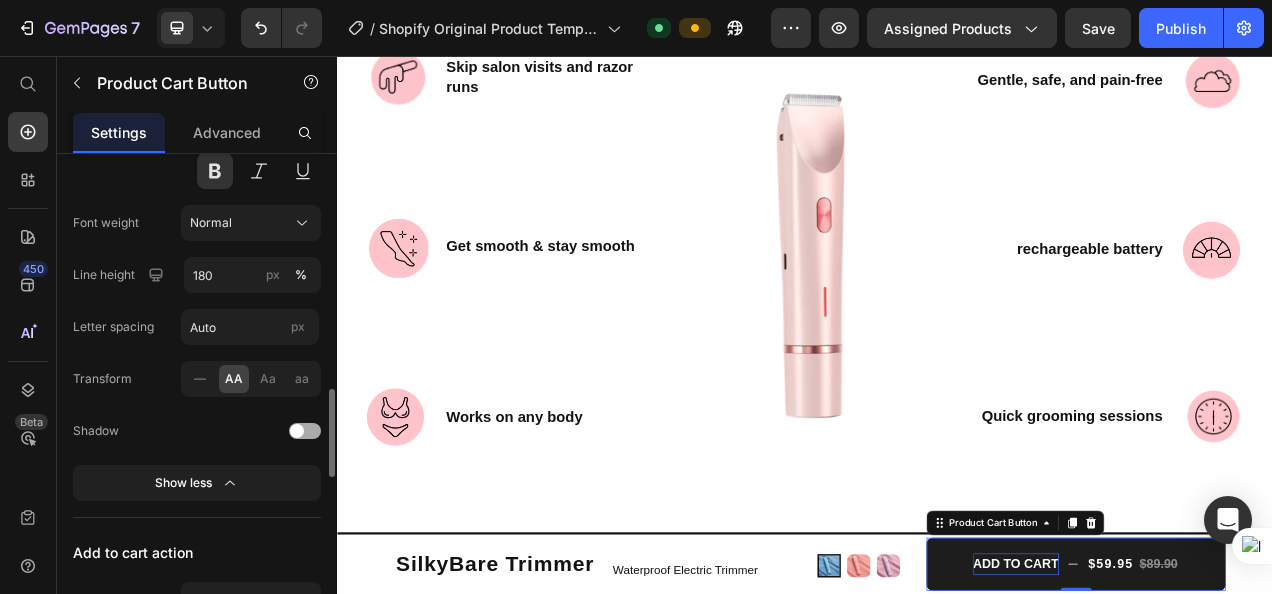 click at bounding box center (305, 431) 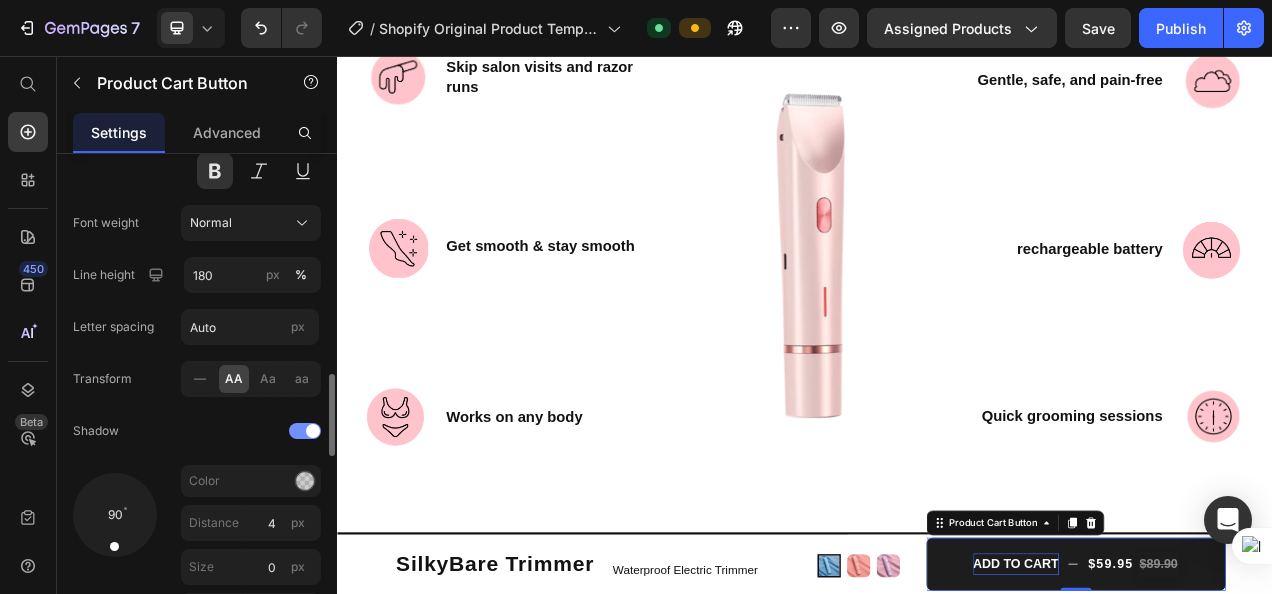 click on "Shadow" 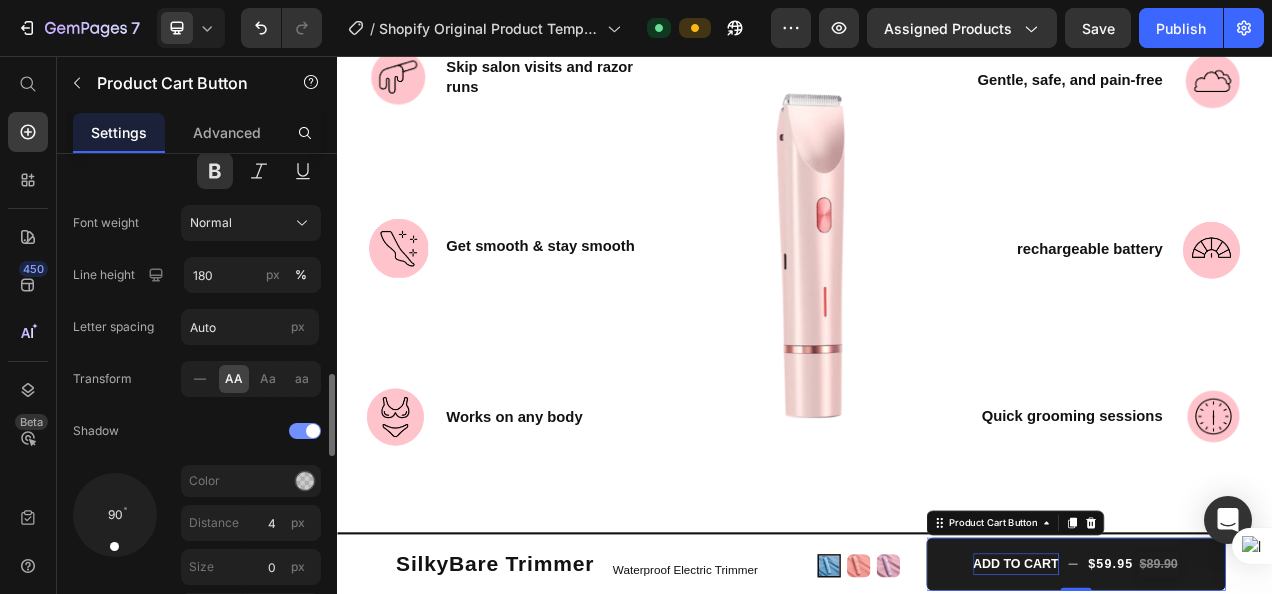 click at bounding box center [313, 431] 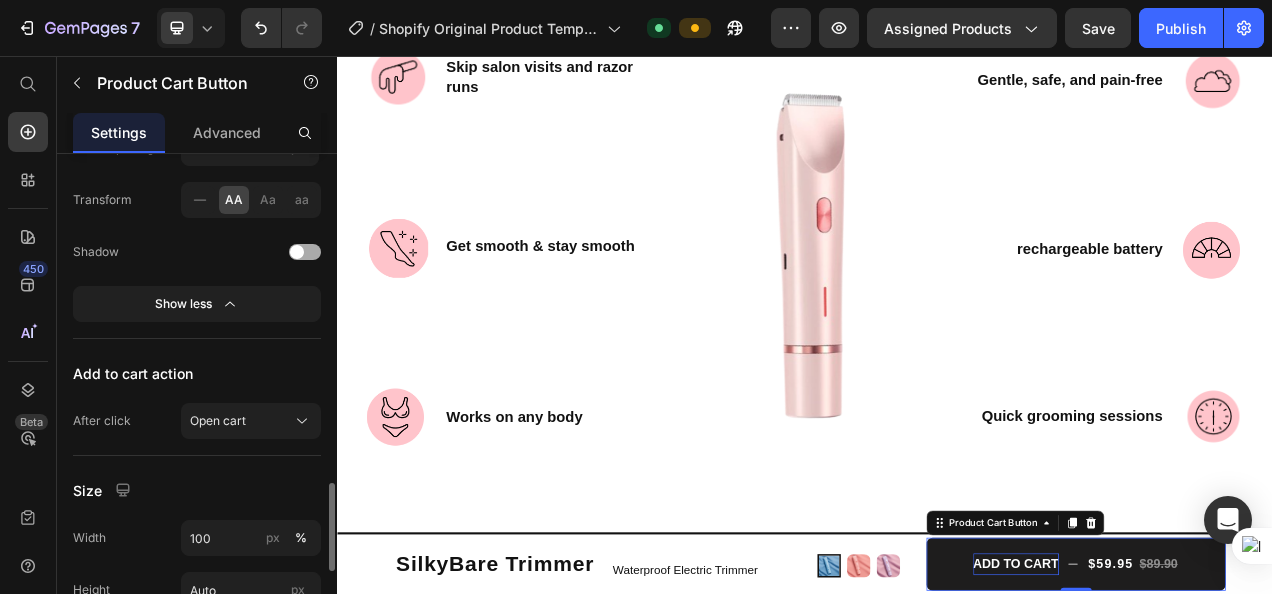 scroll, scrollTop: 1622, scrollLeft: 0, axis: vertical 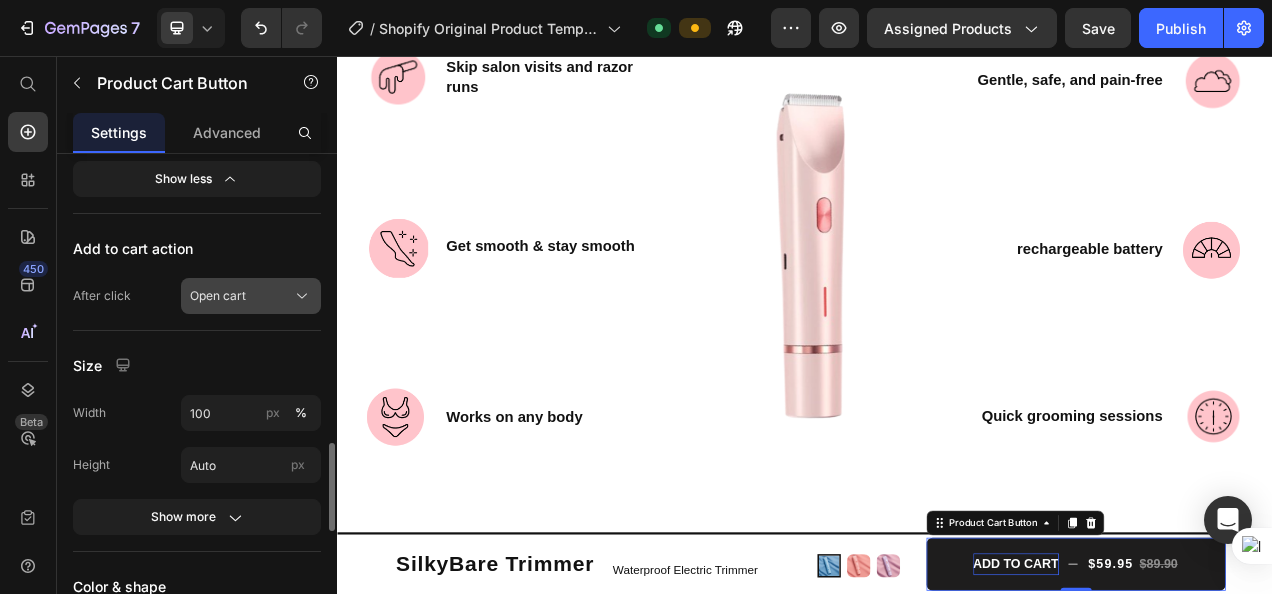 click on "Open cart" 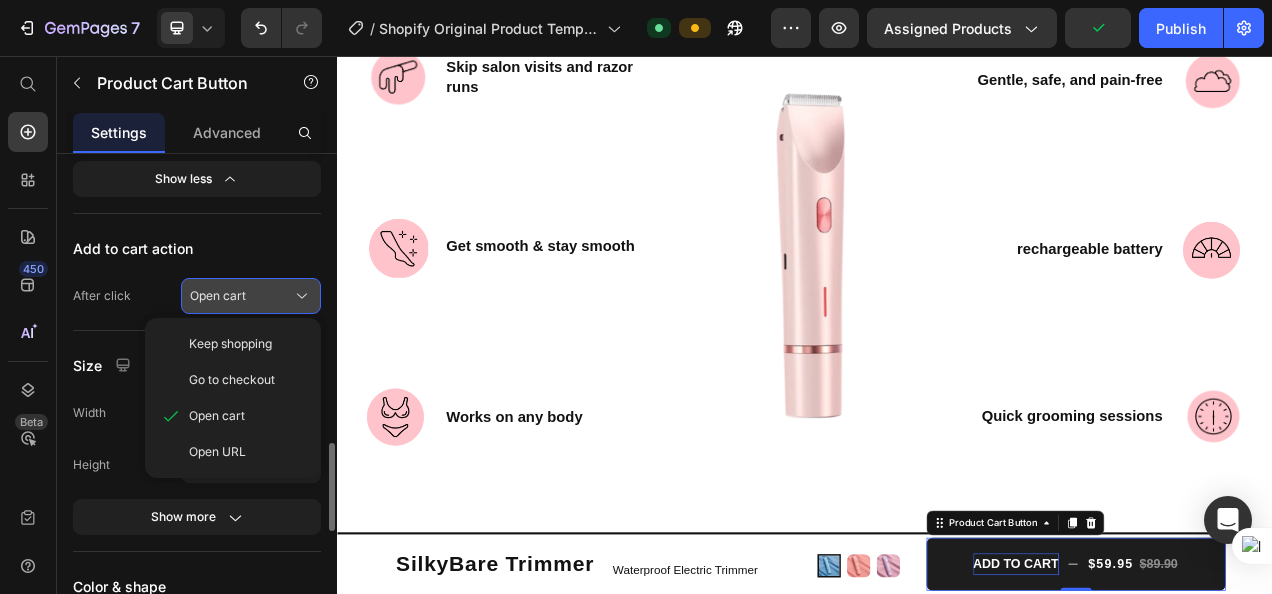 click on "Open cart" at bounding box center [251, 296] 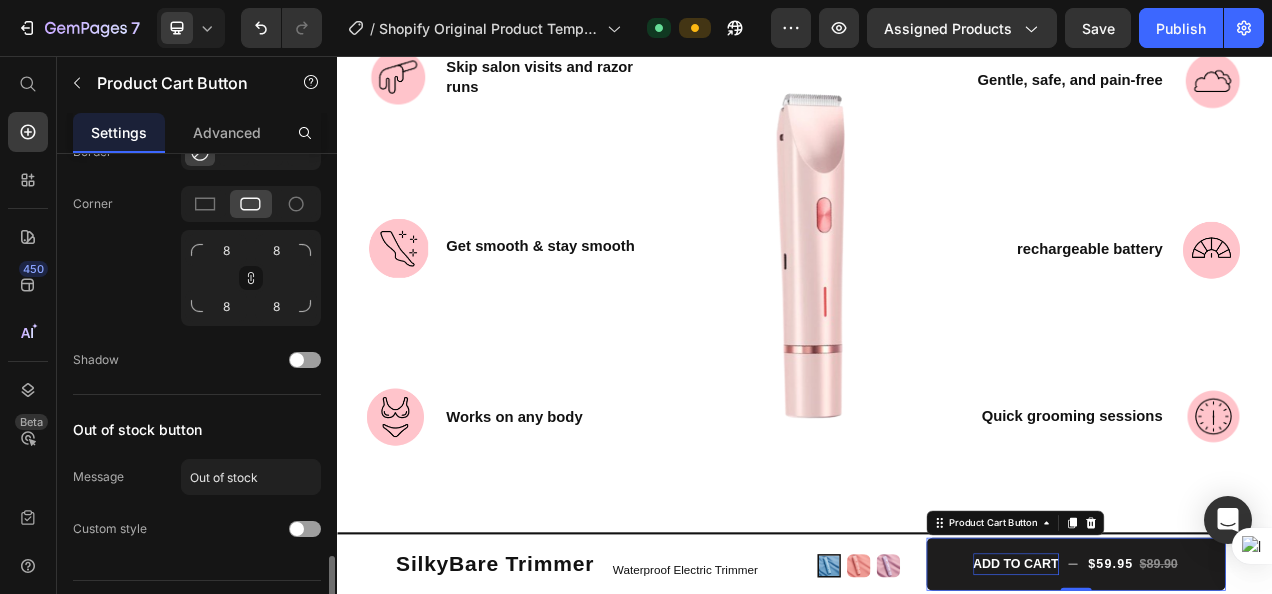 scroll, scrollTop: 2292, scrollLeft: 0, axis: vertical 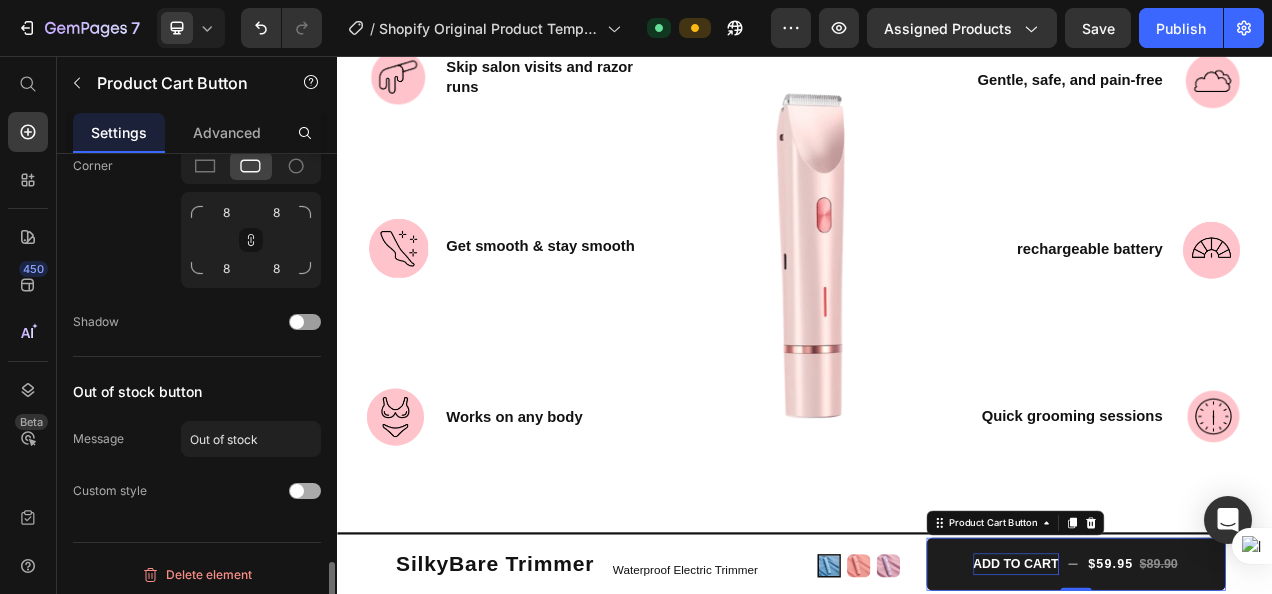 click at bounding box center (305, 491) 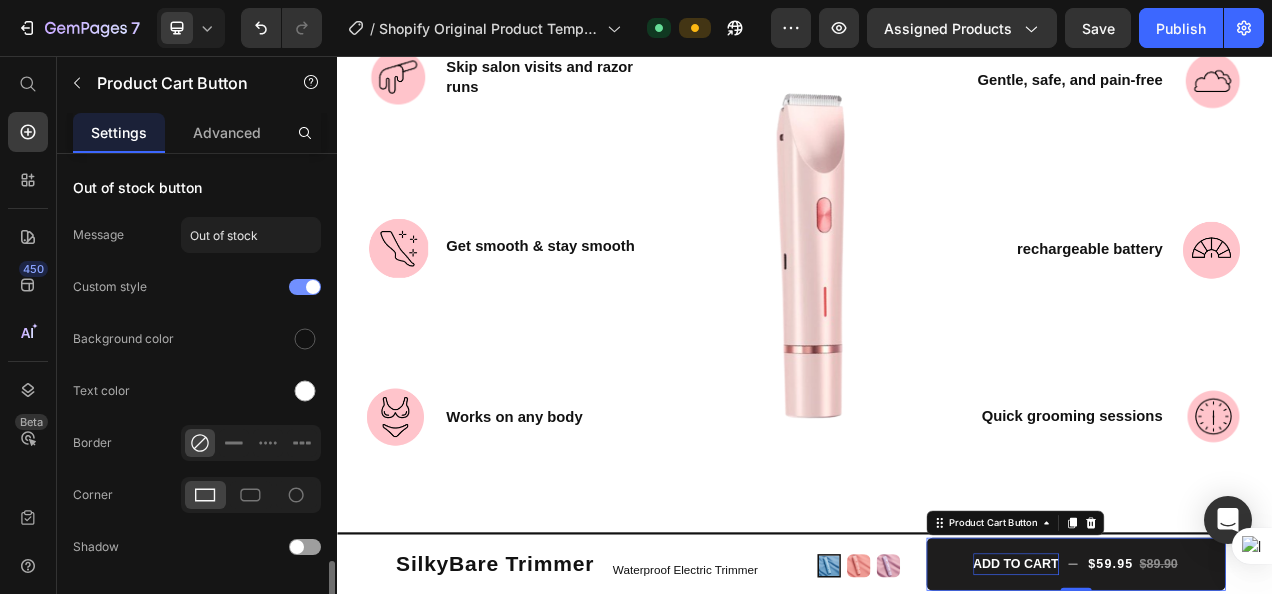 scroll, scrollTop: 2552, scrollLeft: 0, axis: vertical 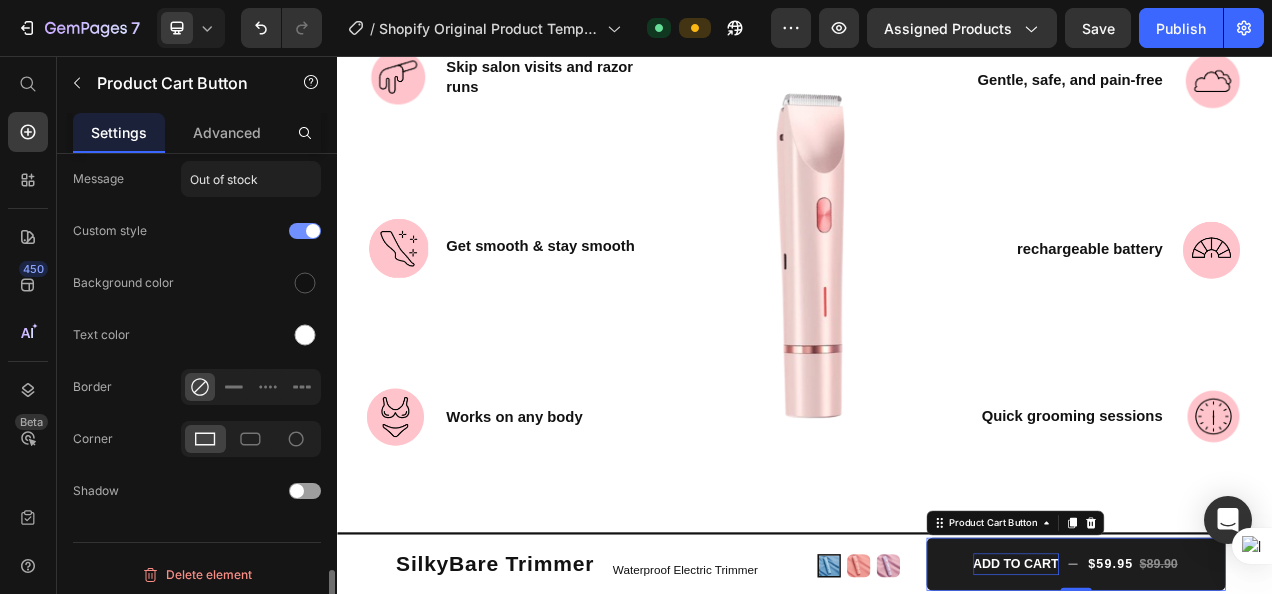 click at bounding box center (305, 231) 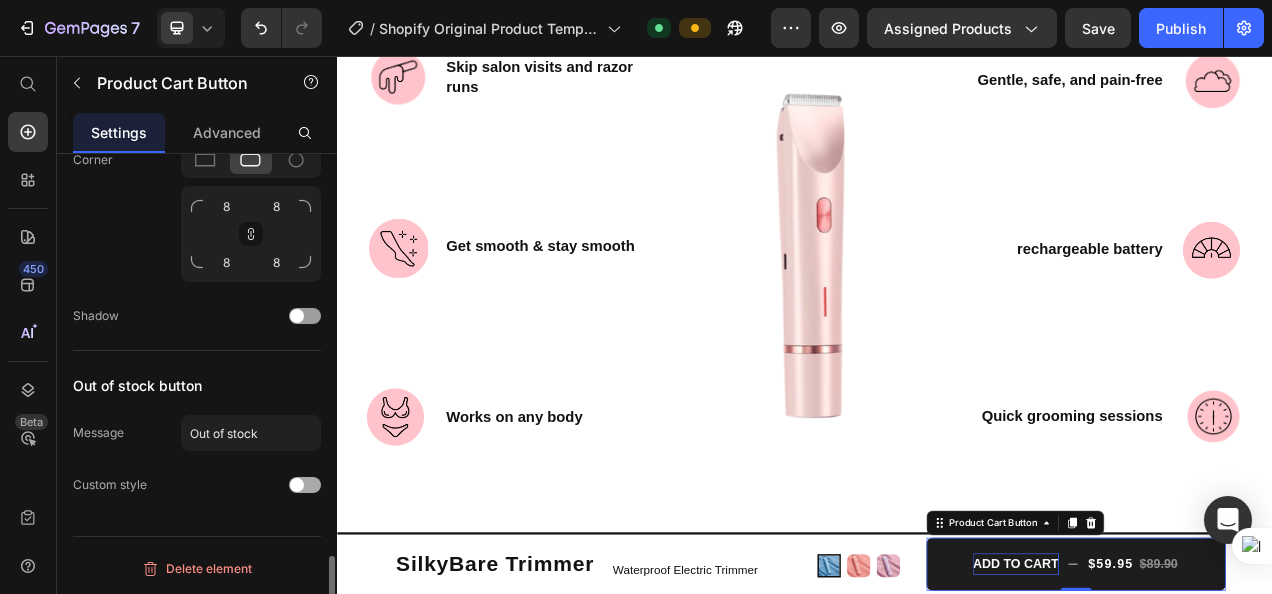 scroll, scrollTop: 2292, scrollLeft: 0, axis: vertical 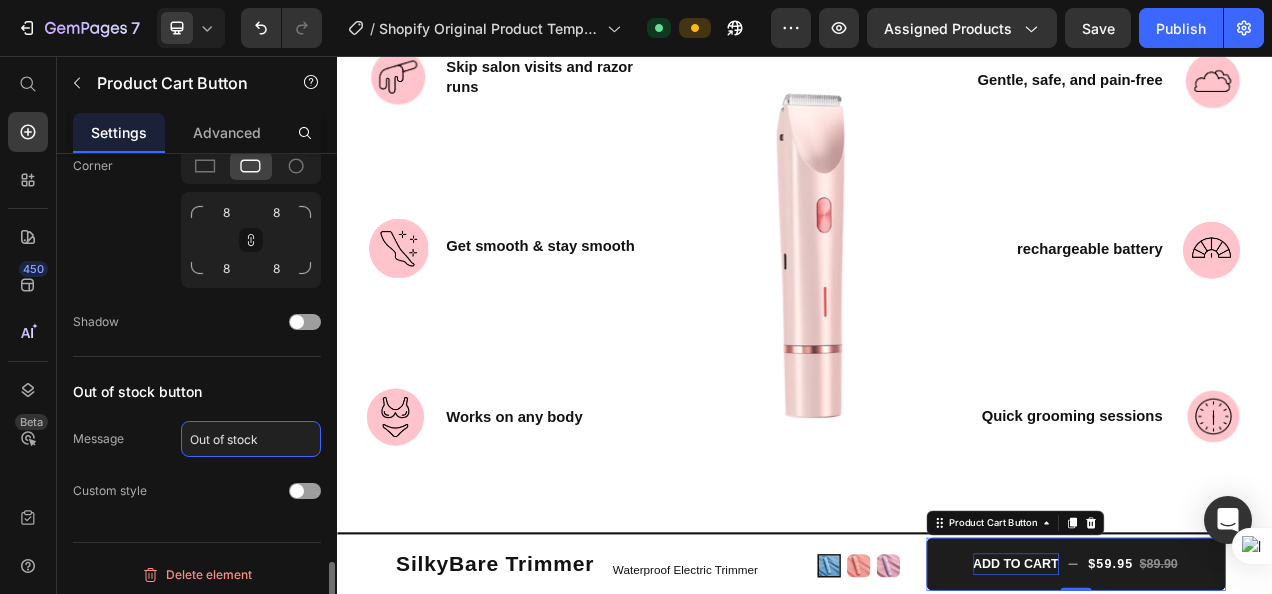 click on "Out of stock" 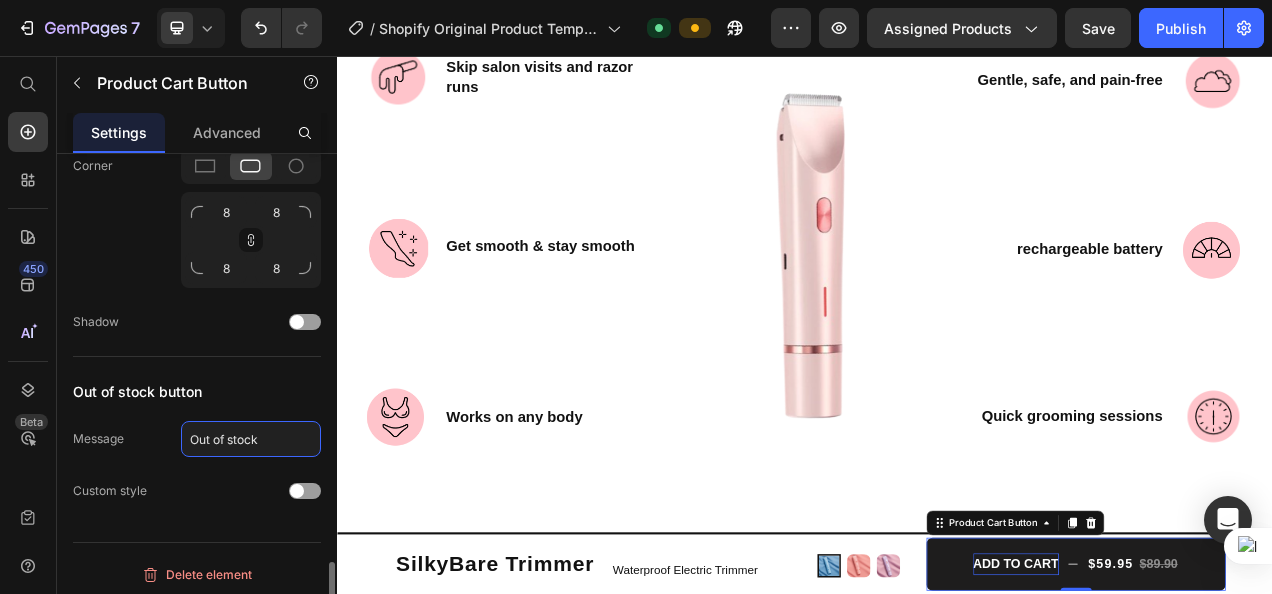 click on "Out of stock" 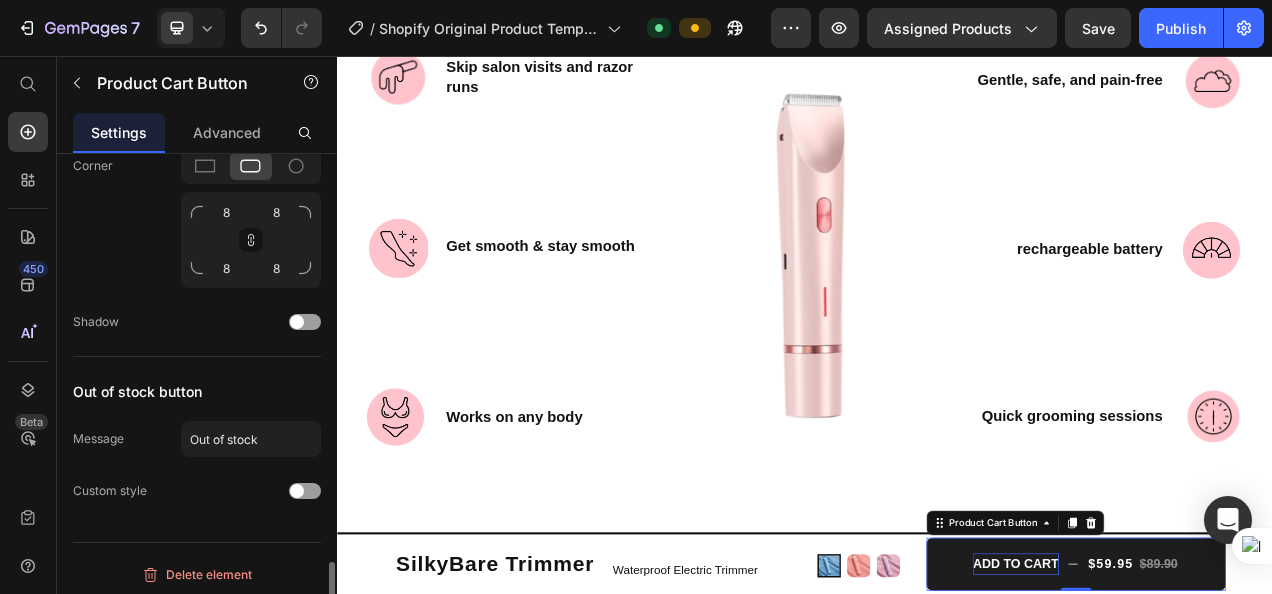 click on "Out of stock button" at bounding box center [197, 391] 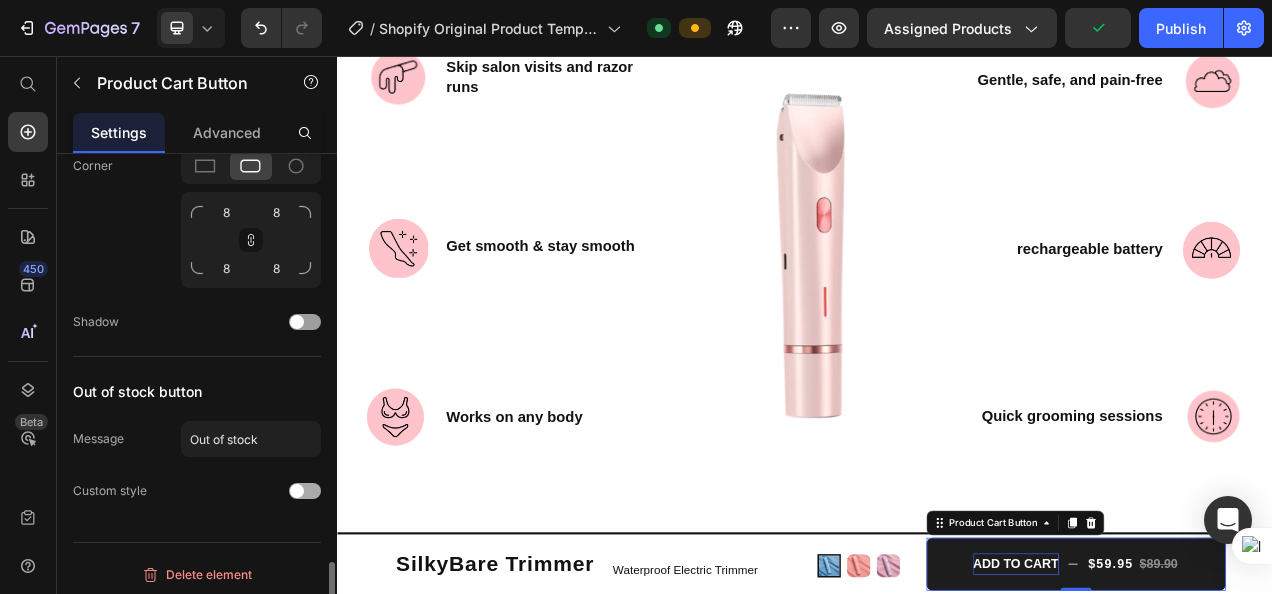 click at bounding box center (297, 491) 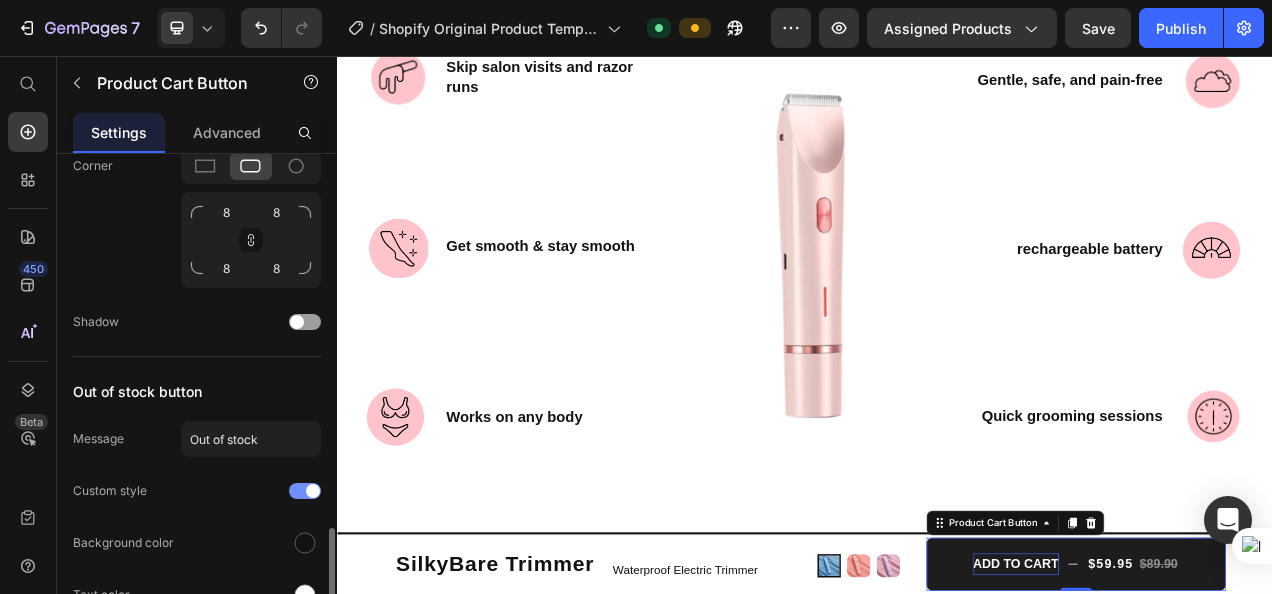 click at bounding box center [305, 491] 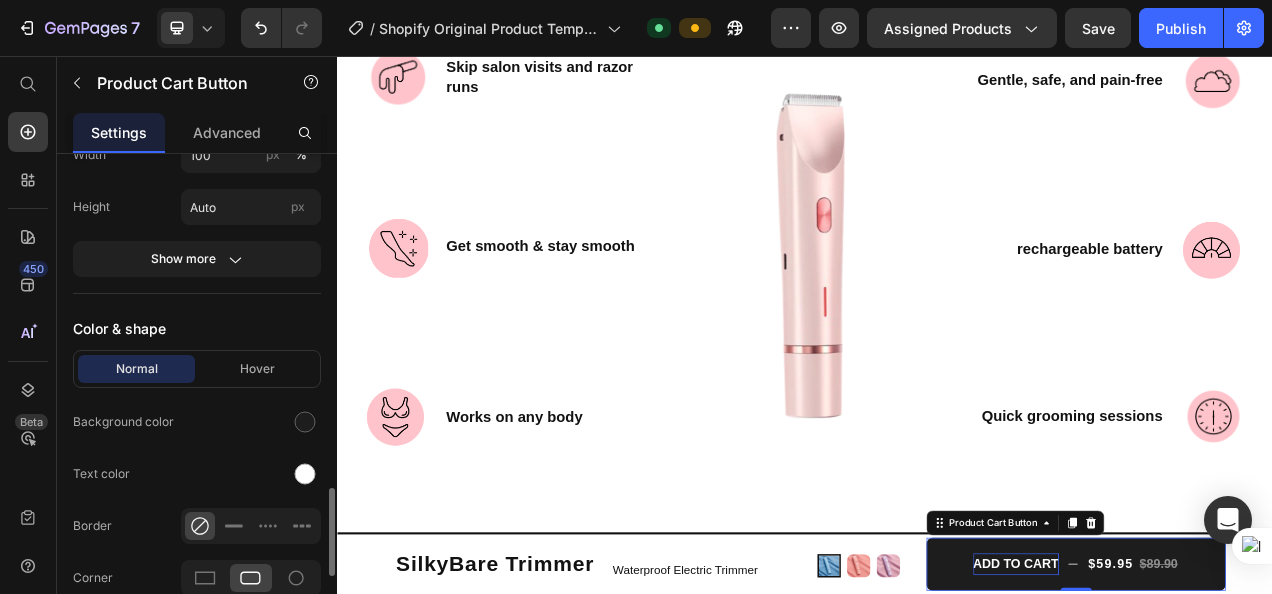 scroll, scrollTop: 1879, scrollLeft: 0, axis: vertical 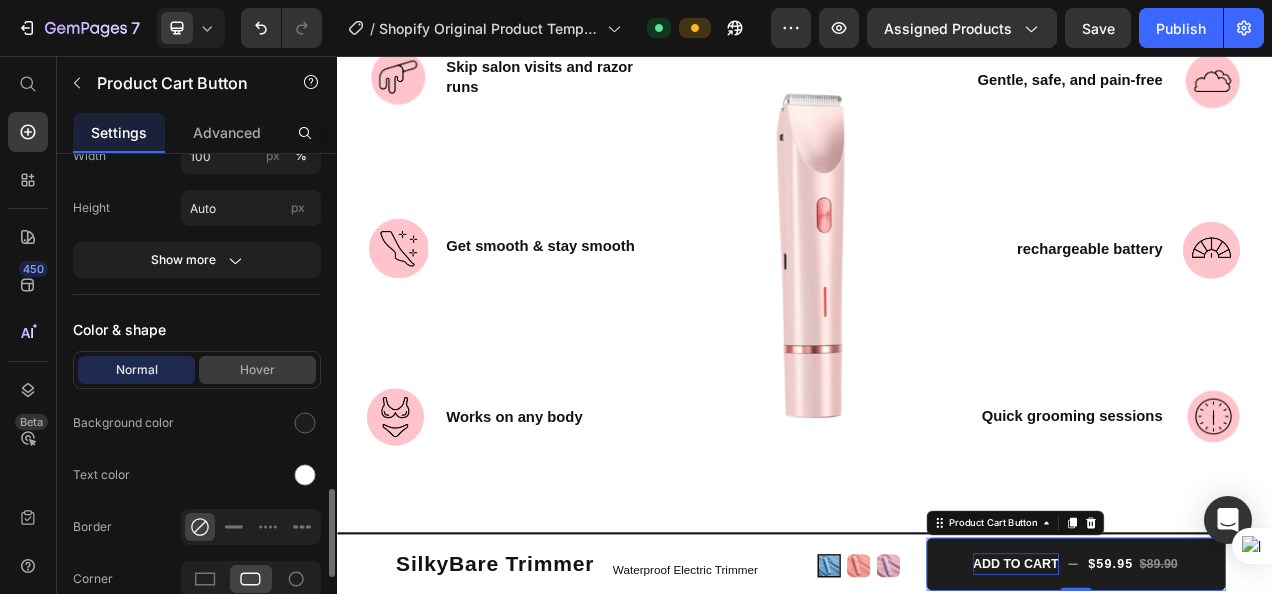 click on "Hover" at bounding box center [257, 370] 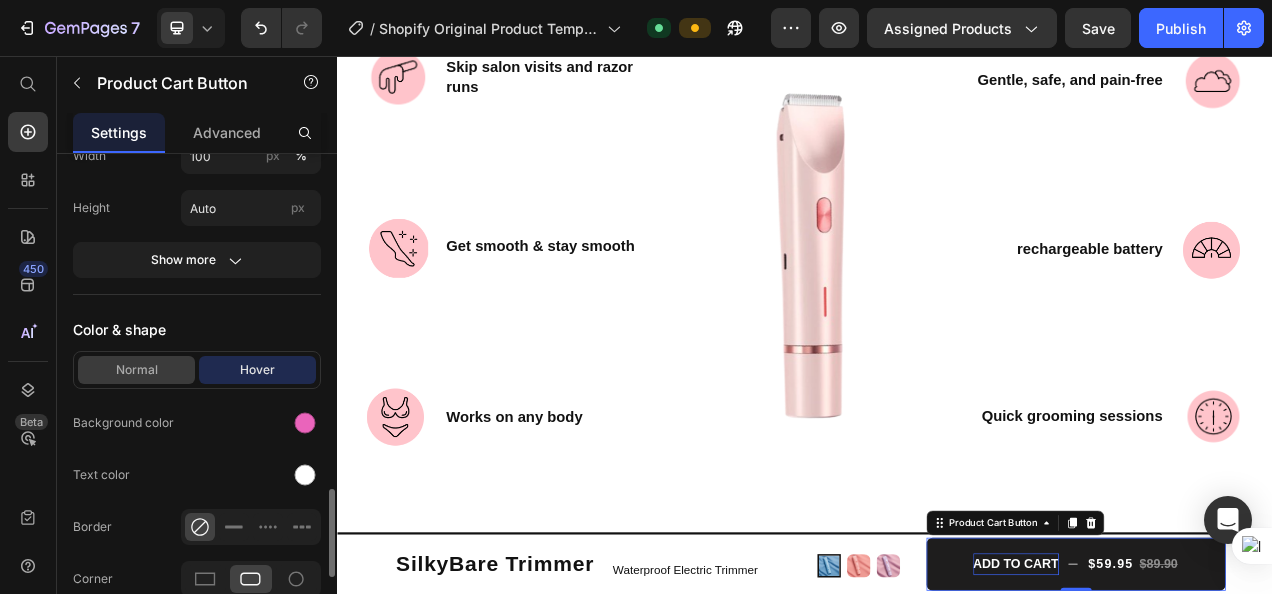 click on "Normal" at bounding box center (136, 370) 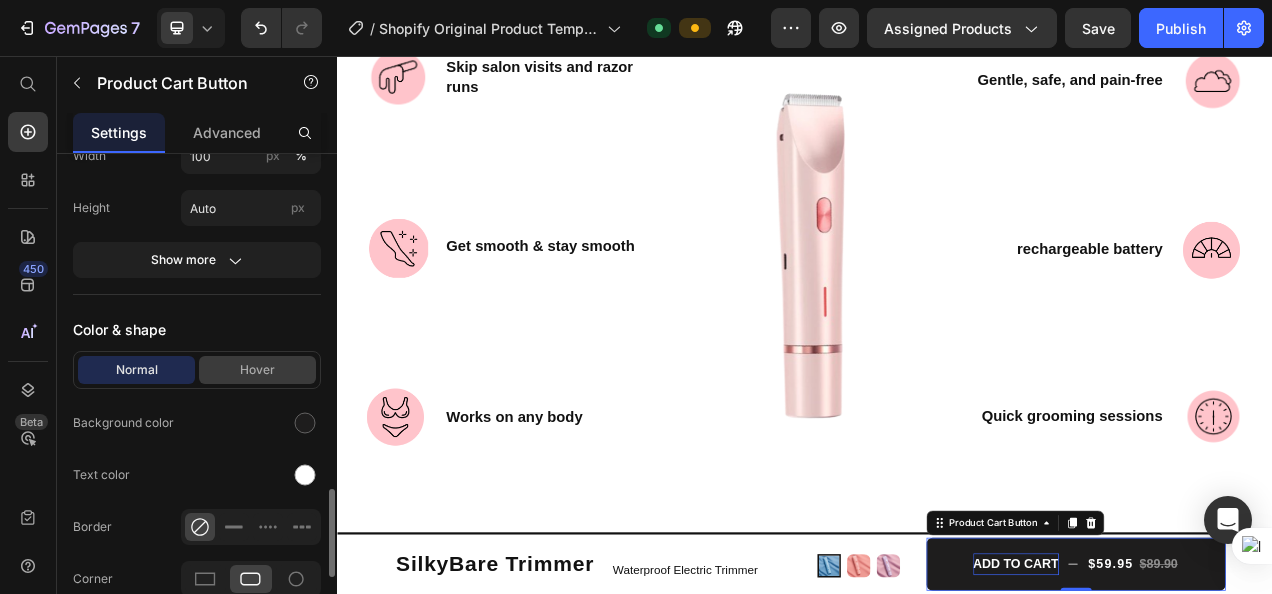 click on "Hover" at bounding box center (257, 370) 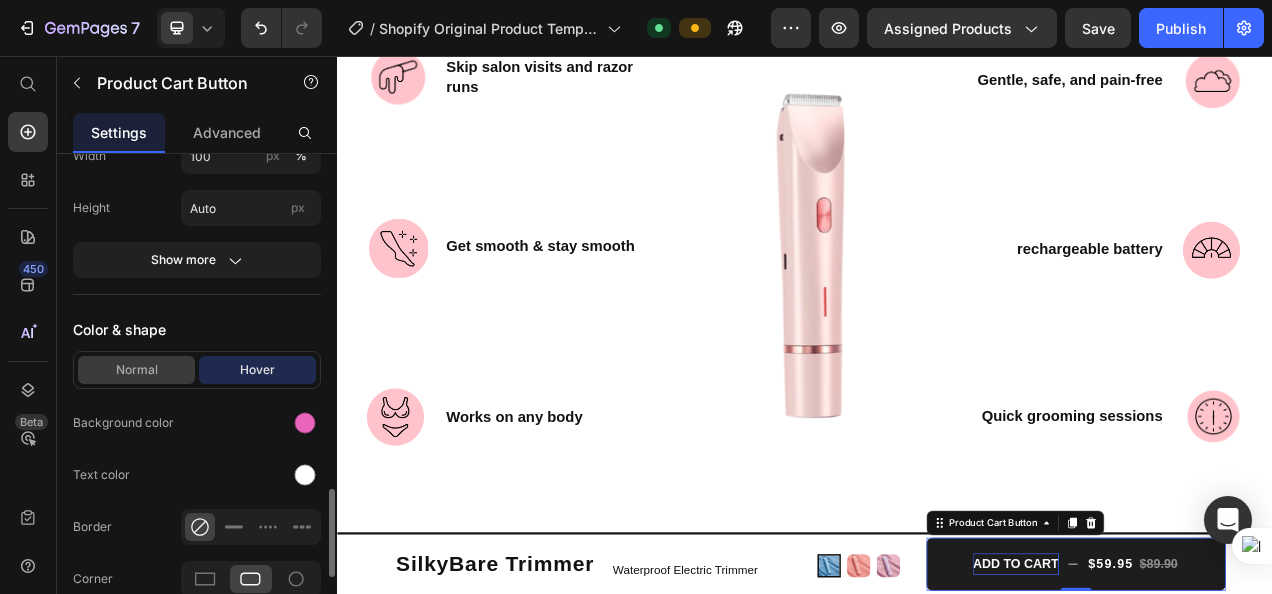 click on "Normal" at bounding box center (136, 370) 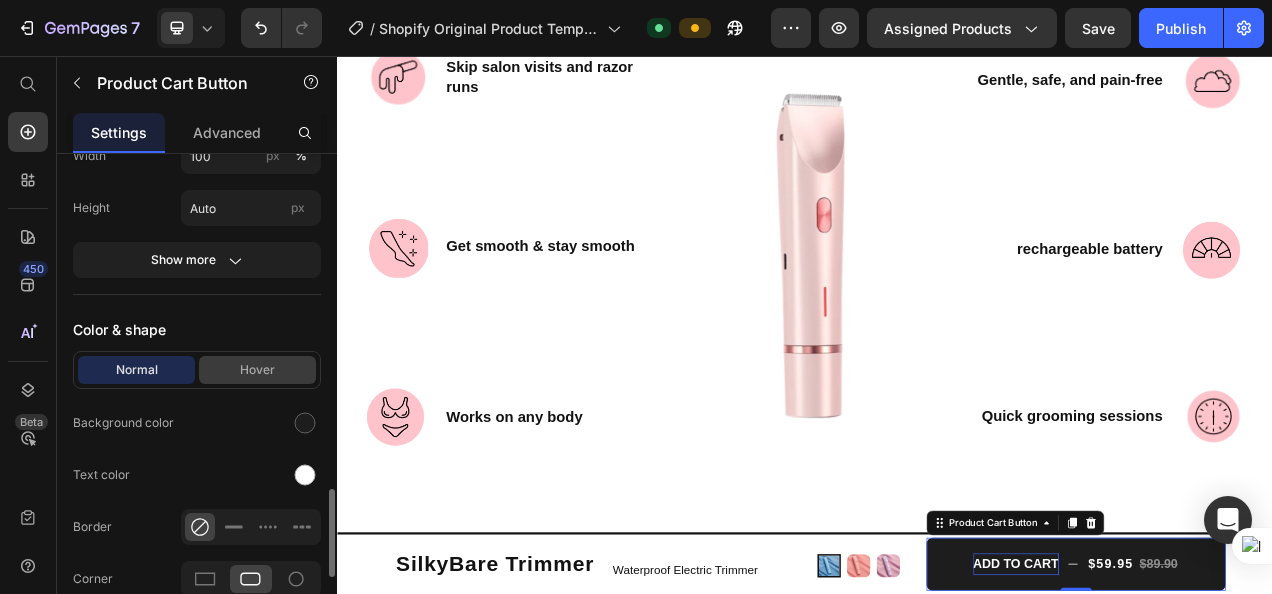 click on "Hover" at bounding box center [257, 370] 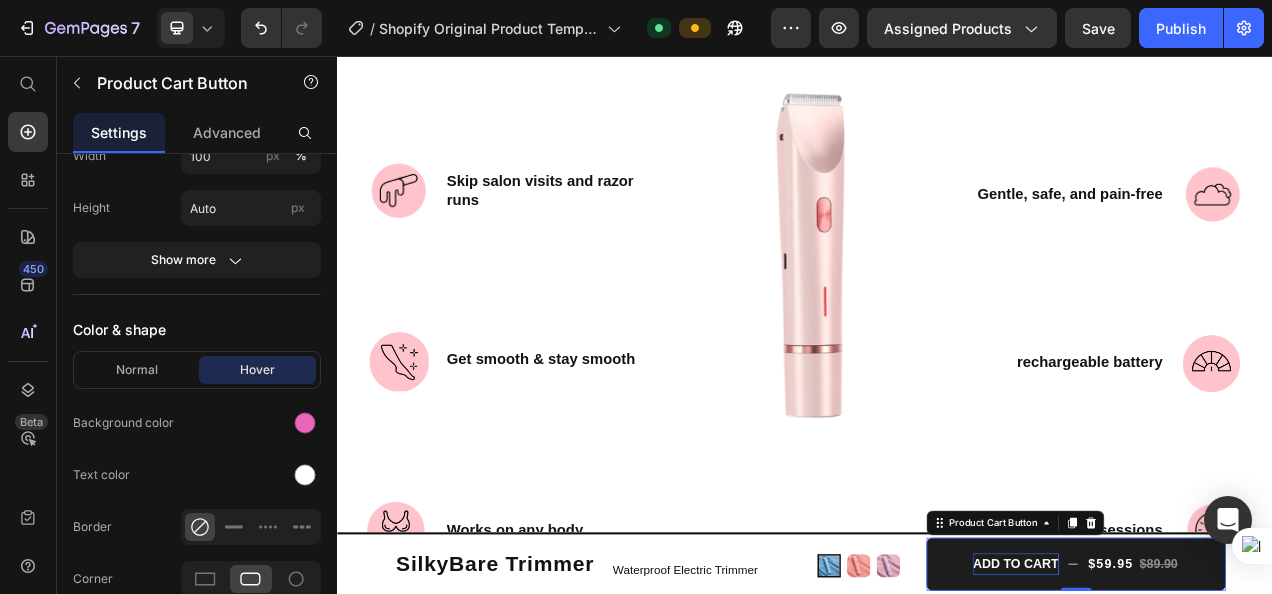 scroll, scrollTop: 2501, scrollLeft: 0, axis: vertical 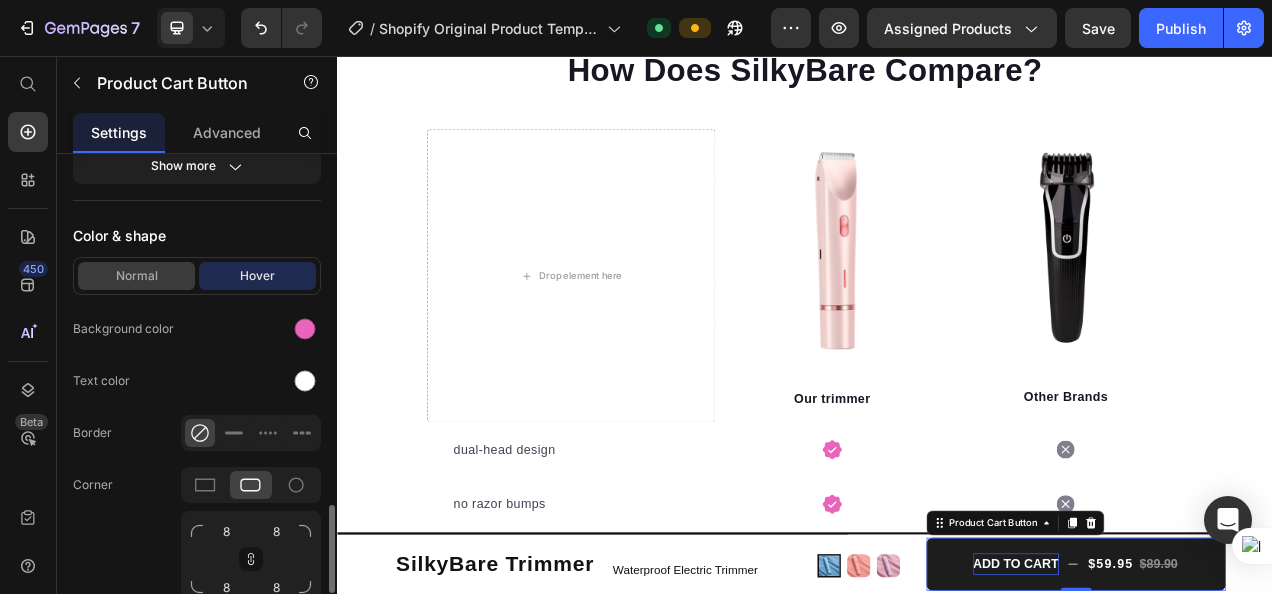 click on "Normal" at bounding box center (136, 276) 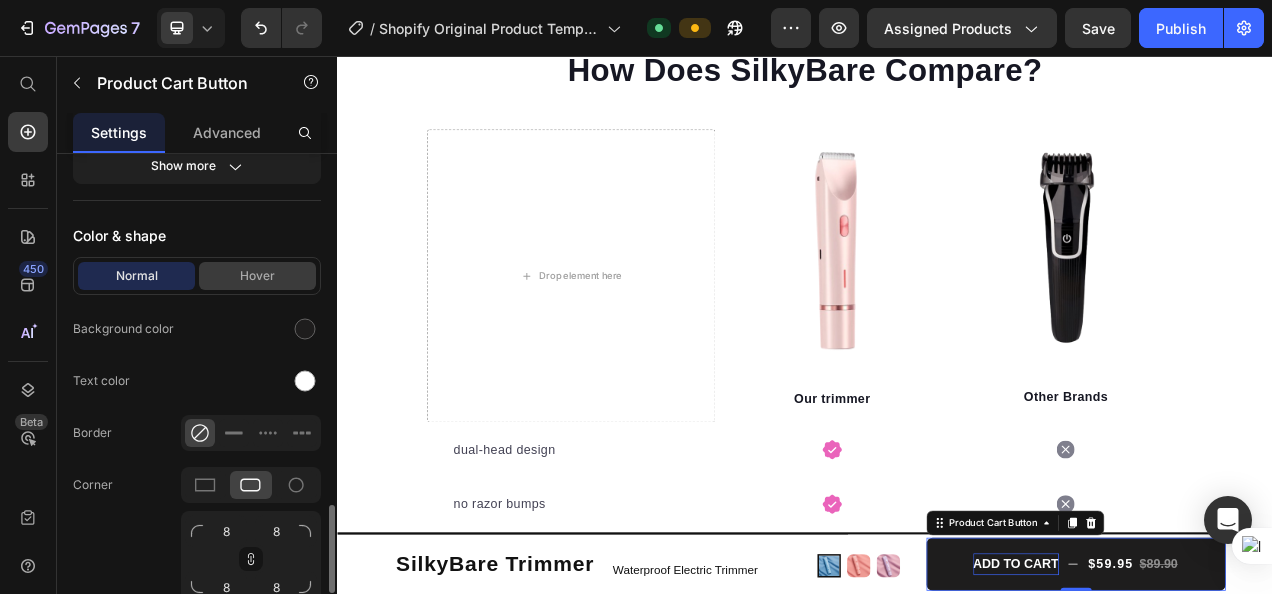 click on "Hover" at bounding box center (257, 276) 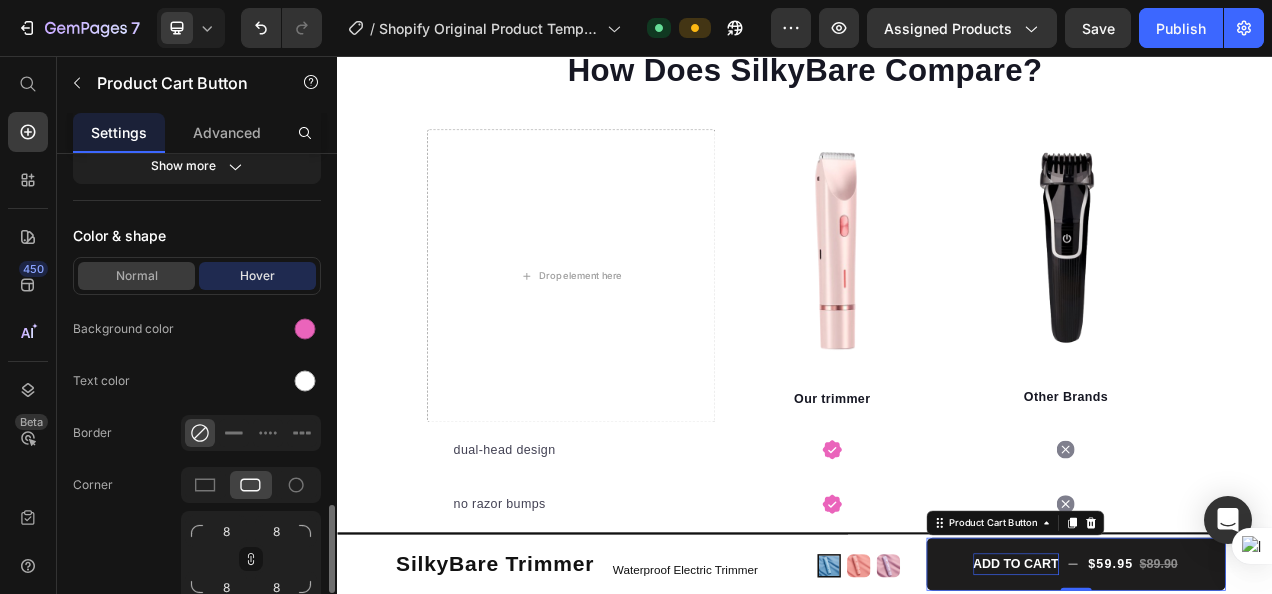 click on "Normal" at bounding box center (136, 276) 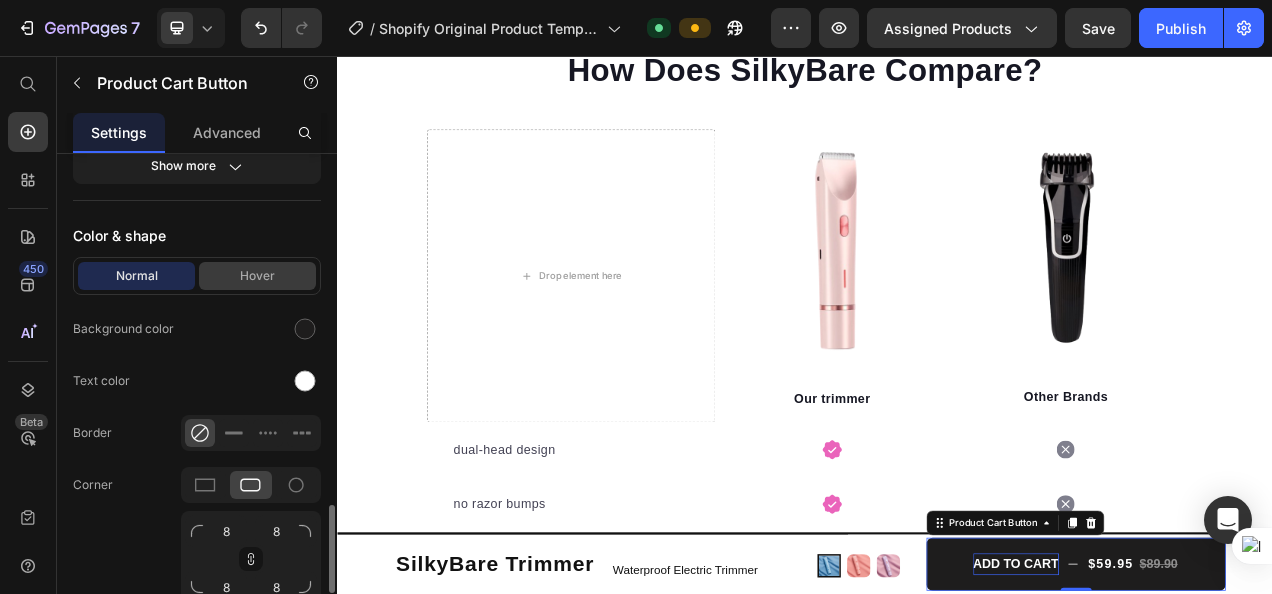 click on "Hover" at bounding box center [257, 276] 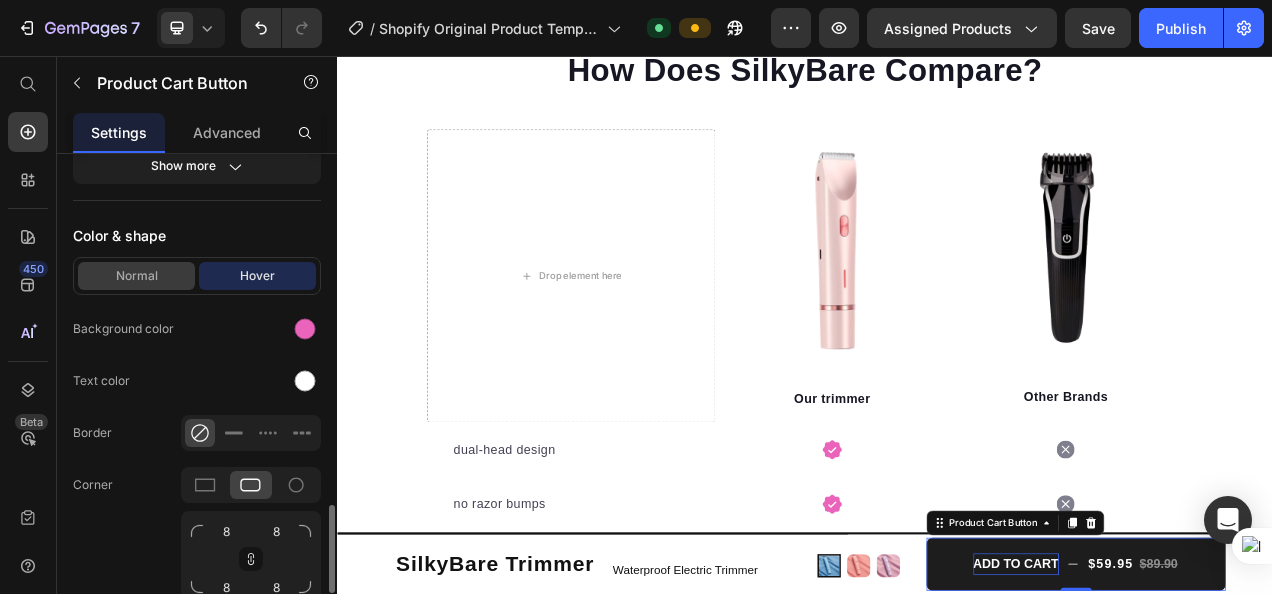 click on "Normal" at bounding box center (136, 276) 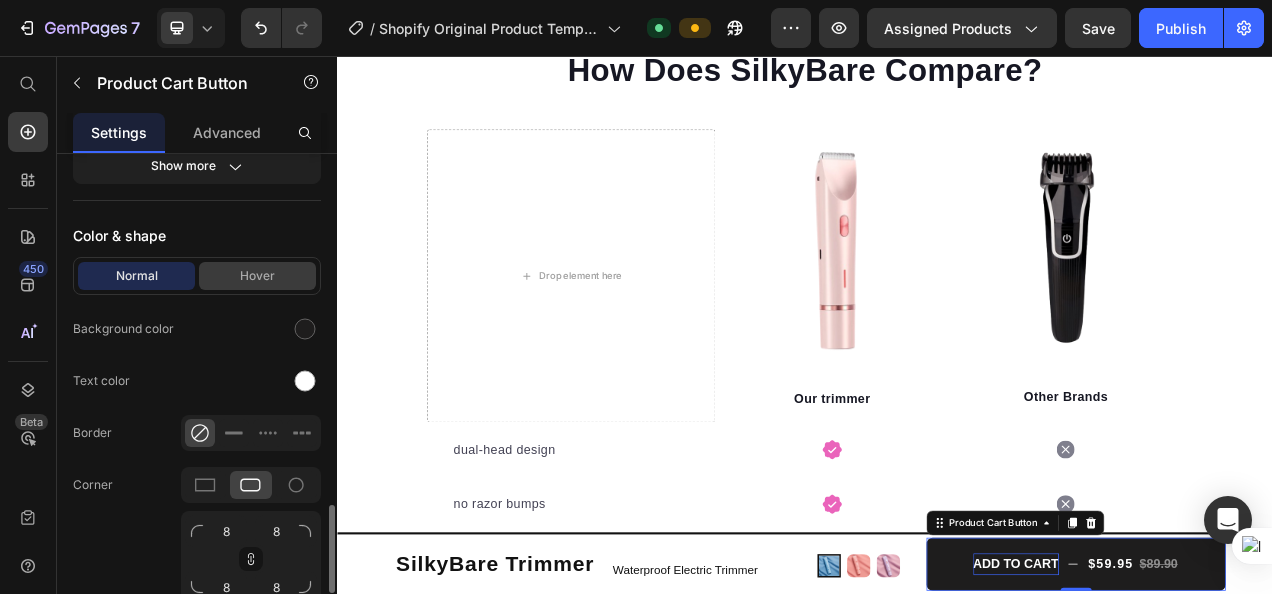 click on "Hover" at bounding box center [257, 276] 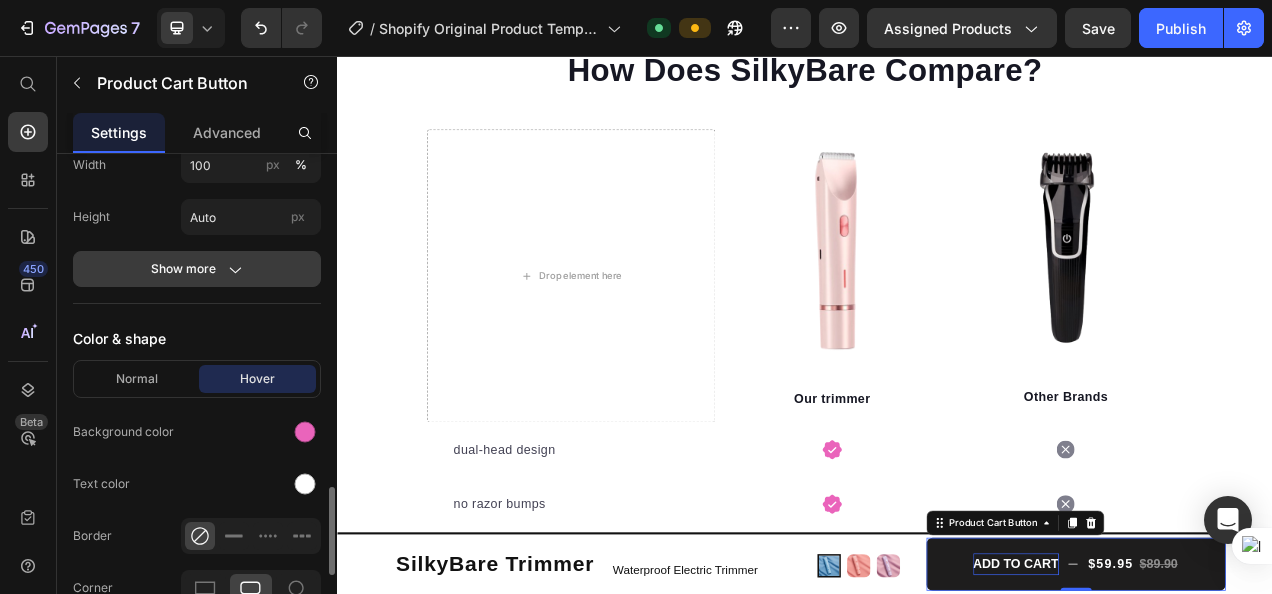 scroll, scrollTop: 1854, scrollLeft: 0, axis: vertical 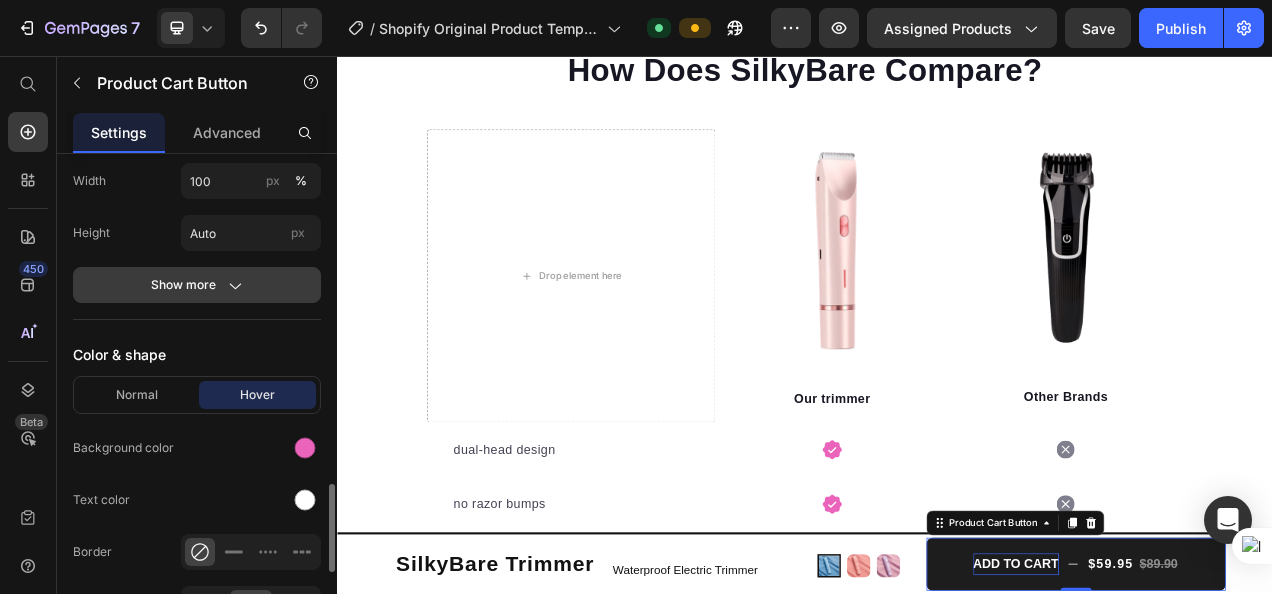click on "Show more" 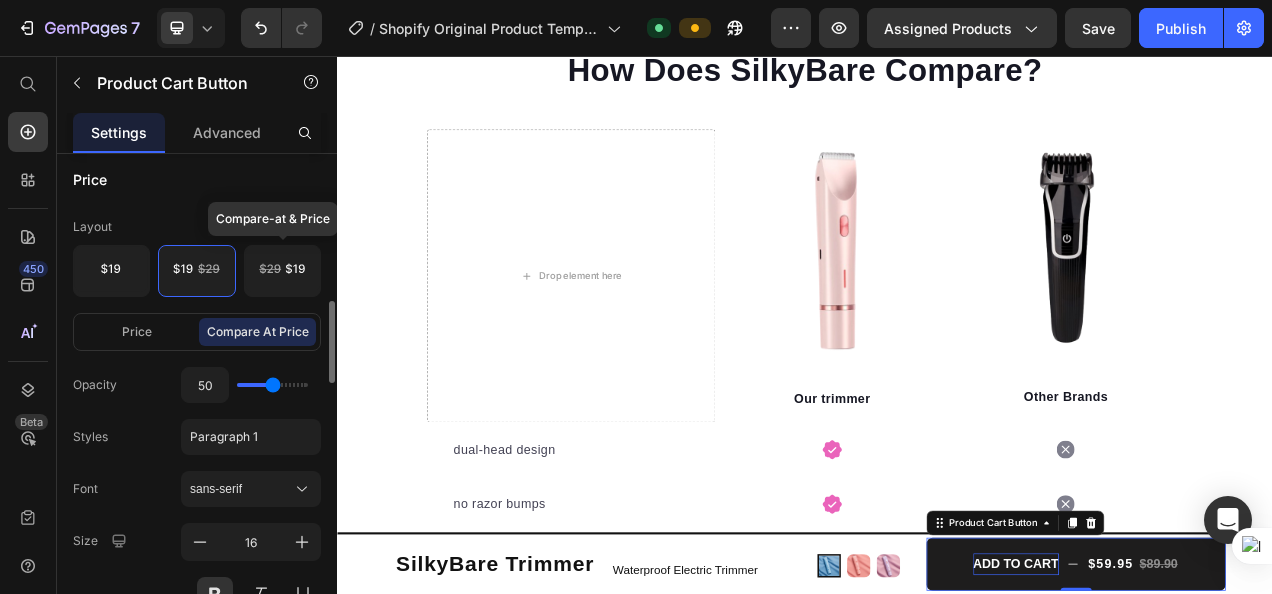scroll, scrollTop: 892, scrollLeft: 0, axis: vertical 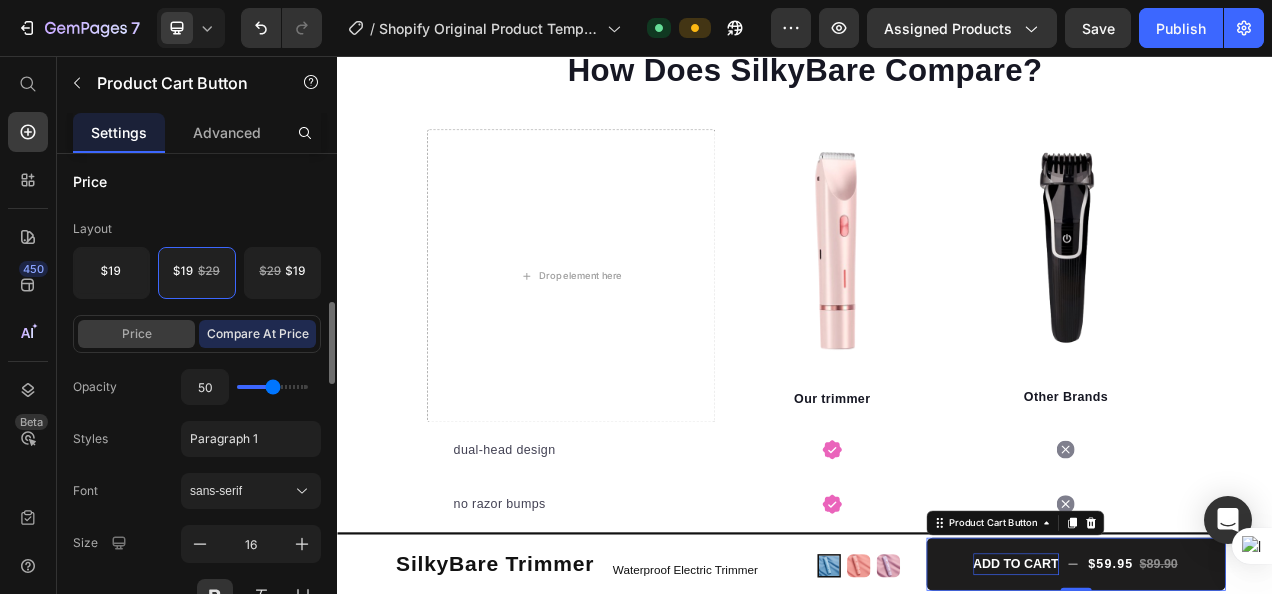 click on "Price" at bounding box center (136, 334) 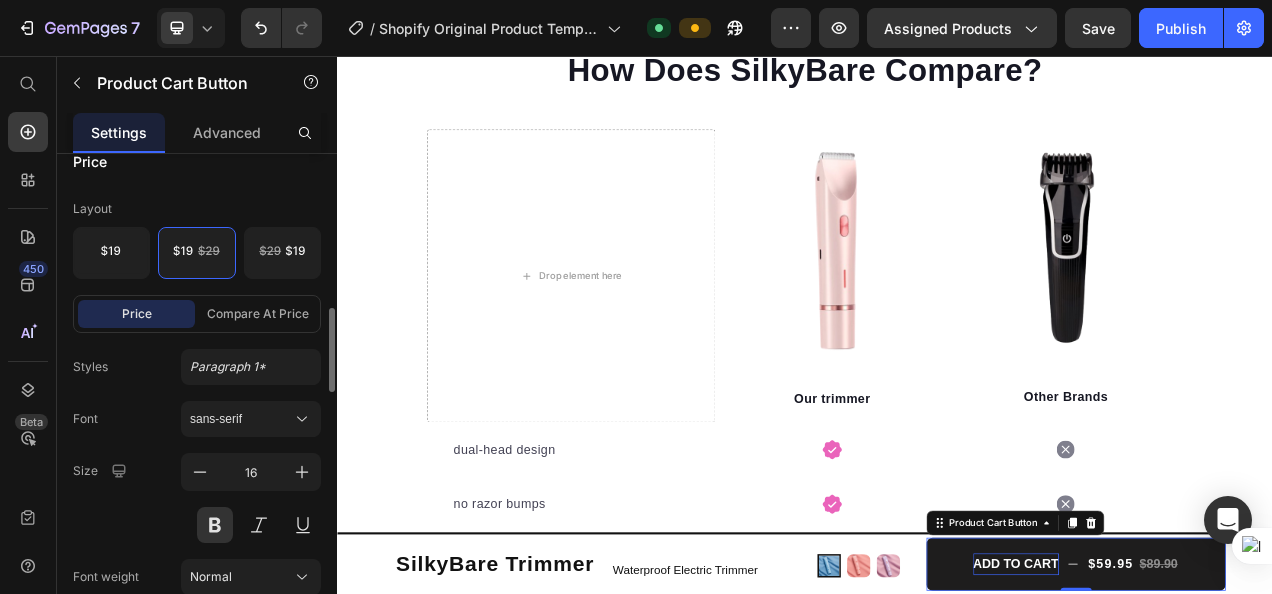 scroll, scrollTop: 914, scrollLeft: 0, axis: vertical 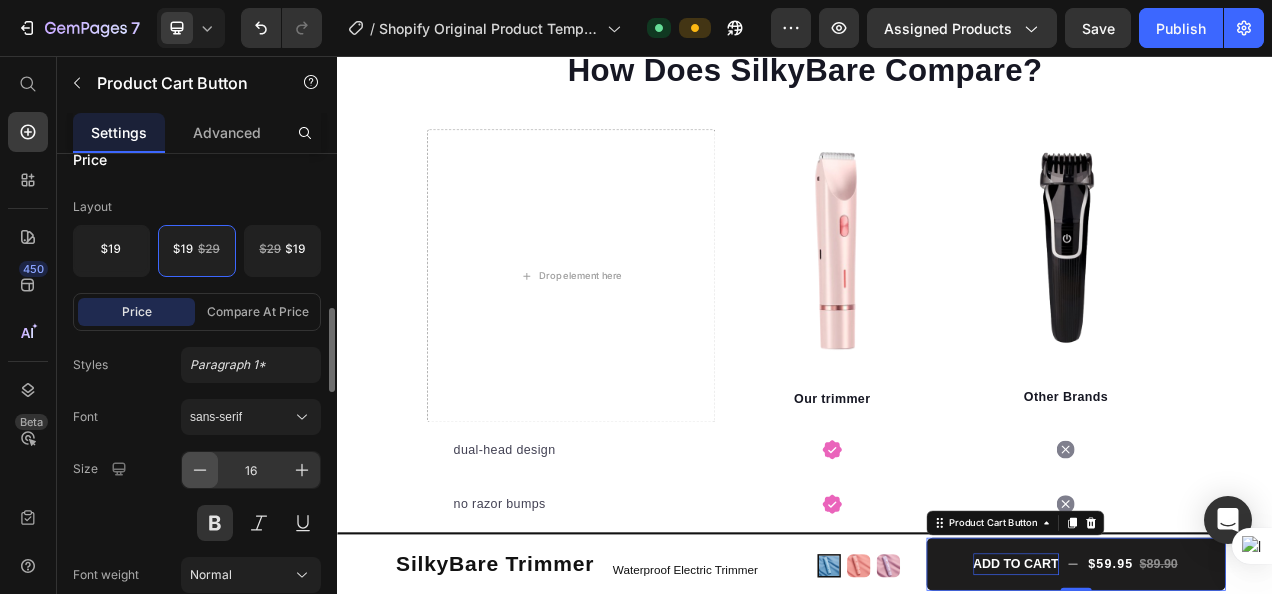 drag, startPoint x: 258, startPoint y: 406, endPoint x: 198, endPoint y: 460, distance: 80.72174 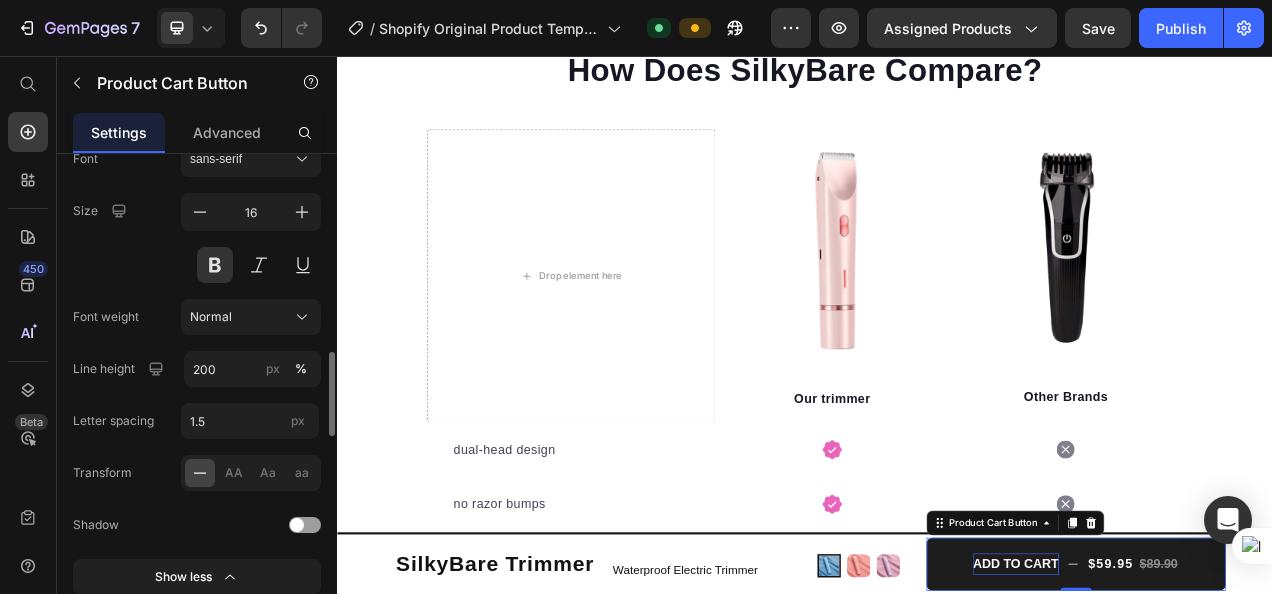 scroll, scrollTop: 1170, scrollLeft: 0, axis: vertical 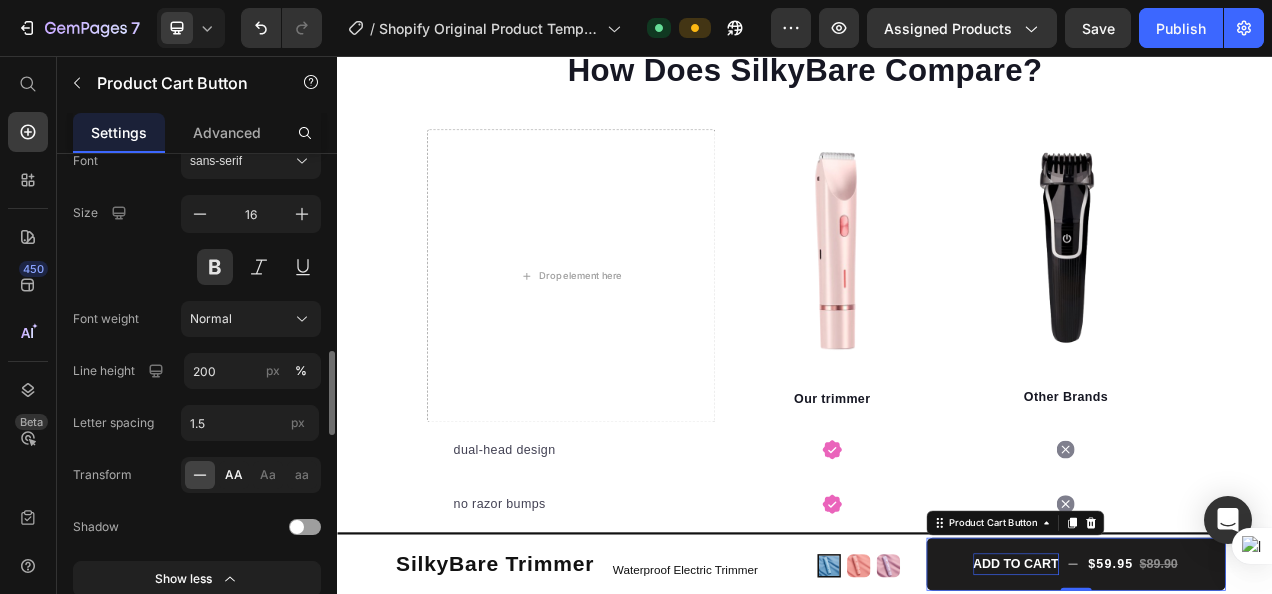 click on "AA" 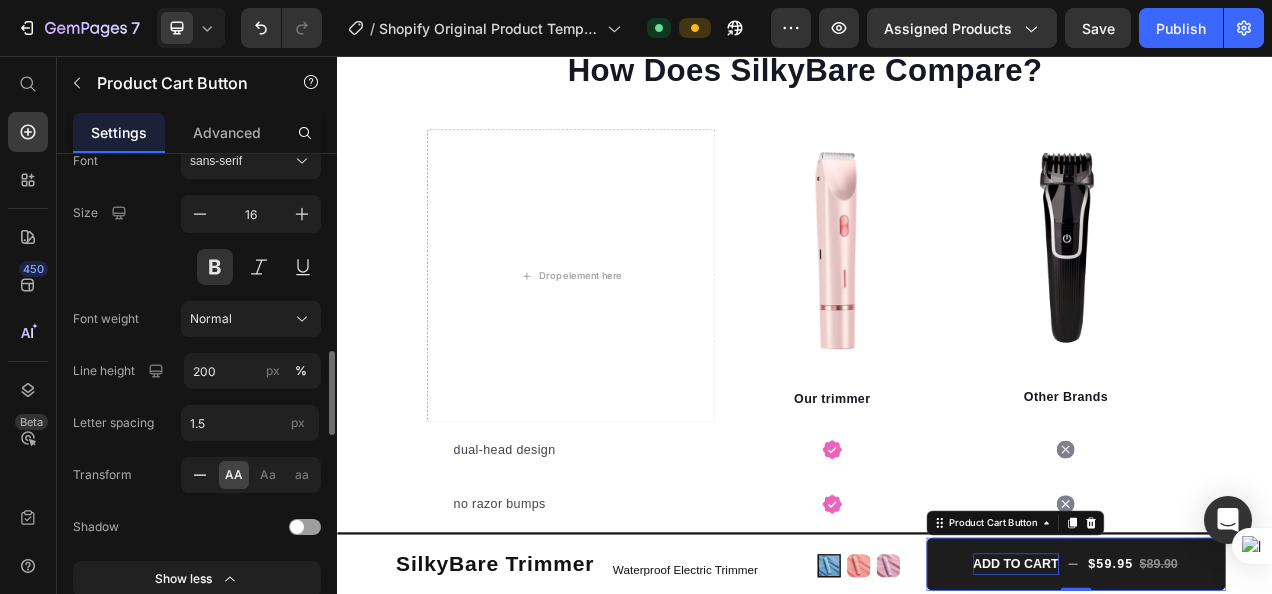 click 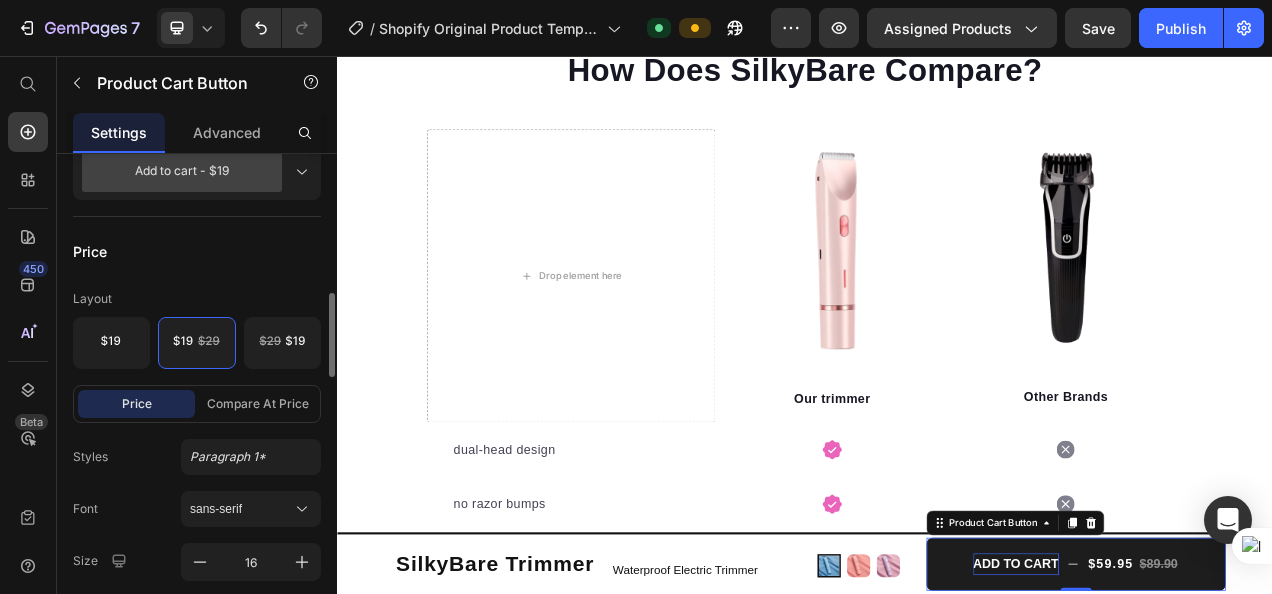 scroll, scrollTop: 793, scrollLeft: 0, axis: vertical 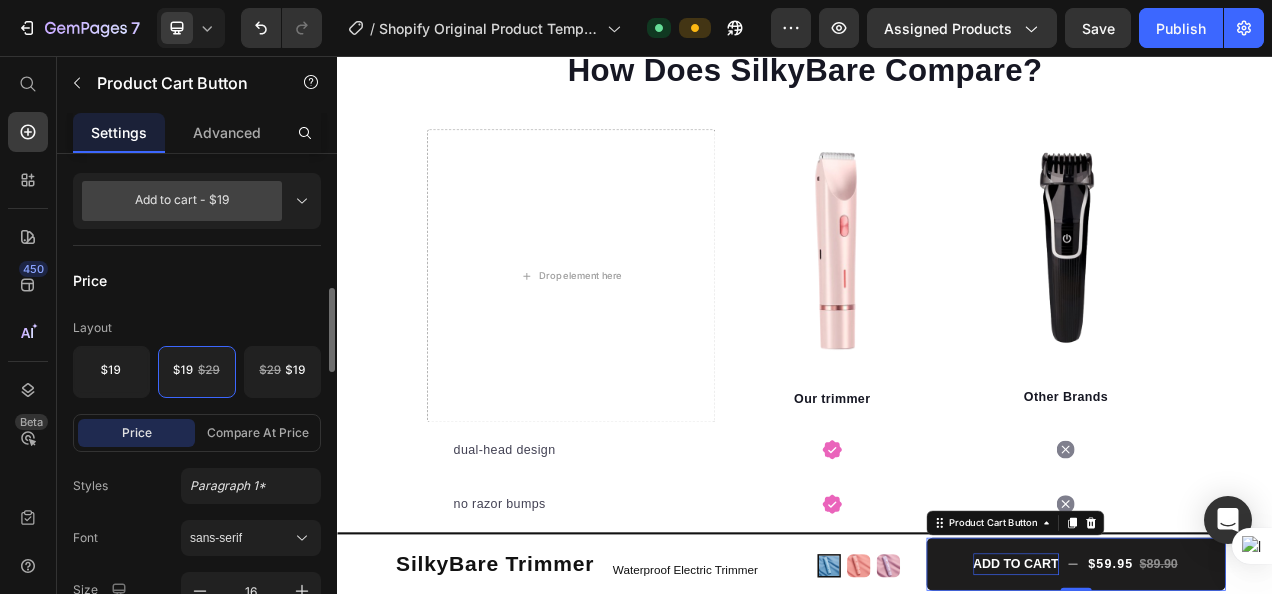click 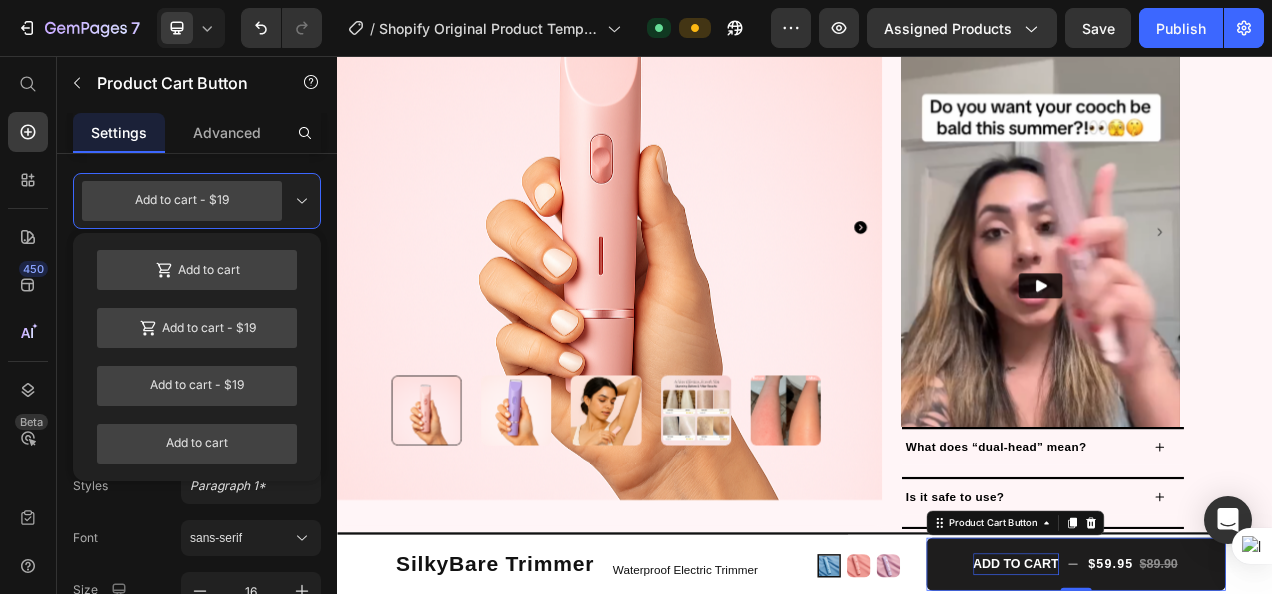 scroll, scrollTop: 893, scrollLeft: 0, axis: vertical 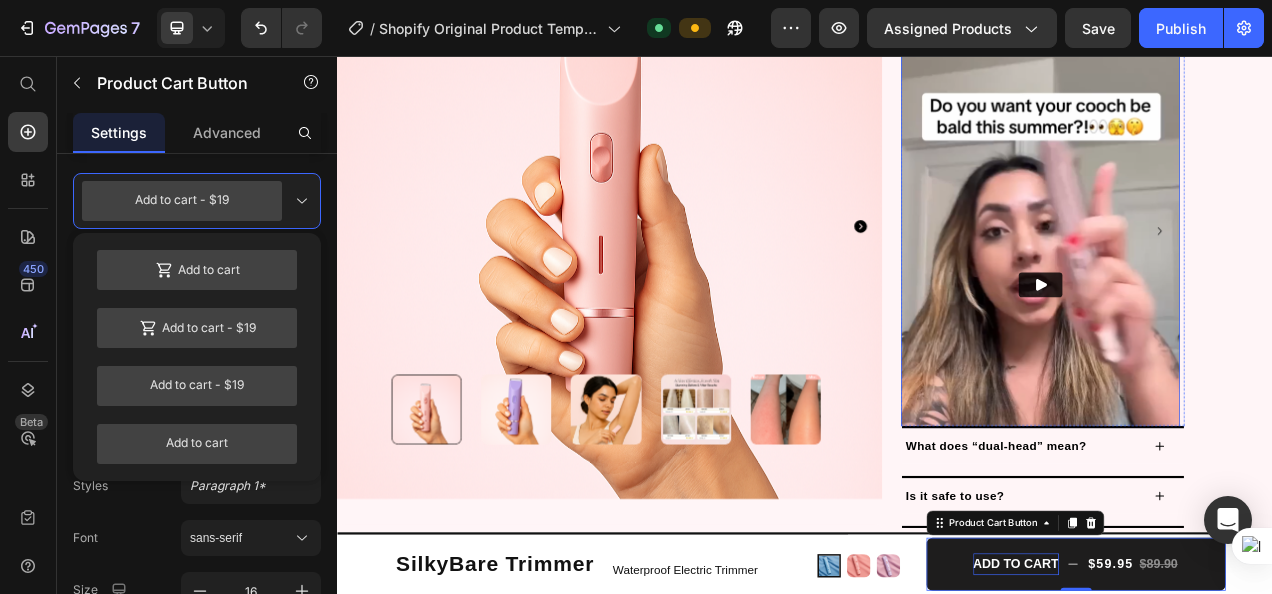 click at bounding box center (1240, 350) 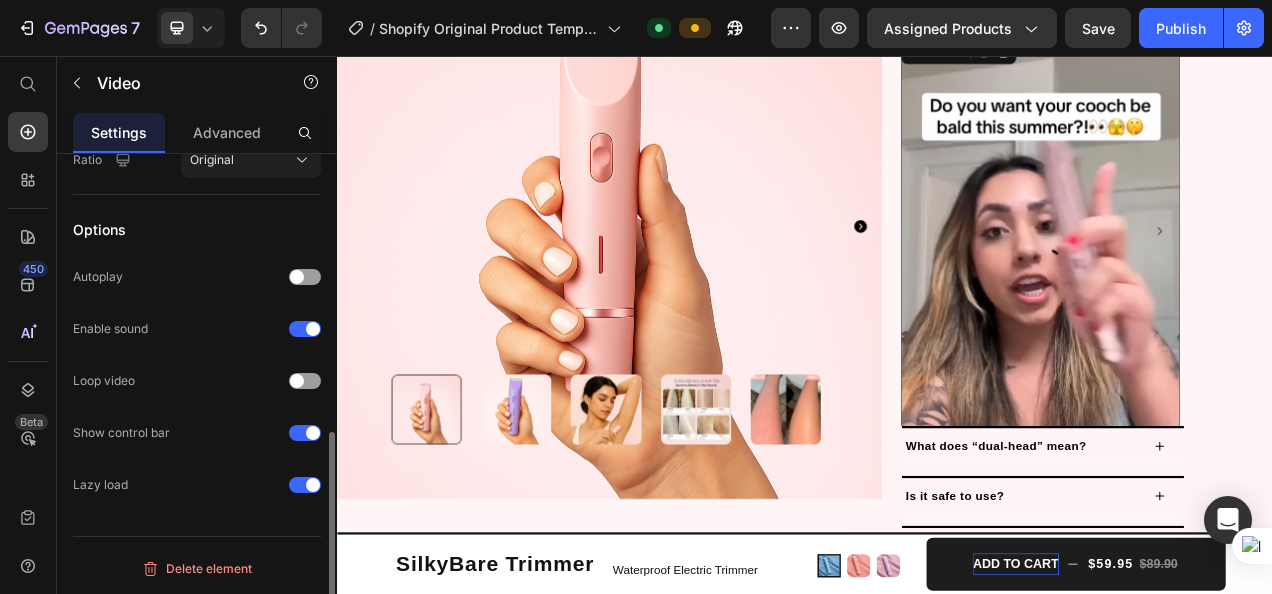 scroll, scrollTop: 0, scrollLeft: 0, axis: both 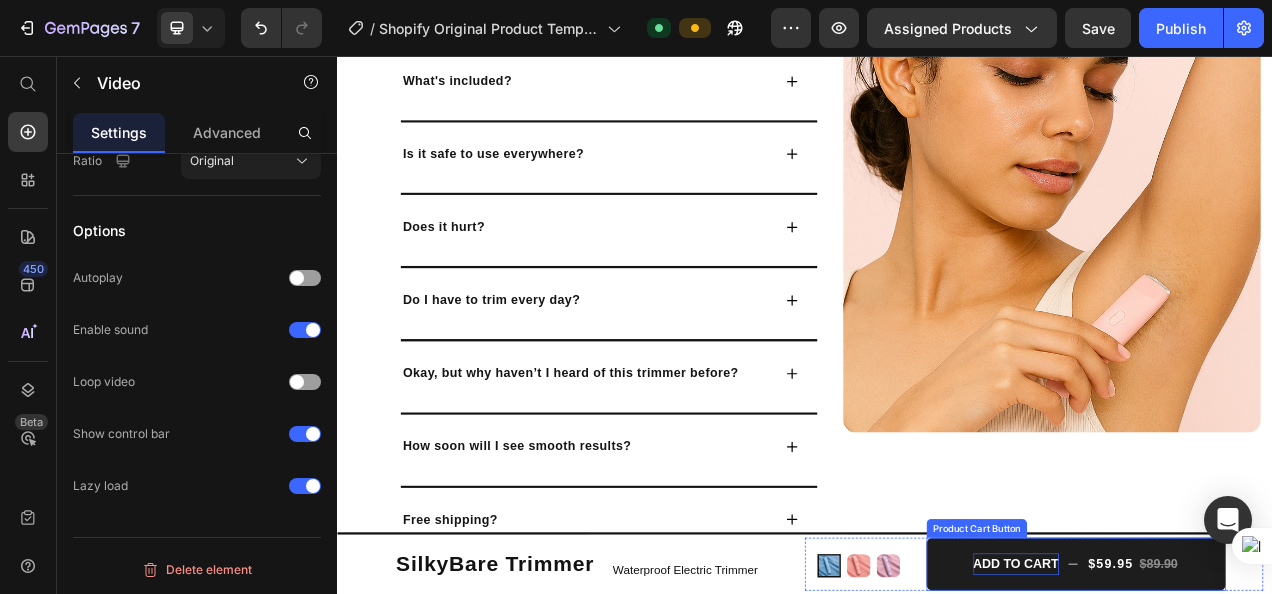 click on "ADD TO CART" at bounding box center [1208, 708] 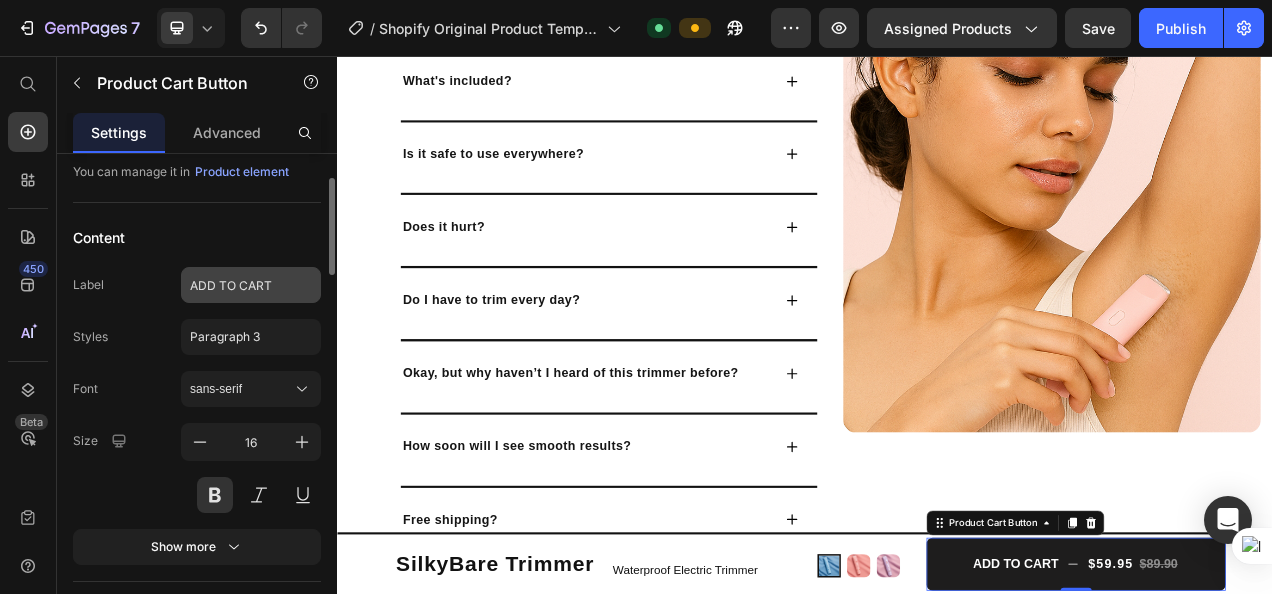 scroll, scrollTop: 114, scrollLeft: 0, axis: vertical 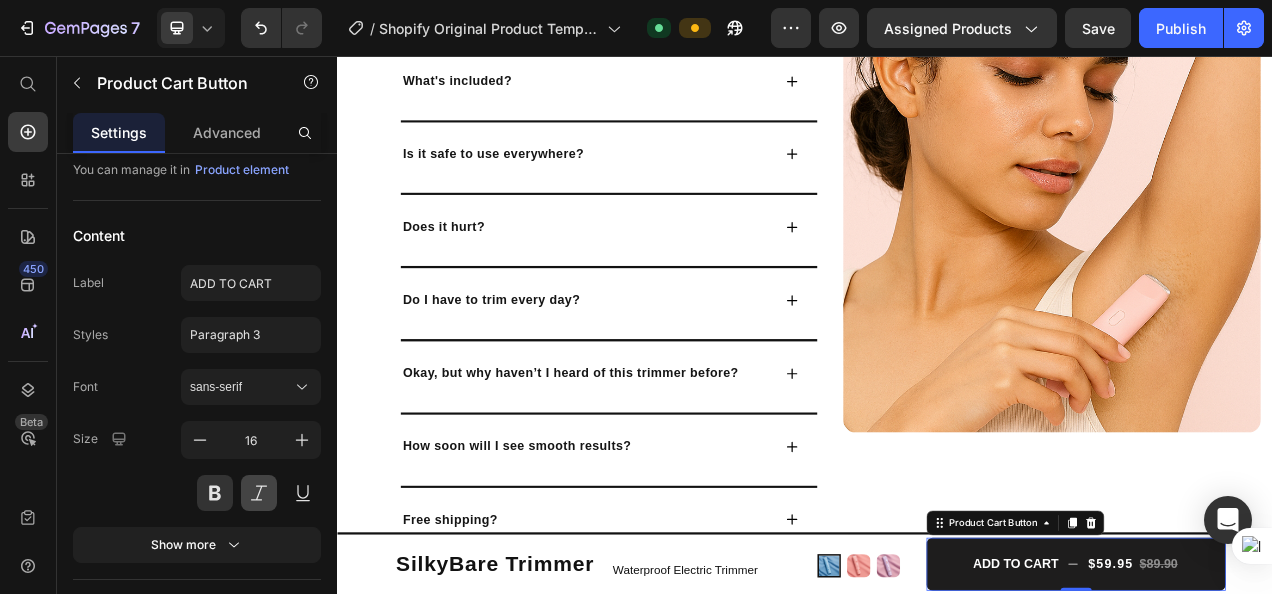 click at bounding box center [259, 493] 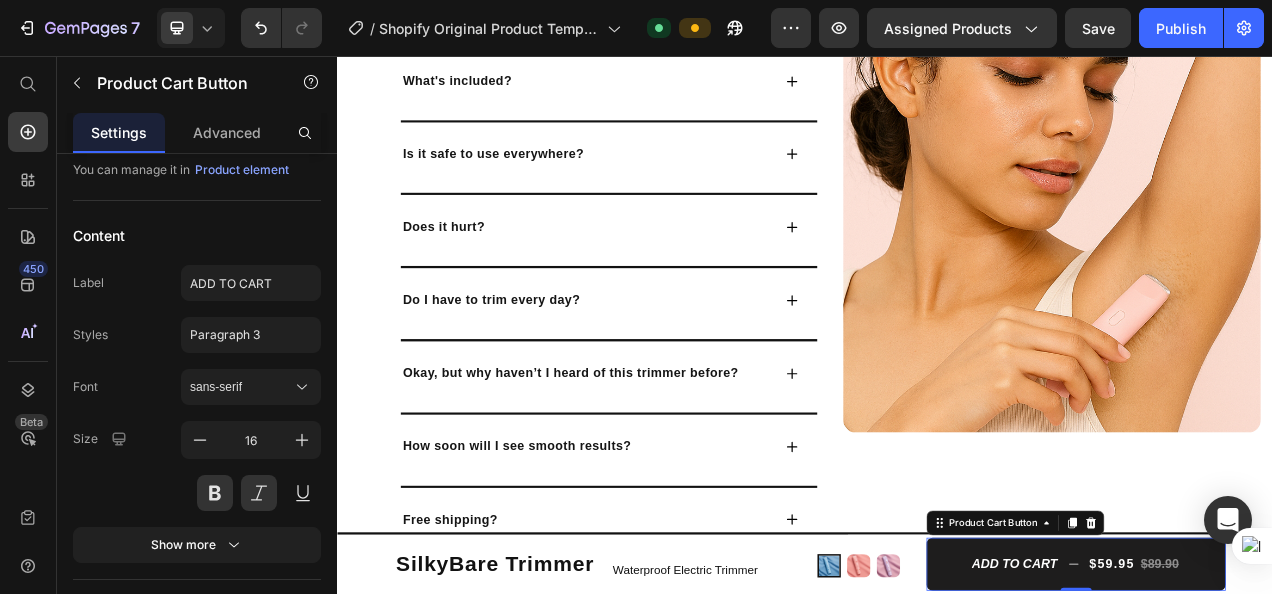 click at bounding box center (251, 493) 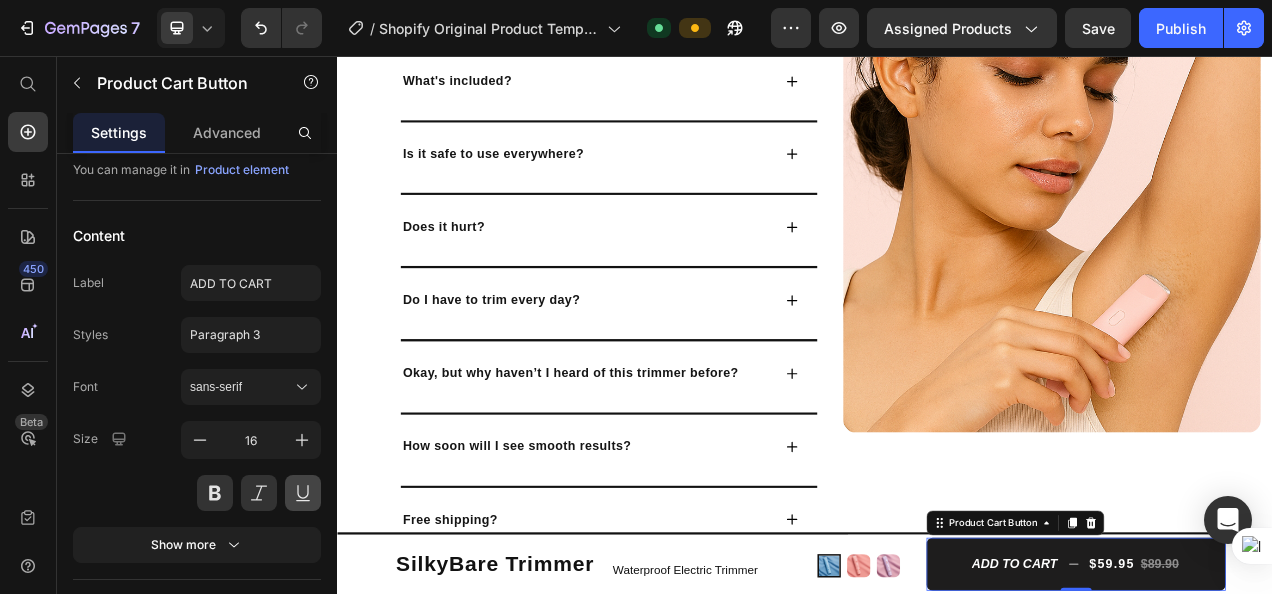 click at bounding box center [303, 493] 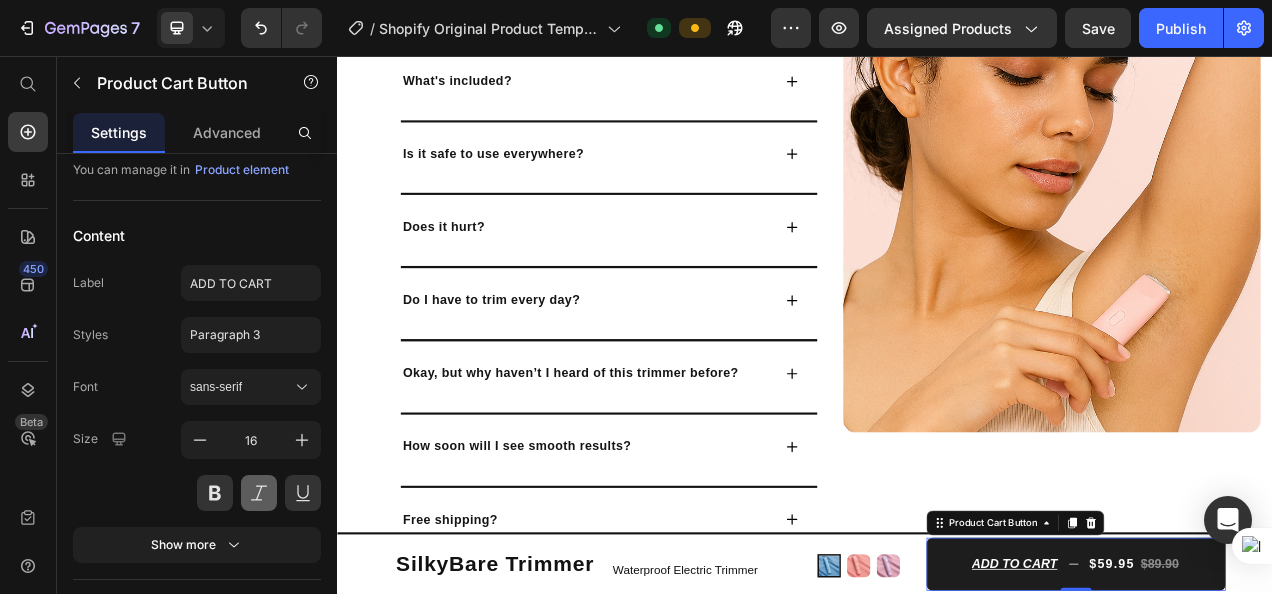 click at bounding box center (259, 493) 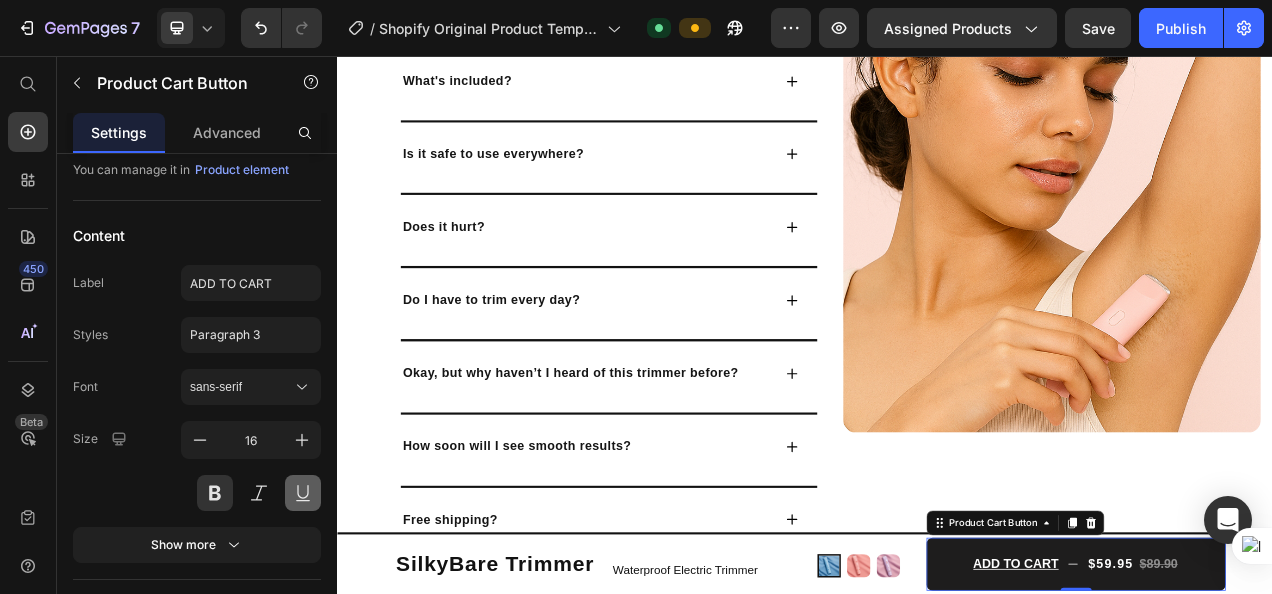 click at bounding box center (303, 493) 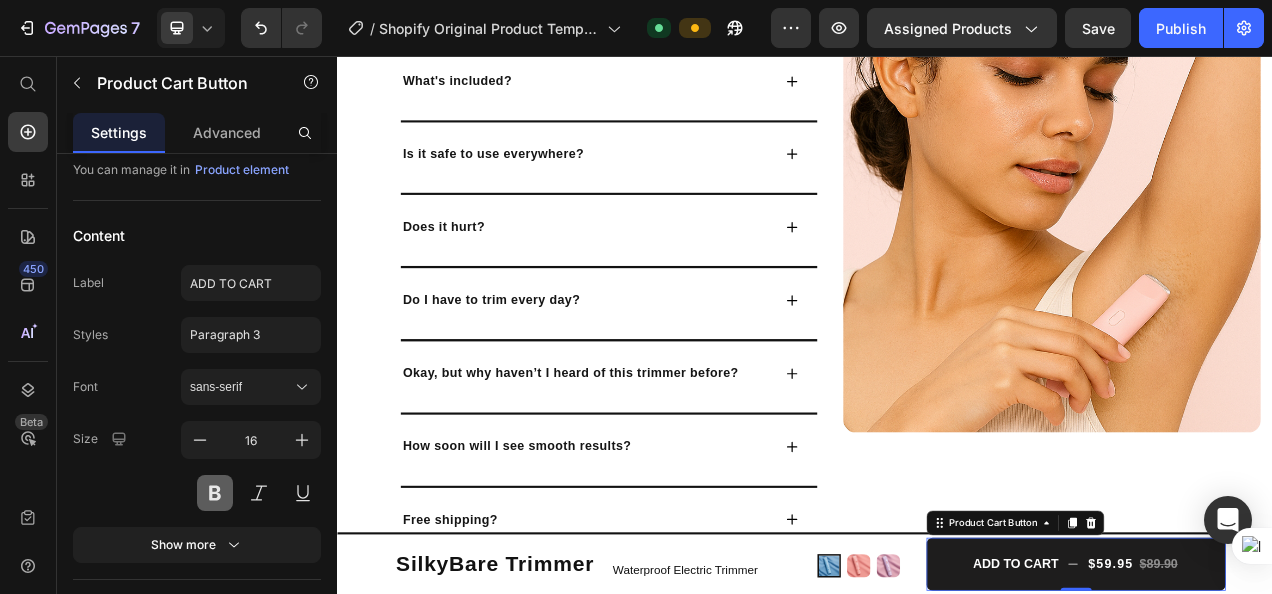 click at bounding box center (215, 493) 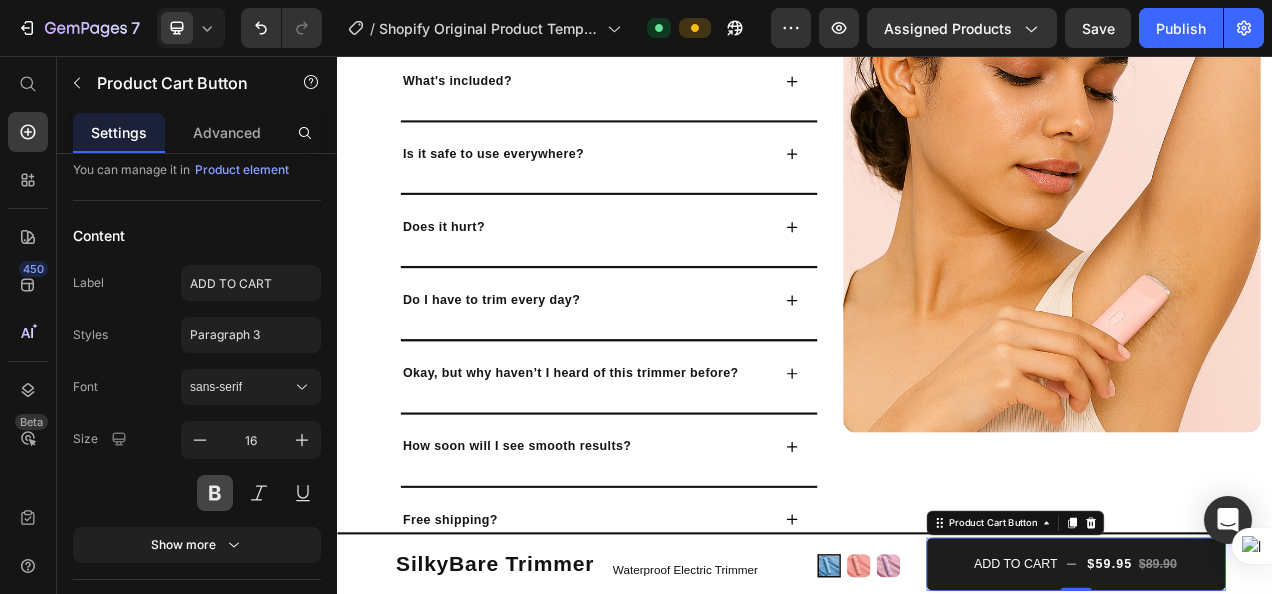 click at bounding box center (215, 493) 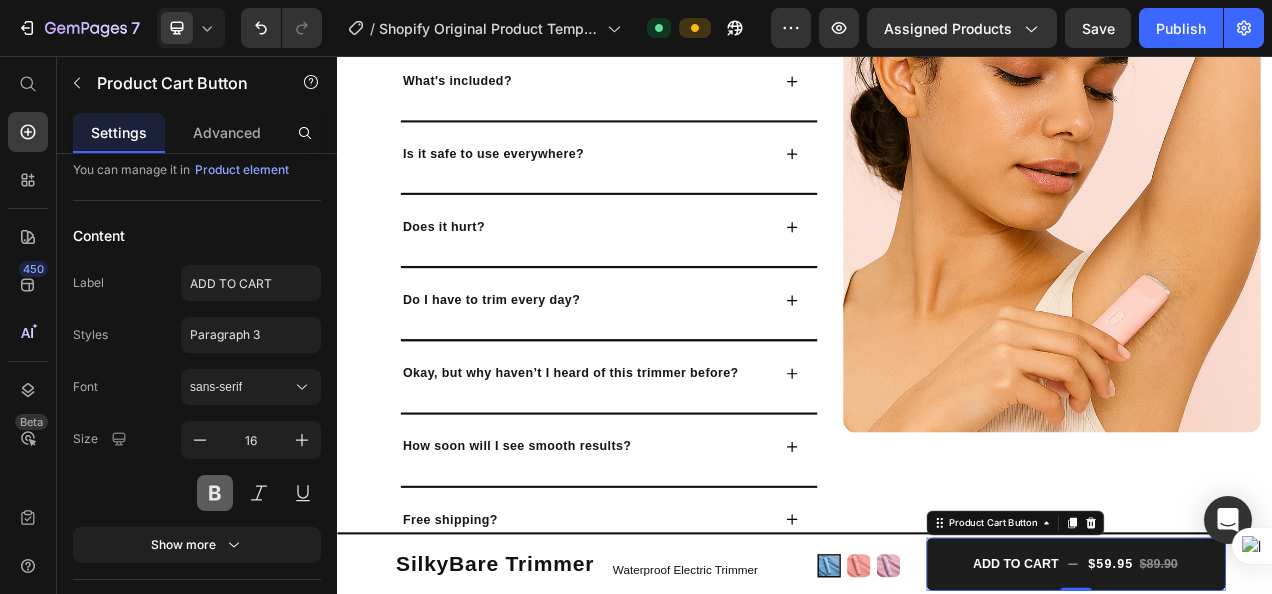 click at bounding box center (215, 493) 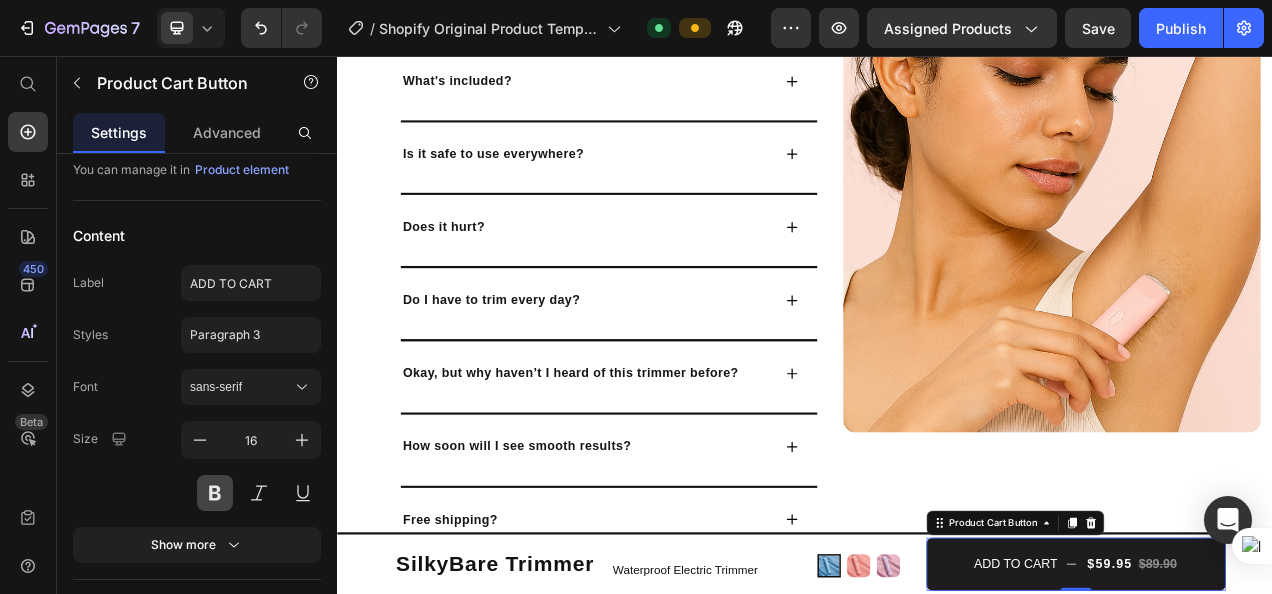 click at bounding box center (215, 493) 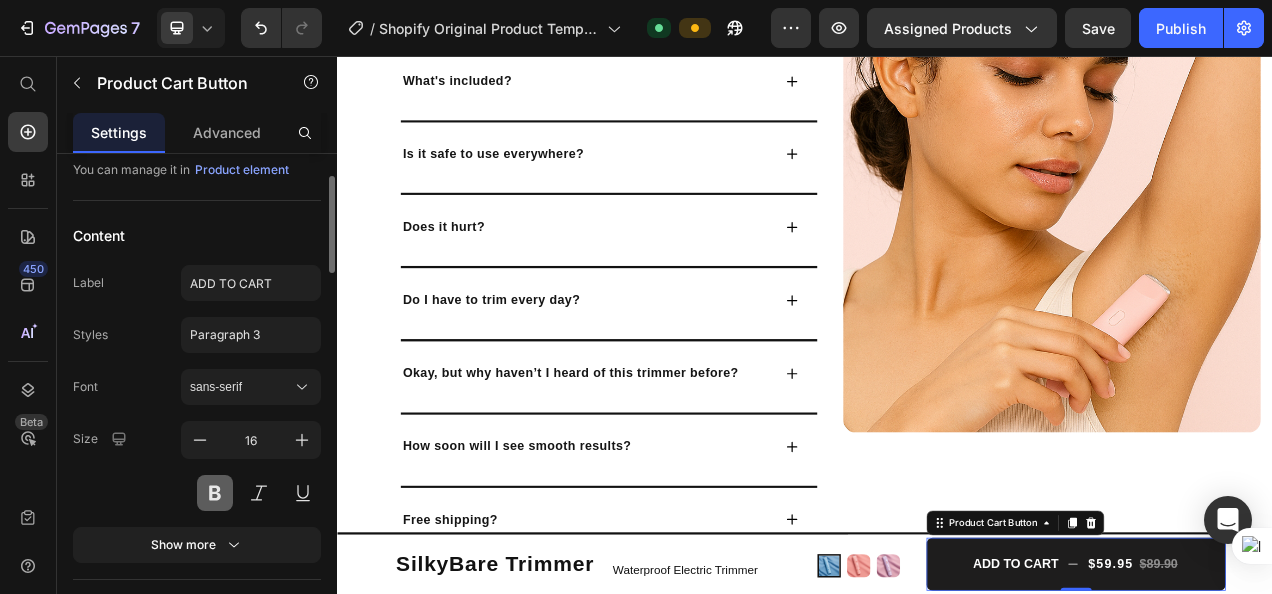click at bounding box center (215, 493) 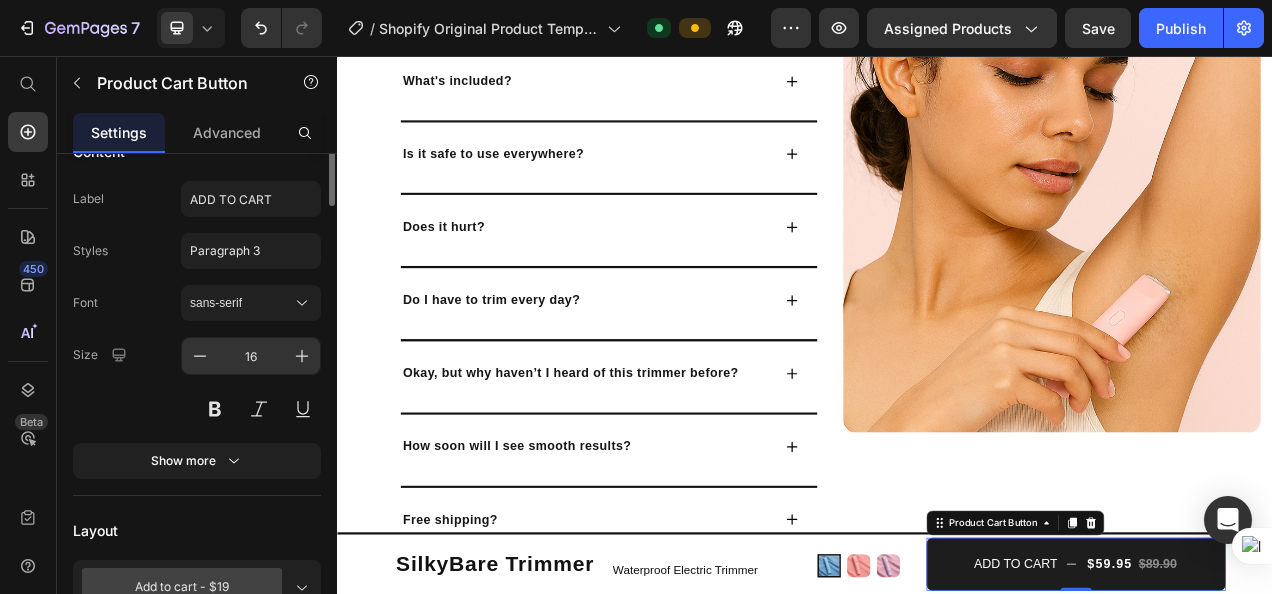 scroll, scrollTop: 128, scrollLeft: 0, axis: vertical 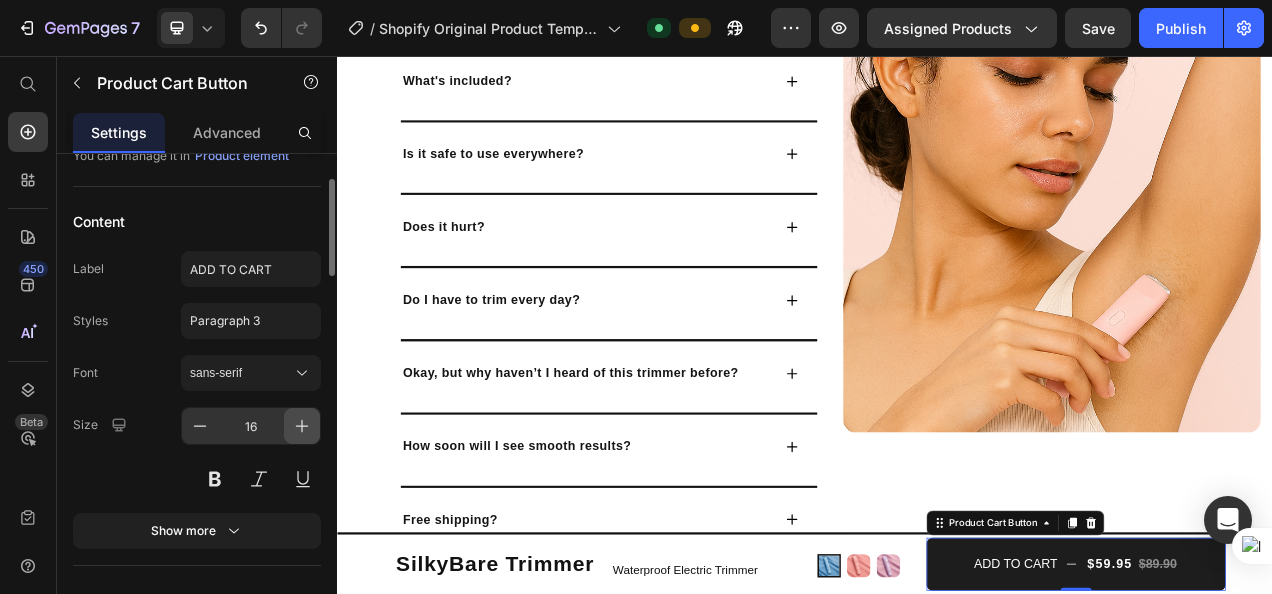 click 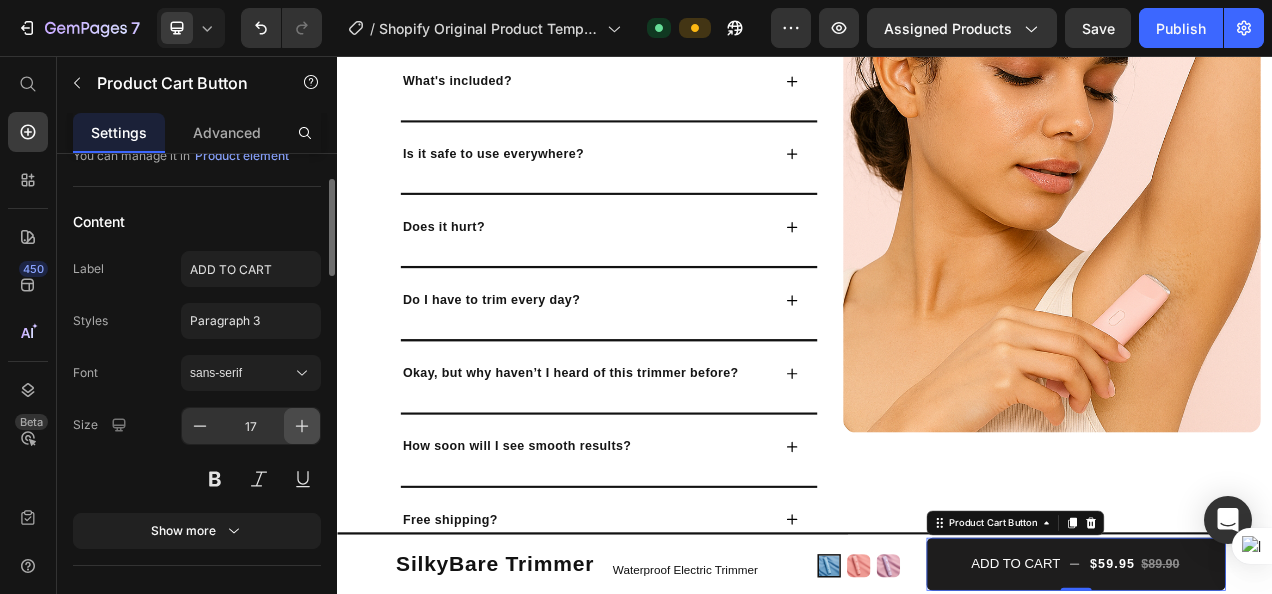 click 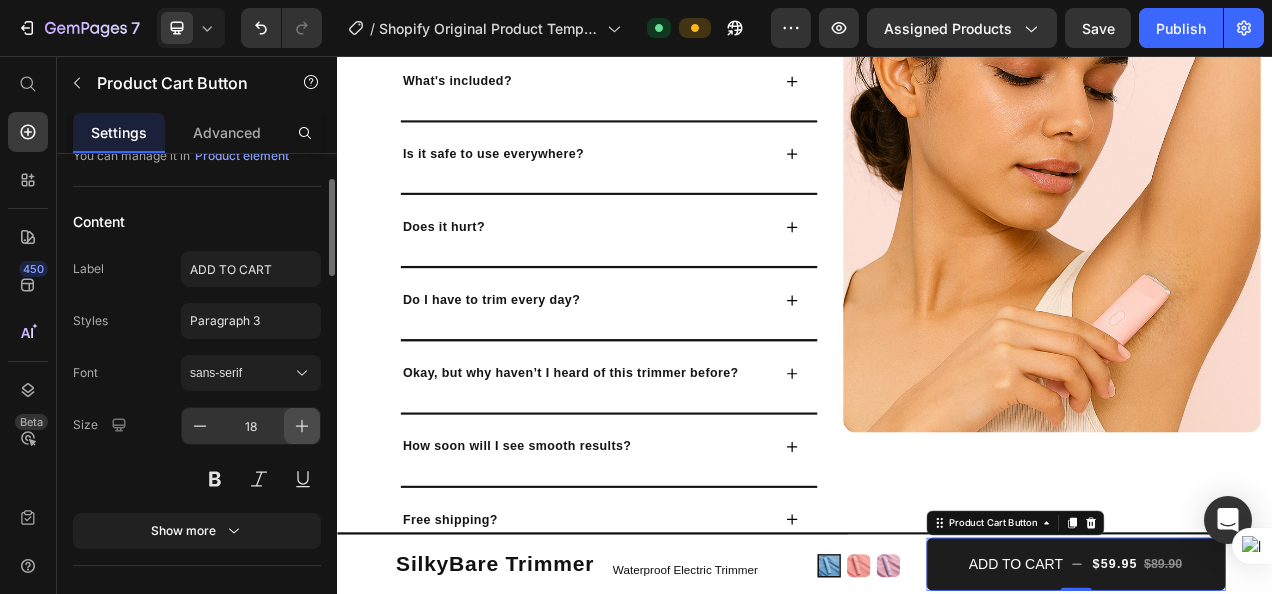 click 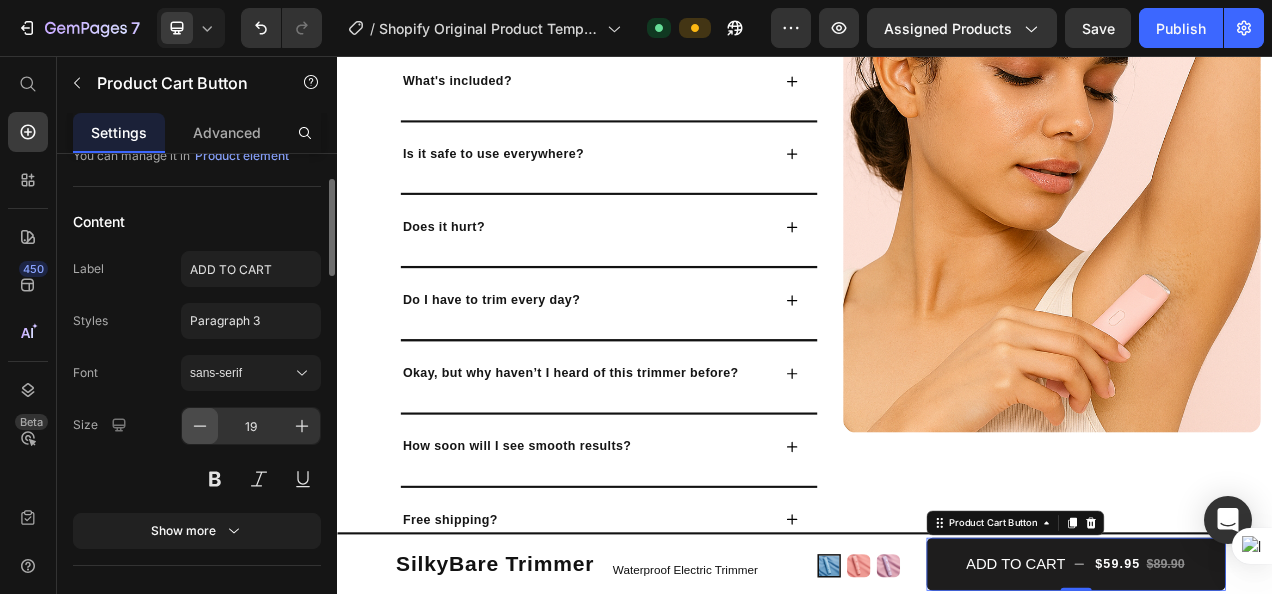 click 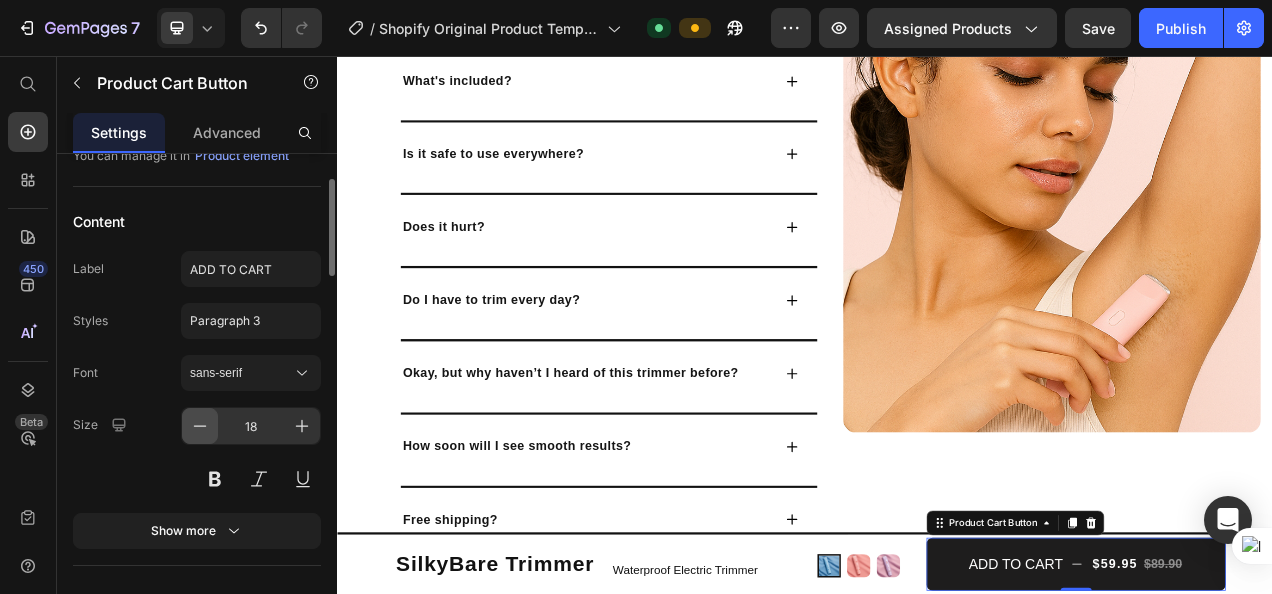 click 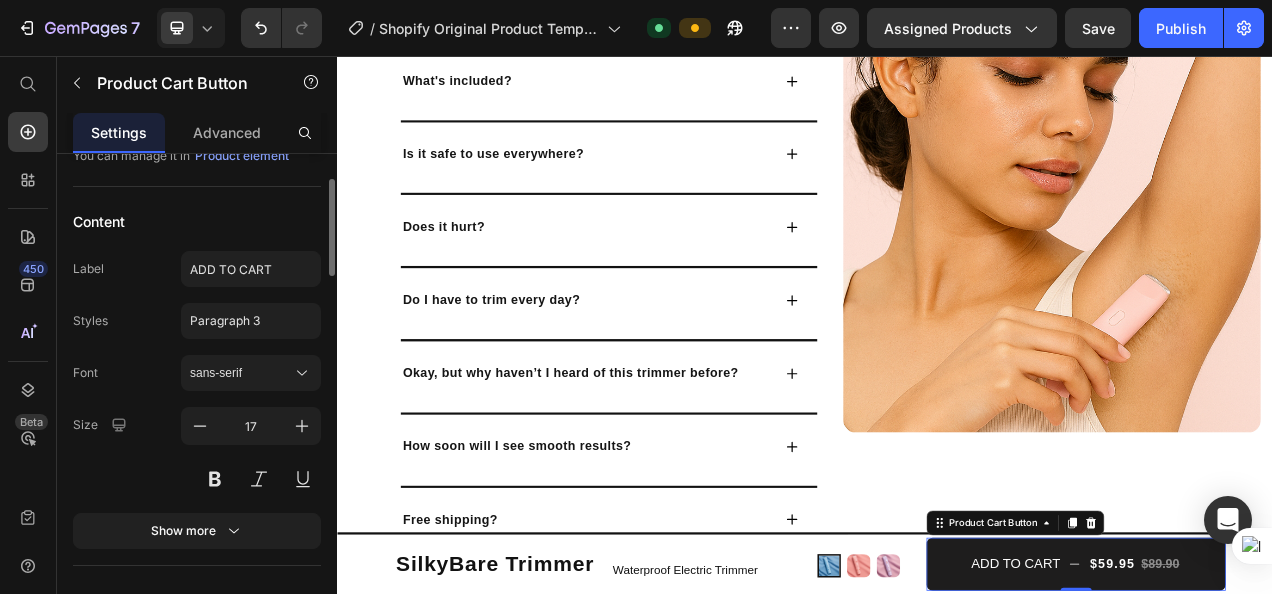 click at bounding box center [251, 479] 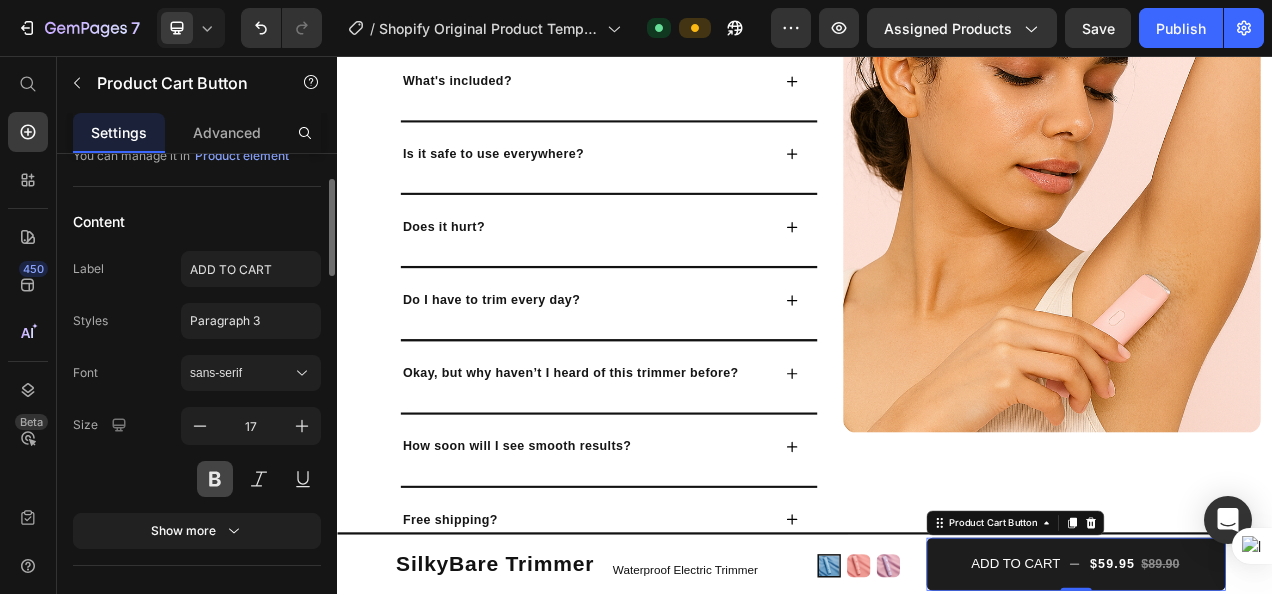 click at bounding box center [215, 479] 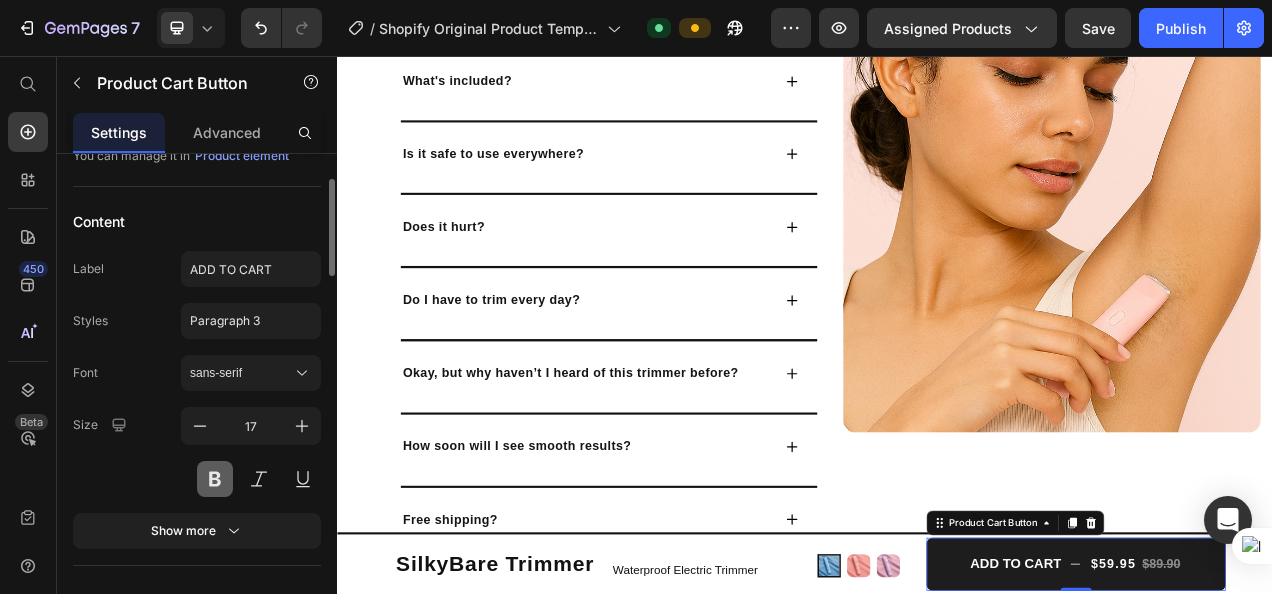 click at bounding box center (215, 479) 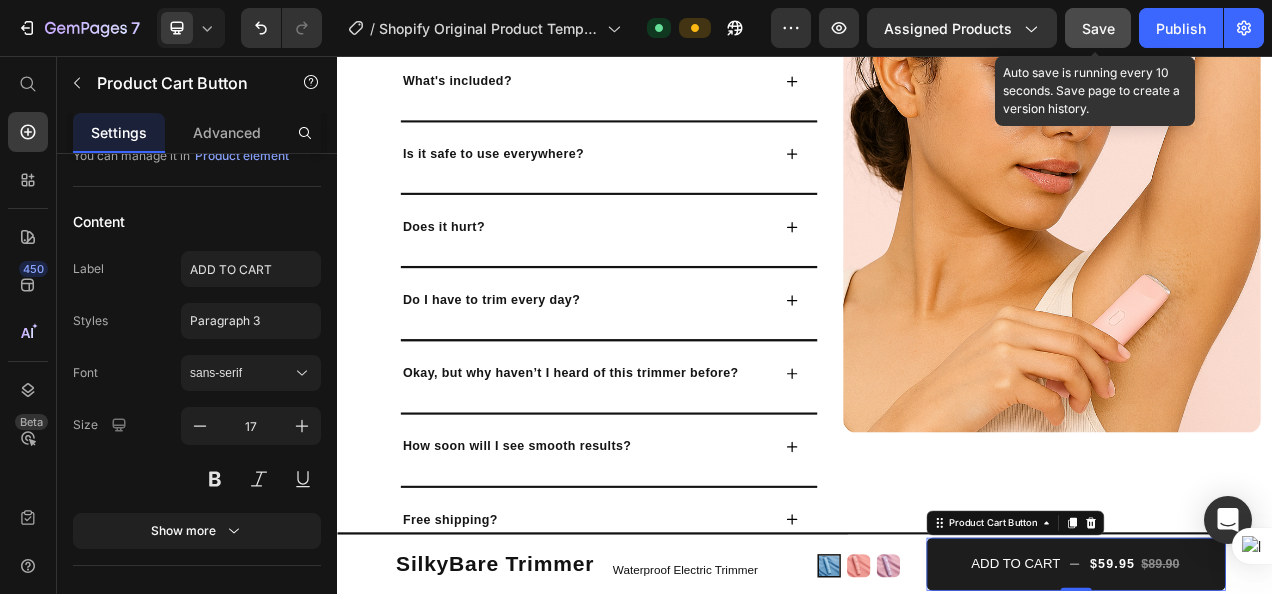 click on "Save" 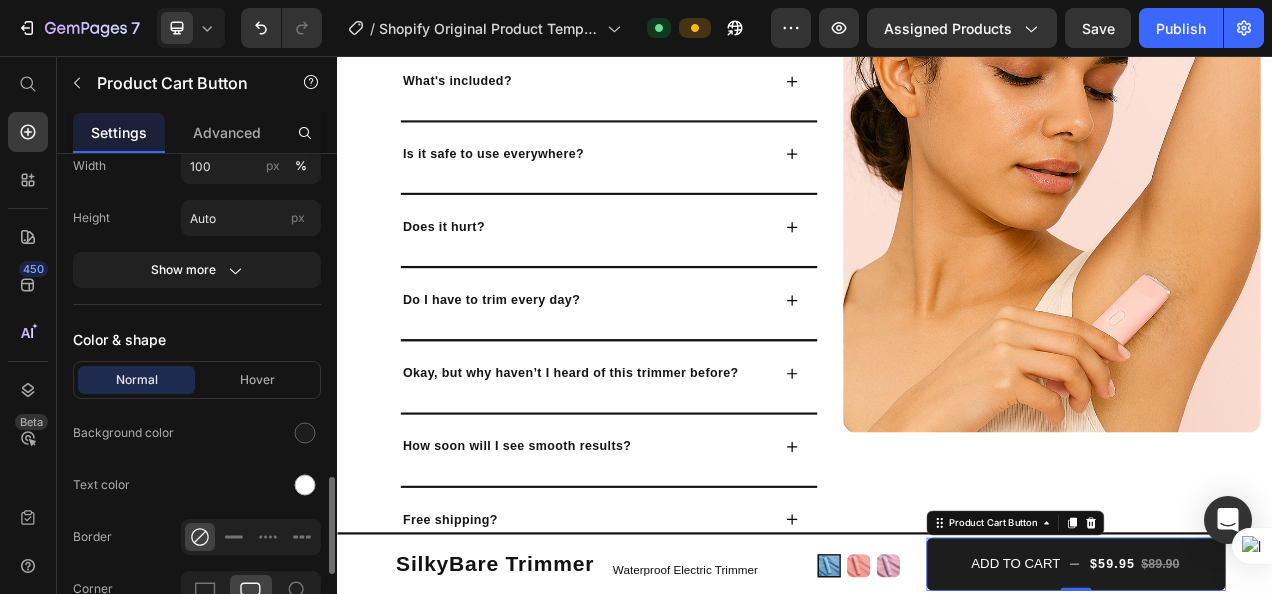 scroll, scrollTop: 1620, scrollLeft: 0, axis: vertical 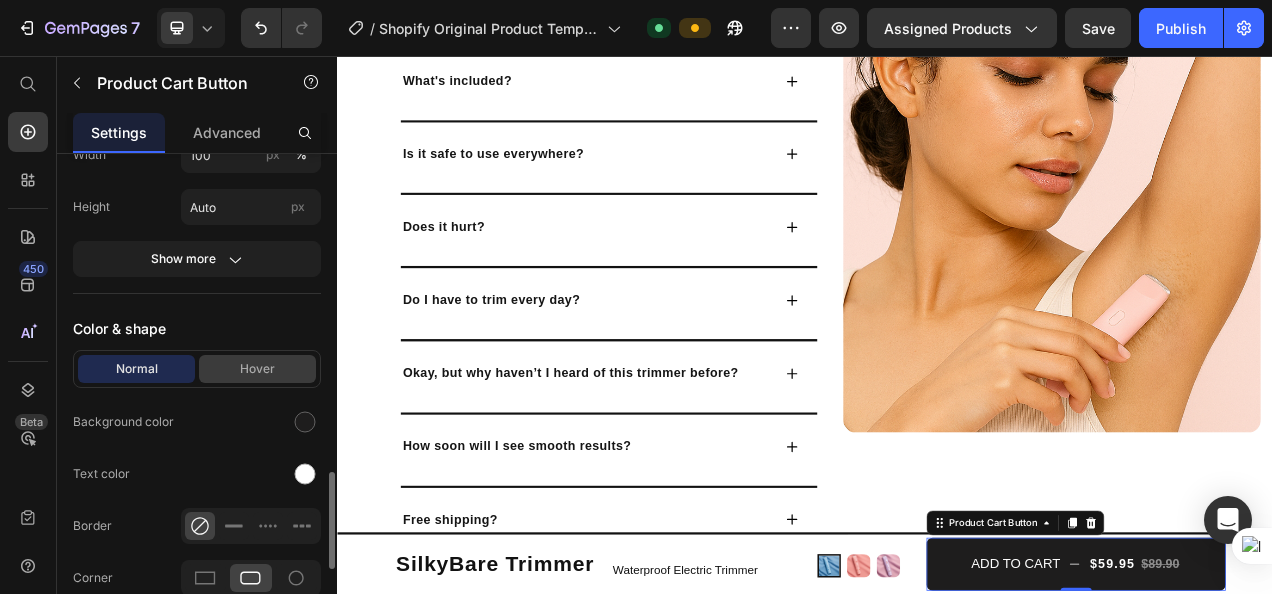 click on "Hover" at bounding box center [257, 369] 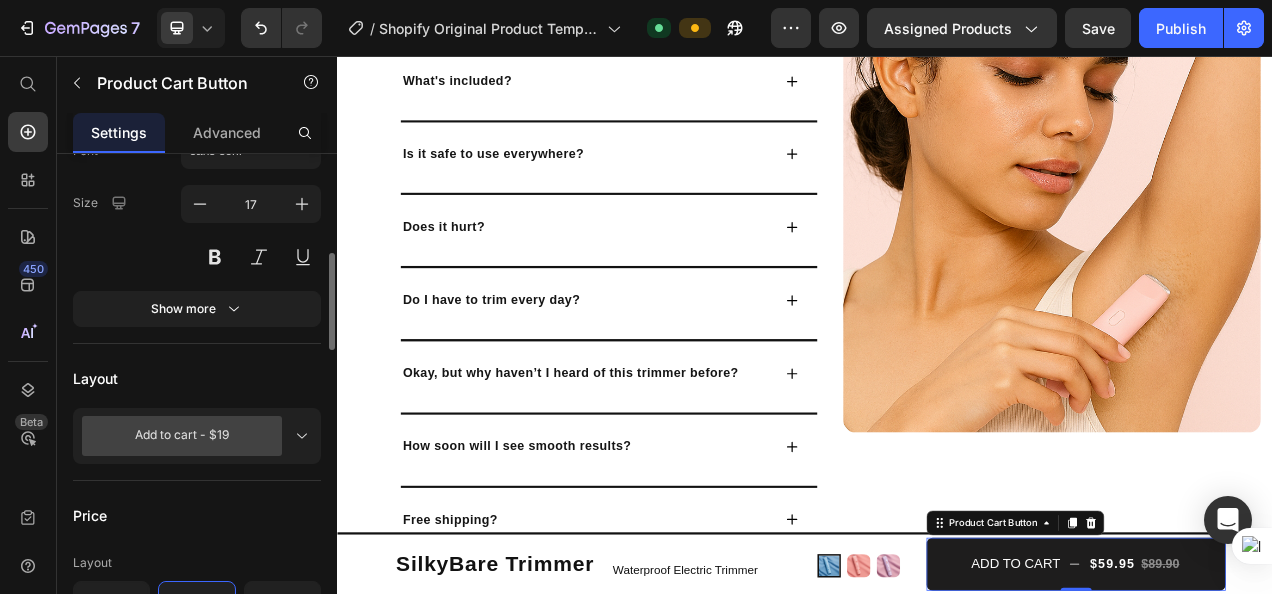 scroll, scrollTop: 0, scrollLeft: 0, axis: both 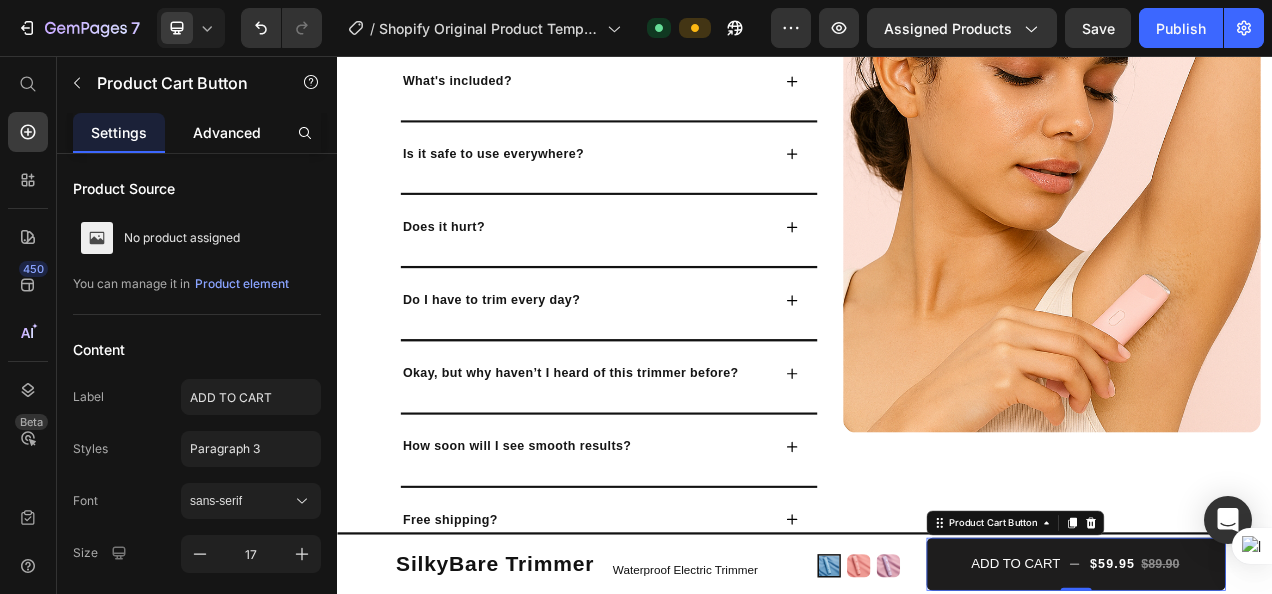 click on "Advanced" at bounding box center (227, 132) 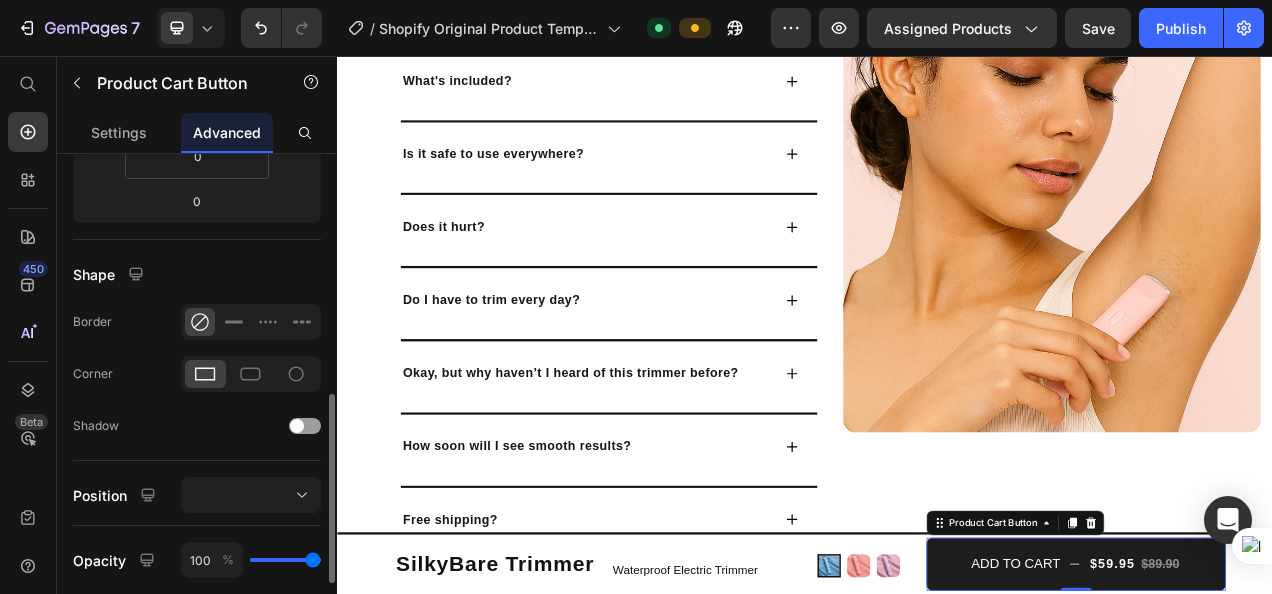 scroll, scrollTop: 482, scrollLeft: 0, axis: vertical 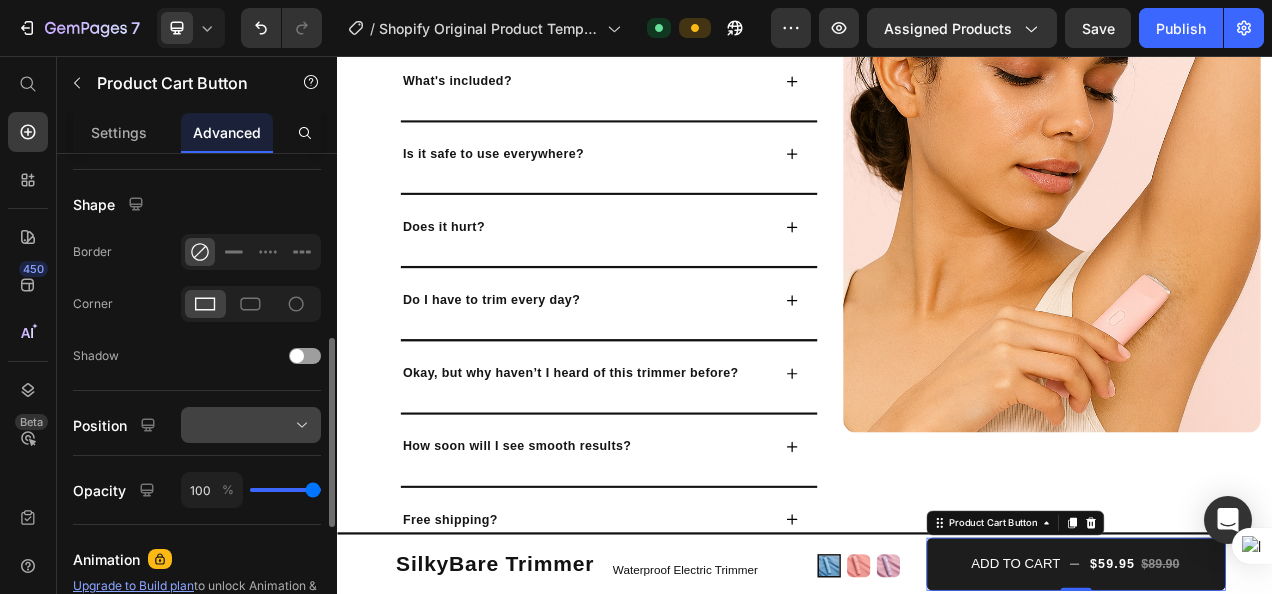 click 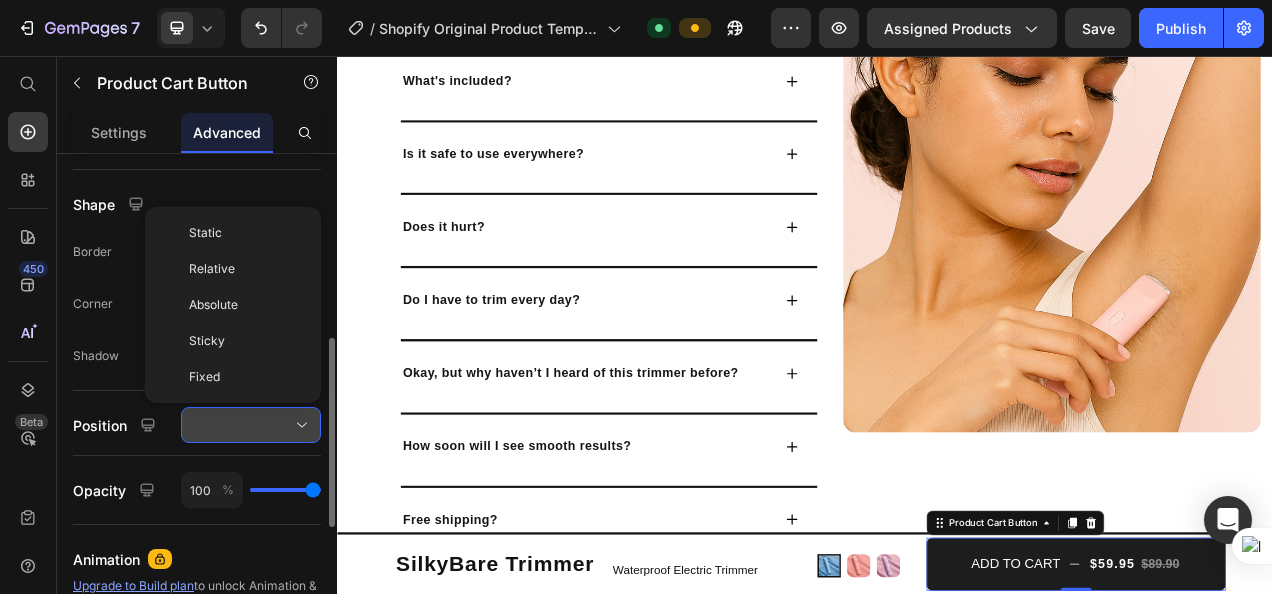click at bounding box center [251, 425] 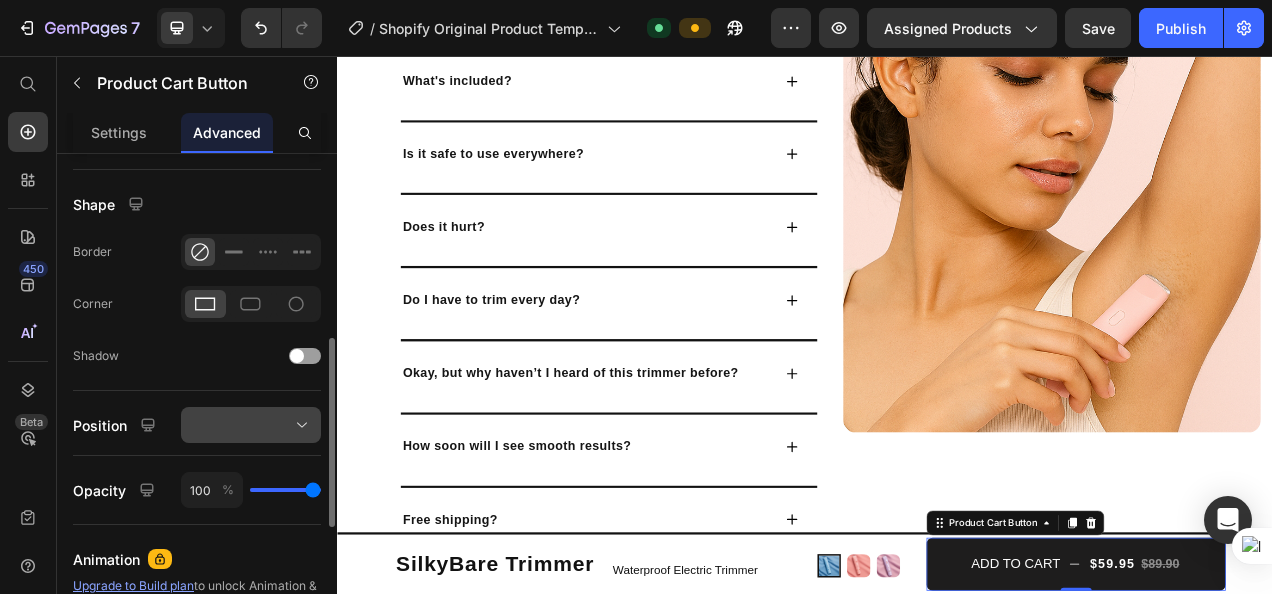 click at bounding box center (251, 425) 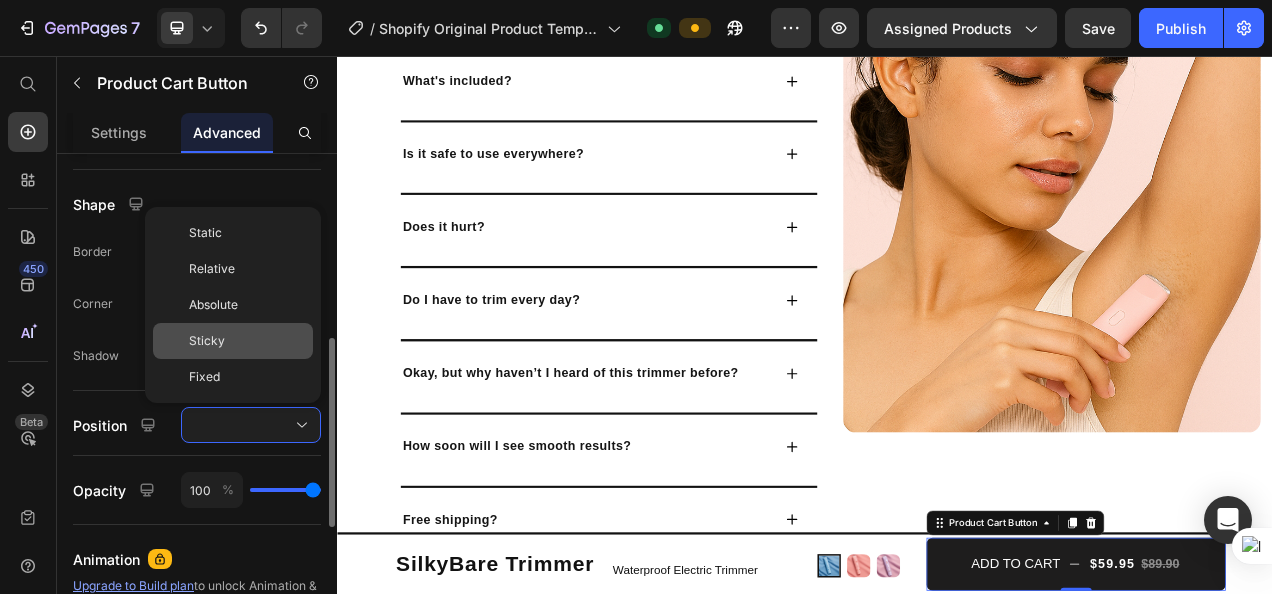 click on "Sticky" 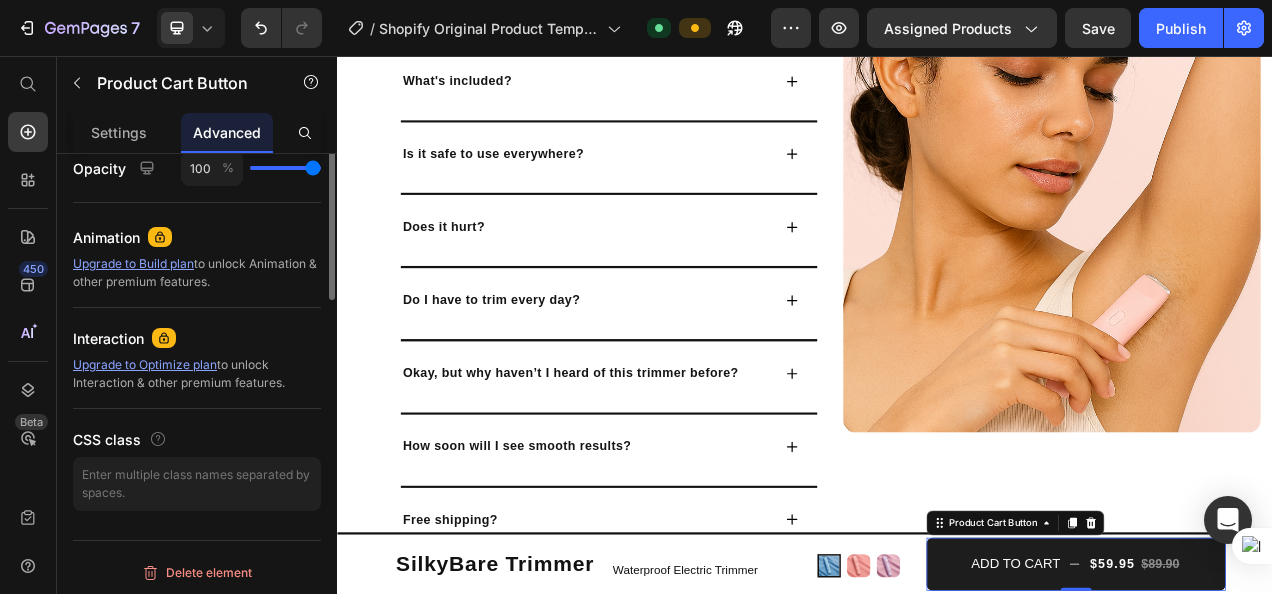 scroll, scrollTop: 614, scrollLeft: 0, axis: vertical 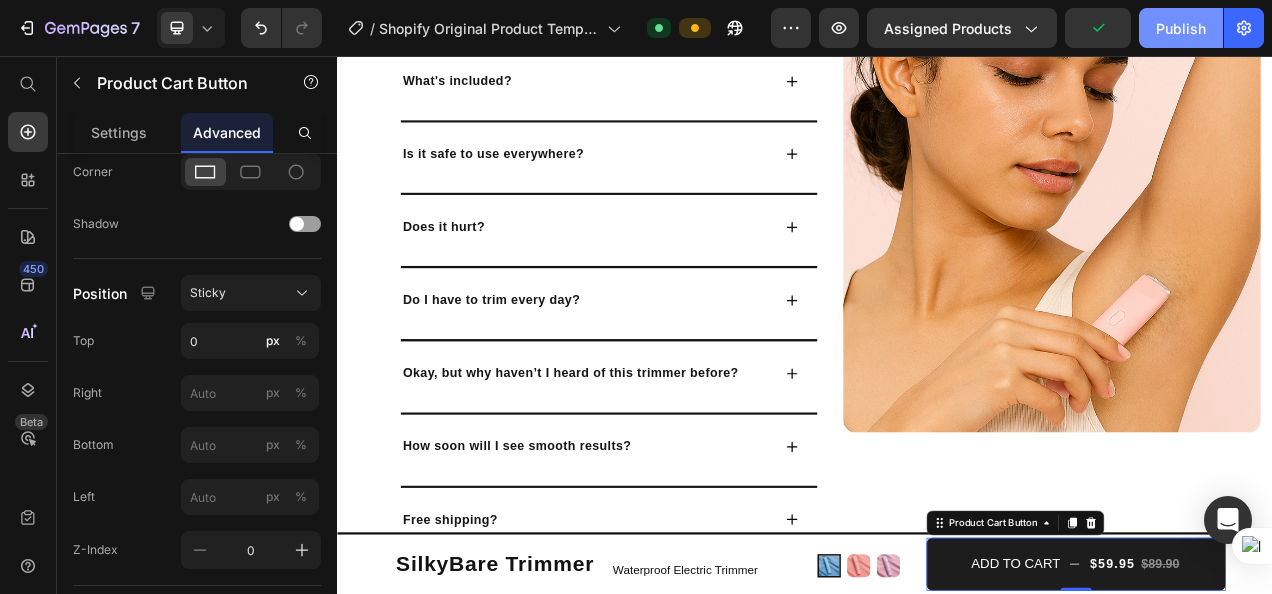 click on "Publish" at bounding box center [1181, 28] 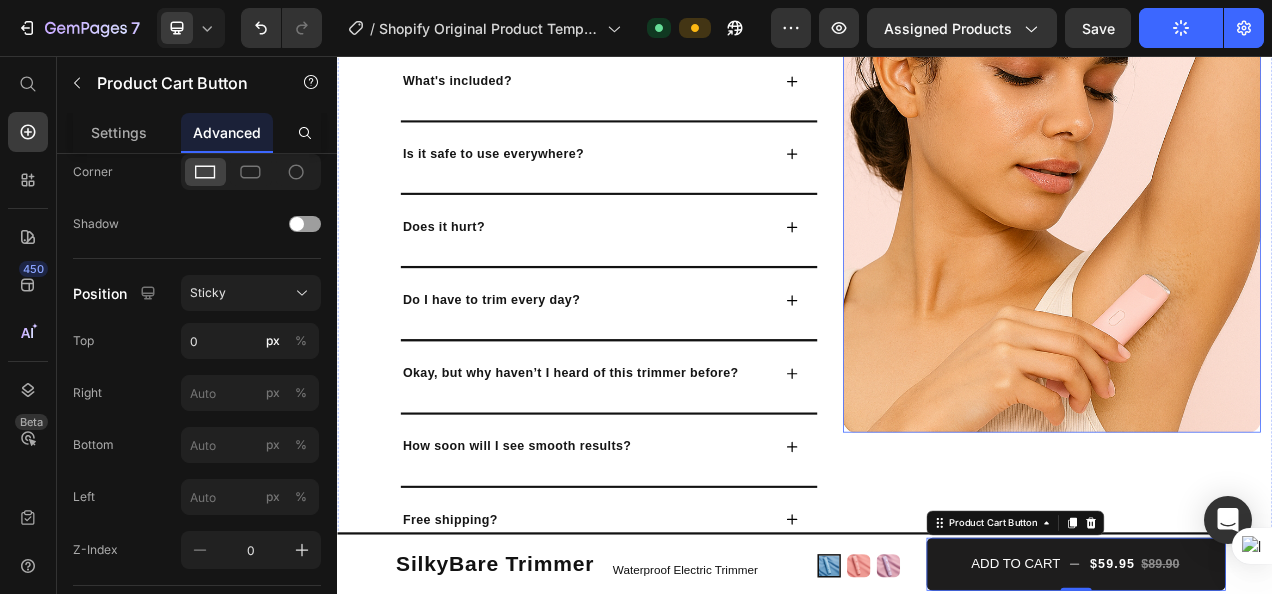 type 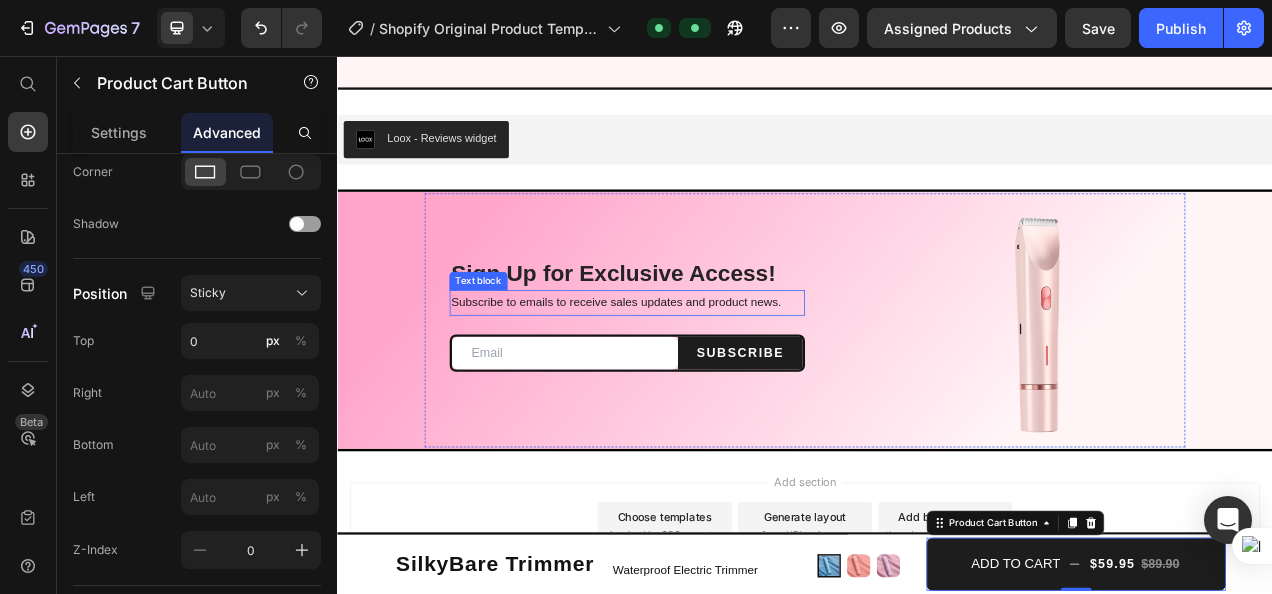 scroll, scrollTop: 6988, scrollLeft: 0, axis: vertical 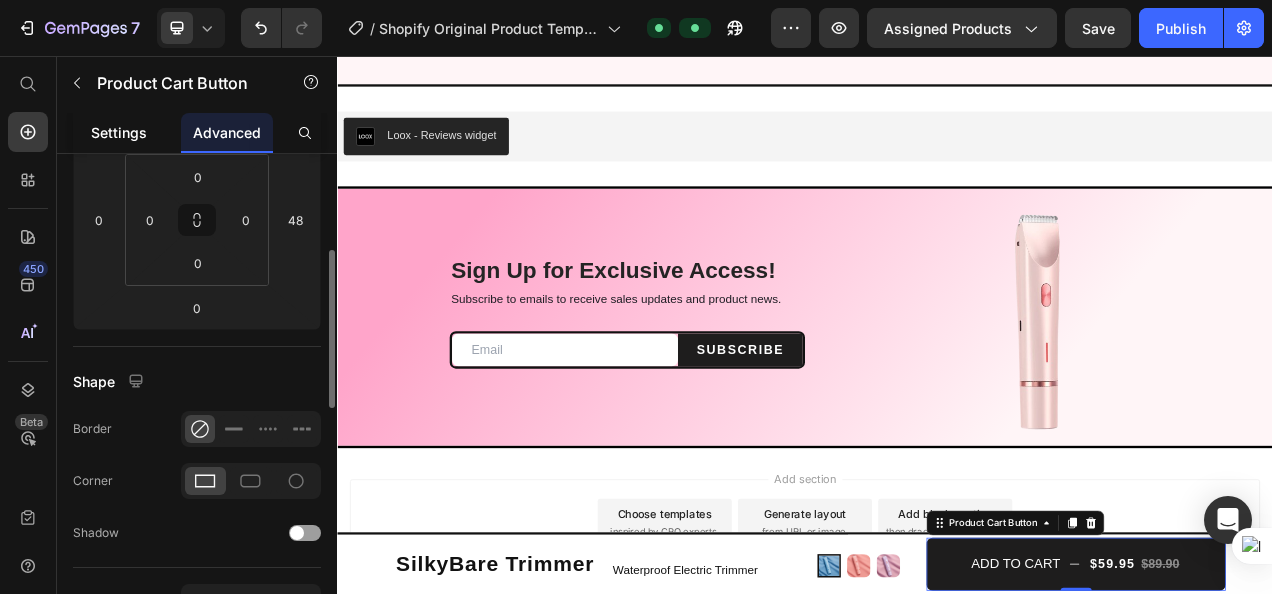 click on "Settings" at bounding box center [119, 132] 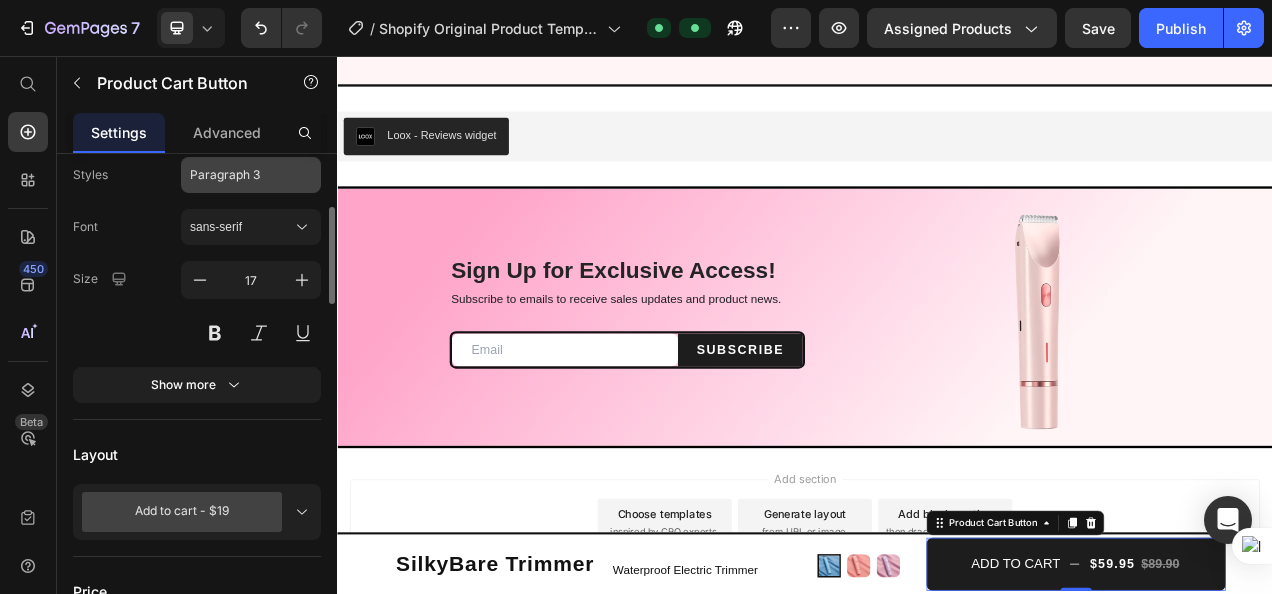 scroll, scrollTop: 428, scrollLeft: 0, axis: vertical 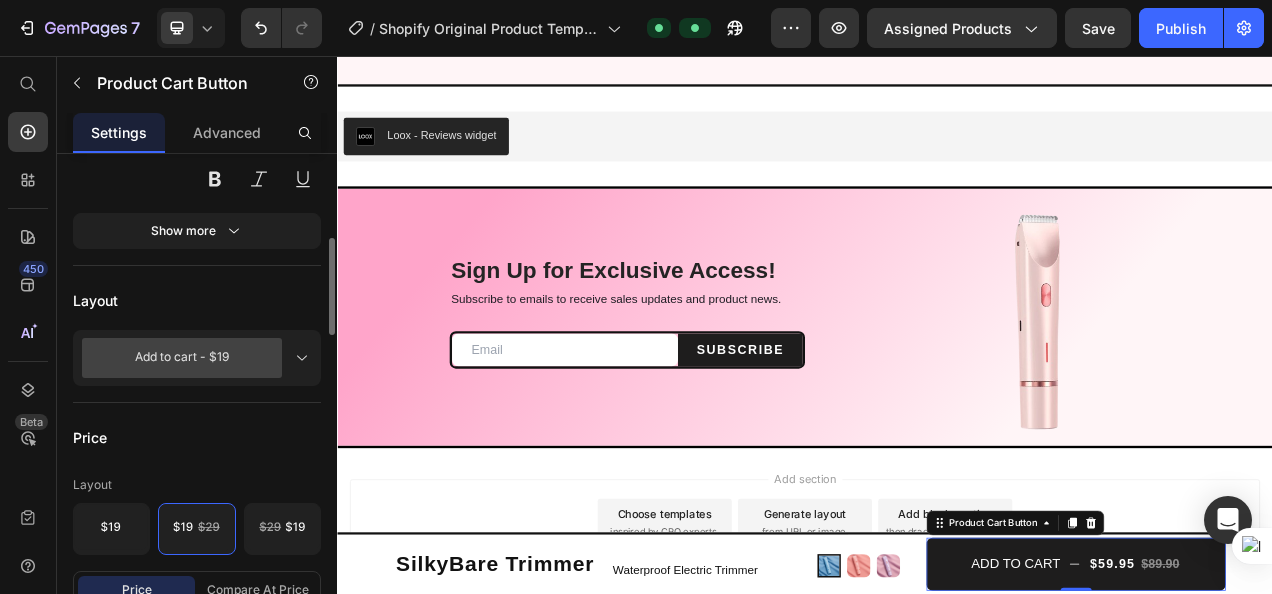 click 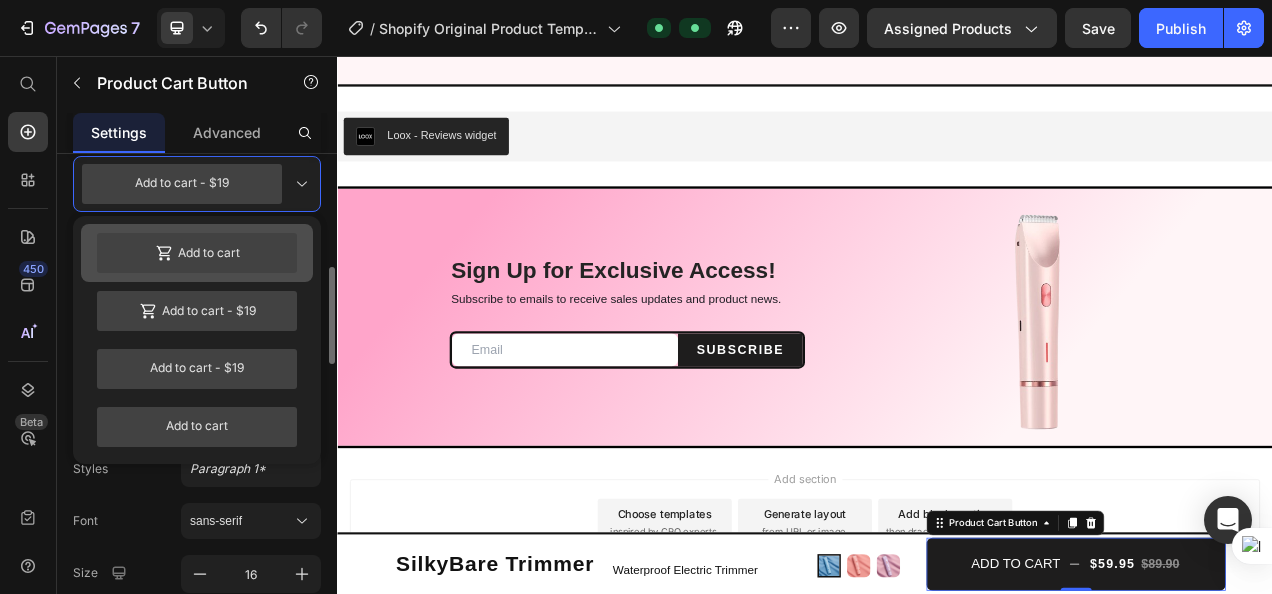 scroll, scrollTop: 603, scrollLeft: 0, axis: vertical 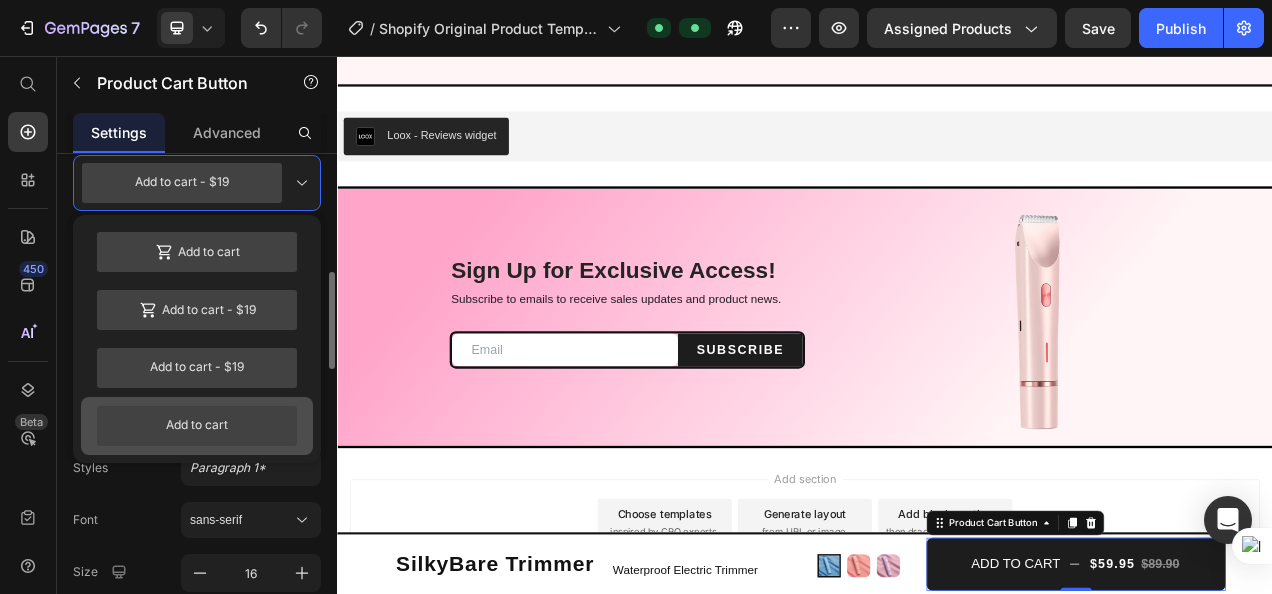 click on "Add to cart" at bounding box center [197, 426] 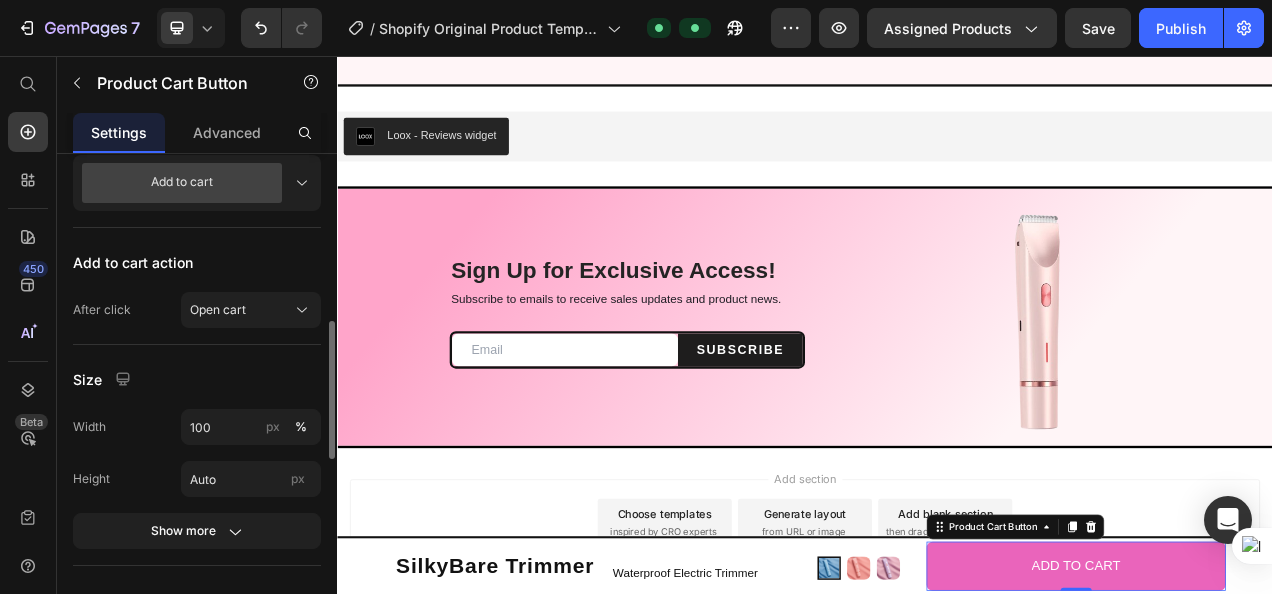 click on "ADD TO CART" at bounding box center [1285, 710] 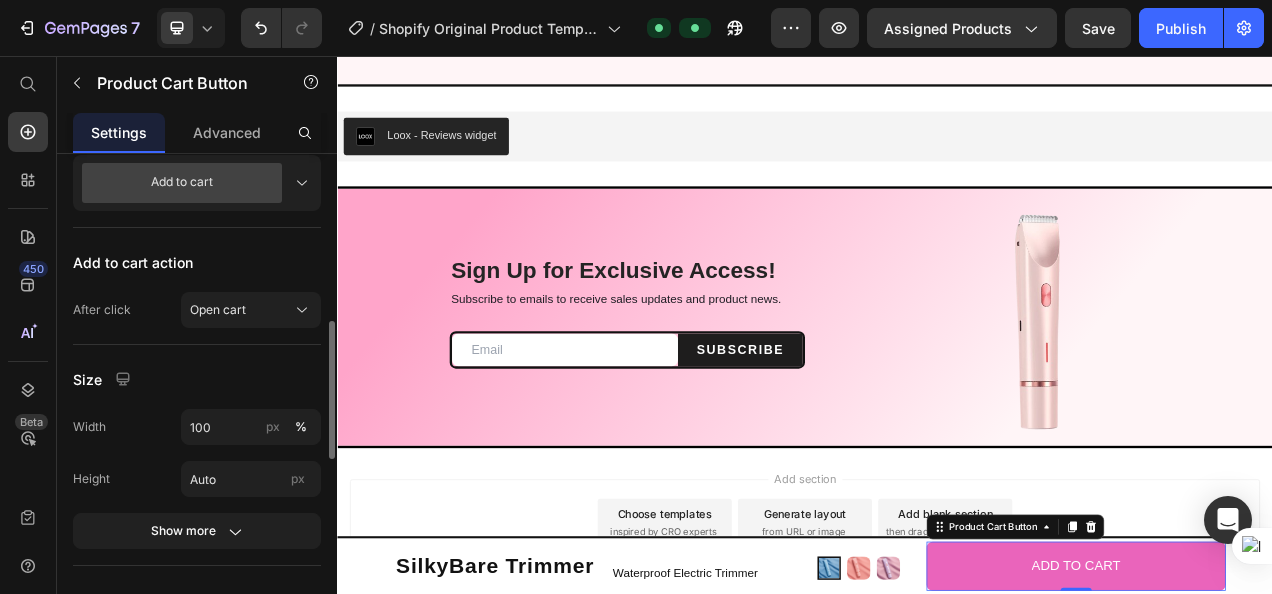 click on "ADD TO CART" at bounding box center [1285, 710] 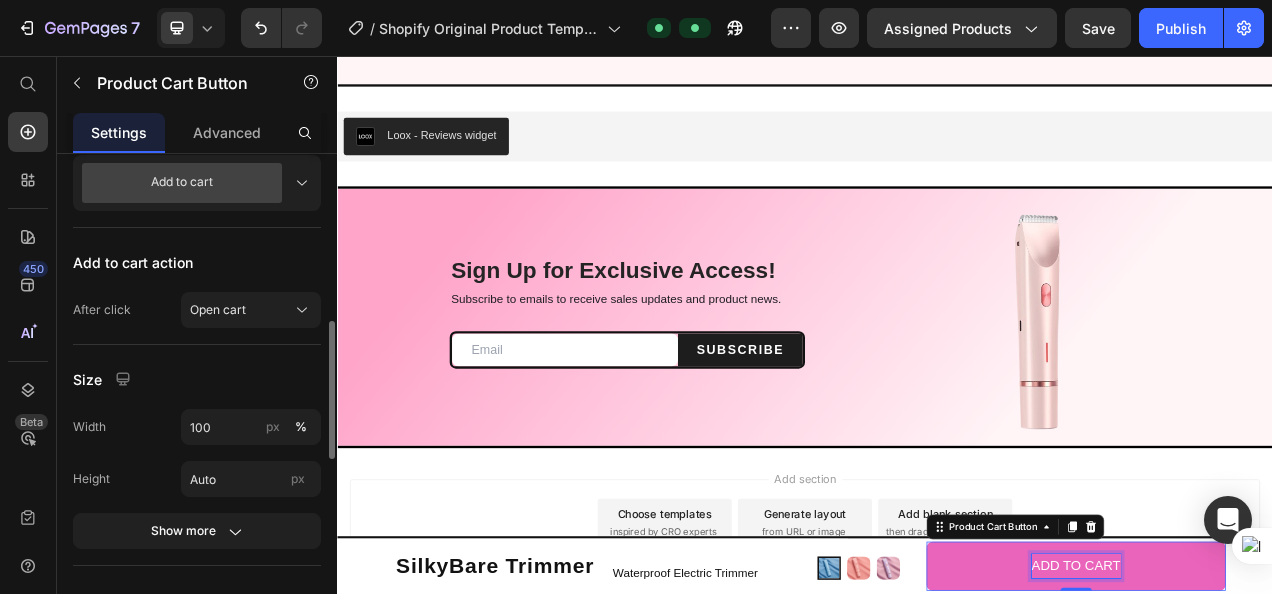 click on "ADD TO CART" at bounding box center (1285, 710) 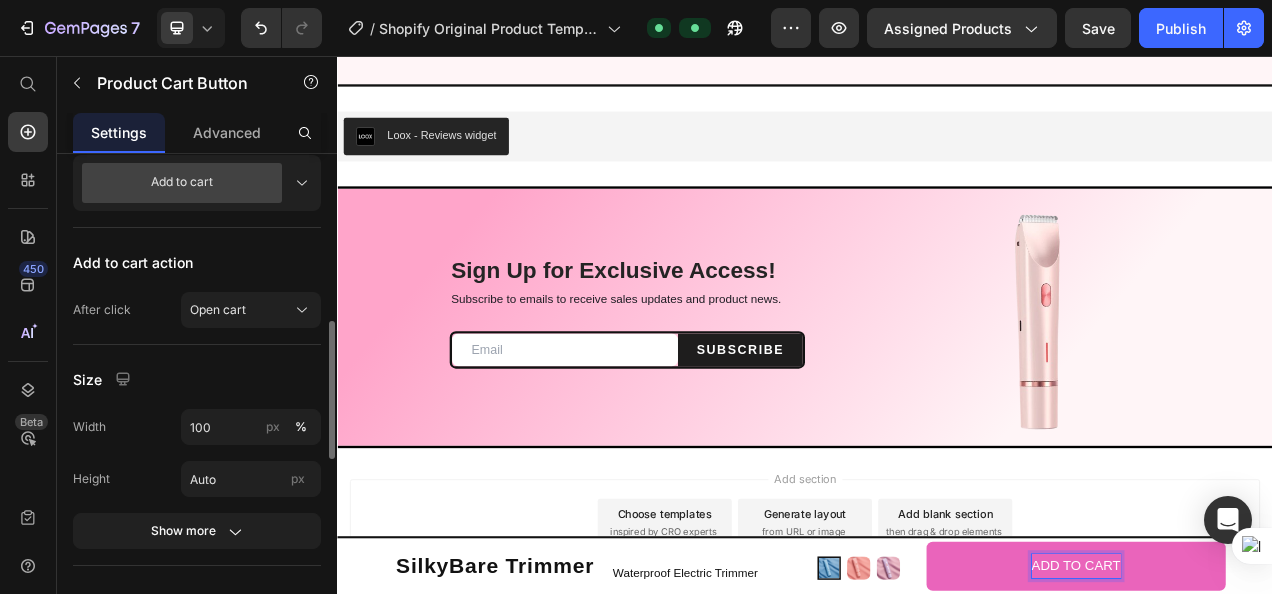 click on "ADD TO CART" at bounding box center [1285, 710] 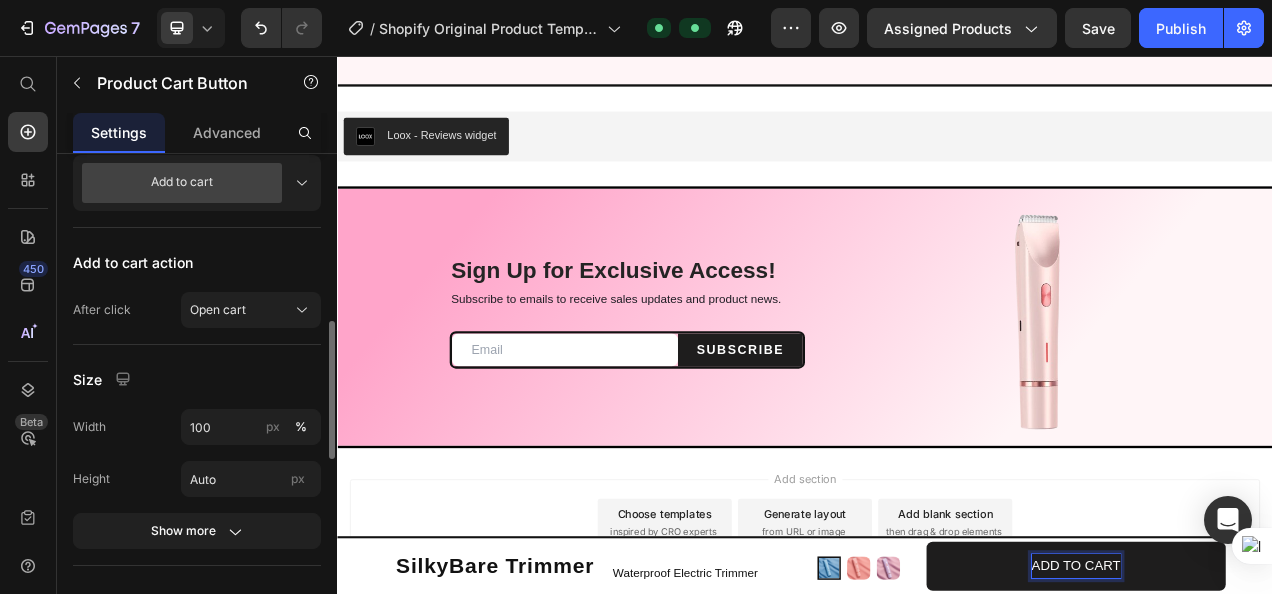 click on "ADD TO CART" at bounding box center (1285, 710) 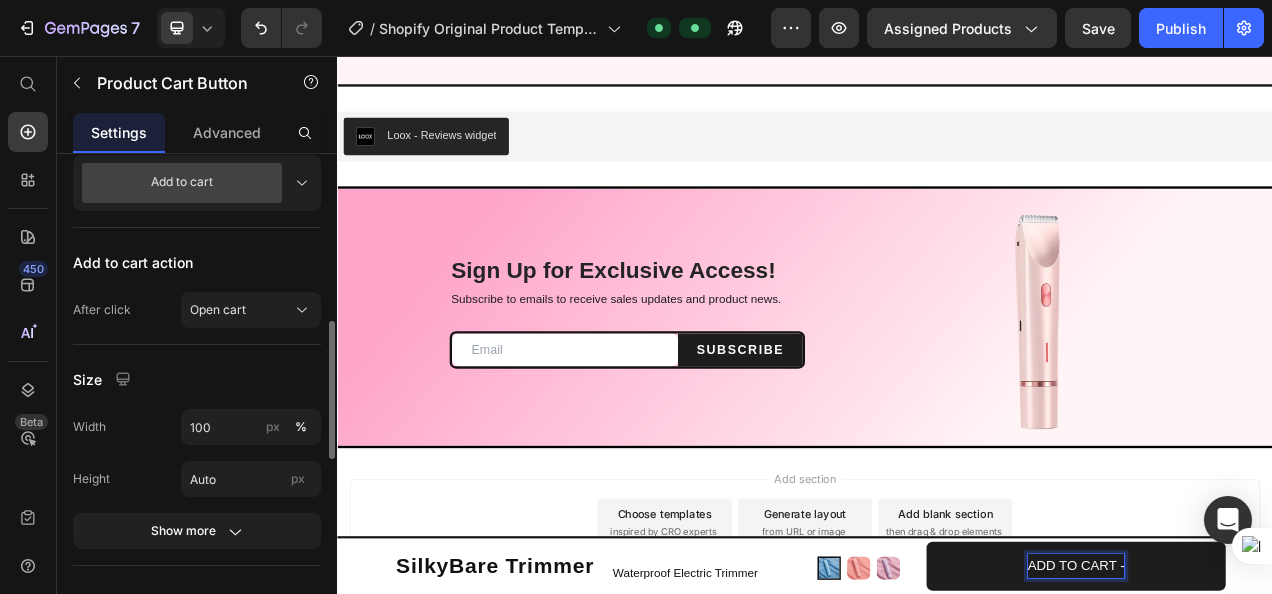 click on "ADD TO CART -" at bounding box center [1285, 710] 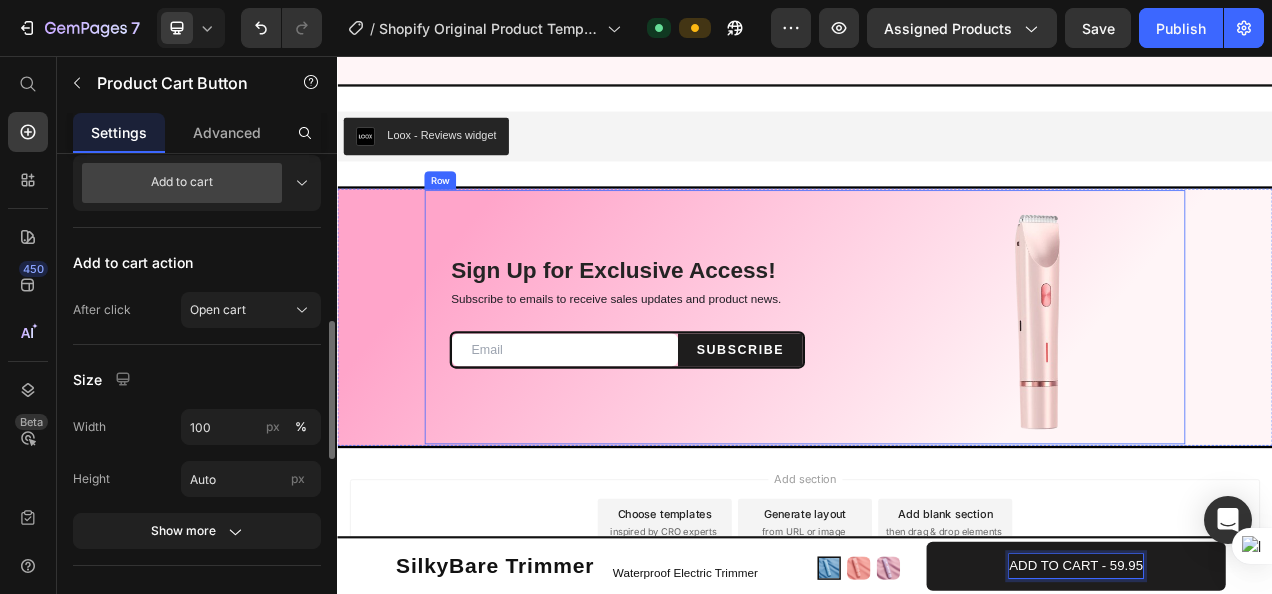 click on "ADD TO CART - 59.95" at bounding box center [1285, 710] 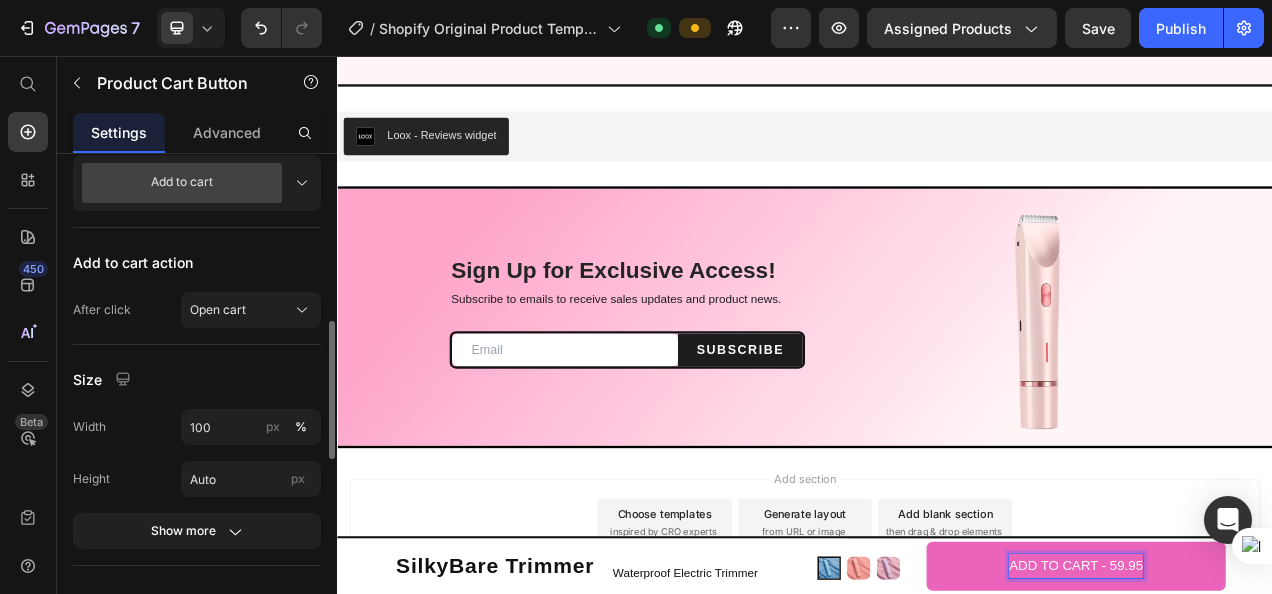 click on "ADD TO CART - 59.95" at bounding box center [1285, 710] 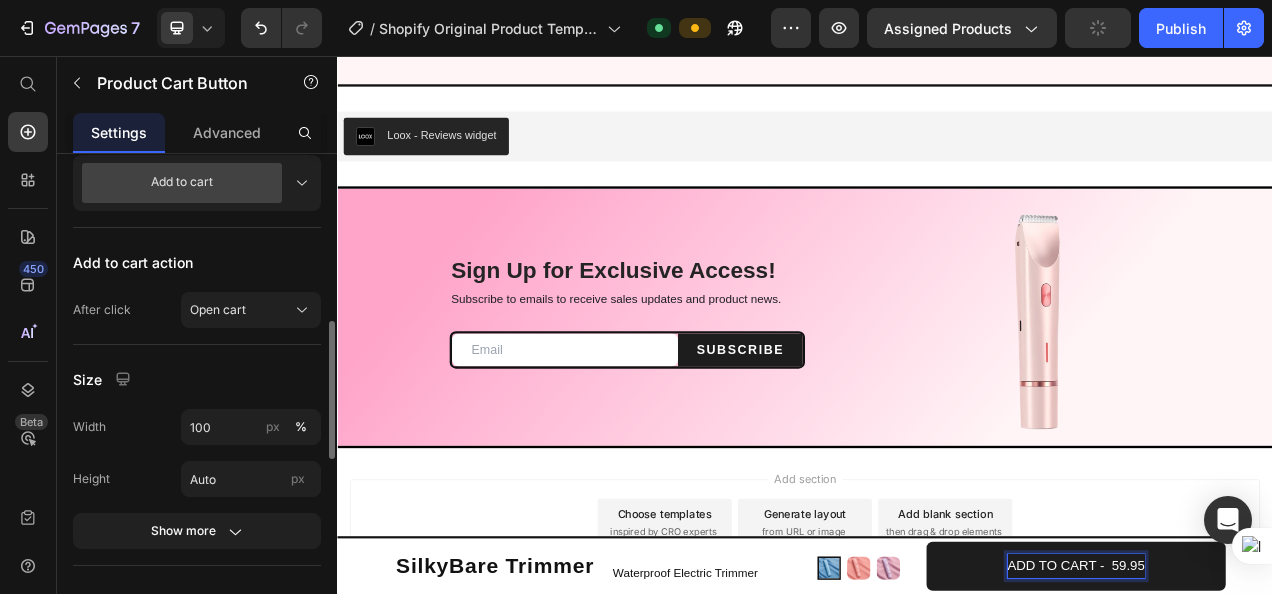 click on "ADD TO CART -  59.95" at bounding box center (1285, 710) 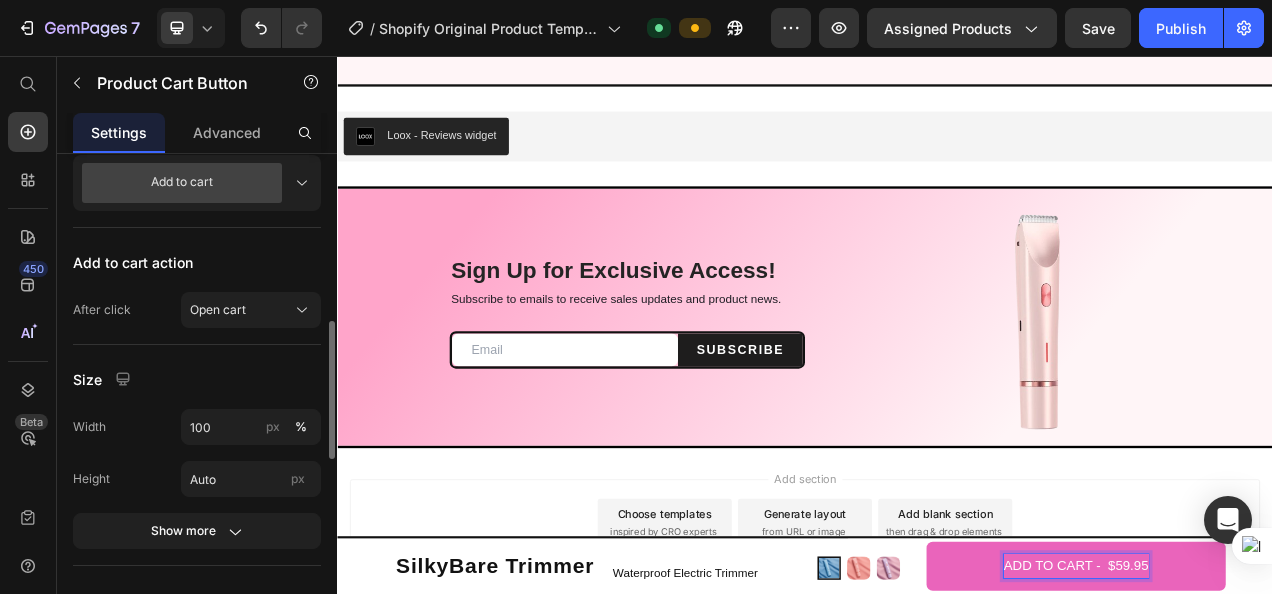 click on "ADD TO CART -  $59.95" at bounding box center [1285, 710] 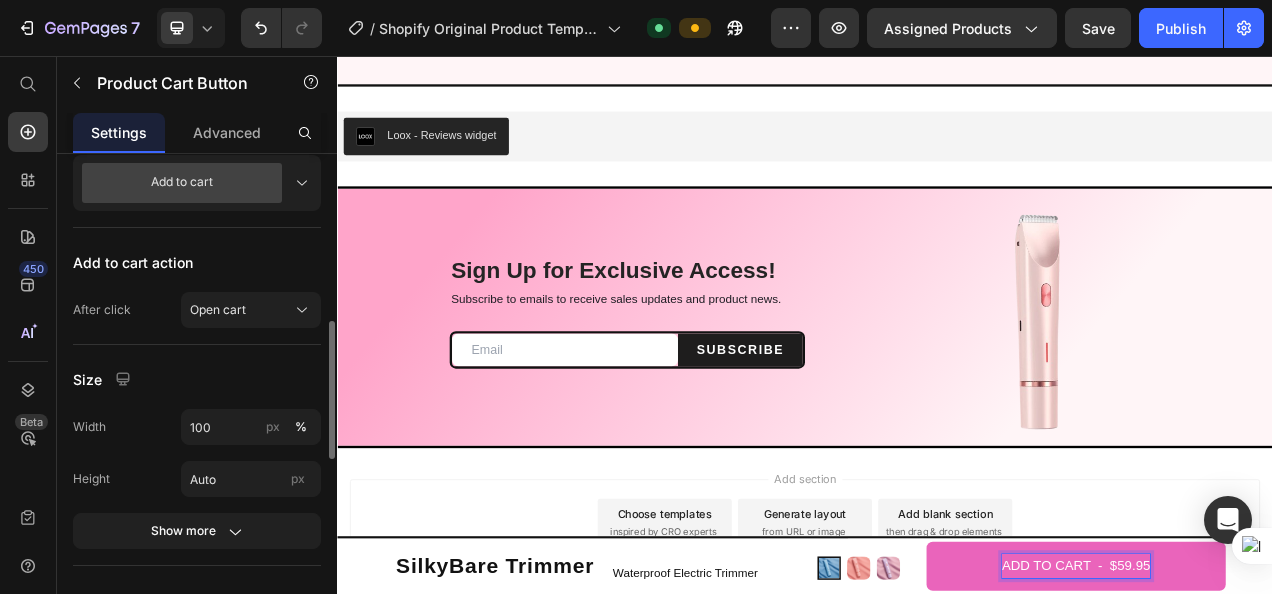 click on "ADD TO CART  -  $59.95" at bounding box center [1285, 710] 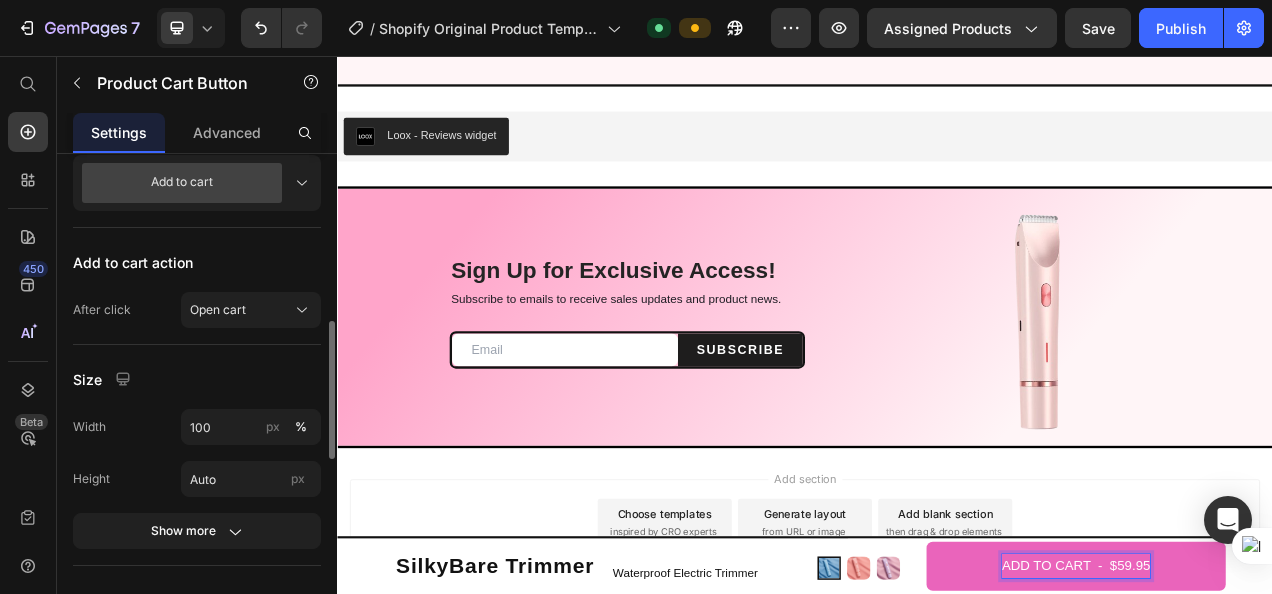 click on "ADD TO CART  -  $59.95" at bounding box center (1285, 710) 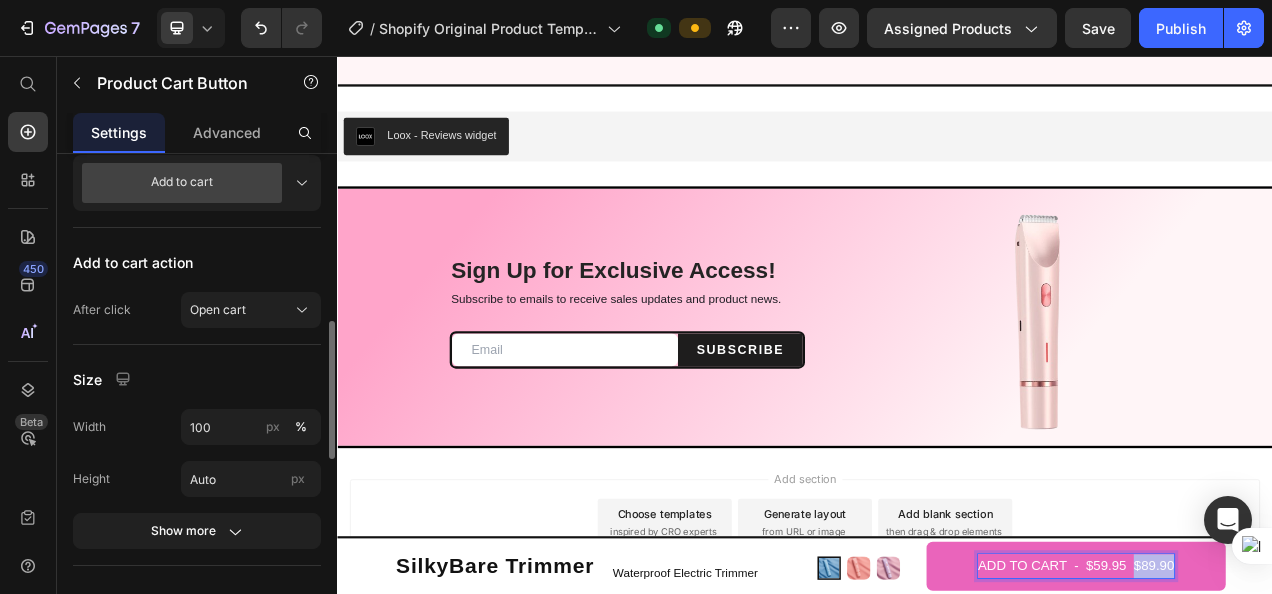 drag, startPoint x: 1392, startPoint y: 708, endPoint x: 1342, endPoint y: 713, distance: 50.24938 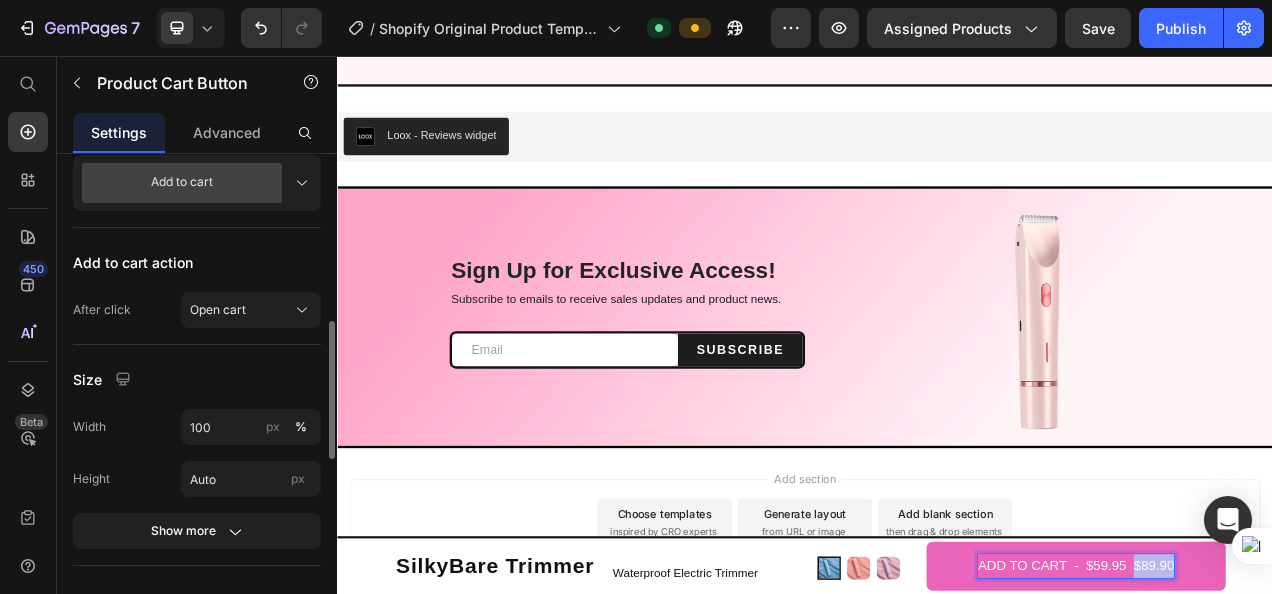click on "ADD TO CART  -  $59.95  $89.90" at bounding box center [1285, 710] 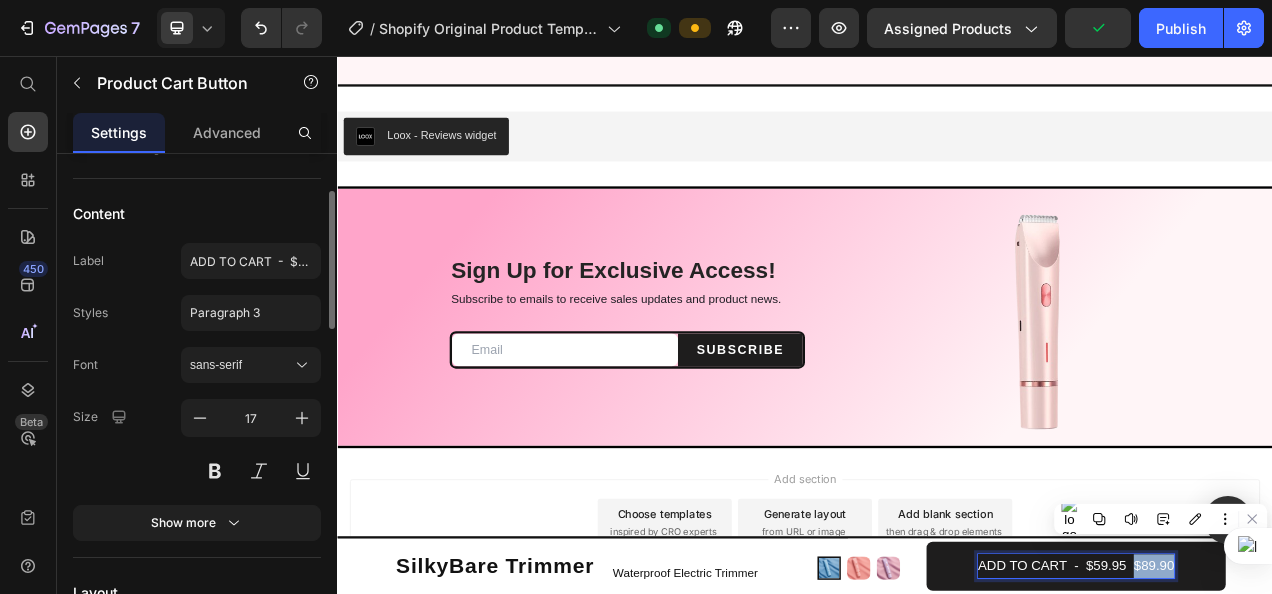 scroll, scrollTop: 135, scrollLeft: 0, axis: vertical 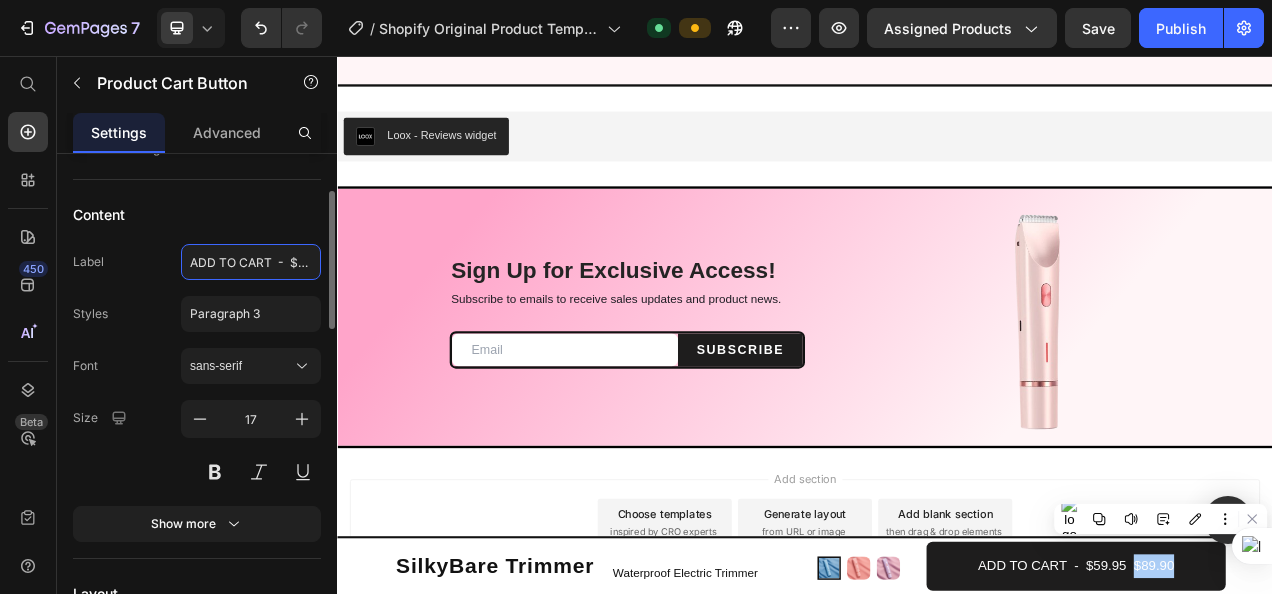 click on "ADD TO CART  -  $59.95  $89.90" 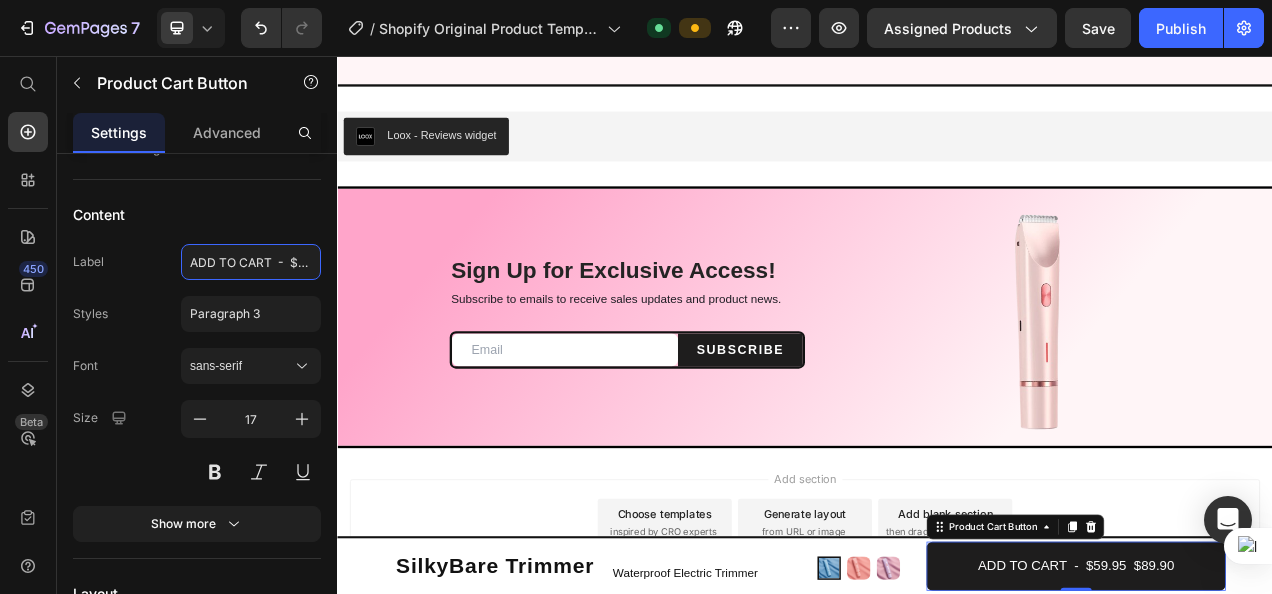 scroll, scrollTop: 7038, scrollLeft: 0, axis: vertical 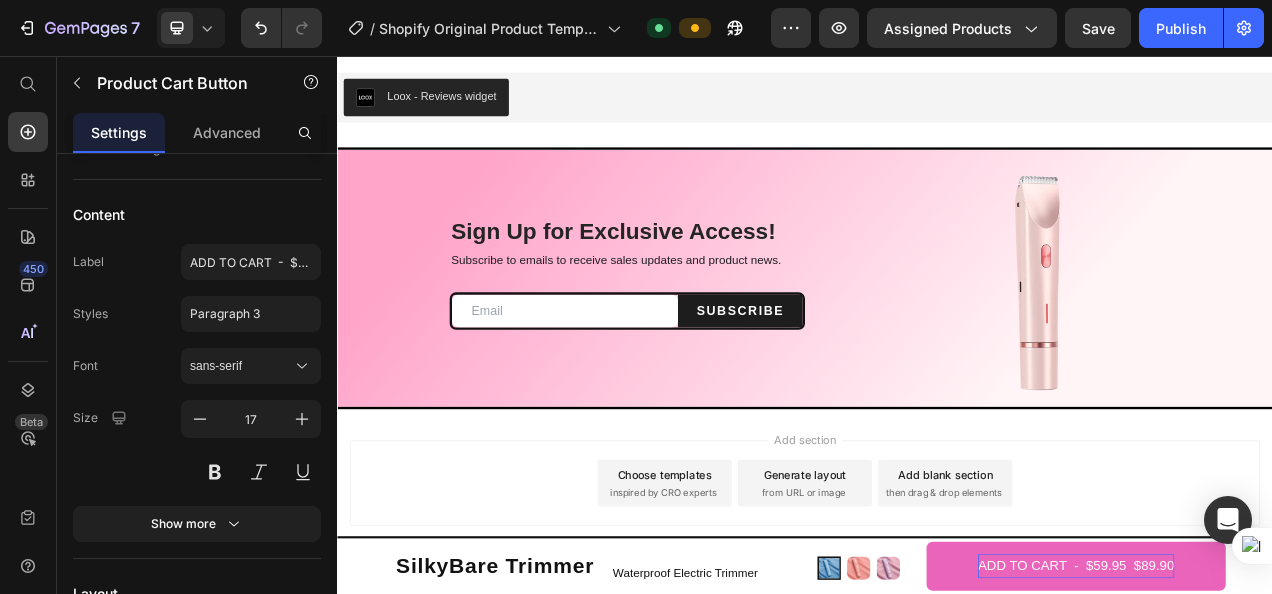 click on "ADD TO CART  -  $59.95  $89.90" at bounding box center (1285, 710) 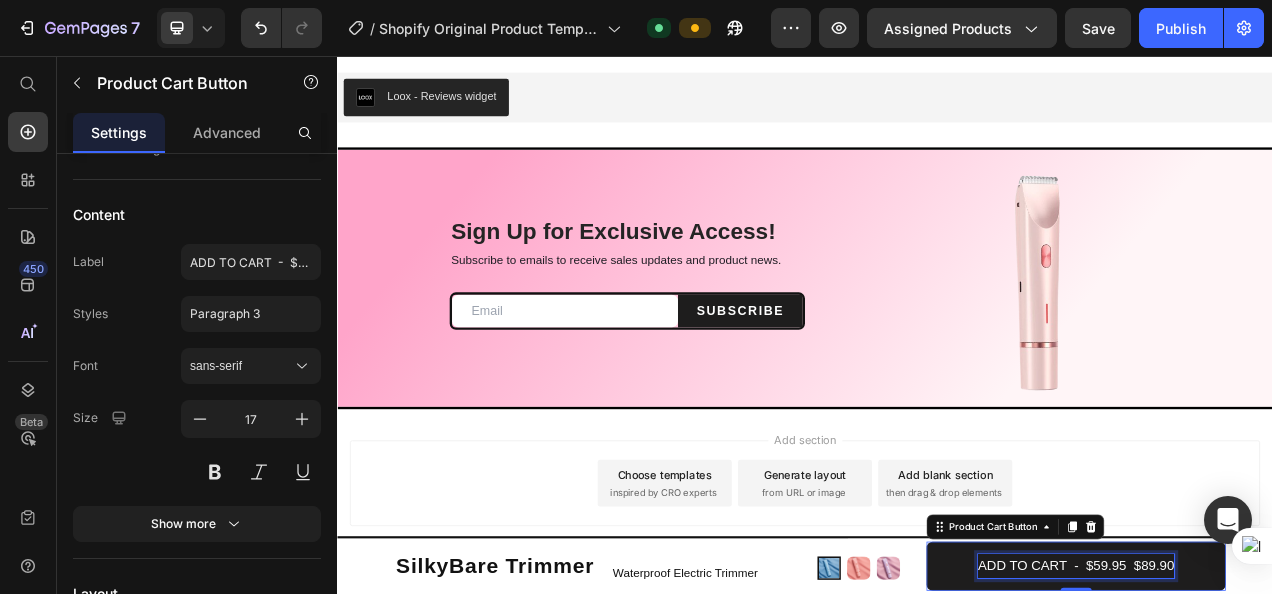 click on "ADD TO CART  -  $59.95  $89.90" at bounding box center [1285, 710] 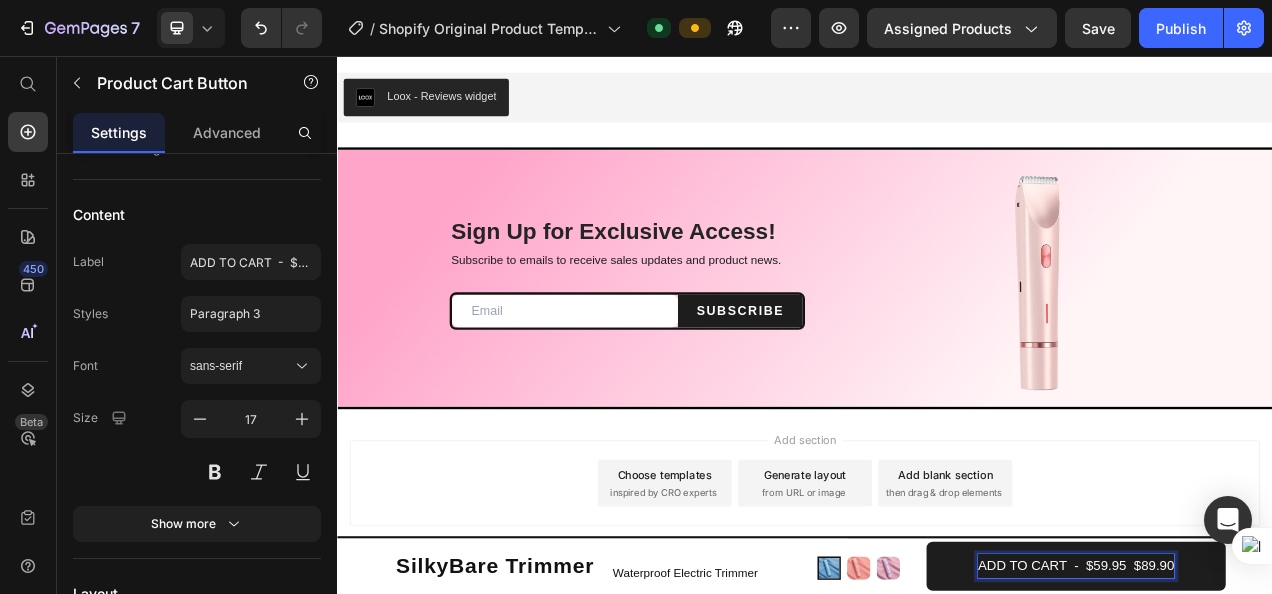 drag, startPoint x: 1398, startPoint y: 712, endPoint x: 1342, endPoint y: 712, distance: 56 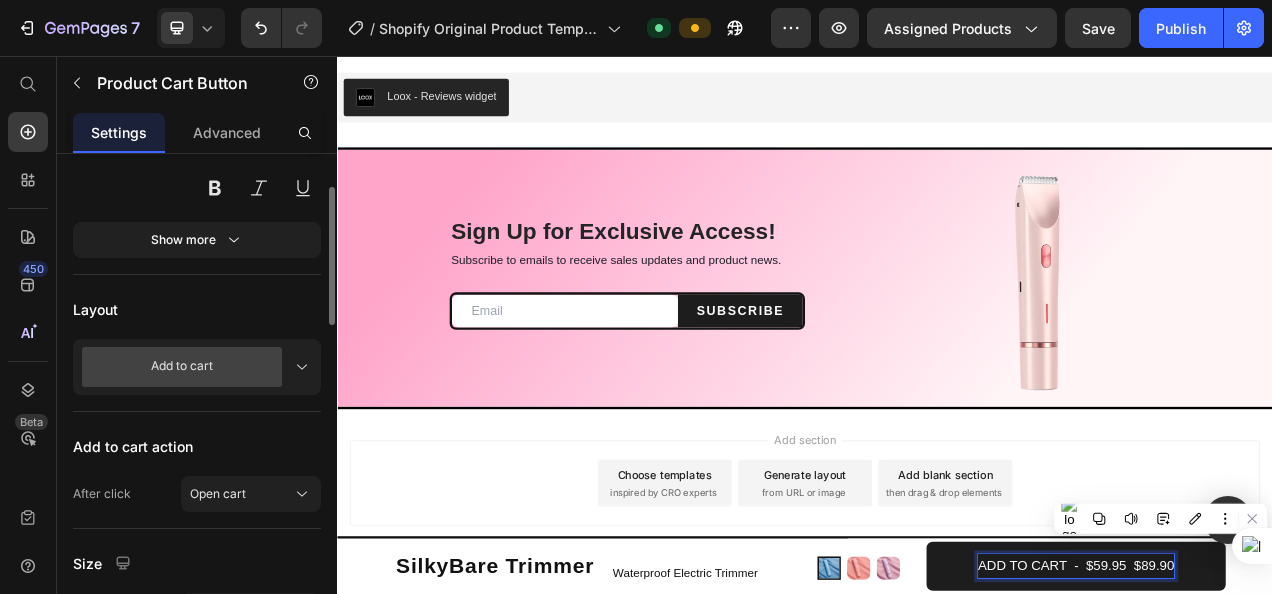 scroll, scrollTop: 318, scrollLeft: 0, axis: vertical 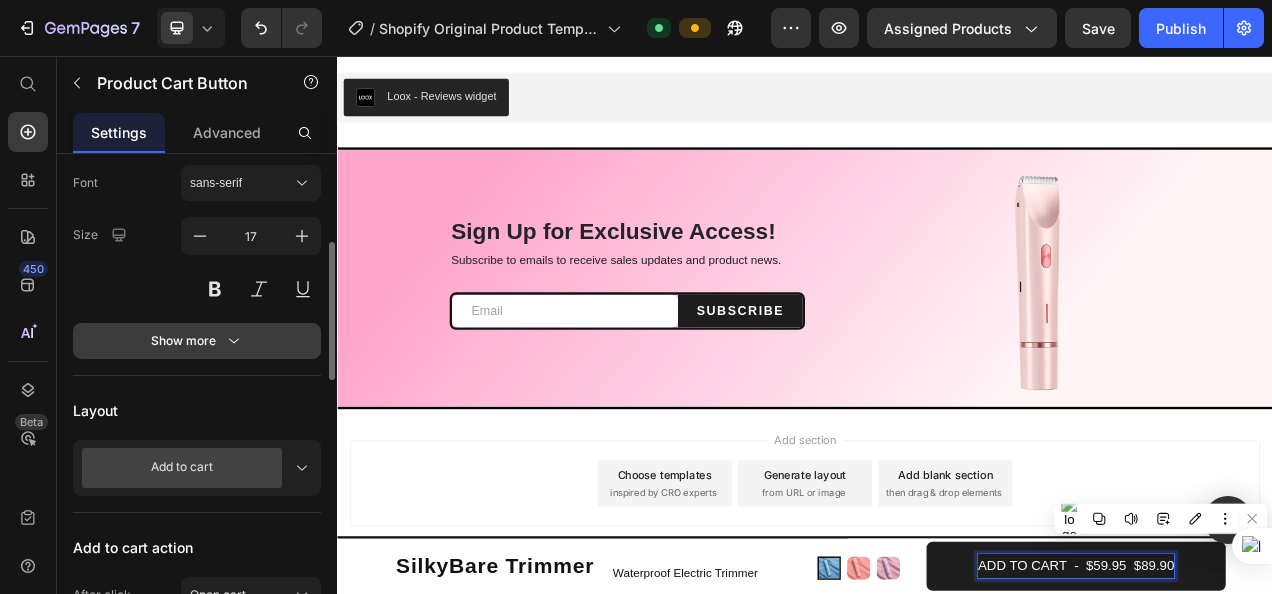 click on "Show more" at bounding box center (197, 341) 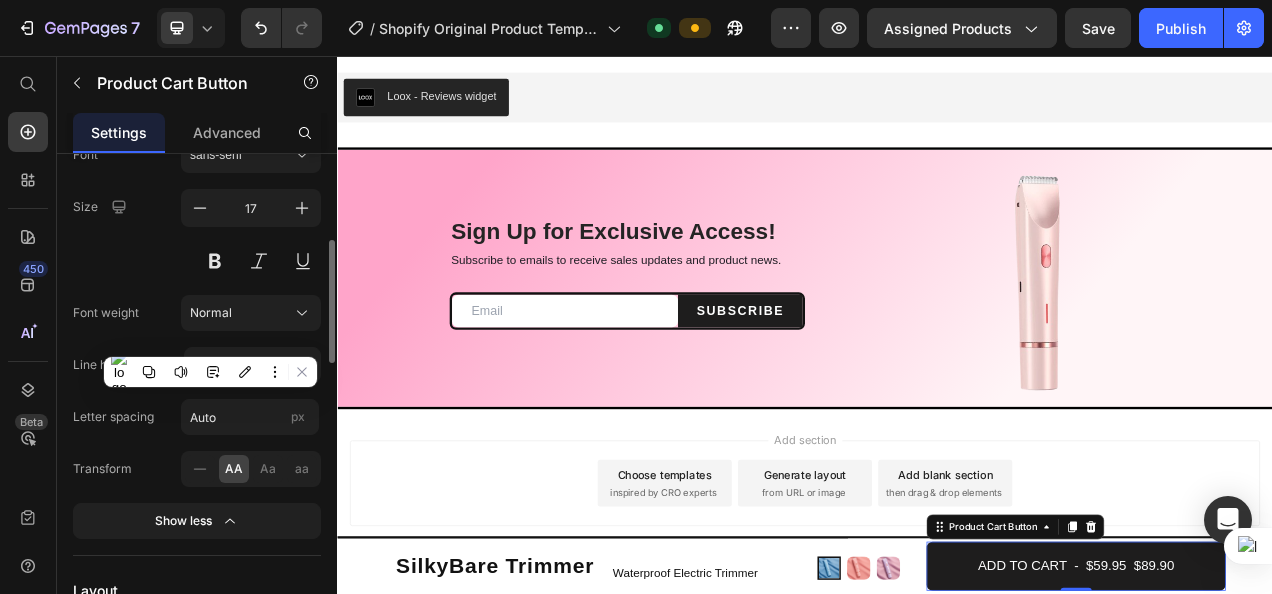 scroll, scrollTop: 405, scrollLeft: 0, axis: vertical 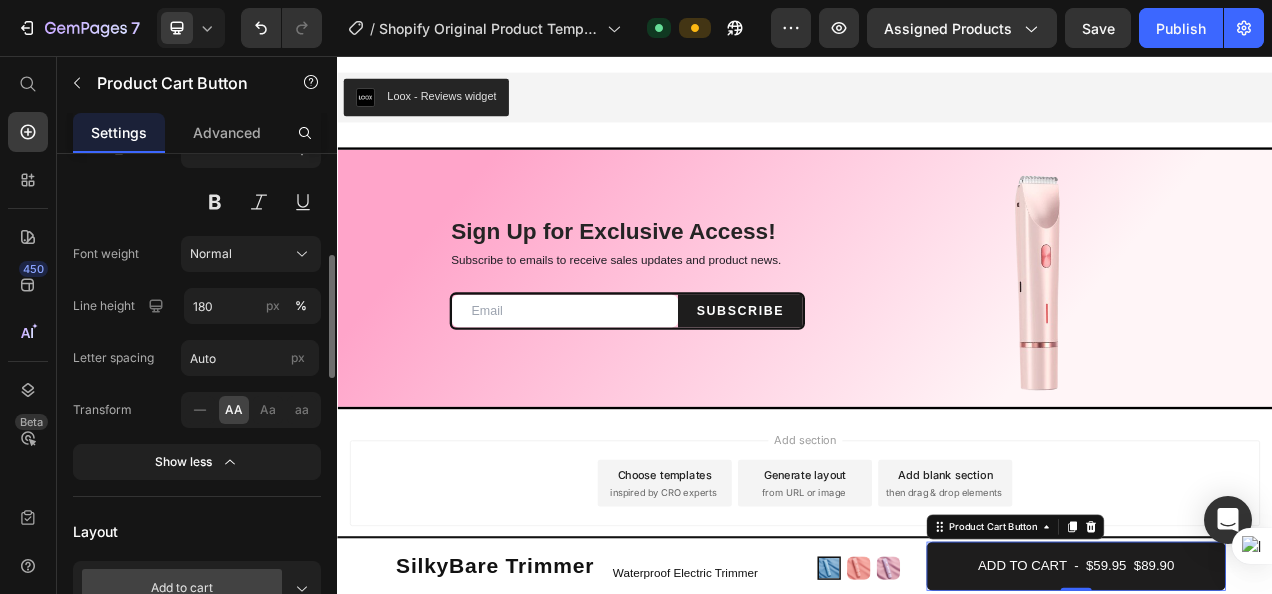 click on "Font sans-serif Size 17 Font weight Normal Line height 180 px % Letter spacing Auto px Transform
AA Aa aa Show less" at bounding box center [197, 279] 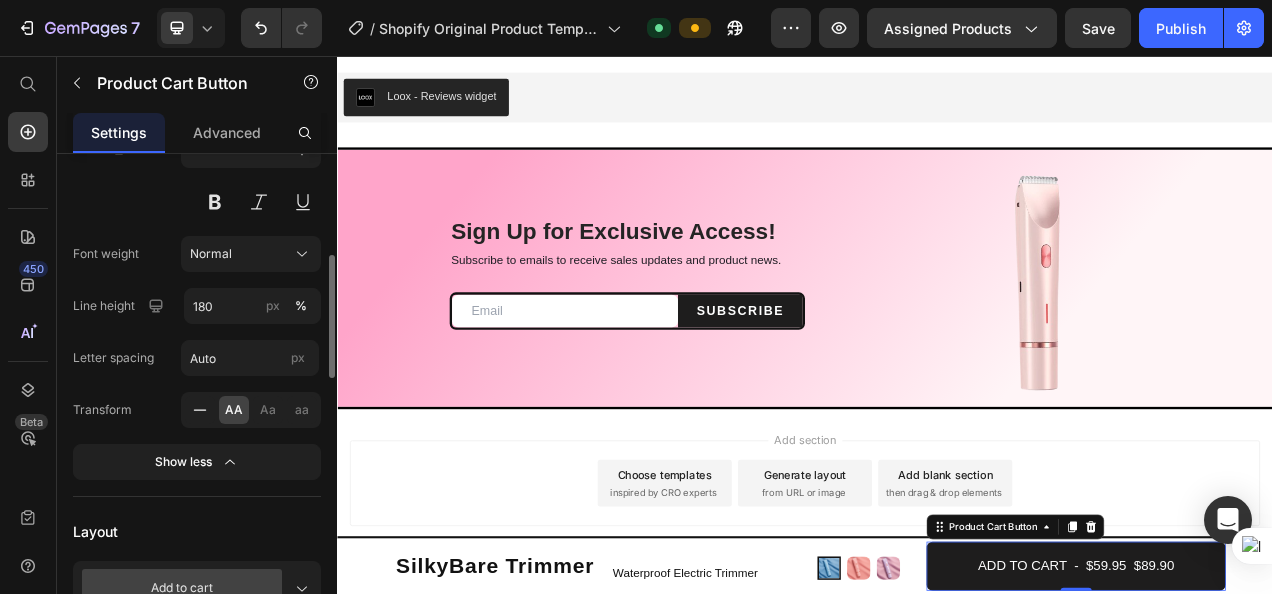 click 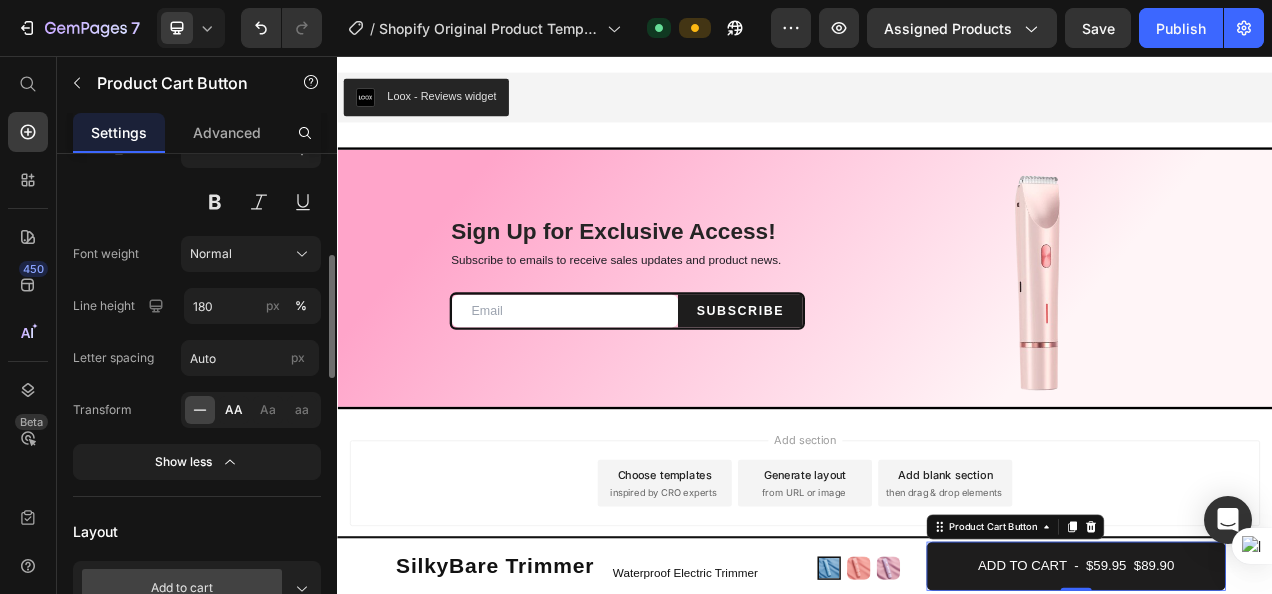 click on "AA" 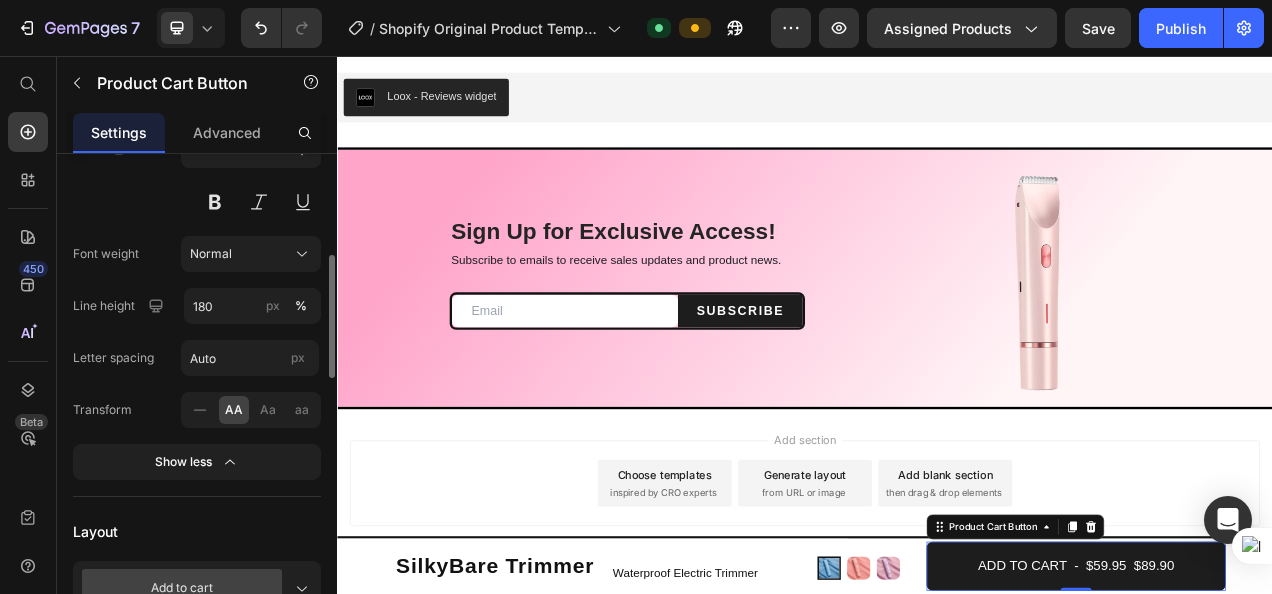 click on "AA Aa aa" 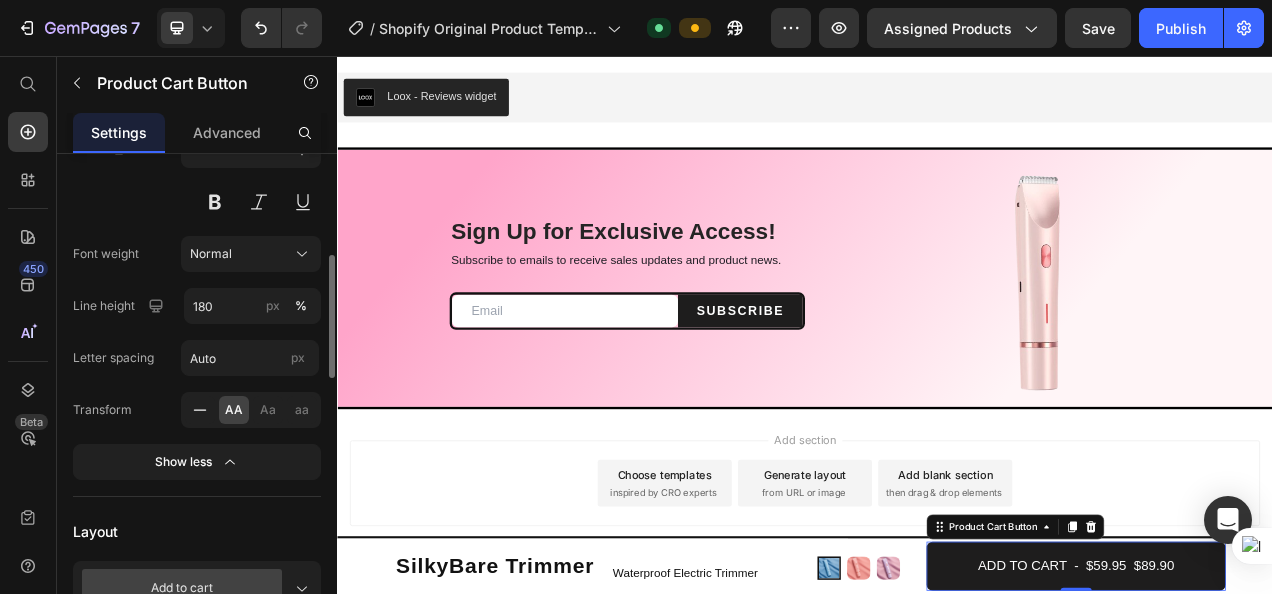 click 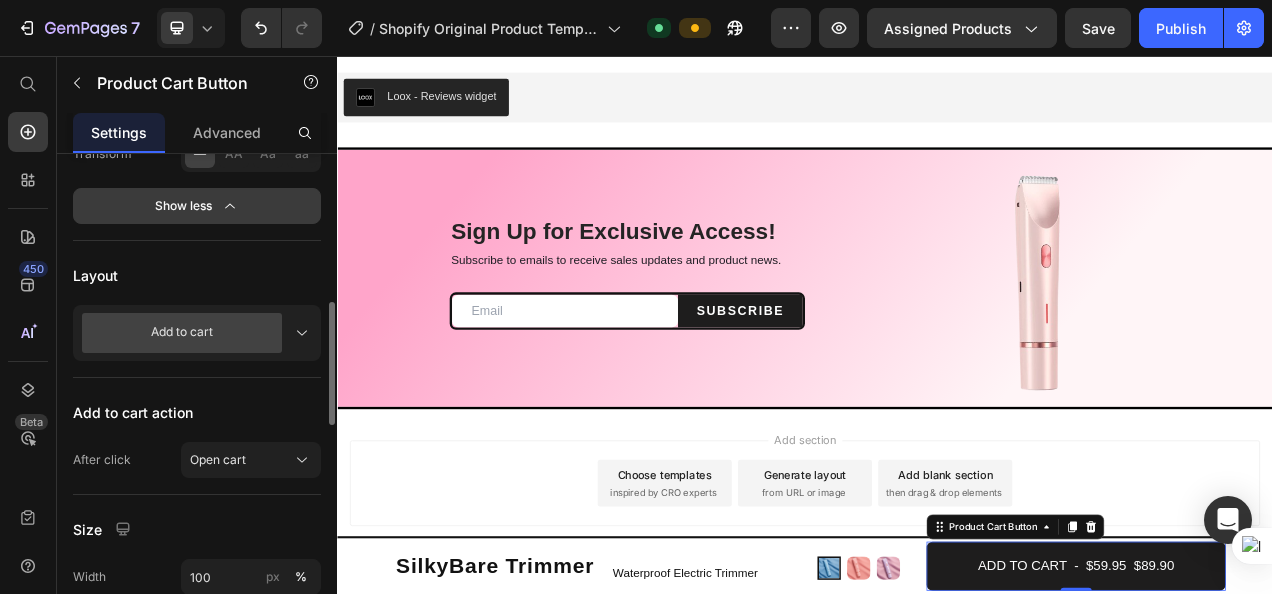 scroll, scrollTop: 664, scrollLeft: 0, axis: vertical 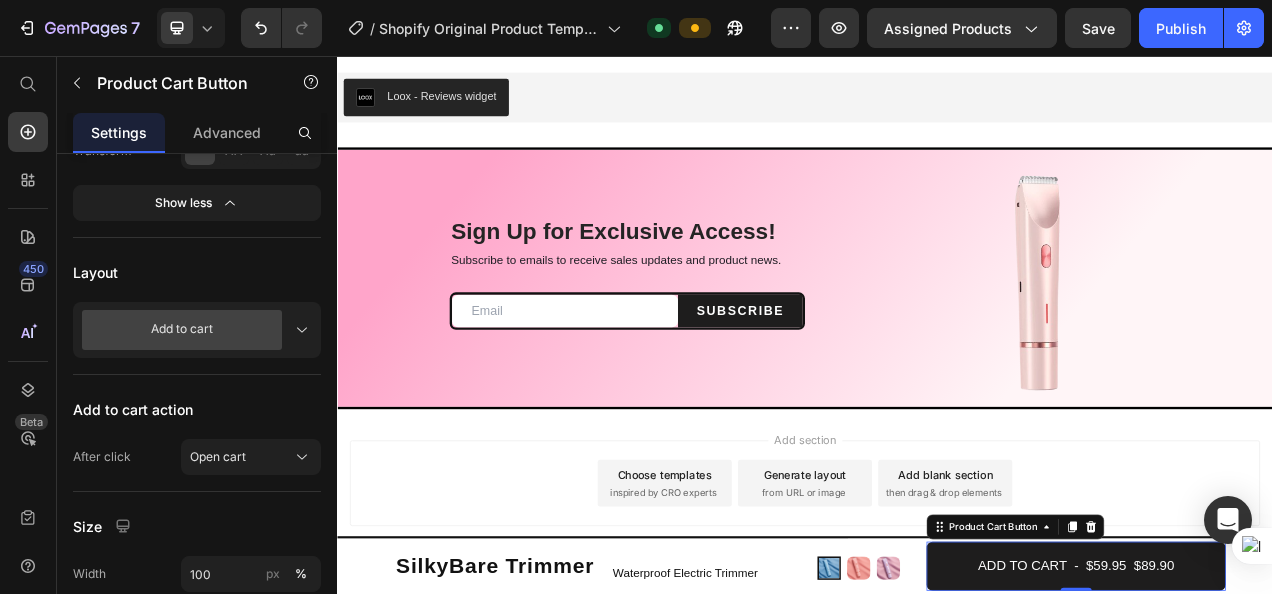 click 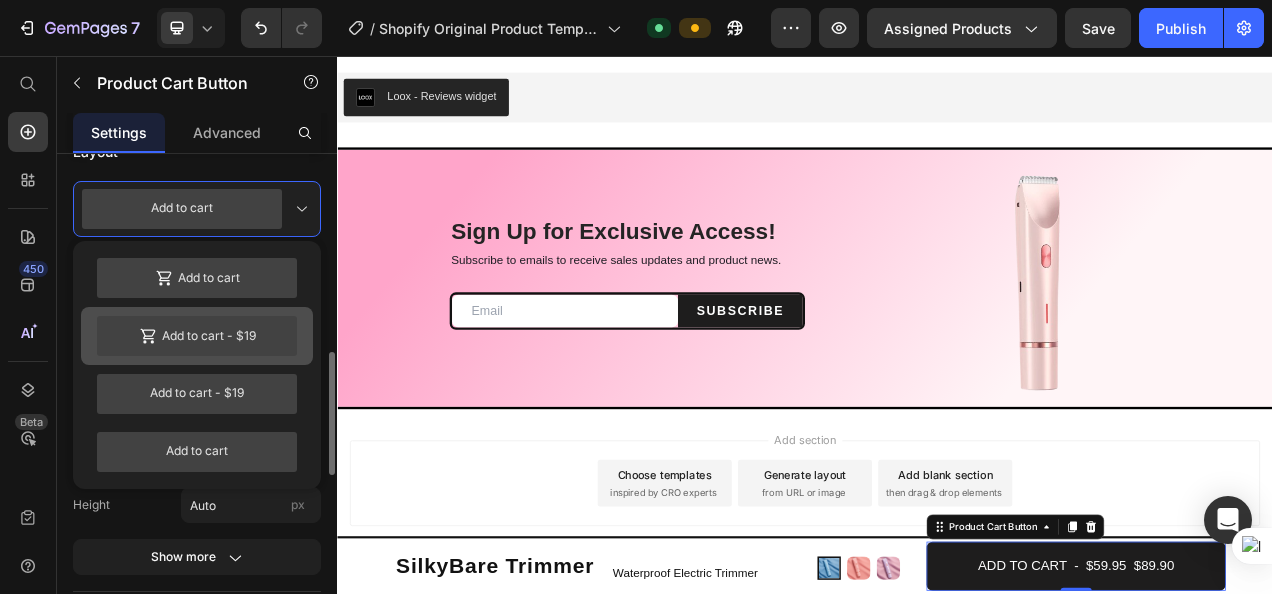 scroll, scrollTop: 786, scrollLeft: 0, axis: vertical 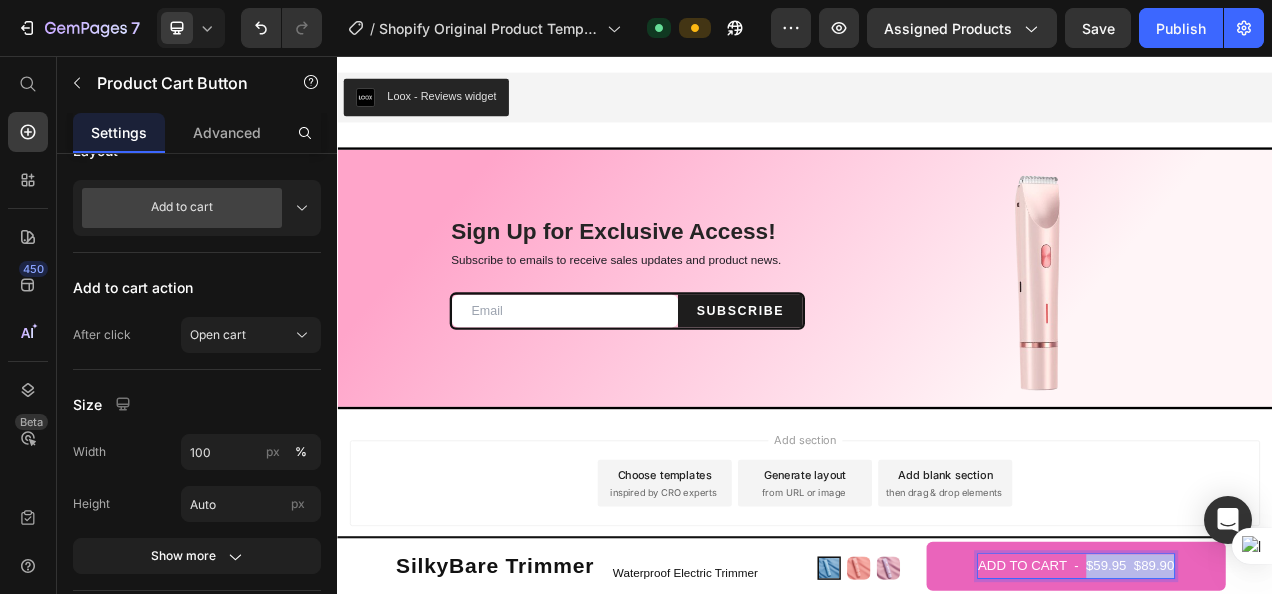 drag, startPoint x: 1394, startPoint y: 709, endPoint x: 1284, endPoint y: 720, distance: 110.54863 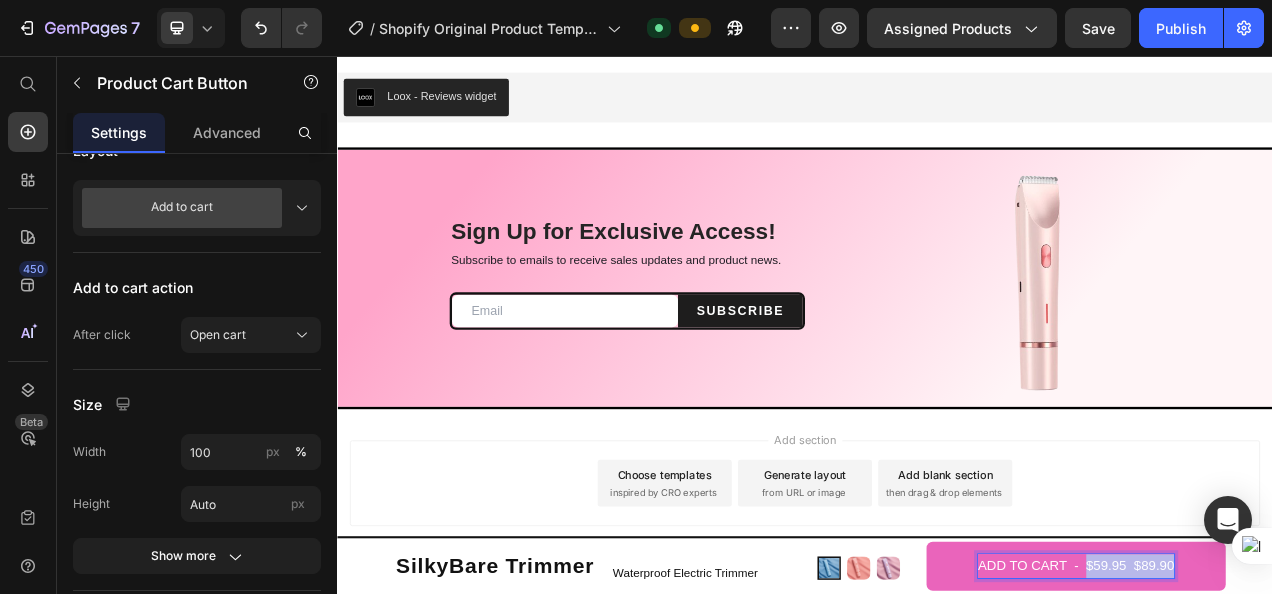 click on "ADD TO CART  -  $59.95  $89.90" at bounding box center (1285, 710) 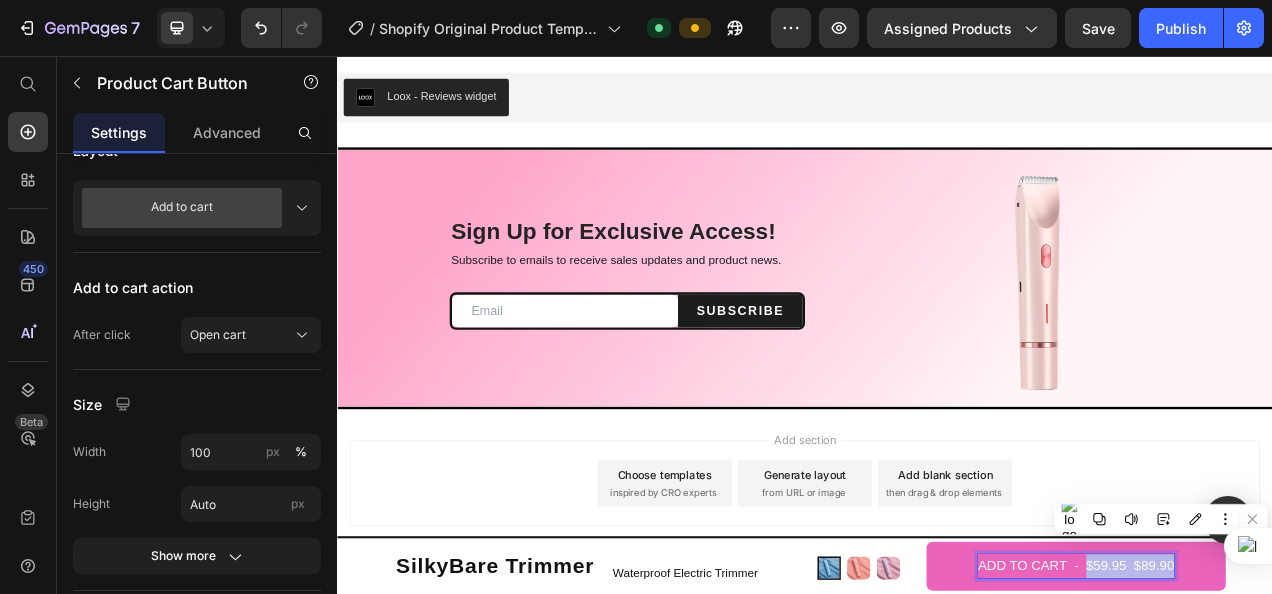 copy on "$59.95  $89.90" 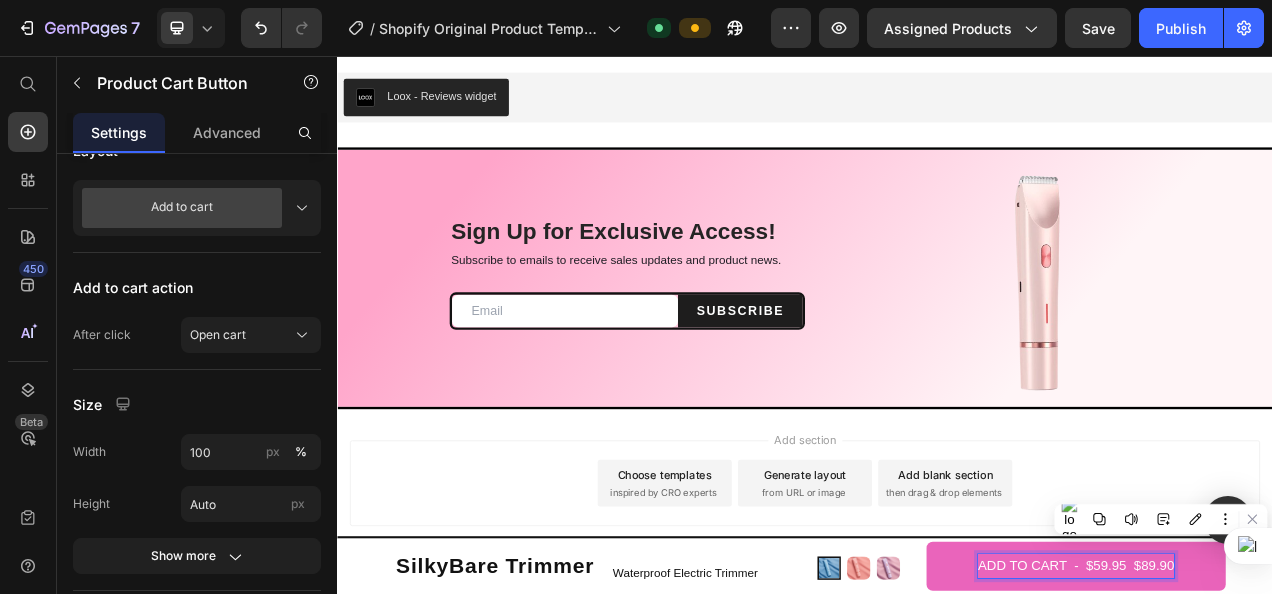 click on "ADD TO CART  -  $59.95  $89.90" at bounding box center [1285, 710] 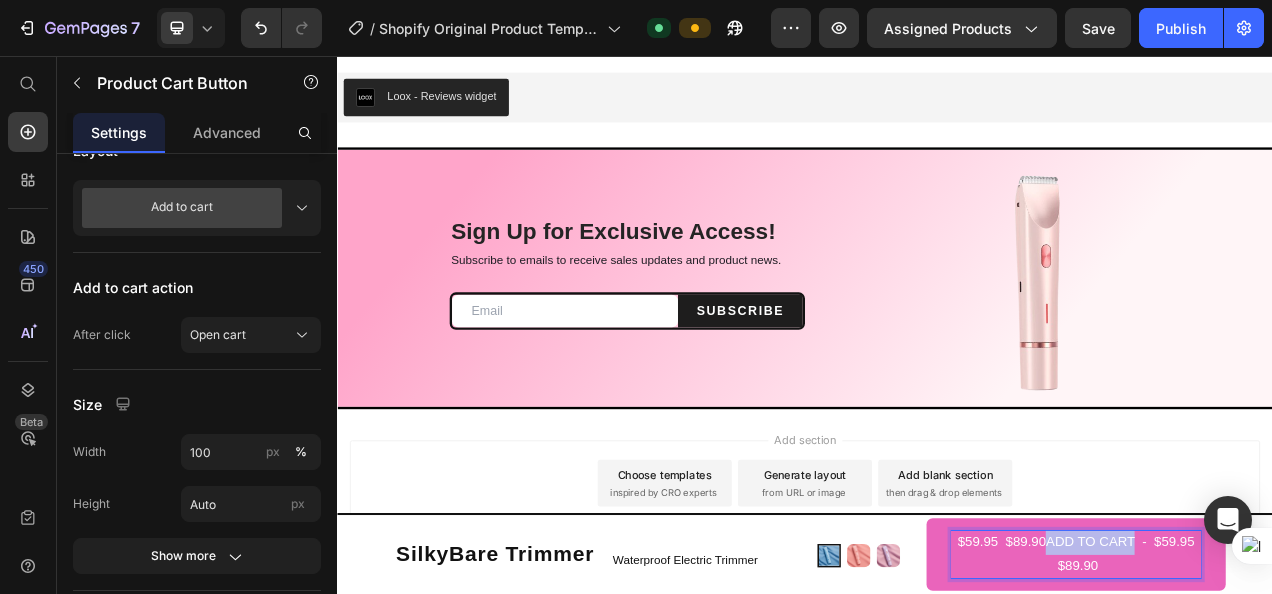 drag, startPoint x: 1347, startPoint y: 672, endPoint x: 1235, endPoint y: 677, distance: 112.11155 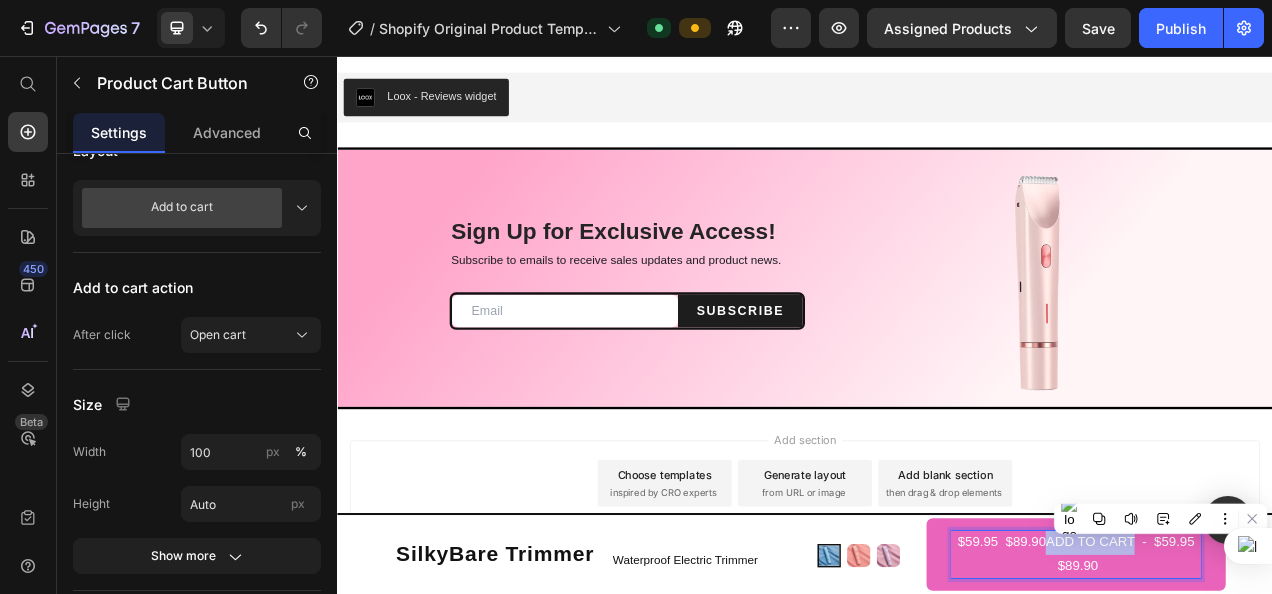 copy on "ADD TO CART" 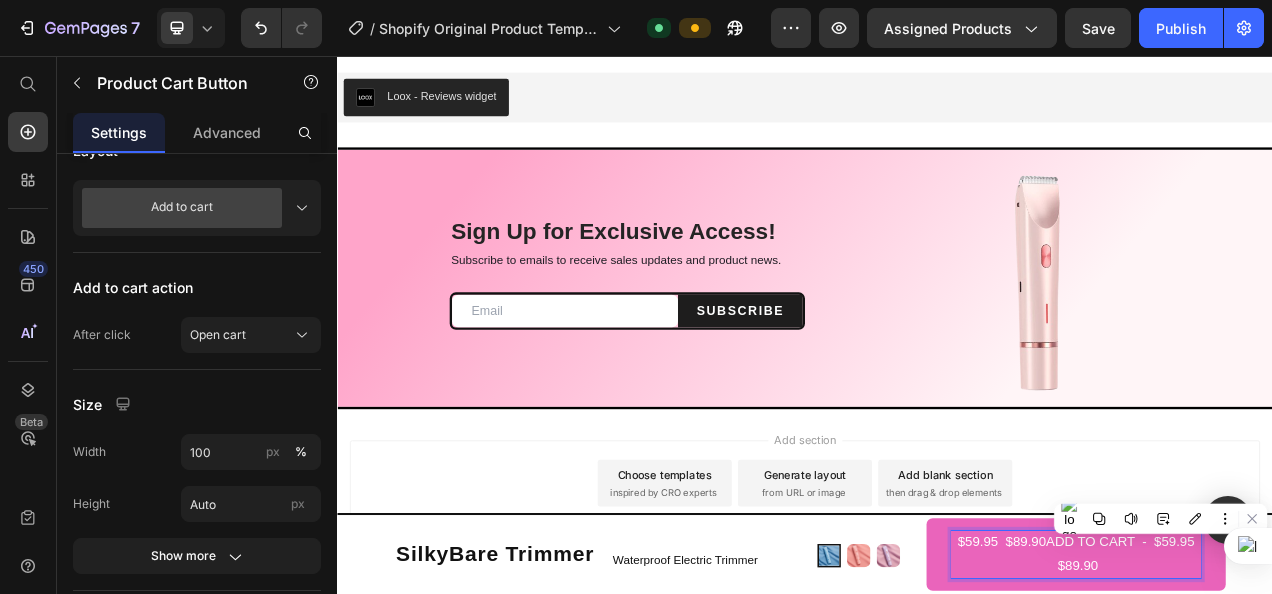 click on "$59.95  $89.90ADD TO CART  -  $59.95  $89.90" at bounding box center [1285, 695] 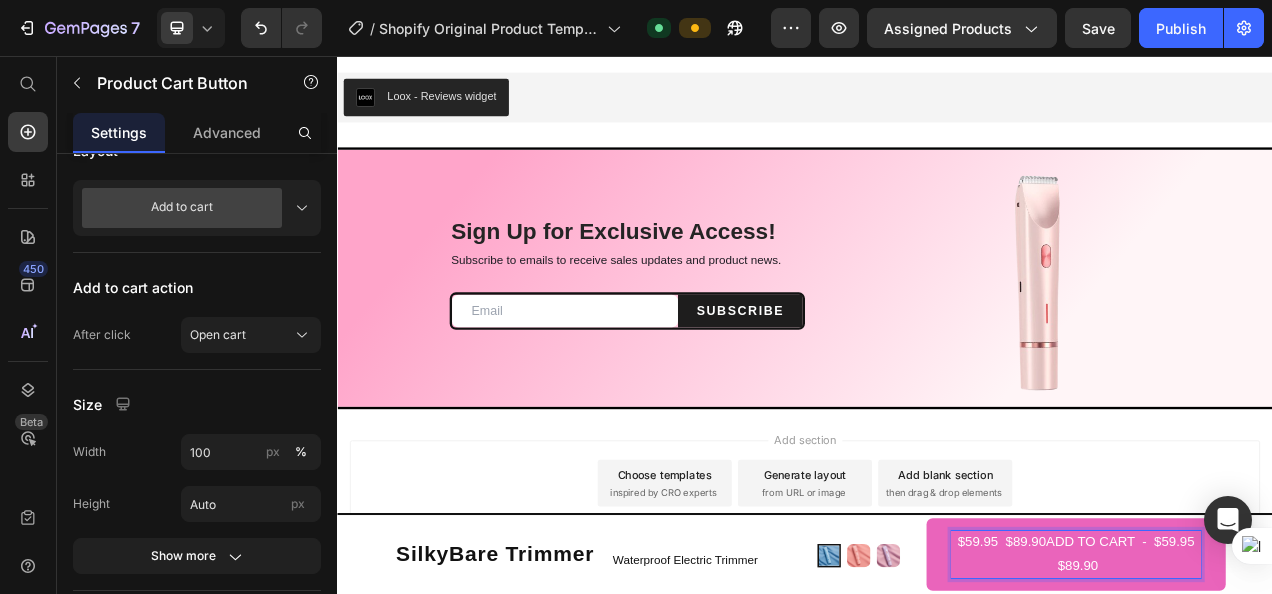 drag, startPoint x: 1303, startPoint y: 708, endPoint x: 1376, endPoint y: 691, distance: 74.953316 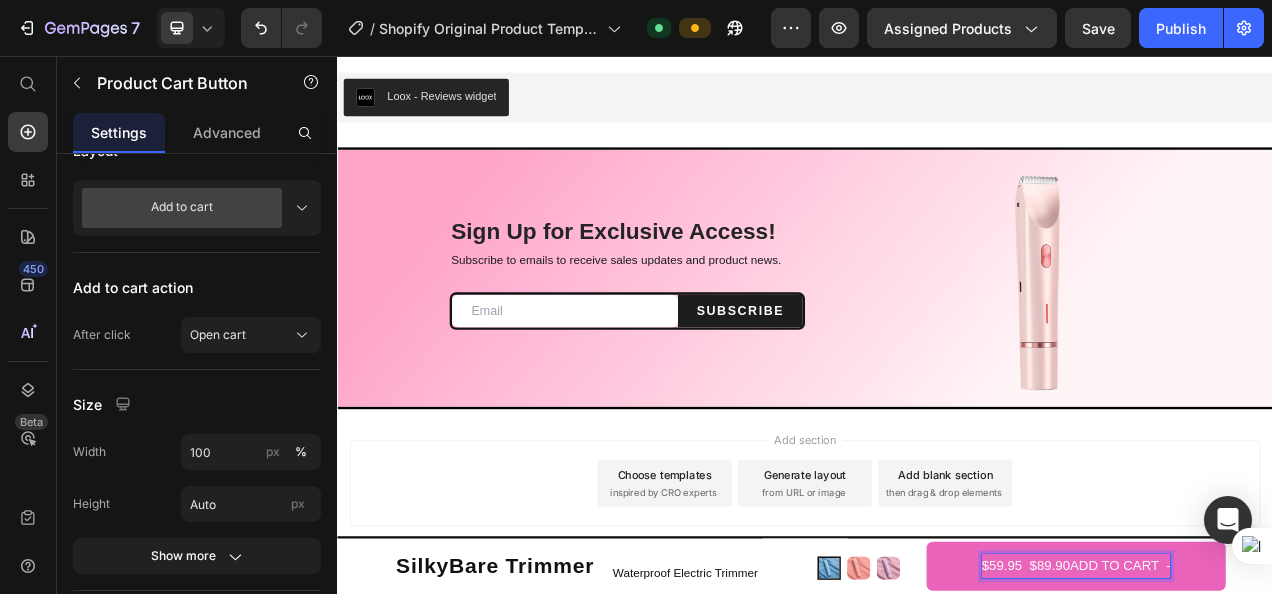 click on "Add section Choose templates inspired by CRO experts Generate layout from URL or image Add blank section then drag & drop elements" at bounding box center (937, 604) 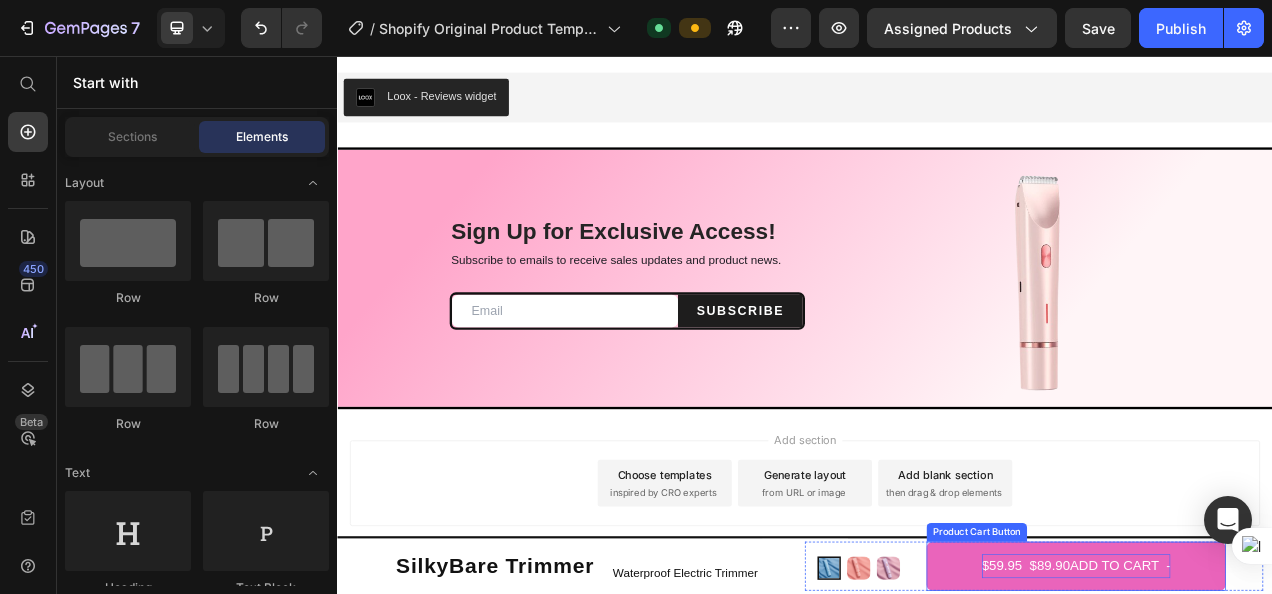click on "$59.95  $89.90ADD TO CART  -" at bounding box center (1285, 710) 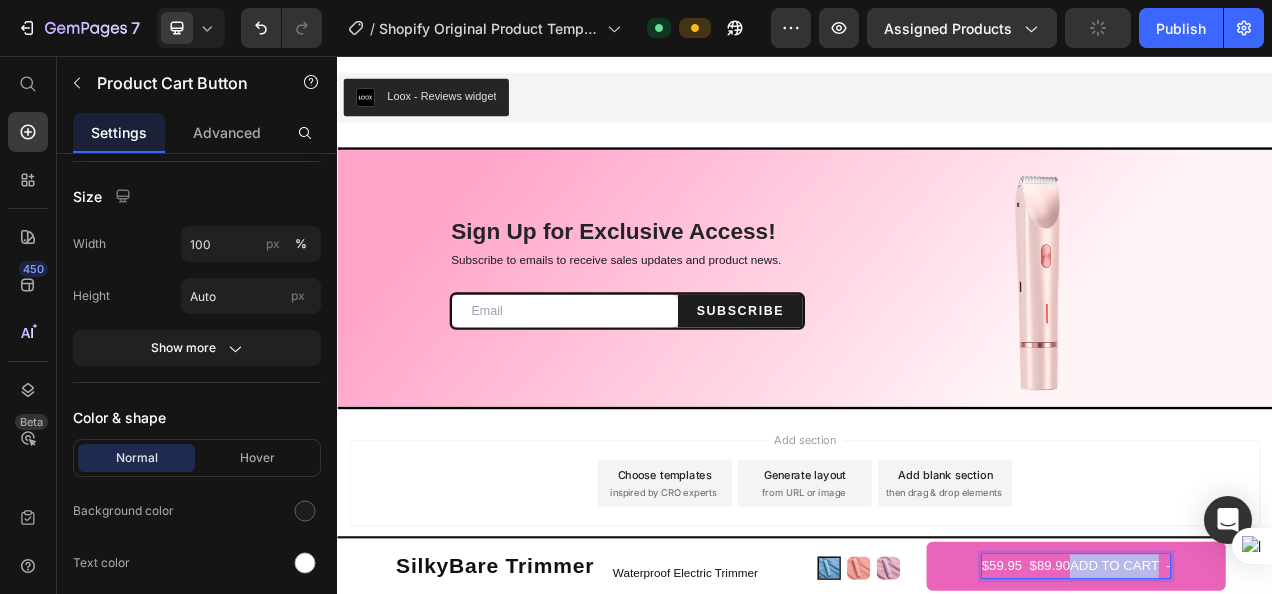 drag, startPoint x: 1366, startPoint y: 701, endPoint x: 1262, endPoint y: 704, distance: 104.04326 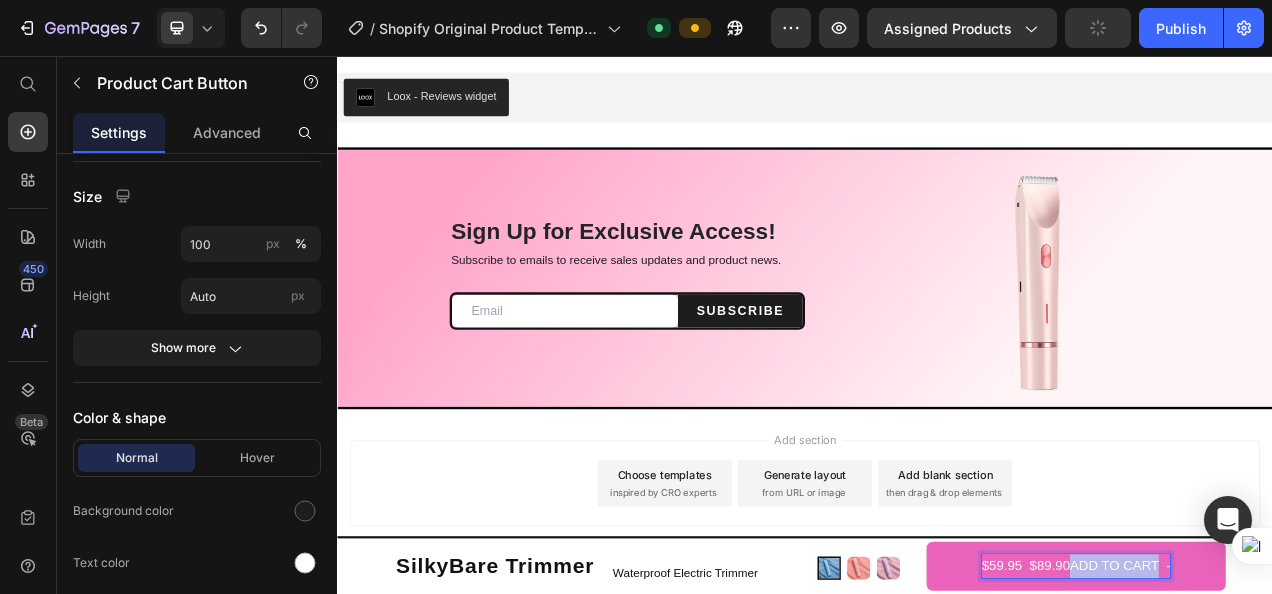 click on "$59.95  $89.90ADD TO CART  -" at bounding box center [1285, 710] 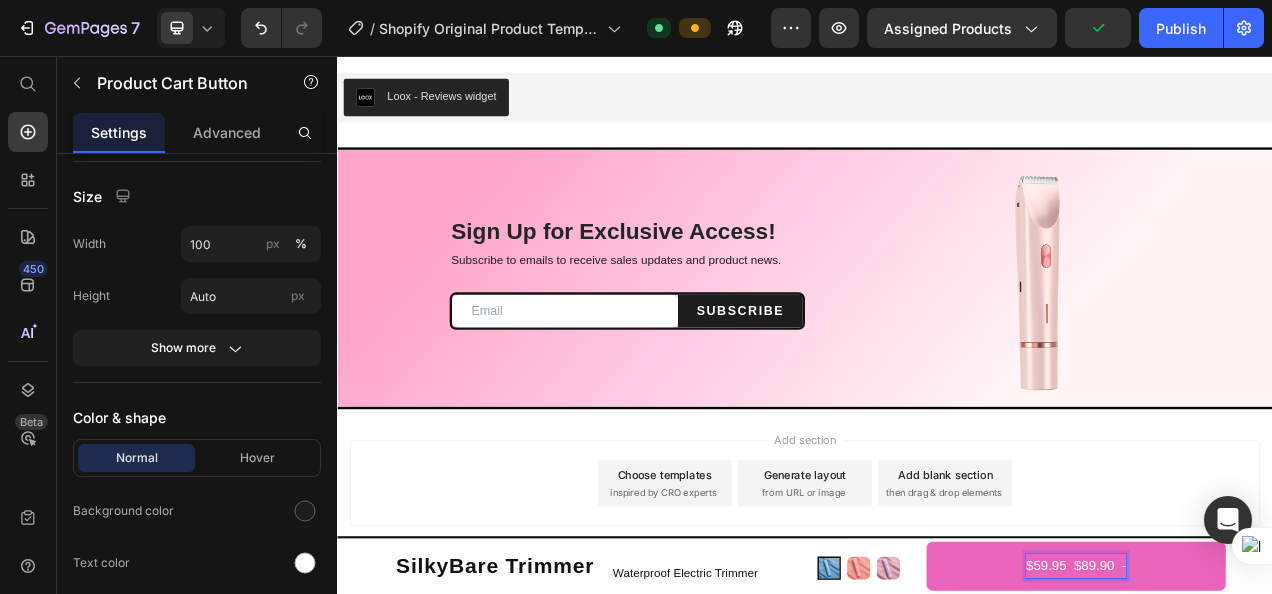 click on "$59.95  $89.90  -" at bounding box center [1285, 710] 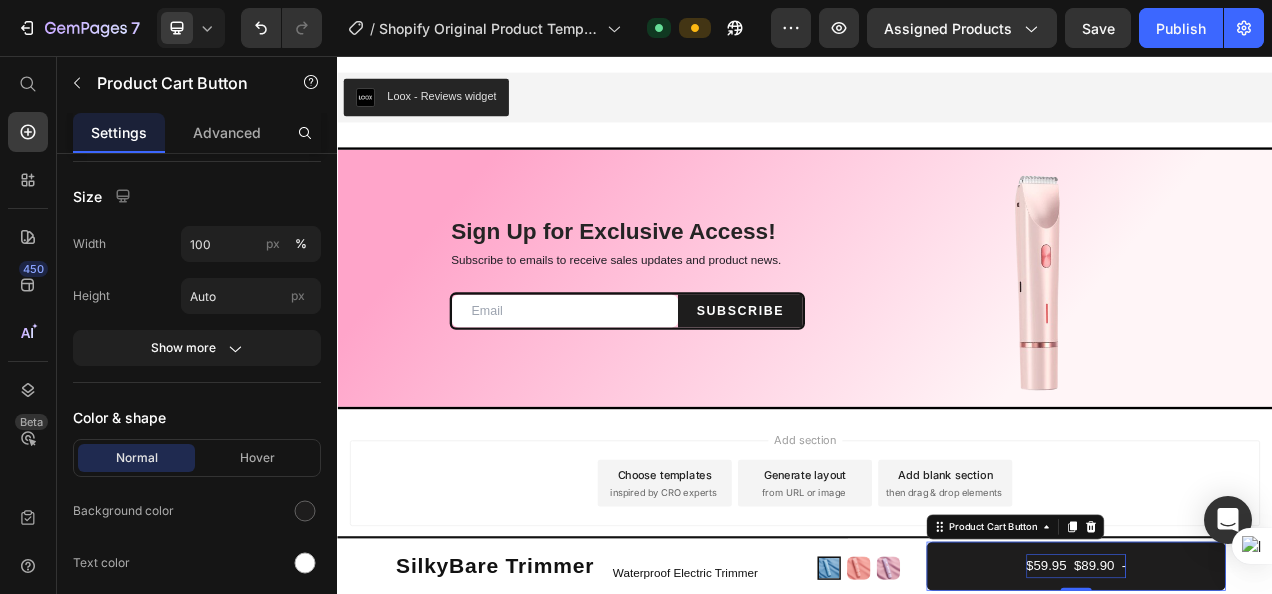 click on "$59.95  $89.90  -" at bounding box center [1285, 710] 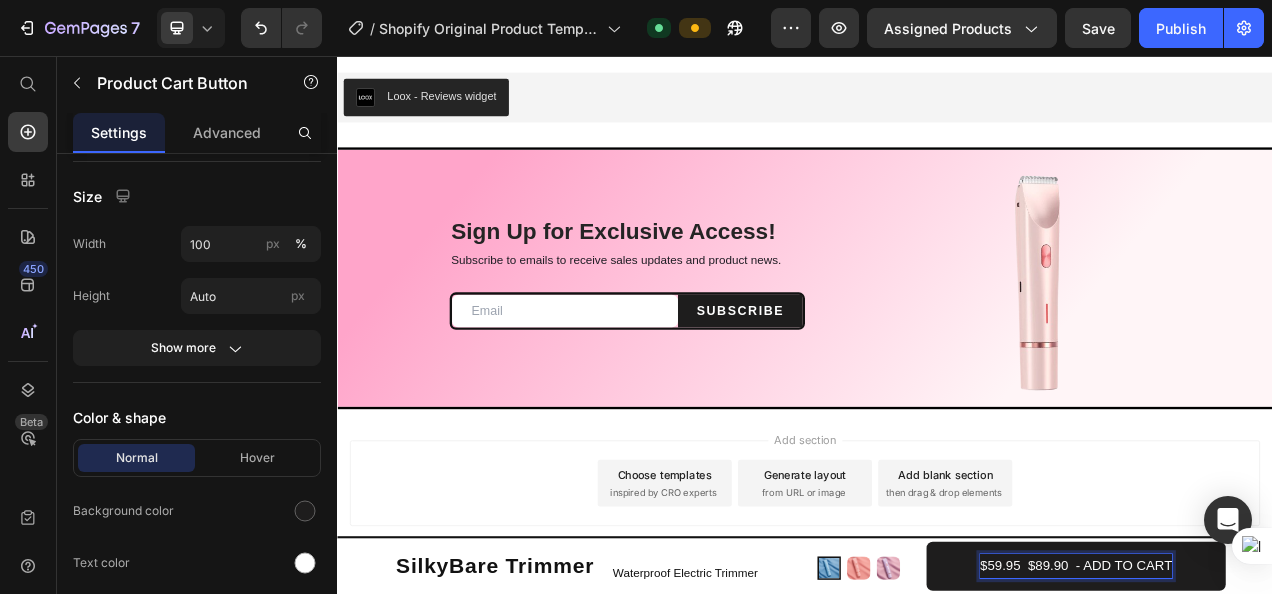 click on "$59.95  $89.90  - ADD TO CART" at bounding box center (1285, 710) 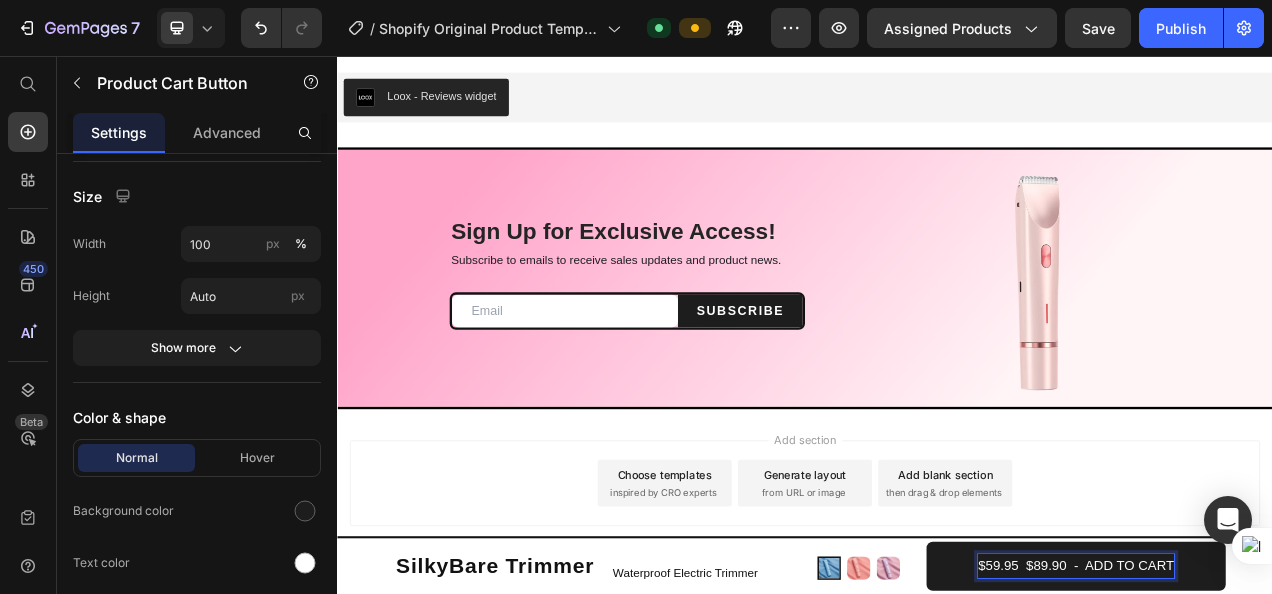 click on "$59.95  $89.90  -  ADD TO CART" at bounding box center (1285, 710) 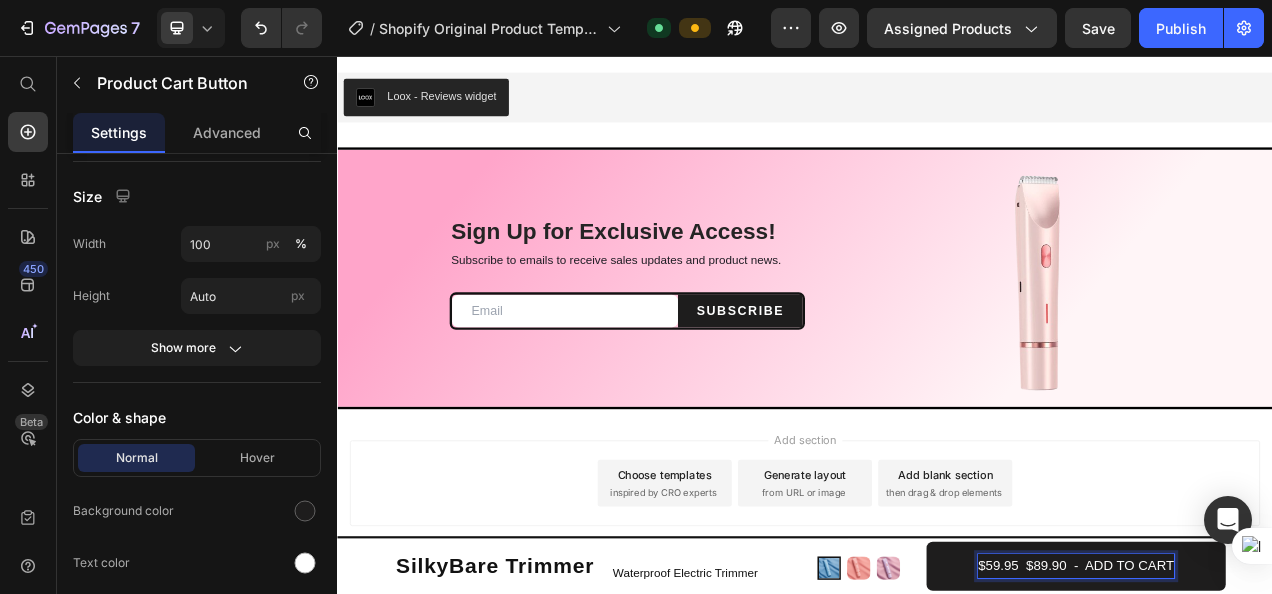 click on "$59.95  $89.90  -  ADD TO CART" at bounding box center (1284, 710) 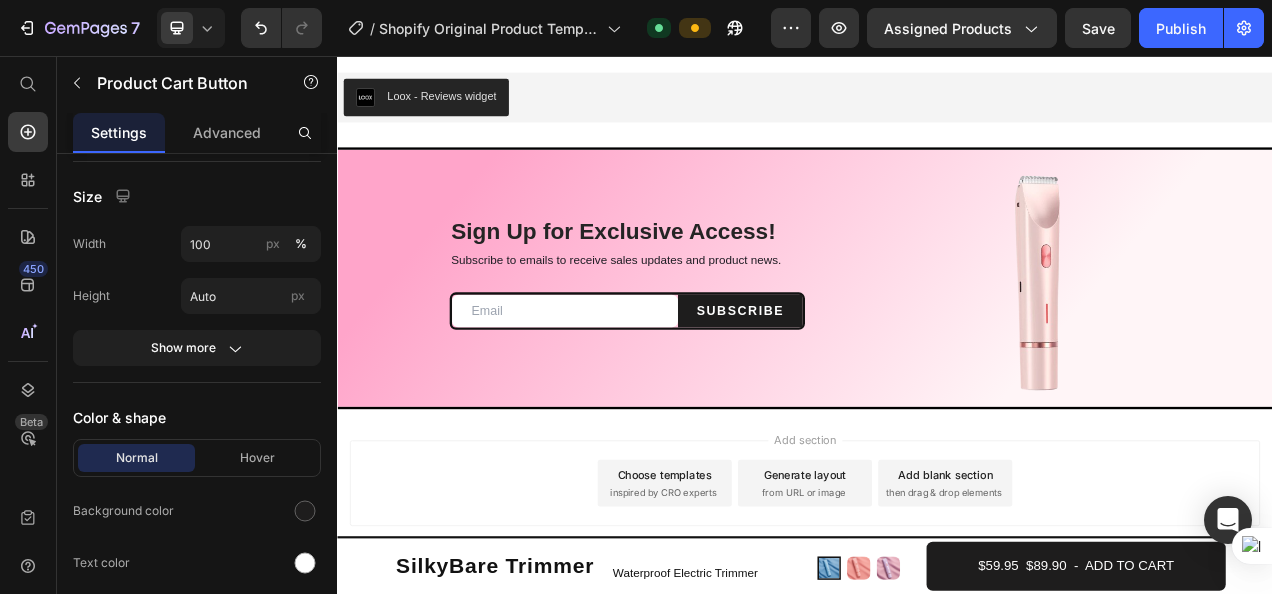 click on "$59.95  $89.90  -  ADD TO CART" at bounding box center (1285, 710) 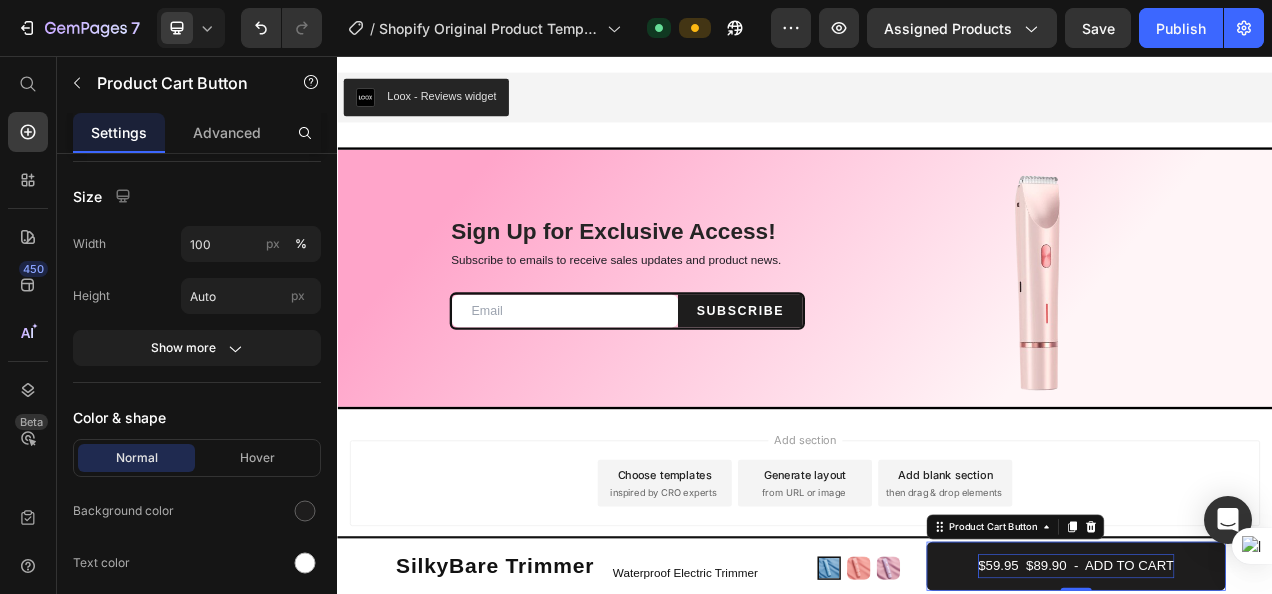 click on "$59.95  $89.90  -  ADD TO CART" at bounding box center (1284, 710) 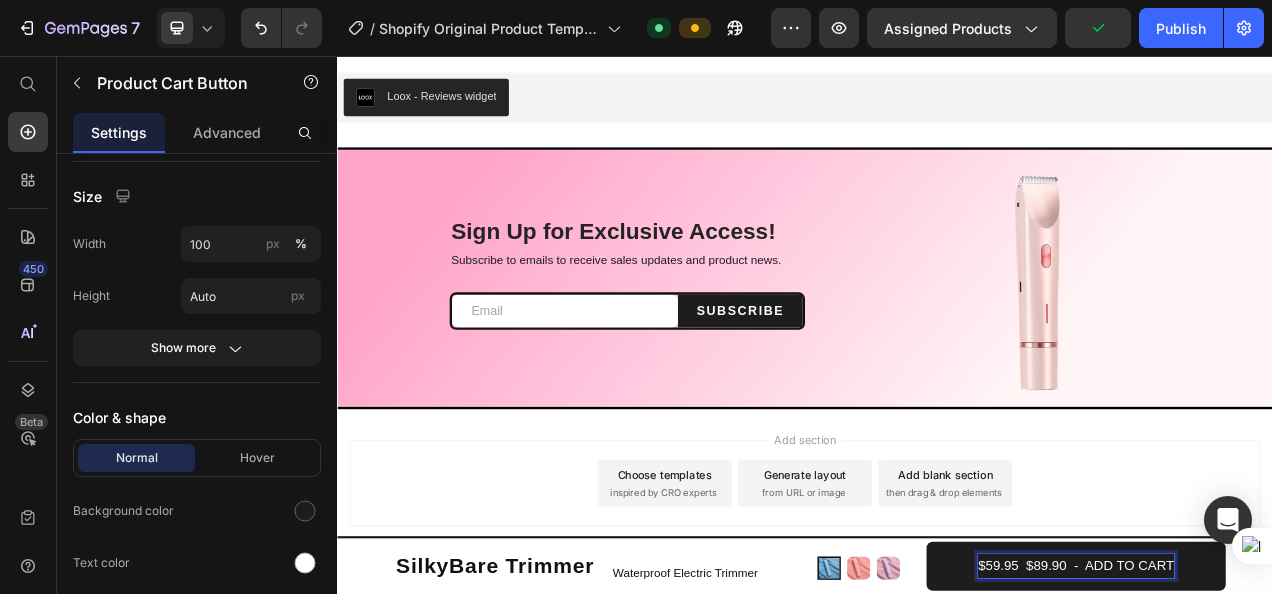click on "$59.95  $89.90  -  ADD TO CART" at bounding box center [1284, 710] 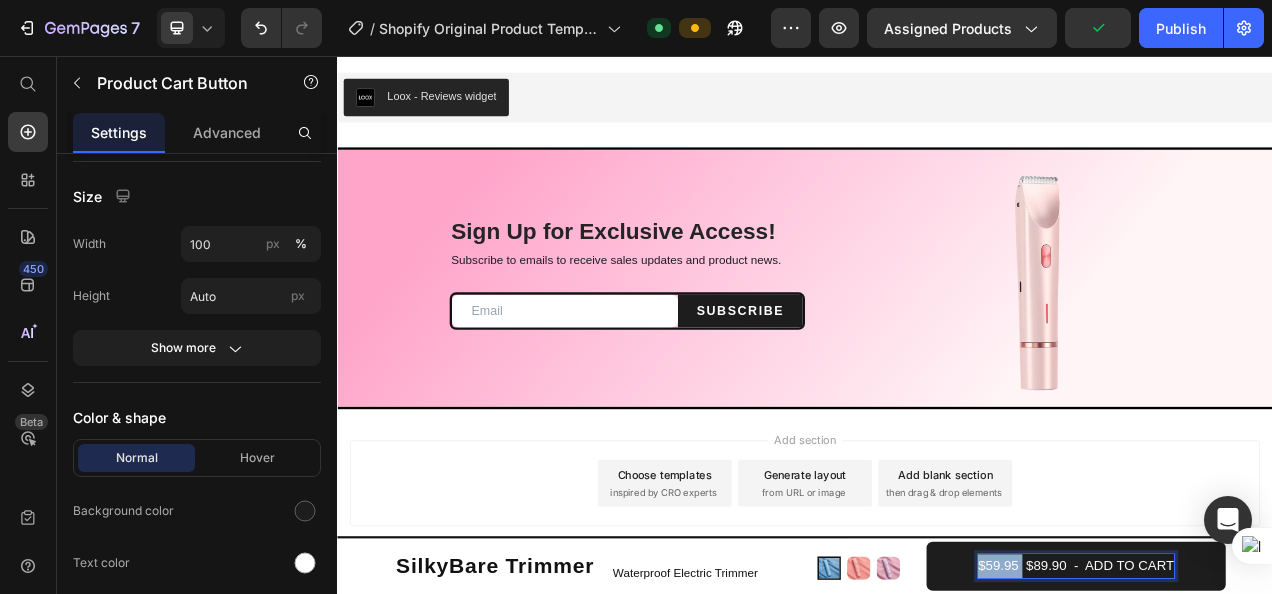 drag, startPoint x: 1194, startPoint y: 710, endPoint x: 1140, endPoint y: 713, distance: 54.08327 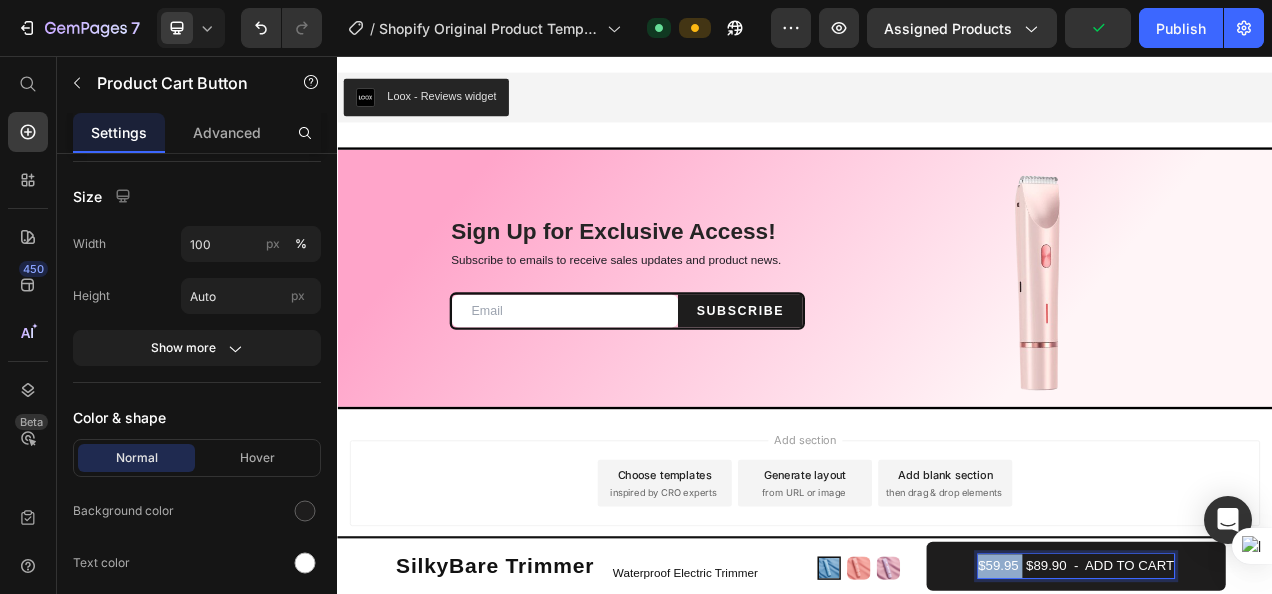 click on "$59.95  $89.90  -  ADD TO CART" at bounding box center (1285, 710) 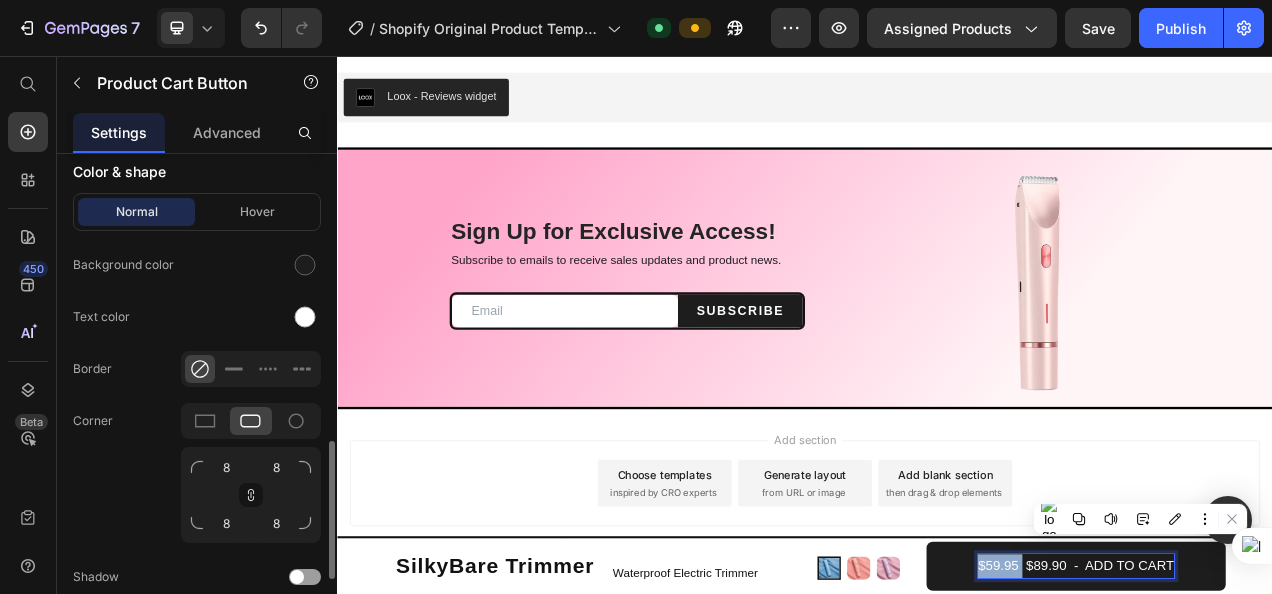 scroll, scrollTop: 1041, scrollLeft: 0, axis: vertical 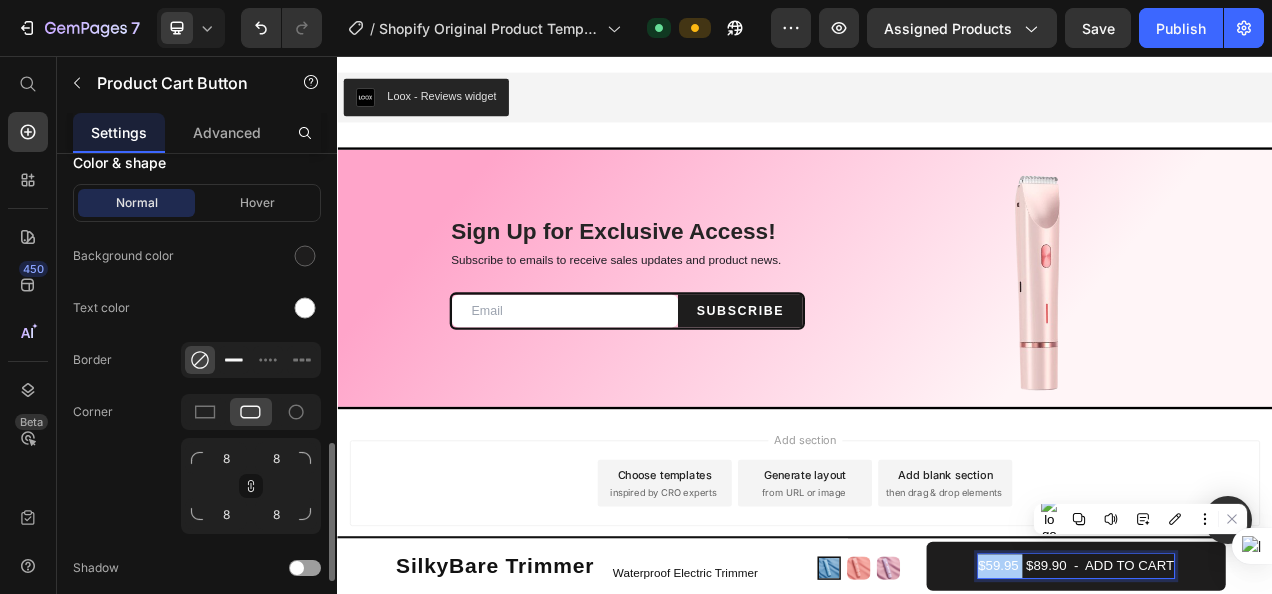 click 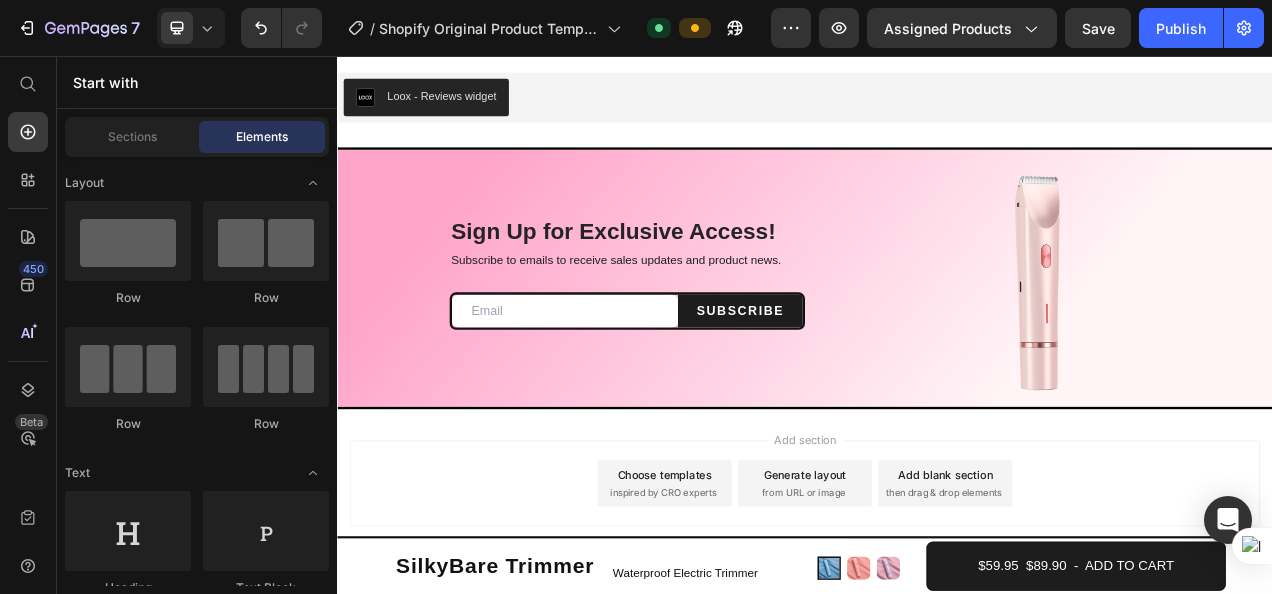 click on "Add section Choose templates inspired by CRO experts Generate layout from URL or image Add blank section then drag & drop elements" at bounding box center (937, 604) 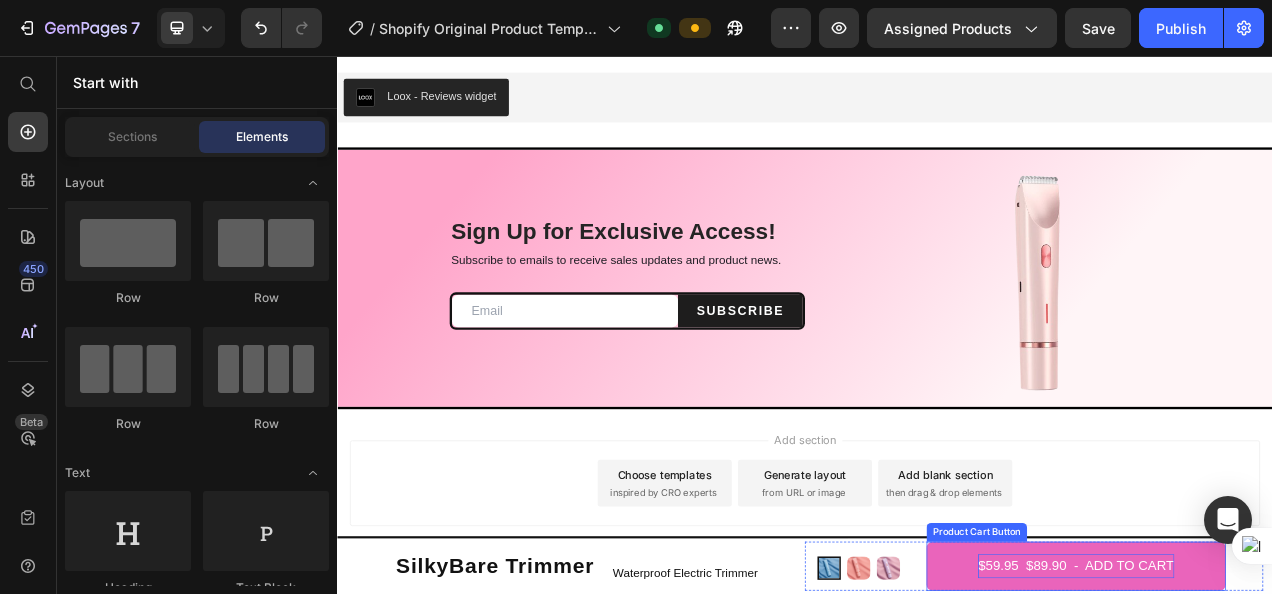 click on "$59.95  $89.90  -  ADD TO CART" at bounding box center (1284, 710) 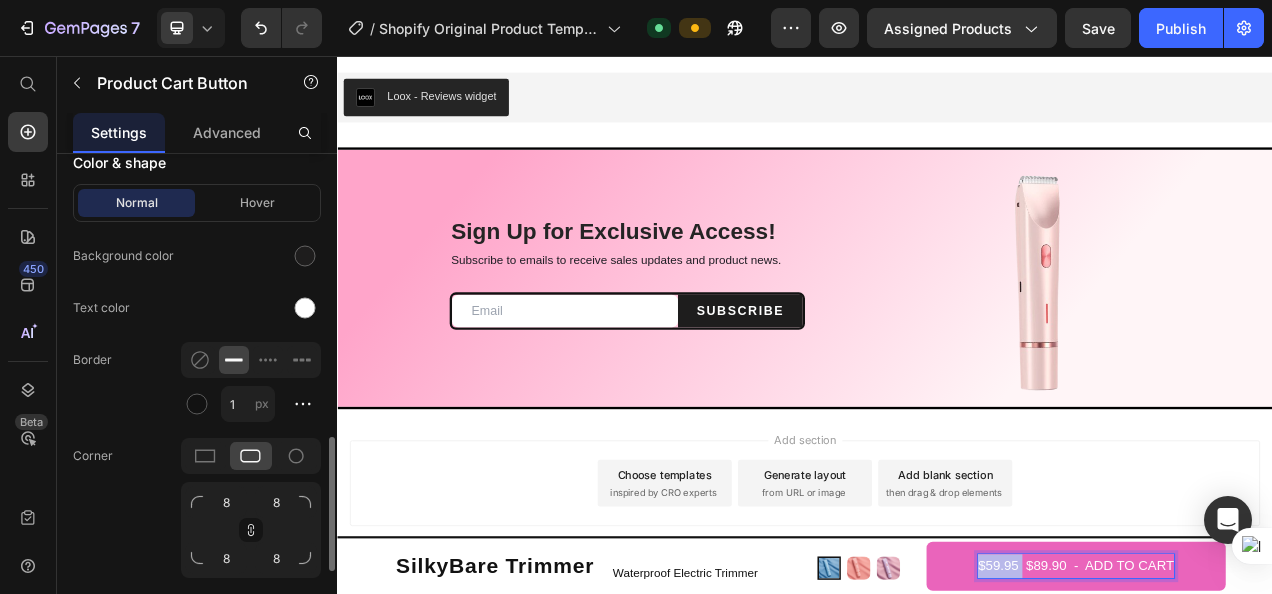 drag, startPoint x: 1195, startPoint y: 704, endPoint x: 1136, endPoint y: 706, distance: 59.03389 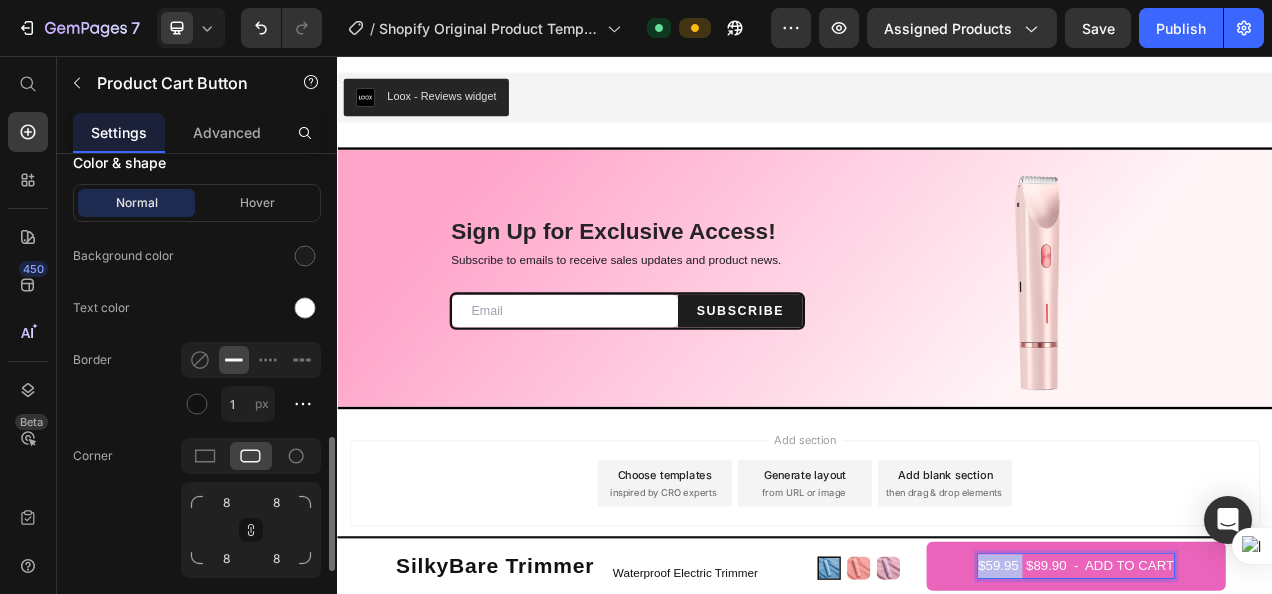 click on "$59.95  $89.90  -  ADD TO CART" at bounding box center [1285, 710] 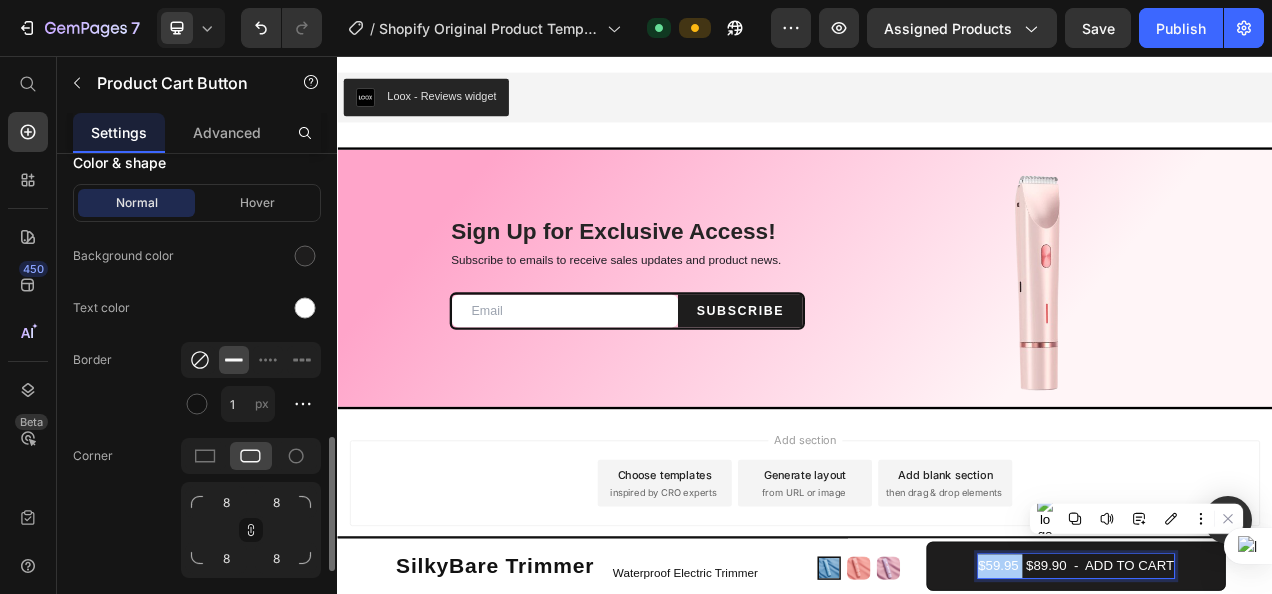 click 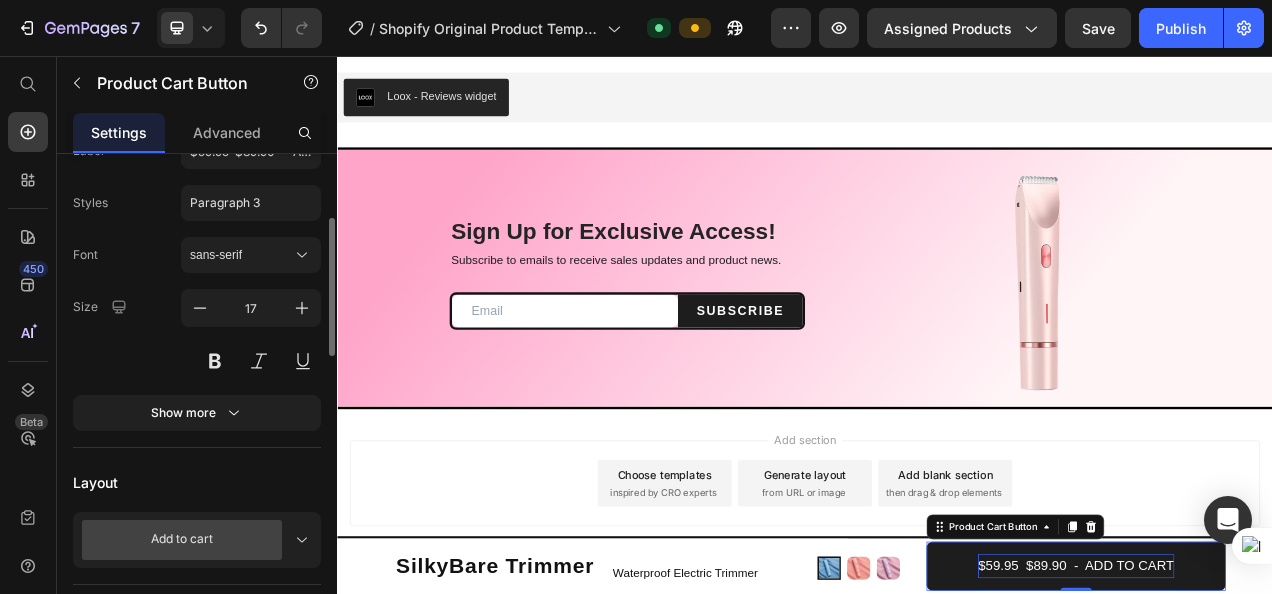 scroll, scrollTop: 244, scrollLeft: 0, axis: vertical 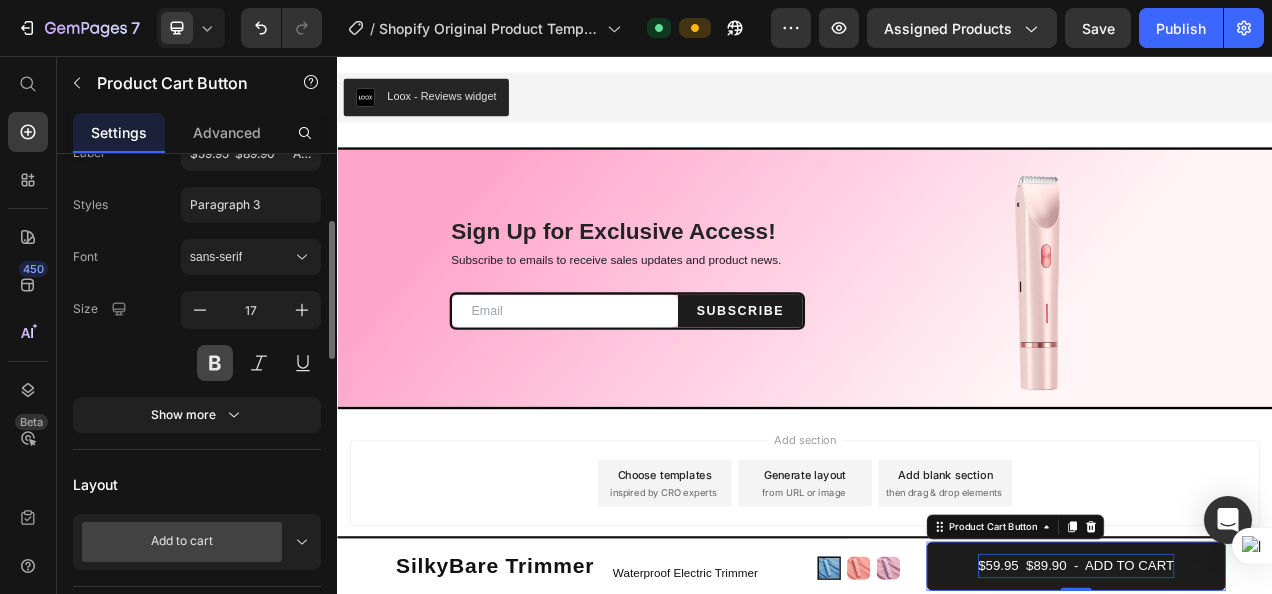 click at bounding box center [215, 363] 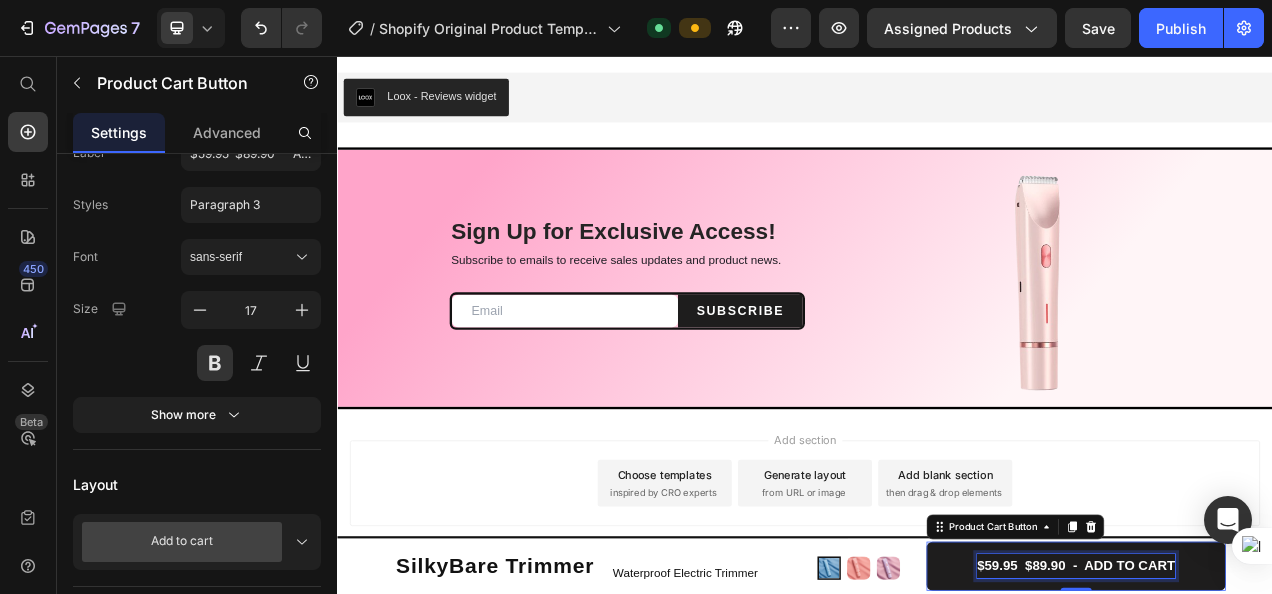 click on "$59.95  $89.90  -  ADD TO CART" at bounding box center [1285, 710] 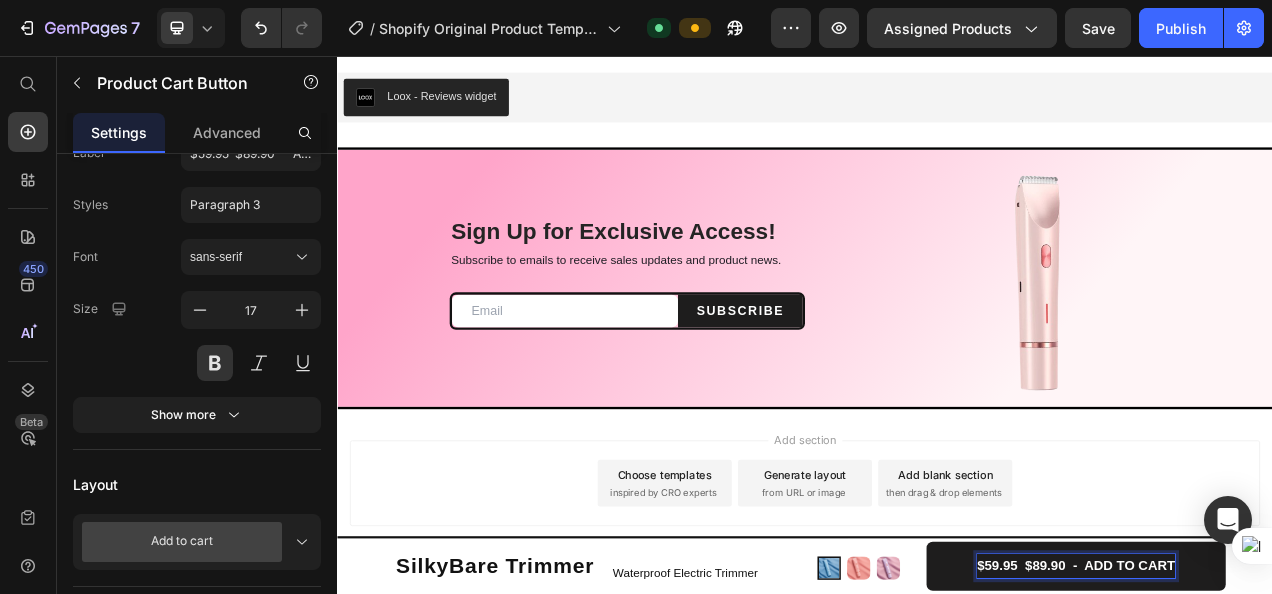 click on "$59.95  $89.90  -  ADD TO CART" at bounding box center (1285, 710) 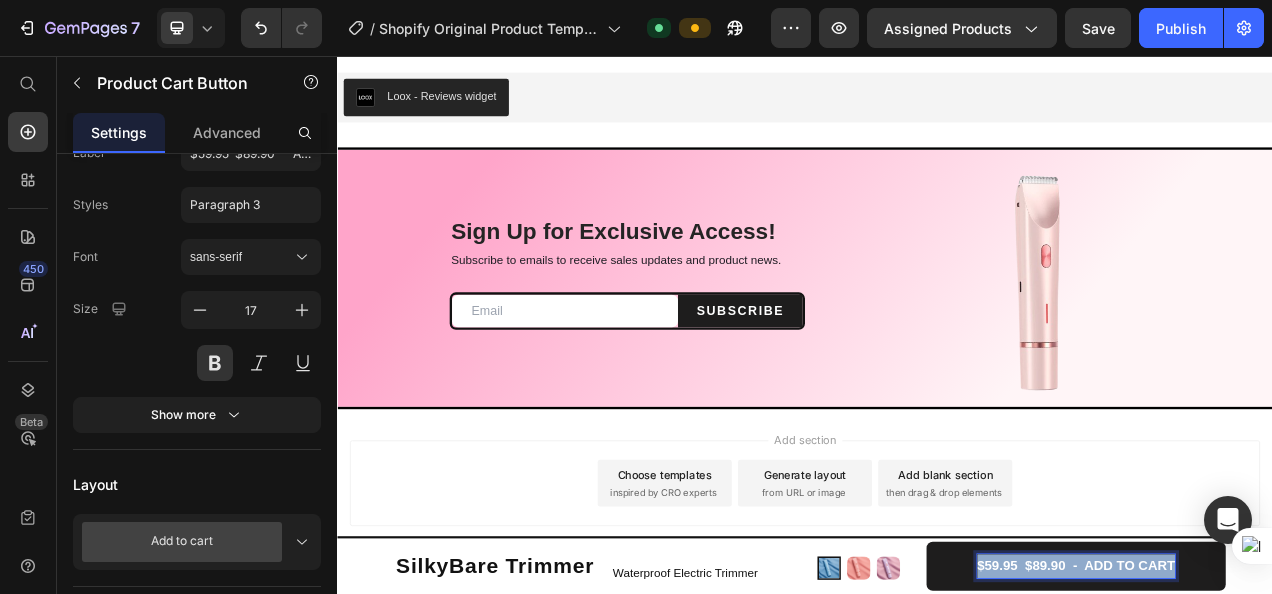 drag, startPoint x: 1394, startPoint y: 707, endPoint x: 1145, endPoint y: 704, distance: 249.01807 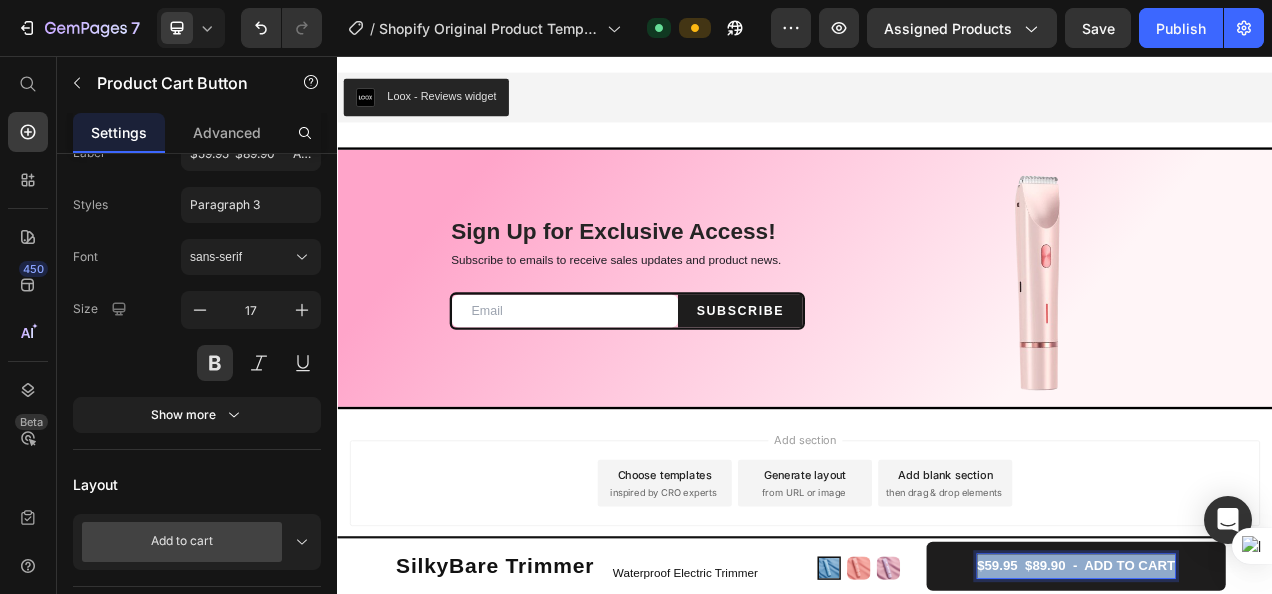 click on "$59.95  $89.90  -  ADD TO CART" at bounding box center [1285, 710] 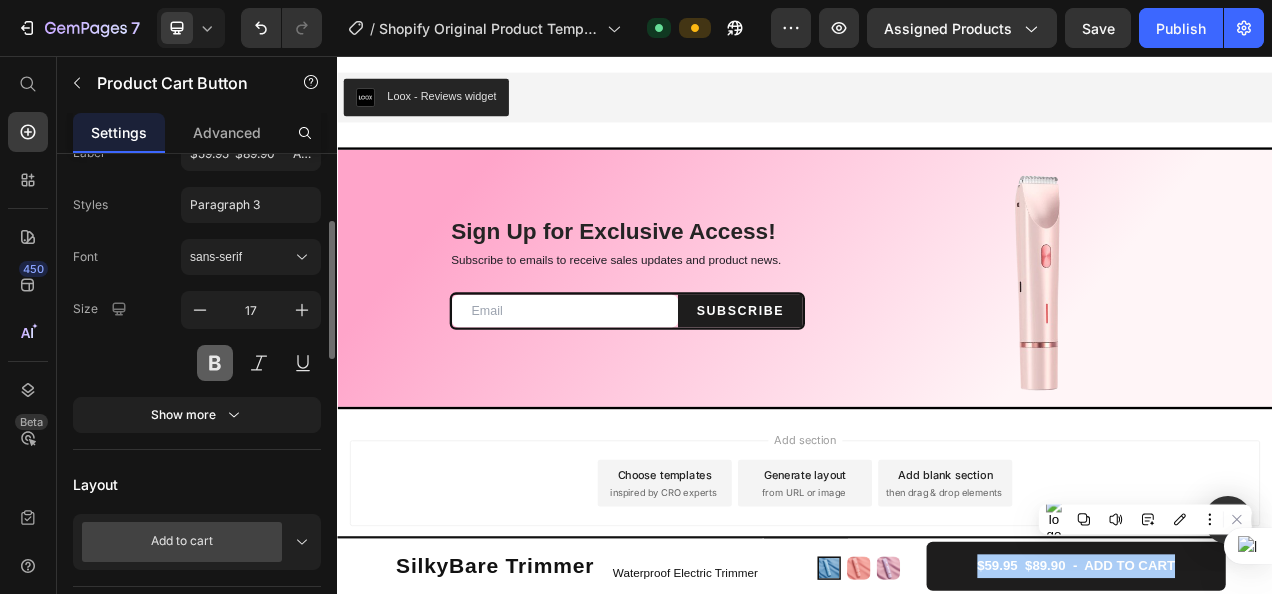 click at bounding box center (215, 363) 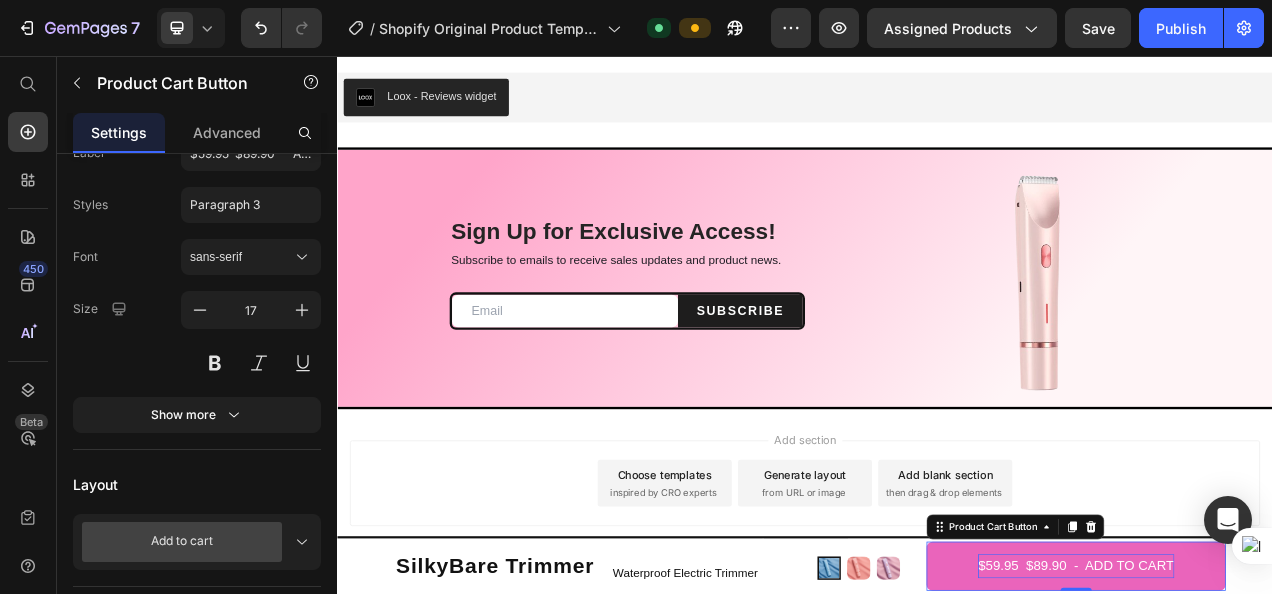 click on "$59.95  $89.90  -  ADD TO CART" at bounding box center (1284, 710) 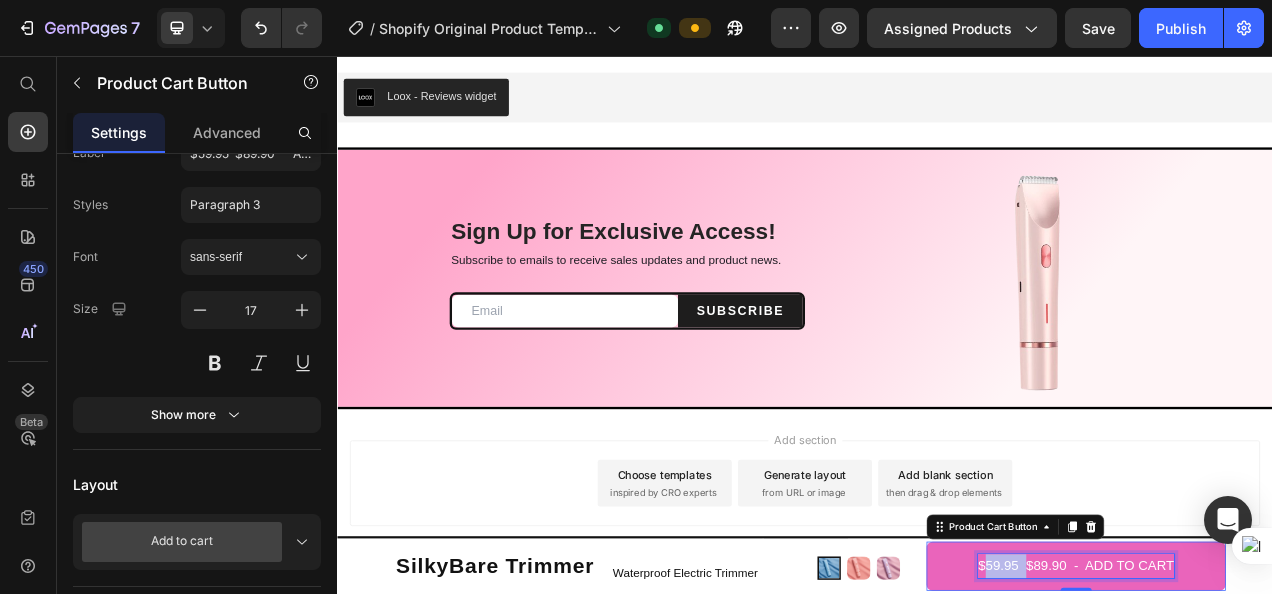 click on "$59.95  $89.90  -  ADD TO CART" at bounding box center (1284, 710) 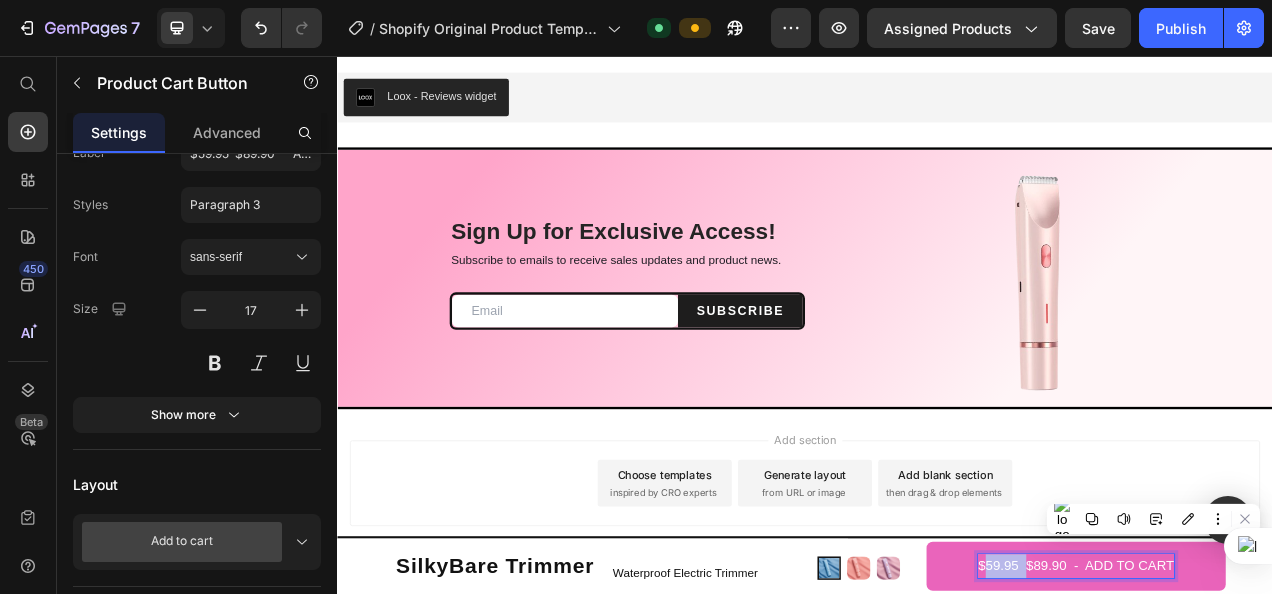 click on "$59.95  $89.90  -  ADD TO CART" at bounding box center (1284, 710) 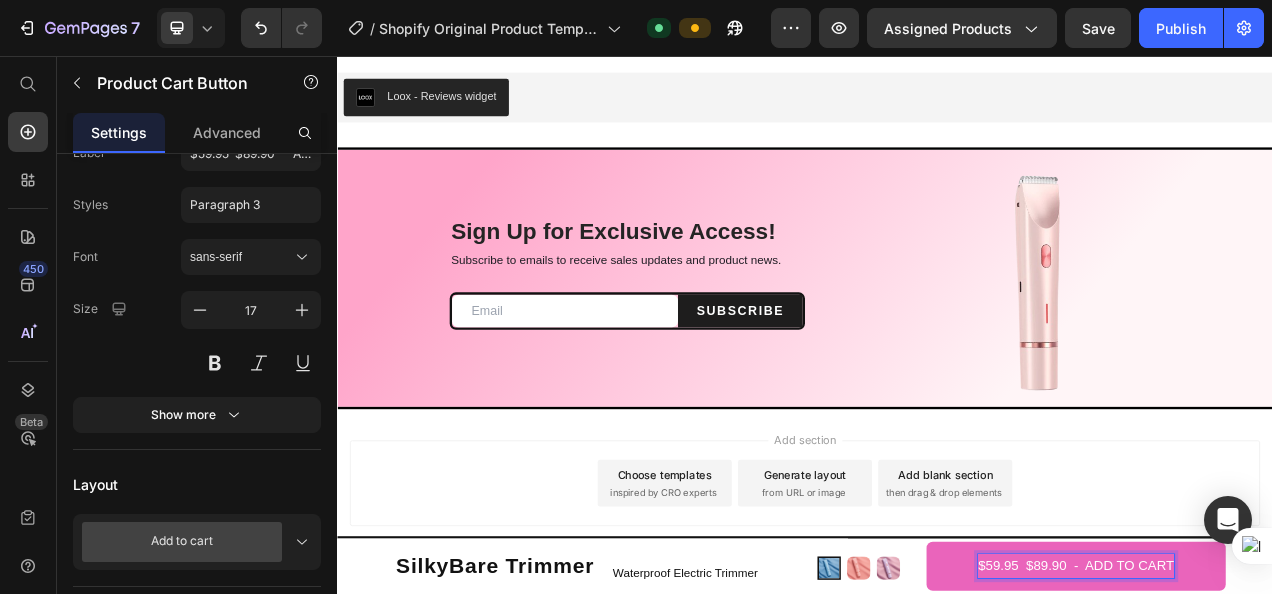 click on "$59.95  $89.90  -  ADD TO CART" at bounding box center (1284, 710) 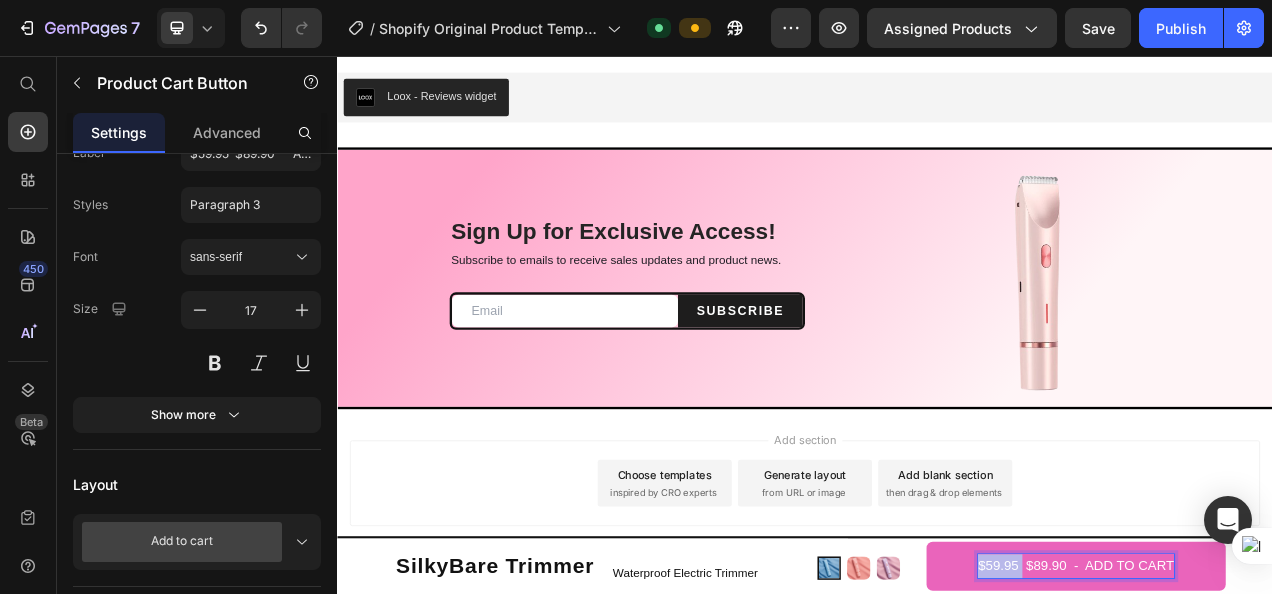 drag, startPoint x: 1193, startPoint y: 713, endPoint x: 1131, endPoint y: 711, distance: 62.03225 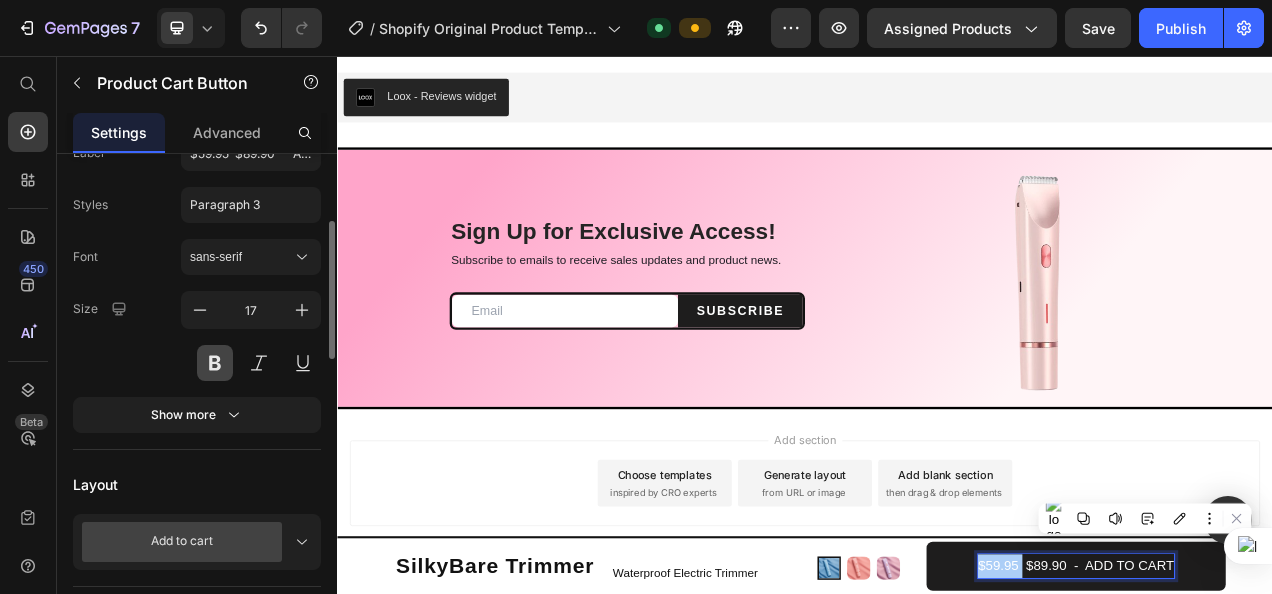 click at bounding box center [215, 363] 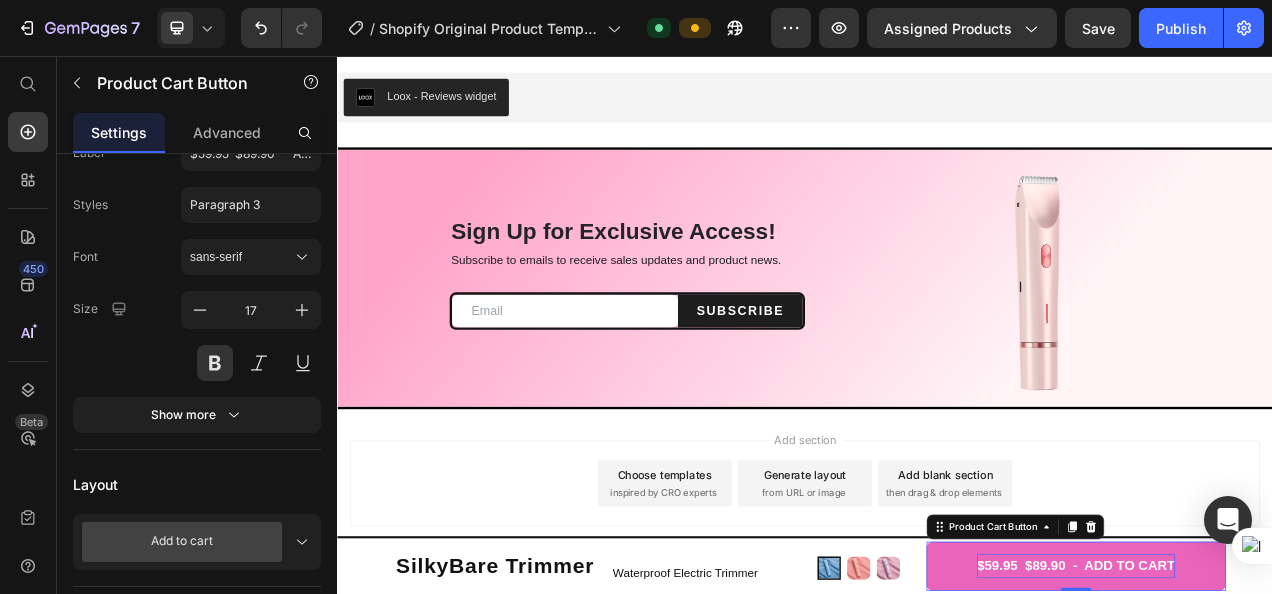 click on "$59.95  $89.90  -  ADD TO CART" at bounding box center (1285, 710) 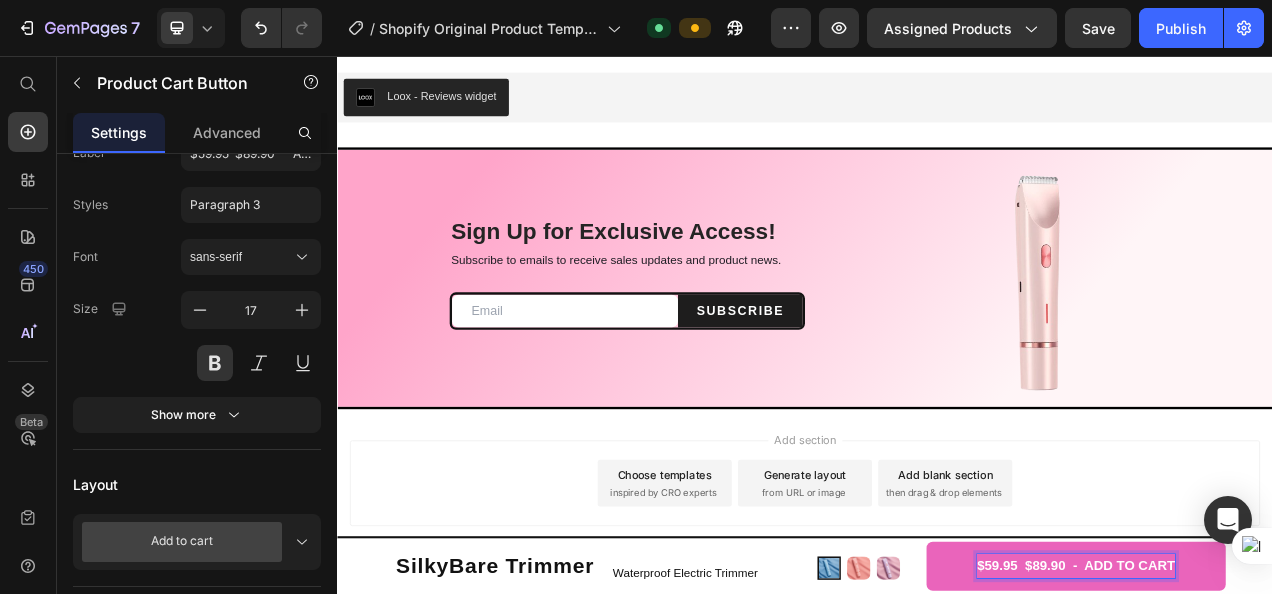 click on "$59.95  $89.90  -  ADD TO CART" at bounding box center [1285, 710] 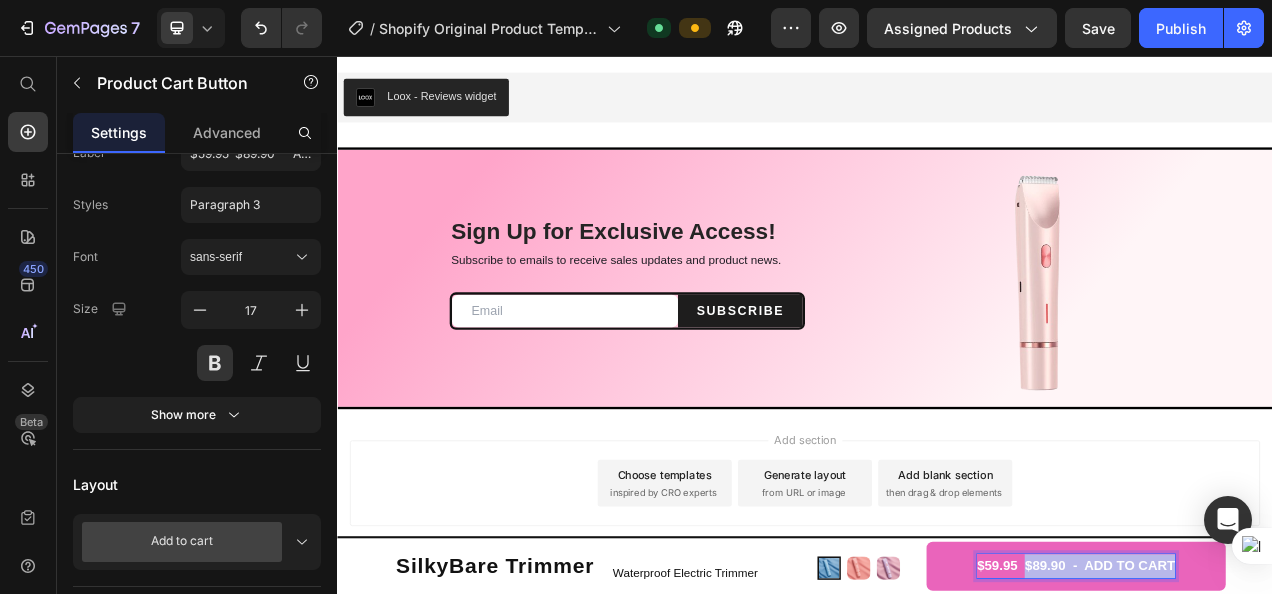drag, startPoint x: 1205, startPoint y: 710, endPoint x: 1388, endPoint y: 715, distance: 183.0683 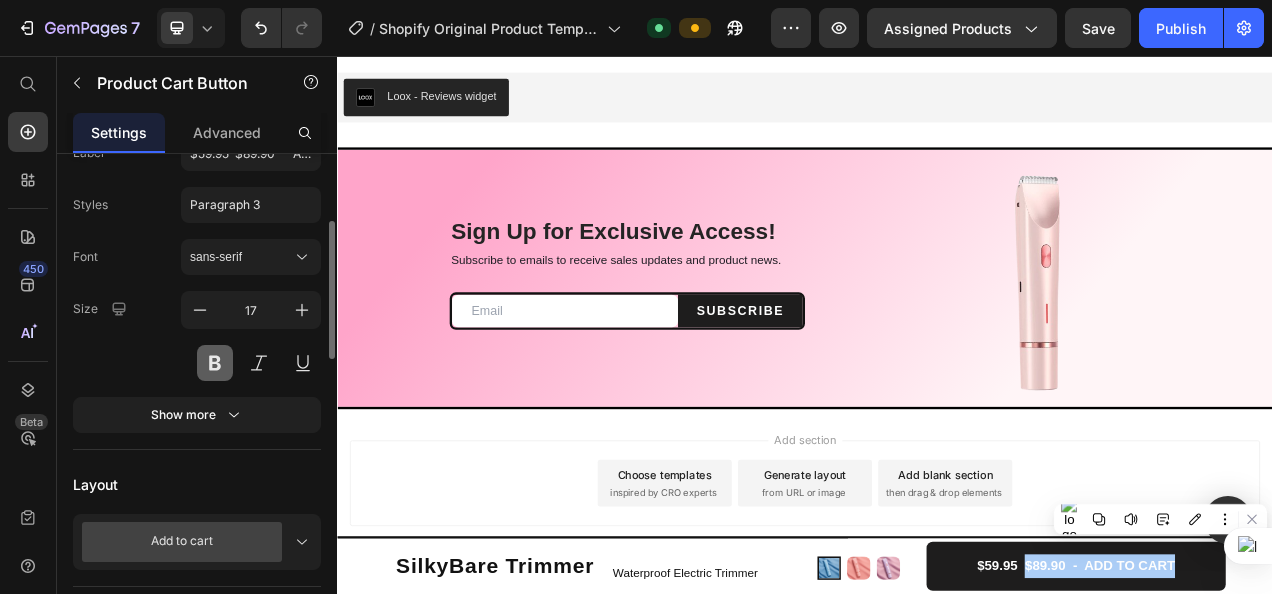 click at bounding box center (215, 363) 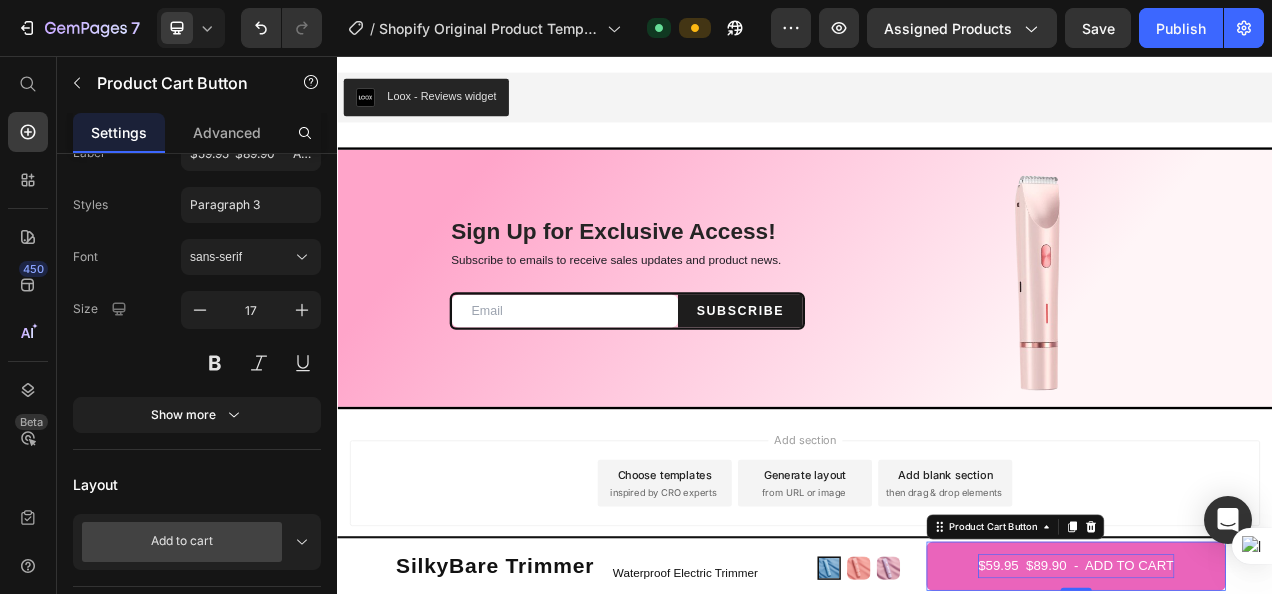 click on "$59.95  $89.90  -  ADD TO CART" at bounding box center [1284, 710] 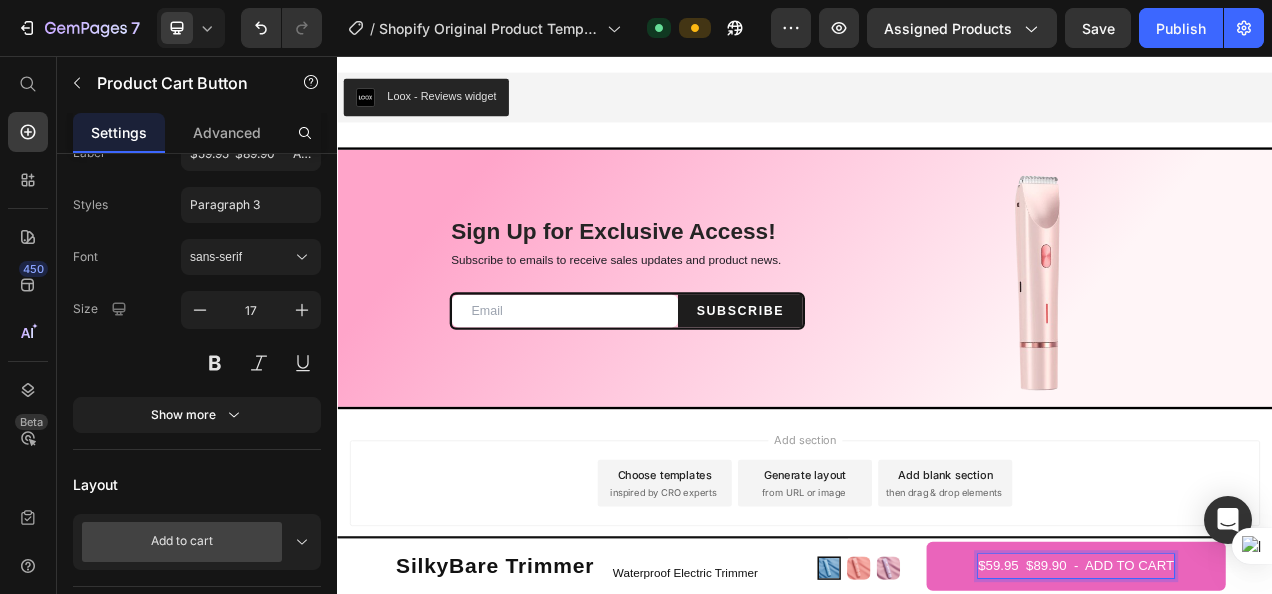 click on "$59.95  $89.90  -  ADD TO CART" at bounding box center (1284, 710) 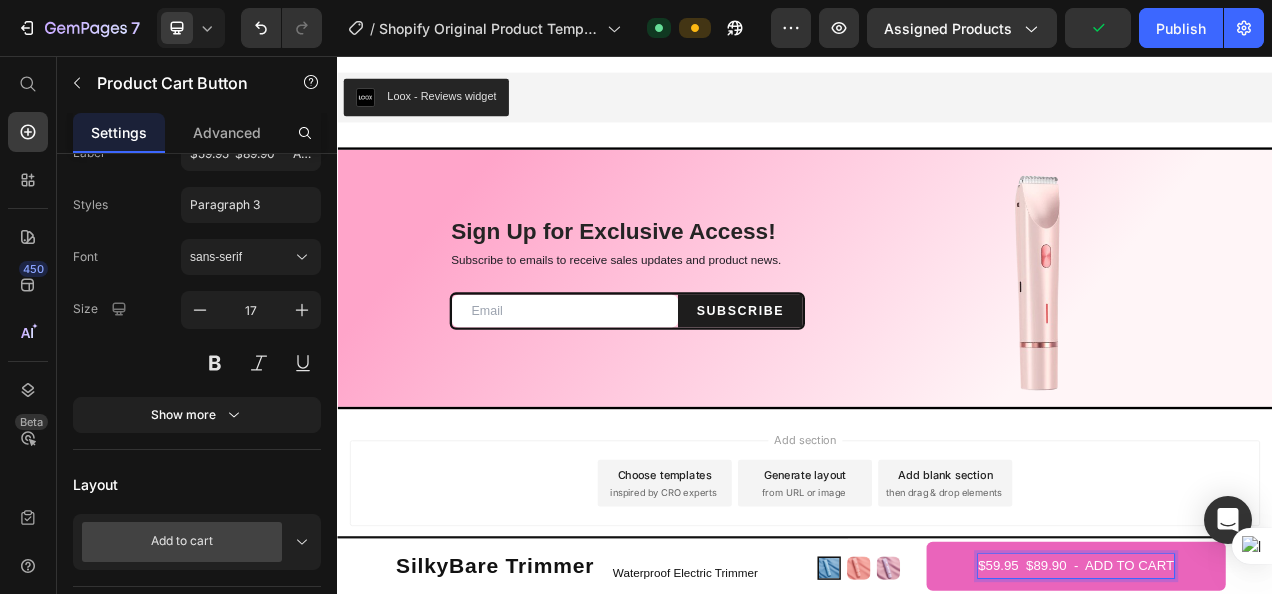 click on "$59.95  $89.90  -  ADD TO CART" at bounding box center (1284, 710) 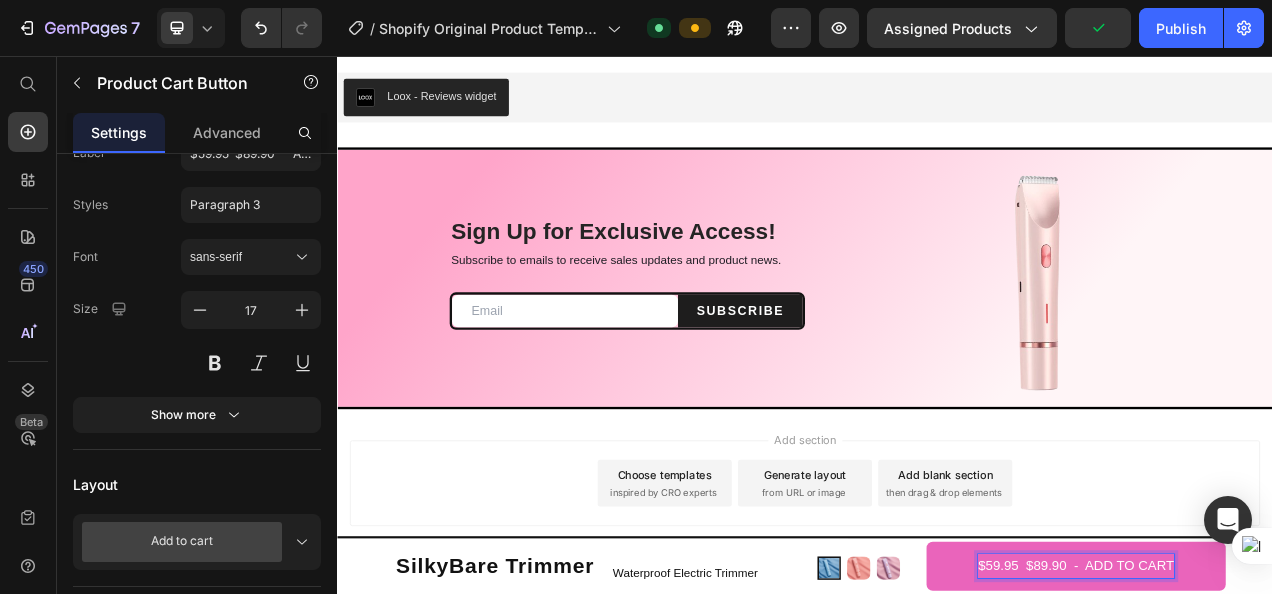 click on "$59.95  $89.90  -  ADD TO CART" at bounding box center [1284, 710] 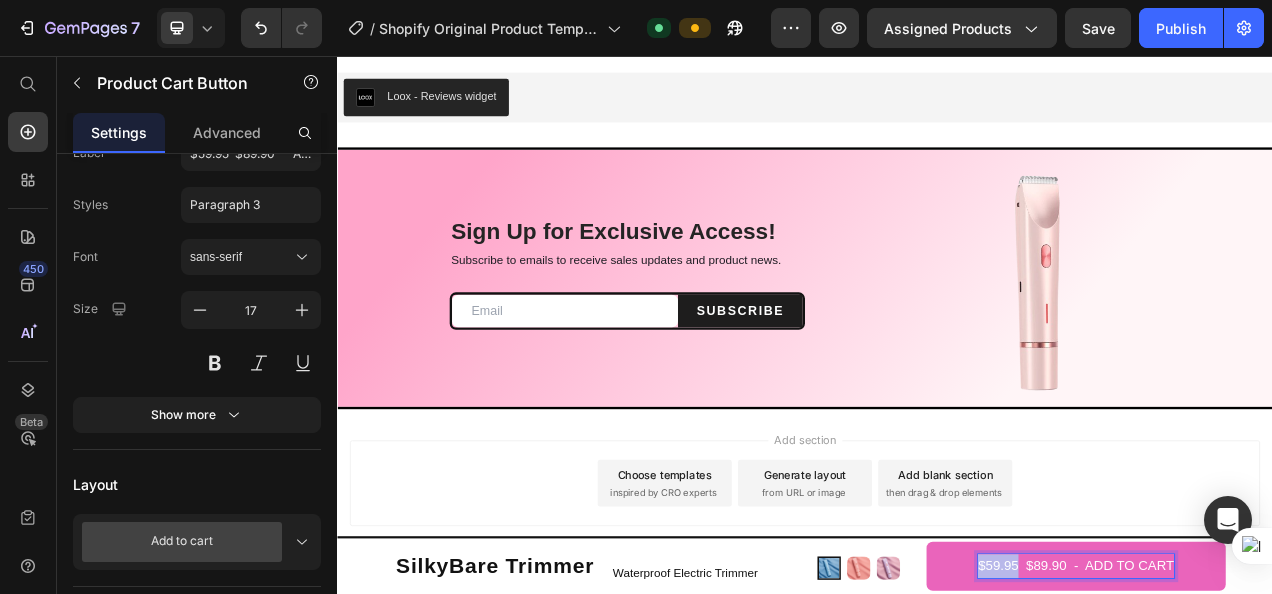 drag, startPoint x: 1193, startPoint y: 708, endPoint x: 1143, endPoint y: 709, distance: 50.01 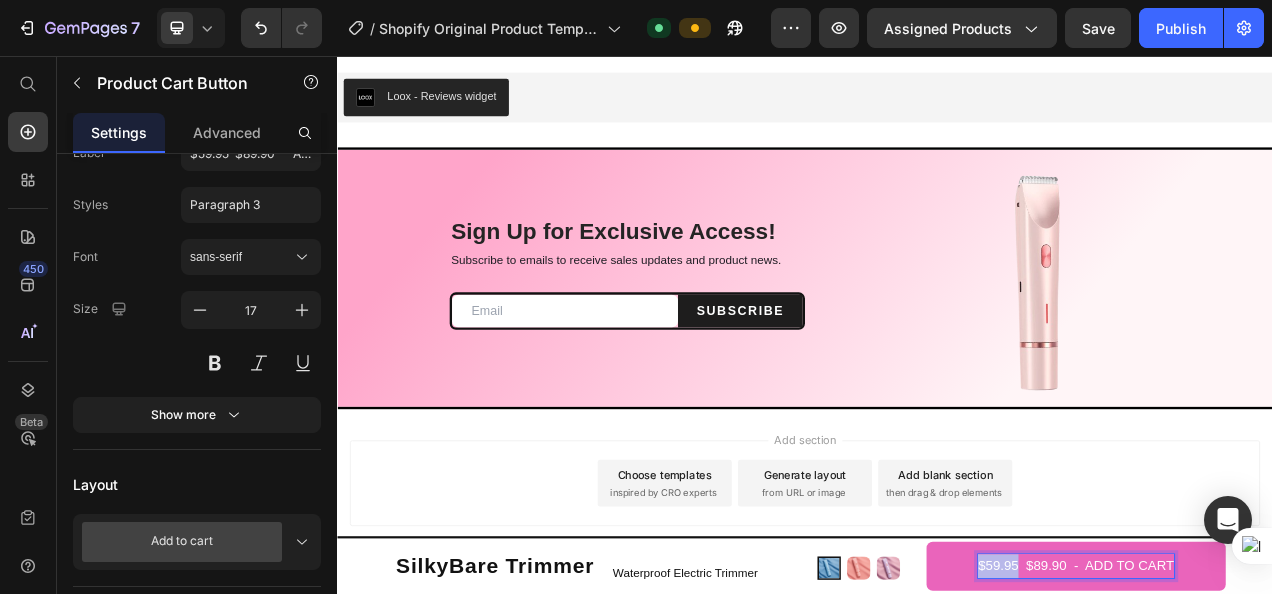 click on "$59.95  $89.90  -  ADD TO CART" at bounding box center [1285, 710] 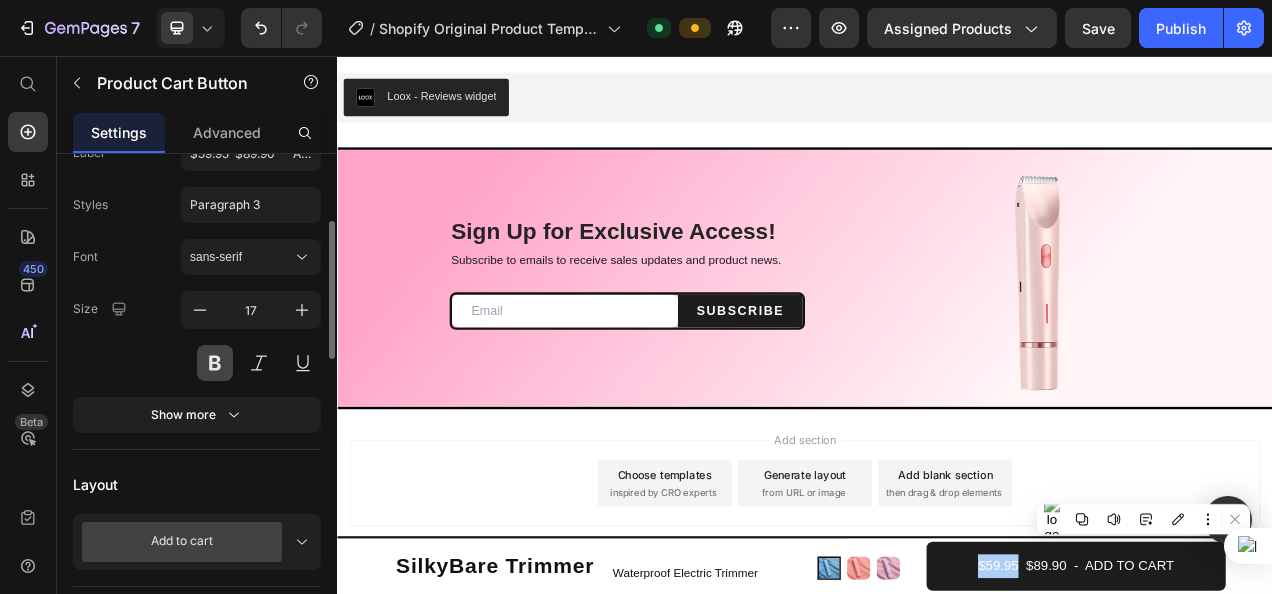 click at bounding box center [215, 363] 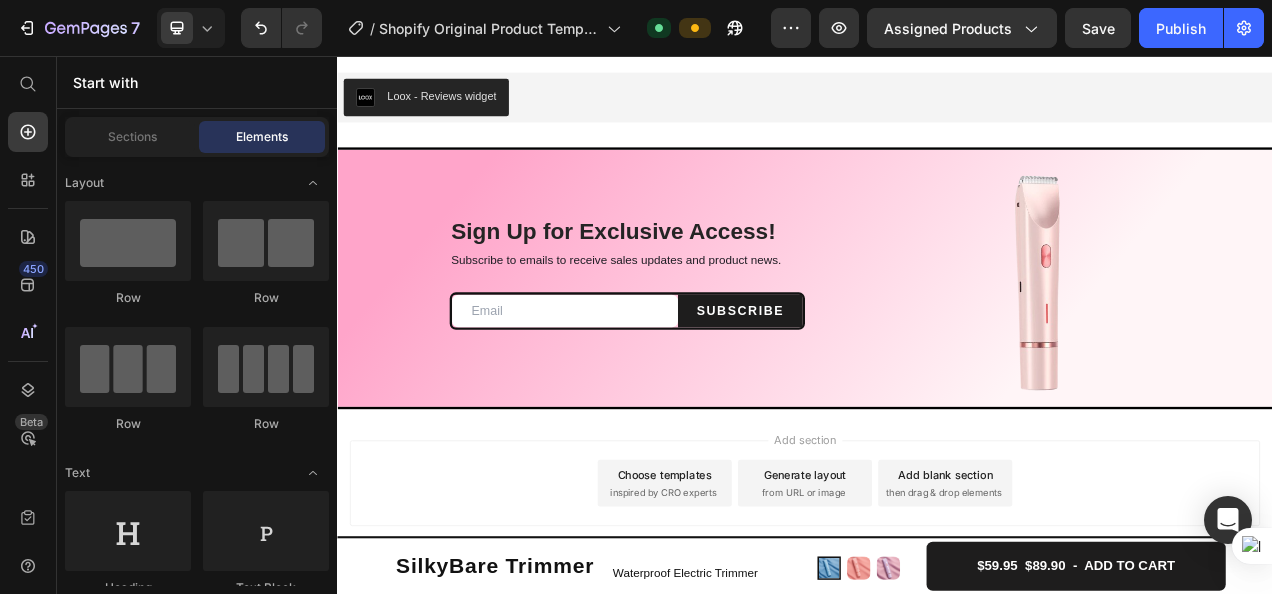 click on "Add section Choose templates inspired by CRO experts Generate layout from URL or image Add blank section then drag & drop elements" at bounding box center [937, 604] 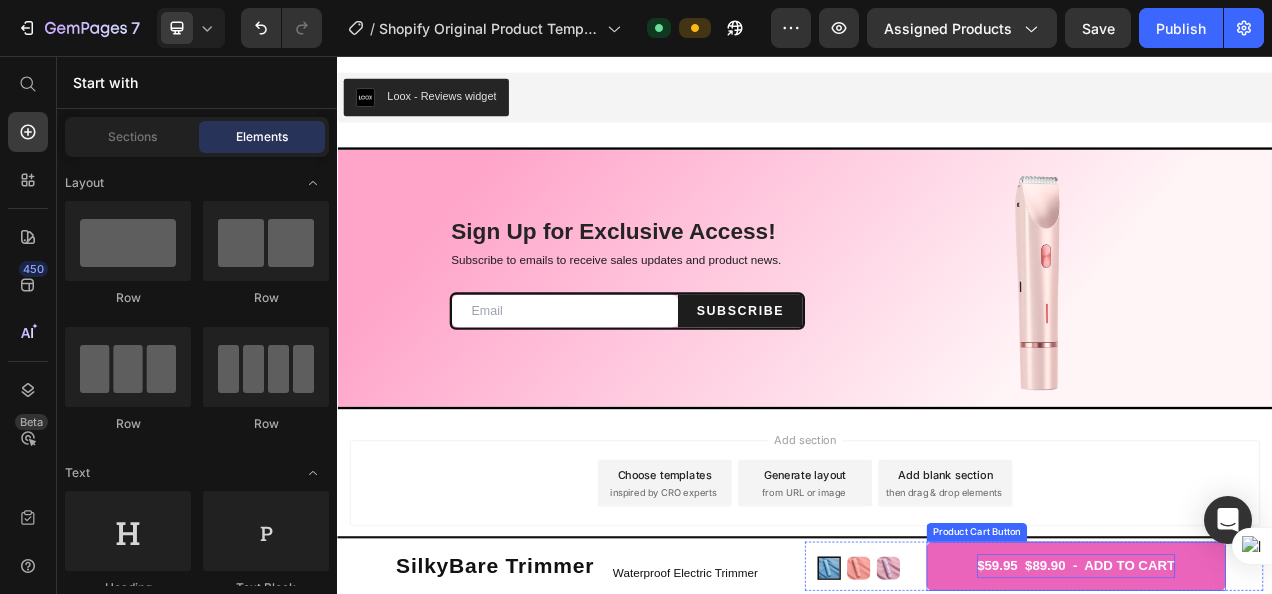 click on "$59.95  $89.90  -  ADD TO CART" at bounding box center (1285, 710) 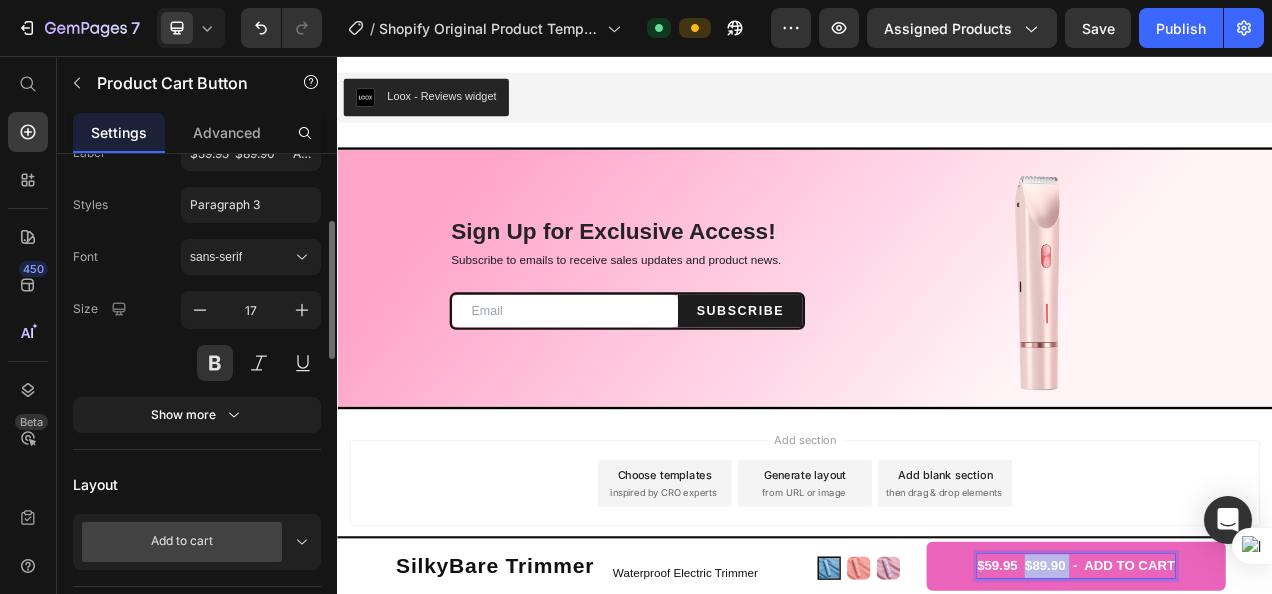 drag, startPoint x: 1262, startPoint y: 706, endPoint x: 1204, endPoint y: 713, distance: 58.420887 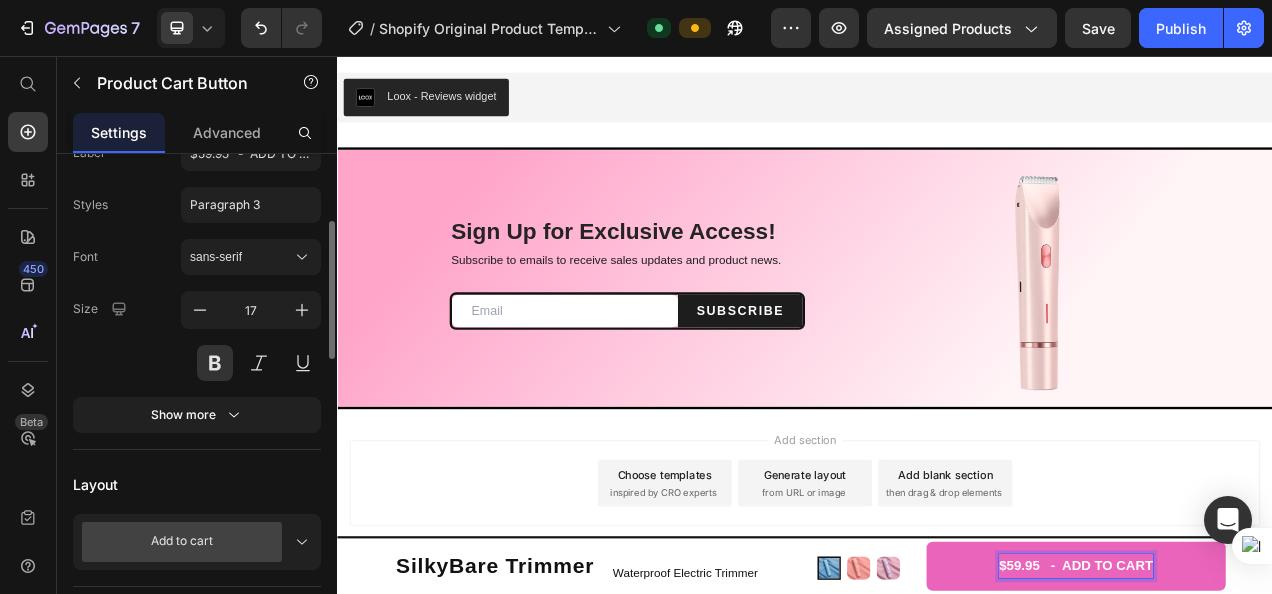 scroll, scrollTop: 292, scrollLeft: 0, axis: vertical 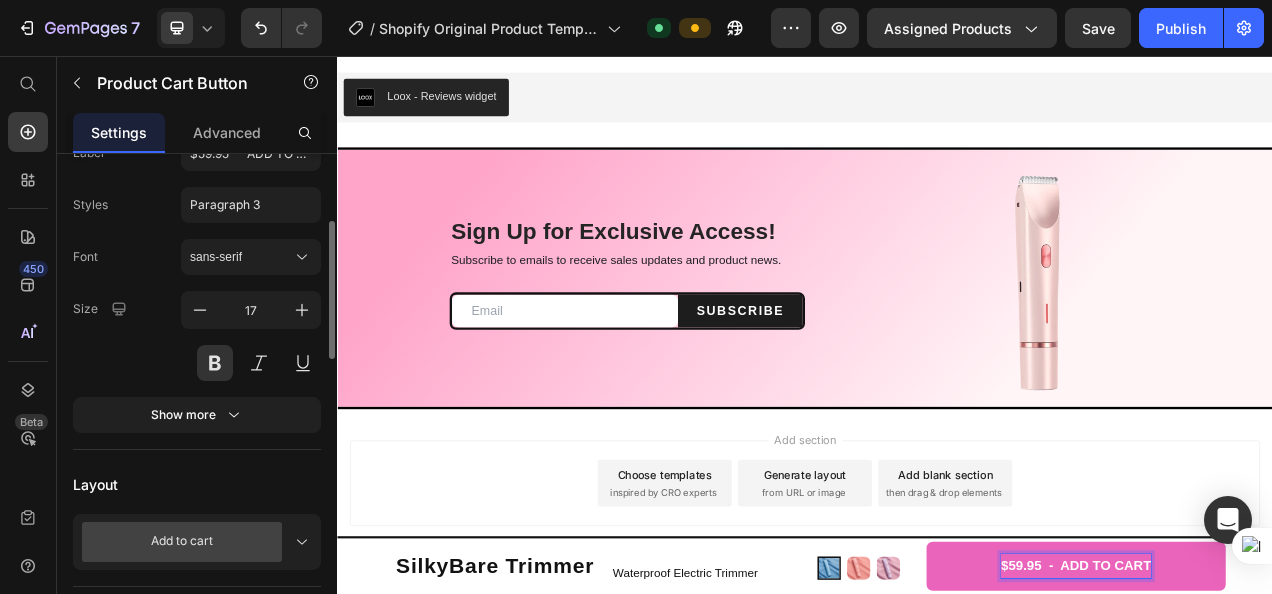 click on "Add section Choose templates inspired by CRO experts Generate layout from URL or image Add blank section then drag & drop elements" at bounding box center [937, 604] 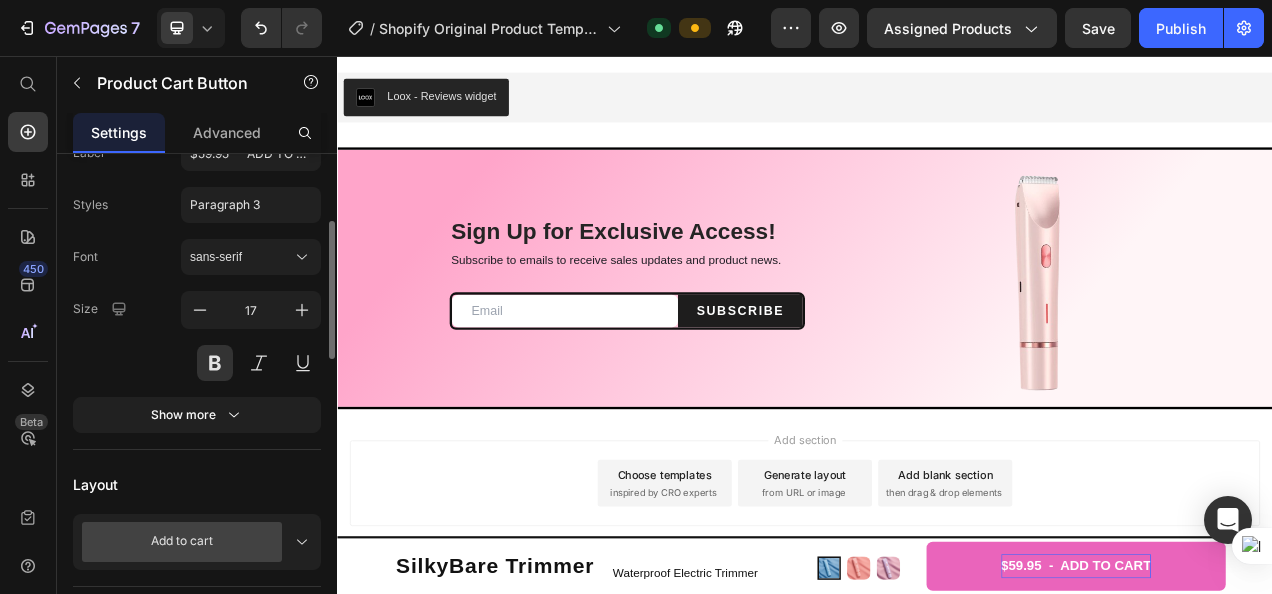 scroll, scrollTop: 0, scrollLeft: 0, axis: both 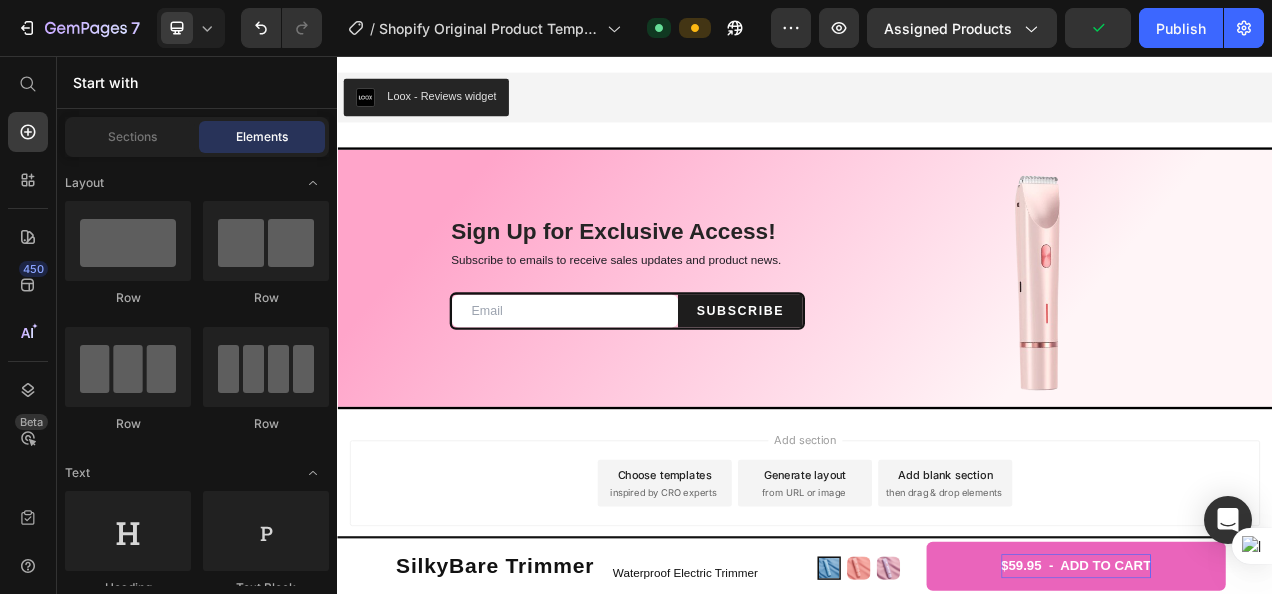 click on "Add section Choose templates inspired by CRO experts Generate layout from URL or image Add blank section then drag & drop elements" at bounding box center (937, 604) 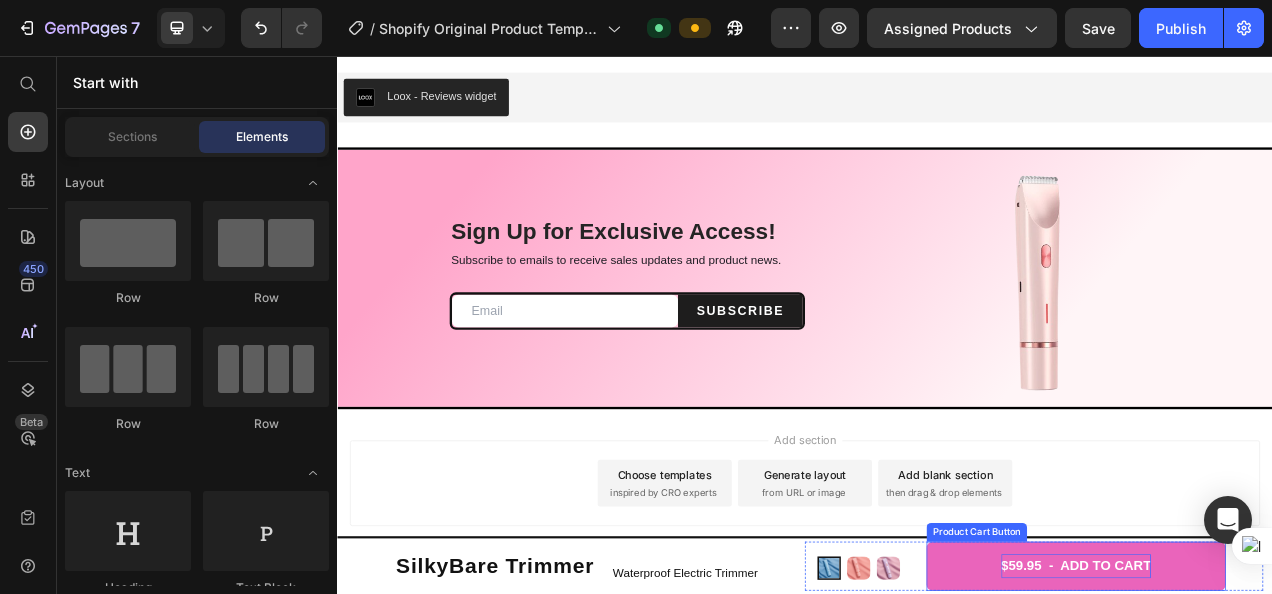 click on "$59.95  -  ADD TO CART" at bounding box center [1285, 710] 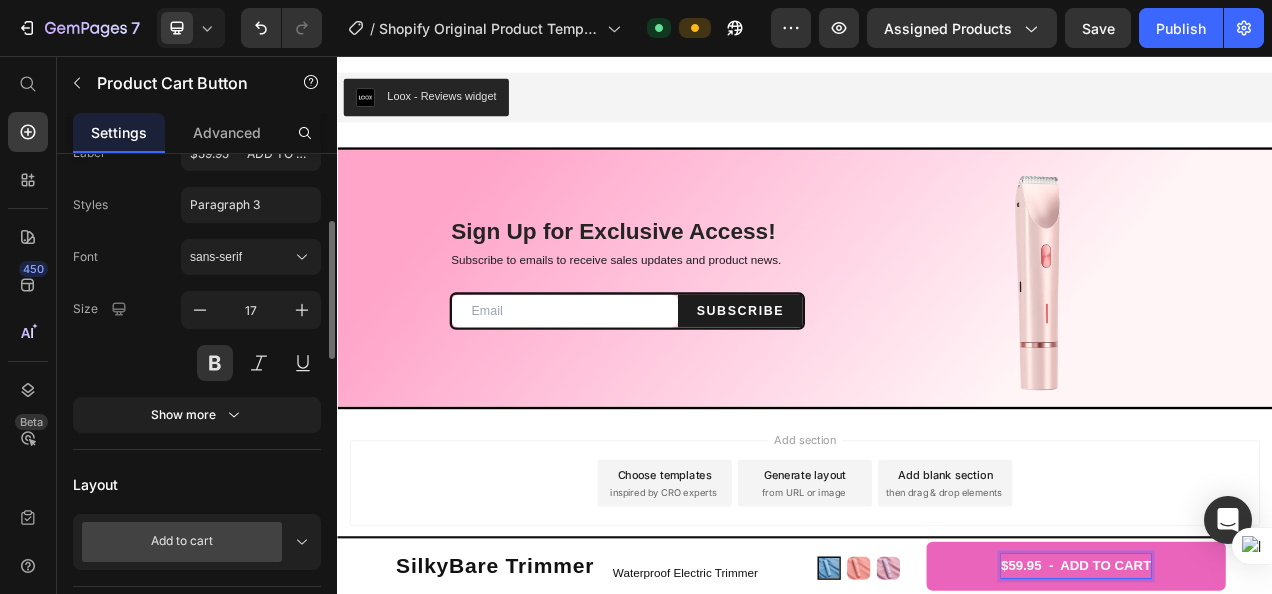click on "$59.95  -  ADD TO CART" at bounding box center (1285, 710) 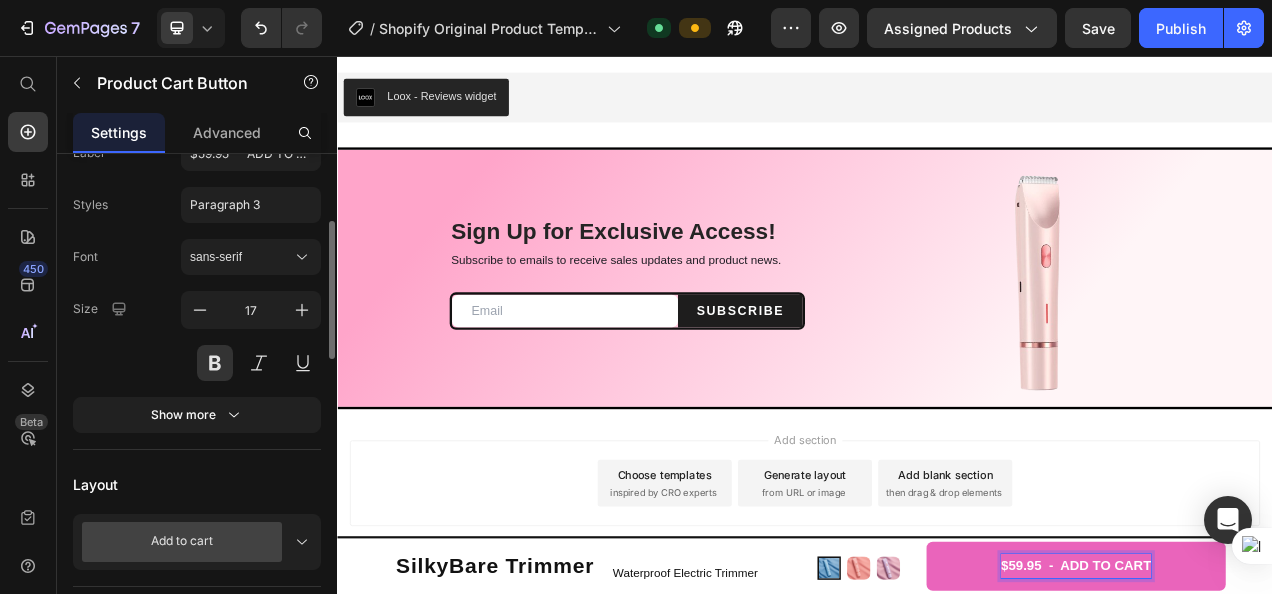 click on "$59.95  -  ADD TO CART" at bounding box center (1285, 710) 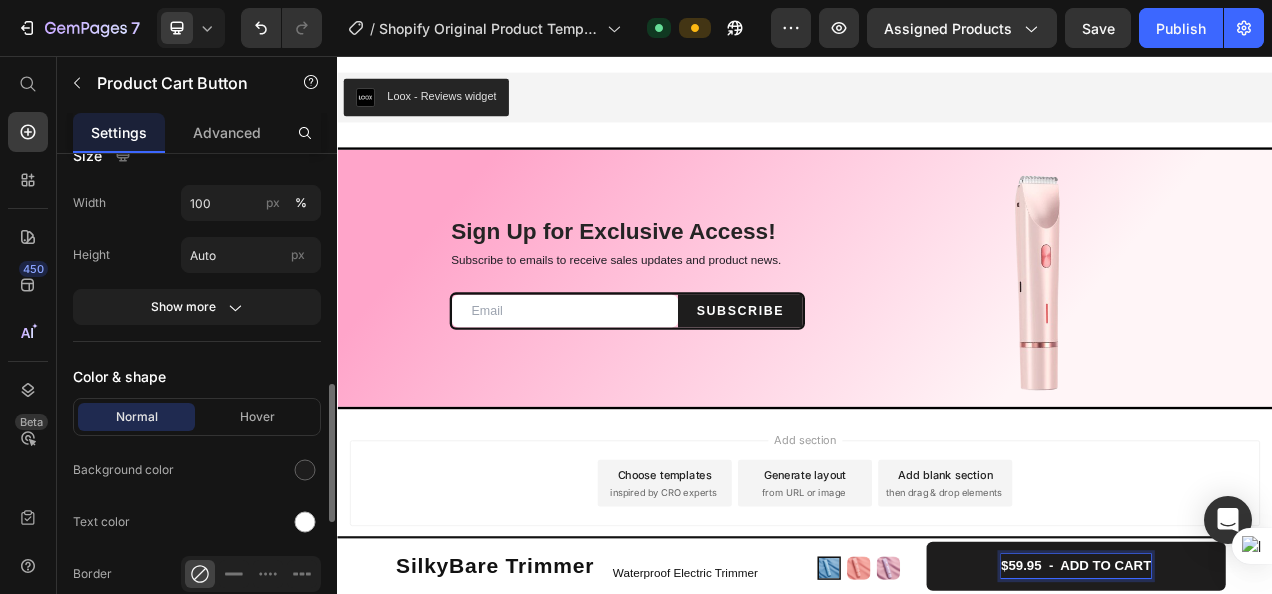 scroll, scrollTop: 828, scrollLeft: 0, axis: vertical 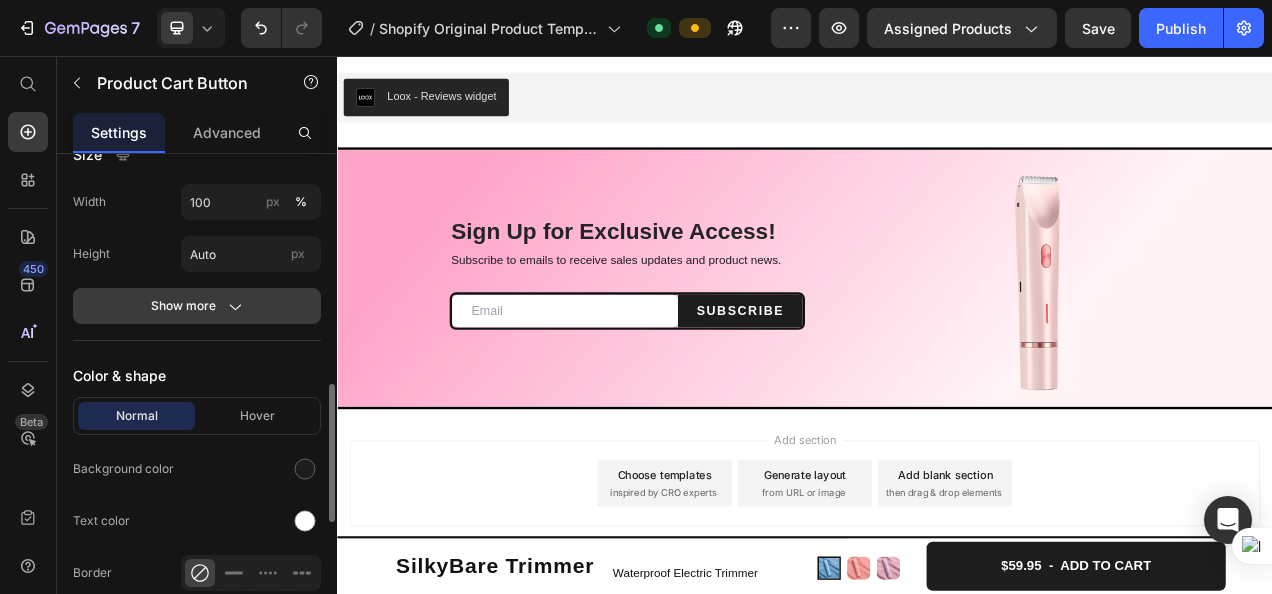 click 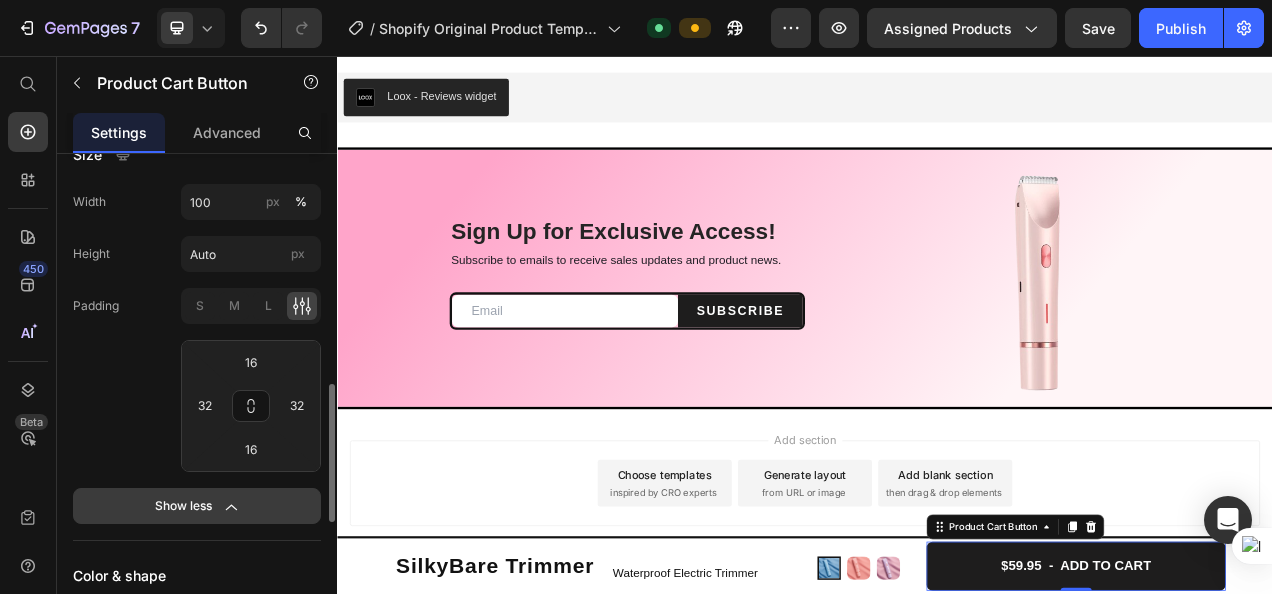 click 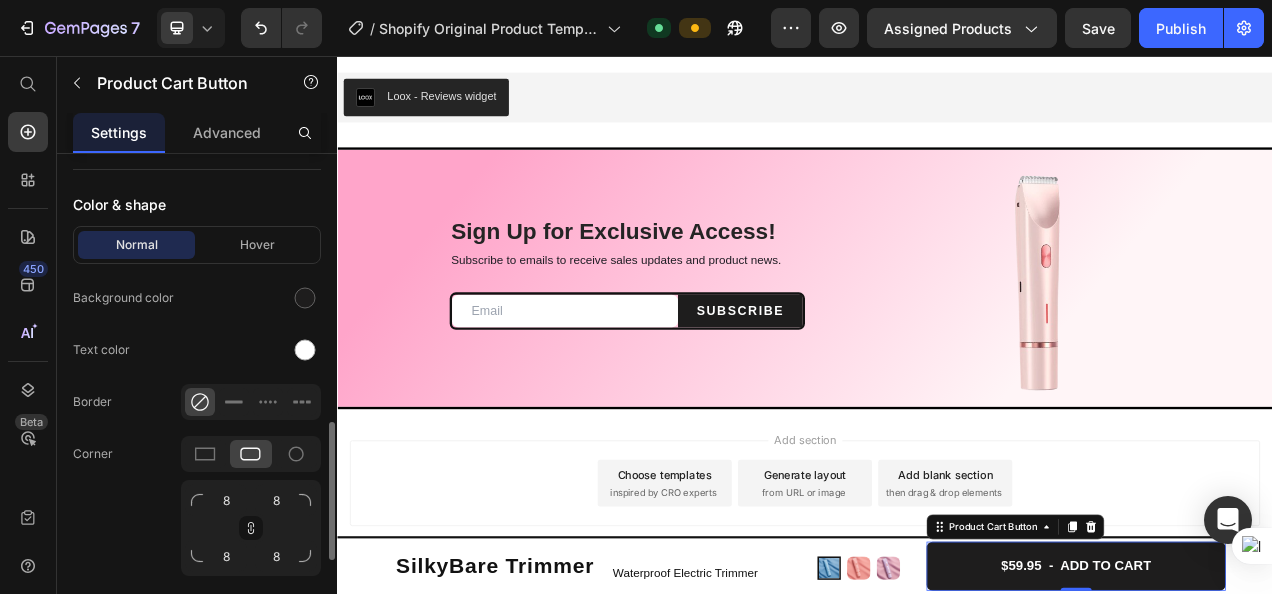 scroll, scrollTop: 1000, scrollLeft: 0, axis: vertical 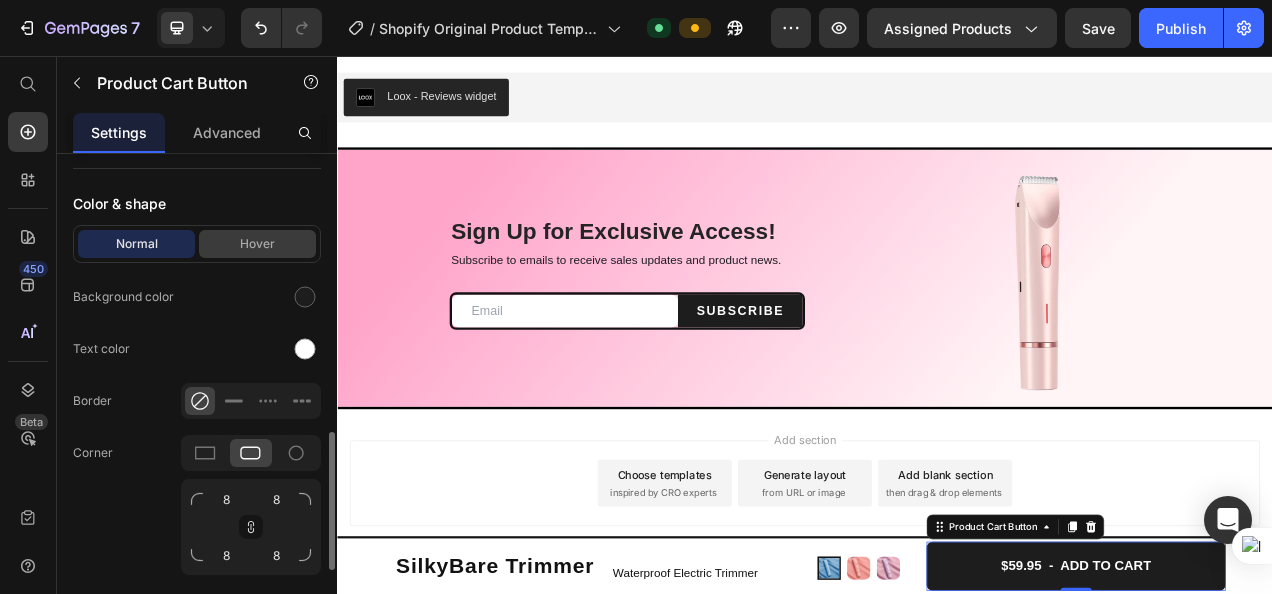 click on "Hover" at bounding box center [257, 244] 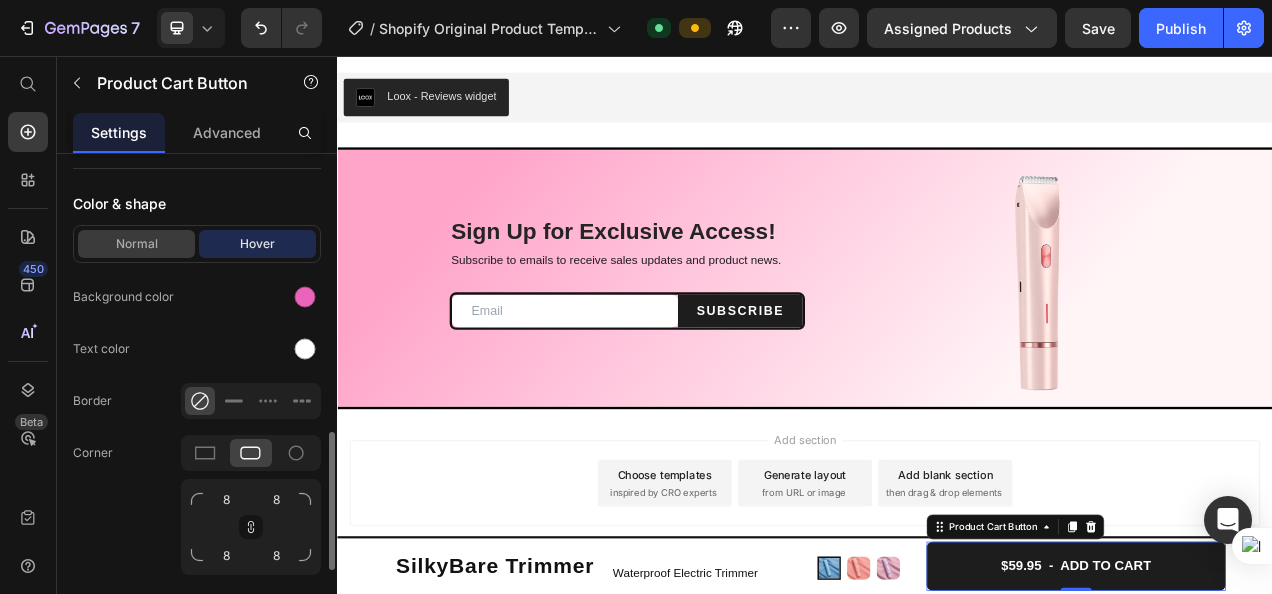 click on "Normal" at bounding box center [136, 244] 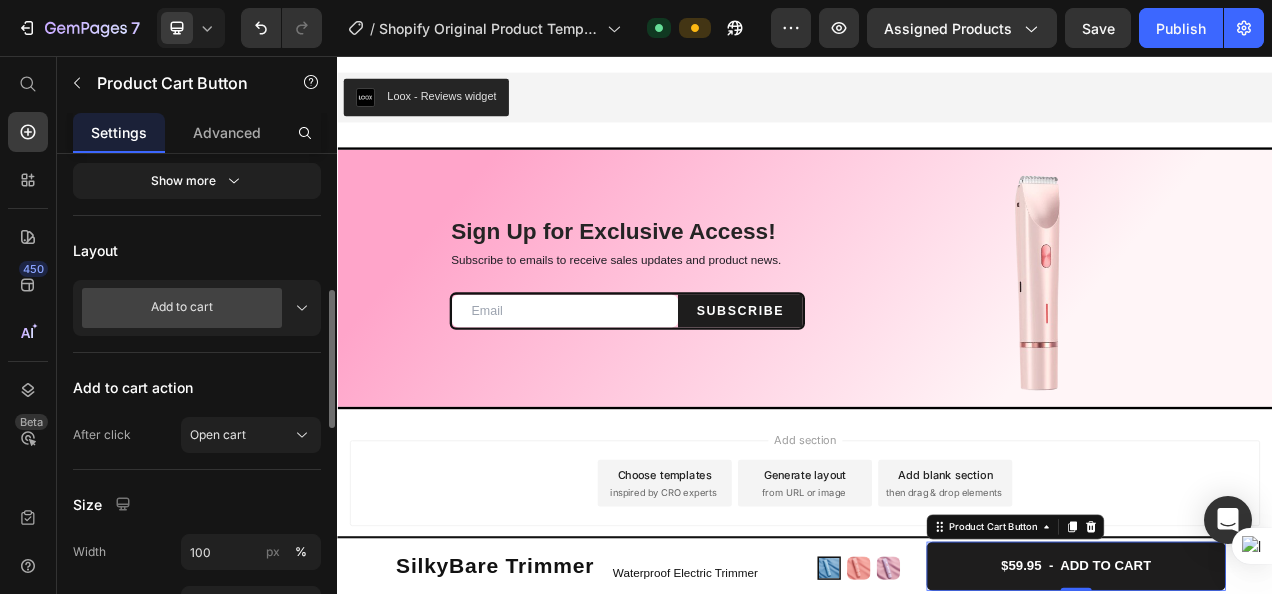 scroll, scrollTop: 481, scrollLeft: 0, axis: vertical 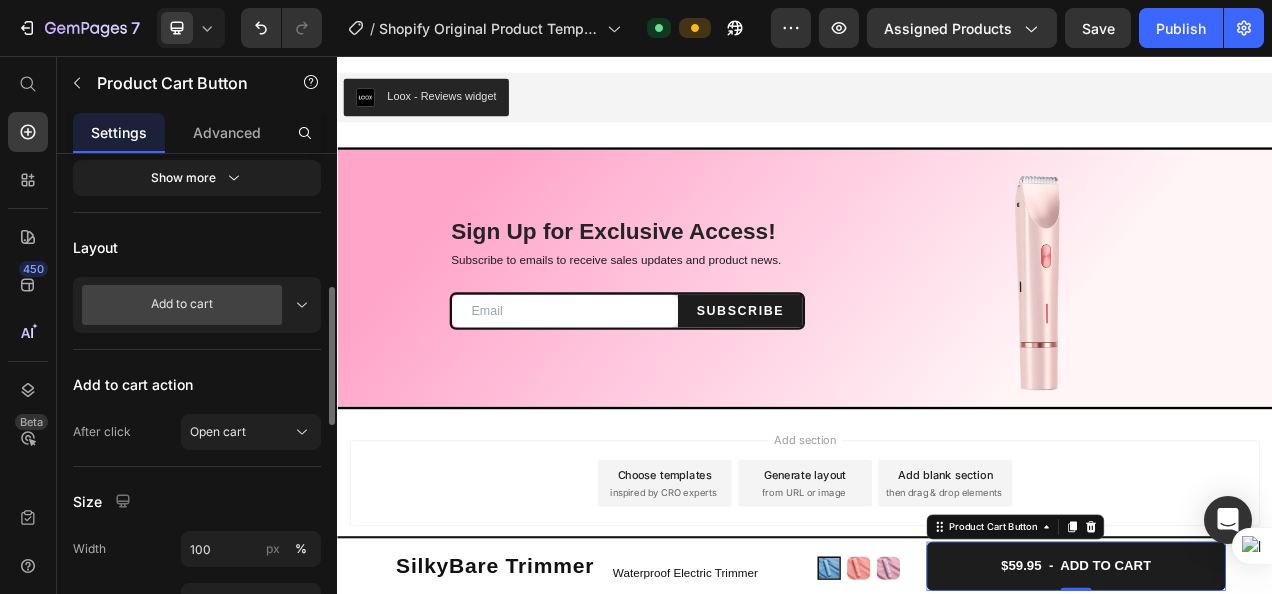 click on "Add to cart" at bounding box center [197, 305] 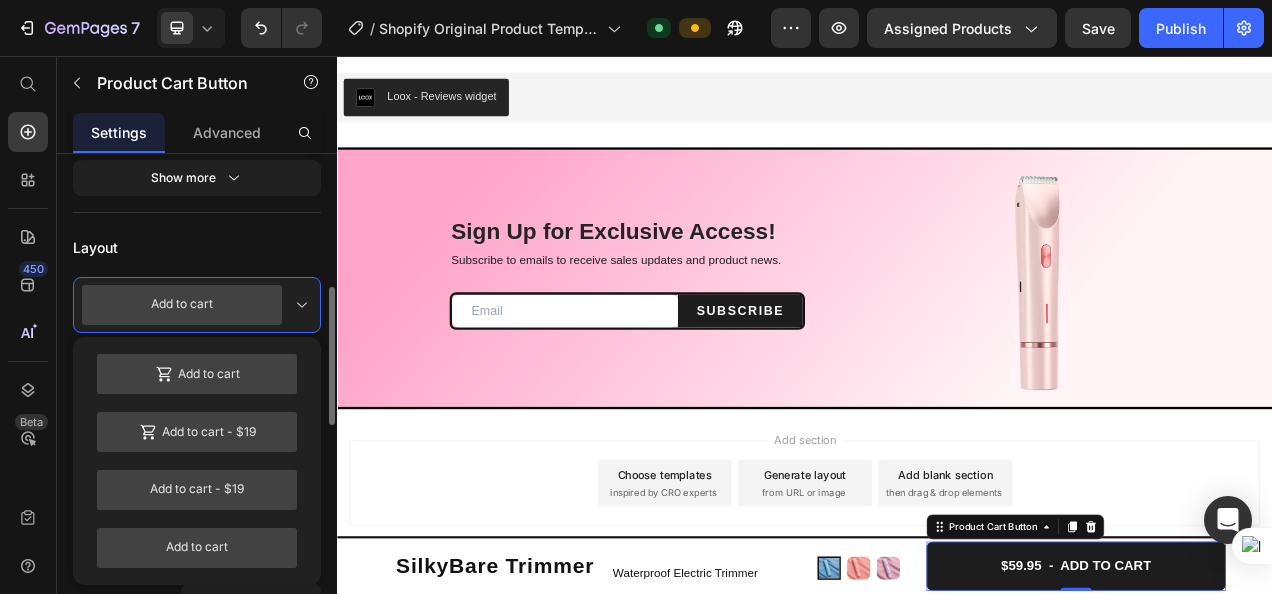 click 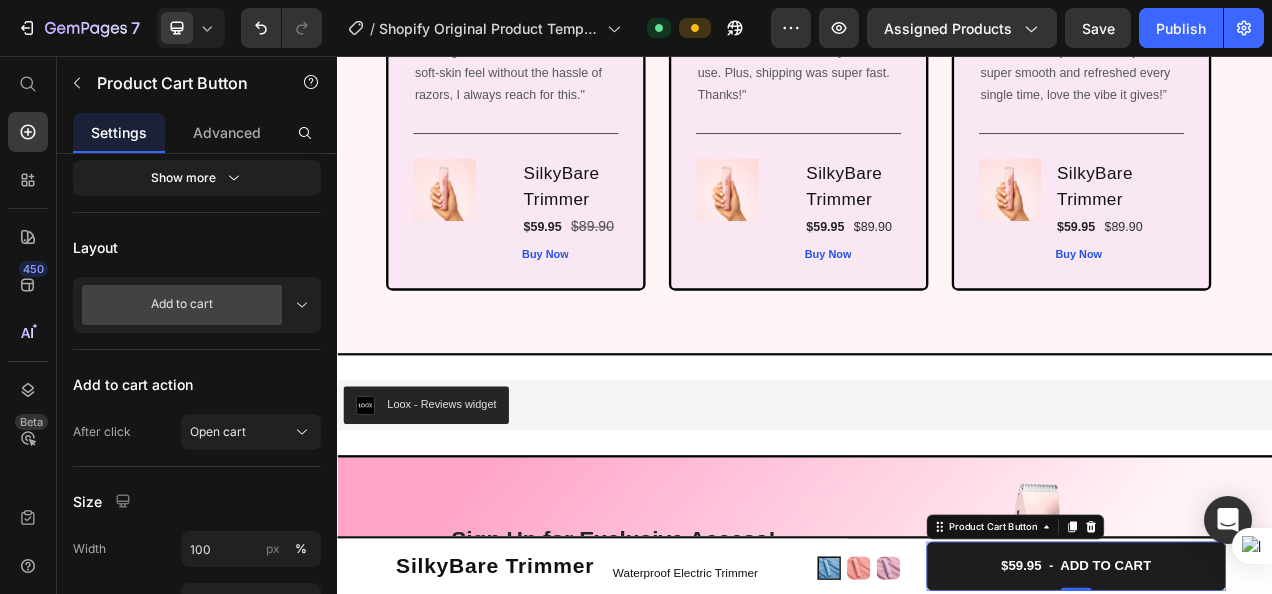 scroll, scrollTop: 6894, scrollLeft: 0, axis: vertical 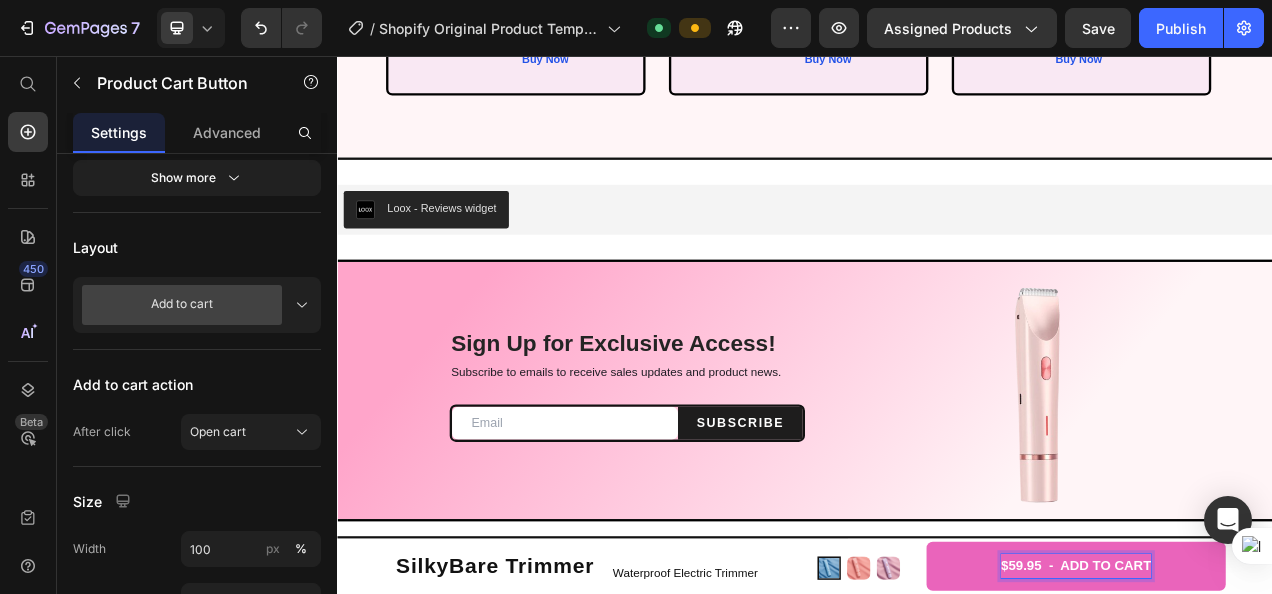 click on "$59.95  -  ADD TO CART" at bounding box center [1285, 710] 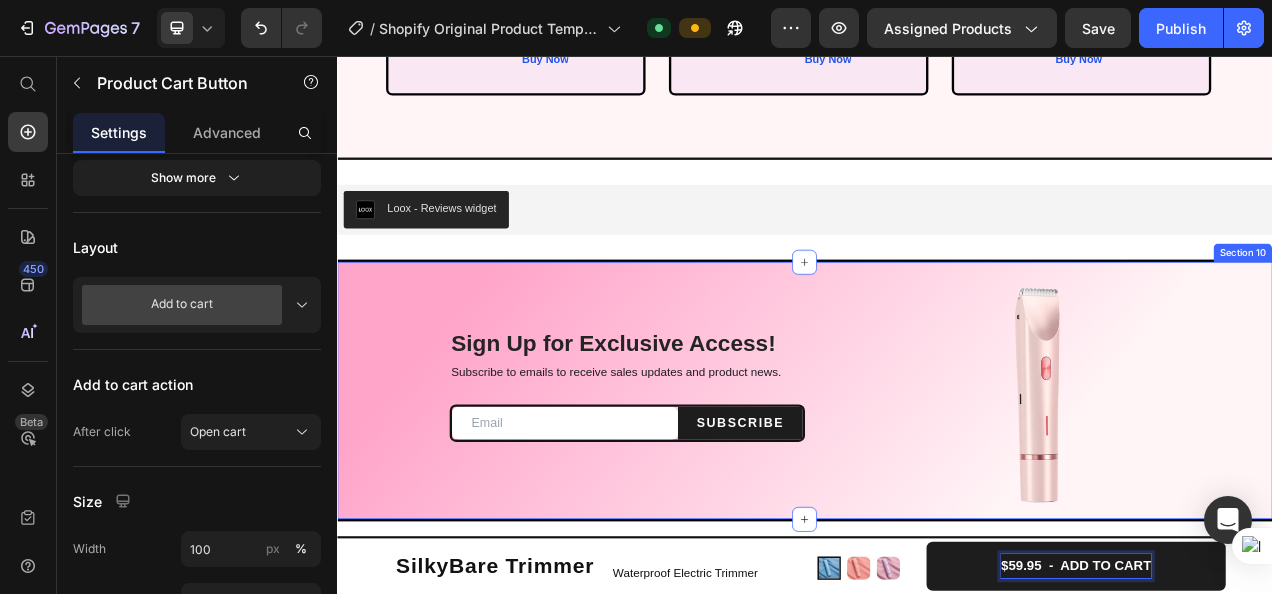 click on "$59.95  -  ADD TO CART" at bounding box center [1285, 710] 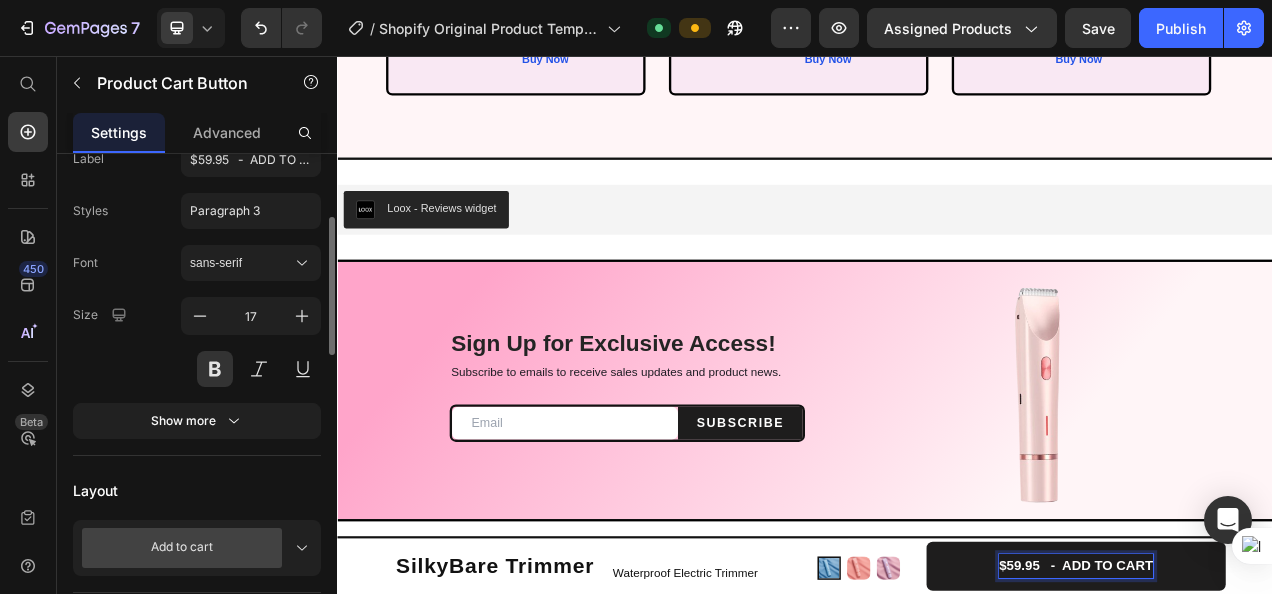 scroll, scrollTop: 236, scrollLeft: 0, axis: vertical 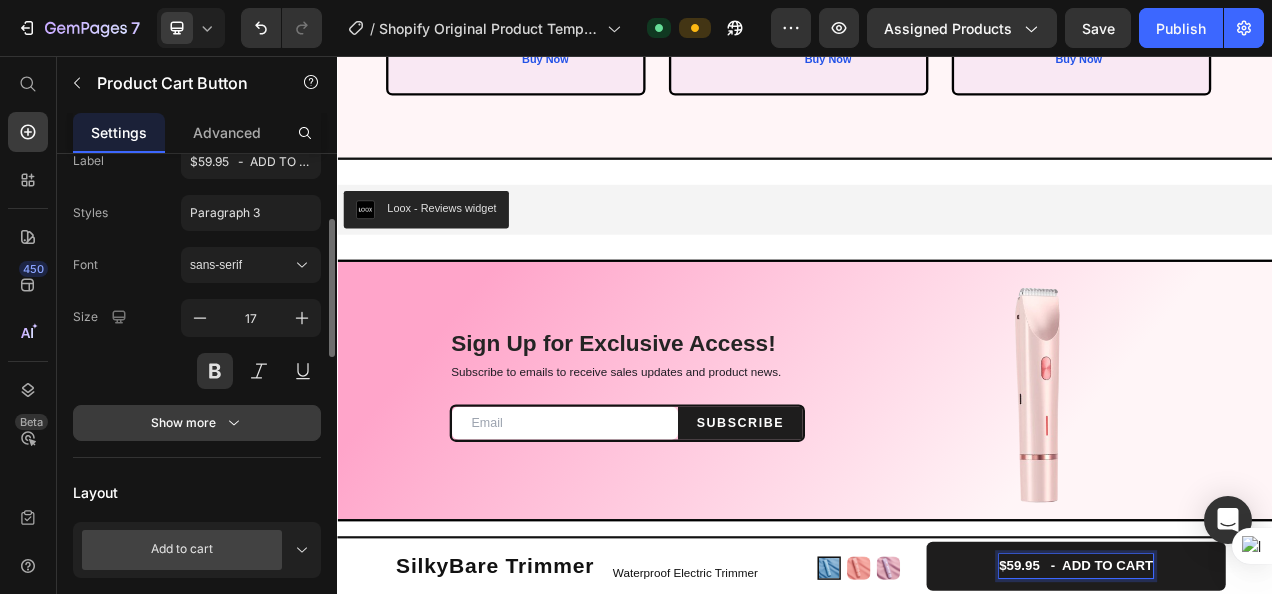 click on "Show more" at bounding box center (197, 423) 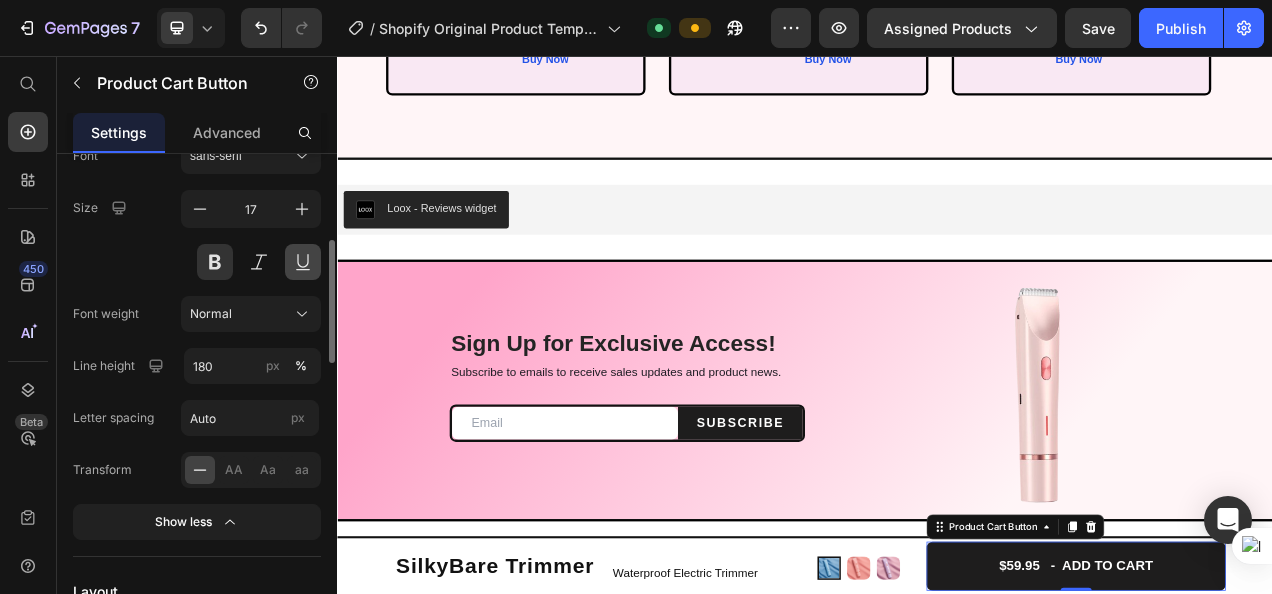 scroll, scrollTop: 346, scrollLeft: 0, axis: vertical 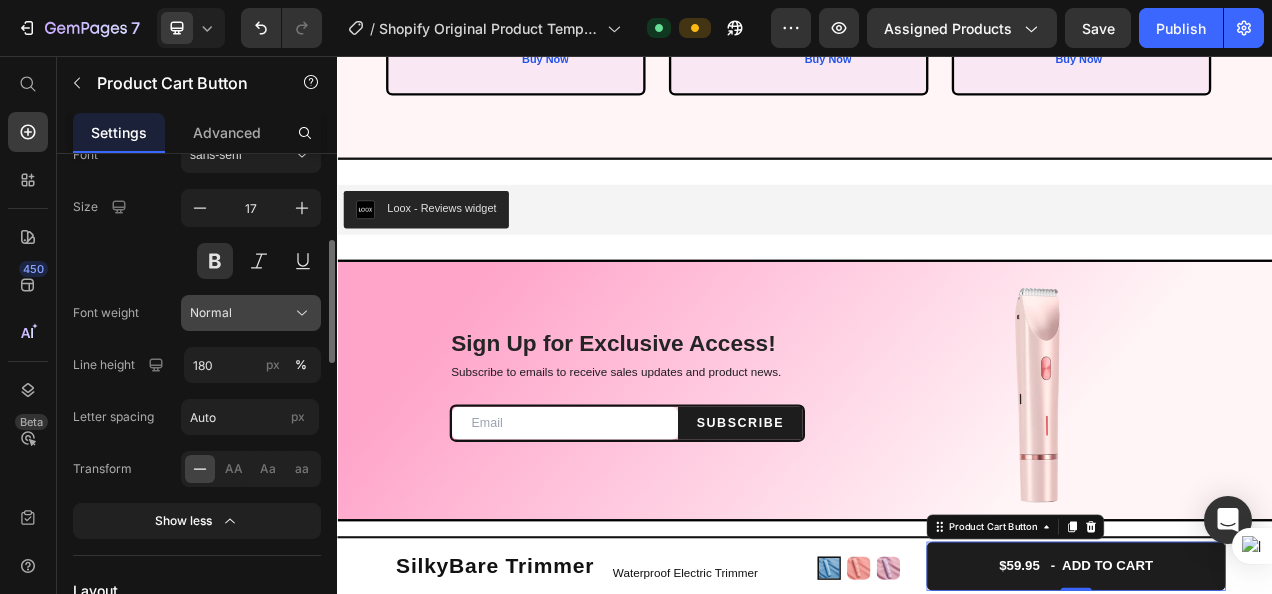 click on "Normal" at bounding box center [251, 313] 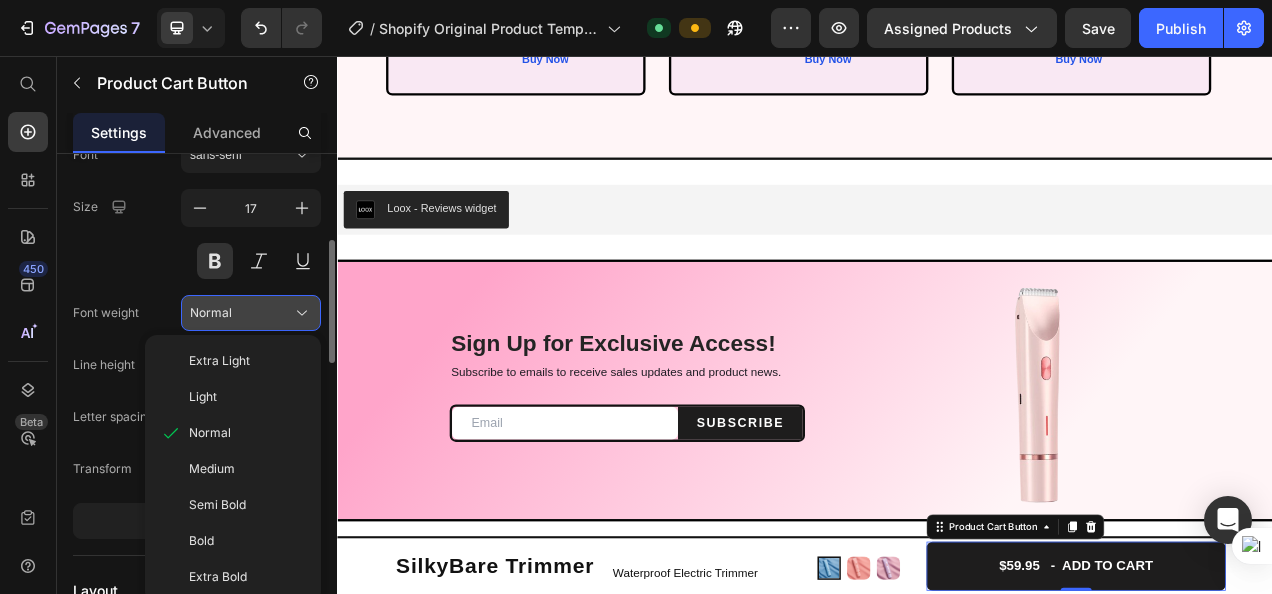 click 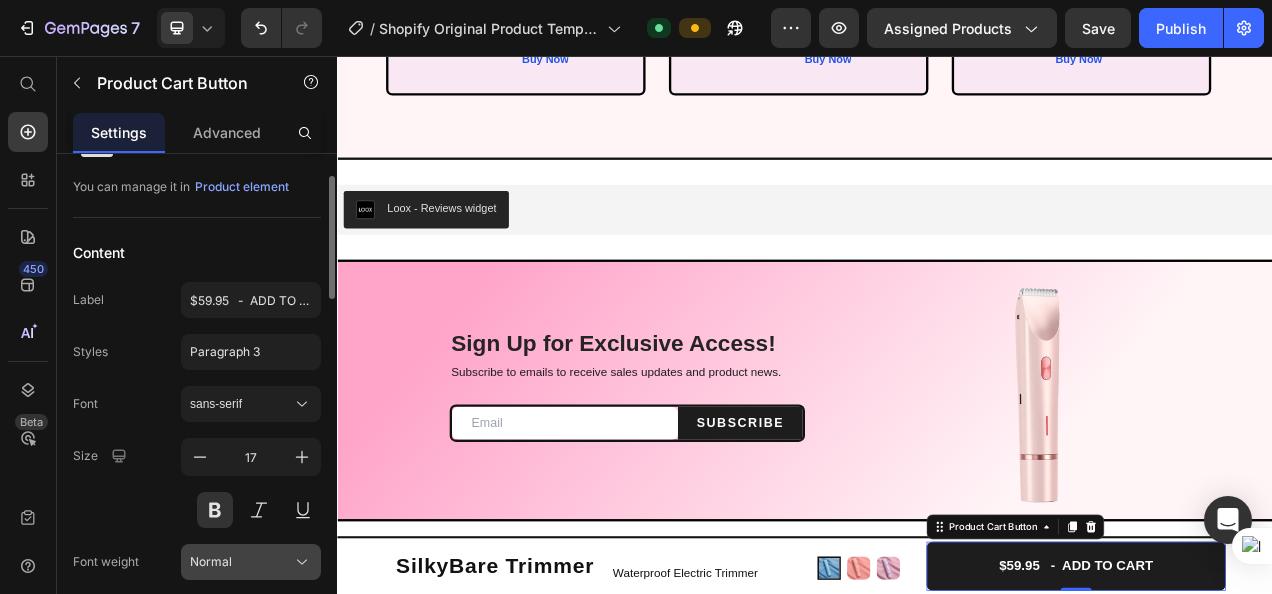 scroll, scrollTop: 96, scrollLeft: 0, axis: vertical 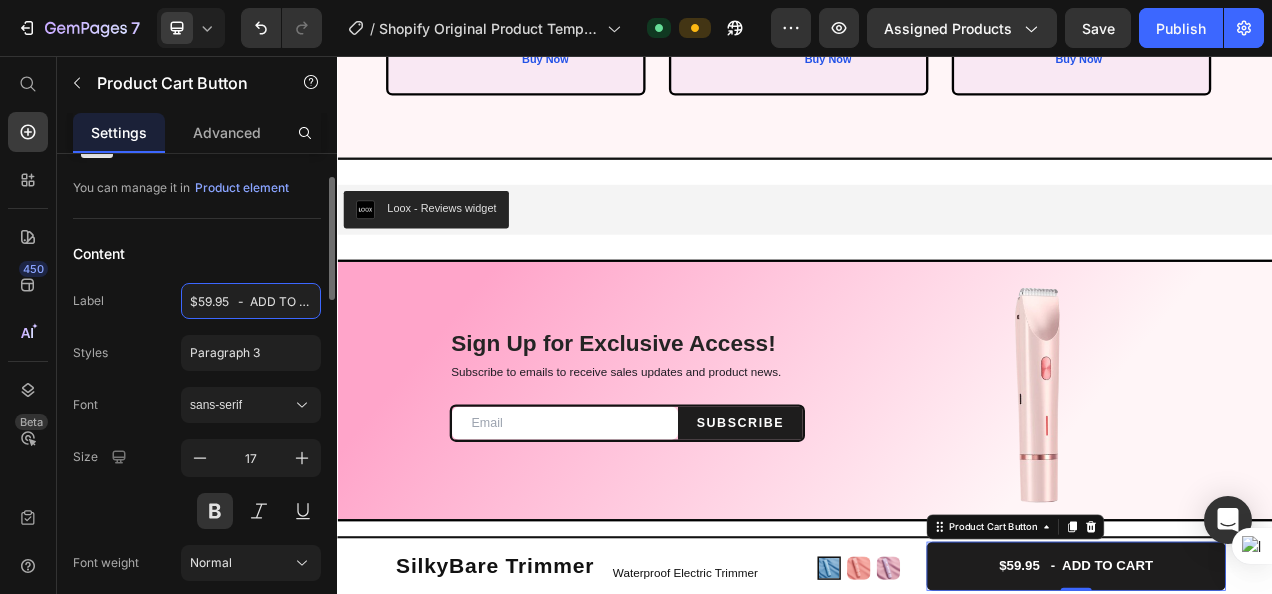 click on "$59.95   -  ADD TO CART" 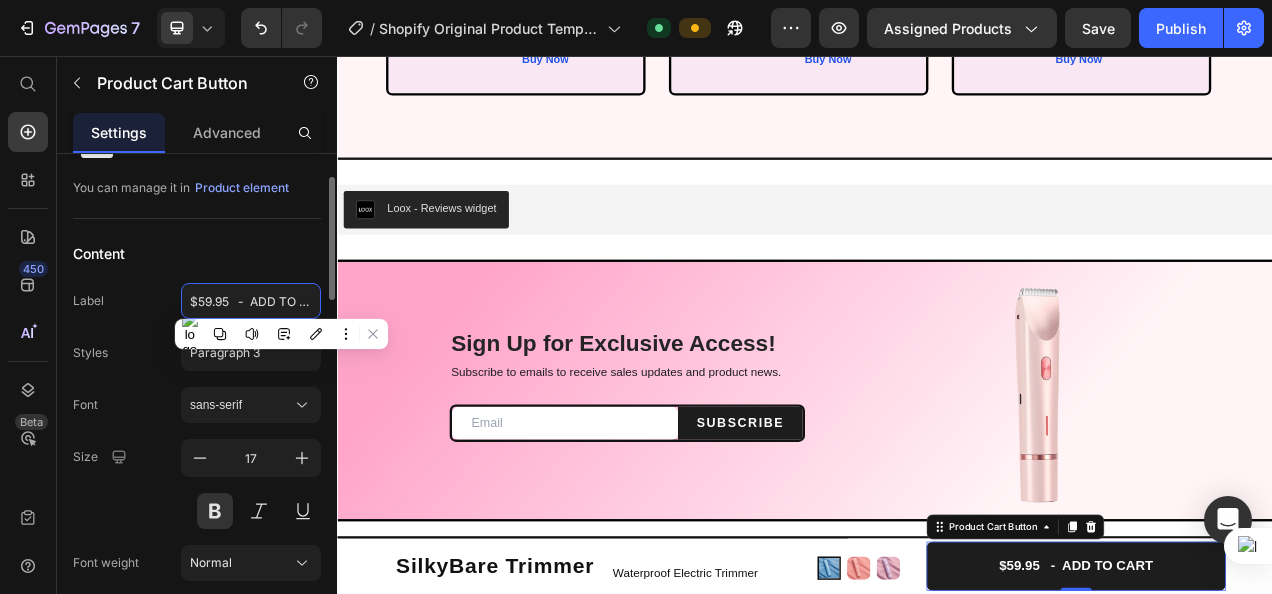 click on "$59.95   -  ADD TO CART" 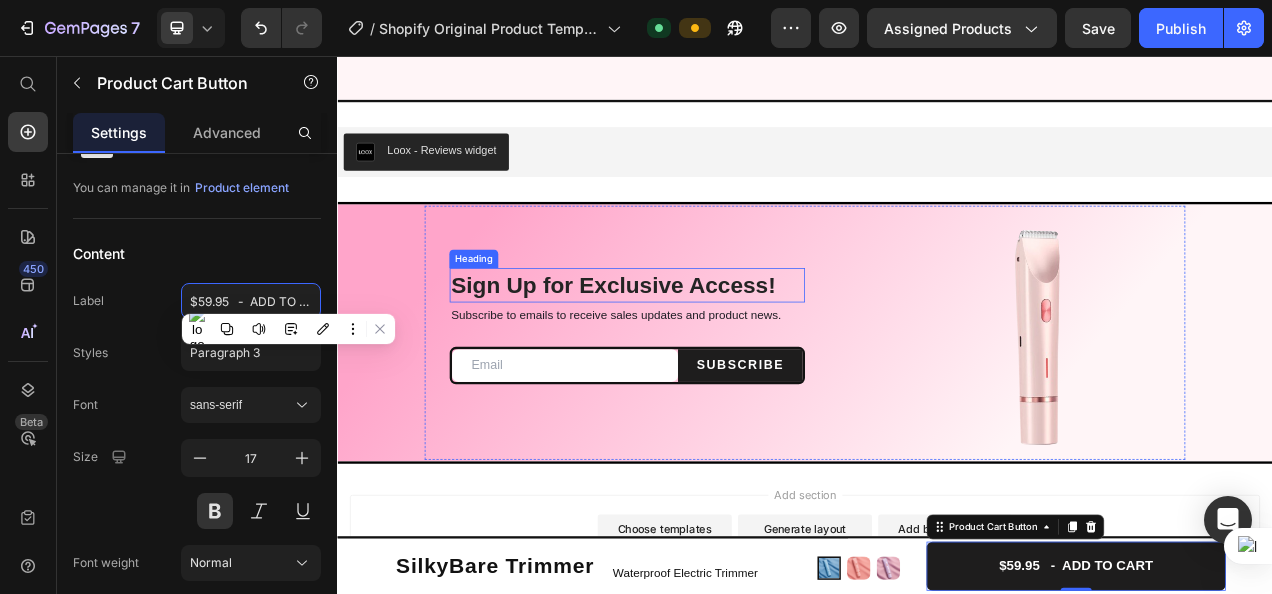 scroll, scrollTop: 7038, scrollLeft: 0, axis: vertical 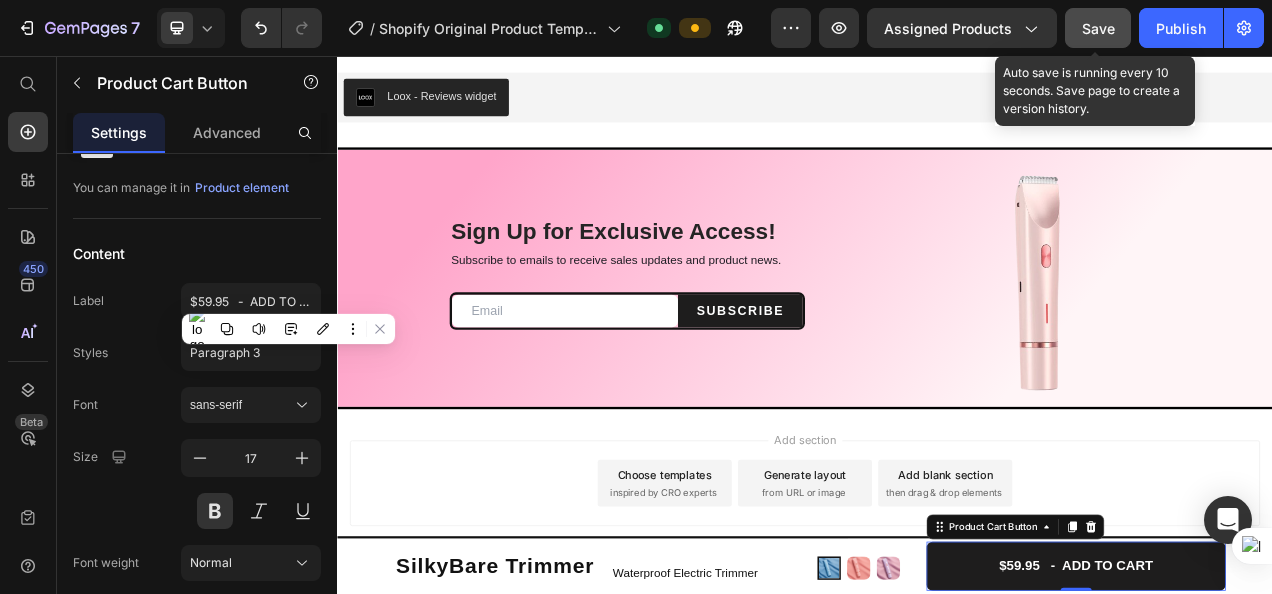 click on "Save" 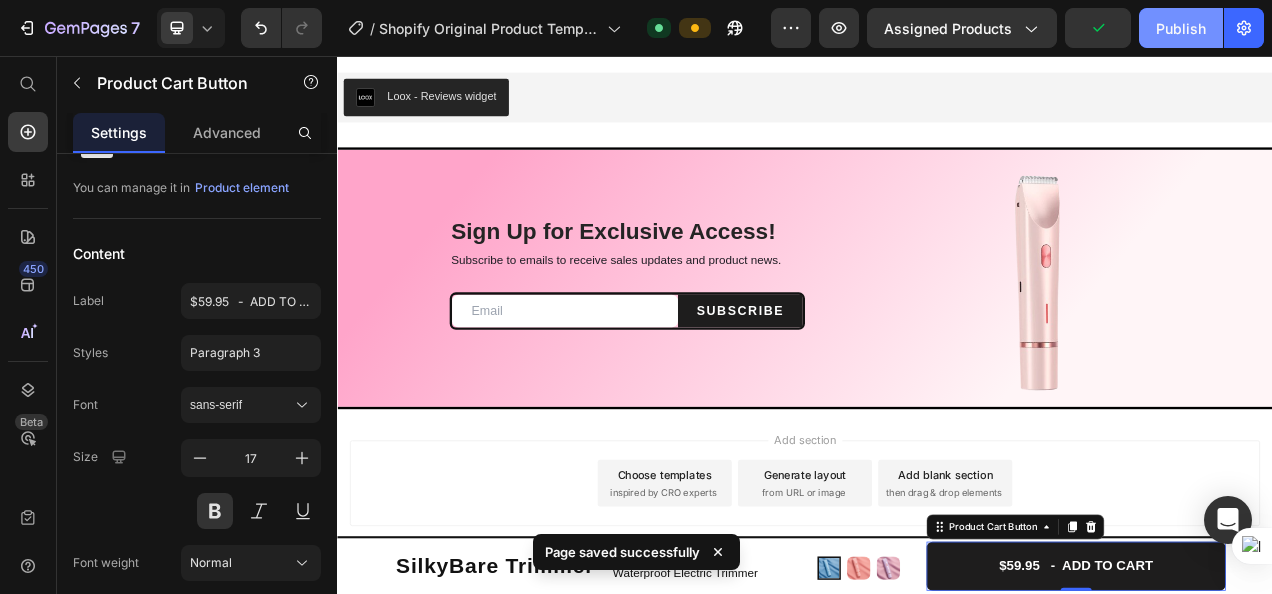 click on "Publish" at bounding box center [1181, 28] 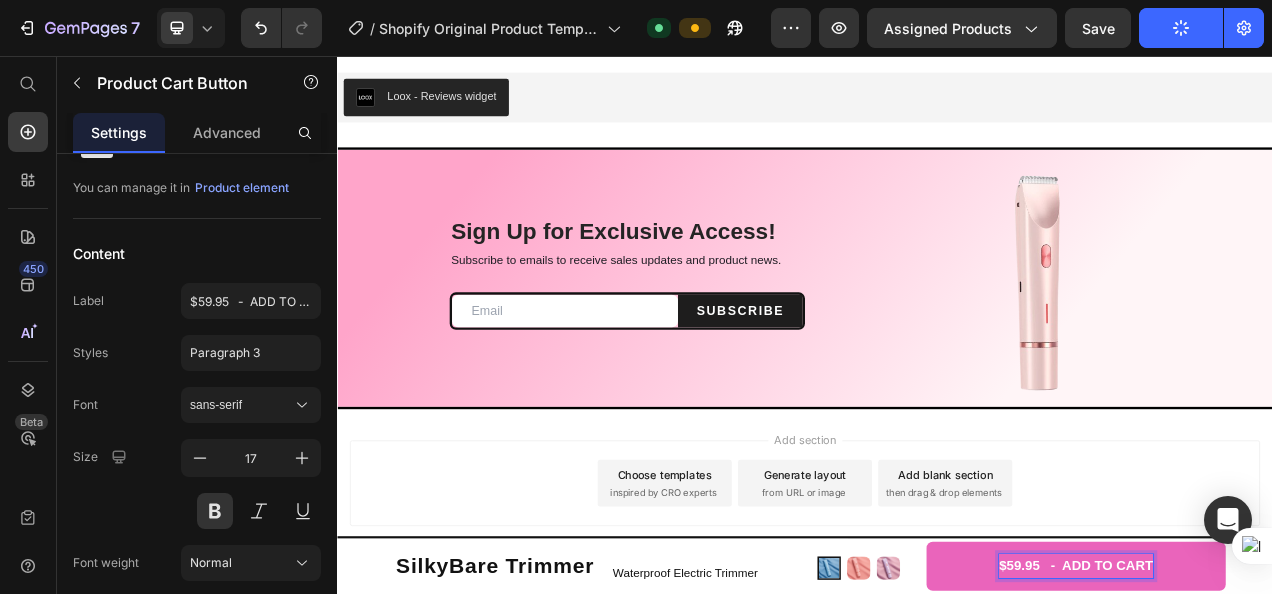 click on "$59.95   -  ADD TO CART" at bounding box center (1284, 710) 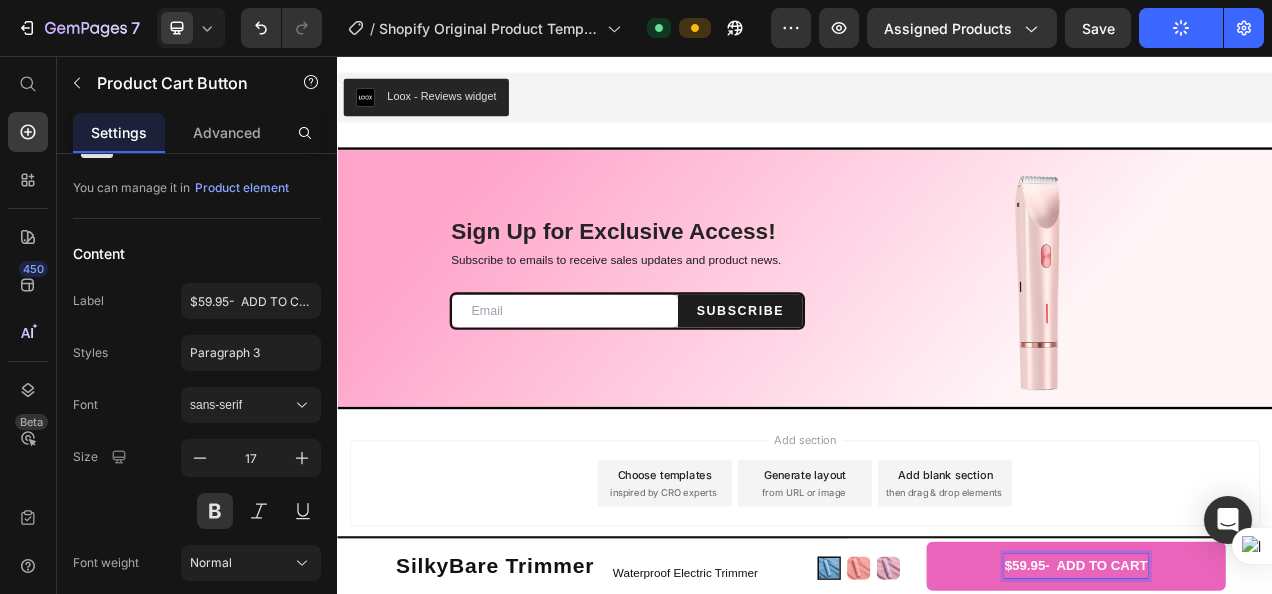 click on "$59.95-  ADD TO CART" at bounding box center [1285, 710] 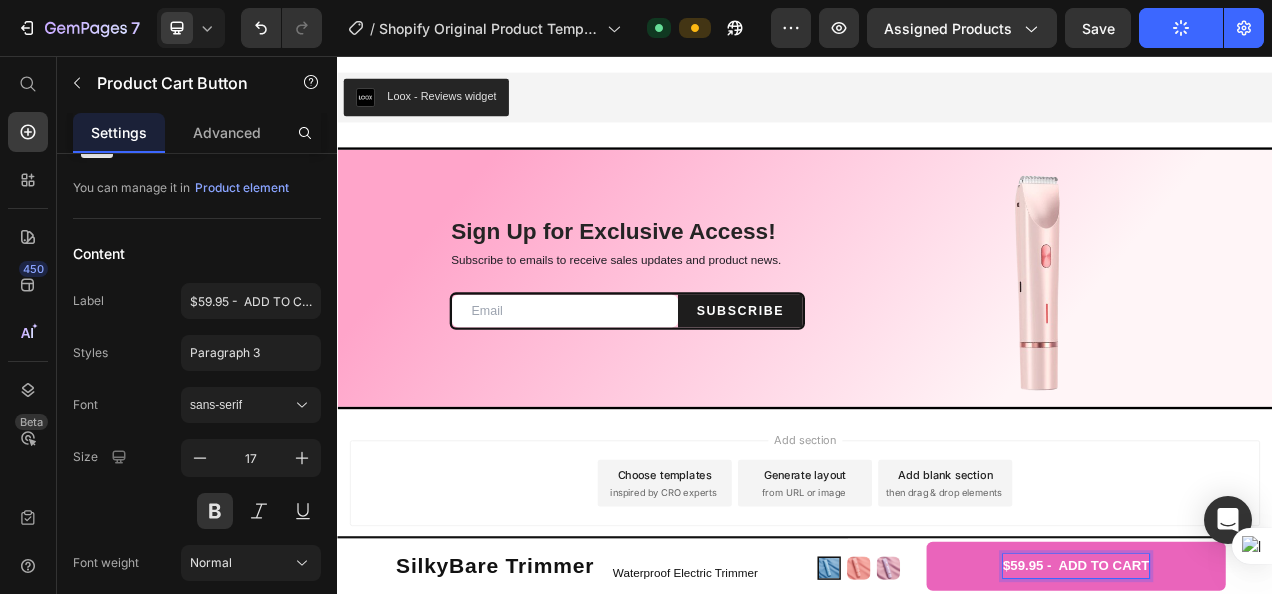 click on "$59.95 -  ADD TO CART" at bounding box center (1285, 710) 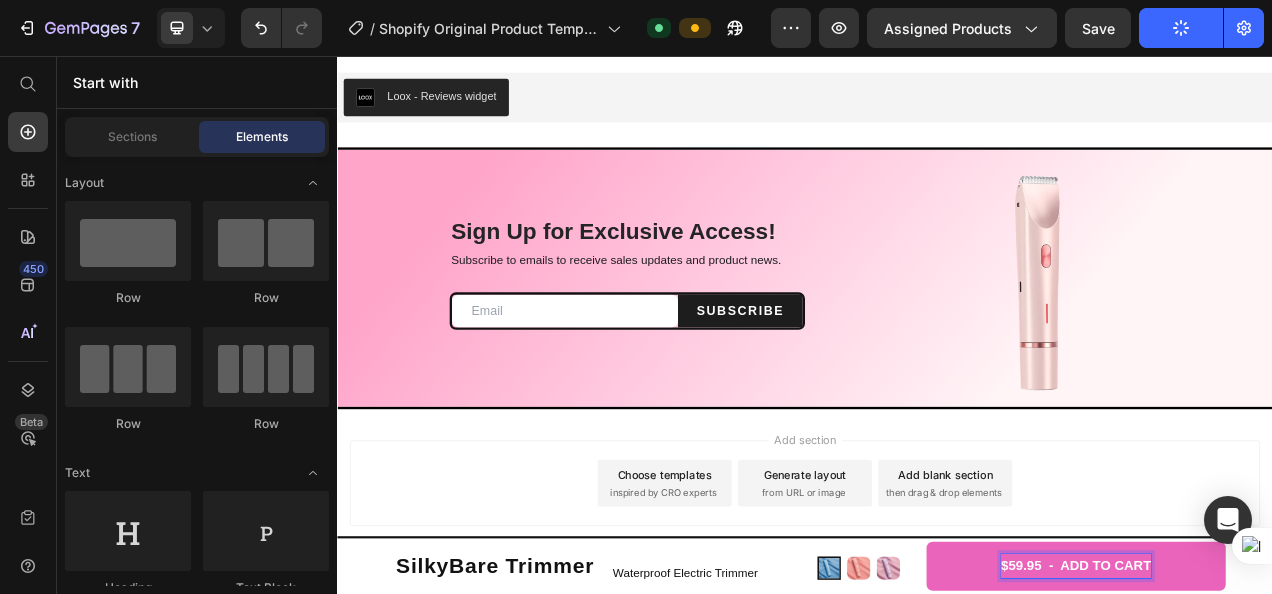 click on "Add section Choose templates inspired by CRO experts Generate layout from URL or image Add blank section then drag & drop elements" at bounding box center (937, 604) 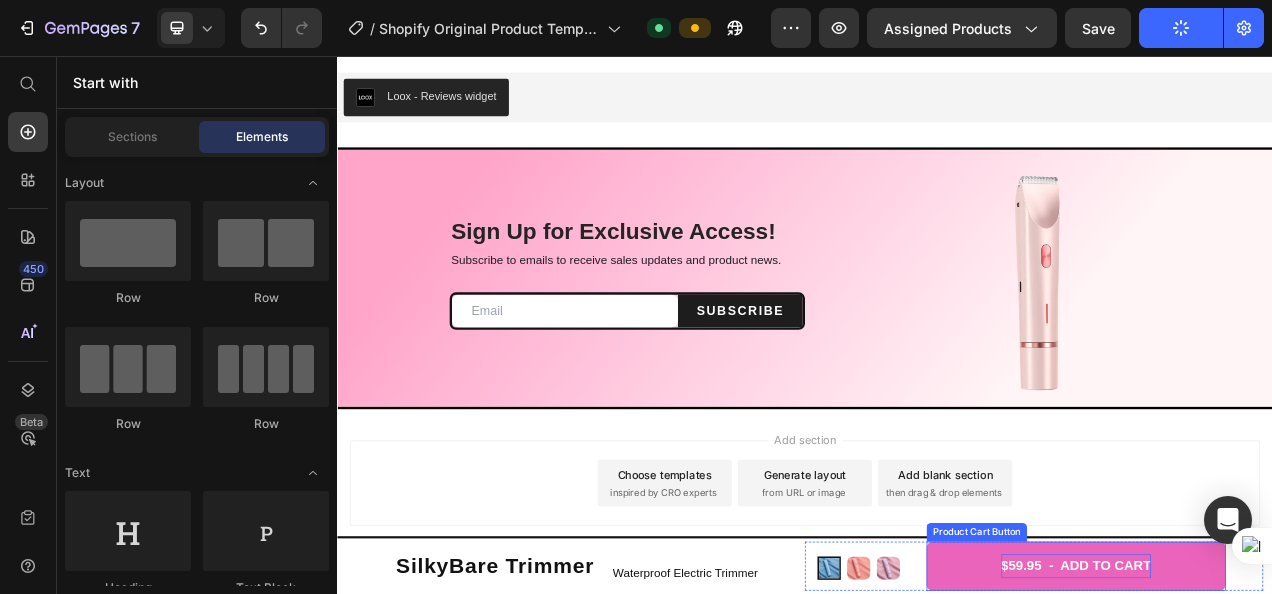 click on "$59.95  -  ADD TO CART" at bounding box center [1285, 710] 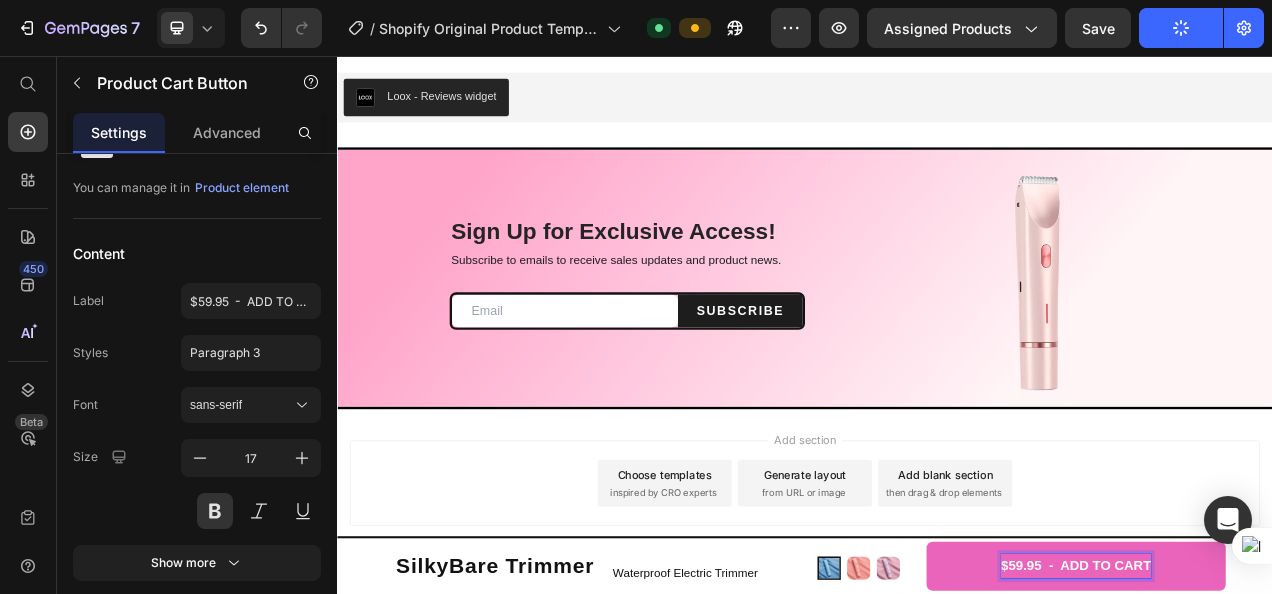 click on "Add section Choose templates inspired by CRO experts Generate layout from URL or image Add blank section then drag & drop elements" at bounding box center (937, 604) 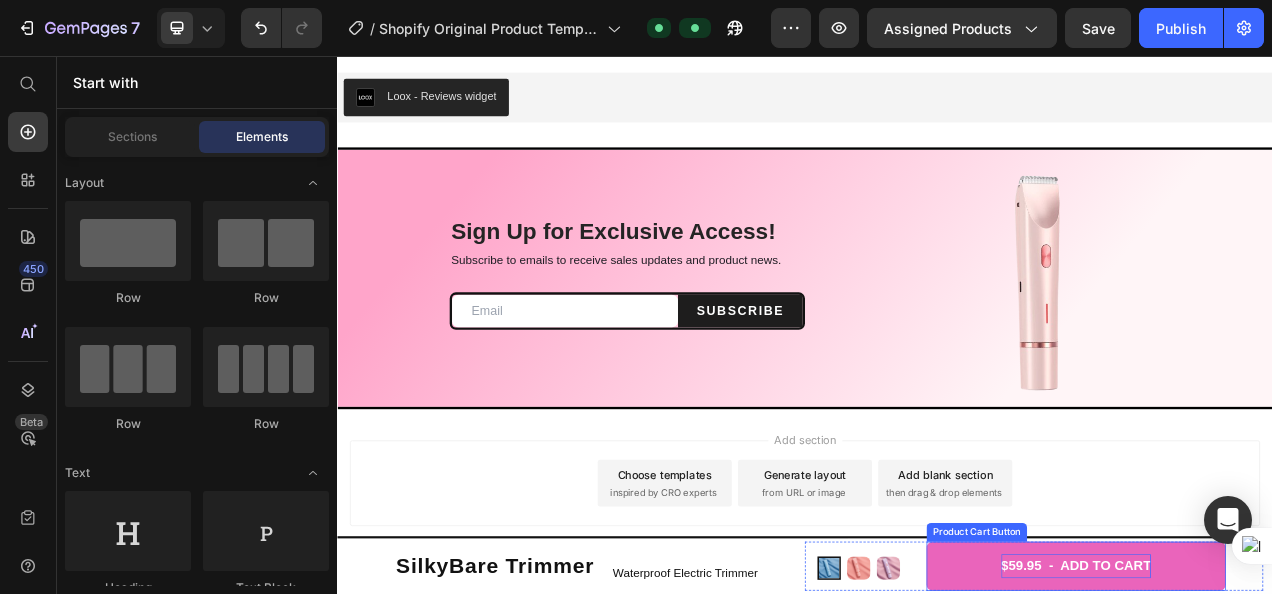 click on "$59.95  -  ADD TO CART" at bounding box center (1285, 710) 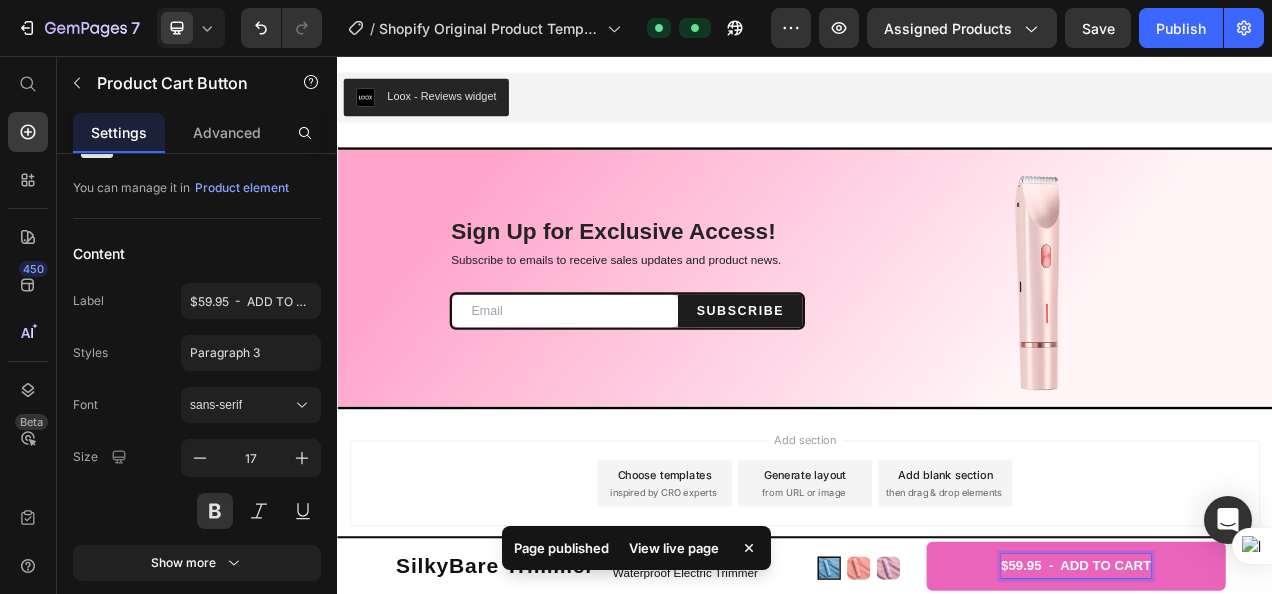 click on "$59.95  -  ADD TO CART" at bounding box center [1285, 710] 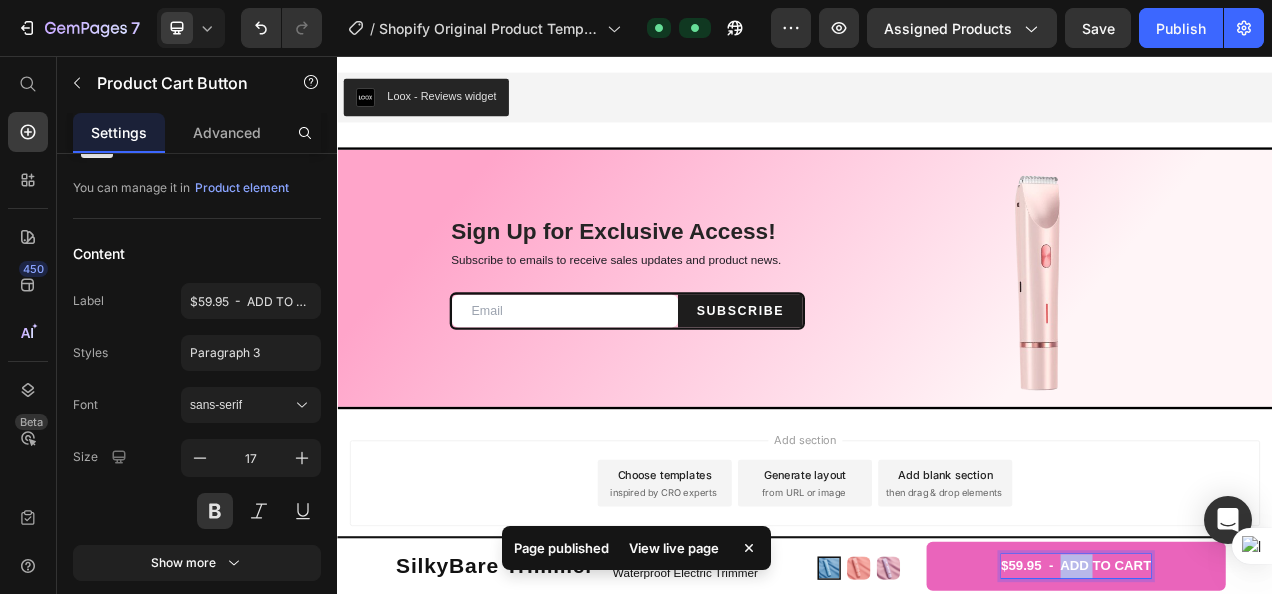 click on "$59.95  -  ADD TO CART" at bounding box center (1285, 710) 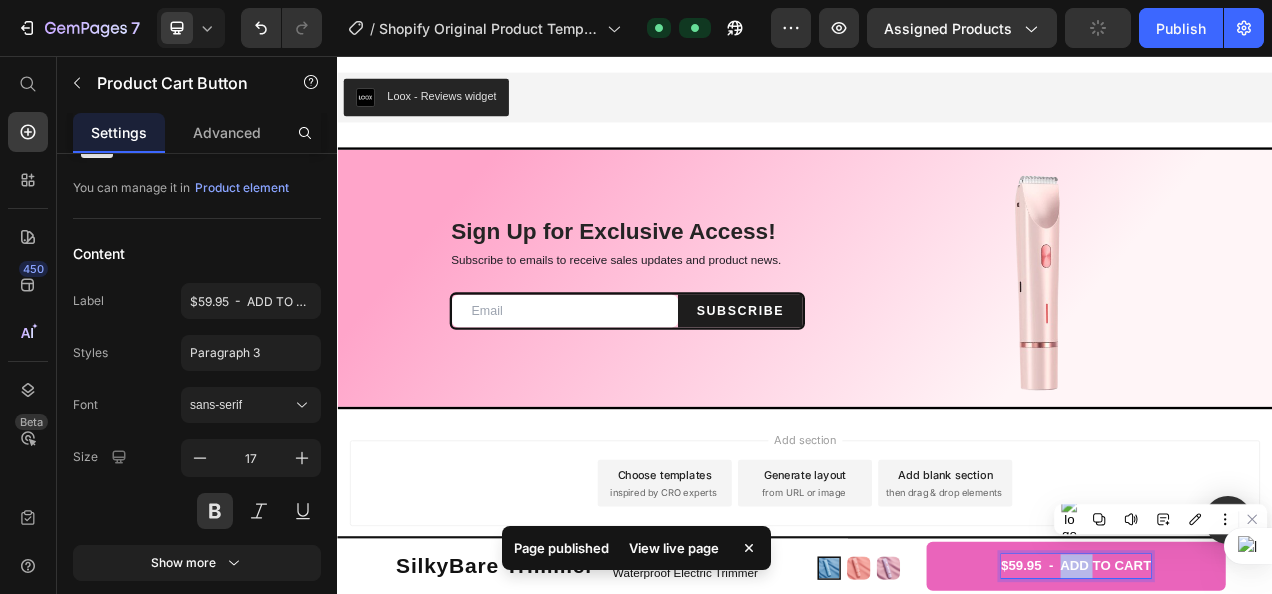 click on "$59.95  -  ADD TO CART" at bounding box center (1285, 710) 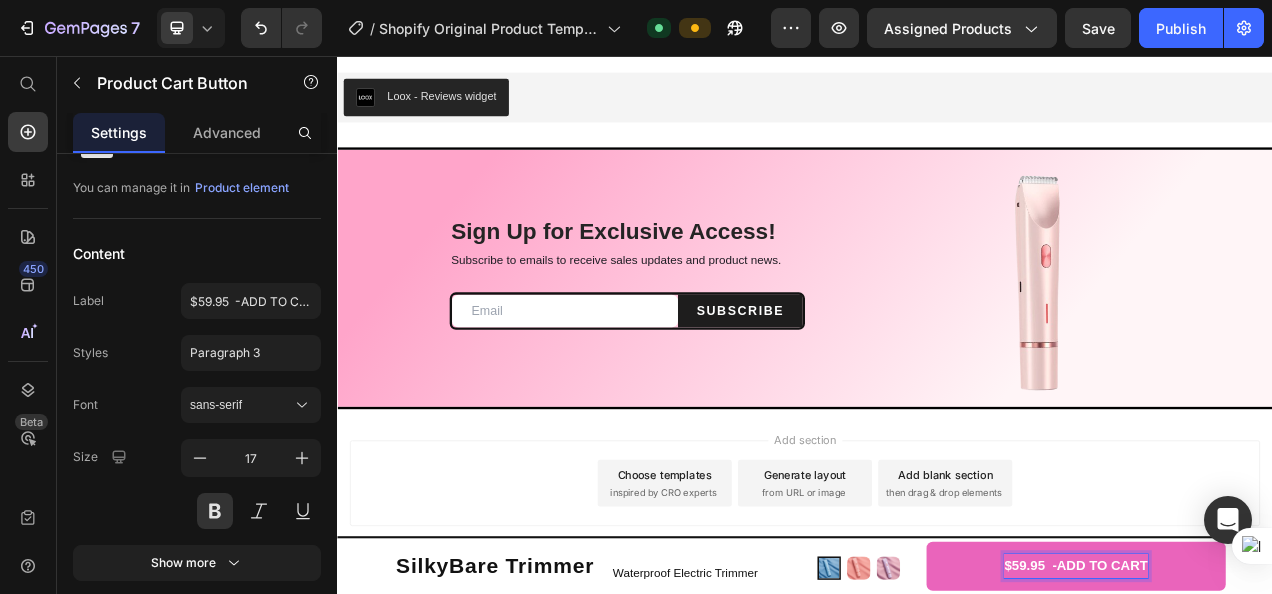 click on "$59.95  -ADD TO CART" at bounding box center (1285, 710) 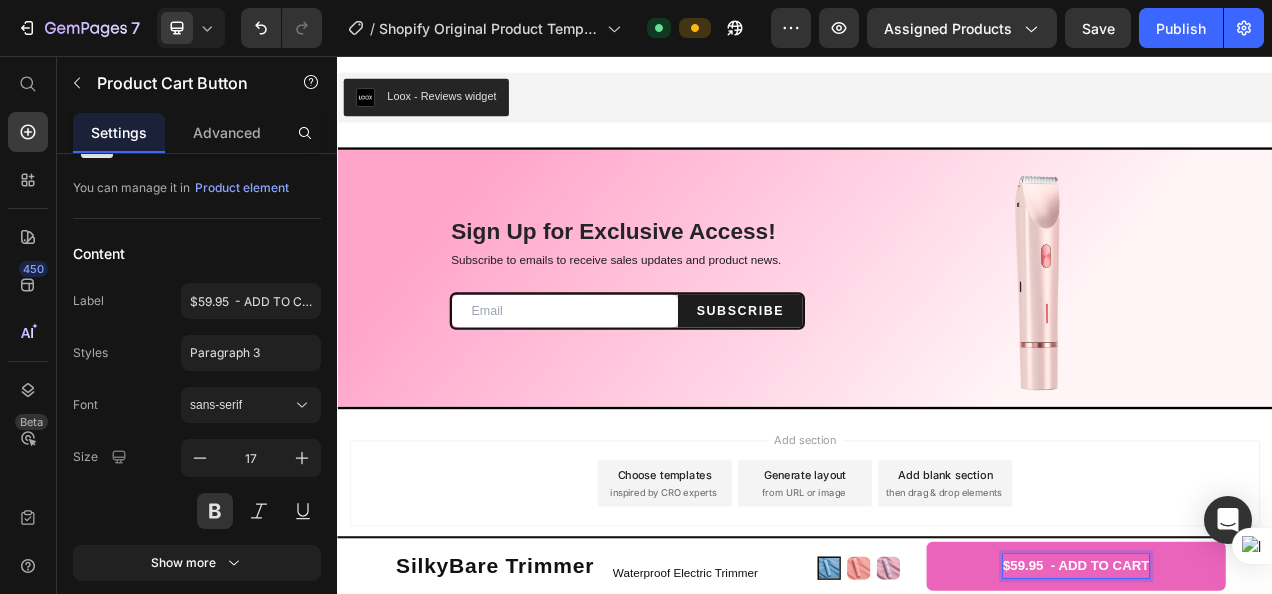 click on "$59.95  - ADD TO CART" at bounding box center (1285, 710) 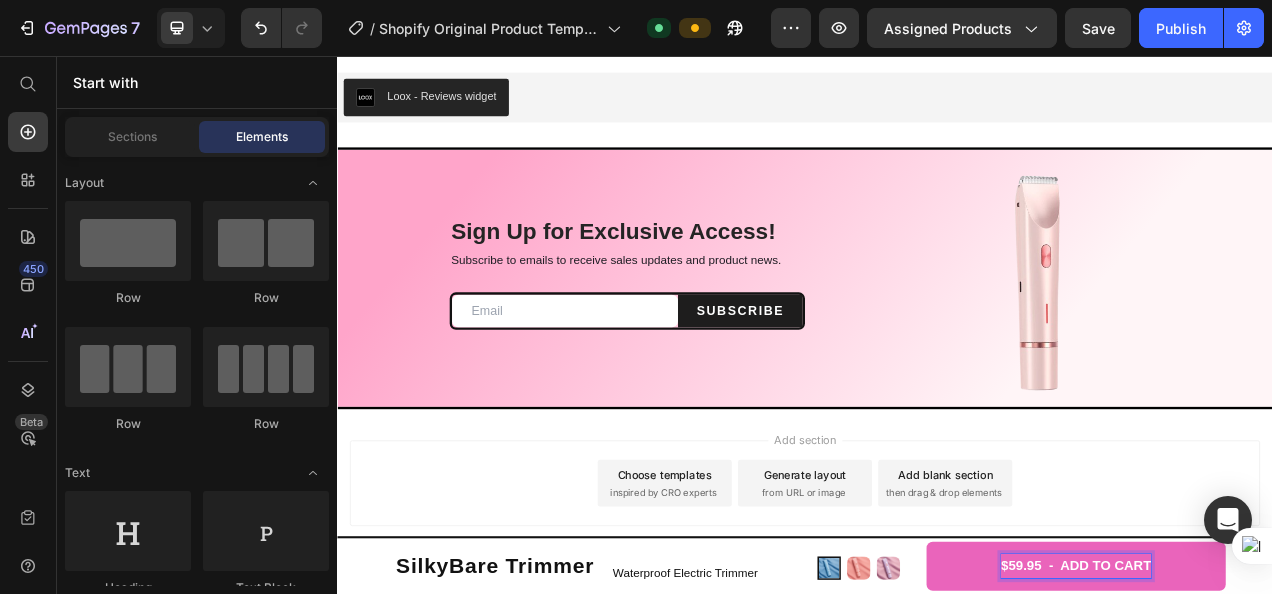 click on "Add section Choose templates inspired by CRO experts Generate layout from URL or image Add blank section then drag & drop elements" at bounding box center [937, 604] 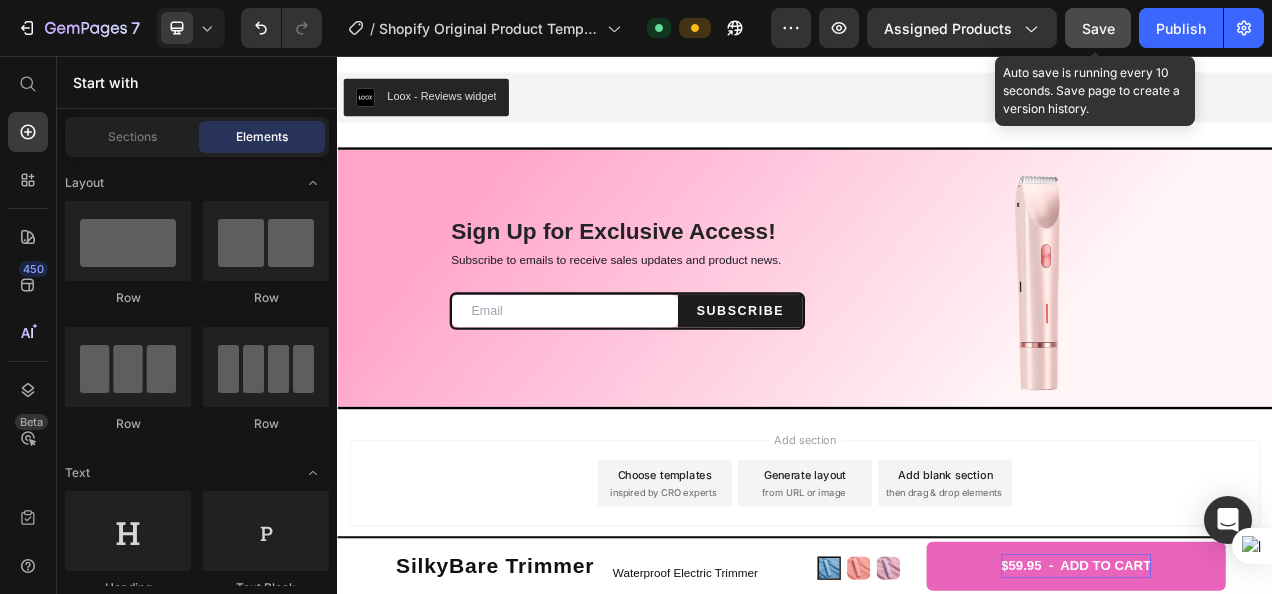 click on "Save" at bounding box center [1098, 28] 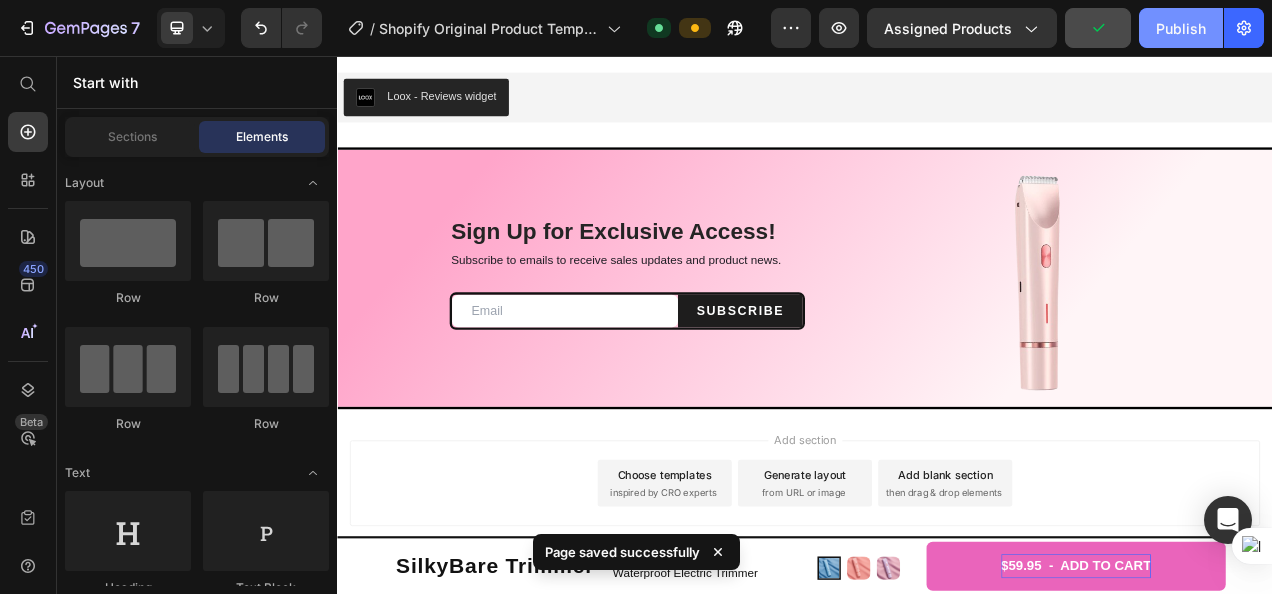click on "Publish" at bounding box center [1181, 28] 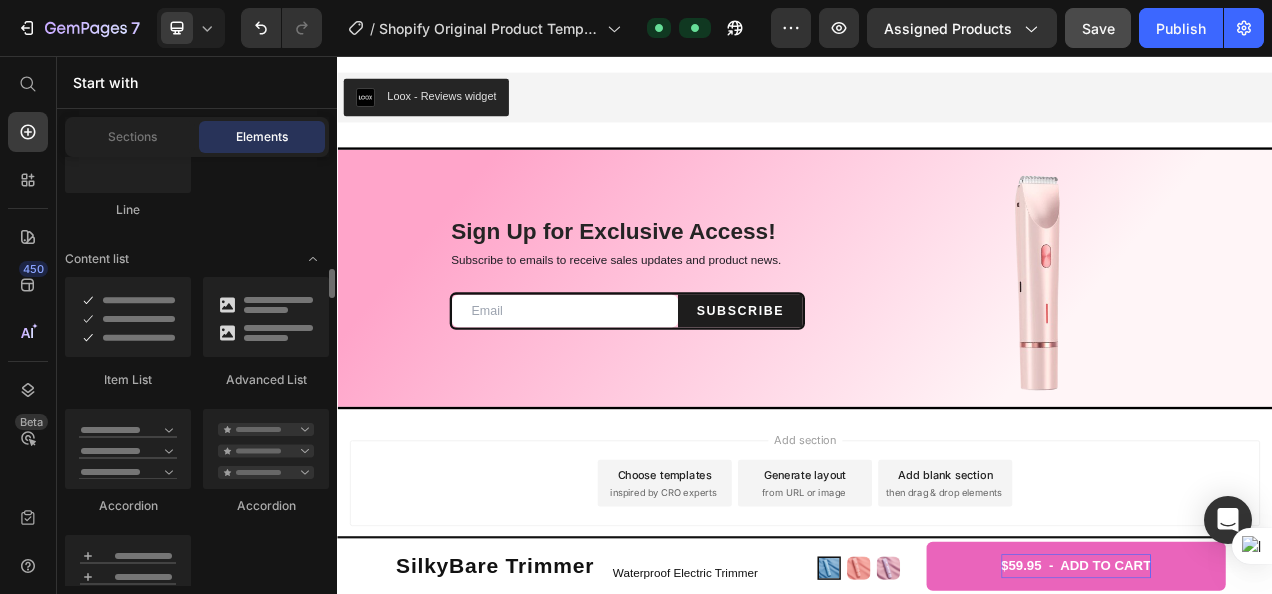 scroll, scrollTop: 1627, scrollLeft: 0, axis: vertical 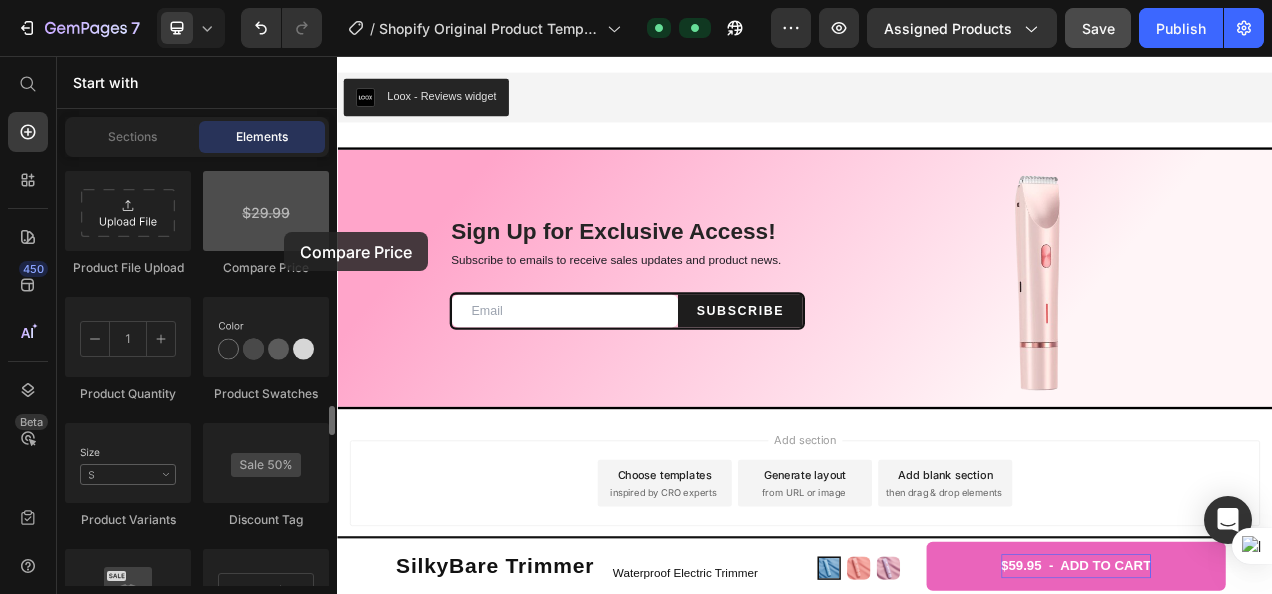 click at bounding box center (266, 211) 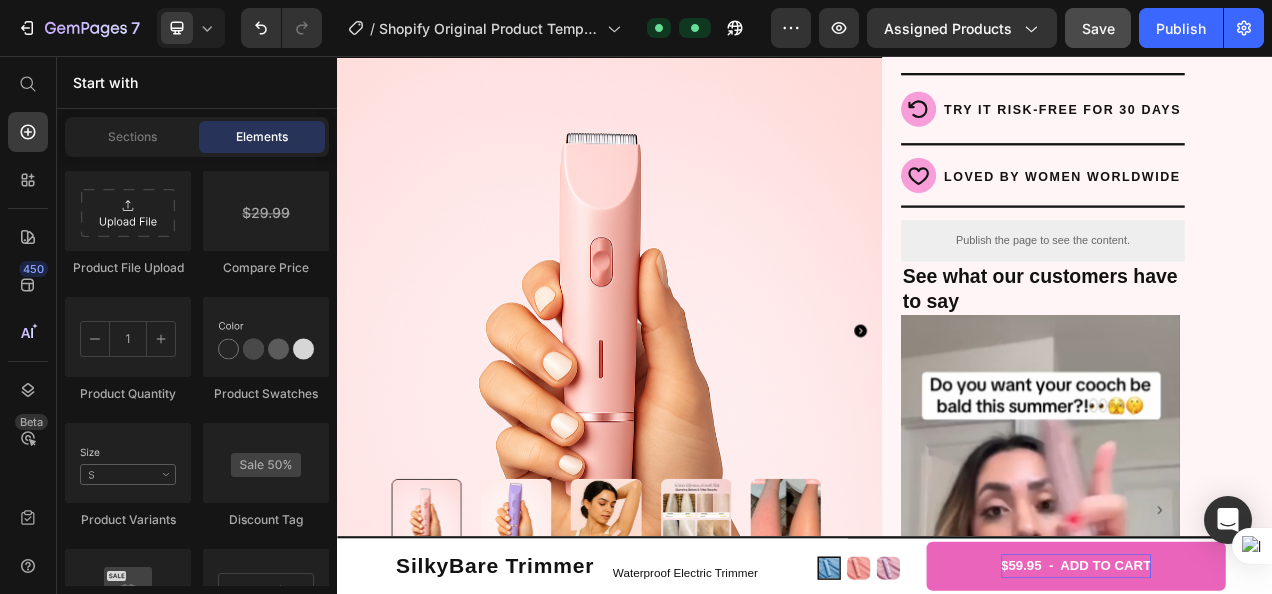 scroll, scrollTop: 1066, scrollLeft: 0, axis: vertical 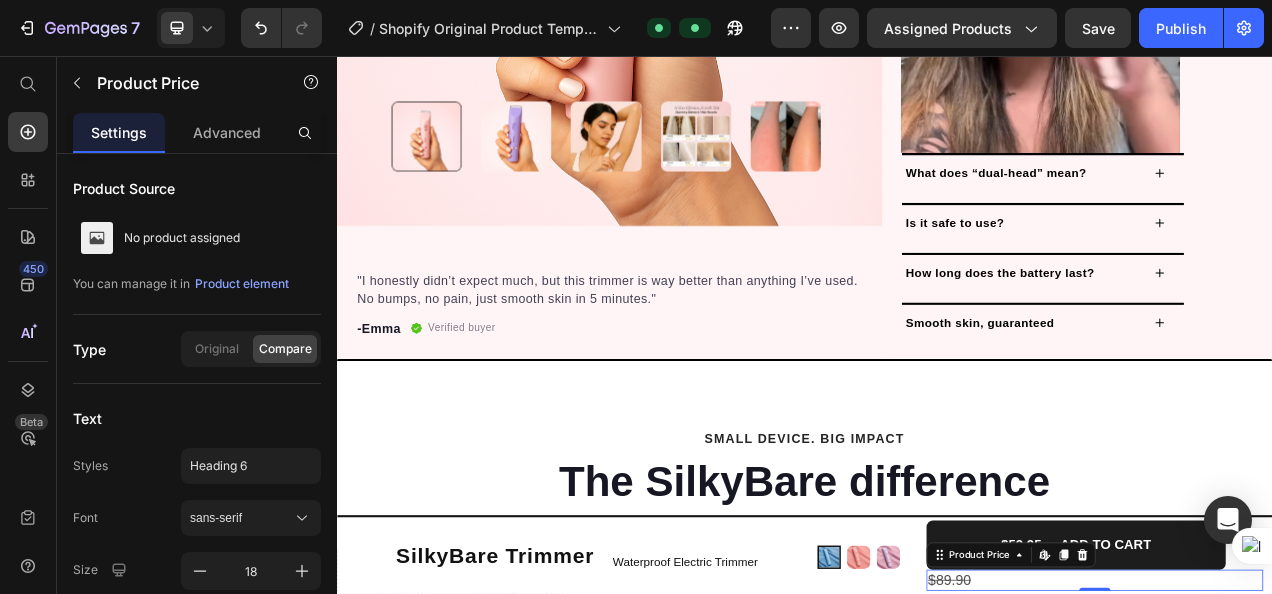 click on "$89.90" at bounding box center [1309, 728] 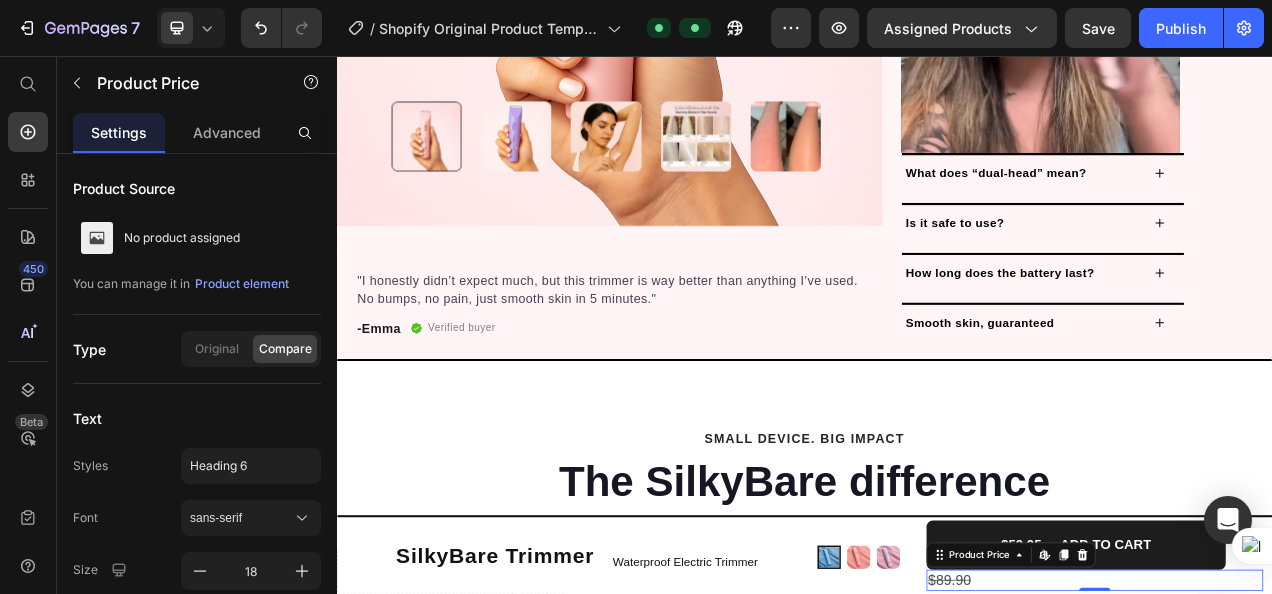 click on "$89.90" at bounding box center [1309, 728] 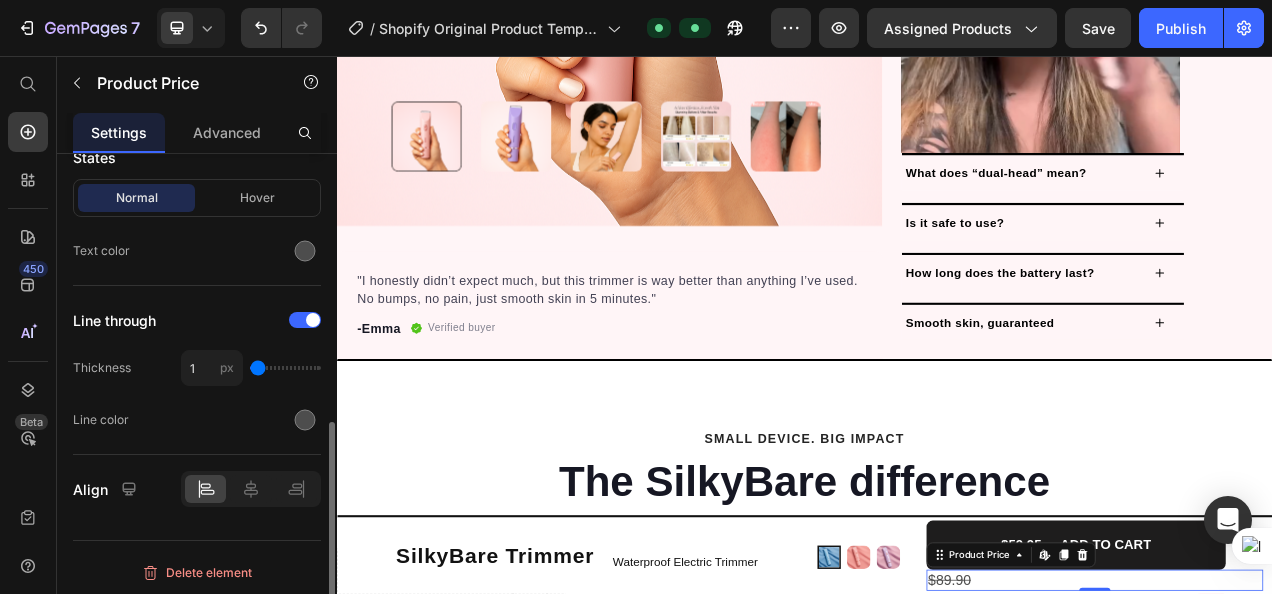 scroll, scrollTop: 584, scrollLeft: 0, axis: vertical 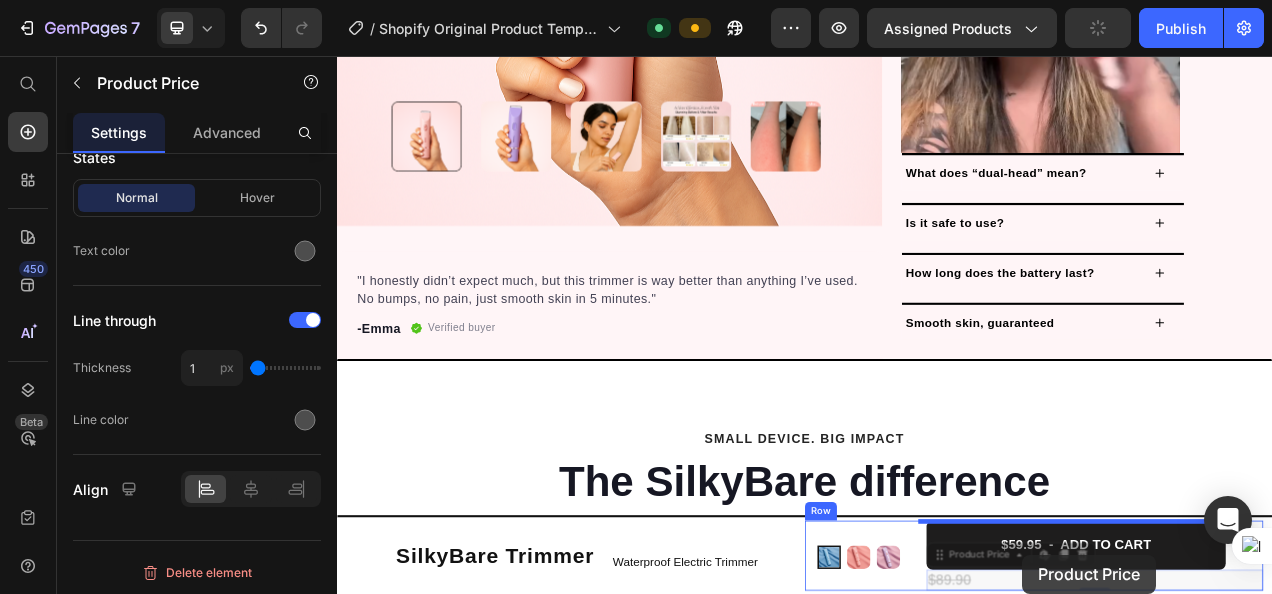 drag, startPoint x: 1152, startPoint y: 727, endPoint x: 1216, endPoint y: 696, distance: 71.11259 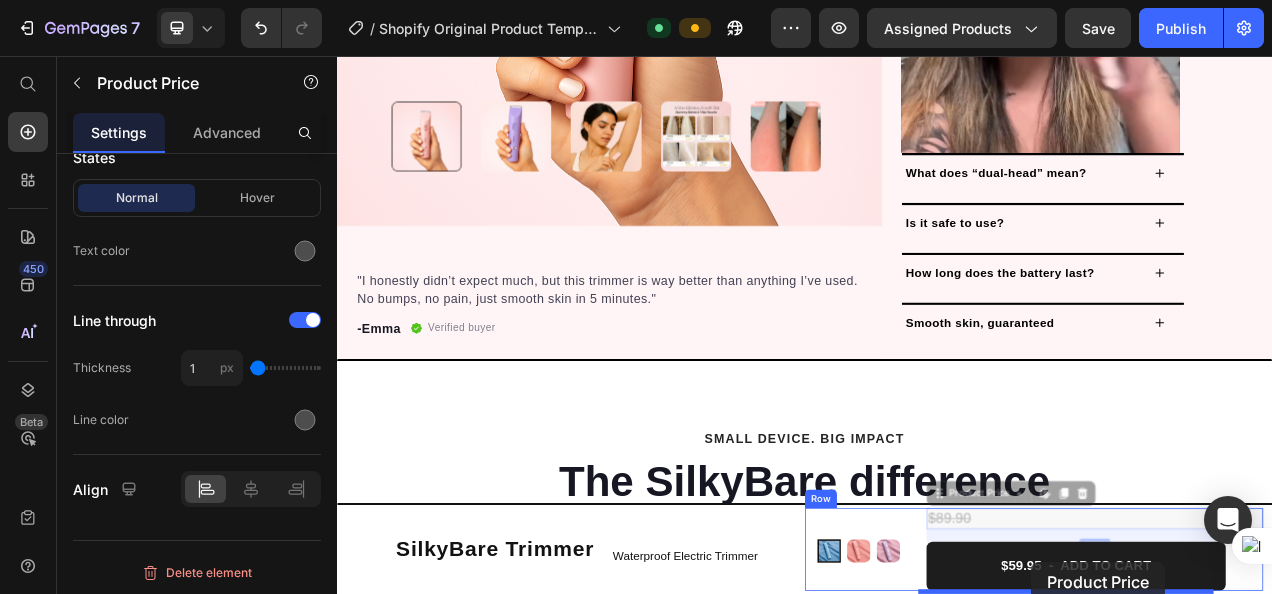 drag, startPoint x: 1185, startPoint y: 645, endPoint x: 1228, endPoint y: 706, distance: 74.63243 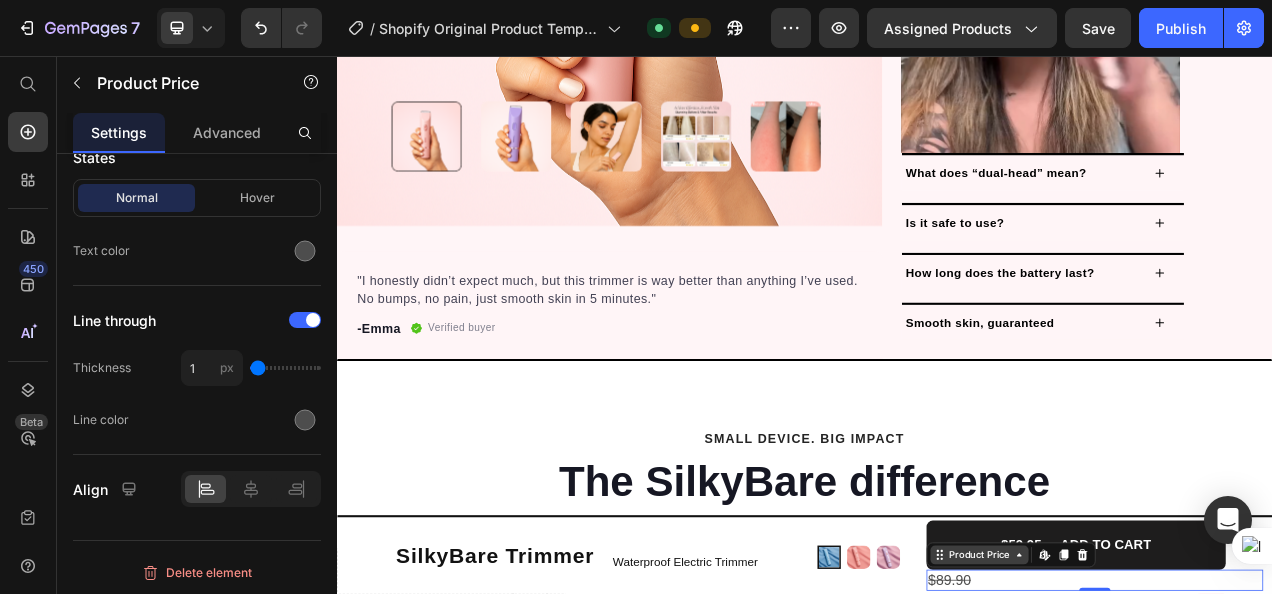 scroll, scrollTop: 1328, scrollLeft: 0, axis: vertical 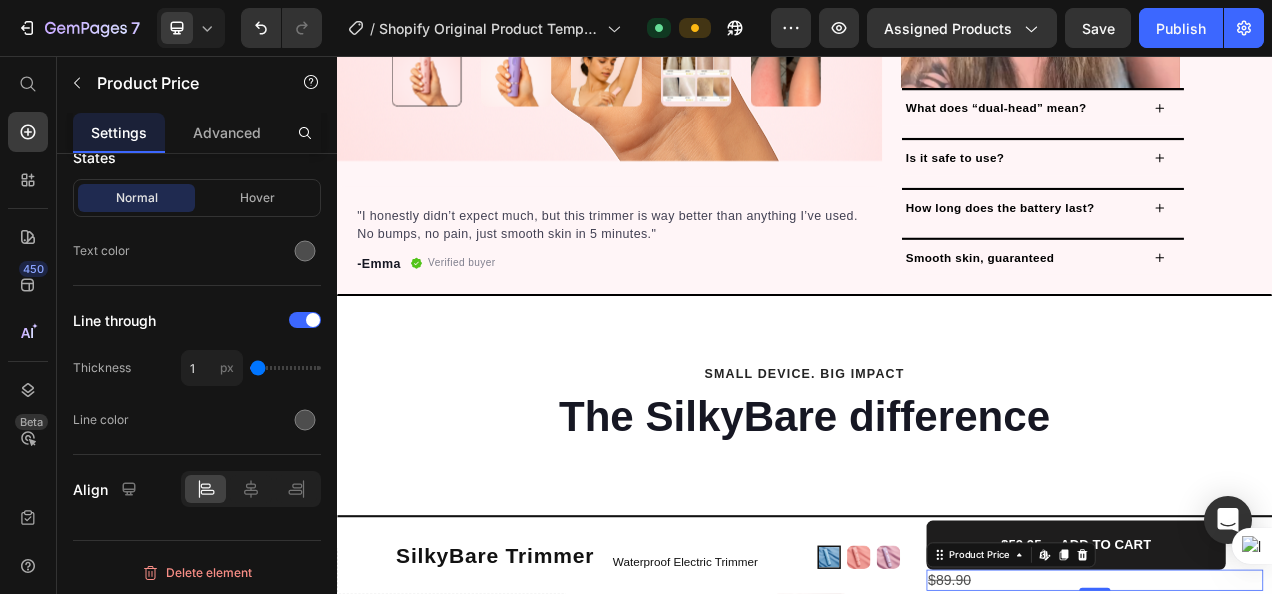 click on "$89.90" at bounding box center [1309, 728] 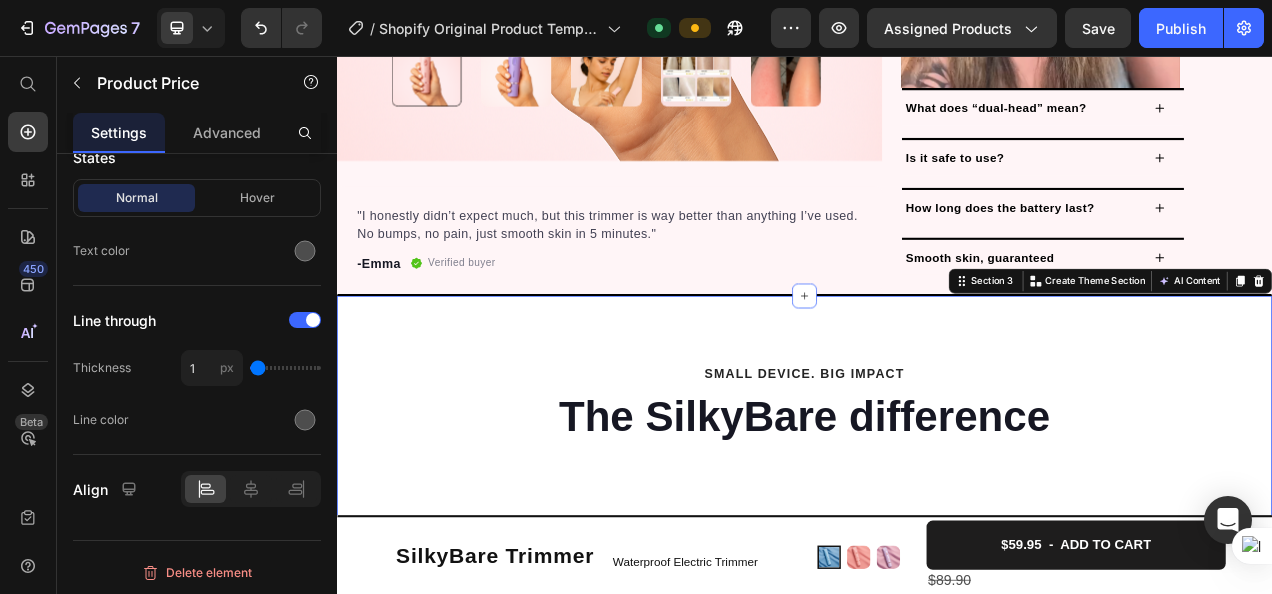 click on "SMALL DEVICE. BIG IMPACT Heading The SilkyBare difference Text block Row Image No worrying about regrowth between uses Heading Row Image Skip salon visits and razor runs Heading Row Image Get smooth & stay smooth Heading Row Image Works on any body Heading Row Row Image One-time cost, endless trims Heading Row Image Eliminate ingrown hairs Heading Image Row Gentle, safe, and pain-free Heading Image Row rechargeable battery Heading Image Row Quick grooming sessions Heading Image Row Dual-headed Heading Image Row Row" at bounding box center (937, 989) 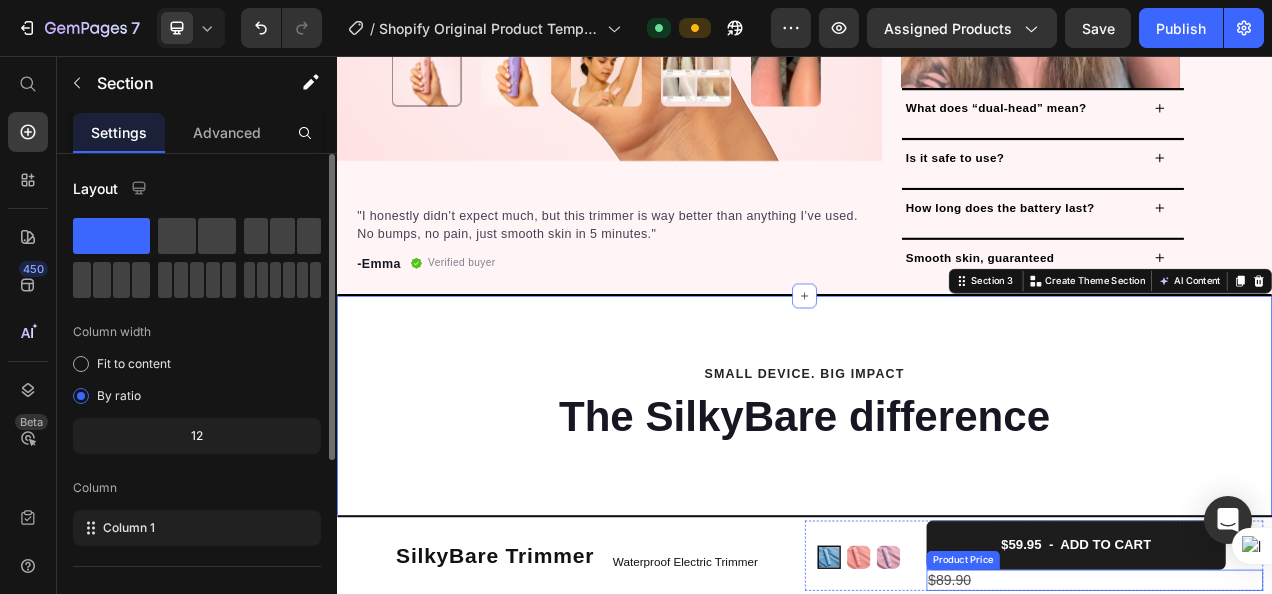 click on "$89.90" at bounding box center (1309, 728) 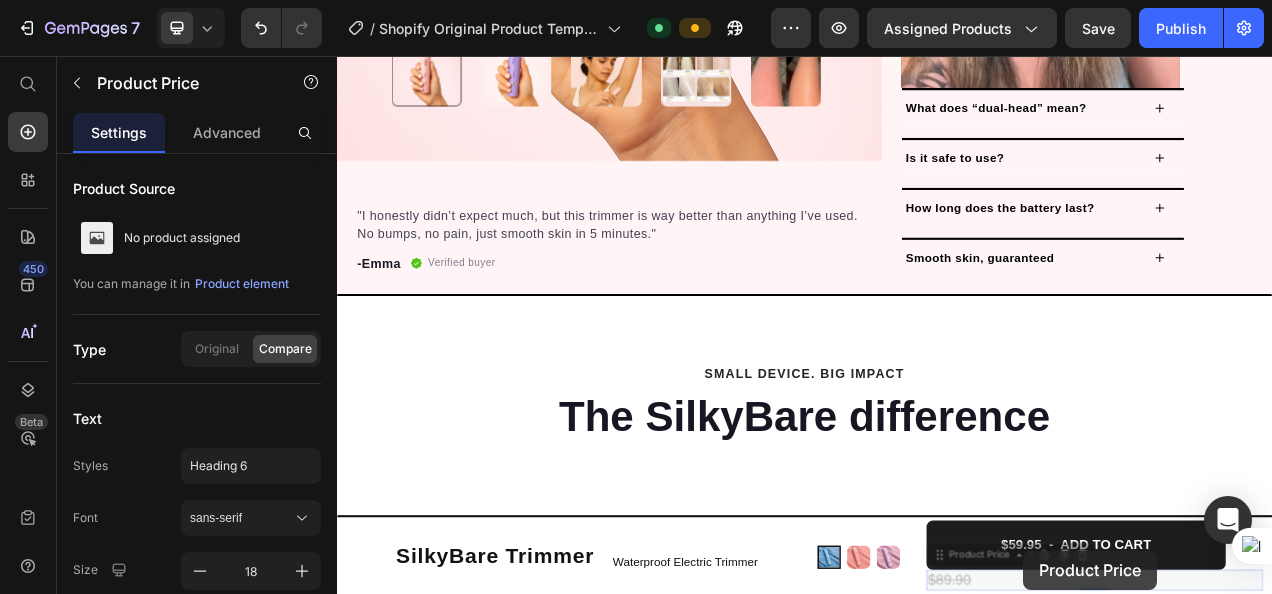 drag, startPoint x: 1141, startPoint y: 733, endPoint x: 1217, endPoint y: 691, distance: 86.833176 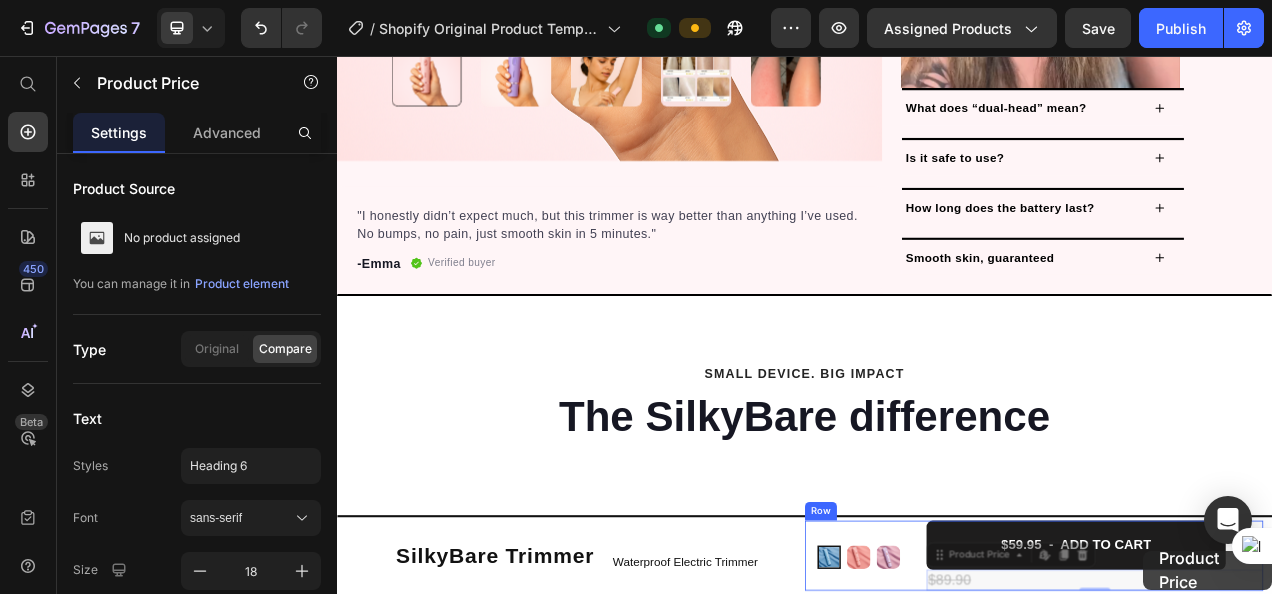 drag, startPoint x: 1198, startPoint y: 731, endPoint x: 1371, endPoint y: 691, distance: 177.56407 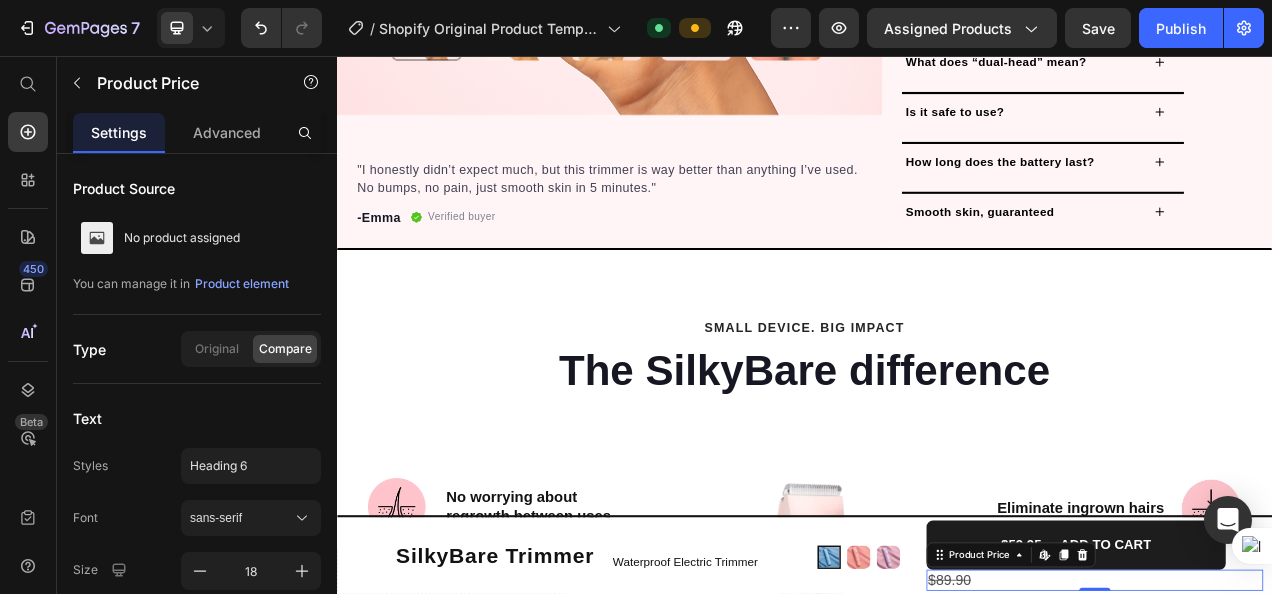 scroll, scrollTop: 1386, scrollLeft: 0, axis: vertical 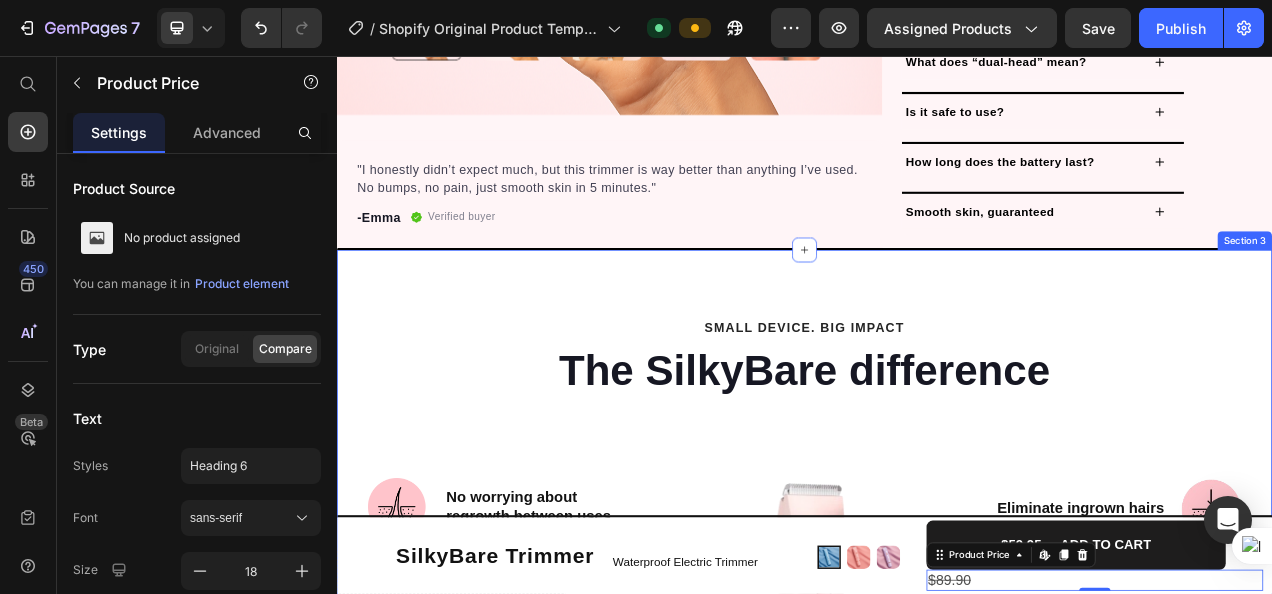 click on "SMALL DEVICE. BIG IMPACT Heading The SilkyBare difference Text block Row Image No worrying about regrowth between uses Heading Row Image Skip salon visits and razor runs Heading Row Image Get smooth & stay smooth Heading Row Image Works on any body Heading Row Row Image One-time cost, endless trims Heading Row Image Eliminate ingrown hairs Heading Image Row Gentle, safe, and pain-free Heading Image Row rechargeable battery Heading Image Row Quick grooming sessions Heading Image Row Dual-headed Heading Image Row Row" at bounding box center (937, 931) 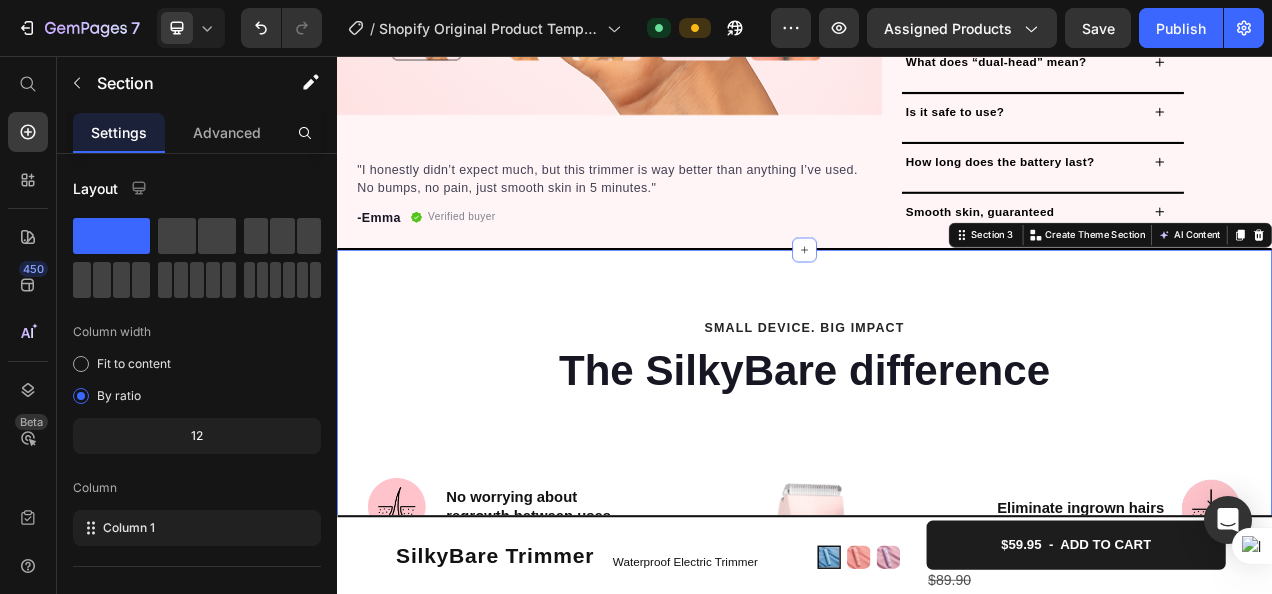 scroll, scrollTop: 1432, scrollLeft: 0, axis: vertical 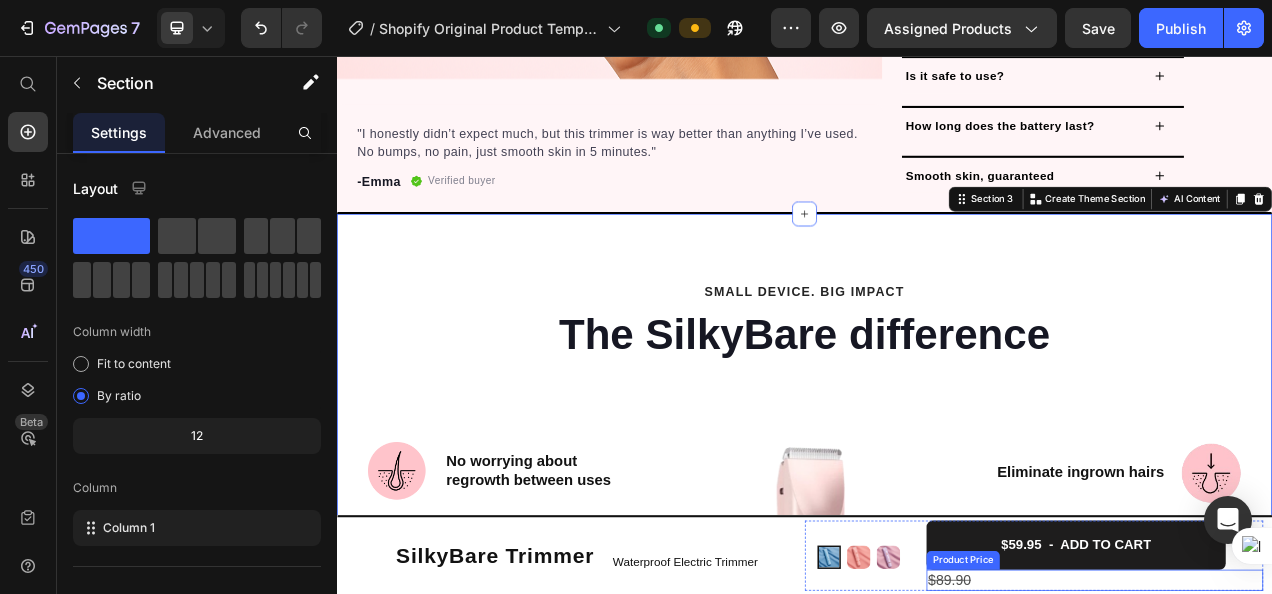 click on "$89.90" at bounding box center (1309, 728) 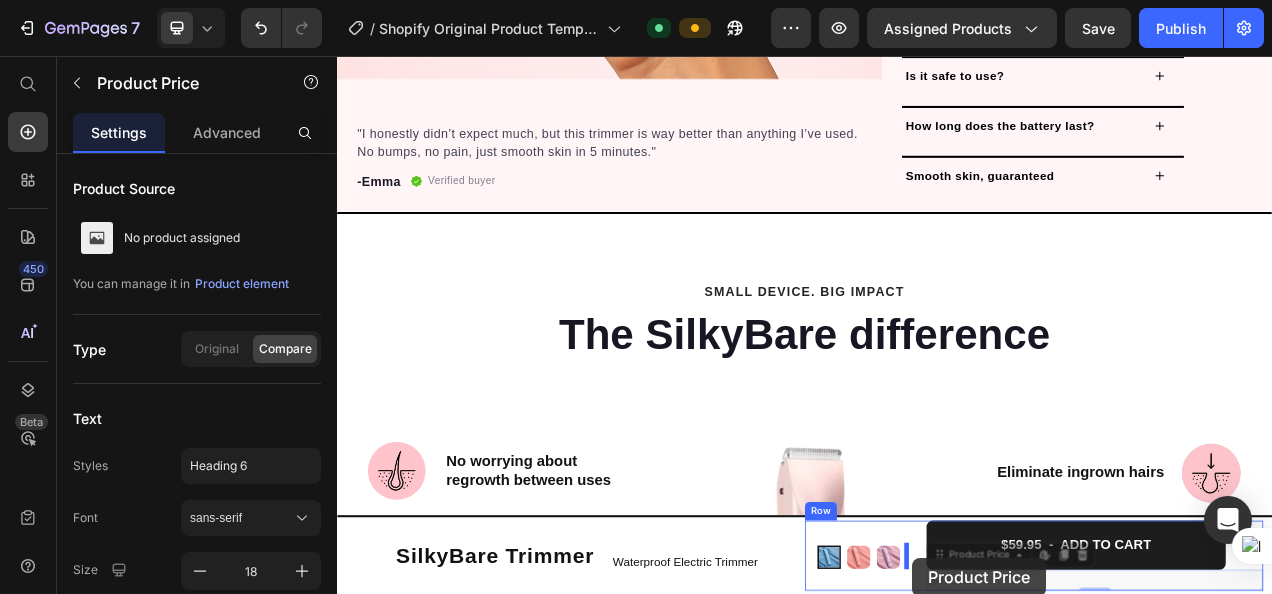 drag, startPoint x: 1169, startPoint y: 735, endPoint x: 1075, endPoint y: 700, distance: 100.304535 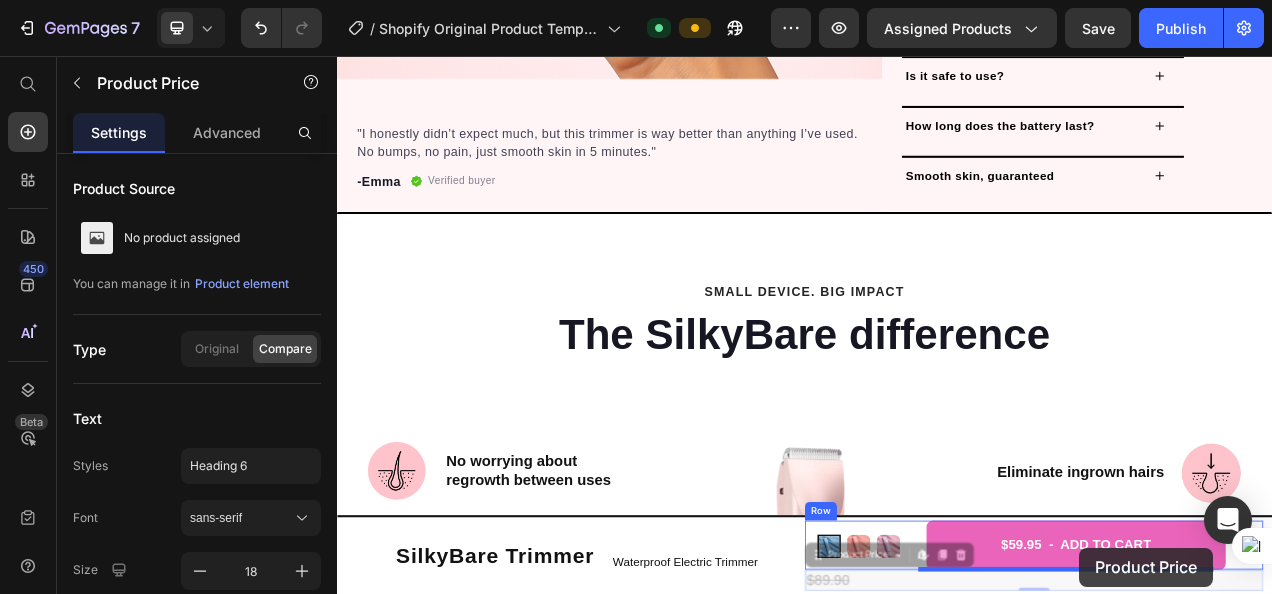 drag, startPoint x: 1067, startPoint y: 720, endPoint x: 1264, endPoint y: 700, distance: 198.01262 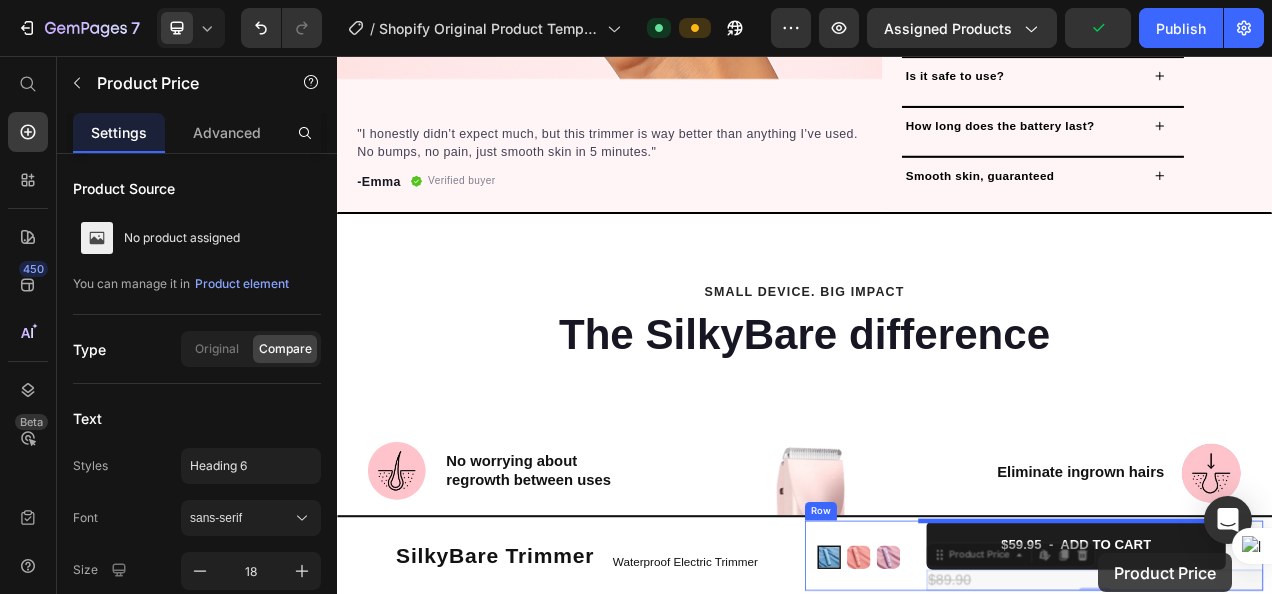 drag, startPoint x: 1327, startPoint y: 723, endPoint x: 1314, endPoint y: 694, distance: 31.780497 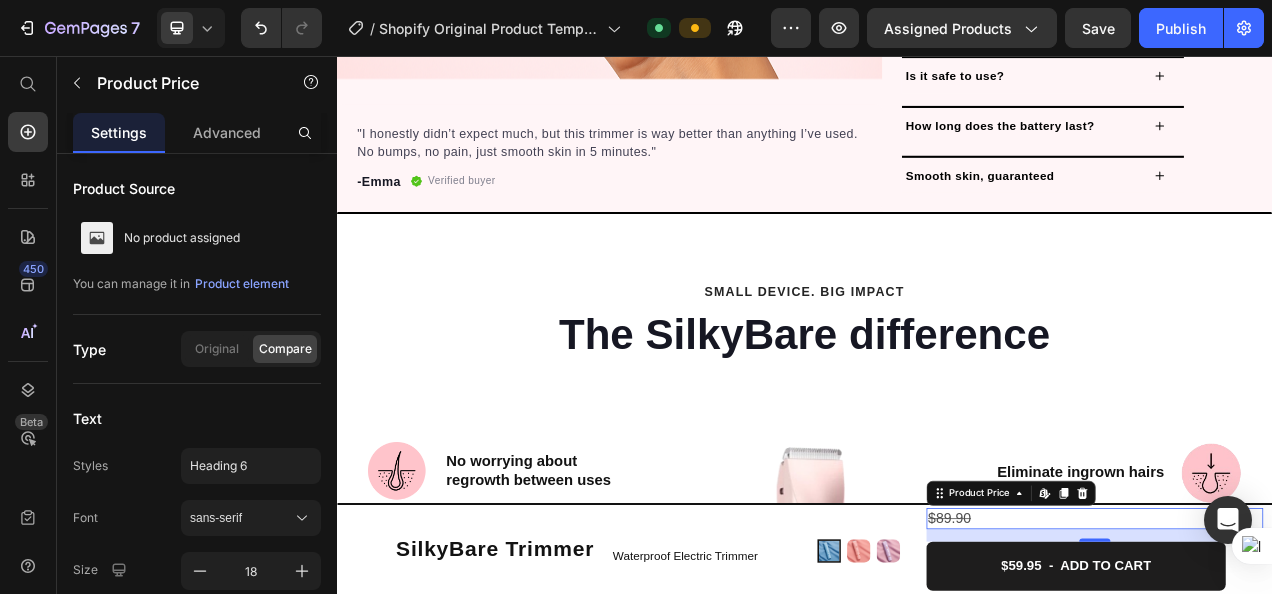 click on "$89.90" at bounding box center (1309, 649) 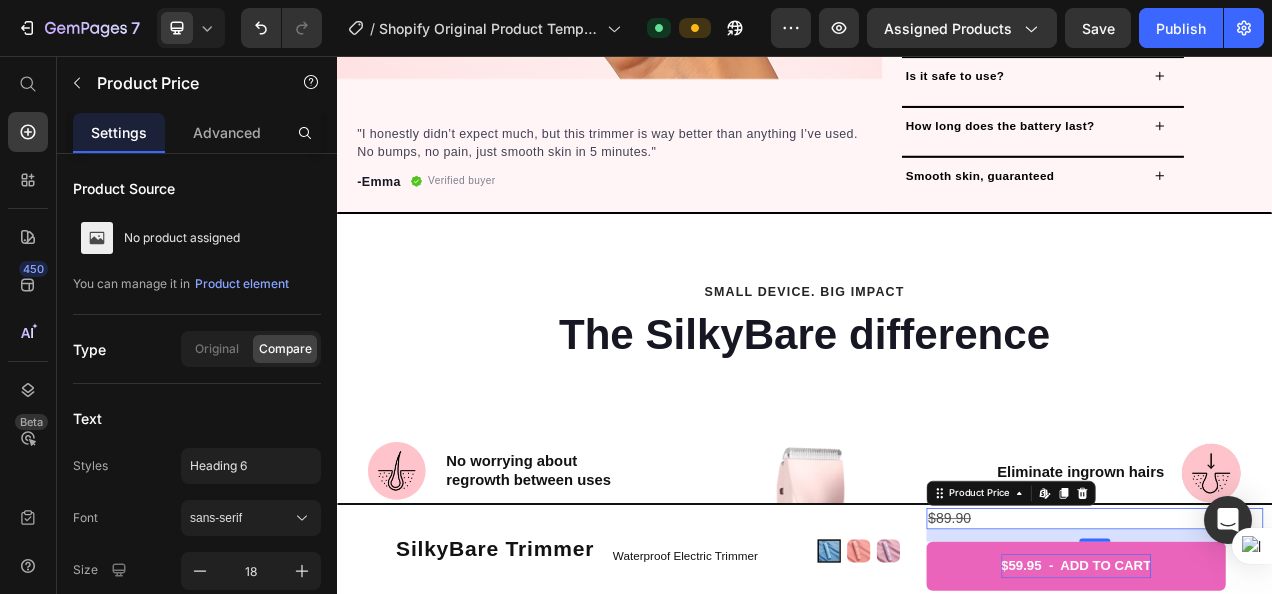 drag, startPoint x: 1160, startPoint y: 652, endPoint x: 1181, endPoint y: 699, distance: 51.47815 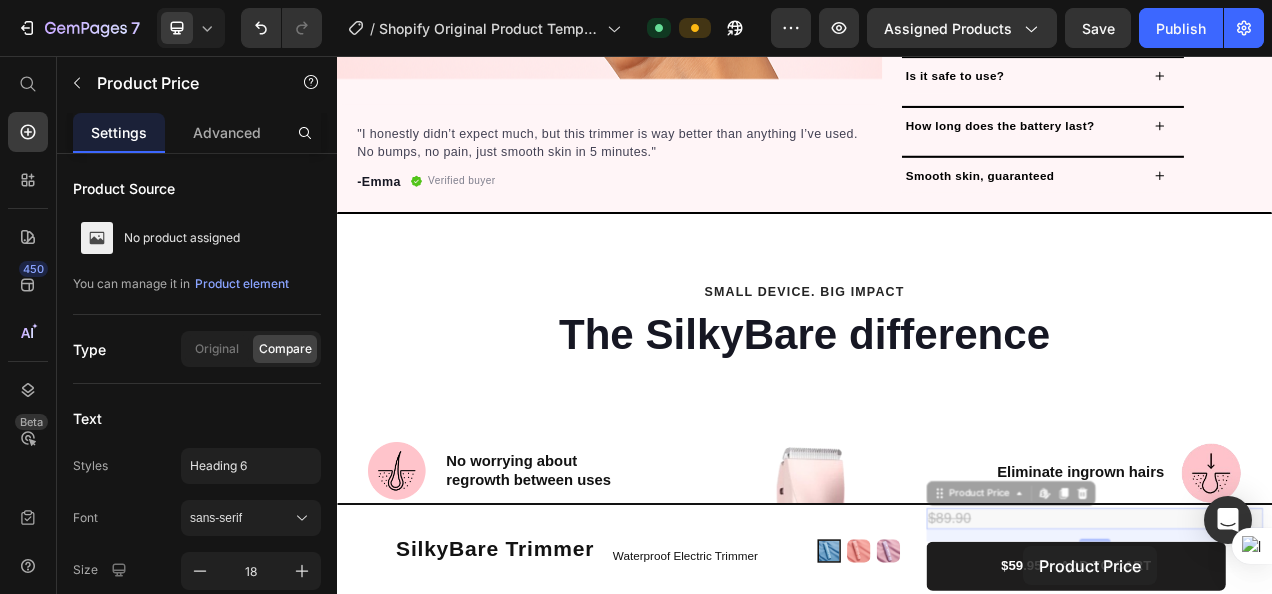 drag, startPoint x: 1215, startPoint y: 652, endPoint x: 1222, endPoint y: 701, distance: 49.497475 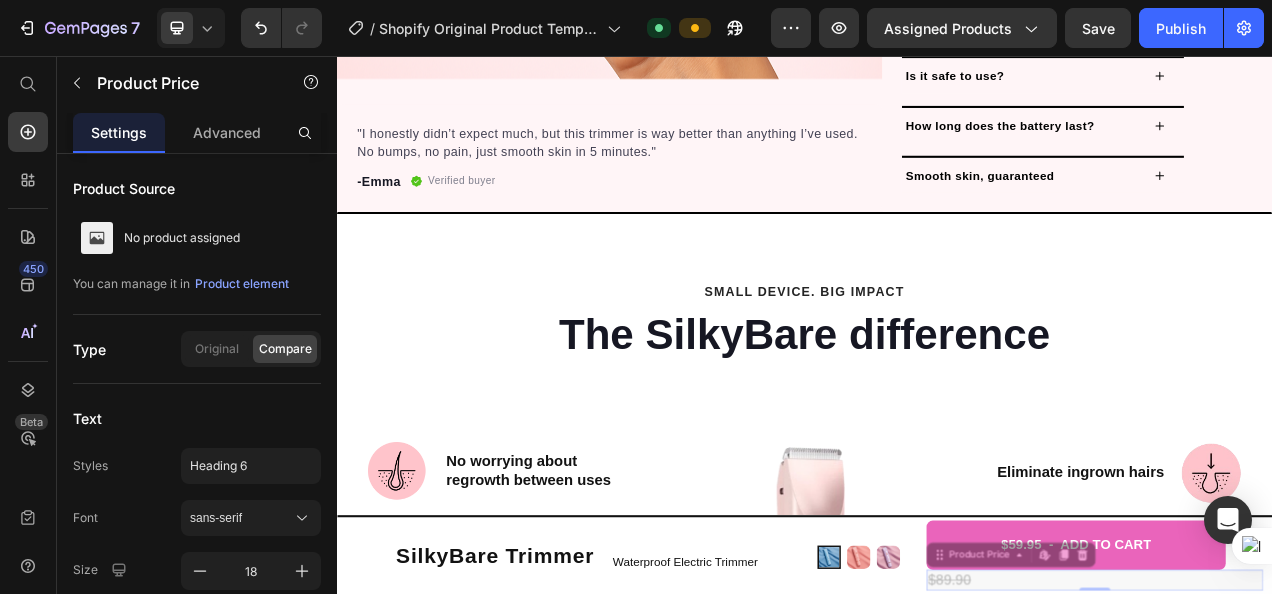 drag, startPoint x: 1226, startPoint y: 731, endPoint x: 1257, endPoint y: 682, distance: 57.982758 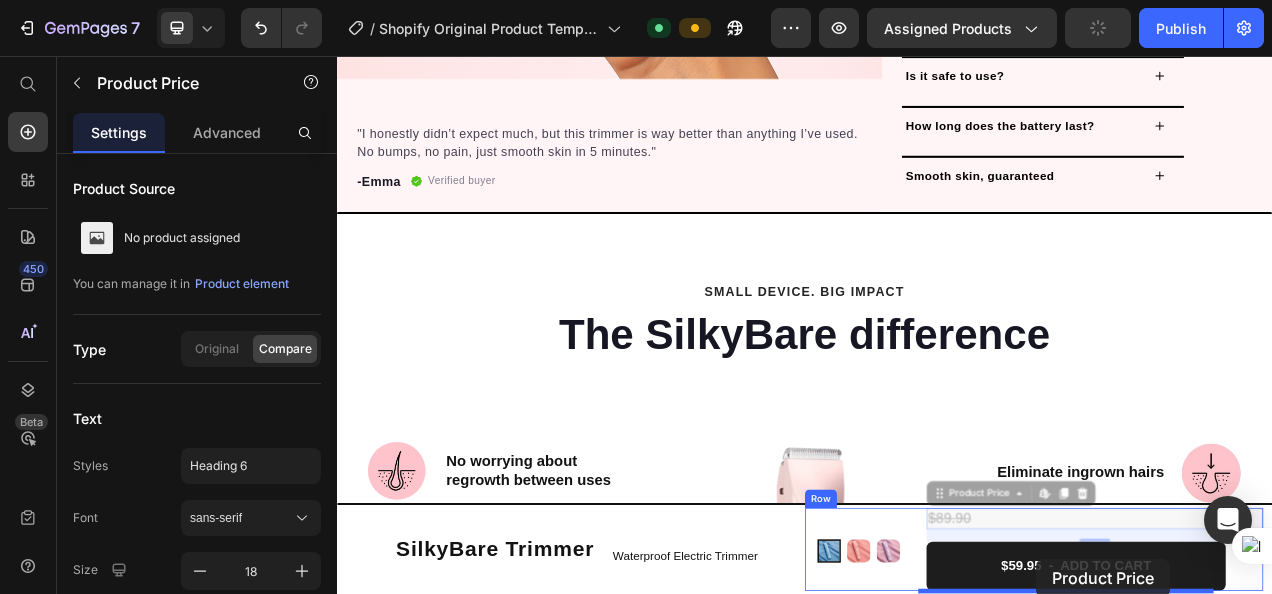 drag, startPoint x: 1208, startPoint y: 647, endPoint x: 1234, endPoint y: 701, distance: 59.933296 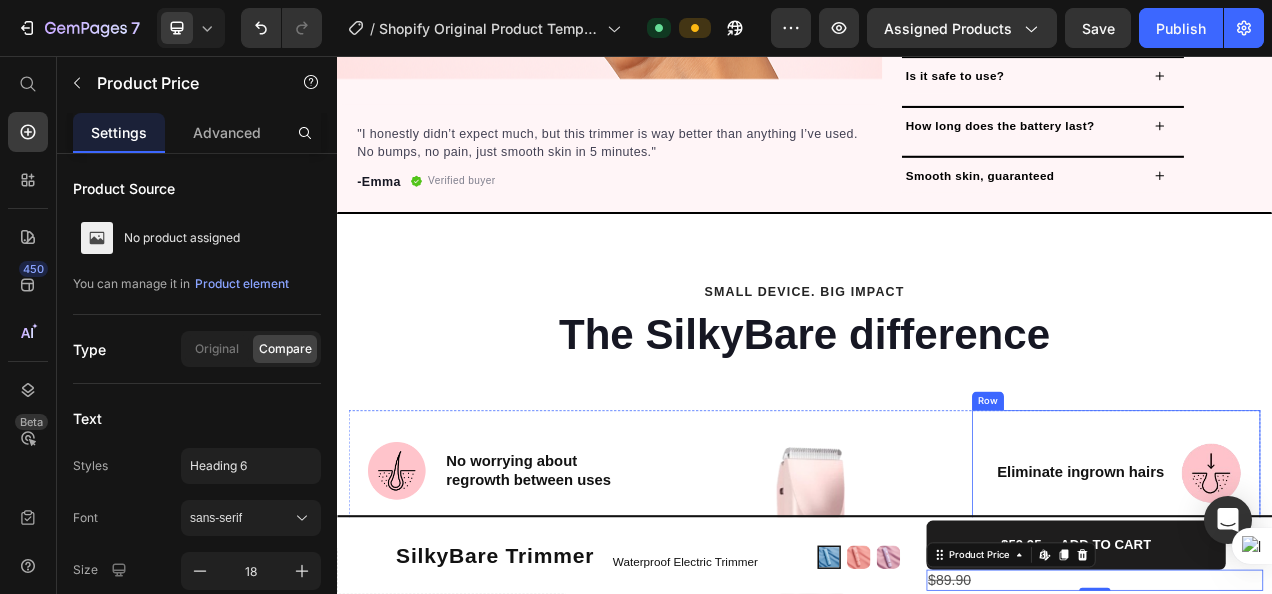 click on "Eliminate ingrown hairs Heading Image Row" at bounding box center [1337, 611] 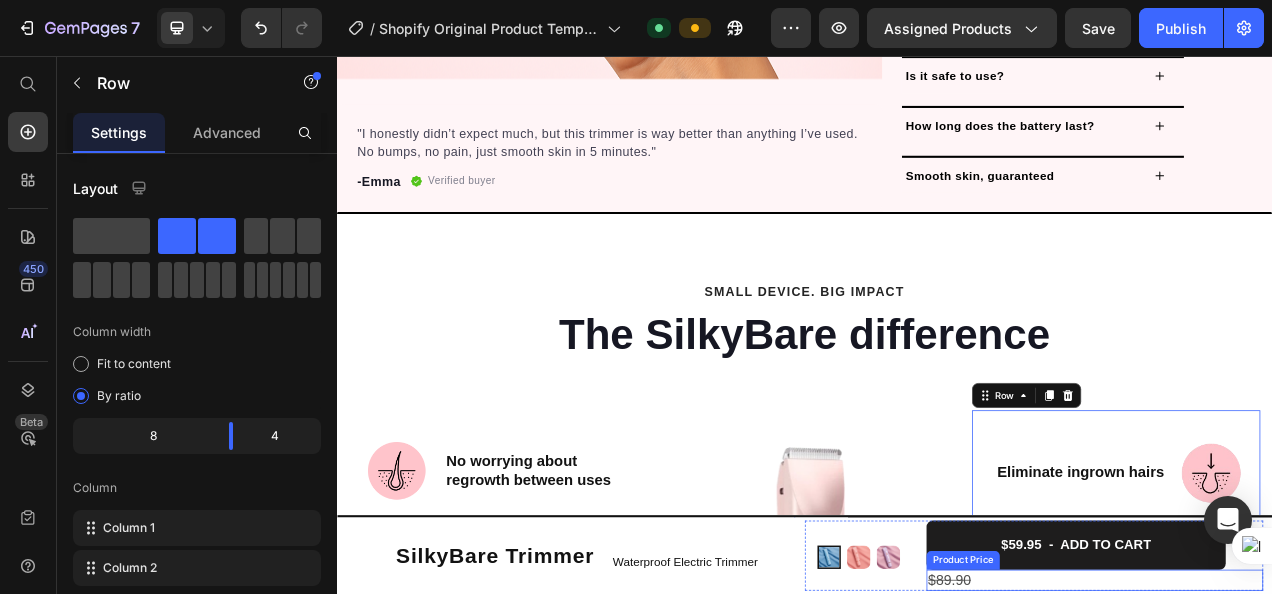 click on "$89.90" at bounding box center [1309, 728] 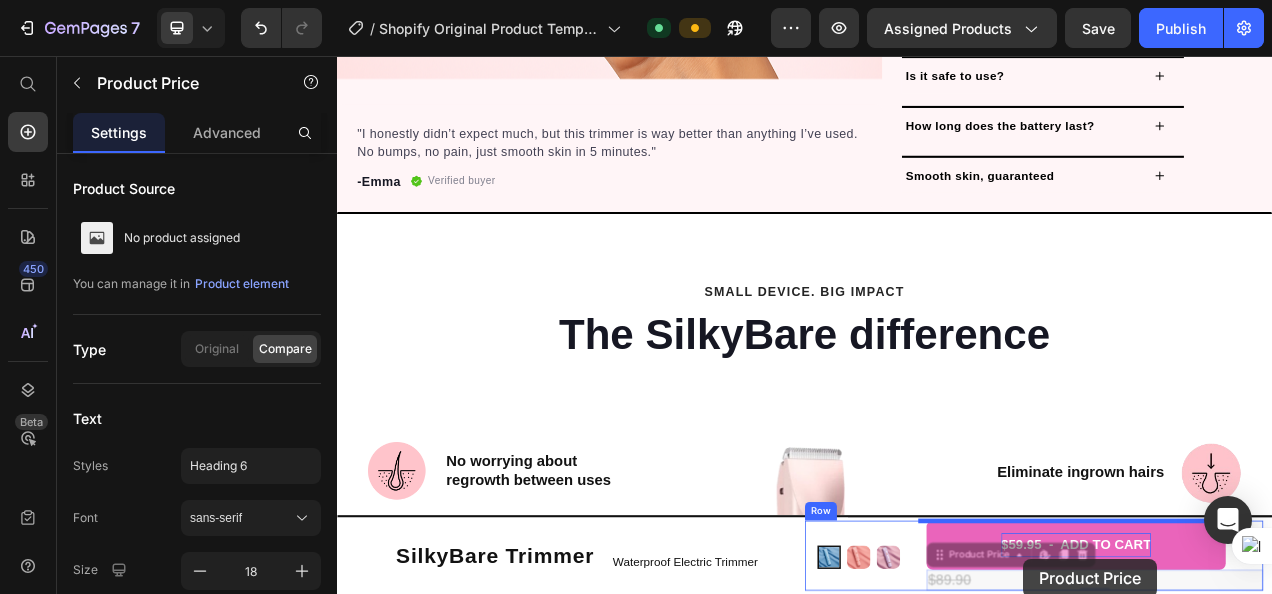 drag, startPoint x: 1169, startPoint y: 731, endPoint x: 1212, endPoint y: 697, distance: 54.81788 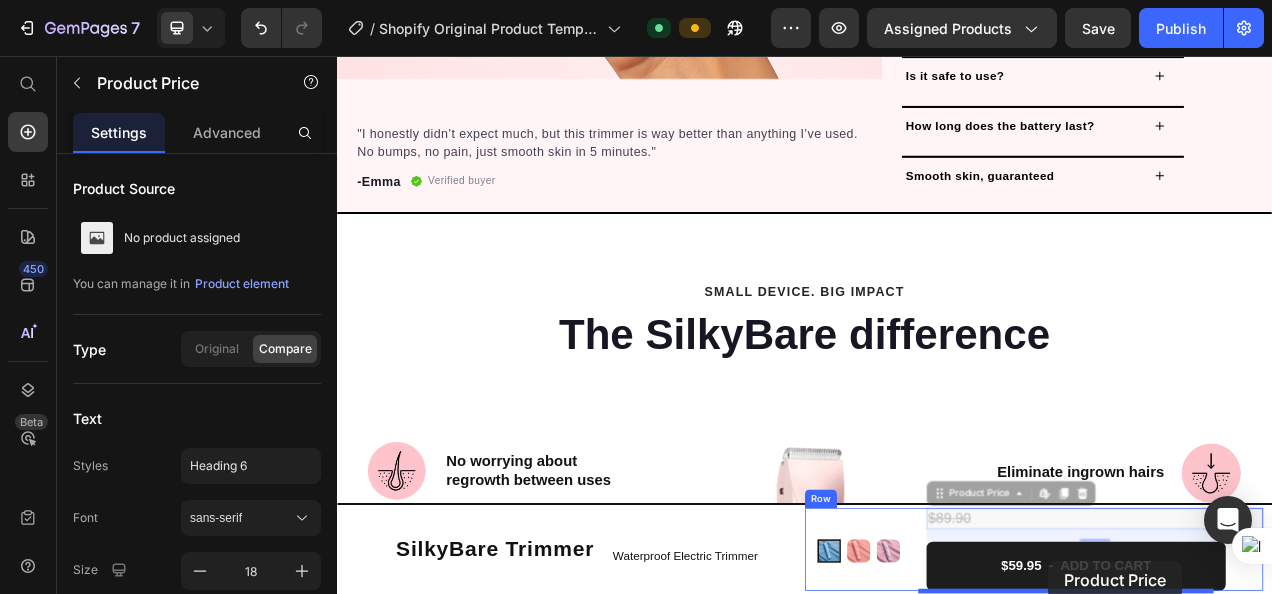 drag, startPoint x: 1216, startPoint y: 644, endPoint x: 1250, endPoint y: 704, distance: 68.96376 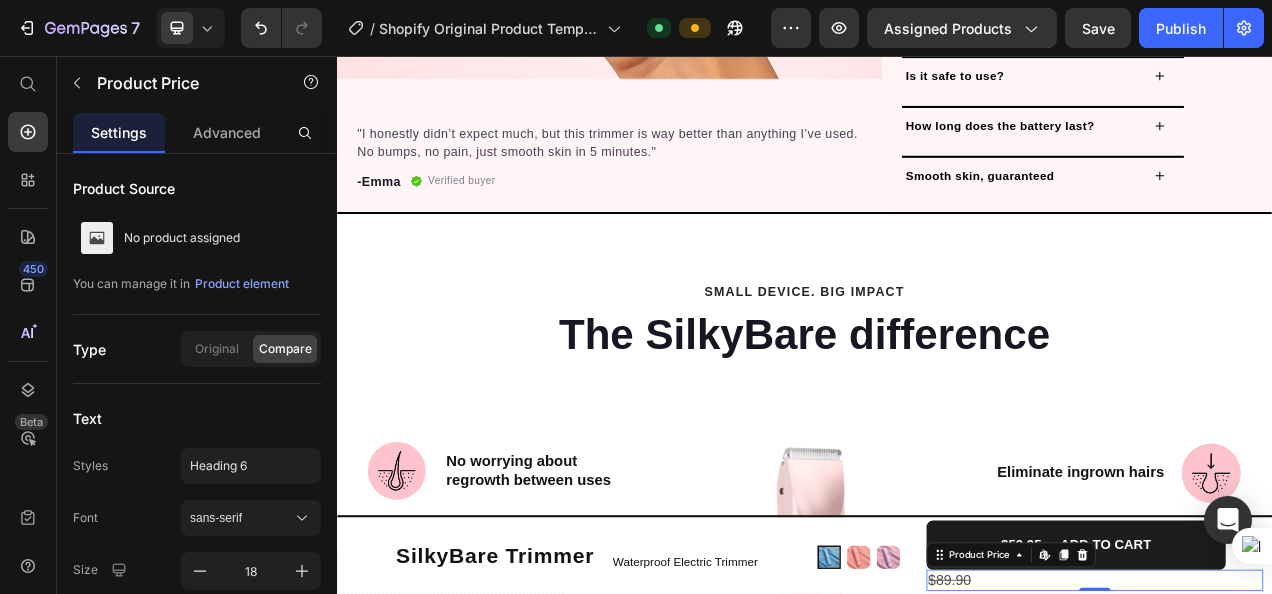click on "$89.90" at bounding box center [1309, 728] 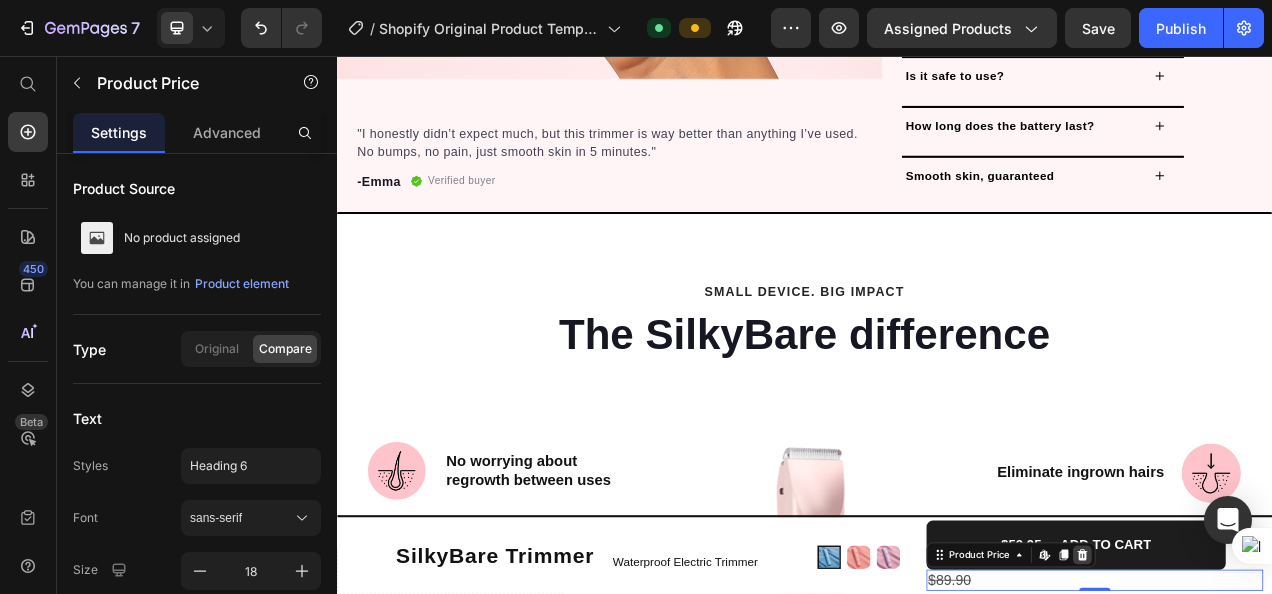 click 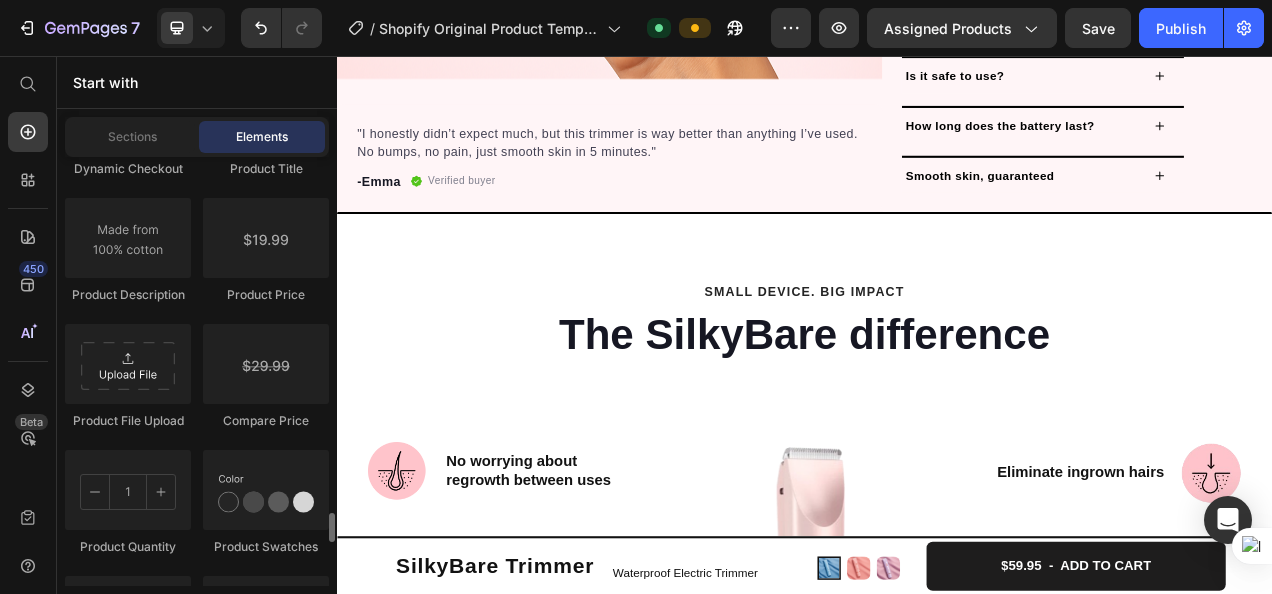 scroll, scrollTop: 3548, scrollLeft: 0, axis: vertical 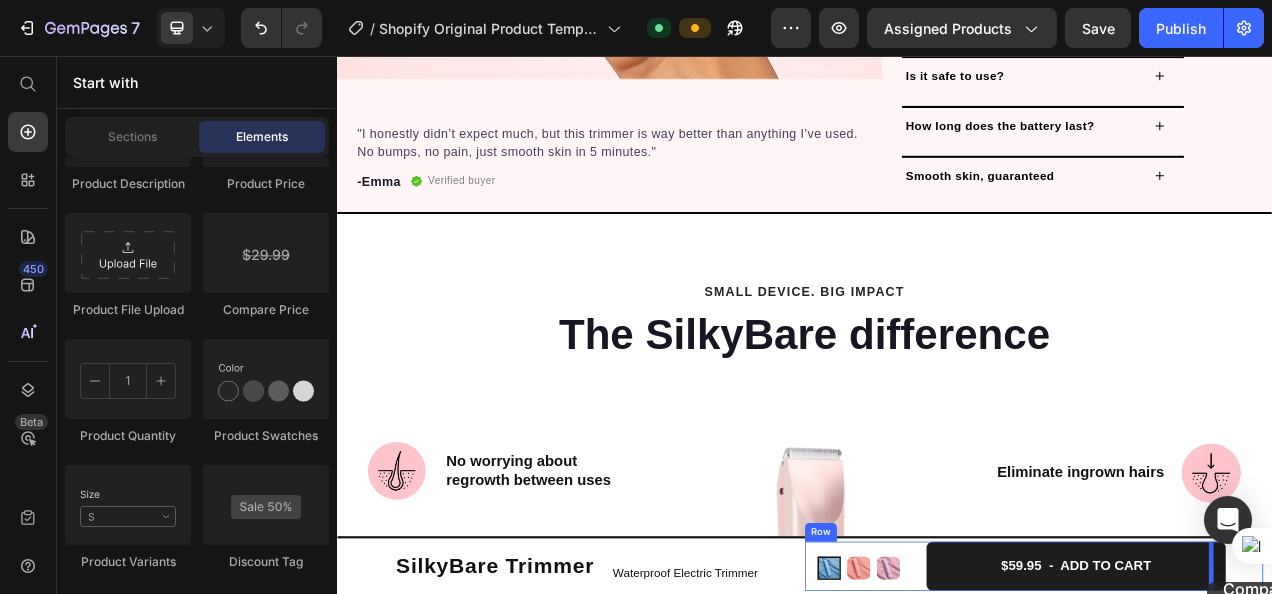 drag, startPoint x: 585, startPoint y: 318, endPoint x: 1454, endPoint y: 731, distance: 962.1486 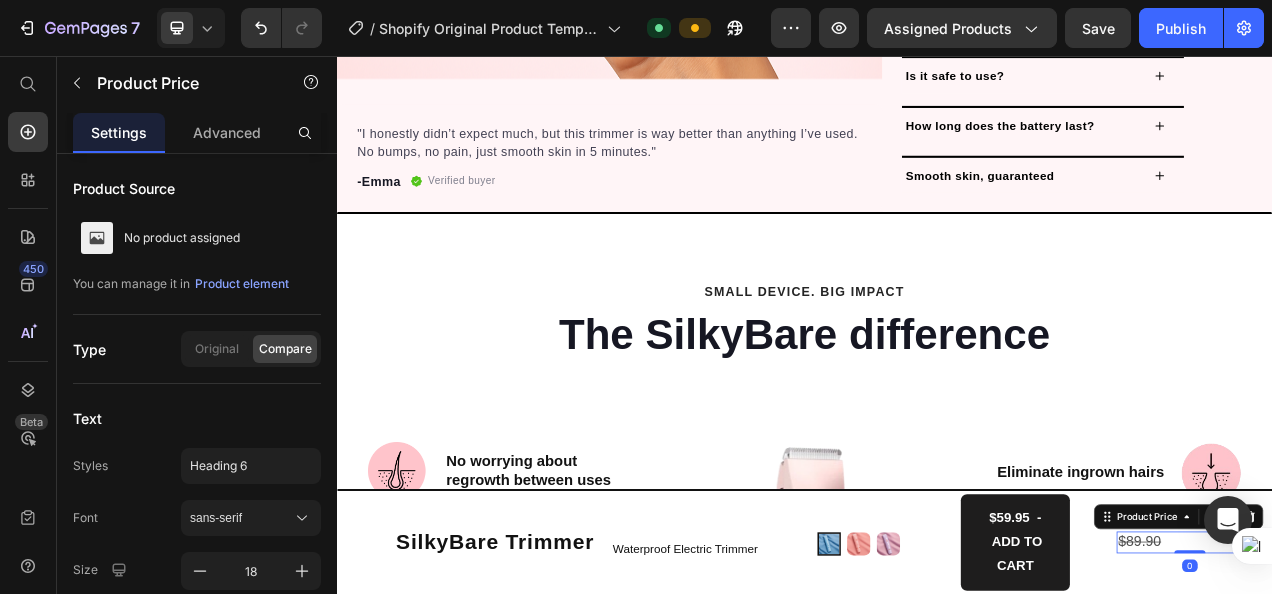 scroll, scrollTop: 1482, scrollLeft: 0, axis: vertical 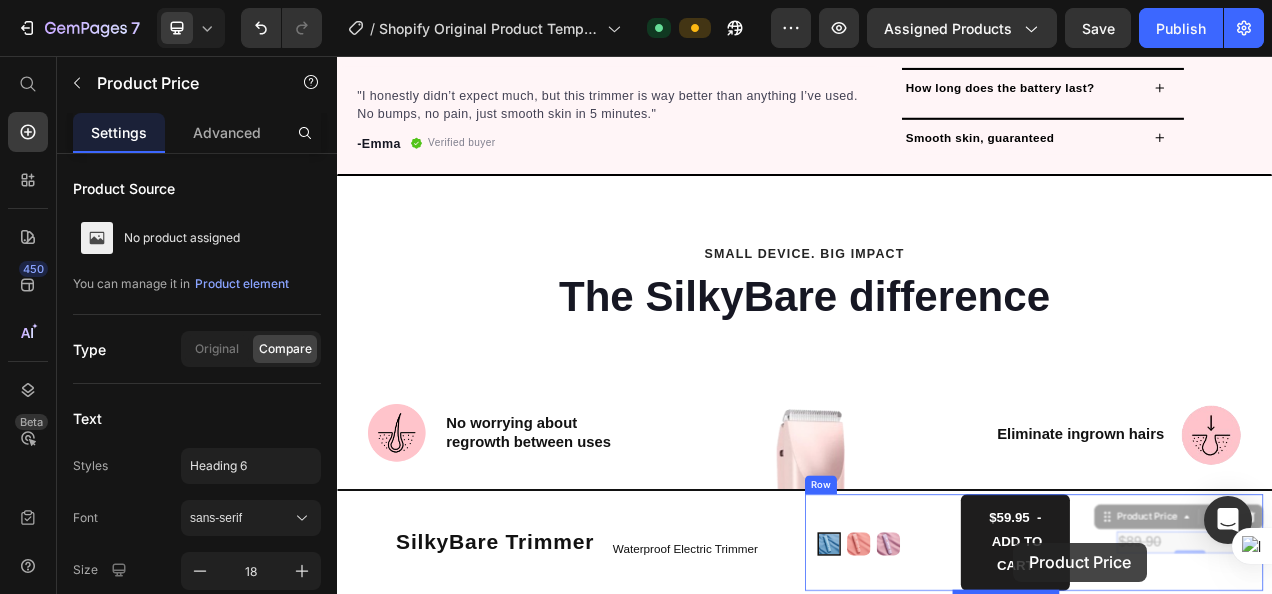 drag, startPoint x: 1390, startPoint y: 680, endPoint x: 1199, endPoint y: 681, distance: 191.00262 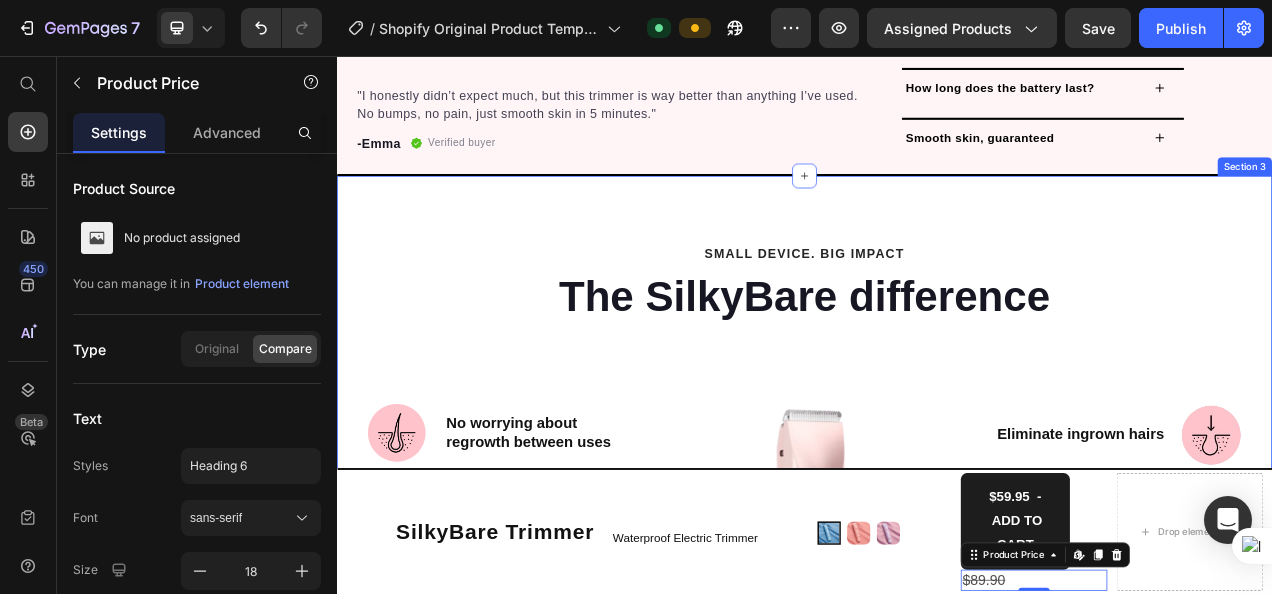 click on "SMALL DEVICE. BIG IMPACT Heading The SilkyBare difference Text block Row Image No worrying about regrowth between uses Heading Row Image Skip salon visits and razor runs Heading Row Image Get smooth & stay smooth Heading Row Image Works on any body Heading Row Row Image One-time cost, endless trims Heading Row Image Eliminate ingrown hairs Heading Image Row Gentle, safe, and pain-free Heading Image Row rechargeable battery Heading Image Row Quick grooming sessions Heading Image Row Dual-headed Heading Image Row Row" at bounding box center [937, 845] 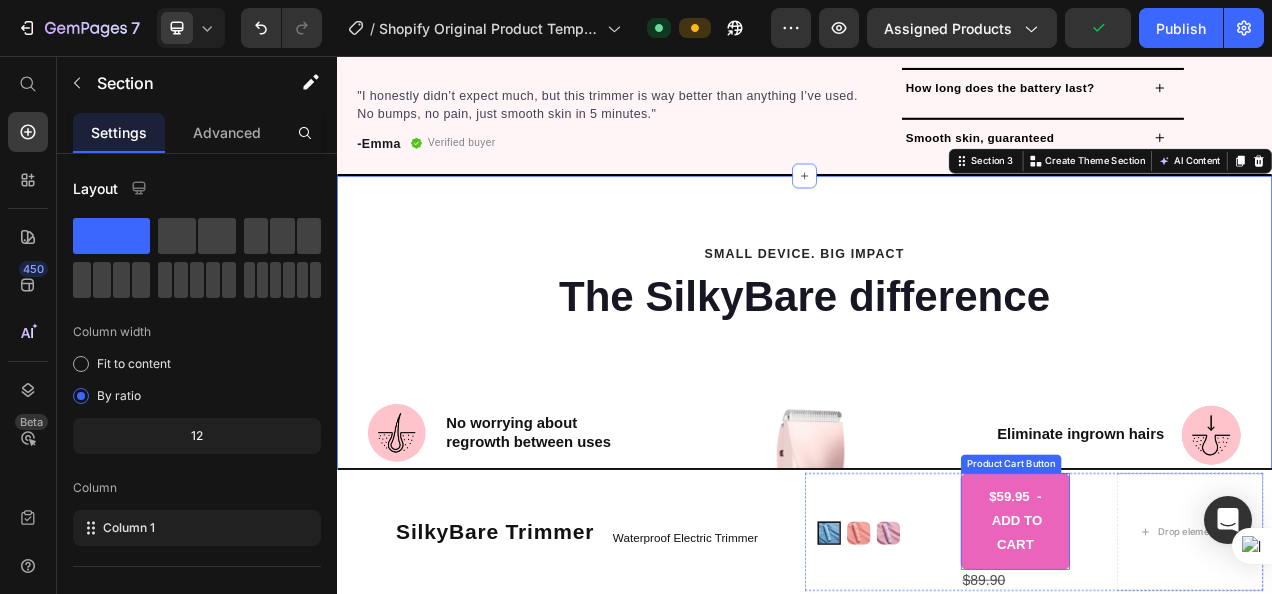 click on "$59.95  -  ADD TO CART" at bounding box center [1207, 653] 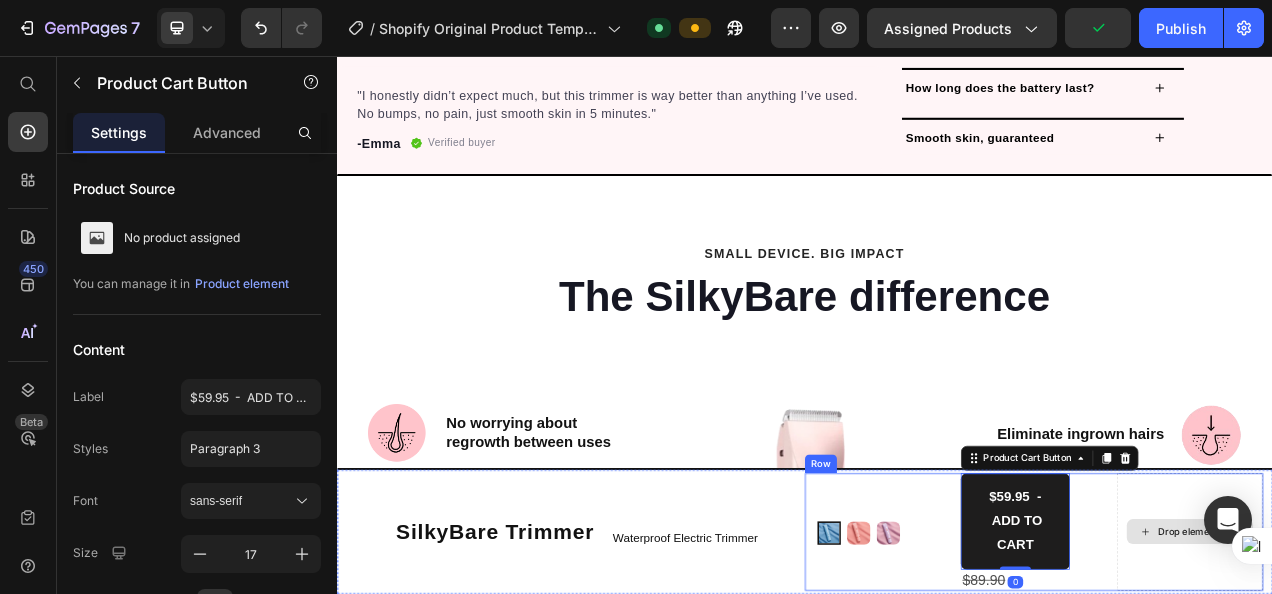 click on "Drop element here" at bounding box center (1431, 666) 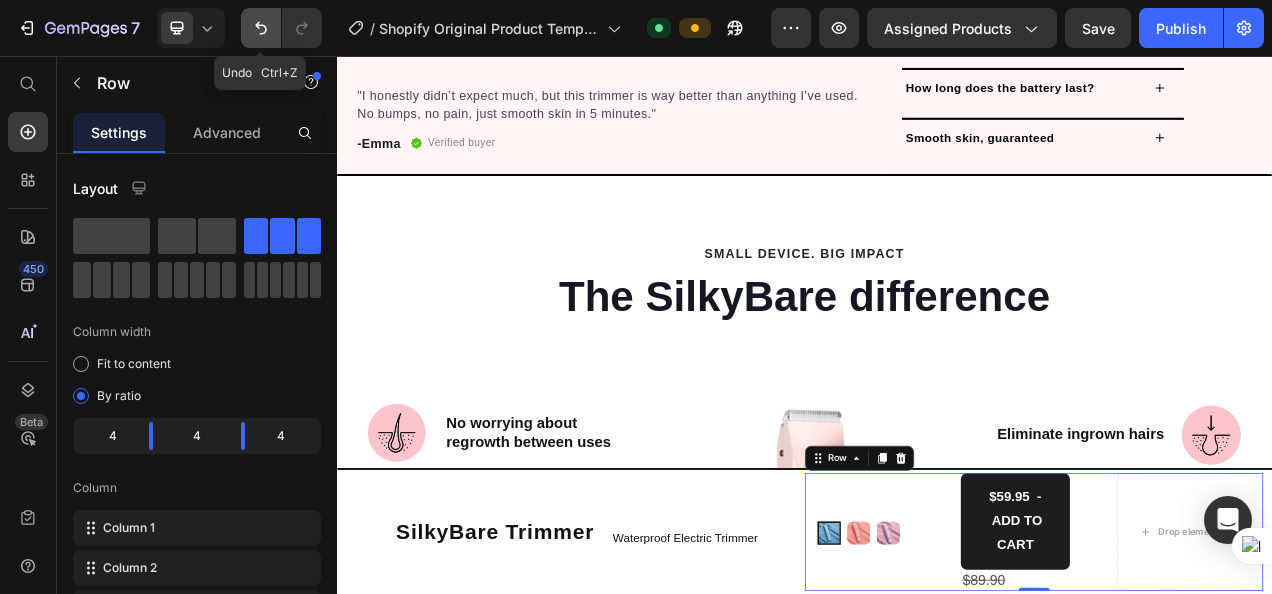 click 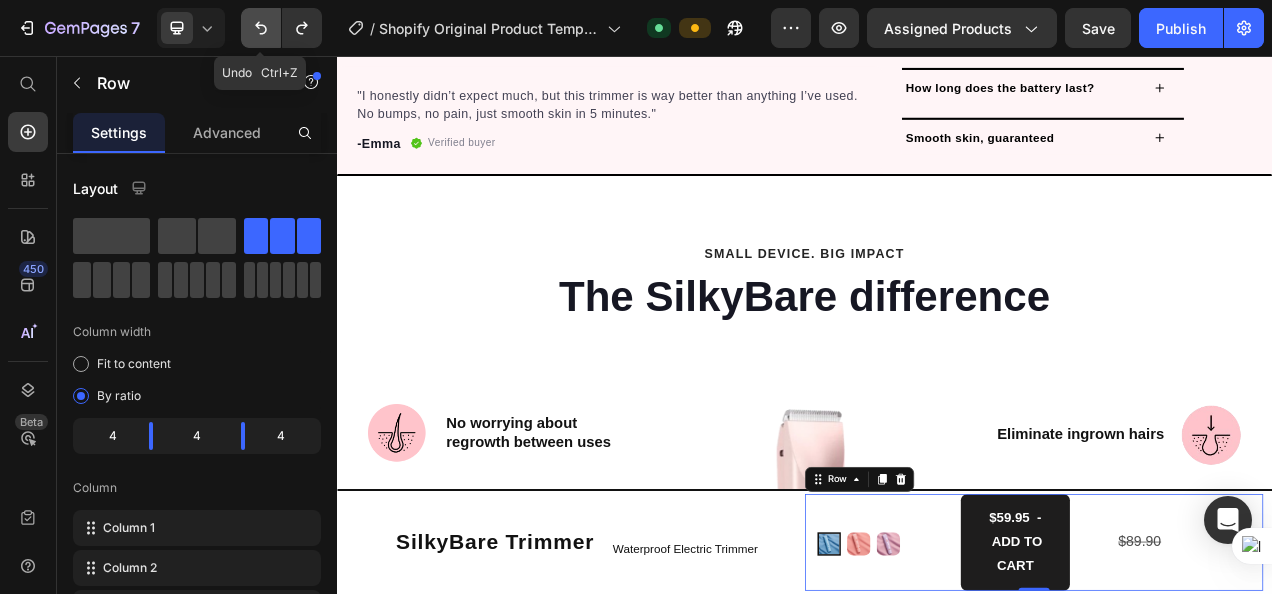 click 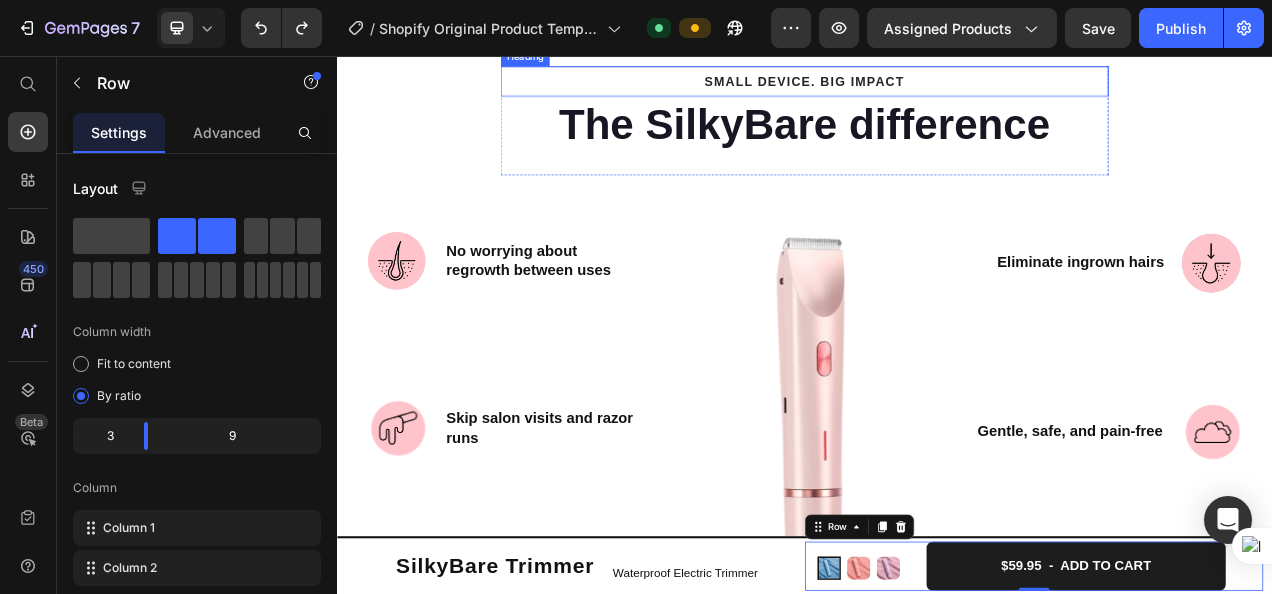 scroll, scrollTop: 1724, scrollLeft: 0, axis: vertical 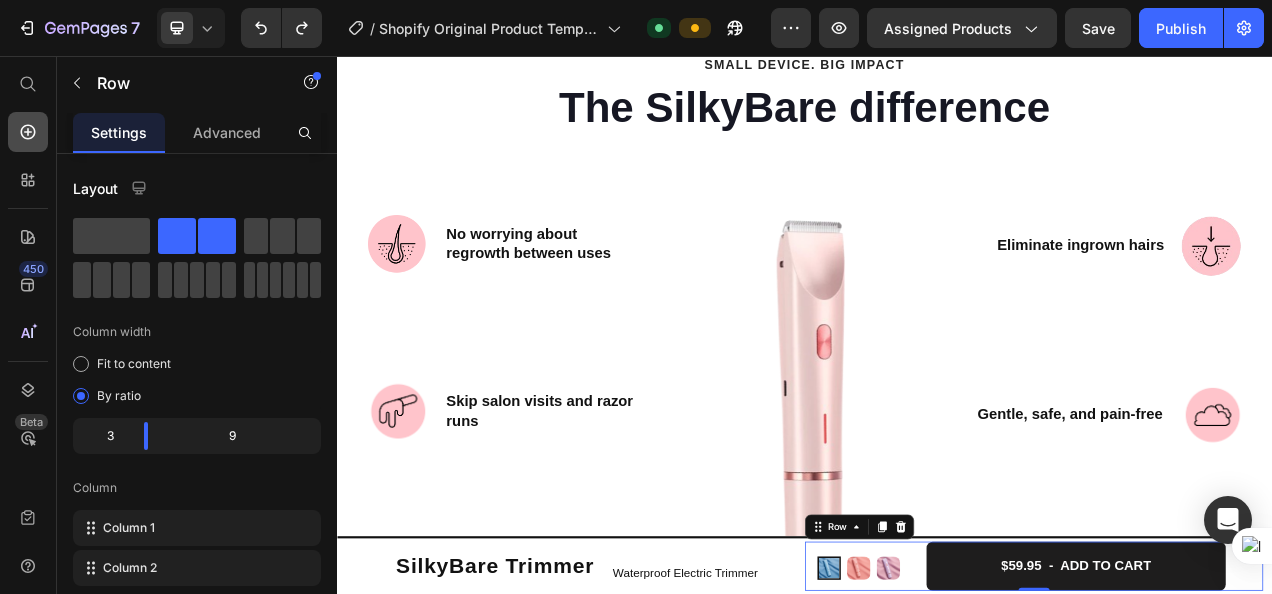 click 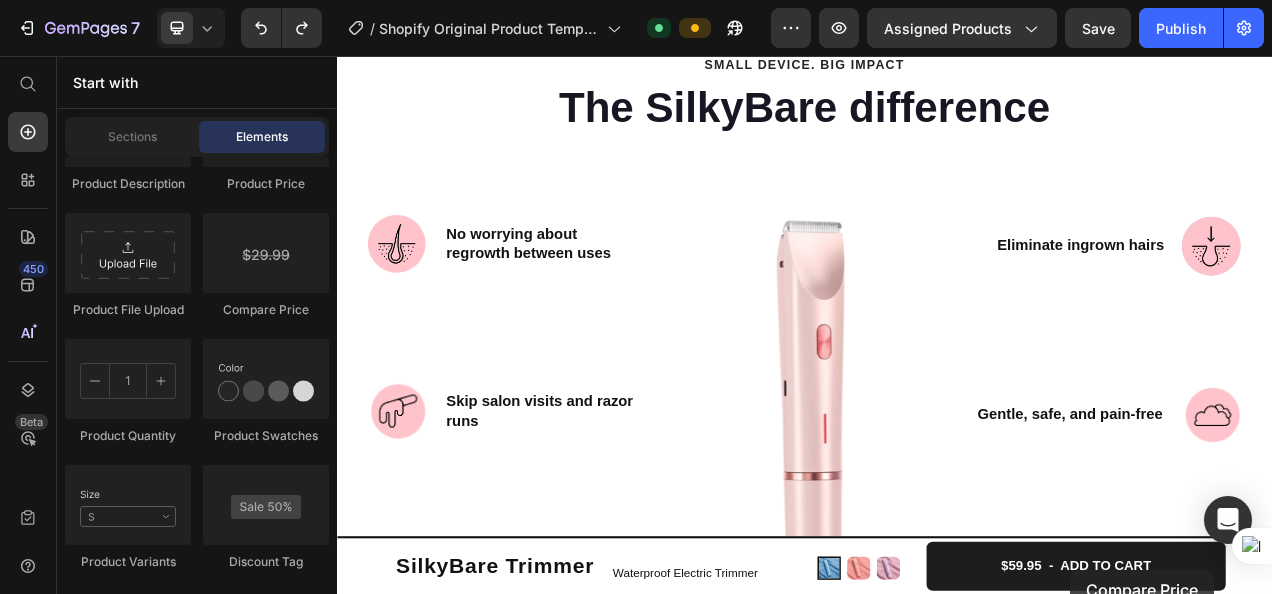 drag, startPoint x: 595, startPoint y: 320, endPoint x: 1278, endPoint y: 716, distance: 789.4967 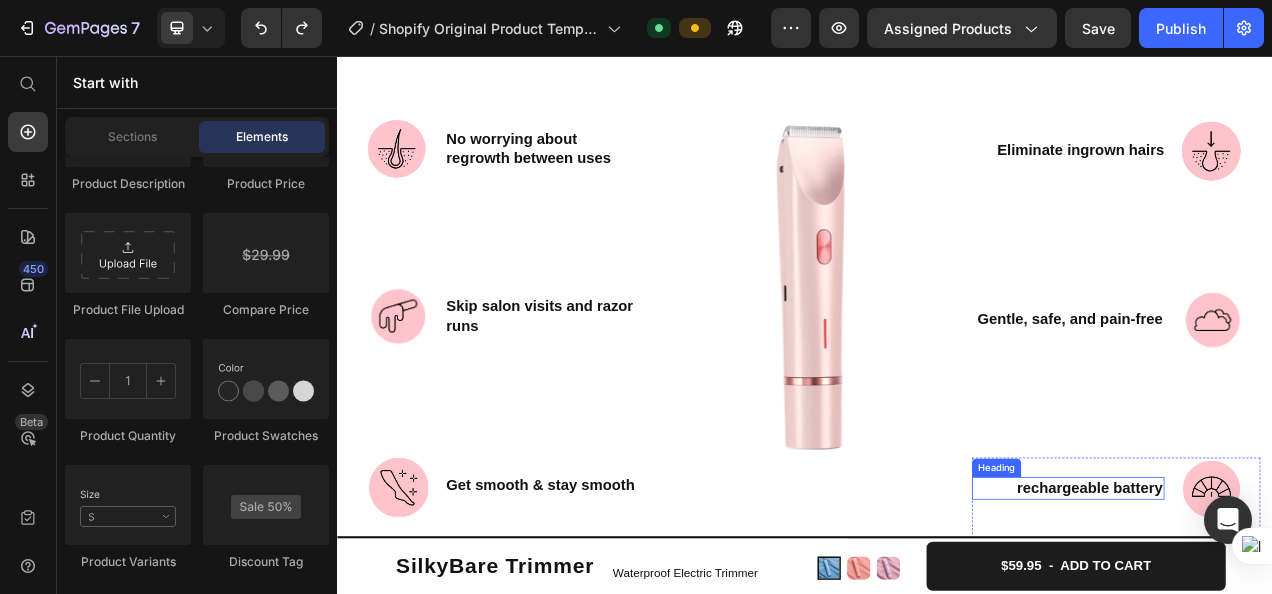 scroll, scrollTop: 1954, scrollLeft: 0, axis: vertical 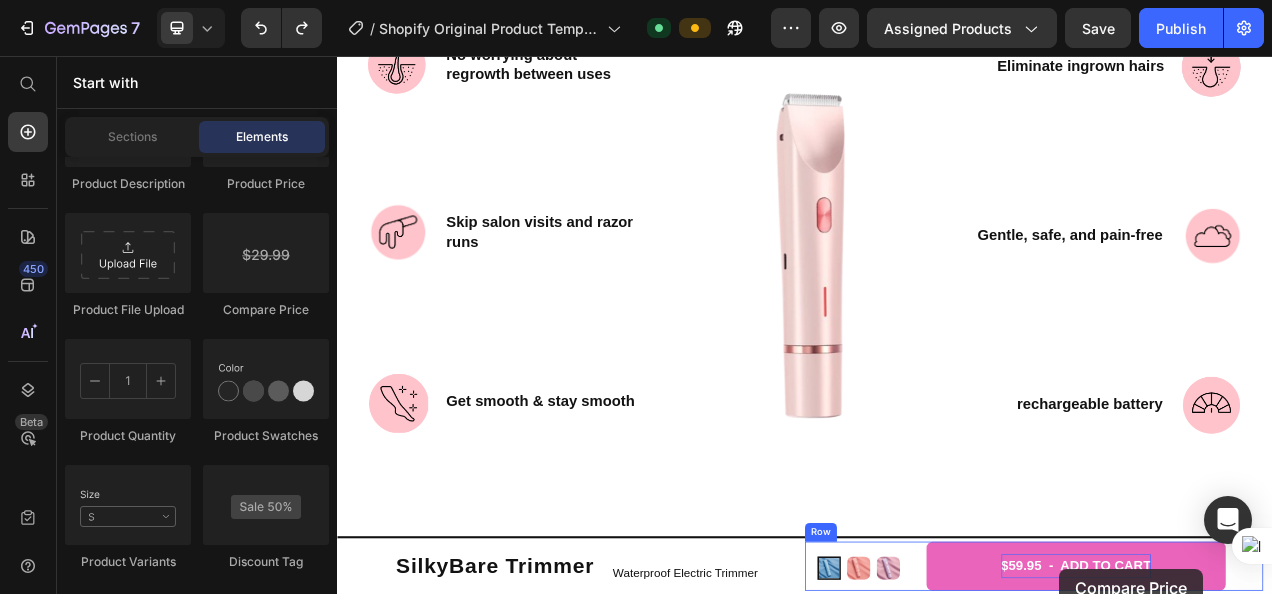 drag, startPoint x: 607, startPoint y: 314, endPoint x: 1264, endPoint y: 711, distance: 767.6314 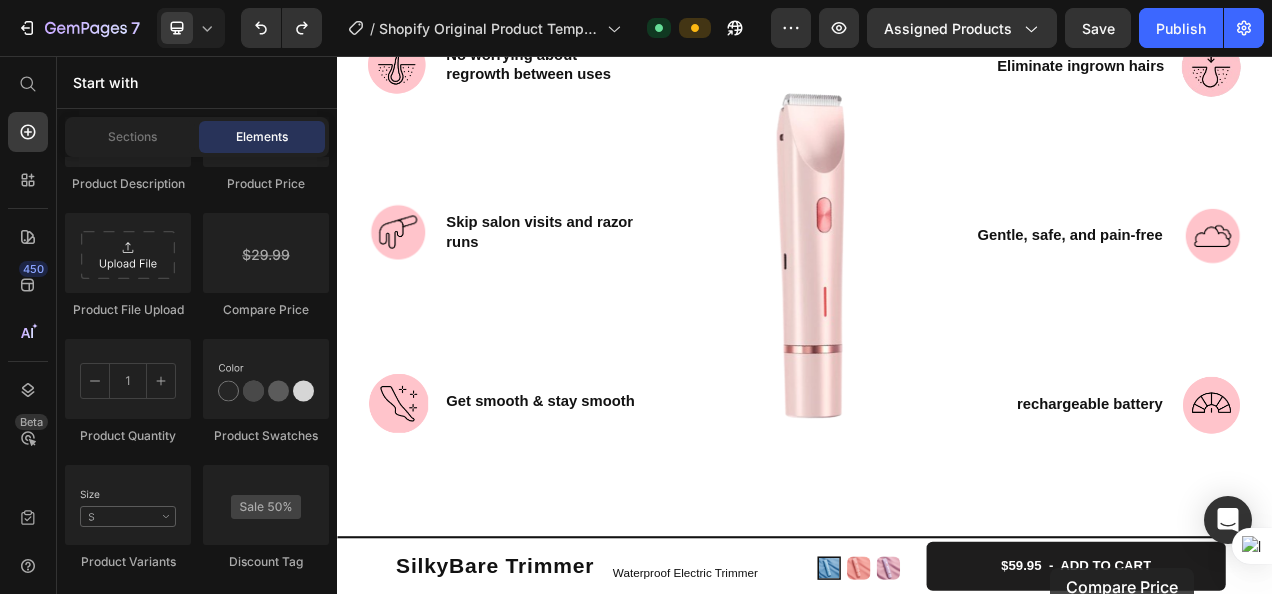 drag, startPoint x: 585, startPoint y: 334, endPoint x: 1252, endPoint y: 713, distance: 767.1571 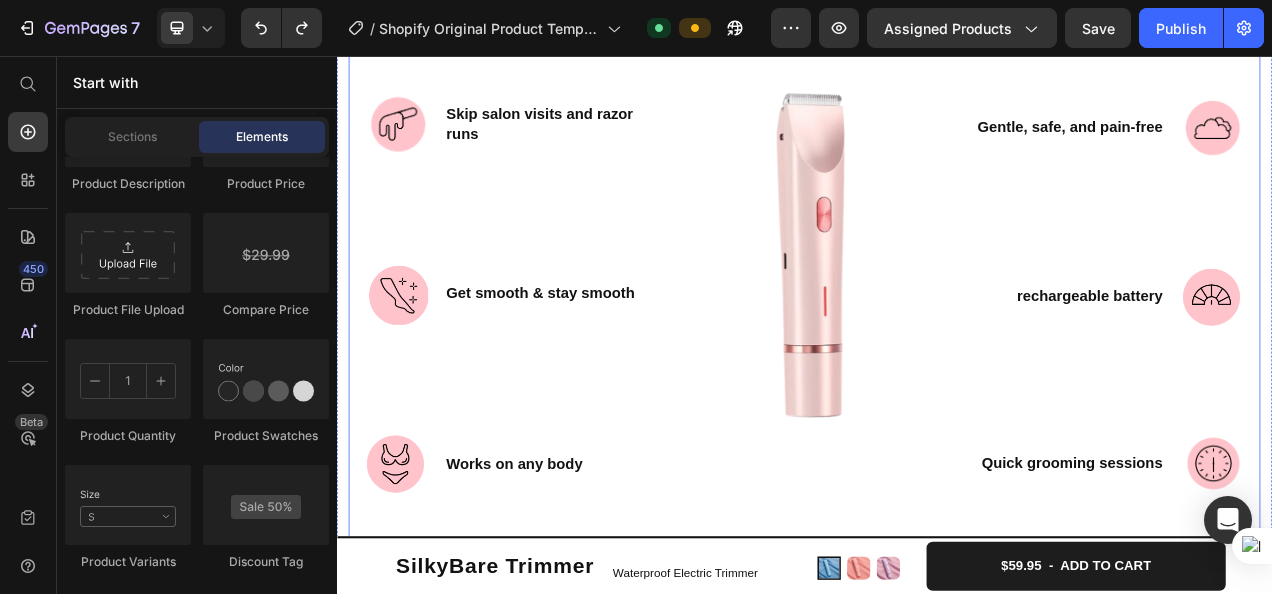scroll, scrollTop: 2092, scrollLeft: 0, axis: vertical 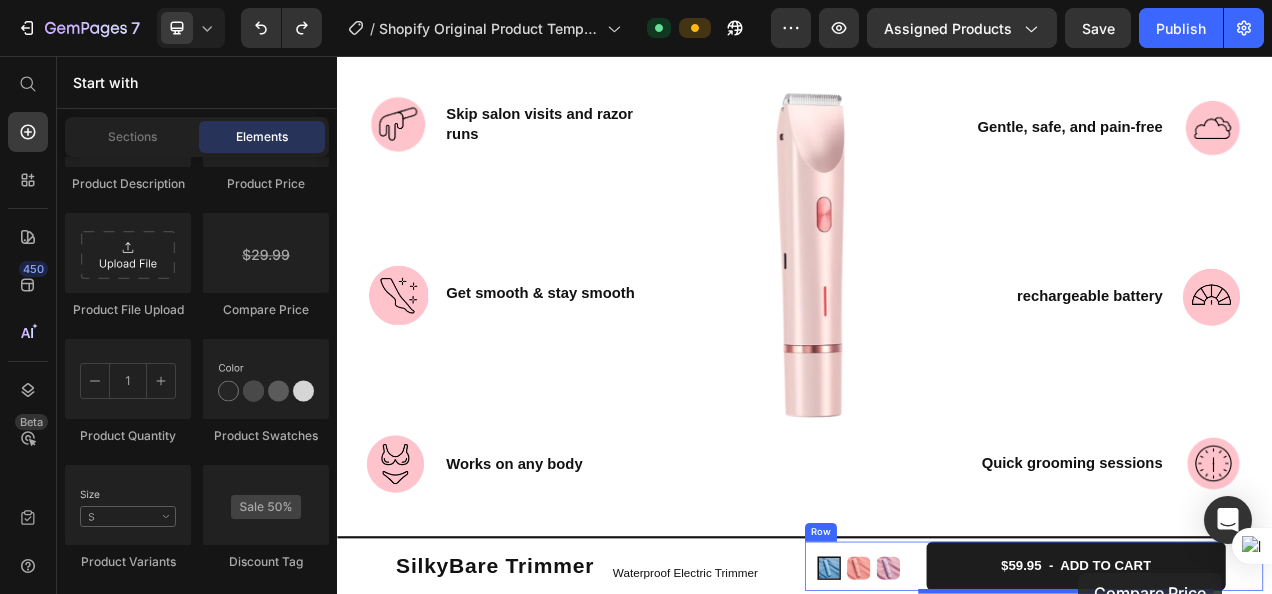 drag, startPoint x: 585, startPoint y: 314, endPoint x: 1278, endPoint y: 720, distance: 803.1718 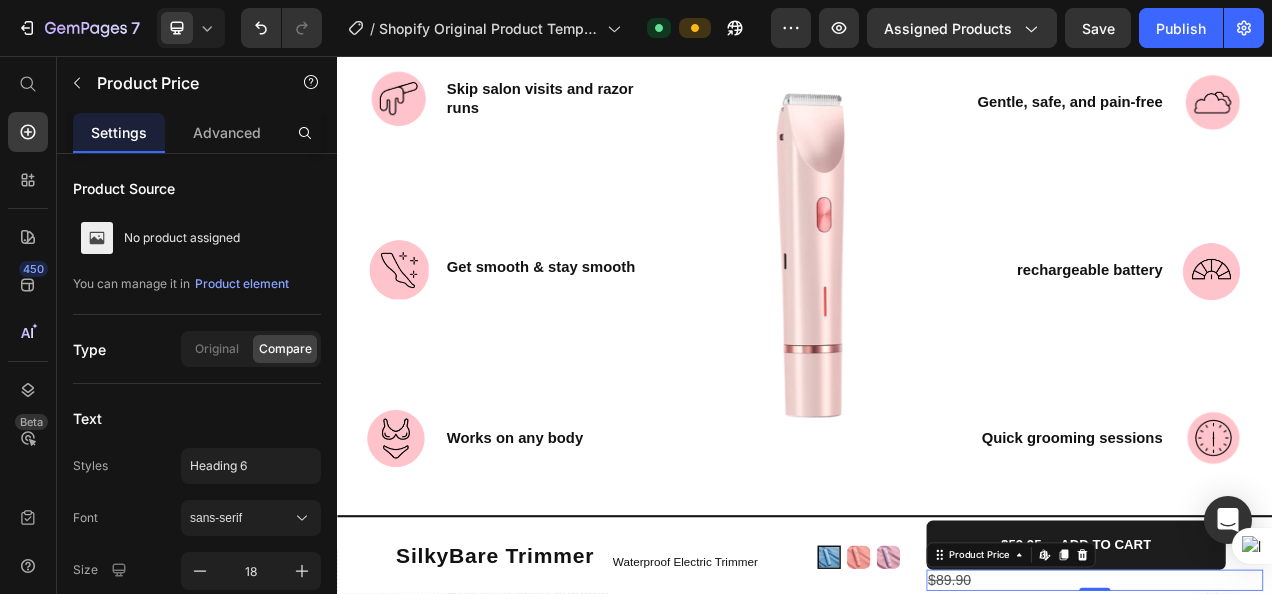 scroll, scrollTop: 2194, scrollLeft: 0, axis: vertical 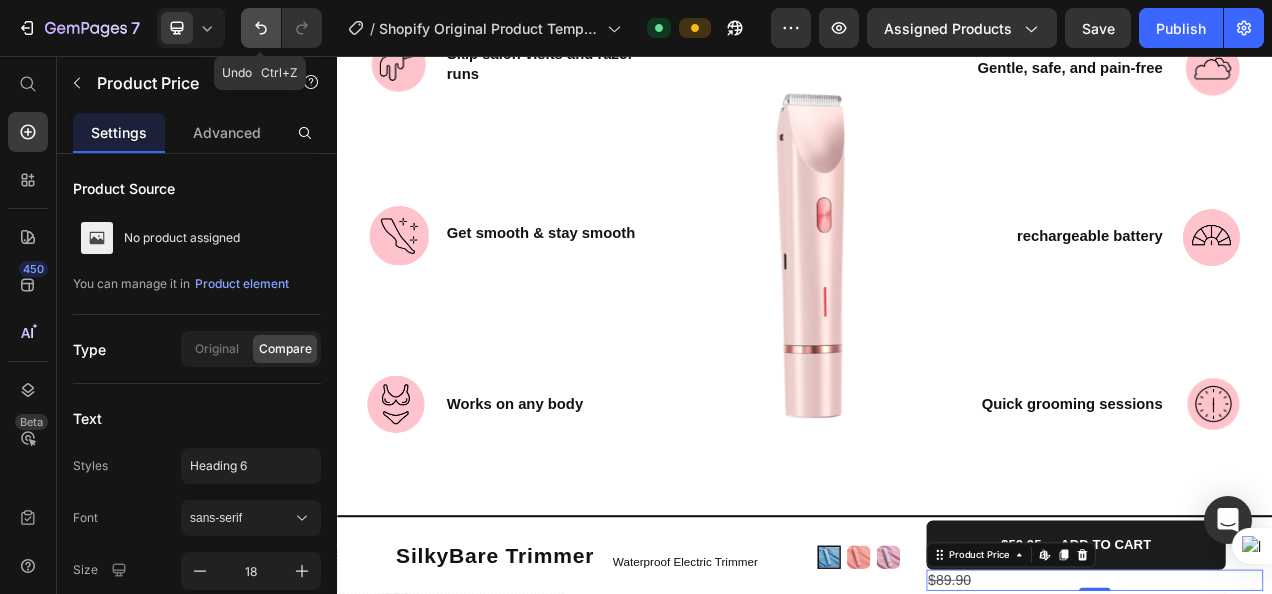 click 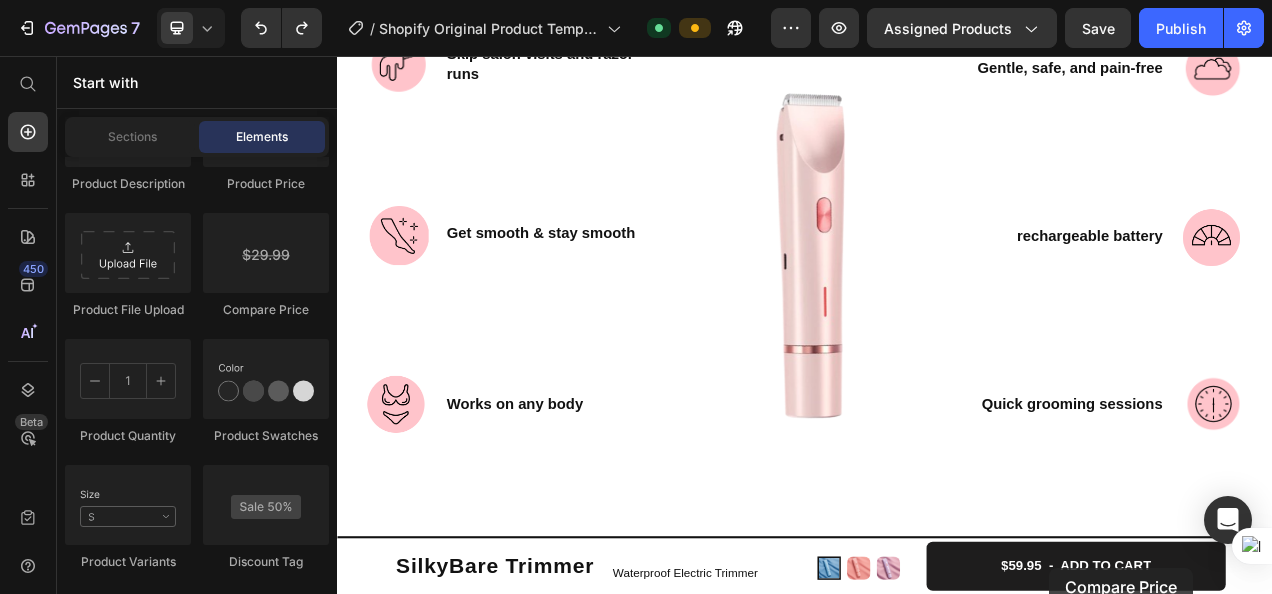 drag, startPoint x: 619, startPoint y: 320, endPoint x: 1251, endPoint y: 713, distance: 744.22644 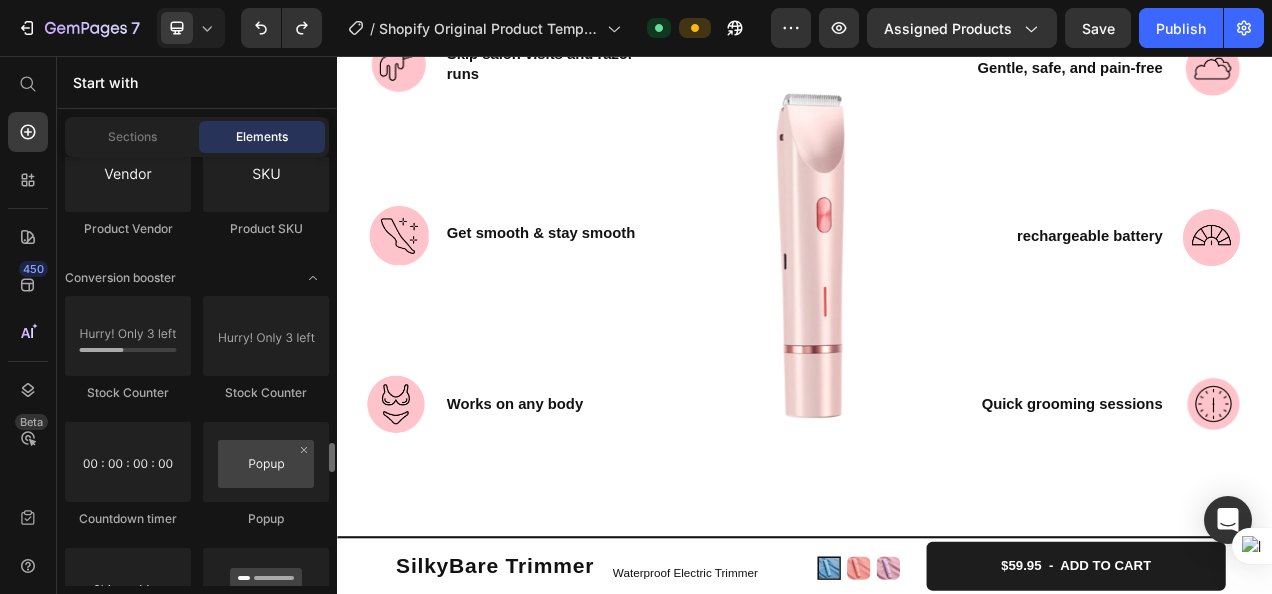scroll, scrollTop: 4134, scrollLeft: 0, axis: vertical 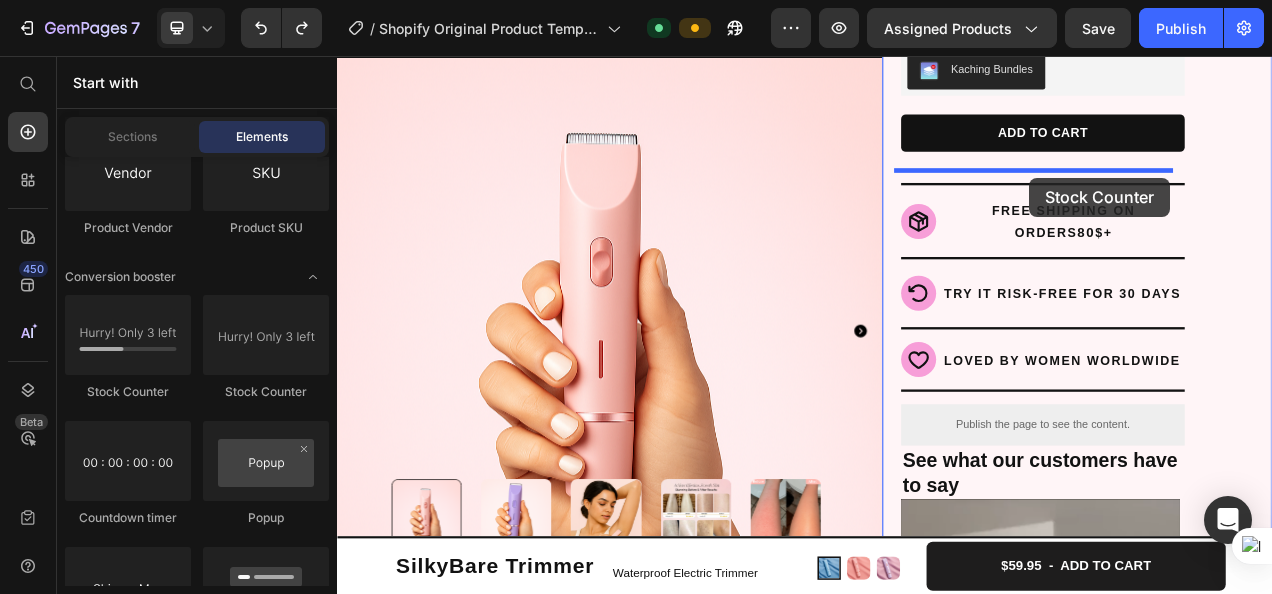 drag, startPoint x: 578, startPoint y: 409, endPoint x: 1225, endPoint y: 212, distance: 676.32684 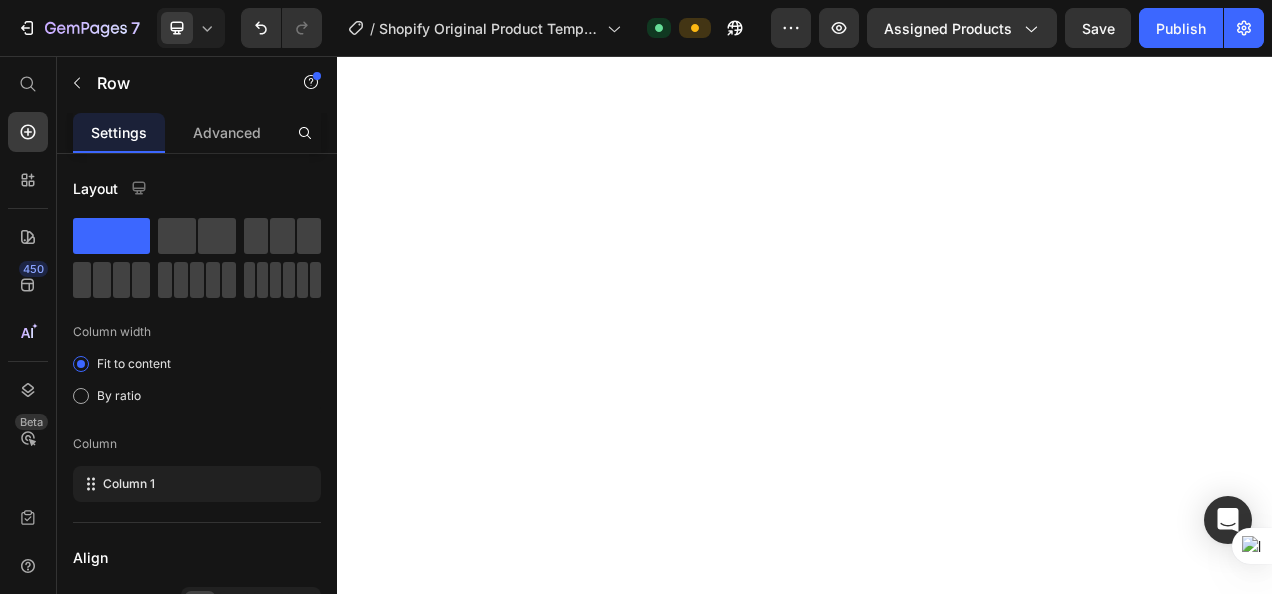 scroll, scrollTop: 0, scrollLeft: 0, axis: both 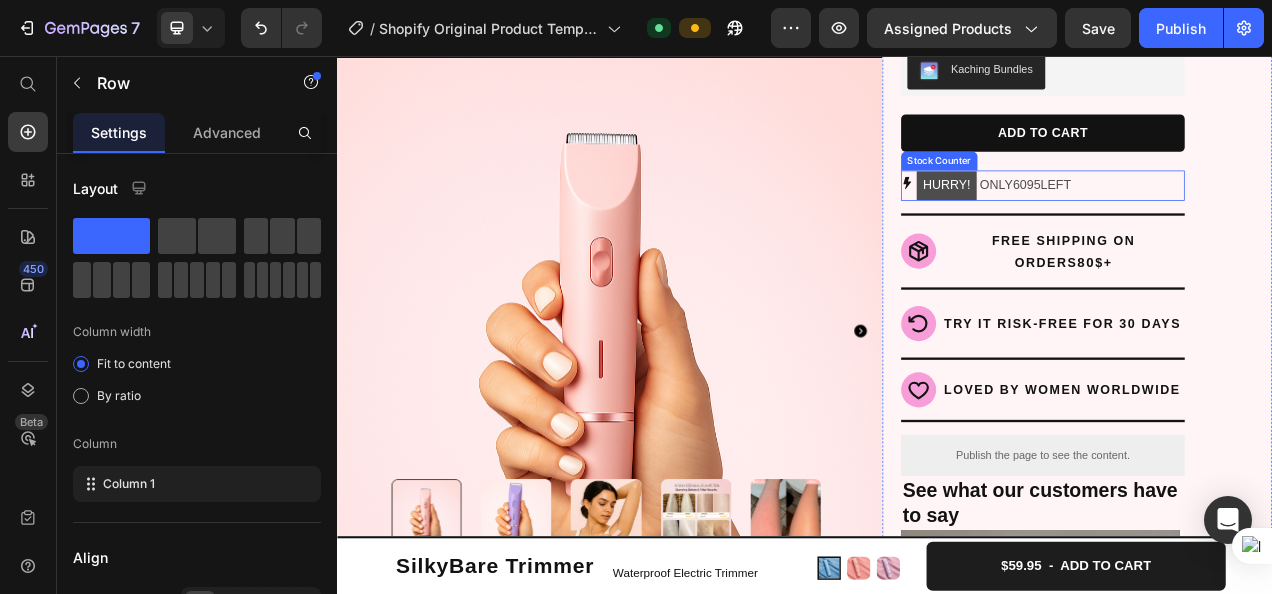 click on "6095" at bounding box center (1222, 221) 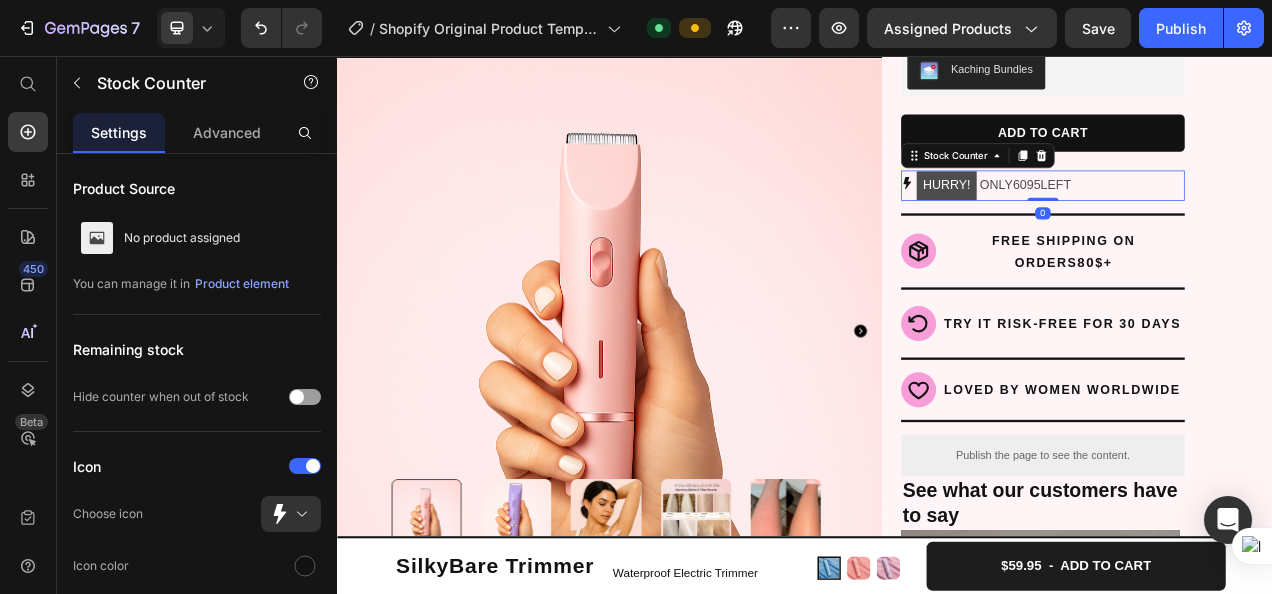 click on "6095" at bounding box center [1222, 221] 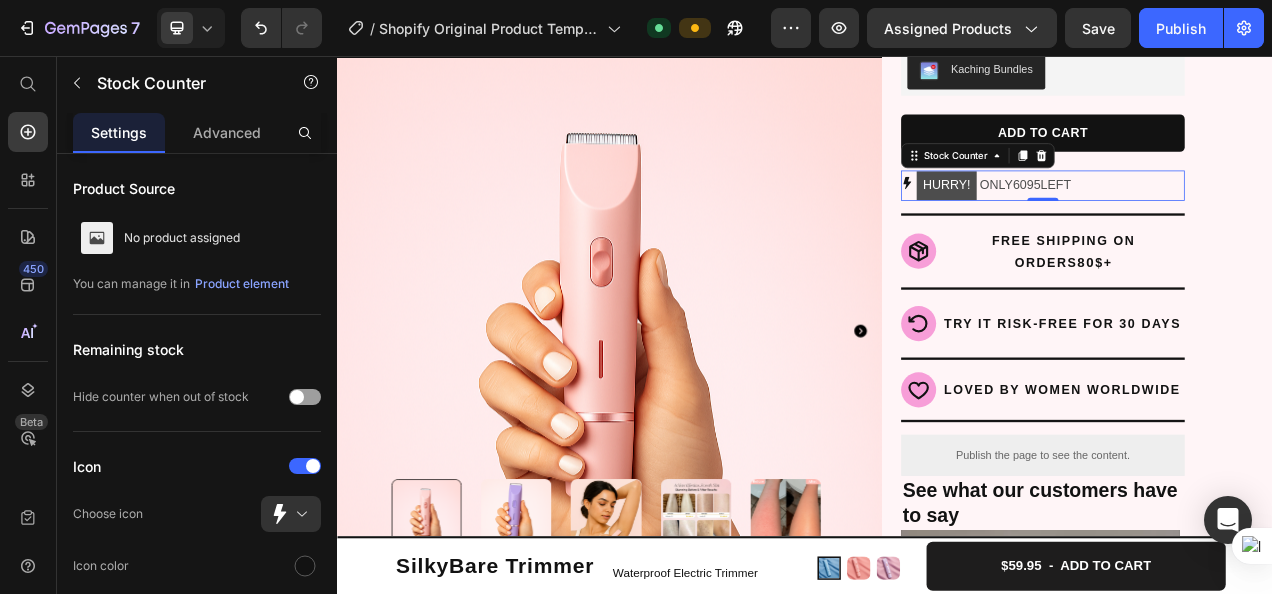 click on "HURRY!  ONLY  6095  LEFT" at bounding box center [1180, 222] 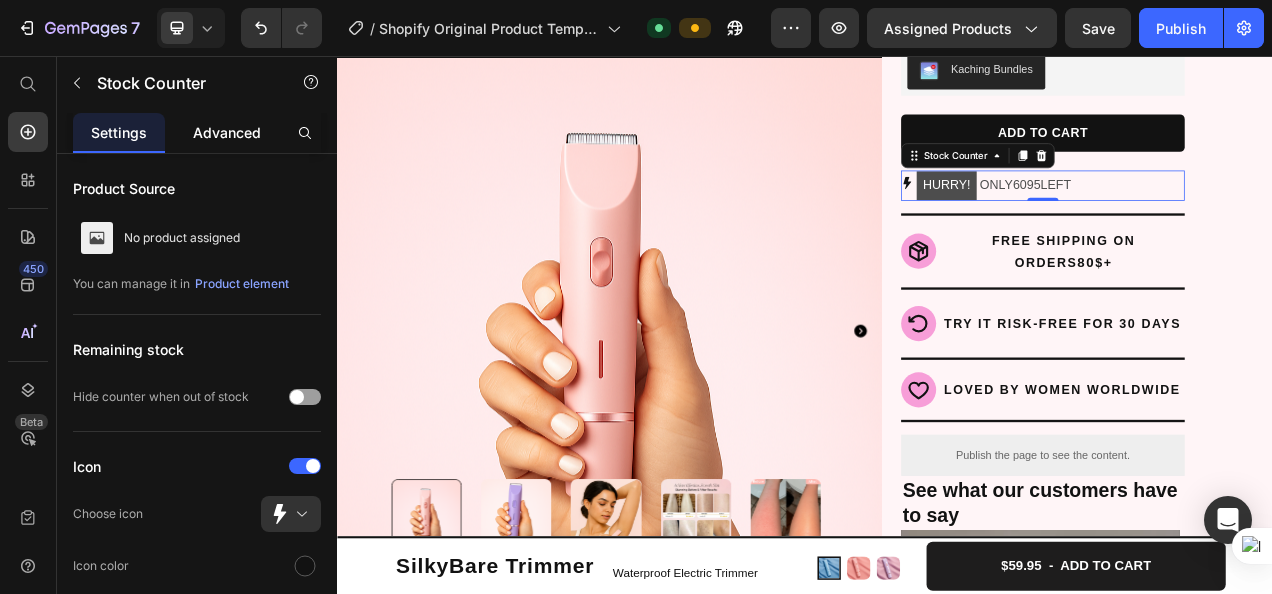click on "Advanced" at bounding box center (227, 132) 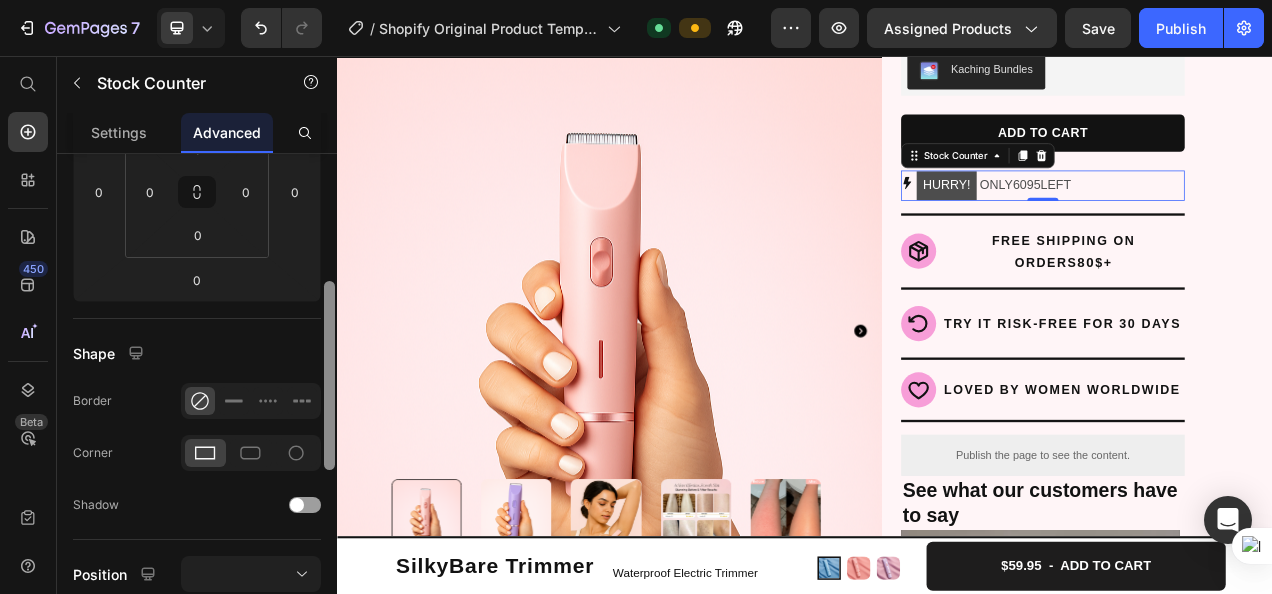scroll, scrollTop: 0, scrollLeft: 0, axis: both 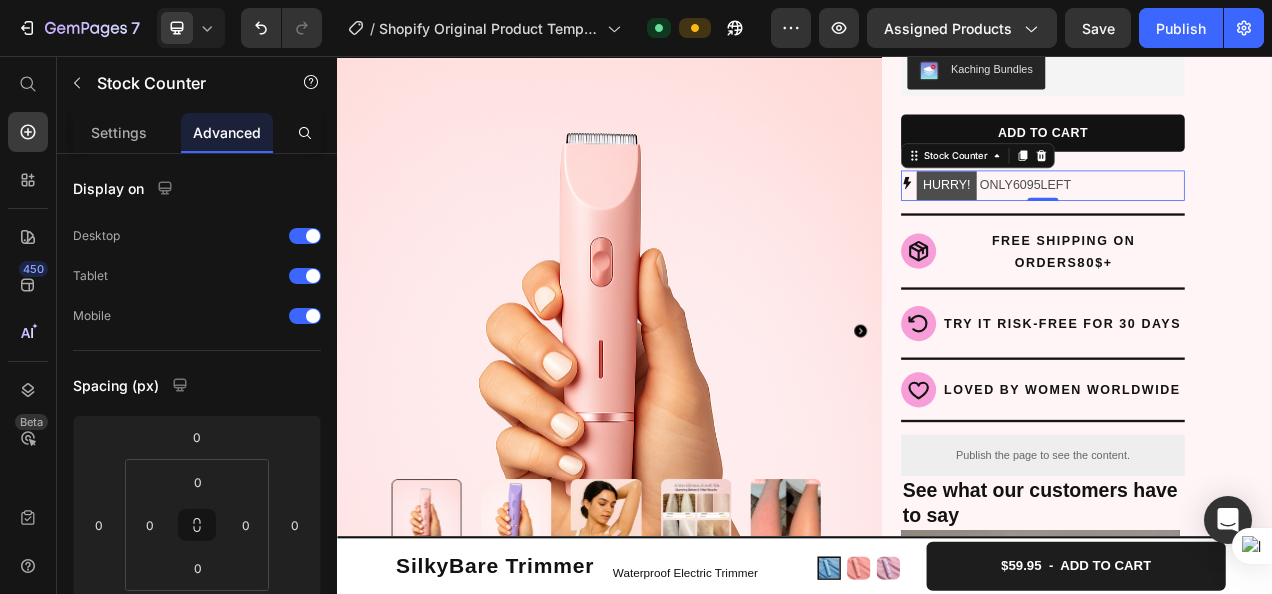 click on "6095" at bounding box center (1222, 221) 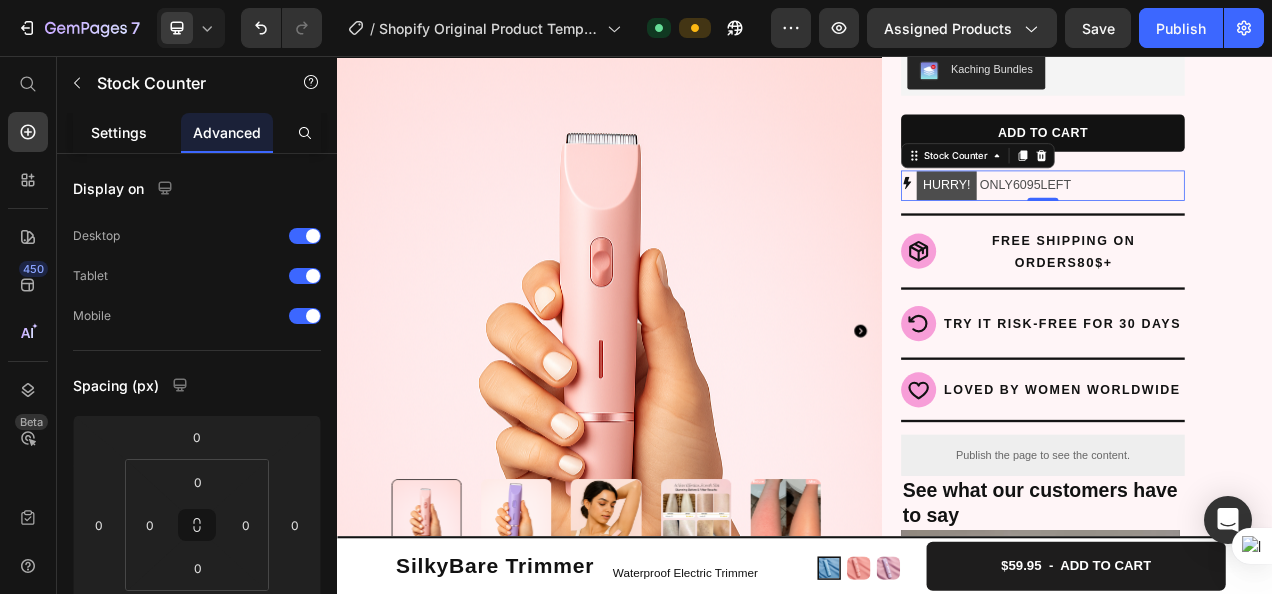 click on "Settings" 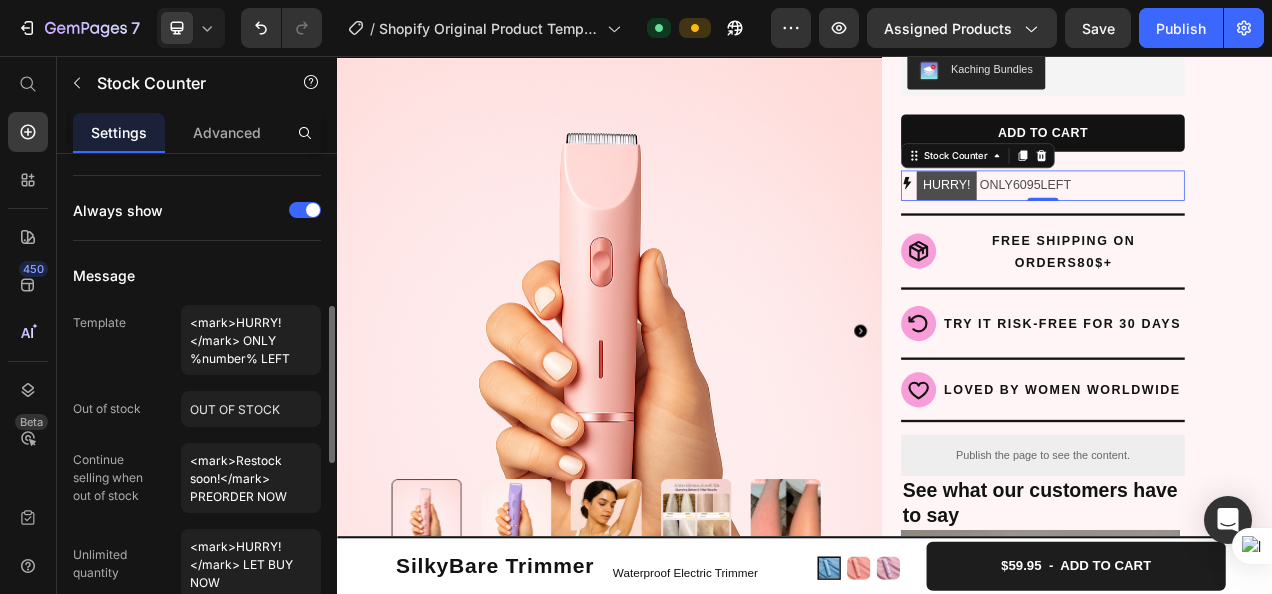 scroll, scrollTop: 491, scrollLeft: 0, axis: vertical 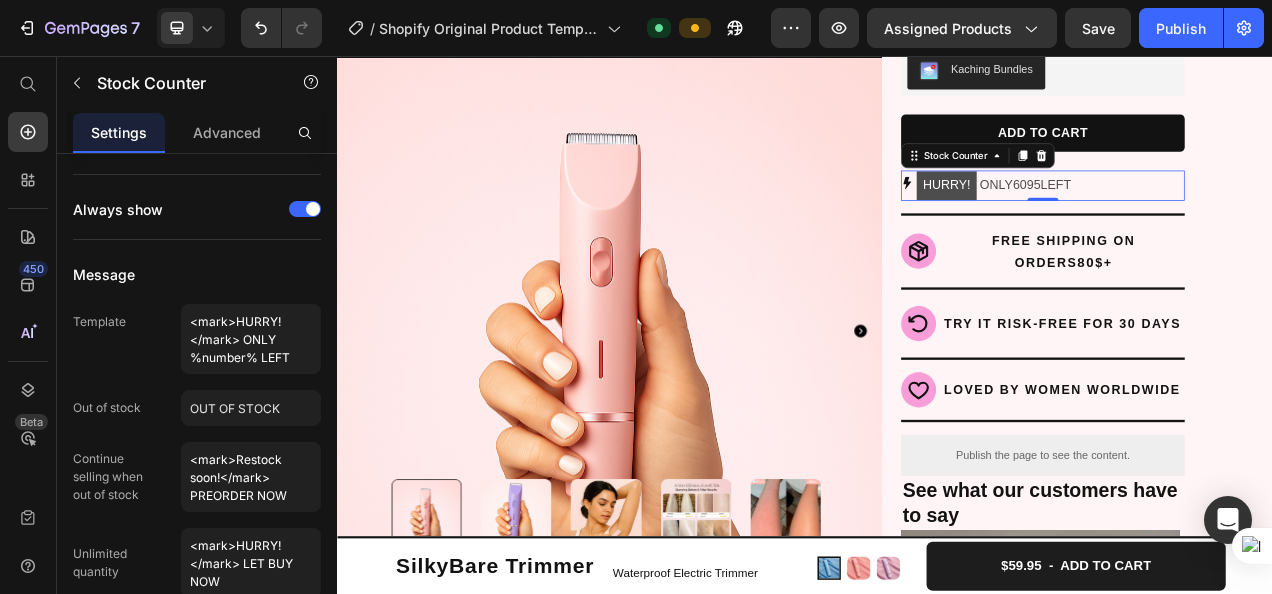click at bounding box center (1271, 297) 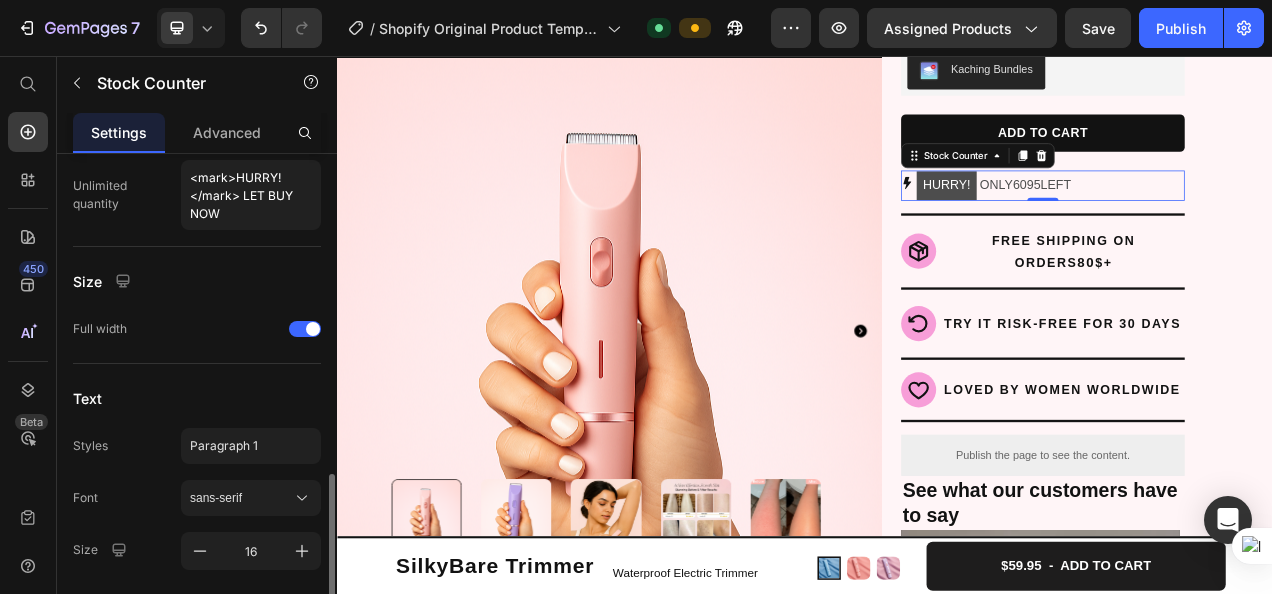 scroll, scrollTop: 1074, scrollLeft: 0, axis: vertical 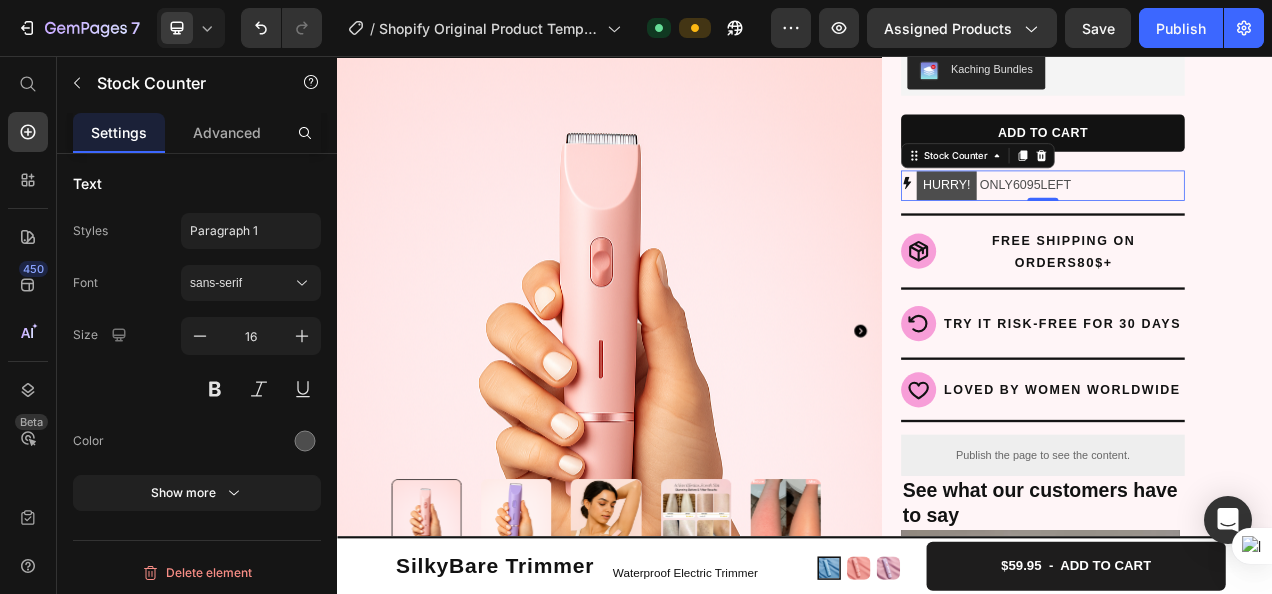 click on "HURRY!  ONLY  6095  LEFT" at bounding box center [1180, 222] 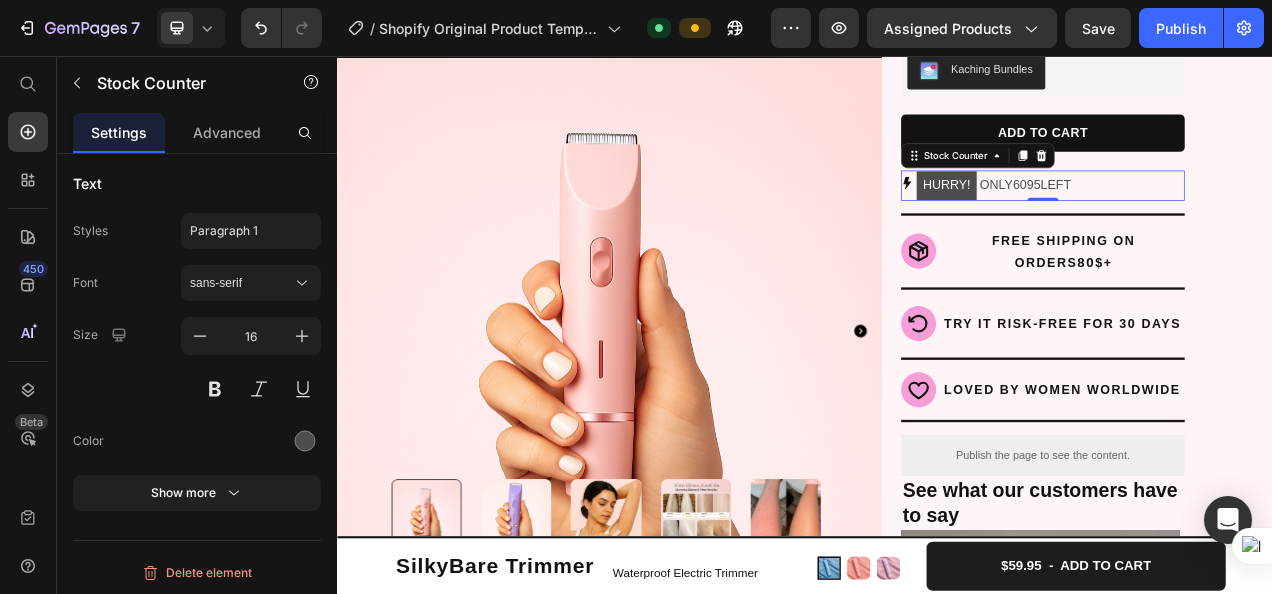 click on "6095" at bounding box center [1222, 221] 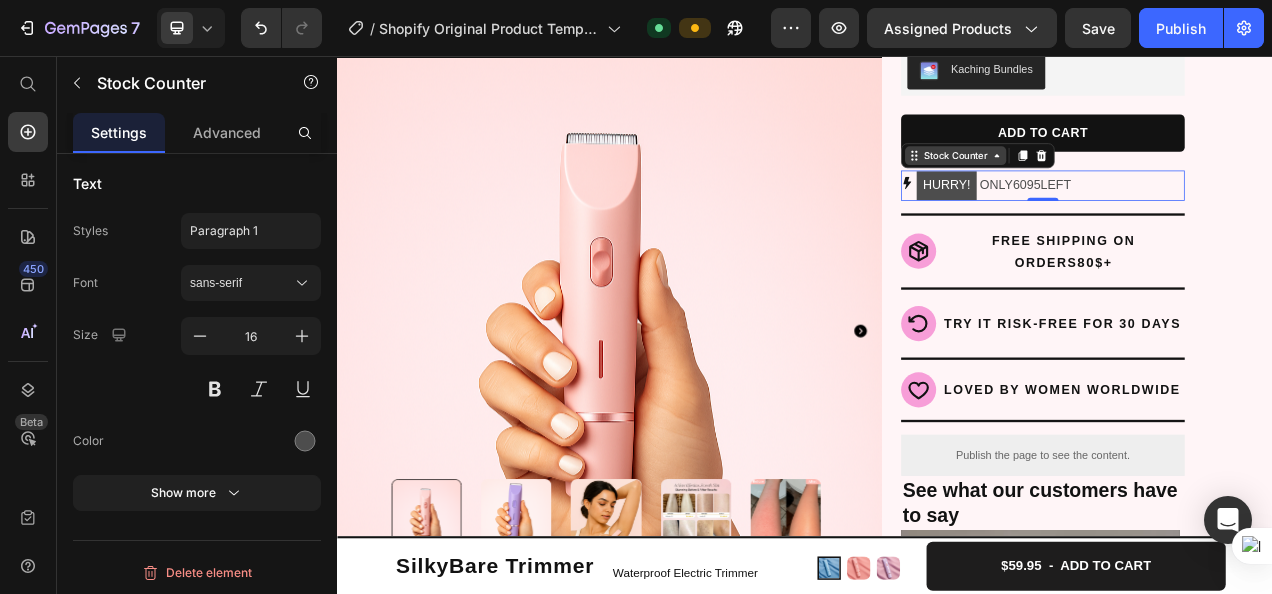 click on "Stock Counter" at bounding box center [1131, 184] 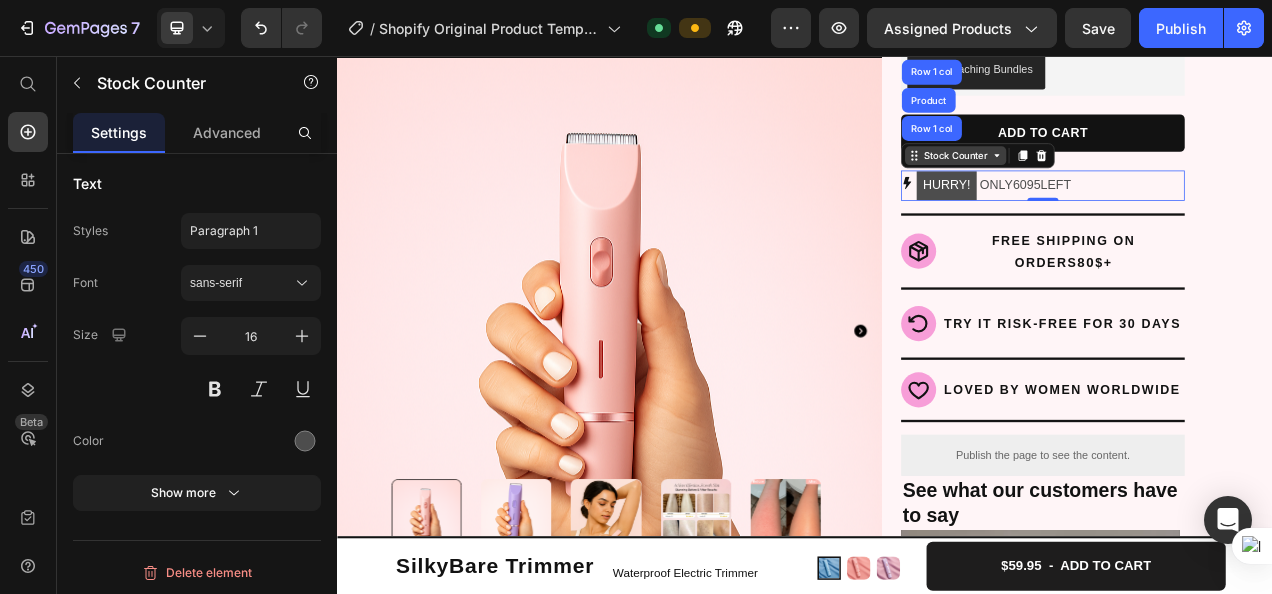 click 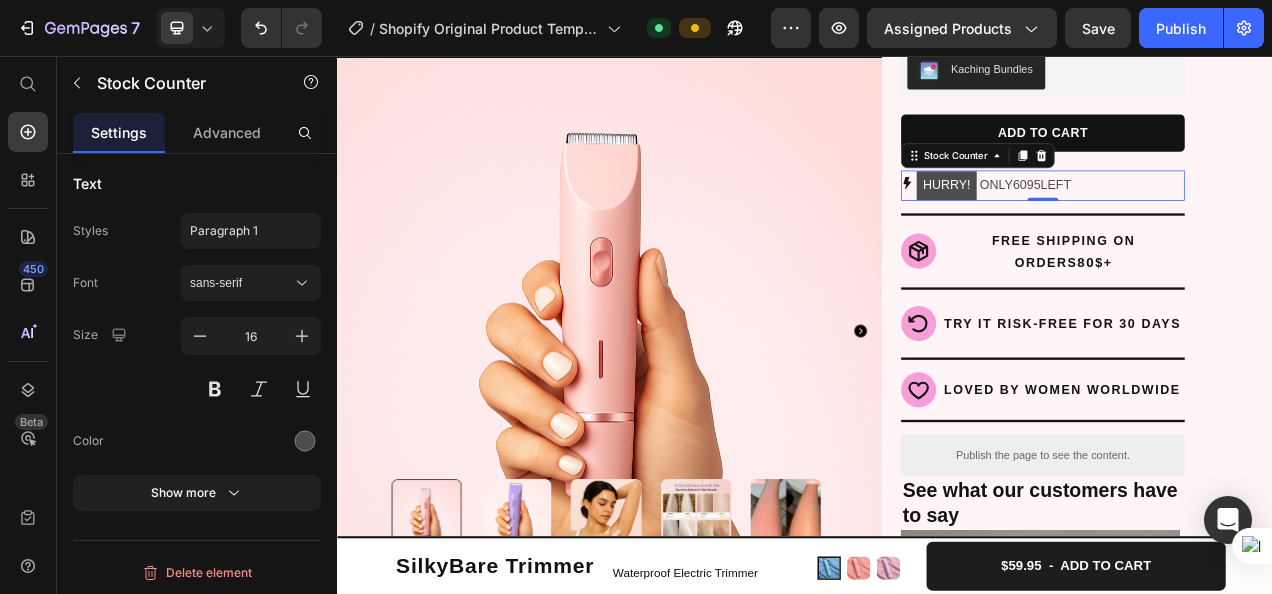 click on "HURRY!  ONLY  6095  LEFT" at bounding box center (1180, 222) 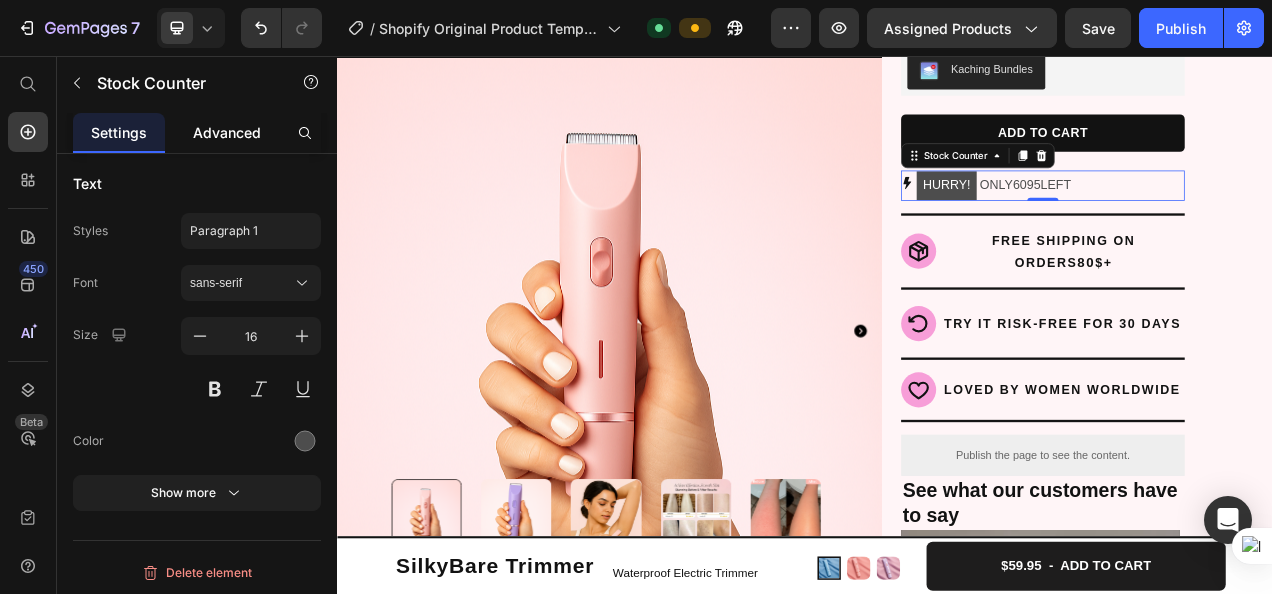 click on "Advanced" at bounding box center (227, 132) 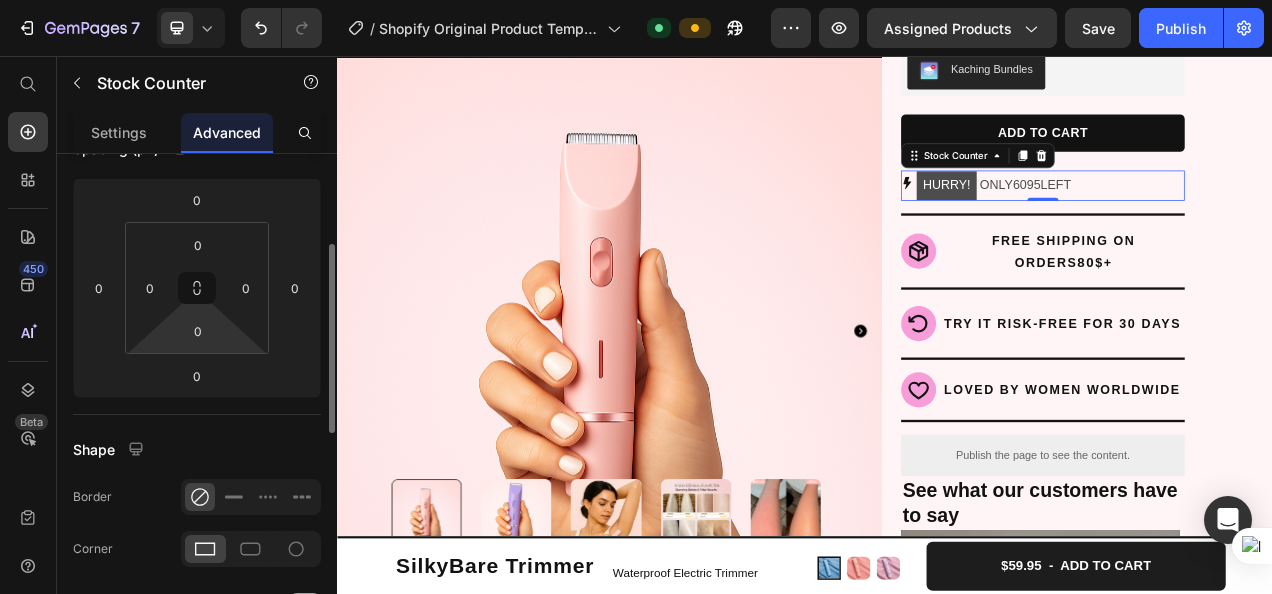 scroll, scrollTop: 209, scrollLeft: 0, axis: vertical 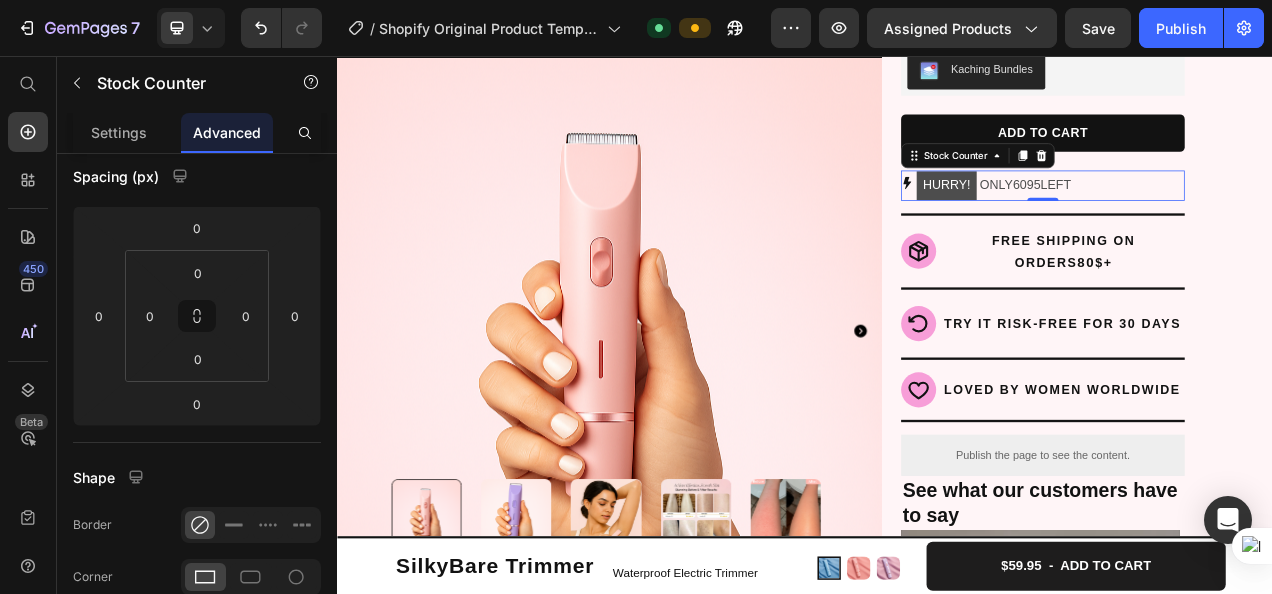 click on "6095" at bounding box center (1222, 221) 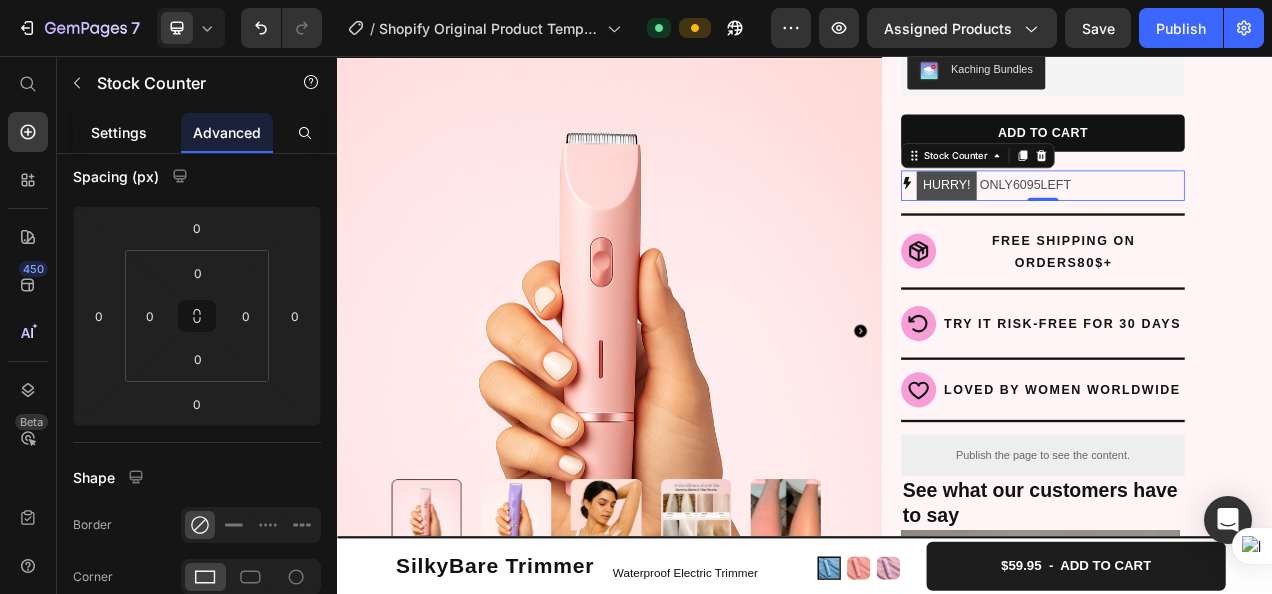 click on "Settings" 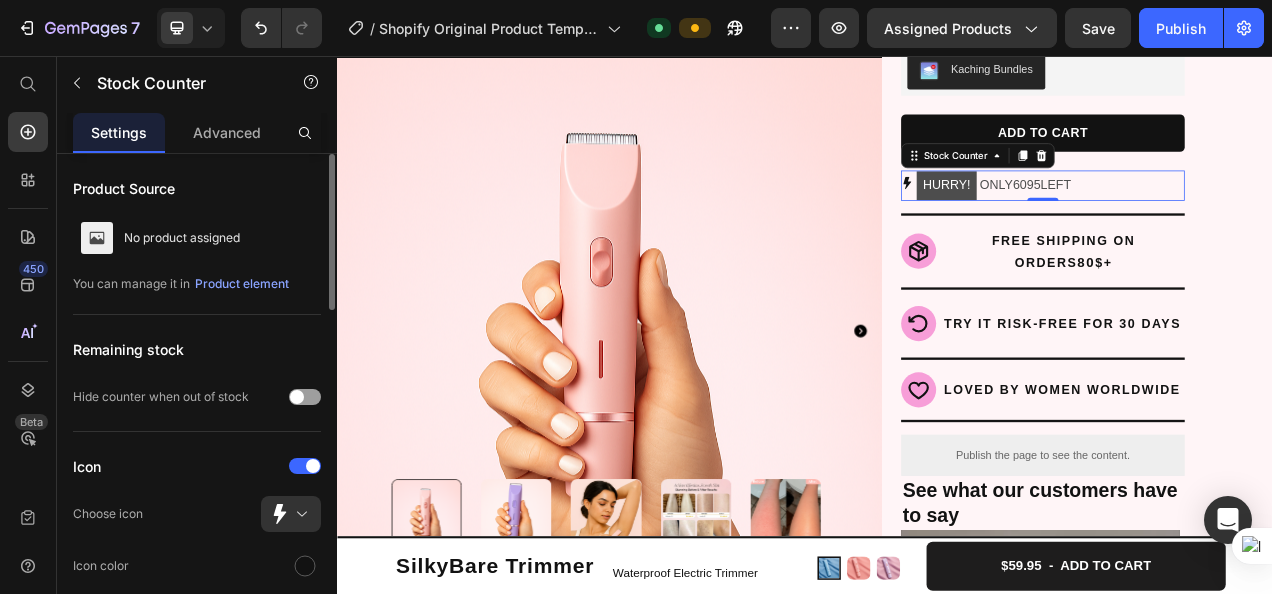 scroll, scrollTop: 6, scrollLeft: 0, axis: vertical 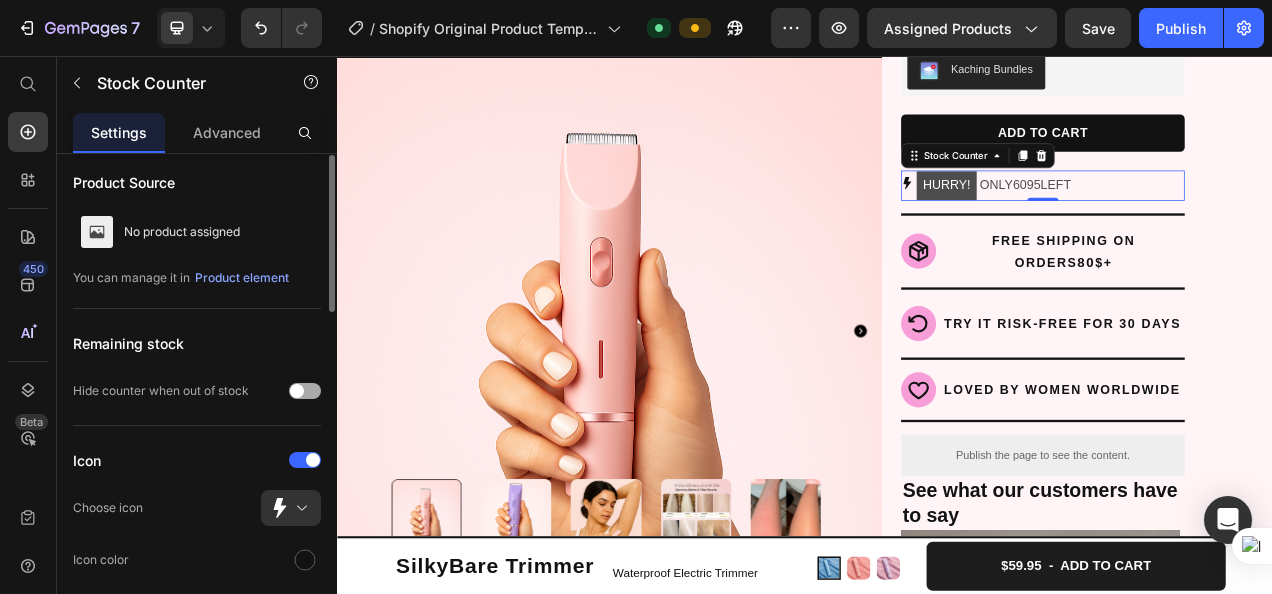 click at bounding box center (305, 391) 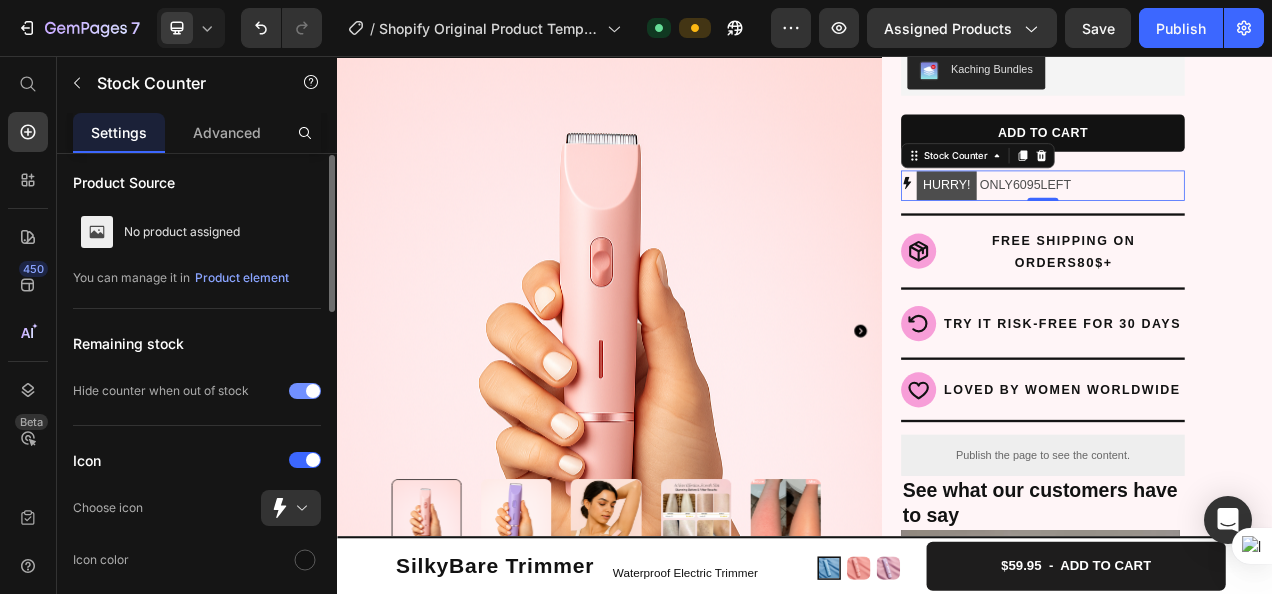 click at bounding box center [313, 391] 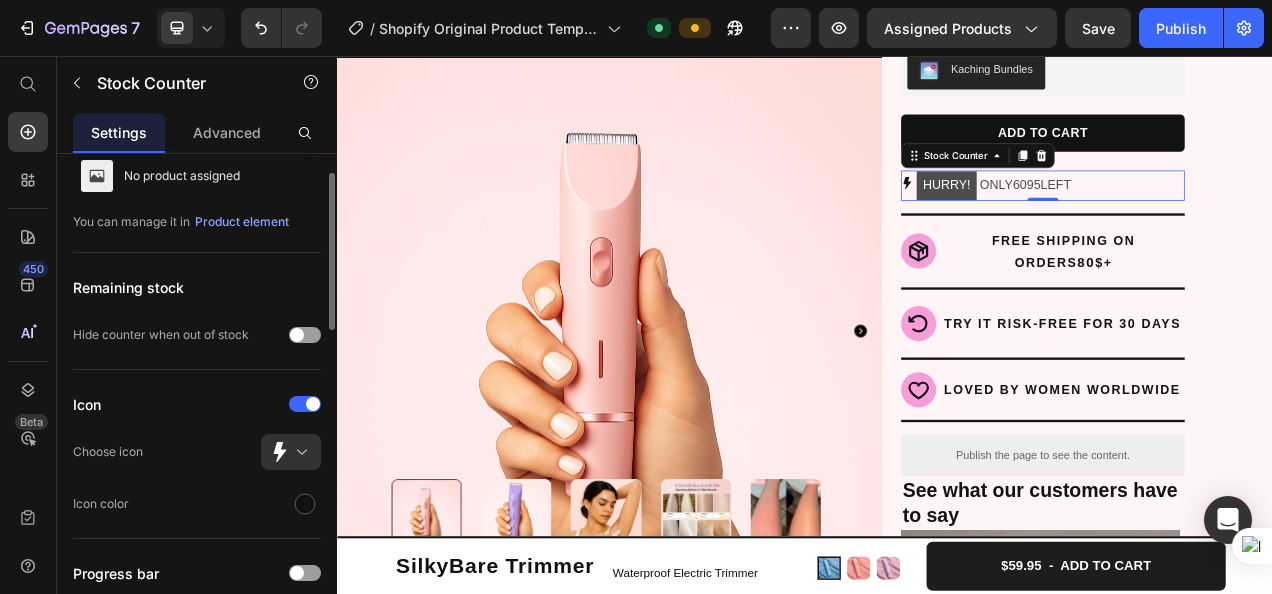scroll, scrollTop: 161, scrollLeft: 0, axis: vertical 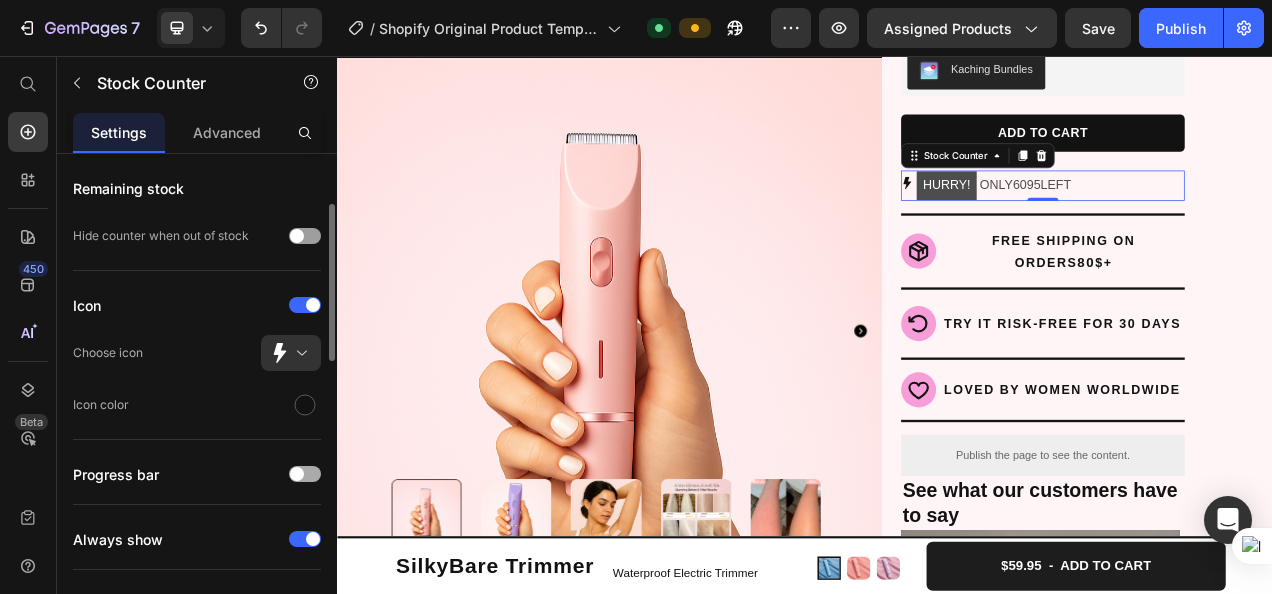 click at bounding box center (305, 474) 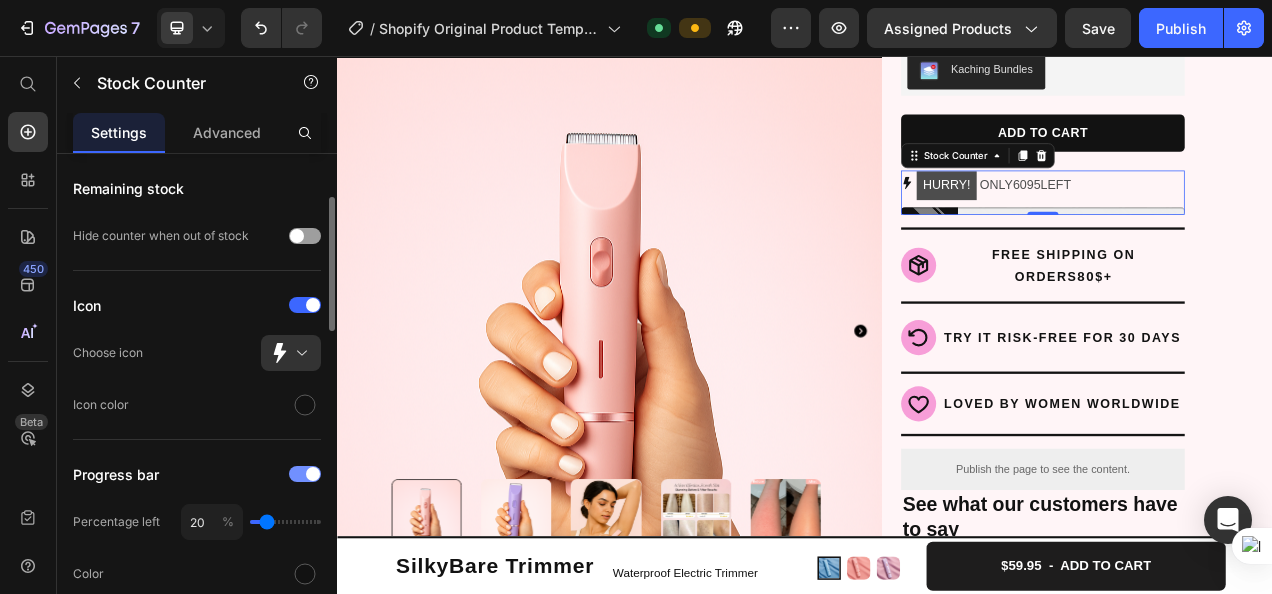 click at bounding box center (313, 474) 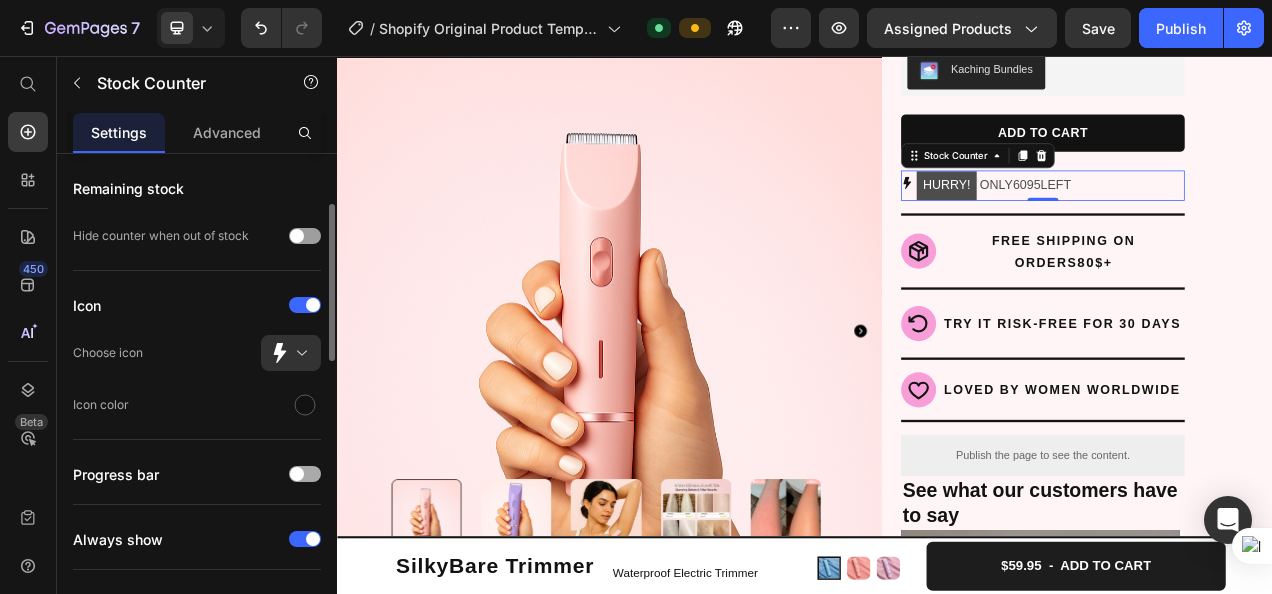 click at bounding box center (305, 474) 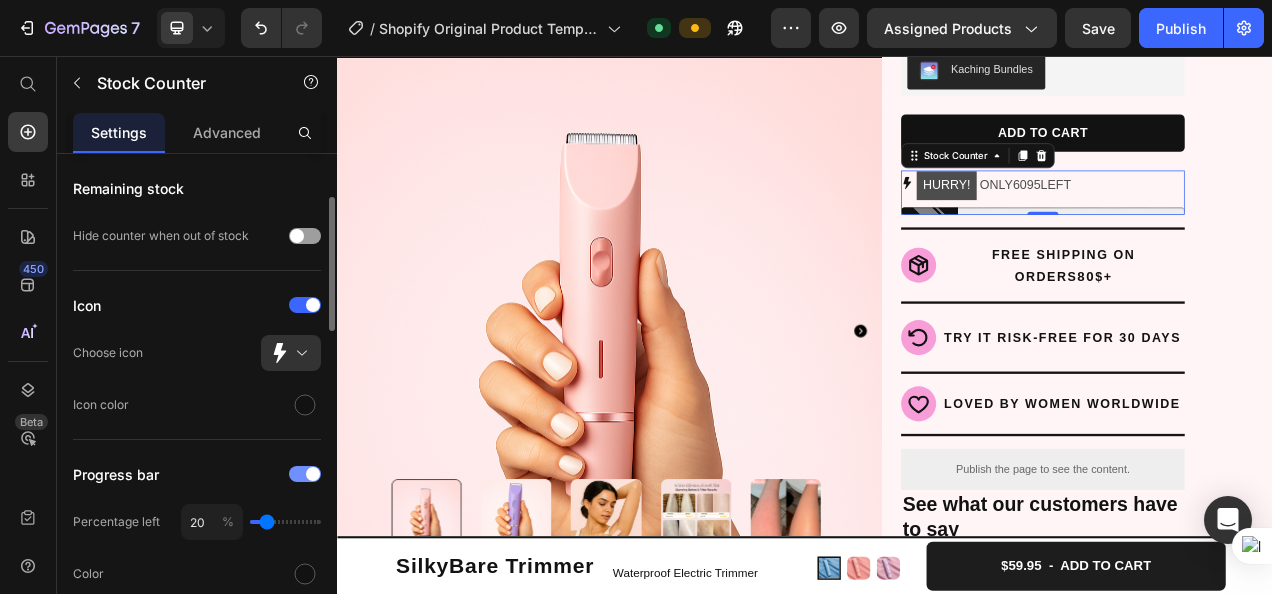 click at bounding box center [313, 474] 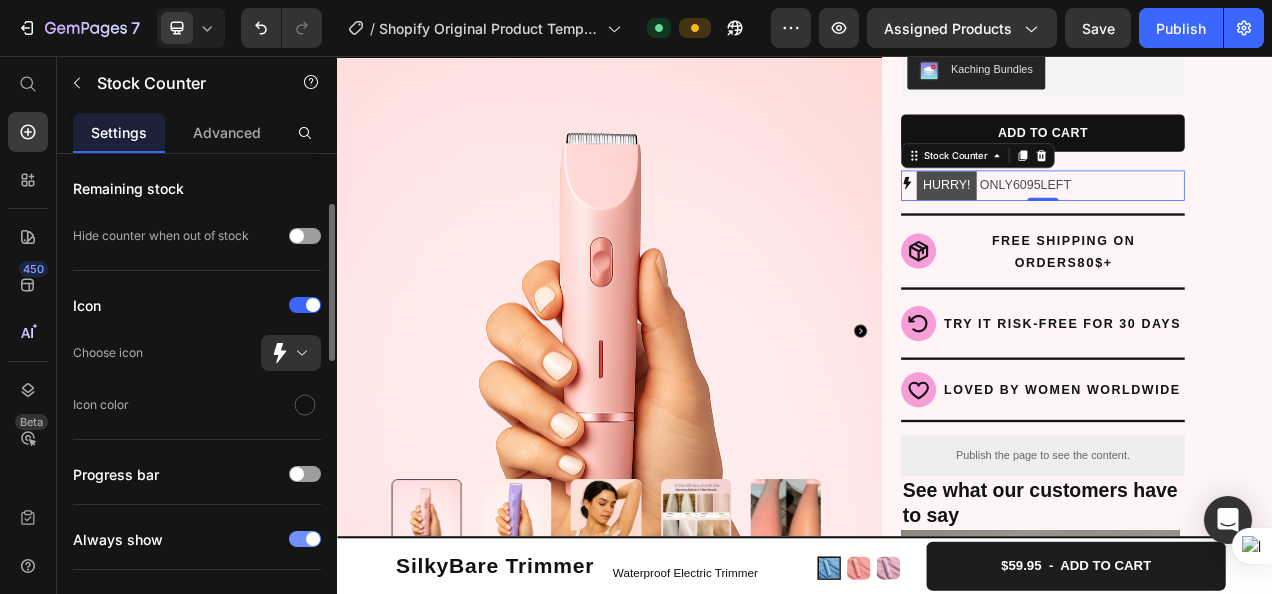 click at bounding box center (313, 539) 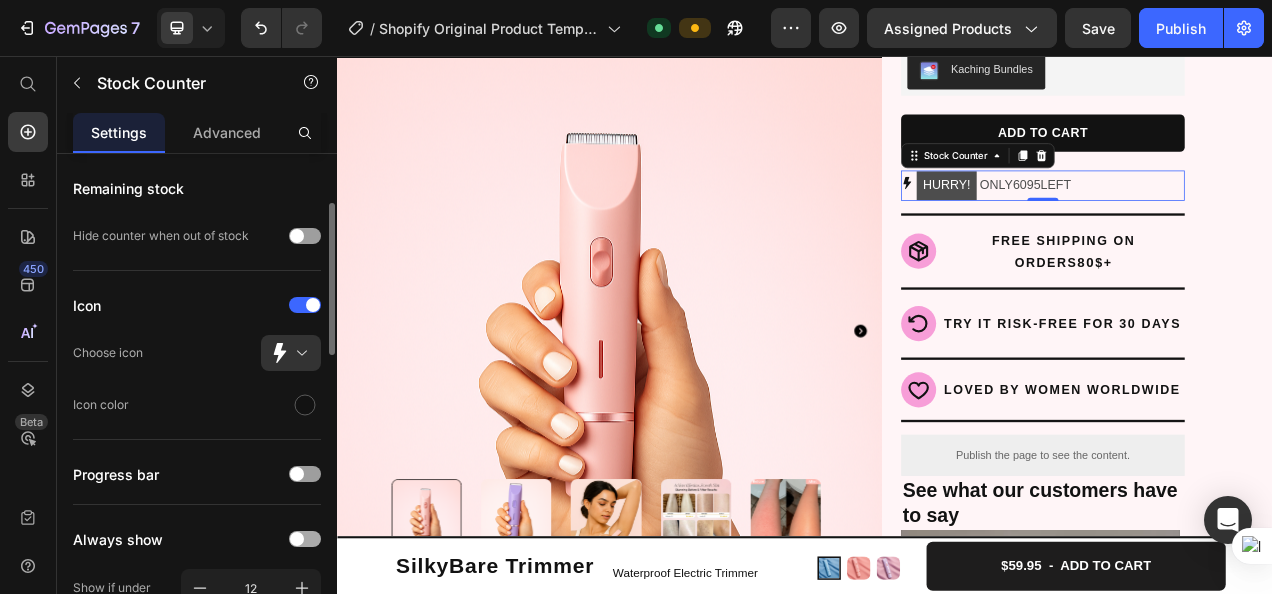 click at bounding box center (305, 539) 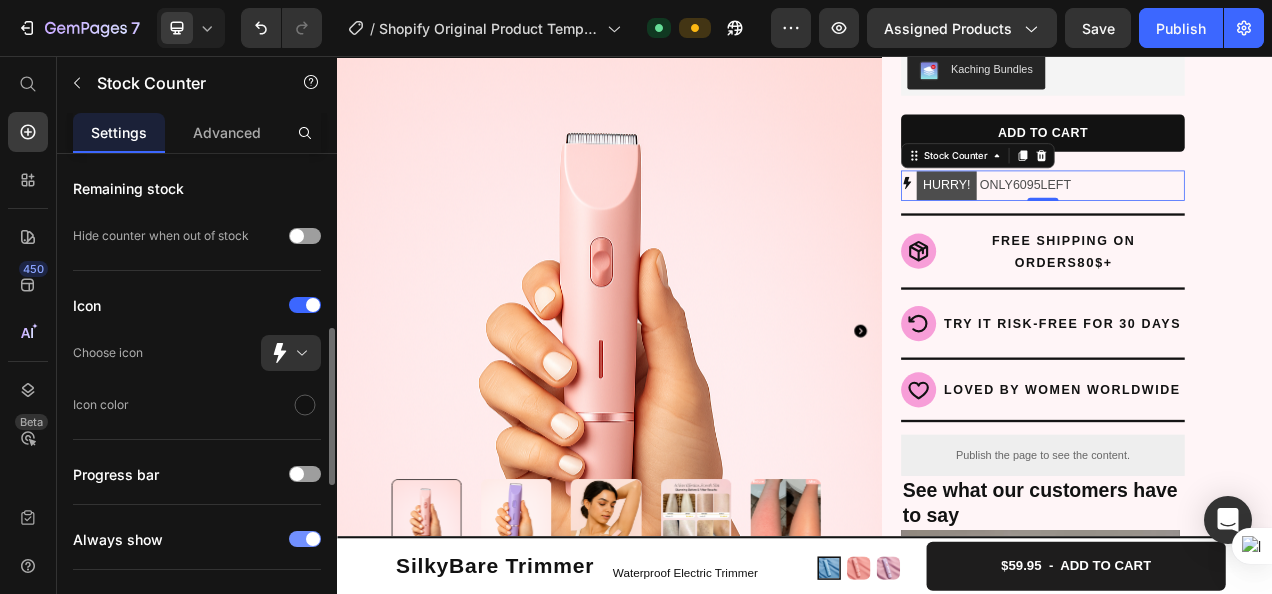 scroll, scrollTop: 305, scrollLeft: 0, axis: vertical 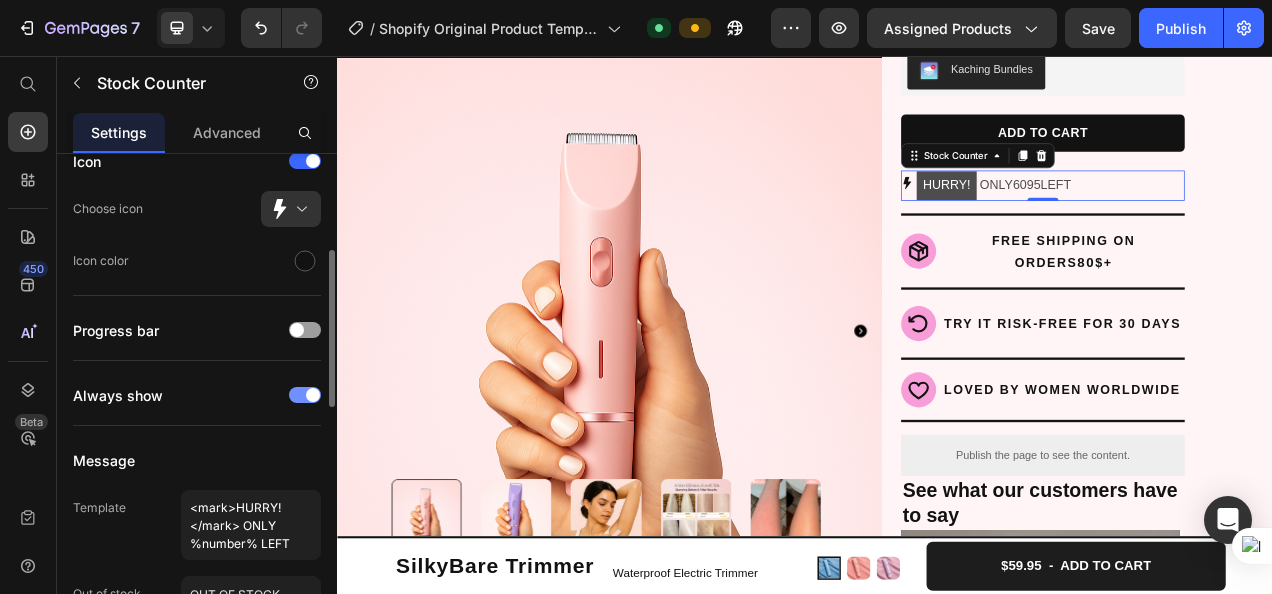 click on "Always show" 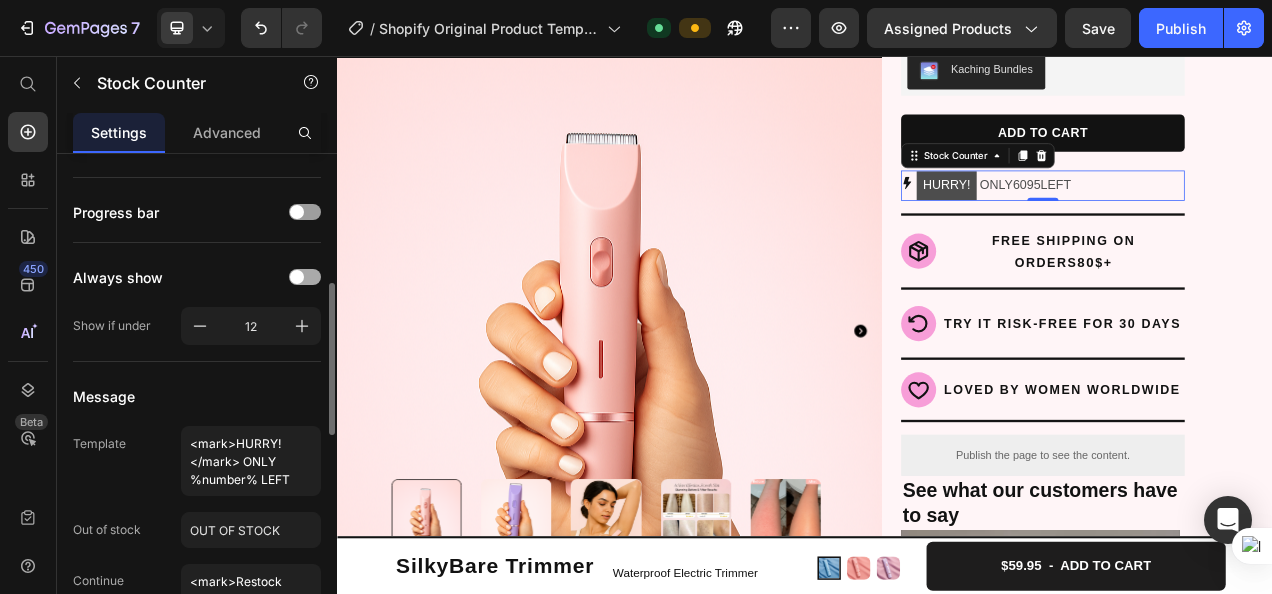 scroll, scrollTop: 434, scrollLeft: 0, axis: vertical 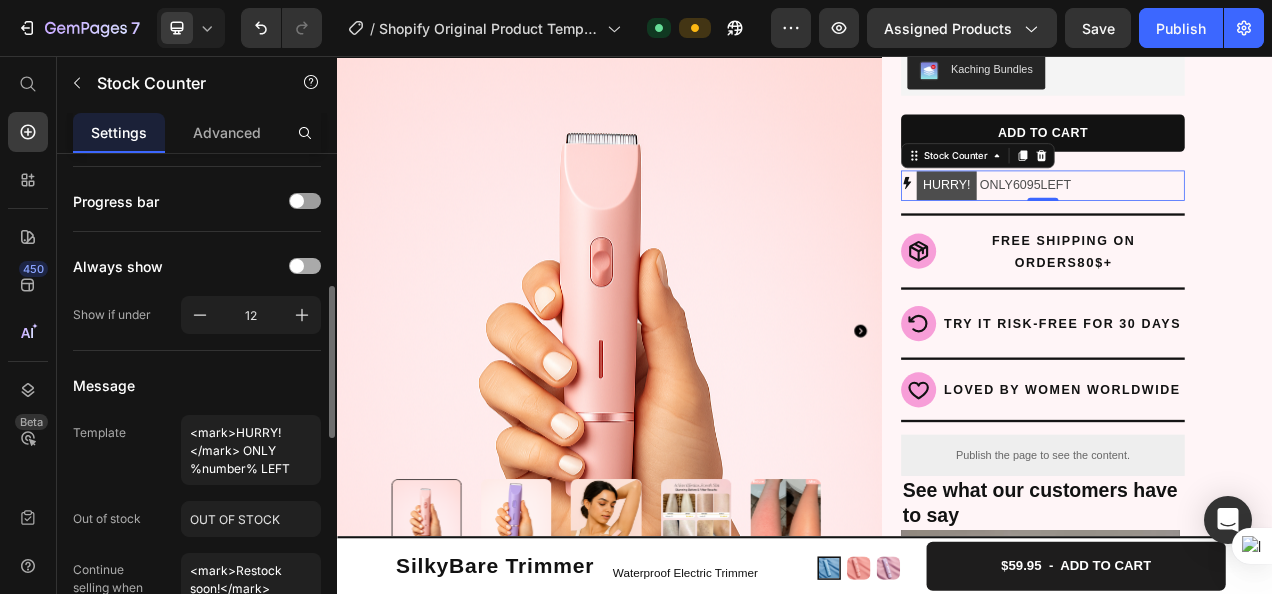 click on "Always show" 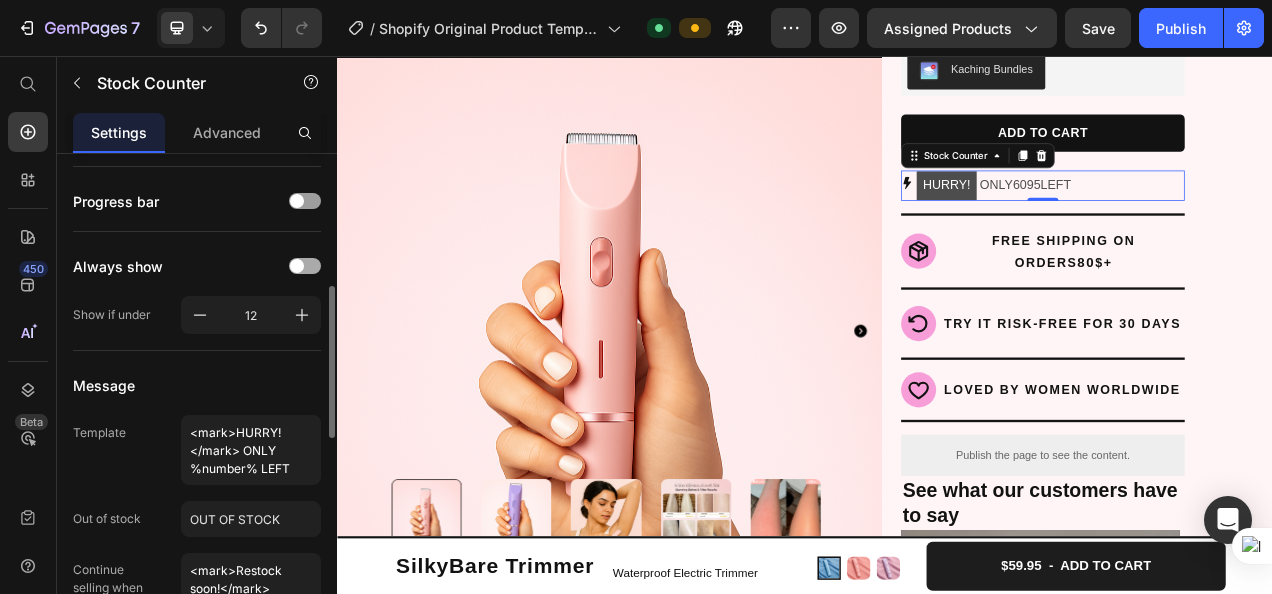 click at bounding box center (297, 266) 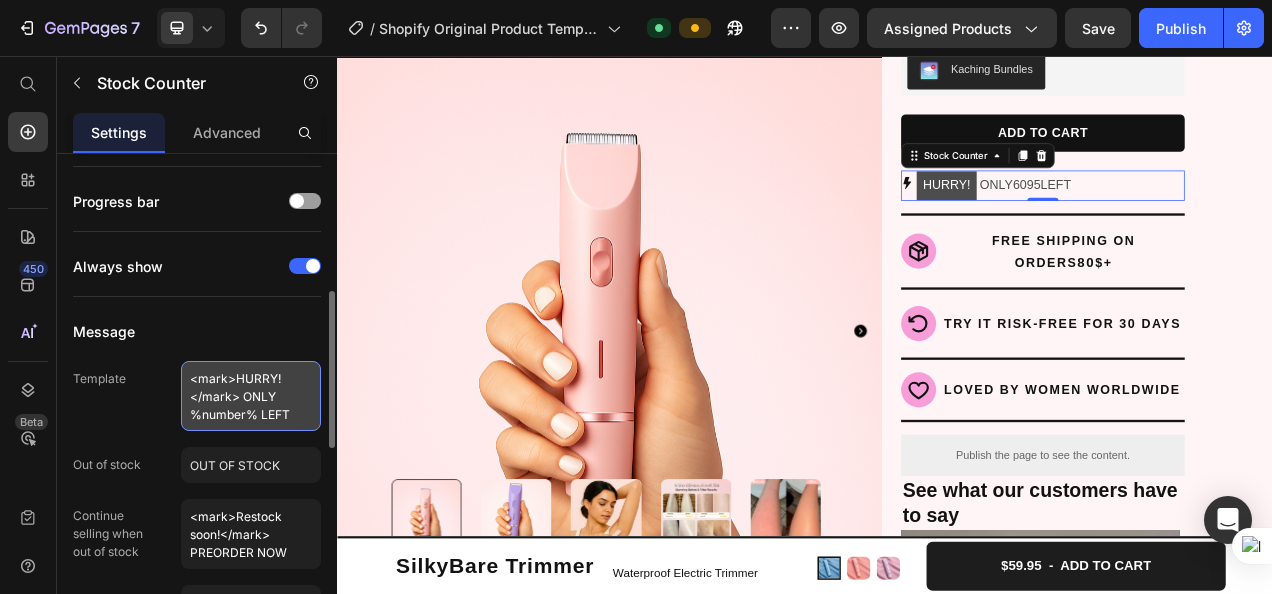 click on "<mark>HURRY!</mark> ONLY %number% LEFT" at bounding box center [251, 396] 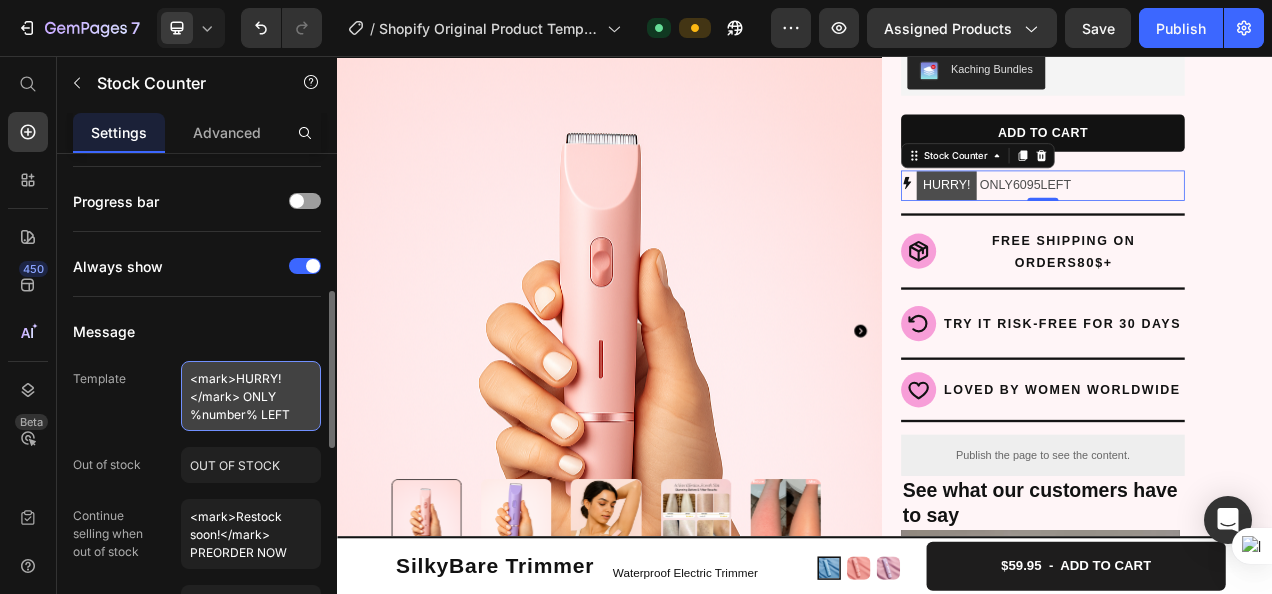 click on "<mark>HURRY!</mark> ONLY %number% LEFT" at bounding box center (251, 396) 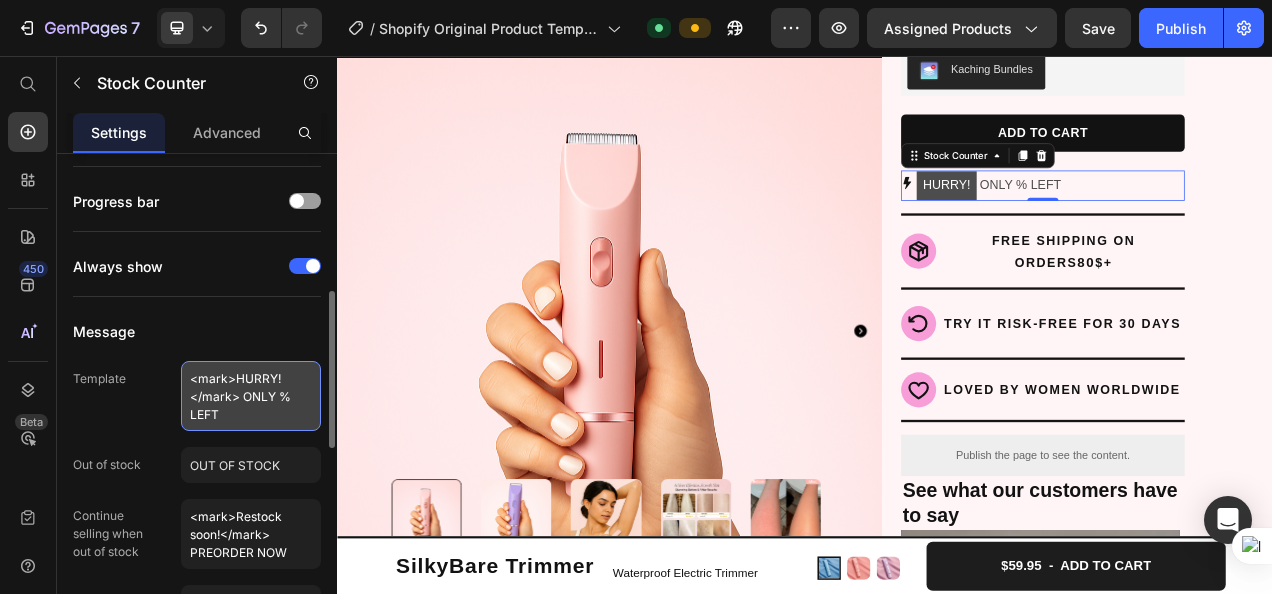 drag, startPoint x: 286, startPoint y: 393, endPoint x: 245, endPoint y: 409, distance: 44.011364 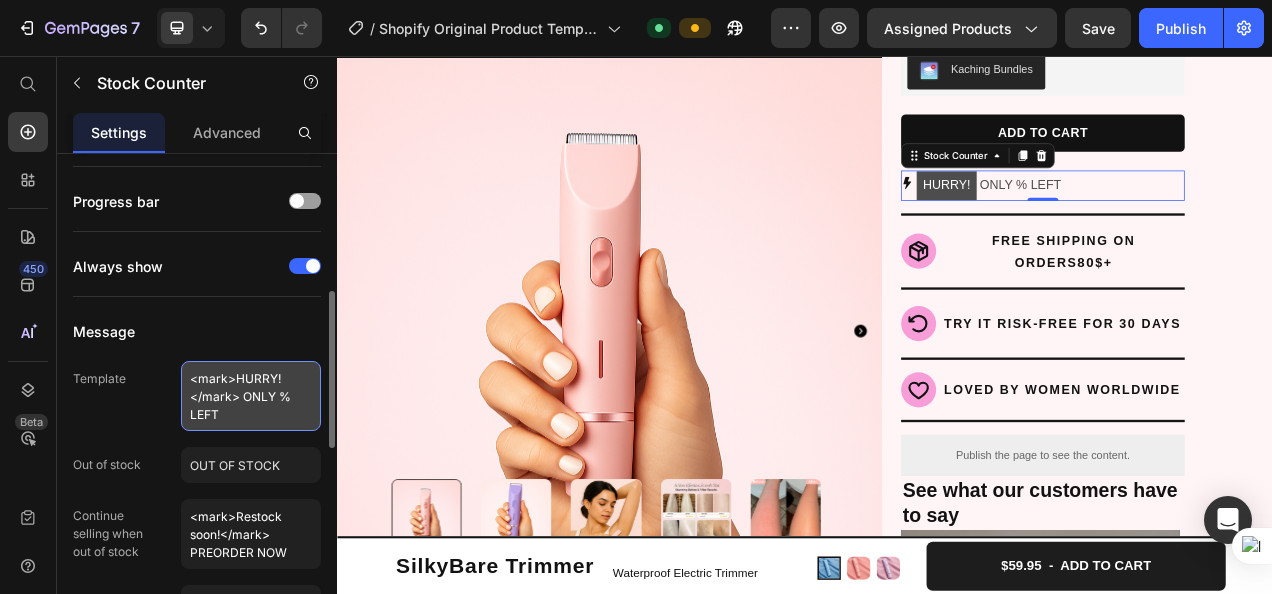 click on "<mark>HURRY!</mark> ONLY % LEFT" at bounding box center (251, 396) 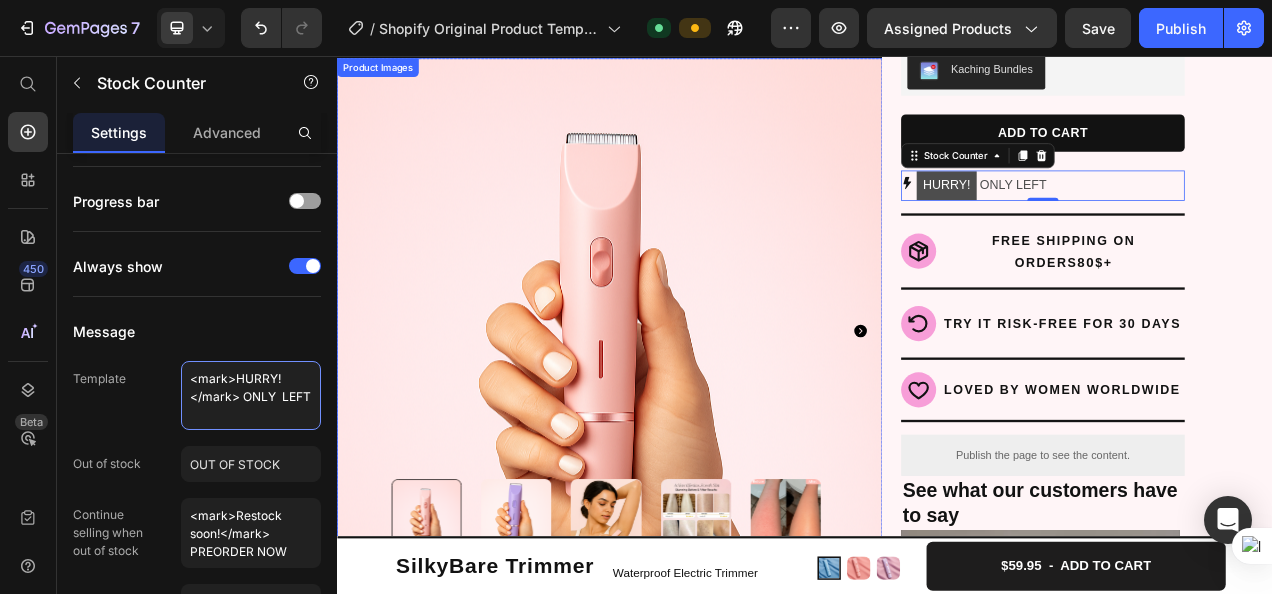 type on "<mark>HURRY!</mark> ONLY 5 LEFT" 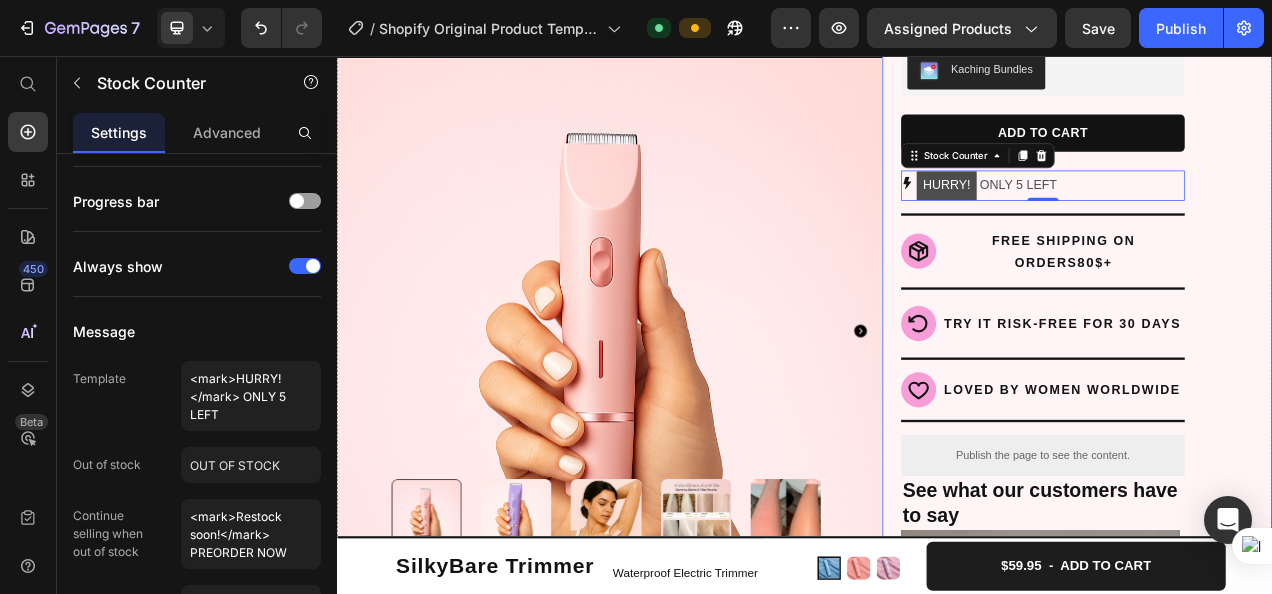 click on "Icon Icon Icon Icon
Icon Icon List Hoz 4.8  |  1500+ HAPPY CUSTOMERS Text block Row SilkyBare Trimmer Product Title Kaching Bundles Kaching Bundles ADD TO CART Product Cart Button
HURRY!  ONLY 5 LEFT Stock Counter   0                Title Line
Icon FREE SHIPPING ON ORDERS  80 $+ Heading Row Row Row                Title Line
Icon TRY IT RISK-FREE FOR 30 DAYS Heading Row Row                Title Line
Icon LOVED BY WOMEN WORLDWIDE Heading Row Row                Title Line
Publish the page to see the content.
Custom Code See what our customers have to say Heading
Video
Drop element here
Drop element here
Drop element here
Drop element here
Drop element here
Drop element here
Drop element here
Row" at bounding box center [1287, 613] 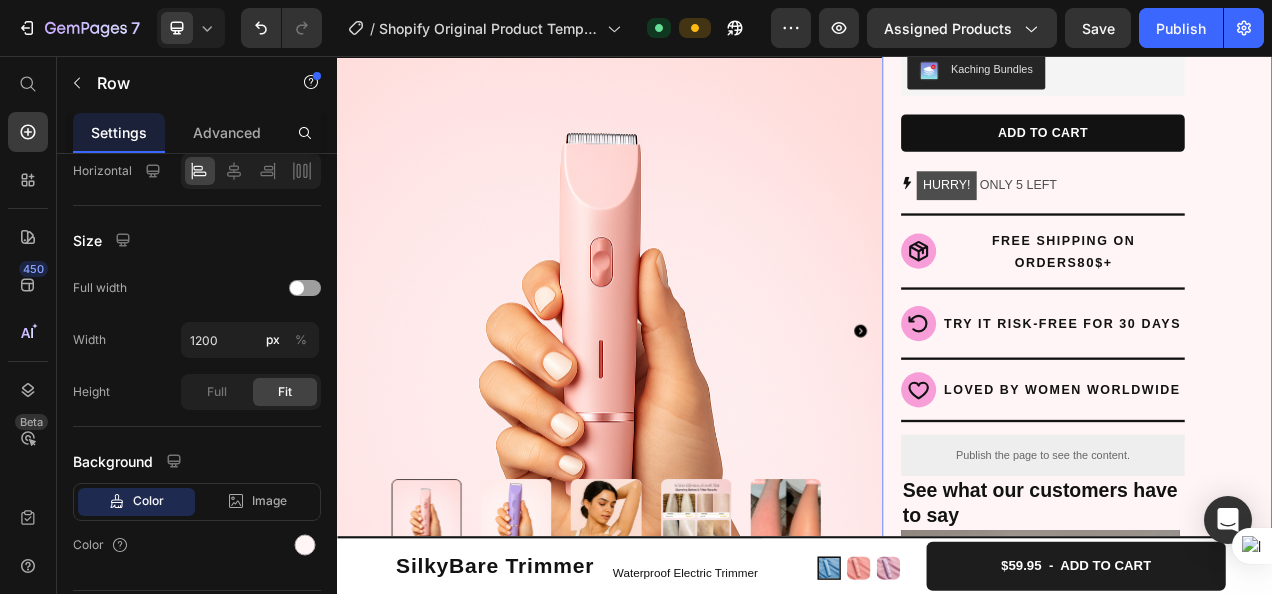 scroll, scrollTop: 0, scrollLeft: 0, axis: both 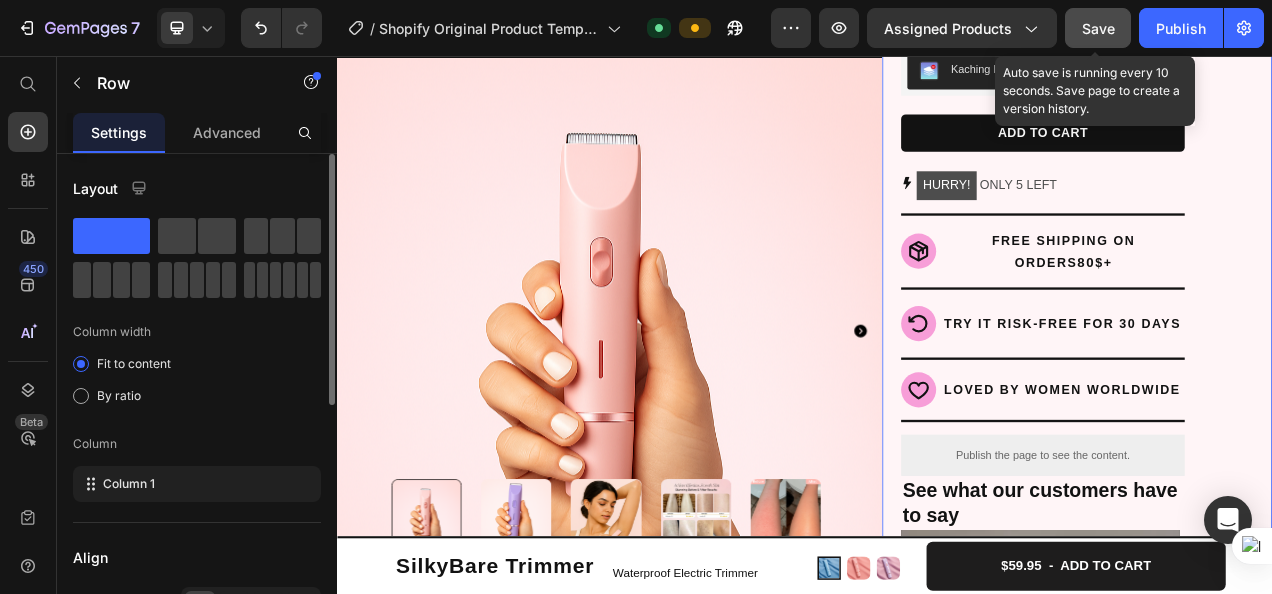 click on "Save" at bounding box center [1098, 28] 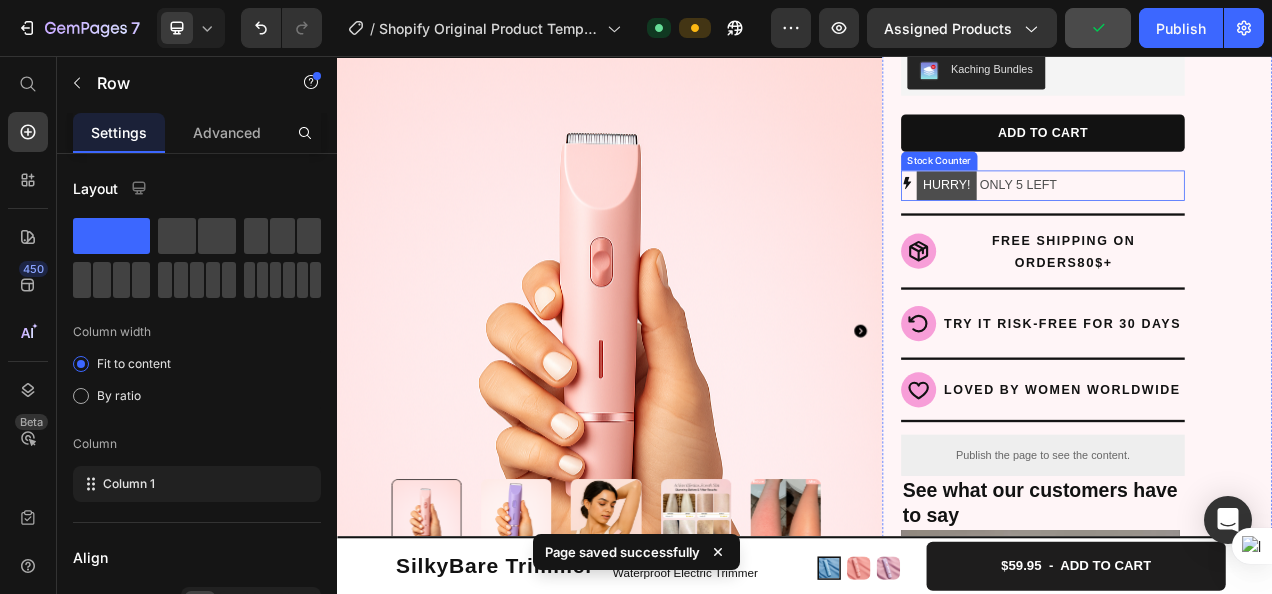 click on "HURRY!  ONLY 5 LEFT" at bounding box center (1171, 222) 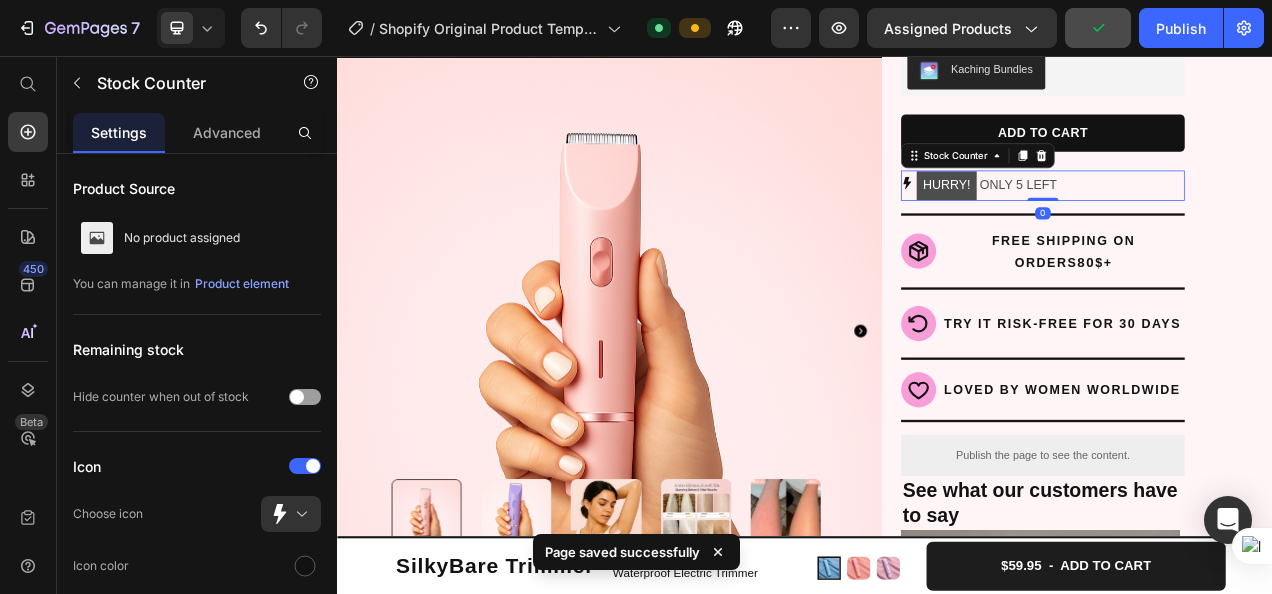 click on "HURRY!  ONLY 5 LEFT" at bounding box center [1171, 222] 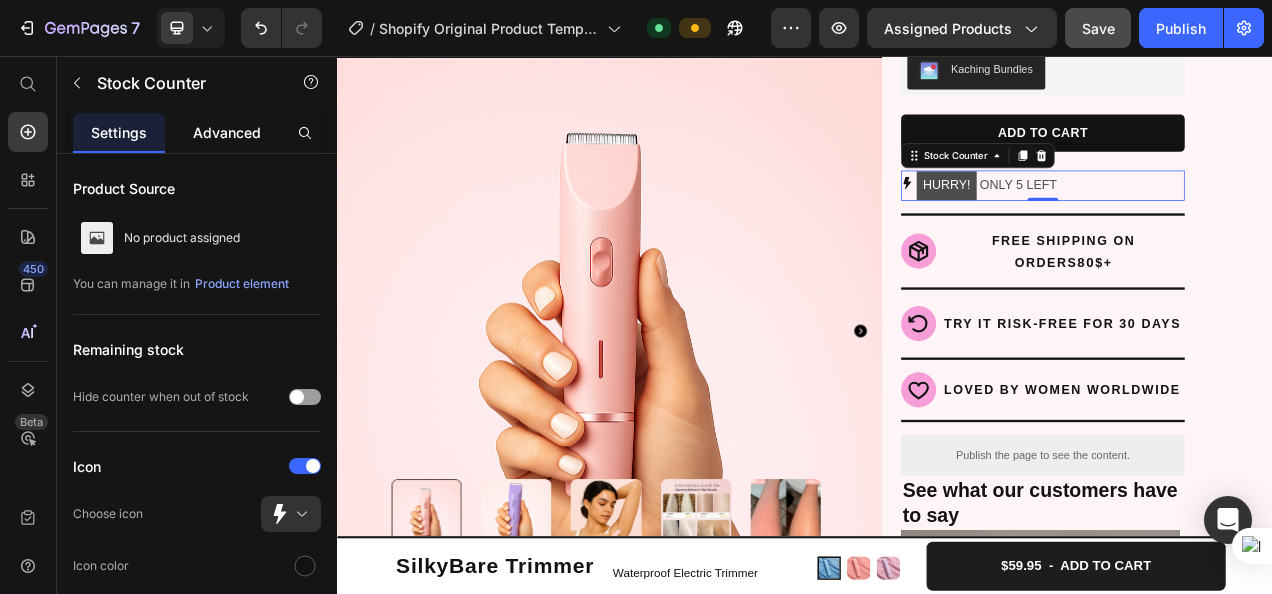 click on "Advanced" at bounding box center (227, 132) 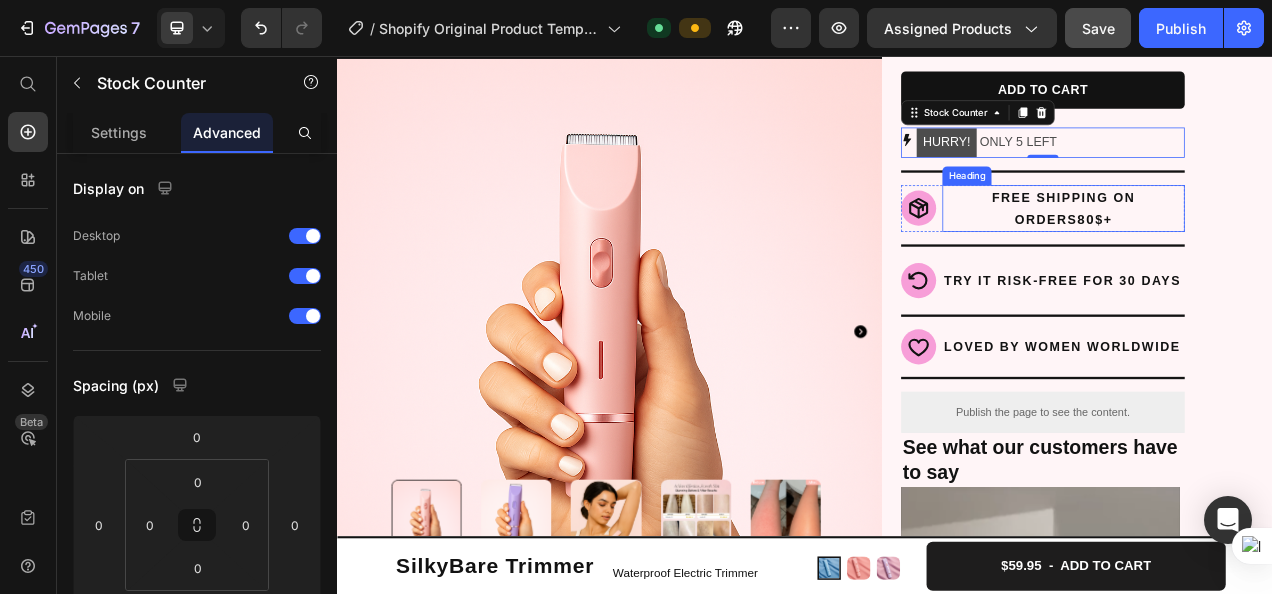 scroll, scrollTop: 356, scrollLeft: 0, axis: vertical 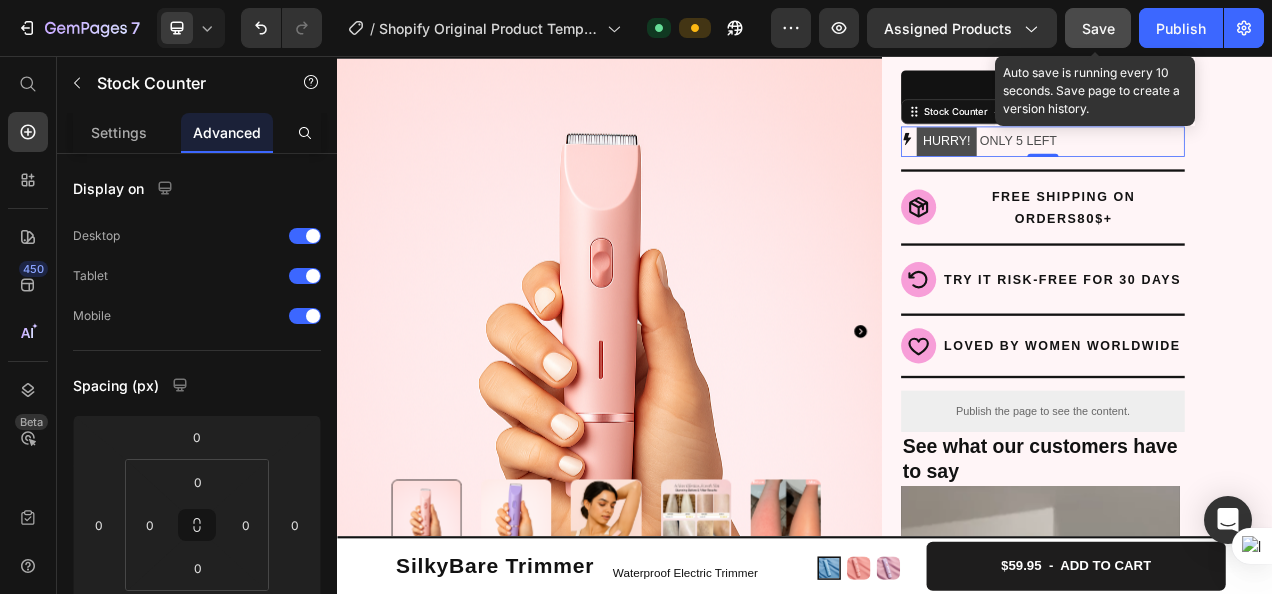 click on "Save" at bounding box center (1098, 28) 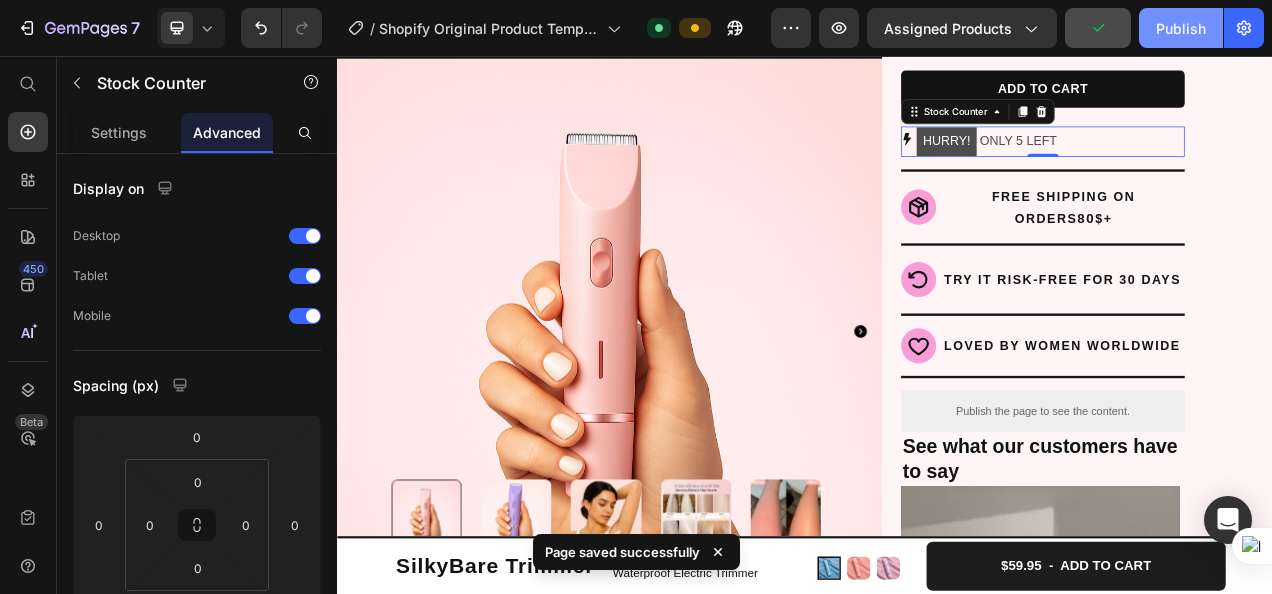 click on "Publish" at bounding box center [1181, 28] 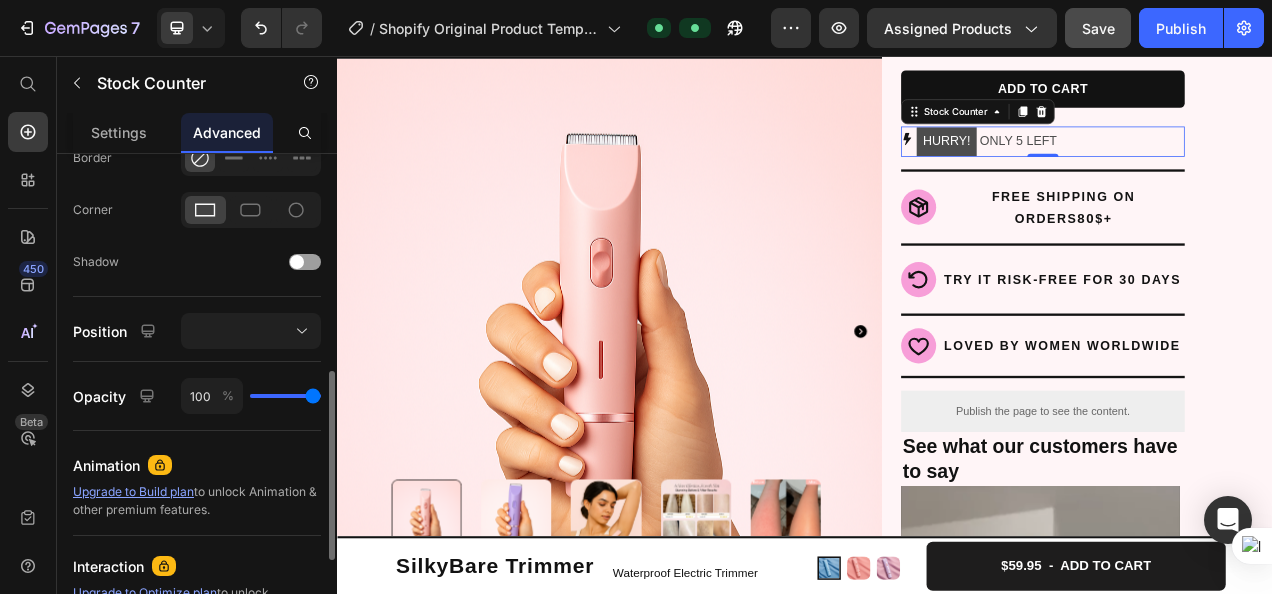 scroll, scrollTop: 578, scrollLeft: 0, axis: vertical 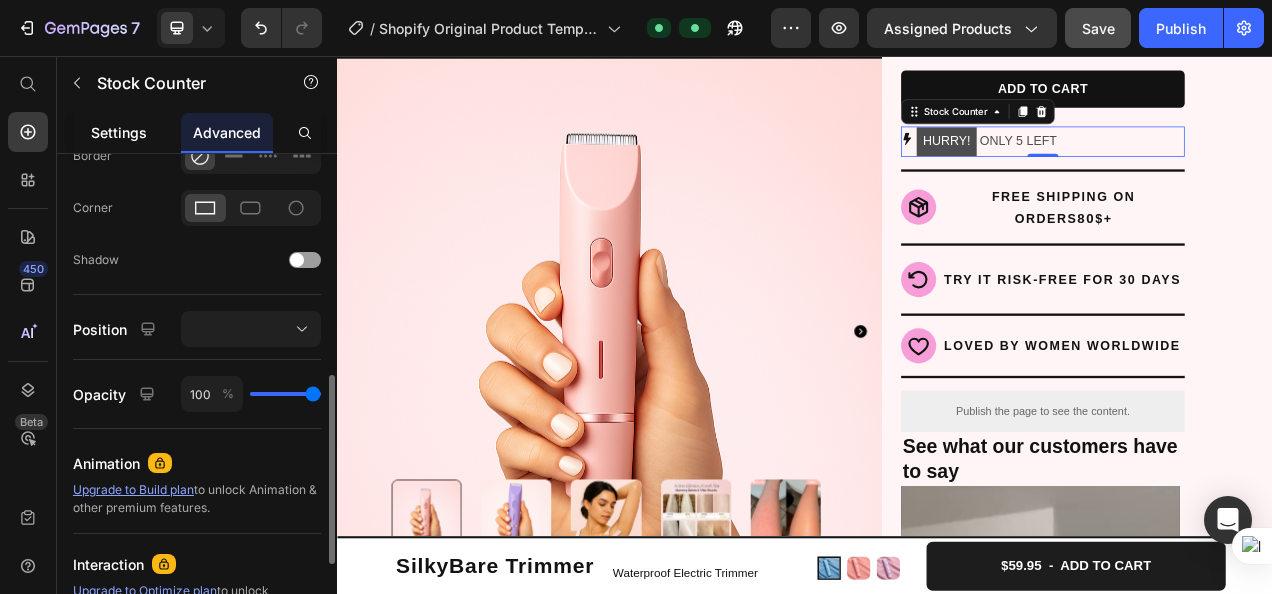 click on "Settings" at bounding box center [119, 132] 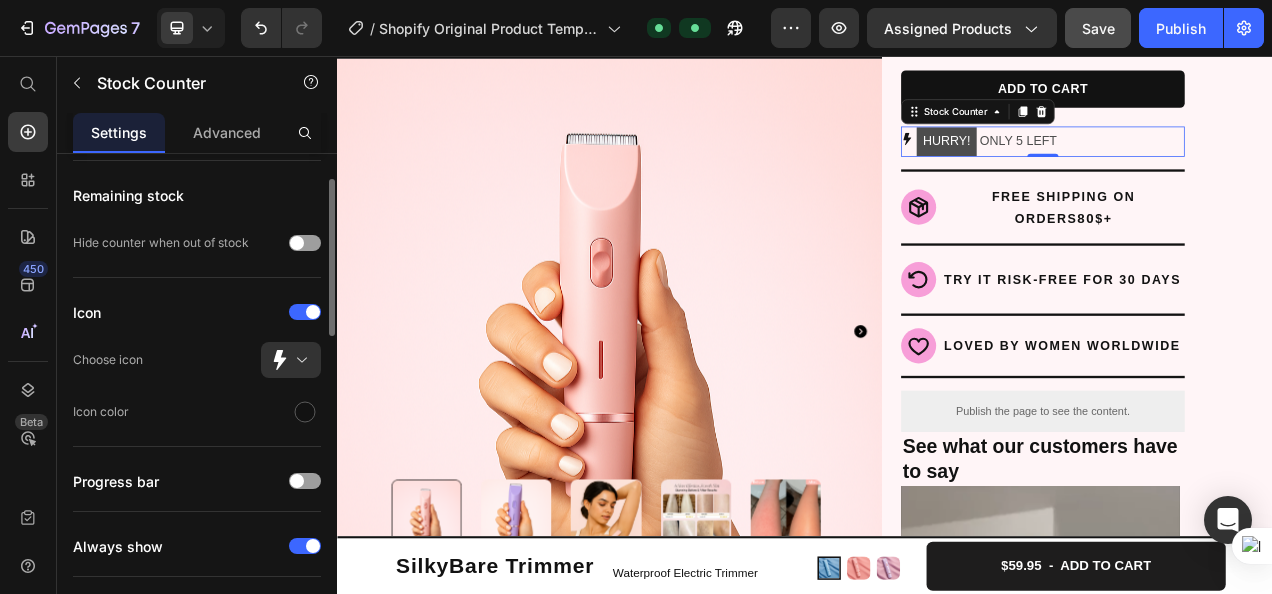 scroll, scrollTop: 139, scrollLeft: 0, axis: vertical 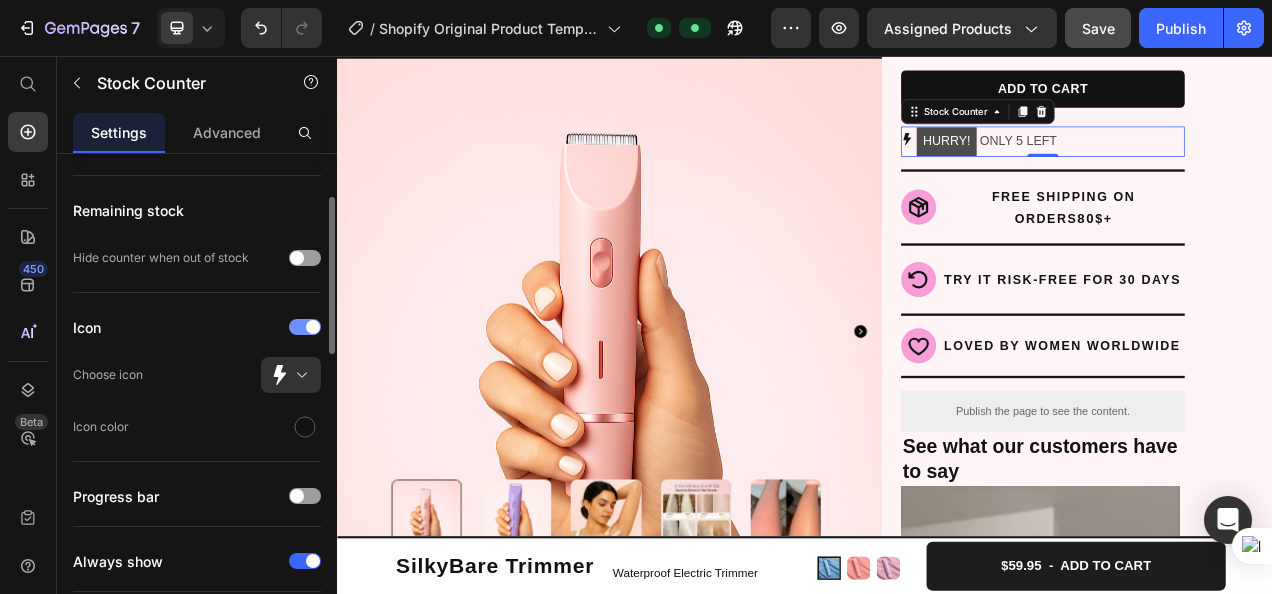 click at bounding box center [313, 327] 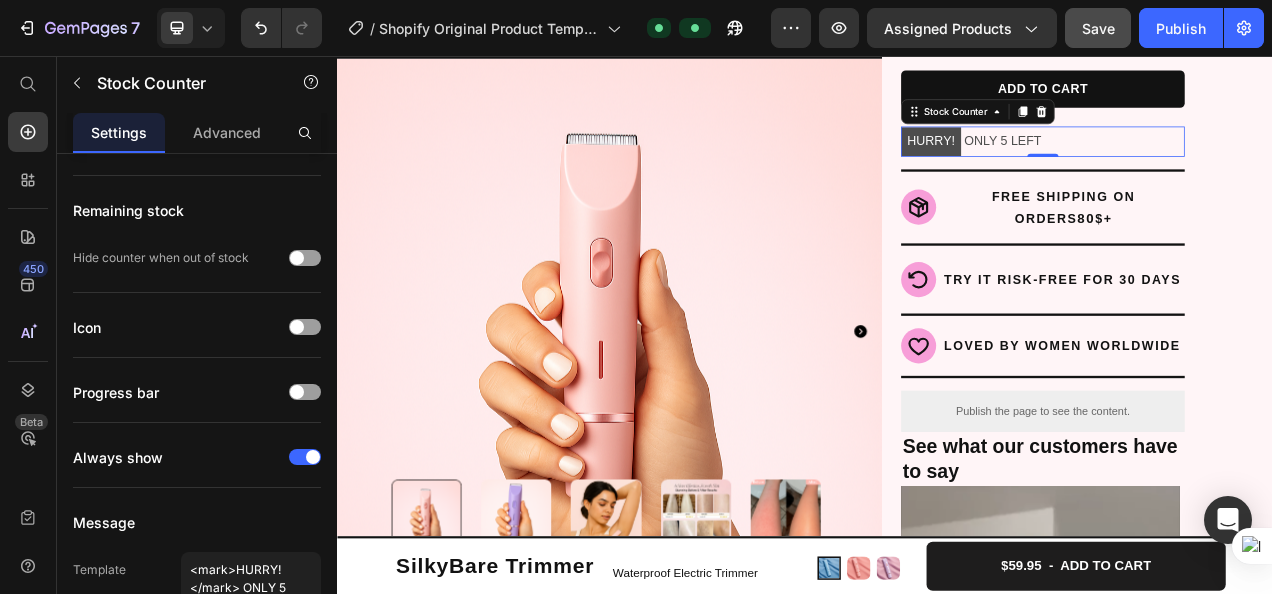 click on "HURRY!" at bounding box center [1099, 165] 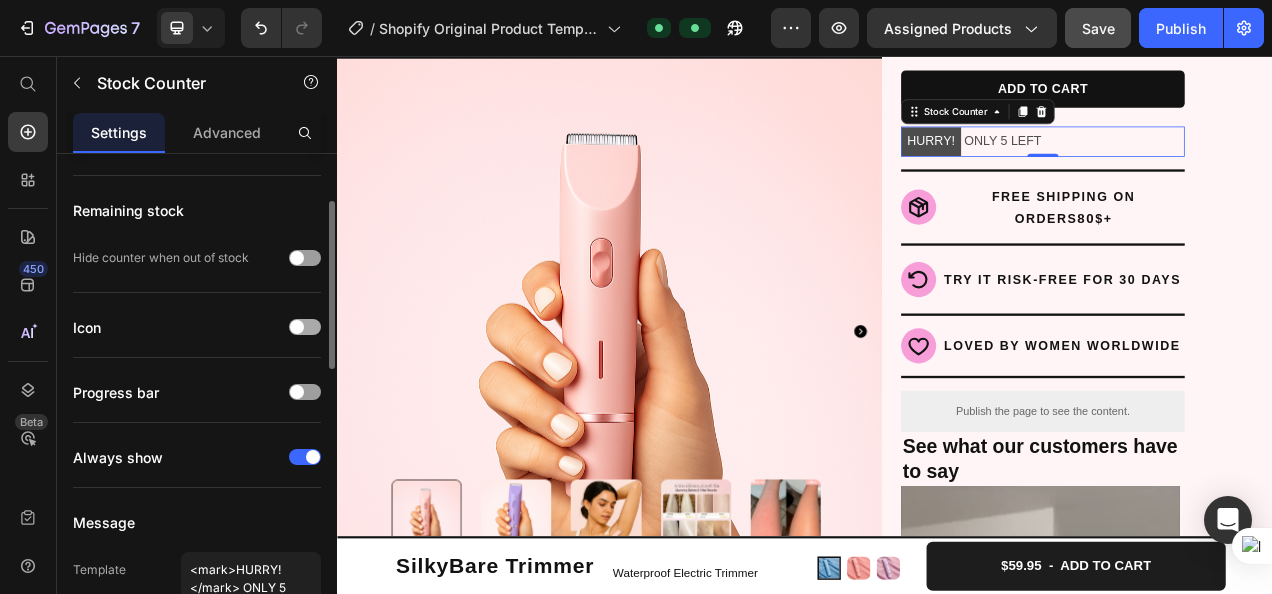 click at bounding box center [305, 327] 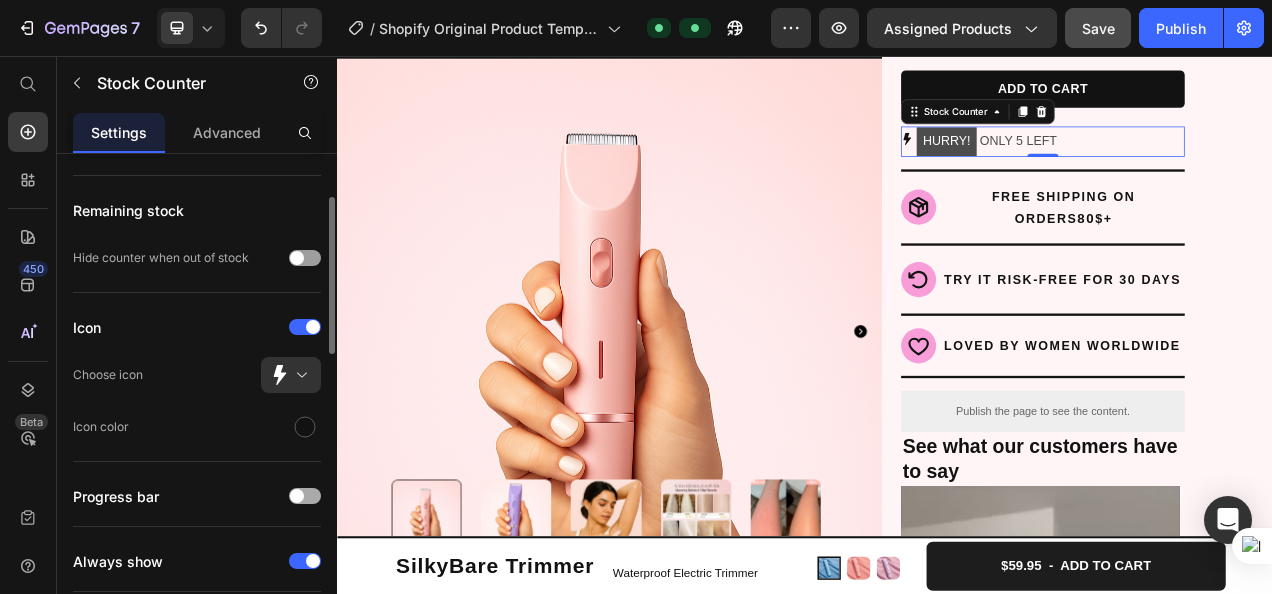 click on "Progress bar" 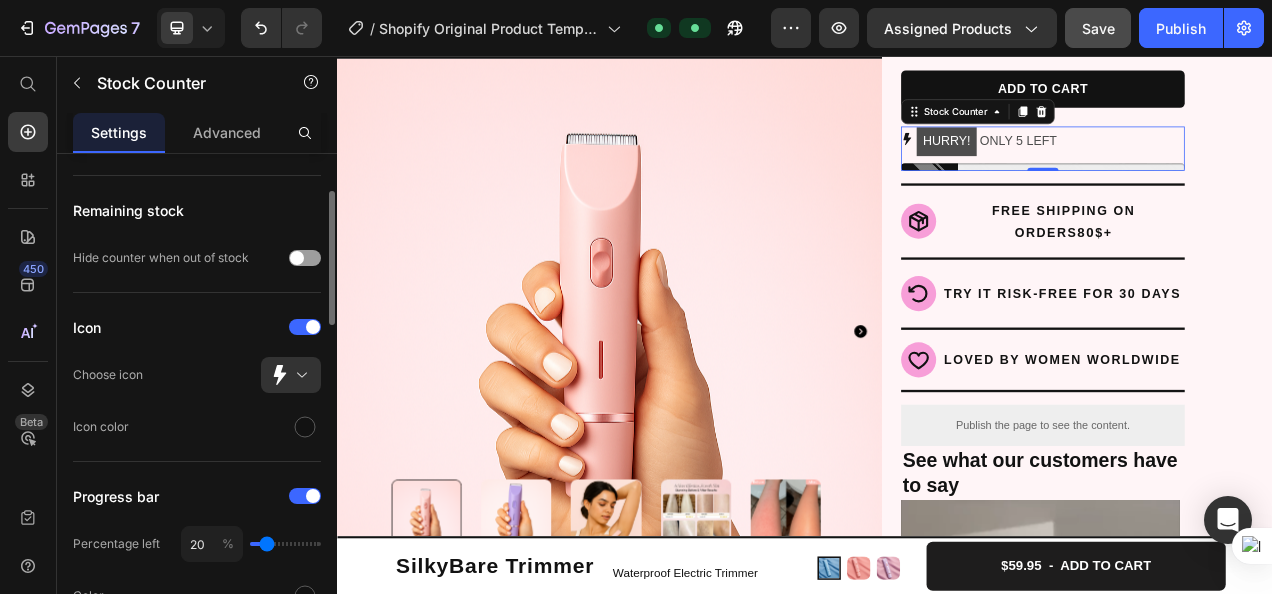 scroll, scrollTop: 210, scrollLeft: 0, axis: vertical 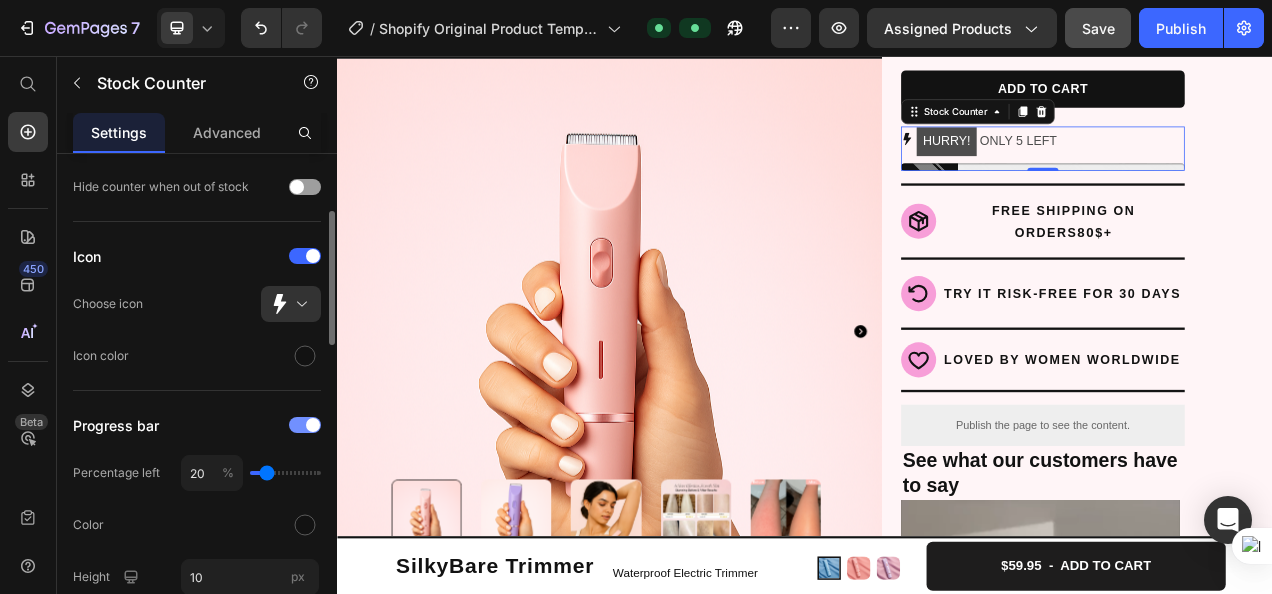 click at bounding box center [313, 425] 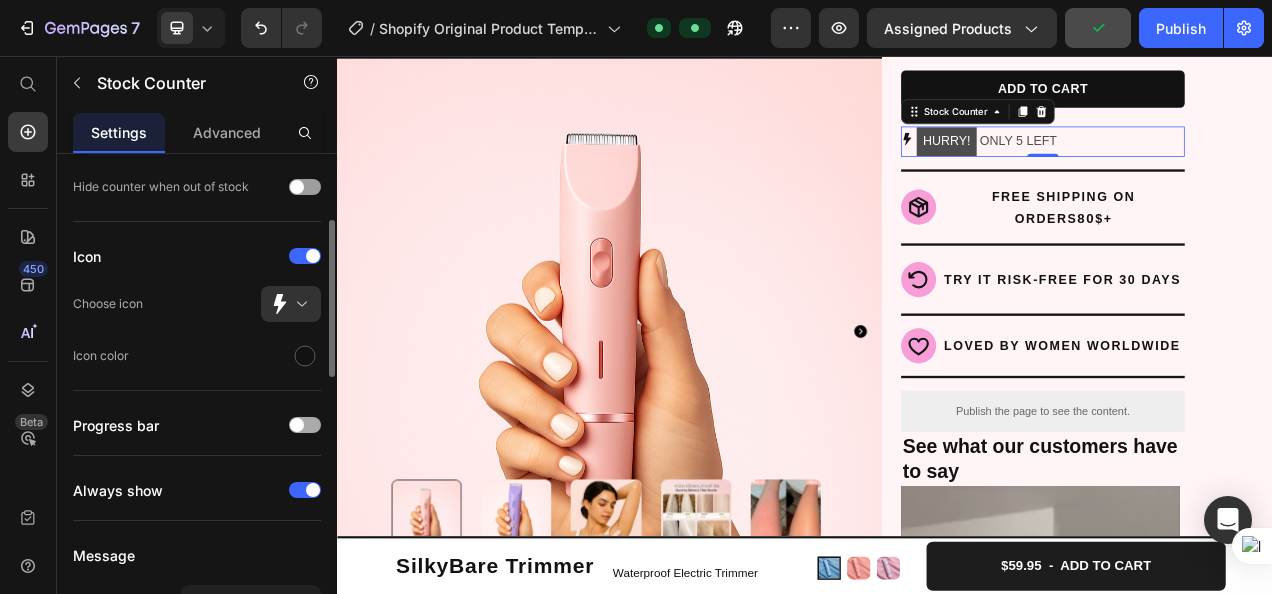 click at bounding box center [305, 425] 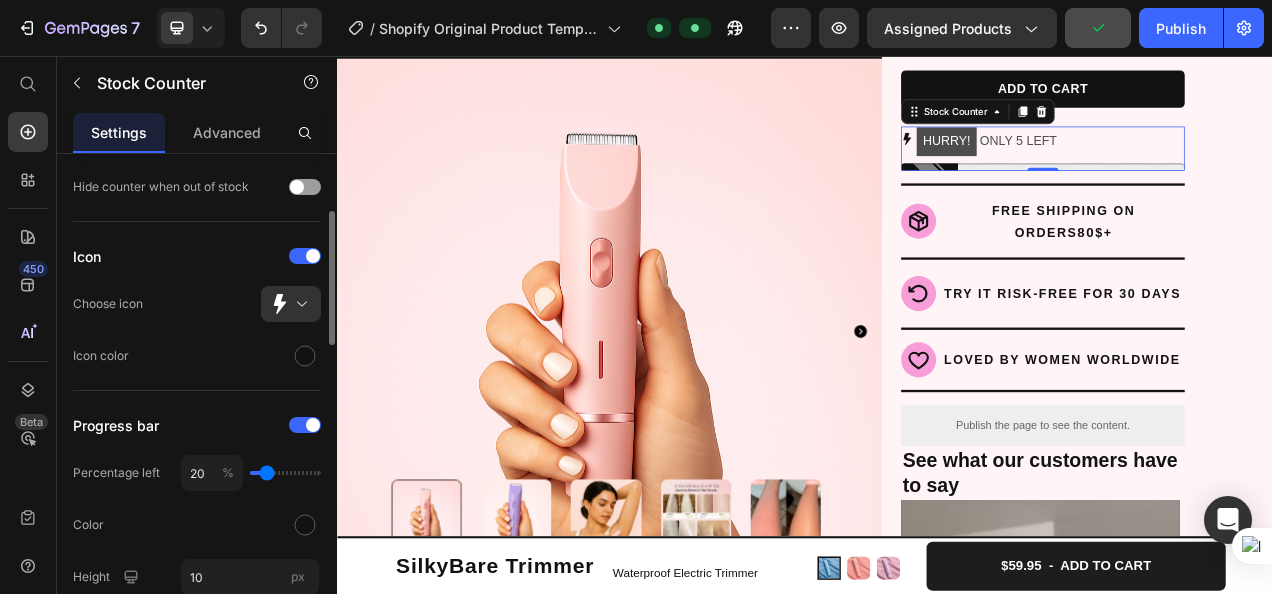 type on "29" 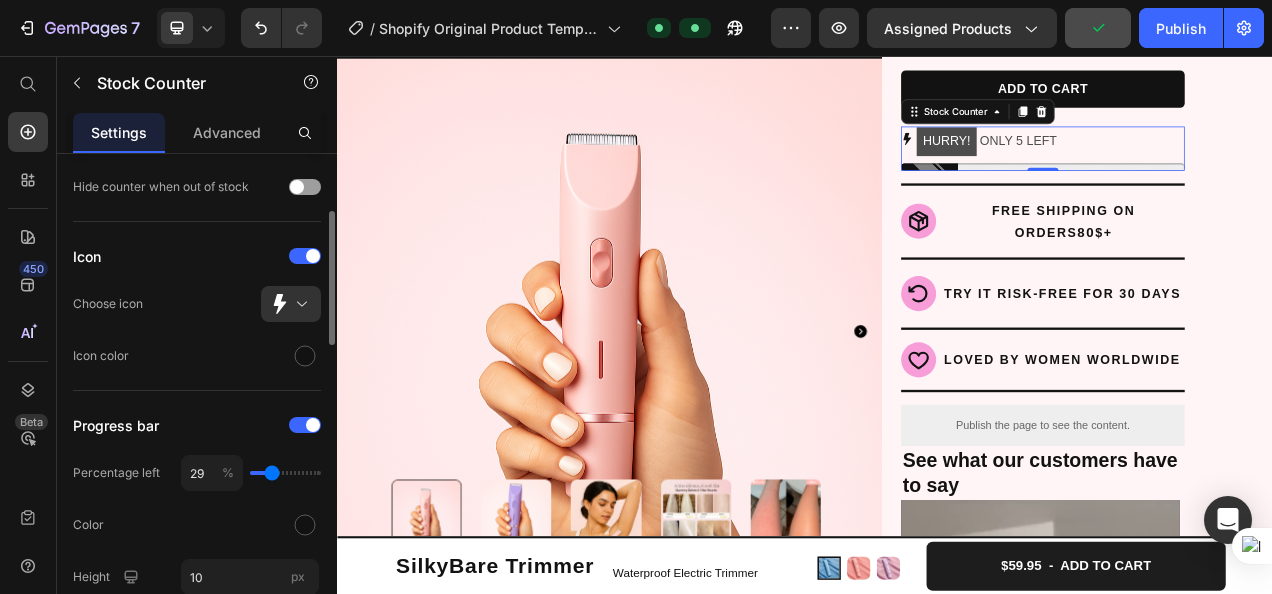 type on "41" 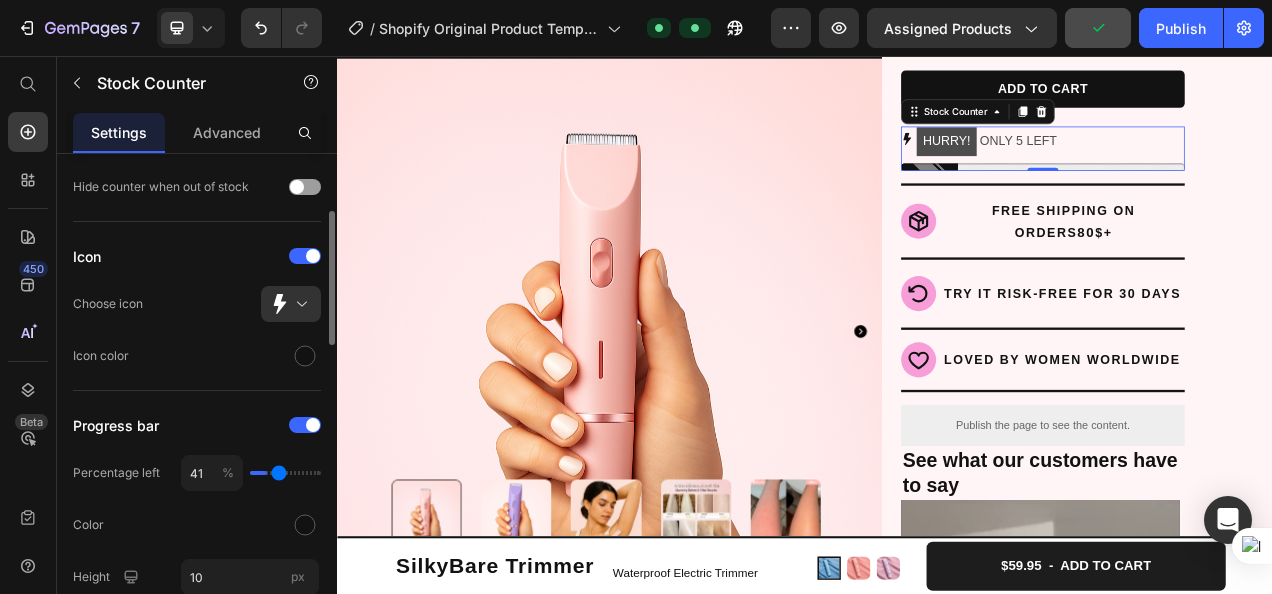 type on "45" 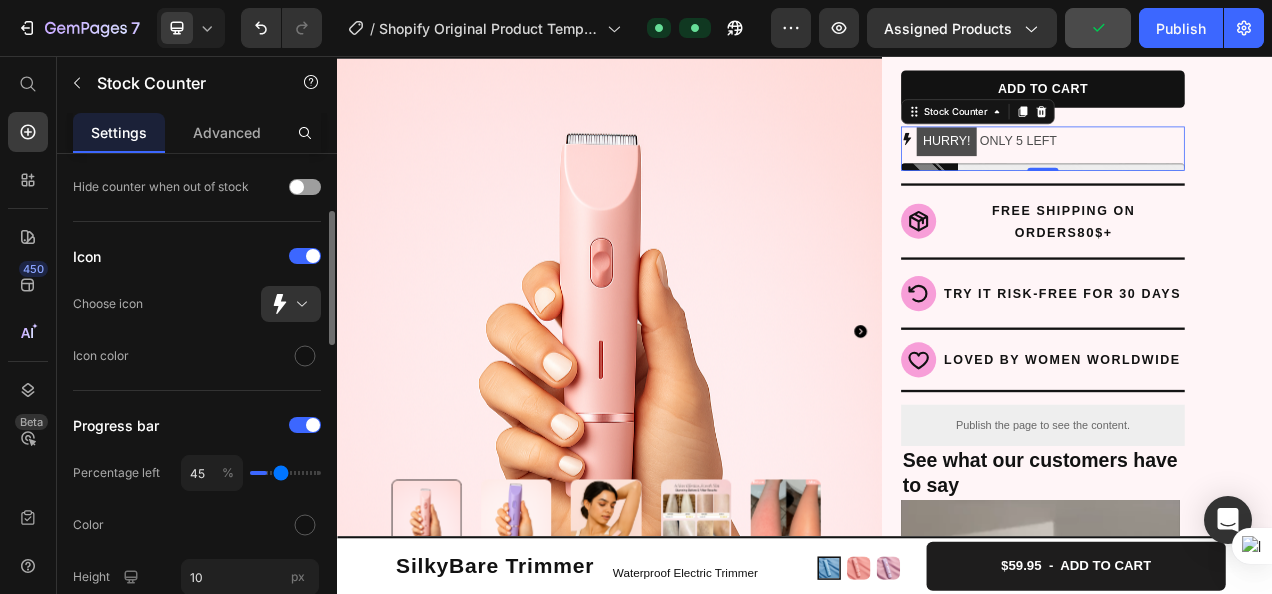 type on "48" 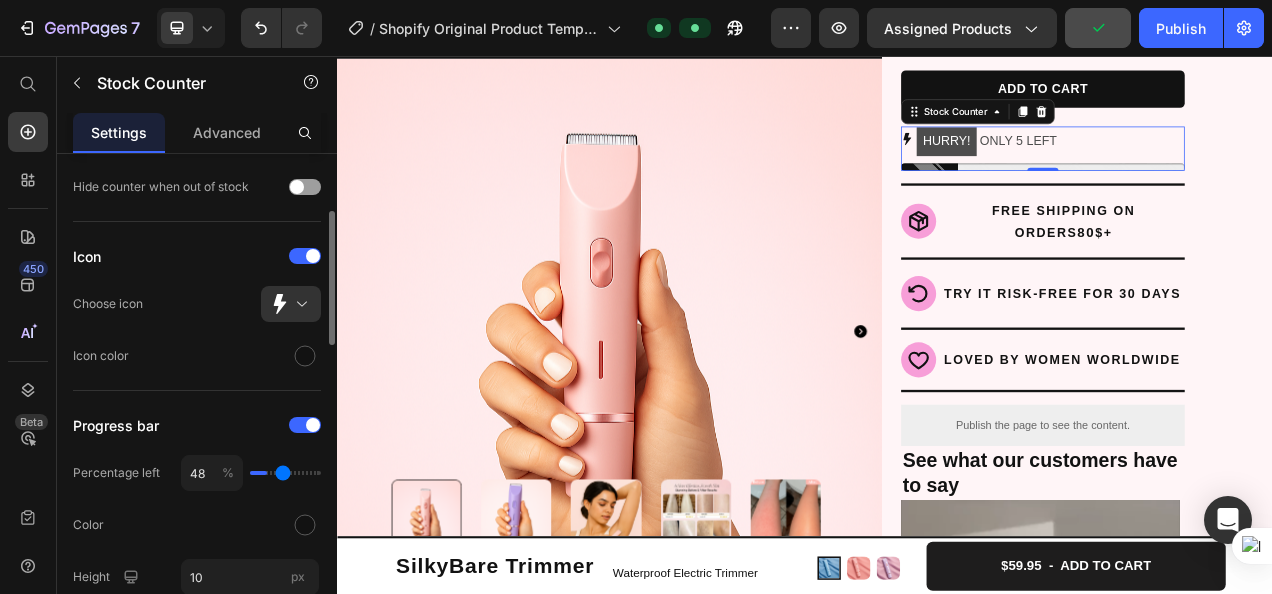 type on "49" 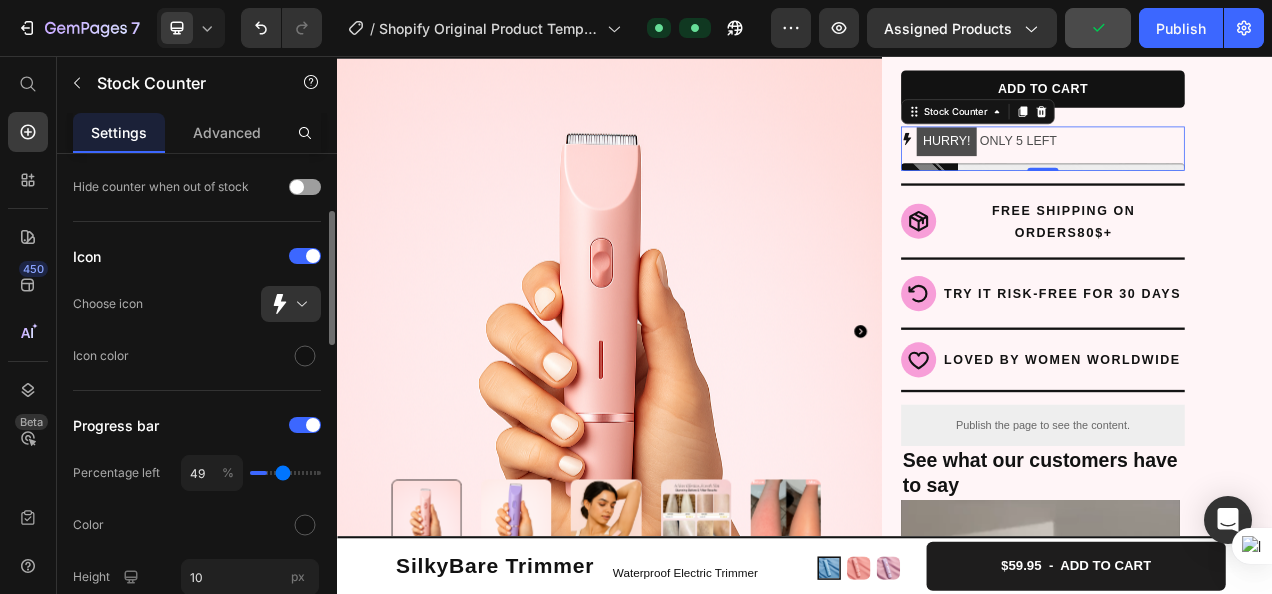 type on "51" 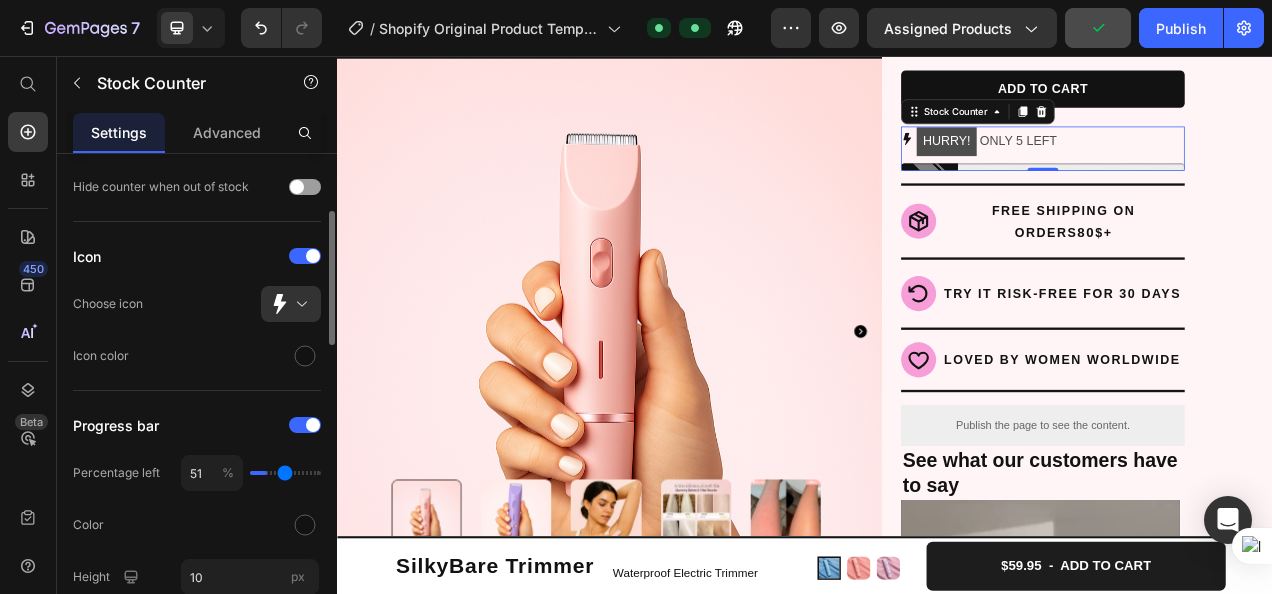 type on "53" 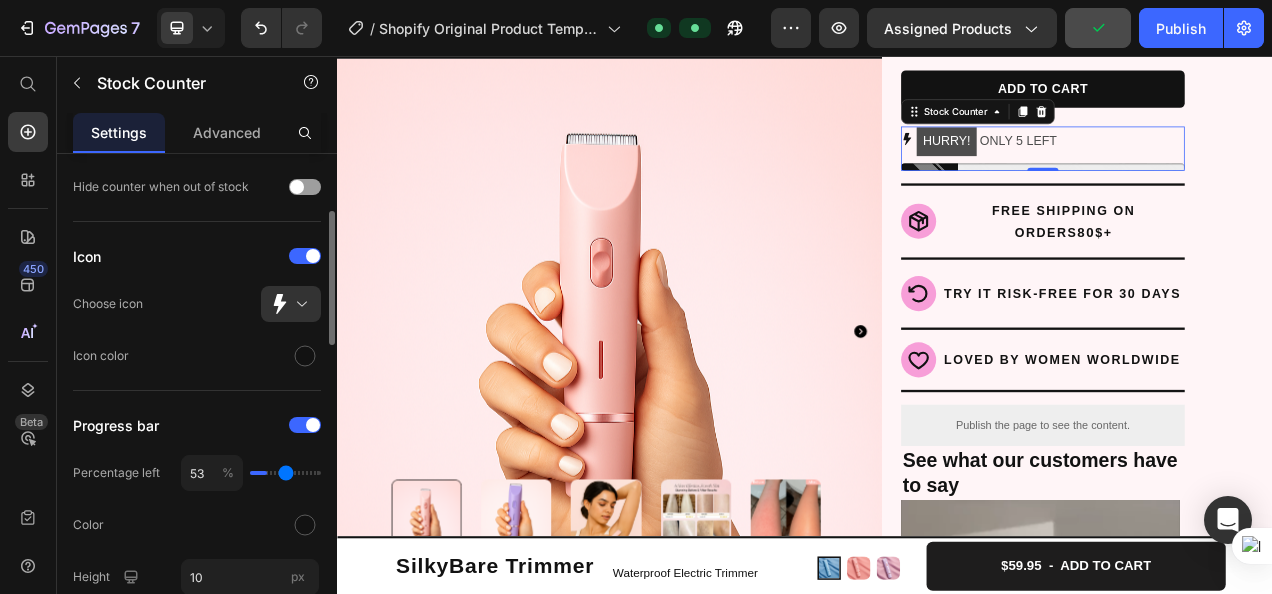 type on "56" 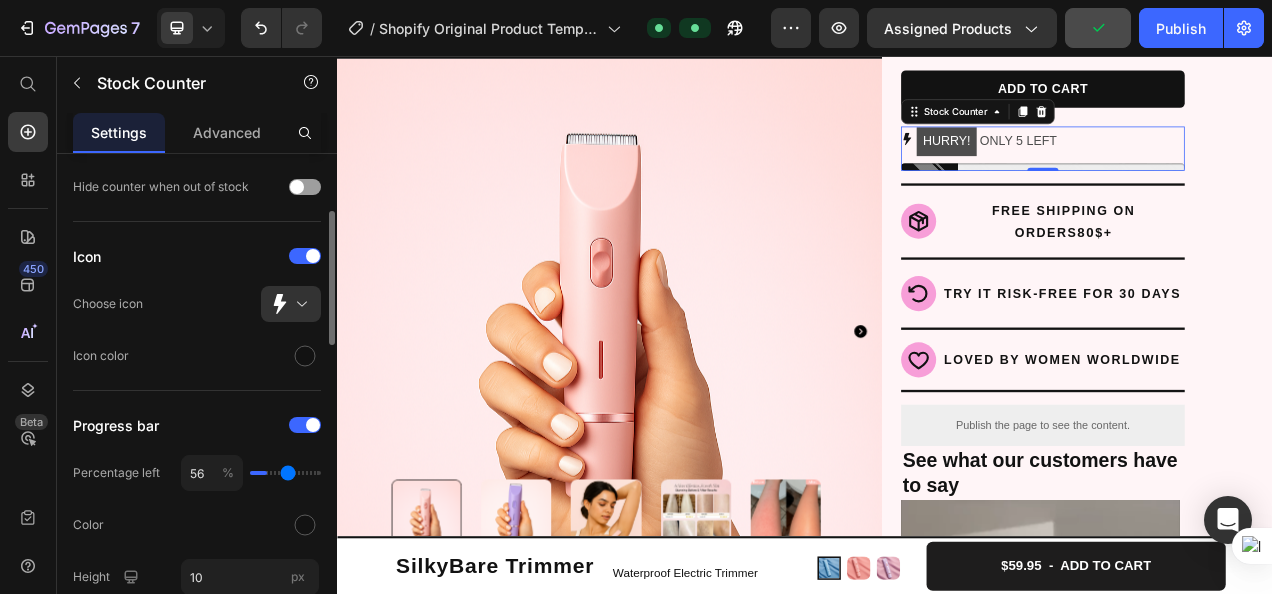 type on "60" 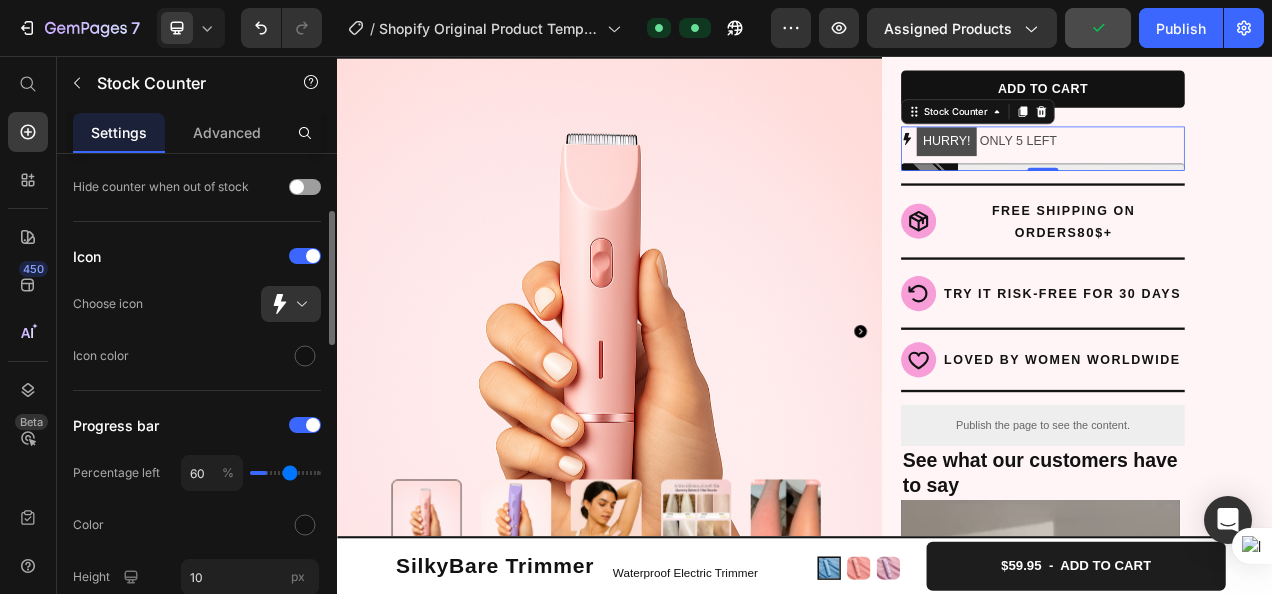 type on "67" 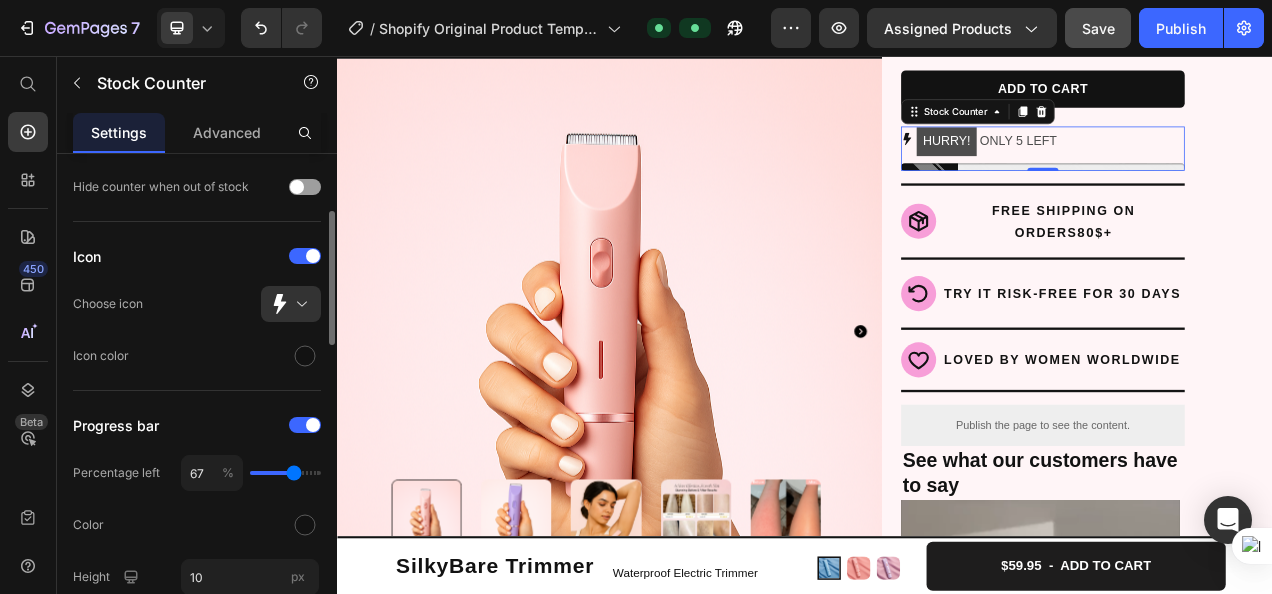 type on "73" 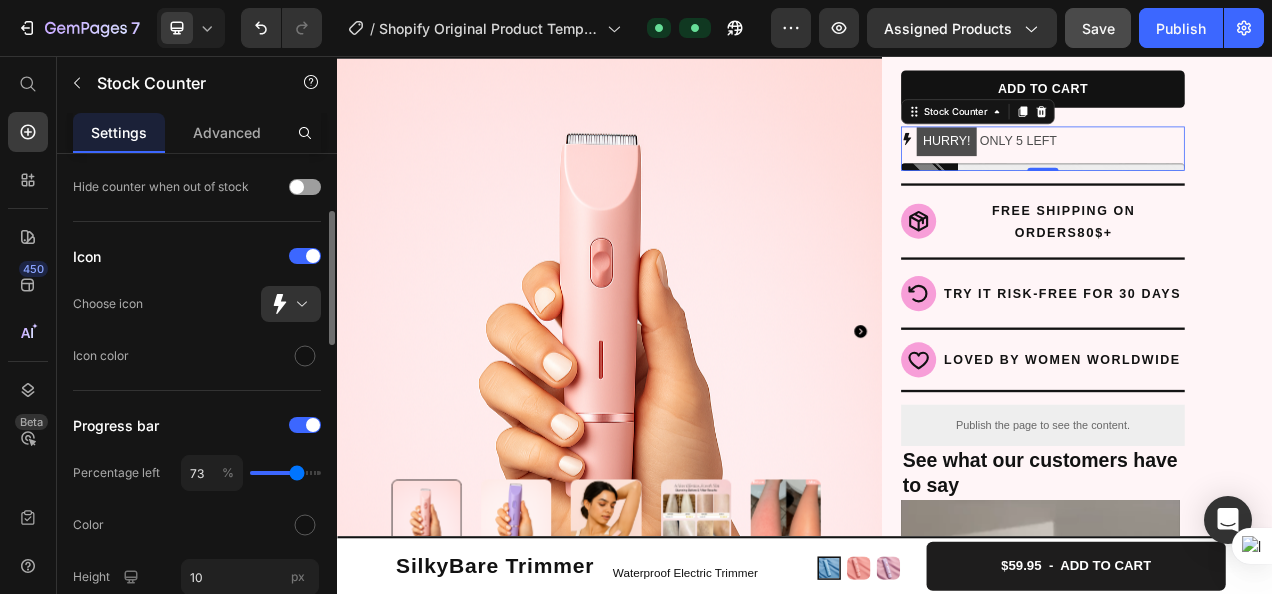 type on "84" 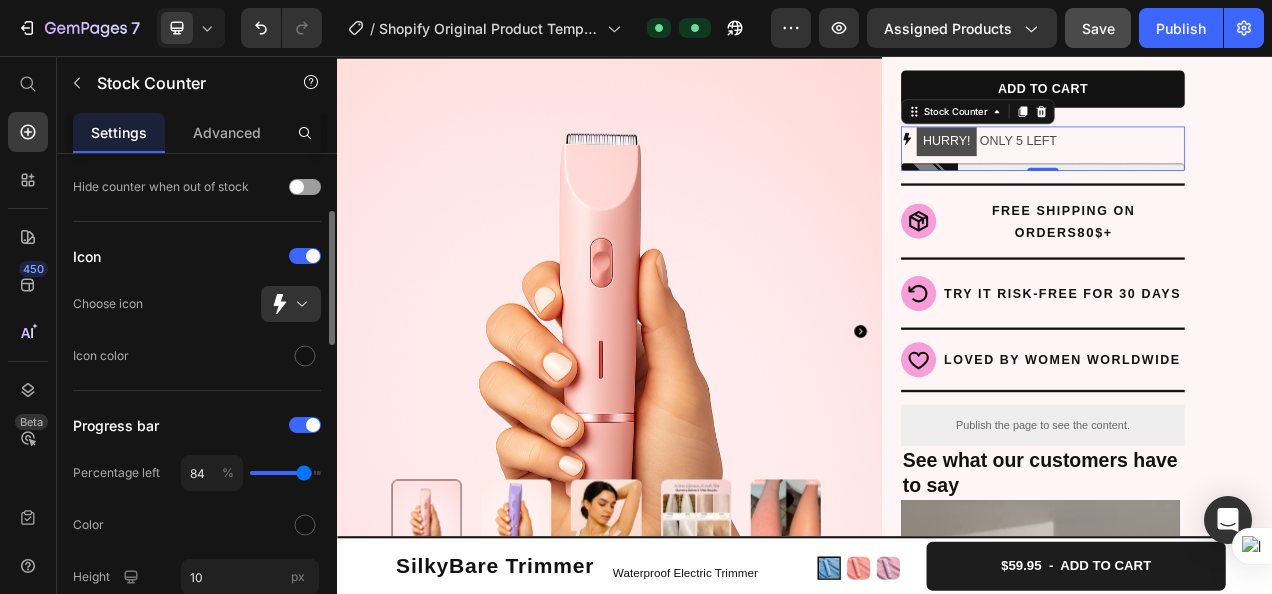 type on "97" 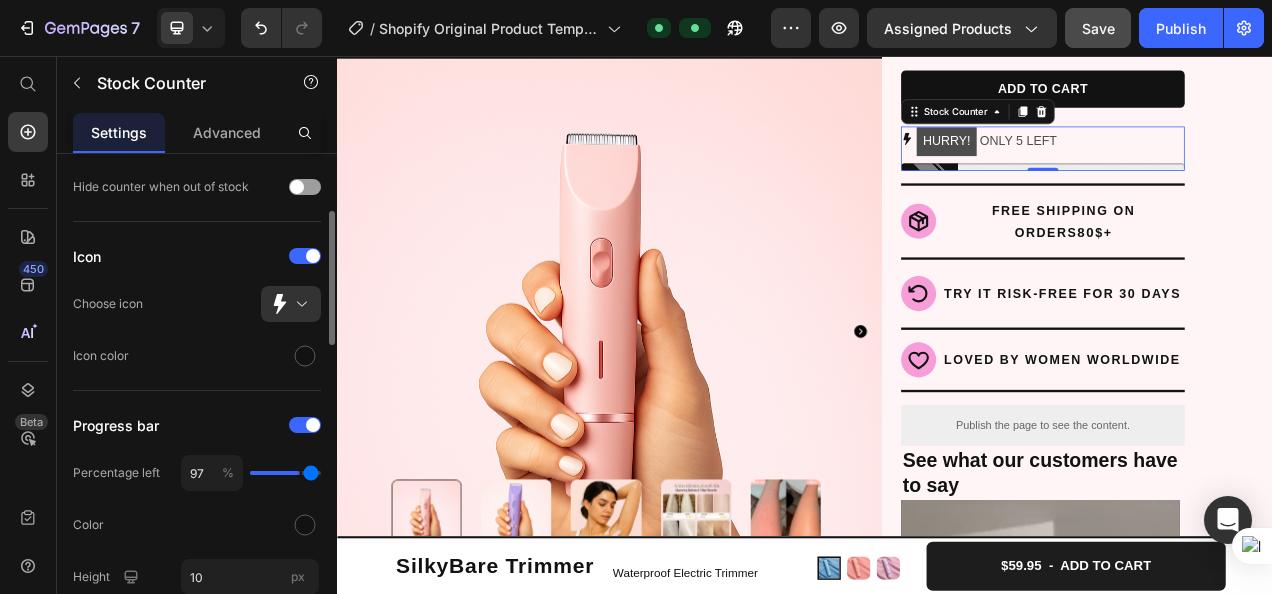 type on "100" 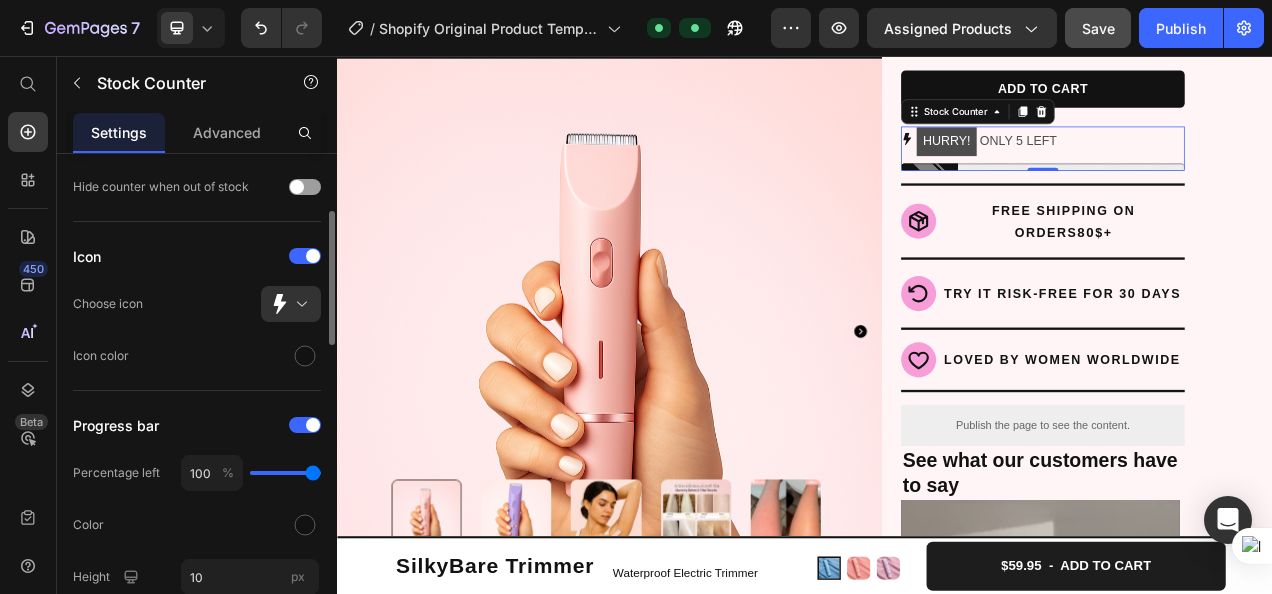 type on "99" 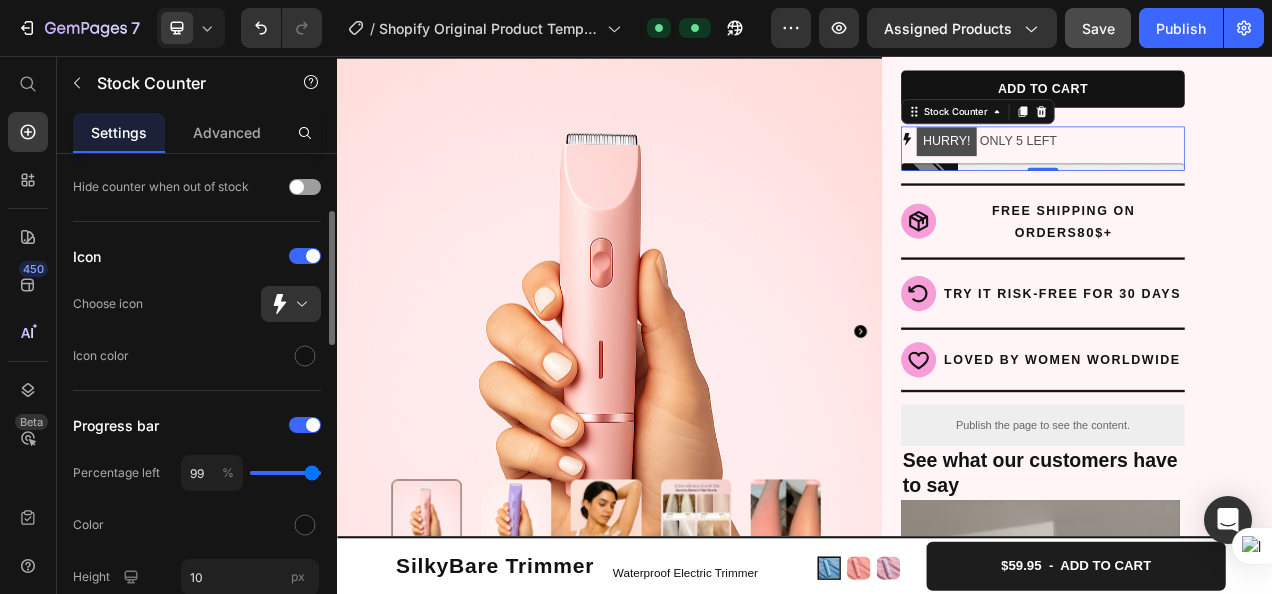type on "94" 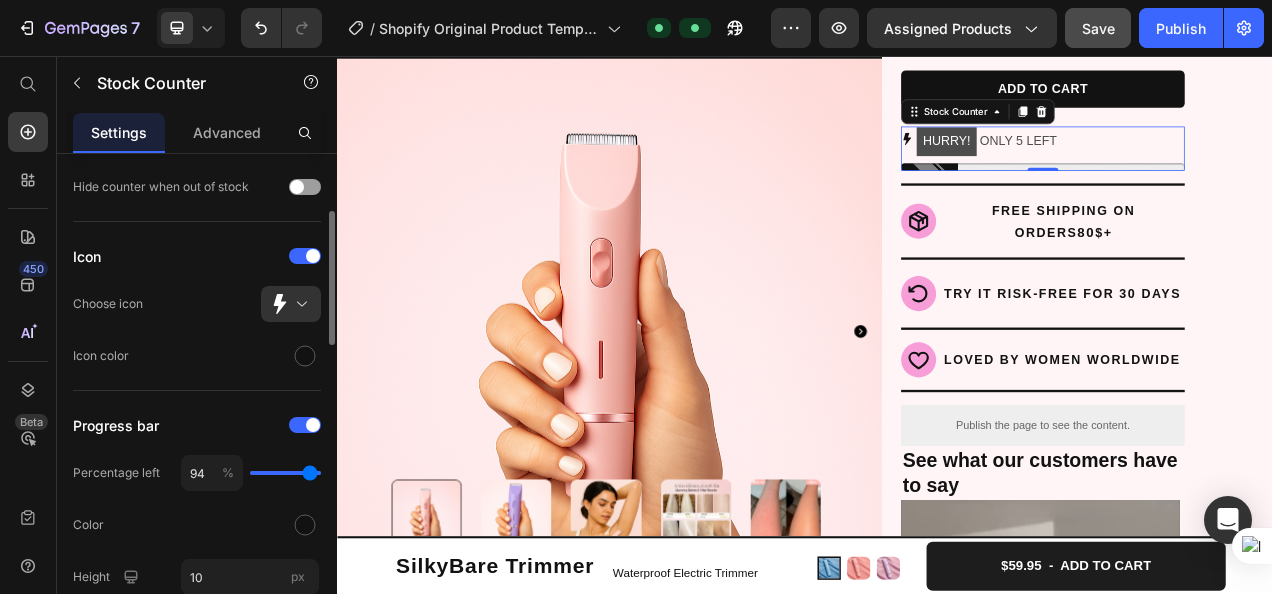 type on "90" 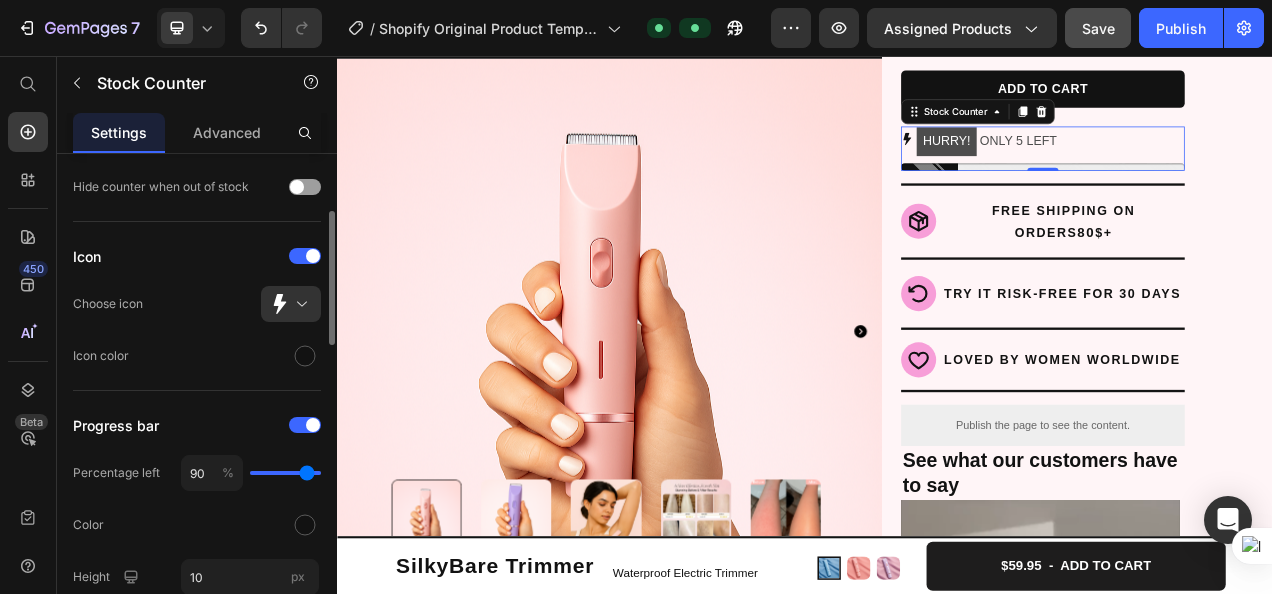 type on "88" 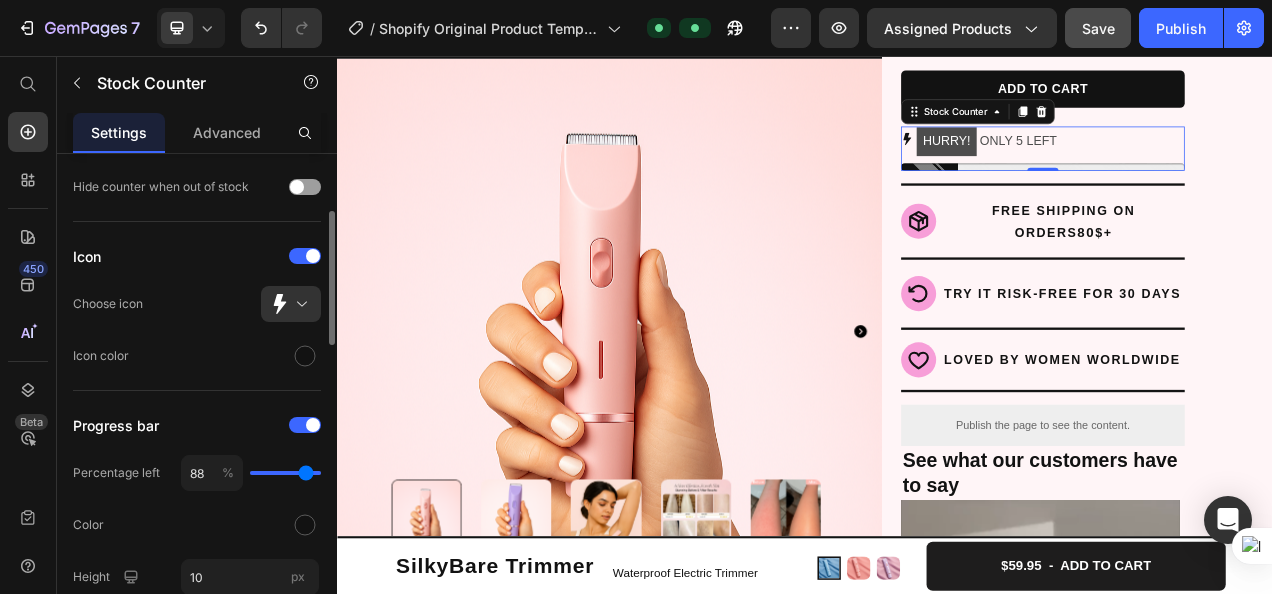 type on "86" 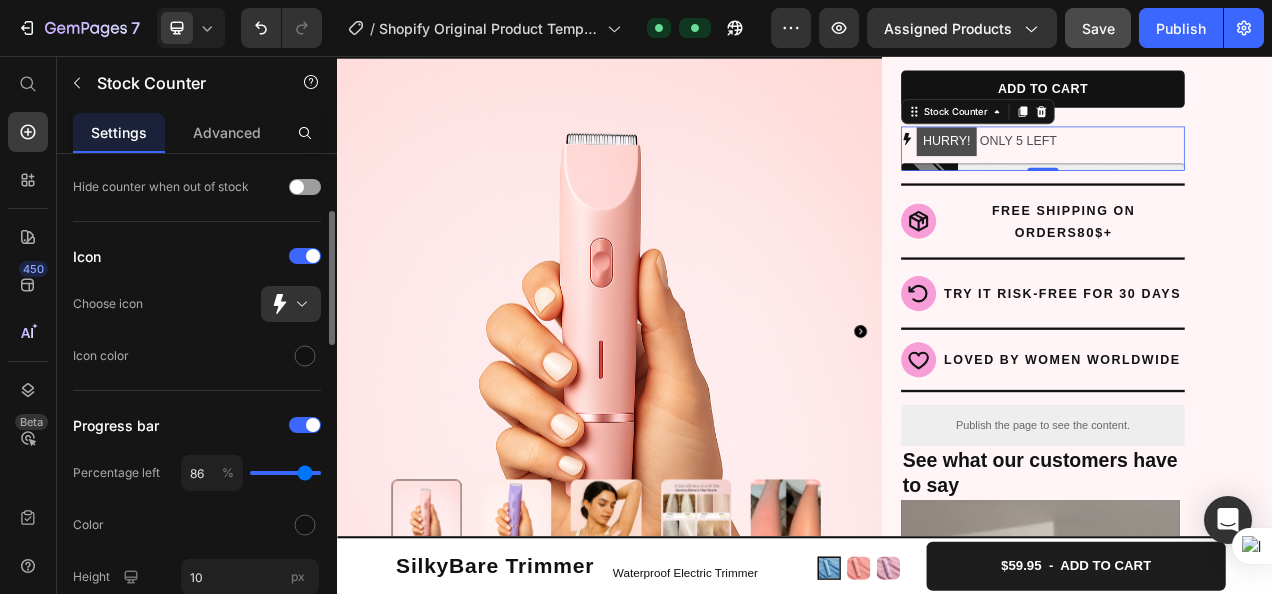type on "81" 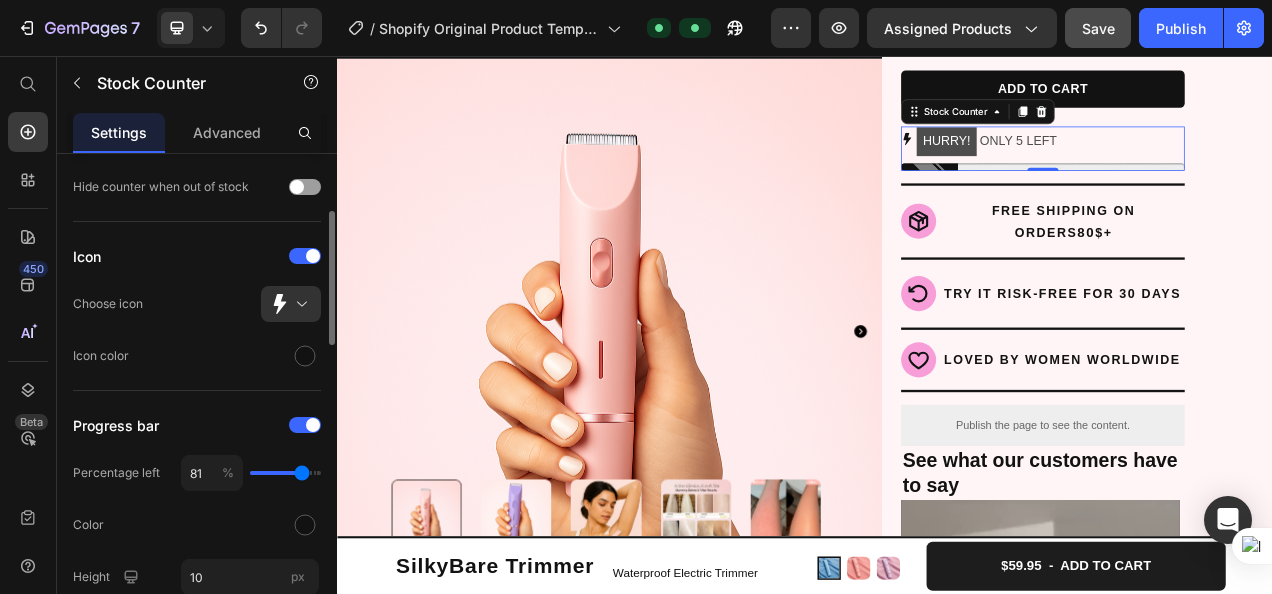 type on "72" 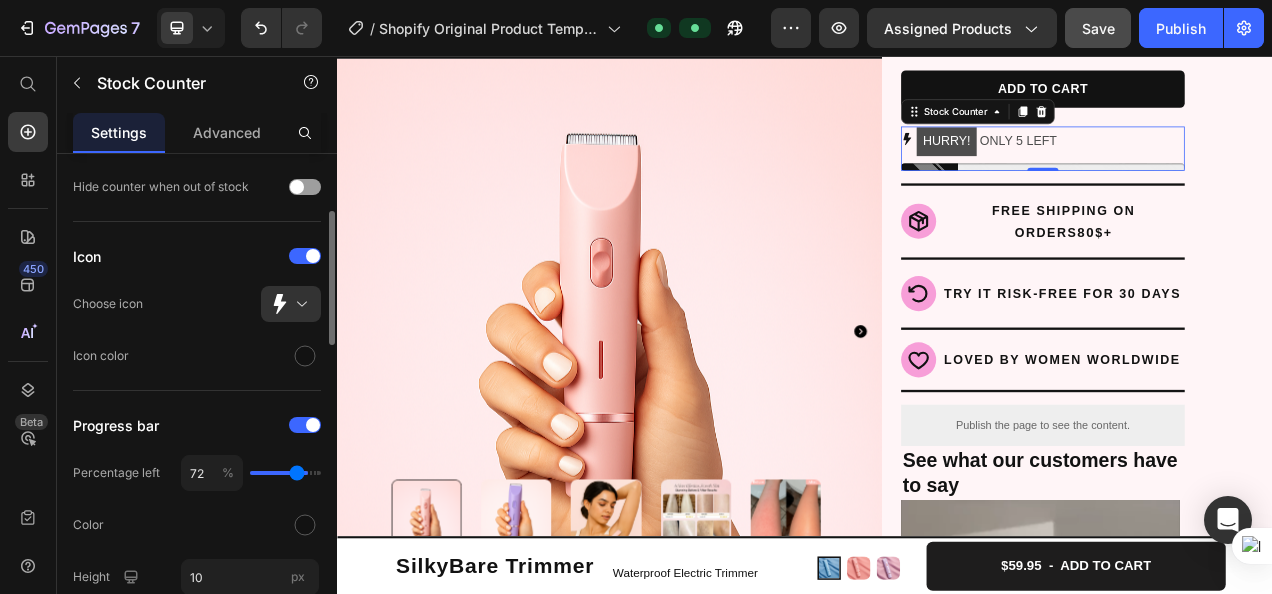 type on "61" 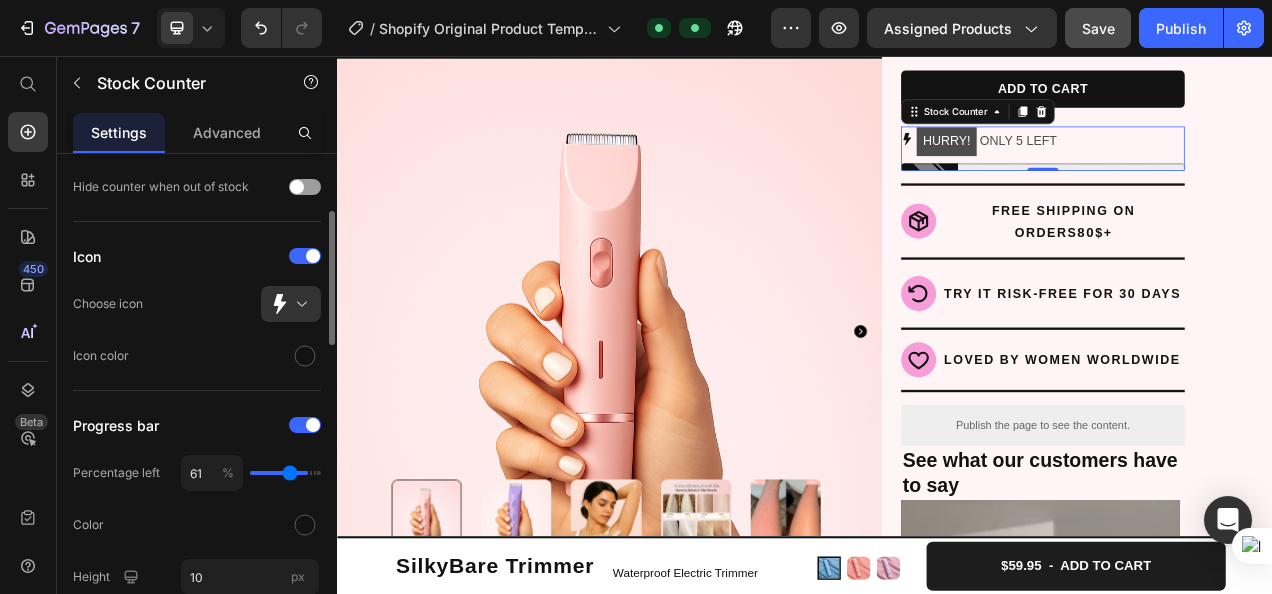 type on "48" 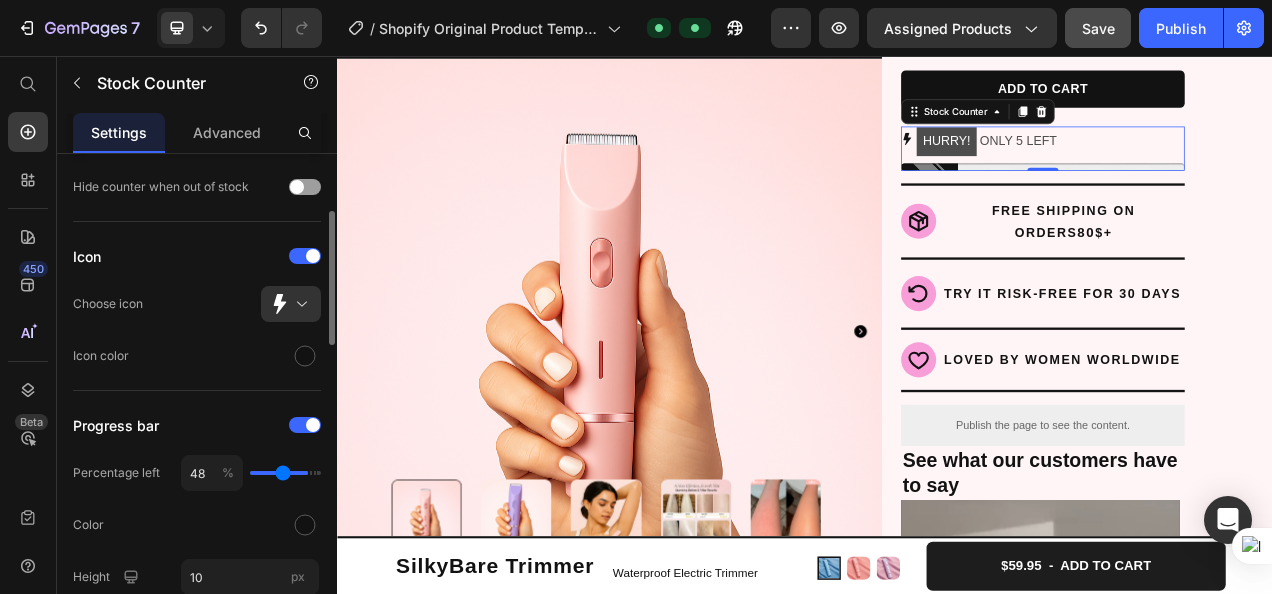 type on "40" 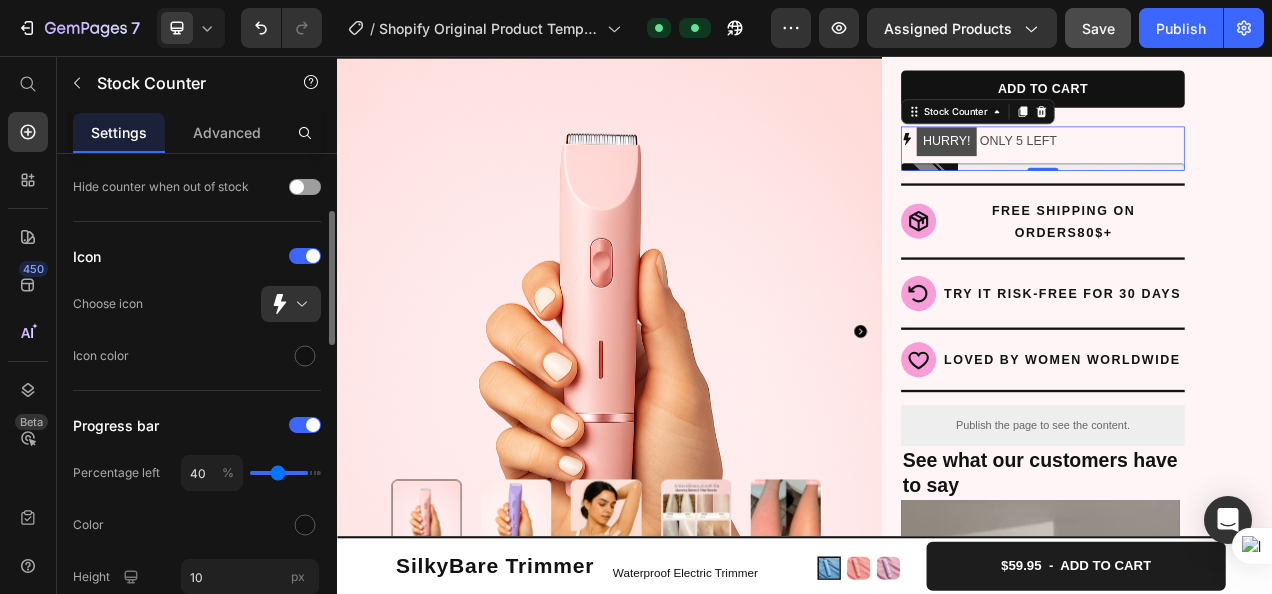 type on "36" 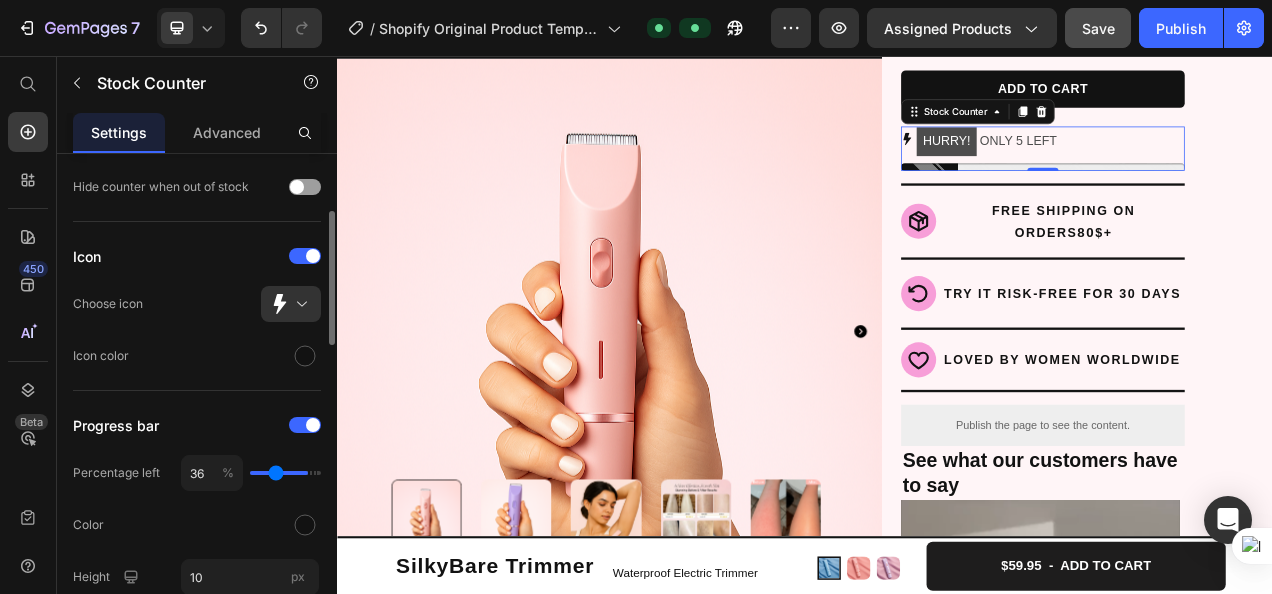 type on "35" 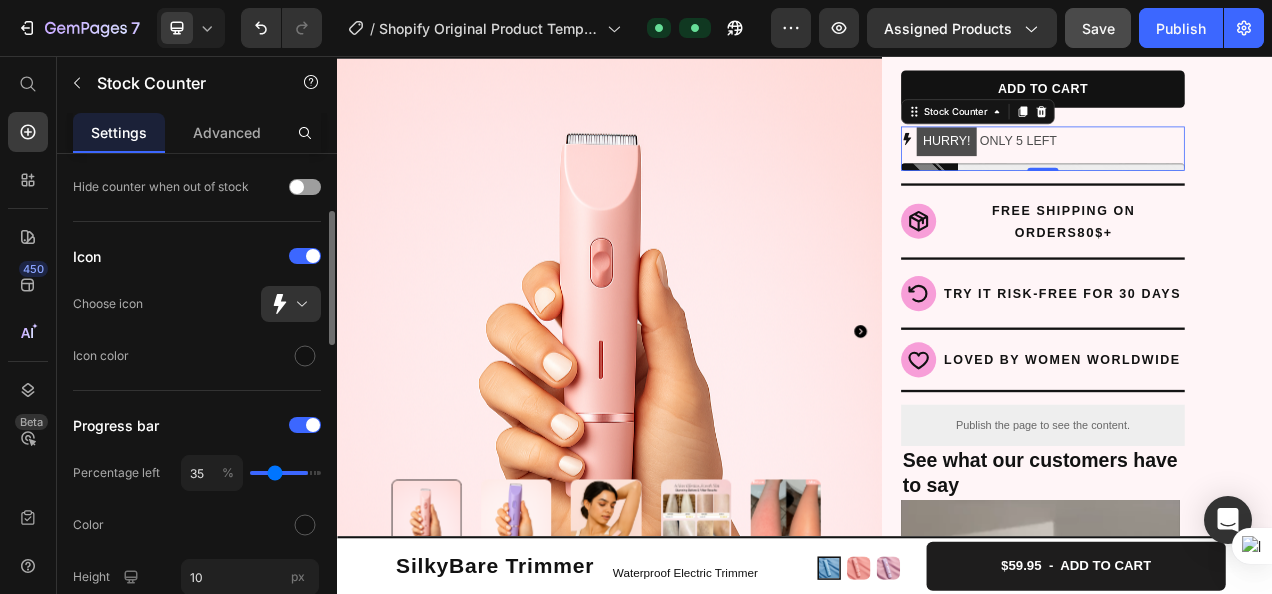 type on "34" 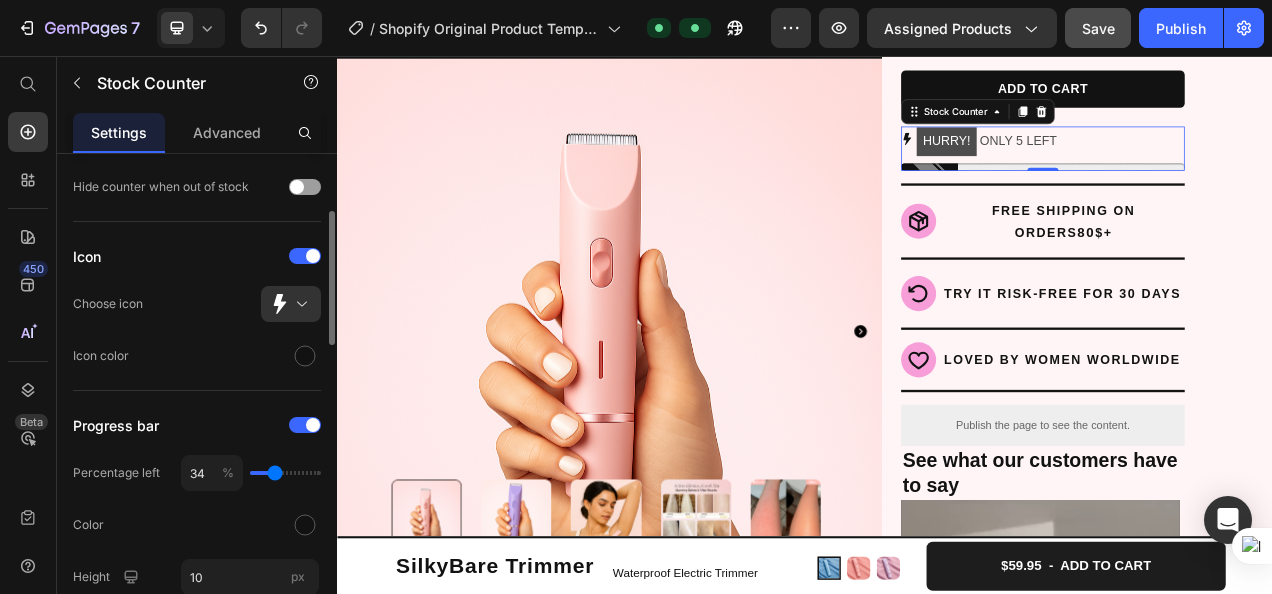 type on "35" 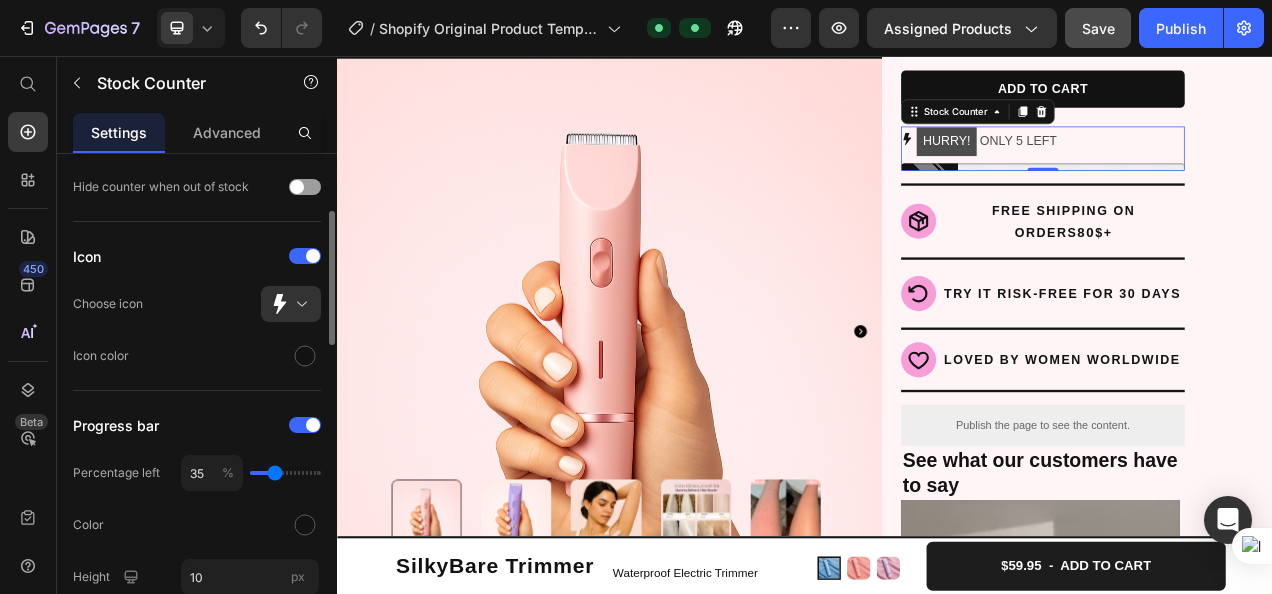 type on "40" 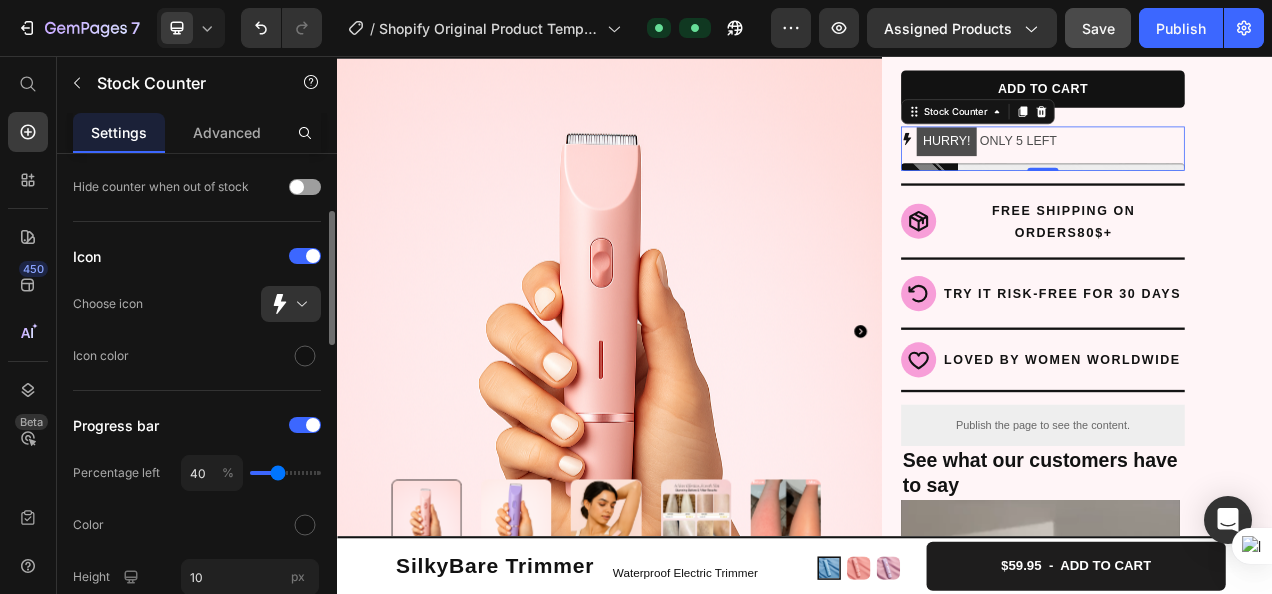 type on "42" 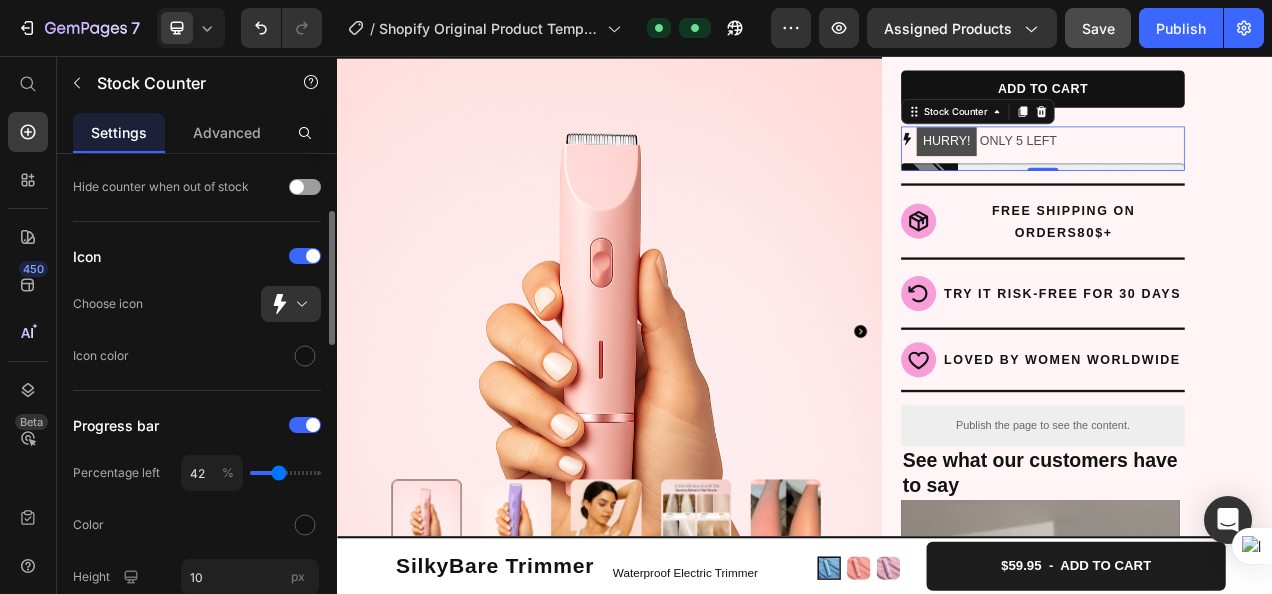 type on "44" 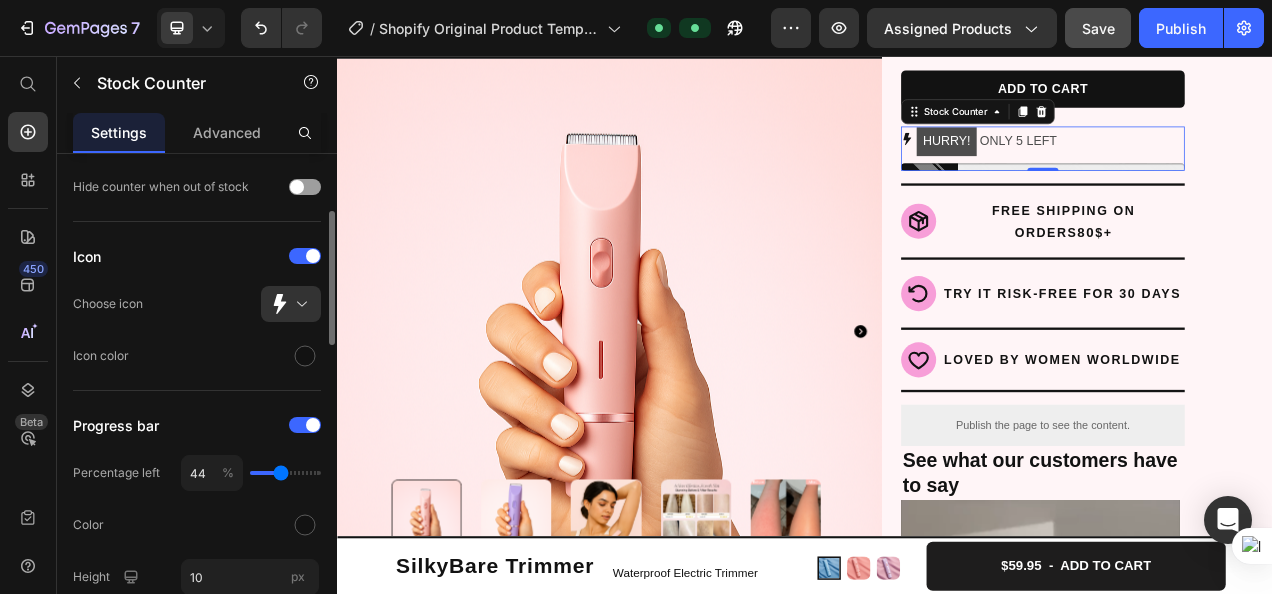type on "46" 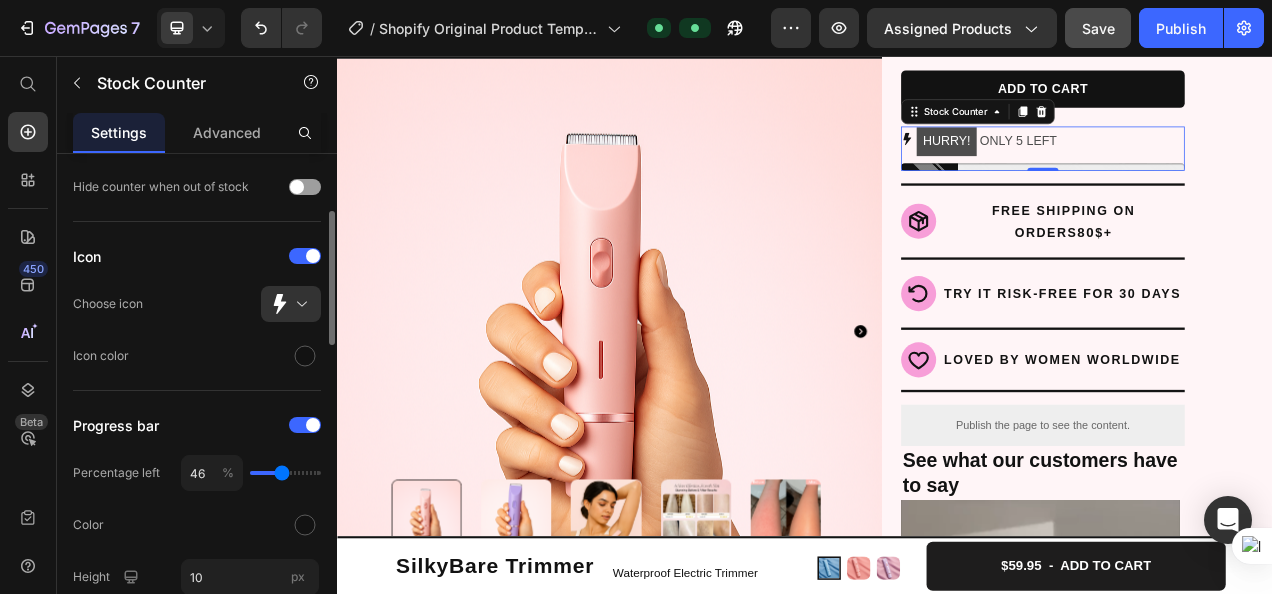 type on "48" 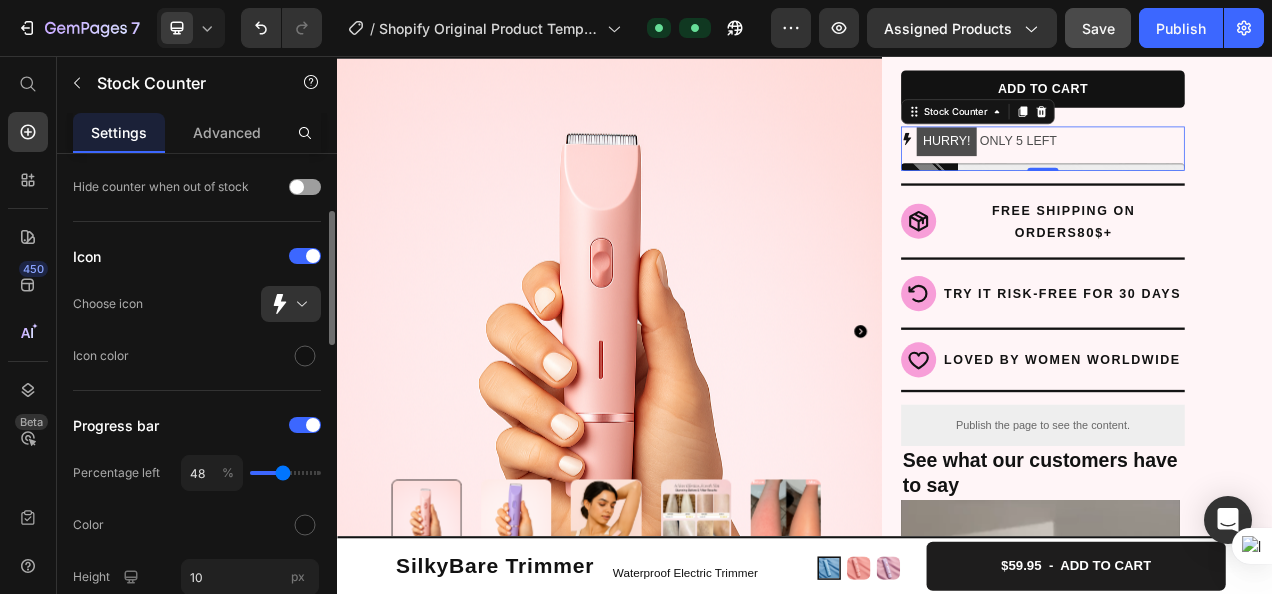 type on "50" 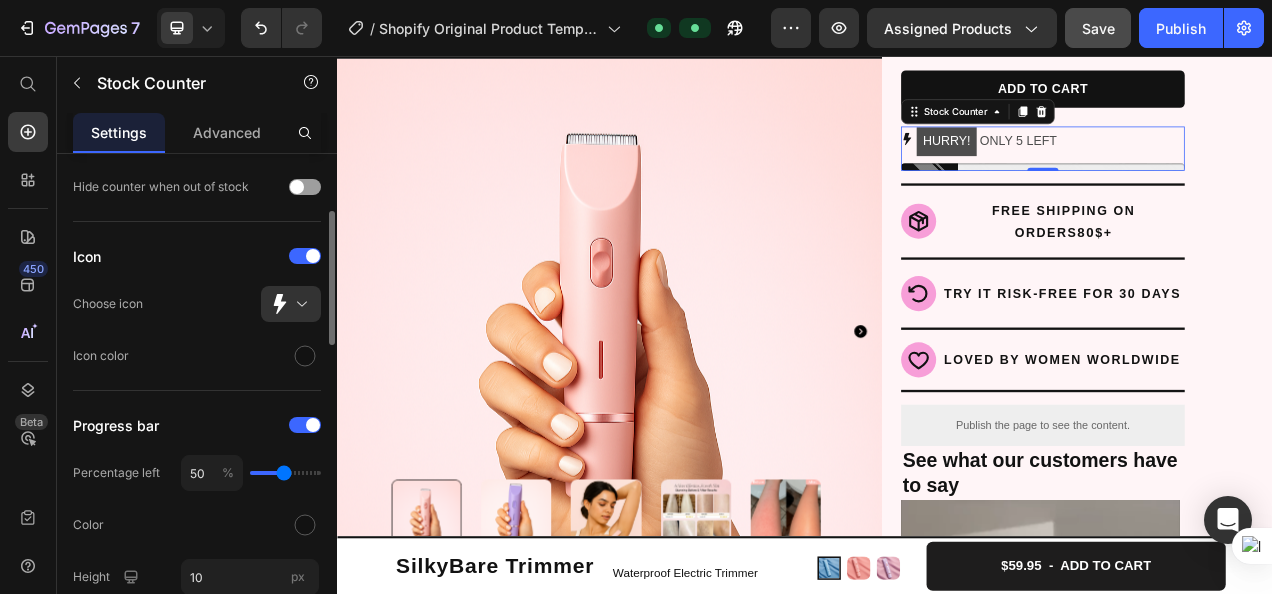 type on "55" 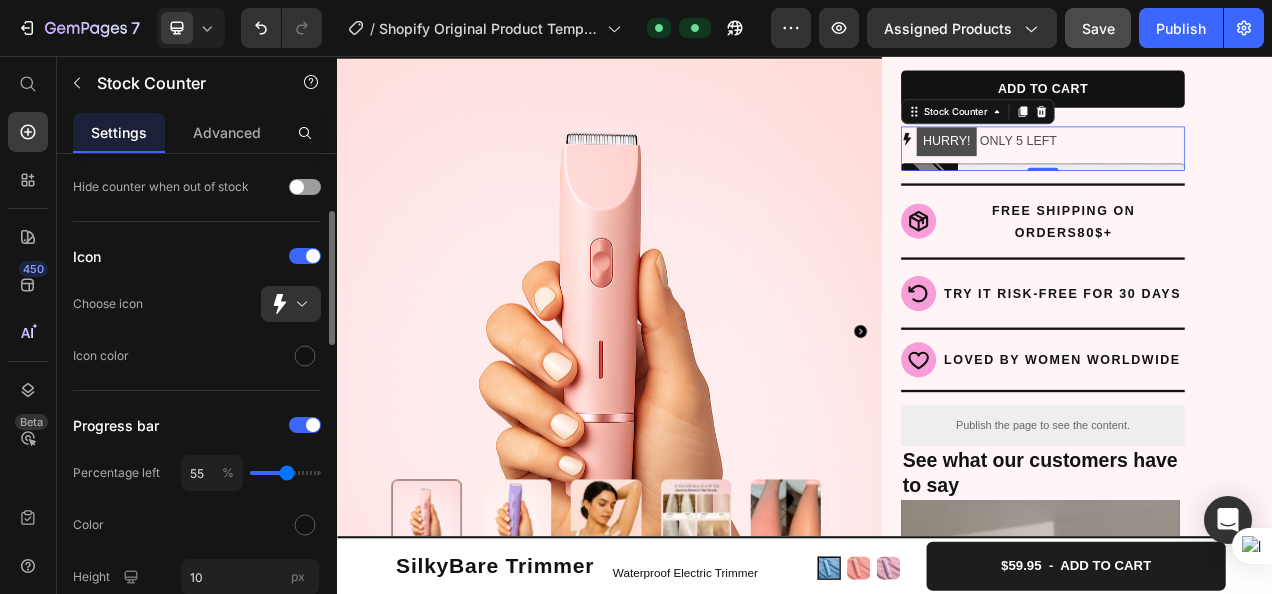 type on "56" 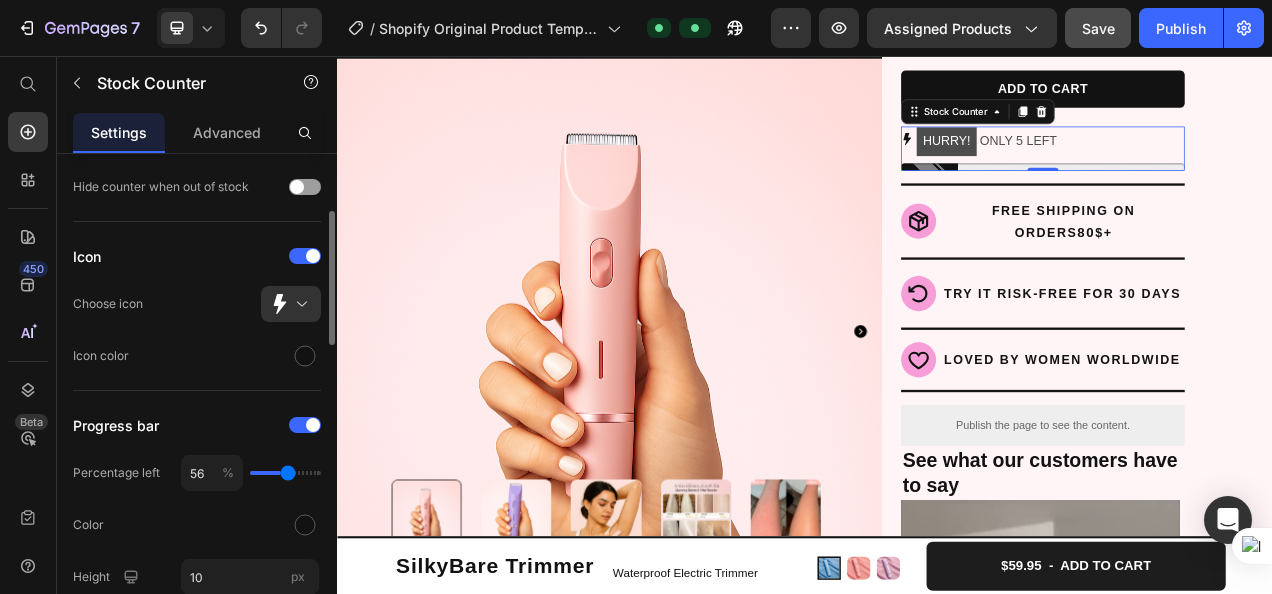 type on "59" 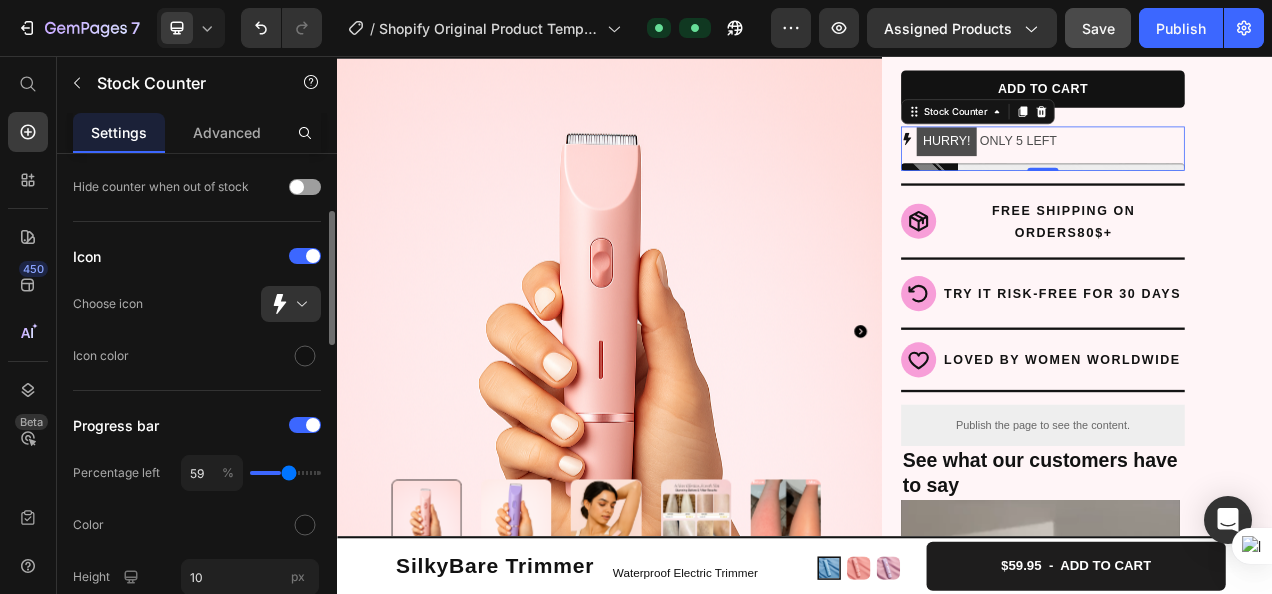 type on "63" 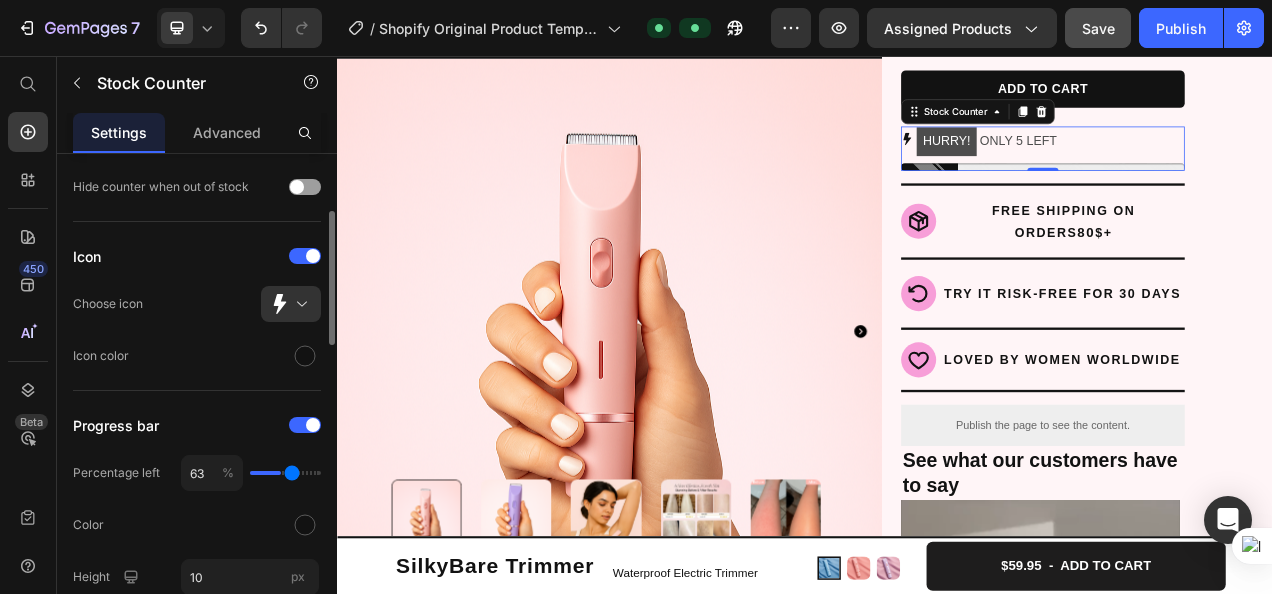 type on "64" 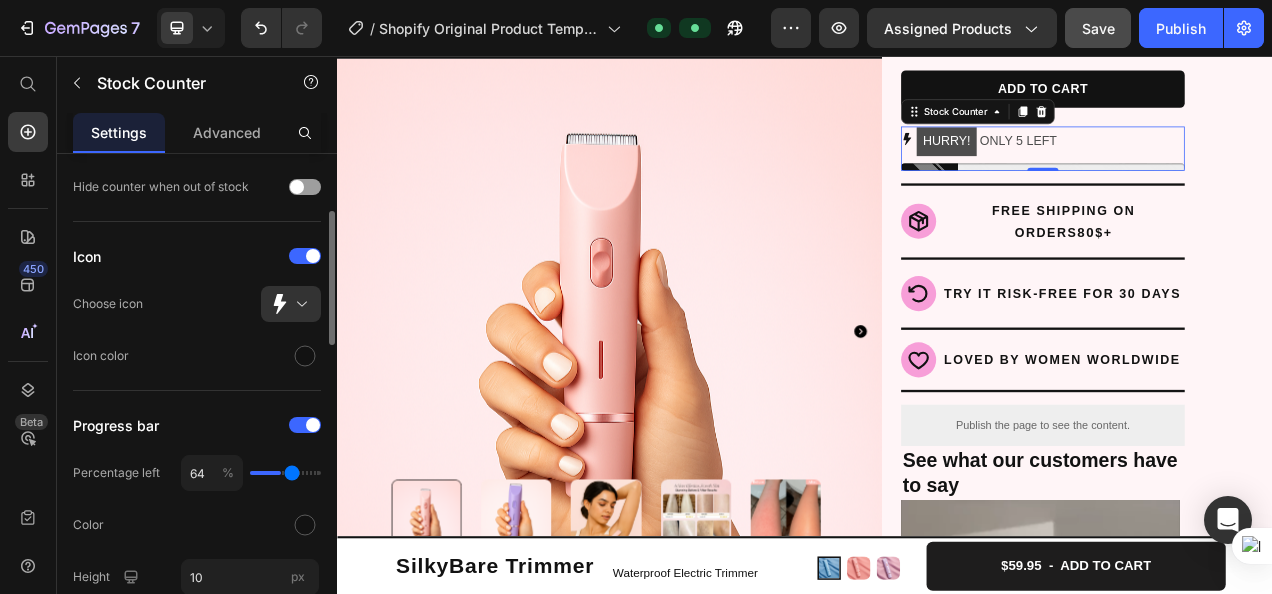 type on "65" 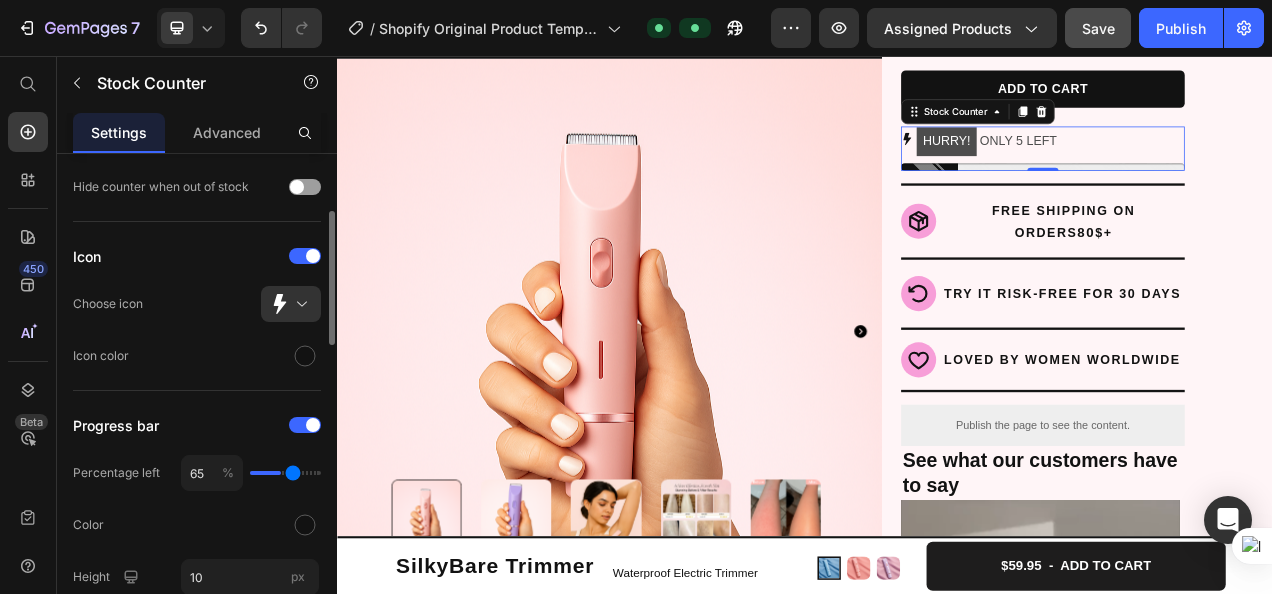 type on "66" 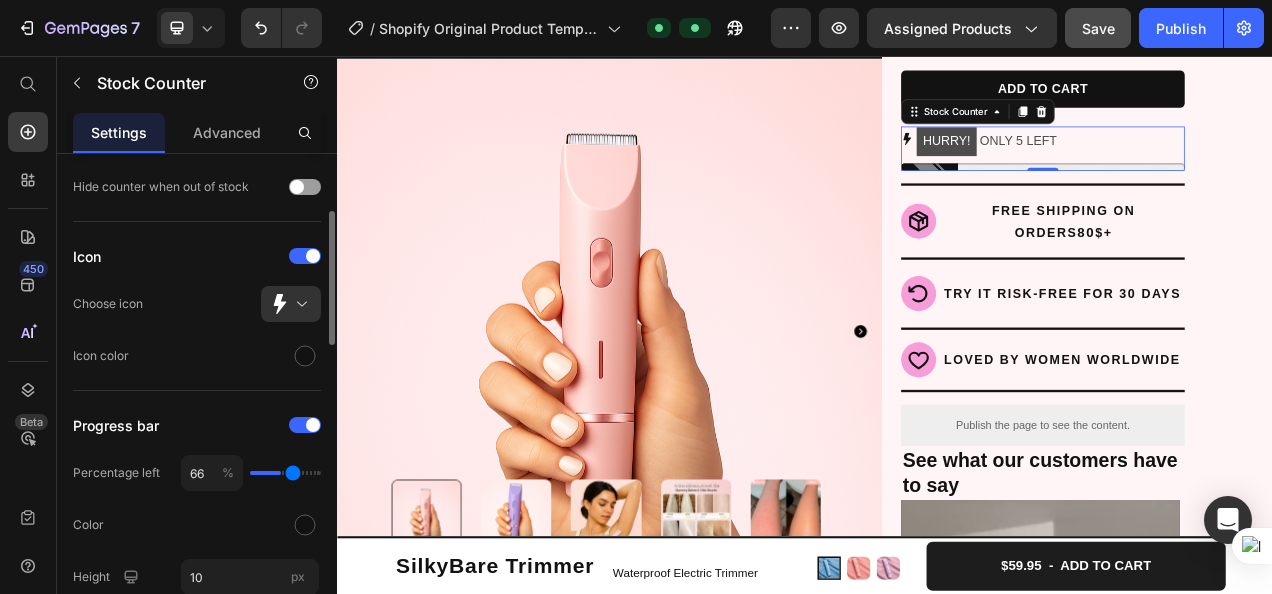 type on "67" 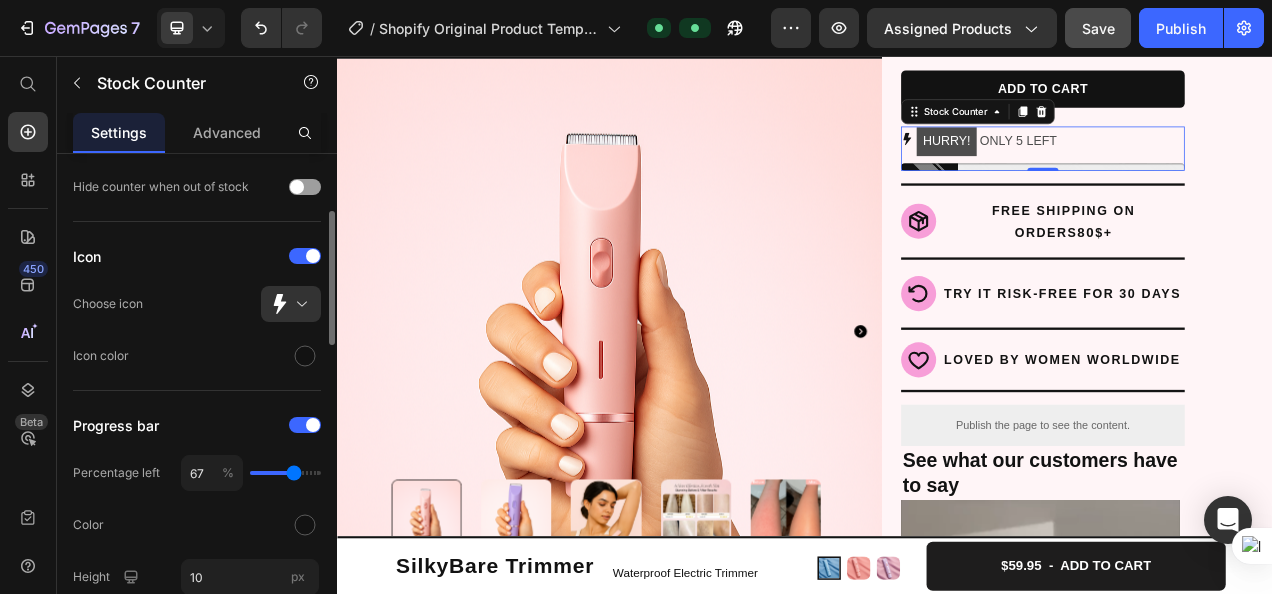 type on "68" 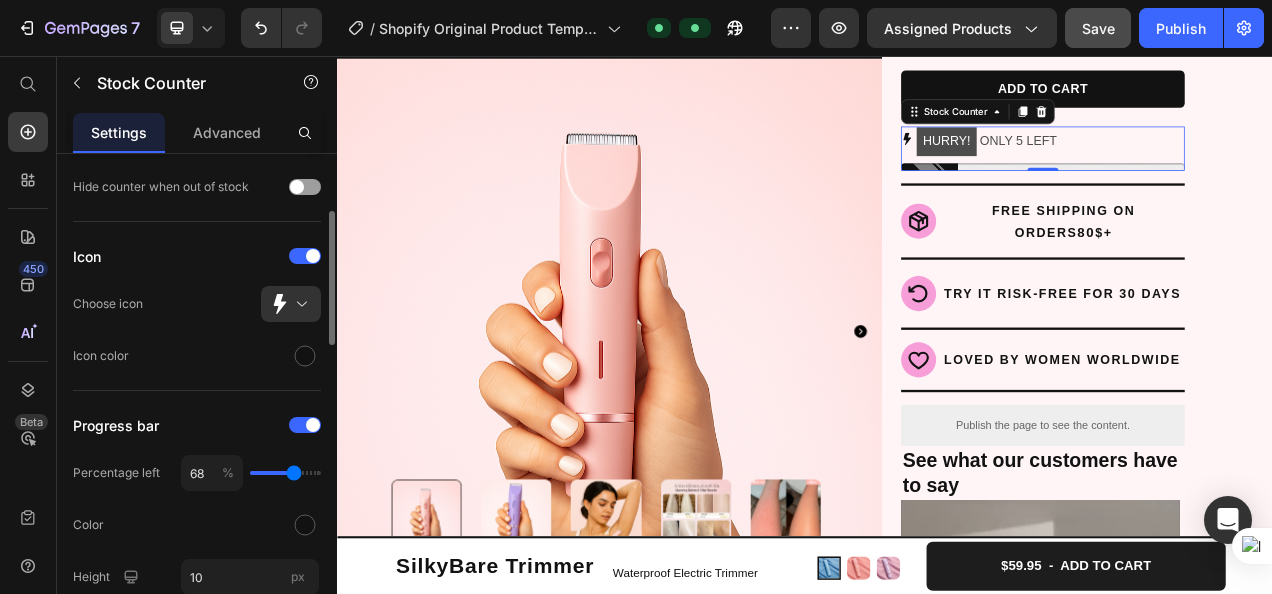 type on "69" 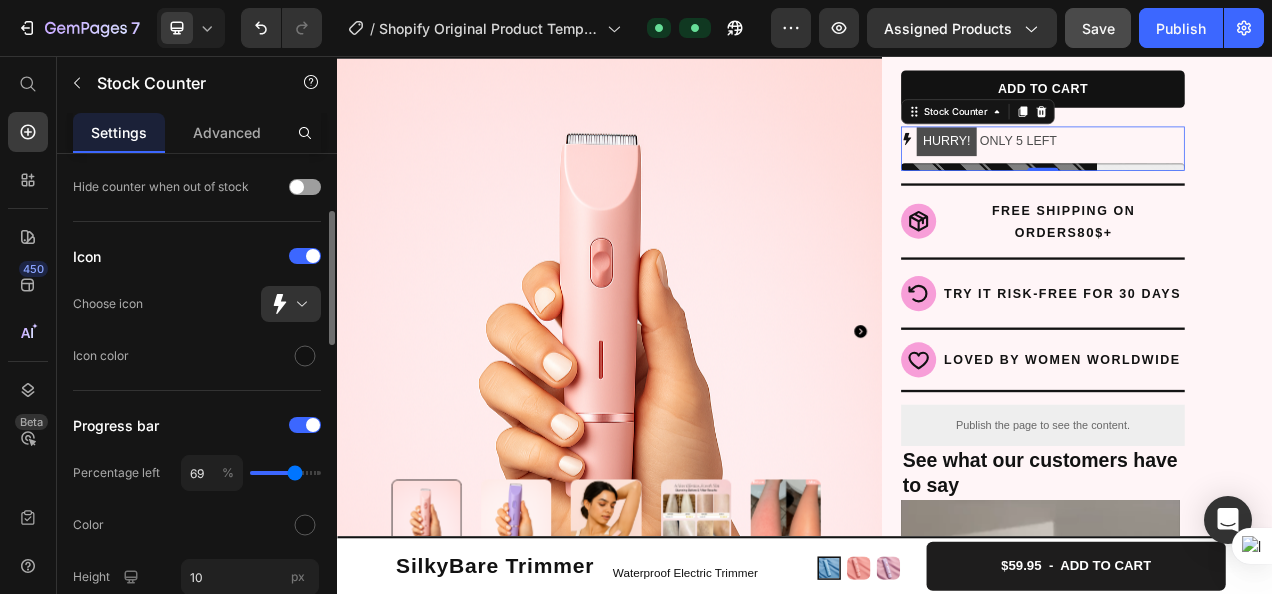 type on "68" 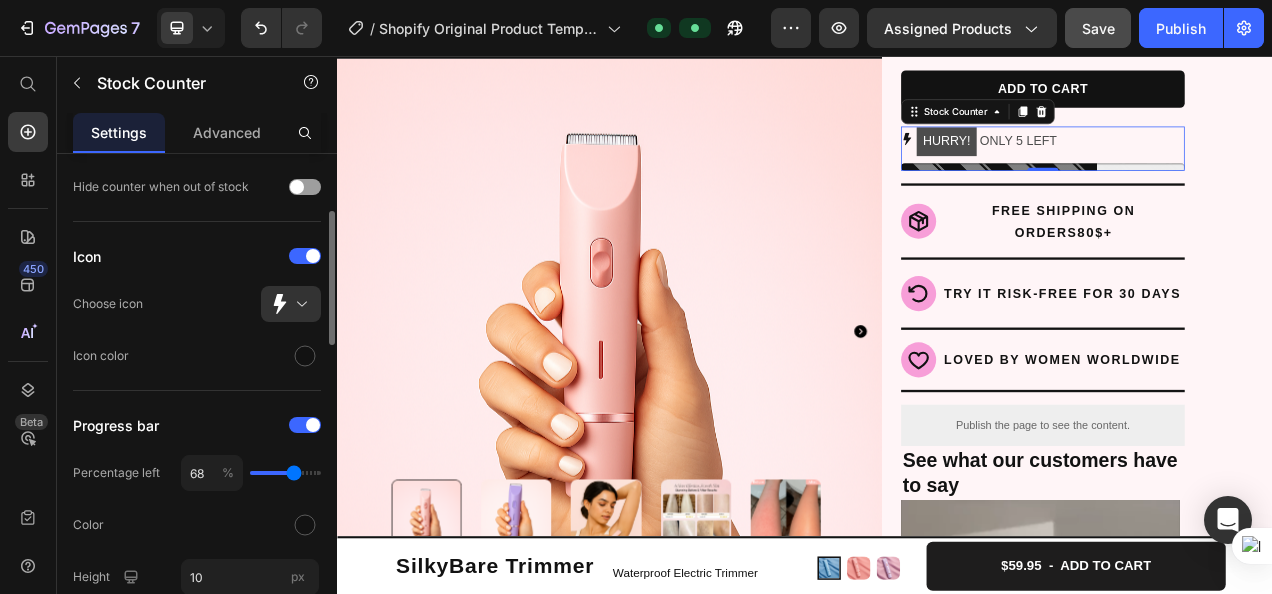 type on "66" 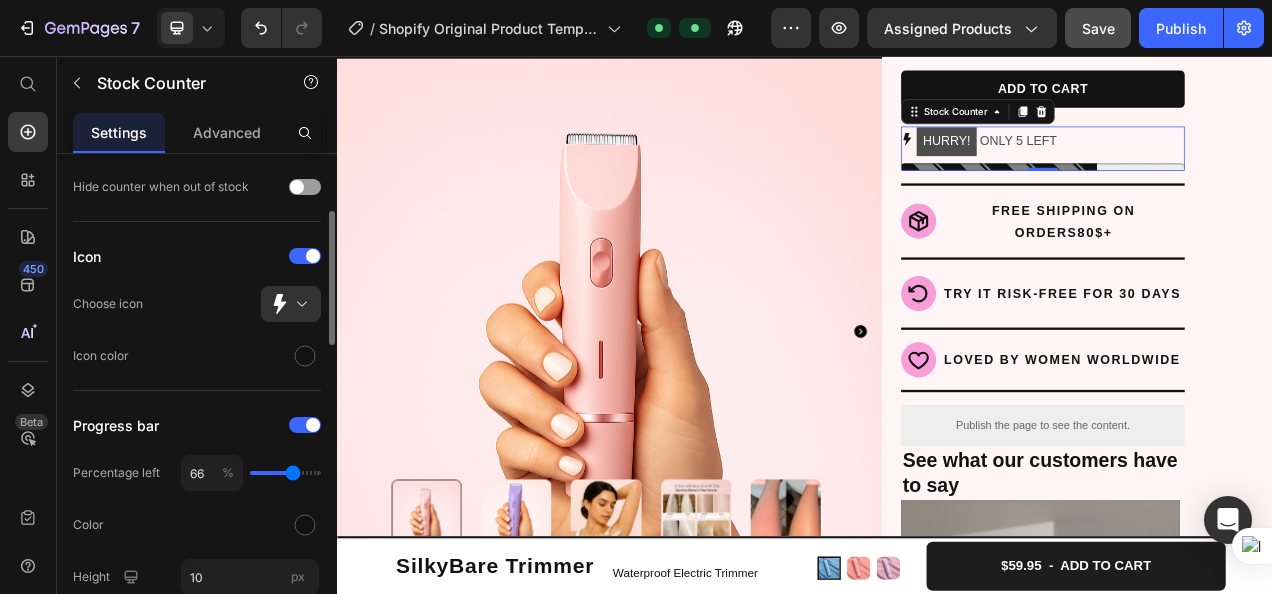 type on "65" 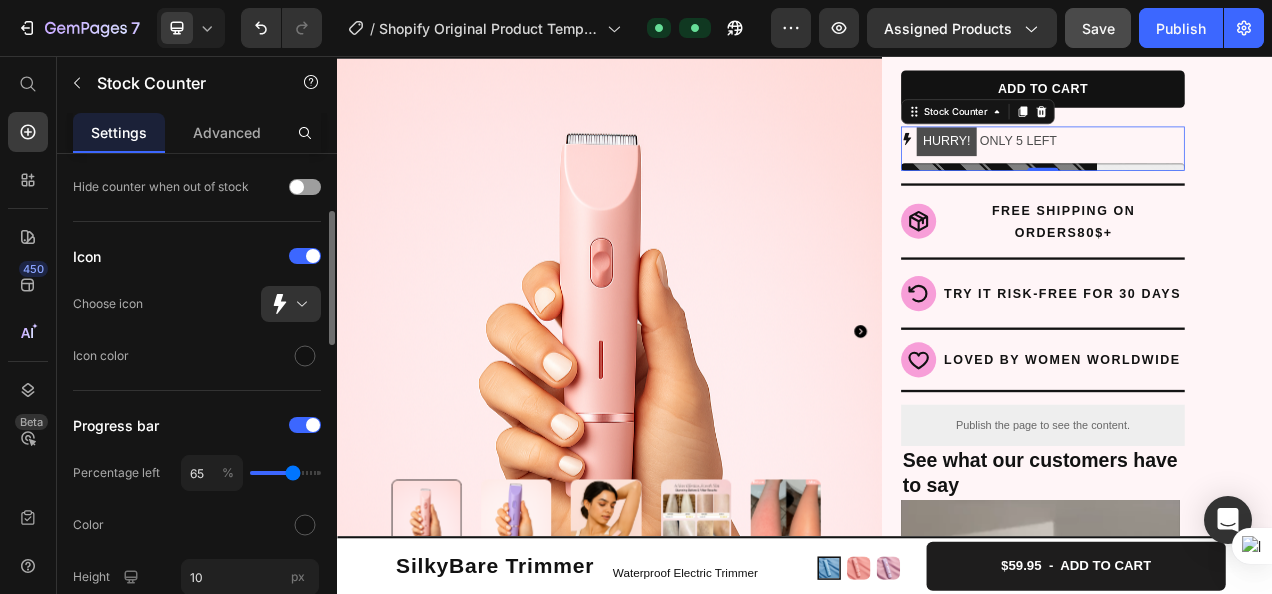 type on "64" 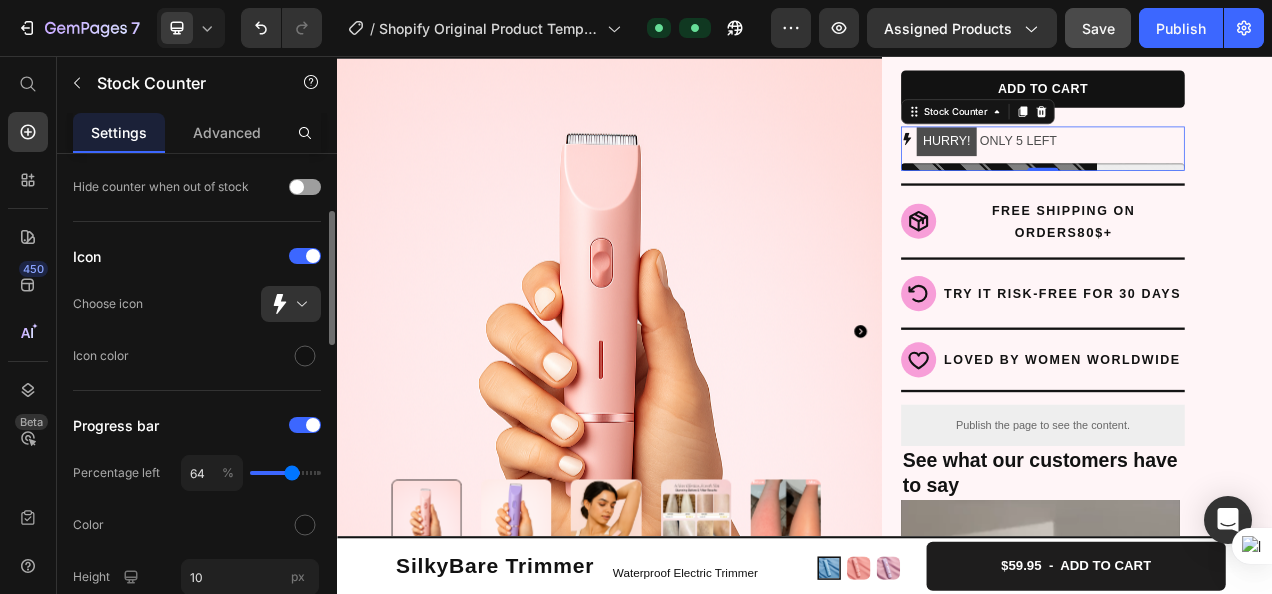 type on "63" 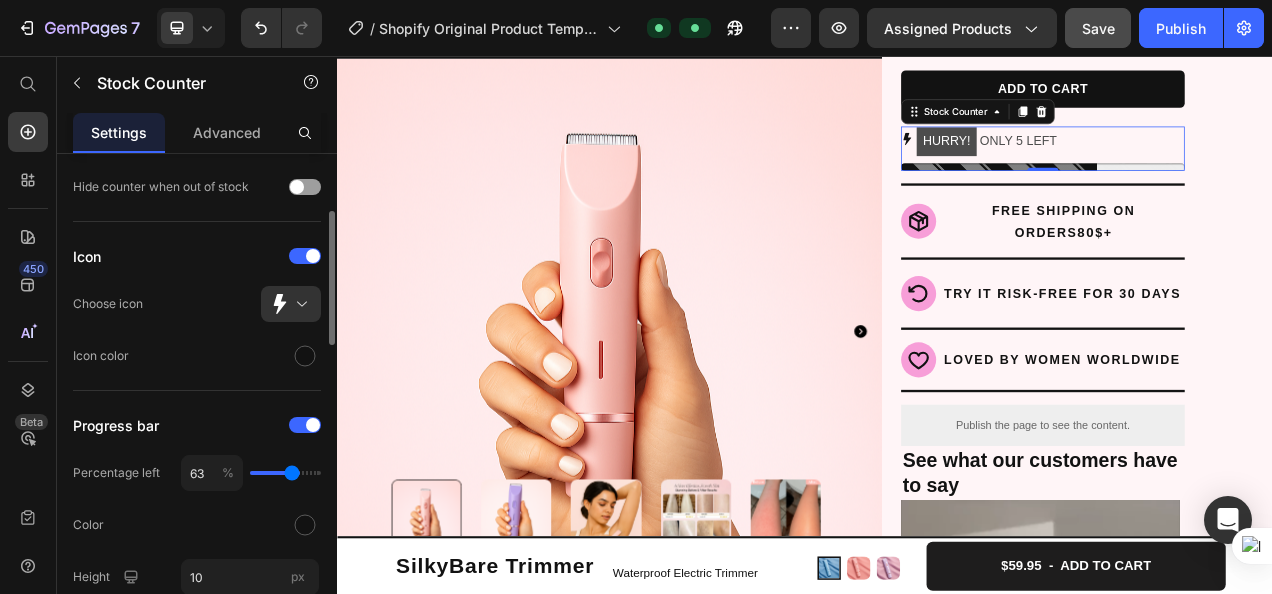 type on "61" 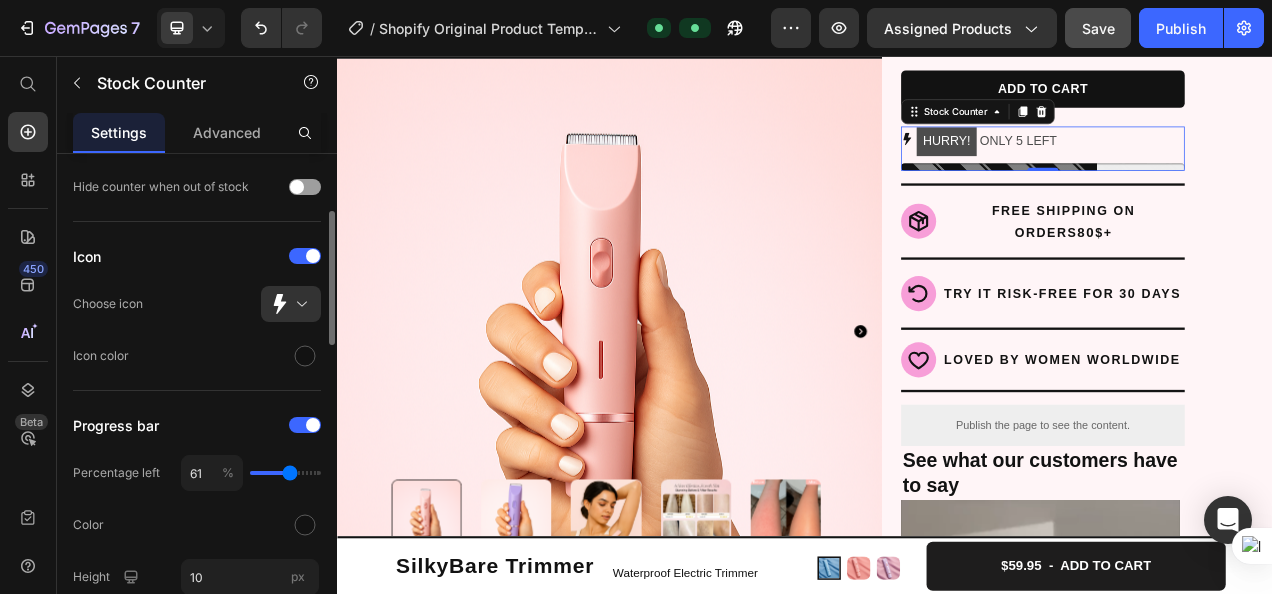 type on "60" 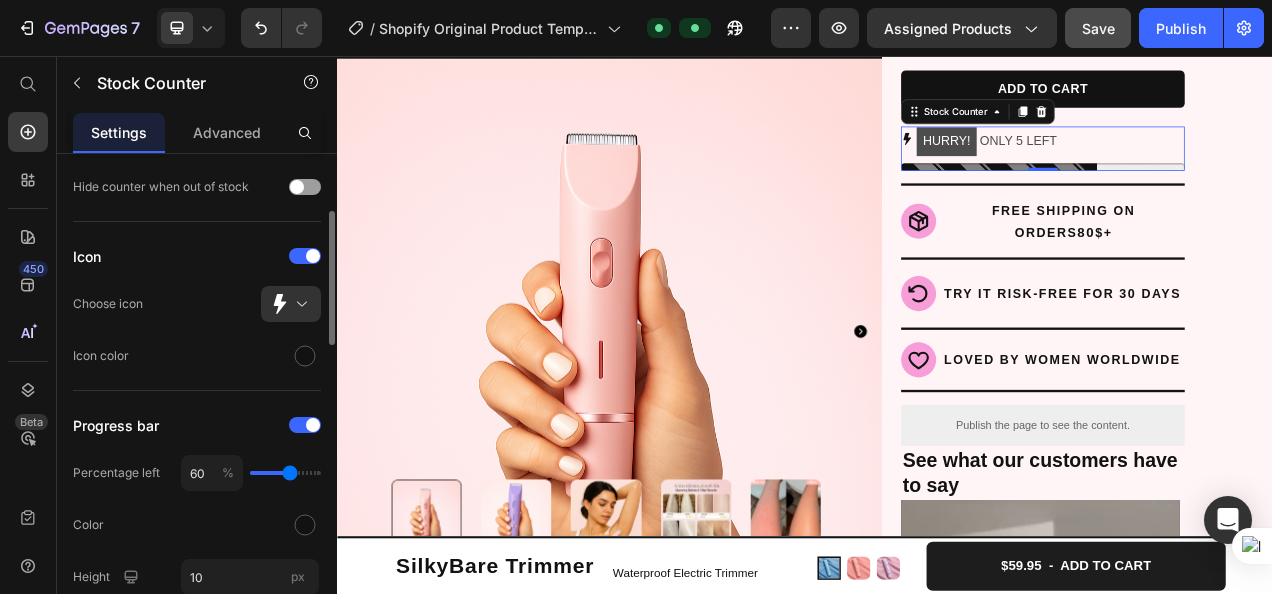 type on "58" 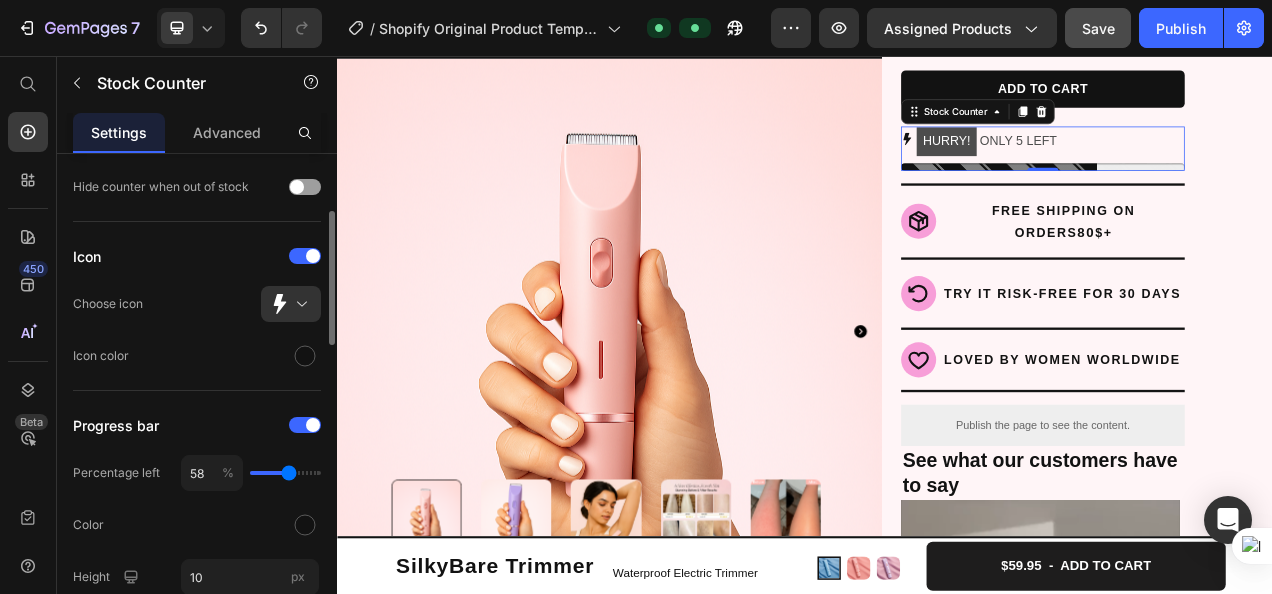 type on "57" 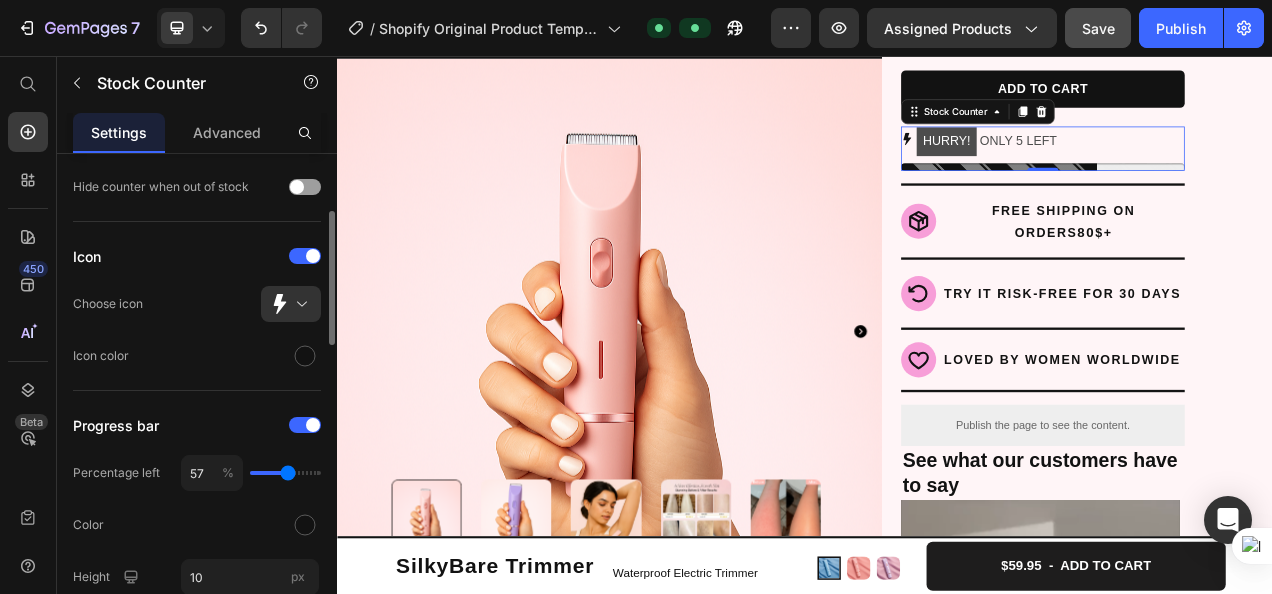 type on "59" 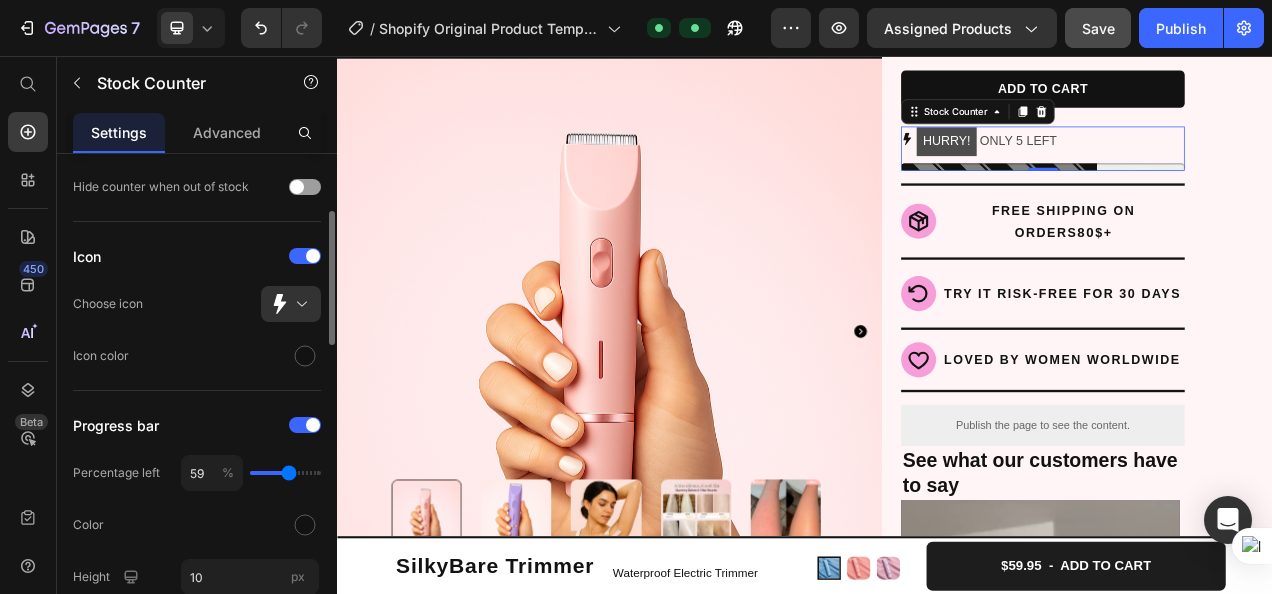 type on "60" 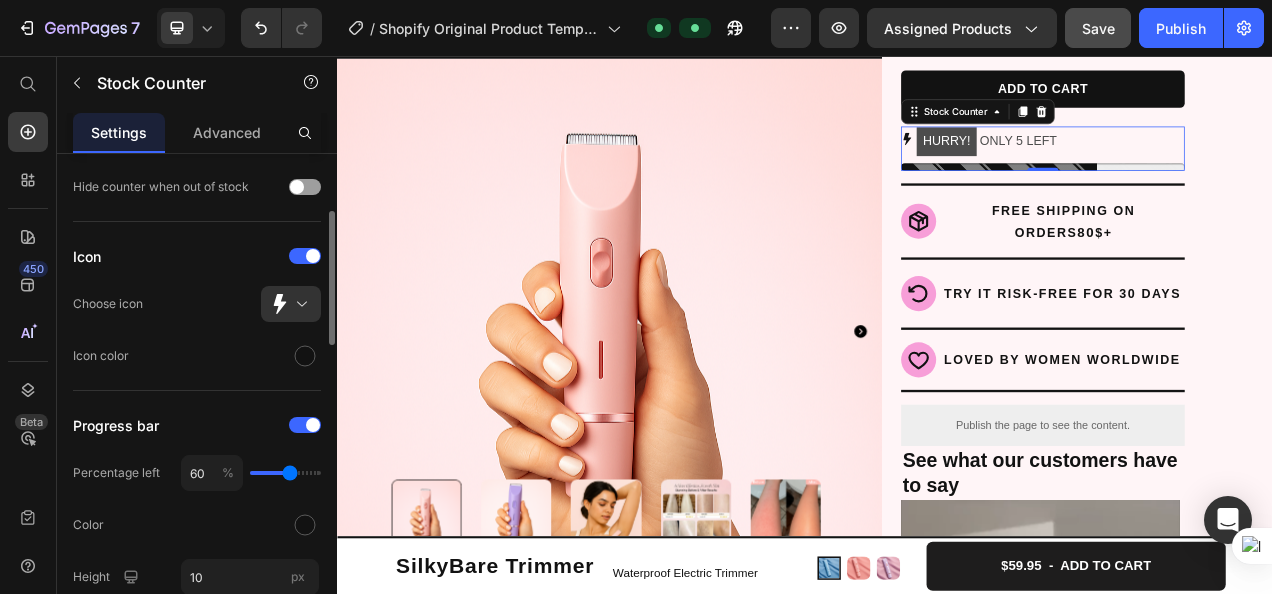 type on "63" 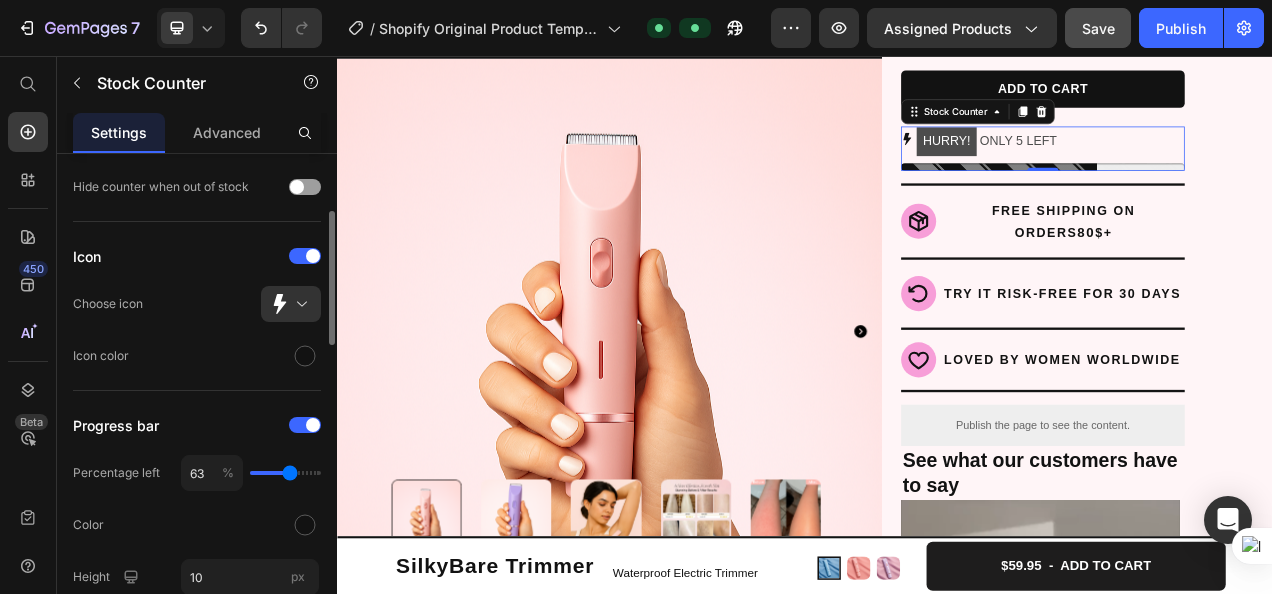 type on "63" 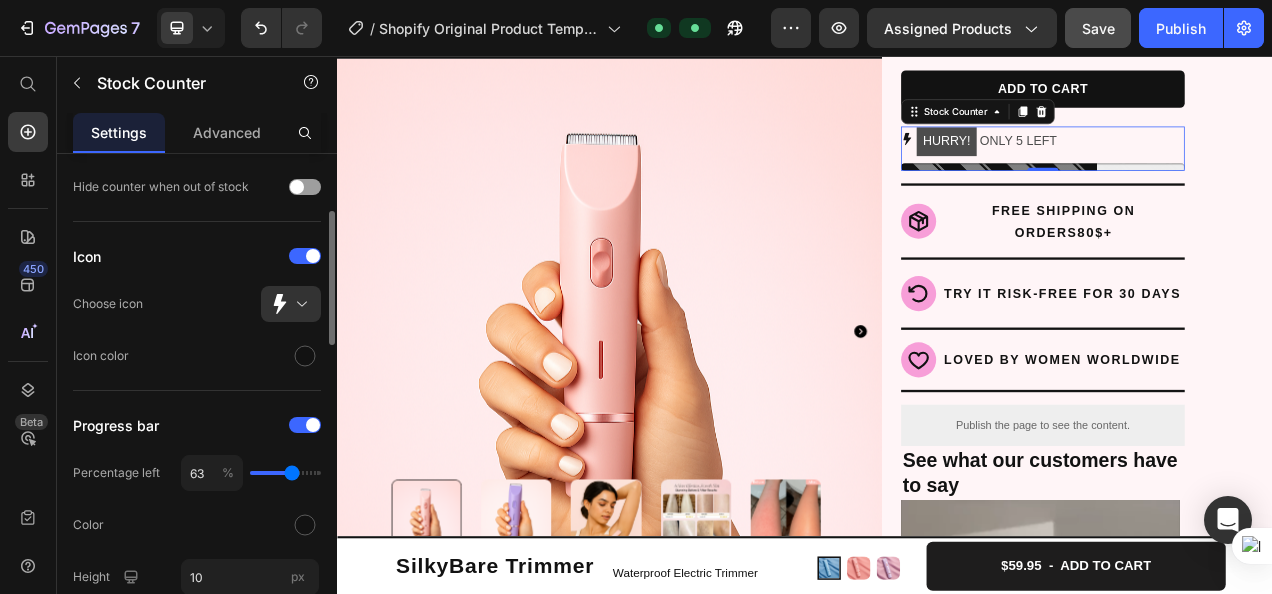type on "64" 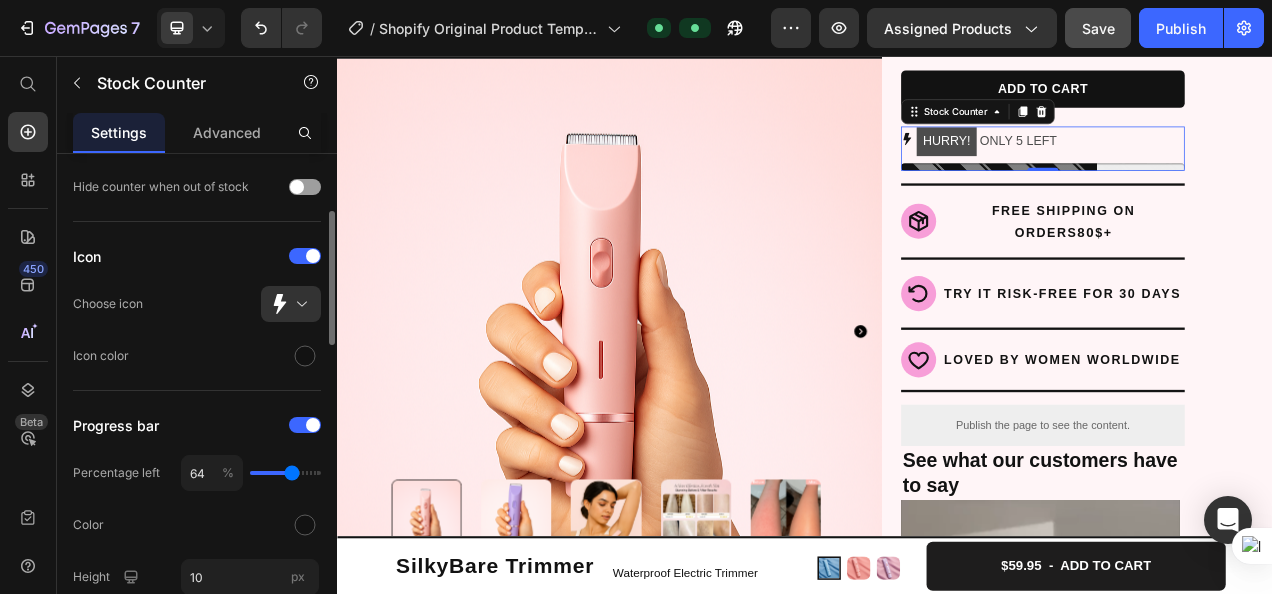 type on "65" 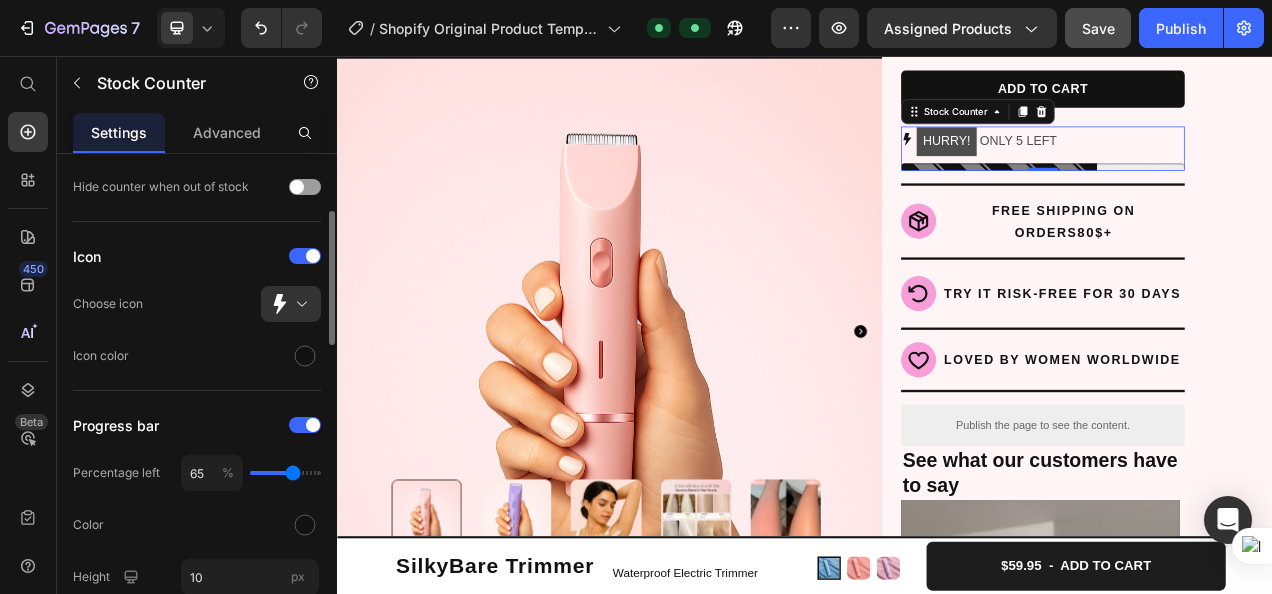 type on "66" 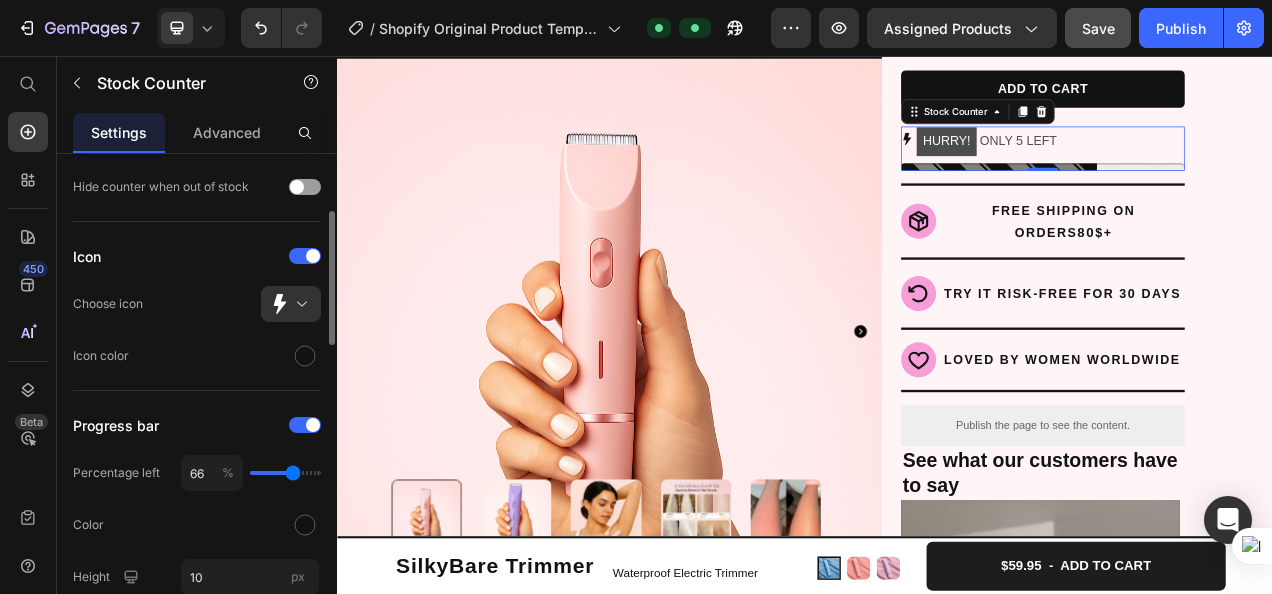 type on "67" 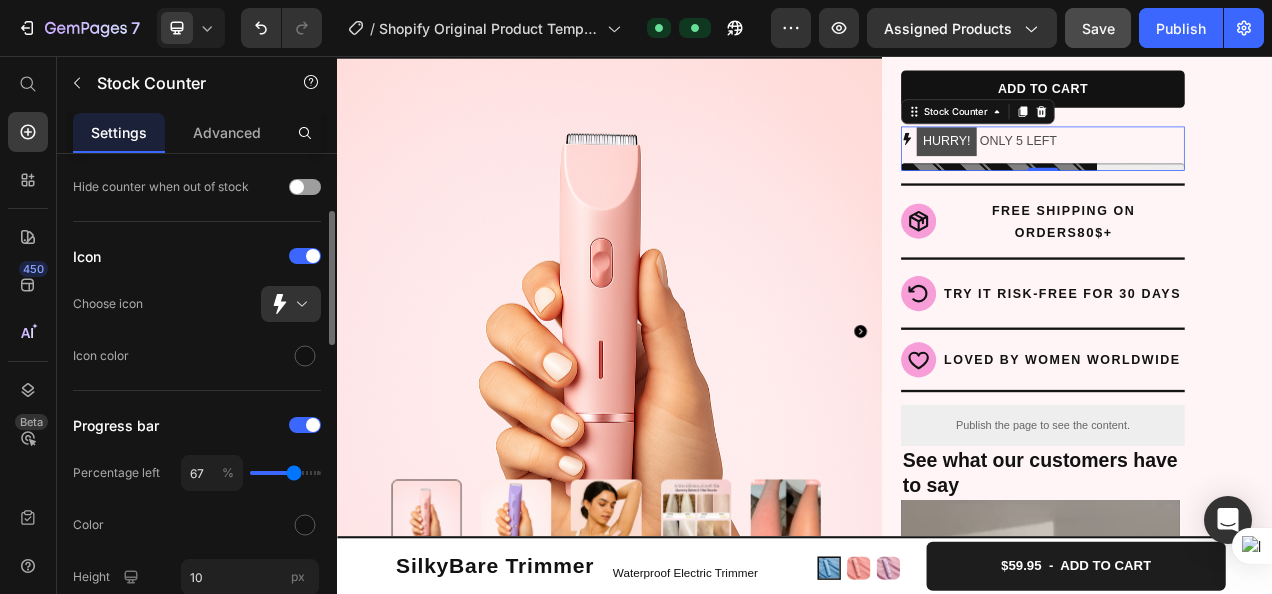 type on "69" 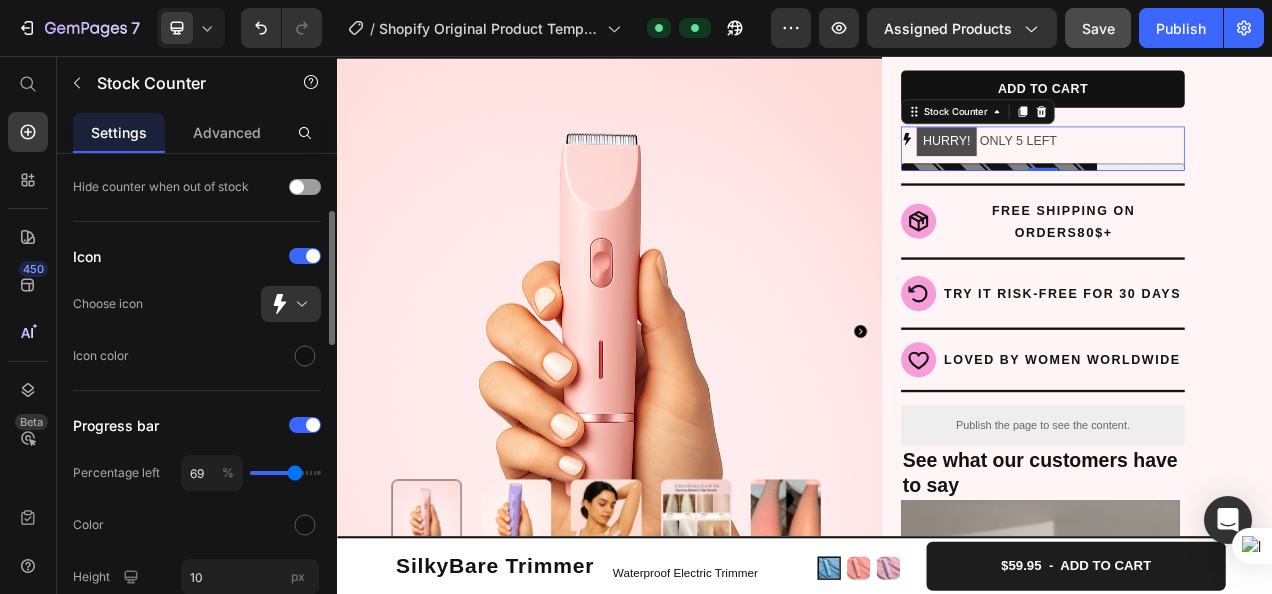 type on "71" 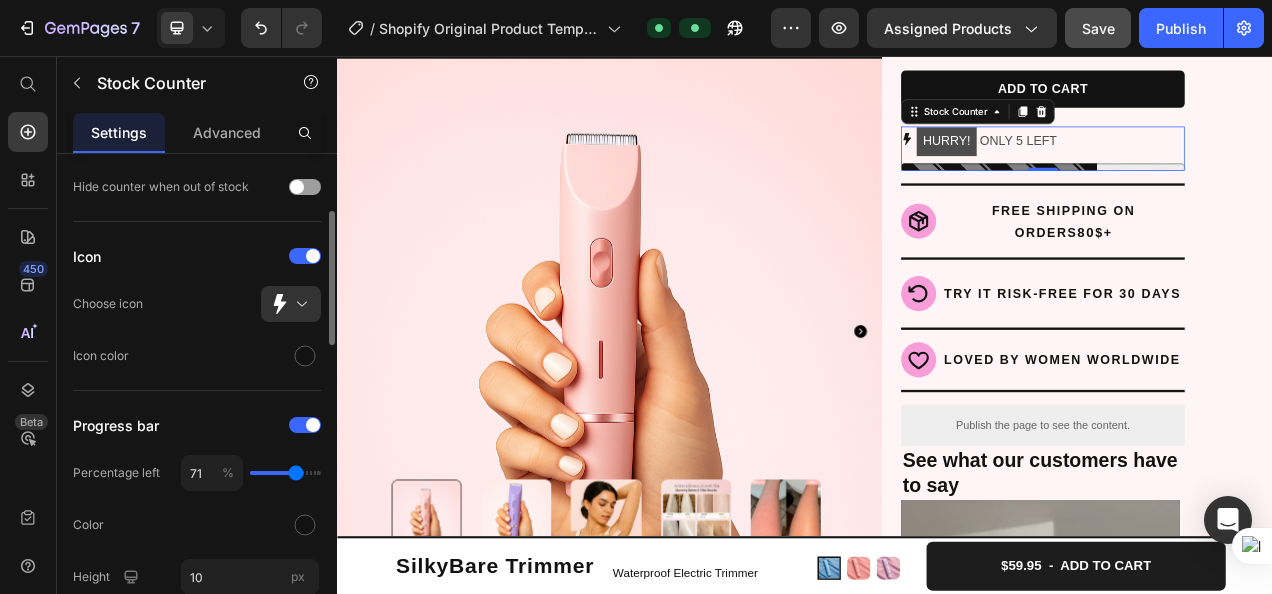 drag, startPoint x: 268, startPoint y: 467, endPoint x: 296, endPoint y: 478, distance: 30.083218 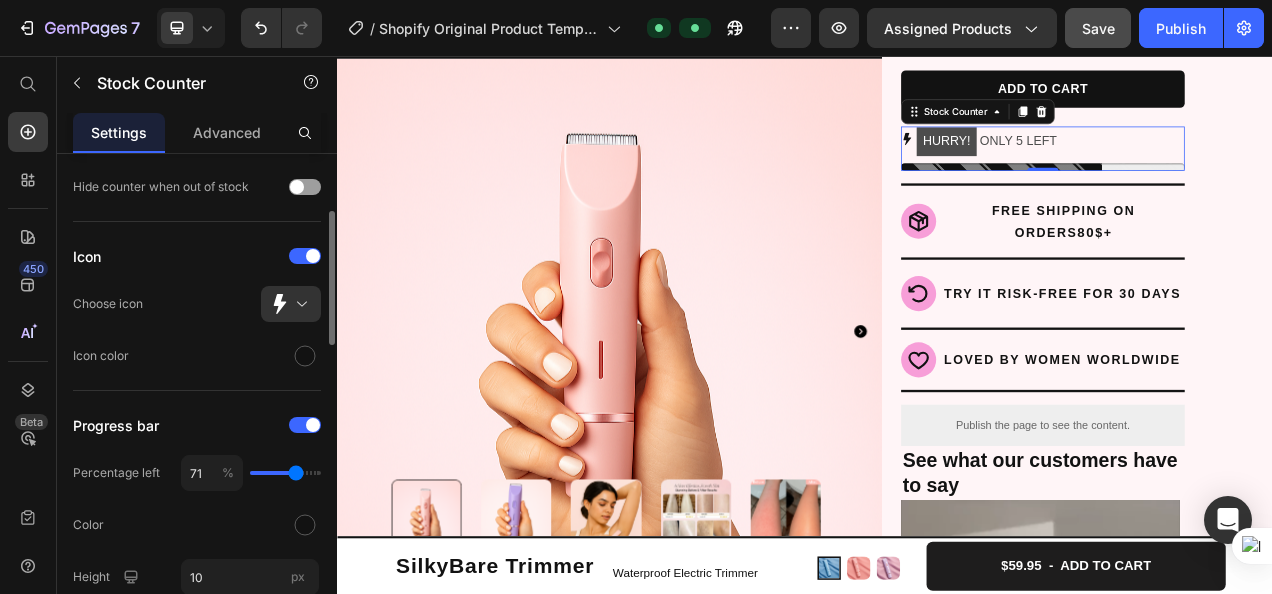 type on "49" 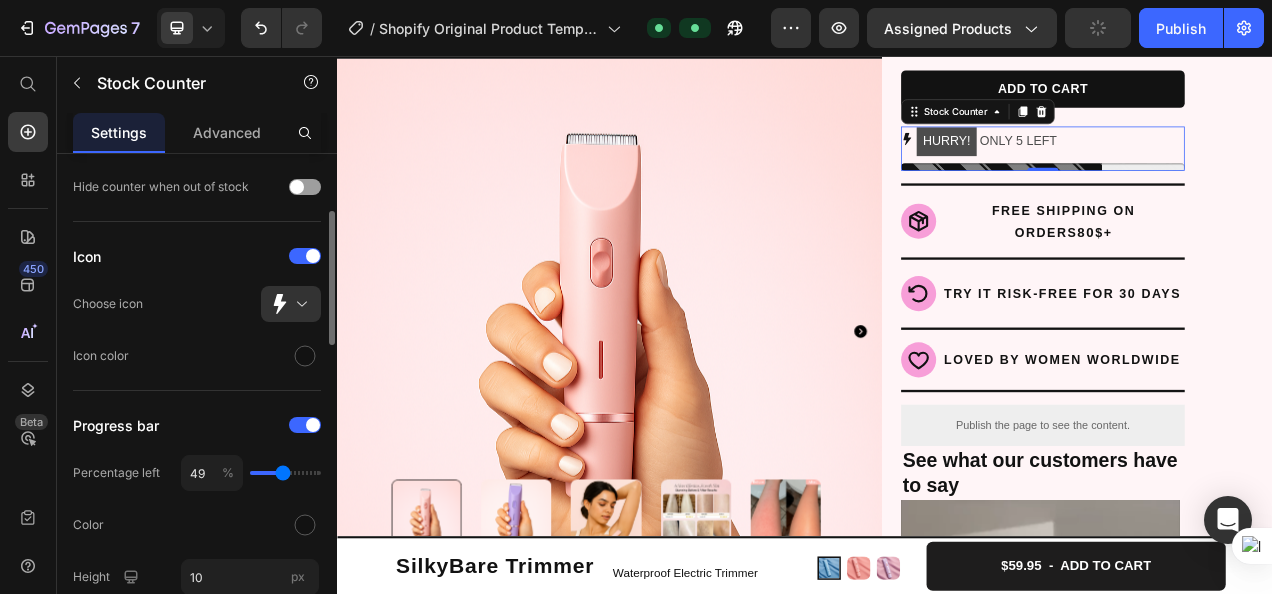type on "46" 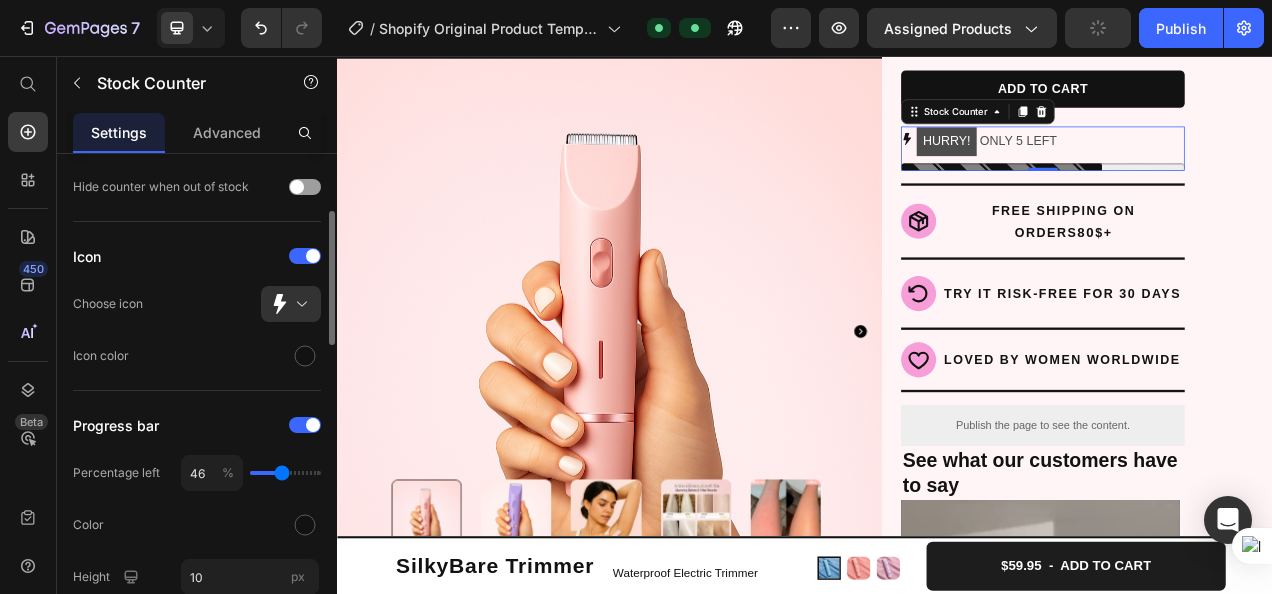 type on "45" 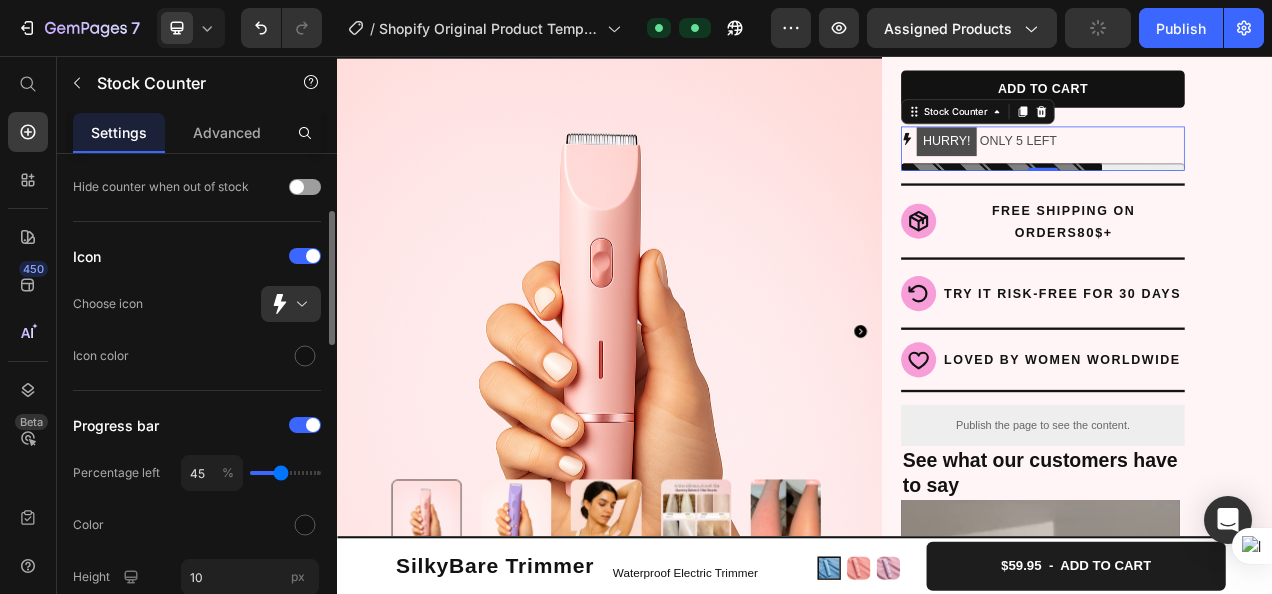 type on "44" 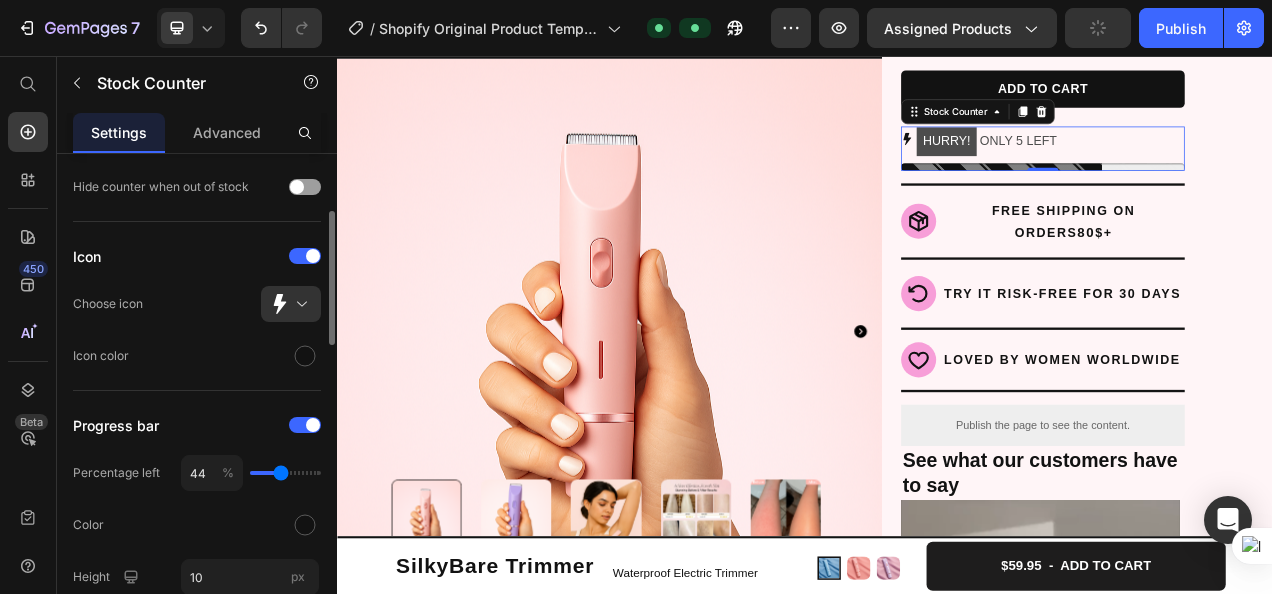 type on "43" 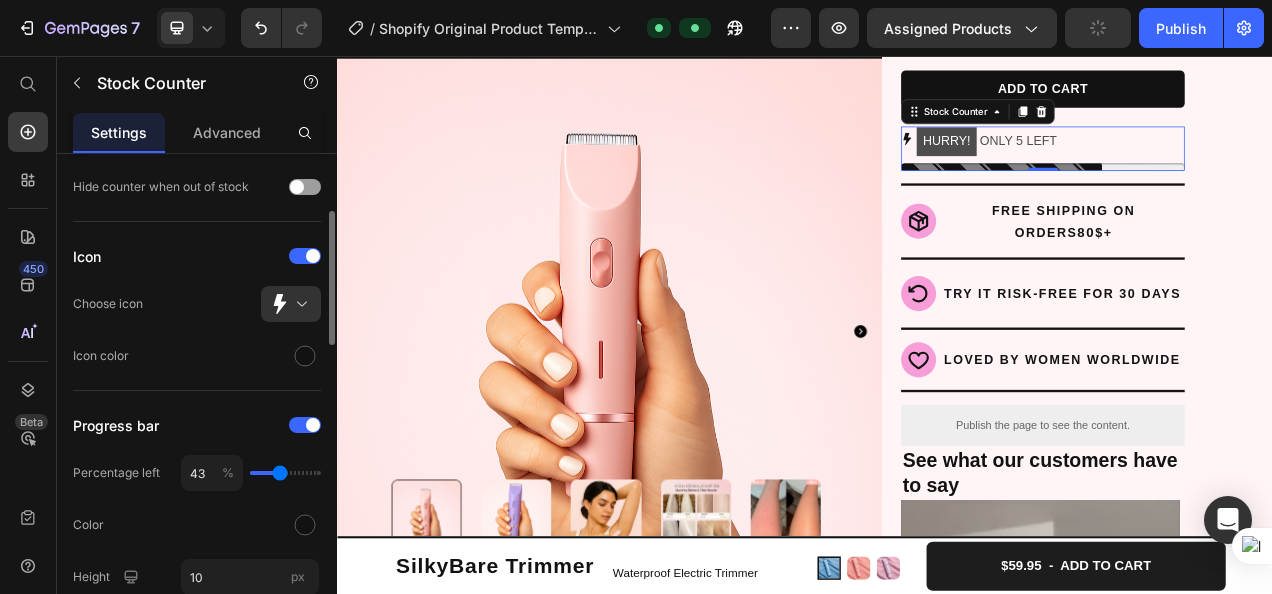 type on "42" 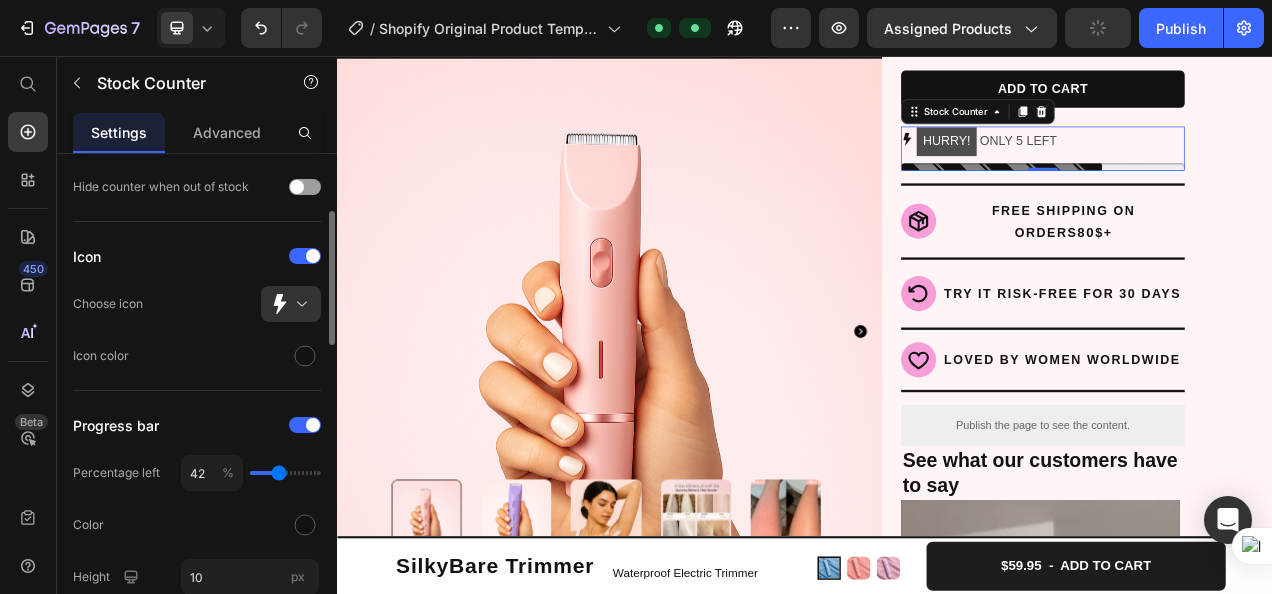 drag, startPoint x: 296, startPoint y: 478, endPoint x: 279, endPoint y: 479, distance: 17.029387 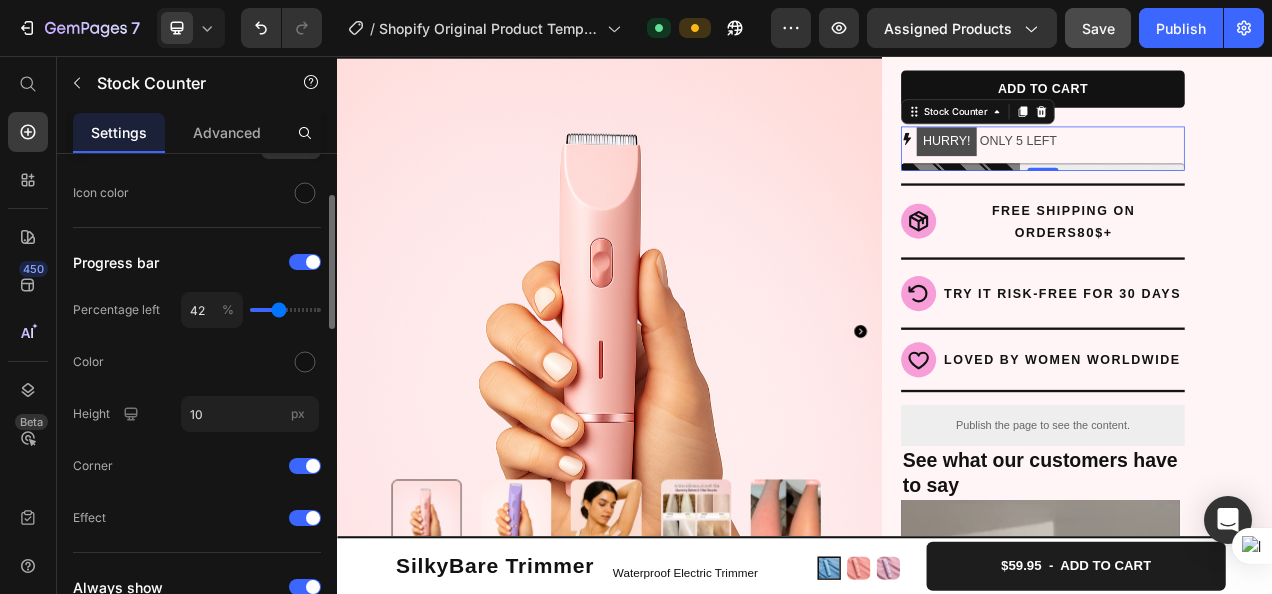 scroll, scrollTop: 380, scrollLeft: 0, axis: vertical 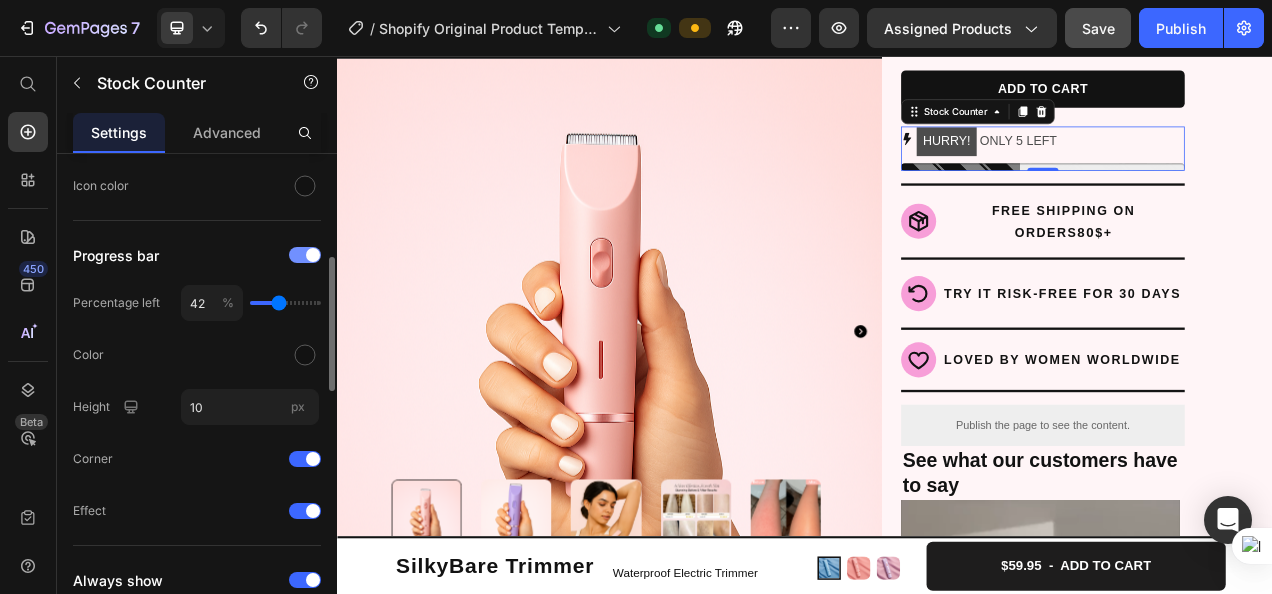 click at bounding box center (313, 255) 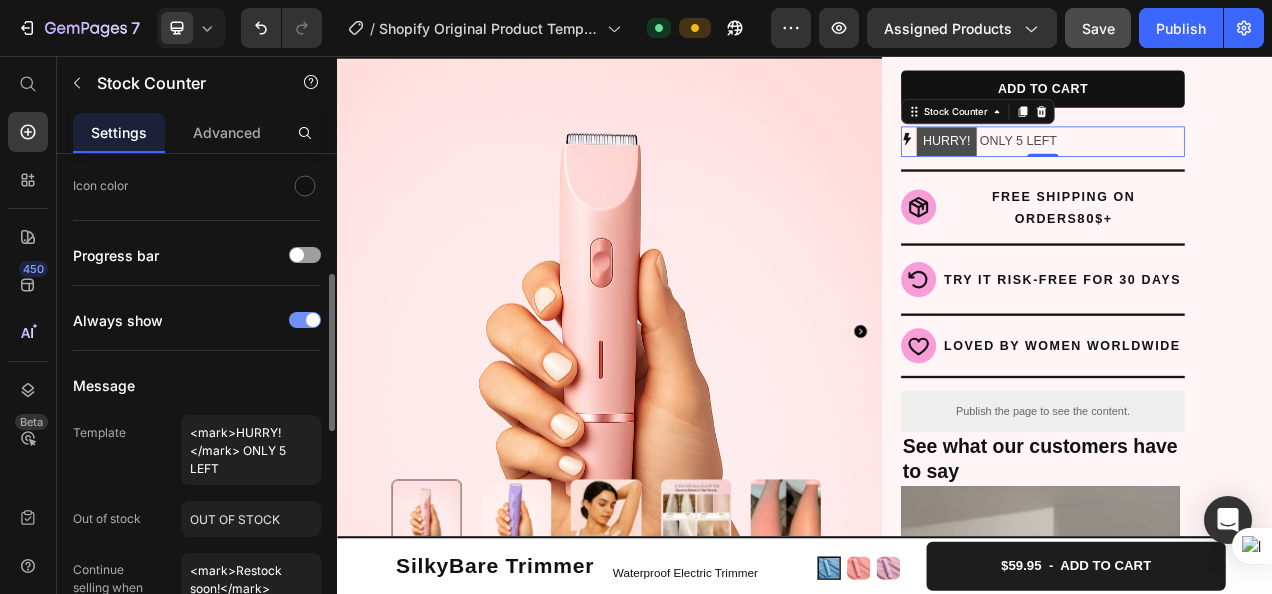 click at bounding box center (305, 320) 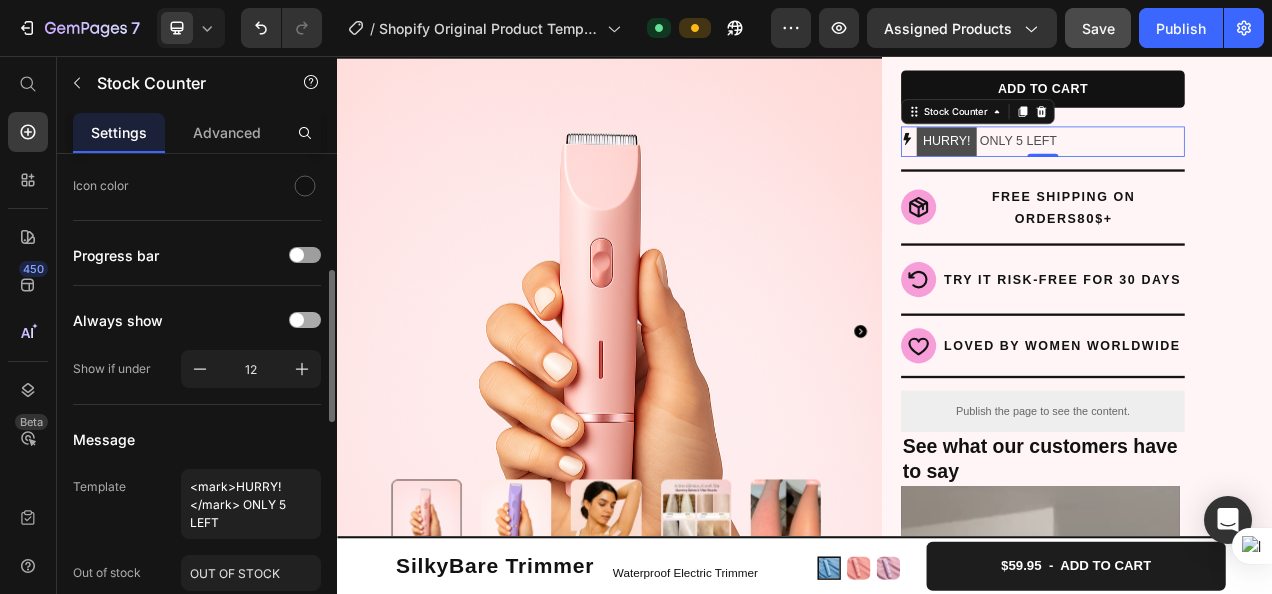 click at bounding box center (305, 320) 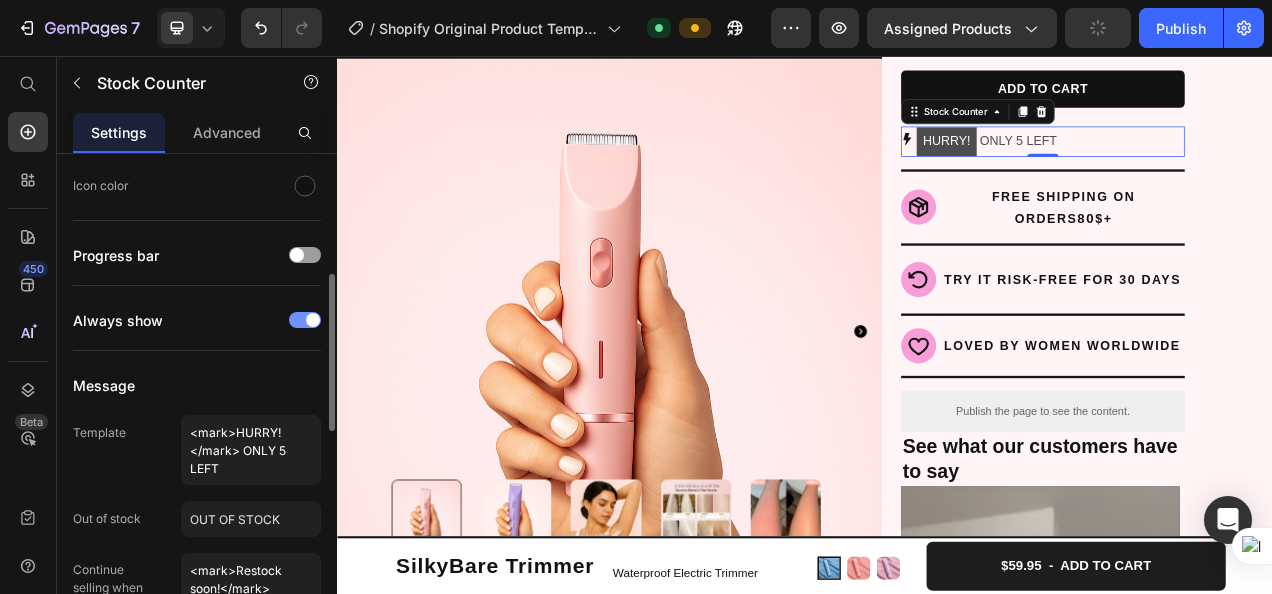 click at bounding box center [305, 320] 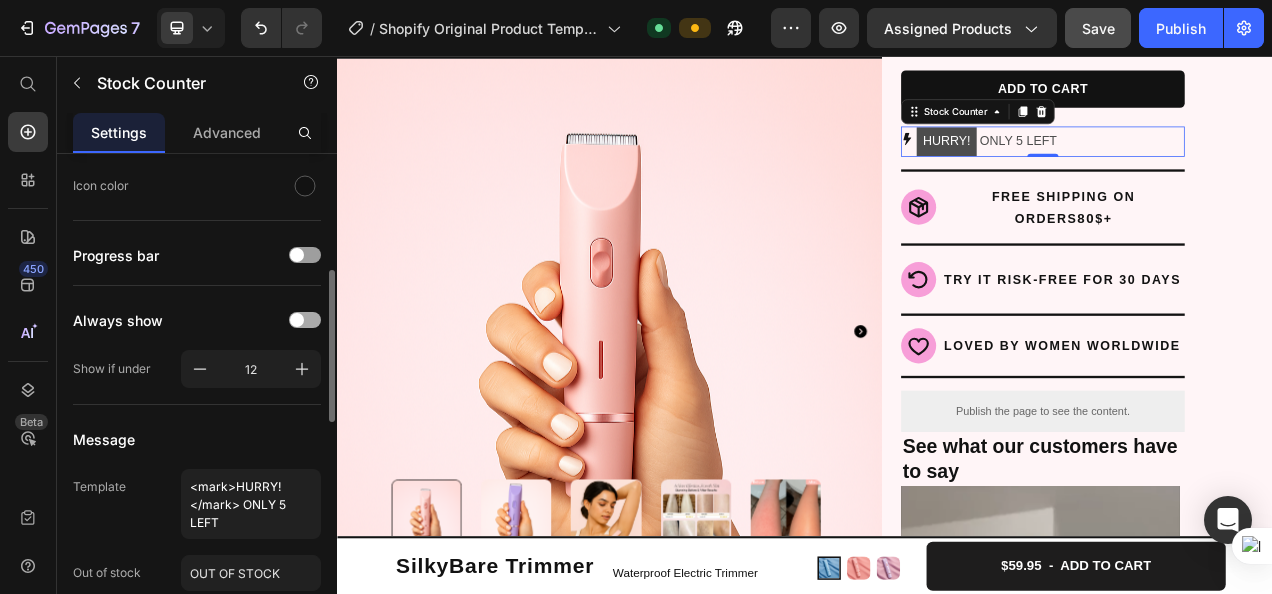 click at bounding box center [305, 320] 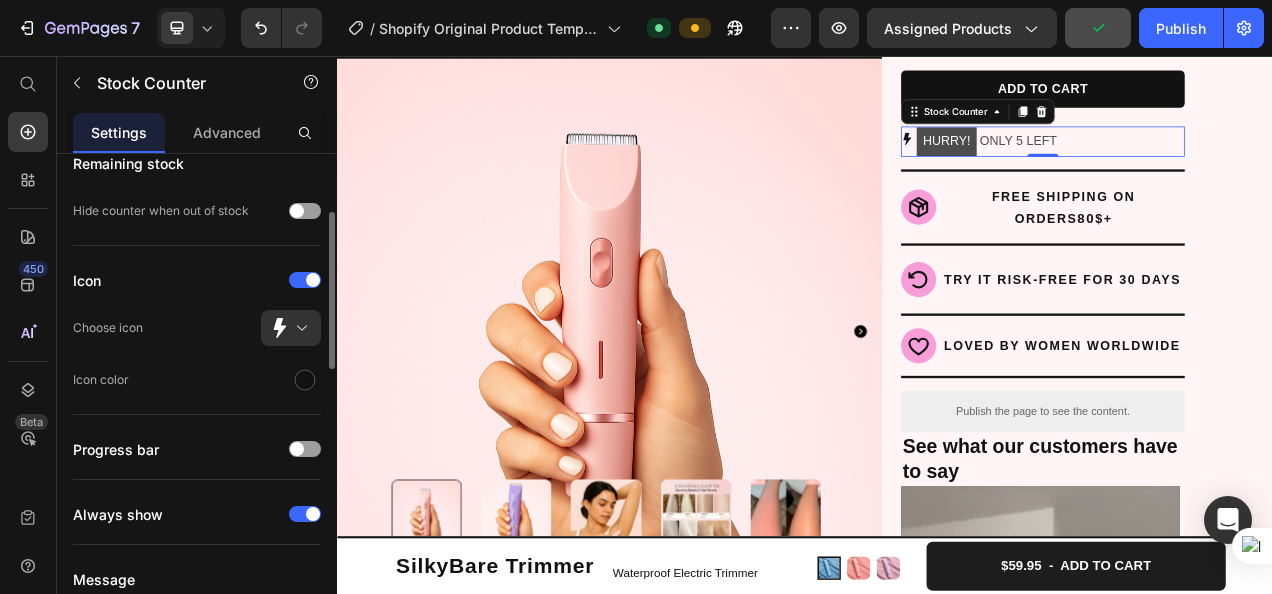 scroll, scrollTop: 188, scrollLeft: 0, axis: vertical 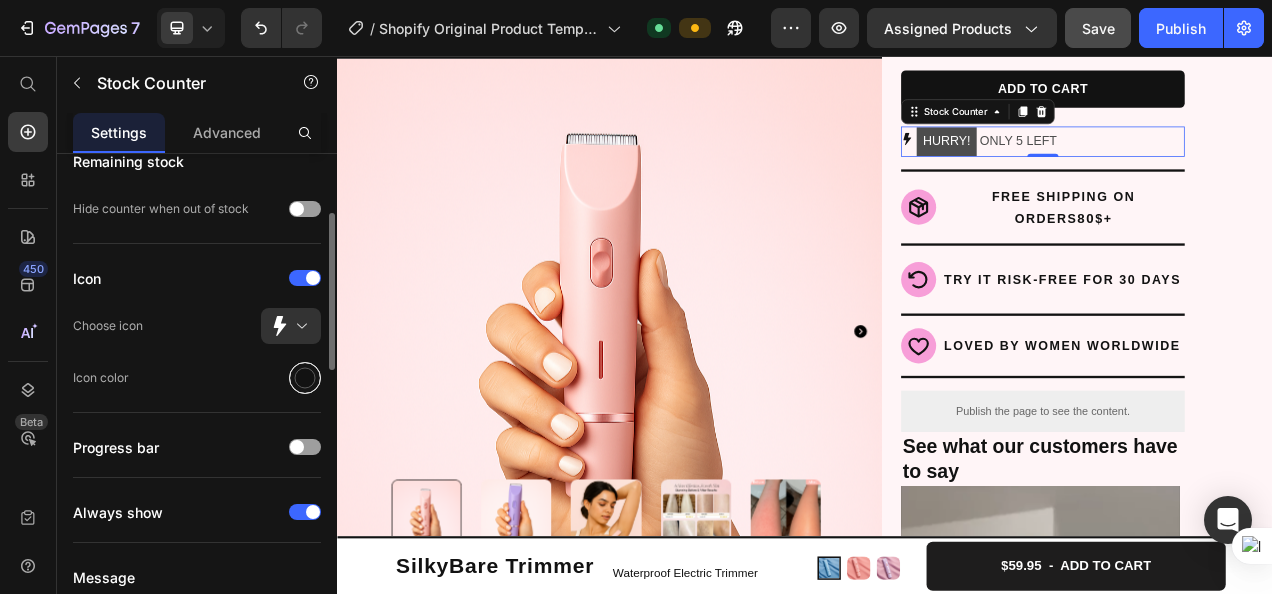 click at bounding box center [305, 378] 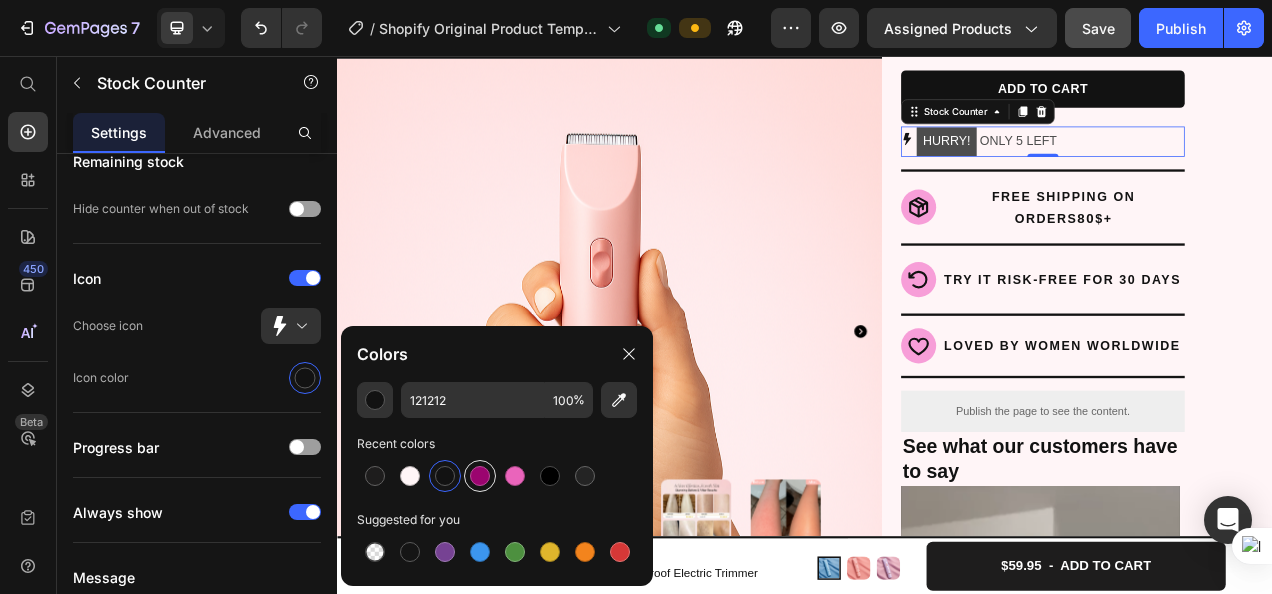 click at bounding box center (480, 476) 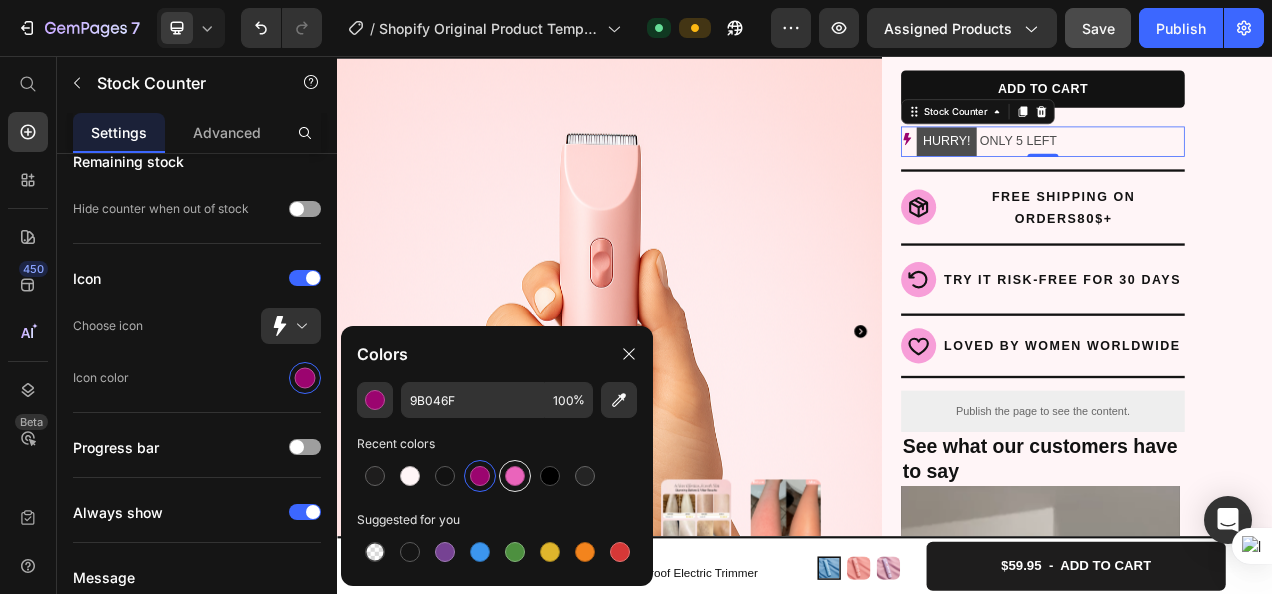click at bounding box center [515, 476] 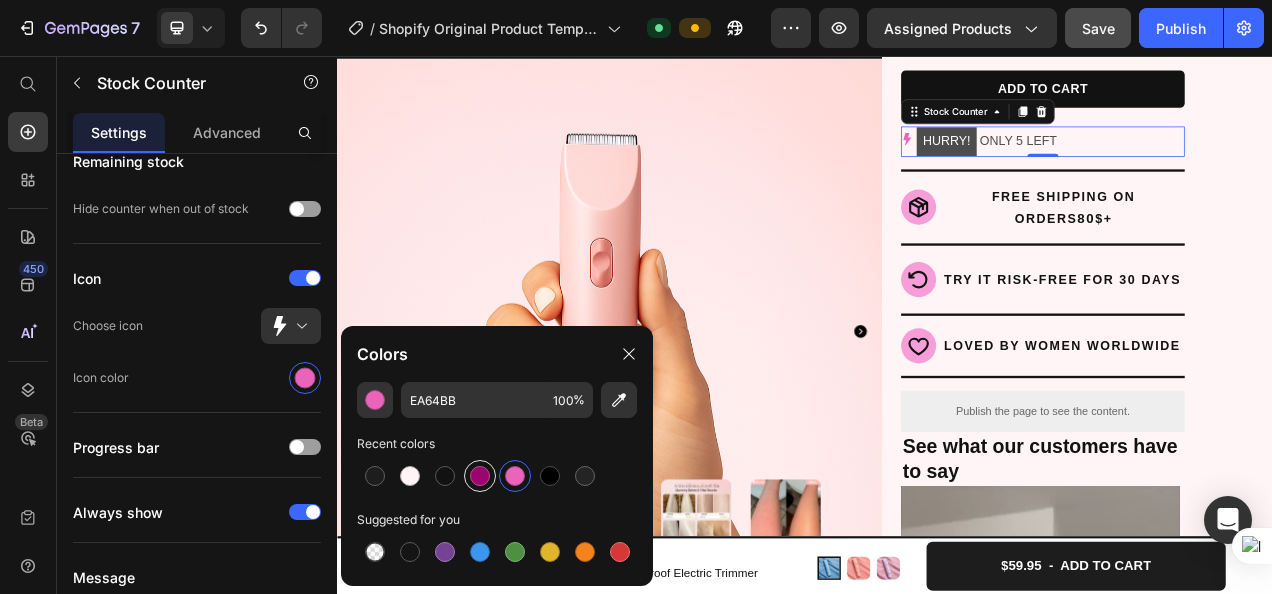 click at bounding box center [480, 476] 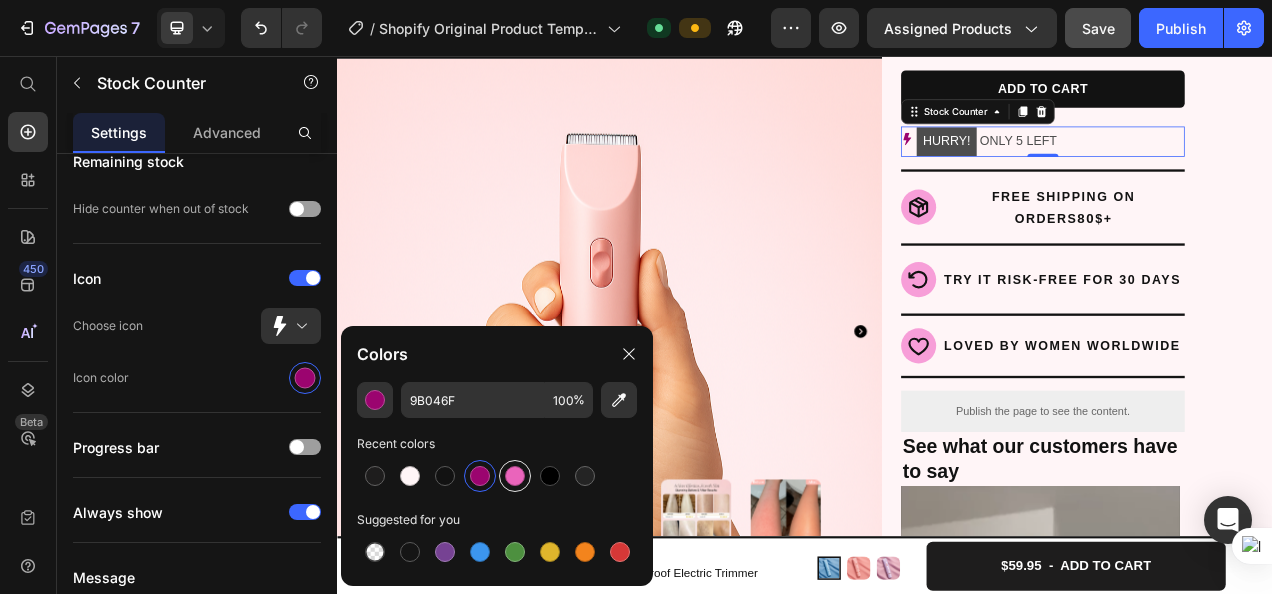 click at bounding box center (515, 476) 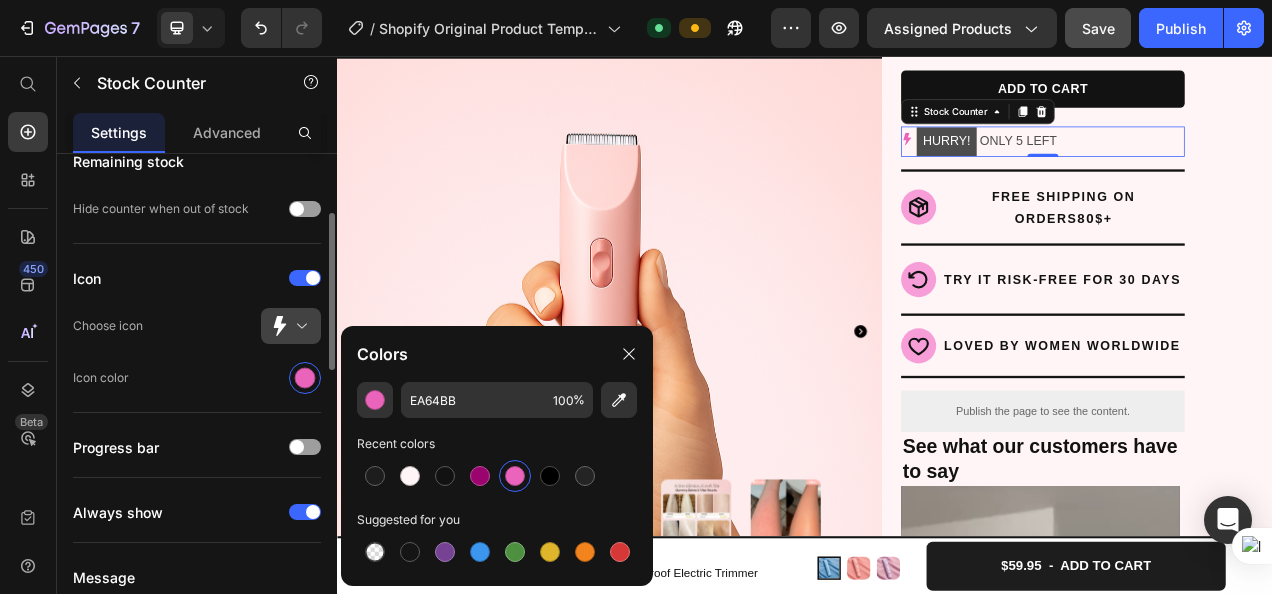 click at bounding box center (299, 326) 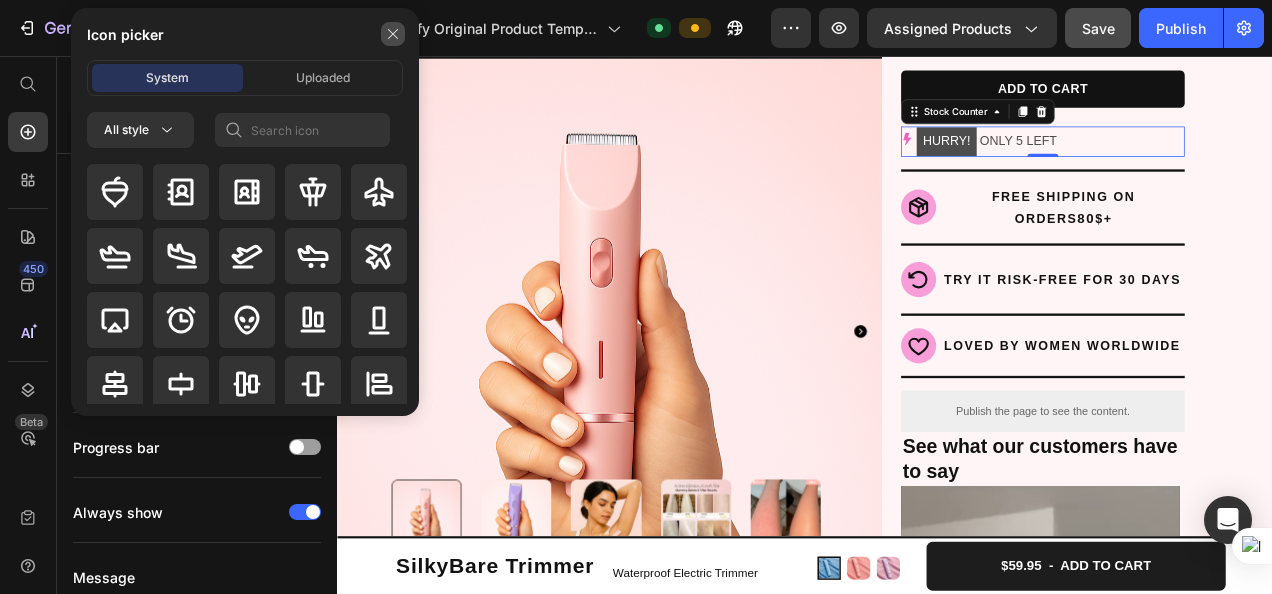 click 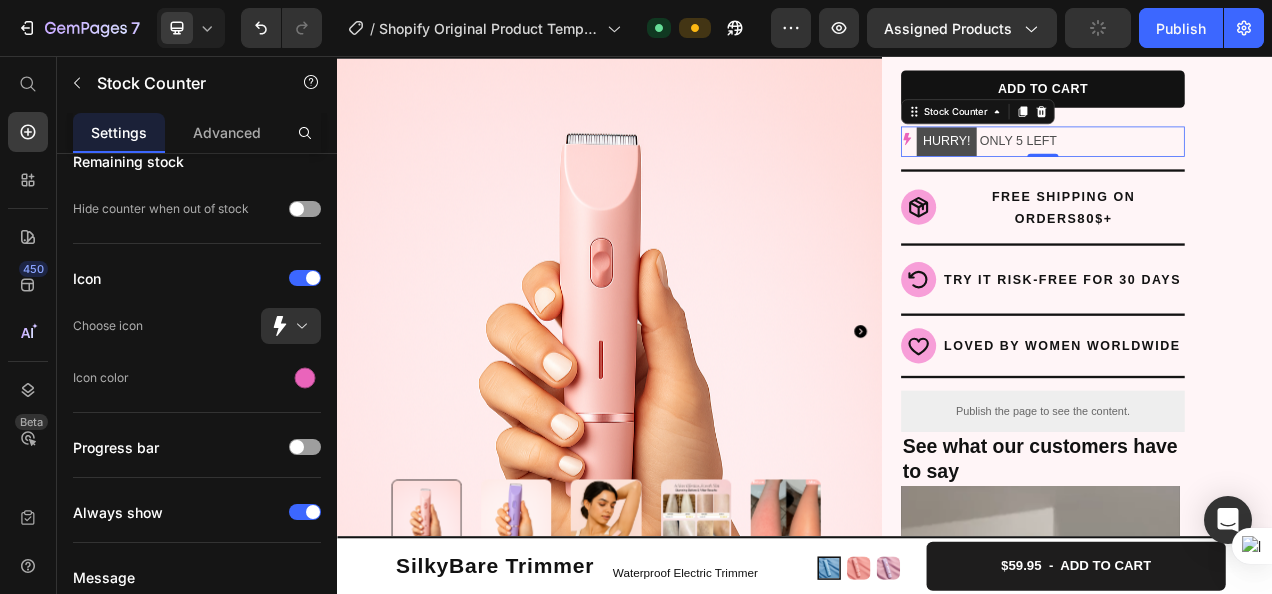 click on "HURRY!" at bounding box center (1119, 165) 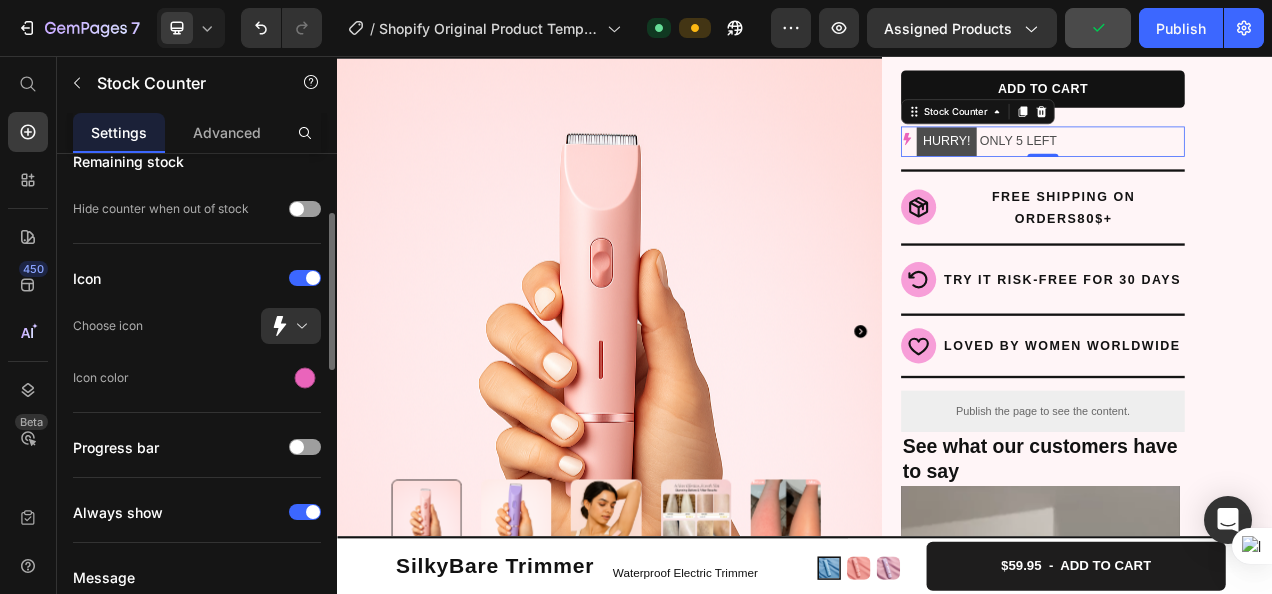 scroll, scrollTop: 0, scrollLeft: 0, axis: both 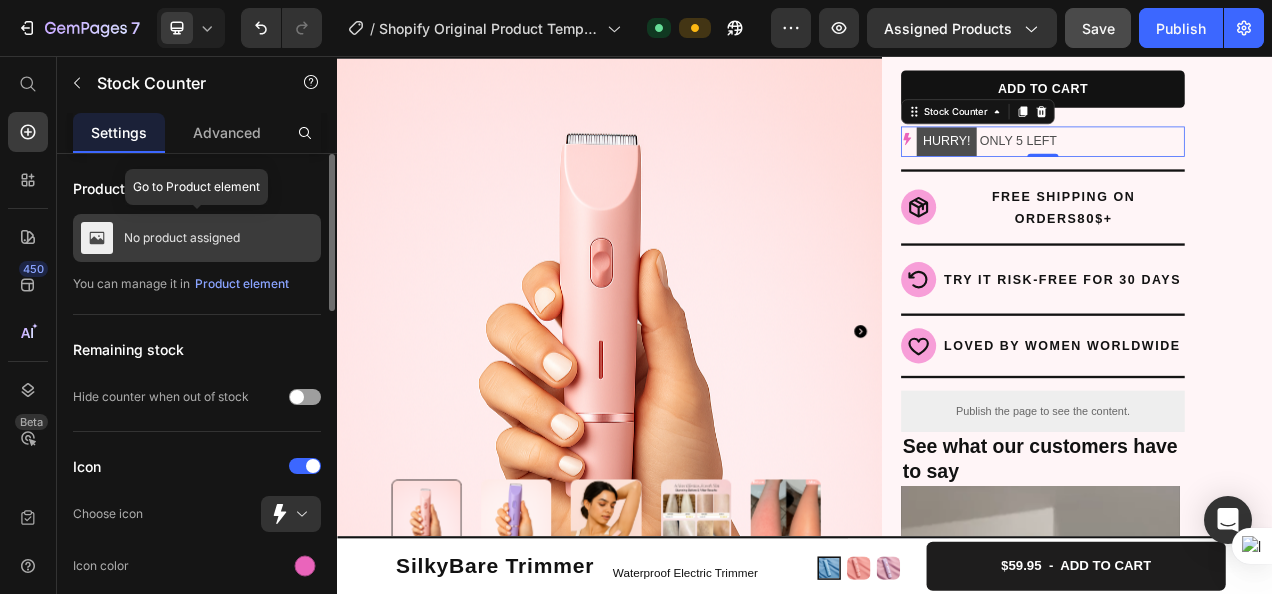 click on "No product assigned" at bounding box center [197, 238] 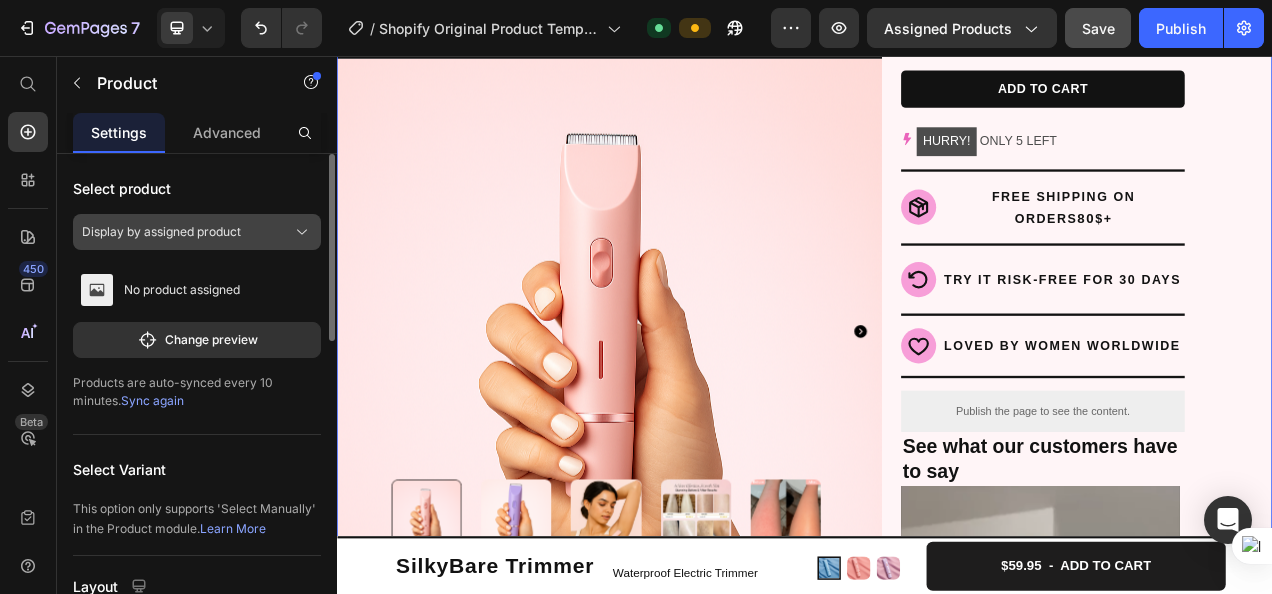 click on "Display by assigned product" 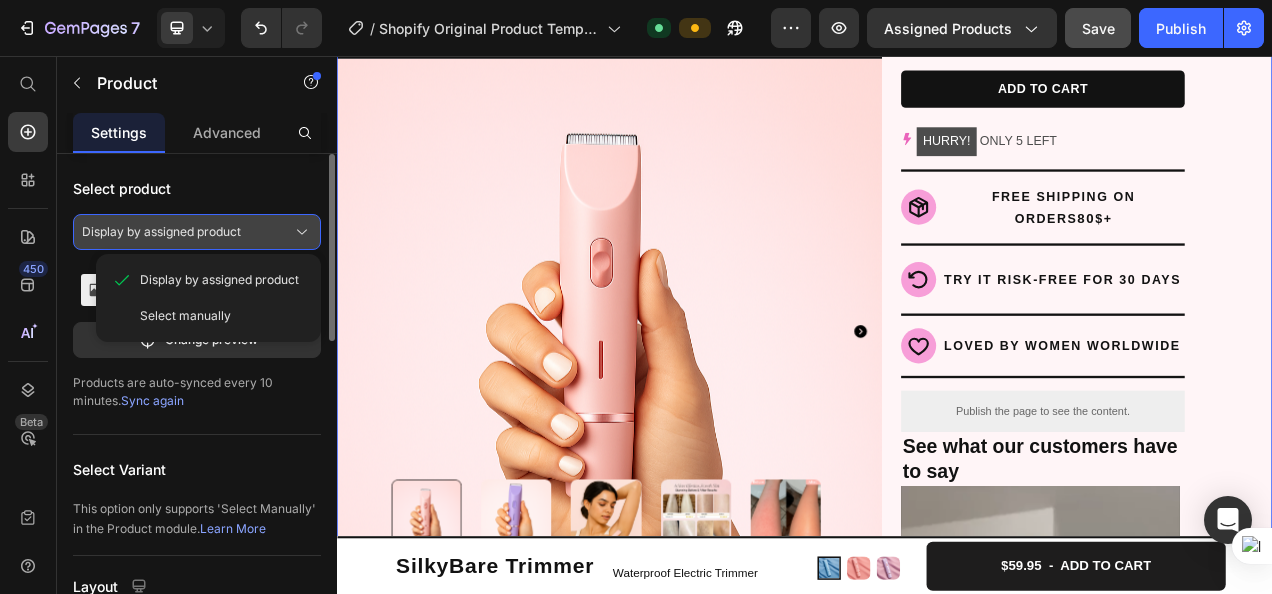 click on "Display by assigned product" at bounding box center (197, 232) 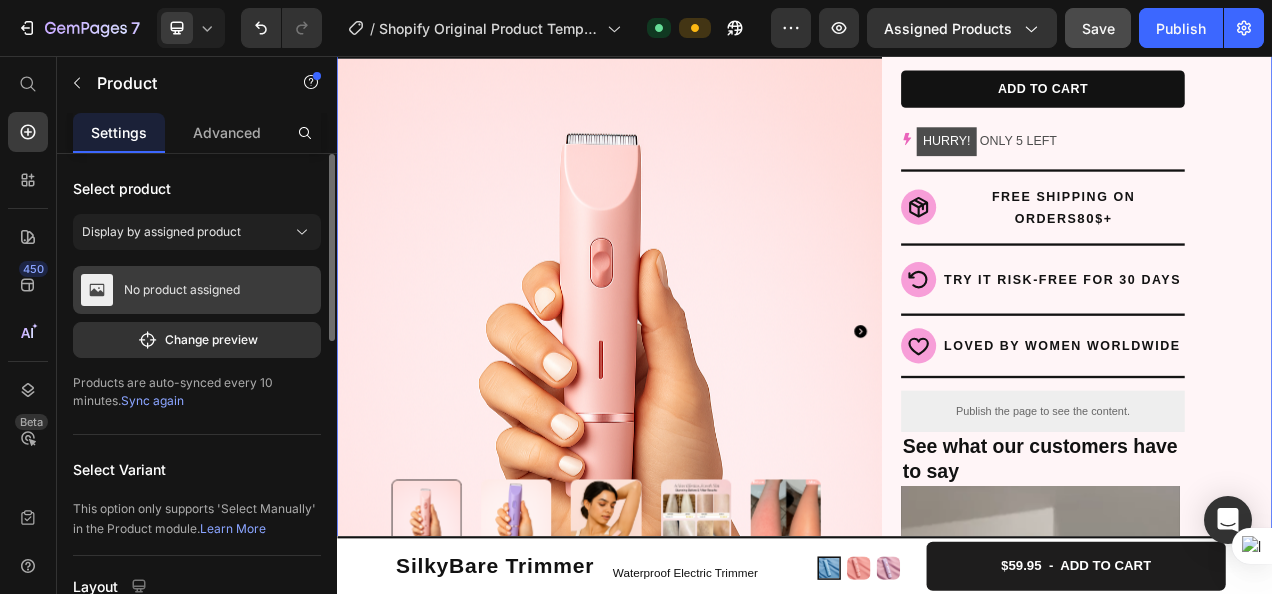 click on "No product assigned" at bounding box center [197, 290] 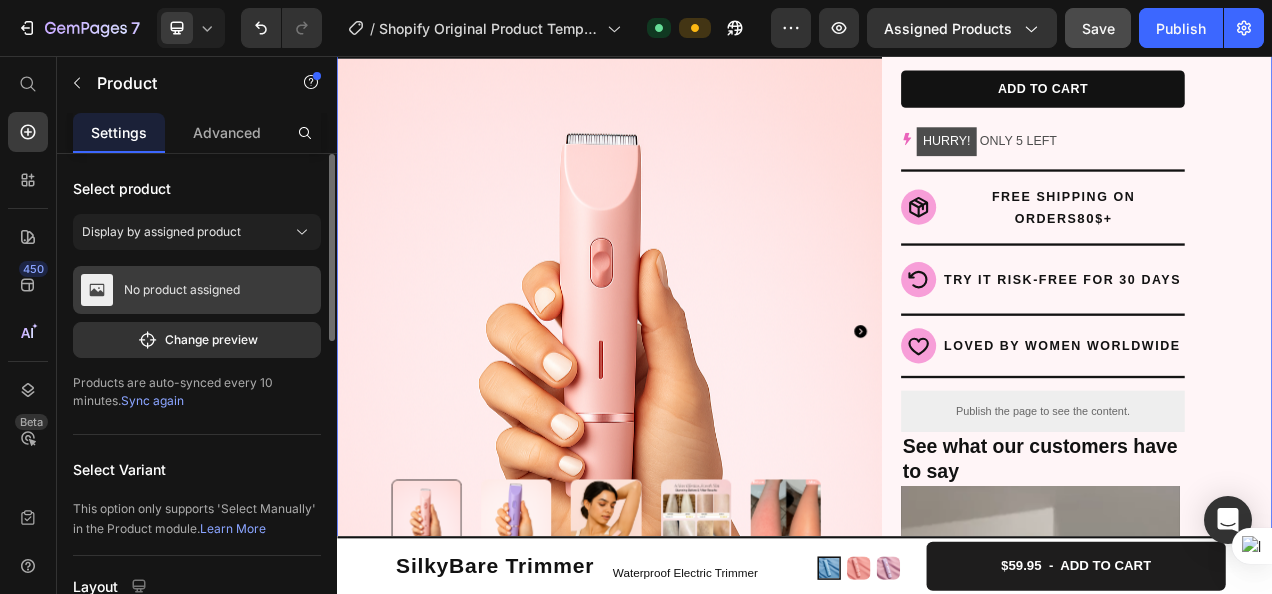 click on "No product assigned" at bounding box center [197, 290] 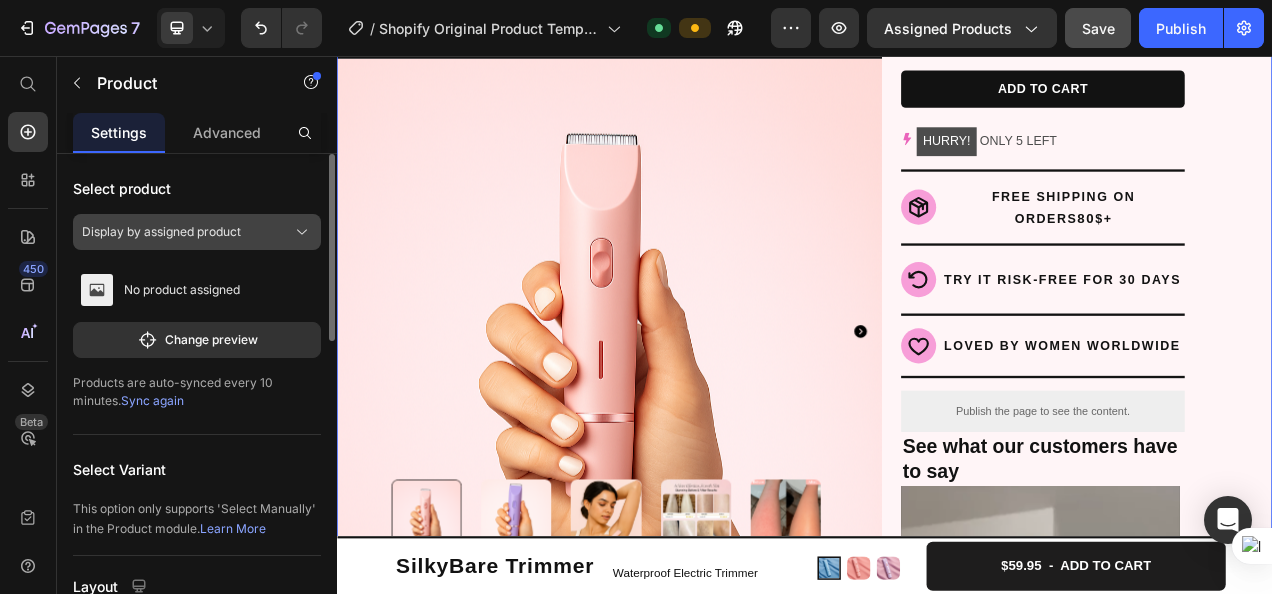 click 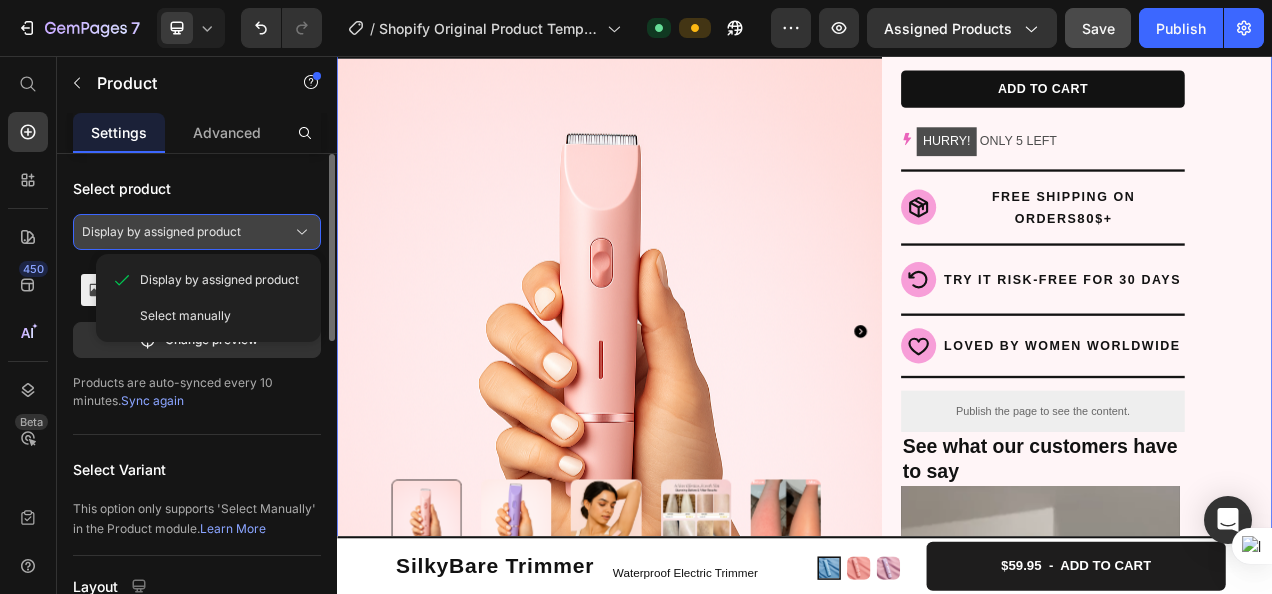 click on "Display by assigned product" at bounding box center [197, 232] 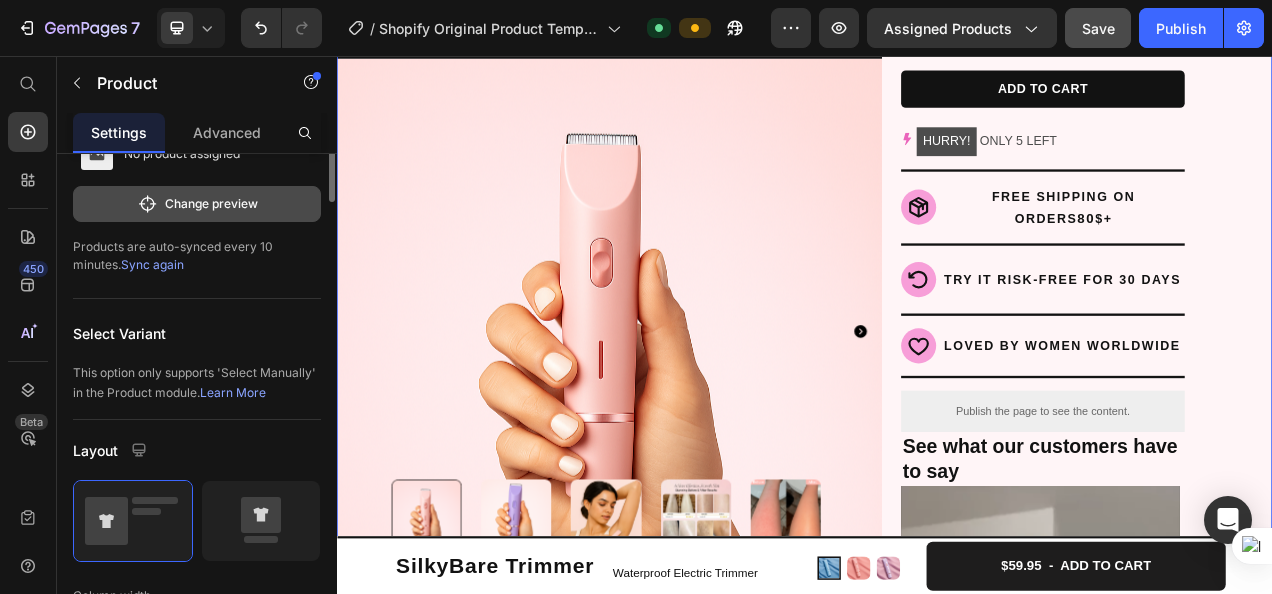 scroll, scrollTop: 0, scrollLeft: 0, axis: both 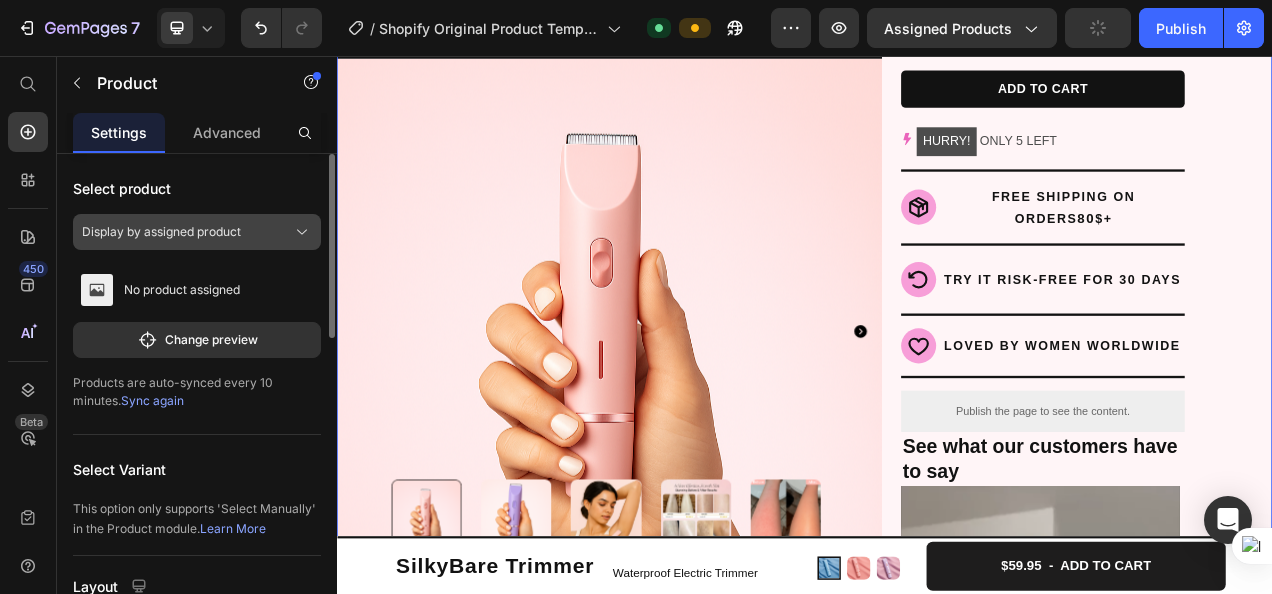 click on "Display by assigned product" 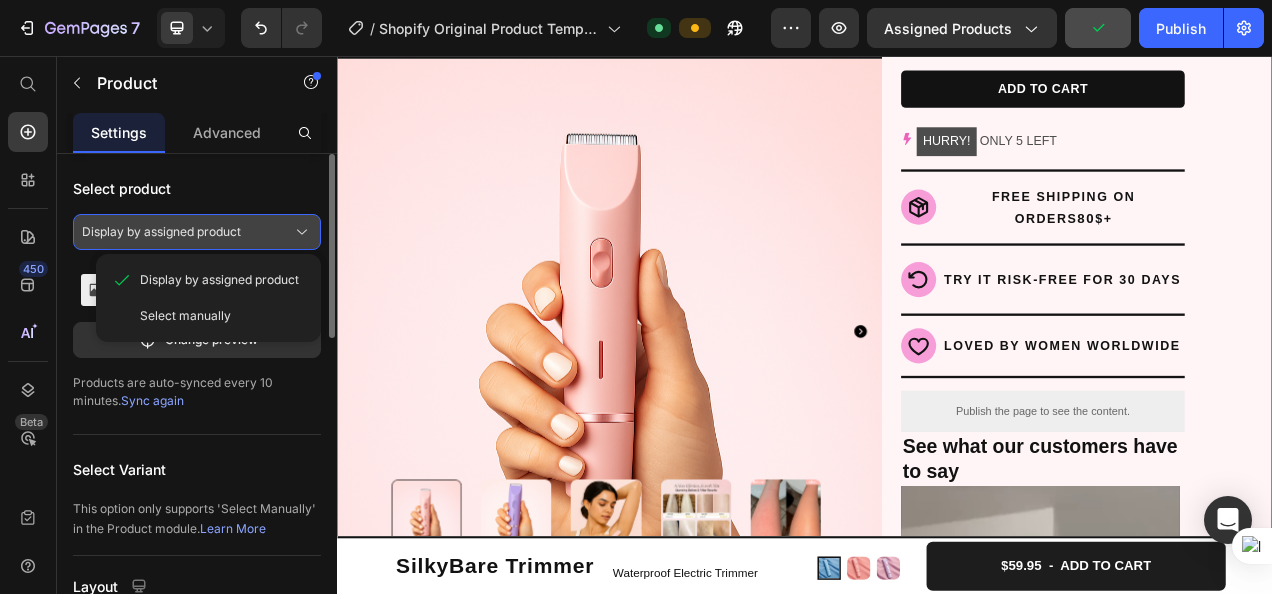 click on "Display by assigned product" at bounding box center [197, 232] 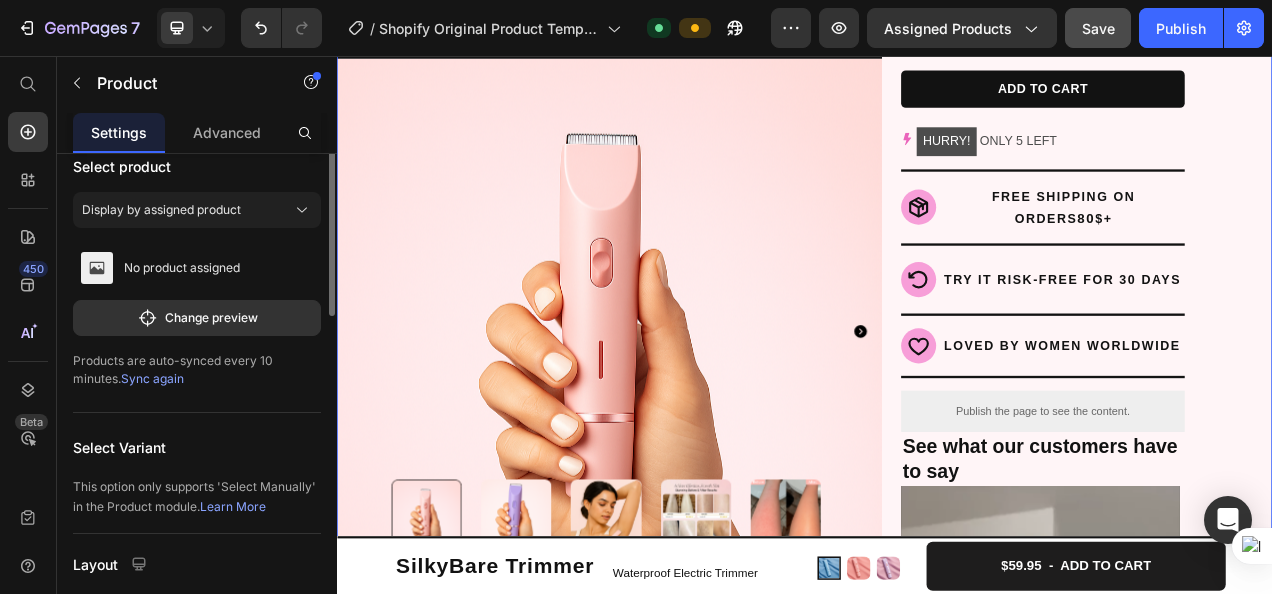scroll, scrollTop: 0, scrollLeft: 0, axis: both 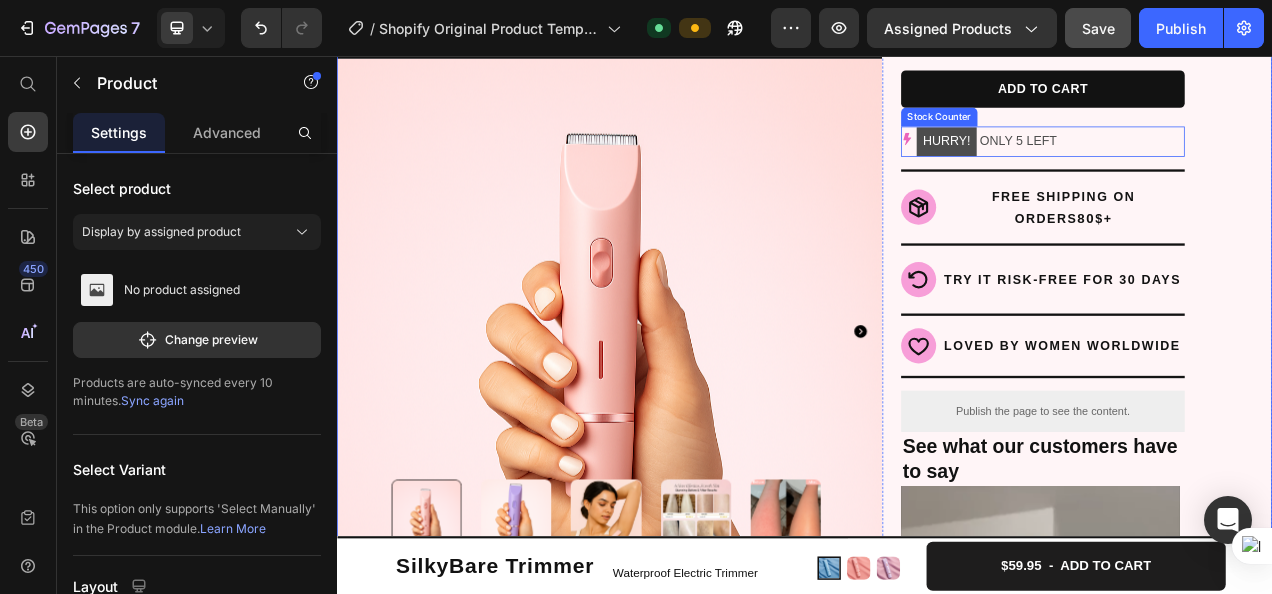 click on "HURRY!  ONLY 5 LEFT" at bounding box center (1171, 165) 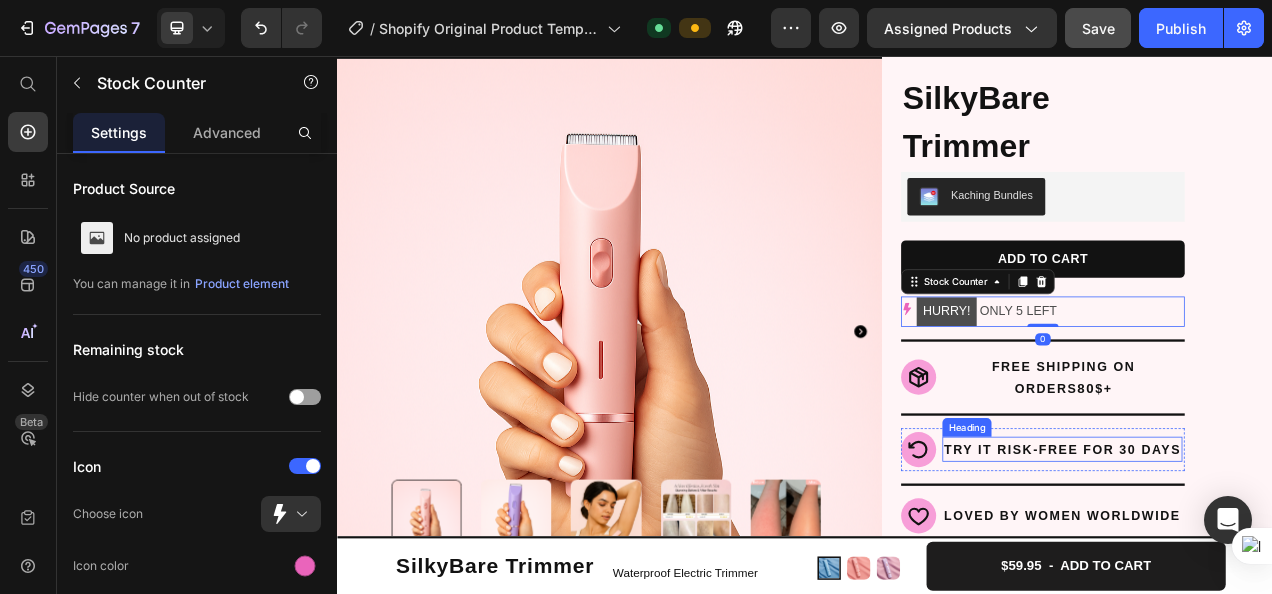 scroll, scrollTop: 136, scrollLeft: 0, axis: vertical 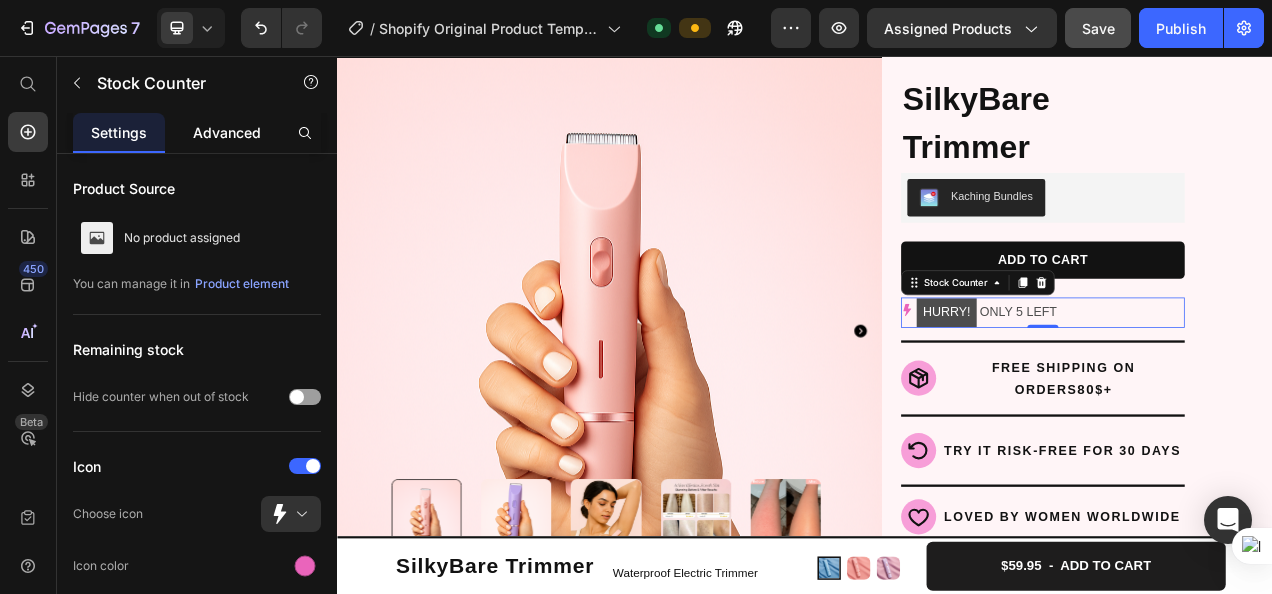 click on "Advanced" at bounding box center [227, 132] 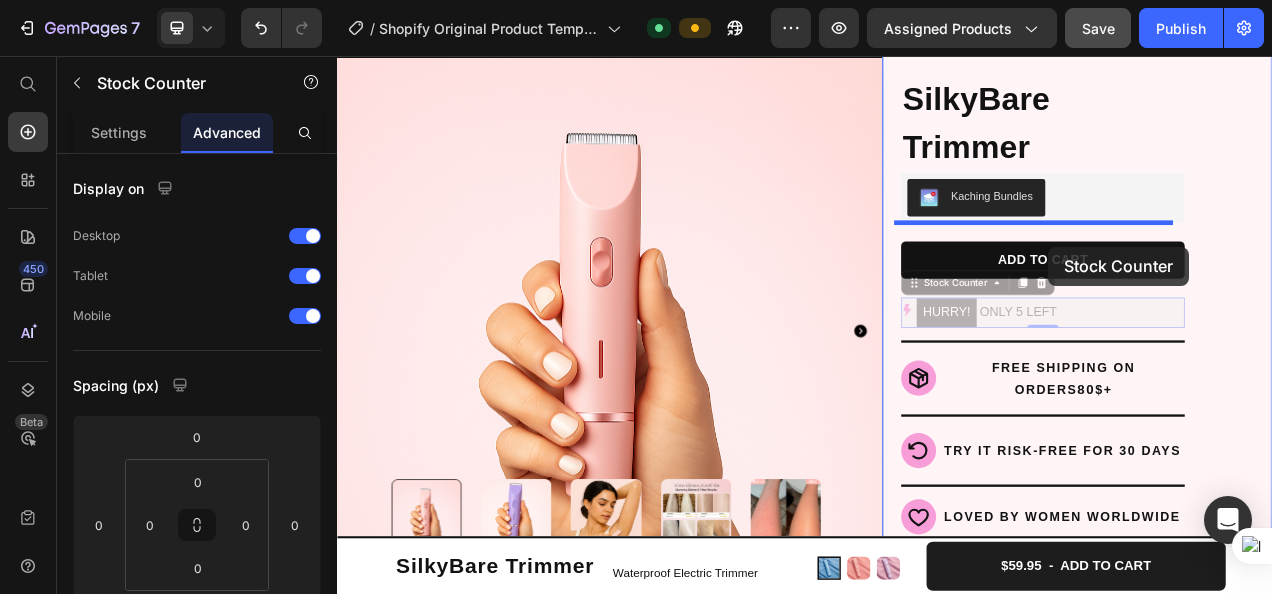 drag, startPoint x: 1294, startPoint y: 383, endPoint x: 1252, endPoint y: 293, distance: 99.31767 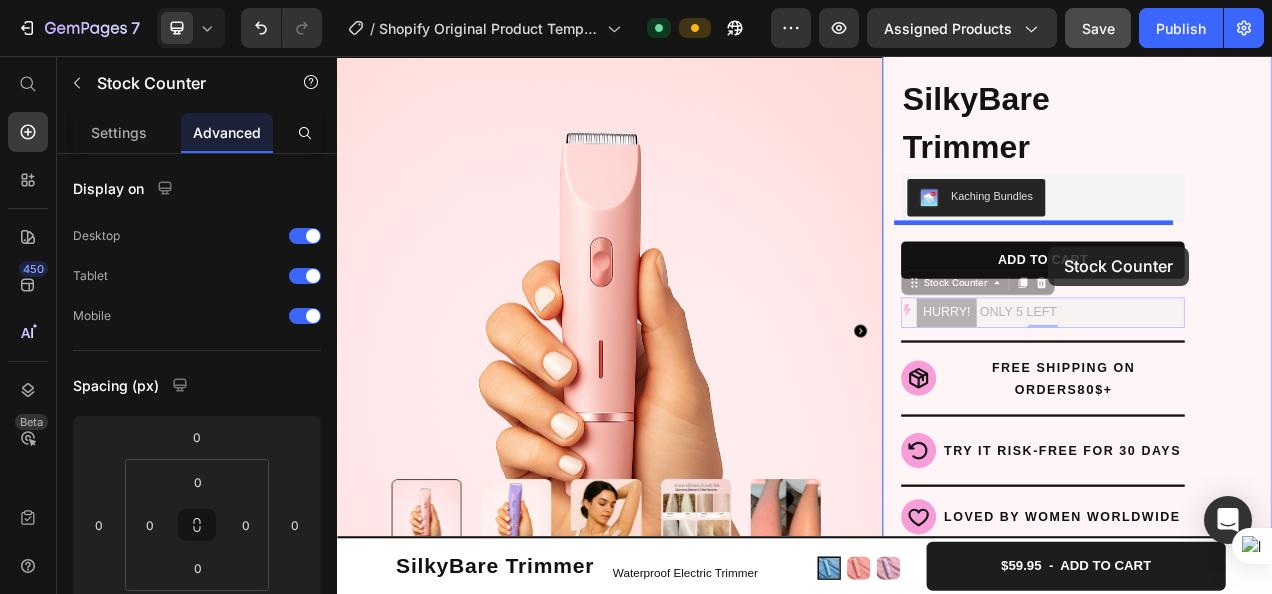 click on "SilkyBare Trimmer Product Title Waterproof Electric Trimmer Heading Row Color: Blue Blue Blue Pink Pink Purple Purple Product Variants & Swatches $59.95  -  ADD TO CART  Product Cart Button Row Product Sticky
Product Images "I honestly didn’t expect much, but this trimmer is way better than anything I’ve used. No bumps, no pain, just smooth skin in 5 minutes."  Text block -Emma Text block
Verified buyer Item list Row Row Row Icon Icon Icon Icon
Icon Icon List Hoz 4.8  |  1500+ HAPPY CUSTOMERS Text block Row SilkyBare Trimmer Product Title Kaching Bundles Kaching Bundles ADD TO CART Product Cart Button
HURRY!  ONLY 5 LEFT Stock Counter   0
HURRY!  ONLY 5 LEFT Stock Counter   0                Title Line
Icon FREE SHIPPING ON ORDERS  80 $+ Heading Row Row Row                Title Line
Icon TRY IT RISK-FREE FOR 30 DAYS Heading Row Row                Title Line
Row" at bounding box center [937, 3799] 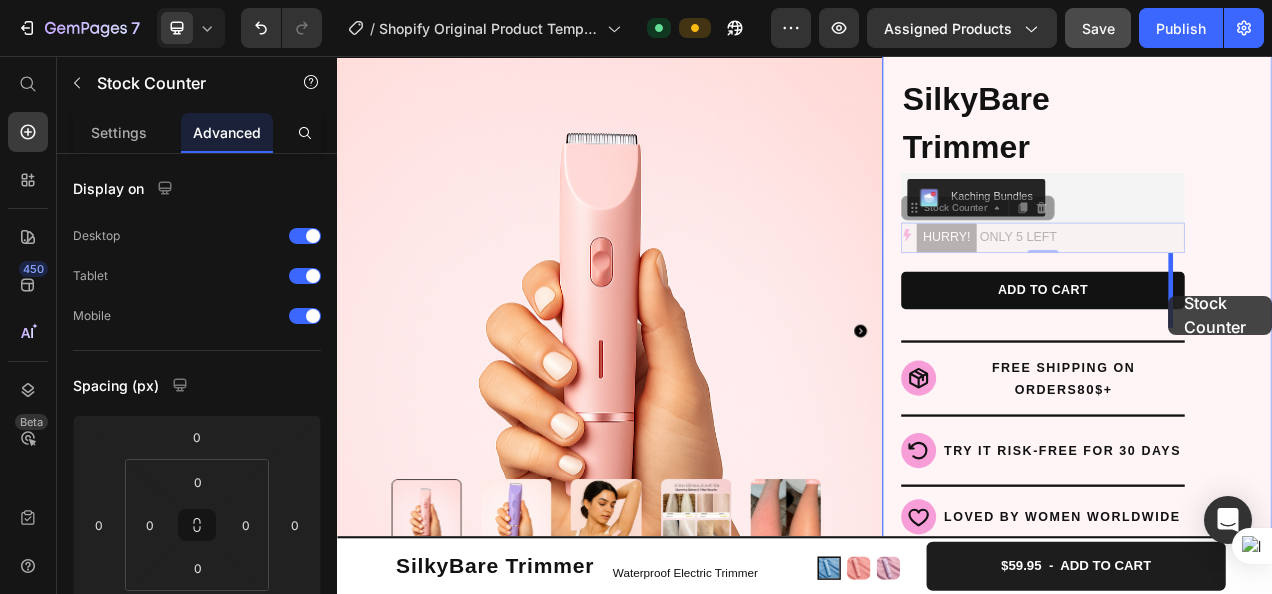 drag, startPoint x: 1285, startPoint y: 289, endPoint x: 1403, endPoint y: 362, distance: 138.75517 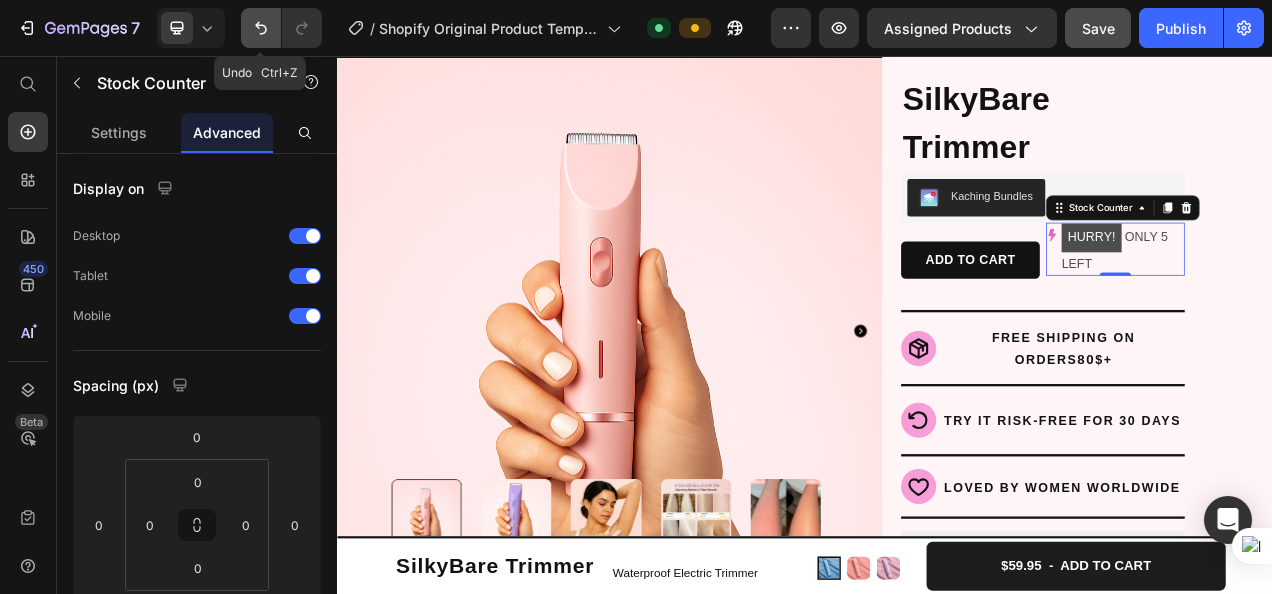 click 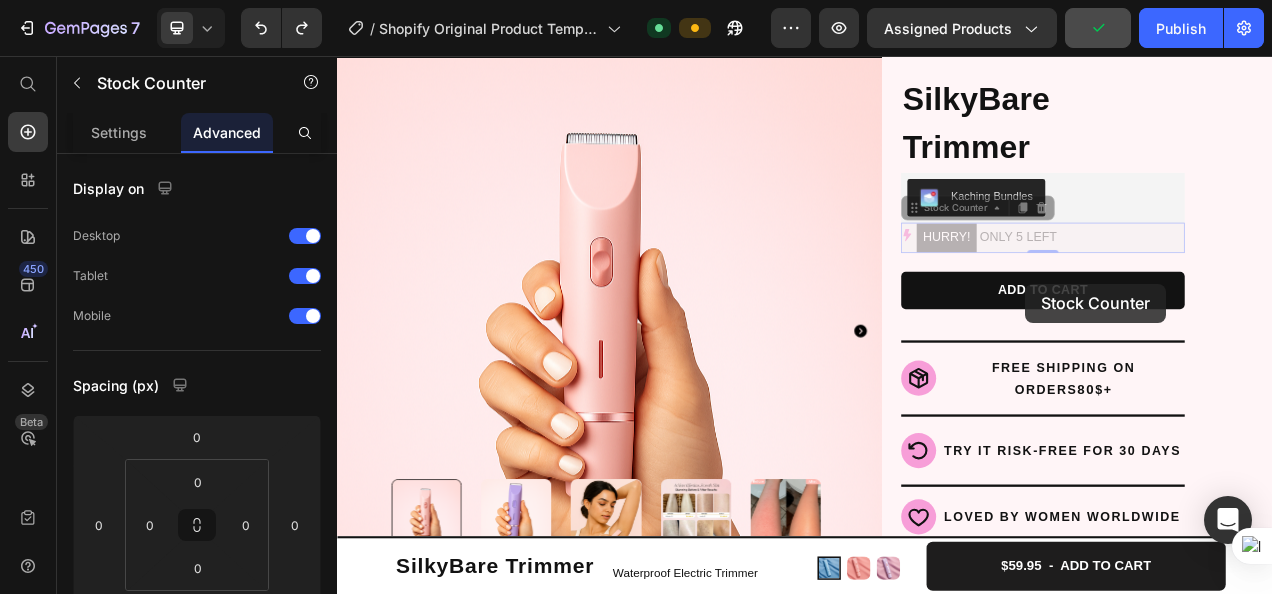 drag, startPoint x: 1196, startPoint y: 280, endPoint x: 1221, endPoint y: 352, distance: 76.2168 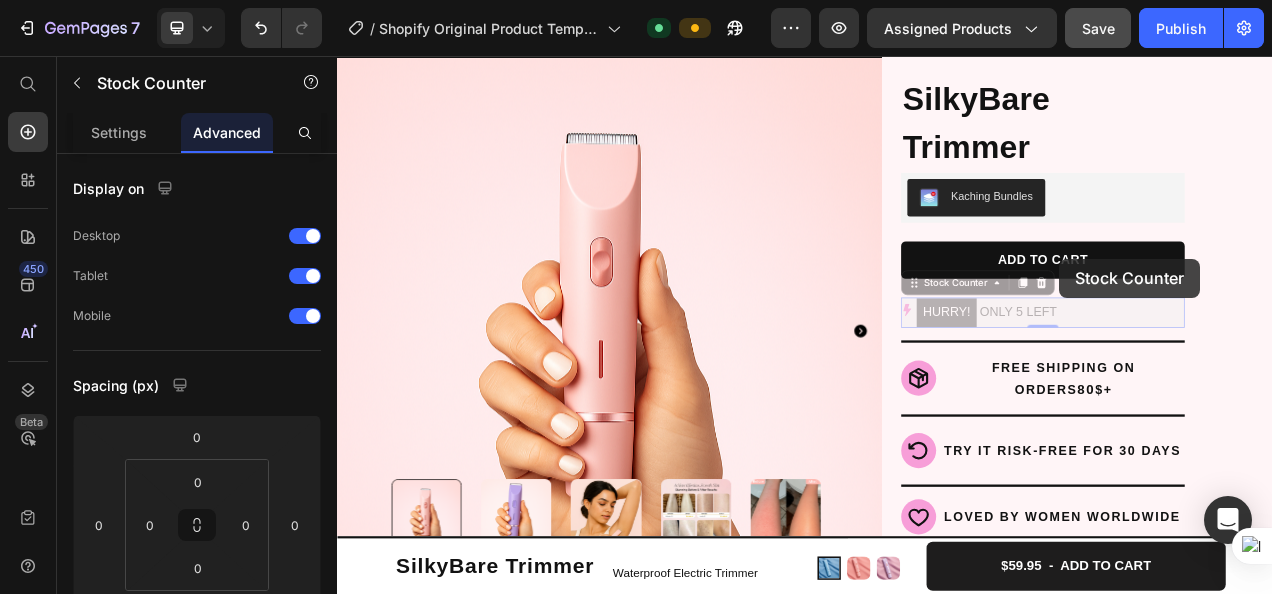 drag, startPoint x: 1284, startPoint y: 388, endPoint x: 1262, endPoint y: 314, distance: 77.201035 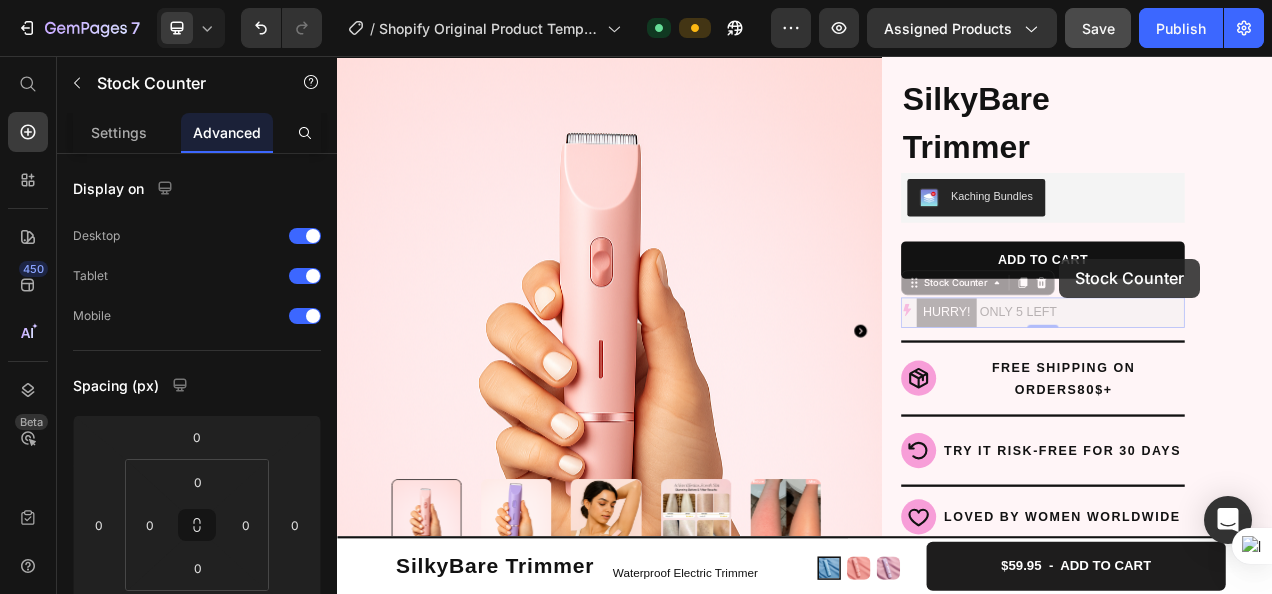 click on "SilkyBare Trimmer Product Title Waterproof Electric Trimmer Heading Row Color: Blue Blue Blue Pink Pink Purple Purple Product Variants & Swatches $59.95  -  ADD TO CART  Product Cart Button Row Product Sticky
Product Images "I honestly didn’t expect much, but this trimmer is way better than anything I’ve used. No bumps, no pain, just smooth skin in 5 minutes."  Text block -Emma Text block
Verified buyer Item list Row Row Row Icon Icon Icon Icon
Icon Icon List Hoz 4.8  |  1500+ HAPPY CUSTOMERS Text block Row SilkyBare Trimmer Product Title Kaching Bundles Kaching Bundles ADD TO CART Product Cart Button
HURRY!  ONLY 5 LEFT Stock Counter   0
HURRY!  ONLY 5 LEFT Stock Counter   0                Title Line
Icon FREE SHIPPING ON ORDERS  80 $+ Heading Row Row Row                Title Line
Icon TRY IT RISK-FREE FOR 30 DAYS Heading Row Row                Title Line
Row" at bounding box center (937, 3799) 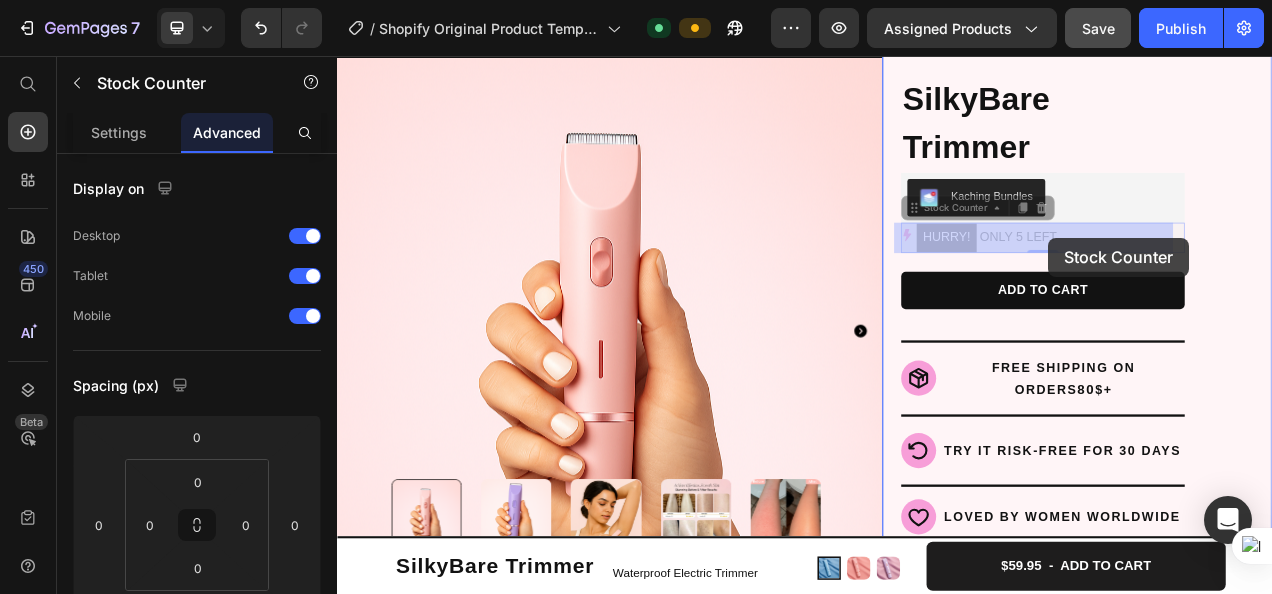 drag, startPoint x: 1267, startPoint y: 279, endPoint x: 1247, endPoint y: 288, distance: 21.931713 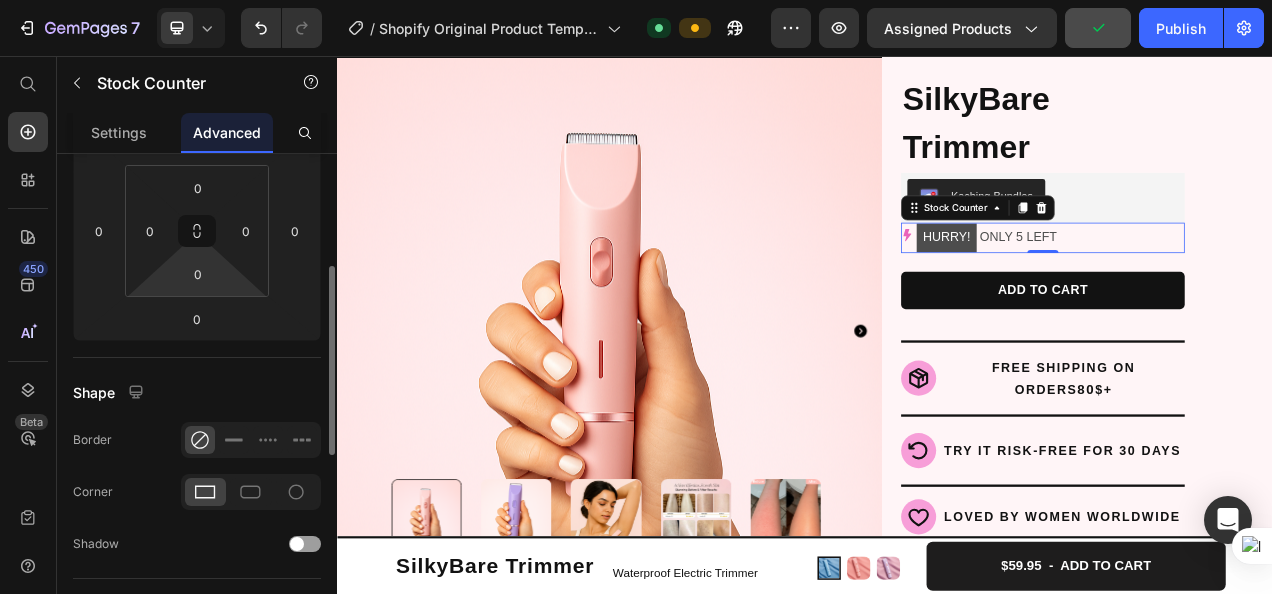 scroll, scrollTop: 0, scrollLeft: 0, axis: both 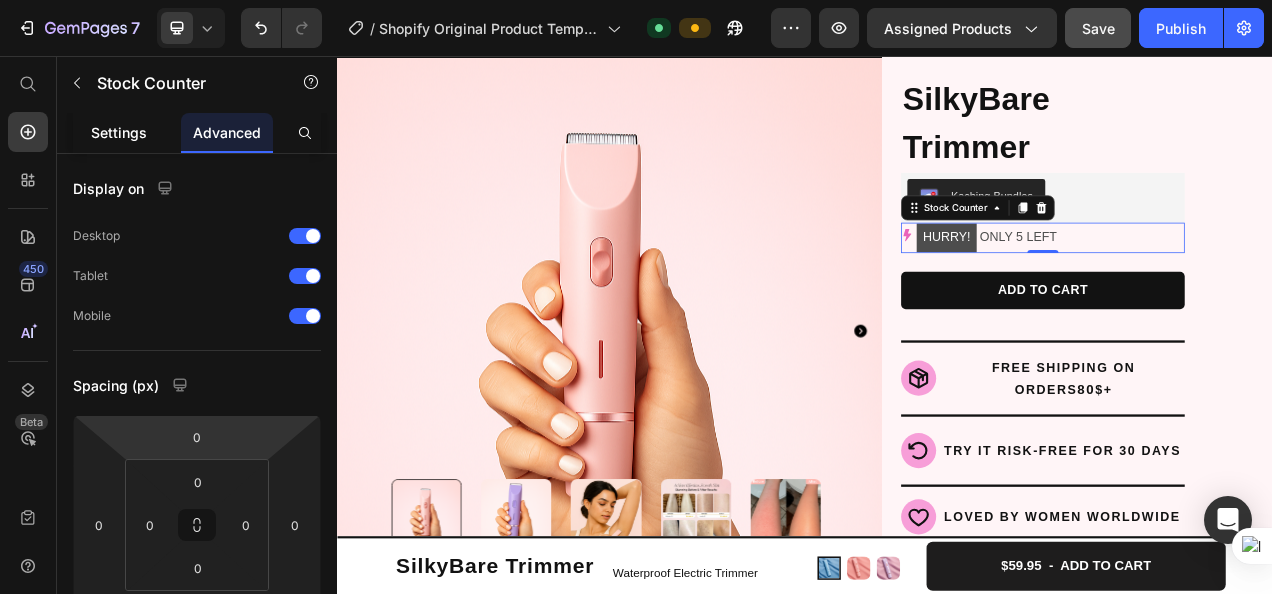 click on "Settings" at bounding box center (119, 132) 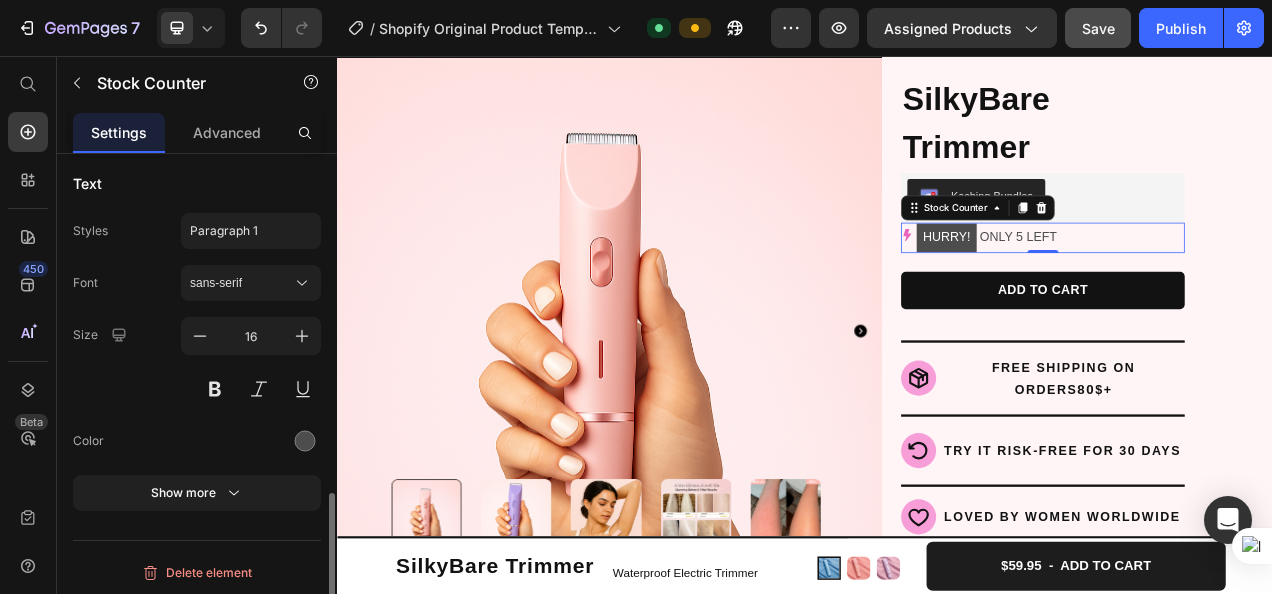 scroll, scrollTop: 1074, scrollLeft: 0, axis: vertical 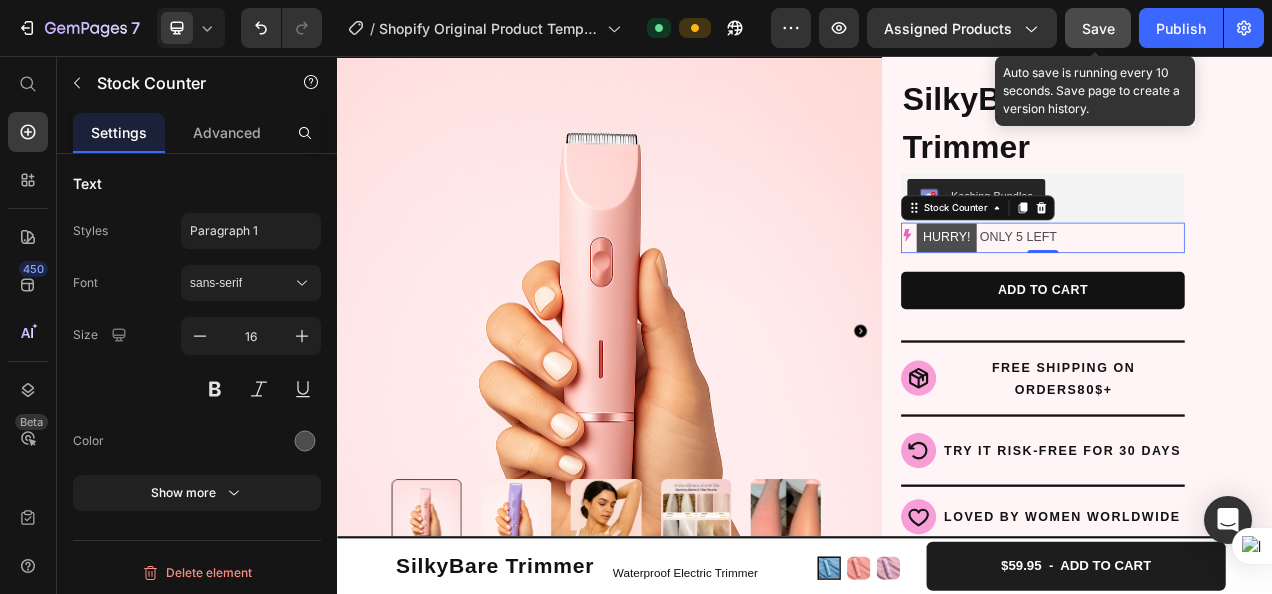 click on "Save" at bounding box center [1098, 28] 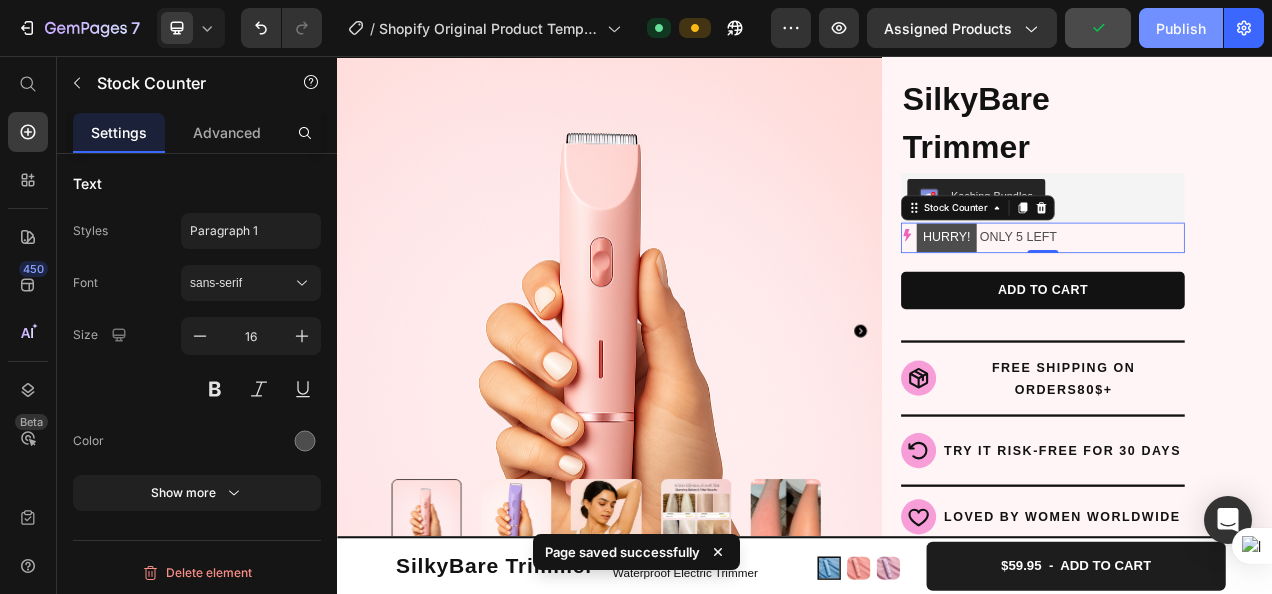 click on "Publish" at bounding box center (1181, 28) 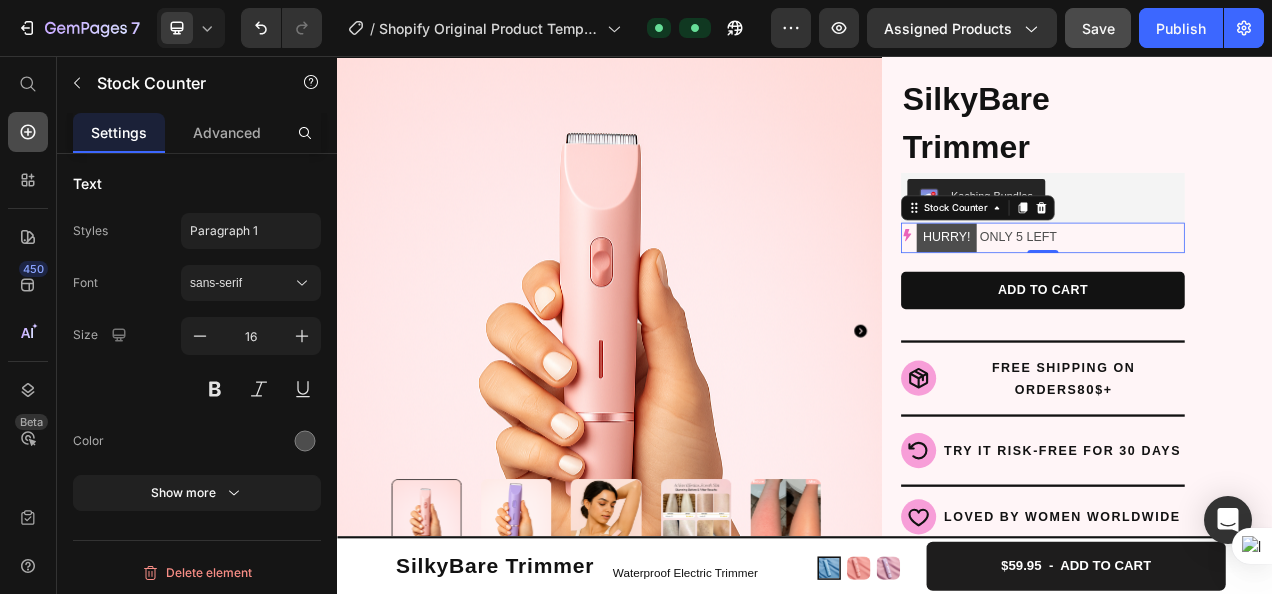 click 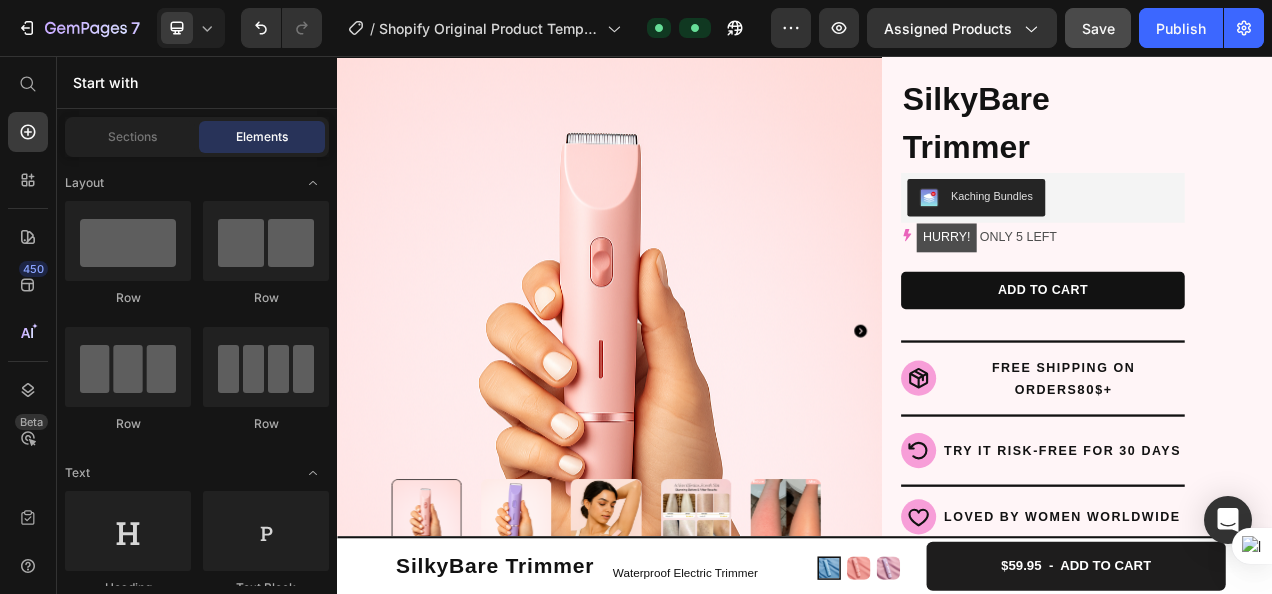 scroll, scrollTop: 4141, scrollLeft: 0, axis: vertical 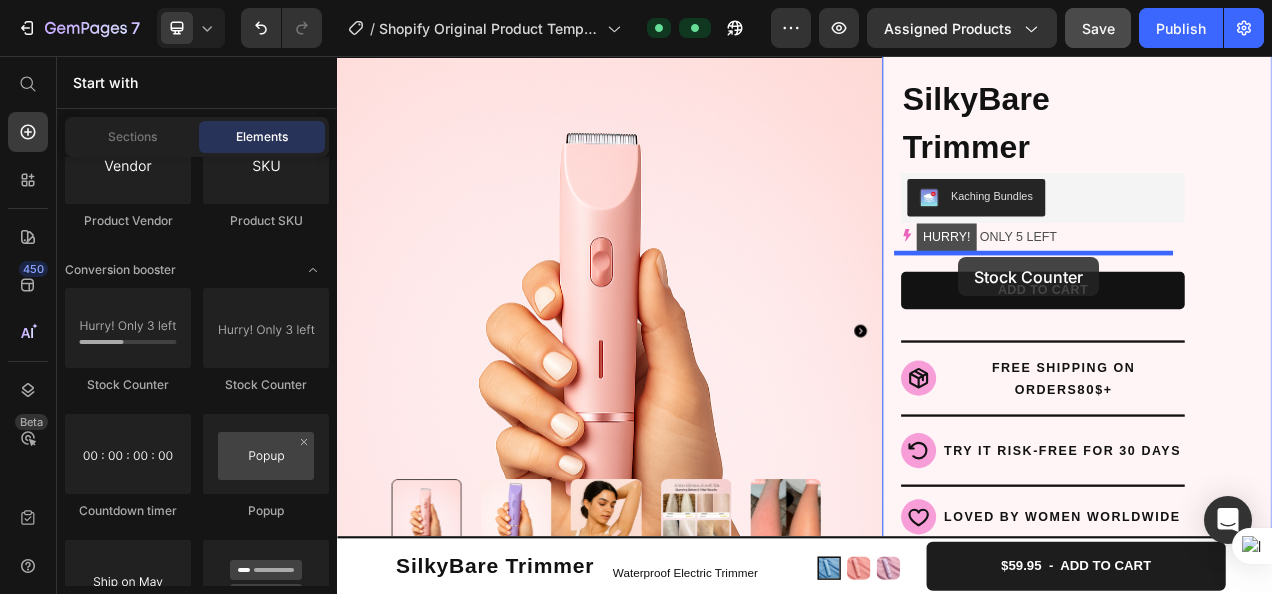 drag, startPoint x: 629, startPoint y: 405, endPoint x: 1134, endPoint y: 314, distance: 513.1335 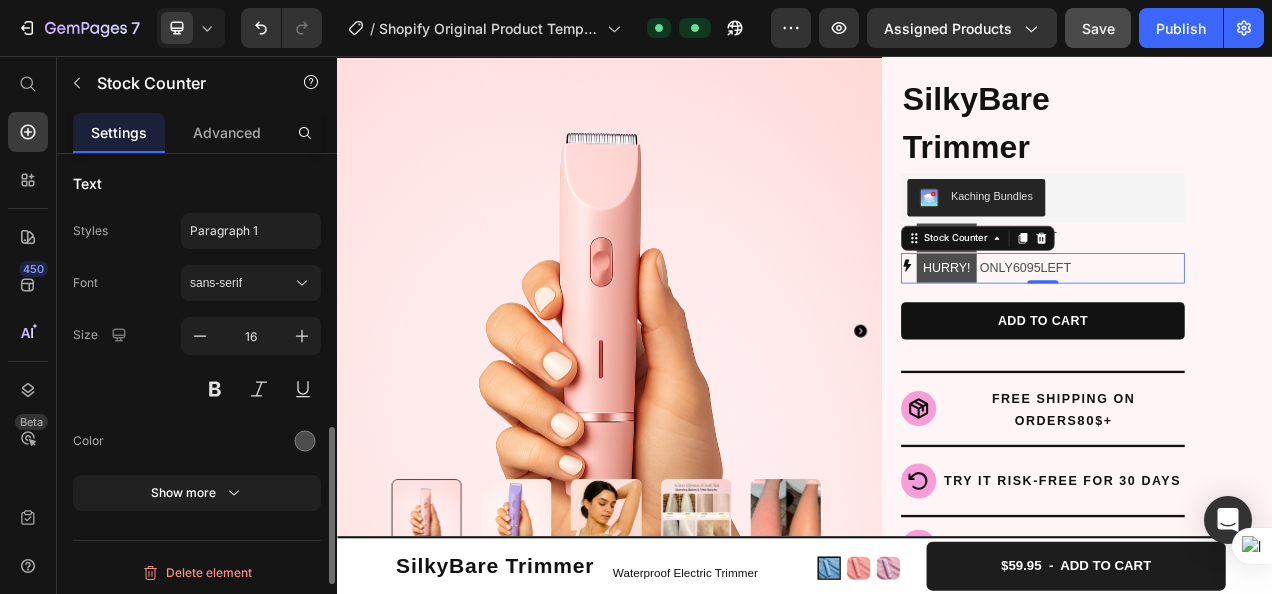 scroll, scrollTop: 1024, scrollLeft: 0, axis: vertical 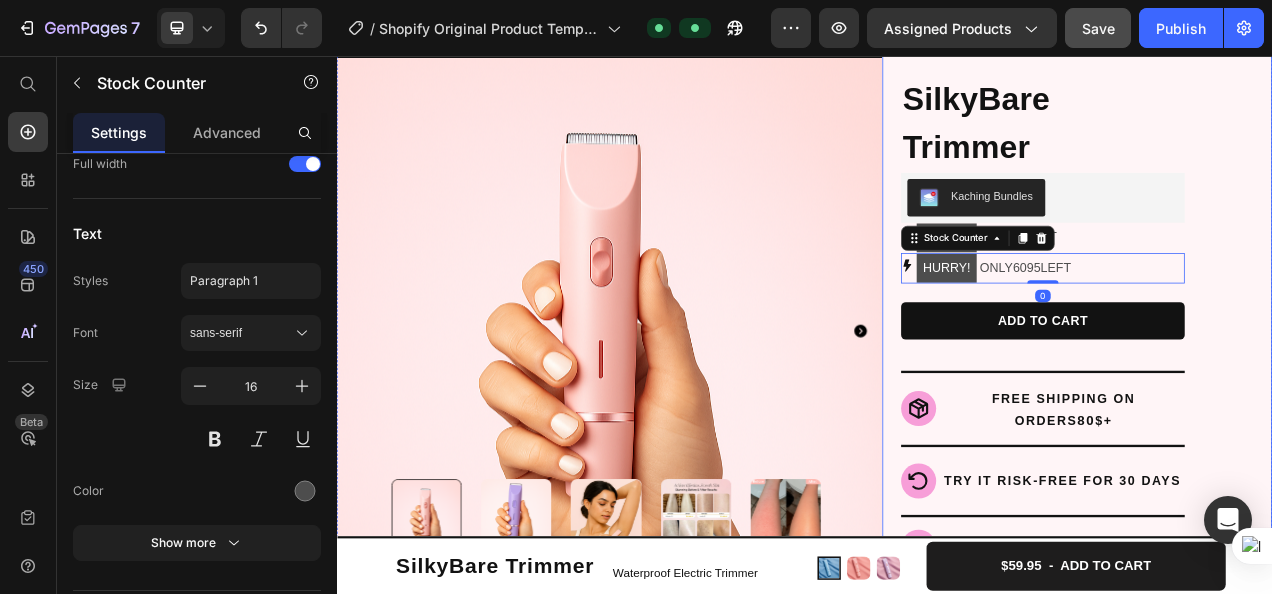click on "Icon Icon Icon Icon
Icon Icon List Hoz 4.8  |  1500+ HAPPY CUSTOMERS Text block Row SilkyBare Trimmer Product Title Kaching Bundles Kaching Bundles
HURRY!  ONLY 5 LEFT Stock Counter
HURRY!  ONLY  6095  LEFT Stock Counter   0 ADD TO CART Product Cart Button                Title Line
Icon FREE SHIPPING ON ORDERS  80 $+ Heading Row Row Row                Title Line
Icon TRY IT RISK-FREE FOR 30 DAYS Heading Row Row                Title Line
Icon LOVED BY WOMEN WORLDWIDE Heading Row Row                Title Line
Publish the page to see the content.
Custom Code See what our customers have to say Heading
Video
Drop element here
Drop element here
Drop element here
Drop element here
Drop element here
Drop element here
Drop element here" at bounding box center (1287, 795) 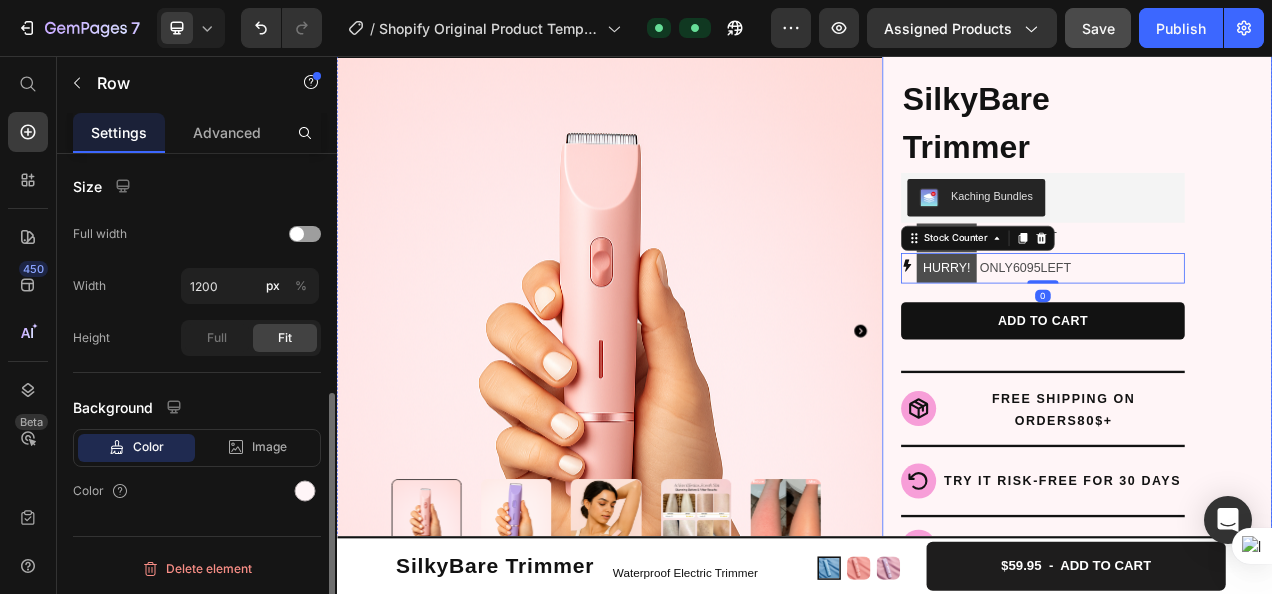 scroll, scrollTop: 0, scrollLeft: 0, axis: both 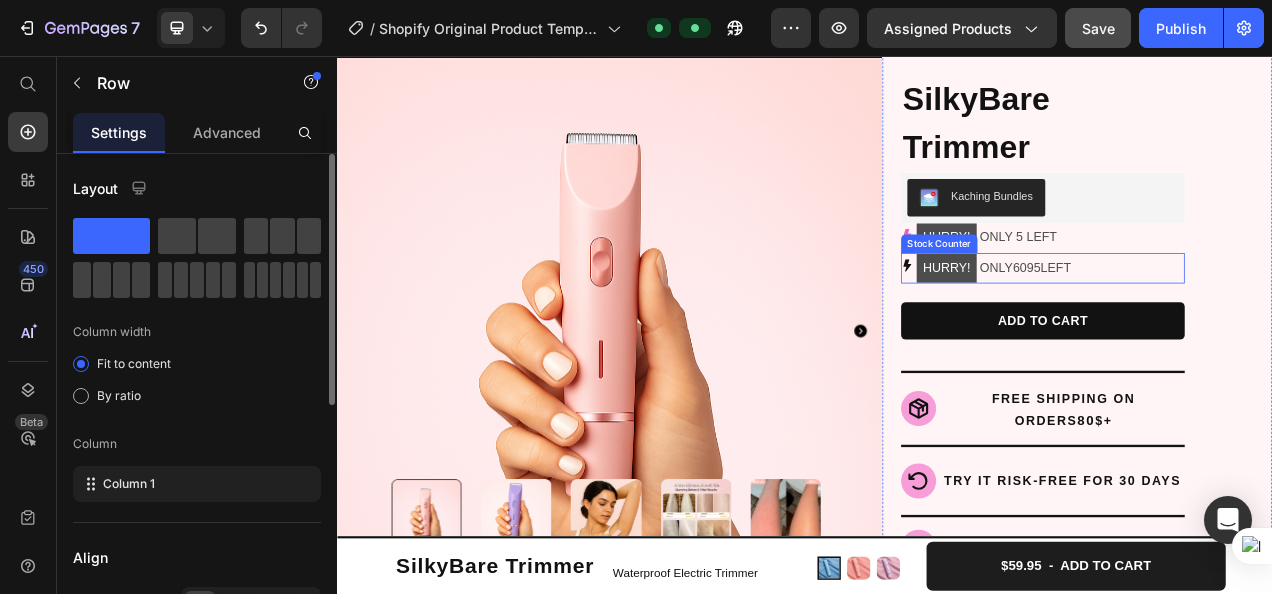 click on "HURRY!  ONLY  6095  LEFT" at bounding box center (1243, 328) 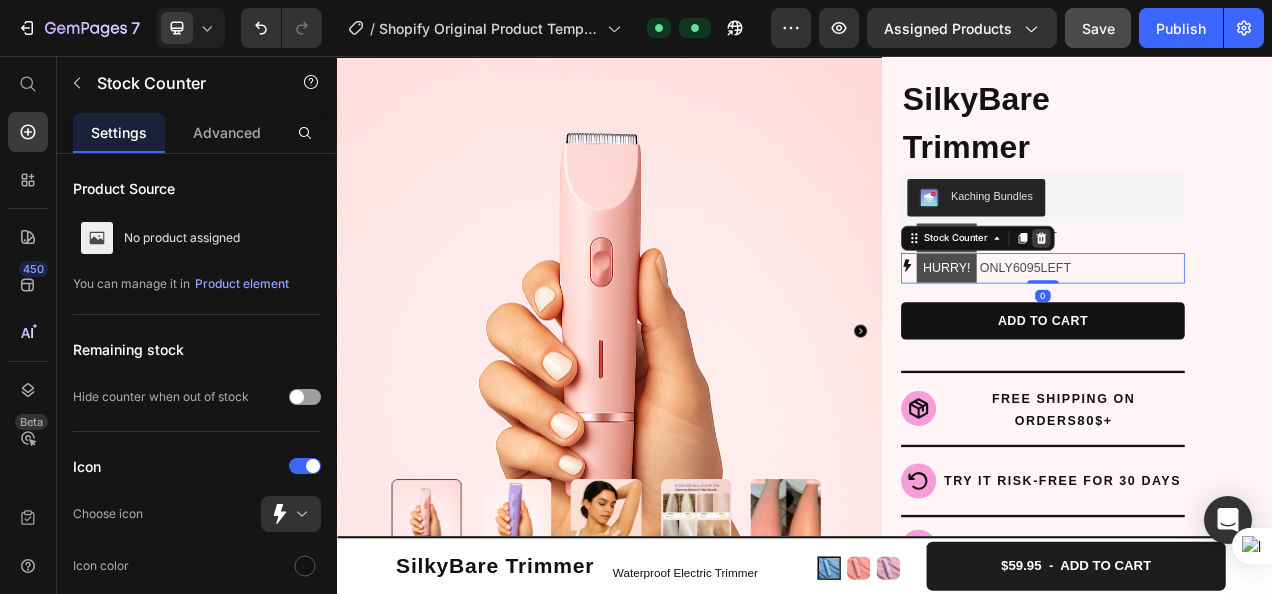 click 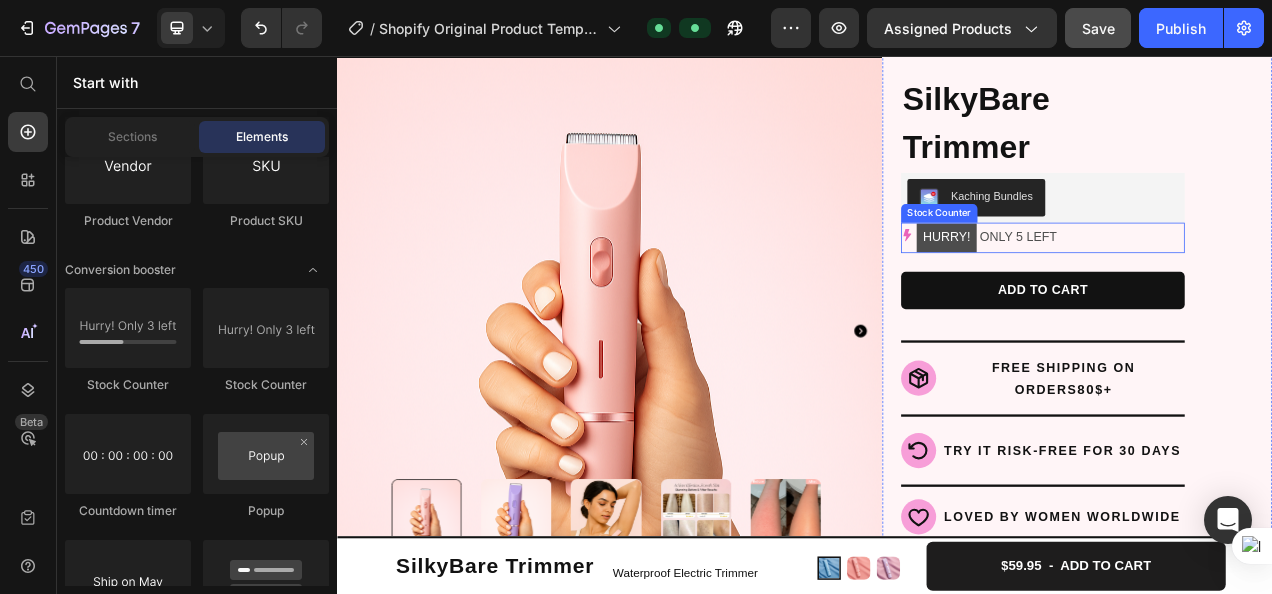 click on "HURRY!" at bounding box center (1119, 289) 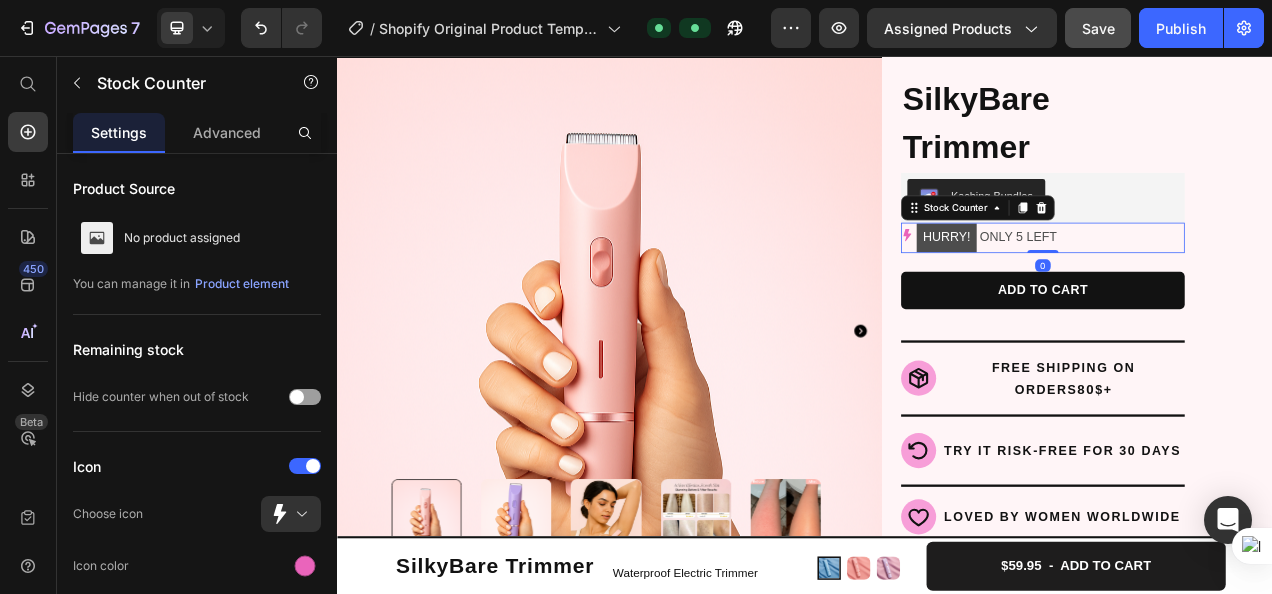 click on "HURRY!" at bounding box center [1119, 289] 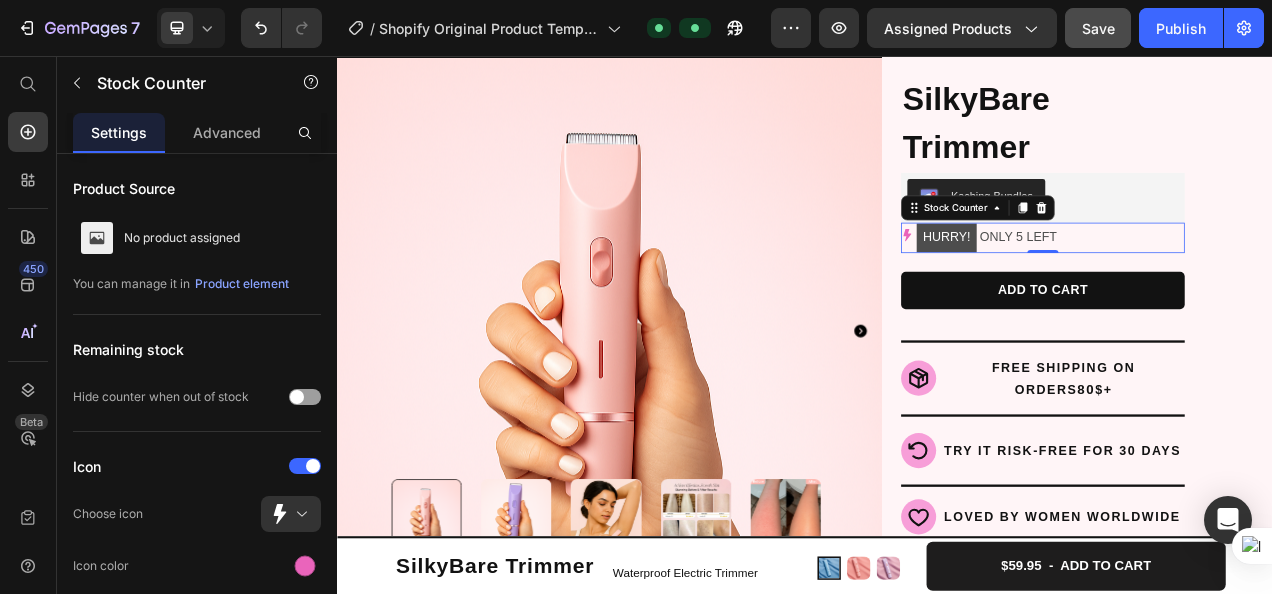 click on "HURRY!" at bounding box center [1119, 289] 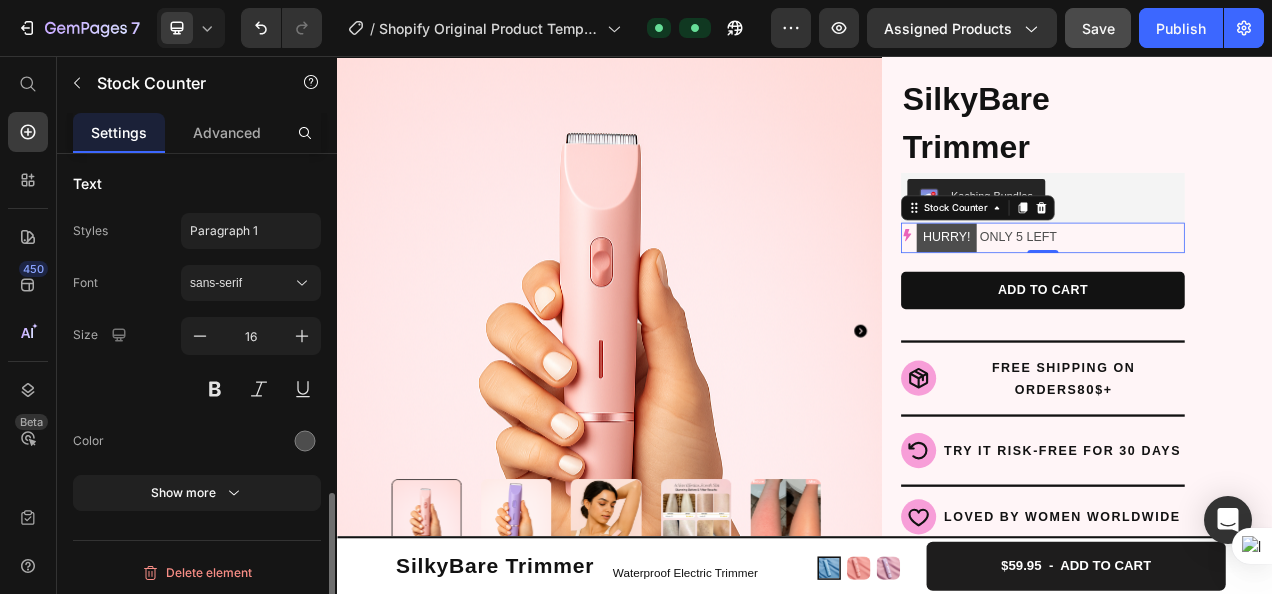 scroll, scrollTop: 1074, scrollLeft: 0, axis: vertical 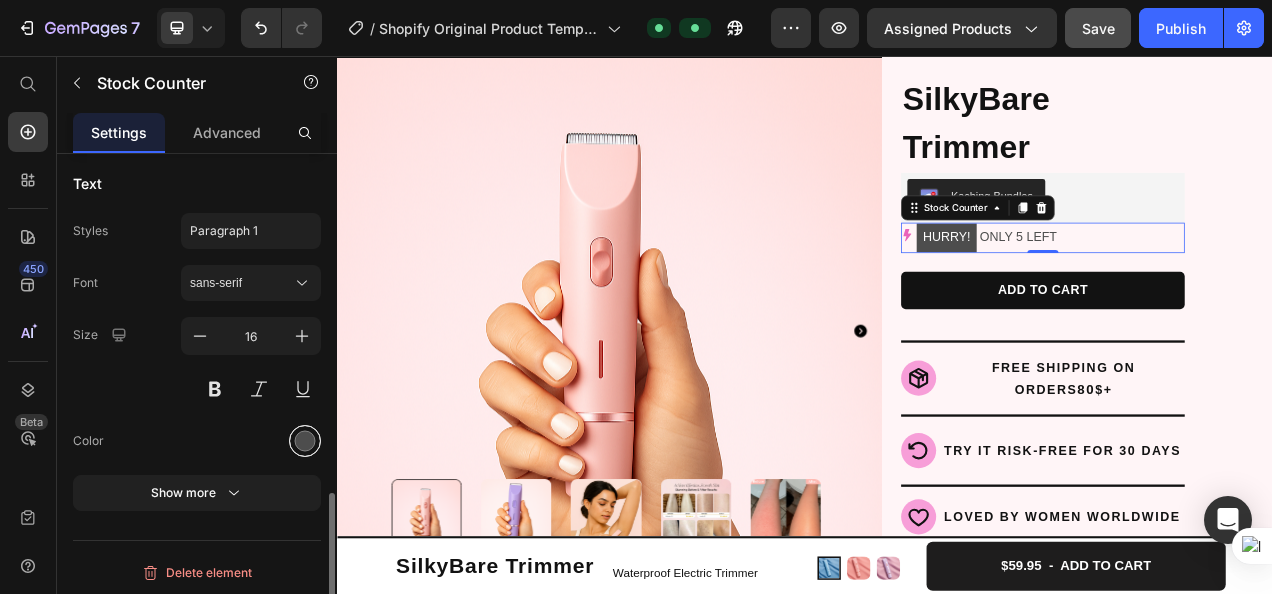 click at bounding box center (305, 441) 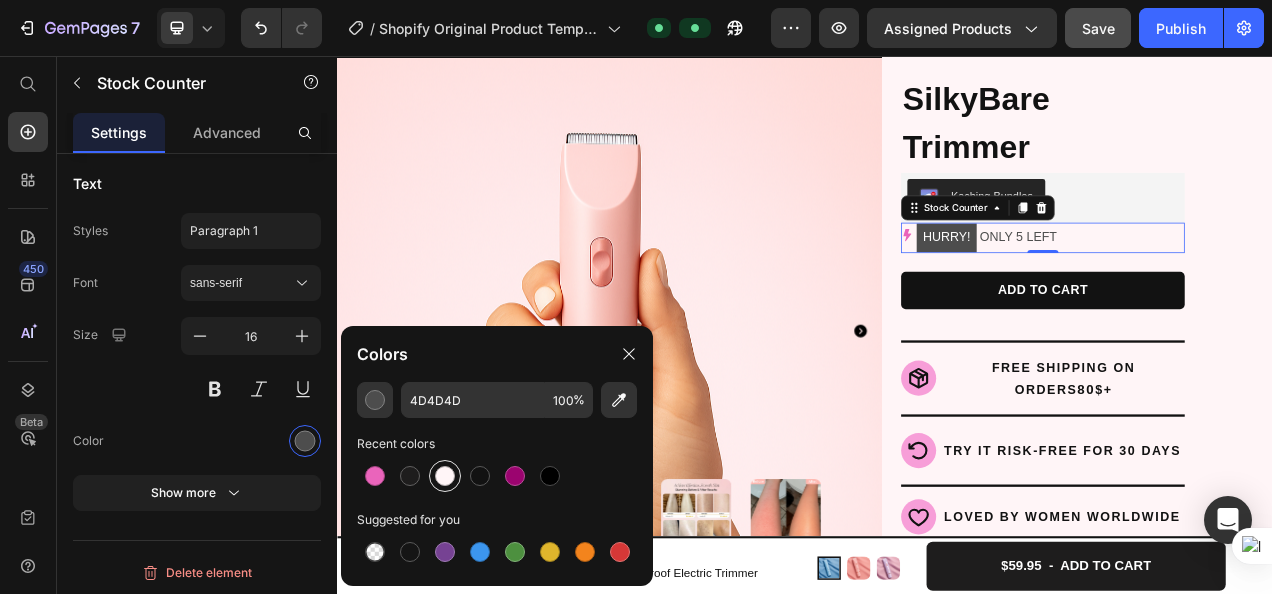 click at bounding box center [445, 476] 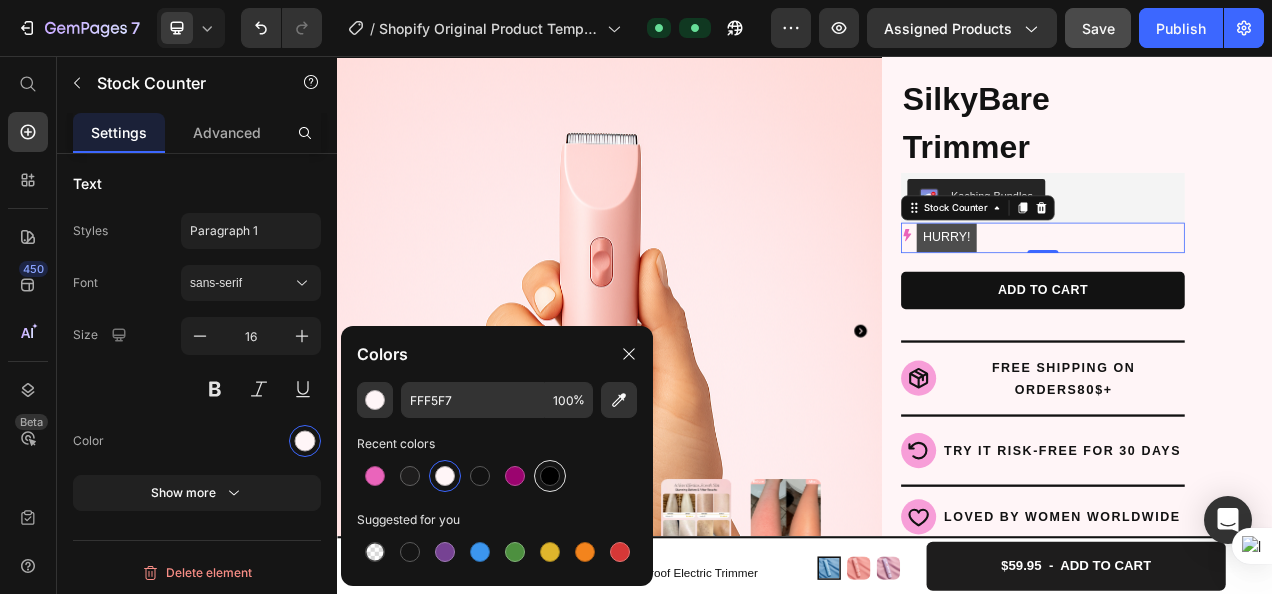 click at bounding box center [550, 476] 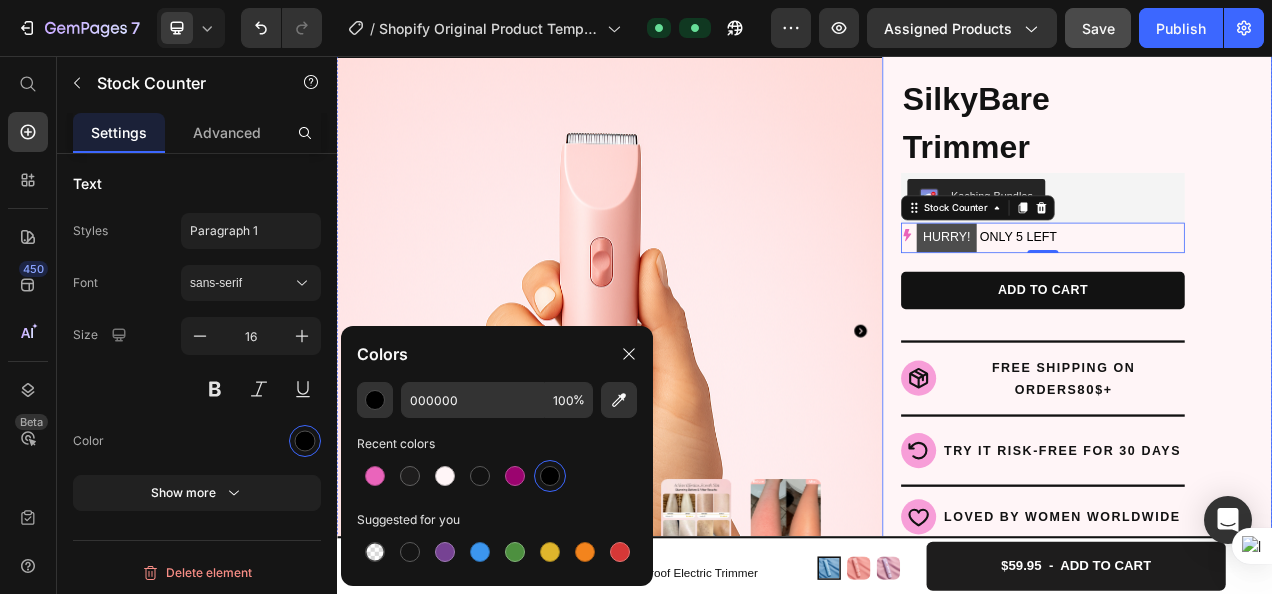 click on "Icon Icon Icon Icon
Icon Icon List Hoz 4.8  |  1500+ HAPPY CUSTOMERS Text block Row SilkyBare Trimmer Product Title Kaching Bundles Kaching Bundles
HURRY!  ONLY 5 LEFT Stock Counter   0 ADD TO CART Product Cart Button                Title Line
Icon FREE SHIPPING ON ORDERS  80 $+ Heading Row Row Row                Title Line
Icon TRY IT RISK-FREE FOR 30 DAYS Heading Row Row                Title Line
Icon LOVED BY WOMEN WORLDWIDE Heading Row Row                Title Line
Publish the page to see the content.
Custom Code See what our customers have to say Heading
Video
Drop element here
Drop element here
Drop element here
Drop element here
Drop element here
Drop element here
Drop element here
Row" at bounding box center [1287, 776] 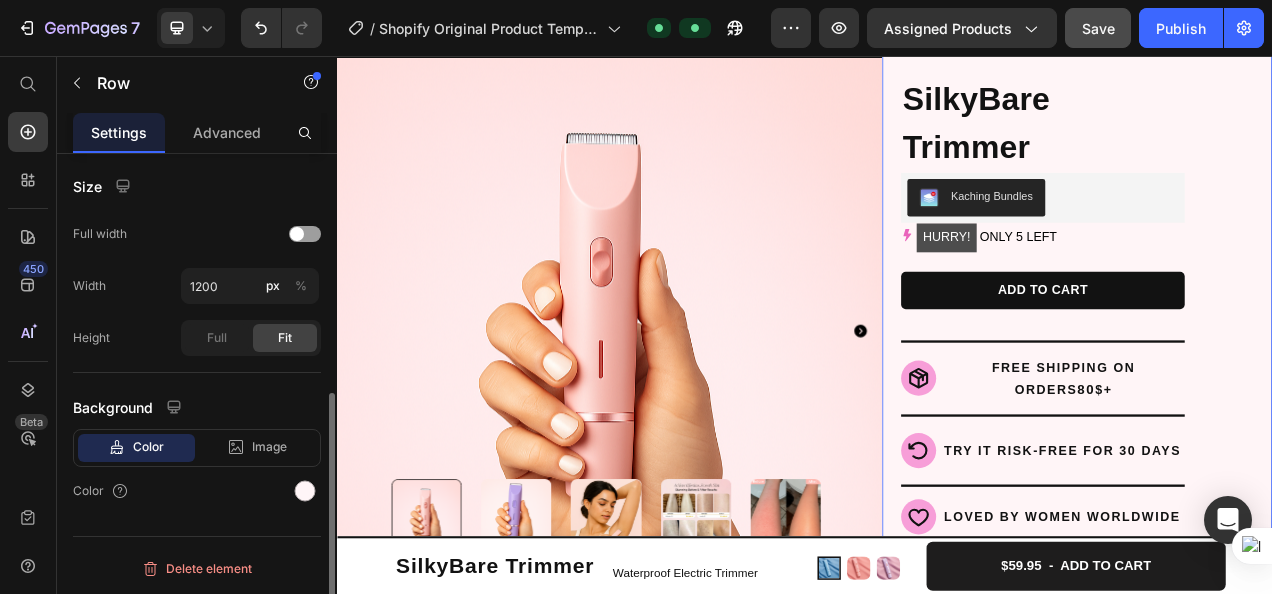 scroll, scrollTop: 0, scrollLeft: 0, axis: both 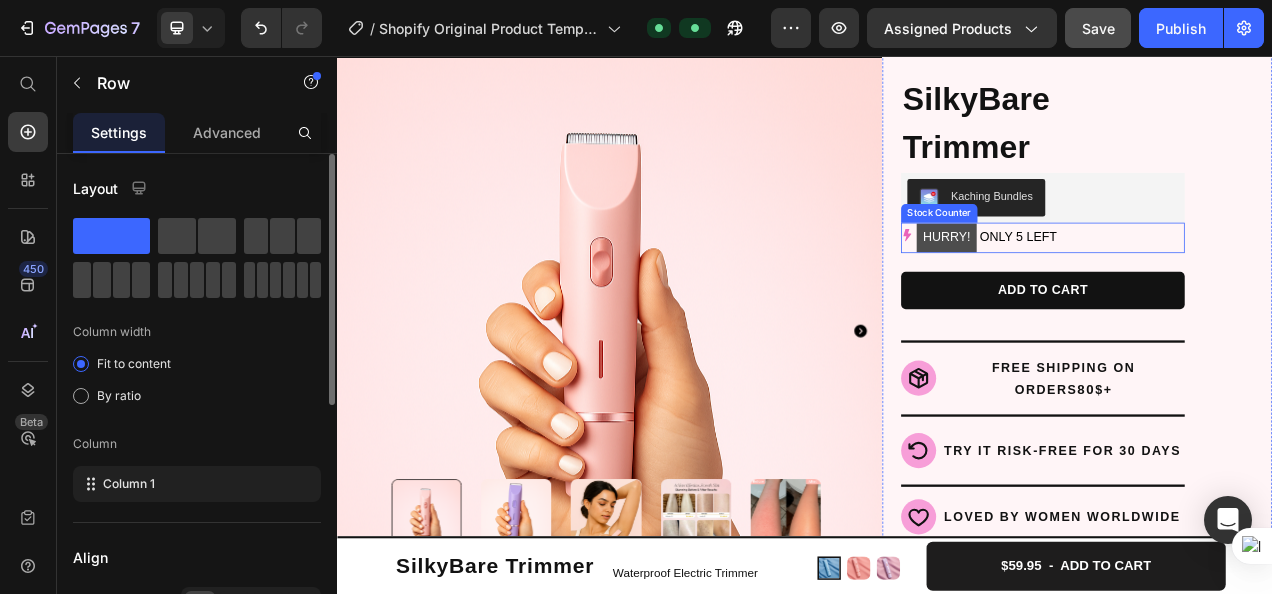 click on "HURRY!  ONLY 5 LEFT" at bounding box center [1243, 289] 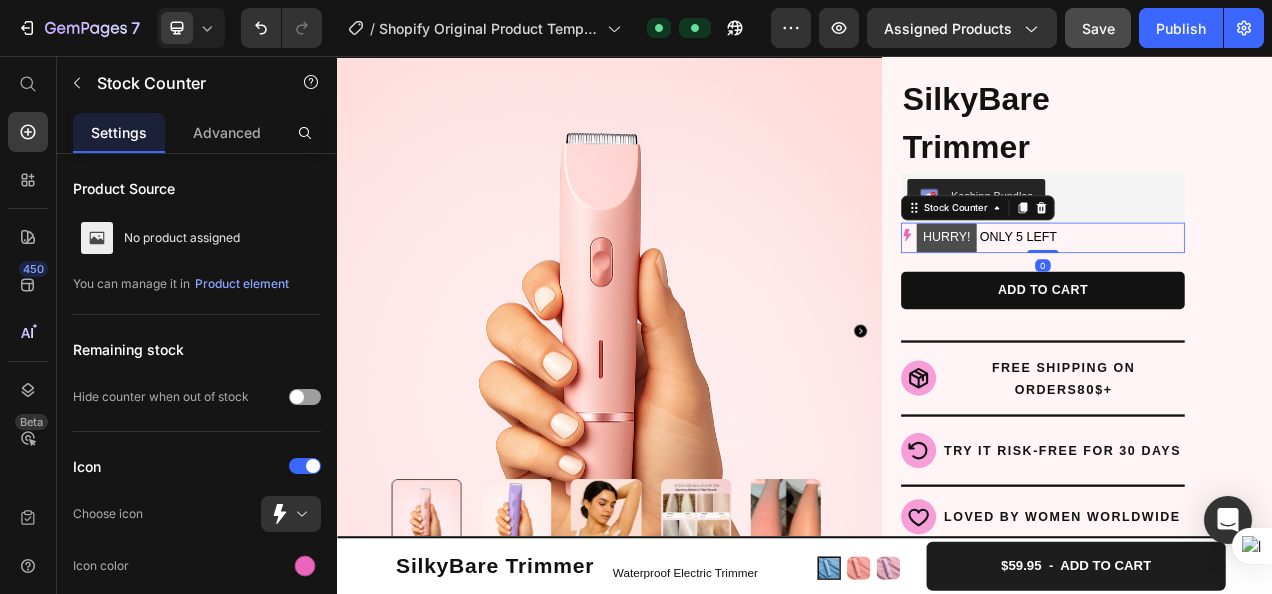 click on "HURRY!" at bounding box center [1119, 289] 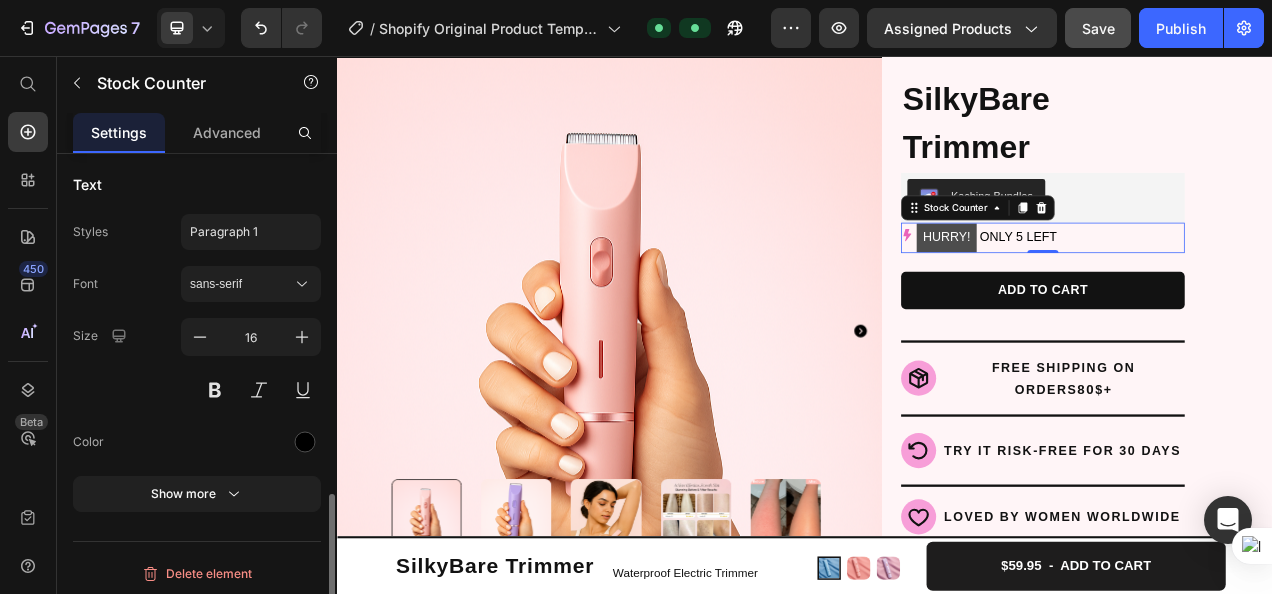 scroll, scrollTop: 1074, scrollLeft: 0, axis: vertical 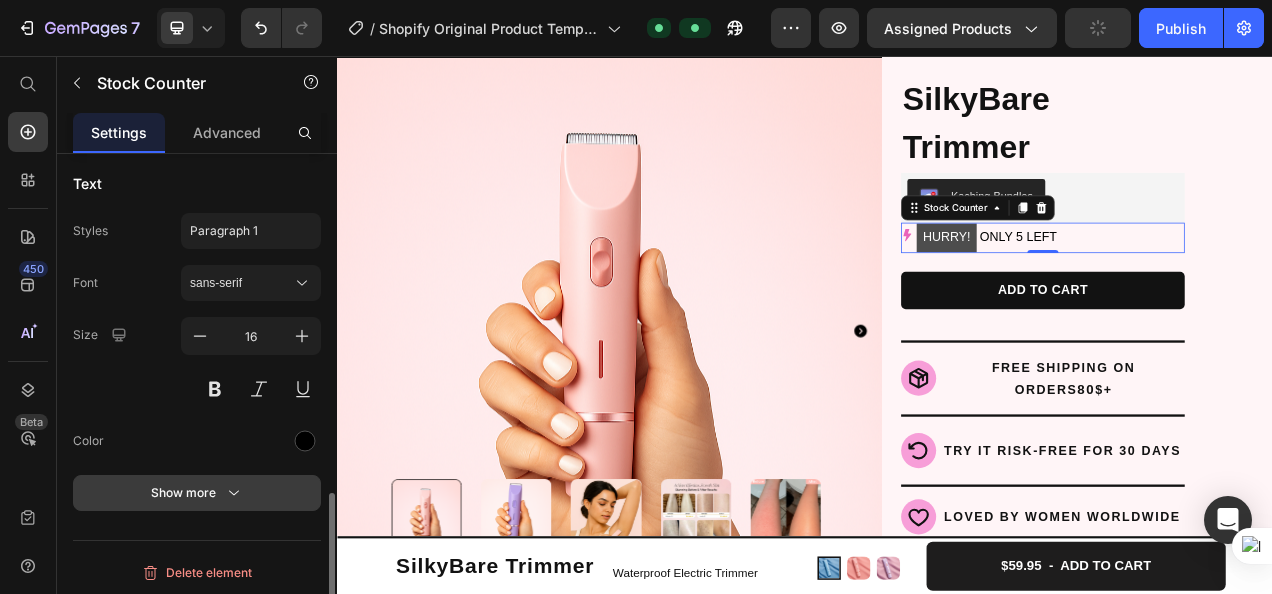 click on "Show more" at bounding box center (197, 493) 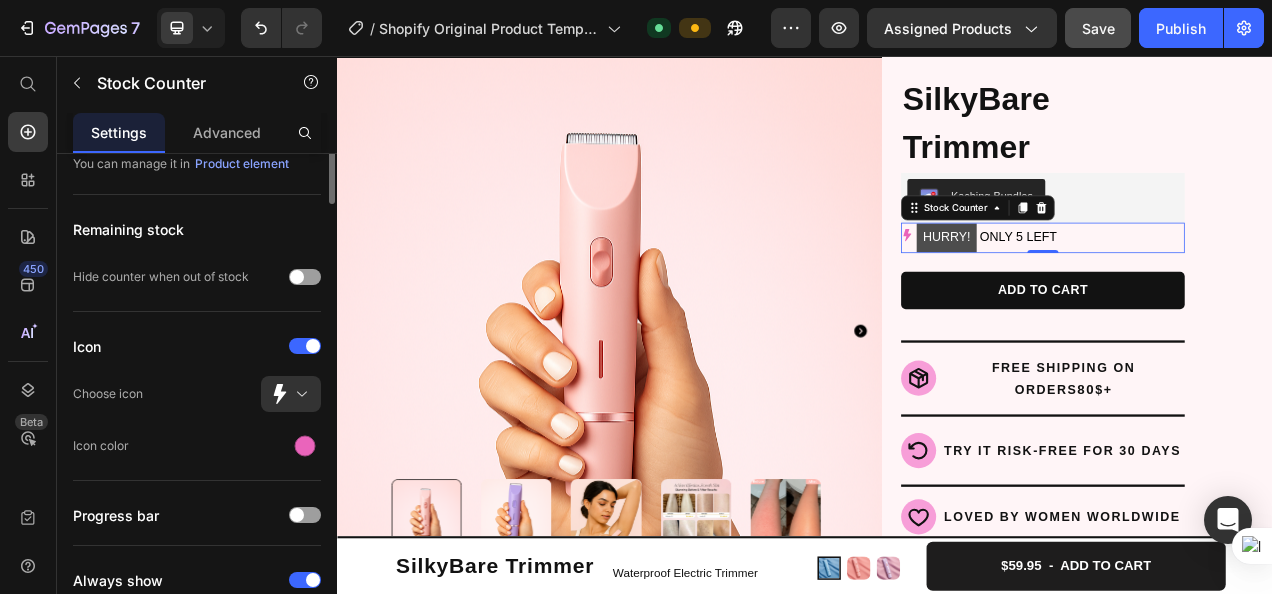 scroll, scrollTop: 0, scrollLeft: 0, axis: both 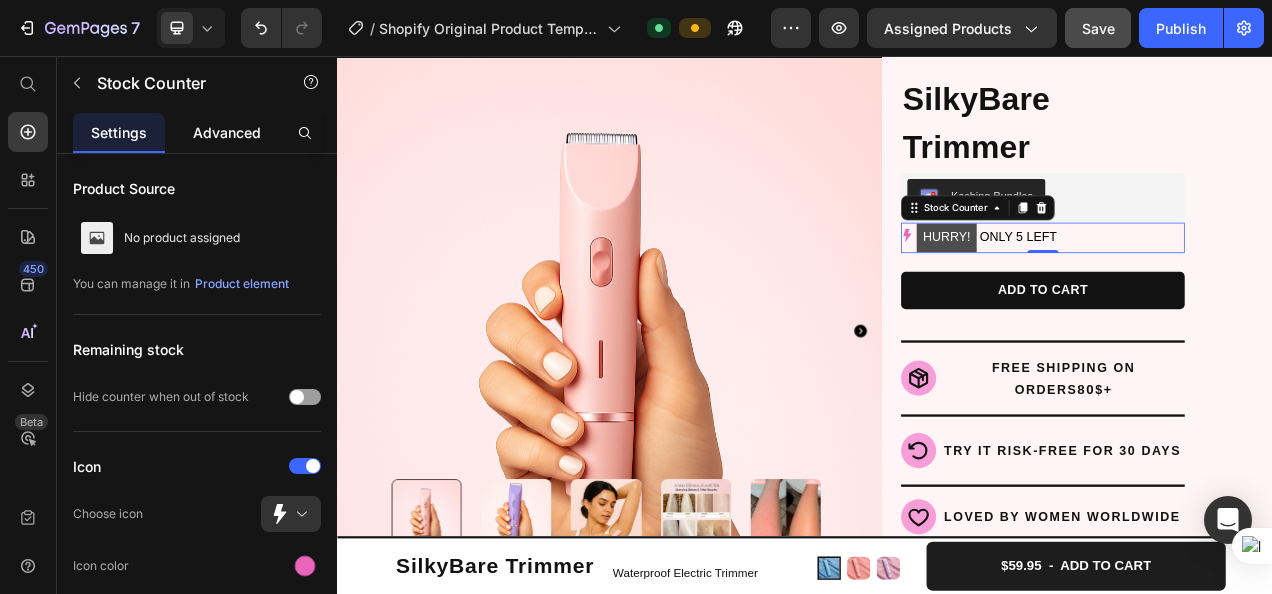 click on "Advanced" at bounding box center [227, 132] 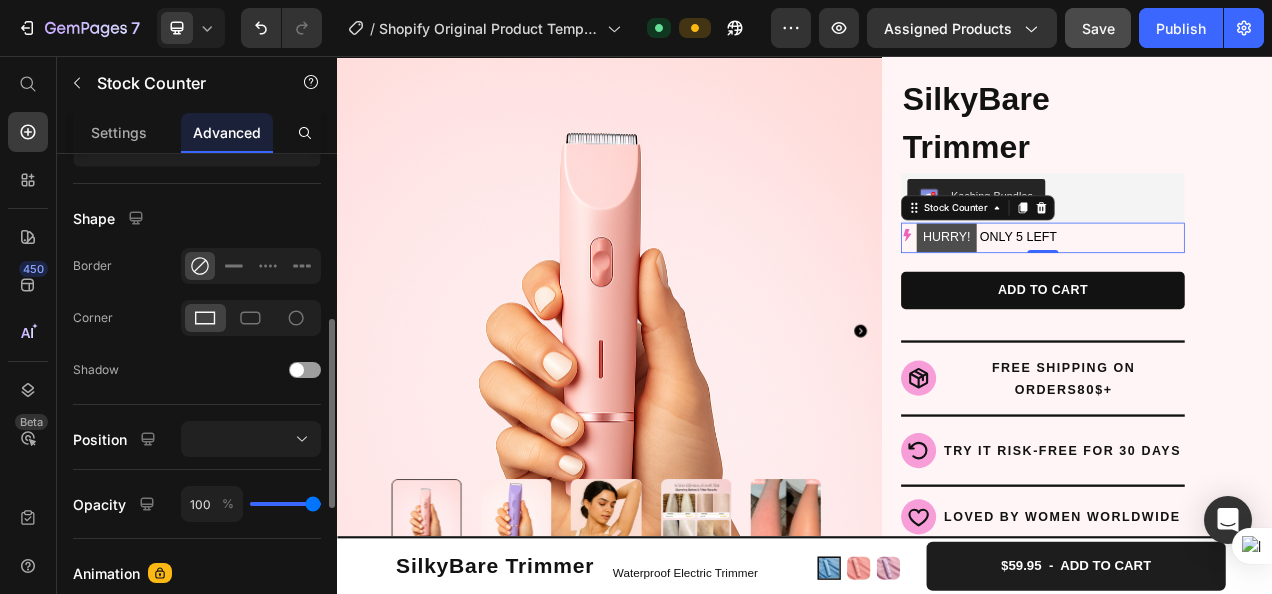 scroll, scrollTop: 472, scrollLeft: 0, axis: vertical 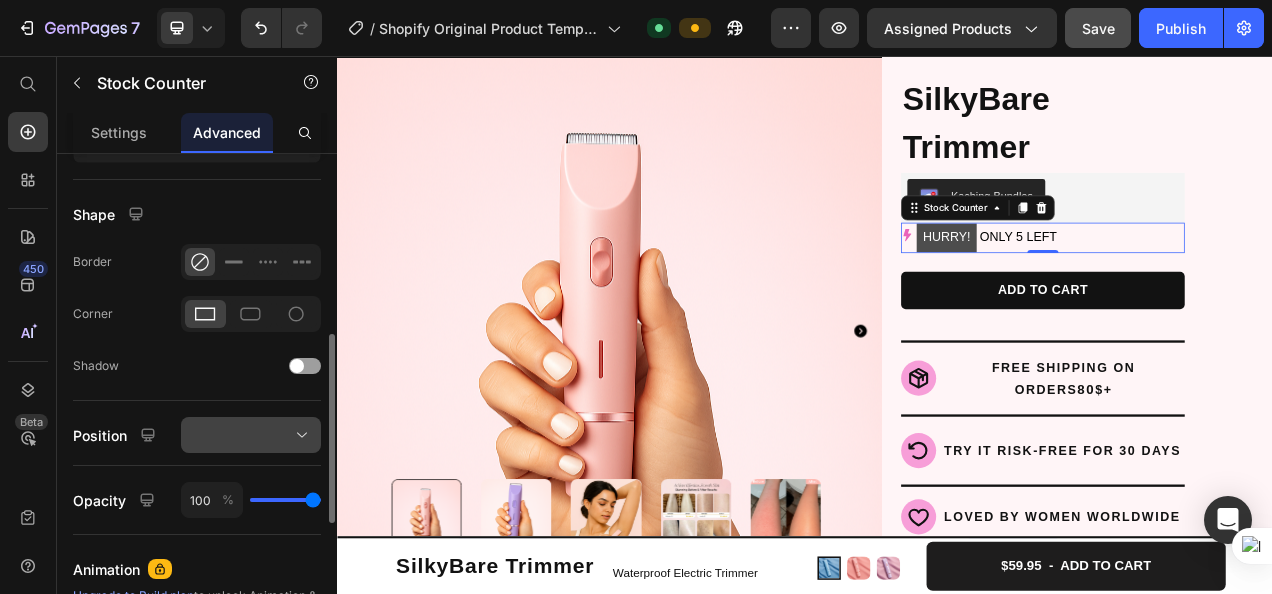 click 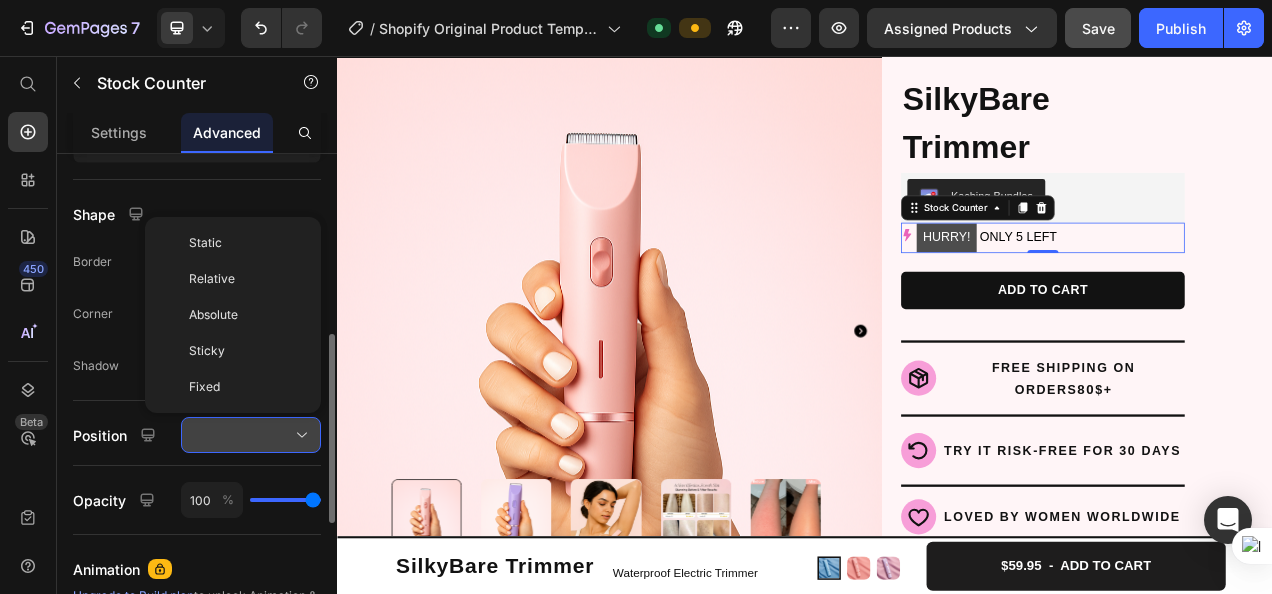 click 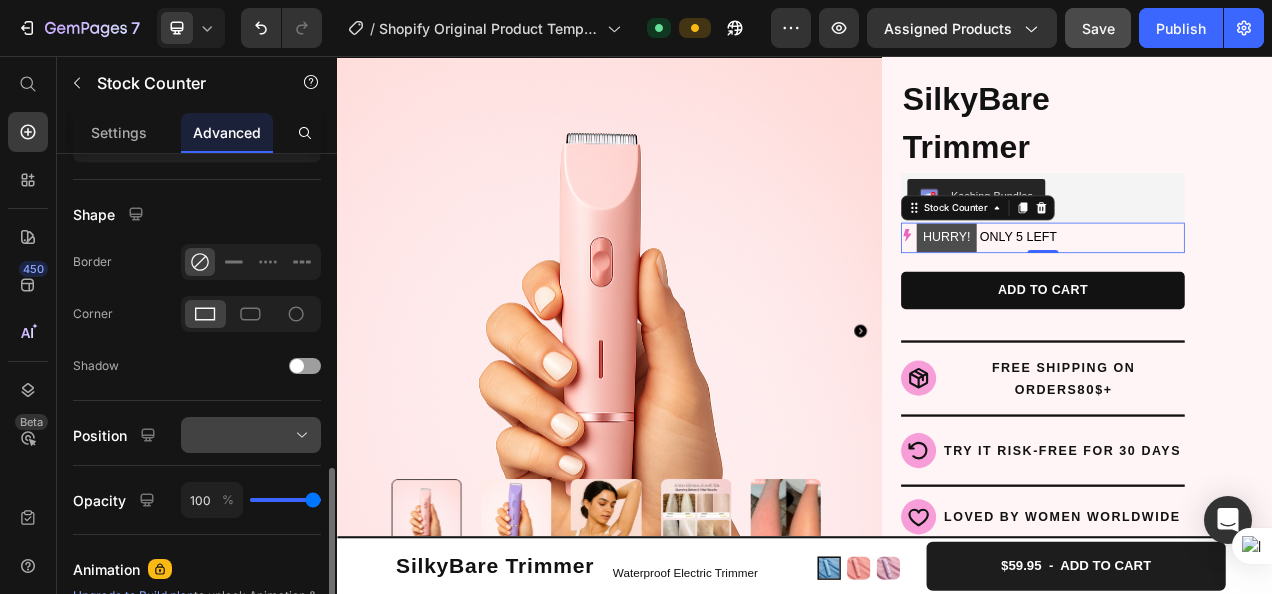 scroll, scrollTop: 794, scrollLeft: 0, axis: vertical 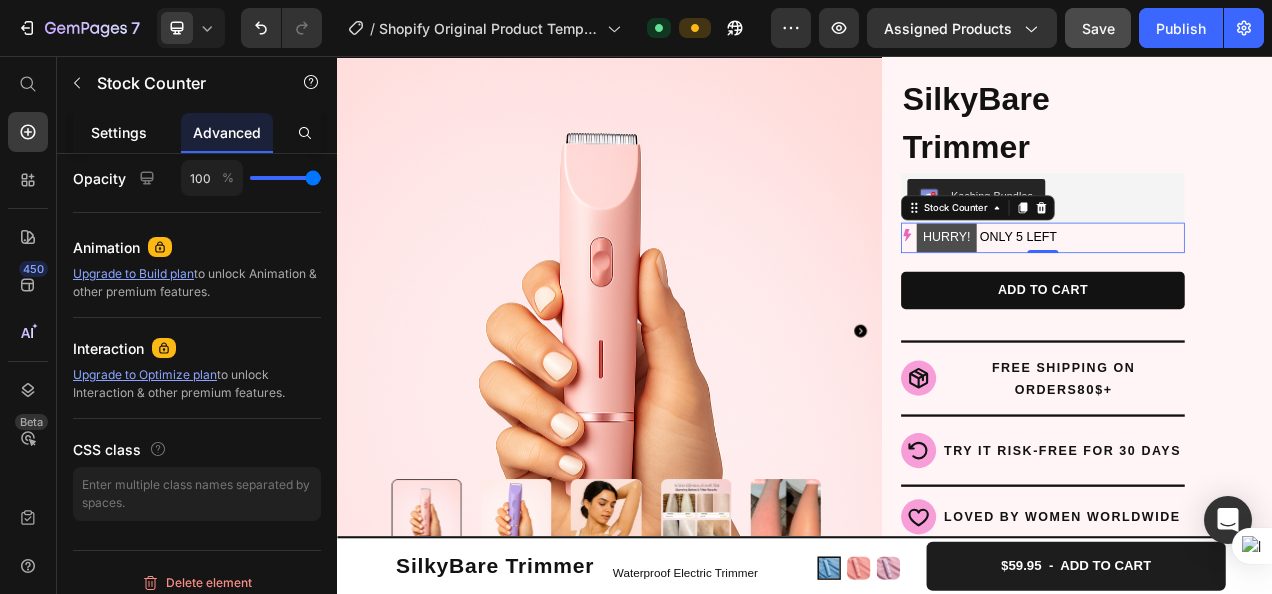 click on "Settings" at bounding box center [119, 132] 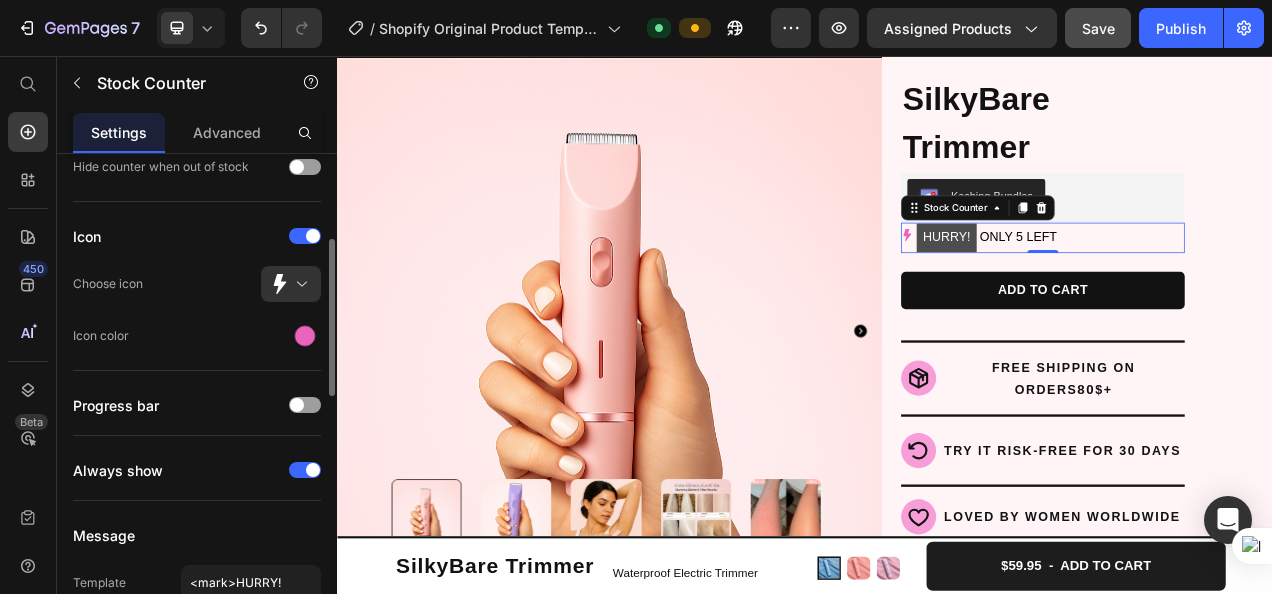 scroll, scrollTop: 454, scrollLeft: 0, axis: vertical 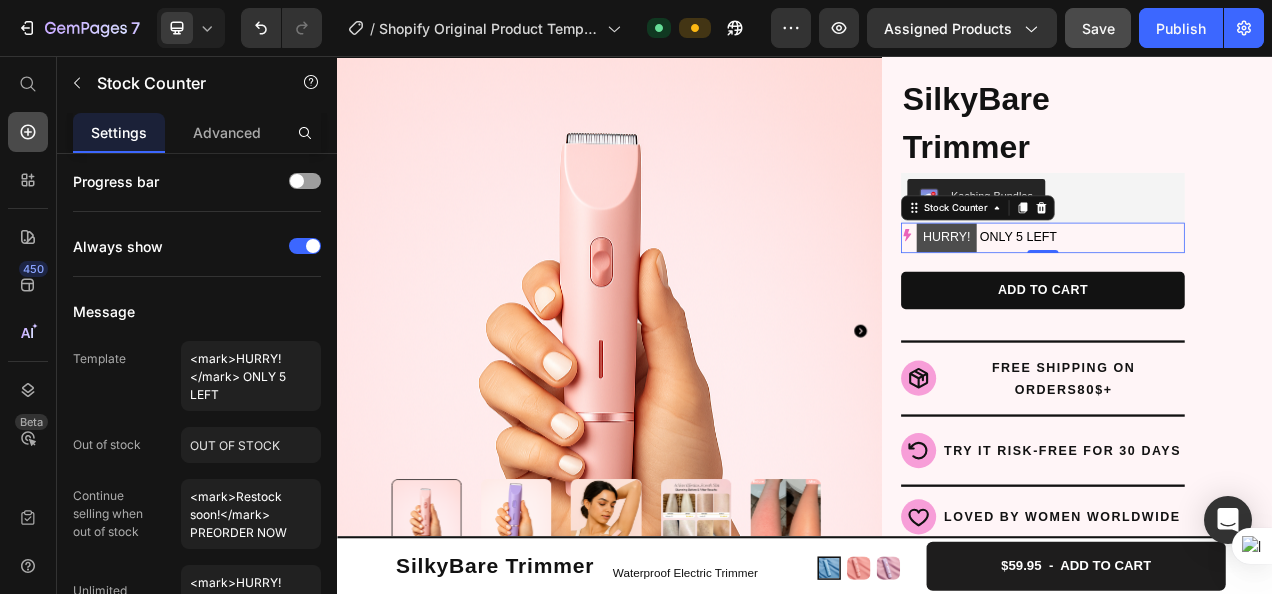 click 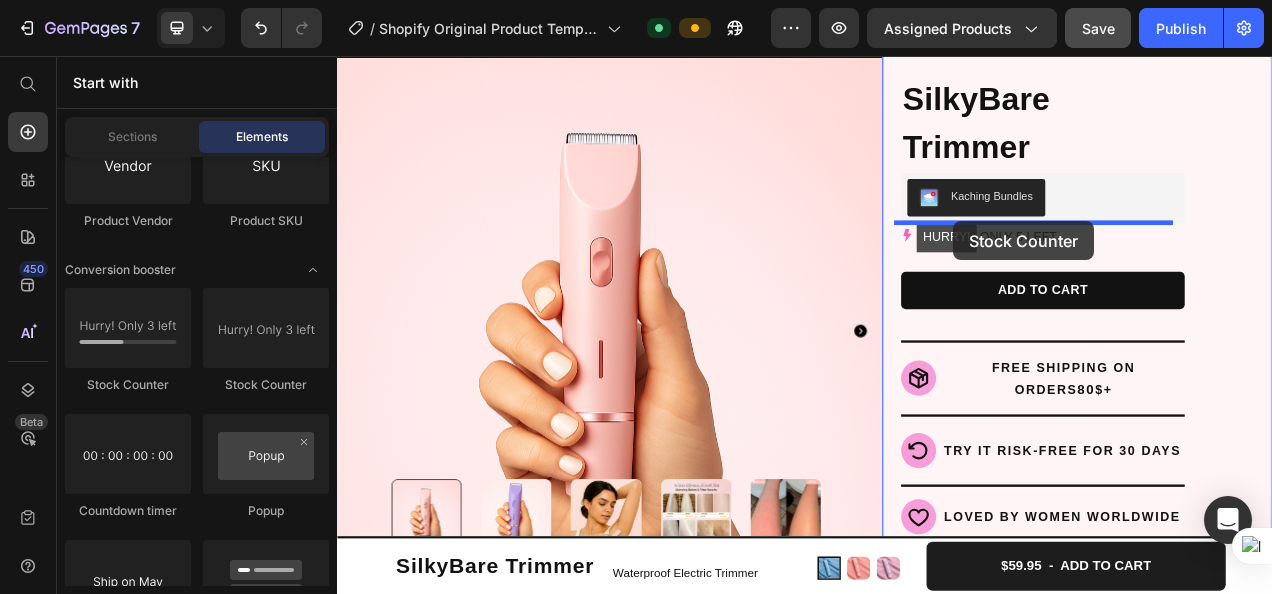 drag, startPoint x: 467, startPoint y: 381, endPoint x: 1128, endPoint y: 268, distance: 670.5893 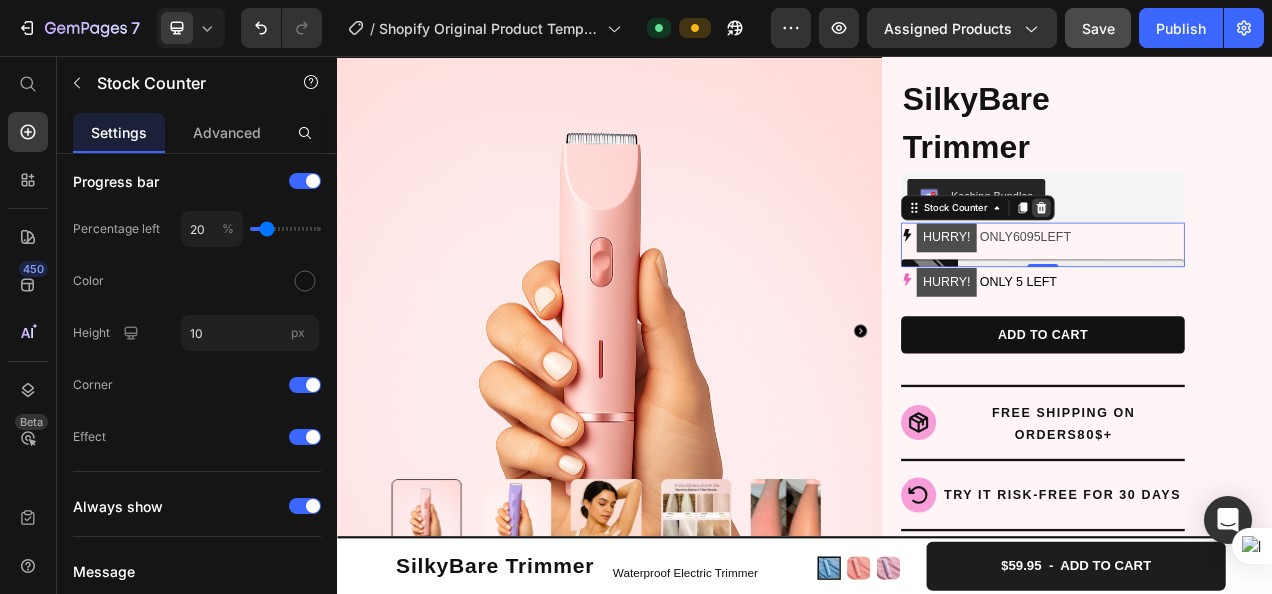 click 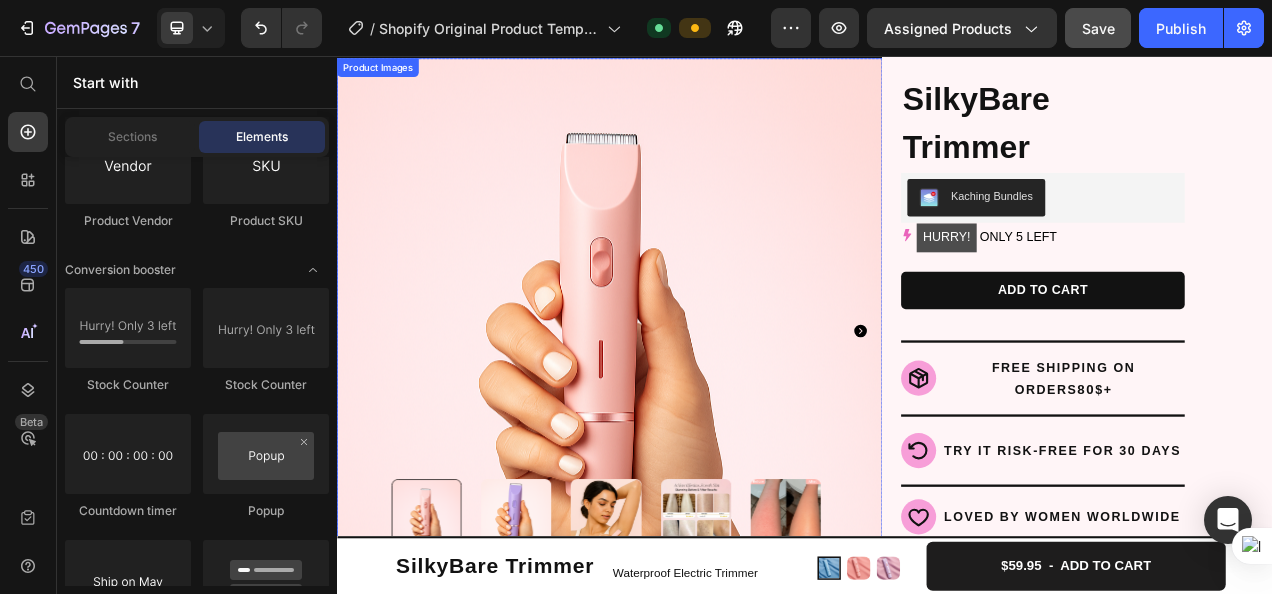 scroll, scrollTop: 177, scrollLeft: 0, axis: vertical 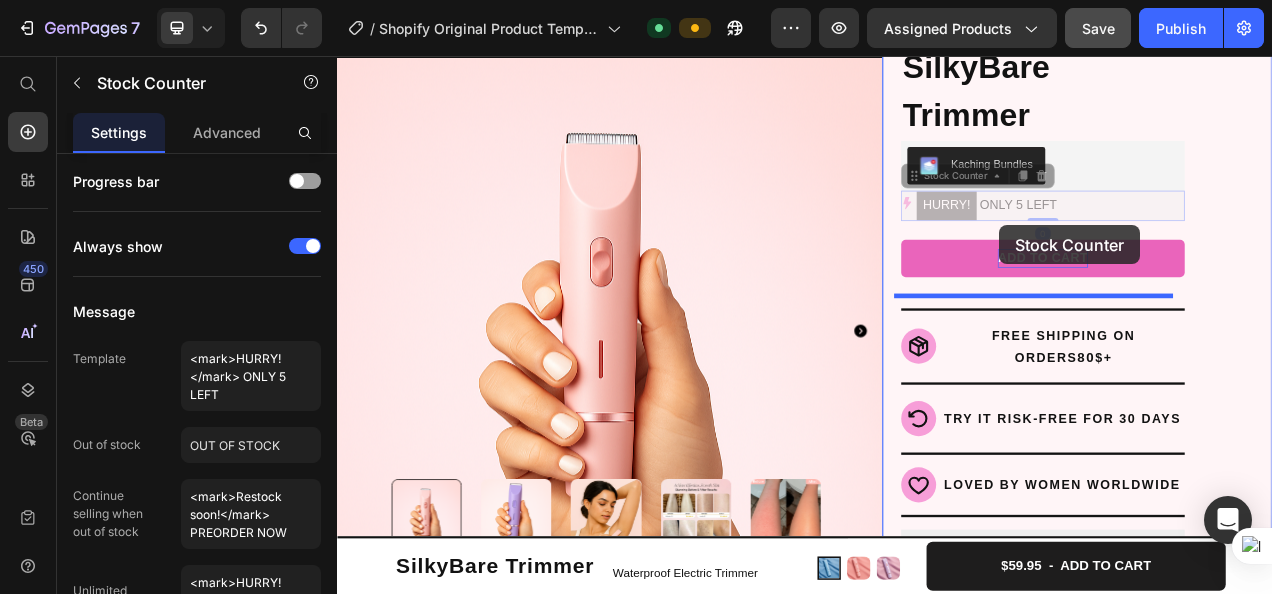 drag, startPoint x: 1186, startPoint y: 263, endPoint x: 1183, endPoint y: 274, distance: 11.401754 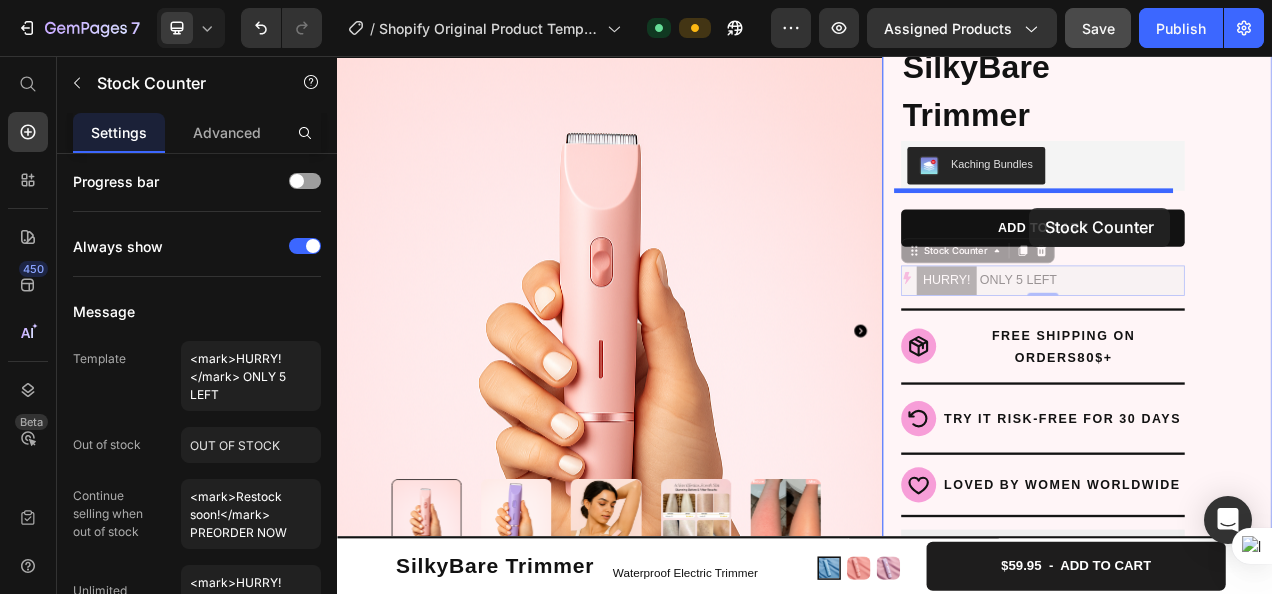 drag, startPoint x: 1253, startPoint y: 342, endPoint x: 1225, endPoint y: 251, distance: 95.2103 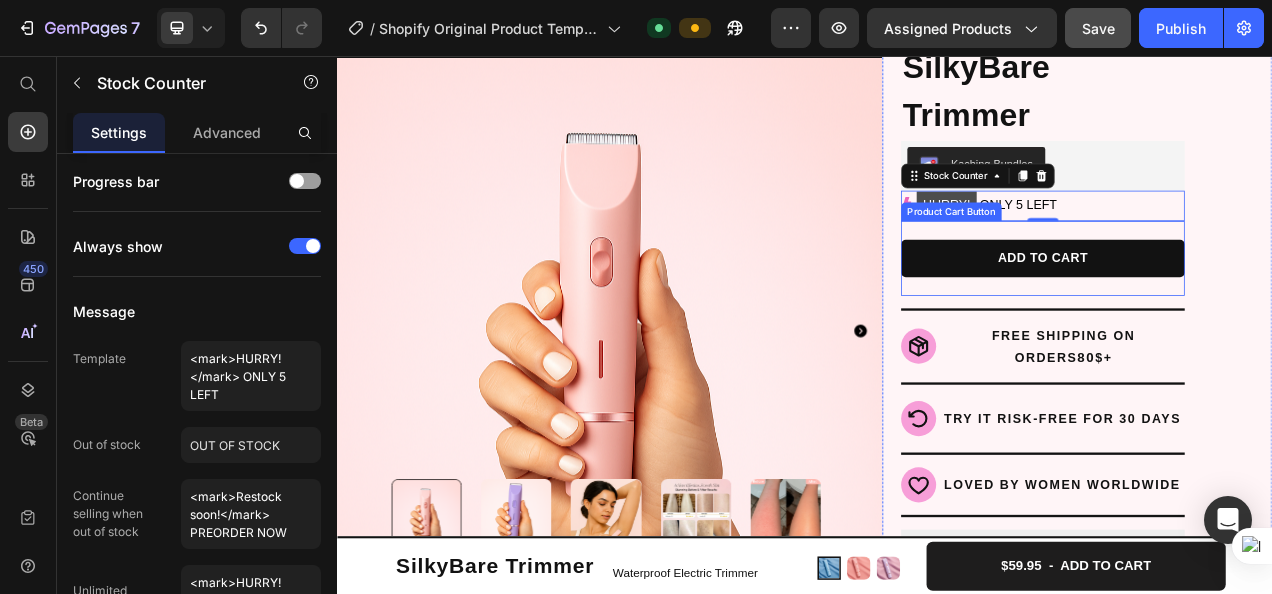 click on "ADD TO CART Product Cart Button" at bounding box center [1243, 316] 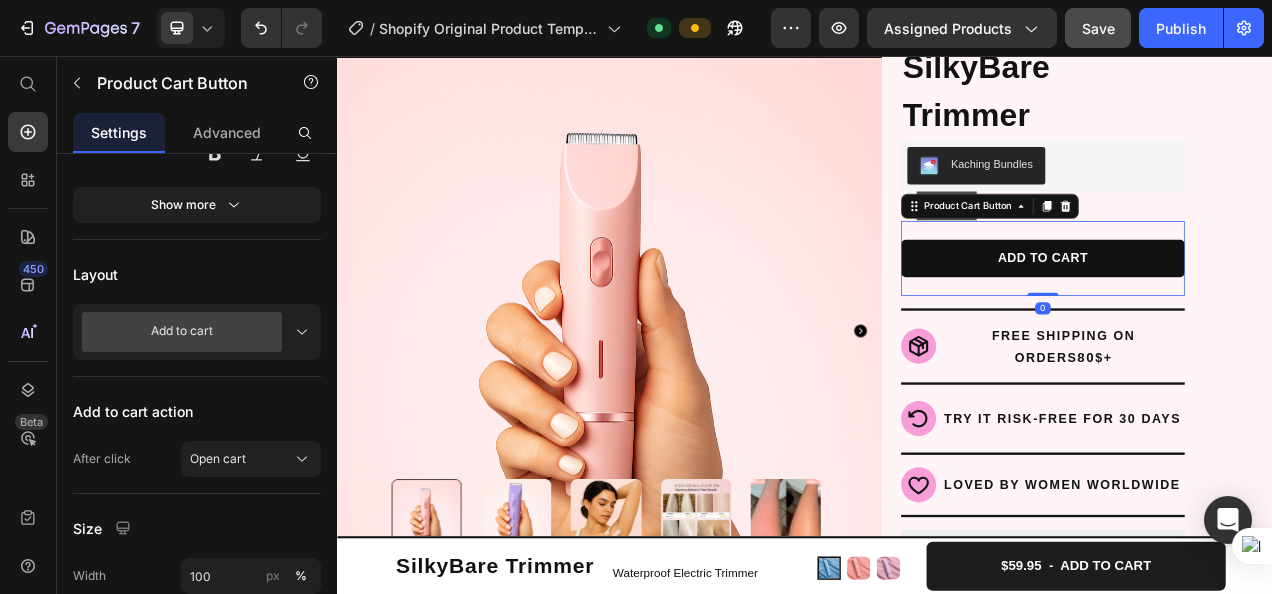 scroll, scrollTop: 0, scrollLeft: 0, axis: both 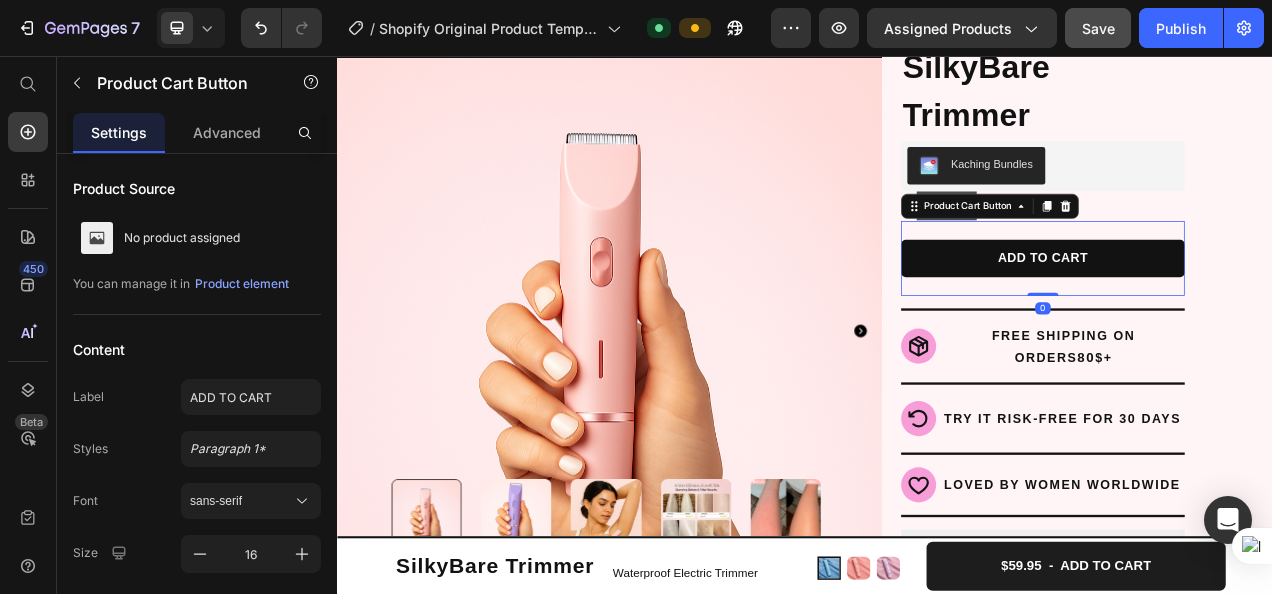 click on "ADD TO CART Product Cart Button   0" at bounding box center (1243, 316) 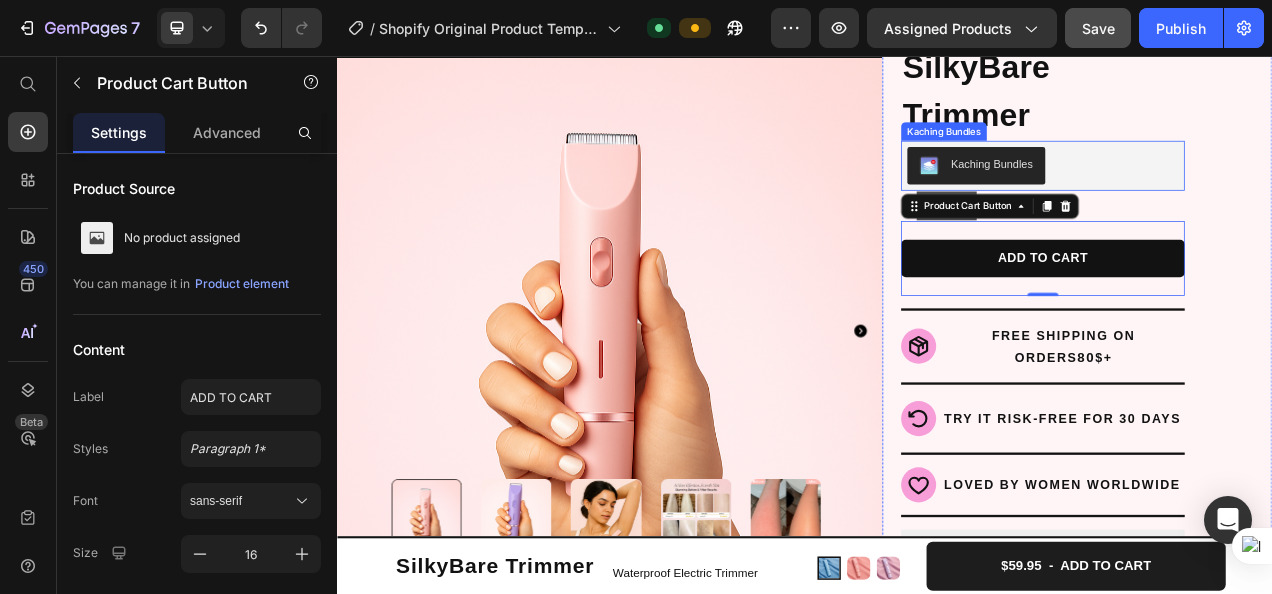 click on "Kaching Bundles" at bounding box center (1243, 197) 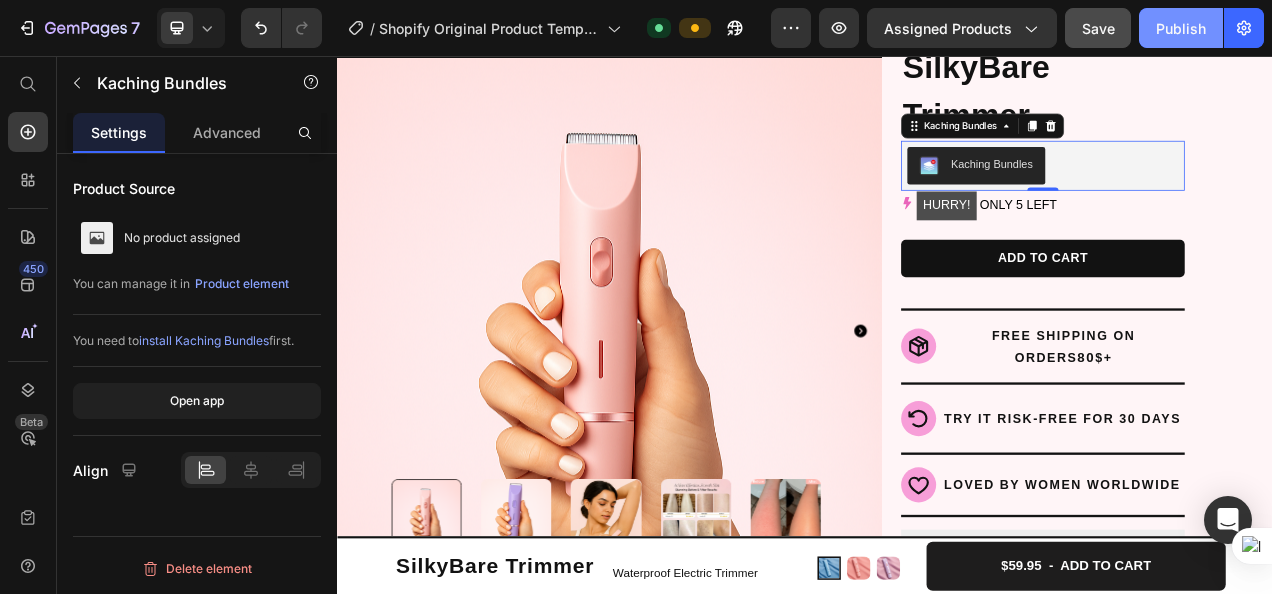 click on "Publish" at bounding box center (1181, 28) 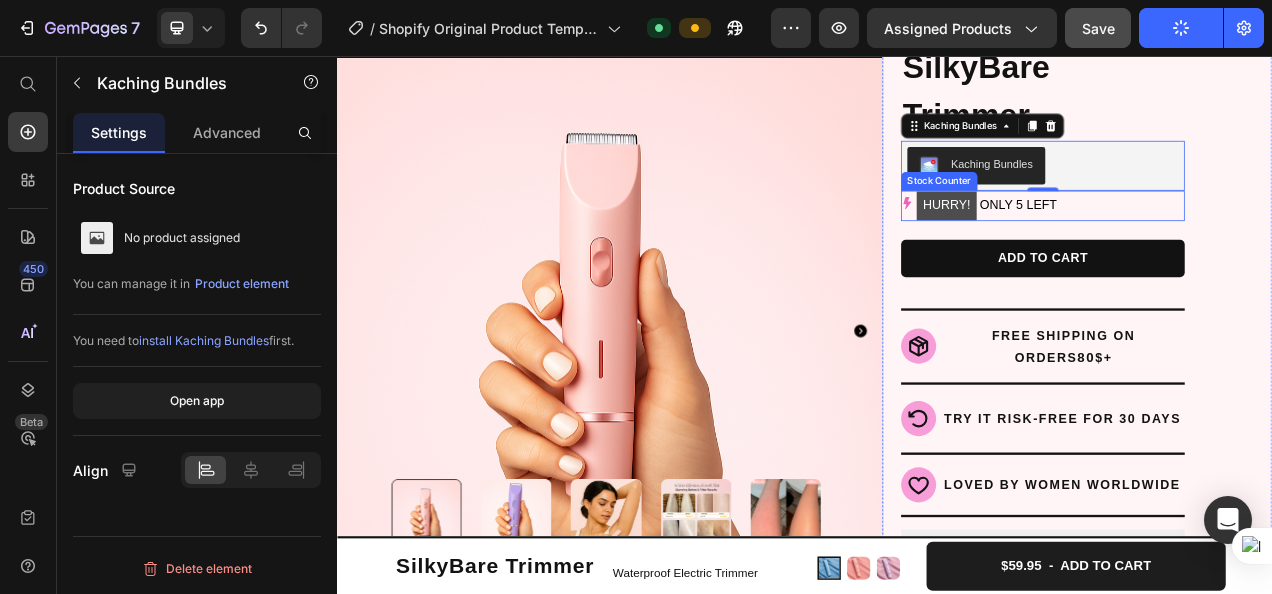 click on "HURRY!  ONLY 5 LEFT" at bounding box center [1243, 248] 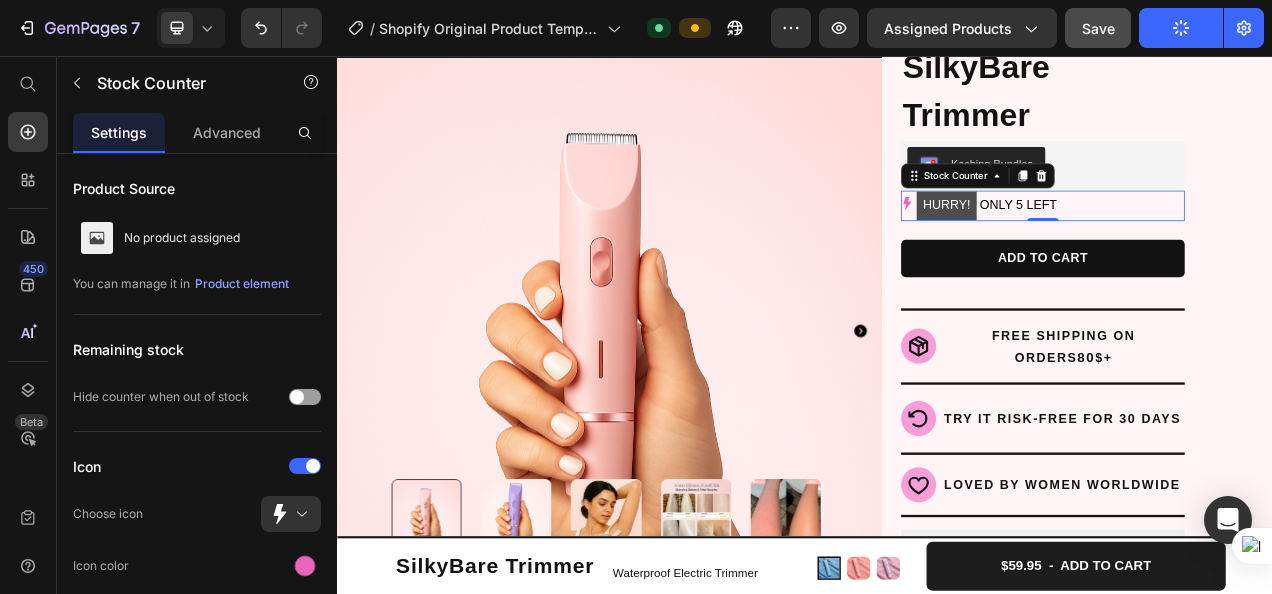 click on "0" at bounding box center [1243, 284] 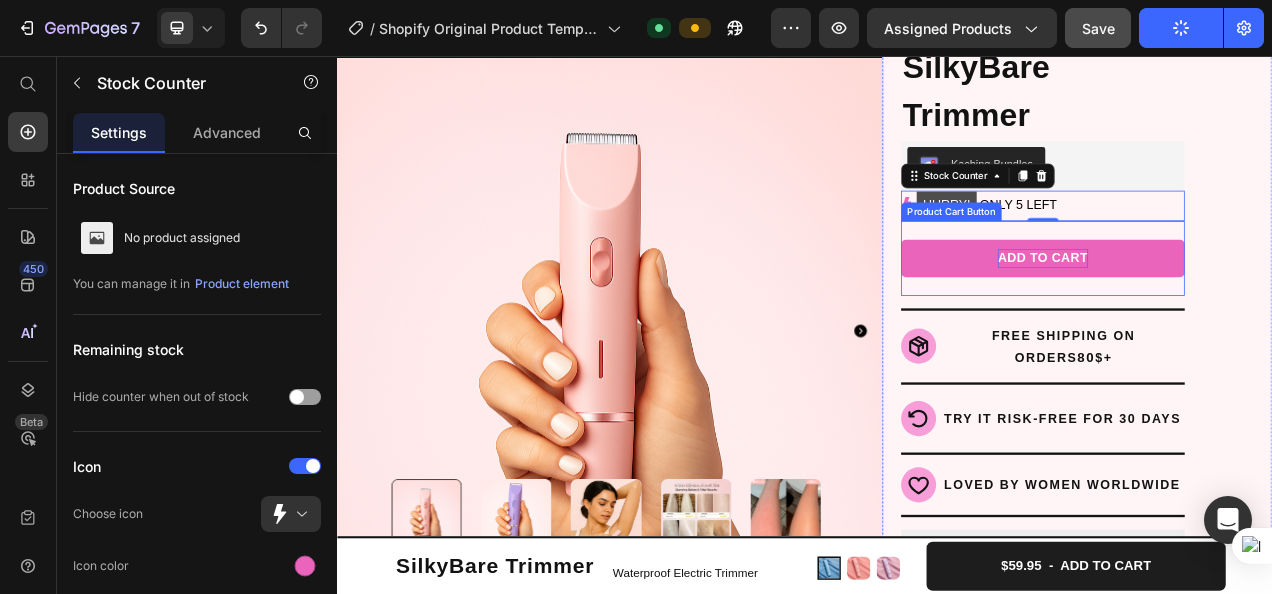 click on "ADD TO CART" at bounding box center (1242, 316) 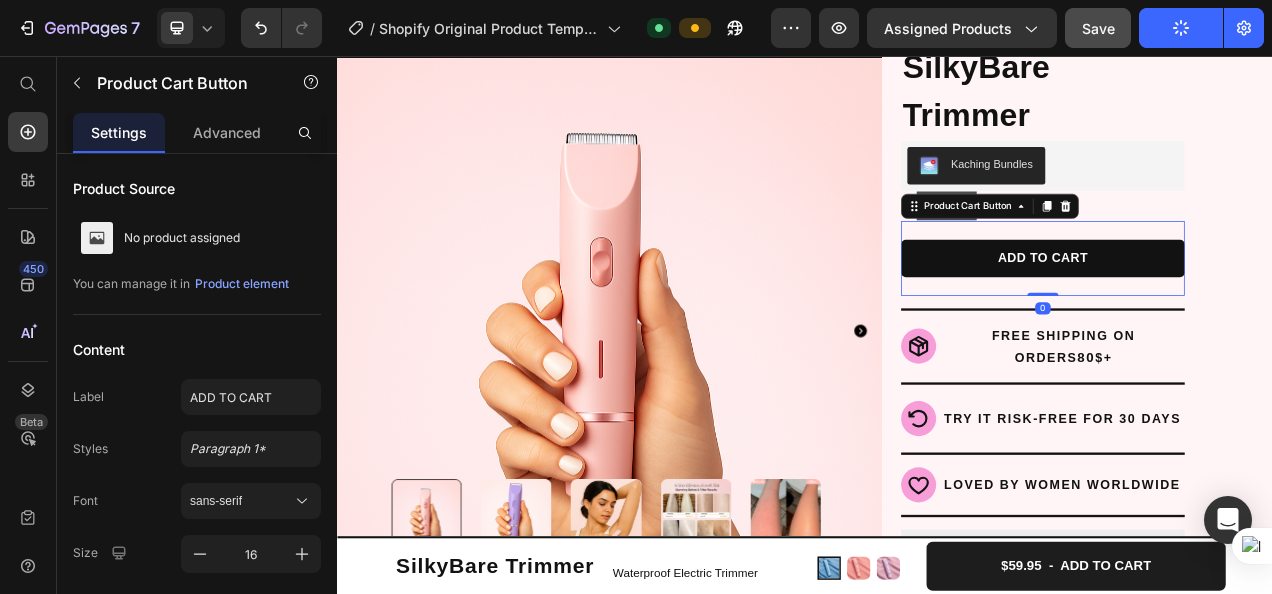 click on "ADD TO CART Product Cart Button   0" at bounding box center [1243, 316] 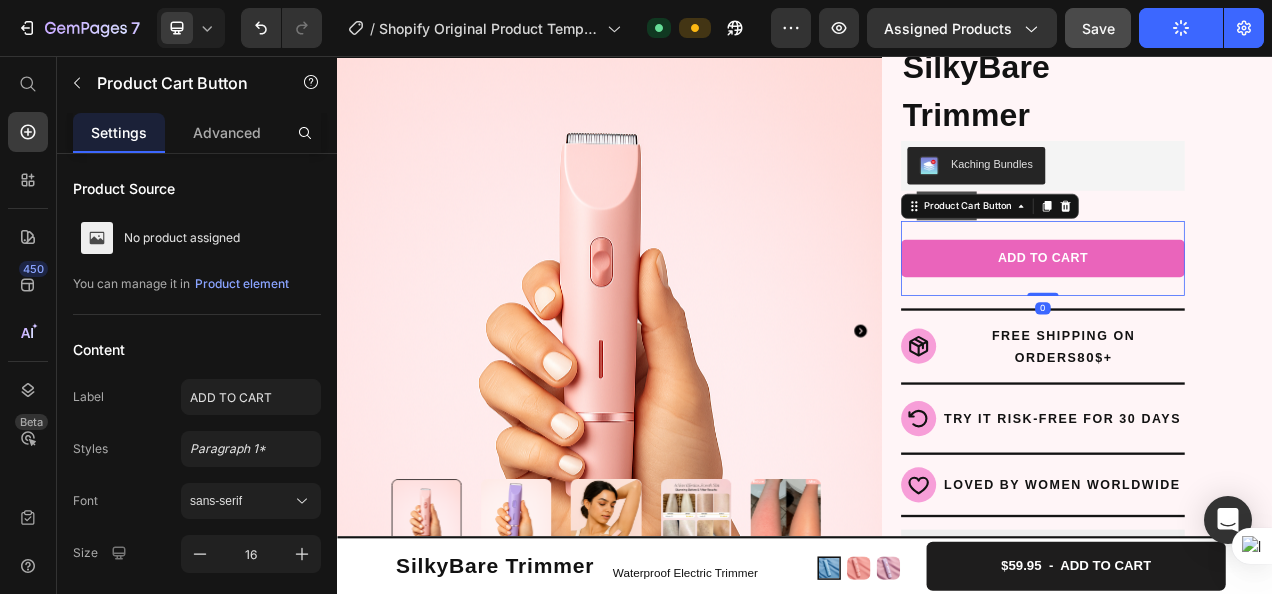 drag, startPoint x: 1241, startPoint y: 361, endPoint x: 1246, endPoint y: 336, distance: 25.495098 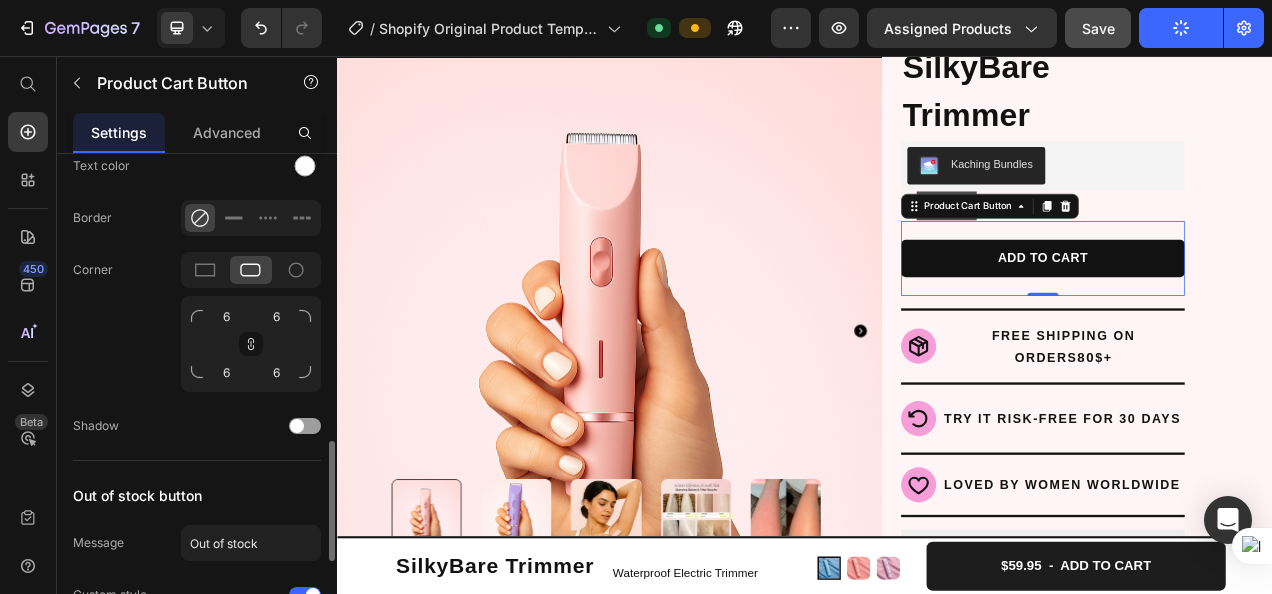 scroll, scrollTop: 1184, scrollLeft: 0, axis: vertical 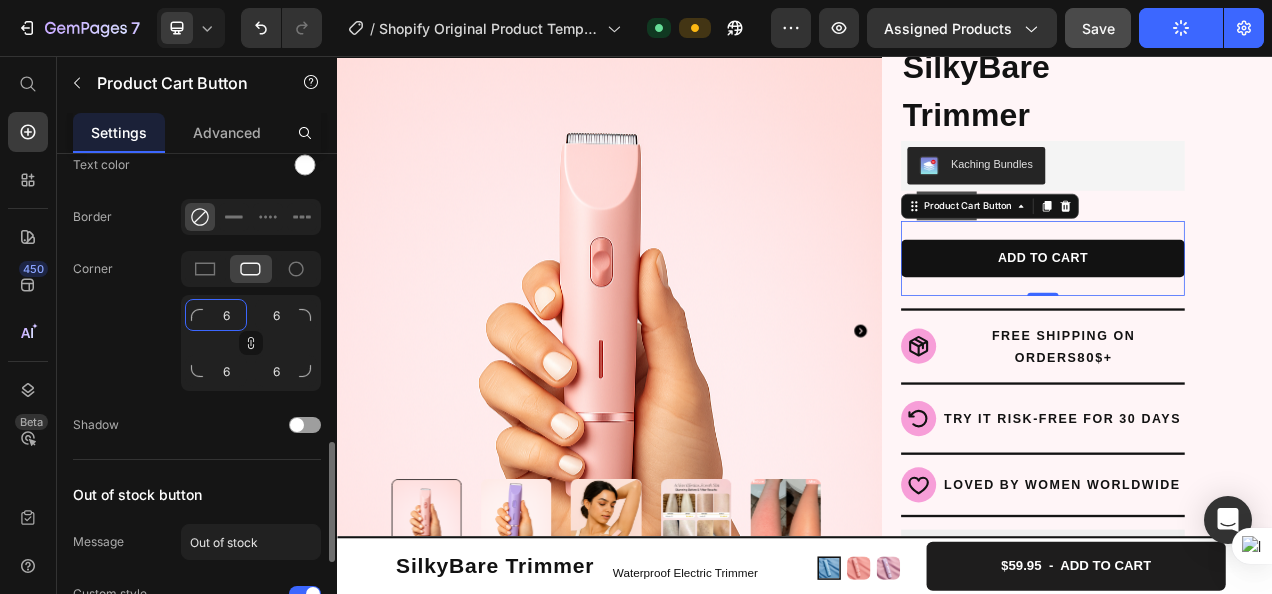 click on "6" 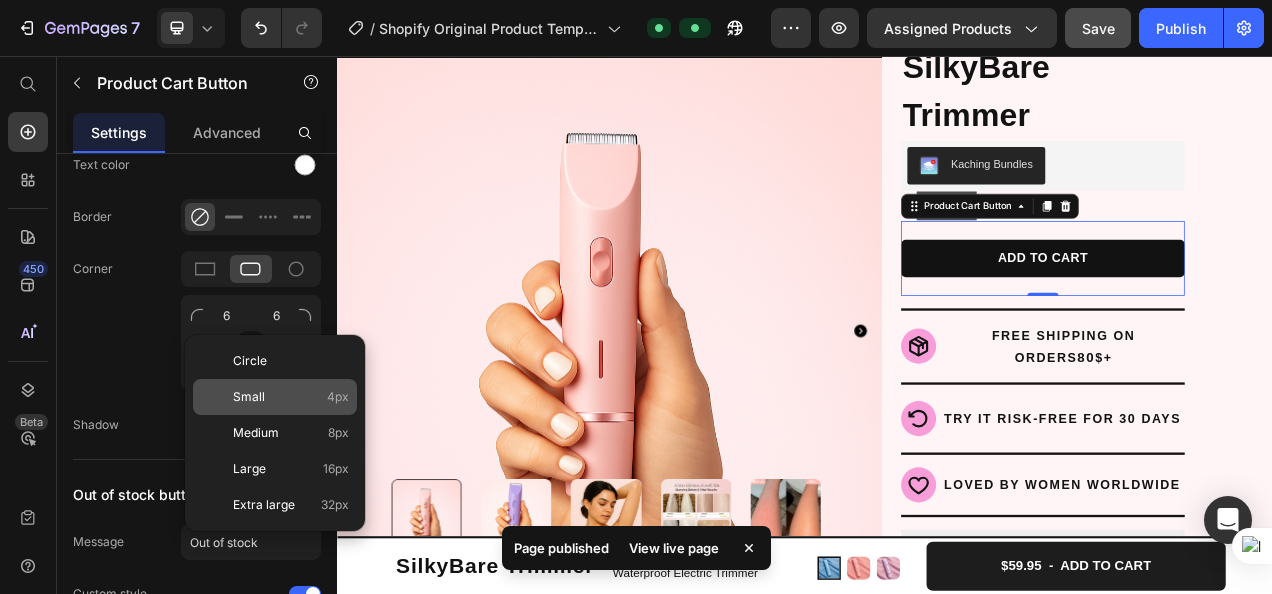 click on "Small 4px" at bounding box center (291, 397) 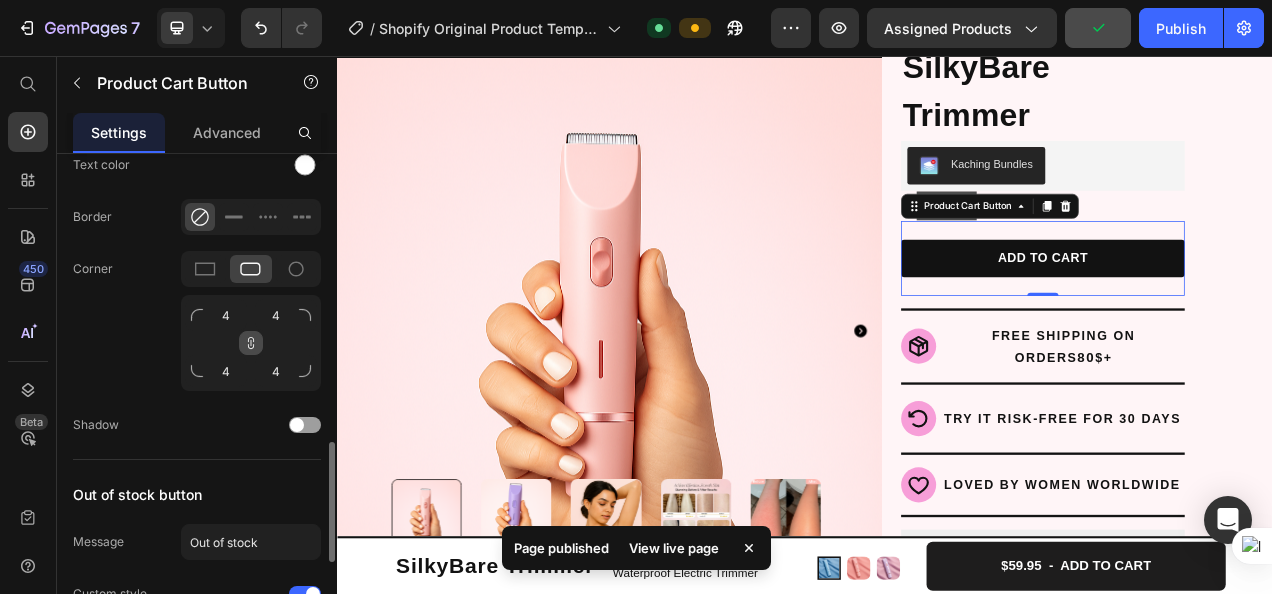 click 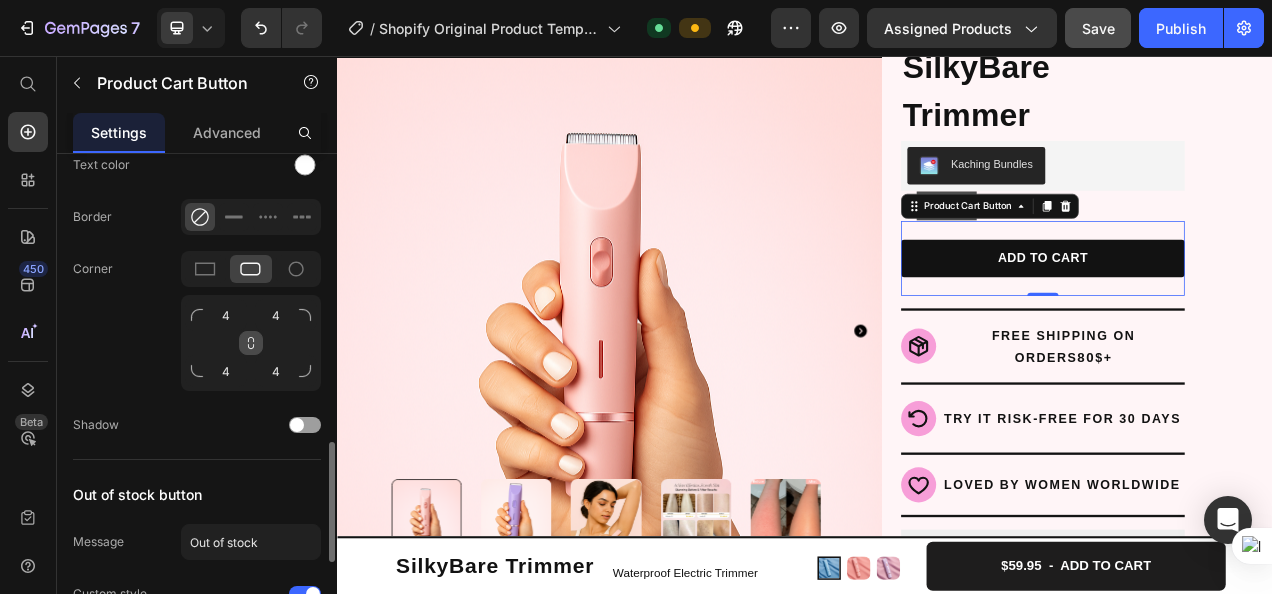 click 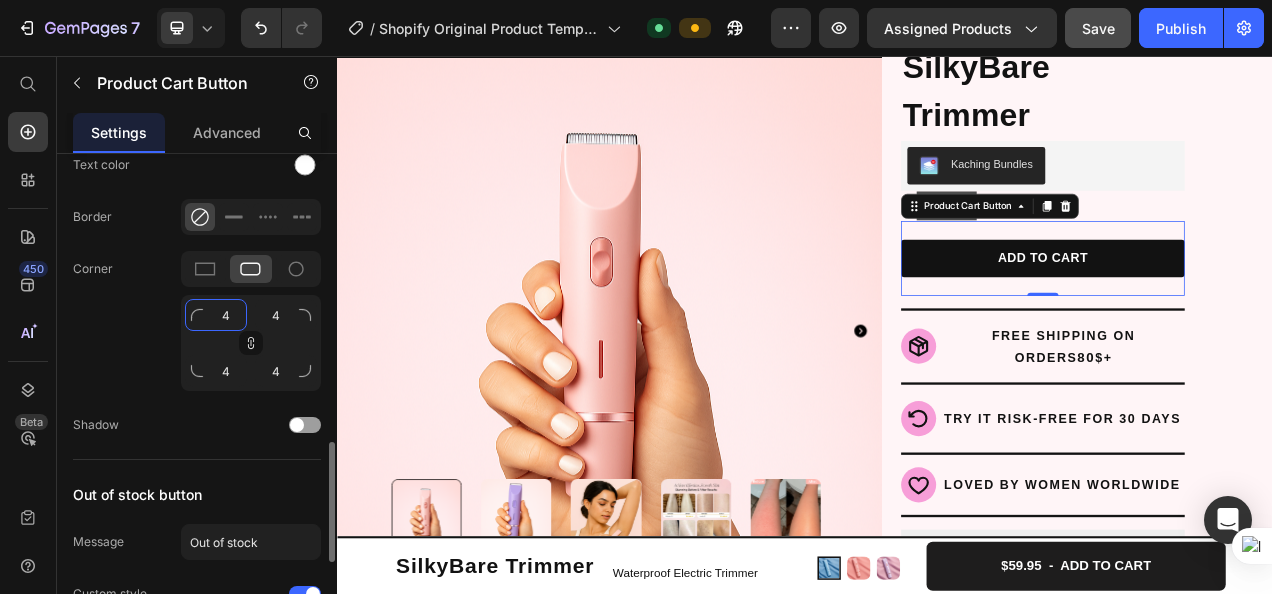 click on "4" 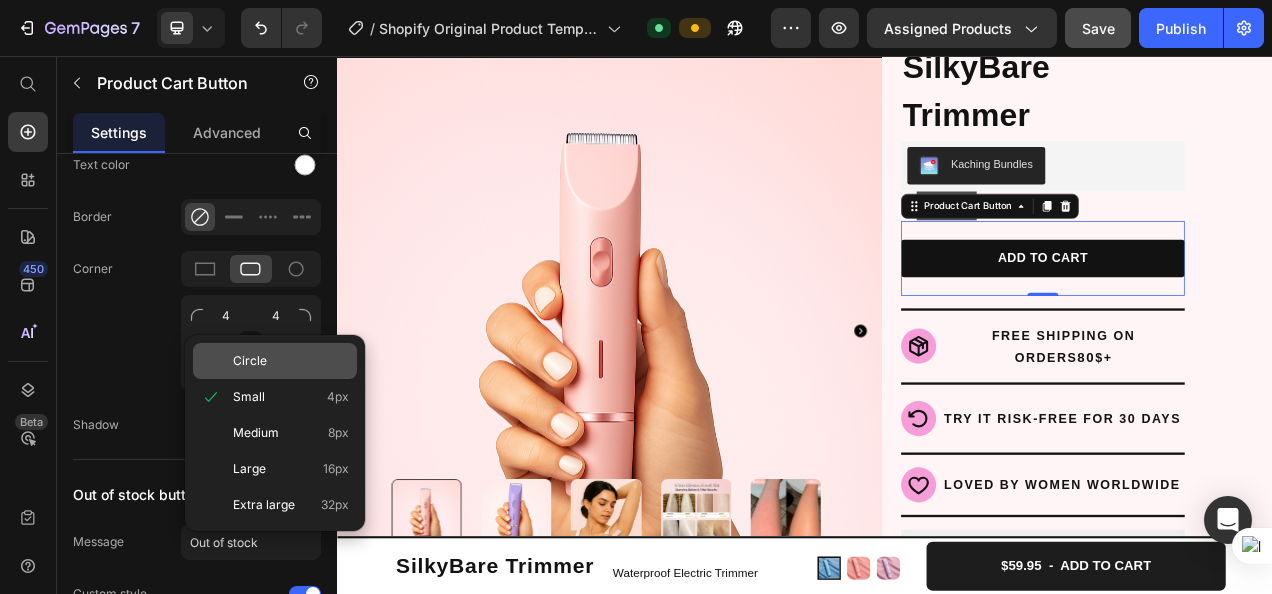 click on "Circle" at bounding box center [291, 361] 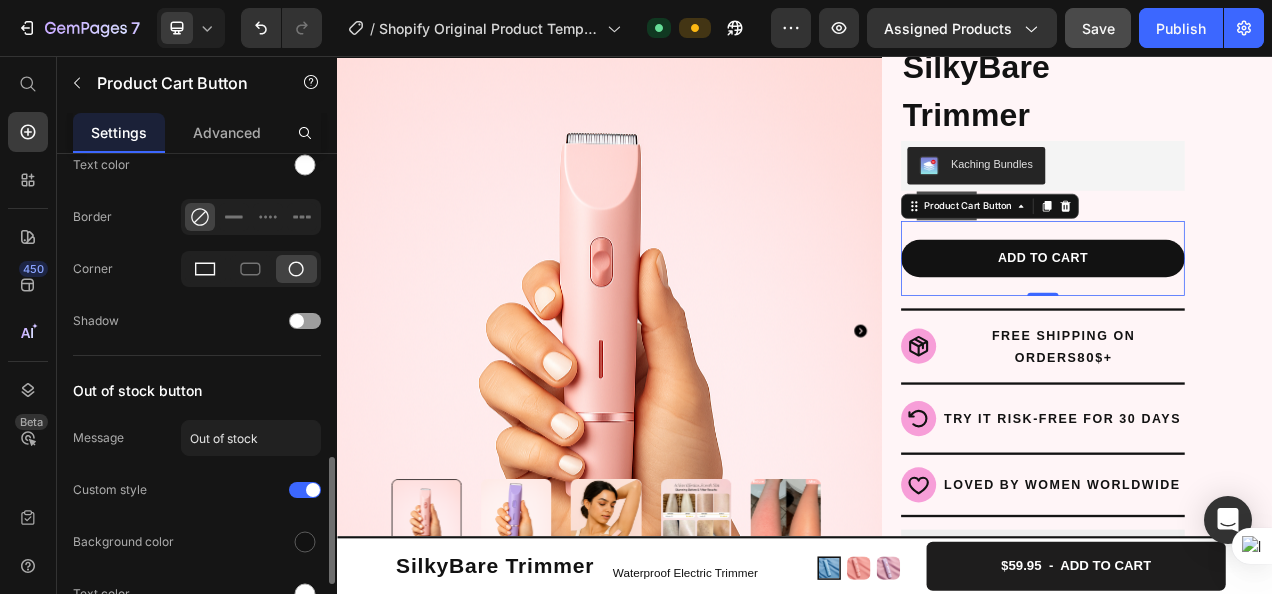 click 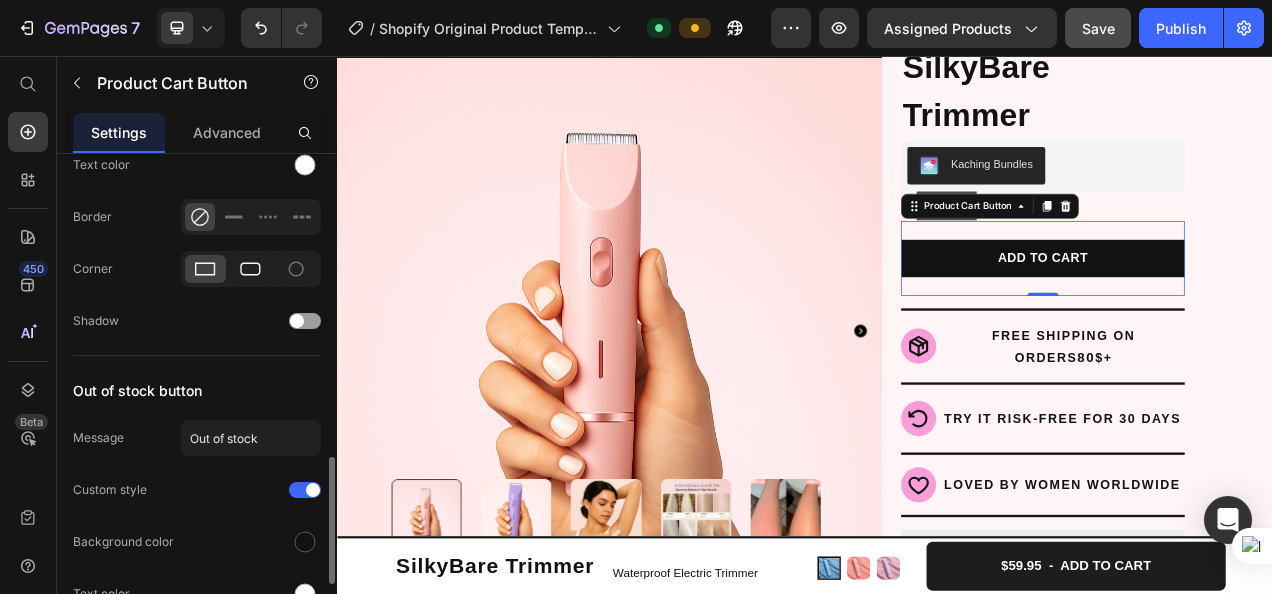 click 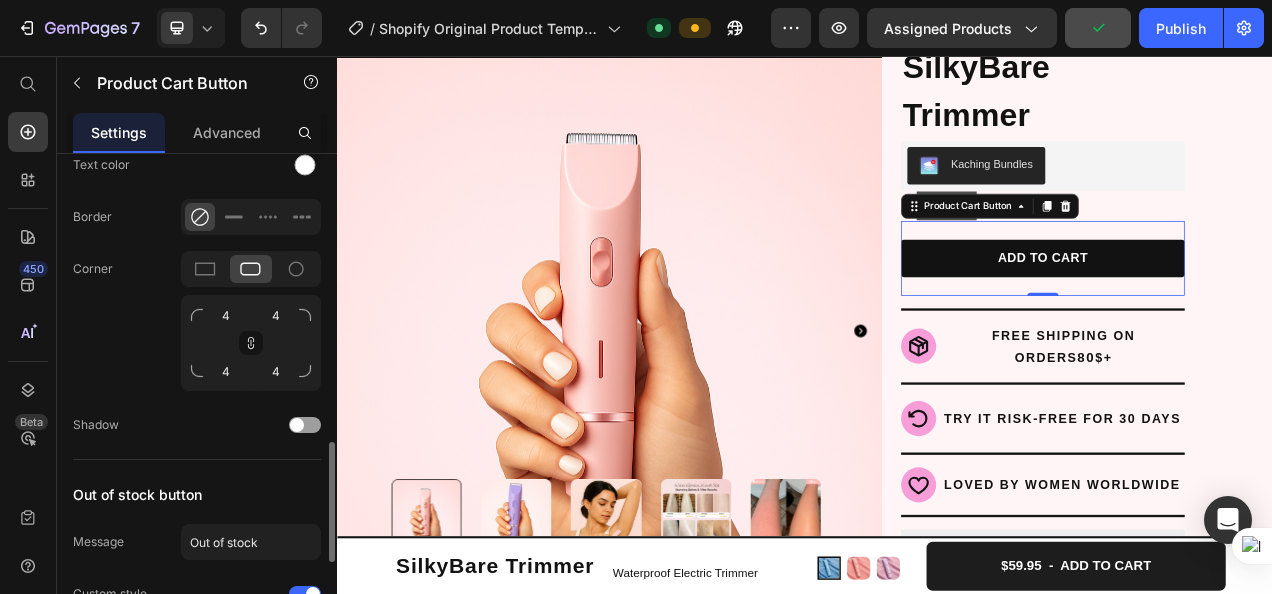click 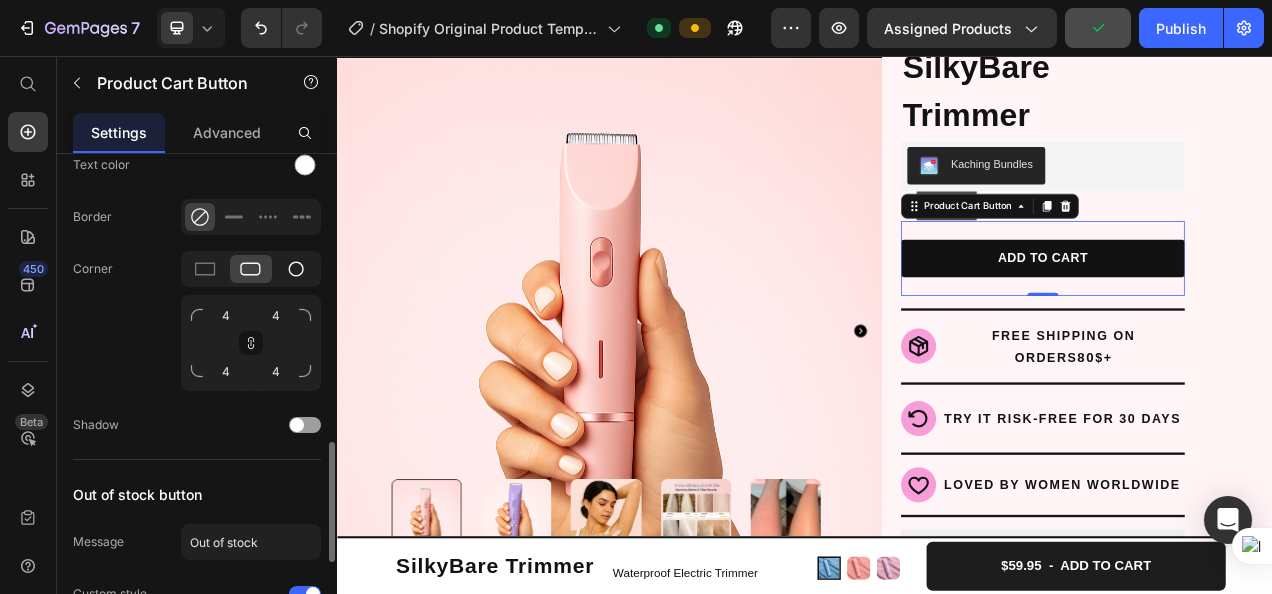 click 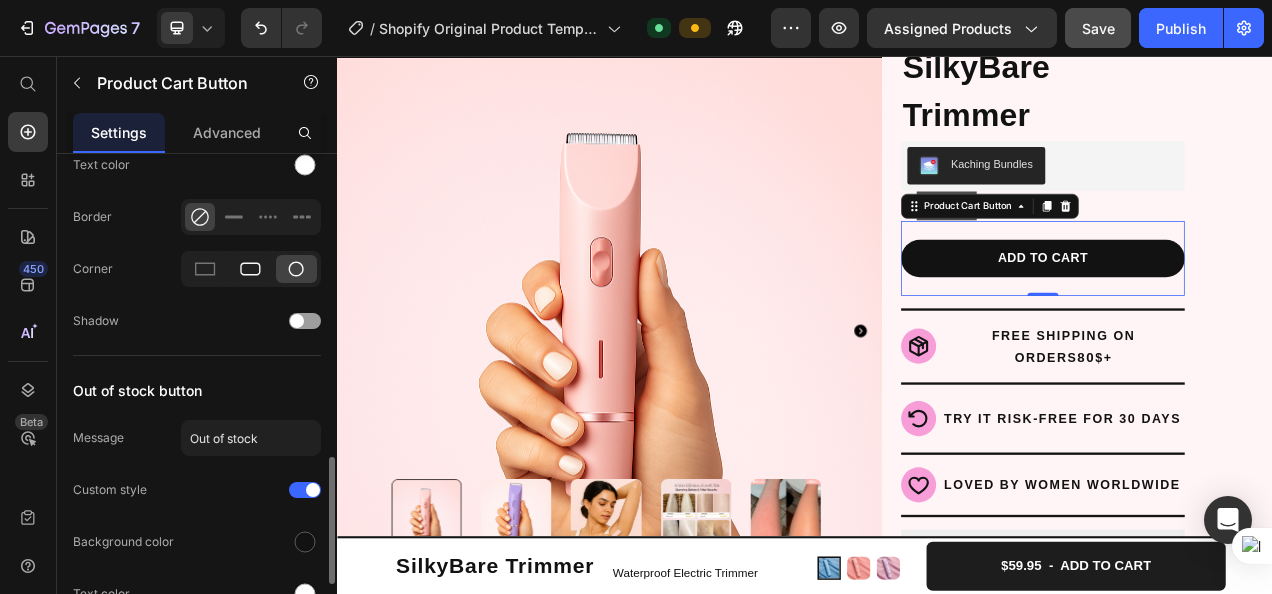 click 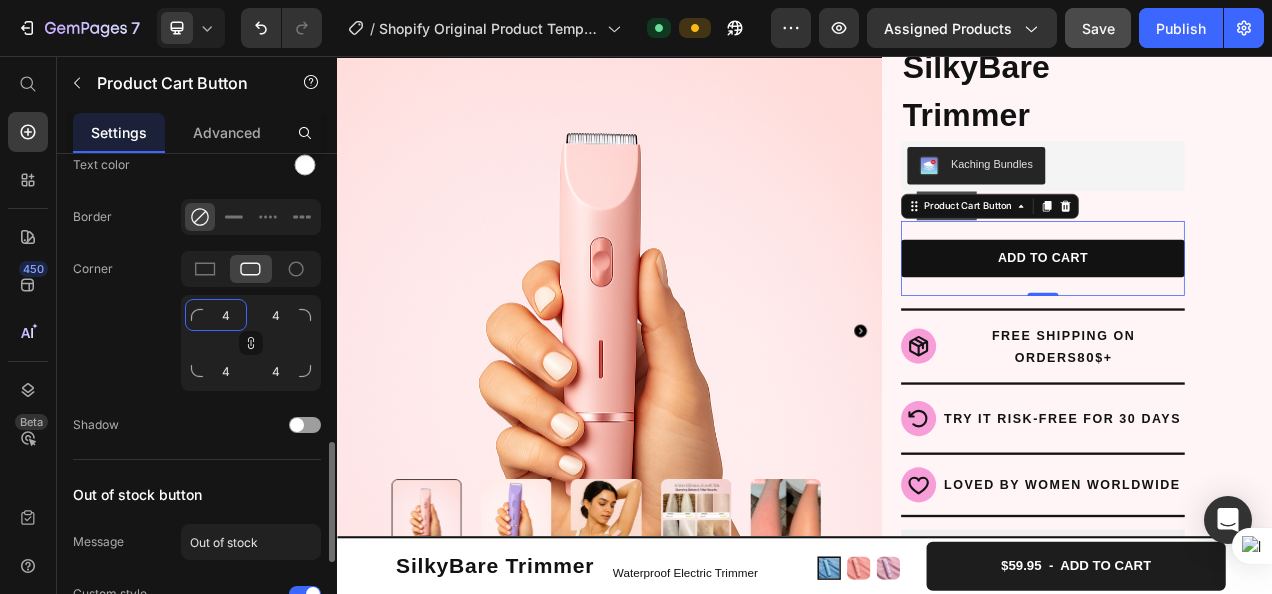 click on "4" 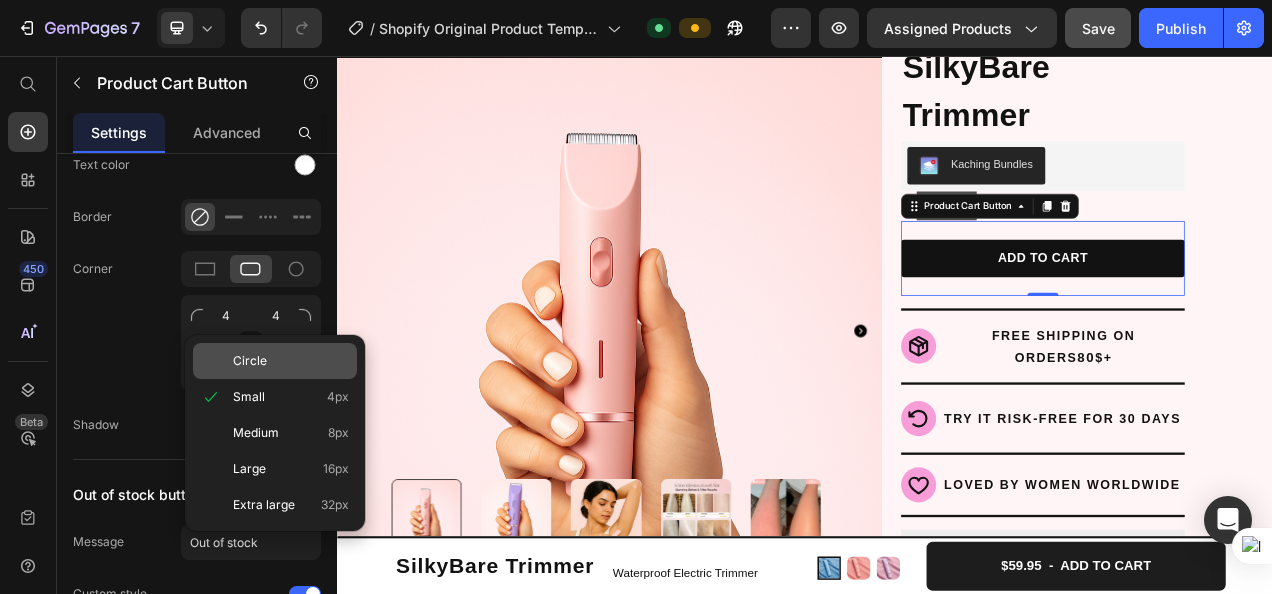 click on "Circle" at bounding box center [291, 361] 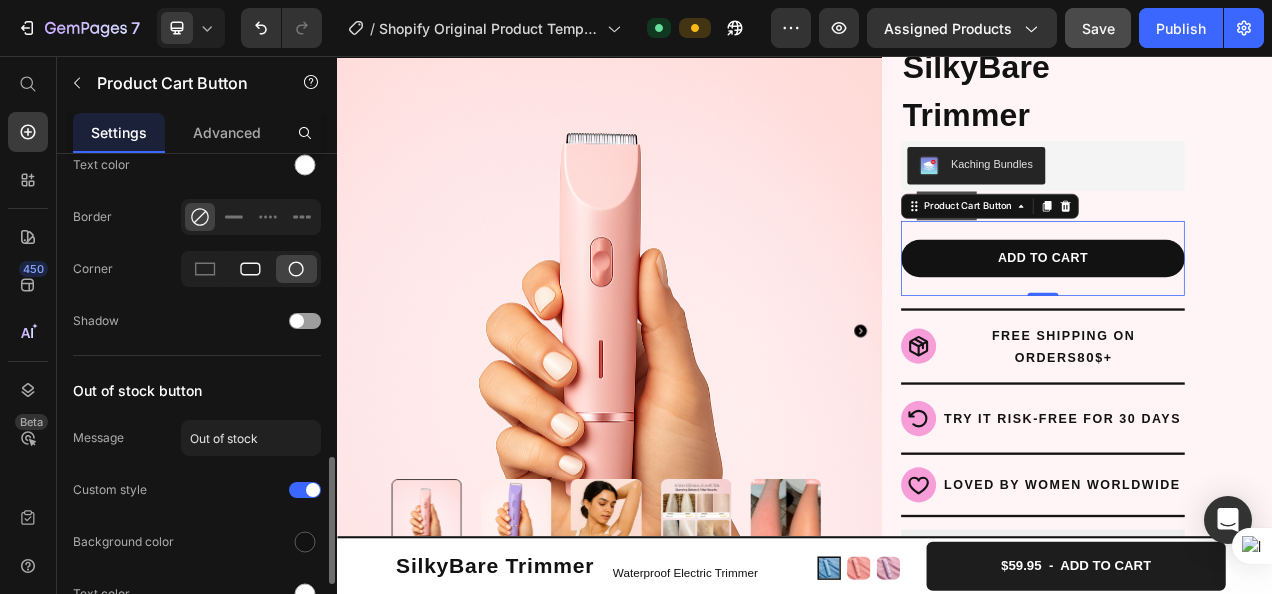 click 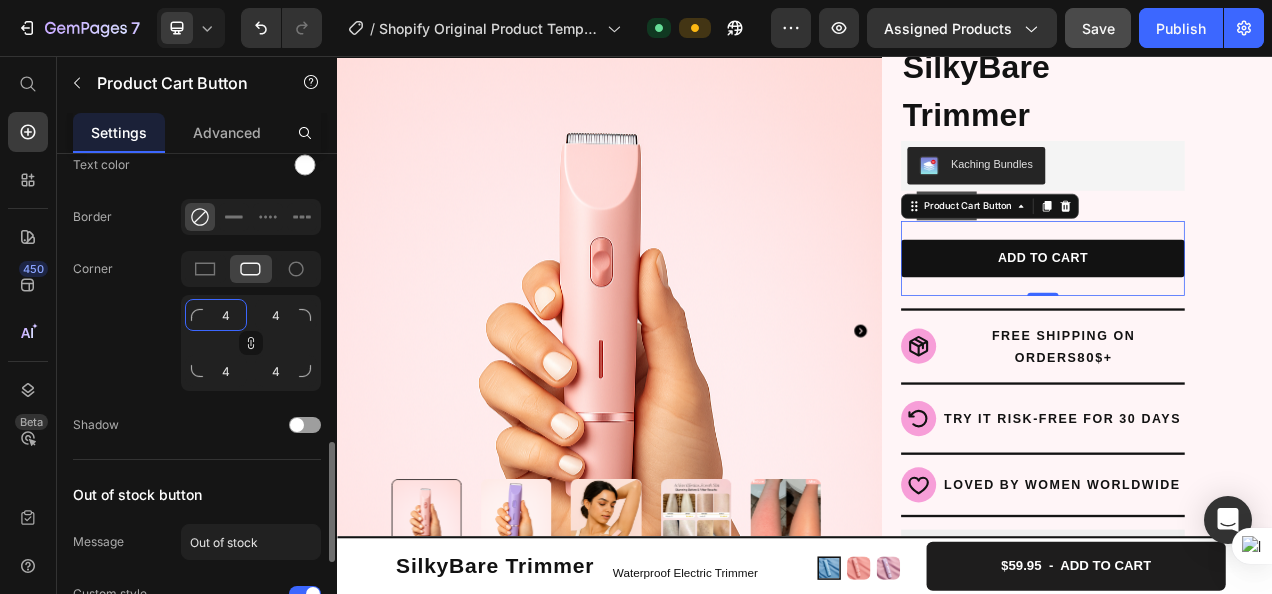 click on "4" 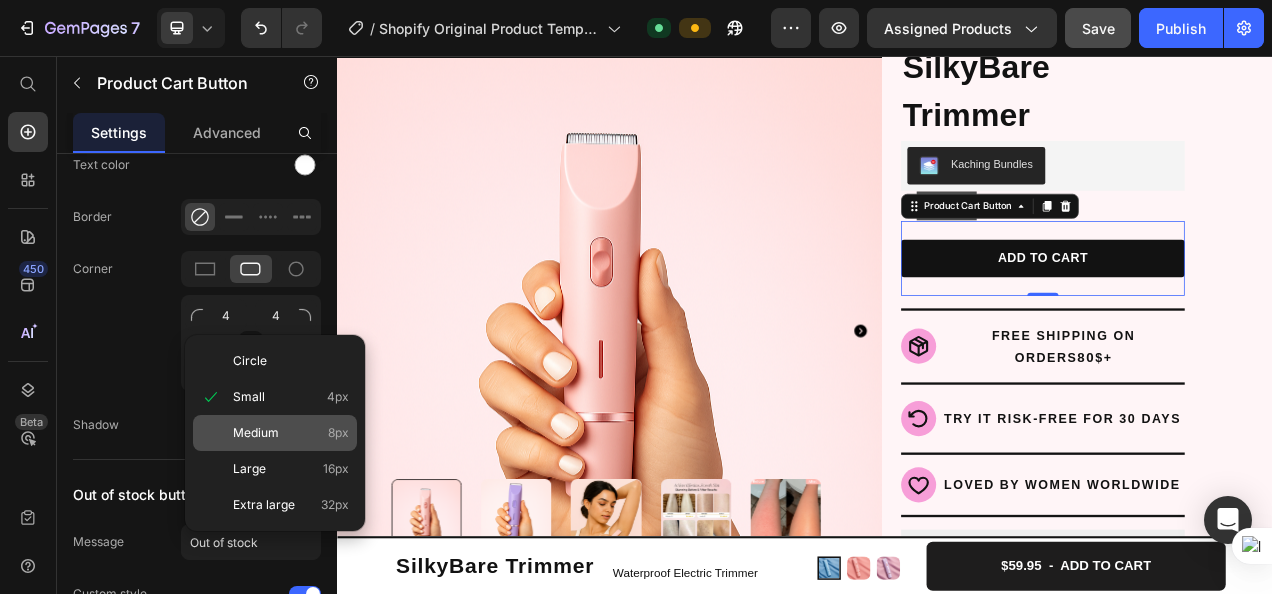 click on "Medium" at bounding box center [256, 433] 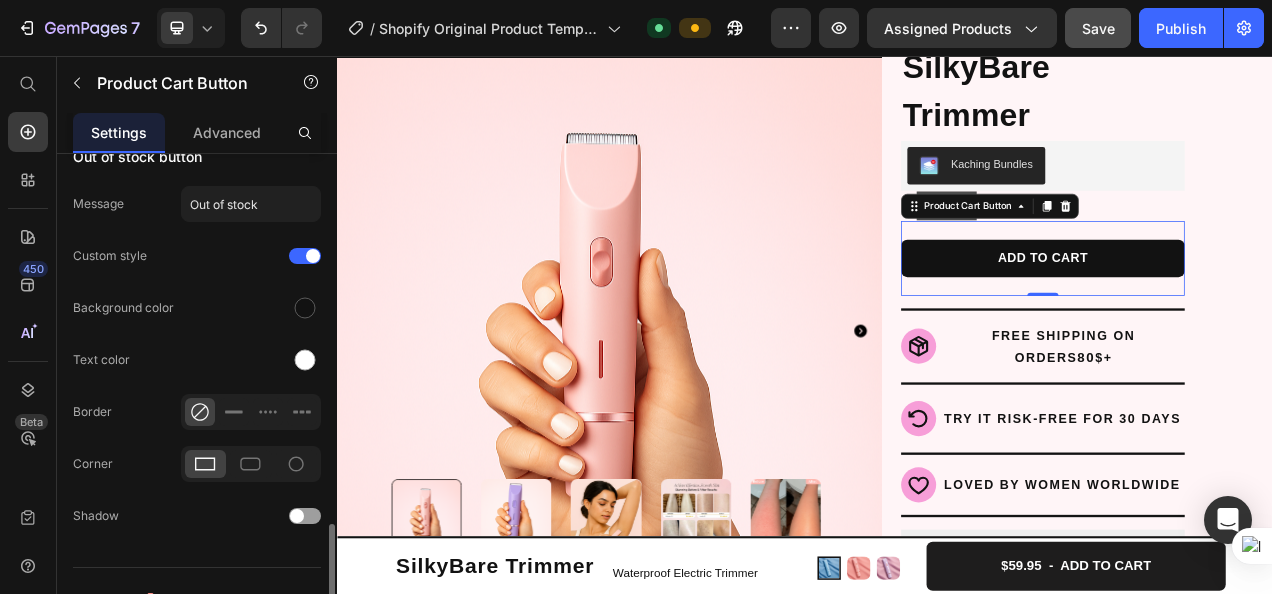 scroll, scrollTop: 1549, scrollLeft: 0, axis: vertical 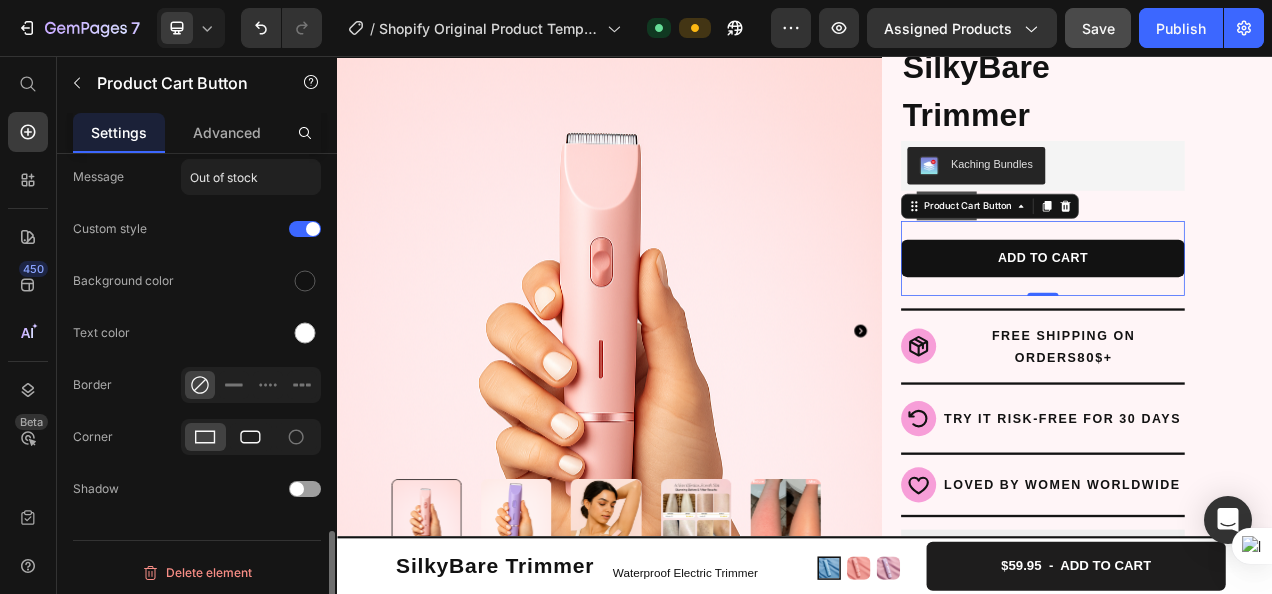 click 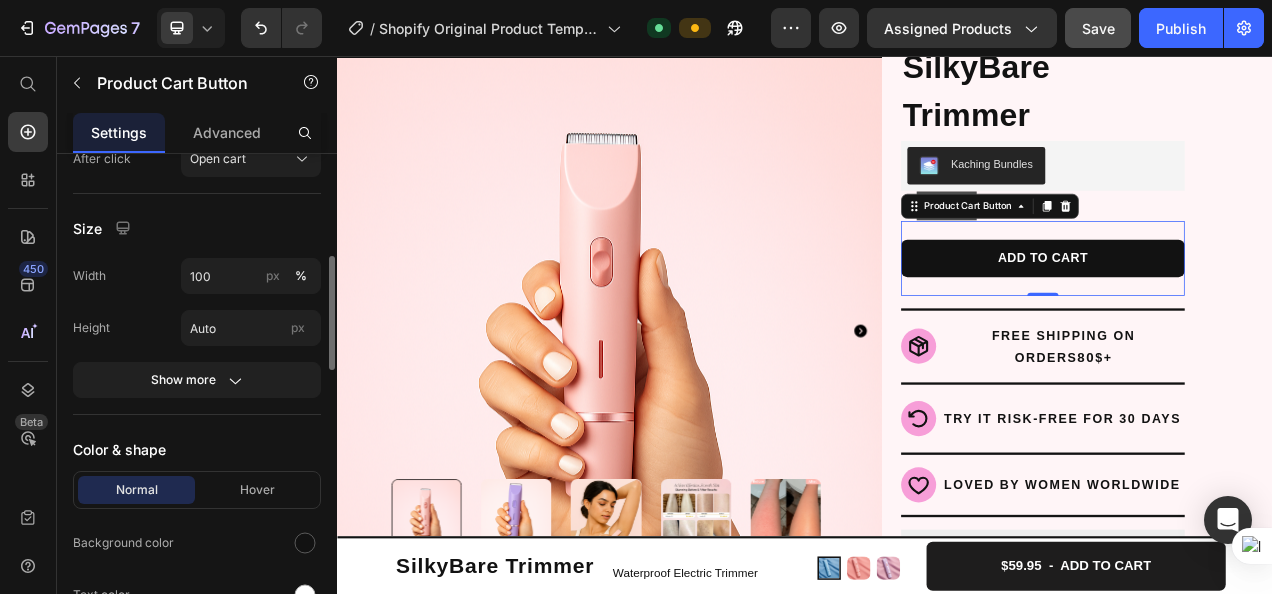 scroll, scrollTop: 628, scrollLeft: 0, axis: vertical 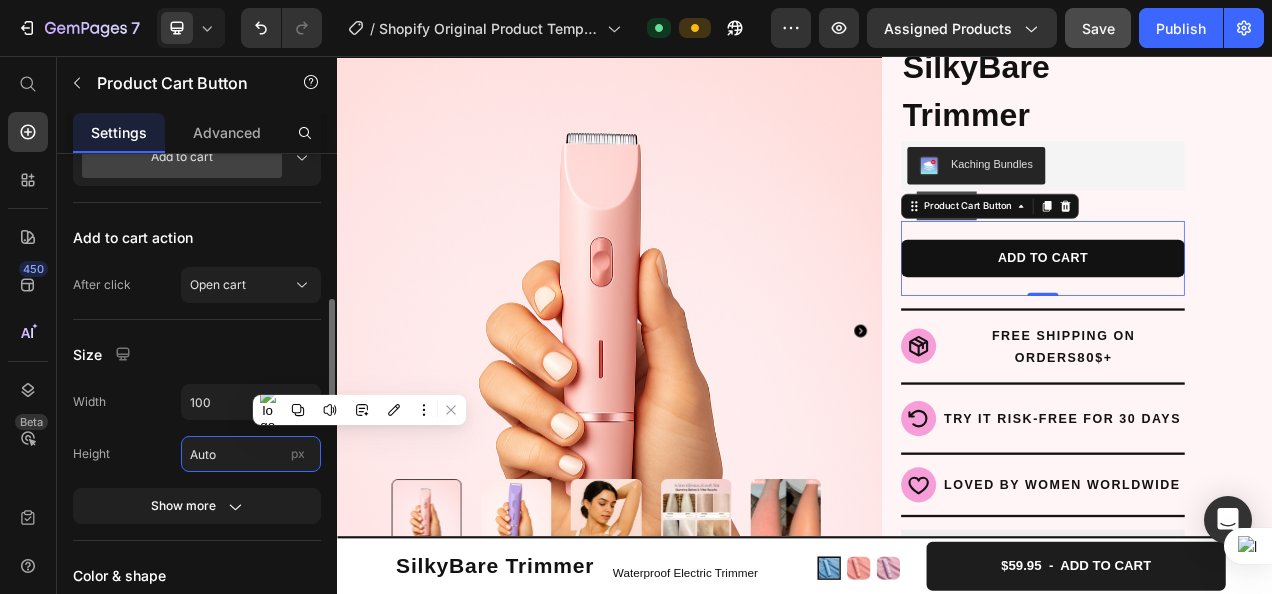 click on "Auto" at bounding box center (251, 454) 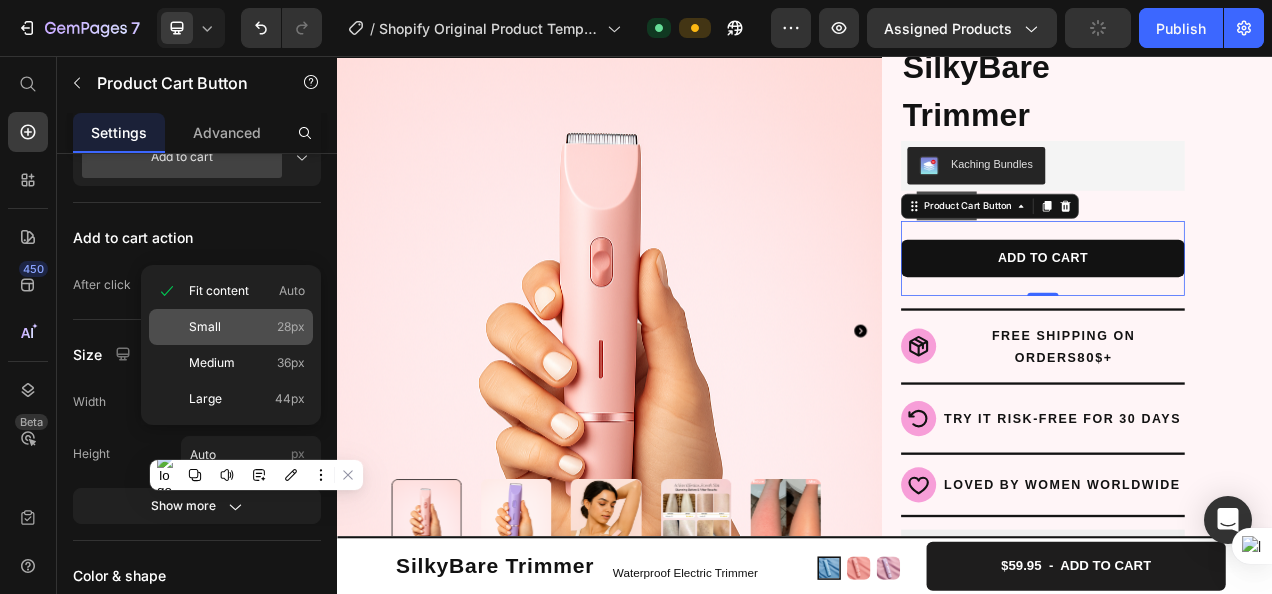 click on "Small 28px" at bounding box center (247, 327) 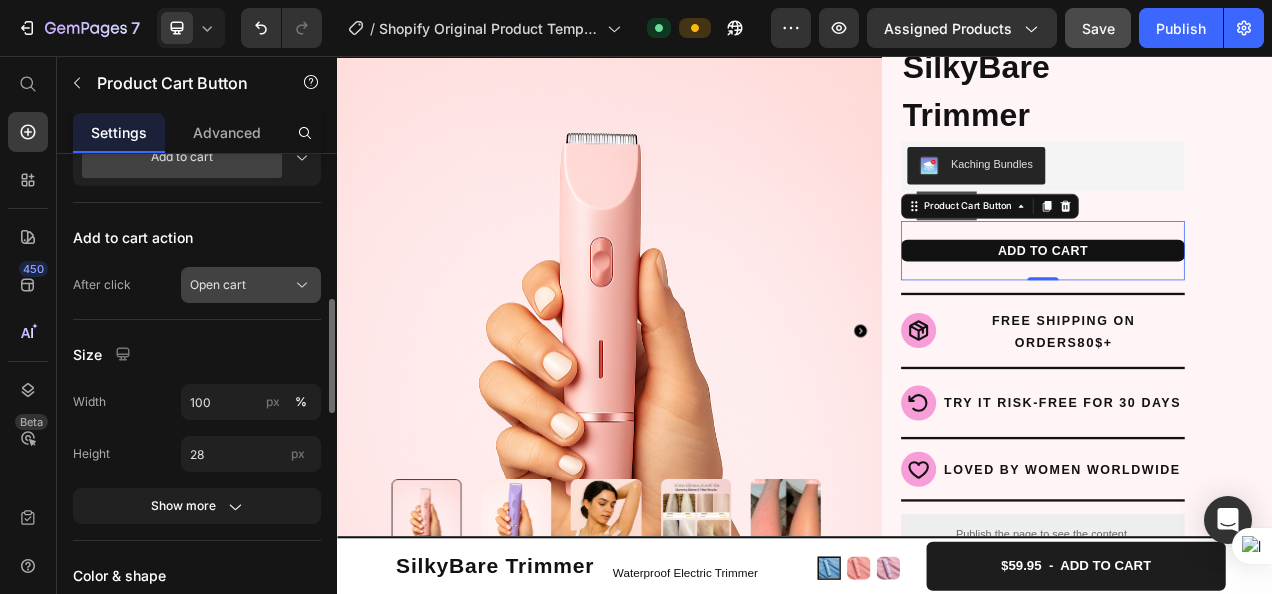 click on "Open cart" at bounding box center [251, 285] 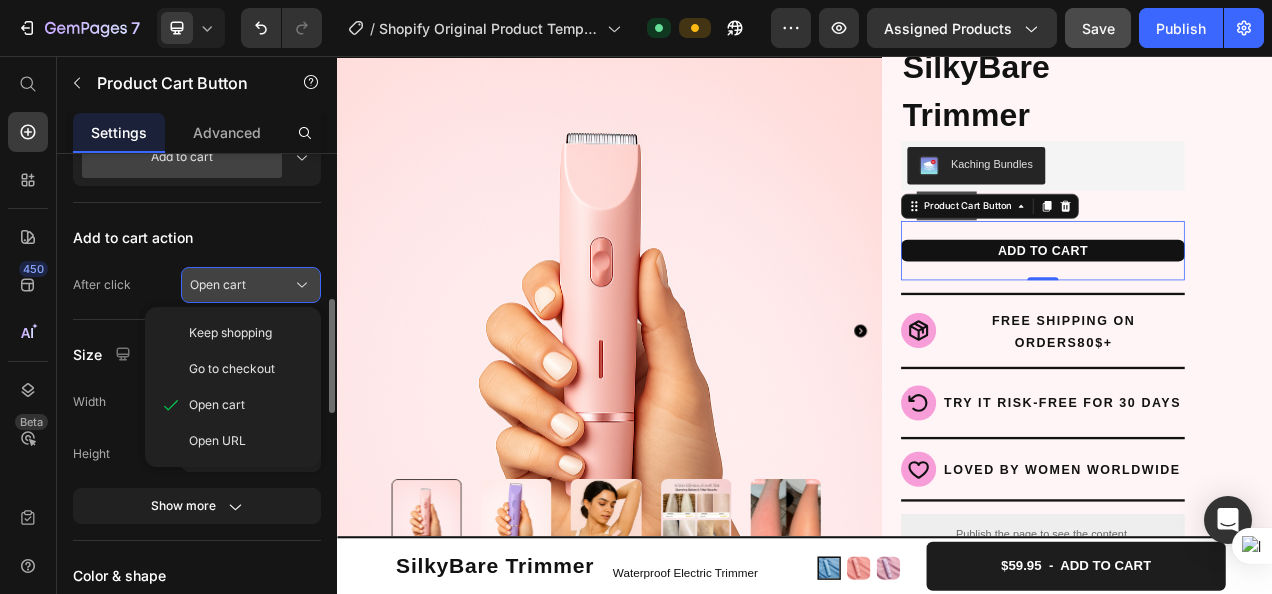 click on "Open cart" at bounding box center (251, 285) 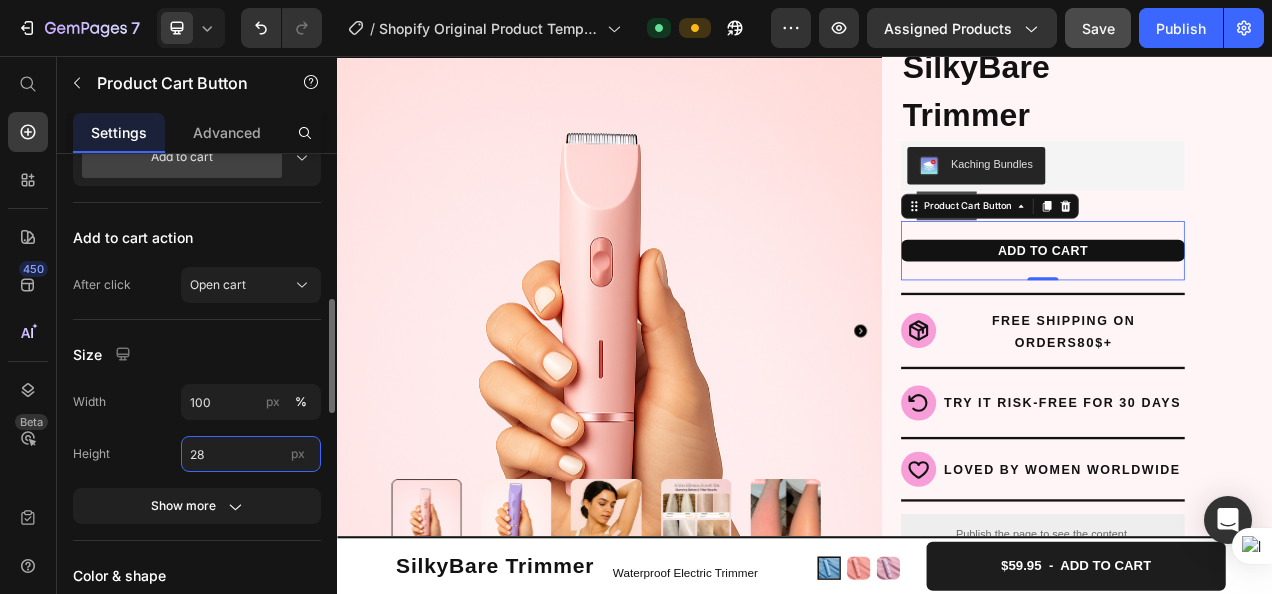 click on "28" at bounding box center [251, 454] 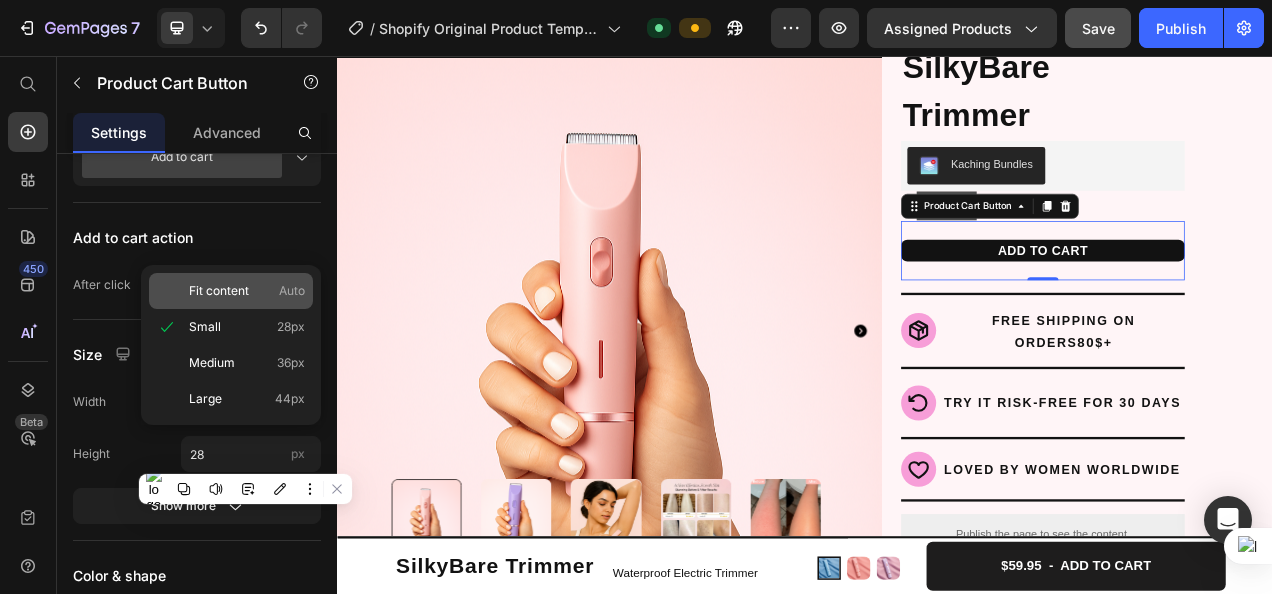 click on "Fit content Auto" at bounding box center (247, 291) 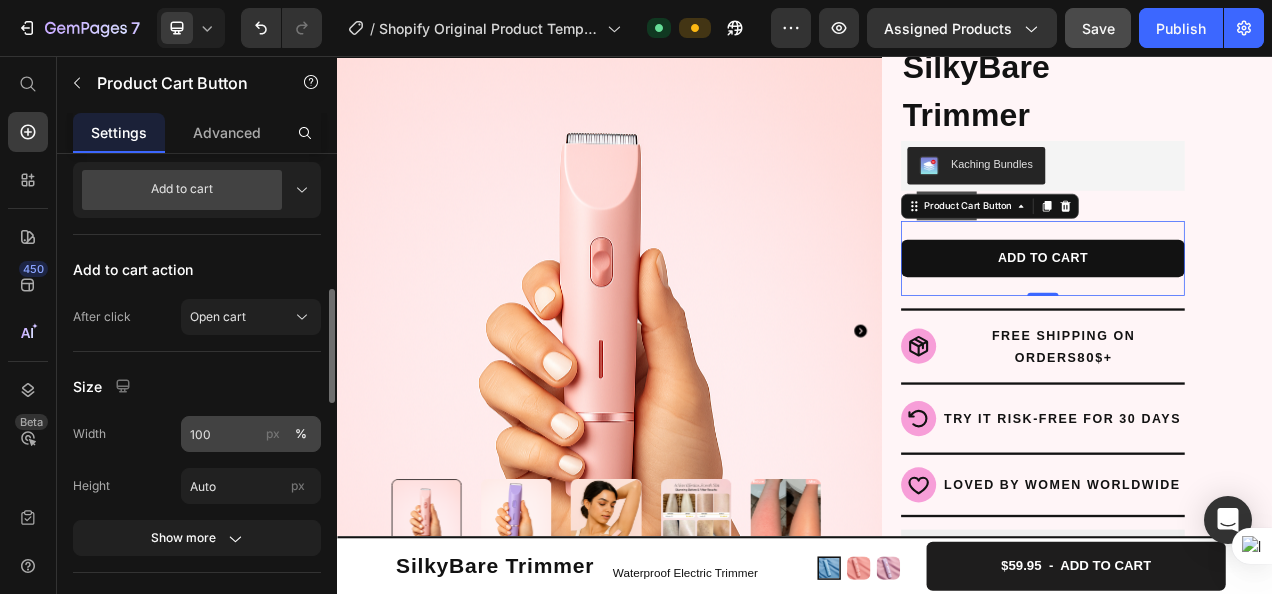 scroll, scrollTop: 597, scrollLeft: 0, axis: vertical 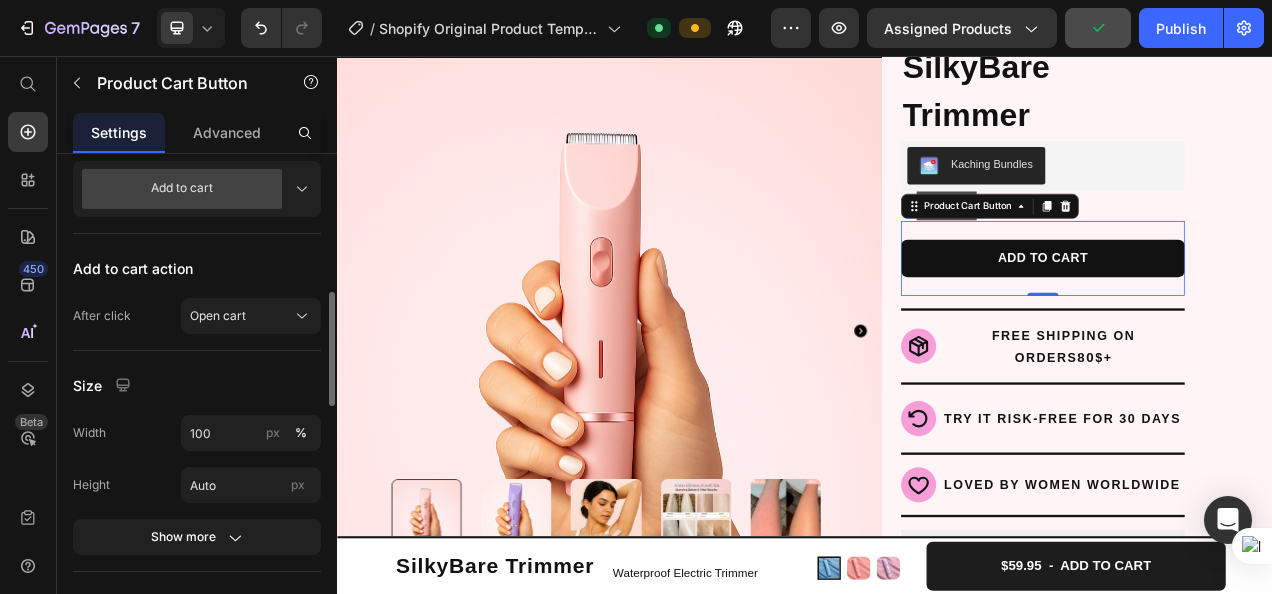 click on "Width 100 px % Height Auto px Show more" at bounding box center [197, 485] 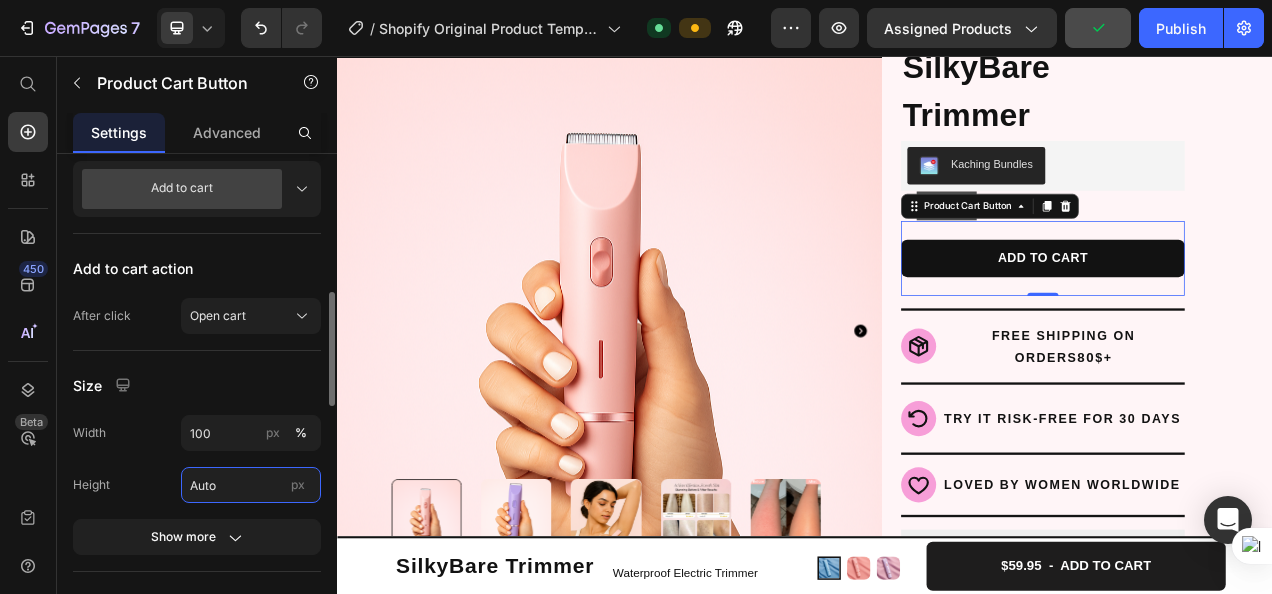 click on "Auto" at bounding box center [251, 485] 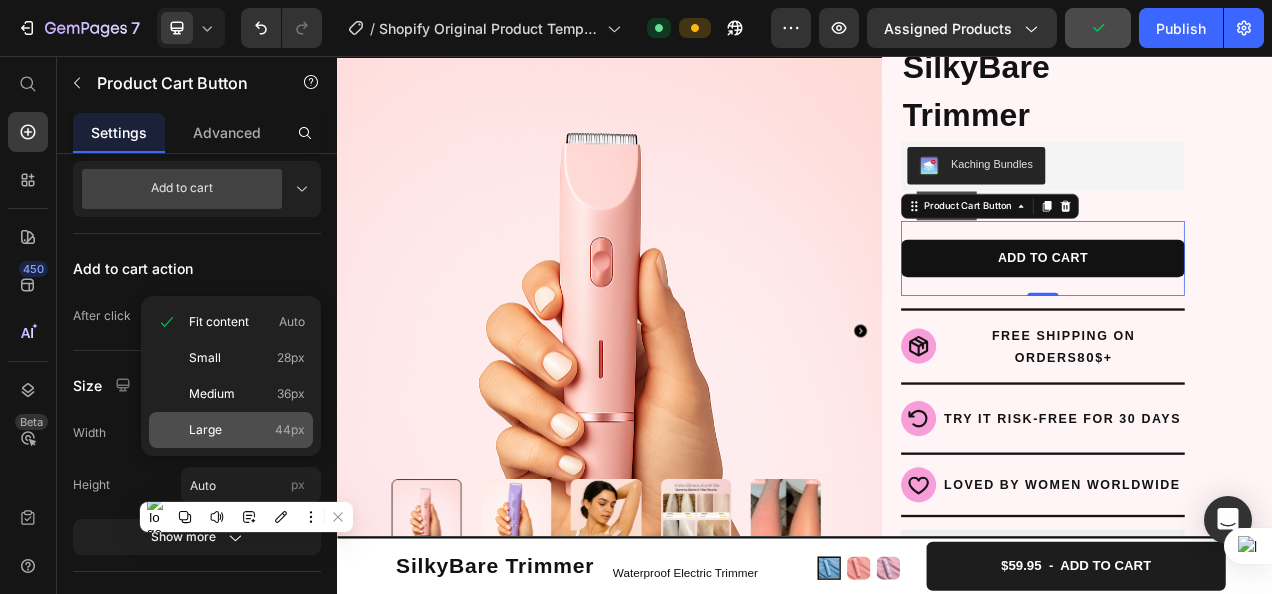 click on "Large 44px" at bounding box center [247, 430] 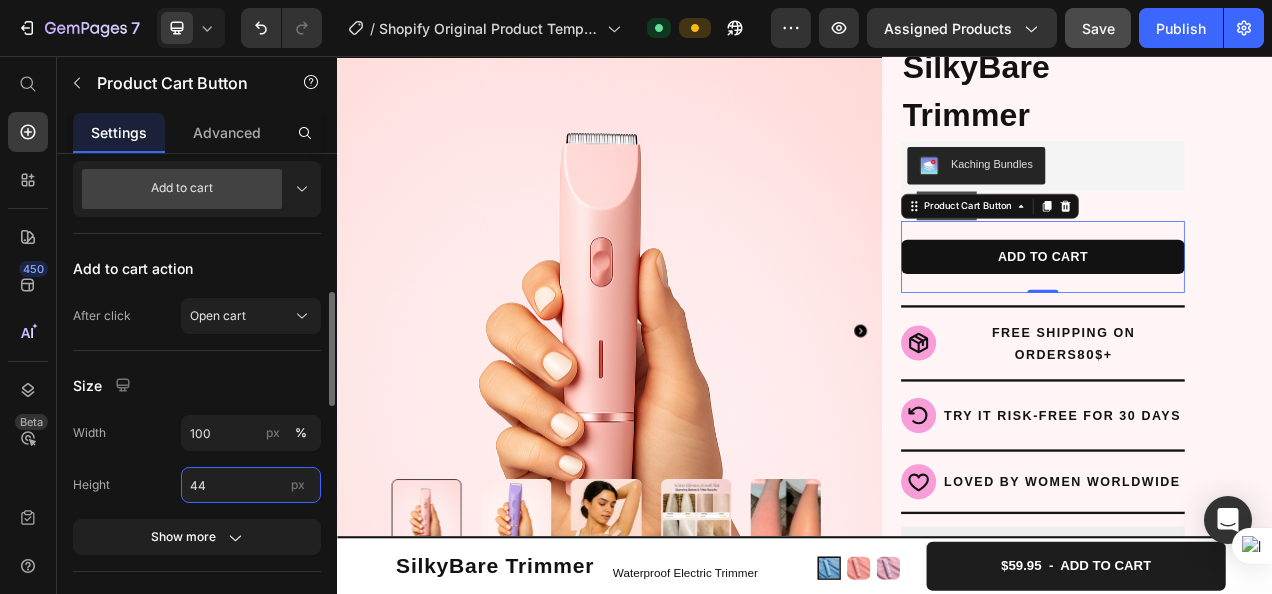 click on "44" at bounding box center [251, 485] 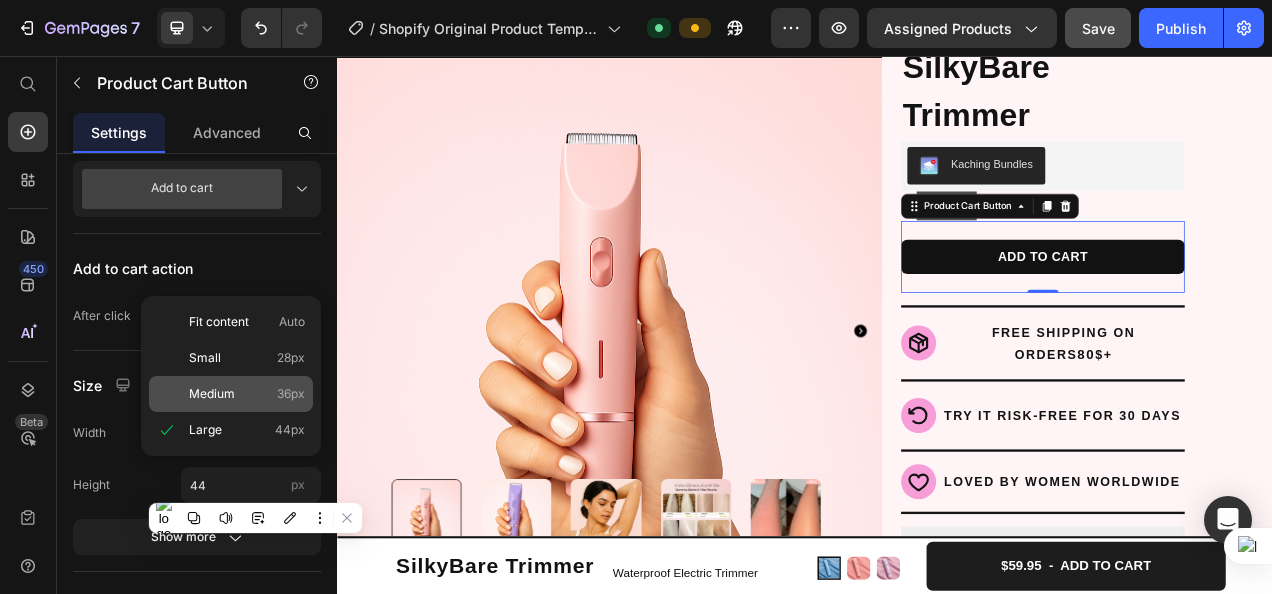 click on "Medium 36px" at bounding box center (247, 394) 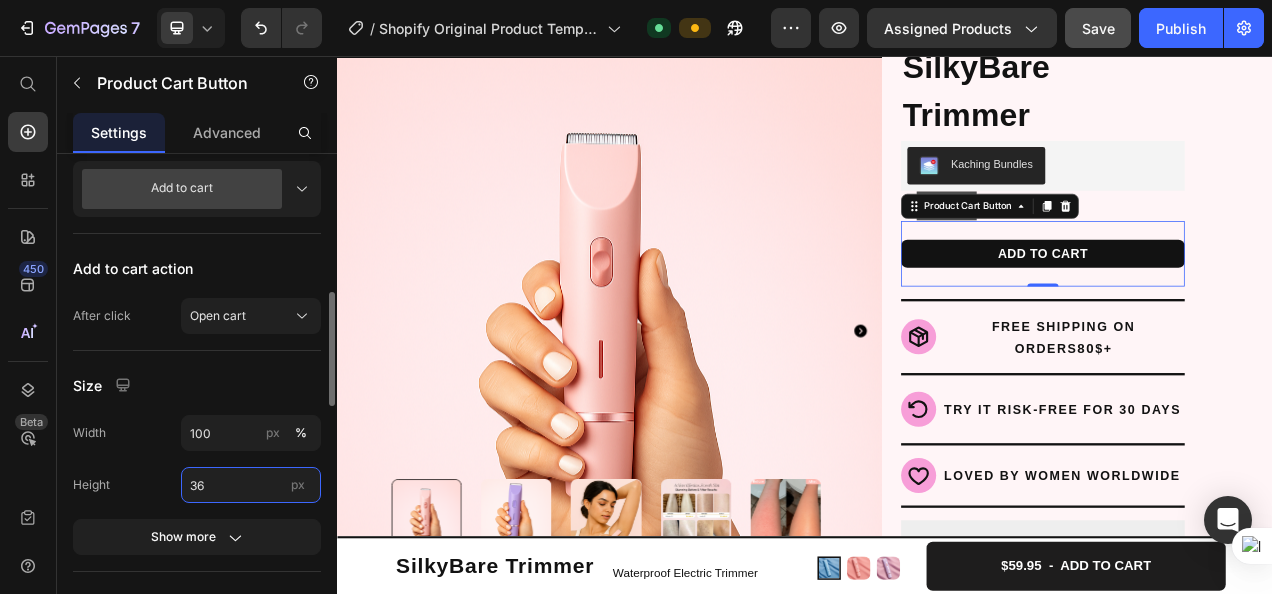 click on "36" at bounding box center (251, 485) 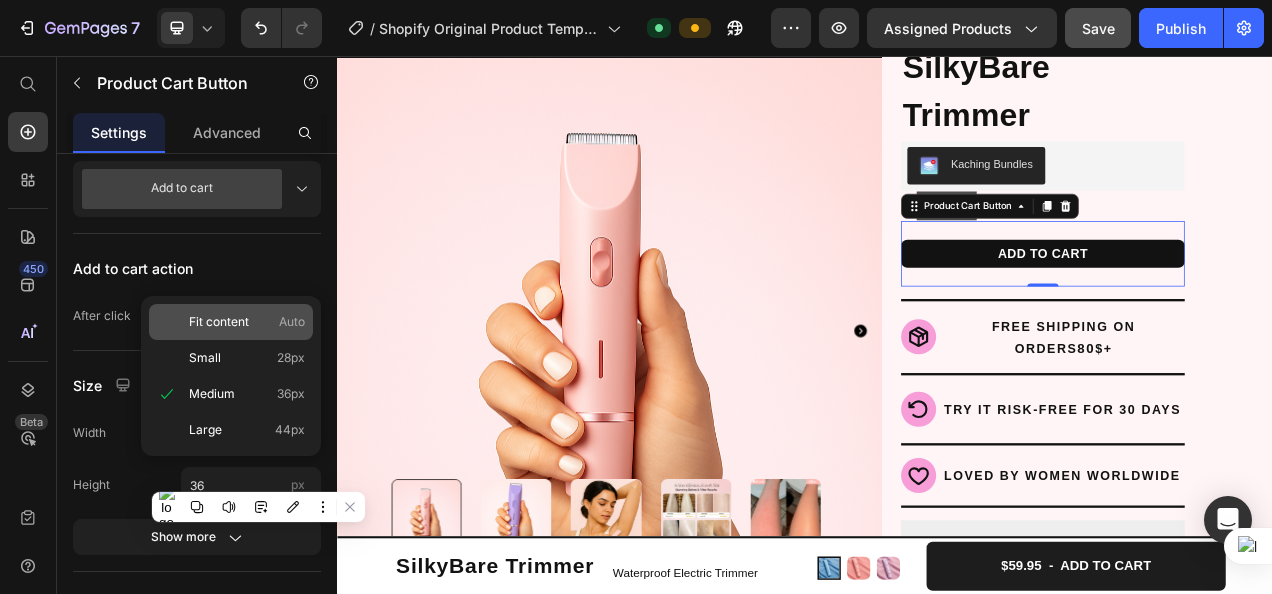 click on "Fit content" at bounding box center (219, 322) 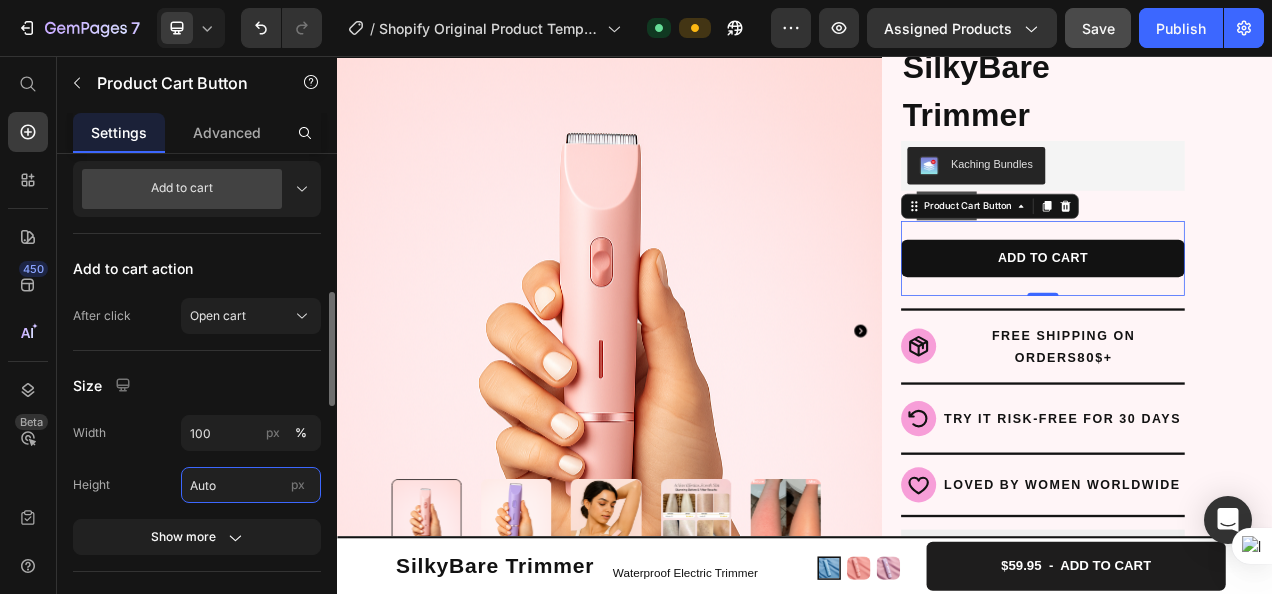click on "Auto" at bounding box center (251, 485) 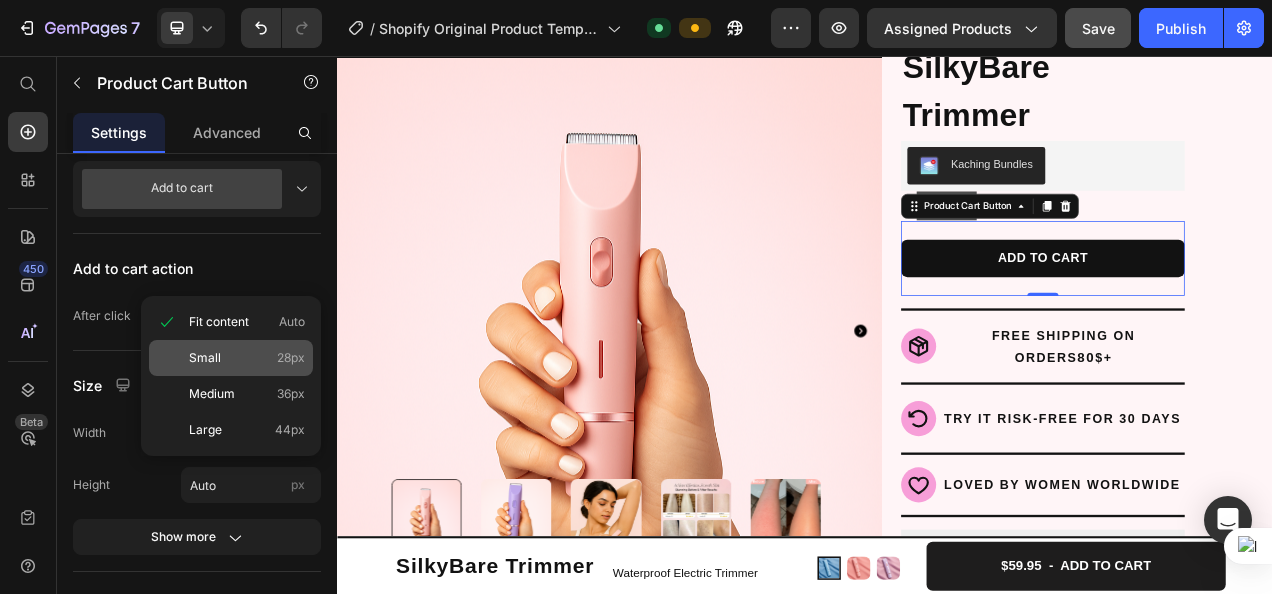 click on "Small 28px" at bounding box center (247, 358) 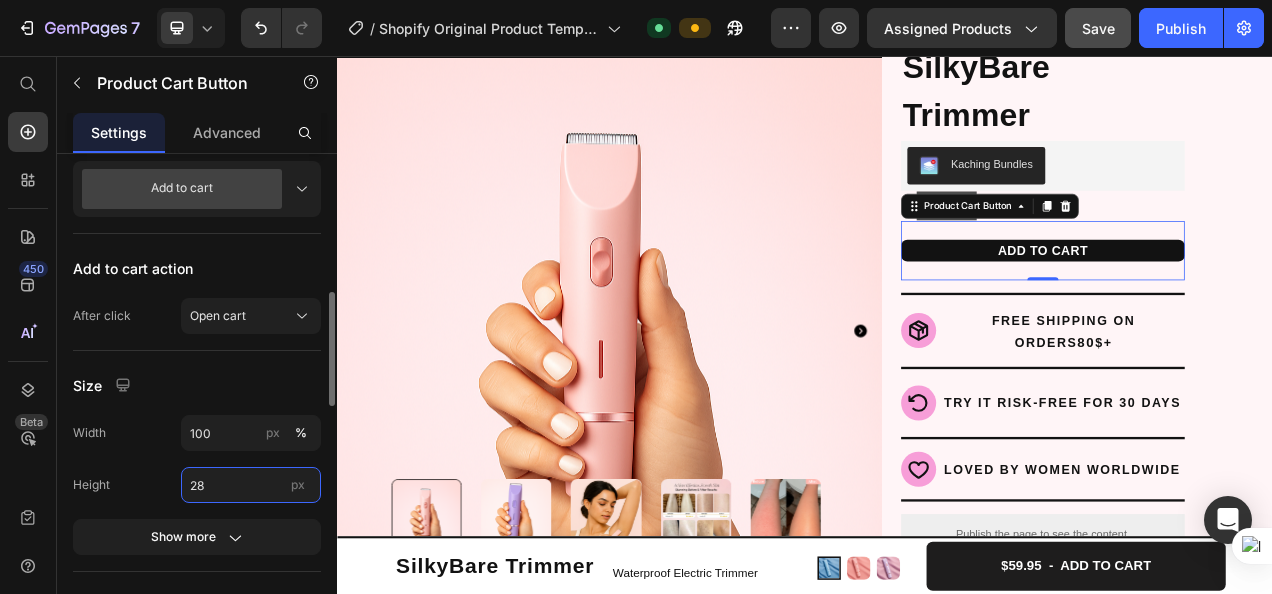 click on "28" at bounding box center (251, 485) 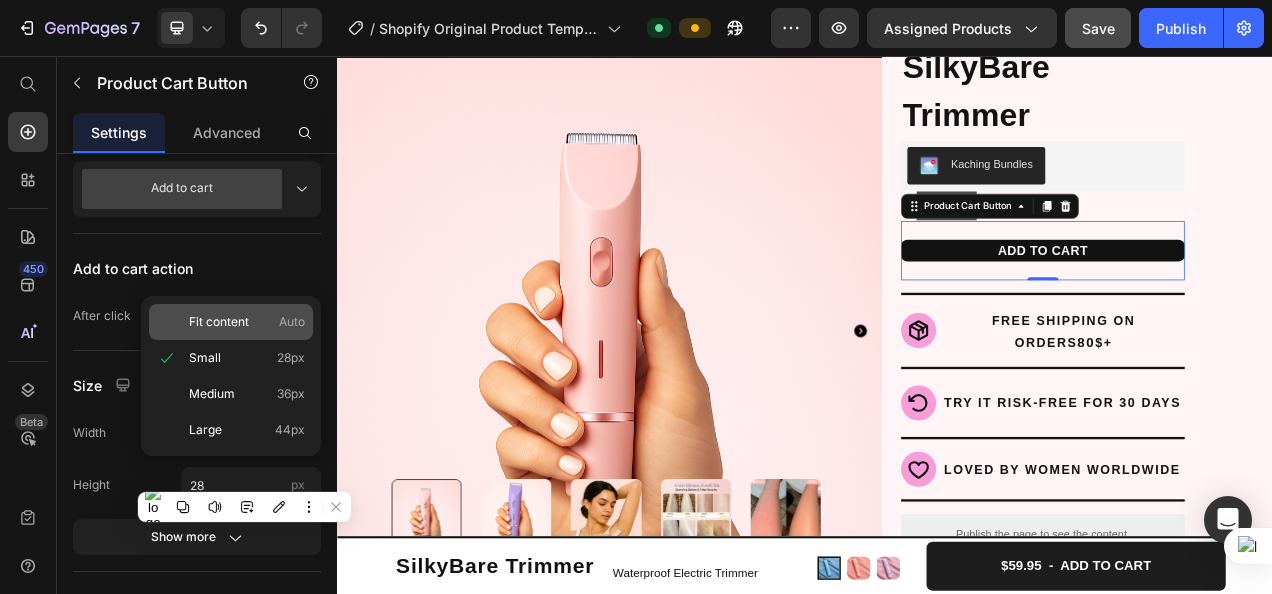 click on "Fit content Auto" at bounding box center (247, 322) 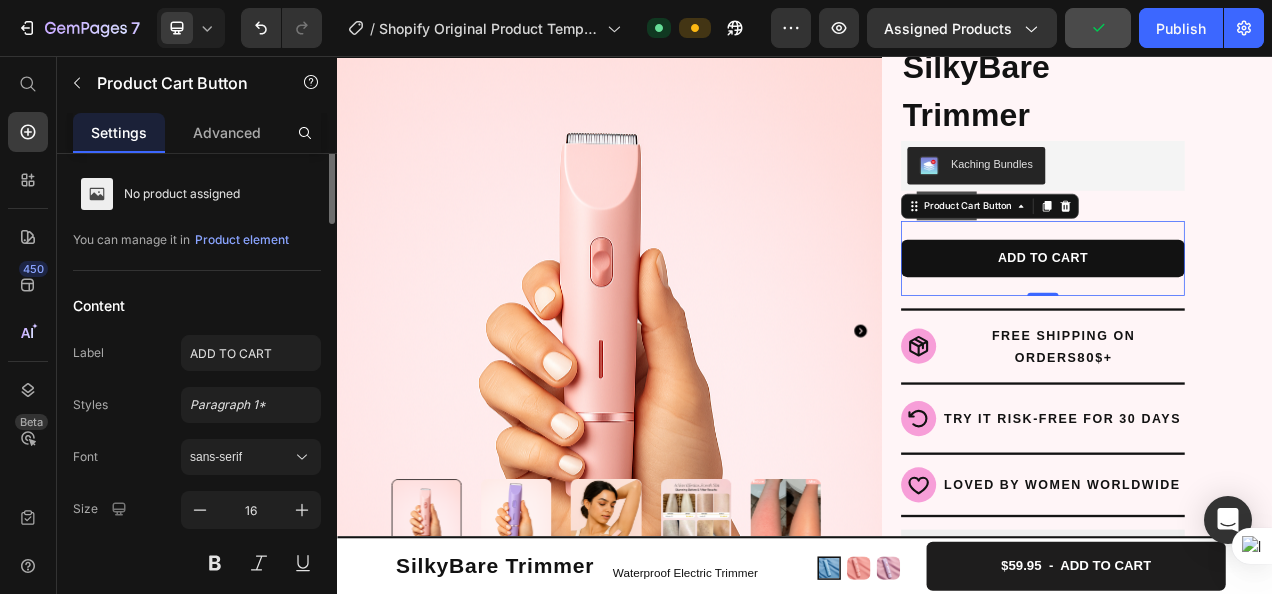 scroll, scrollTop: 0, scrollLeft: 0, axis: both 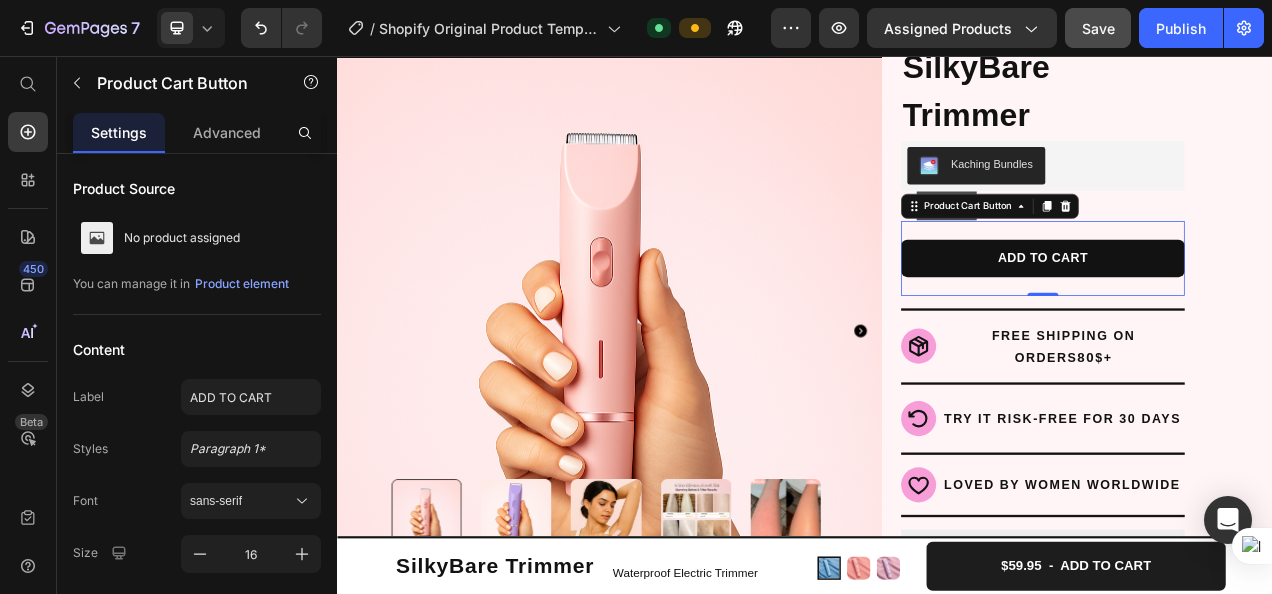 click on "ADD TO CART Product Cart Button   0" at bounding box center (1243, 316) 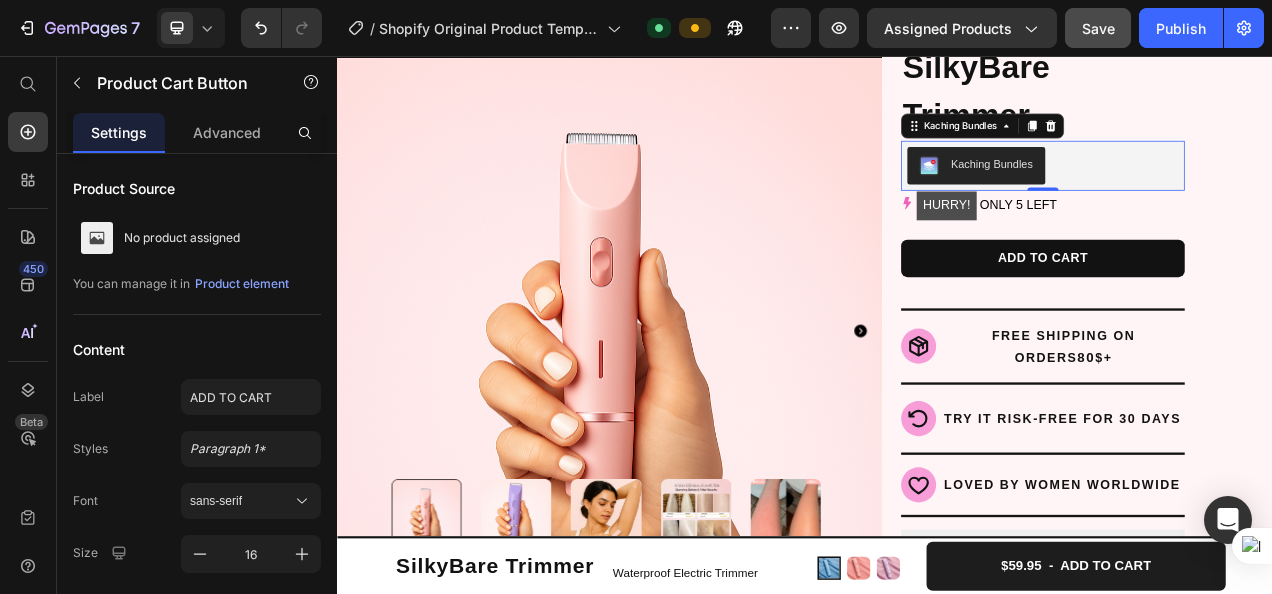 click on "Kaching Bundles" at bounding box center [1243, 197] 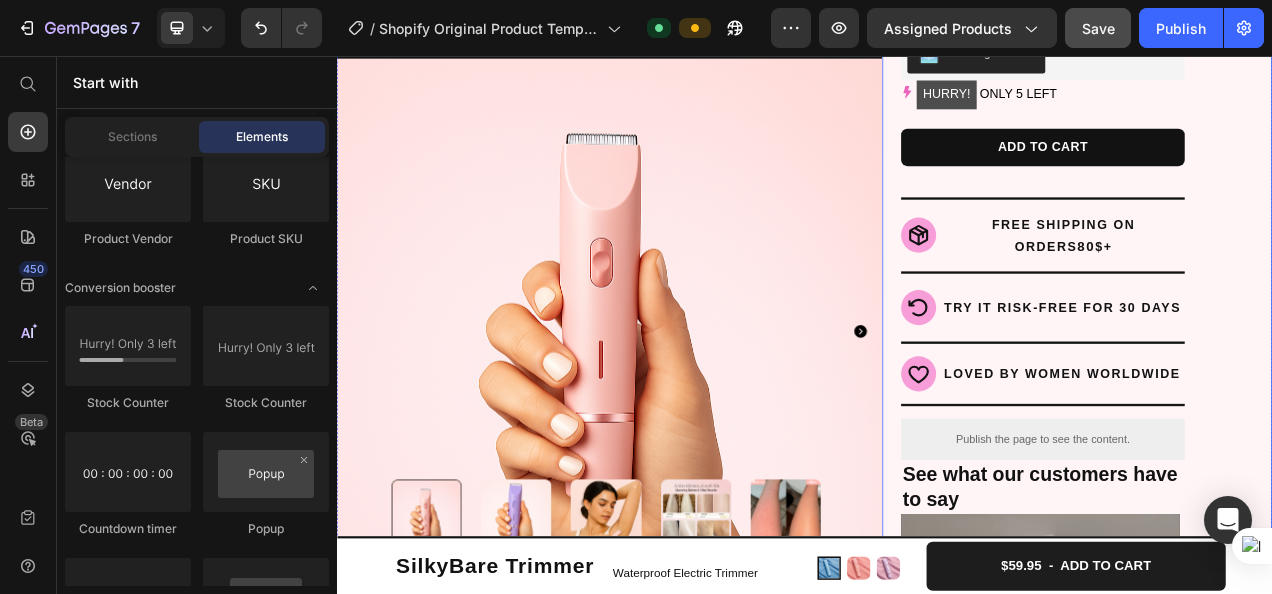 scroll, scrollTop: 0, scrollLeft: 0, axis: both 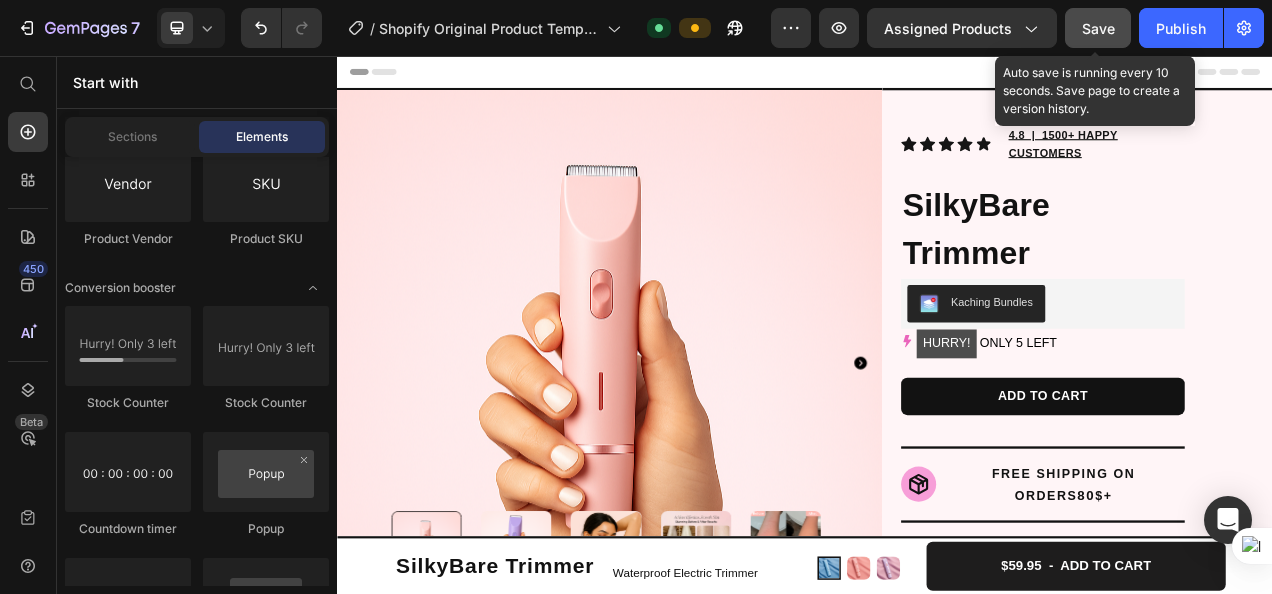 click on "Save" 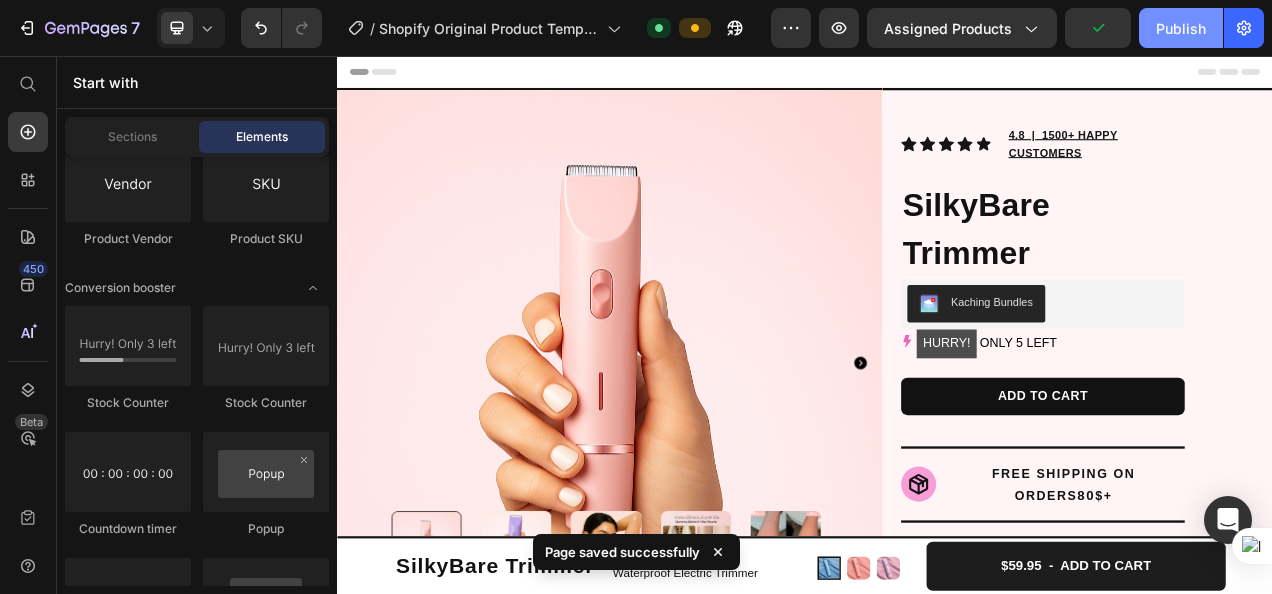 click on "Publish" at bounding box center (1181, 28) 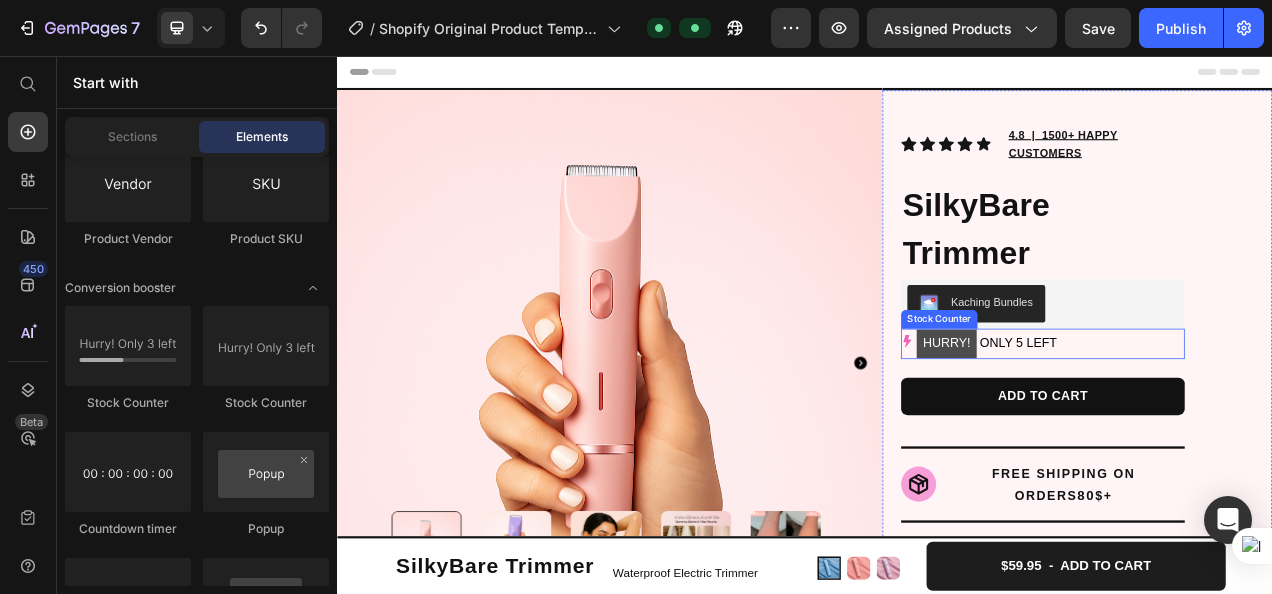 scroll, scrollTop: 90, scrollLeft: 0, axis: vertical 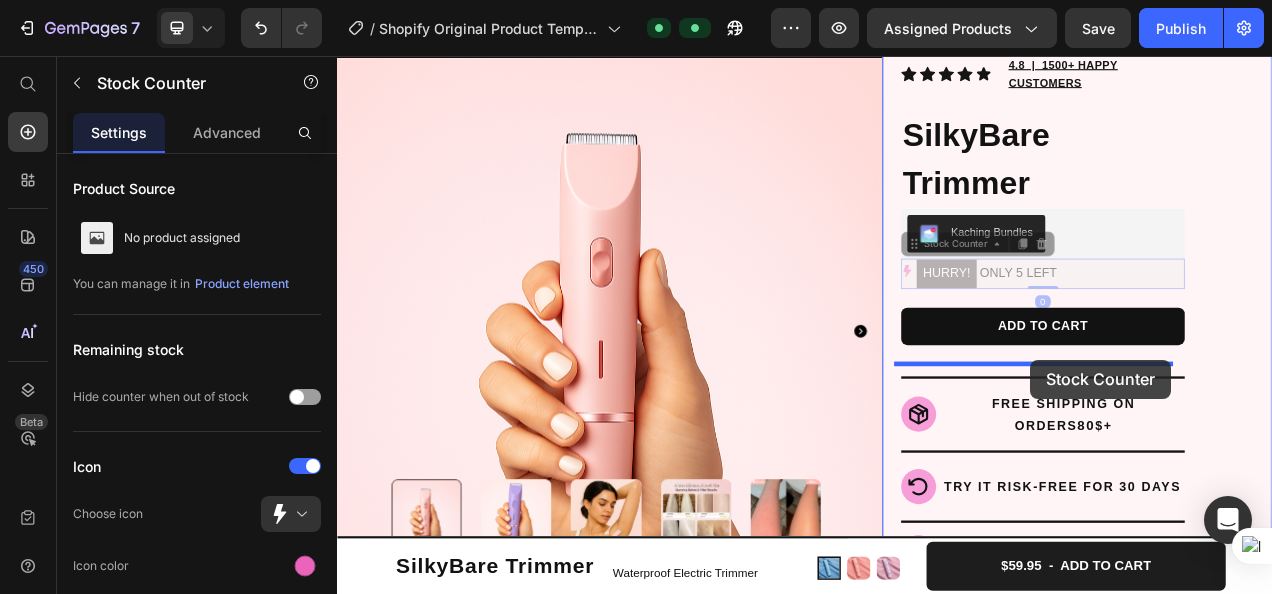 drag, startPoint x: 1218, startPoint y: 331, endPoint x: 1225, endPoint y: 447, distance: 116.21101 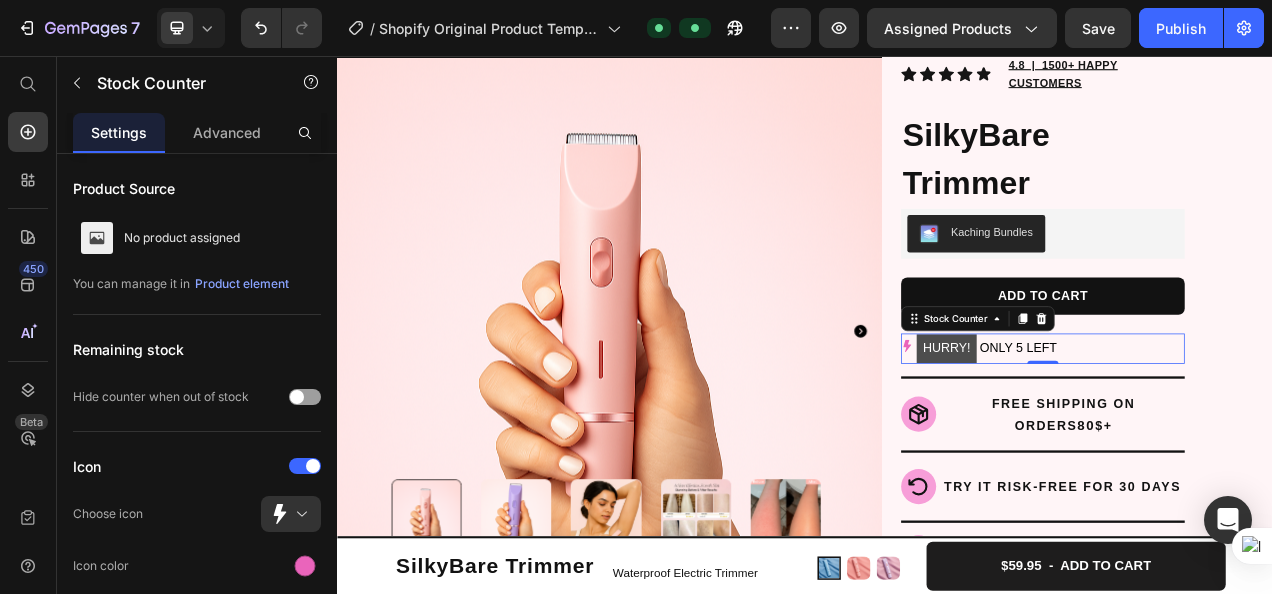 click on "Icon Icon Icon Icon
Icon Icon List Hoz 4.8  |  1500+ HAPPY CUSTOMERS Text block Row SilkyBare Trimmer Product Title Kaching Bundles Kaching Bundles ADD TO CART Product Cart Button
HURRY!  ONLY 5 LEFT Stock Counter   0                Title Line
Icon FREE SHIPPING ON ORDERS  80 $+ Heading Row Row Row                Title Line
Icon TRY IT RISK-FREE FOR 30 DAYS Heading Row Row                Title Line
Icon LOVED BY WOMEN WORLDWIDE Heading Row Row                Title Line
Publish the page to see the content.
Custom Code See what our customers have to say Heading
Video
Drop element here
Drop element here
Drop element here
Drop element here
Drop element here
Drop element here
Drop element here
Row" at bounding box center [1287, 822] 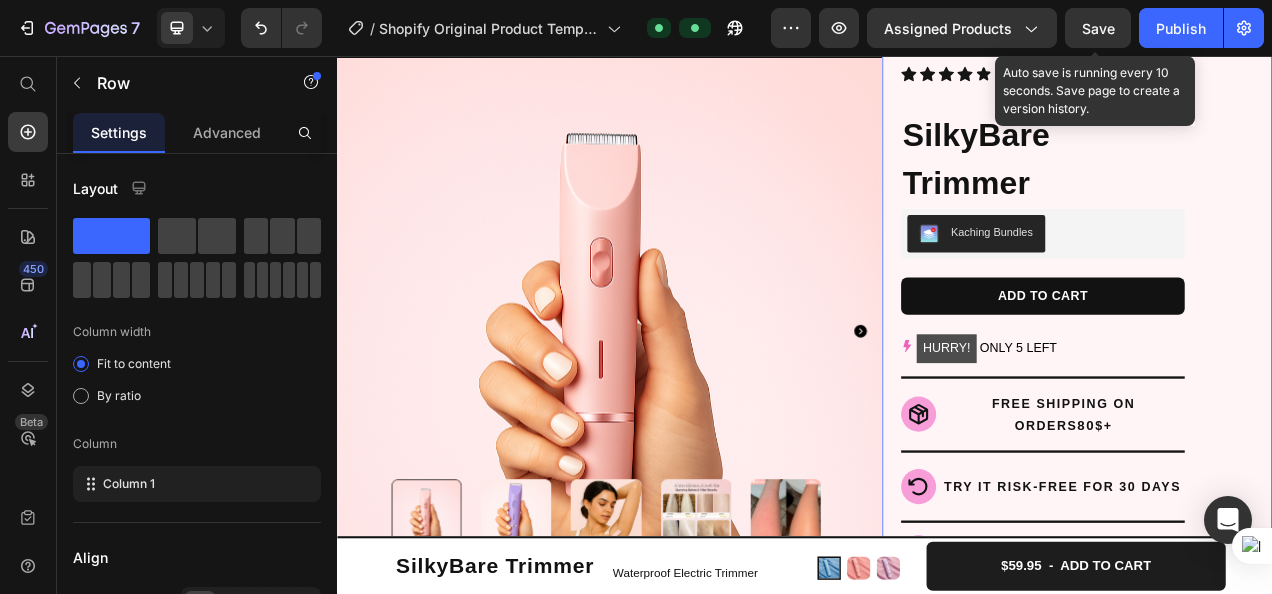 click on "Save" at bounding box center (1098, 28) 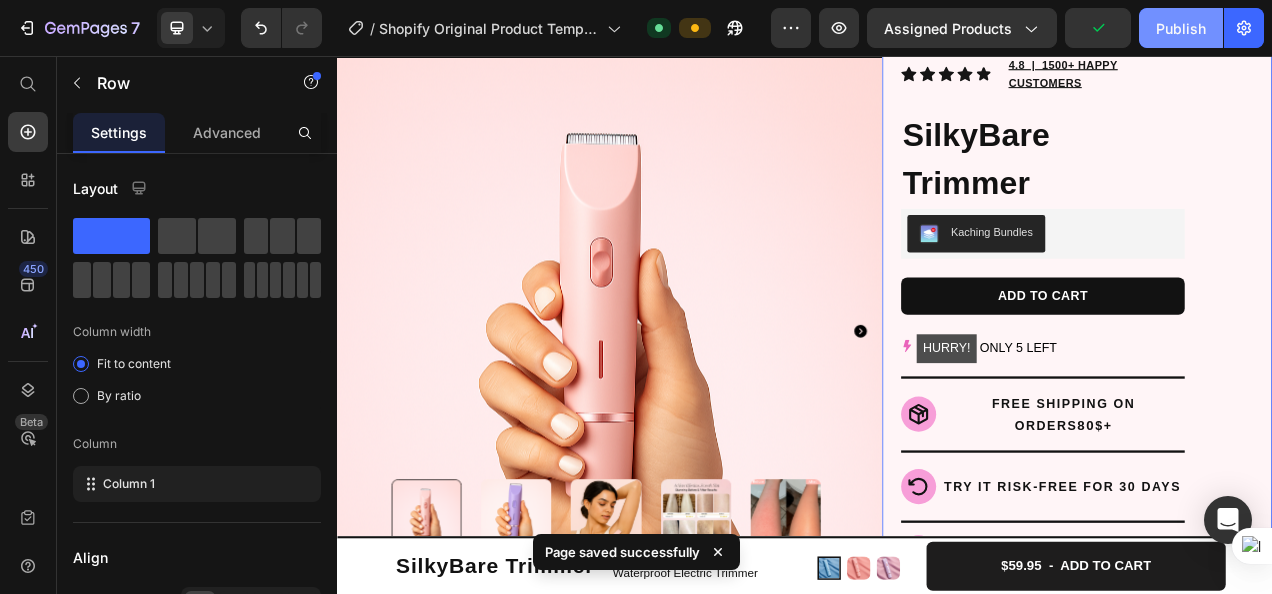 click on "Publish" at bounding box center (1181, 28) 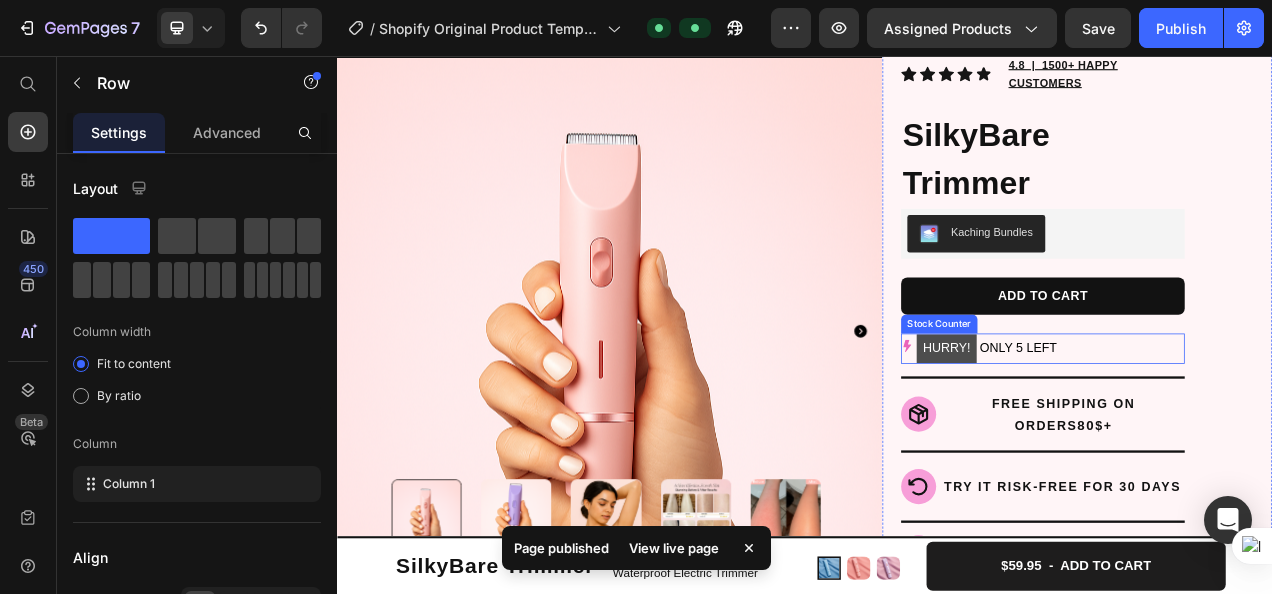 click on "HURRY!" at bounding box center [1119, 431] 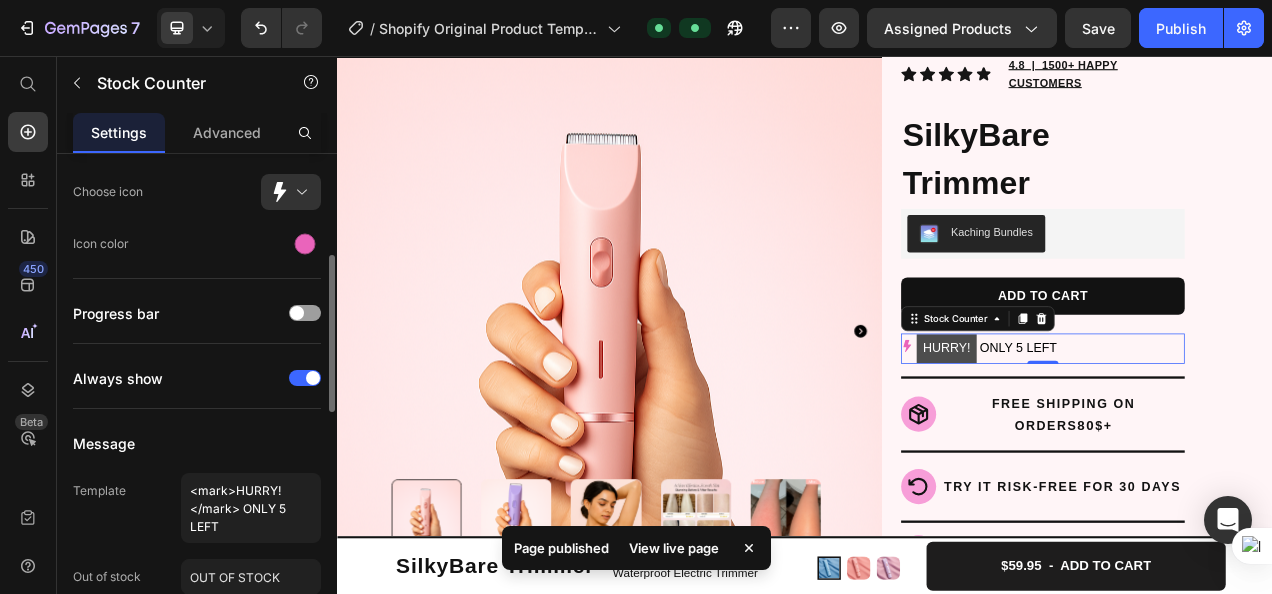 scroll, scrollTop: 323, scrollLeft: 0, axis: vertical 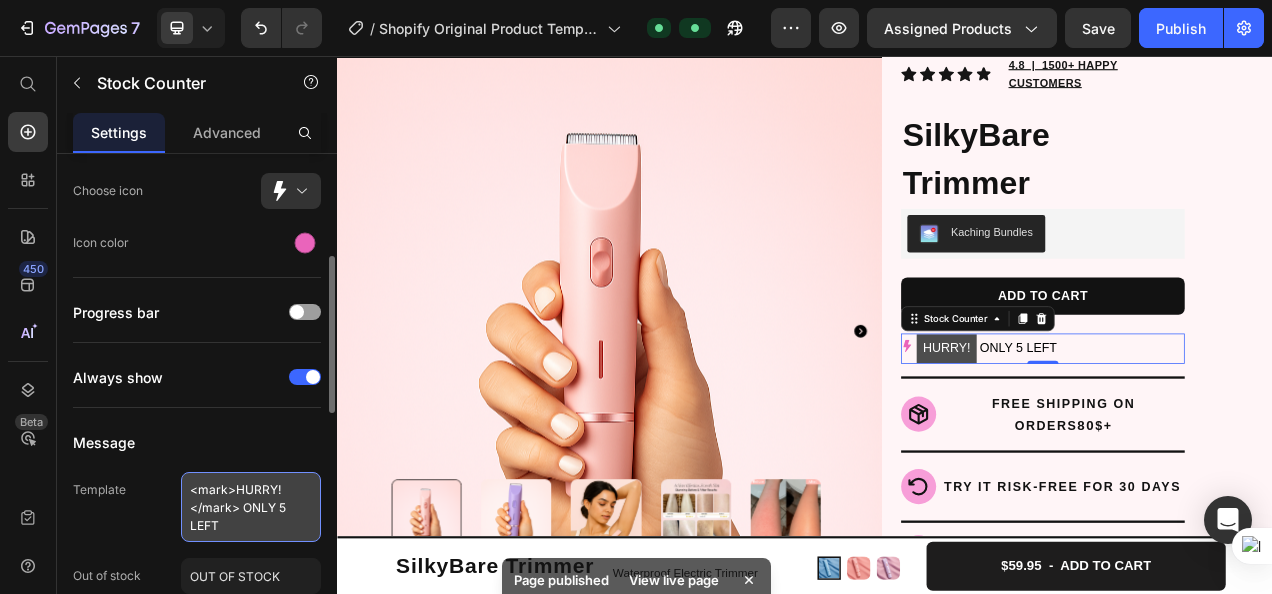 click on "<mark>HURRY!</mark> ONLY 5 LEFT" at bounding box center [251, 507] 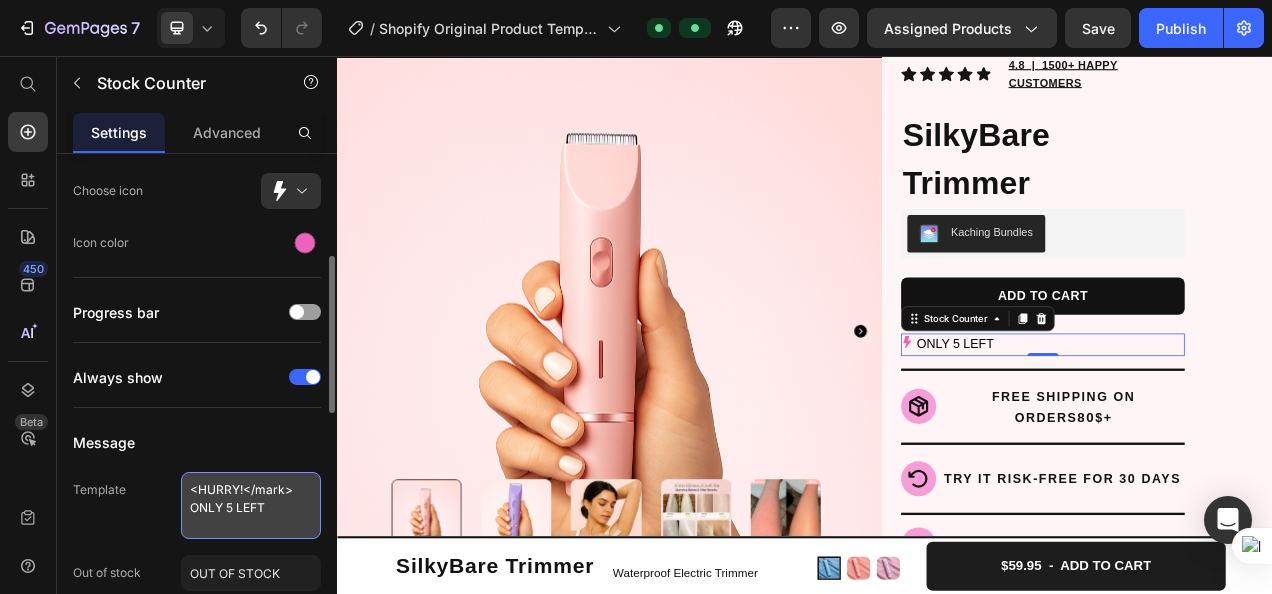 type on "HURRY!</mark> ONLY 5 LEFT" 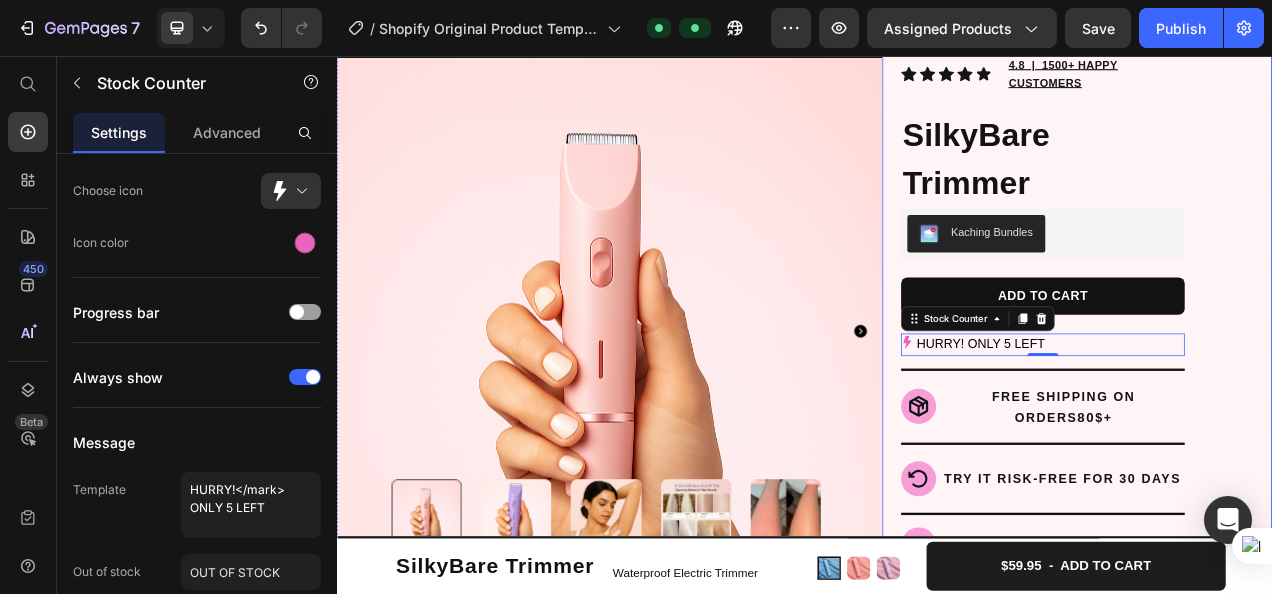 click on "Icon Icon Icon Icon
Icon Icon List Hoz 4.8  |  1500+ HAPPY CUSTOMERS Text block Row SilkyBare Trimmer Product Title Kaching Bundles Kaching Bundles ADD TO CART Product Cart Button   HURRY! ONLY 5 LEFT Stock Counter   0                Title Line
Icon FREE SHIPPING ON ORDERS  80 $+ Heading Row Row Row                Title Line
Icon TRY IT RISK-FREE FOR 30 DAYS Heading Row Row                Title Line
Icon LOVED BY WOMEN WORLDWIDE Heading Row Row                Title Line
Publish the page to see the content.
Custom Code See what our customers have to say Heading
Video
Drop element here
Drop element here
Drop element here
Drop element here
Drop element here
Drop element here
Drop element here
Carousel Accordion" at bounding box center [1287, 817] 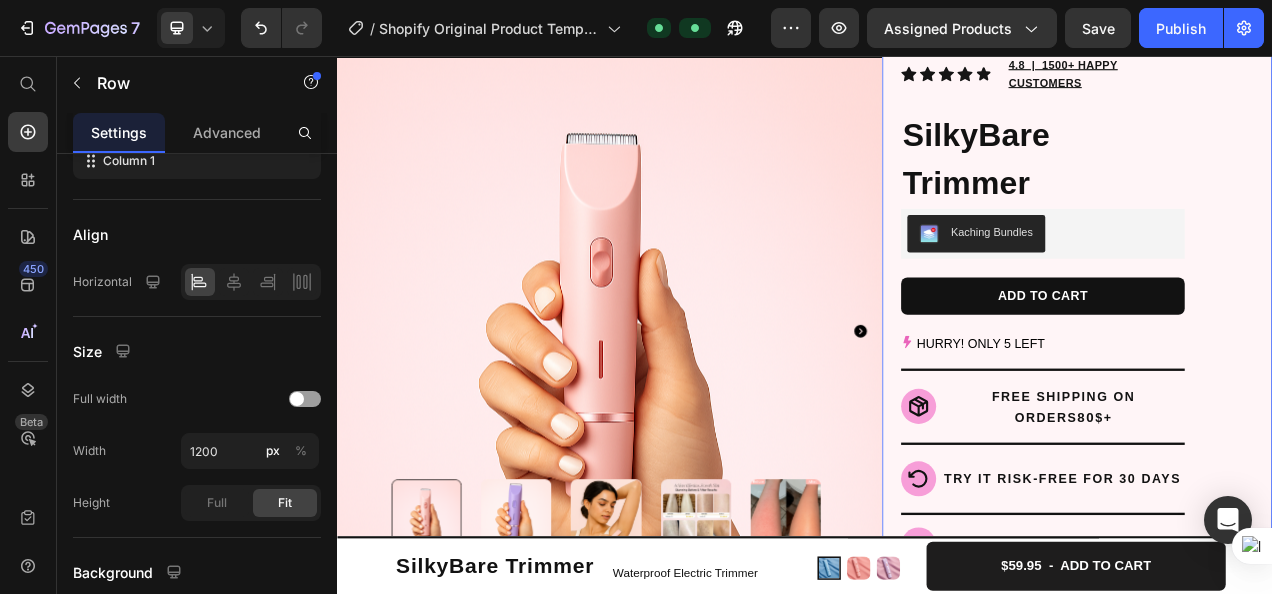 scroll, scrollTop: 0, scrollLeft: 0, axis: both 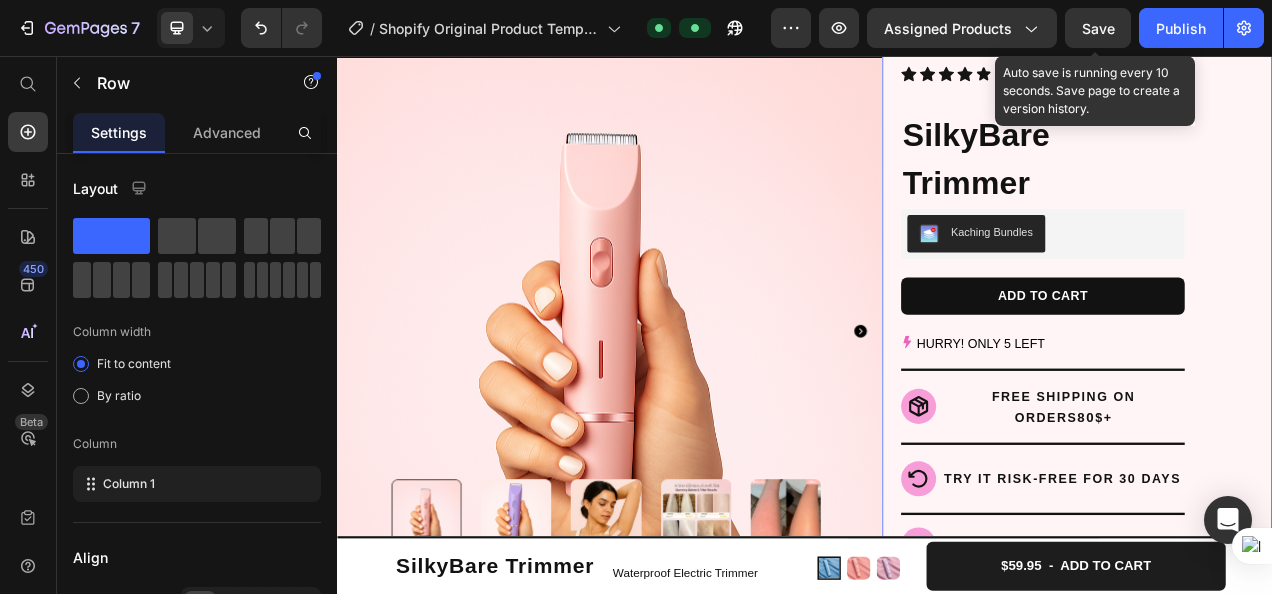 click on "Save" at bounding box center (1098, 28) 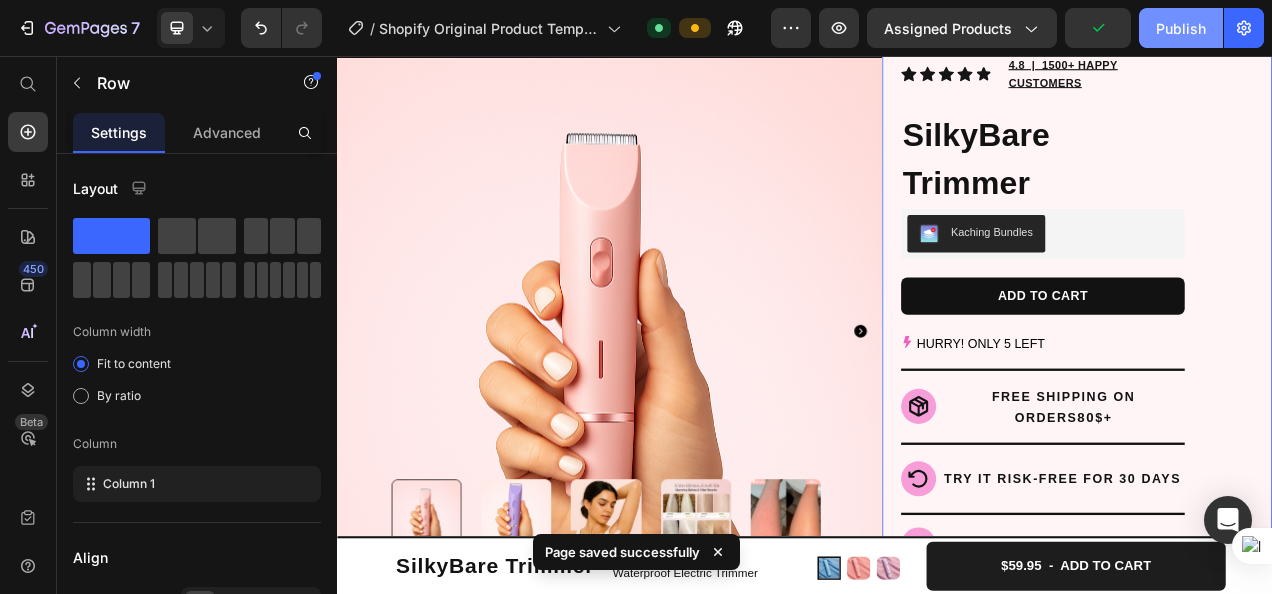 click on "Publish" at bounding box center [1181, 28] 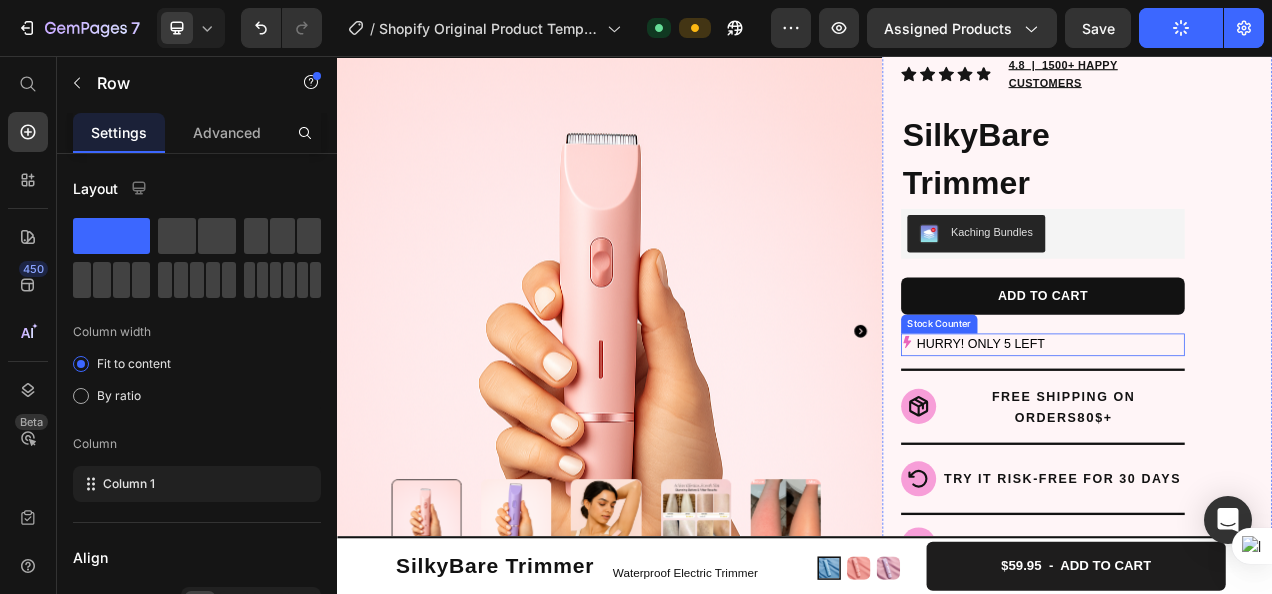 click on "HURRY! ONLY 5 LEFT" at bounding box center (1163, 426) 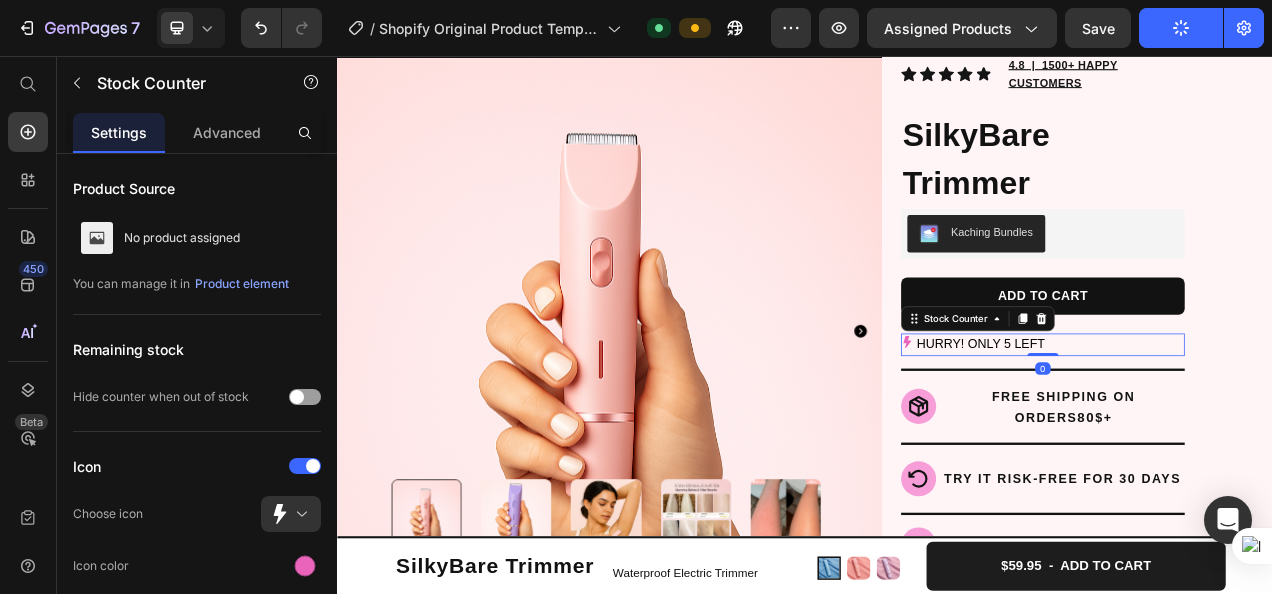 click on "HURRY! ONLY 5 LEFT" at bounding box center (1163, 426) 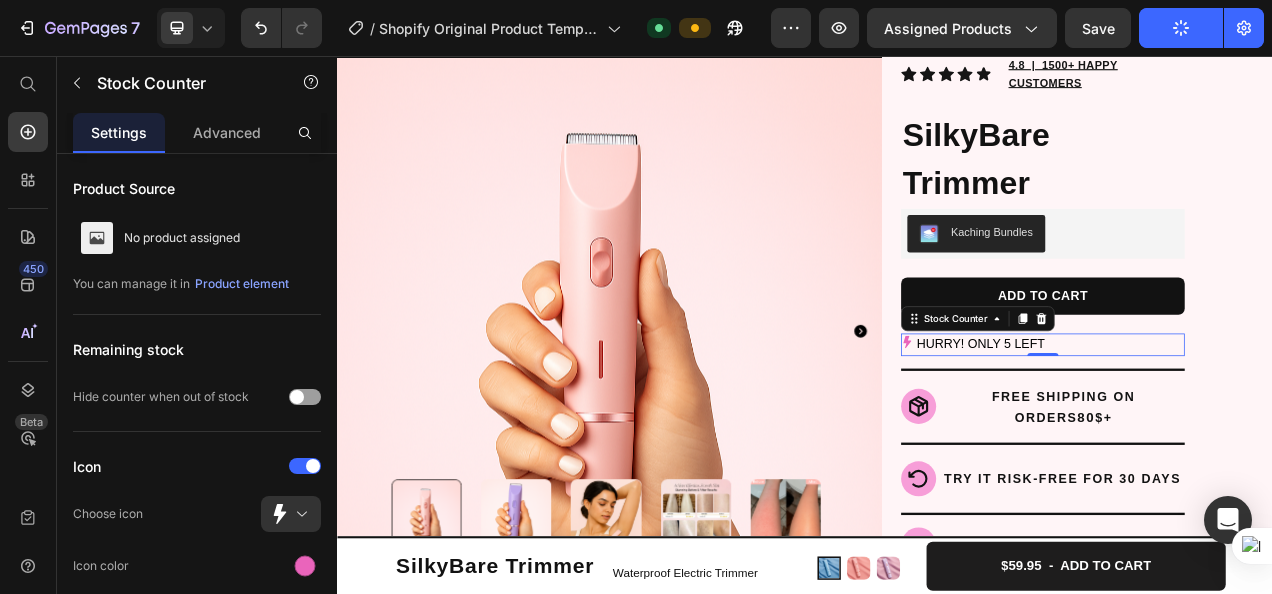 click on "HURRY! ONLY 5 LEFT" at bounding box center [1243, 426] 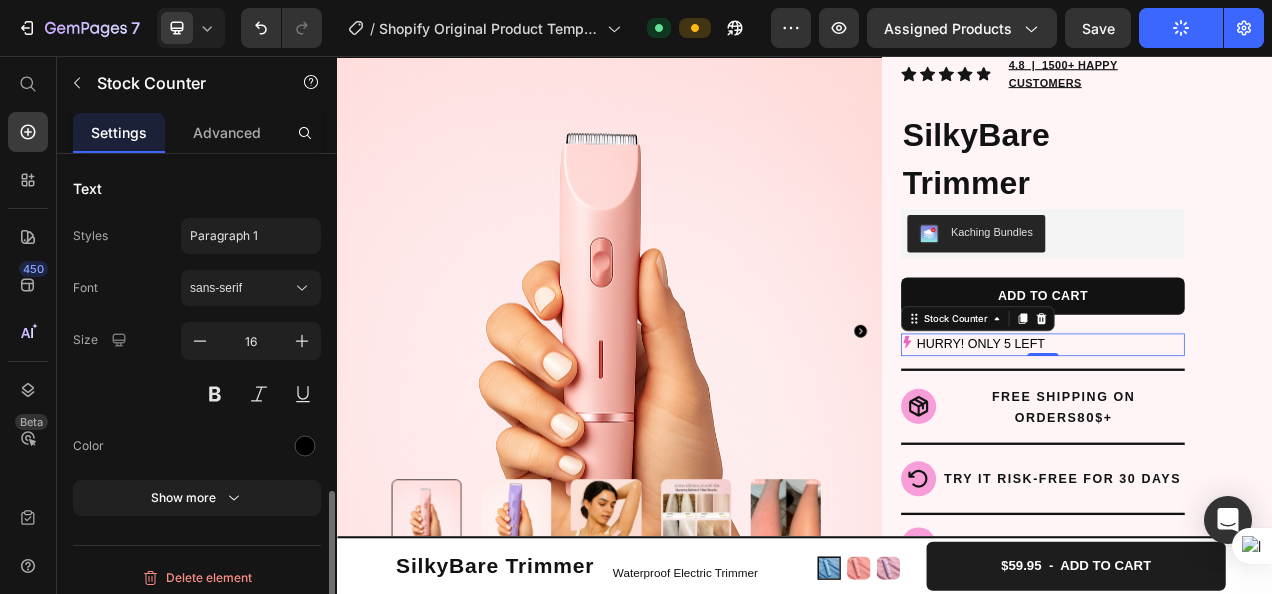 scroll, scrollTop: 1052, scrollLeft: 0, axis: vertical 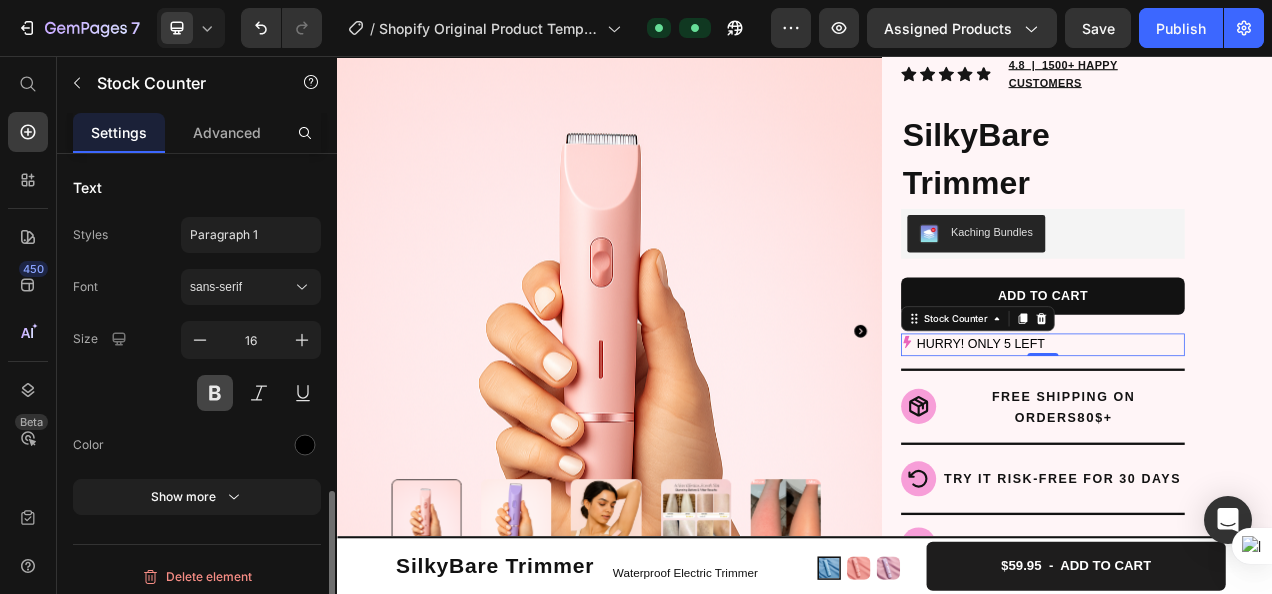 click at bounding box center (215, 393) 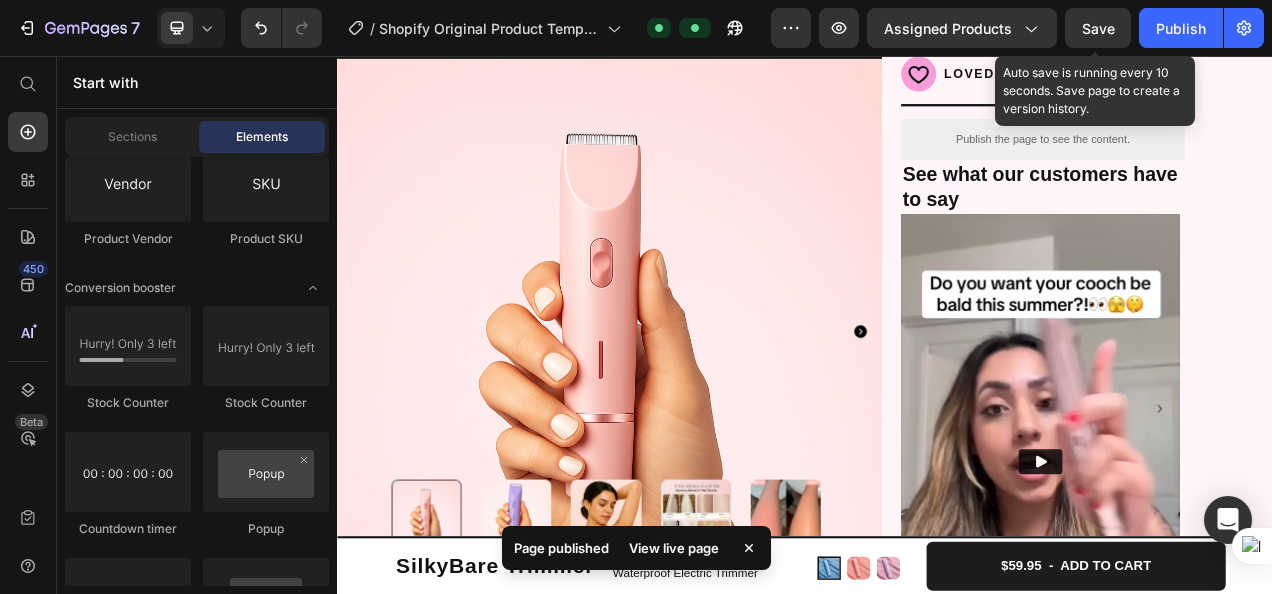 click on "Save" at bounding box center (1098, 28) 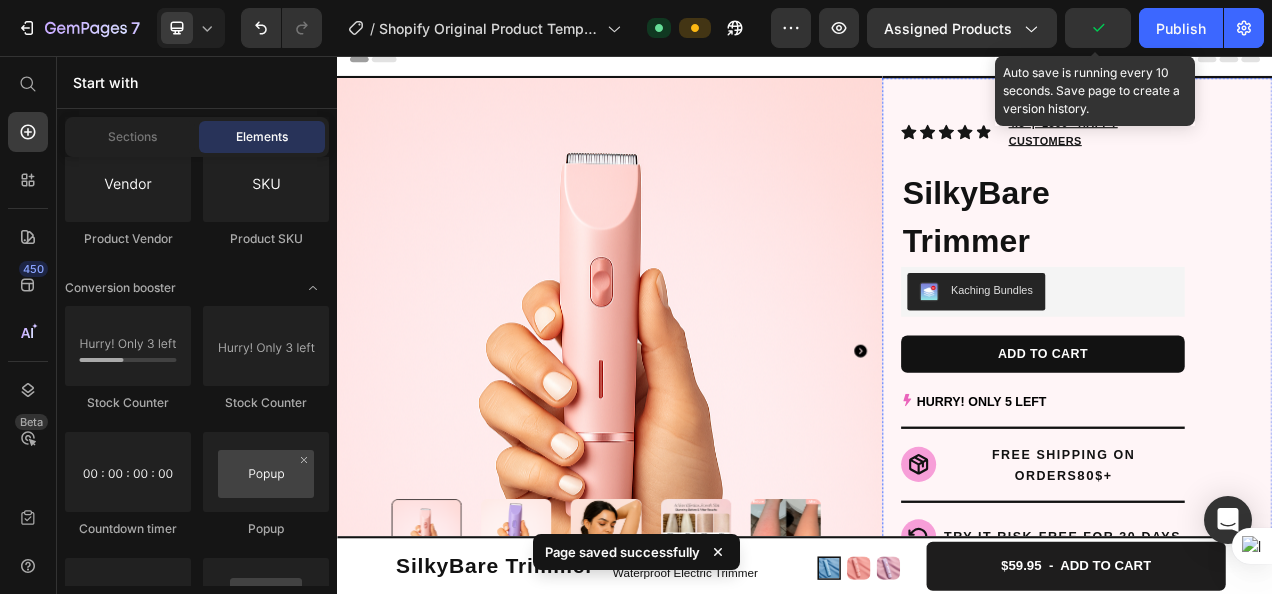 scroll, scrollTop: 9, scrollLeft: 0, axis: vertical 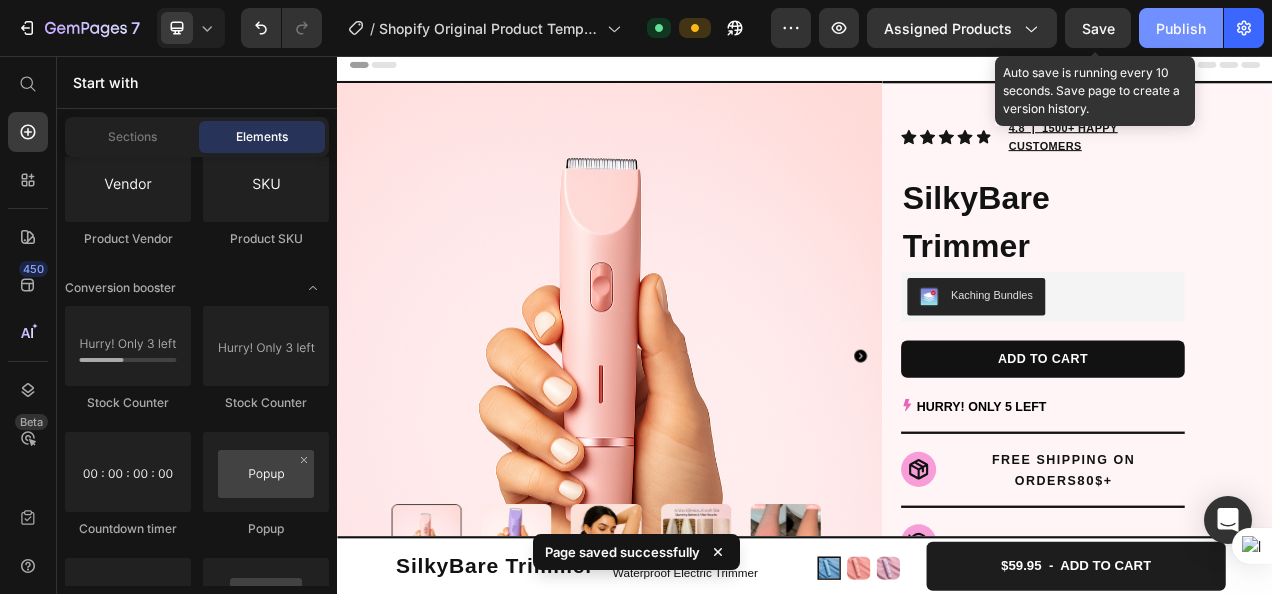 click on "Publish" 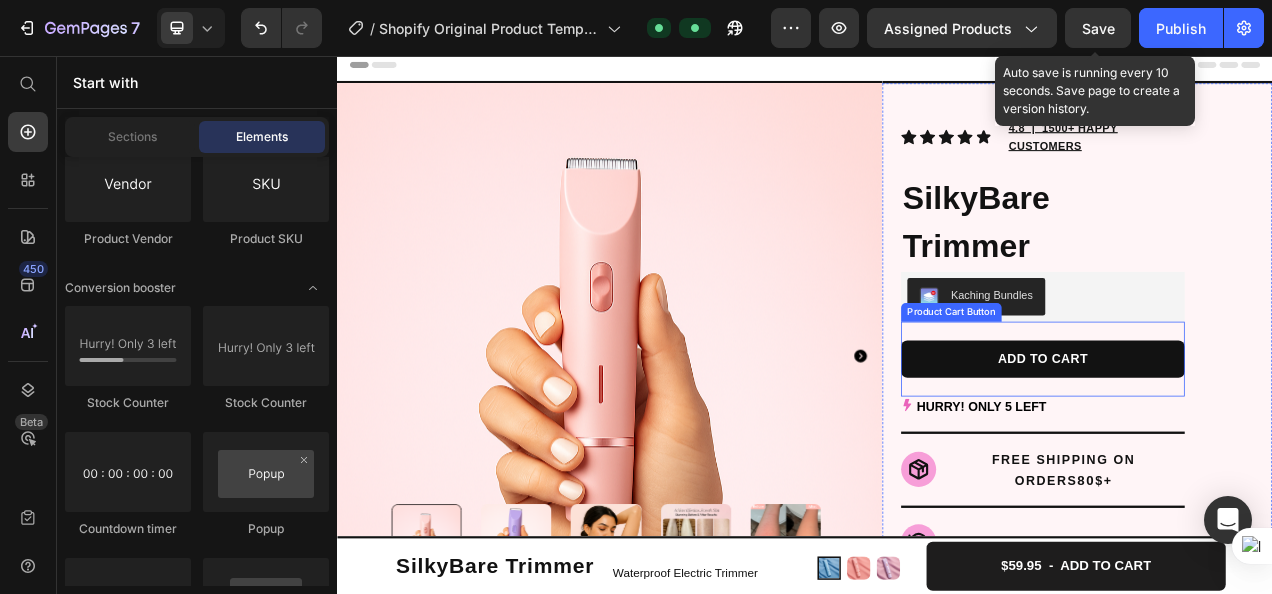 click on "ADD TO CART Product Cart Button" at bounding box center (1243, 445) 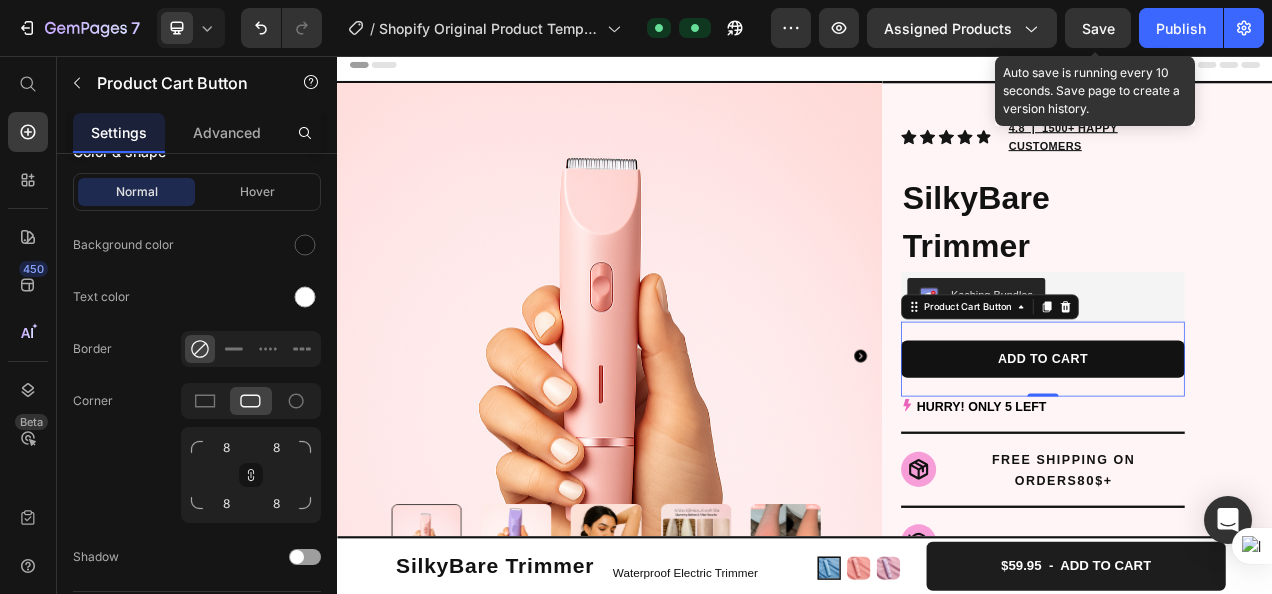 scroll, scrollTop: 0, scrollLeft: 0, axis: both 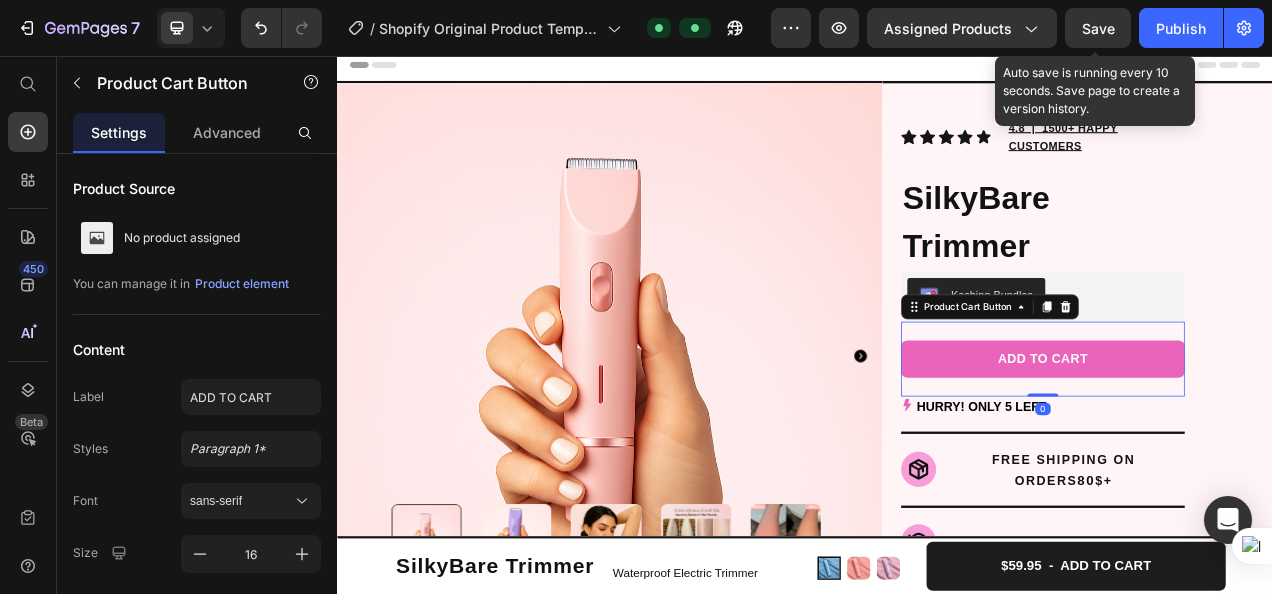 drag, startPoint x: 1234, startPoint y: 490, endPoint x: 1268, endPoint y: 427, distance: 71.5891 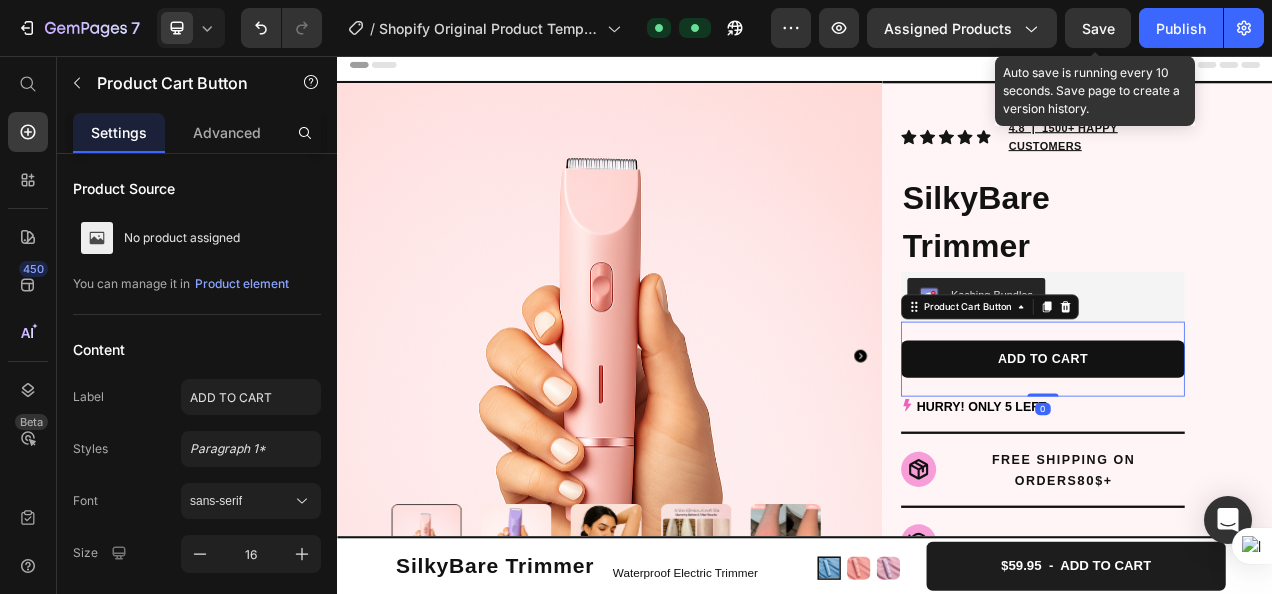 click on "ADD TO CART Product Cart Button   0" at bounding box center [1243, 445] 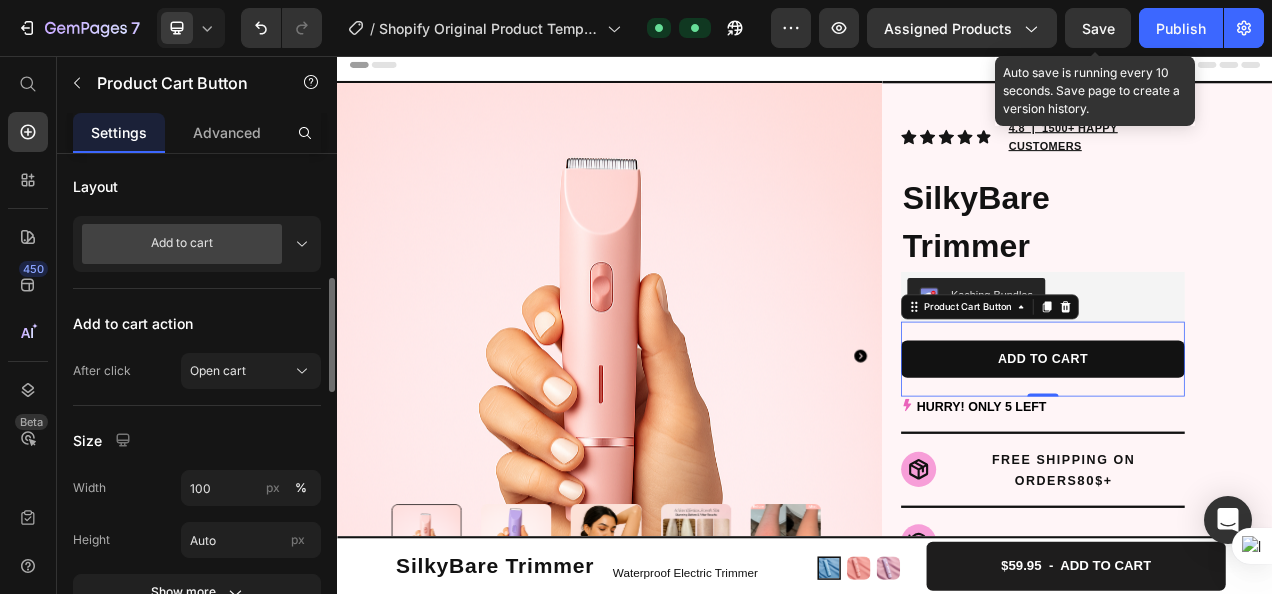 scroll, scrollTop: 541, scrollLeft: 0, axis: vertical 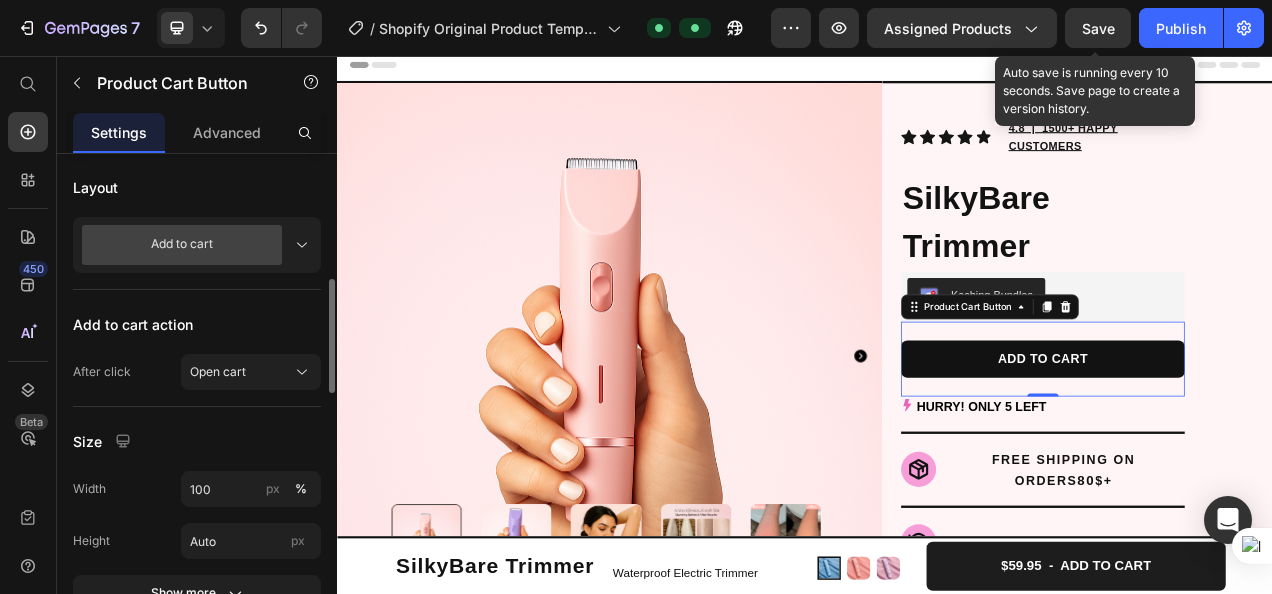 click 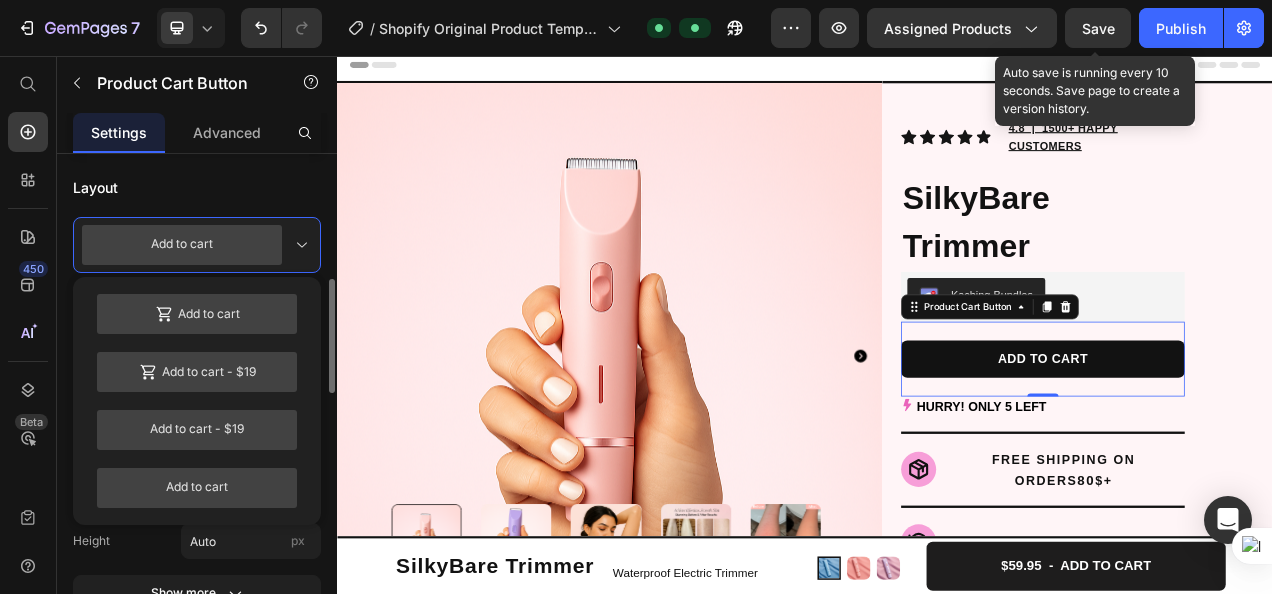 click 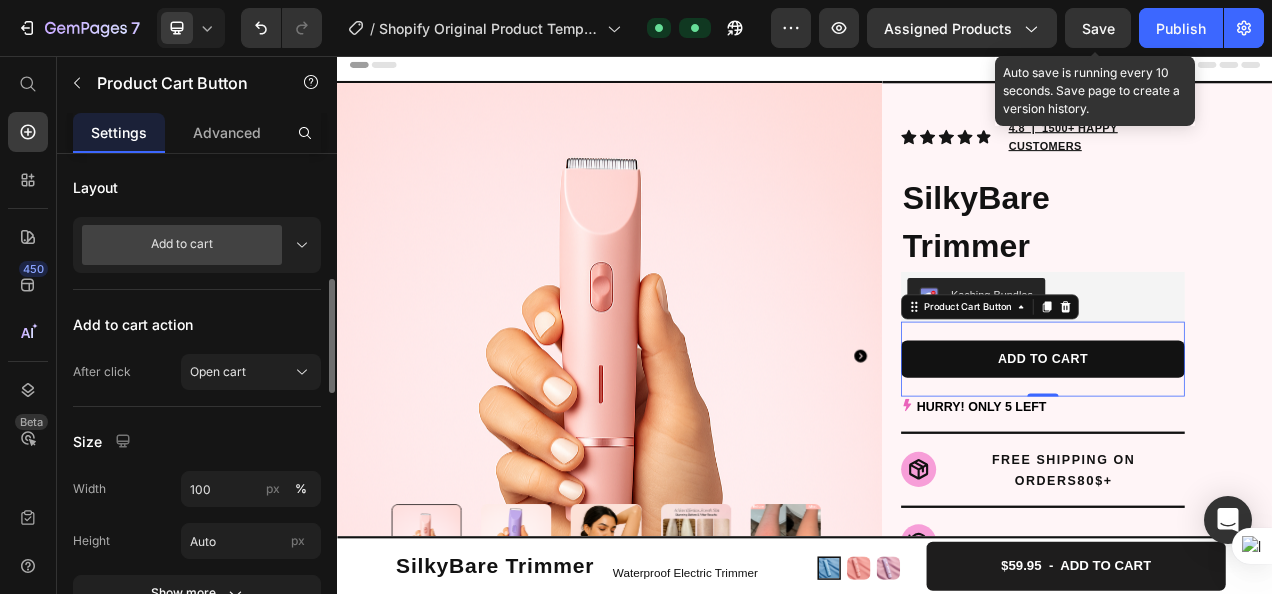 click 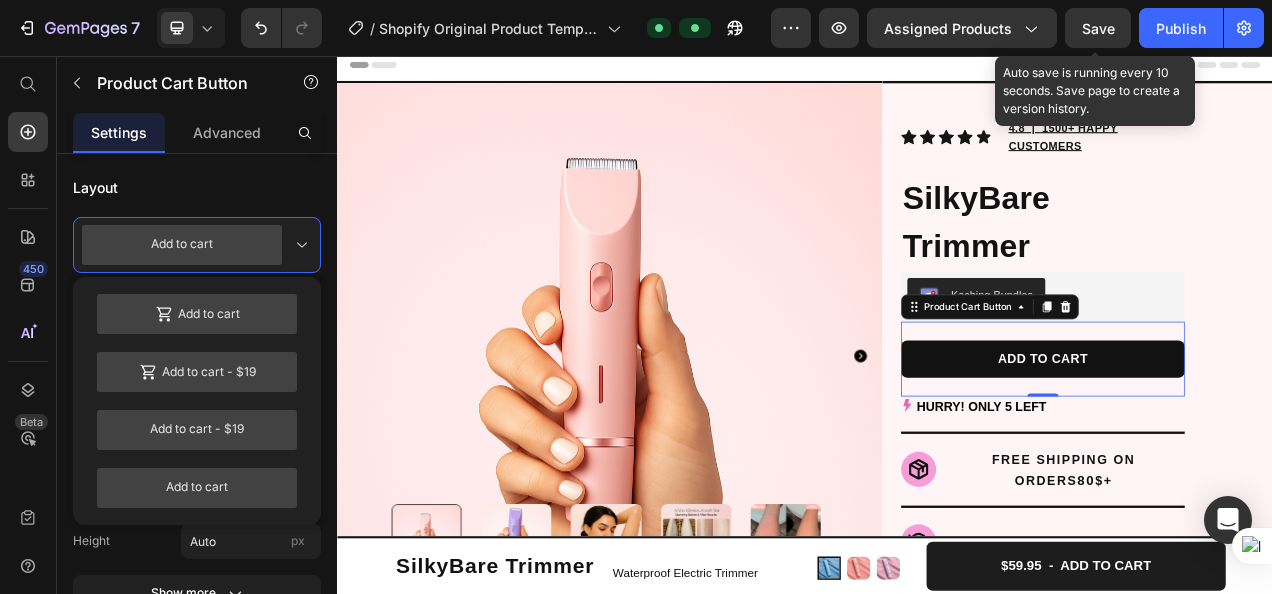 click on "Title Line" at bounding box center [1243, 539] 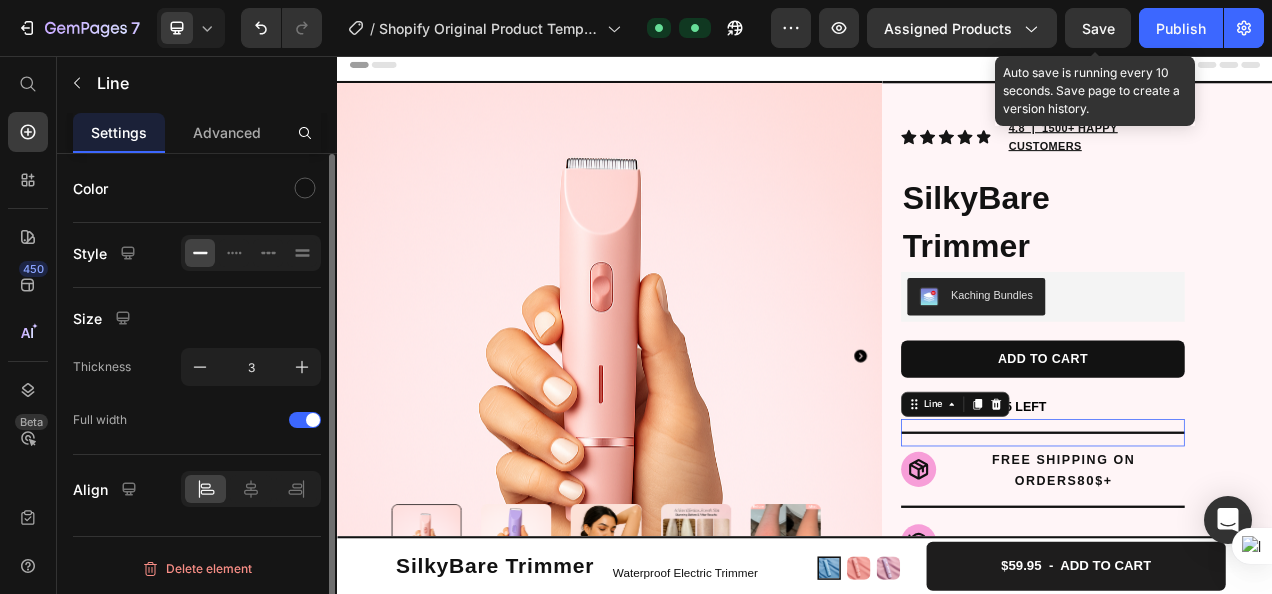 scroll, scrollTop: 0, scrollLeft: 0, axis: both 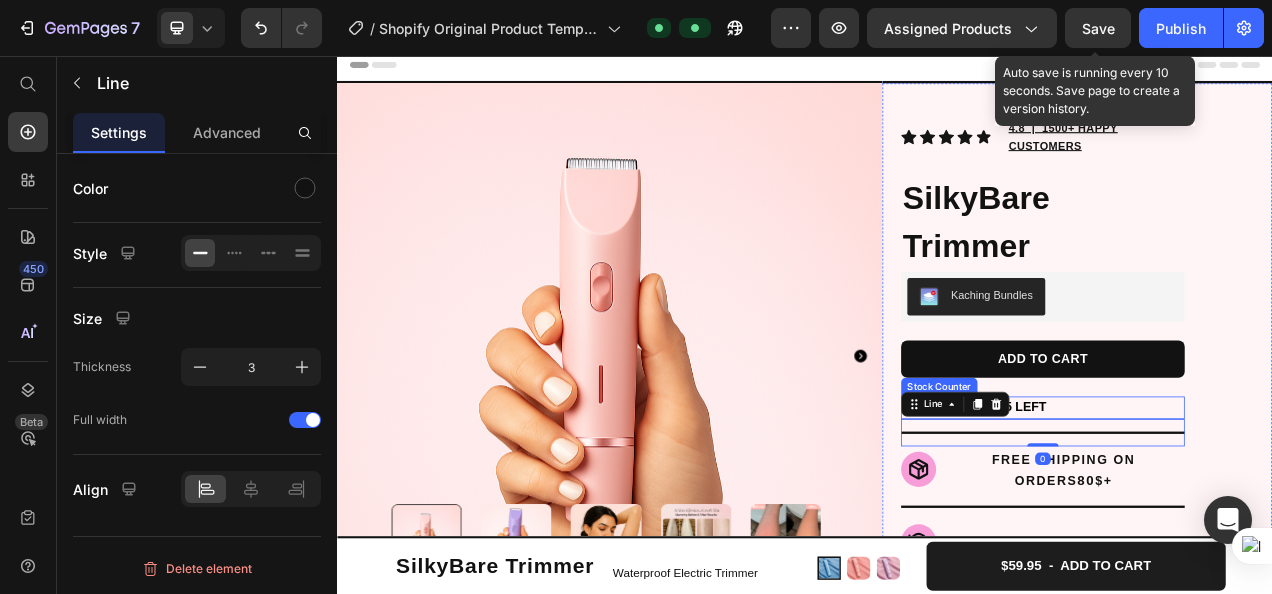 click on "HURRY! ONLY 5 LEFT" at bounding box center (1164, 507) 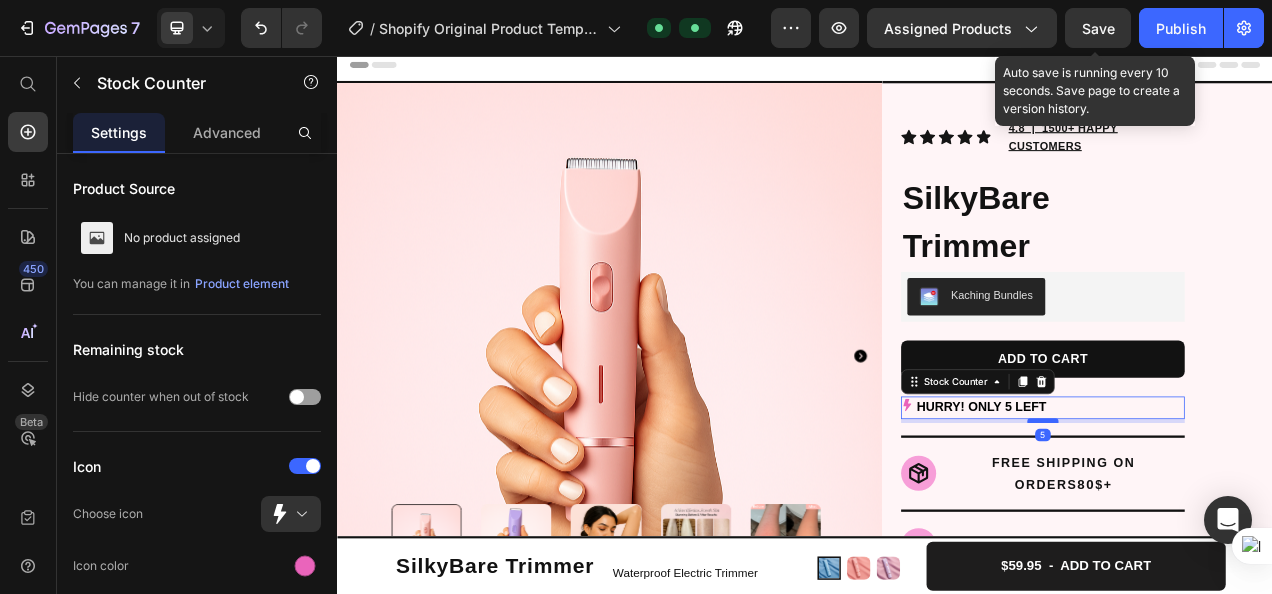 click at bounding box center [1243, 524] 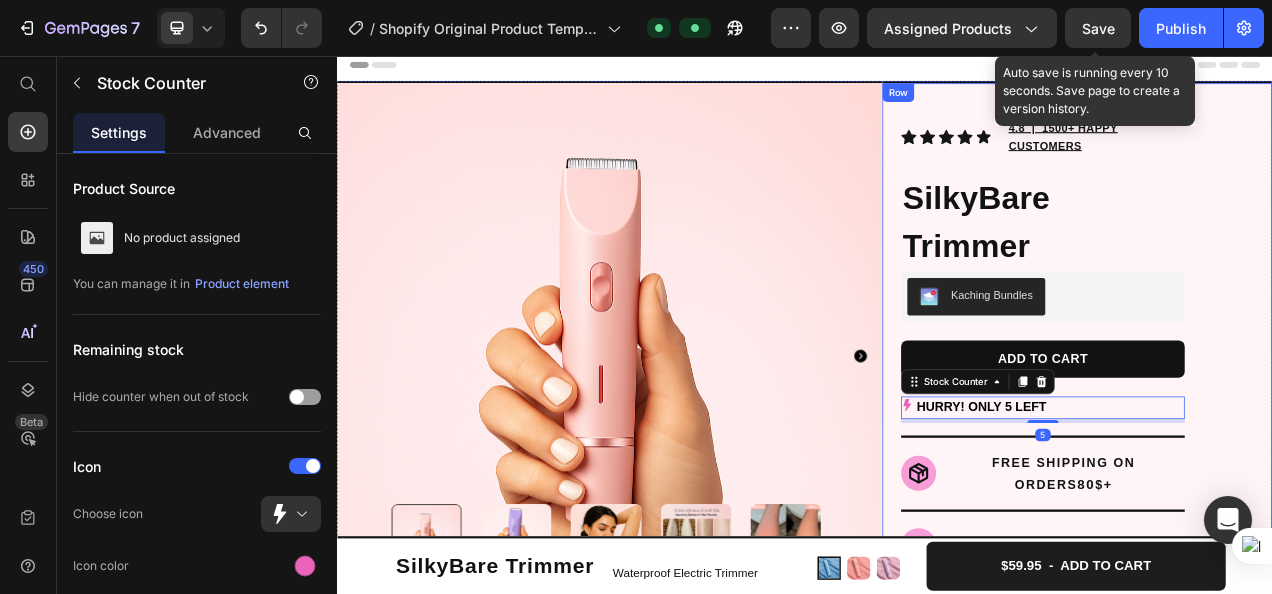 click on "Icon Icon Icon Icon
Icon Icon List Hoz 4.8  |  1500+ HAPPY CUSTOMERS Text block Row SilkyBare Trimmer Product Title Kaching Bundles Kaching Bundles ADD TO CART Product Cart Button   HURRY! ONLY 5 LEFT Stock Counter   5                Title Line
Icon FREE SHIPPING ON ORDERS  80 $+ Heading Row Row Row                Title Line
Icon TRY IT RISK-FREE FOR 30 DAYS Heading Row Row                Title Line
Icon LOVED BY WOMEN WORLDWIDE Heading Row Row                Title Line
Publish the page to see the content.
Custom Code See what our customers have to say Heading
Video
Drop element here
Drop element here
Drop element here
Drop element here
Drop element here
Drop element here
Drop element here
Carousel Accordion" at bounding box center (1287, 900) 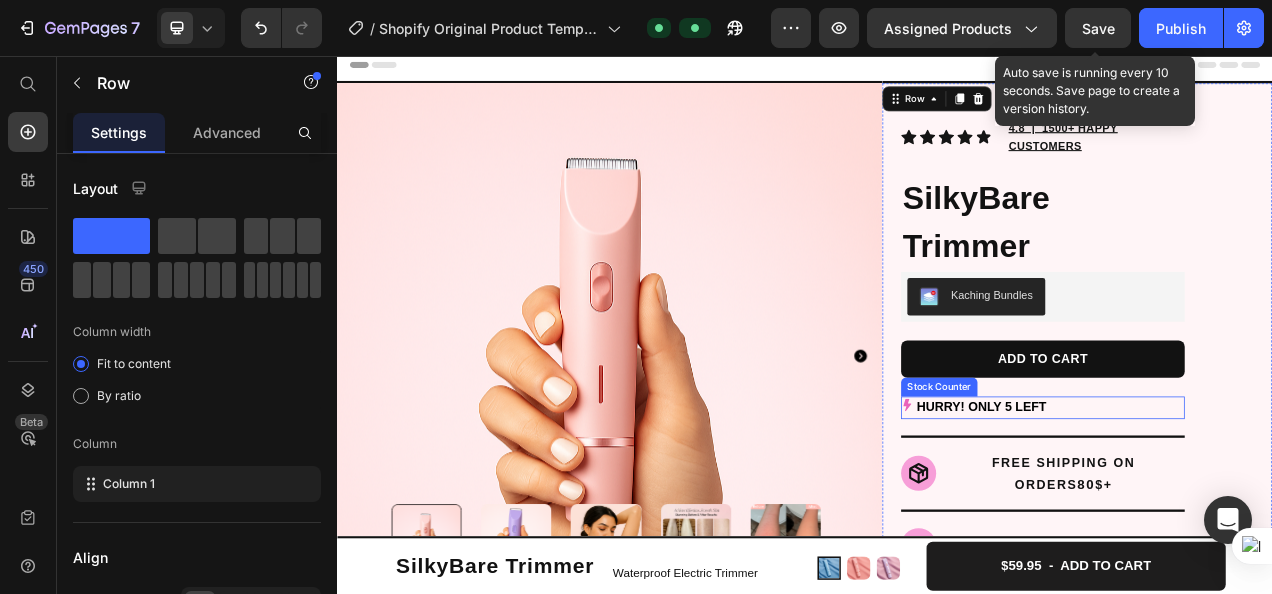 click on "HURRY! ONLY 5 LEFT" at bounding box center [1164, 507] 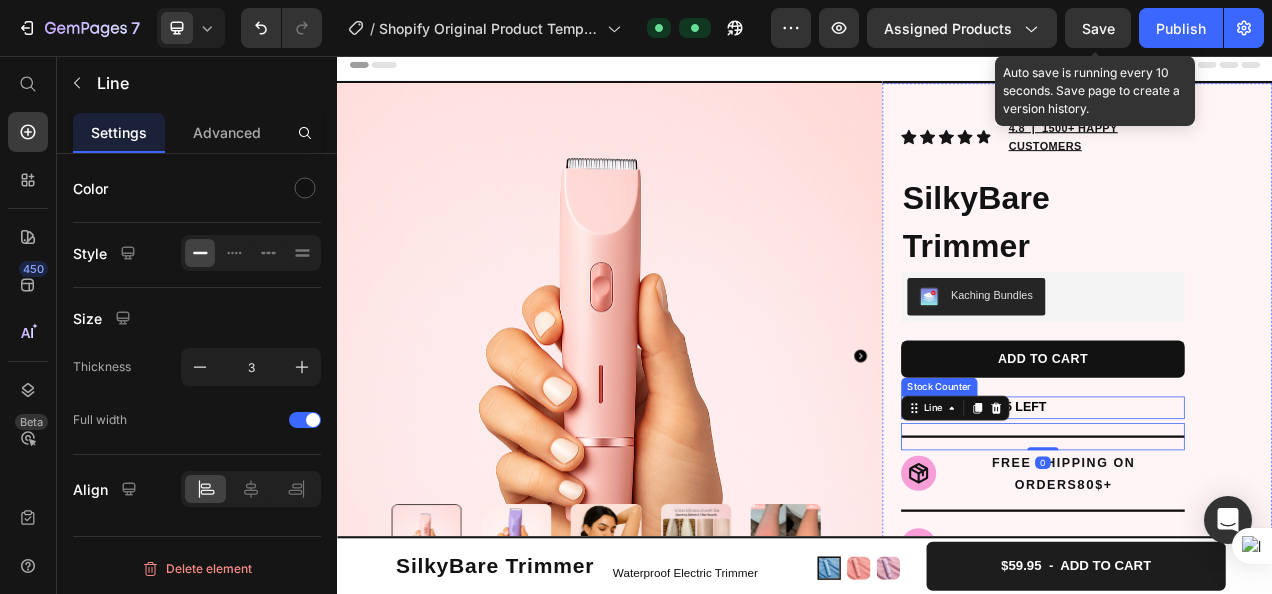 click on "HURRY! ONLY 5 LEFT" at bounding box center (1164, 507) 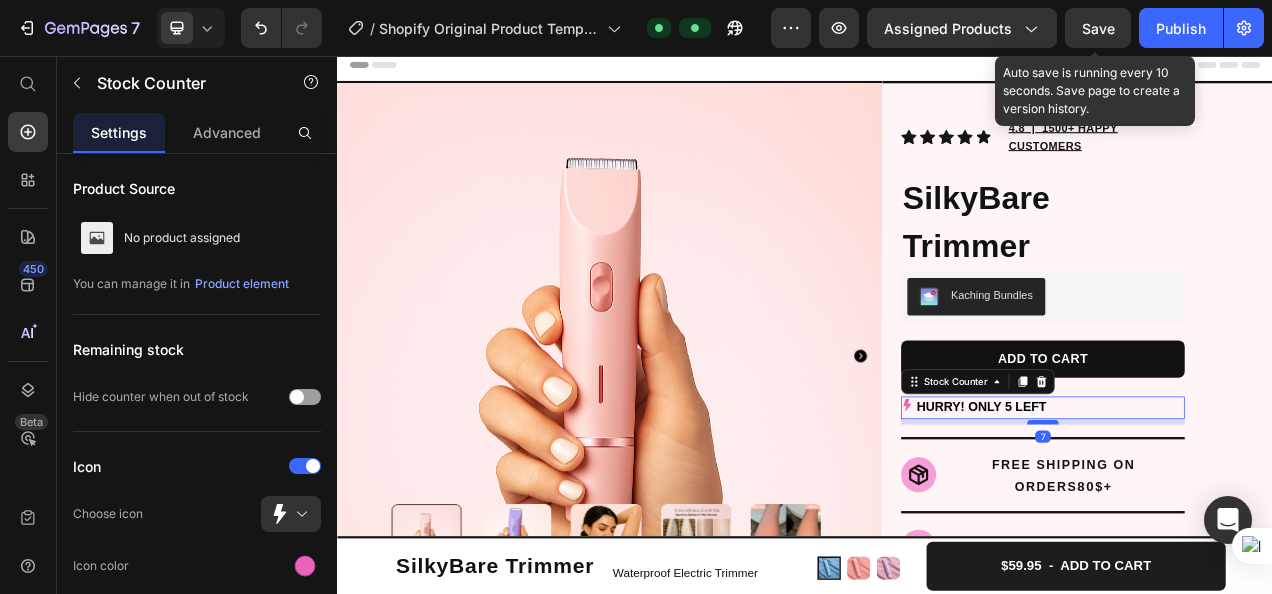 click at bounding box center (1243, 526) 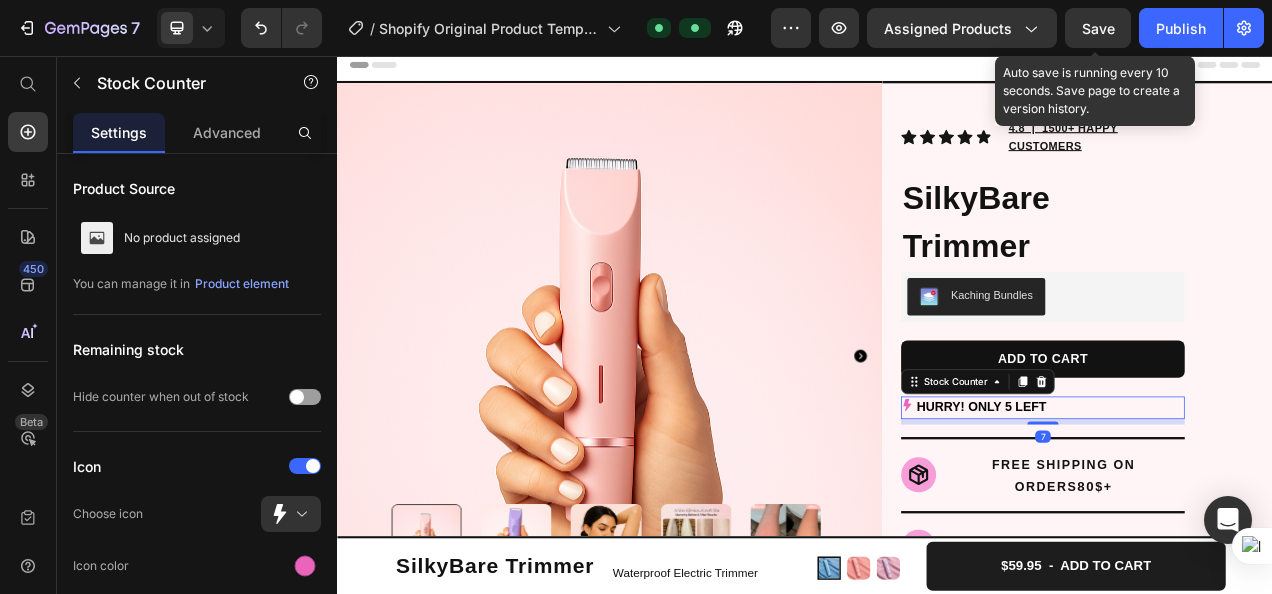 click on "7   /  Shopify Original Product Template Default Preview Assigned Products  Save  Auto save is running every 10 seconds. Save page to create a version history.  Publish  450 Beta Start with Sections Elements Hero Section Product Detail Brands Trusted Badges Guarantee Product Breakdown How to use Testimonials Compare Bundle FAQs Social Proof Brand Story Product List Collection Blog List Contact Sticky Add to Cart Custom Footer Browse Library 450 Layout
Row
Row
Row
Row Text
Heading
Text Block Button
Button
Button
Sticky Back to top" at bounding box center (636, 0) 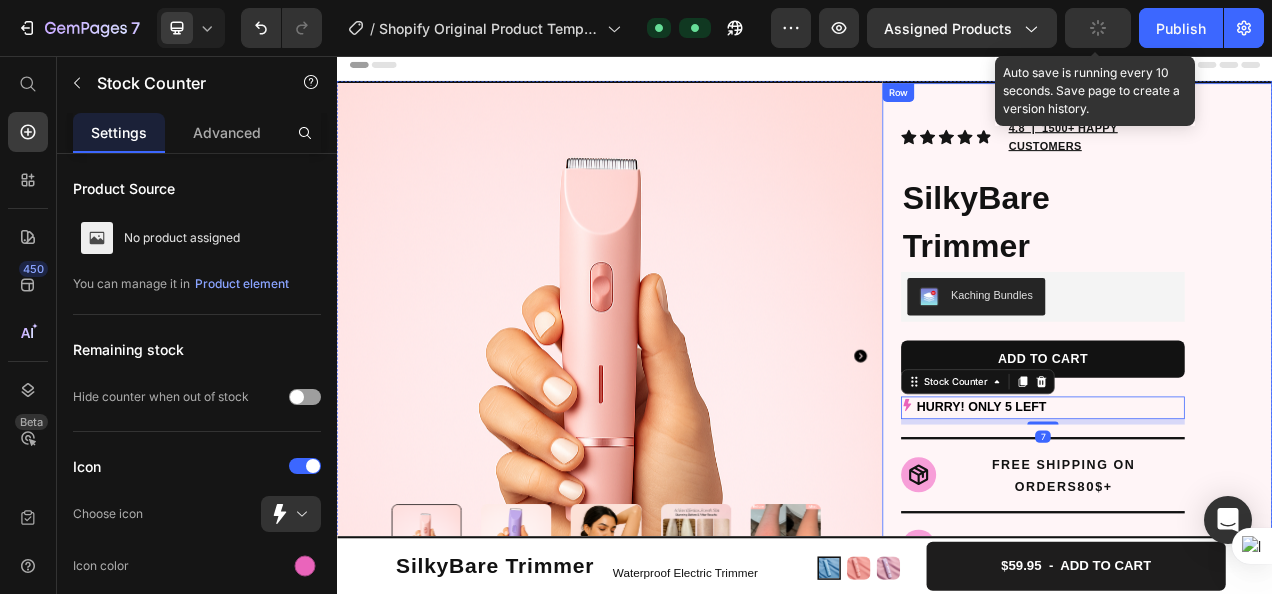 click on "Icon Icon Icon Icon
Icon Icon List Hoz 4.8  |  1500+ HAPPY CUSTOMERS Text block Row SilkyBare Trimmer Product Title Kaching Bundles Kaching Bundles ADD TO CART Product Cart Button   HURRY! ONLY 5 LEFT Stock Counter   7                Title Line
Icon FREE SHIPPING ON ORDERS  80 $+ Heading Row Row Row                Title Line
Icon TRY IT RISK-FREE FOR 30 DAYS Heading Row Row                Title Line
Icon LOVED BY WOMEN WORLDWIDE Heading Row Row                Title Line
Publish the page to see the content.
Custom Code See what our customers have to say Heading
Video
Drop element here
Drop element here
Drop element here
Drop element here
Drop element here
Drop element here
Drop element here
Carousel Accordion" at bounding box center (1287, 901) 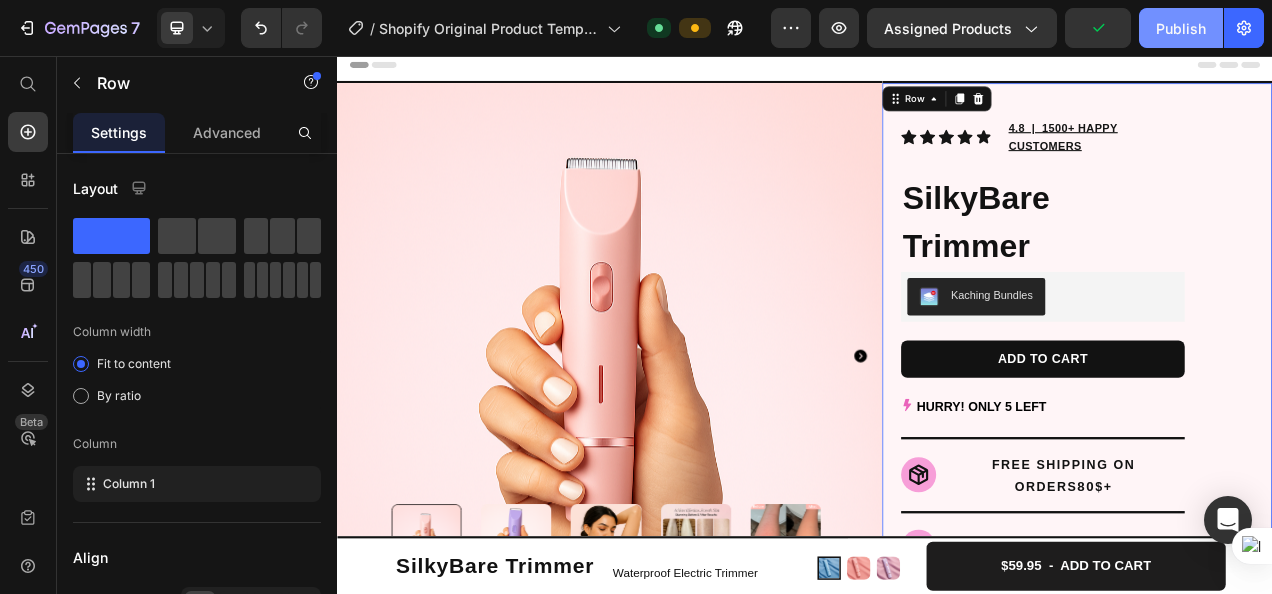 click on "Publish" at bounding box center [1181, 28] 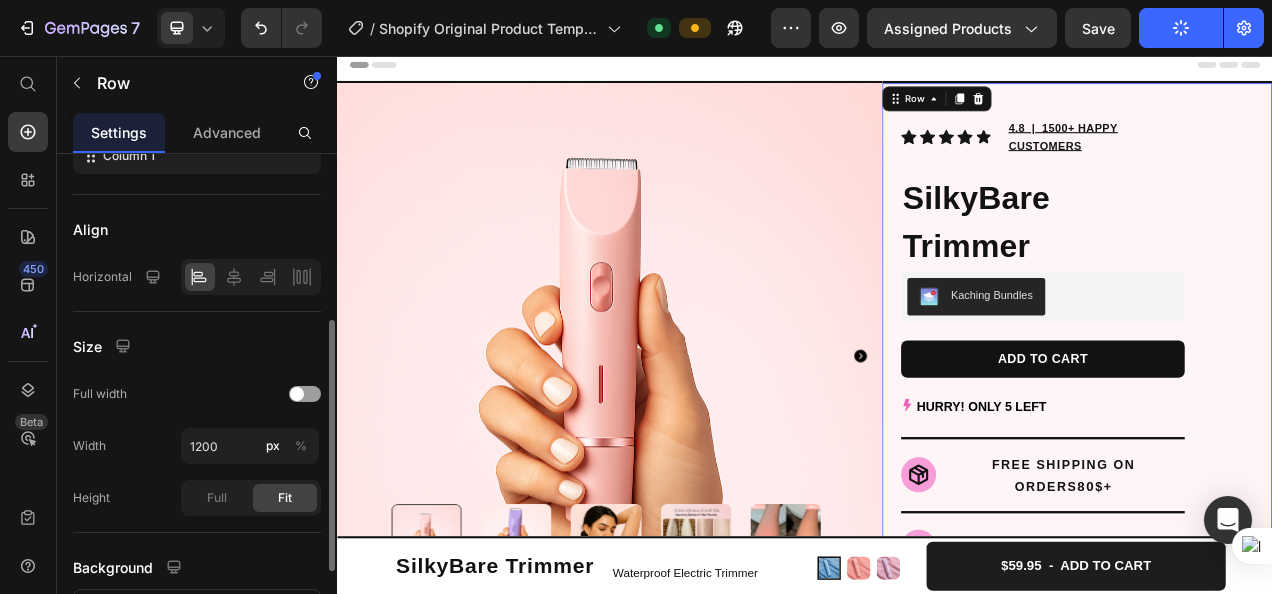 scroll, scrollTop: 486, scrollLeft: 0, axis: vertical 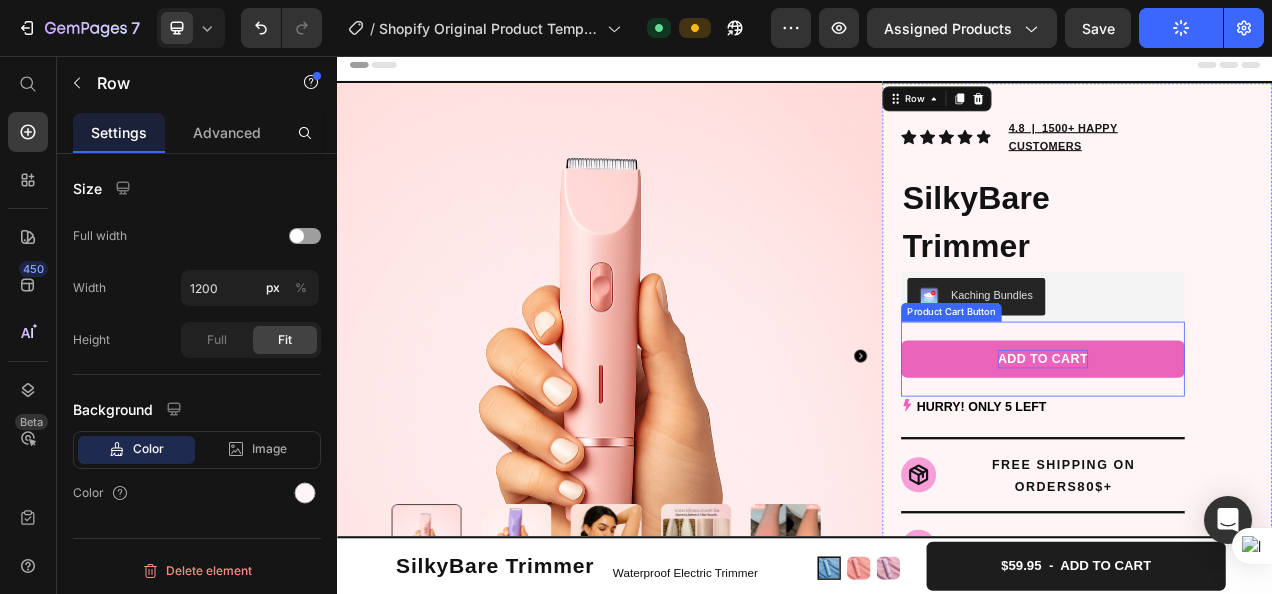 click on "ADD TO CART" at bounding box center [1242, 445] 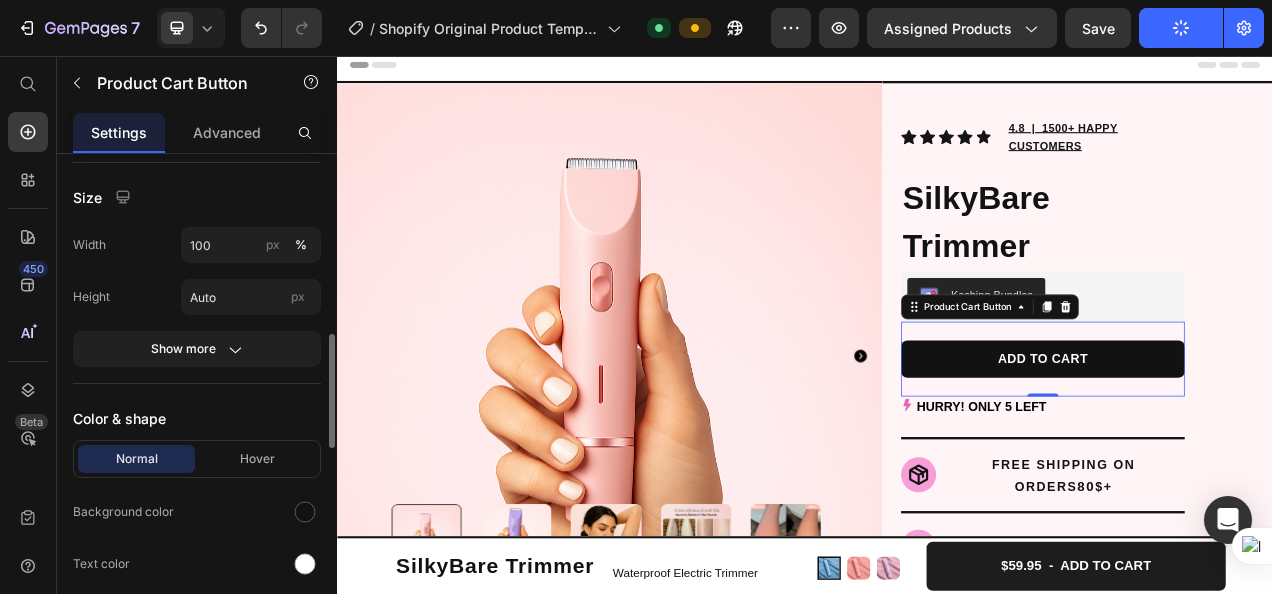 scroll, scrollTop: 786, scrollLeft: 0, axis: vertical 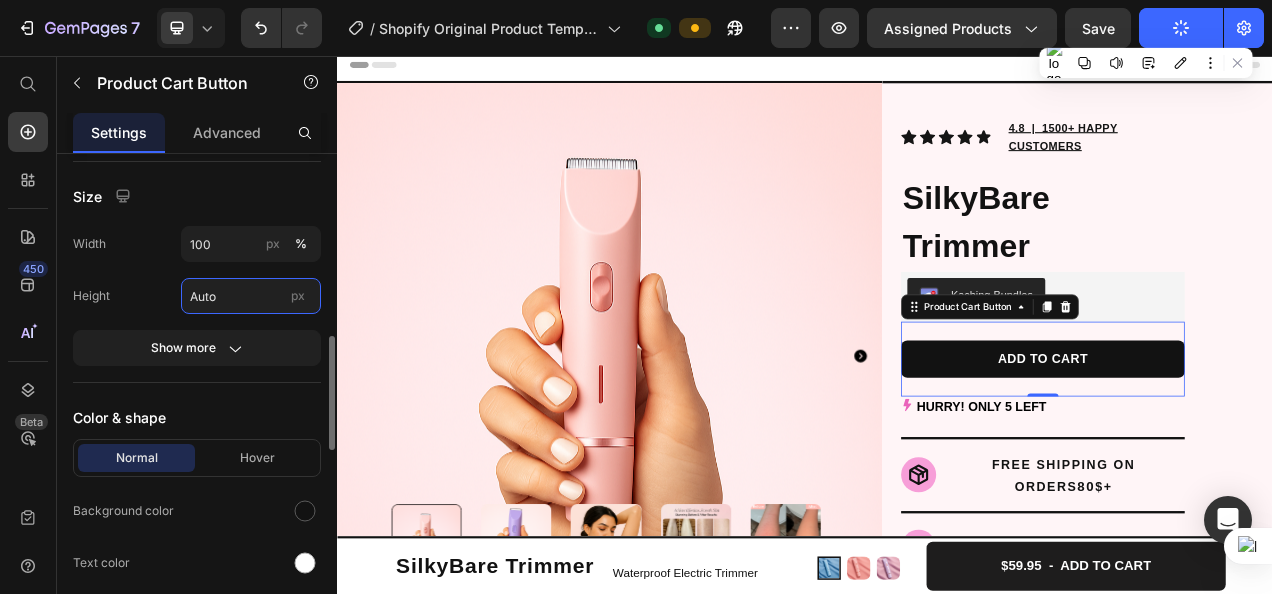 click on "Auto" at bounding box center (251, 296) 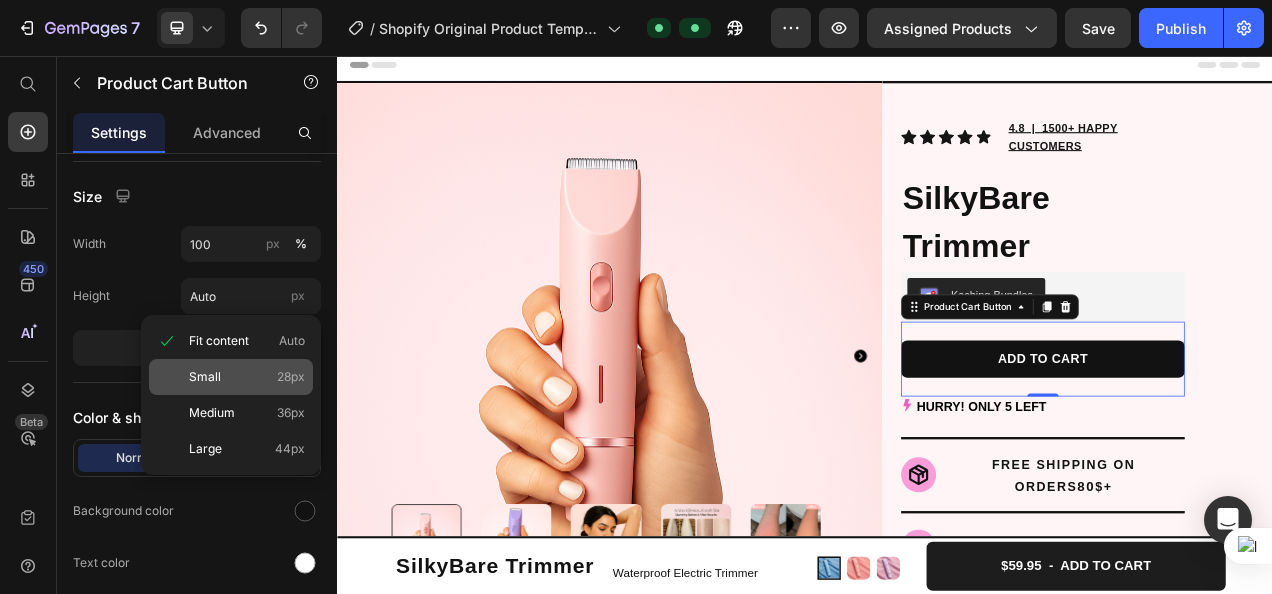 click on "Small 28px" at bounding box center (247, 377) 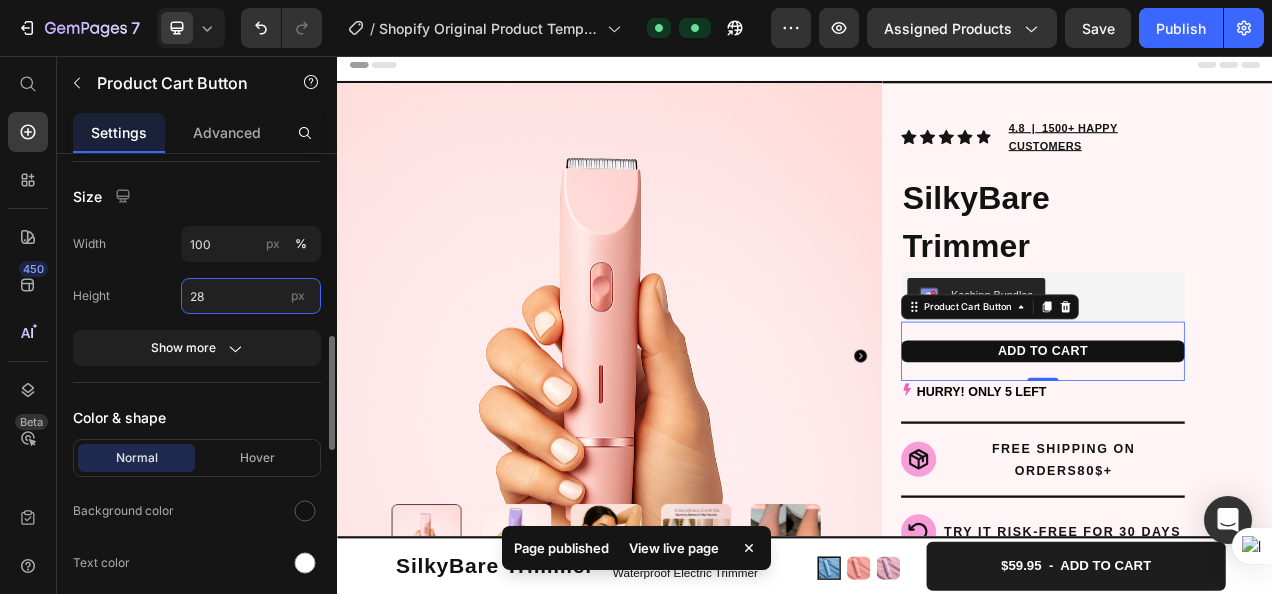 click on "28" at bounding box center [251, 296] 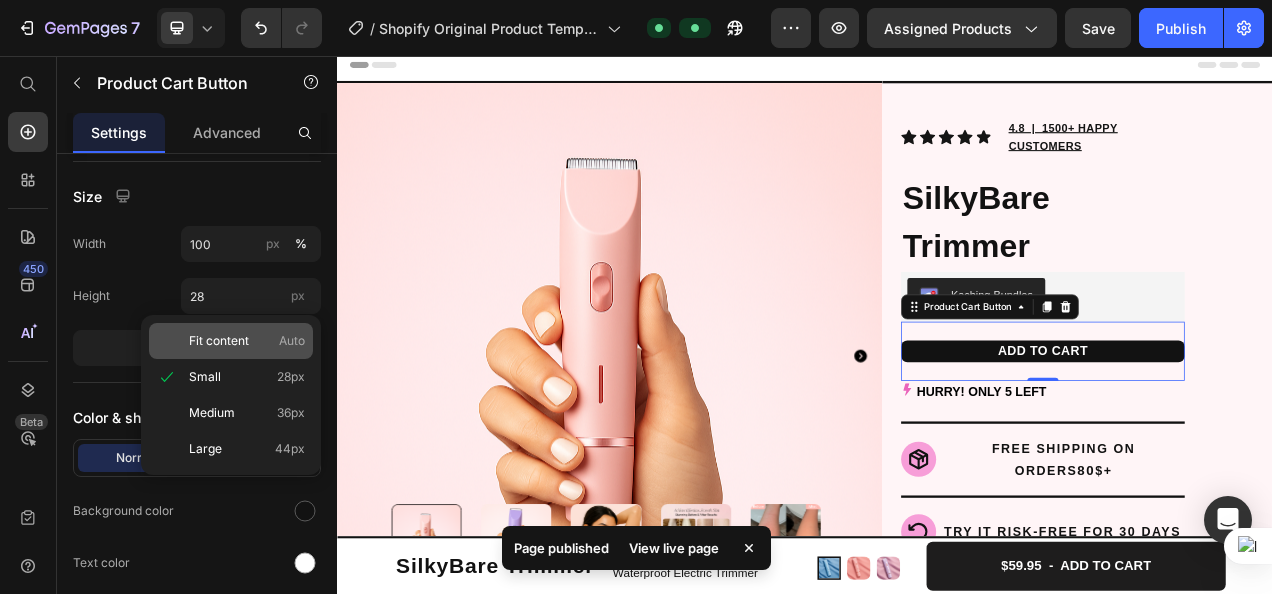 click on "Fit content" at bounding box center [219, 341] 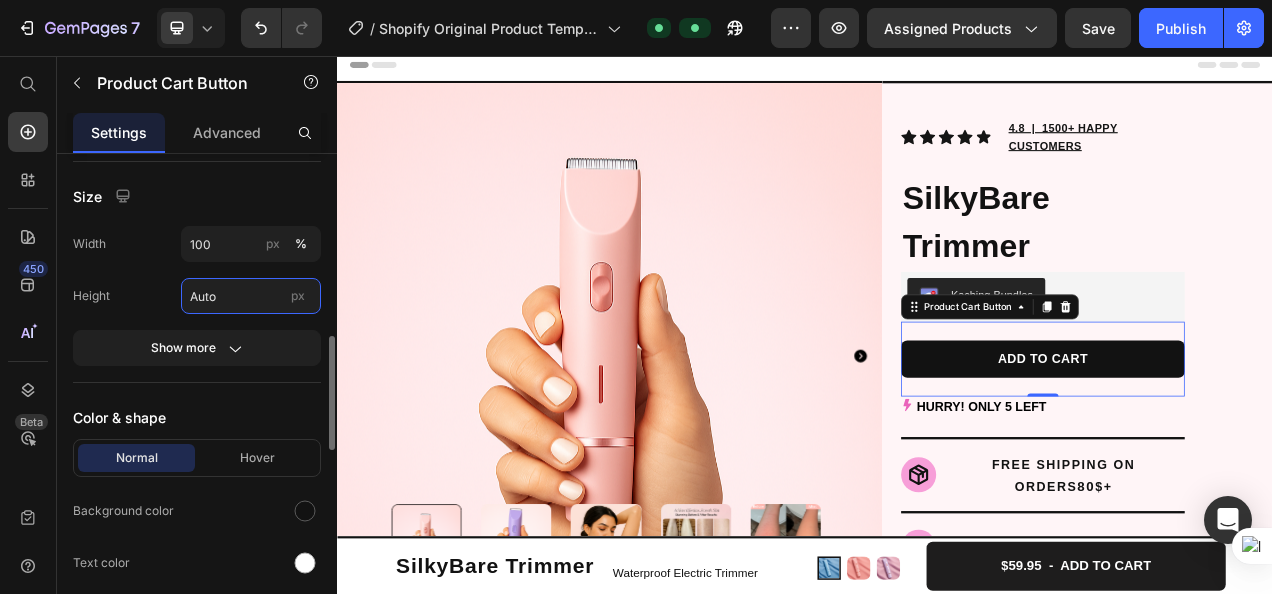 click on "Auto" at bounding box center (251, 296) 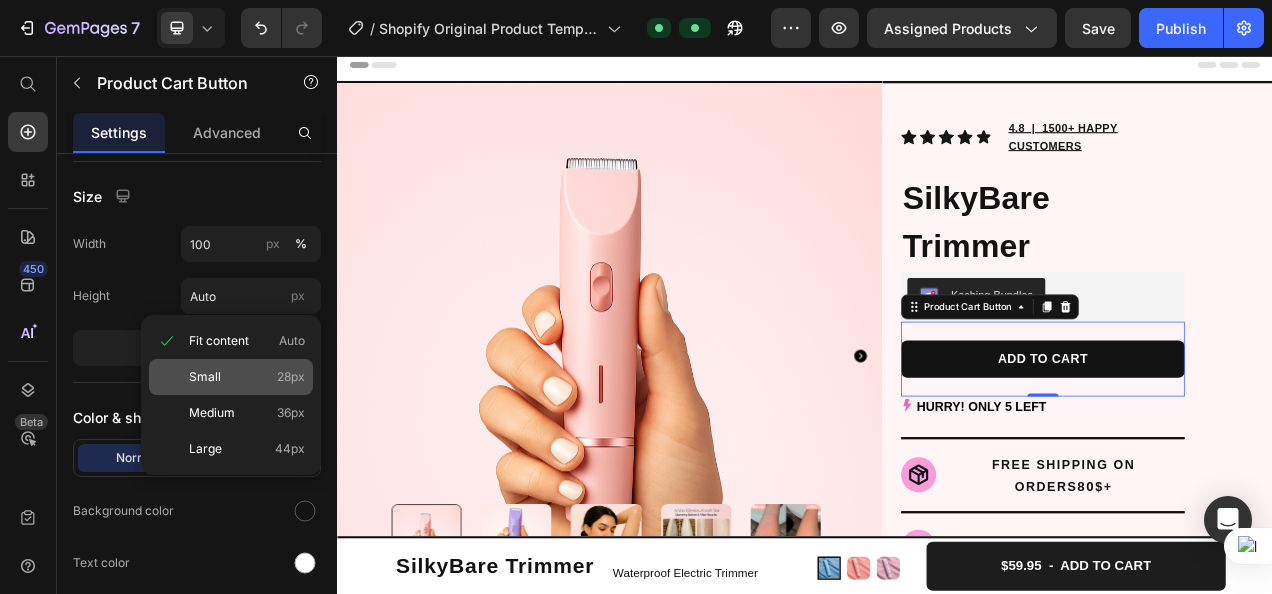 click on "Small 28px" at bounding box center [247, 377] 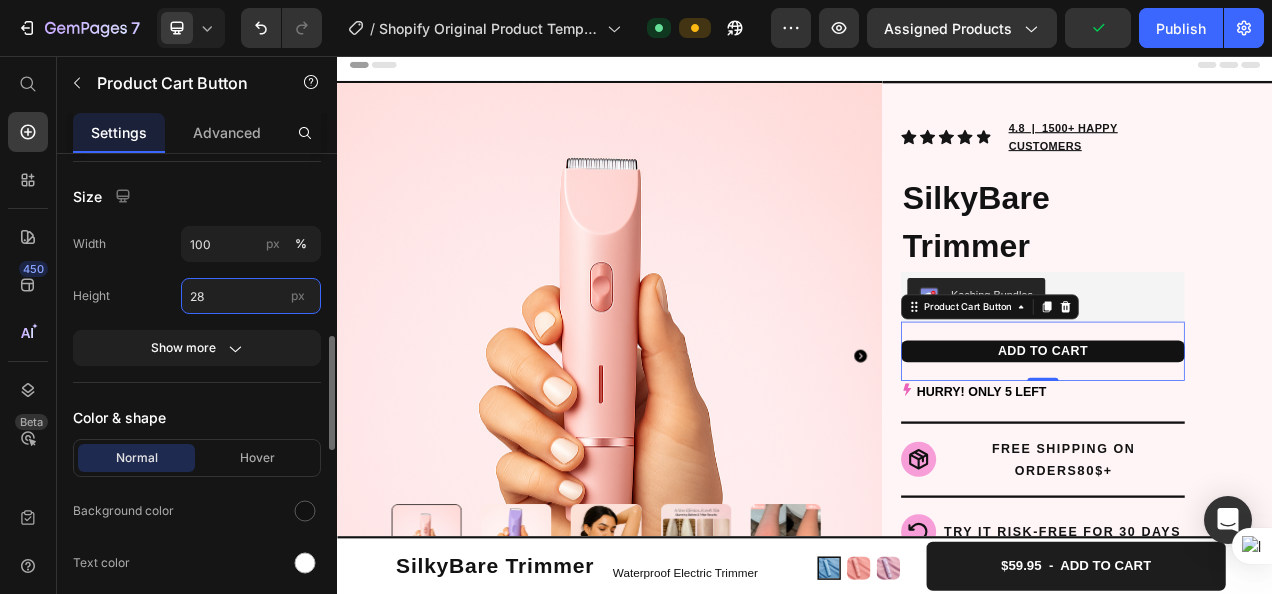 click on "28" at bounding box center (251, 296) 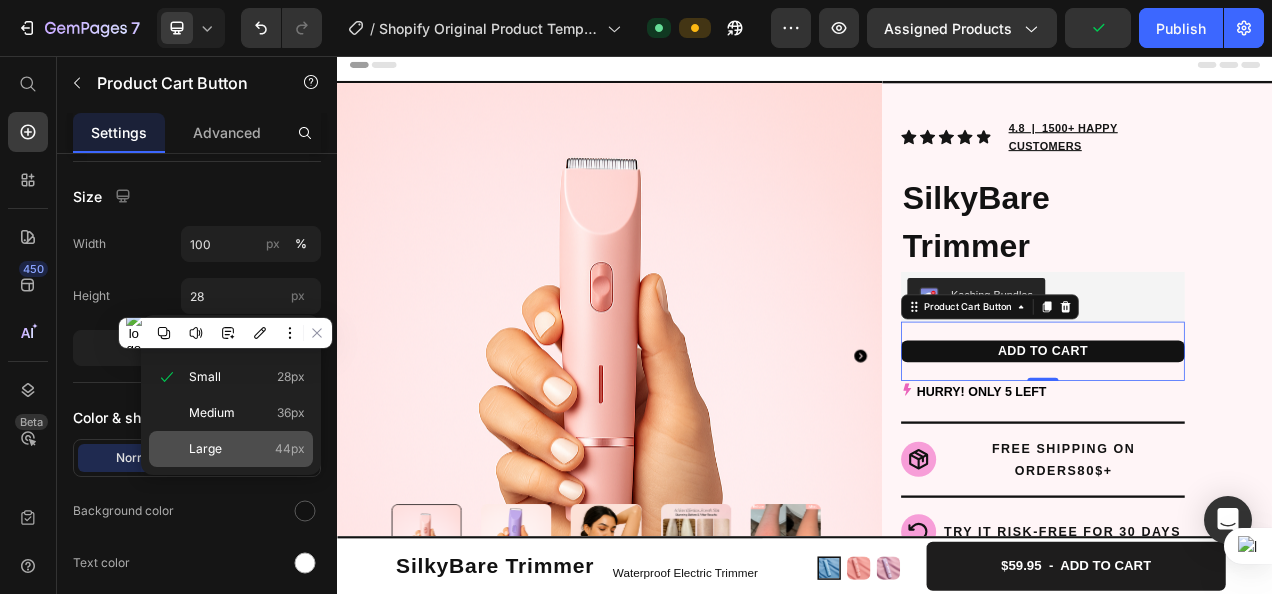 click on "Large 44px" at bounding box center [247, 449] 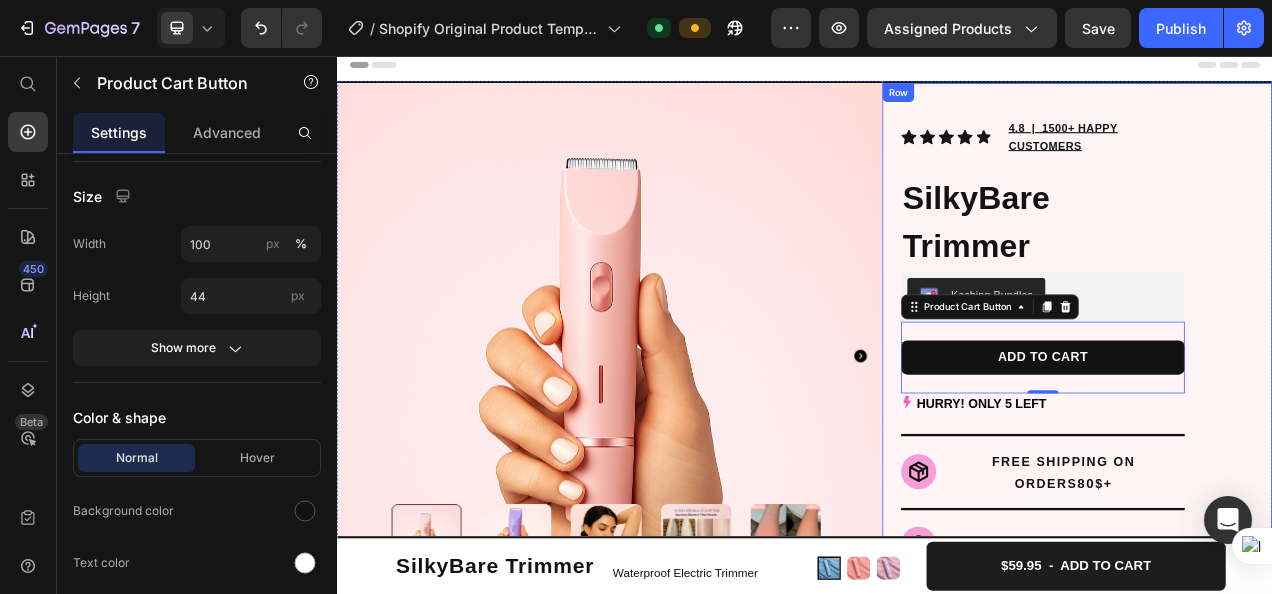 click on "Icon Icon Icon Icon
Icon Icon List Hoz 4.8  |  1500+ HAPPY CUSTOMERS Text block Row SilkyBare Trimmer Product Title Kaching Bundles Kaching Bundles ADD TO CART Product Cart Button   0   HURRY! ONLY 5 LEFT Stock Counter                Title Line
Icon FREE SHIPPING ON ORDERS  80 $+ Heading Row Row Row                Title Line
Icon TRY IT RISK-FREE FOR 30 DAYS Heading Row Row                Title Line
Icon LOVED BY WOMEN WORLDWIDE Heading Row Row                Title Line
Publish the page to see the content.
Custom Code See what our customers have to say Heading
Video
Drop element here
Drop element here
Drop element here
Drop element here
Drop element here
Drop element here
Drop element here
Carousel Accordion" at bounding box center [1287, 899] 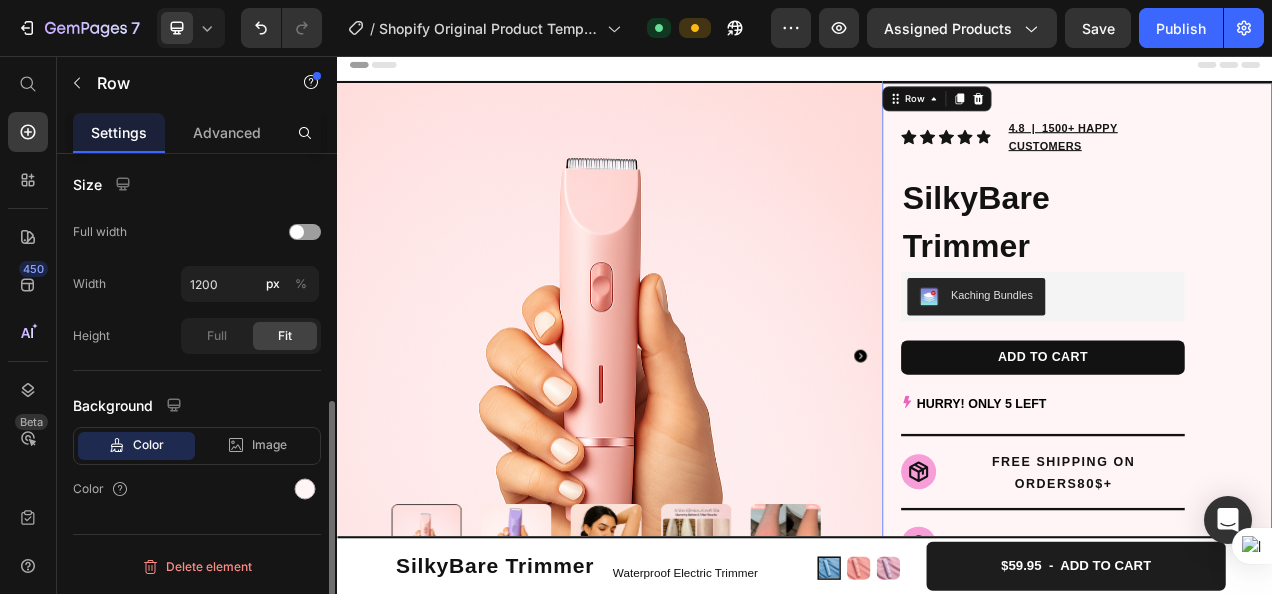 scroll, scrollTop: 0, scrollLeft: 0, axis: both 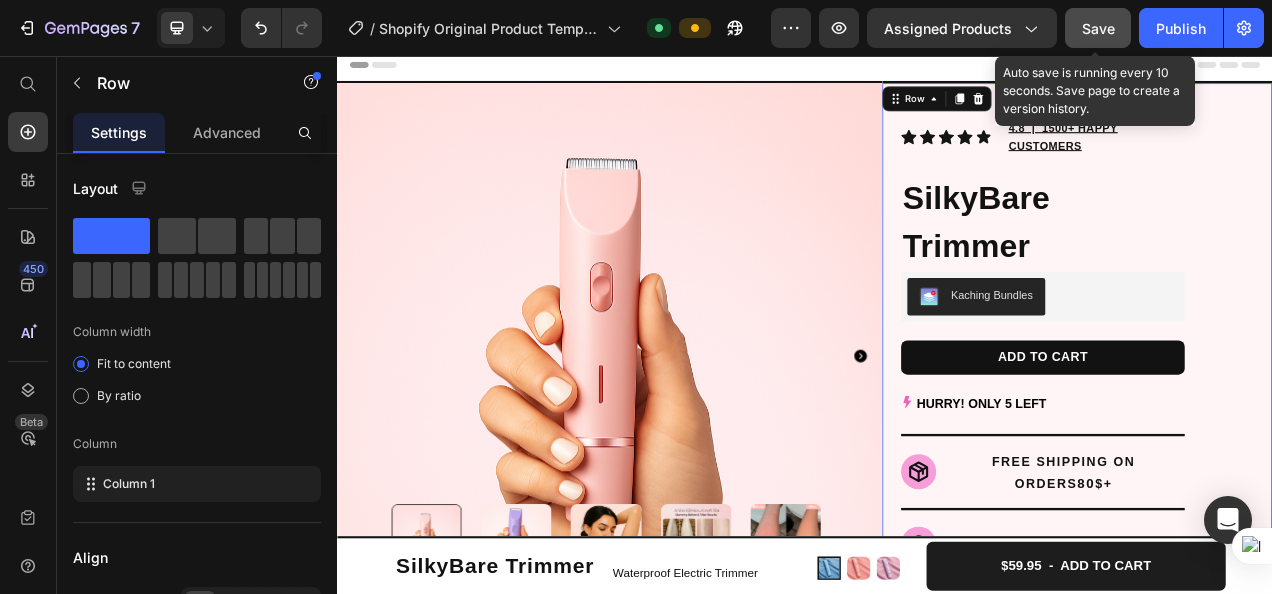 click on "Save" 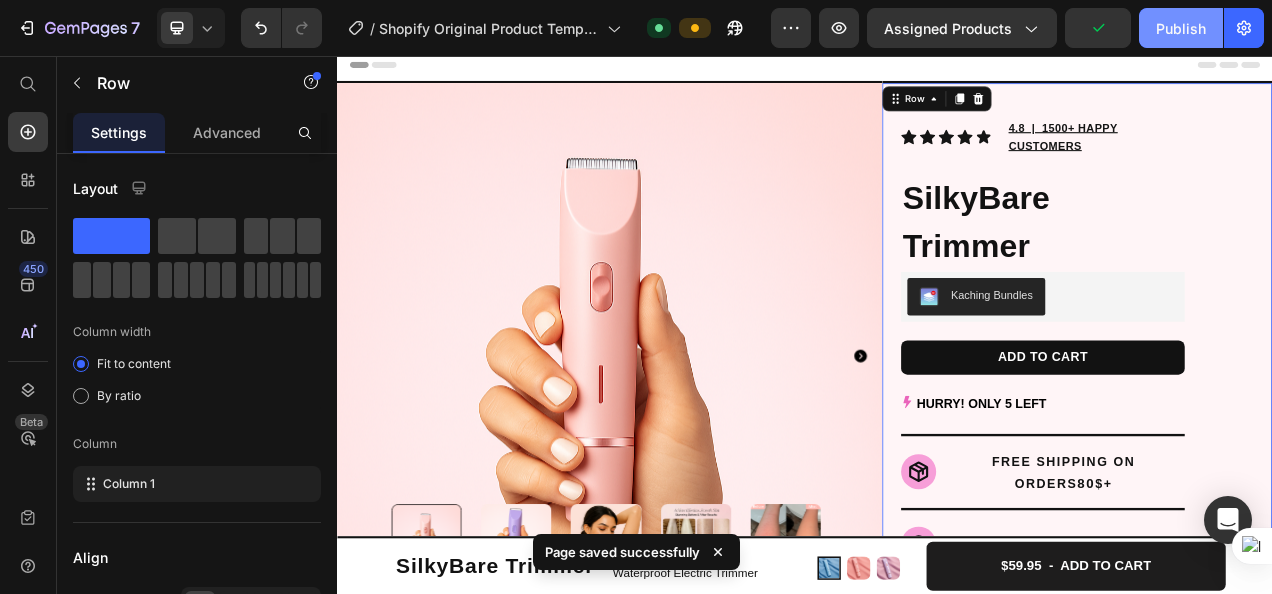 click on "Publish" 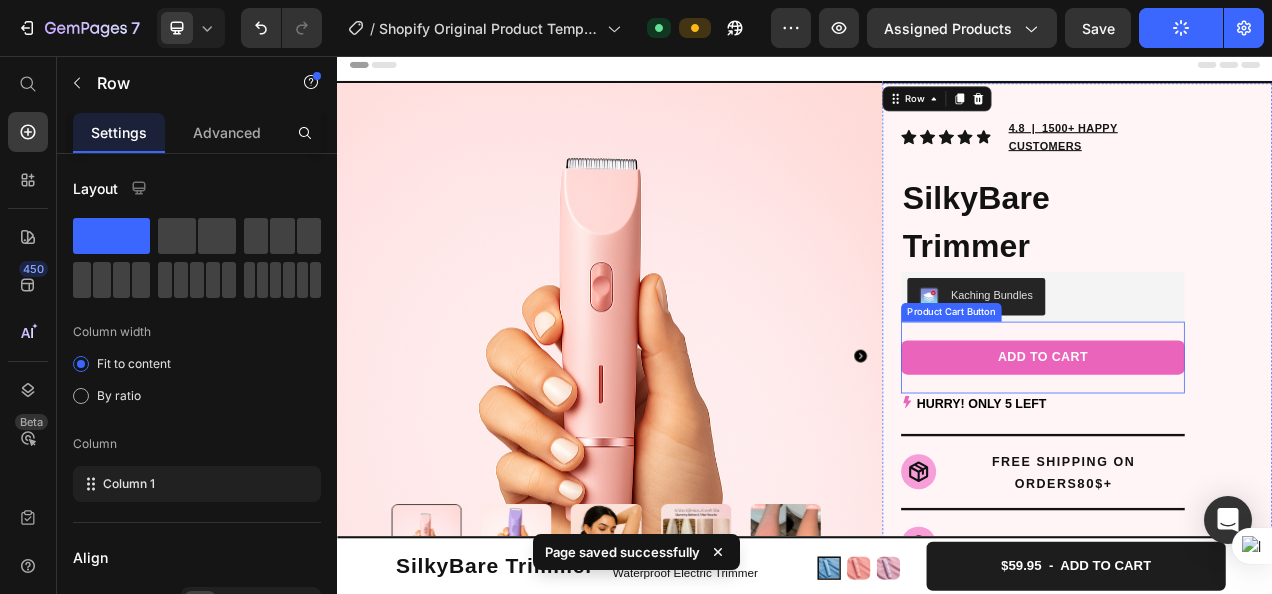 click on "ADD TO CART" at bounding box center [1243, 443] 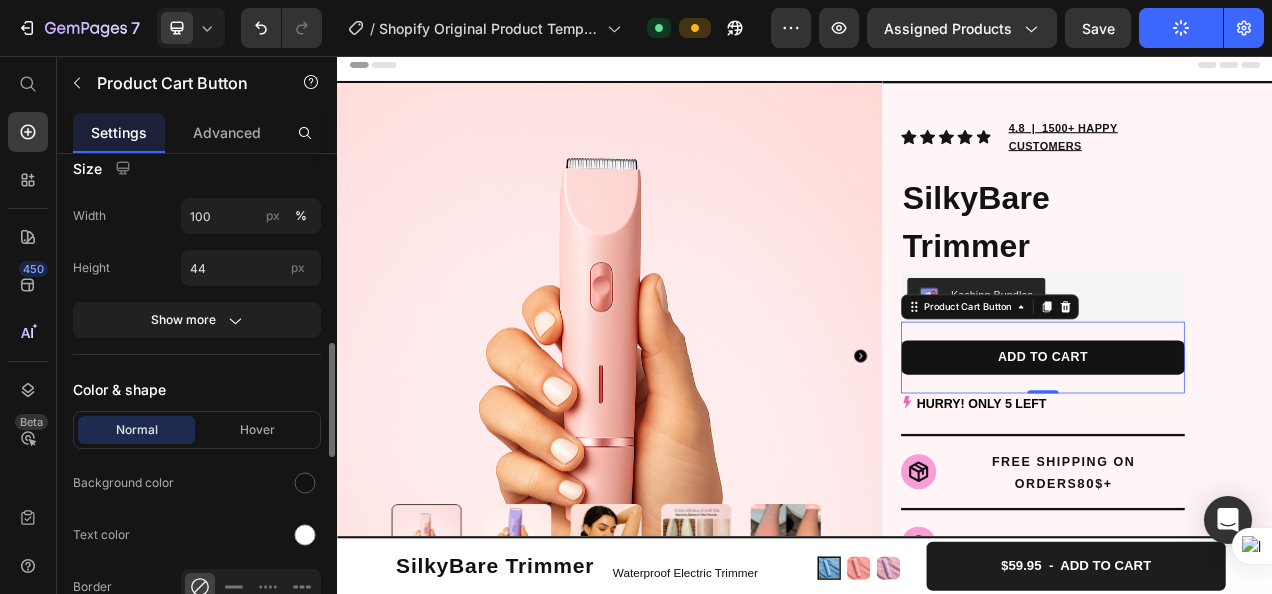 scroll, scrollTop: 815, scrollLeft: 0, axis: vertical 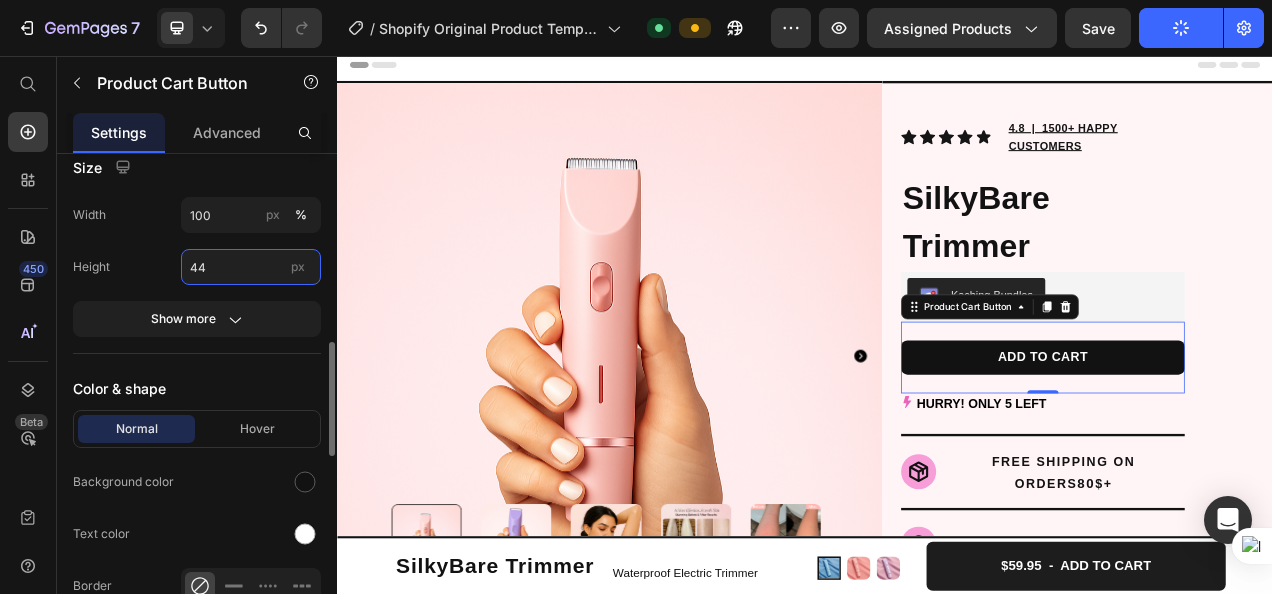 click on "44" at bounding box center (251, 267) 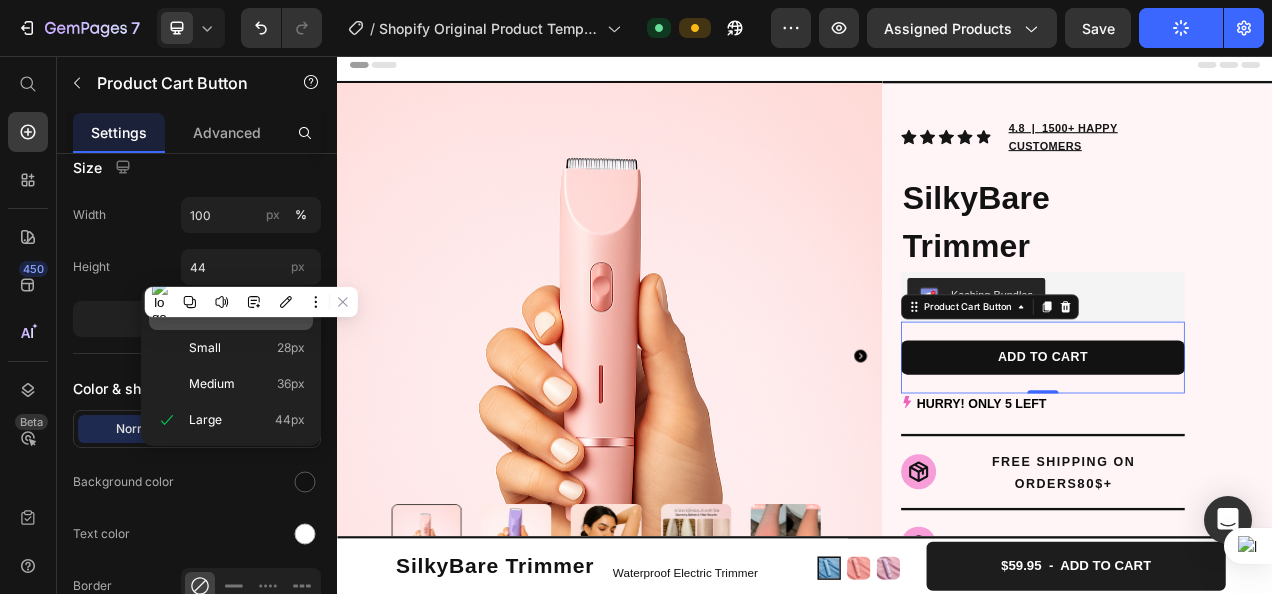 click on "Fit content" at bounding box center [219, 312] 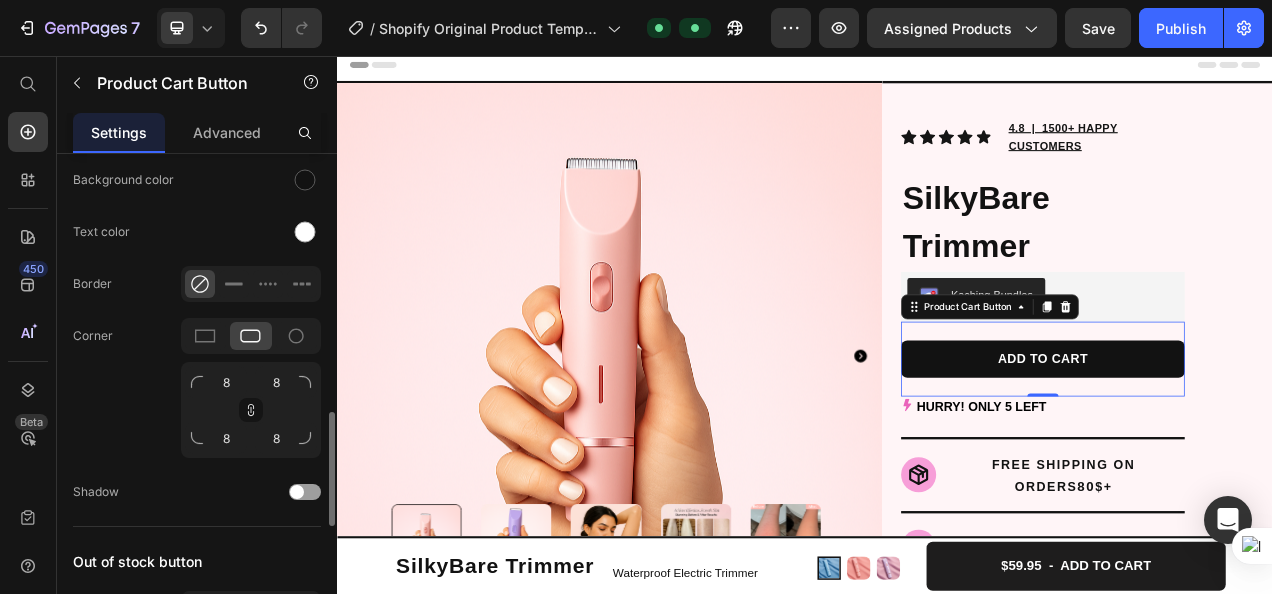 scroll, scrollTop: 1118, scrollLeft: 0, axis: vertical 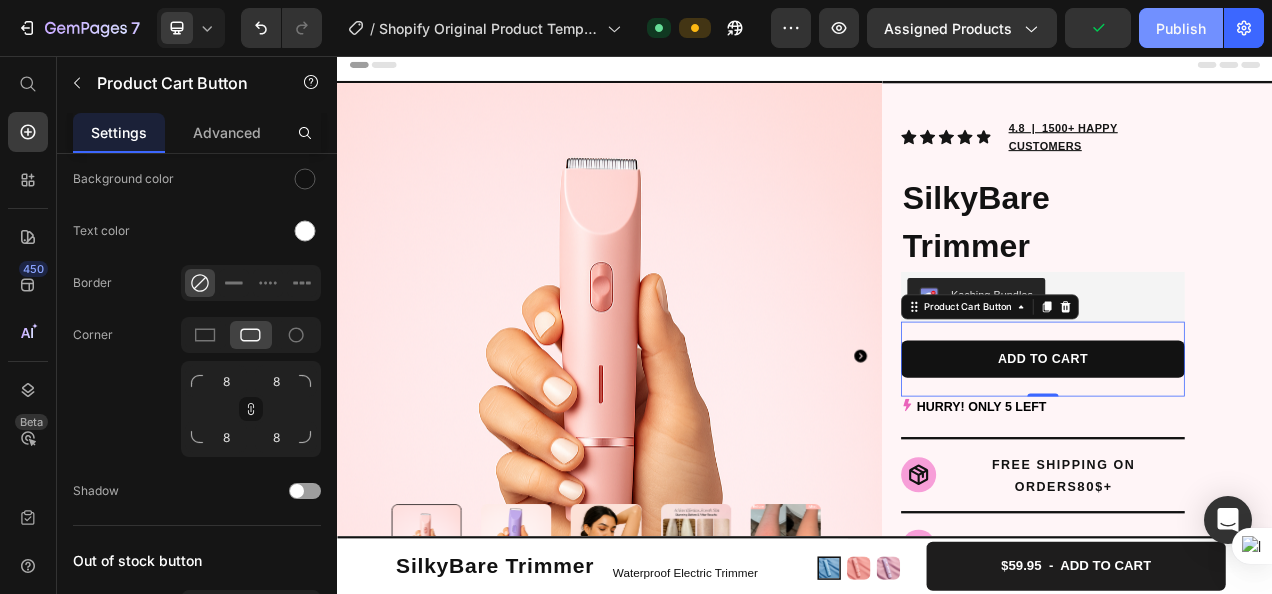 click on "Publish" at bounding box center [1181, 28] 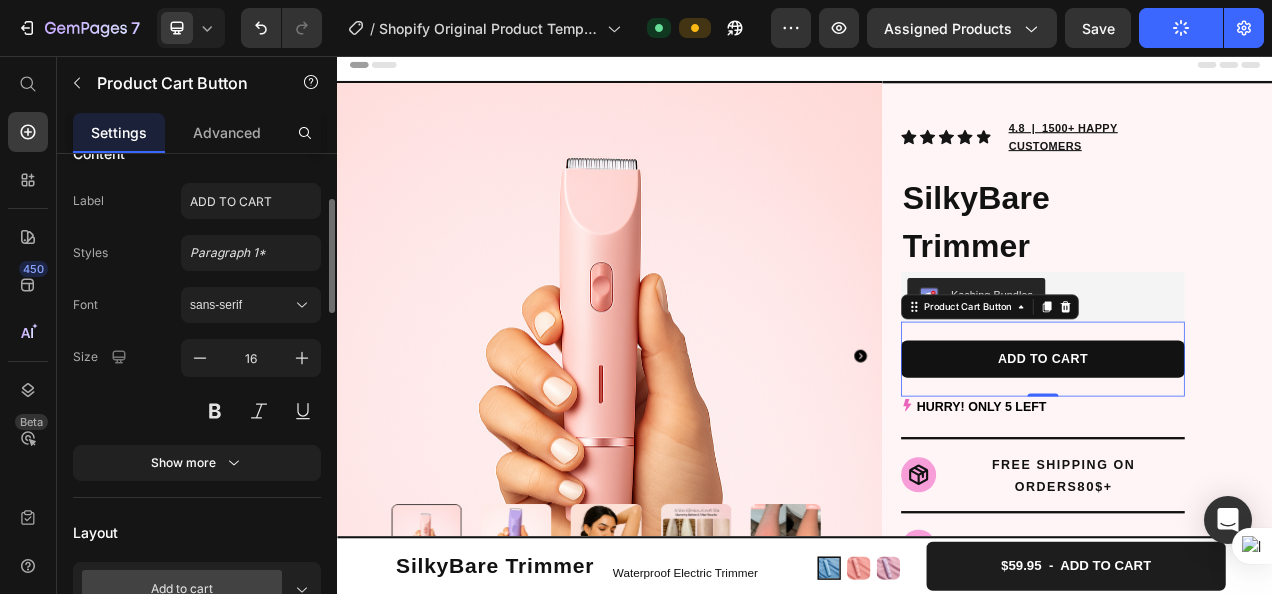 scroll, scrollTop: 184, scrollLeft: 0, axis: vertical 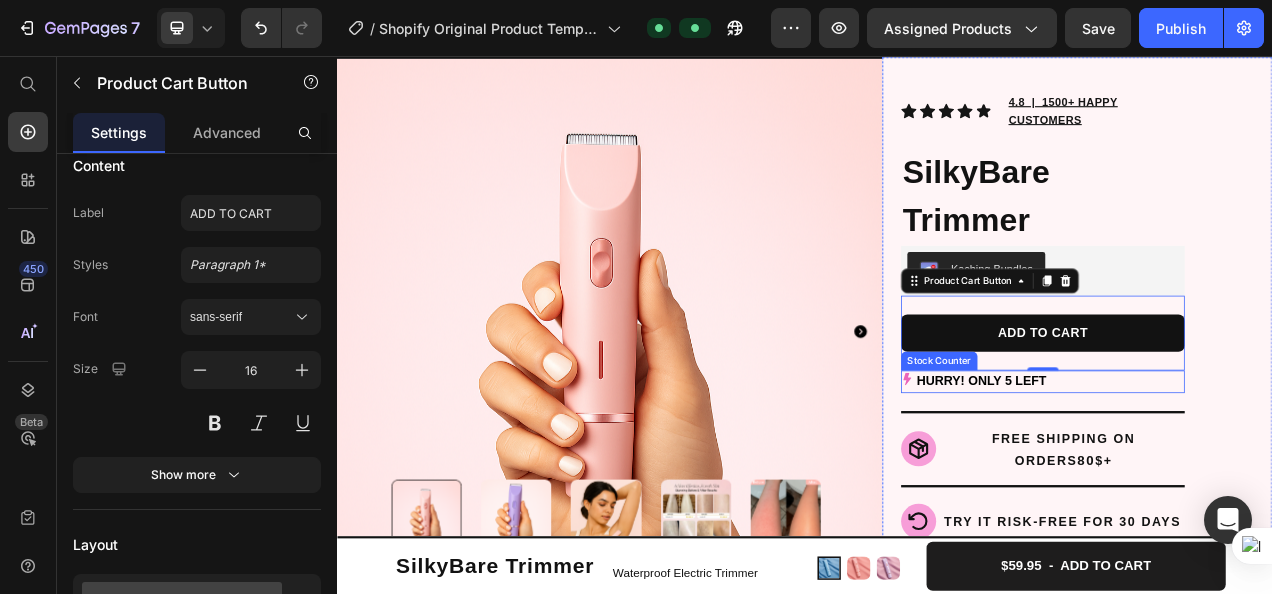 click on "HURRY! ONLY 5 LEFT" at bounding box center [1164, 473] 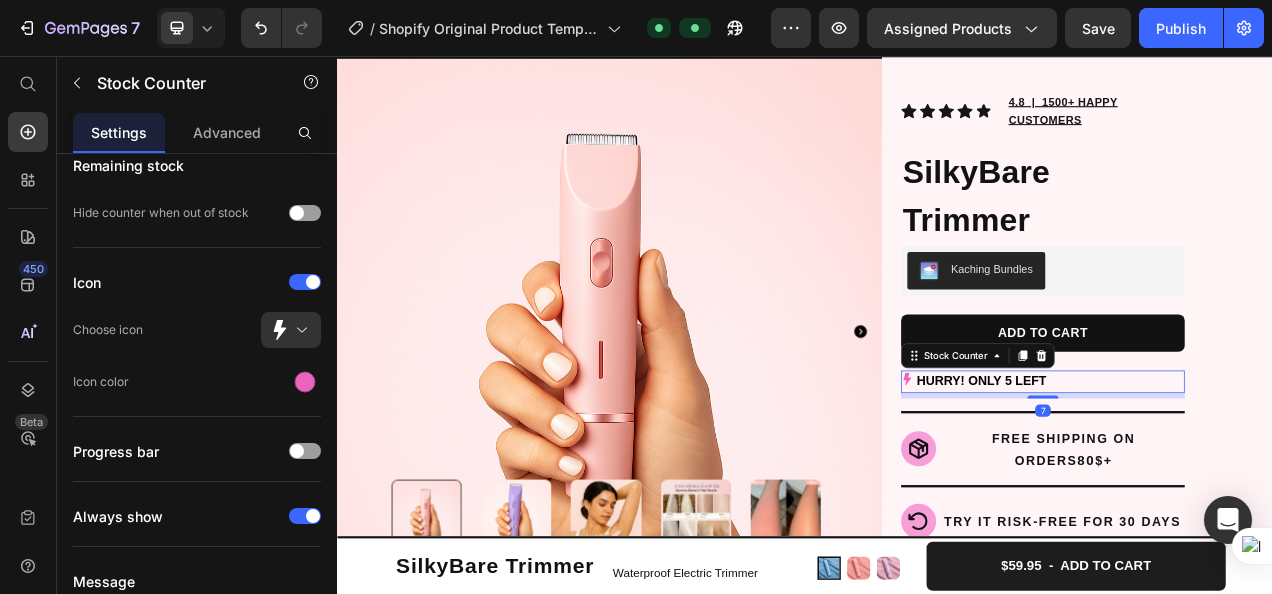 scroll, scrollTop: 0, scrollLeft: 0, axis: both 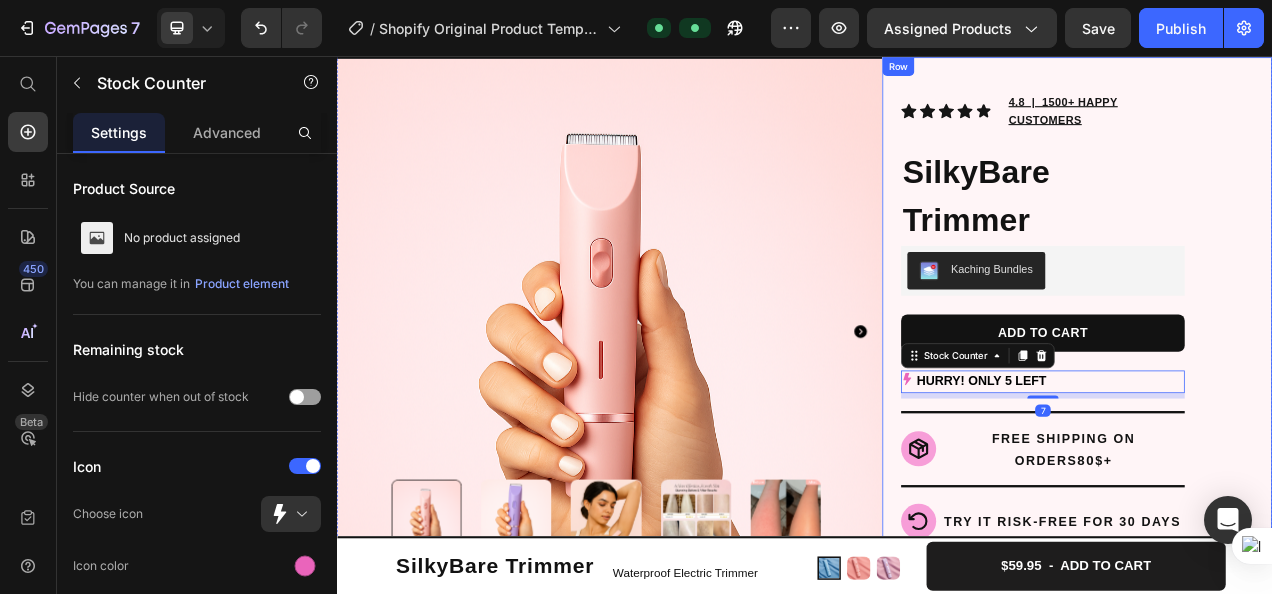 click on "Icon Icon Icon Icon
Icon Icon List Hoz 4.8  |  1500+ HAPPY CUSTOMERS Text block Row SilkyBare Trimmer Product Title Kaching Bundles Kaching Bundles ADD TO CART Product Cart Button   HURRY! ONLY 5 LEFT Stock Counter   7                Title Line
Icon FREE SHIPPING ON ORDERS  80 $+ Heading Row Row Row                Title Line
Icon TRY IT RISK-FREE FOR 30 DAYS Heading Row Row                Title Line
Icon LOVED BY WOMEN WORLDWIDE Heading Row Row                Title Line
Publish the page to see the content.
Custom Code See what our customers have to say Heading
Video
Drop element here
Drop element here
Drop element here
Drop element here
Drop element here
Drop element here
Drop element here
Carousel Accordion" at bounding box center (1287, 867) 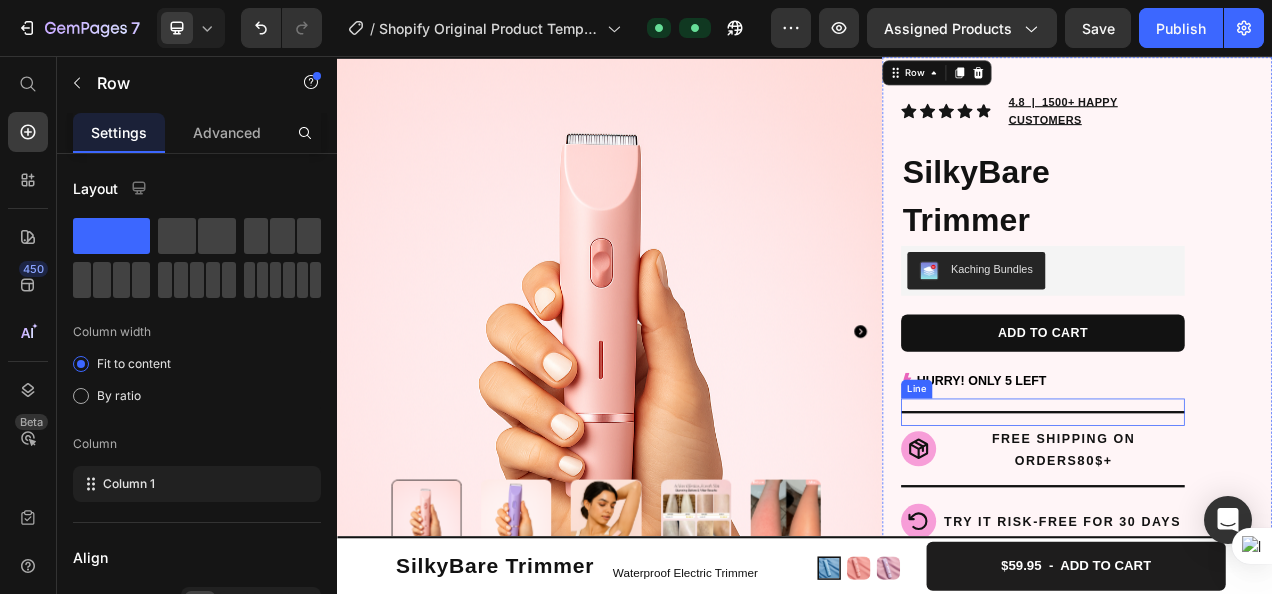 click on "Title Line" at bounding box center [1243, 512] 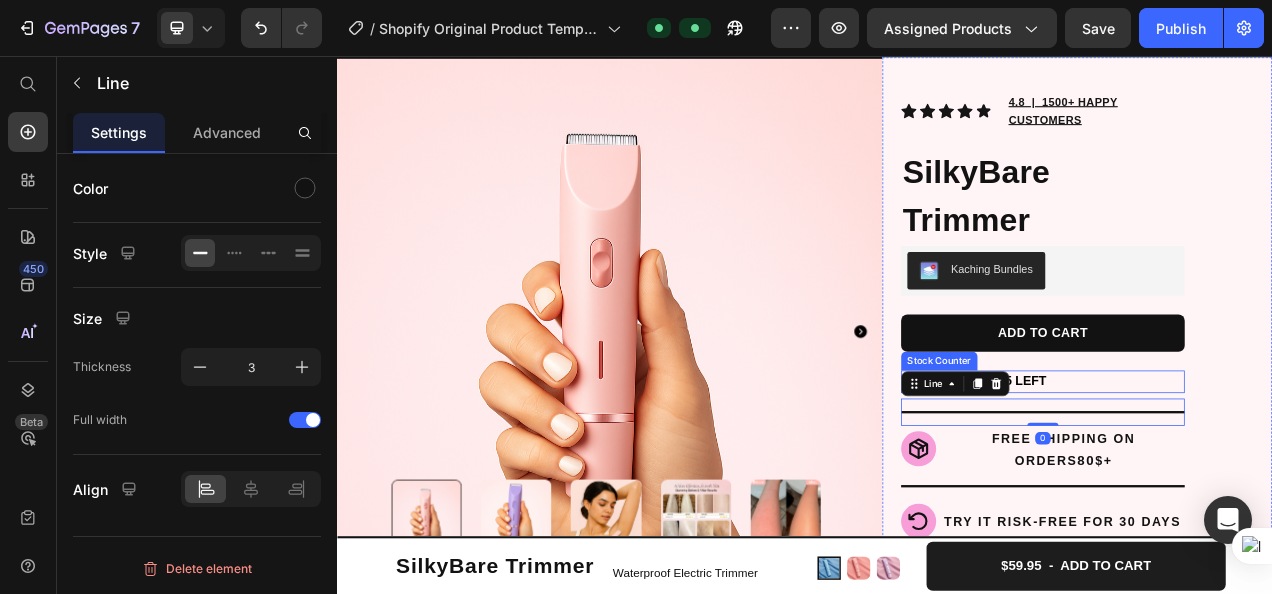 click on "HURRY! ONLY 5 LEFT" at bounding box center [1164, 473] 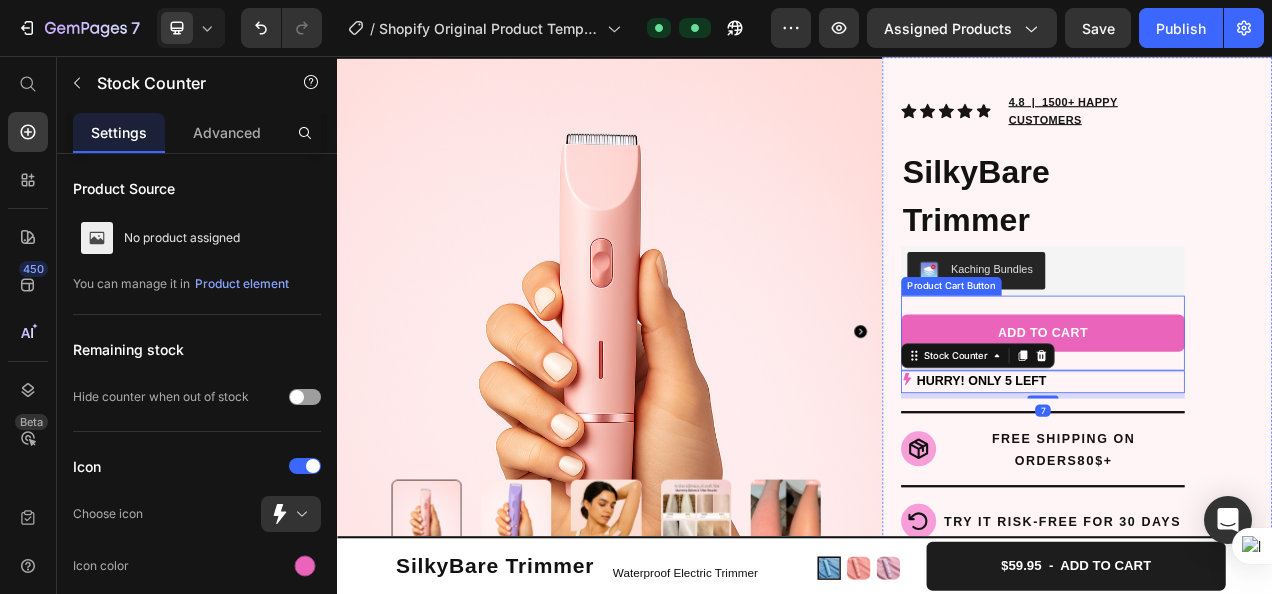 click on "ADD TO CART" at bounding box center (1242, 411) 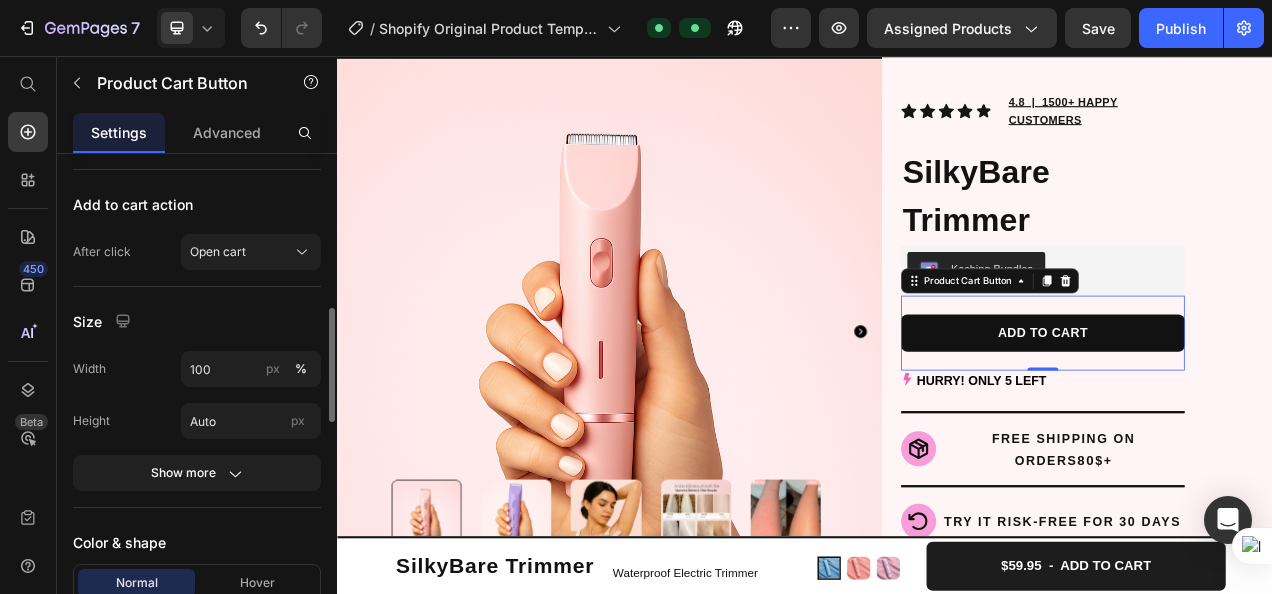 scroll, scrollTop: 662, scrollLeft: 0, axis: vertical 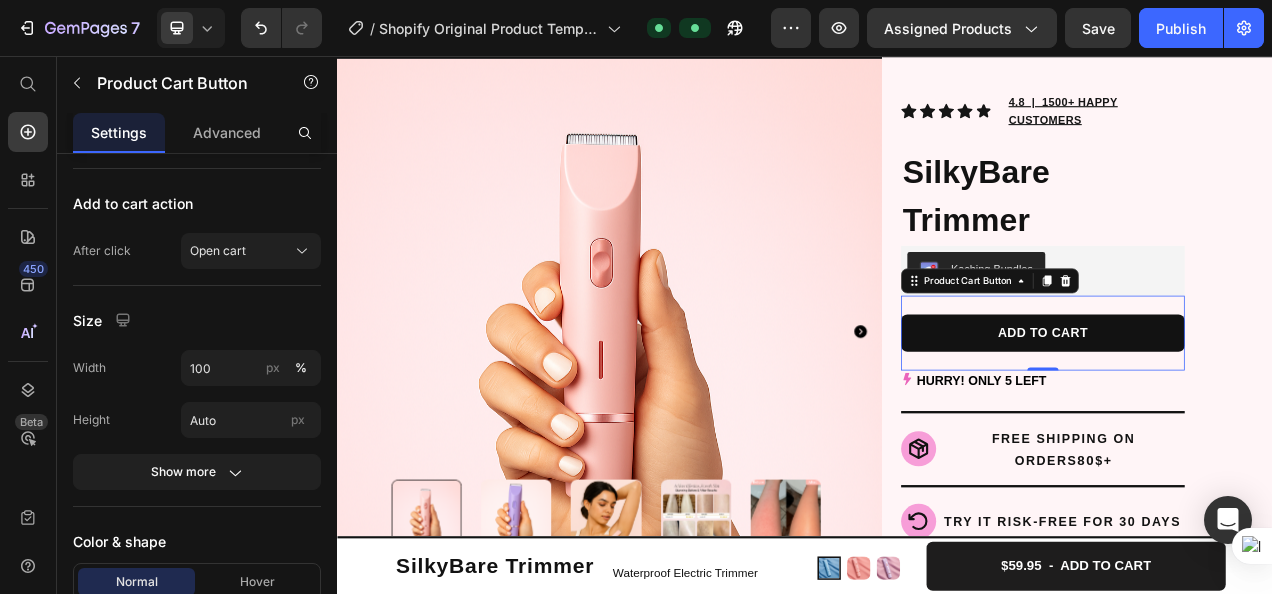 click on "7   /  Shopify Original Product Template Default Preview Assigned Products  Save   Publish" 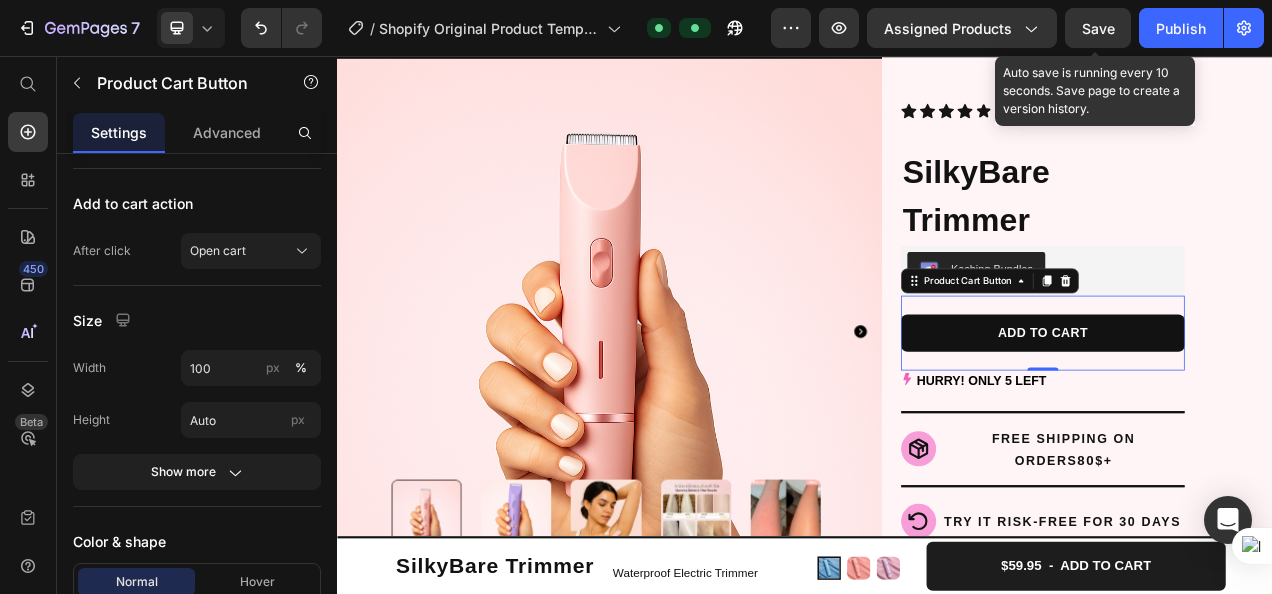 click on "Save" at bounding box center (1098, 28) 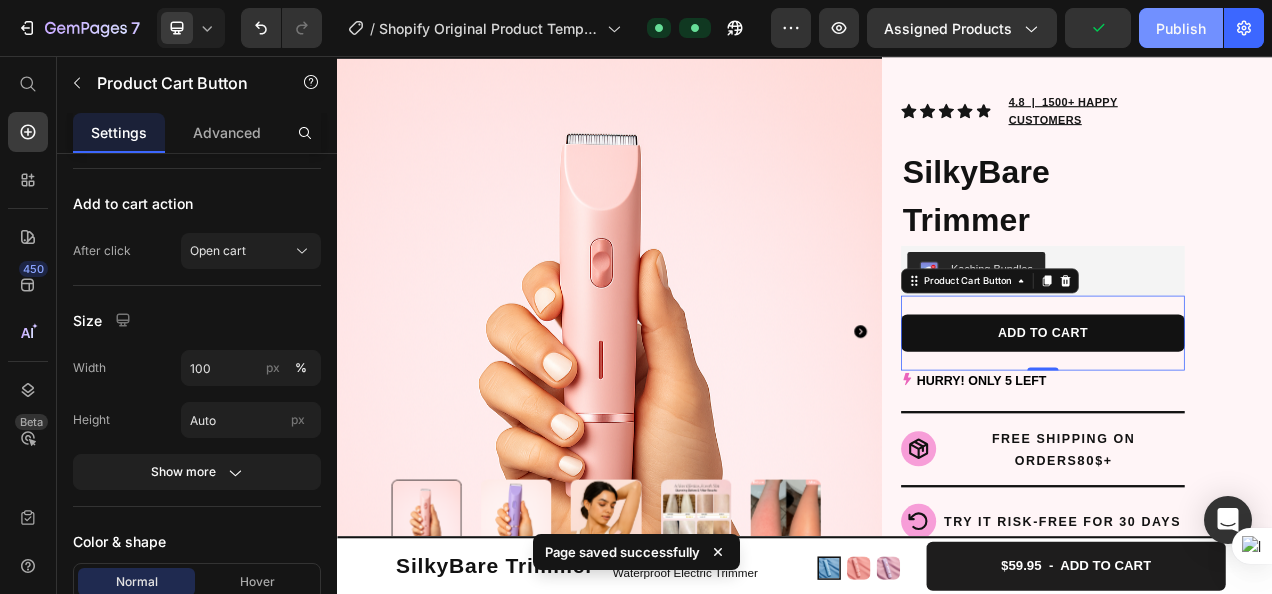 click on "Publish" at bounding box center (1181, 28) 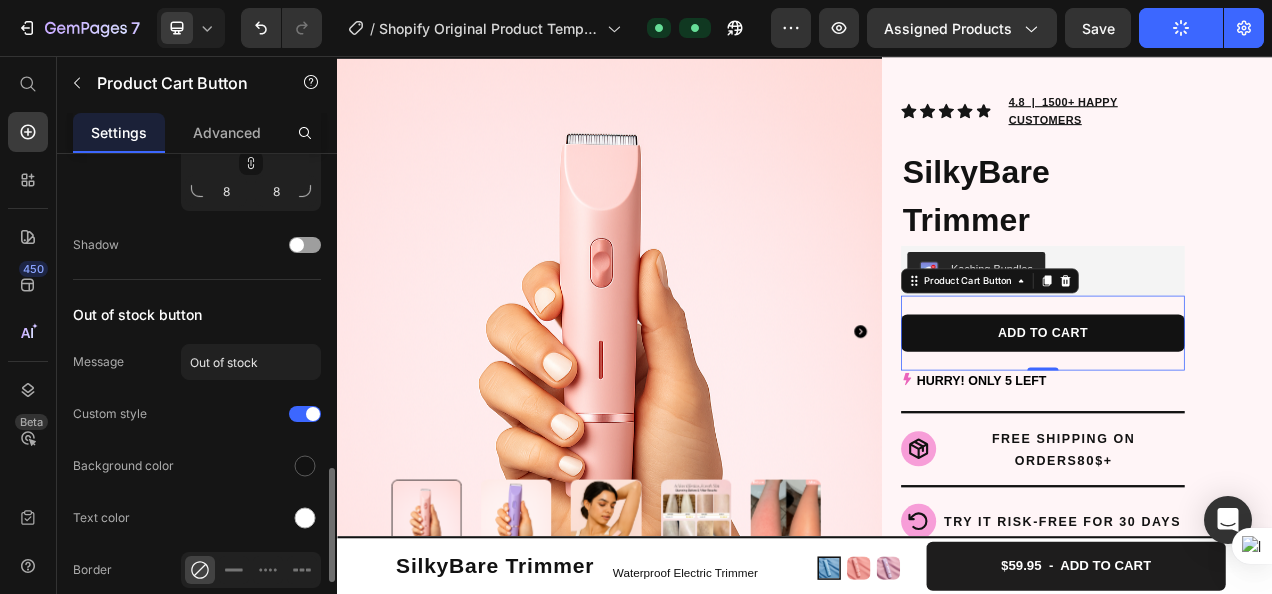 scroll, scrollTop: 1362, scrollLeft: 0, axis: vertical 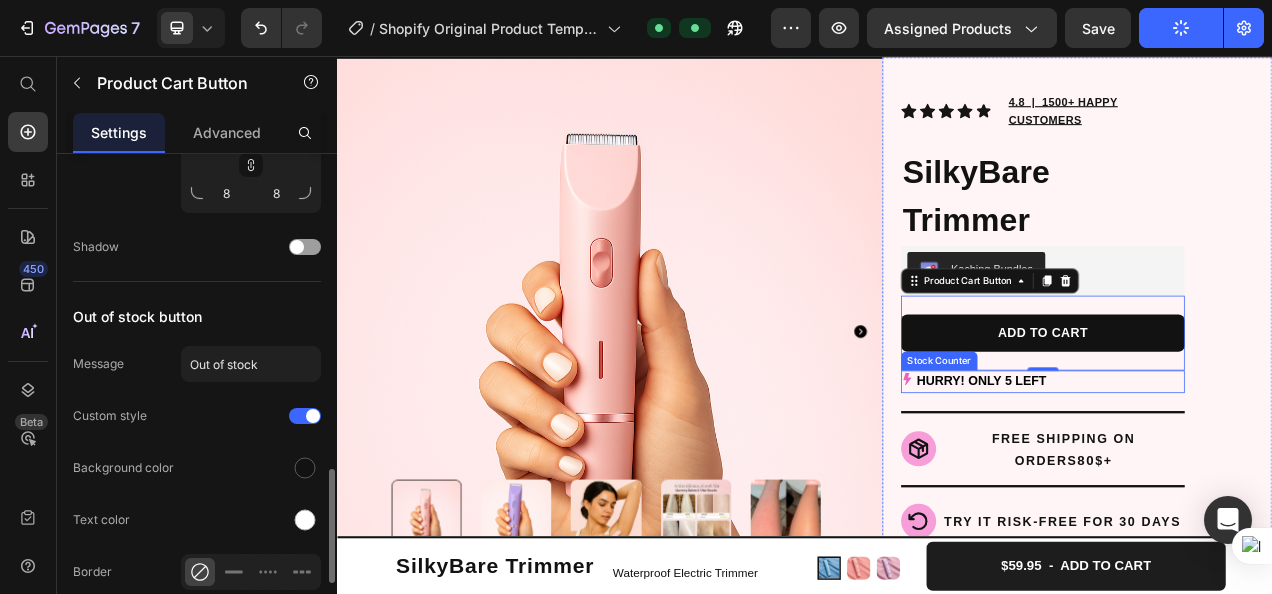 click on "HURRY! ONLY 5 LEFT" at bounding box center [1164, 473] 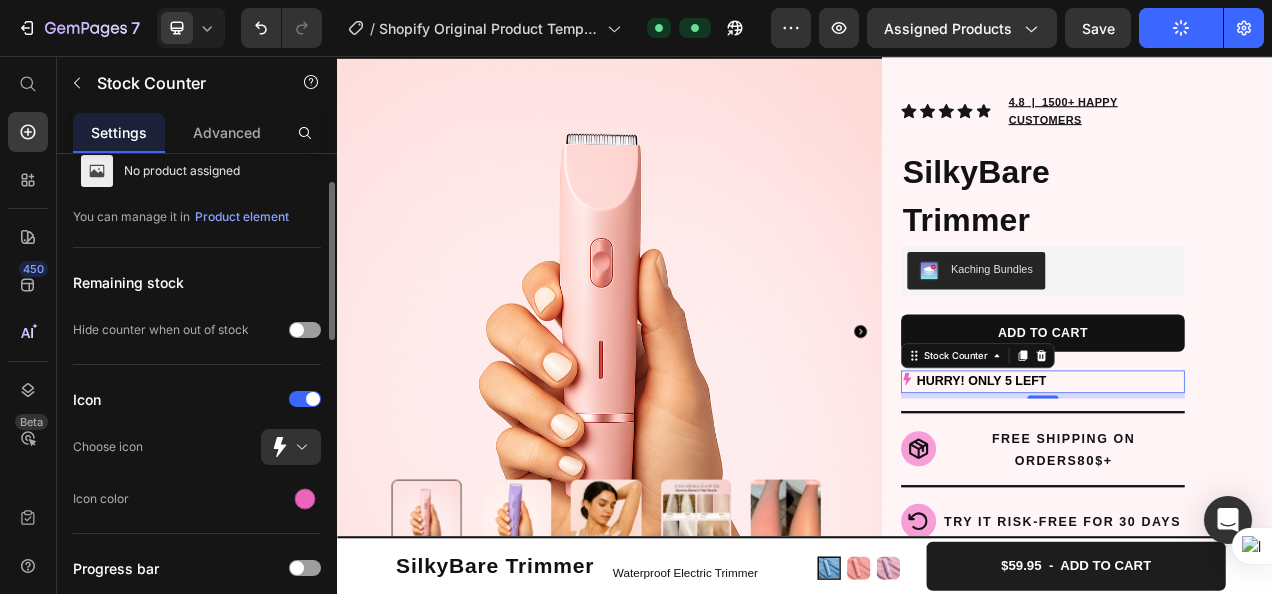 scroll, scrollTop: 90, scrollLeft: 0, axis: vertical 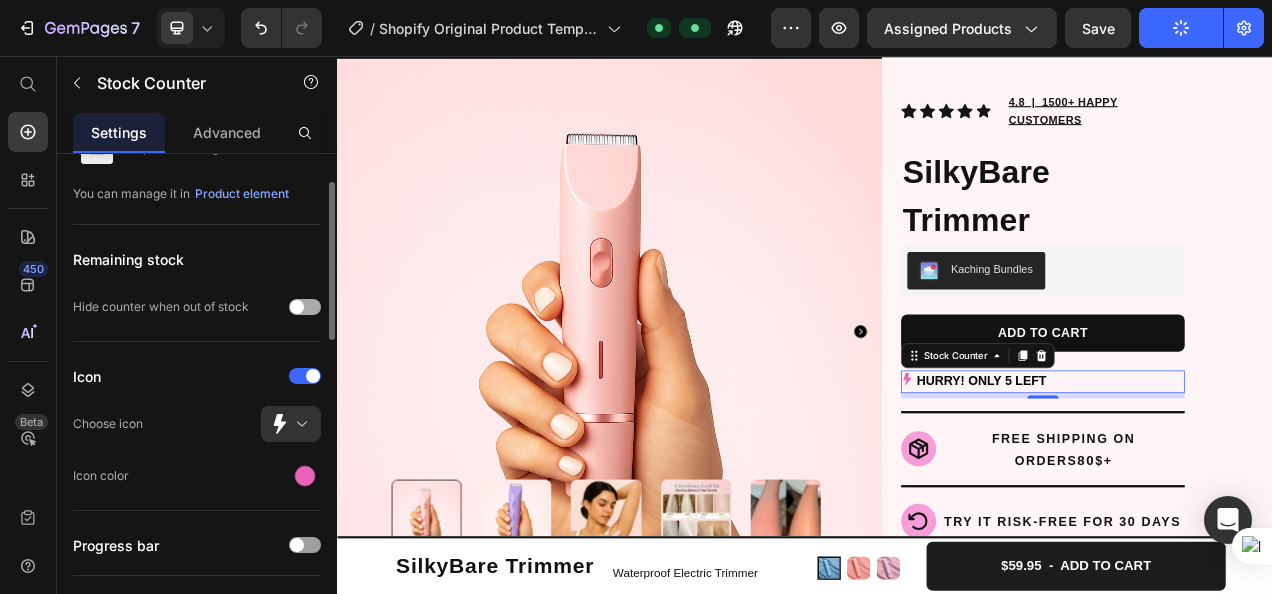 click at bounding box center [305, 307] 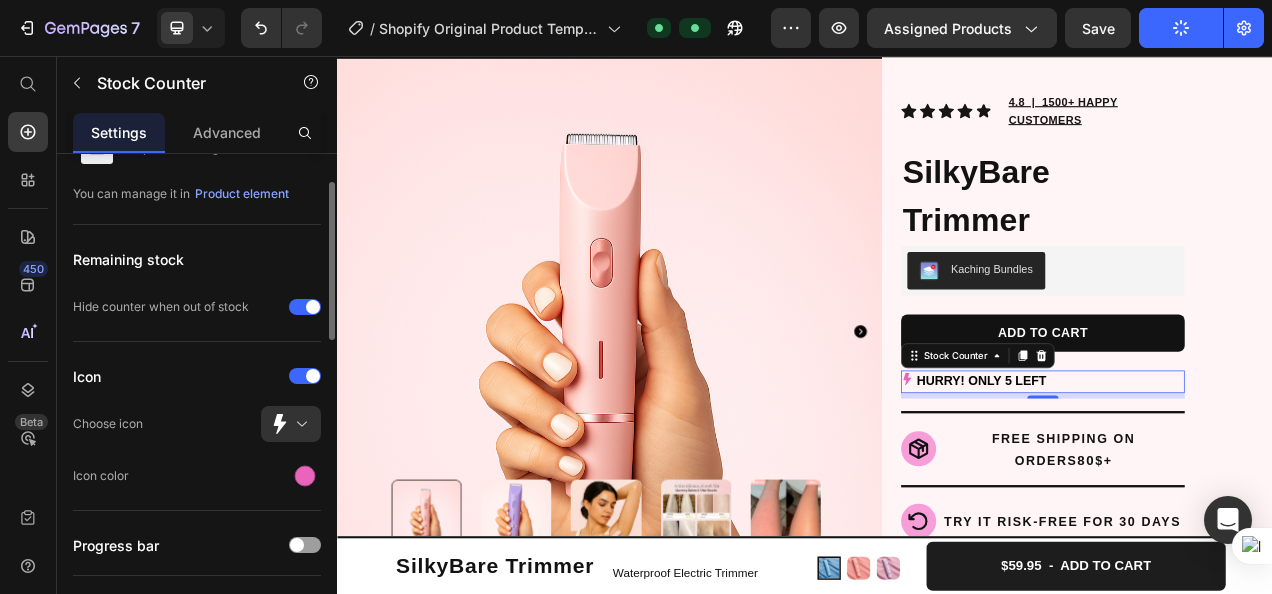 scroll, scrollTop: 169, scrollLeft: 0, axis: vertical 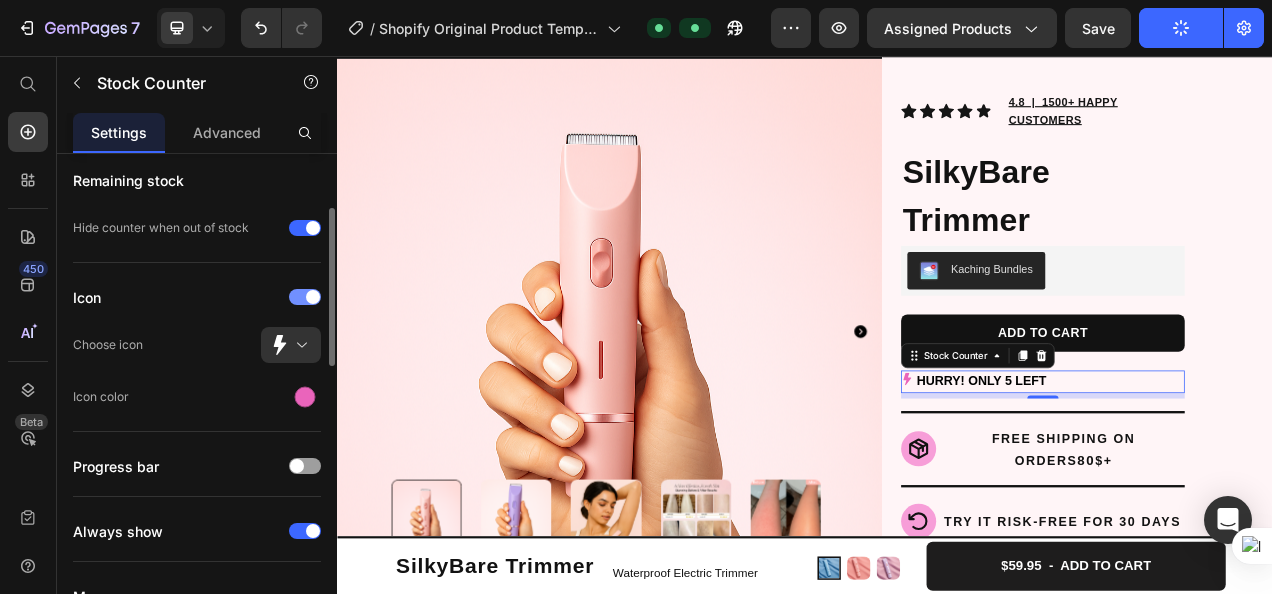 click at bounding box center [313, 297] 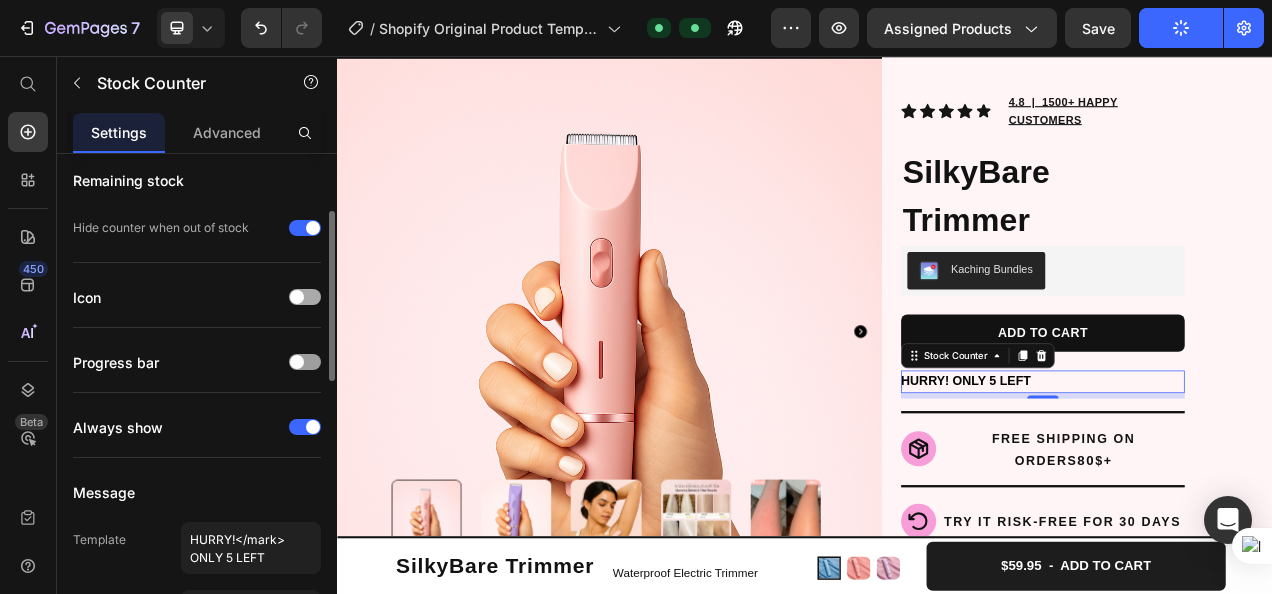 click at bounding box center [305, 297] 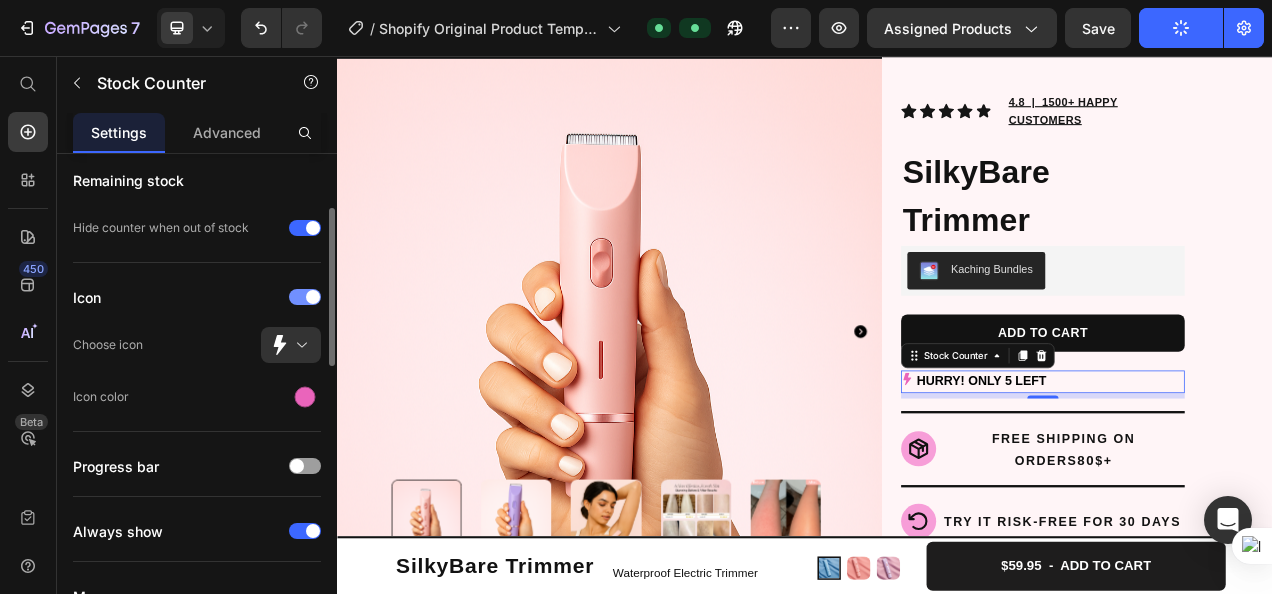 click at bounding box center (313, 297) 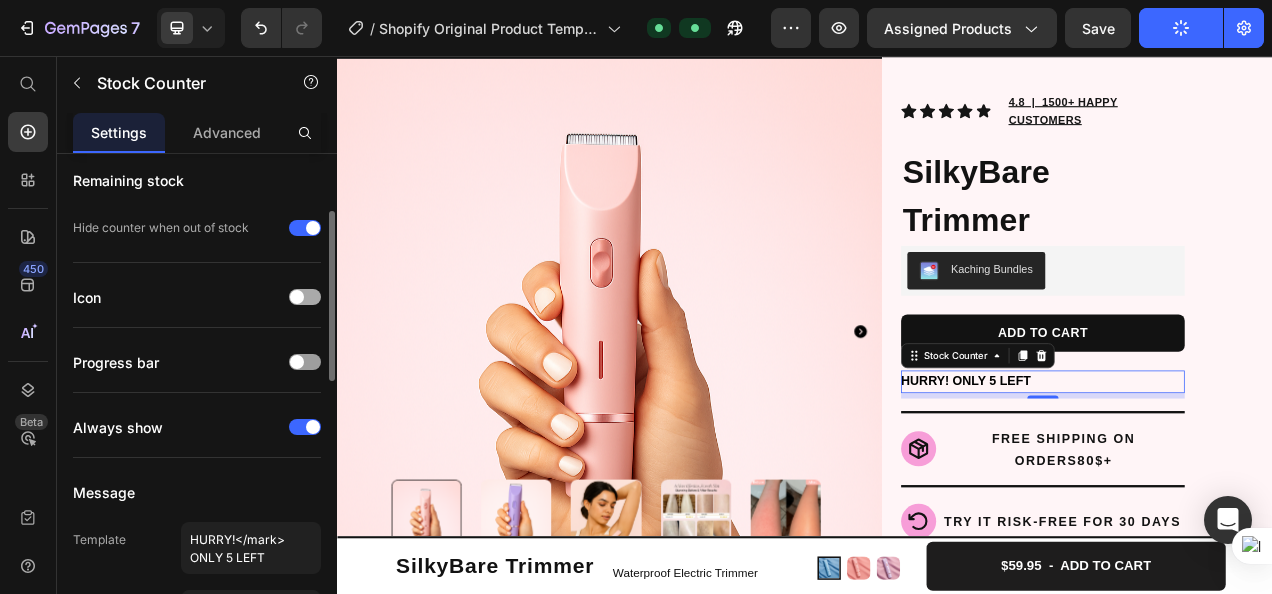 click at bounding box center [305, 297] 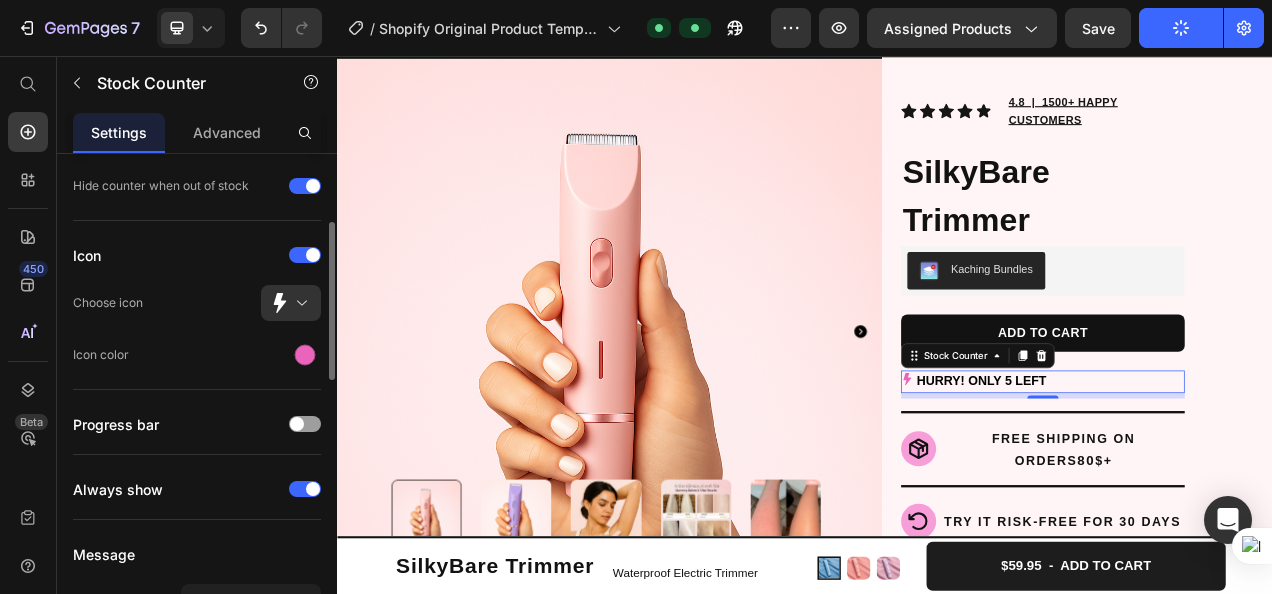 scroll, scrollTop: 212, scrollLeft: 0, axis: vertical 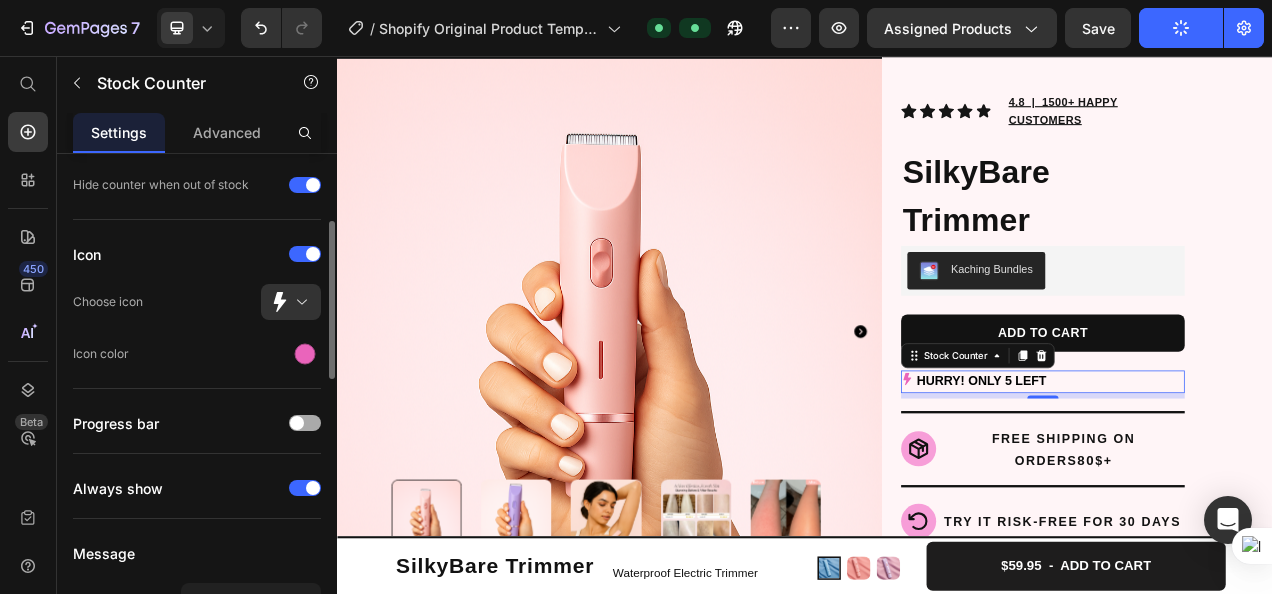 click at bounding box center (305, 423) 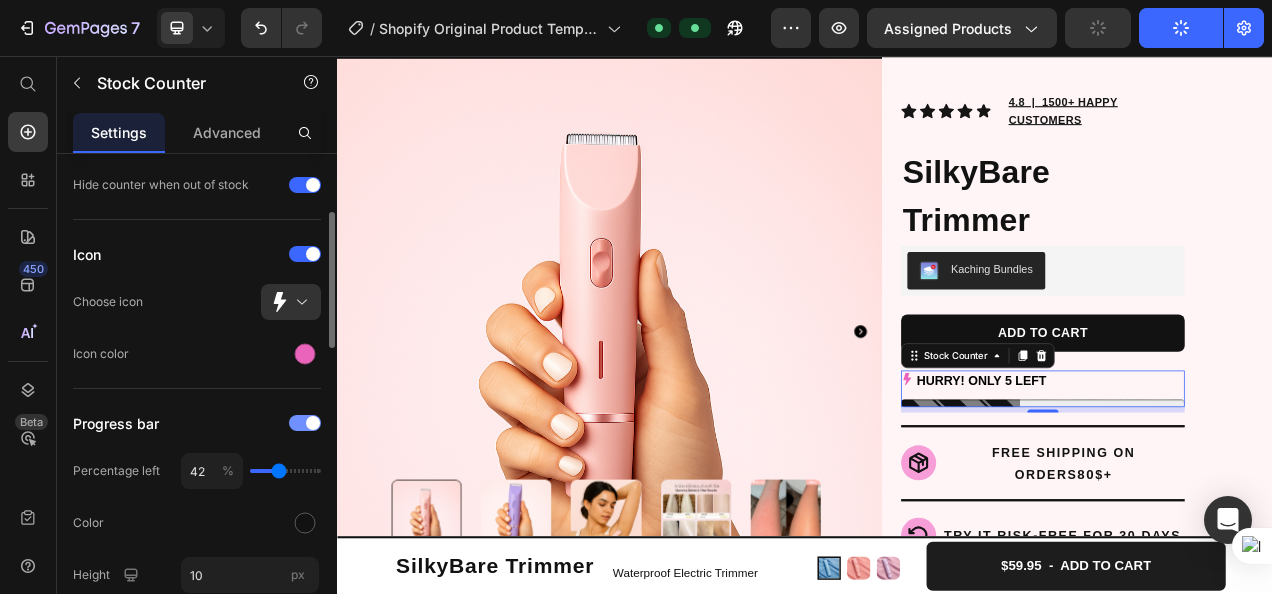 click at bounding box center (313, 423) 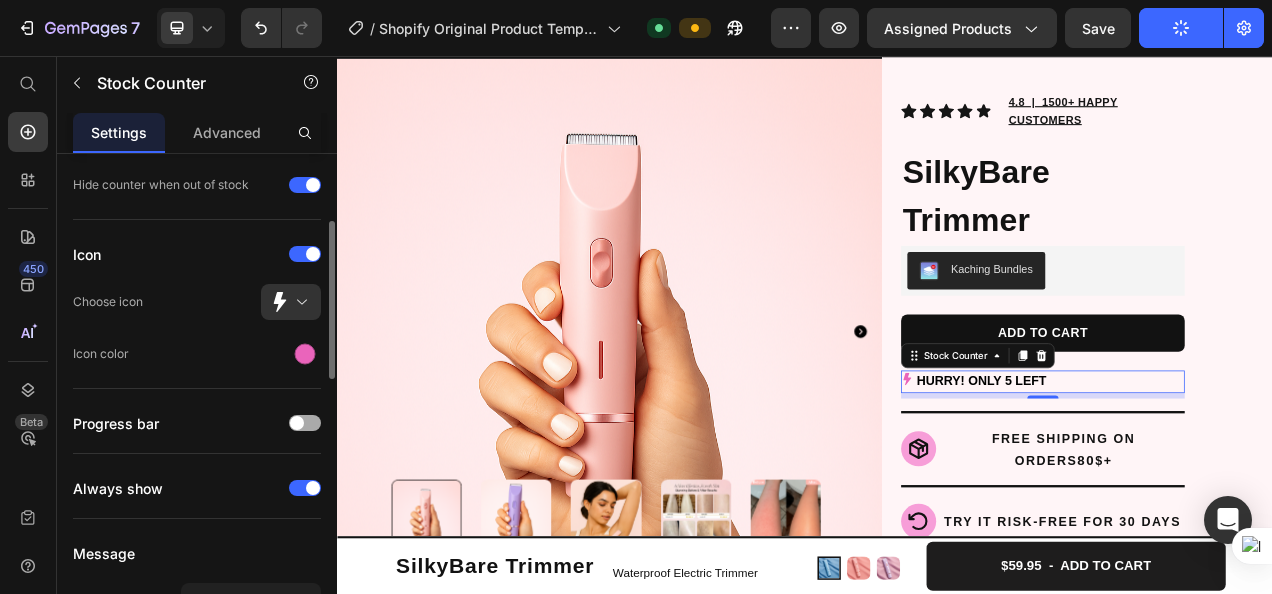 click at bounding box center [305, 423] 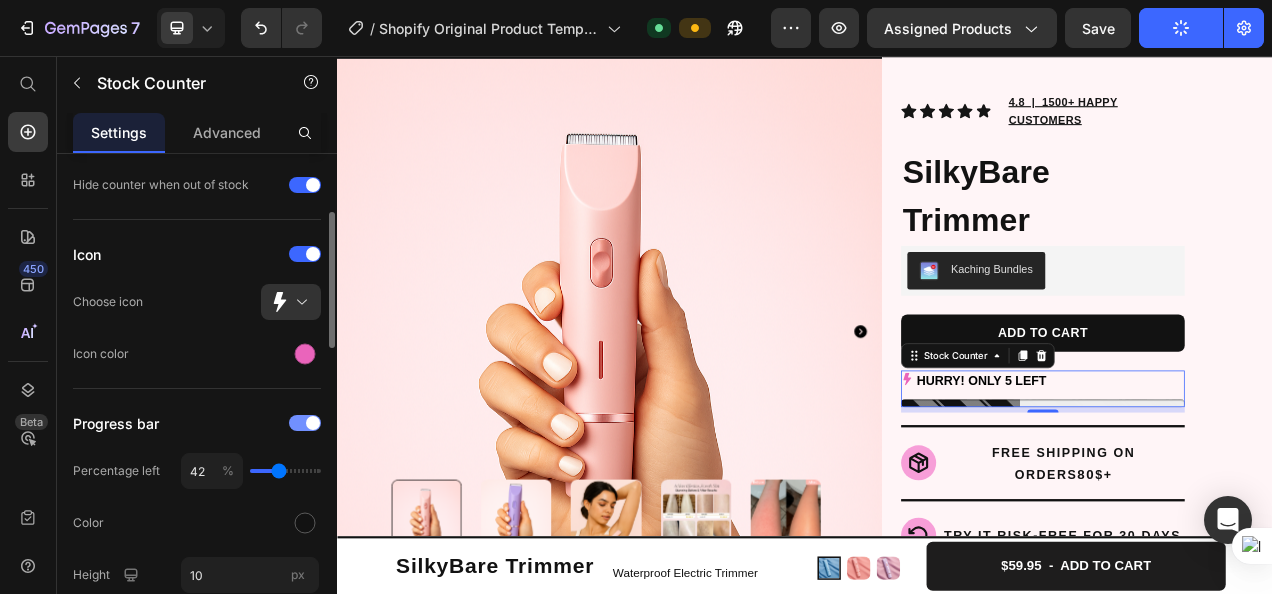 click at bounding box center [313, 423] 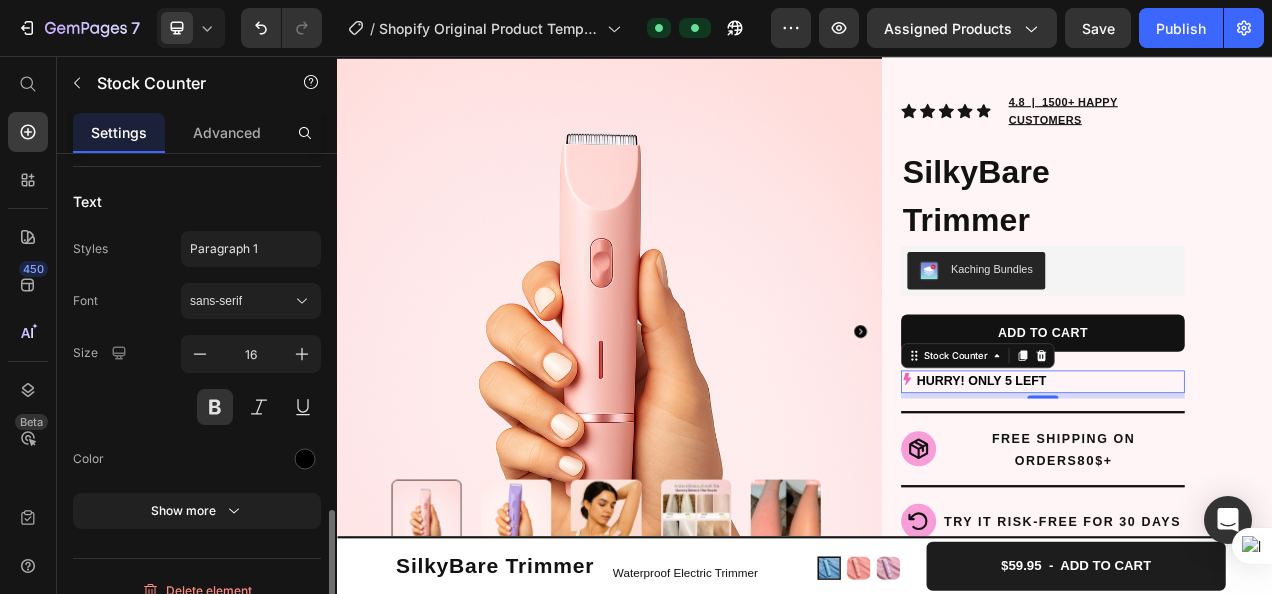 scroll, scrollTop: 1056, scrollLeft: 0, axis: vertical 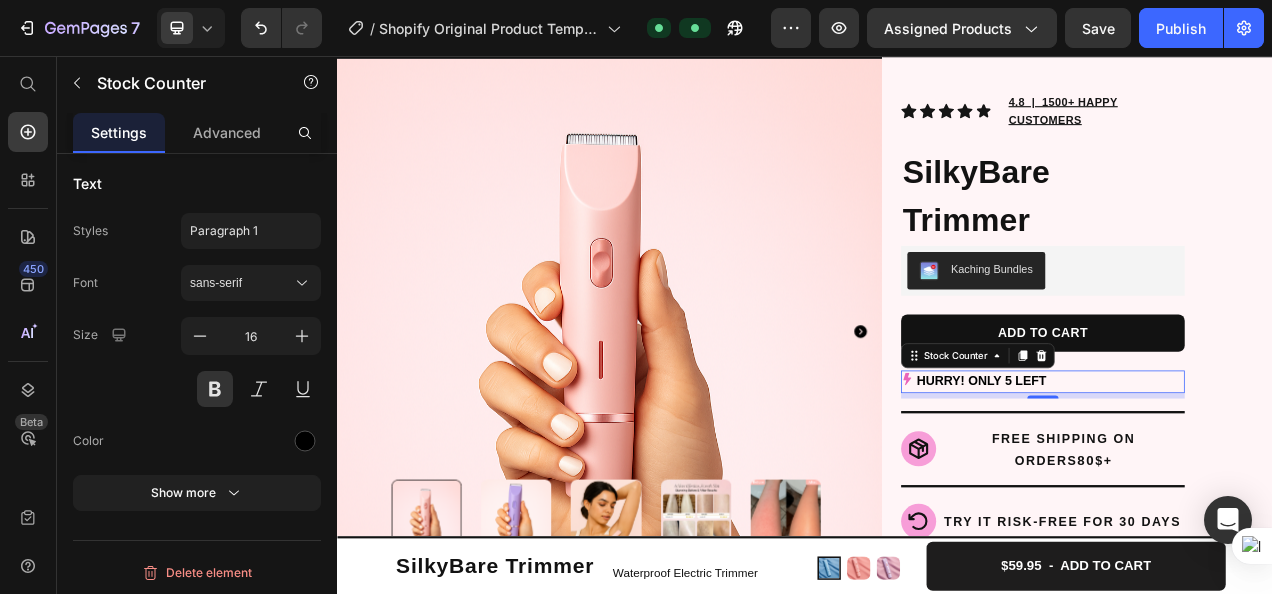 click on "HURRY! ONLY 5 LEFT" at bounding box center (1243, 473) 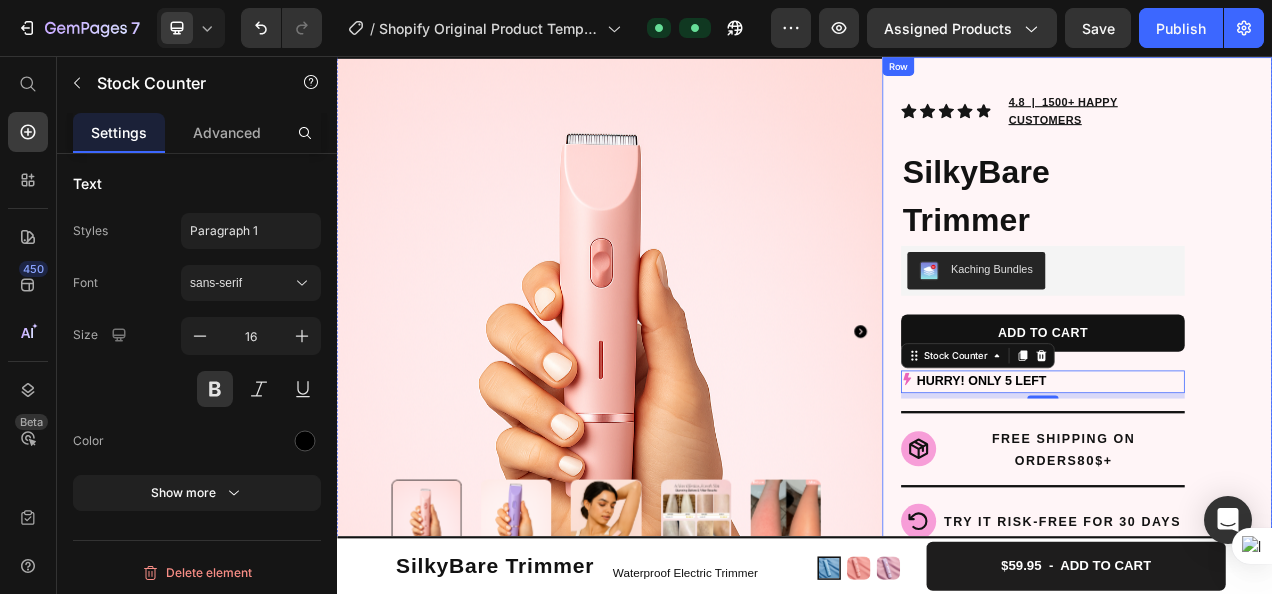 click on "Icon Icon Icon Icon
Icon Icon List Hoz 4.8  |  1500+ HAPPY CUSTOMERS Text block Row SilkyBare Trimmer Product Title Kaching Bundles Kaching Bundles ADD TO CART Product Cart Button   HURRY! ONLY 5 LEFT Stock Counter   7                Title Line
Icon FREE SHIPPING ON ORDERS  80 $+ Heading Row Row Row                Title Line
Icon TRY IT RISK-FREE FOR 30 DAYS Heading Row Row                Title Line
Icon LOVED BY WOMEN WORLDWIDE Heading Row Row                Title Line
Publish the page to see the content.
Custom Code See what our customers have to say Heading
Video
Drop element here
Drop element here
Drop element here
Drop element here
Drop element here
Drop element here
Drop element here
Carousel Accordion" at bounding box center [1287, 867] 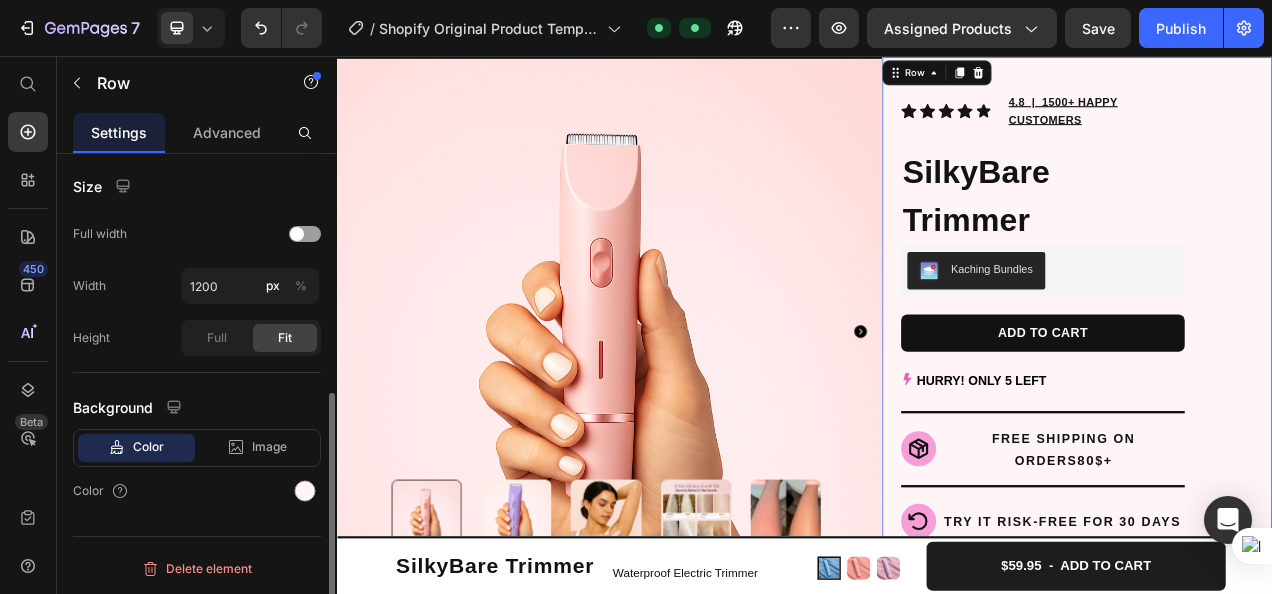scroll, scrollTop: 0, scrollLeft: 0, axis: both 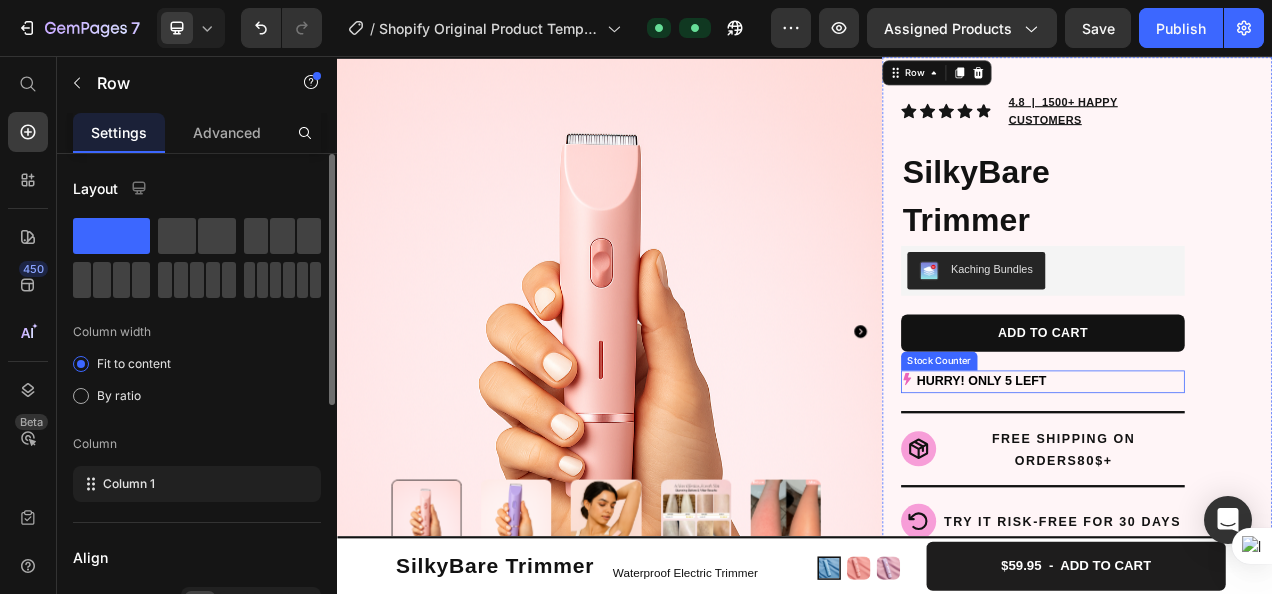 click on "HURRY! ONLY 5 LEFT" at bounding box center (1243, 473) 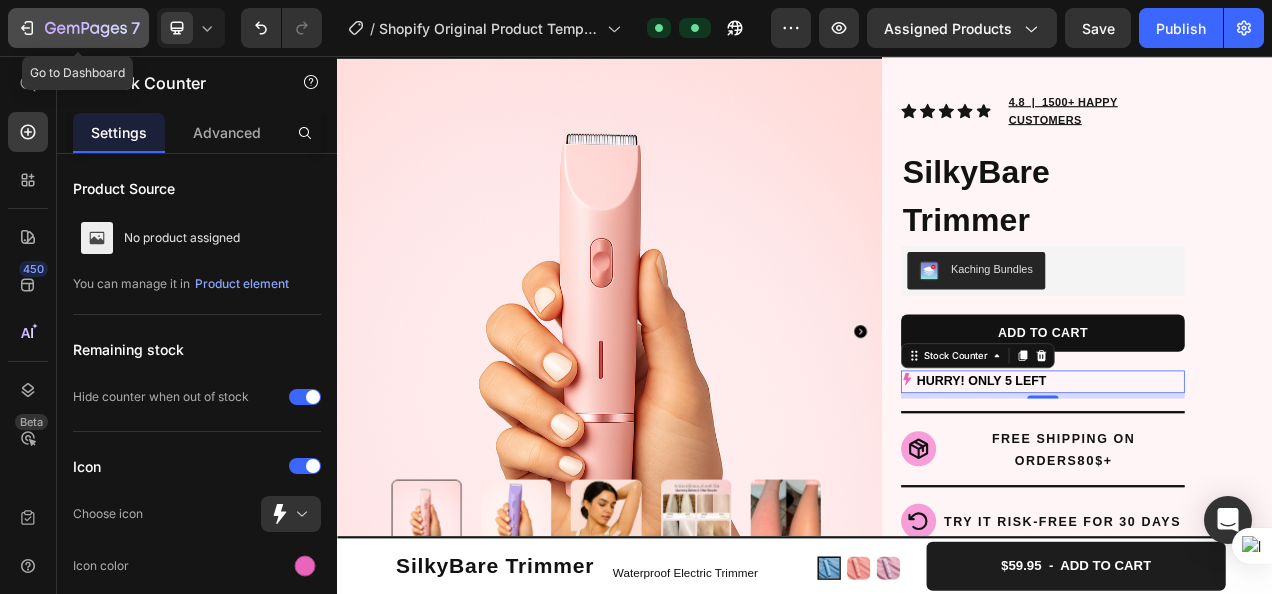 click 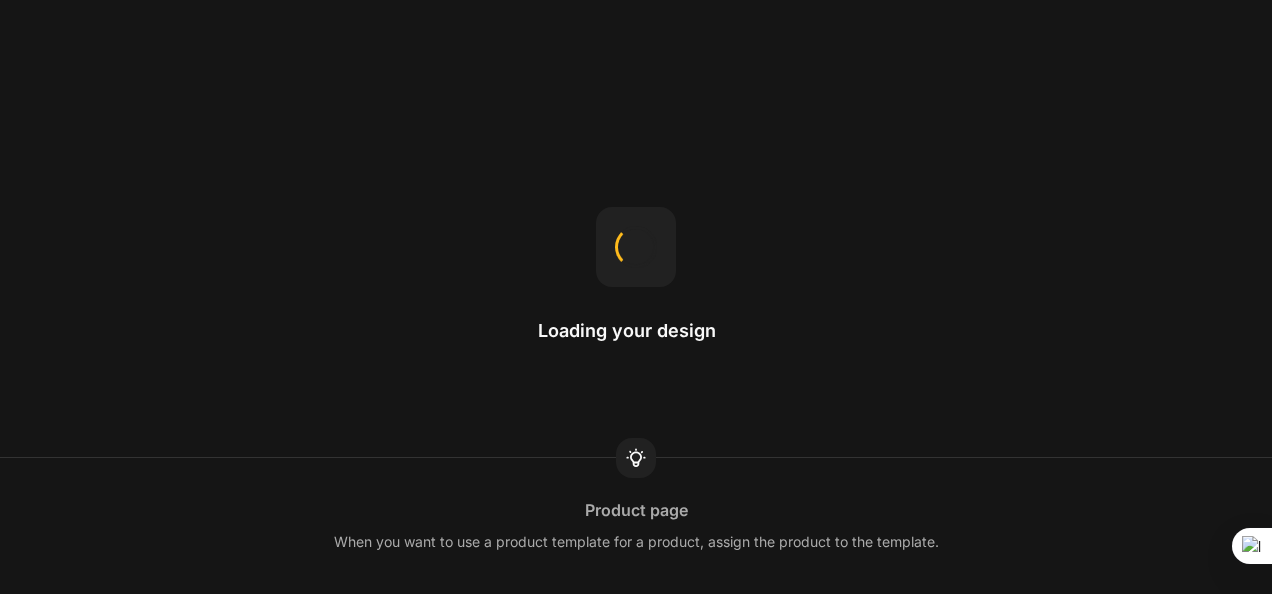 scroll, scrollTop: 0, scrollLeft: 0, axis: both 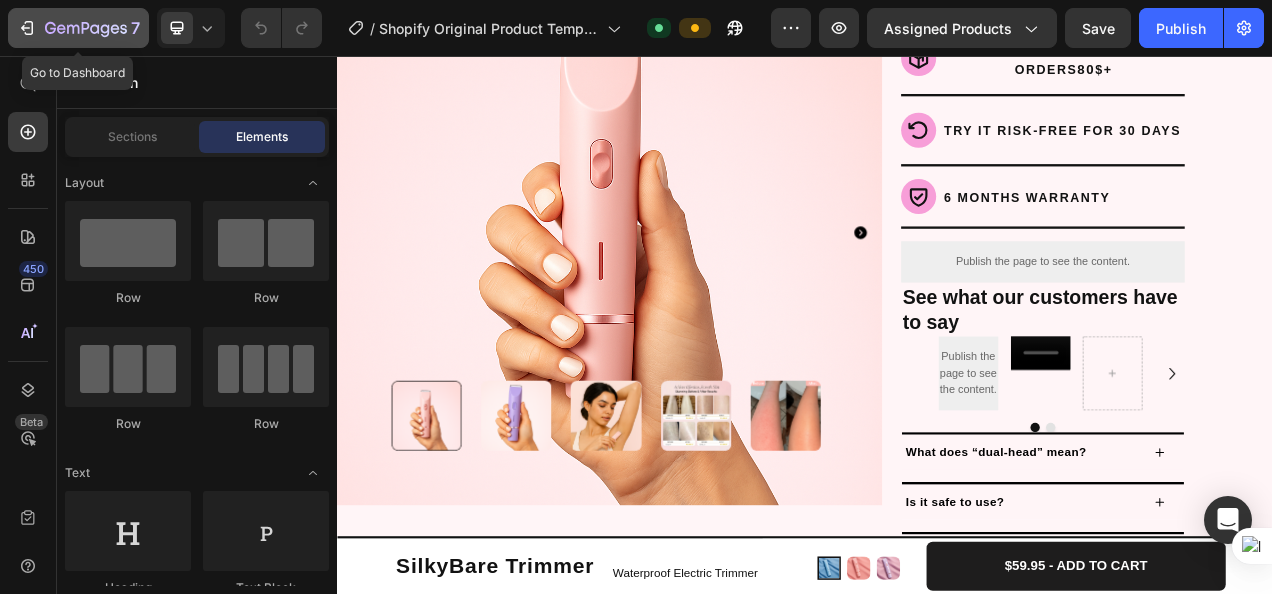 click 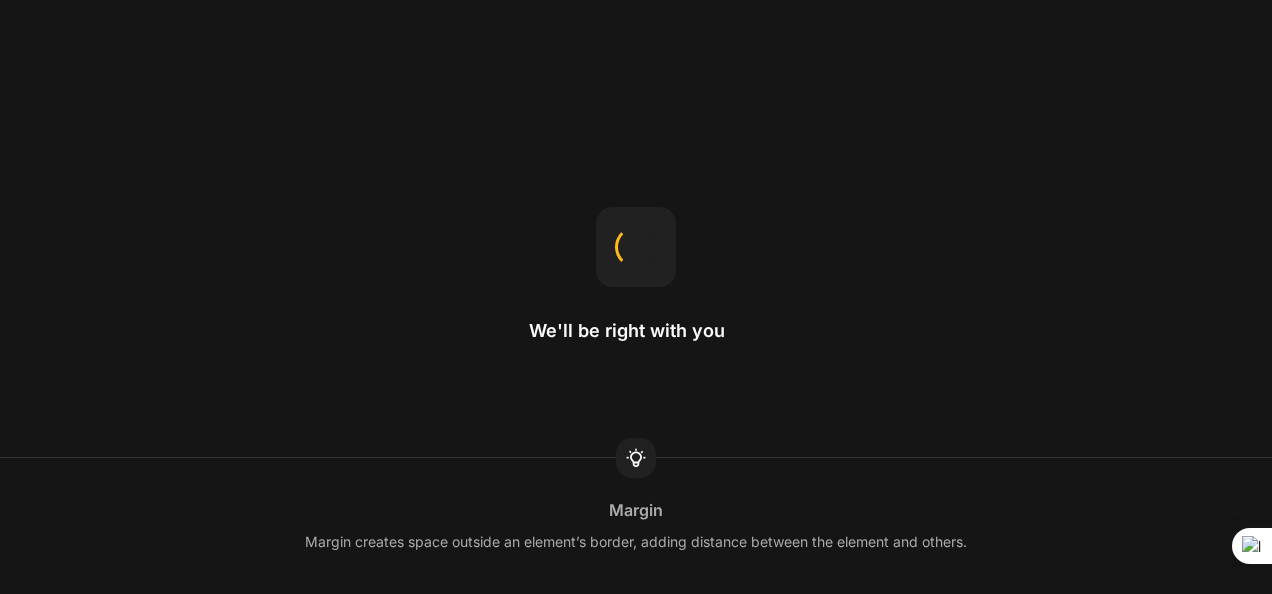 scroll, scrollTop: 0, scrollLeft: 0, axis: both 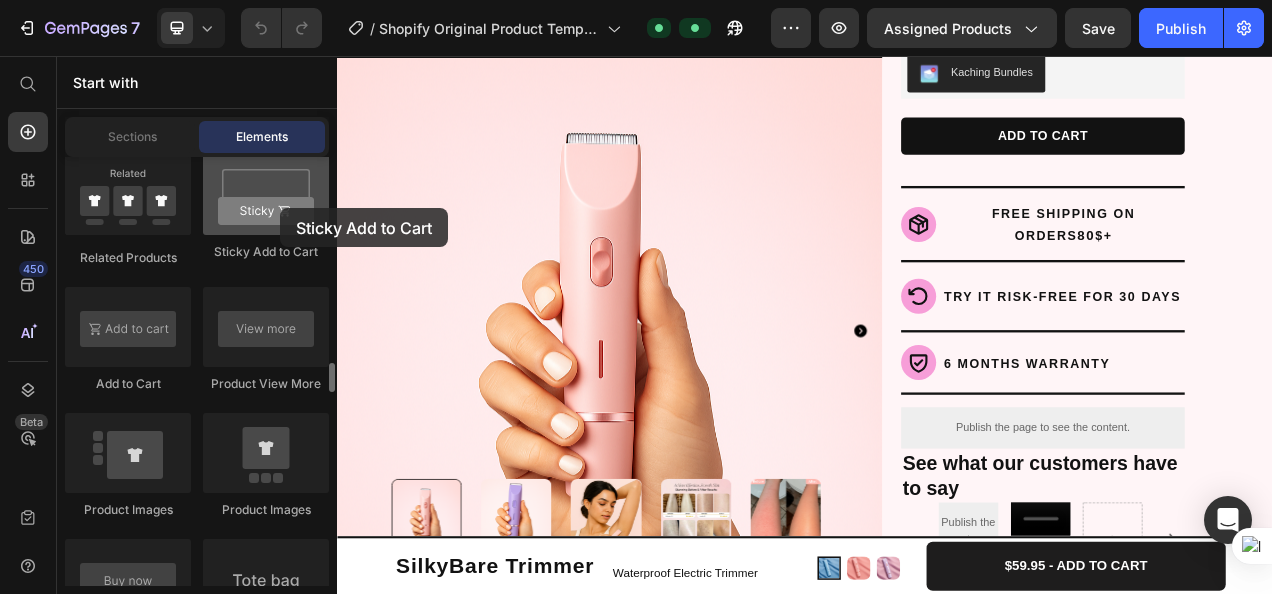 click at bounding box center (266, 195) 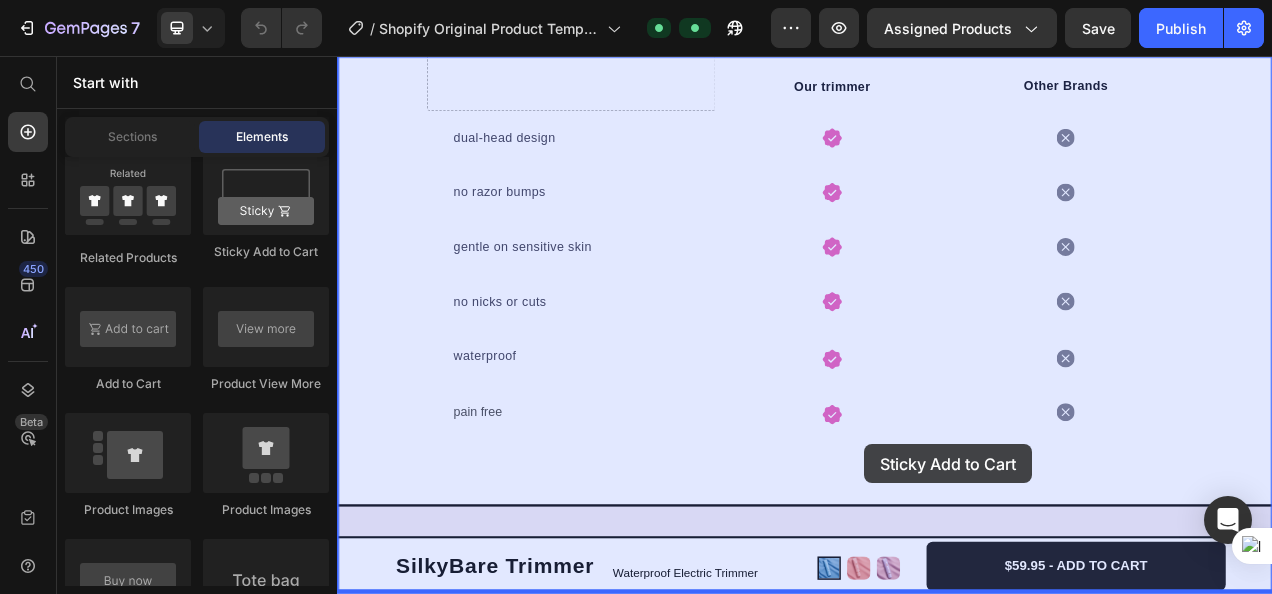 drag, startPoint x: 617, startPoint y: 264, endPoint x: 1012, endPoint y: 553, distance: 489.43436 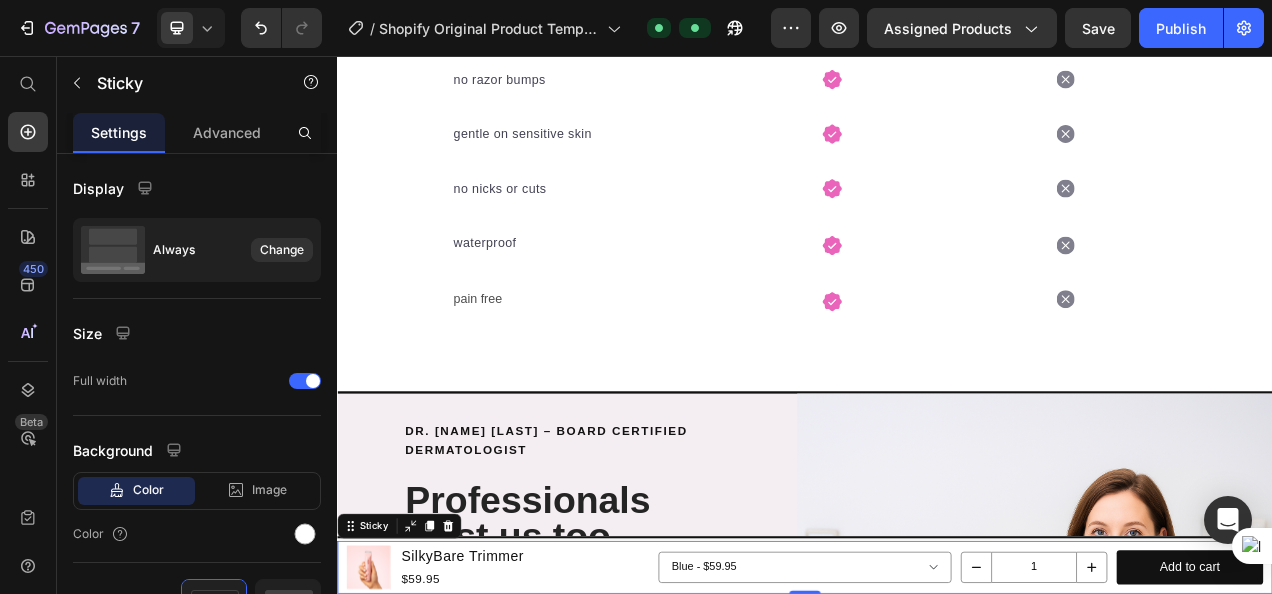 scroll, scrollTop: 4051, scrollLeft: 0, axis: vertical 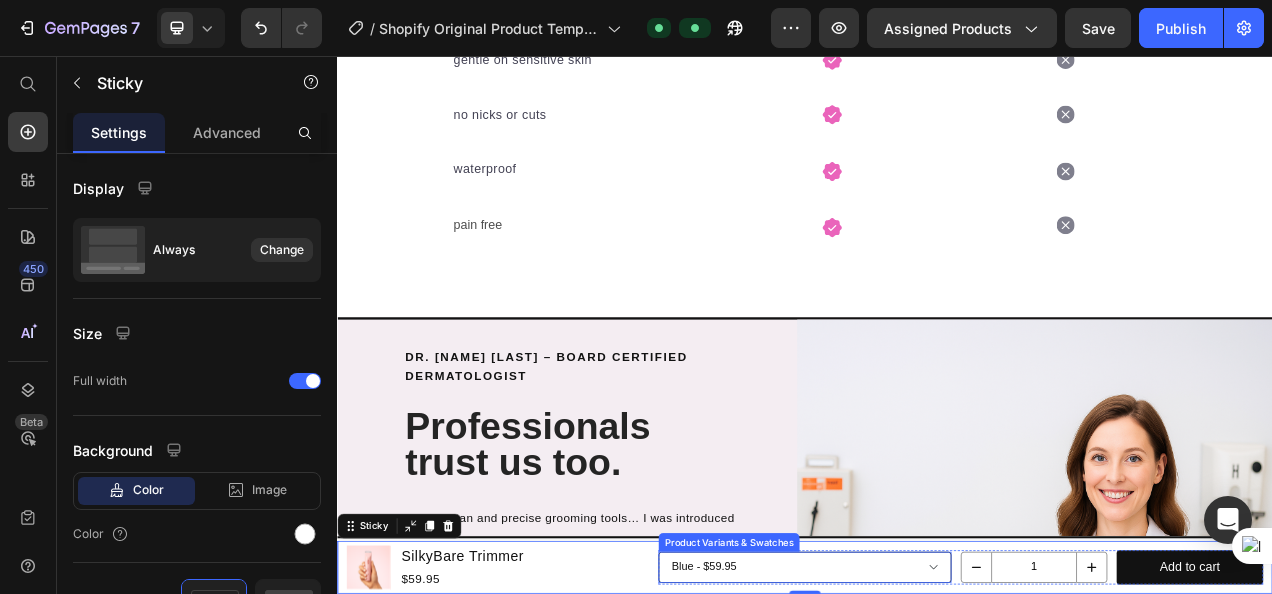 click on "Blue - $59.95  Pink - $59.95  Purple - $59.95" at bounding box center (937, 712) 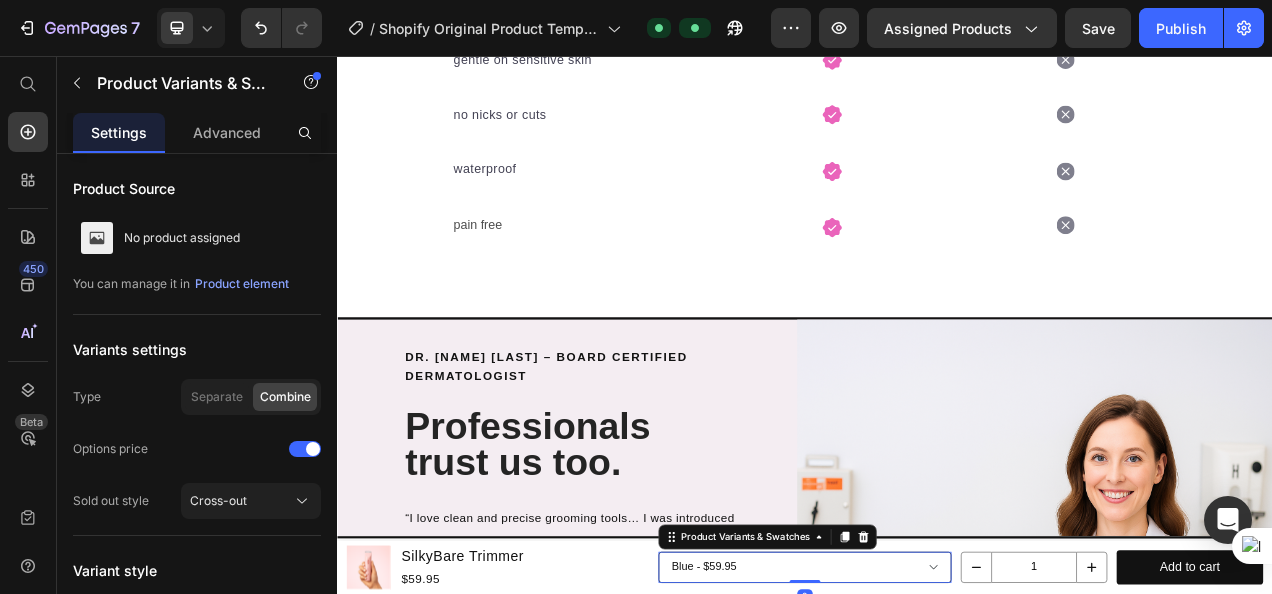 click on "Blue - $59.95  Pink - $59.95  Purple - $59.95" at bounding box center (937, 712) 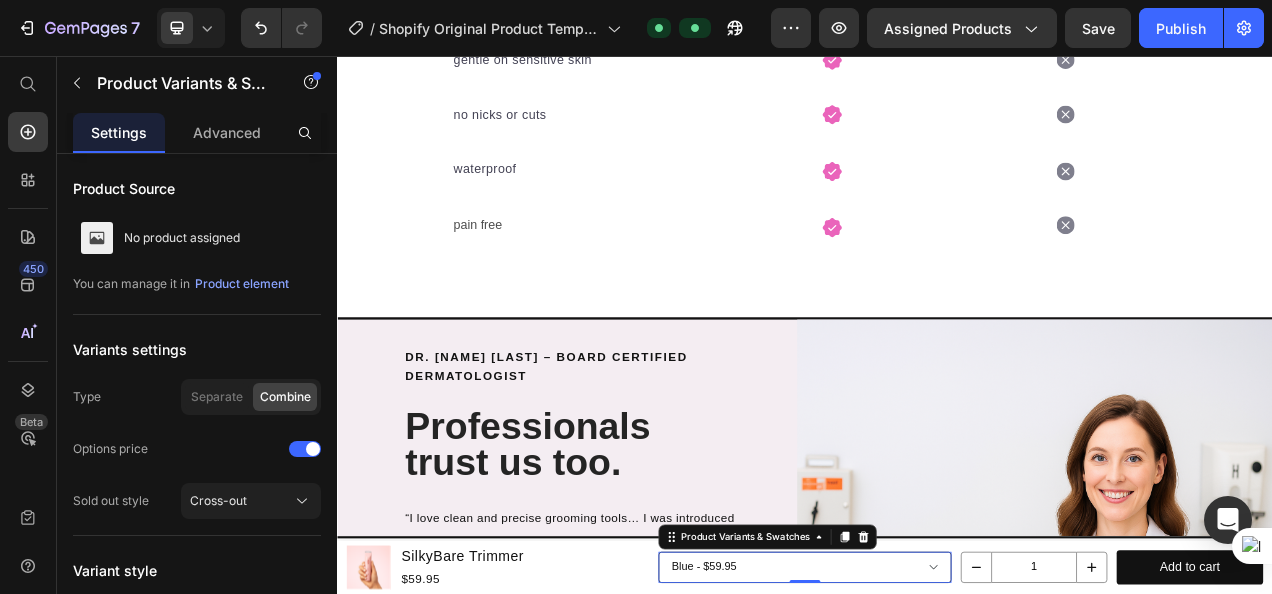 click on "Blue - $59.95  Pink - $59.95  Purple - $59.95" at bounding box center (937, 712) 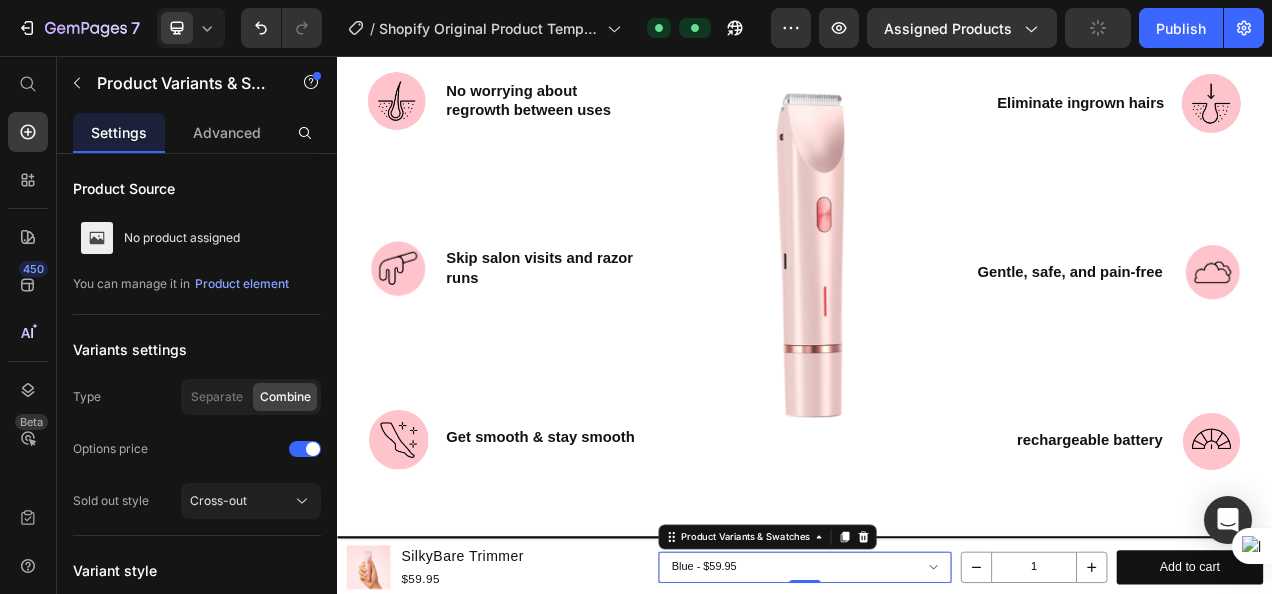 scroll, scrollTop: 1534, scrollLeft: 0, axis: vertical 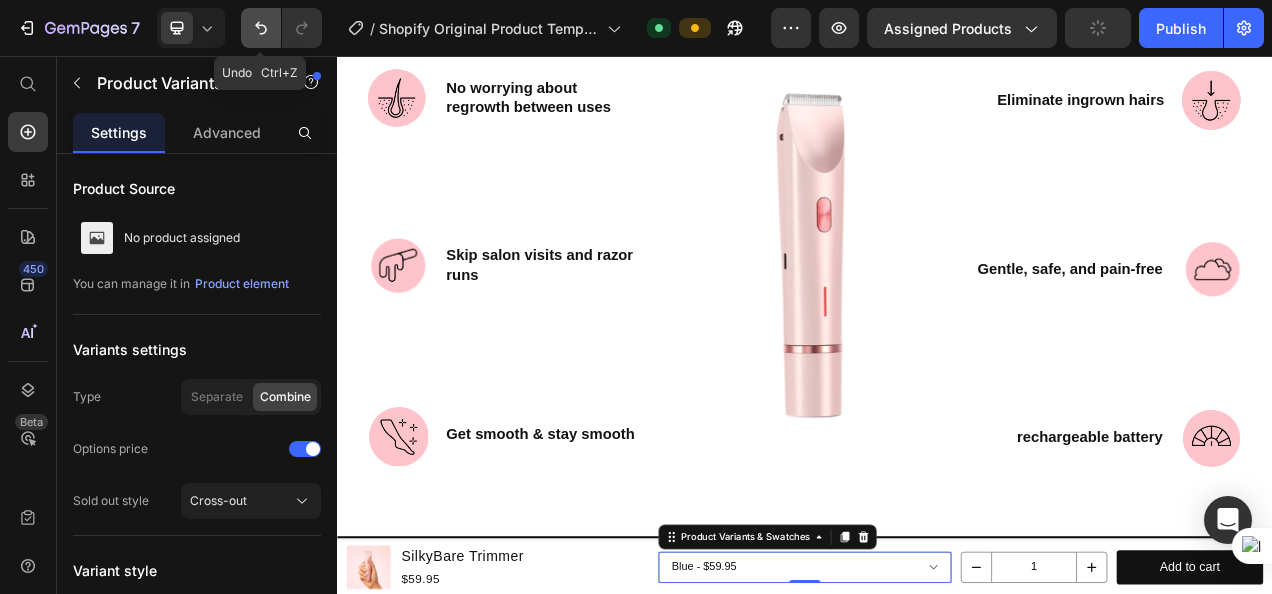 click 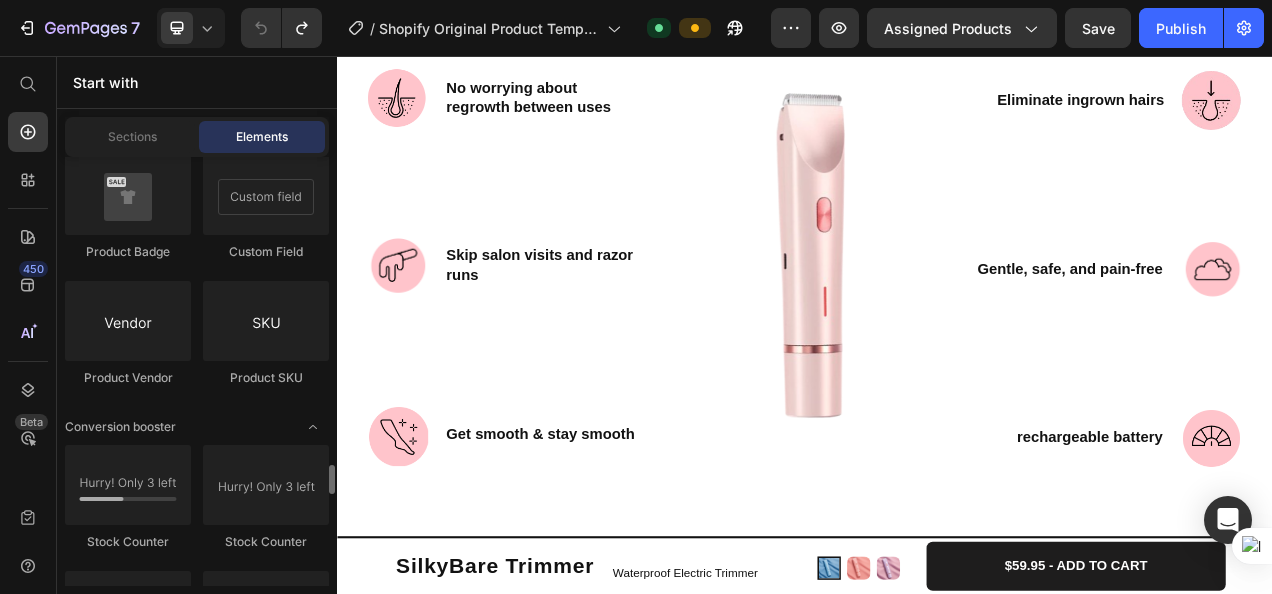 scroll, scrollTop: 4231, scrollLeft: 0, axis: vertical 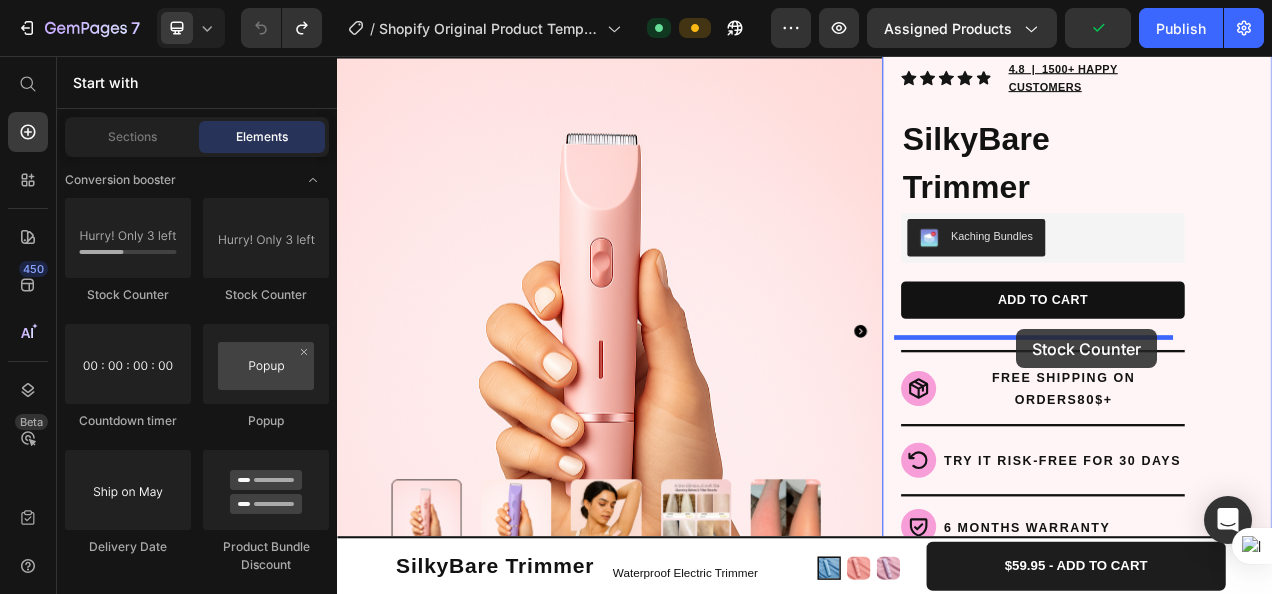 drag, startPoint x: 577, startPoint y: 313, endPoint x: 1208, endPoint y: 406, distance: 637.8166 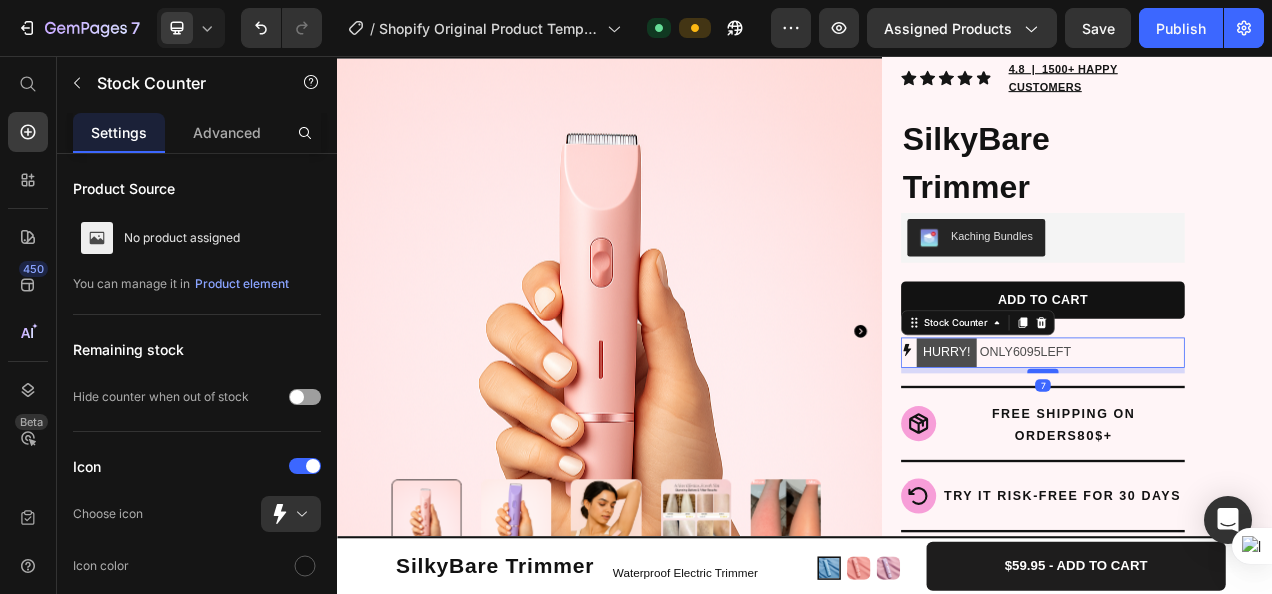 click at bounding box center [1243, 460] 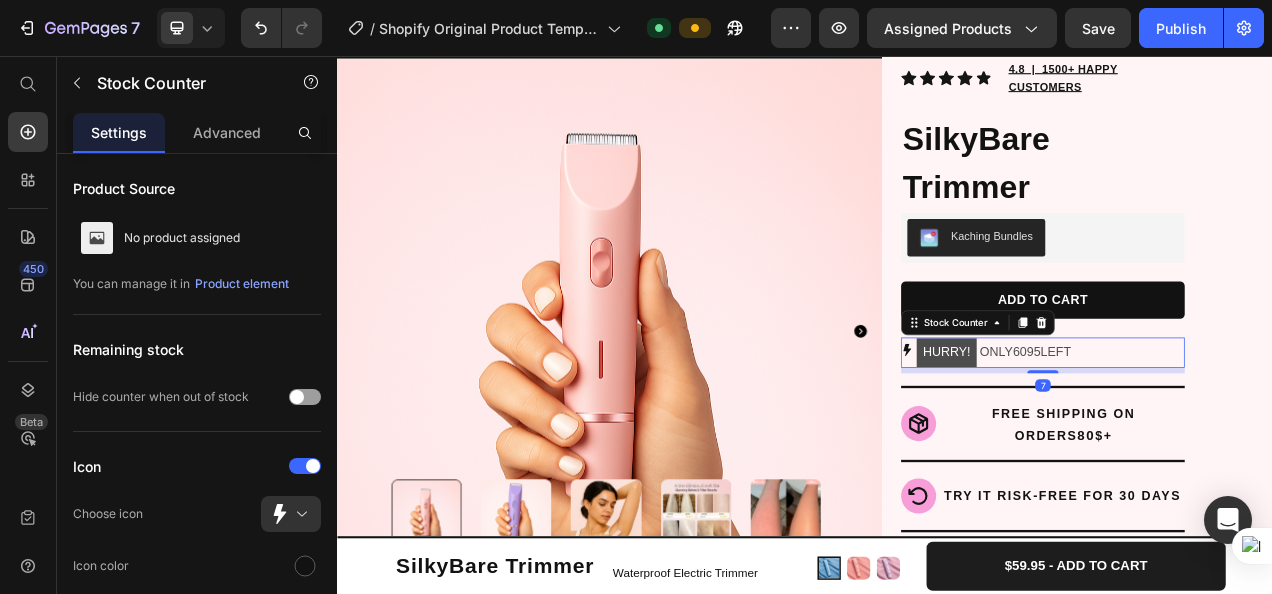 click on "HURRY!  ONLY  6095  LEFT" at bounding box center (1180, 436) 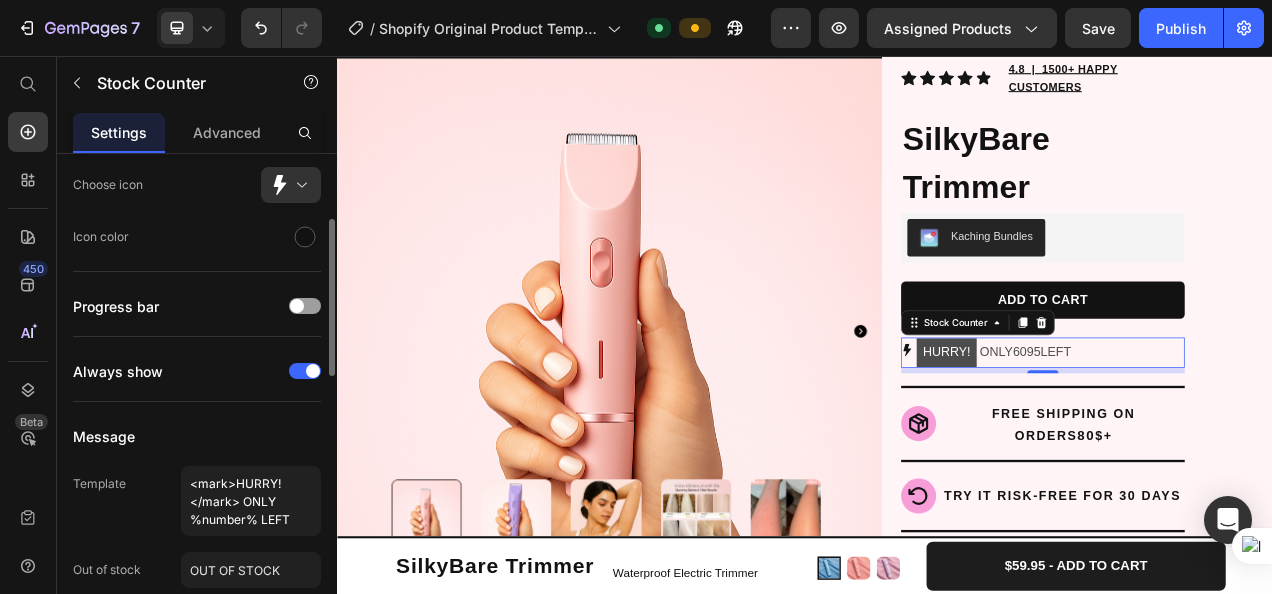 scroll, scrollTop: 332, scrollLeft: 0, axis: vertical 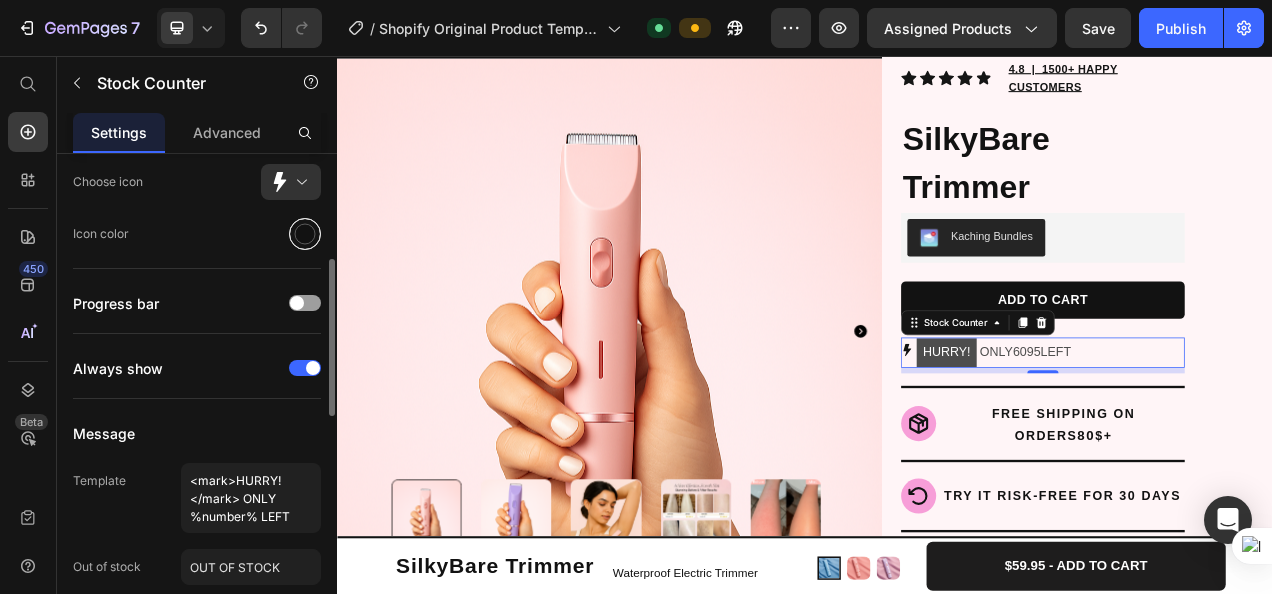 click at bounding box center (305, 234) 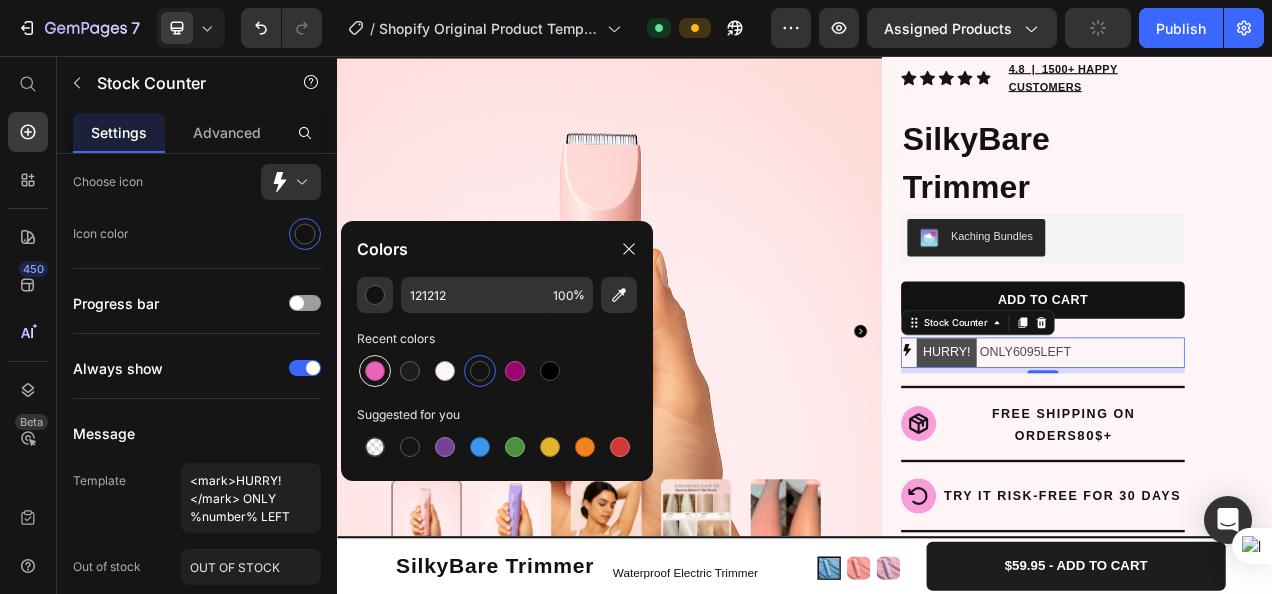 click at bounding box center [375, 371] 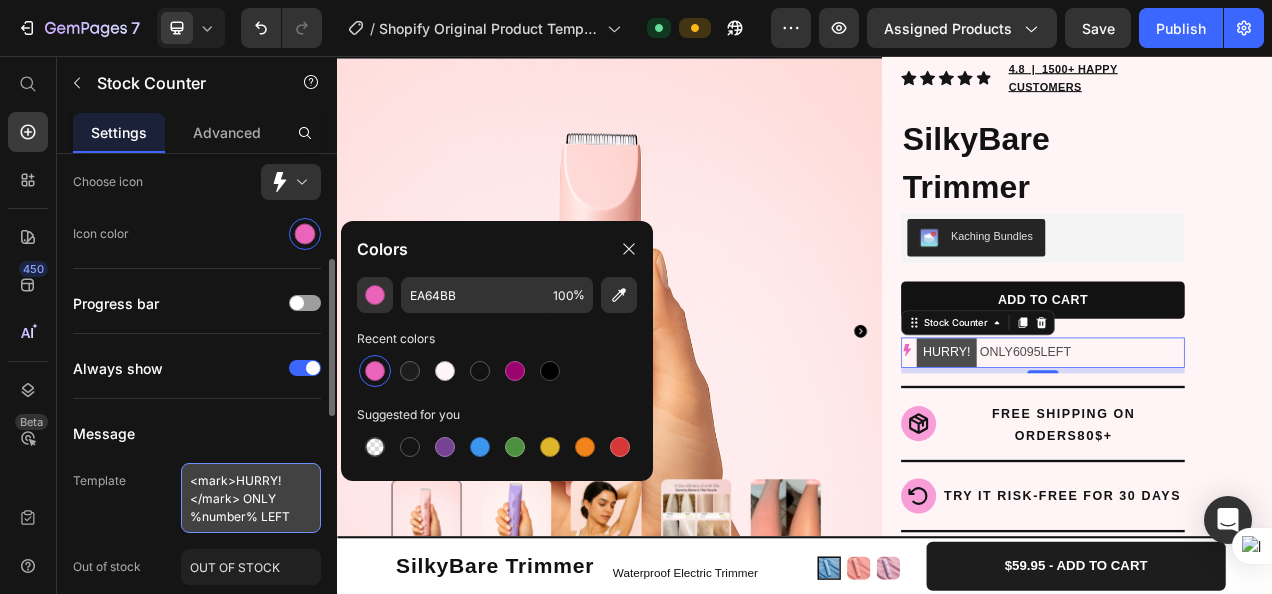 click on "<mark>HURRY!</mark> ONLY %number% LEFT" at bounding box center [251, 498] 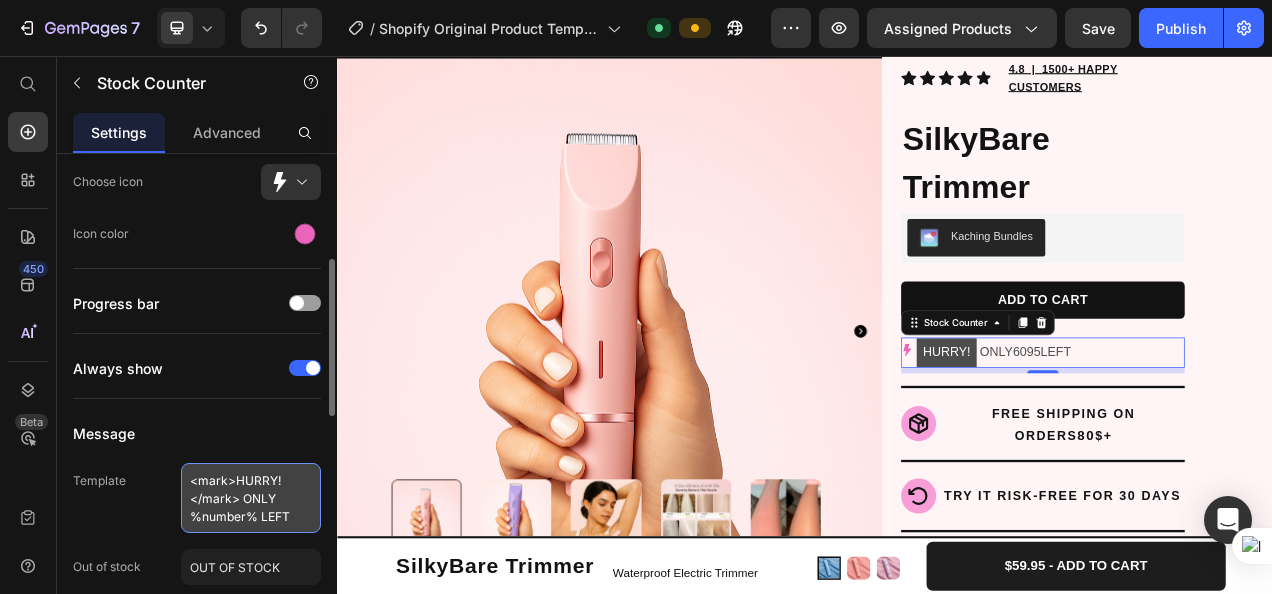 drag, startPoint x: 230, startPoint y: 476, endPoint x: 184, endPoint y: 483, distance: 46.52956 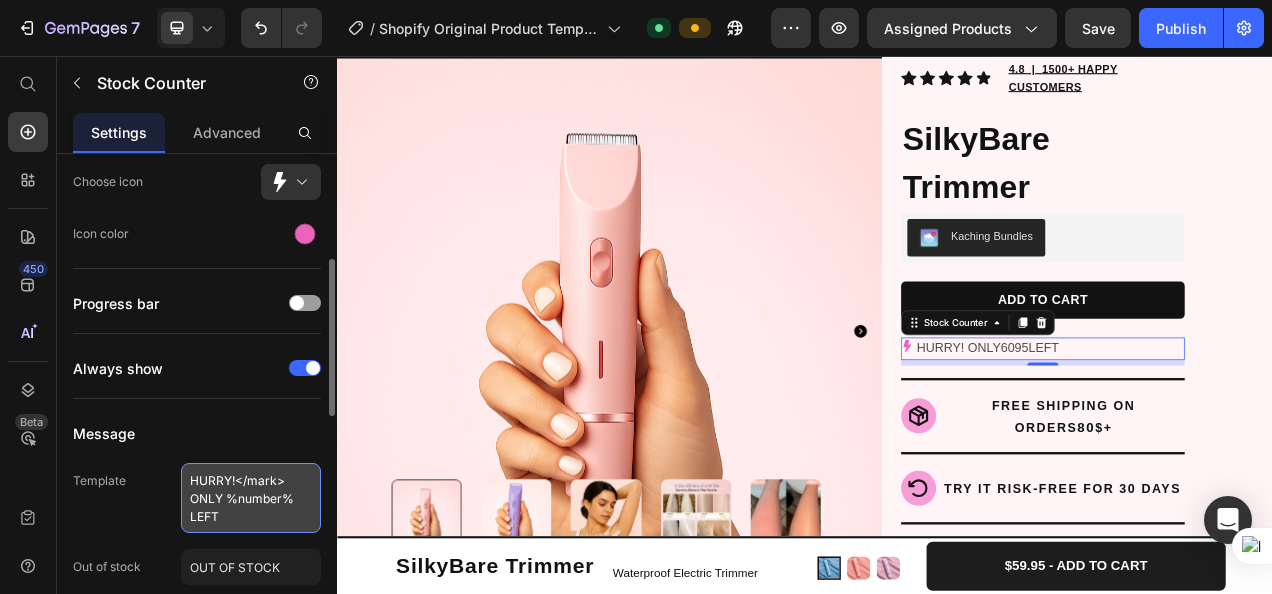 drag, startPoint x: 292, startPoint y: 495, endPoint x: 226, endPoint y: 496, distance: 66.007576 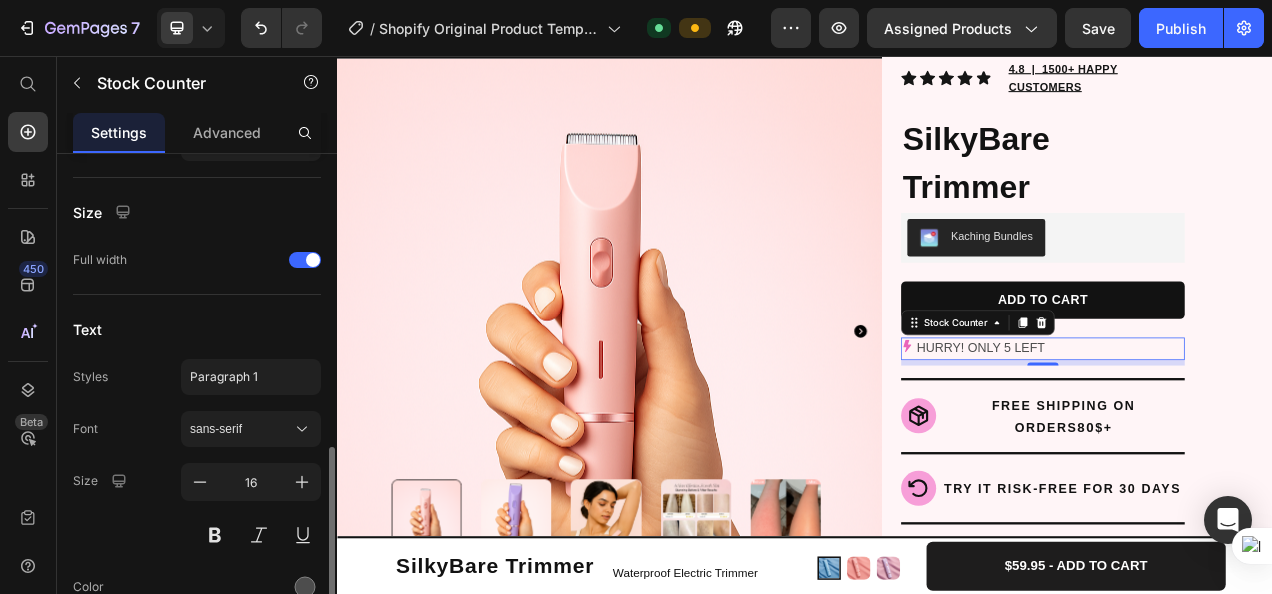 scroll, scrollTop: 926, scrollLeft: 0, axis: vertical 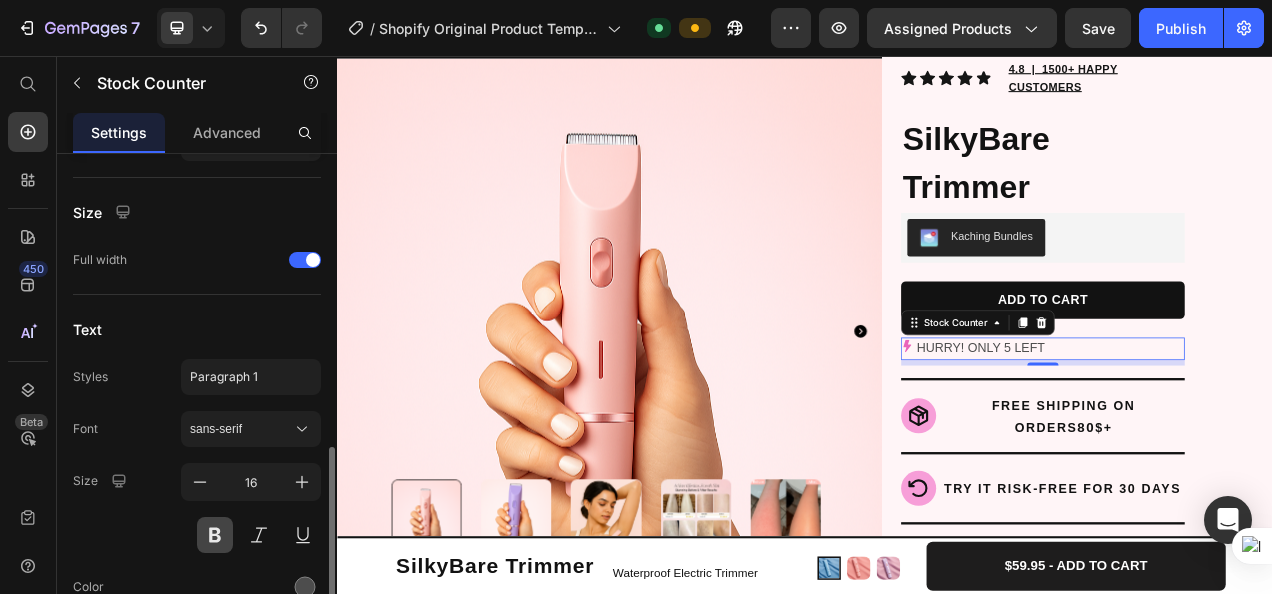 type on "HURRY!</mark> ONLY 5 LEFT" 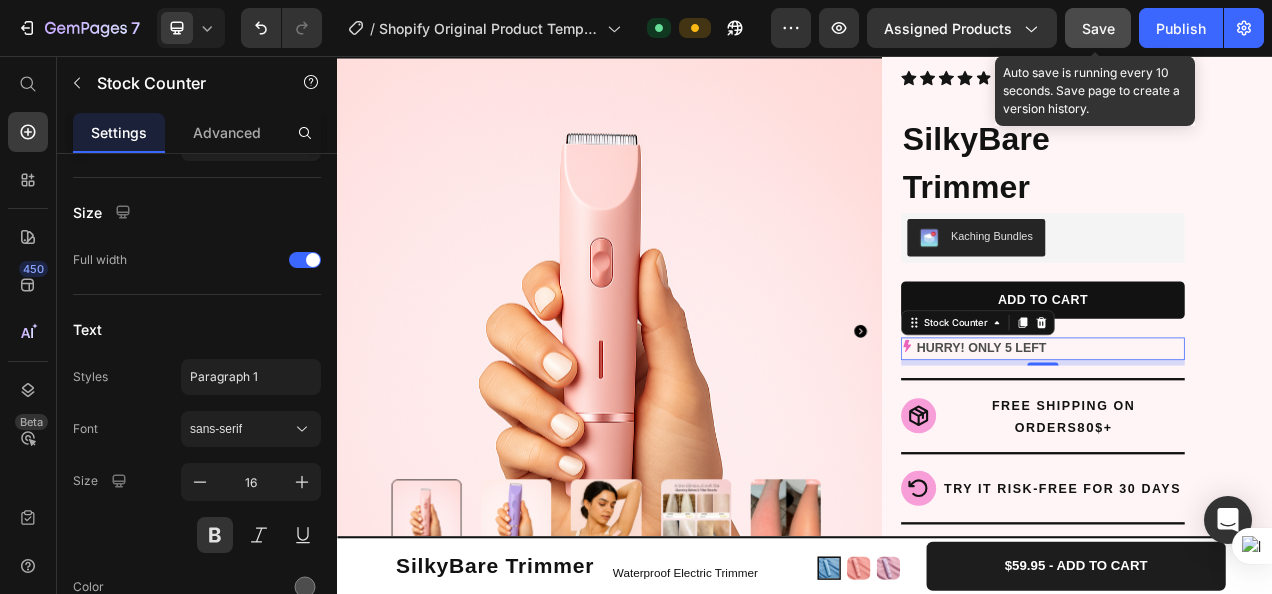 click on "Save" at bounding box center [1098, 28] 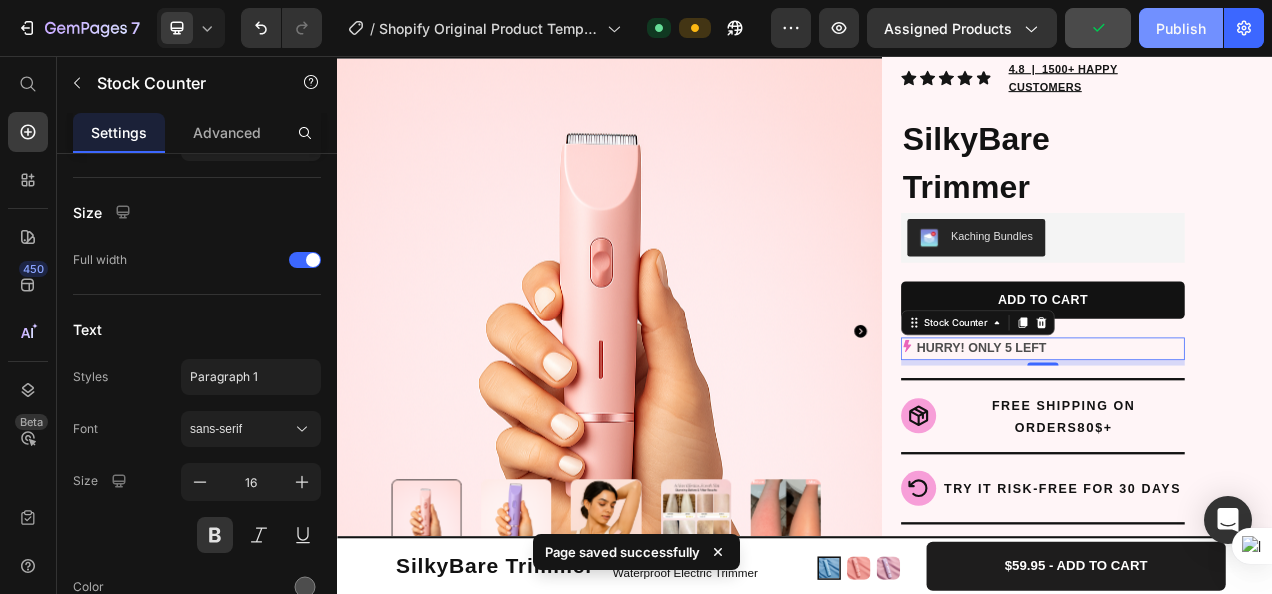 click on "Publish" at bounding box center (1181, 28) 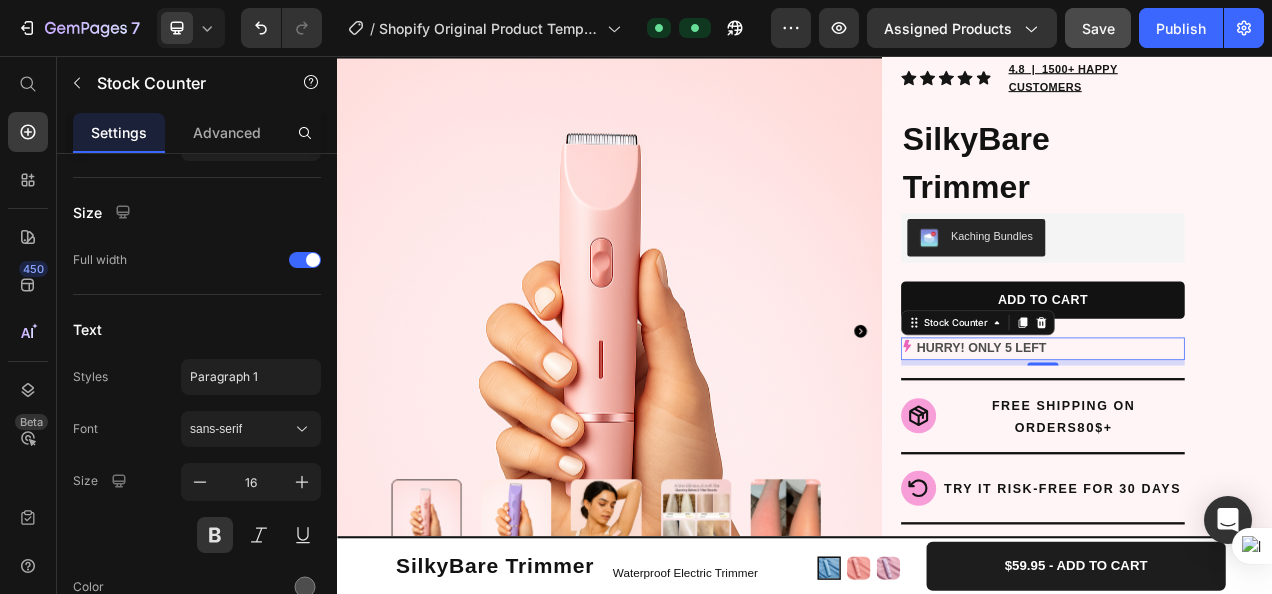 click on "HURRY! ONLY 5 LEFT" at bounding box center [1243, 431] 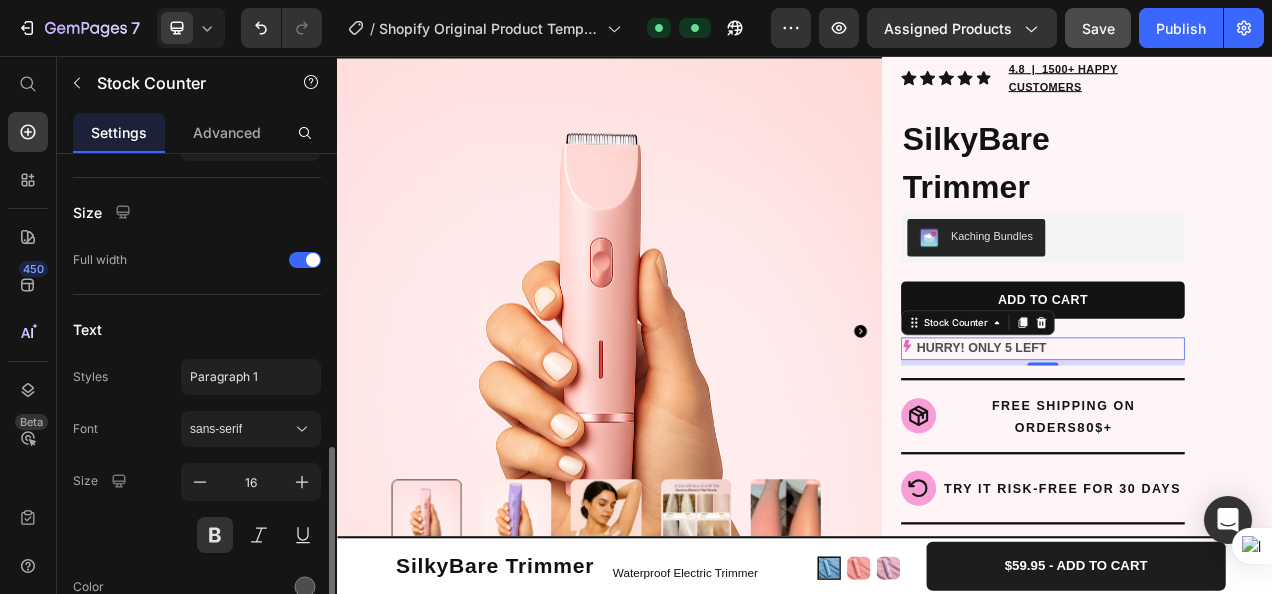 scroll, scrollTop: 1072, scrollLeft: 0, axis: vertical 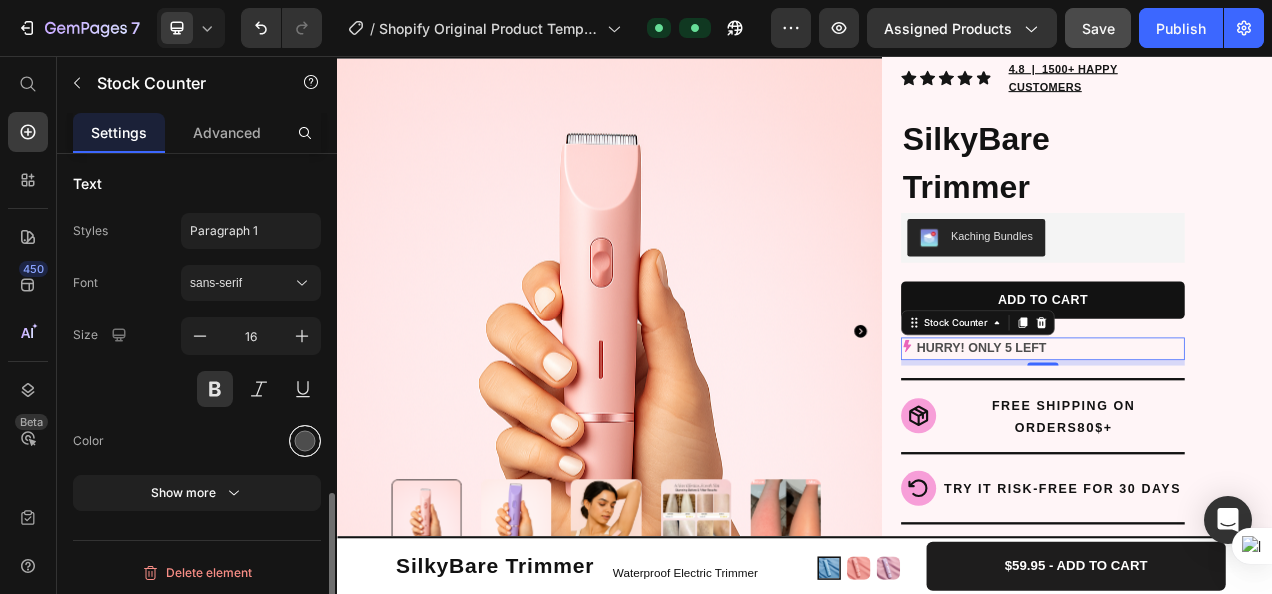 click at bounding box center [305, 441] 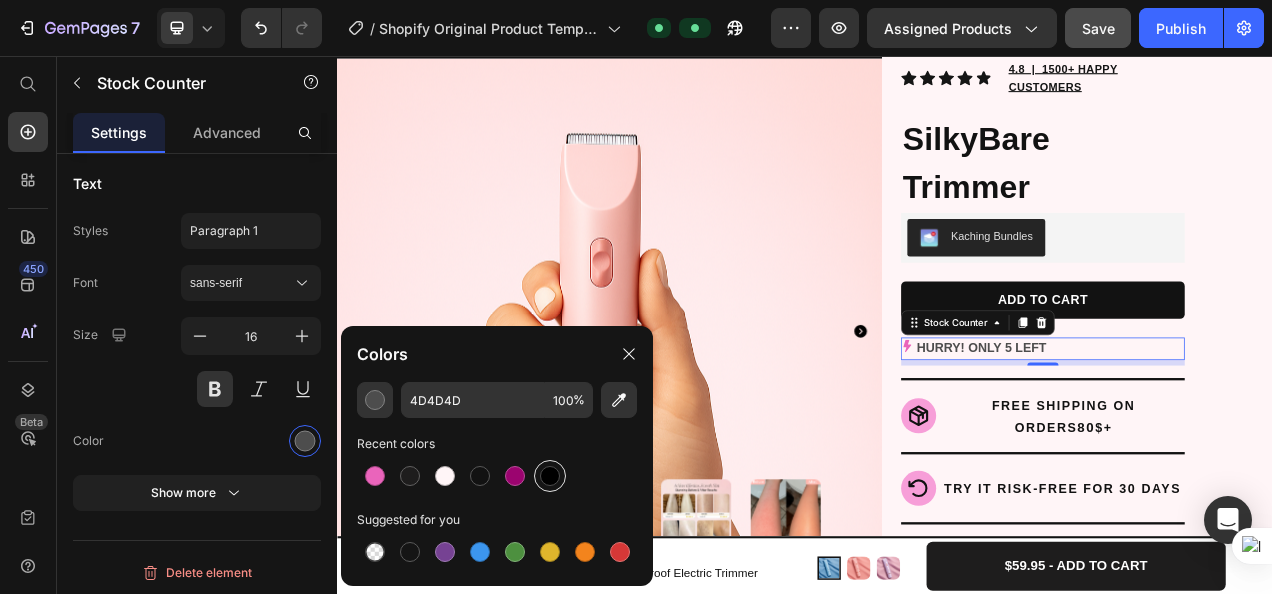 click at bounding box center (550, 476) 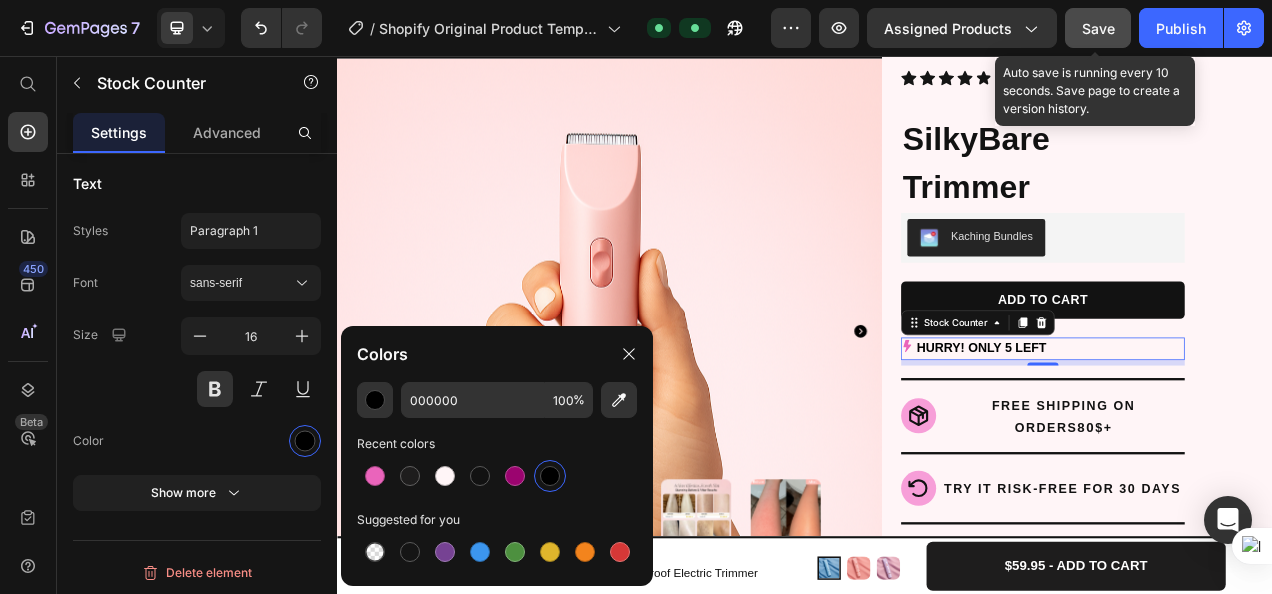 click on "Save" 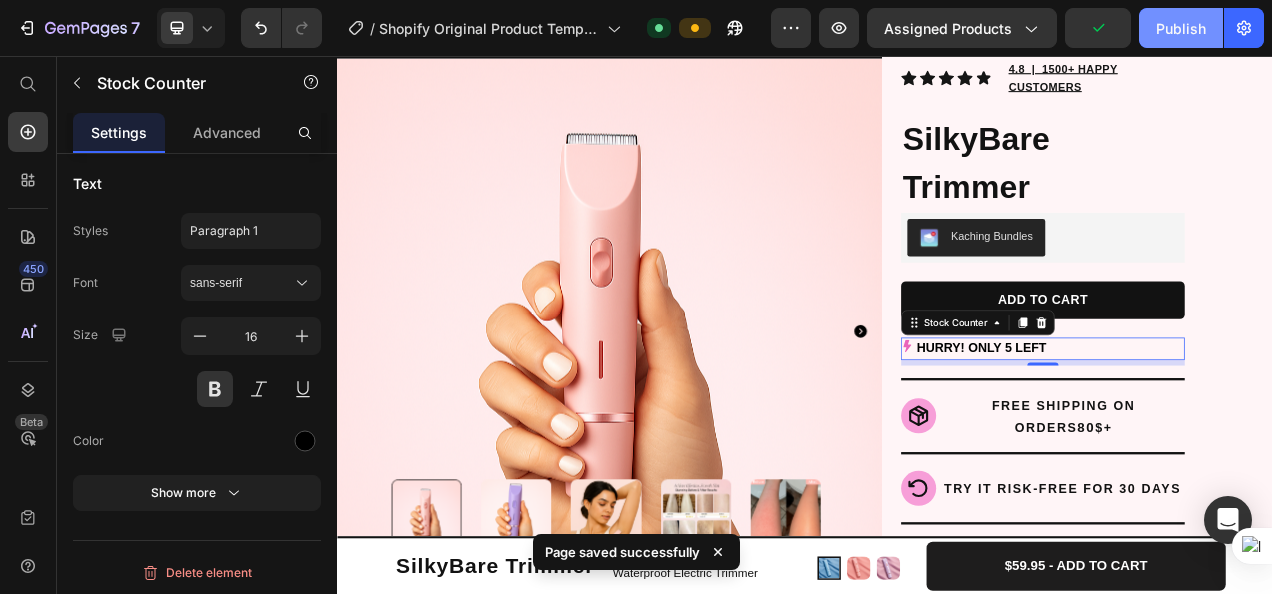 click on "Publish" at bounding box center (1181, 28) 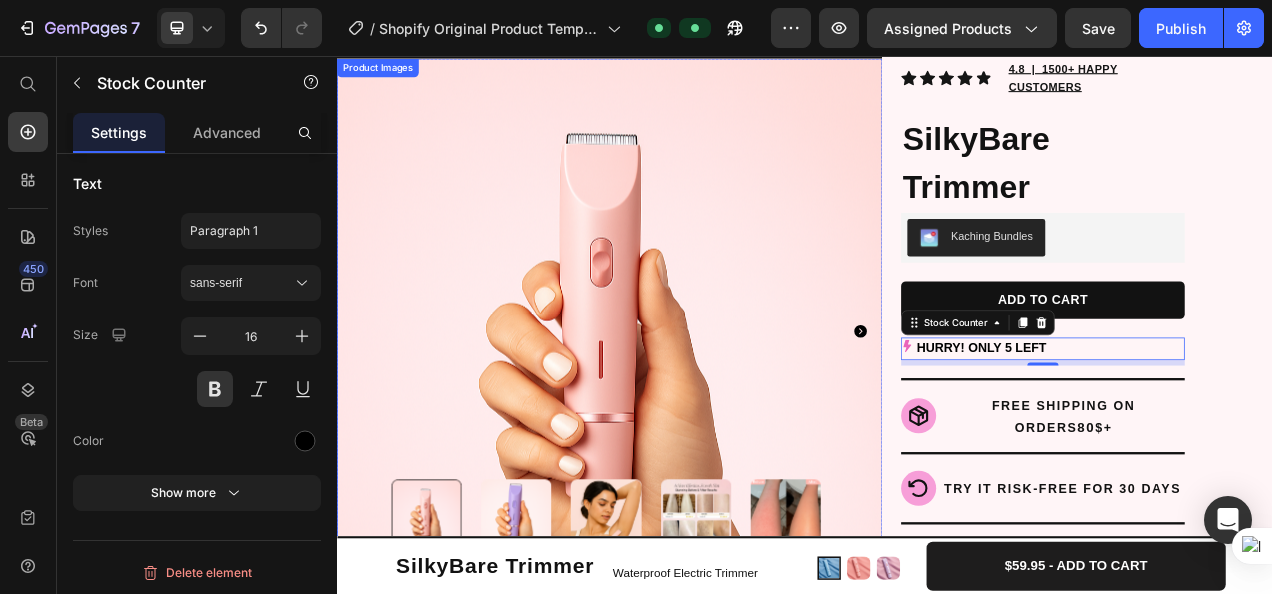 scroll, scrollTop: 120, scrollLeft: 0, axis: vertical 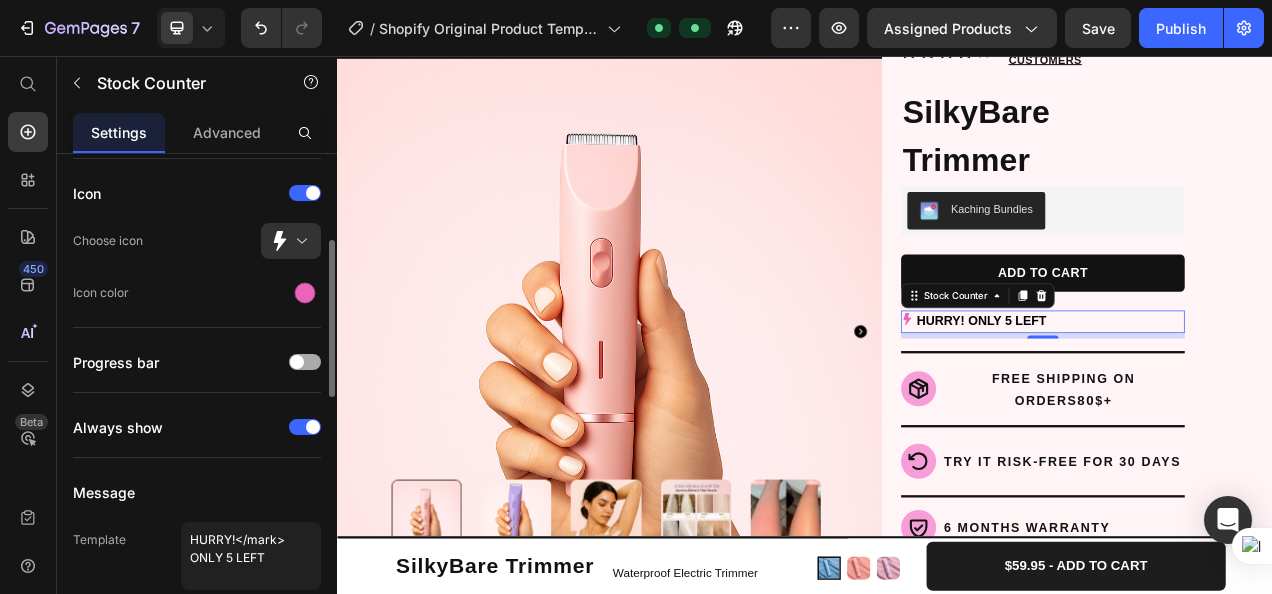 click at bounding box center [305, 362] 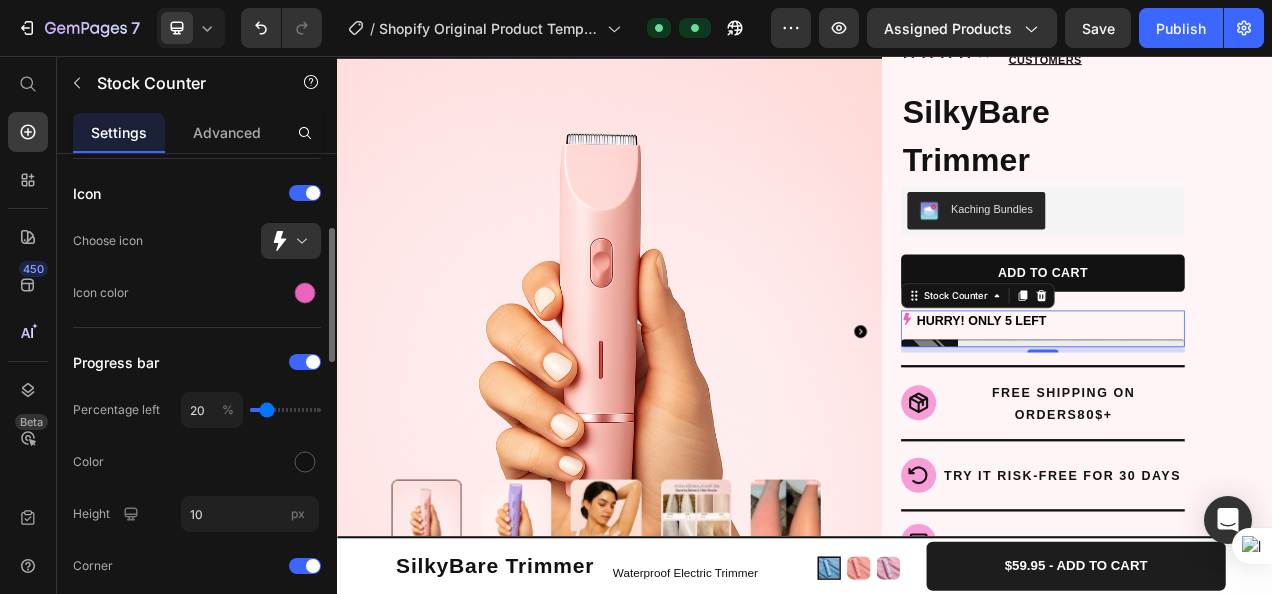 type on "25" 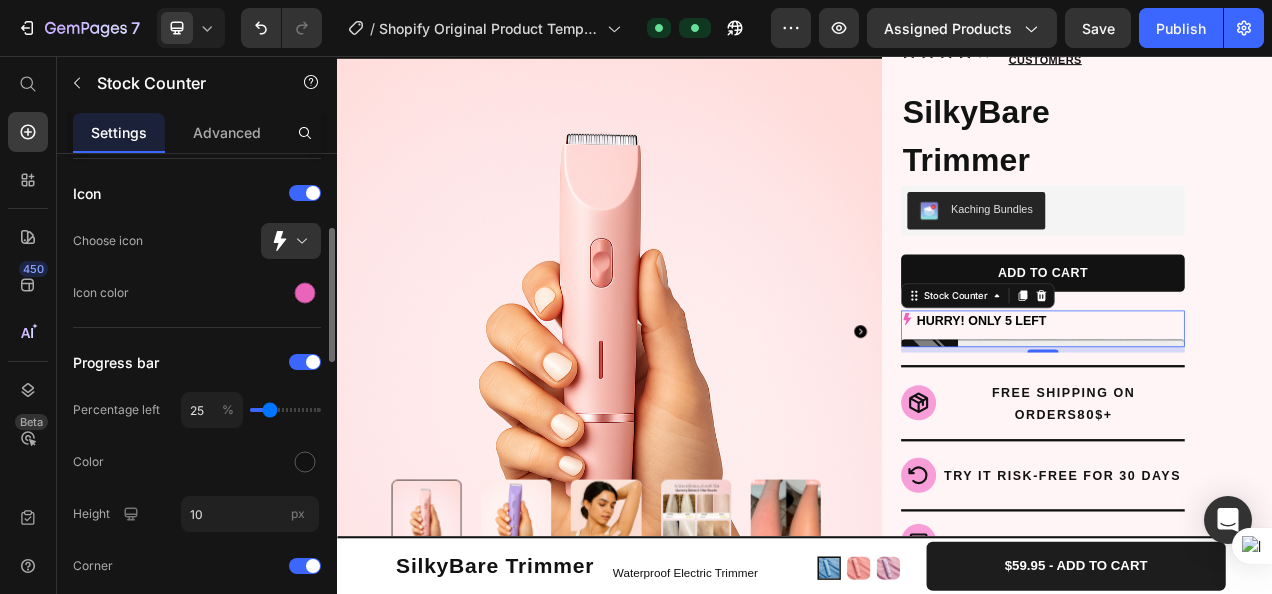 type on "41" 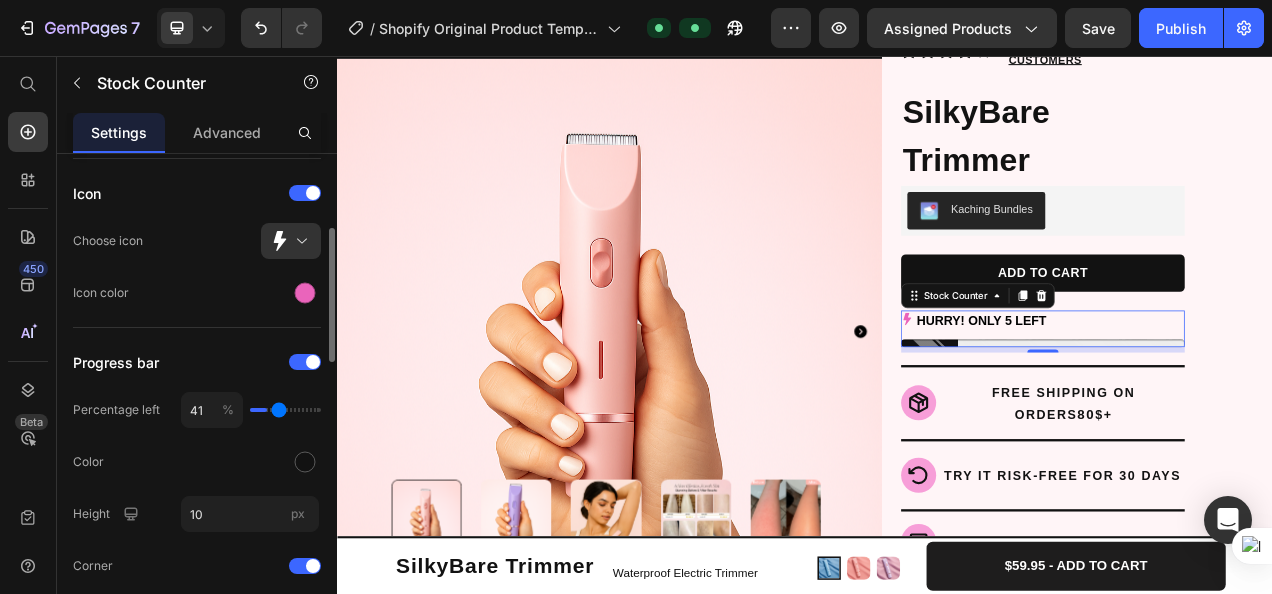 type on "60" 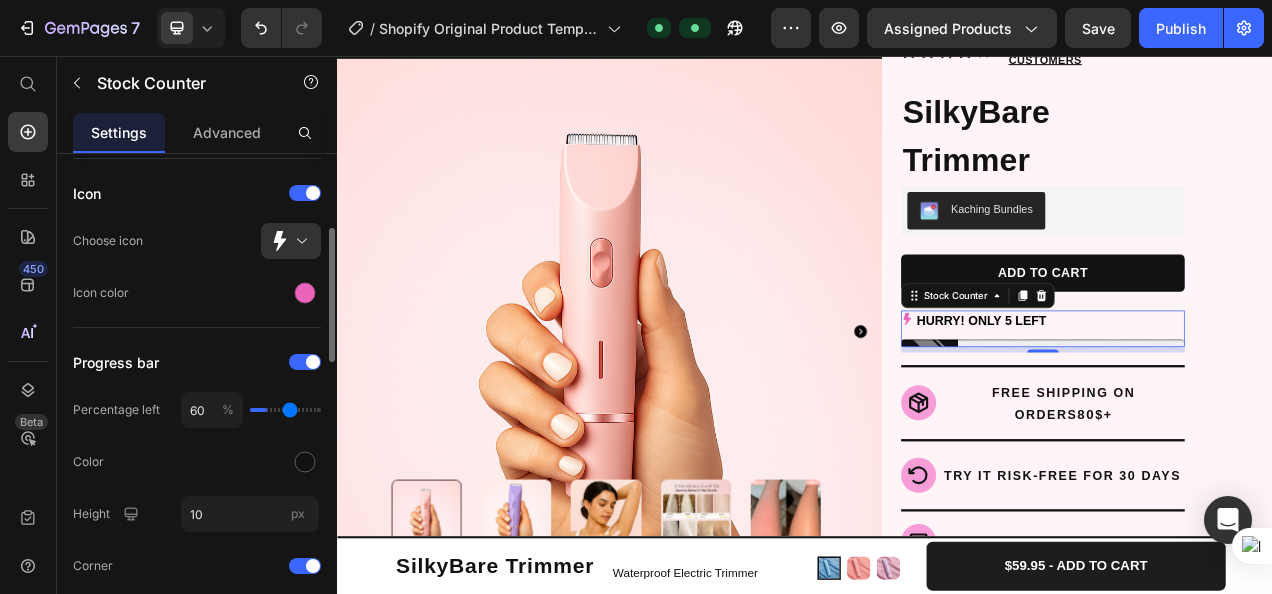 type on "91" 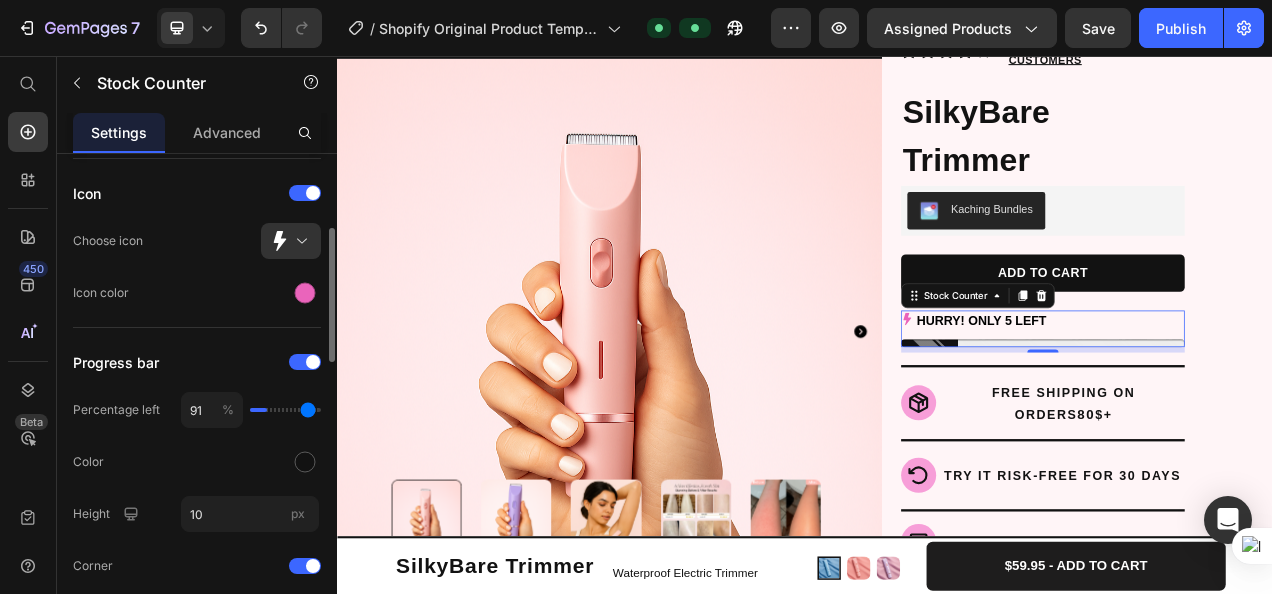 type on "100" 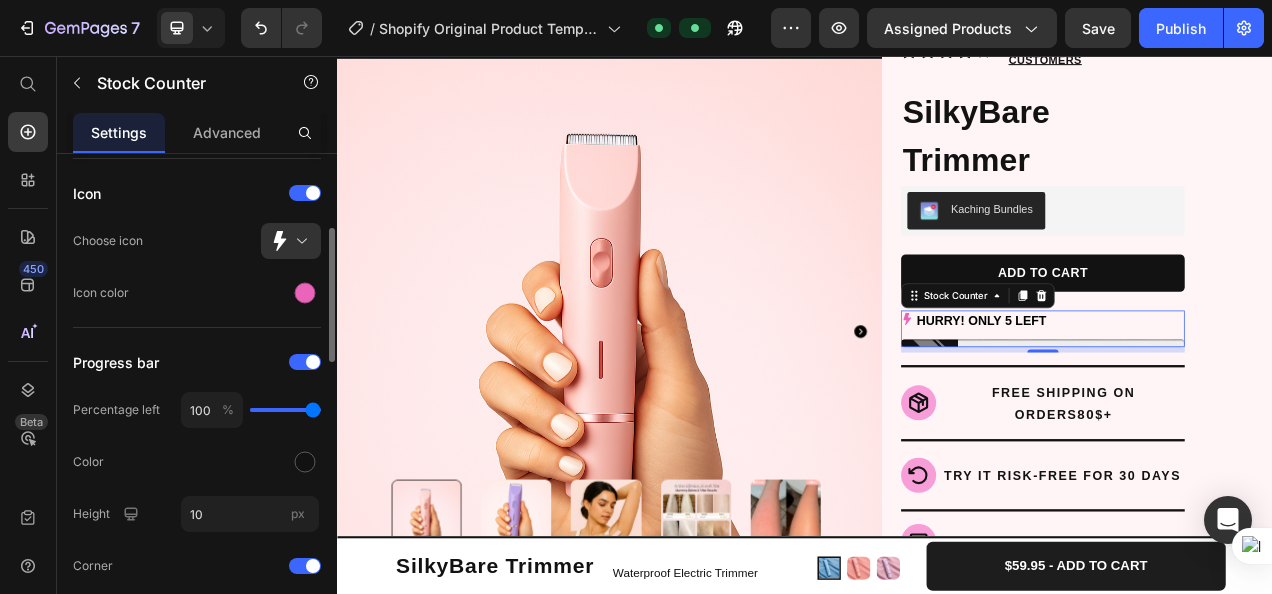 drag, startPoint x: 267, startPoint y: 404, endPoint x: 343, endPoint y: 420, distance: 77.665955 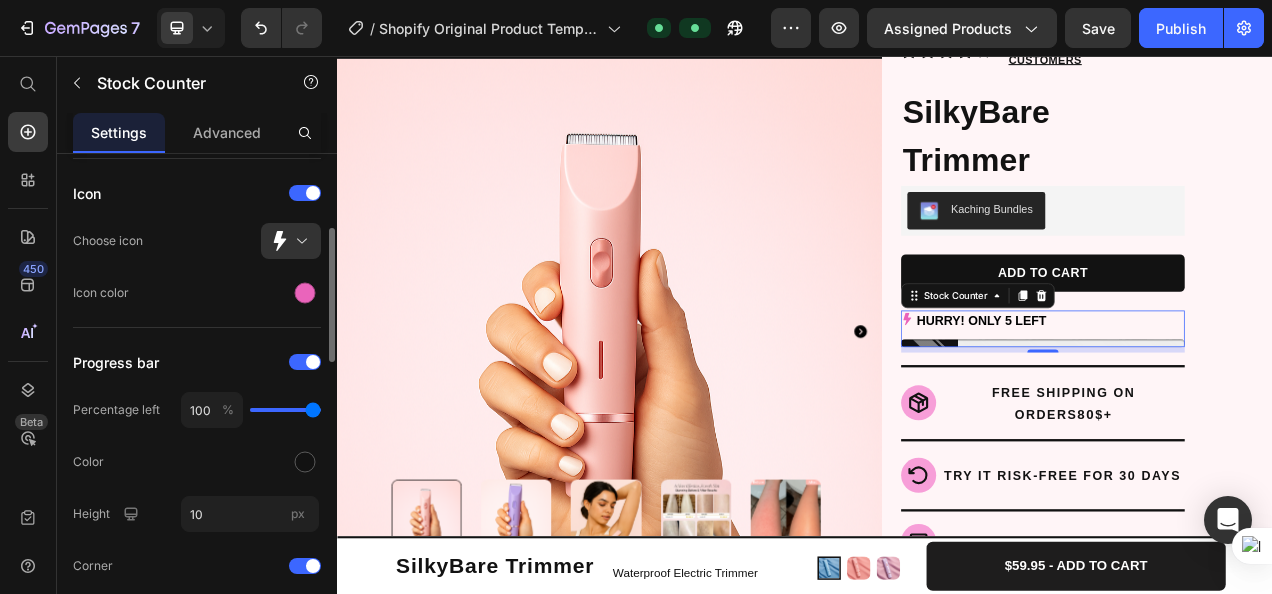 type on "100" 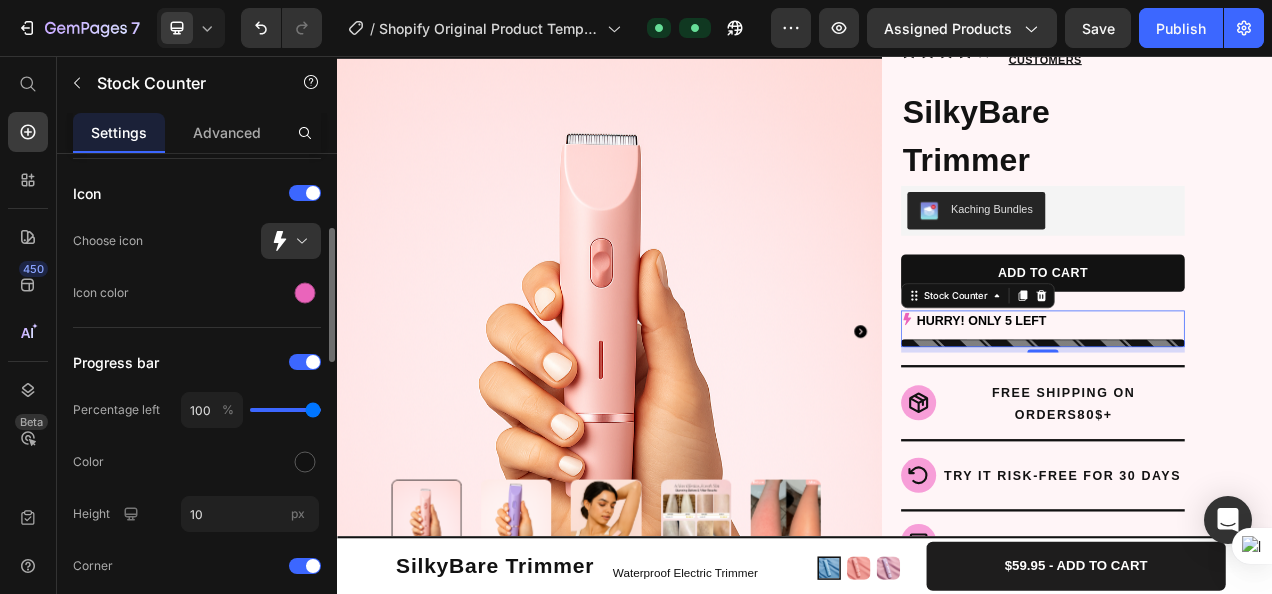 type on "88" 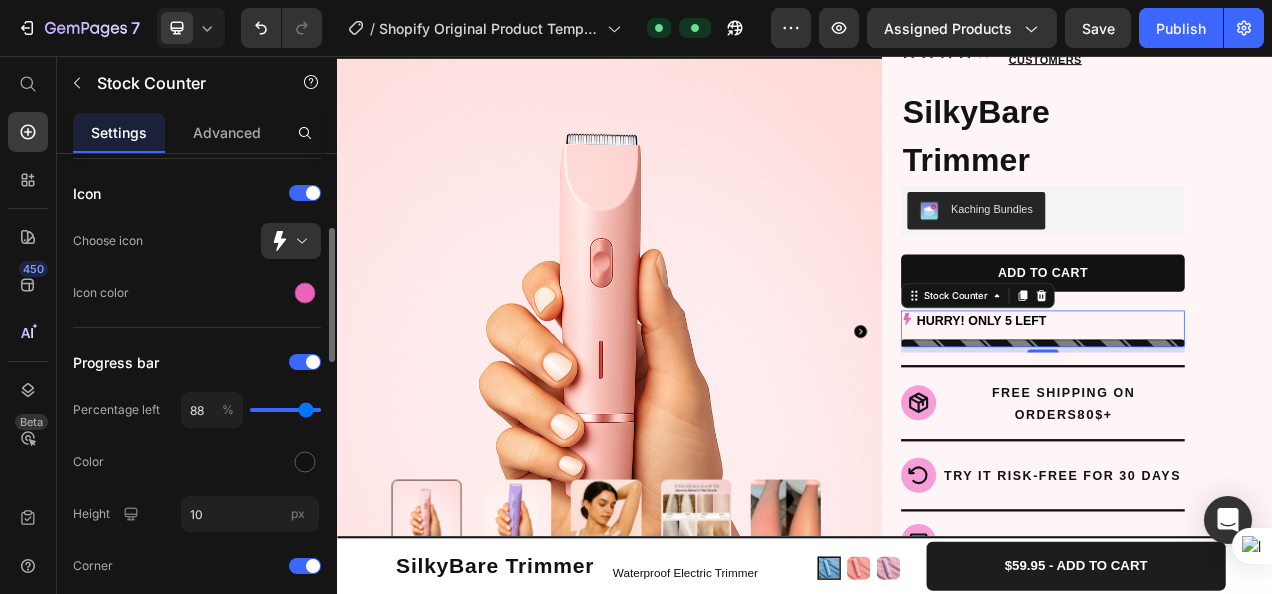 type on "84" 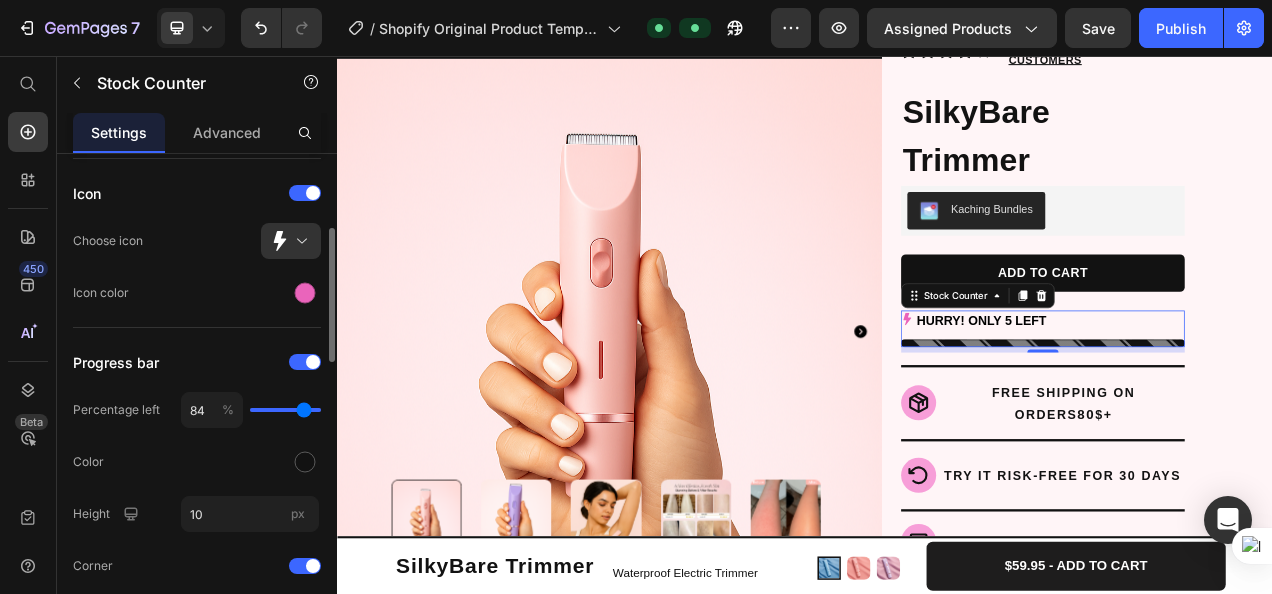 type on "81" 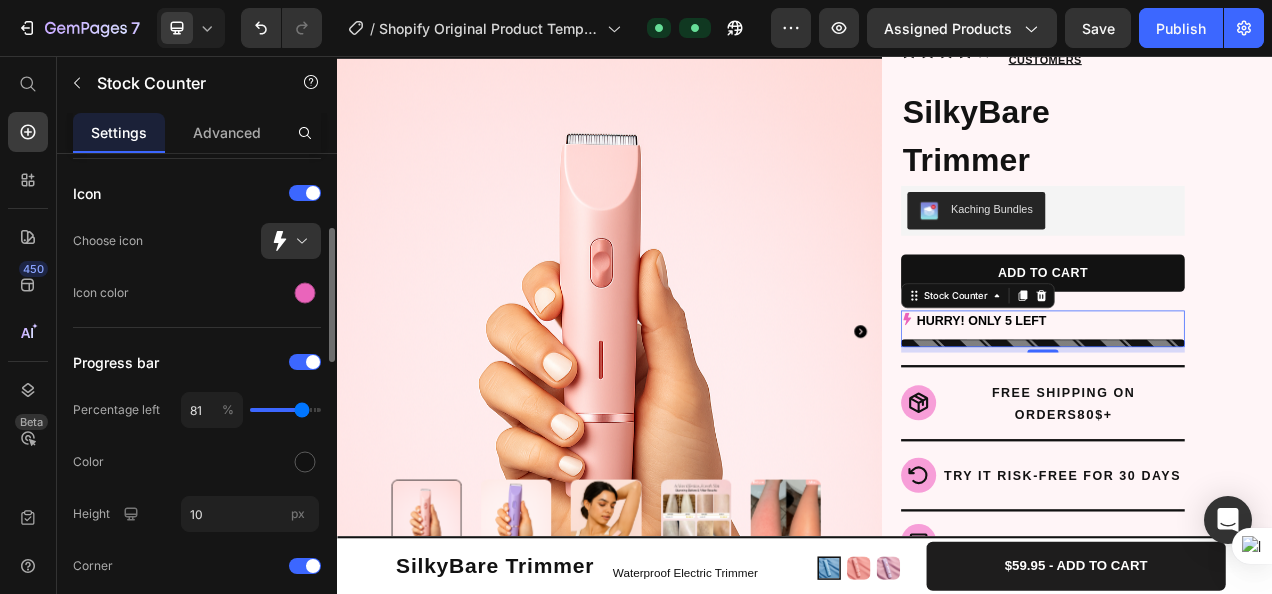 type on "79" 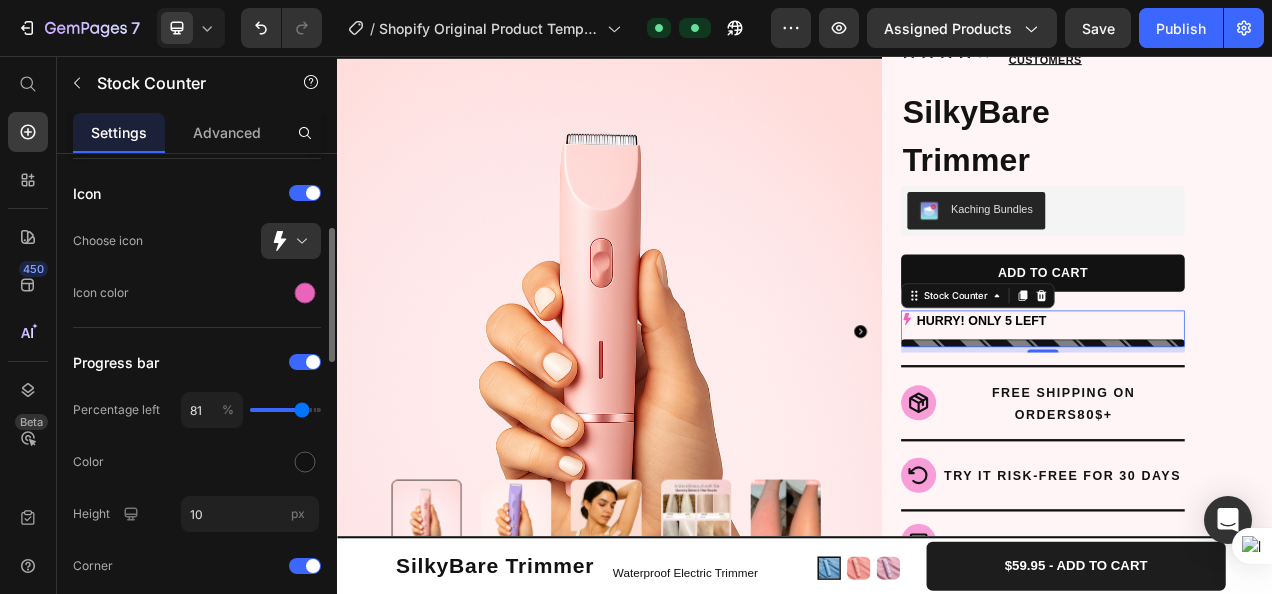 type on "79" 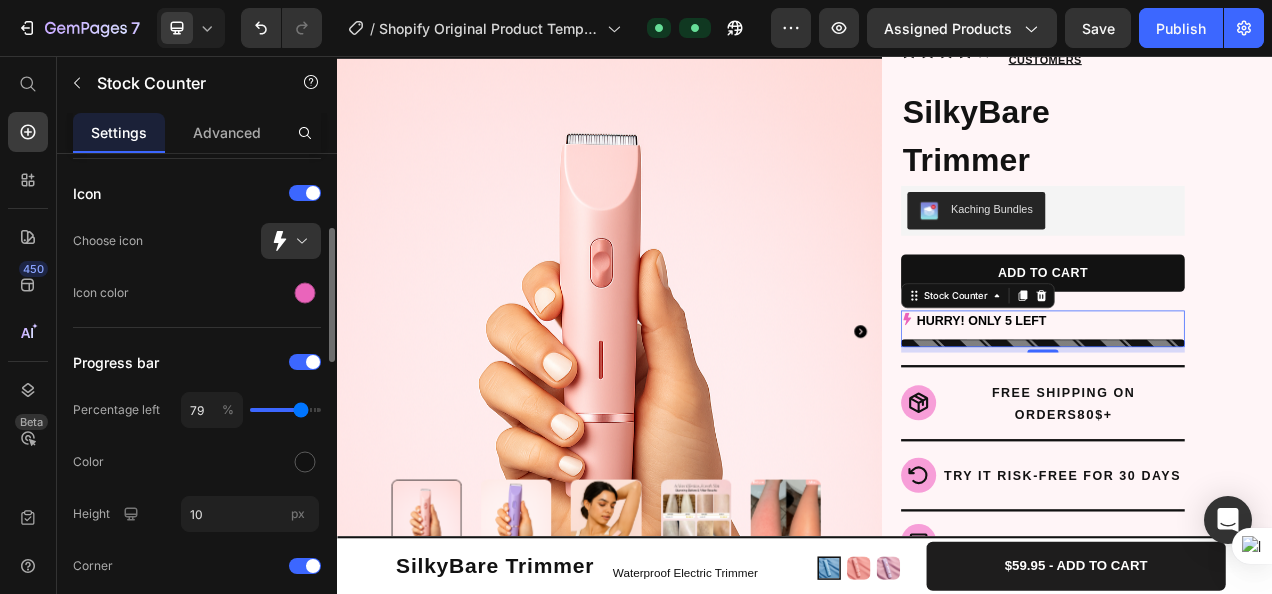 type on "78" 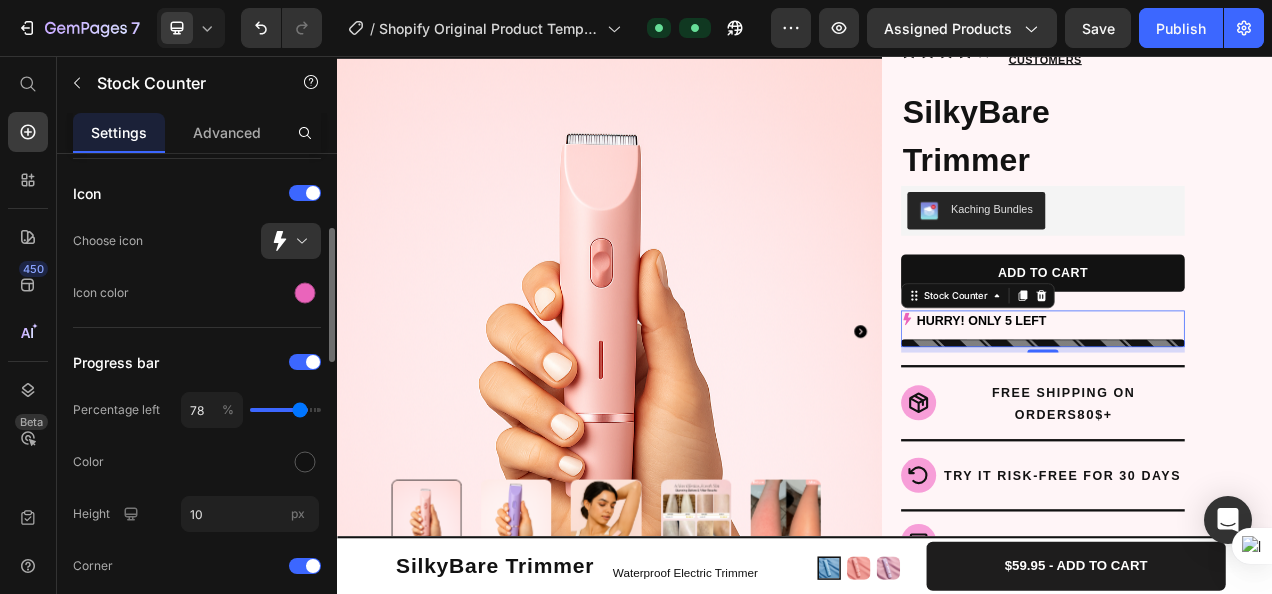 type on "76" 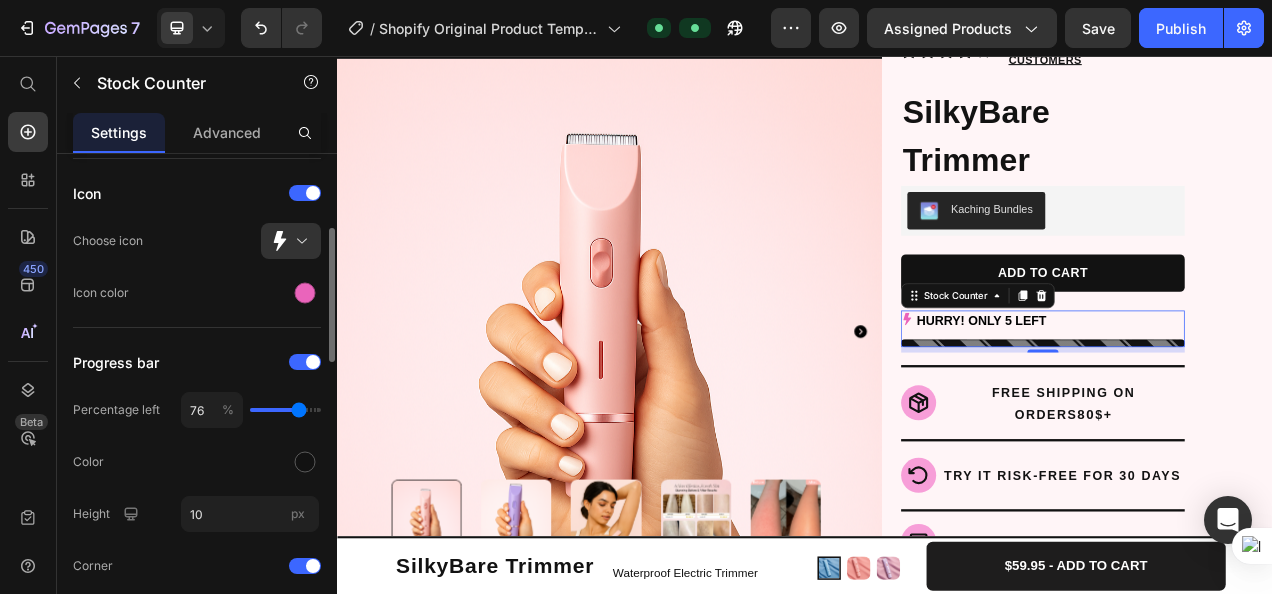 drag, startPoint x: 309, startPoint y: 408, endPoint x: 299, endPoint y: 410, distance: 10.198039 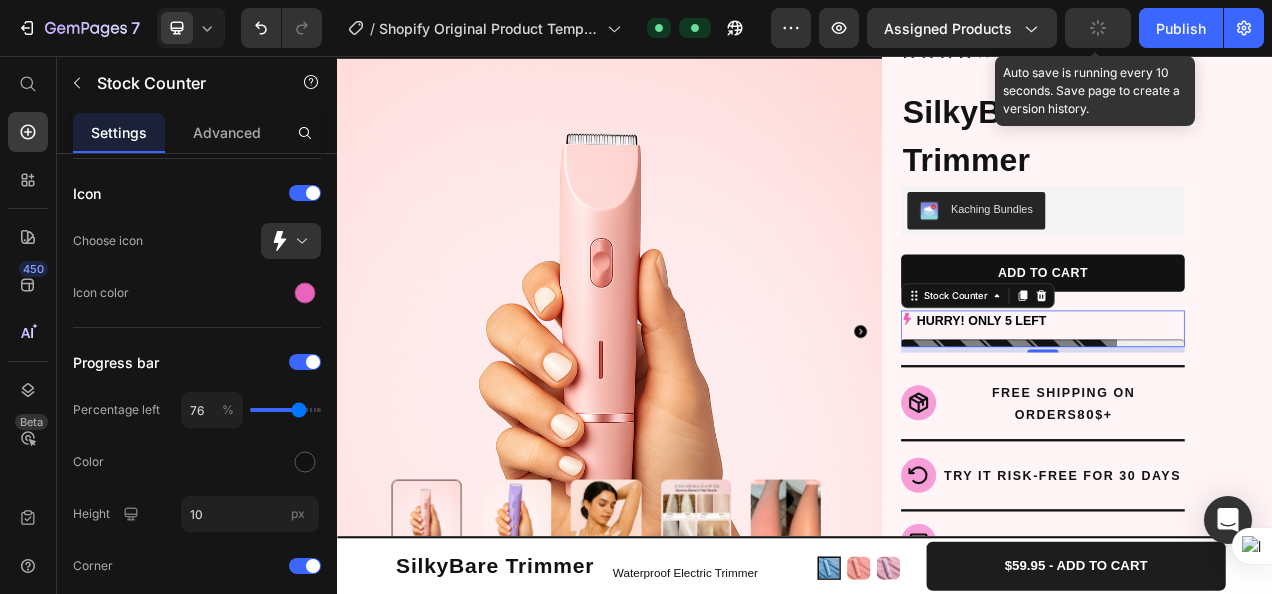 click 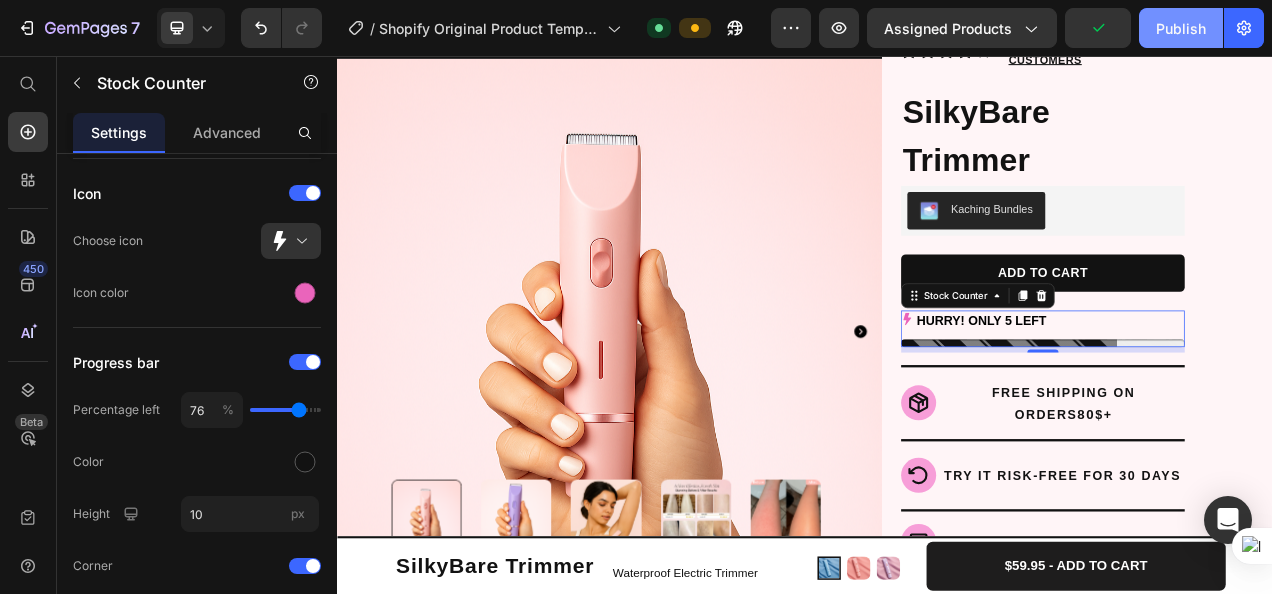 click on "Publish" at bounding box center (1181, 28) 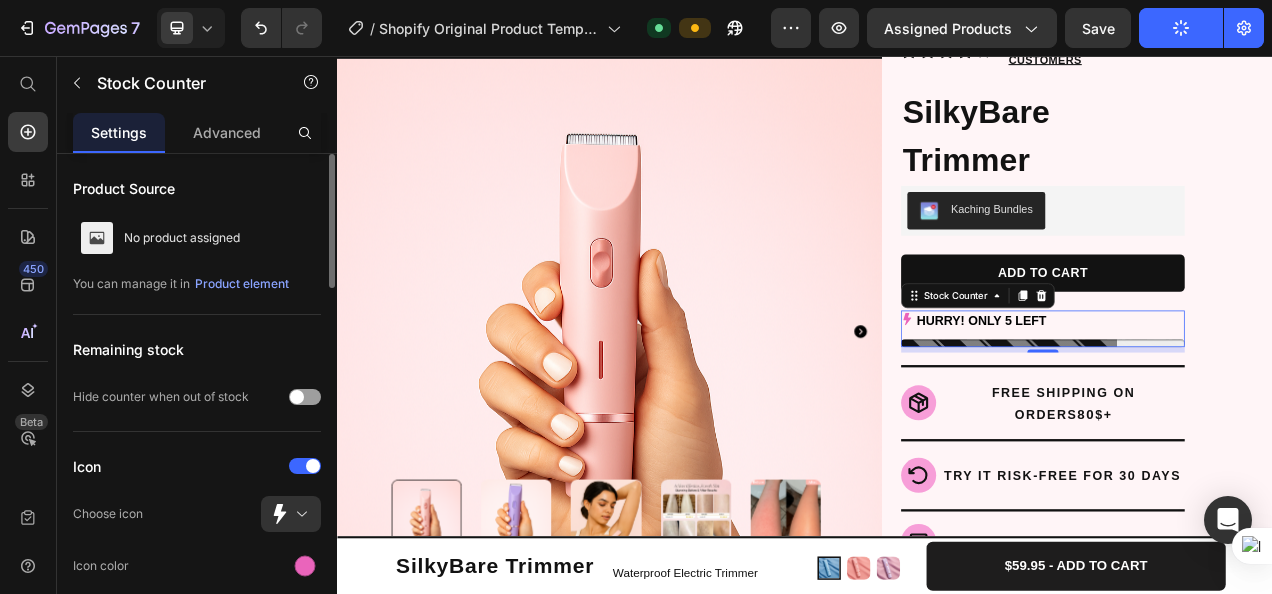 scroll, scrollTop: 0, scrollLeft: 0, axis: both 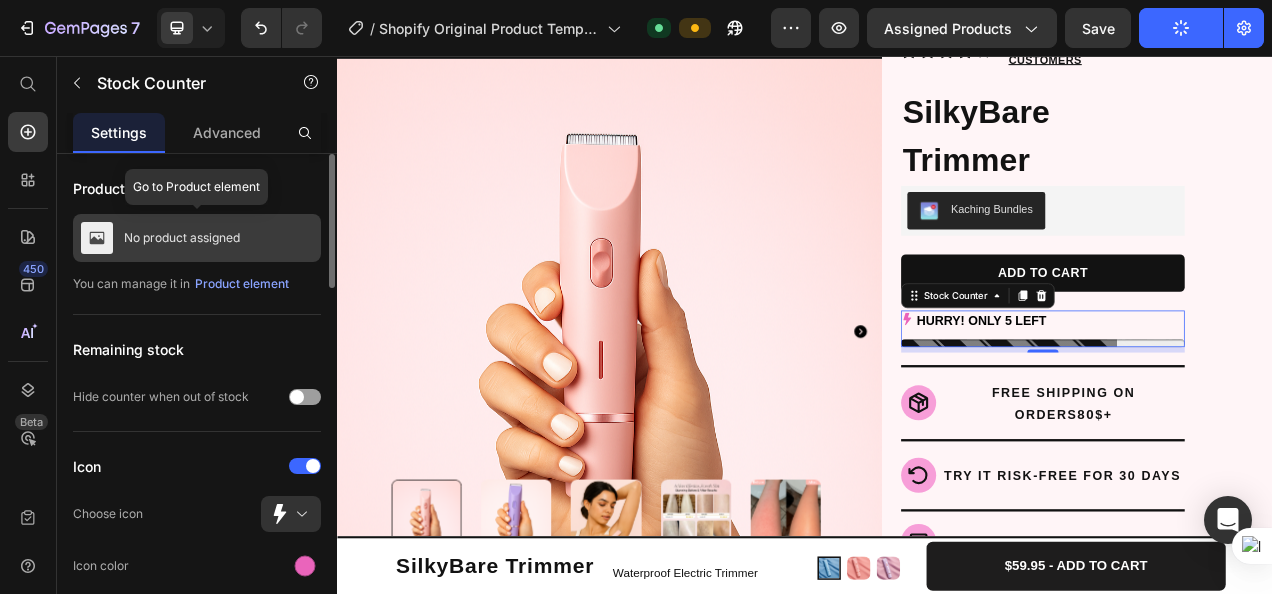 click on "No product assigned" at bounding box center (182, 238) 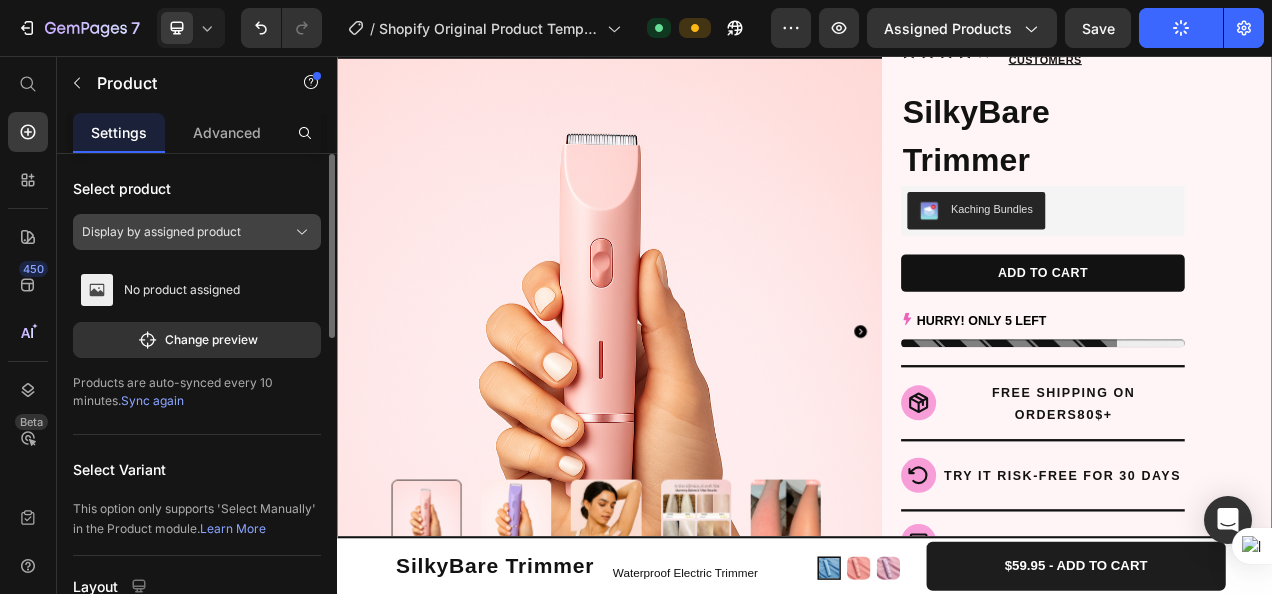 click on "Display by assigned product" at bounding box center [197, 232] 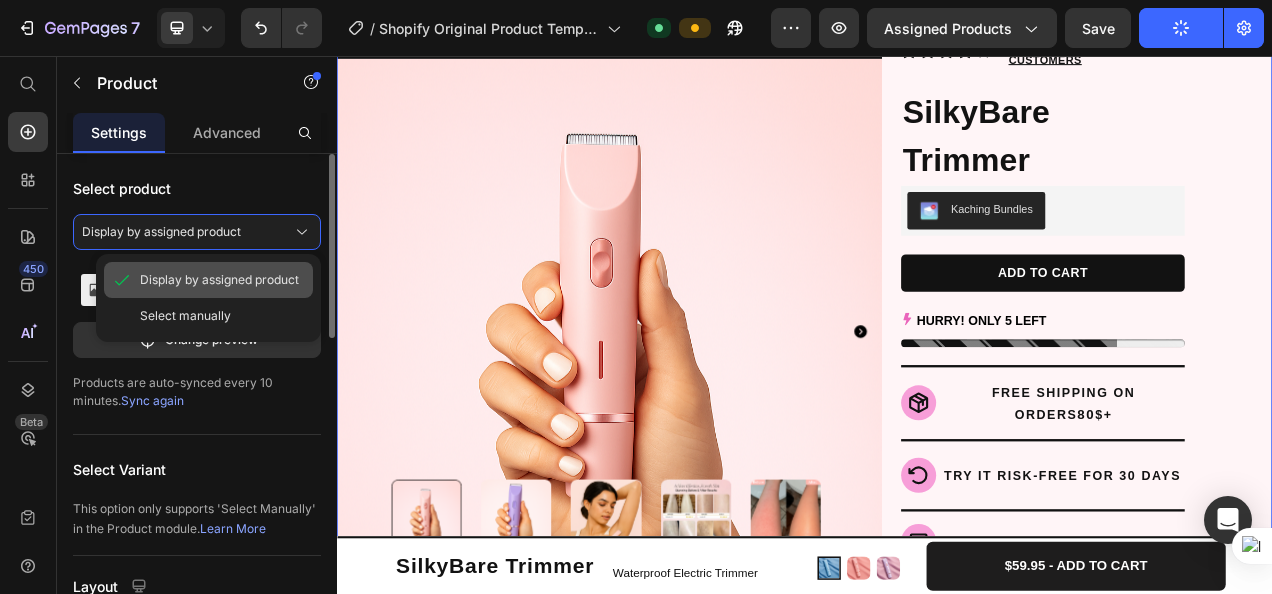 click on "Display by assigned product" at bounding box center [219, 280] 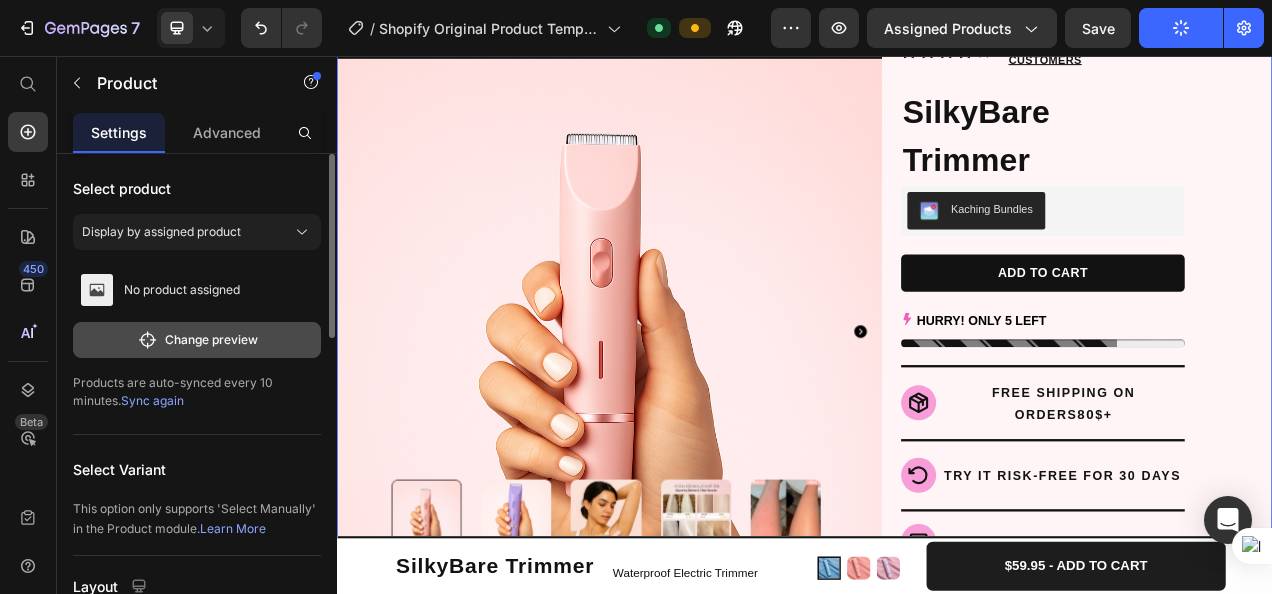 click on "Change preview" at bounding box center [197, 340] 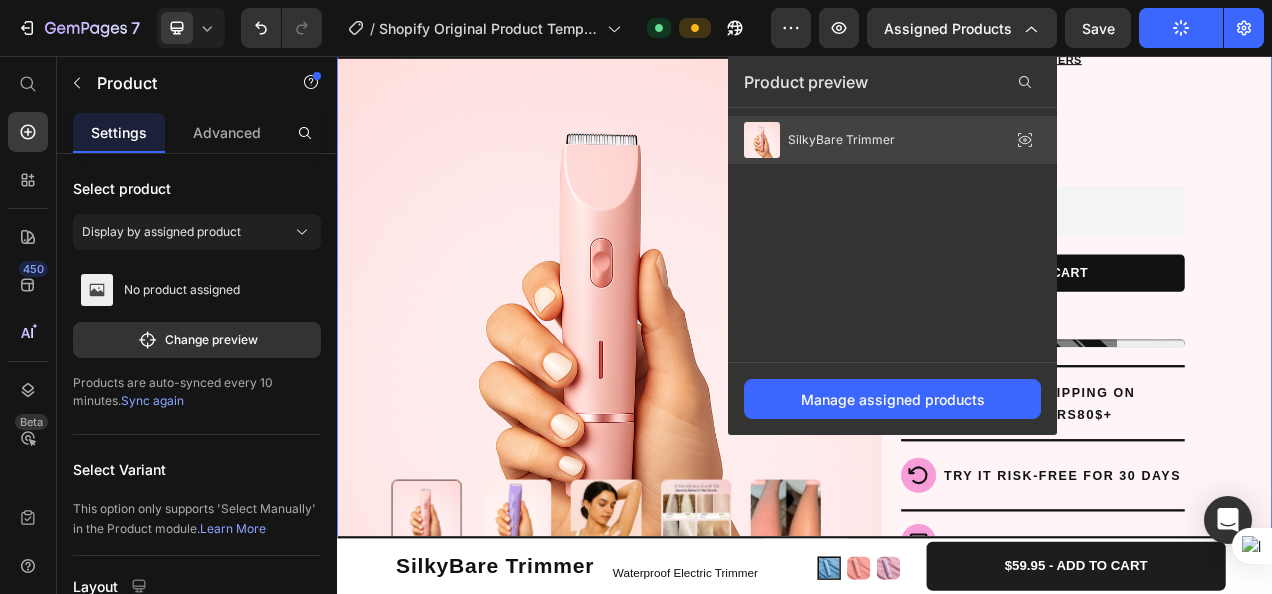 click on "SilkyBare Trimmer" at bounding box center [841, 140] 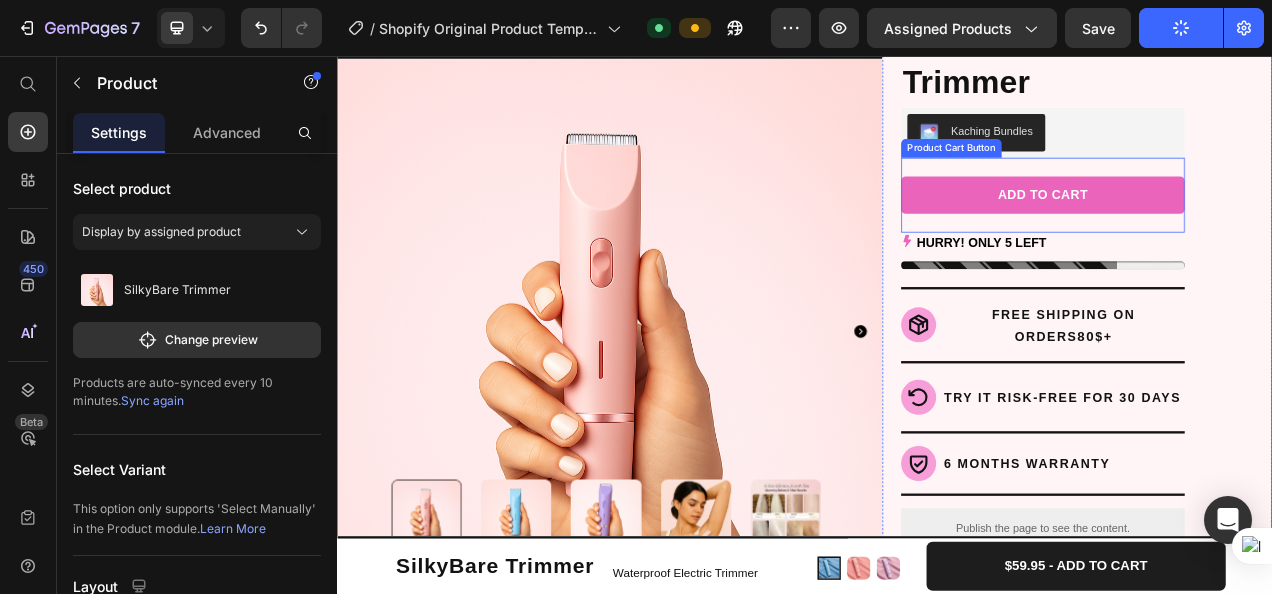 scroll, scrollTop: 206, scrollLeft: 0, axis: vertical 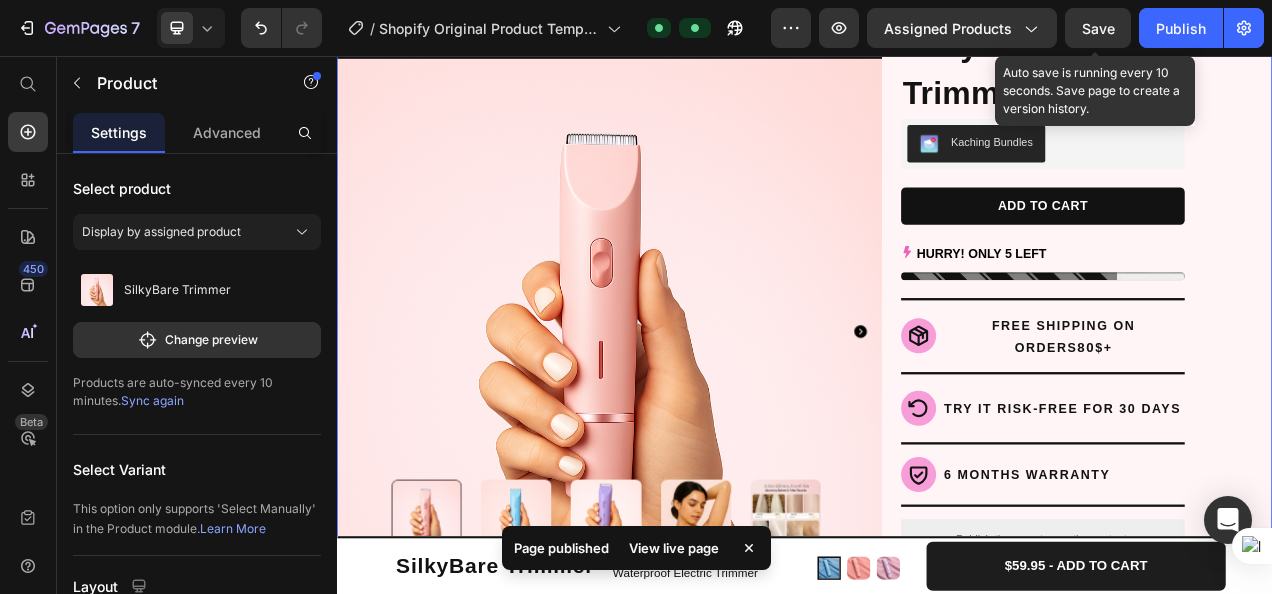 click on "Save" at bounding box center [1098, 28] 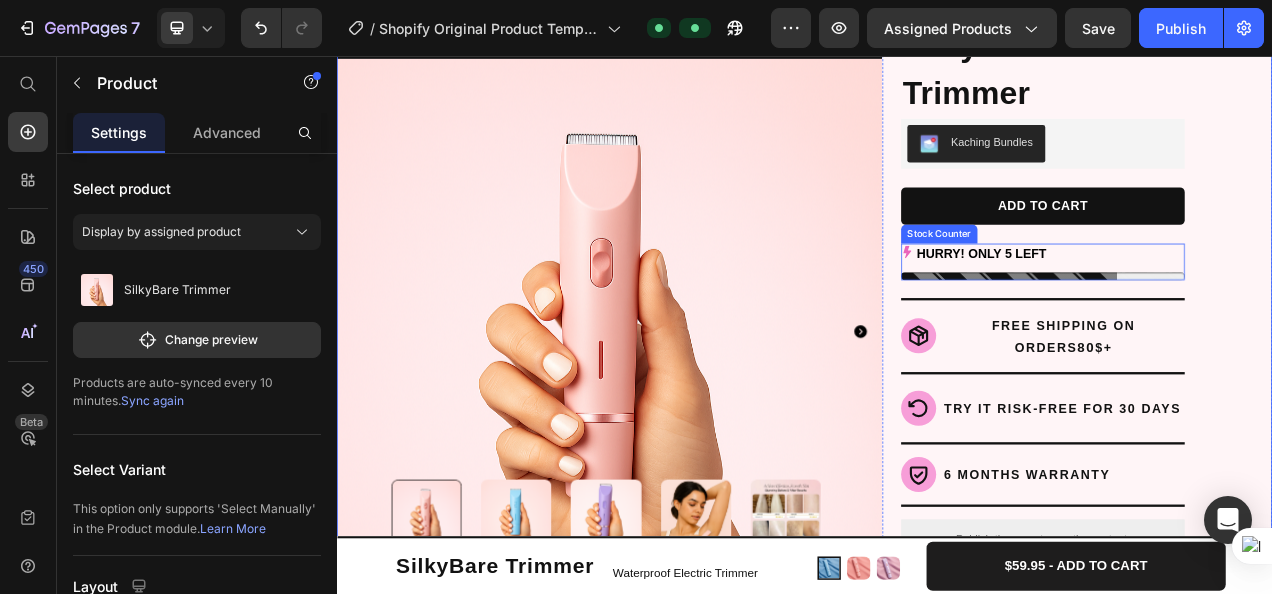 click at bounding box center [1243, 338] 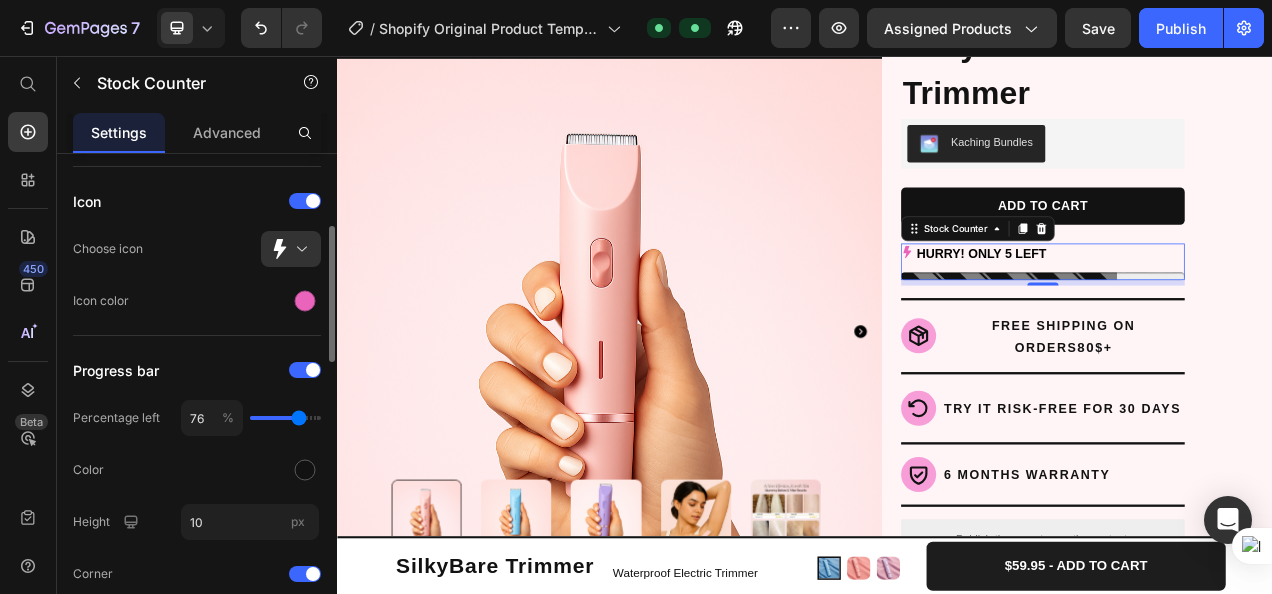 scroll, scrollTop: 268, scrollLeft: 0, axis: vertical 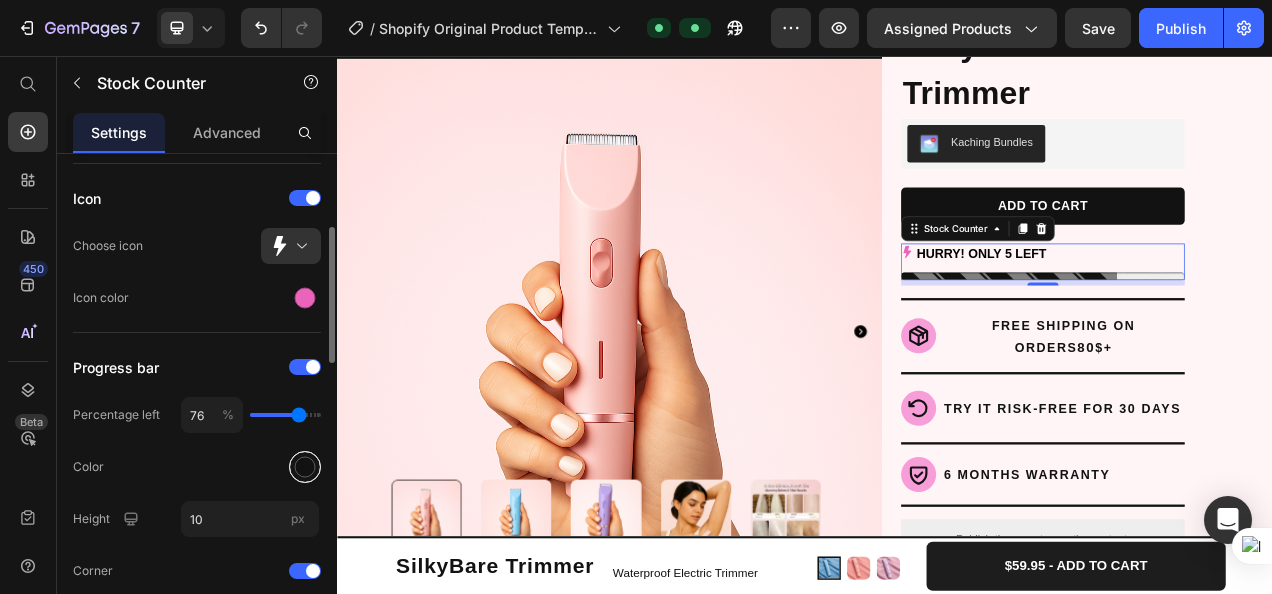 click at bounding box center (305, 467) 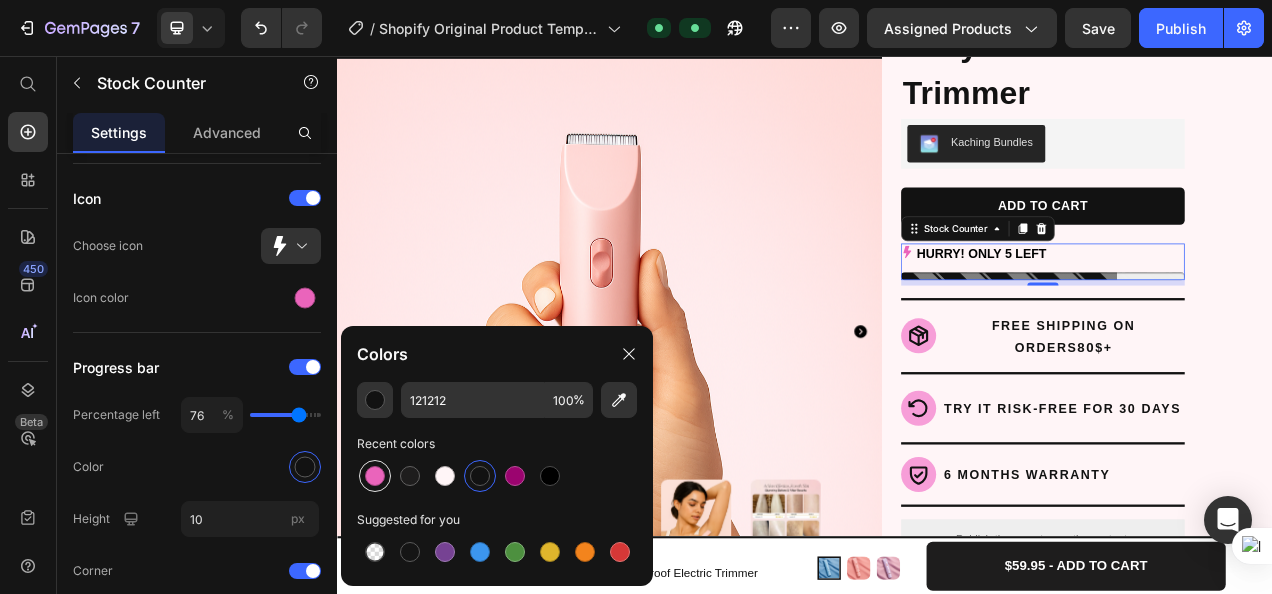 click at bounding box center (375, 476) 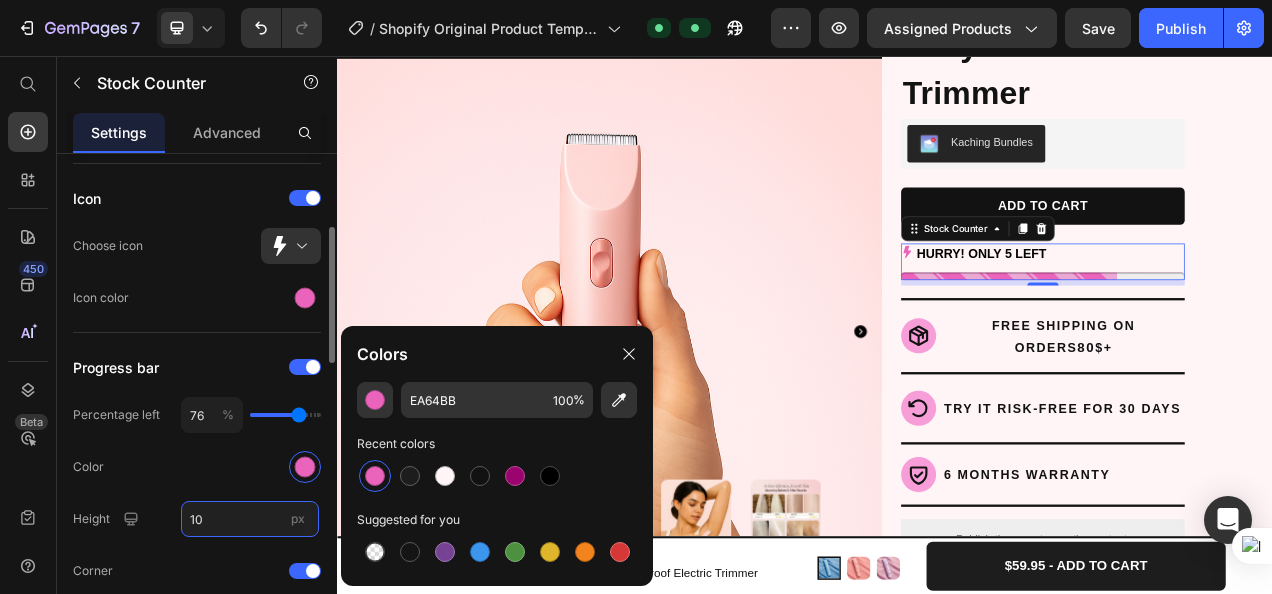 click on "10" at bounding box center [250, 519] 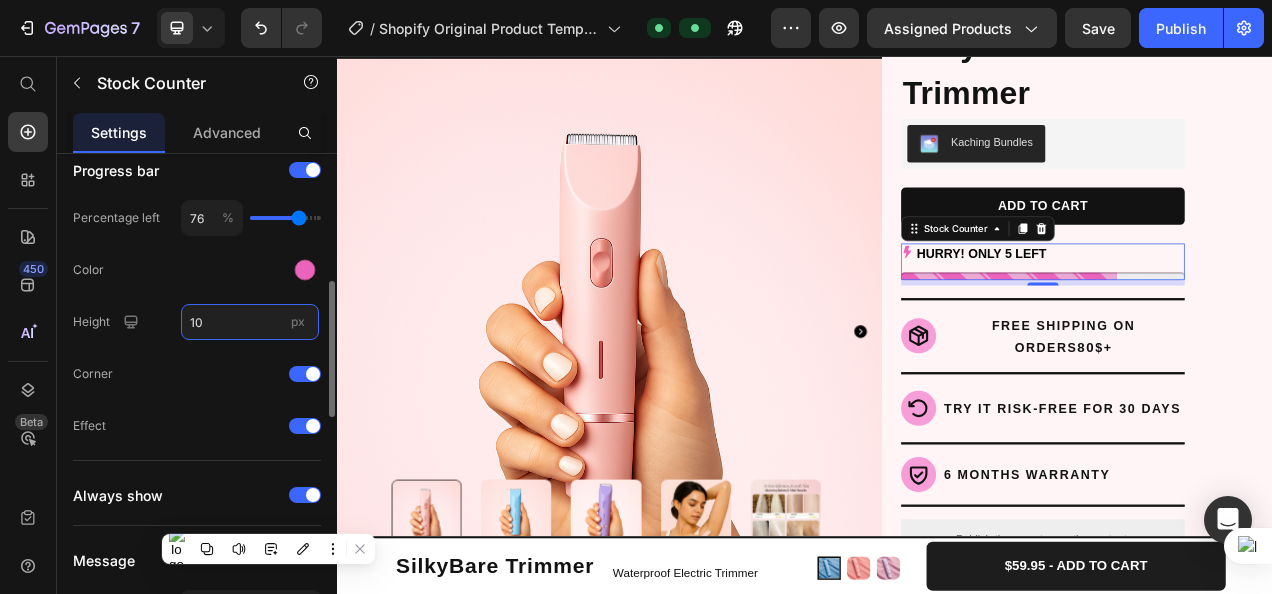 scroll, scrollTop: 466, scrollLeft: 0, axis: vertical 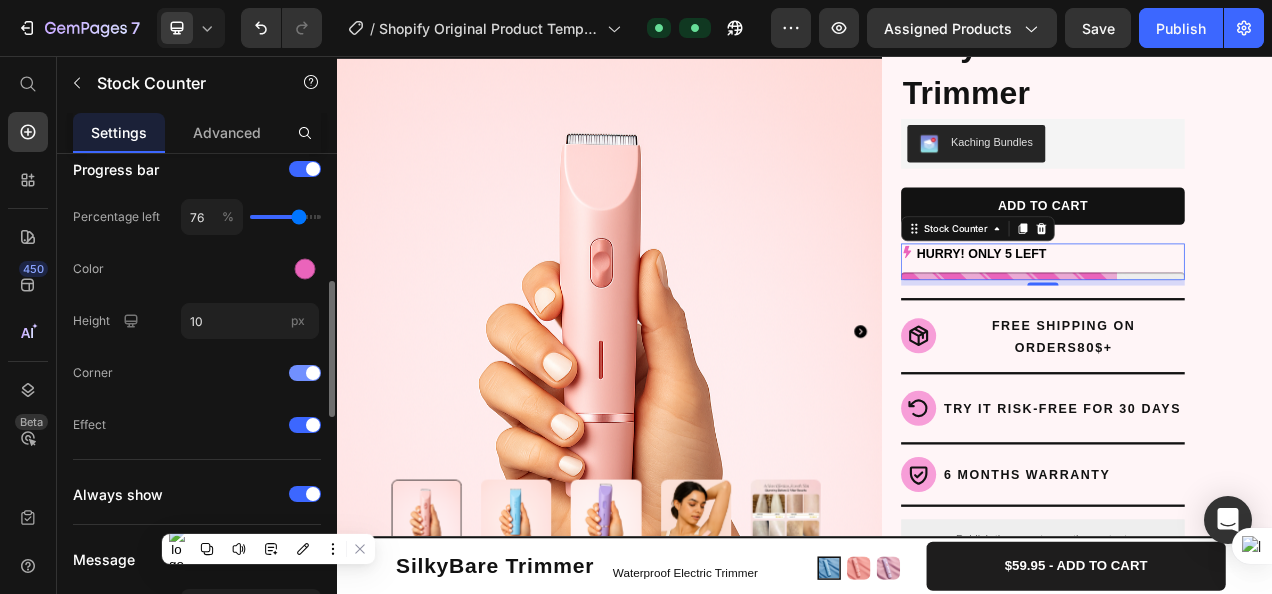 click at bounding box center (313, 373) 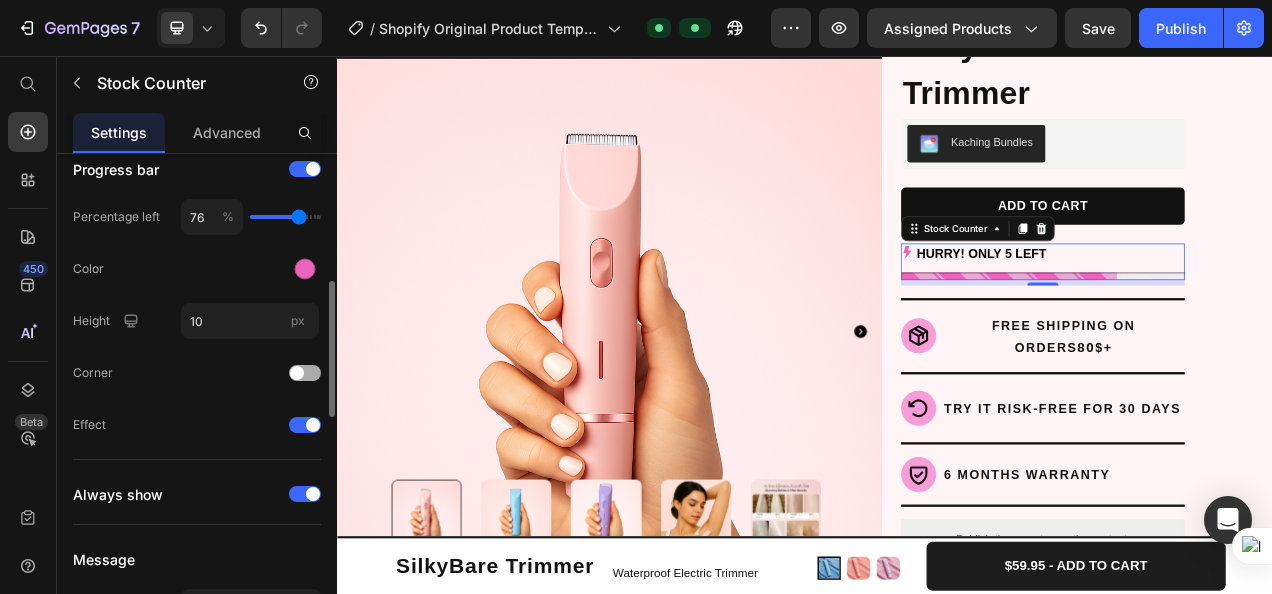 click at bounding box center [305, 373] 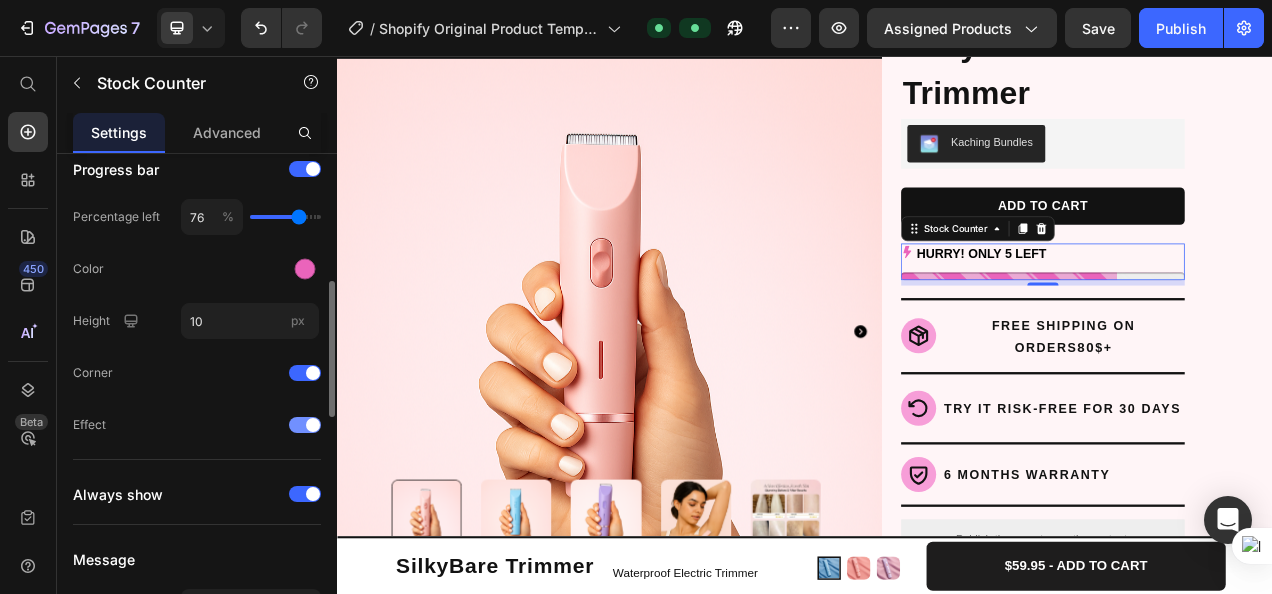click on "Effect" 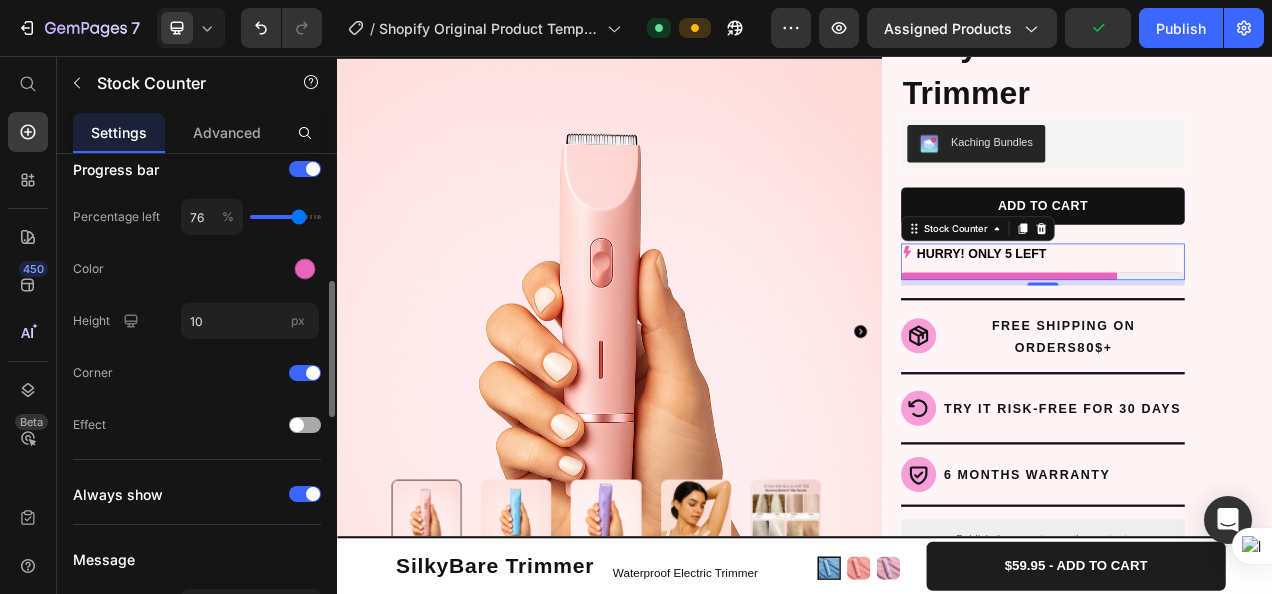 click at bounding box center (297, 425) 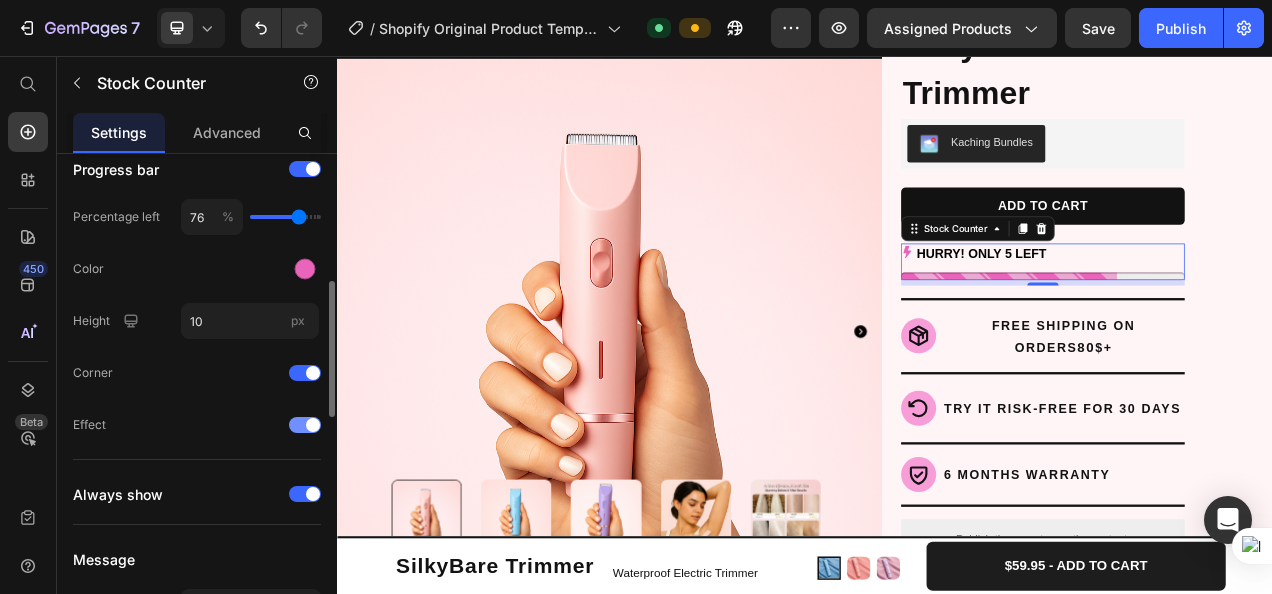 click at bounding box center [305, 425] 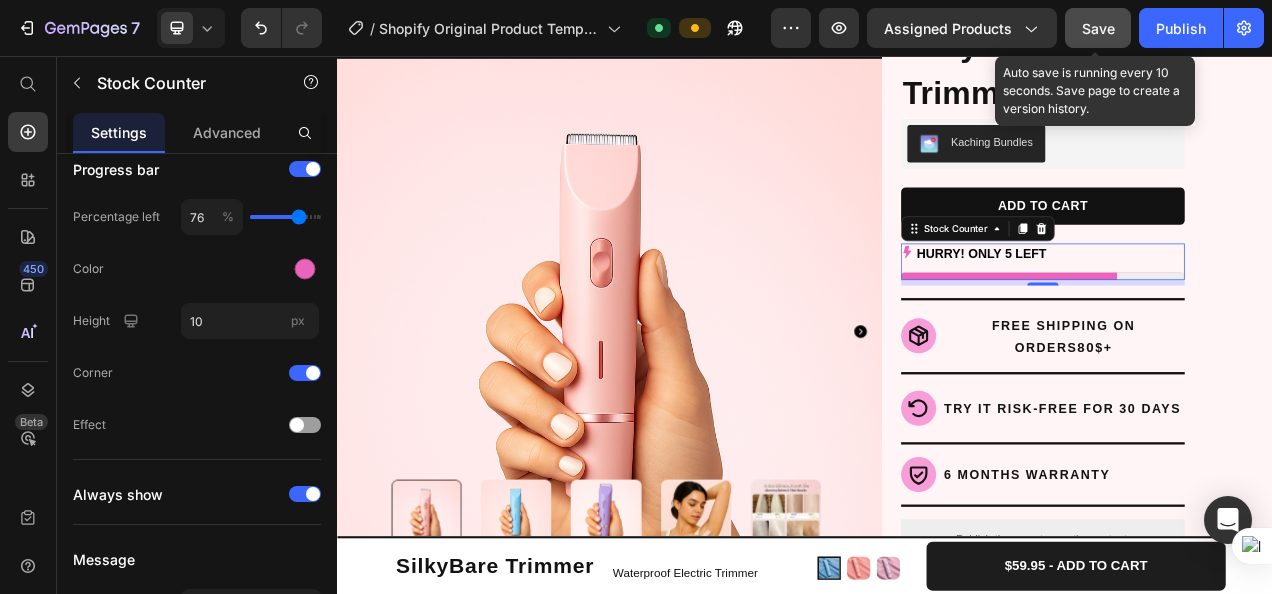 click on "Save" 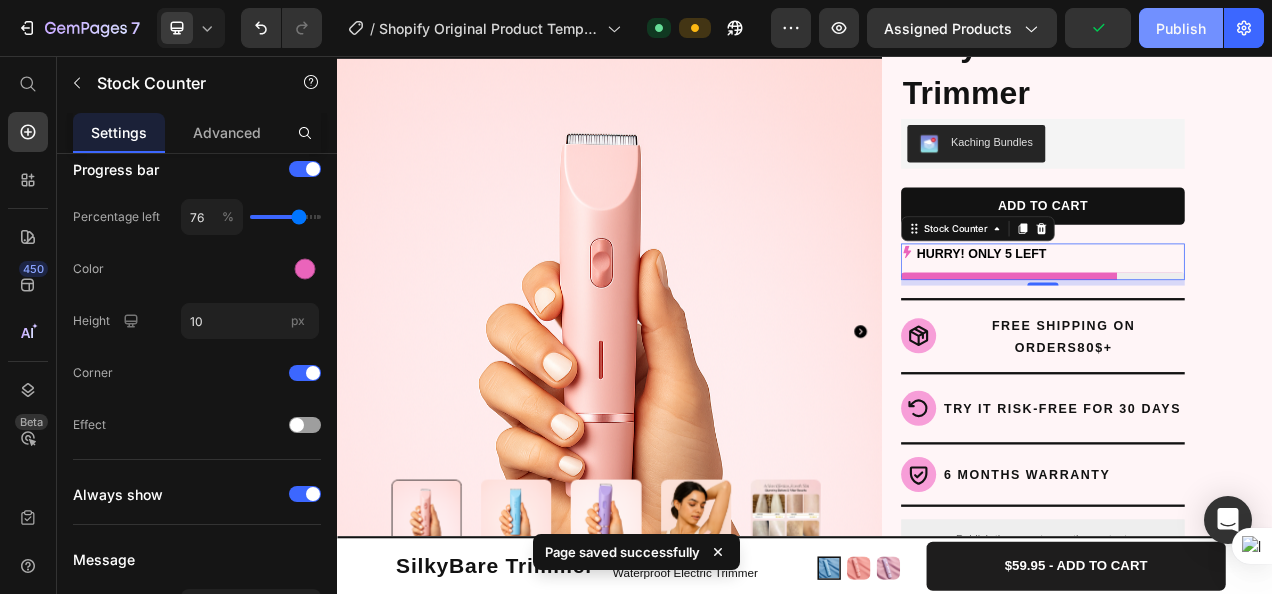 click on "Publish" at bounding box center (1181, 28) 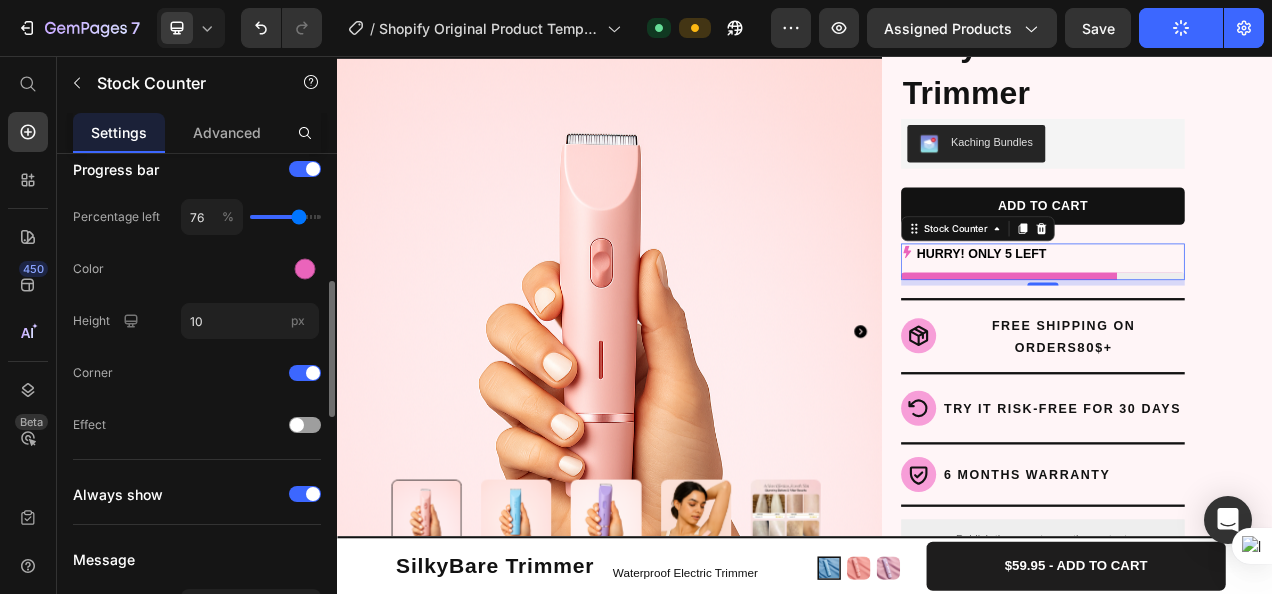 type on "60" 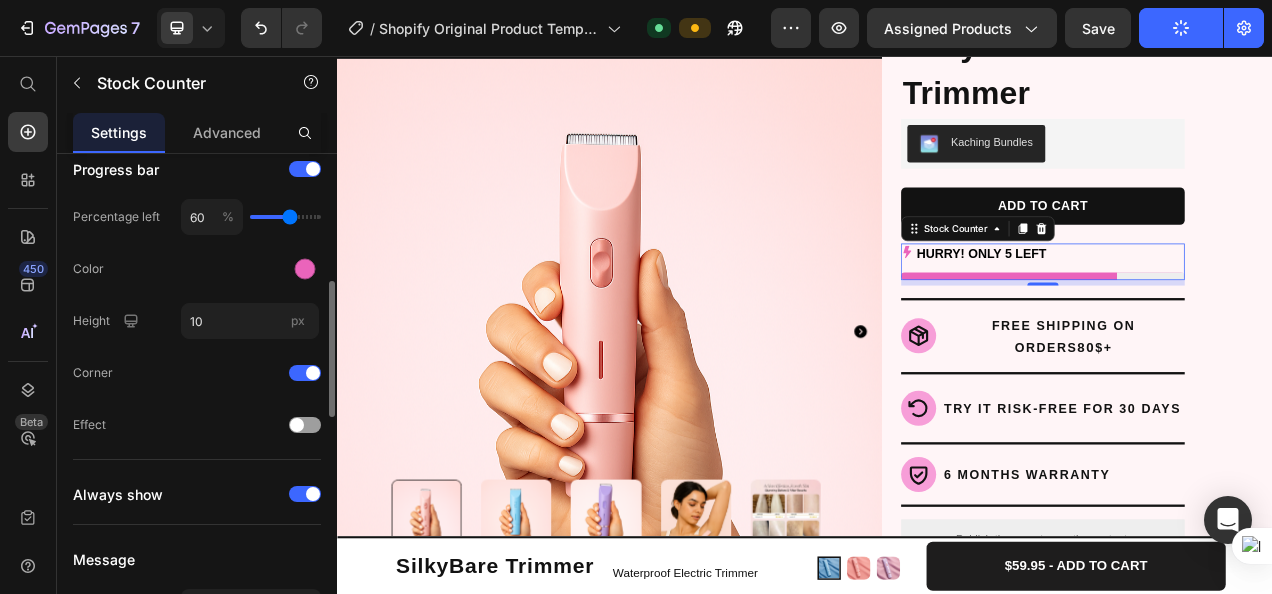 type on "71" 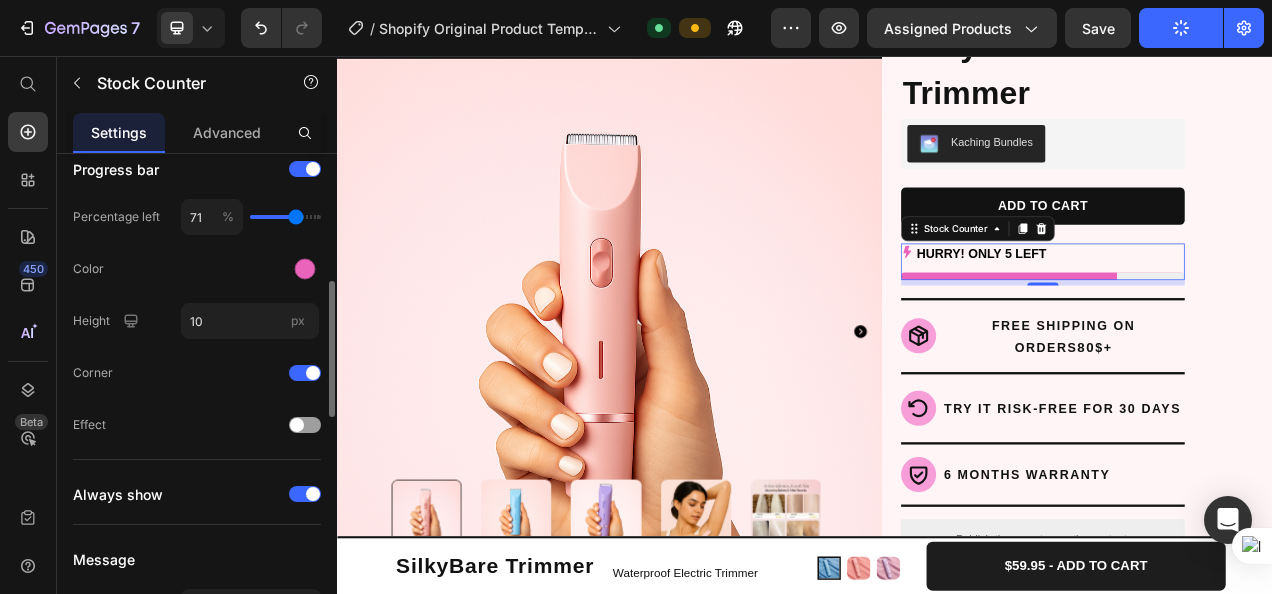 type on "90" 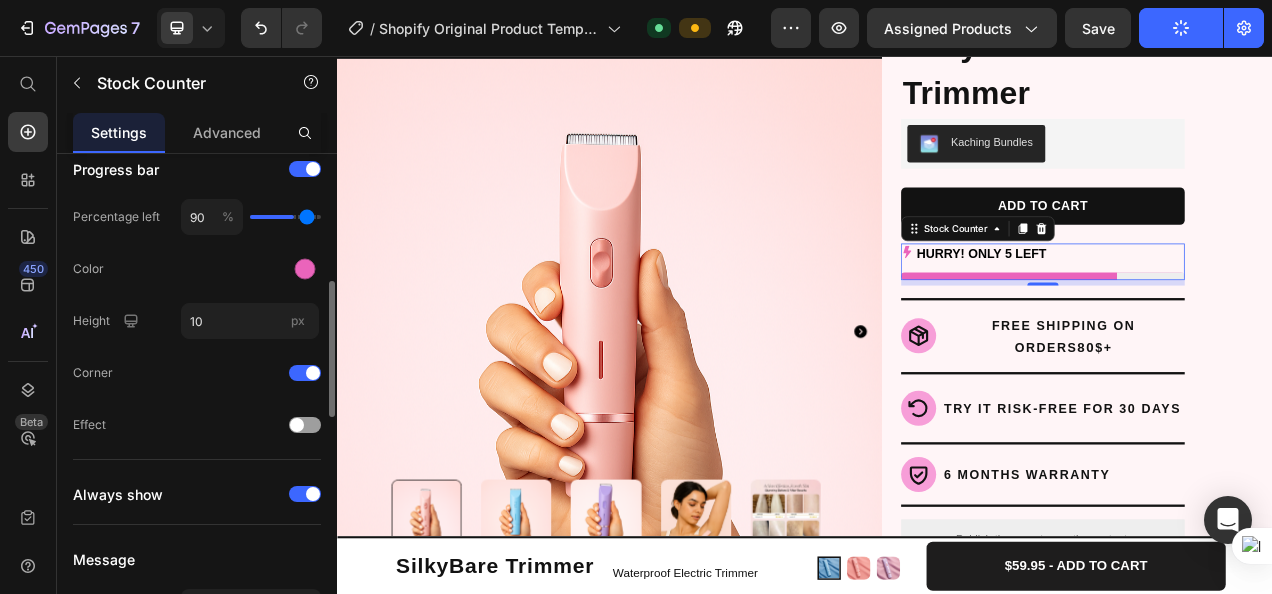 type on "100" 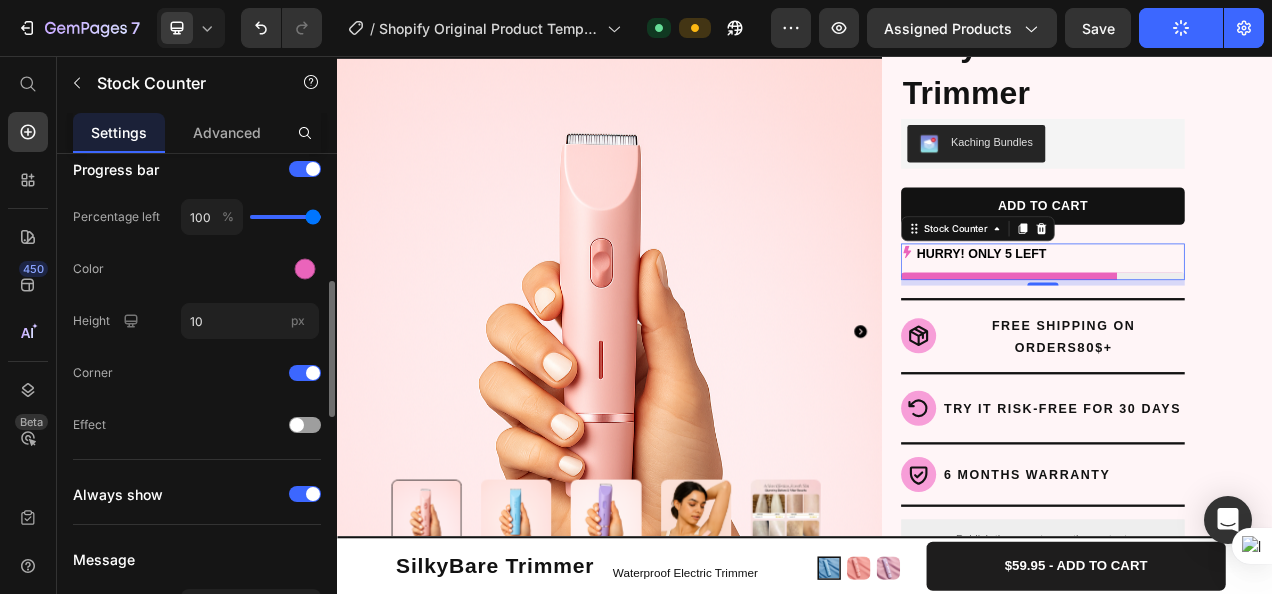 drag, startPoint x: 290, startPoint y: 213, endPoint x: 377, endPoint y: 215, distance: 87.02299 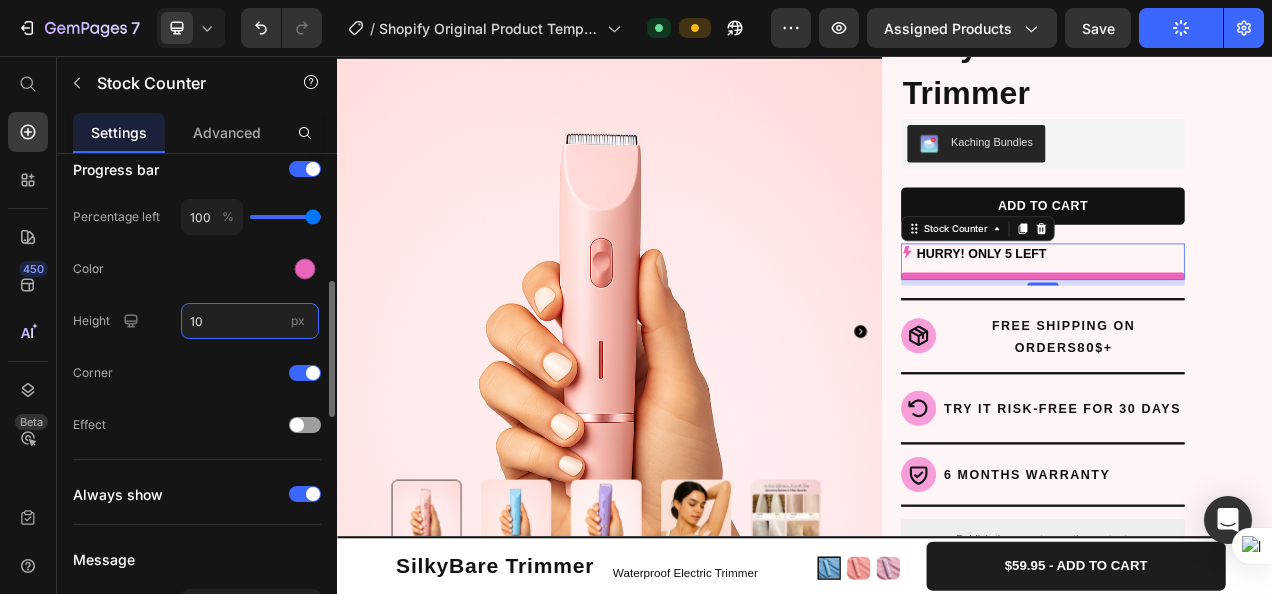 click on "10" at bounding box center [250, 321] 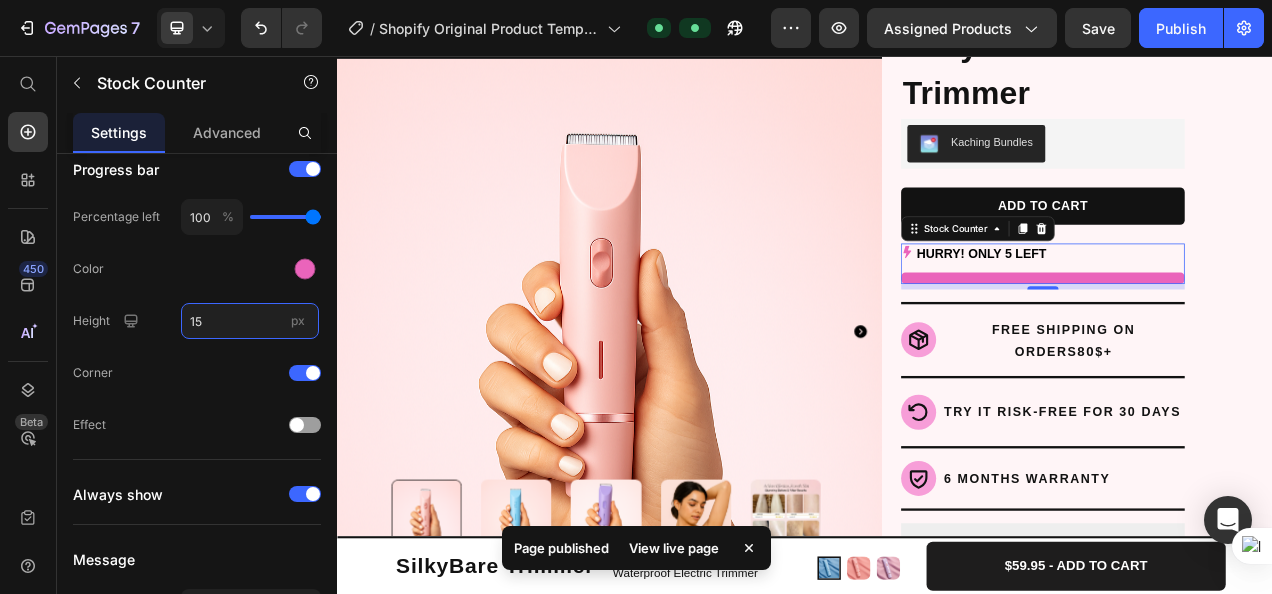 type on "15" 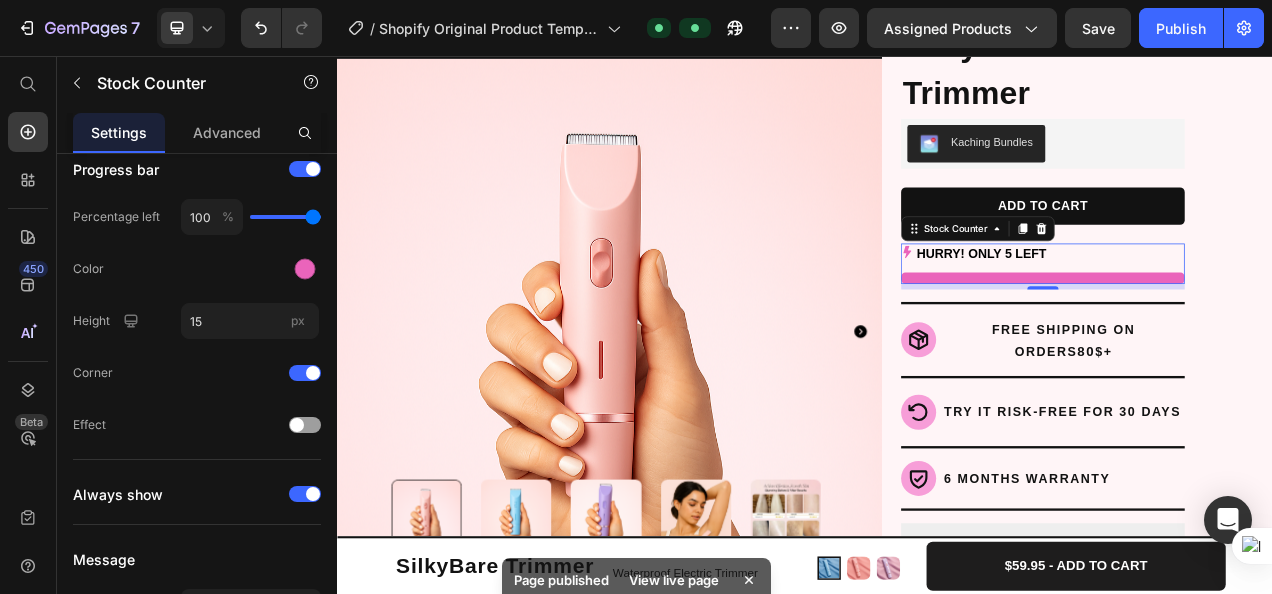 click on "7   /  Shopify Original Product Template Default Preview Assigned Products  Save   Publish  450 Beta Start with Sections Elements Hero Section Product Detail Brands Trusted Badges Guarantee Product Breakdown How to use Testimonials Compare Bundle FAQs Social Proof Brand Story Product List Collection Blog List Contact Sticky Add to Cart Custom Footer Browse Library 450 Layout
Row
Row
Row
Row Text
Heading
Text Block Button
Button
Button
Sticky Back to top Media
Image" at bounding box center [636, 0] 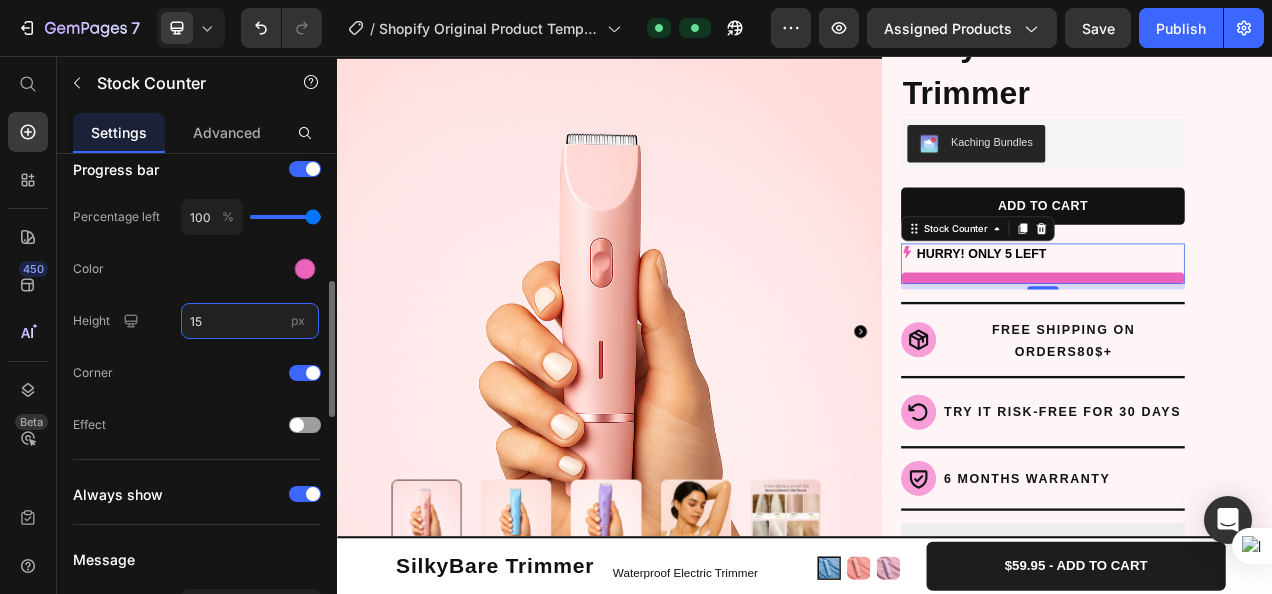 click on "15" at bounding box center [250, 321] 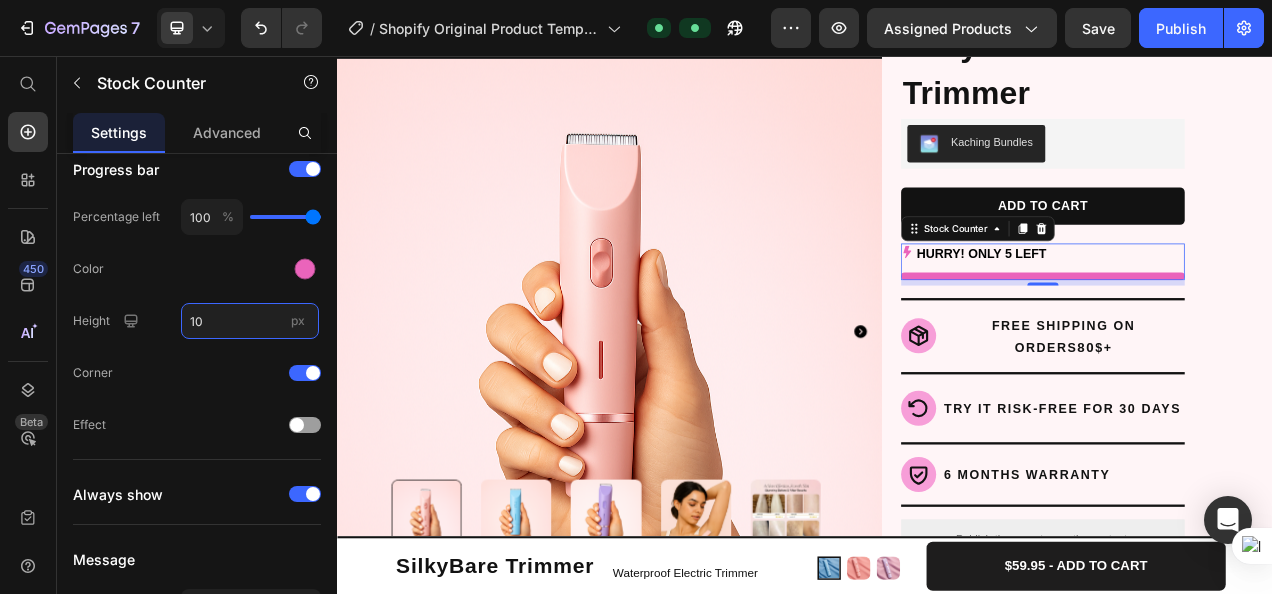 type on "10" 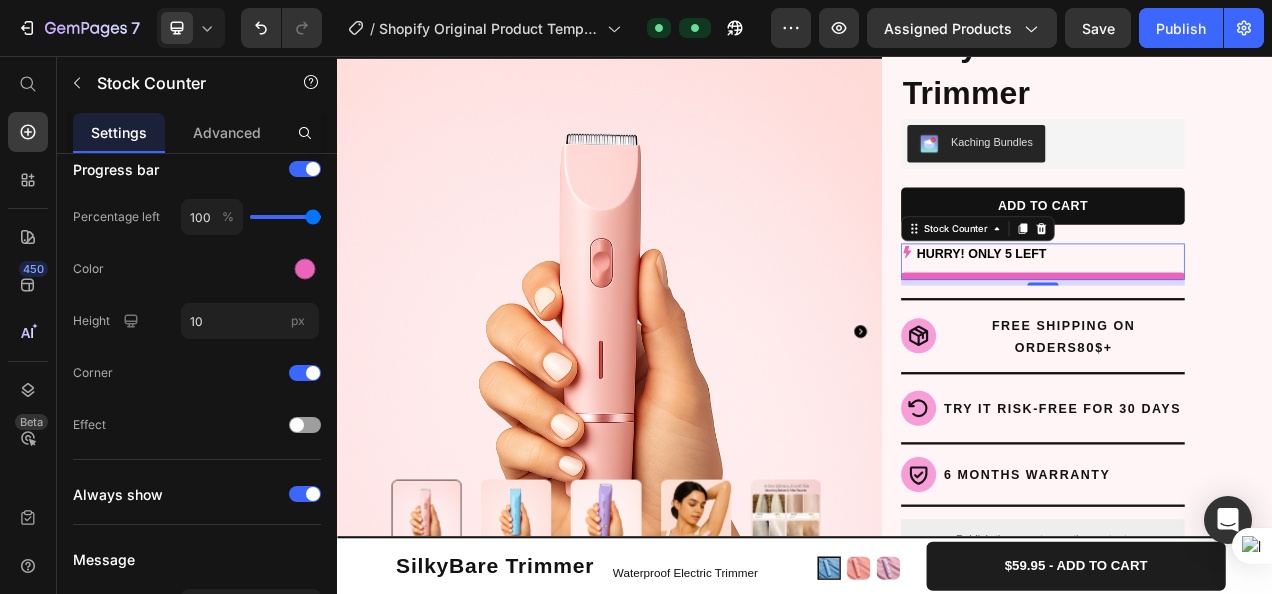 click on "Save" 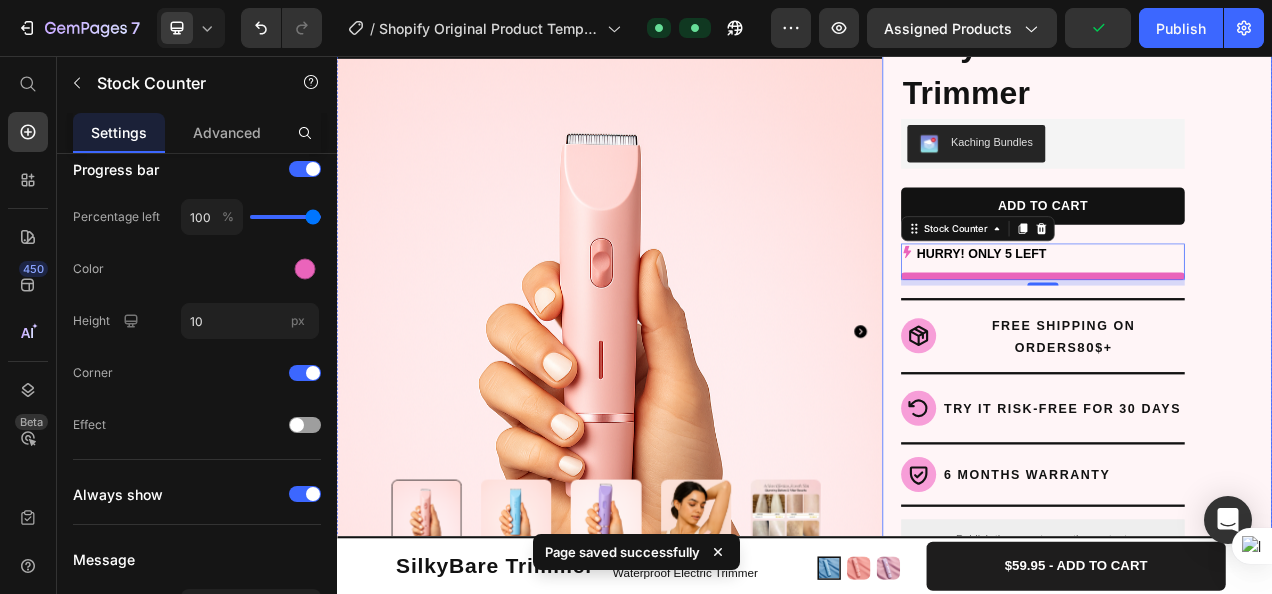click on "Icon Icon Icon Icon
Icon Icon List Hoz 4.8  |  1500+ HAPPY CUSTOMERS Text block Row SilkyBare Trimmer Product Title Kaching Bundles Kaching Bundles ADD TO CART Product Cart Button   HURRY! ONLY 5 LEFT Stock Counter   7                Title Line
Icon FREE SHIPPING ON ORDERS  80 $+ Heading Row Row Row                Title Line
Icon TRY IT RISK-FREE FOR 30 DAYS Heading Row Row                Title Line
Icon 6 MONTHS WARRANTY Heading Row Row                Title Line
Publish the page to see the content.
Custom Code See what our customers have to say Heading
Publish the page to see the content.
Custom Code Video
Carousel
What does “dual-head” mean?
Is it safe to use?
How long does the battery last?
Accordion Row" at bounding box center [1287, 525] 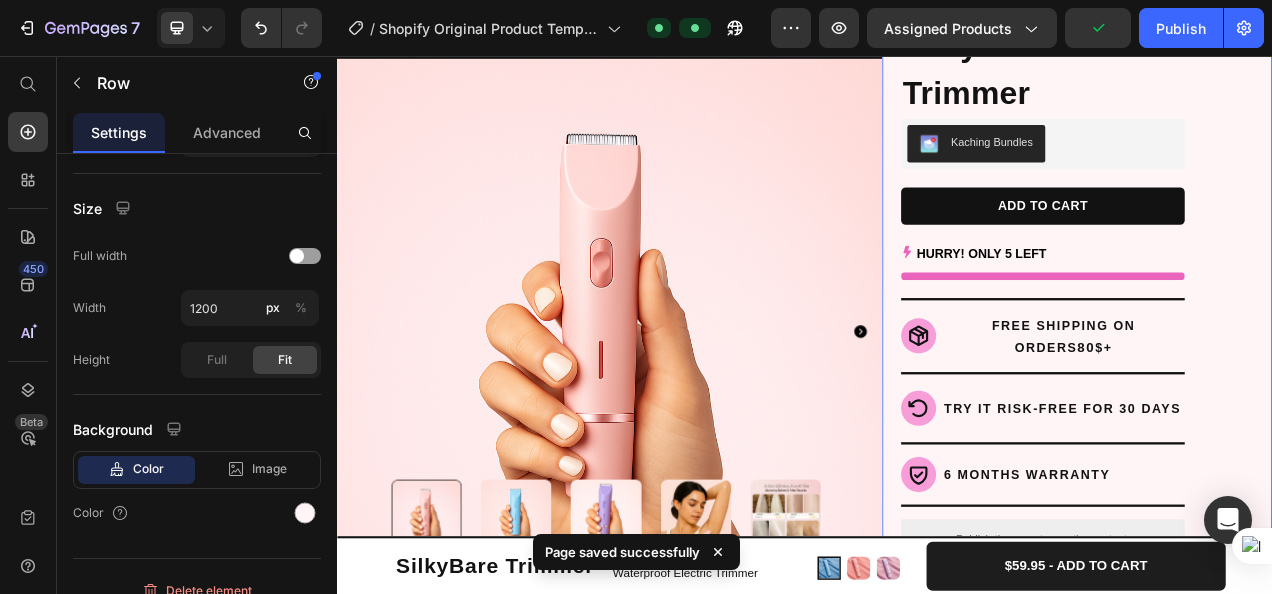 scroll, scrollTop: 0, scrollLeft: 0, axis: both 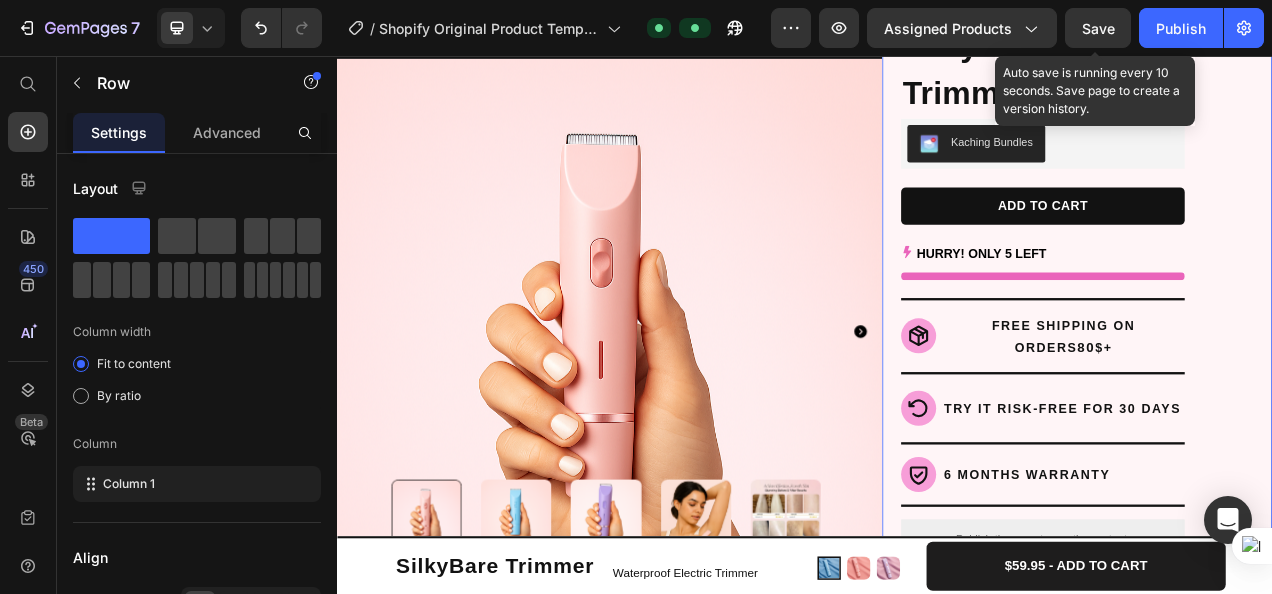 click on "Save" 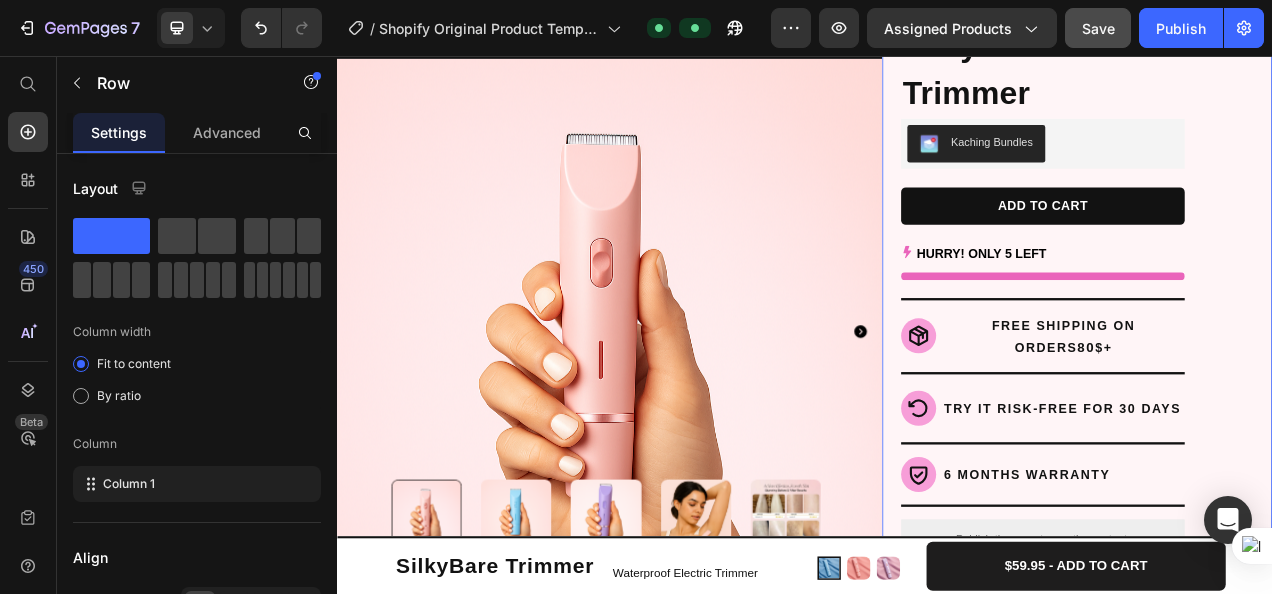 click on "Save" 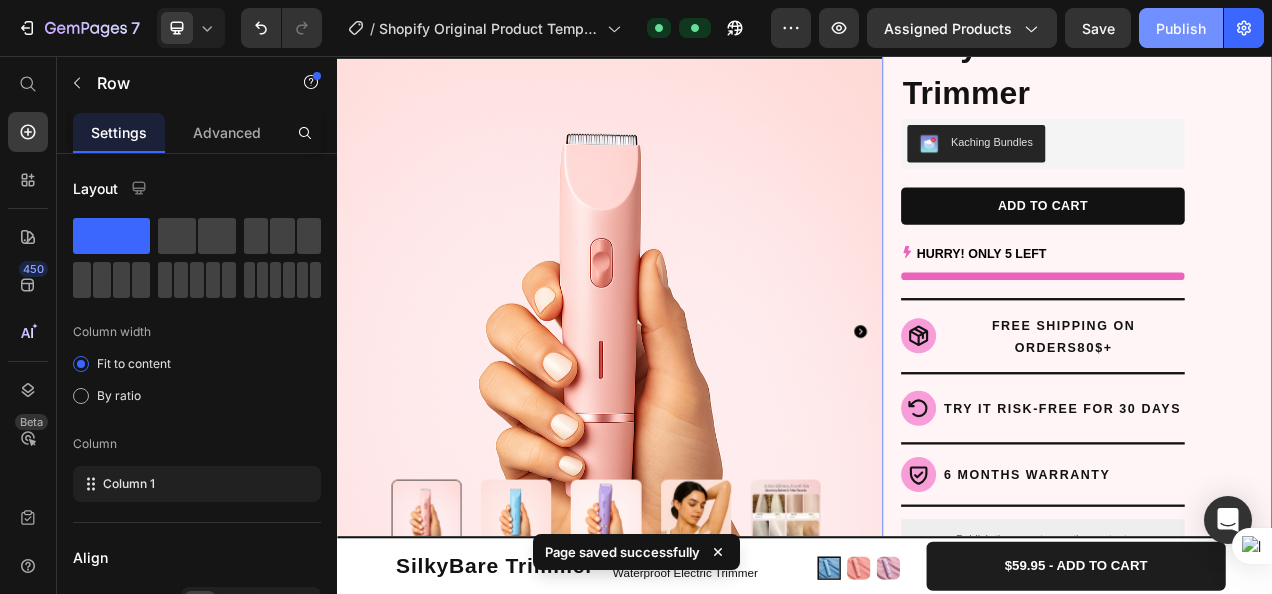 click on "Publish" 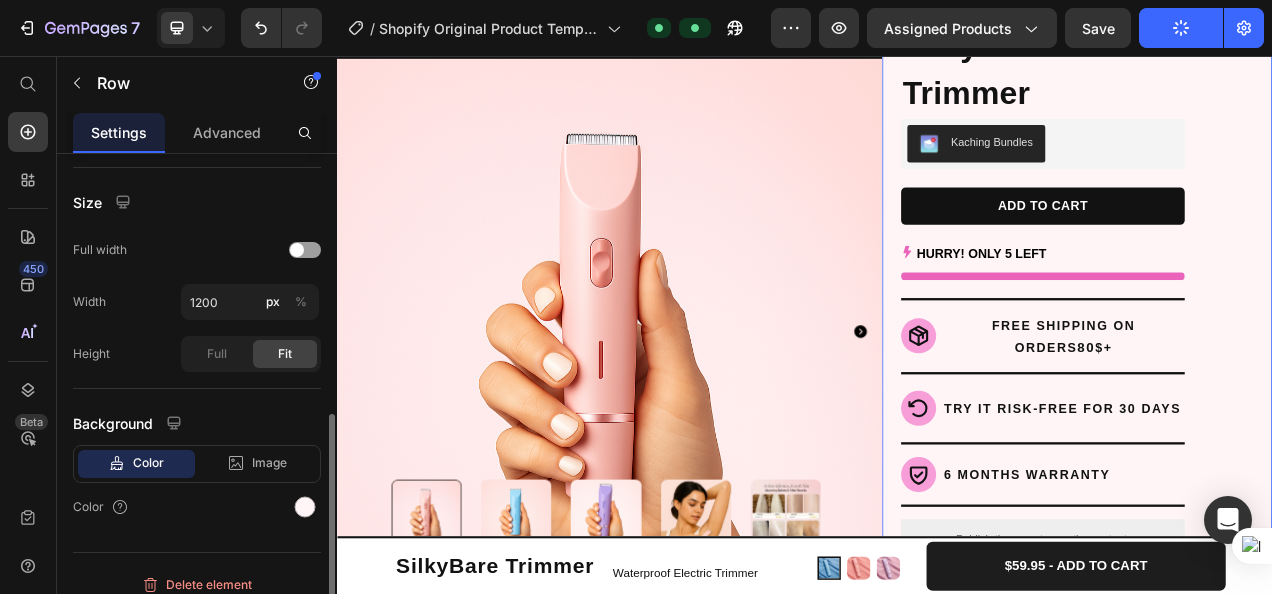 scroll, scrollTop: 486, scrollLeft: 0, axis: vertical 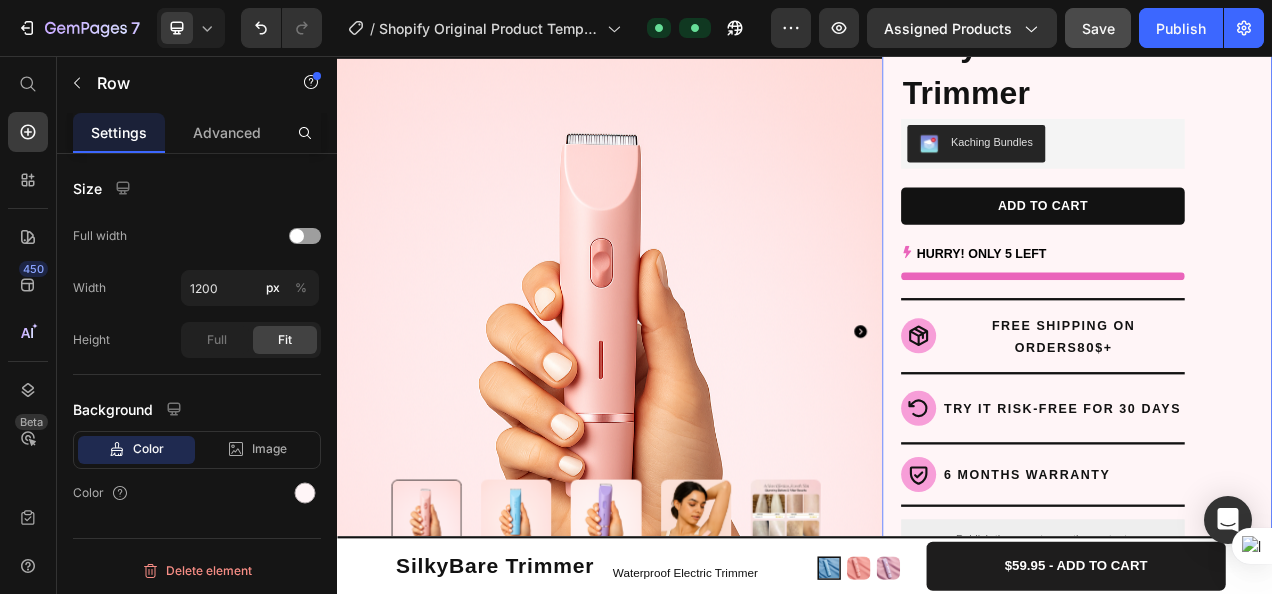 click on "Save" 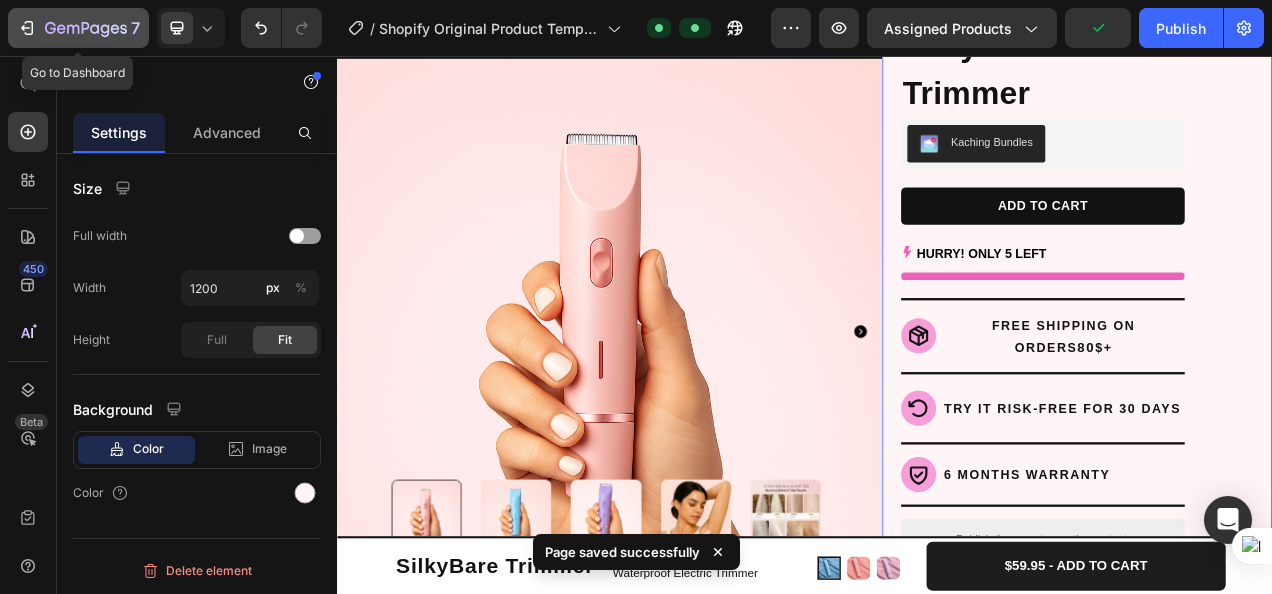 click 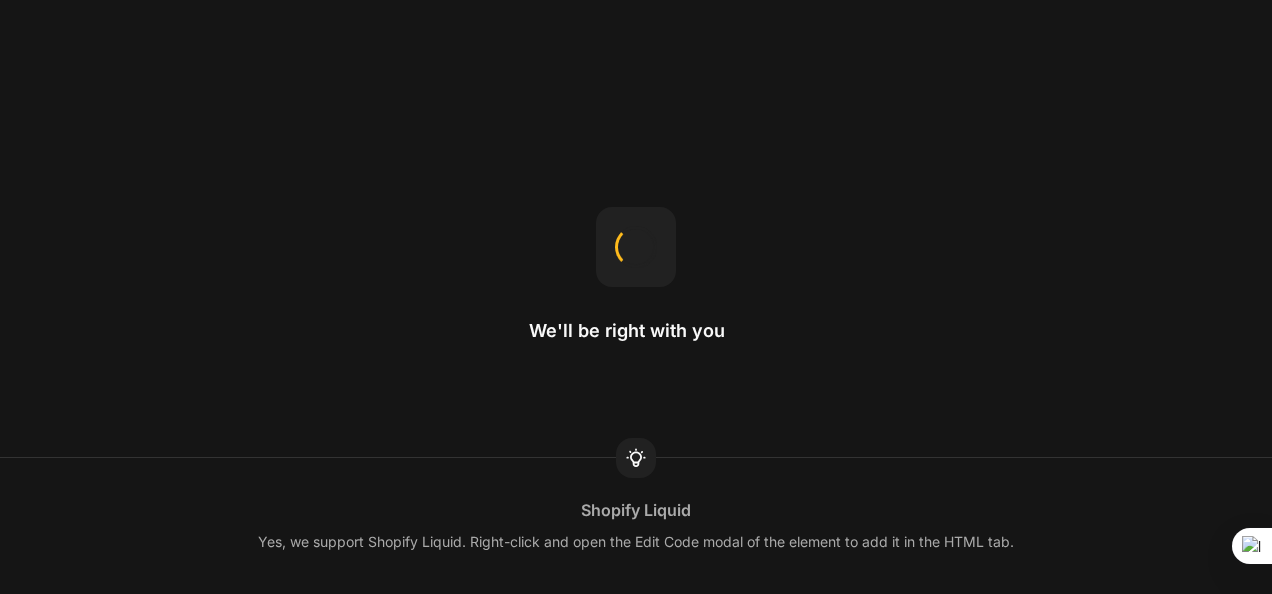 scroll, scrollTop: 0, scrollLeft: 0, axis: both 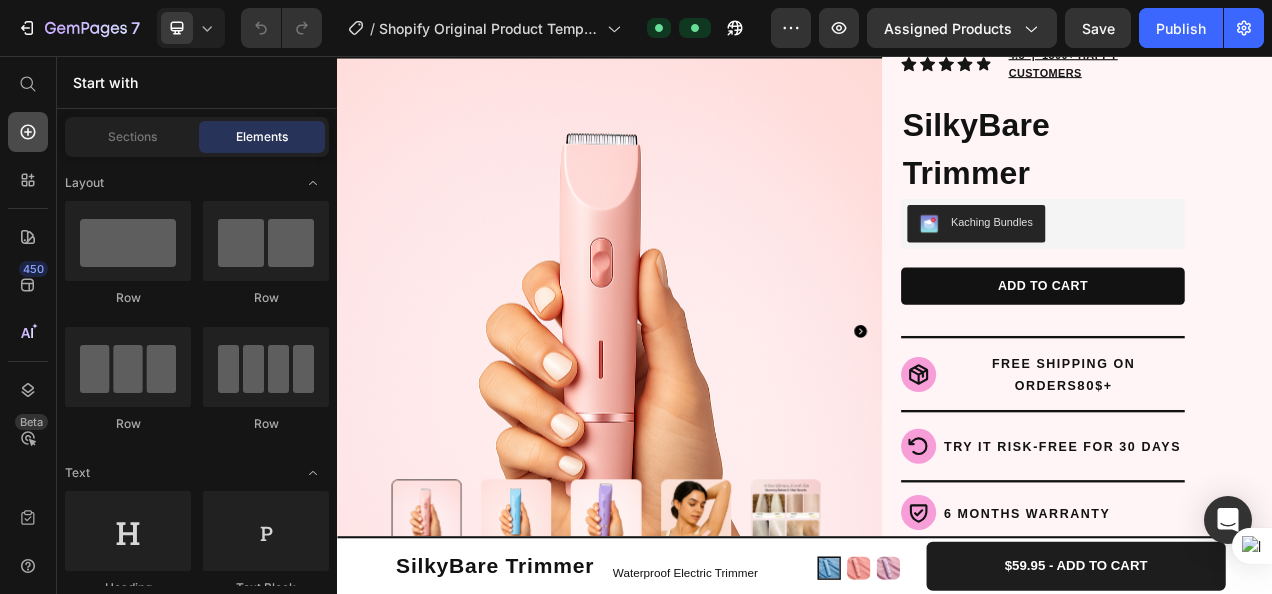 click 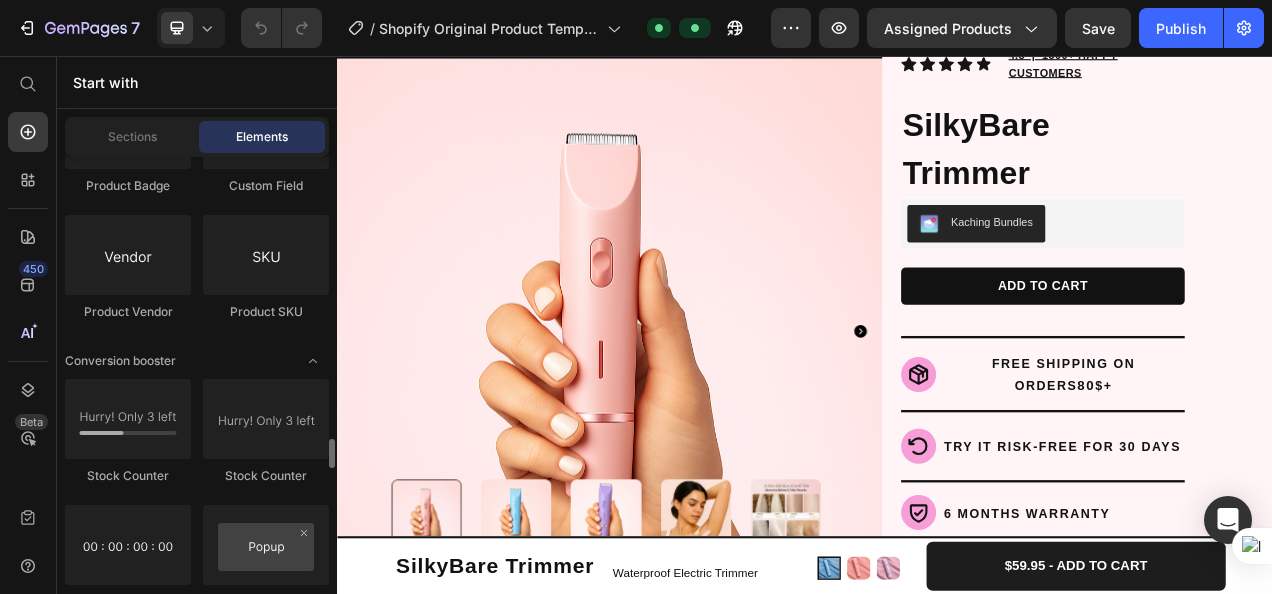 scroll, scrollTop: 4051, scrollLeft: 0, axis: vertical 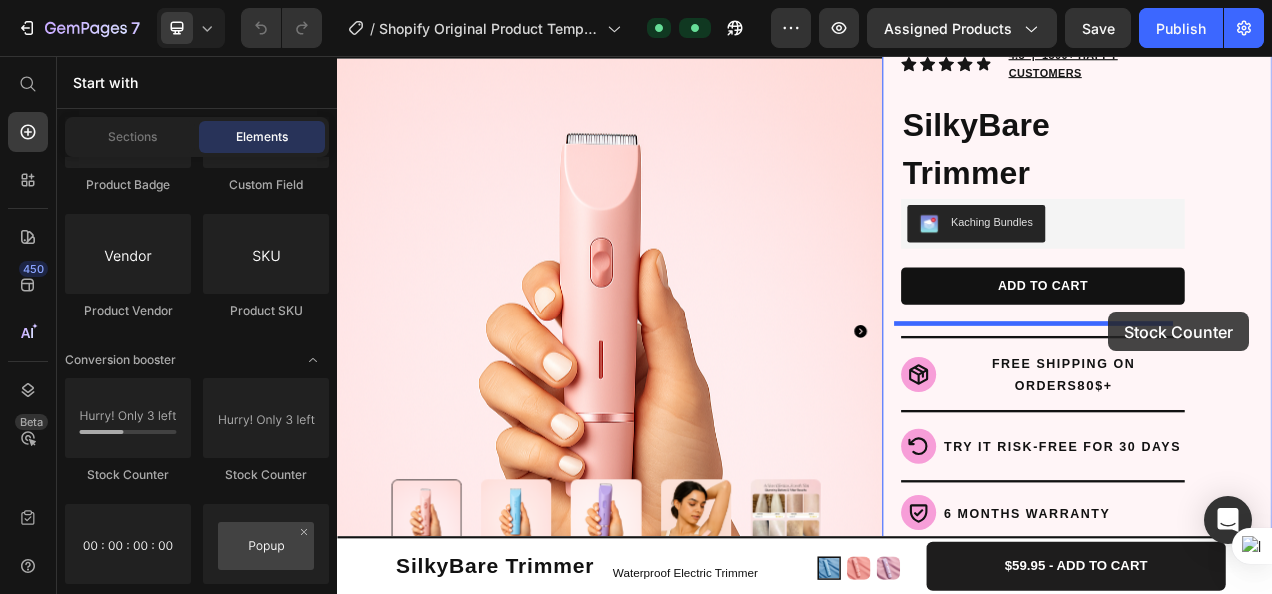 drag, startPoint x: 575, startPoint y: 493, endPoint x: 1305, endPoint y: 334, distance: 747.1151 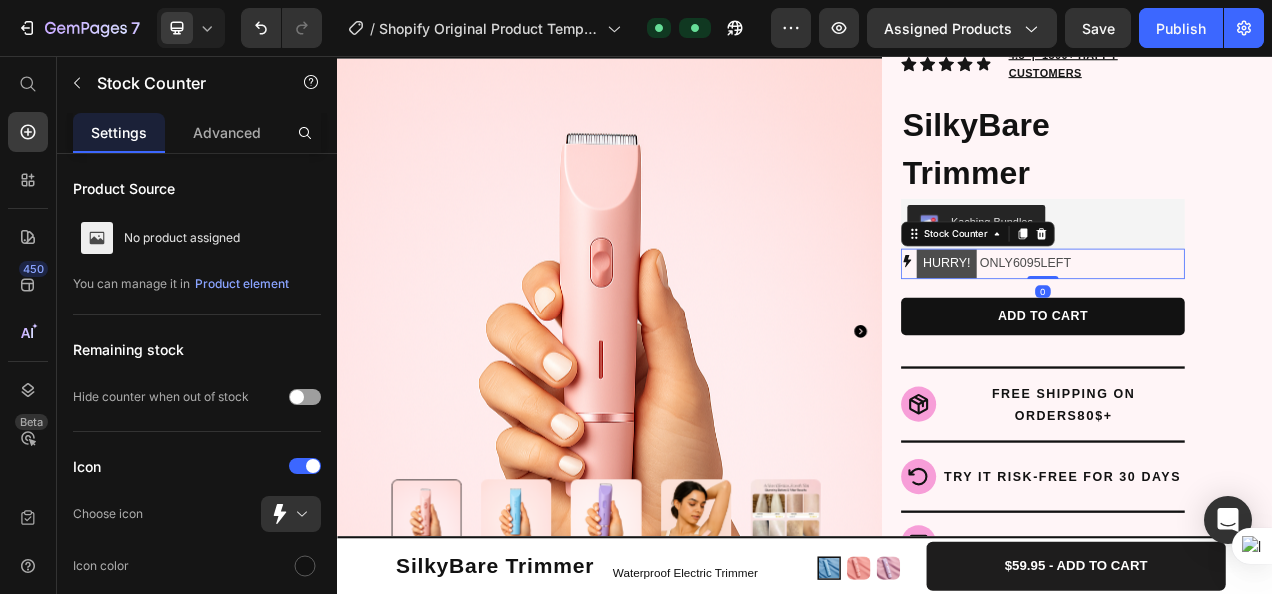 click on "HURRY!" at bounding box center [1119, 322] 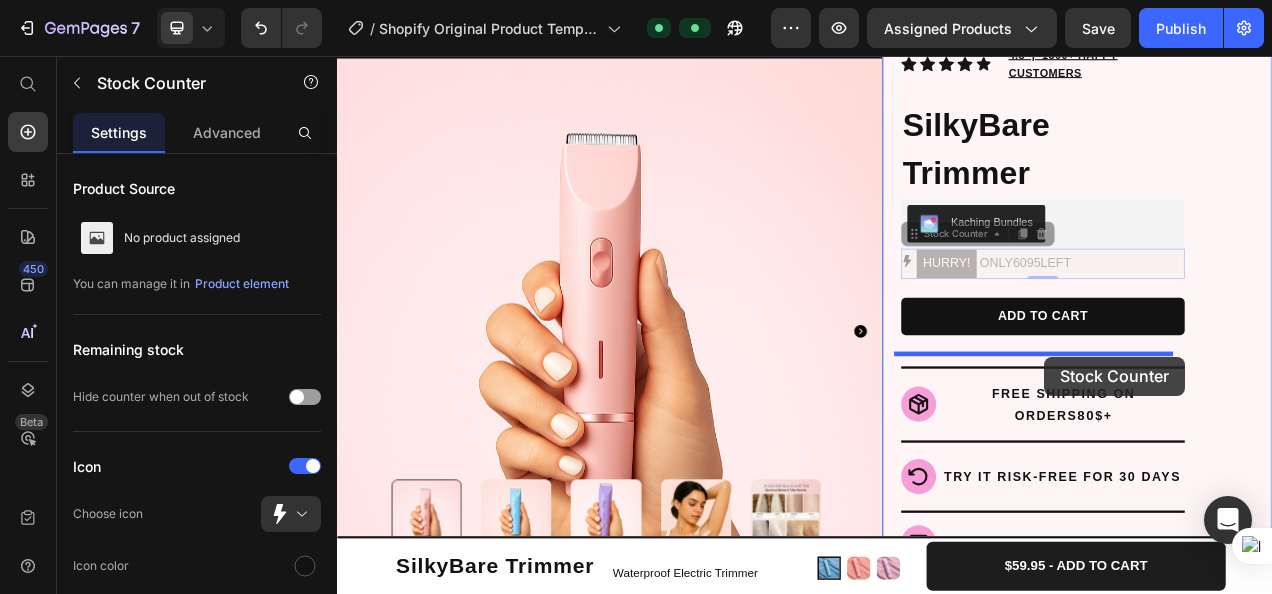 drag, startPoint x: 1256, startPoint y: 318, endPoint x: 1244, endPoint y: 441, distance: 123.58398 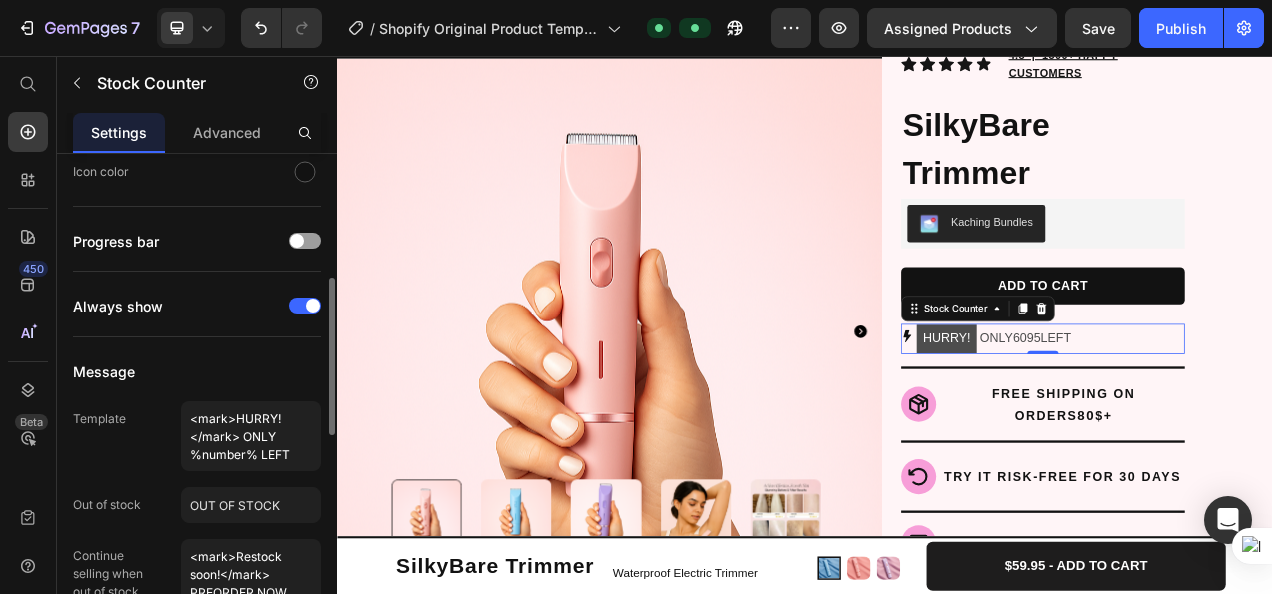 scroll, scrollTop: 395, scrollLeft: 0, axis: vertical 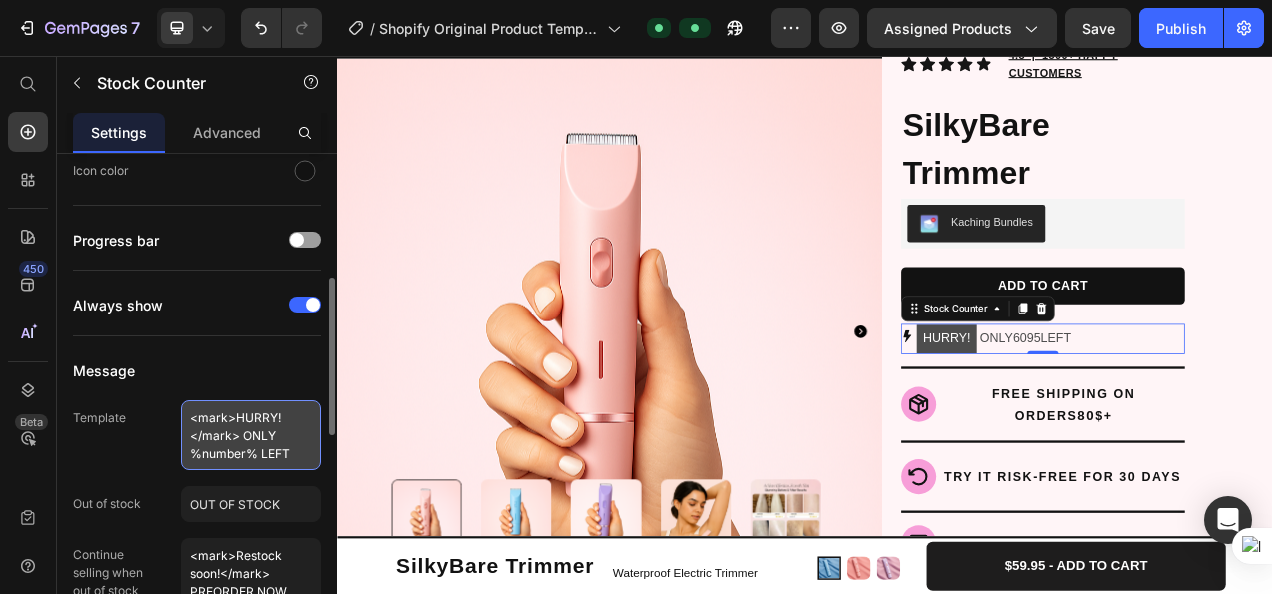 click on "<mark>HURRY!</mark> ONLY %number% LEFT" at bounding box center (251, 435) 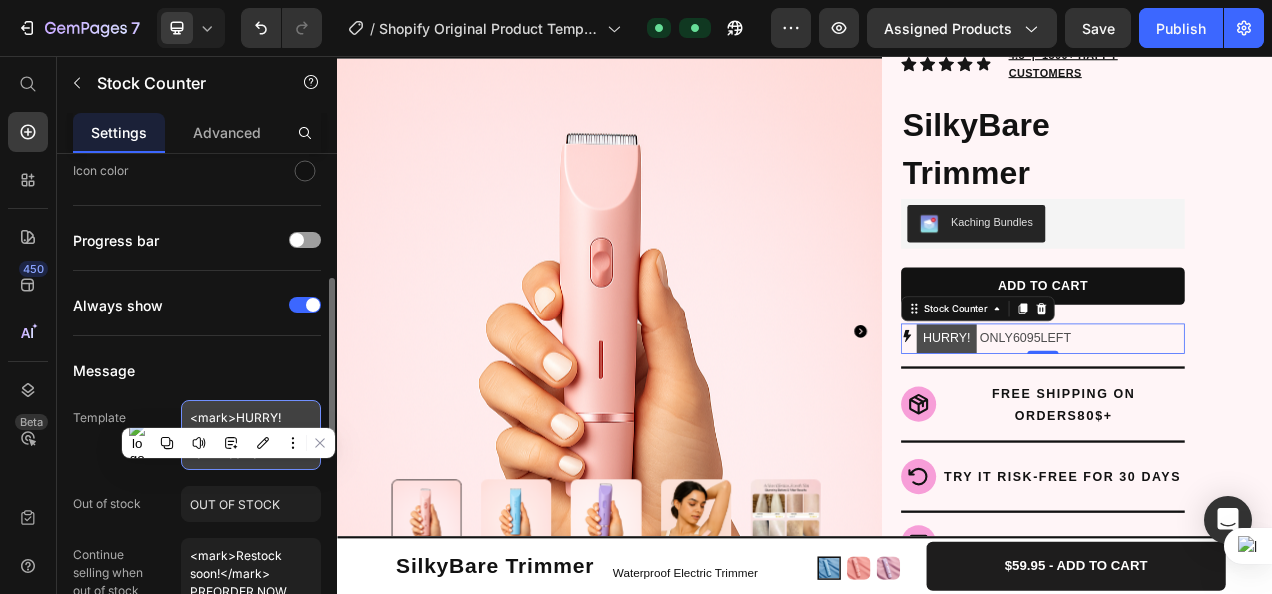 click on "<mark>HURRY!</mark> ONLY %number% LEFT" at bounding box center [251, 435] 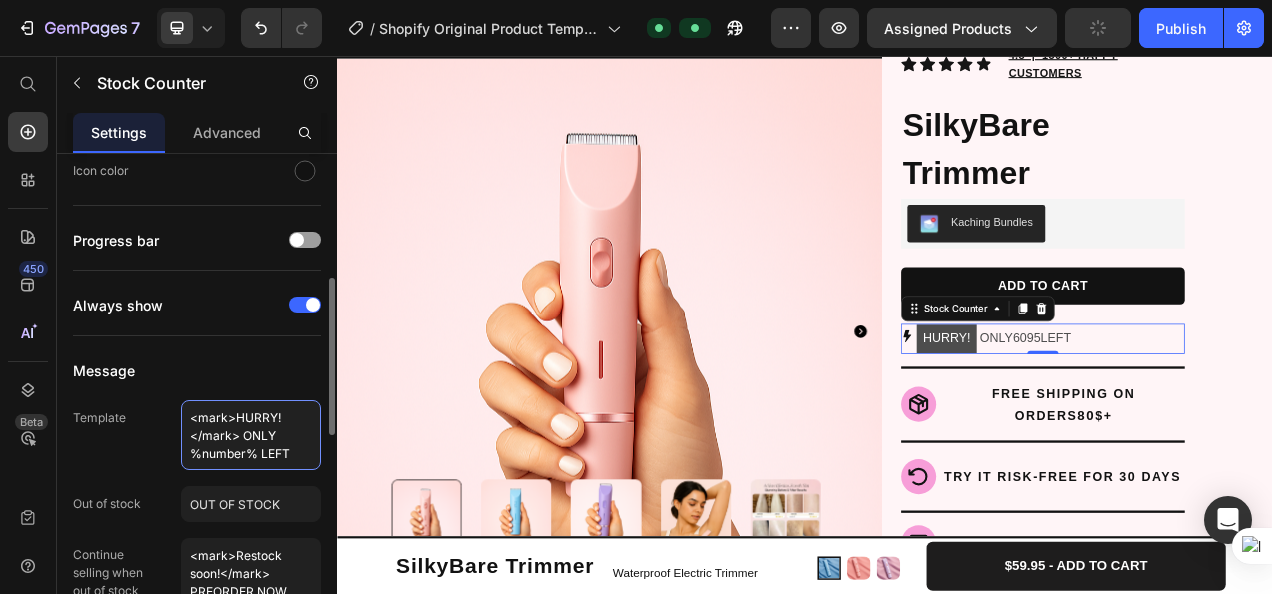 drag, startPoint x: 232, startPoint y: 415, endPoint x: 170, endPoint y: 416, distance: 62.008064 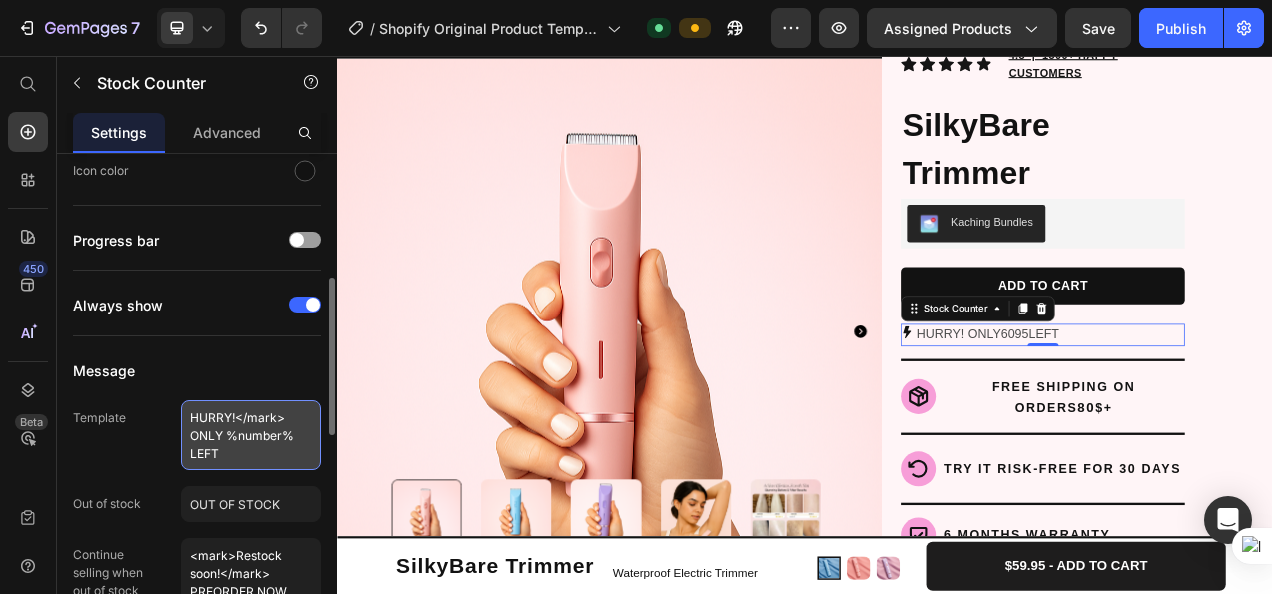 drag, startPoint x: 287, startPoint y: 434, endPoint x: 228, endPoint y: 435, distance: 59.008472 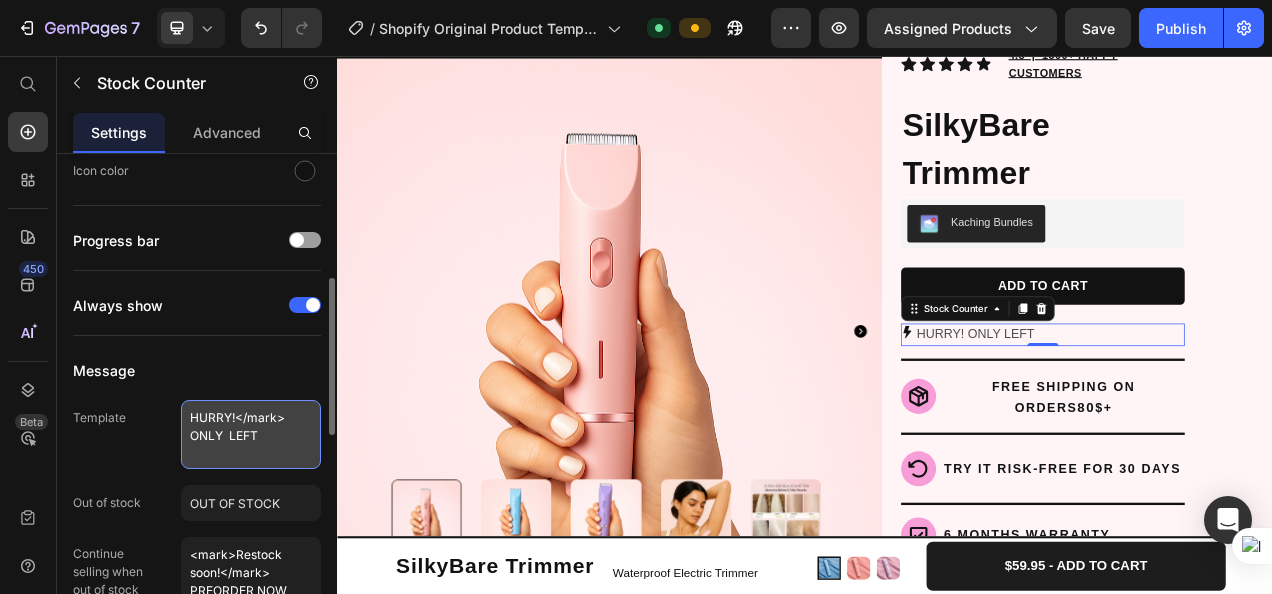 drag, startPoint x: 261, startPoint y: 433, endPoint x: 187, endPoint y: 432, distance: 74.00676 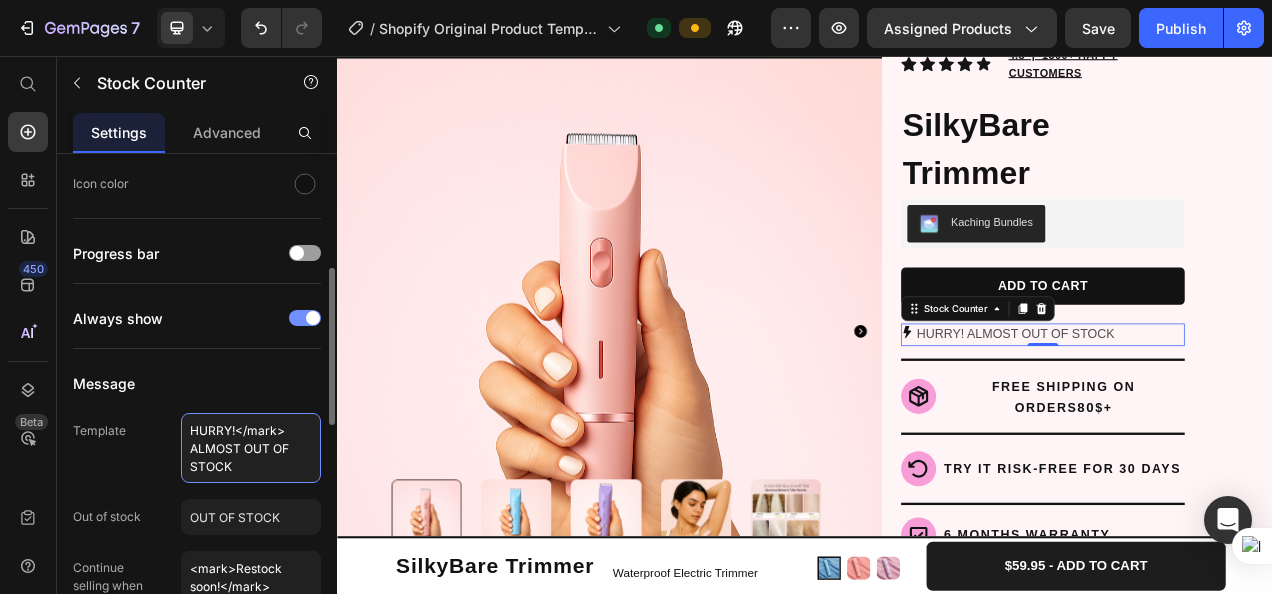scroll, scrollTop: 376, scrollLeft: 0, axis: vertical 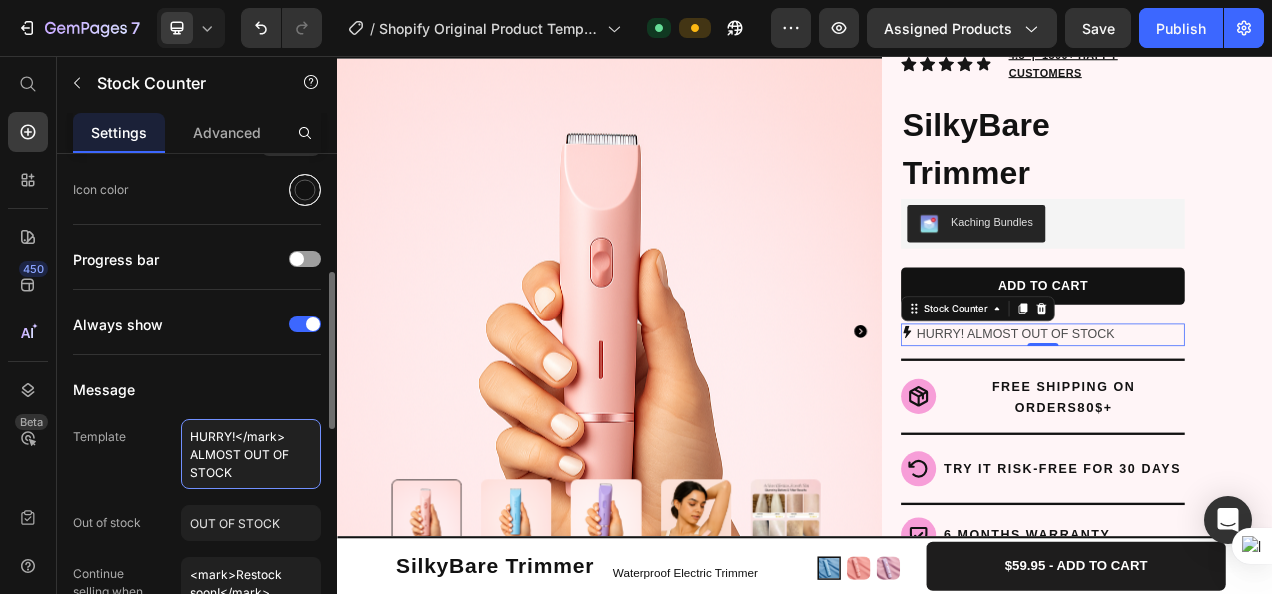 type on "HURRY!</mark> ALMOST OUT OF STOCK" 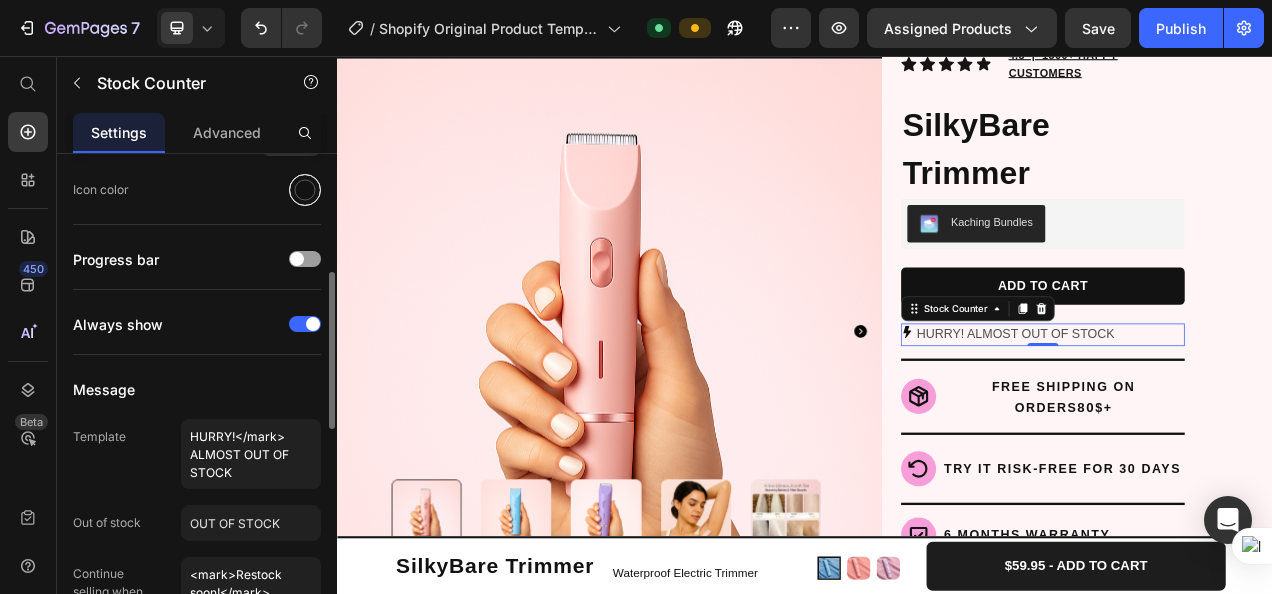 click at bounding box center (305, 190) 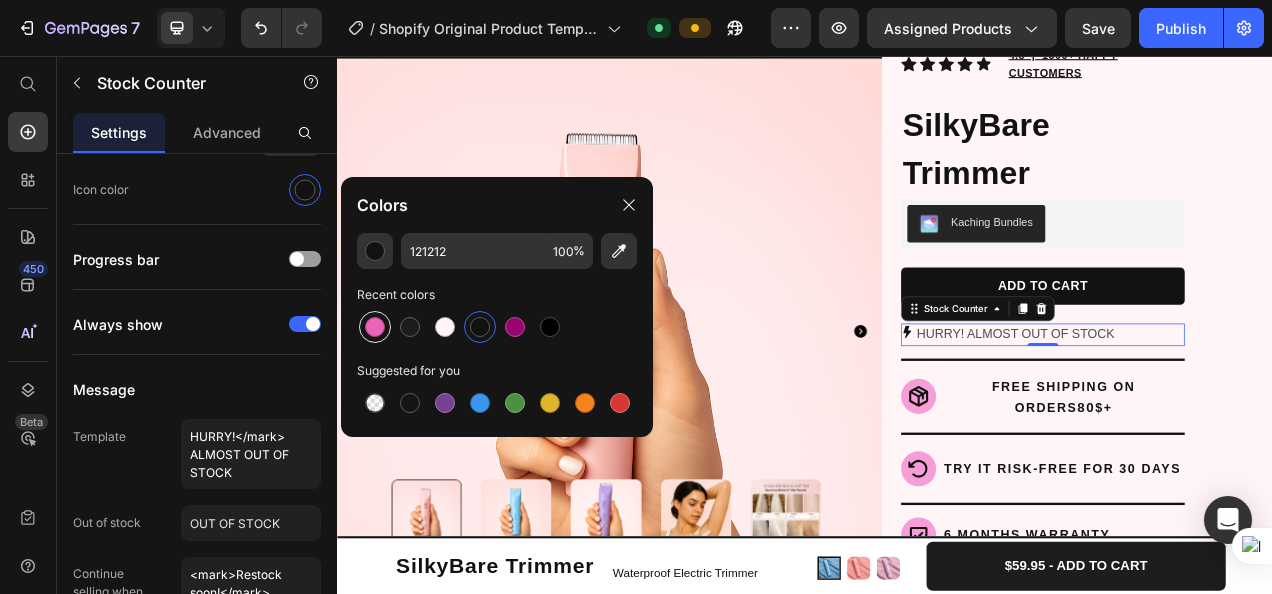 click at bounding box center [375, 327] 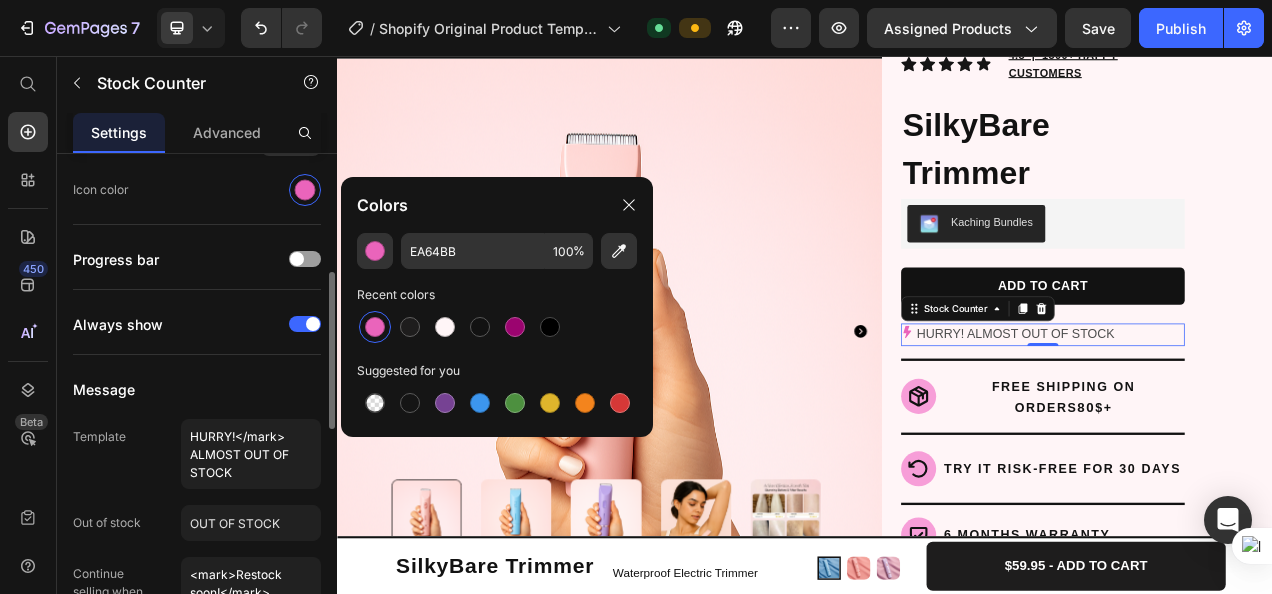click on "Icon color" 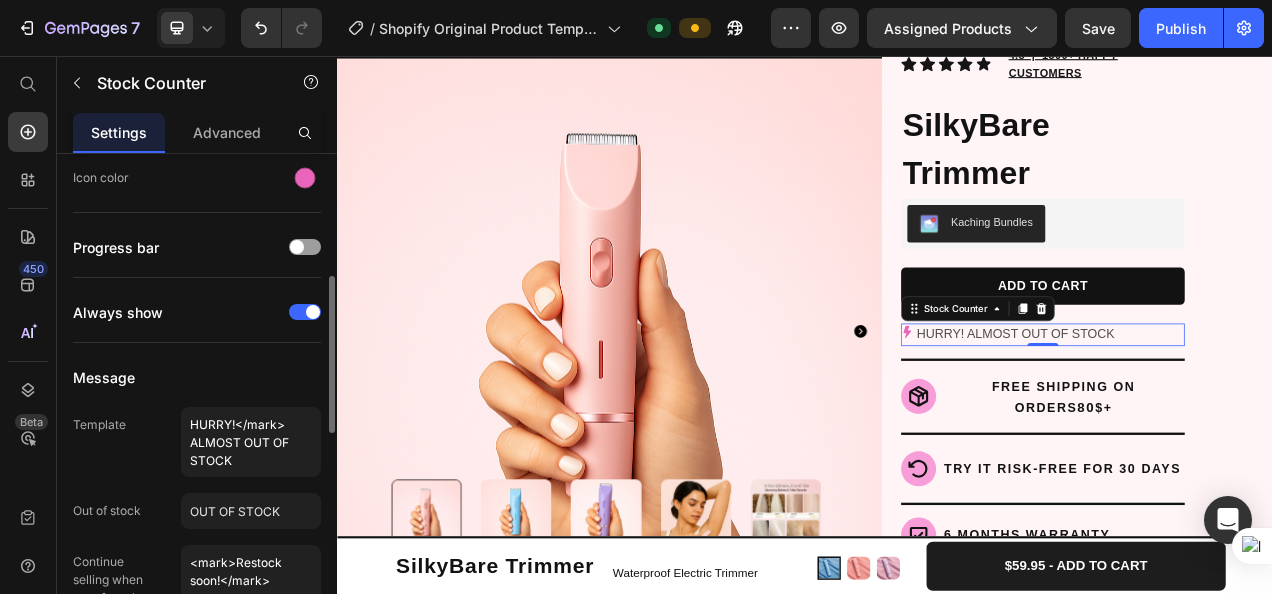 scroll, scrollTop: 401, scrollLeft: 0, axis: vertical 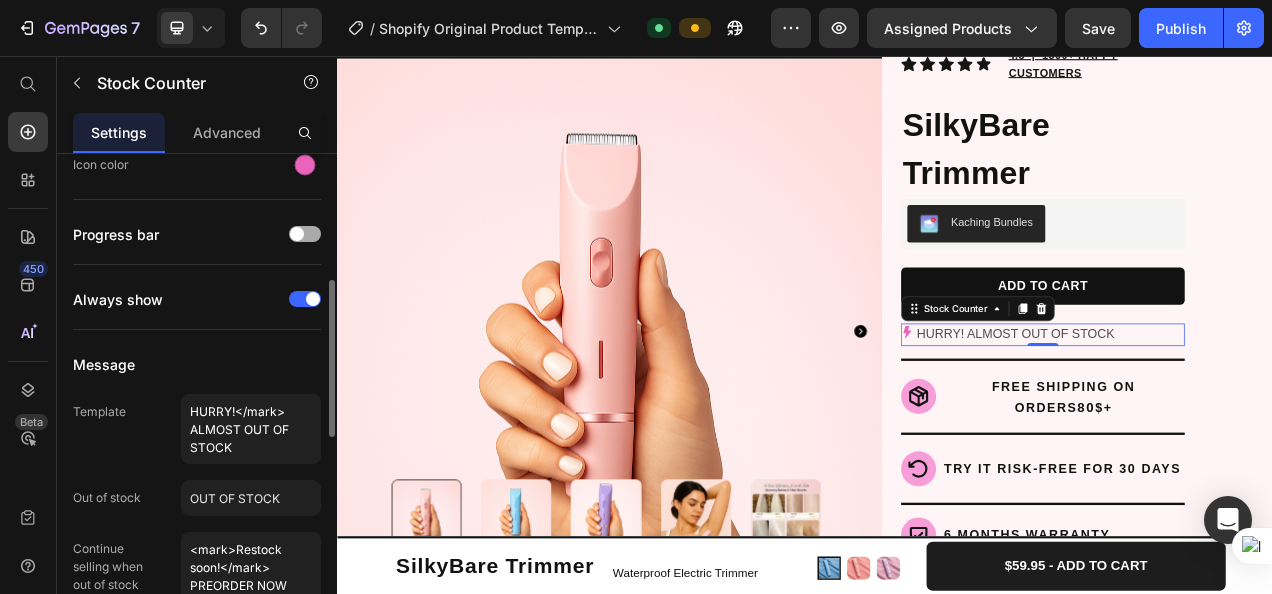 click at bounding box center [297, 234] 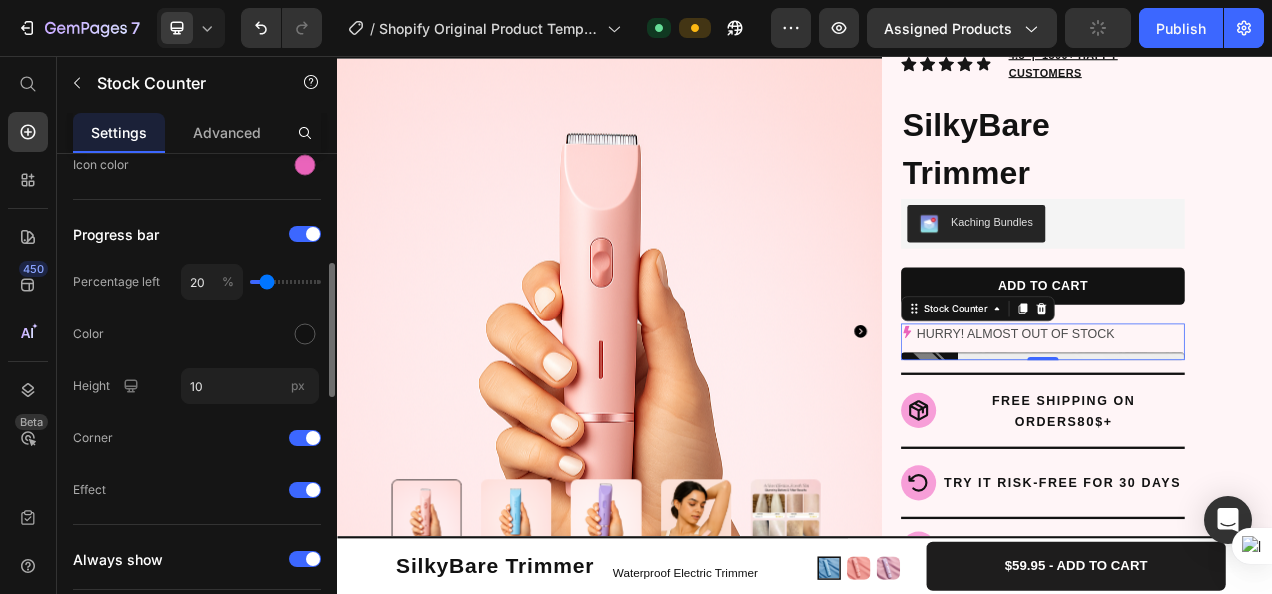 type on "37" 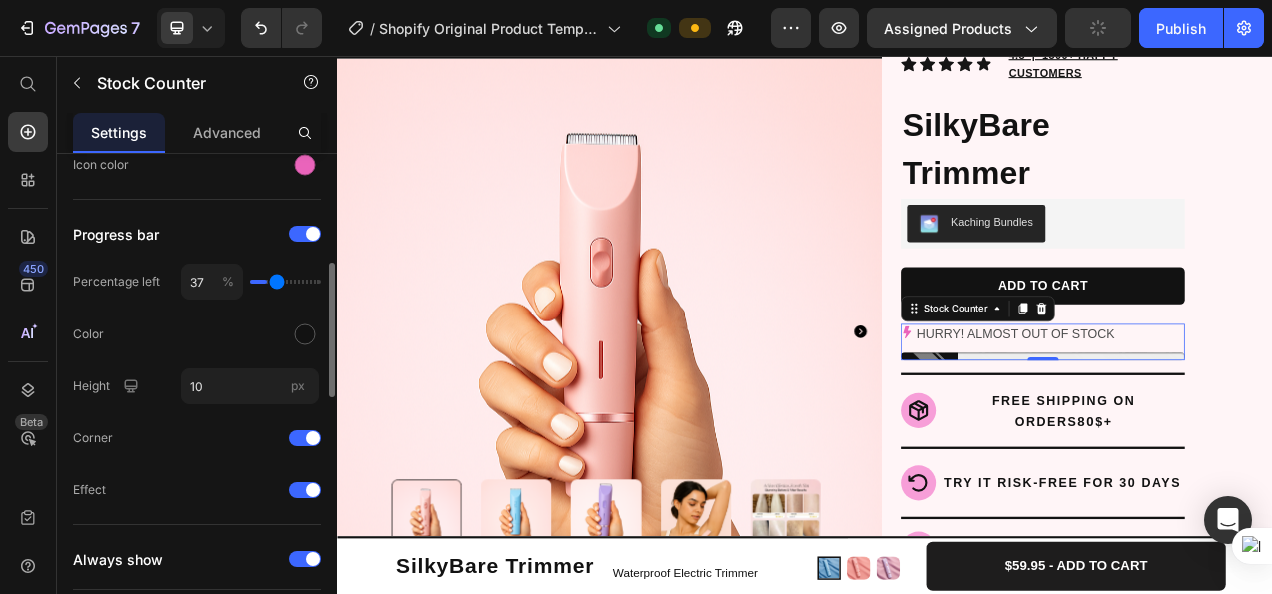 type on "63" 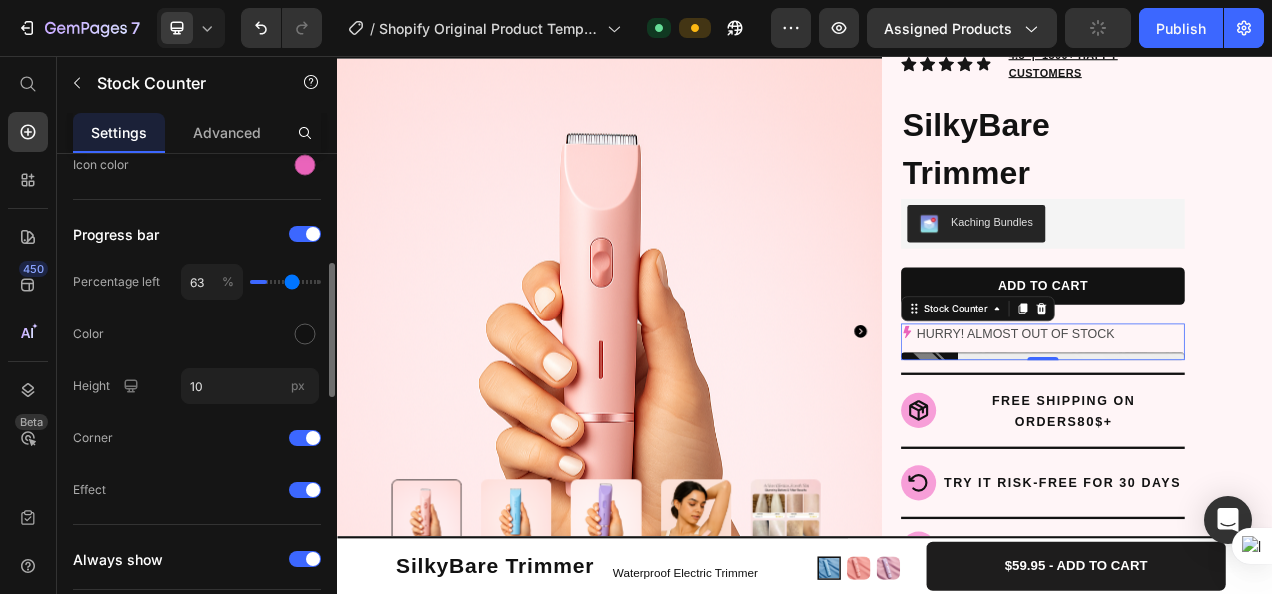 type on "82" 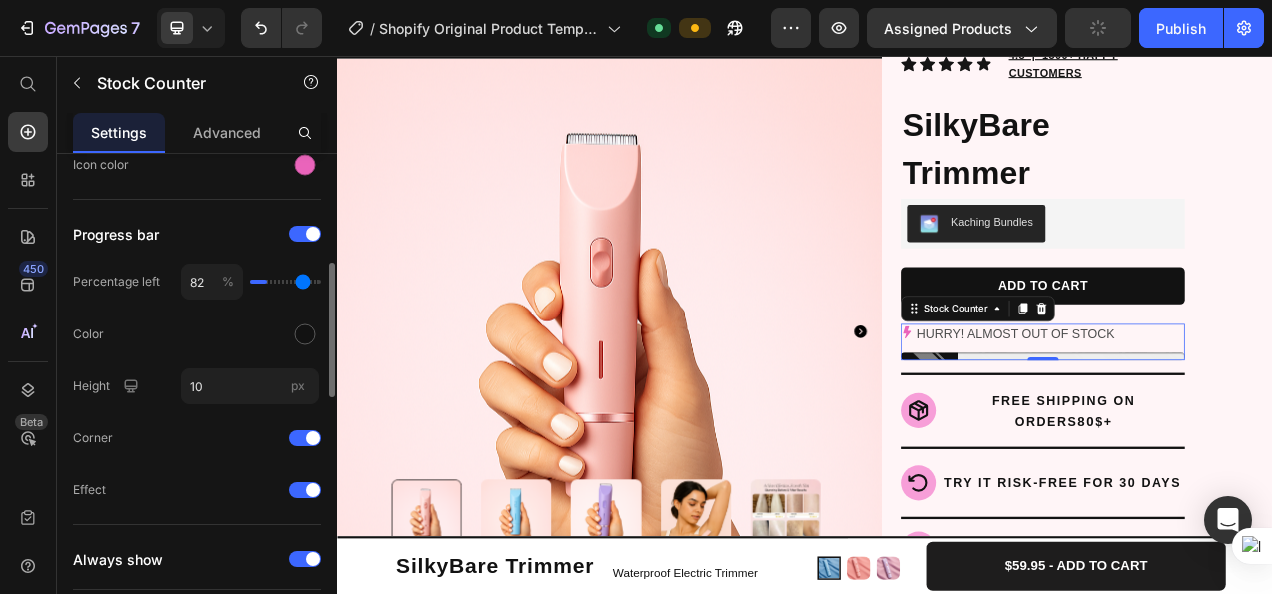 type on "93" 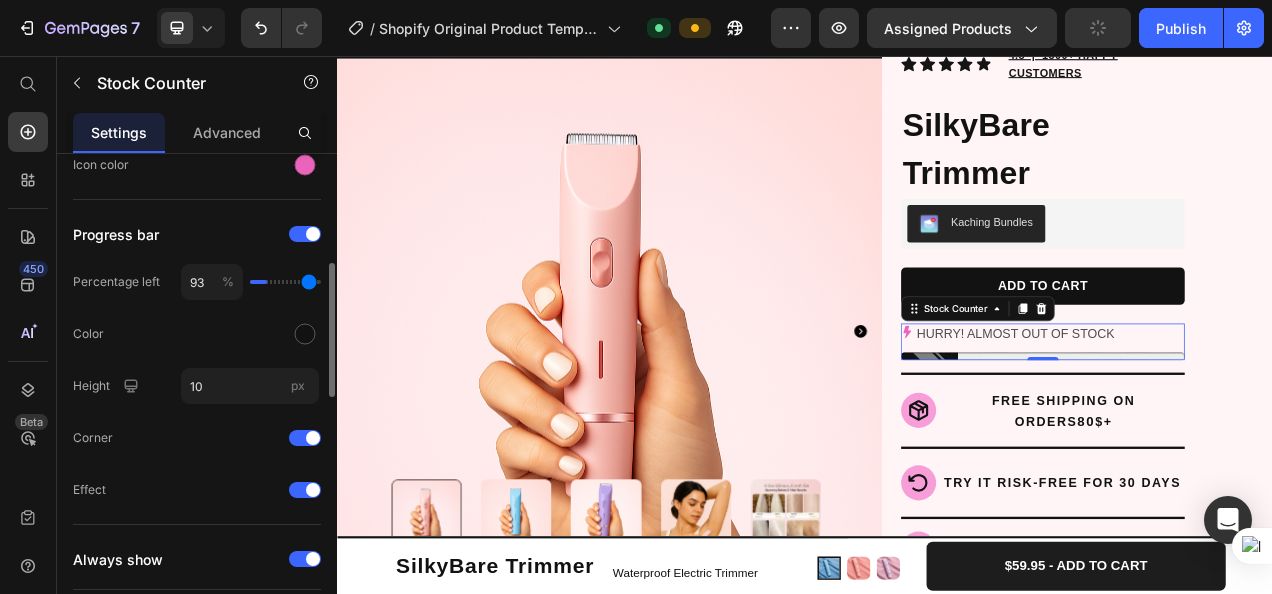 type on "100" 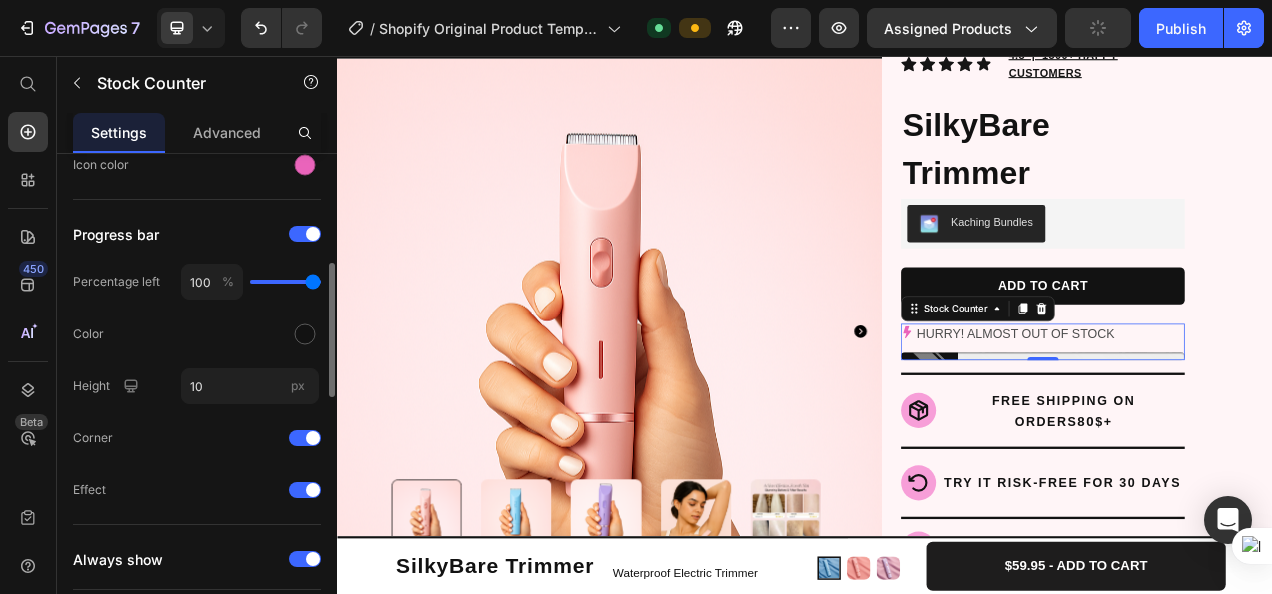 drag, startPoint x: 266, startPoint y: 280, endPoint x: 377, endPoint y: 272, distance: 111.28792 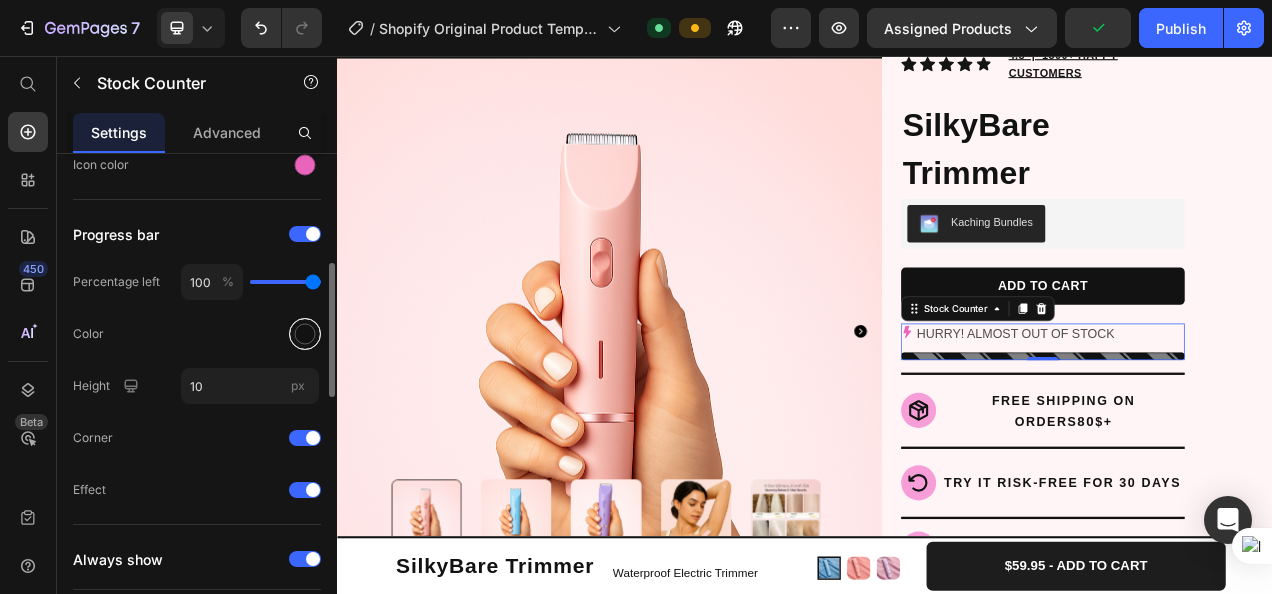 click at bounding box center (305, 334) 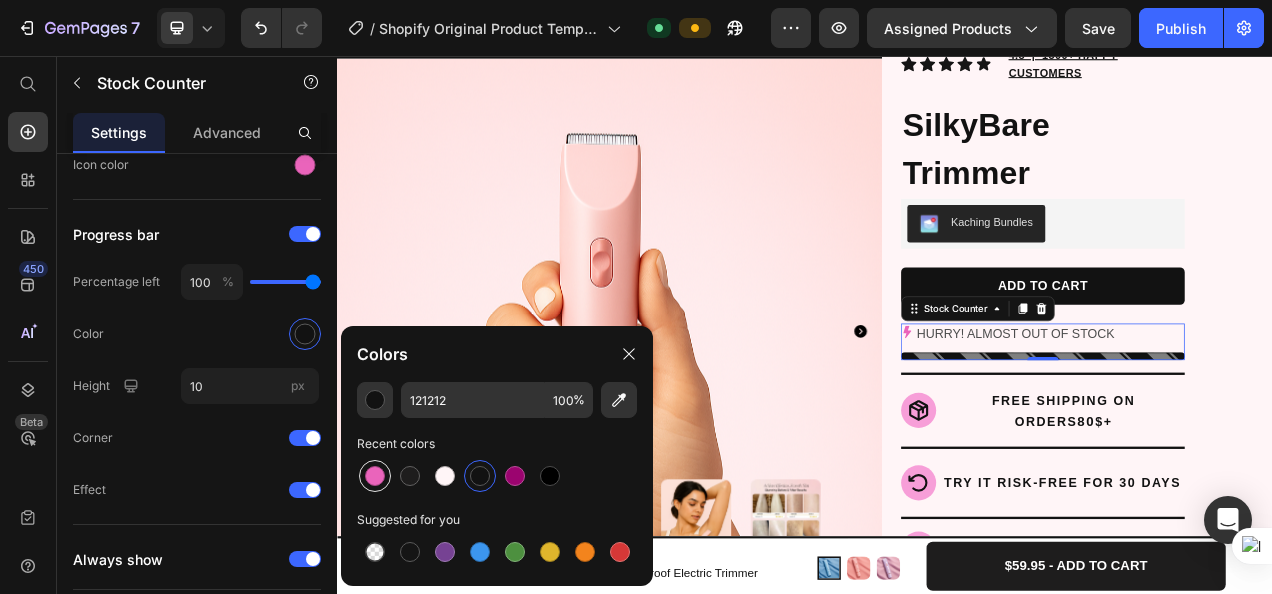 click at bounding box center (375, 476) 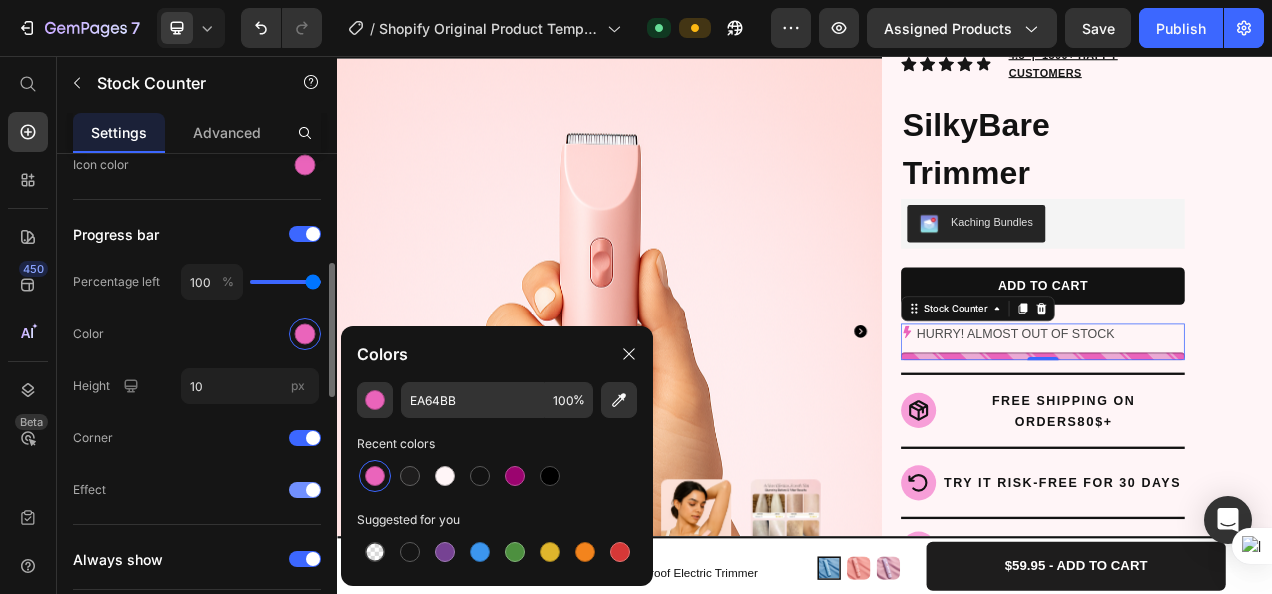 click at bounding box center [313, 490] 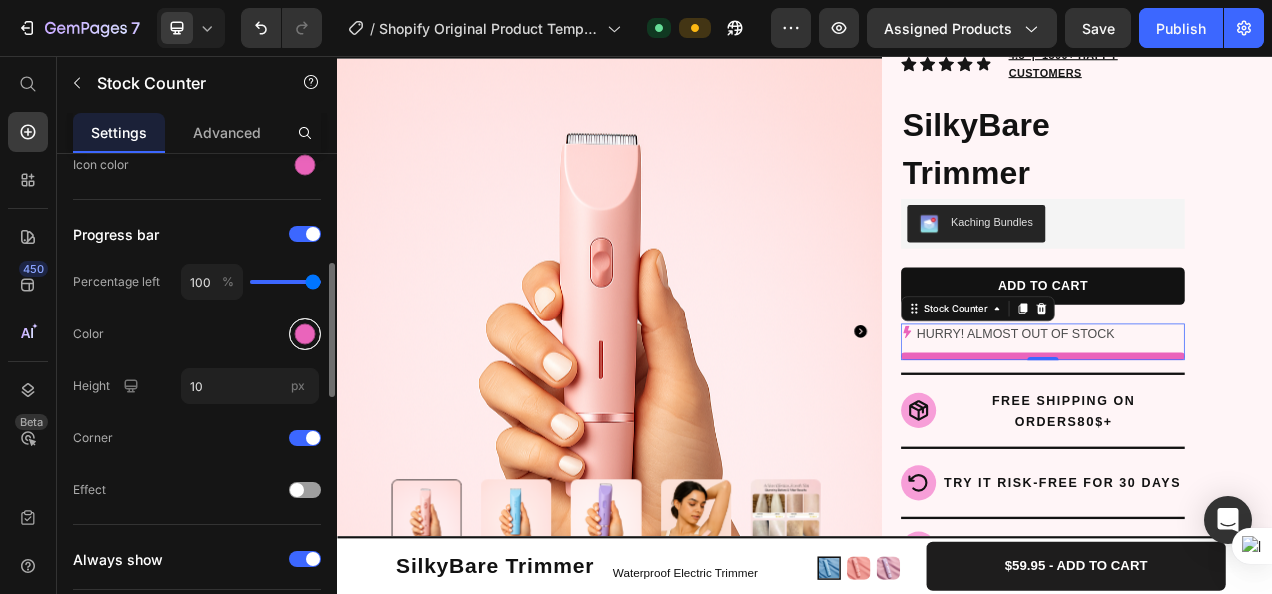 click at bounding box center [305, 334] 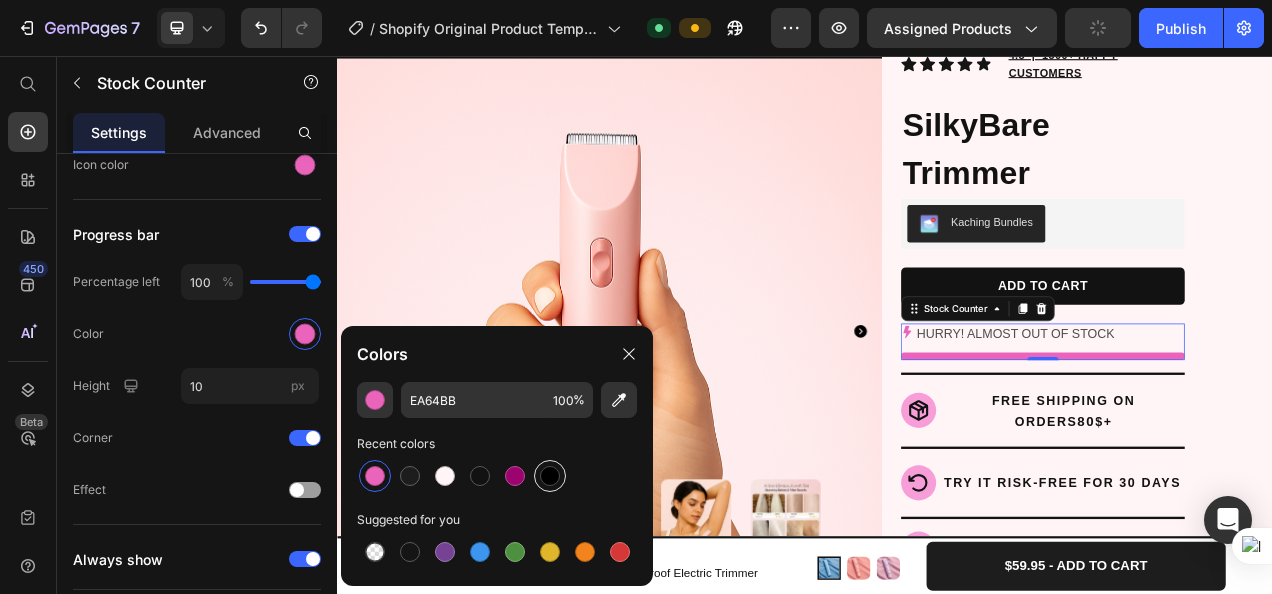 click at bounding box center [550, 476] 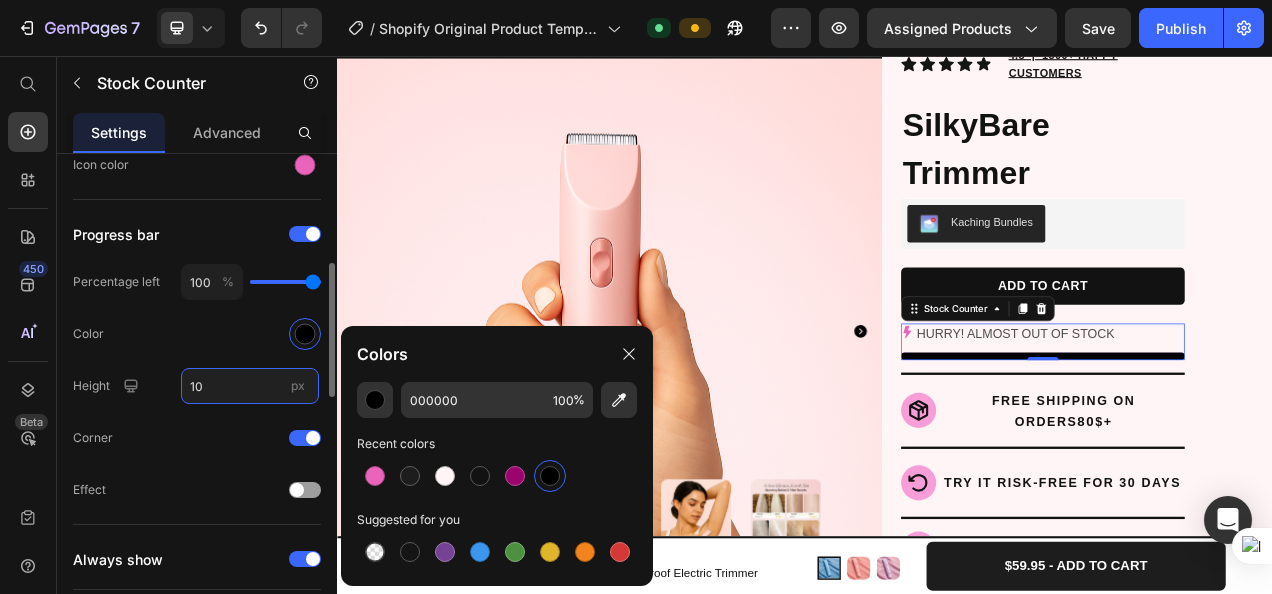 click on "10" at bounding box center [250, 386] 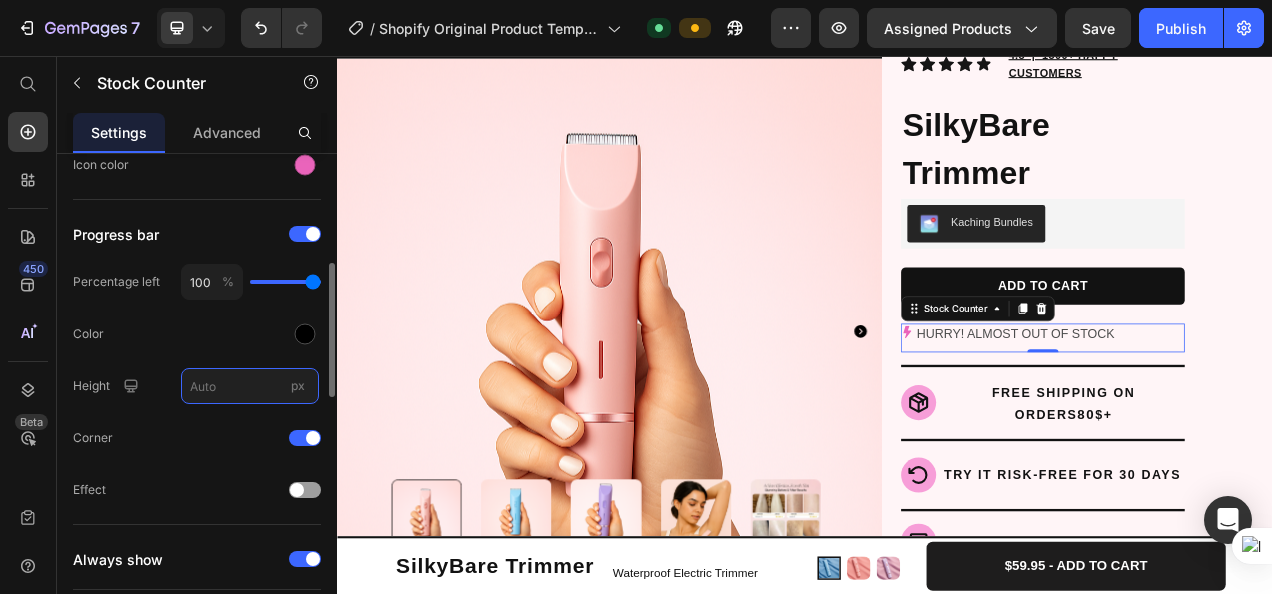 type on "5" 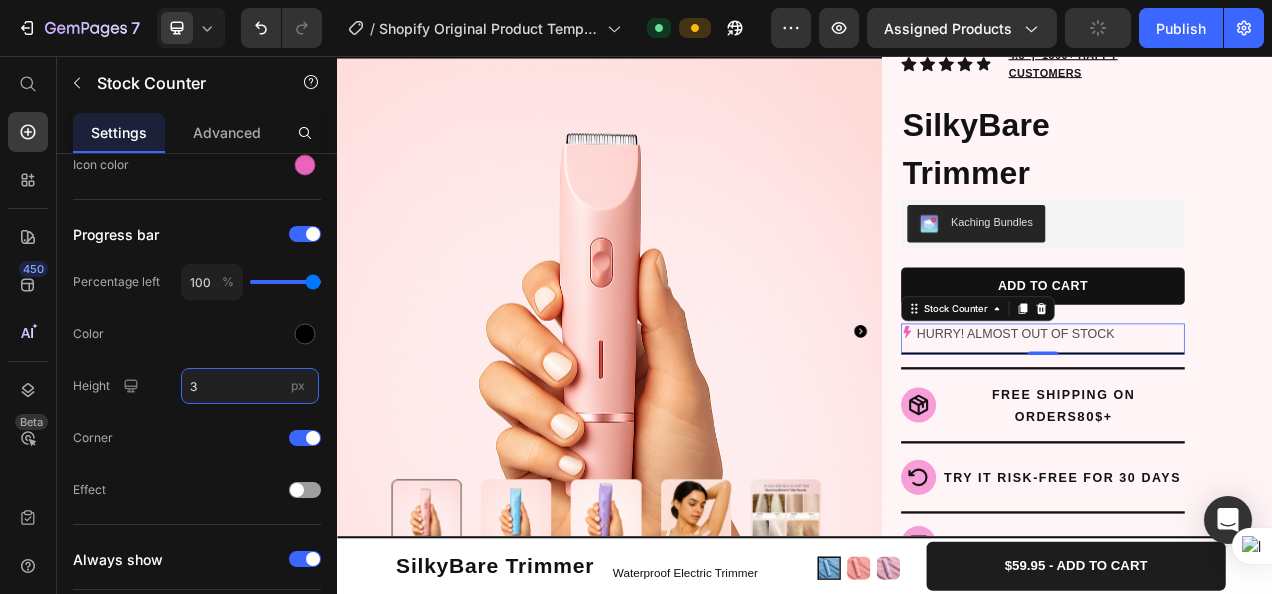 type on "10" 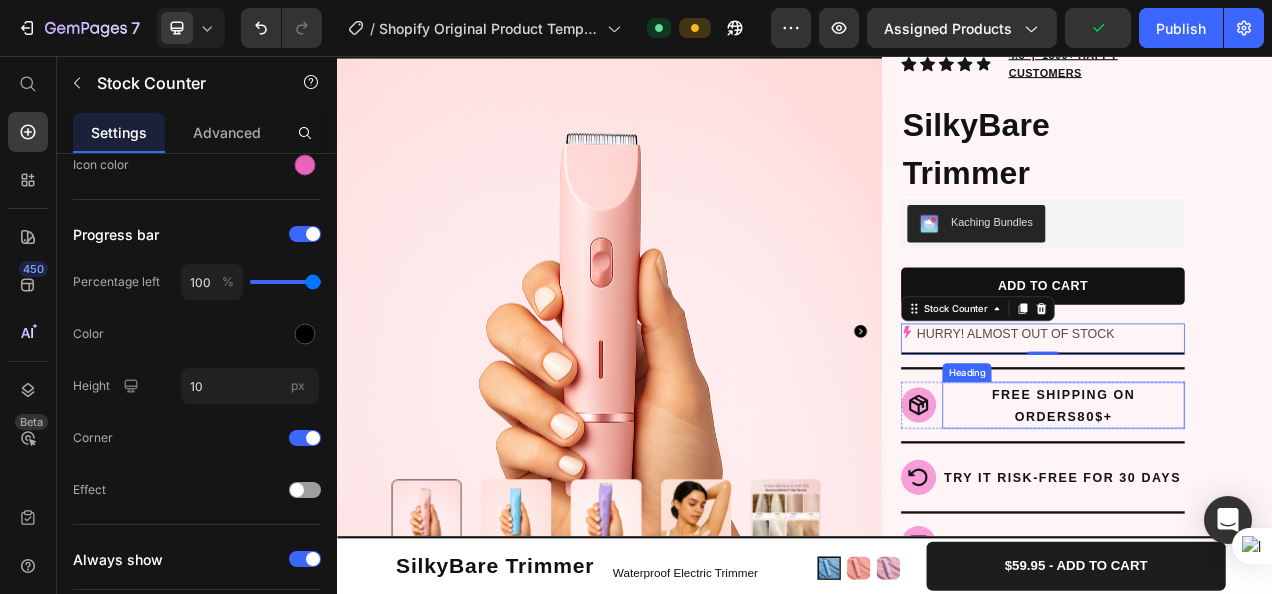 click on "Icon Icon Icon Icon
Icon Icon List Hoz 4.8  |  1500+ HAPPY CUSTOMERS Text block Row SilkyBare Trimmer Product Title Kaching Bundles Kaching Bundles ADD TO CART Product Cart Button   HURRY! ALMOST OUT OF STOCK Stock Counter   0                Title Line
Icon FREE SHIPPING ON ORDERS  80 $+ Heading Row Row Row                Title Line
Icon TRY IT RISK-FREE FOR 30 DAYS Heading Row Row                Title Line
Icon 6 MONTHS WARRANTY Heading Row Row                Title Line
Publish the page to see the content.
Custom Code See what our customers have to say Heading
Publish the page to see the content.
Custom Code
Publish the page to see the content.
Custom Code
Publish the page to see the content.
Custom Code
Publish the page to see the content.
Custom Code
Publish the page to see the content." at bounding box center (1287, 621) 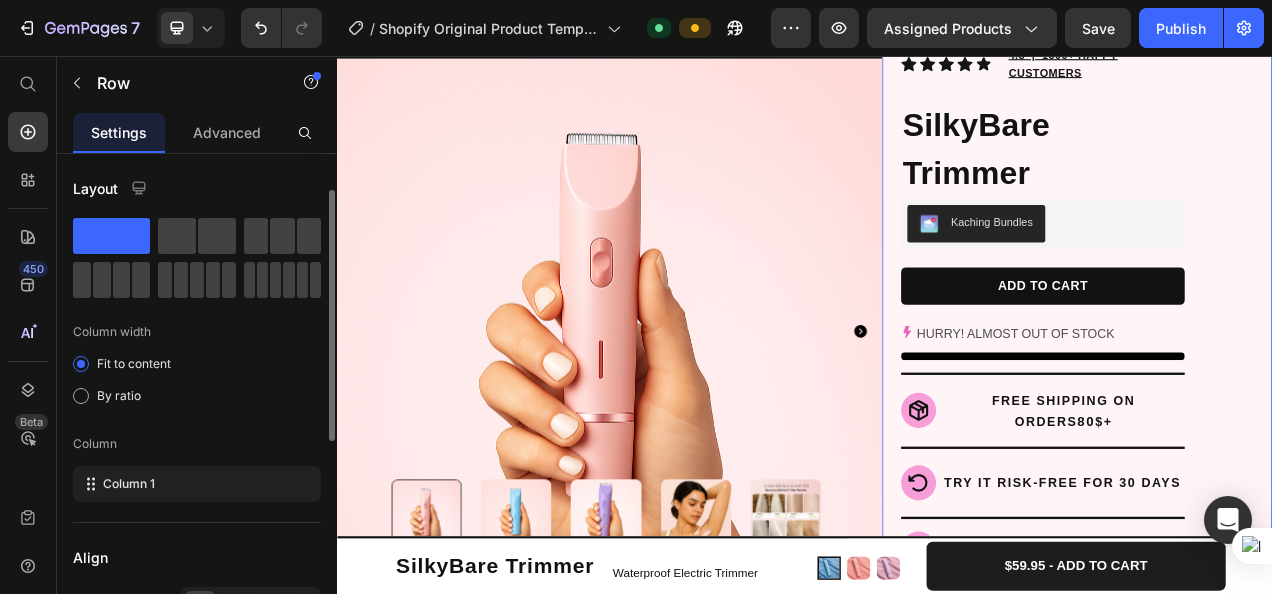 scroll, scrollTop: 62, scrollLeft: 0, axis: vertical 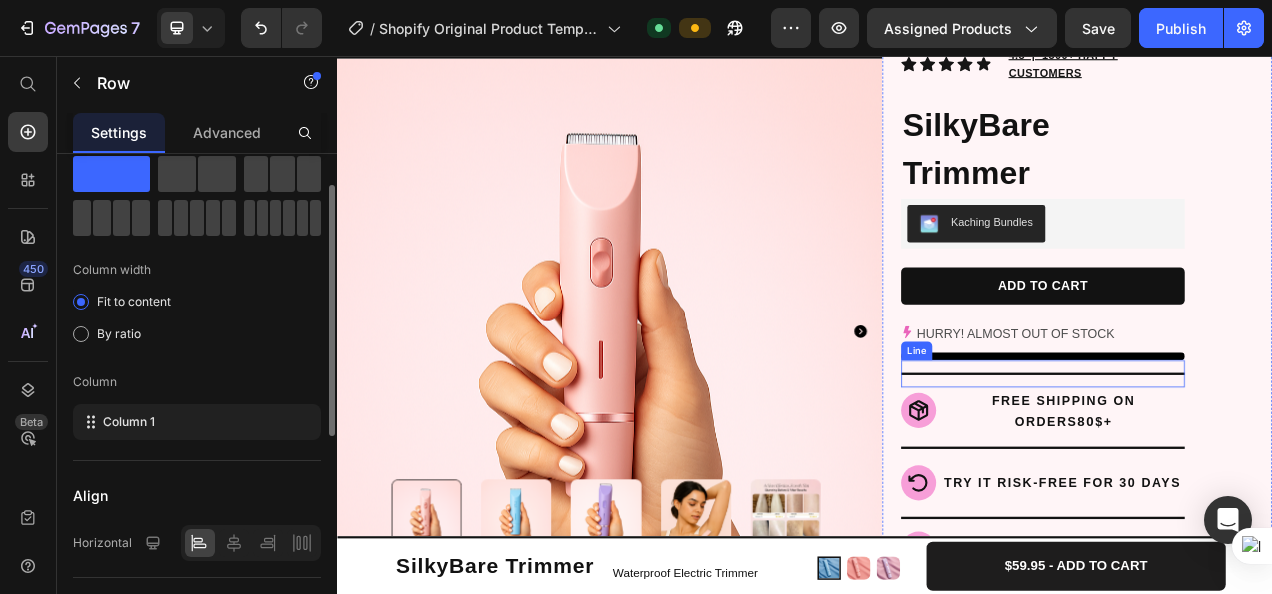 click at bounding box center [1243, 441] 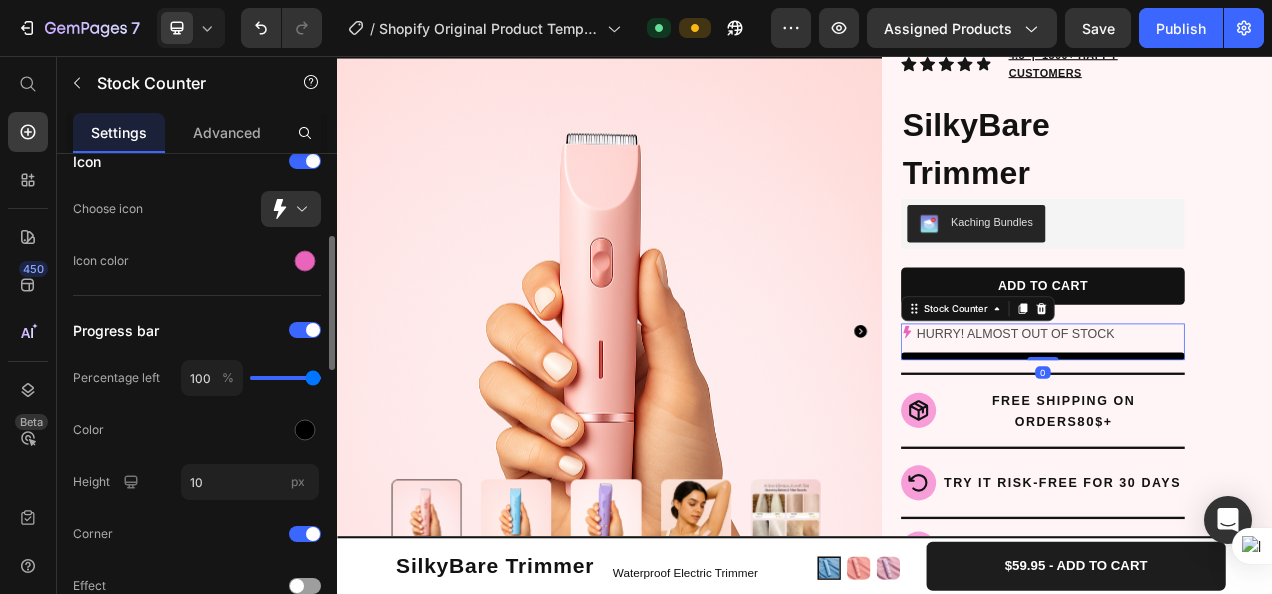 scroll, scrollTop: 309, scrollLeft: 0, axis: vertical 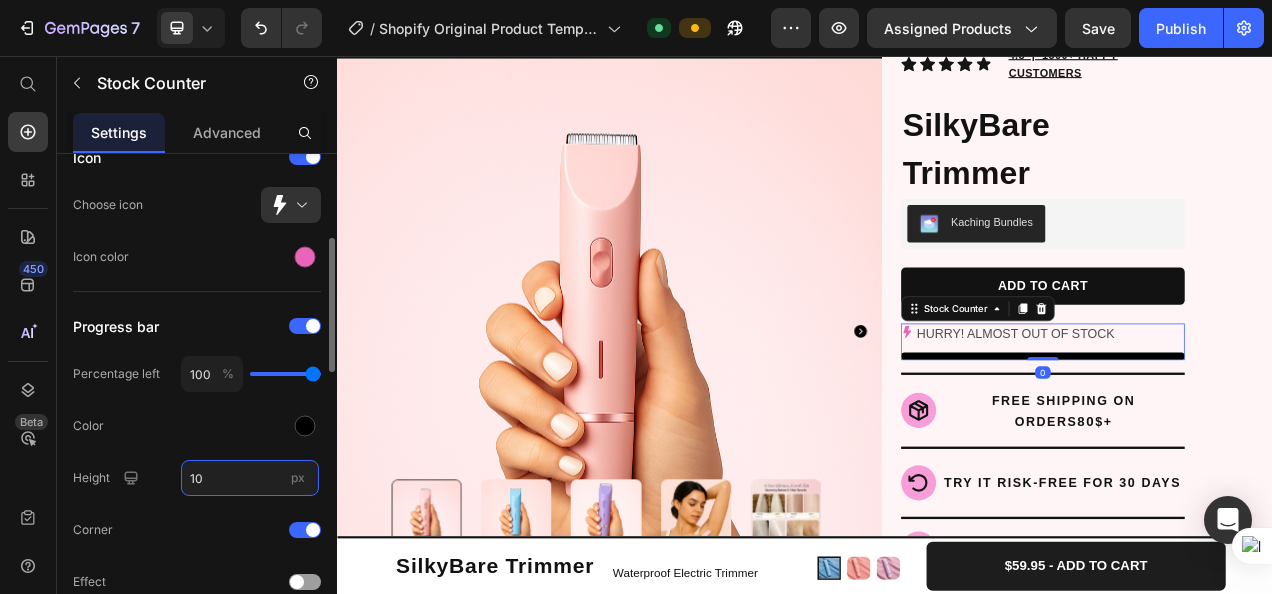 click on "10" at bounding box center (250, 478) 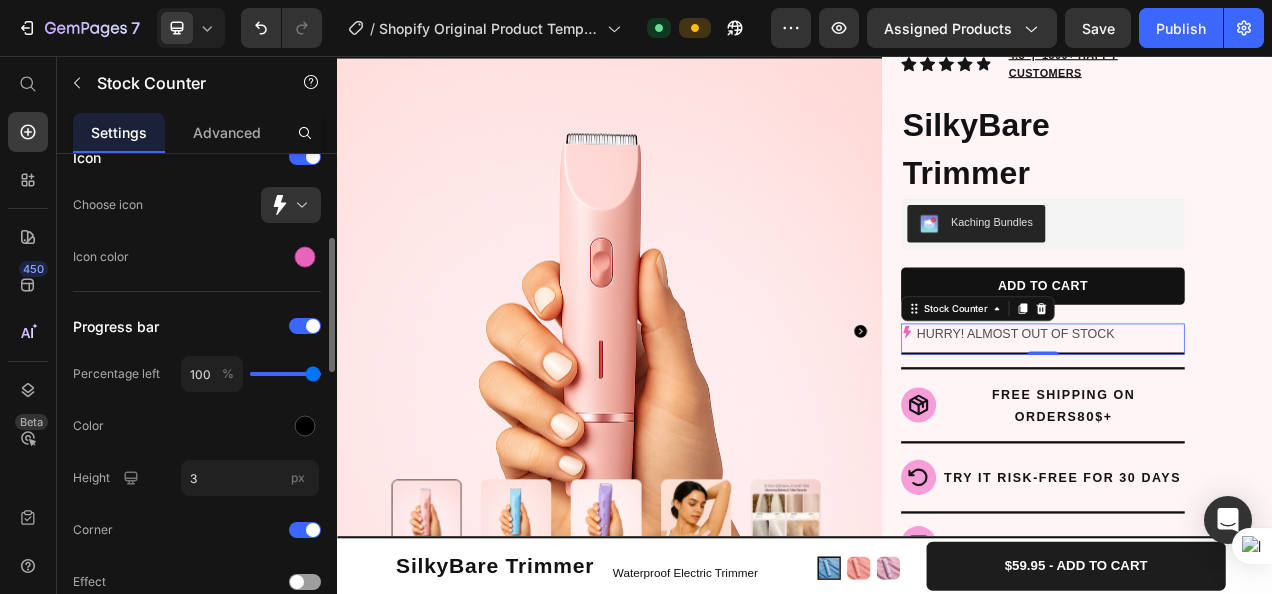 type on "5" 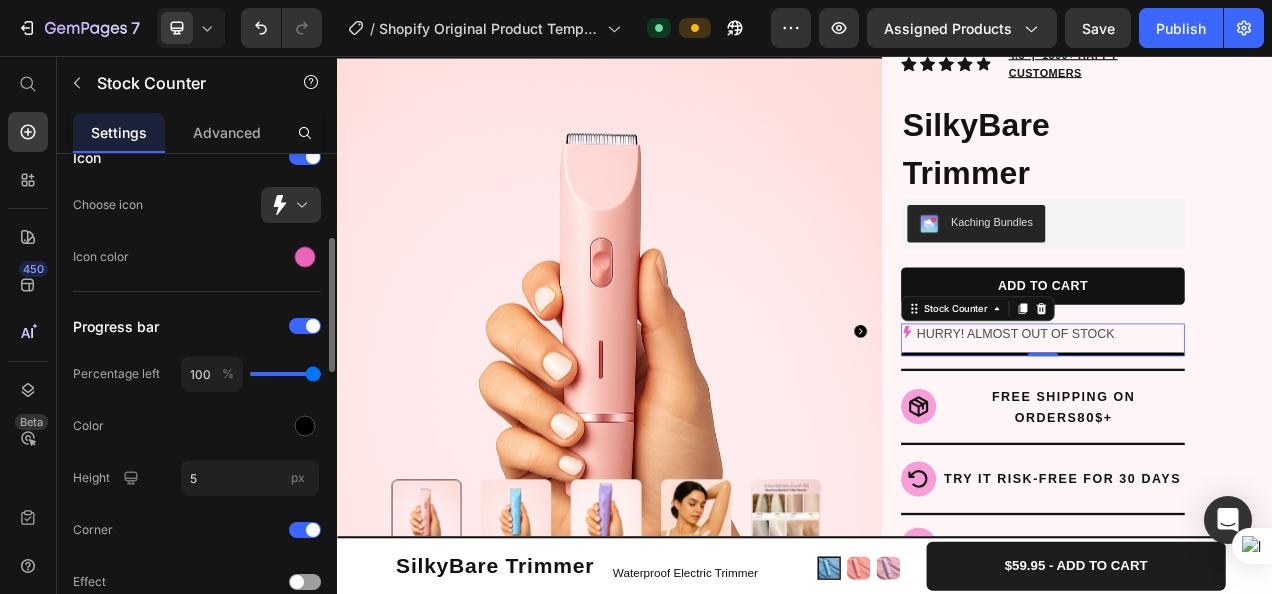 click on "Color" 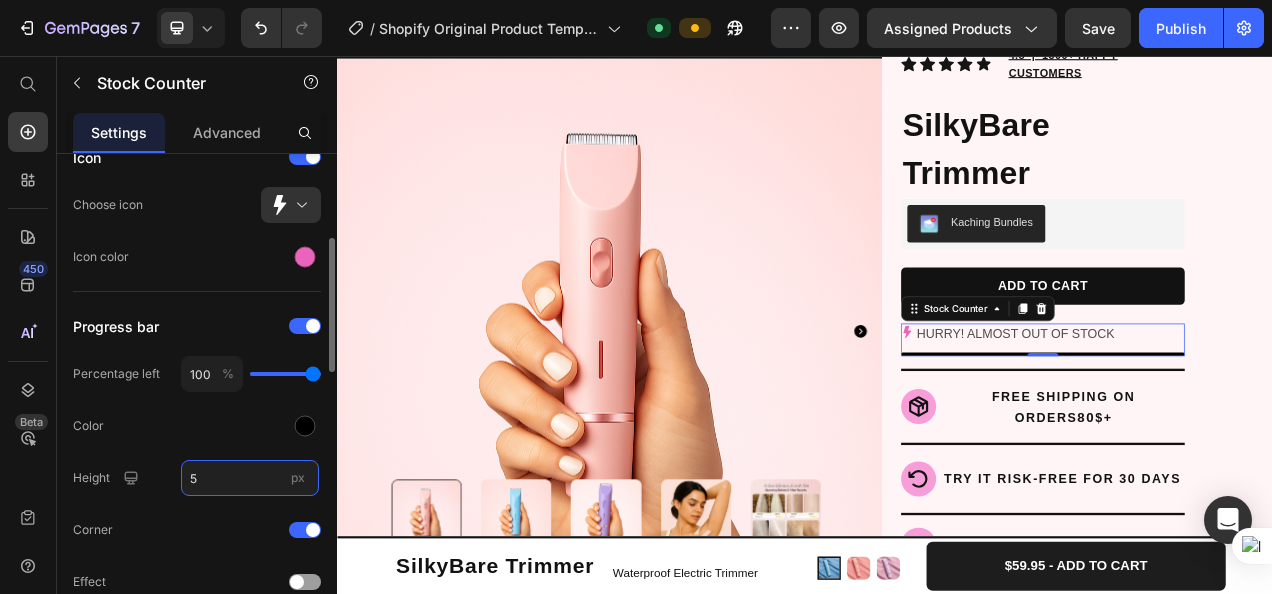 click on "5" at bounding box center (250, 478) 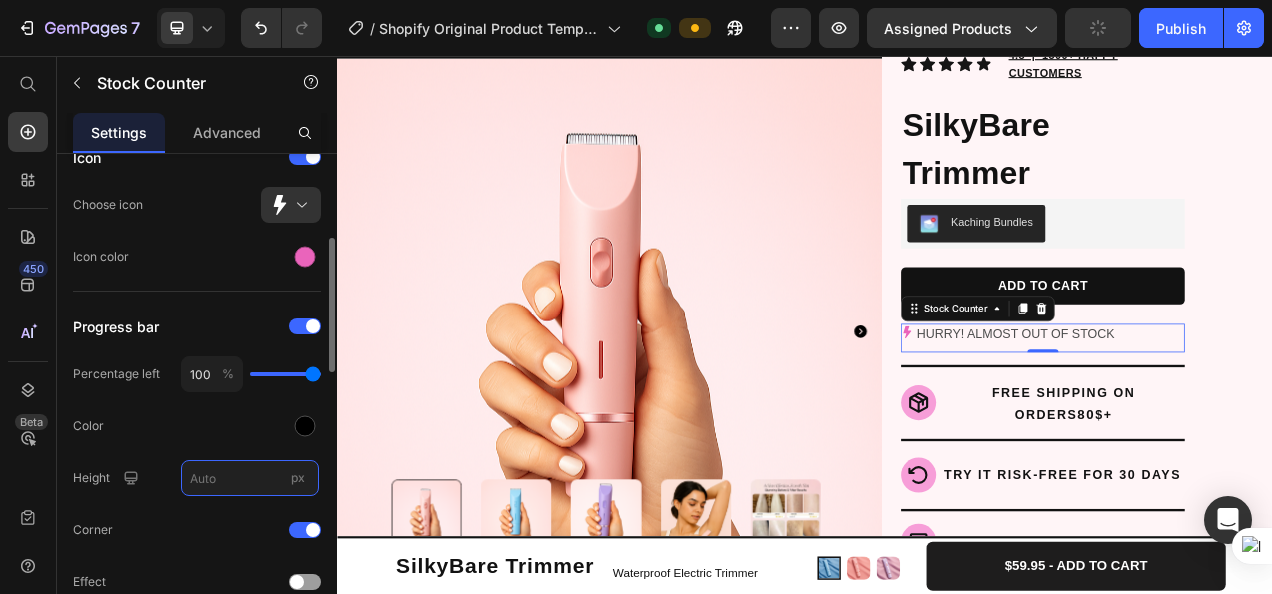 type on "3" 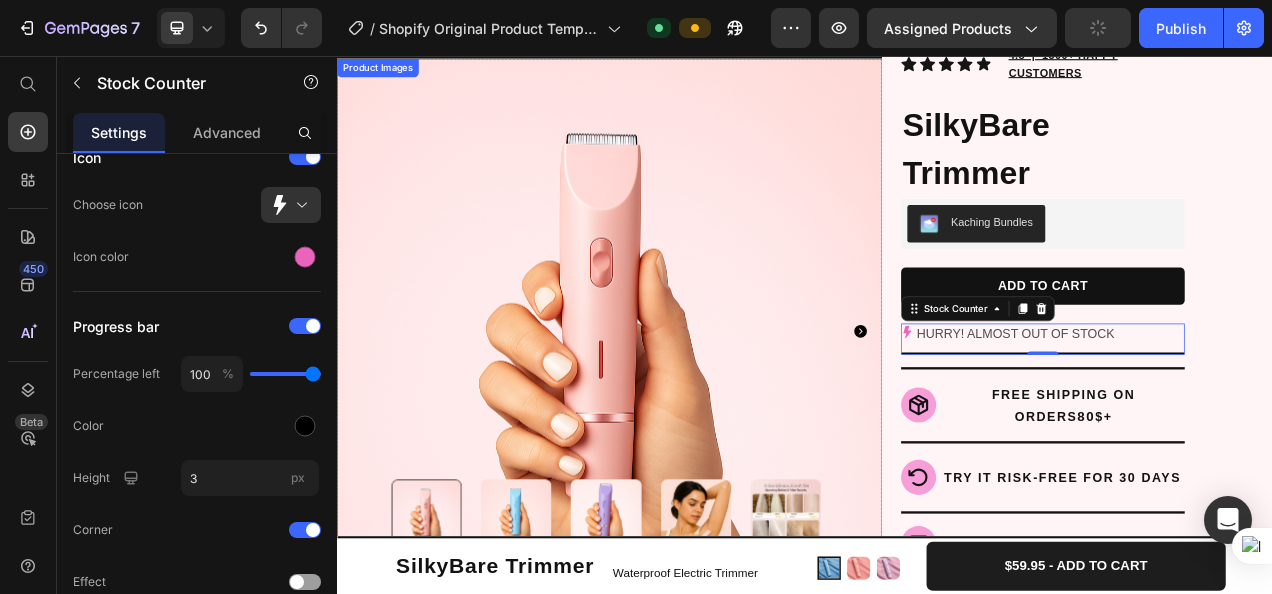 click at bounding box center (687, 409) 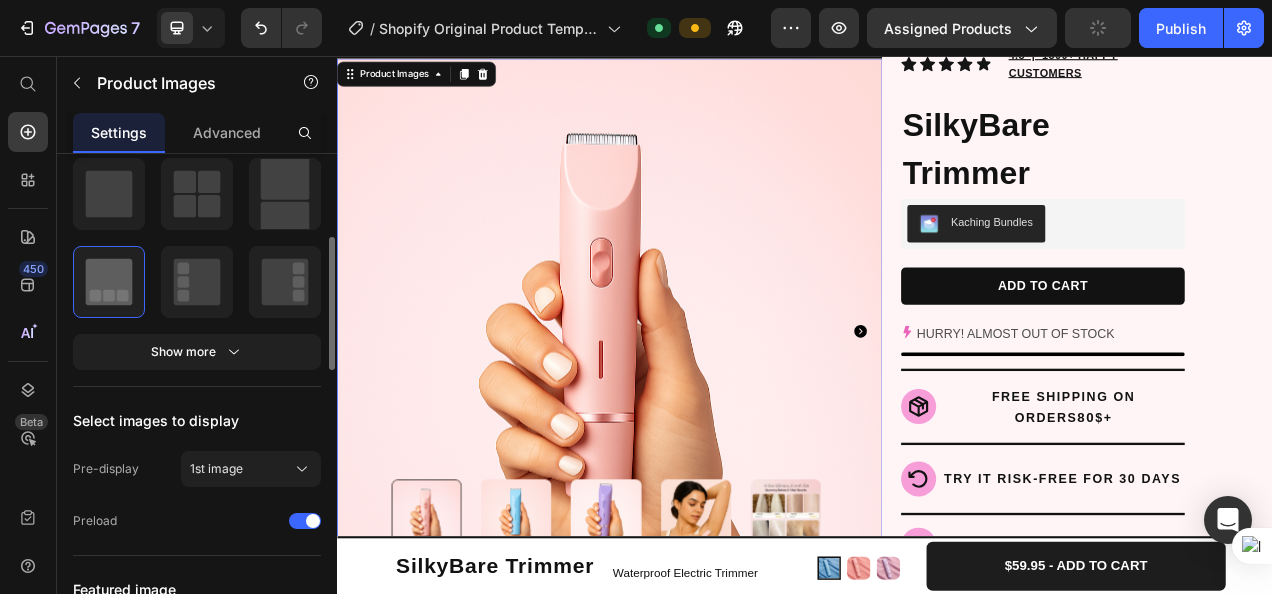 scroll, scrollTop: 0, scrollLeft: 0, axis: both 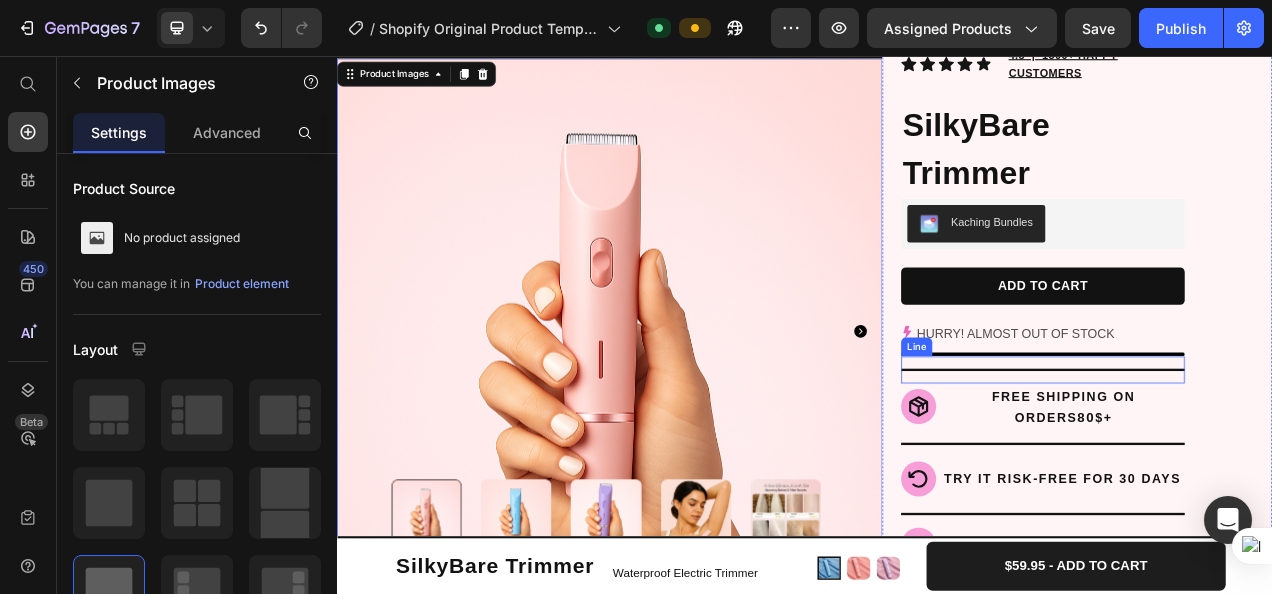 click on "HURRY! ALMOST OUT OF STOCK" at bounding box center [1243, 420] 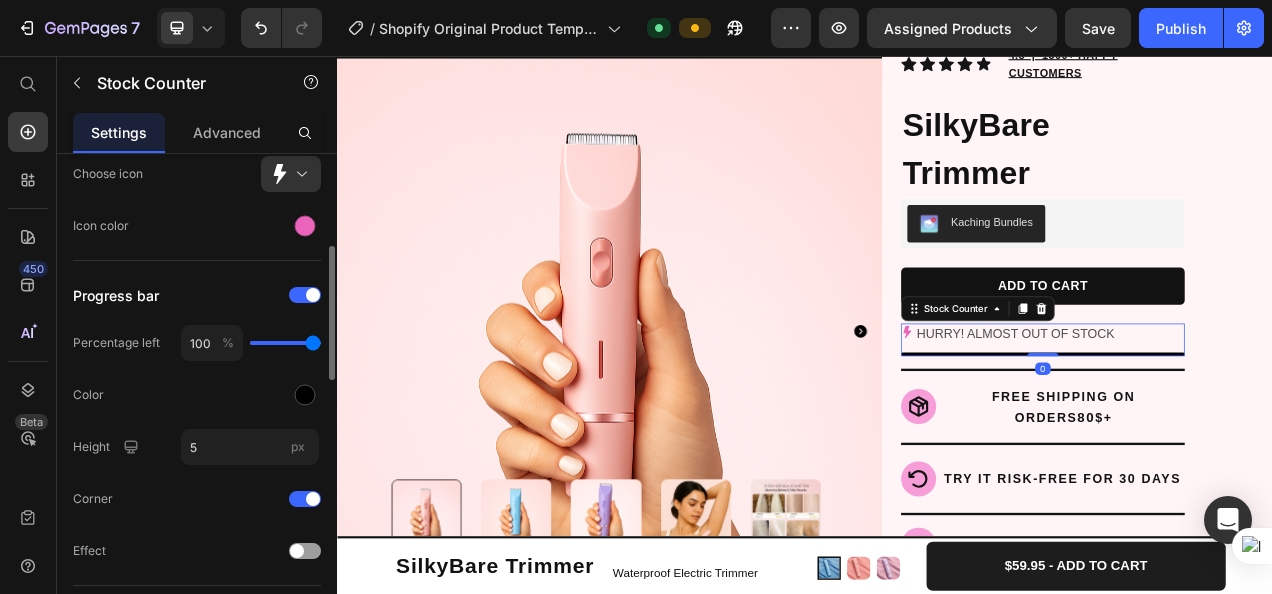 scroll, scrollTop: 354, scrollLeft: 0, axis: vertical 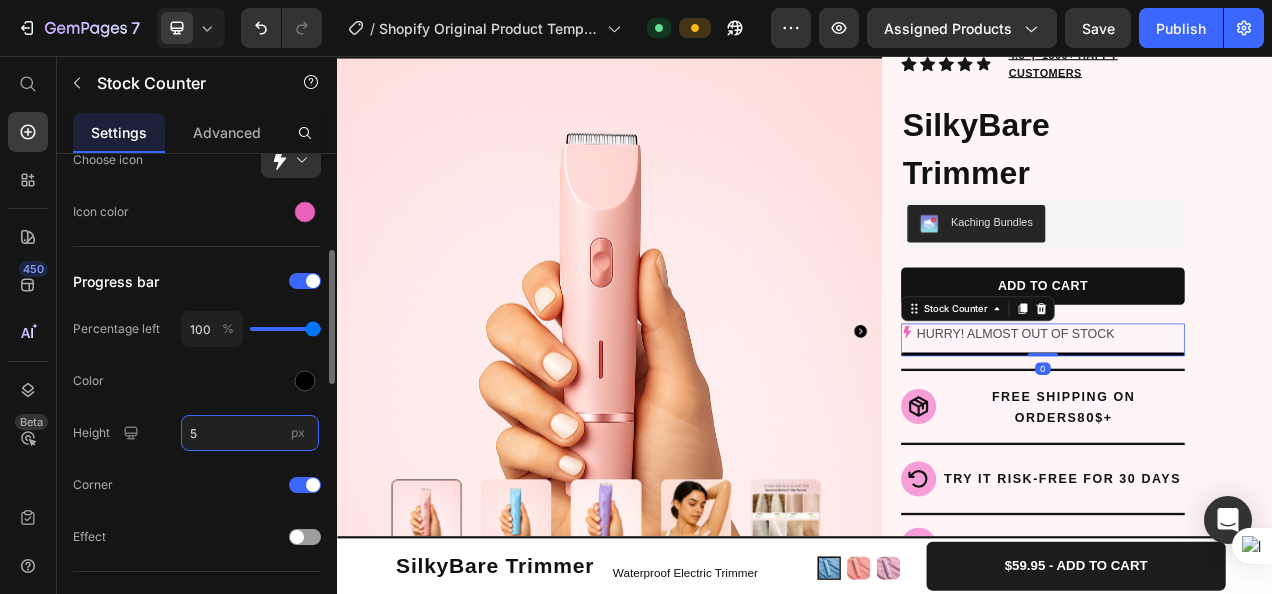 click on "5" at bounding box center [250, 433] 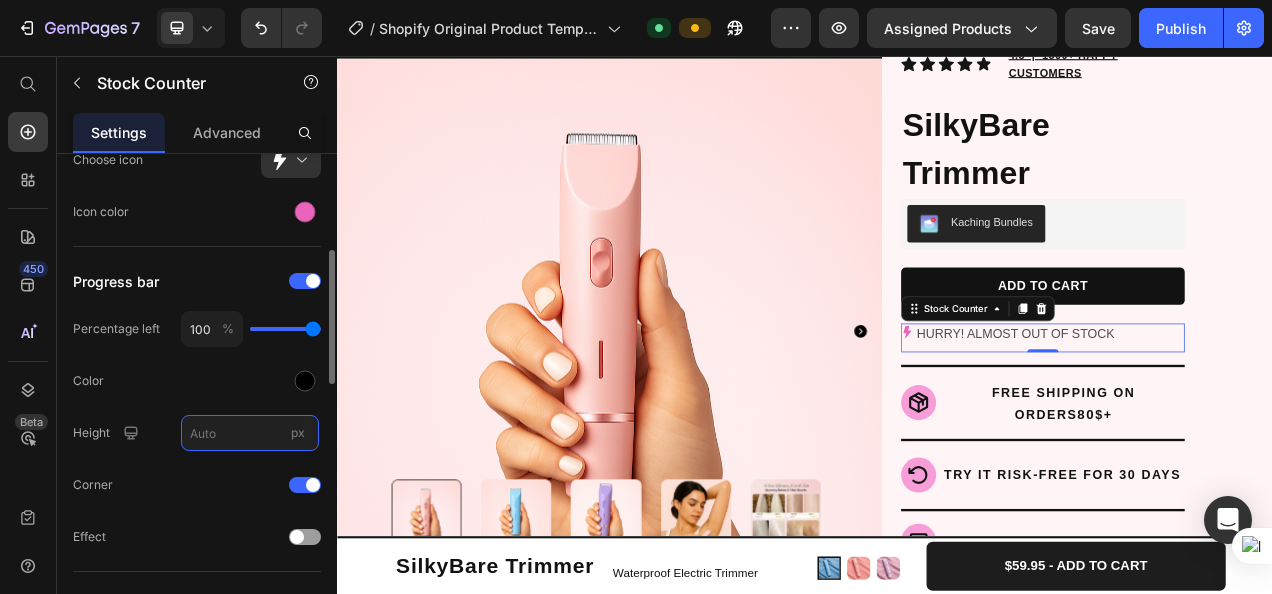 type on "3" 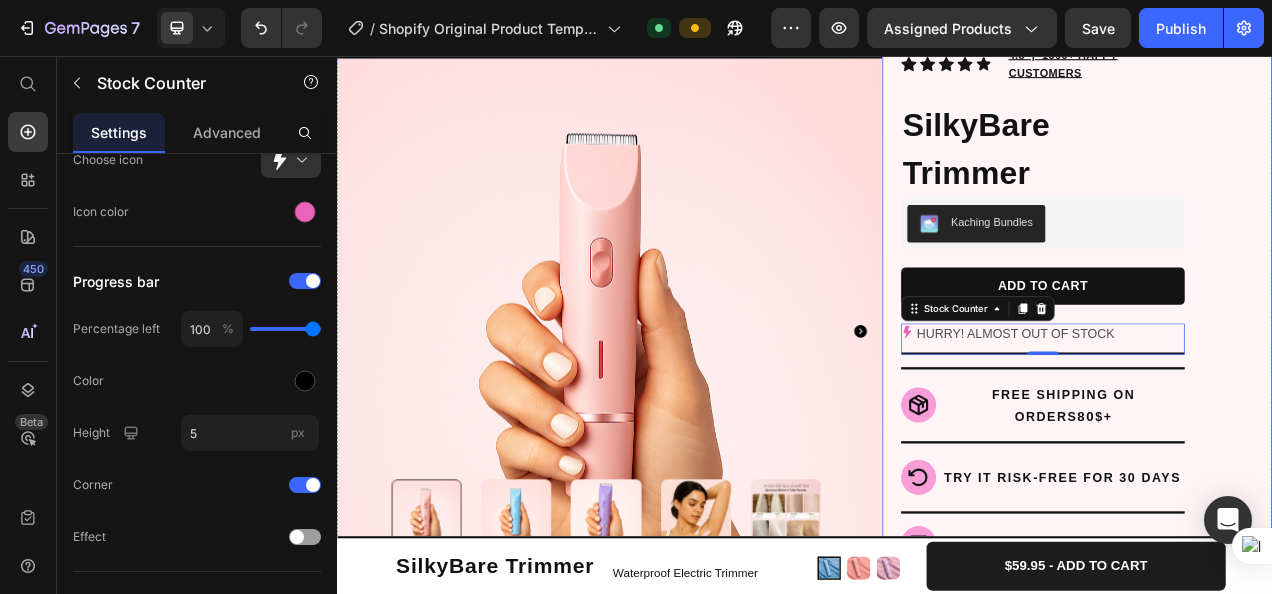 click on "Icon Icon Icon Icon
Icon Icon List Hoz 4.8  |  1500+ HAPPY CUSTOMERS Text block Row SilkyBare Trimmer Product Title Kaching Bundles Kaching Bundles ADD TO CART Product Cart Button   HURRY! ALMOST OUT OF STOCK Stock Counter   0                Title Line
Icon FREE SHIPPING ON ORDERS  80 $+ Heading Row Row Row                Title Line
Icon TRY IT RISK-FREE FOR 30 DAYS Heading Row Row                Title Line
Icon 6 MONTHS WARRANTY Heading Row Row                Title Line
Publish the page to see the content.
Custom Code See what our customers have to say Heading
Publish the page to see the content.
Custom Code
Publish the page to see the content.
Custom Code
Publish the page to see the content.
Custom Code
Publish the page to see the content.
Custom Code
Publish the page to see the content." at bounding box center (1287, 621) 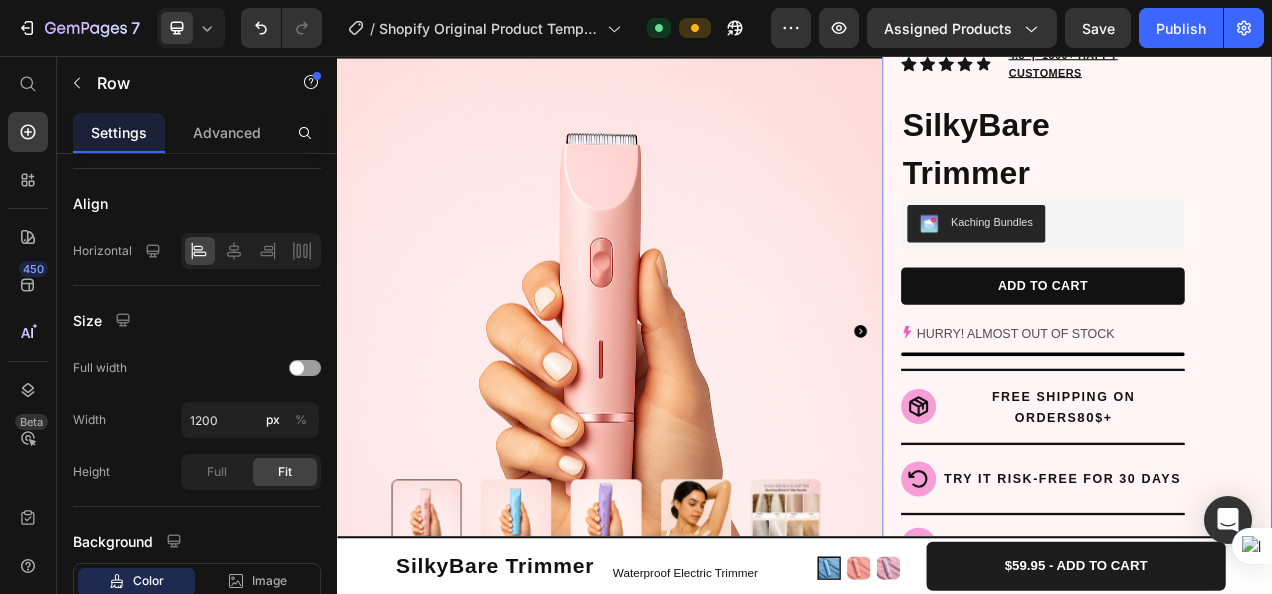 scroll, scrollTop: 0, scrollLeft: 0, axis: both 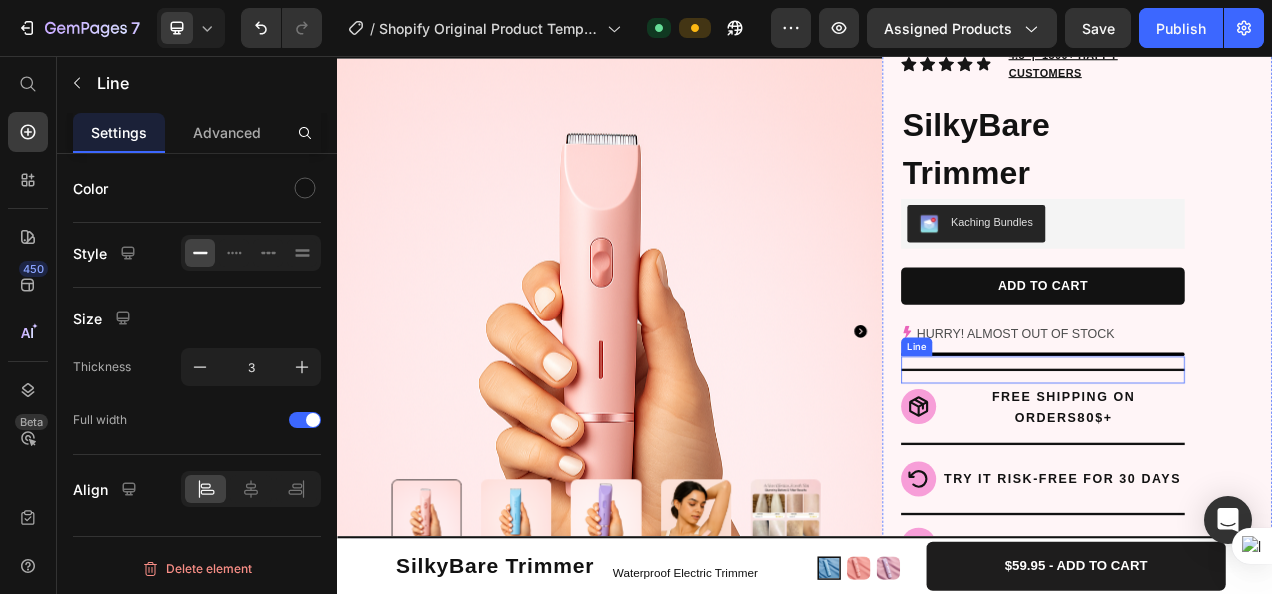 click on "Title Line" at bounding box center (1243, 458) 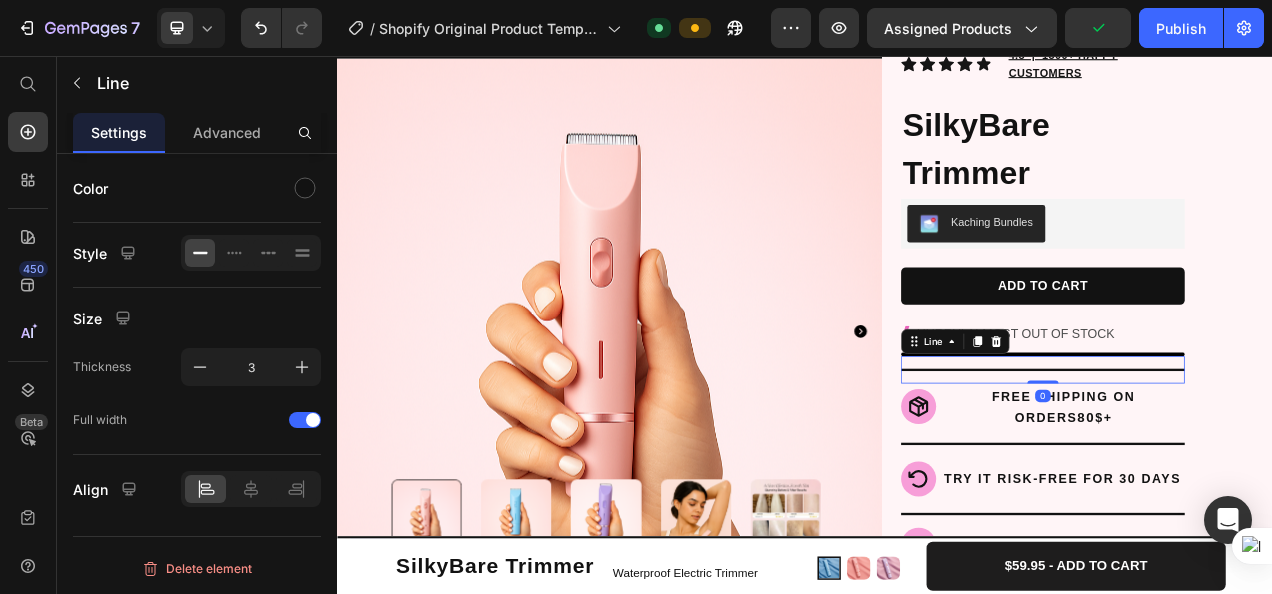 click on "Title Line   0" at bounding box center [1243, 458] 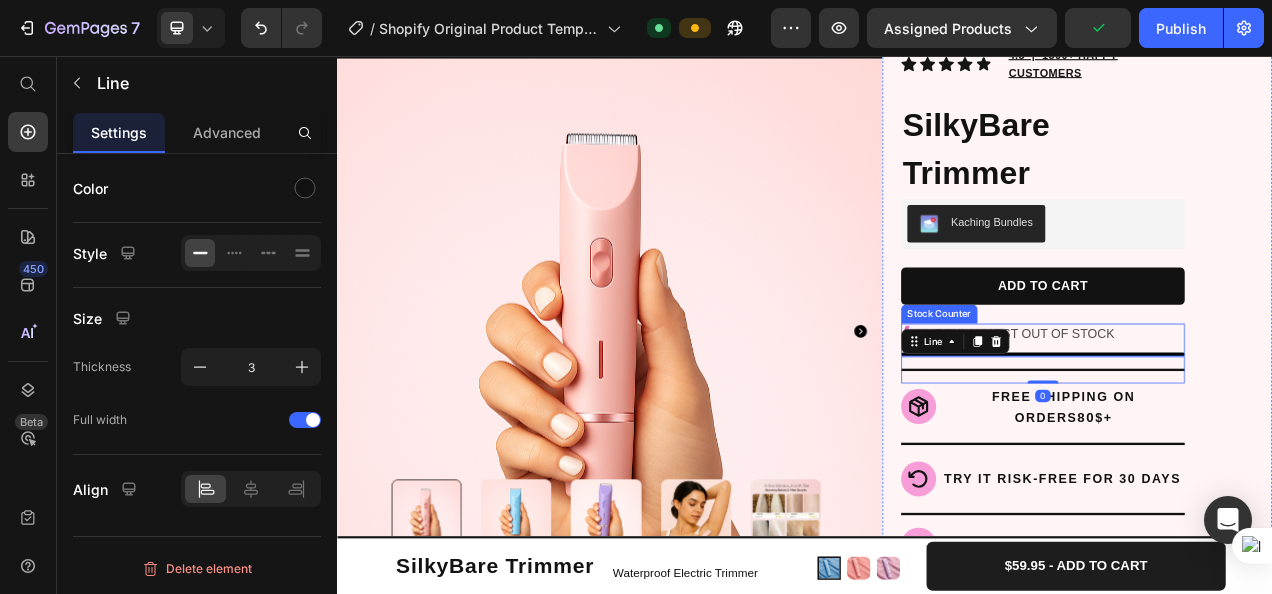 click on "HURRY! ALMOST OUT OF STOCK" at bounding box center (1208, 413) 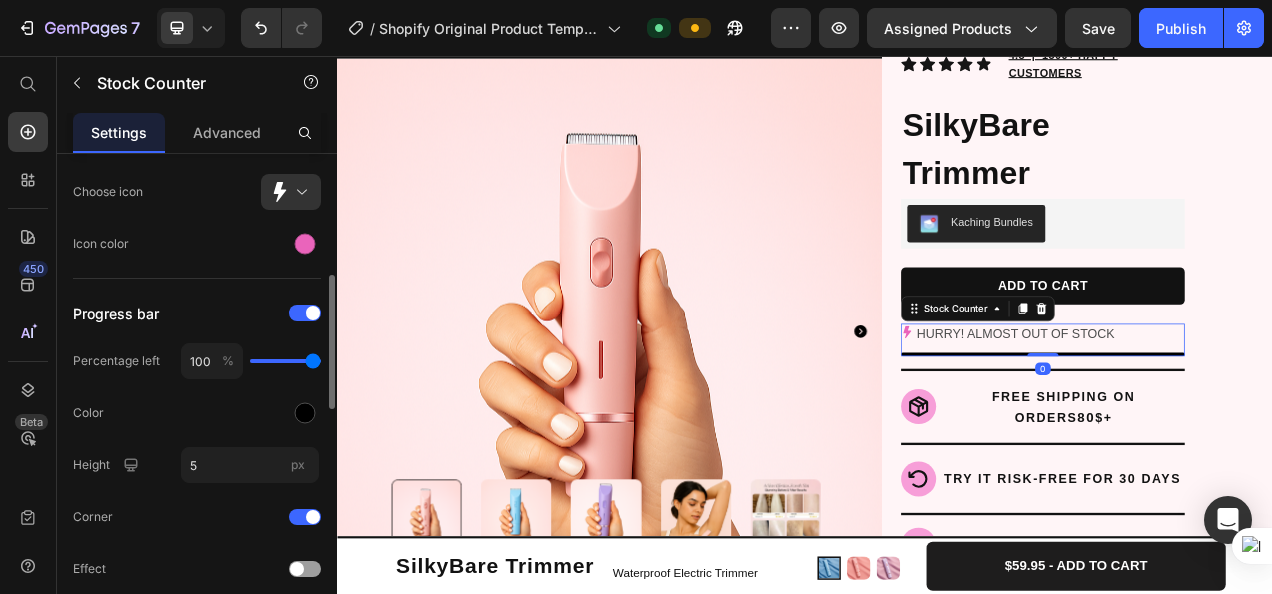scroll, scrollTop: 350, scrollLeft: 0, axis: vertical 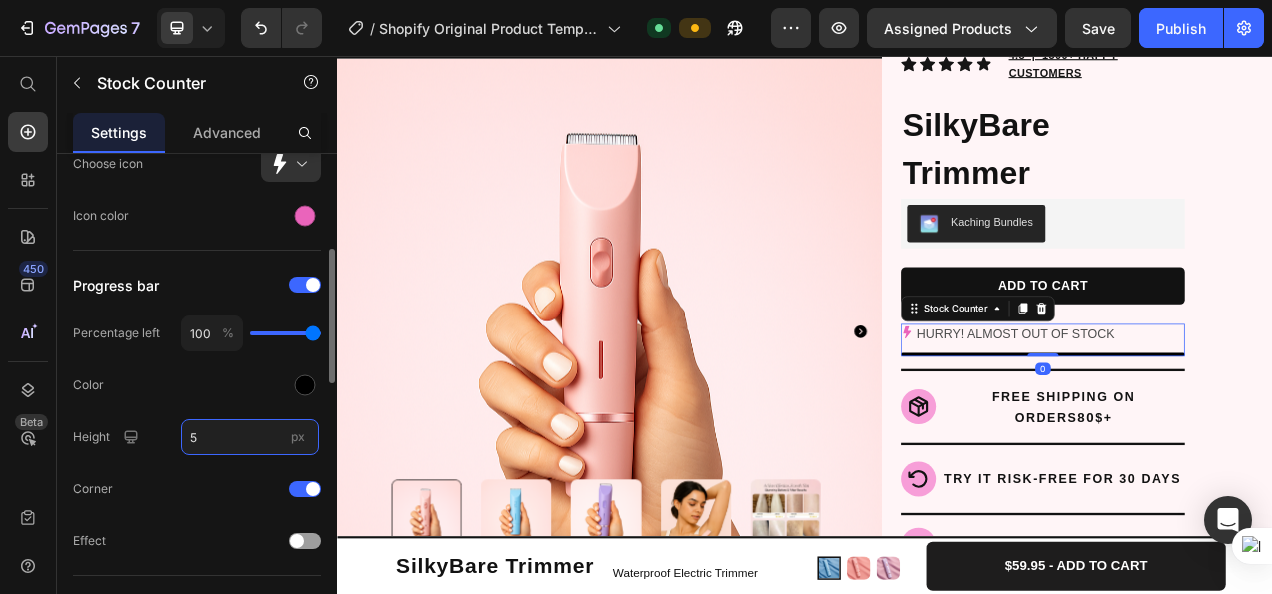 click on "5" at bounding box center [250, 437] 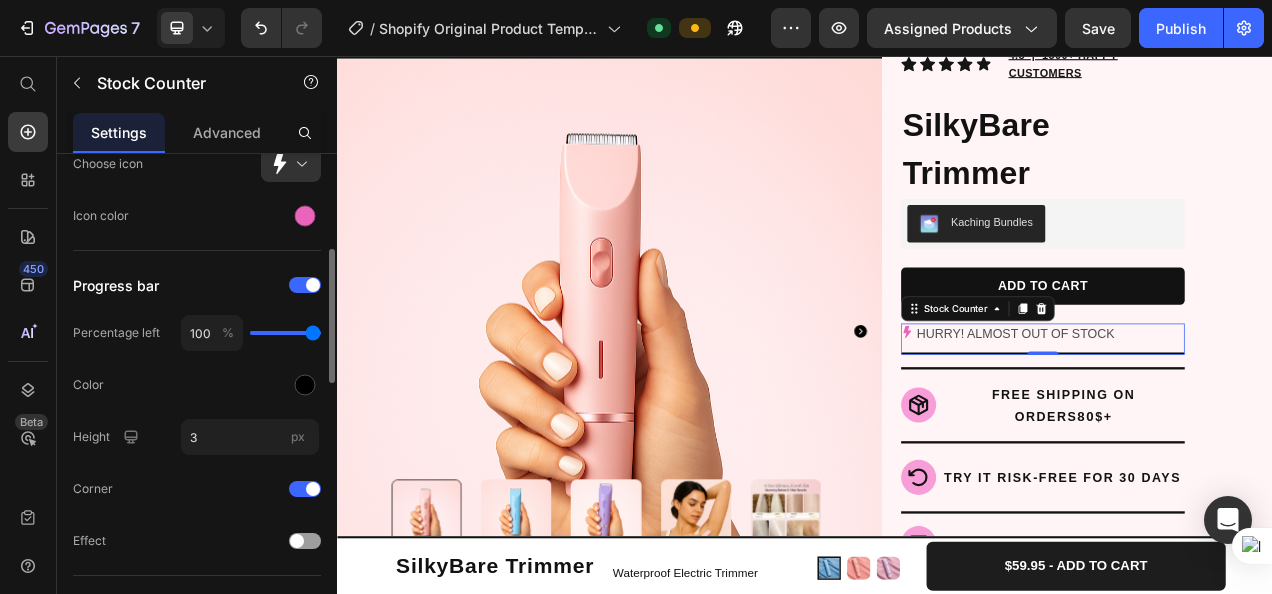 type on "5" 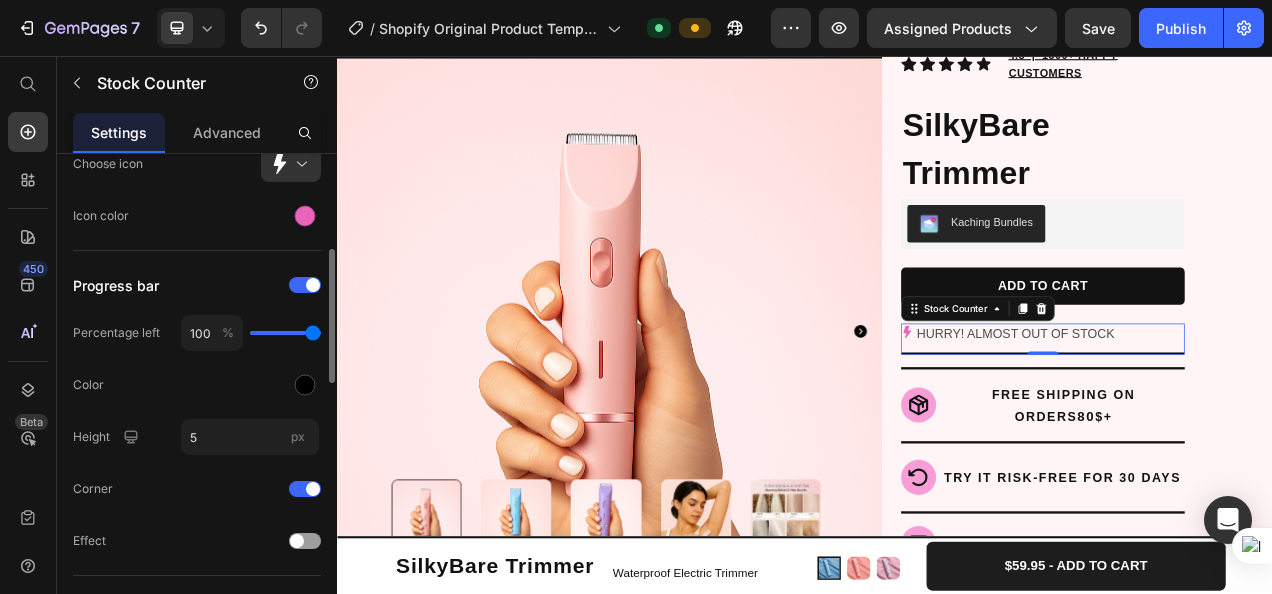 click on "Color" 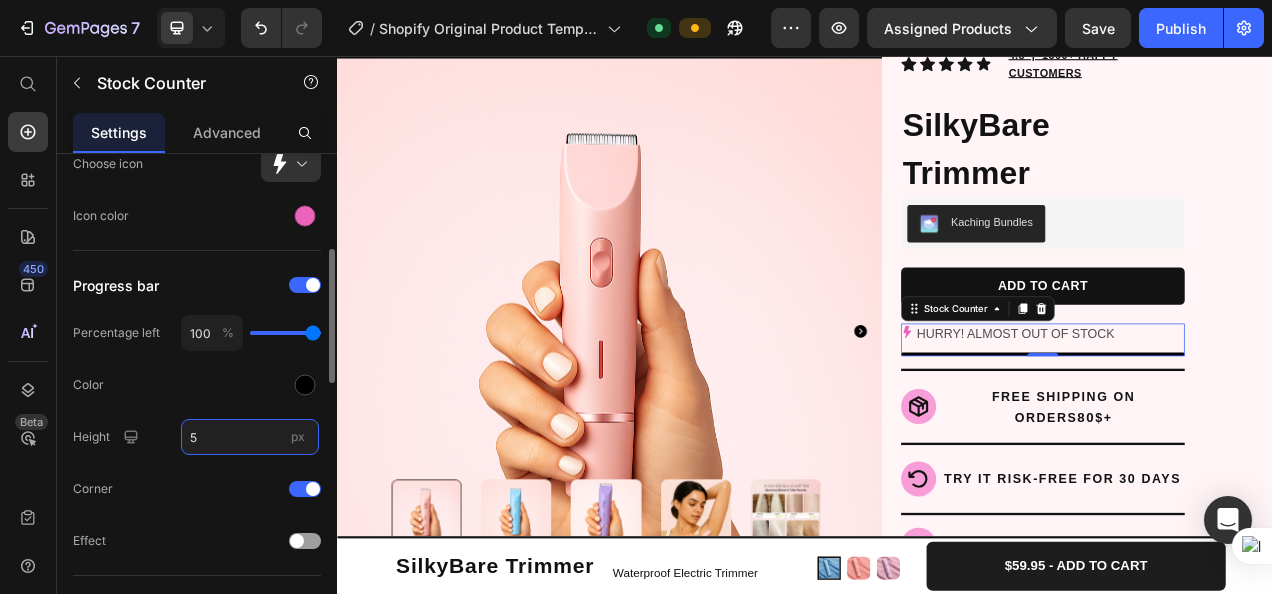 click on "5" at bounding box center (250, 437) 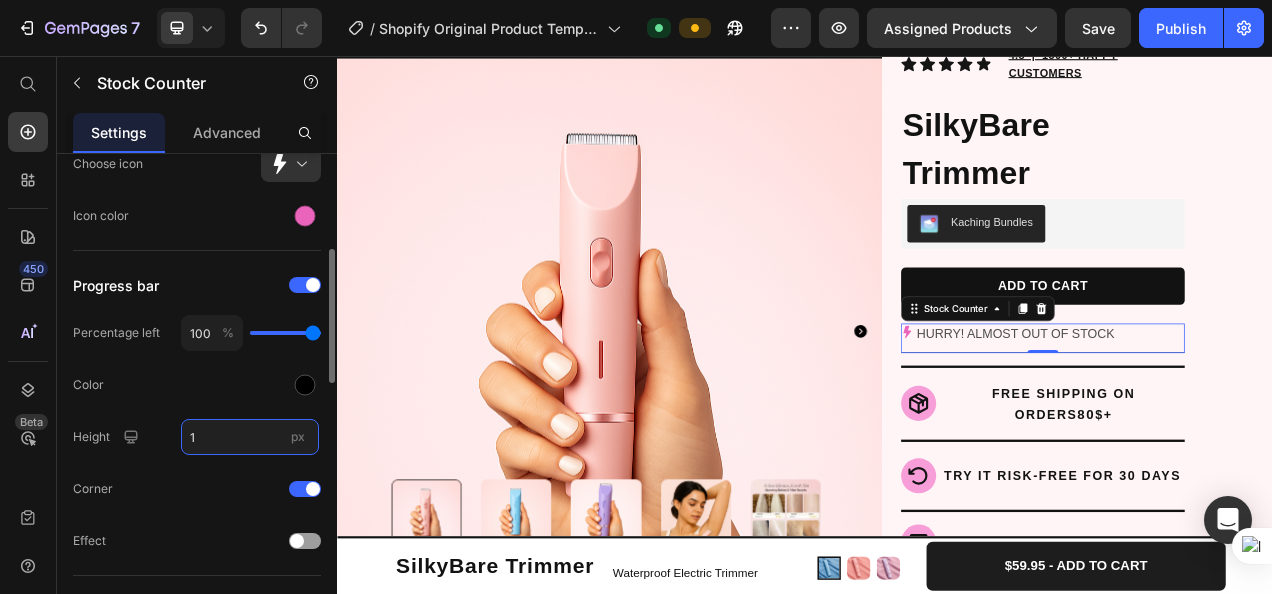 type on "10" 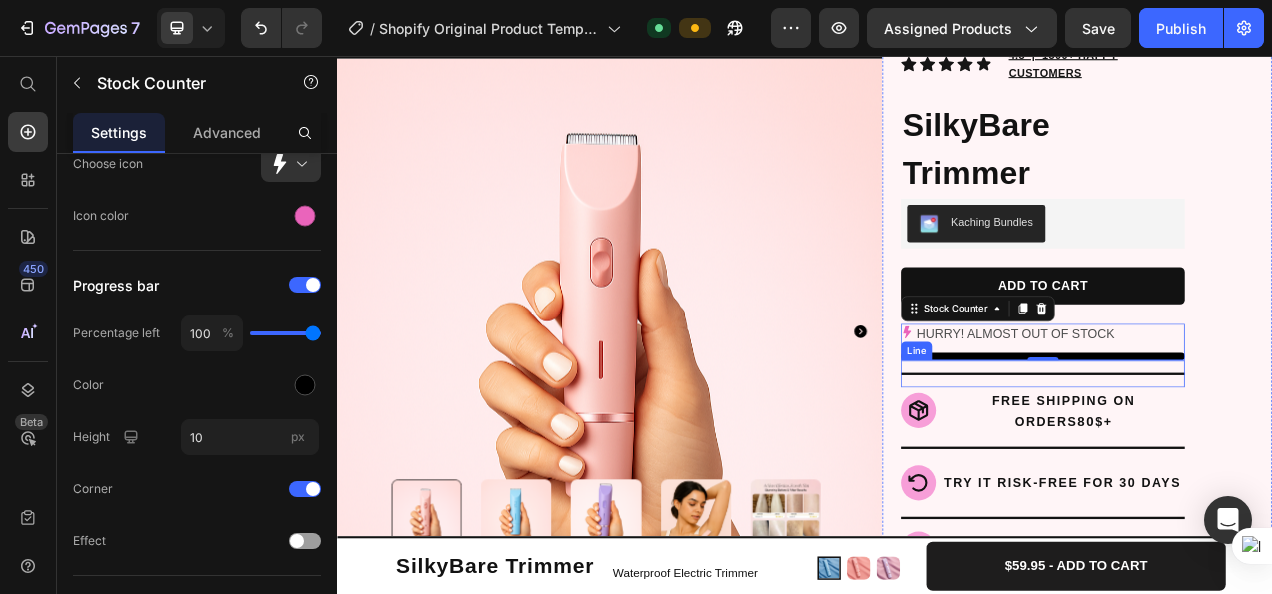 click on "Title Line" at bounding box center (1243, 463) 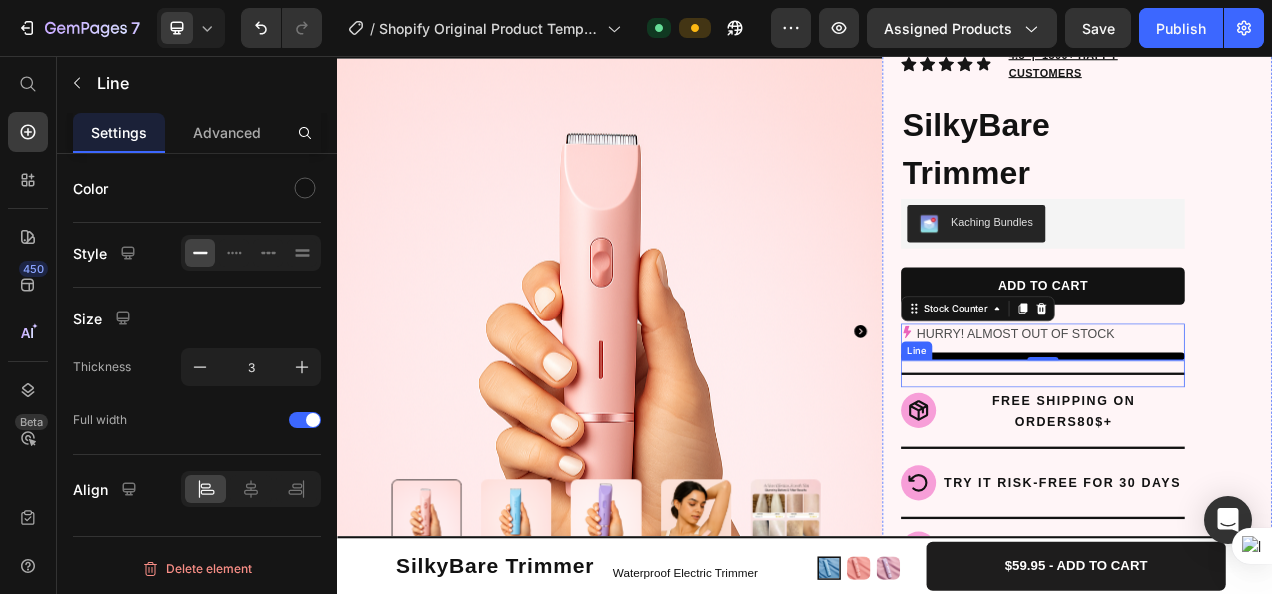 scroll, scrollTop: 0, scrollLeft: 0, axis: both 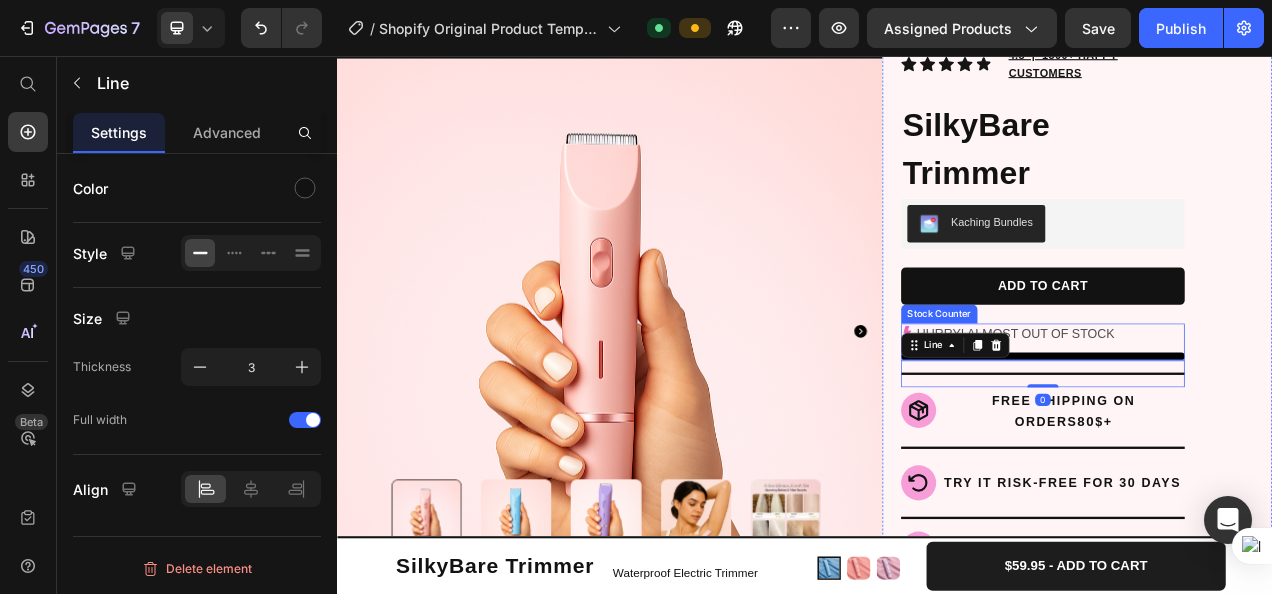 click at bounding box center [1243, 441] 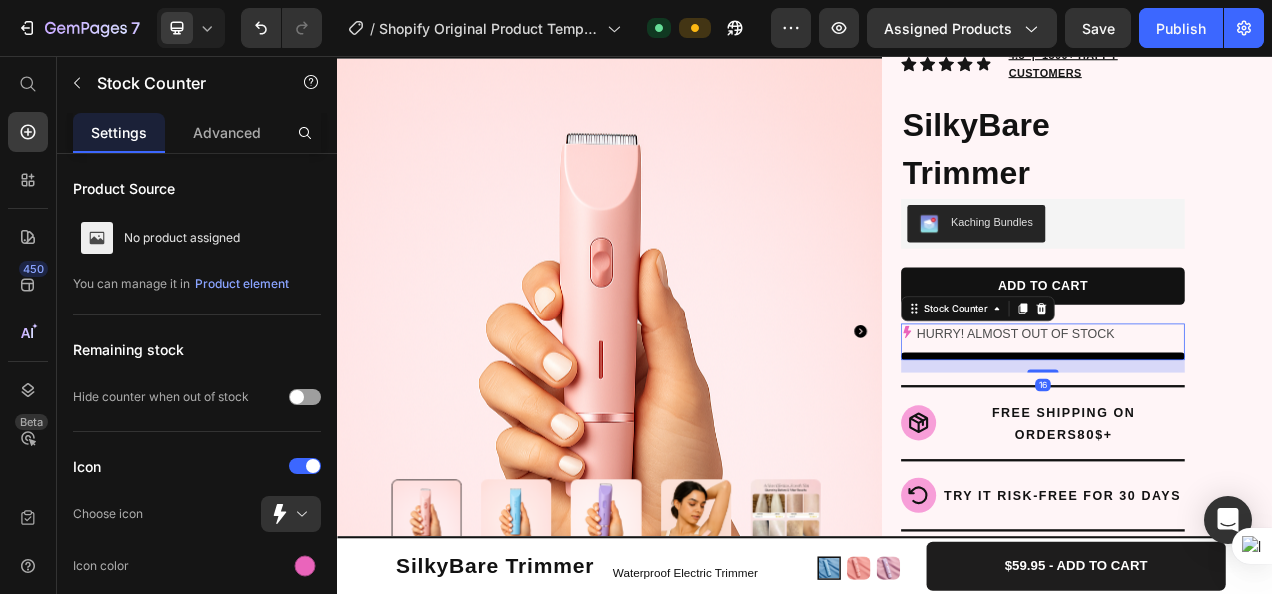 drag, startPoint x: 1233, startPoint y: 441, endPoint x: 1253, endPoint y: 457, distance: 25.612497 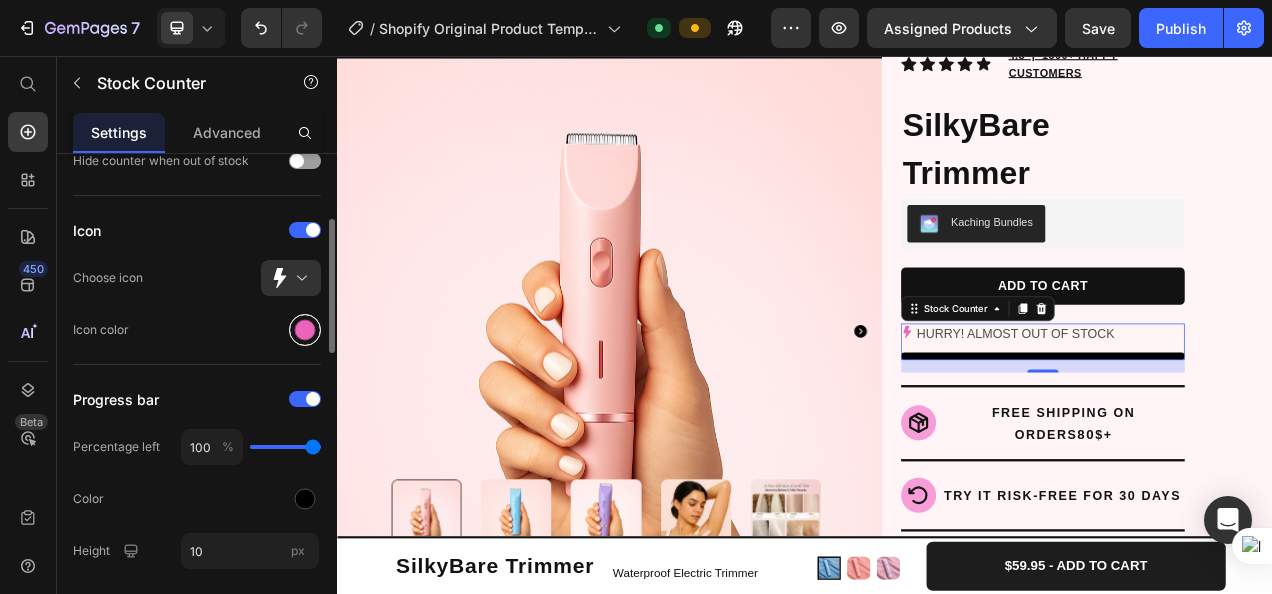 scroll, scrollTop: 238, scrollLeft: 0, axis: vertical 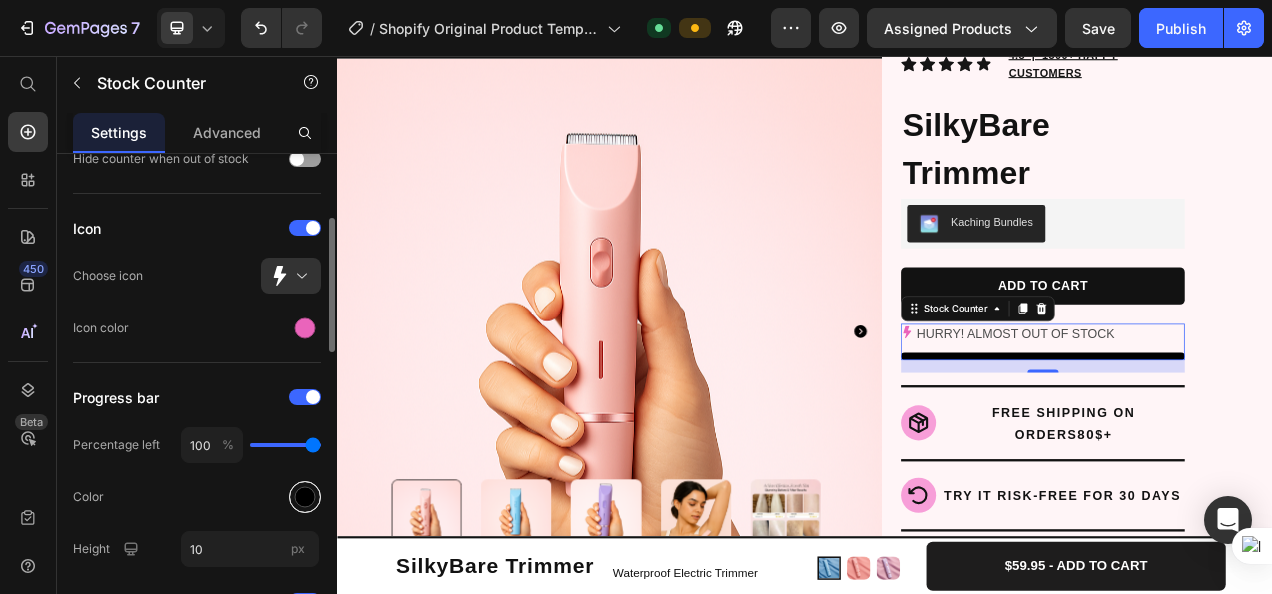 click at bounding box center [305, 497] 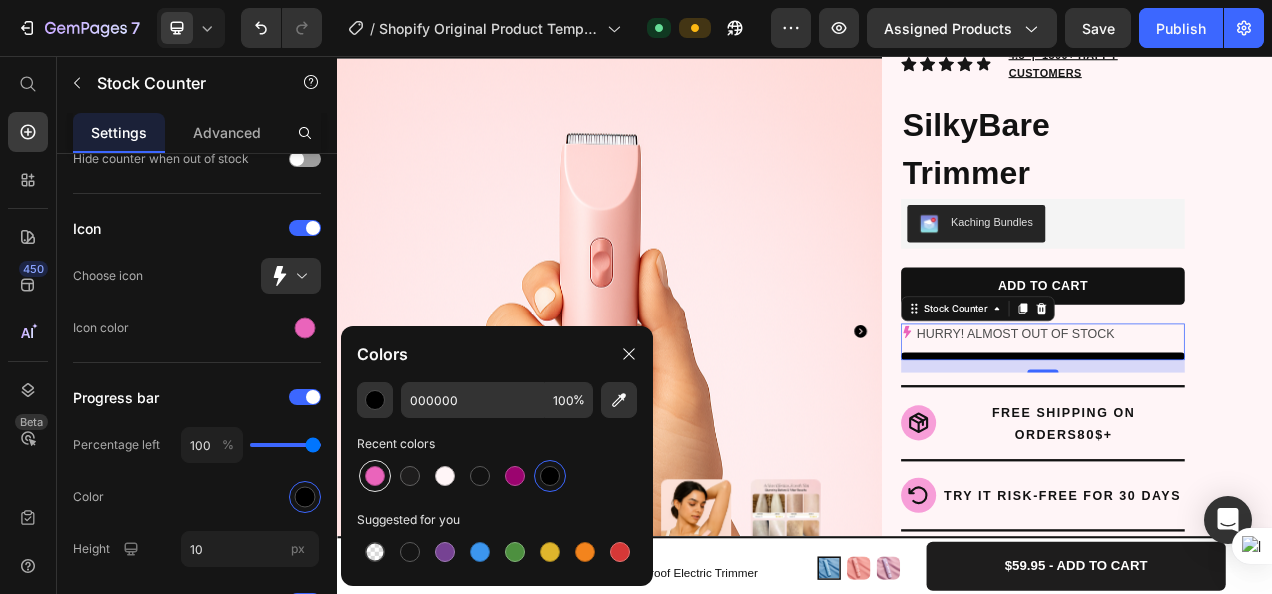 click at bounding box center [375, 476] 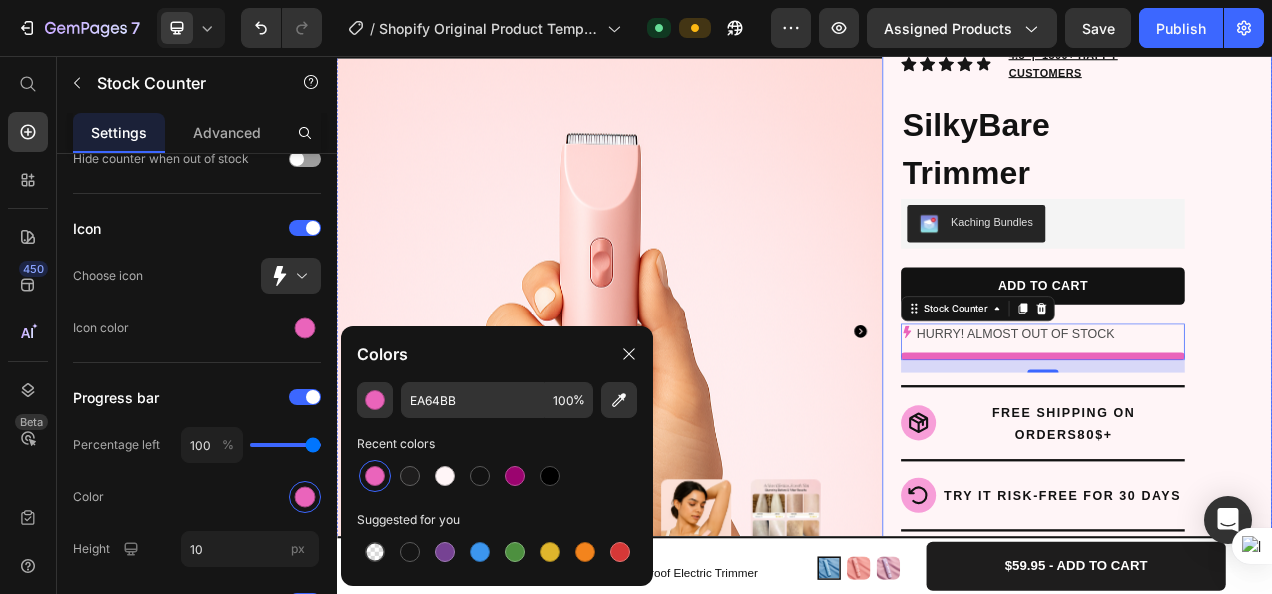 click on "Icon Icon Icon Icon
Icon Icon List Hoz 4.8  |  1500+ HAPPY CUSTOMERS Text block Row SilkyBare Trimmer Product Title Kaching Bundles Kaching Bundles ADD TO CART Product Cart Button   HURRY! ALMOST OUT OF STOCK Stock Counter   16                Title Line
Icon FREE SHIPPING ON ORDERS  80 $+ Heading Row Row Row                Title Line
Icon TRY IT RISK-FREE FOR 30 DAYS Heading Row Row                Title Line
Icon 6 MONTHS WARRANTY Heading Row Row                Title Line
Publish the page to see the content.
Custom Code See what our customers have to say Heading
Publish the page to see the content.
Custom Code
Publish the page to see the content.
Custom Code
Publish the page to see the content.
Custom Code
Publish the page to see the content.
Custom Code
Publish the page to see the content." at bounding box center (1287, 632) 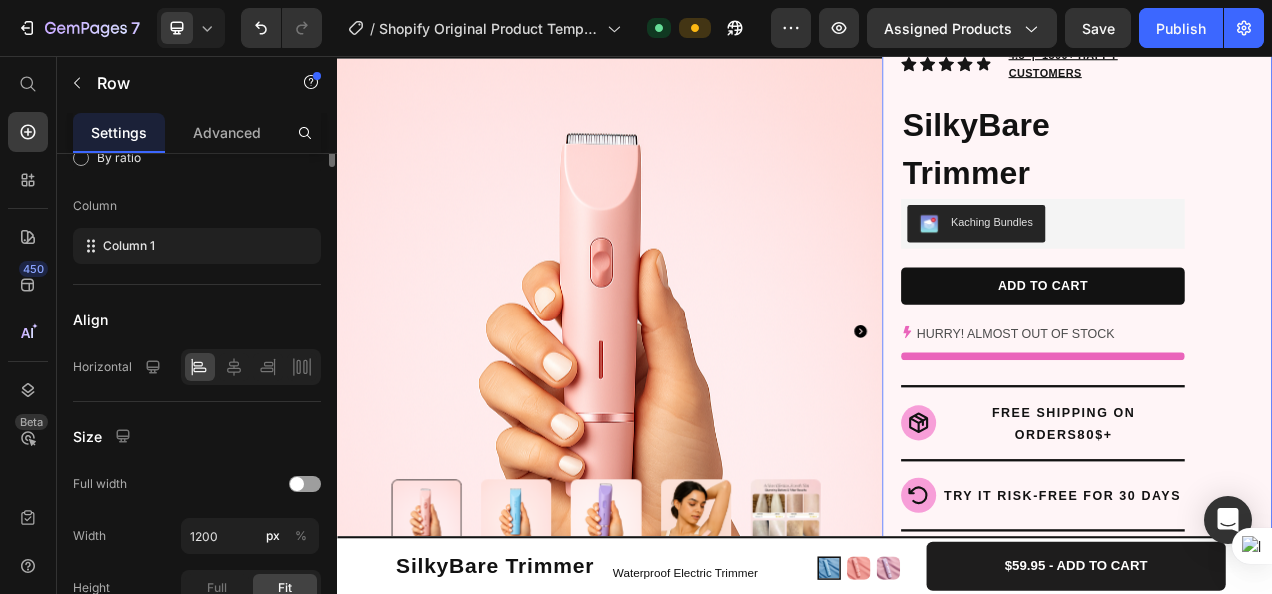 scroll, scrollTop: 0, scrollLeft: 0, axis: both 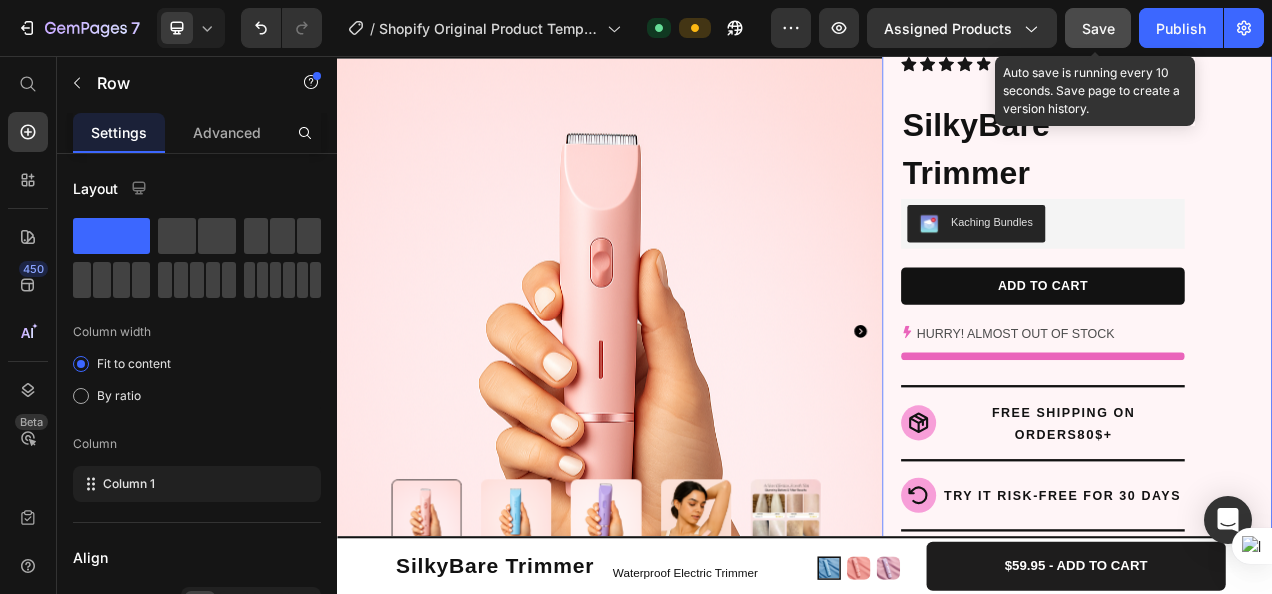 click on "Save" at bounding box center (1098, 28) 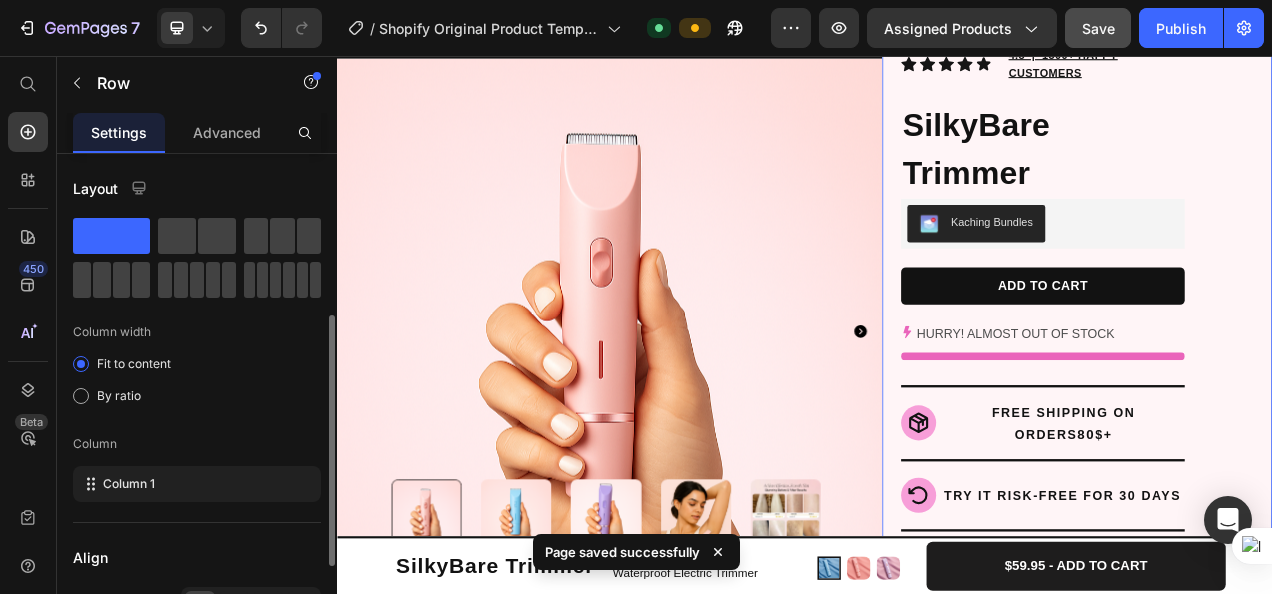 scroll, scrollTop: 156, scrollLeft: 0, axis: vertical 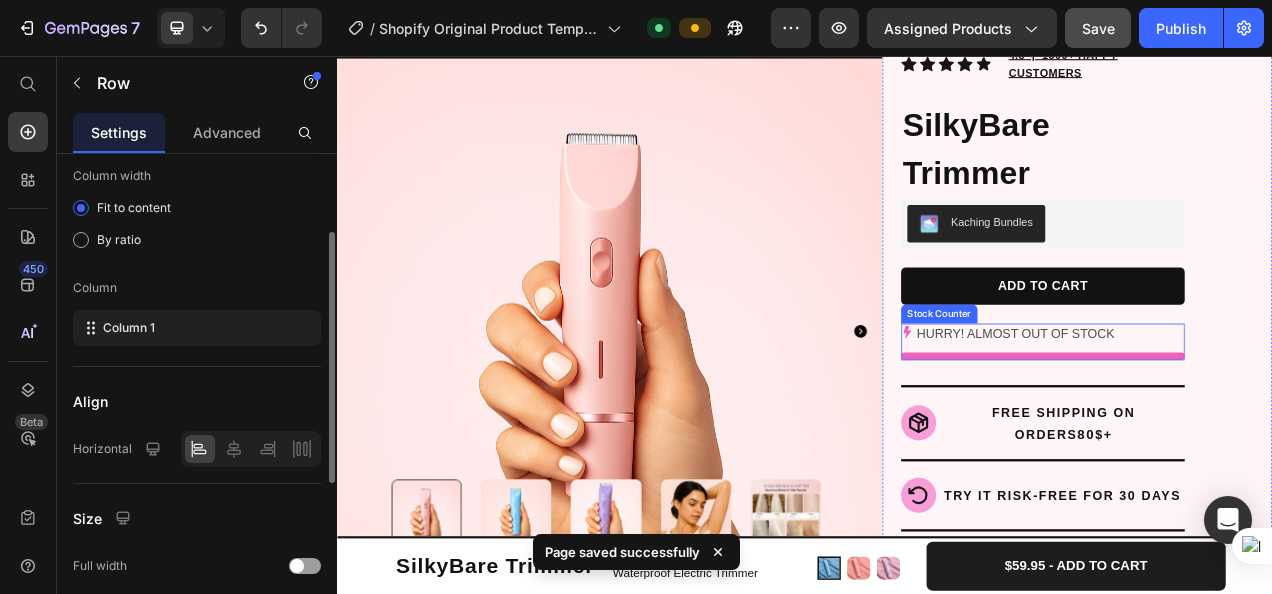 click on "HURRY! ALMOST OUT OF STOCK" at bounding box center (1208, 413) 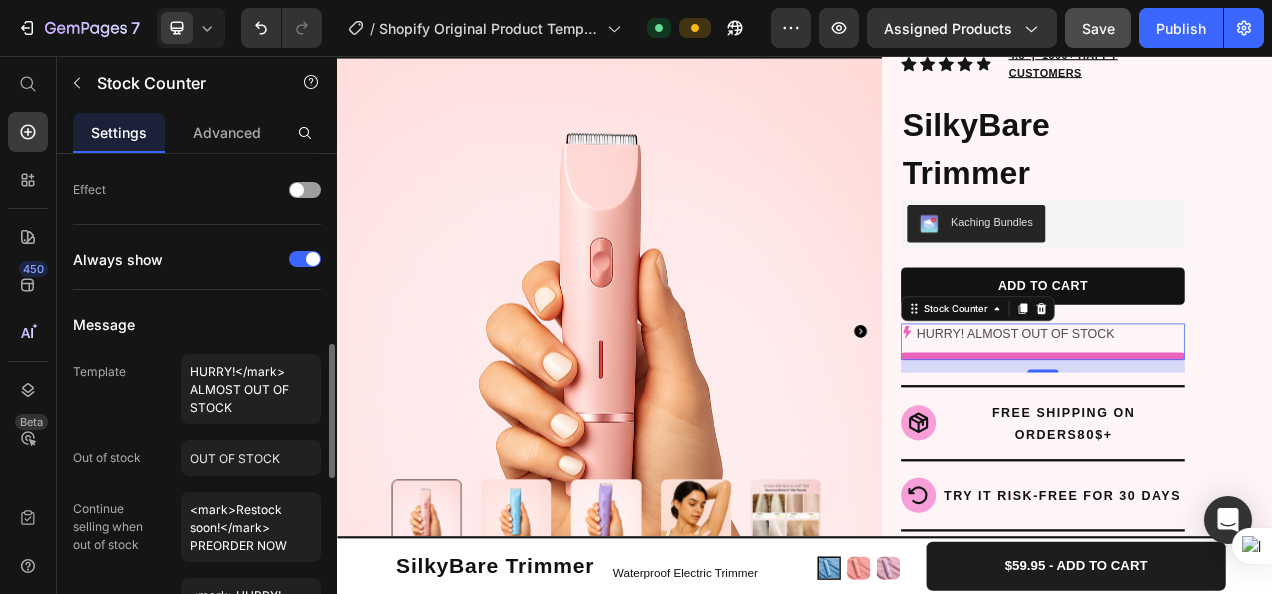 scroll, scrollTop: 702, scrollLeft: 0, axis: vertical 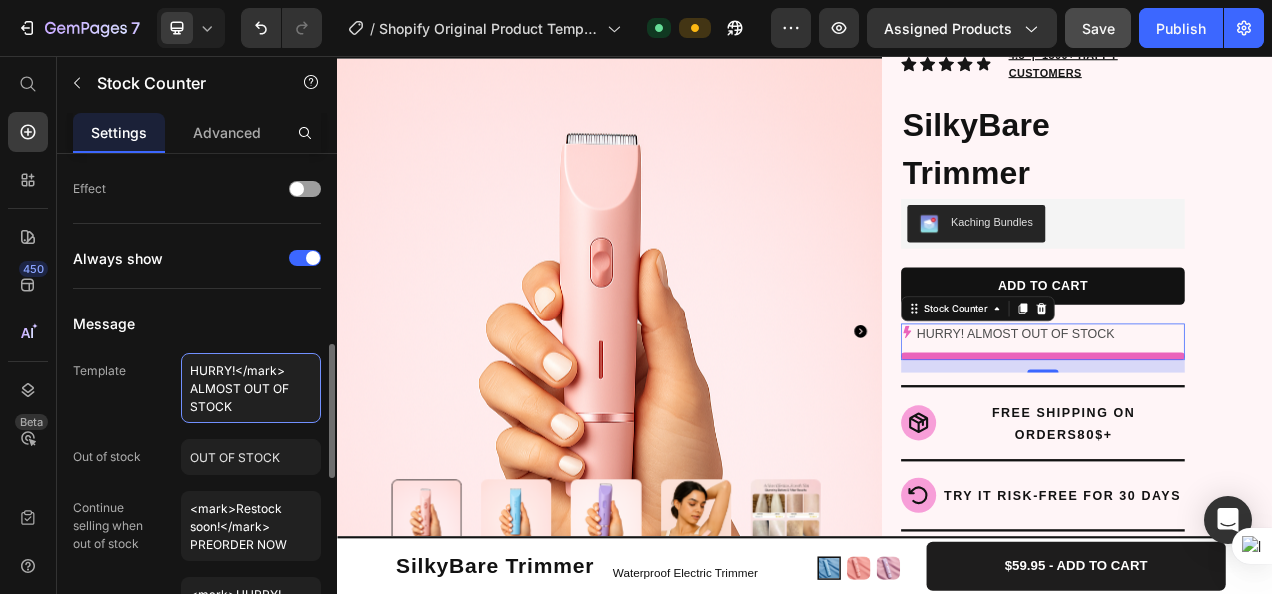 drag, startPoint x: 299, startPoint y: 368, endPoint x: 150, endPoint y: 362, distance: 149.12076 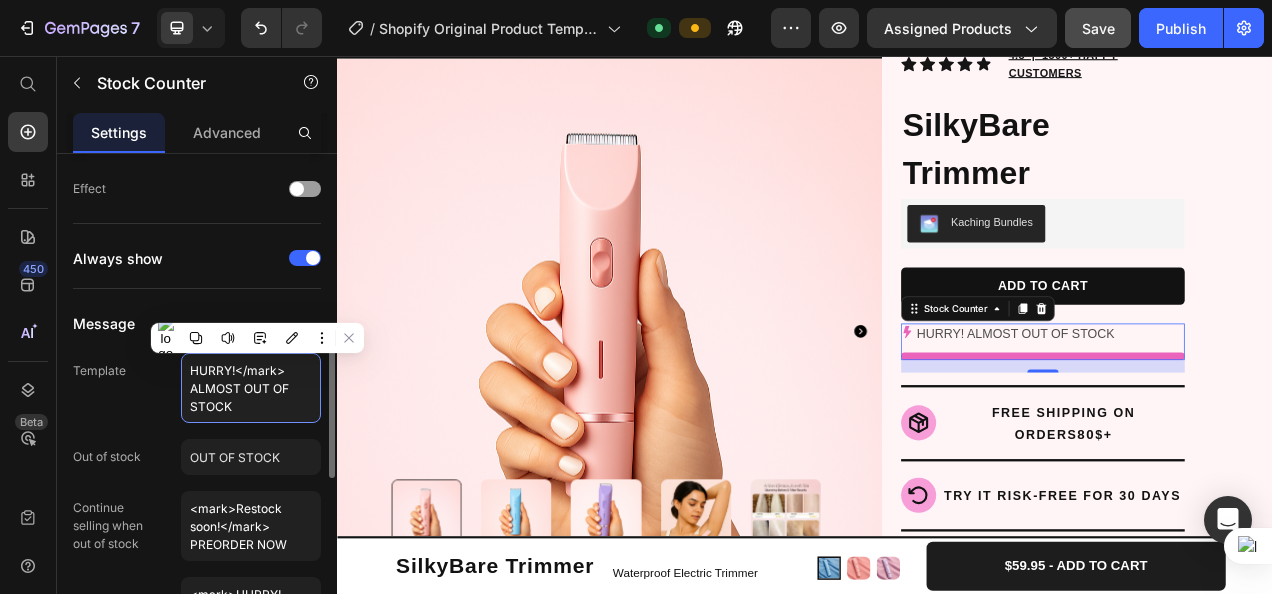 type on "ALMOST OUT OF STOCK" 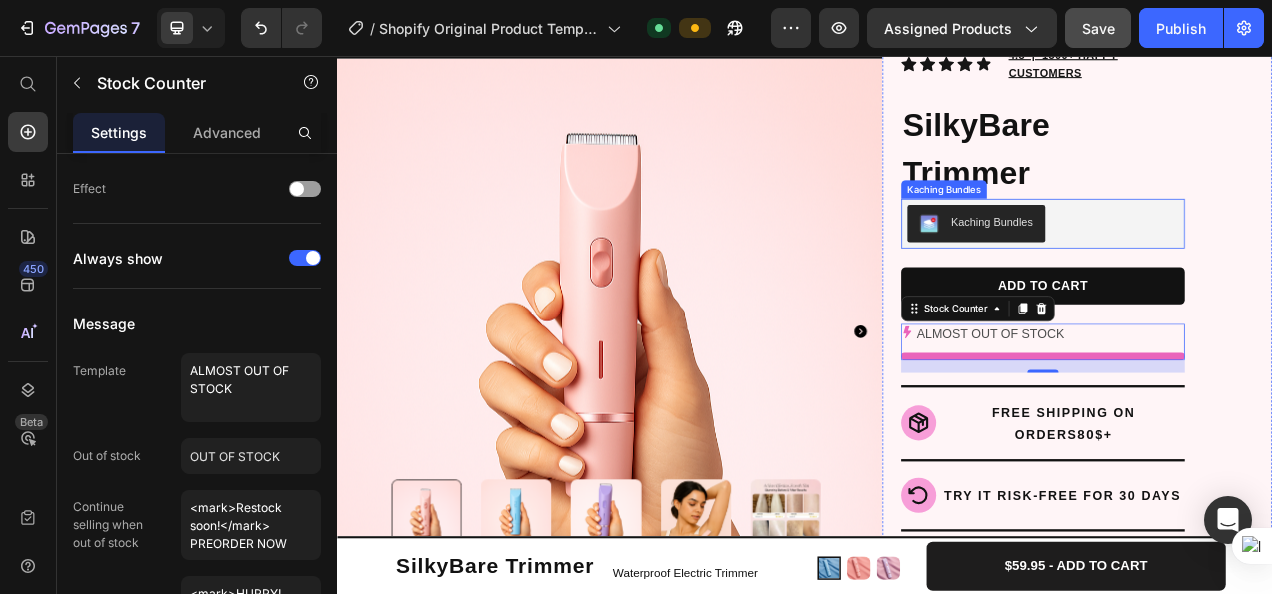 click on "Icon Icon Icon Icon
Icon Icon List Hoz 4.8  |  1500+ HAPPY CUSTOMERS Text block Row SilkyBare Trimmer Product Title Kaching Bundles Kaching Bundles ADD TO CART Product Cart Button   ALMOST OUT OF STOCK Stock Counter   16                Title Line
Icon FREE SHIPPING ON ORDERS  80 $+ Heading Row Row Row                Title Line
Icon TRY IT RISK-FREE FOR 30 DAYS Heading Row Row                Title Line
Icon 6 MONTHS WARRANTY Heading Row Row                Title Line
Publish the page to see the content.
Custom Code See what our customers have to say Heading
Publish the page to see the content.
Custom Code
Publish the page to see the content.
Custom Code
Publish the page to see the content.
Custom Code
Publish the page to see the content.
Custom Code
Publish the page to see the content.
Row" at bounding box center (1287, 632) 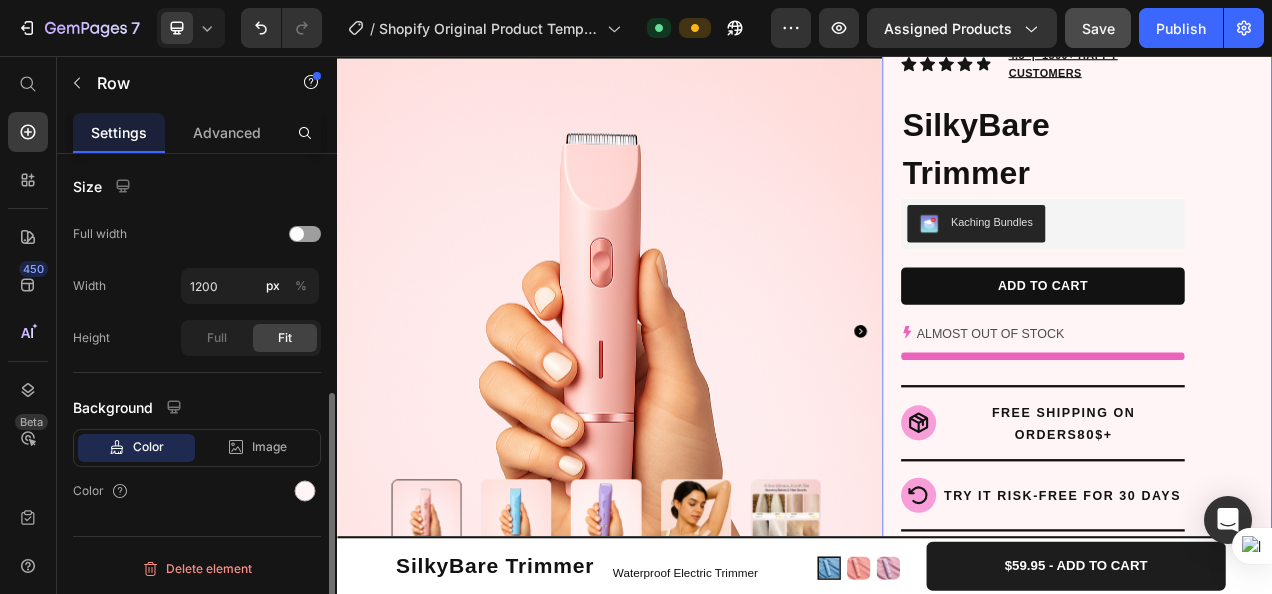 scroll, scrollTop: 0, scrollLeft: 0, axis: both 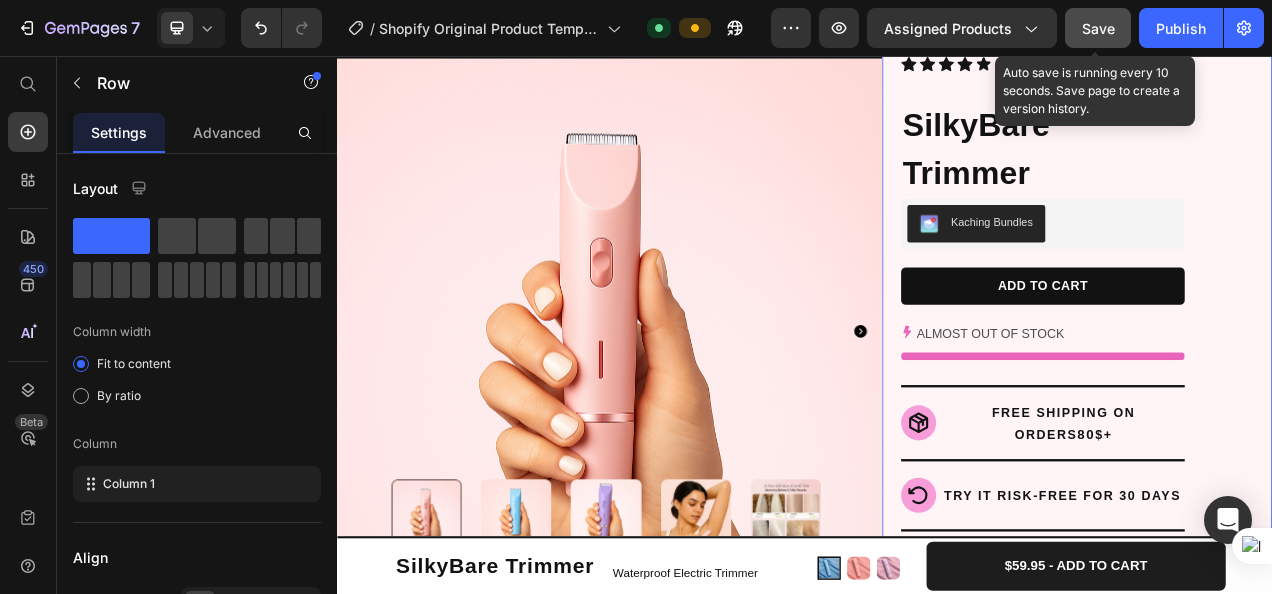 click on "Save" at bounding box center (1098, 28) 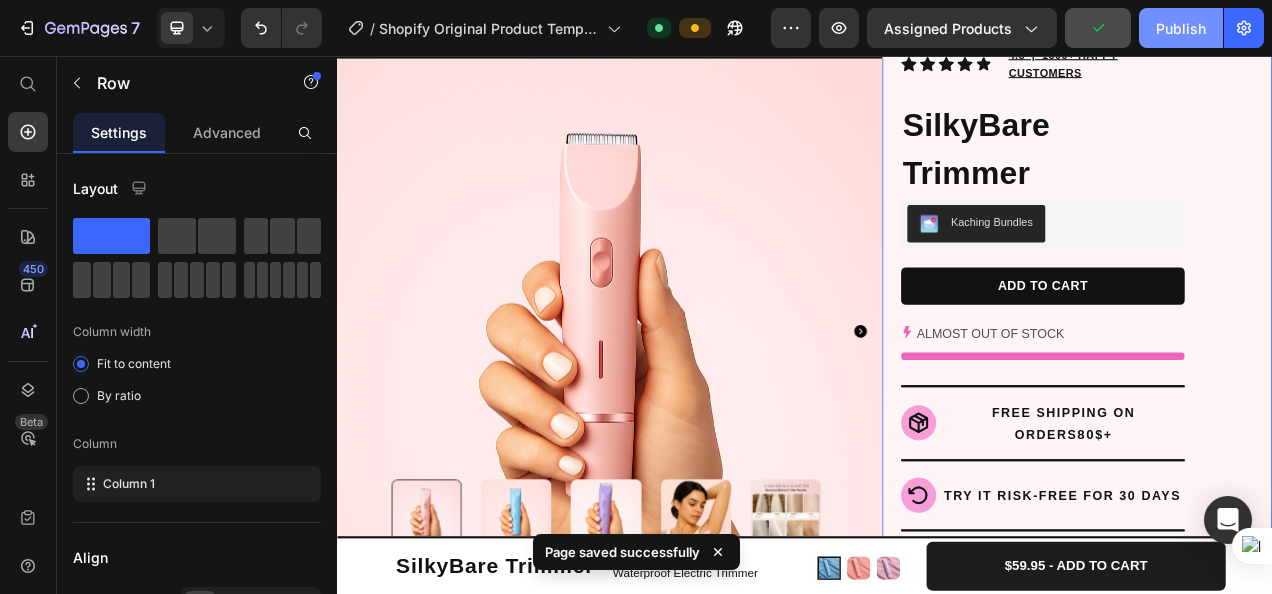 click on "Publish" at bounding box center [1181, 28] 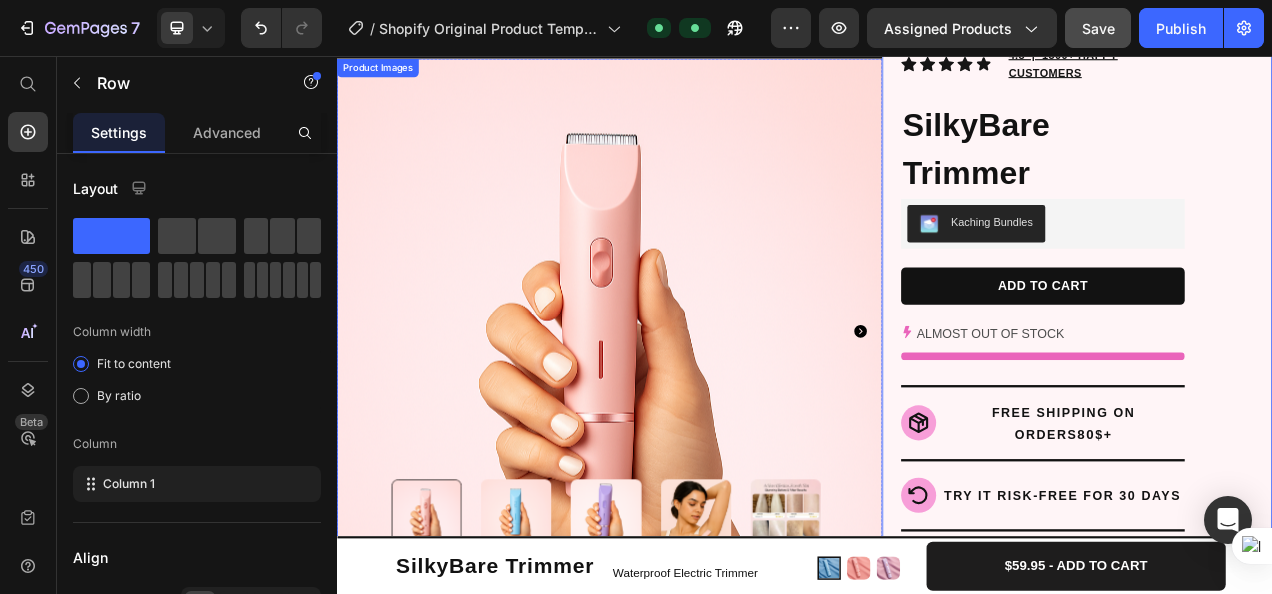 scroll, scrollTop: 0, scrollLeft: 0, axis: both 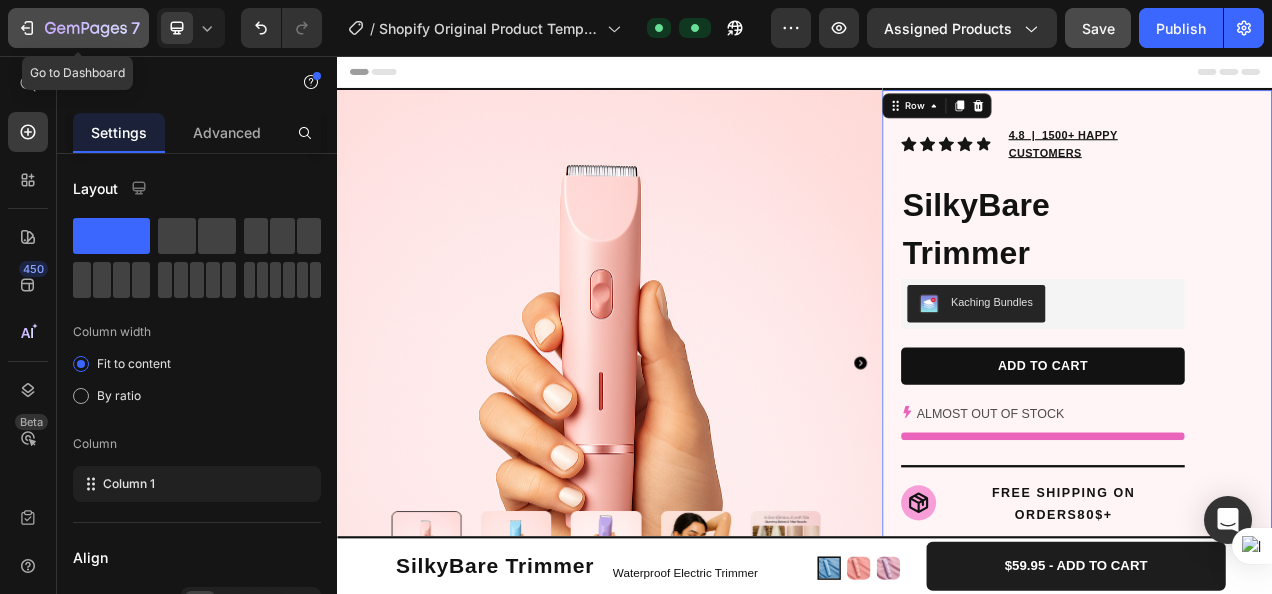 click 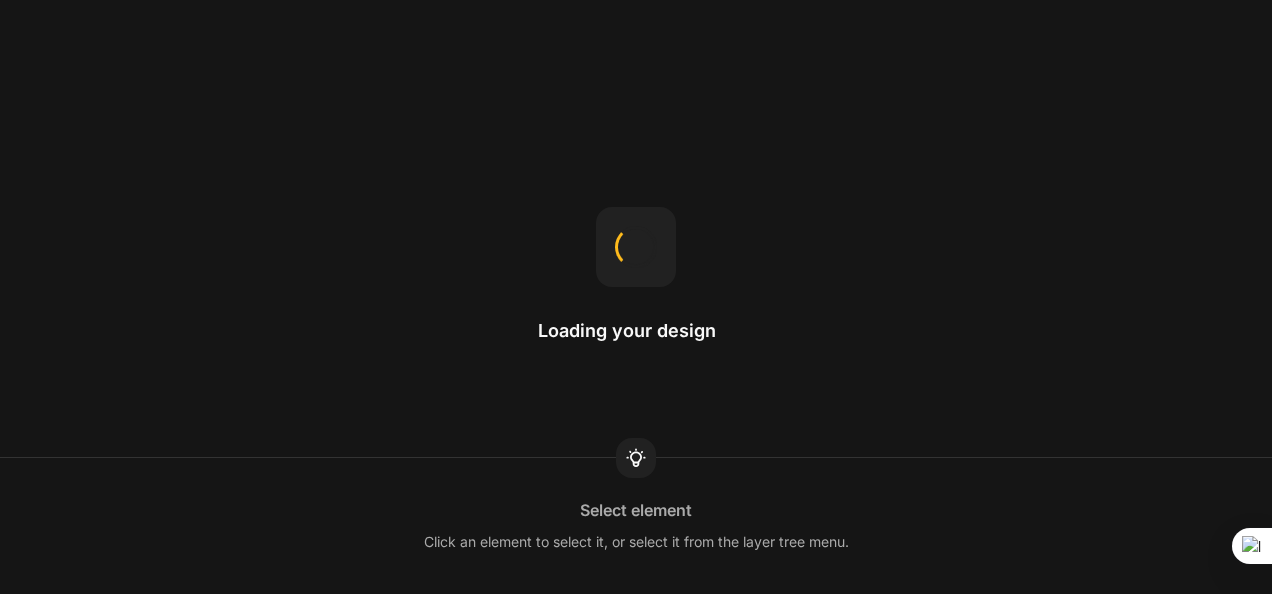 scroll, scrollTop: 0, scrollLeft: 0, axis: both 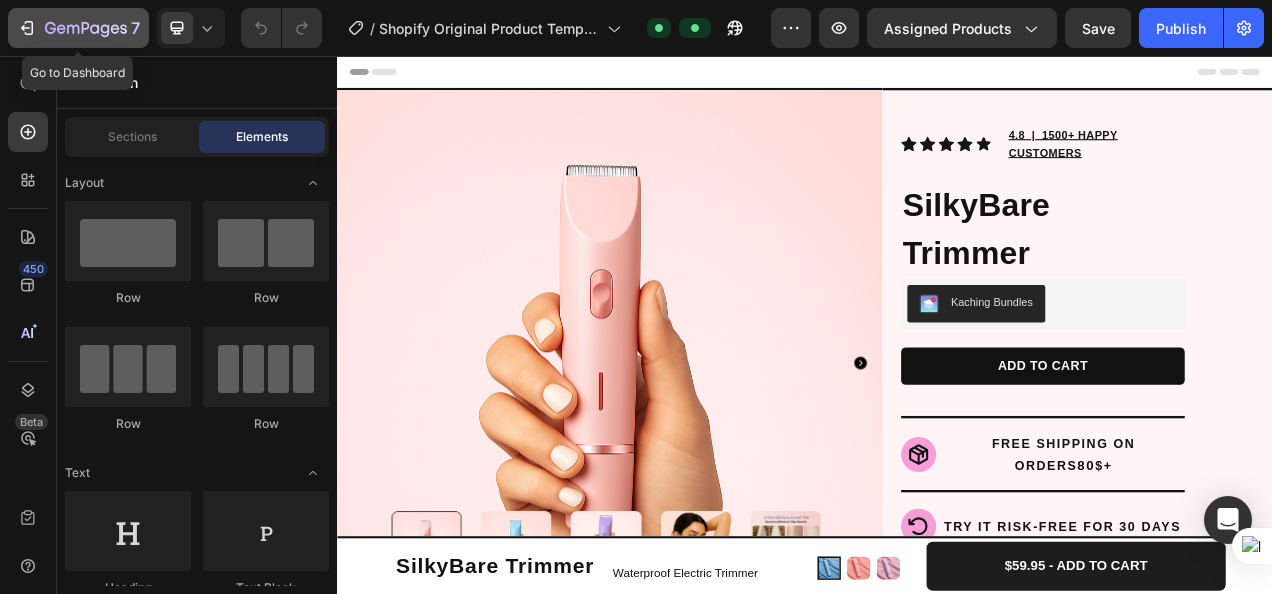 click on "7" at bounding box center (78, 28) 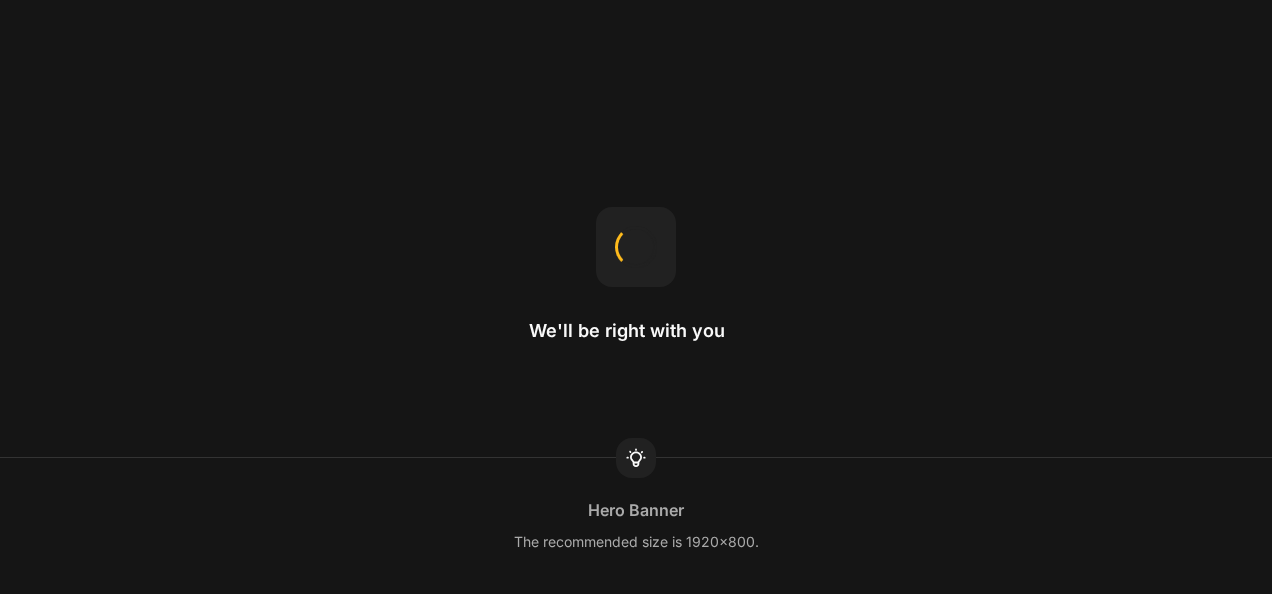 scroll, scrollTop: 0, scrollLeft: 0, axis: both 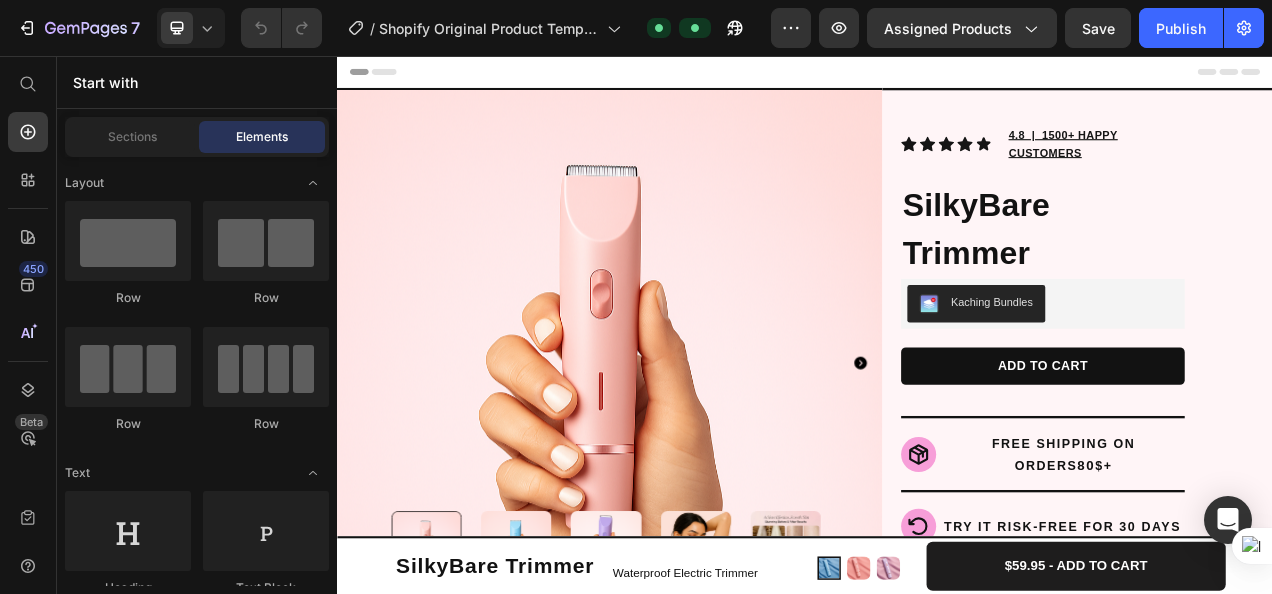 click 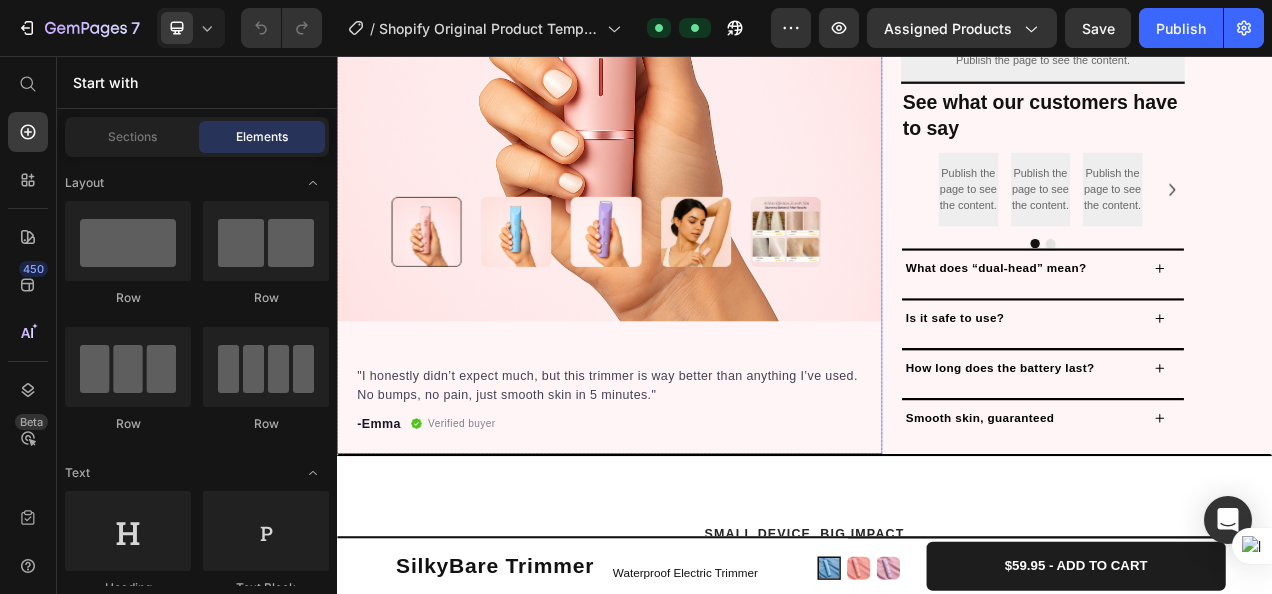 scroll, scrollTop: 765, scrollLeft: 0, axis: vertical 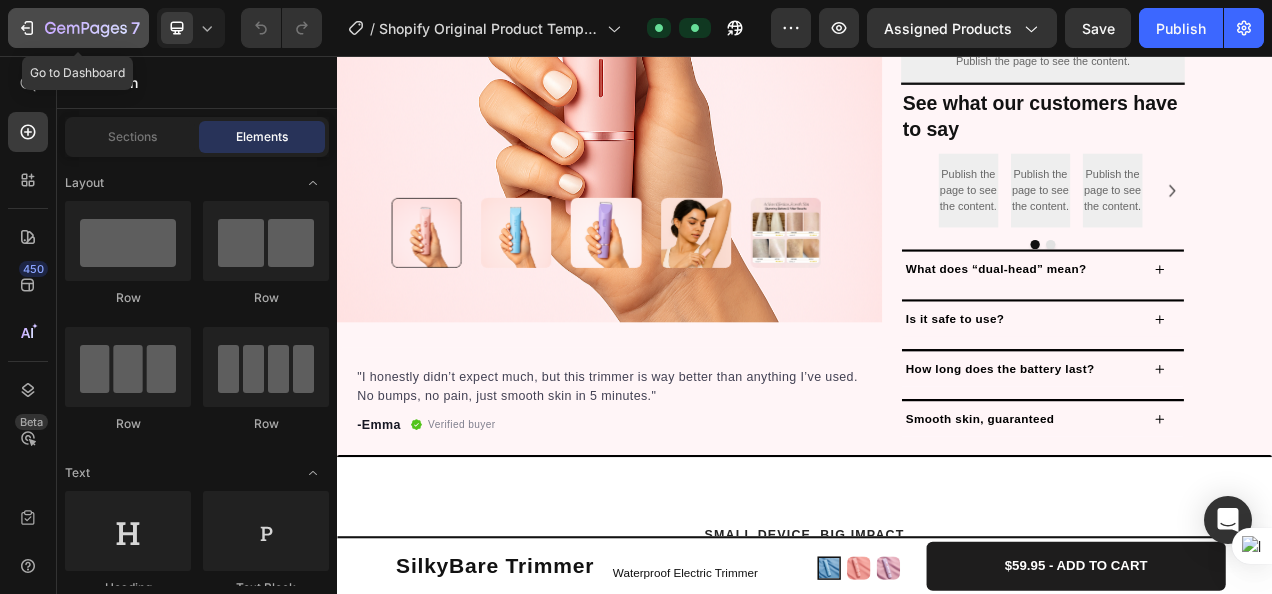 click on "7" at bounding box center [78, 28] 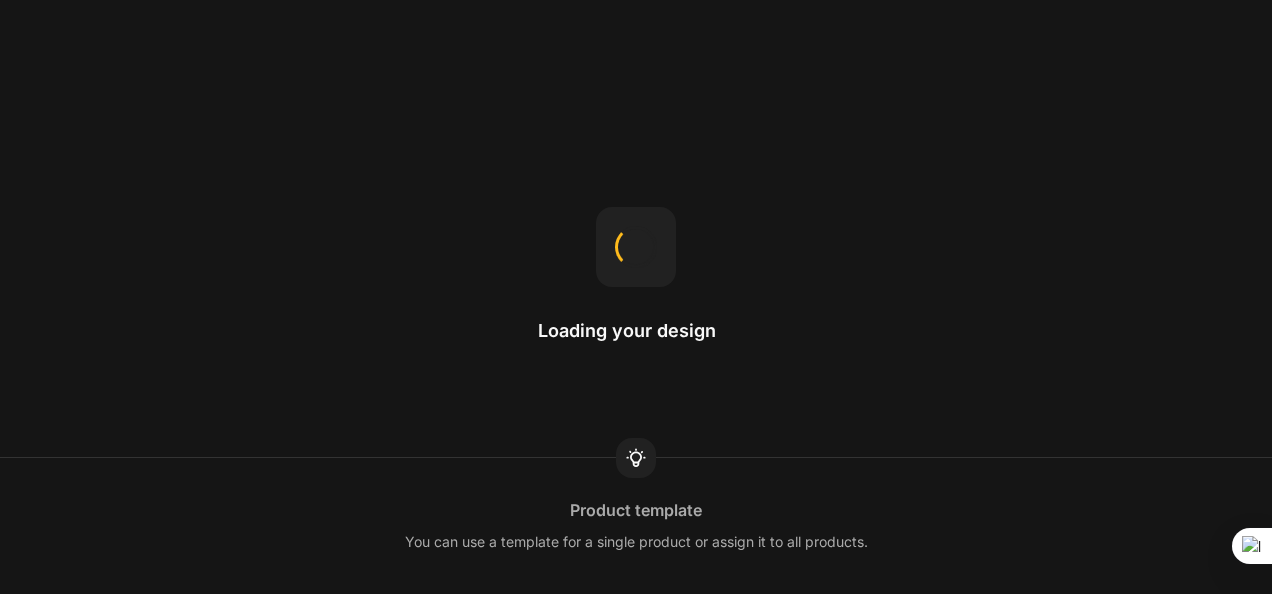 scroll, scrollTop: 0, scrollLeft: 0, axis: both 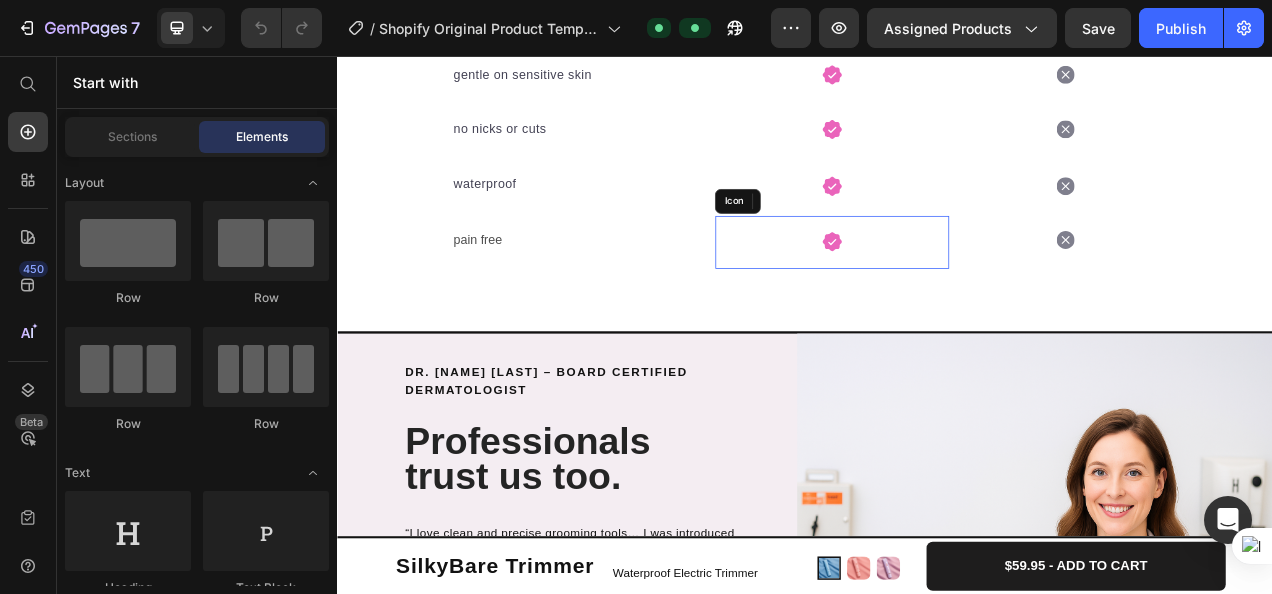 click 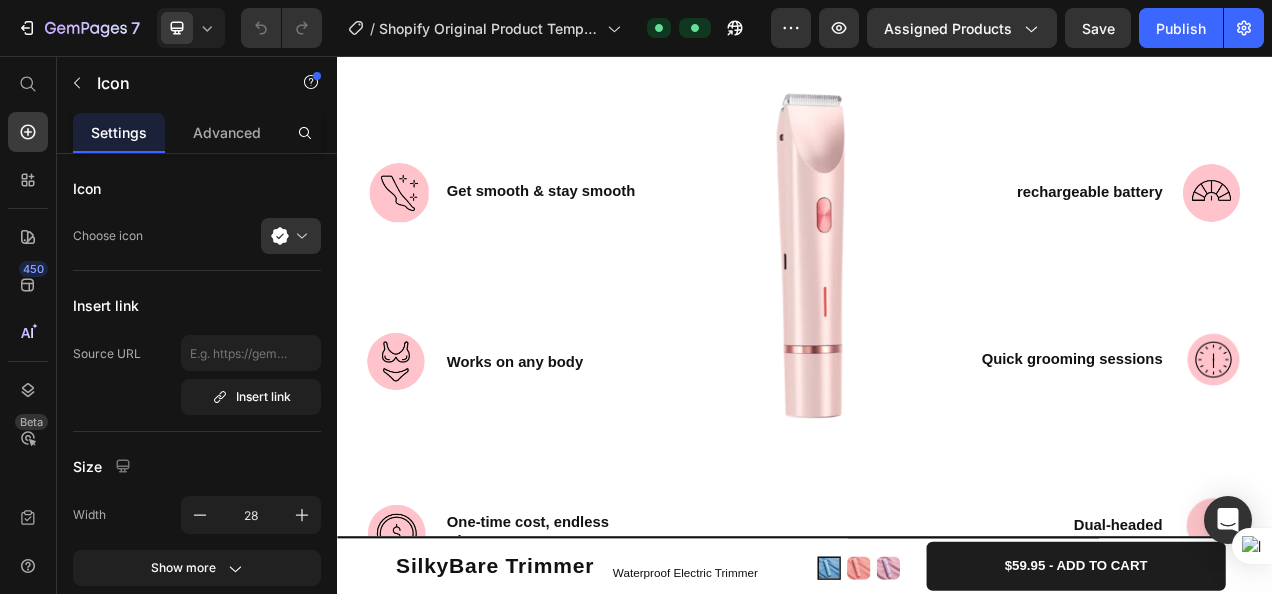 scroll, scrollTop: 1840, scrollLeft: 0, axis: vertical 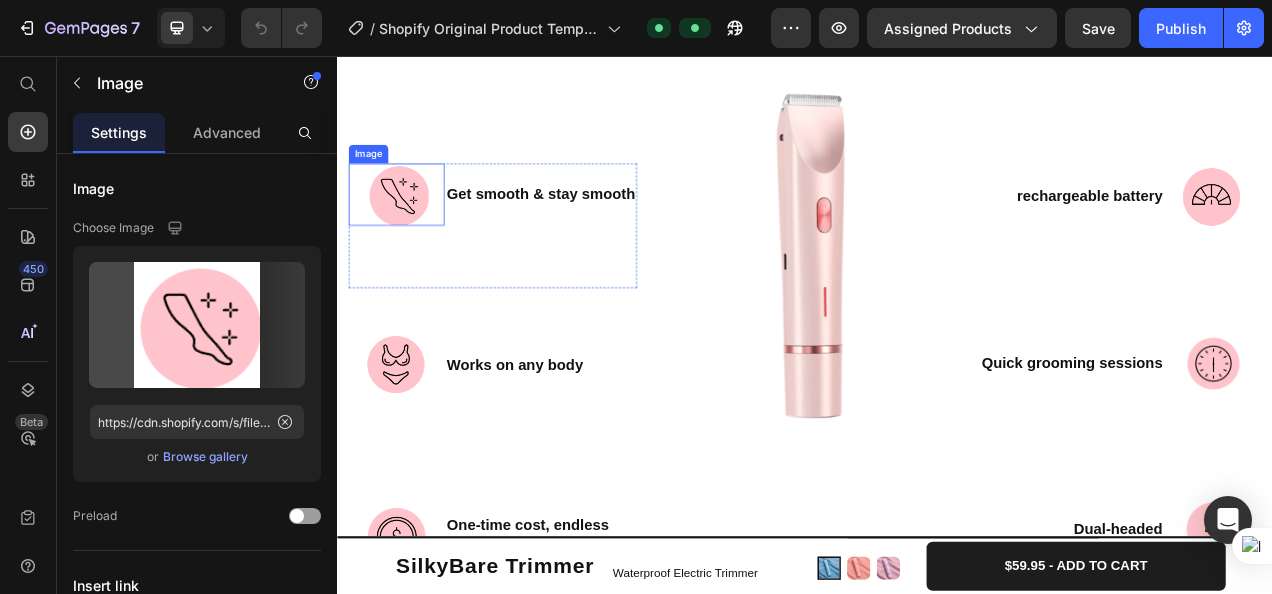 click at bounding box center (413, 233) 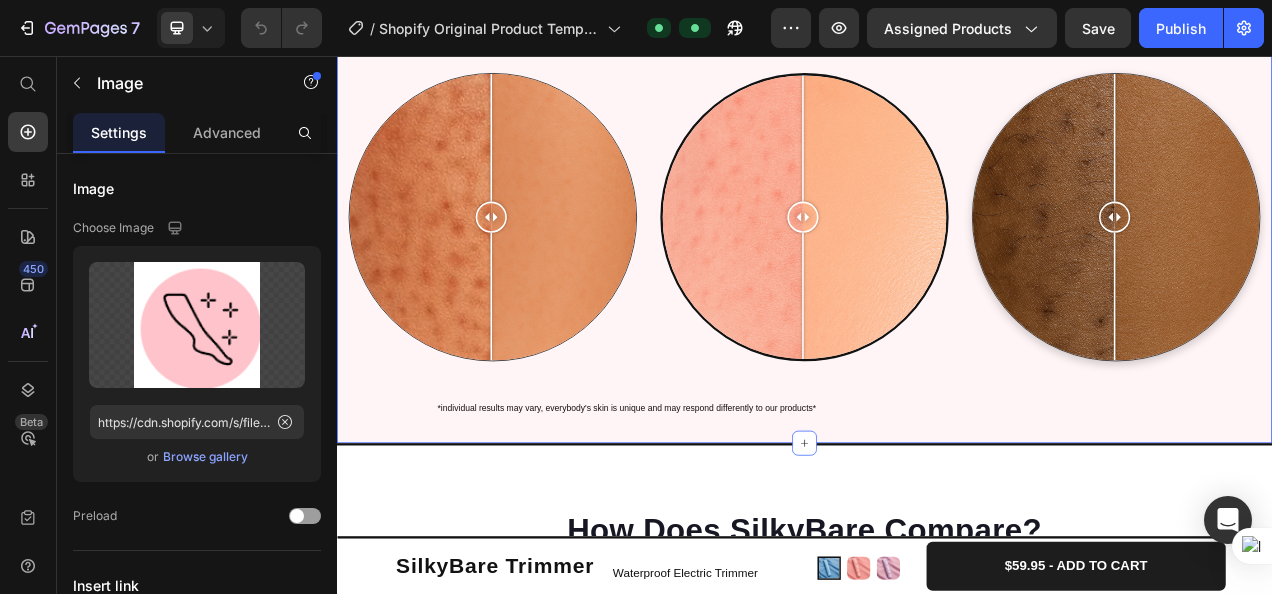 scroll, scrollTop: 2661, scrollLeft: 0, axis: vertical 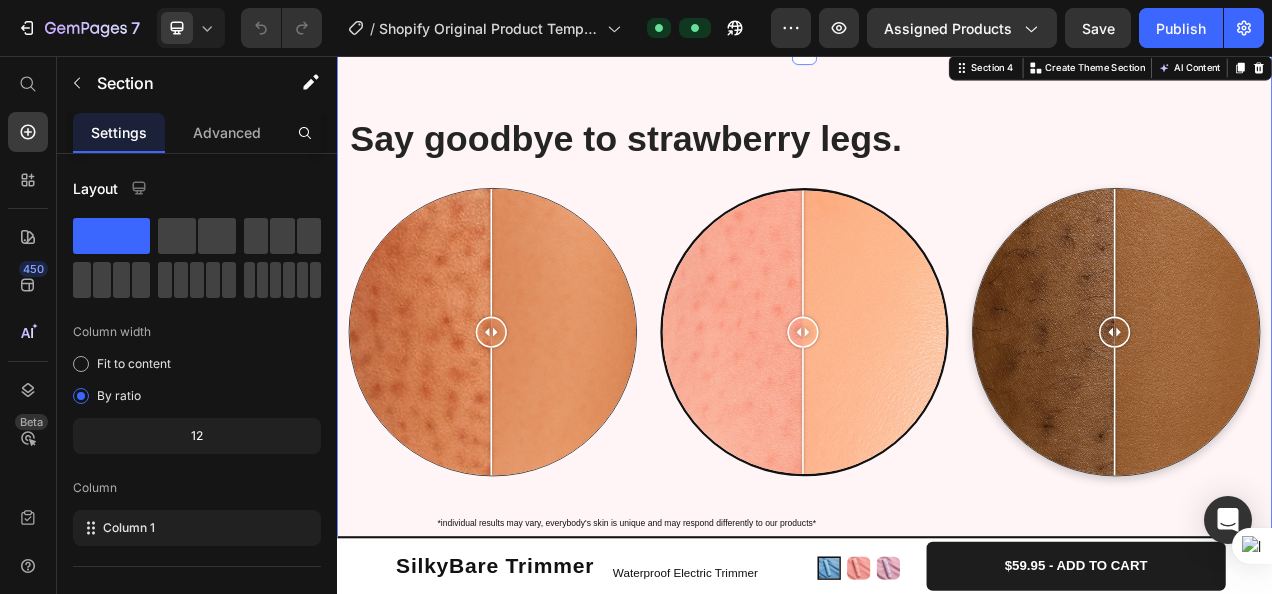 click on "Say goodbye to strawberry legs. Heading Row Image Comparison Image Comparison Image Comparison Row
Image Comparison Image Comparison Image Comparison
Carousel *individual results may vary, everybody's skin is unique and may respond differently to our products* Heading Section 4   You can create reusable sections Create Theme Section AI Content Write with GemAI What would you like to describe here? Tone and Voice Persuasive Product Getting products... Show more Generate" at bounding box center (937, 374) 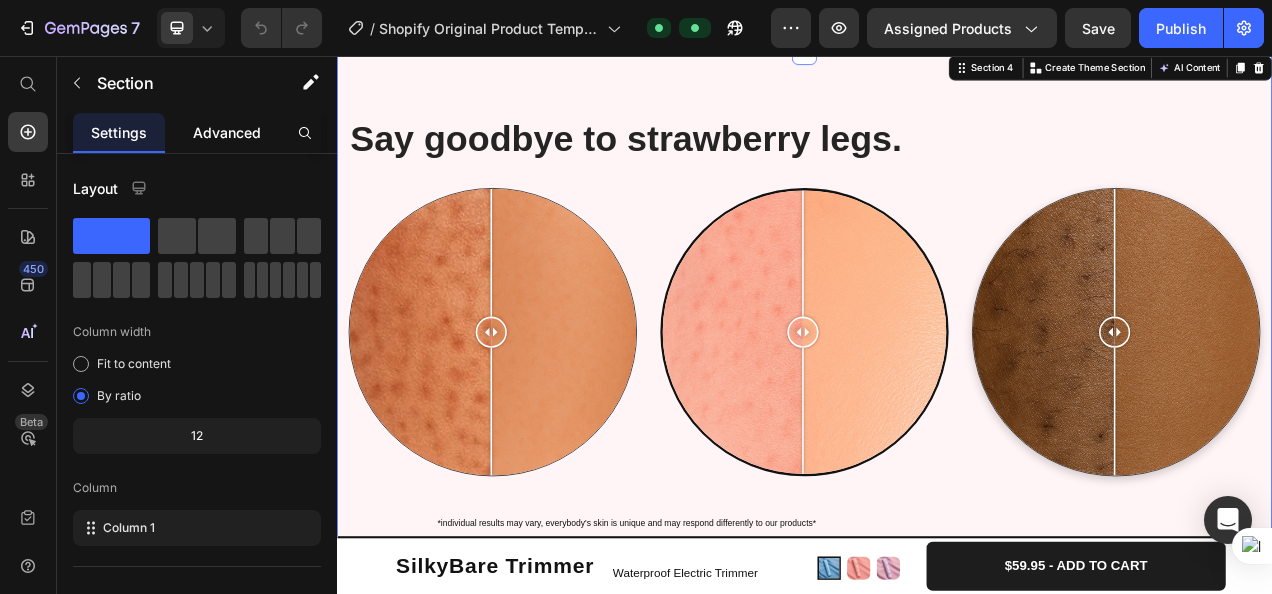 click on "Advanced" at bounding box center [227, 132] 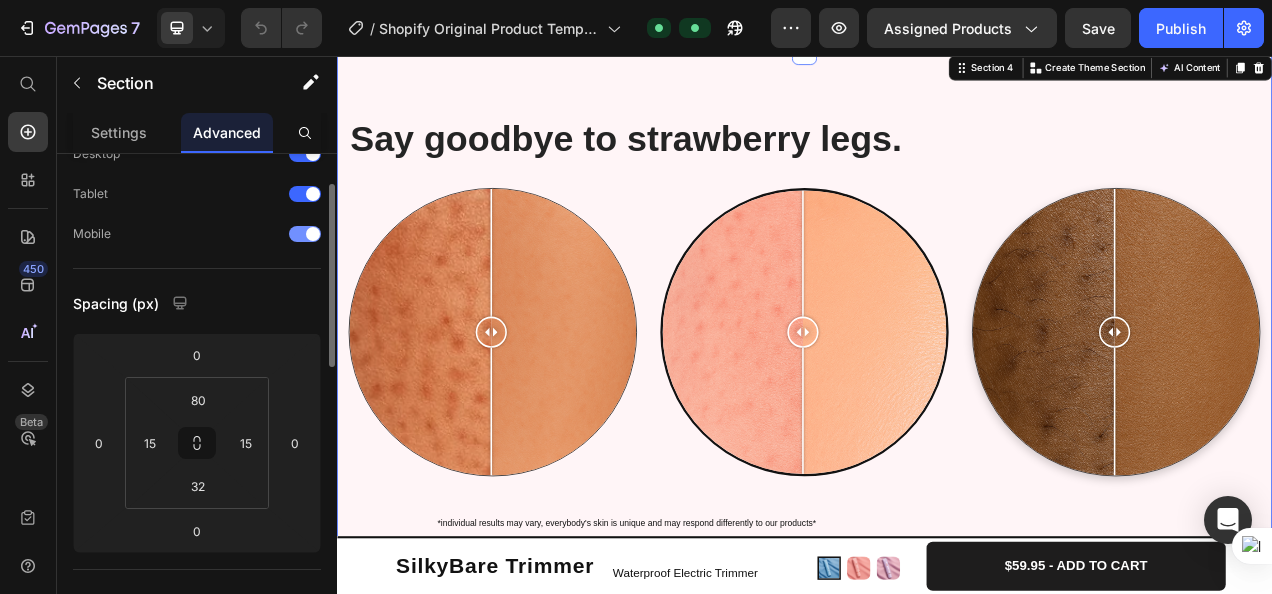 scroll, scrollTop: 78, scrollLeft: 0, axis: vertical 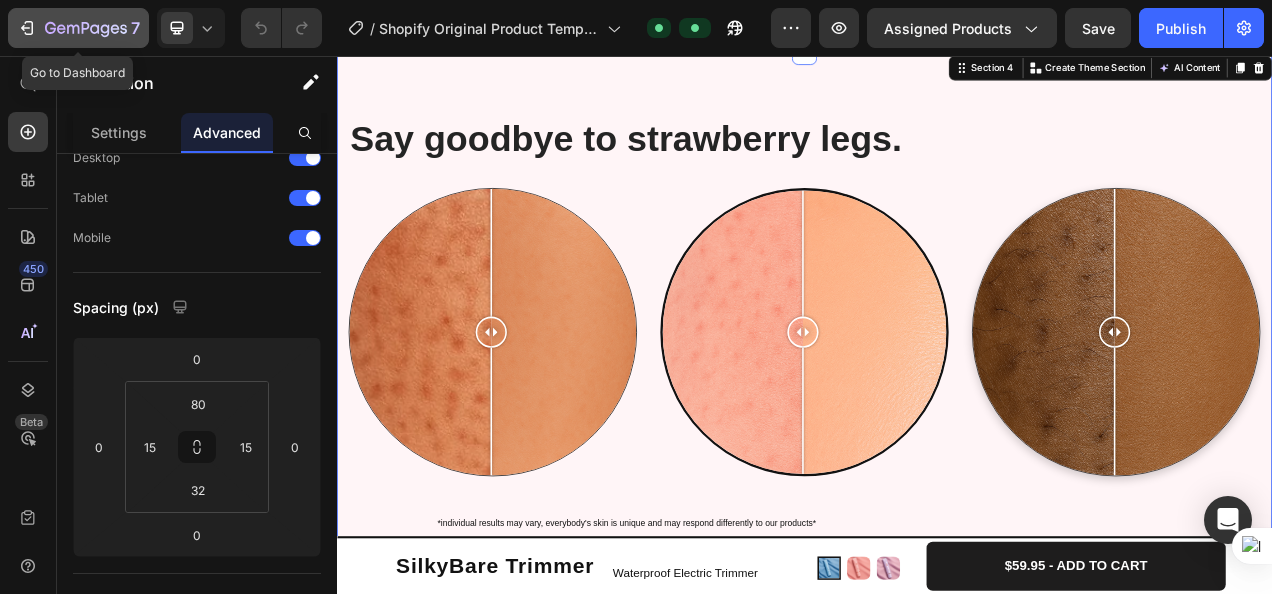 click 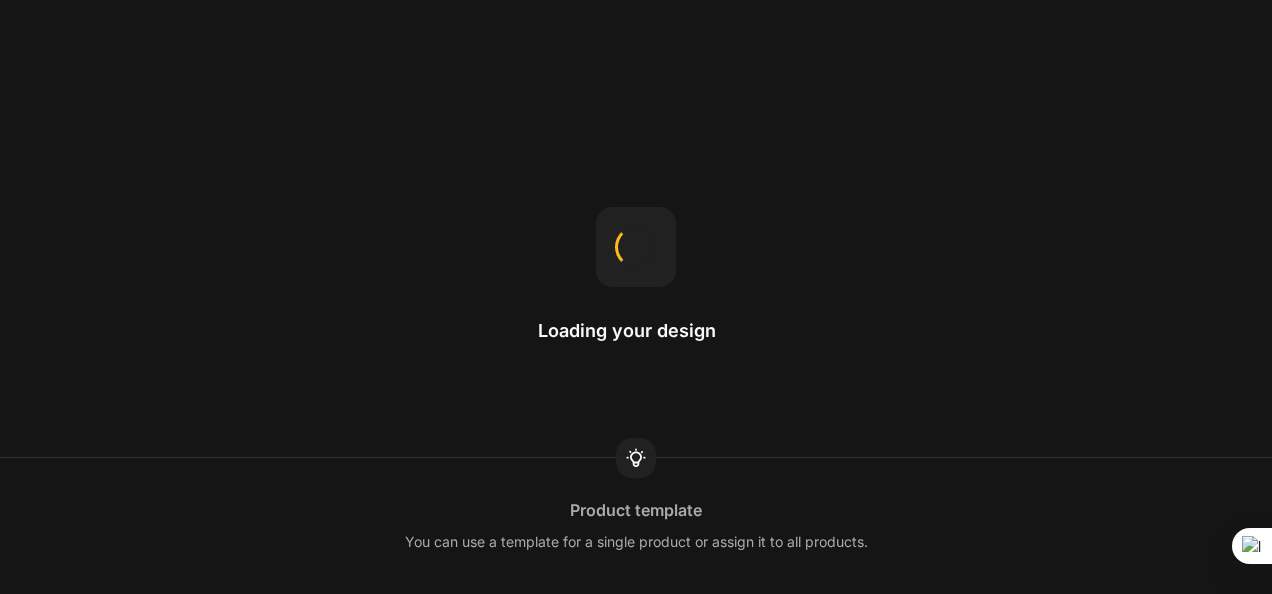 scroll, scrollTop: 0, scrollLeft: 0, axis: both 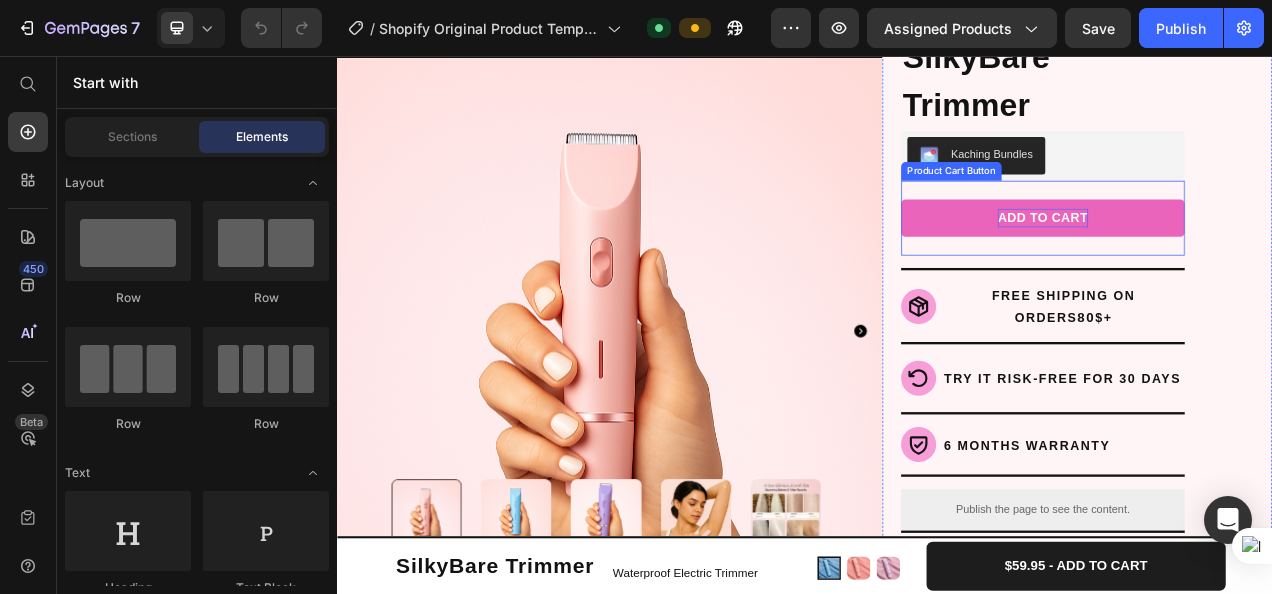 click on "ADD TO CART" at bounding box center (1242, 264) 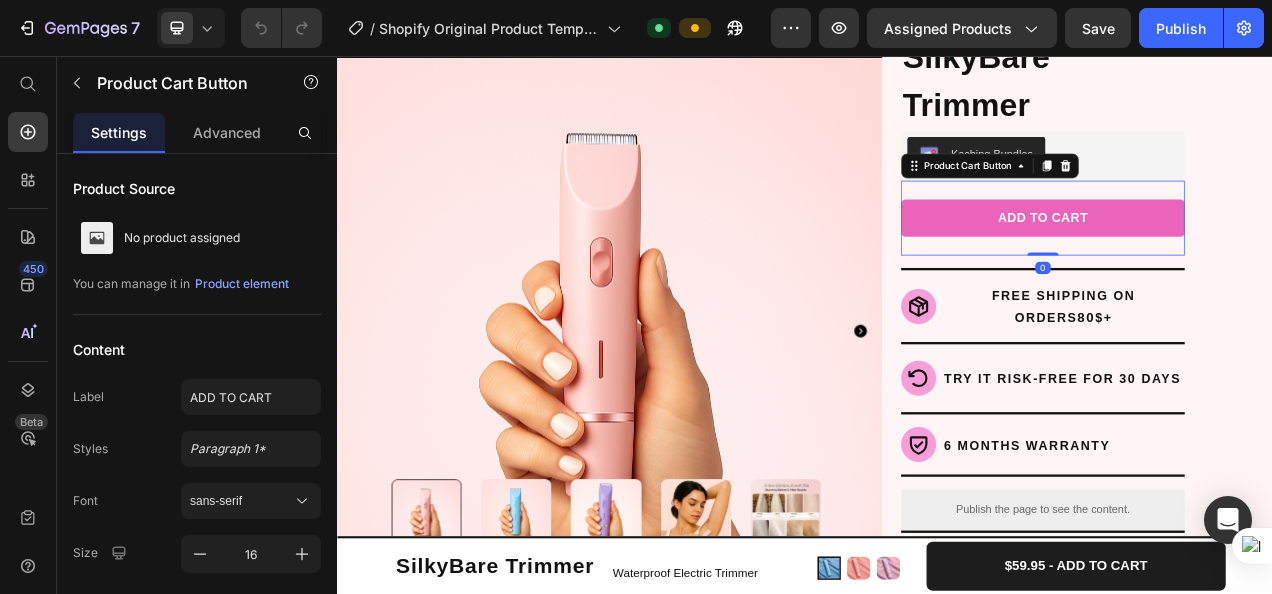 click on "ADD TO CART" at bounding box center [1243, 264] 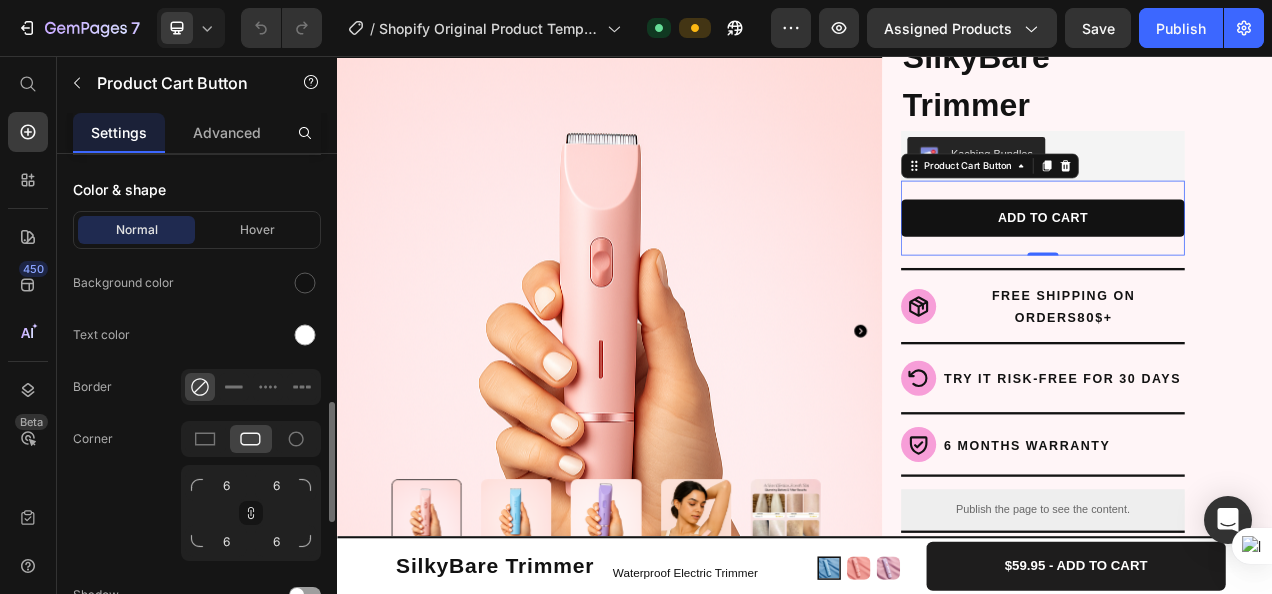 scroll, scrollTop: 1015, scrollLeft: 0, axis: vertical 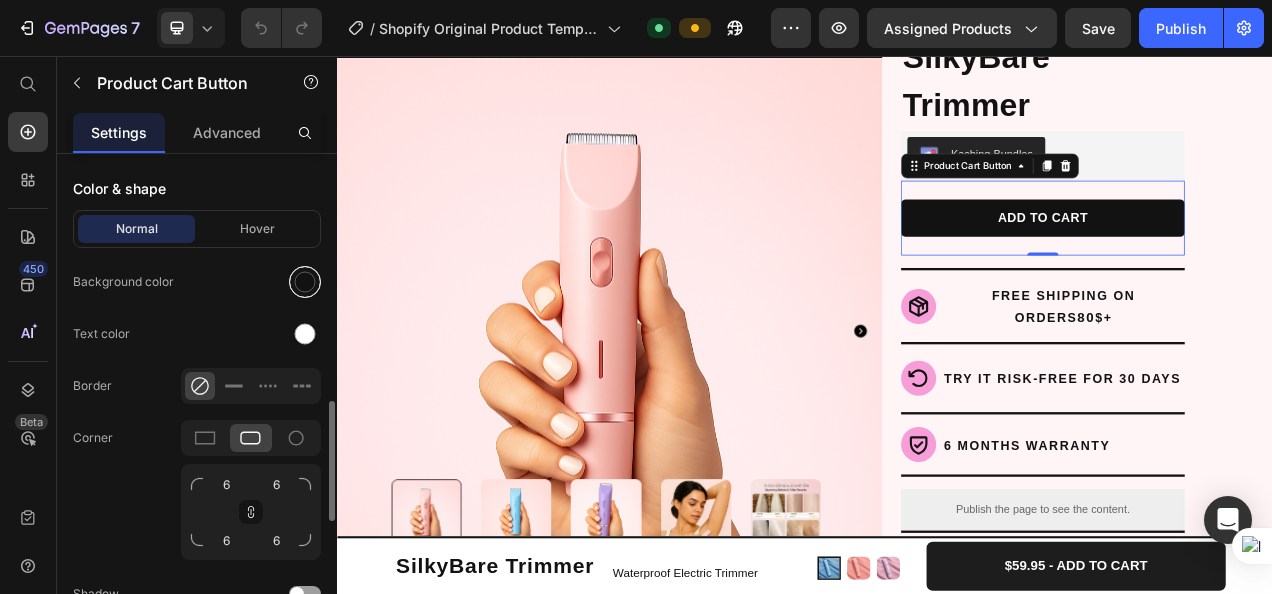 click at bounding box center [305, 282] 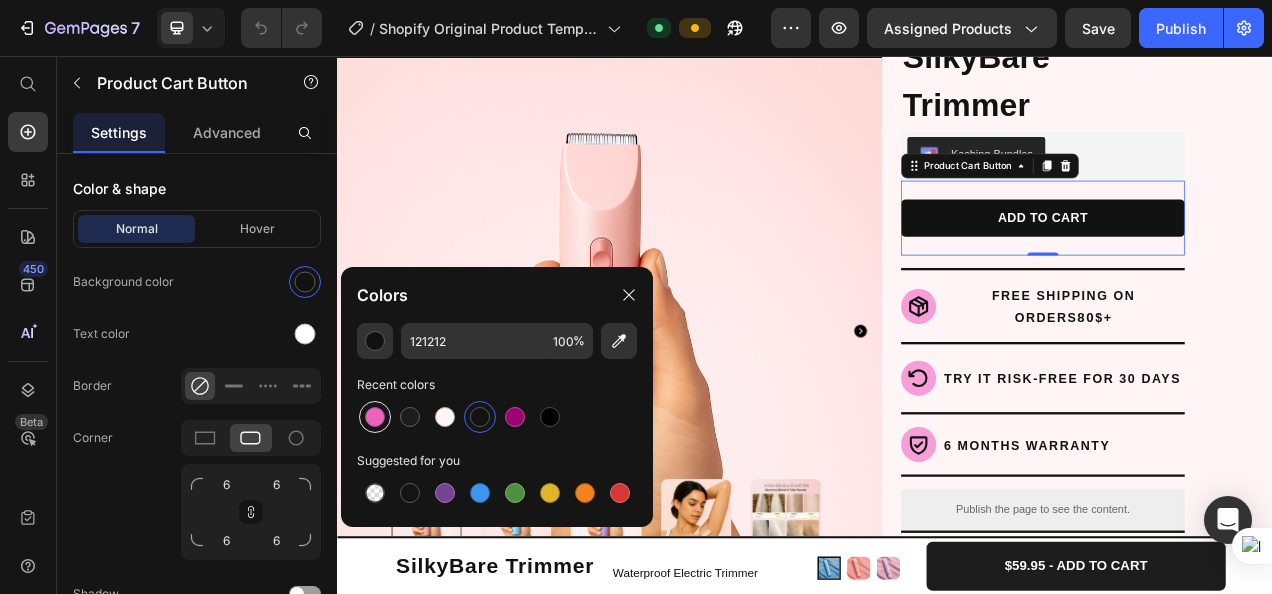 click at bounding box center [375, 417] 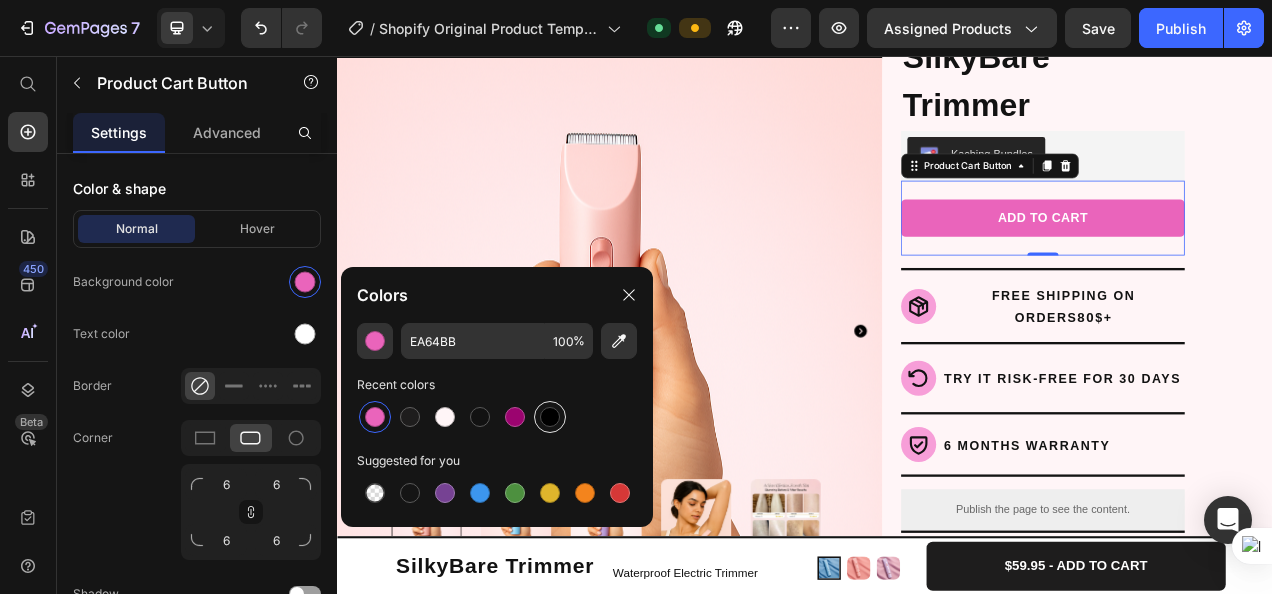 click at bounding box center [550, 417] 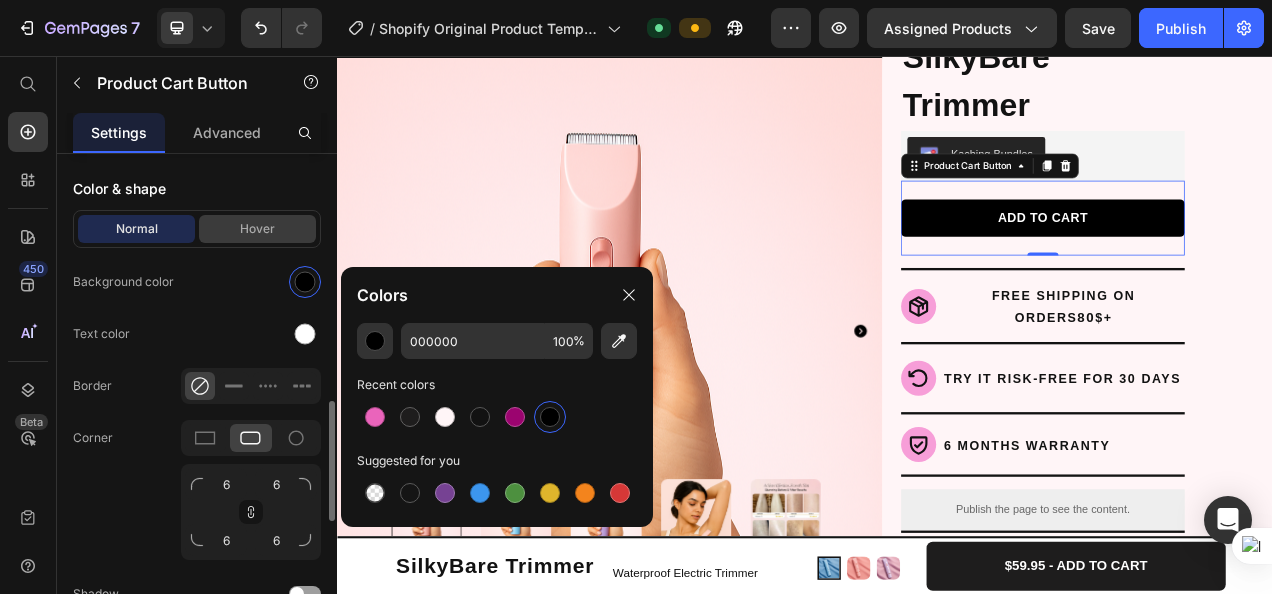 click on "Hover" at bounding box center [257, 229] 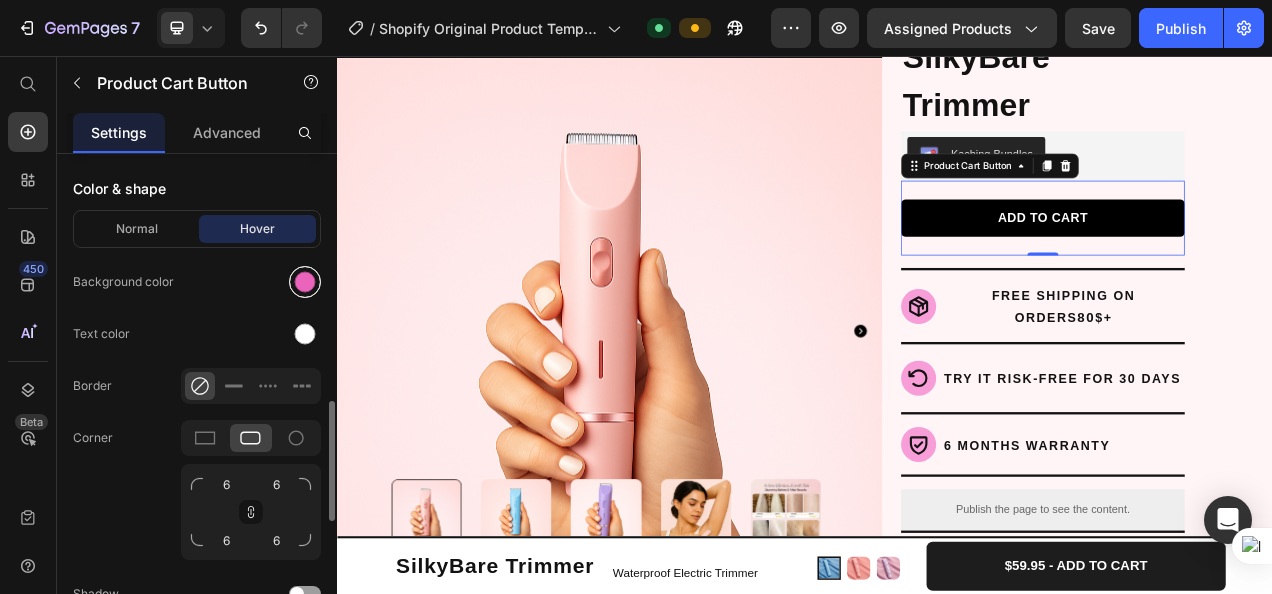 click at bounding box center [305, 282] 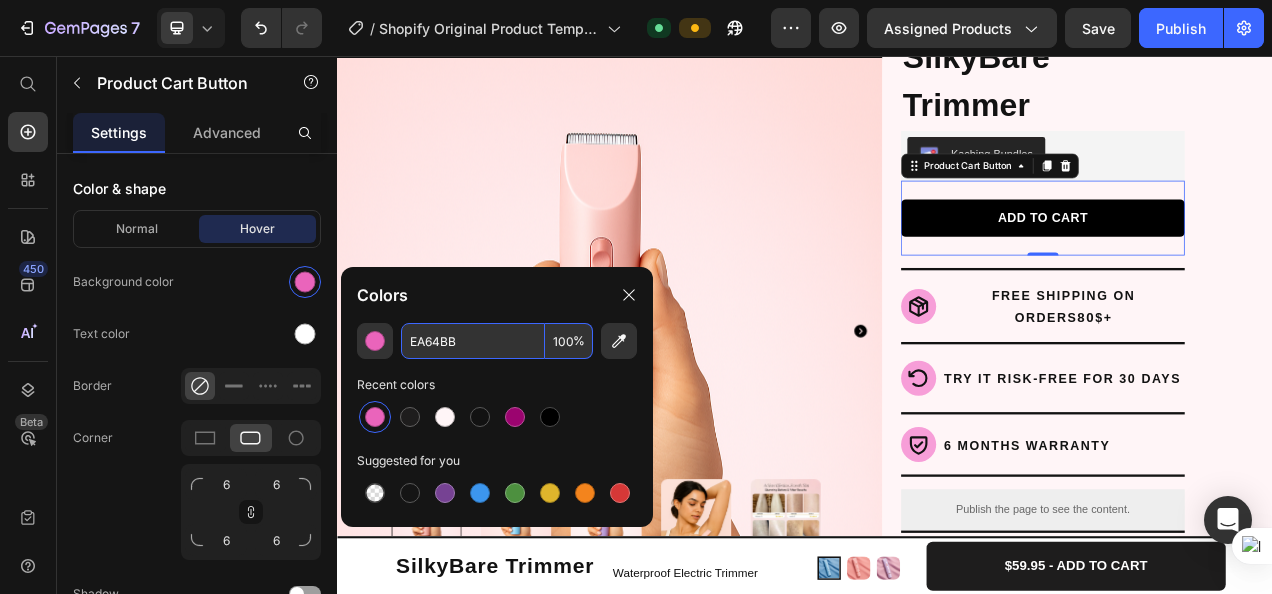 click on "EA64BB" at bounding box center (473, 341) 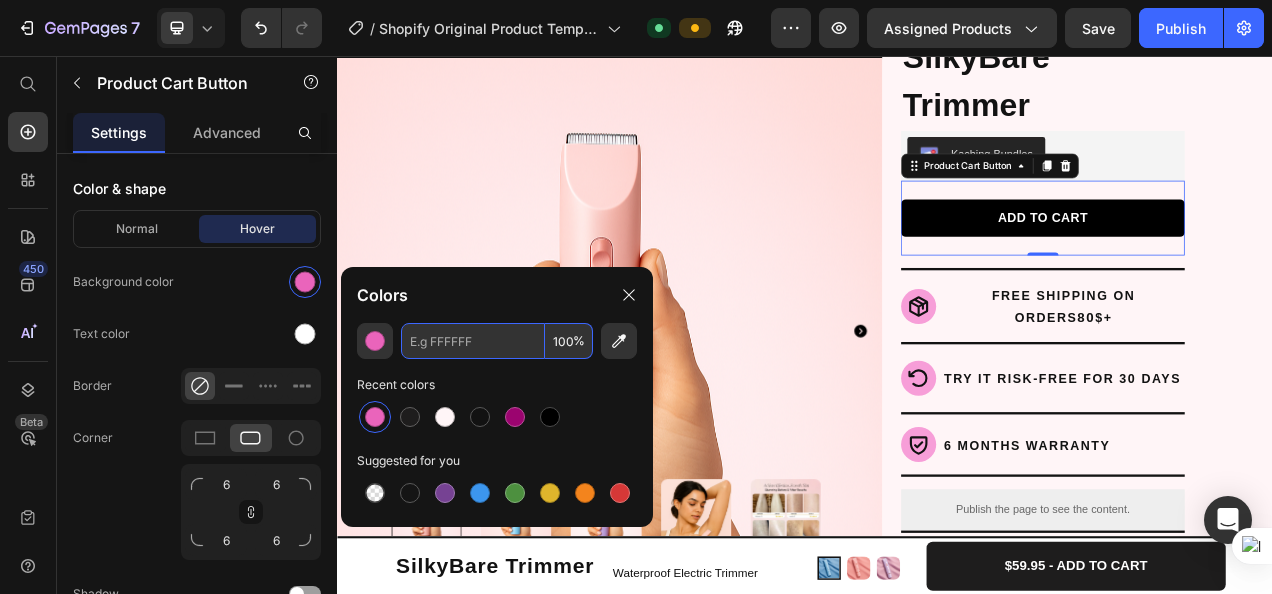 paste on "#FFE4E1" 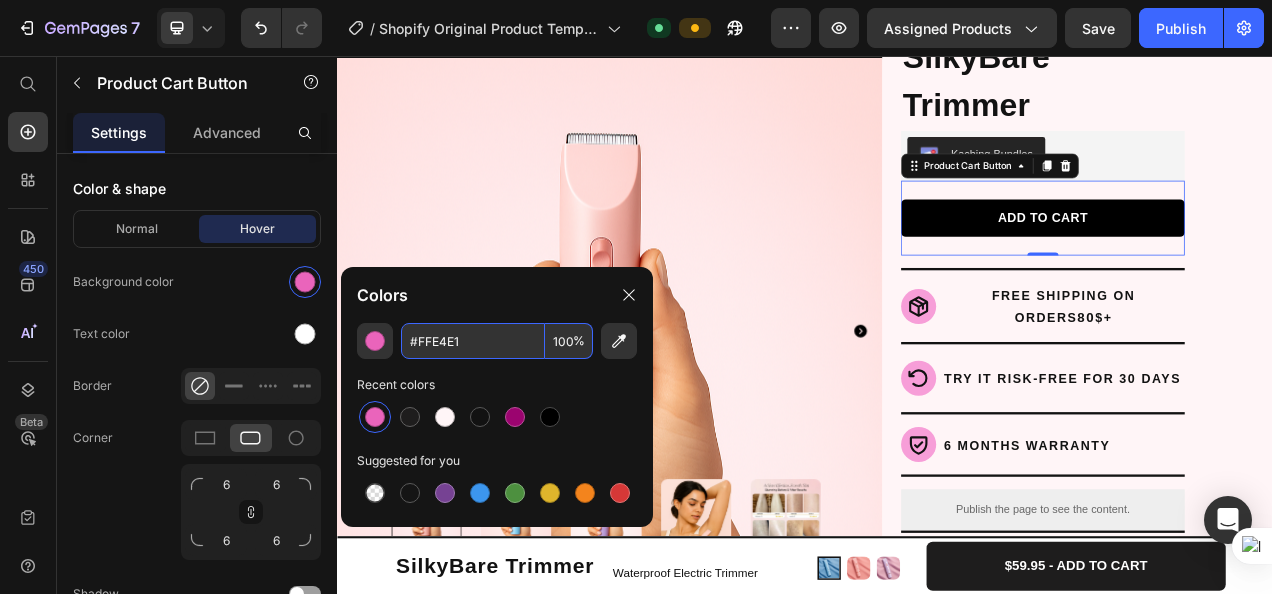 type on "FFE4E1" 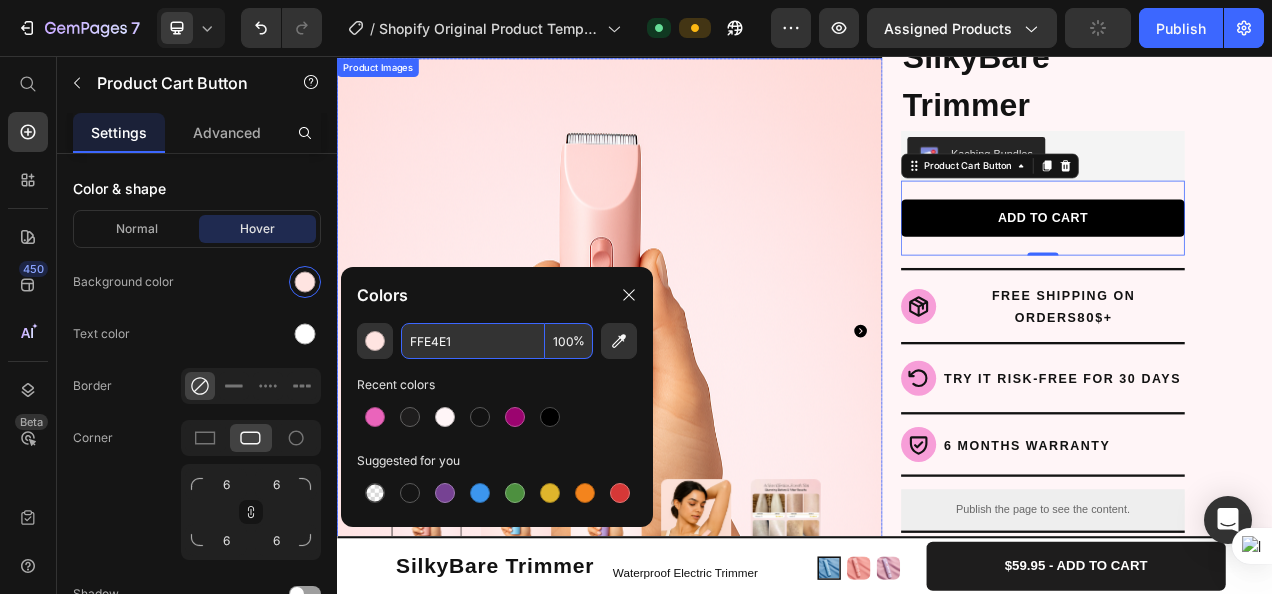 click at bounding box center (687, 409) 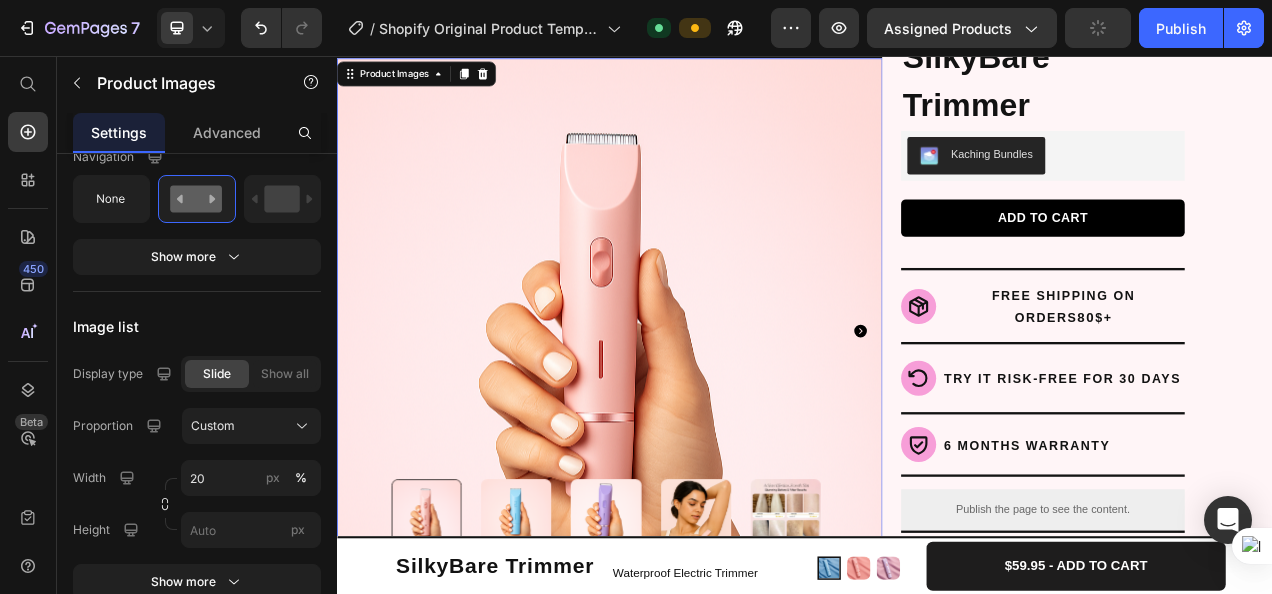 scroll, scrollTop: 0, scrollLeft: 0, axis: both 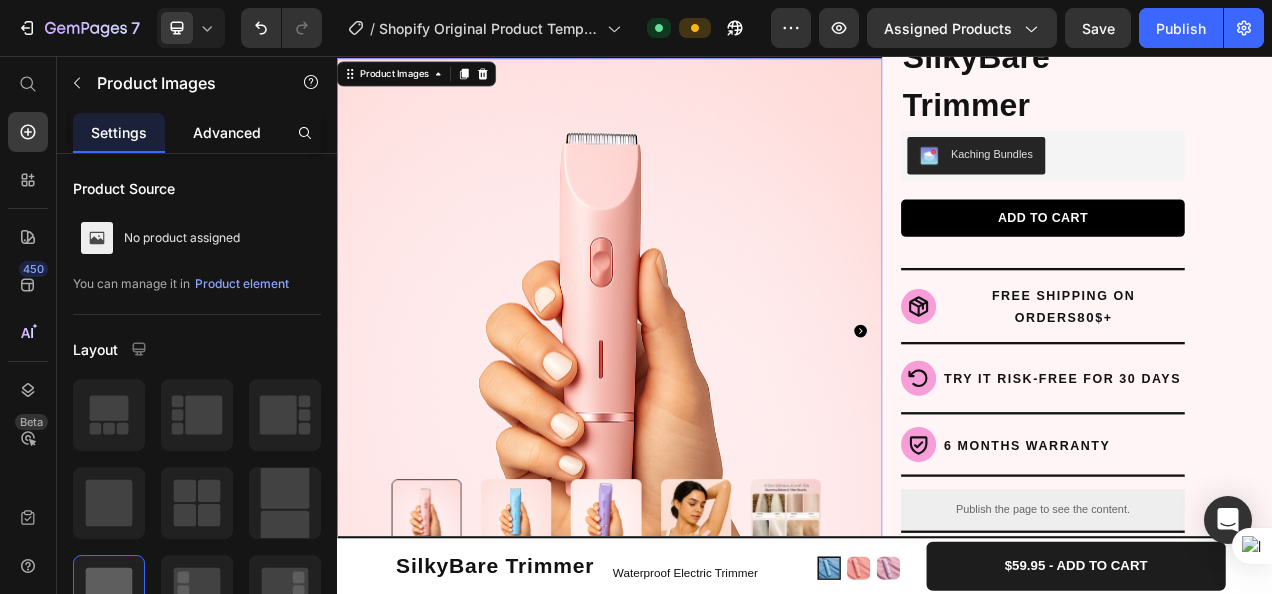 click on "Advanced" at bounding box center (227, 132) 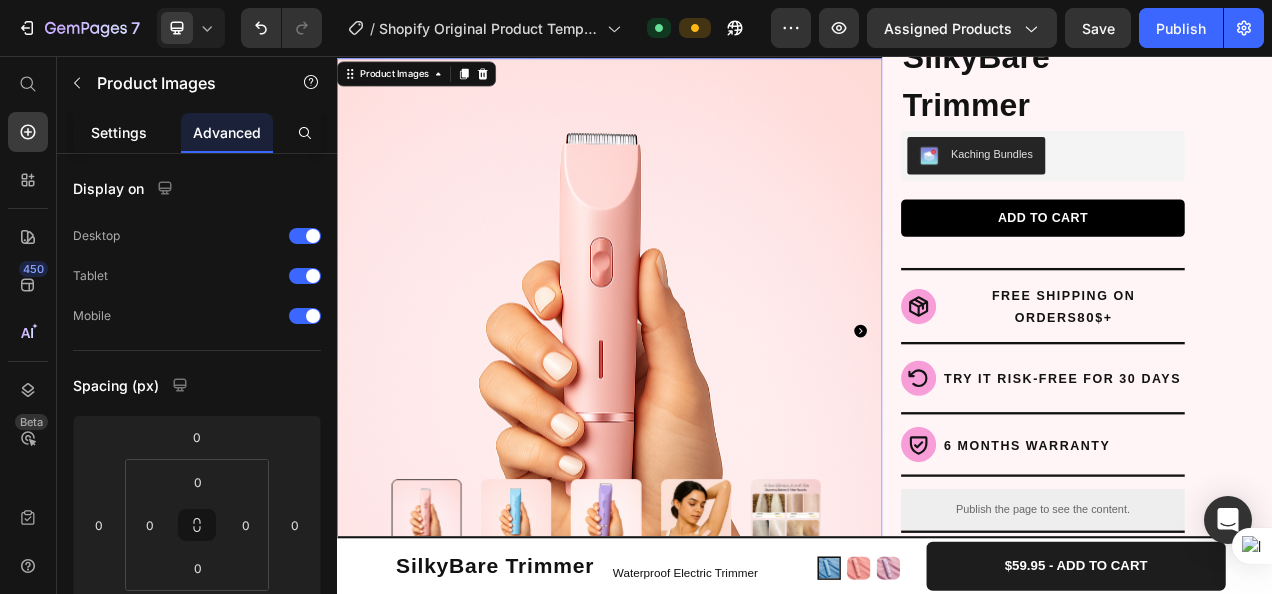 click on "Settings" at bounding box center [119, 132] 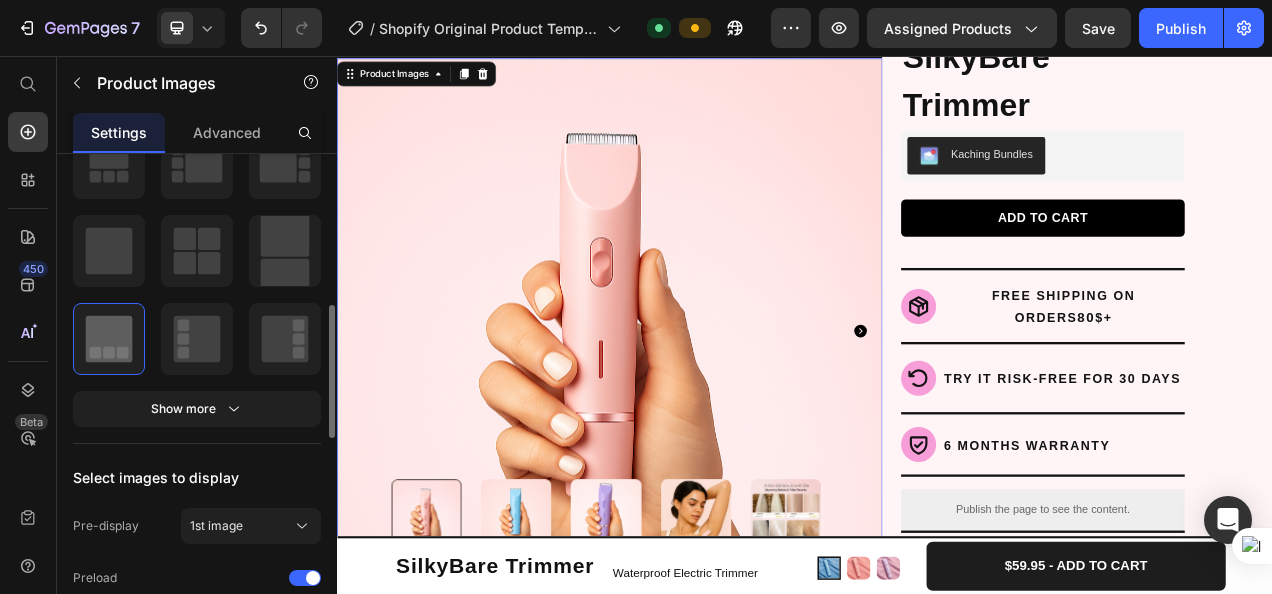 scroll, scrollTop: 0, scrollLeft: 0, axis: both 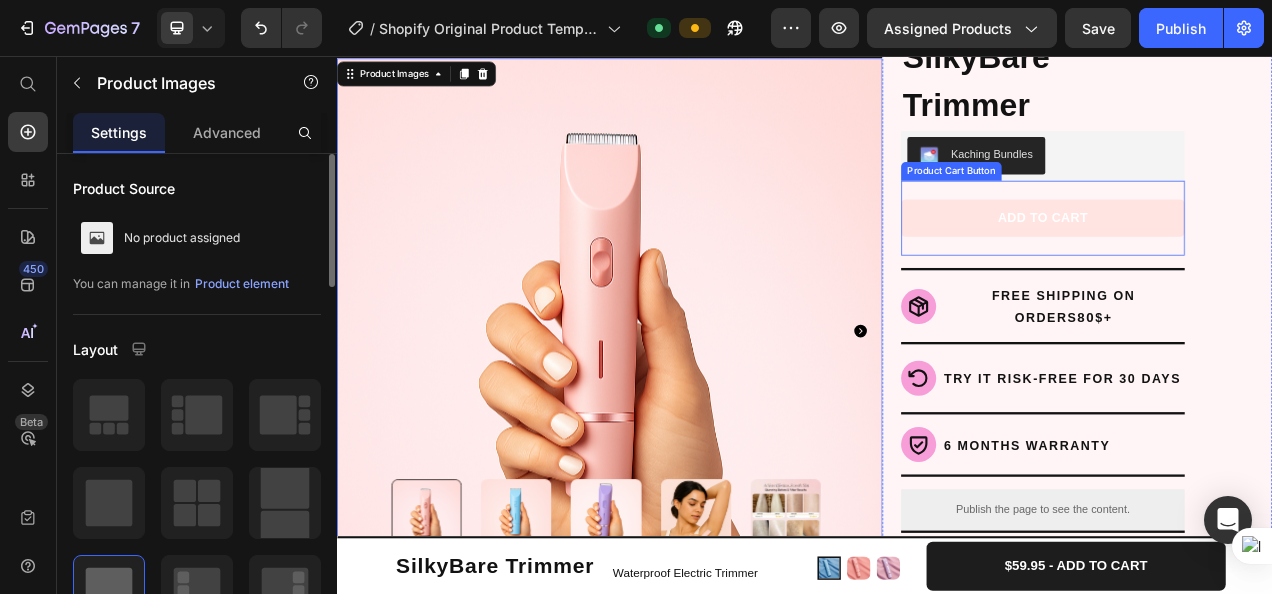 click on "ADD TO CART" at bounding box center (1243, 264) 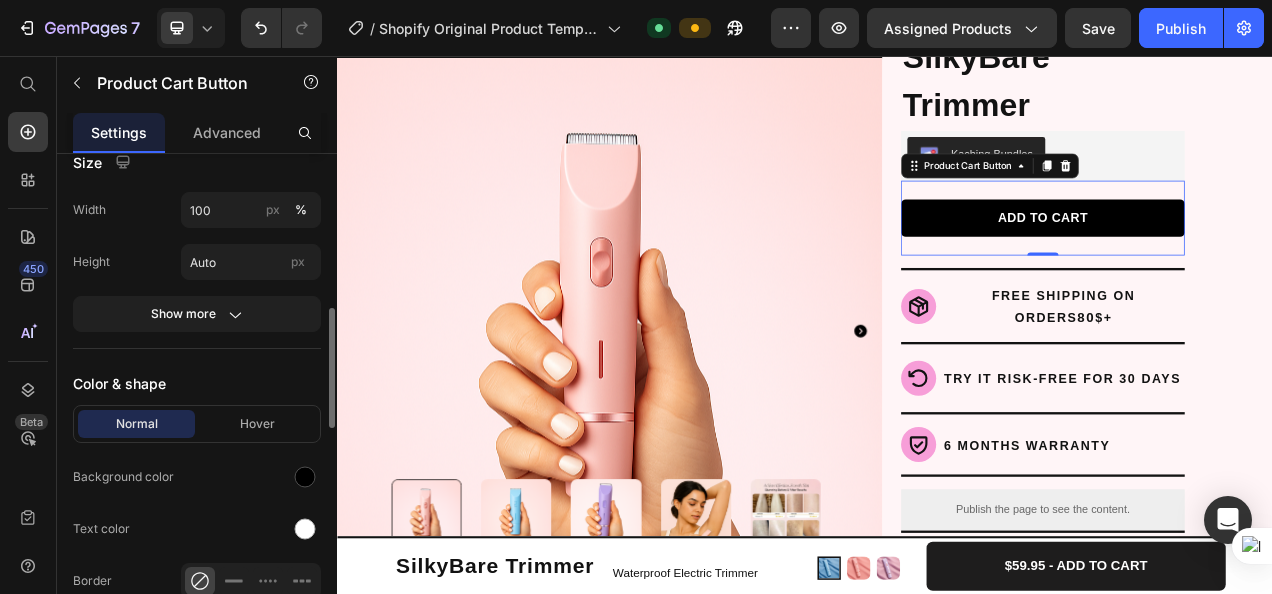 scroll, scrollTop: 825, scrollLeft: 0, axis: vertical 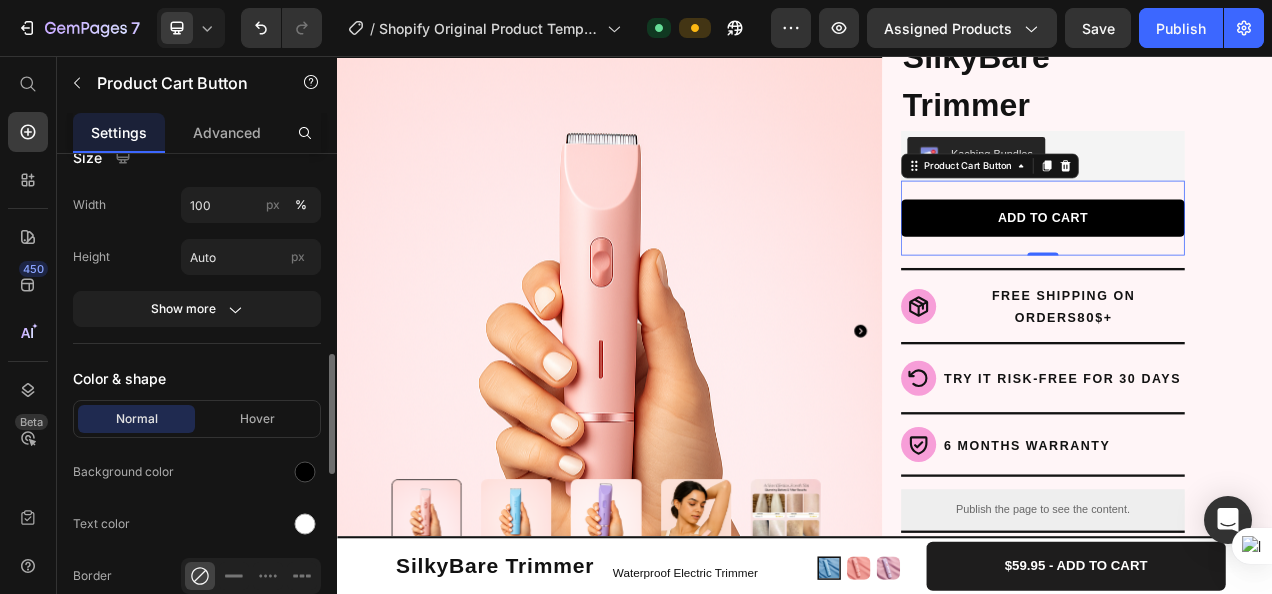 click on "Hover" at bounding box center [257, 419] 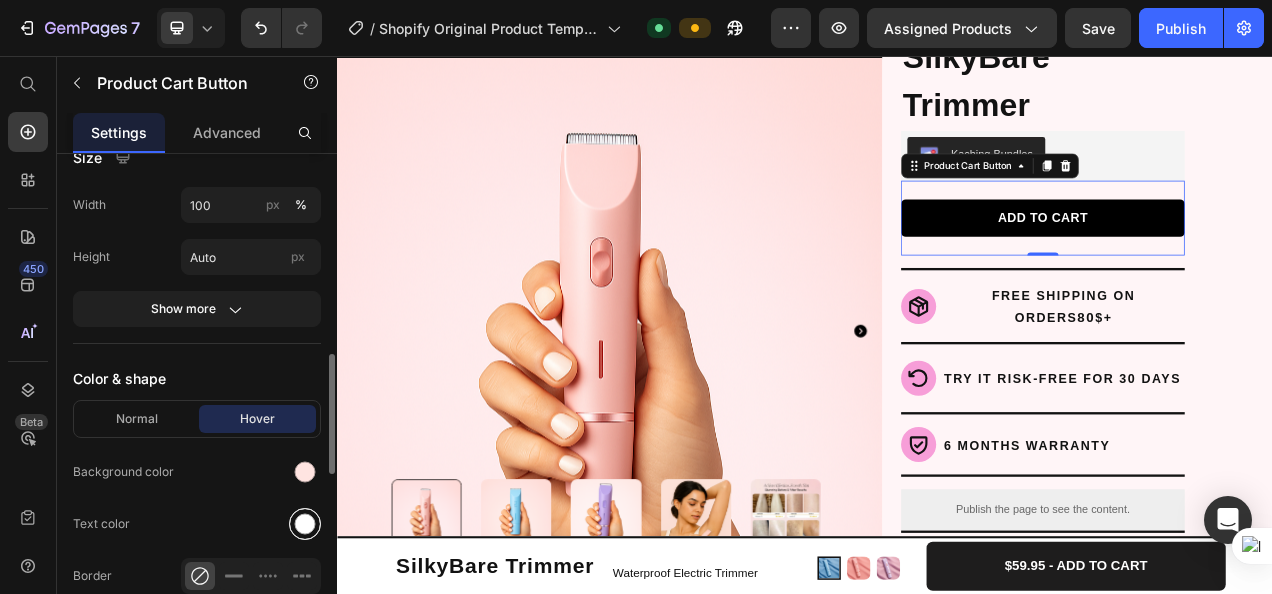 click at bounding box center [305, 524] 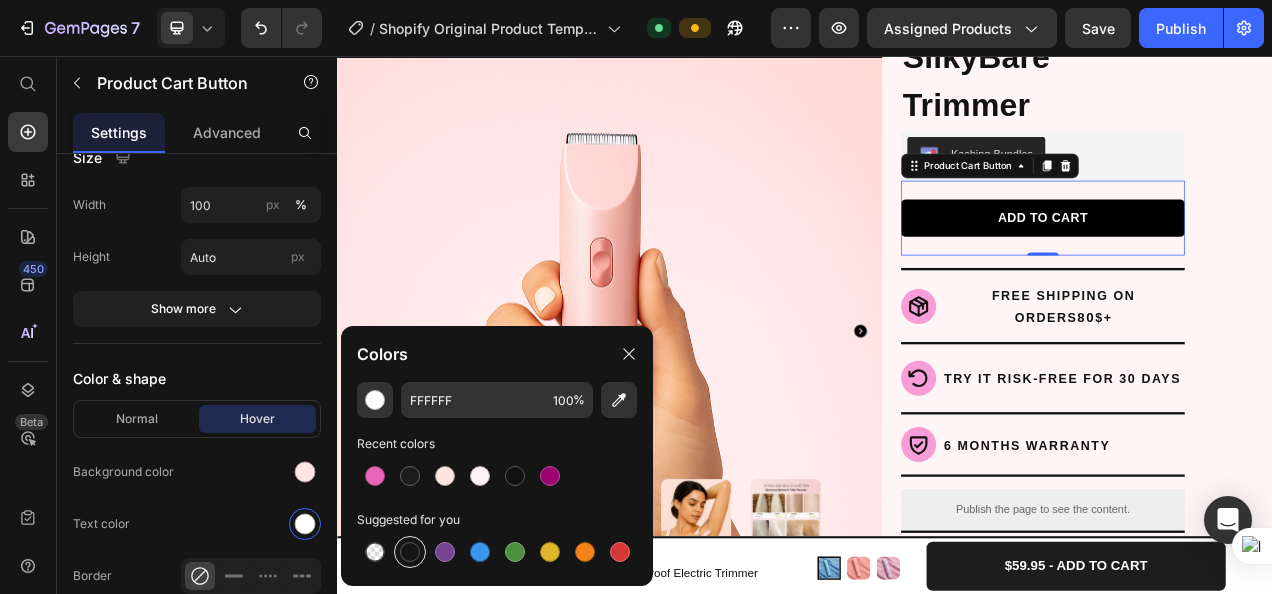 click at bounding box center [410, 552] 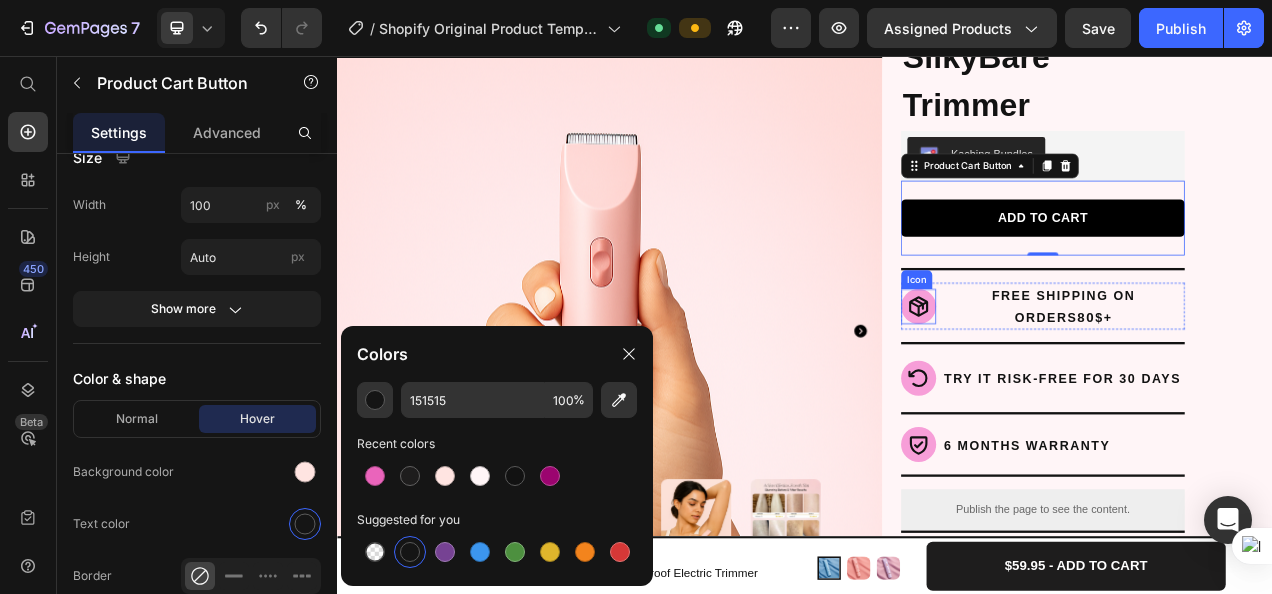 click 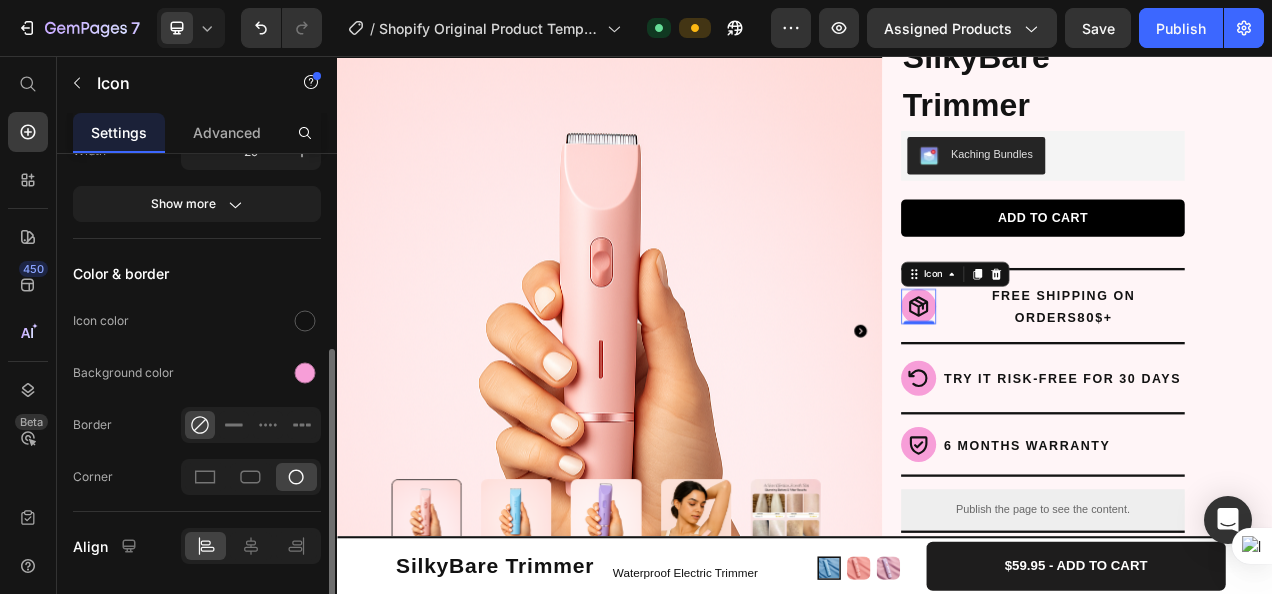 scroll, scrollTop: 364, scrollLeft: 0, axis: vertical 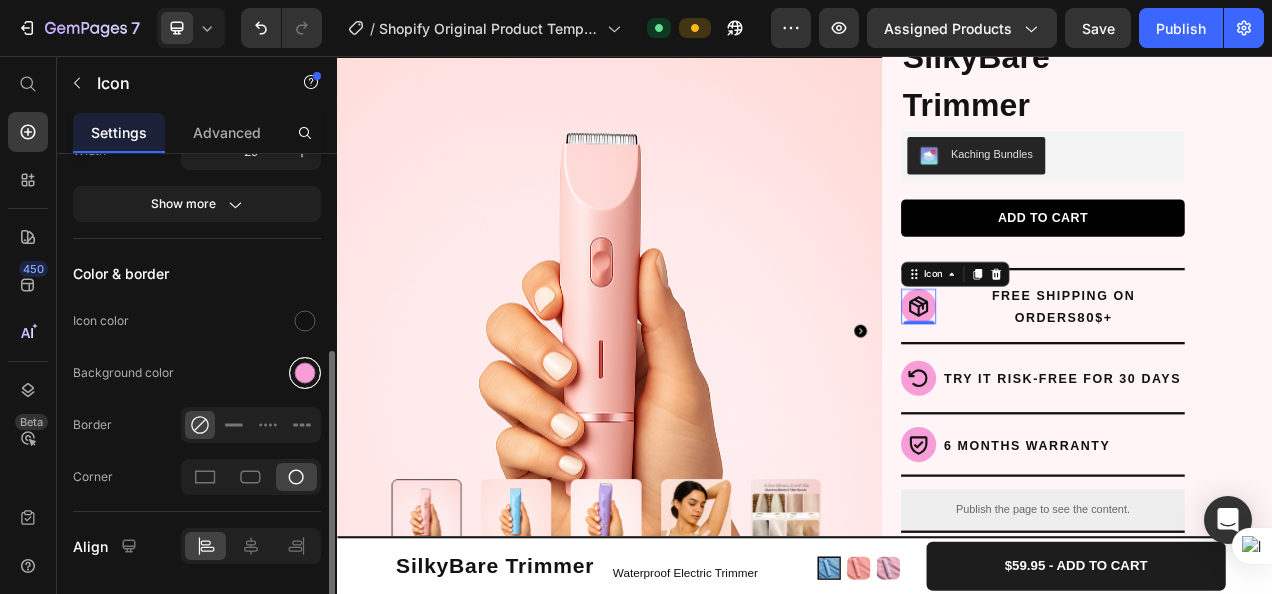 click at bounding box center (305, 373) 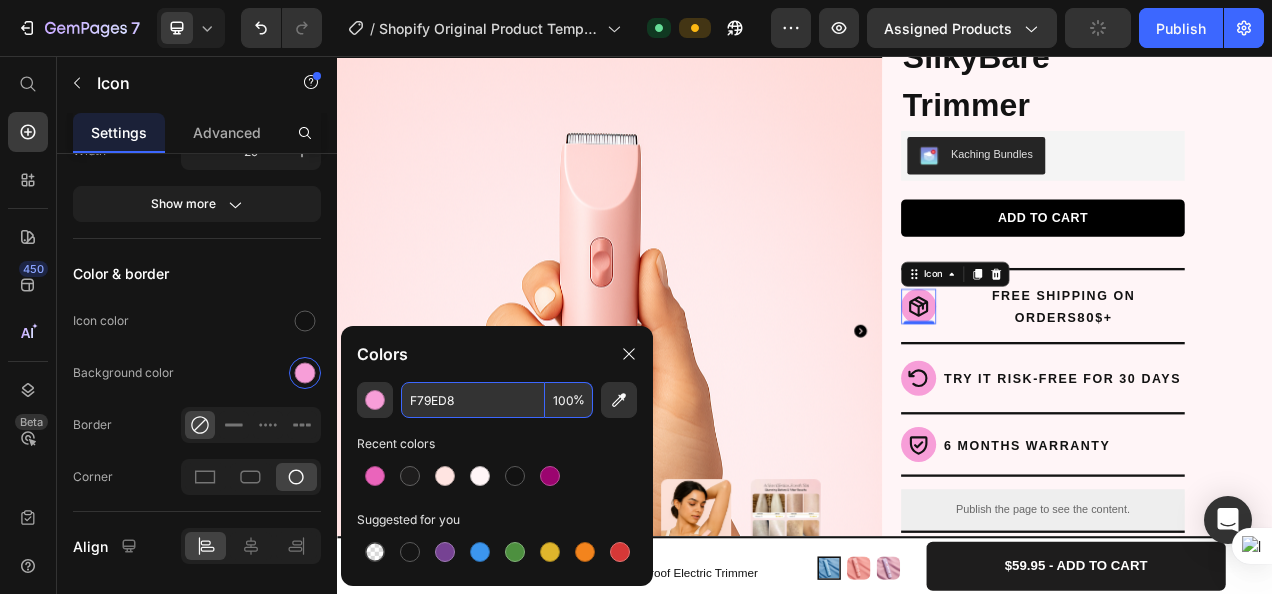 click on "F79ED8" at bounding box center (473, 400) 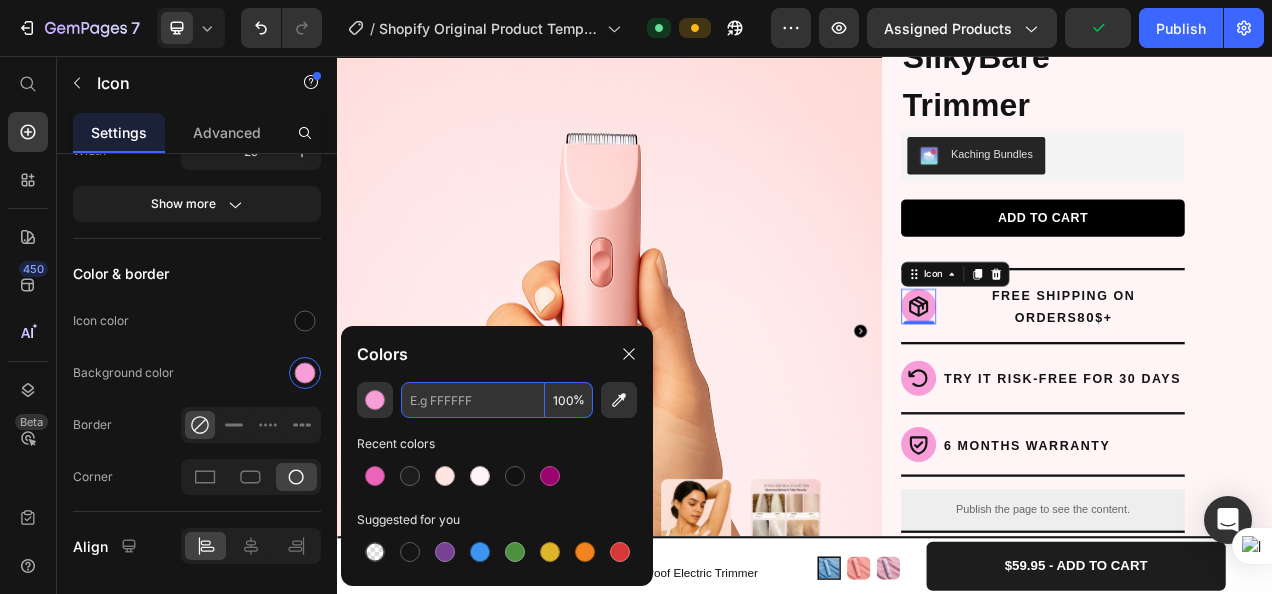 paste on "#FFE4E1" 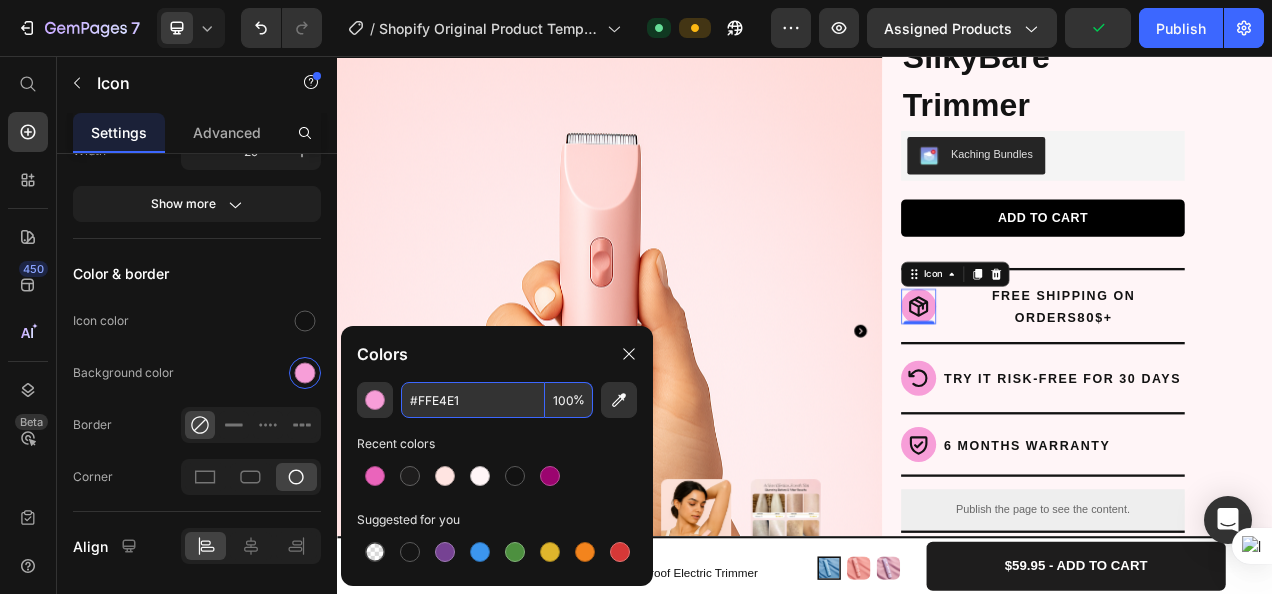 type on "FFE4E1" 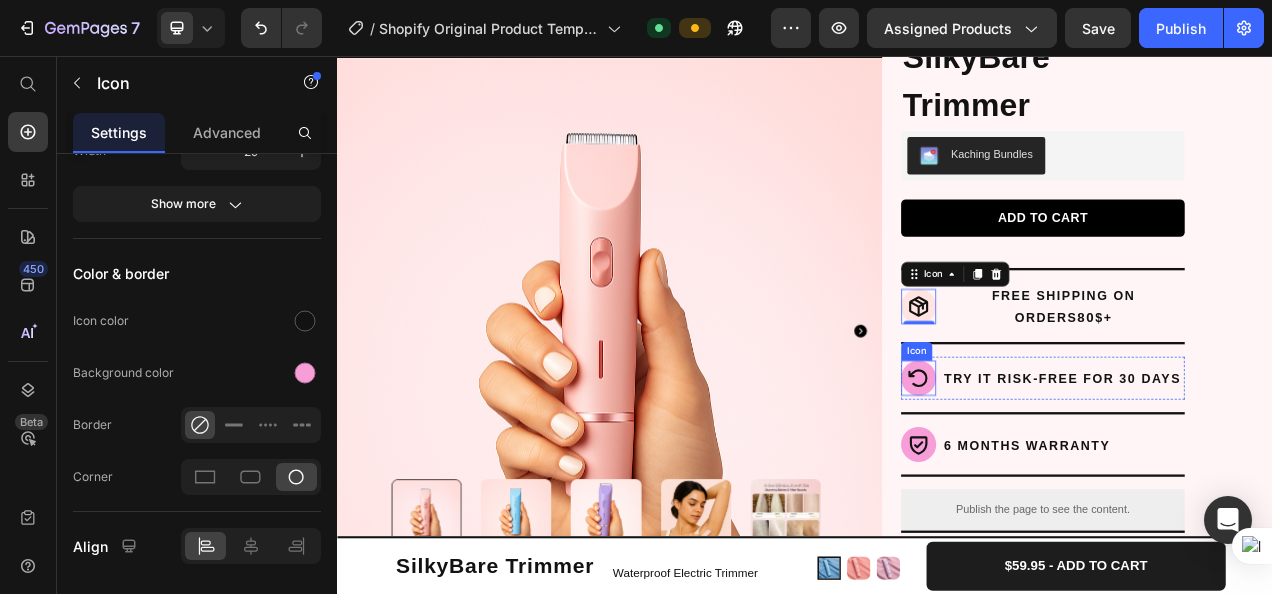 click 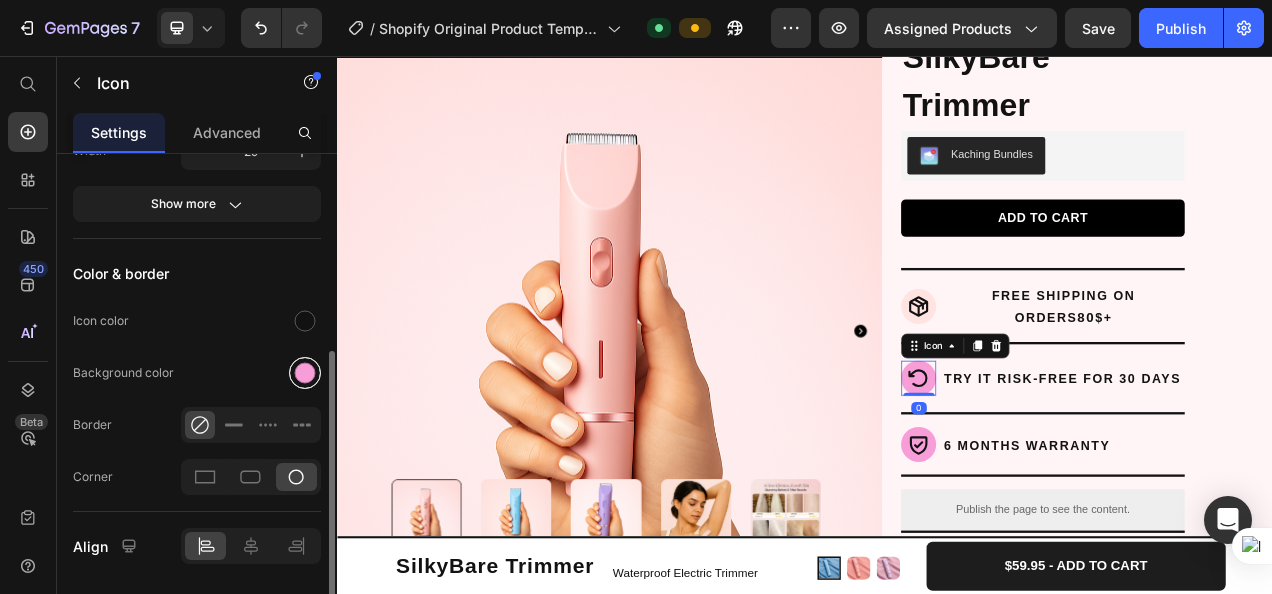click at bounding box center [305, 373] 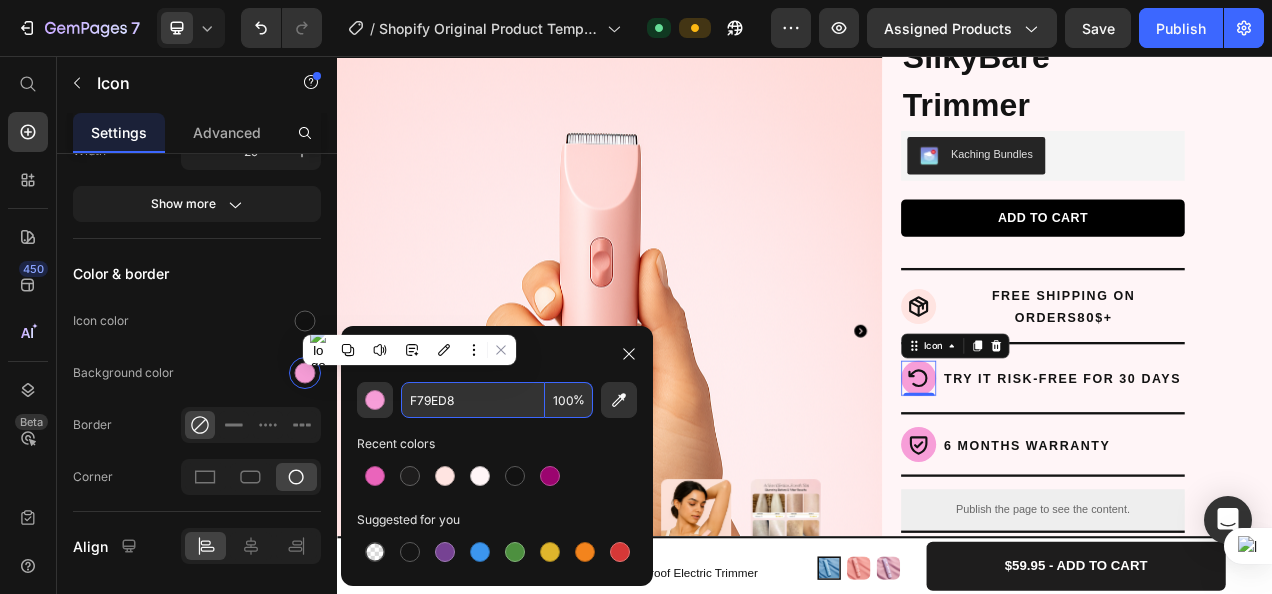 click on "F79ED8" at bounding box center (473, 400) 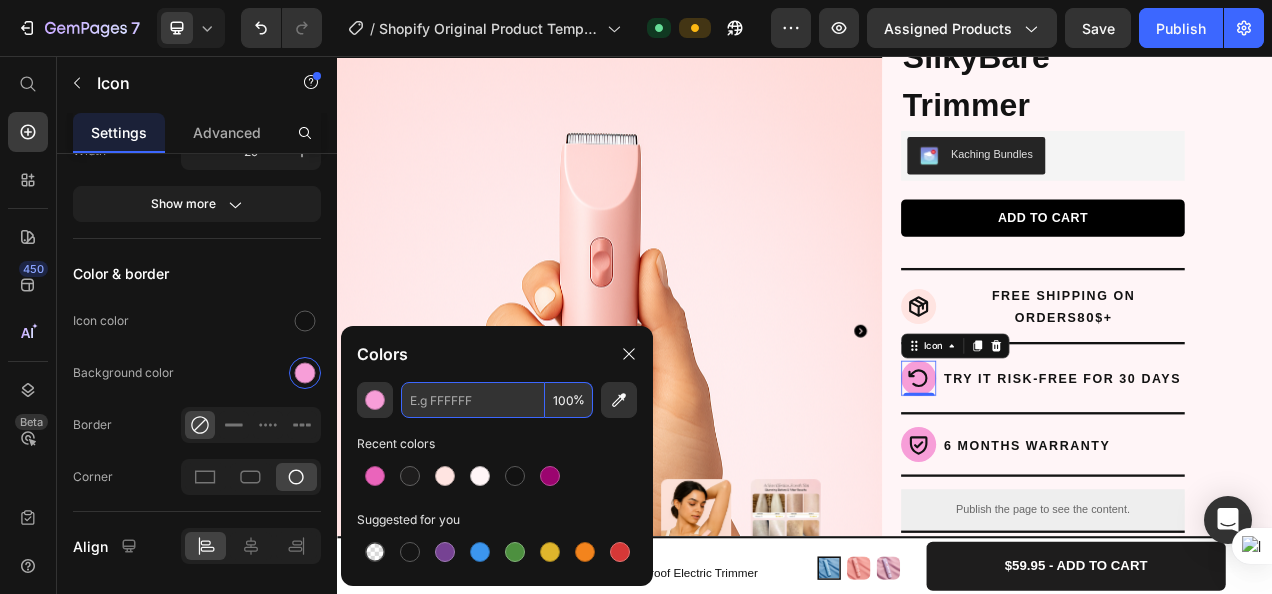paste on "#FFE4E1" 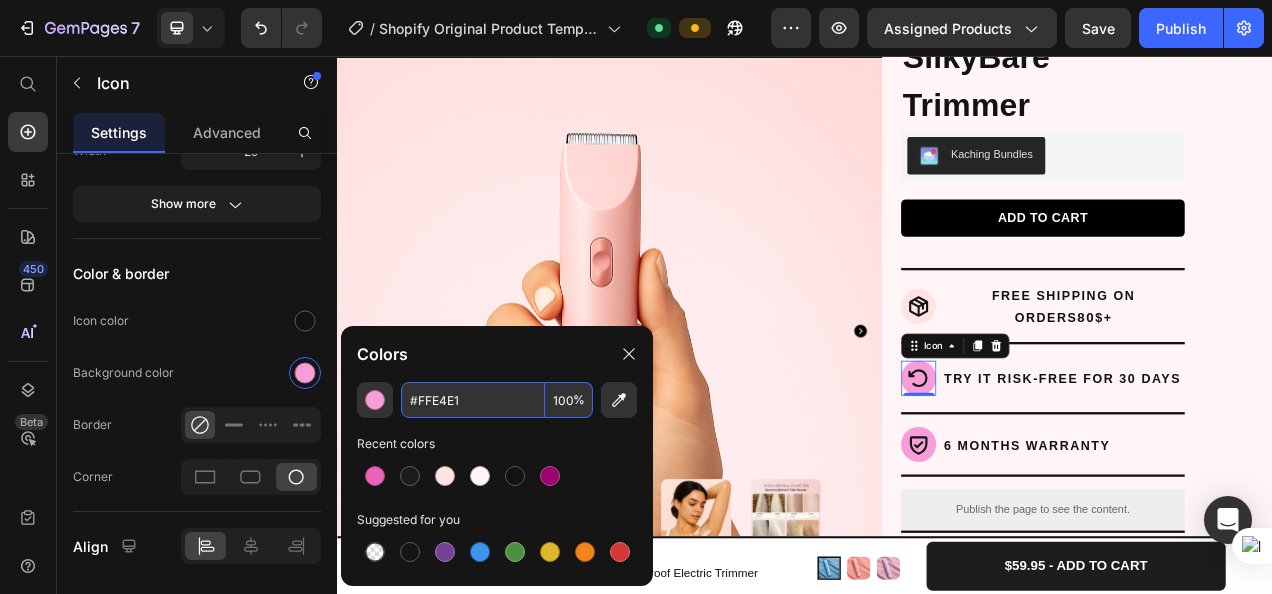 type on "FFE4E1" 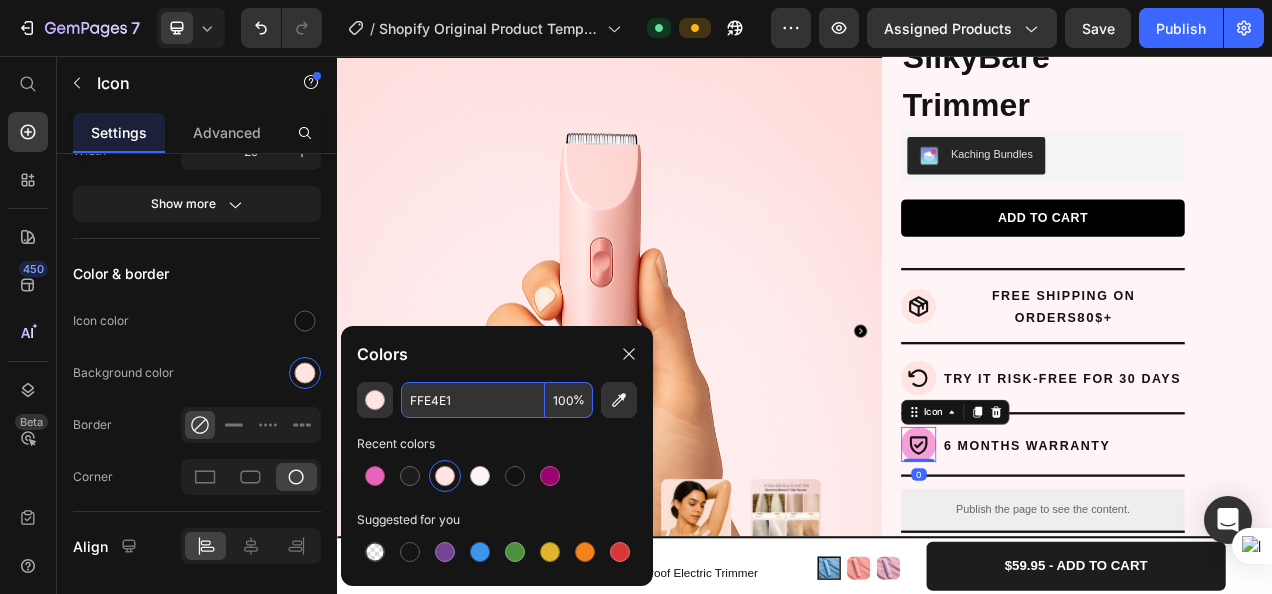 click 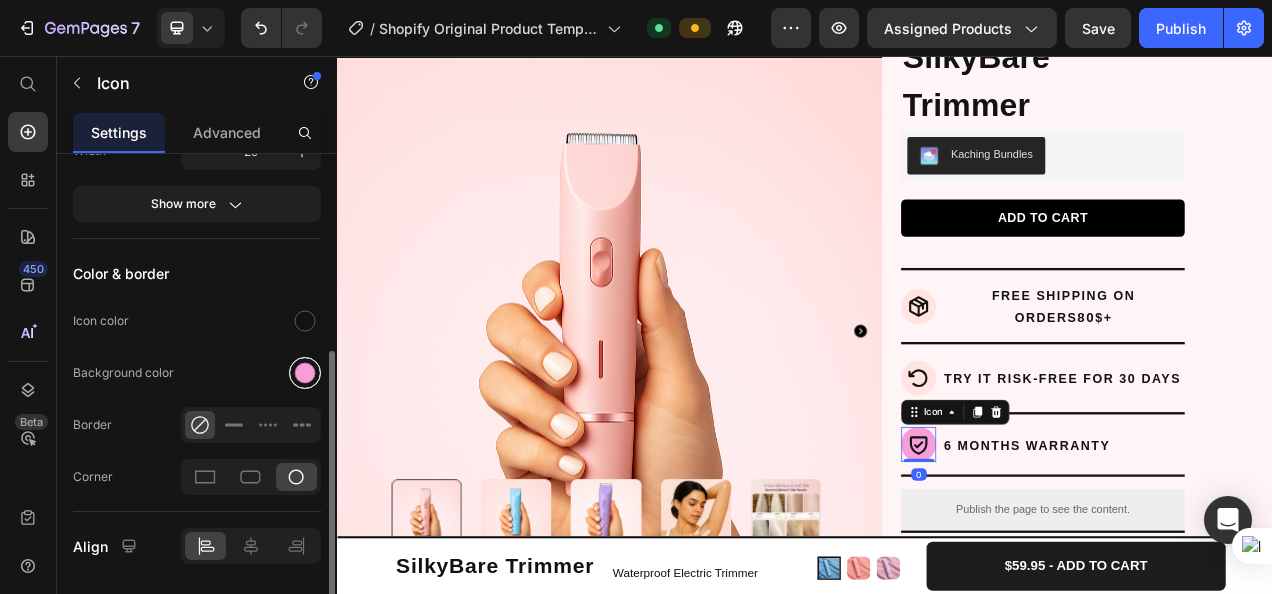 click at bounding box center (305, 373) 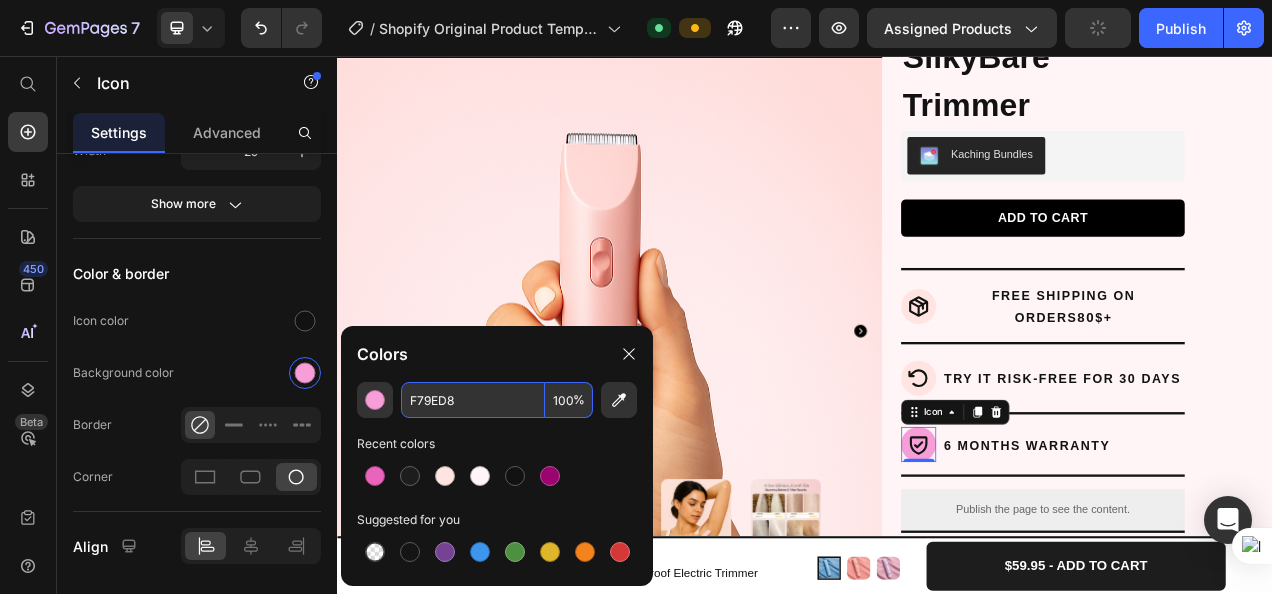 click on "F79ED8" at bounding box center [473, 400] 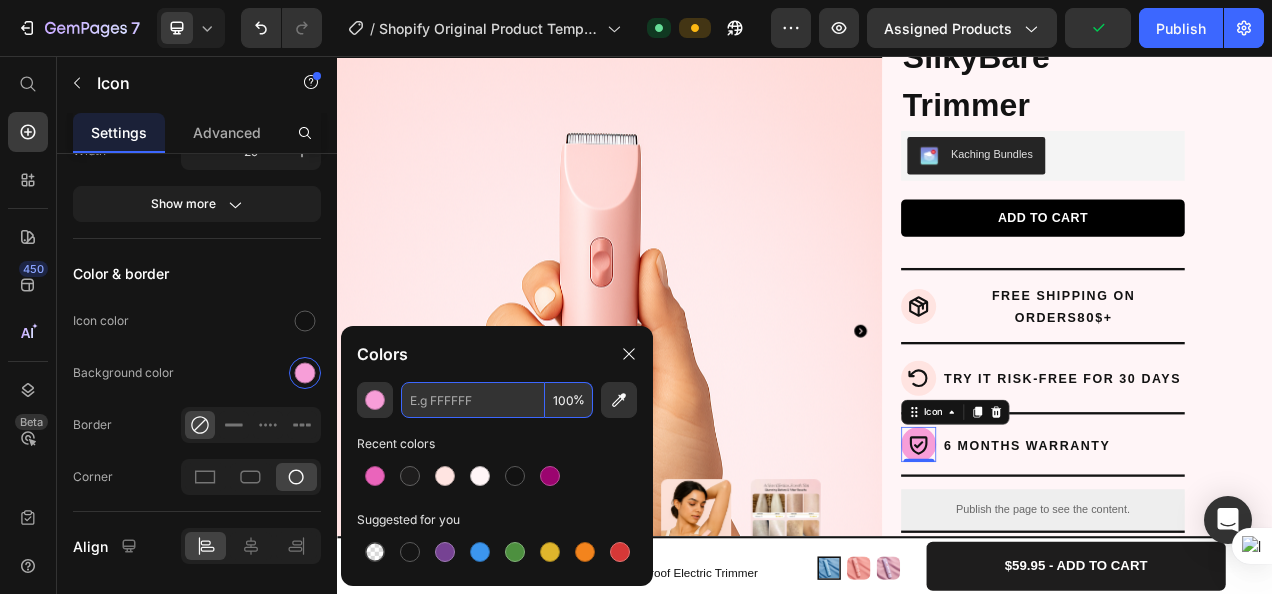 paste on "#FFE4E1" 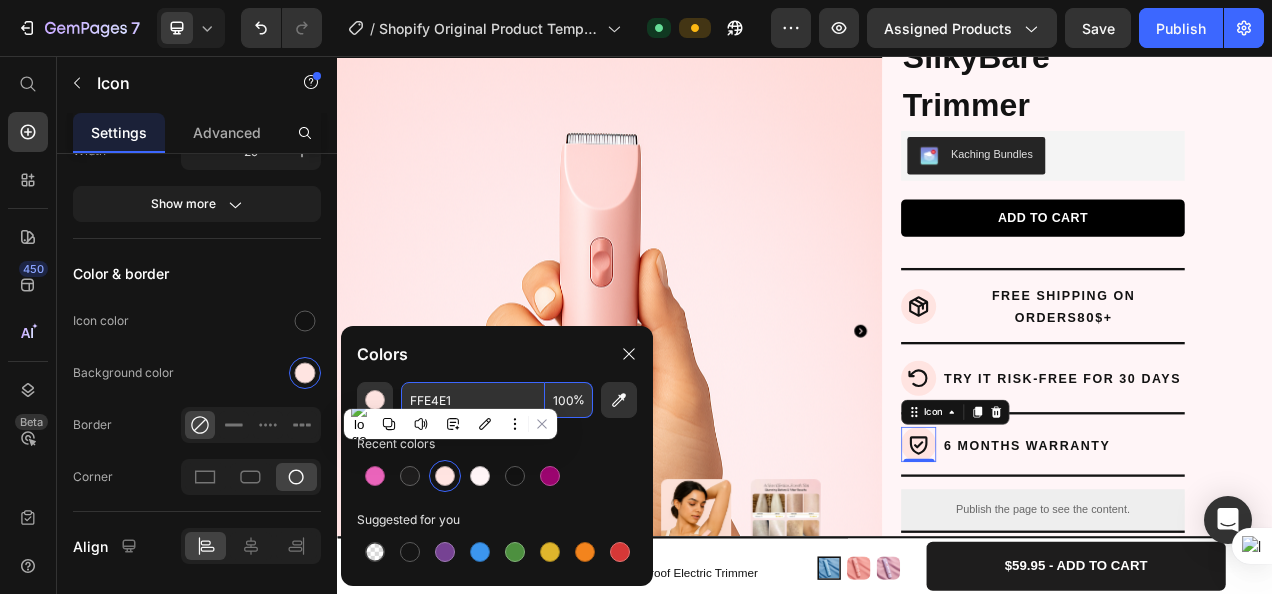 click on "FFE4E1" at bounding box center [473, 400] 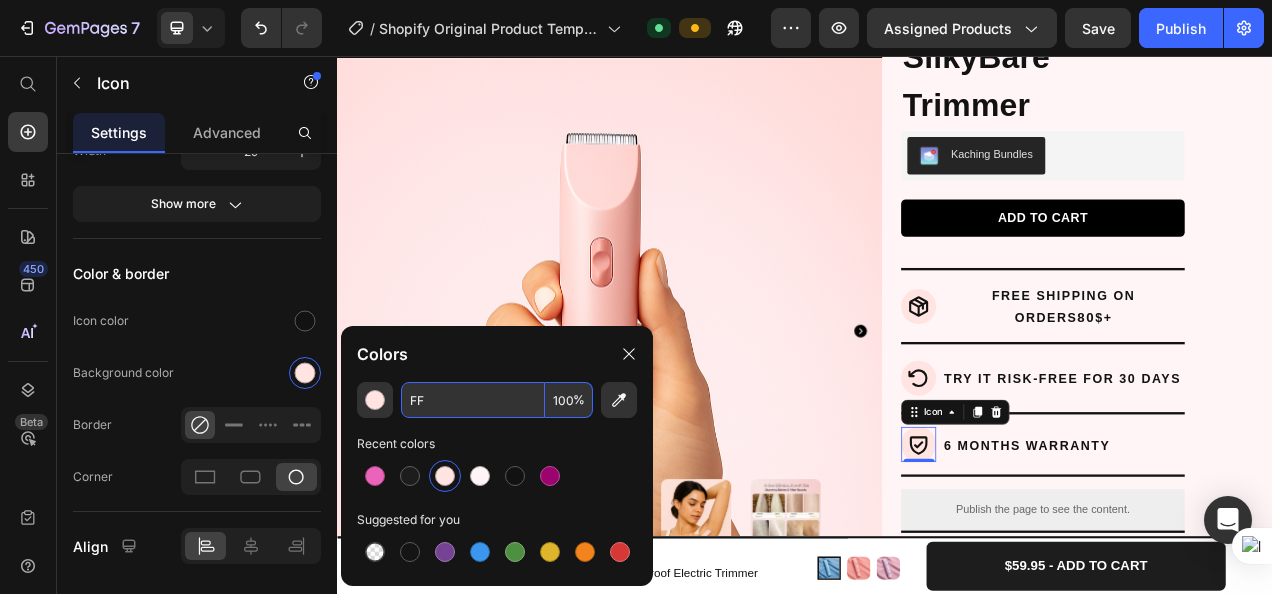 type on "F" 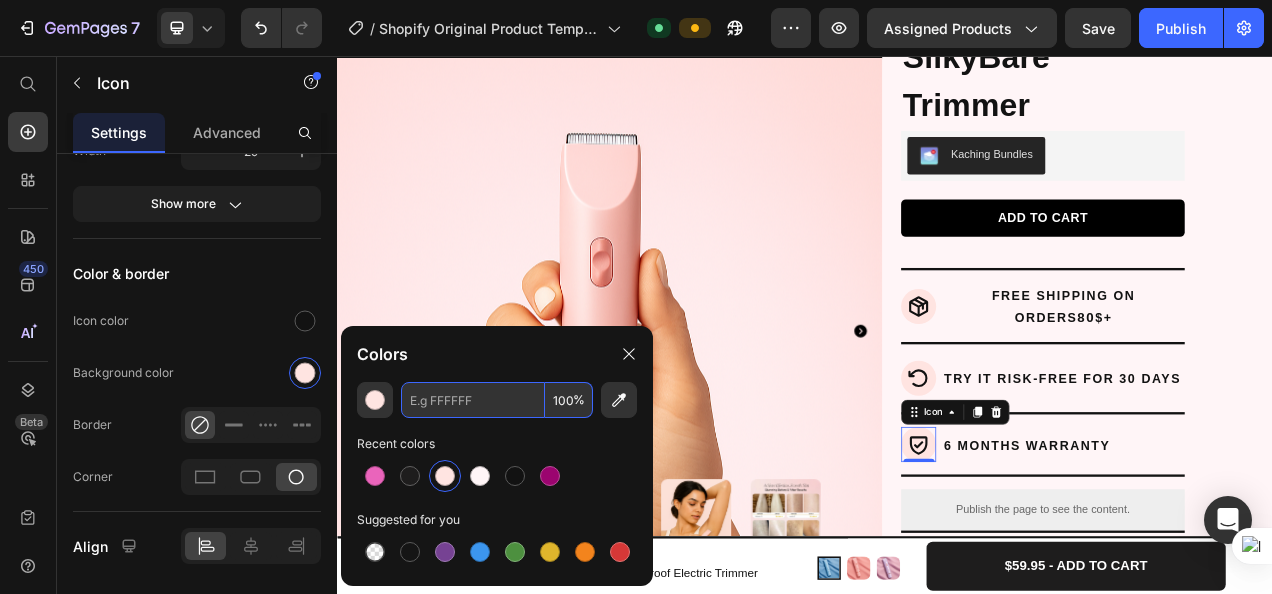 paste on "#fbb6b6" 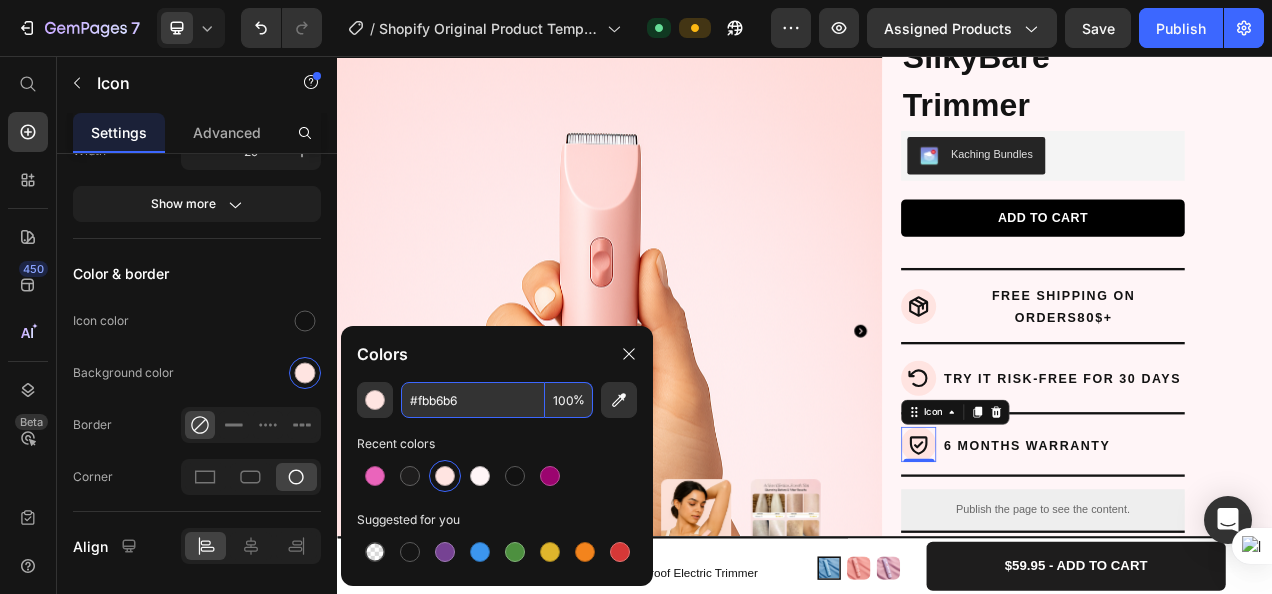 type on "FBB6B6" 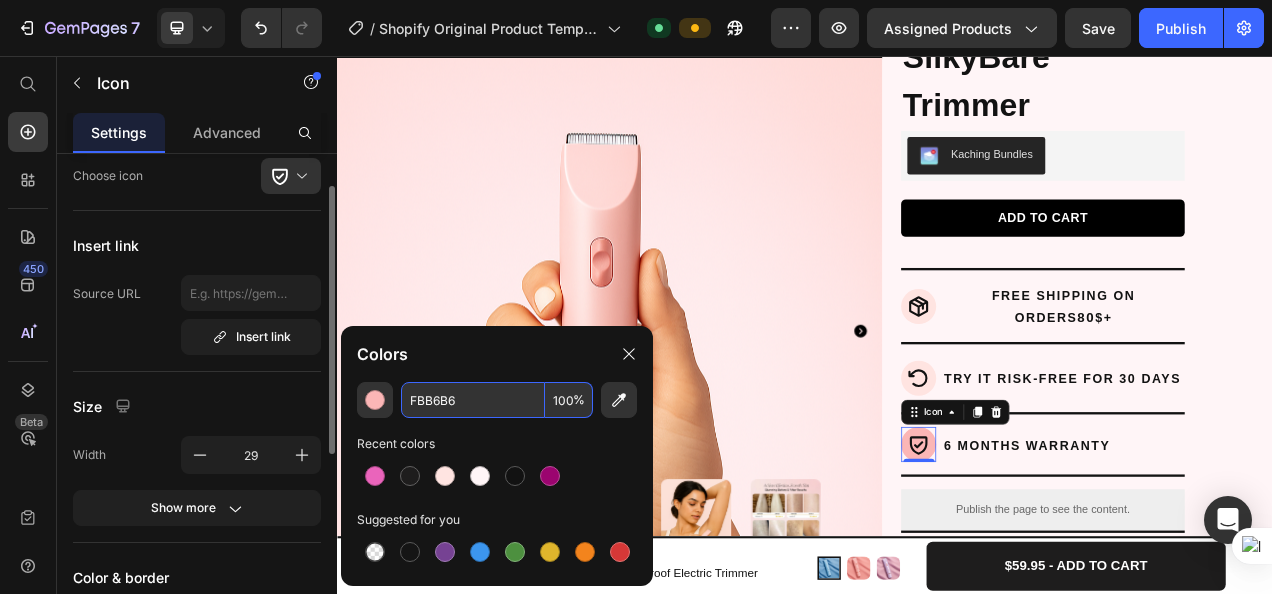 scroll, scrollTop: 0, scrollLeft: 0, axis: both 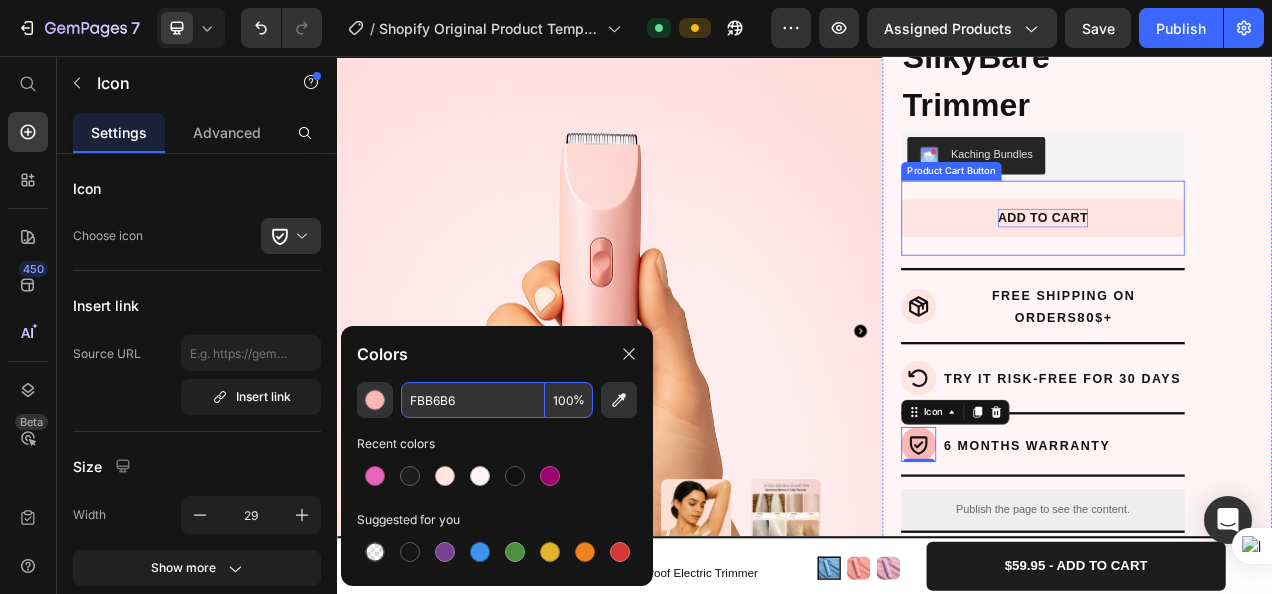 click on "ADD TO CART" at bounding box center [1242, 264] 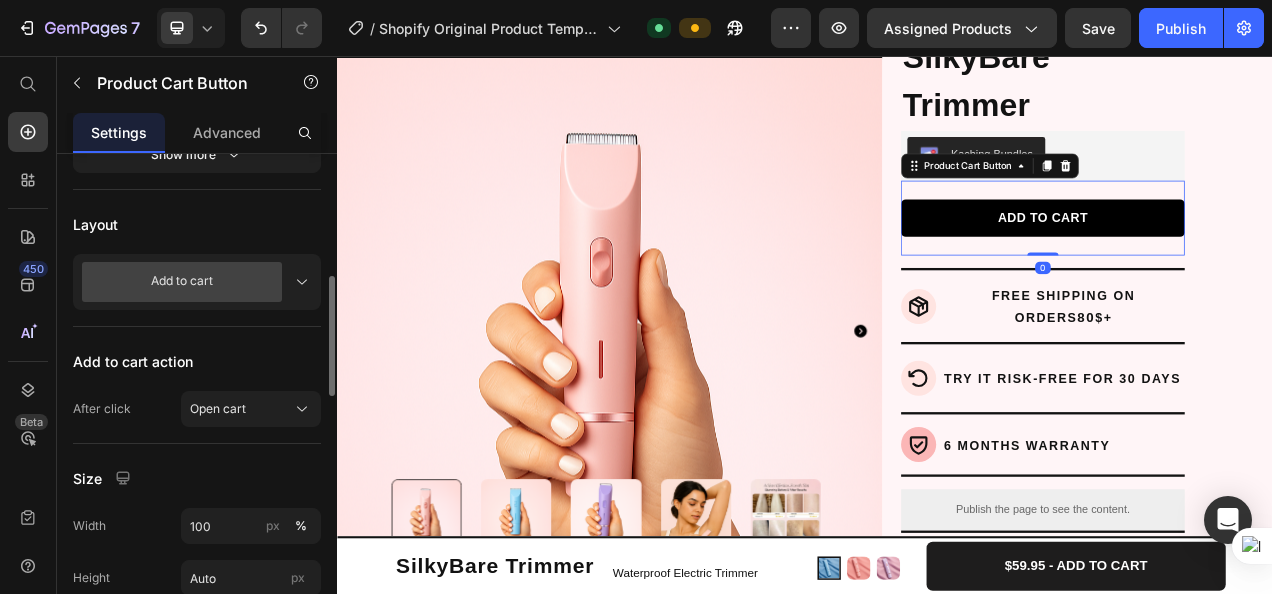 scroll, scrollTop: 961, scrollLeft: 0, axis: vertical 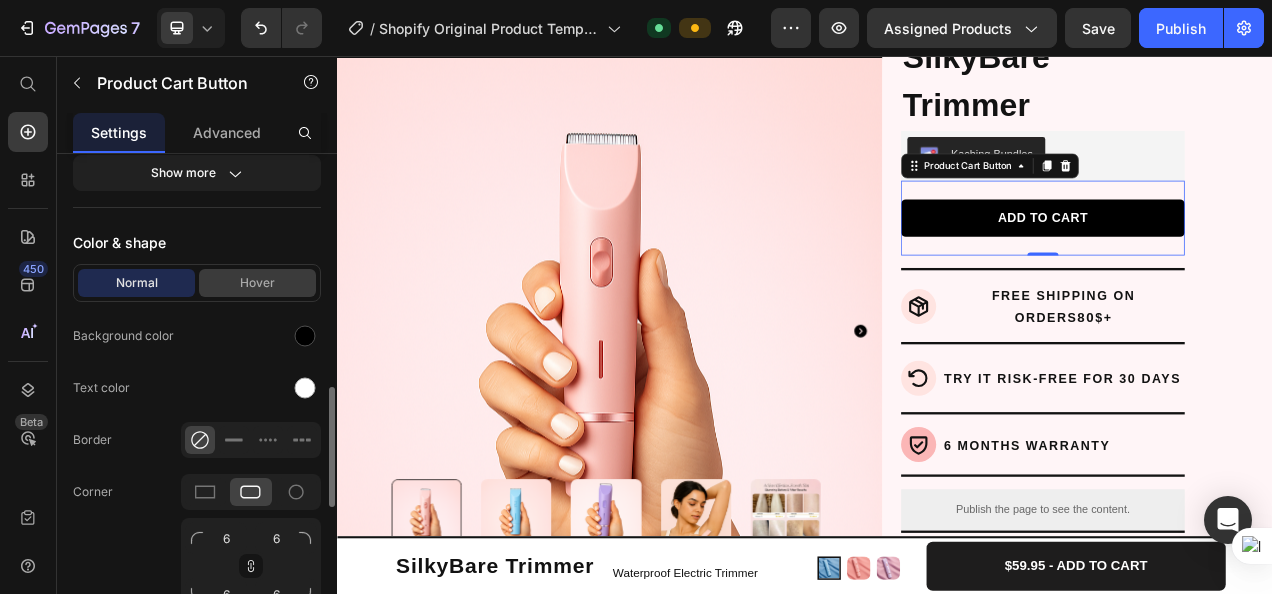 click on "Hover" at bounding box center [257, 283] 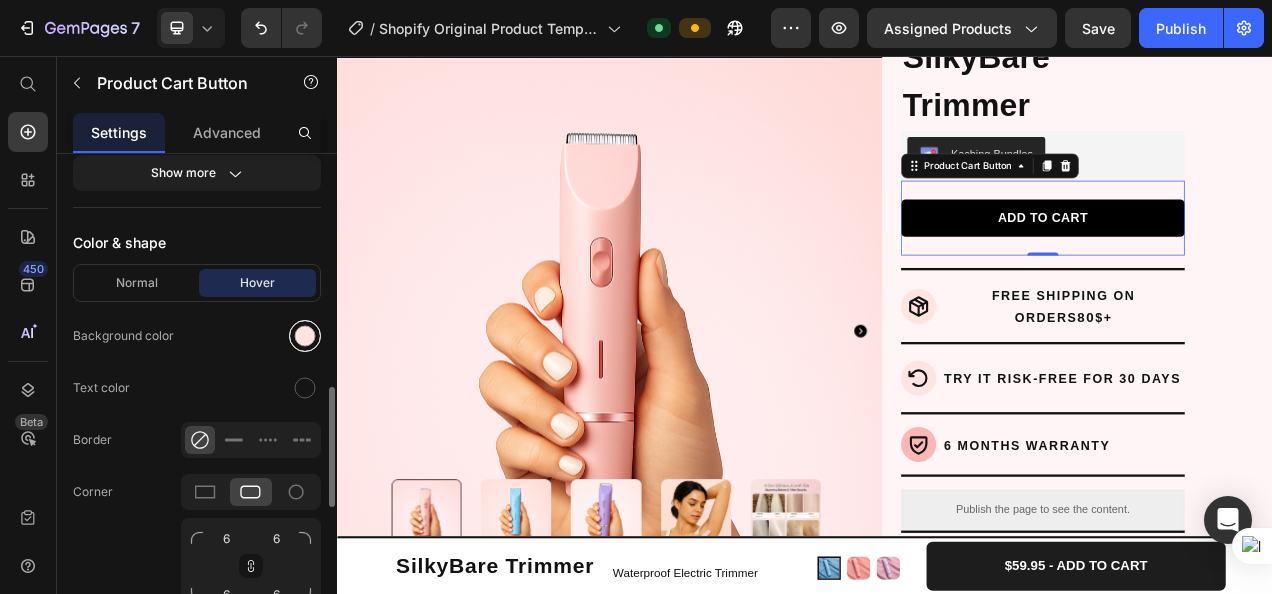 click at bounding box center [305, 336] 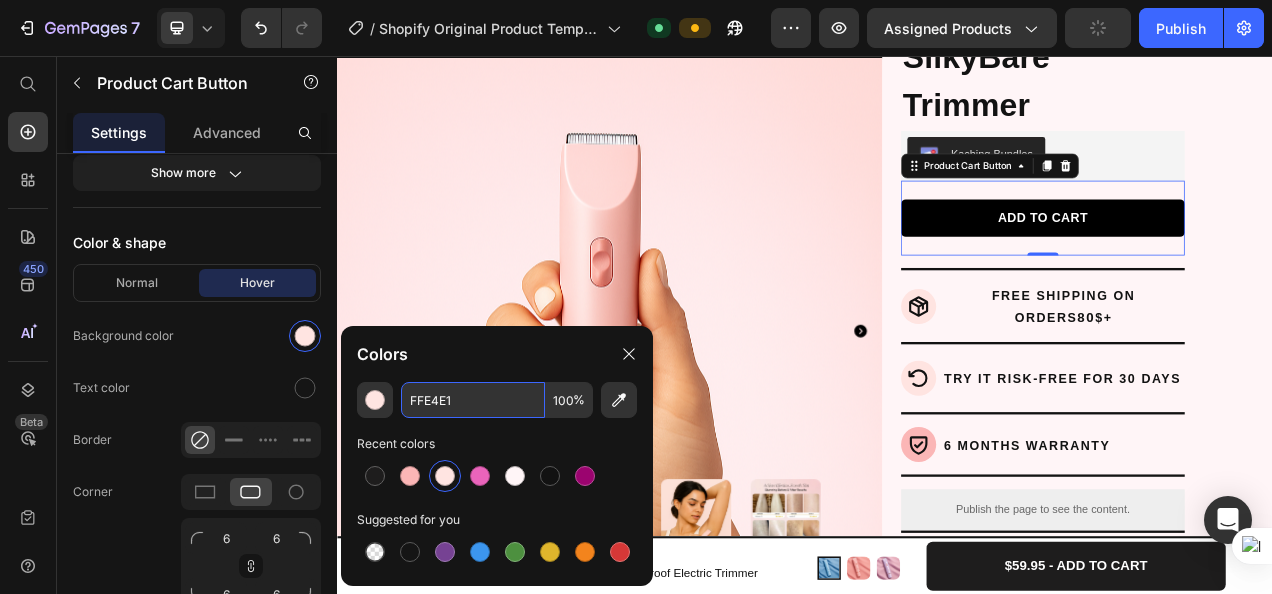 click on "FFE4E1" at bounding box center (473, 400) 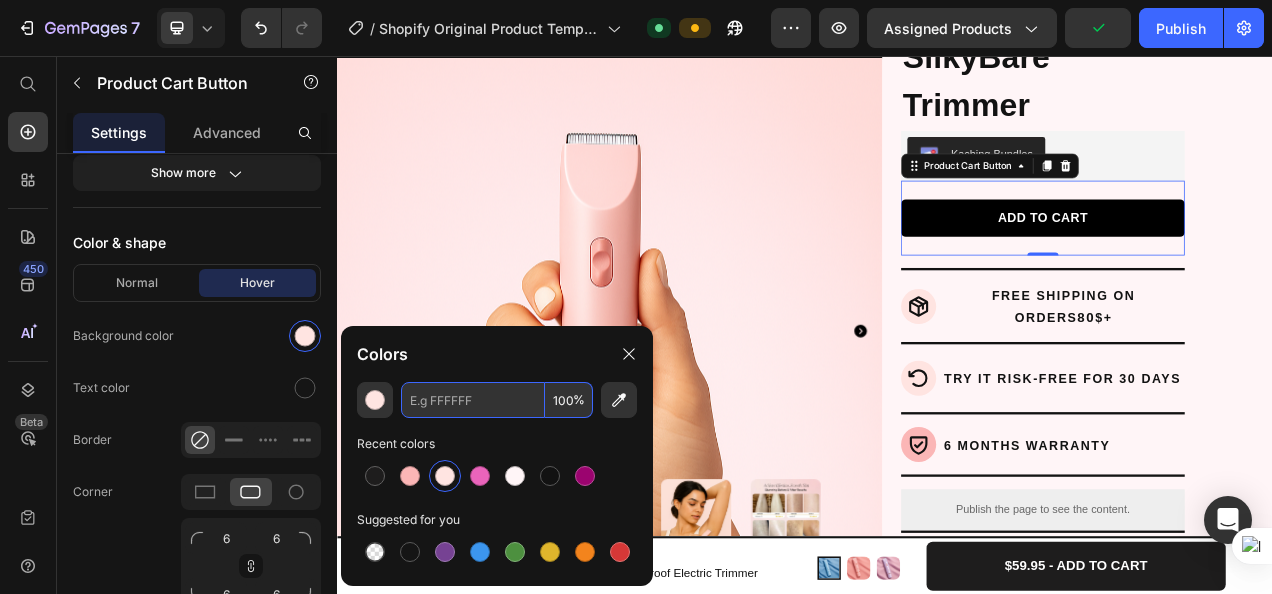 paste on "#fbb6b6" 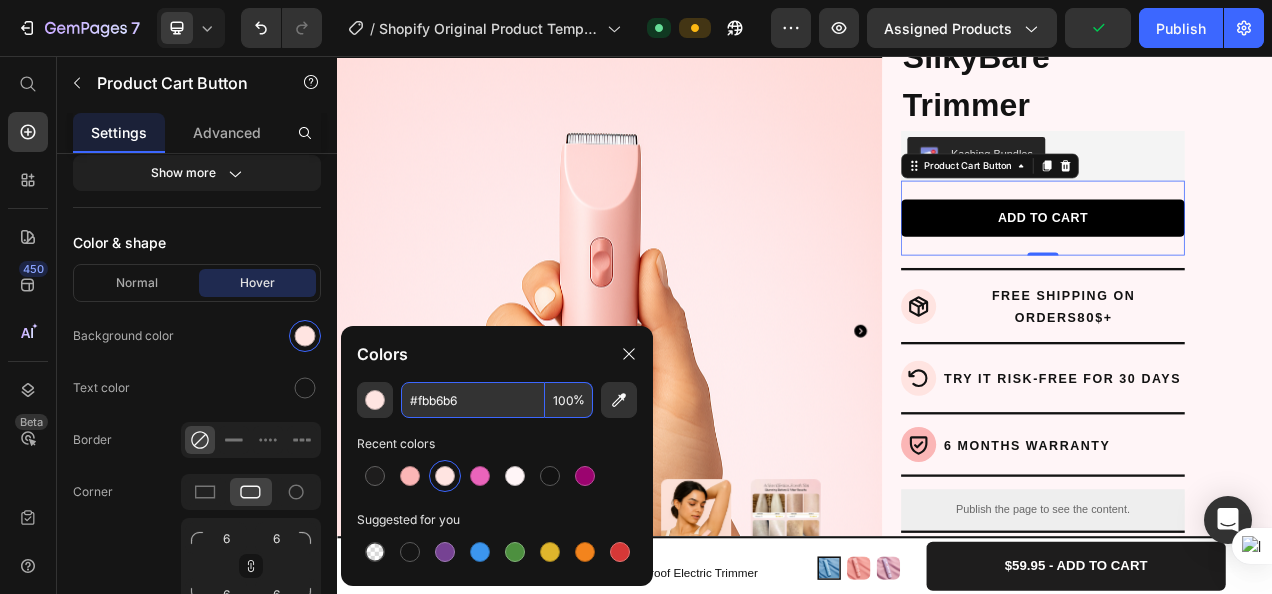 type on "FBB6B6" 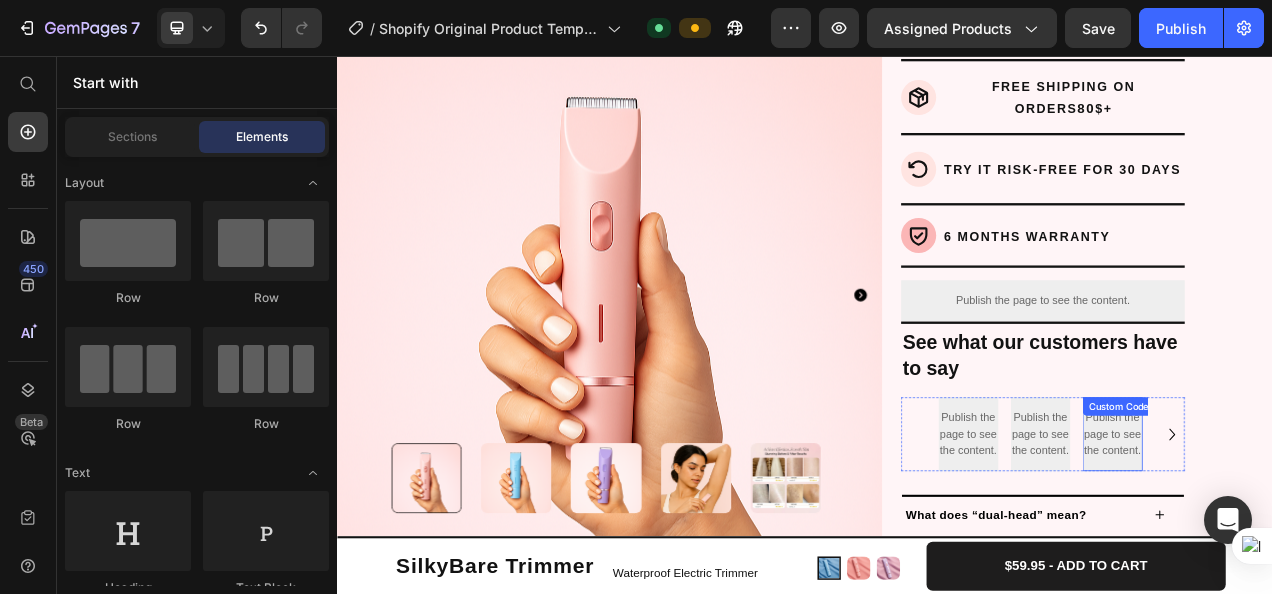 scroll, scrollTop: 51, scrollLeft: 0, axis: vertical 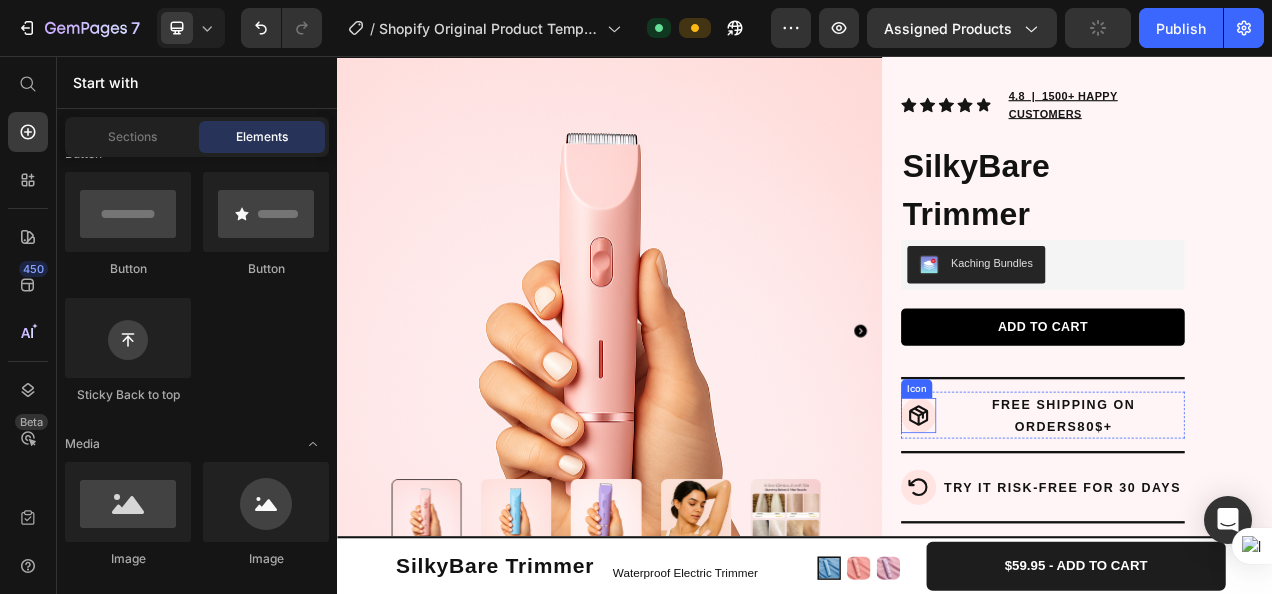 click 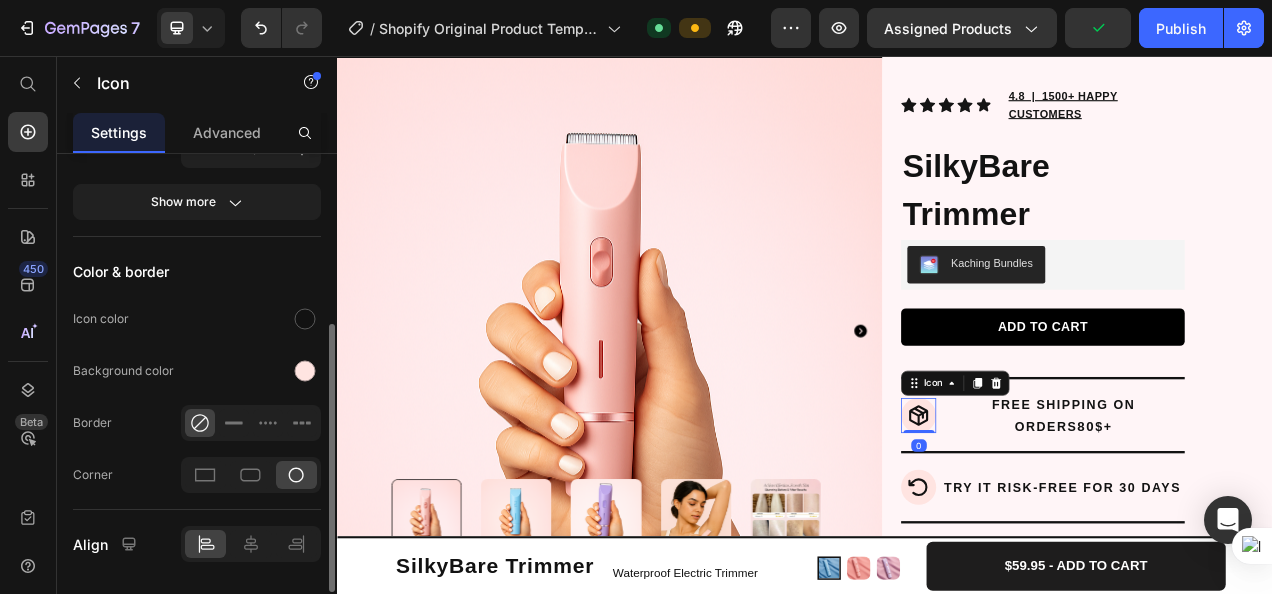 scroll, scrollTop: 363, scrollLeft: 0, axis: vertical 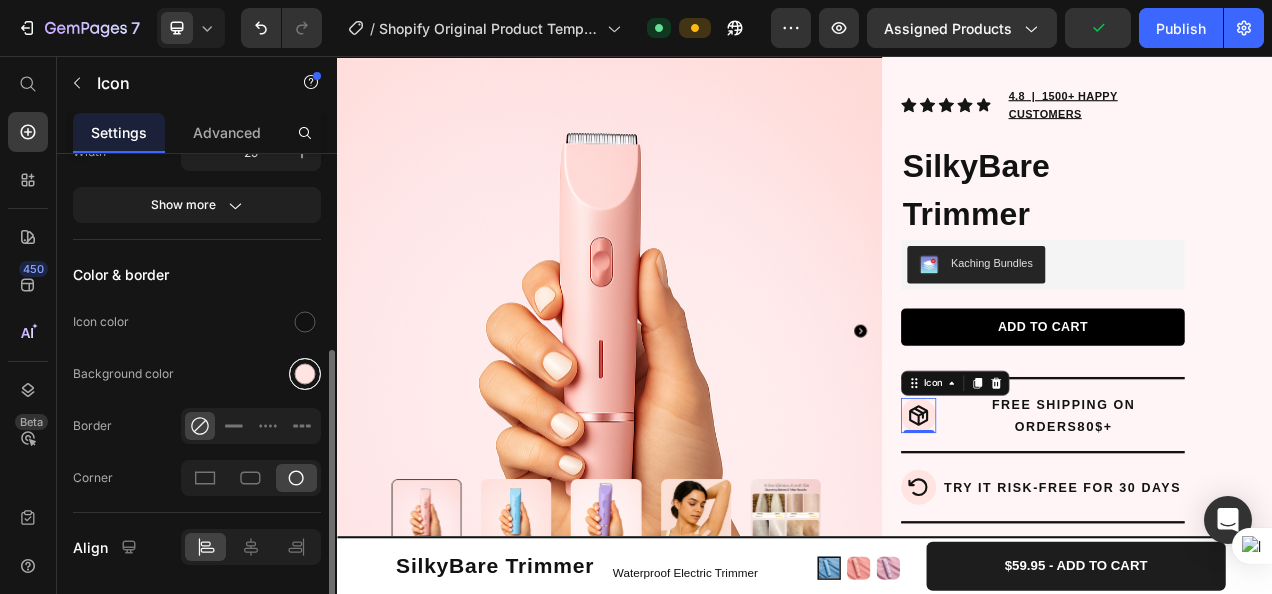 click at bounding box center (305, 374) 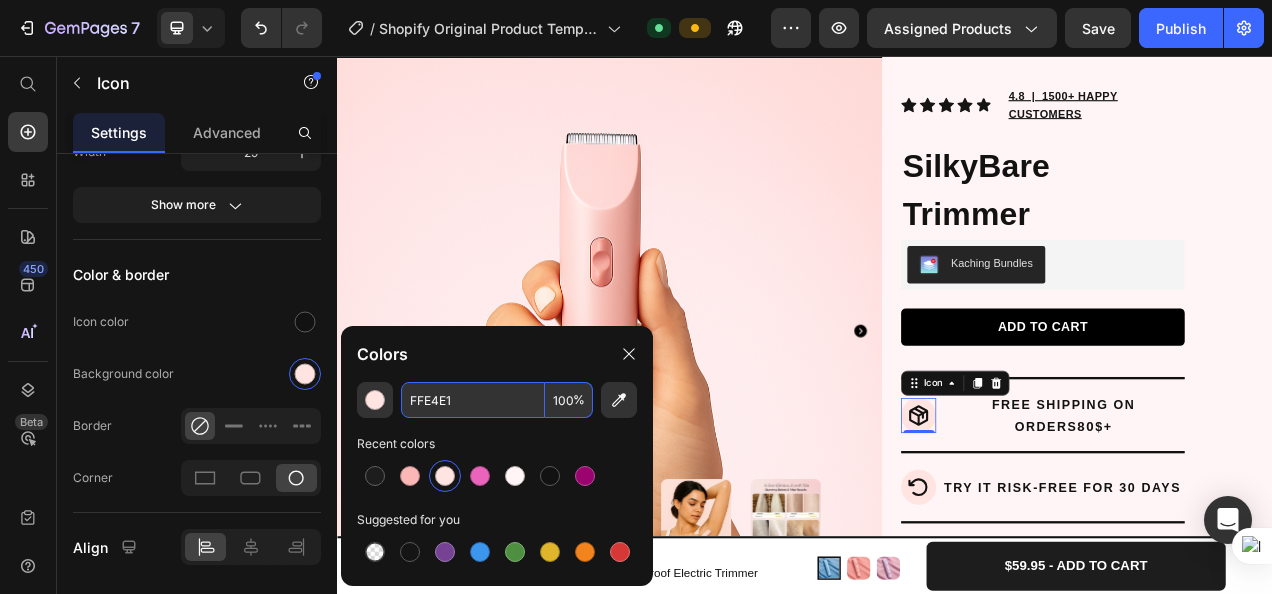 click on "FFE4E1" at bounding box center (473, 400) 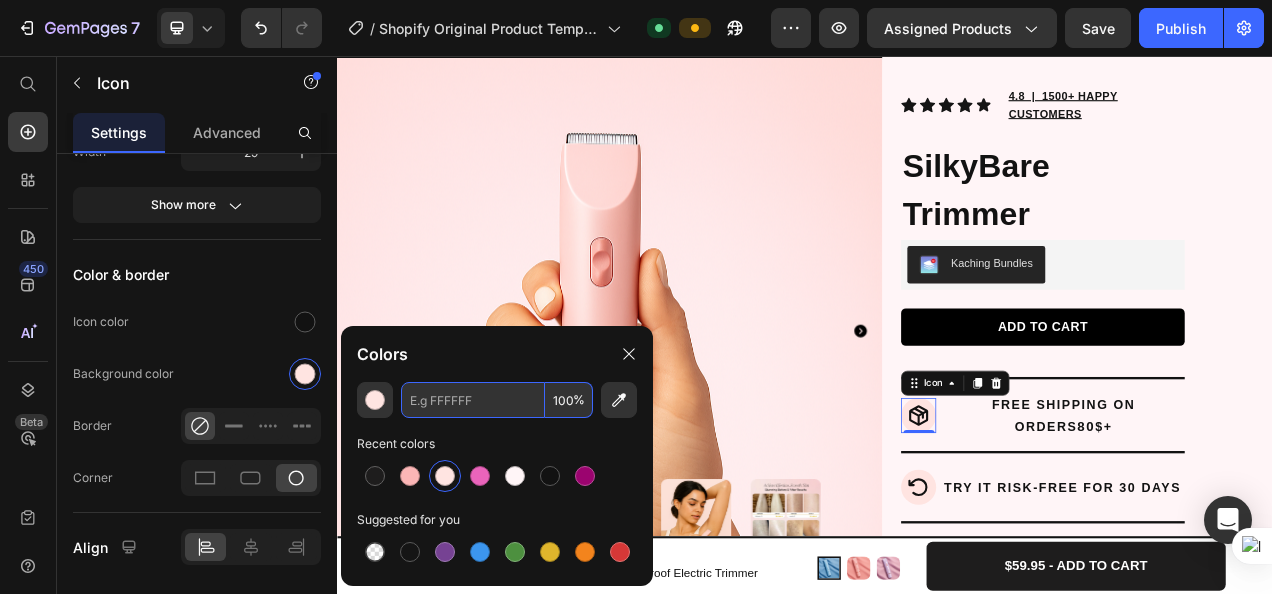 paste on "#fbb6b6" 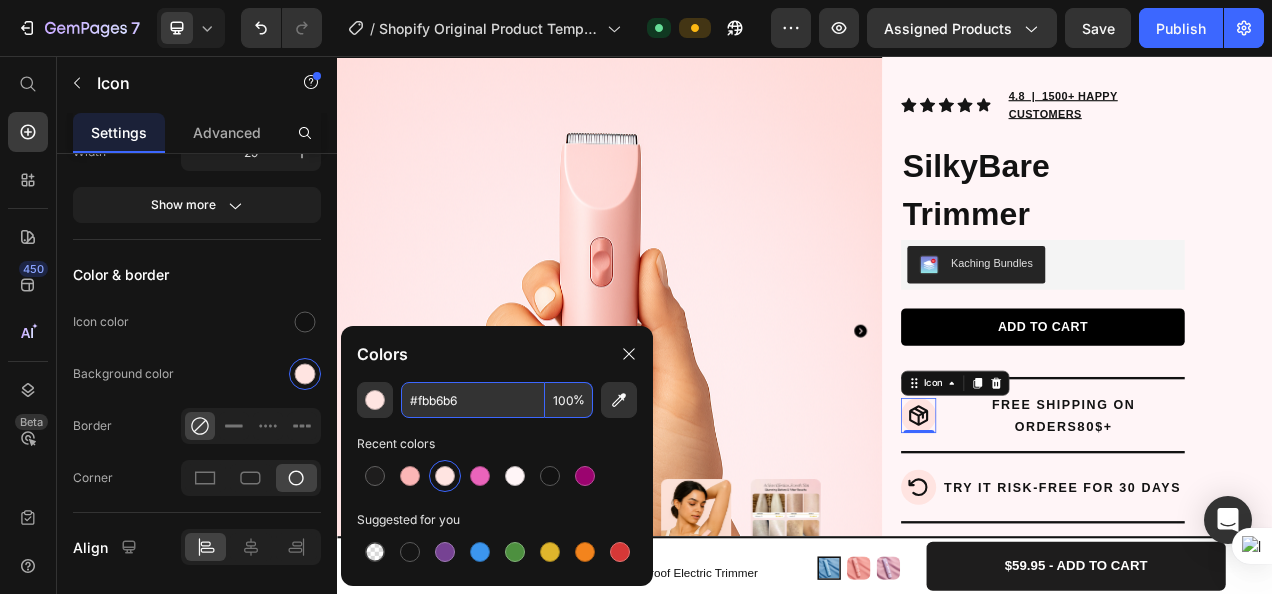 type on "FBB6B6" 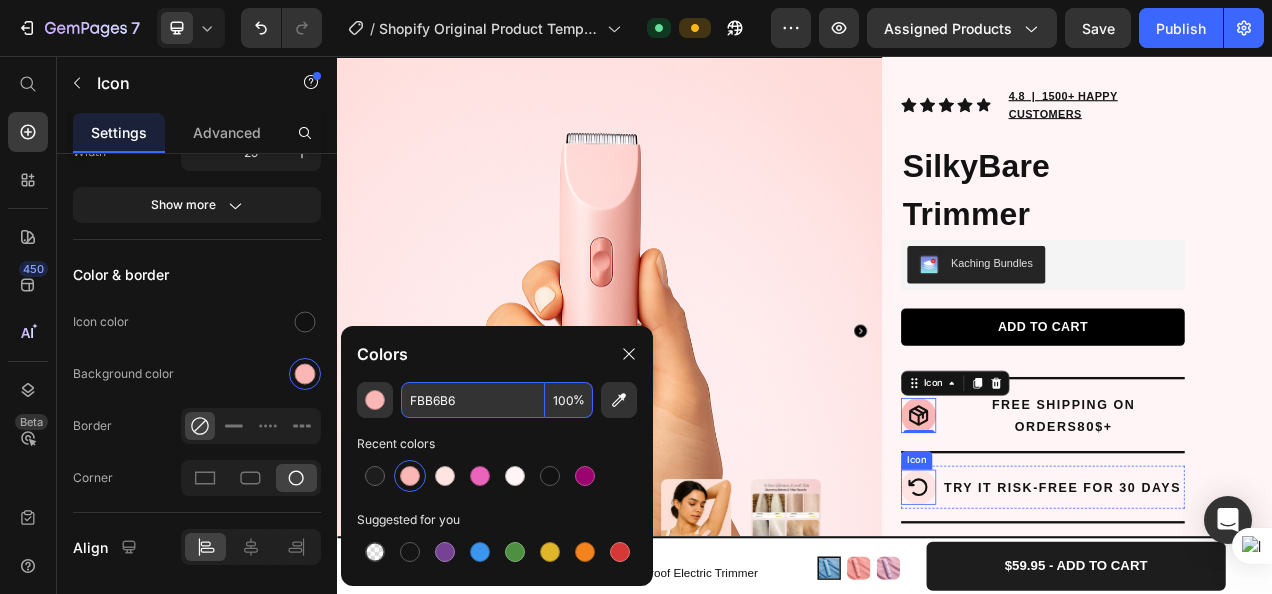 click 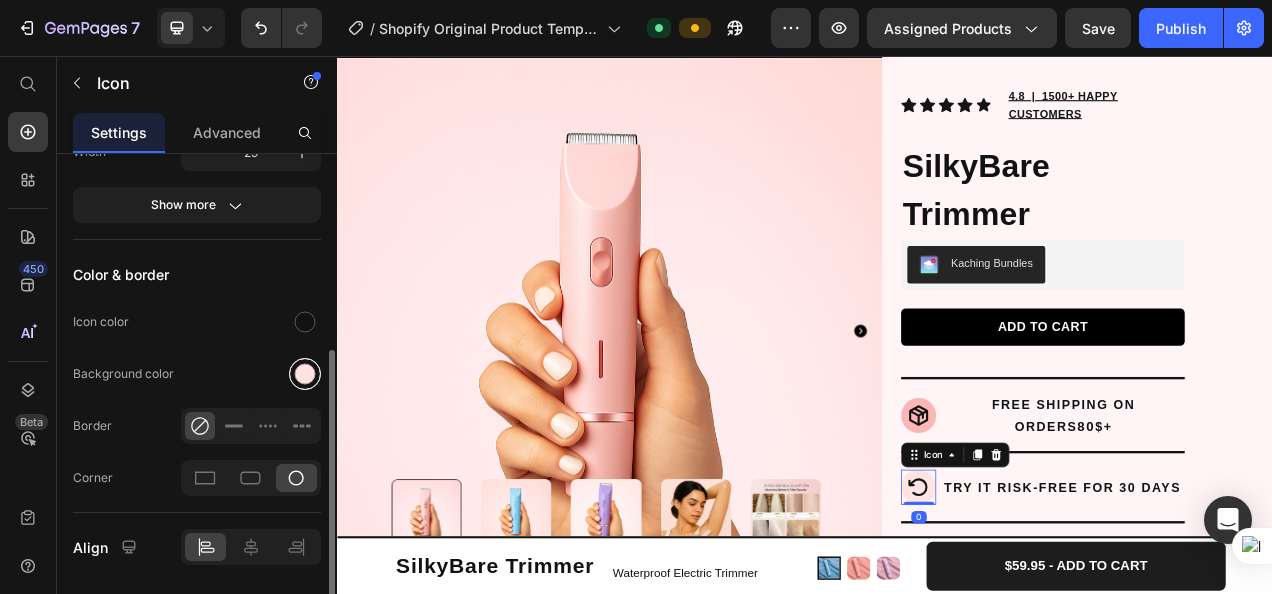 click at bounding box center [305, 374] 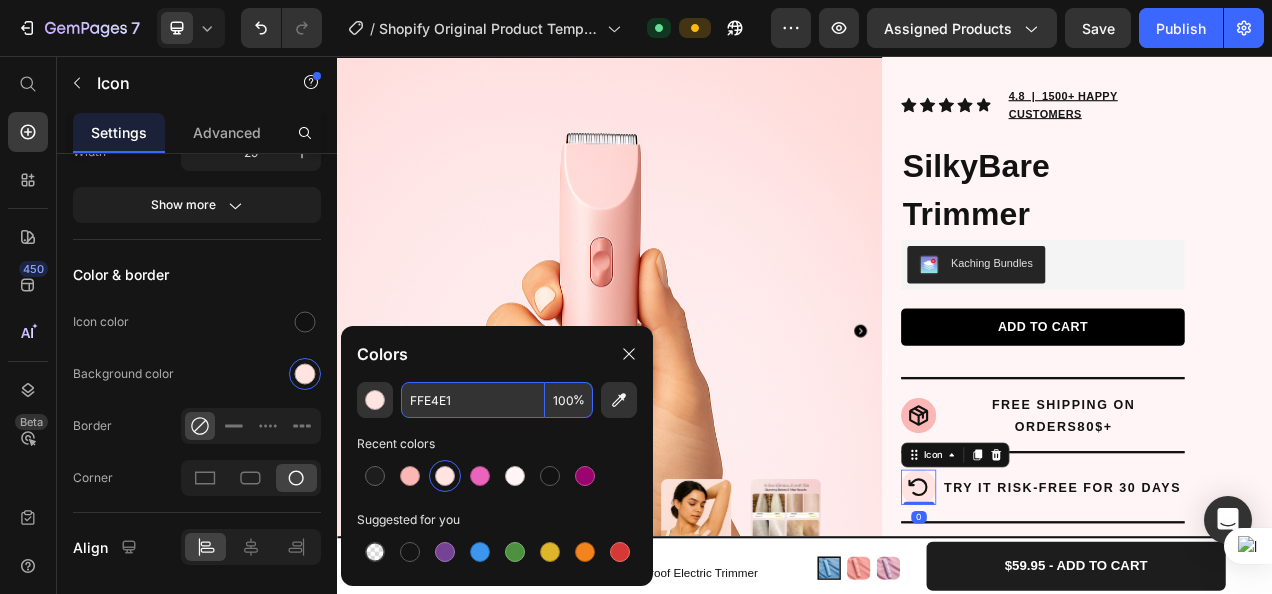 click on "FFE4E1" at bounding box center (473, 400) 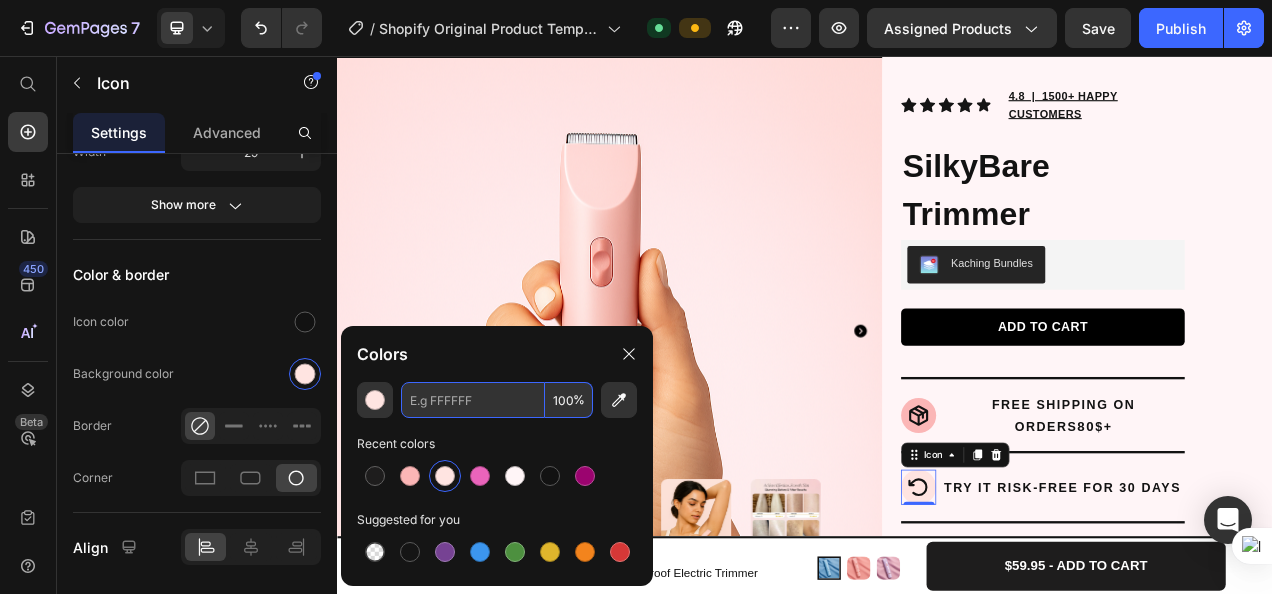 paste on "#fbb6b6" 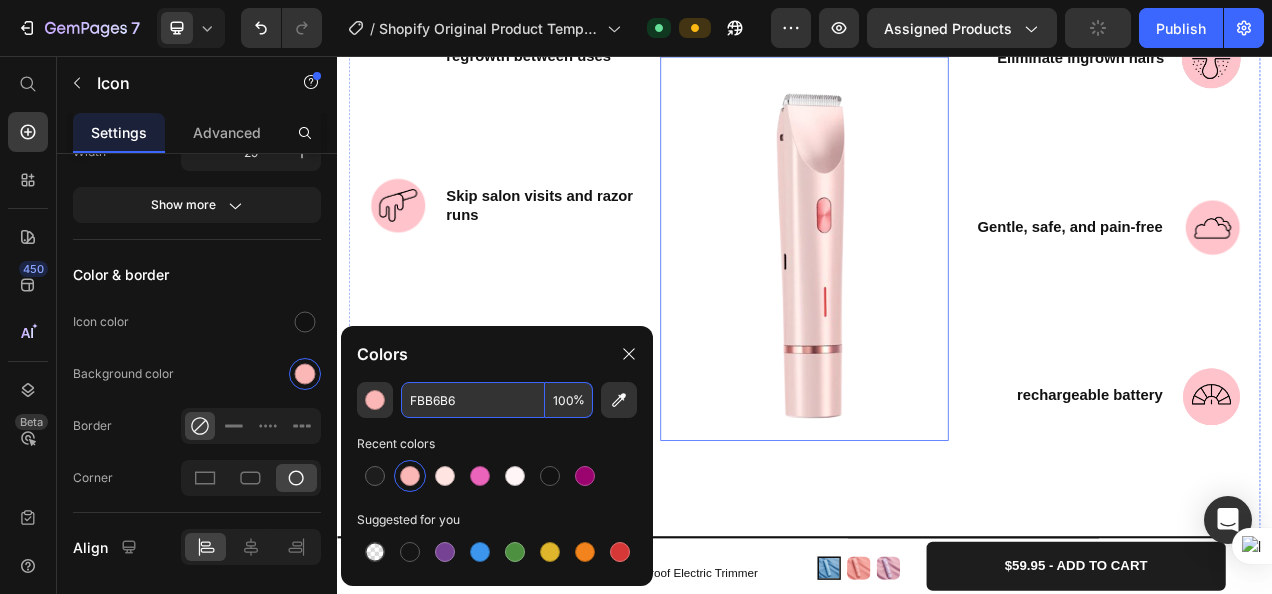 scroll, scrollTop: 1619, scrollLeft: 0, axis: vertical 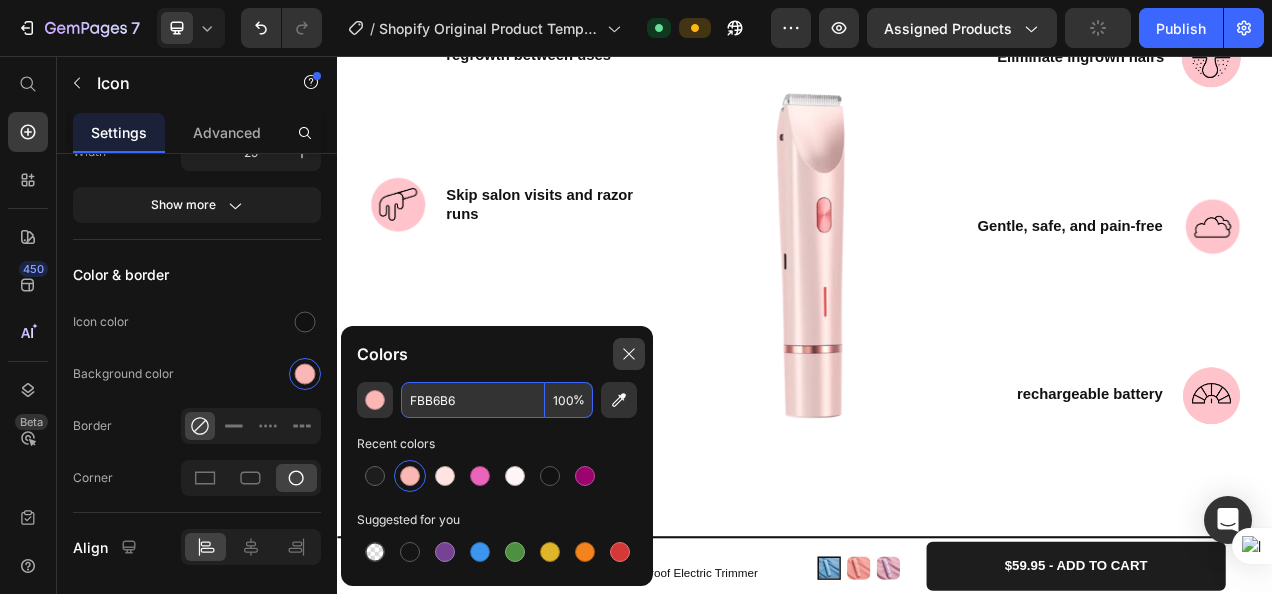 type on "FBB6B6" 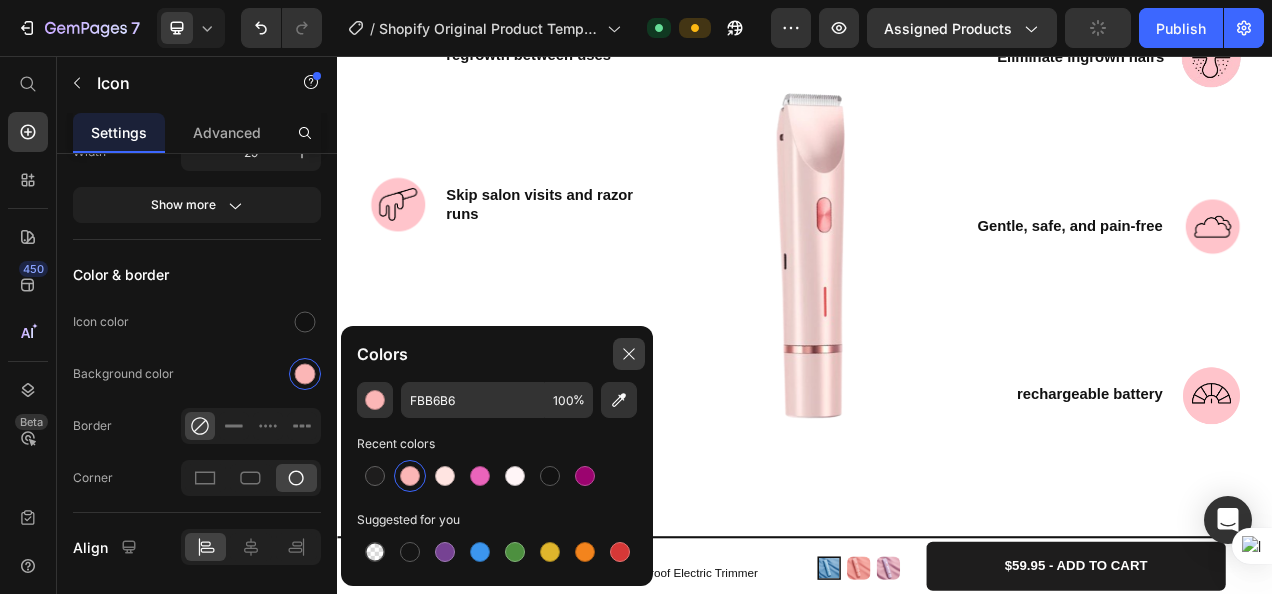 click 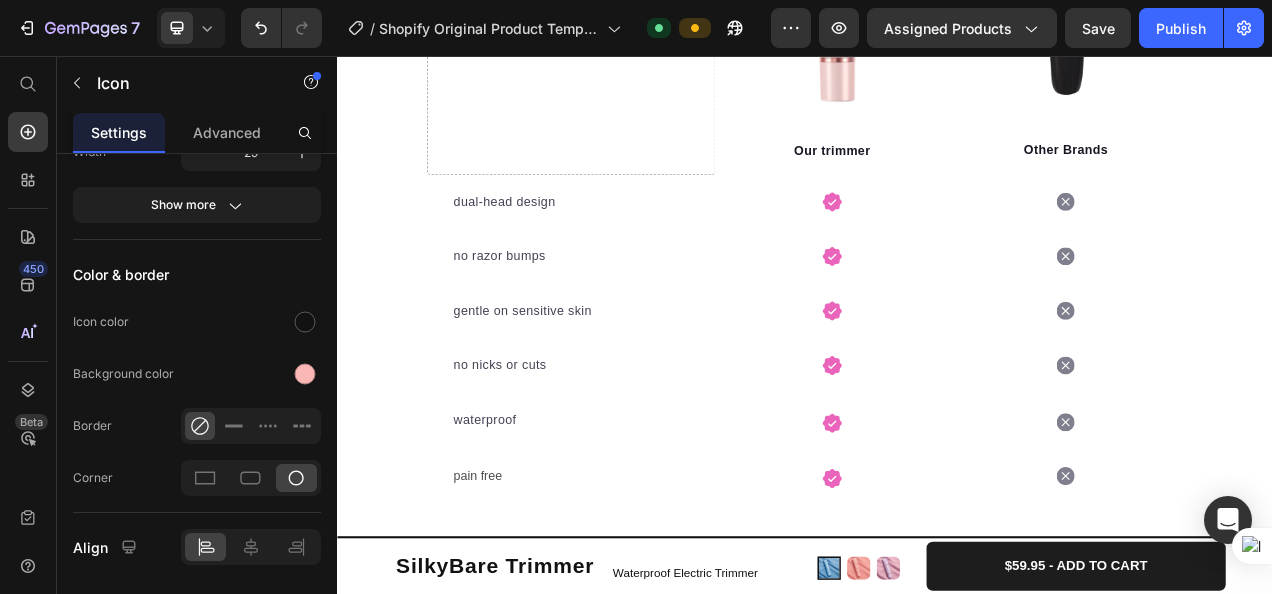 scroll, scrollTop: 4324, scrollLeft: 0, axis: vertical 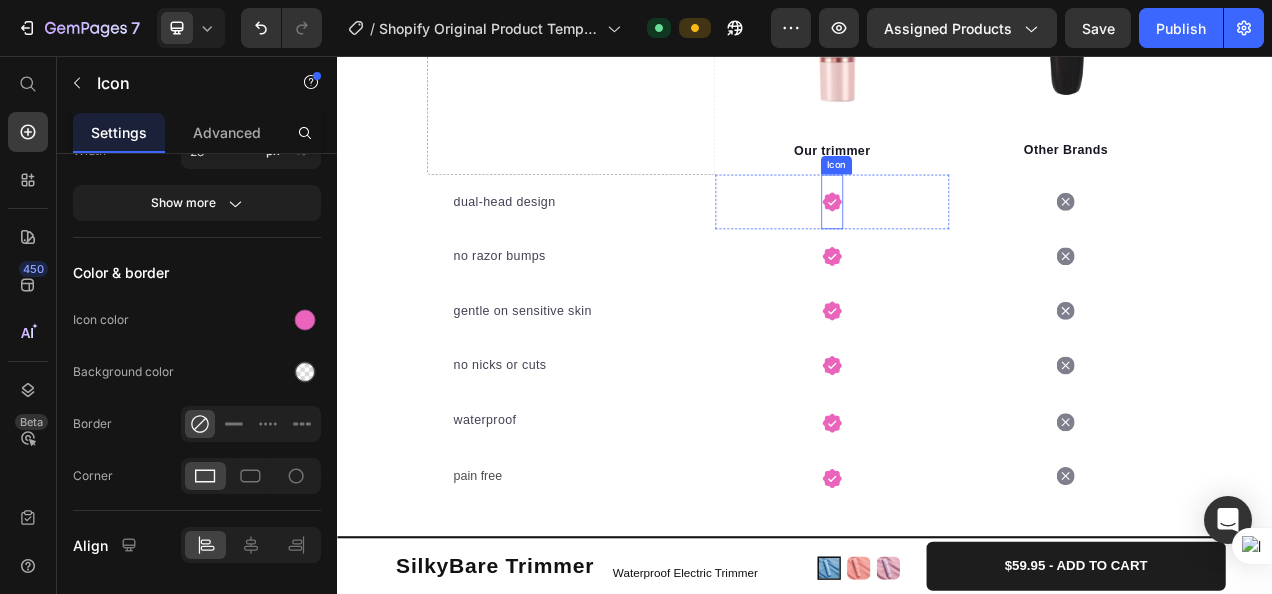 click 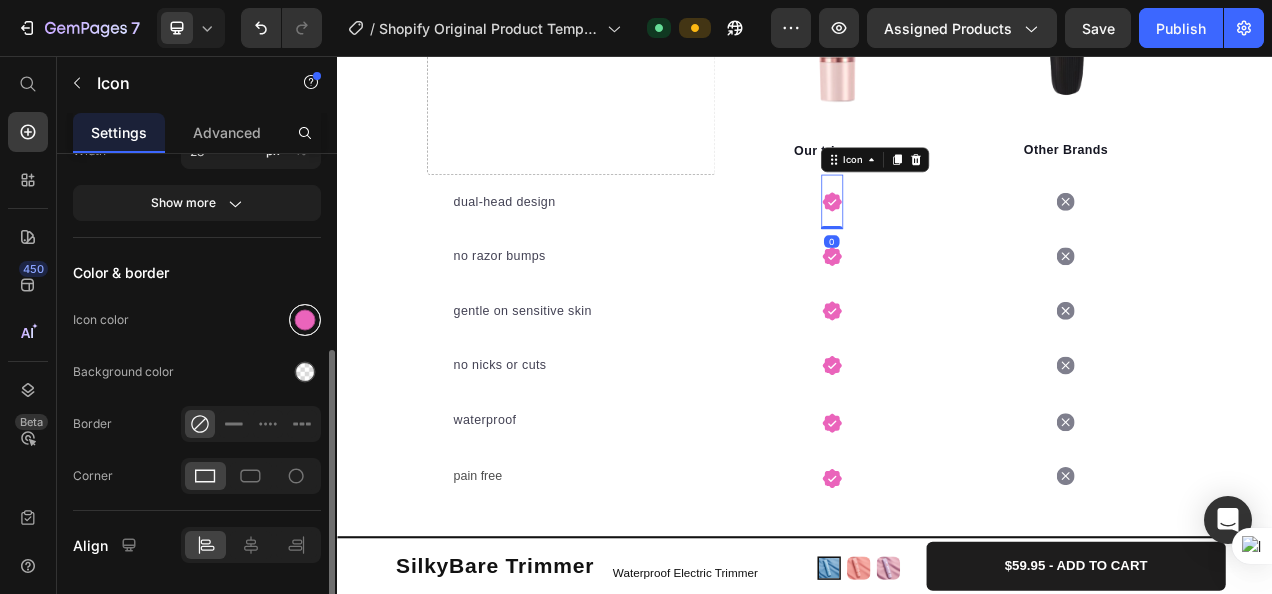 click at bounding box center (305, 320) 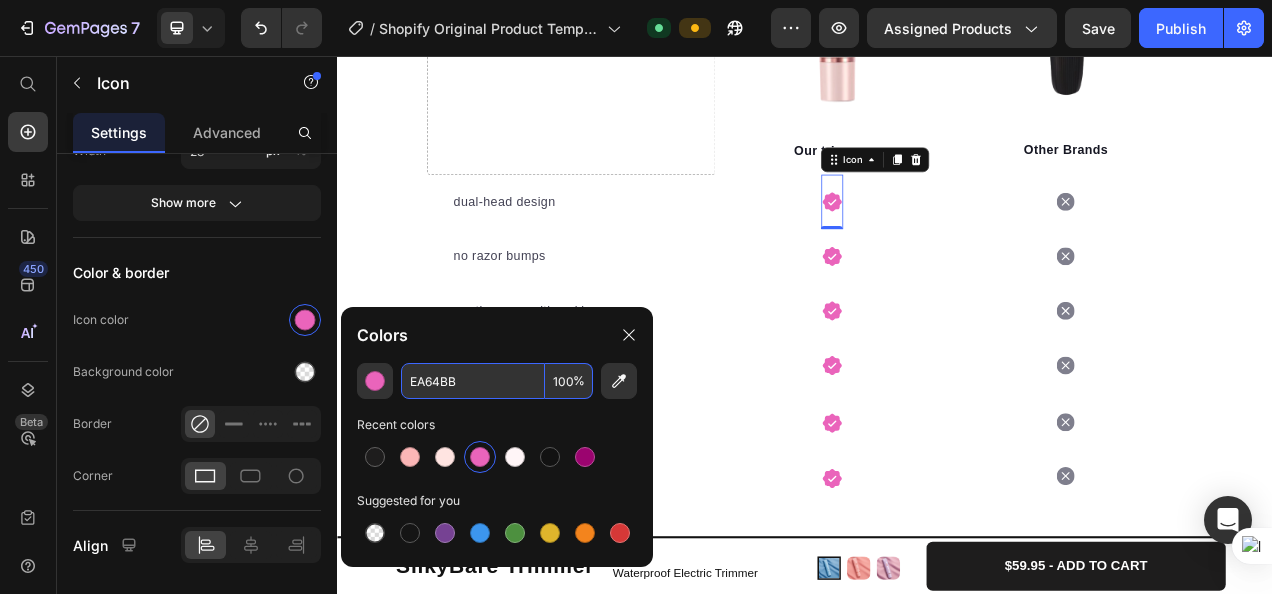 click on "EA64BB" at bounding box center [473, 381] 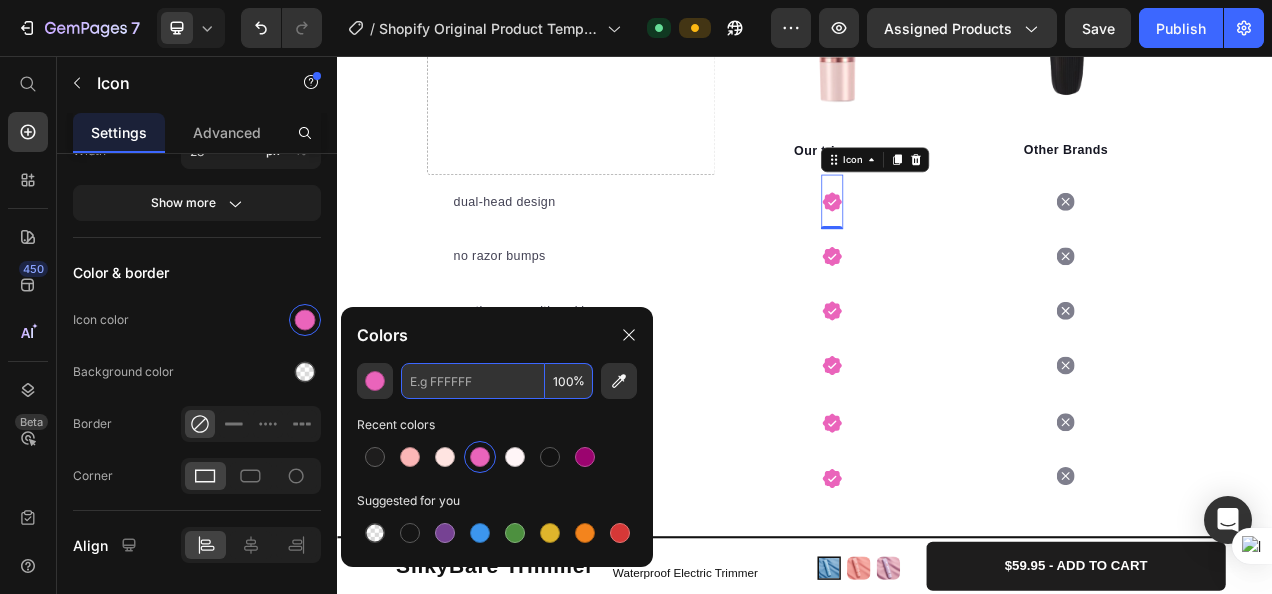 paste on "#fbb6b6" 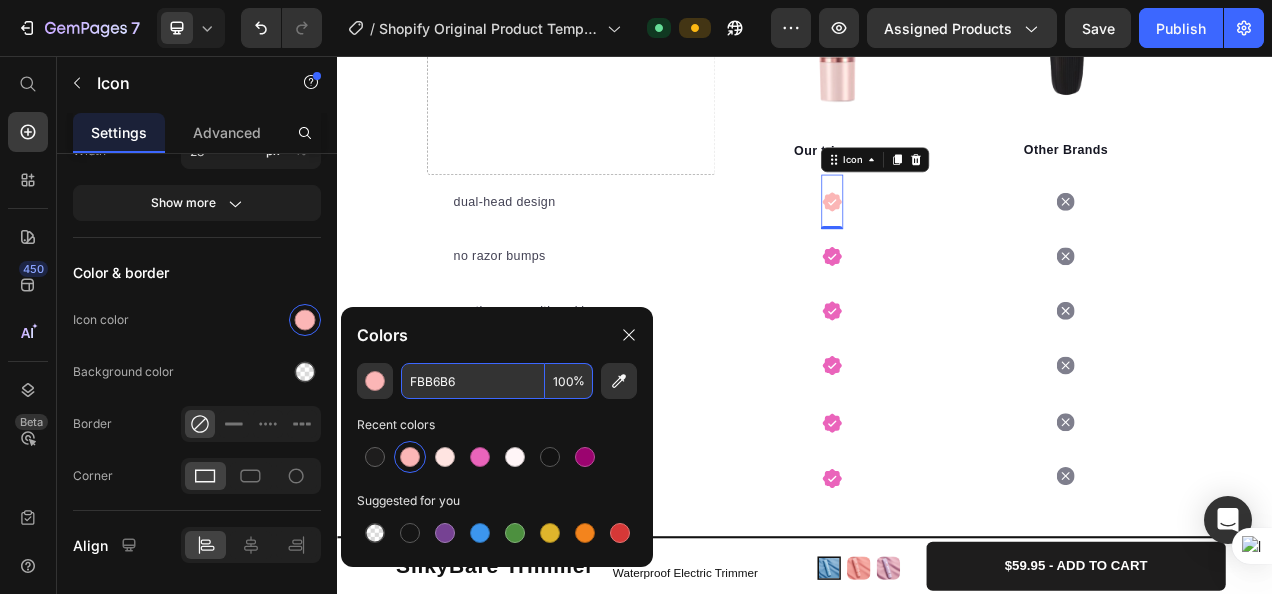 type on "FBB6B6" 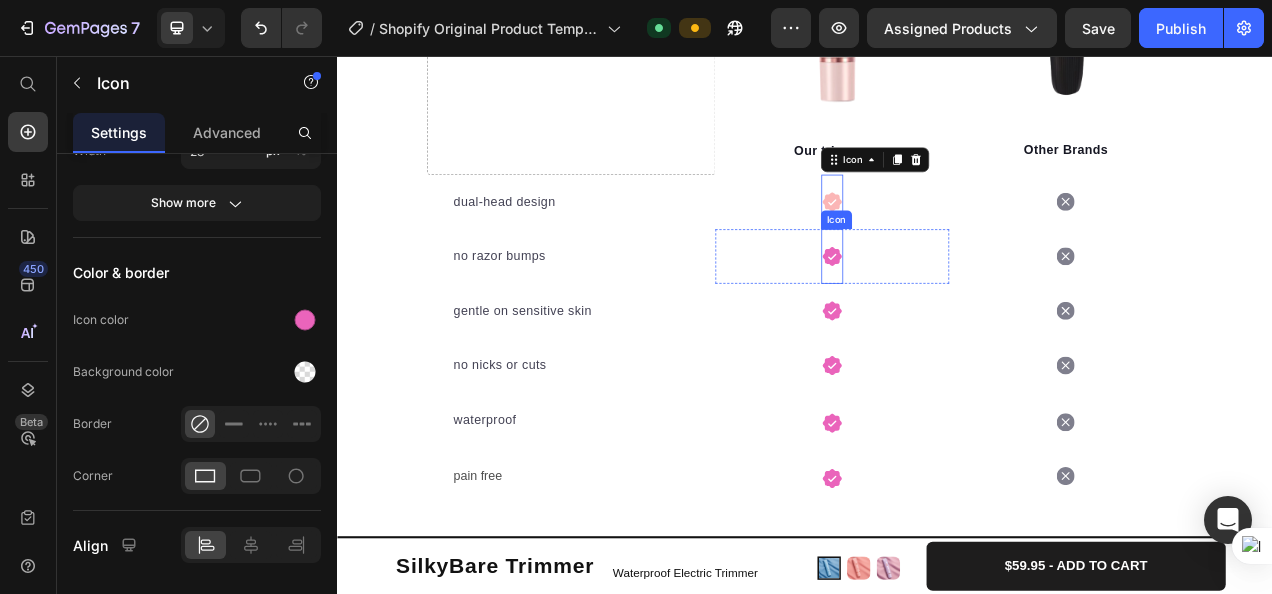click 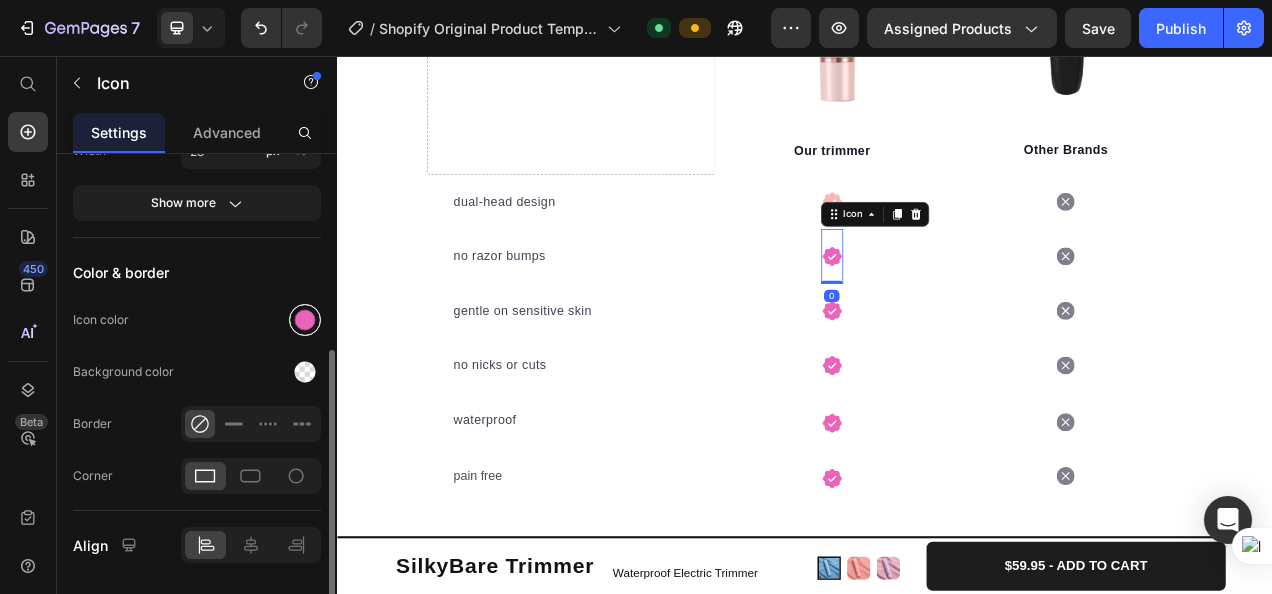 click at bounding box center [305, 320] 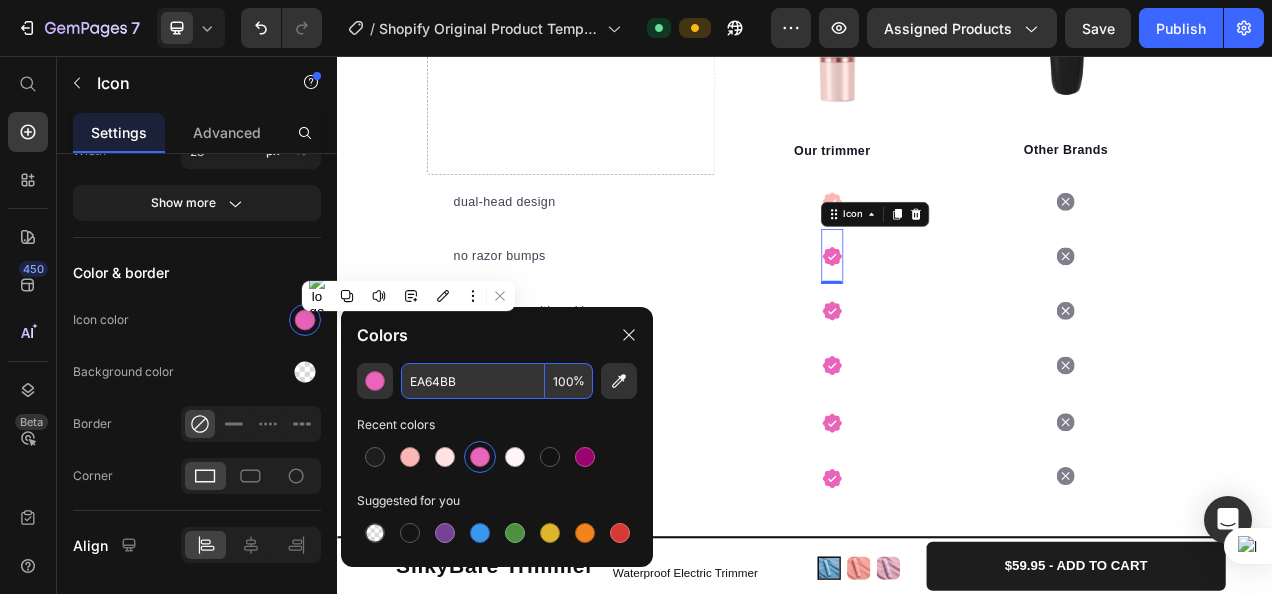 click on "EA64BB" at bounding box center (473, 381) 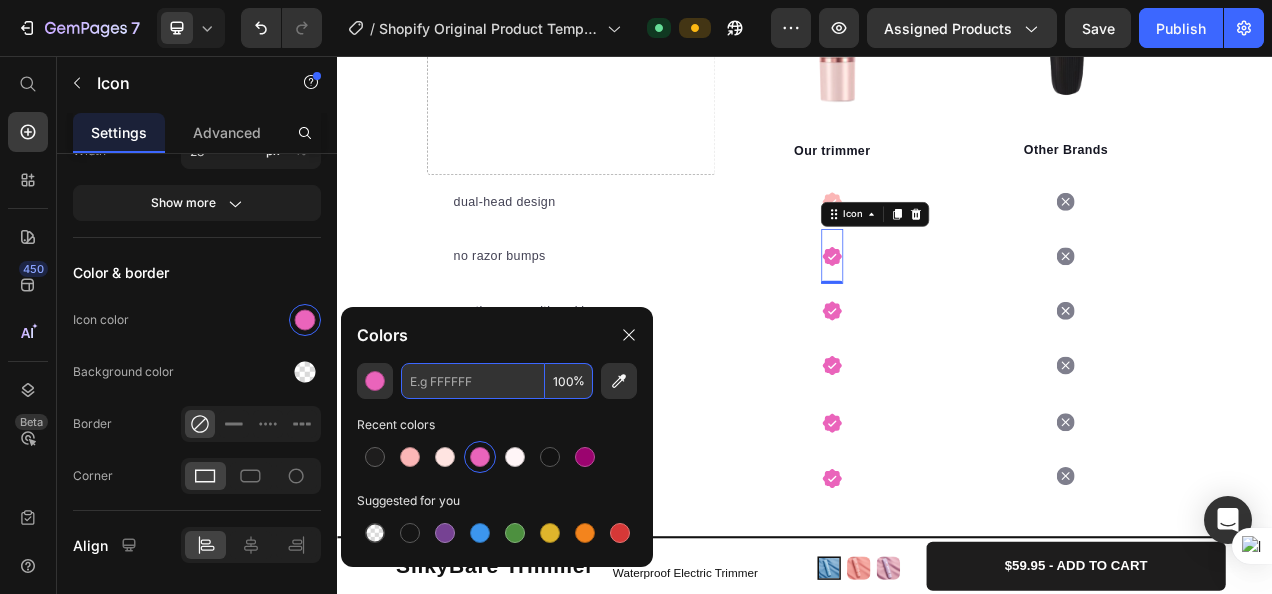 paste on "#fbb6b6" 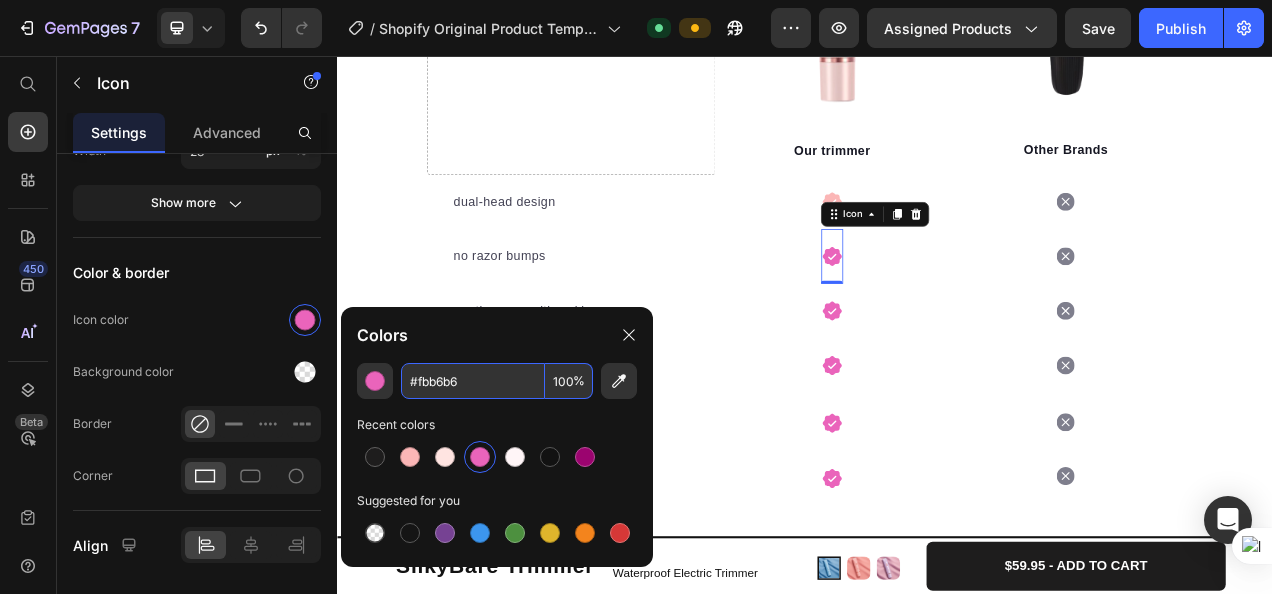 type on "FBB6B6" 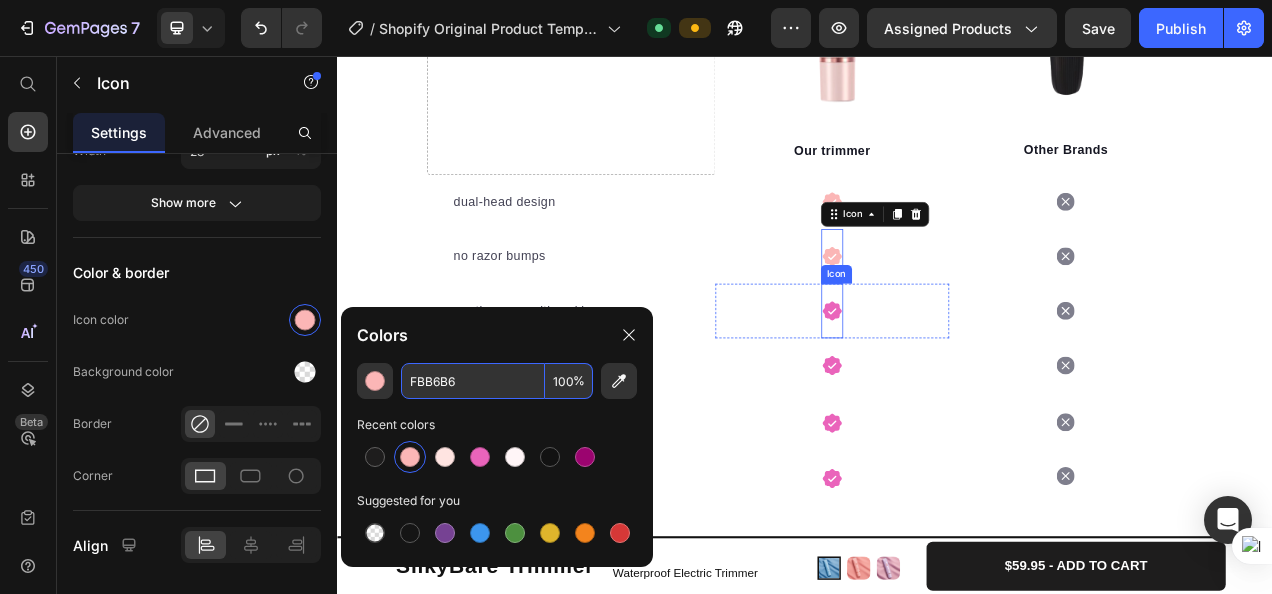 click 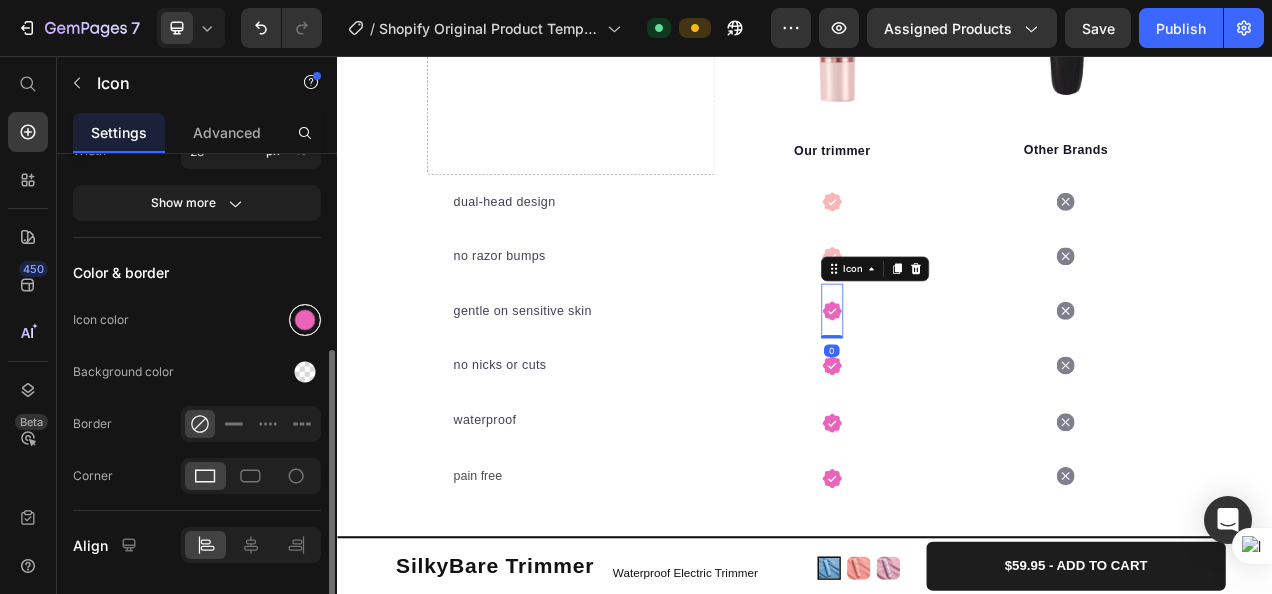 click at bounding box center [305, 320] 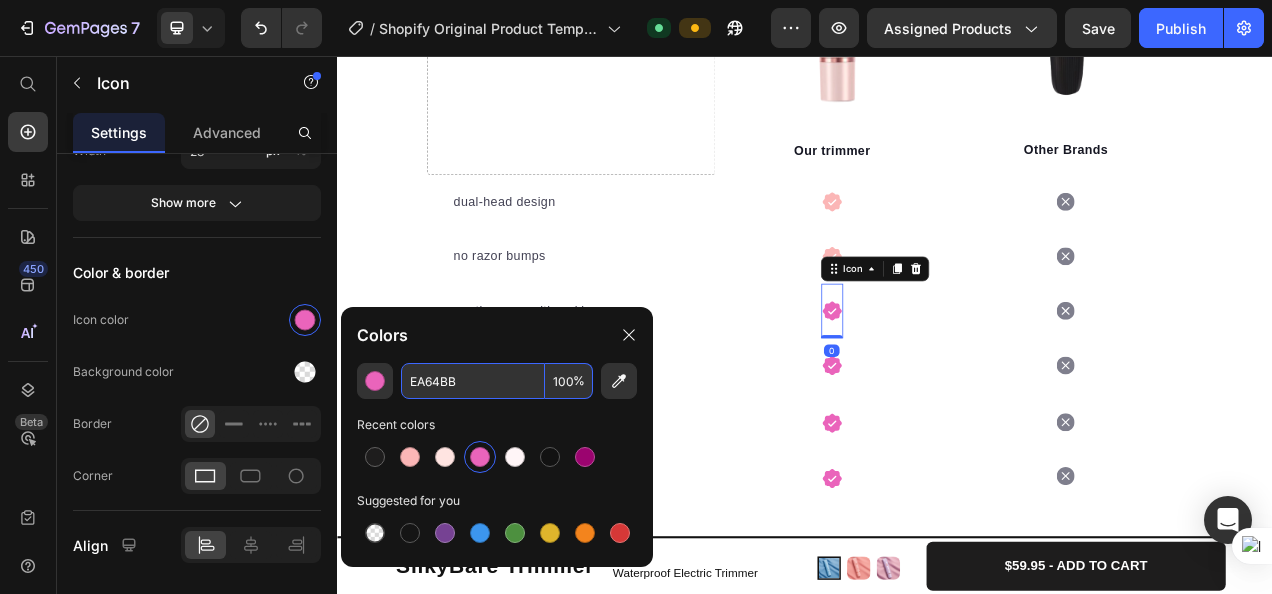 click on "EA64BB" at bounding box center (473, 381) 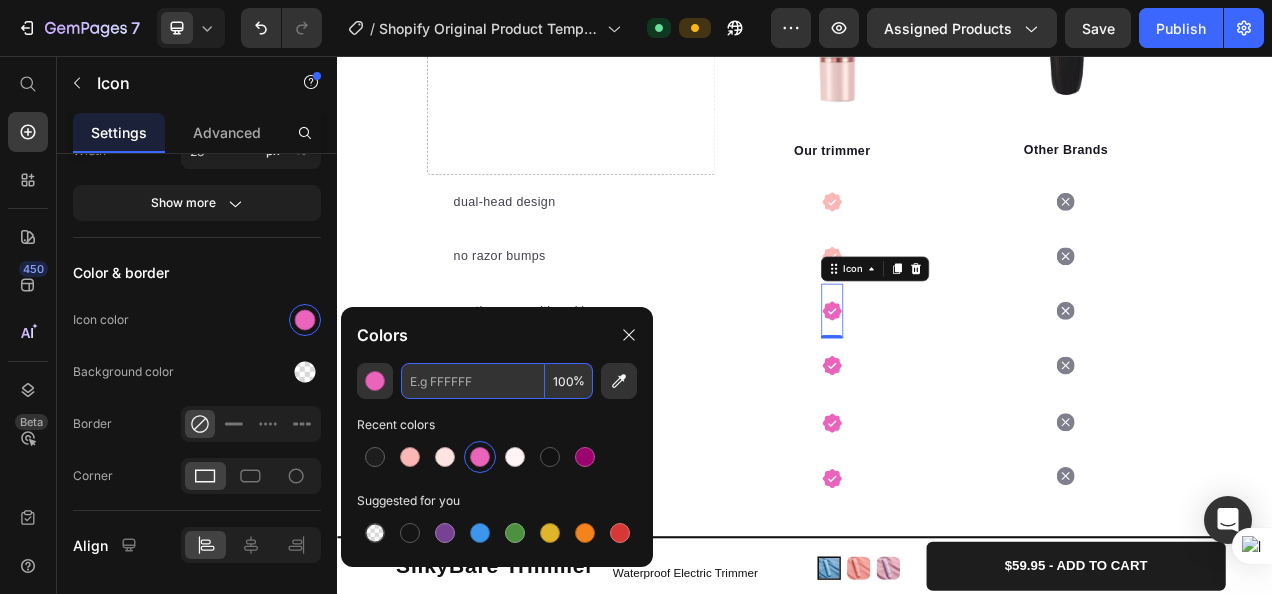 paste on "#fbb6b6" 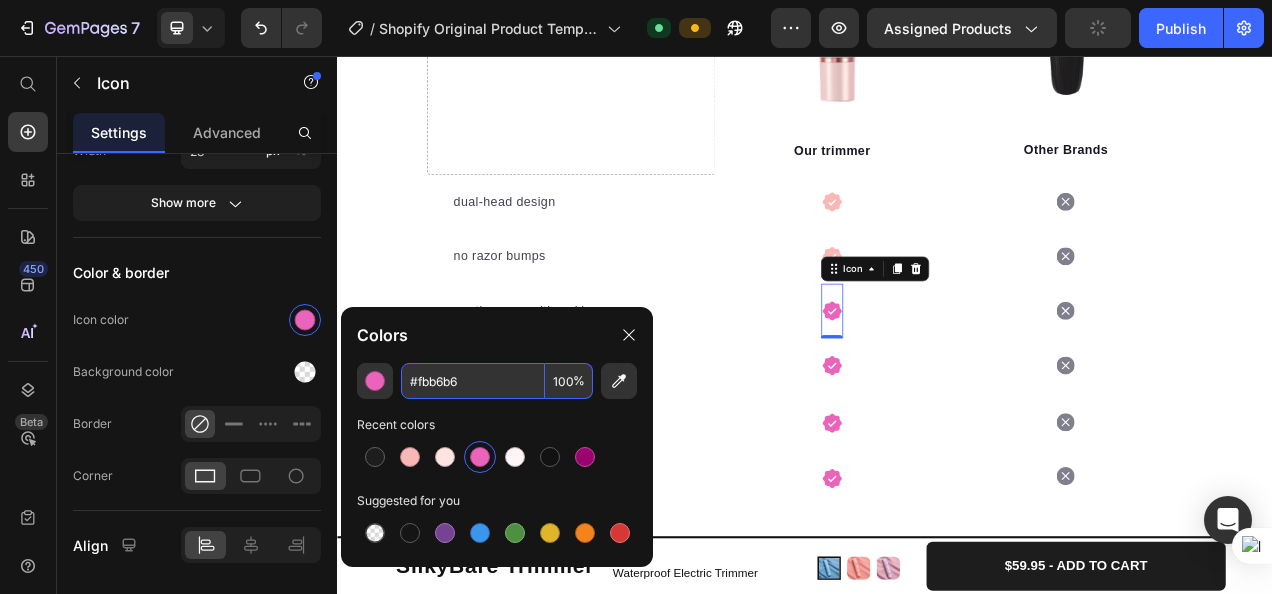 type on "FBB6B6" 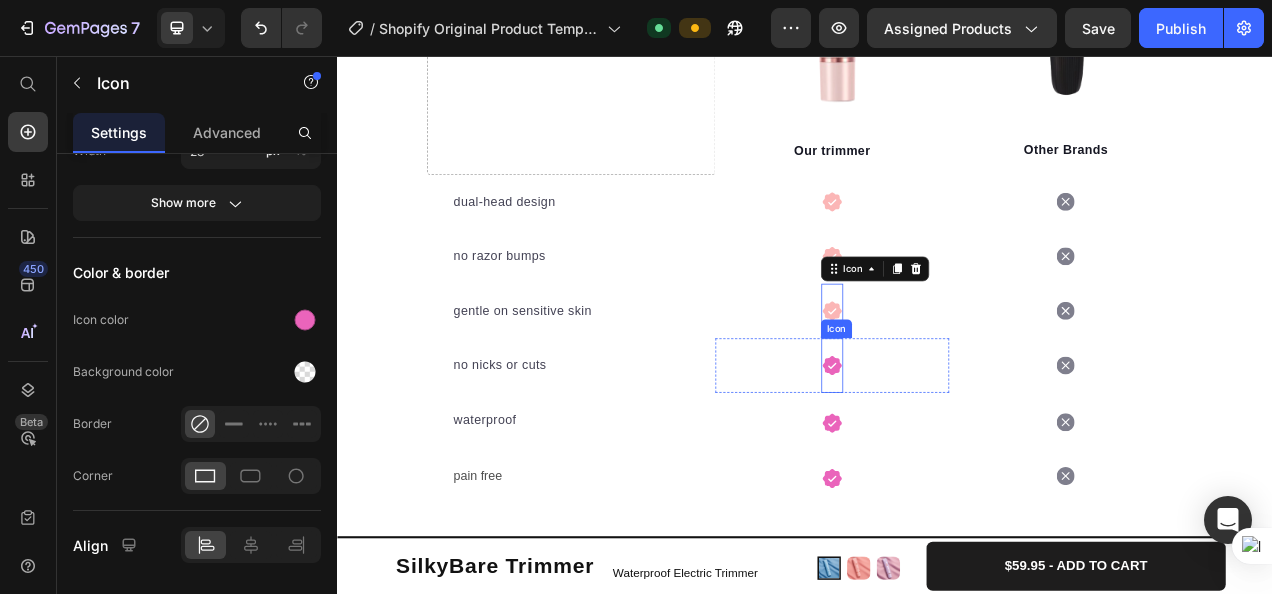 click 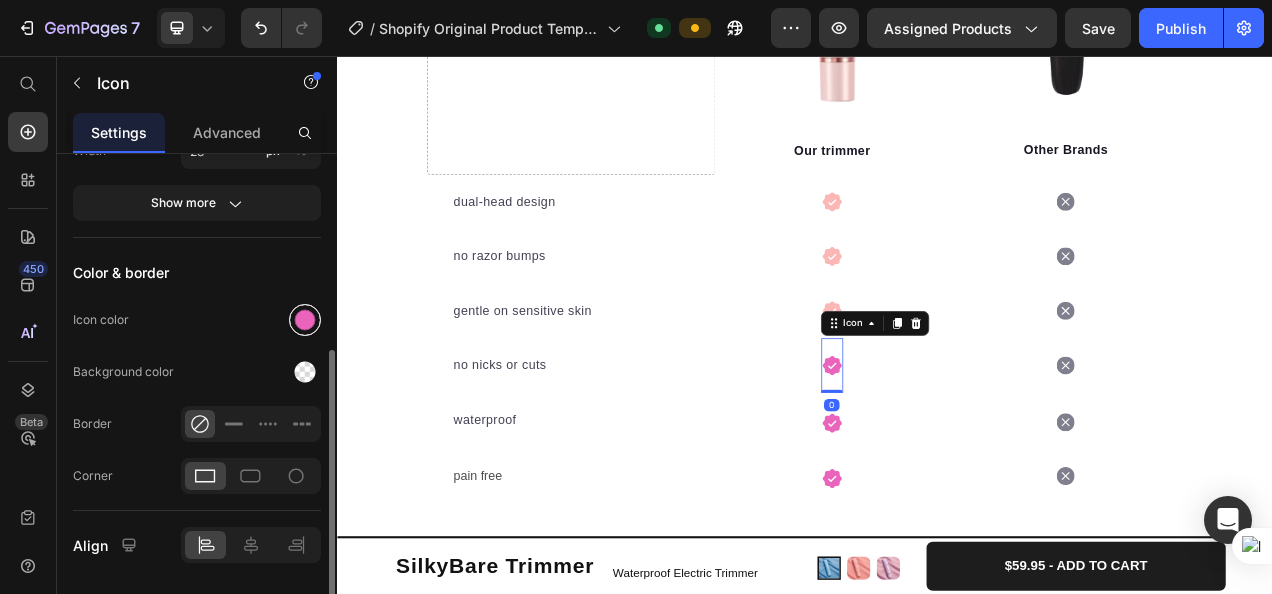 click at bounding box center (305, 320) 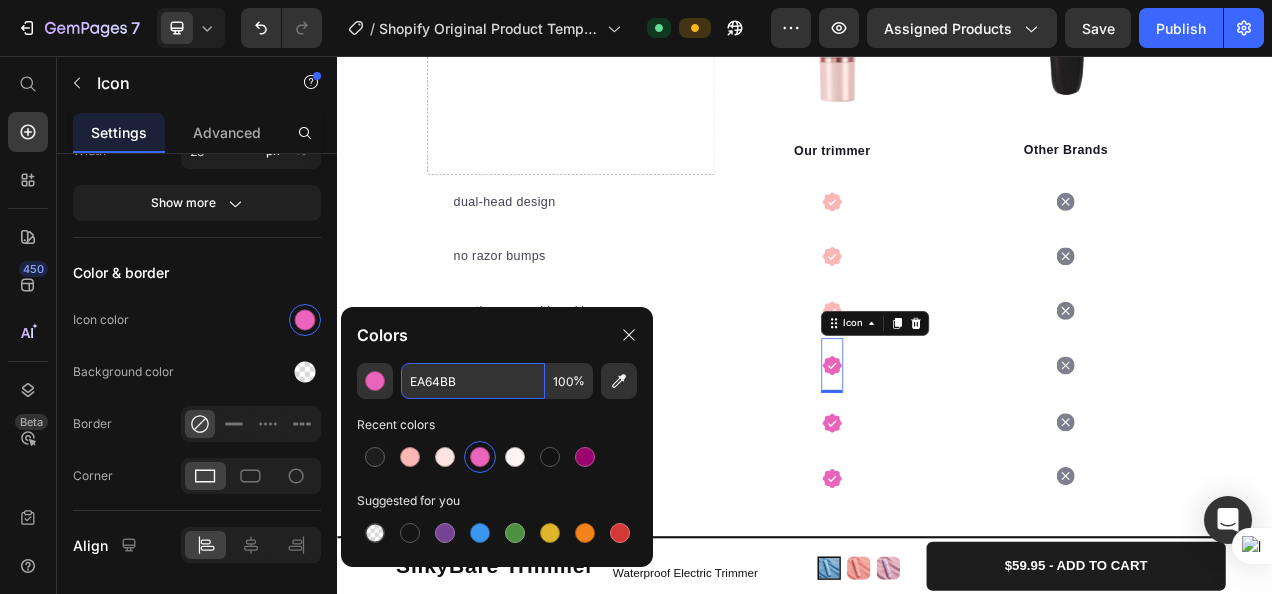 click on "EA64BB" at bounding box center [473, 381] 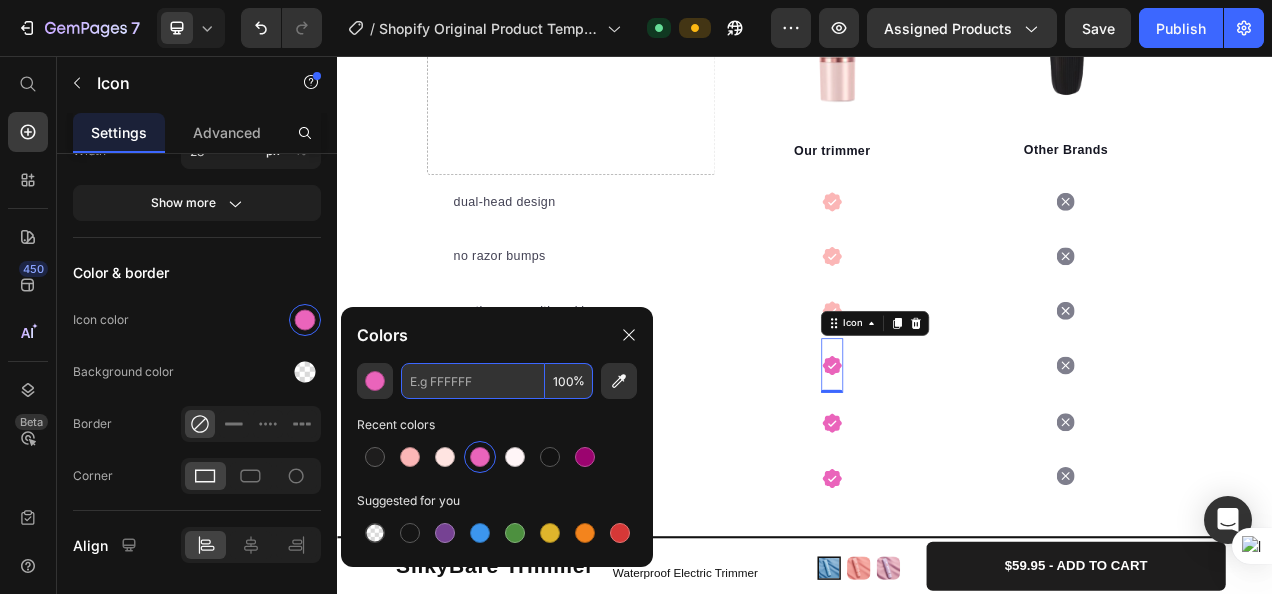 paste on "#fbb6b6" 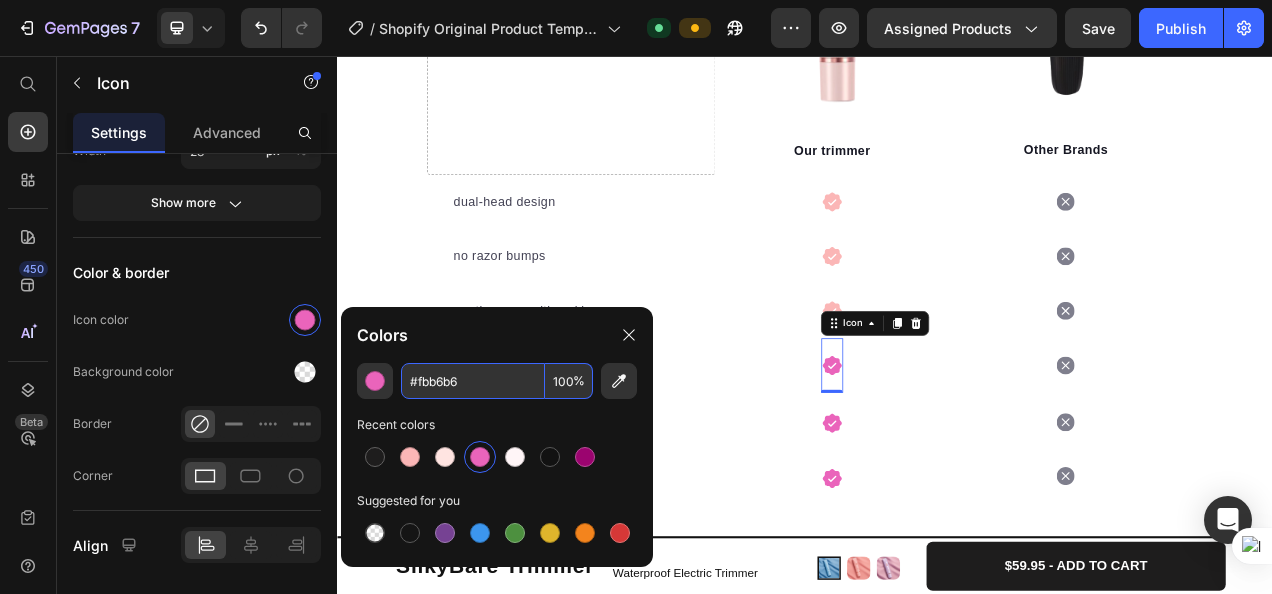 type on "FBB6B6" 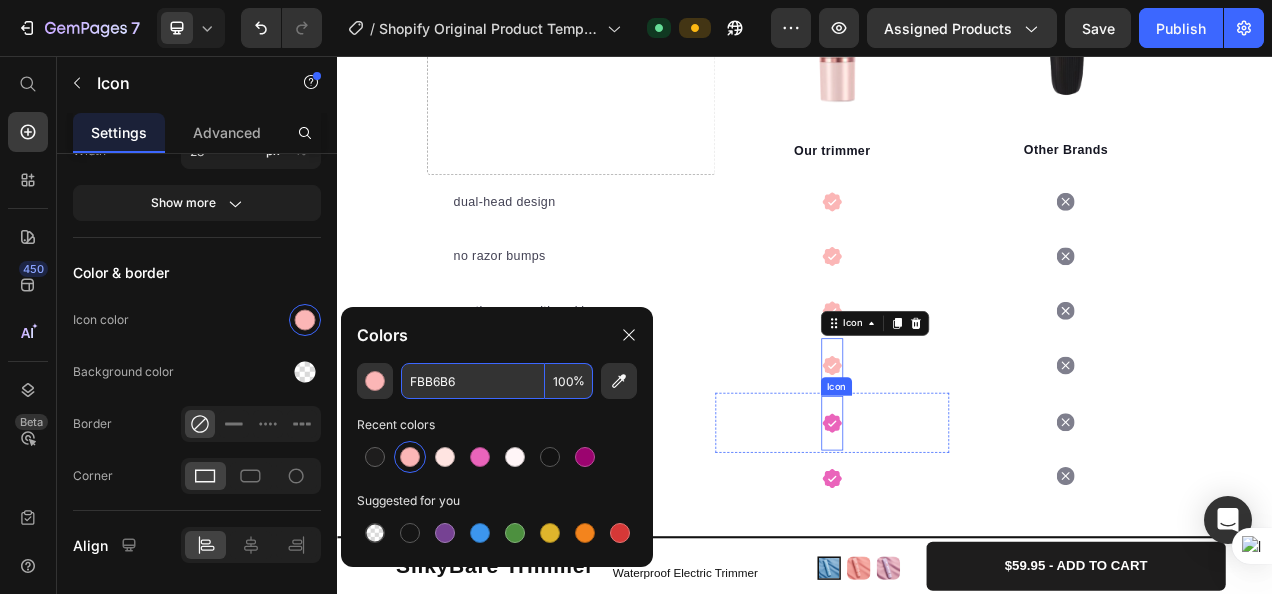 click 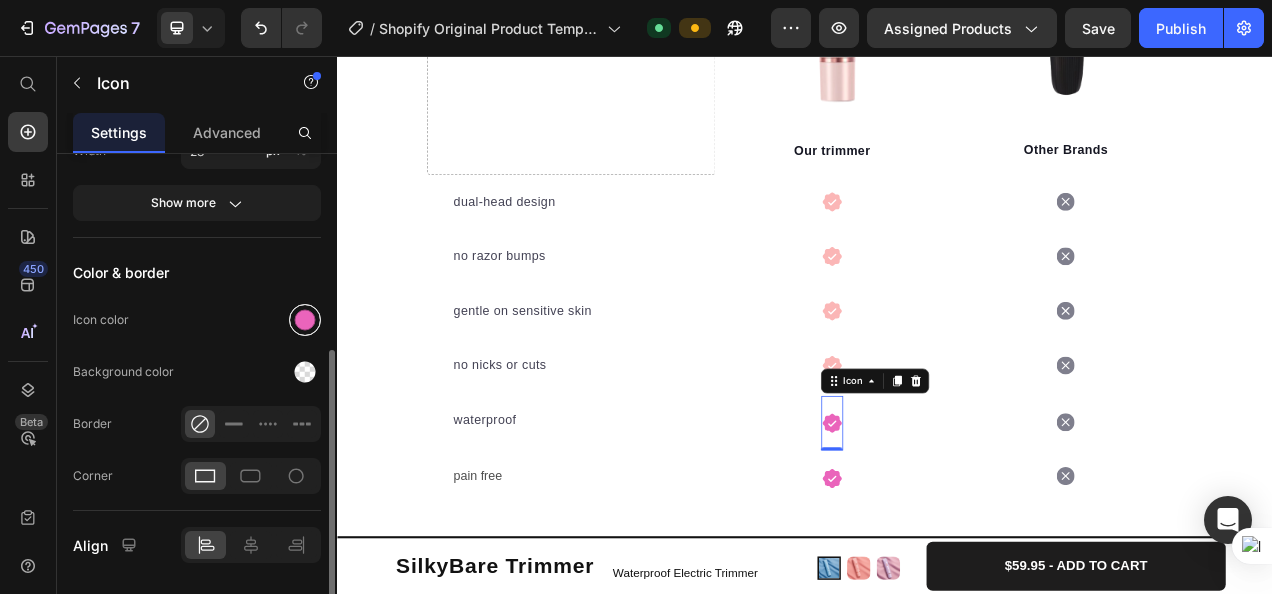 click at bounding box center (305, 320) 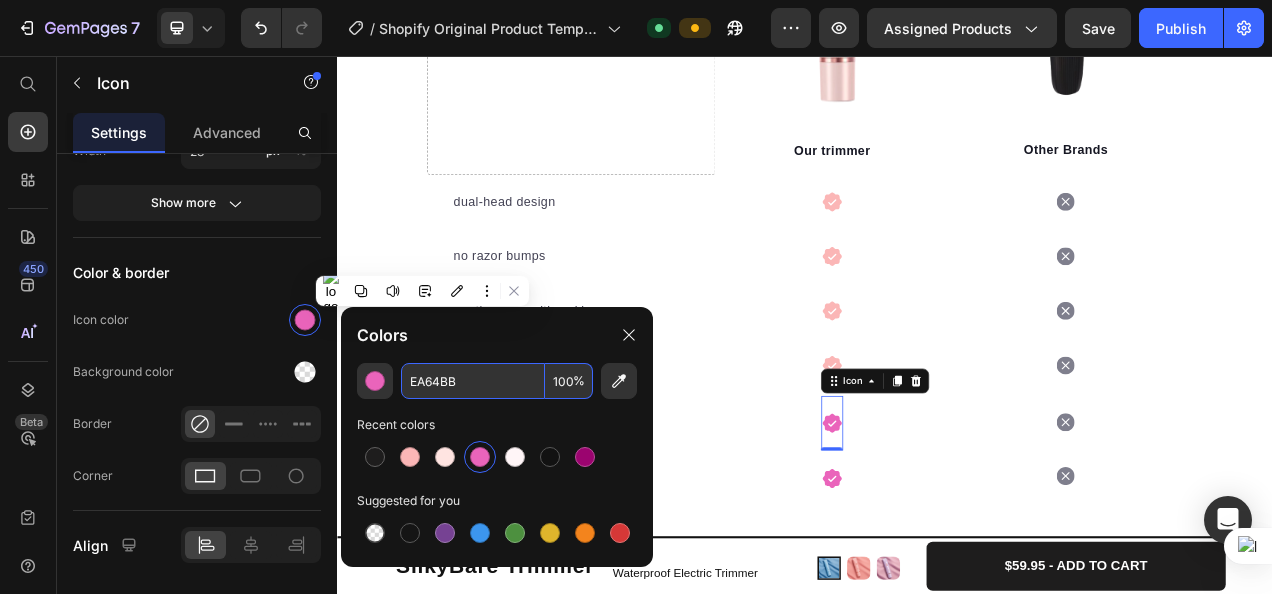 click on "EA64BB" at bounding box center (473, 381) 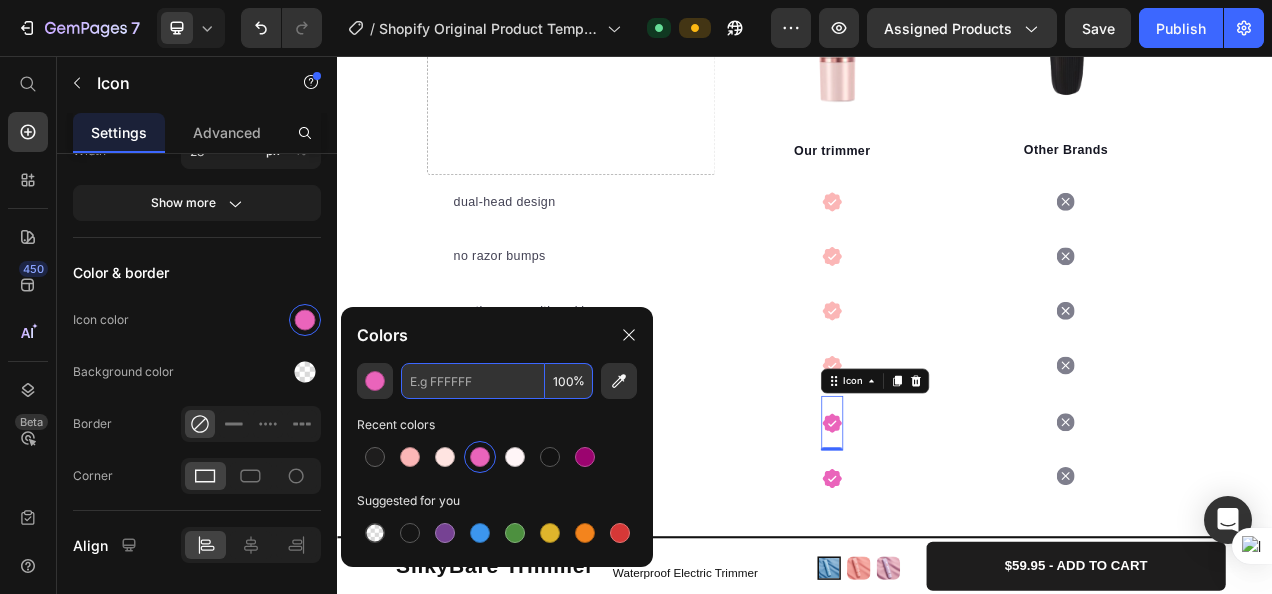 paste on "#fbb6b6" 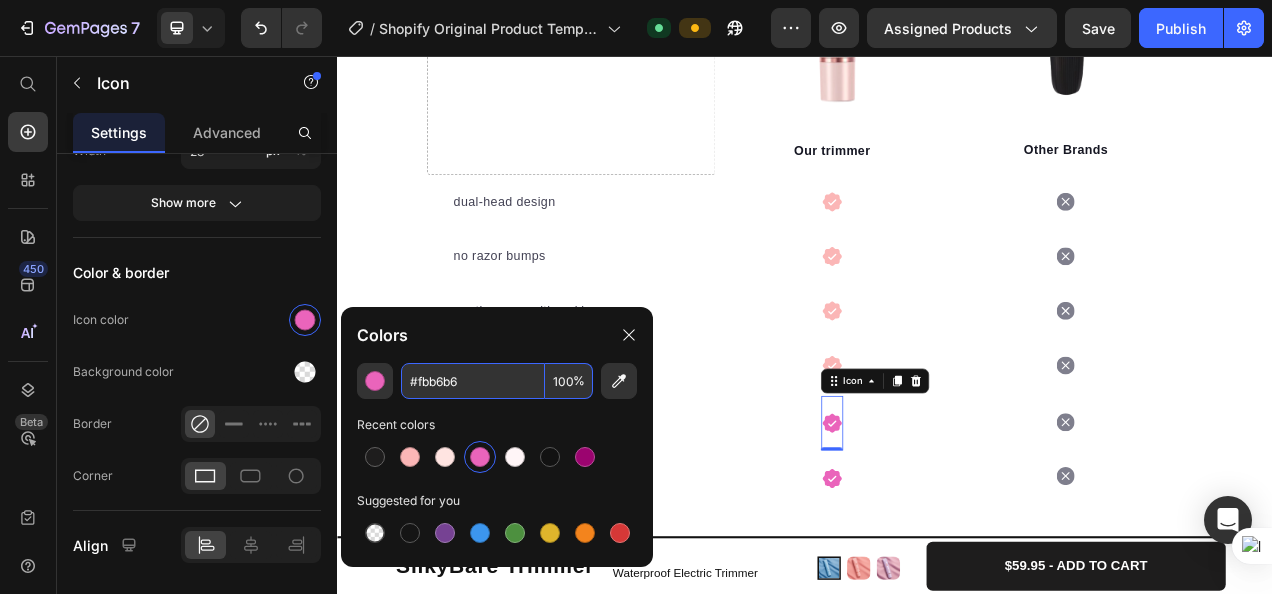 type on "FBB6B6" 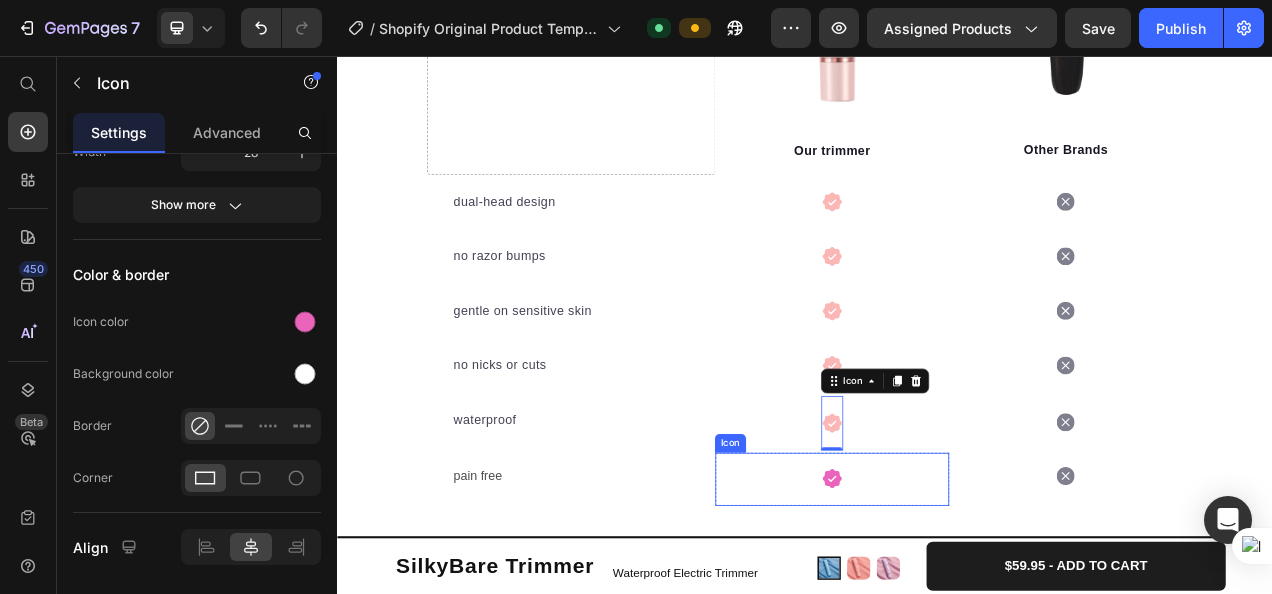 click 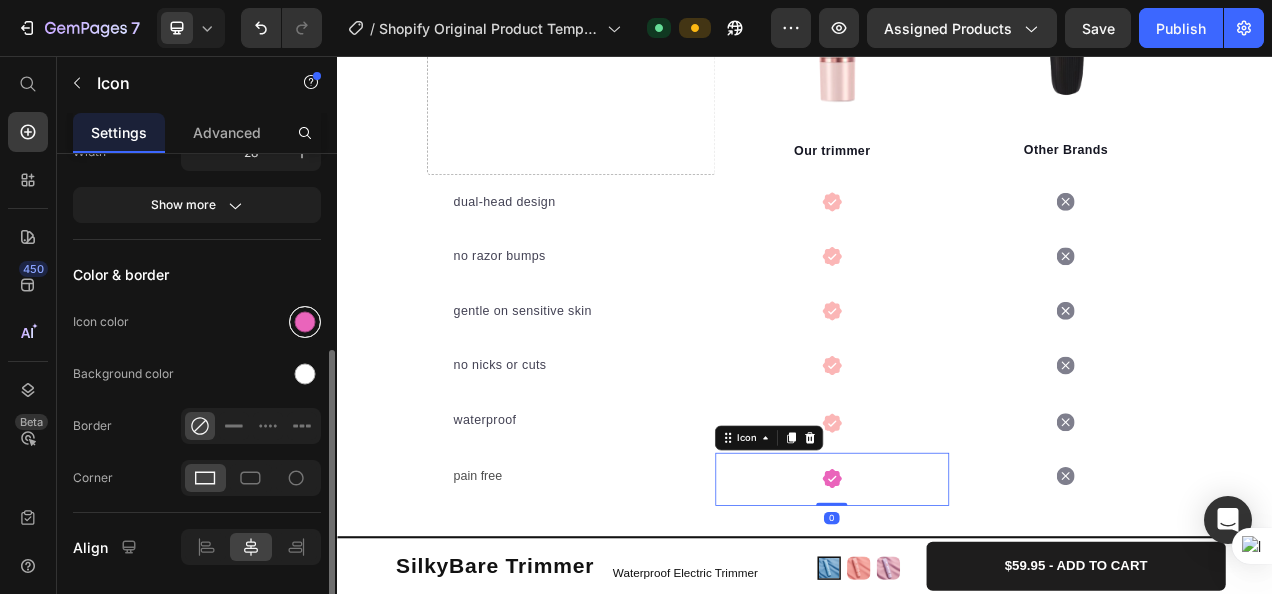 click at bounding box center (305, 322) 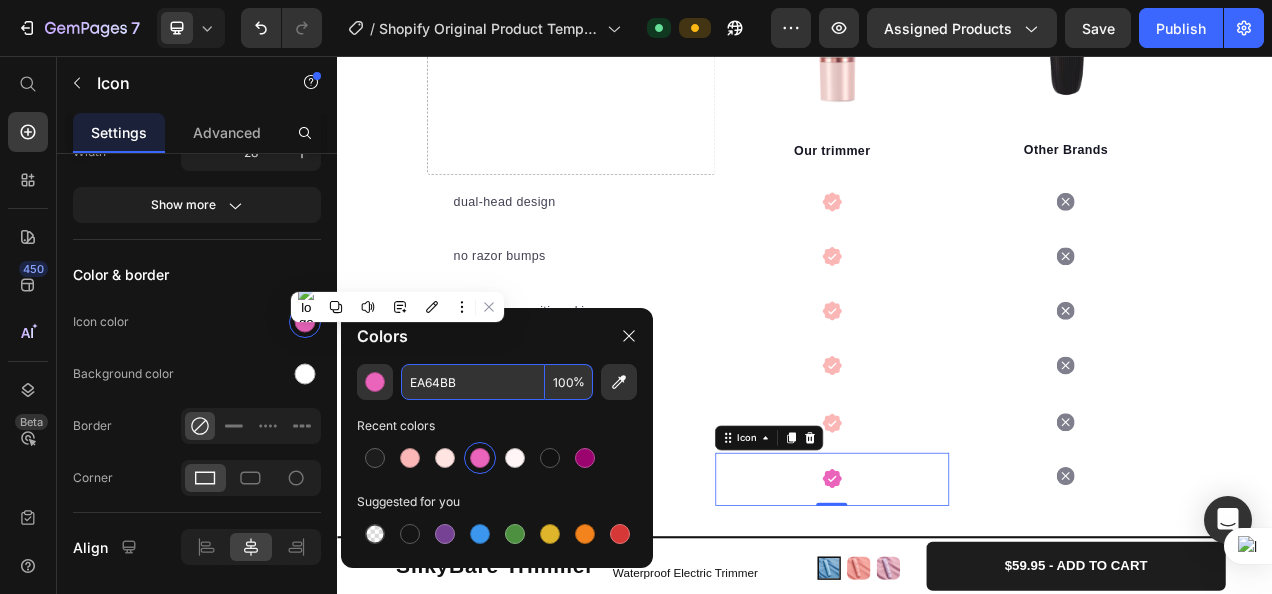 click on "EA64BB" at bounding box center (473, 382) 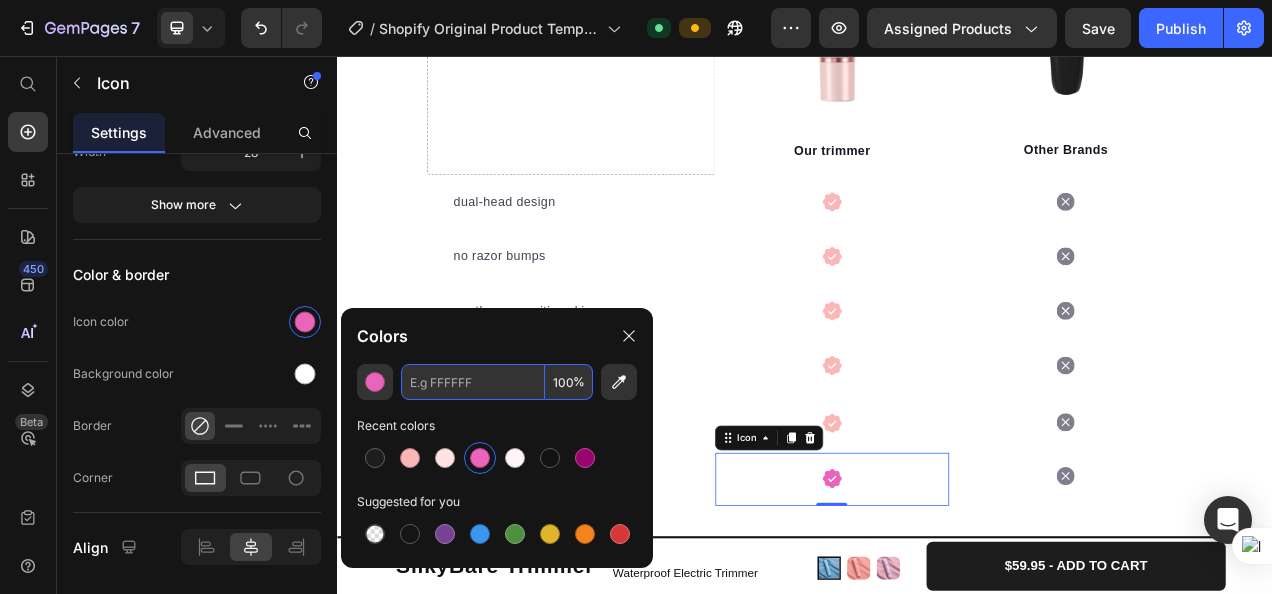 paste on "#fbb6b6" 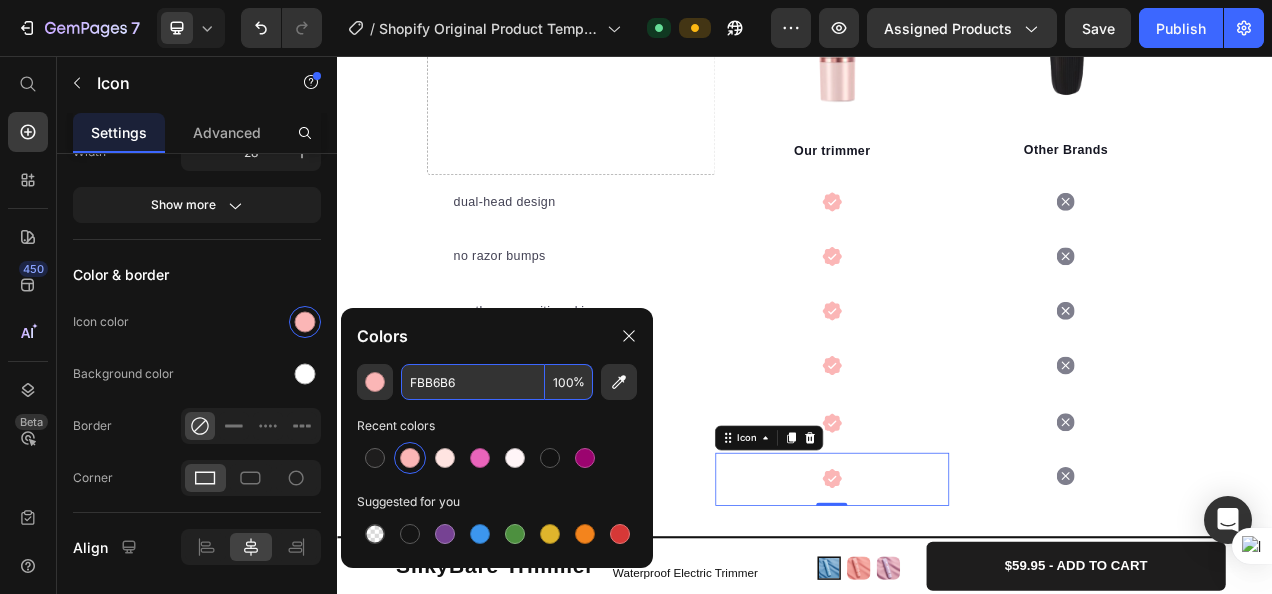 type on "FBB6B6" 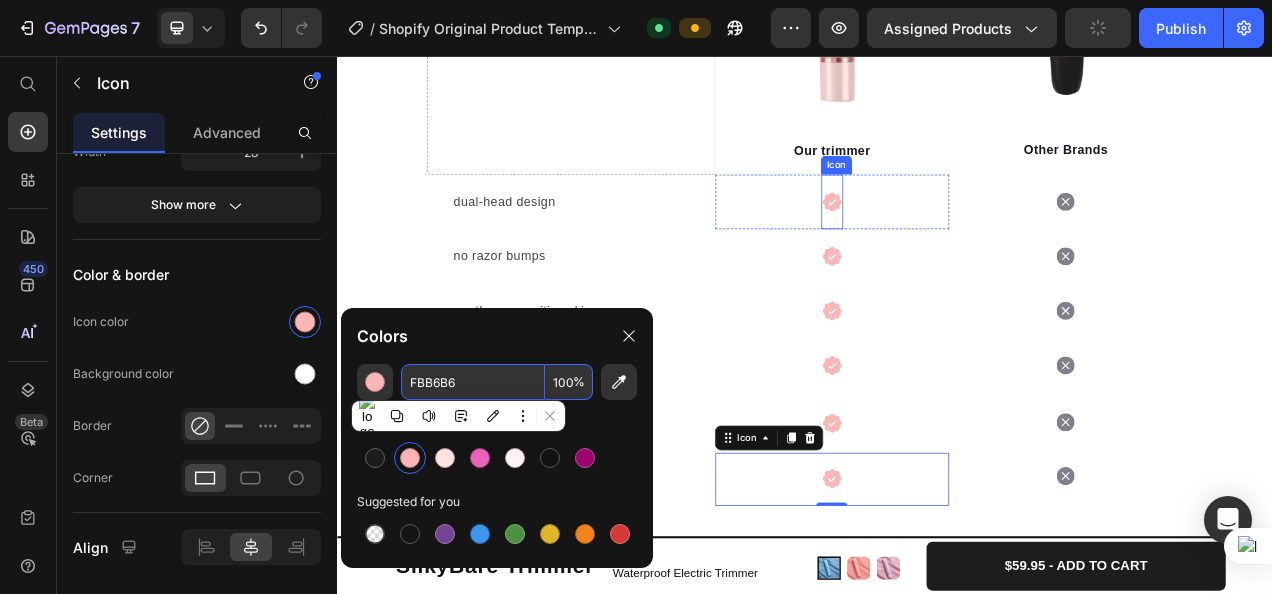 click 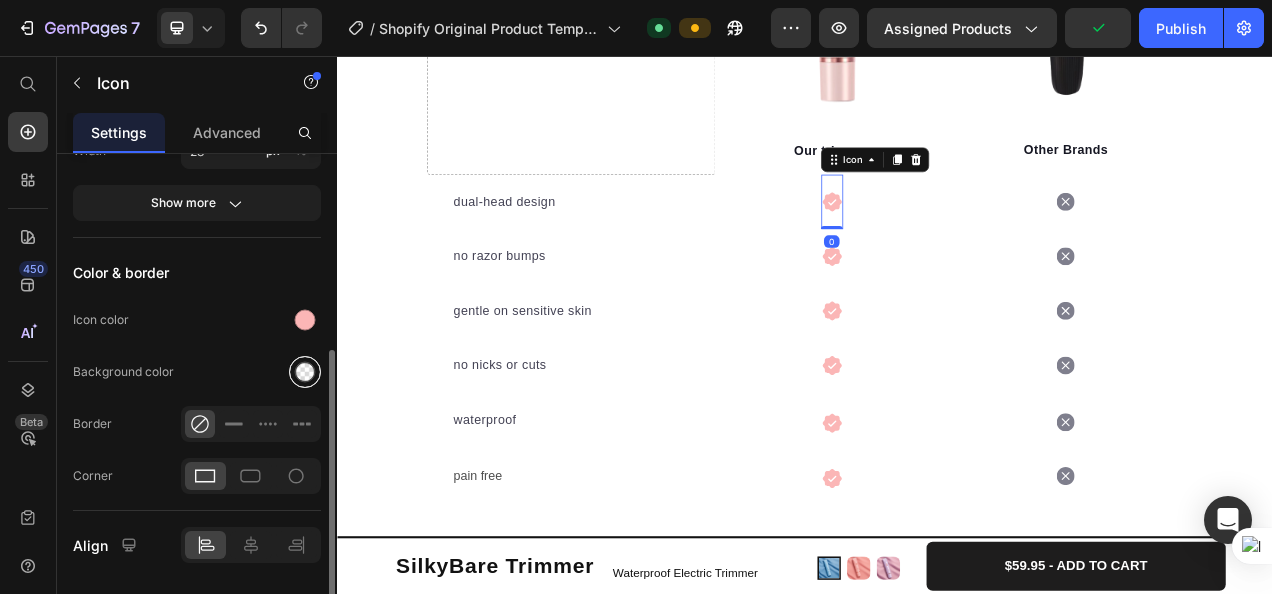 click at bounding box center (305, 372) 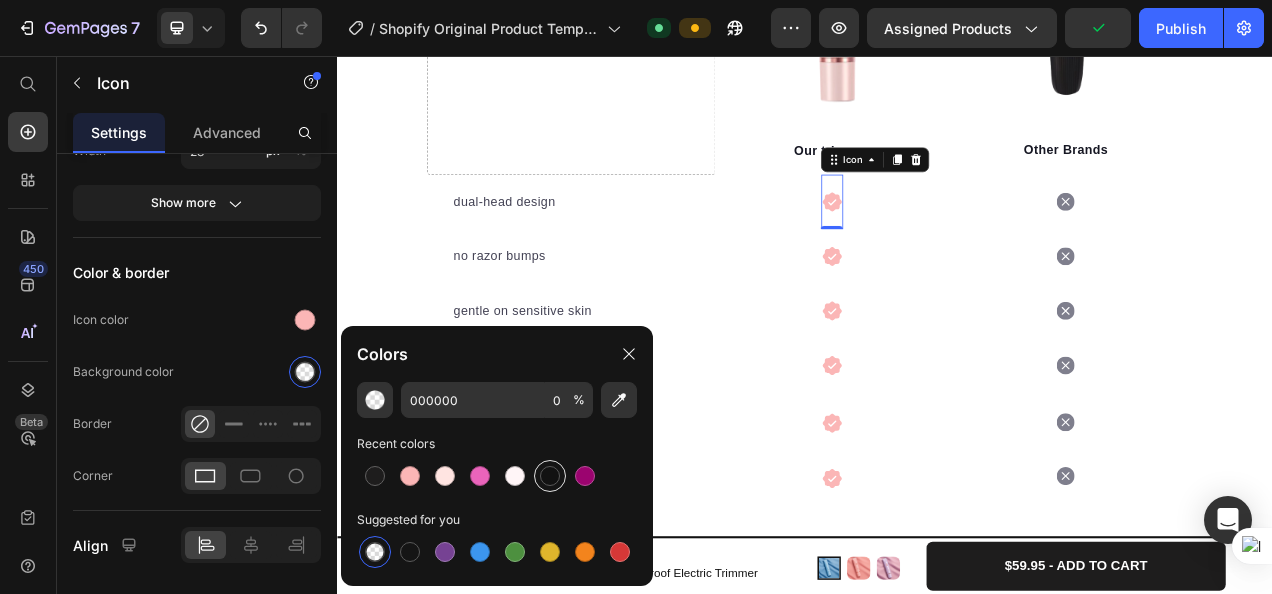 click at bounding box center (550, 476) 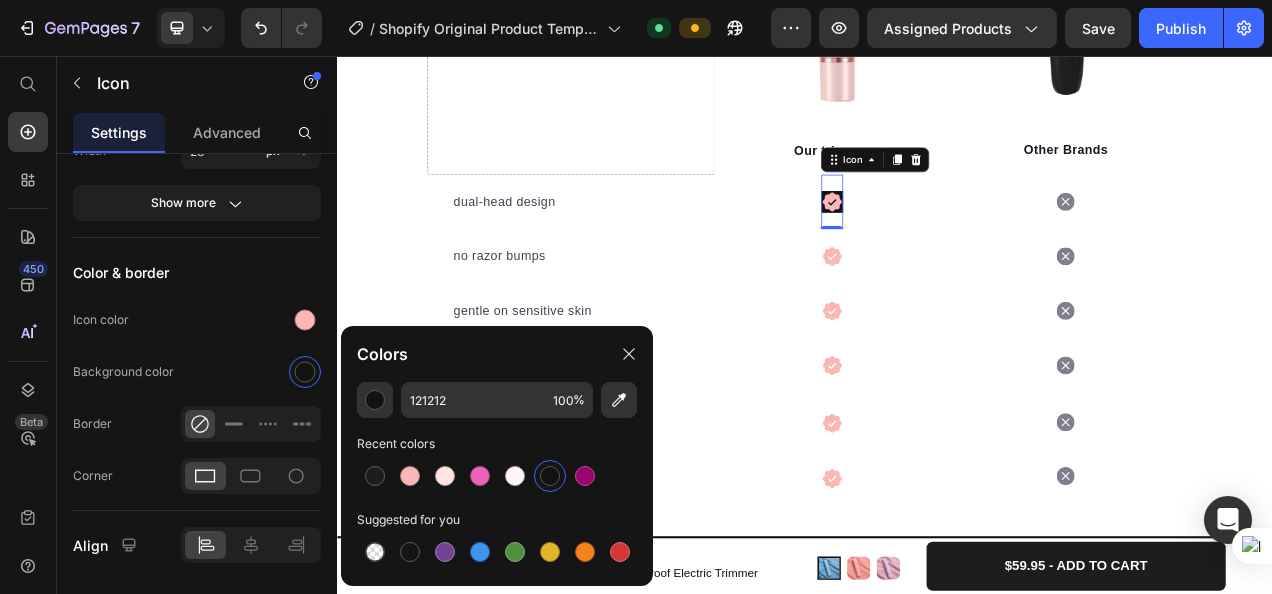 click 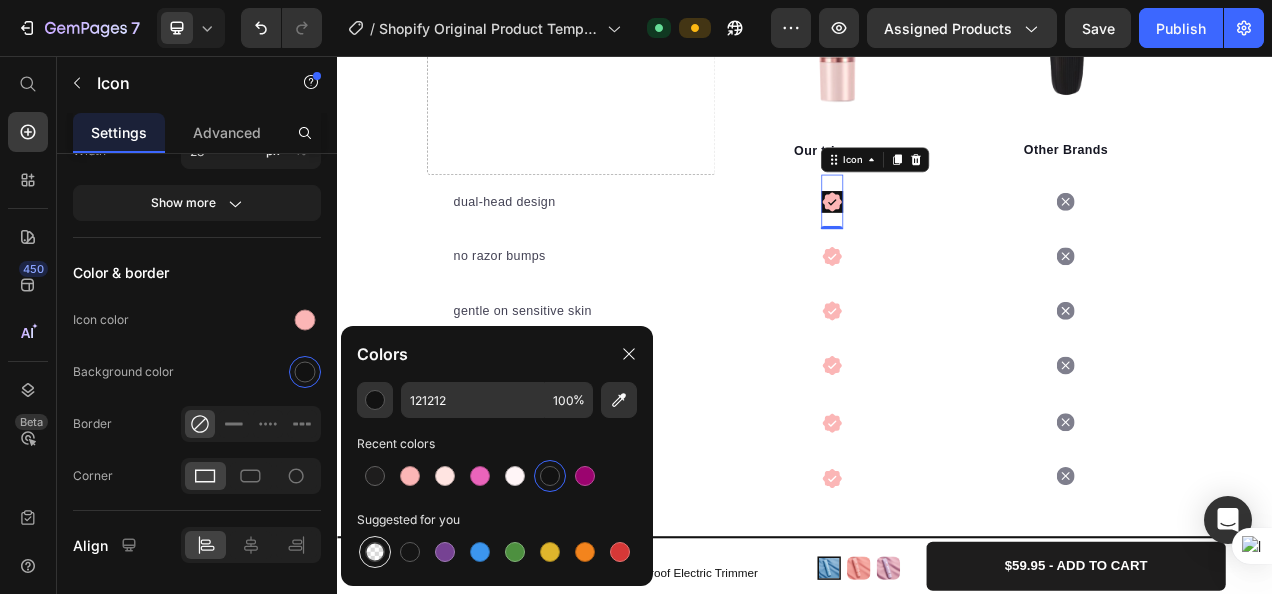 click at bounding box center [375, 552] 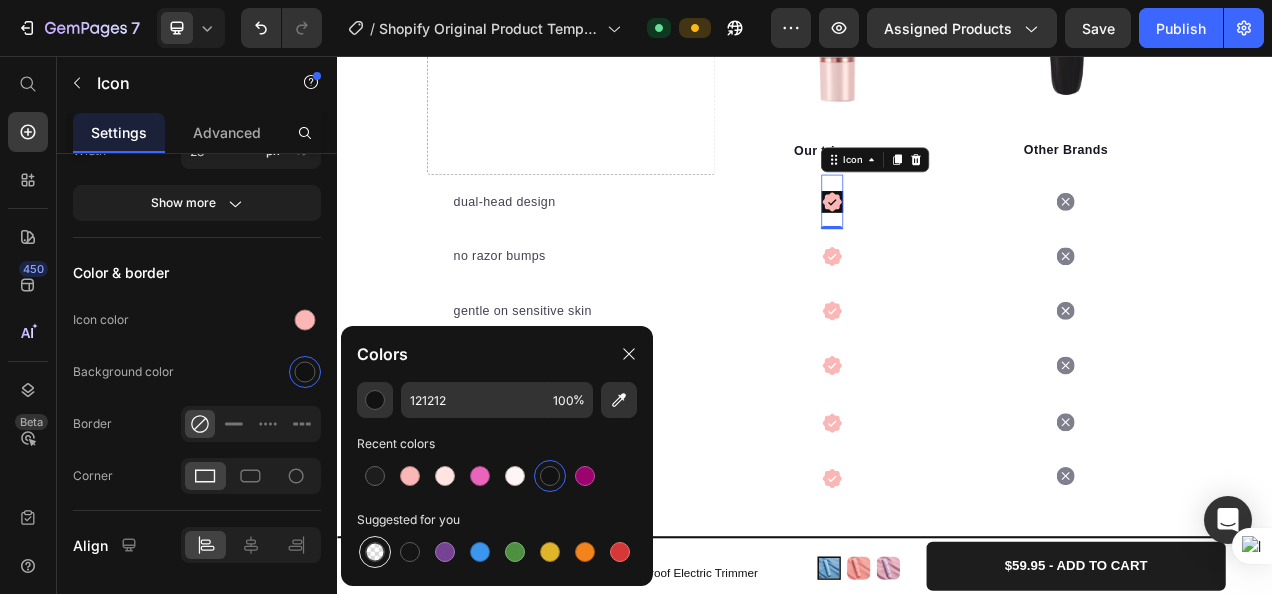type on "000000" 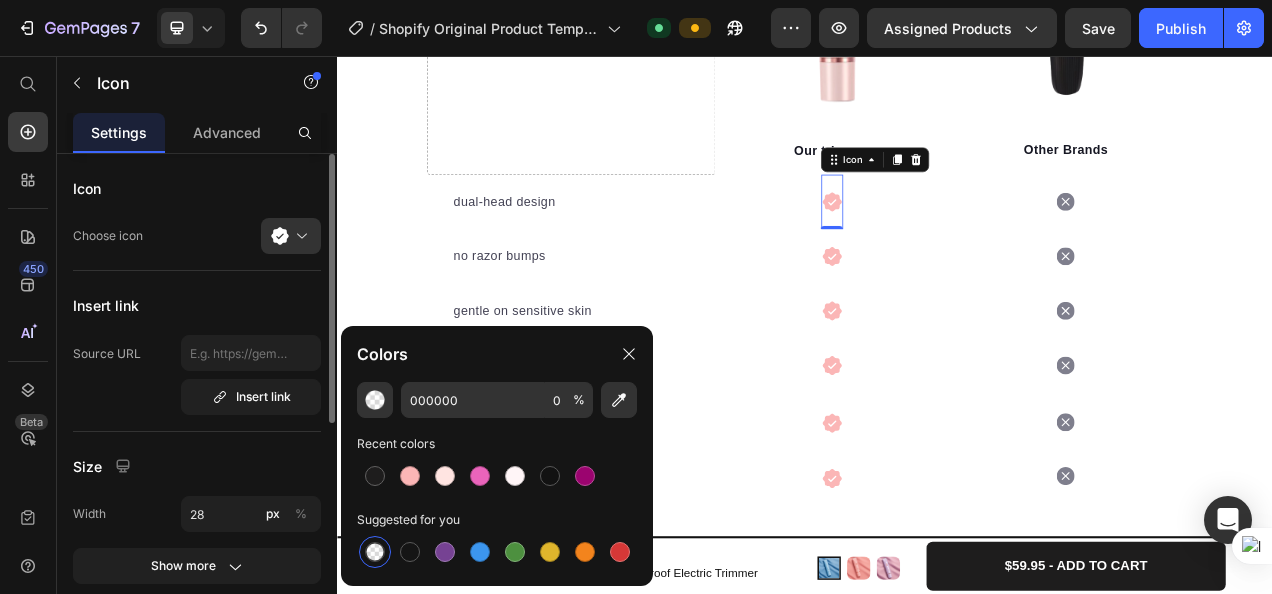 scroll, scrollTop: 1, scrollLeft: 0, axis: vertical 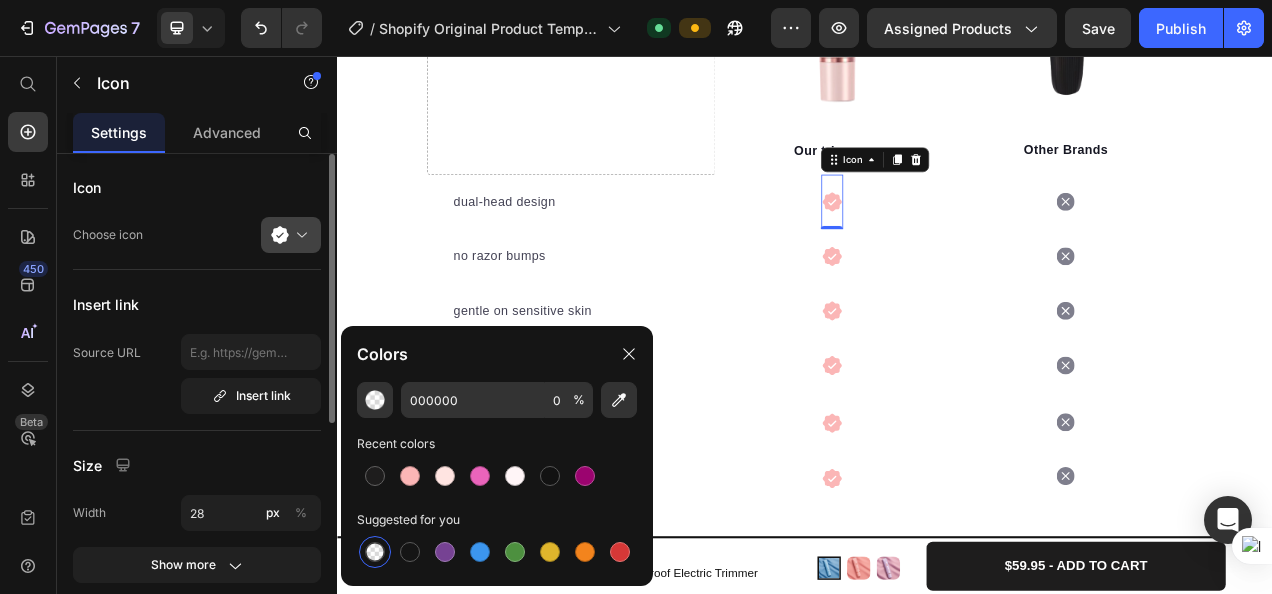click at bounding box center (299, 235) 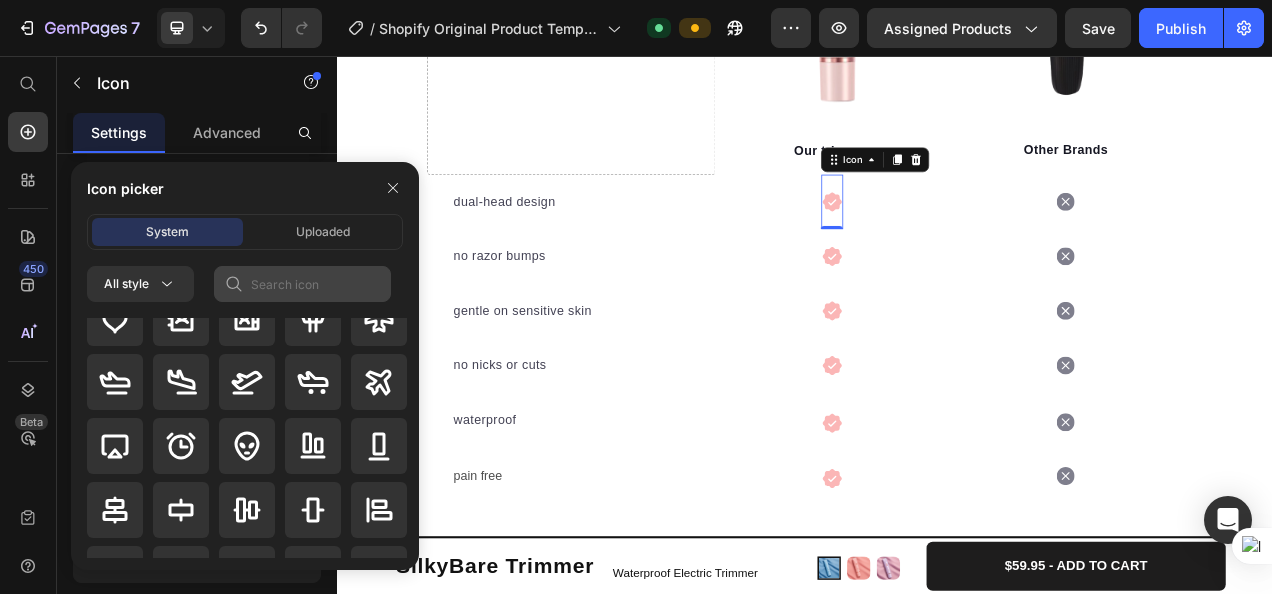 scroll, scrollTop: 27, scrollLeft: 0, axis: vertical 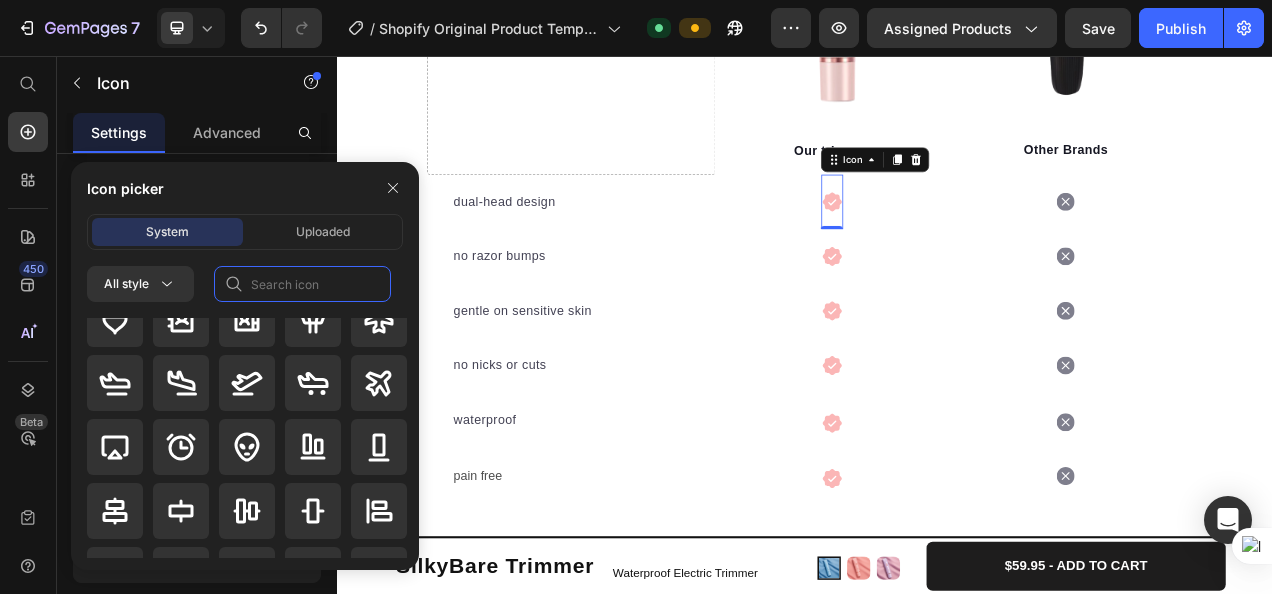 click 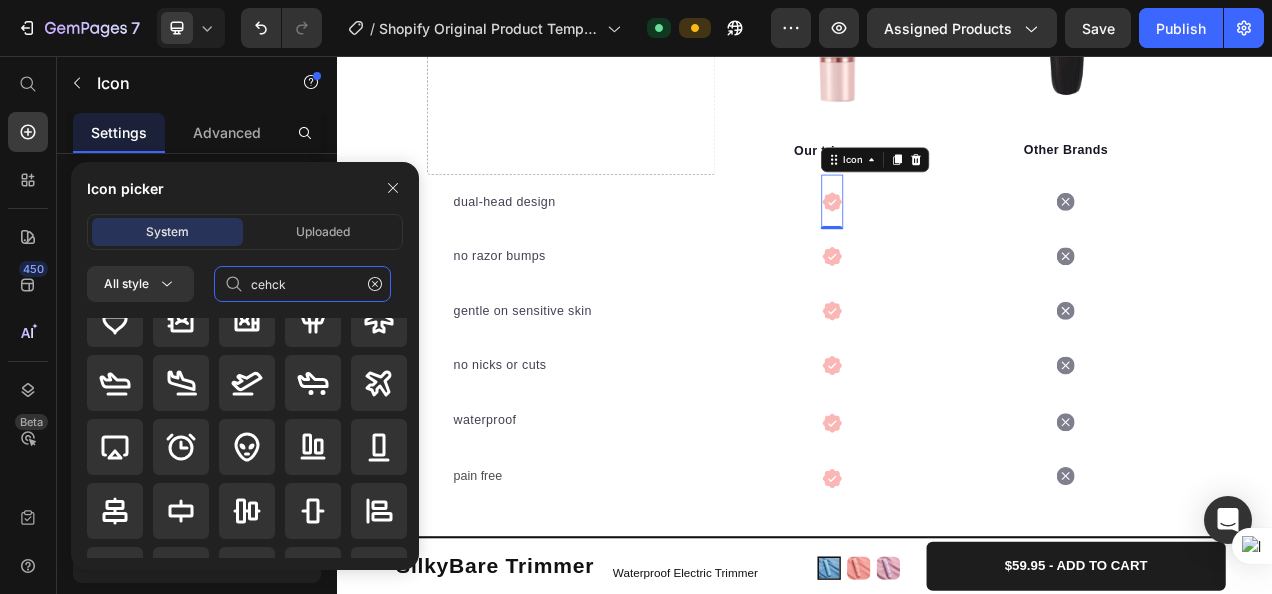 scroll, scrollTop: 0, scrollLeft: 0, axis: both 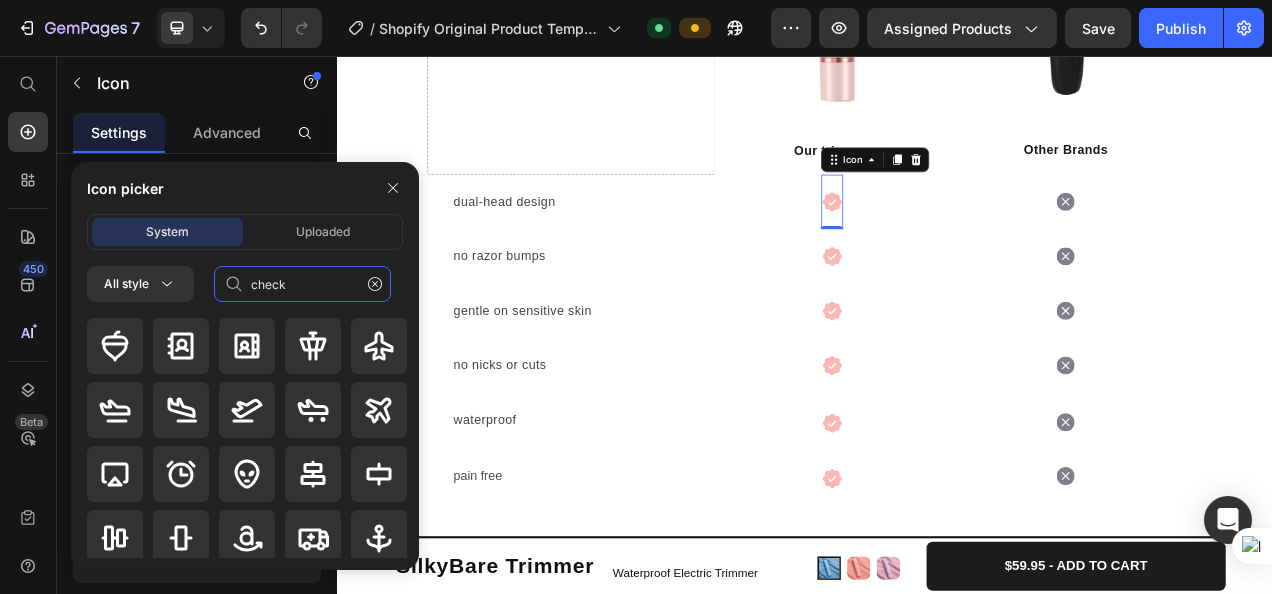 type on "check" 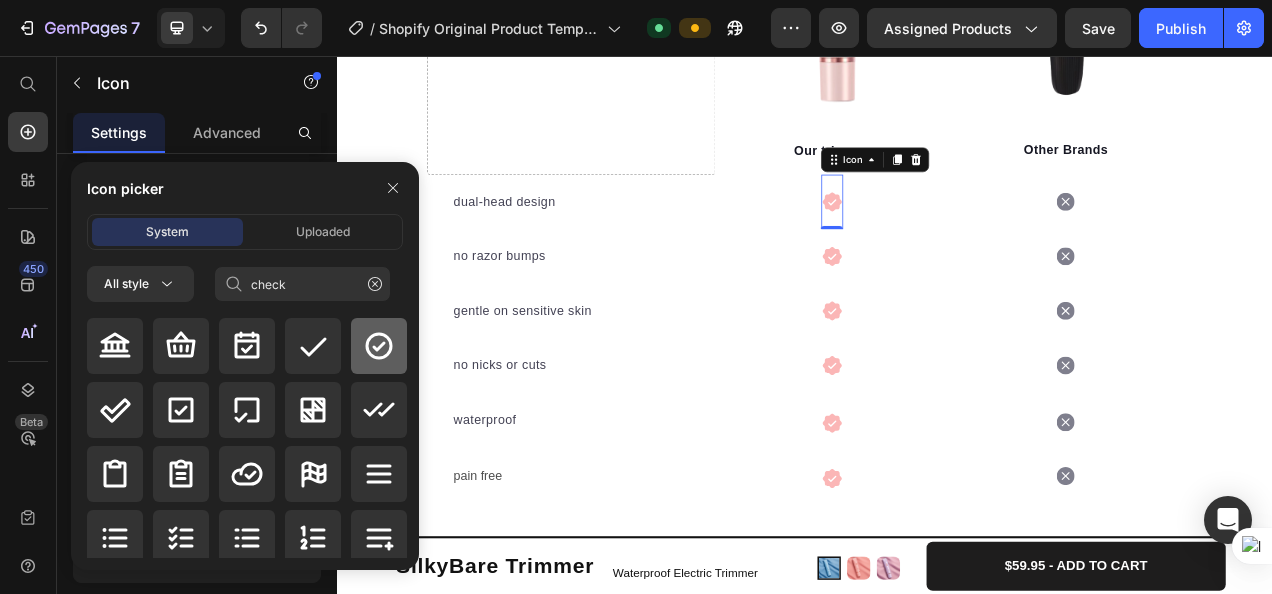 click 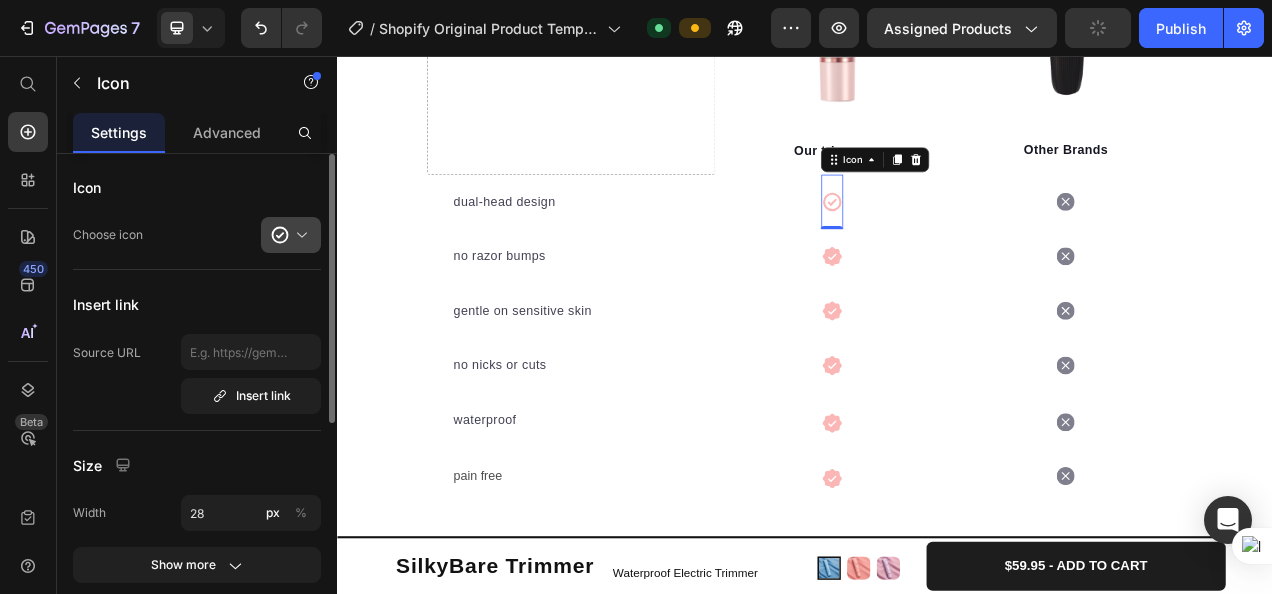 click at bounding box center (299, 235) 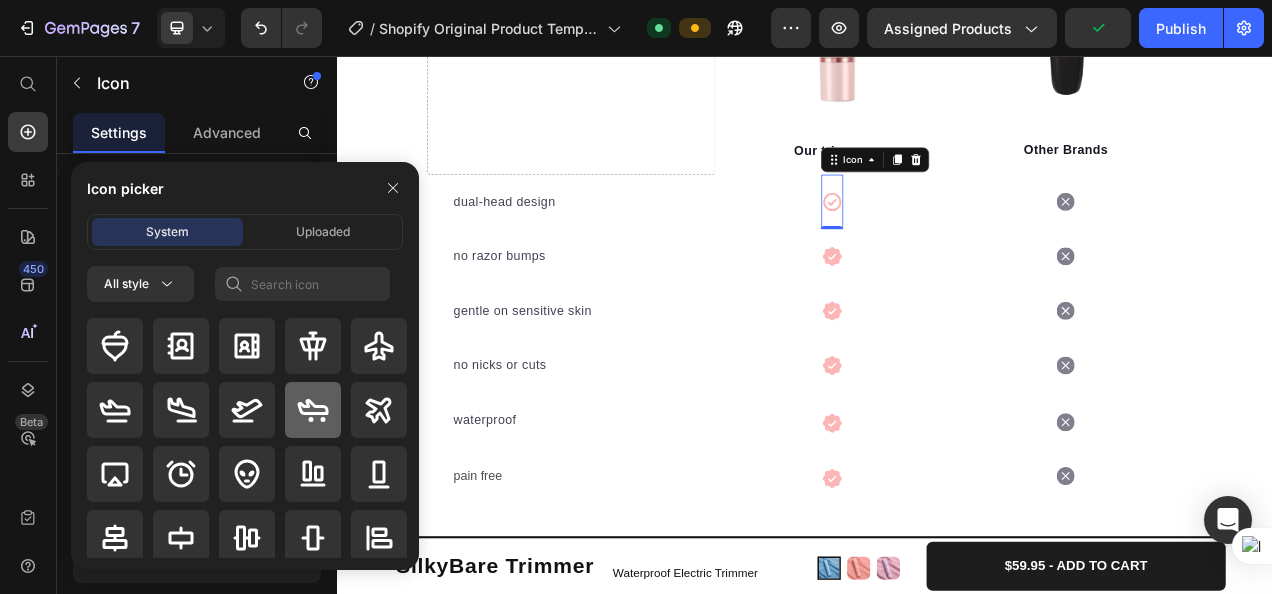 scroll, scrollTop: 15, scrollLeft: 0, axis: vertical 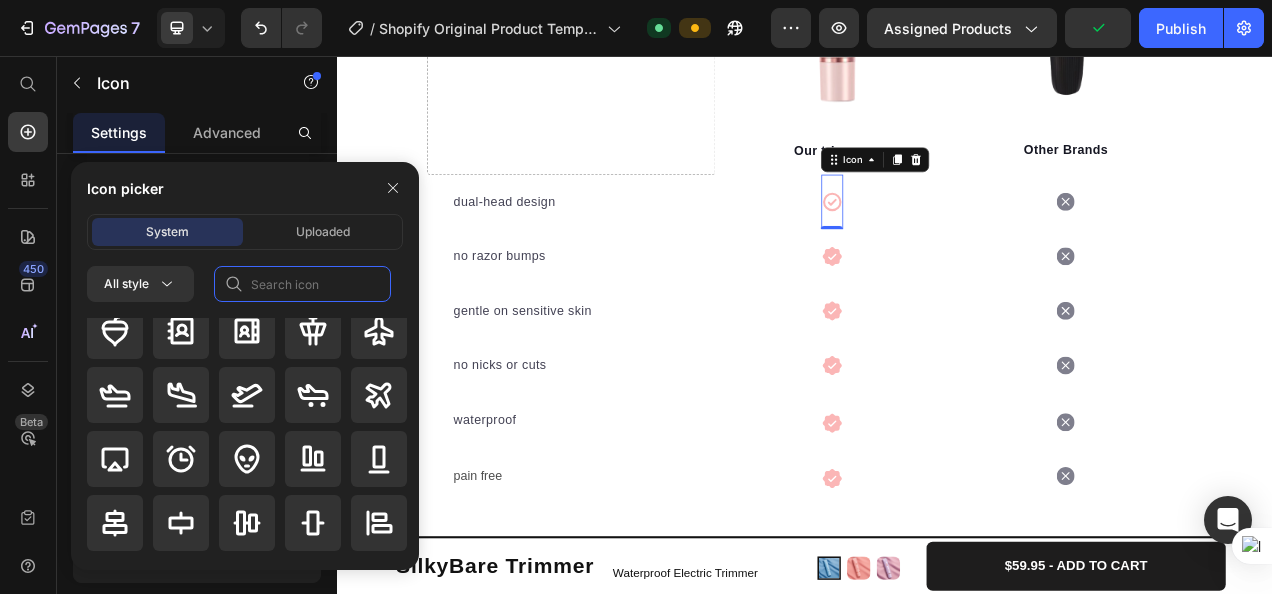 click 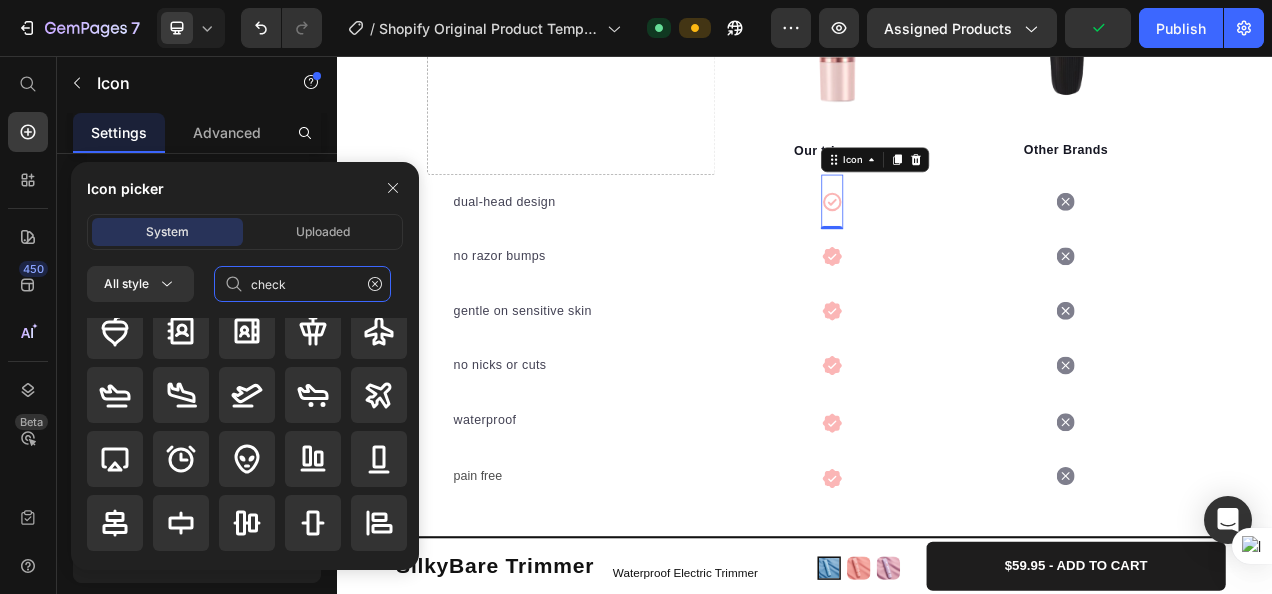 type on "check" 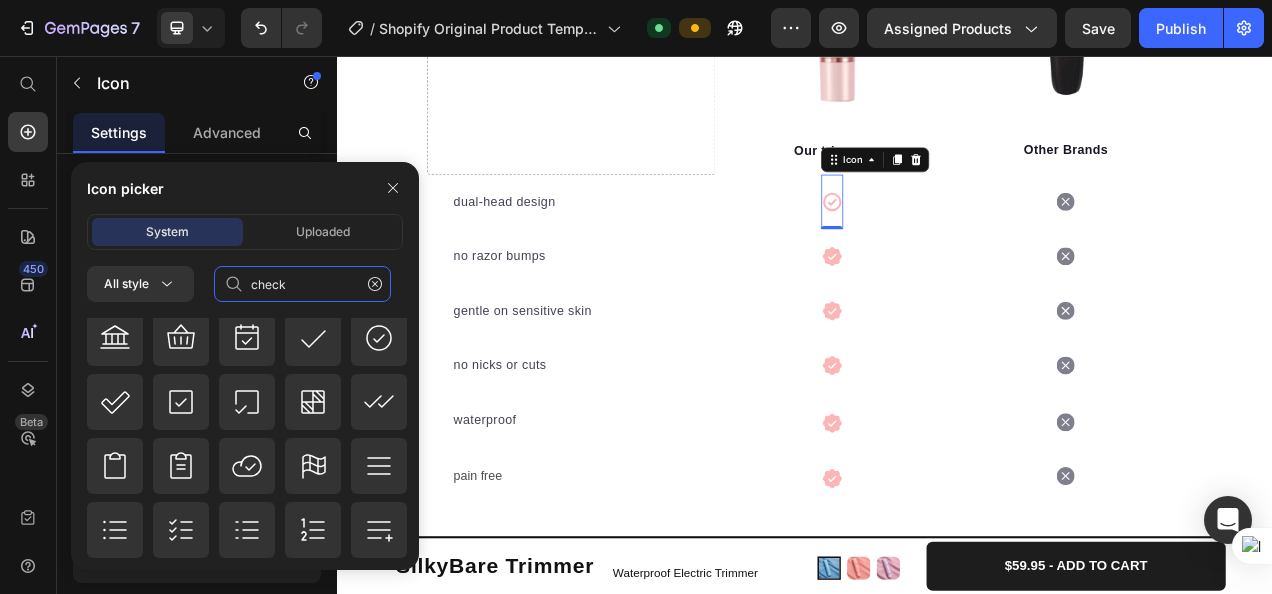 scroll, scrollTop: 364, scrollLeft: 0, axis: vertical 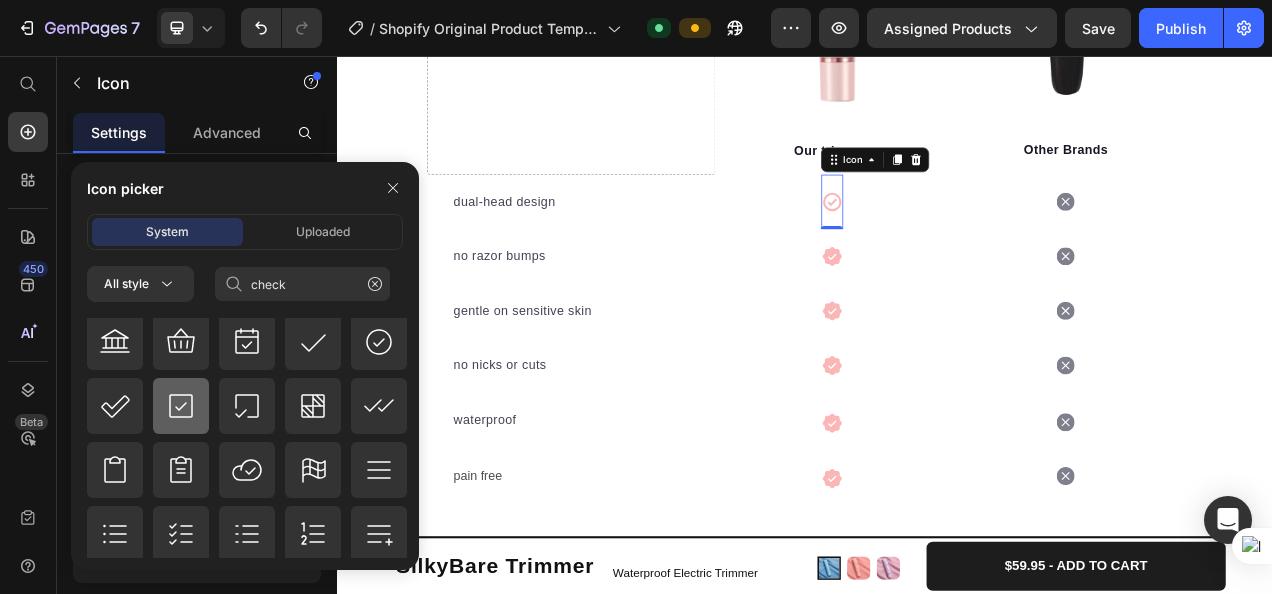 click 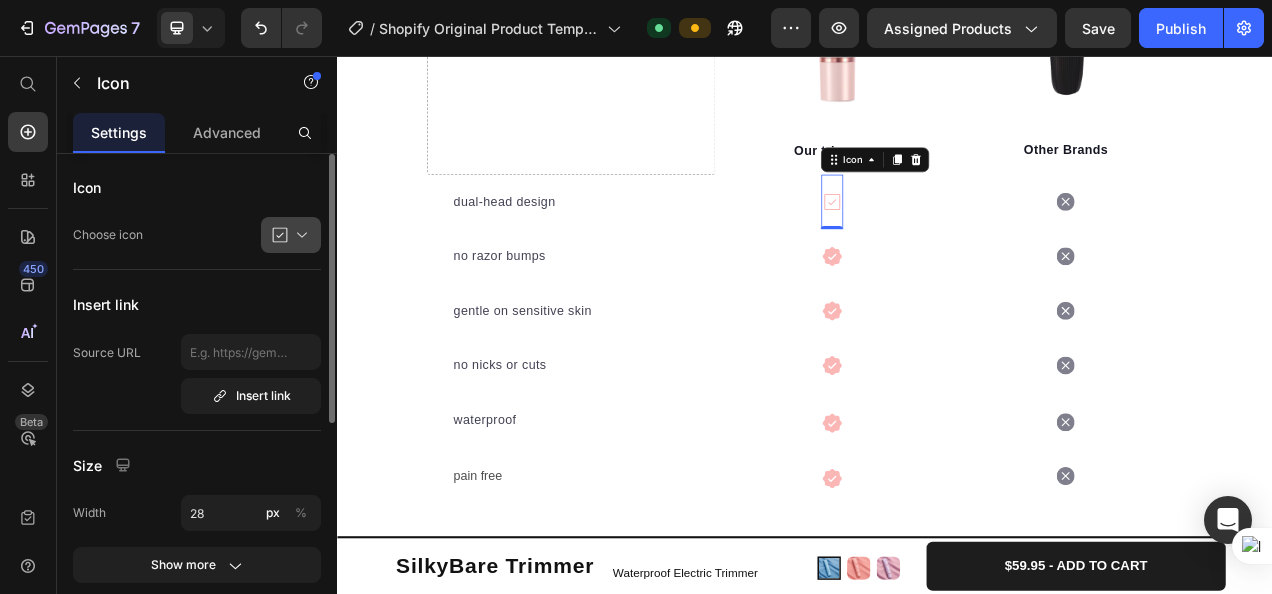 click at bounding box center [299, 235] 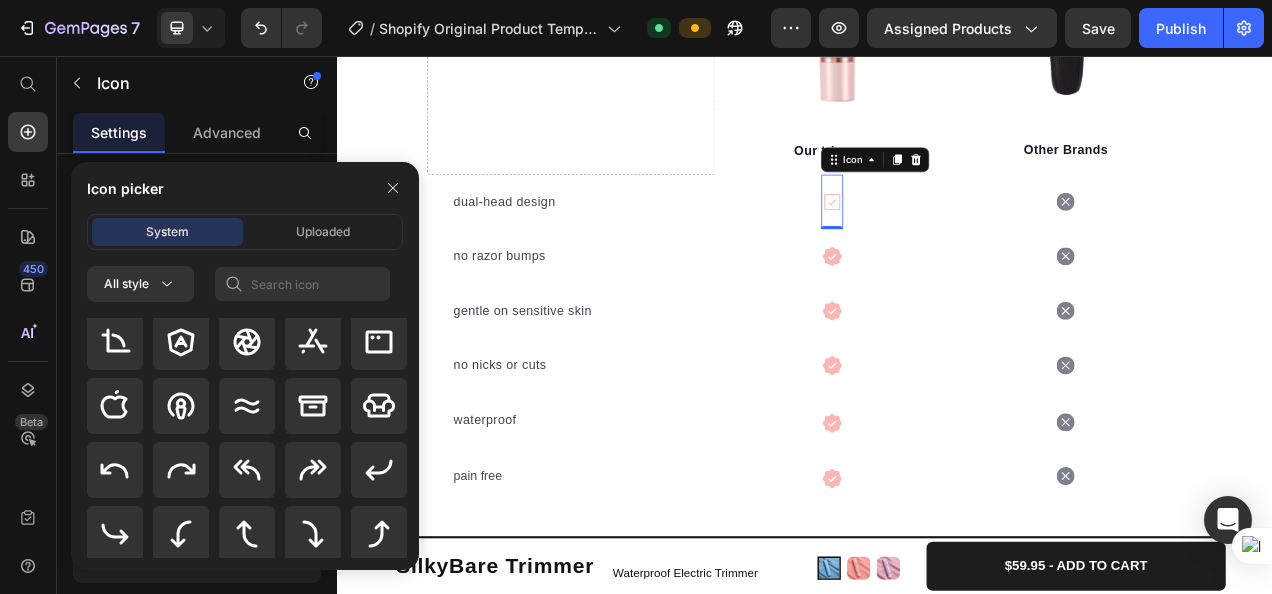 click at bounding box center [393, 188] 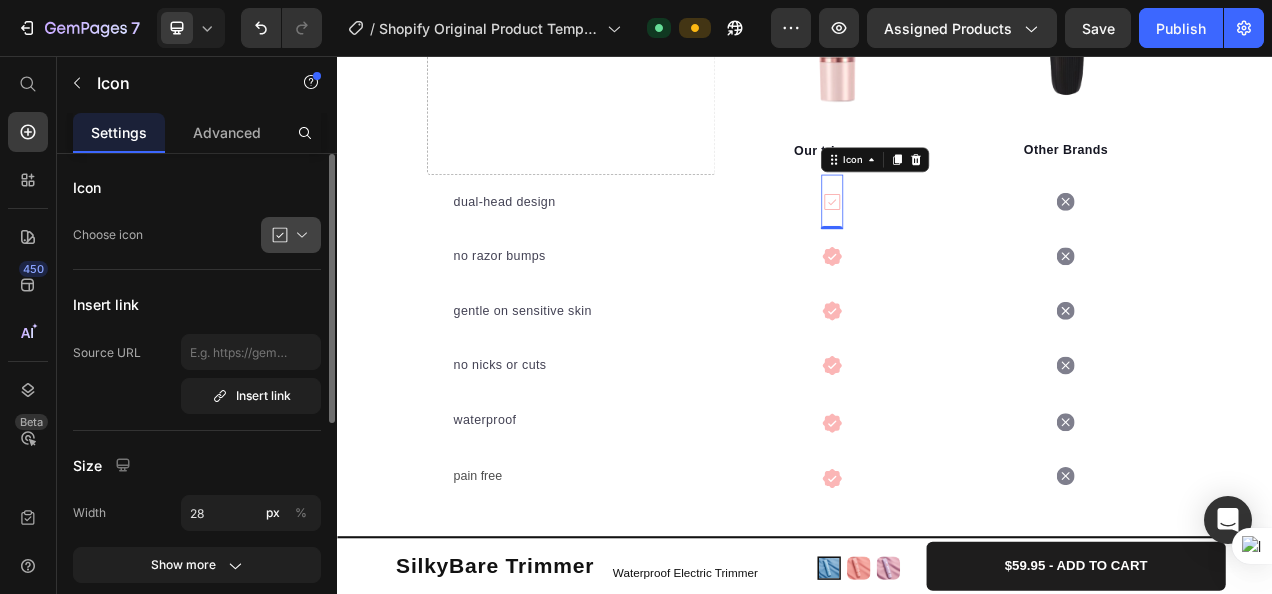 click at bounding box center [299, 235] 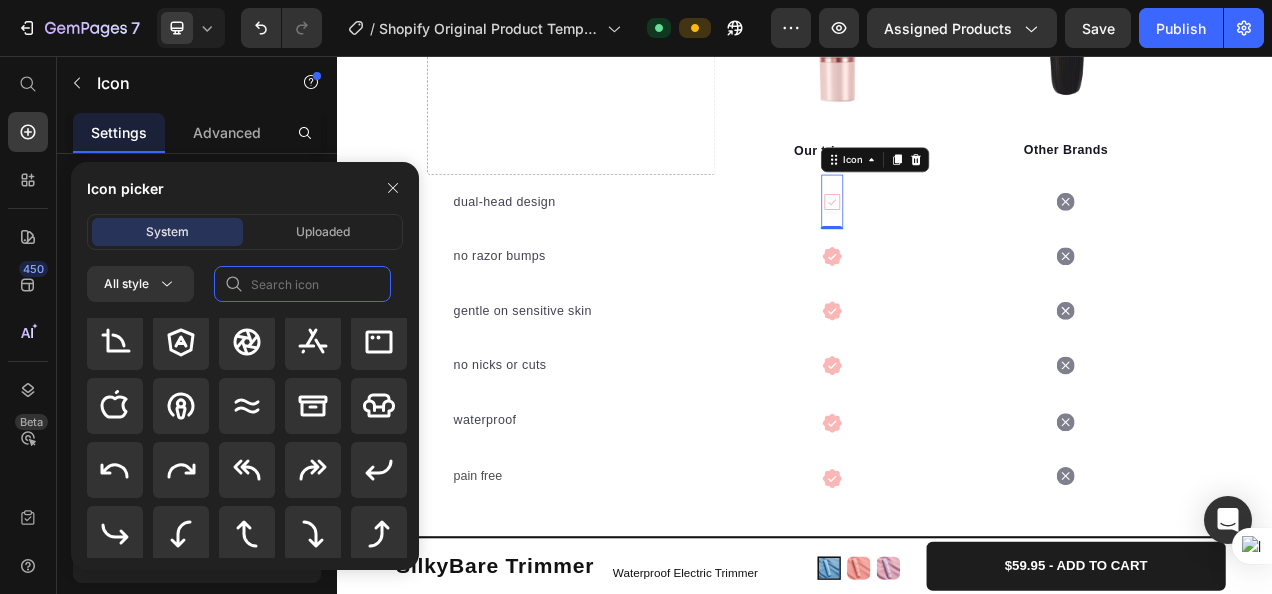 click 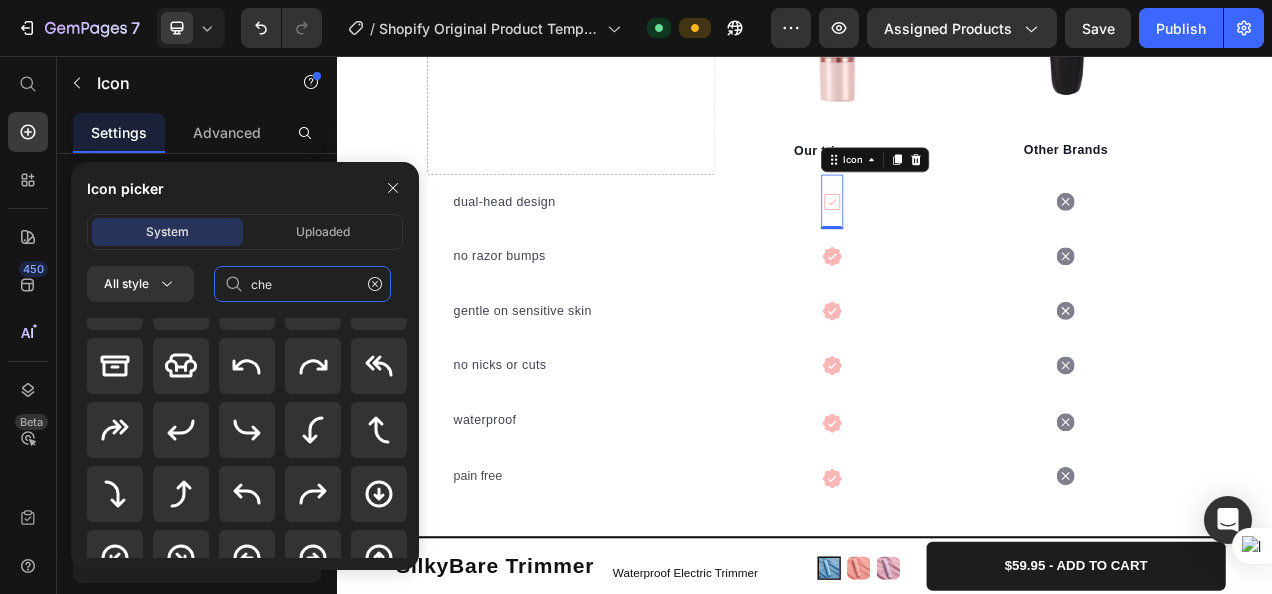 scroll, scrollTop: 0, scrollLeft: 0, axis: both 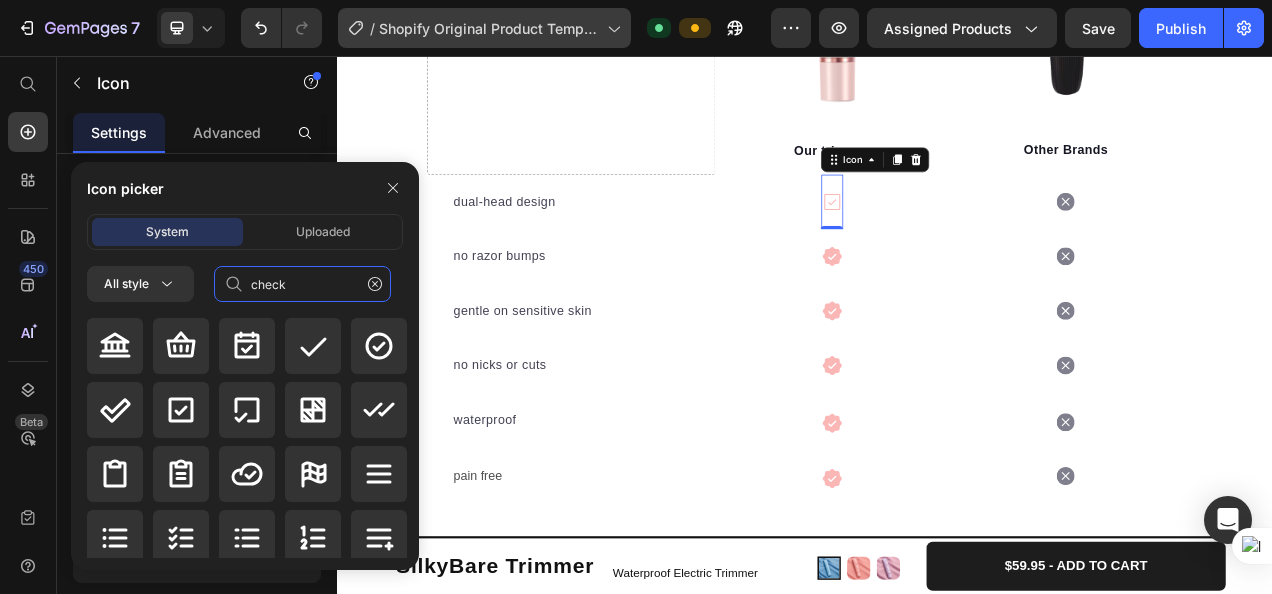 type on "check" 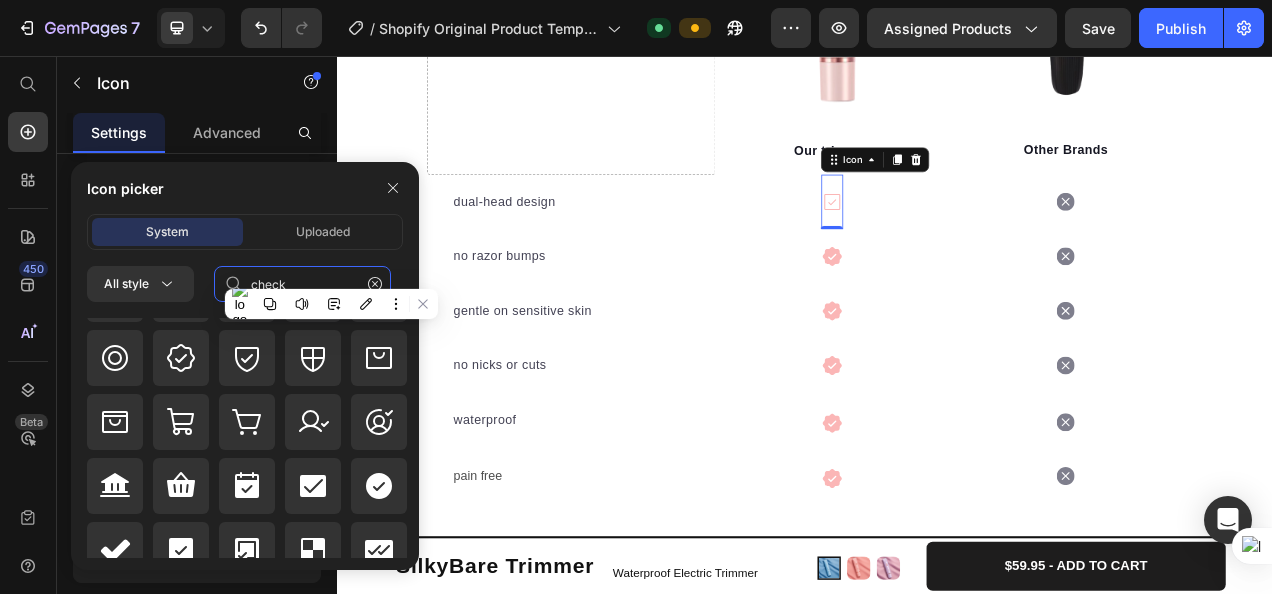 scroll, scrollTop: 982, scrollLeft: 0, axis: vertical 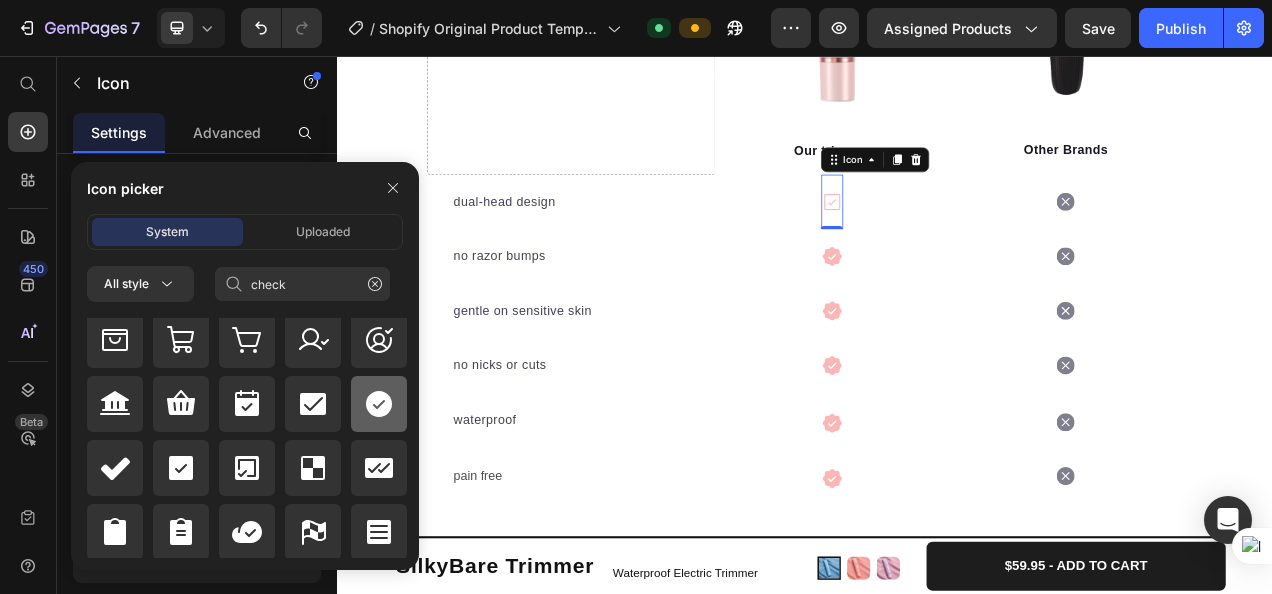 click 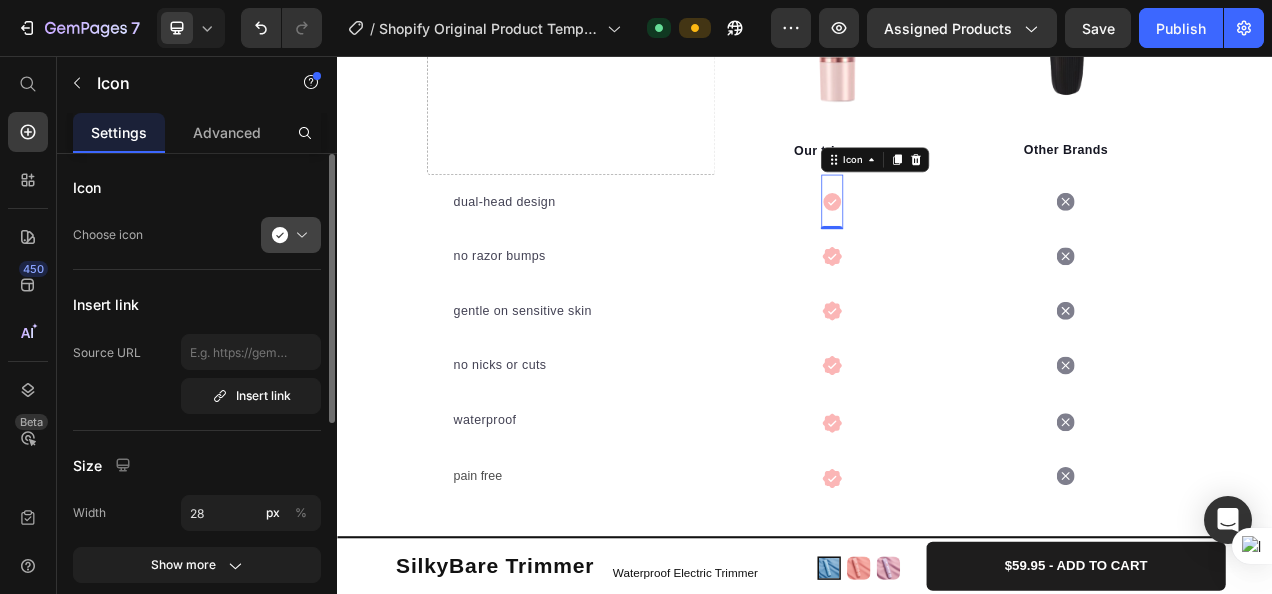 click at bounding box center (299, 235) 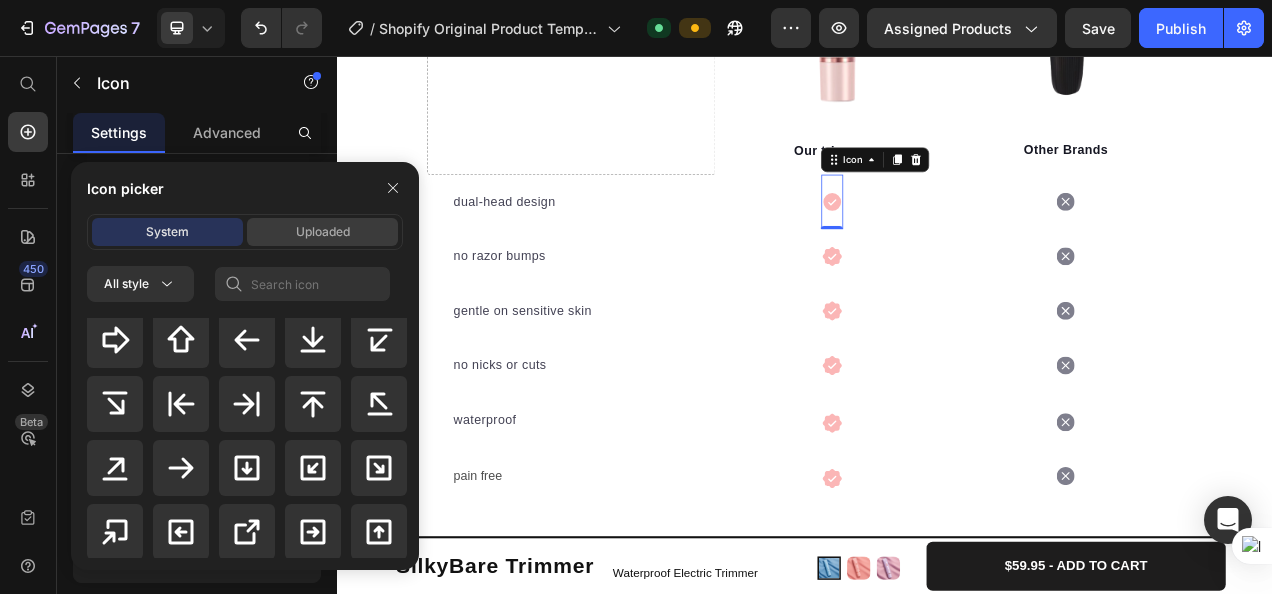 click on "Uploaded" at bounding box center [323, 232] 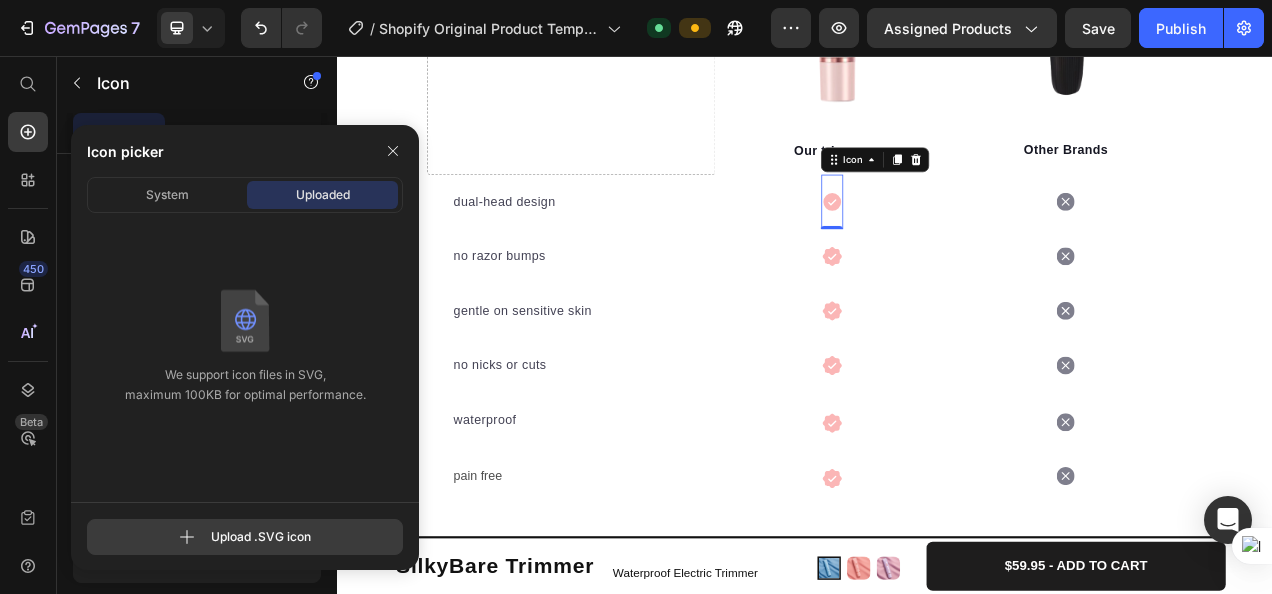 click 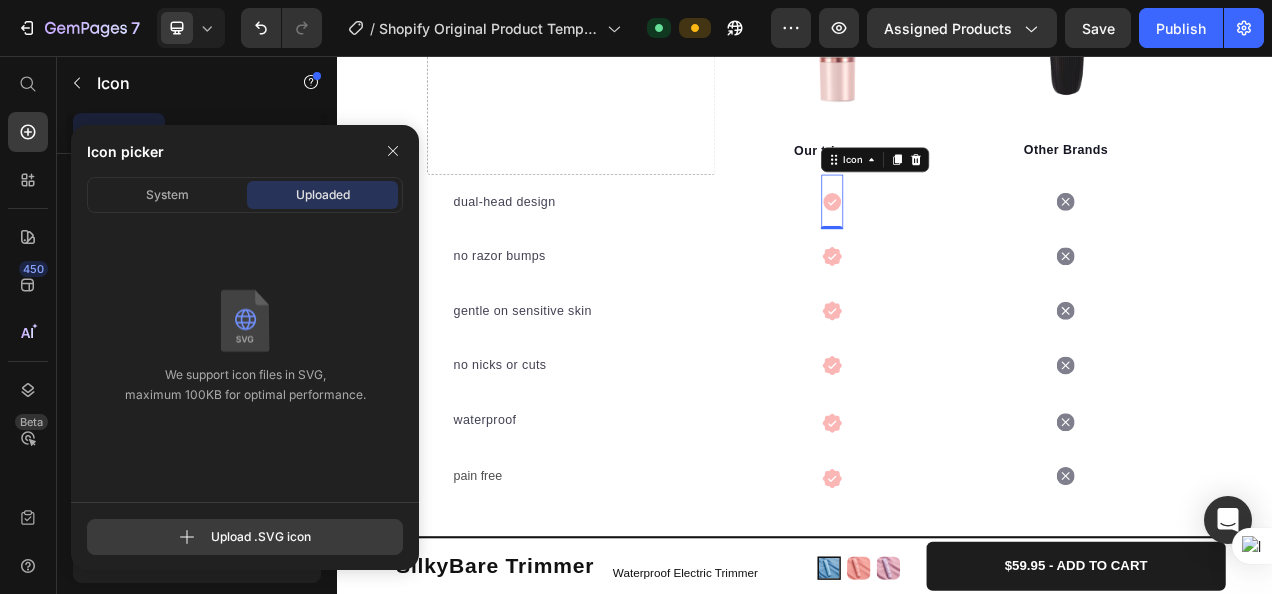 type on "C:\fakepath\checkmark_icon.svg" 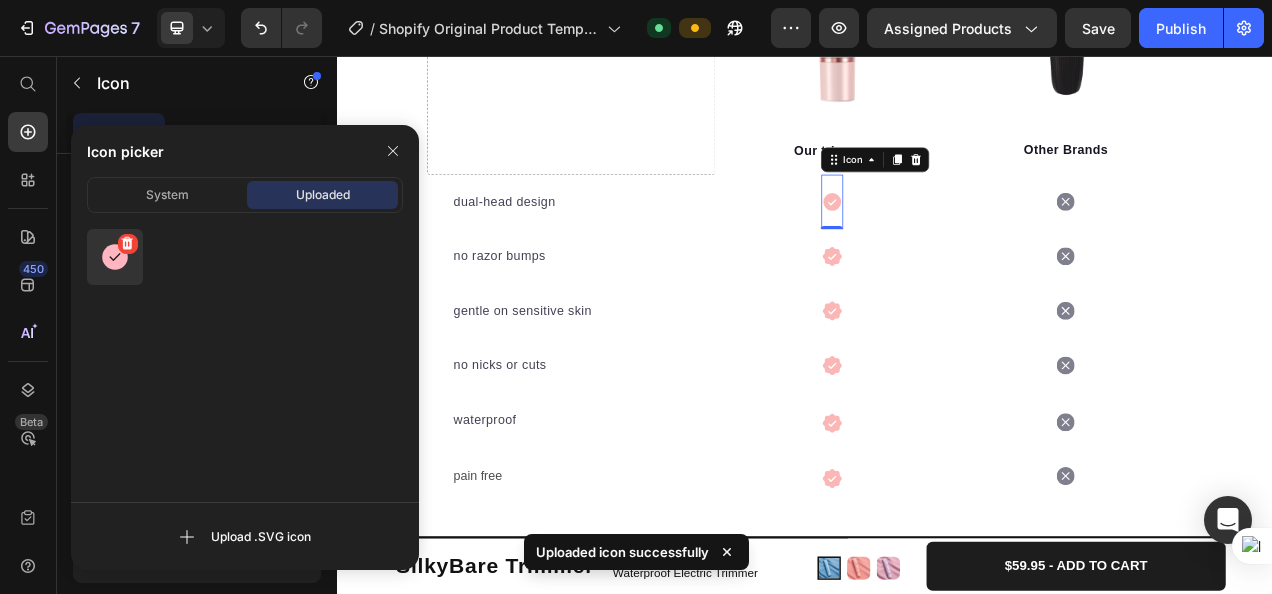 click at bounding box center [115, 257] 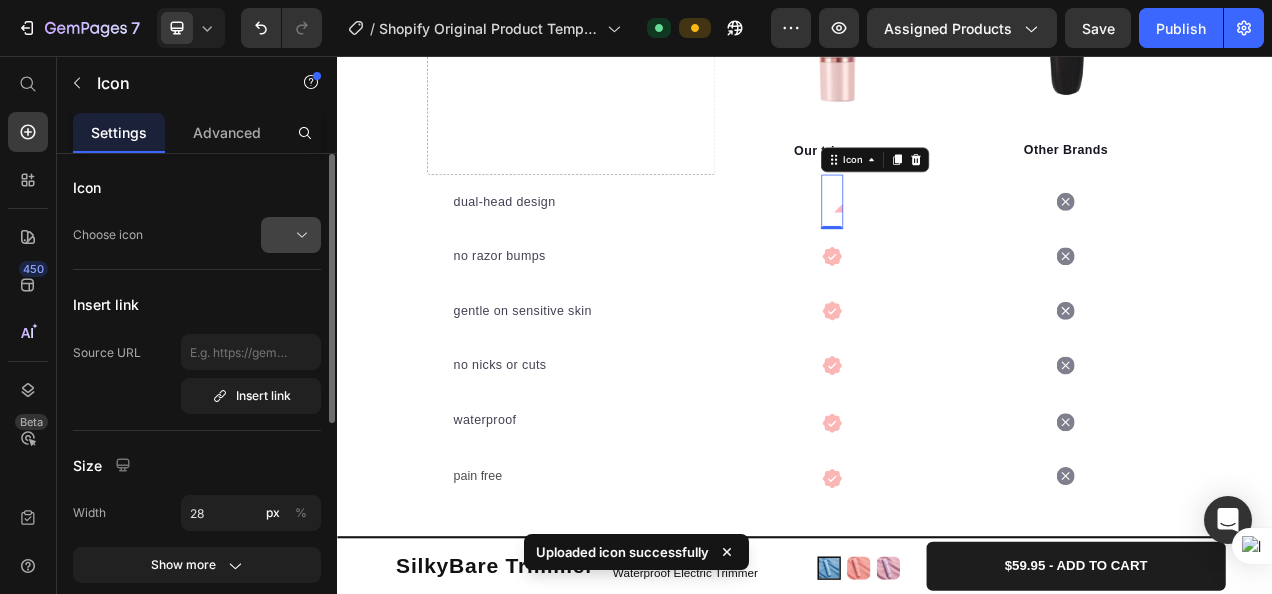 click at bounding box center (299, 235) 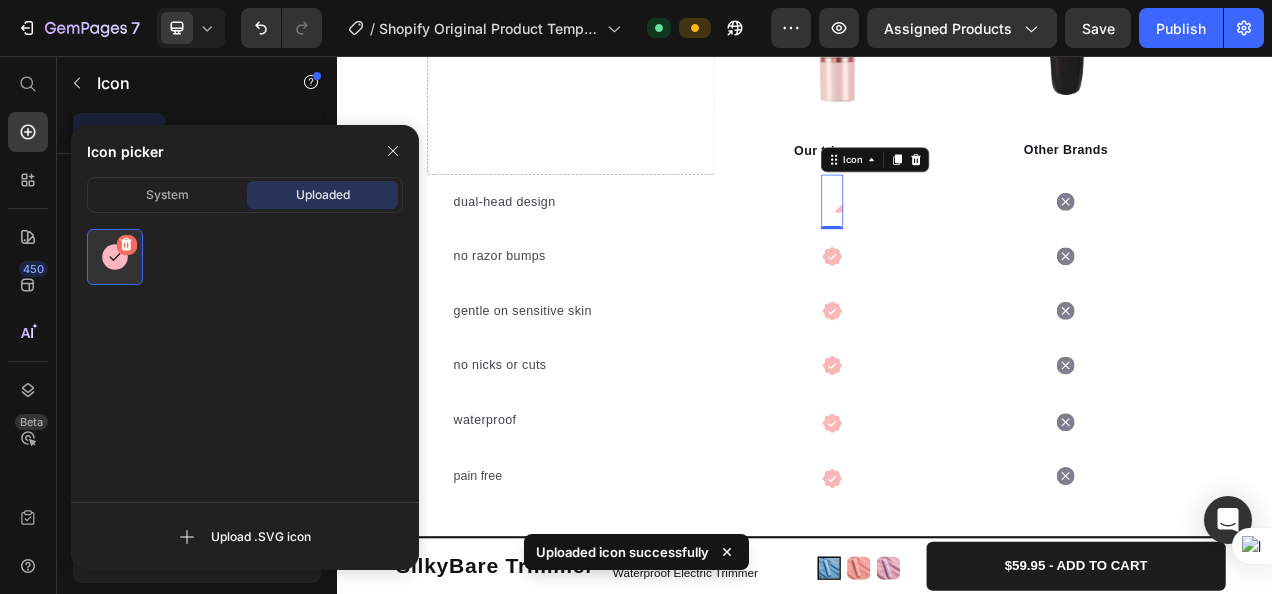 click at bounding box center (127, 245) 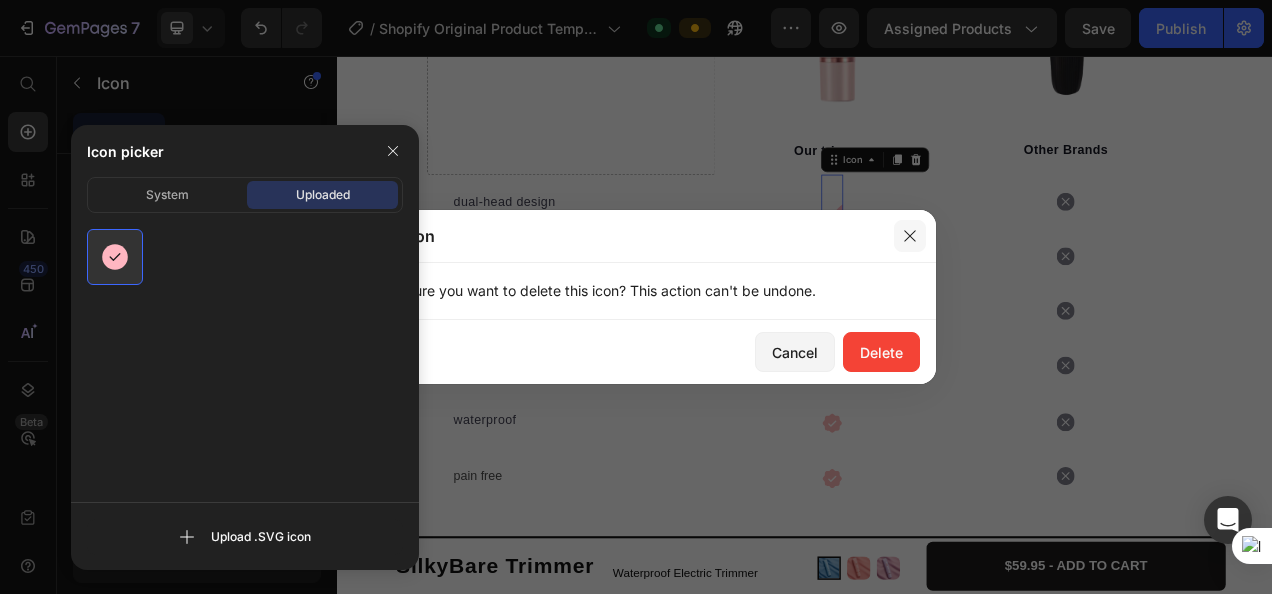 click 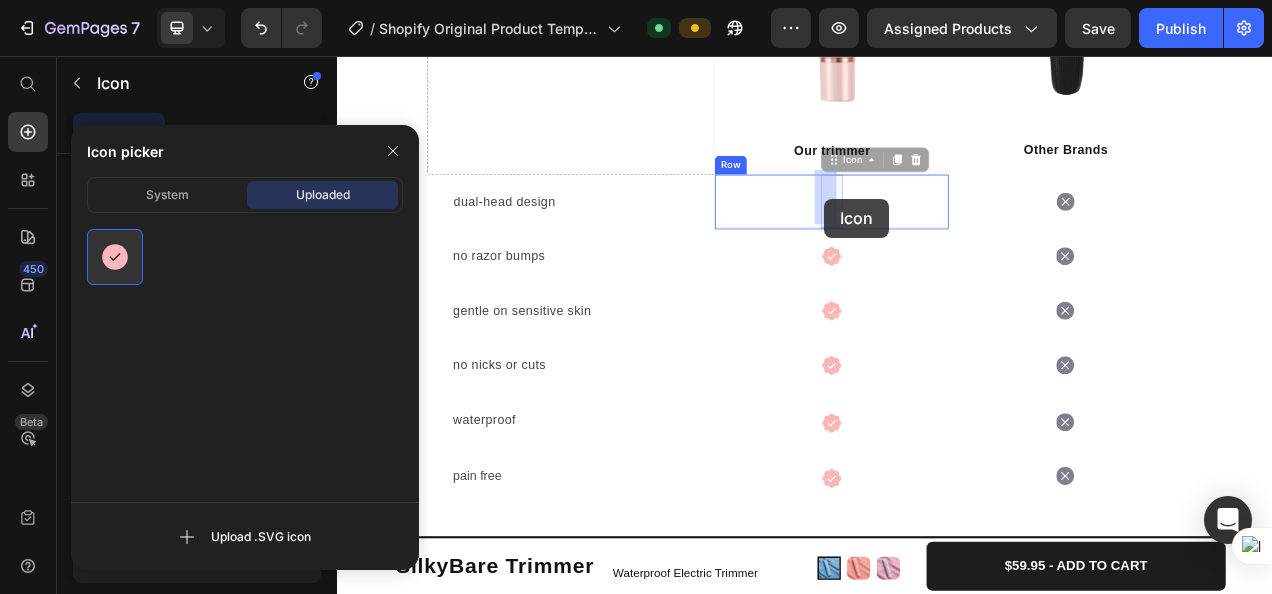 drag, startPoint x: 972, startPoint y: 247, endPoint x: 962, endPoint y: 239, distance: 12.806249 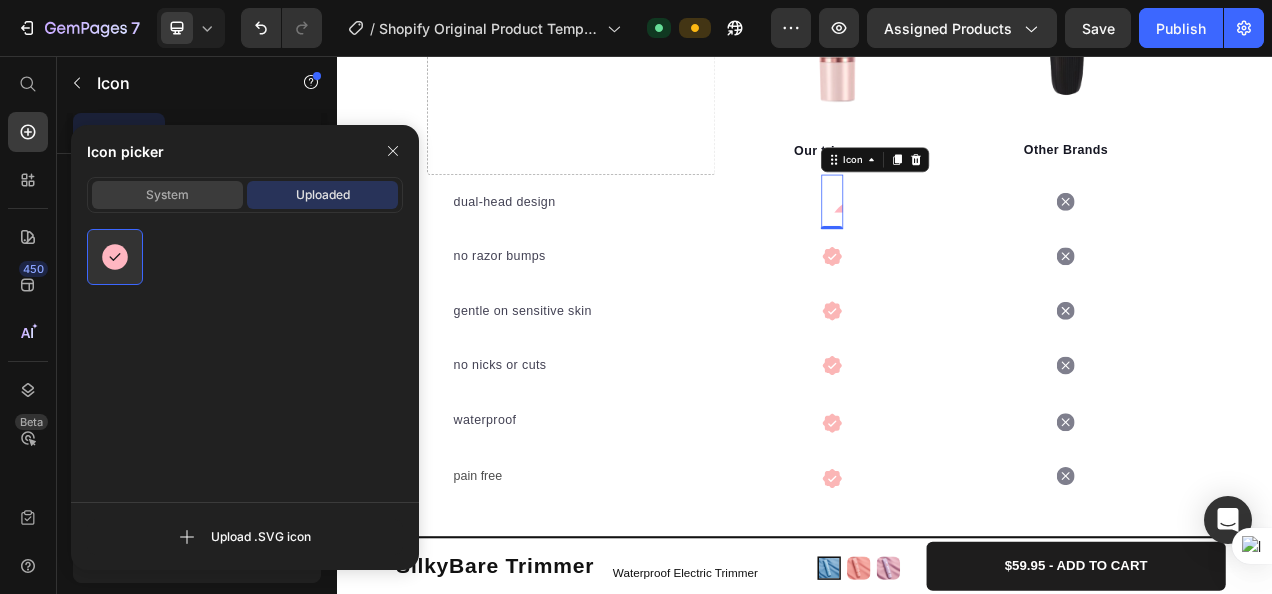 click on "System" at bounding box center [167, 195] 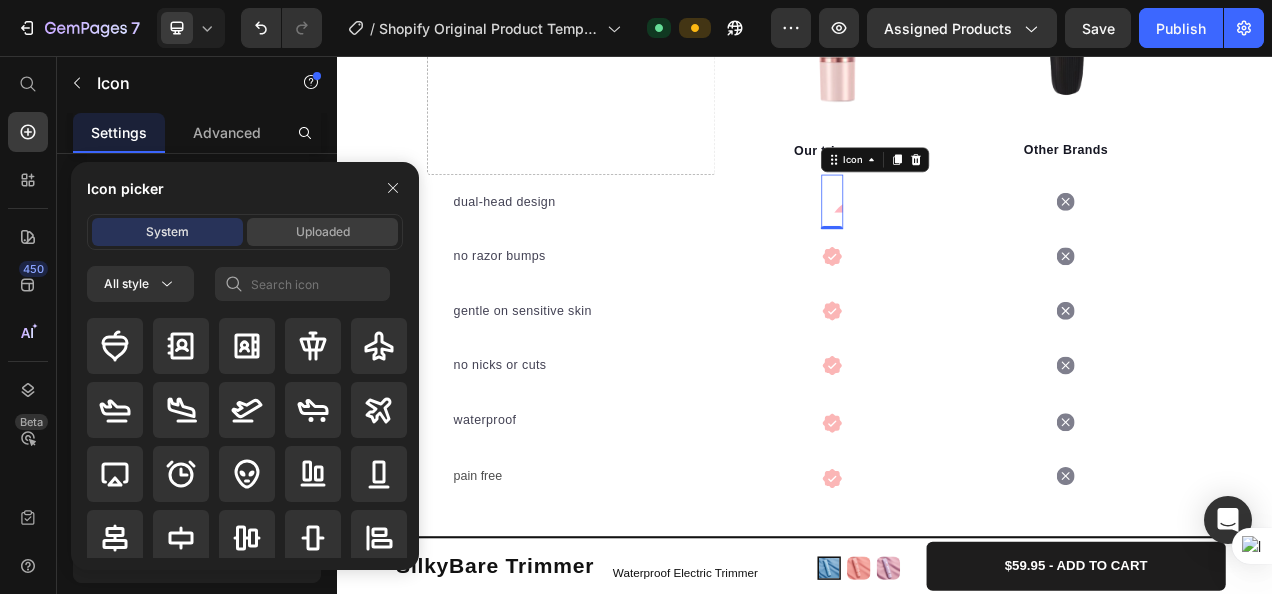 click on "Uploaded" at bounding box center (323, 232) 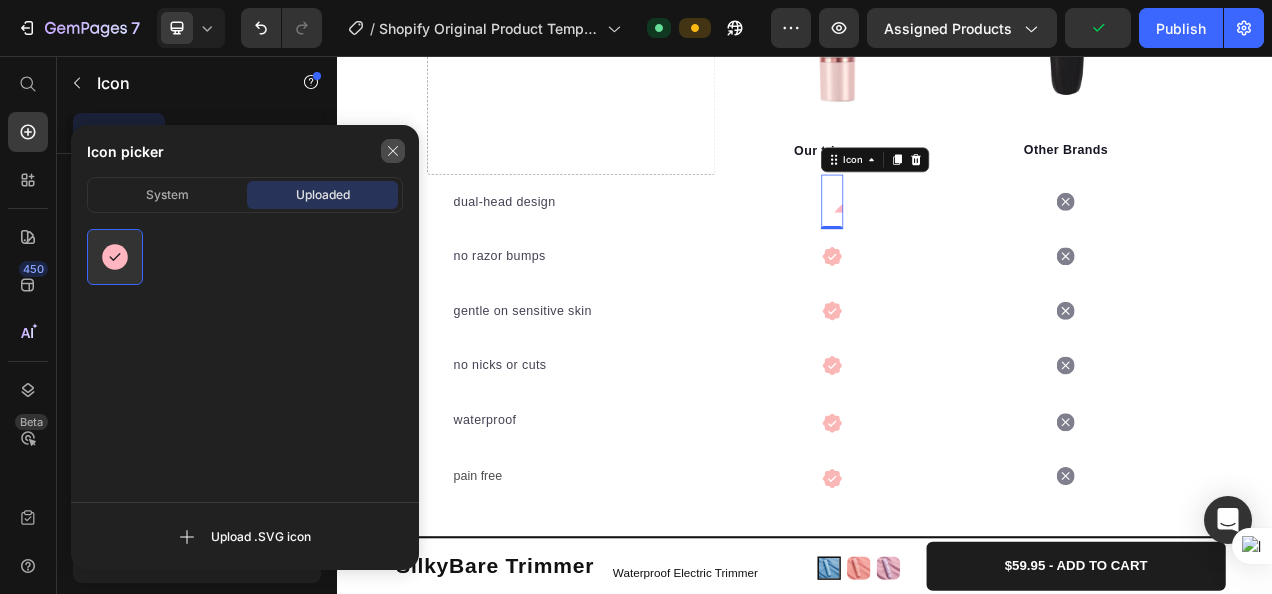 click at bounding box center (393, 151) 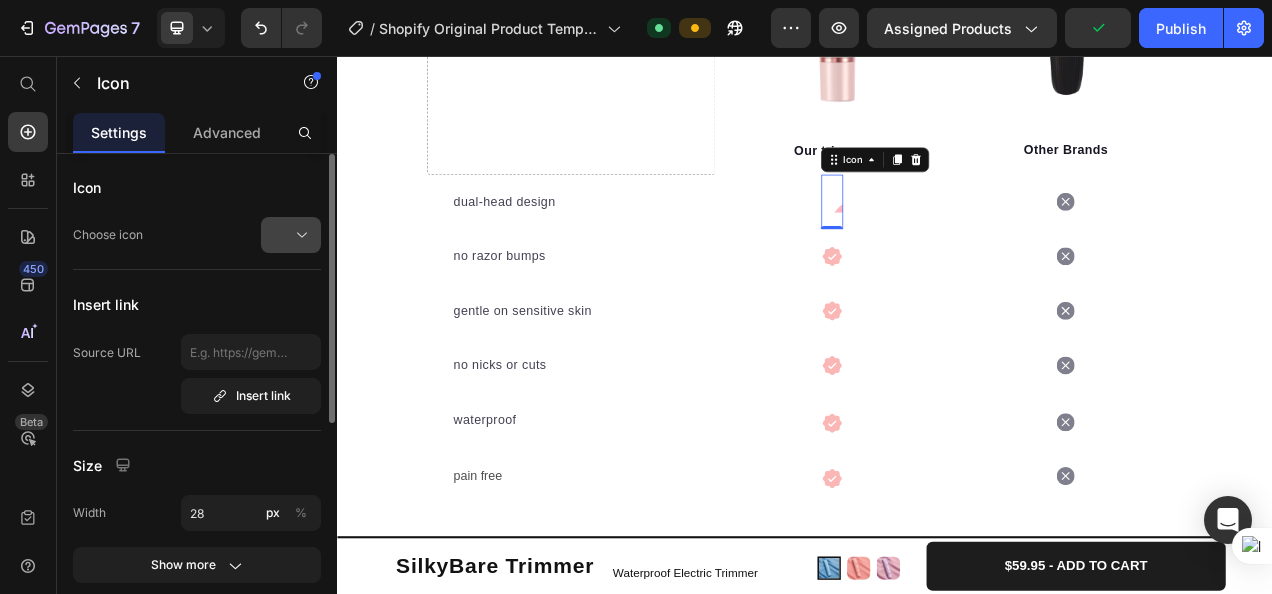 click at bounding box center [299, 235] 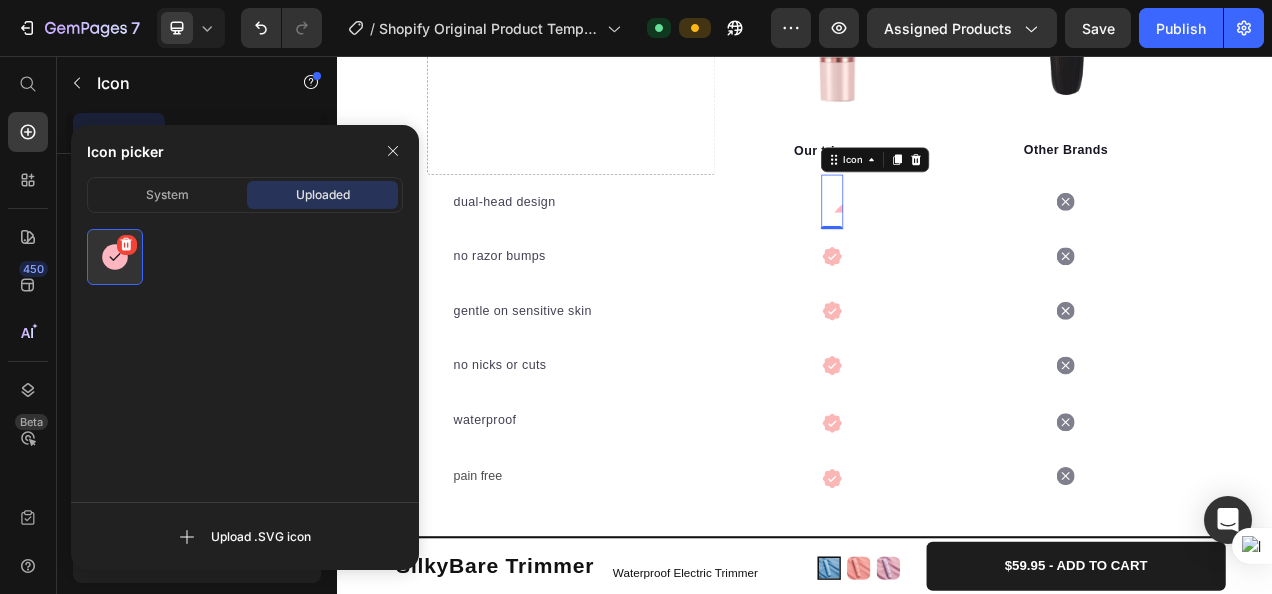 click at bounding box center (115, 257) 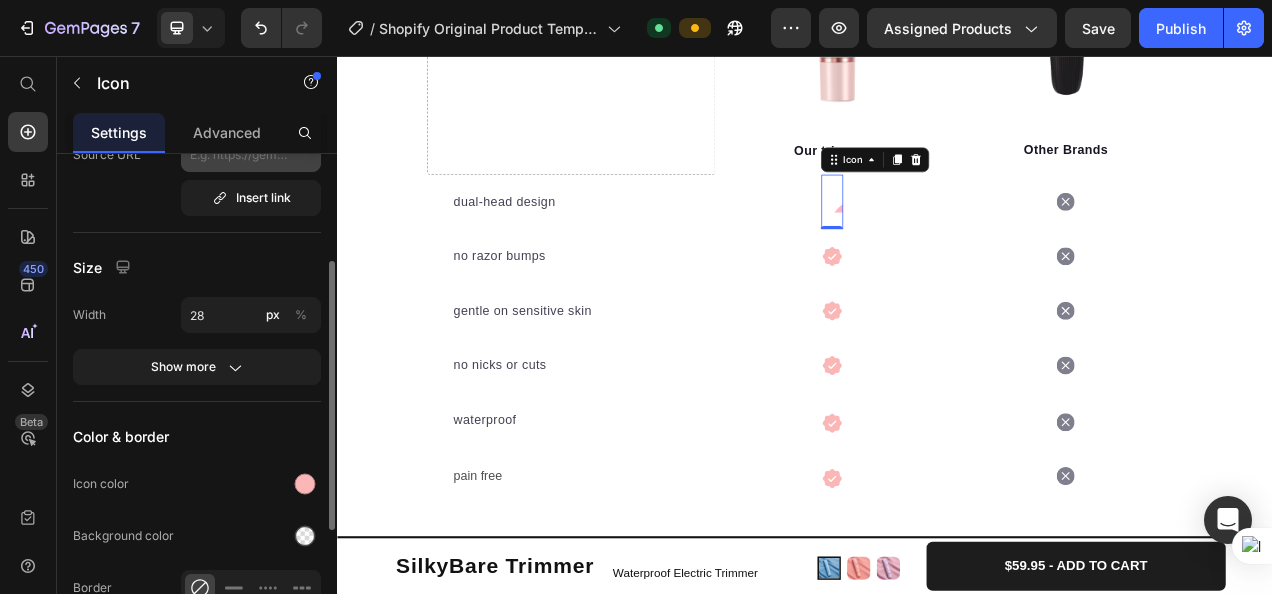 scroll, scrollTop: 200, scrollLeft: 0, axis: vertical 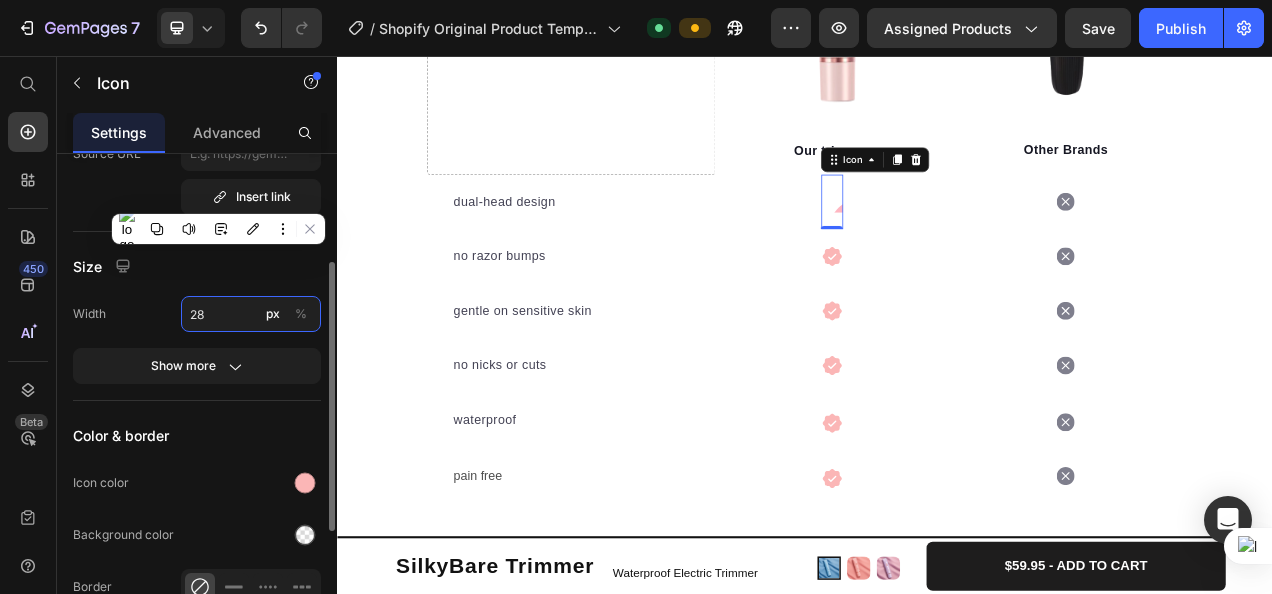 click on "28" at bounding box center (251, 314) 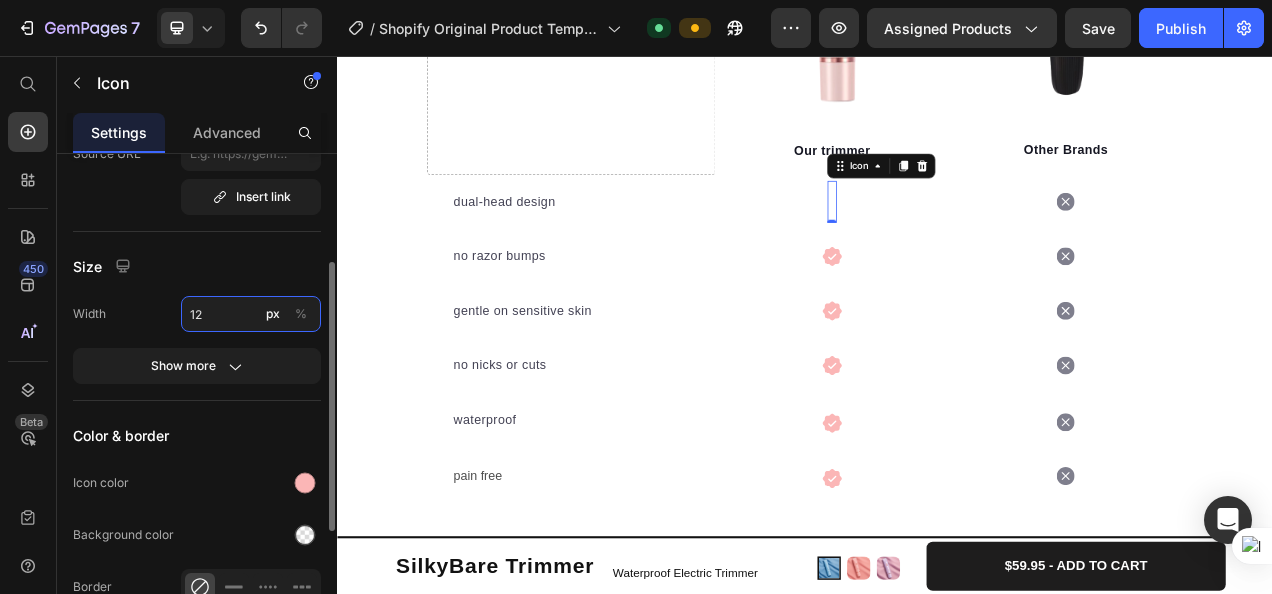 type on "1" 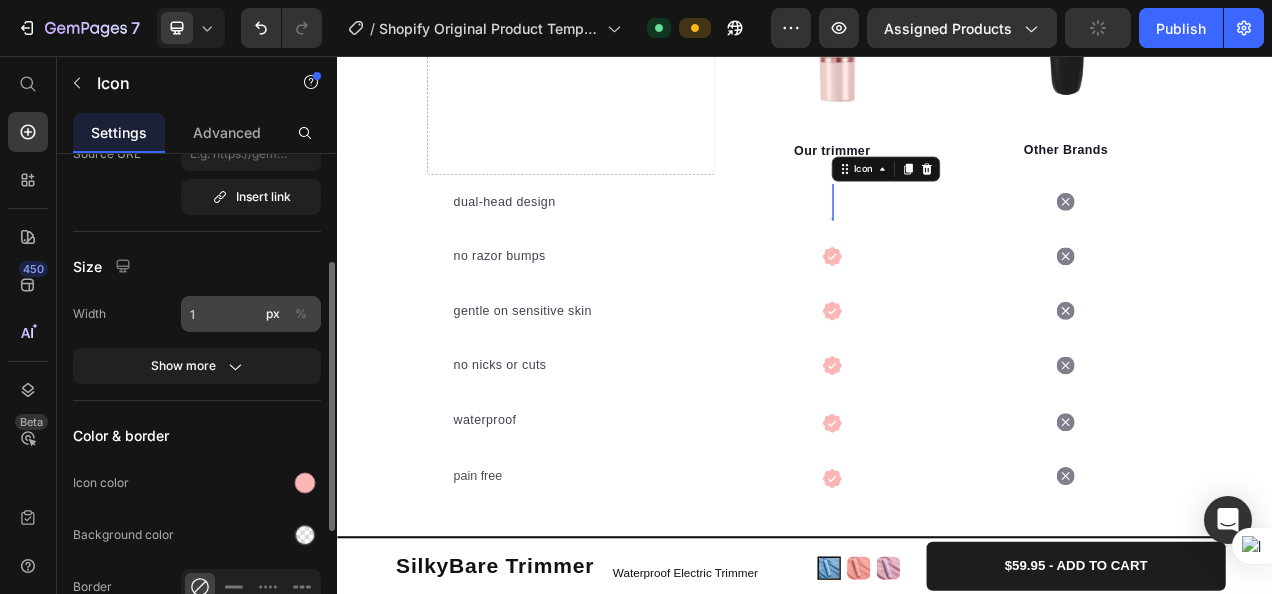 click on "%" 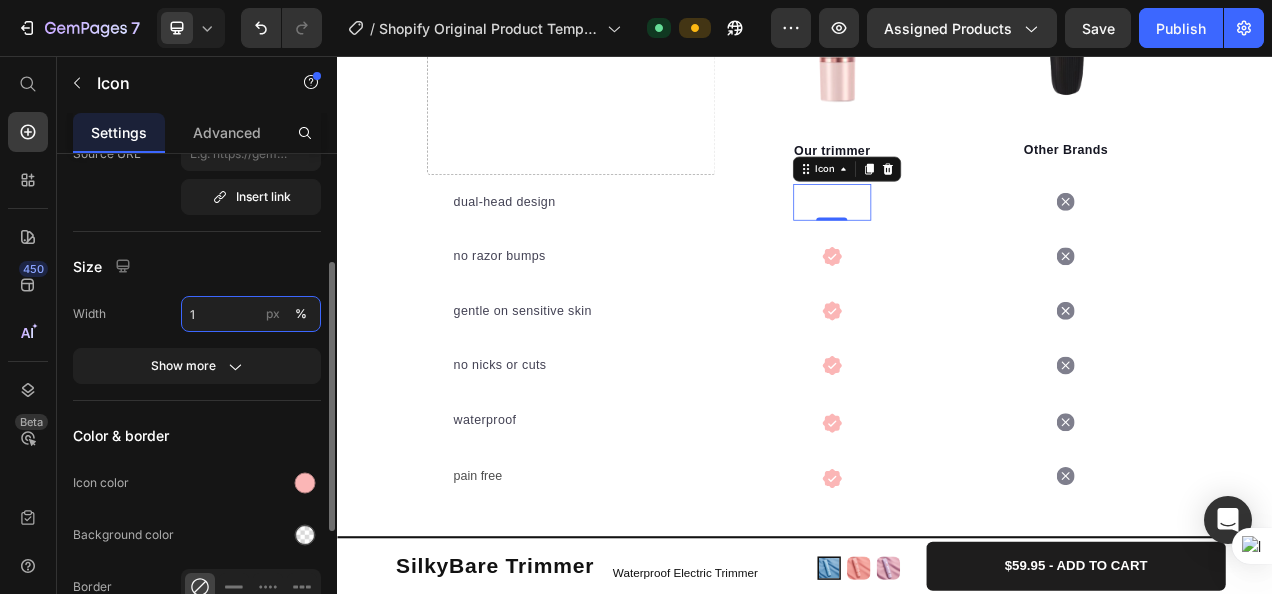 click on "1" at bounding box center (251, 314) 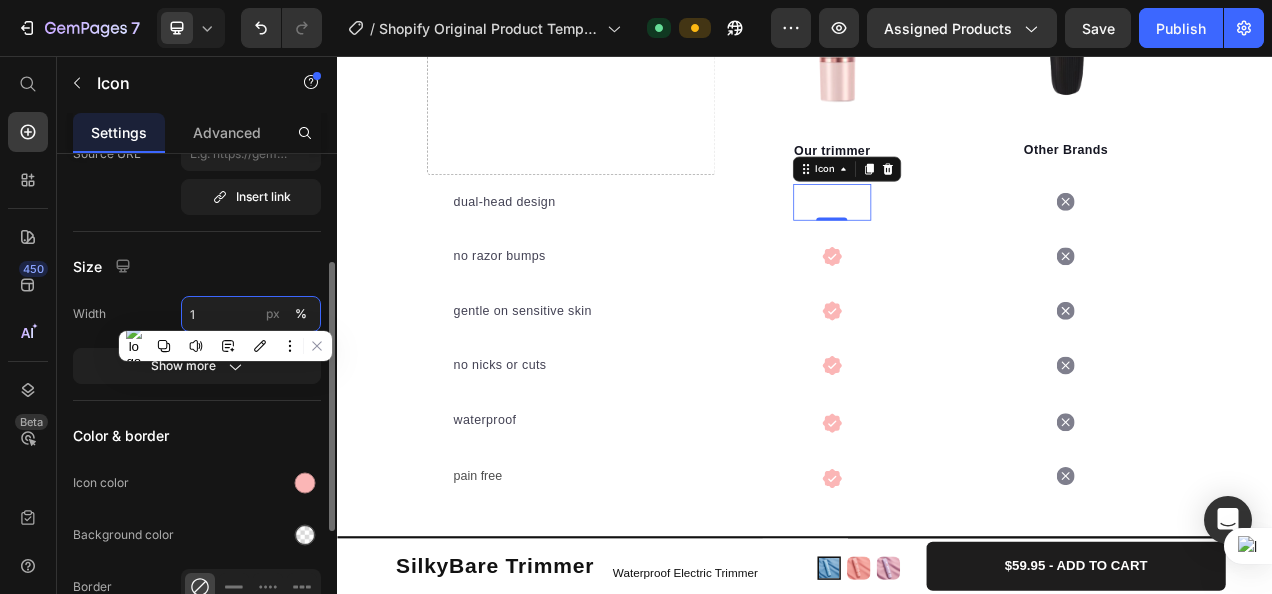 click on "1" at bounding box center (251, 314) 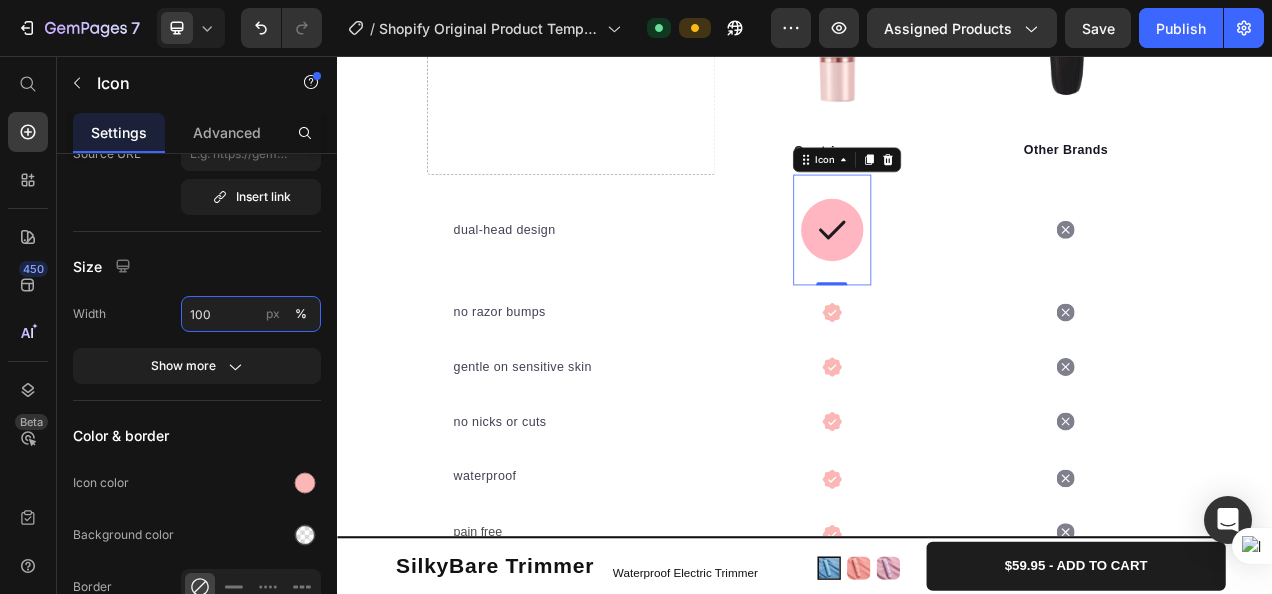 type on "100" 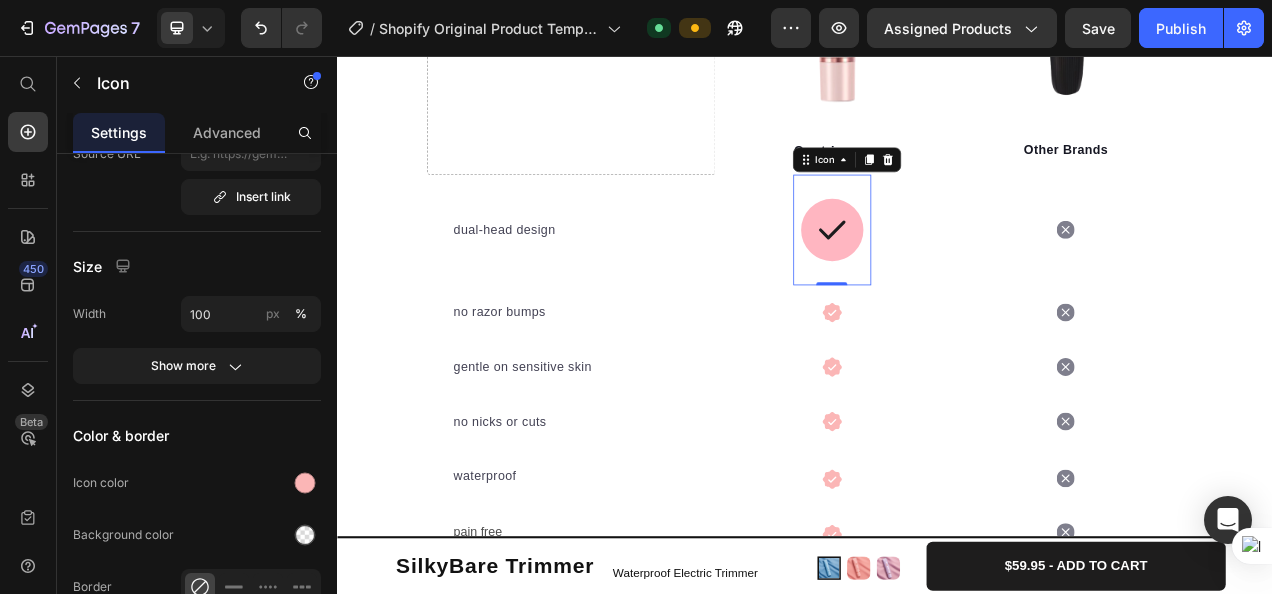 click 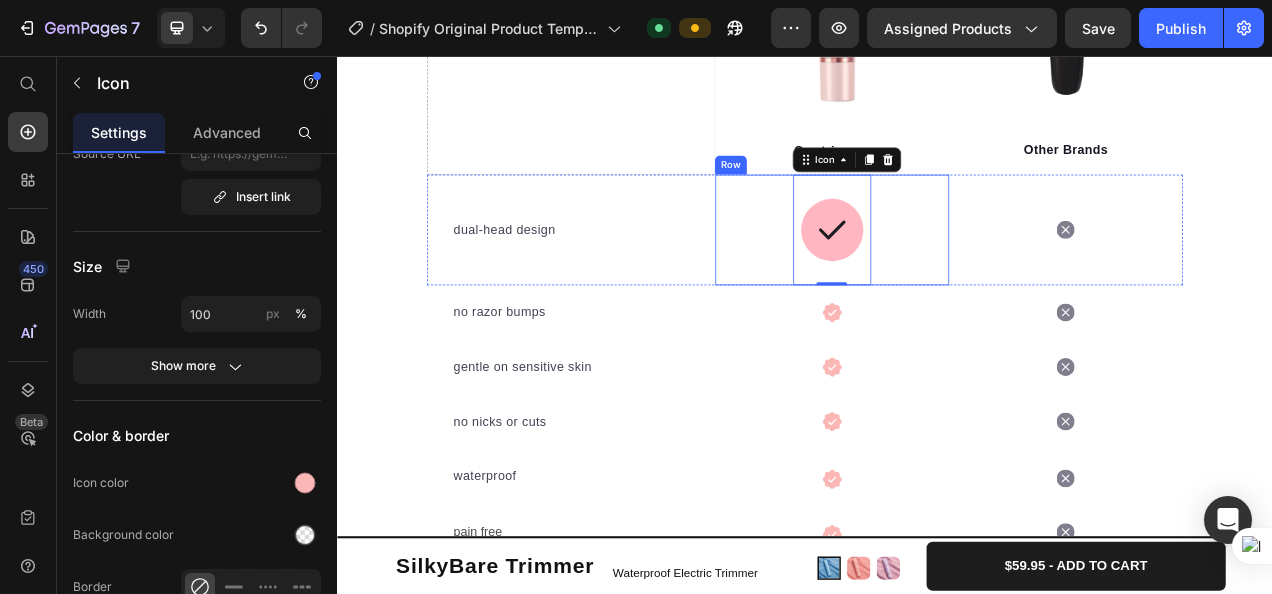 click on "Icon   0 Row" at bounding box center (972, 279) 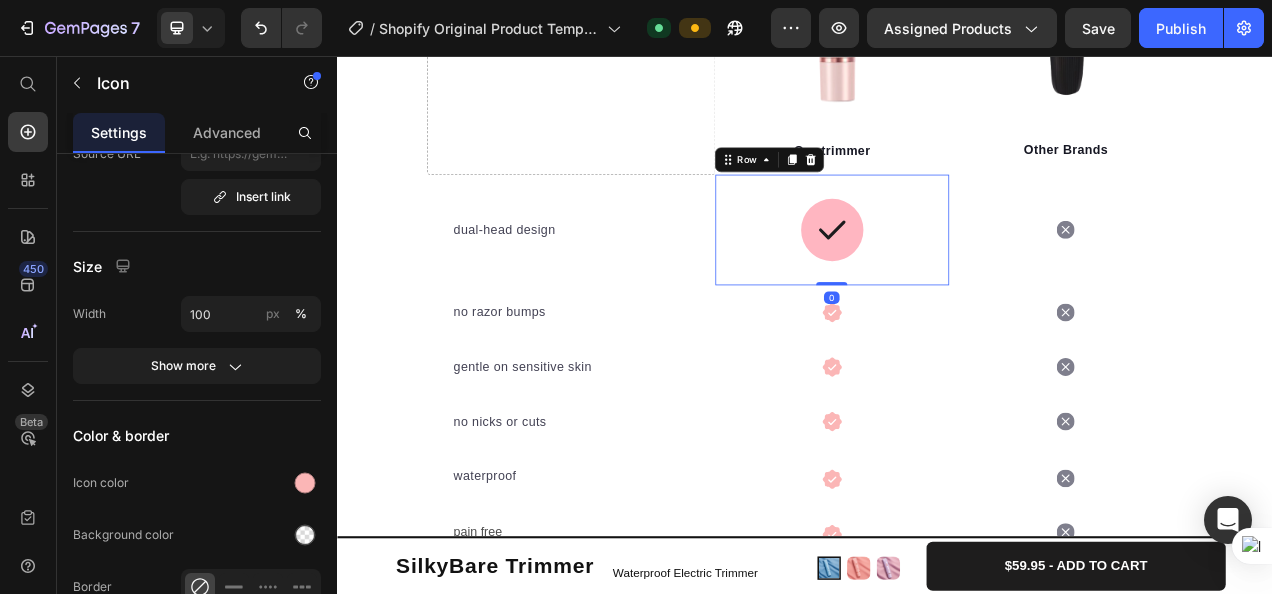 scroll, scrollTop: 0, scrollLeft: 0, axis: both 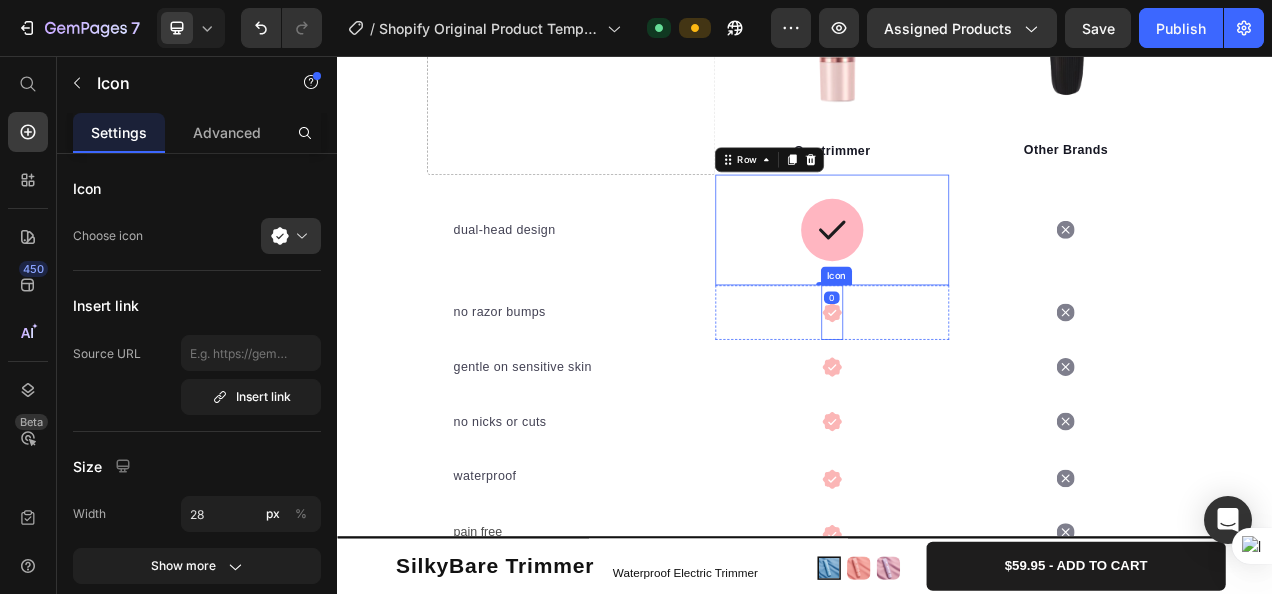 click 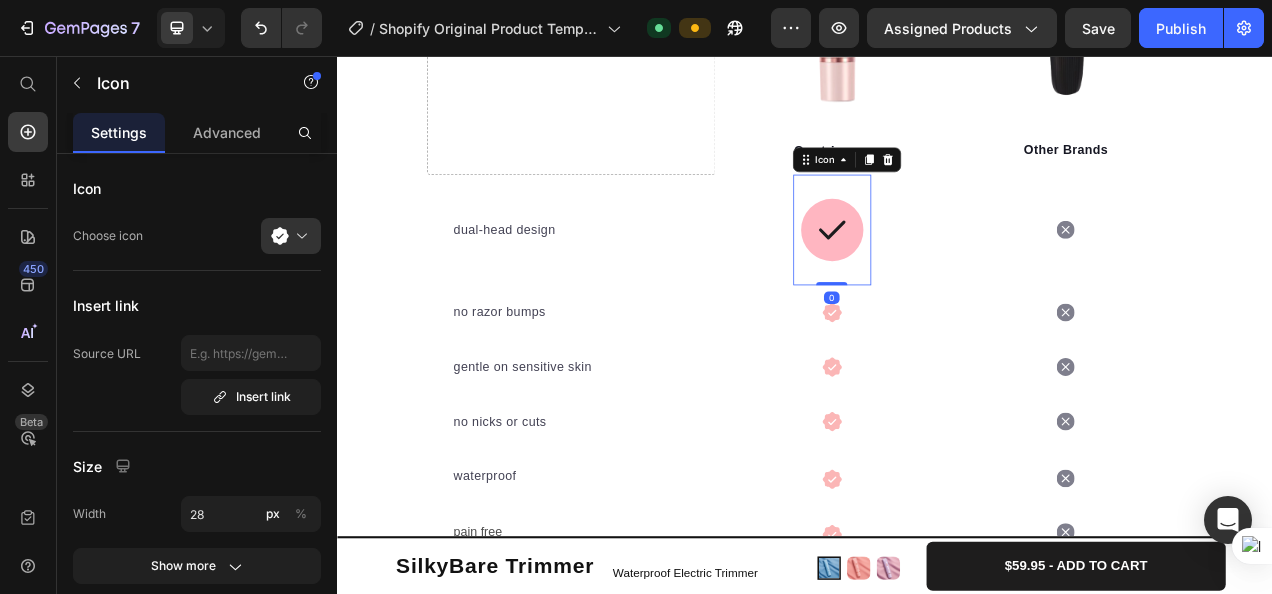 click 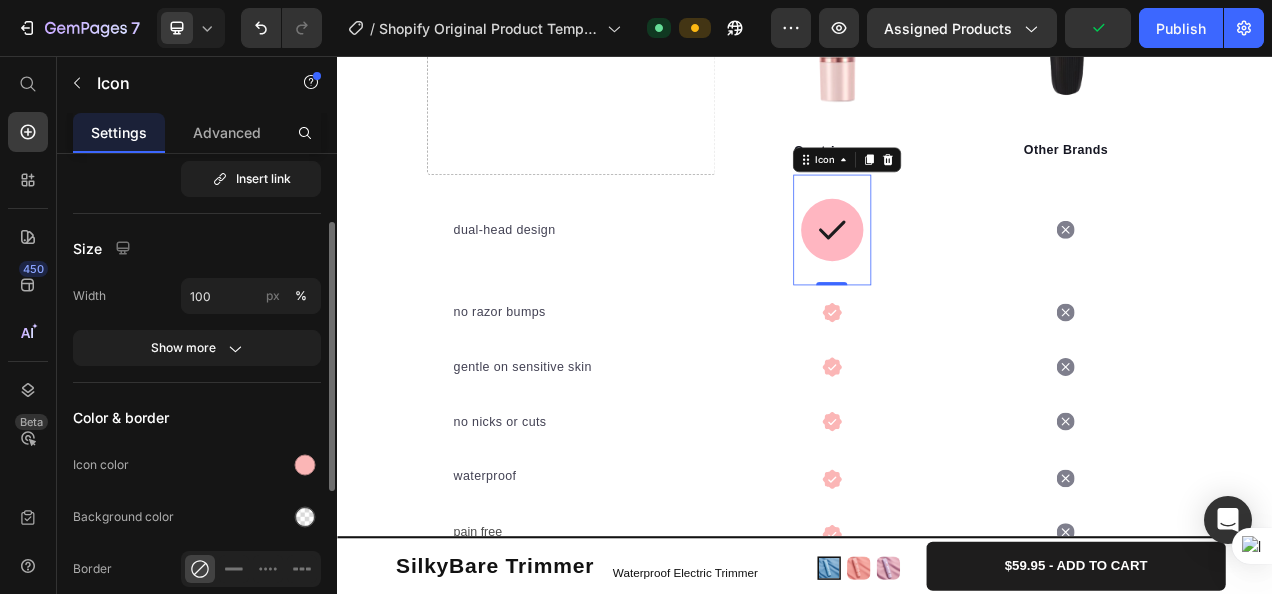 scroll, scrollTop: 220, scrollLeft: 0, axis: vertical 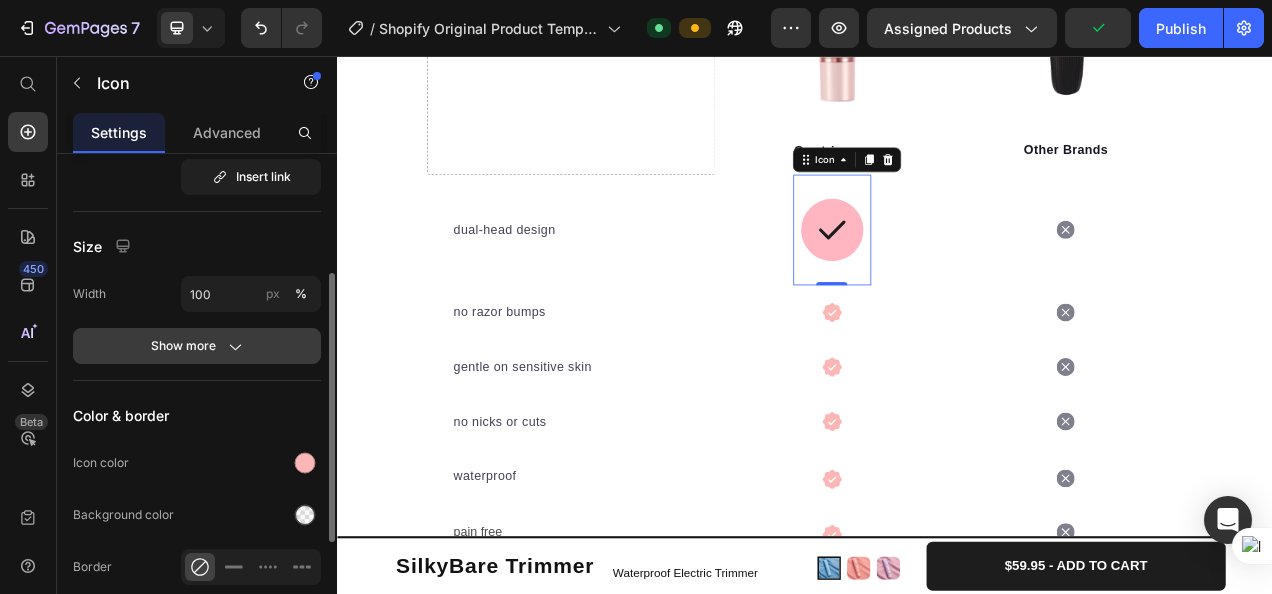 click on "Show more" at bounding box center (197, 346) 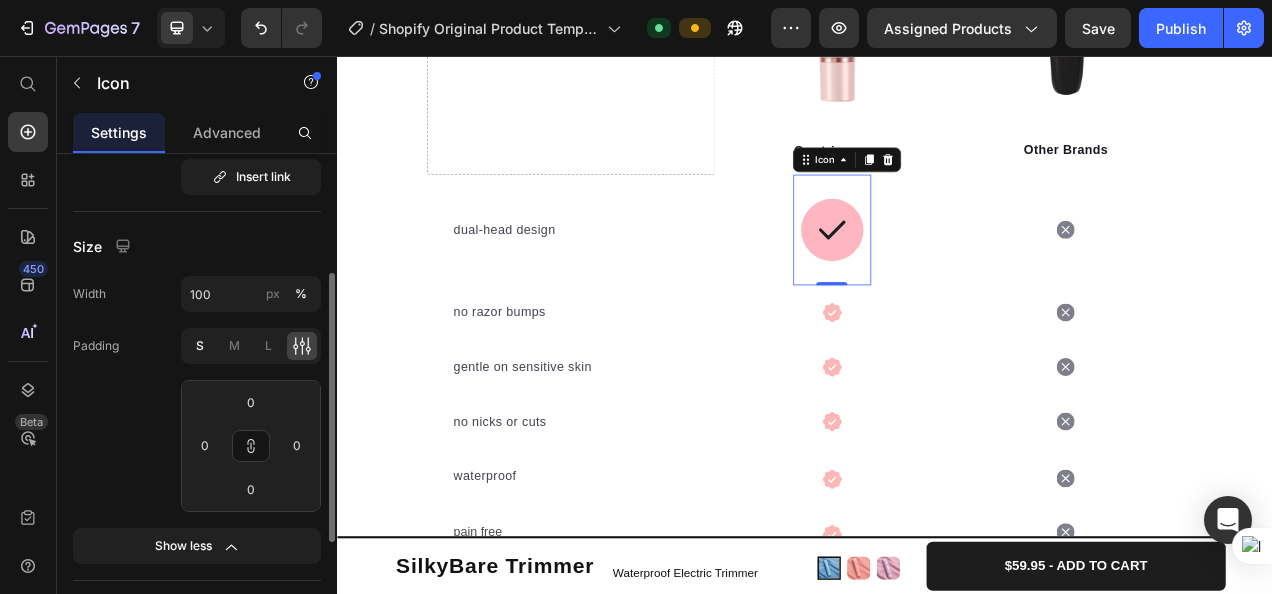 click on "S" 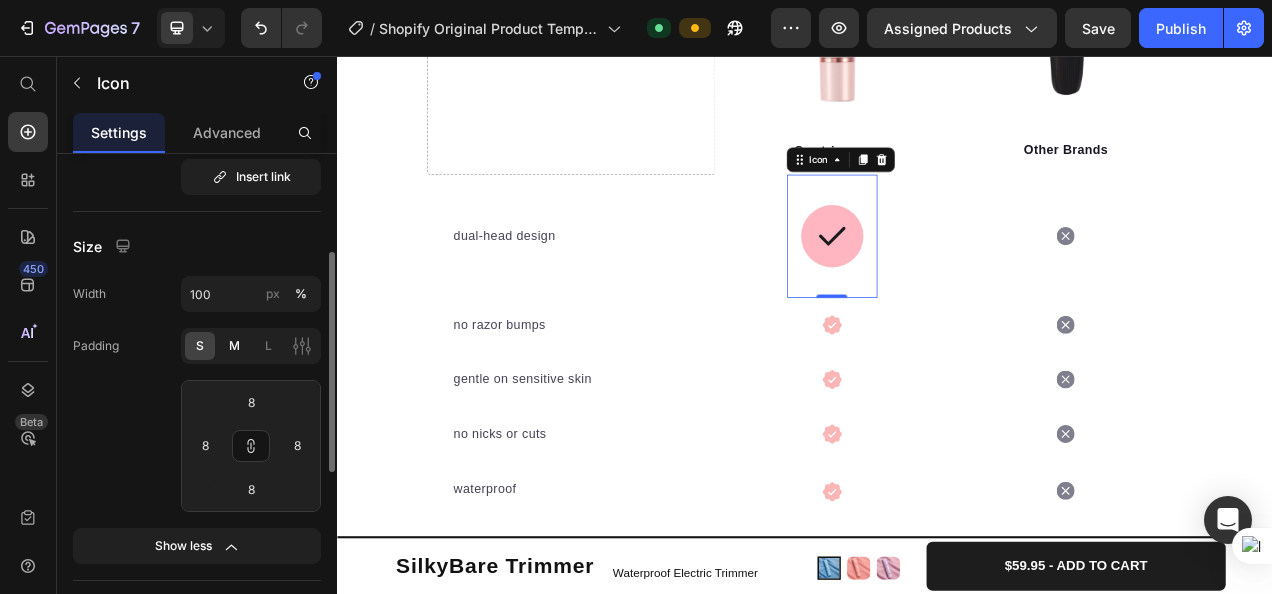 click on "M" 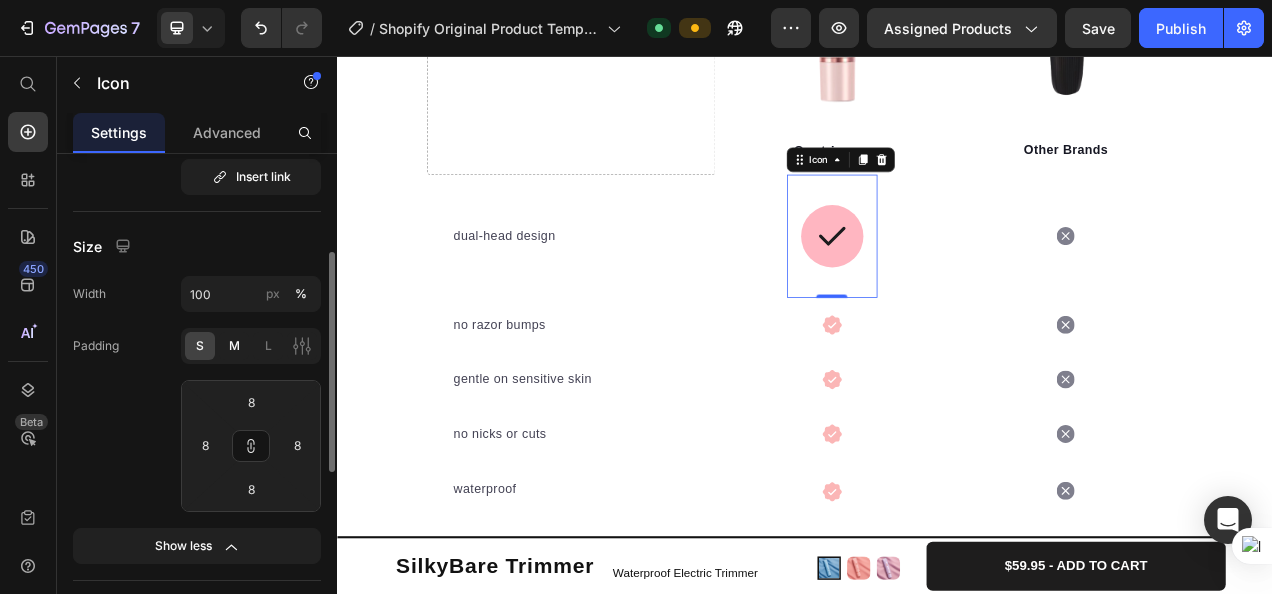 type on "16" 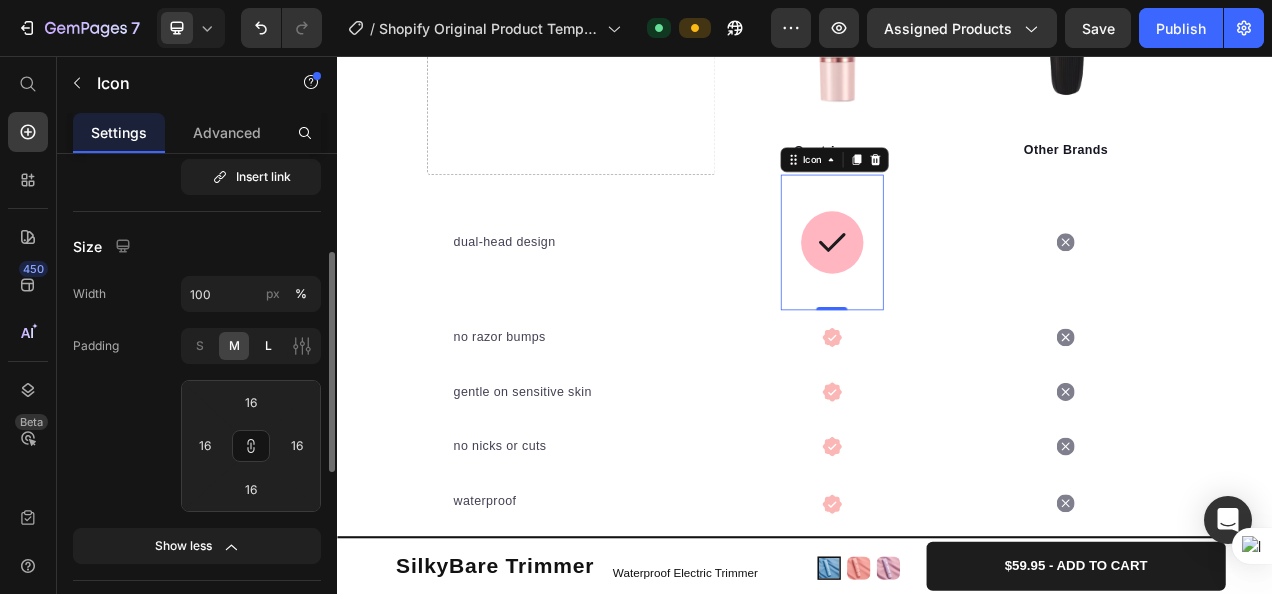 click on "L" 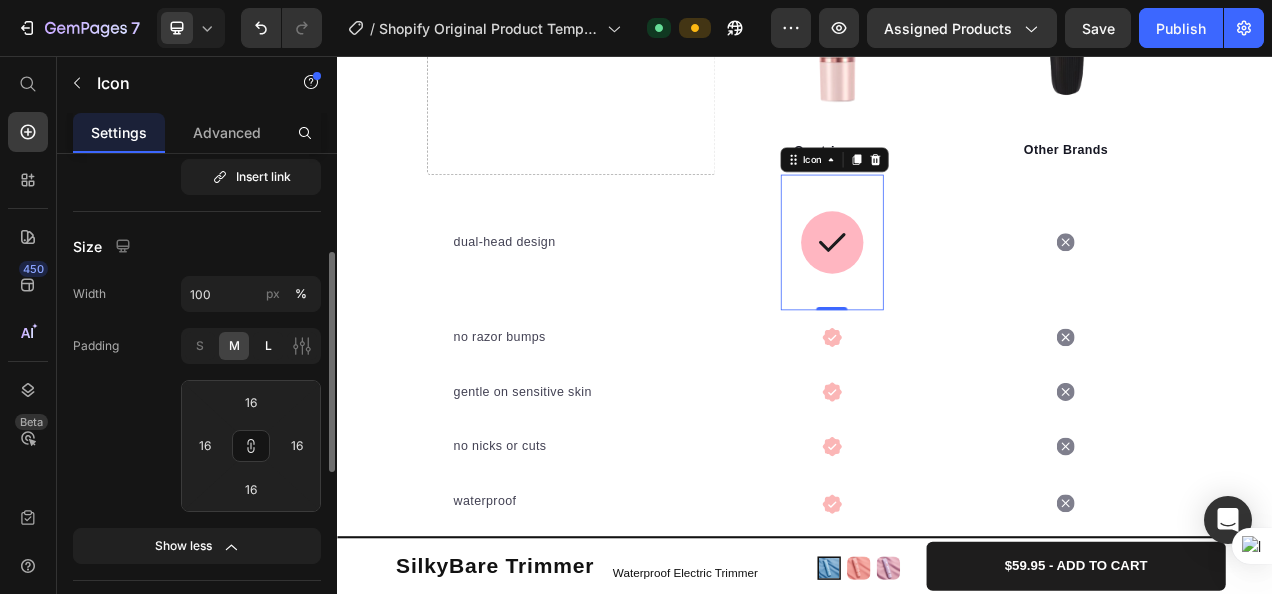 type on "24" 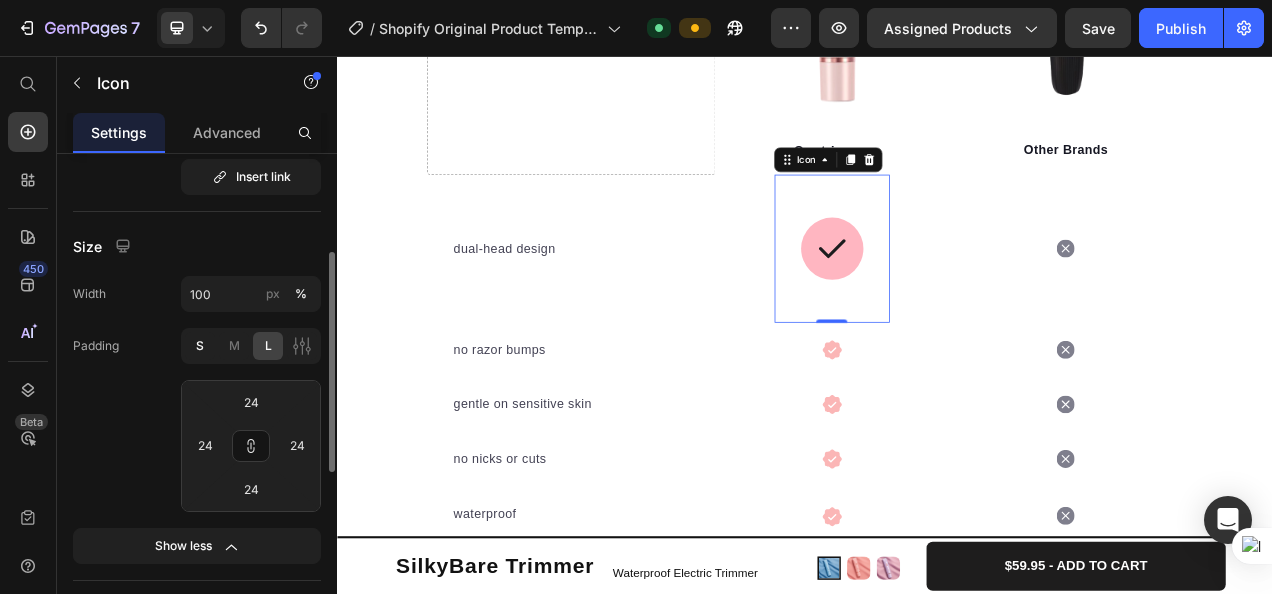 click on "S" 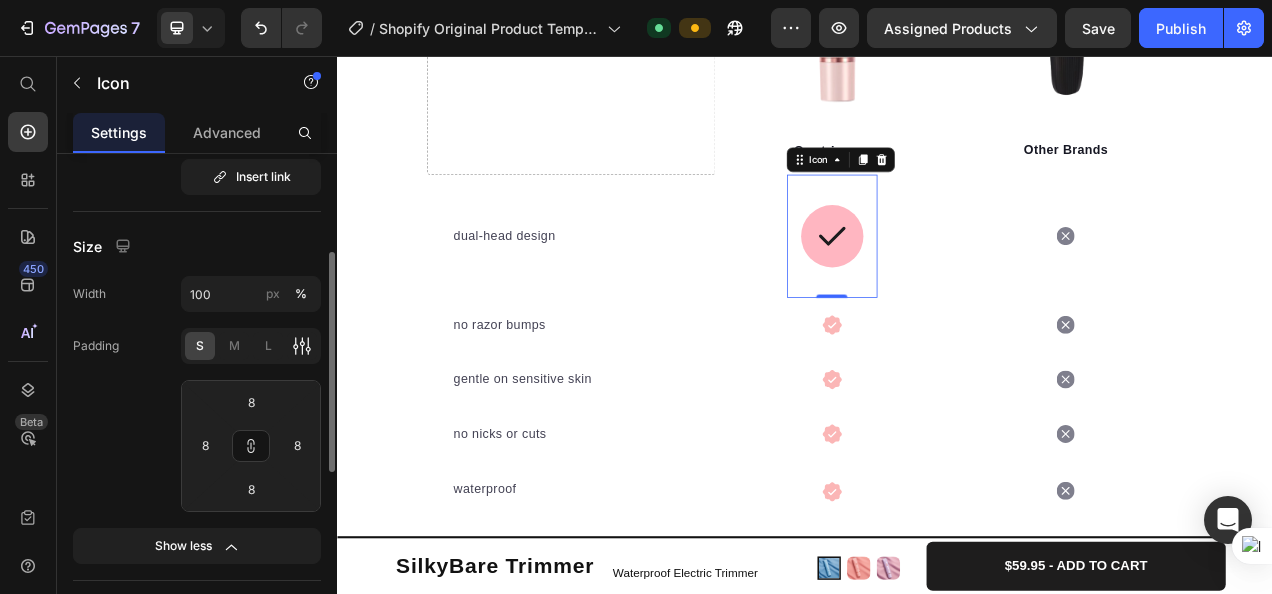 click 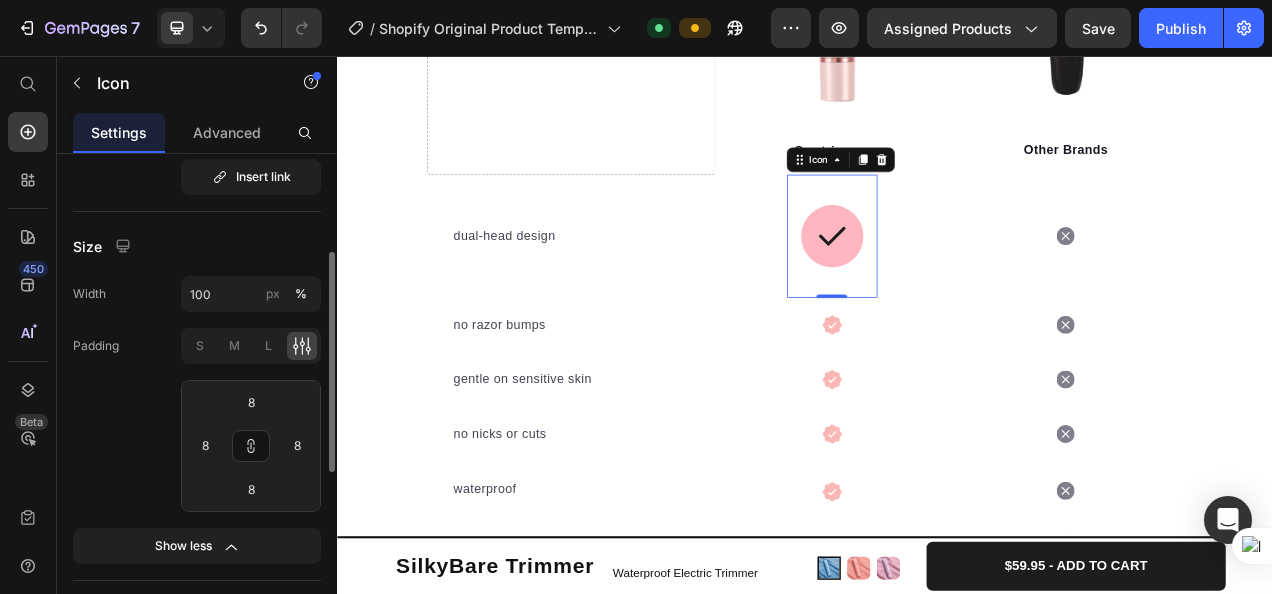click 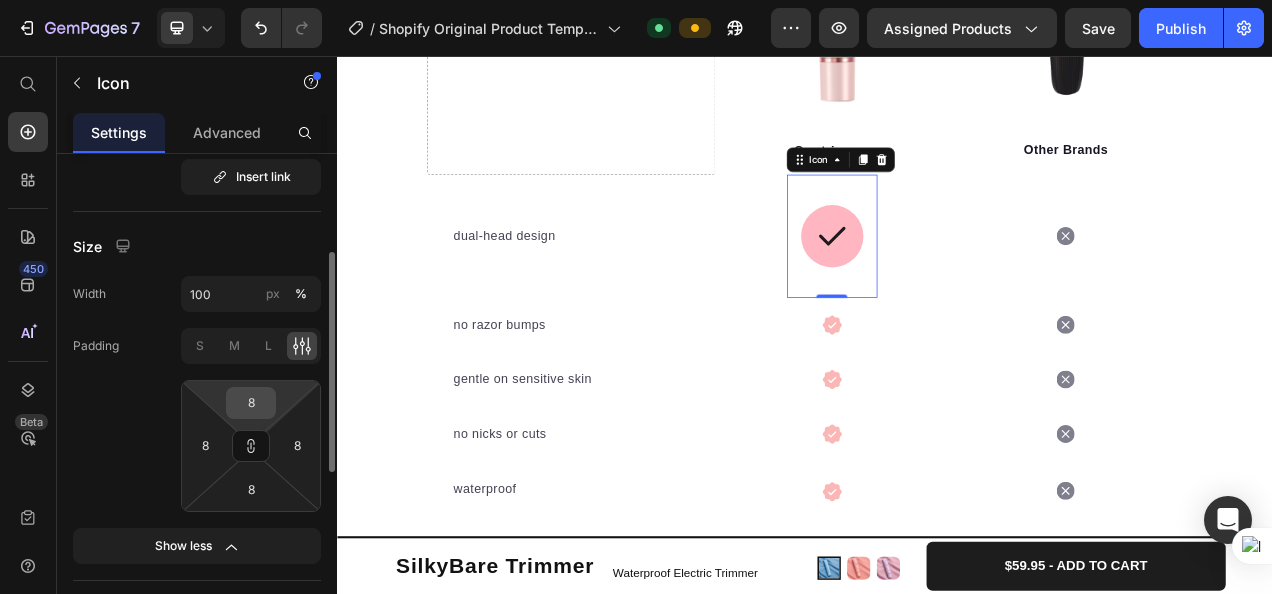 click on "8" at bounding box center (251, 403) 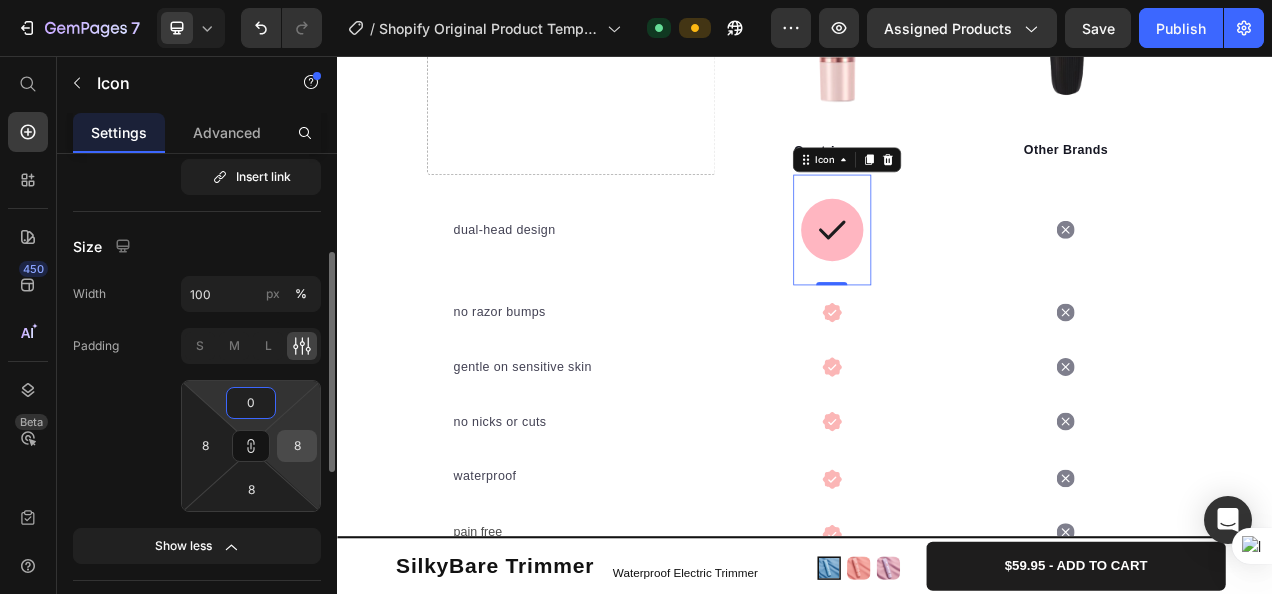 type on "0" 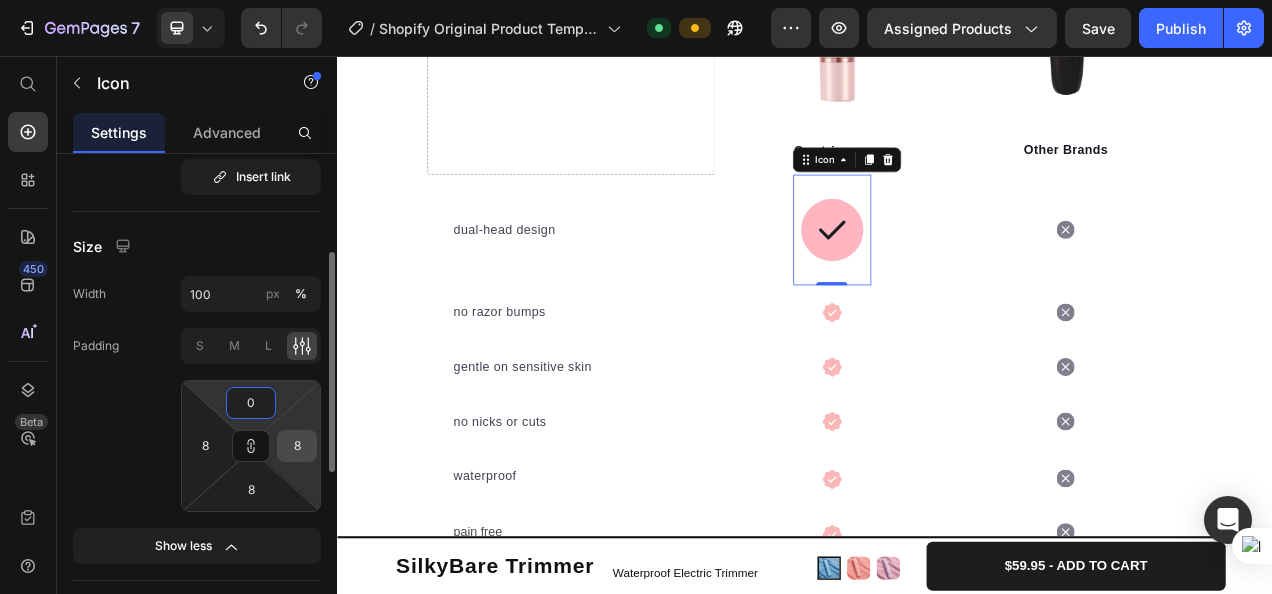 type on "0" 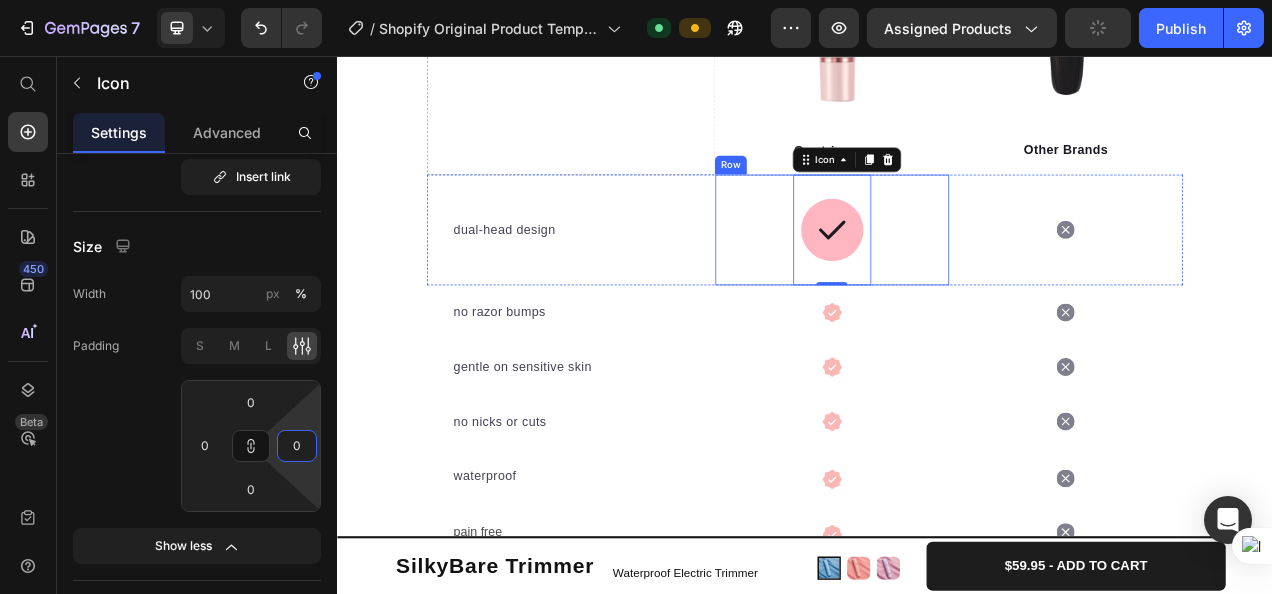 click on "Icon   0 Row" at bounding box center (972, 279) 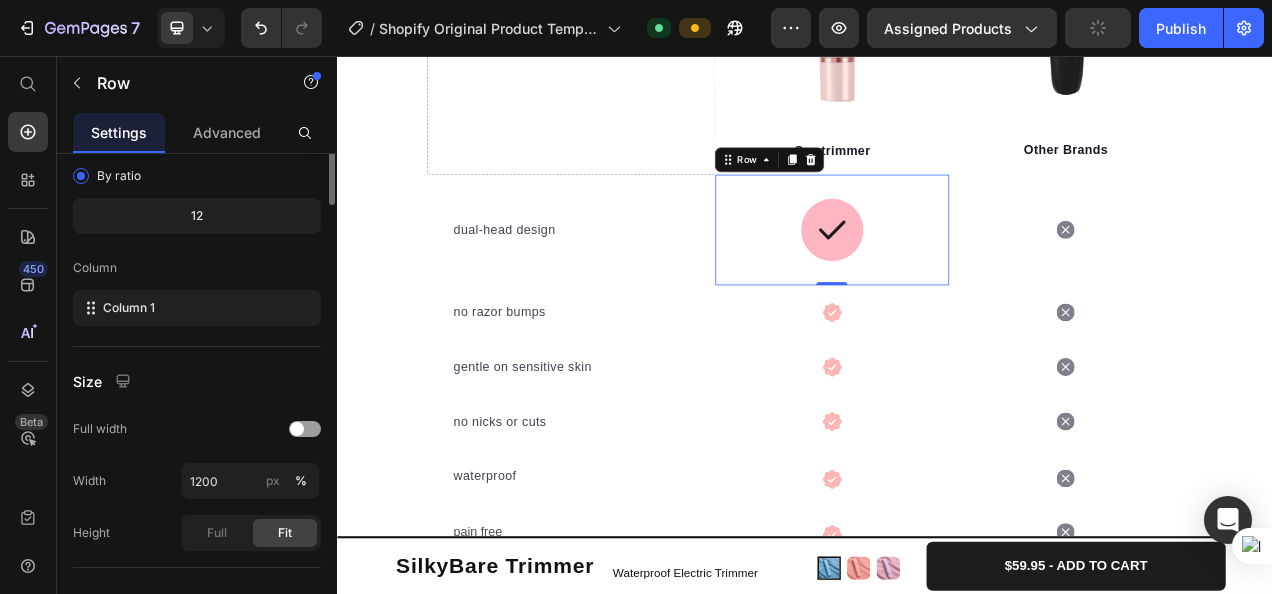 scroll, scrollTop: 0, scrollLeft: 0, axis: both 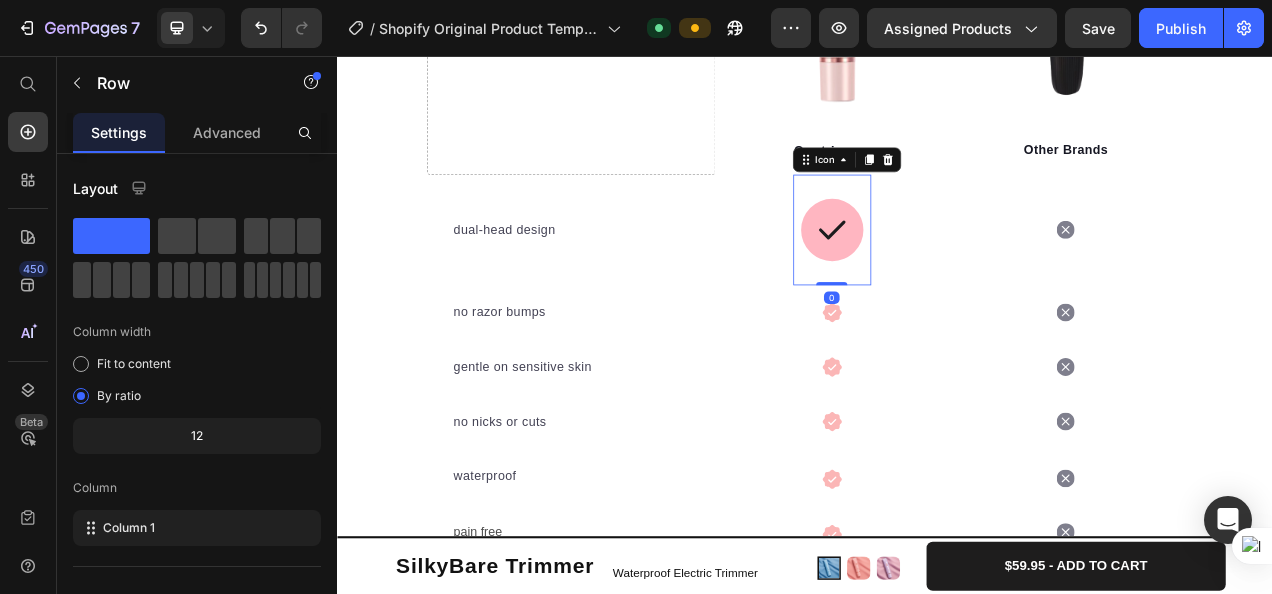 click 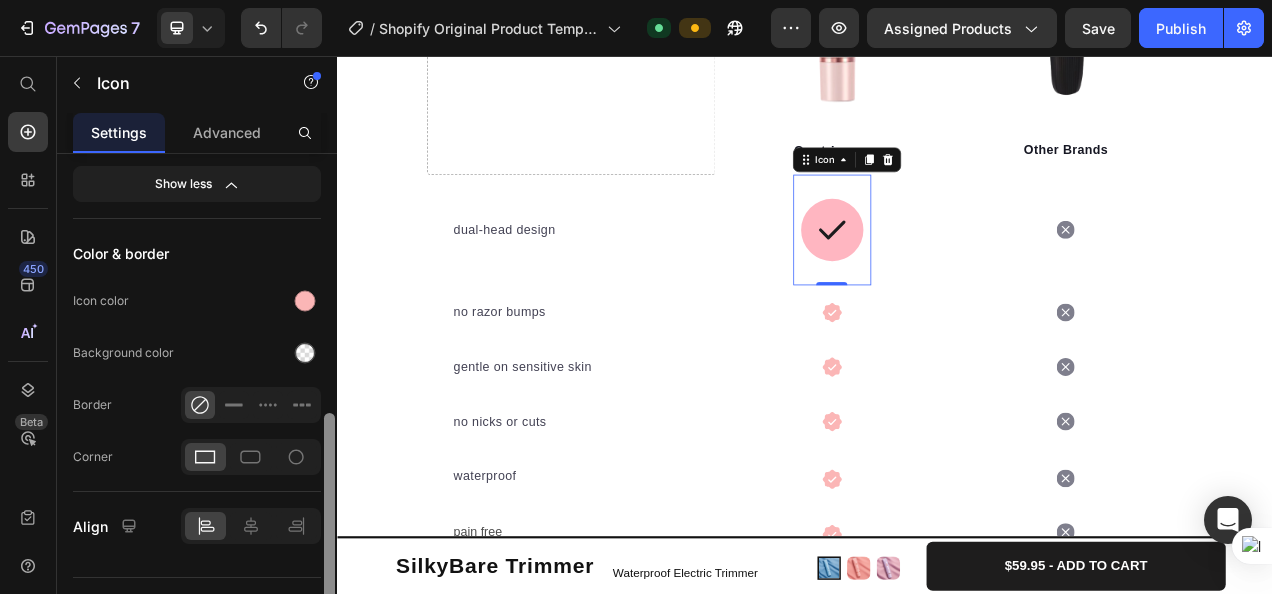 scroll, scrollTop: 583, scrollLeft: 0, axis: vertical 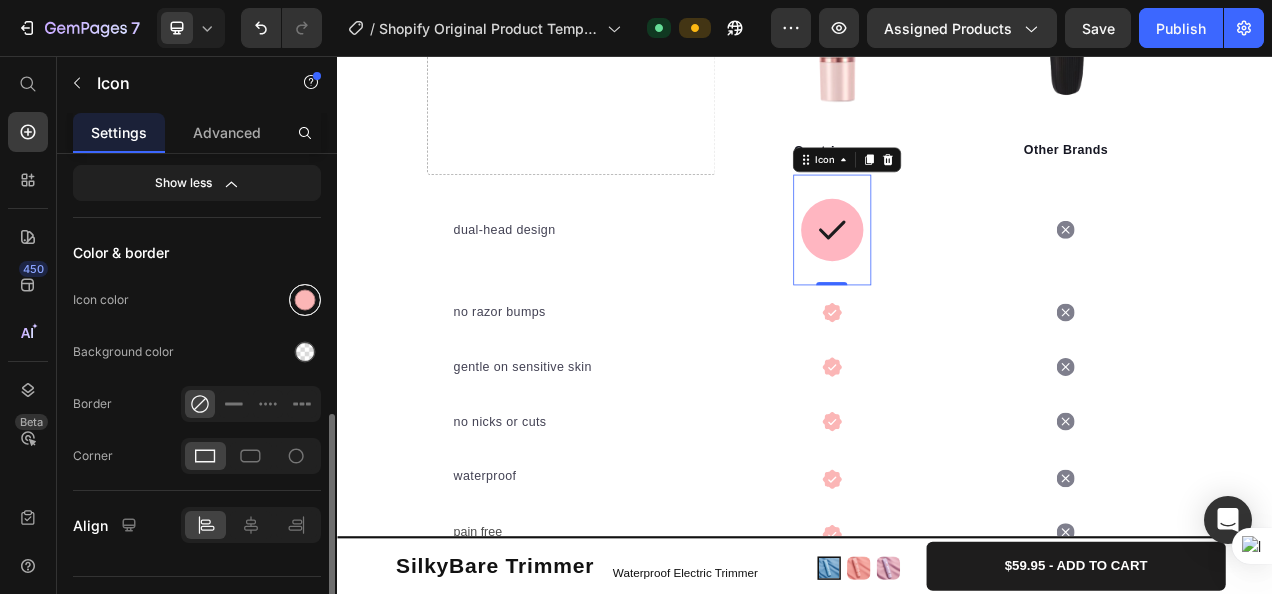 click at bounding box center (305, 300) 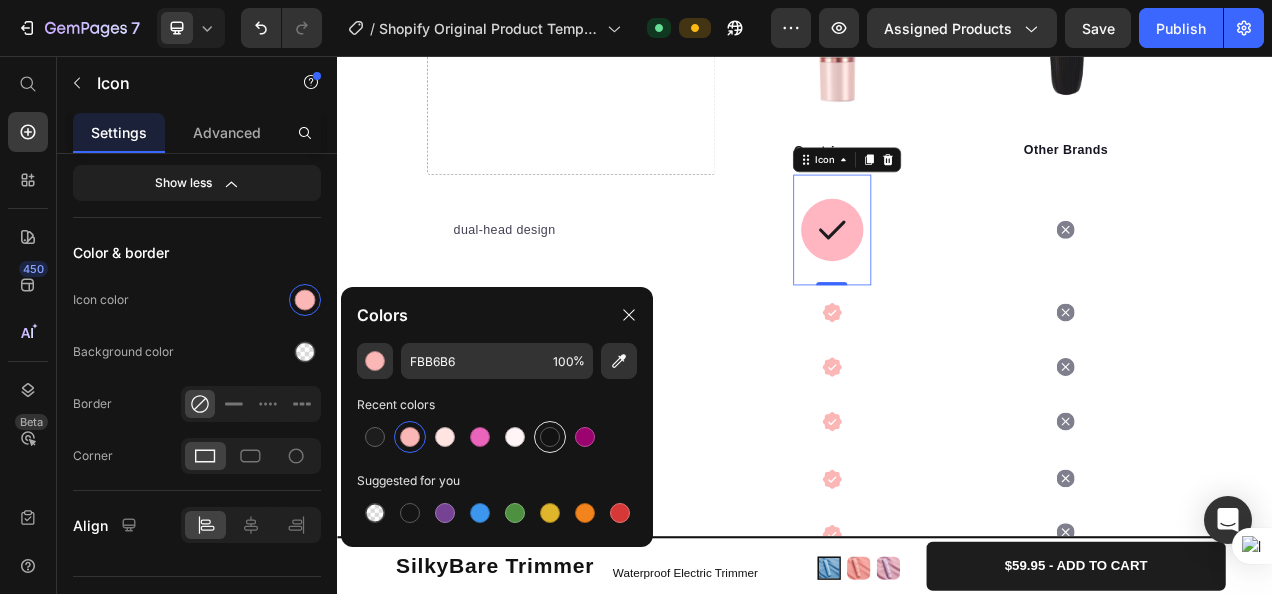 click at bounding box center [550, 437] 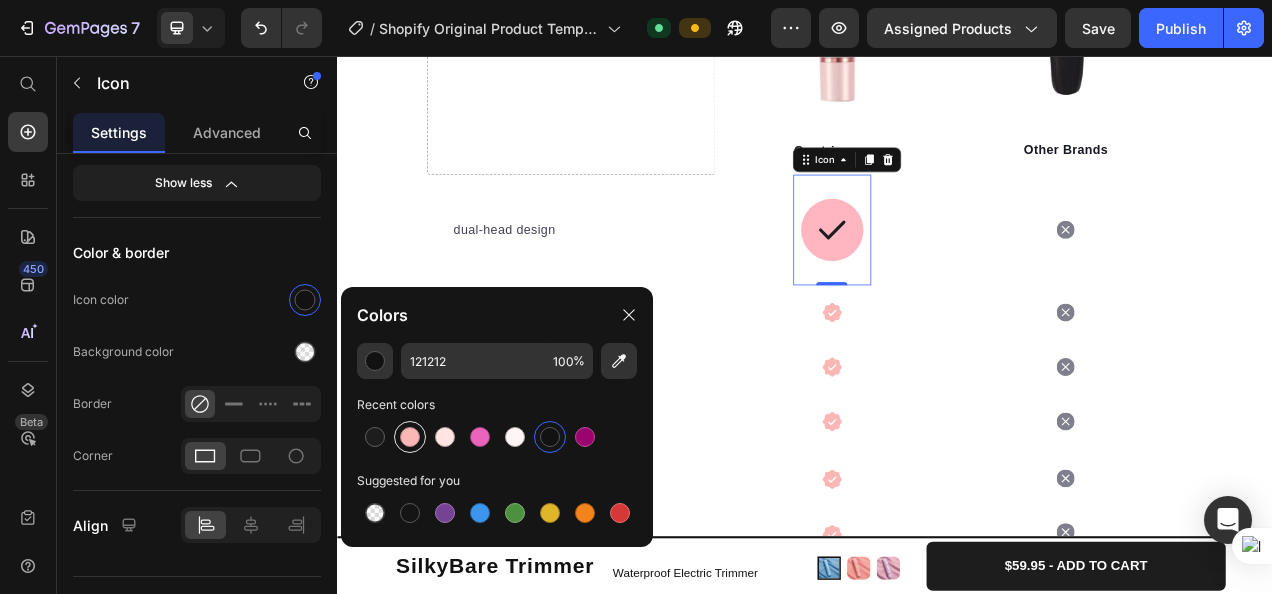 click at bounding box center [410, 437] 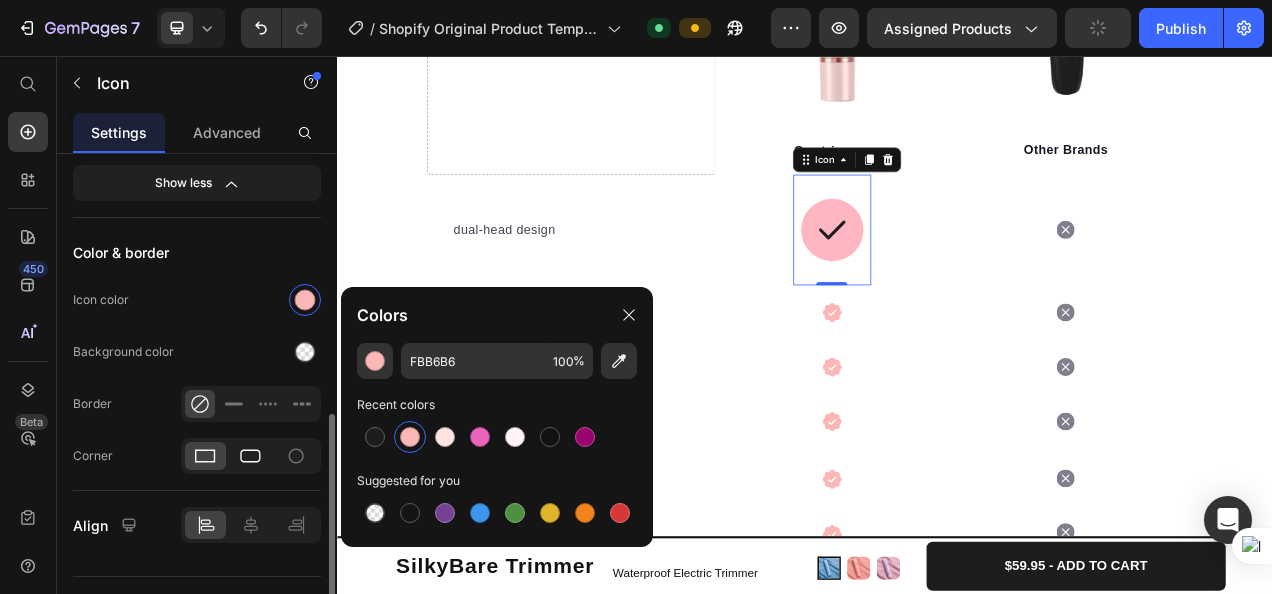 click 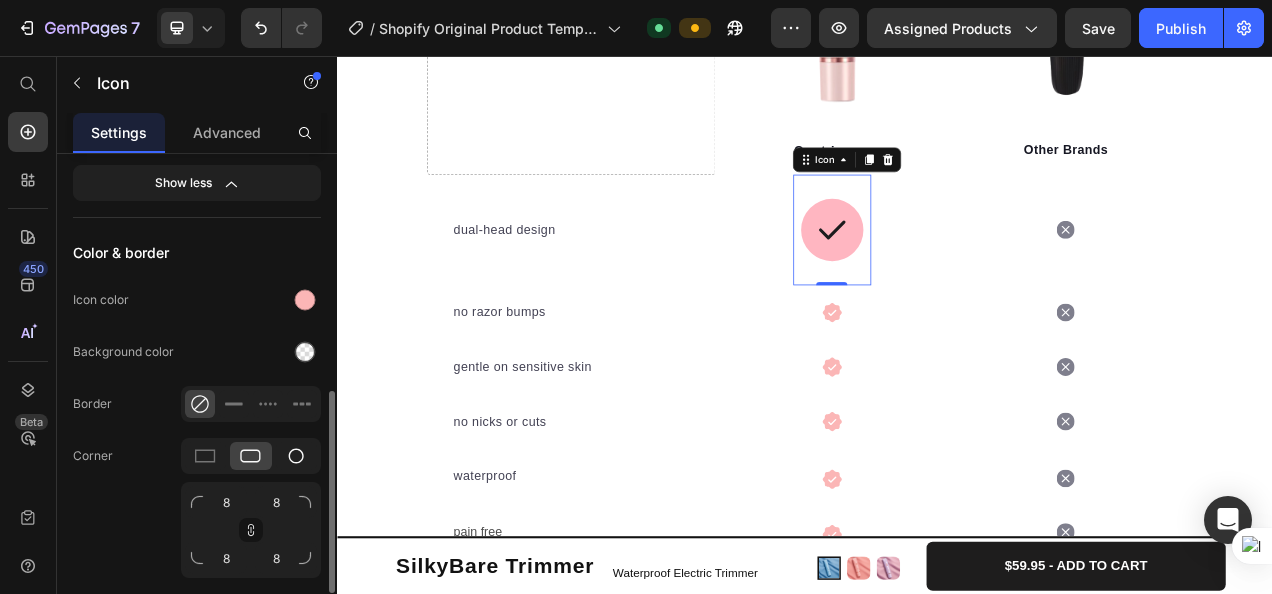 click 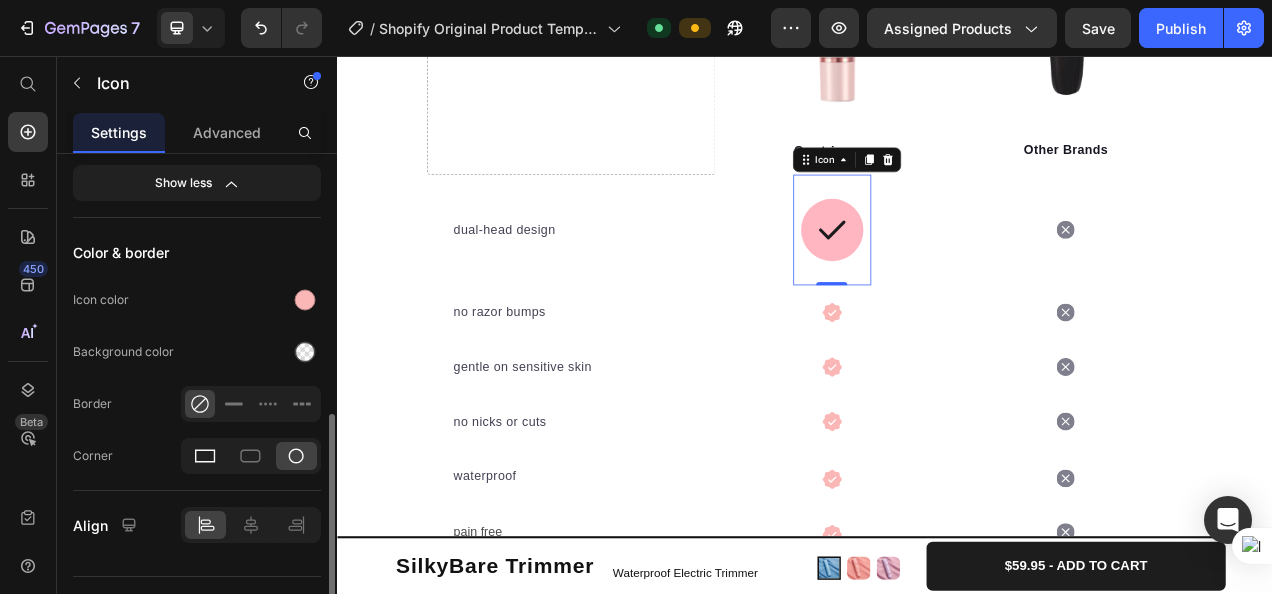 click 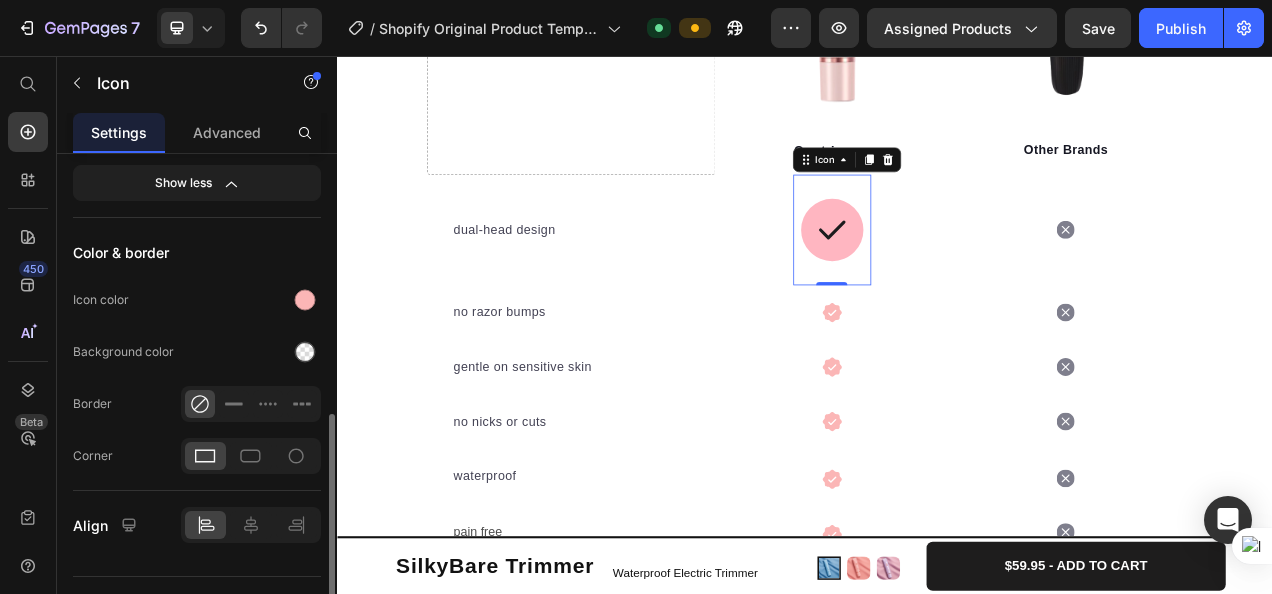 scroll, scrollTop: 621, scrollLeft: 0, axis: vertical 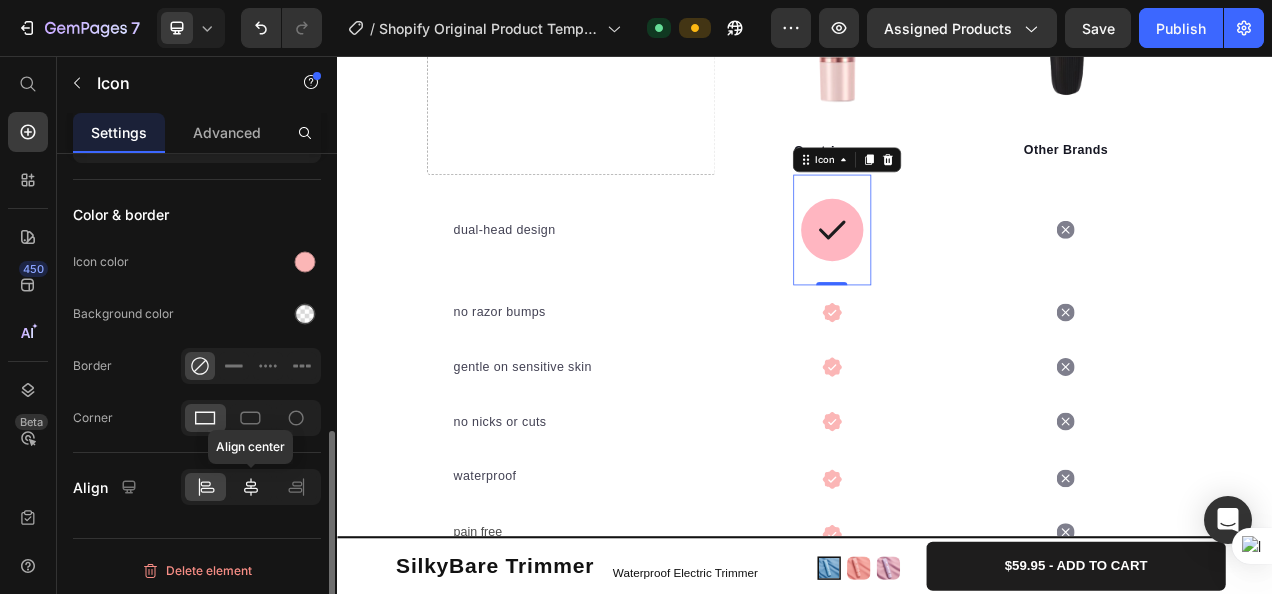click 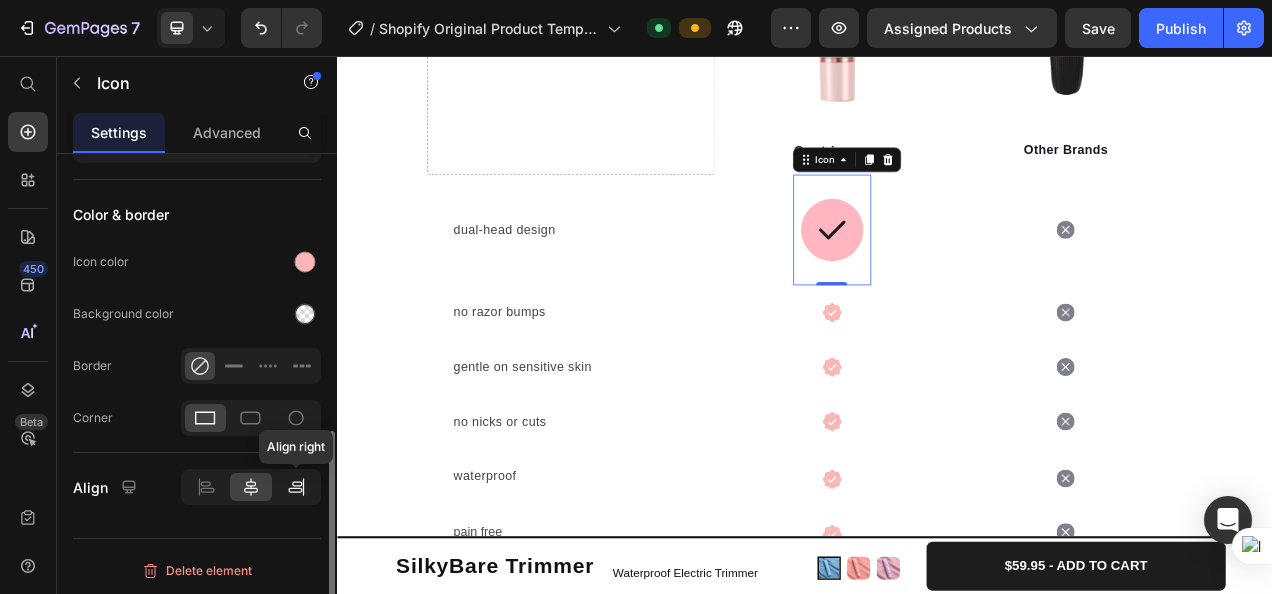 click 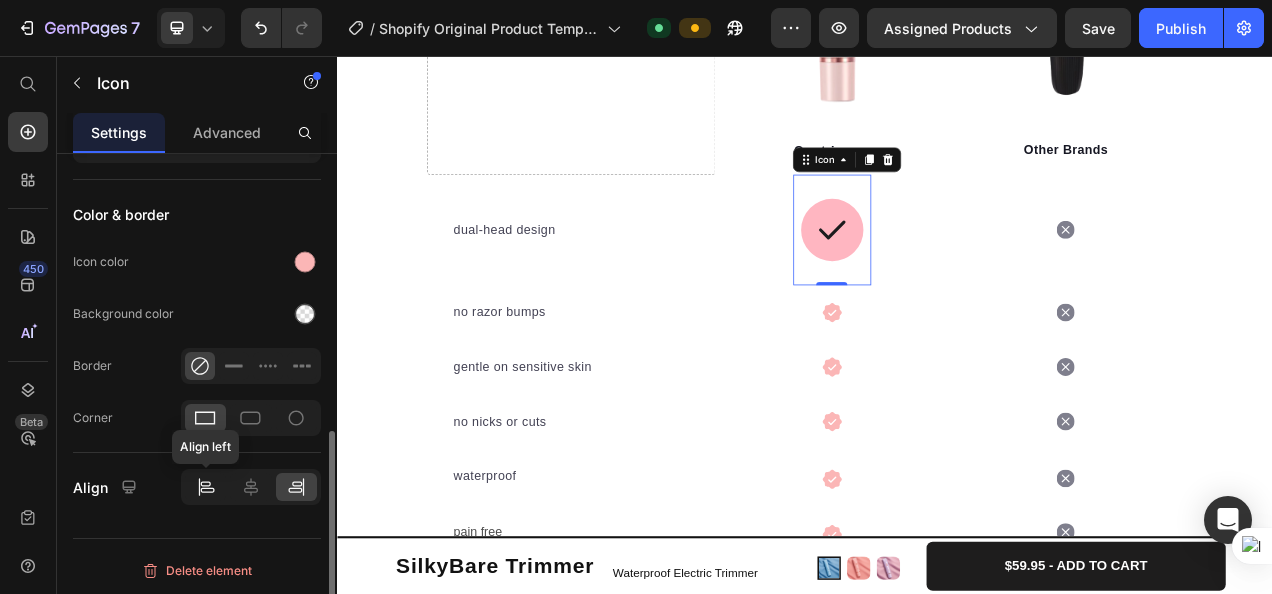 click 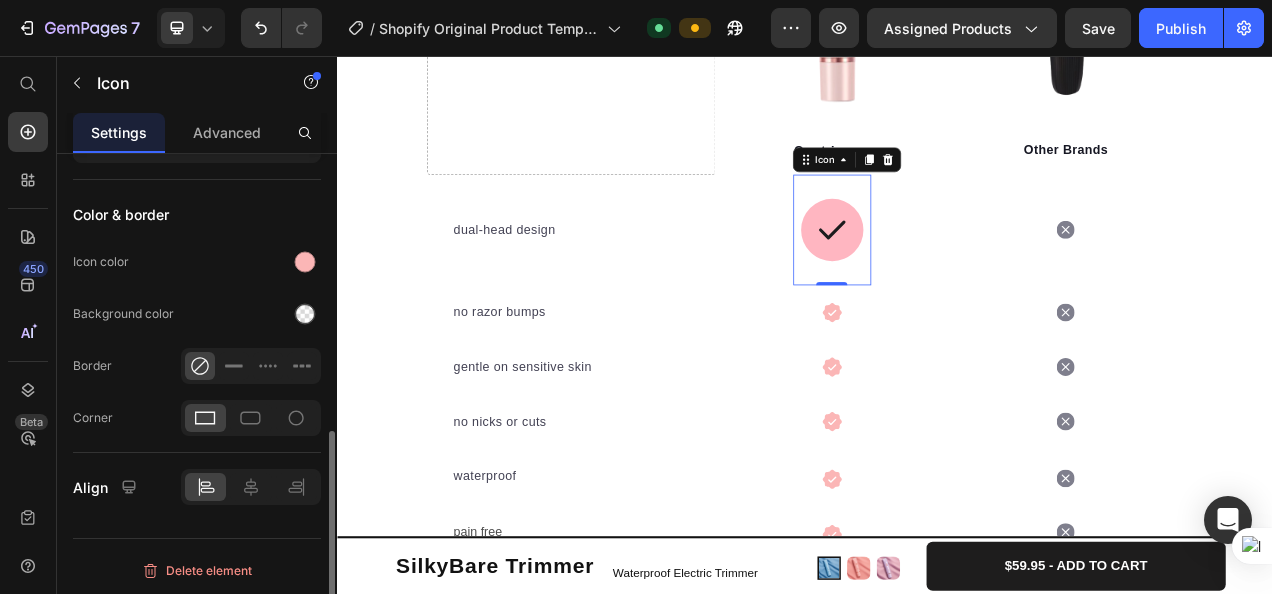 scroll, scrollTop: 300, scrollLeft: 0, axis: vertical 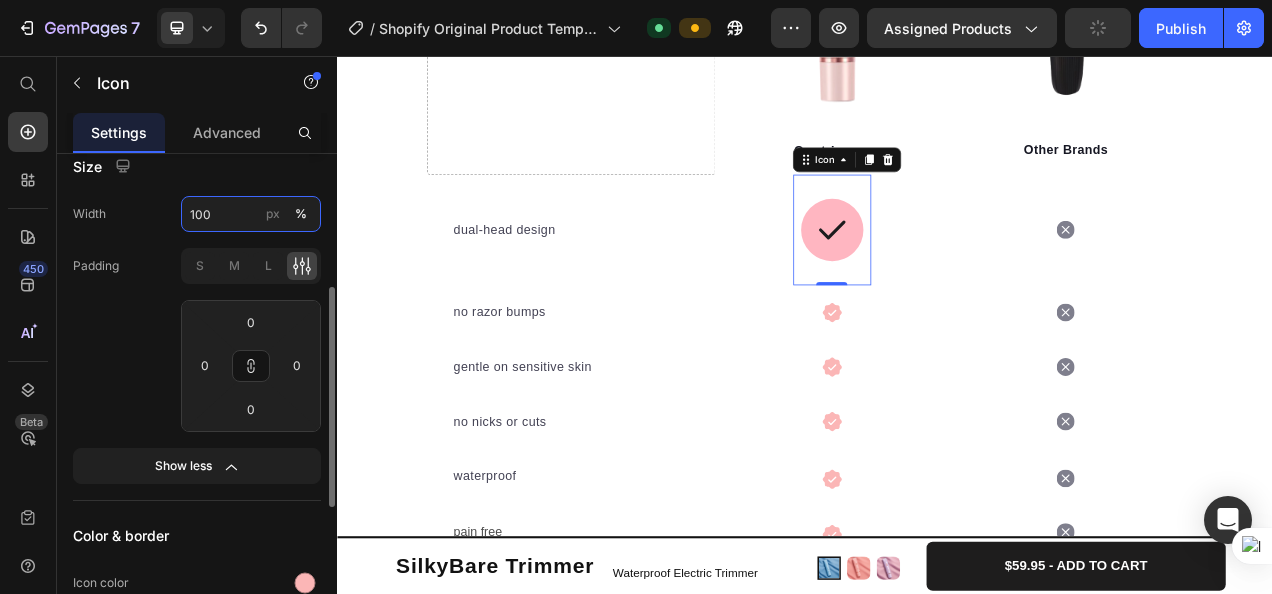 click on "100" at bounding box center (251, 214) 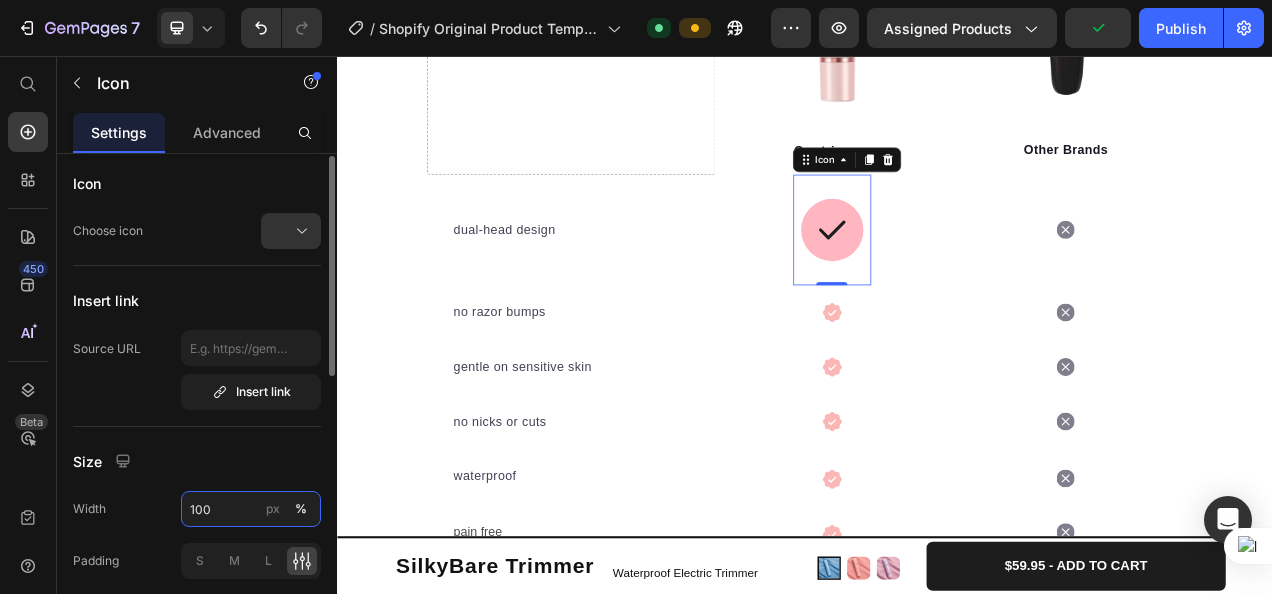 scroll, scrollTop: 4, scrollLeft: 0, axis: vertical 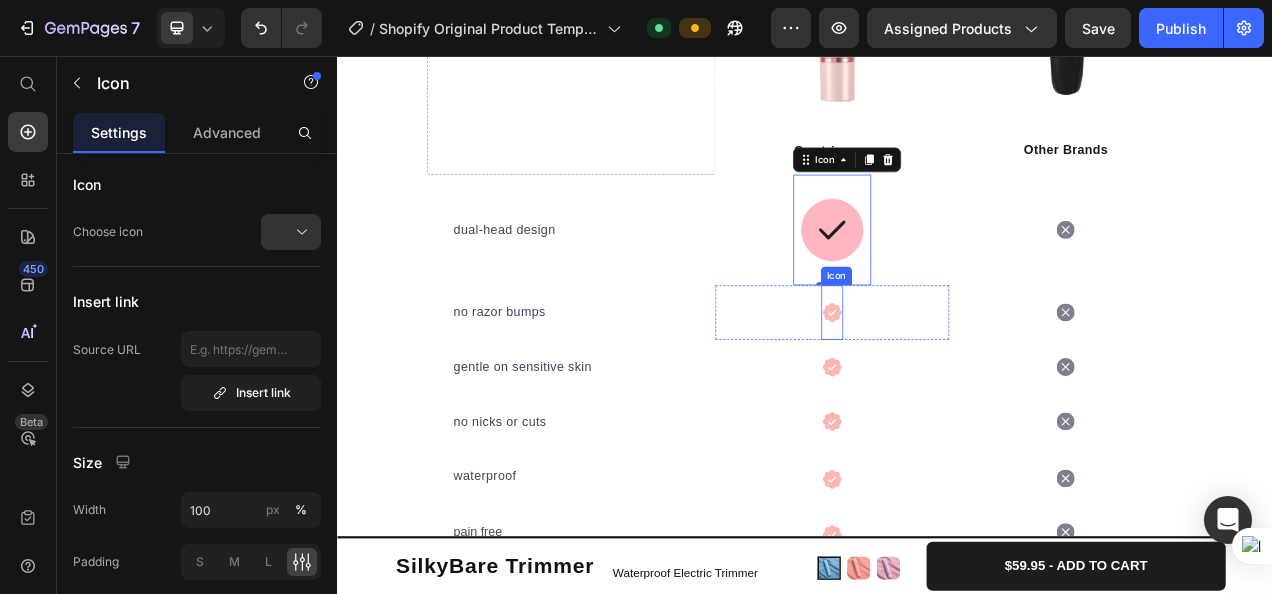 click 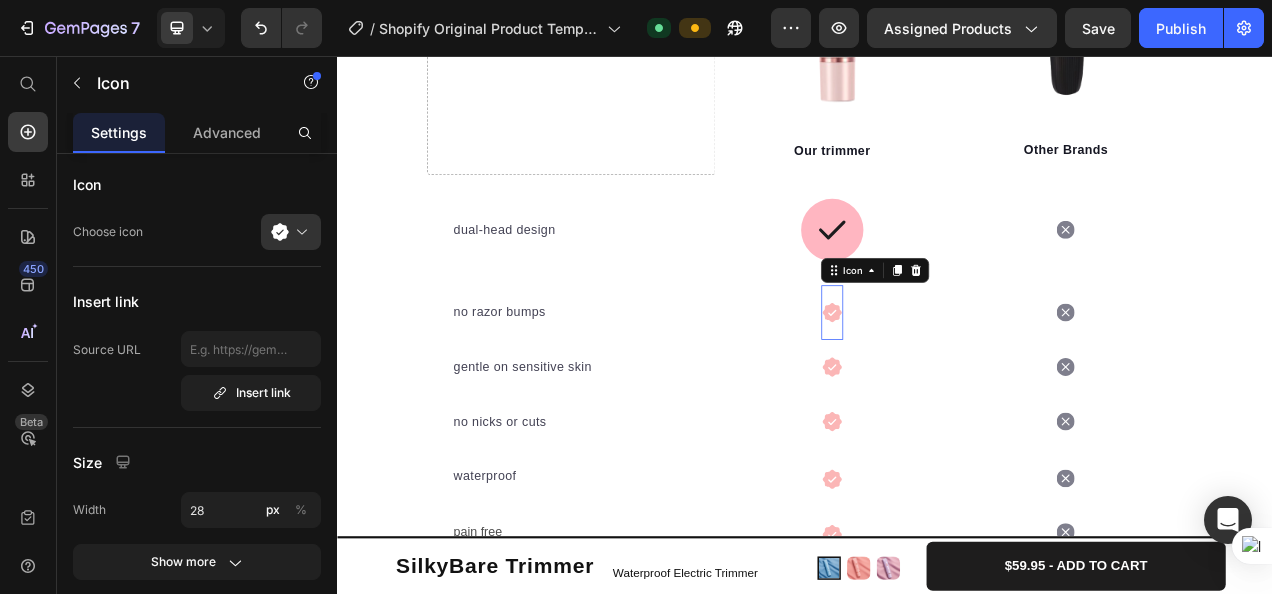 scroll, scrollTop: 4, scrollLeft: 0, axis: vertical 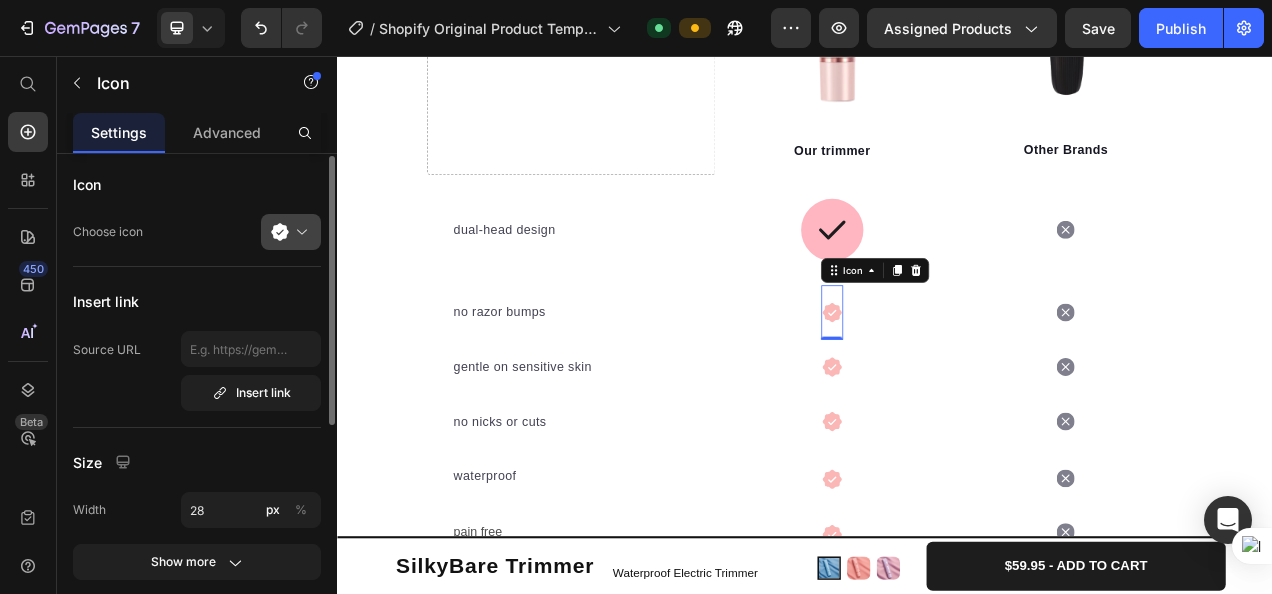 click at bounding box center [299, 232] 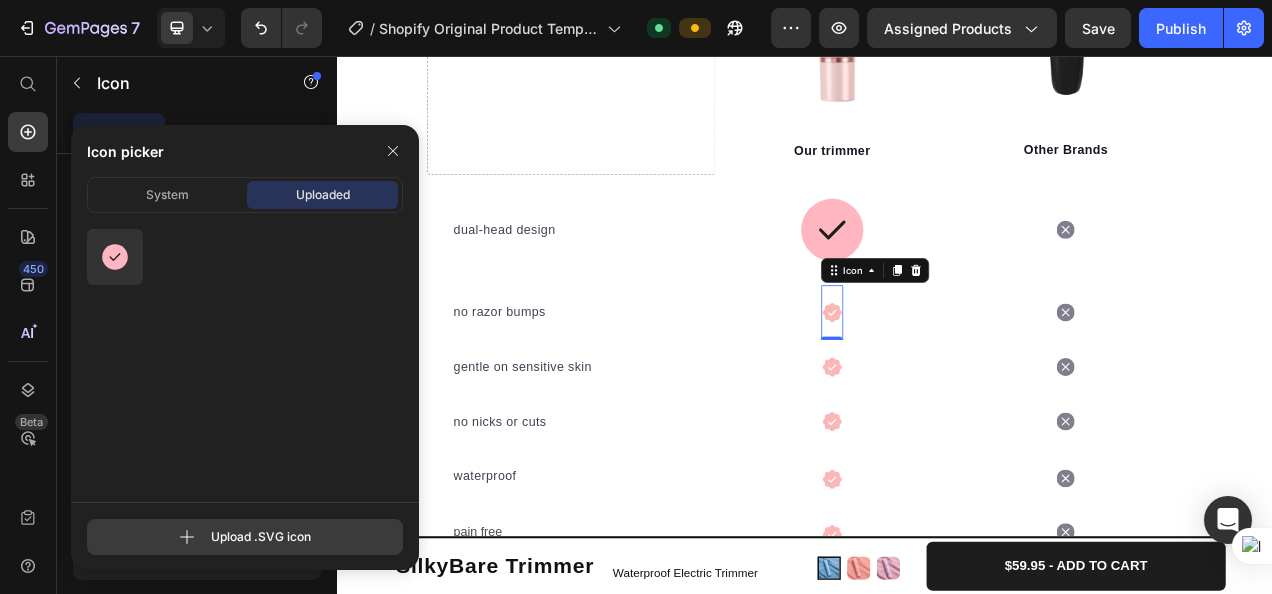 click 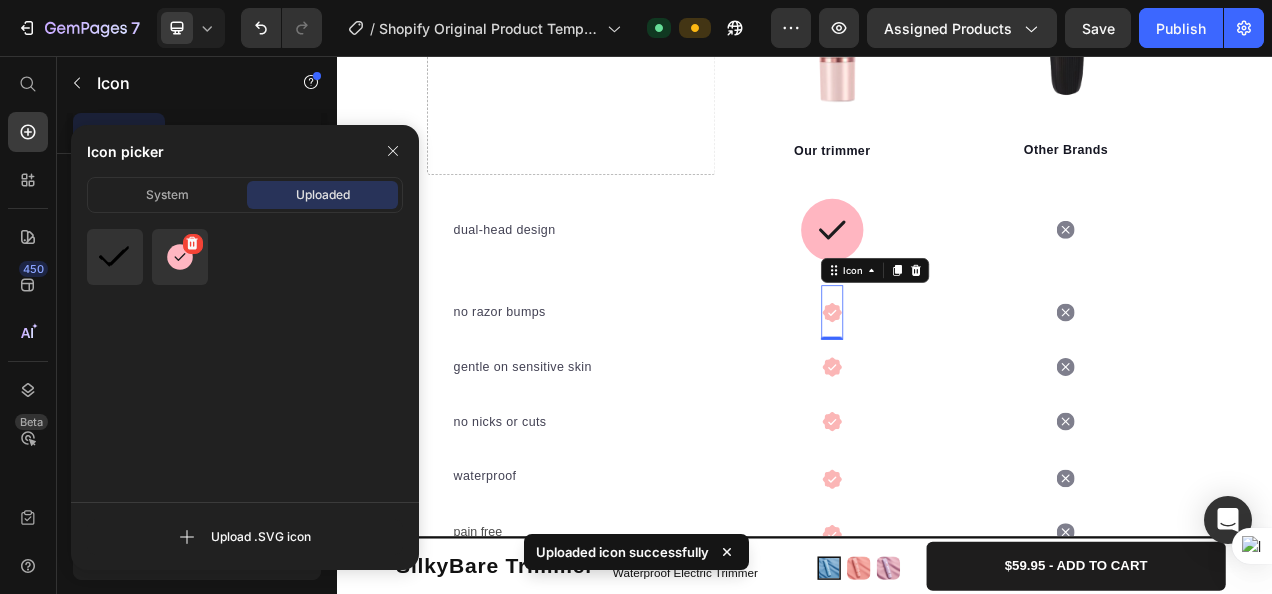 click at bounding box center (180, 257) 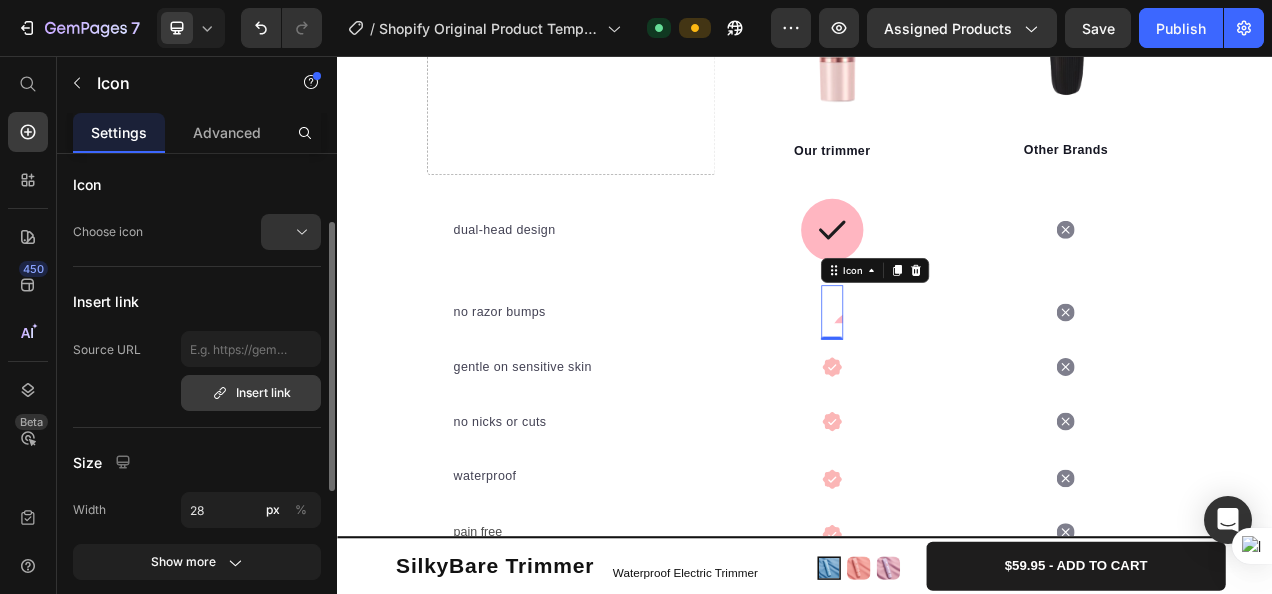 scroll, scrollTop: 50, scrollLeft: 0, axis: vertical 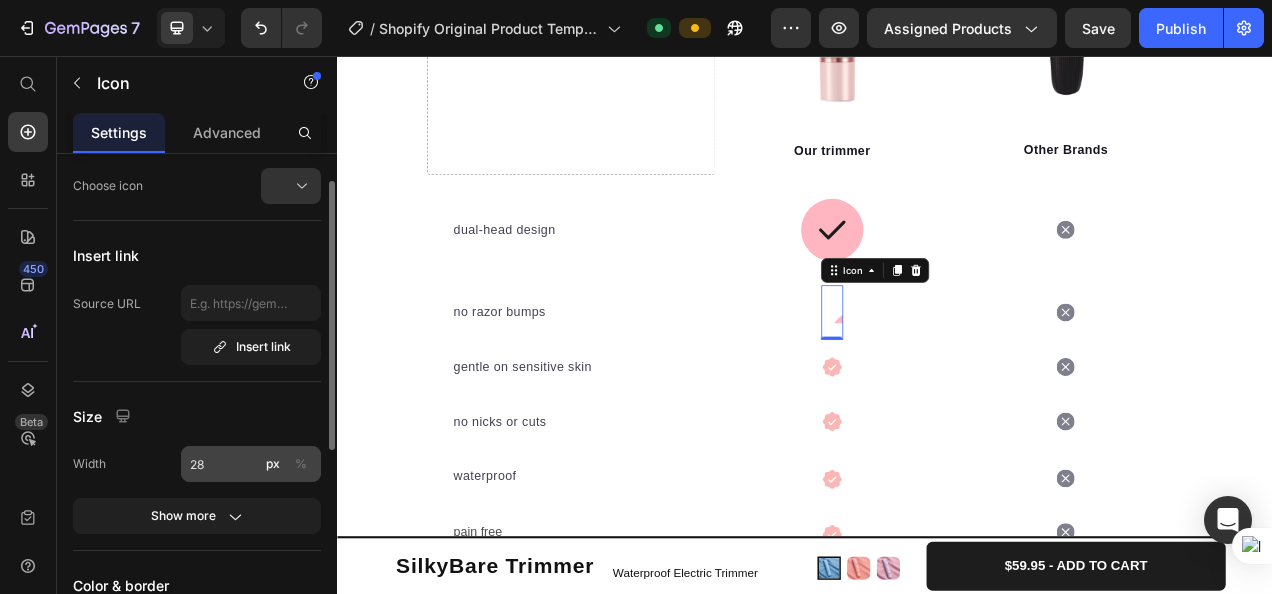 click on "%" at bounding box center (301, 464) 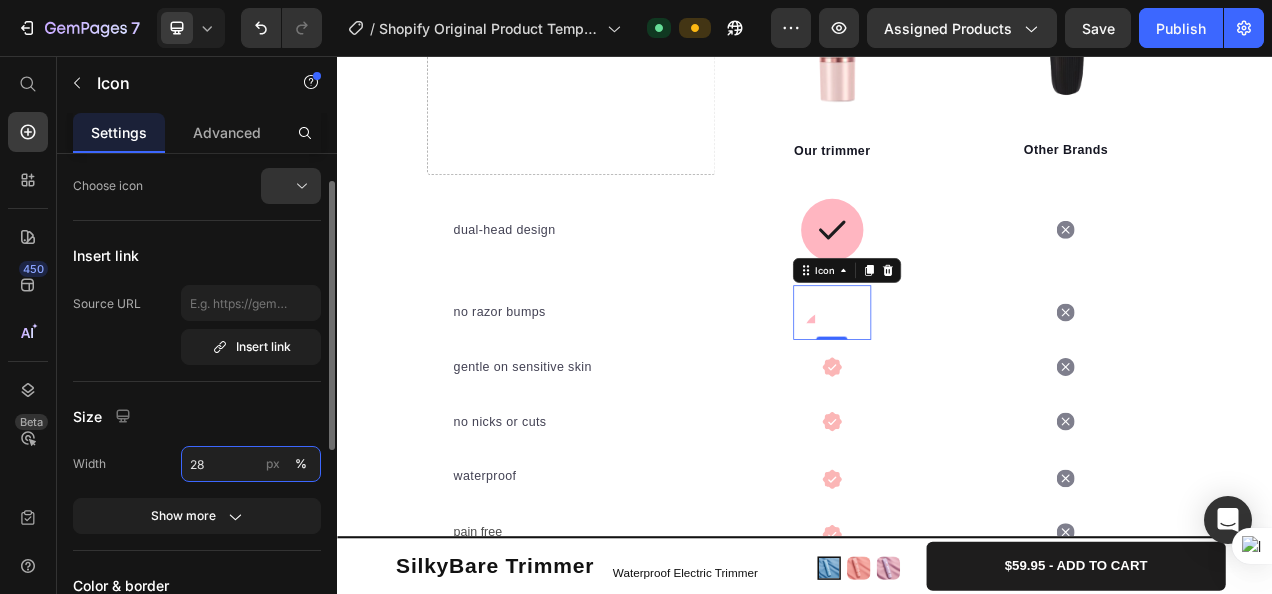 click on "28" at bounding box center (251, 464) 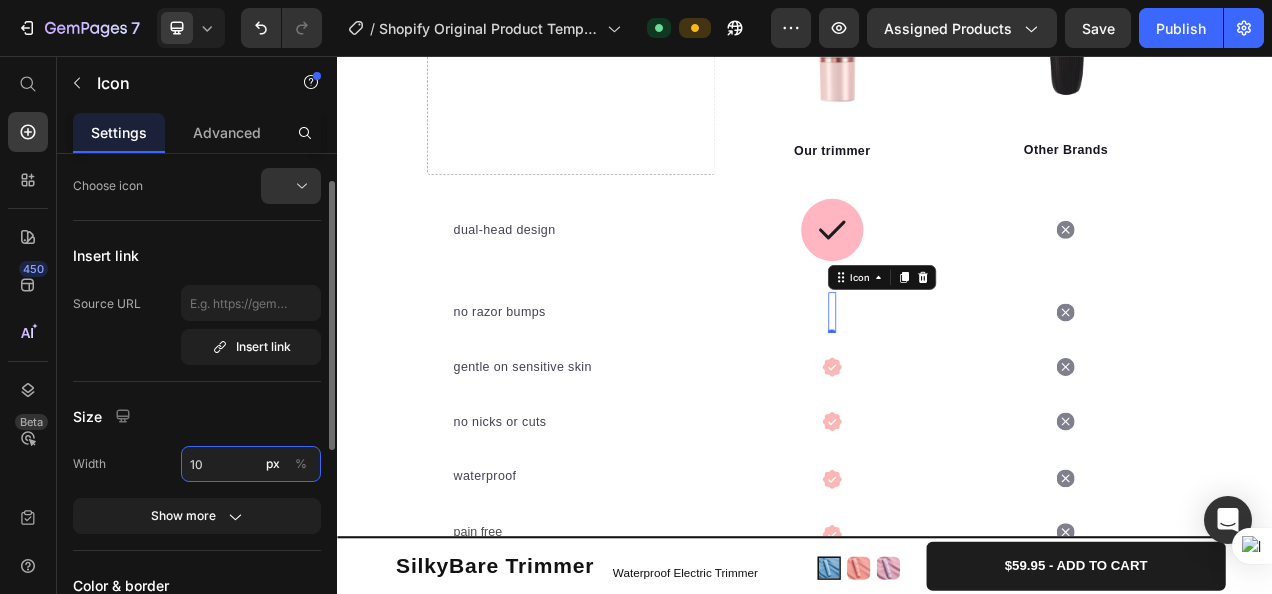 type on "100" 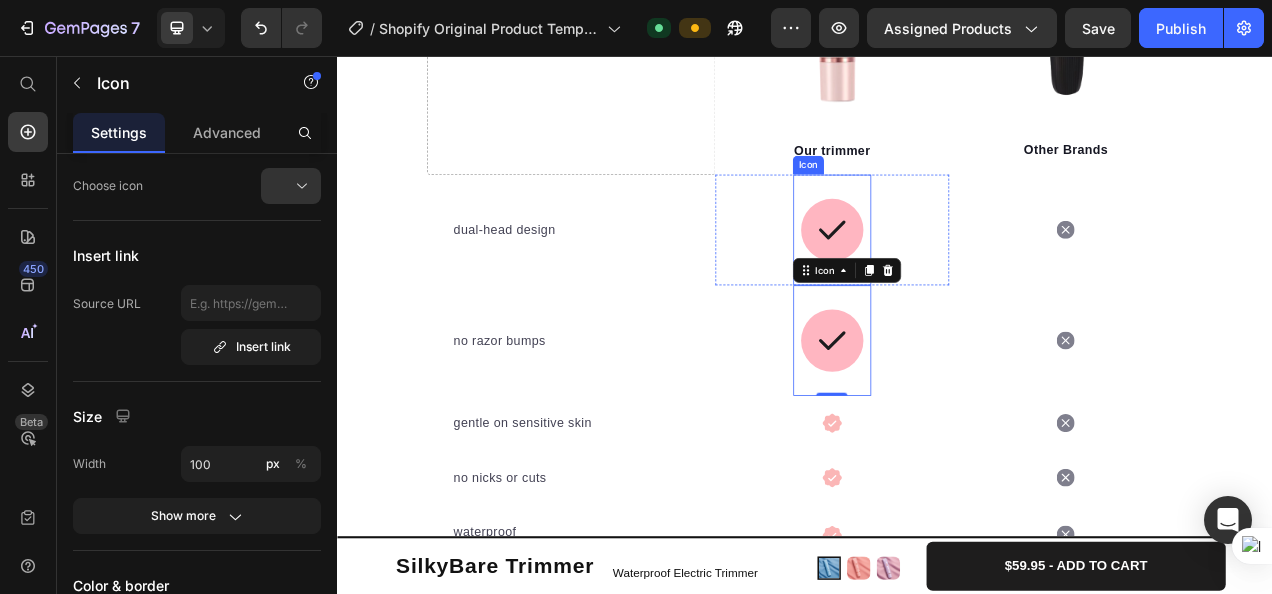 click 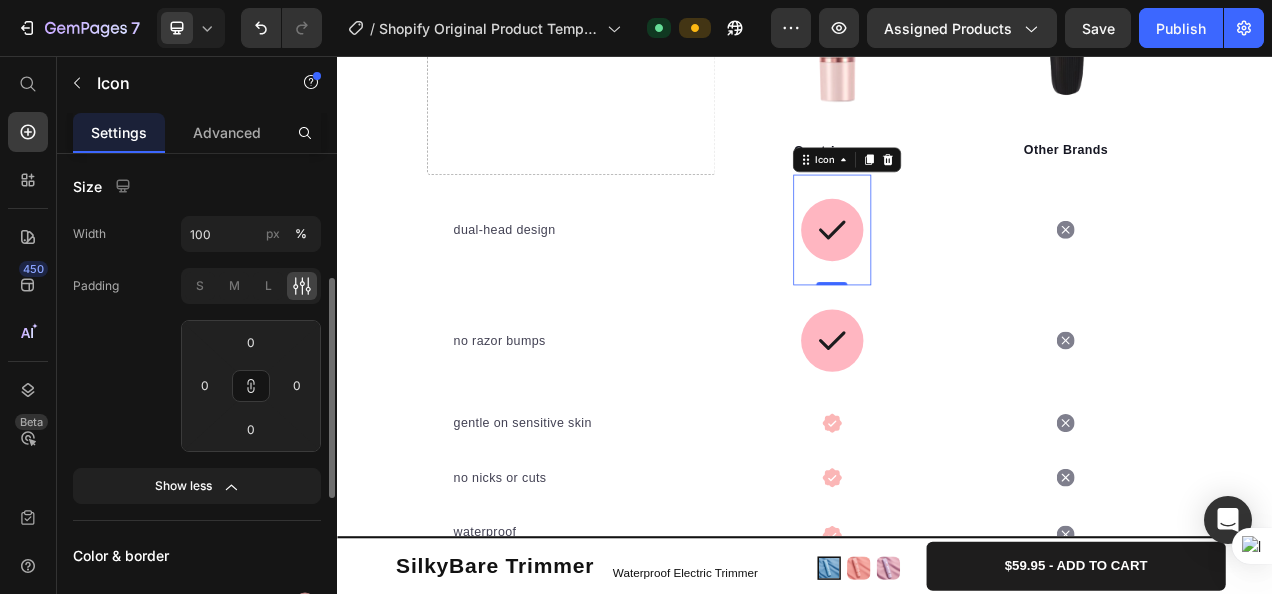 scroll, scrollTop: 279, scrollLeft: 0, axis: vertical 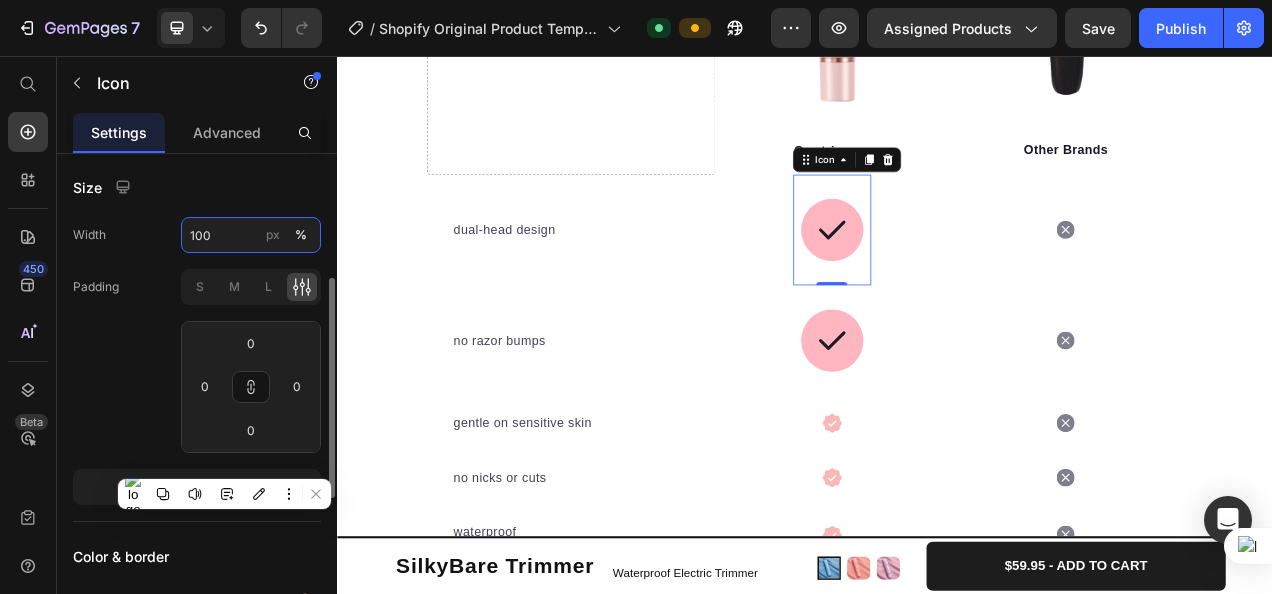 click on "100" at bounding box center (251, 235) 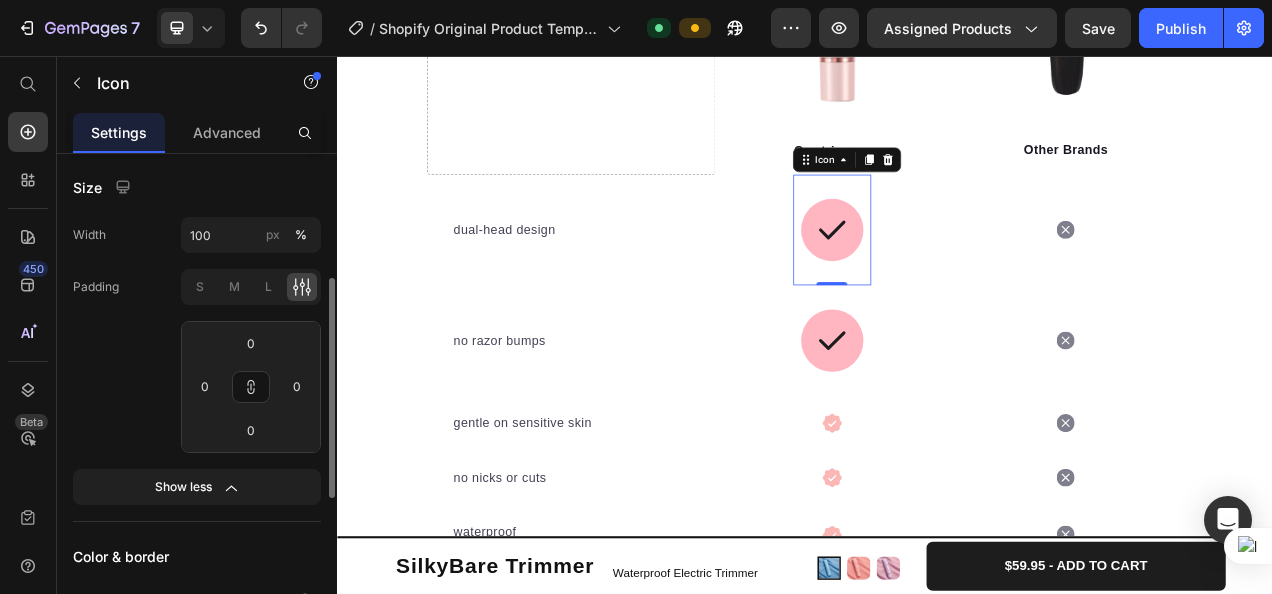 click on "Size" at bounding box center (197, 187) 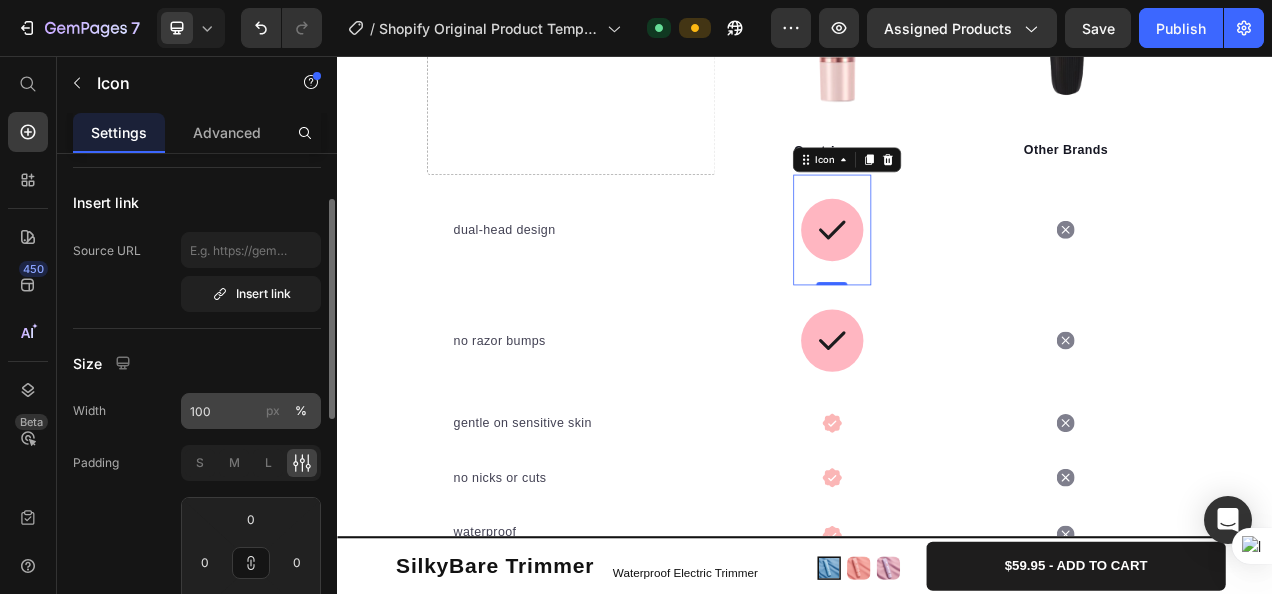 scroll, scrollTop: 42, scrollLeft: 0, axis: vertical 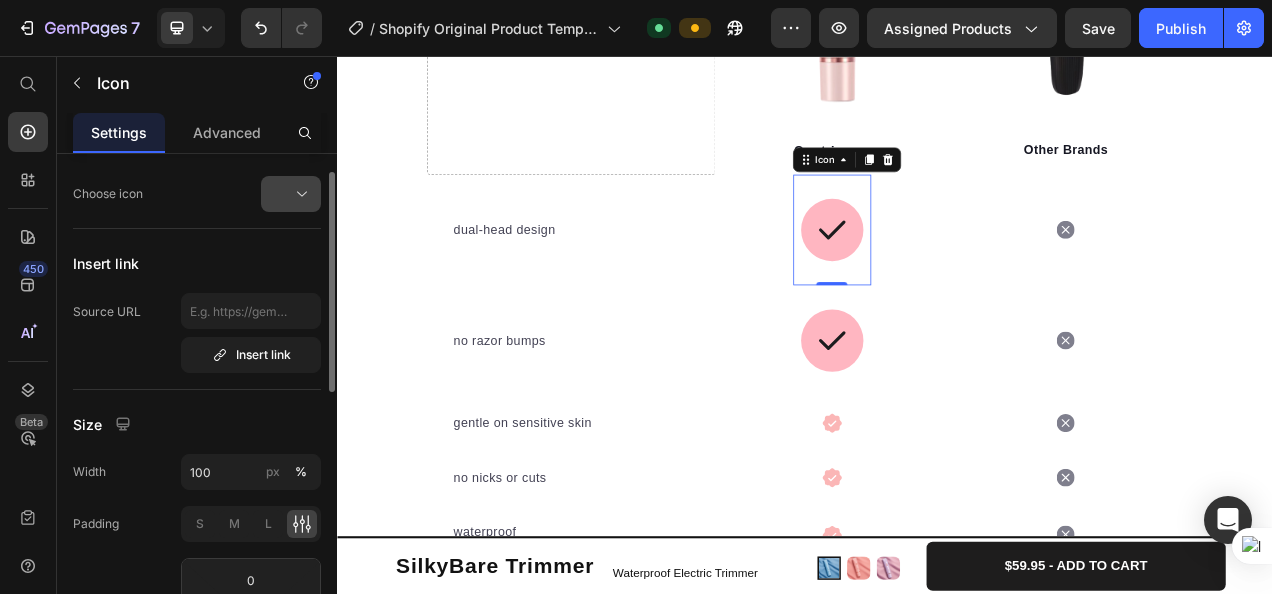 click at bounding box center [299, 194] 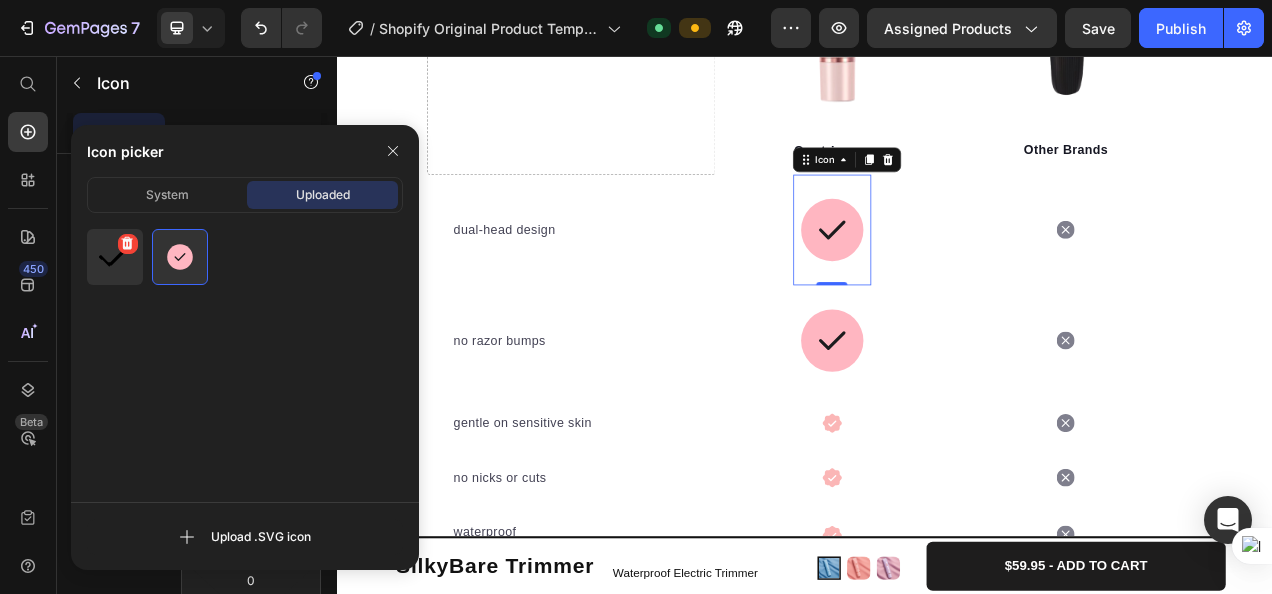 click 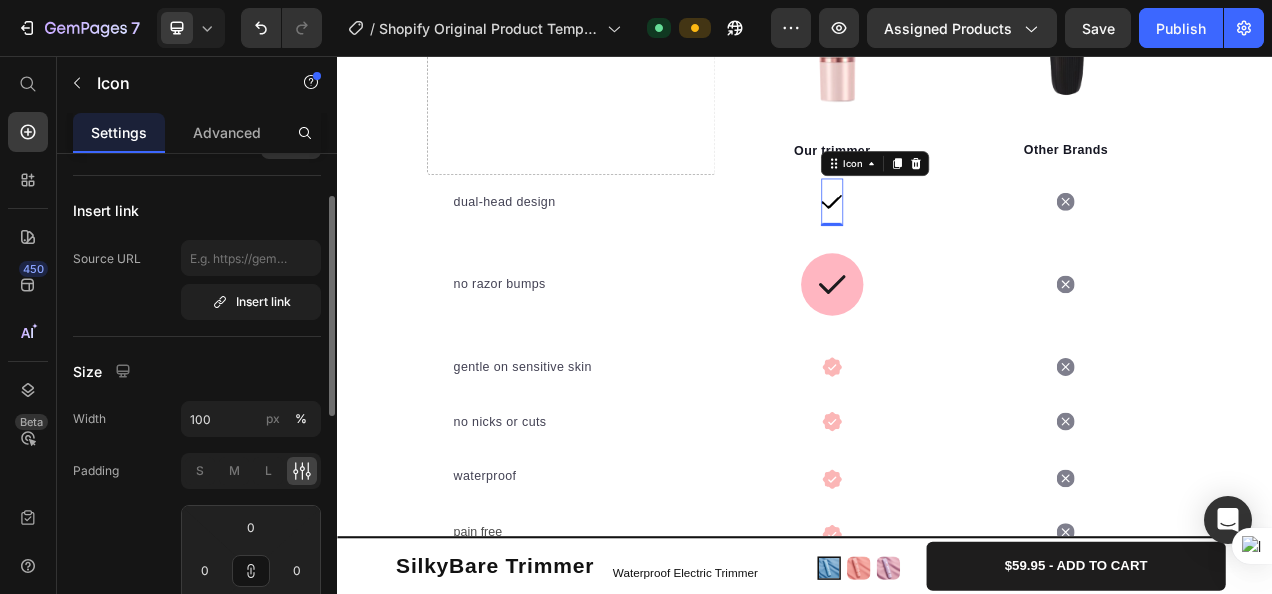 scroll, scrollTop: 104, scrollLeft: 0, axis: vertical 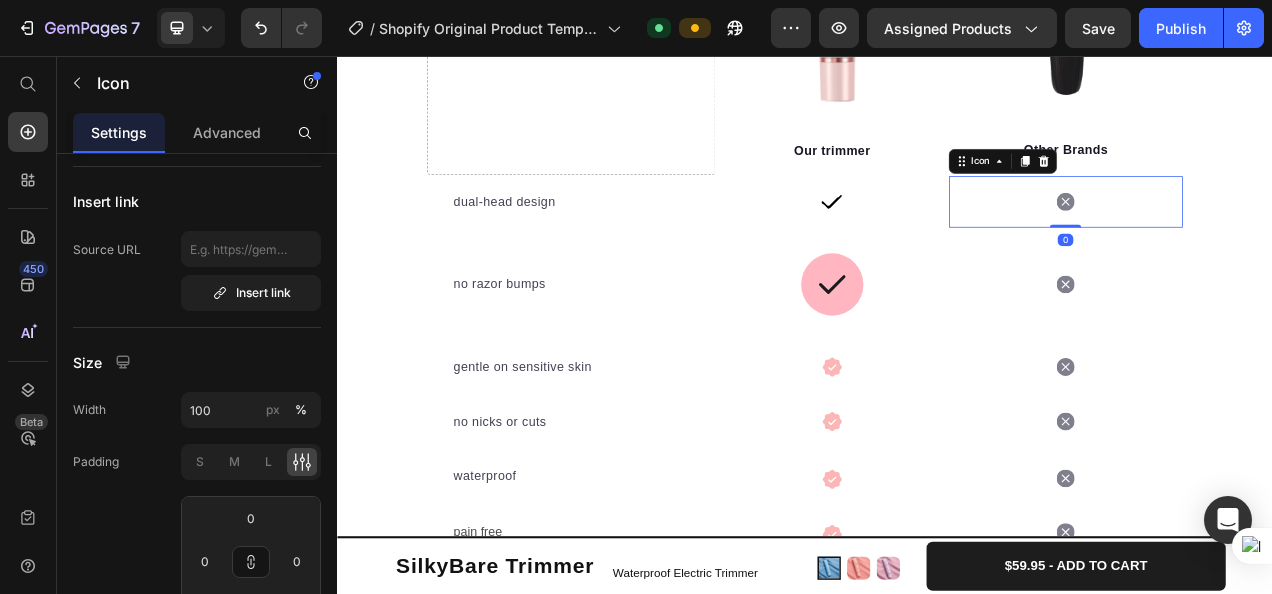 click 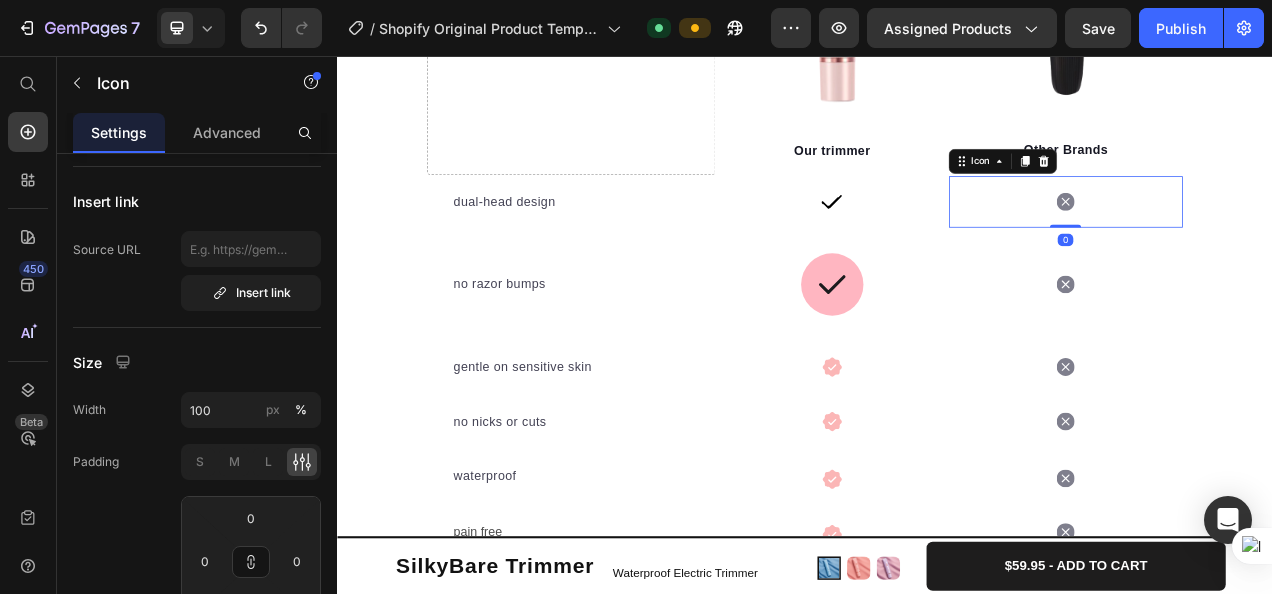 scroll, scrollTop: 104, scrollLeft: 0, axis: vertical 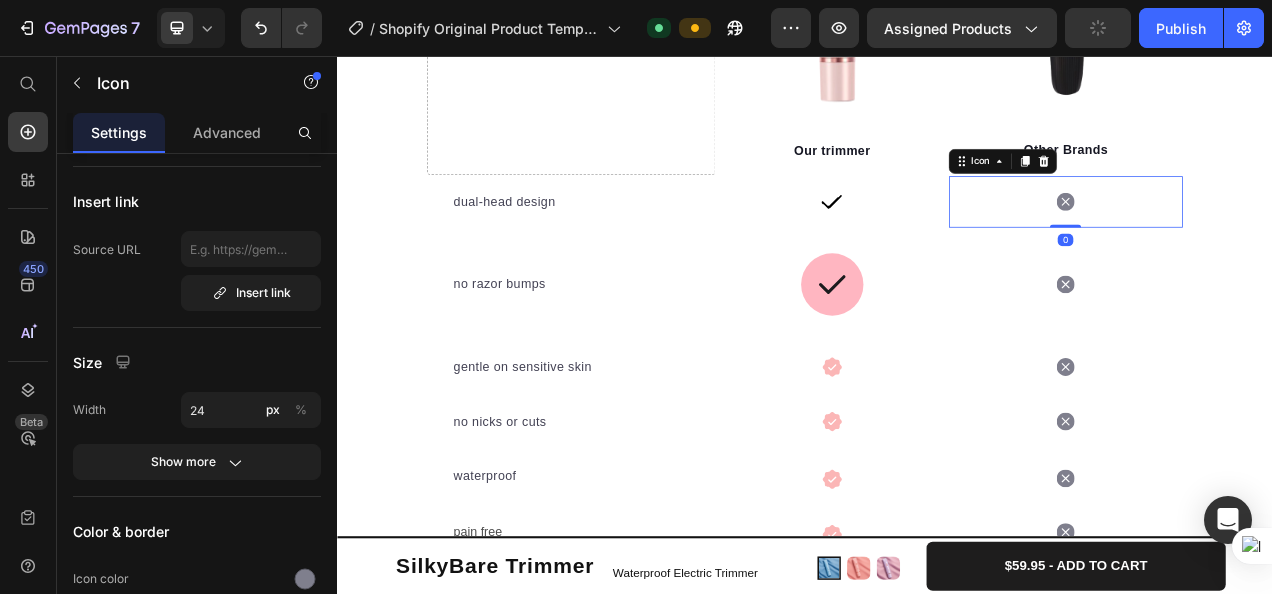 click 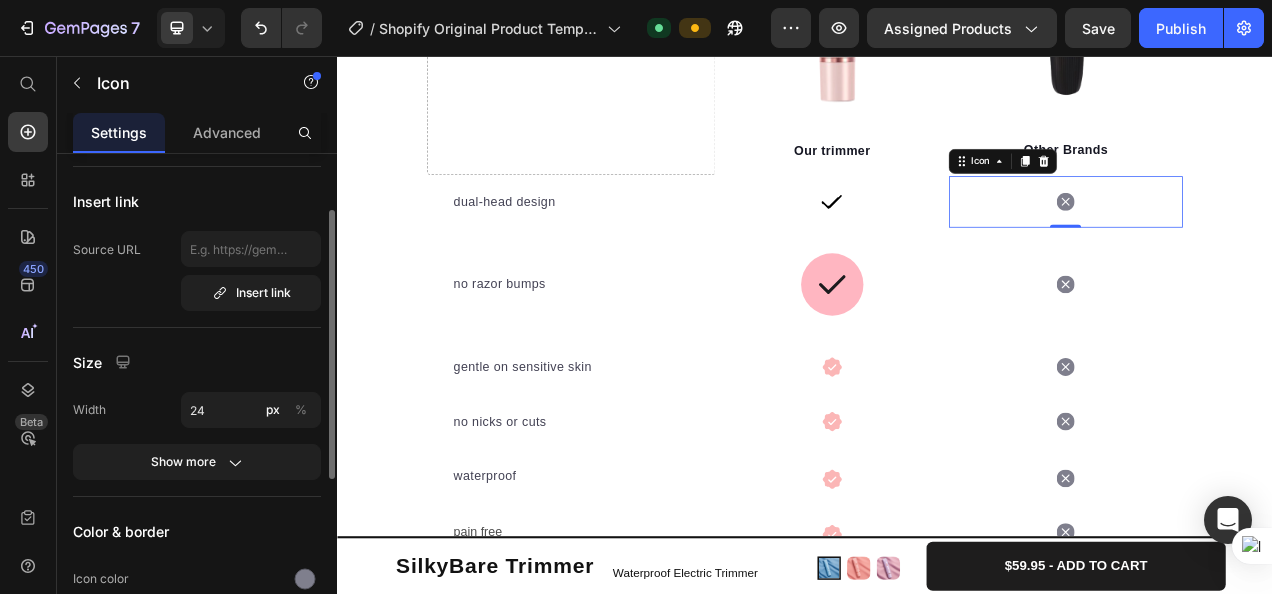 scroll, scrollTop: 109, scrollLeft: 0, axis: vertical 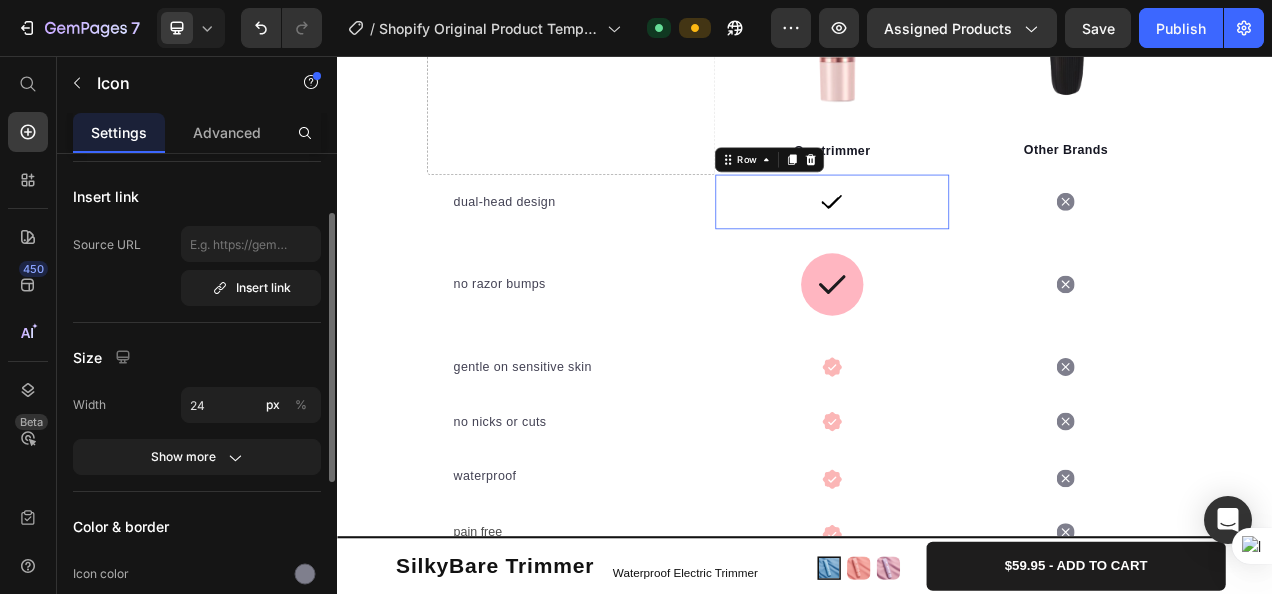 click on "Icon Row   0" at bounding box center (972, 243) 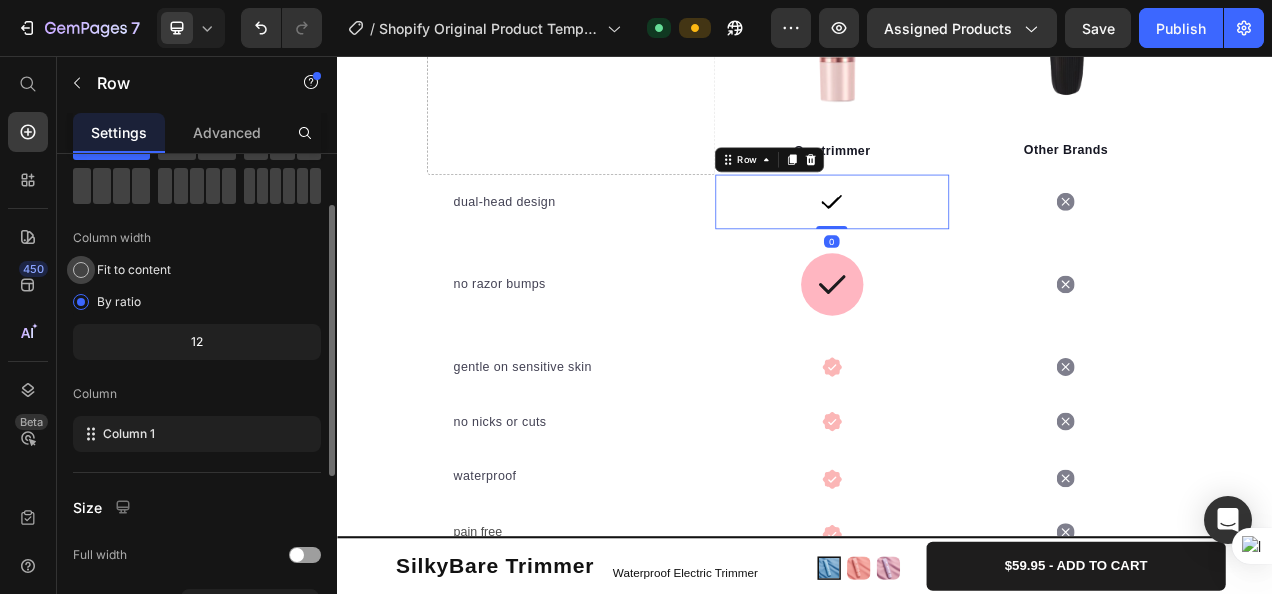 scroll, scrollTop: 0, scrollLeft: 0, axis: both 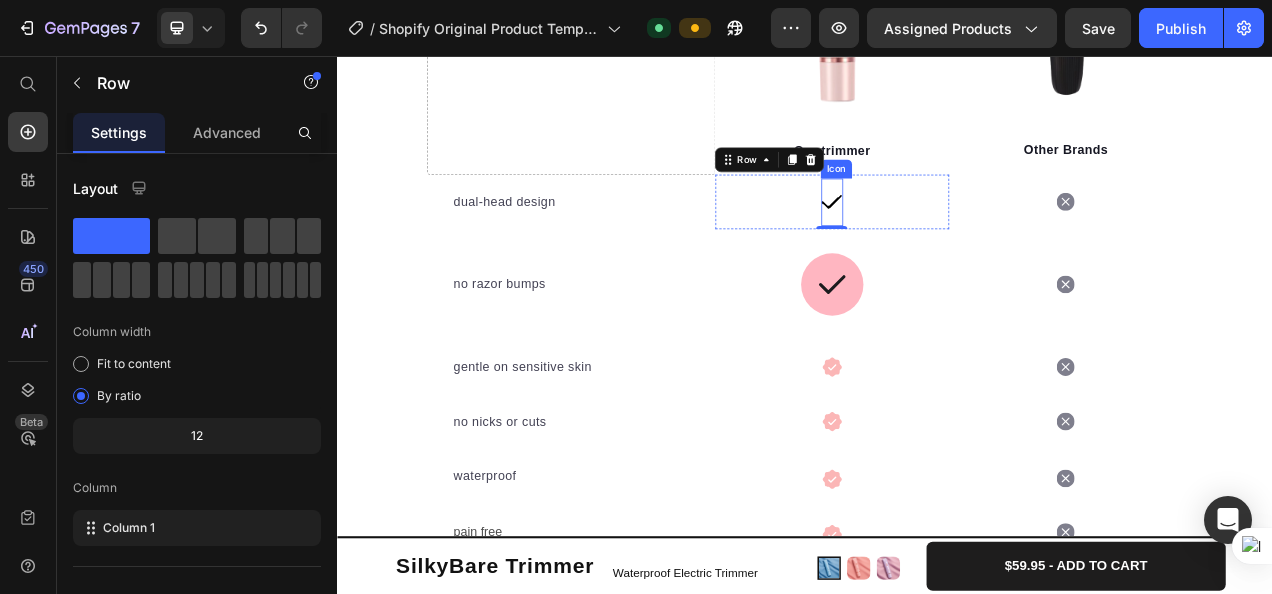 click 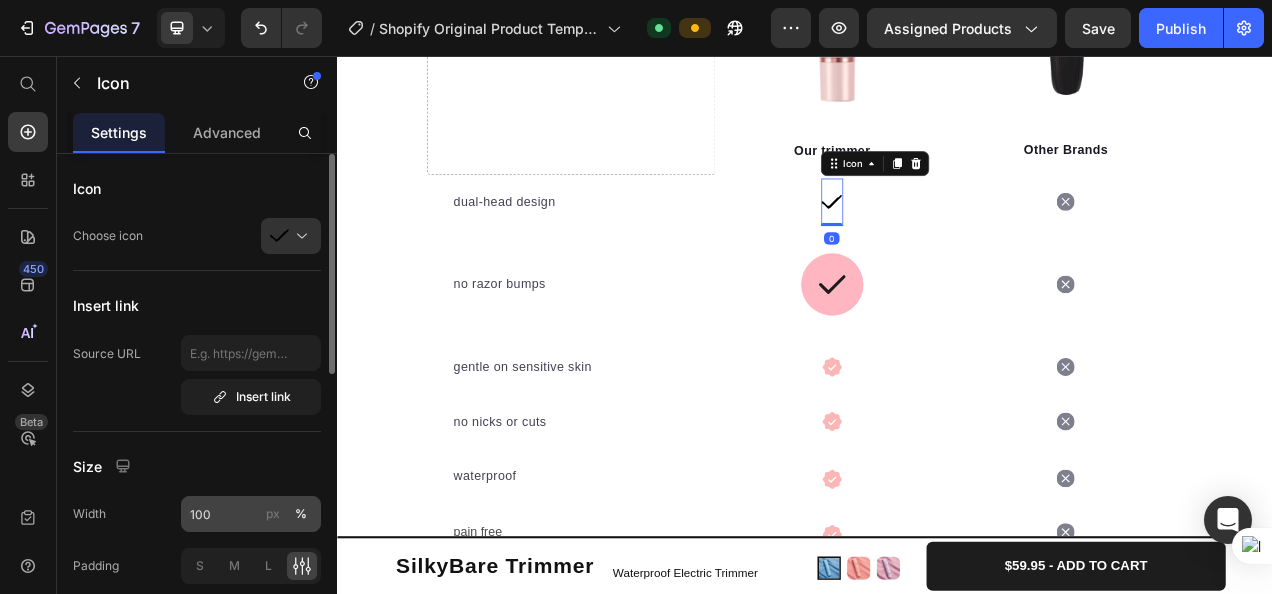 click on "px" 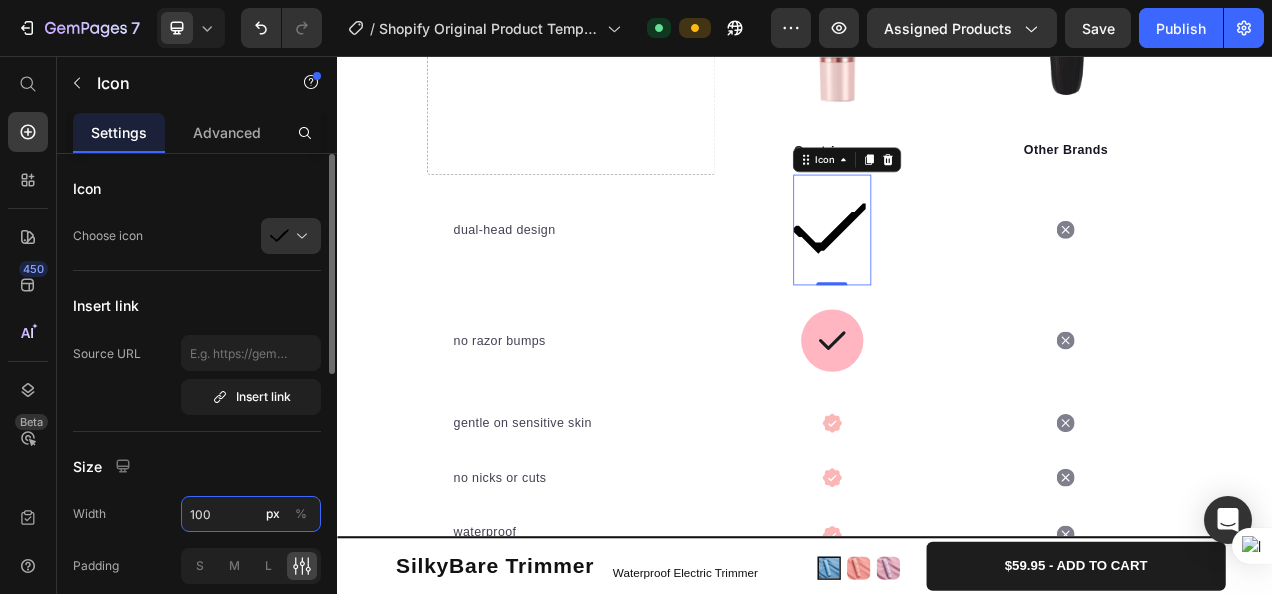 click on "100" at bounding box center (251, 514) 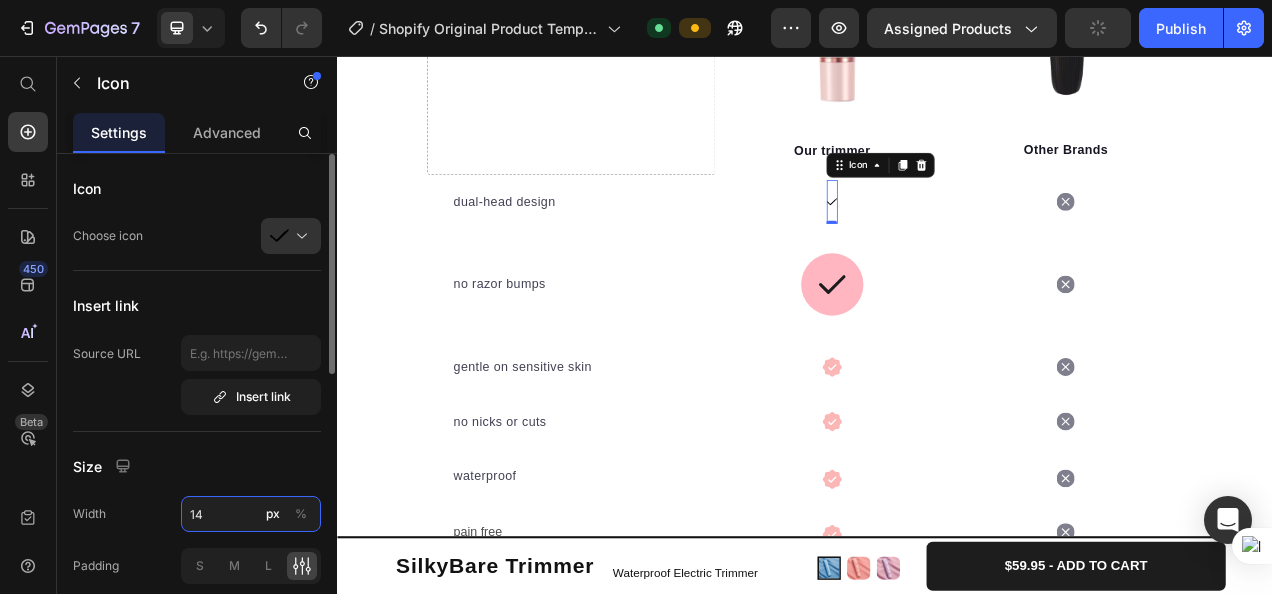 click on "14" at bounding box center [251, 514] 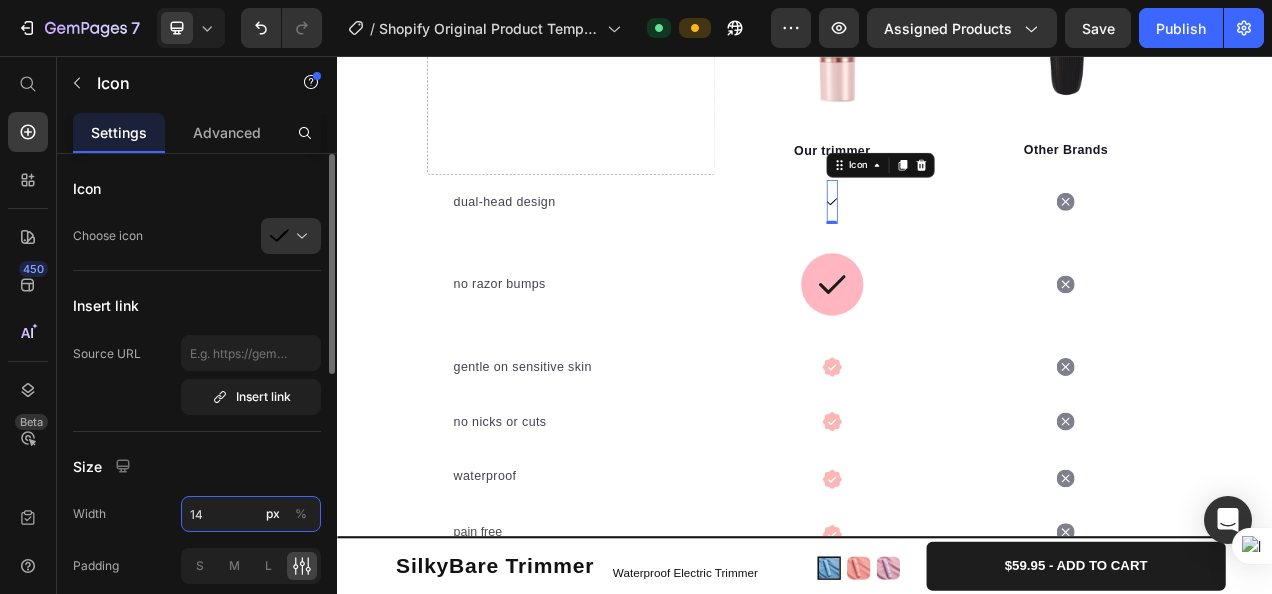 type on "1" 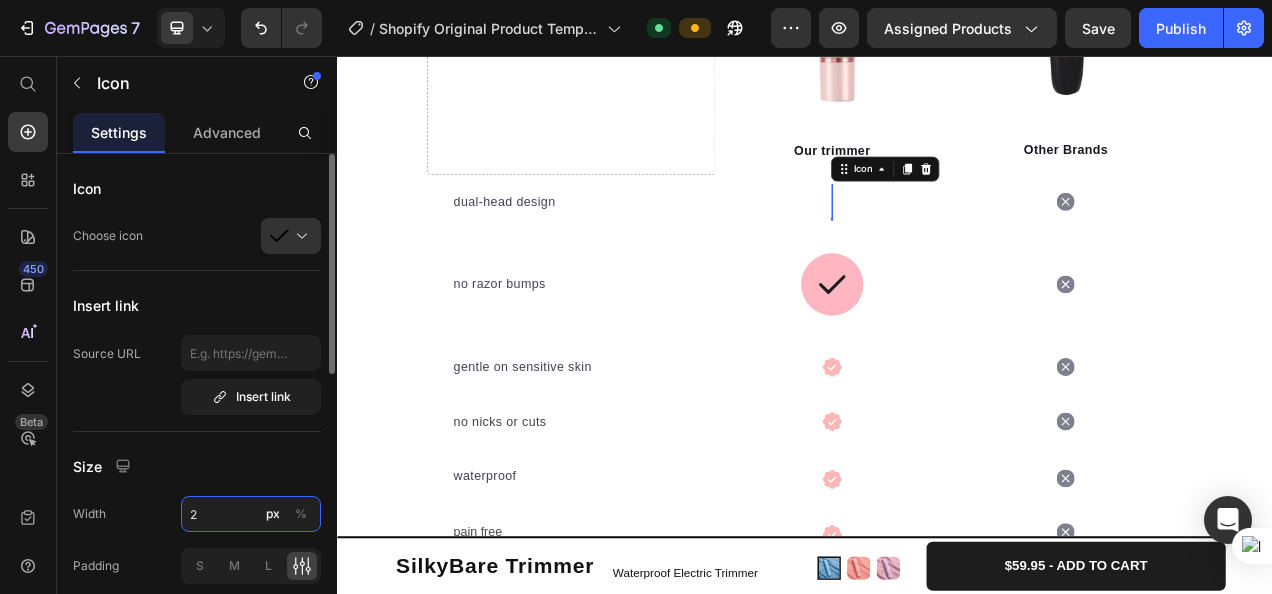 type on "24" 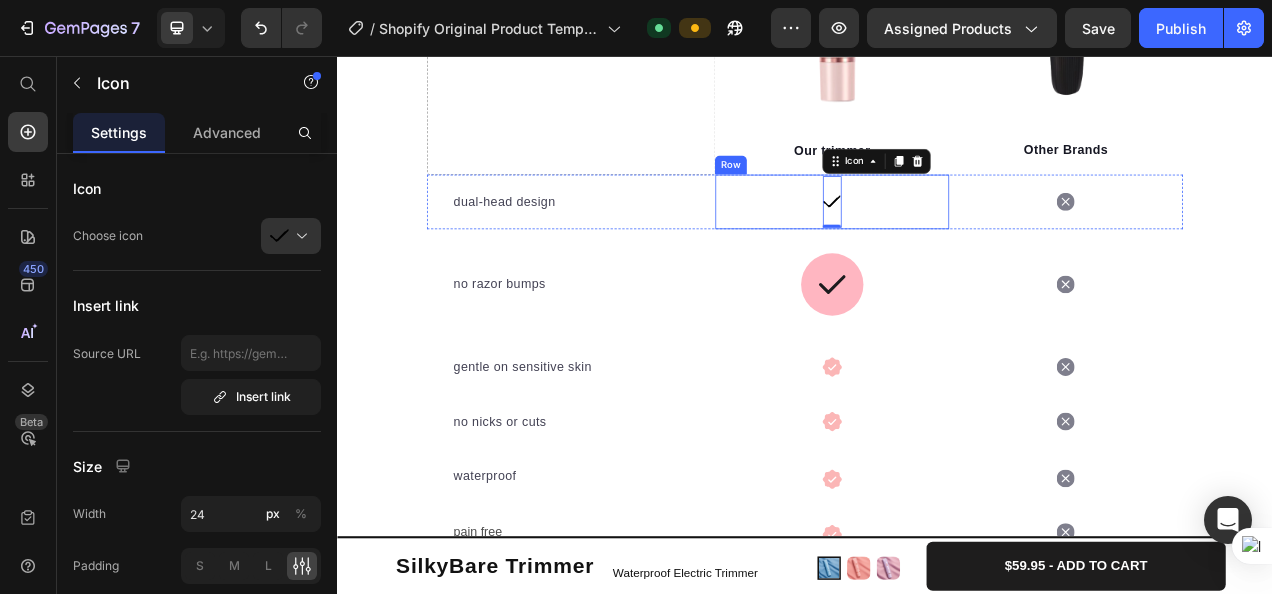 click on "Icon Row" at bounding box center (972, 349) 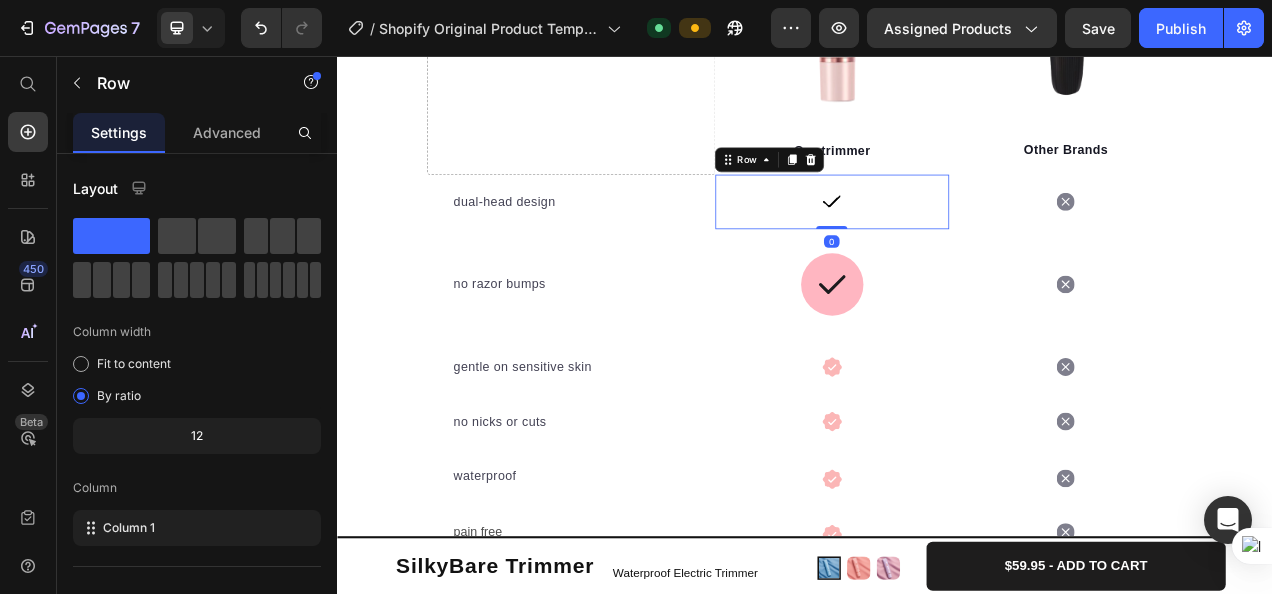 click on "Icon Row   0" at bounding box center (972, 243) 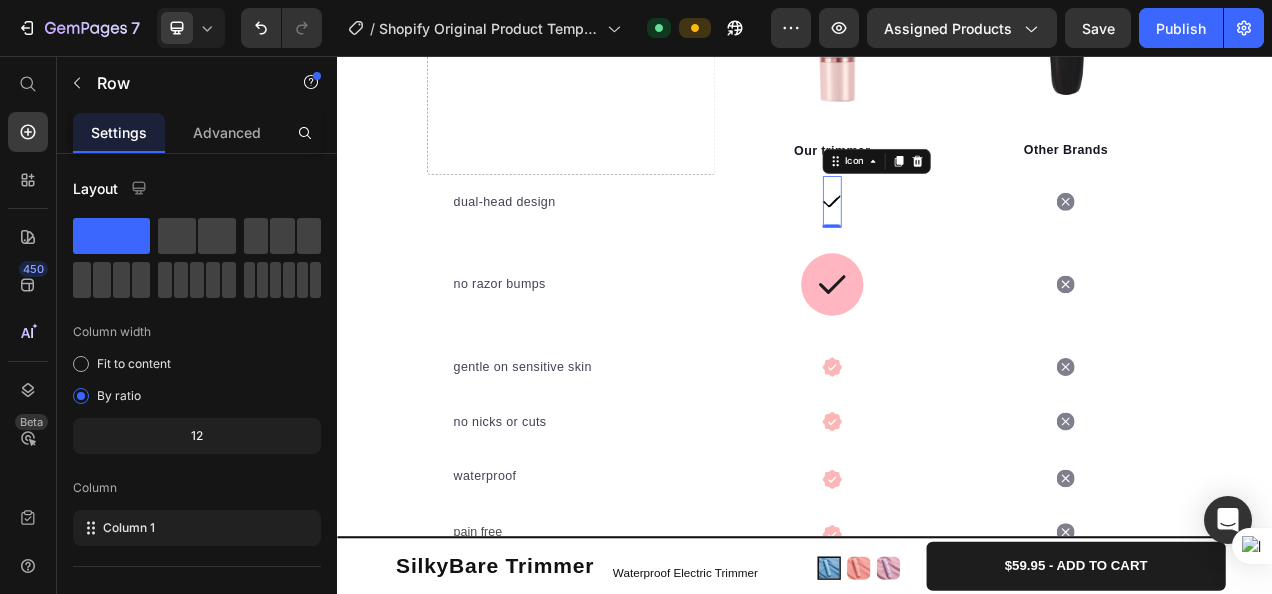 click 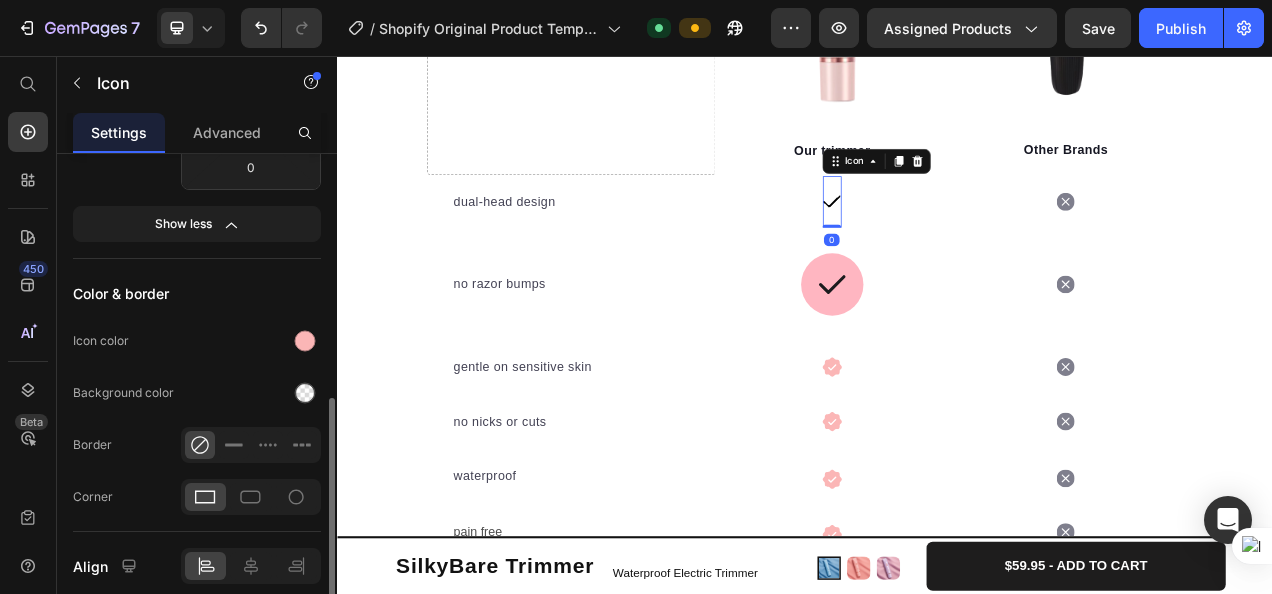 scroll, scrollTop: 544, scrollLeft: 0, axis: vertical 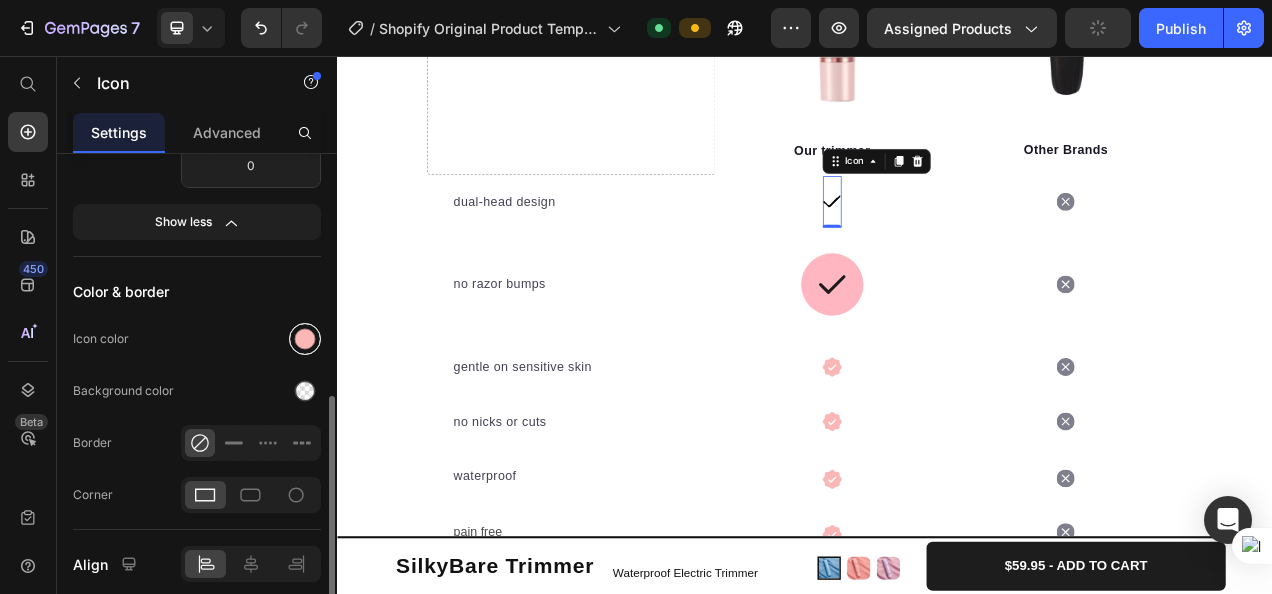 click at bounding box center (305, 339) 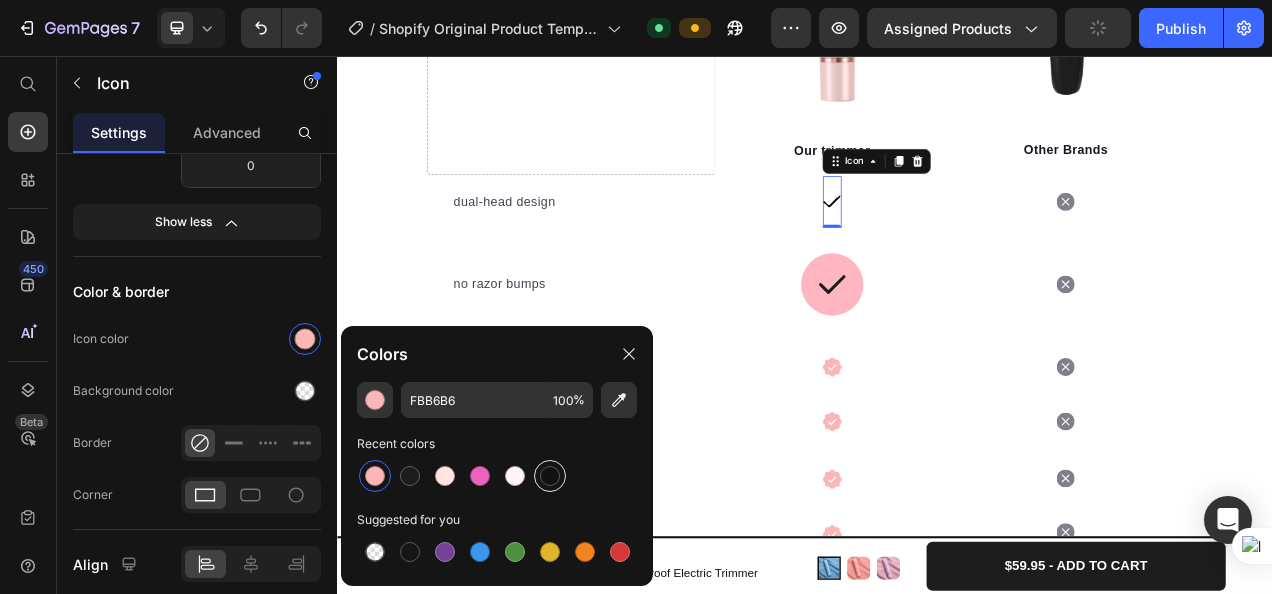 click at bounding box center (550, 476) 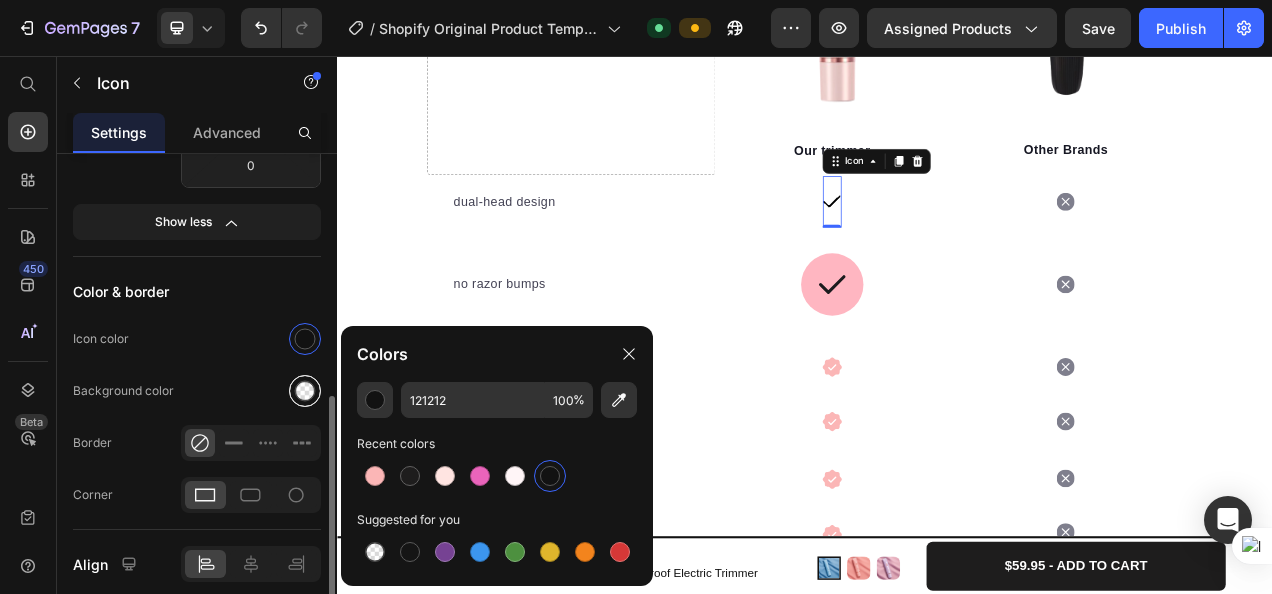 click at bounding box center (305, 391) 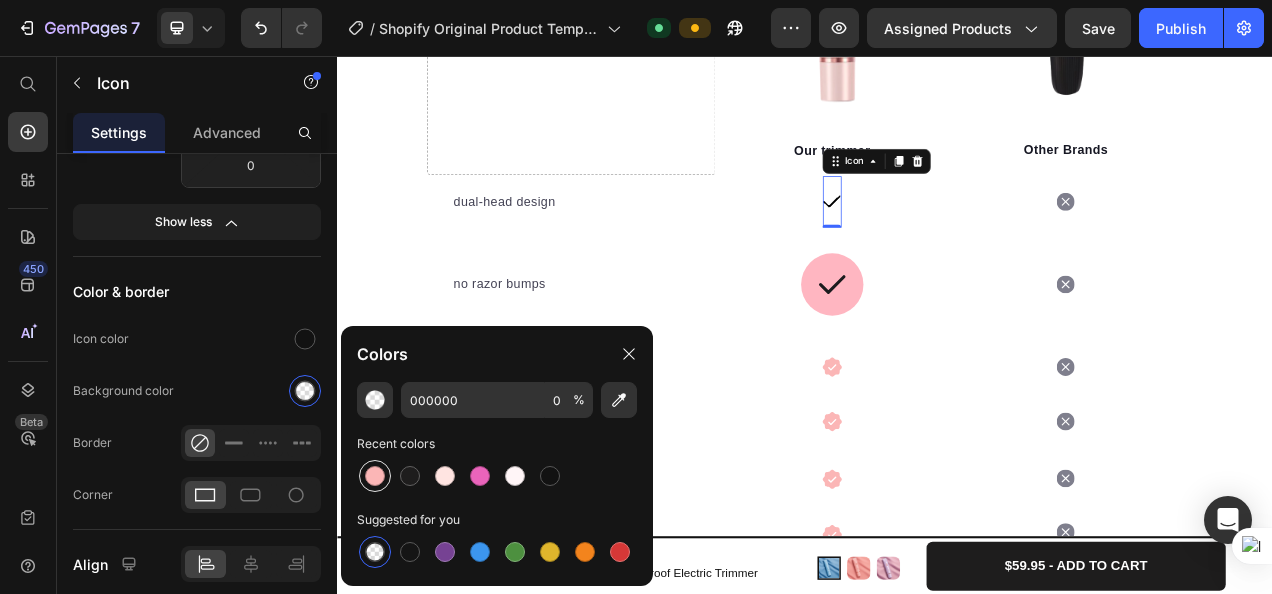 click at bounding box center [375, 476] 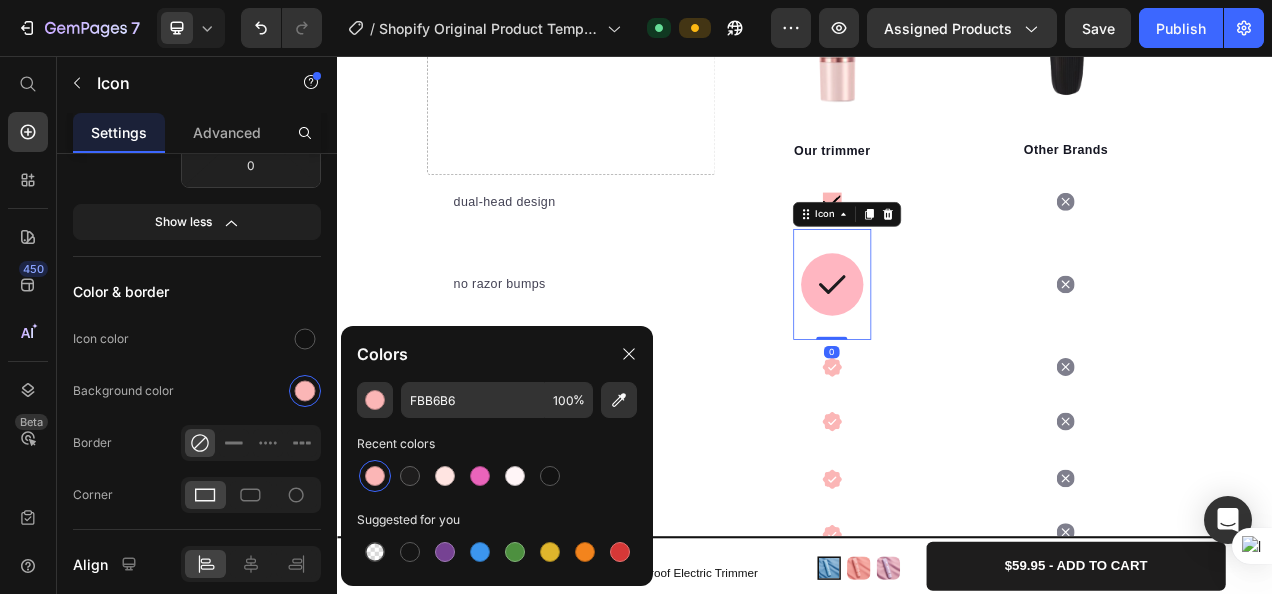 click 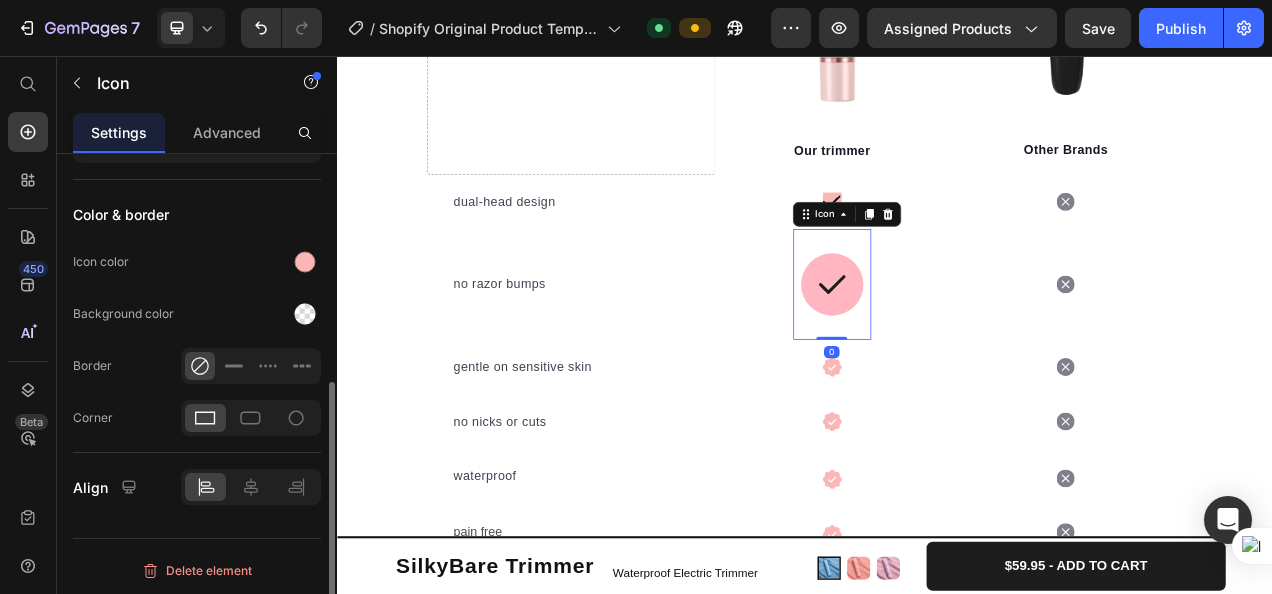 click 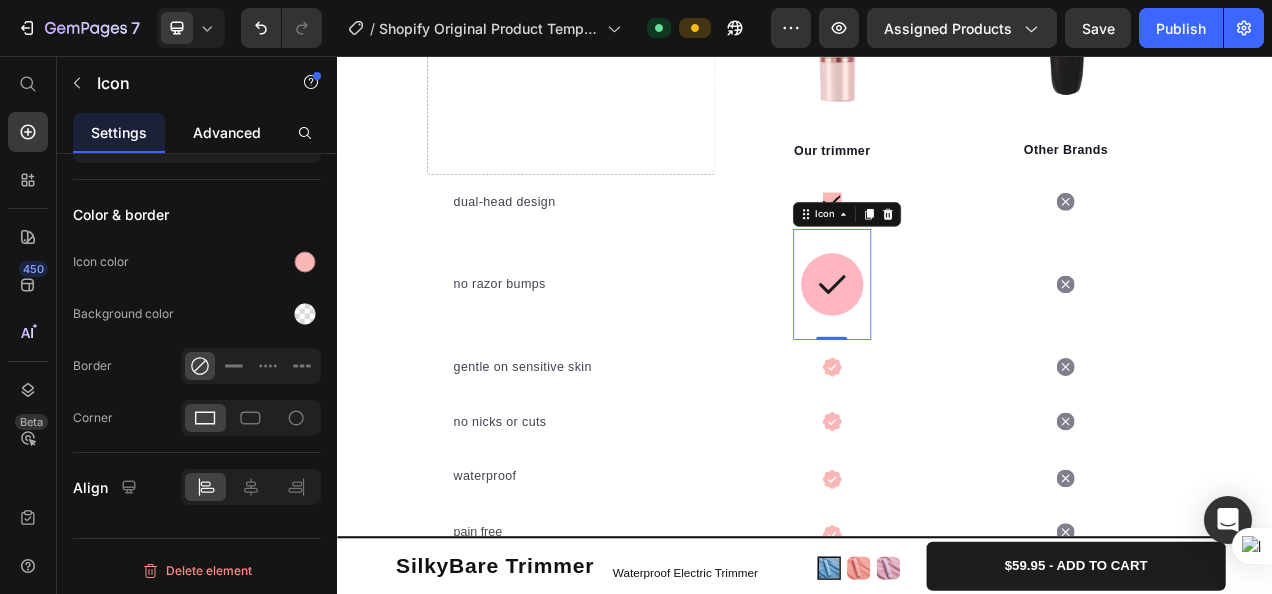 click on "Advanced" at bounding box center [227, 132] 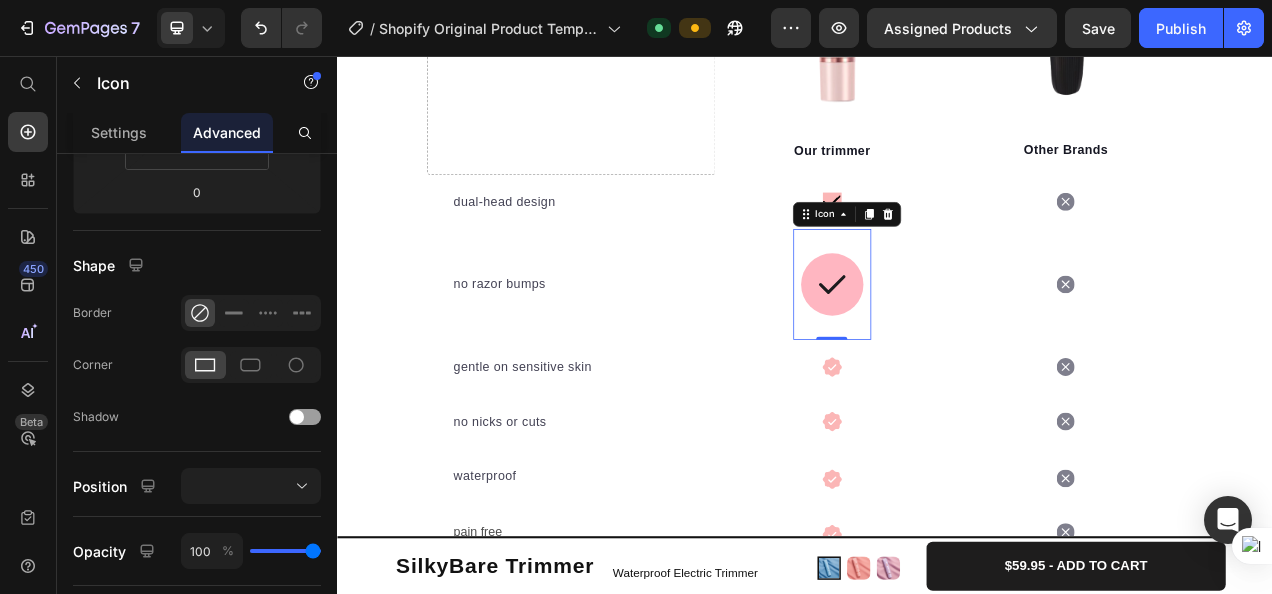 scroll, scrollTop: 0, scrollLeft: 0, axis: both 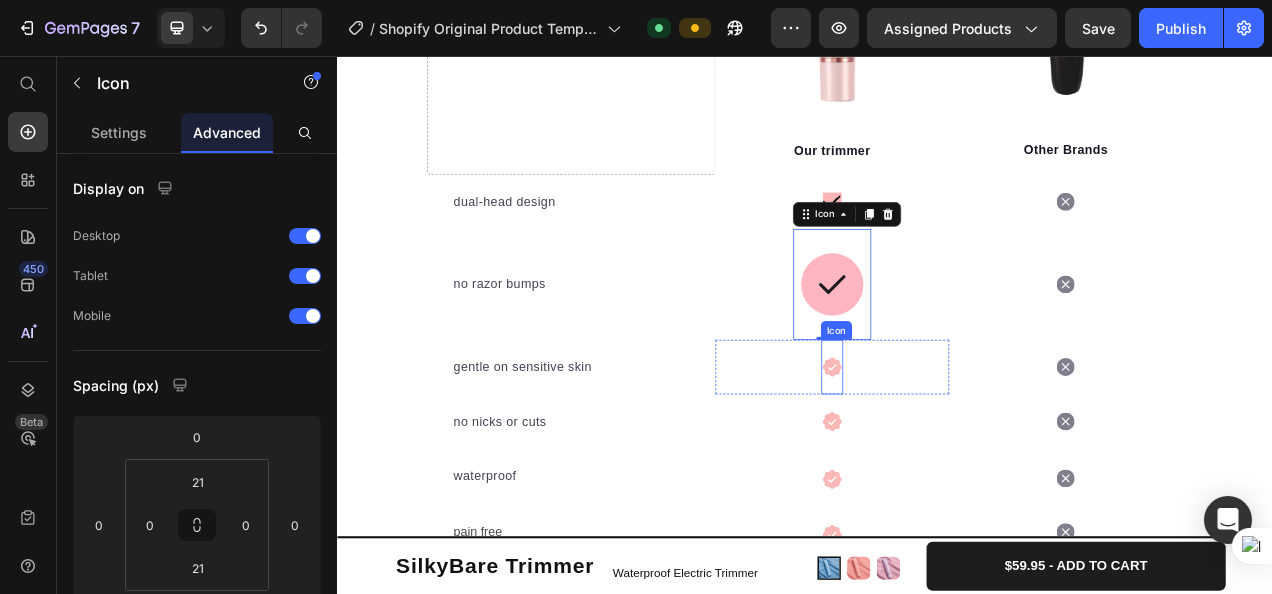 click 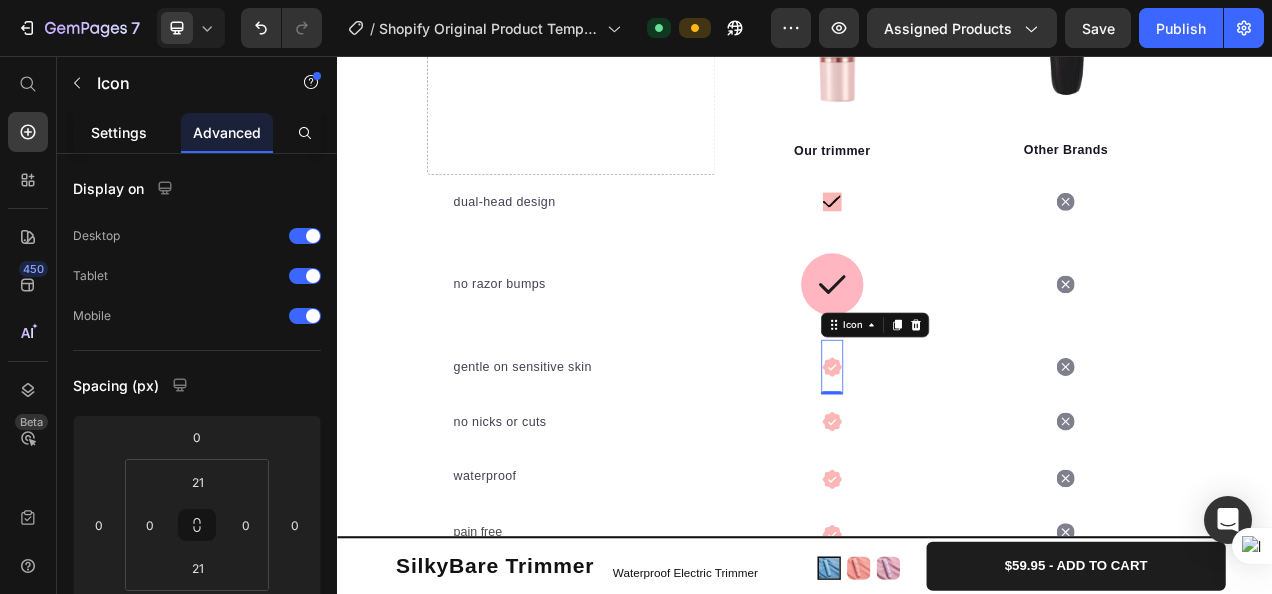 click on "Settings" at bounding box center [119, 132] 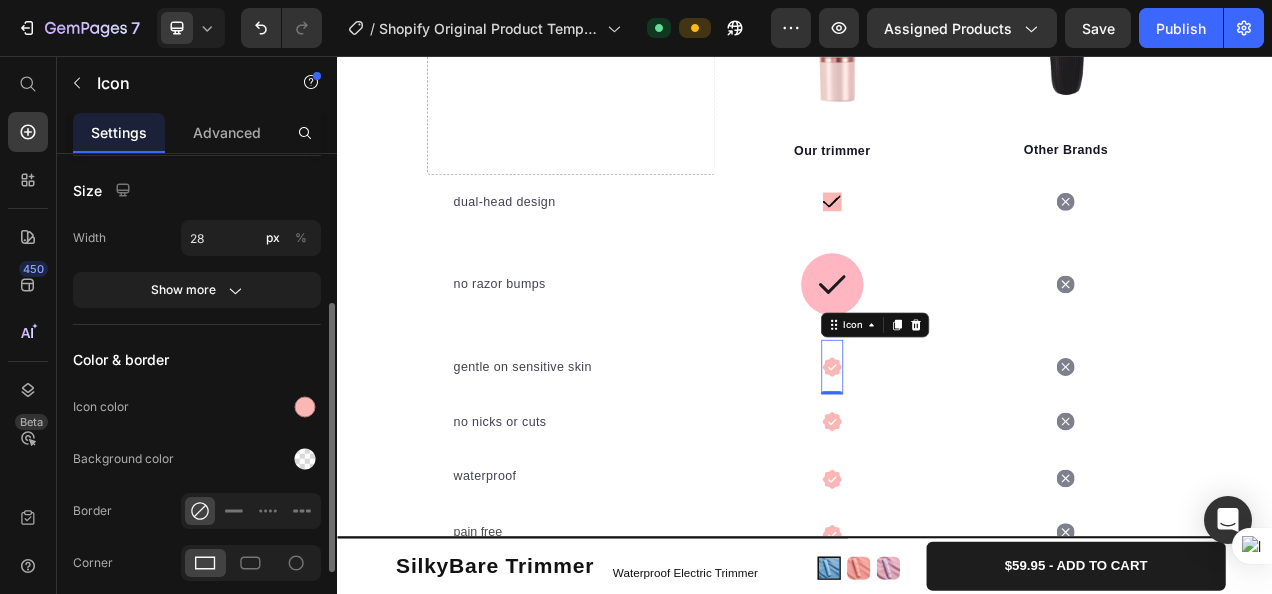 scroll, scrollTop: 278, scrollLeft: 0, axis: vertical 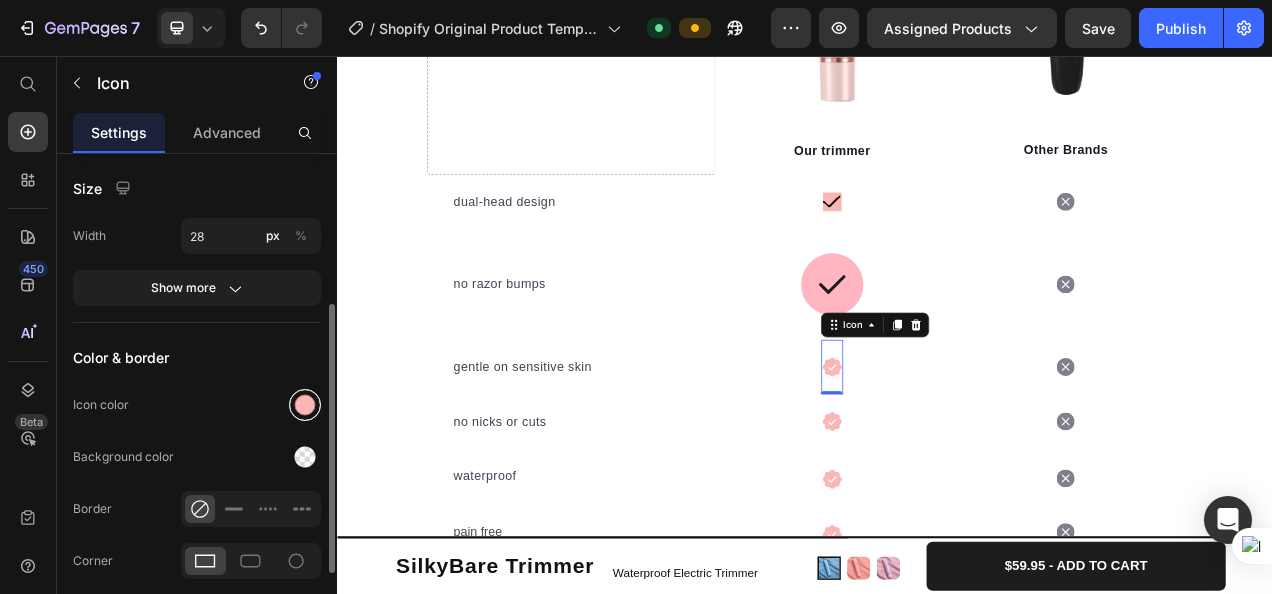 click at bounding box center (305, 405) 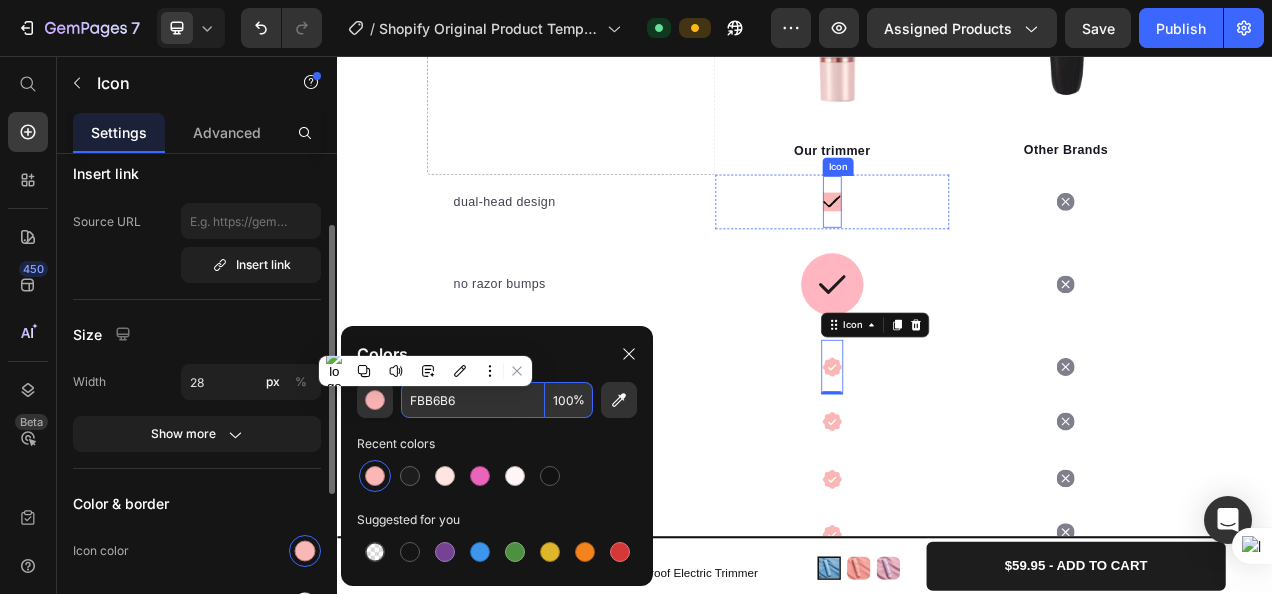 click 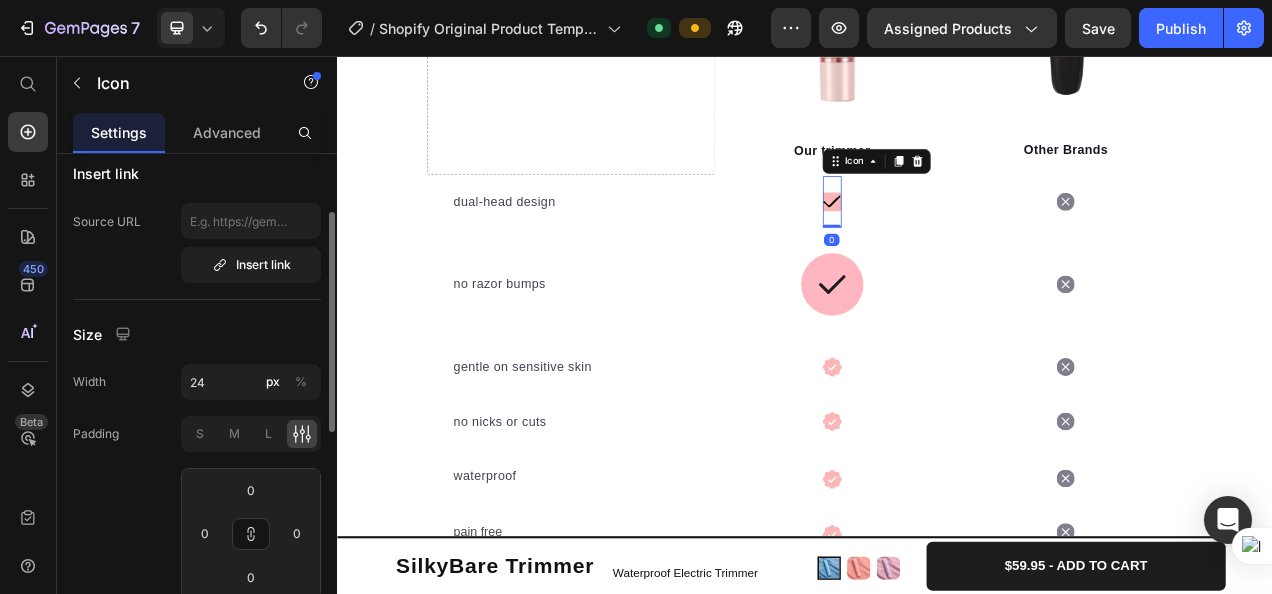 scroll, scrollTop: 0, scrollLeft: 0, axis: both 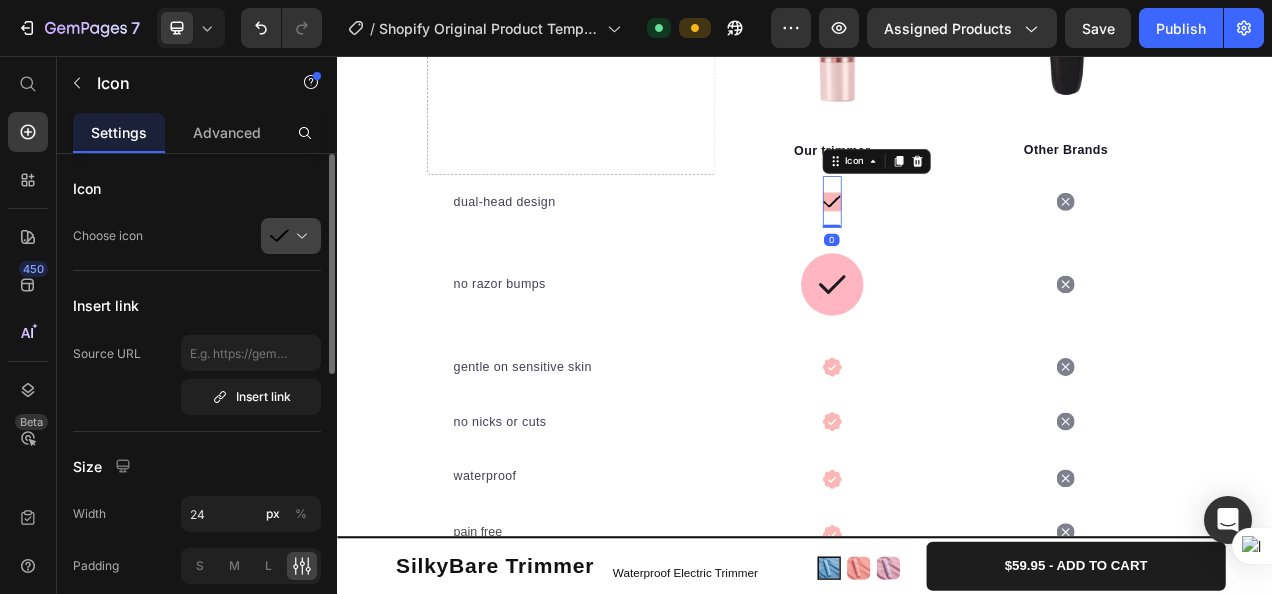 click at bounding box center (299, 236) 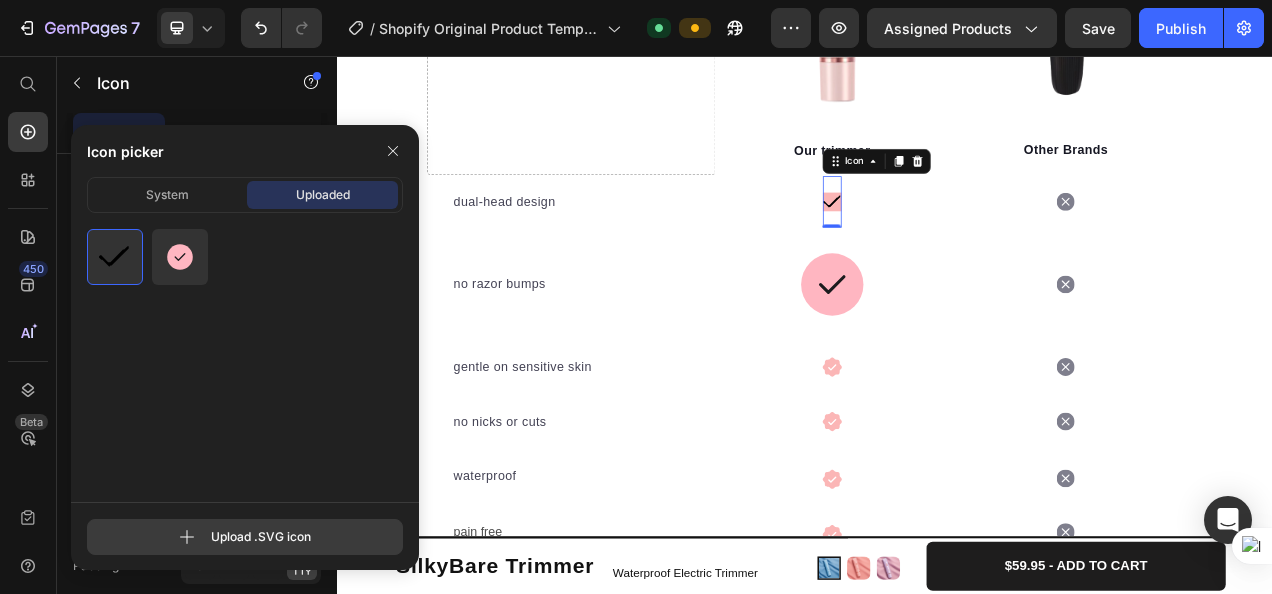 click 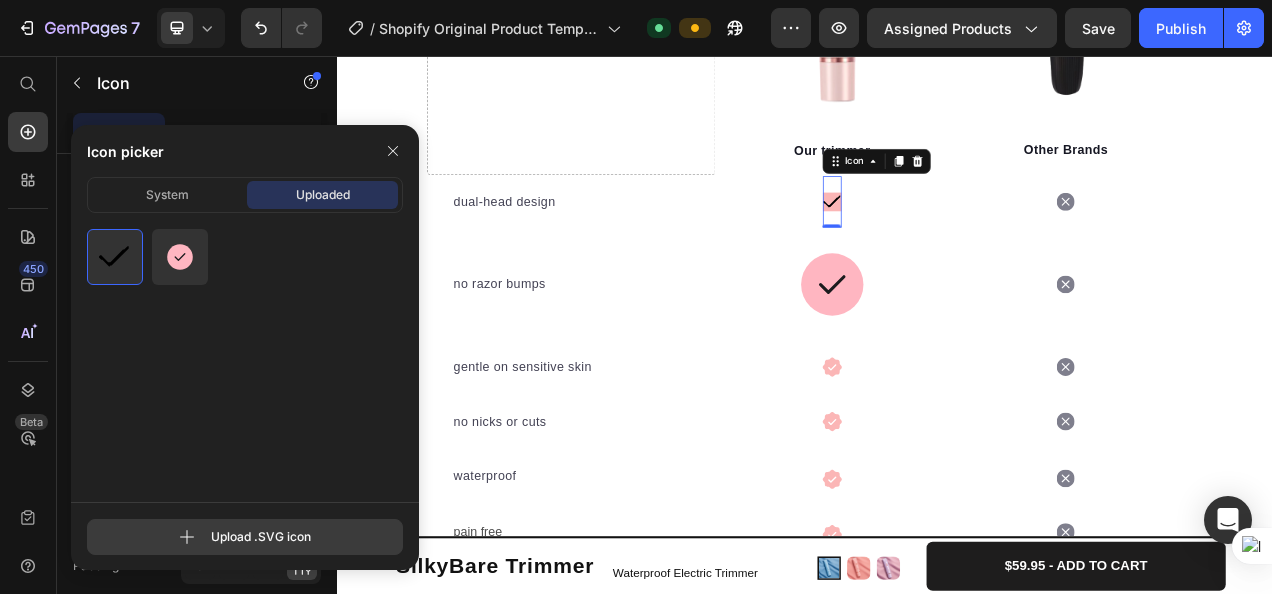 click 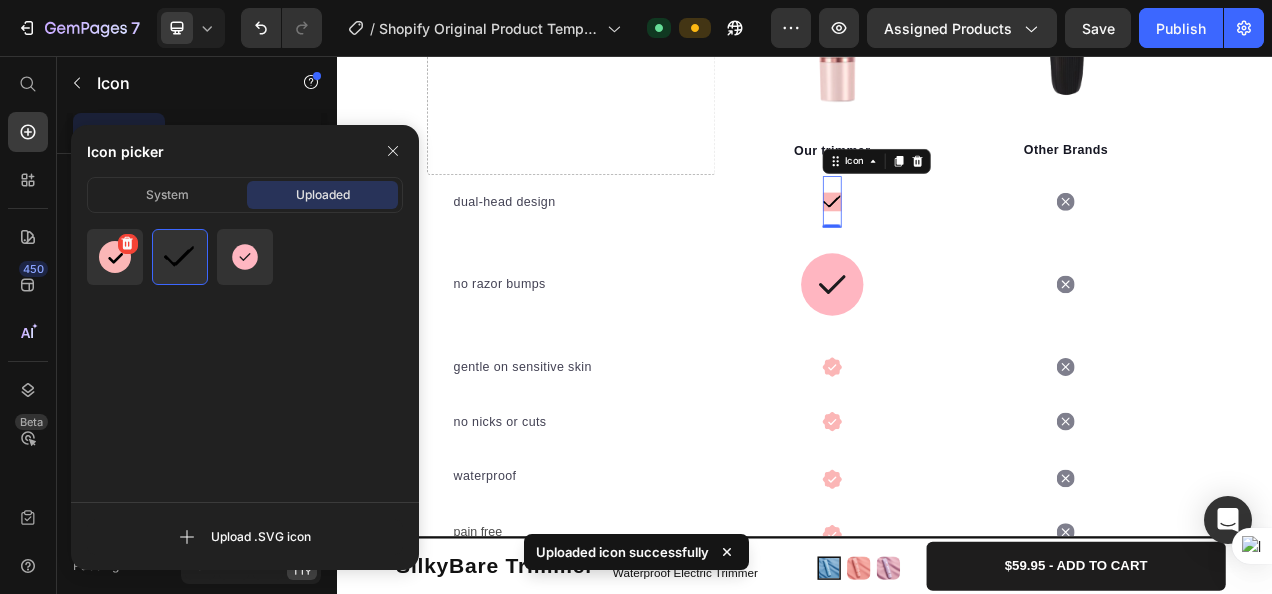 click at bounding box center [115, 257] 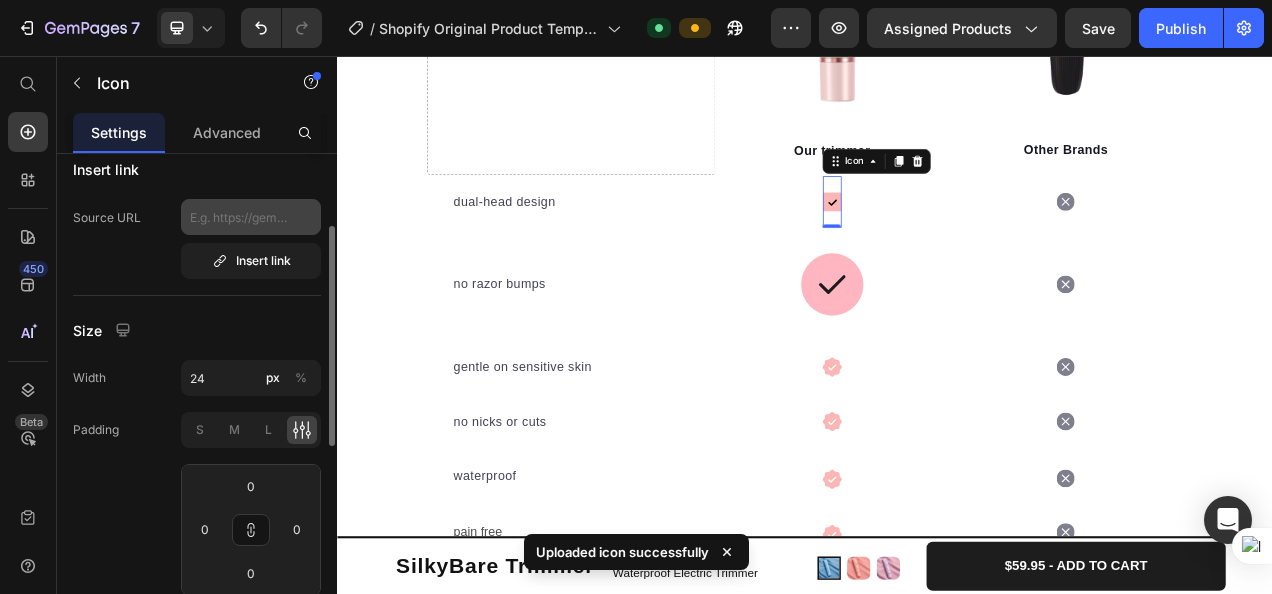 scroll, scrollTop: 144, scrollLeft: 0, axis: vertical 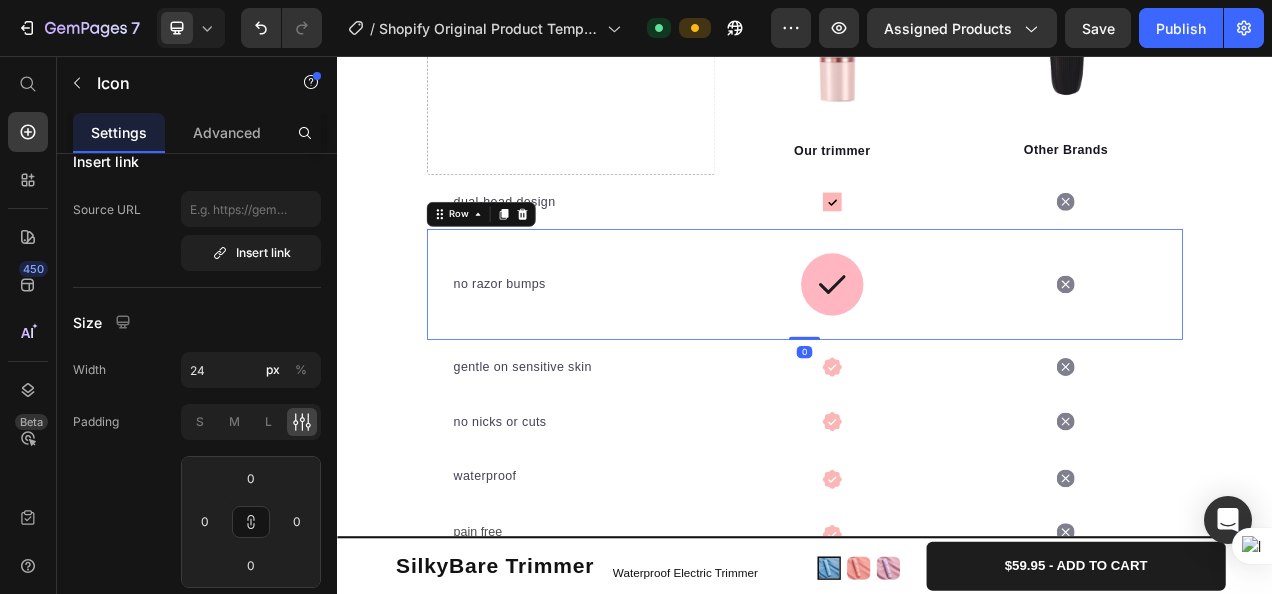 click on "Icon" at bounding box center [1272, 349] 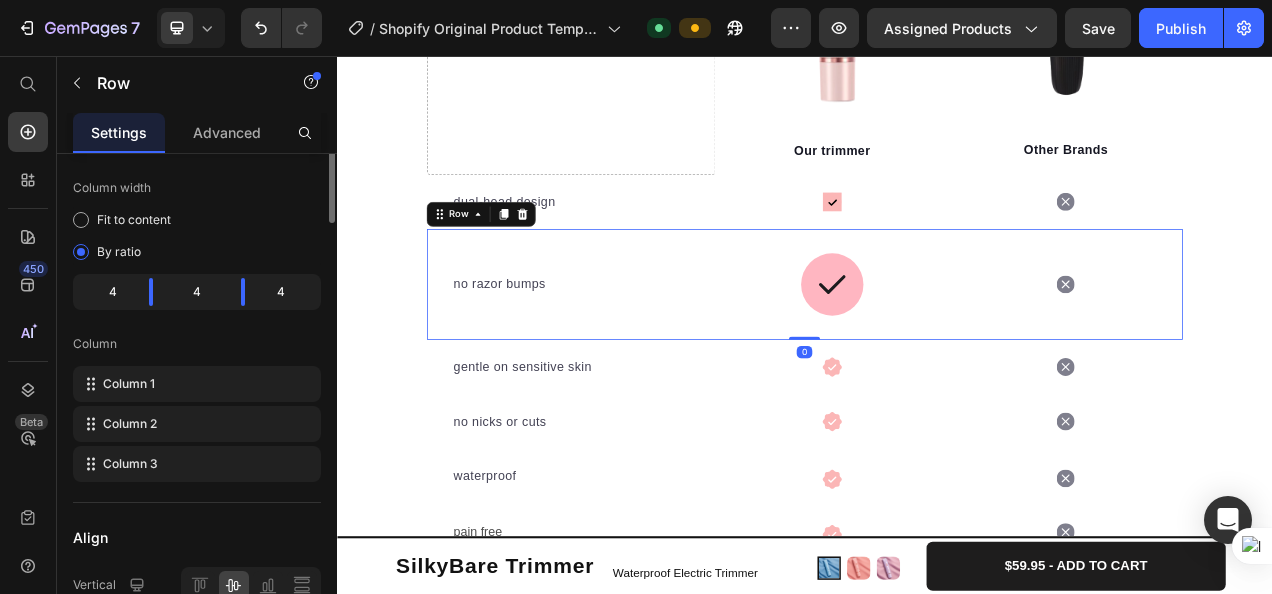 scroll, scrollTop: 0, scrollLeft: 0, axis: both 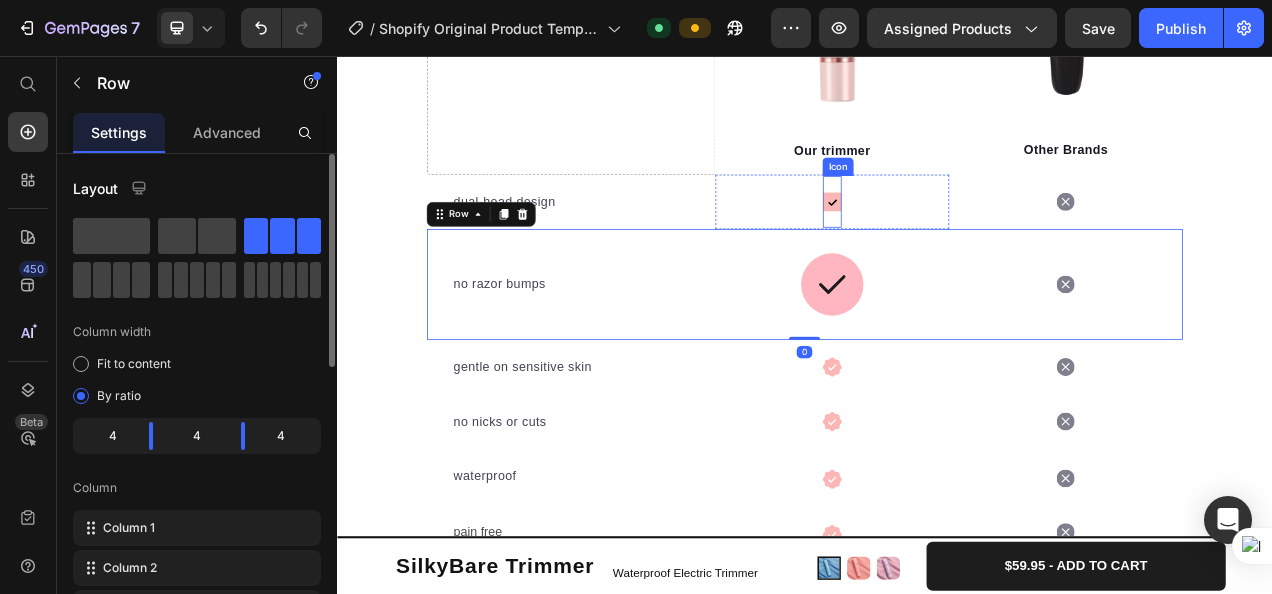 click 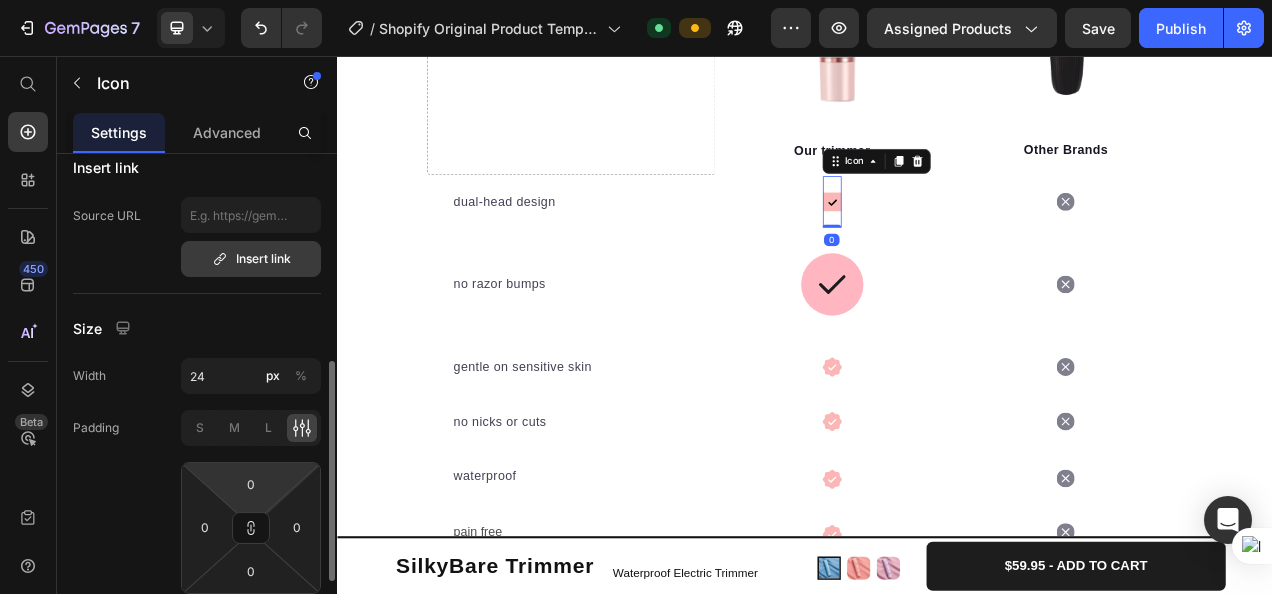 scroll, scrollTop: 472, scrollLeft: 0, axis: vertical 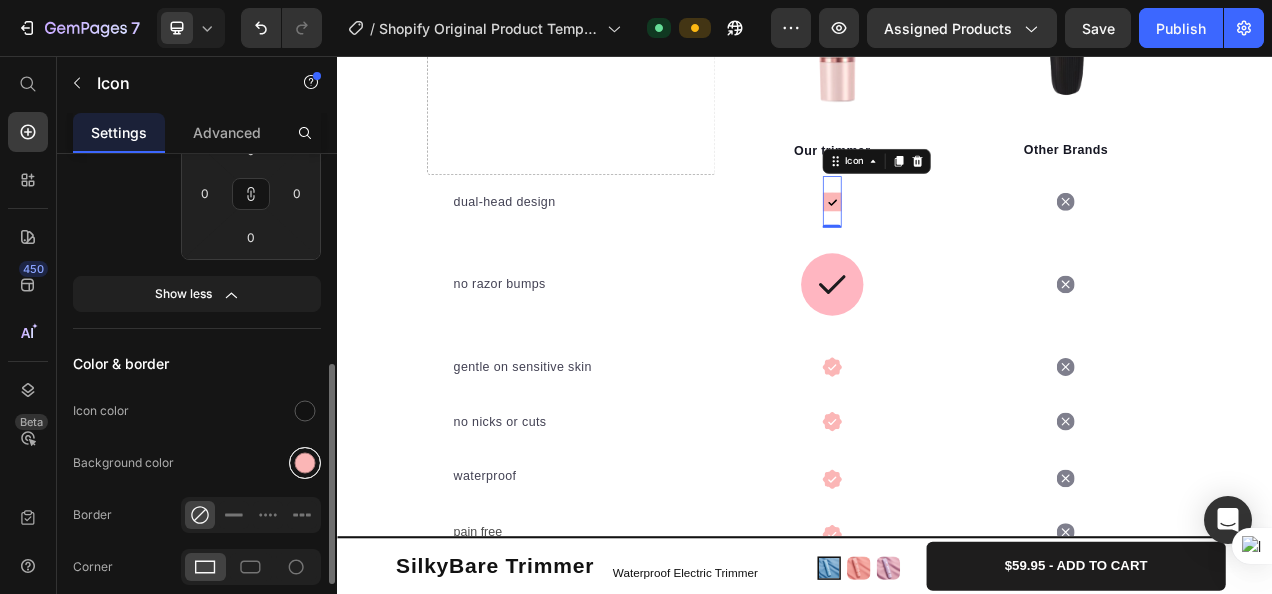 click at bounding box center [305, 463] 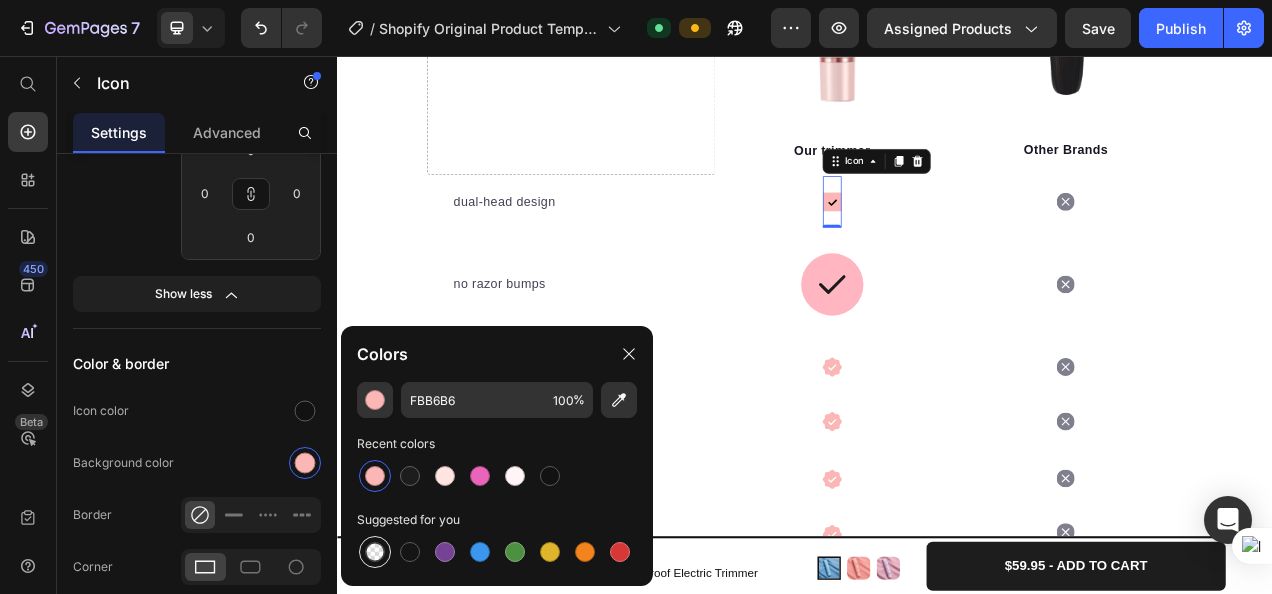 click at bounding box center (375, 552) 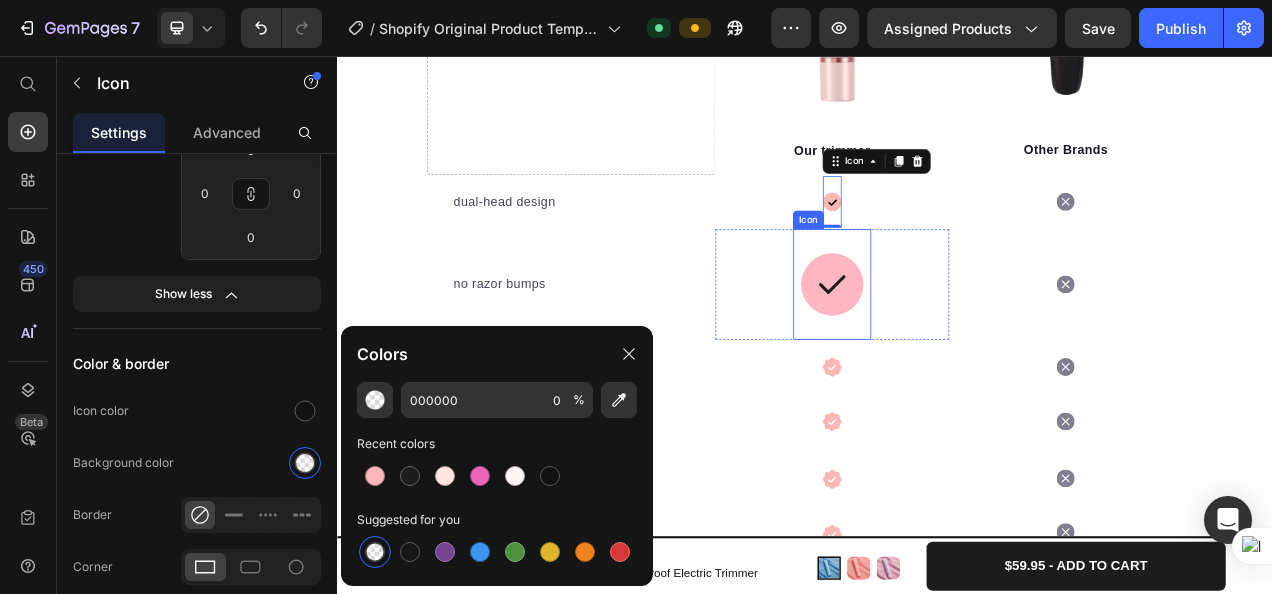 click 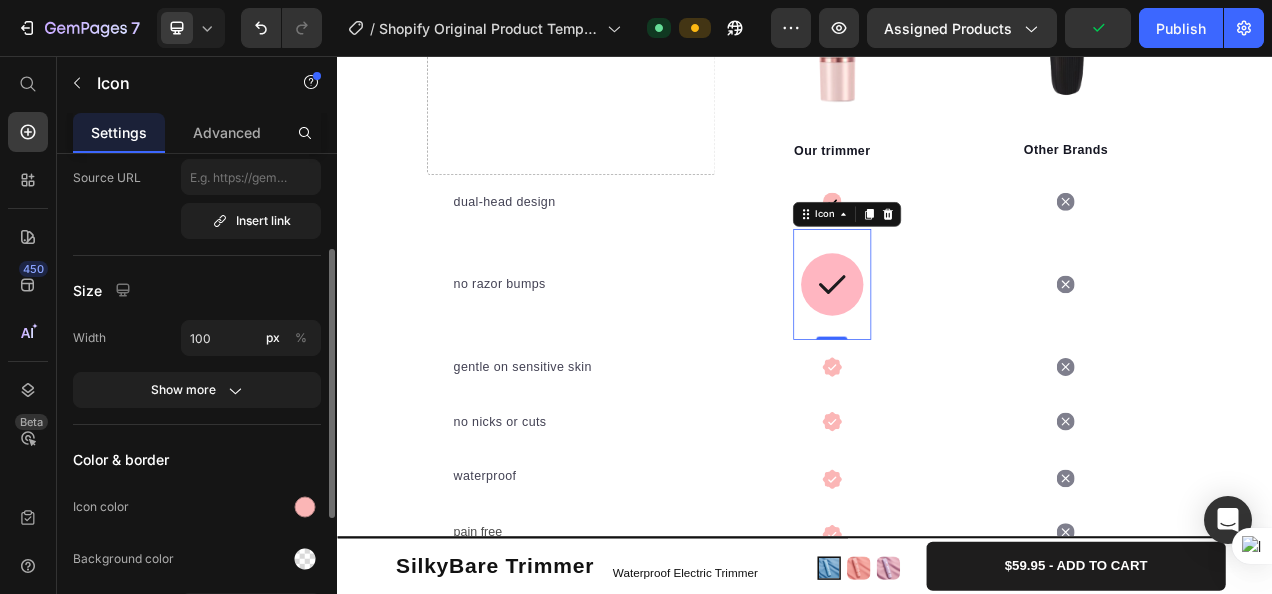 scroll, scrollTop: 0, scrollLeft: 0, axis: both 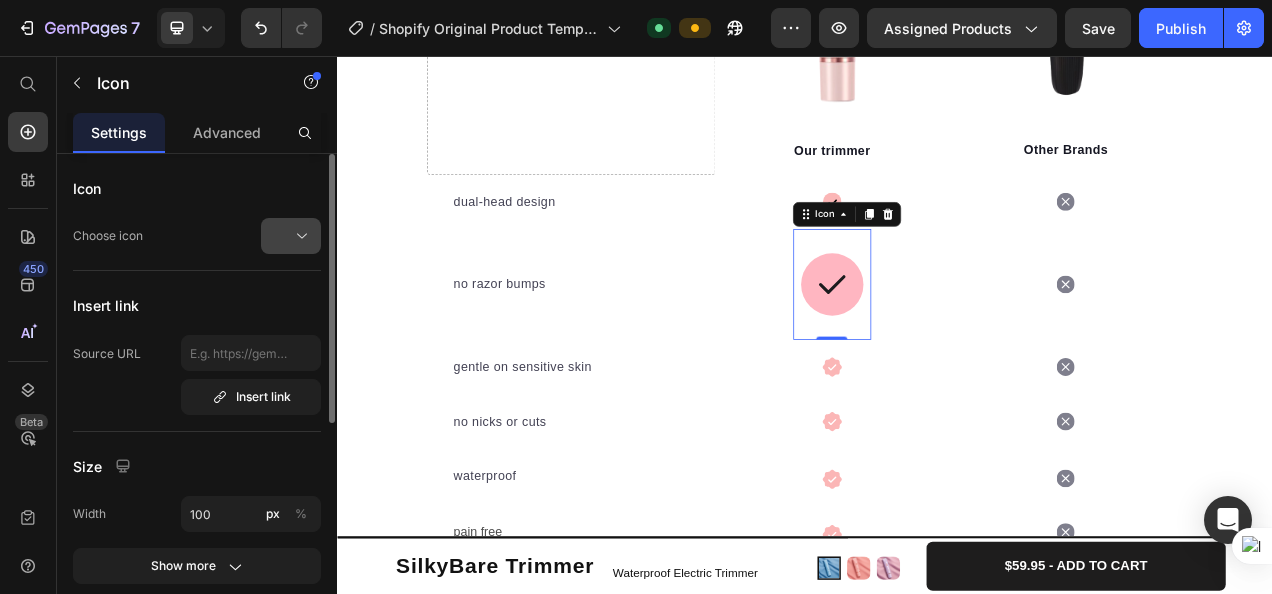 click at bounding box center [299, 236] 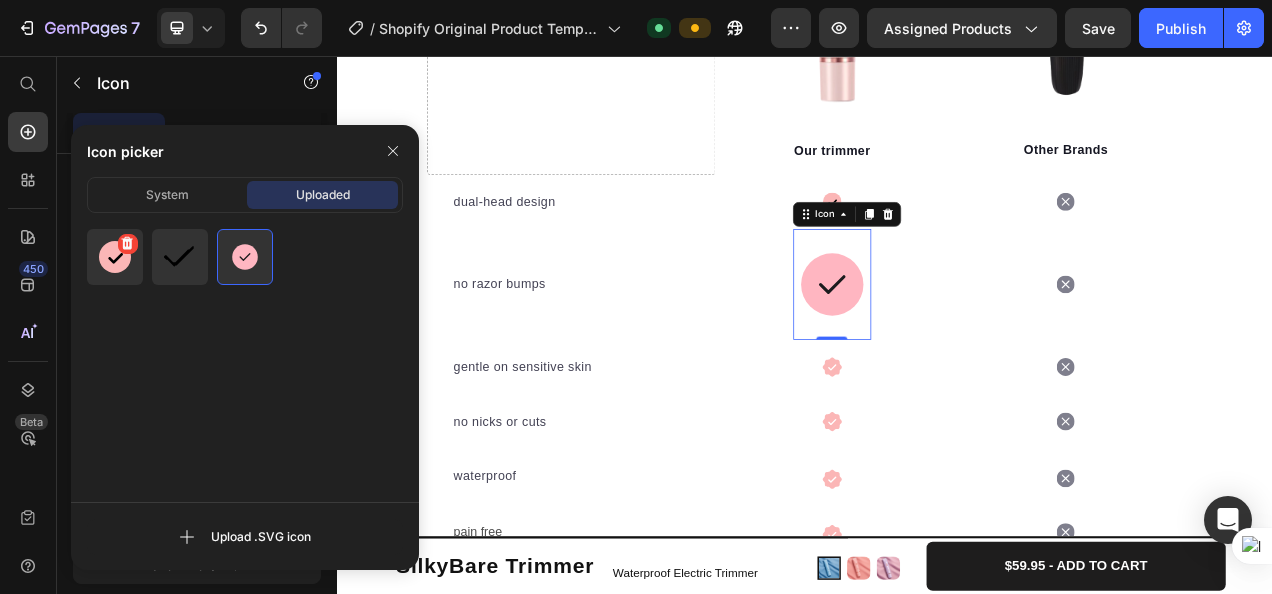 click at bounding box center [115, 257] 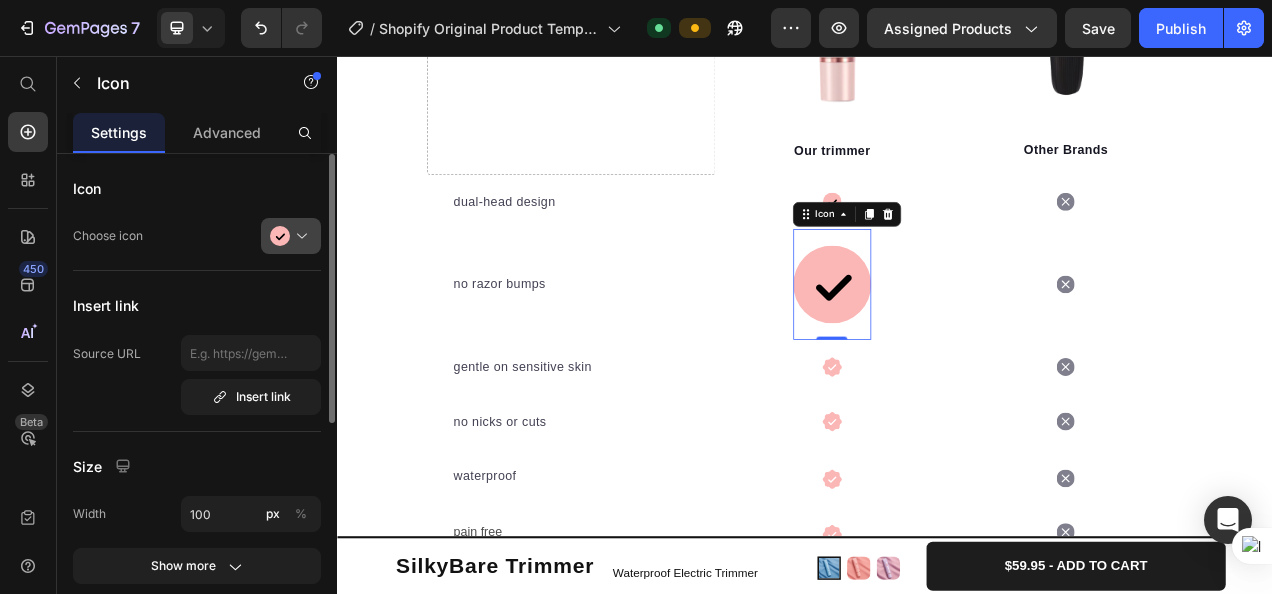 click at bounding box center (299, 236) 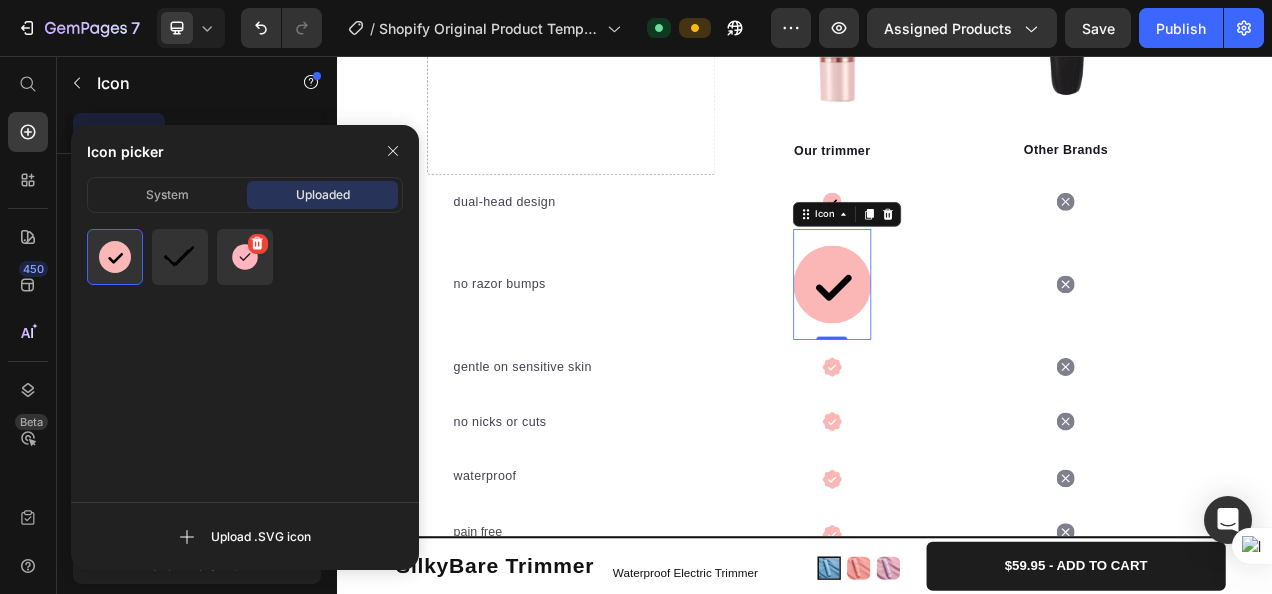 click at bounding box center (245, 257) 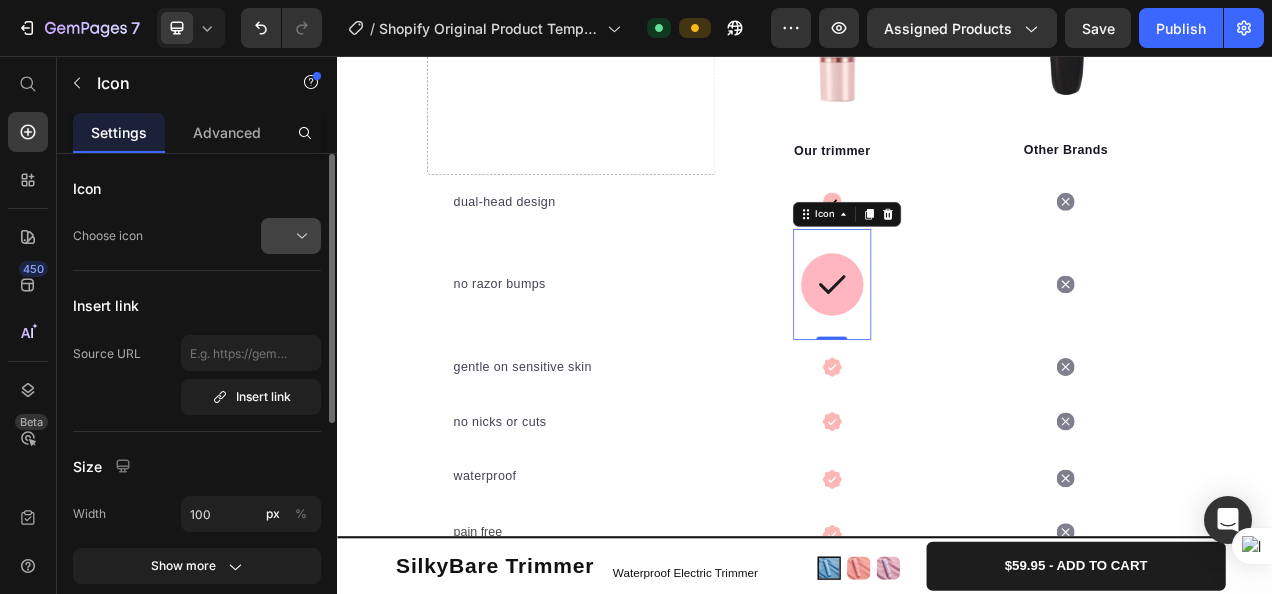 click at bounding box center (299, 236) 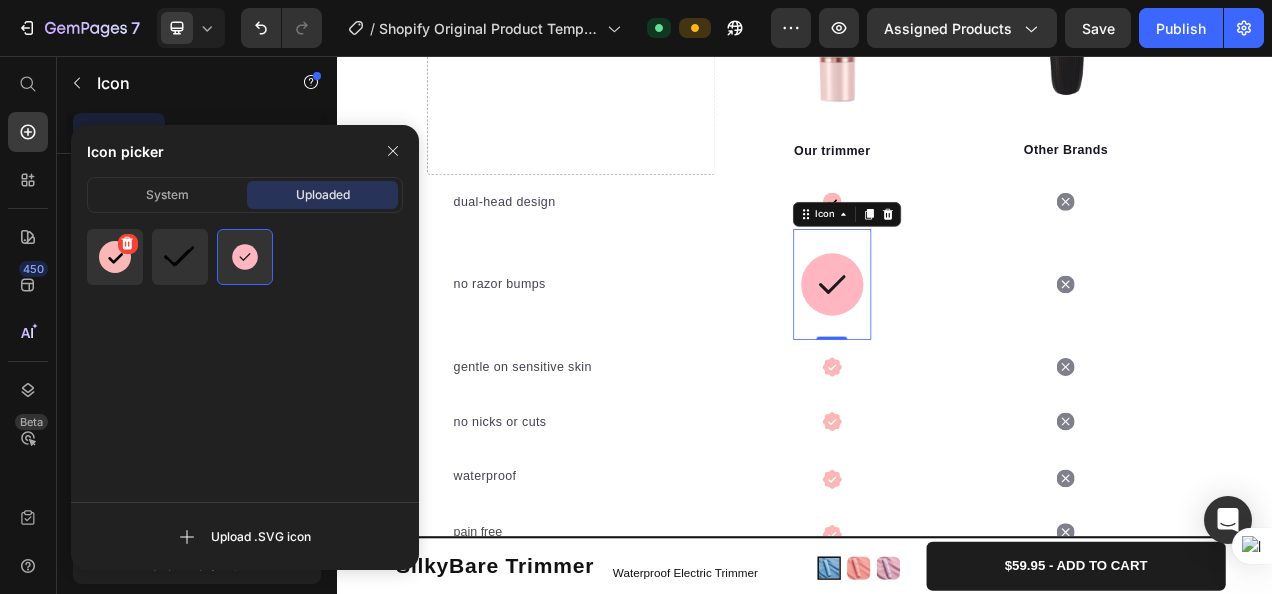 click at bounding box center [115, 257] 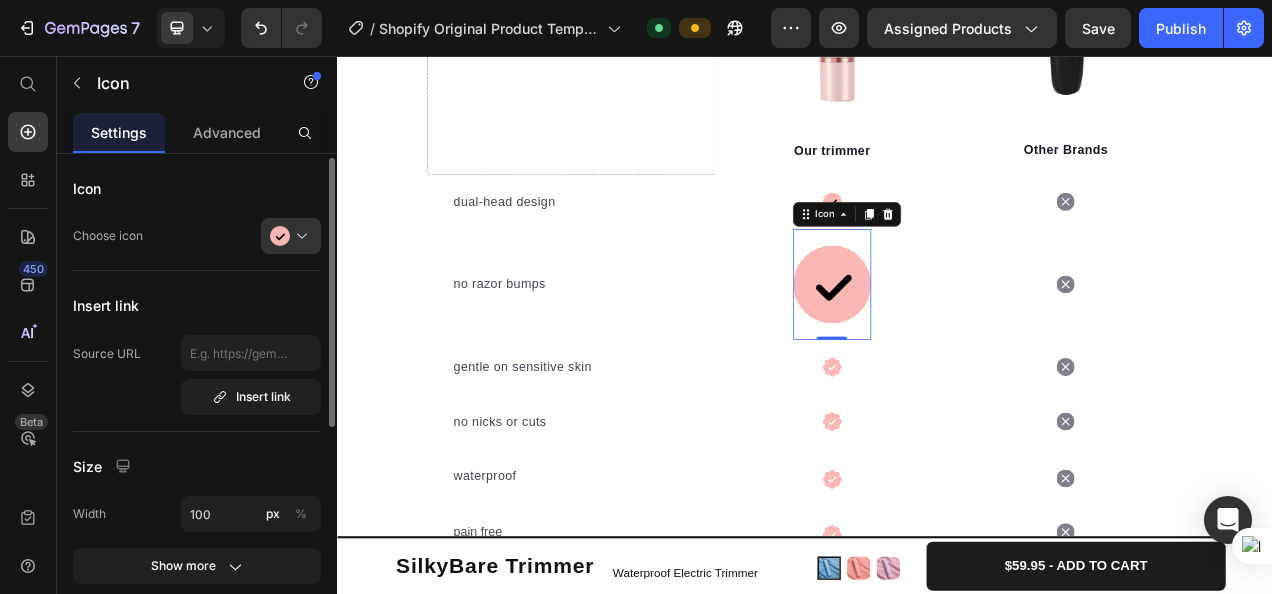 scroll, scrollTop: 196, scrollLeft: 0, axis: vertical 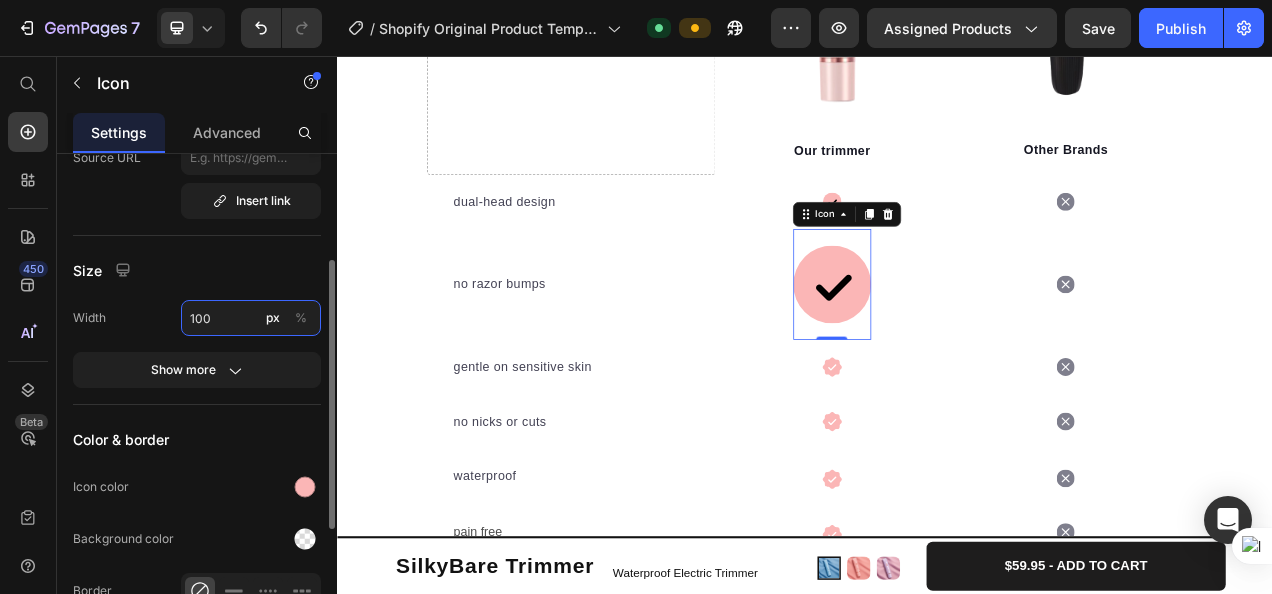 click on "100" at bounding box center (251, 318) 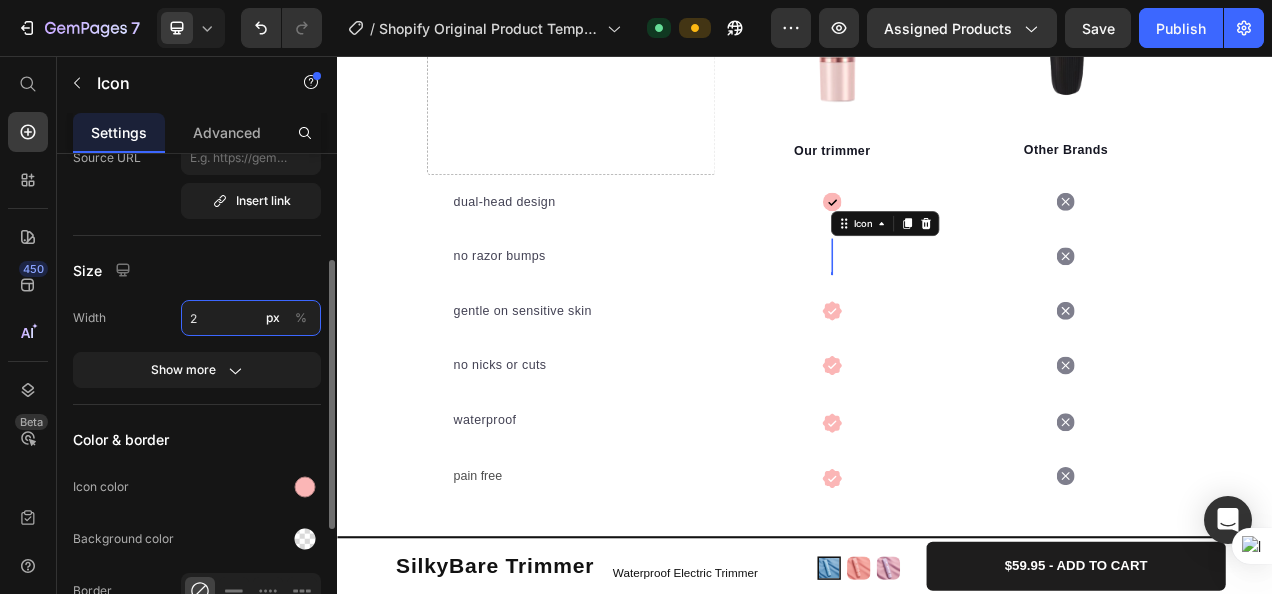 type on "24" 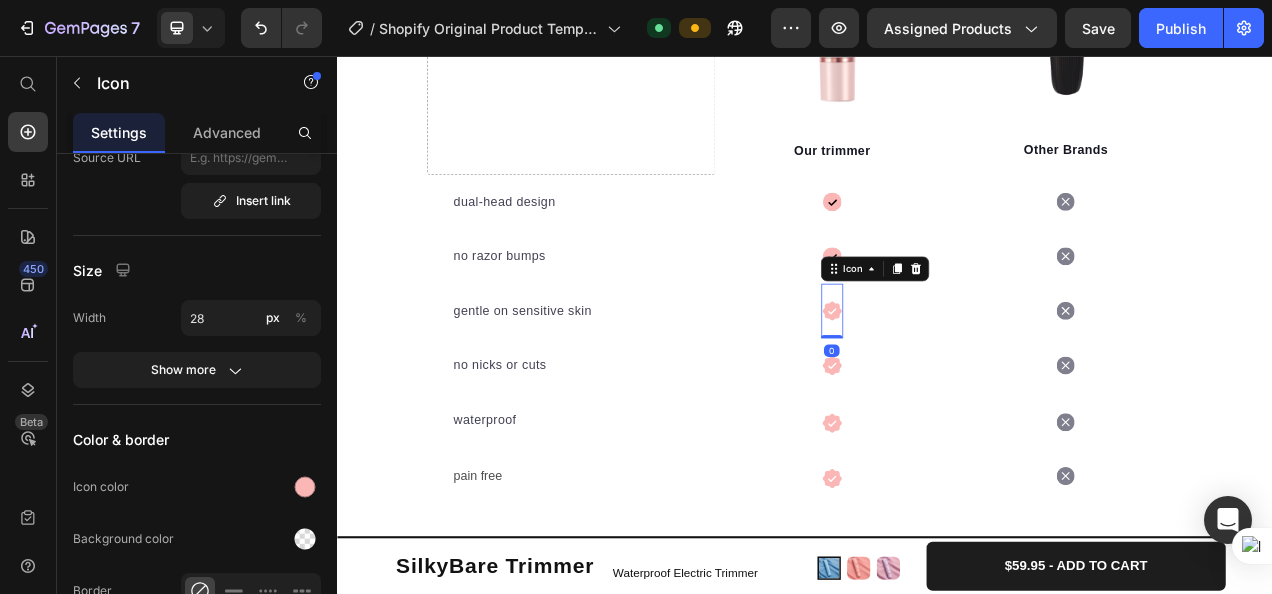 click 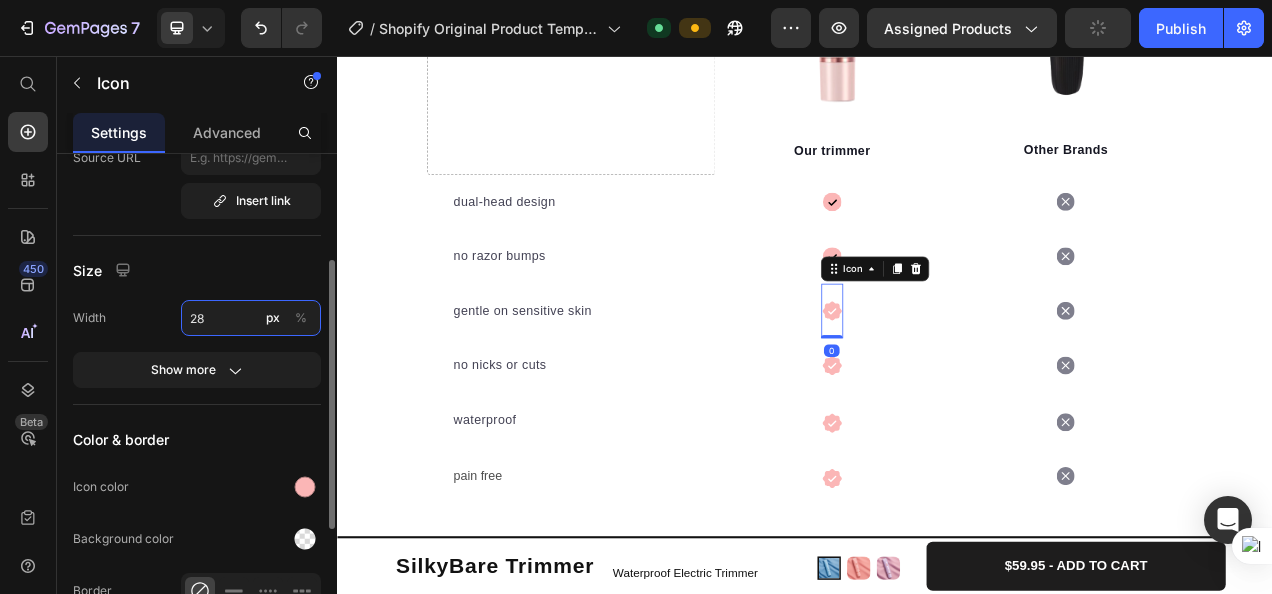 click on "28" at bounding box center [251, 318] 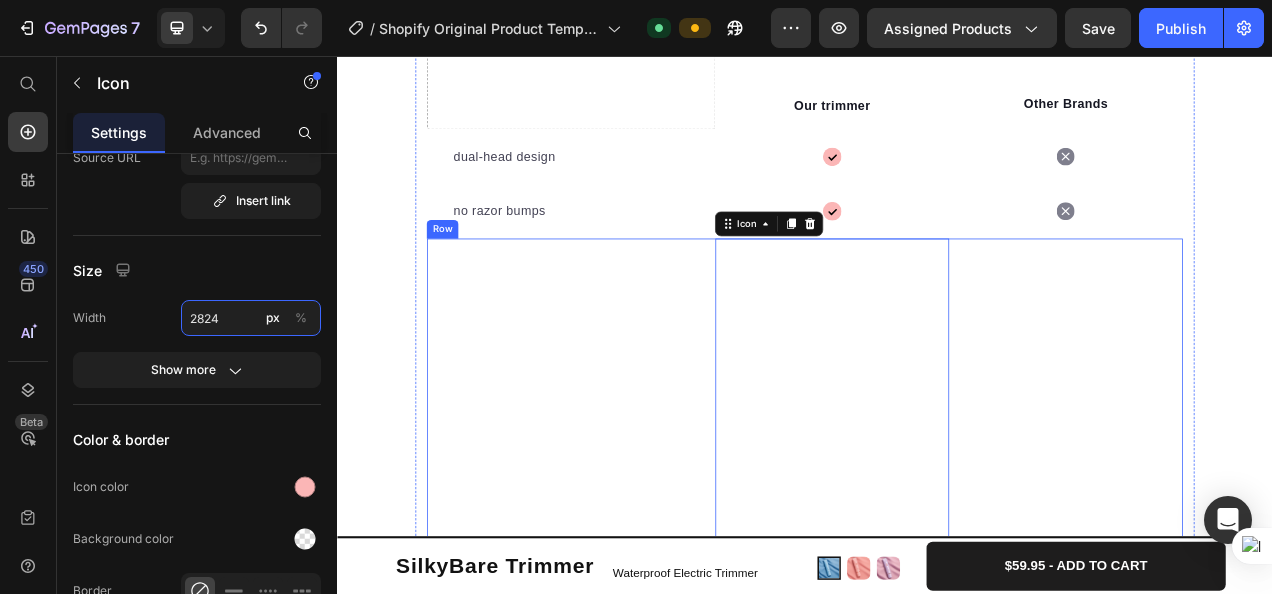 scroll, scrollTop: 4382, scrollLeft: 0, axis: vertical 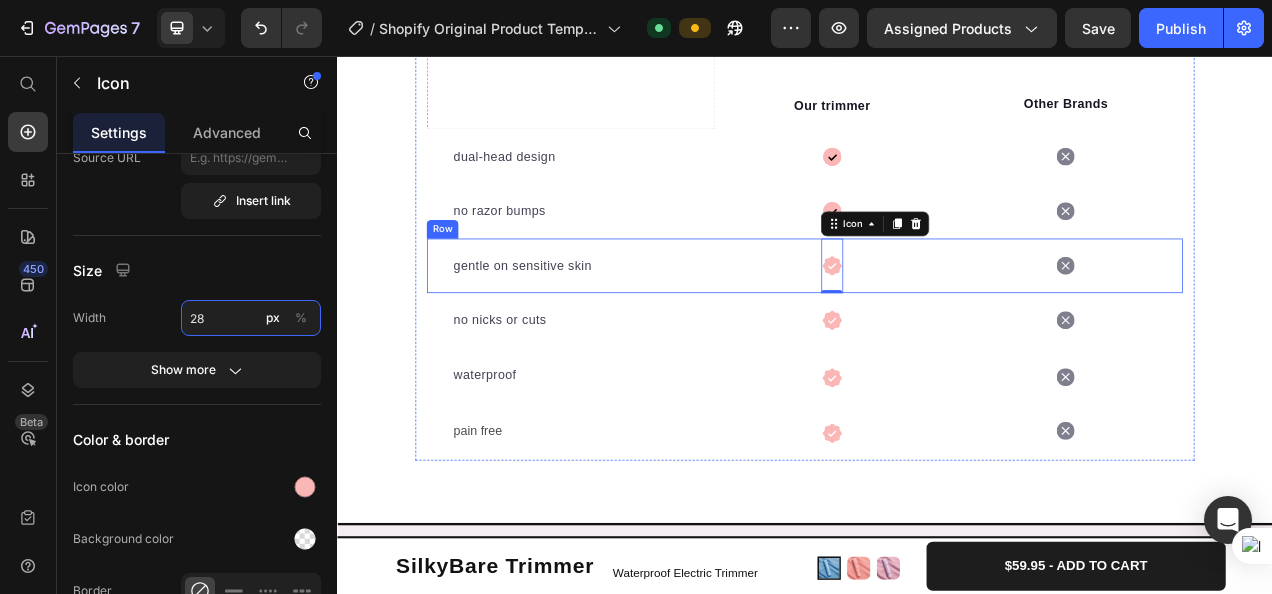 type on "2" 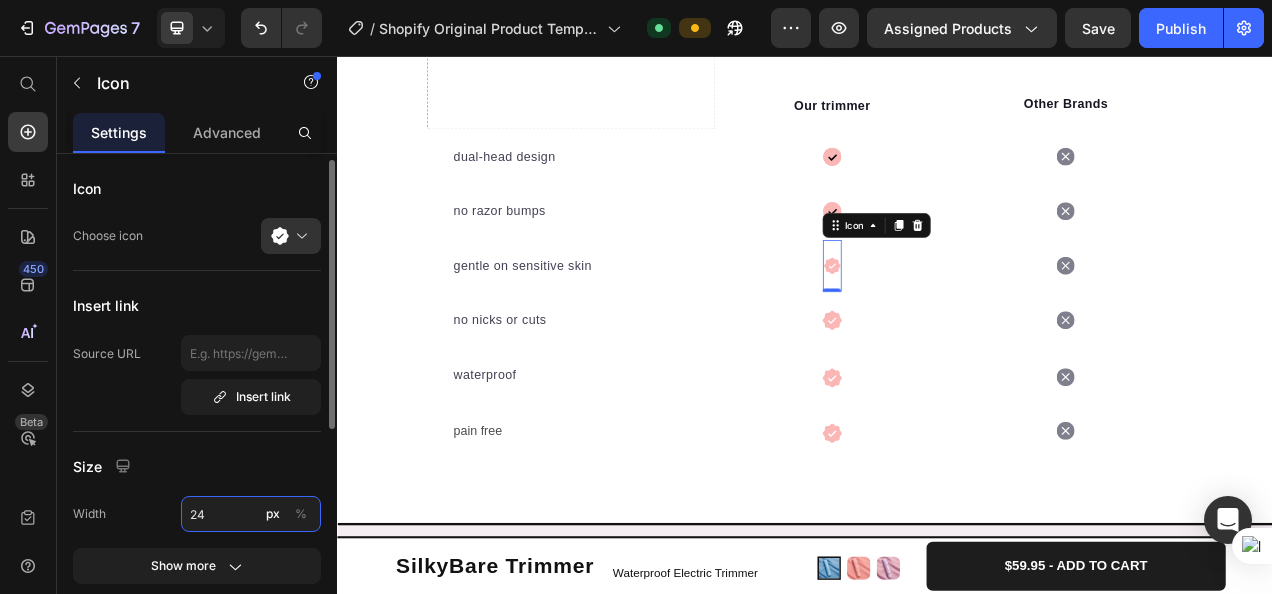 scroll, scrollTop: 6, scrollLeft: 0, axis: vertical 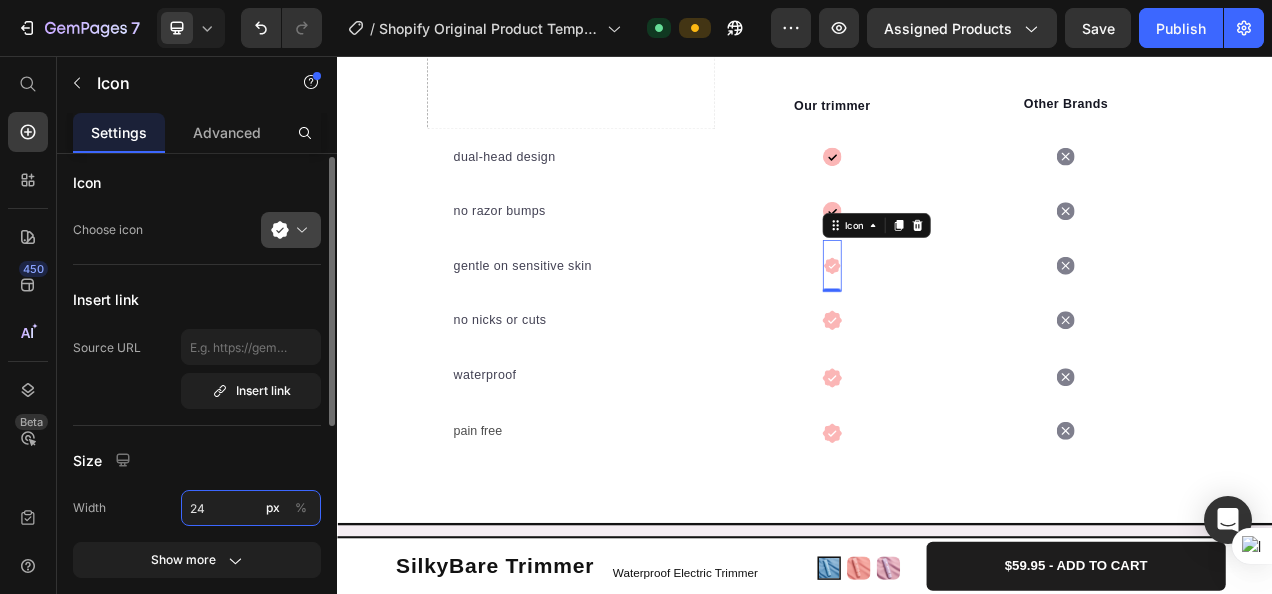 type on "24" 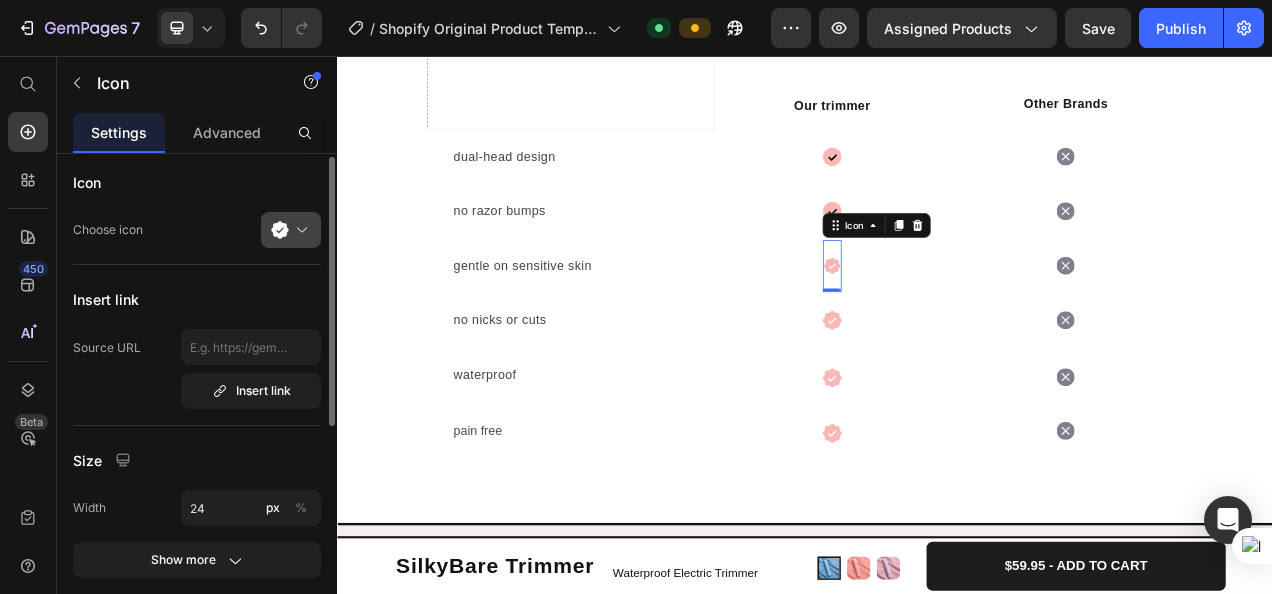 click at bounding box center (299, 230) 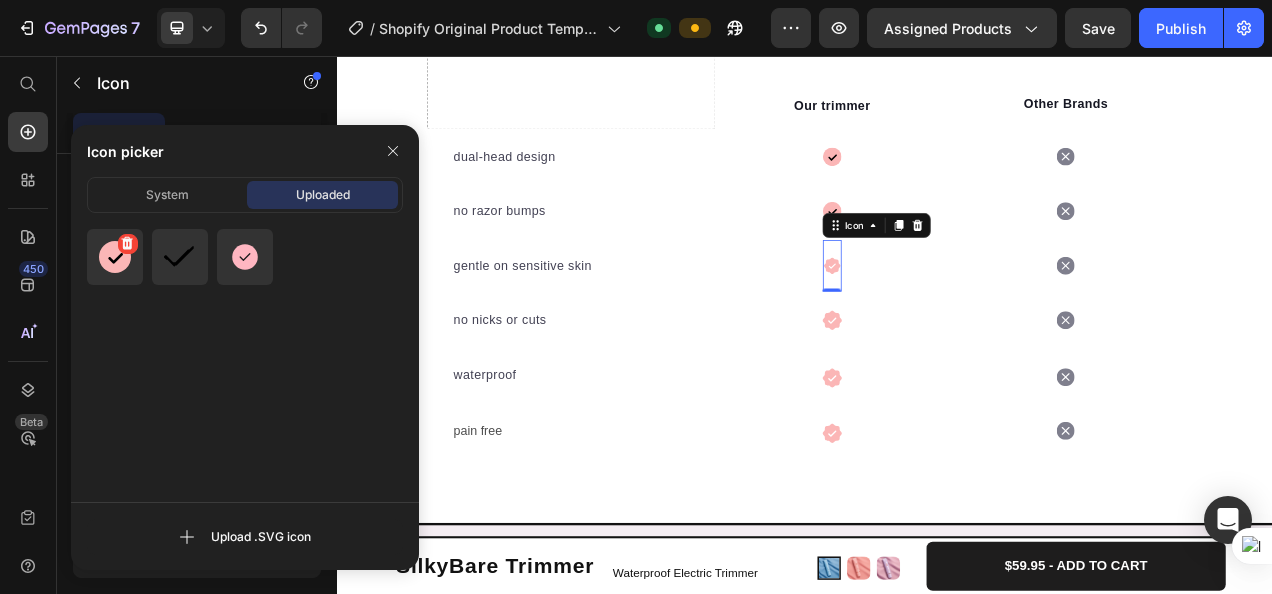 click at bounding box center [115, 257] 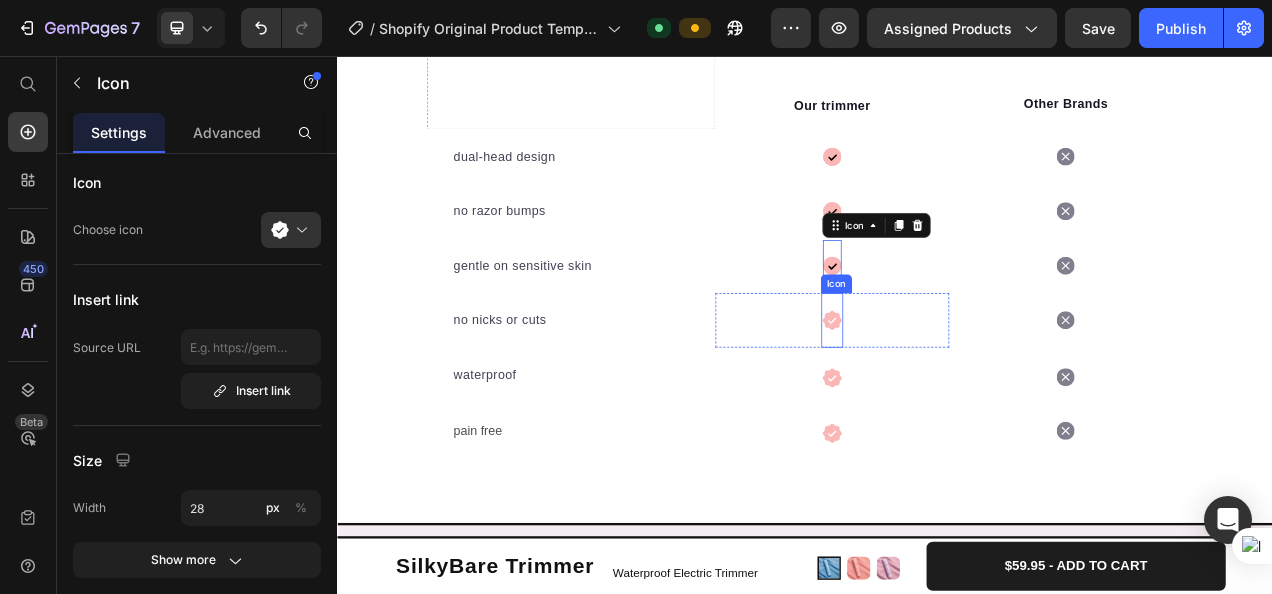 click 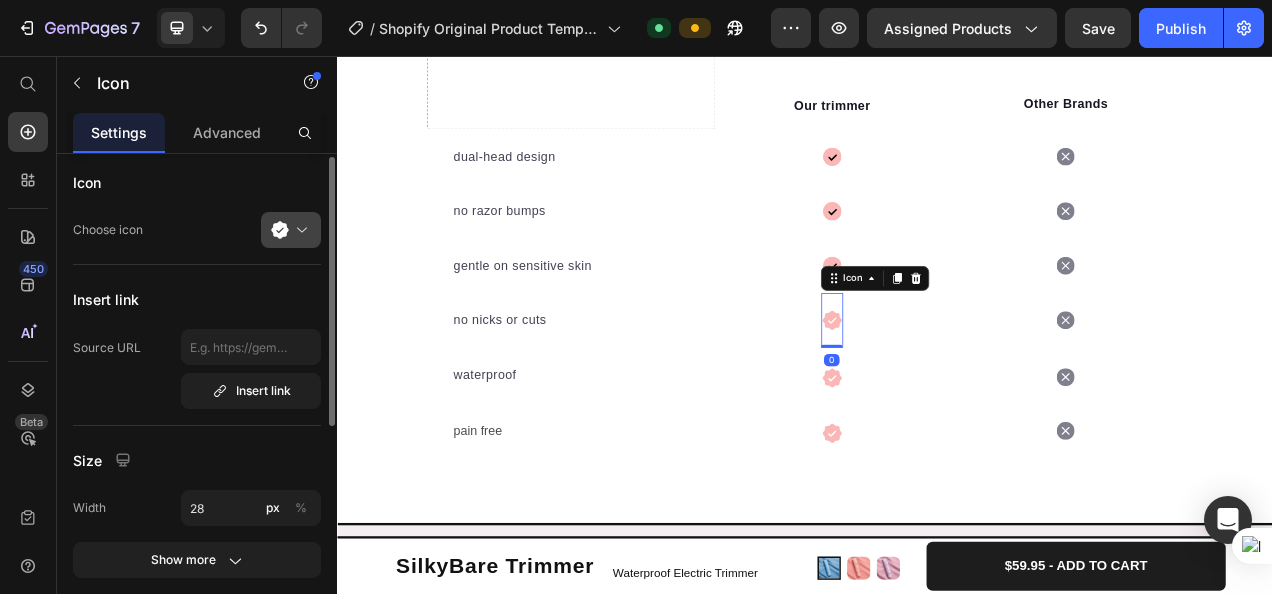 click at bounding box center (299, 230) 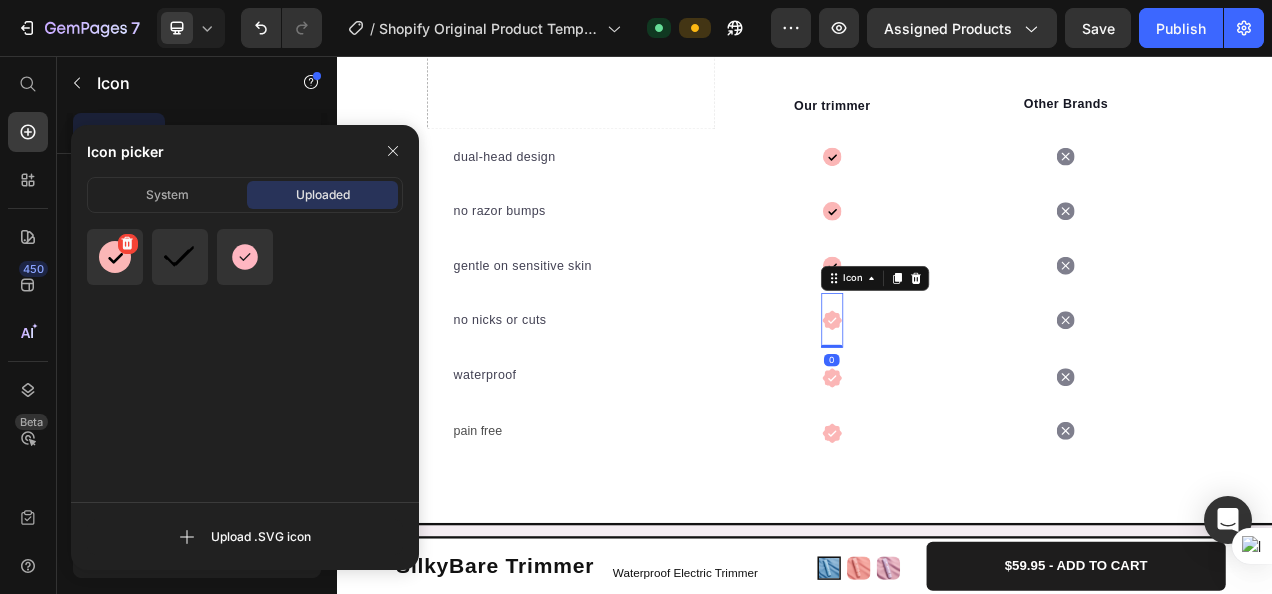 click at bounding box center (115, 257) 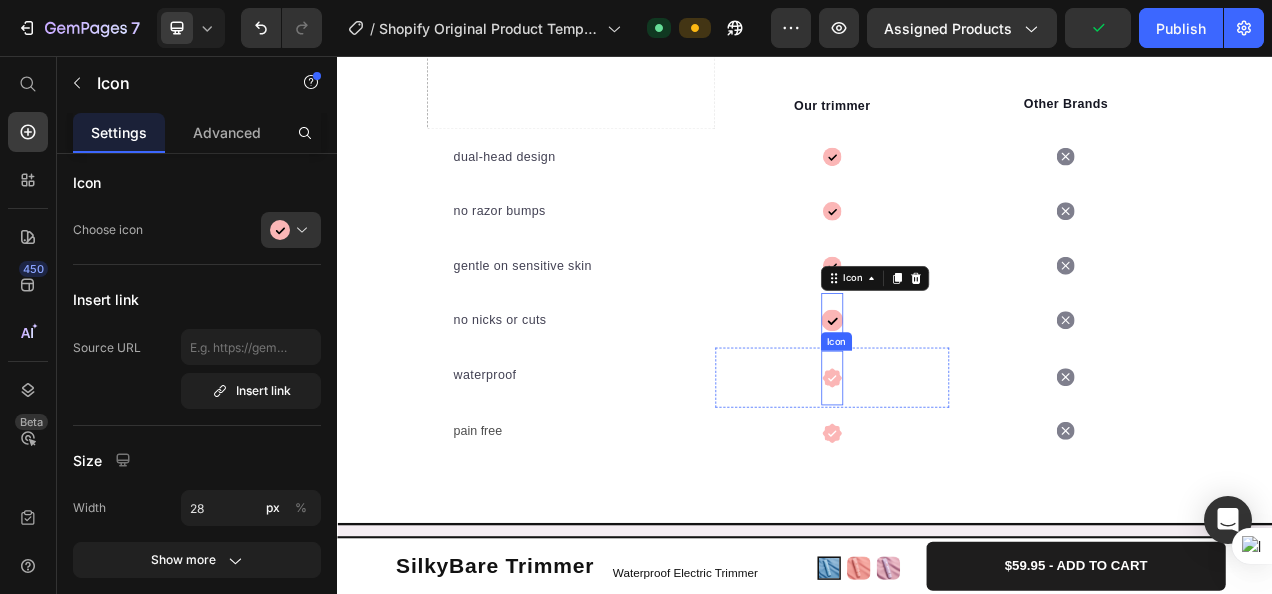 click 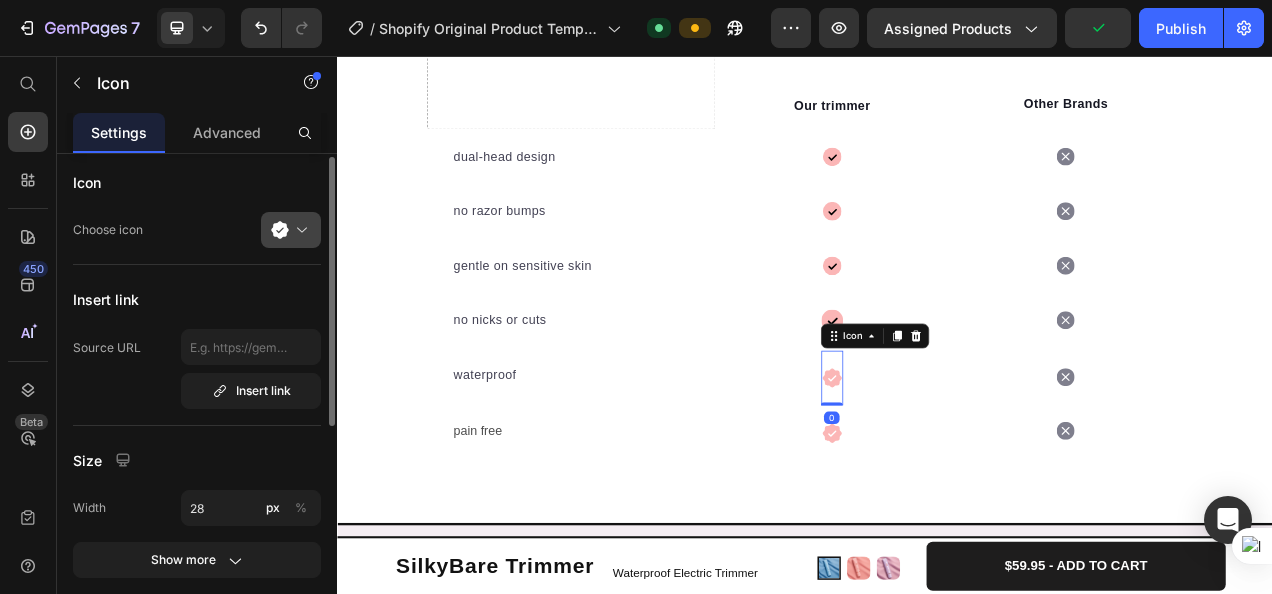 click at bounding box center [299, 230] 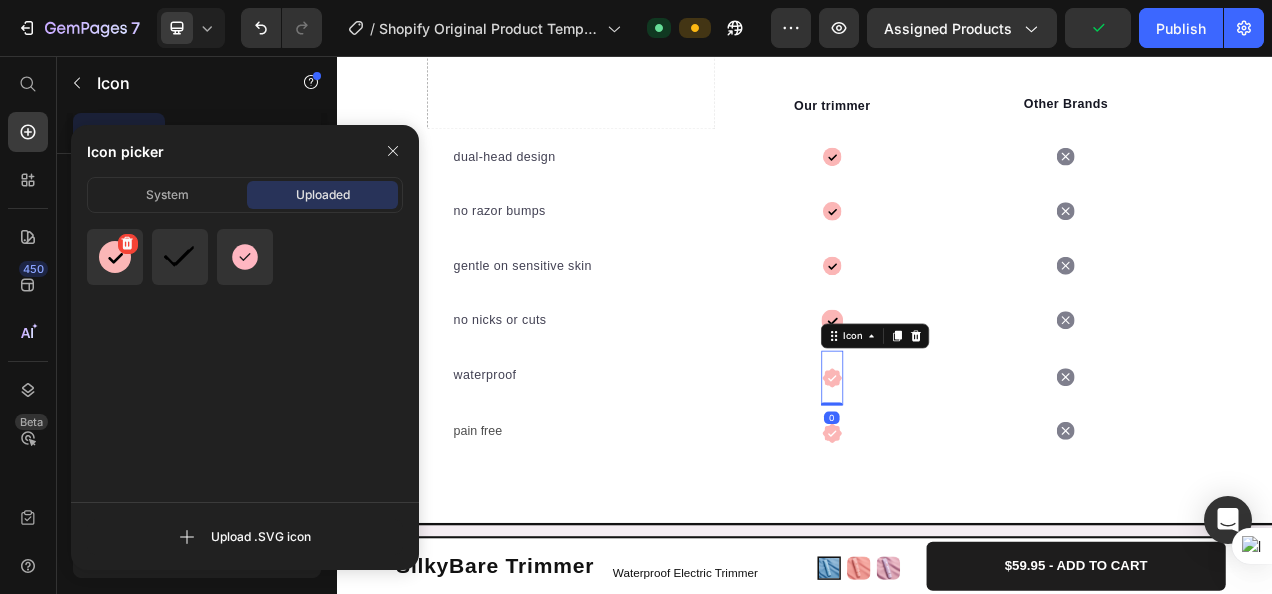click at bounding box center [115, 257] 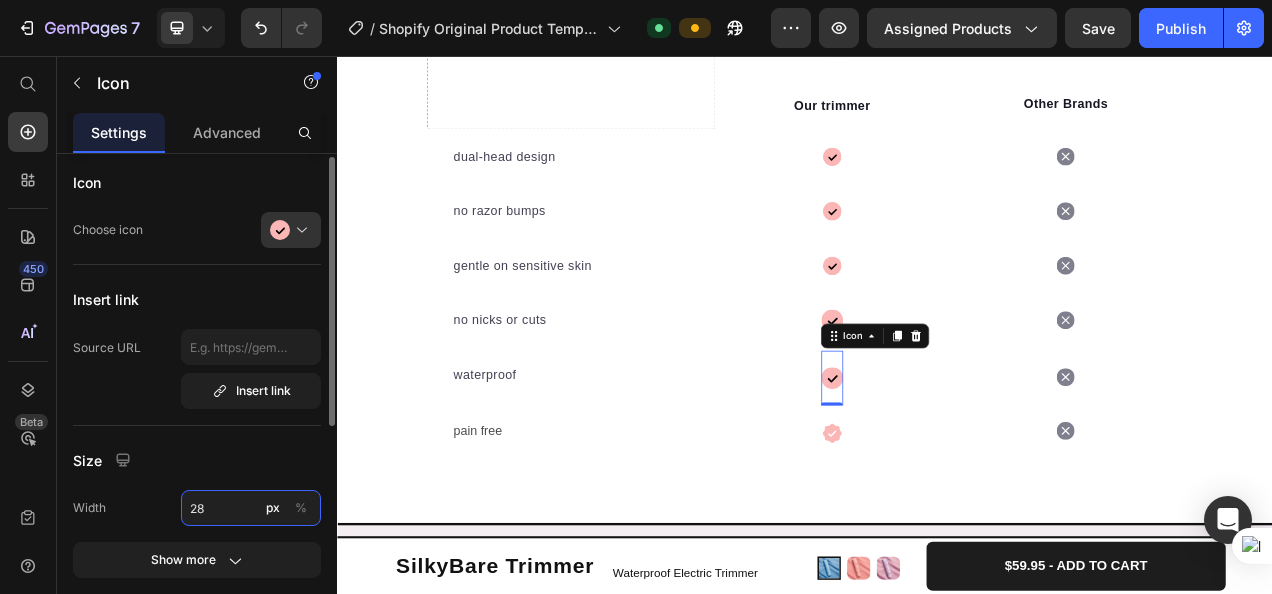 click on "28" at bounding box center (251, 508) 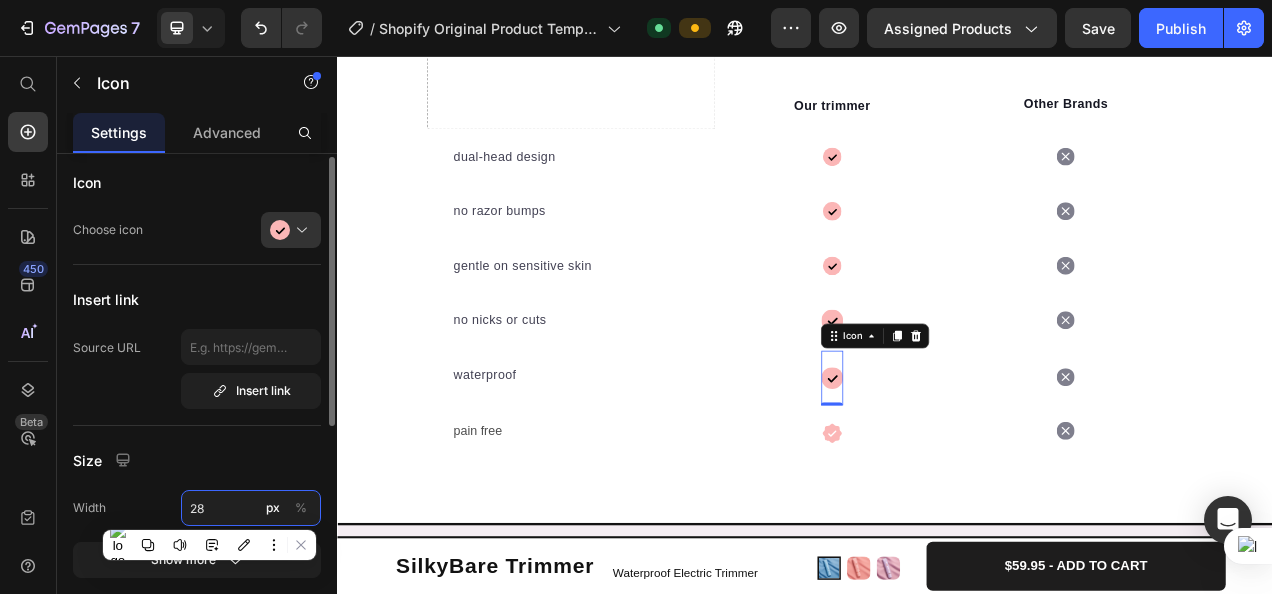 click on "28" at bounding box center [251, 508] 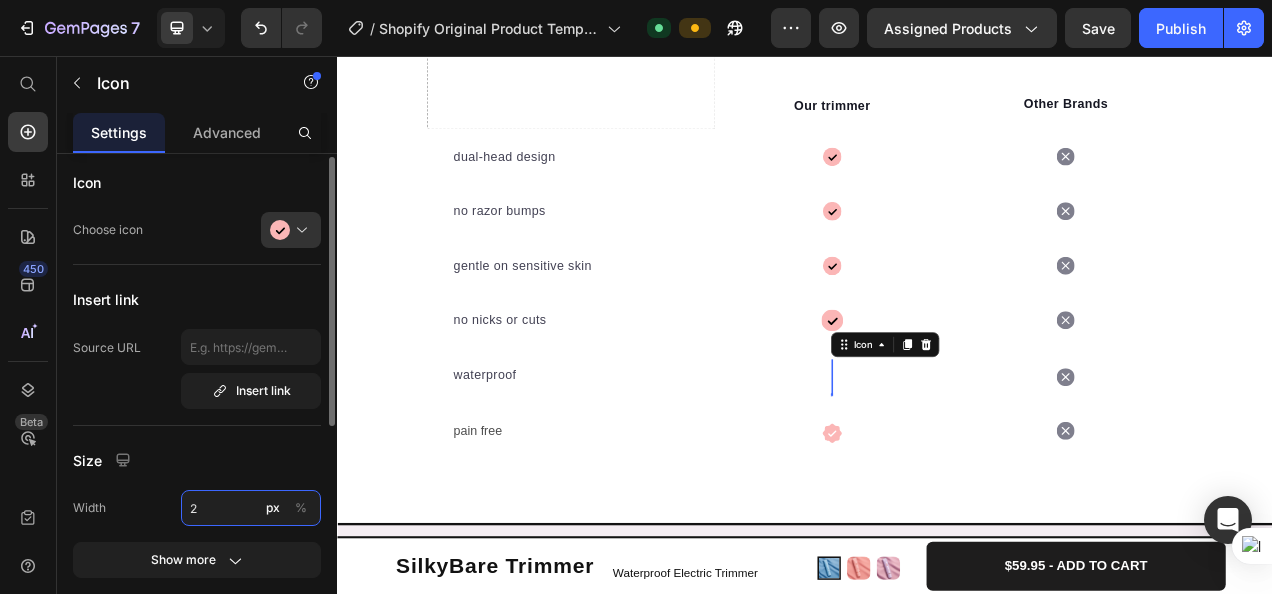 type on "24" 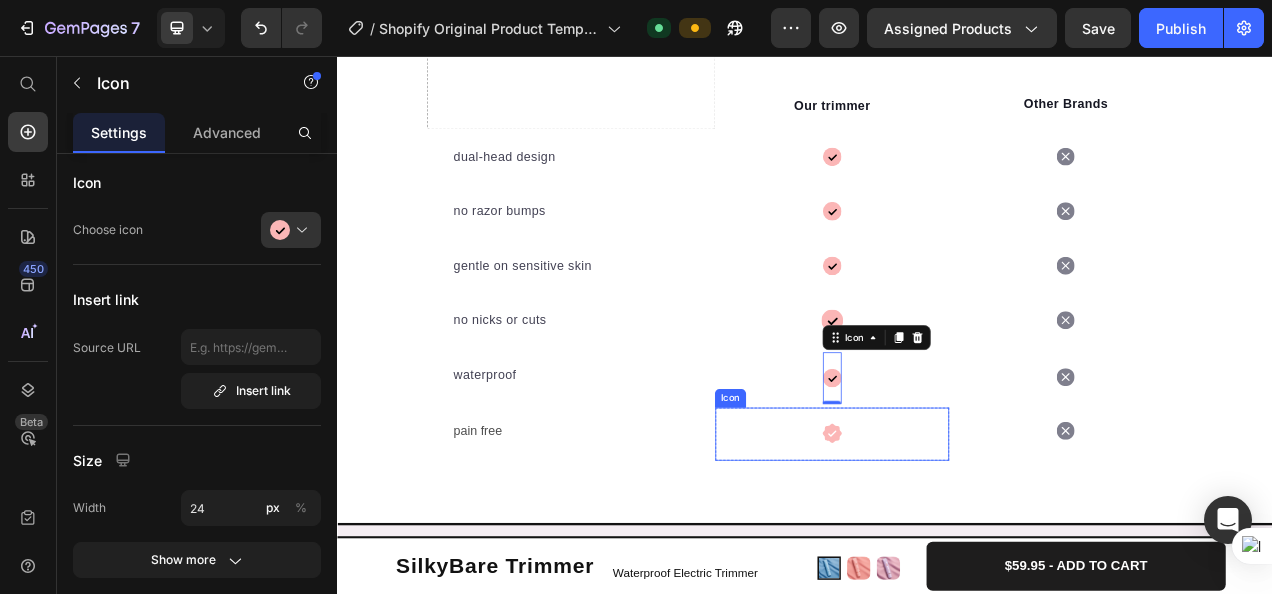 click 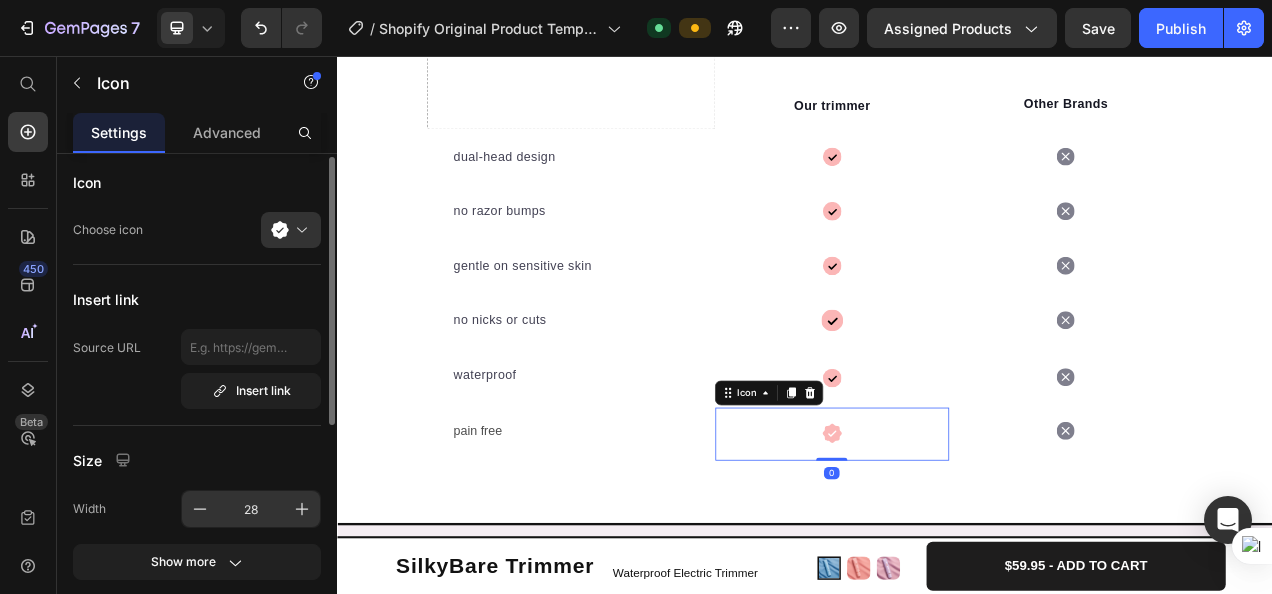 click on "28" at bounding box center (251, 509) 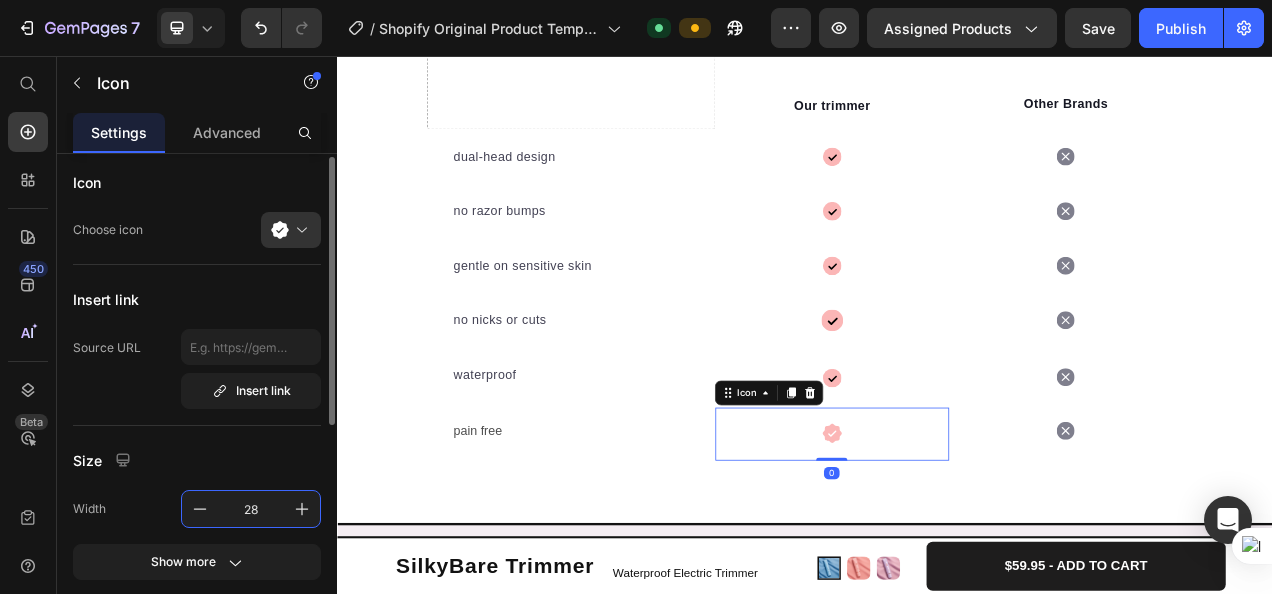 click on "28" at bounding box center [251, 509] 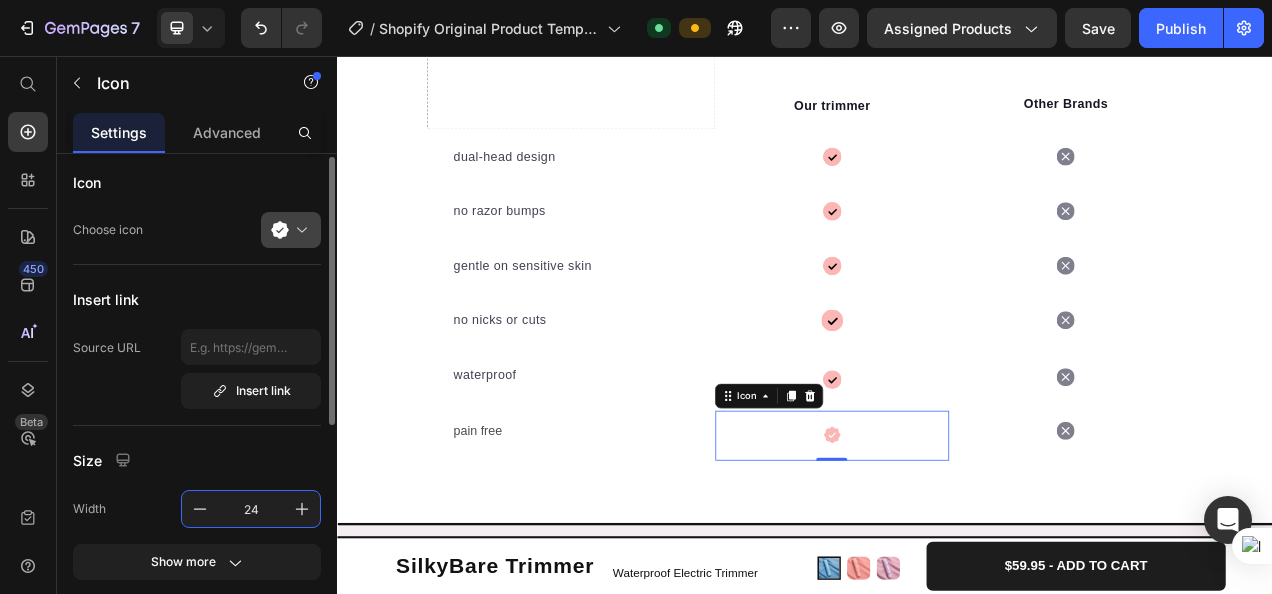 type on "24" 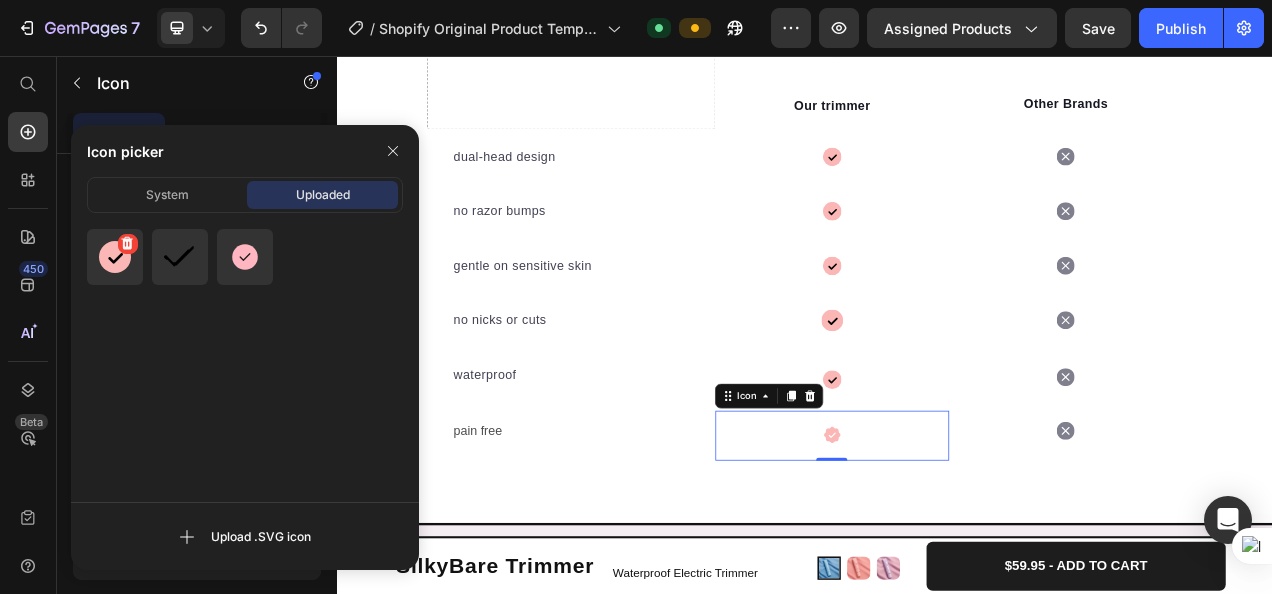 click at bounding box center [115, 257] 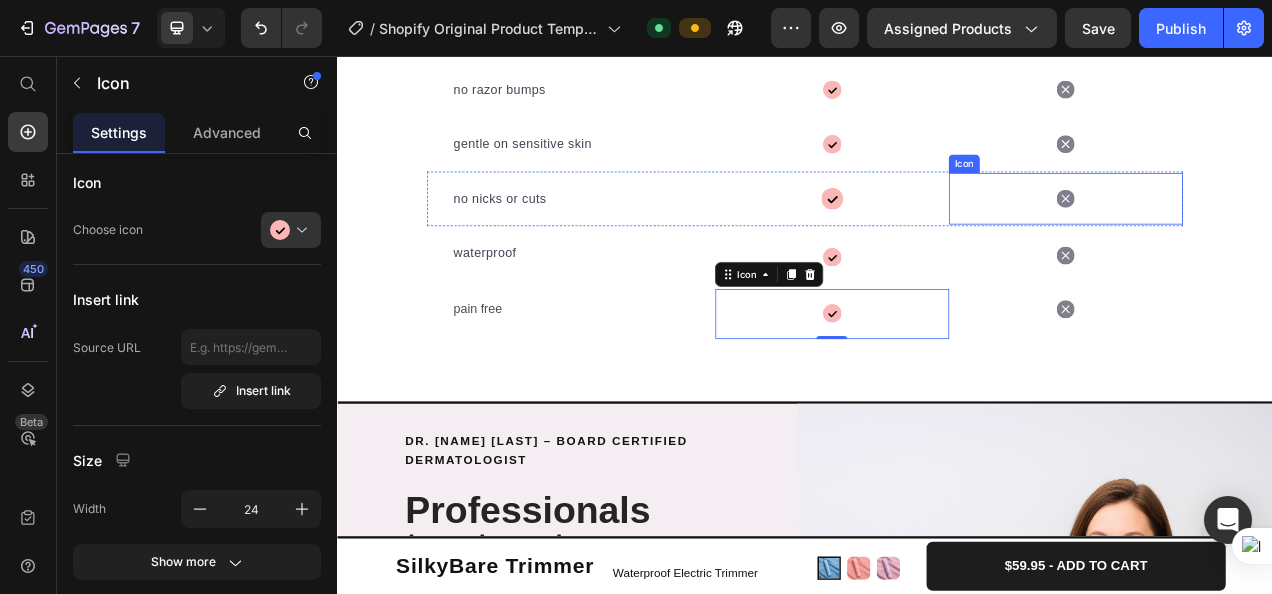 scroll, scrollTop: 4537, scrollLeft: 0, axis: vertical 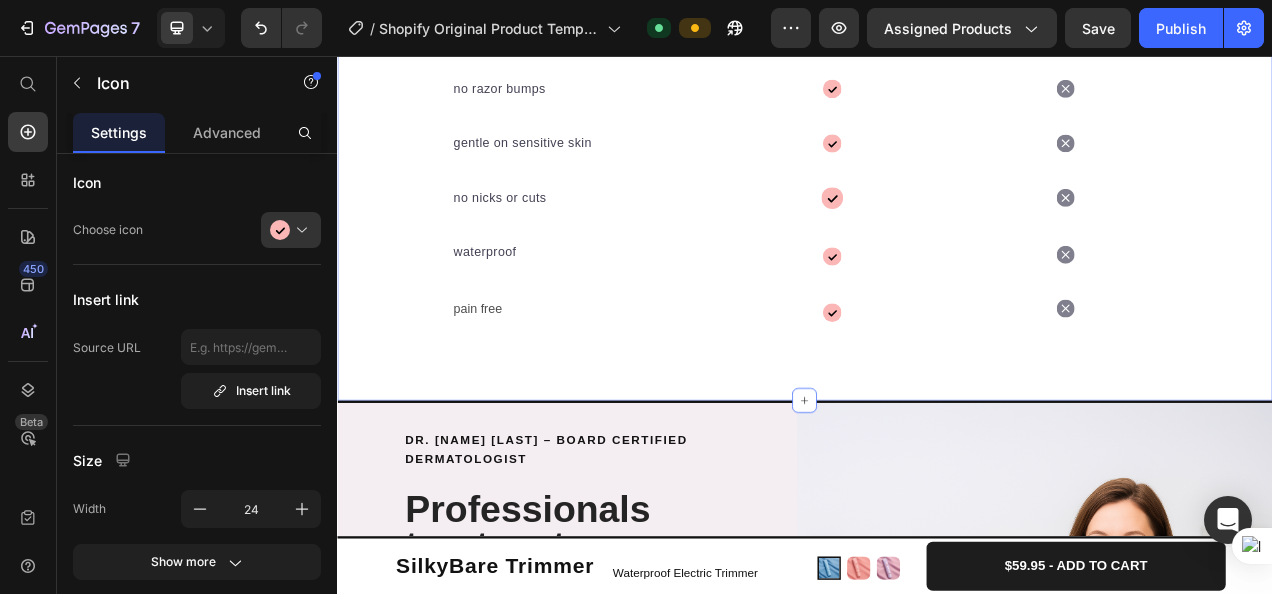 click on "How Does SilkyBare Compare? Heading Row
Drop element here Image Image Our trimmer Text block Row Image Image Other Brands Text block Row dual-head design Text block
Icon Row
Icon Row no razor bumps Text block
Icon Row
Icon Row gentle on sensitive skin Text block
Icon Row
Icon Row no nicks or cuts Text block
Icon Row
Icon Row waterproof Text block pain free Text Block Row
Icon Row
Icon Row
Icon
Icon Row Row Row Section 6   You can create reusable sections Create Theme Section AI Content Write with GemAI What would you like to describe here? Tone and Voice Persuasive Product Getting products... Show more Generate" at bounding box center [937, -36] 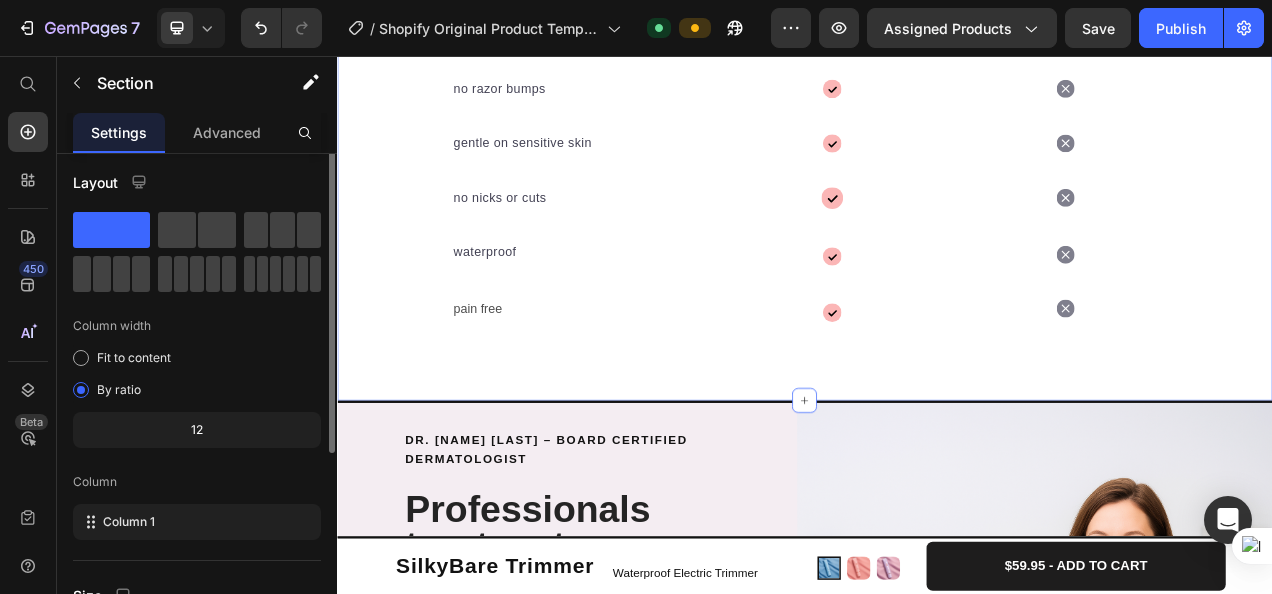scroll, scrollTop: 0, scrollLeft: 0, axis: both 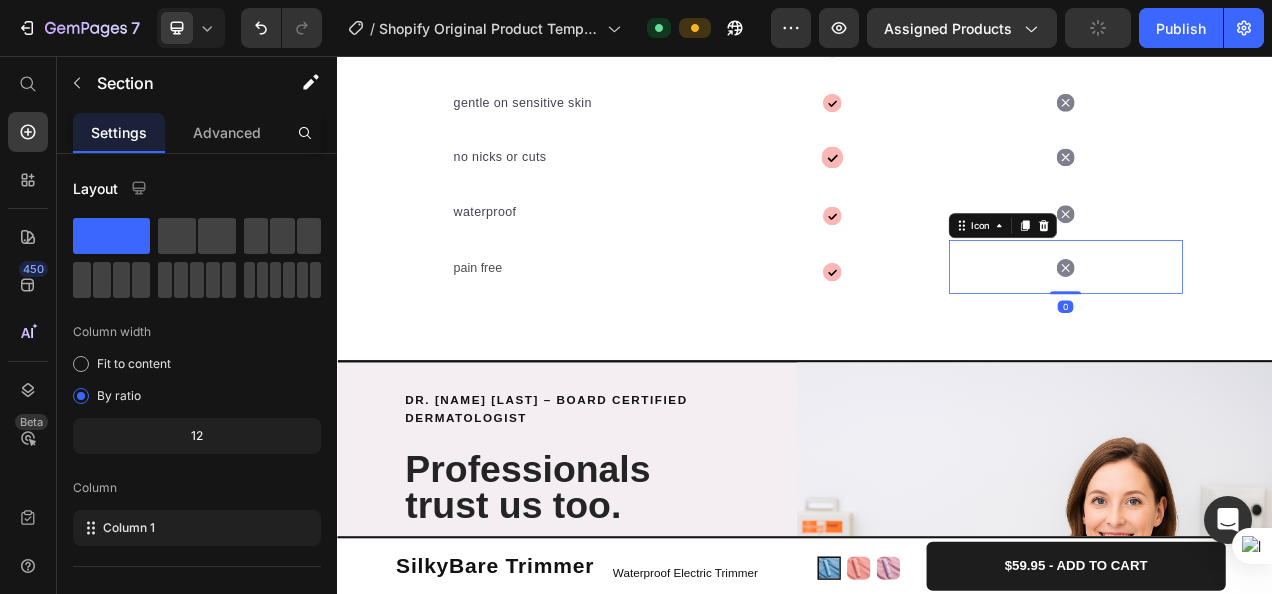 click 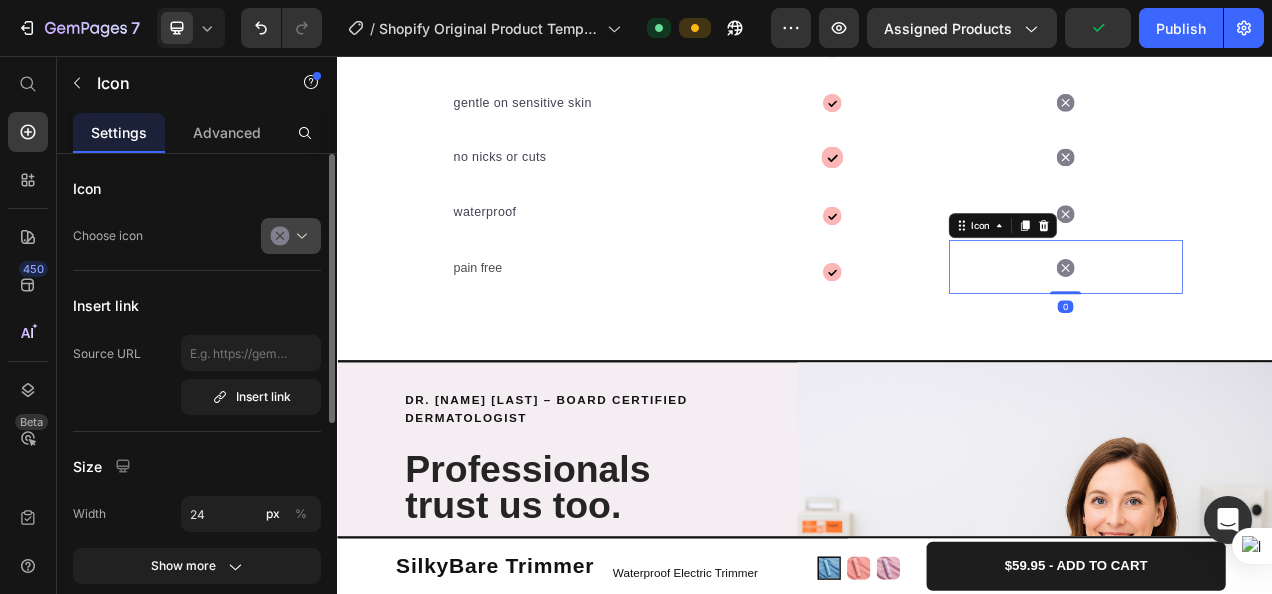 click at bounding box center [299, 236] 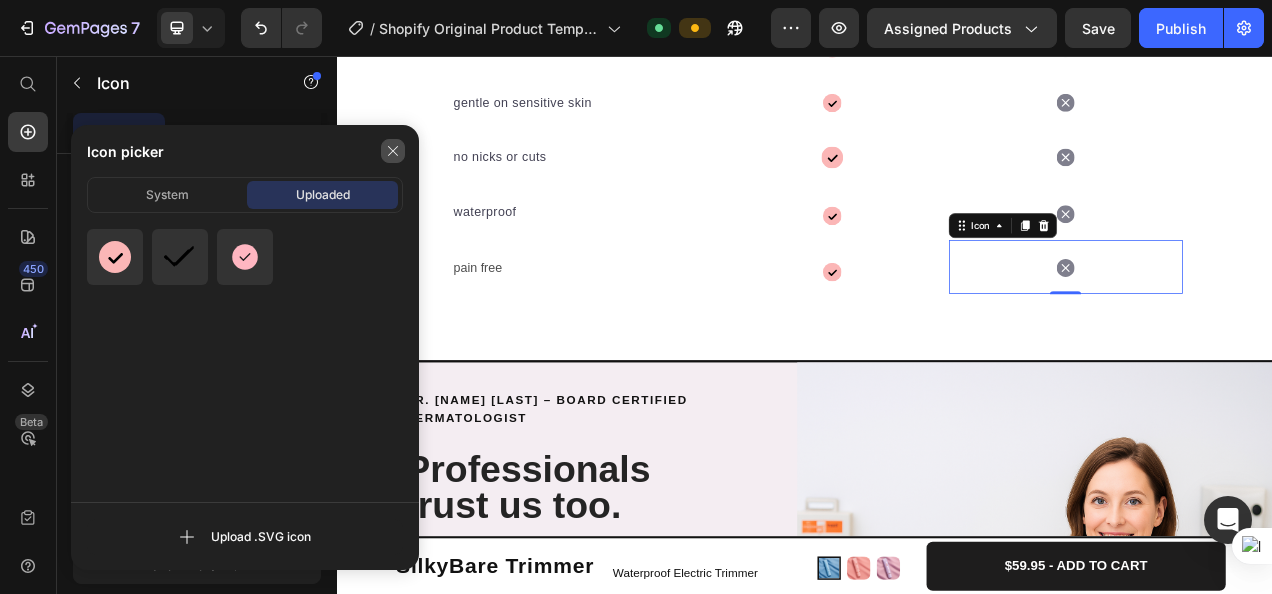 click at bounding box center (393, 151) 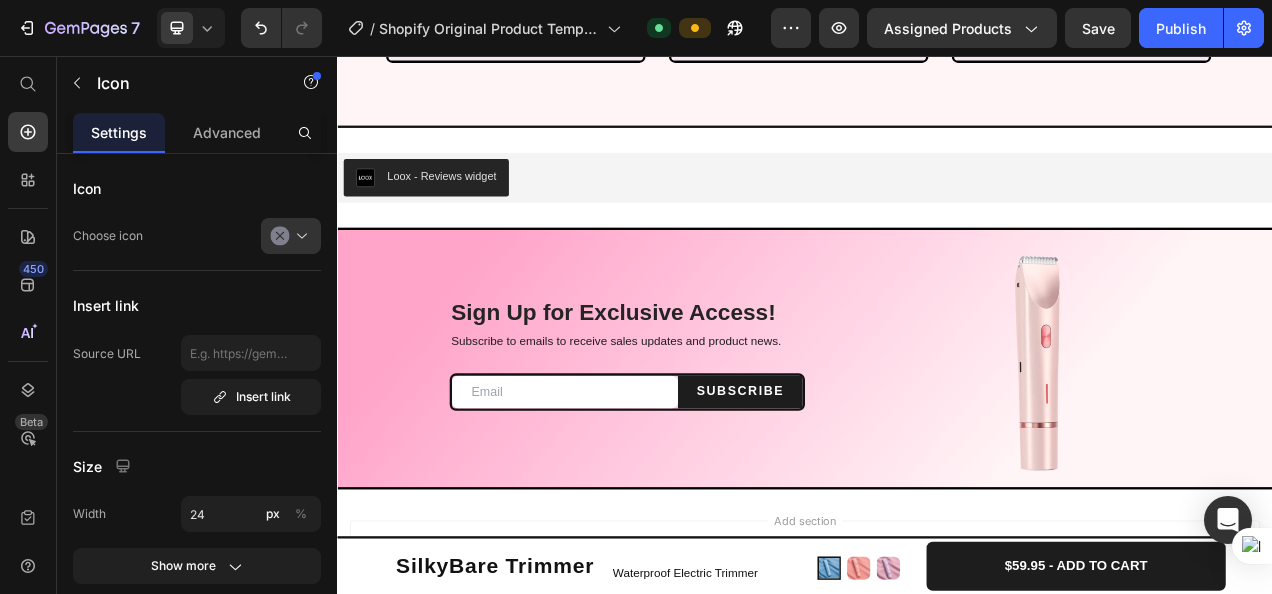scroll, scrollTop: 7138, scrollLeft: 0, axis: vertical 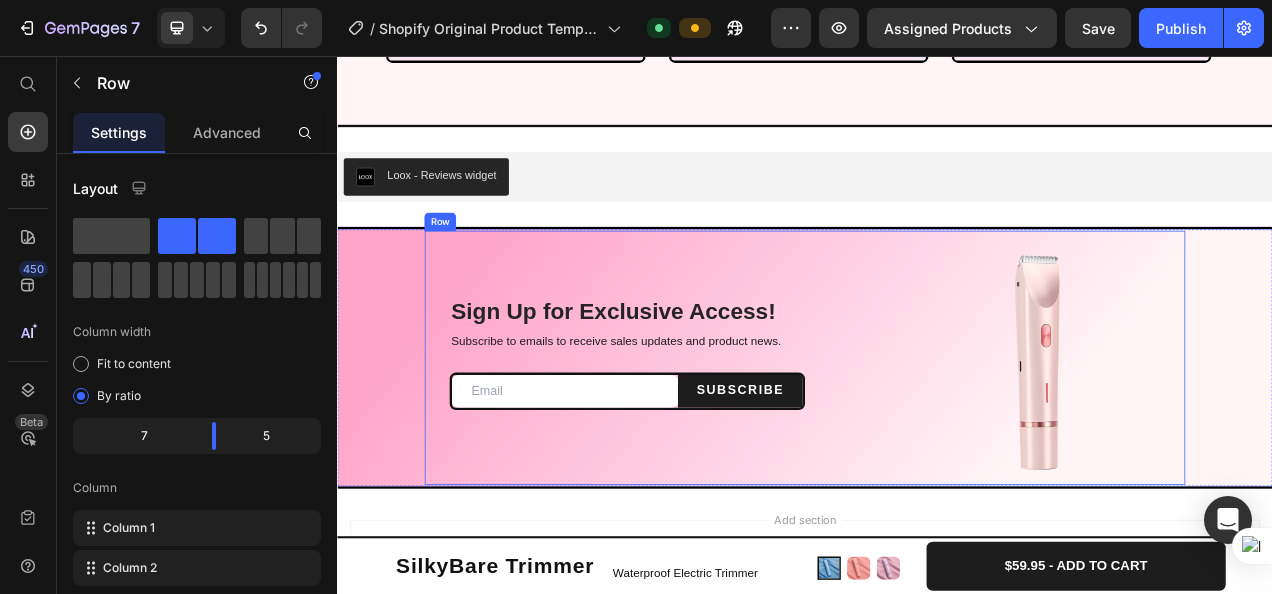 click on "Sign Up for Exclusive Access! Heading Subscribe to emails to receive sales updates and product news. Text block Email Field SUBSCRIBE Submit Button Row Newsletter Image Row" at bounding box center (937, 443) 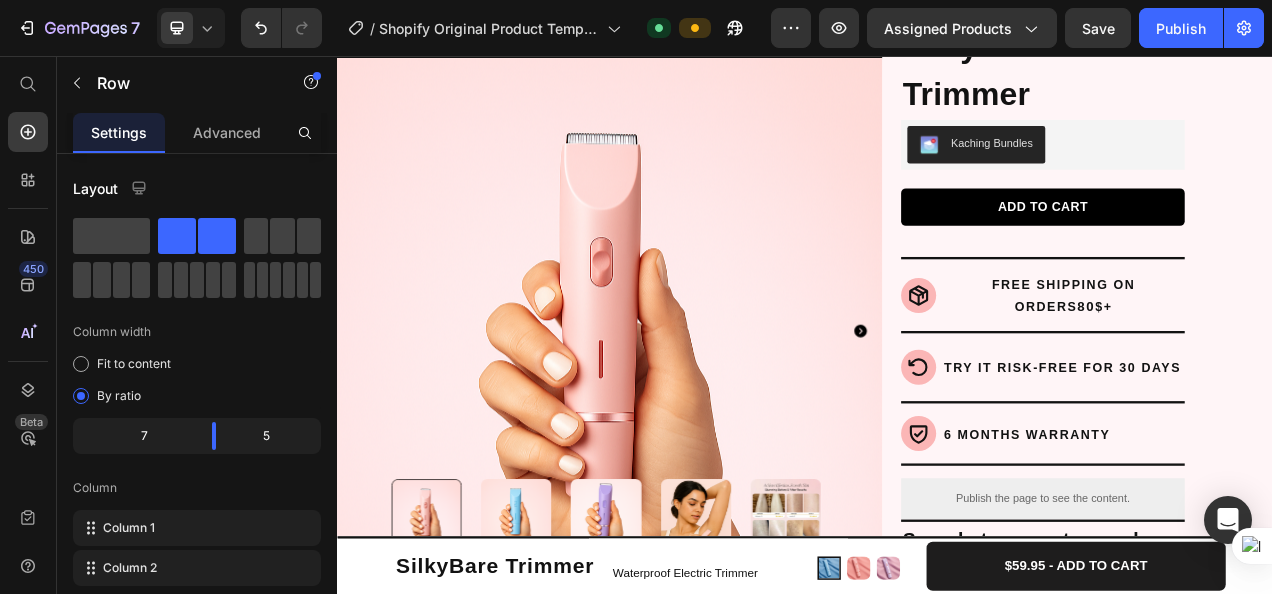 scroll, scrollTop: 0, scrollLeft: 0, axis: both 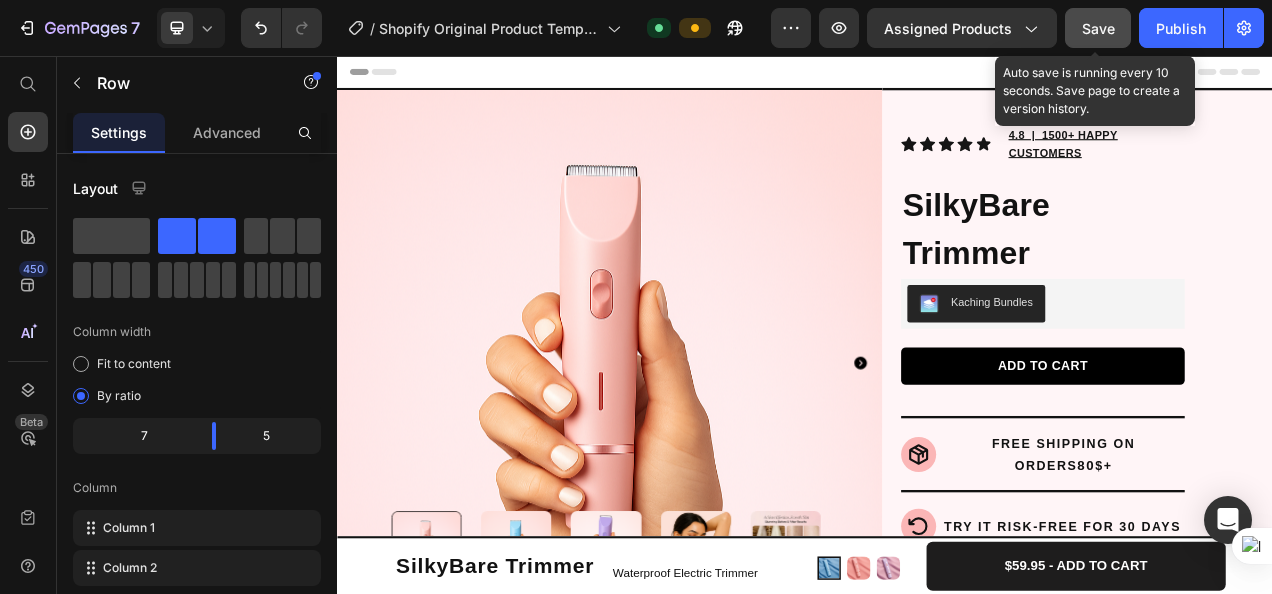 click on "Save" at bounding box center (1098, 28) 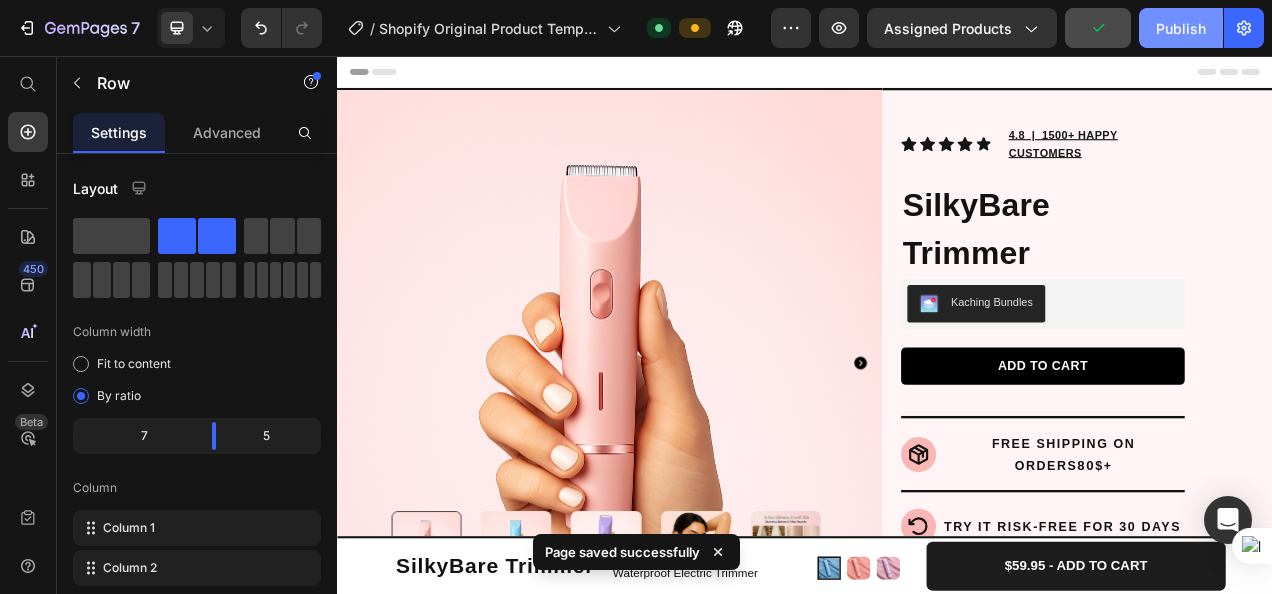 click on "Publish" at bounding box center [1181, 28] 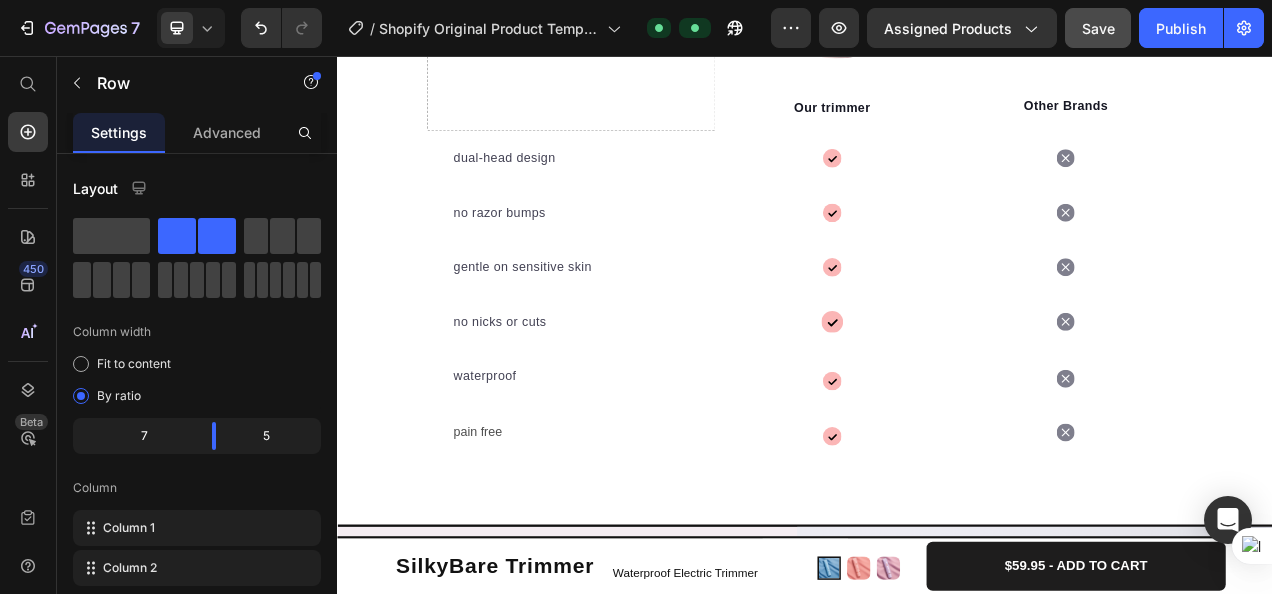 scroll, scrollTop: 4380, scrollLeft: 0, axis: vertical 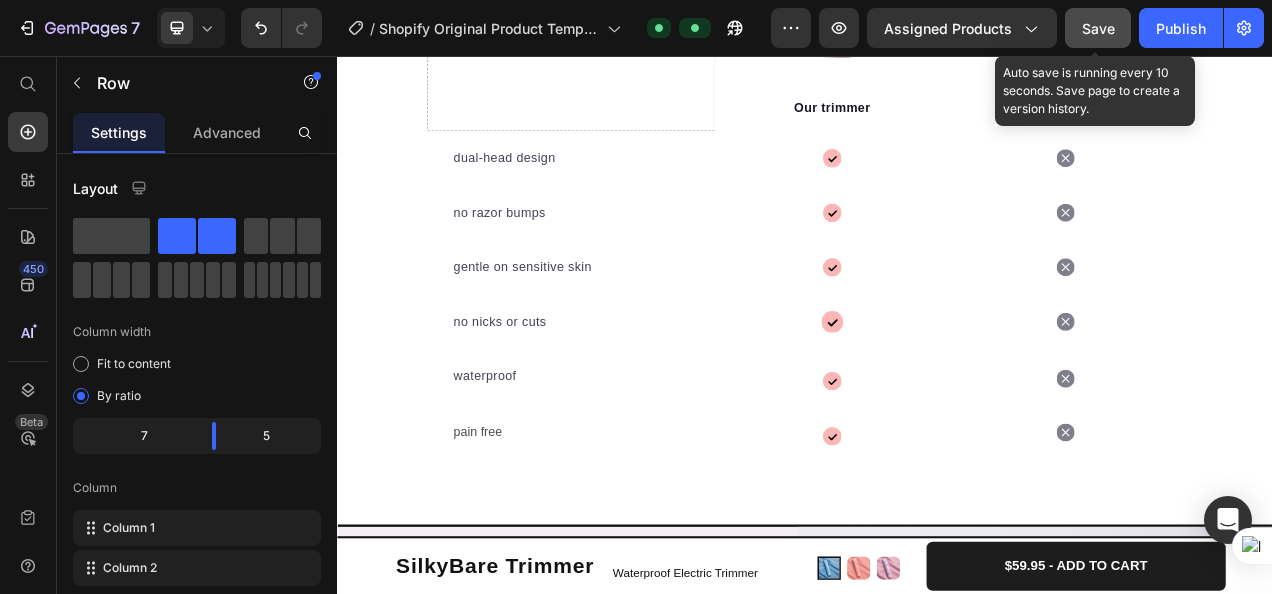 click on "Save" at bounding box center (1098, 28) 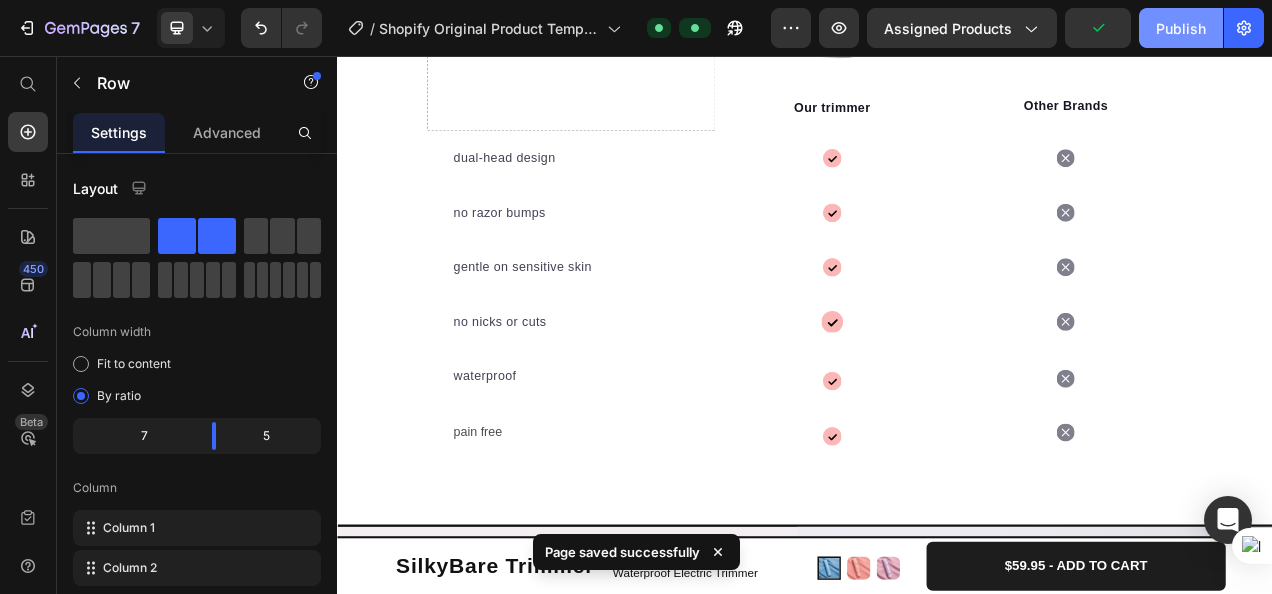 click on "Publish" at bounding box center [1181, 28] 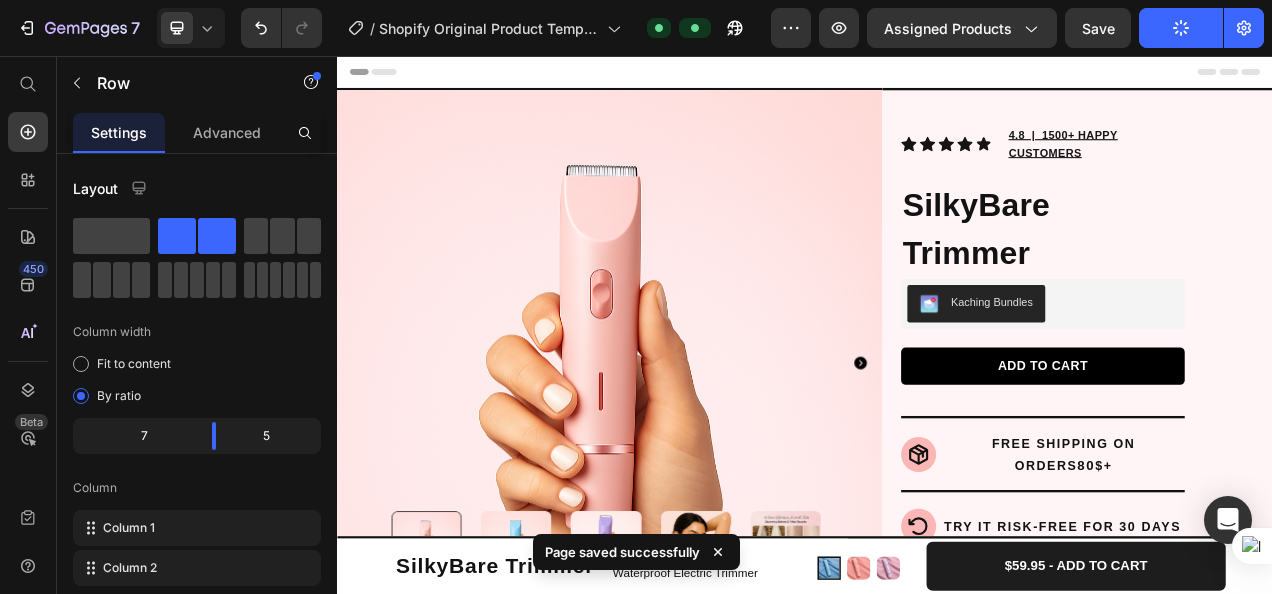 scroll, scrollTop: 340, scrollLeft: 0, axis: vertical 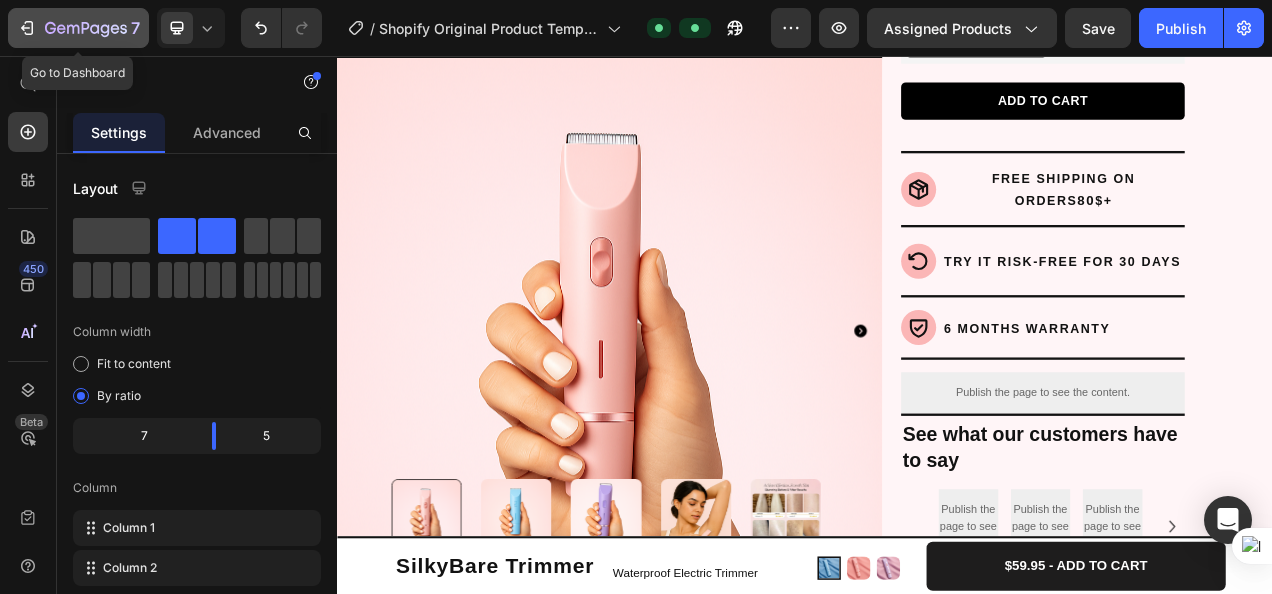 click 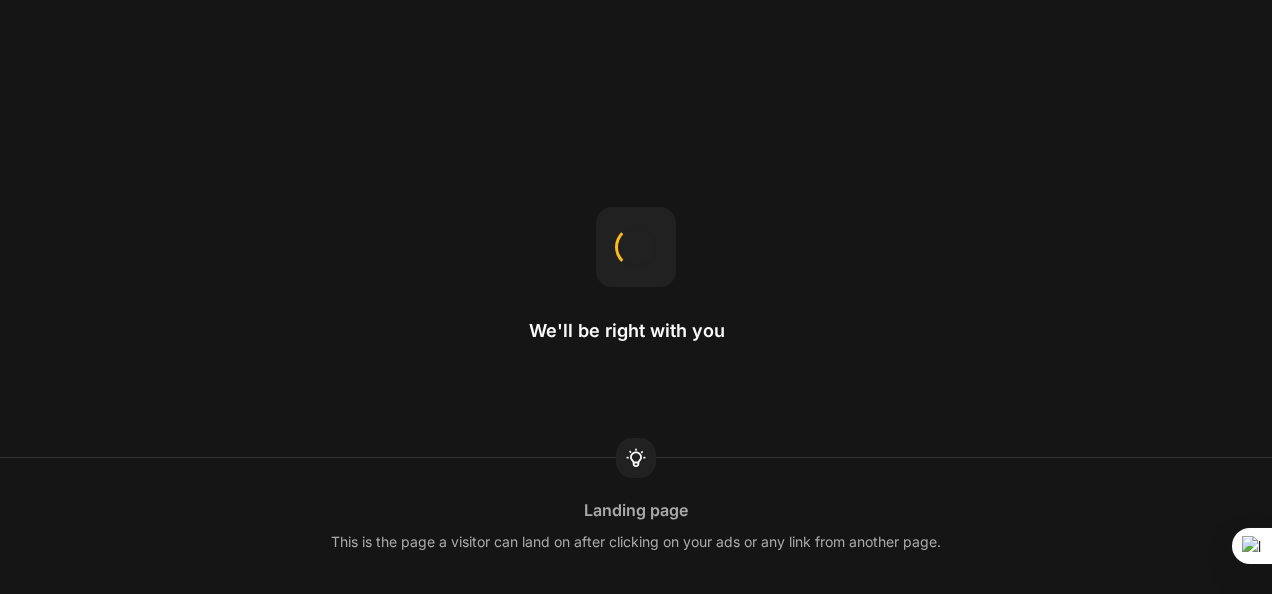 scroll, scrollTop: 0, scrollLeft: 0, axis: both 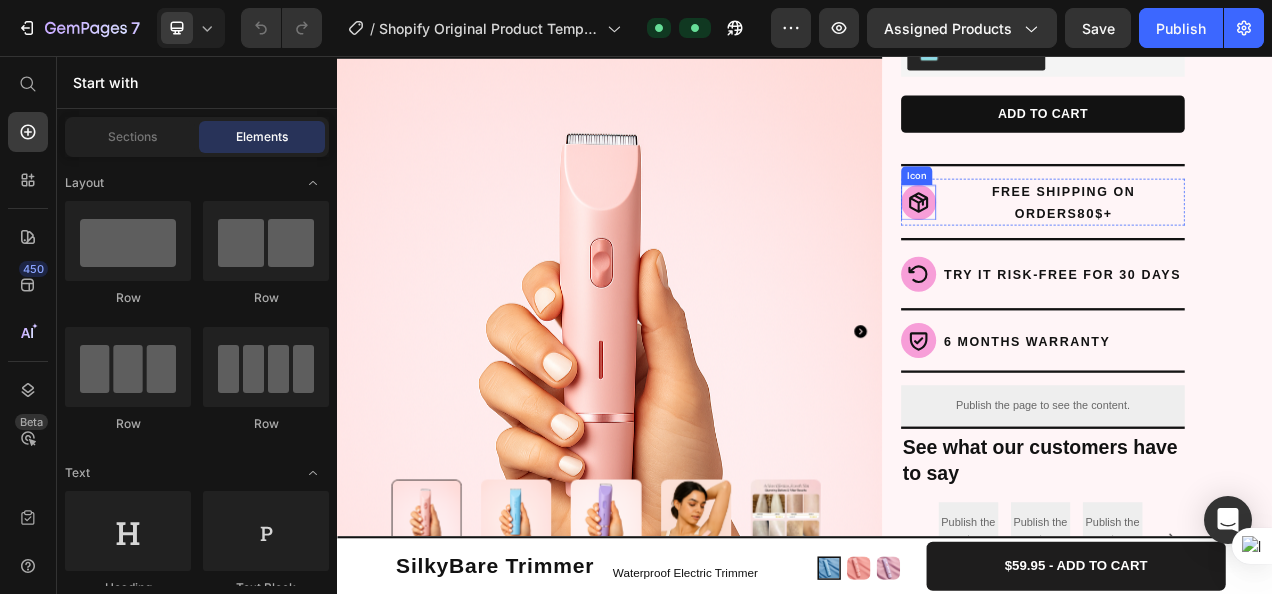 click 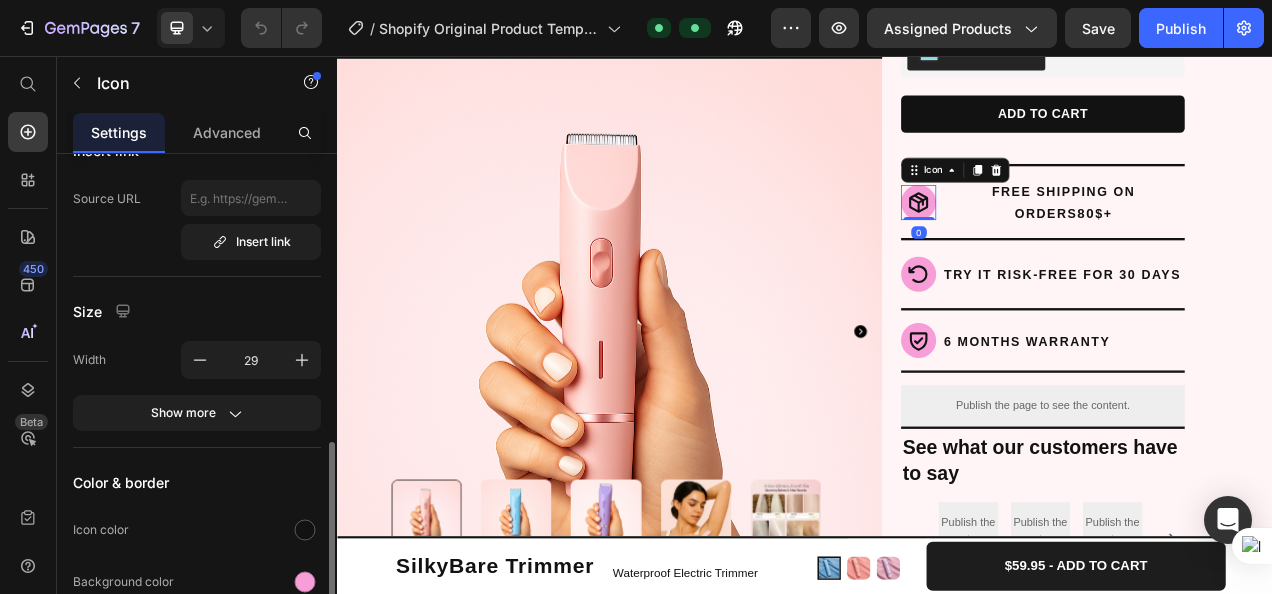 scroll, scrollTop: 300, scrollLeft: 0, axis: vertical 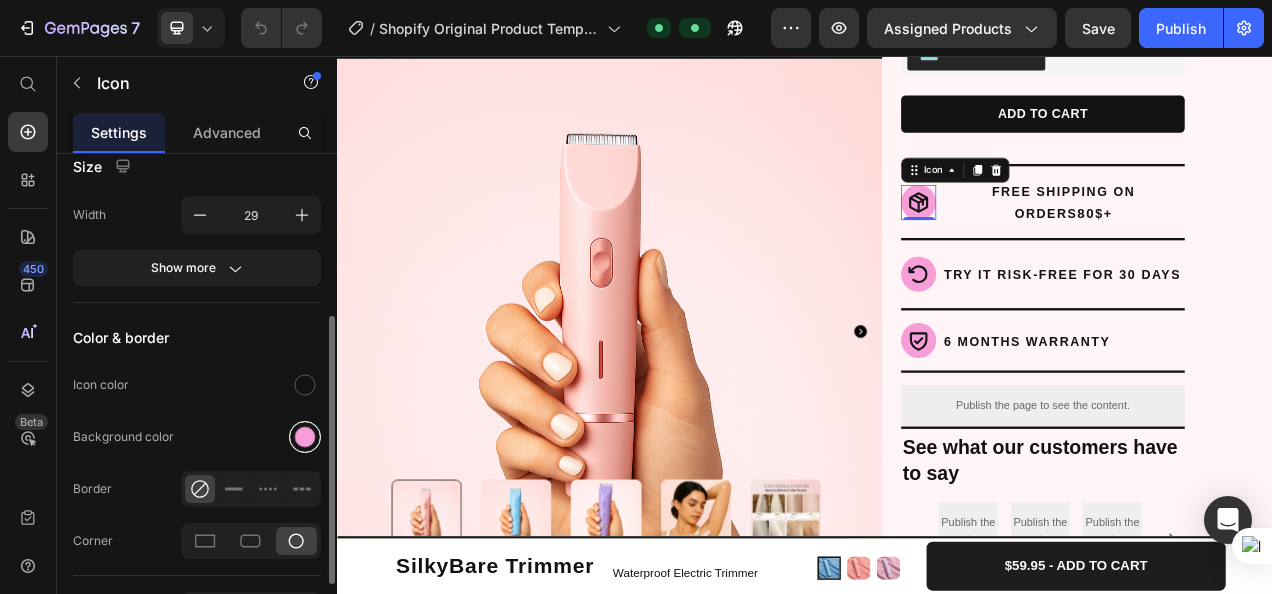 click at bounding box center [305, 437] 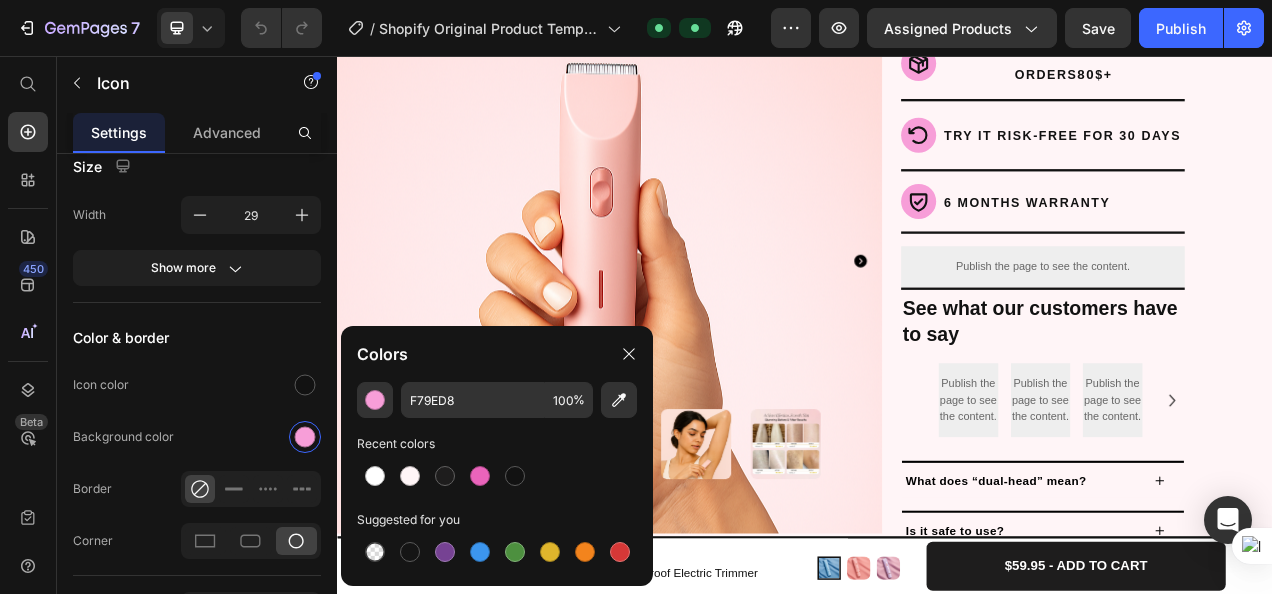 scroll, scrollTop: 220, scrollLeft: 0, axis: vertical 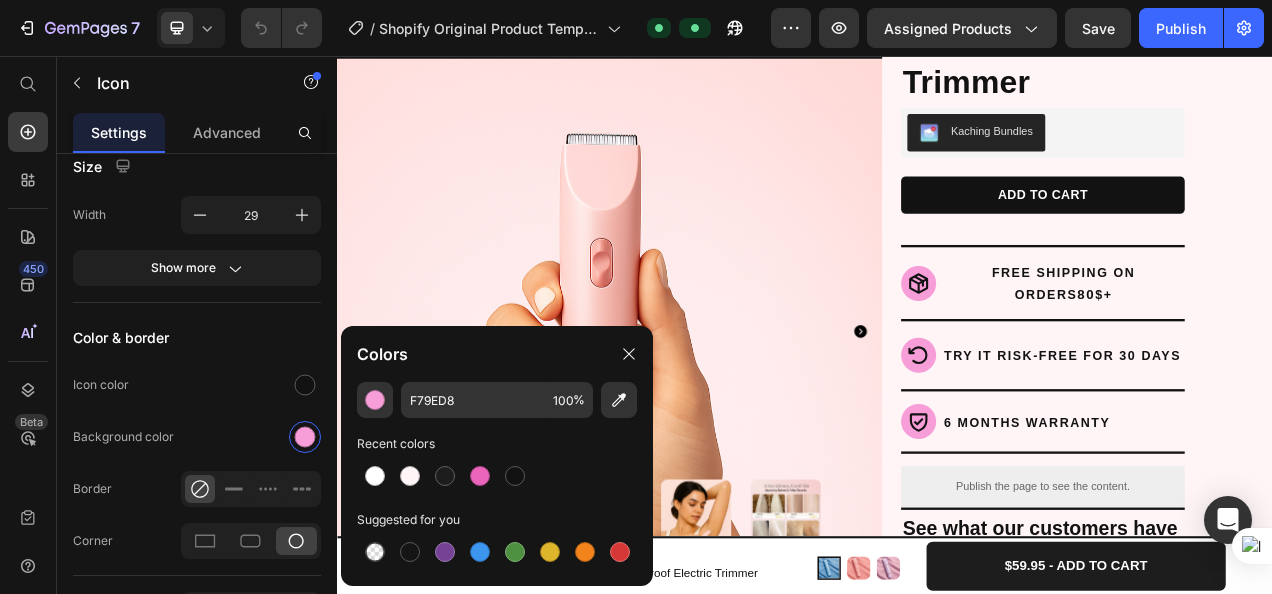 click 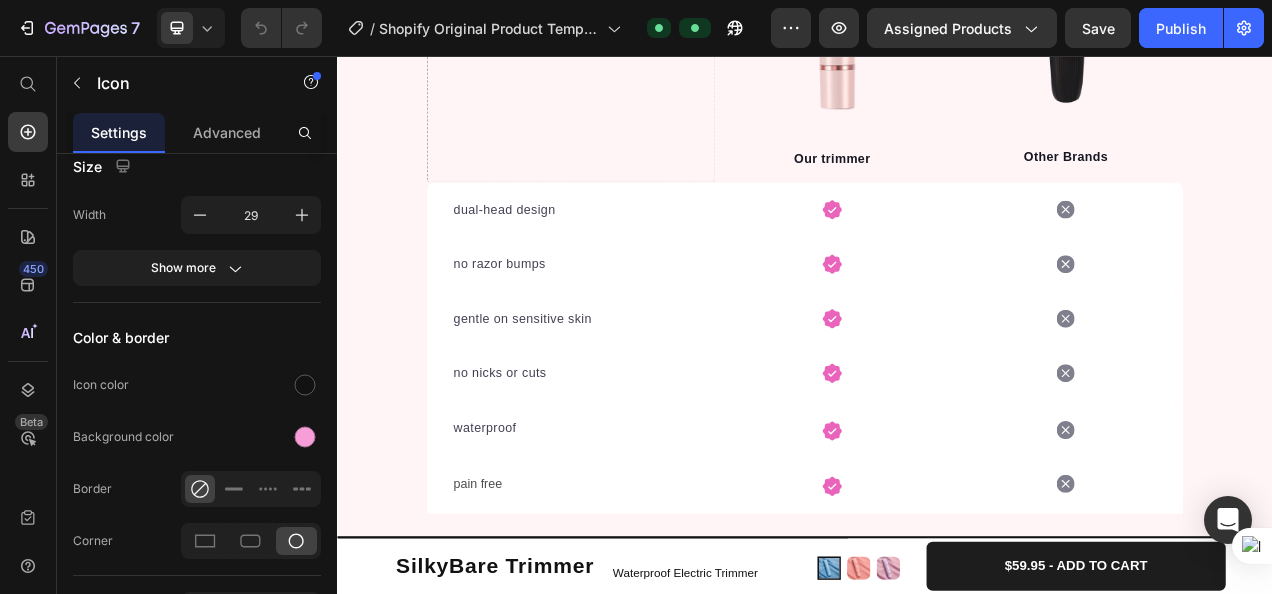 scroll, scrollTop: 4273, scrollLeft: 0, axis: vertical 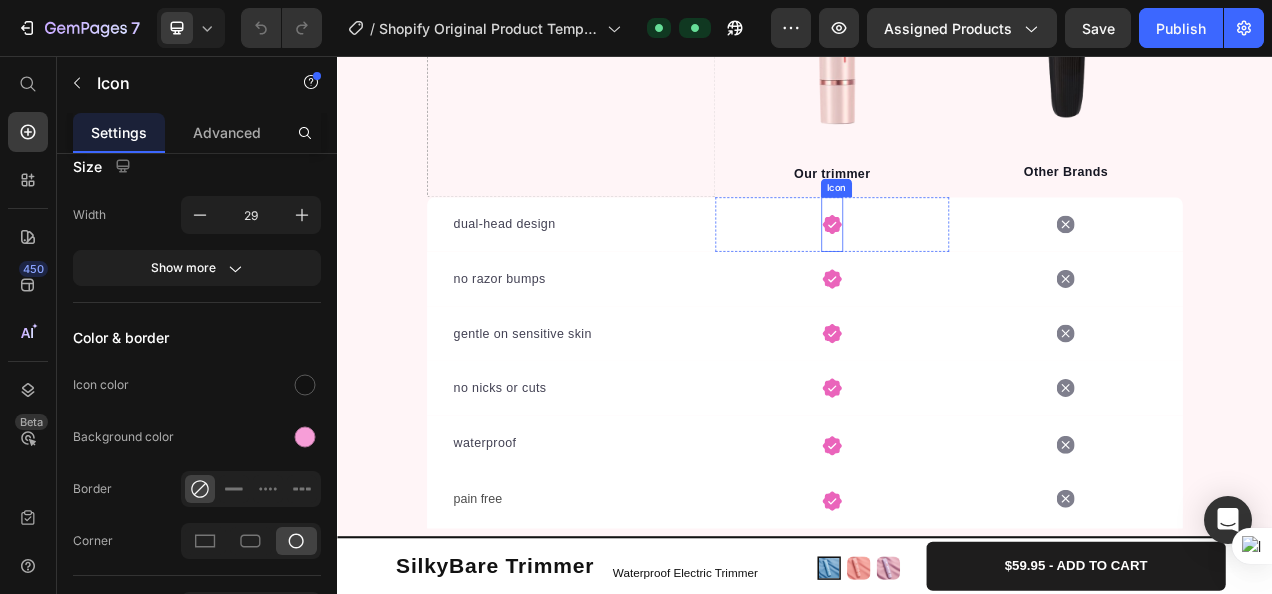 click 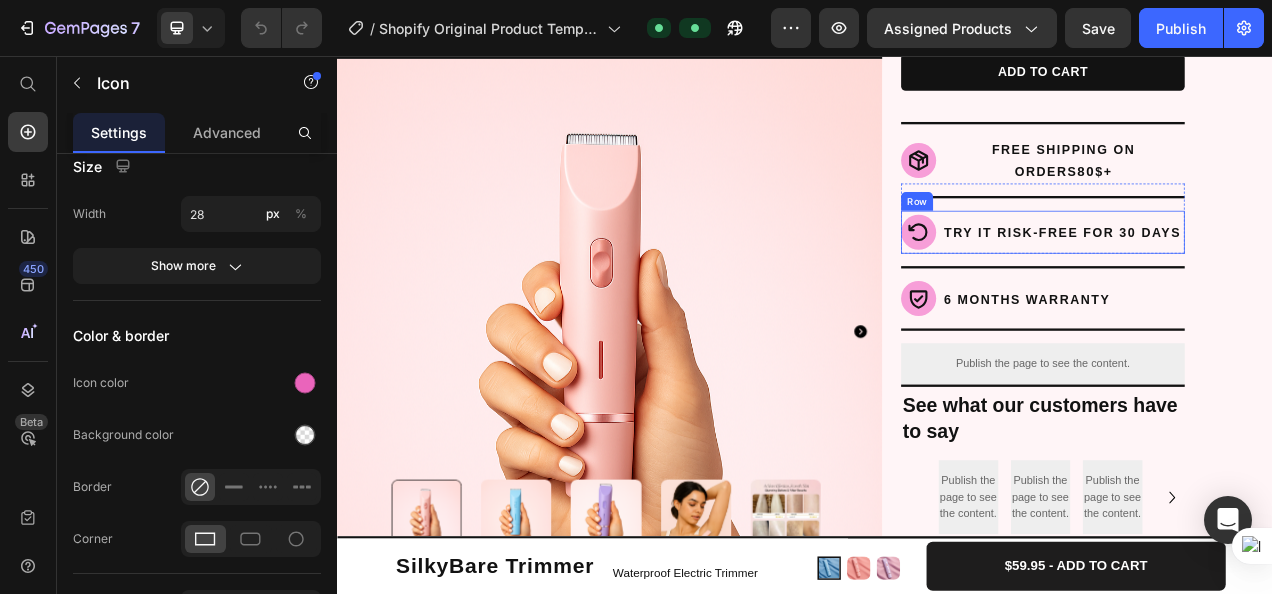 scroll, scrollTop: 0, scrollLeft: 0, axis: both 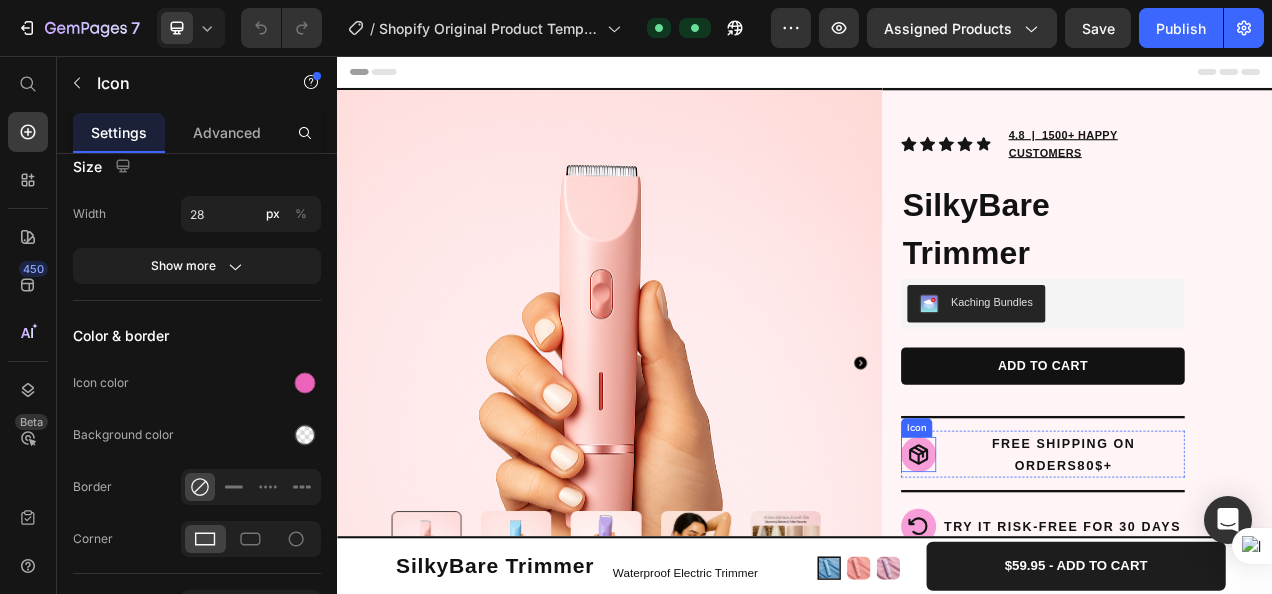 click 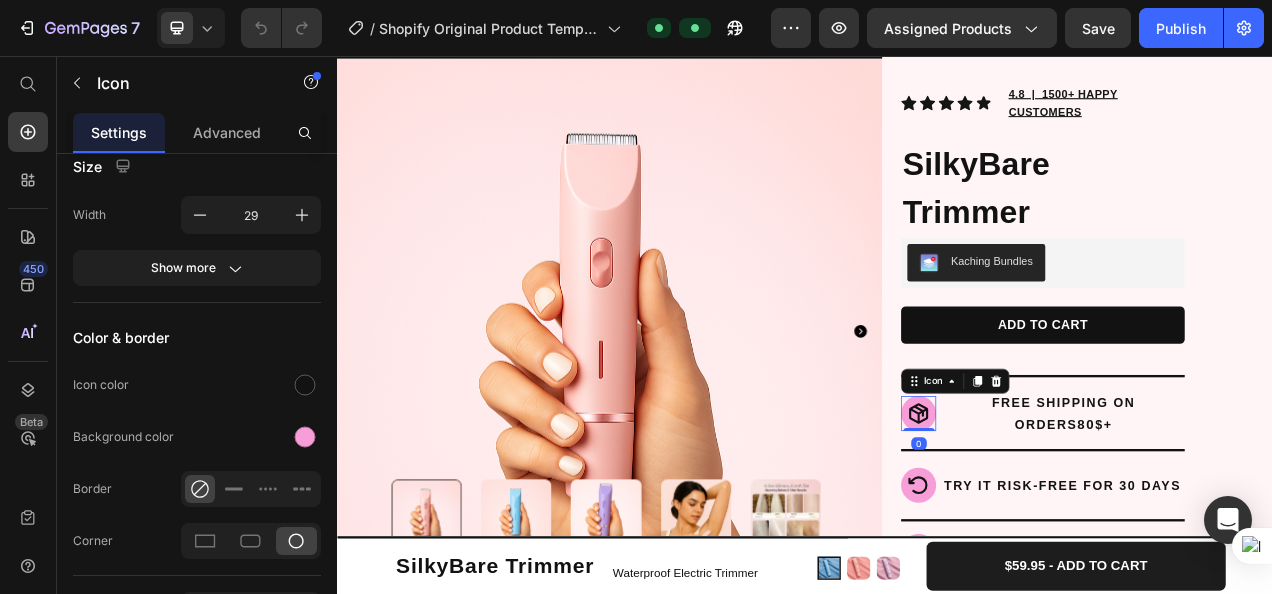 scroll, scrollTop: 398, scrollLeft: 0, axis: vertical 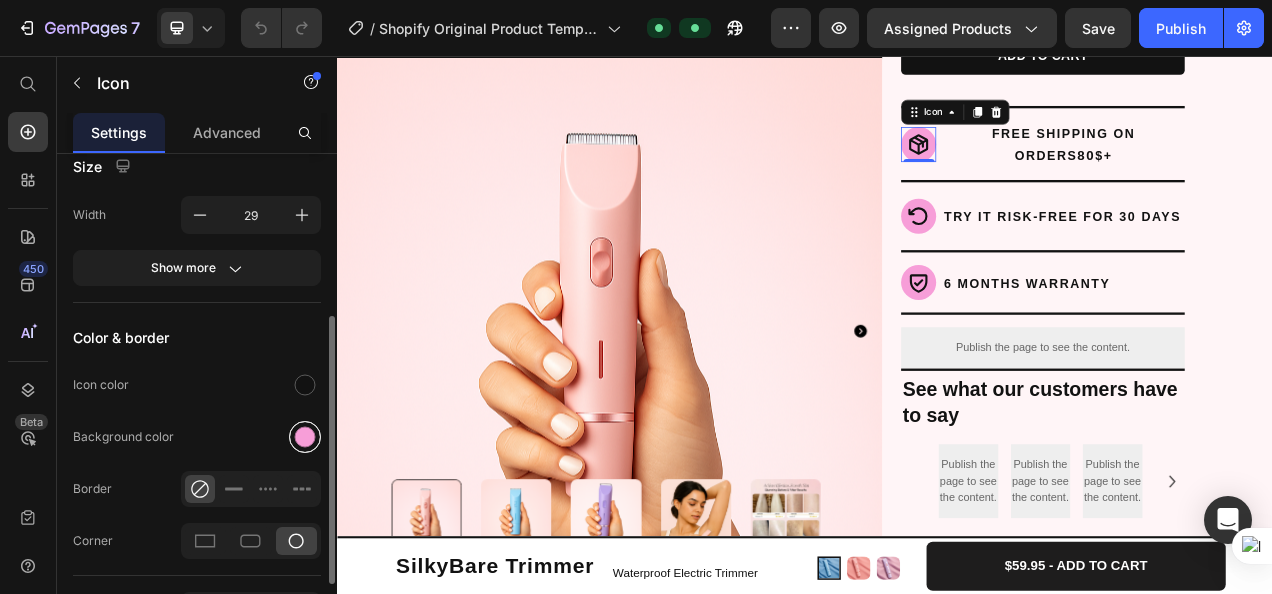 click at bounding box center (305, 437) 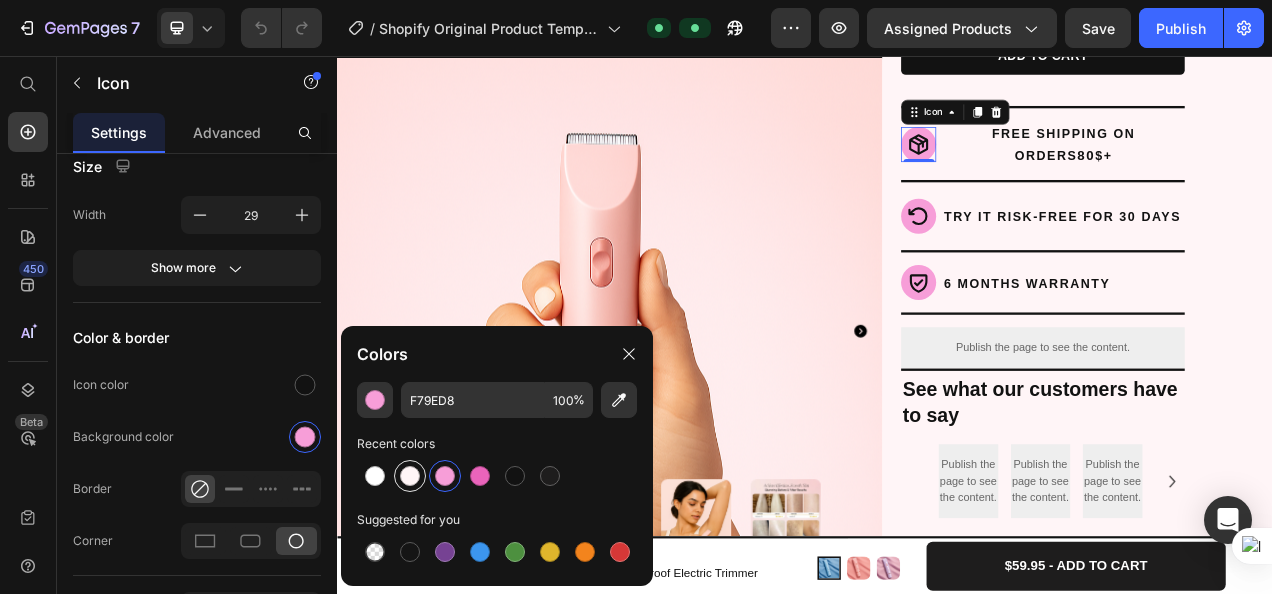 click at bounding box center [410, 476] 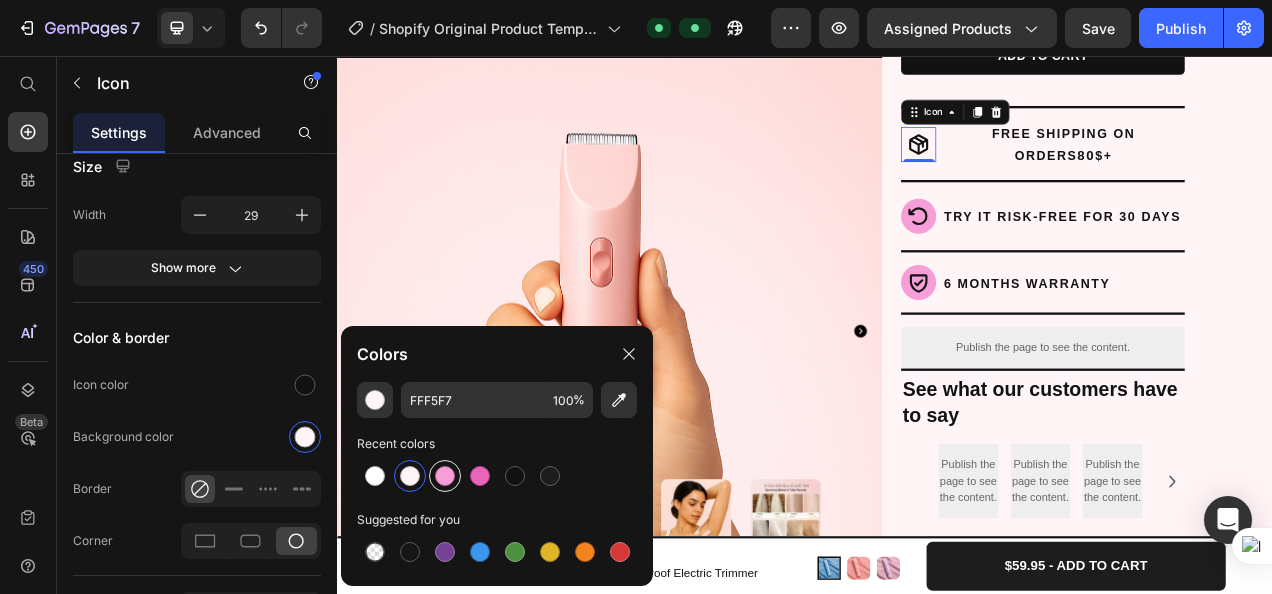 click at bounding box center (445, 476) 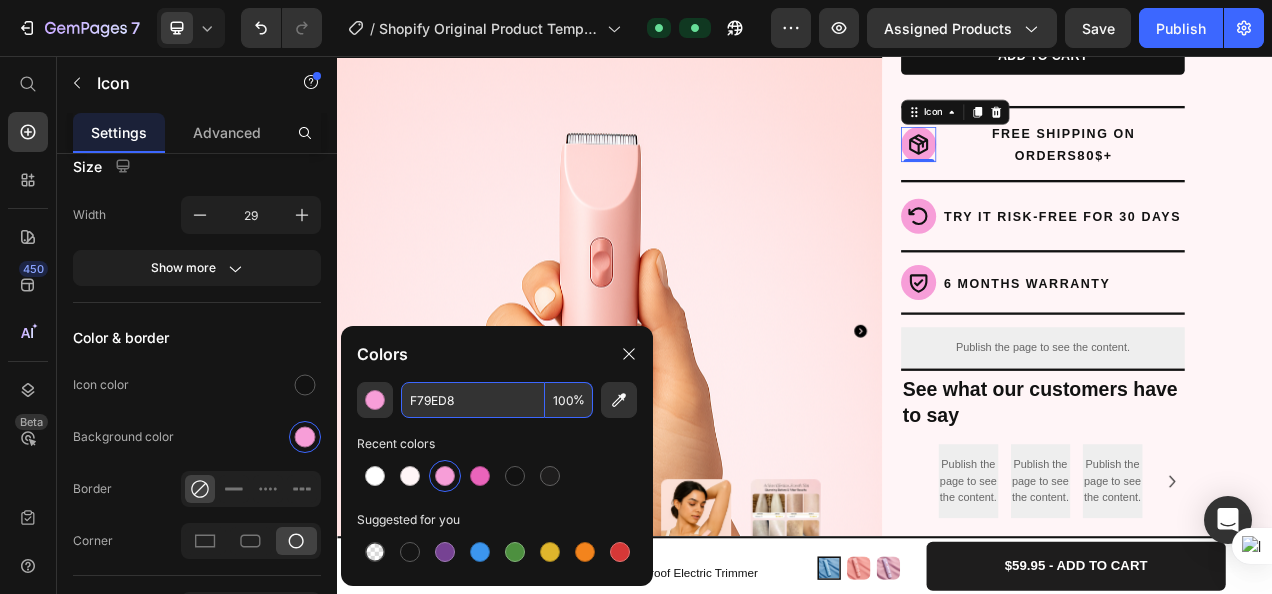 click on "F79ED8" at bounding box center [473, 400] 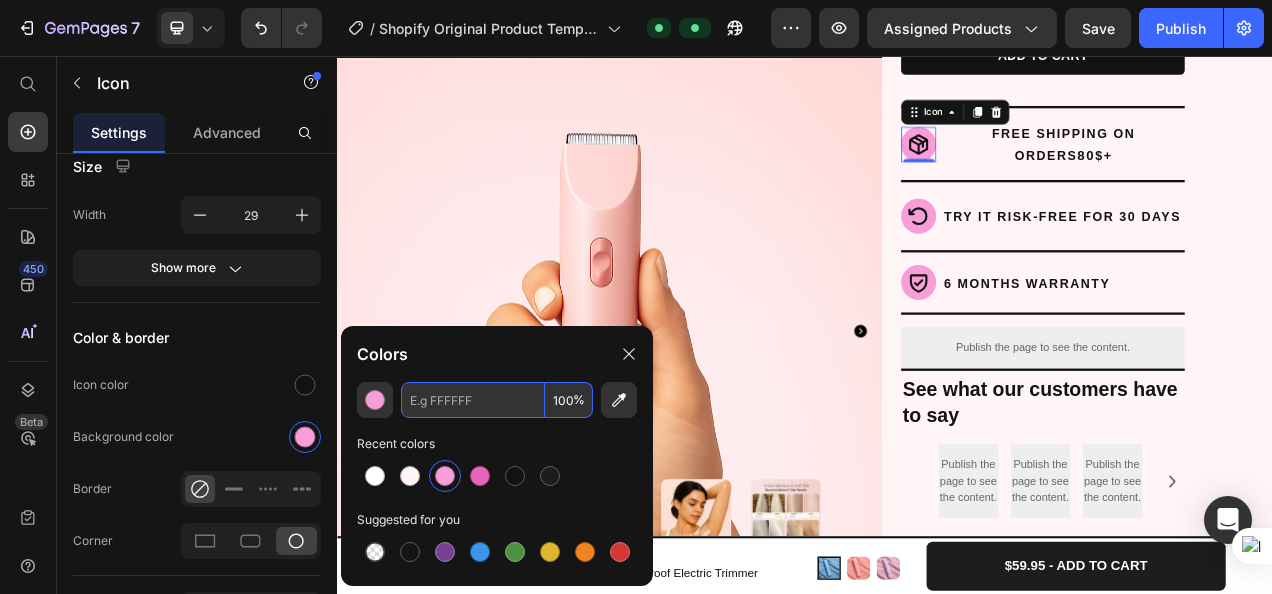 paste on "#FBB6B6" 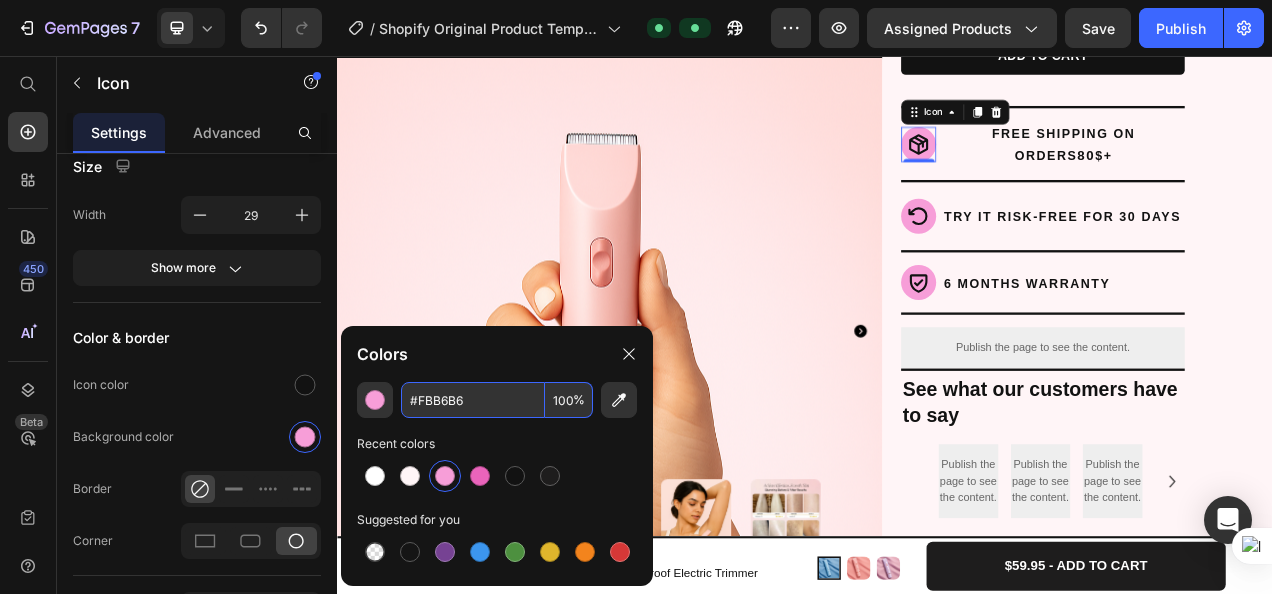 type on "FBB6B6" 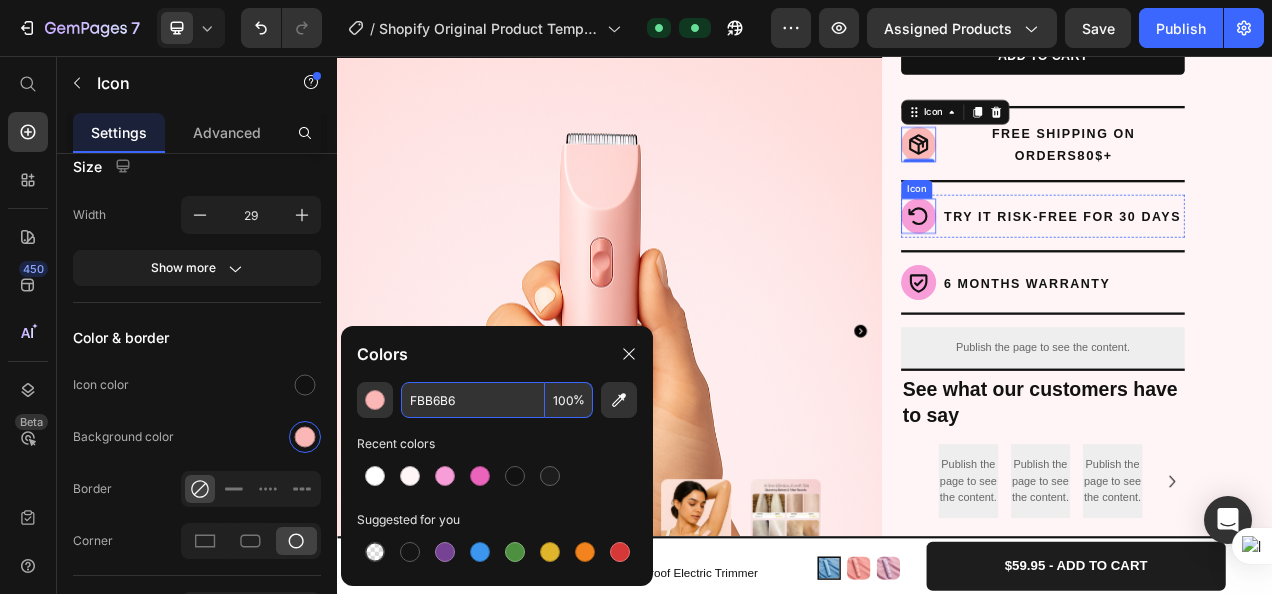 click 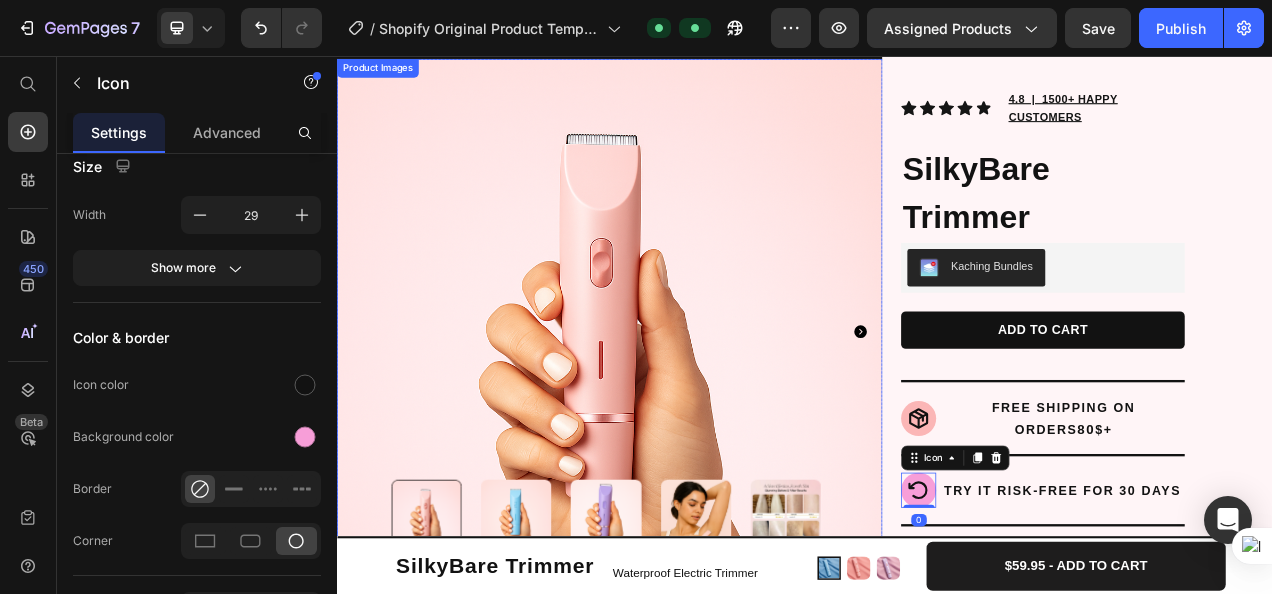 scroll, scrollTop: 46, scrollLeft: 0, axis: vertical 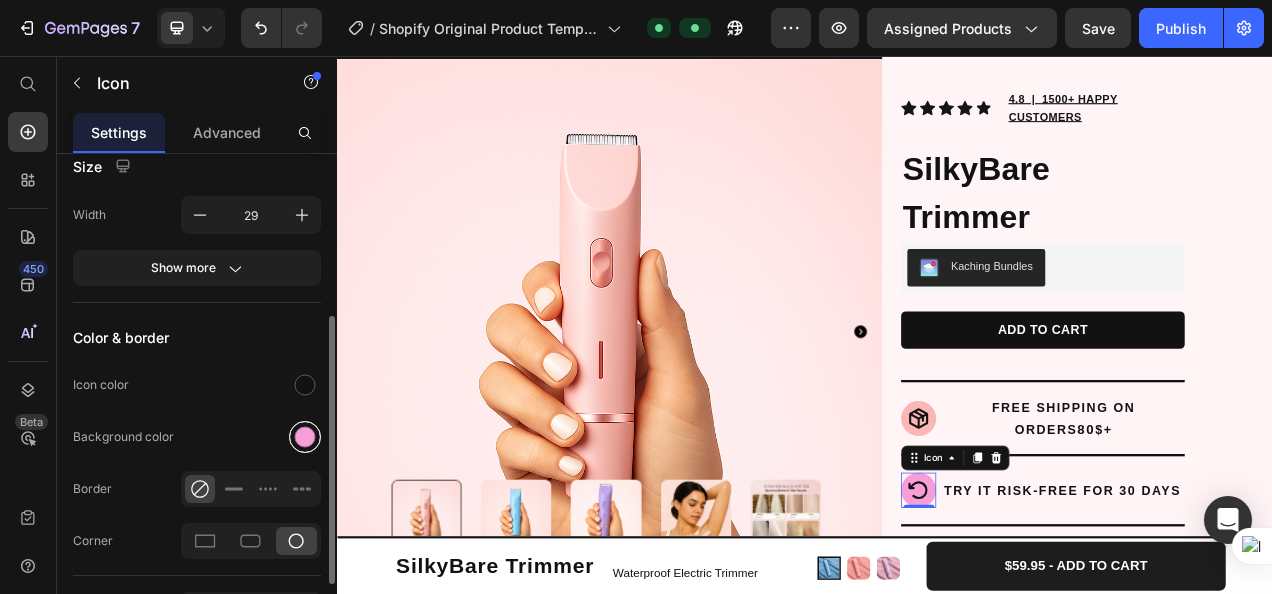 click at bounding box center (305, 437) 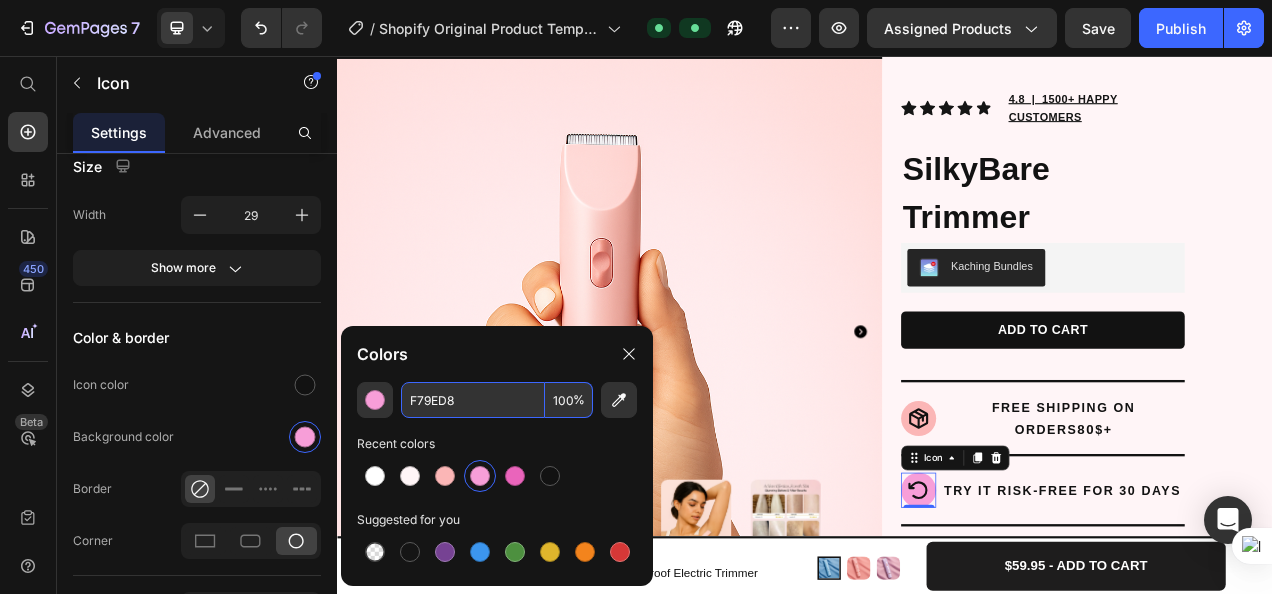 click on "F79ED8" at bounding box center (473, 400) 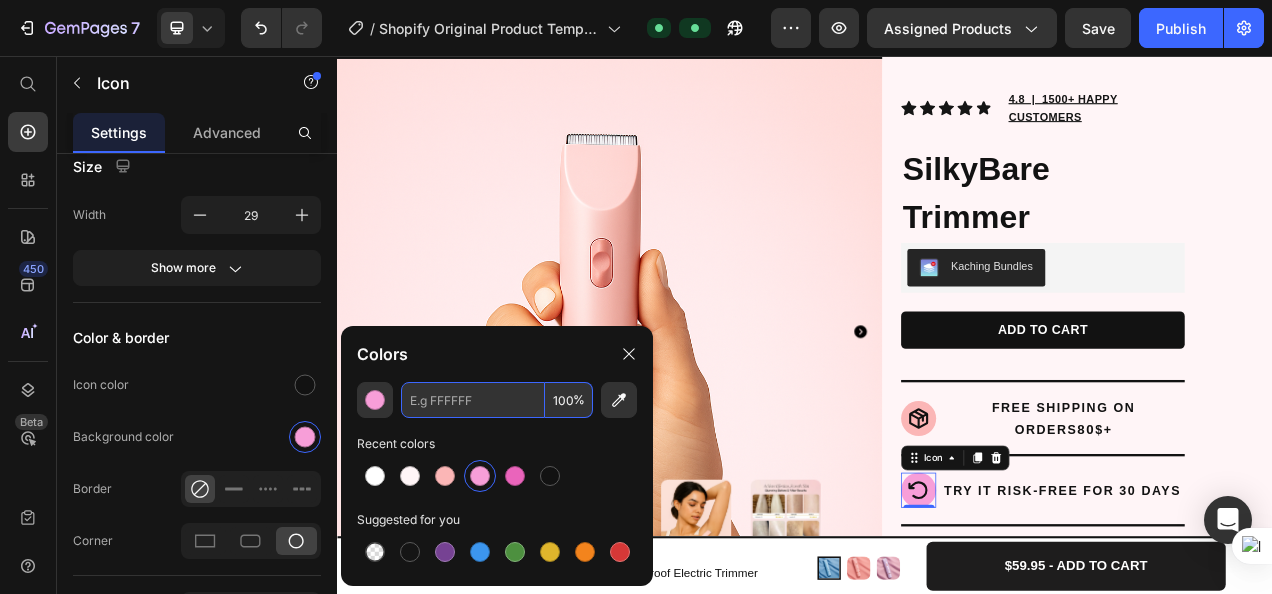 paste on "#FBB6B6" 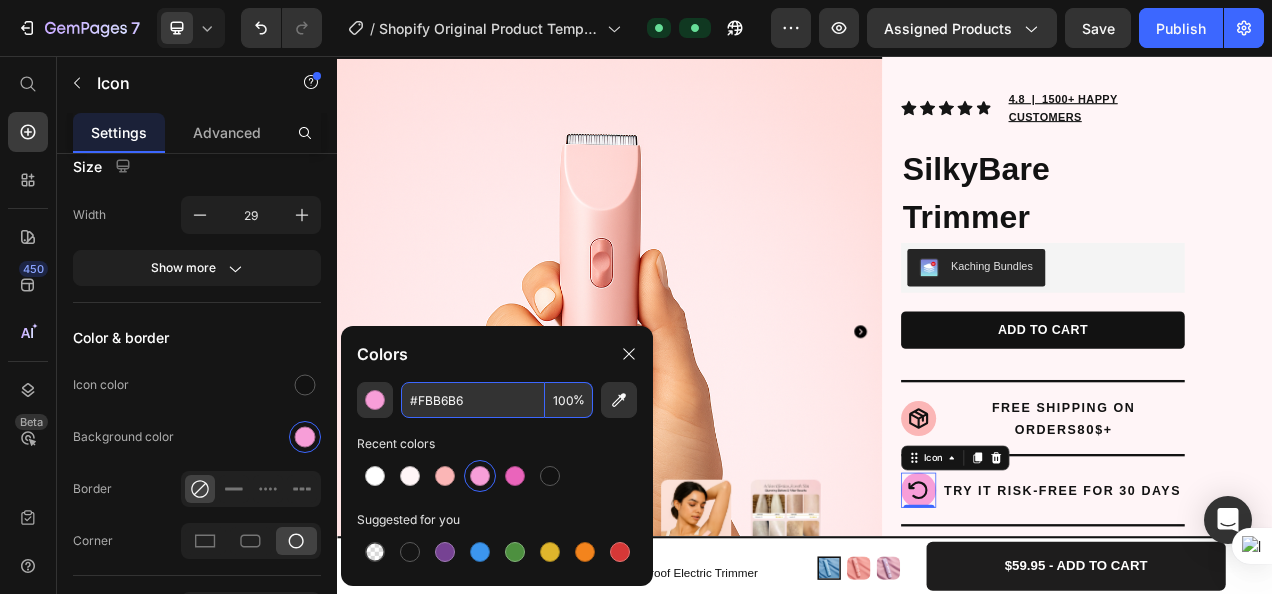 type on "FBB6B6" 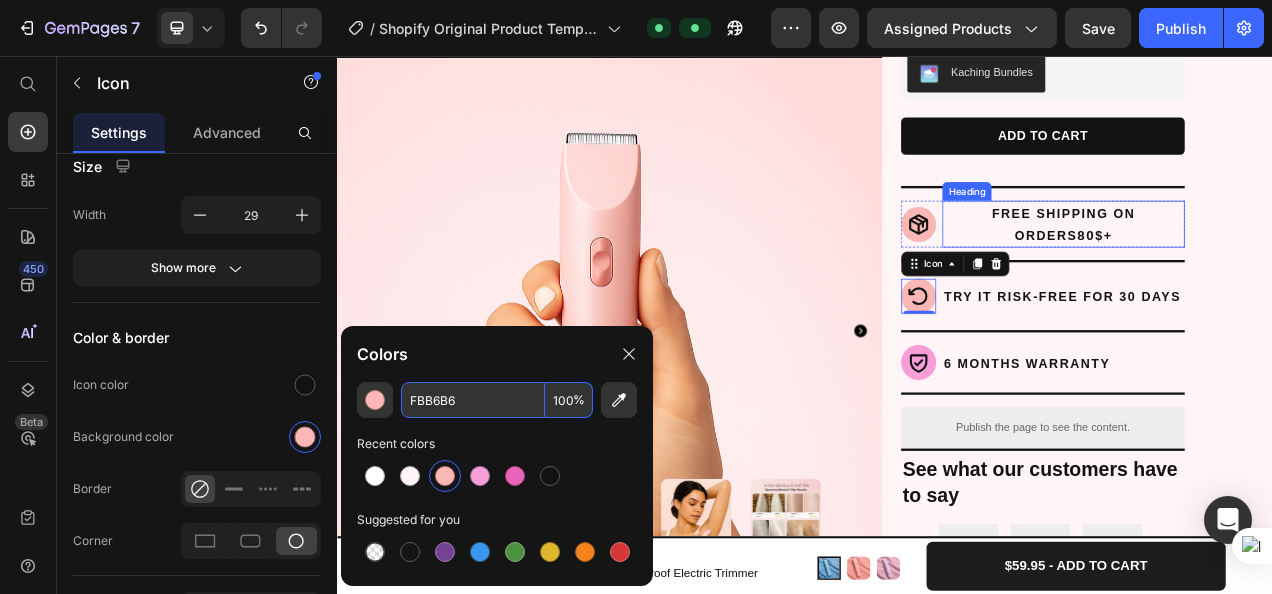 scroll, scrollTop: 297, scrollLeft: 0, axis: vertical 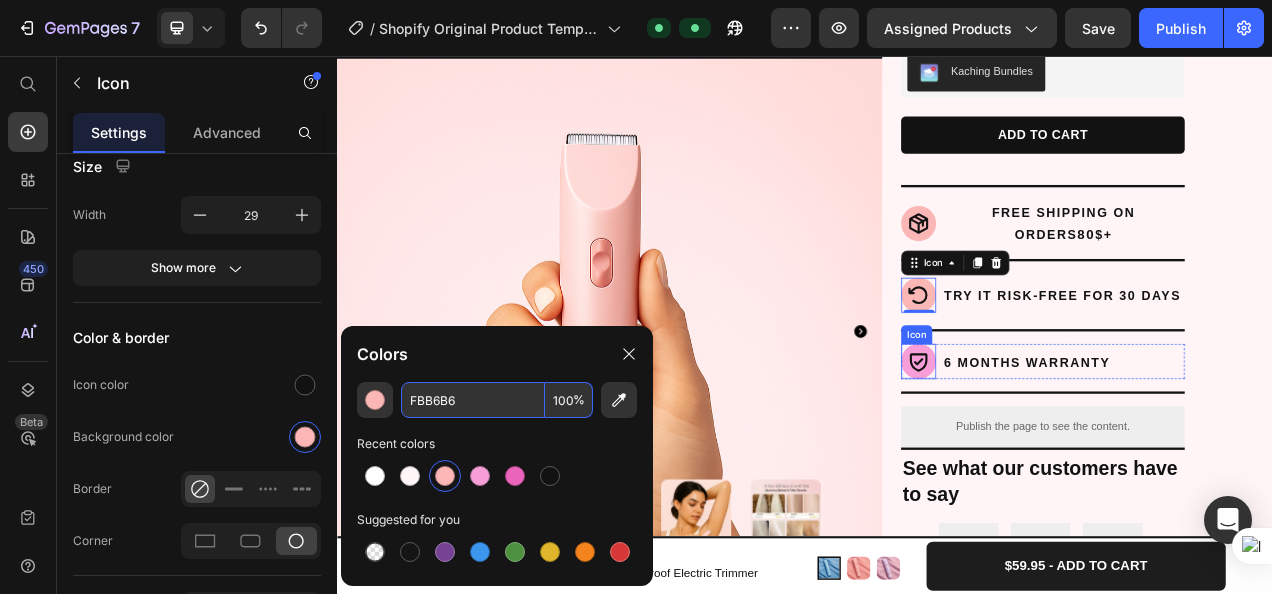 click 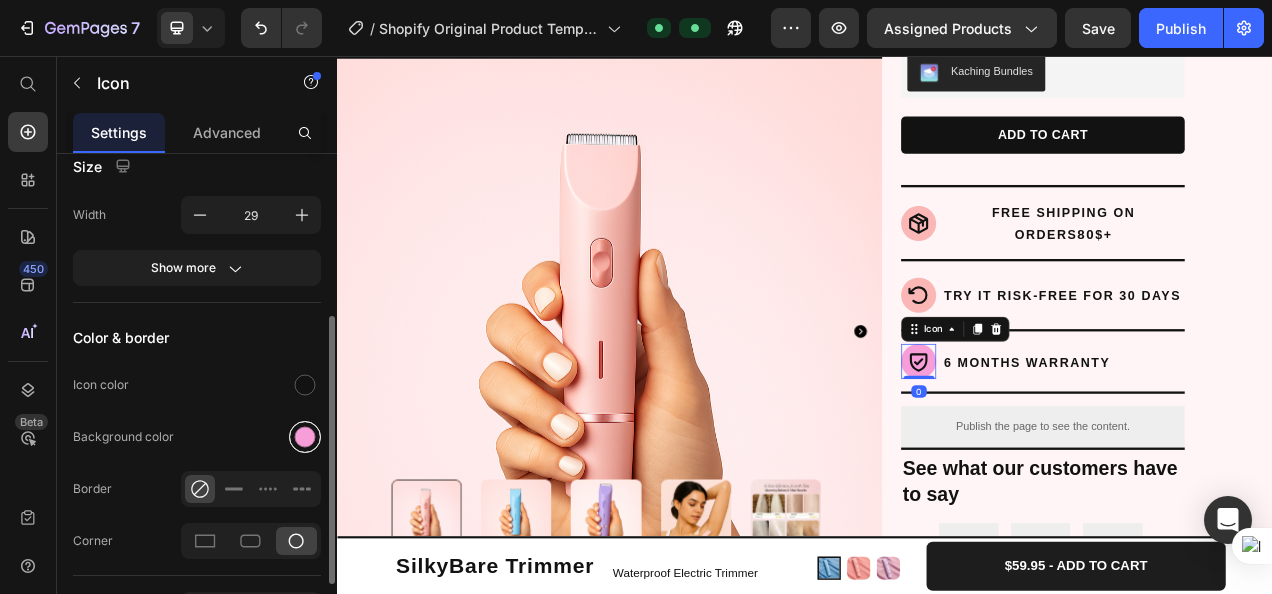 click at bounding box center (305, 437) 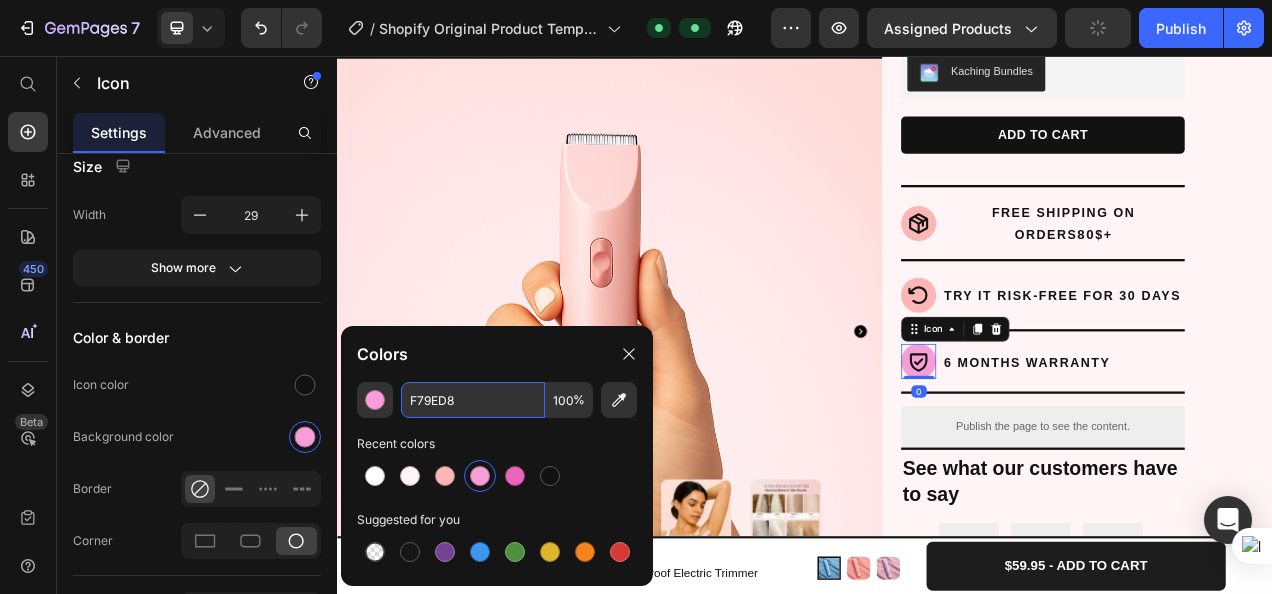 click on "F79ED8" at bounding box center [473, 400] 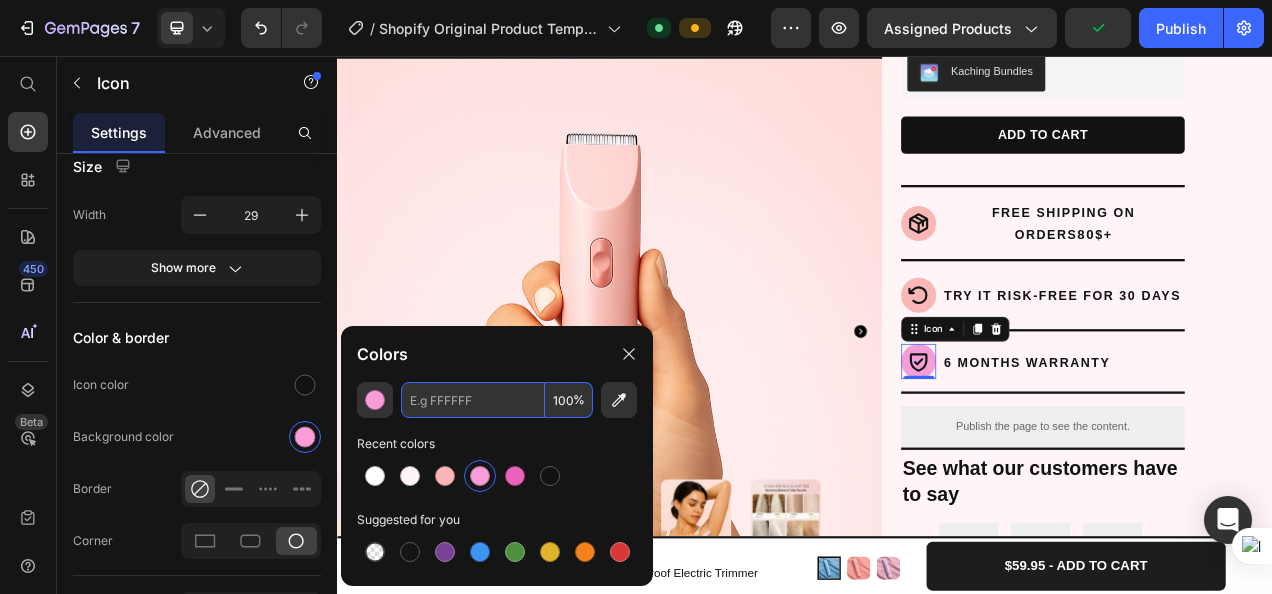 paste on "#FBB6B6" 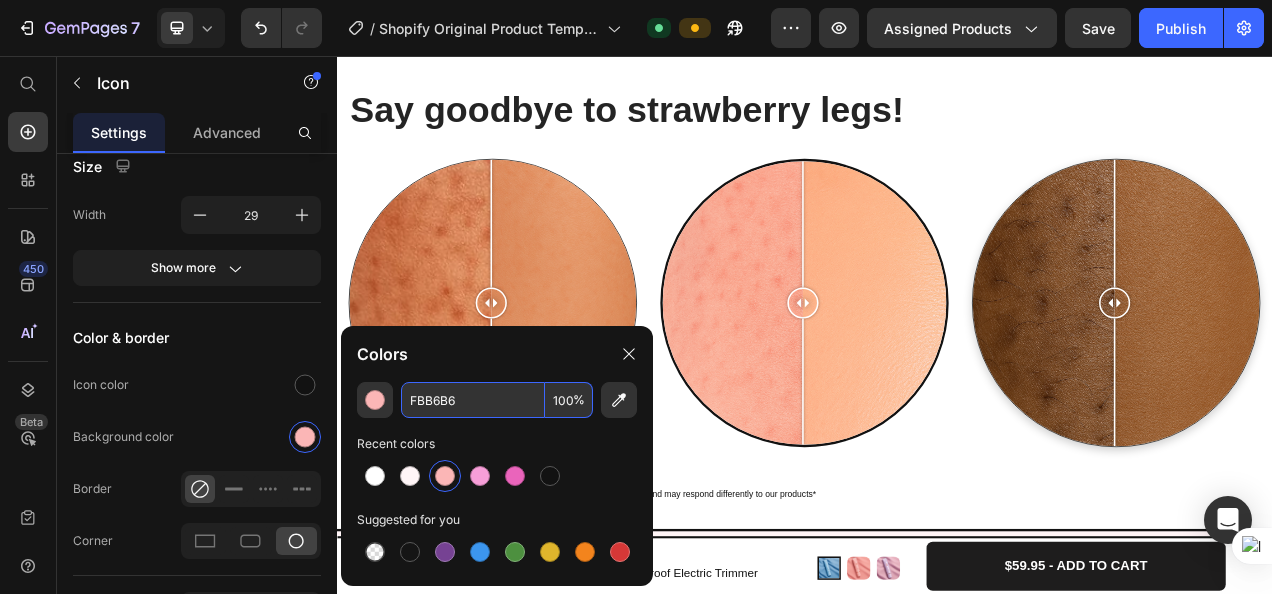 scroll, scrollTop: 3120, scrollLeft: 0, axis: vertical 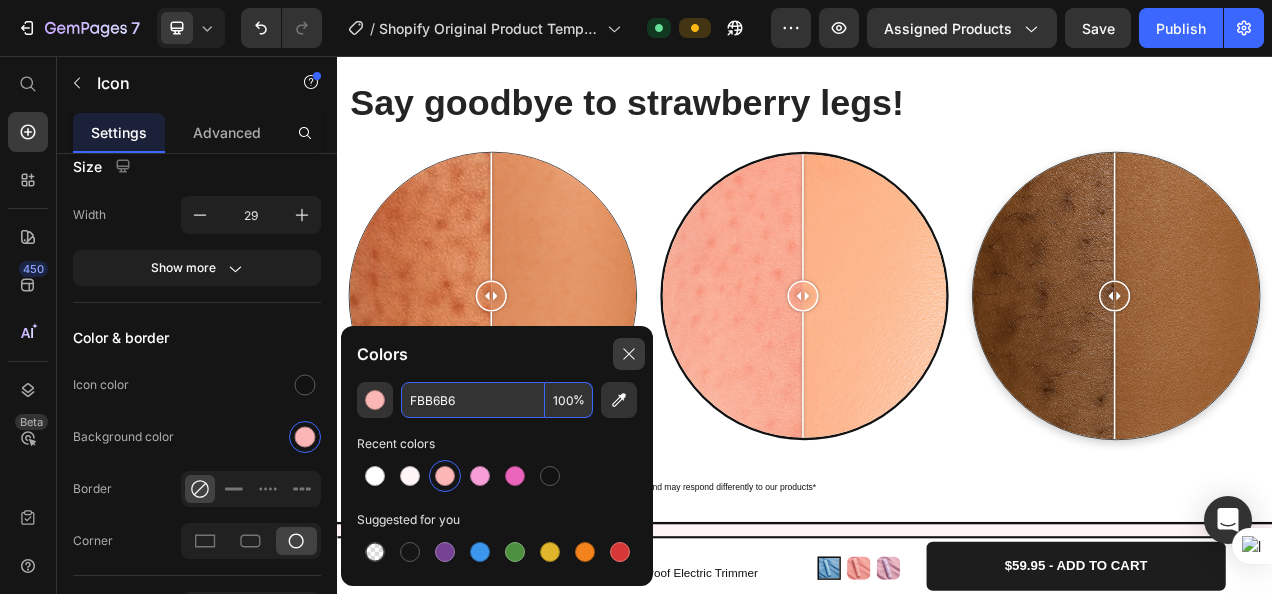 type on "FBB6B6" 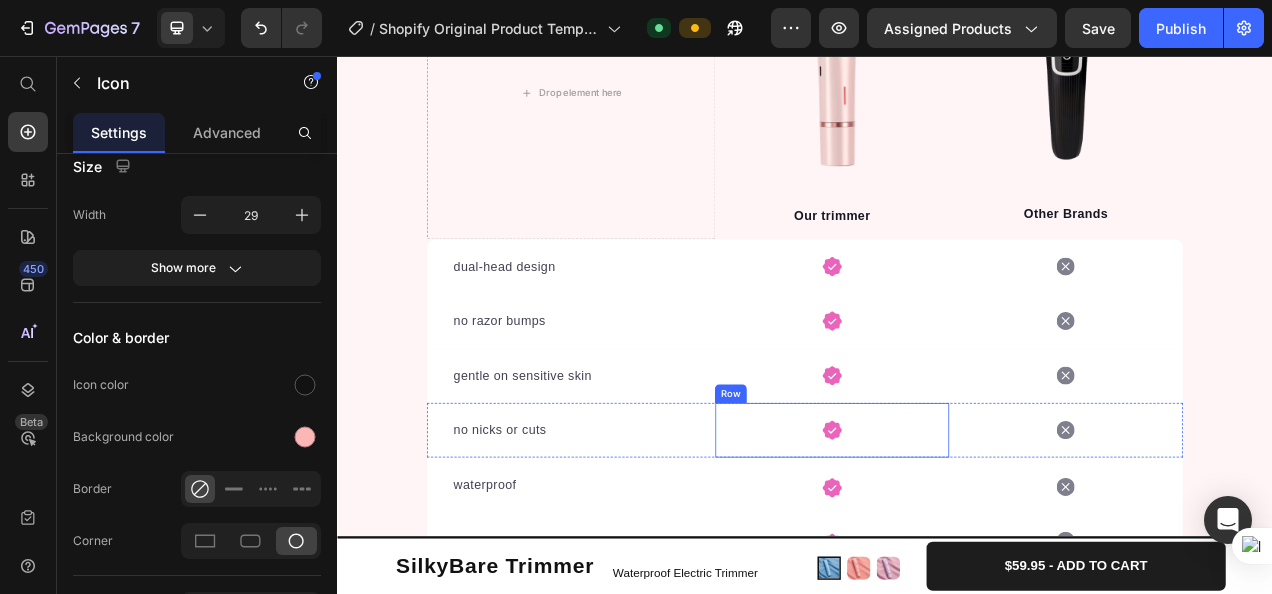 scroll, scrollTop: 4218, scrollLeft: 0, axis: vertical 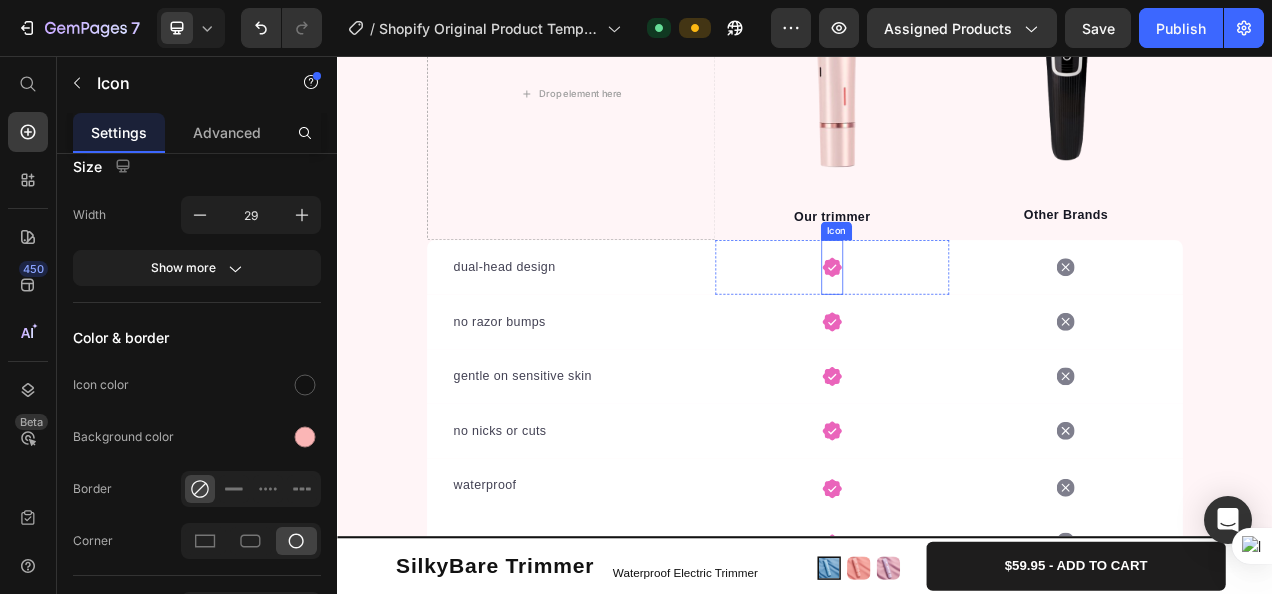 click 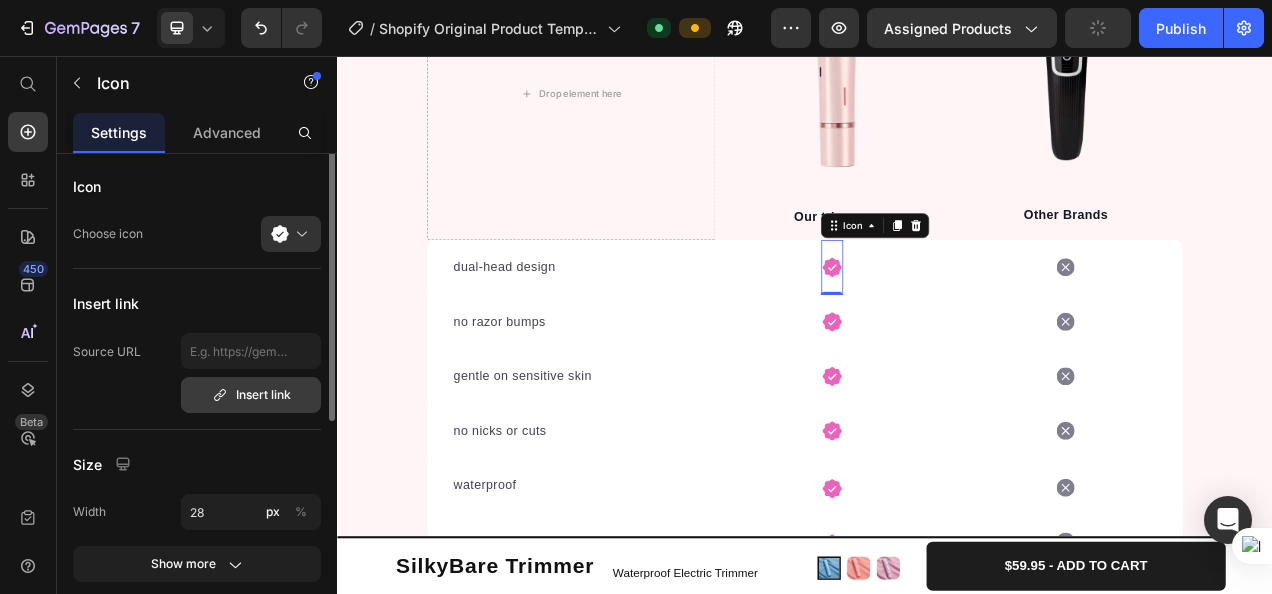 scroll, scrollTop: 0, scrollLeft: 0, axis: both 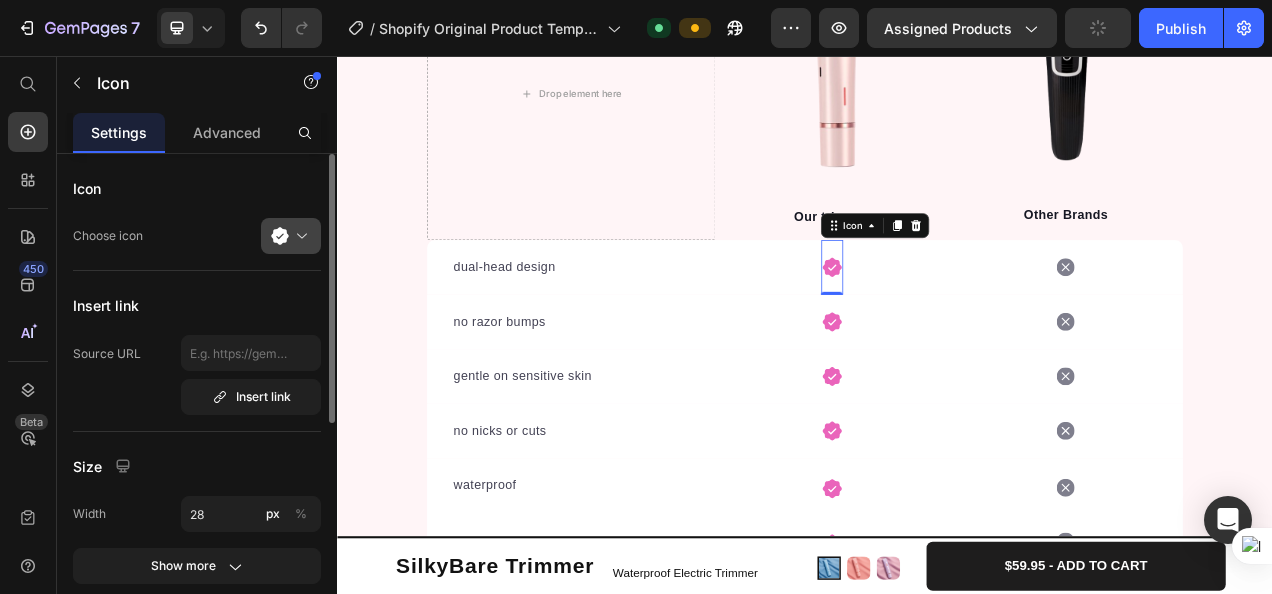 click at bounding box center (299, 236) 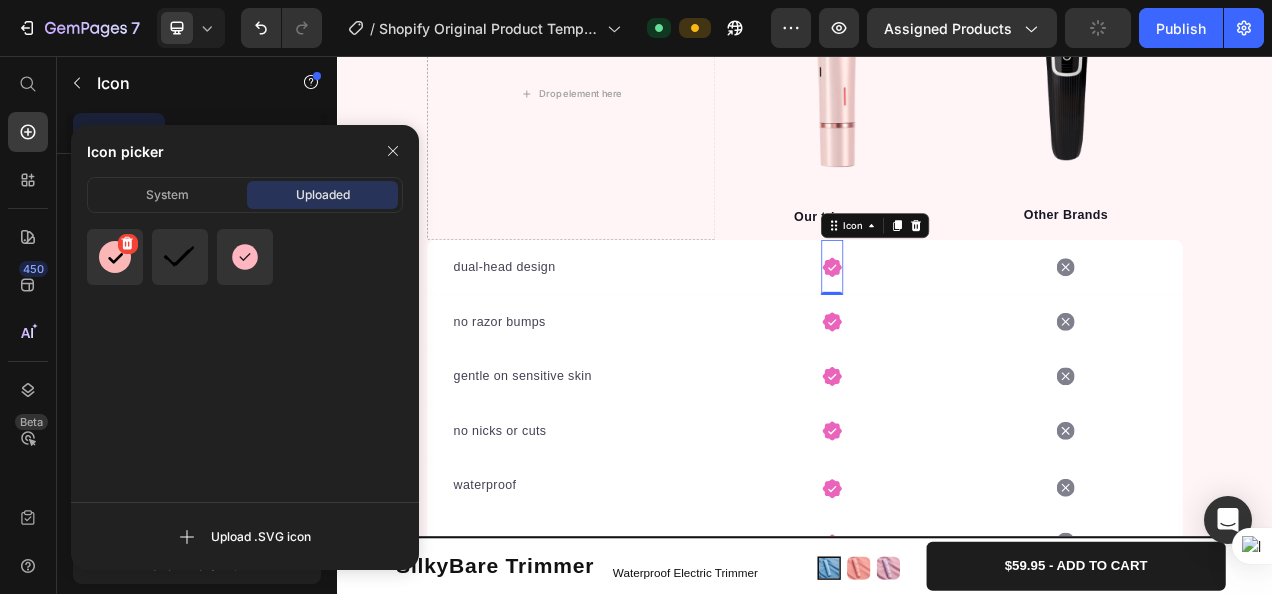 click at bounding box center (115, 257) 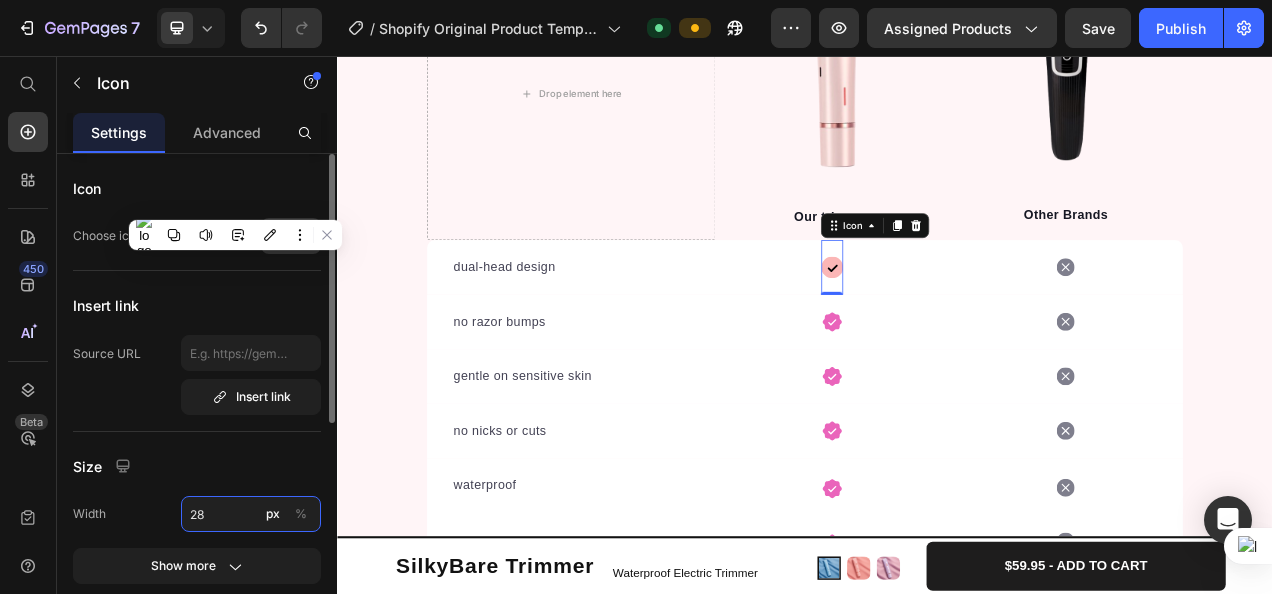 click on "28" at bounding box center (251, 514) 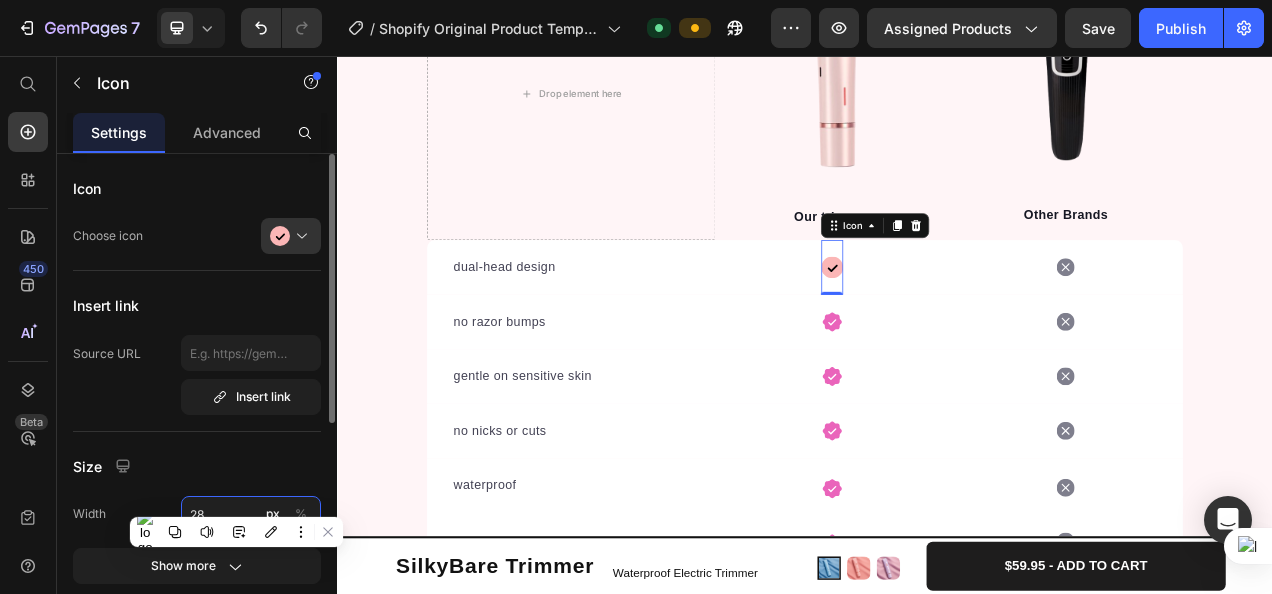 click on "28" at bounding box center [251, 514] 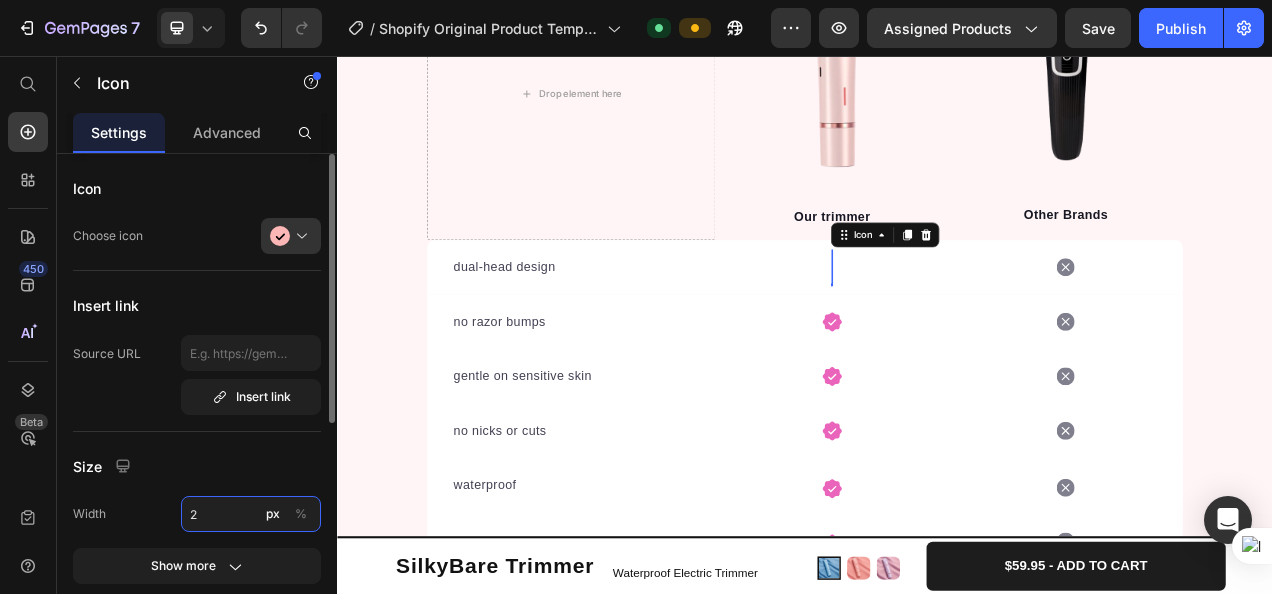 type on "24" 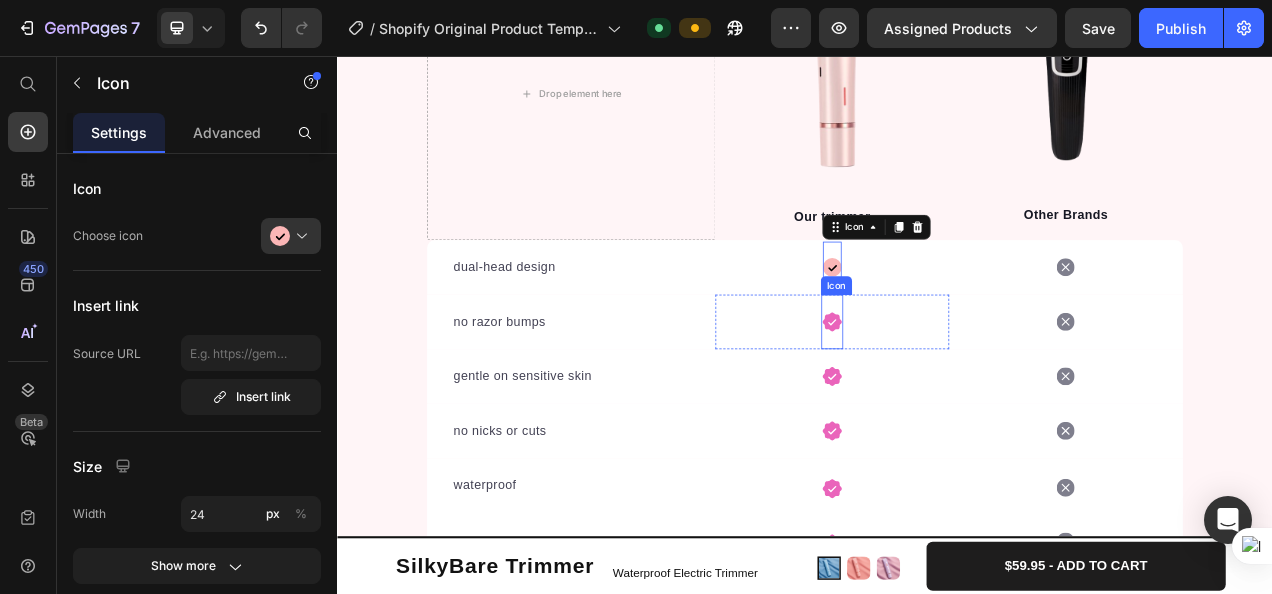 click 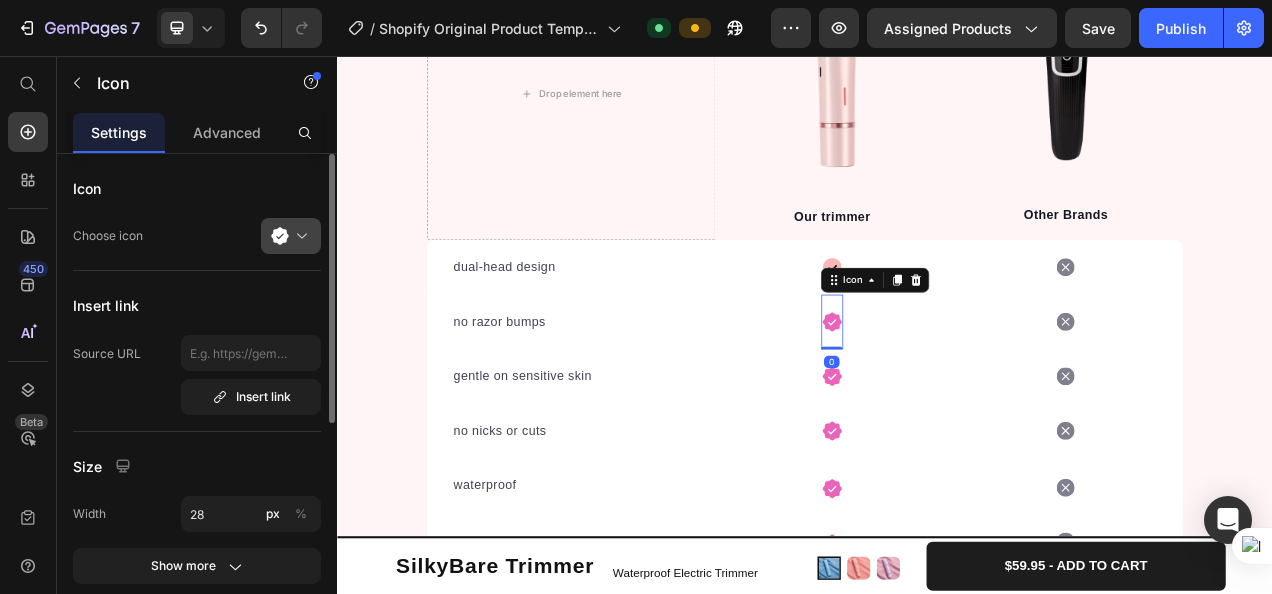 click at bounding box center (299, 236) 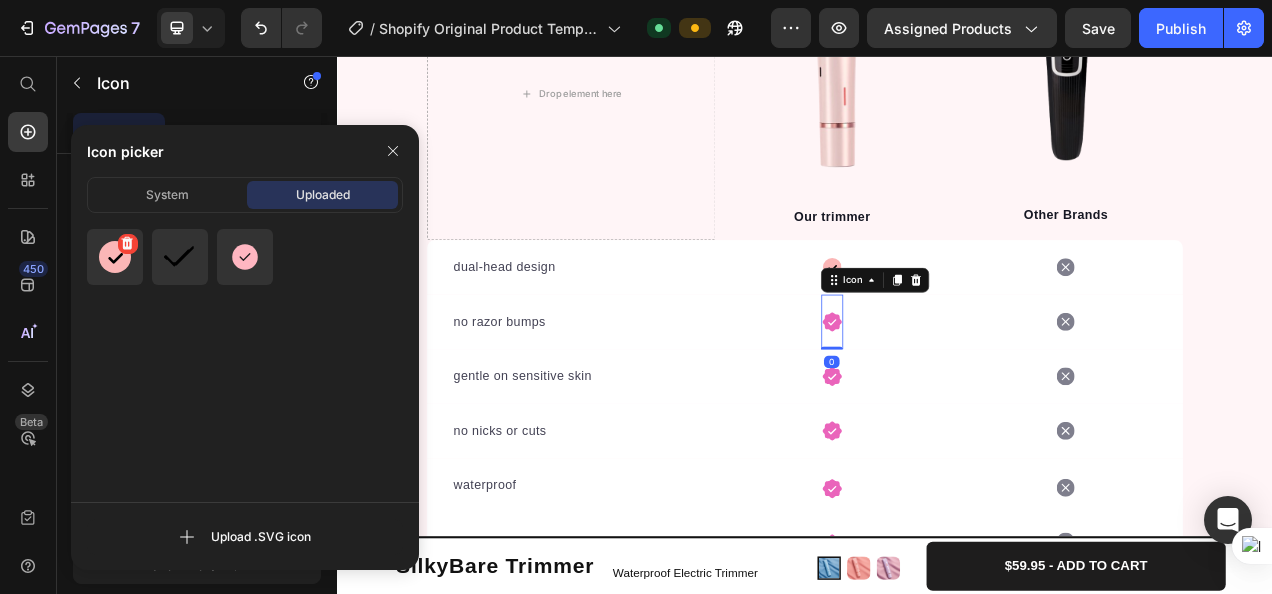 click 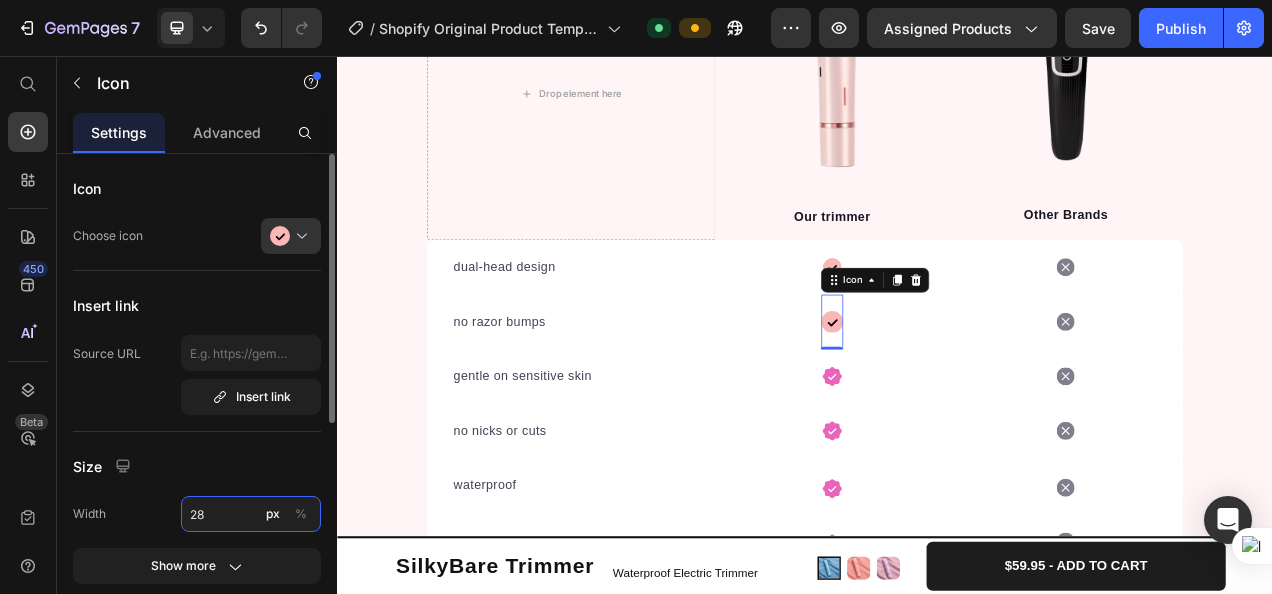 click on "28" at bounding box center [251, 514] 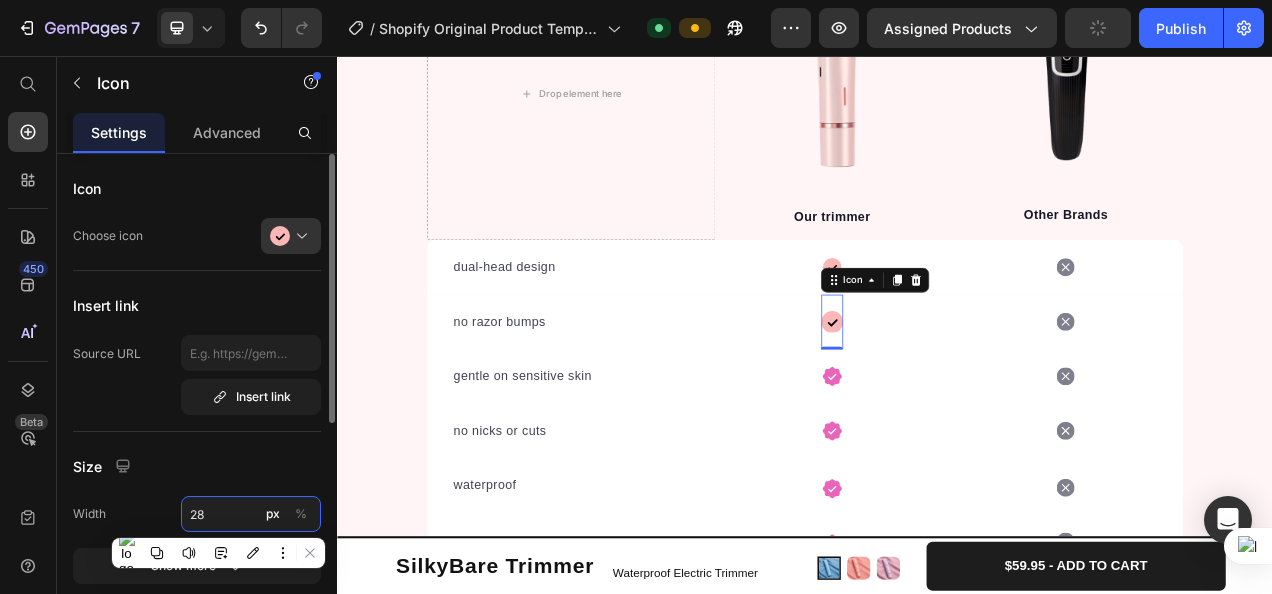click on "28" at bounding box center (251, 514) 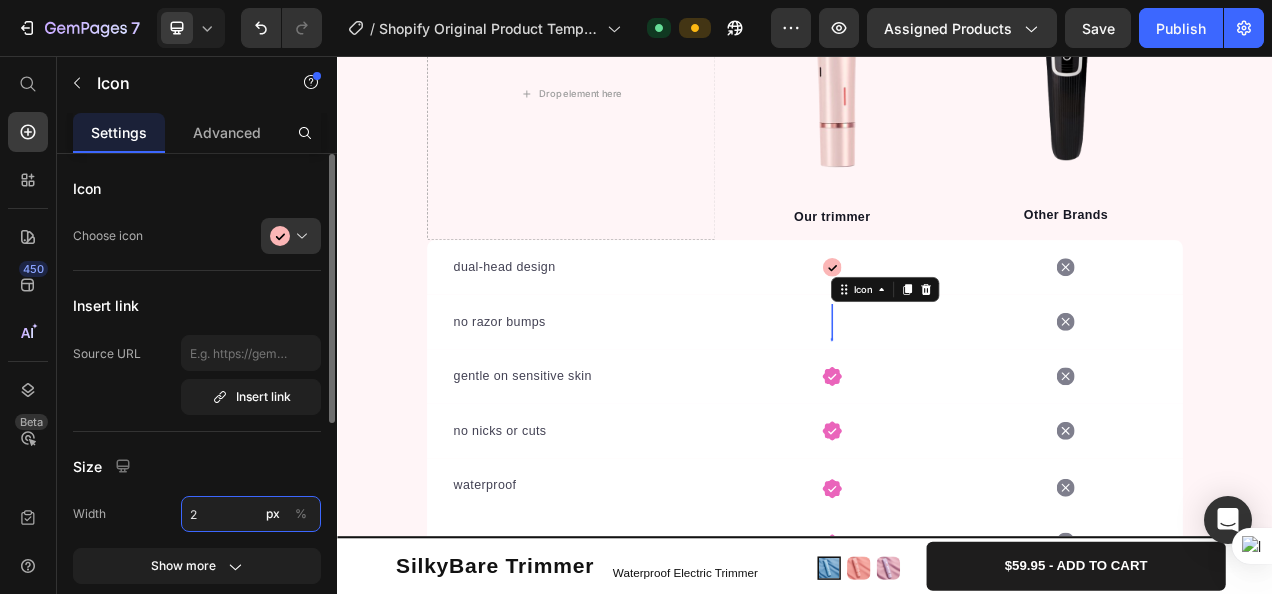 type on "24" 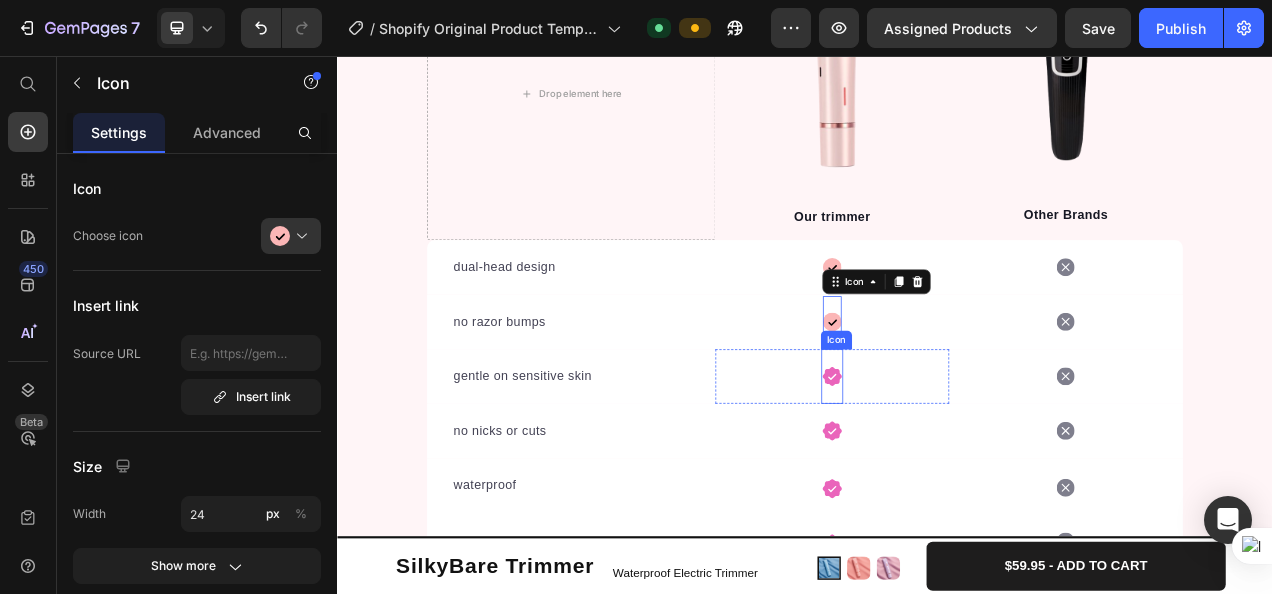 click 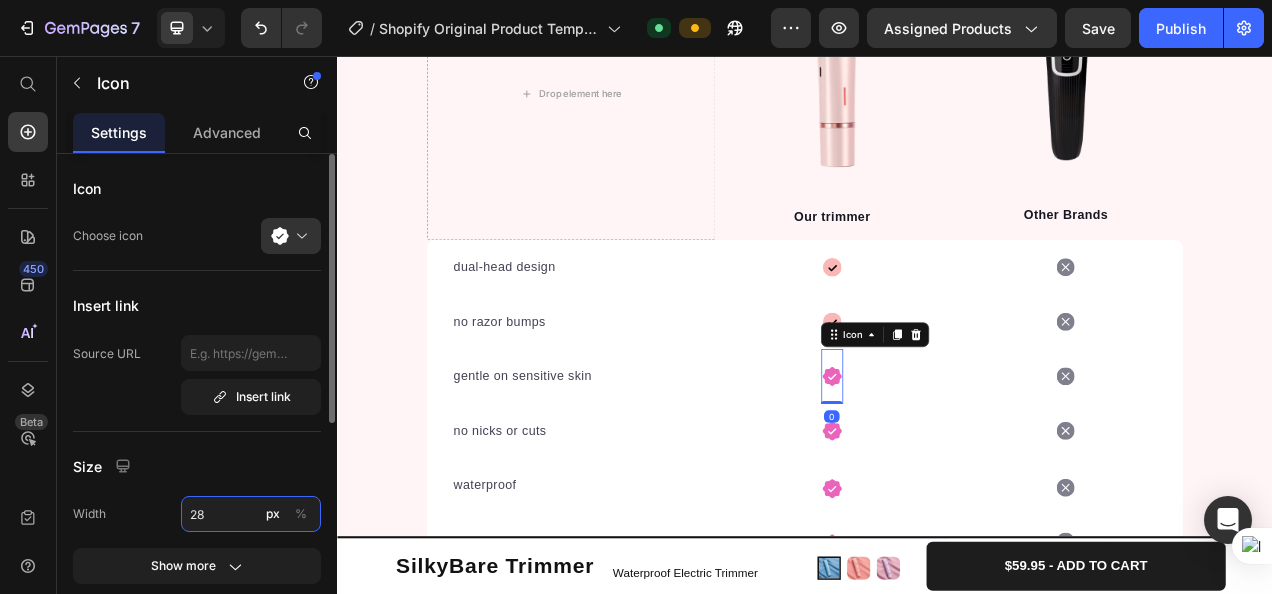 click on "28" at bounding box center (251, 514) 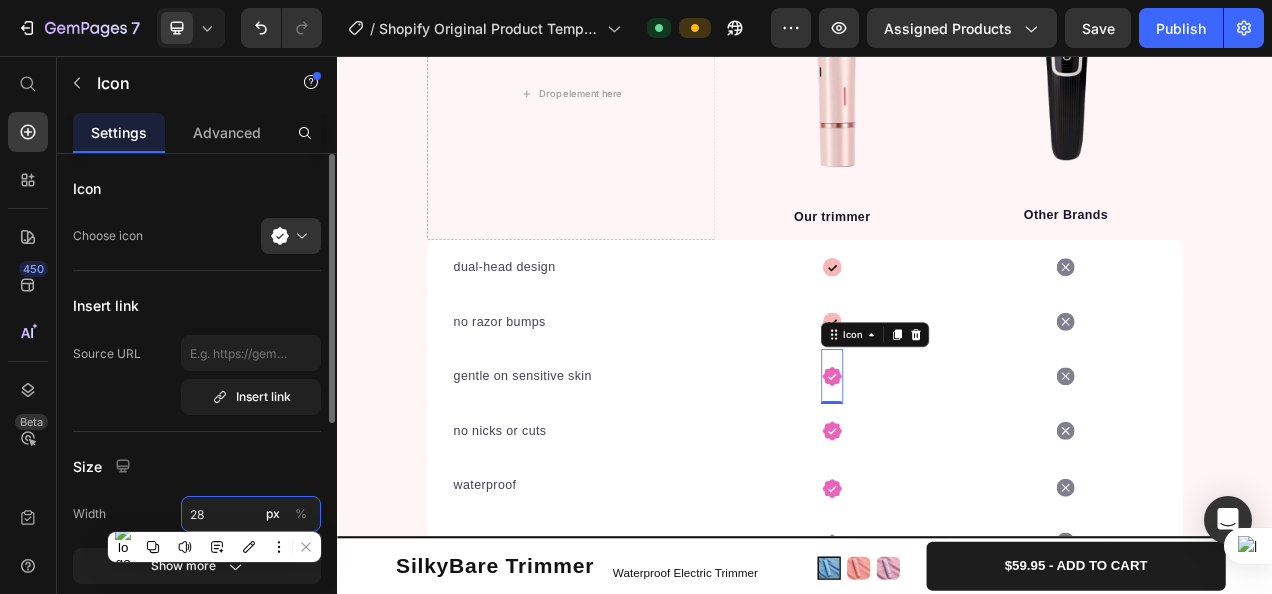click on "28" at bounding box center (251, 514) 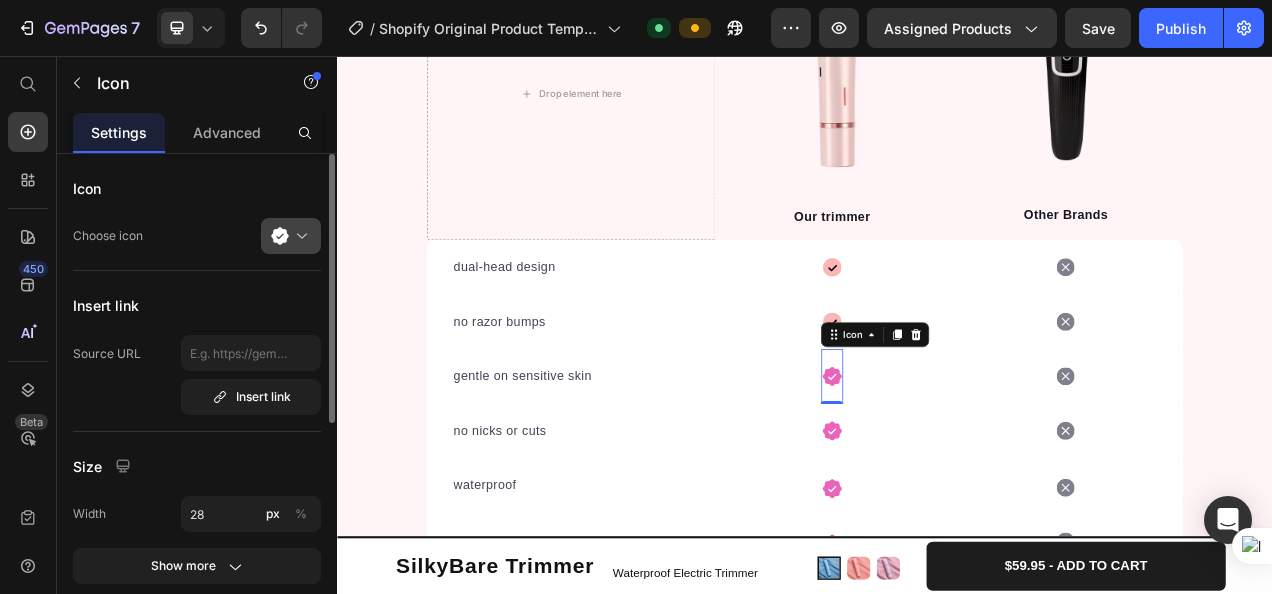 click at bounding box center [299, 236] 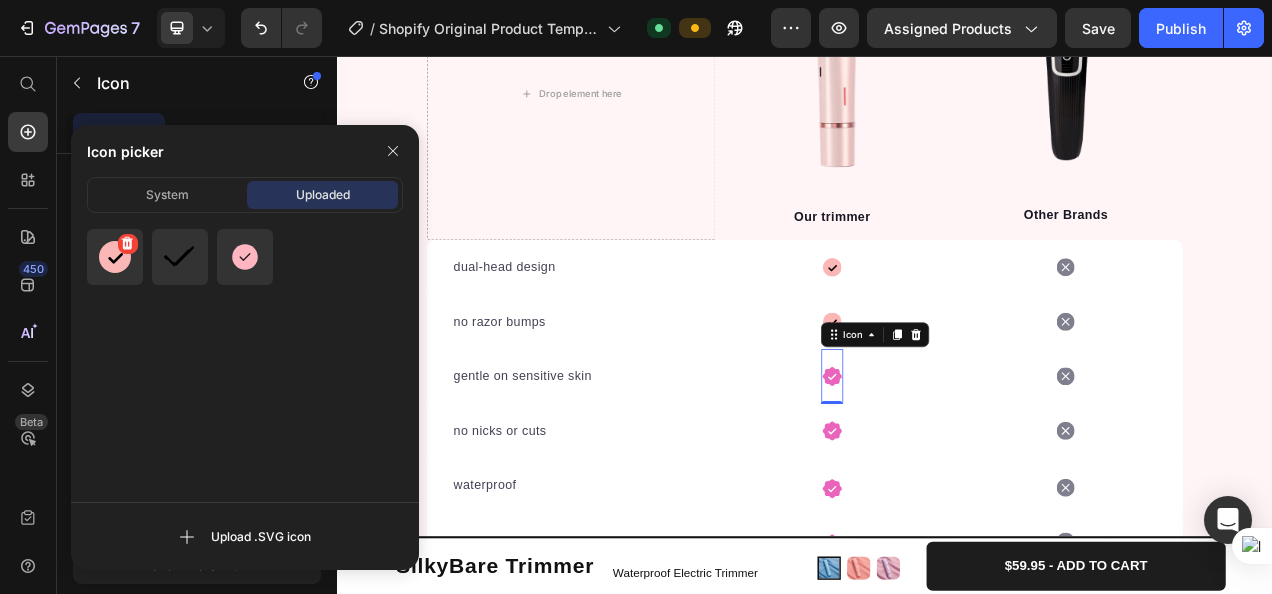click at bounding box center [115, 257] 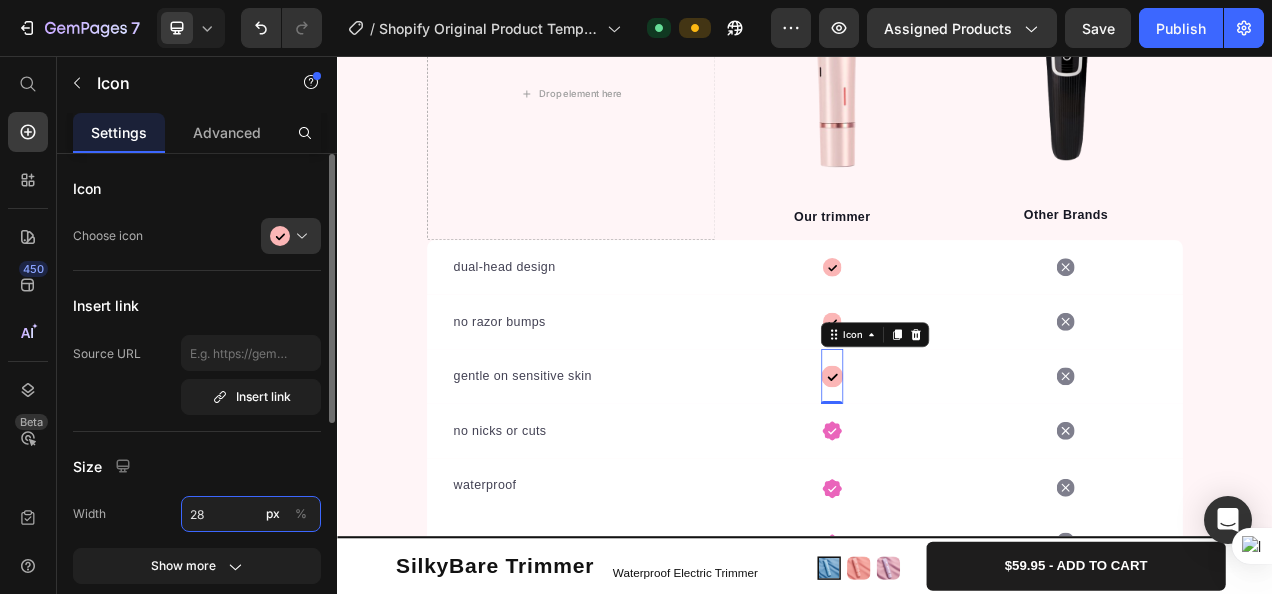 click on "28" at bounding box center [251, 514] 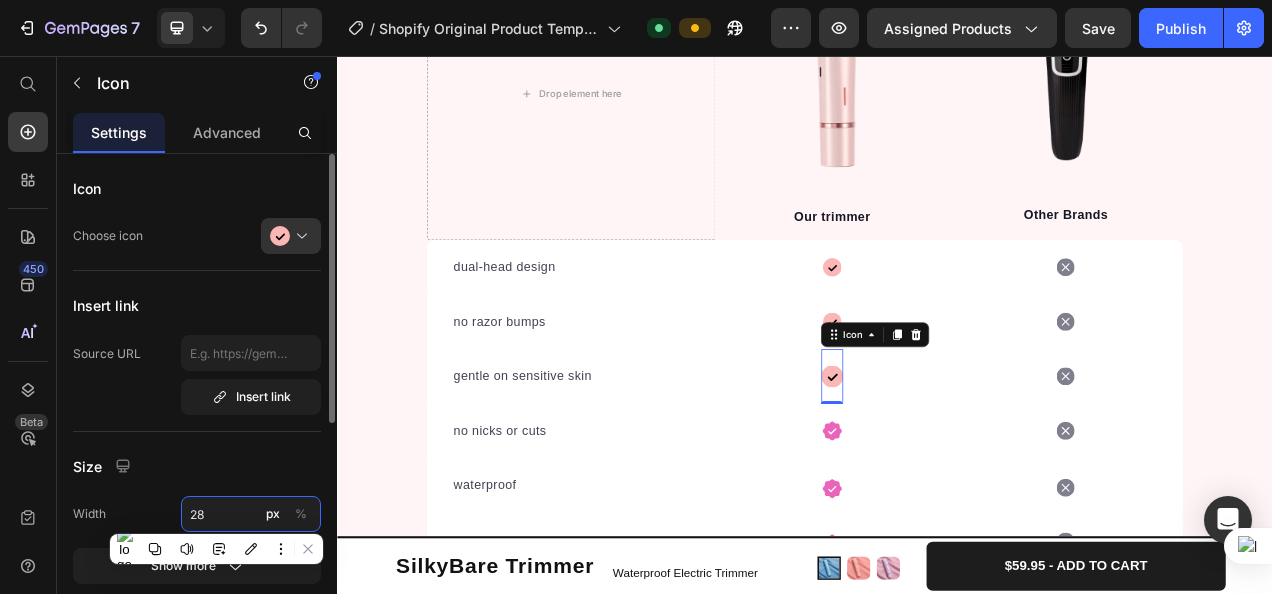 click on "28" at bounding box center [251, 514] 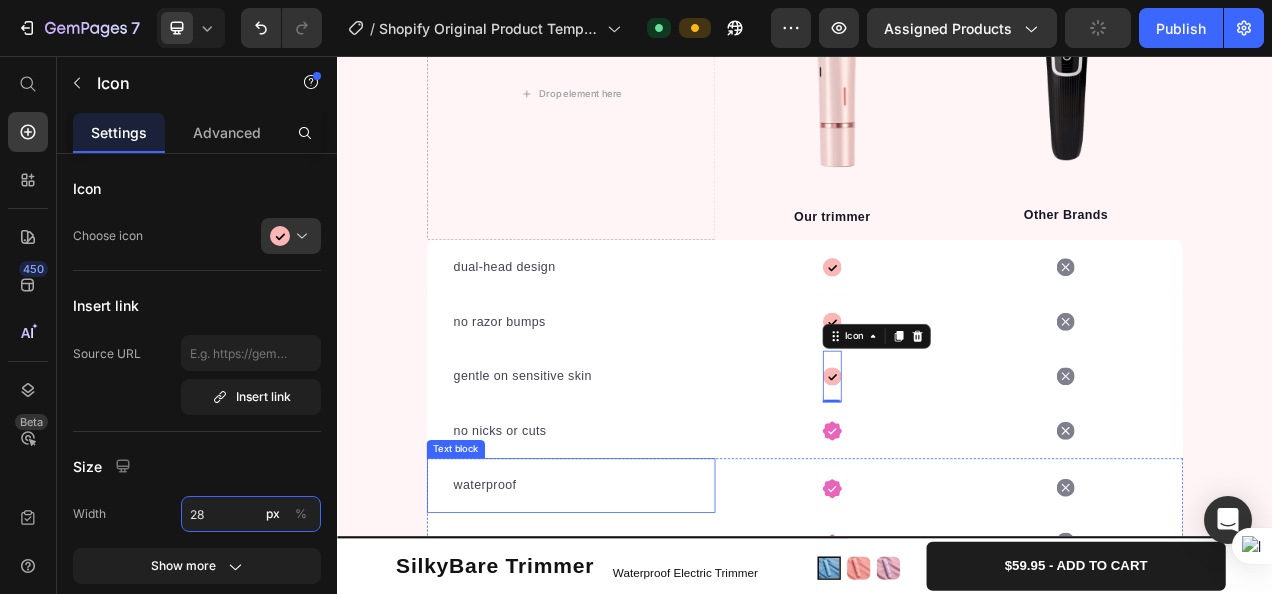 type on "24" 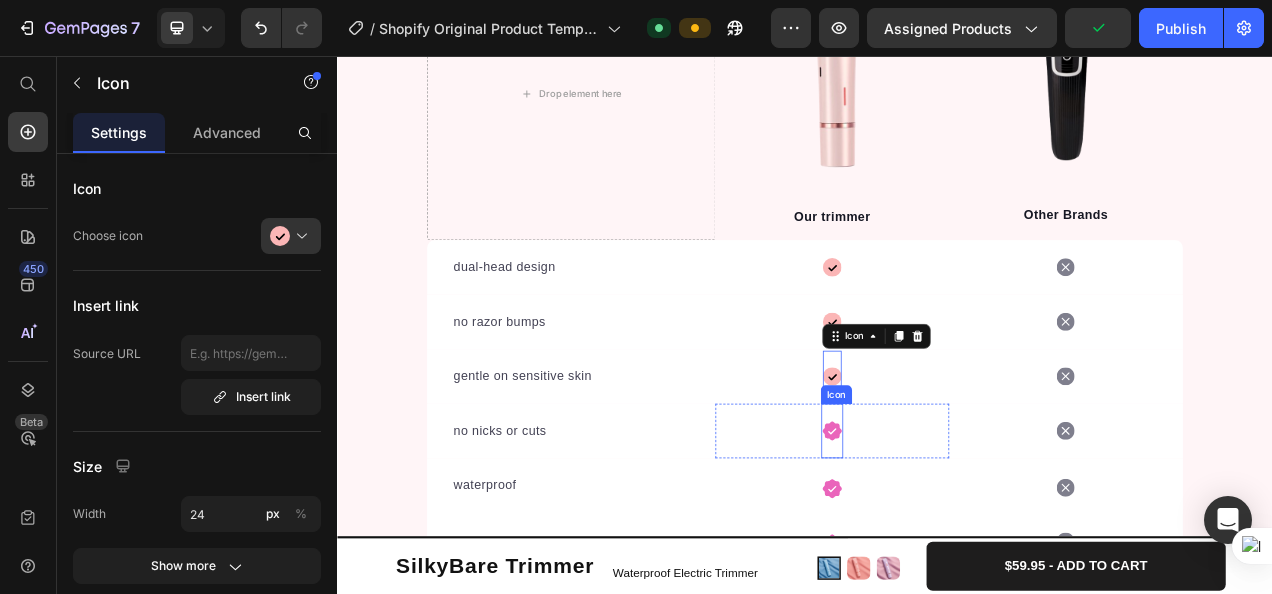click 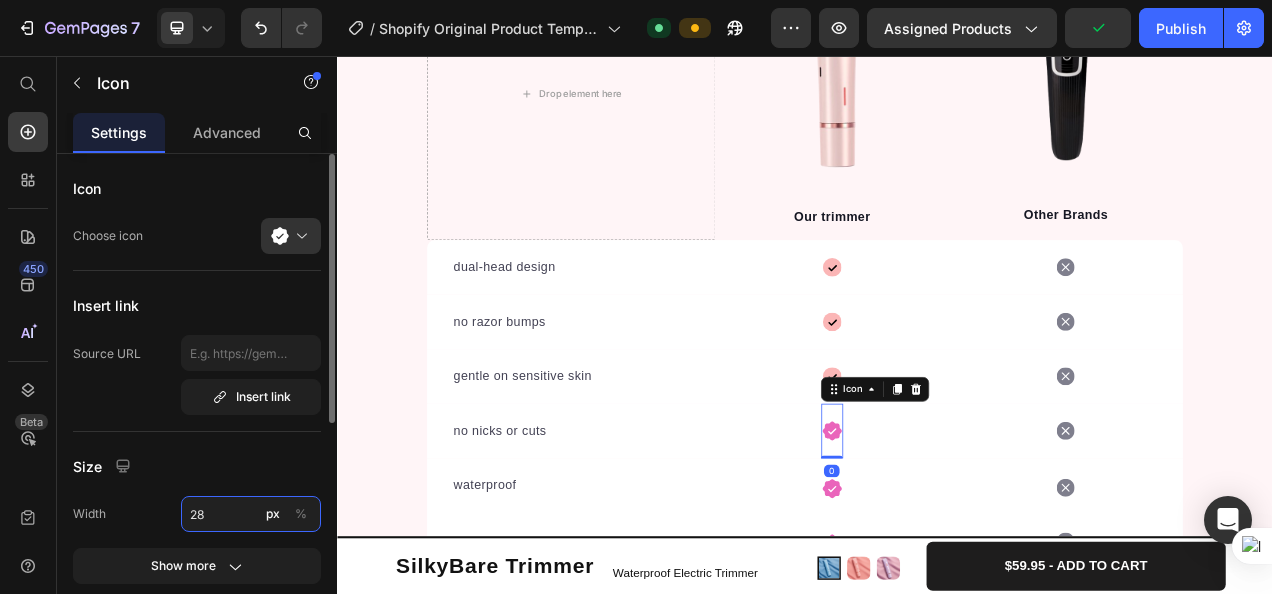 click on "28" at bounding box center [251, 514] 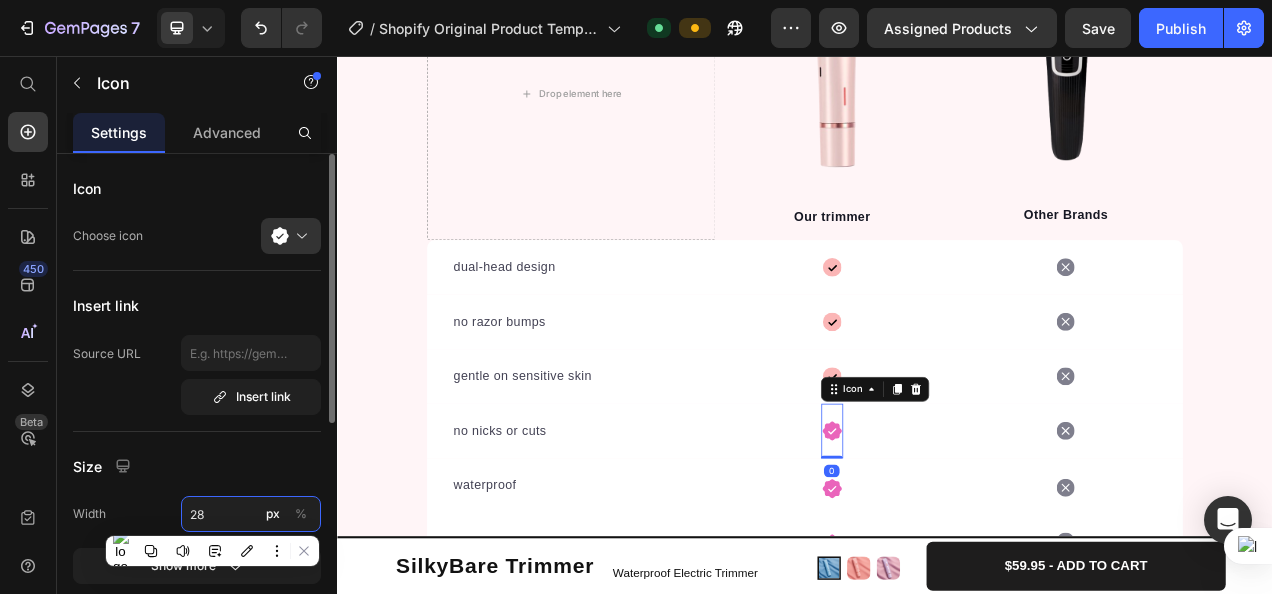 click on "28" at bounding box center (251, 514) 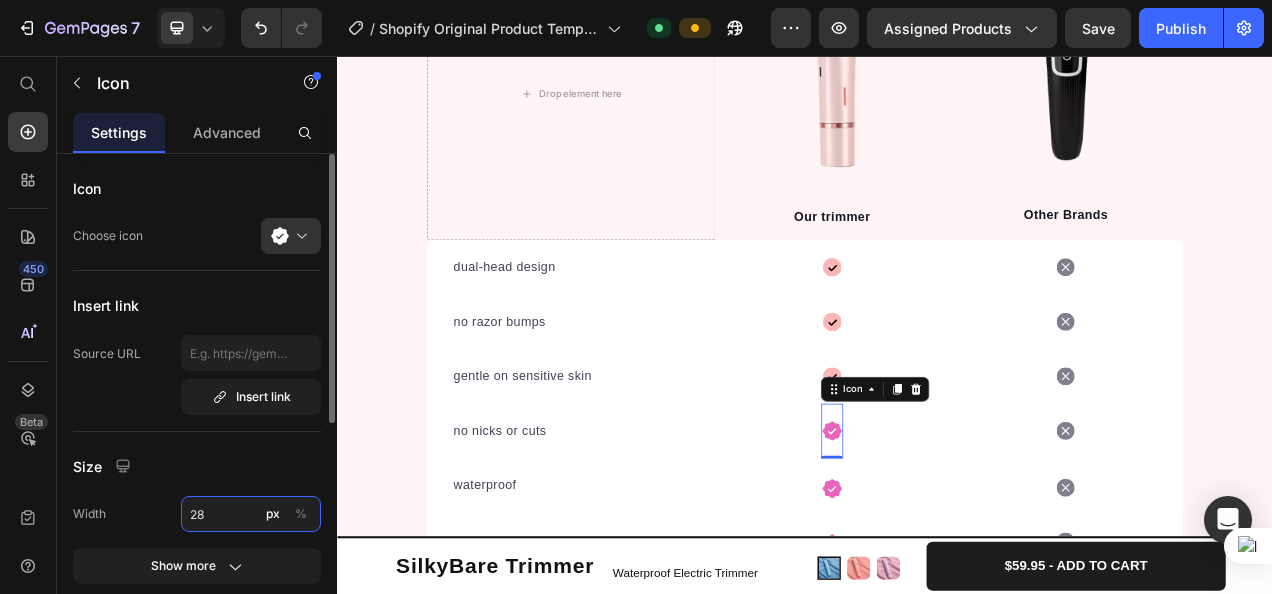 click on "28" at bounding box center (251, 514) 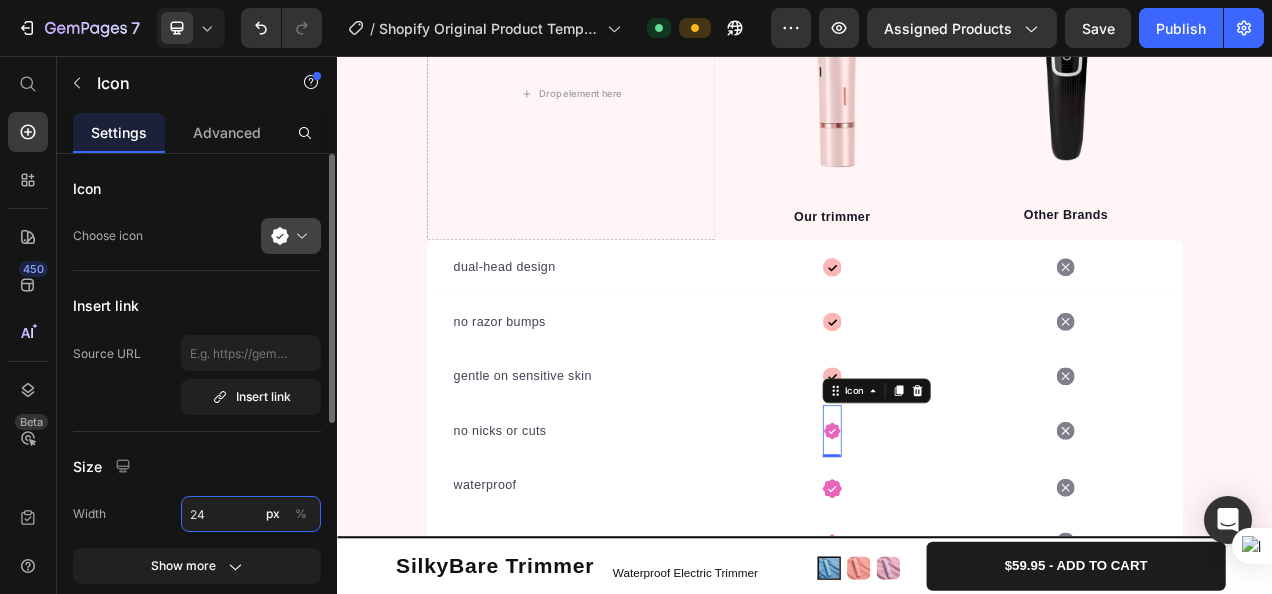 type on "24" 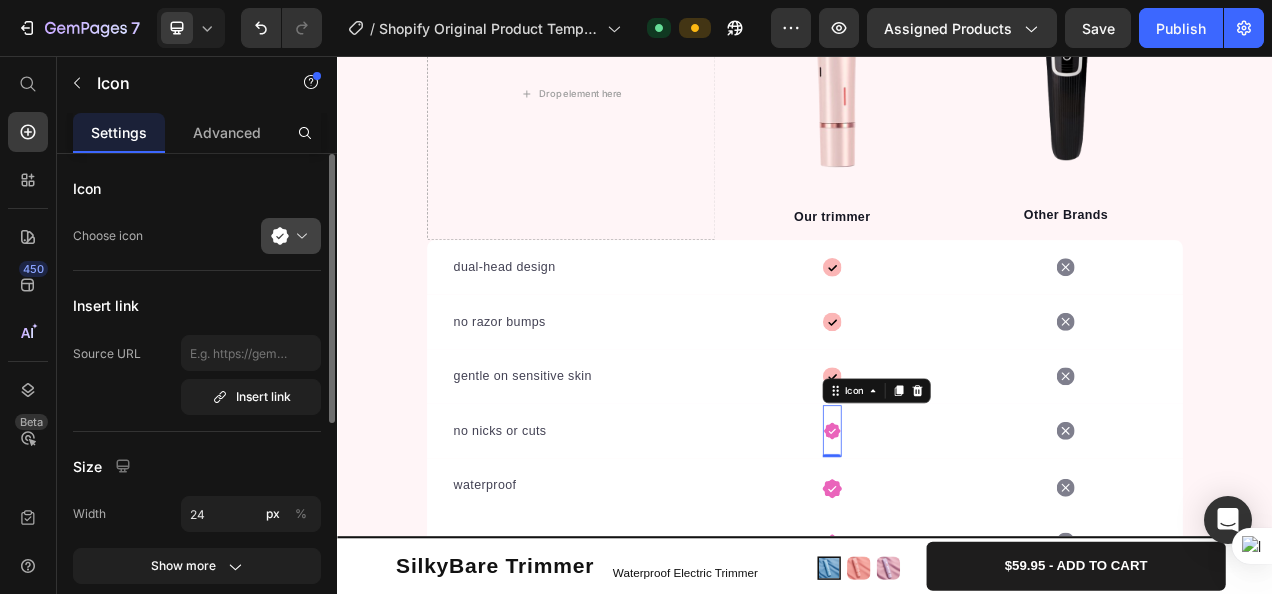 click at bounding box center [299, 236] 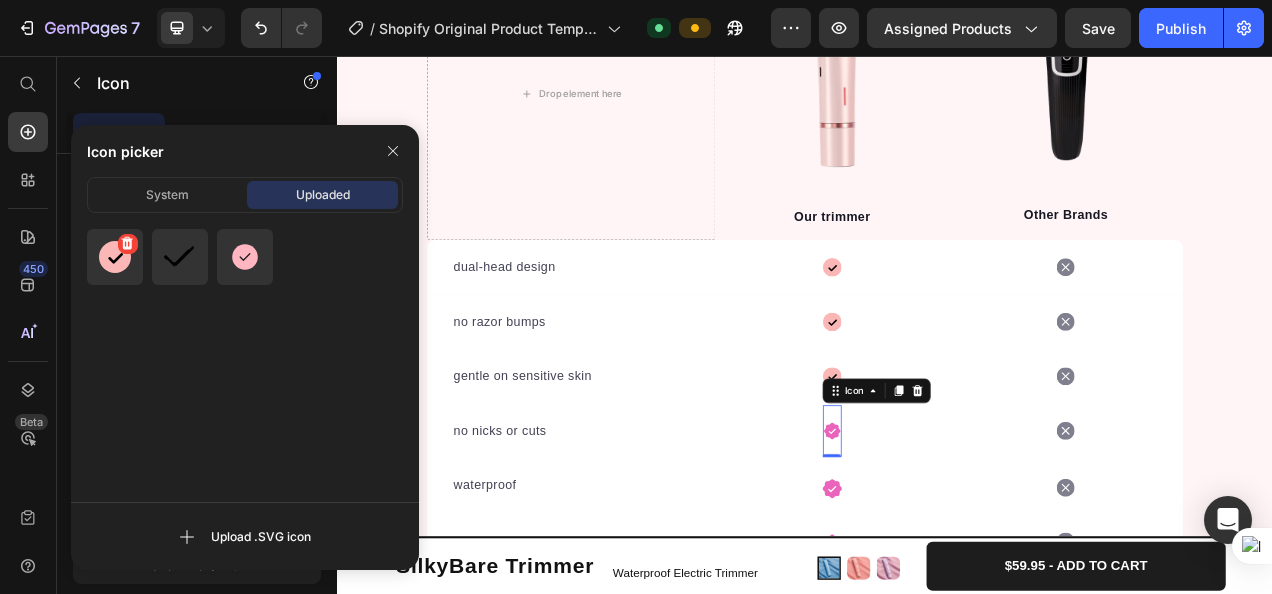 click at bounding box center [115, 257] 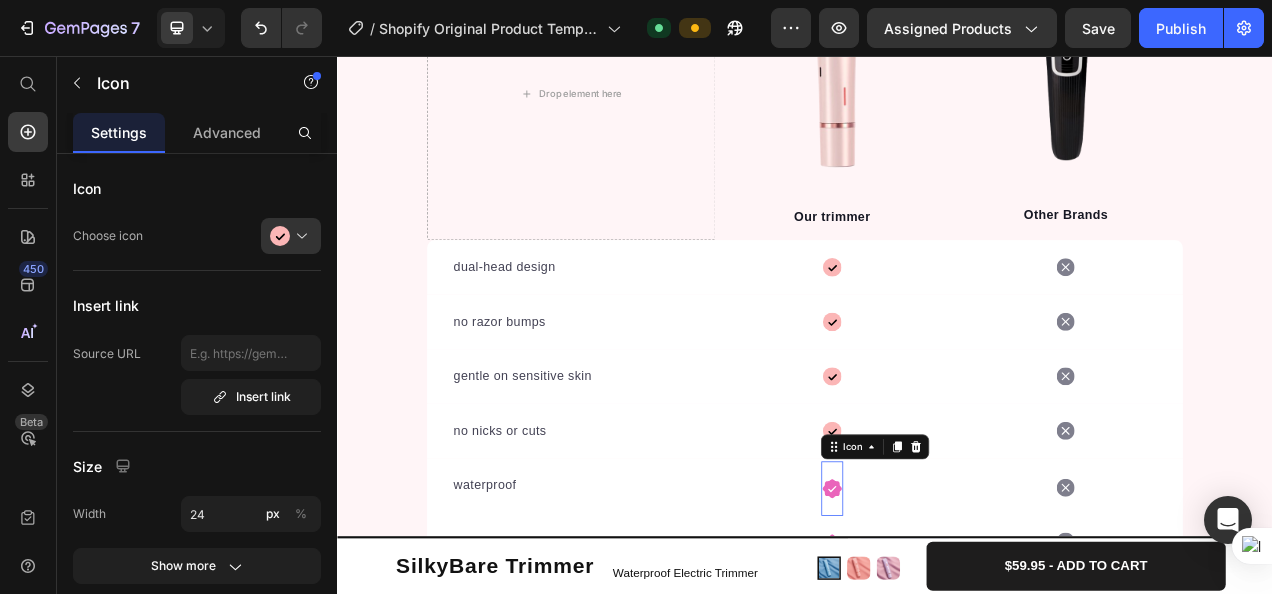 click 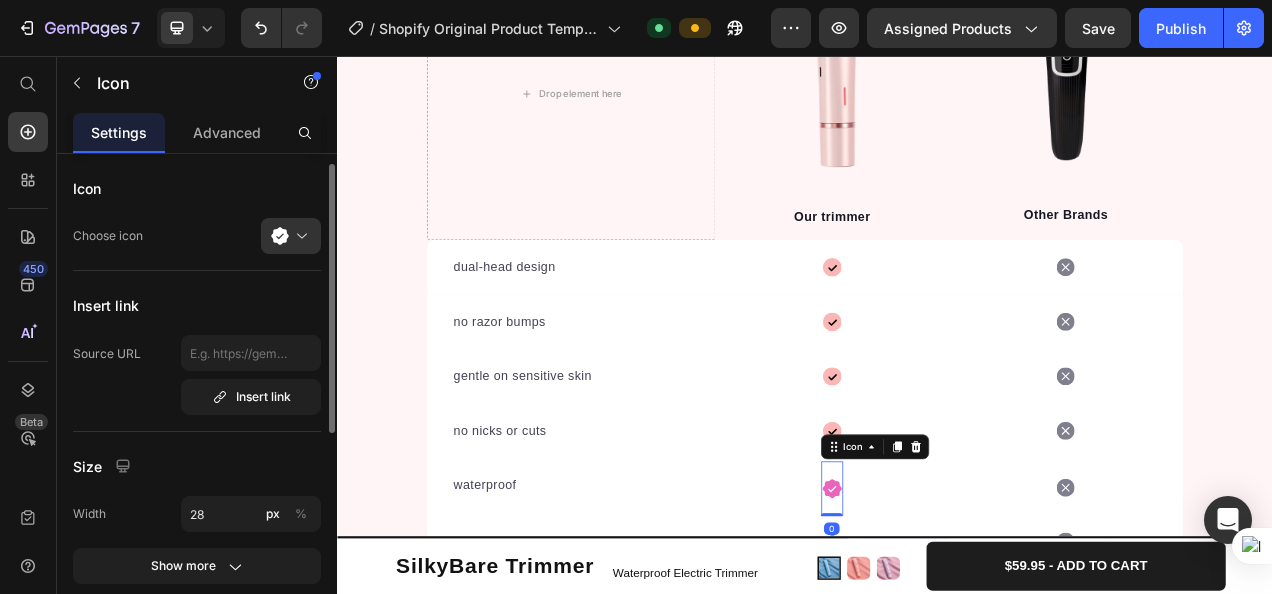 scroll, scrollTop: 33, scrollLeft: 0, axis: vertical 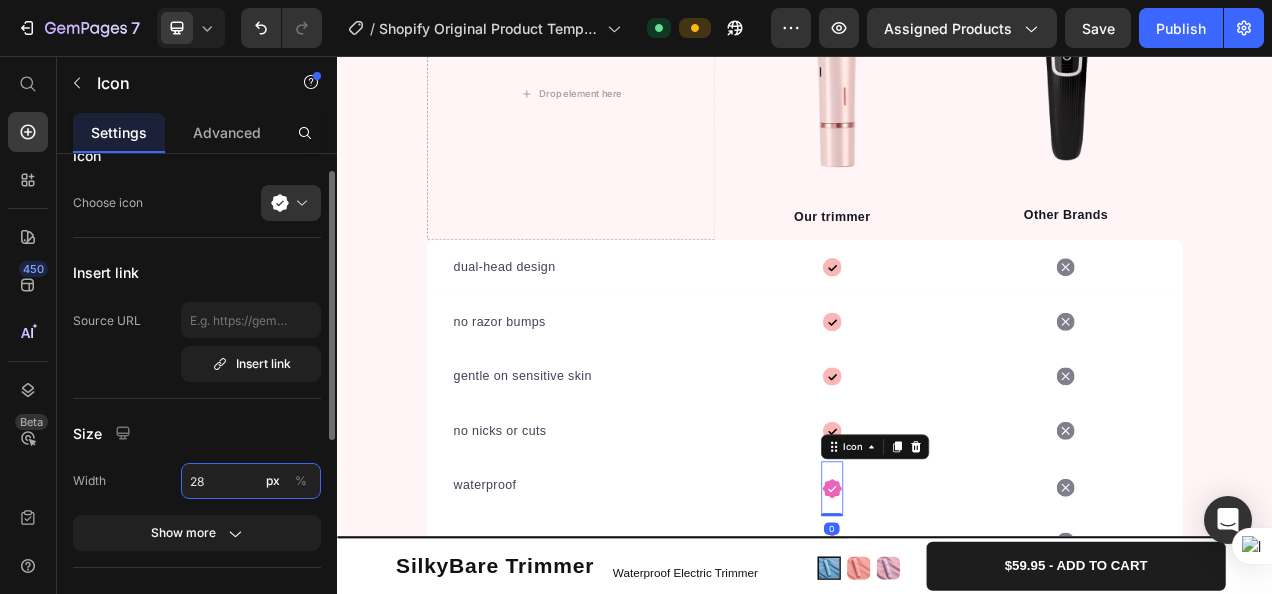 click on "28" at bounding box center (251, 481) 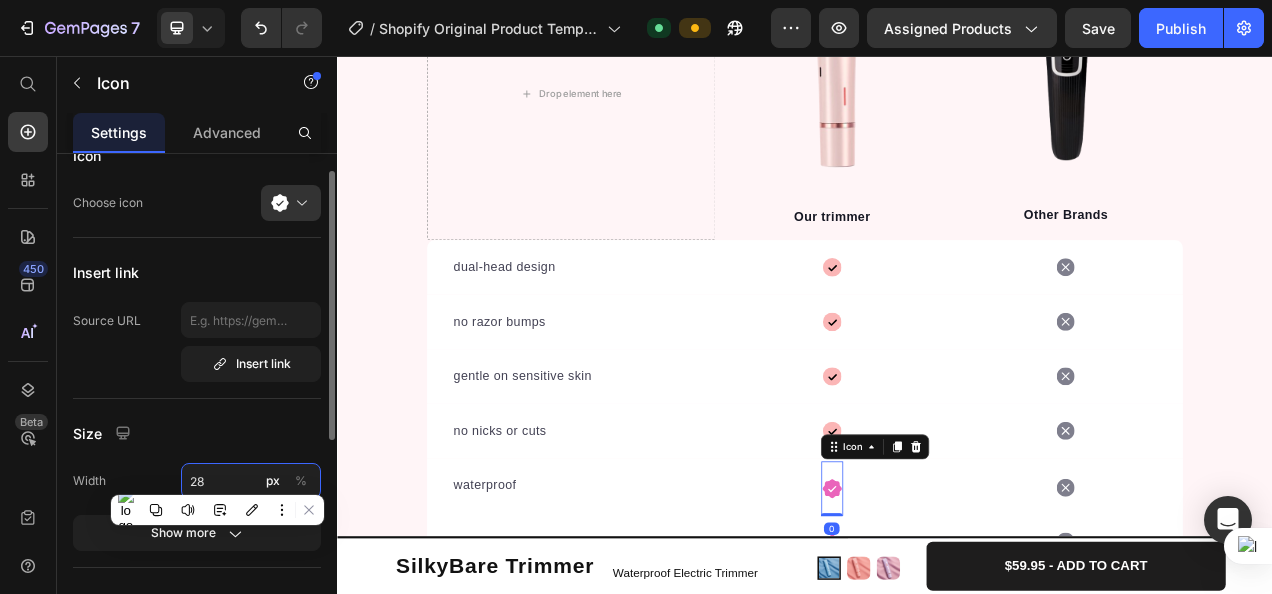 click on "28" at bounding box center (251, 481) 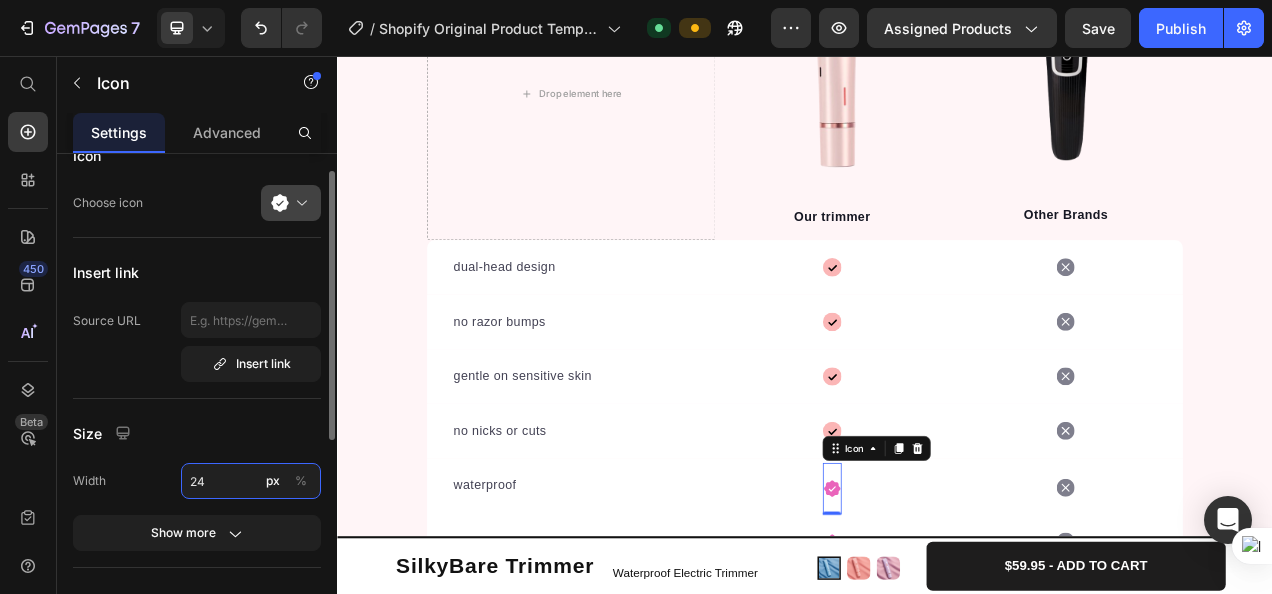 type on "24" 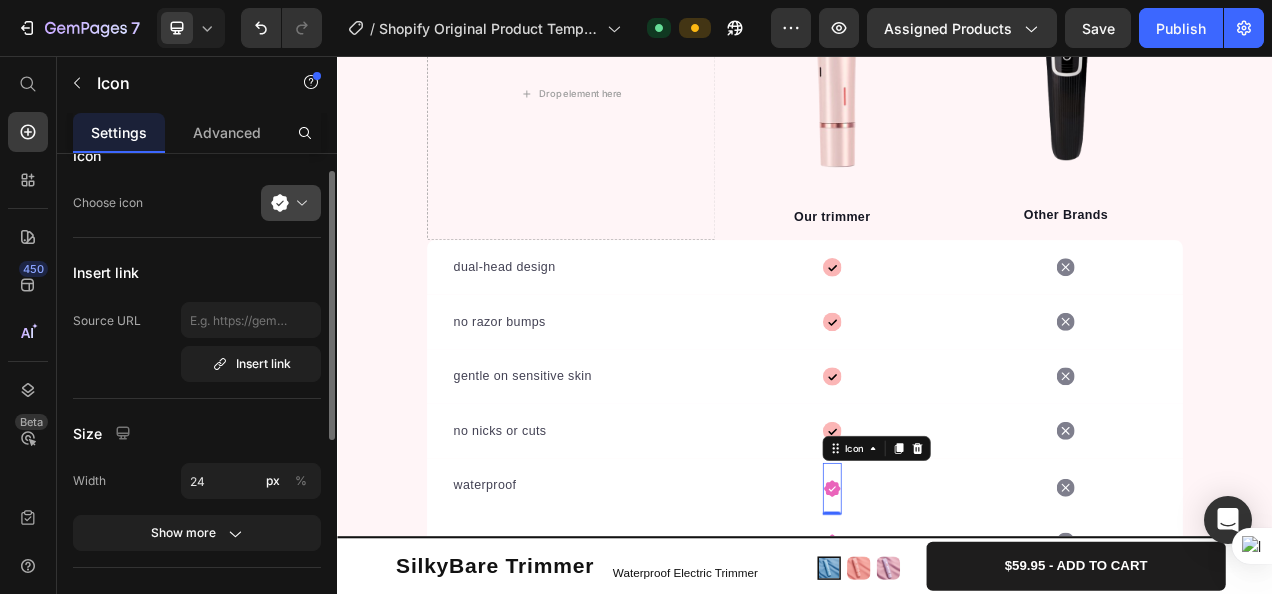 click at bounding box center (299, 203) 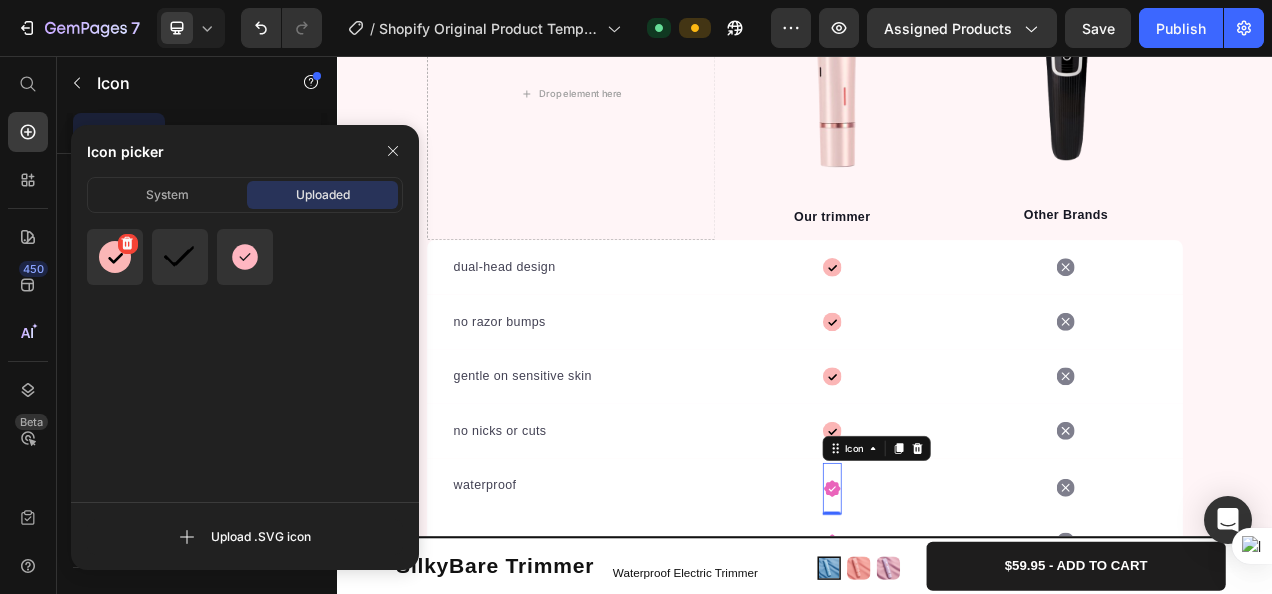 click at bounding box center (115, 257) 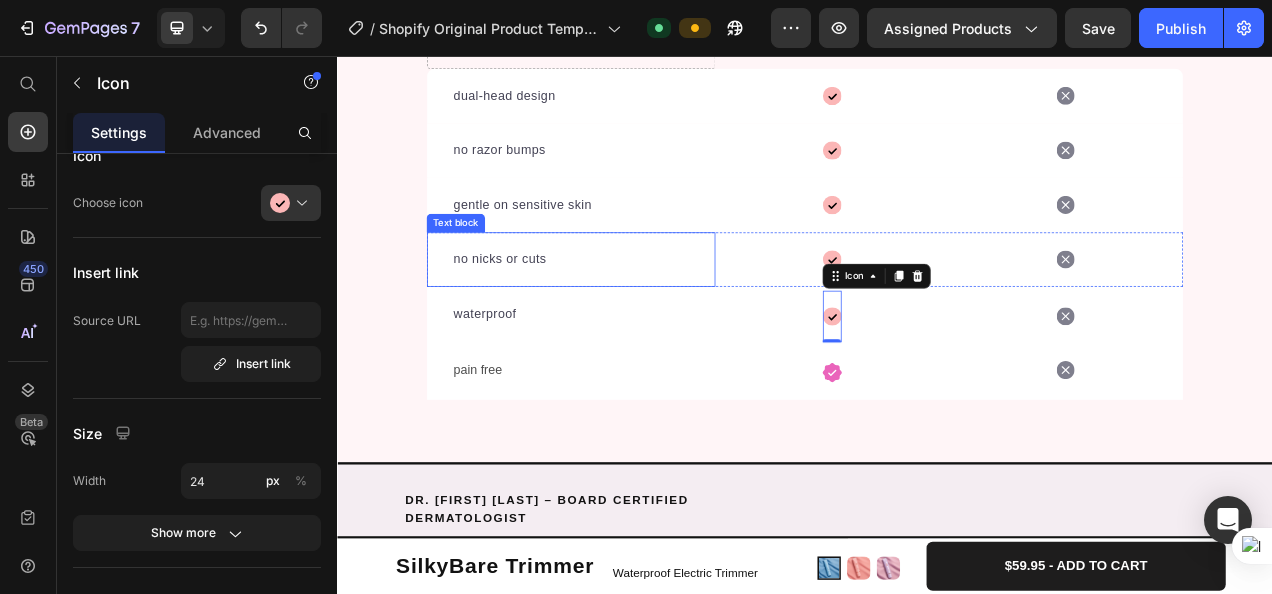scroll, scrollTop: 4437, scrollLeft: 0, axis: vertical 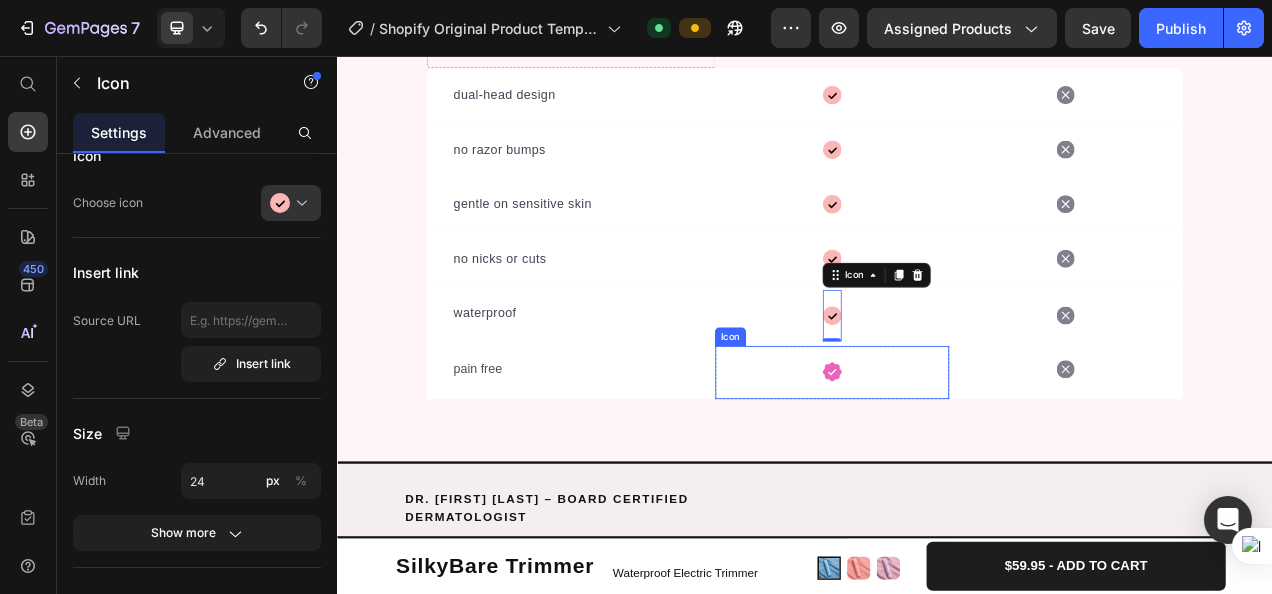 click 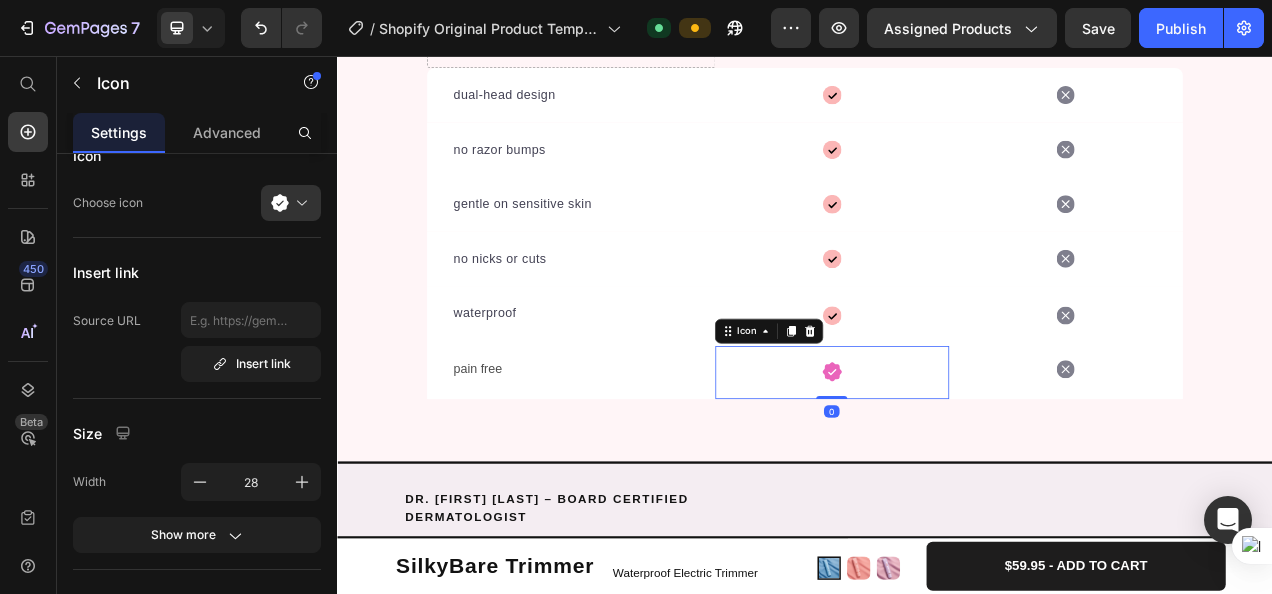 click 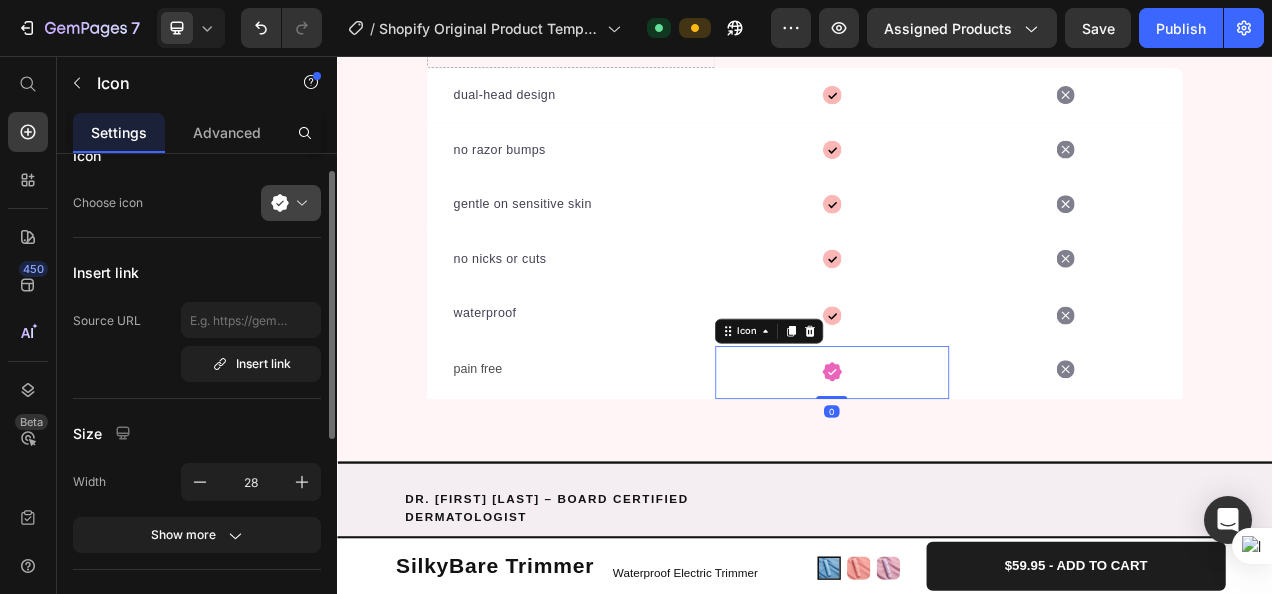 click at bounding box center (299, 203) 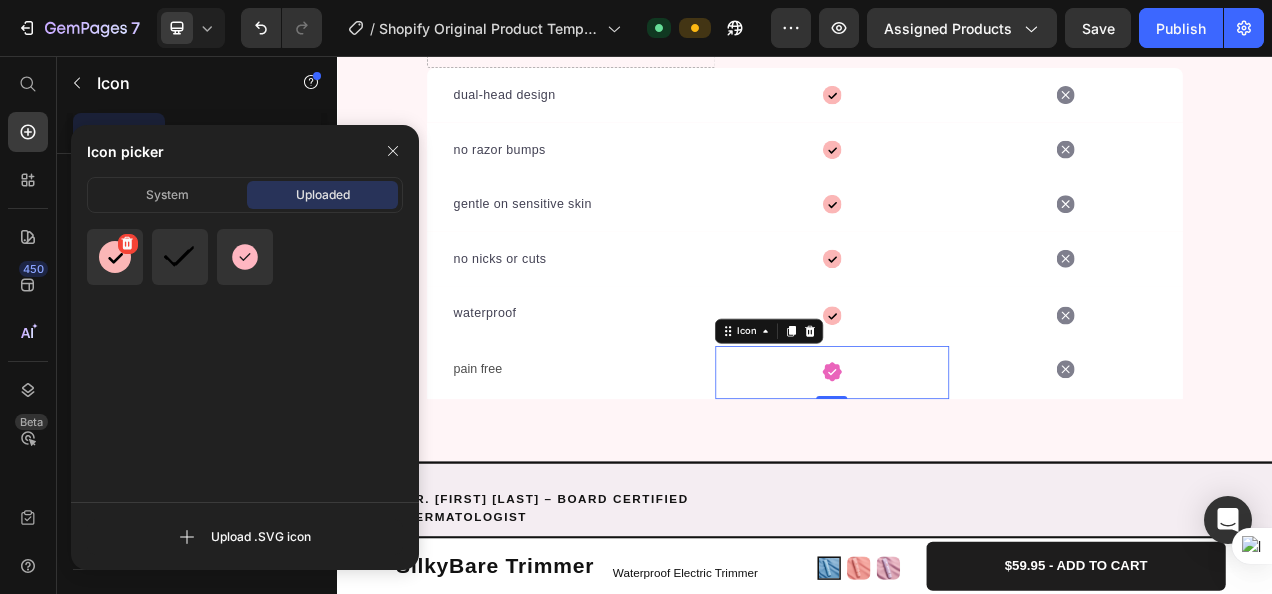 click at bounding box center (115, 257) 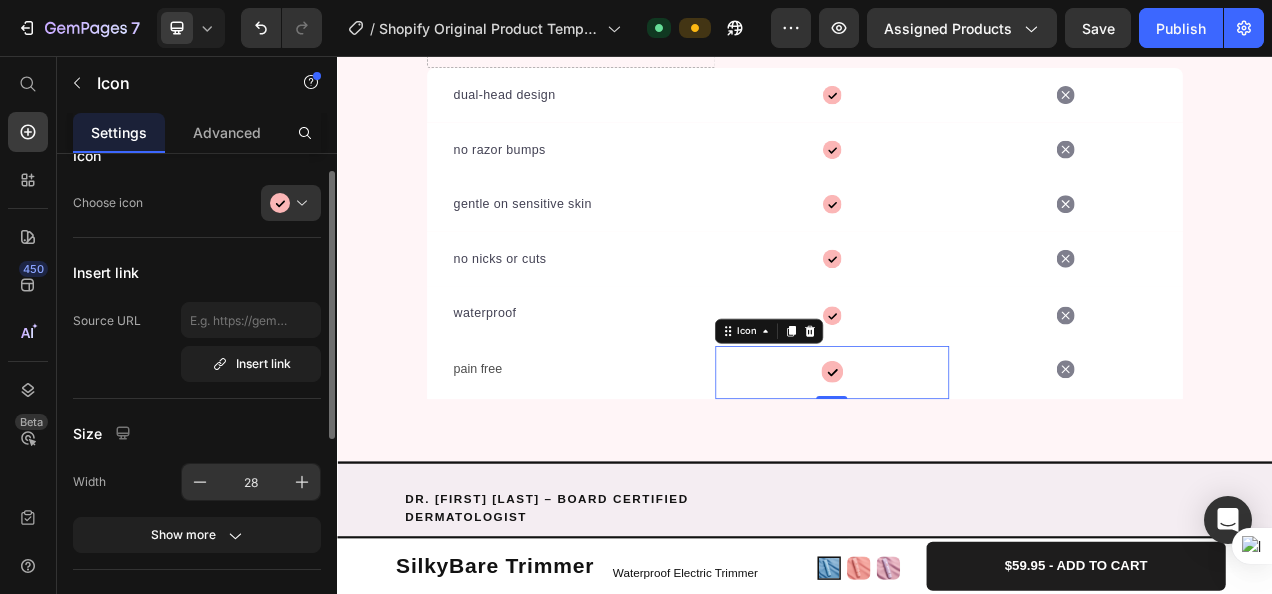 click on "28" at bounding box center [251, 482] 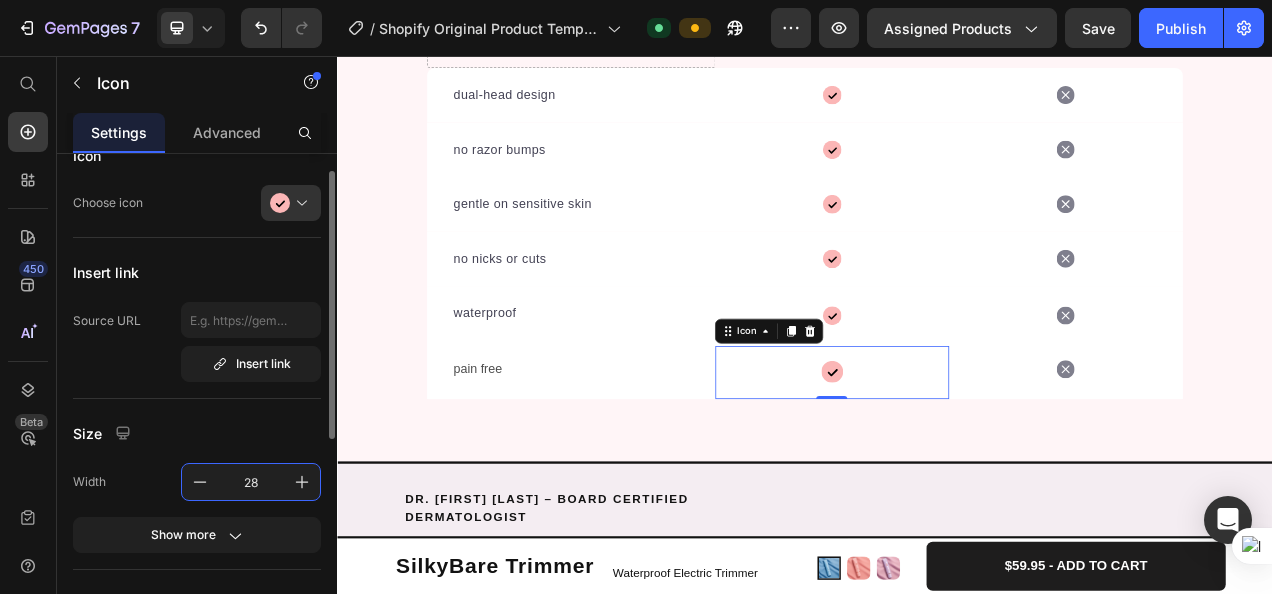 click on "28" at bounding box center (251, 482) 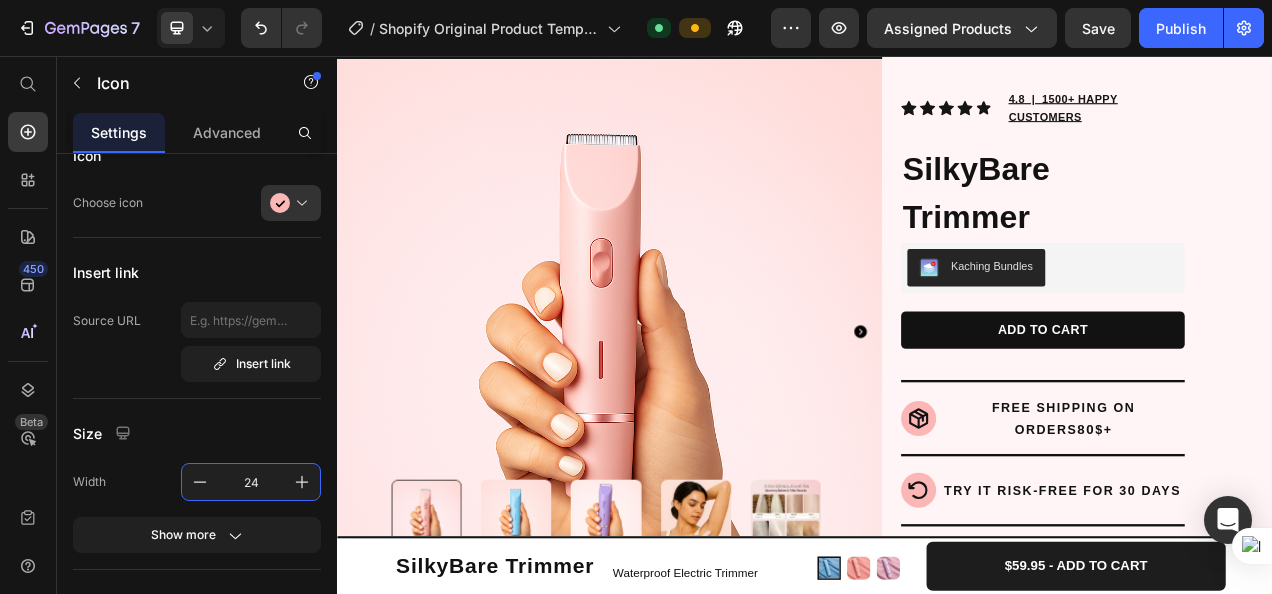 scroll, scrollTop: 0, scrollLeft: 0, axis: both 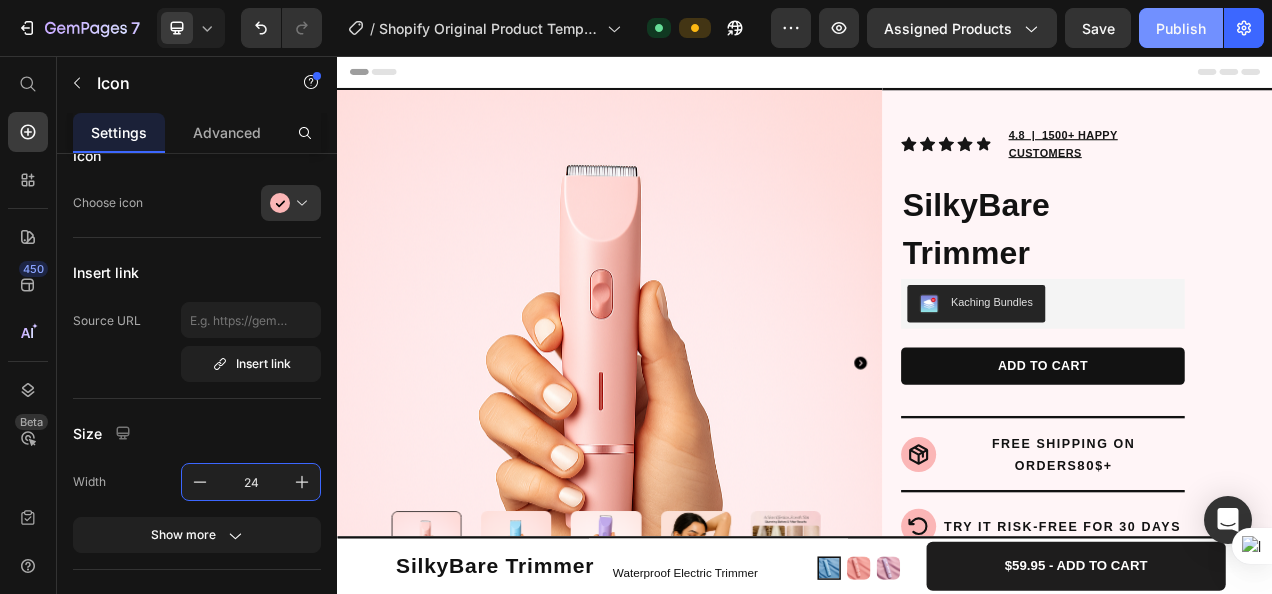 type on "24" 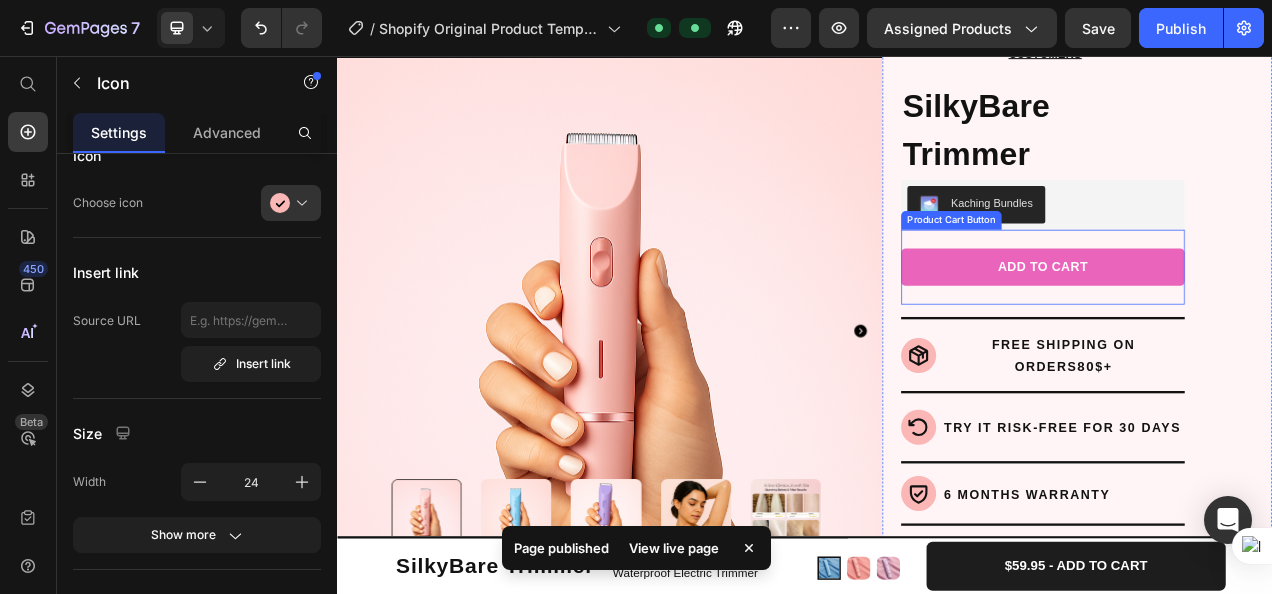 scroll, scrollTop: 127, scrollLeft: 0, axis: vertical 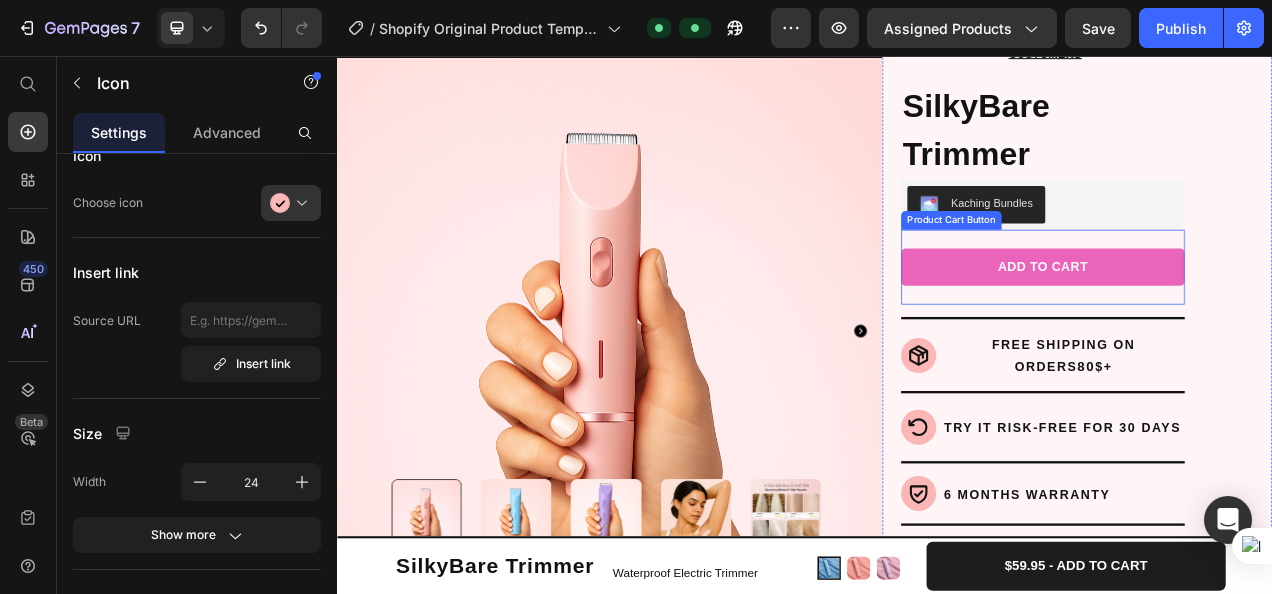 click on "ADD TO CART" at bounding box center [1243, 327] 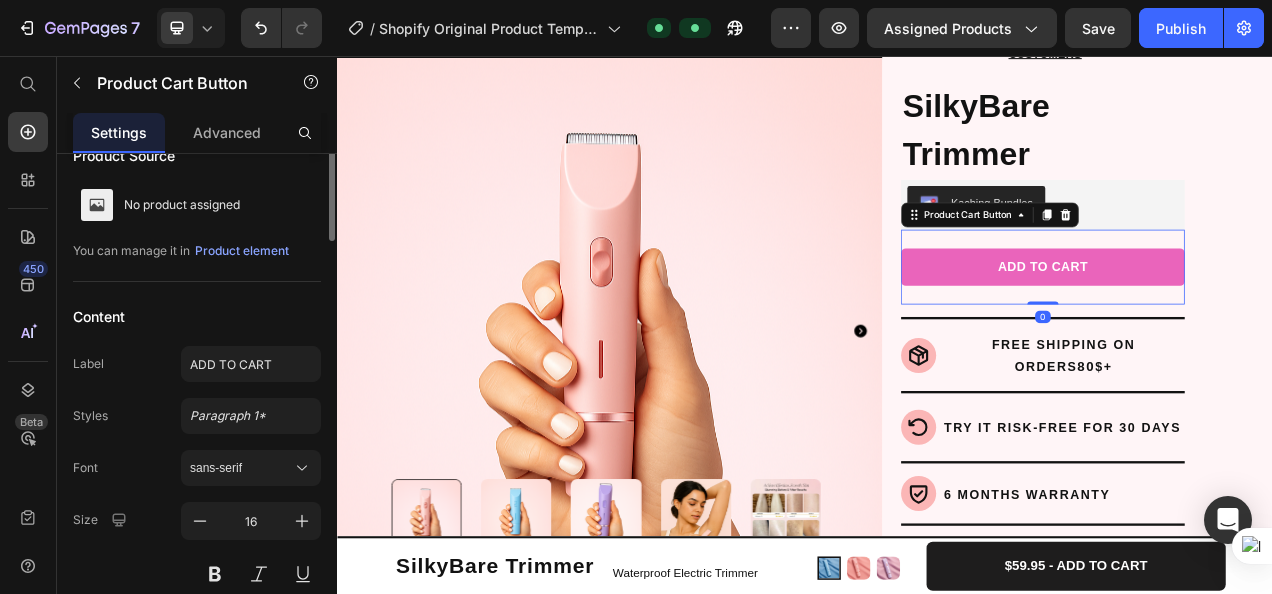 scroll, scrollTop: 0, scrollLeft: 0, axis: both 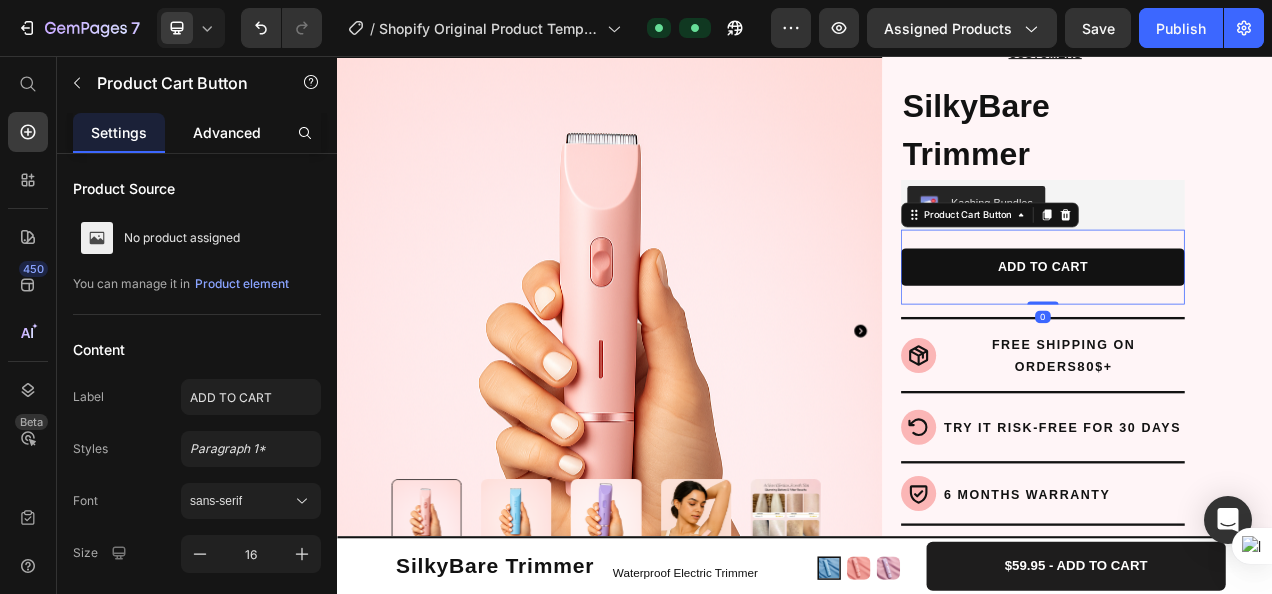 click on "Advanced" at bounding box center (227, 132) 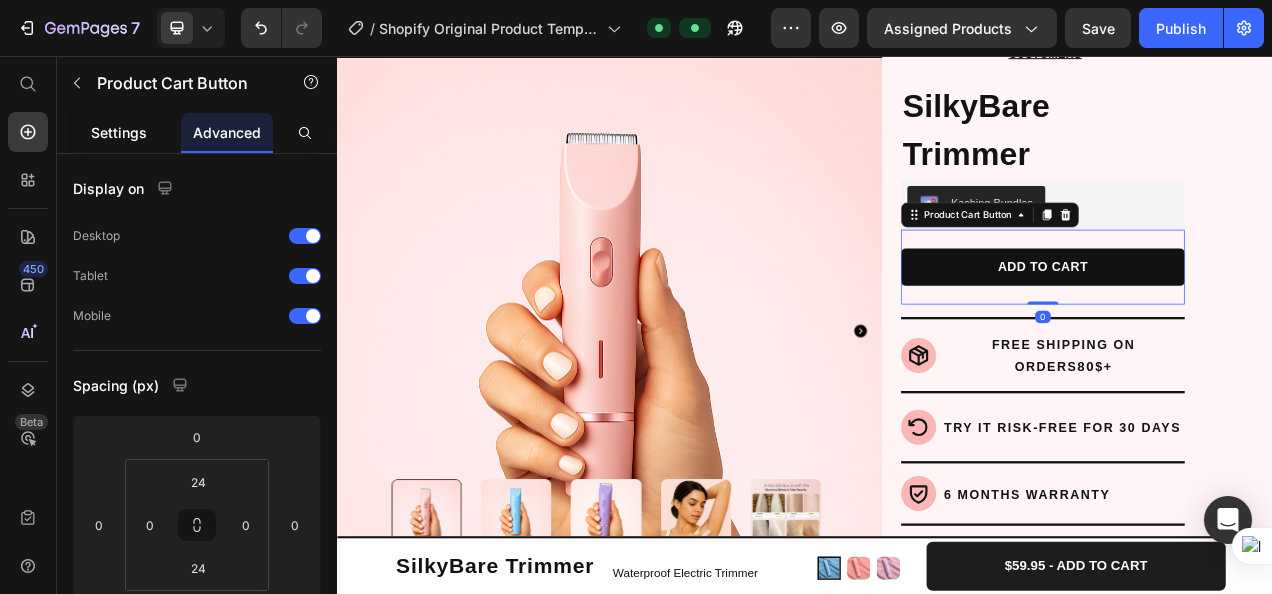 click on "Settings" at bounding box center [119, 132] 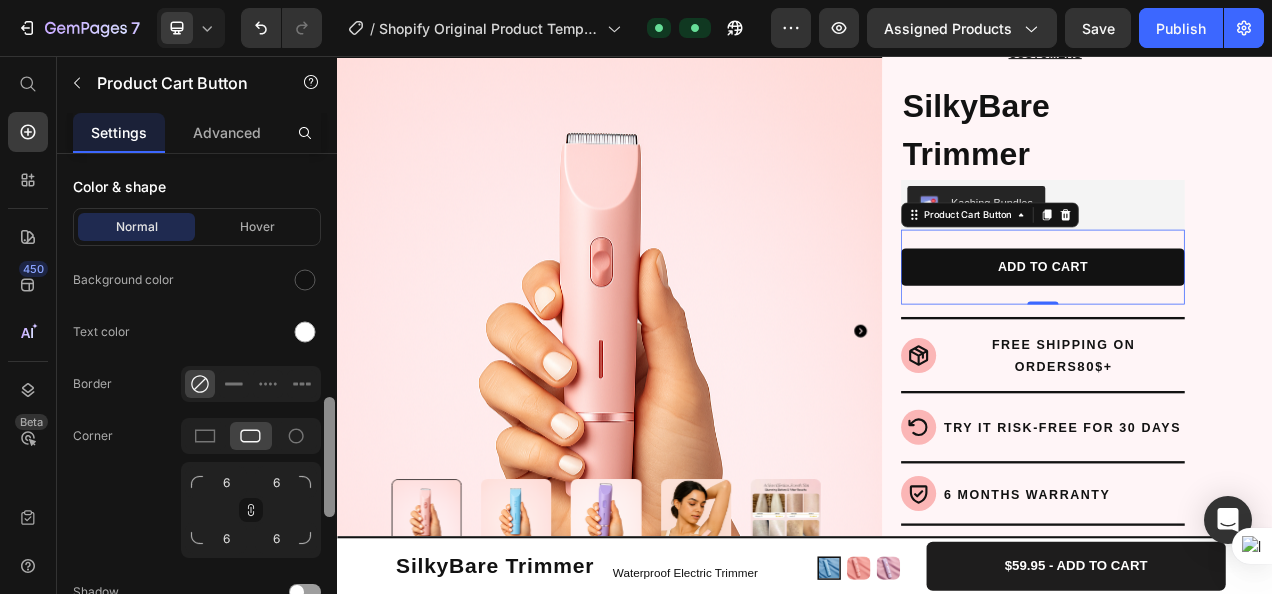 scroll, scrollTop: 1018, scrollLeft: 0, axis: vertical 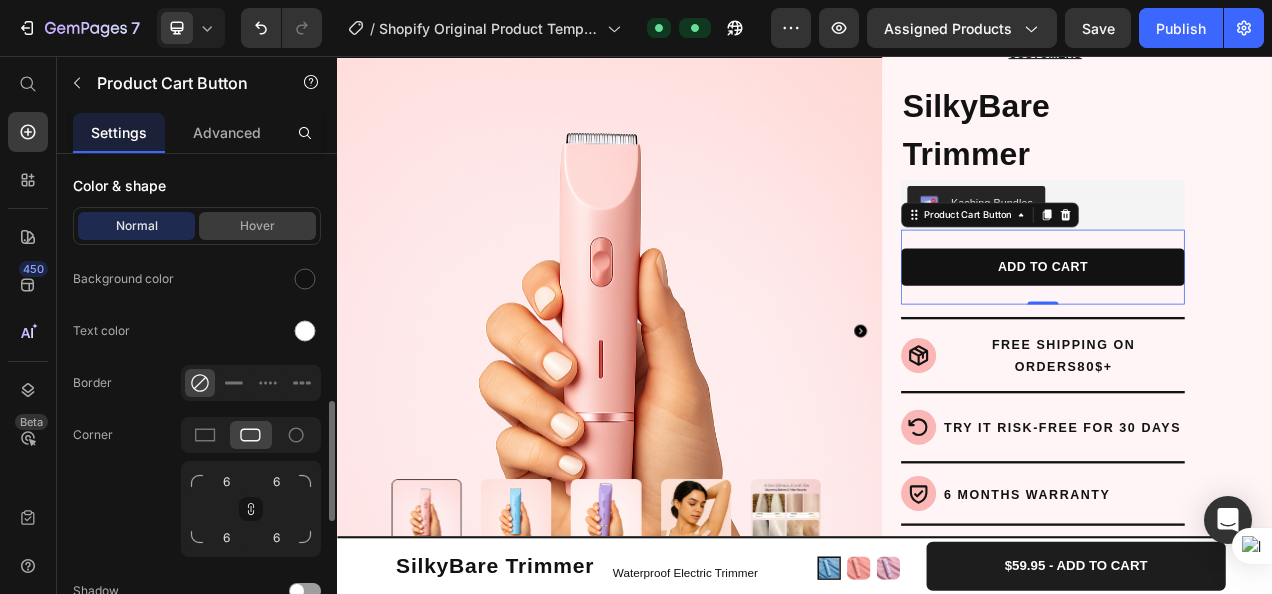 click on "Hover" at bounding box center (257, 226) 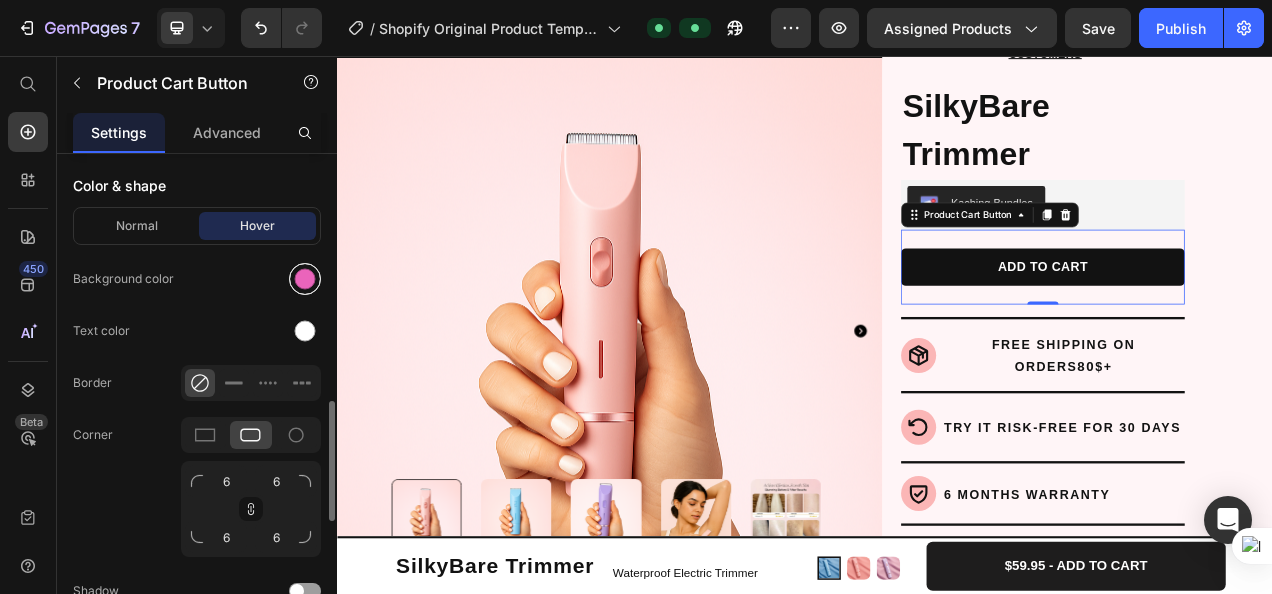 click at bounding box center [305, 279] 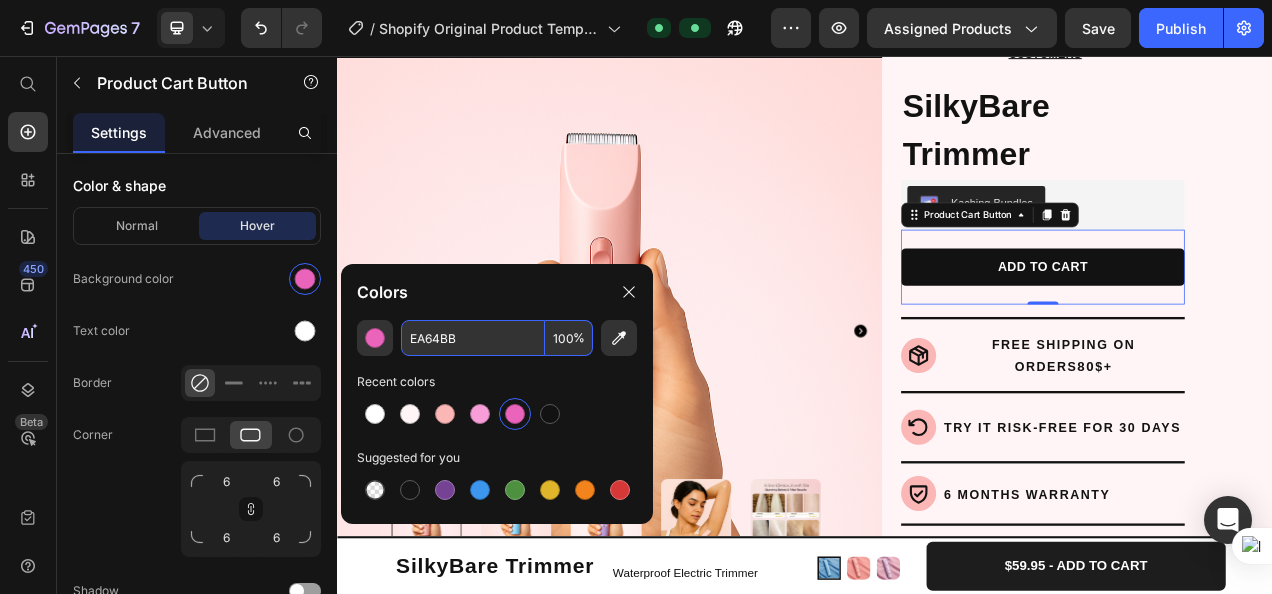 click on "EA64BB" at bounding box center [473, 338] 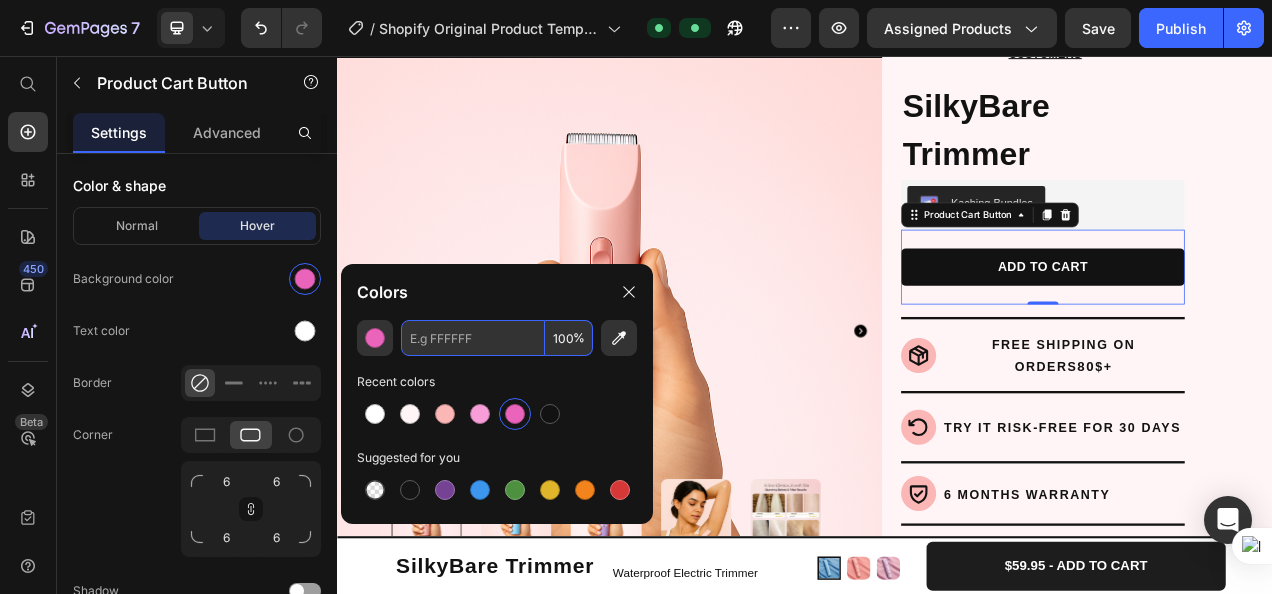 paste on "#FBB6B6" 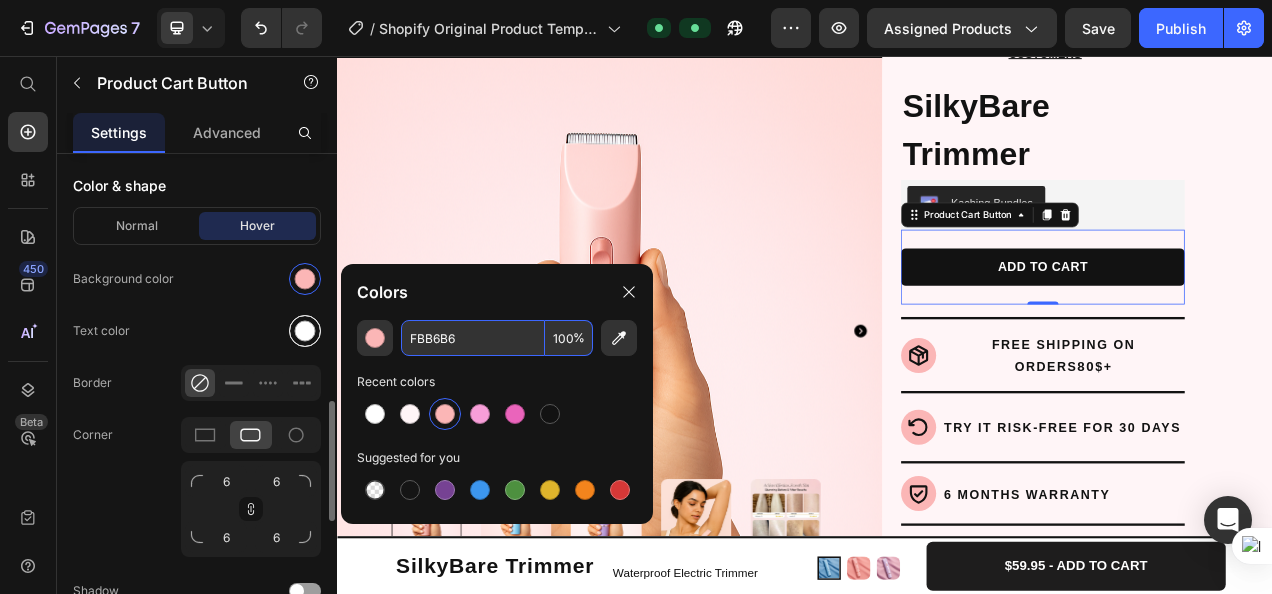 type on "FBB6B6" 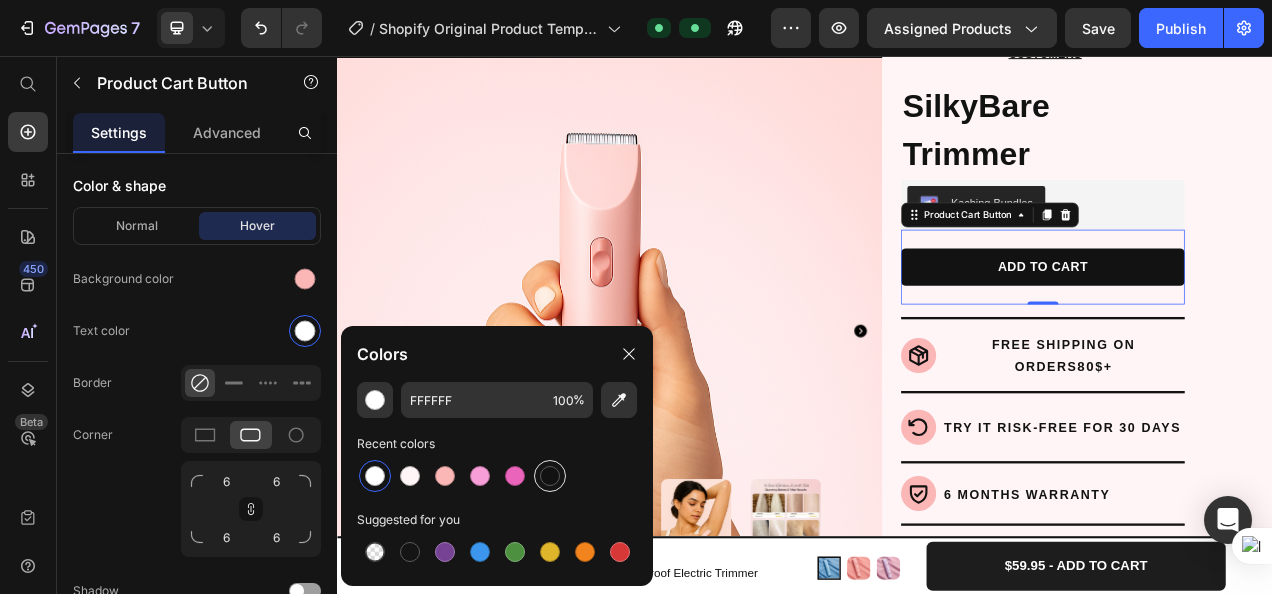click at bounding box center (550, 476) 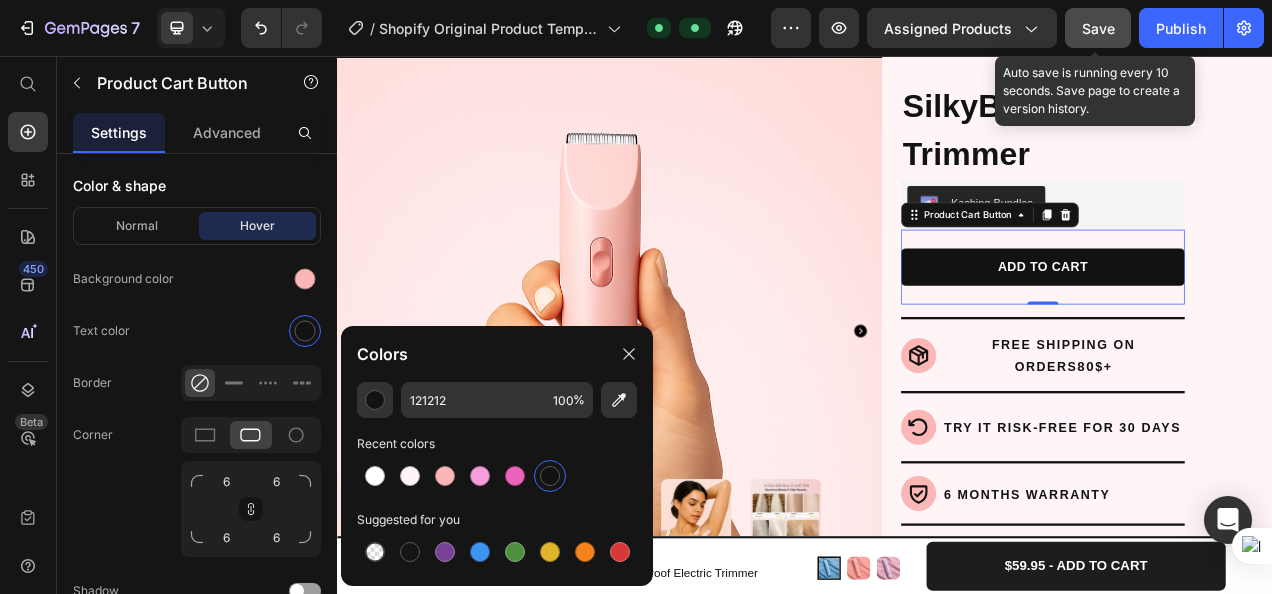 click on "Save" 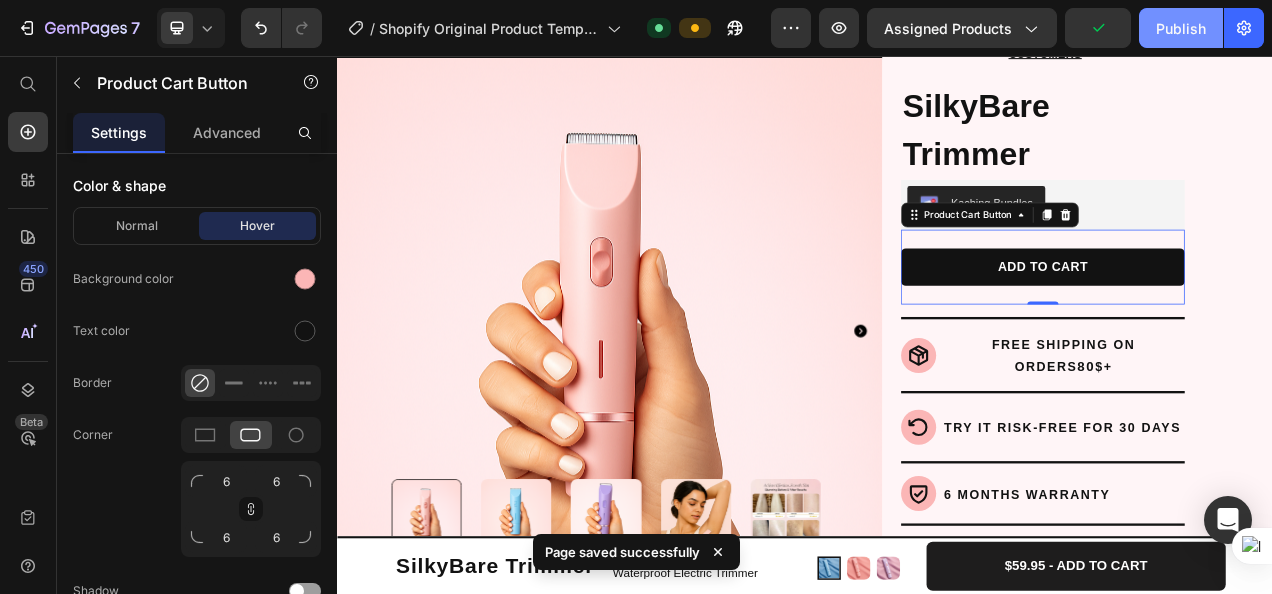 click on "Publish" at bounding box center (1181, 28) 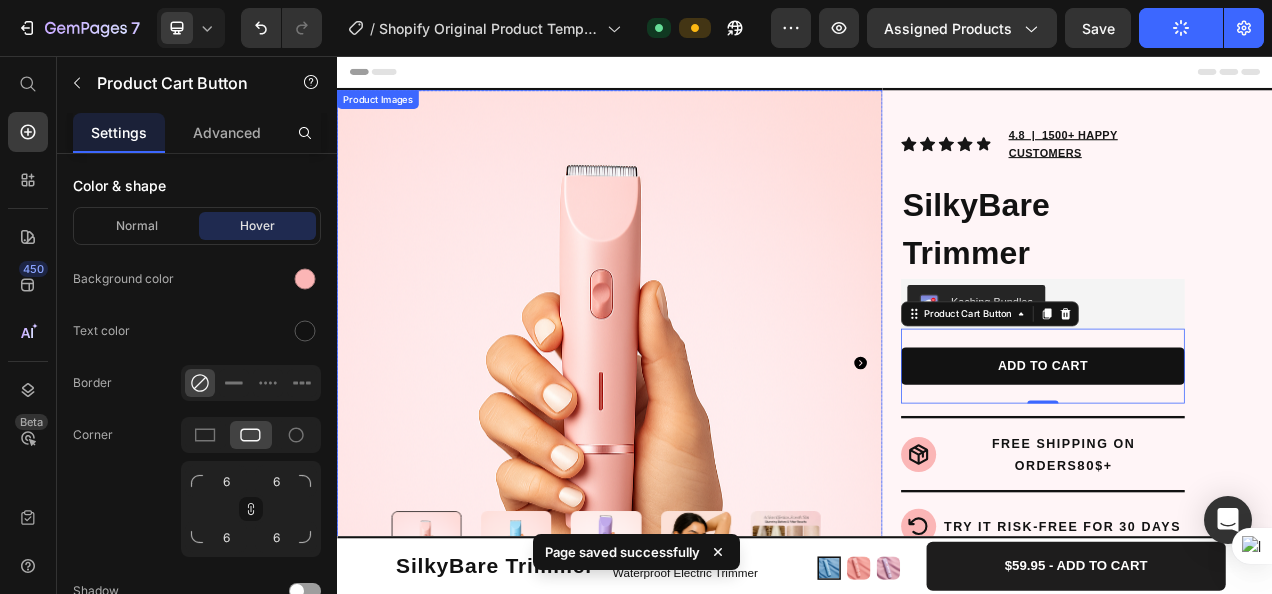 scroll, scrollTop: 1, scrollLeft: 0, axis: vertical 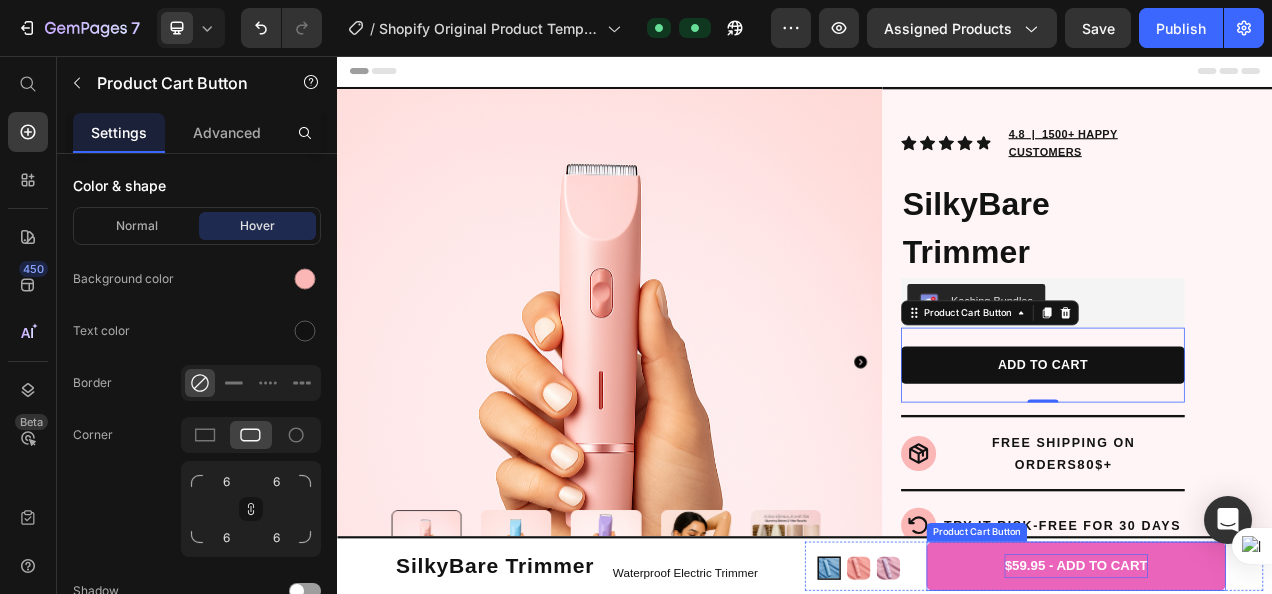 click on "$59.95   -   ADD TO CART" at bounding box center [1284, 710] 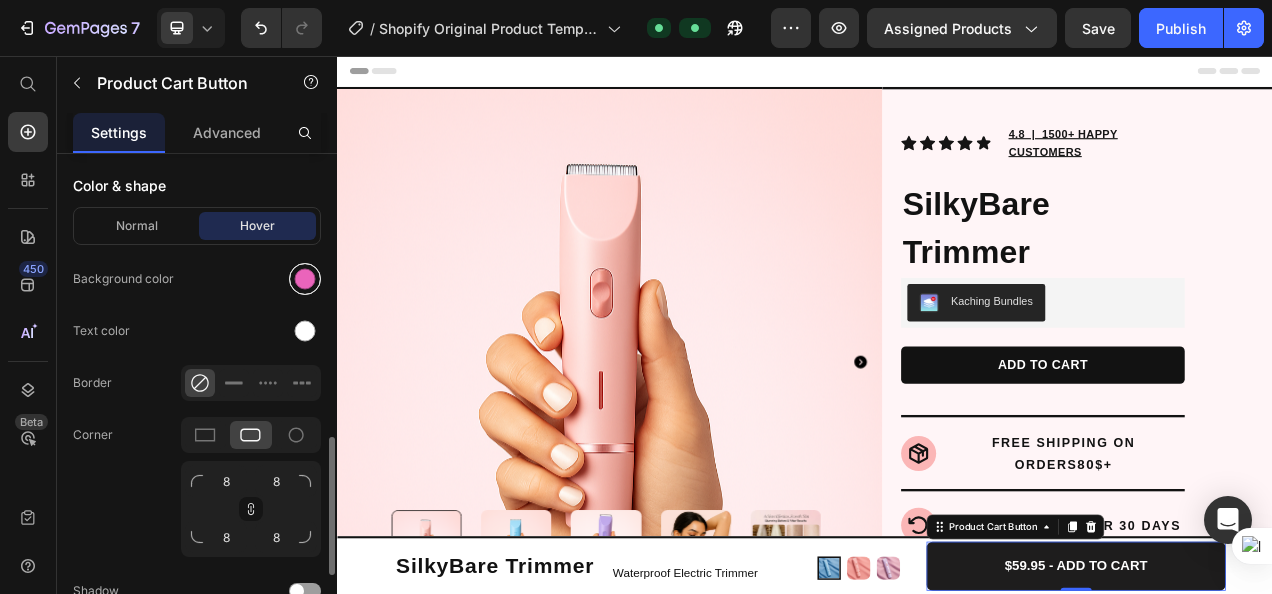 click at bounding box center [305, 279] 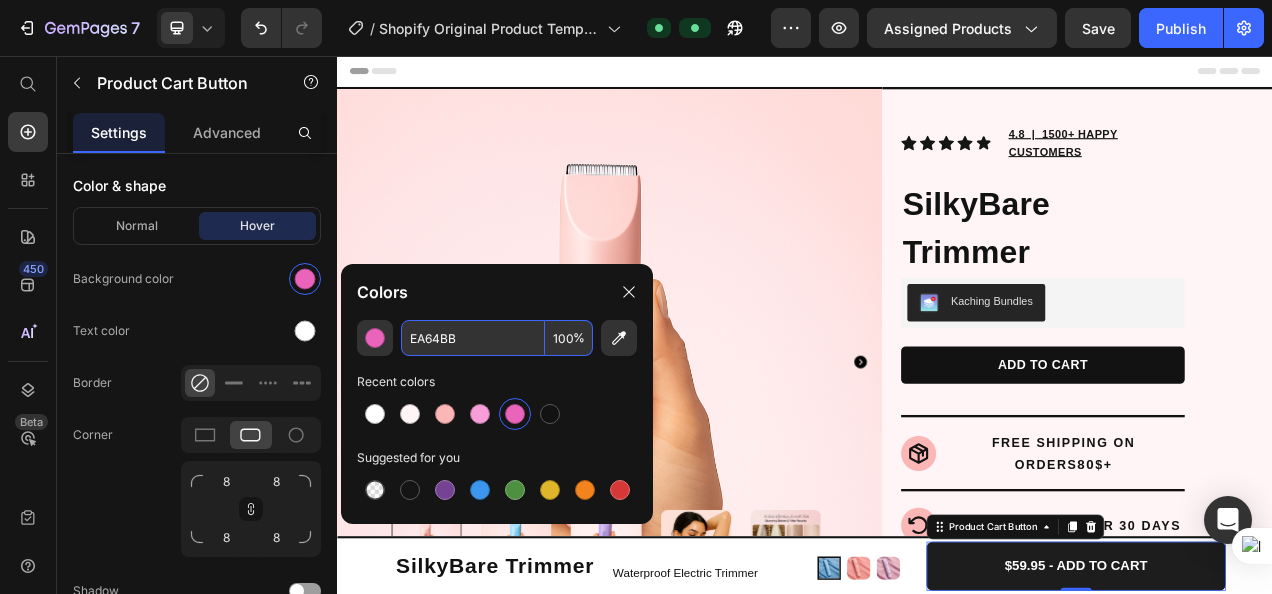 click on "EA64BB" at bounding box center [473, 338] 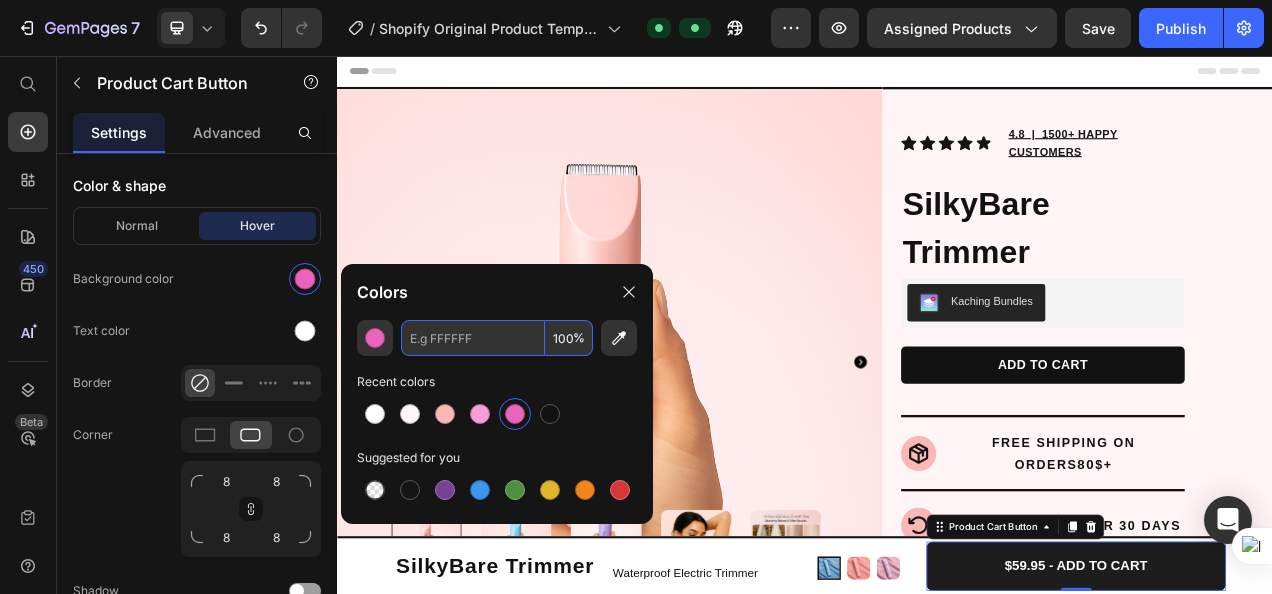 paste on "#FBB6B6" 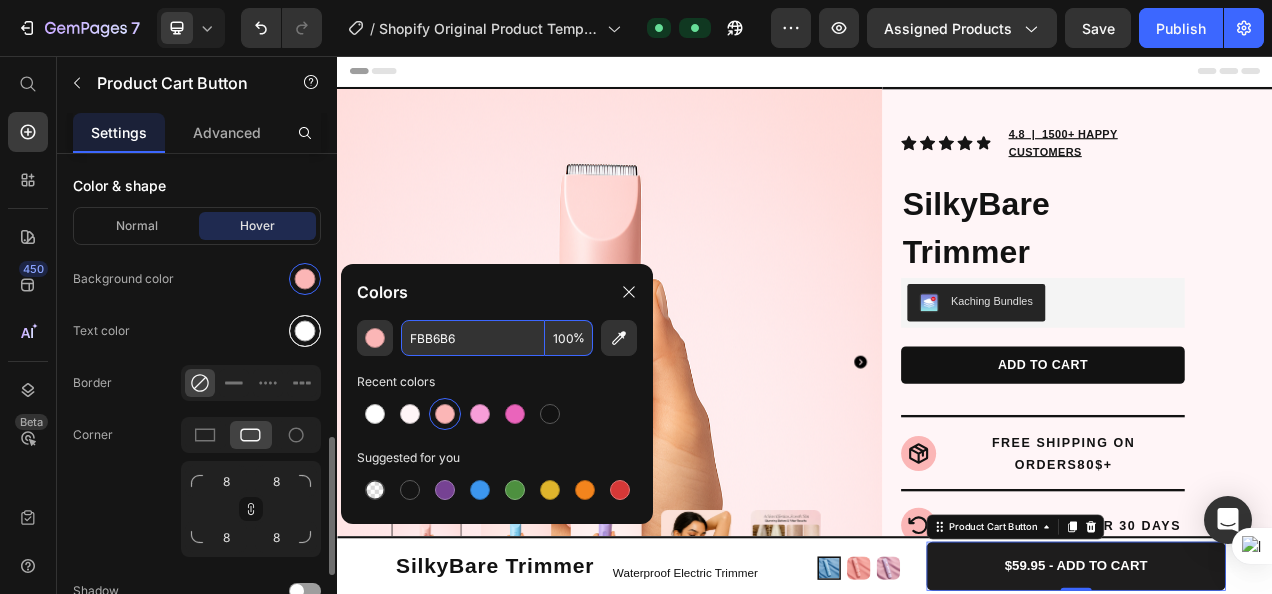 type on "FBB6B6" 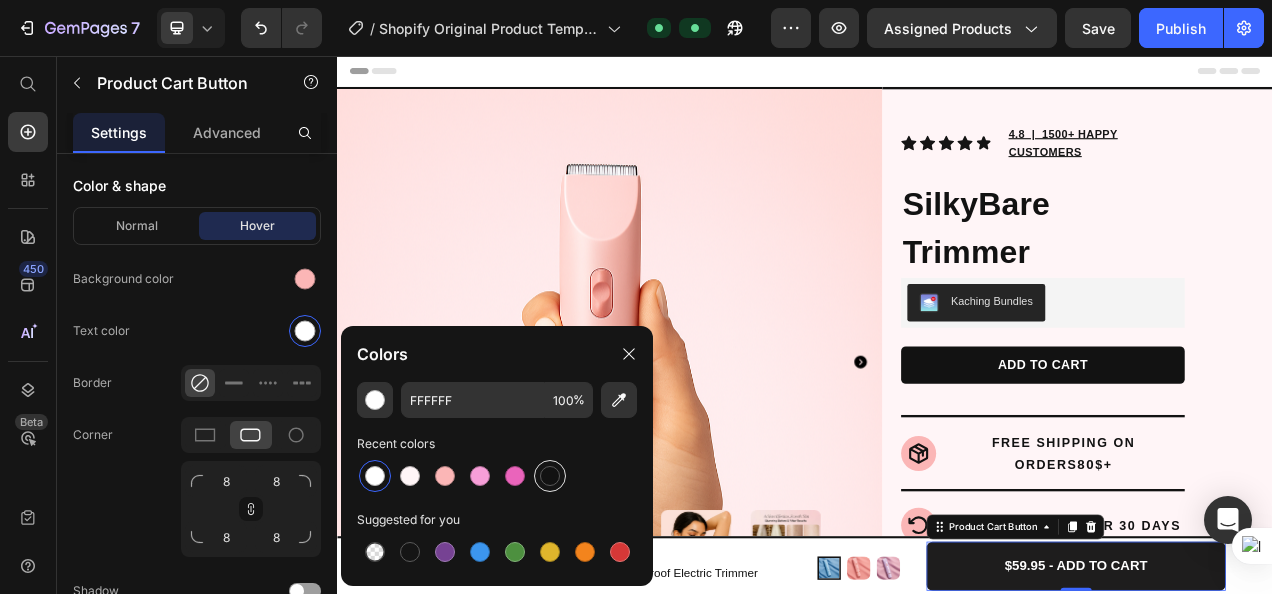 click at bounding box center (550, 476) 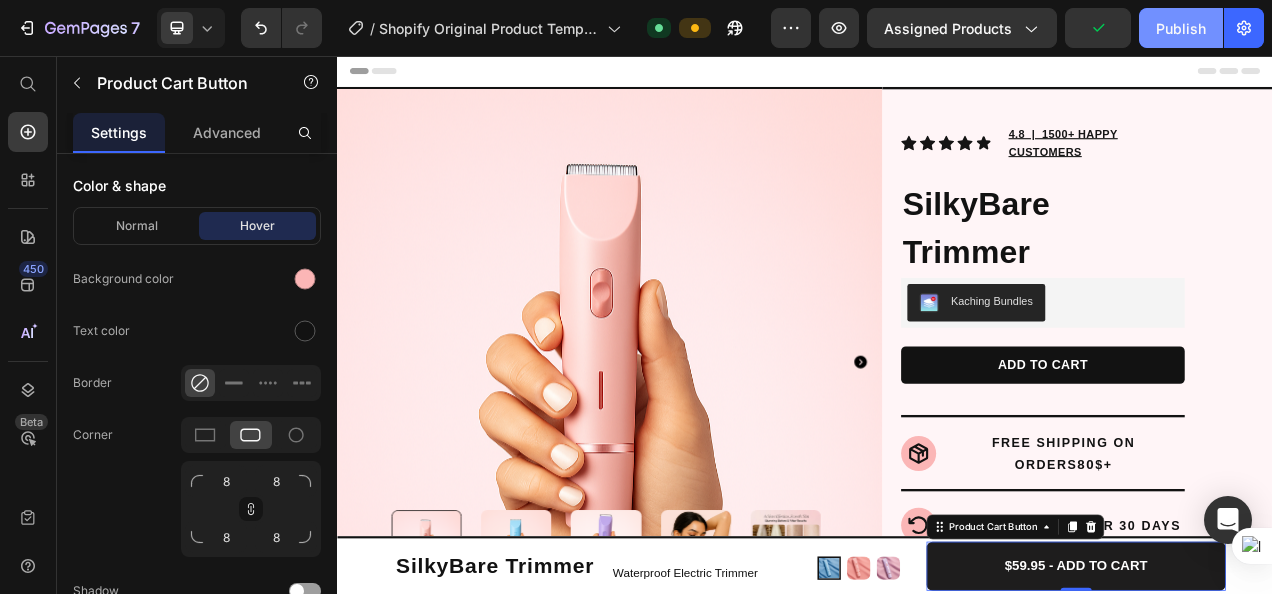 click on "Publish" at bounding box center [1181, 28] 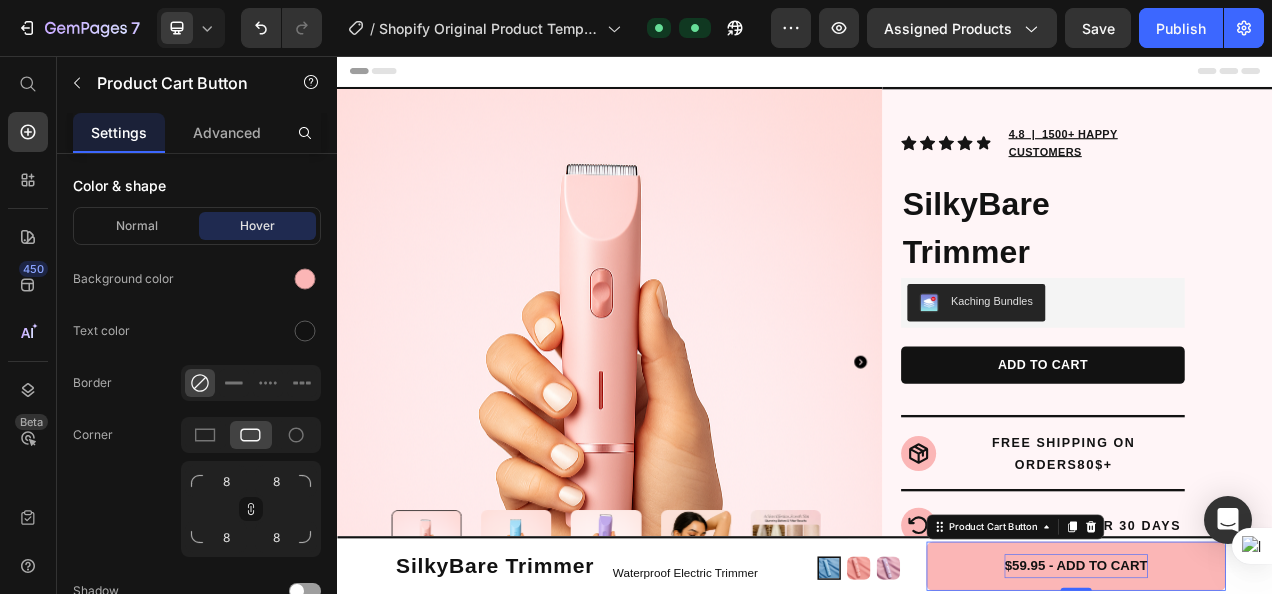 click on "$59.95   -   ADD TO CART" at bounding box center (1285, 710) 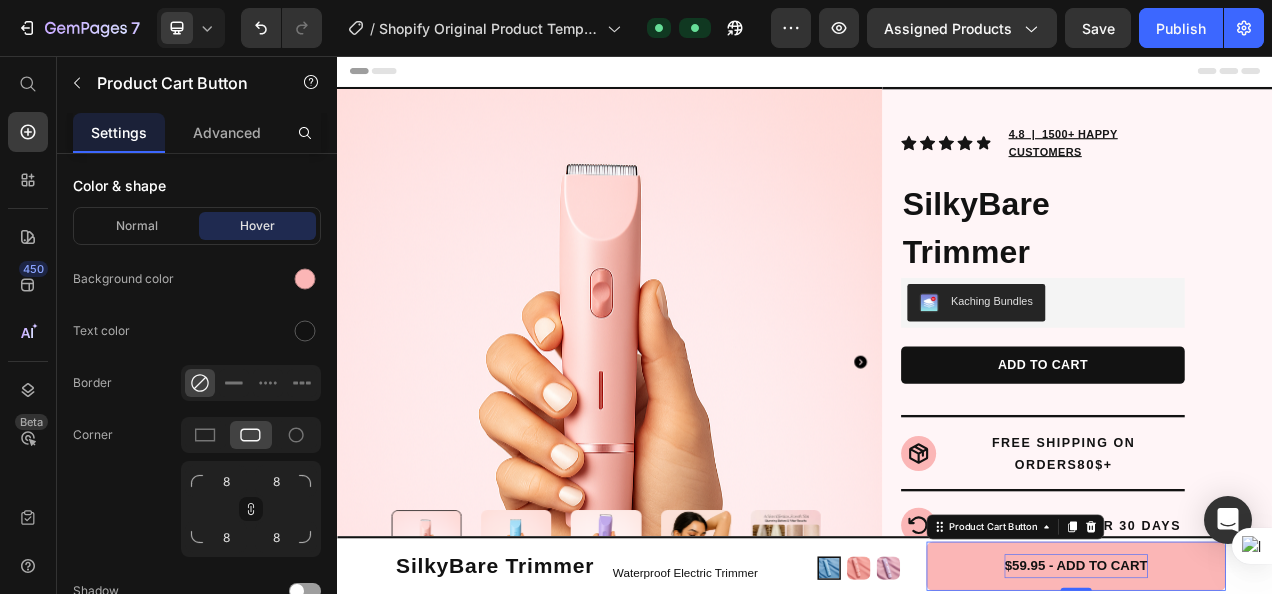 click on "$59.95   -   ADD TO CART" at bounding box center [1284, 710] 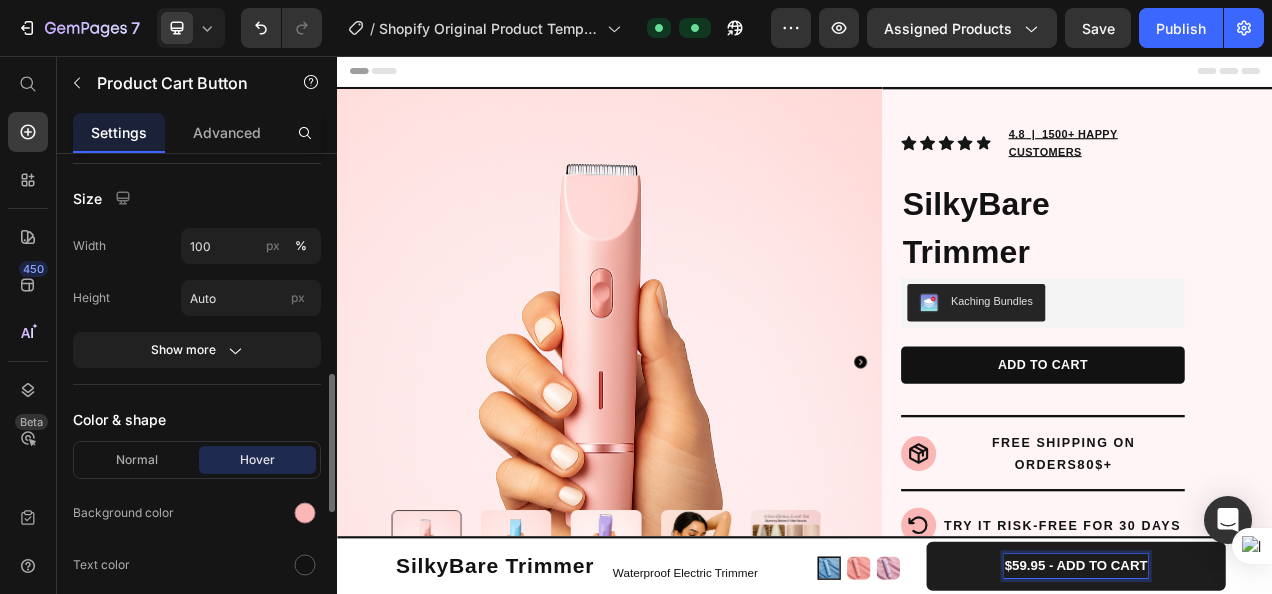 scroll, scrollTop: 783, scrollLeft: 0, axis: vertical 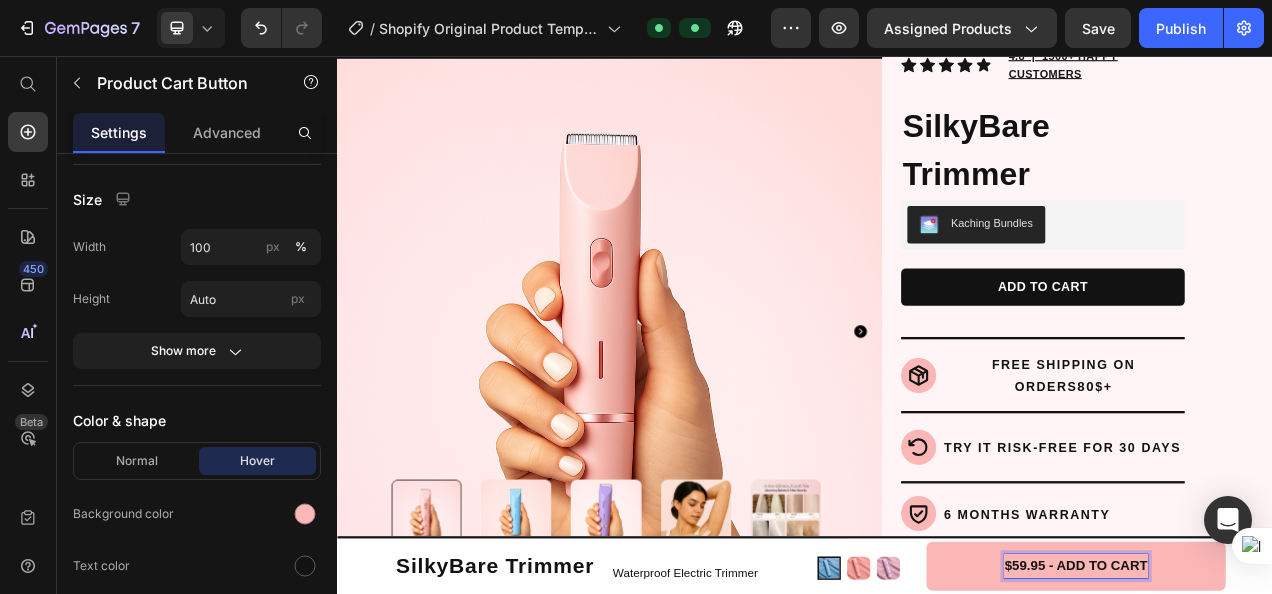 click on "$59.95 - ADD TO CART" at bounding box center [1284, 710] 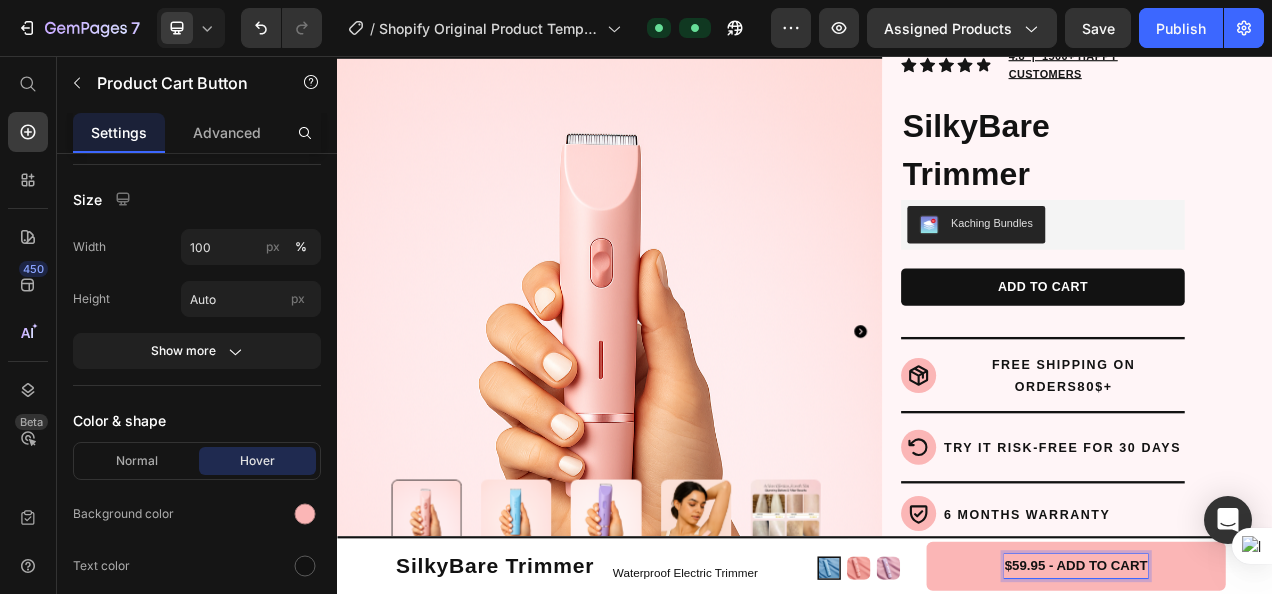 click on "$59.95 - ADD TO CART" at bounding box center (1284, 710) 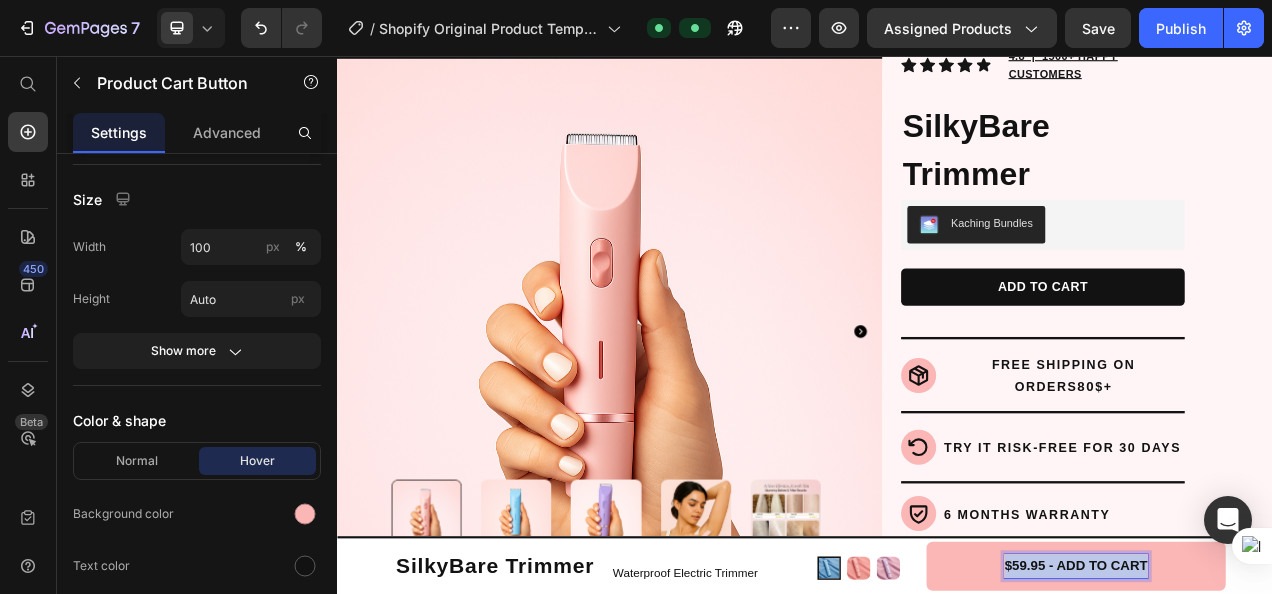 drag, startPoint x: 1363, startPoint y: 716, endPoint x: 1176, endPoint y: 701, distance: 187.60065 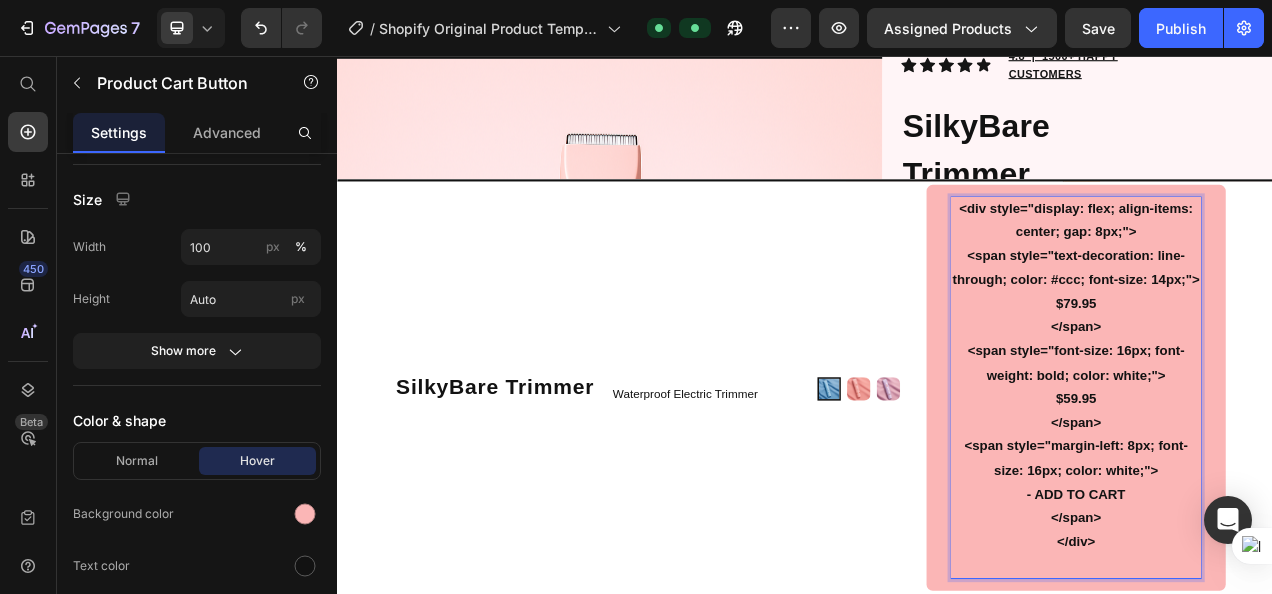 click on "<div style="display: flex; align-items: center; gap: 8px;">  <span style="text-decoration: line-through; color: #ccc; font-size: 14px;">    $79.95  </span>  <span style="font-size: 16px; font-weight: bold; color: white;">    $59.95  </span>  <span style="margin-left: 8px; font-size: 16px; color: white;">    - ADD TO CART  </span> </div>" at bounding box center [1285, 482] 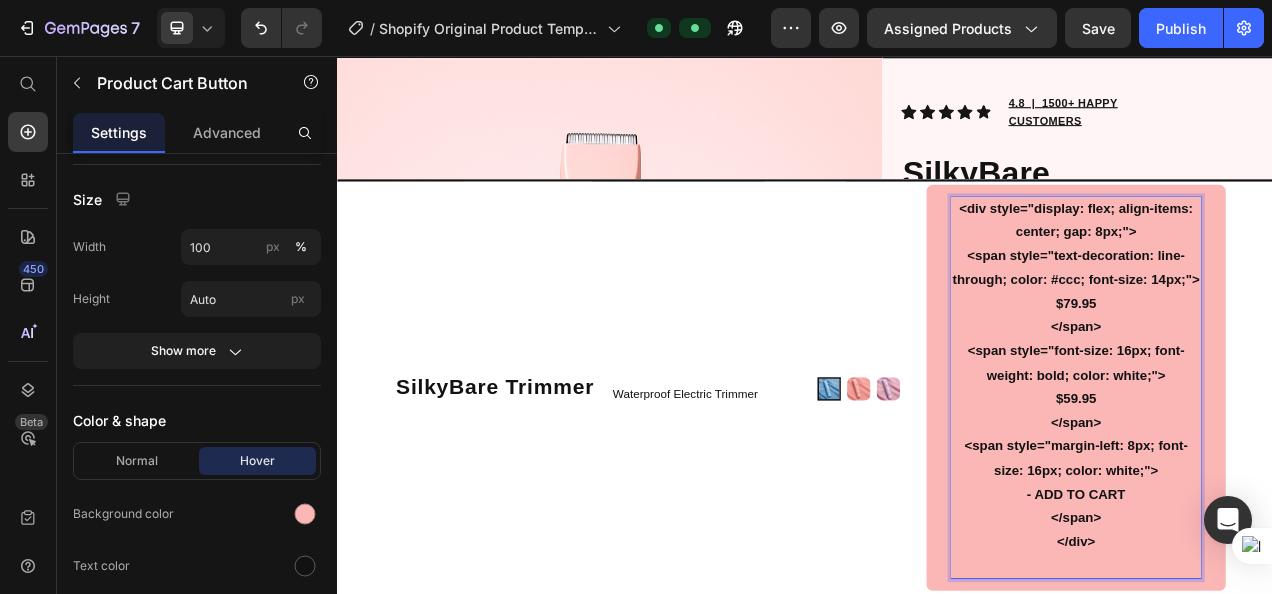 scroll, scrollTop: 0, scrollLeft: 0, axis: both 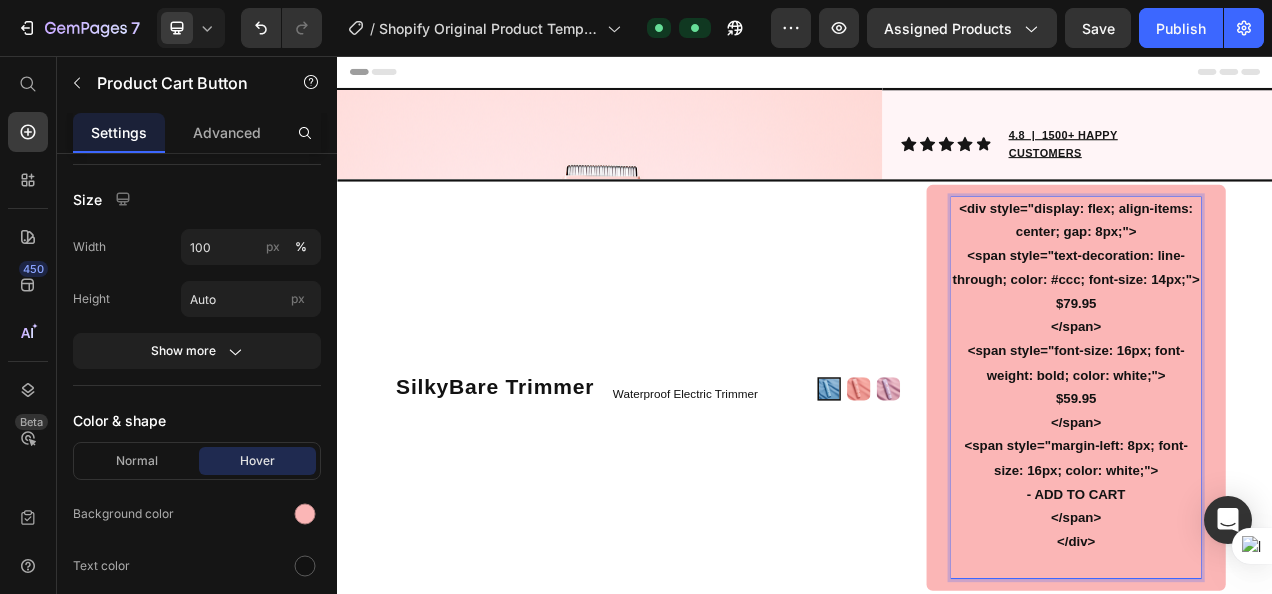 click on "<div style="display: flex; align-items: center; gap: 8px;">  <span style="text-decoration: line-through; color: #ccc; font-size: 14px;">    $79.95  </span>  <span style="font-size: 16px; font-weight: bold; color: white;">    $59.95  </span>  <span style="margin-left: 8px; font-size: 16px; color: white;">    - ADD TO CART  </span> </div>" at bounding box center (1285, 482) 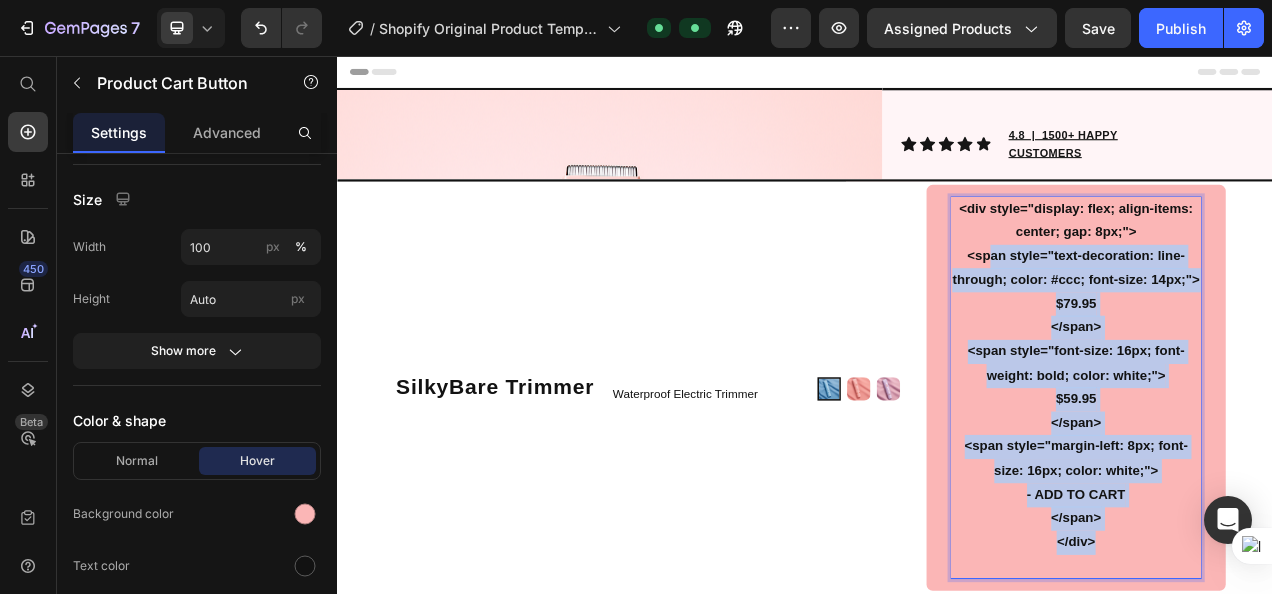 drag, startPoint x: 1324, startPoint y: 692, endPoint x: 1152, endPoint y: 282, distance: 444.6167 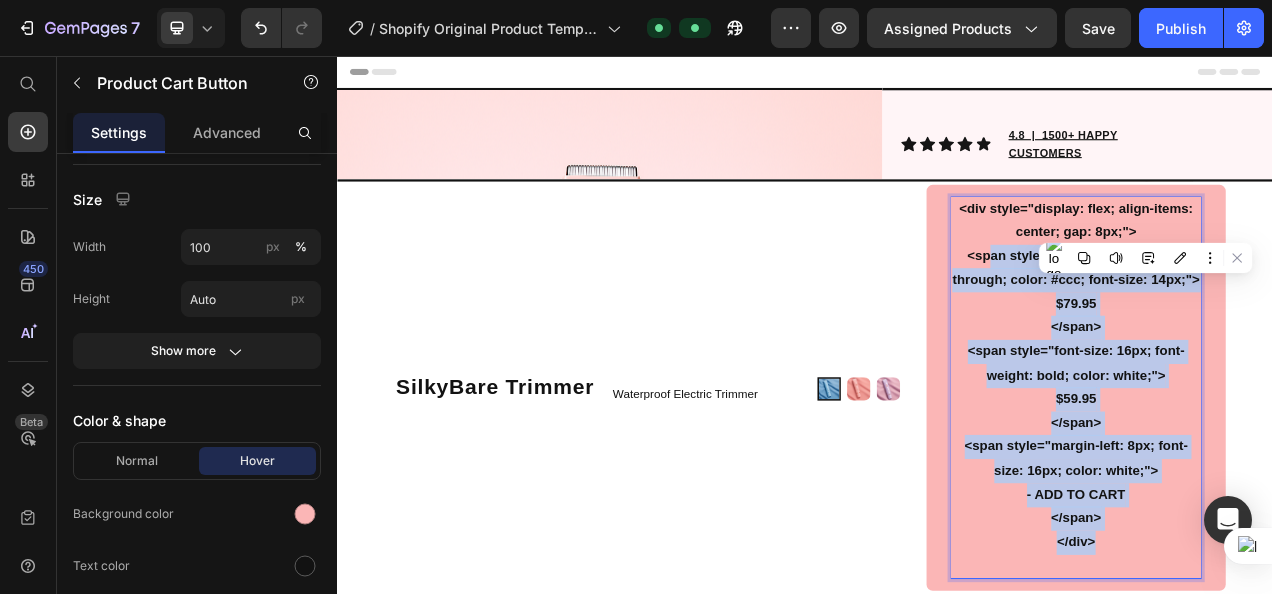 click on "<div style="display: flex; align-items: center; gap: 8px;">  <span style="text-decoration: line-through; color: #ccc; font-size: 14px;">    $79.95  </span>  <span style="font-size: 16px; font-weight: bold; color: white;">    $59.95  </span>  <span style="margin-left: 8px; font-size: 16px; color: white;">    - ADD TO CART  </span> </div>" at bounding box center (1285, 482) 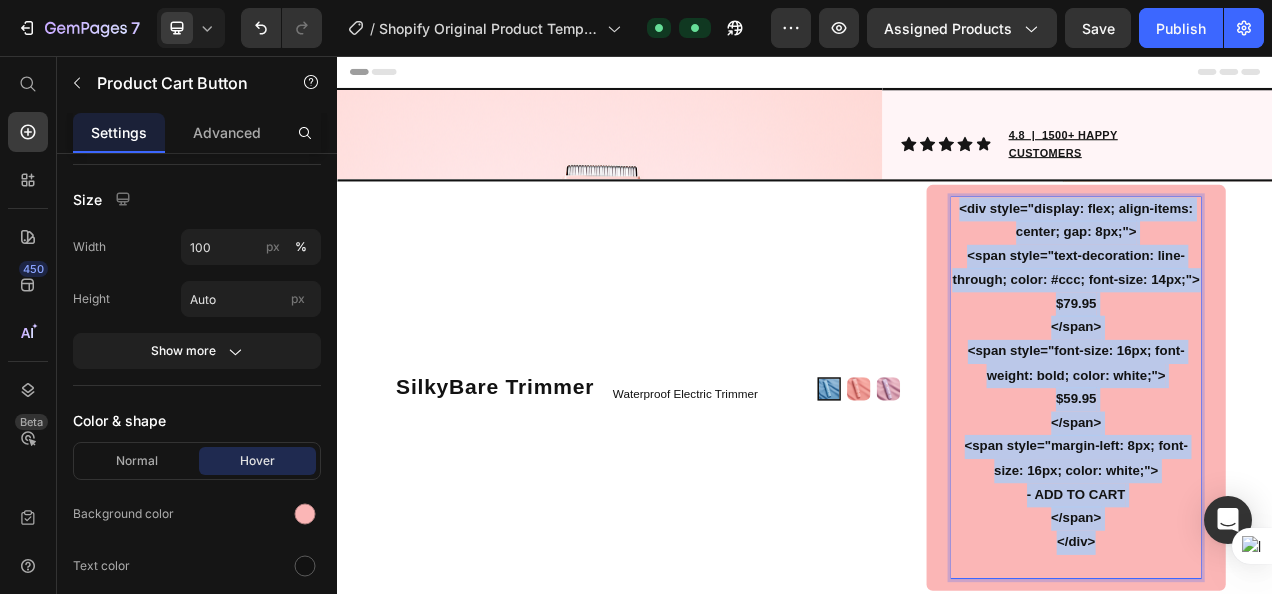drag, startPoint x: 1330, startPoint y: 695, endPoint x: 1119, endPoint y: 215, distance: 524.3291 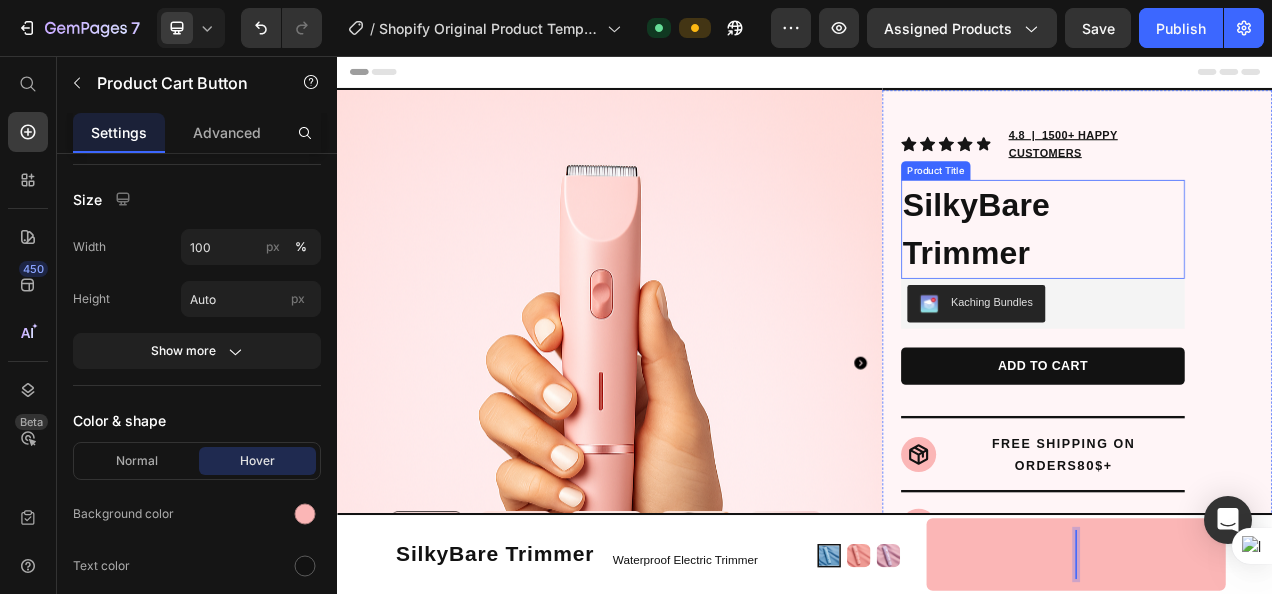 scroll, scrollTop: 401, scrollLeft: 0, axis: vertical 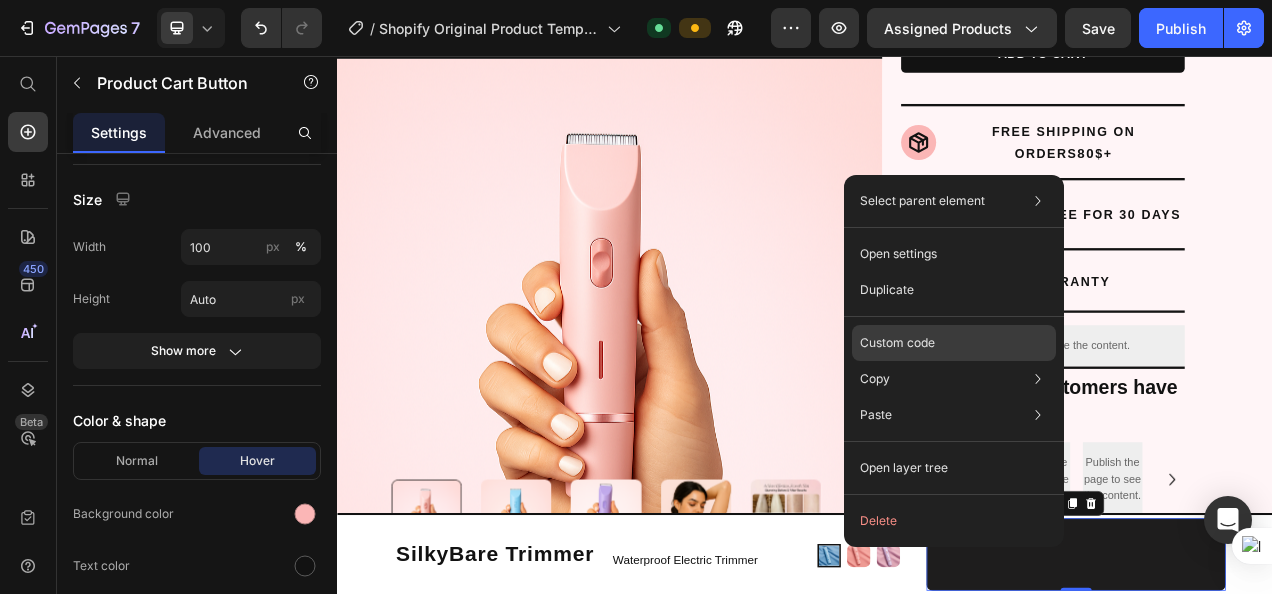 click on "Custom code" 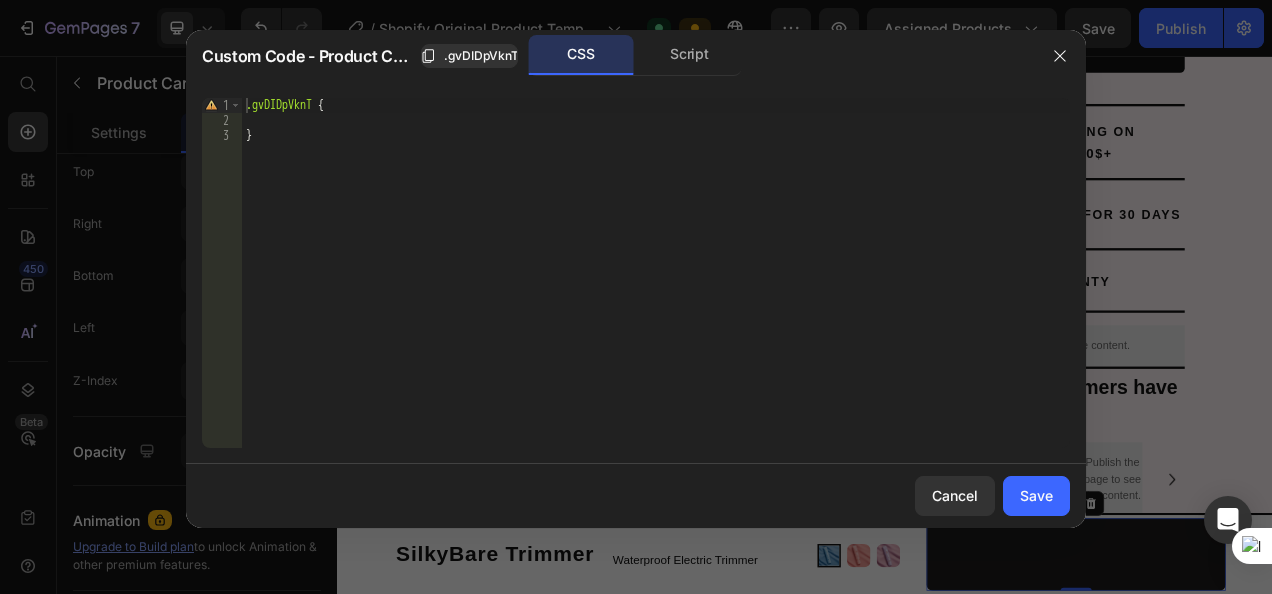 click on ".gvDIDpVknT   { }" at bounding box center [656, 288] 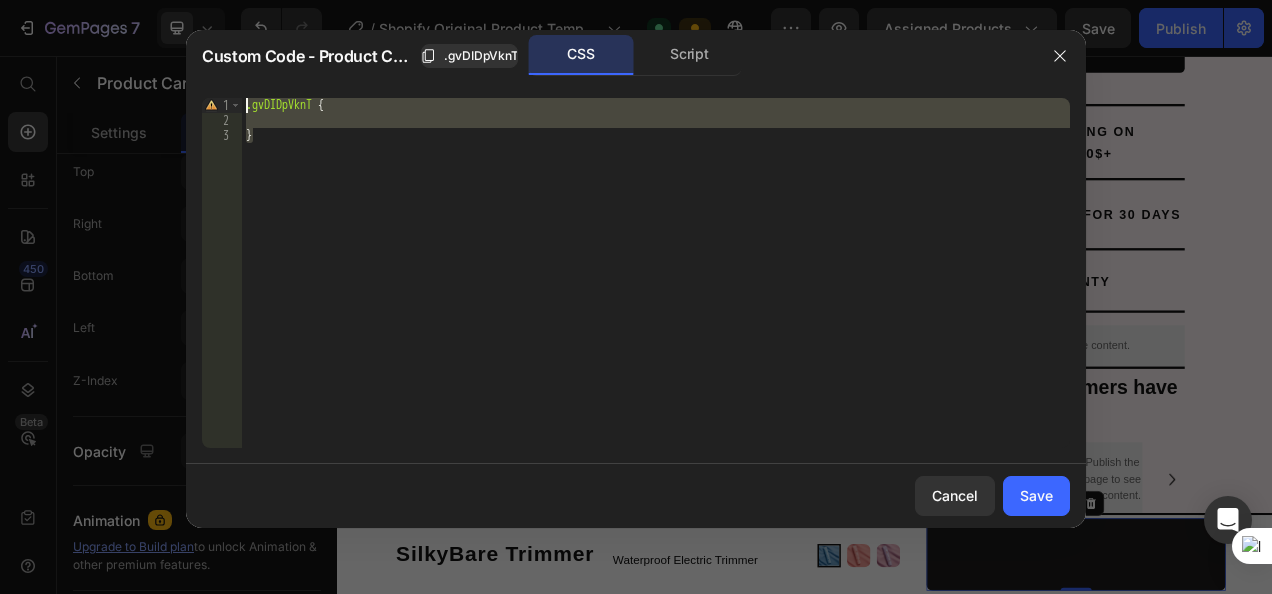 drag, startPoint x: 424, startPoint y: 162, endPoint x: 241, endPoint y: 108, distance: 190.80095 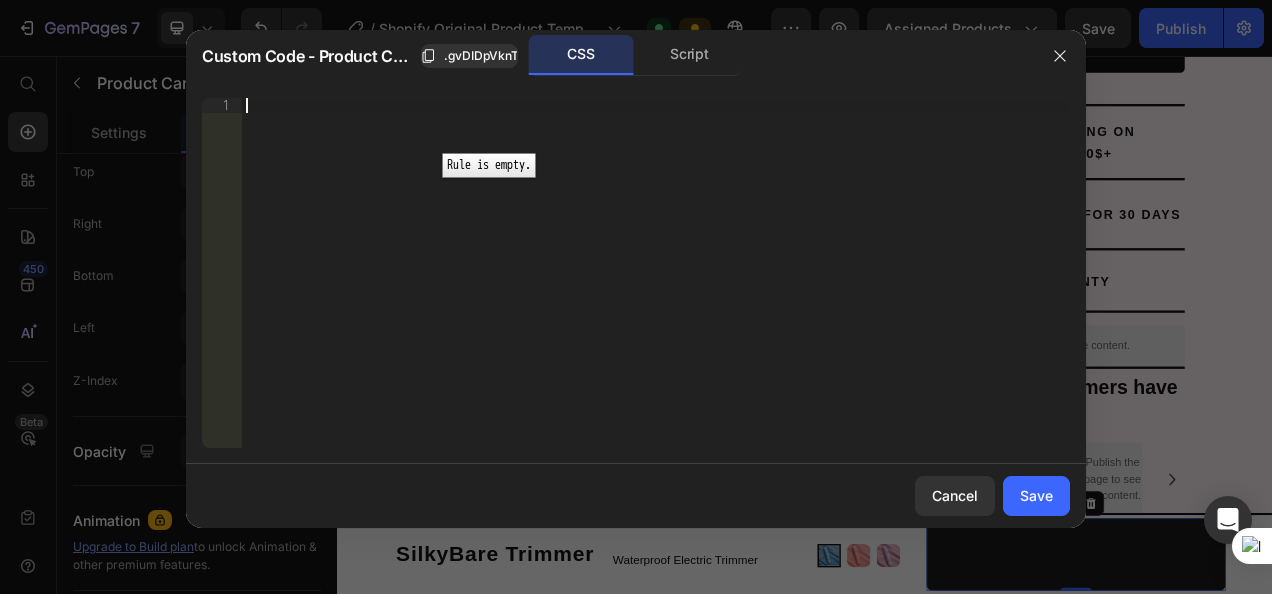 paste on "$79.95" 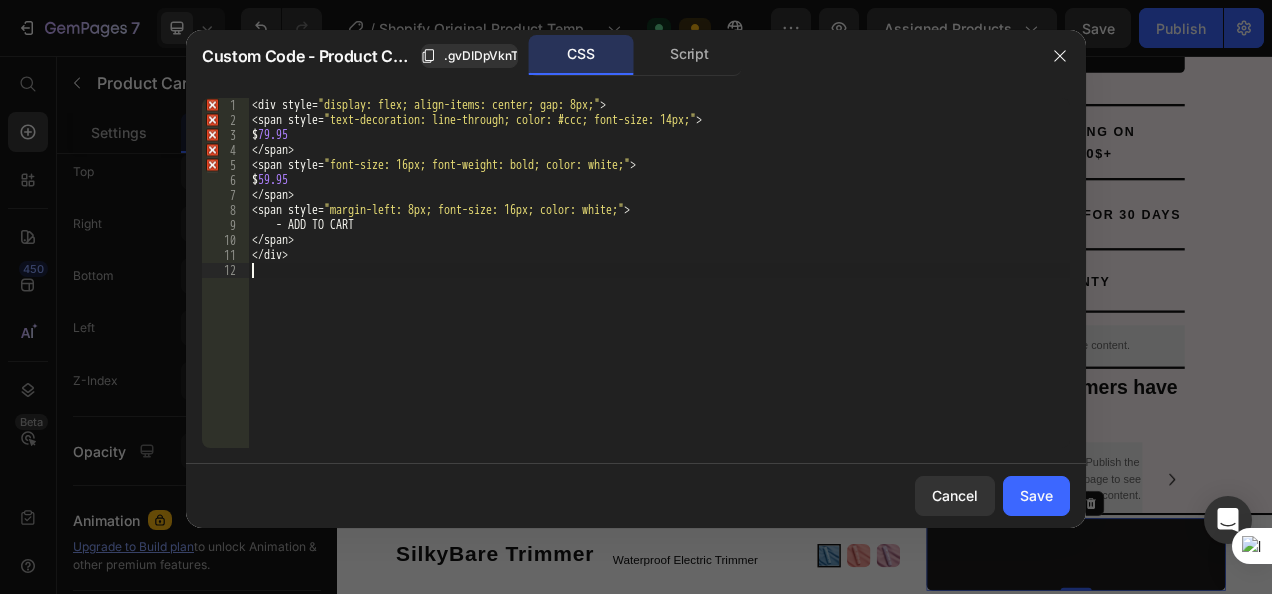 click on "< div   style = " display: flex; align-items: center; gap: 8px; " >   < span   style = " text-decoration: line-through; color: #ccc; font-size: 14px; " >     $ 79.95   </ span >   < span   style = " font-size: 16px; font-weight: bold; color: white; " >     $ 59.95   </ span >   < span   style = " margin-left: 8px; font-size: 16px; color: white; " >      -   ADD   TO   CART   </ span > </ div >" at bounding box center [659, 288] 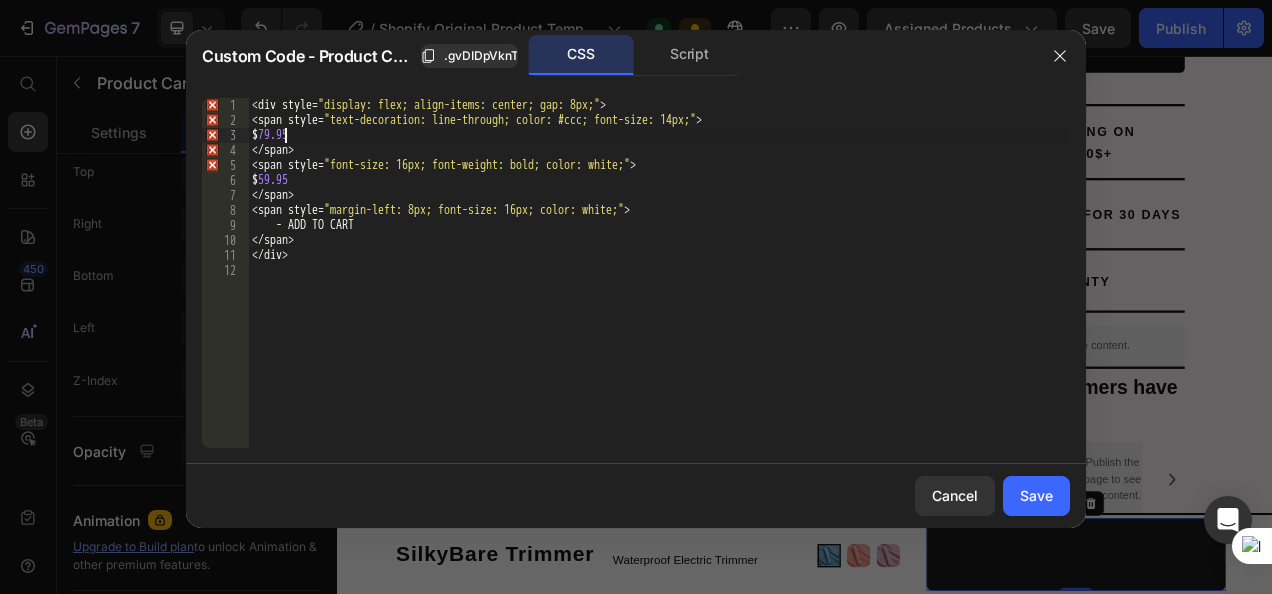 click on "< div   style = " display: flex; align-items: center; gap: 8px; " >   < span   style = " text-decoration: line-through; color: #ccc; font-size: 14px; " >     $ 79.95   </ span >   < span   style = " font-size: 16px; font-weight: bold; color: white; " >     $ 59.95   </ span >   < span   style = " margin-left: 8px; font-size: 16px; color: white; " >      -   ADD   TO   CART   </ span > </ div >" at bounding box center (659, 288) 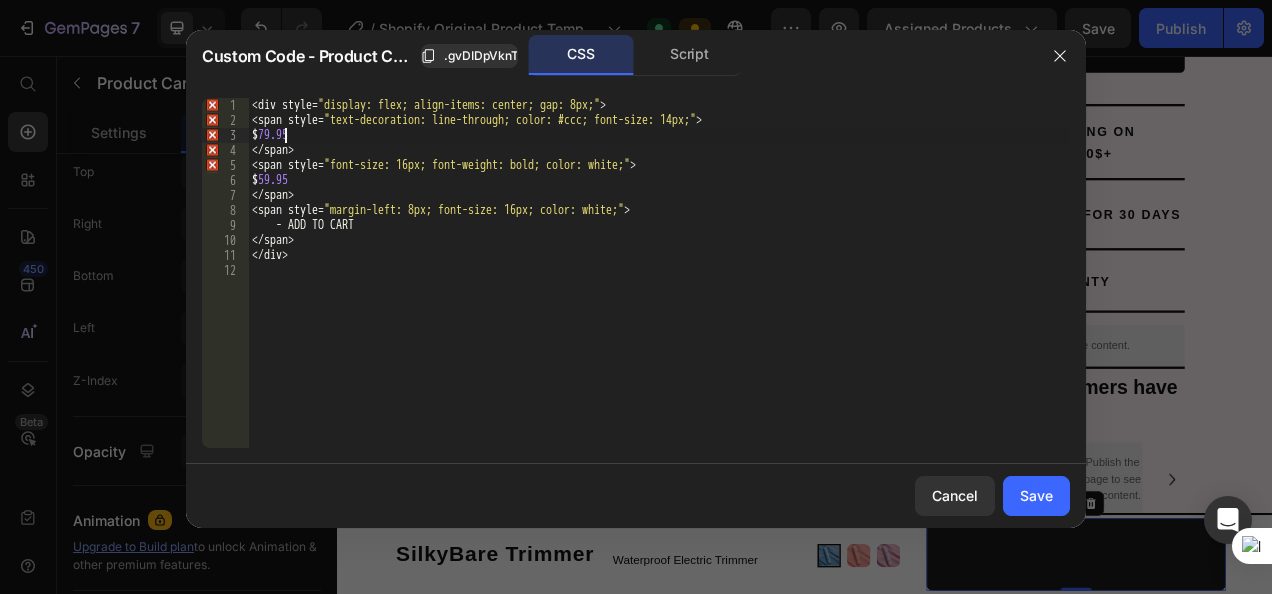click on "< div   style = " display: flex; align-items: center; gap: 8px; " >   < span   style = " text-decoration: line-through; color: #ccc; font-size: 14px; " >     $ 79.95   </ span >   < span   style = " font-size: 16px; font-weight: bold; color: white; " >     $ 59.95   </ span >   < span   style = " margin-left: 8px; font-size: 16px; color: white; " >      -   ADD   TO   CART   </ span > </ div >" at bounding box center (659, 288) 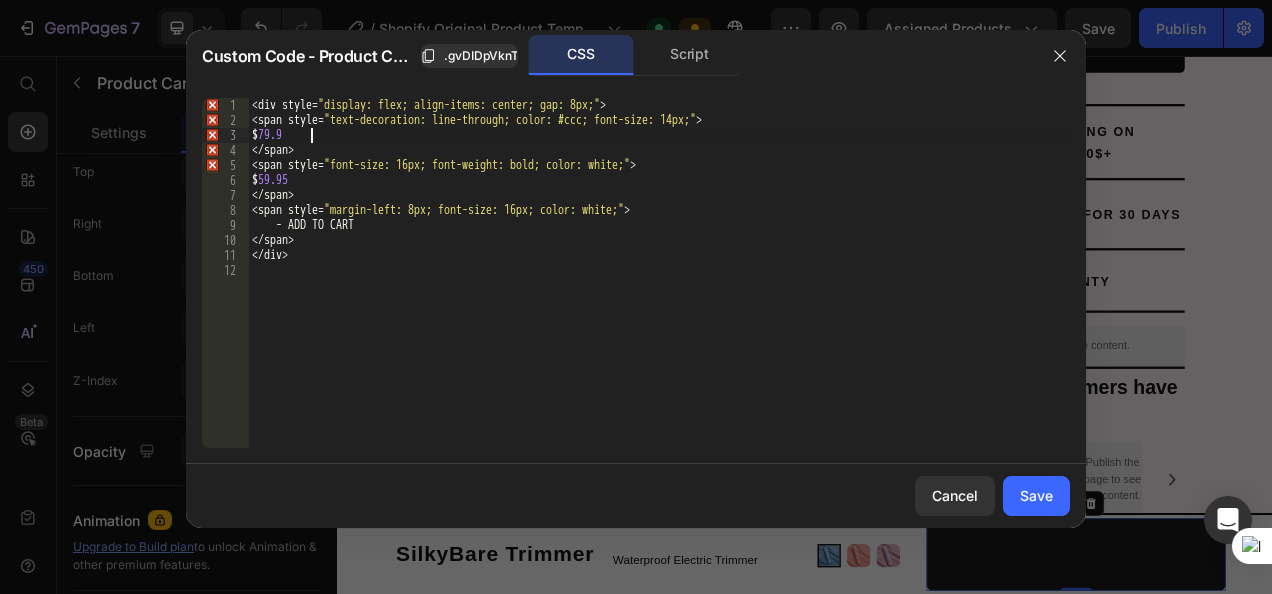 scroll, scrollTop: 0, scrollLeft: 4, axis: horizontal 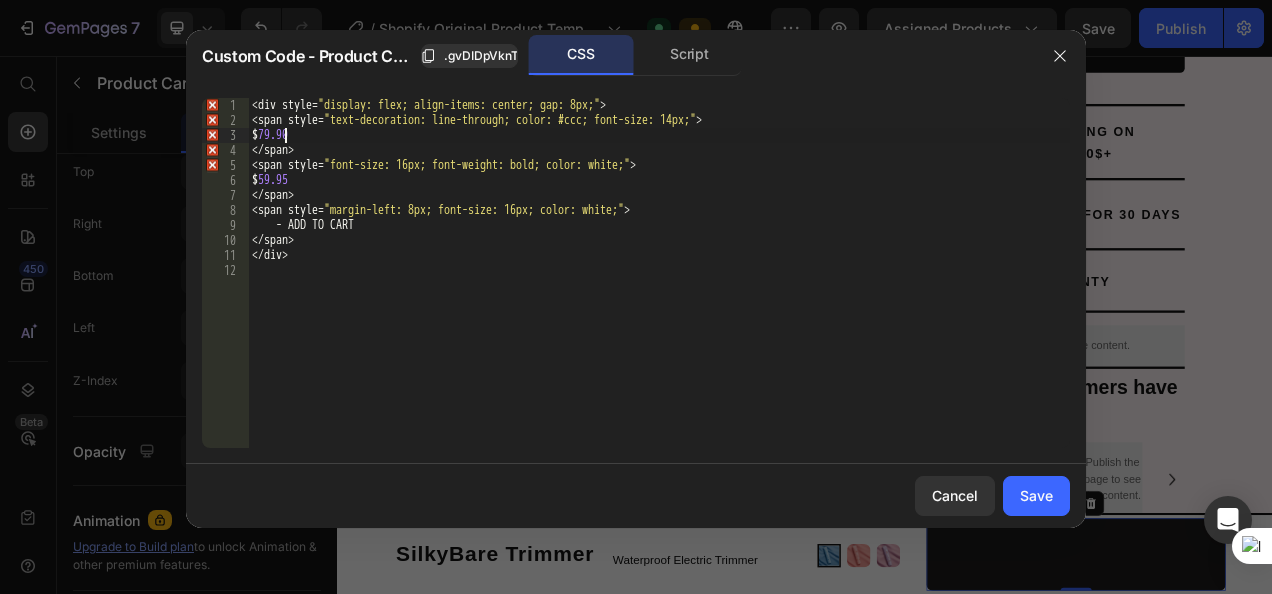 click on "< div   style = " display: flex; align-items: center; gap: 8px; " >   < span   style = " text-decoration: line-through; color: #ccc; font-size: 14px; " >     $ 79.90   </ span >   < span   style = " font-size: 16px; font-weight: bold; color: white; " >     $ 59.95   </ span >   < span   style = " margin-left: 8px; font-size: 16px; color: white; " >      -   ADD   TO   CART   </ span > </ div >" at bounding box center (659, 288) 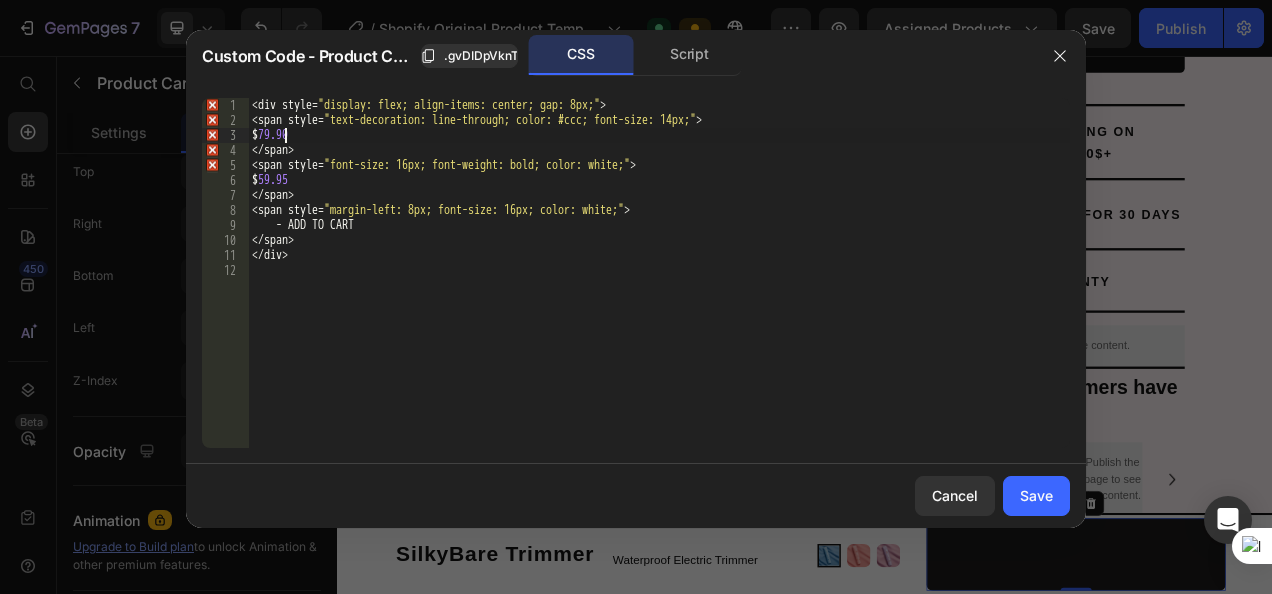 click on "< div   style = " display: flex; align-items: center; gap: 8px; " >   < span   style = " text-decoration: line-through; color: #ccc; font-size: 14px; " >     $ 79.90   </ span >   < span   style = " font-size: 16px; font-weight: bold; color: white; " >     $ 59.95   </ span >   < span   style = " margin-left: 8px; font-size: 16px; color: white; " >      -   ADD   TO   CART   </ span > </ div >" at bounding box center (659, 288) 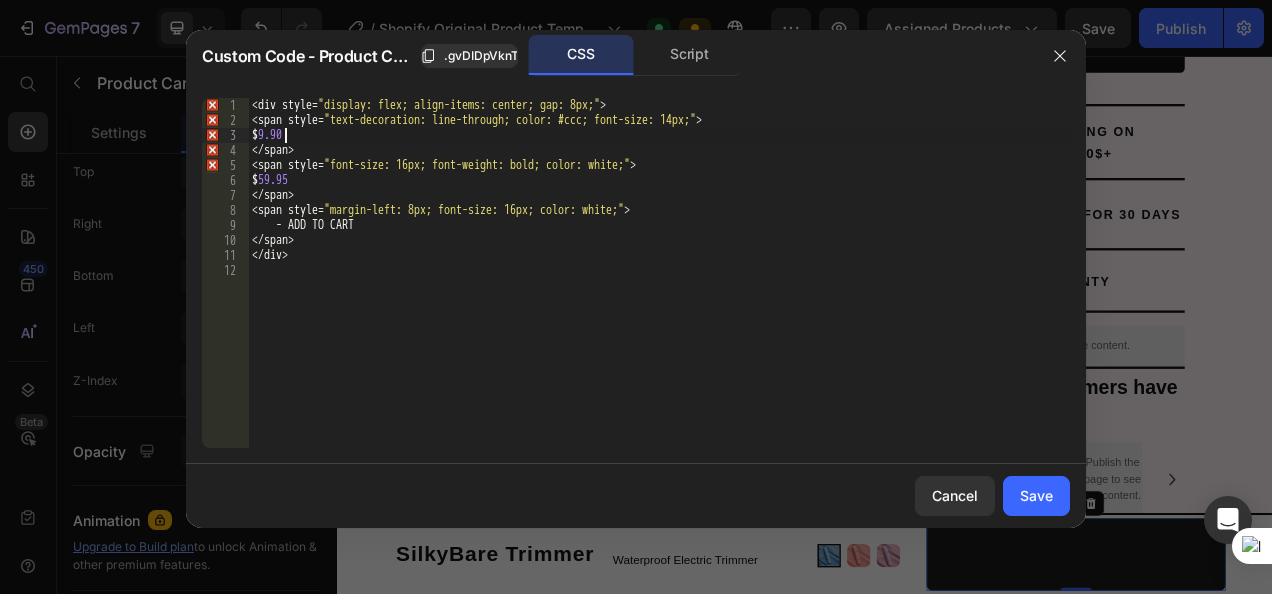 scroll, scrollTop: 0, scrollLeft: 3, axis: horizontal 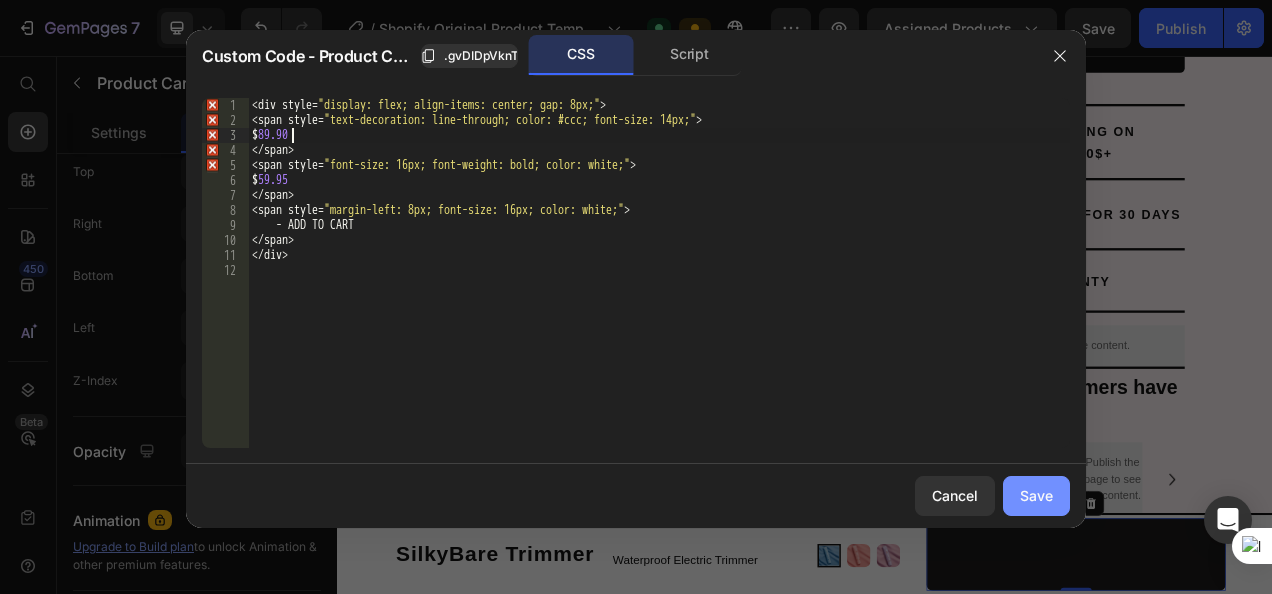 type on "$89.90" 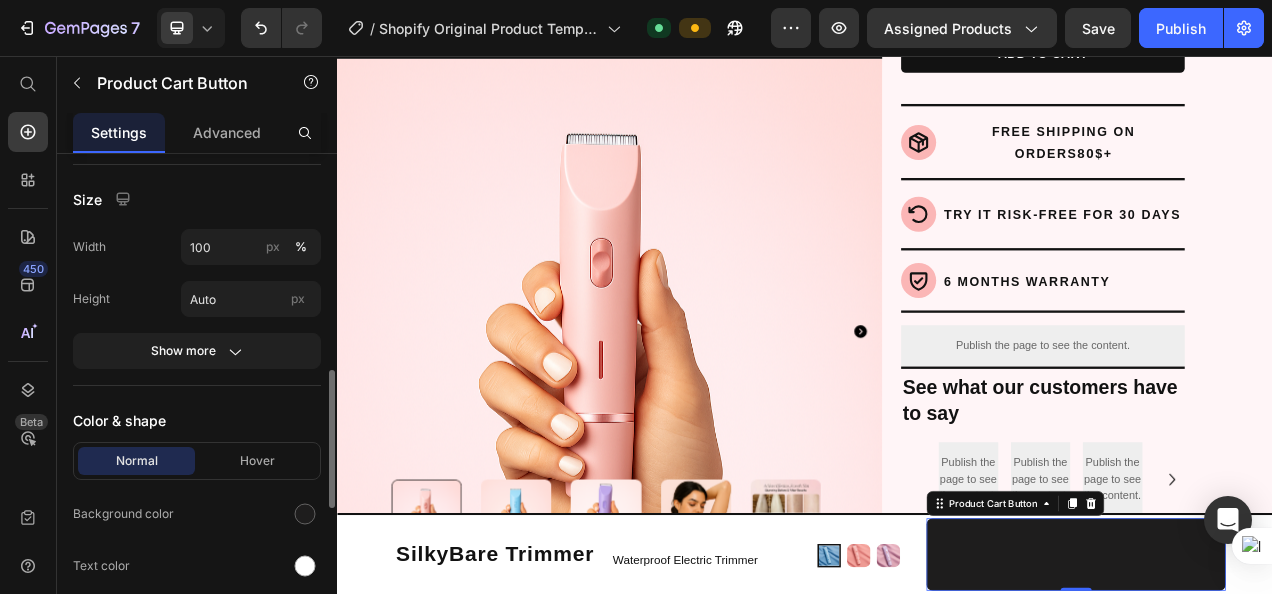 scroll, scrollTop: 782, scrollLeft: 0, axis: vertical 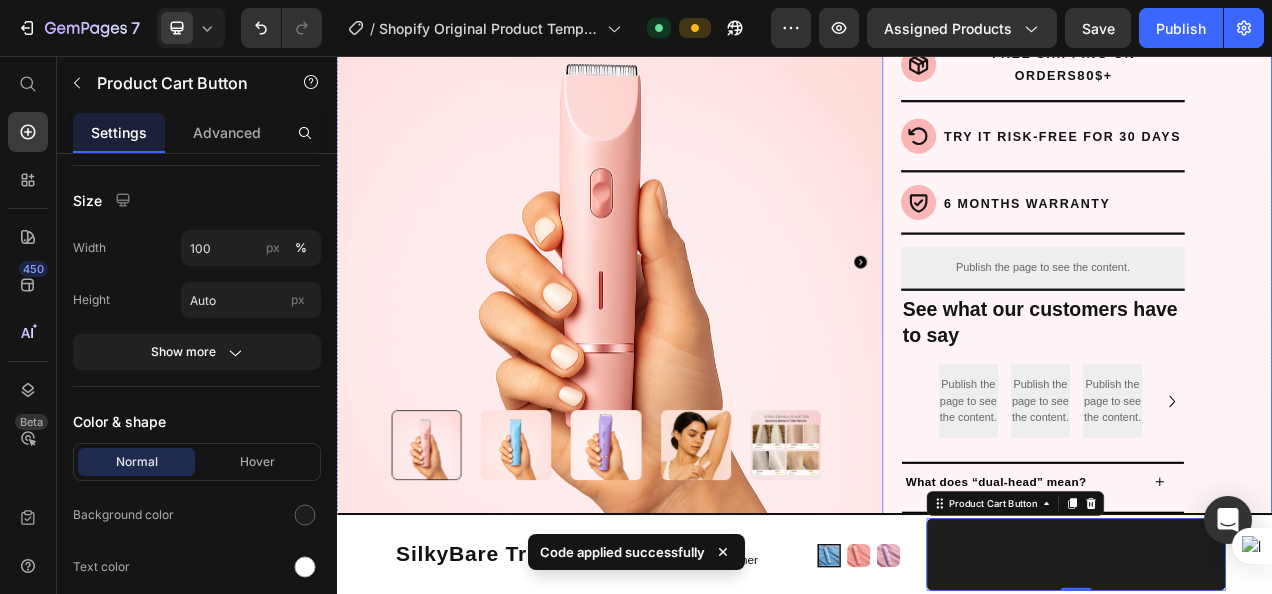 click on "Icon Icon Icon Icon
Icon Icon List Hoz 4.8  |  1500+ HAPPY CUSTOMERS Text block Row SilkyBare Trimmer Product Title Kaching Bundles Kaching Bundles ADD TO CART Product Cart Button                Title Line
Icon FREE SHIPPING ON ORDERS  80 $+ Heading Row Row Row                Title Line
Icon TRY IT RISK-FREE FOR 30 DAYS Heading Row Row                Title Line
Icon 6 MONTHS WARRANTY Heading Row Row                Title Line
Publish the page to see the content.
Custom Code See what our customers have to say Heading
Publish the page to see the content.
Custom Code
Publish the page to see the content.
Custom Code
Publish the page to see the content.
Custom Code
Publish the page to see the content.
Custom Code
Publish the page to see the content.
Custom Code
Row" at bounding box center [1287, 218] 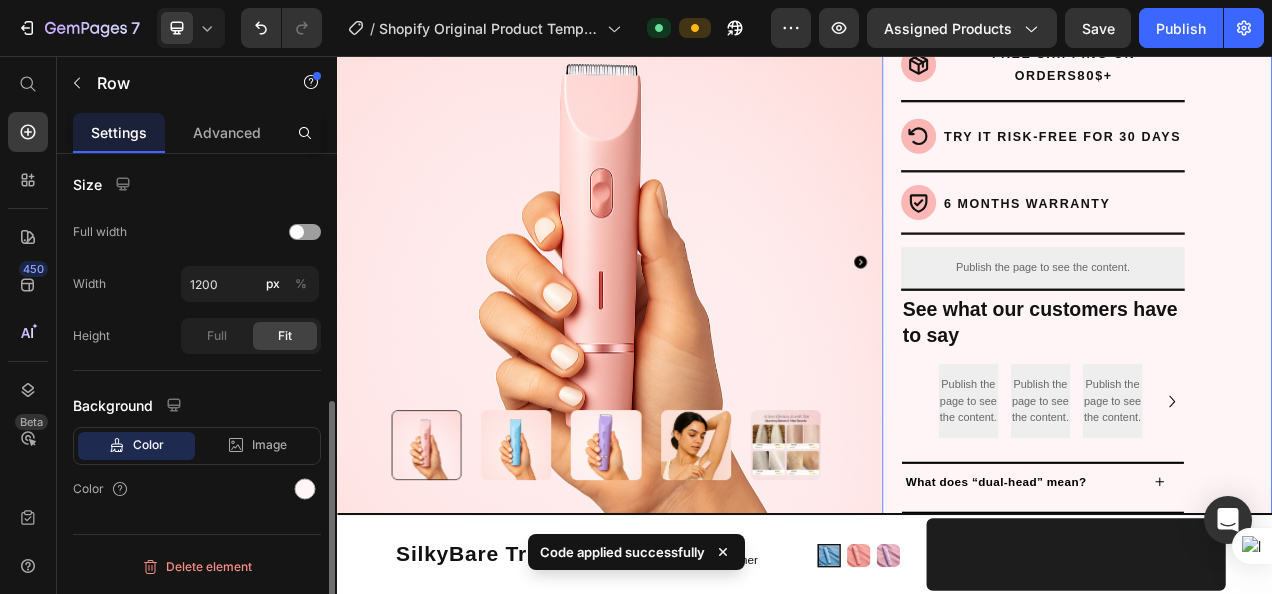 scroll, scrollTop: 0, scrollLeft: 0, axis: both 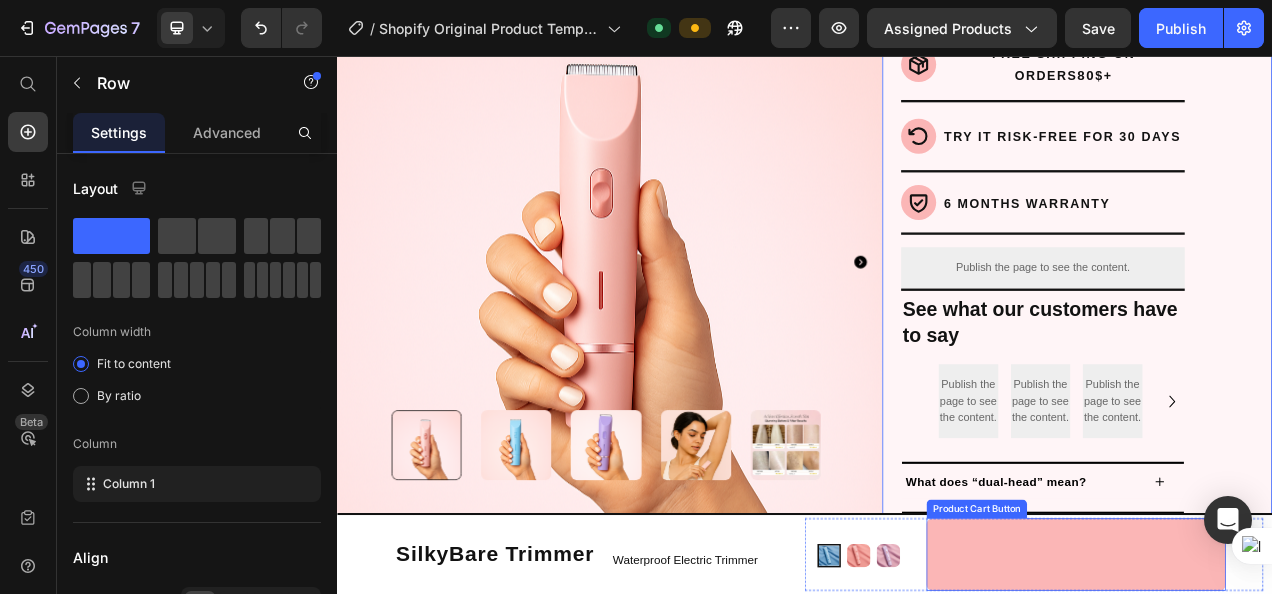 click on "⁠⁠⁠⁠⁠⁠⁠" at bounding box center [1285, 695] 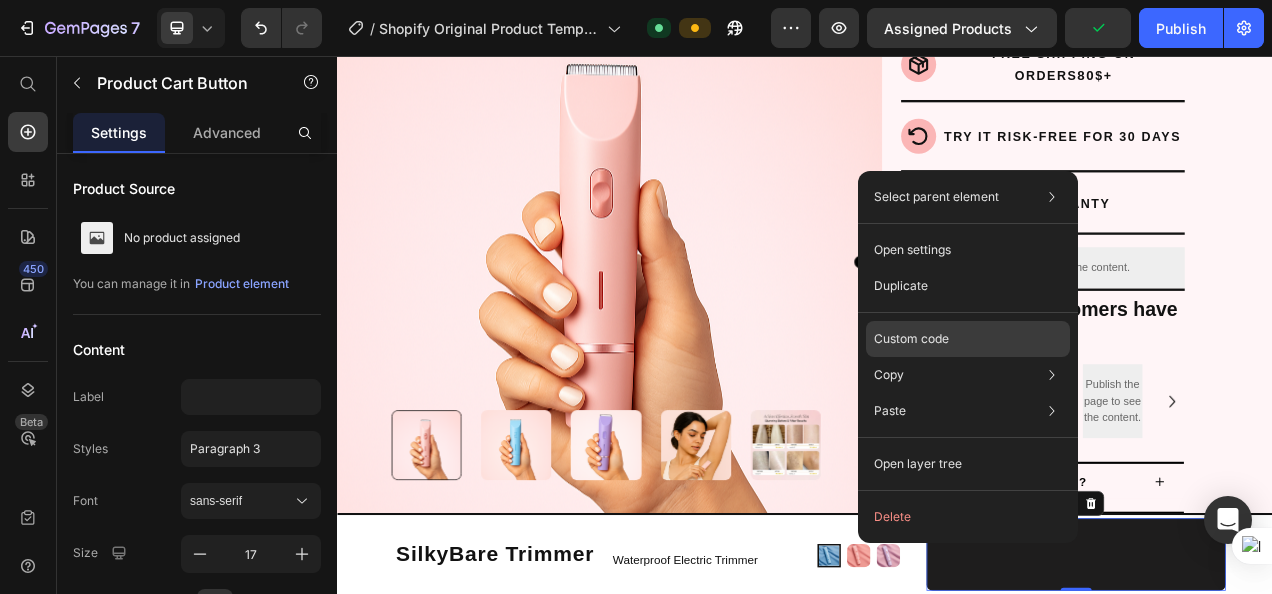 click on "Custom code" 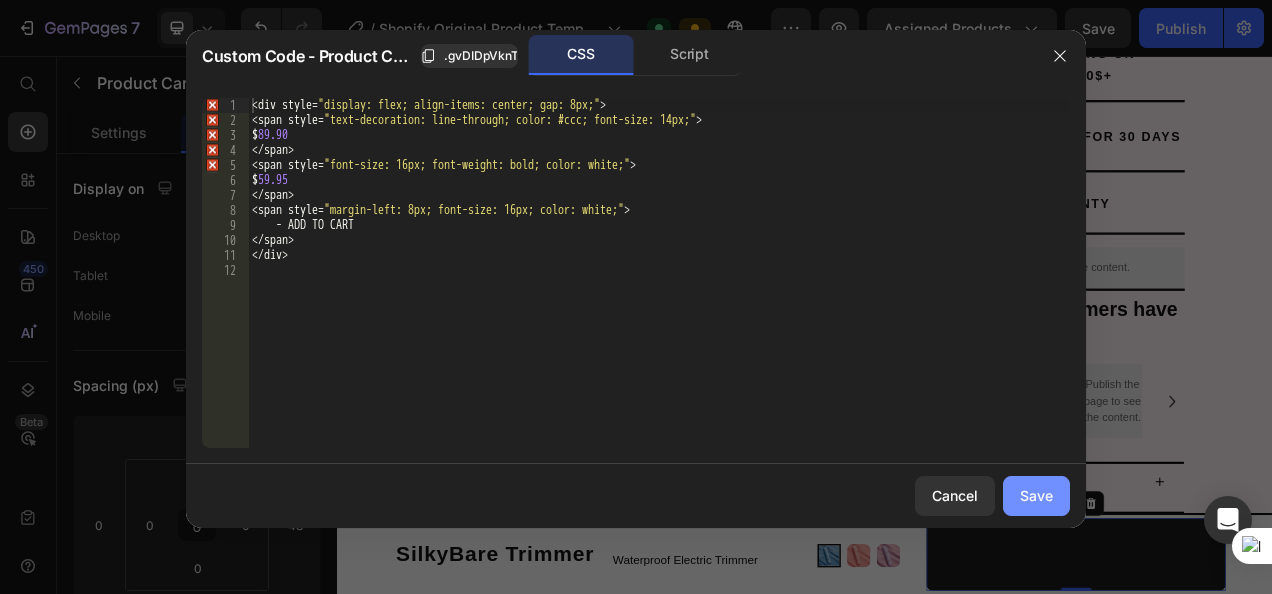 click on "Save" at bounding box center (1036, 495) 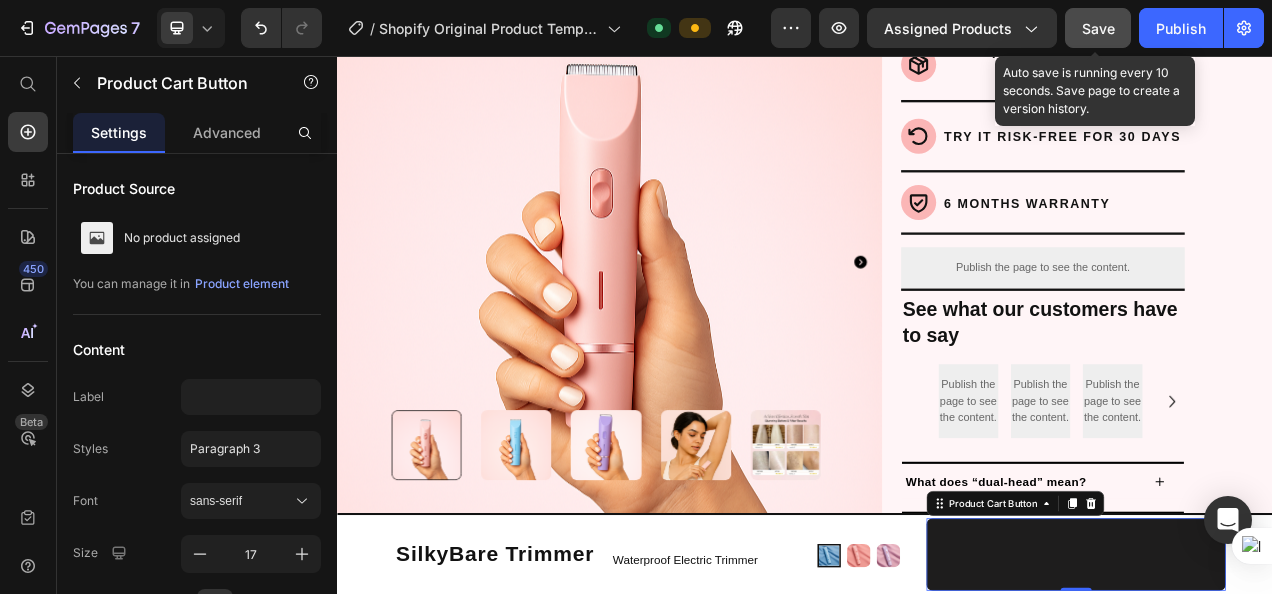click on "Save" at bounding box center [1098, 28] 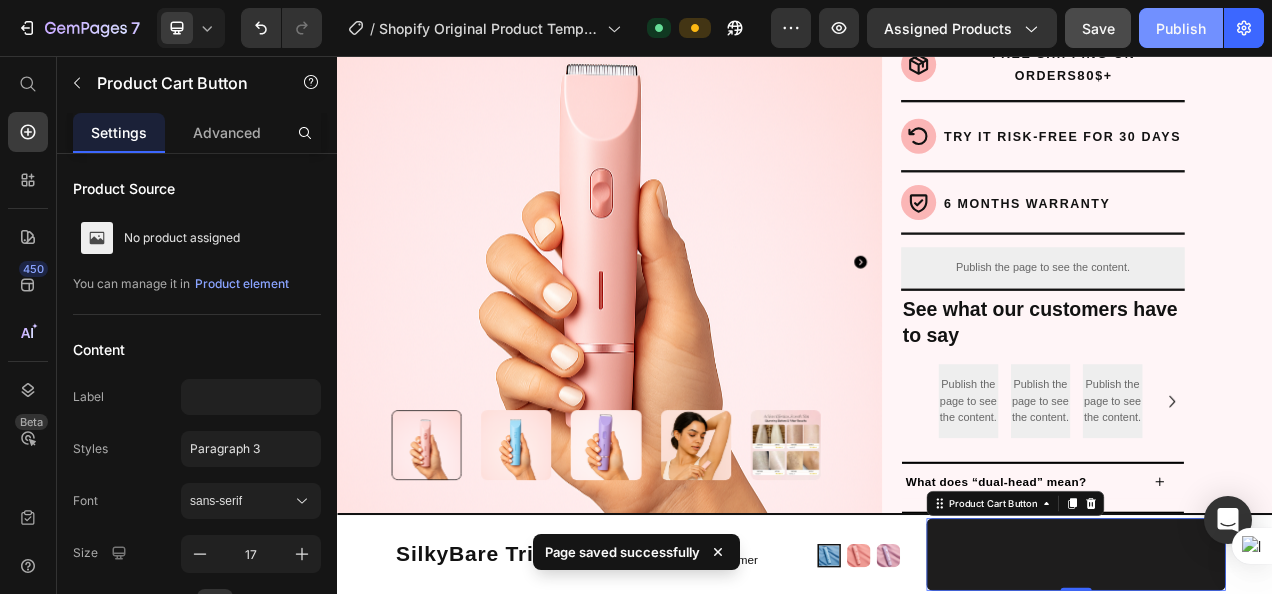 click on "Publish" at bounding box center [1181, 28] 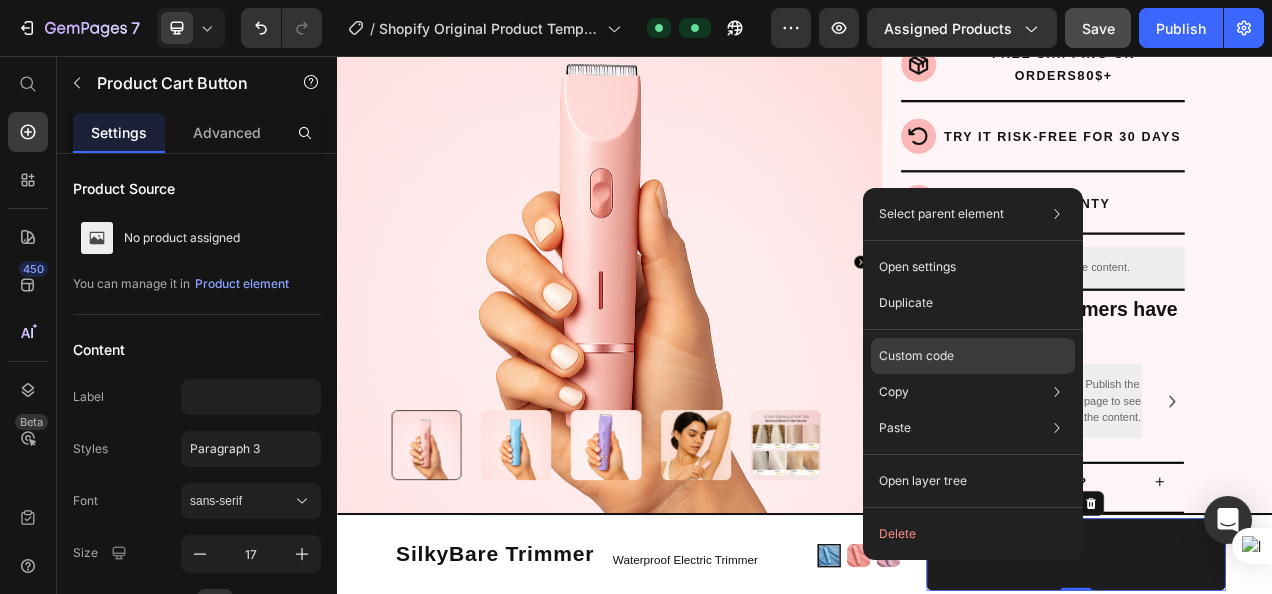 click on "Custom code" 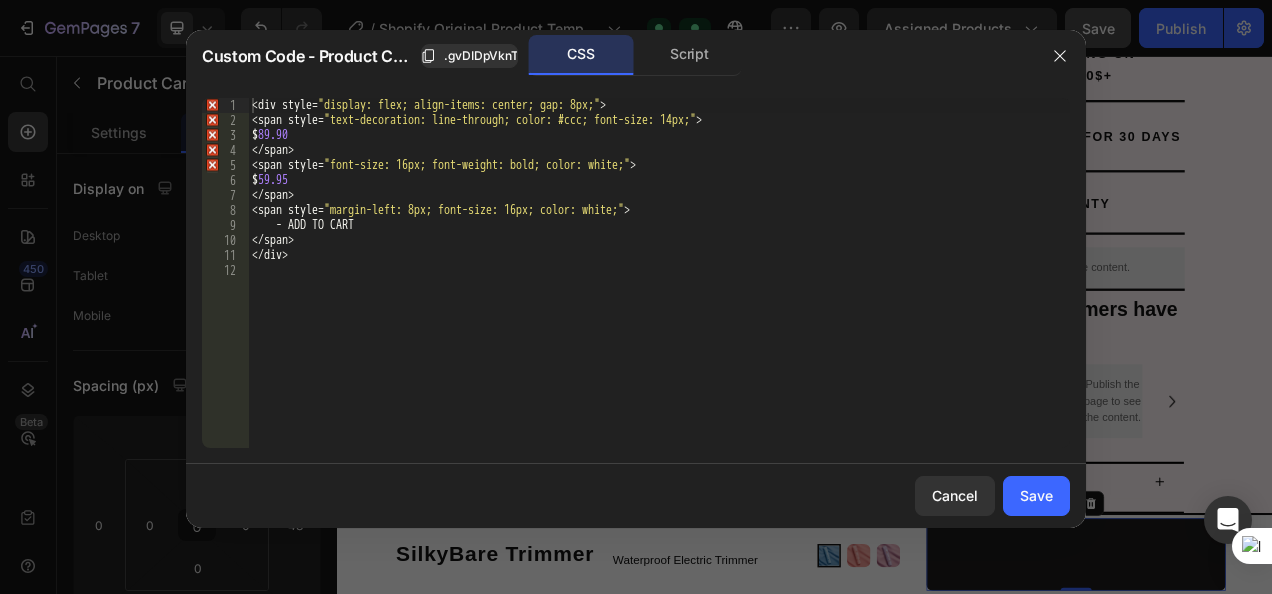 click on "< div   style = " display: flex; align-items: center; gap: 8px; " >   < span   style = " text-decoration: line-through; color: #ccc; font-size: 14px; " >     $ 89.90   </ span >   < span   style = " font-size: 16px; font-weight: bold; color: white; " >     $ 59.95   </ span >   < span   style = " margin-left: 8px; font-size: 16px; color: white; " >      -   ADD   TO   CART   </ span > </ div >" at bounding box center (659, 288) 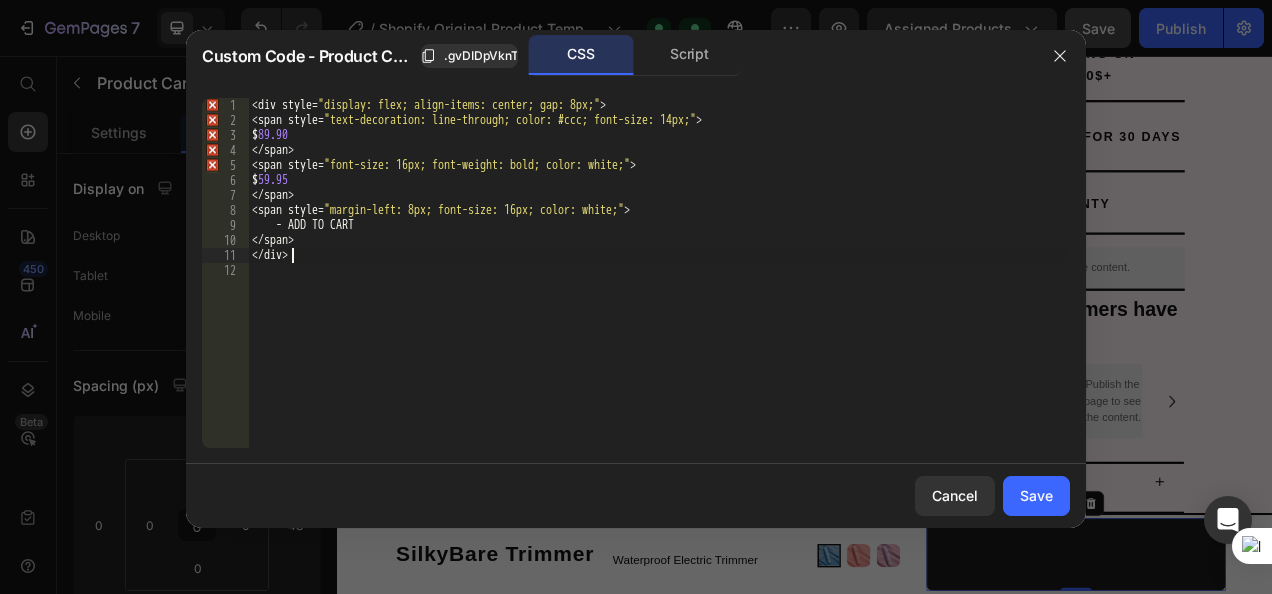 click on "< div   style = " display: flex; align-items: center; gap: 8px; " >   < span   style = " text-decoration: line-through; color: #ccc; font-size: 14px; " >     $ 89.90   </ span >   < span   style = " font-size: 16px; font-weight: bold; color: white; " >     $ 59.95   </ span >   < span   style = " margin-left: 8px; font-size: 16px; color: white; " >      -   ADD   TO   CART   </ span > </ div >" at bounding box center [659, 288] 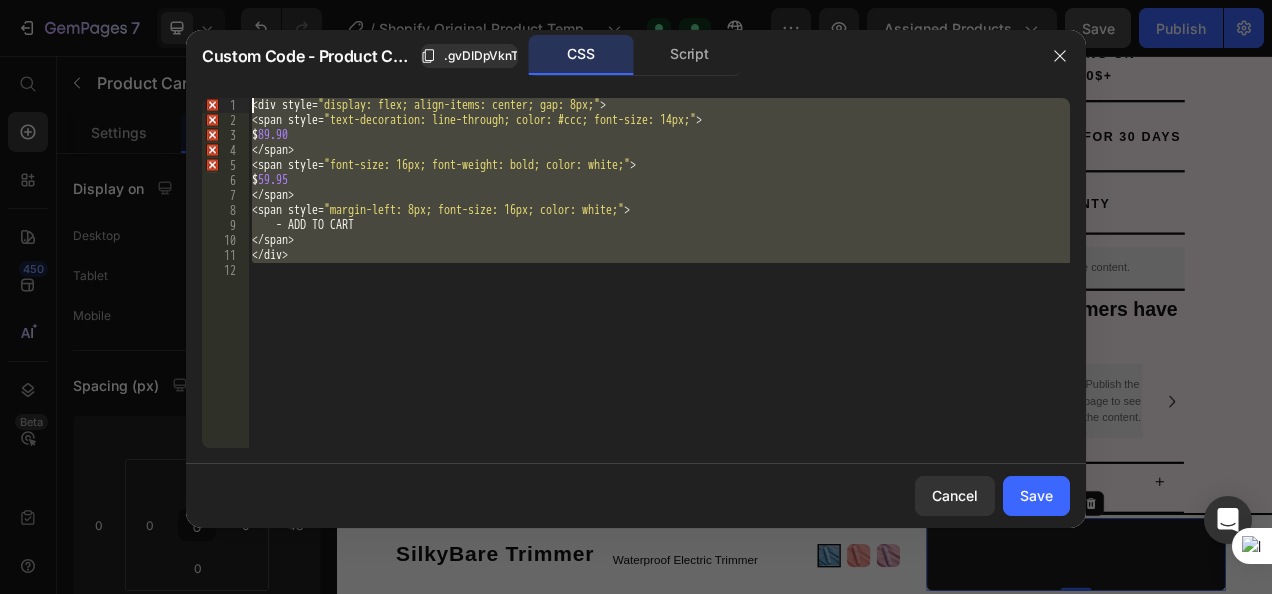 drag, startPoint x: 433, startPoint y: 256, endPoint x: 245, endPoint y: 99, distance: 244.9347 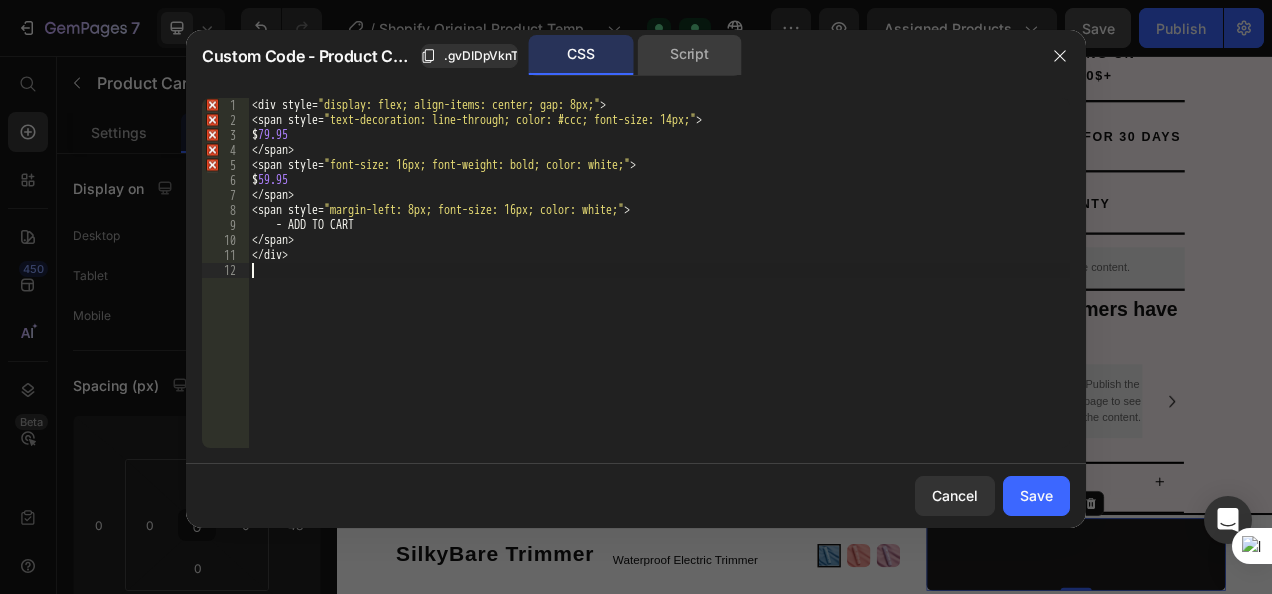 click on "Script" 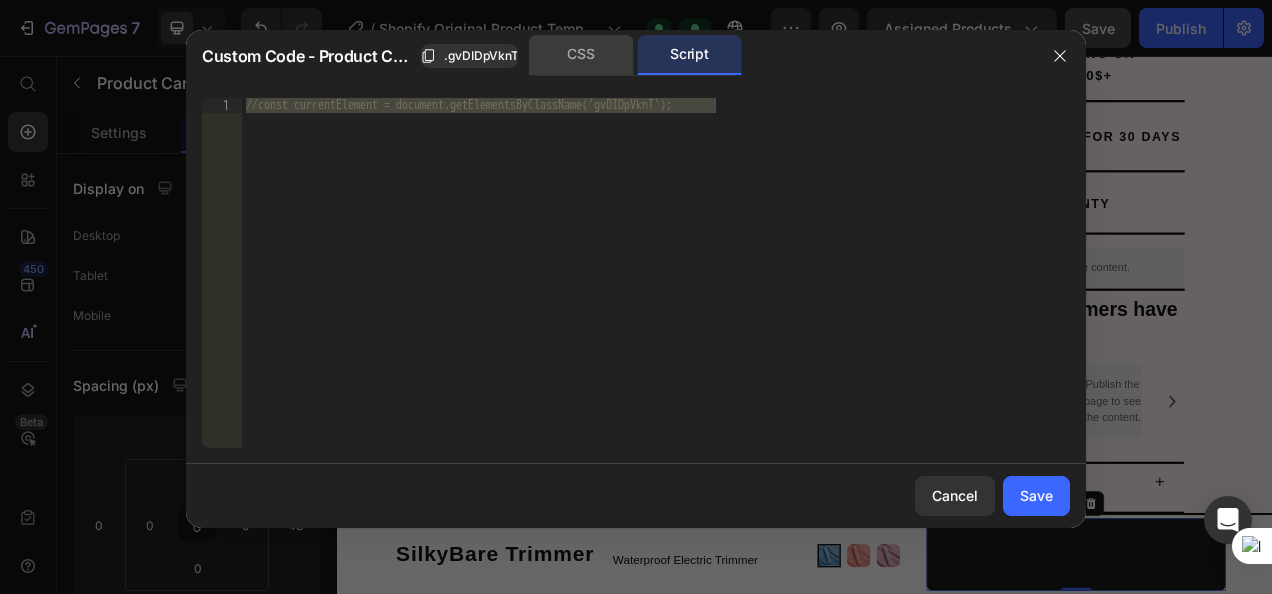 click on "CSS" 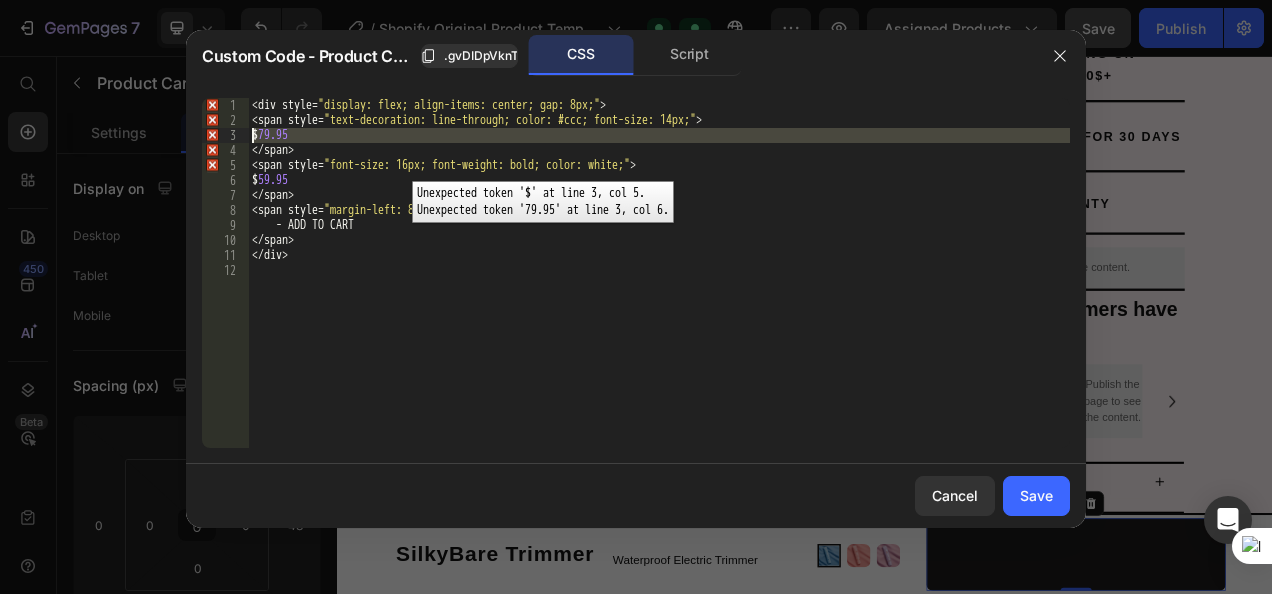 click on "3" at bounding box center (225, 135) 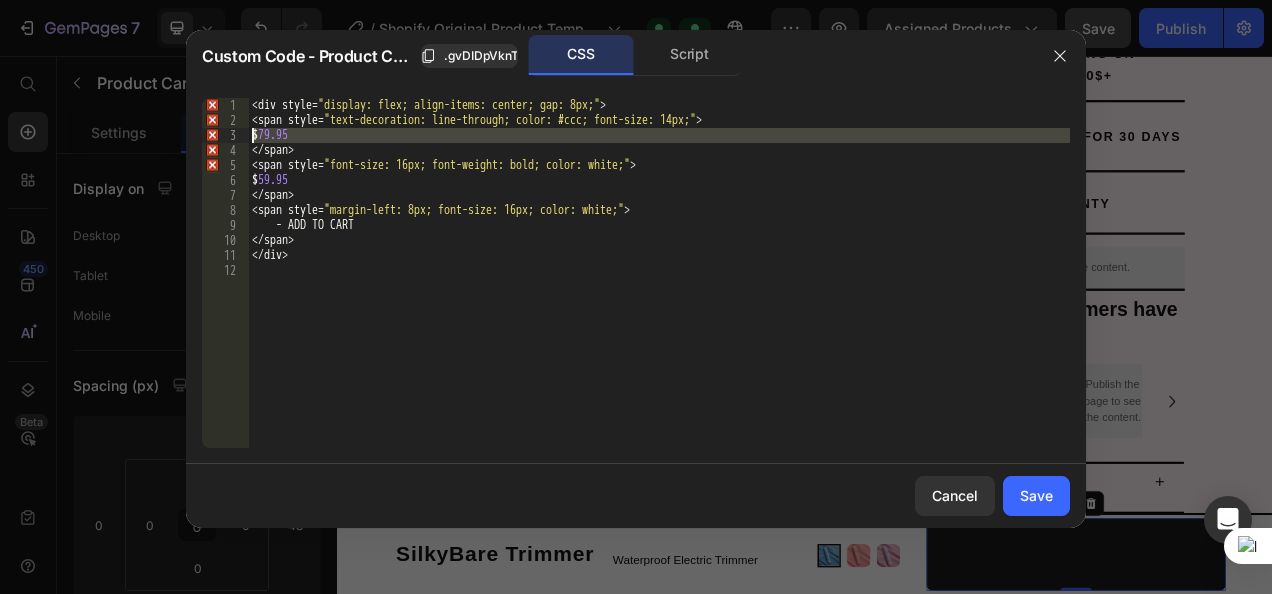 click on "< div   style = " display: flex; align-items: center; gap: 8px; " >   < span   style = " text-decoration: line-through; color: #ccc; font-size: 14px; " >     $ 79.95   </ span >   < span   style = " font-size: 16px; font-weight: bold; color: white; " >     $ 59.95   </ span >   < span   style = " margin-left: 8px; font-size: 16px; color: white; " >      -   ADD   TO   CART   </ span > </ div >" at bounding box center (659, 273) 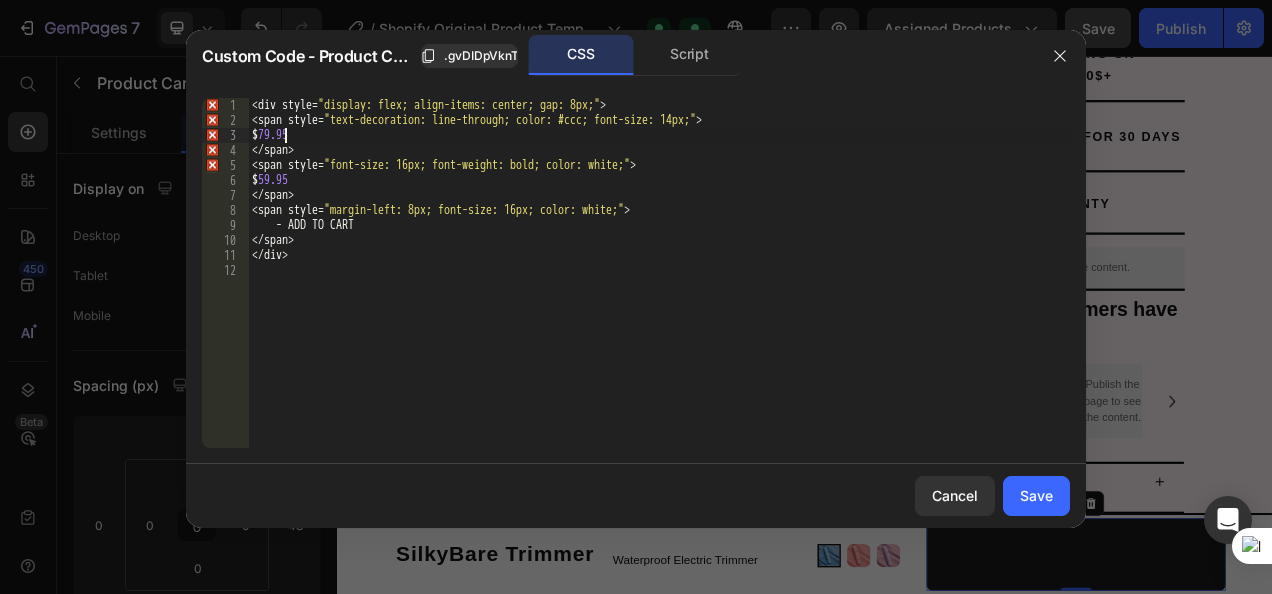 type on "79.95" 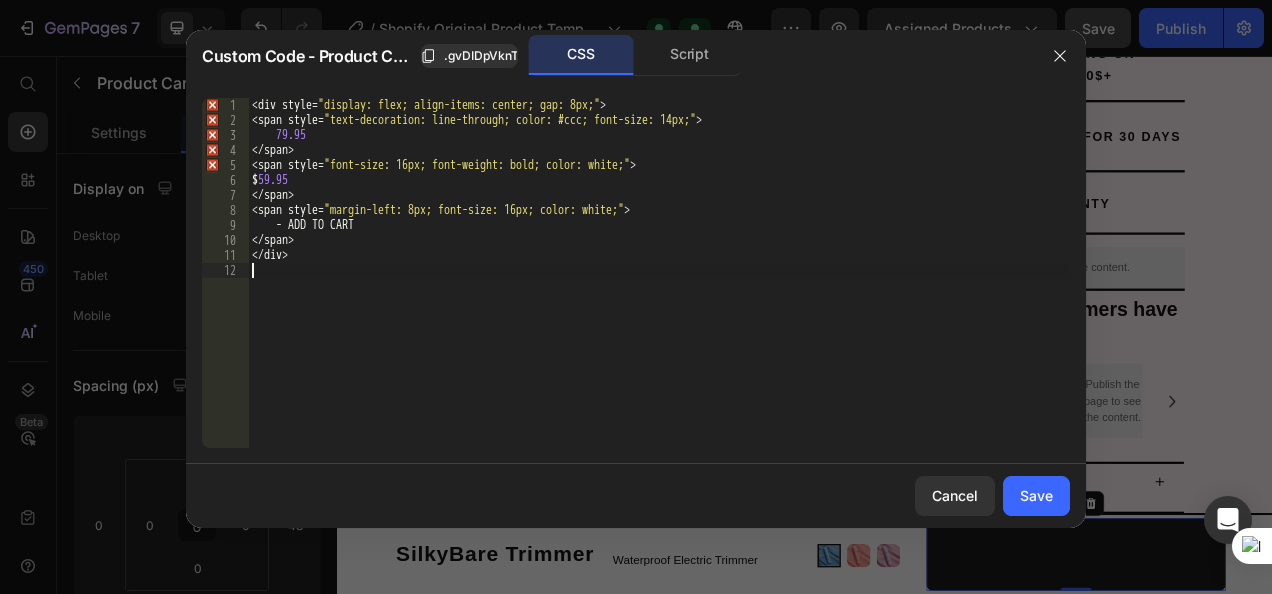 click on "< div   style = " display: flex; align-items: center; gap: 8px; " >   < span   style = " text-decoration: line-through; color: #ccc; font-size: 14px; " >      79.95   </ span >   < span   style = " font-size: 16px; font-weight: bold; color: white; " >     $ 59.95   </ span >   < span   style = " margin-left: 8px; font-size: 16px; color: white; " >      -   ADD   TO   CART   </ span > </ div >" at bounding box center (659, 288) 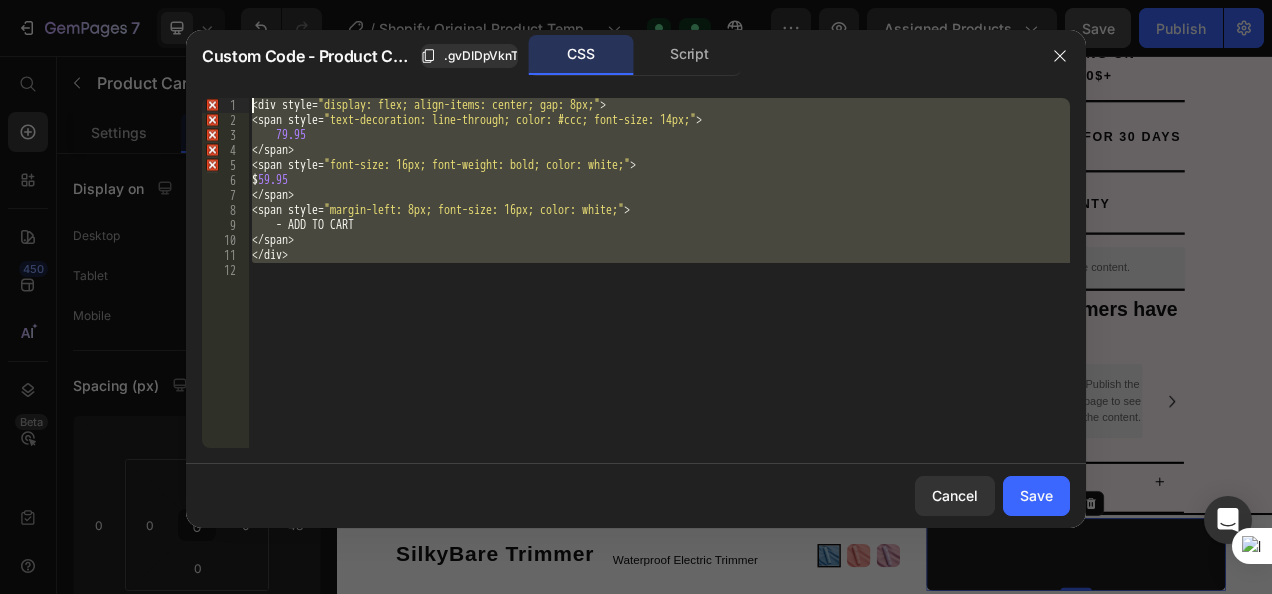 drag, startPoint x: 328, startPoint y: 291, endPoint x: 249, endPoint y: 88, distance: 217.83022 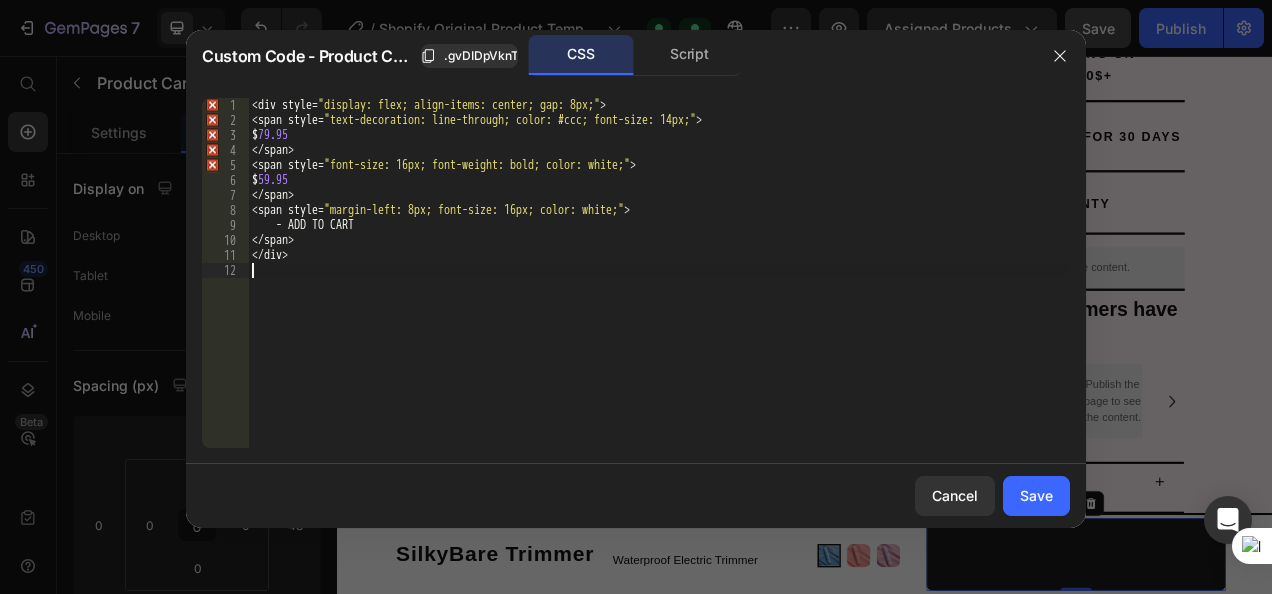 click on "< div   style = " display: flex; align-items: center; gap: 8px; " >   < span   style = " text-decoration: line-through; color: #ccc; font-size: 14px; " >     $ 79.95   </ span >   < span   style = " font-size: 16px; font-weight: bold; color: white; " >     $ 59.95   </ span >   < span   style = " margin-left: 8px; font-size: 16px; color: white; " >      -   ADD   TO   CART   </ span > </ div >" at bounding box center [659, 288] 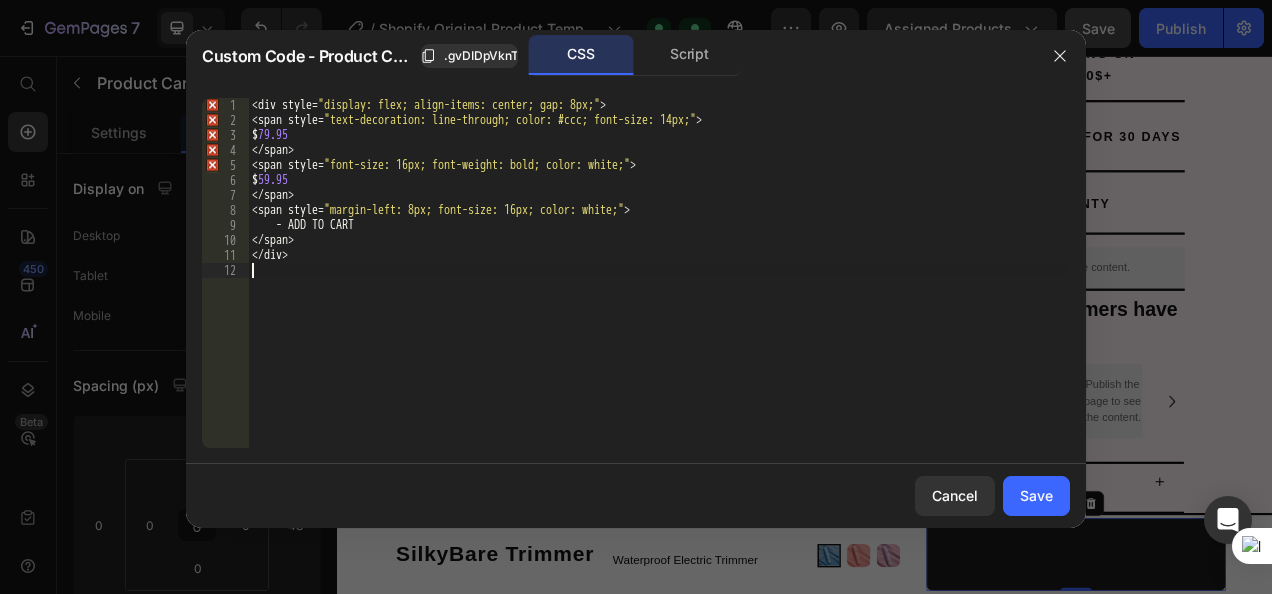 click on "< div   style = " display: flex; align-items: center; gap: 8px; " >   < span   style = " text-decoration: line-through; color: #ccc; font-size: 14px; " >     $ 79.95   </ span >   < span   style = " font-size: 16px; font-weight: bold; color: white; " >     $ 59.95   </ span >   < span   style = " margin-left: 8px; font-size: 16px; color: white; " >      -   ADD   TO   CART   </ span > </ div >" at bounding box center (659, 288) 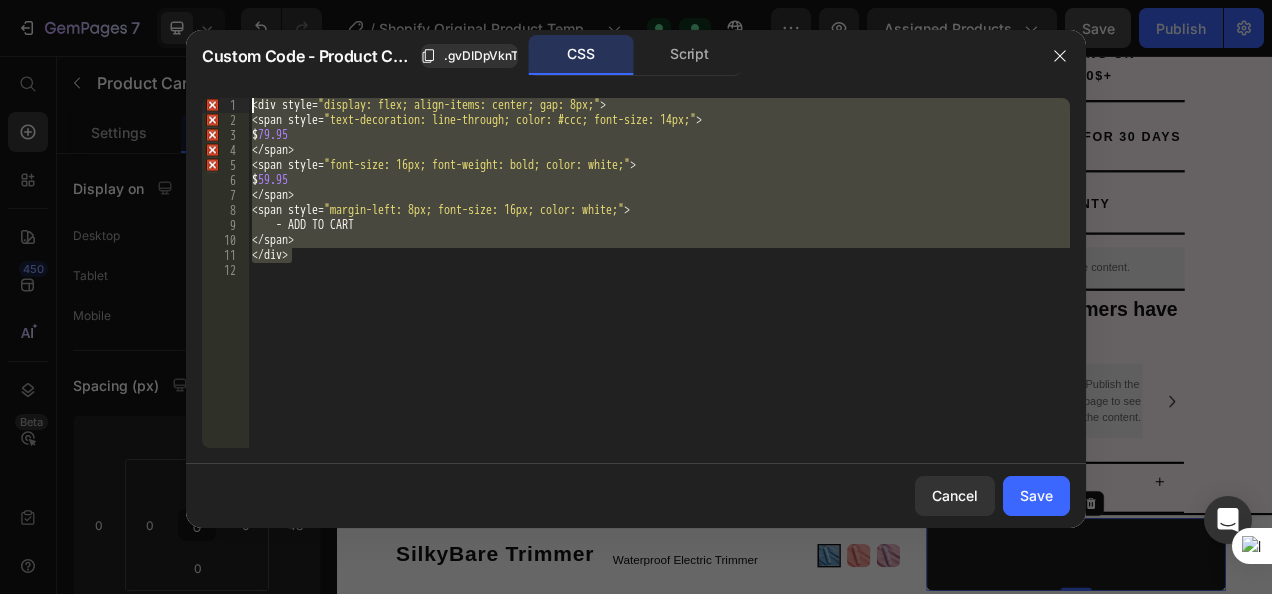 drag, startPoint x: 430, startPoint y: 258, endPoint x: 232, endPoint y: 82, distance: 264.91507 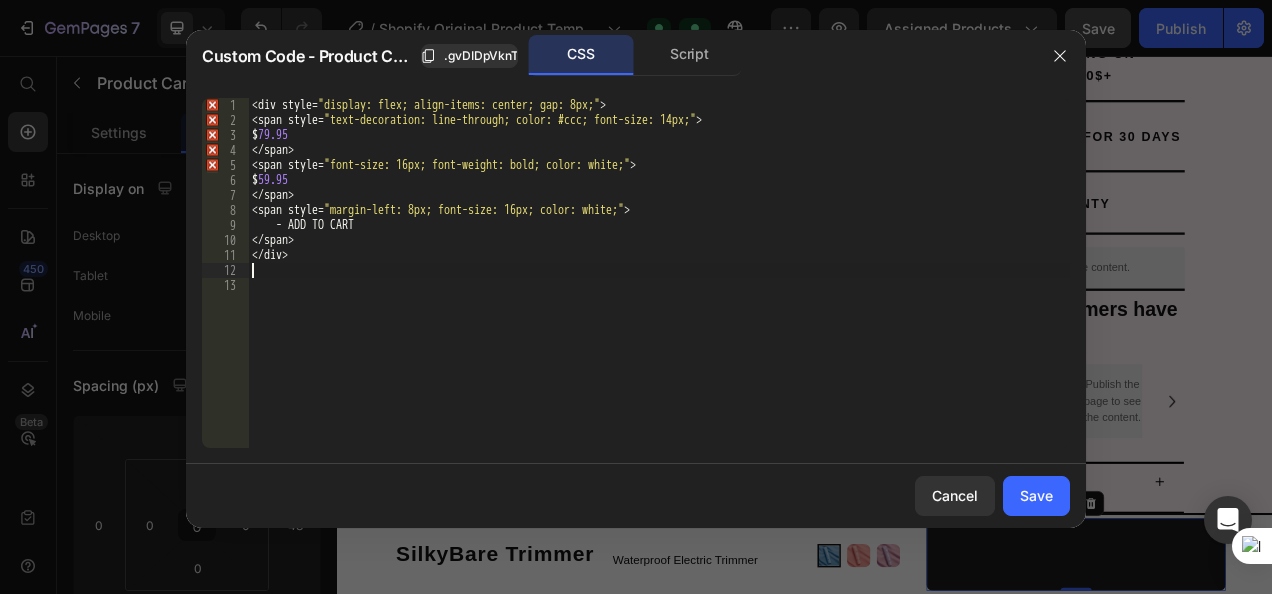 click on "< div   style = " display: flex; align-items: center; gap: 8px; " >   < span   style = " text-decoration: line-through; color: #ccc; font-size: 14px; " >     $ 79.95   </ span >   < span   style = " font-size: 16px; font-weight: bold; color: white; " >     $ 59.95   </ span >   < span   style = " margin-left: 8px; font-size: 16px; color: white; " >      -   ADD   TO   CART   </ span > </ div >" at bounding box center (659, 288) 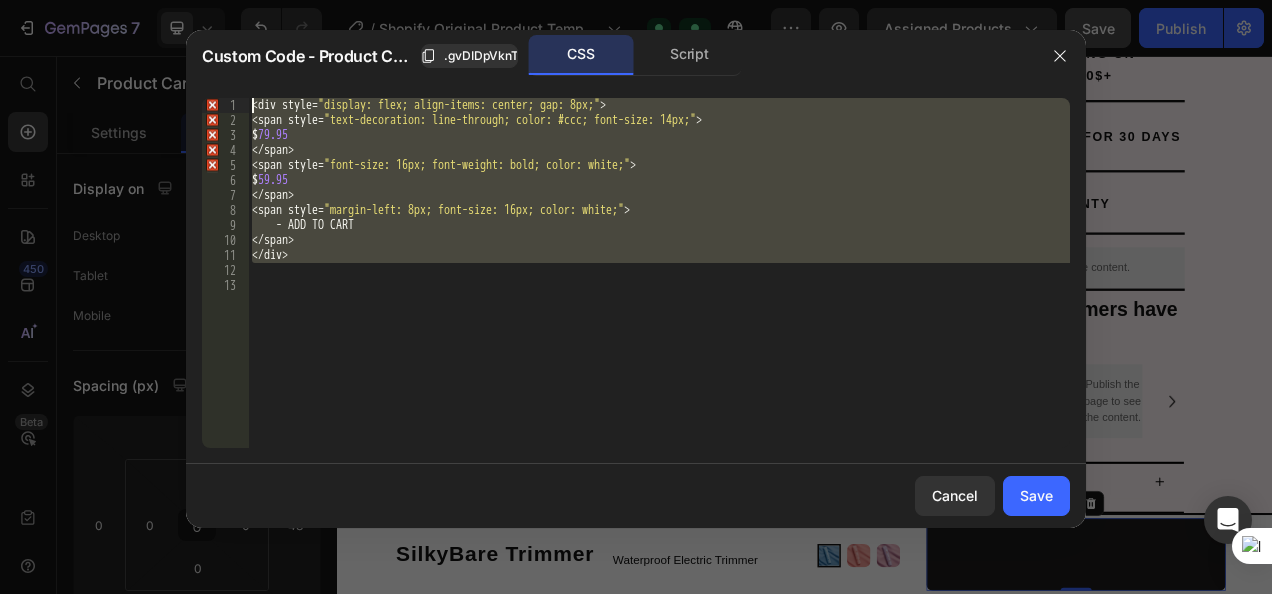 drag, startPoint x: 360, startPoint y: 264, endPoint x: 220, endPoint y: 114, distance: 205.18285 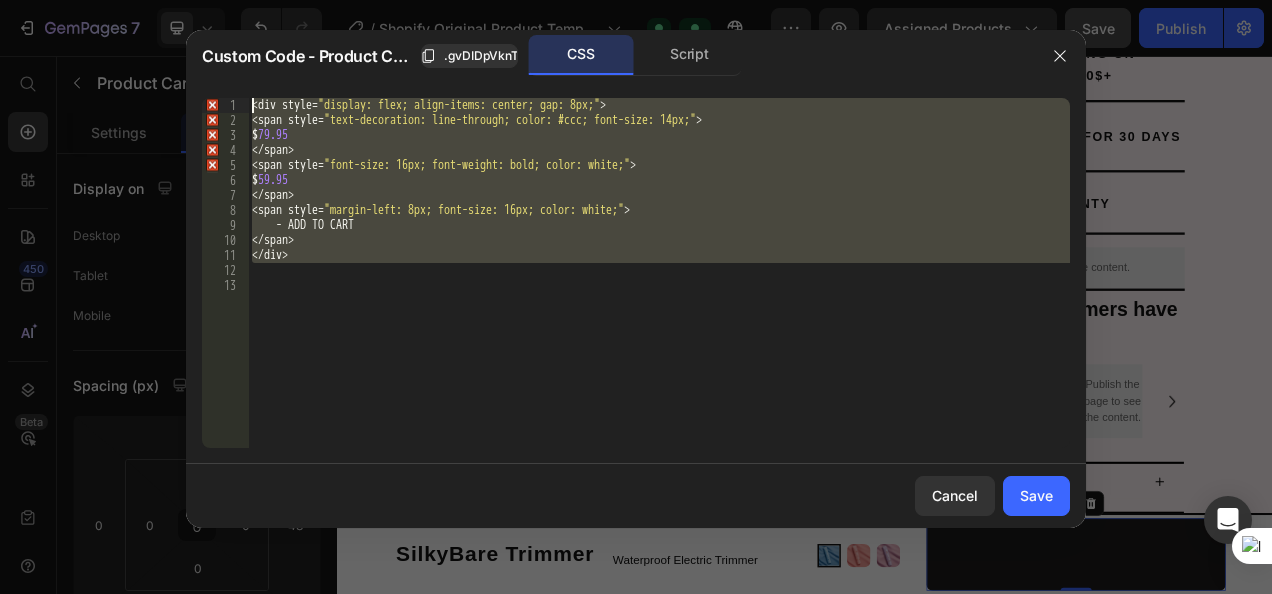 click on "1 2 3 4 5 6 7 8 9 10 11 12 13 < div   style = " display: flex; align-items: center; gap: 8px; " >   < span   style = " text-decoration: line-through; color: #ccc; font-size: 14px; " >     $ 79.95   </ span >   < span   style = " font-size: 16px; font-weight: bold; color: white; " >     $ 59.95   </ span >   < span   style = " margin-left: 8px; font-size: 16px; color: white; " >      -   ADD   TO   CART   </ span > </ div >     הההההההההההההההההההההההההההההההההההההההההההההההההההההההההההההההההההההההההההההההההההההההההההההההההההההההההההההההההההההההההההההההההההההההההההההההההההההההההההההההההההההההההההההההההההההההההההההההההההההההההההההההההההההההההההההההההההההההההההההההההההההההההההההההה Unexpected token '<' at line 2, col 3. Expected LBRACE at line 2, col 14." at bounding box center (636, 273) 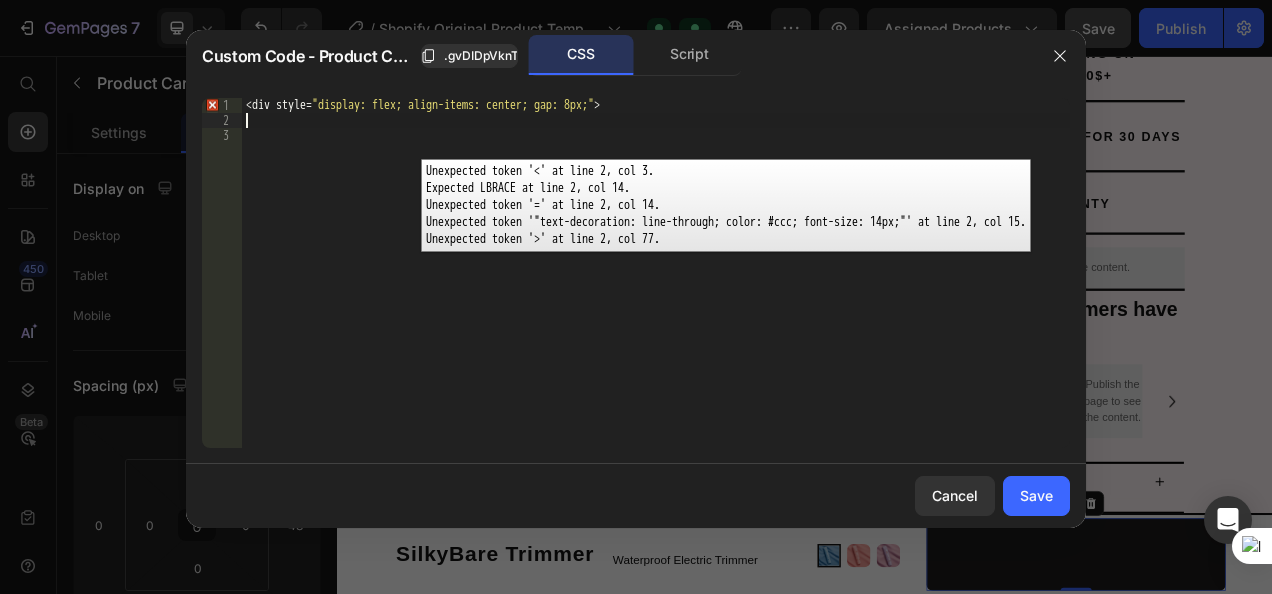 type on "<div style="display: flex; align-items: center; gap: 8px;">" 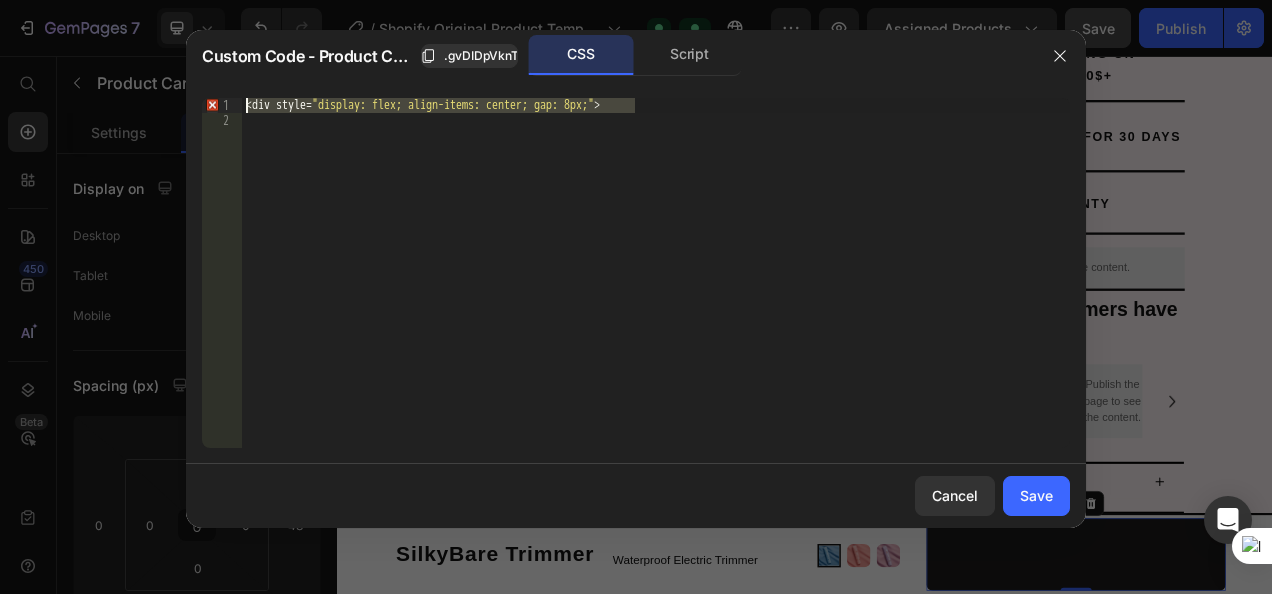 drag, startPoint x: 656, startPoint y: 111, endPoint x: 234, endPoint y: 94, distance: 422.3423 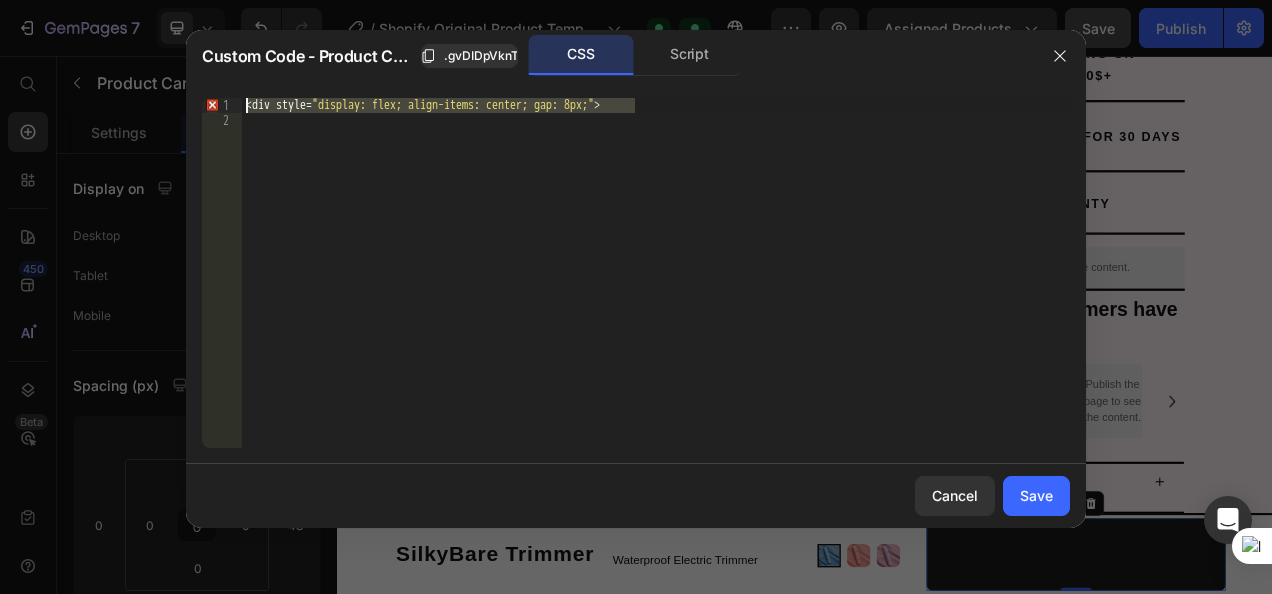 click on "<div style="display: flex; align-items: center; gap: 8px;"> 1 2 < div   style = " display: flex; align-items: center; gap: 8px; " >     הההההההההההההההההההההההההההההההההההההההההההההההההההההההההההההההההההההההההההההההההההההההההההההההההההההההההההההההההההההההההההההההההההההההההההההההההההההההההההההההההההההההההההההההההההההההההההההההההההההההההההההההההההההההההההההההההההההההההההההההההההההההההההההההה XXXXXXXXXXXXXXXXXXXXXXXXXXXXXXXXXXXXXXXXXXXXXXXXXXXXXXXXXXXXXXXXXXXXXXXXXXXXXXXXXXXXXXXXXXXXXXXXXXXXXXXXXXXXXXXXXXXXXXXXXXXXXXXXXXXXXXXXXXXXXXXXXXXXXXXXXXXXXXXXXXXXXXXXXXXXXXXXXXXXXXXXXXXXXXXXXXXXXXXXXXXXXXXXXXXXXXXXXXXXXXXXXXXXXXXXXXXXXXXXXXXXXXXXXXXXXXXX Unexpected token '<' at line 2, col 3. Expected LBRACE at line 2, col 14. Unexpected token '=' at line 2, col 14." 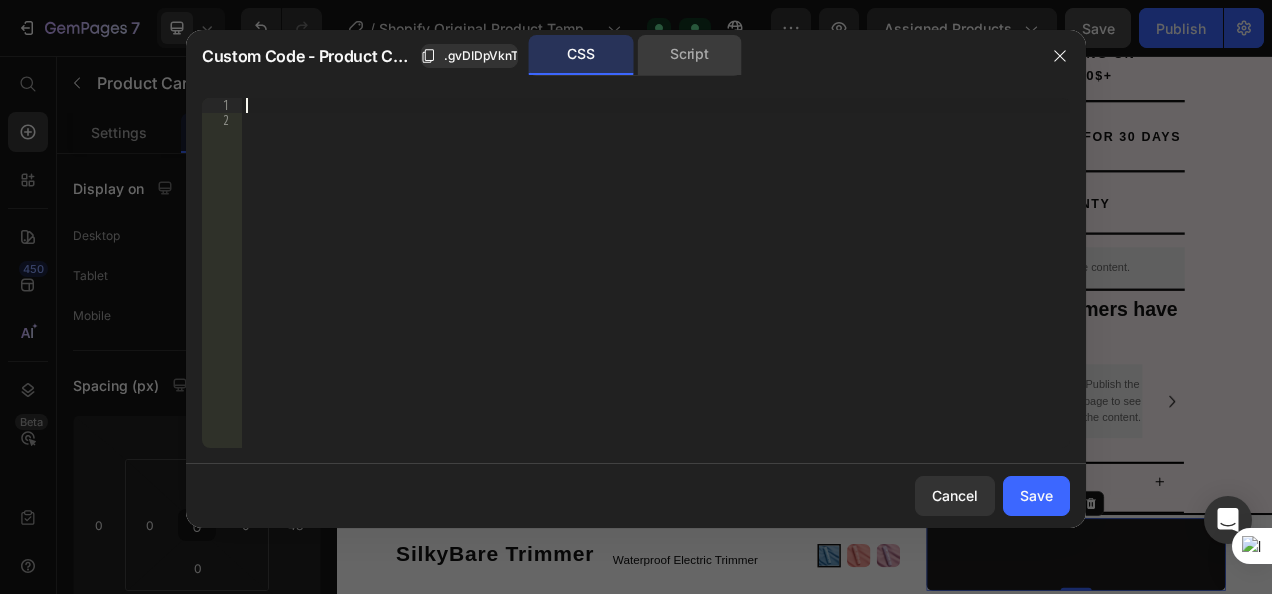 click on "Script" 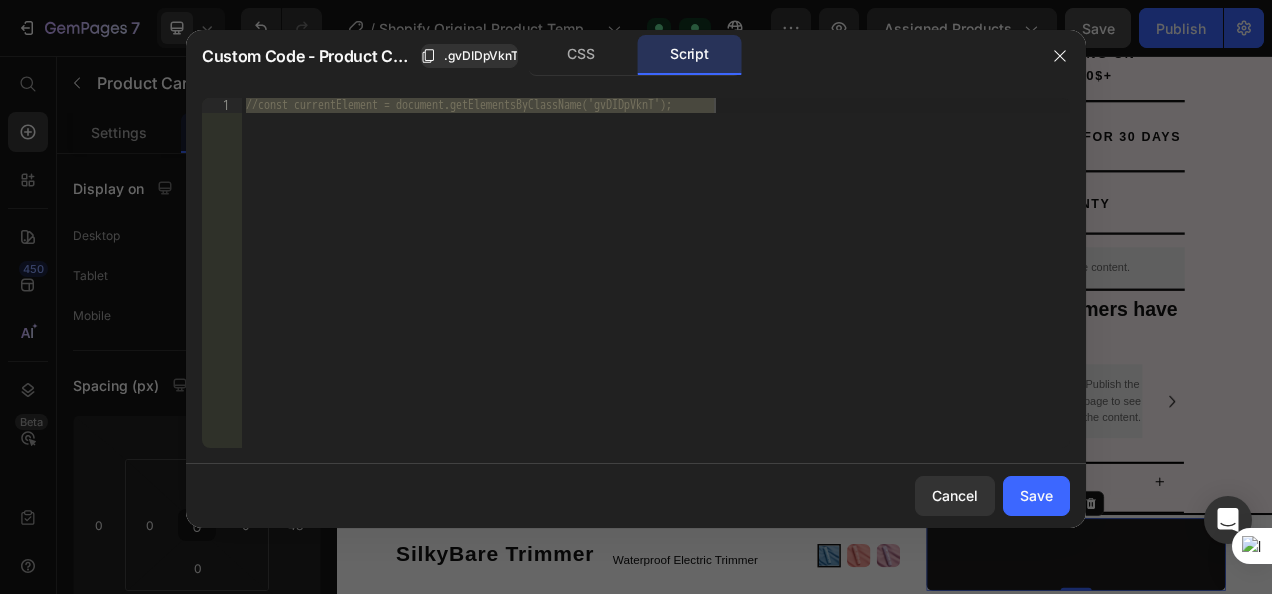 type on "//const currentElement = document.getElementsByClassName('gvDIDpVknT');" 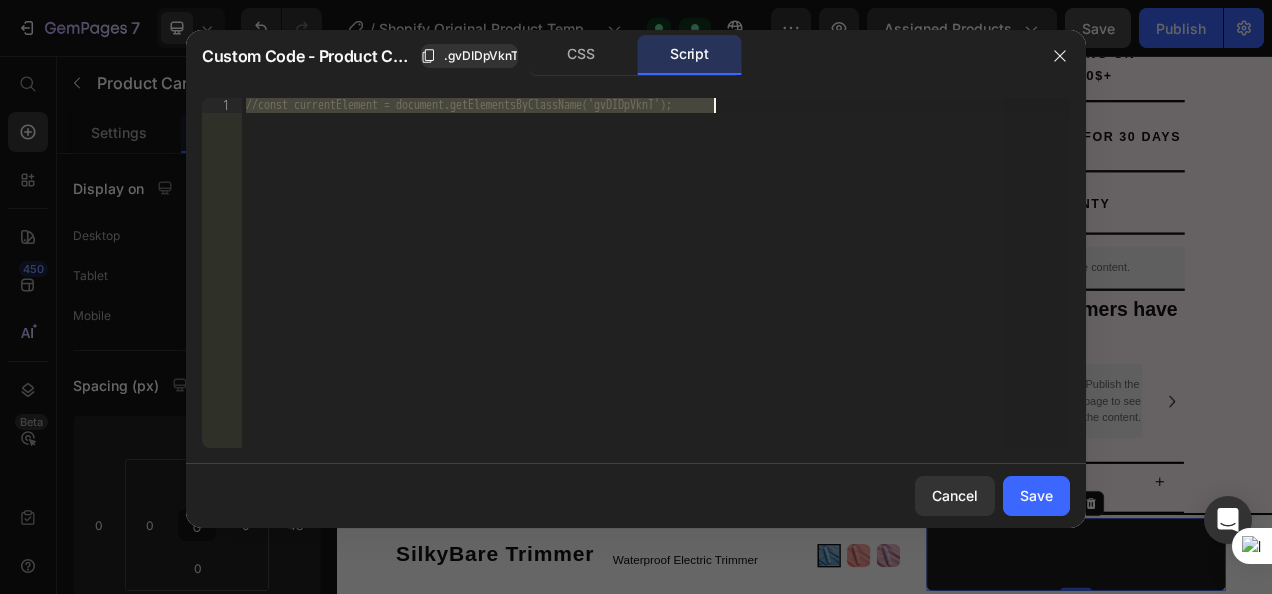 click on "//const currentElement = document.getElementsByClassName('gvDIDpVknT');" at bounding box center [656, 273] 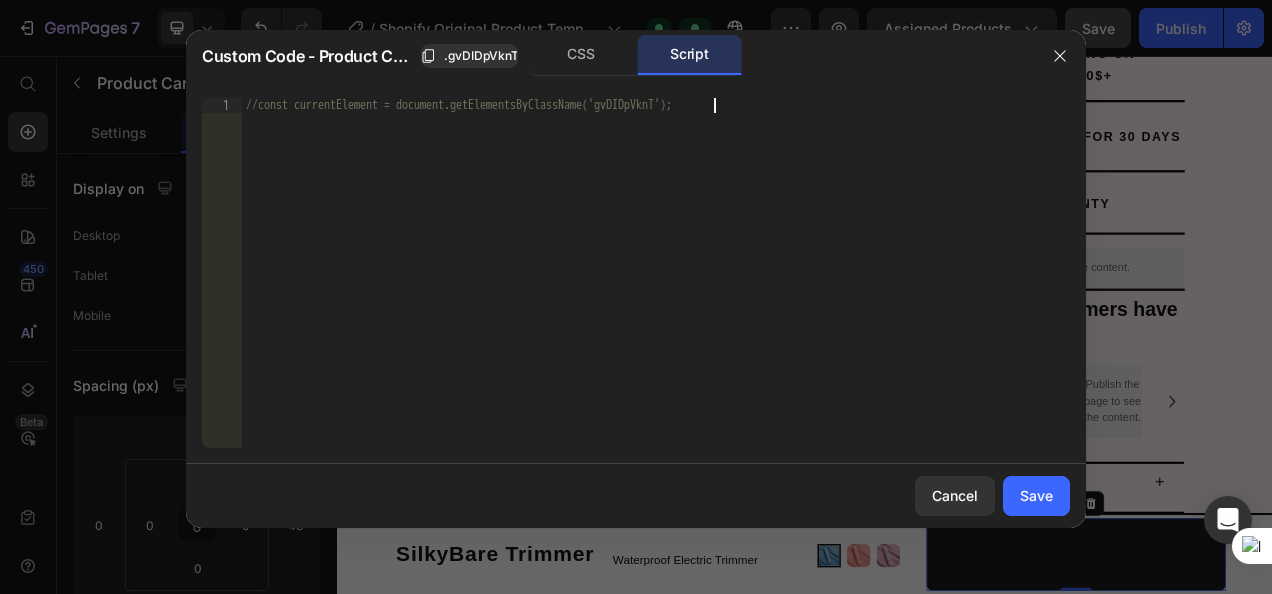 click on "//const currentElement = document.getElementsByClassName('gvDIDpVknT');" at bounding box center [656, 288] 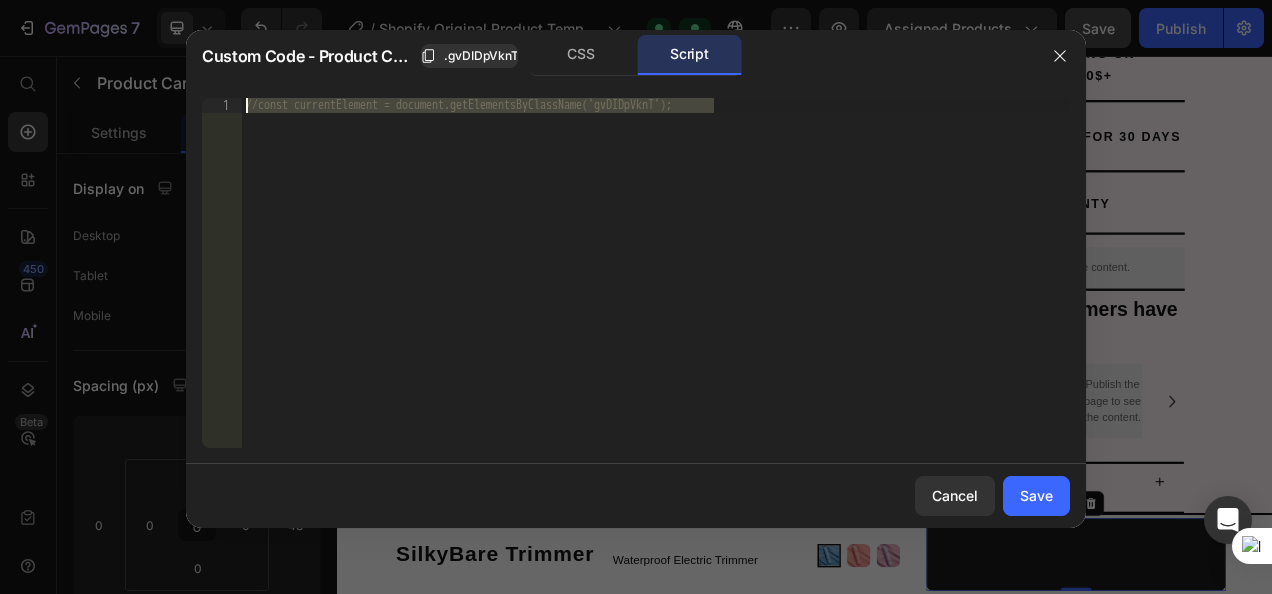 drag, startPoint x: 744, startPoint y: 105, endPoint x: 228, endPoint y: 106, distance: 516.001 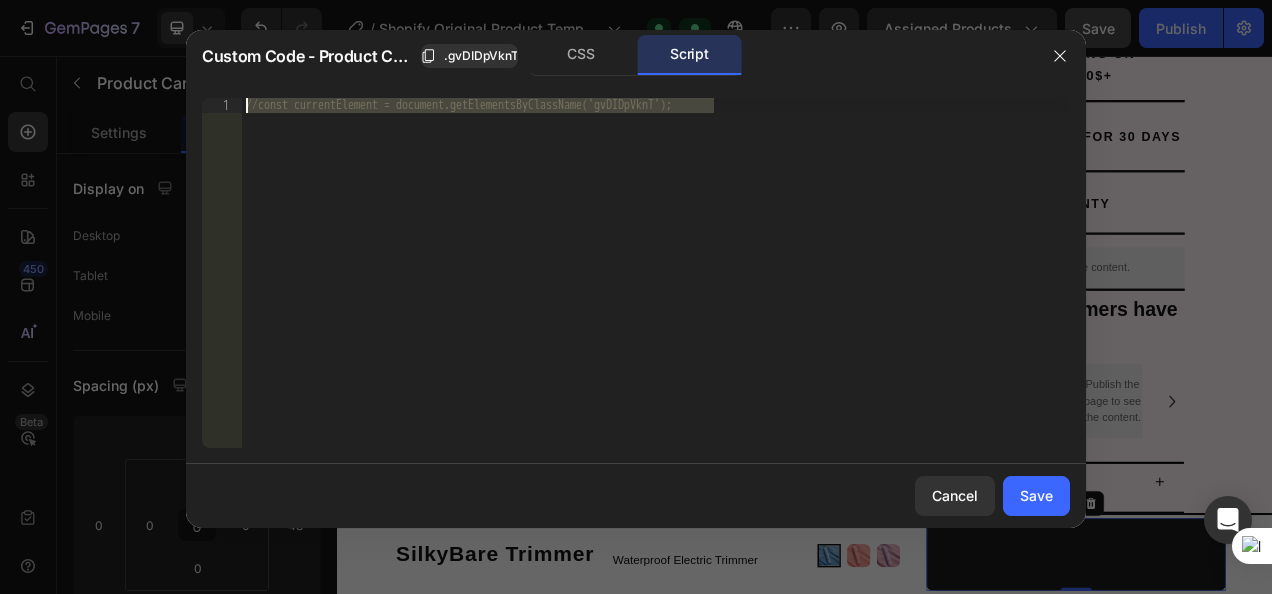 click on "//const currentElement = document.getElementsByClassName('gvDIDpVknT'); 1 //const currentElement = document.getElementsByClassName('gvDIDpVknT');     הההההההההההההההההההההההההההההההההההההההההההההההההההההההההההההההההההההההההההההההההההההההההההההההההההההההההההההההההההההההההההההההההההההההההההההההההההההההההההההההההההההההההההההההההההההההההההההההההההההההההההההההההההההההההההההההההההההההההההההההההההההההההההההההה XXXXXXXXXXXXXXXXXXXXXXXXXXXXXXXXXXXXXXXXXXXXXXXXXXXXXXXXXXXXXXXXXXXXXXXXXXXXXXXXXXXXXXXXXXXXXXXXXXXXXXXXXXXXXXXXXXXXXXXXXXXXXXXXXXXXXXXXXXXXXXXXXXXXXXXXXXXXXXXXXXXXXXXXXXXXXXXXXXXXXXXXXXXXXXXXXXXXXXXXXXXXXXXXXXXXXXXXXXXXXXXXXXXXXXXXXXXXXXXXXXXXXXXXXXXXXXXX Unexpected token '<' at line 2, col 3. Expected LBRACE at line 2, col 14." at bounding box center [636, 273] 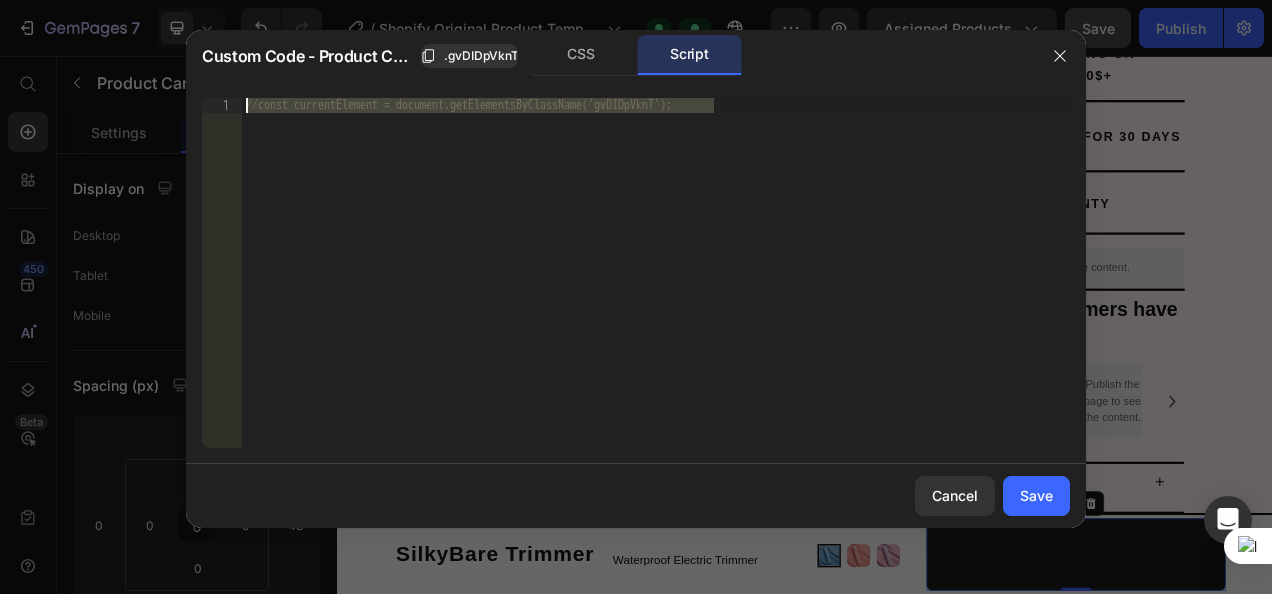 type 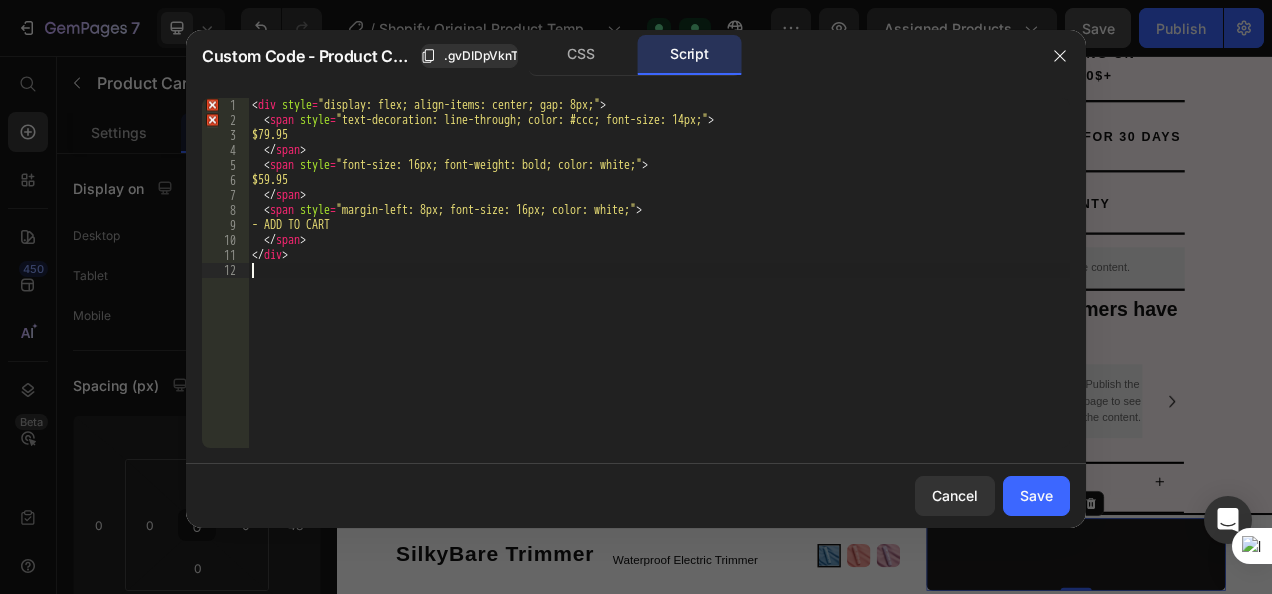 click on "< div   style = "display: flex; align-items: center; gap: 8px;" >    < span   style = "text-decoration: line-through; color: #ccc; font-size: 14px;" >     $79.95    </ span >    < span   style = "font-size: 16px; font-weight: bold; color: white;" >     $59.95    </ span >    < span   style = "margin-left: 8px; font-size: 16px; color: white;" >     - ADD TO CART    </ span > </ div >" at bounding box center (659, 288) 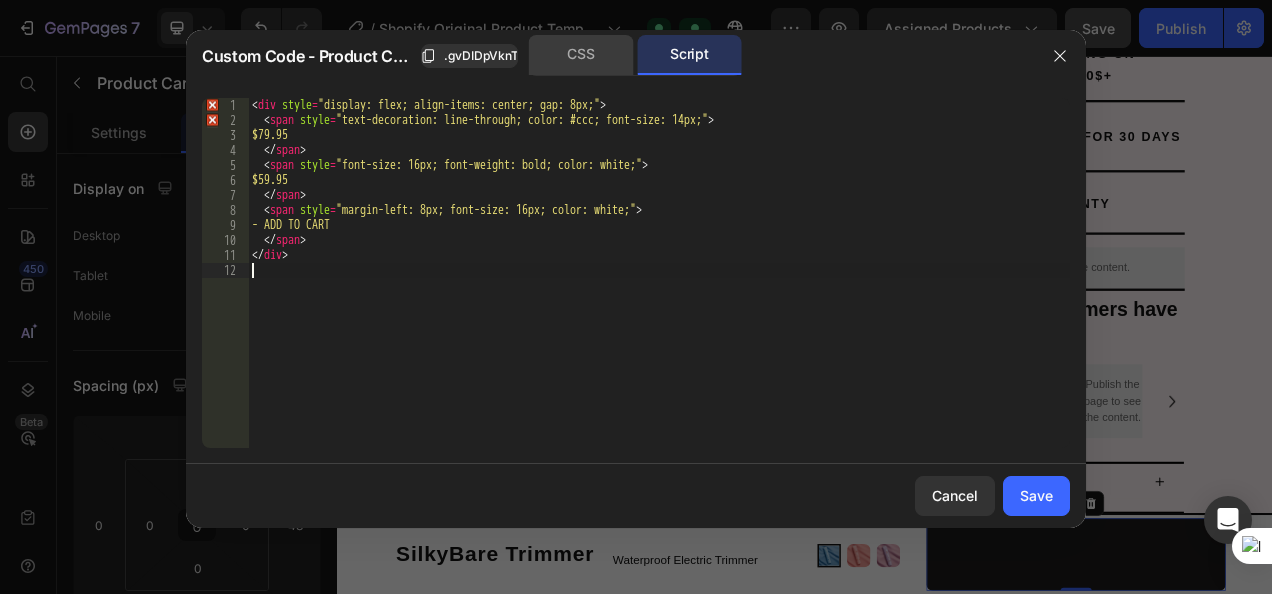 click on "CSS" 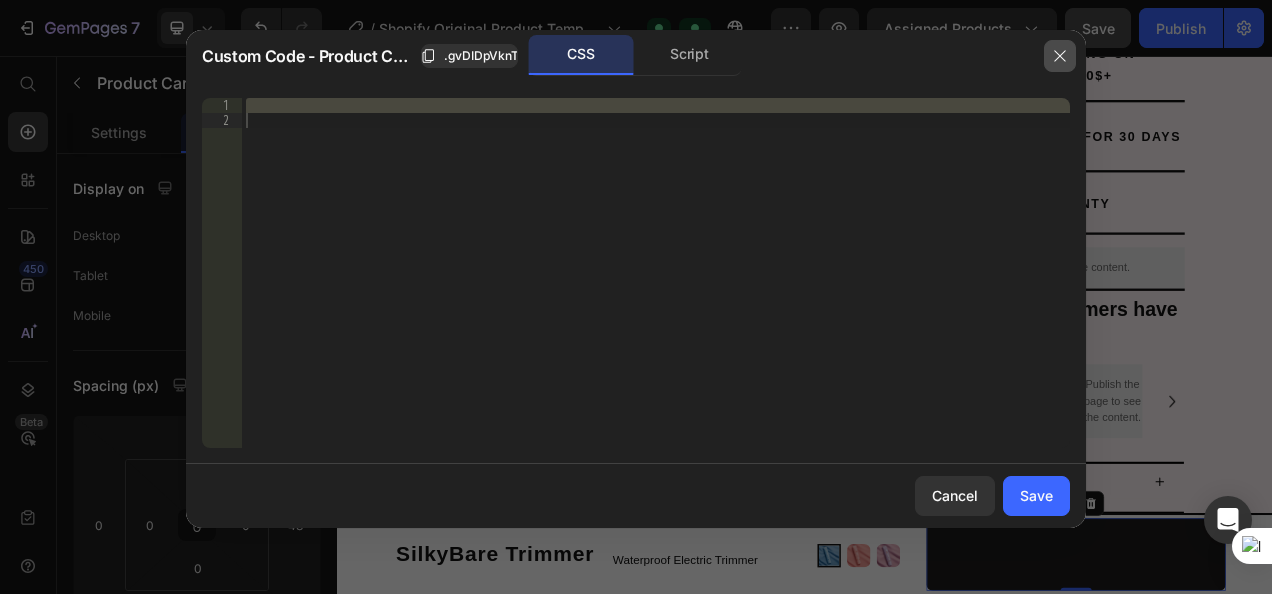 click at bounding box center (1060, 56) 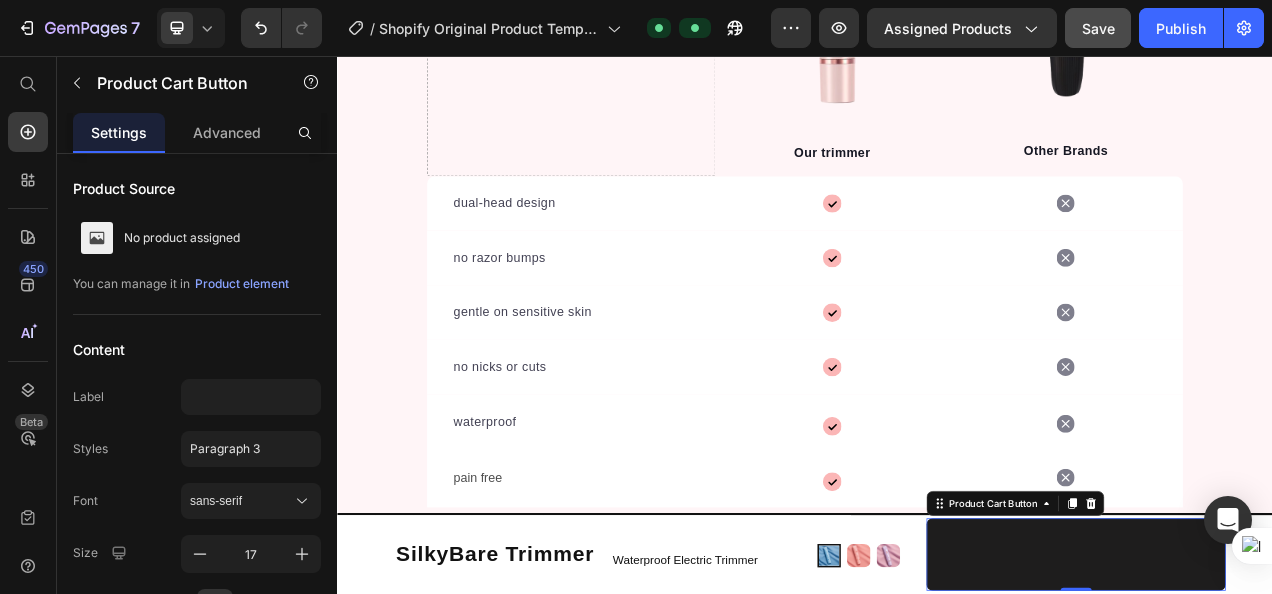 scroll, scrollTop: 4087, scrollLeft: 0, axis: vertical 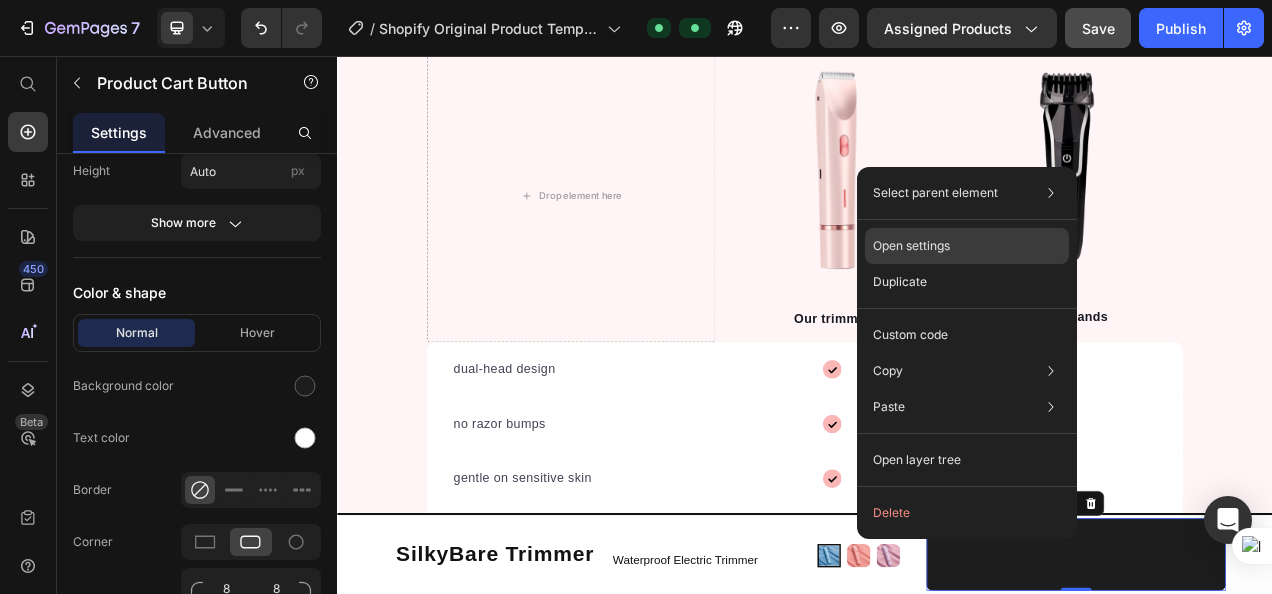 click on "Open settings" 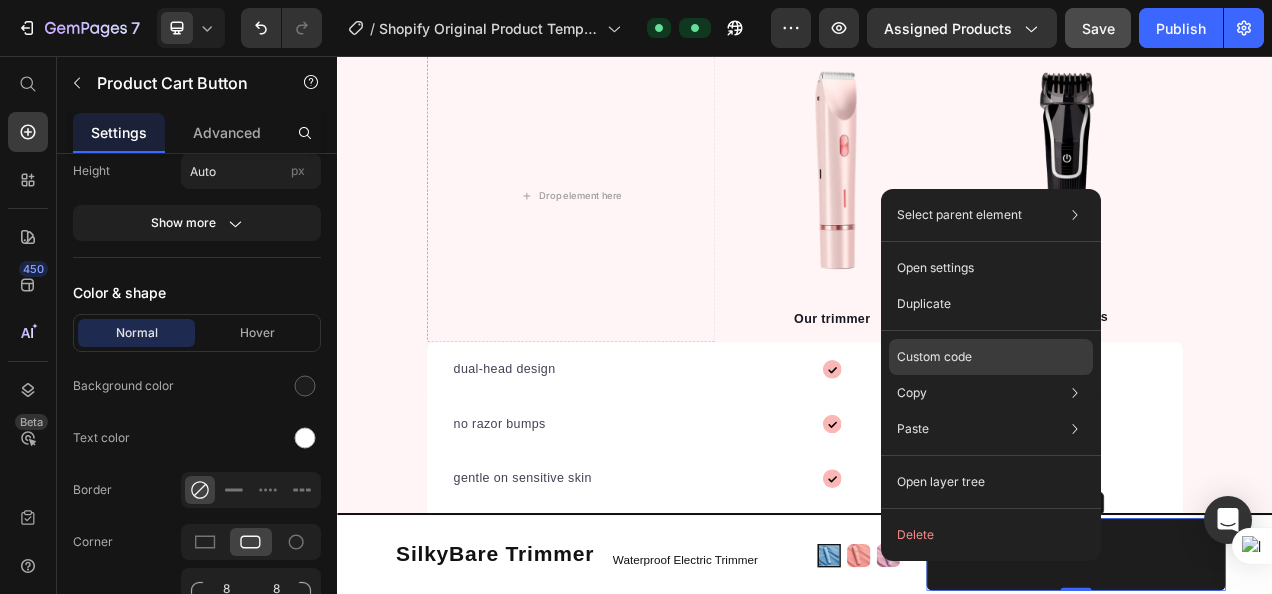 click on "Custom code" at bounding box center (934, 357) 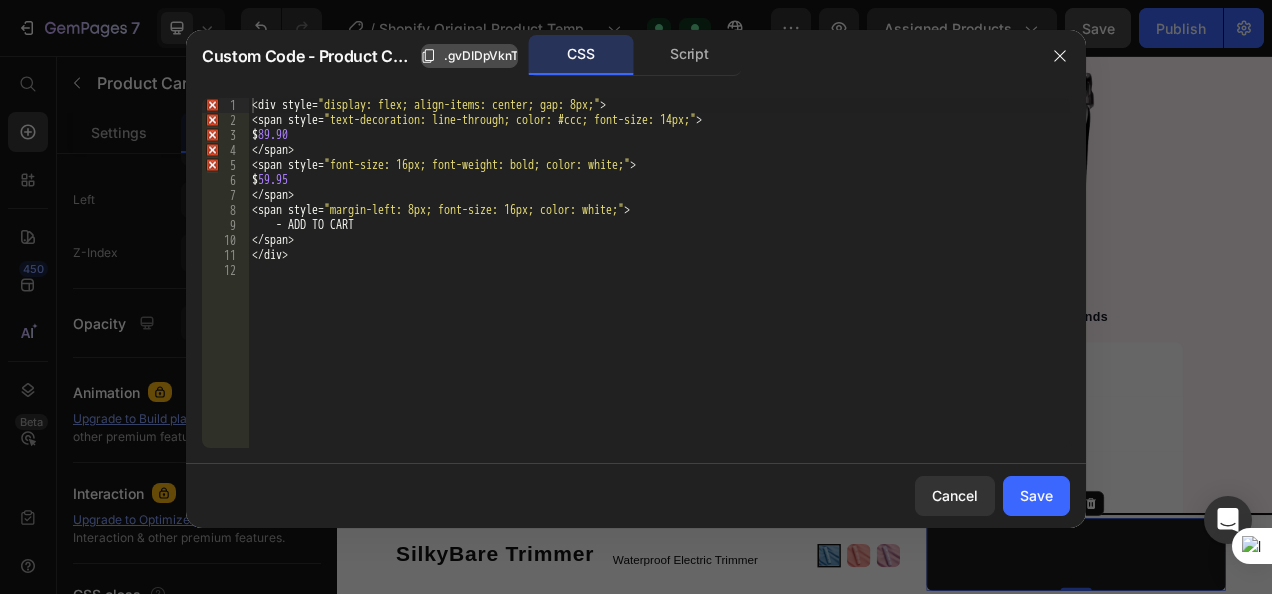 click on ".gvDIDpVknT" 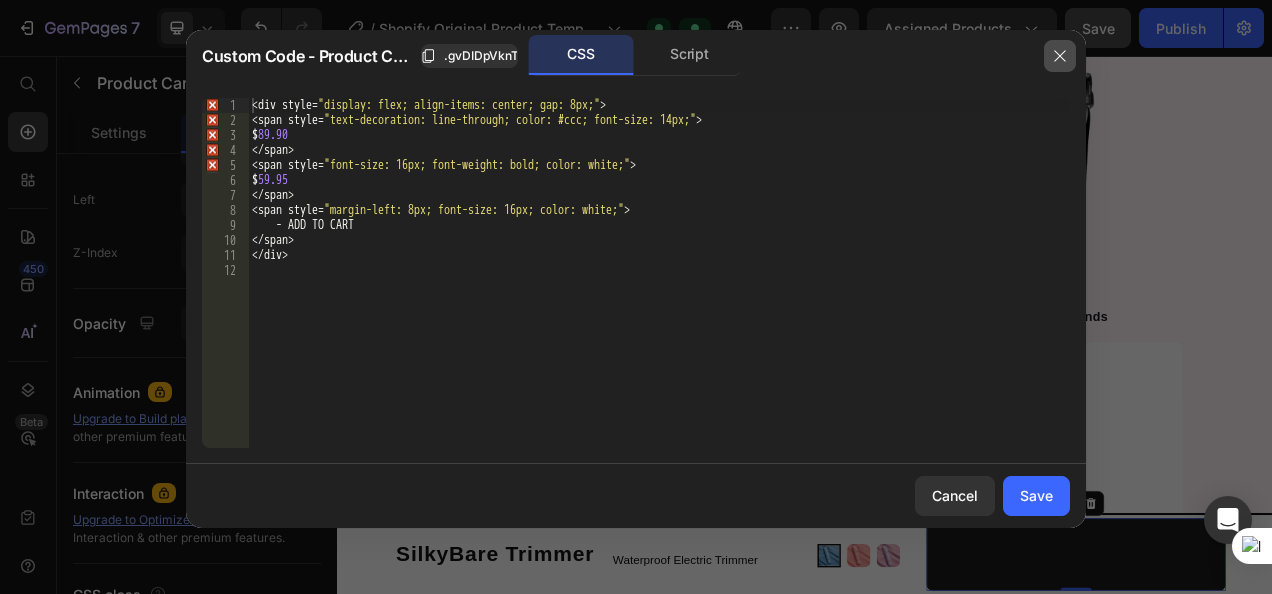 click 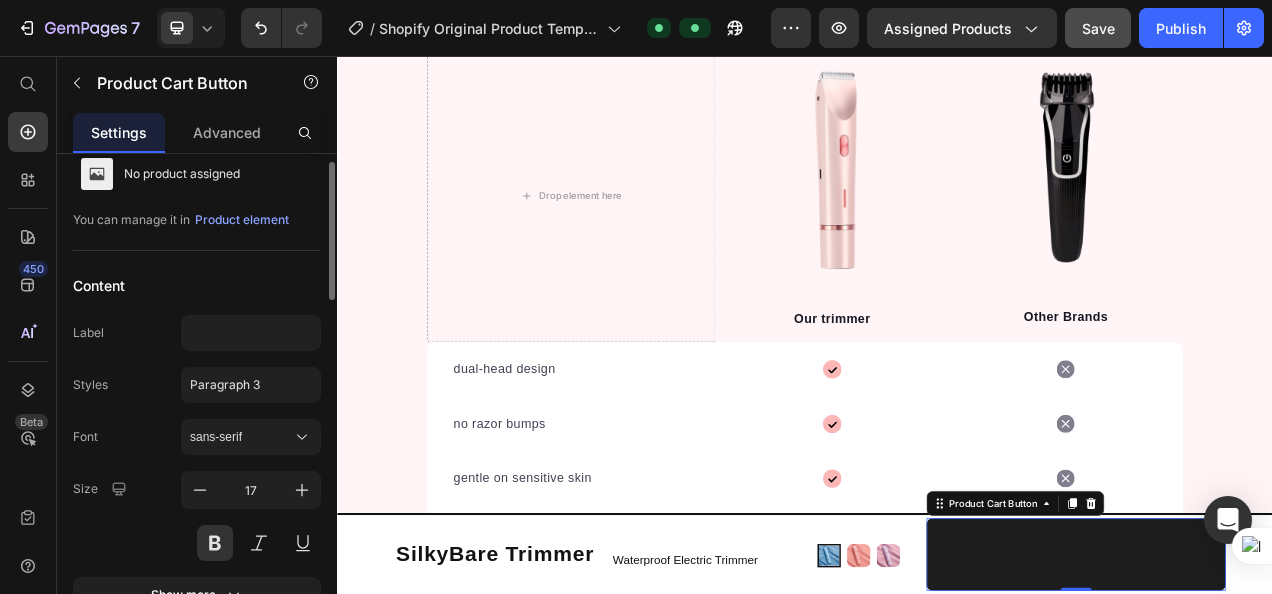 scroll, scrollTop: 0, scrollLeft: 0, axis: both 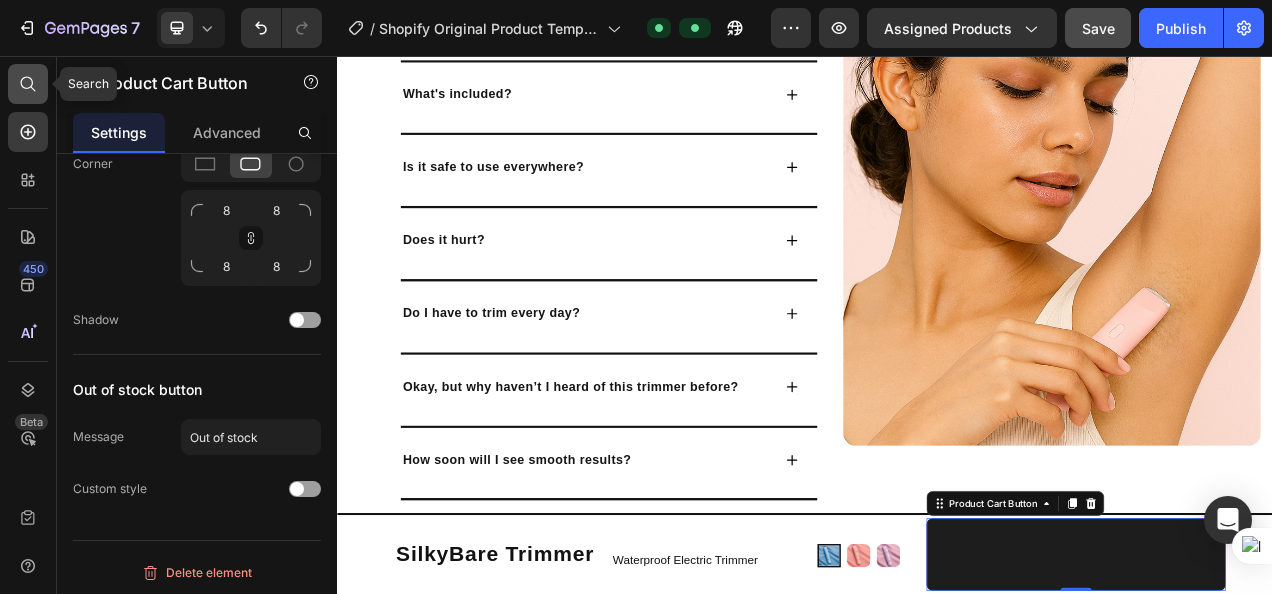 click 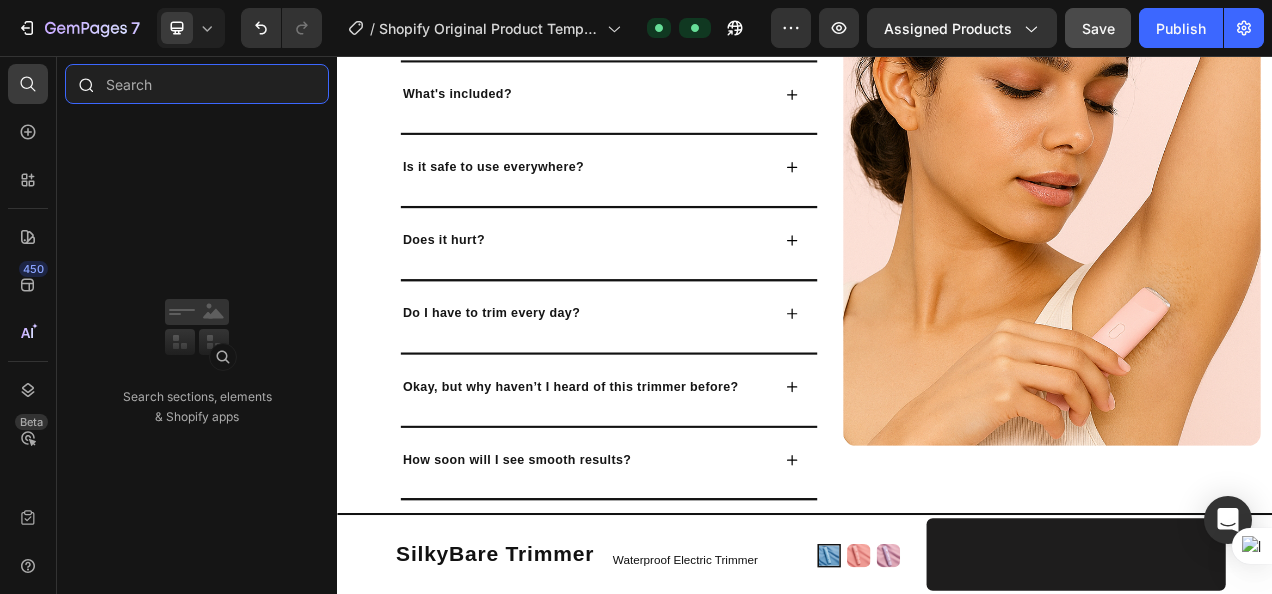 click at bounding box center (197, 84) 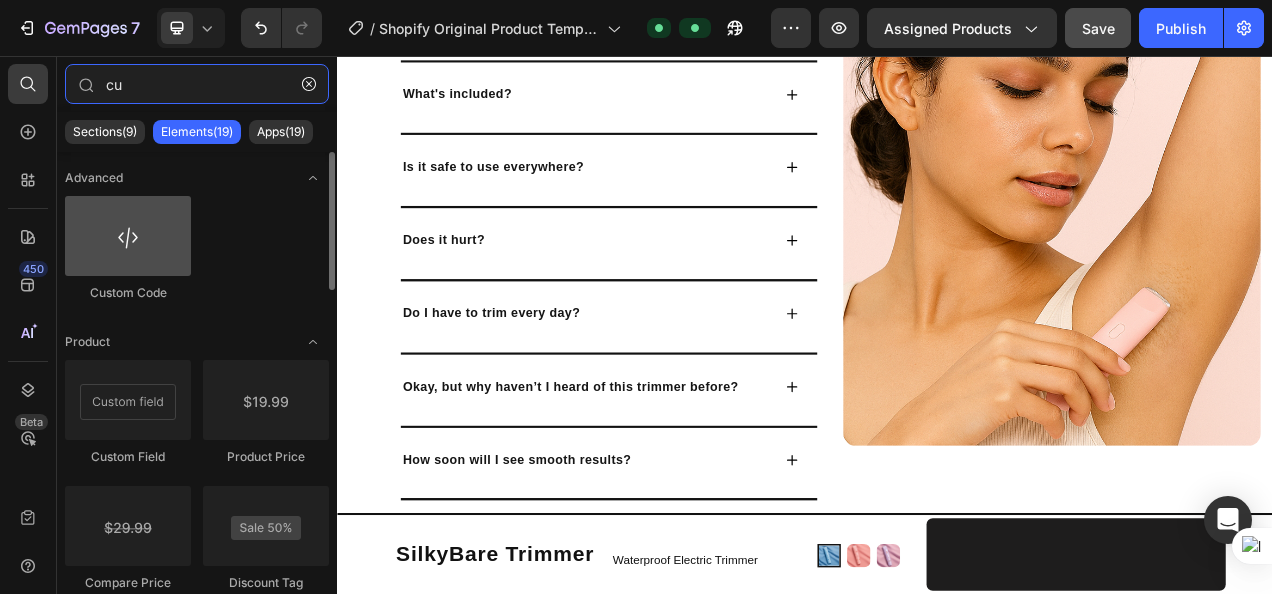 type on "cu" 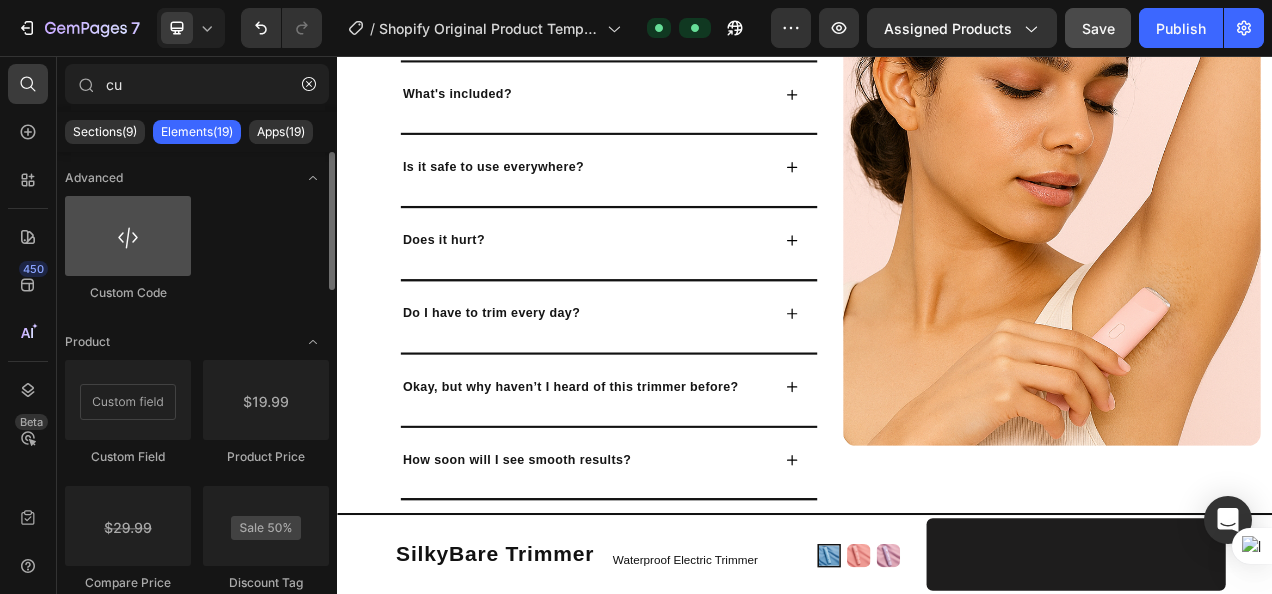 click at bounding box center [128, 236] 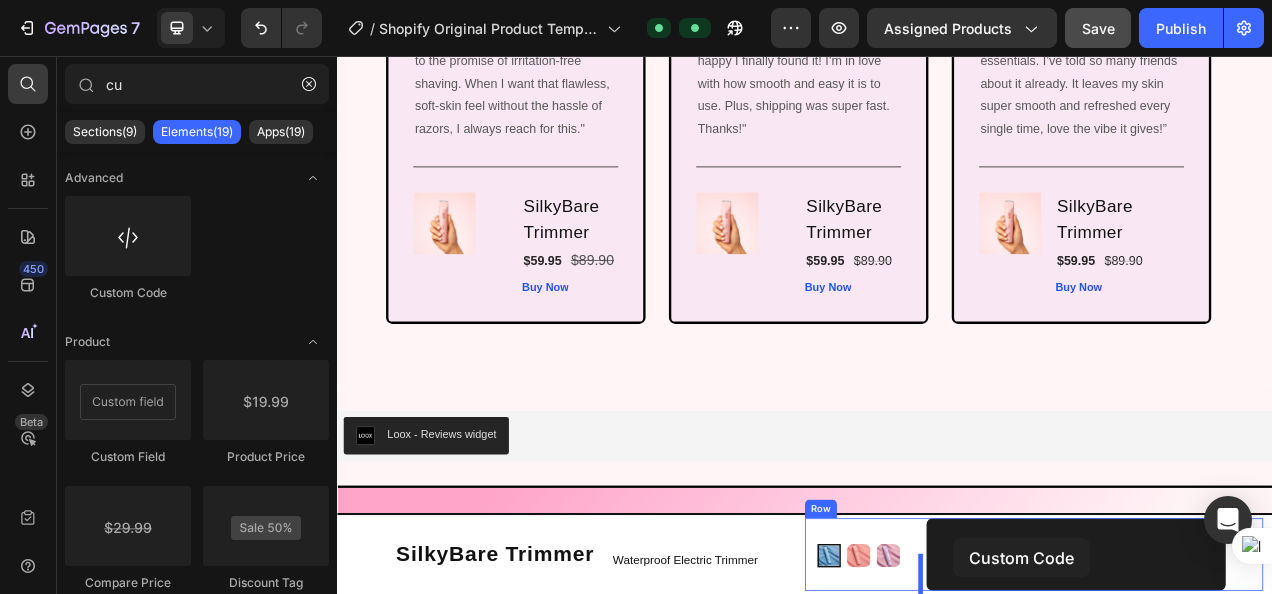 scroll, scrollTop: 6829, scrollLeft: 0, axis: vertical 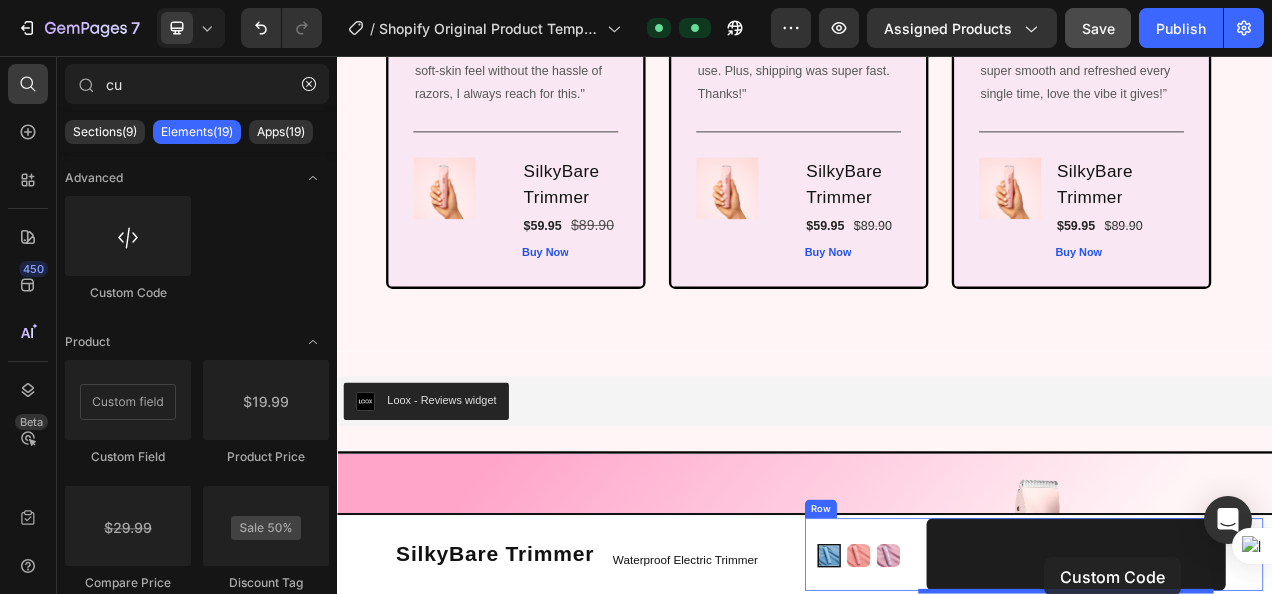 drag, startPoint x: 471, startPoint y: 302, endPoint x: 1244, endPoint y: 699, distance: 868.98676 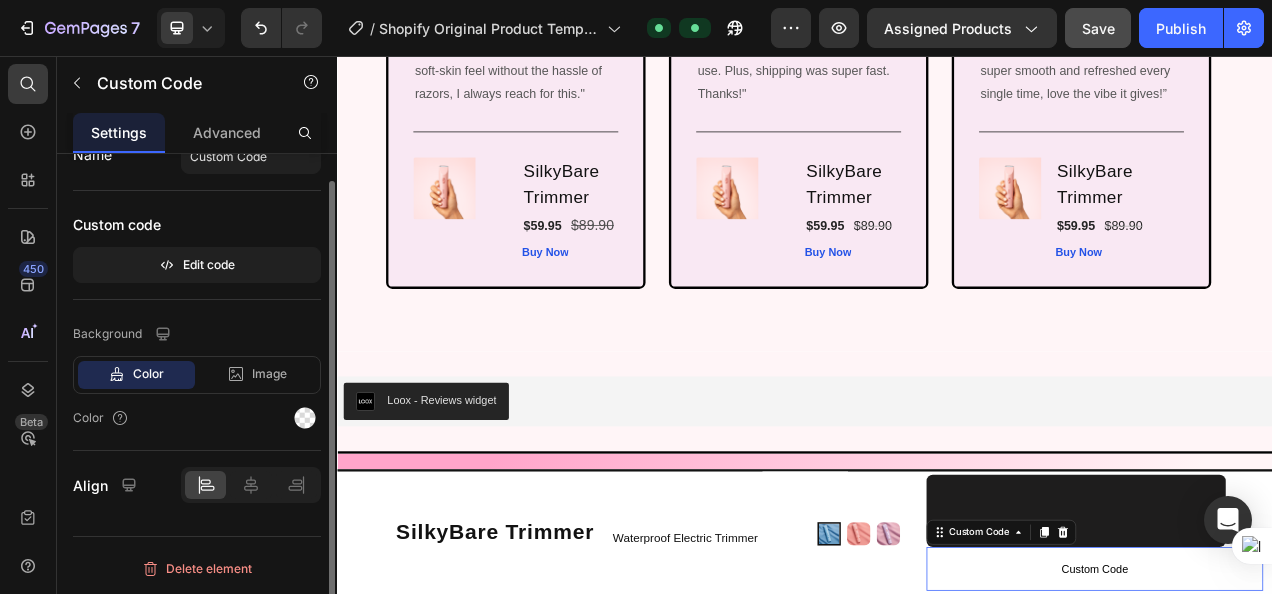 scroll, scrollTop: 0, scrollLeft: 0, axis: both 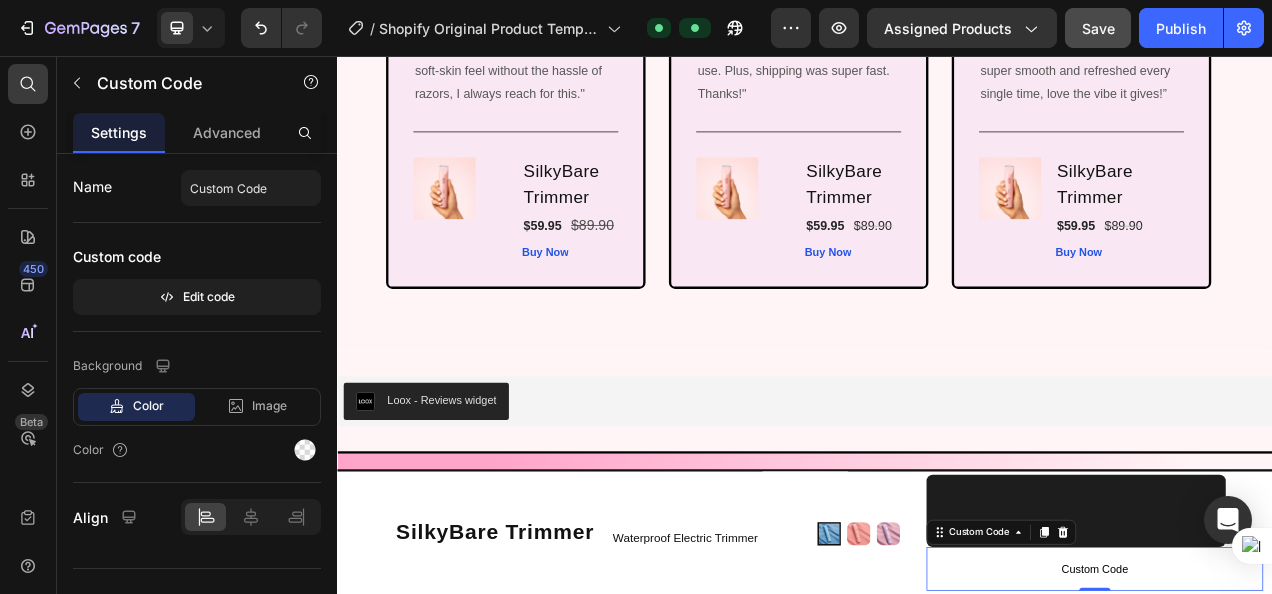 click on "Custom Code" at bounding box center (1309, 714) 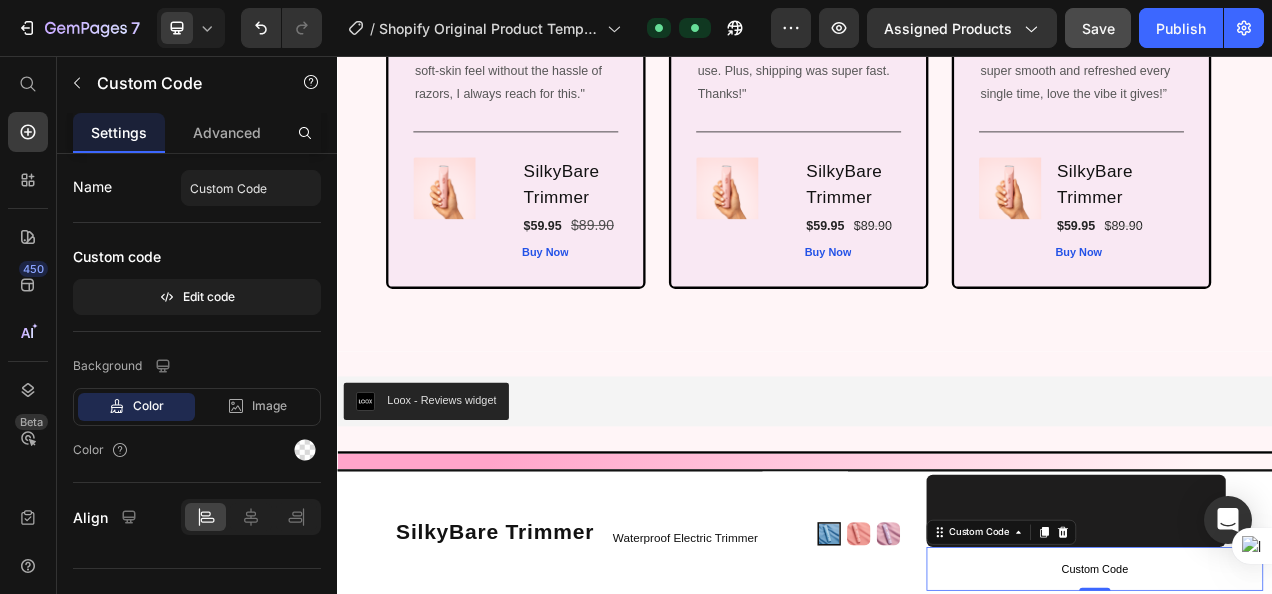 click on "Custom Code" at bounding box center (1309, 714) 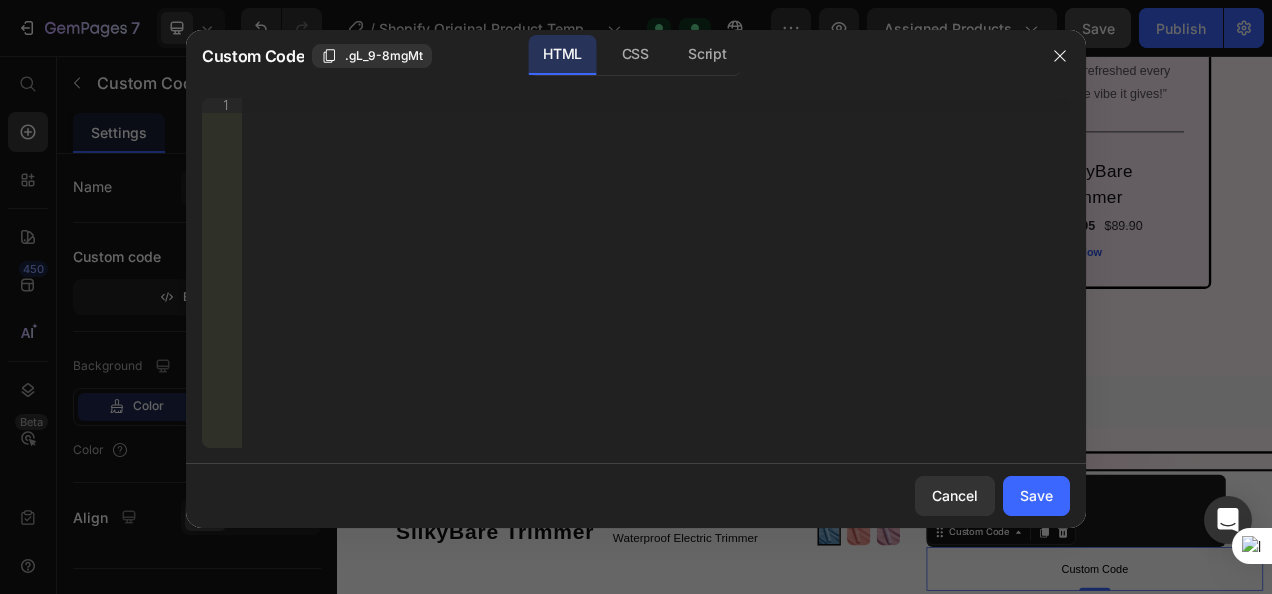 click on "Insert the 3rd-party installation code, HTML code, or Liquid code to display custom content." at bounding box center [656, 288] 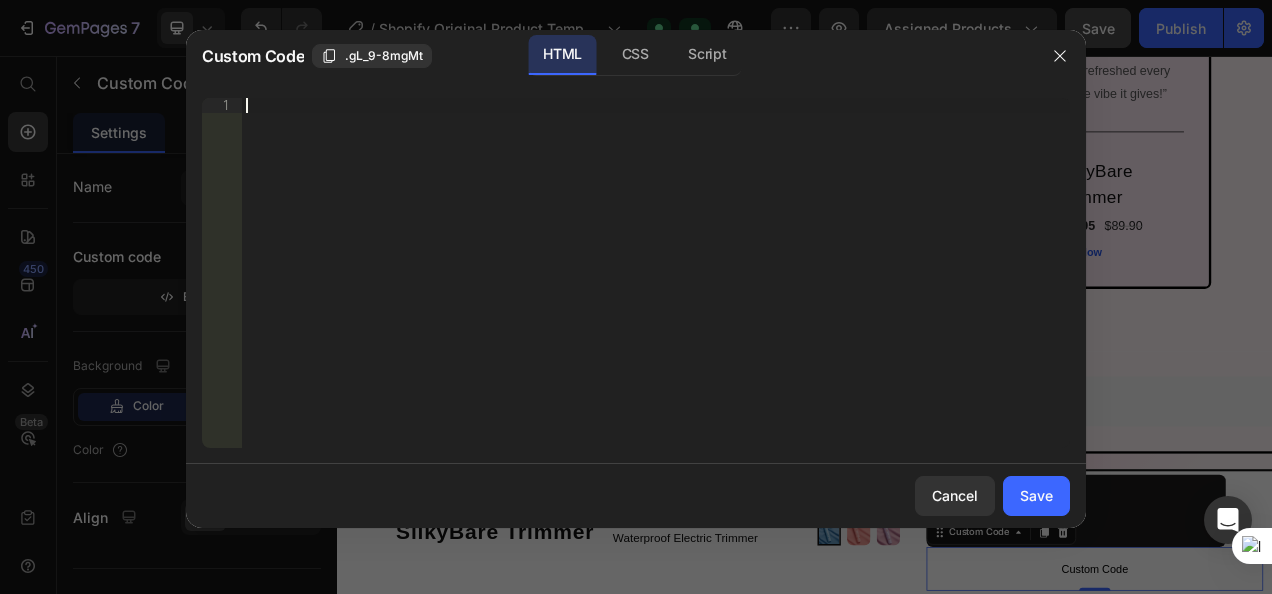 paste on ".gvDIDpVknT" 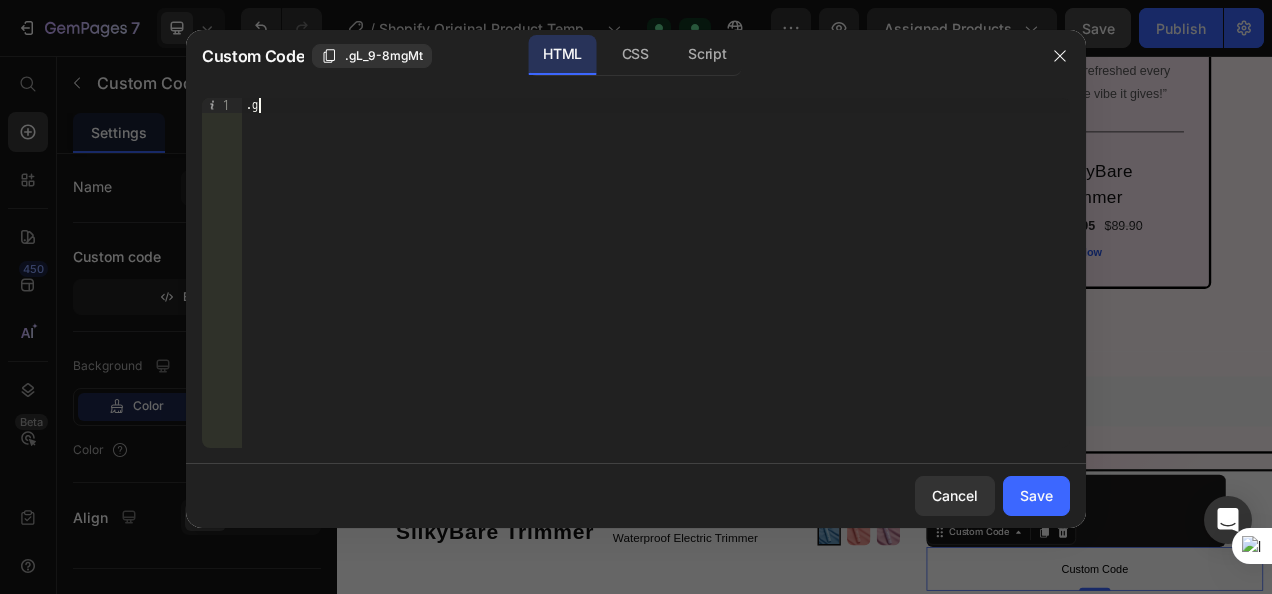type on "." 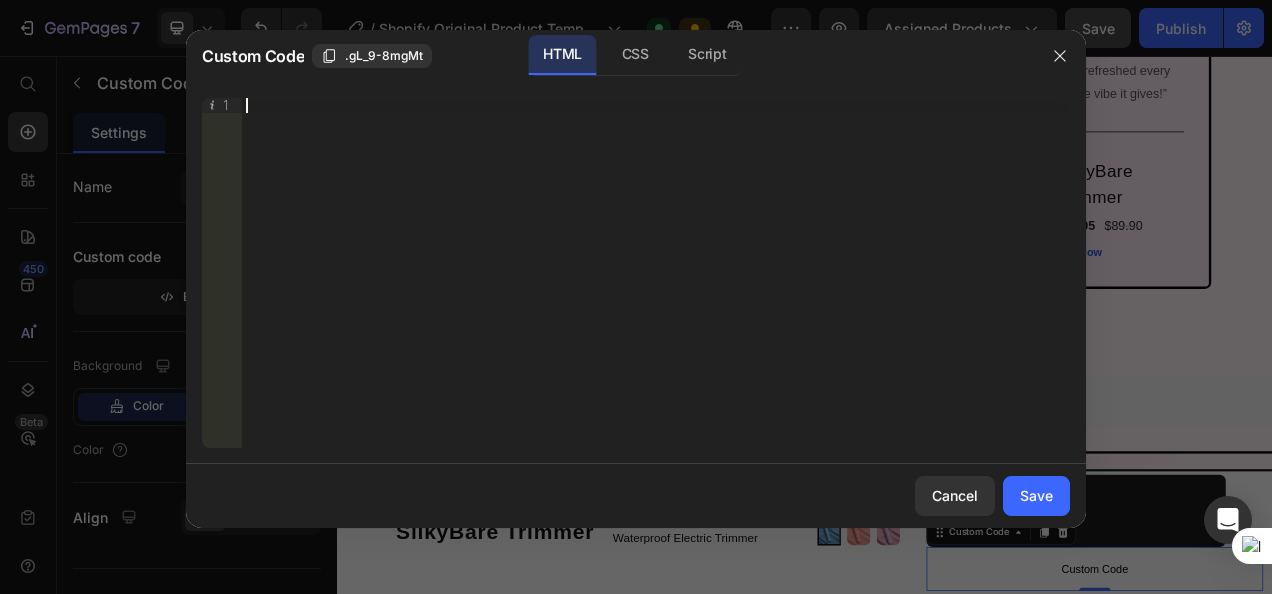 click on "Insert the 3rd-party installation code, HTML code, or Liquid code to display custom content." at bounding box center [656, 288] 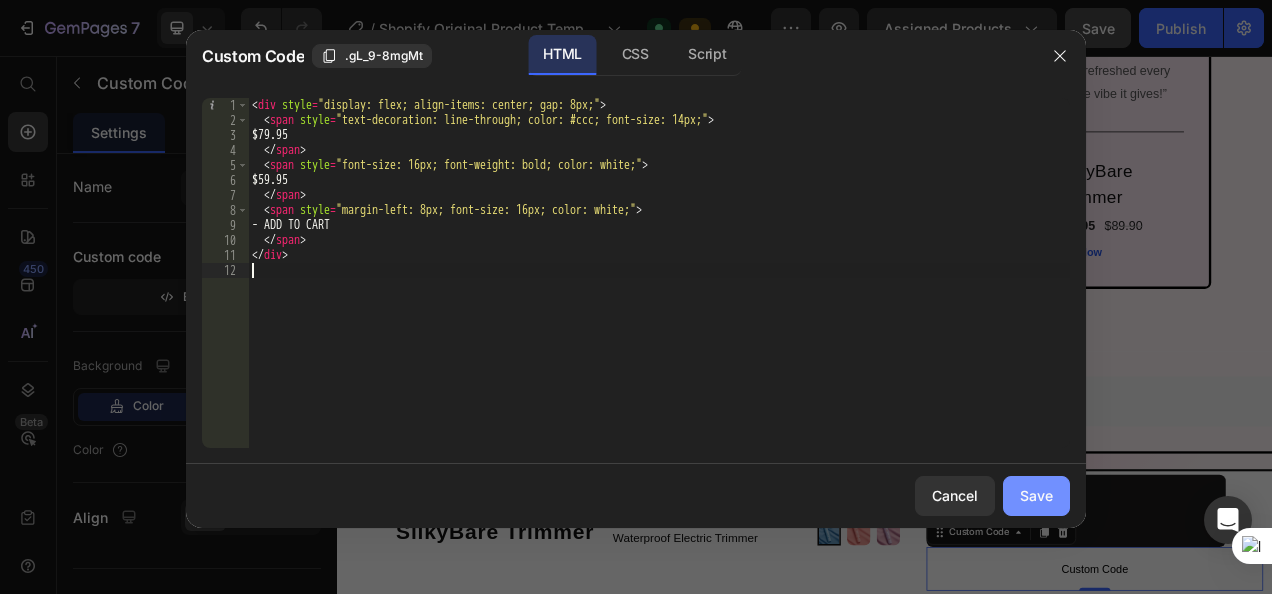 click on "Save" 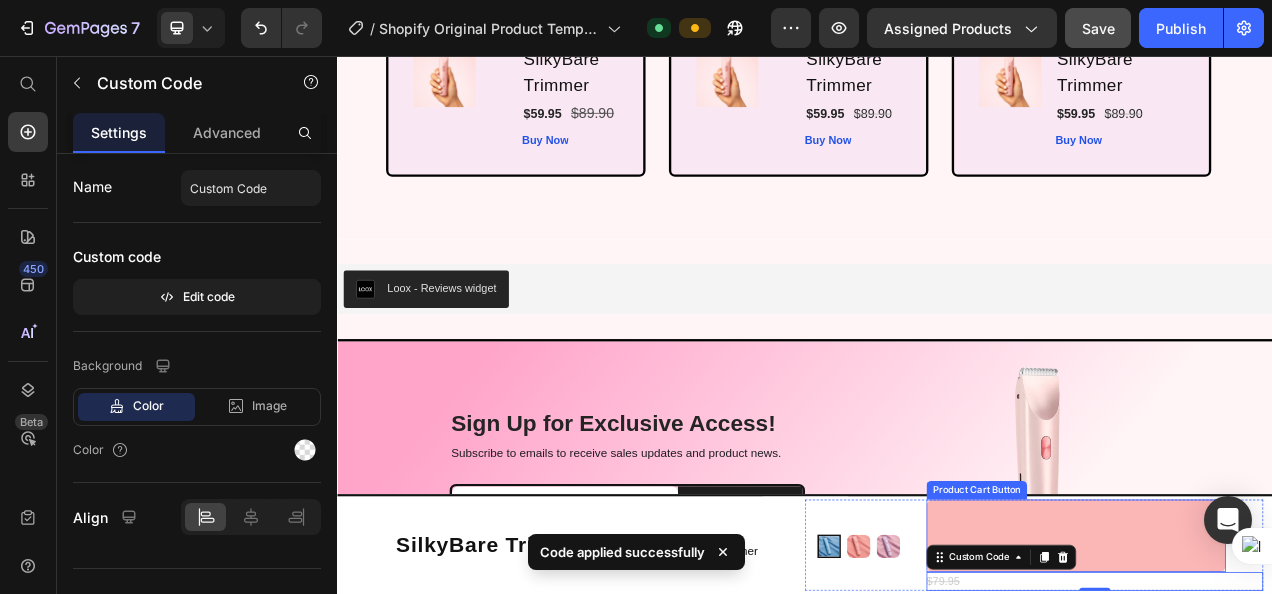 scroll, scrollTop: 6970, scrollLeft: 0, axis: vertical 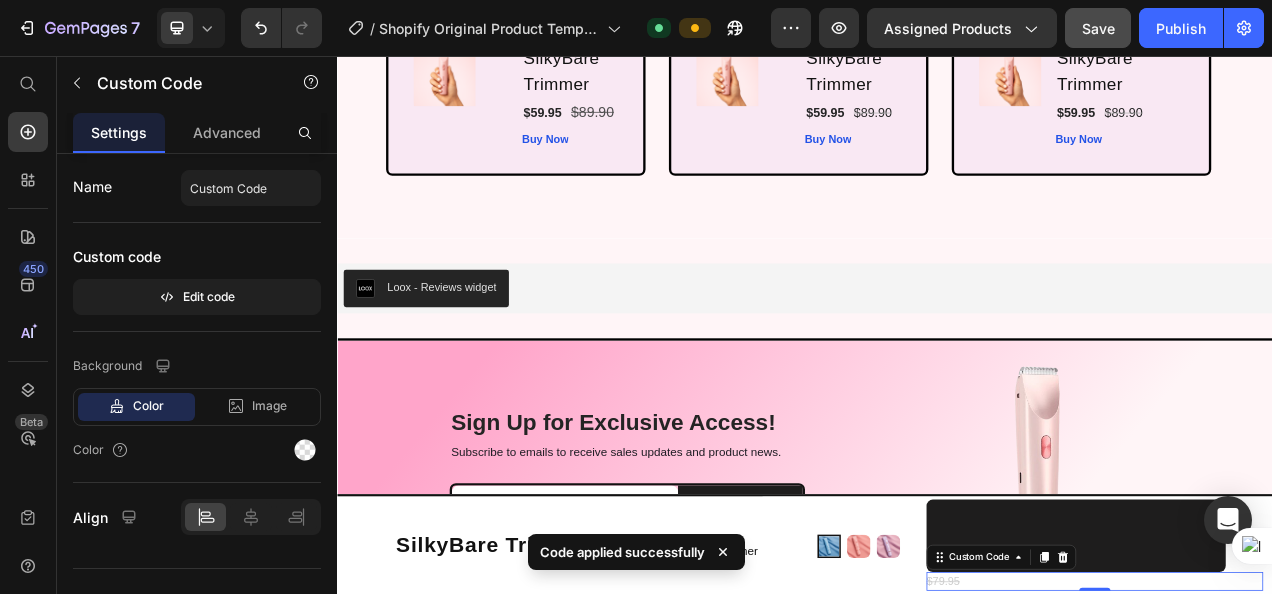 click on "$59.95" at bounding box center (1168, 730) 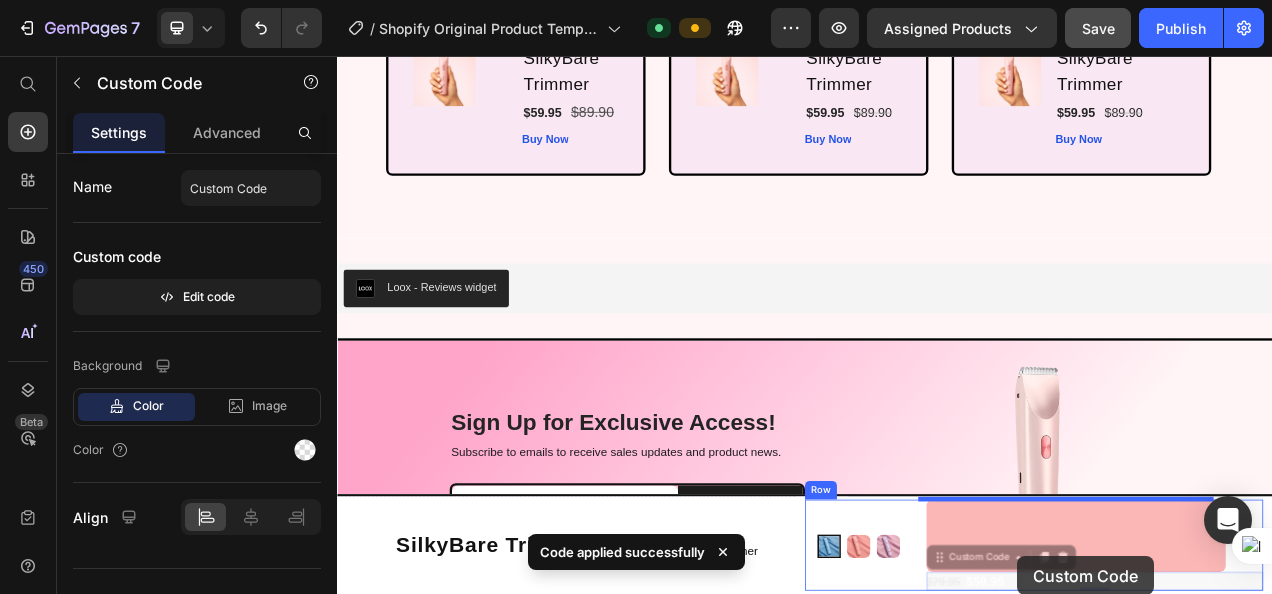 drag, startPoint x: 1214, startPoint y: 729, endPoint x: 1209, endPoint y: 691, distance: 38.327538 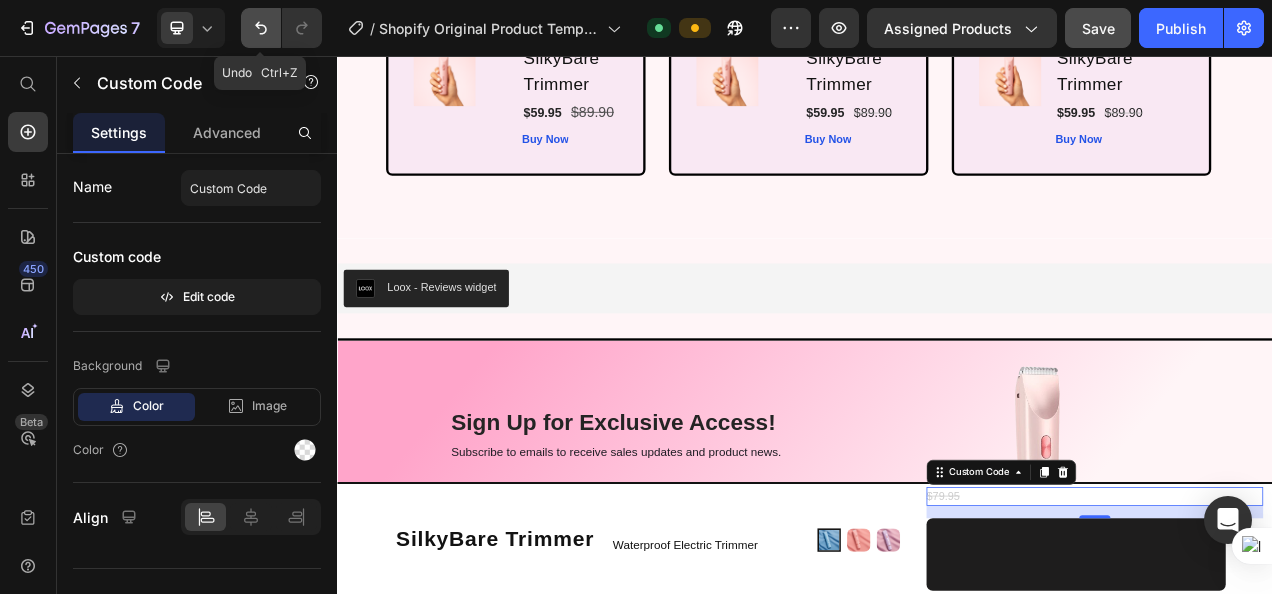 click 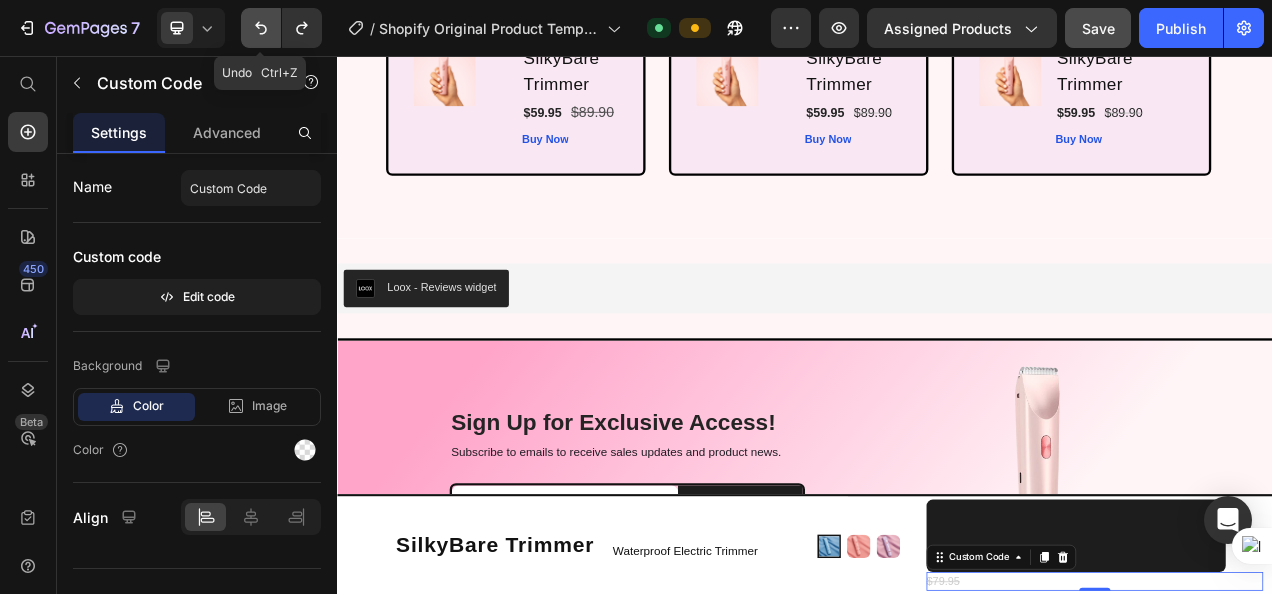 click 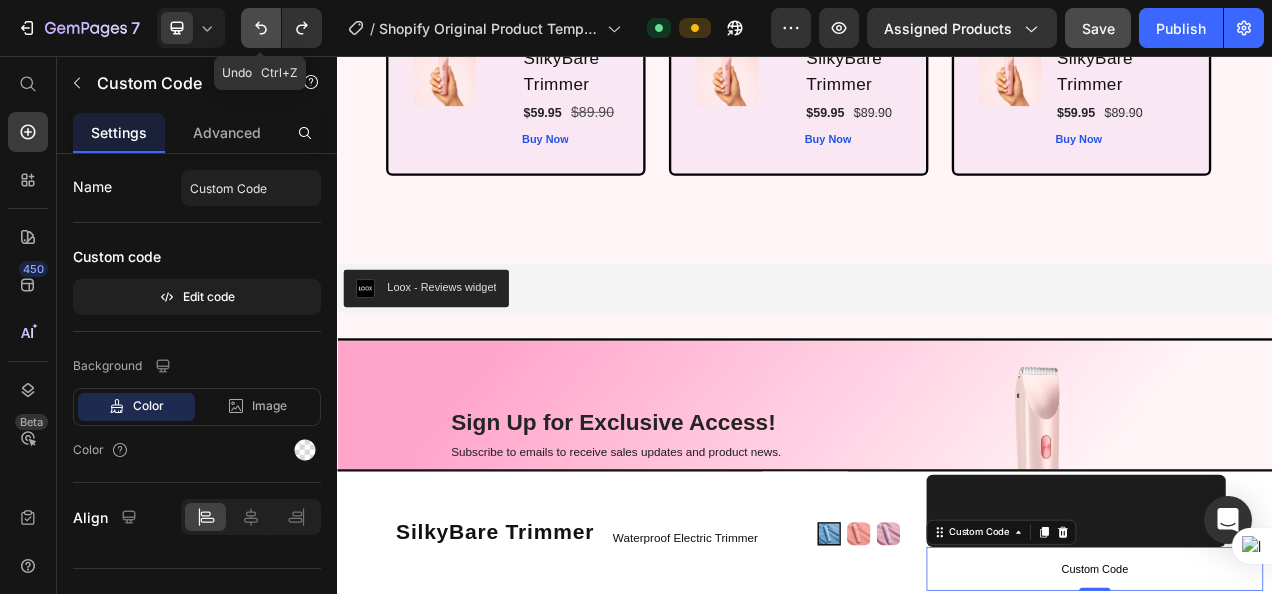 click 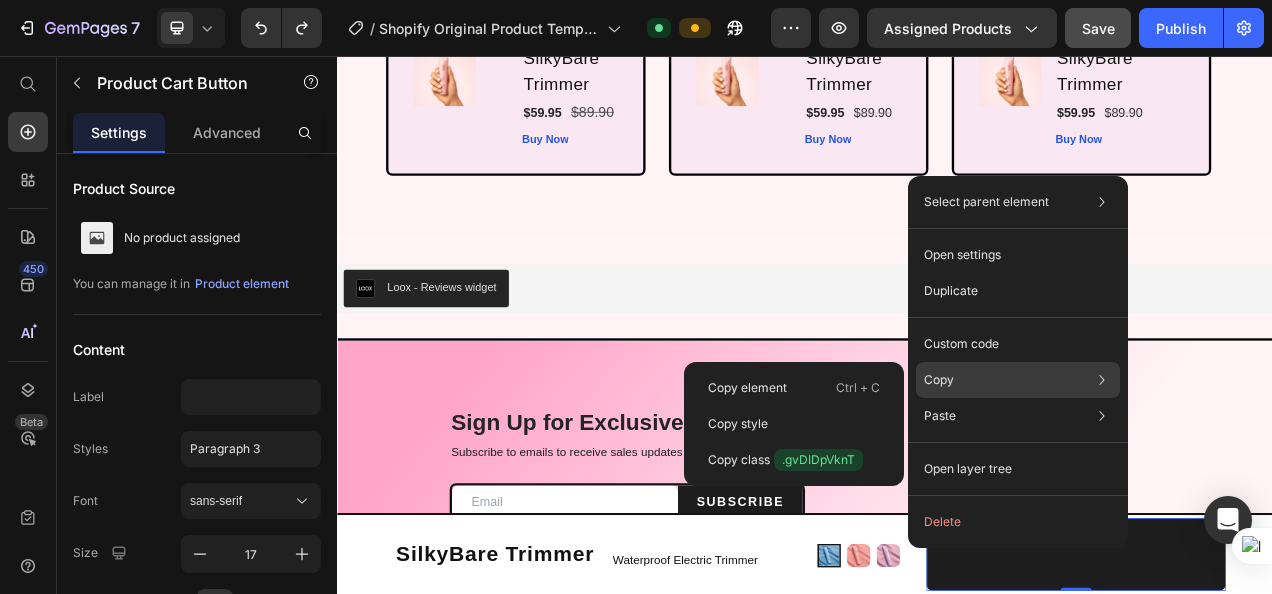 click on "Copy Copy element  Ctrl + C Copy style  Copy class  .gvDIDpVknT" 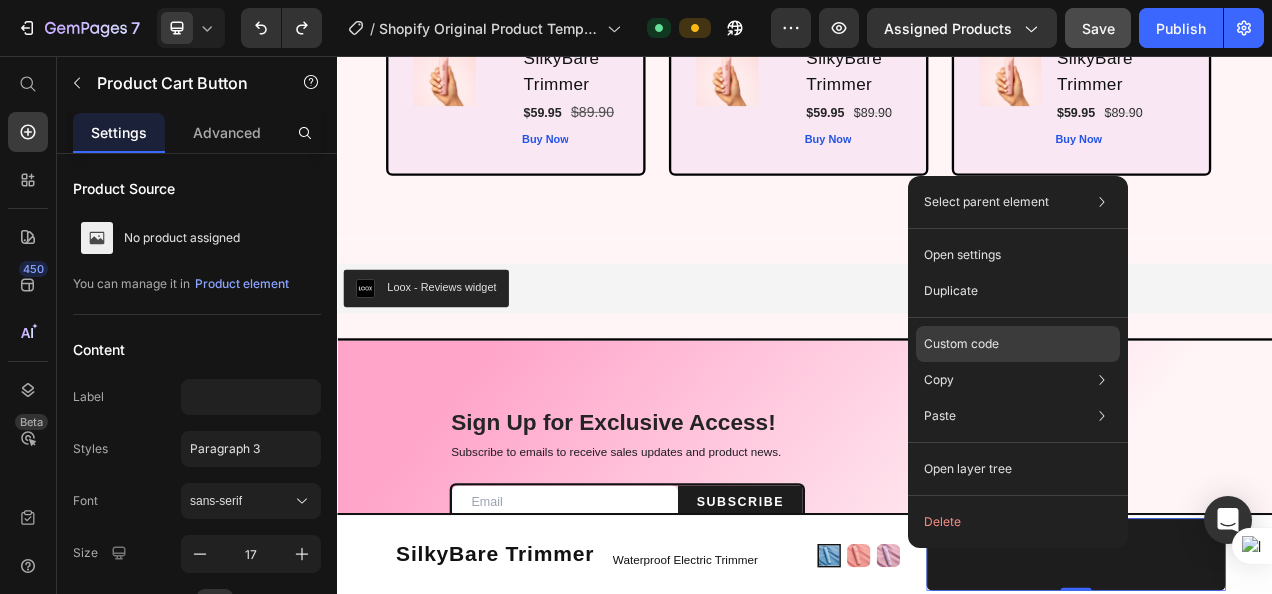 click on "Custom code" 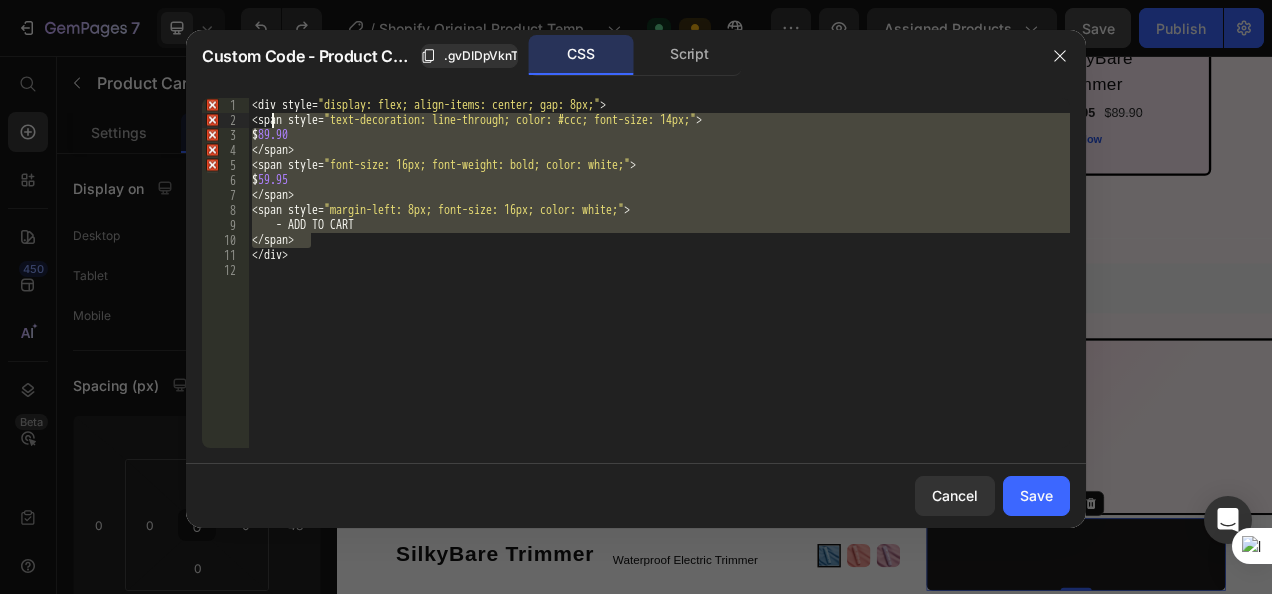 drag, startPoint x: 600, startPoint y: 245, endPoint x: 274, endPoint y: 112, distance: 352.08664 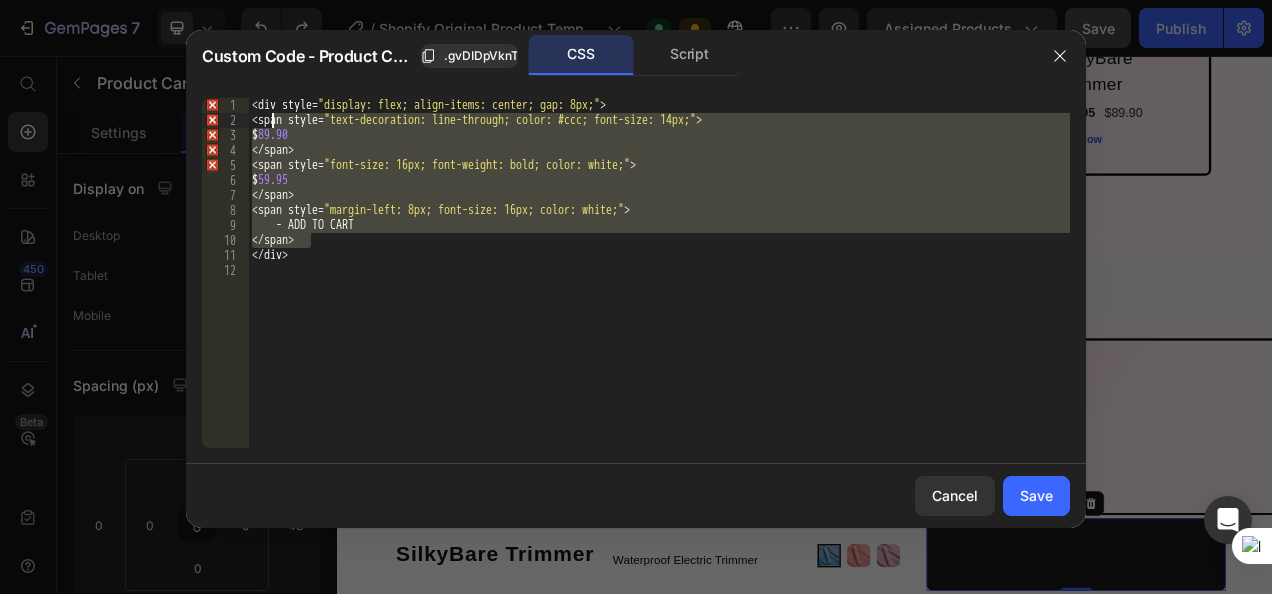 click on "< div   style = " display: flex; align-items: center; gap: 8px; " >   < span   style = " text-decoration: line-through; color: #ccc; font-size: 14px; " >     $ 89.90   </ span >   < span   style = " font-size: 16px; font-weight: bold; color: white; " >     $ 59.95   </ span >   < span   style = " margin-left: 8px; font-size: 16px; color: white; " >      -   ADD   TO   CART   </ span > </ div >" at bounding box center [659, 288] 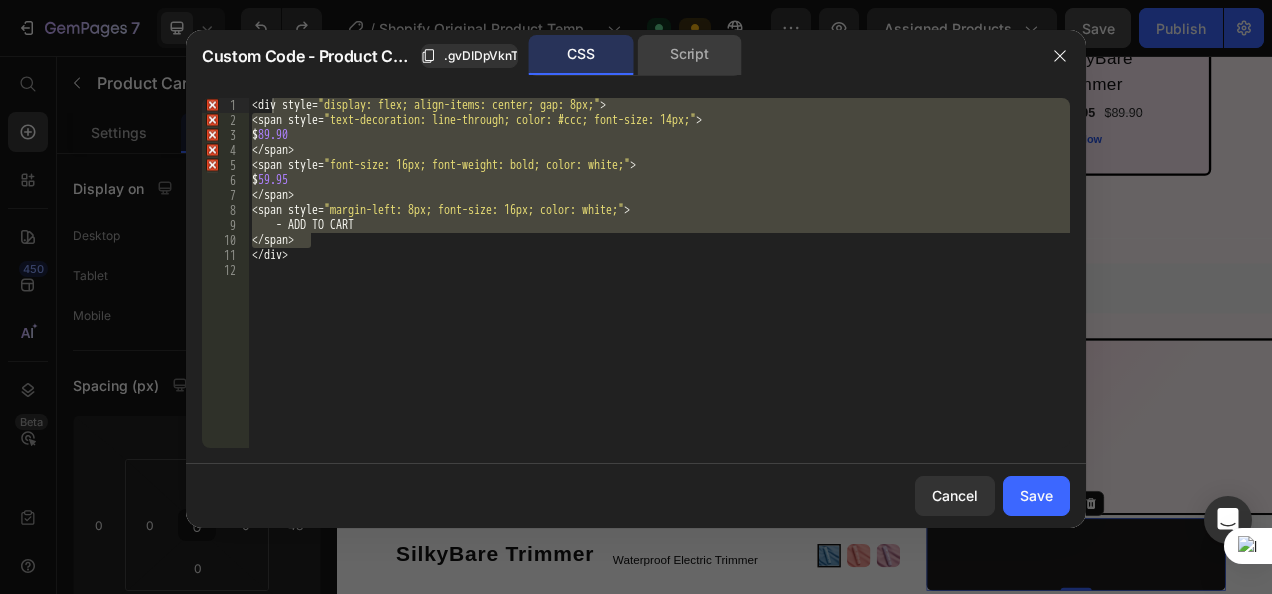 click on "Script" 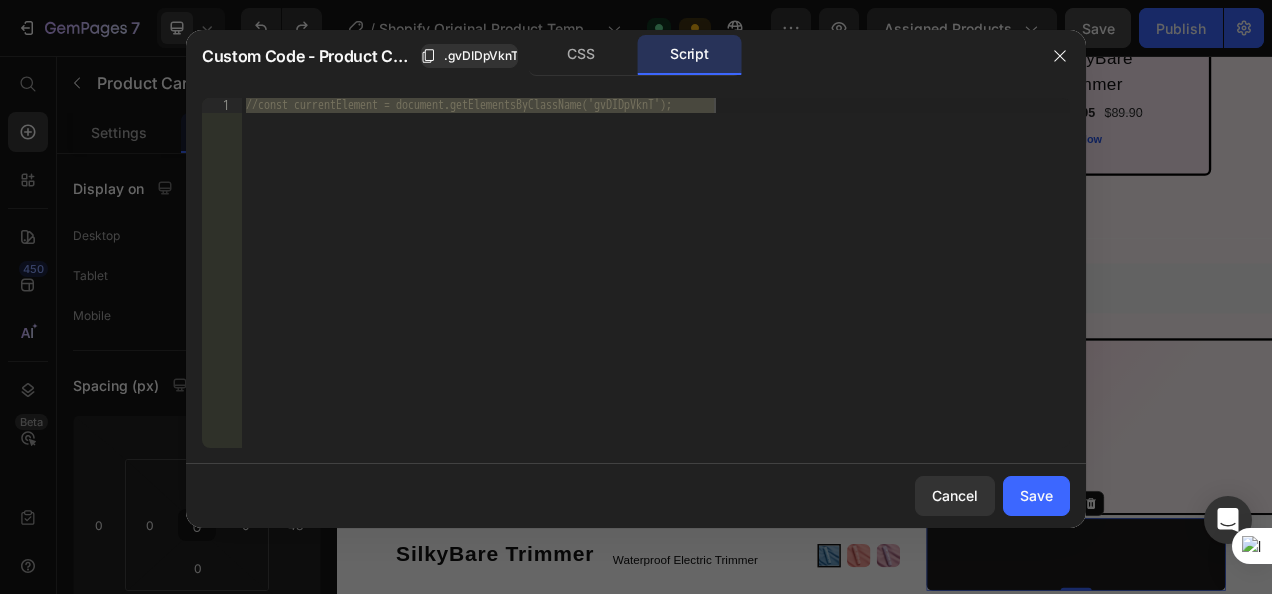 click on "//const currentElement = document.getElementsByClassName('gvDIDpVknT');" at bounding box center (656, 273) 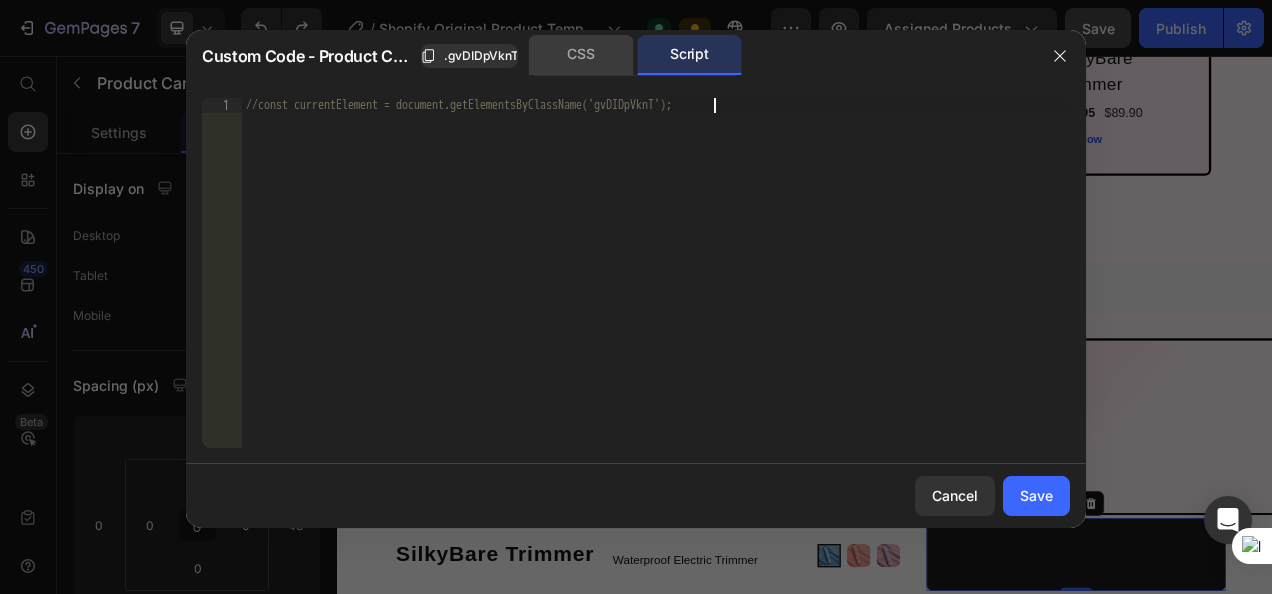 click on "CSS" 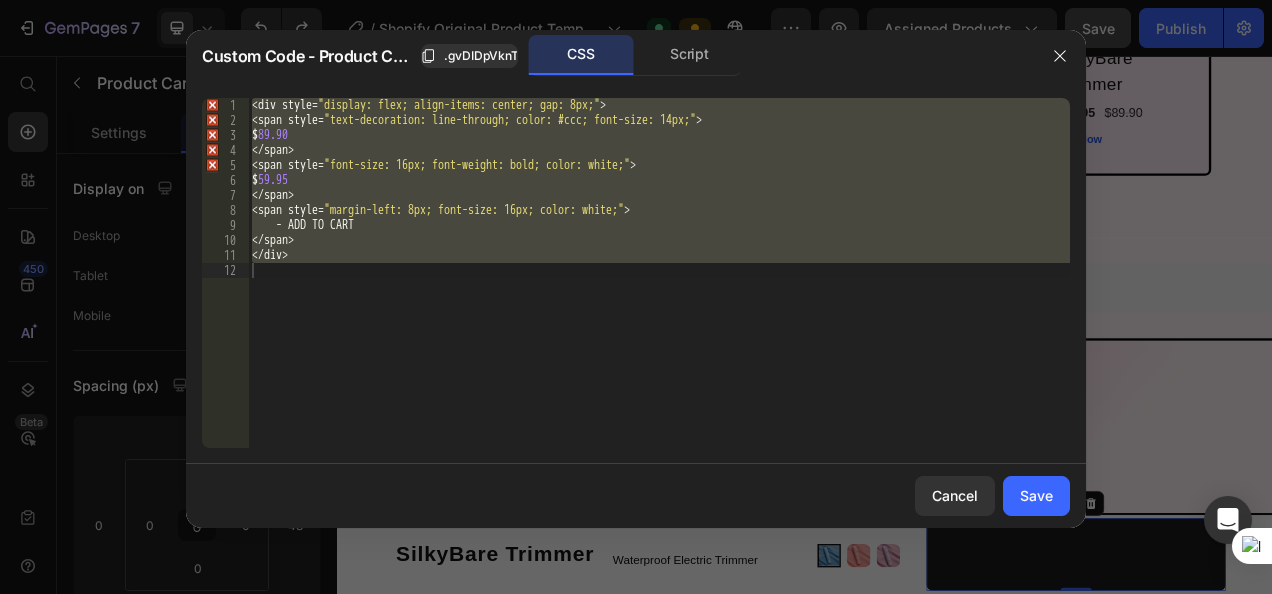 type on "</div>" 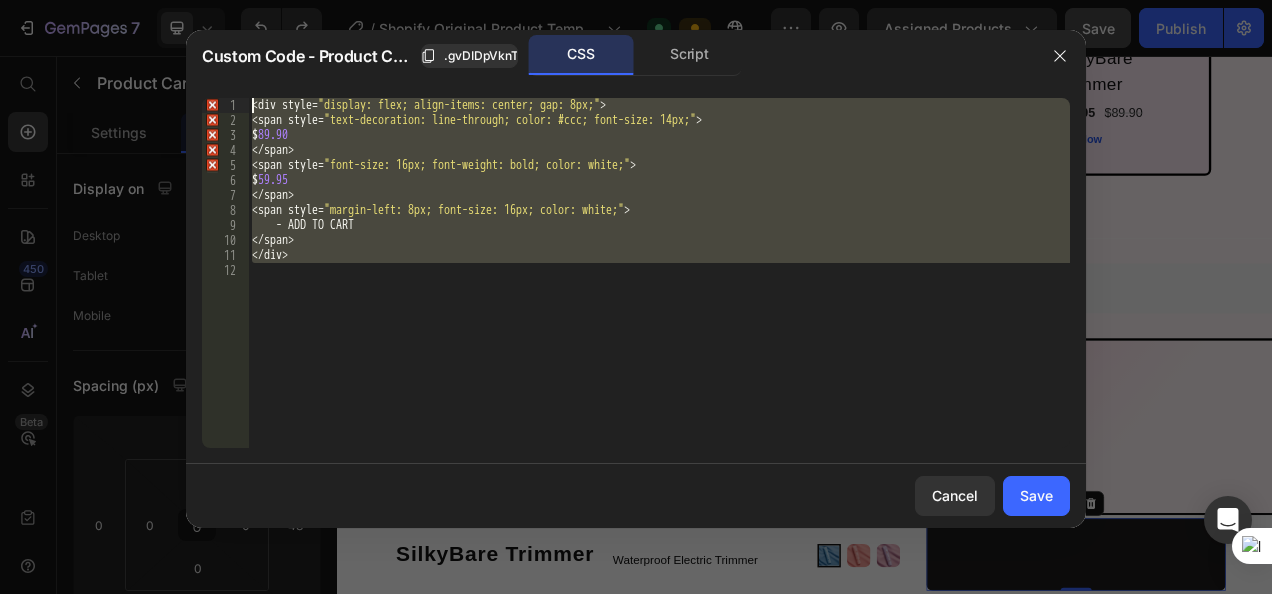 drag, startPoint x: 364, startPoint y: 244, endPoint x: 252, endPoint y: 96, distance: 185.60173 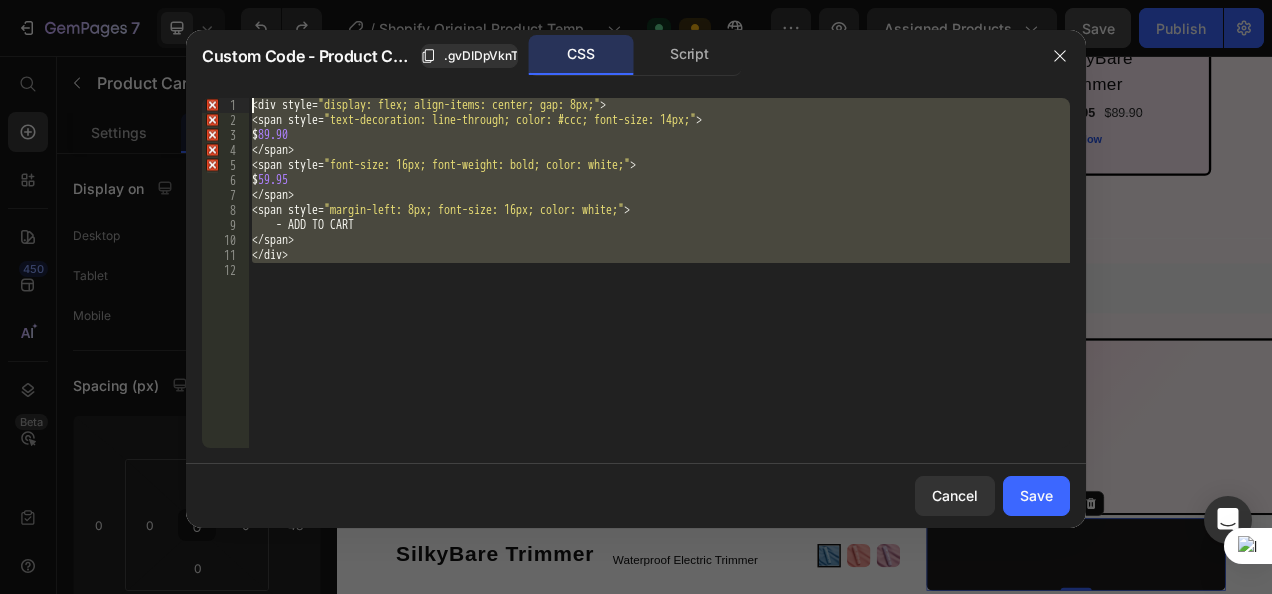 type 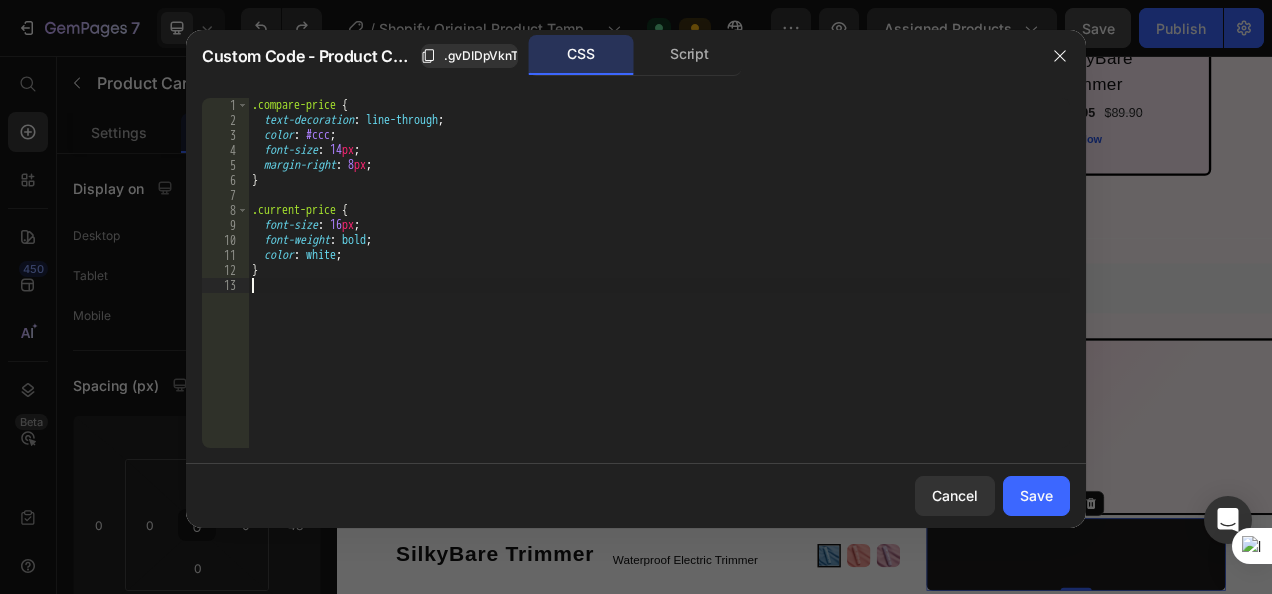 click on ".compare-price   {    text-decoration :   line-through ;    color :   #ccc ;    font-size :   14 px ;    margin-right :   8 px ; } .current-price   {    font-size :   16 px ;    font-weight :   bold ;    color :   white ; }" at bounding box center [659, 288] 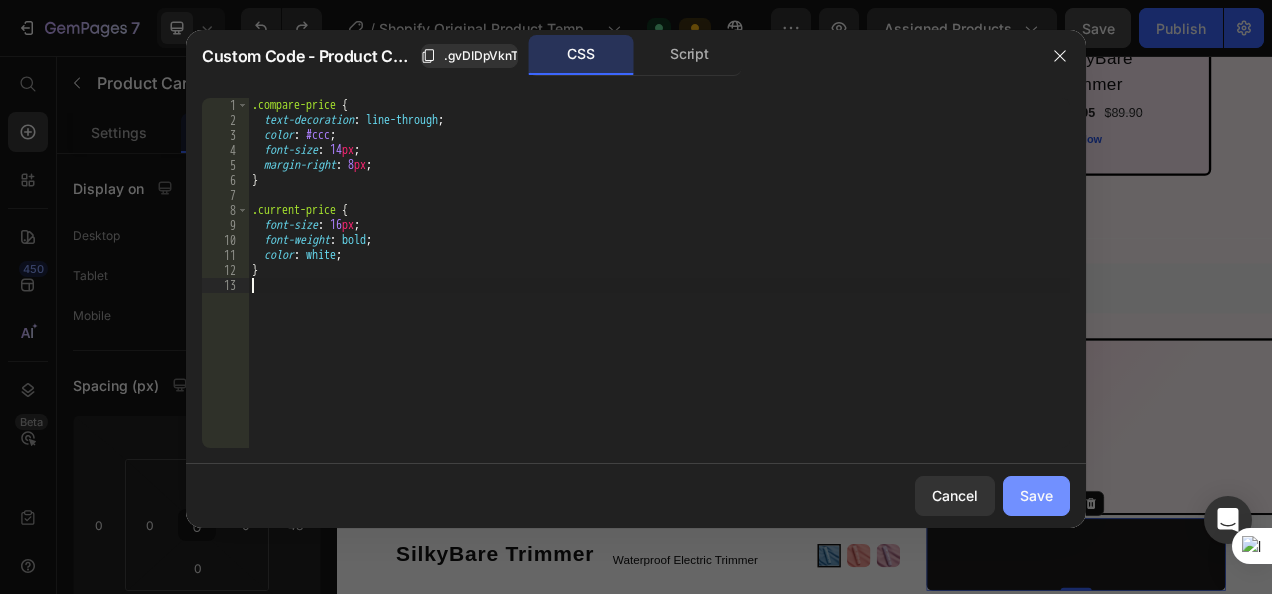 click on "Save" at bounding box center [1036, 495] 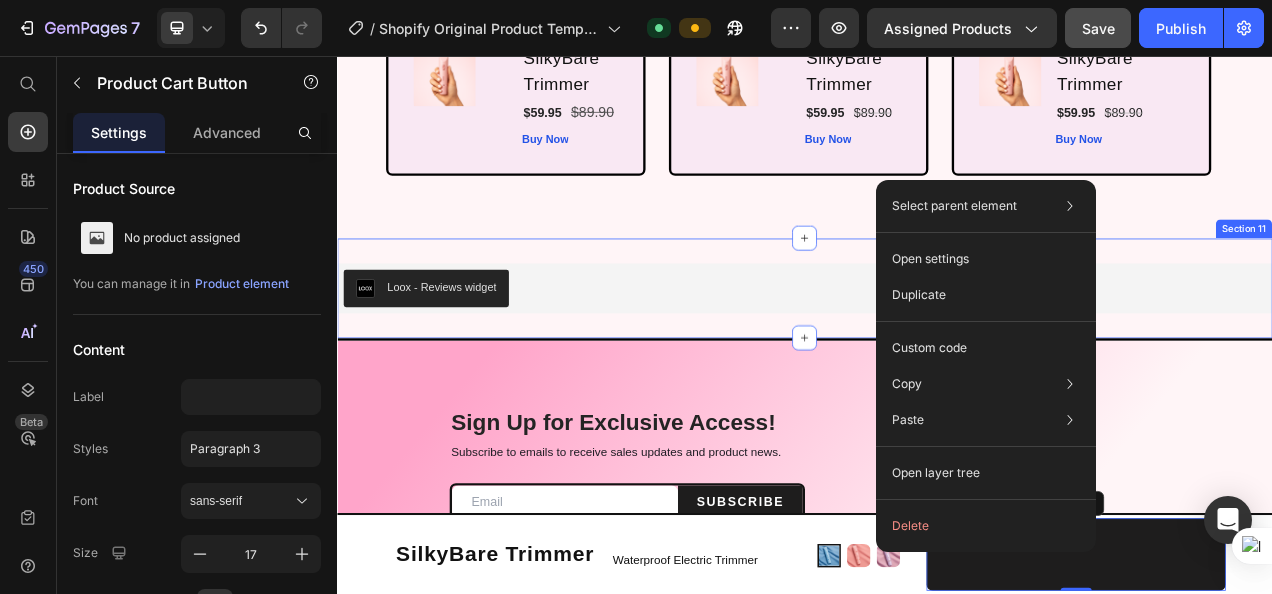 click on "Loox - Reviews widget Loox Section 11" at bounding box center (937, 354) 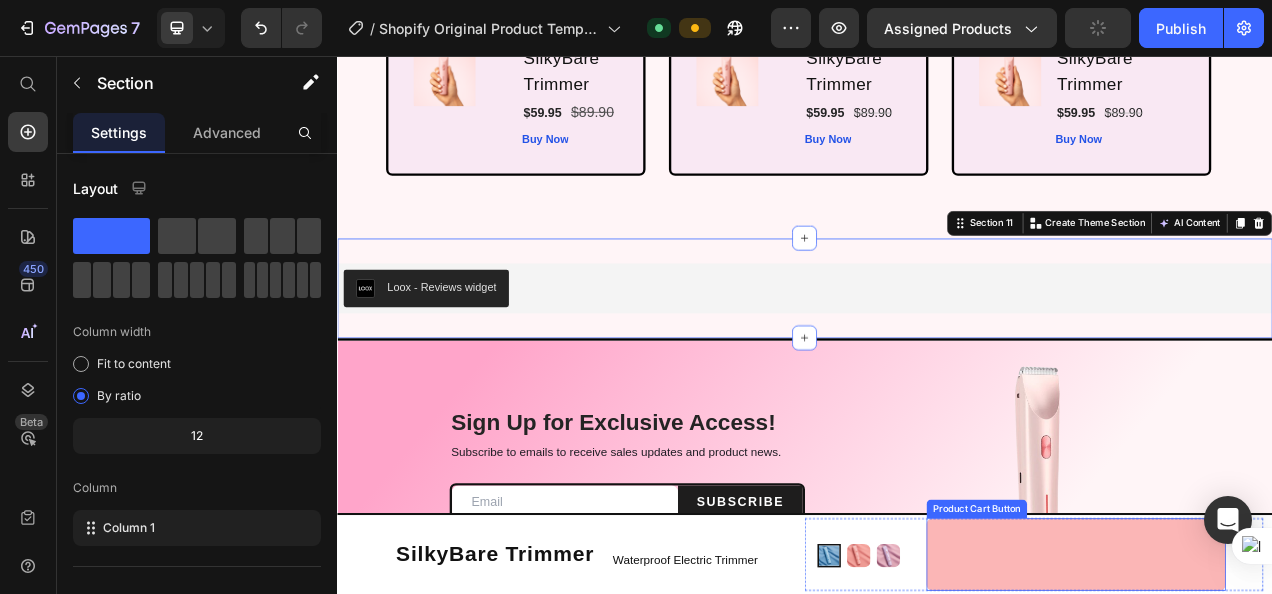 click on "⁠⁠⁠⁠⁠⁠⁠" at bounding box center (1285, 695) 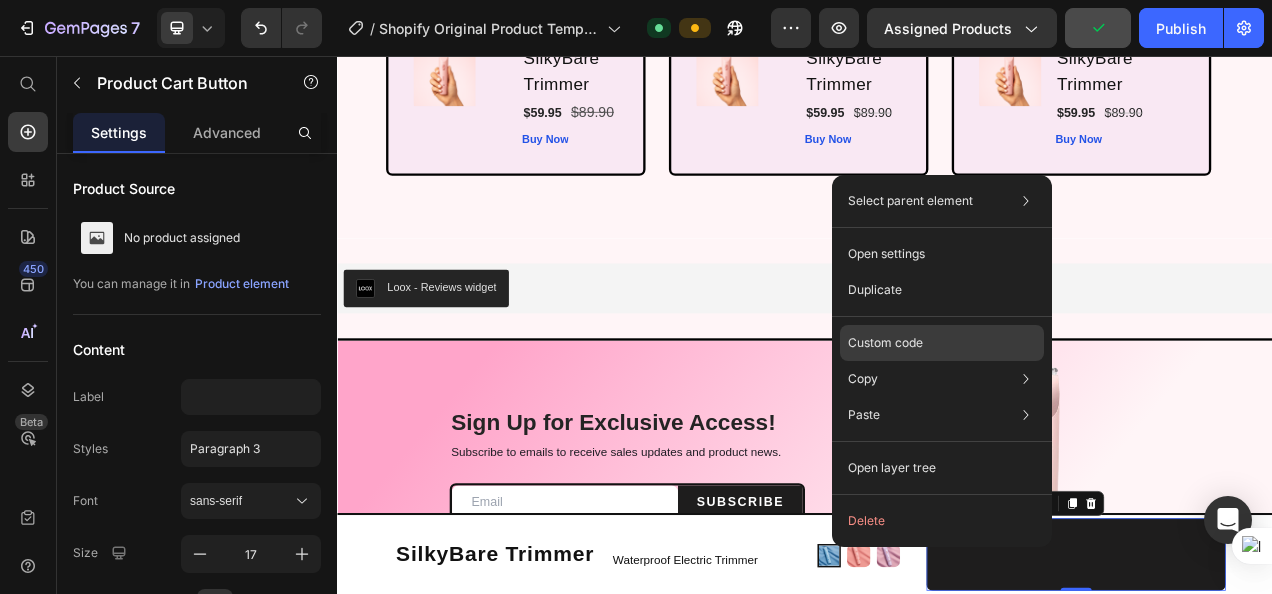 click on "Custom code" 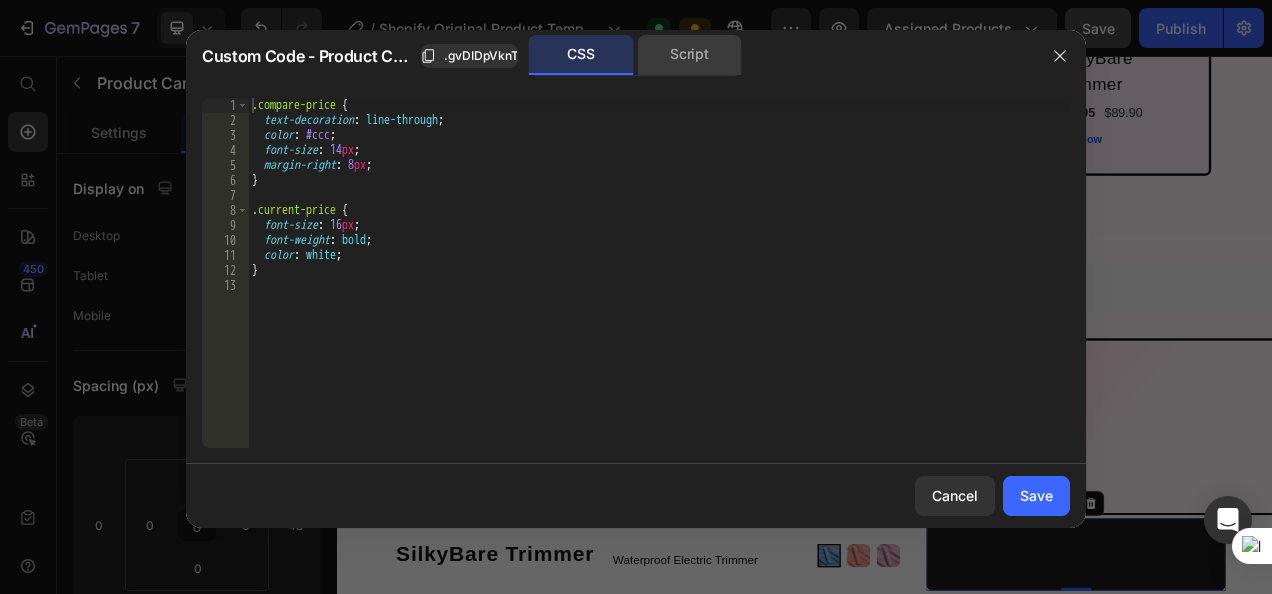 click on "Script" 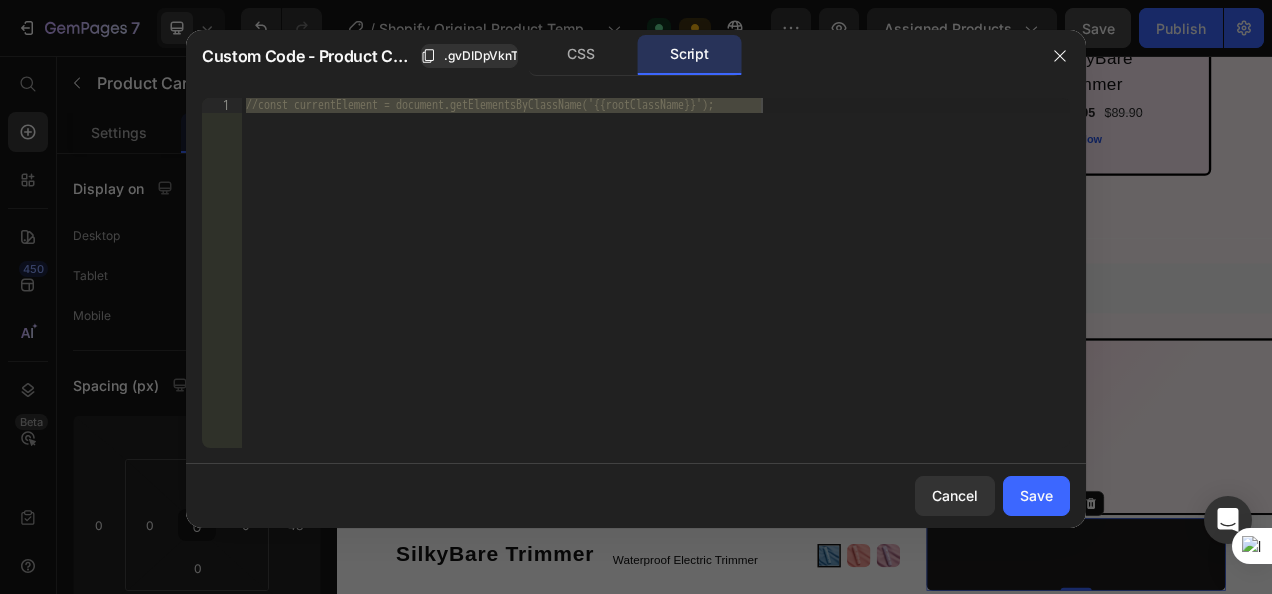 type on "//const currentElement = document.getElementsByClassName('{{rootClassName}}');" 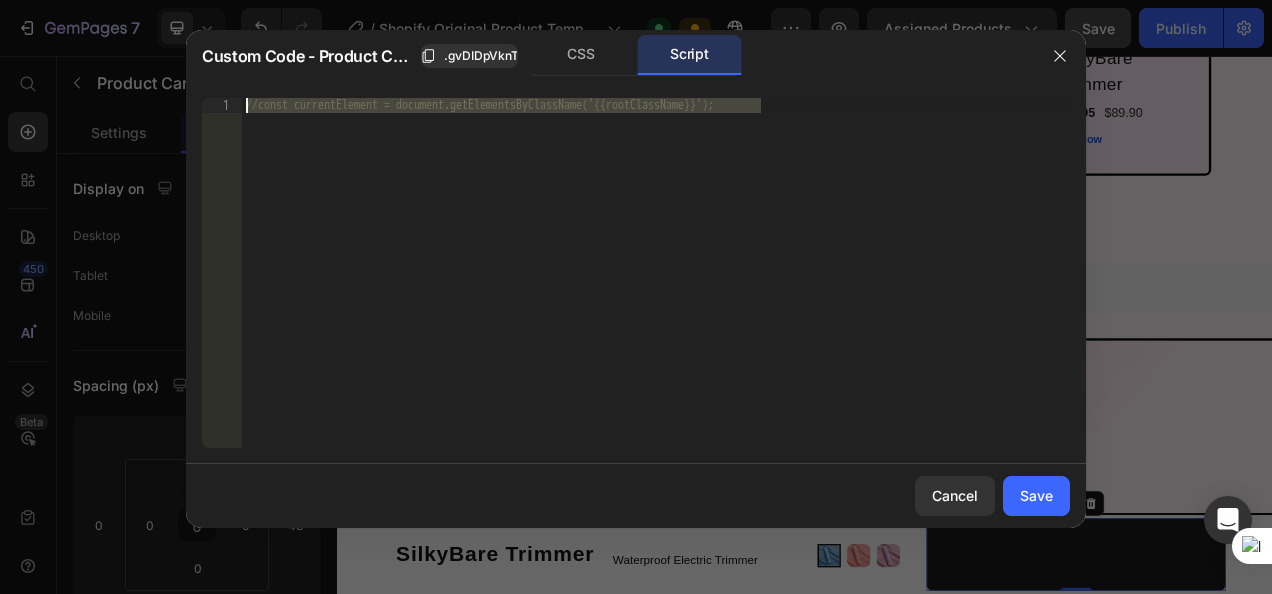 drag, startPoint x: 760, startPoint y: 111, endPoint x: 138, endPoint y: 111, distance: 622 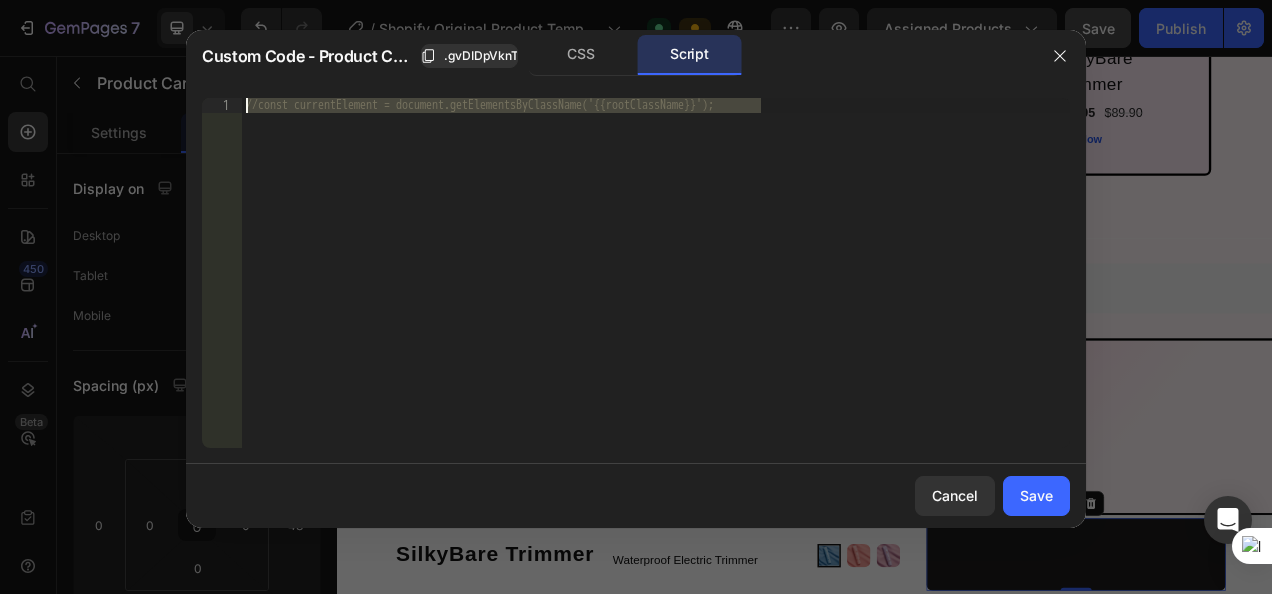 click on "Custom Code - Product Cart Button .gvDIDpVknT CSS Script //const currentElement = document.getElementsByClassName('{{rootClassName}}'); 1 //const currentElement = document.getElementsByClassName('{{rootClassName}}');     הההההההההההההההההההההההההההההההההההההההההההההההההההההההההההההההההההההההההההההההההההההההההההההההההההההההההההההההההההההההההההההההההההההההההההההההההההההההההההההההההההההההההההההההההההההההההההההההההההההההההההההההההההההההההההההההההההההההההההההההההההההההההההההההה XXXXXXXXXXXXXXXXXXXXXXXXXXXXXXXXXXXXXXXXXXXXXXXXXXXXXXXXXXXXXXXXXXXXXXXXXXXXXXXXXXXXXXXXXXXXXXXXXXXXXXXXXXXXXXXXXXXXXXXXXXXXXXXXXXXXXXXXXXXXXXXXXXXXXXXXXXXXXXXXXXXXXXXXXXXXXXXXXXXXXXXXXXXXXXXXXXXXXXXXXXXXXXXXXXXXXXXXXXXXXXXXXXXXXXXXXXXXXXXXXXXXXXXXXXXXXXXX Cancel Save" 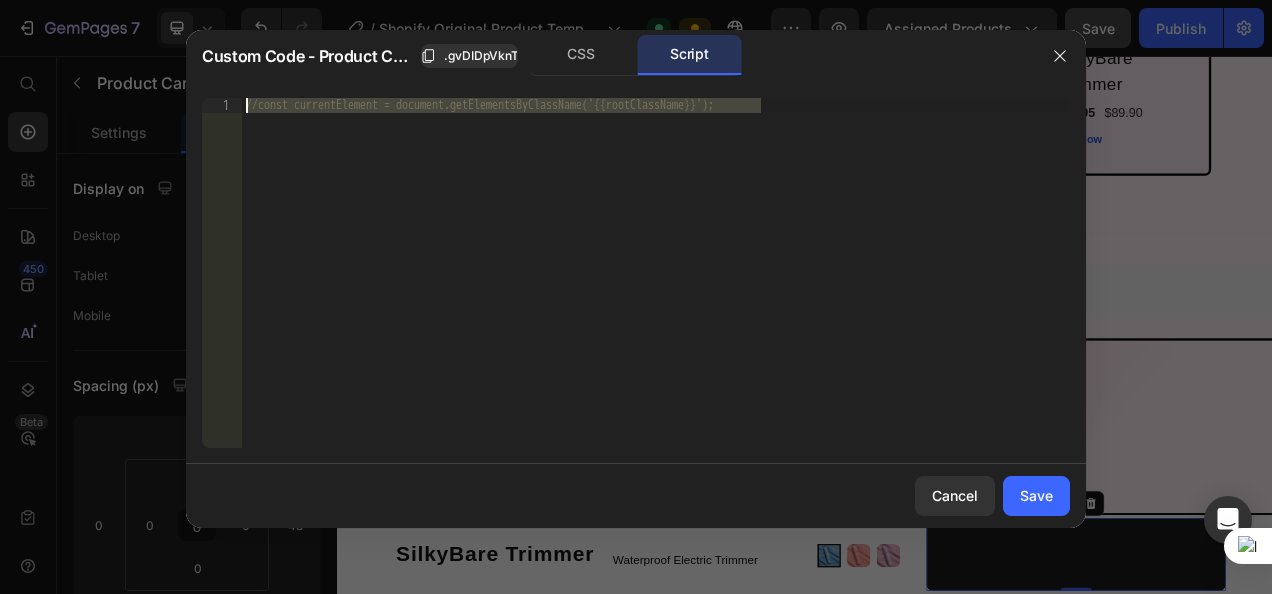 type 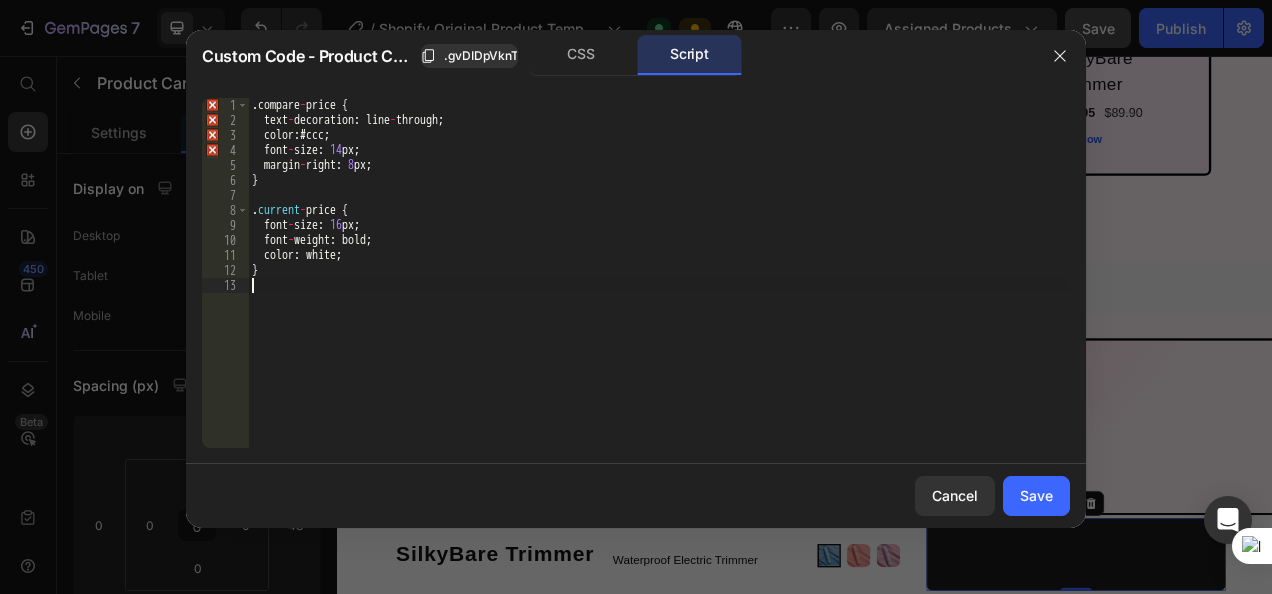 click on ". compare - price   {    text - decoration :   line - through ;    color :  # ccc ;    font - size :   14 px ;    margin - right :   8 px ; } . current - price   {    font - size :   16 px ;    font - weight :   bold ;    color :   white ; }" at bounding box center (659, 288) 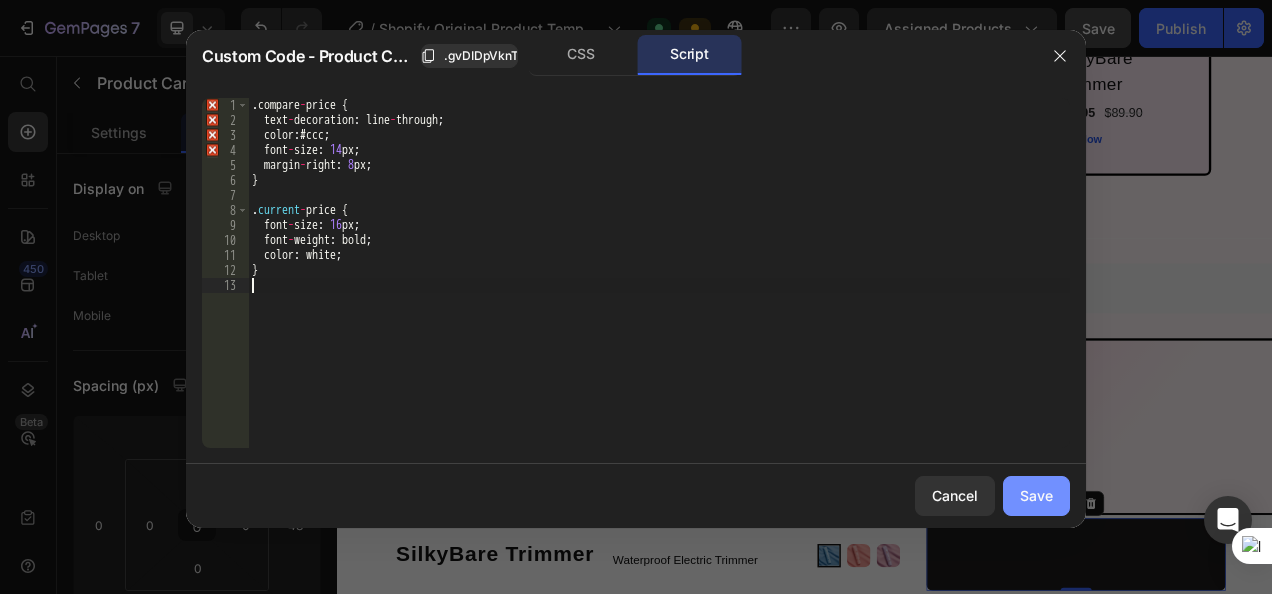 click on "Save" 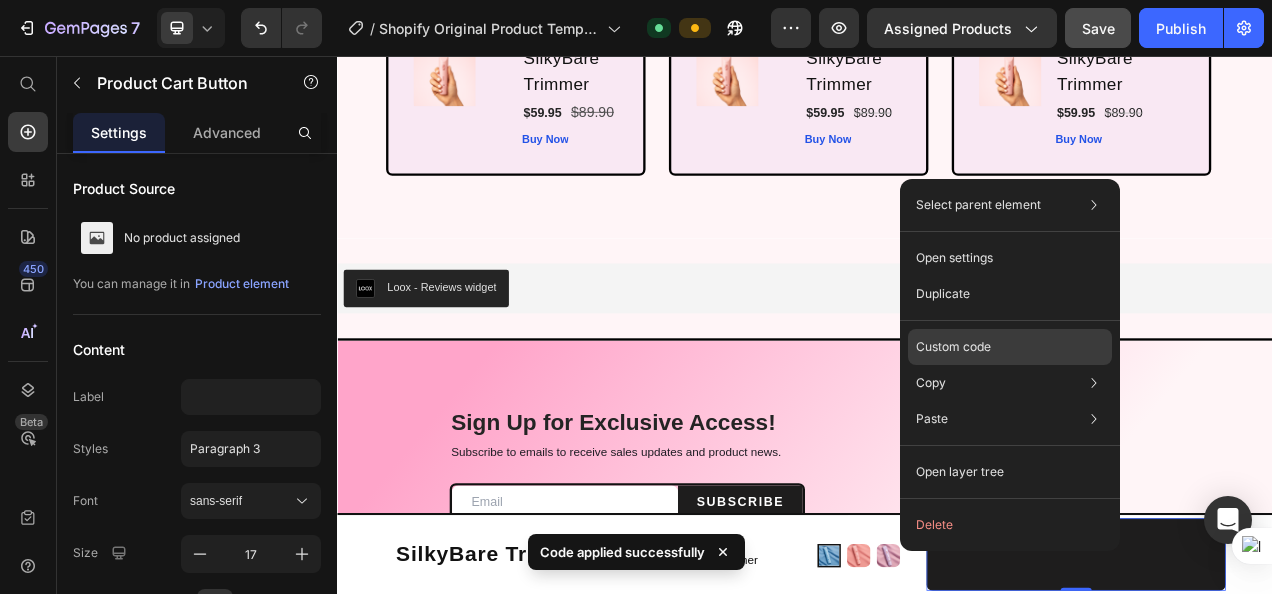 click on "Custom code" at bounding box center (953, 347) 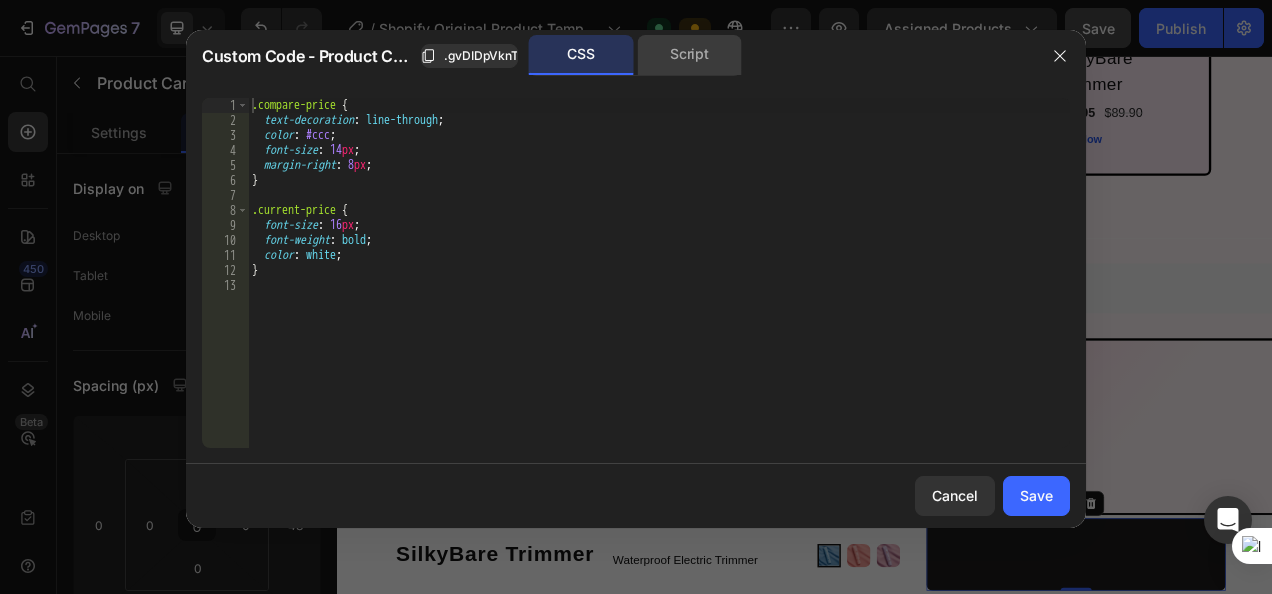 click on "Script" 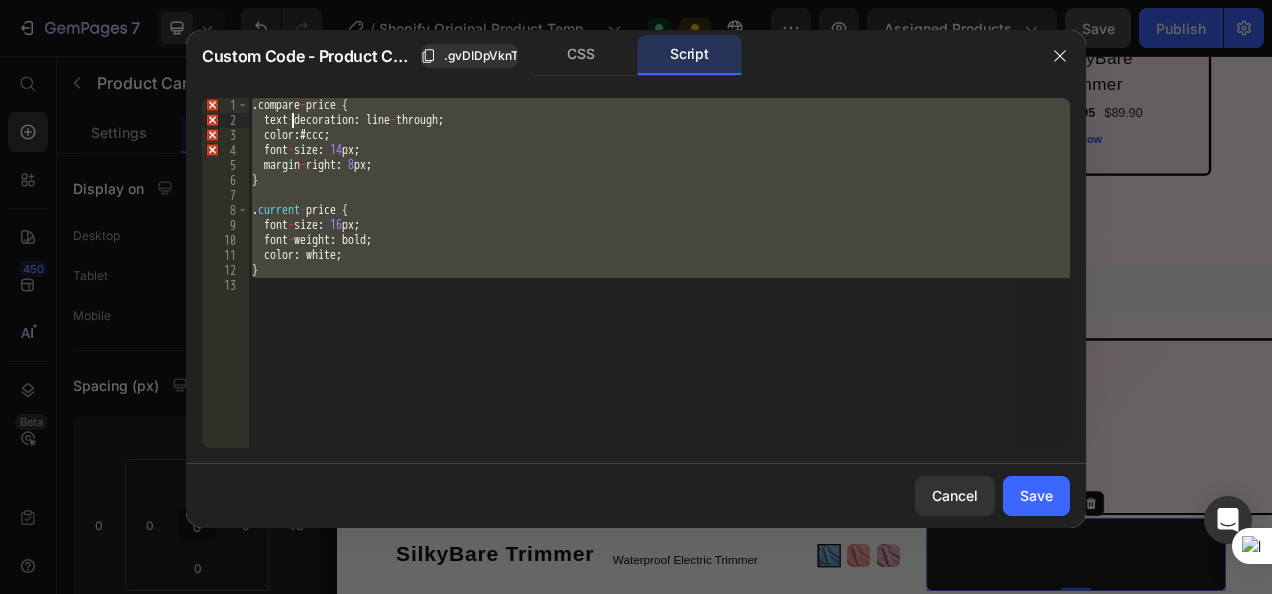 type on "margin-right: 8px;" 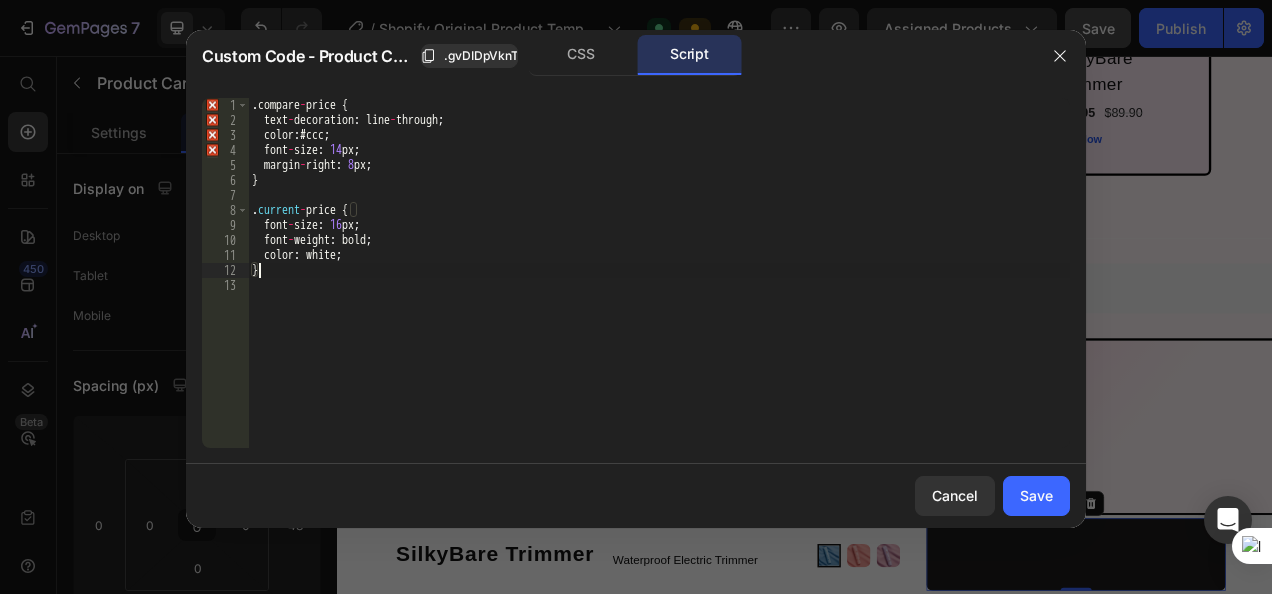 click on ". compare - price   {    text - decoration :   line - through ;    color :  # ccc ;    font - size :   14 px ;    margin - right :   8 px ; } . current - price   {    font - size :   16 px ;    font - weight :   bold ;    color :   white ; }" at bounding box center [659, 288] 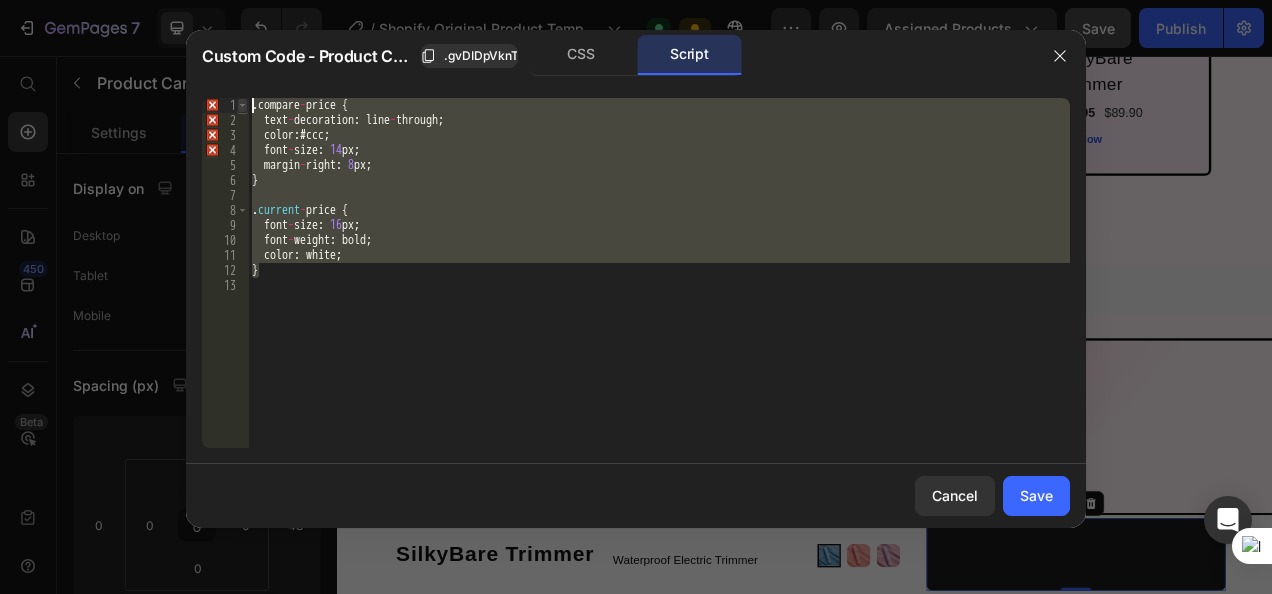 drag, startPoint x: 344, startPoint y: 275, endPoint x: 241, endPoint y: 112, distance: 192.81598 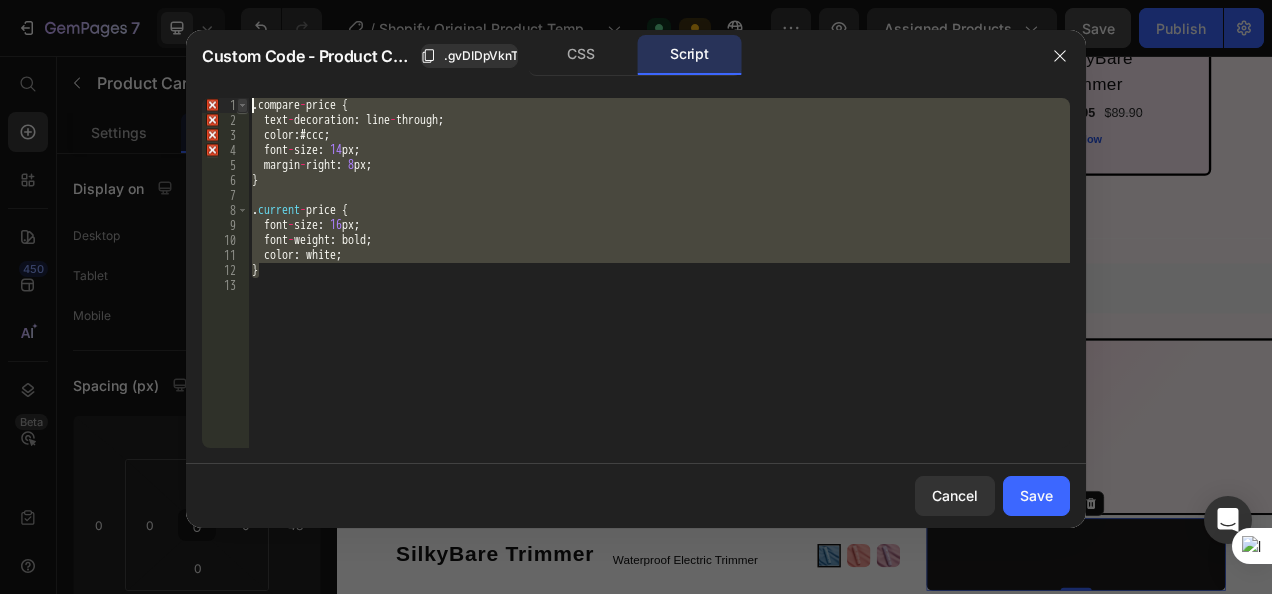 click on "} 1 2 3 4 5 6 7 8 9 10 11 12 13 . compare - price   {    text - decoration :   line - through ;    color :  # ccc ;    font - size :   14 px ;    margin - right :   8 px ; } . current - price   {    font - size :   16 px ;    font - weight :   bold ;    color :   white ; }     הההההההההההההההההההההההההההההההההההההההההההההההההההההההההההההההההההההההההההההההההההההההההההההההההההההההההההההההההההההההההההההההההההההההההההההההההההההההההההההההההההההההההההההההההההההההההההההההההההההההההההההההההההההההההההההההההההההההההההההההההההההההההההההההה" at bounding box center [636, 273] 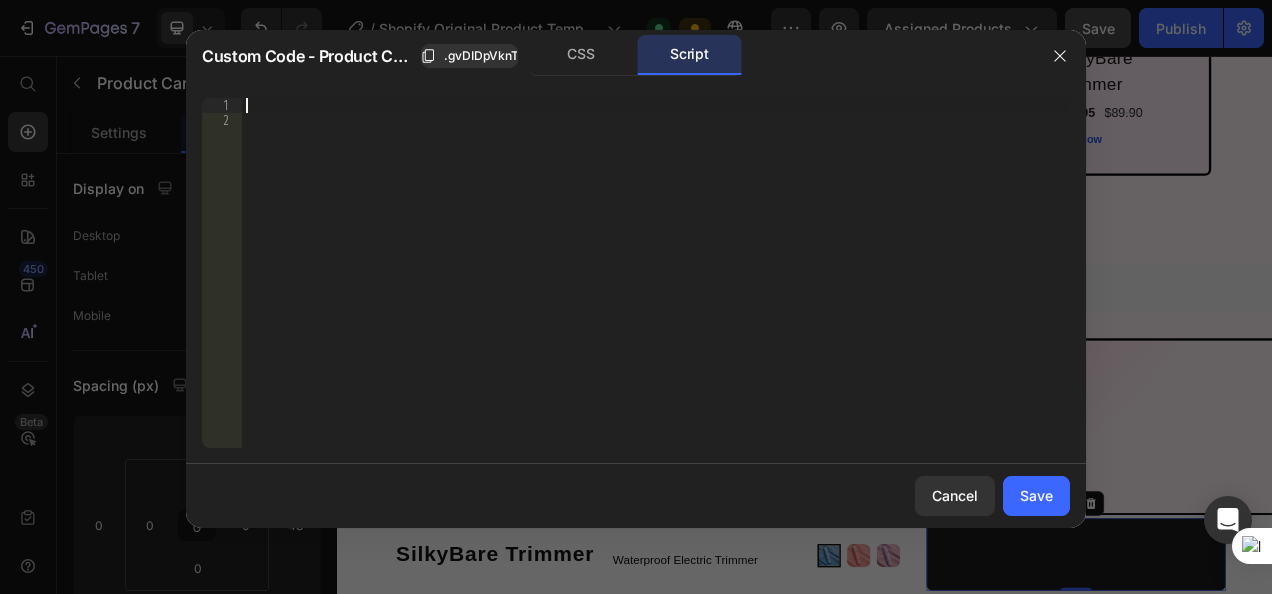 click at bounding box center (656, 288) 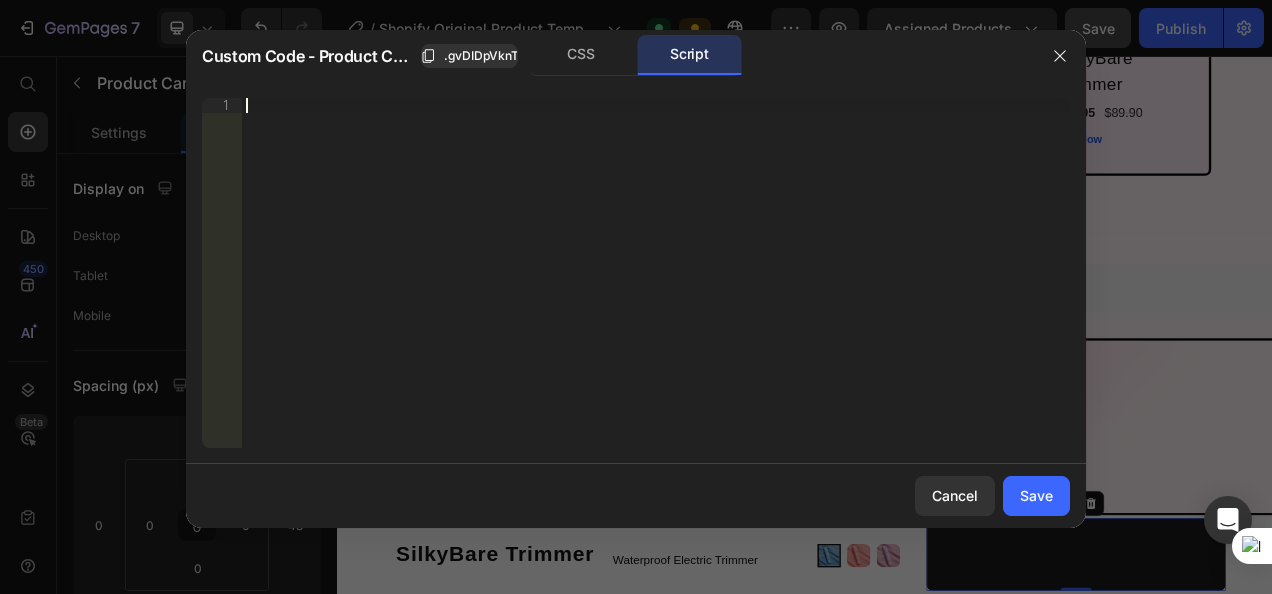 paste on "<span class="current-price">$59.95</span>" 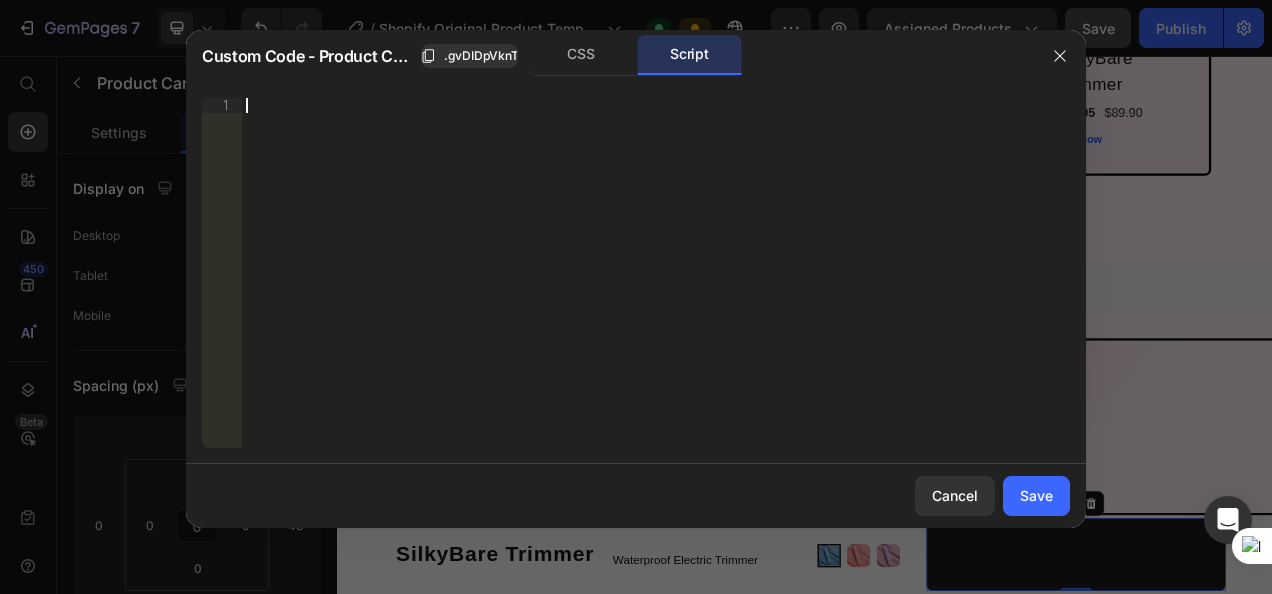 type on "<span class="current-price">$59.95</span>" 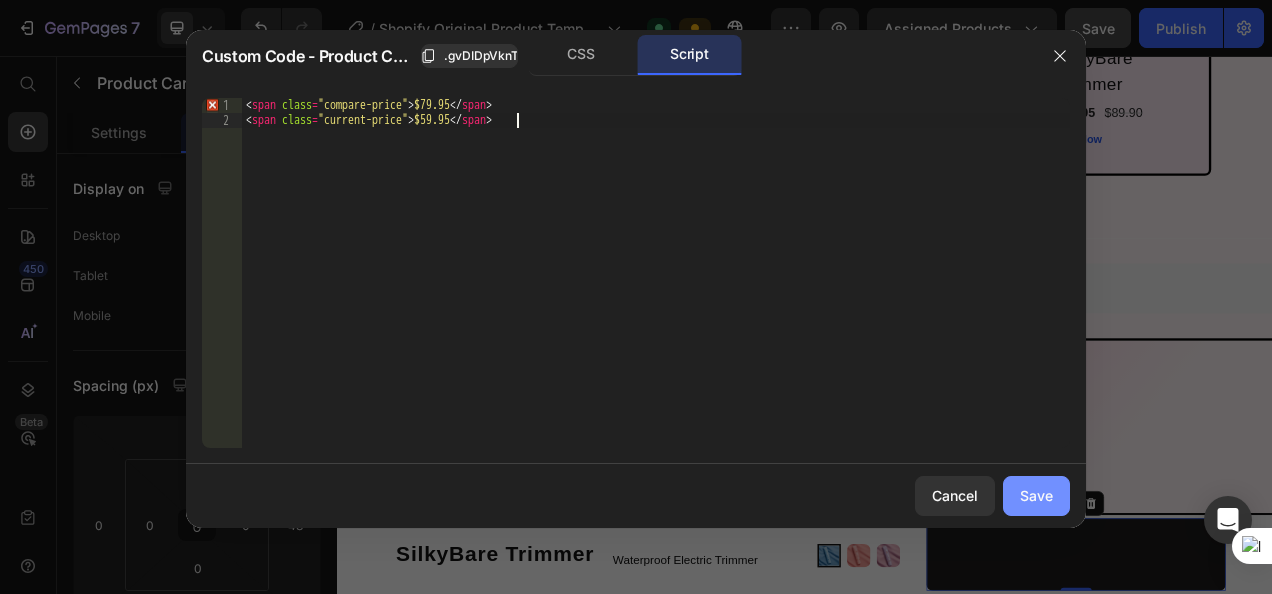 click on "Save" 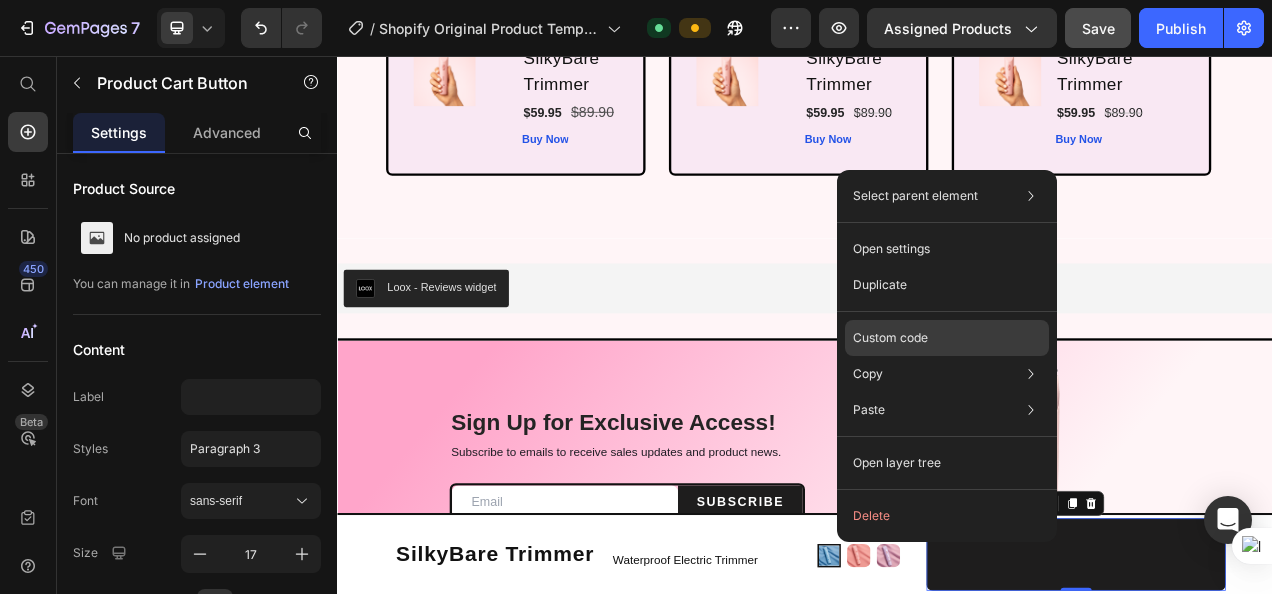 click on "Custom code" 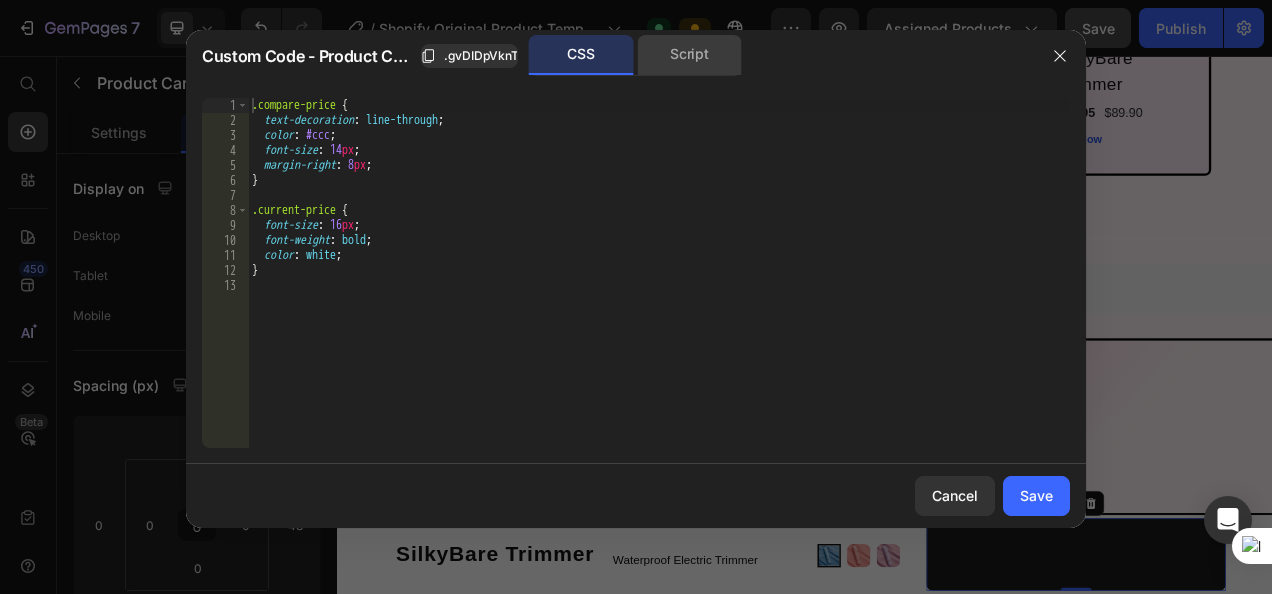 click on "Script" 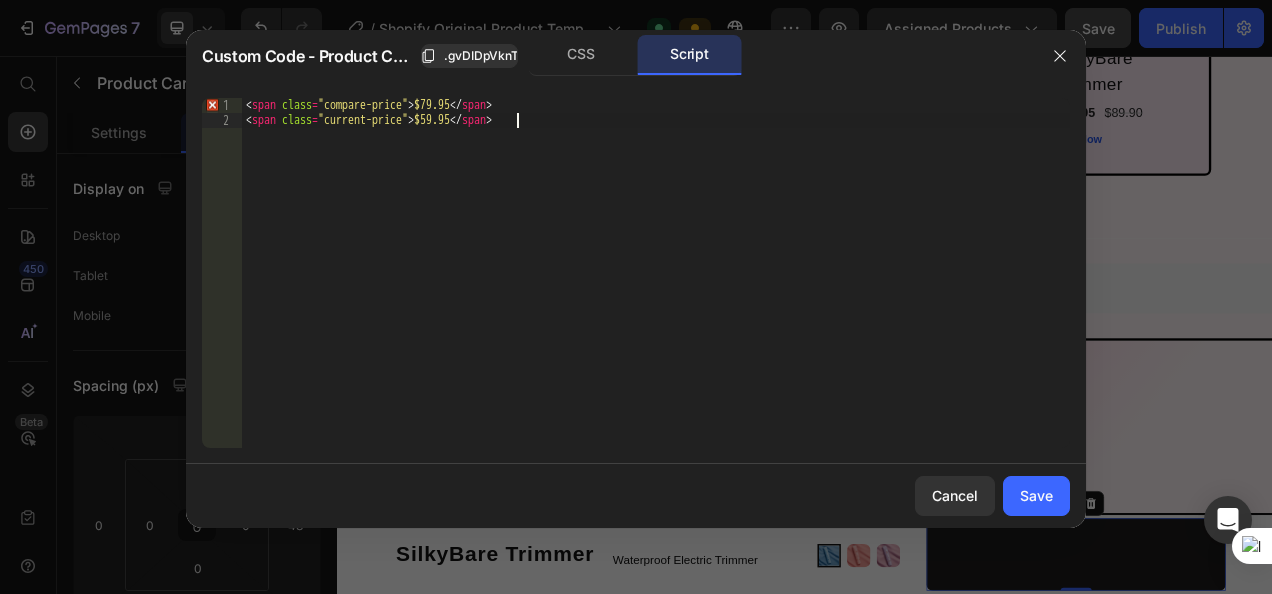 click on "< span   class = "compare-price" > $79.95 </ span > < span   class = "current-price" > $59.95 </ span >" at bounding box center [656, 288] 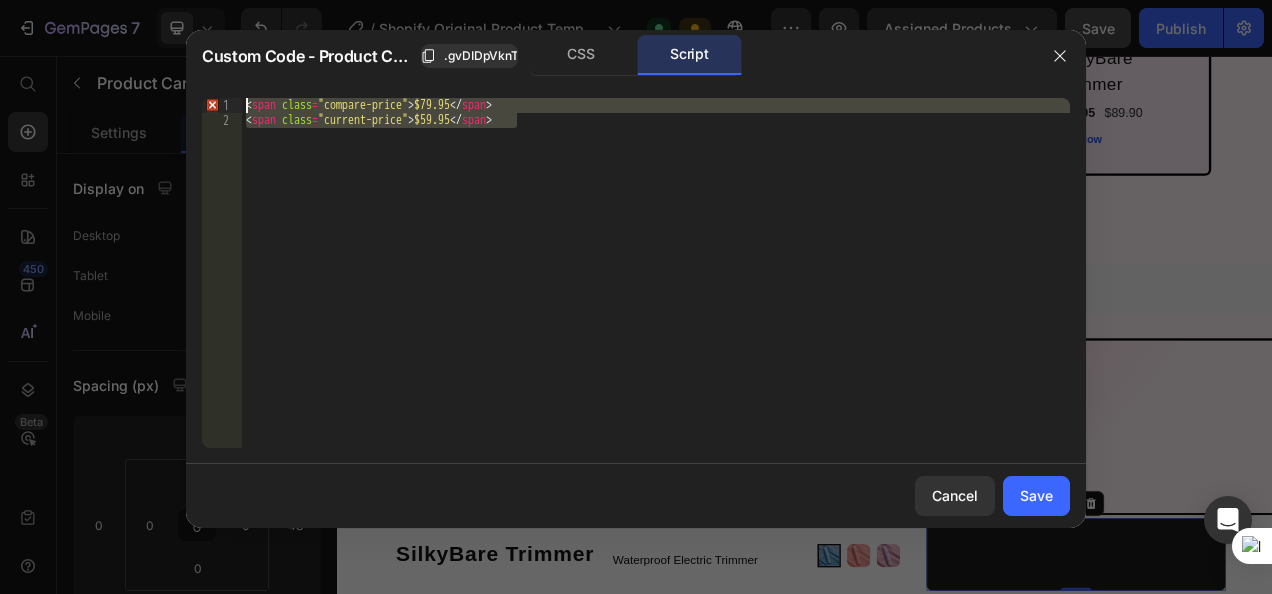 drag, startPoint x: 555, startPoint y: 122, endPoint x: 225, endPoint y: 90, distance: 331.54788 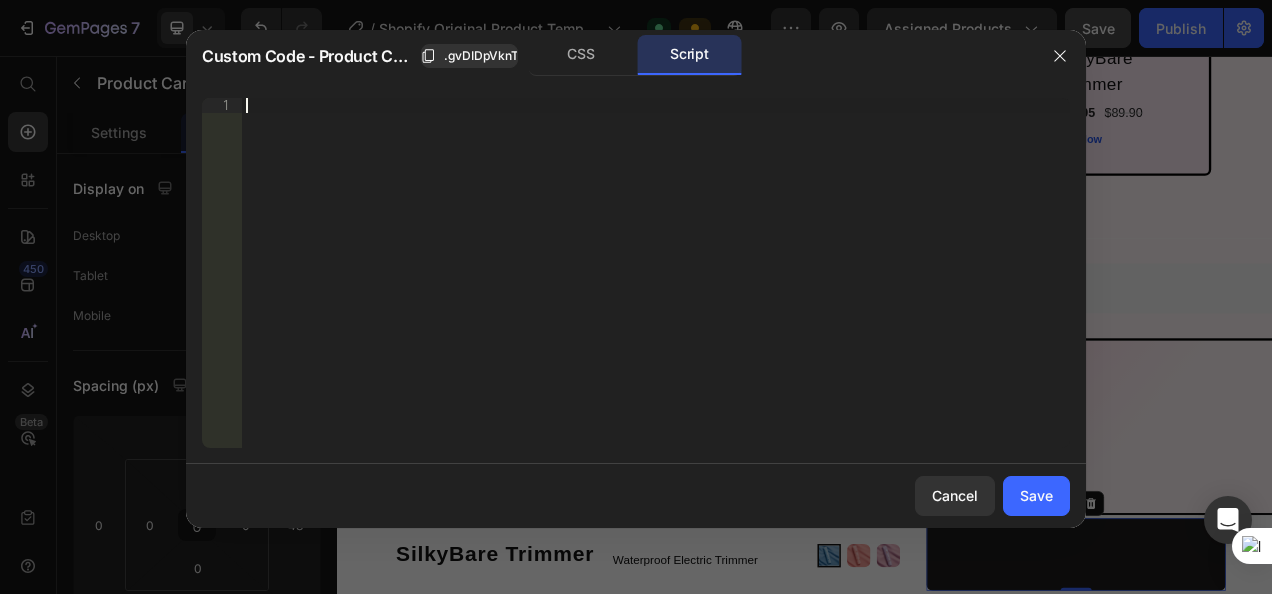 paste on "</script>" 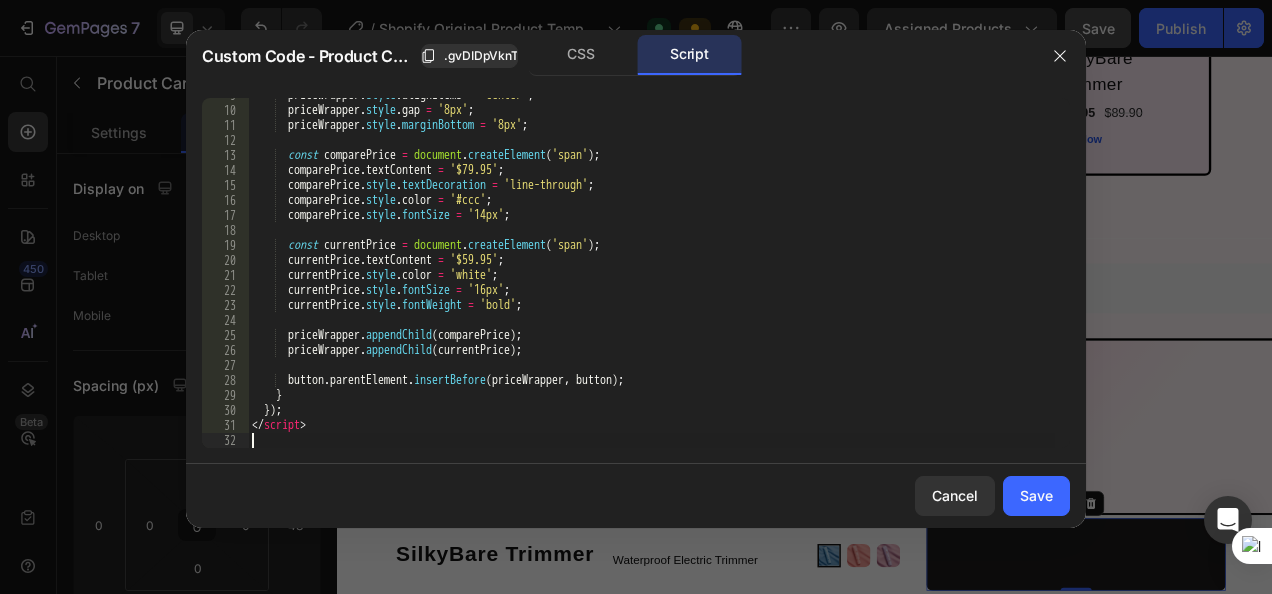 scroll, scrollTop: 130, scrollLeft: 0, axis: vertical 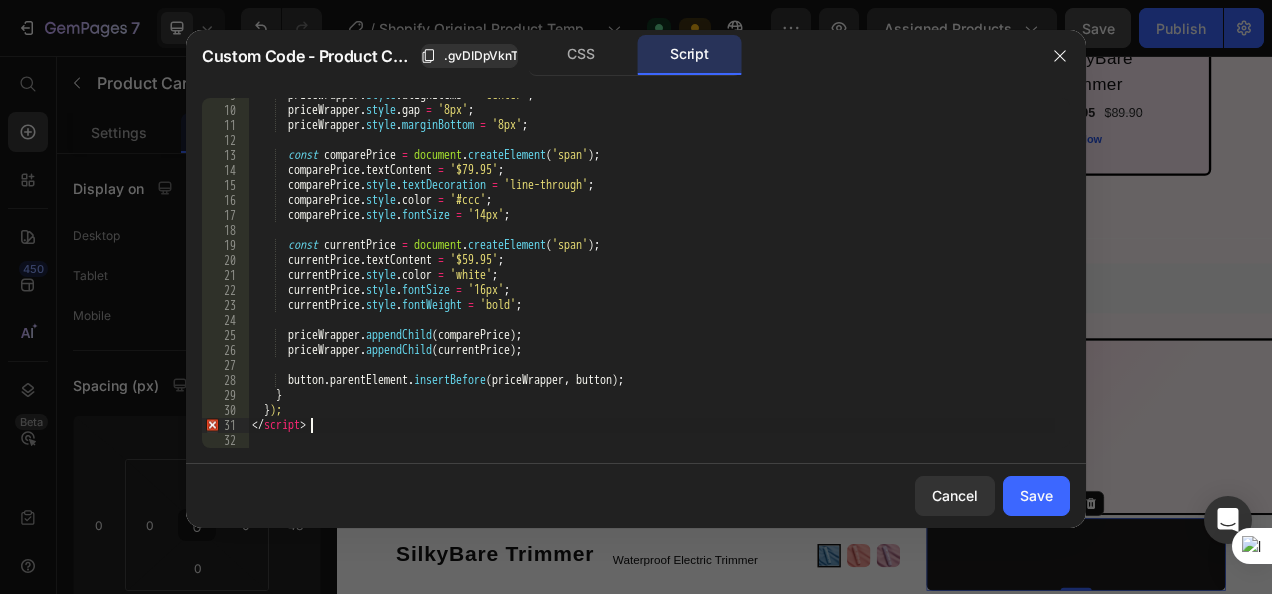 click on "priceWrapper . style . alignItems   =   'center' ;         priceWrapper . style . gap   =   '8px' ;         priceWrapper . style . marginBottom   =   '8px' ;         const   comparePrice   =   document . createElement ( 'span' ) ;         comparePrice . textContent   =   '$79.95' ;         comparePrice . style . textDecoration   =   'line-through' ;         comparePrice . style . color   =   '#ccc' ;         comparePrice . style . fontSize   =   '14px' ;         const   currentPrice   =   document . createElement ( 'span' ) ;         currentPrice . textContent   =   '$59.95' ;         currentPrice . style . color   =   'white' ;         currentPrice . style . fontSize   =   '16px' ;         currentPrice . style . fontWeight   =   'bold' ;         priceWrapper . appendChild ( comparePrice ) ;         priceWrapper . appendChild ( currentPrice ) ;         button . parentElement . insertBefore ( priceWrapper ,   button ) ;      }    } ); </ script >" at bounding box center [651, 278] 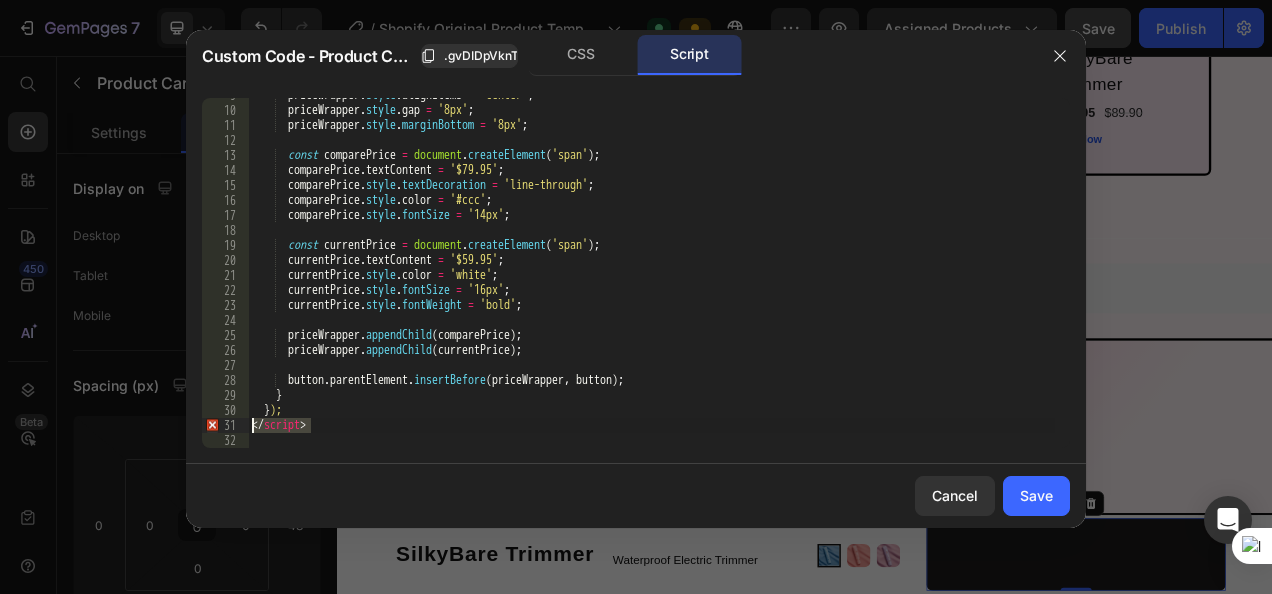 drag, startPoint x: 334, startPoint y: 428, endPoint x: 250, endPoint y: 426, distance: 84.0238 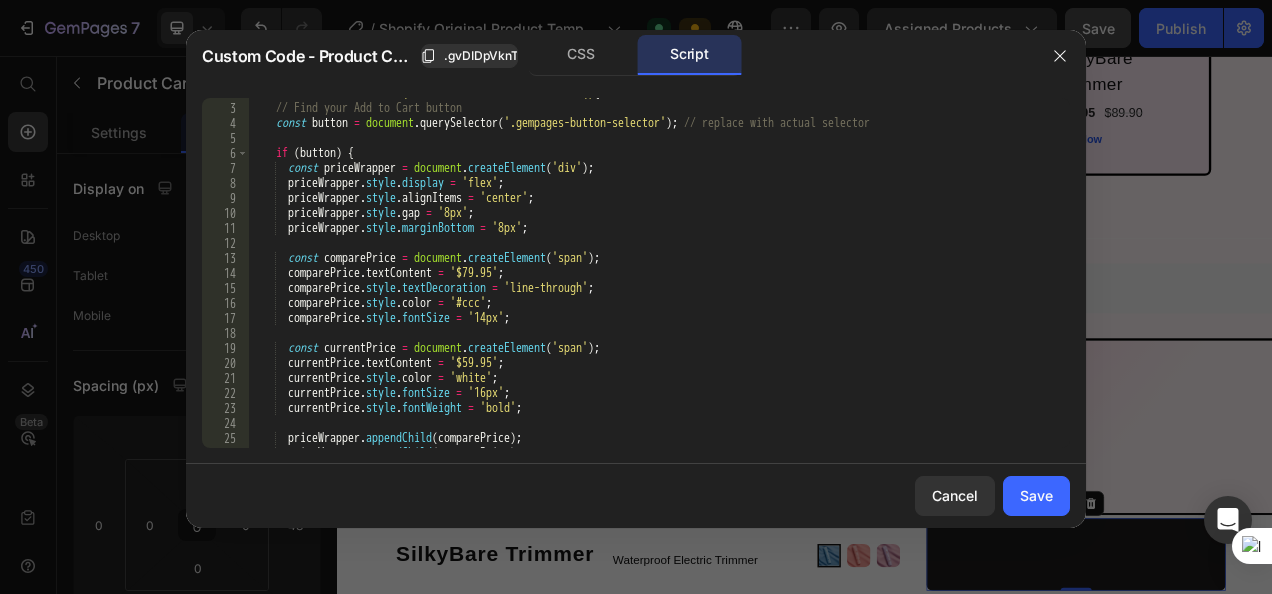 scroll, scrollTop: 0, scrollLeft: 0, axis: both 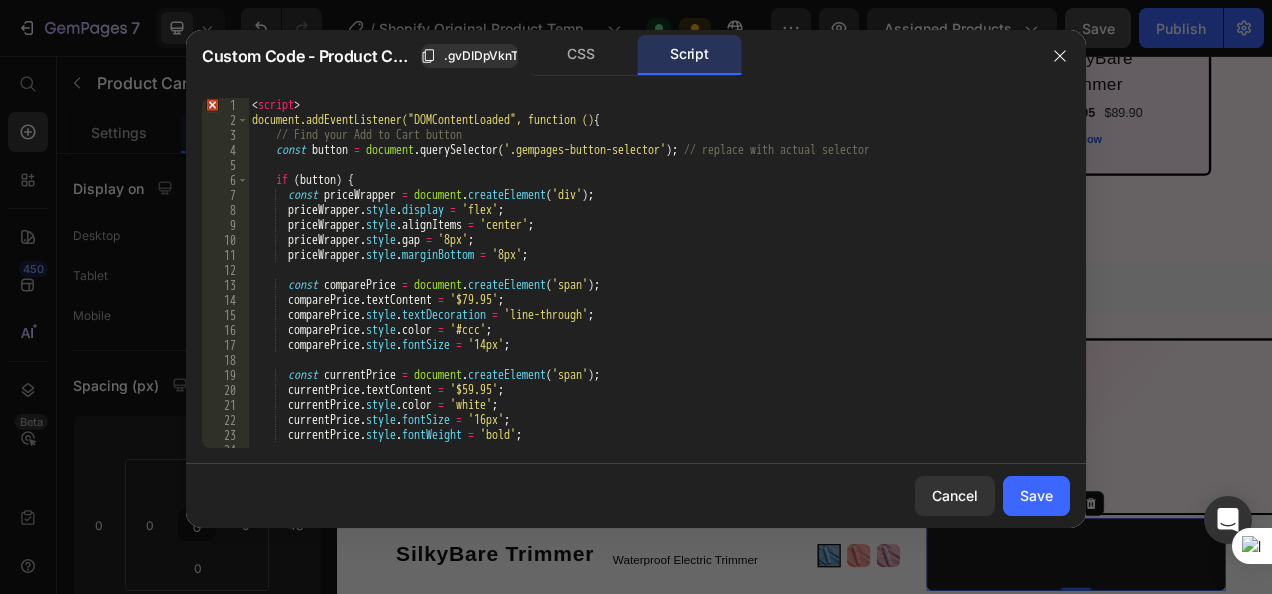 click on "< script >   document.addEventListener("DOMContentLoaded", function ()  {      // Find your Add to Cart button      const   button   =   document . querySelector ( '.gempages-button-selector' ) ;   // replace with actual selector      if   ( button )   {         const   priceWrapper   =   document . createElement ( 'div' ) ;         priceWrapper . style . display   =   'flex' ;         priceWrapper . style . alignItems   =   'center' ;         priceWrapper . style . gap   =   '8px' ;         priceWrapper . style . marginBottom   =   '8px' ;         const   comparePrice   =   document . createElement ( 'span' ) ;         comparePrice . textContent   =   '$79.95' ;         comparePrice . style . textDecoration   =   'line-through' ;         comparePrice . style . color   =   '#ccc' ;         comparePrice . style . fontSize   =   '14px' ;         const   currentPrice   =   document . createElement ( 'span' ) ;         currentPrice . textContent   =   '$59.95' ;         currentPrice . style . color   =   'white'" at bounding box center (651, 288) 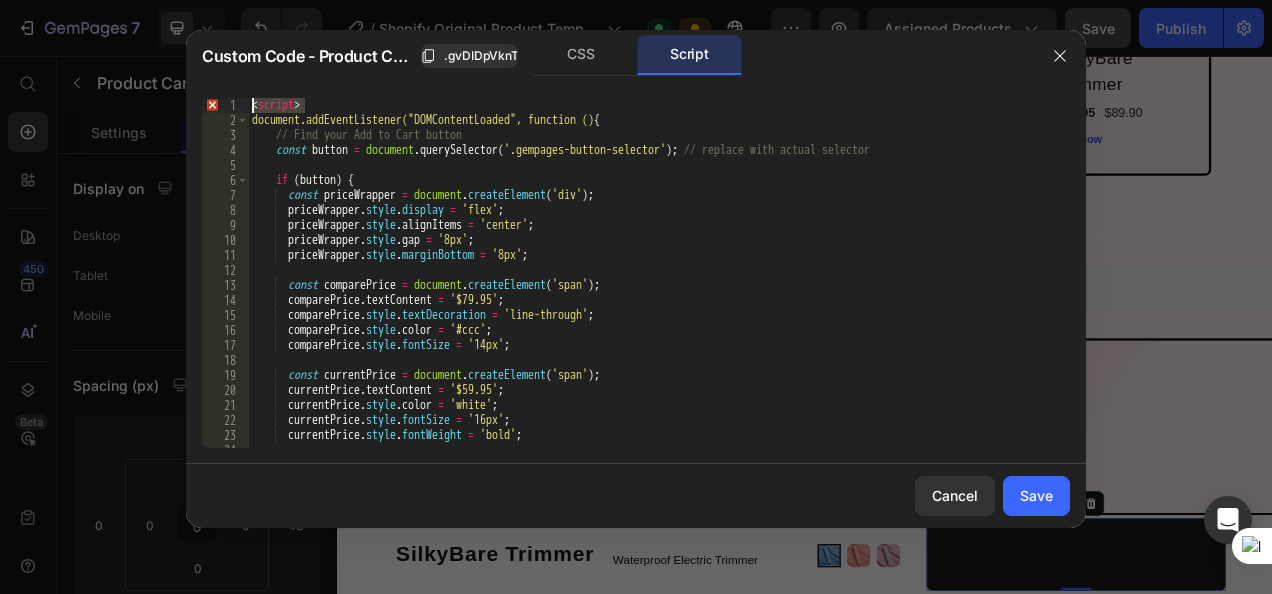 drag, startPoint x: 344, startPoint y: 104, endPoint x: 202, endPoint y: 106, distance: 142.01408 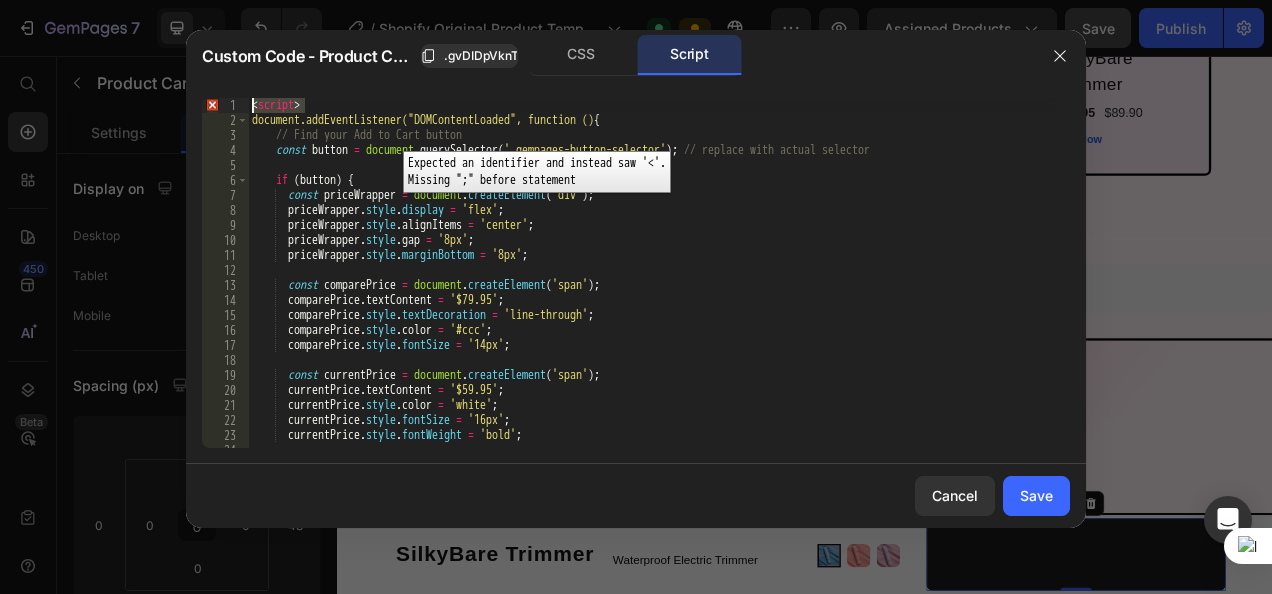 type 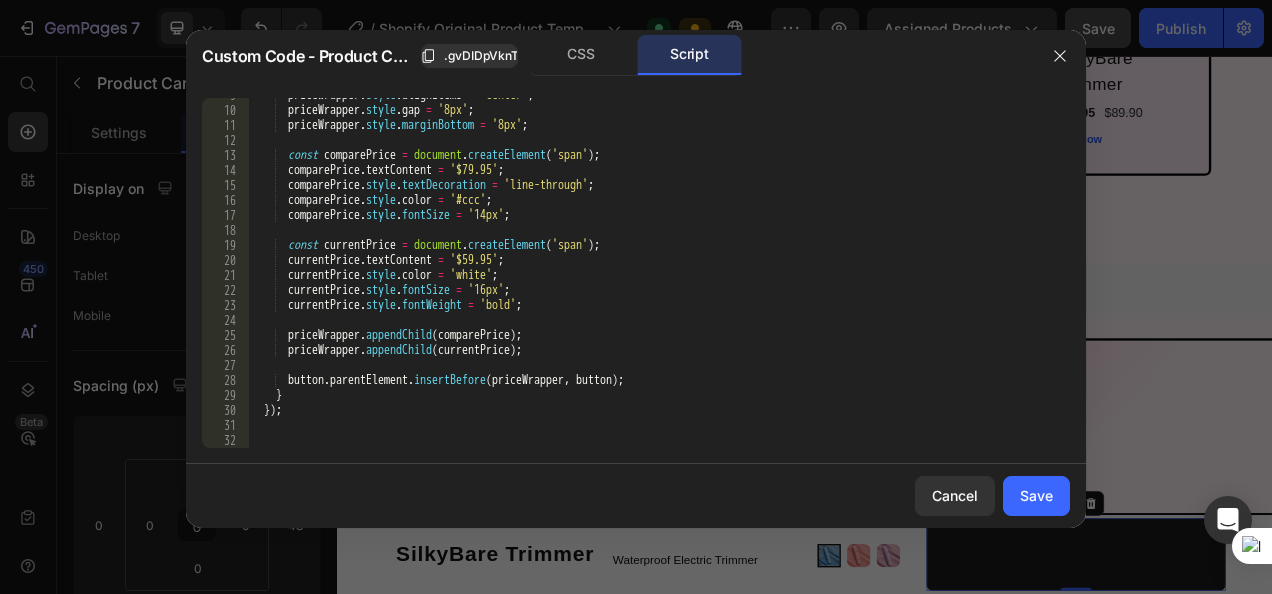 scroll, scrollTop: 130, scrollLeft: 0, axis: vertical 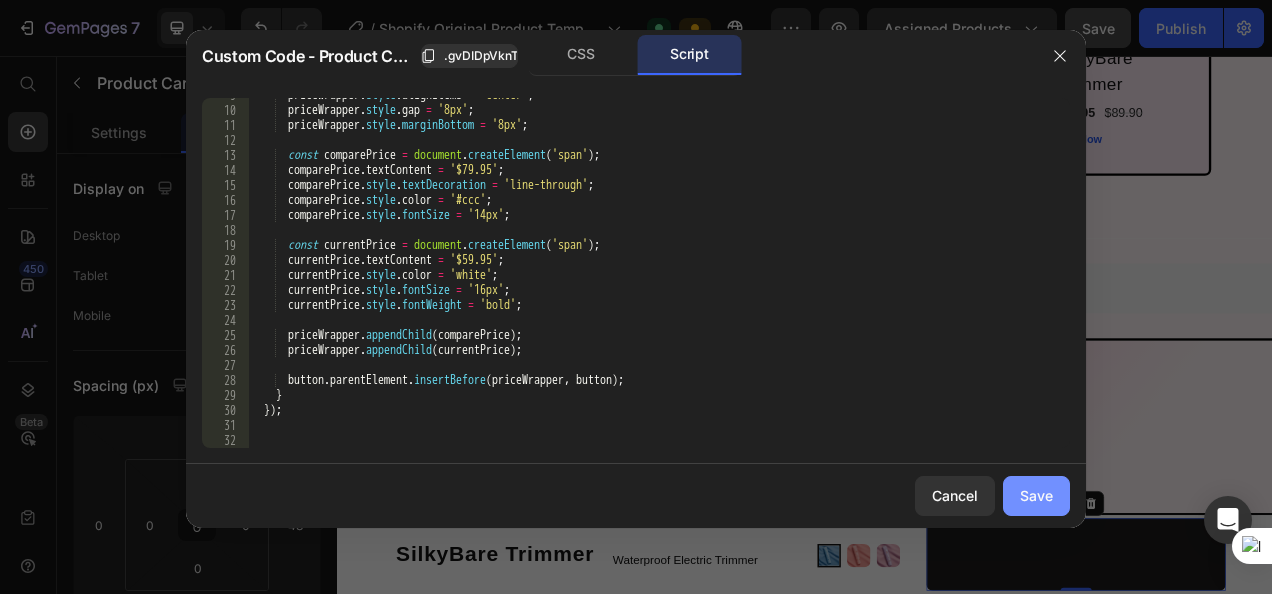 click on "Save" 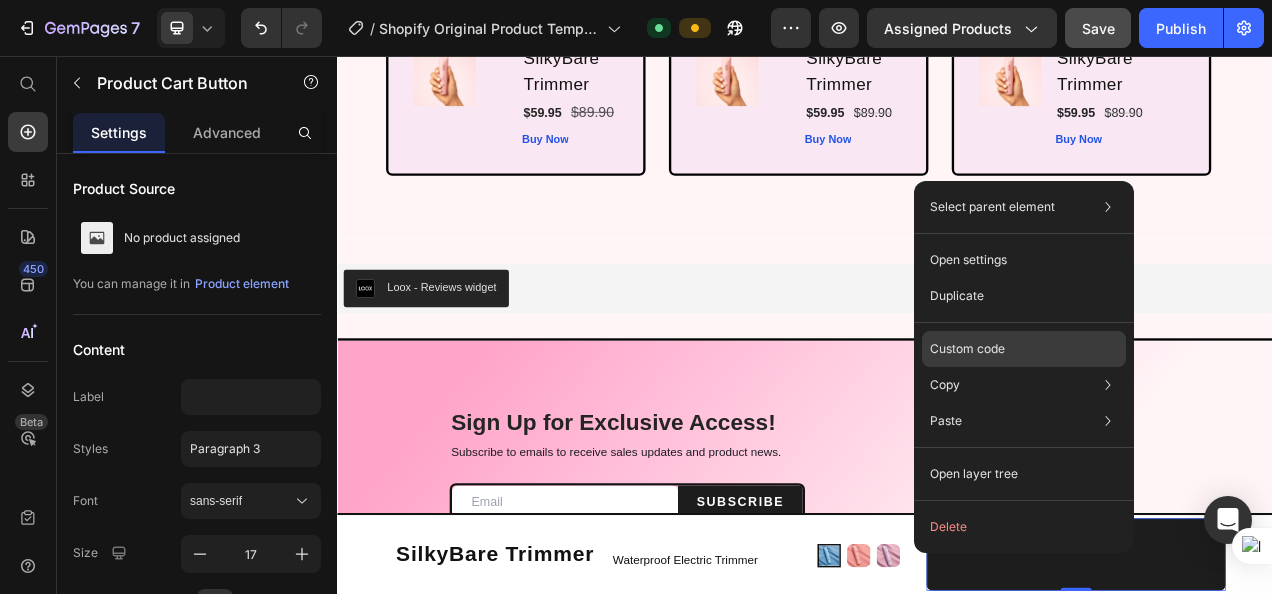 click on "Custom code" at bounding box center (967, 349) 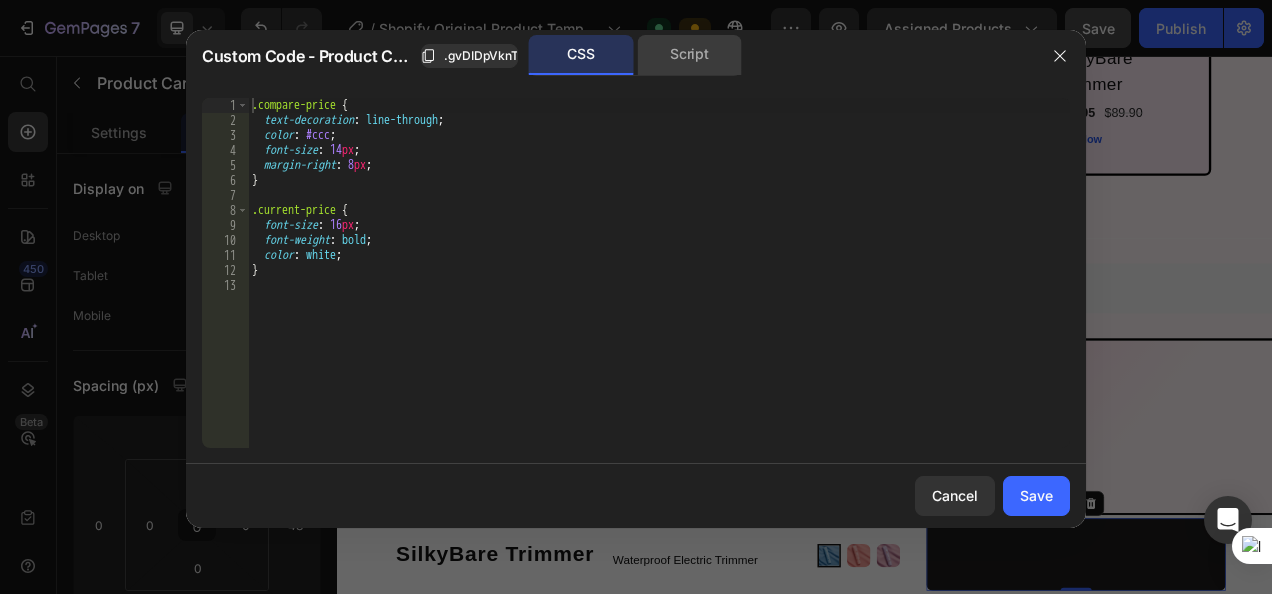 click on "Script" 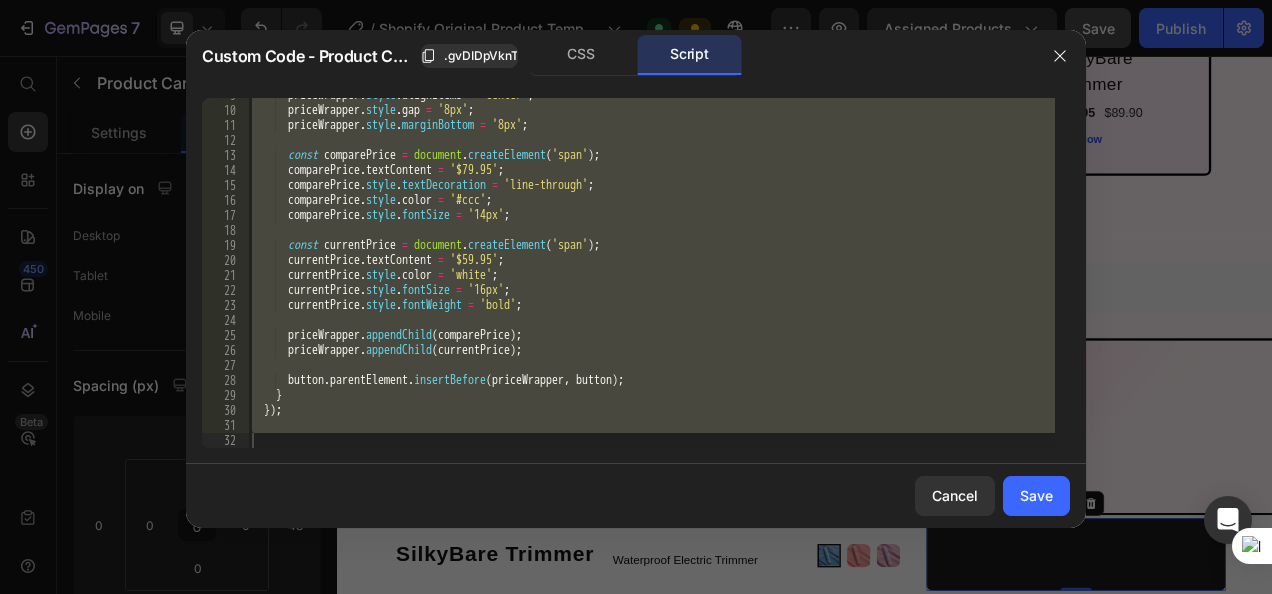 scroll, scrollTop: 0, scrollLeft: 0, axis: both 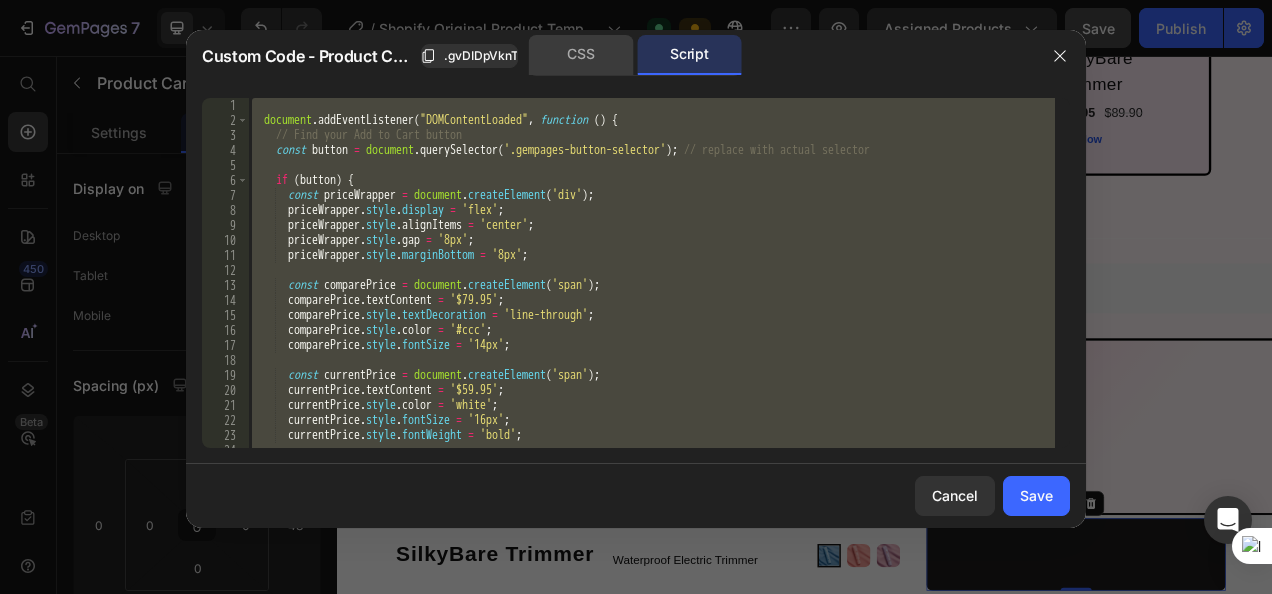 click on "CSS" 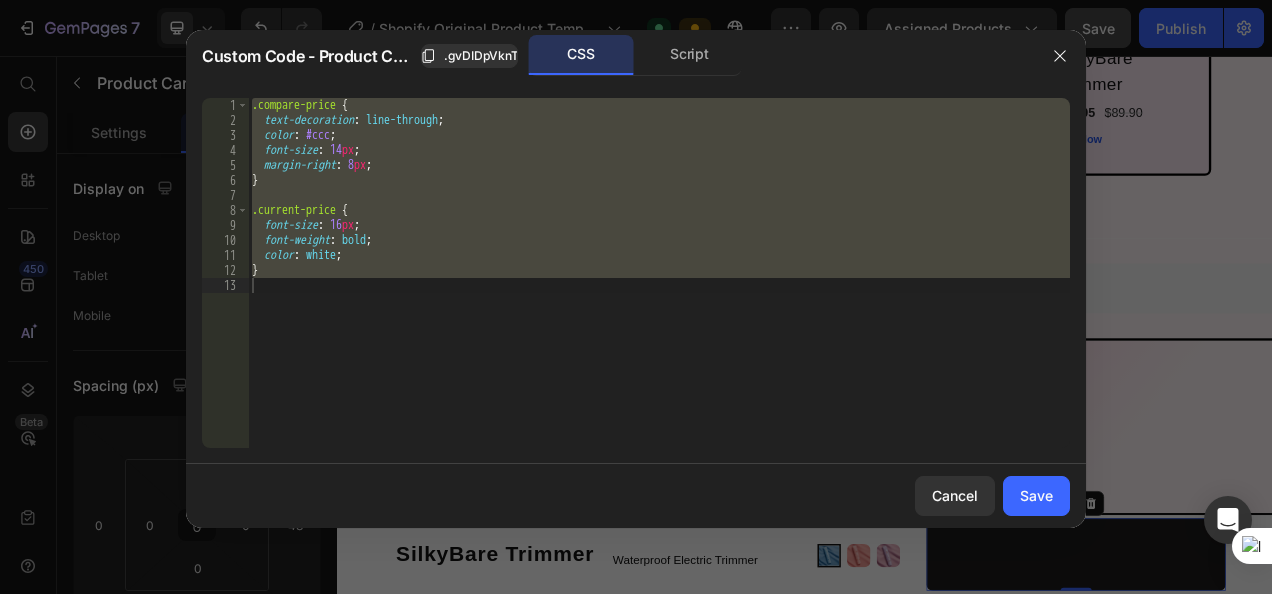 type on "}" 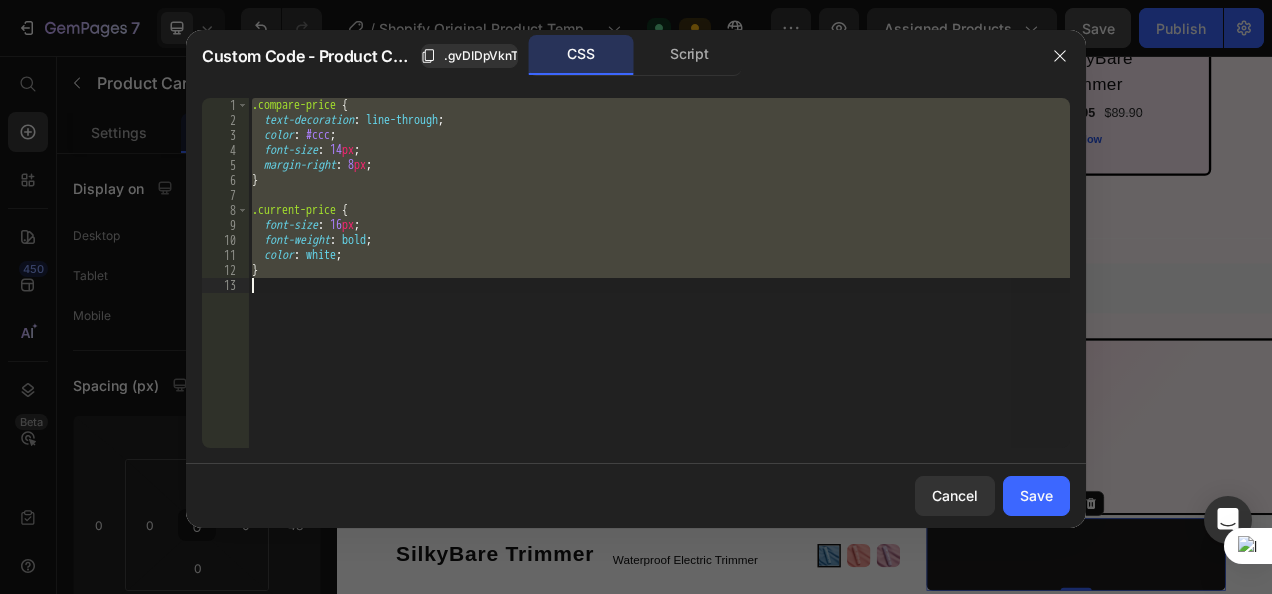 click on ".compare-price   {    text-decoration :   line-through ;    color :   #ccc ;    font-size :   14 px ;    margin-right :   8 px ; } .current-price   {    font-size :   16 px ;    font-weight :   bold ;    color :   white ; }" at bounding box center [659, 273] 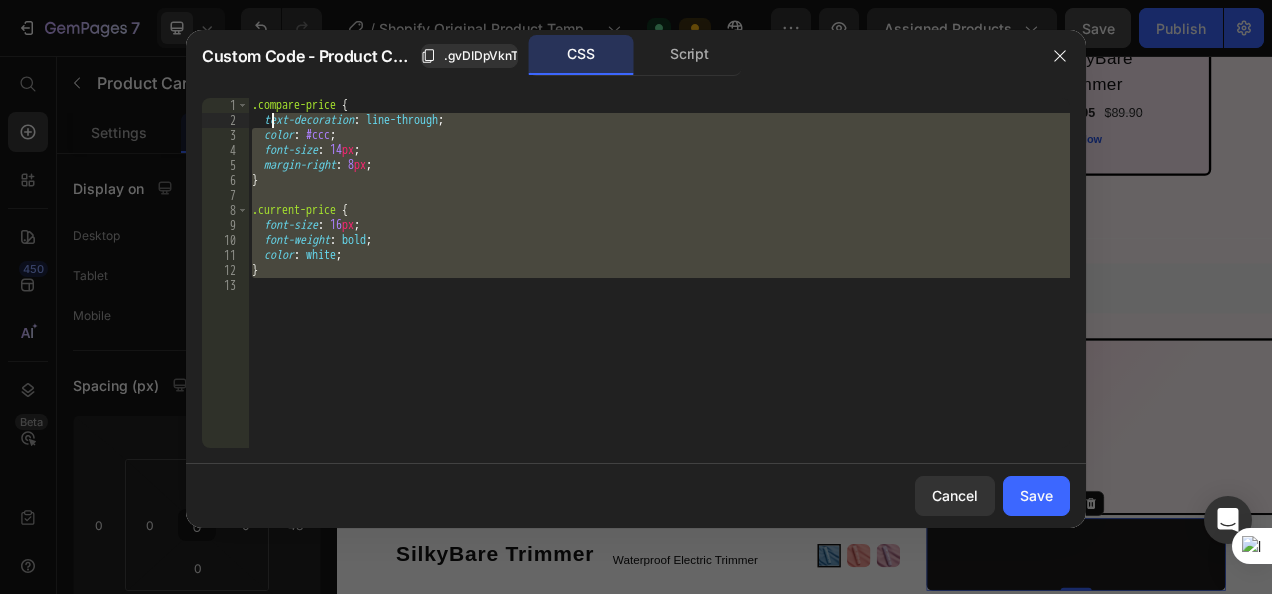 drag, startPoint x: 417, startPoint y: 306, endPoint x: 254, endPoint y: 107, distance: 257.2353 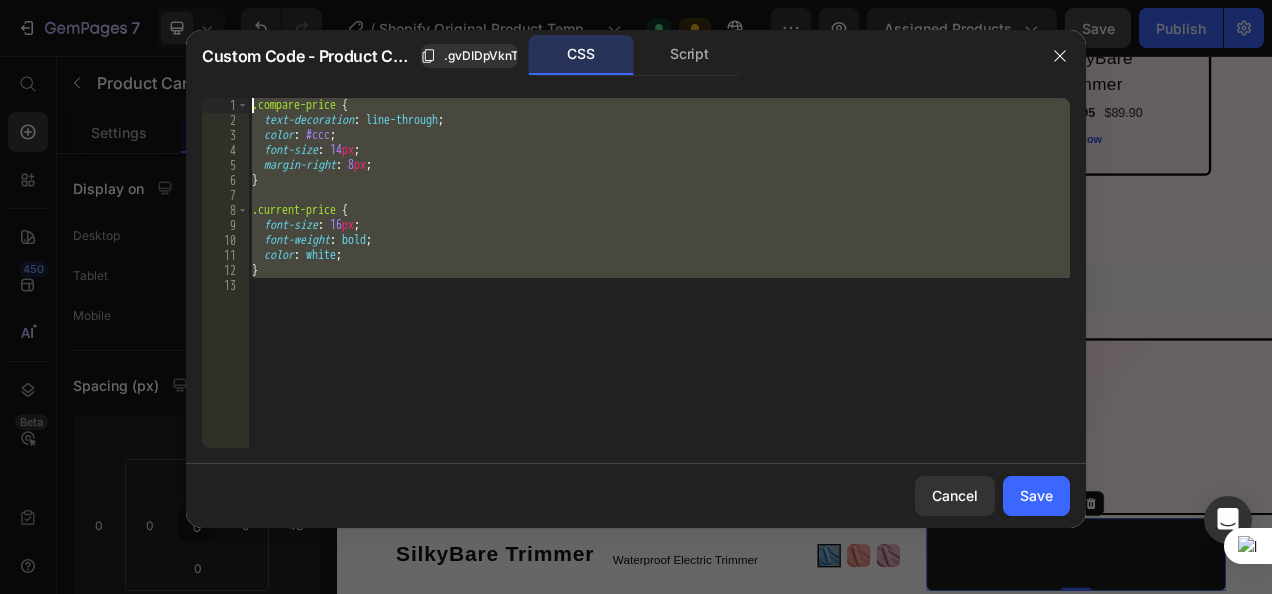 type 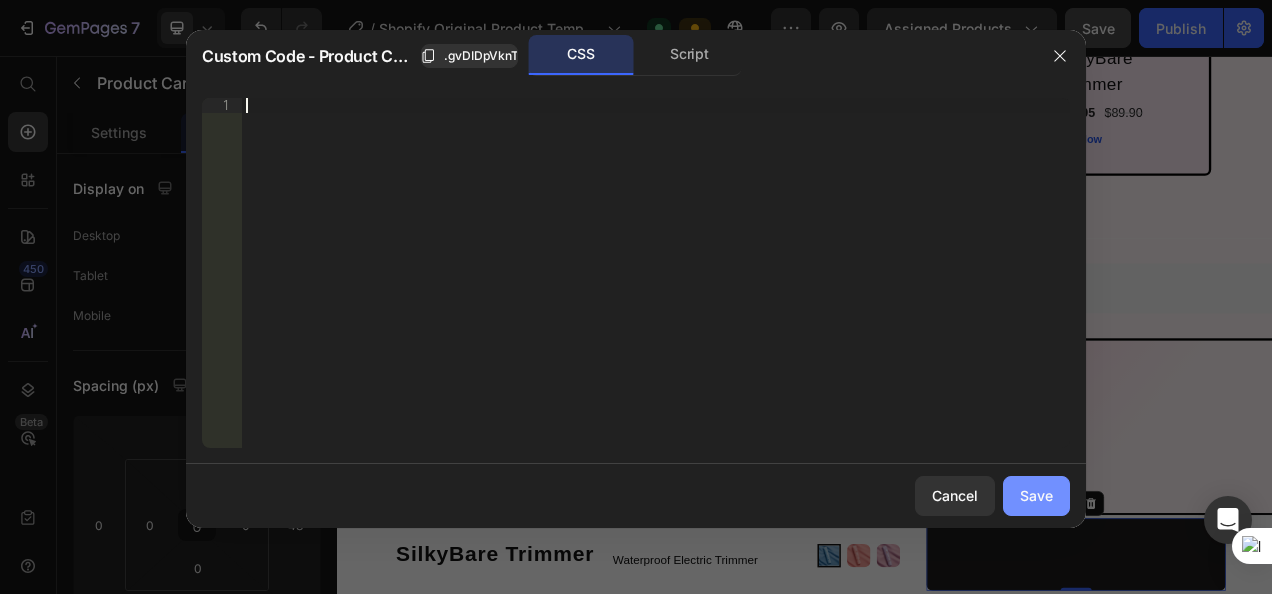 click on "Save" 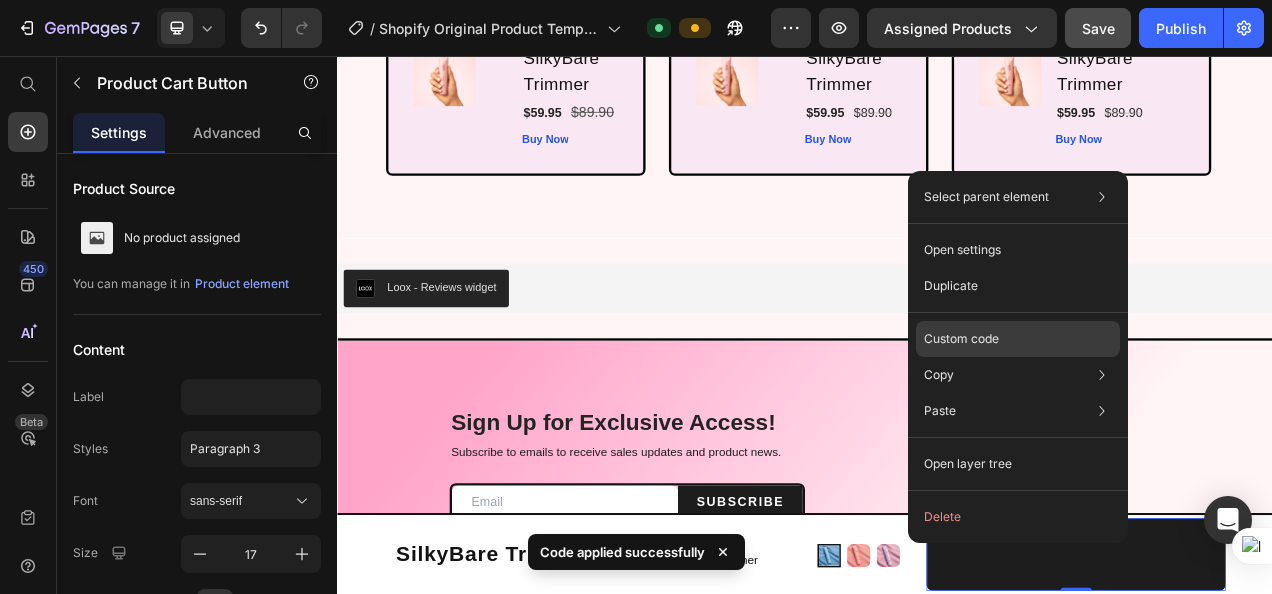 click on "Custom code" at bounding box center (961, 339) 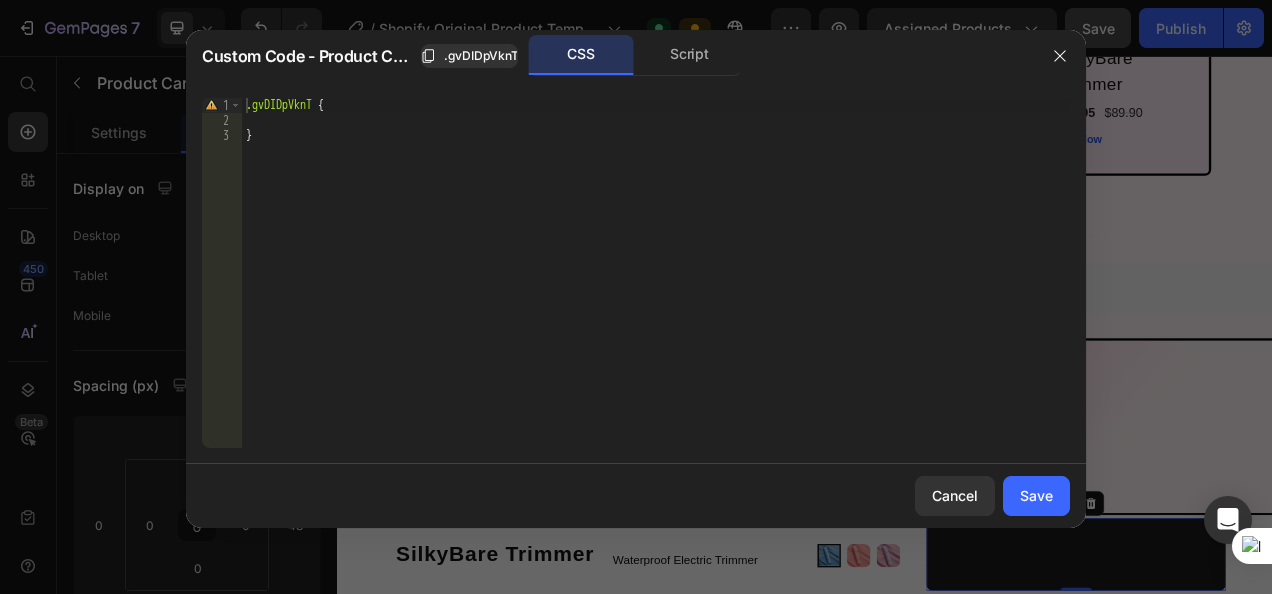 click 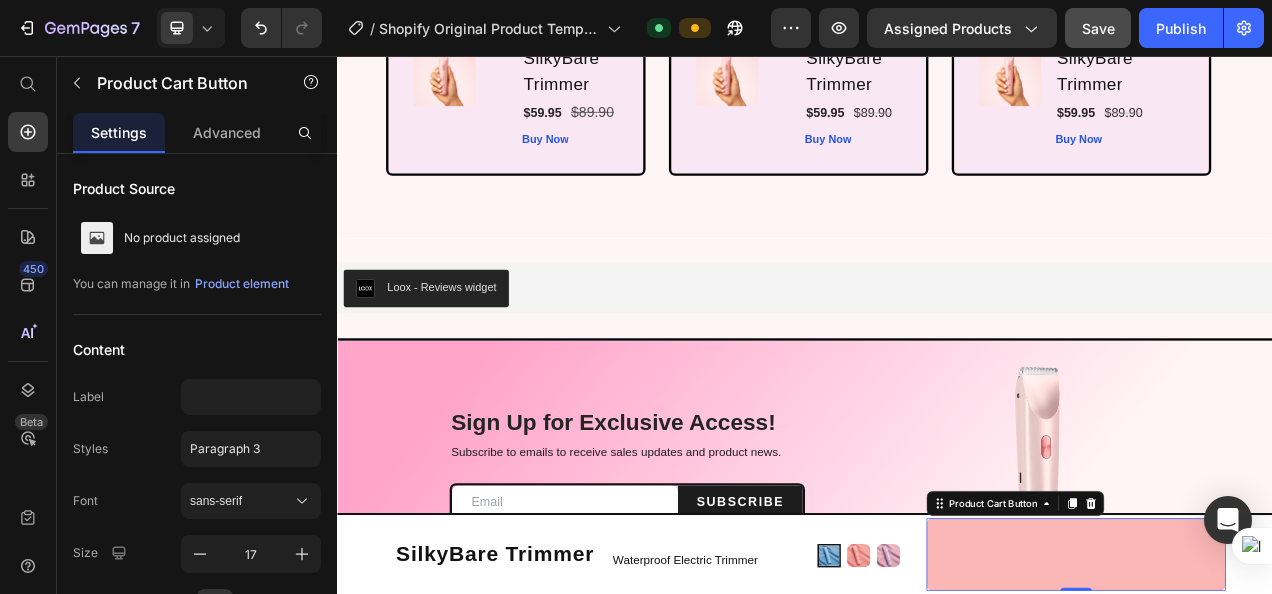 click on "⁠⁠⁠⁠⁠⁠⁠" at bounding box center (1285, 695) 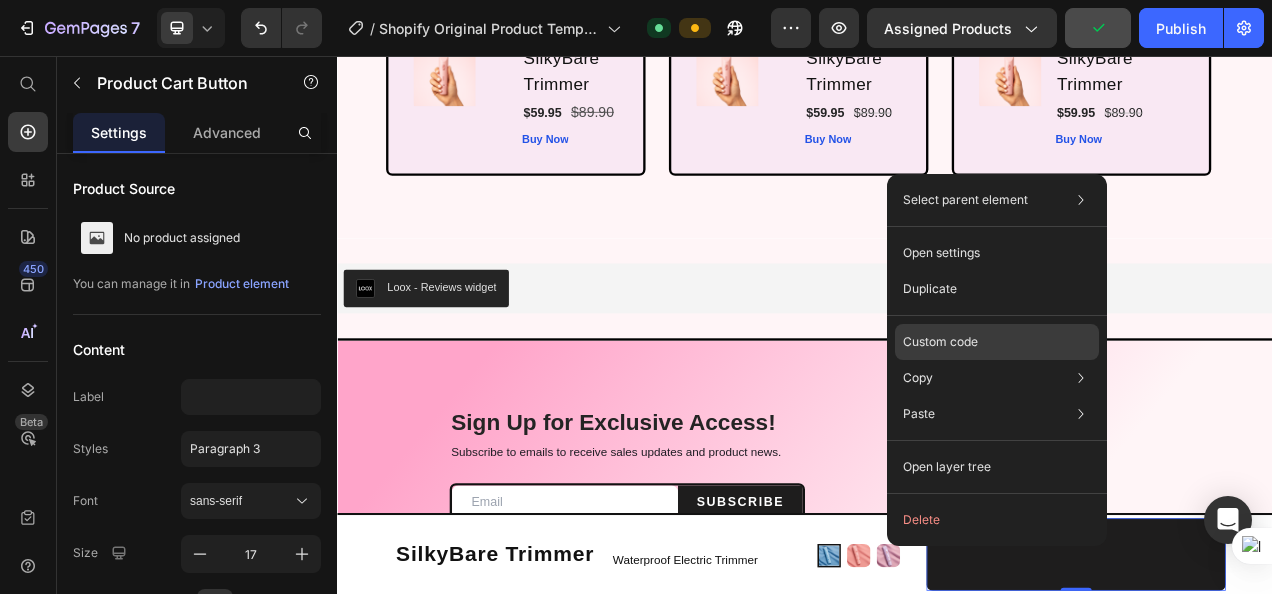 click on "Custom code" at bounding box center (940, 342) 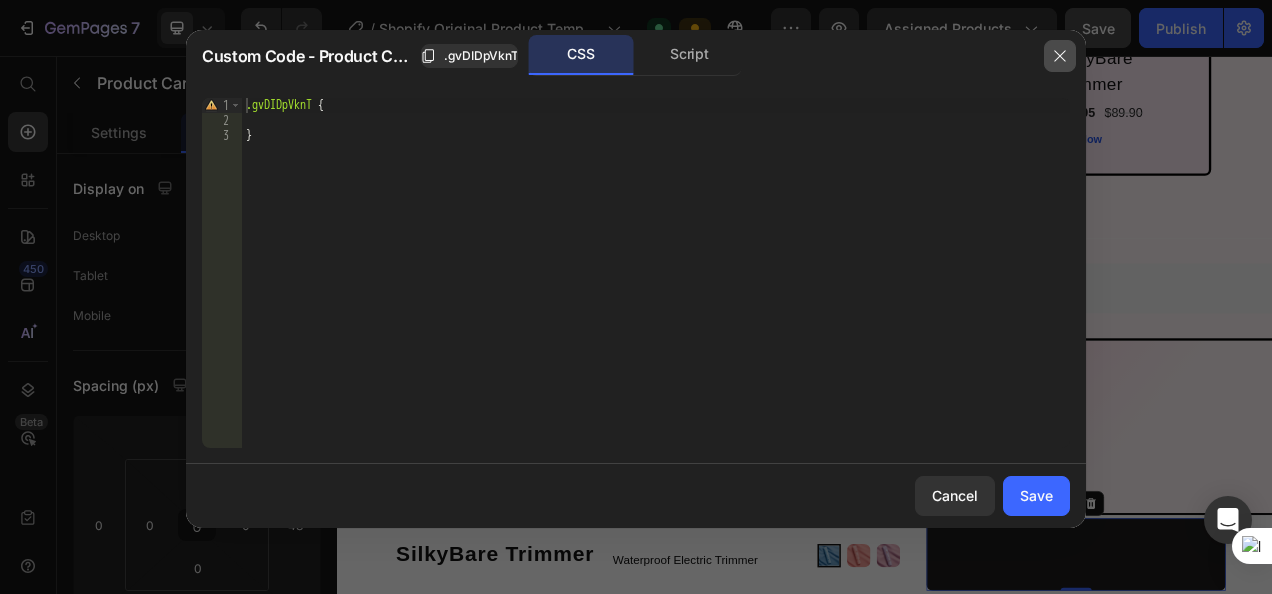 click 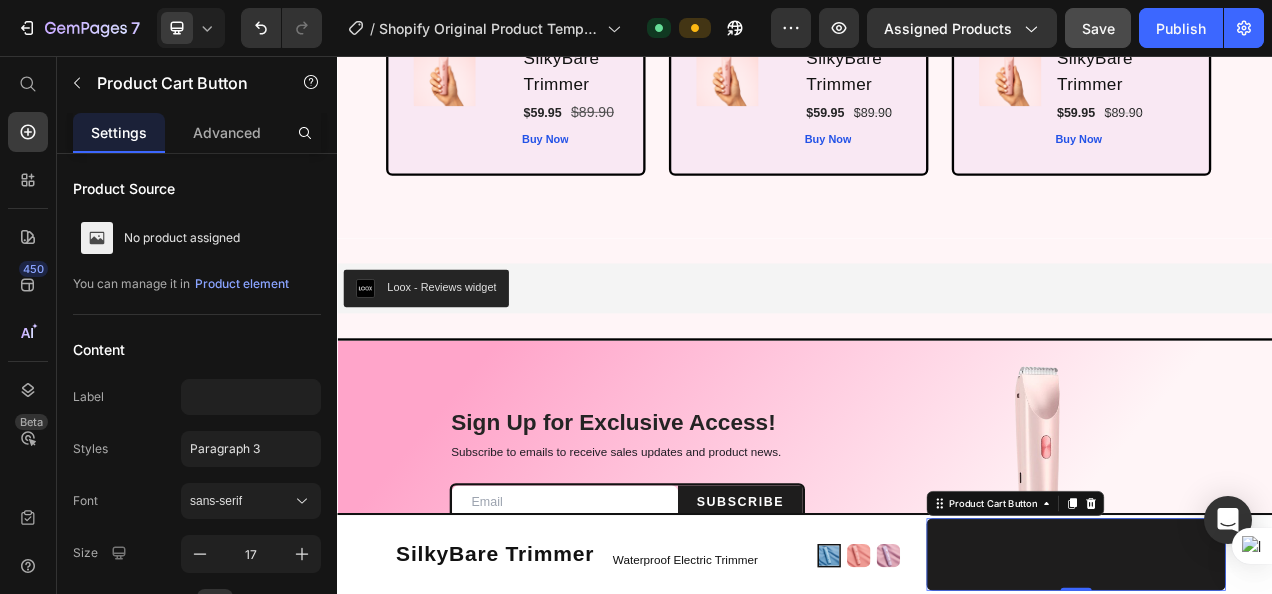 click on "Settings" at bounding box center [119, 132] 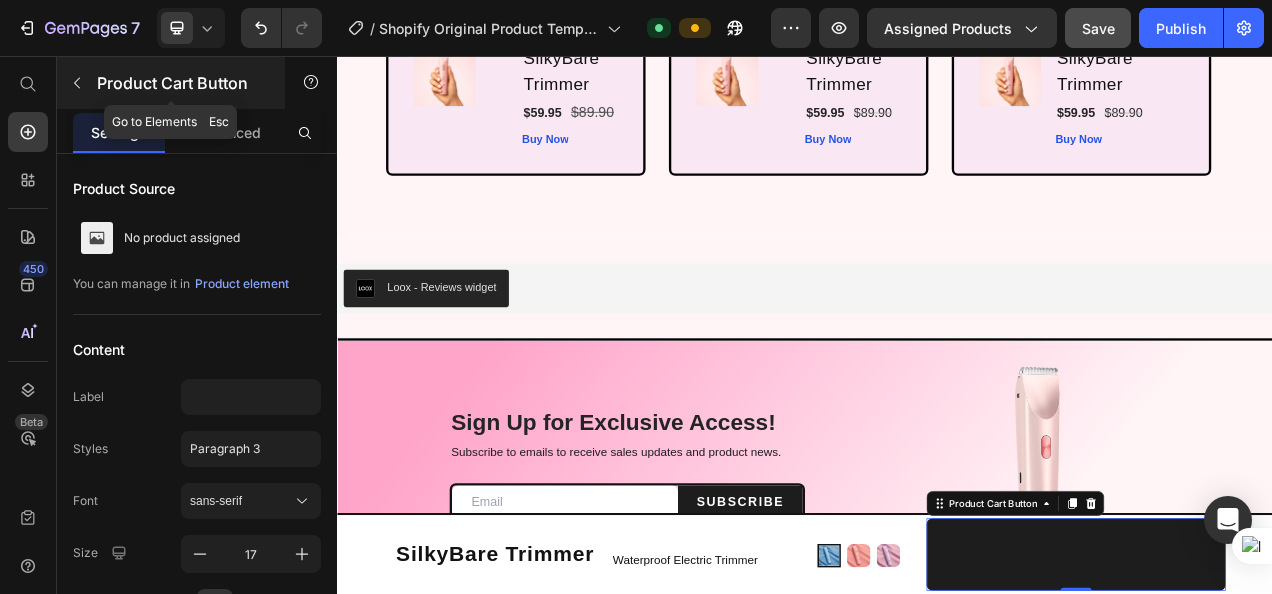 click 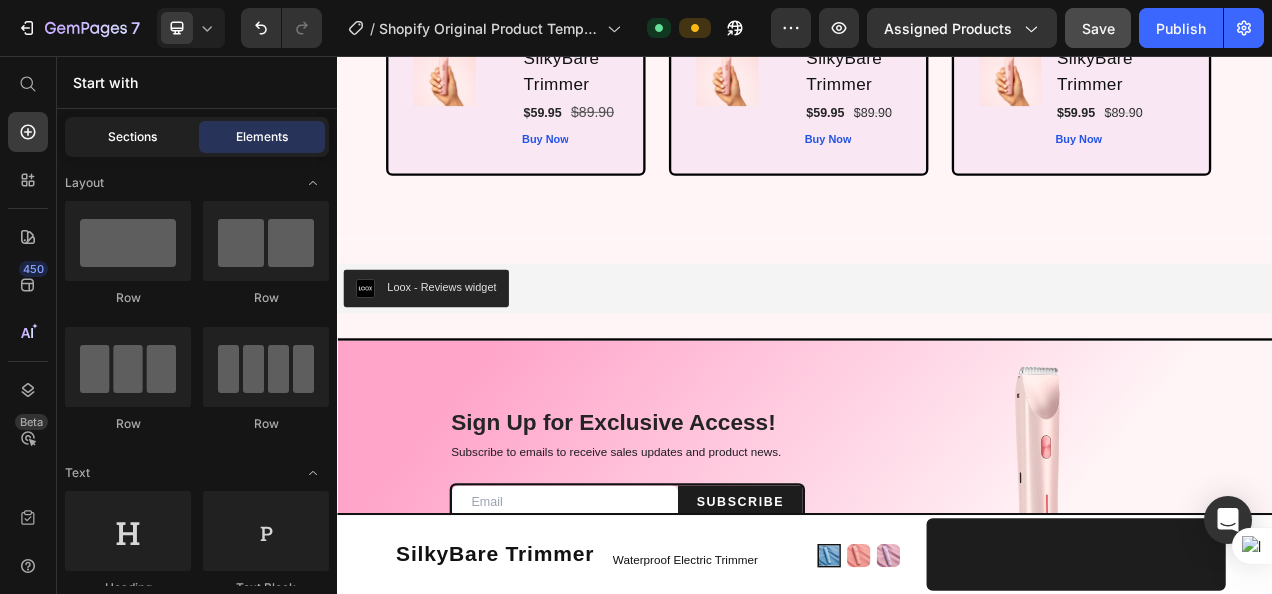 click on "Sections" at bounding box center (132, 137) 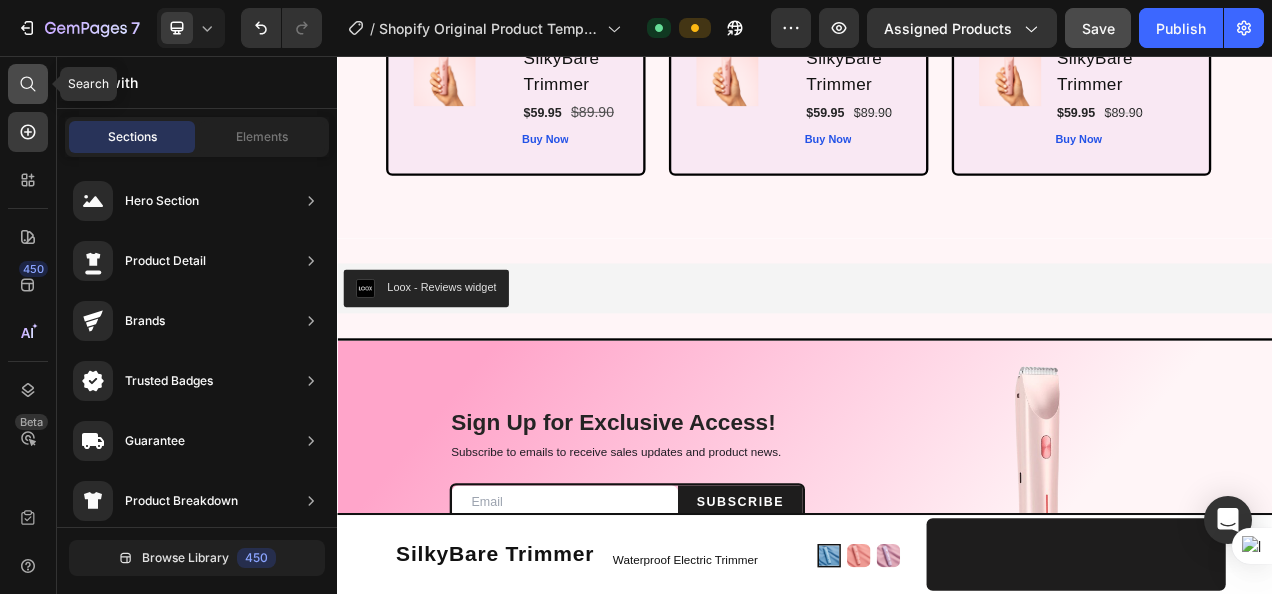 click 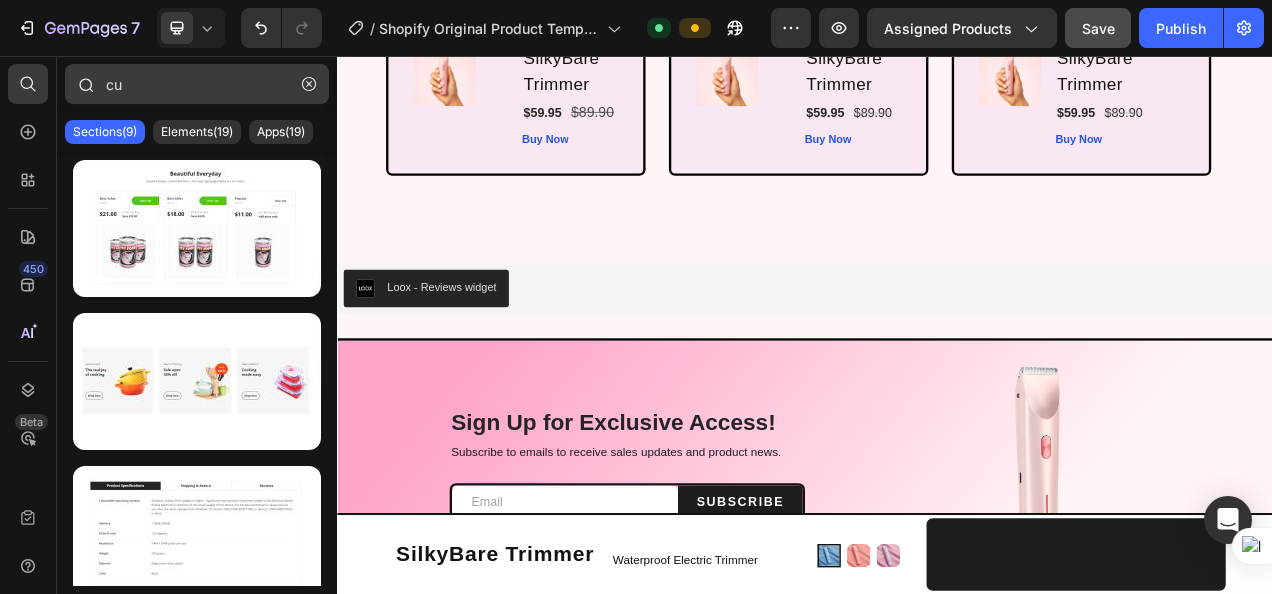 type on "c" 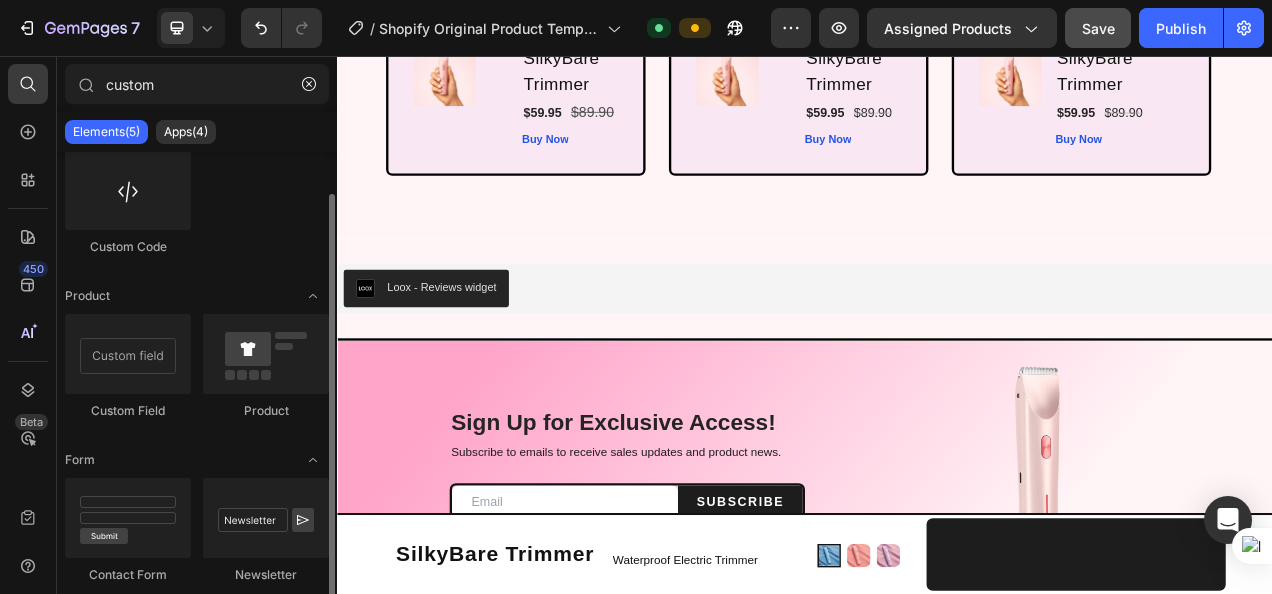 scroll, scrollTop: 0, scrollLeft: 0, axis: both 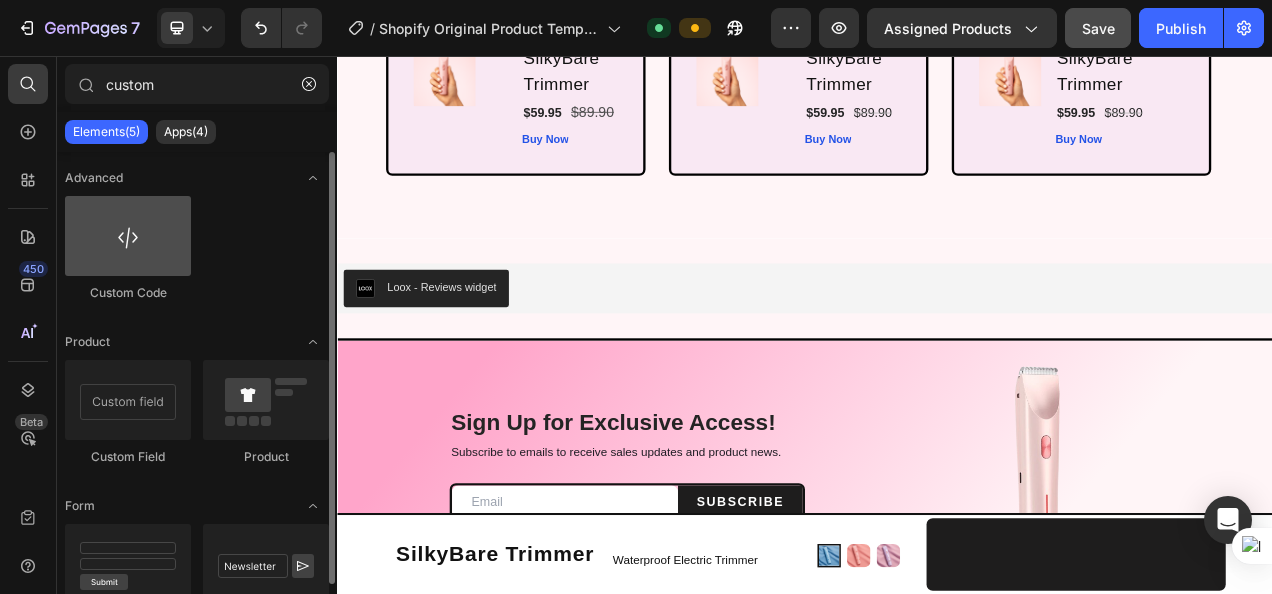 type on "custom" 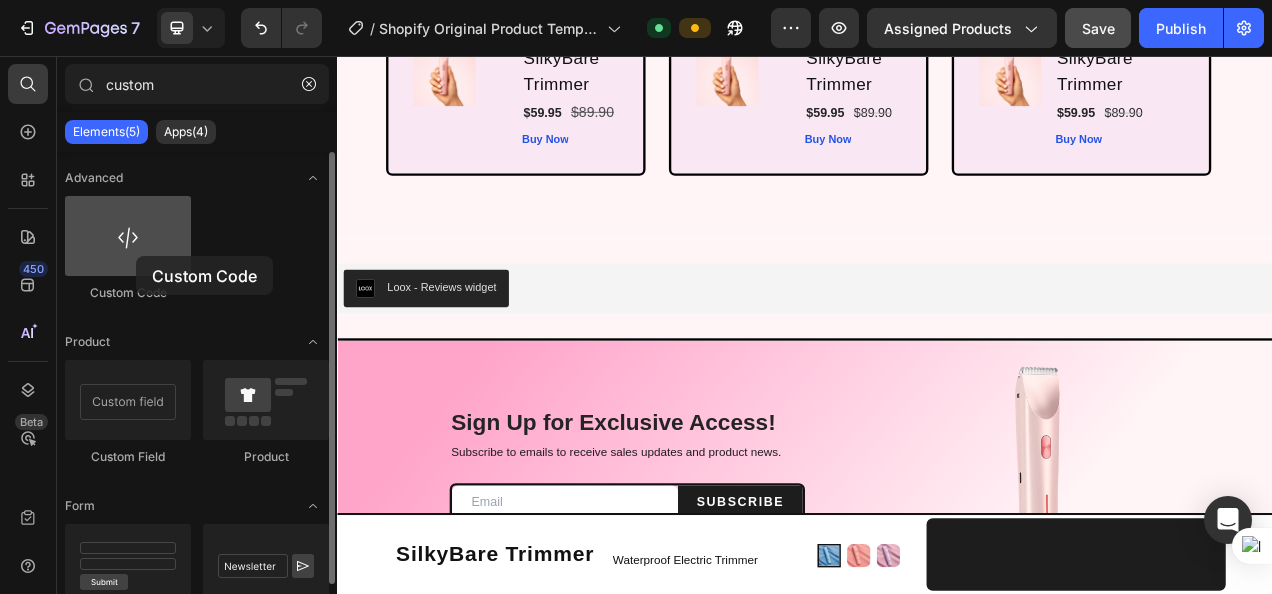 click at bounding box center [128, 236] 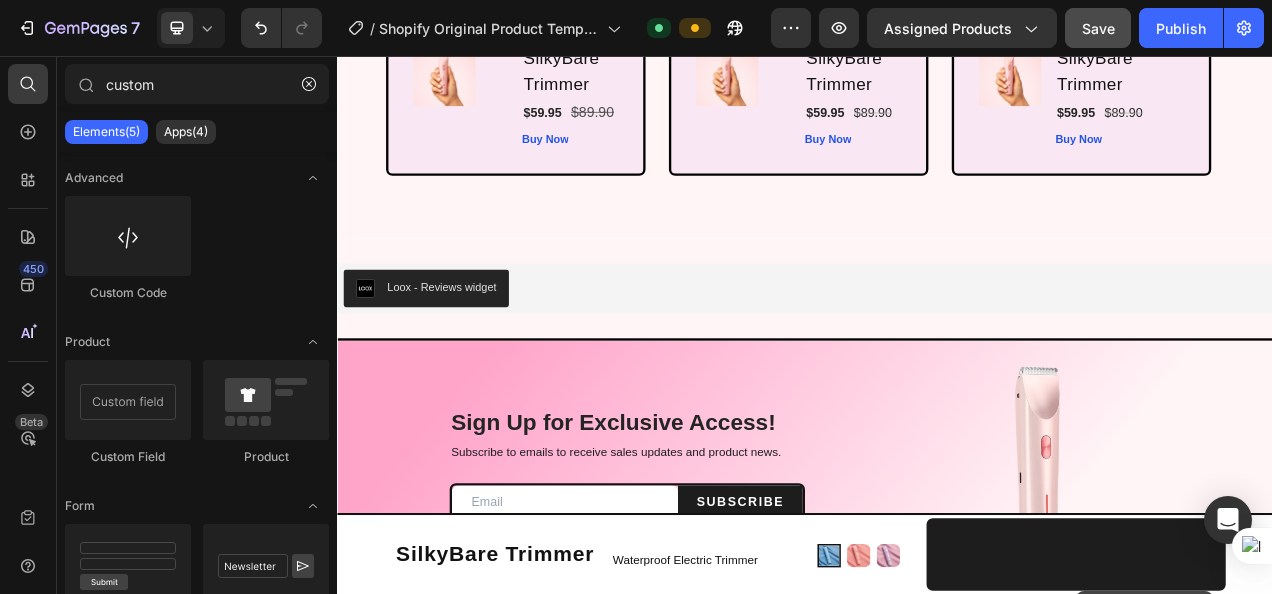 scroll, scrollTop: 7215, scrollLeft: 0, axis: vertical 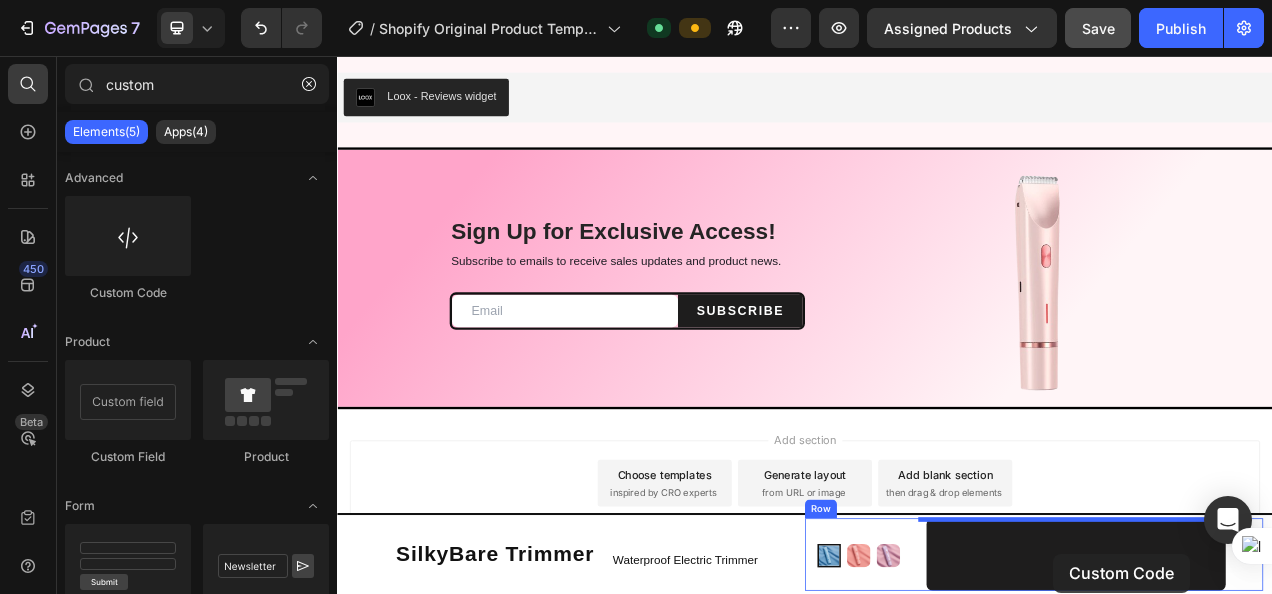 drag, startPoint x: 455, startPoint y: 299, endPoint x: 1256, endPoint y: 695, distance: 893.5418 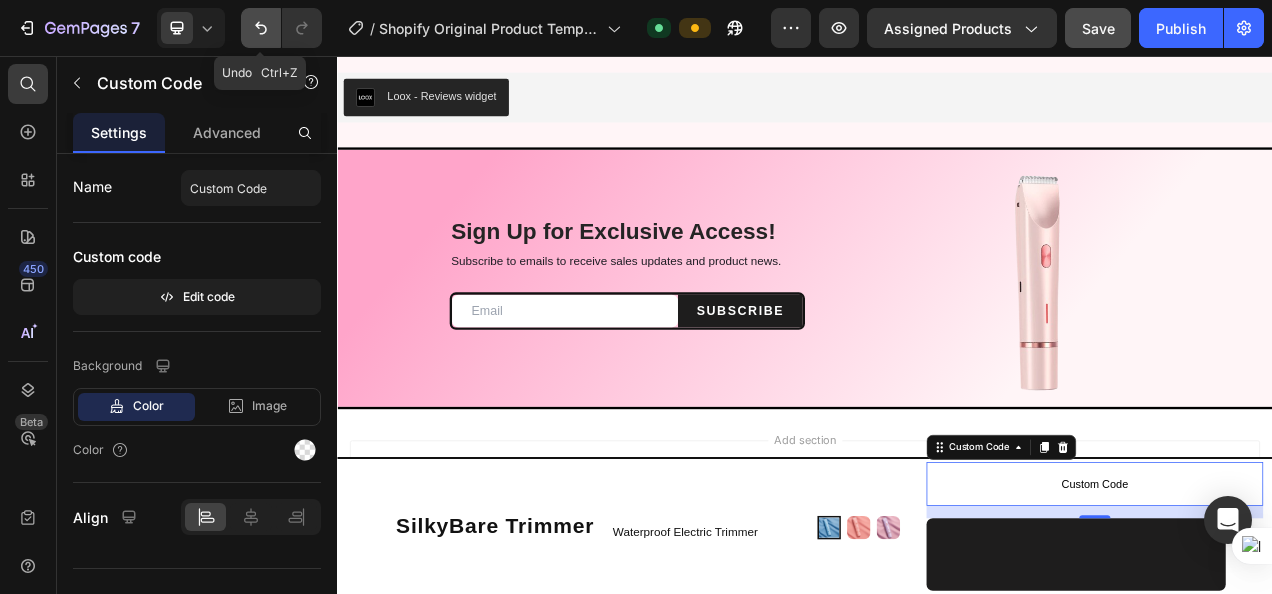 click 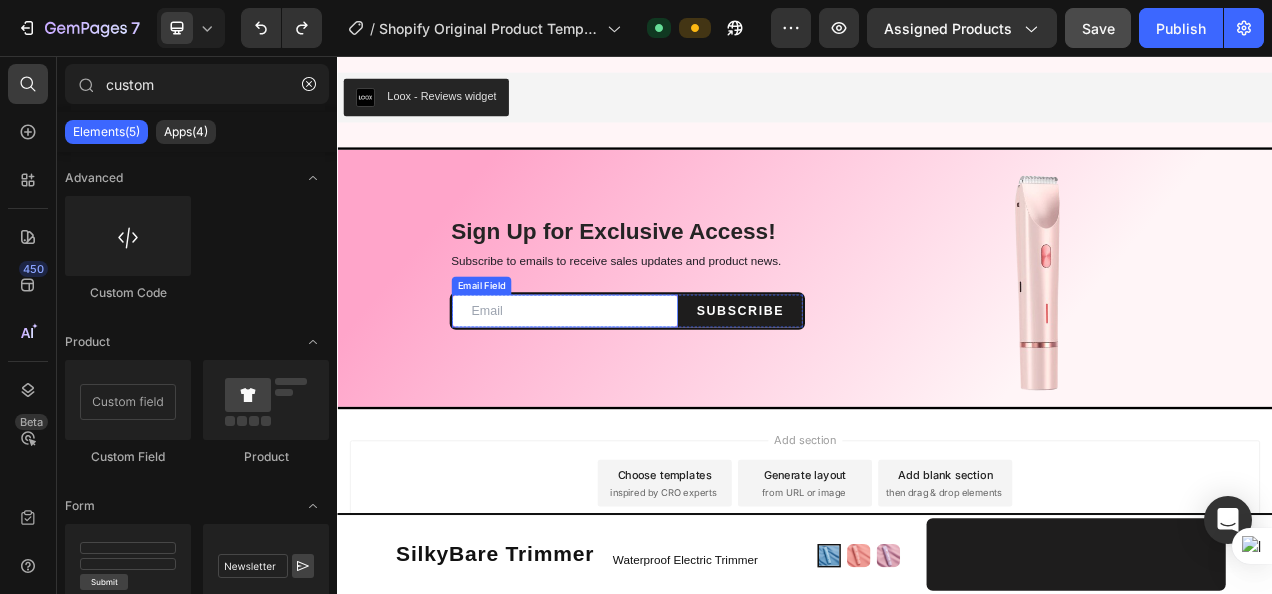 scroll, scrollTop: 7192, scrollLeft: 0, axis: vertical 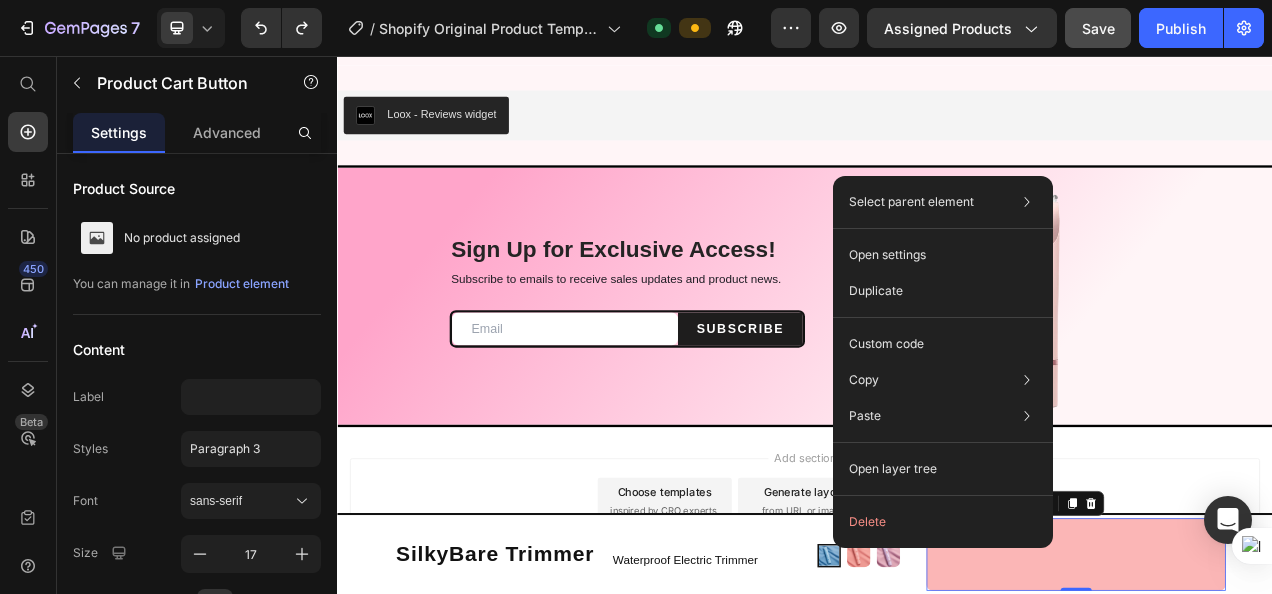 click on "⁠⁠⁠⁠⁠⁠⁠" at bounding box center [1285, 695] 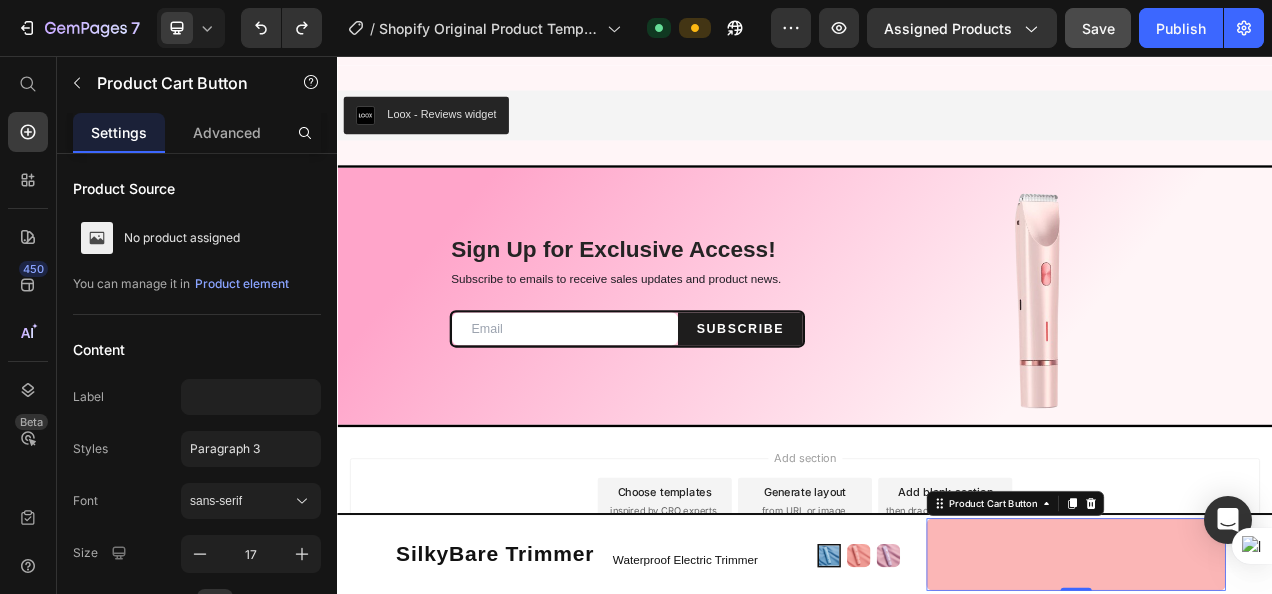 click on "⁠⁠⁠⁠⁠⁠⁠" at bounding box center [1285, 695] 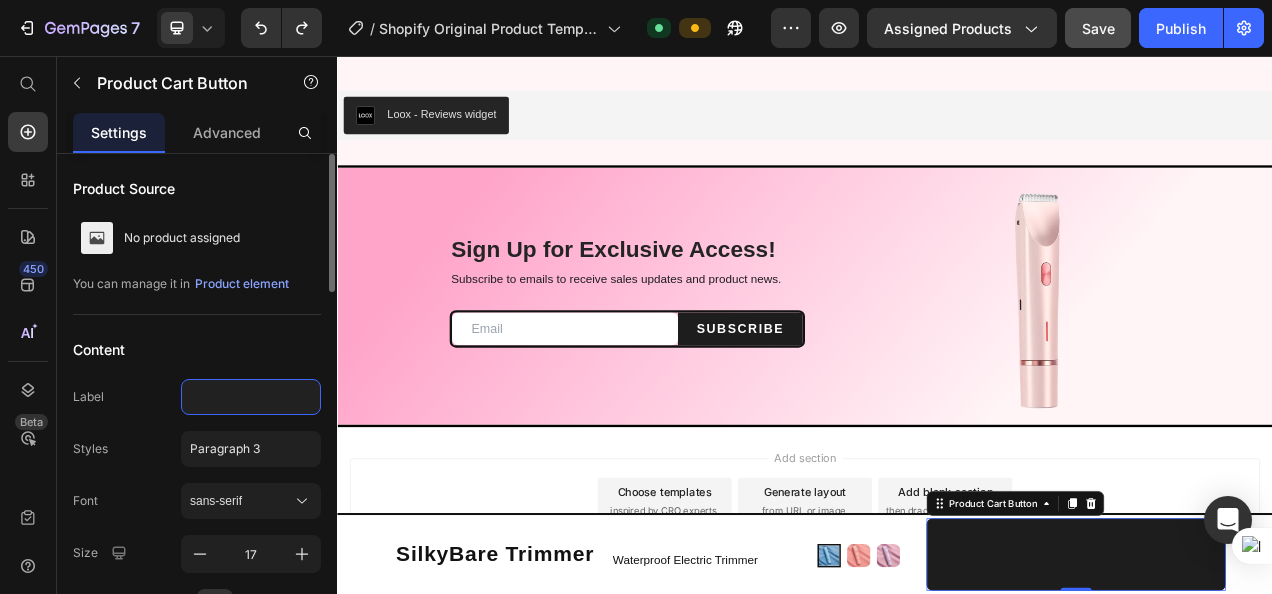 click 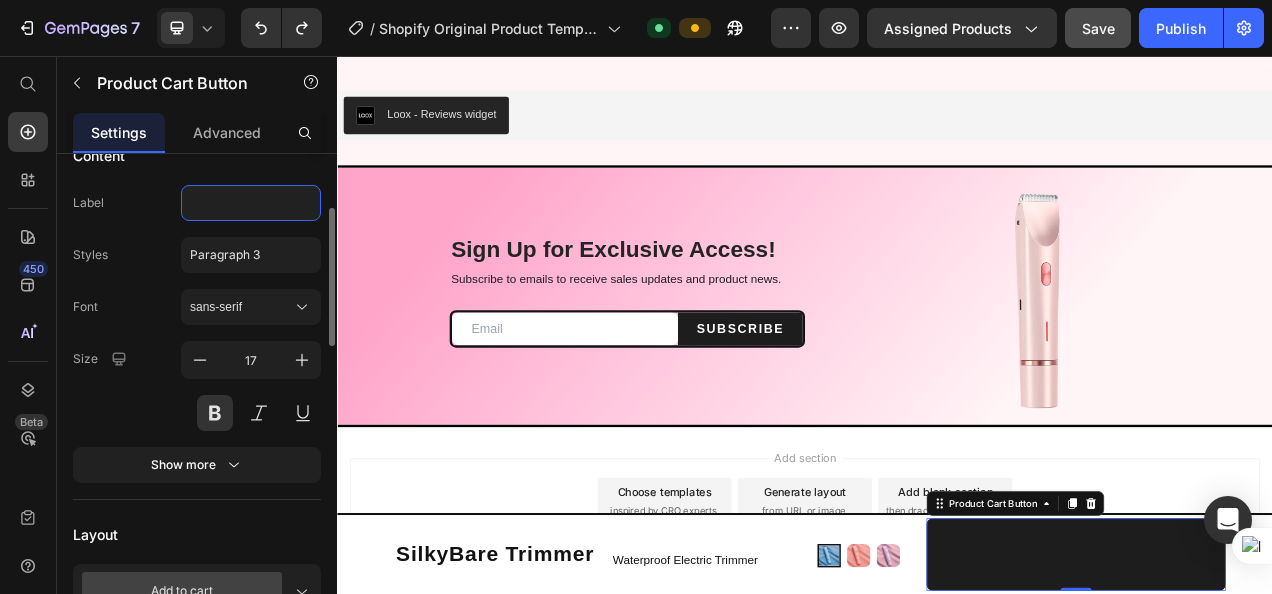 scroll, scrollTop: 196, scrollLeft: 0, axis: vertical 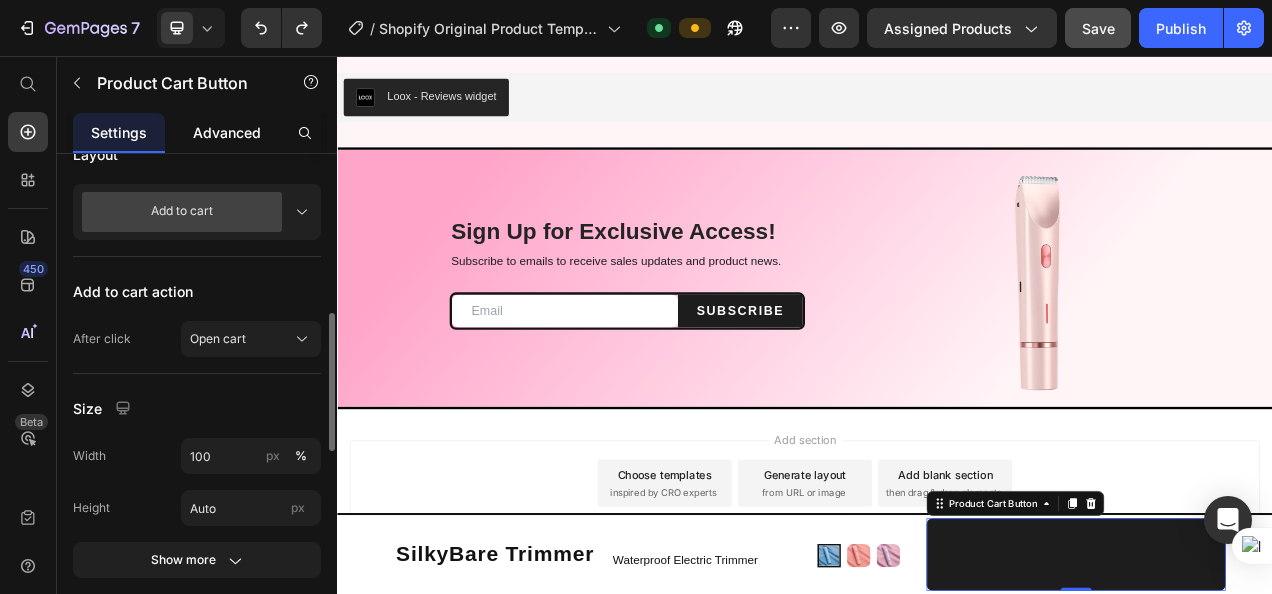 click on "Advanced" at bounding box center [227, 132] 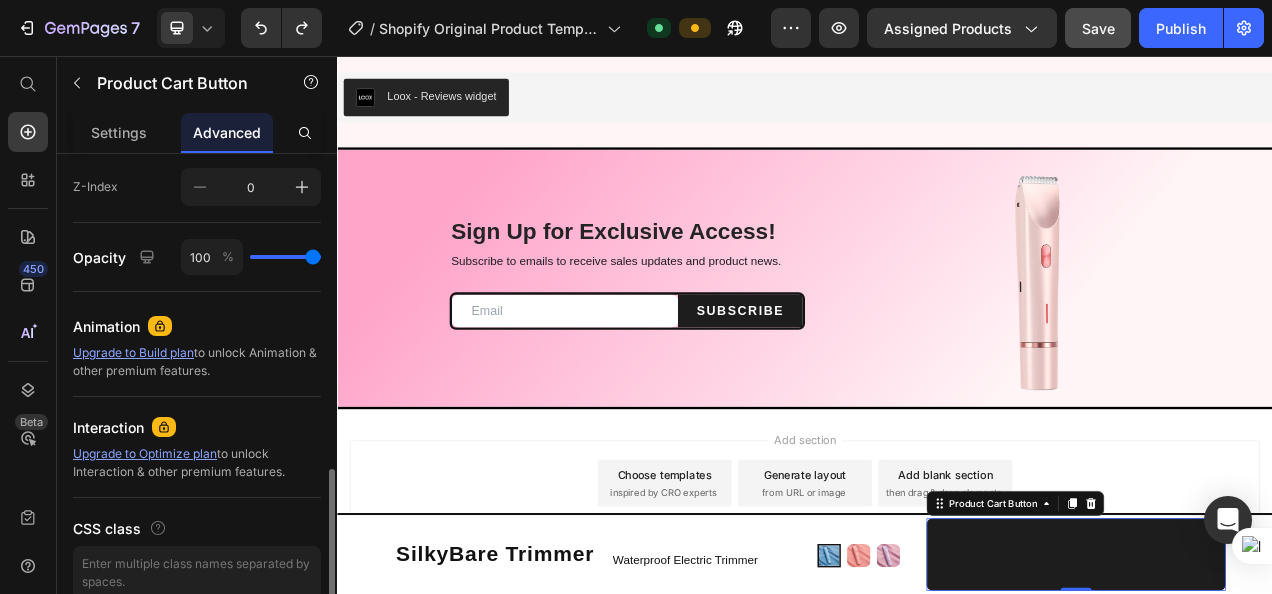 scroll, scrollTop: 982, scrollLeft: 0, axis: vertical 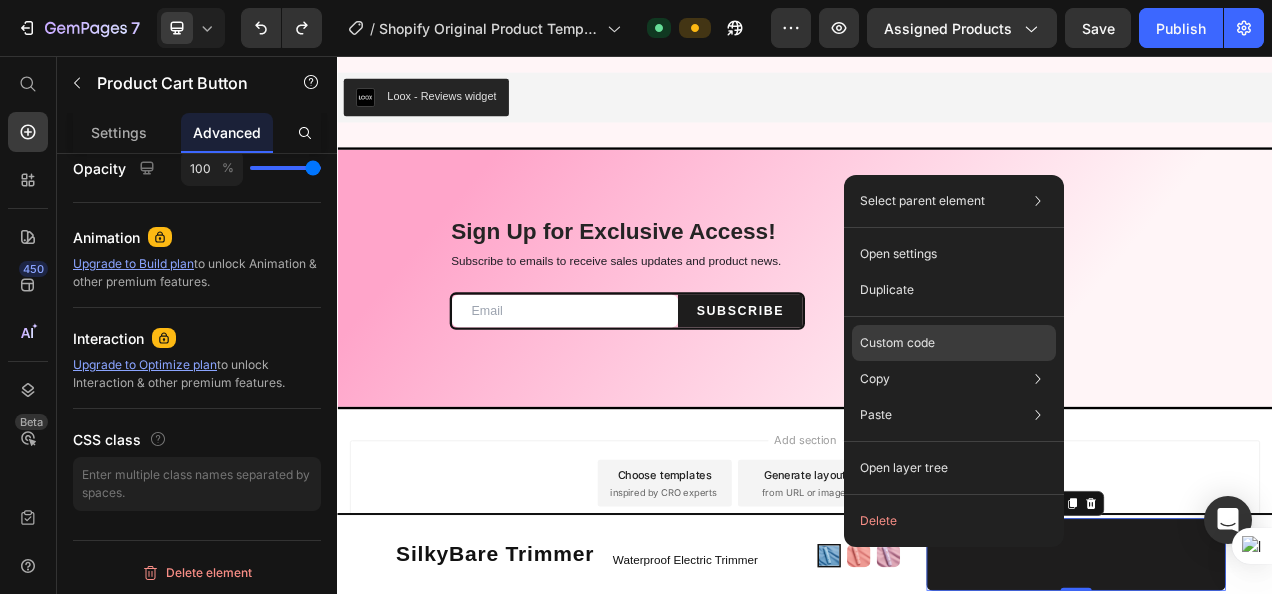 click on "Custom code" 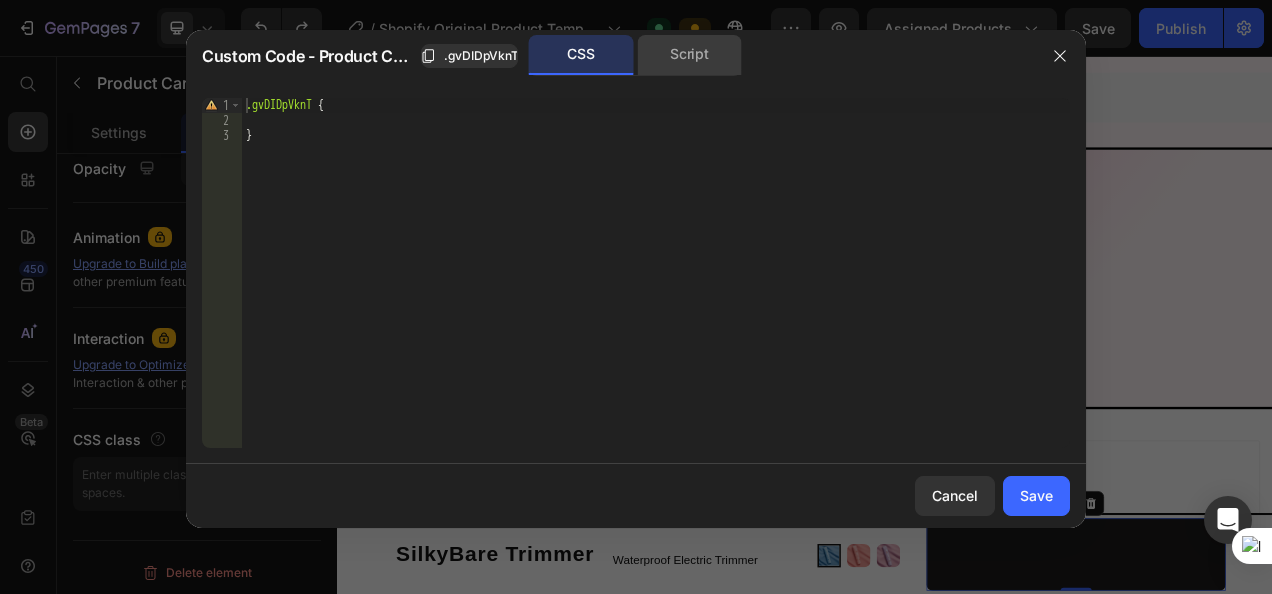 click on "Script" 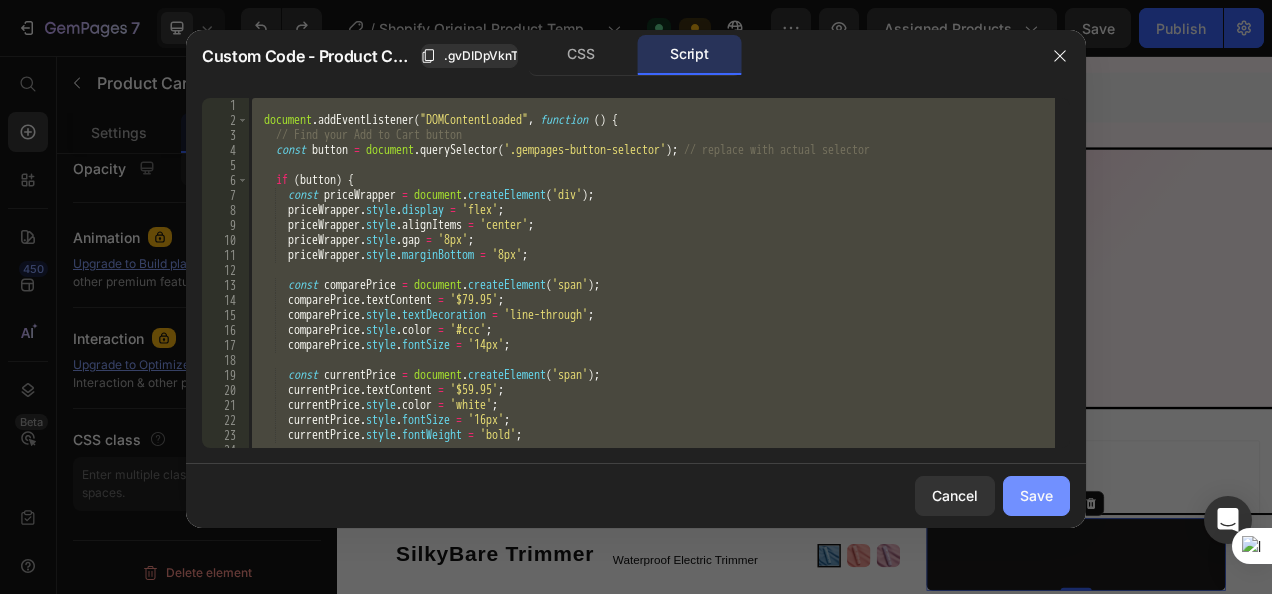 click on "Save" at bounding box center [1036, 495] 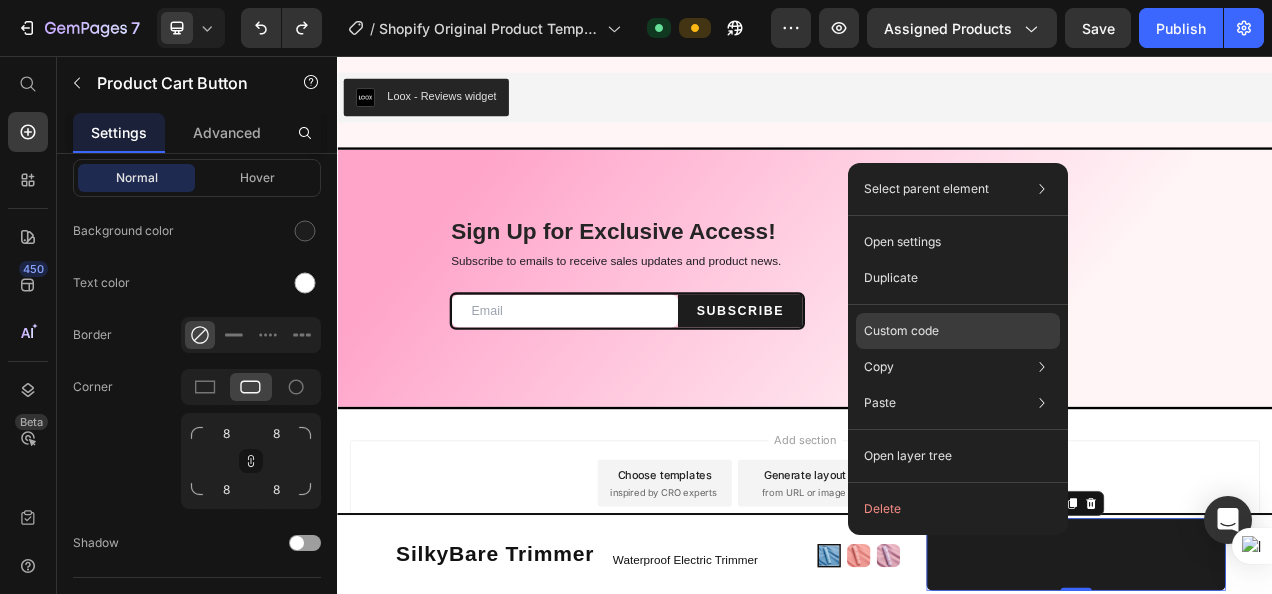 click on "Custom code" 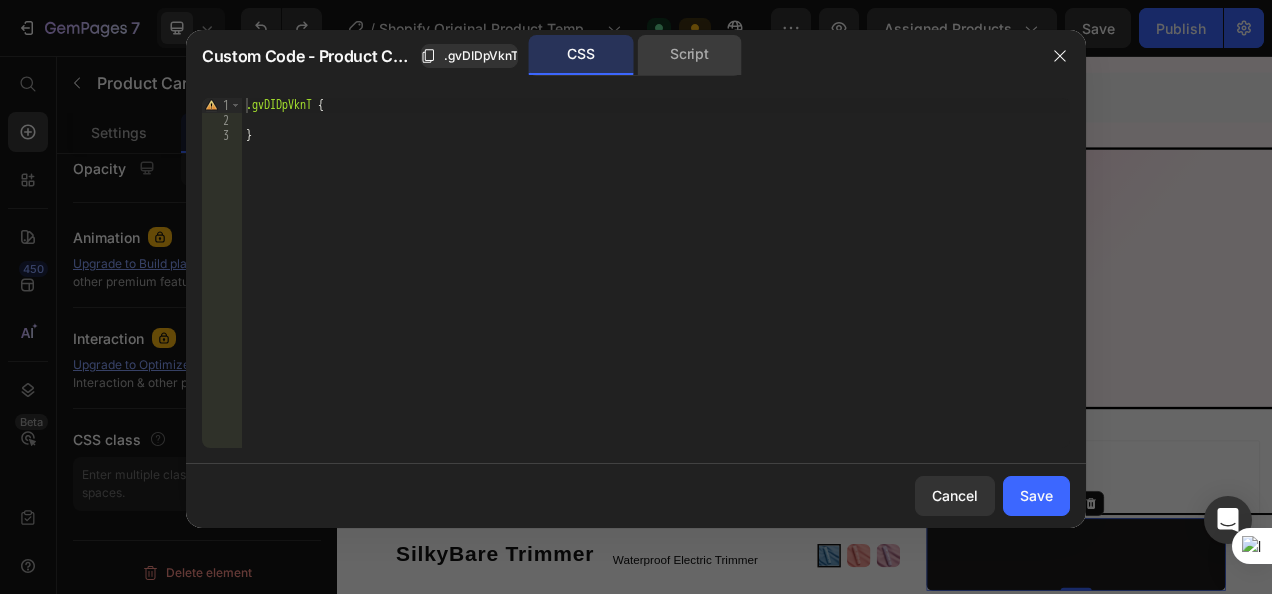 click on "Script" 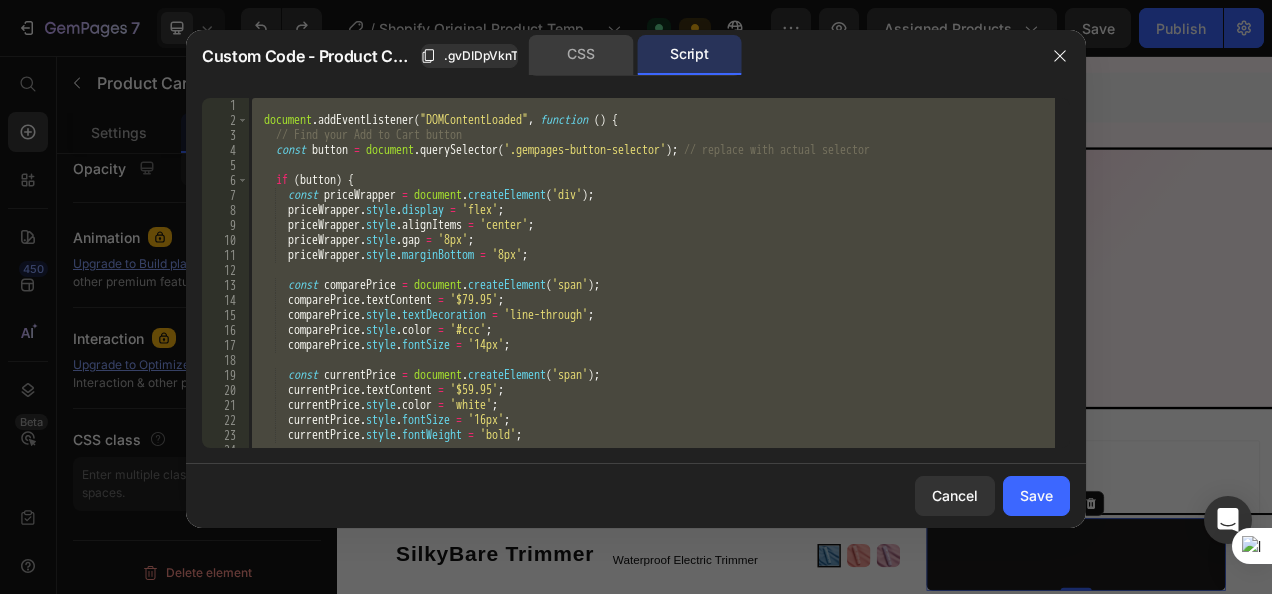 click on "CSS" 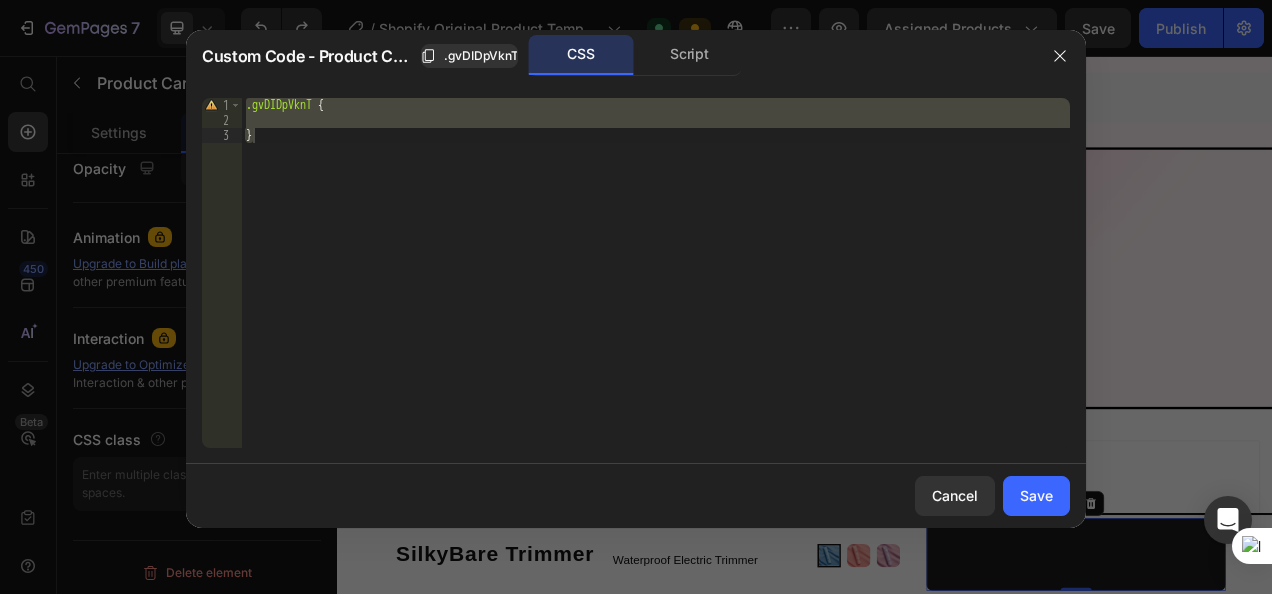 click on ".gvDIDpVknT   { }" at bounding box center (656, 273) 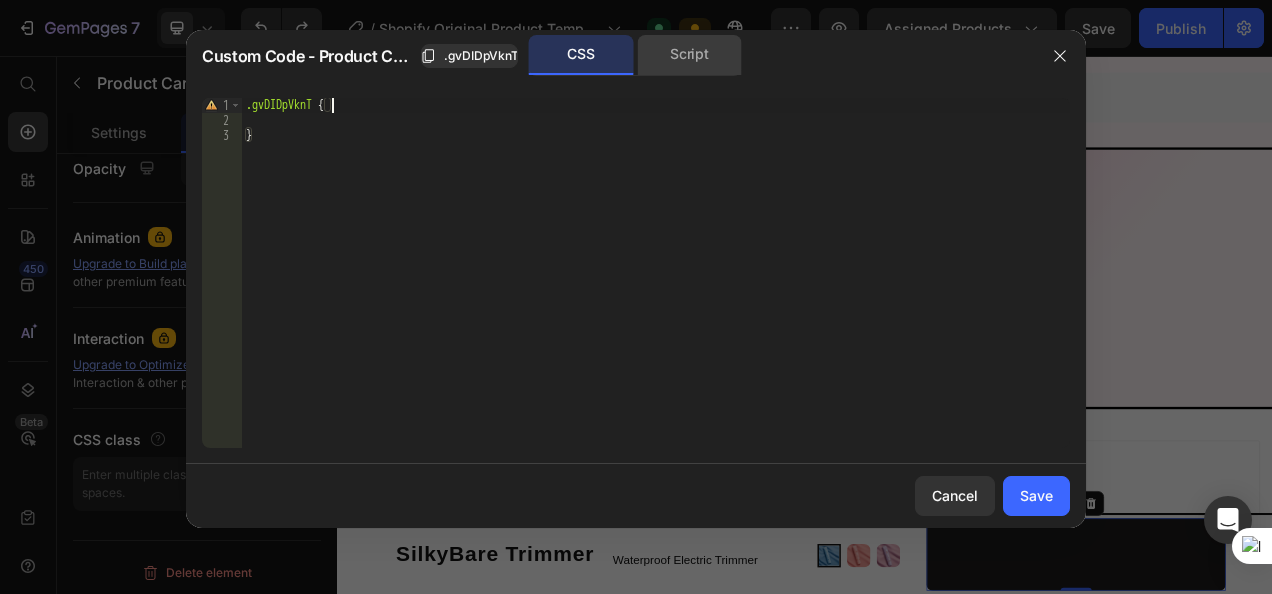 click on "Script" 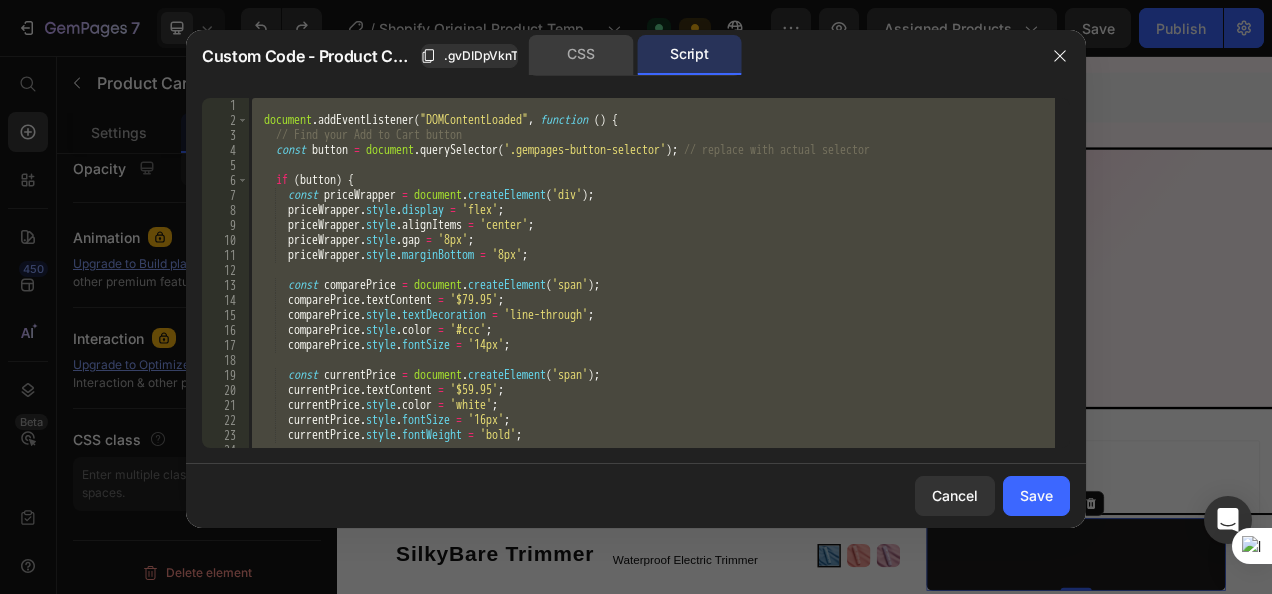 click on "CSS" 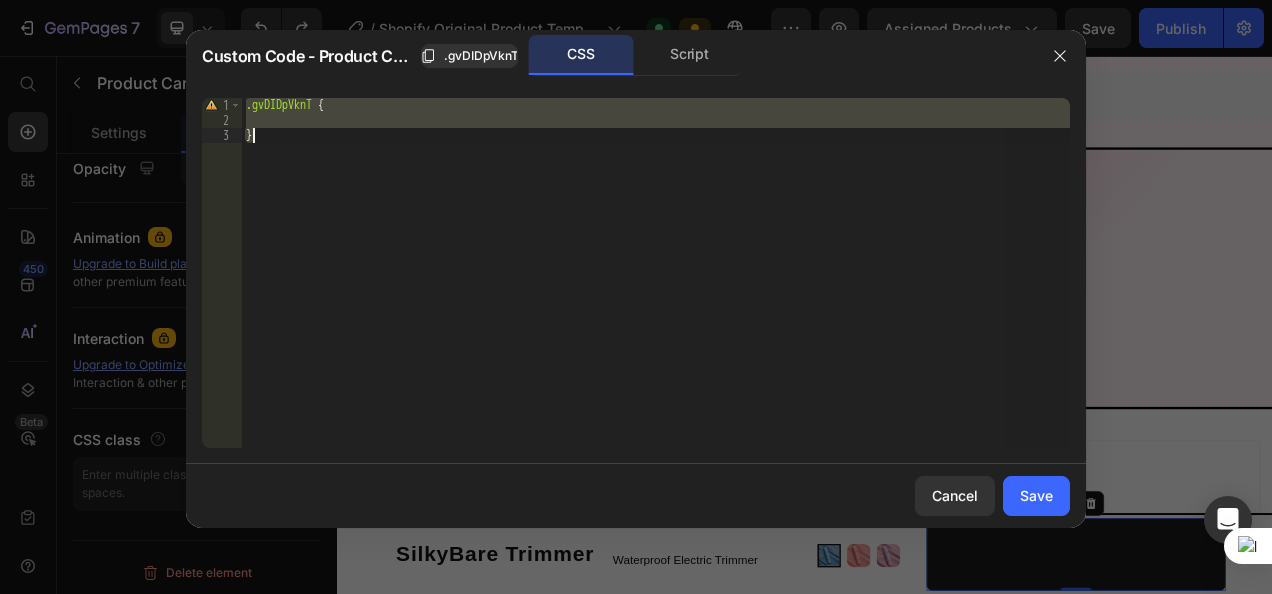click on ".gvDIDpVknT   { }" at bounding box center [656, 273] 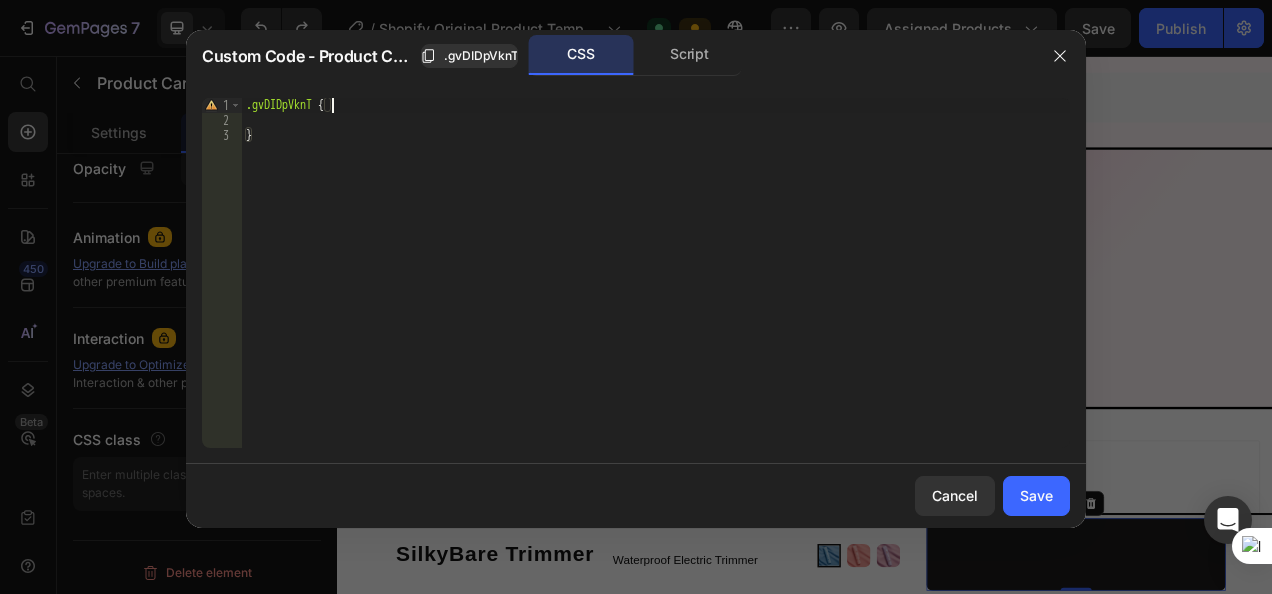 paste 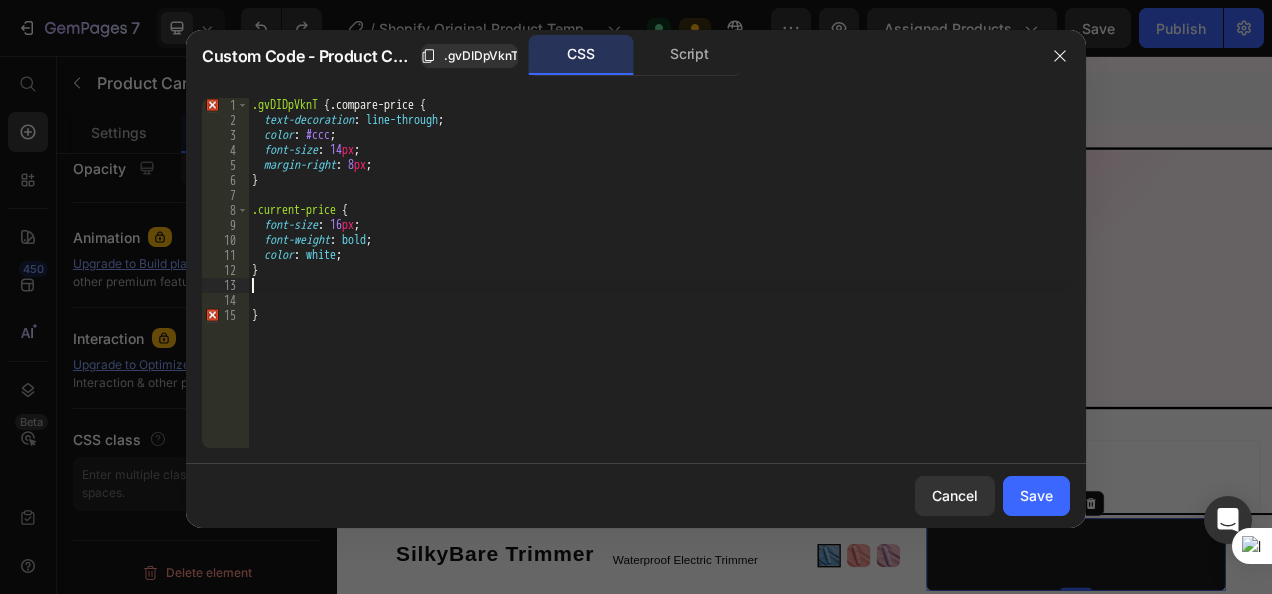 click on ".gvDIDpVknT   { .compare-price {    text-decoration :   line-through ;    color :   #ccc ;    font-size :   14 px ;    margin-right :   8 px ; } .current-price   {    font-size :   16 px ;    font-weight :   bold ;    color :   white ; } }" at bounding box center [659, 288] 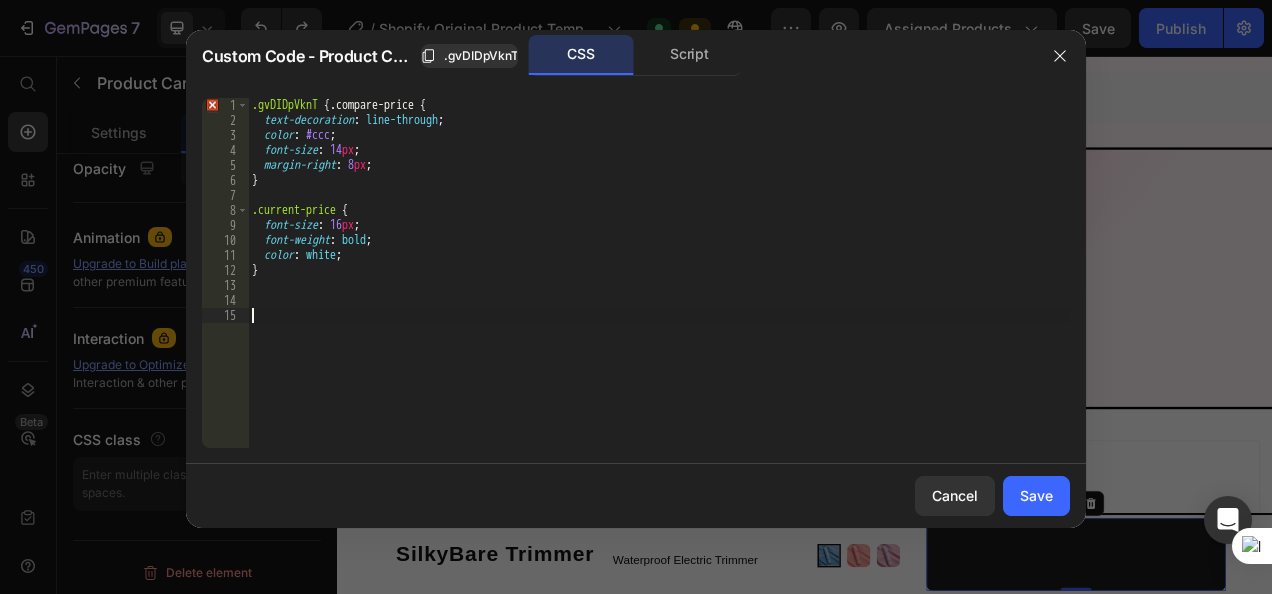 click on ".gvDIDpVknT   { .compare-price {    text-decoration :   line-through ;    color :   #ccc ;    font-size :   14 px ;    margin-right :   8 px ; } .current-price   {    font-size :   16 px ;    font-weight :   bold ;    color :   white ; }" at bounding box center (659, 288) 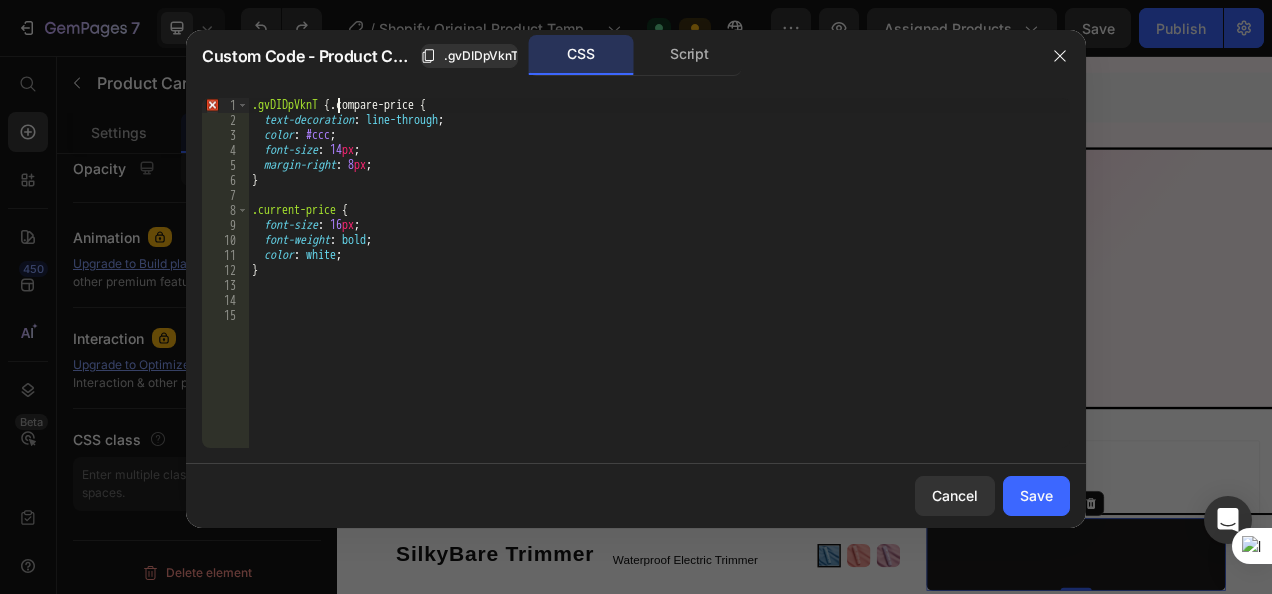 click on ".gvDIDpVknT   { .compare-price {    text-decoration :   line-through ;    color :   #ccc ;    font-size :   14 px ;    margin-right :   8 px ; } .current-price   {    font-size :   16 px ;    font-weight :   bold ;    color :   white ; }" at bounding box center [659, 288] 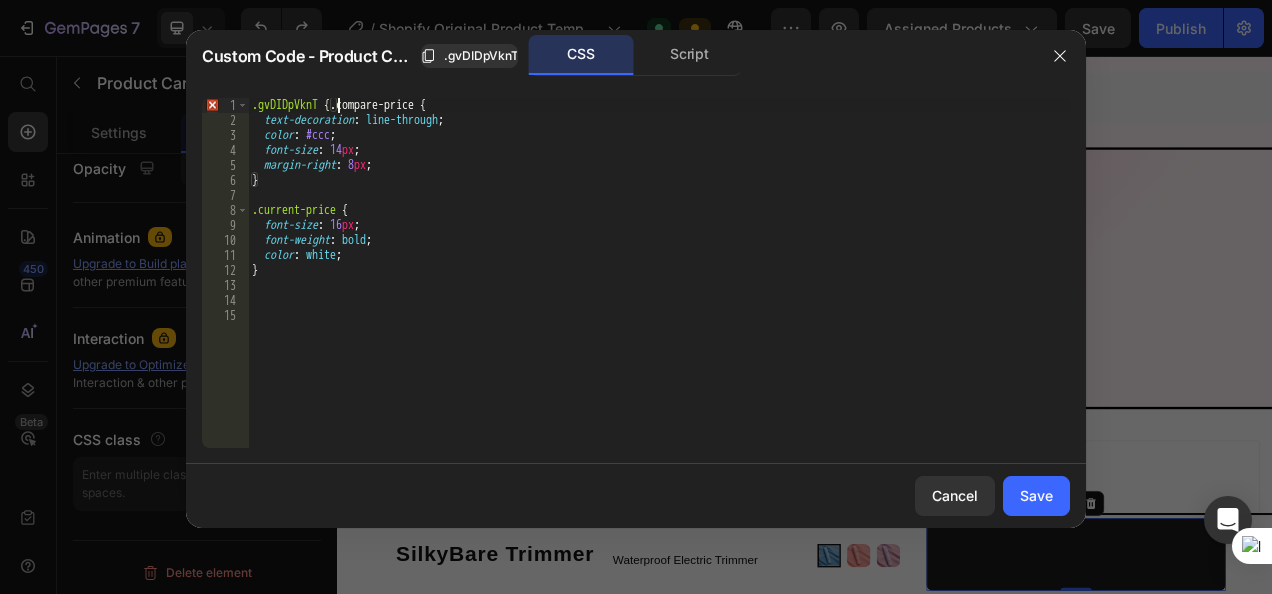 click on ".gvDIDpVknT   { .compare-price {    text-decoration :   line-through ;    color :   #ccc ;    font-size :   14 px ;    margin-right :   8 px ; } .current-price   {    font-size :   16 px ;    font-weight :   bold ;    color :   white ; }" at bounding box center (659, 288) 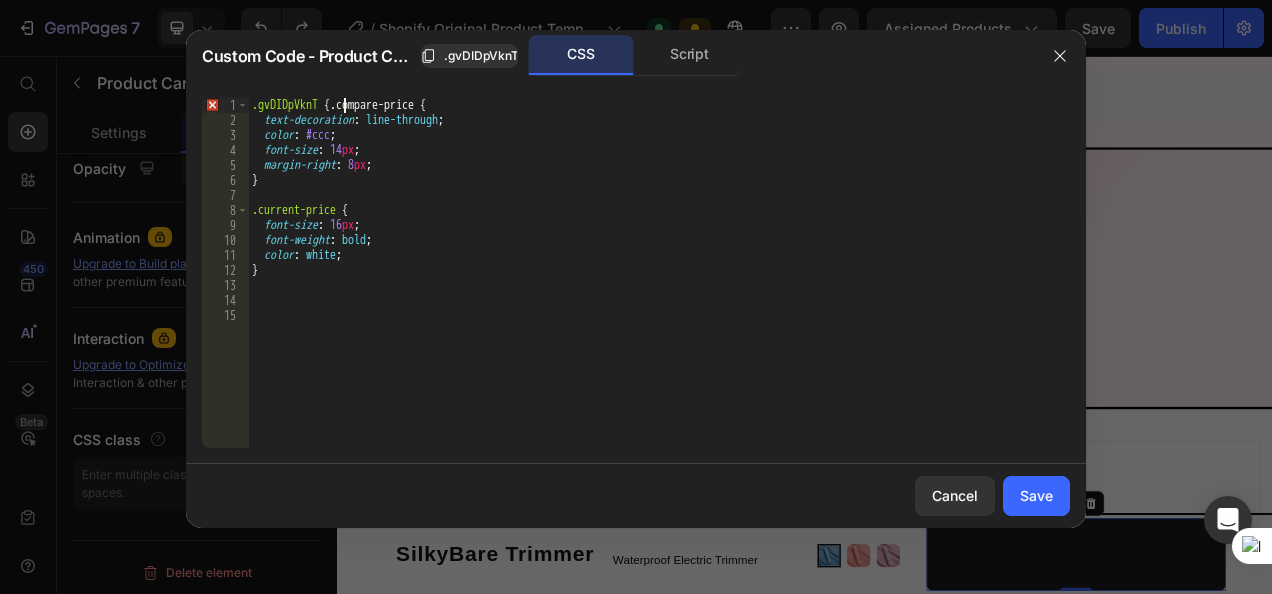 type on ".gvDIDpVknT {compare-price {" 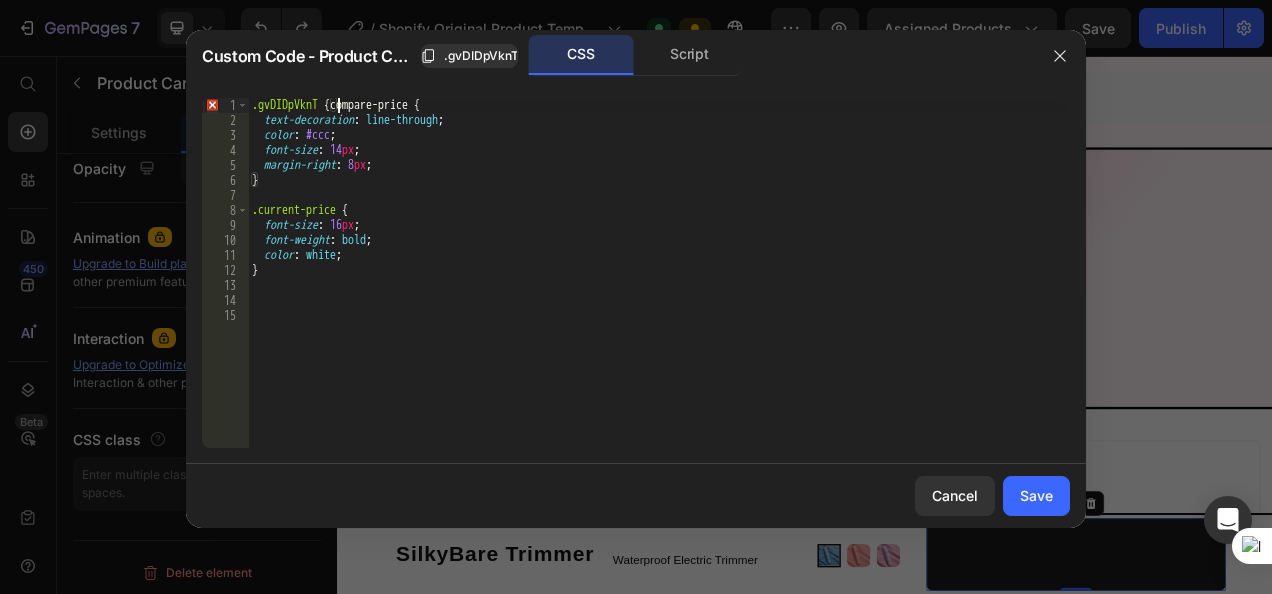 click on ".gvDIDpVknT   { compare-price {    text-decoration :   line-through ;    color :   #ccc ;    font-size :   14 px ;    margin-right :   8 px ; } .current-price   {    font-size :   16 px ;    font-weight :   bold ;    color :   white ; }" at bounding box center [659, 288] 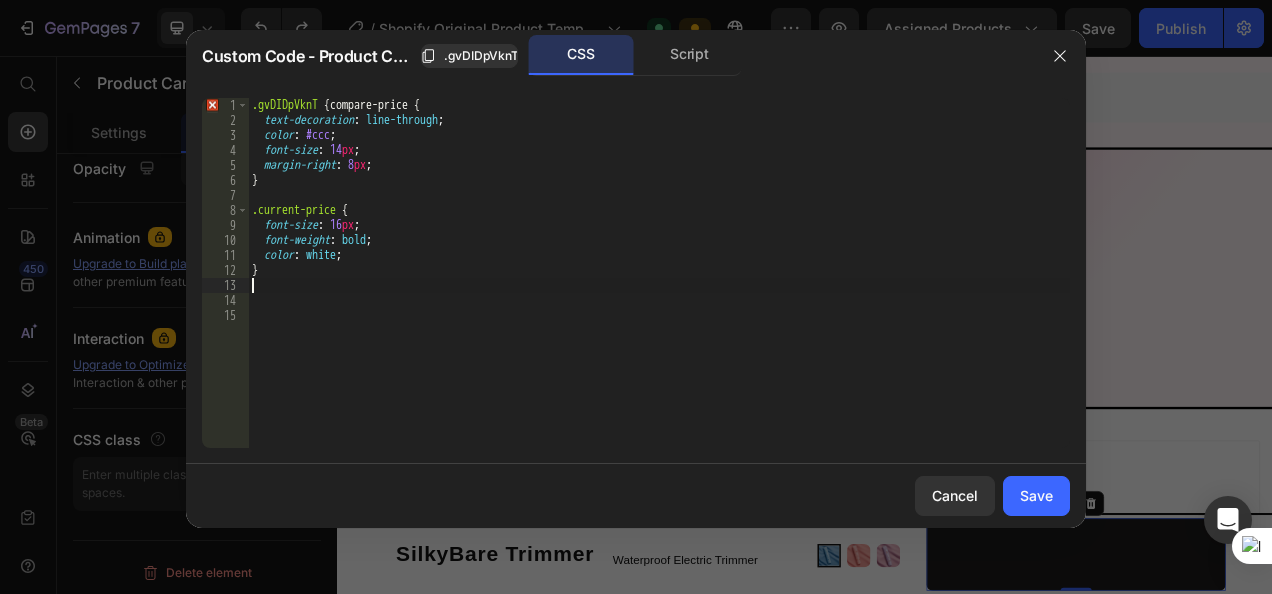 click on ".gvDIDpVknT   { compare-price {    text-decoration :   line-through ;    color :   #ccc ;    font-size :   14 px ;    margin-right :   8 px ; } .current-price   {    font-size :   16 px ;    font-weight :   bold ;    color :   white ; }" at bounding box center (659, 288) 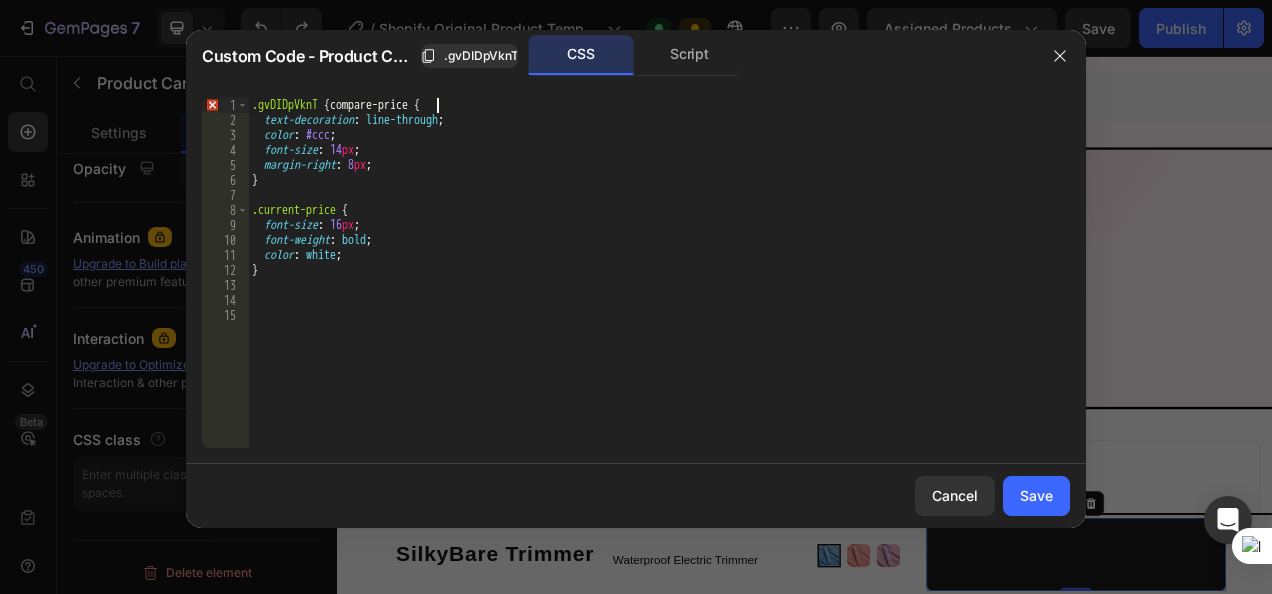 type on ".gvDIDpVknT {compare-price" 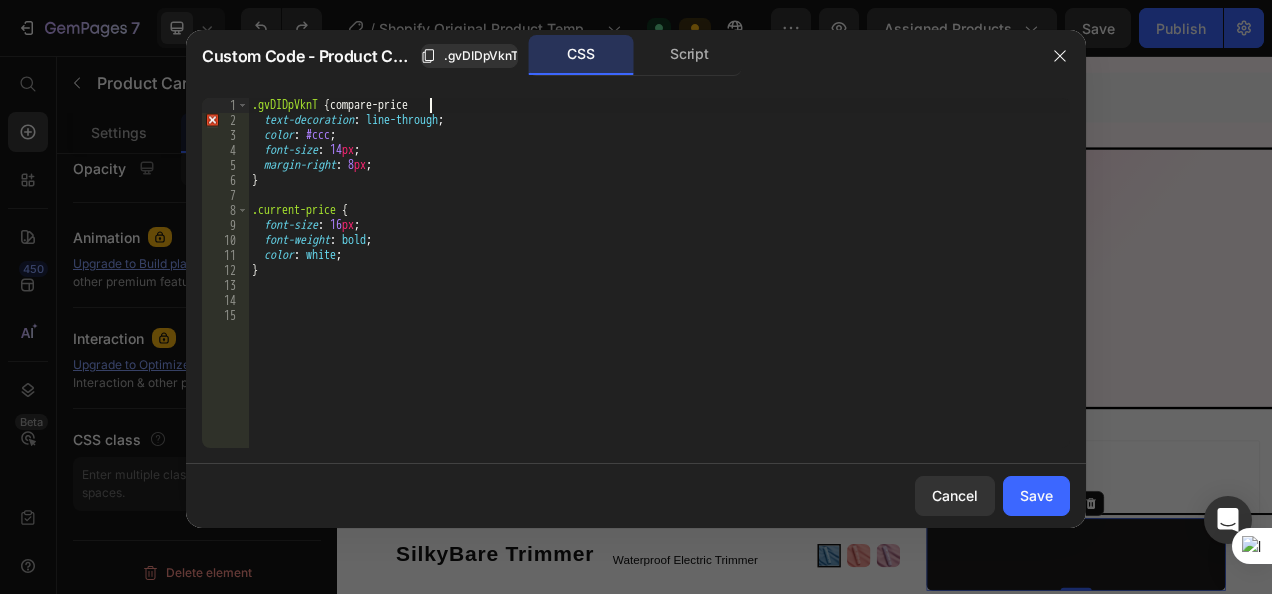 click on ".gvDIDpVknT   { compare-price     text-decoration :   line-through ;    color :   #ccc ;    font-size :   14 px ;    margin-right :   8 px ; } .current-price   {    font-size :   16 px ;    font-weight :   bold ;    color :   white ; }" at bounding box center (659, 288) 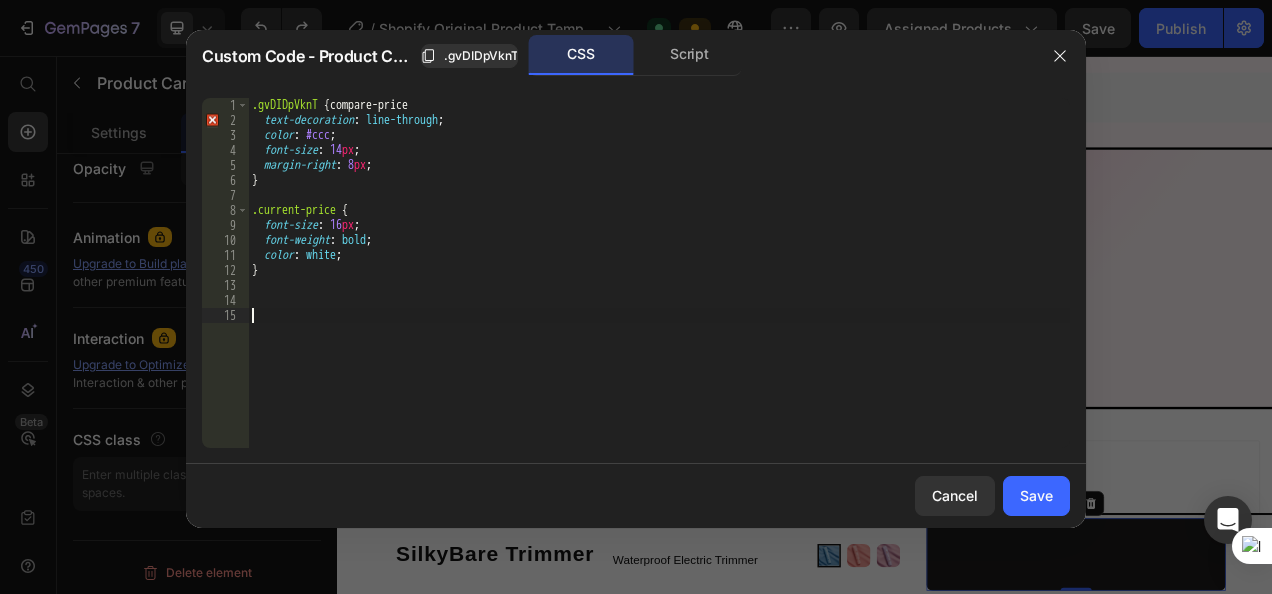click on ".gvDIDpVknT   { compare-price     text-decoration :   line-through ;    color :   #ccc ;    font-size :   14 px ;    margin-right :   8 px ; } .current-price   {    font-size :   16 px ;    font-weight :   bold ;    color :   white ; }" at bounding box center (659, 288) 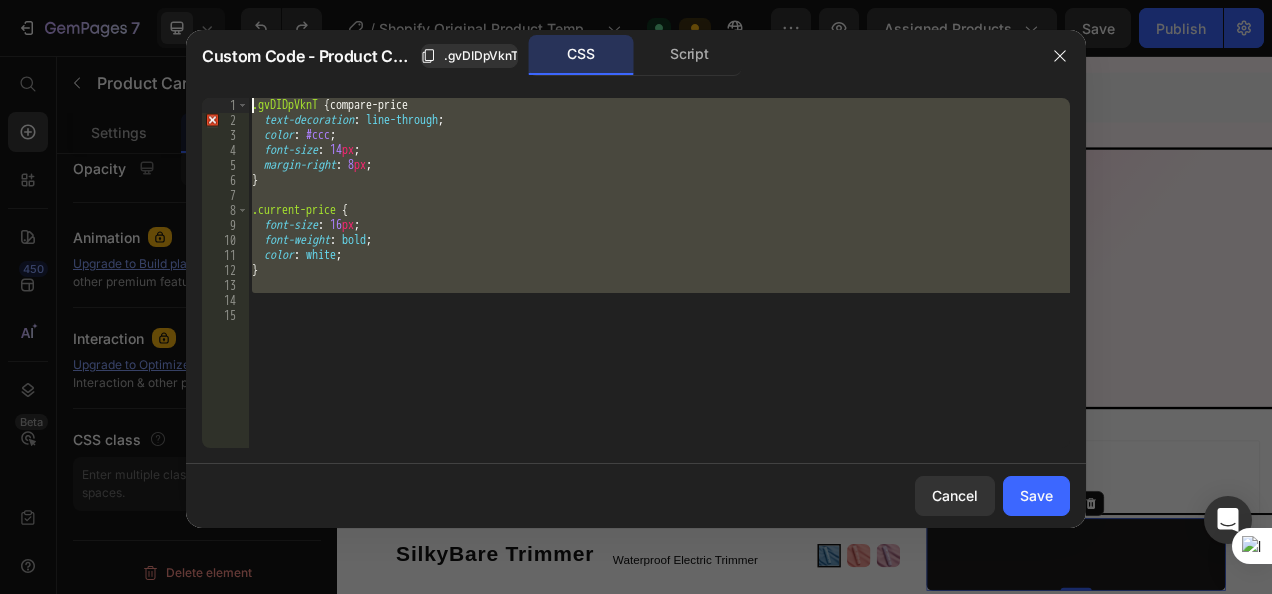 drag, startPoint x: 355, startPoint y: 293, endPoint x: 248, endPoint y: 103, distance: 218.05733 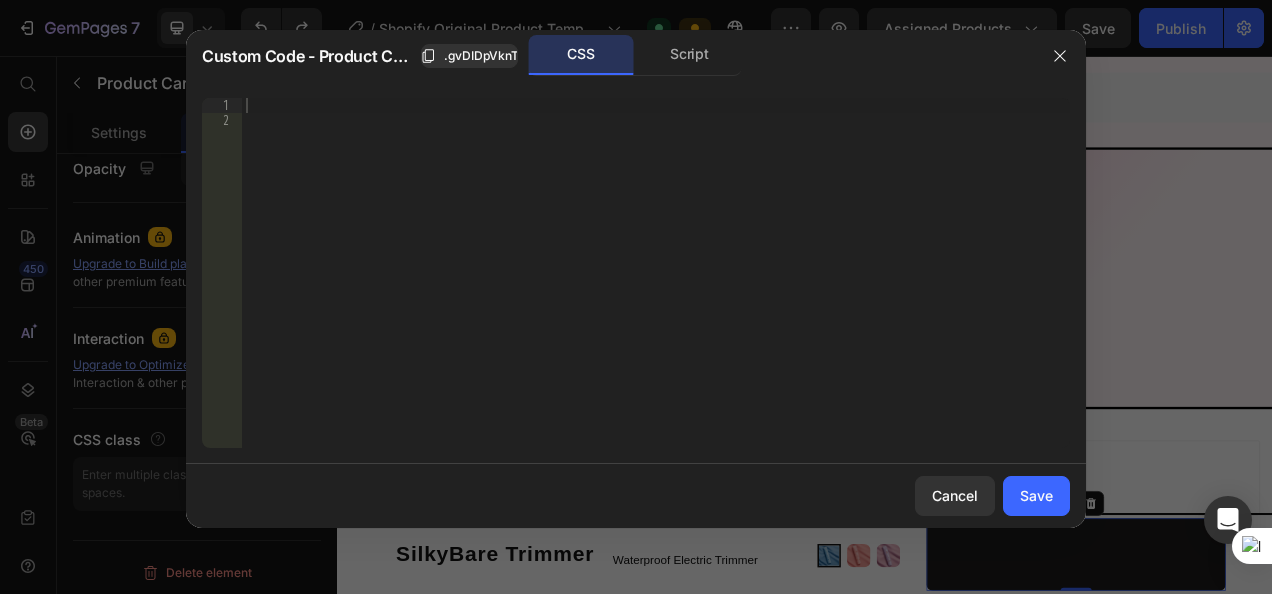 click on "Custom Code - Product Cart Button .gvDIDpVknT CSS Script" 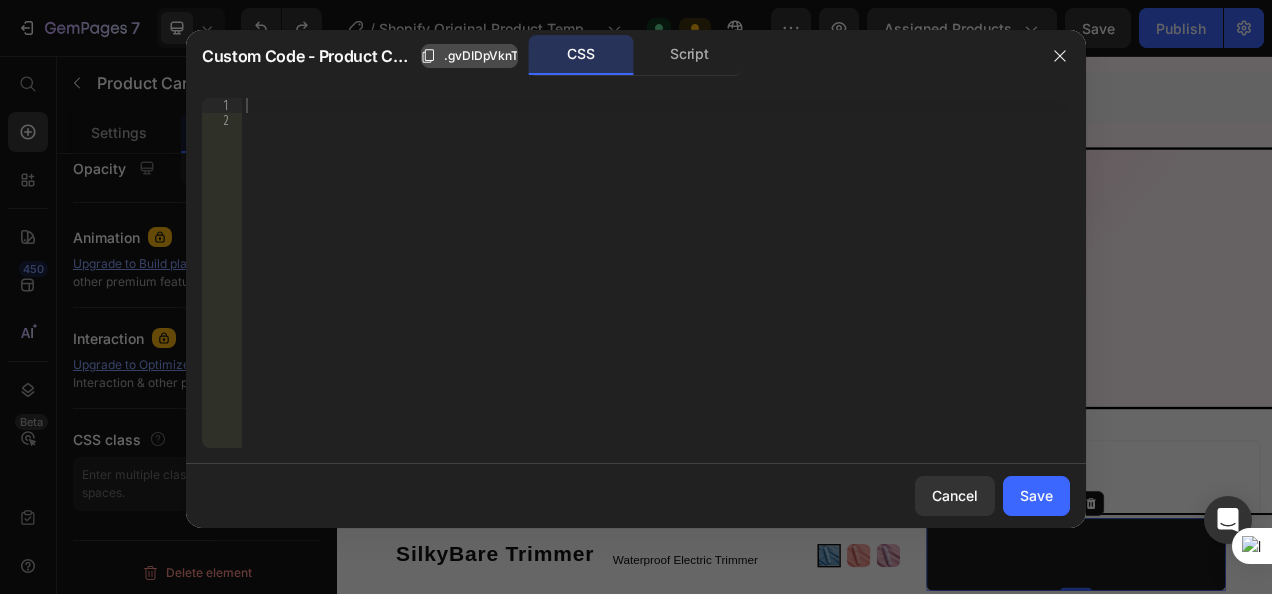 click on ".gvDIDpVknT" 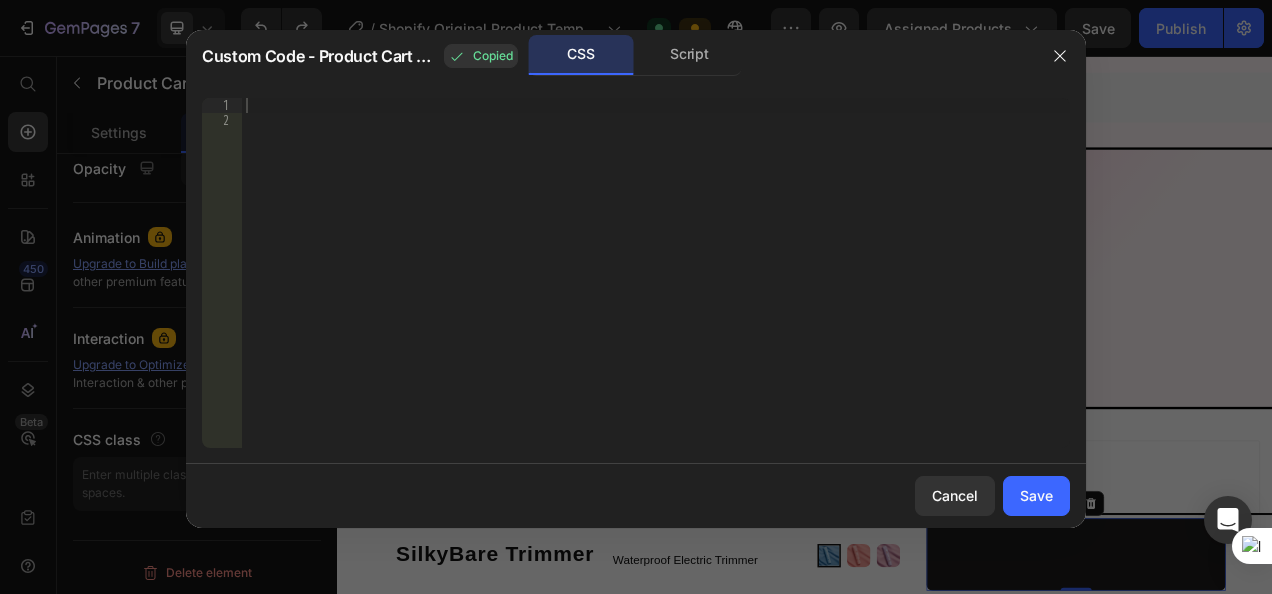 click at bounding box center (656, 288) 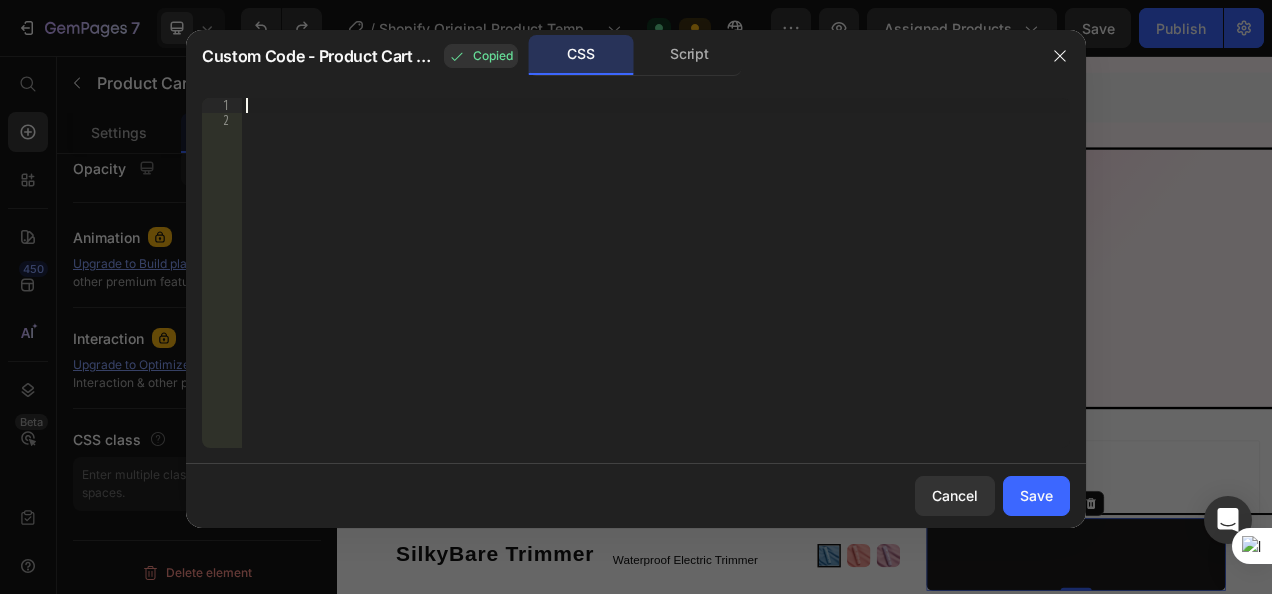 paste on ".gvDIDpVknT" 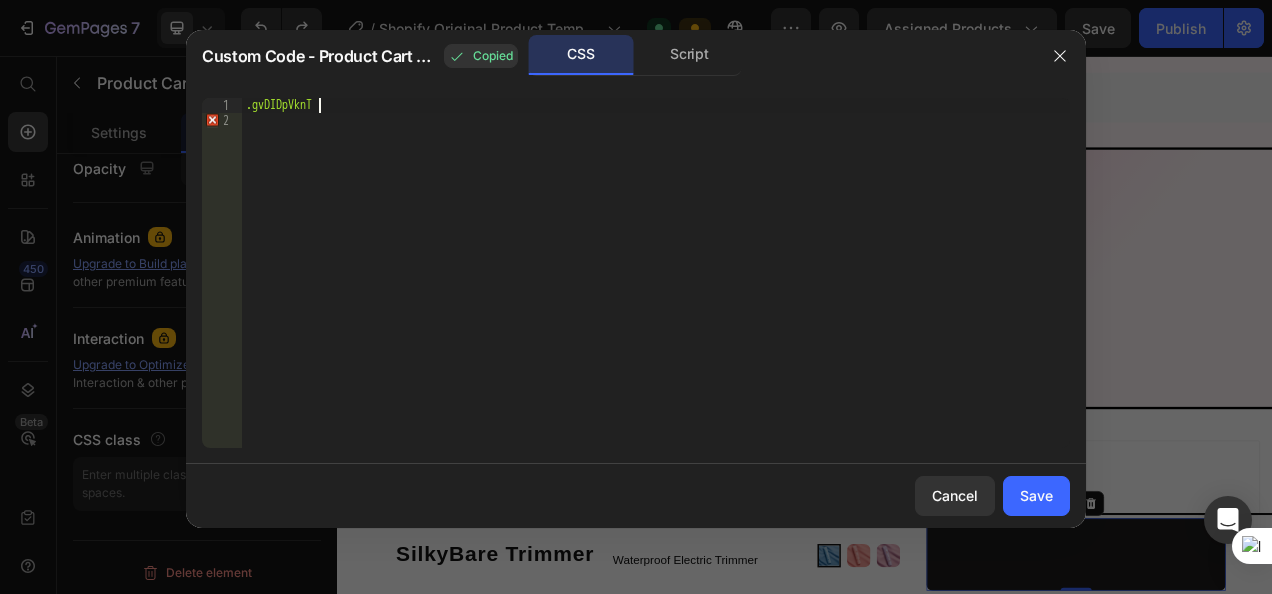 click on ".gvDIDpVknT" at bounding box center (656, 288) 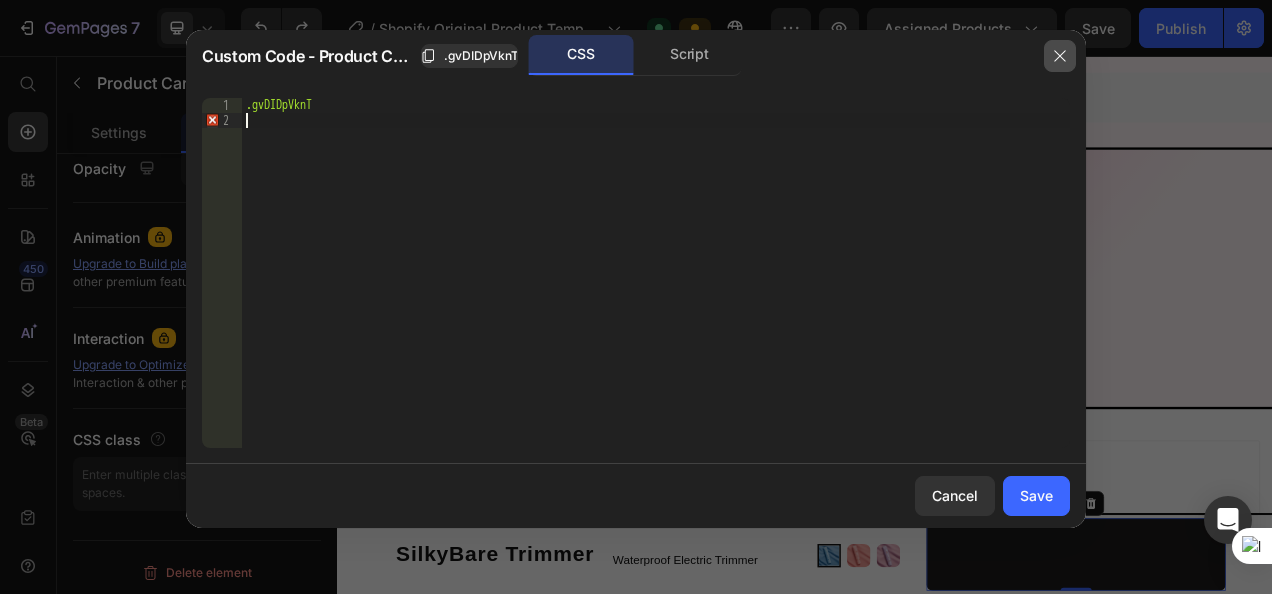 click 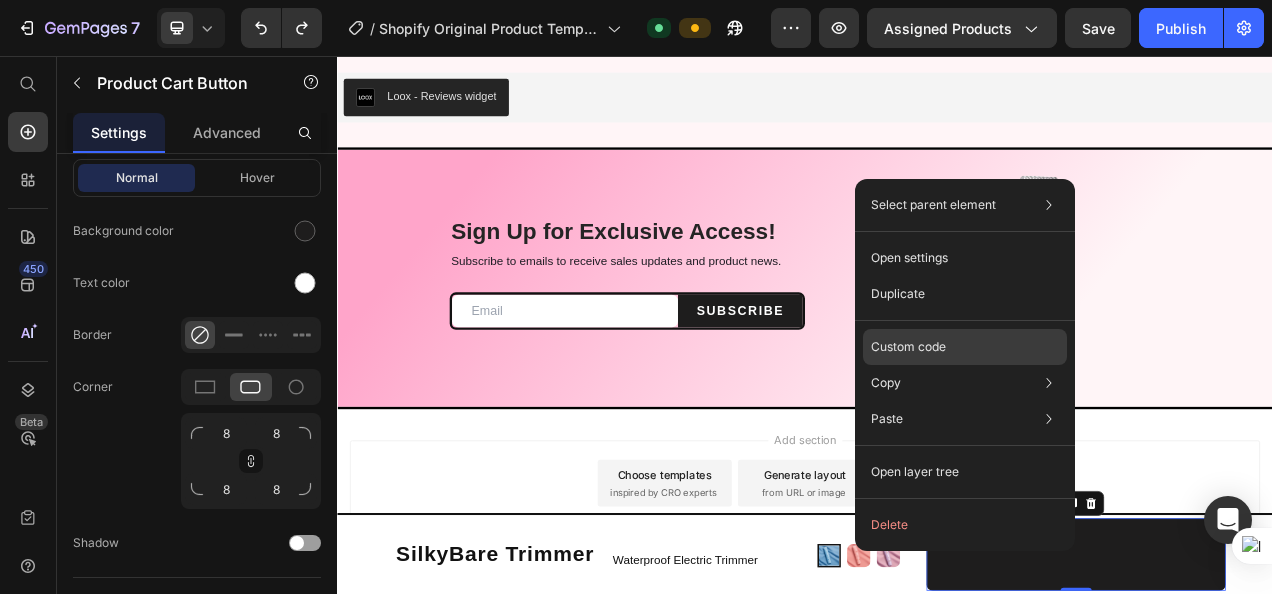 click on "Custom code" at bounding box center (908, 347) 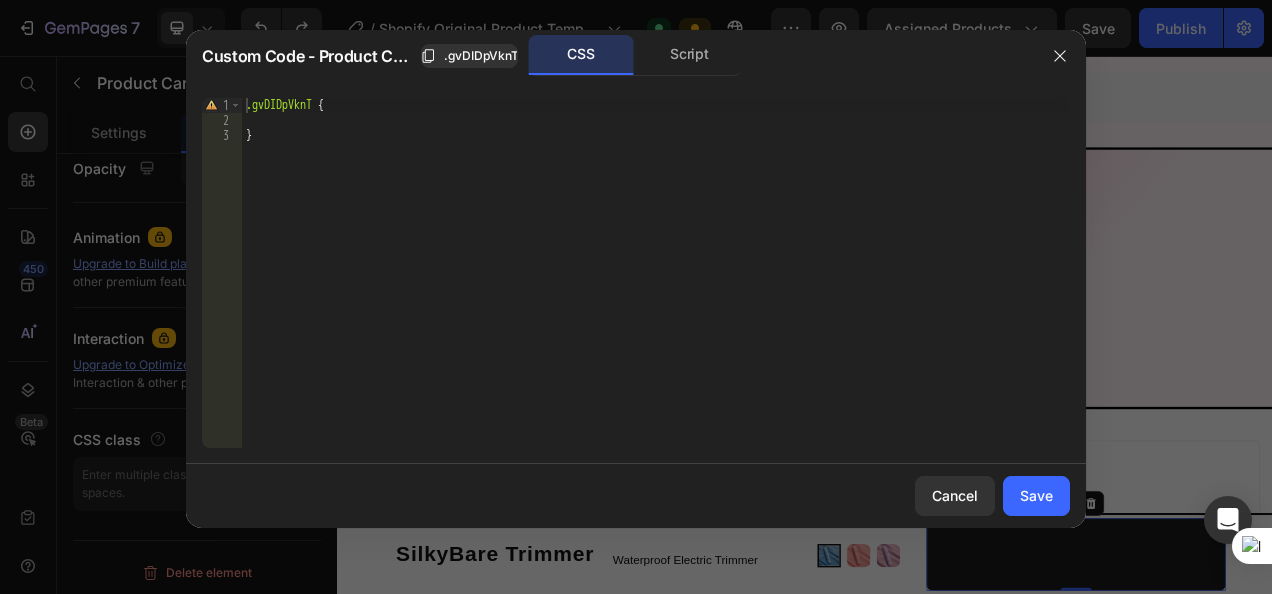type on ".gvDIDpVknT {" 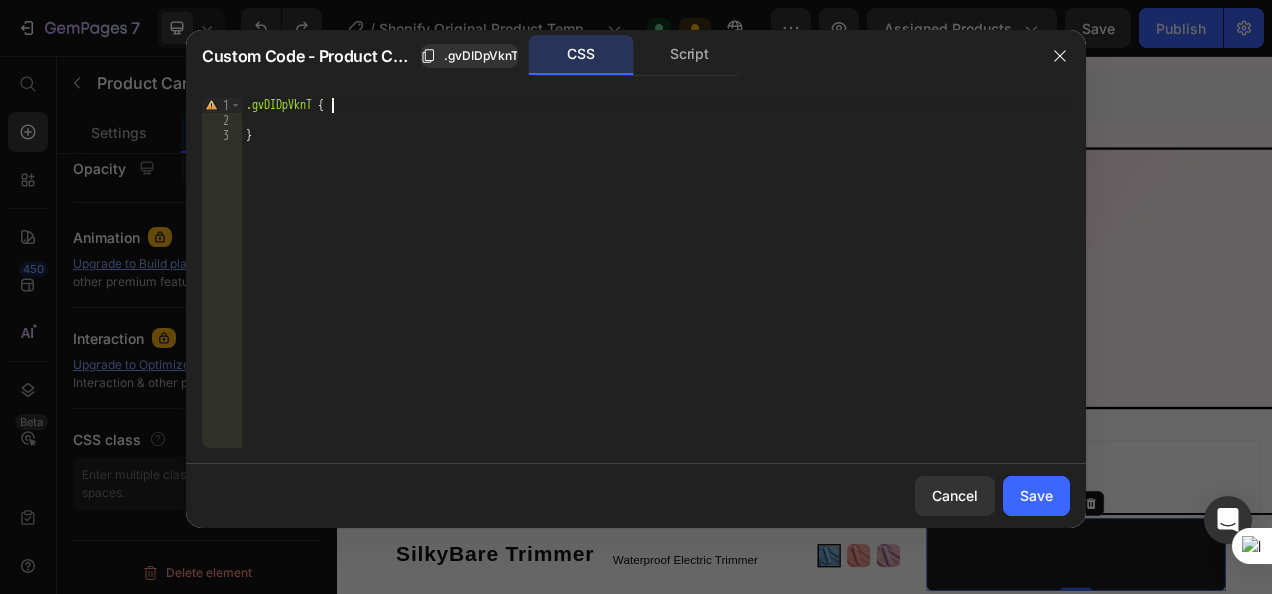 click on ".gvDIDpVknT   { }" at bounding box center (656, 288) 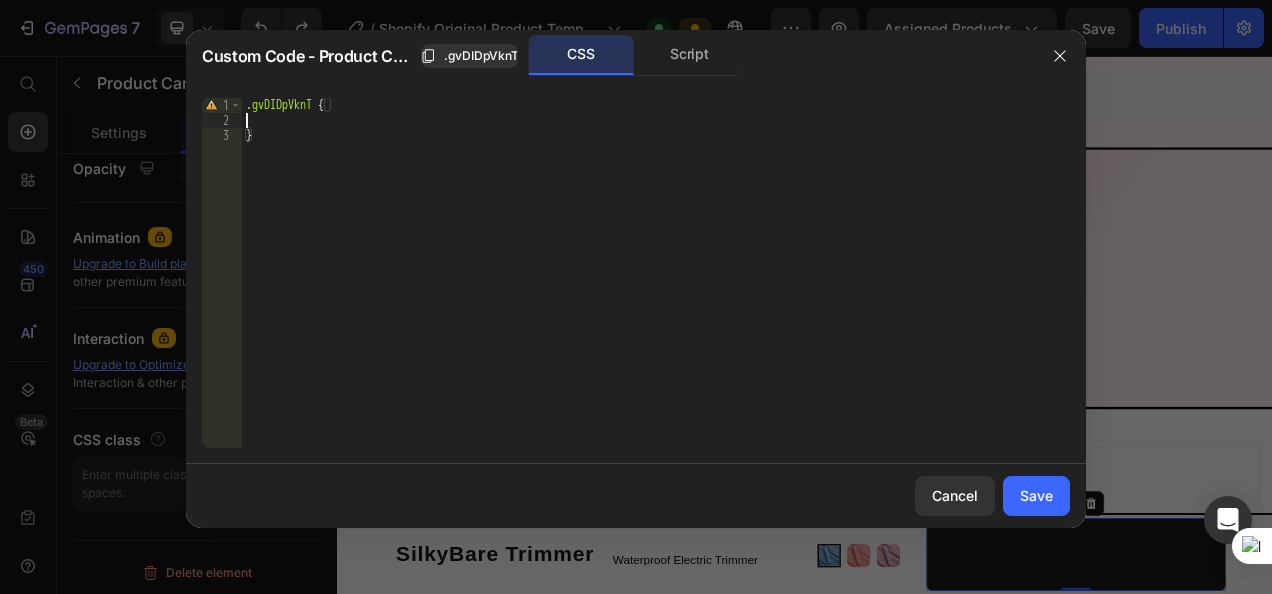 click on ".gvDIDpVknT   { }" at bounding box center [656, 288] 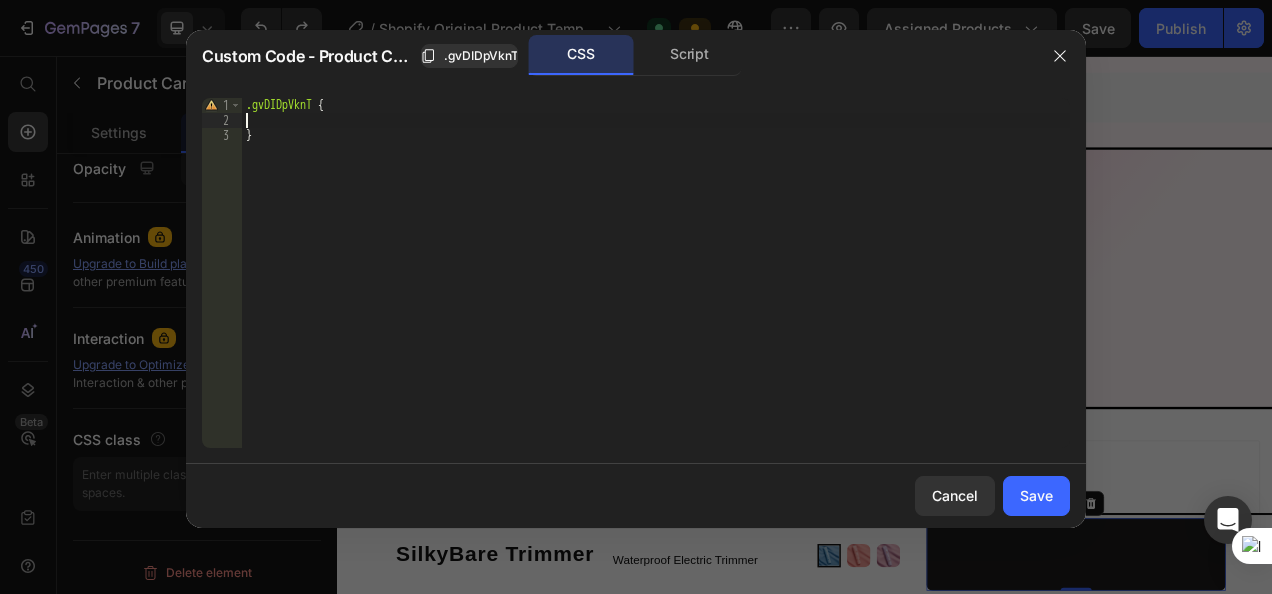 click on ".gvDIDpVknT   { }" at bounding box center [656, 288] 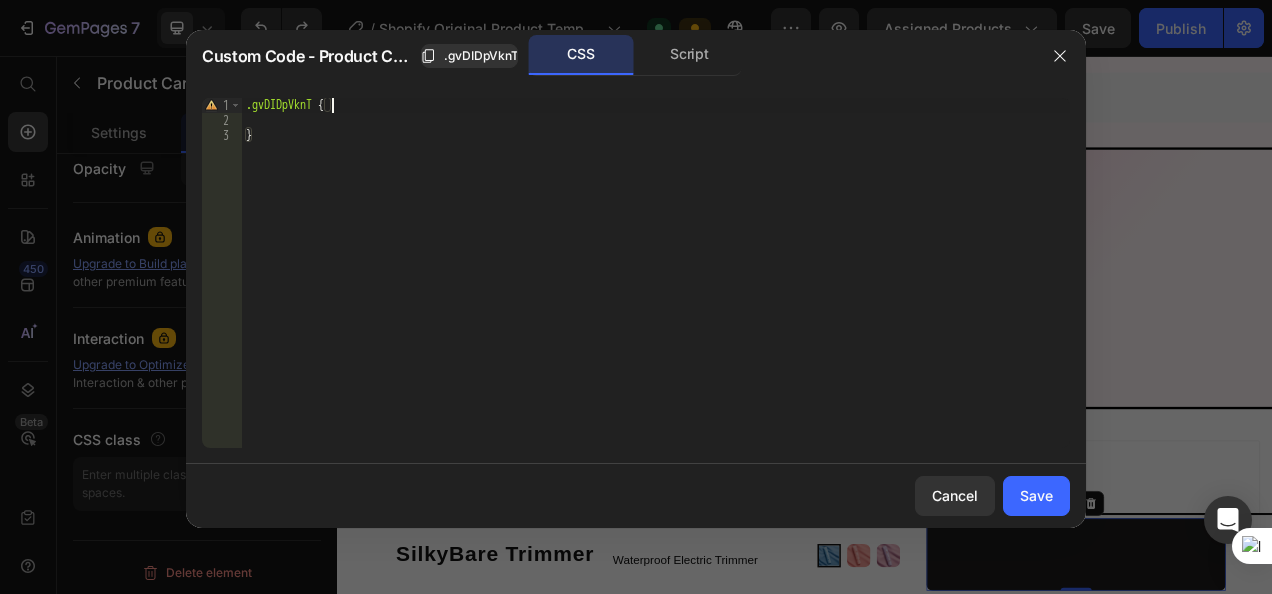 click on ".gvDIDpVknT   { }" at bounding box center (656, 288) 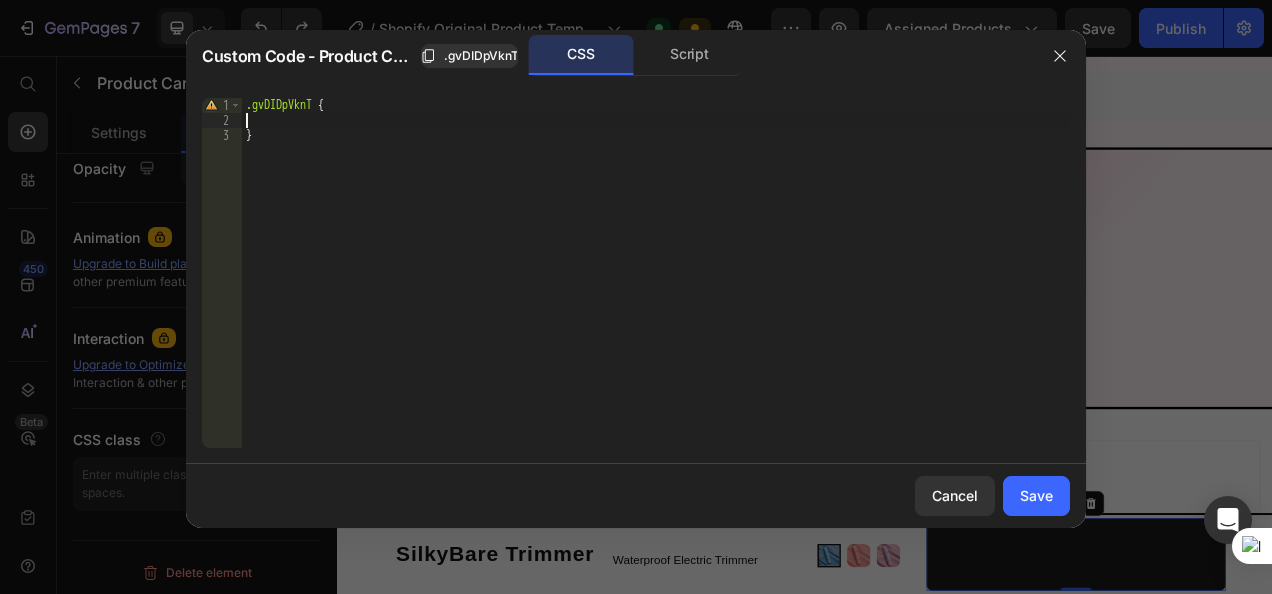 click on ".gvDIDpVknT   { }" at bounding box center (656, 288) 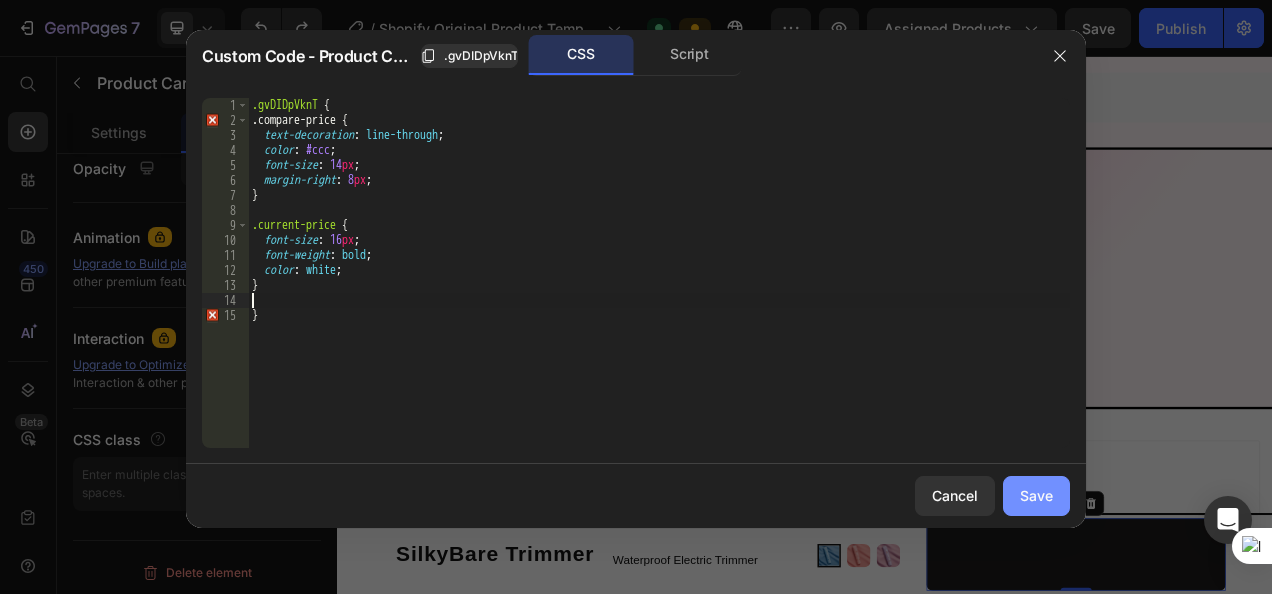 click on "Save" at bounding box center [1036, 495] 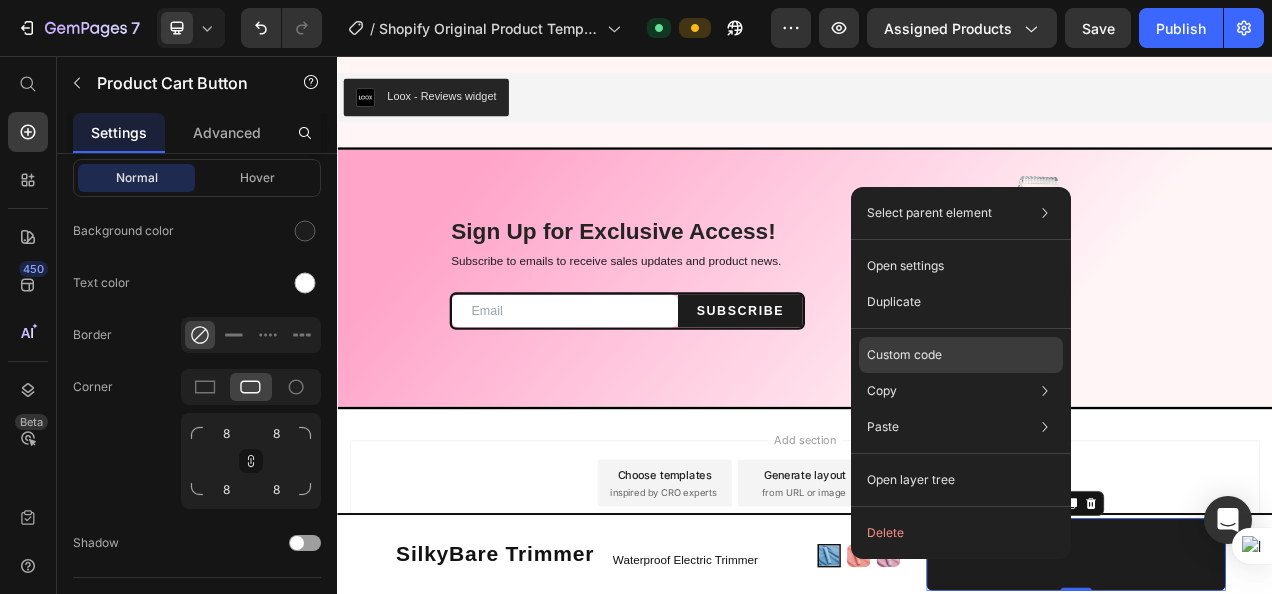 click on "Custom code" at bounding box center [904, 355] 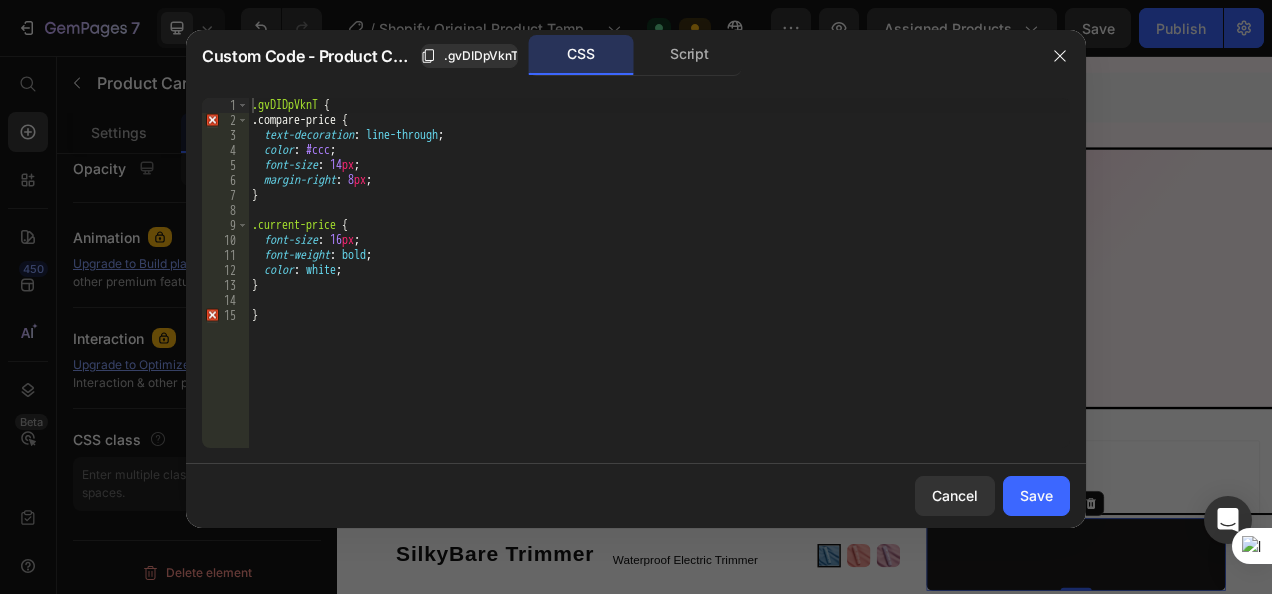 type on "}" 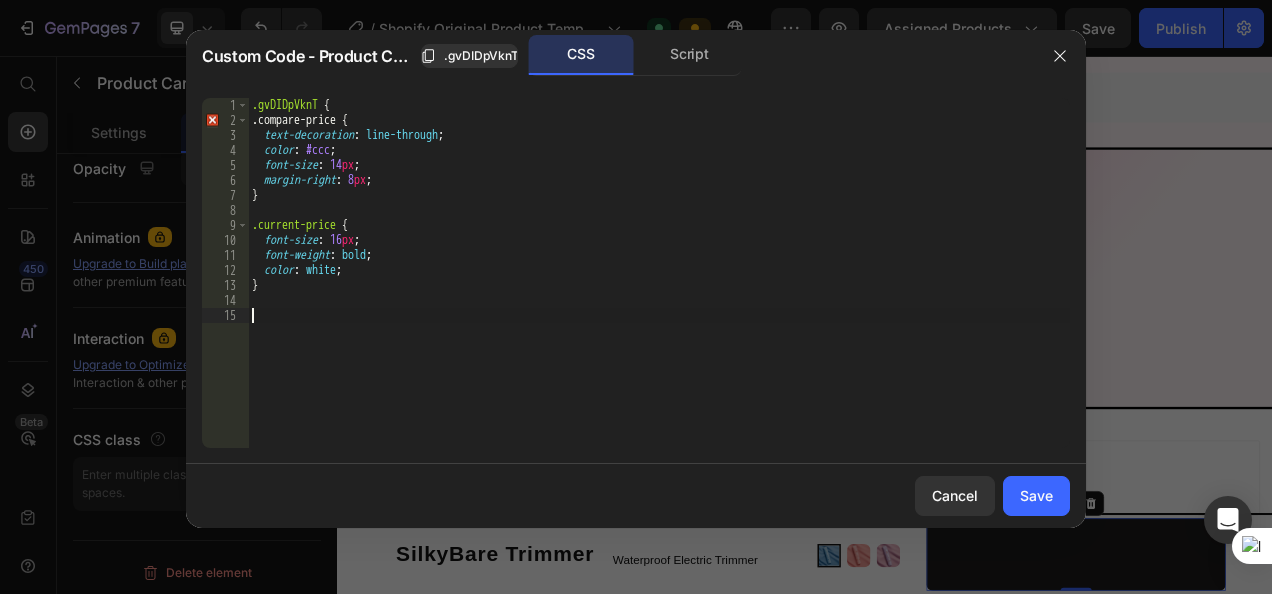 click on ".gvDIDpVknT   { .compare-price {    text-decoration :   line-through ;    color :   #ccc ;    font-size :   14 px ;    margin-right :   8 px ; } .current-price   {    font-size :   16 px ;    font-weight :   bold ;    color :   white ; }" at bounding box center (659, 288) 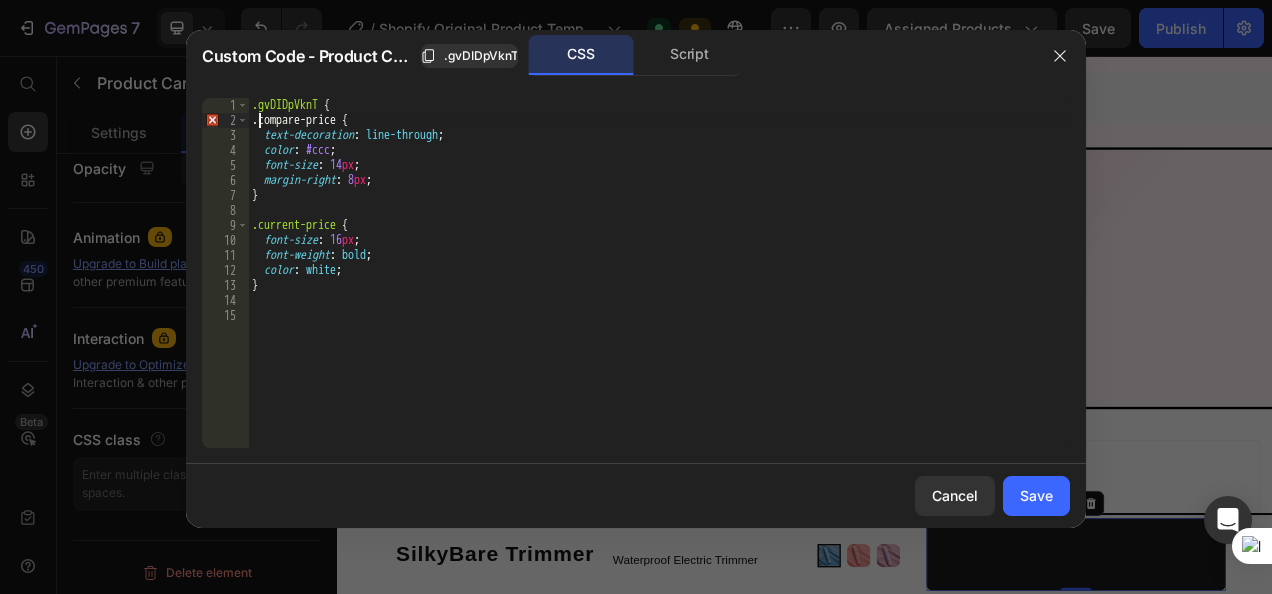 type on "compare-price {" 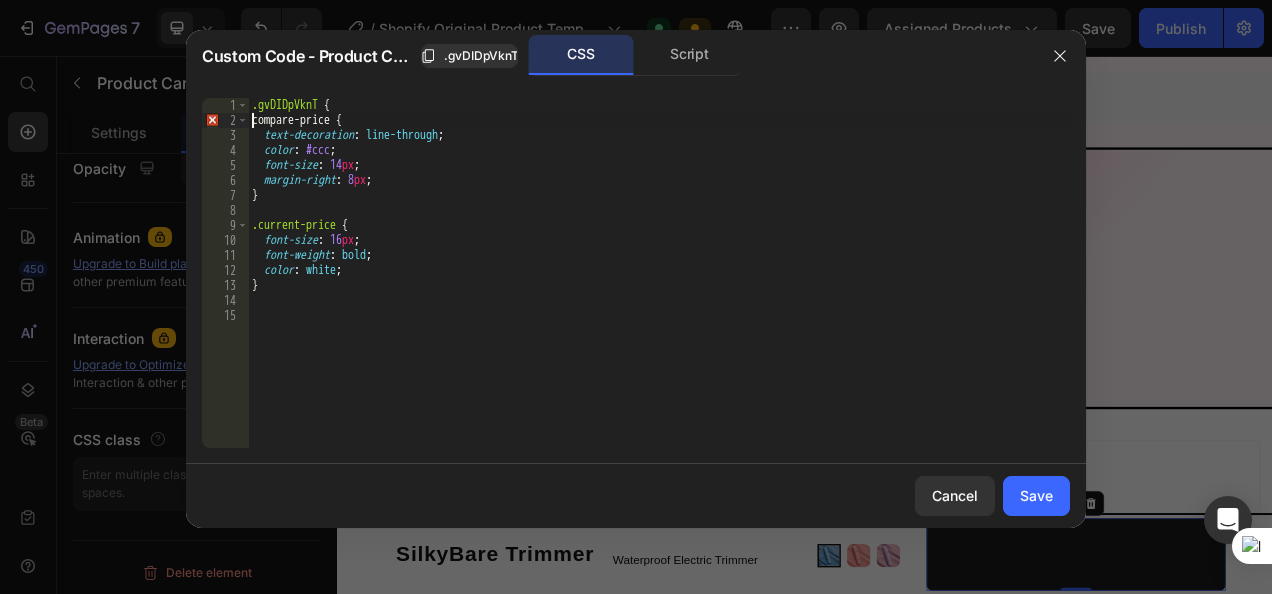 click on ".gvDIDpVknT   { compare-price {    text-decoration :   line-through ;    color :   #ccc ;    font-size :   14 px ;    margin-right :   8 px ; } .current-price   {    font-size :   16 px ;    font-weight :   bold ;    color :   white ; }" at bounding box center [659, 288] 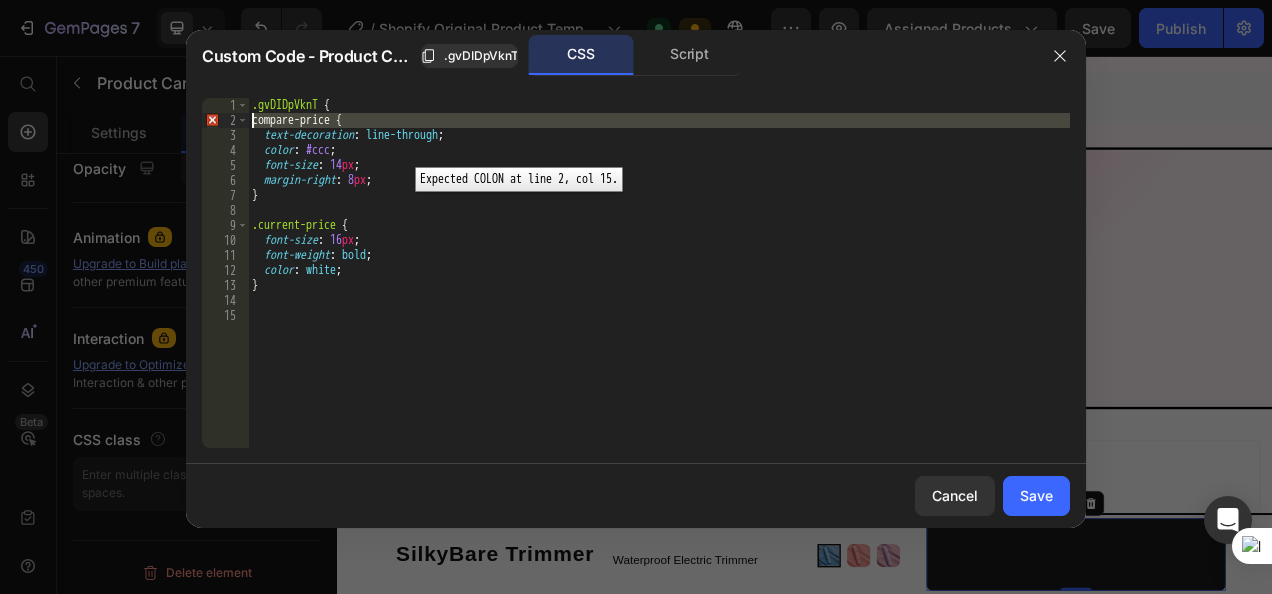 click on "2" at bounding box center [225, 120] 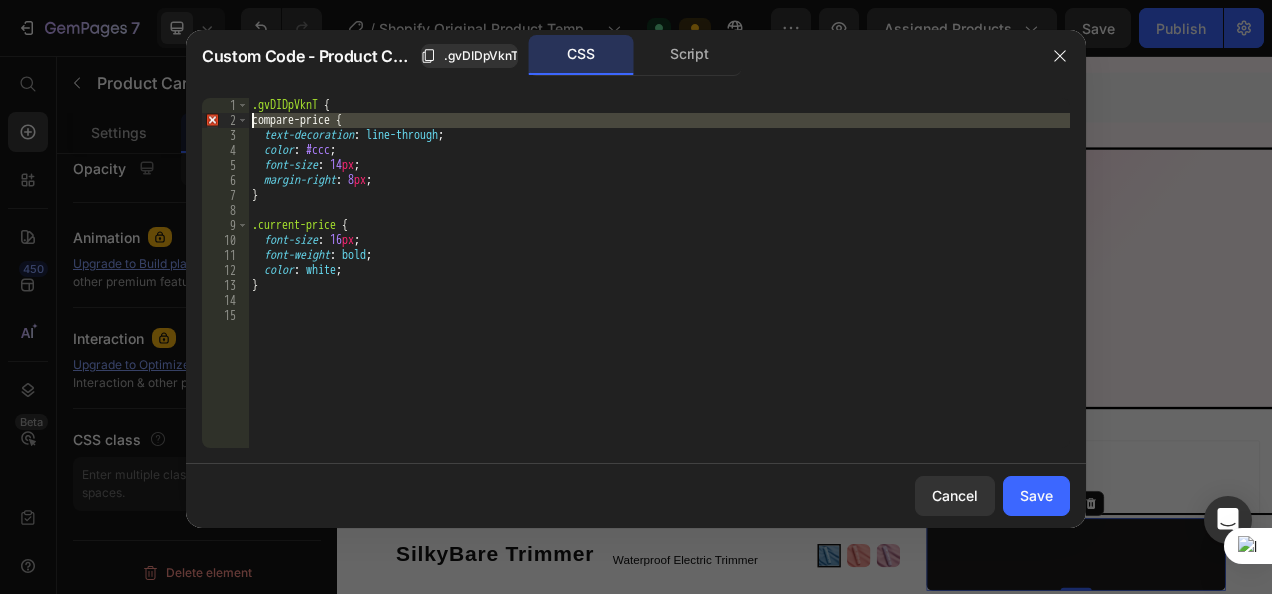 click on "Cancel Save" at bounding box center [636, 496] 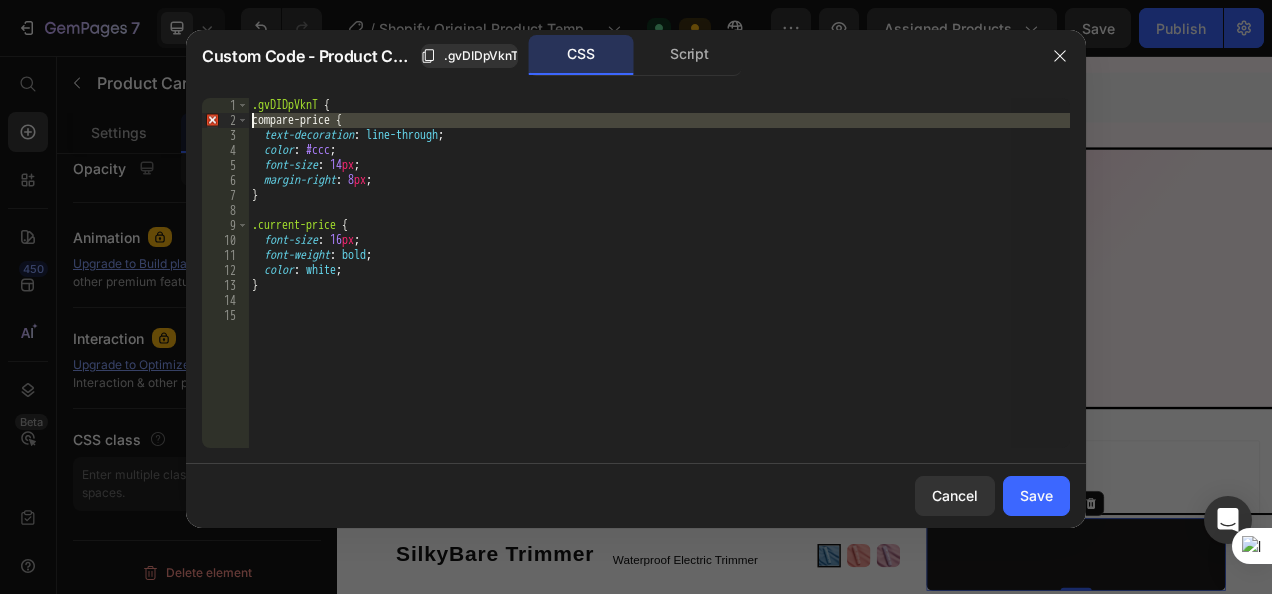 click on ".gvDIDpVknT   { compare-price {    text-decoration :   line-through ;    color :   #ccc ;    font-size :   14 px ;    margin-right :   8 px ; } .current-price   {    font-size :   16 px ;    font-weight :   bold ;    color :   white ; }" at bounding box center (659, 273) 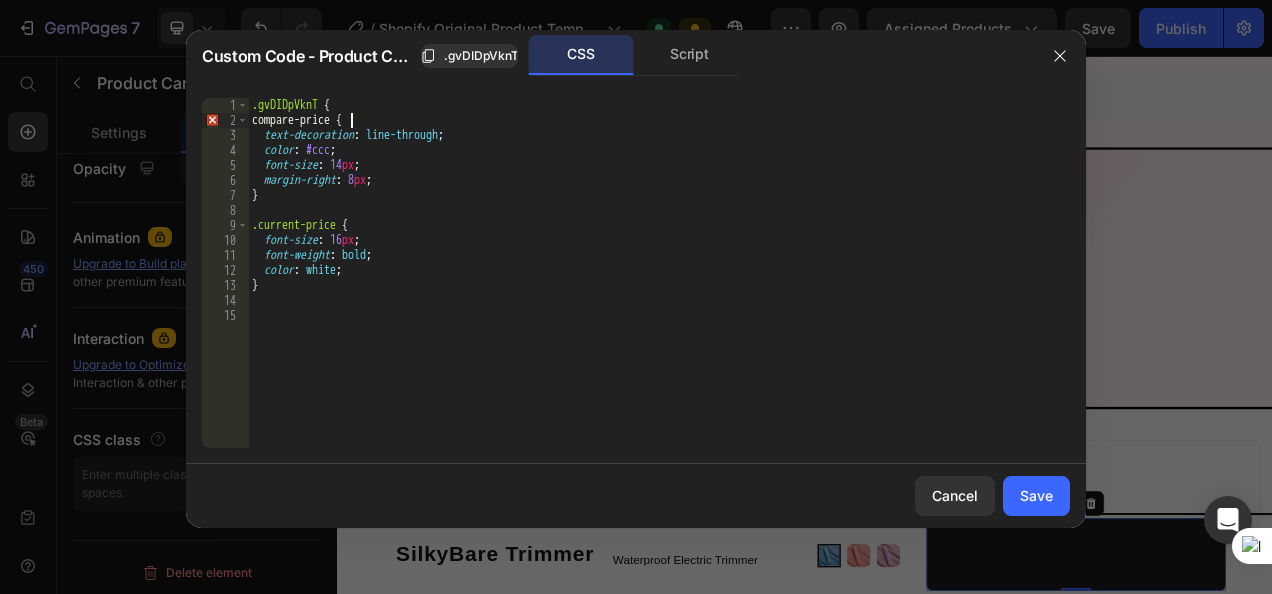 type on "compare-price" 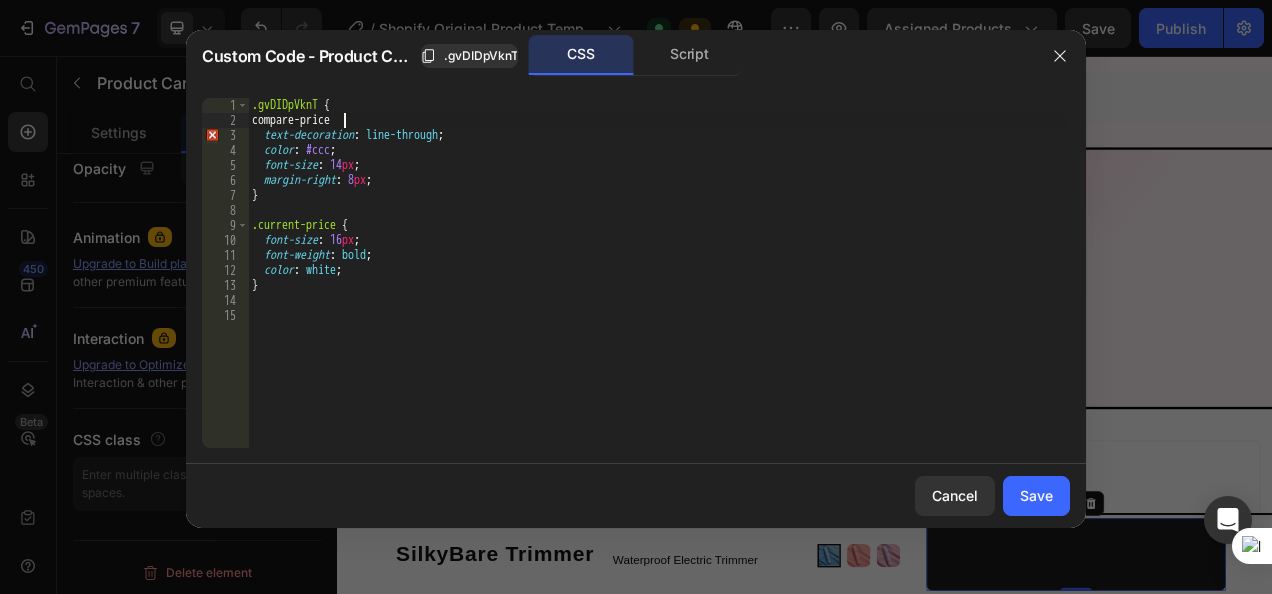 click on ".gvDIDpVknT   { compare-price     text-decoration :   line-through ;    color :   #ccc ;    font-size :   14 px ;    margin-right :   8 px ; } .current-price   {    font-size :   16 px ;    font-weight :   bold ;    color :   white ; }" at bounding box center (659, 288) 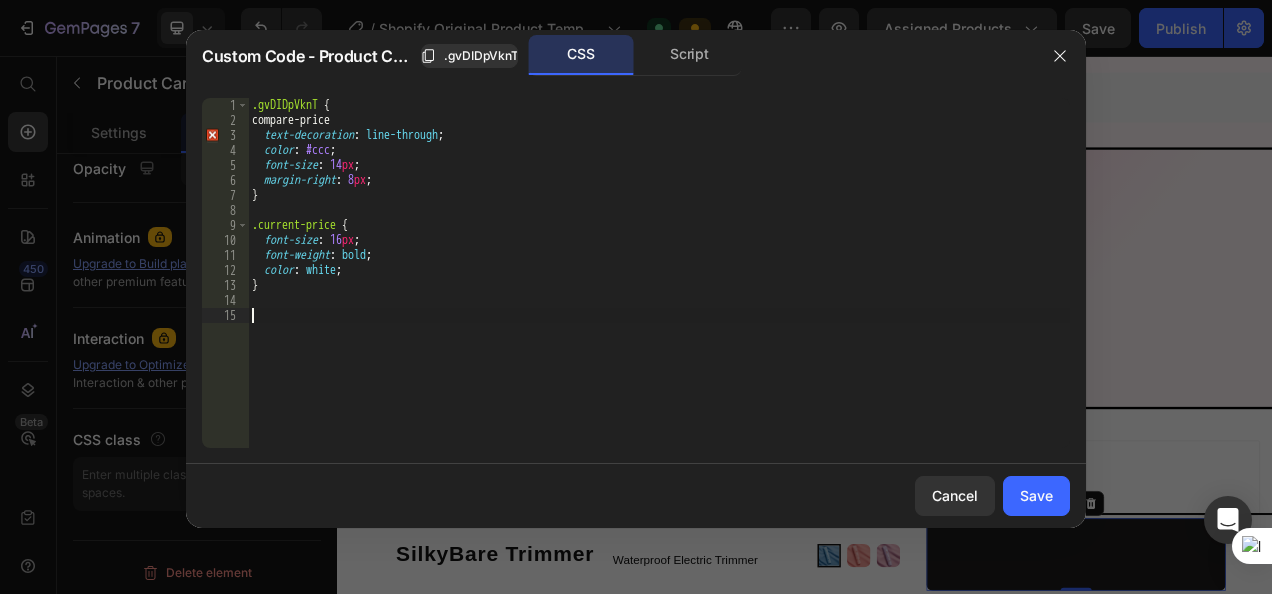 click on ".gvDIDpVknT   { compare-price     text-decoration :   line-through ;    color :   #ccc ;    font-size :   14 px ;    margin-right :   8 px ; } .current-price   {    font-size :   16 px ;    font-weight :   bold ;    color :   white ; }" at bounding box center (659, 288) 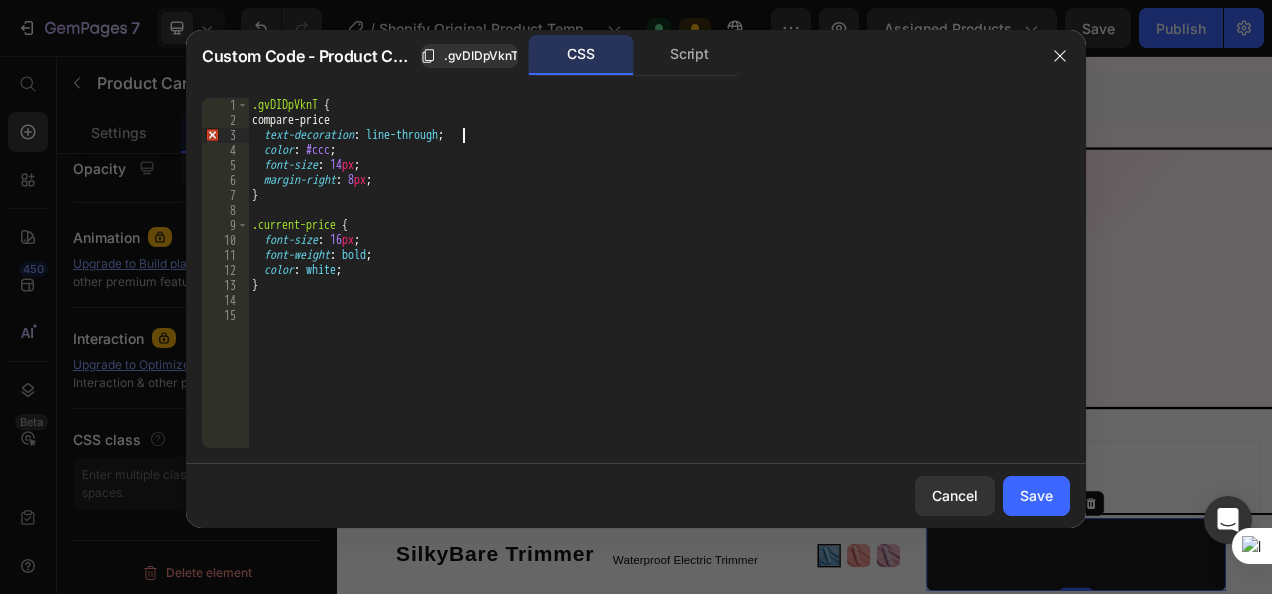 click on ".gvDIDpVknT   { compare-price     text-decoration :   line-through ;    color :   #ccc ;    font-size :   14 px ;    margin-right :   8 px ; } .current-price   {    font-size :   16 px ;    font-weight :   bold ;    color :   white ; }" at bounding box center [659, 288] 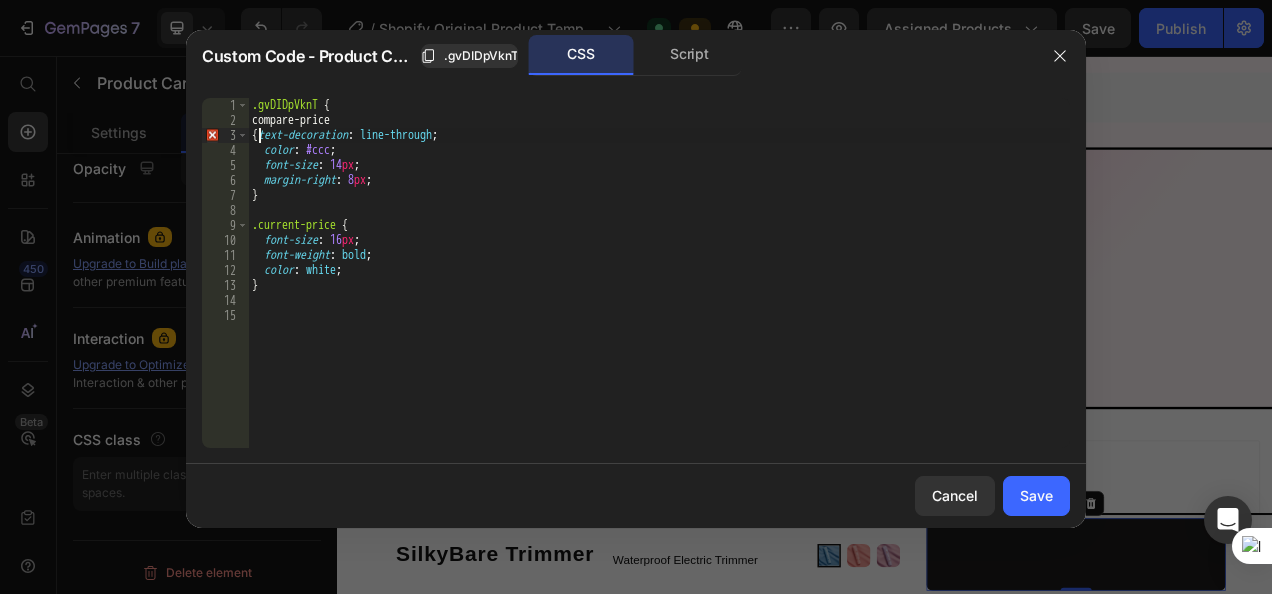 scroll, scrollTop: 0, scrollLeft: 0, axis: both 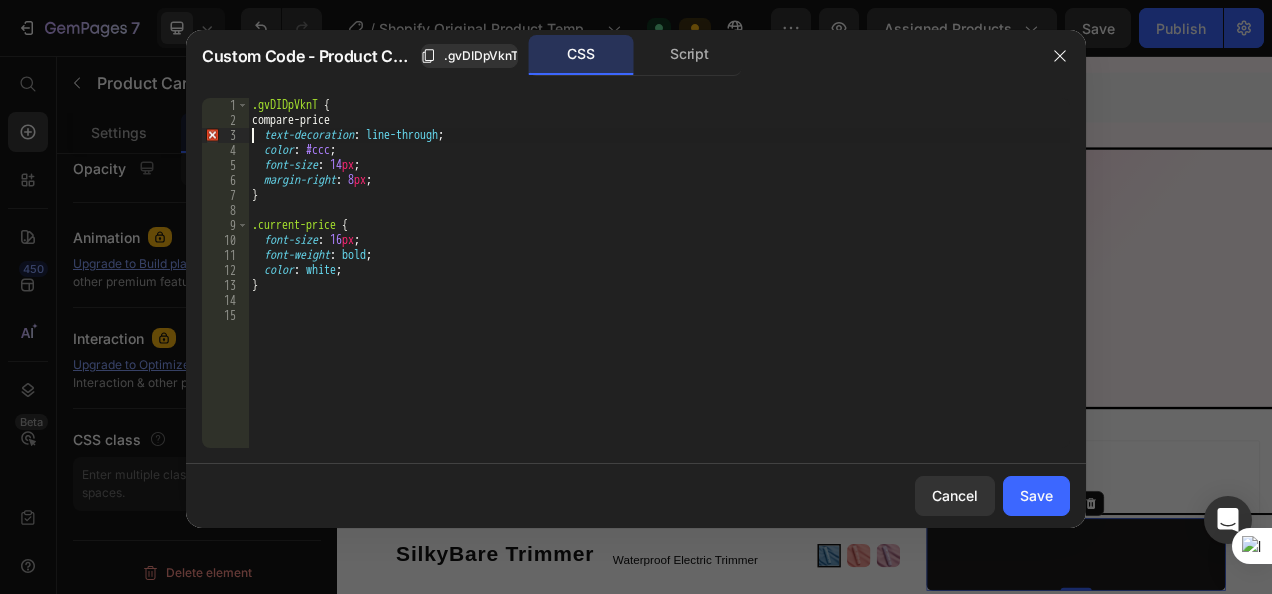 click on ".gvDIDpVknT   { compare-price     text-decoration :   line-through ;    color :   #ccc ;    font-size :   14 px ;    margin-right :   8 px ; } .current-price   {    font-size :   16 px ;    font-weight :   bold ;    color :   white ; }" at bounding box center (659, 288) 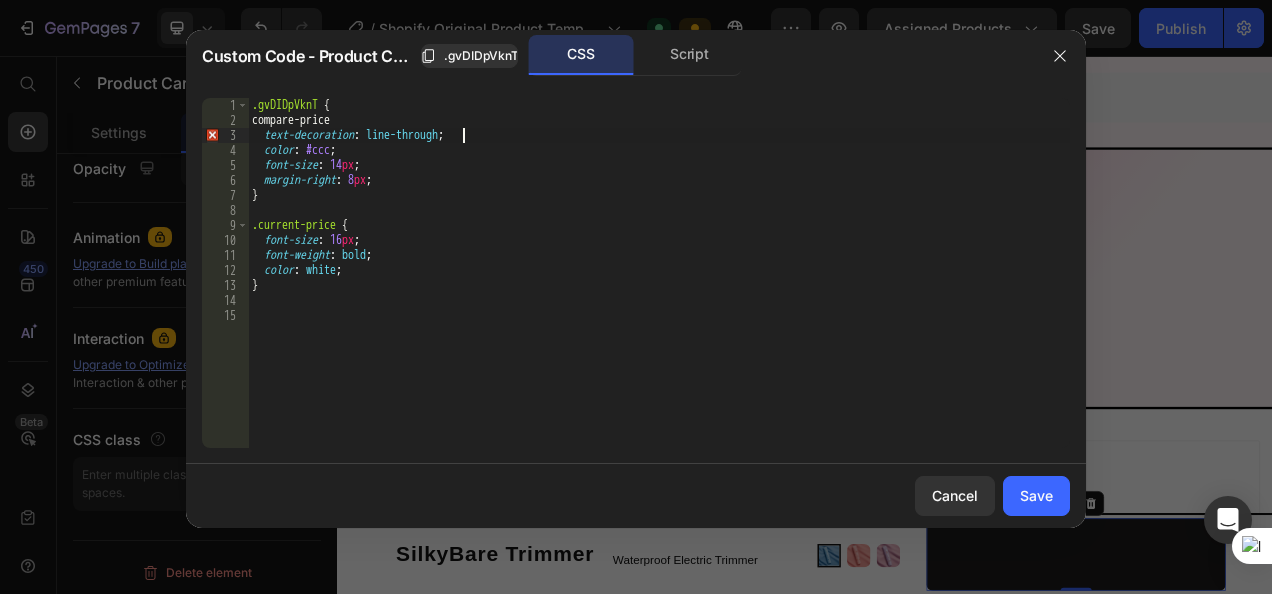 scroll, scrollTop: 0, scrollLeft: 16, axis: horizontal 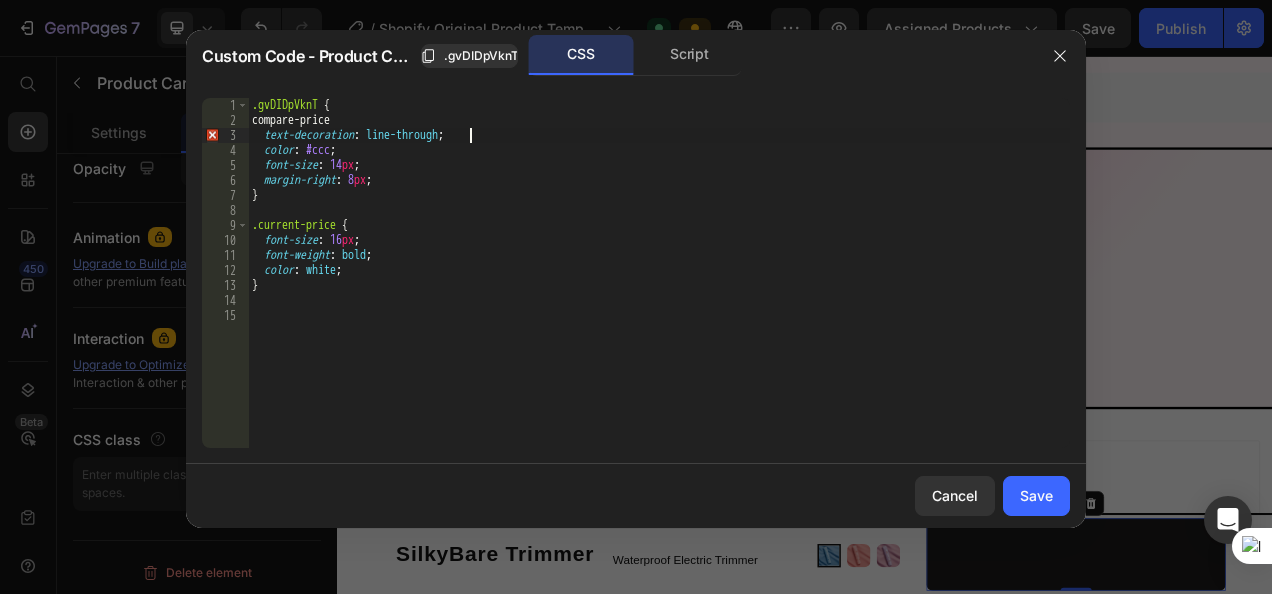 type on "text-decoration: line-through; {" 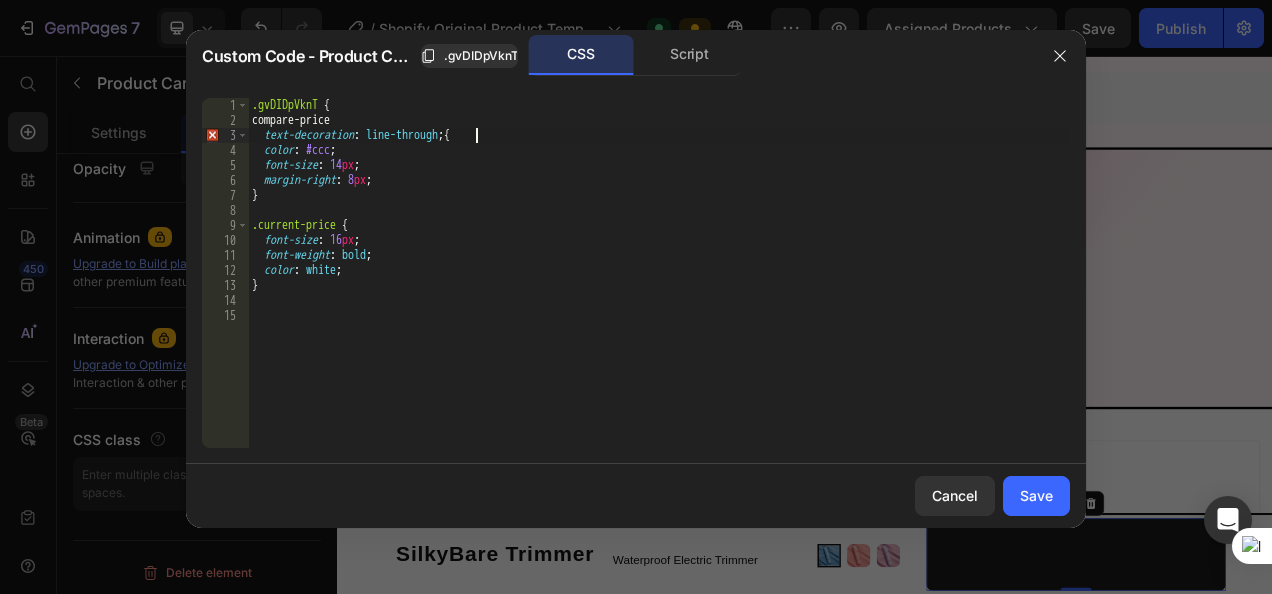 scroll, scrollTop: 0, scrollLeft: 18, axis: horizontal 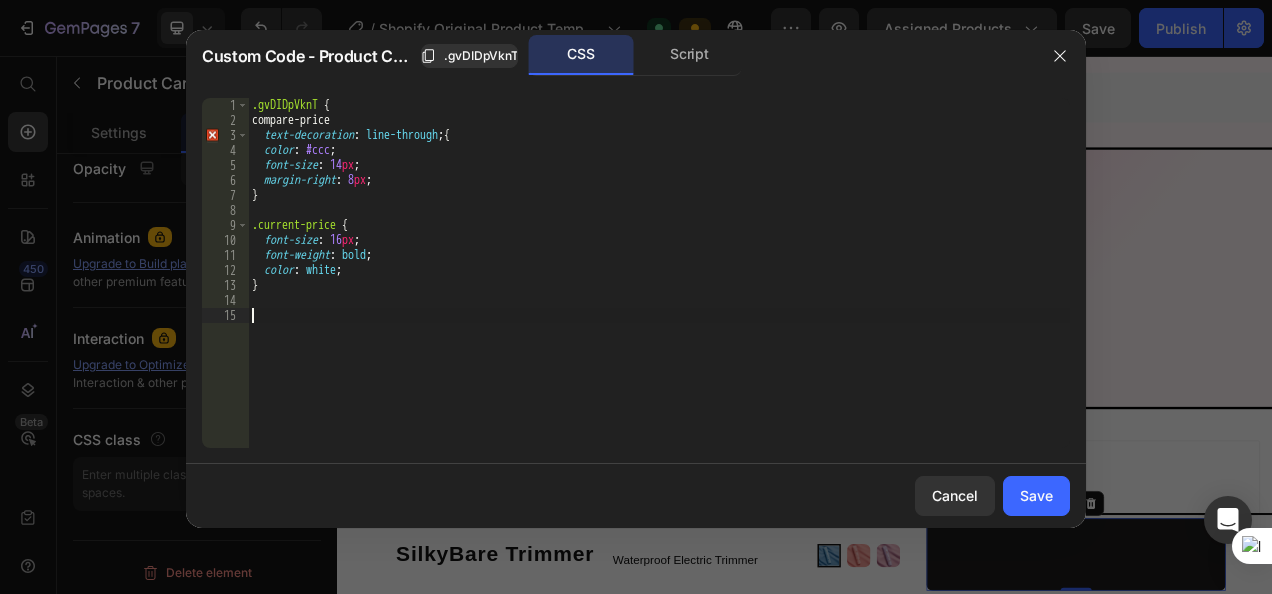 click on ".gvDIDpVknT   { compare-price     text-decoration :   line-through ;  {    color :   #ccc ;    font-size :   14 px ;    margin-right :   8 px ; } .current-price   {    font-size :   16 px ;    font-weight :   bold ;    color :   white ; }" at bounding box center (659, 288) 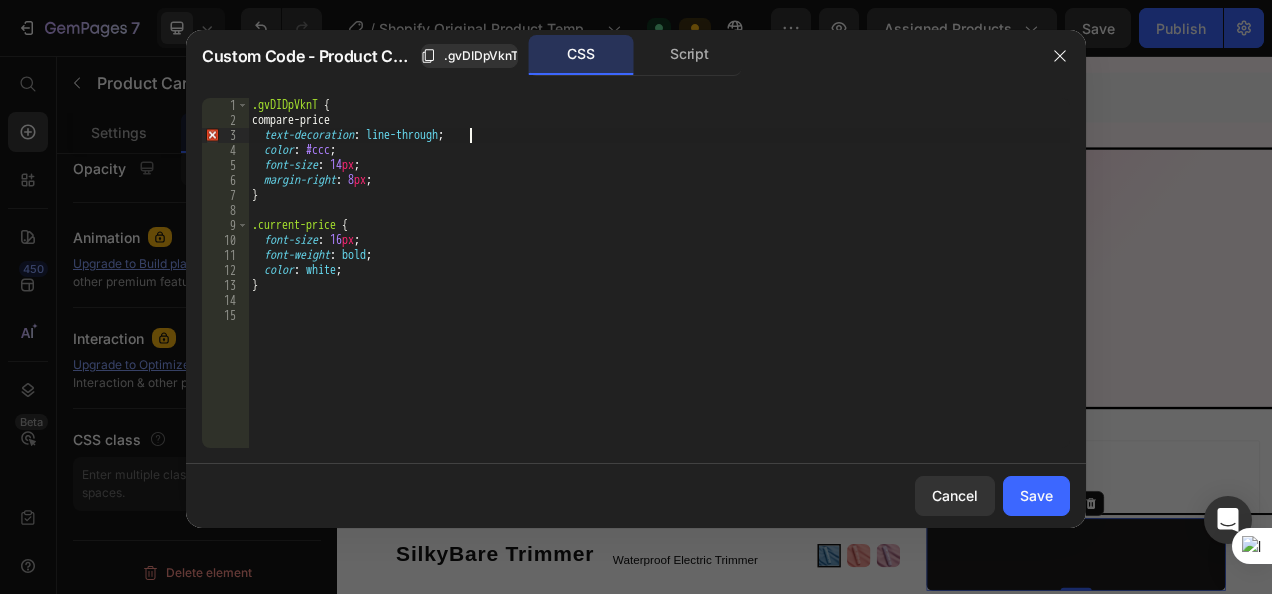 type on "text-decoration: line-through;" 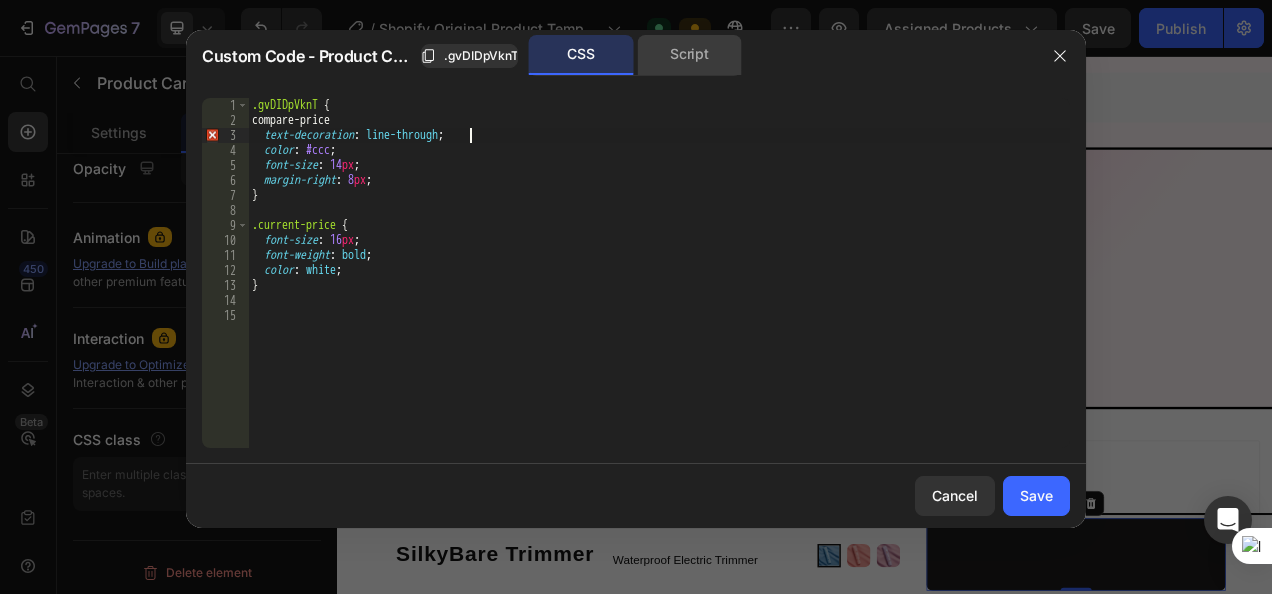 click on "Script" 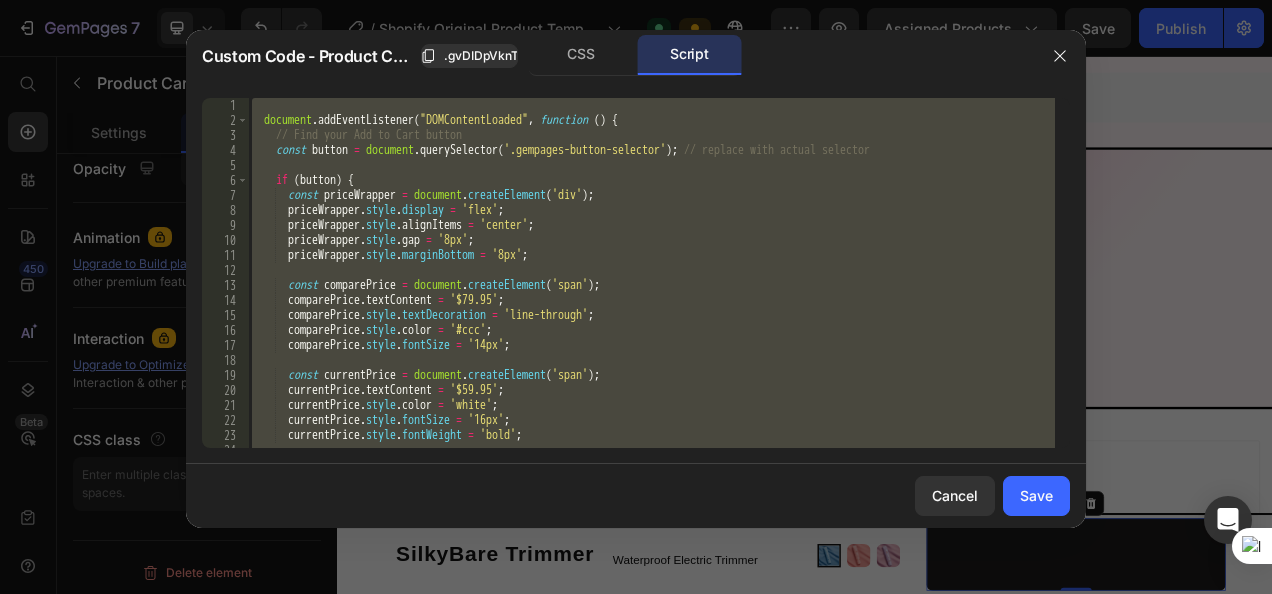 click on "text-decoration: line-through; 1 2 3 4 5 6 7 8 9 10 11 12 13 14 15 16 17 18 19 20 21 22 23 24 25    document . addEventListener ( "DOMContentLoaded" ,   function   ( )   {      // Find your Add to Cart button      const   button   =   document . querySelector ( '.gempages-button-selector' ) ;   // replace with actual selector      if   ( button )   {         const   priceWrapper   =   document . createElement ( 'div' ) ;         priceWrapper . style . display   =   'flex' ;         priceWrapper . style . alignItems   =   'center' ;         priceWrapper . style . gap   =   '8px' ;         priceWrapper . style . marginBottom   =   '8px' ;         const   comparePrice   =   document . createElement ( 'span' ) ;         comparePrice . textContent   =   '$79.95' ;         comparePrice . style . textDecoration   =   'line-through' ;         comparePrice . style . color   =   '#ccc' ;         comparePrice . style . fontSize   =   '14px' ;         const   currentPrice   =   document . createElement ( 'span' ) ;" 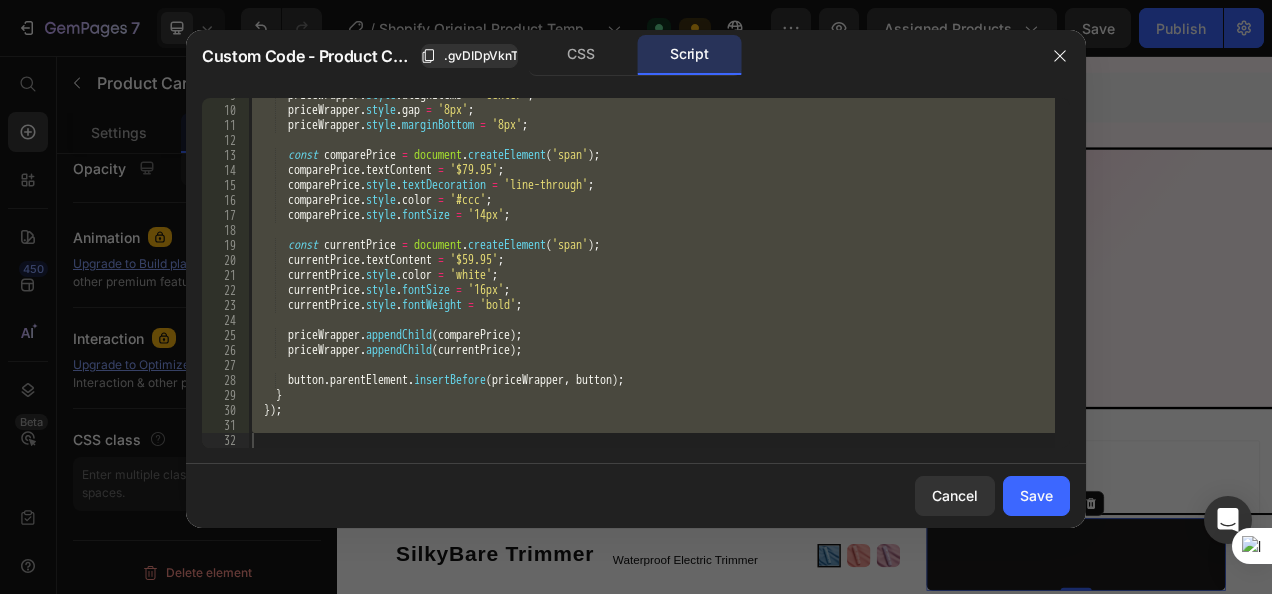 type on "}" 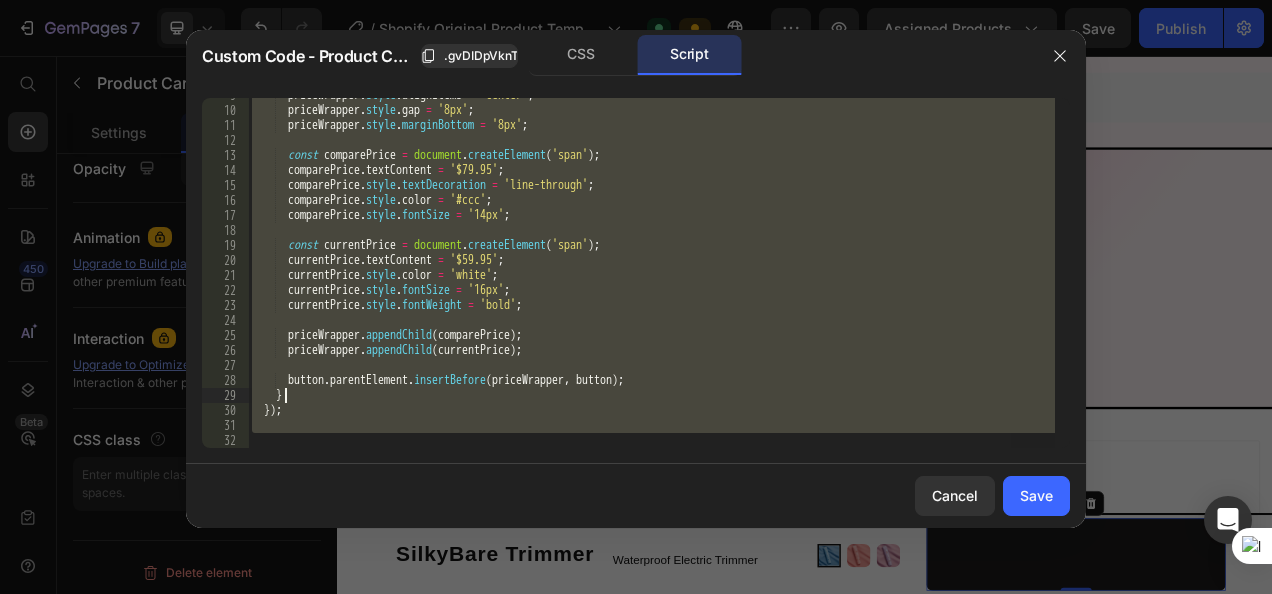 type on "const comparePrice = document.createElement('span');" 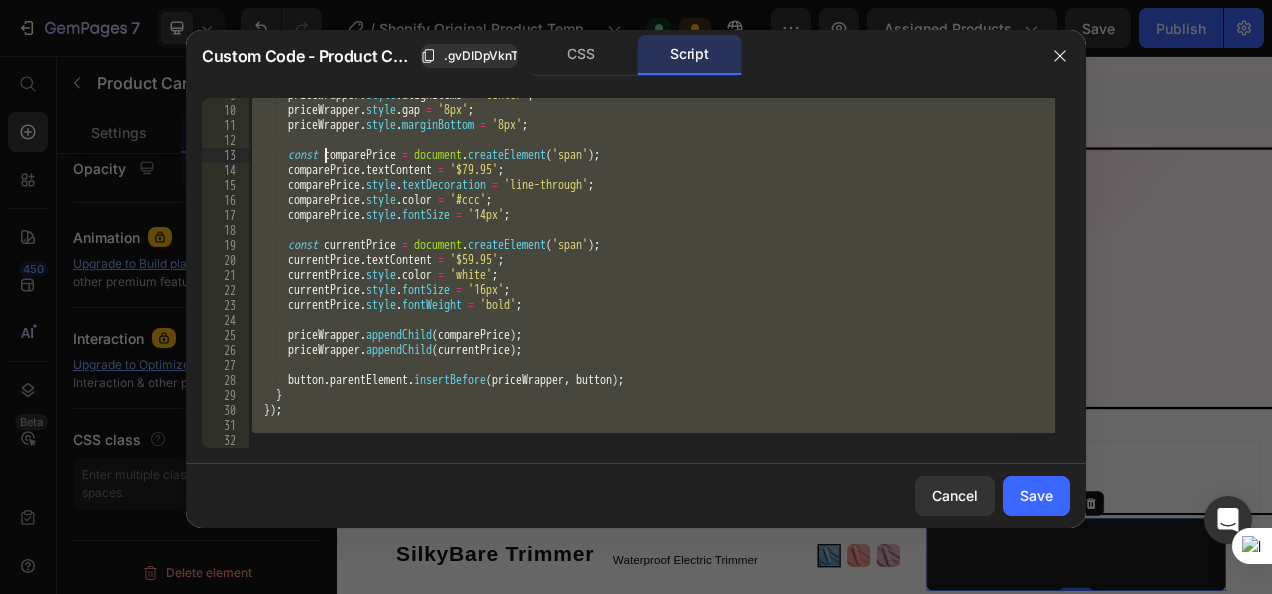 type on "comparePrice.textContent = '$79.95';" 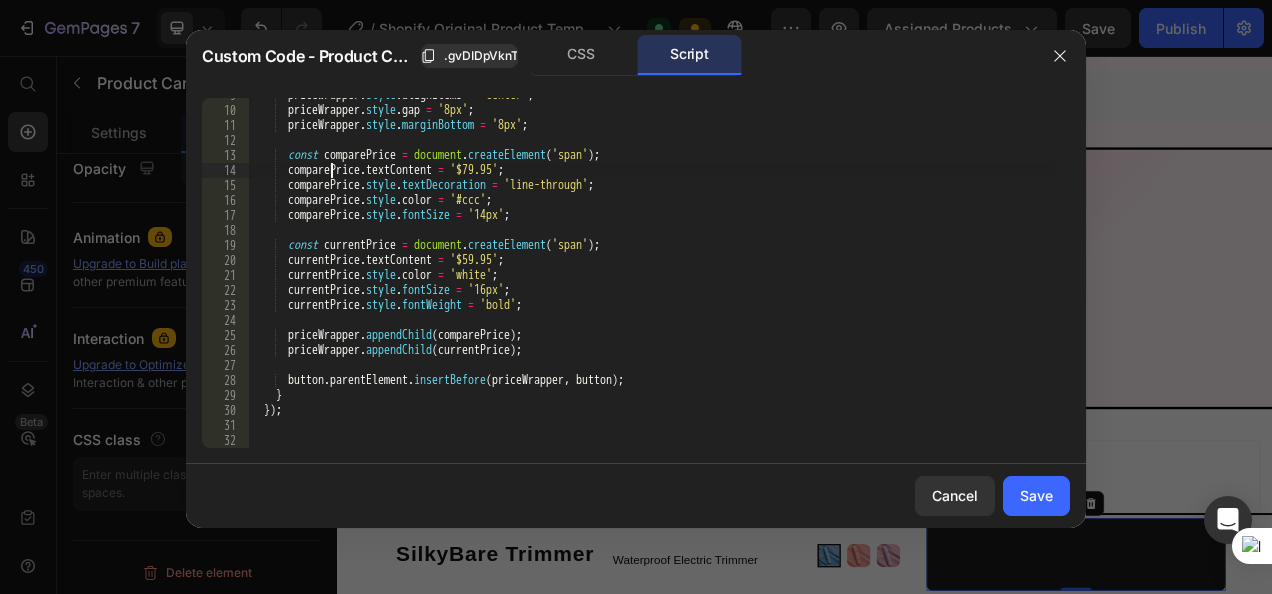 click on "priceWrapper . style . alignItems   =   'center' ;         priceWrapper . style . gap   =   '8px' ;         priceWrapper . style . marginBottom   =   '8px' ;         const   comparePrice   =   document . createElement ( 'span' ) ;         comparePrice . textContent   =   '$79.95' ;         comparePrice . style . textDecoration   =   'line-through' ;         comparePrice . style . color   =   '#ccc' ;         comparePrice . style . fontSize   =   '14px' ;         const   currentPrice   =   document . createElement ( 'span' ) ;         currentPrice . textContent   =   '$59.95' ;         currentPrice . style . color   =   'white' ;         currentPrice . style . fontSize   =   '16px' ;         currentPrice . style . fontWeight   =   'bold' ;         priceWrapper . appendChild ( comparePrice ) ;         priceWrapper . appendChild ( currentPrice ) ;         button . parentElement . insertBefore ( priceWrapper ,   button ) ;      }    }) ;" at bounding box center [651, 278] 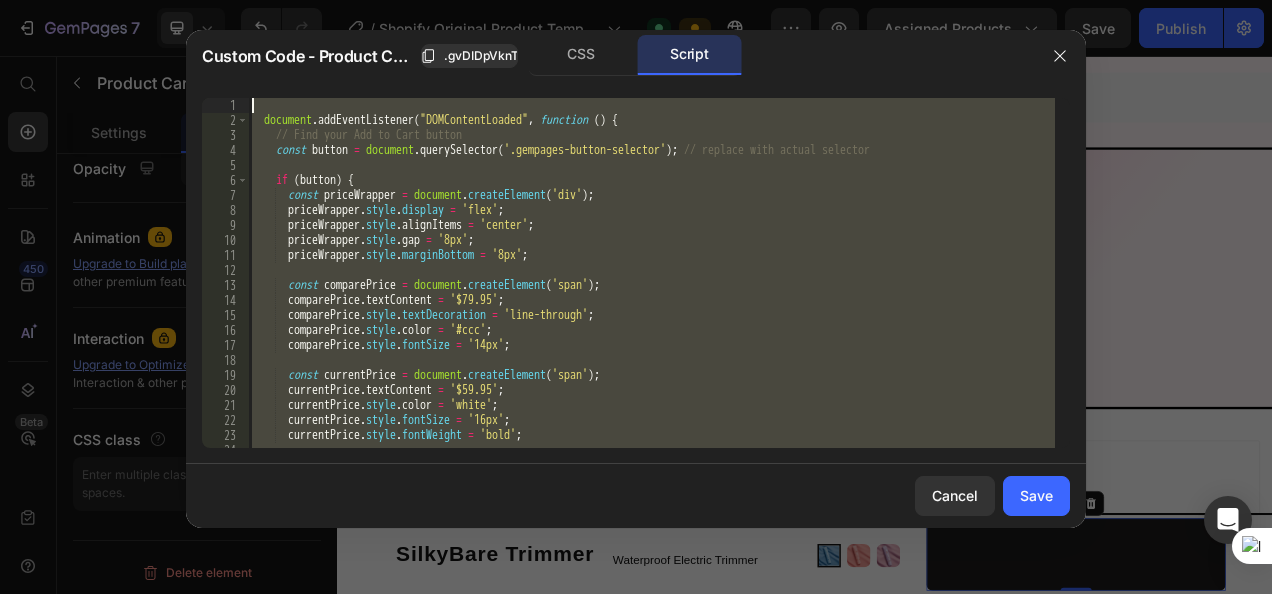scroll, scrollTop: 0, scrollLeft: 0, axis: both 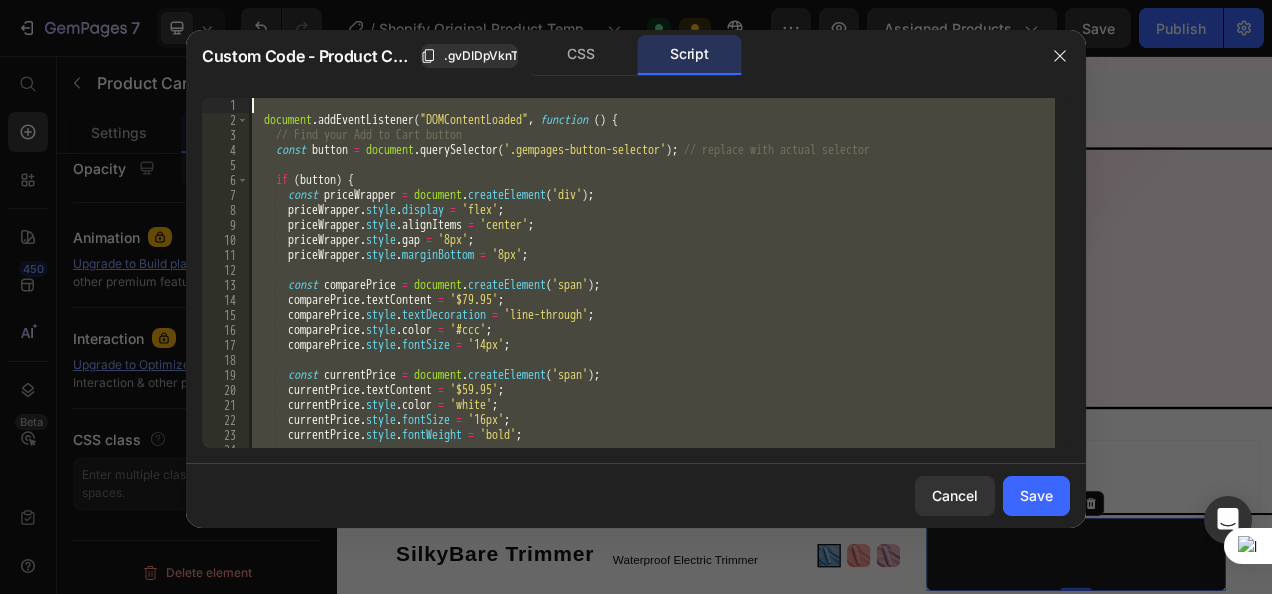 type 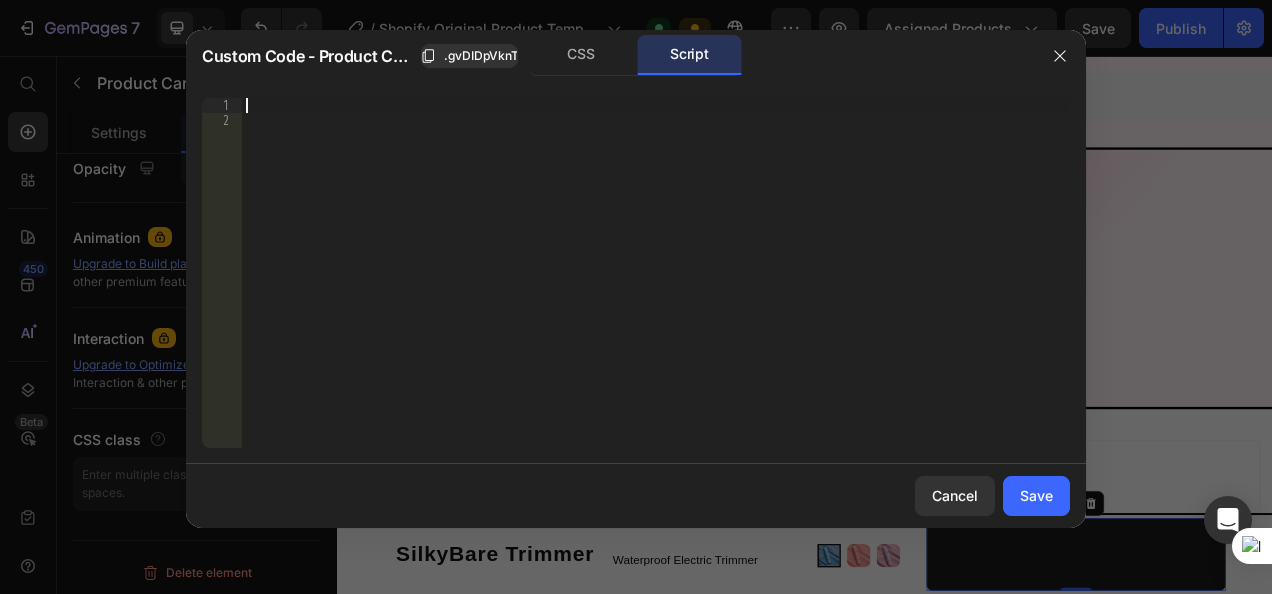 click at bounding box center (656, 288) 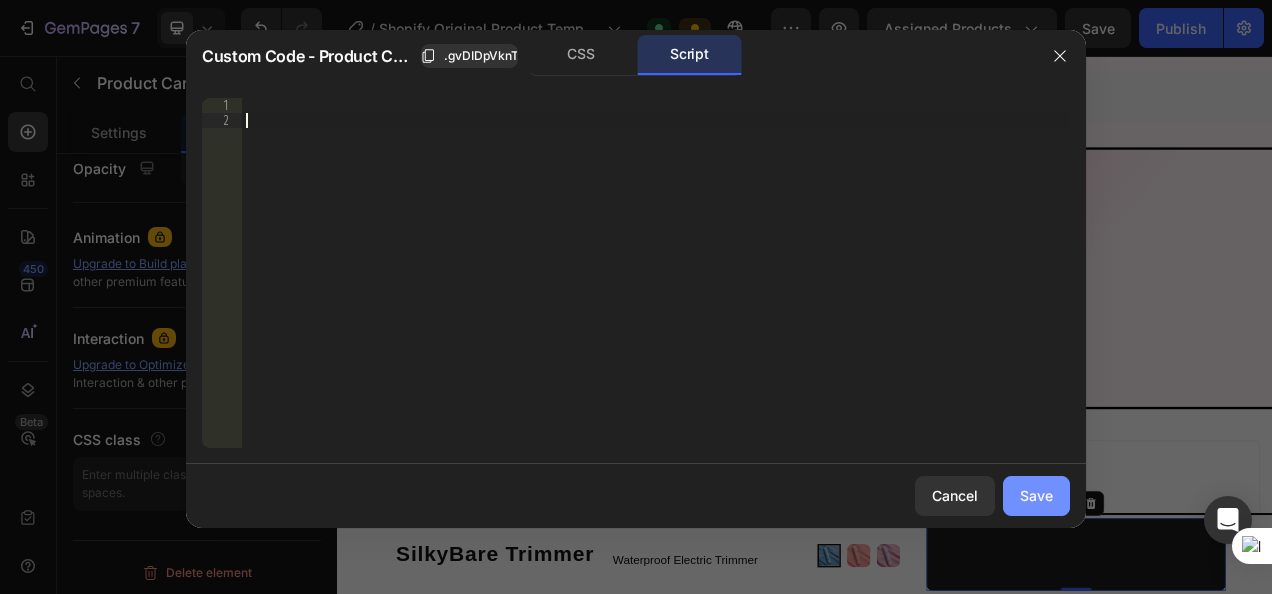 click on "Save" at bounding box center [1036, 495] 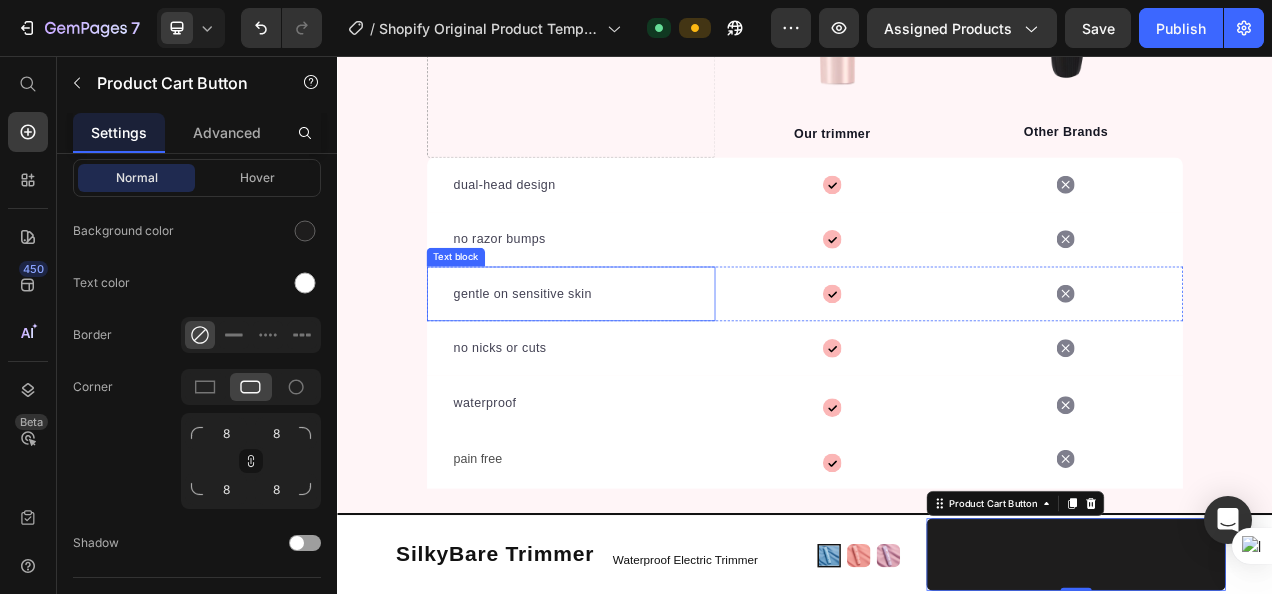 scroll, scrollTop: 4324, scrollLeft: 0, axis: vertical 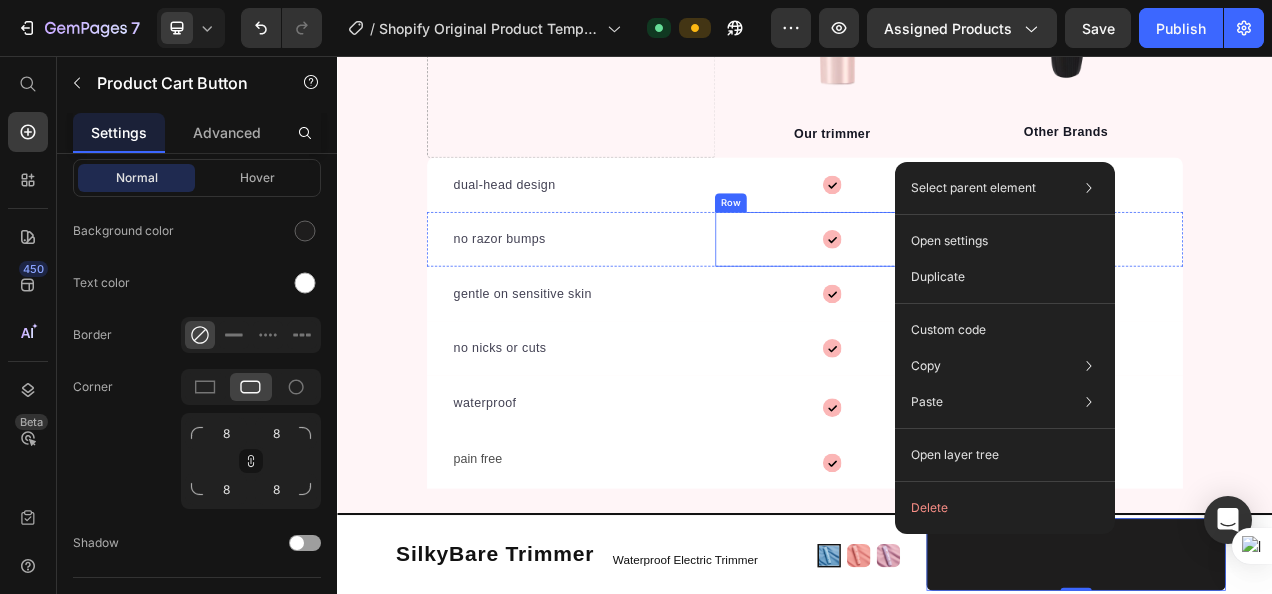 click 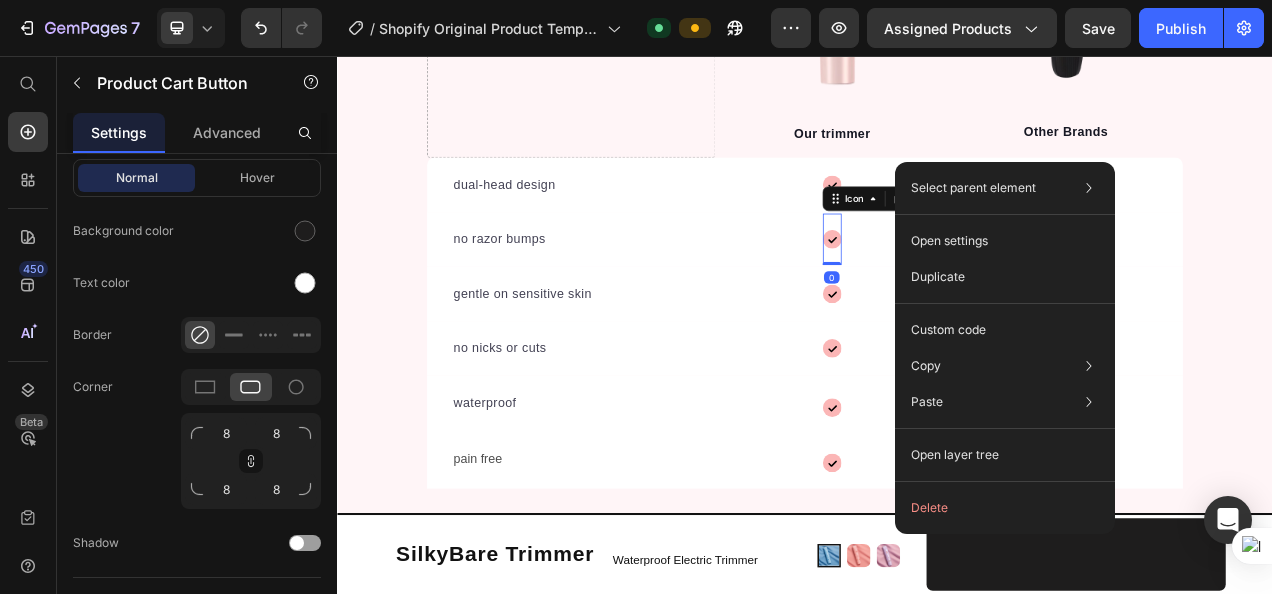 scroll, scrollTop: 0, scrollLeft: 0, axis: both 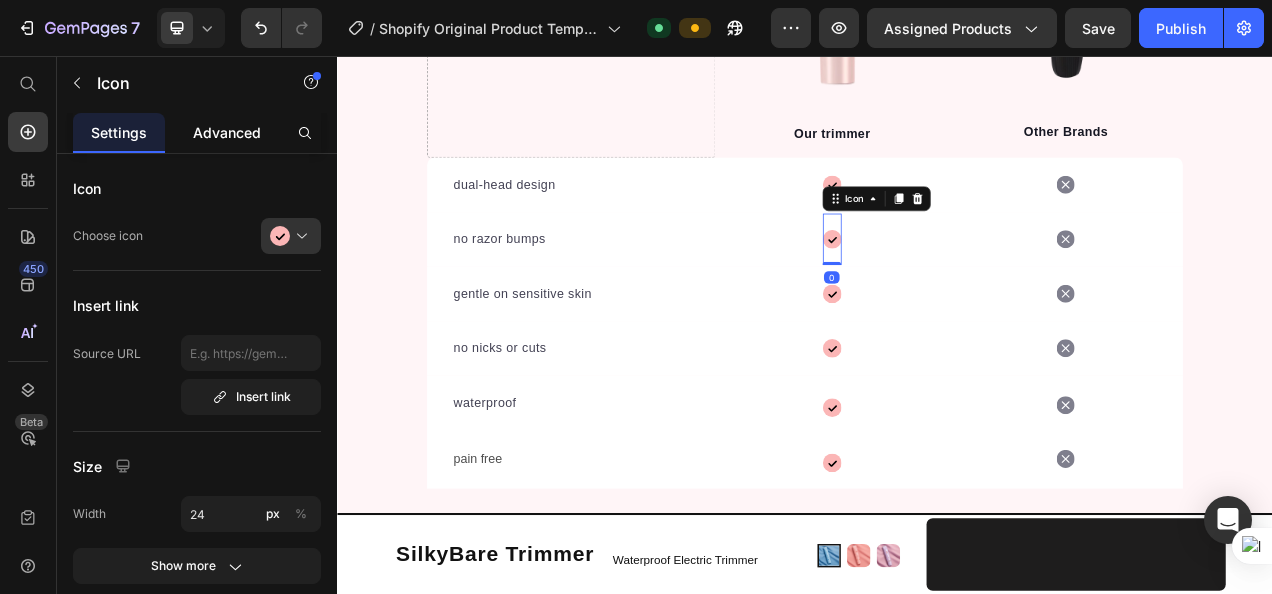 click on "Advanced" at bounding box center (227, 132) 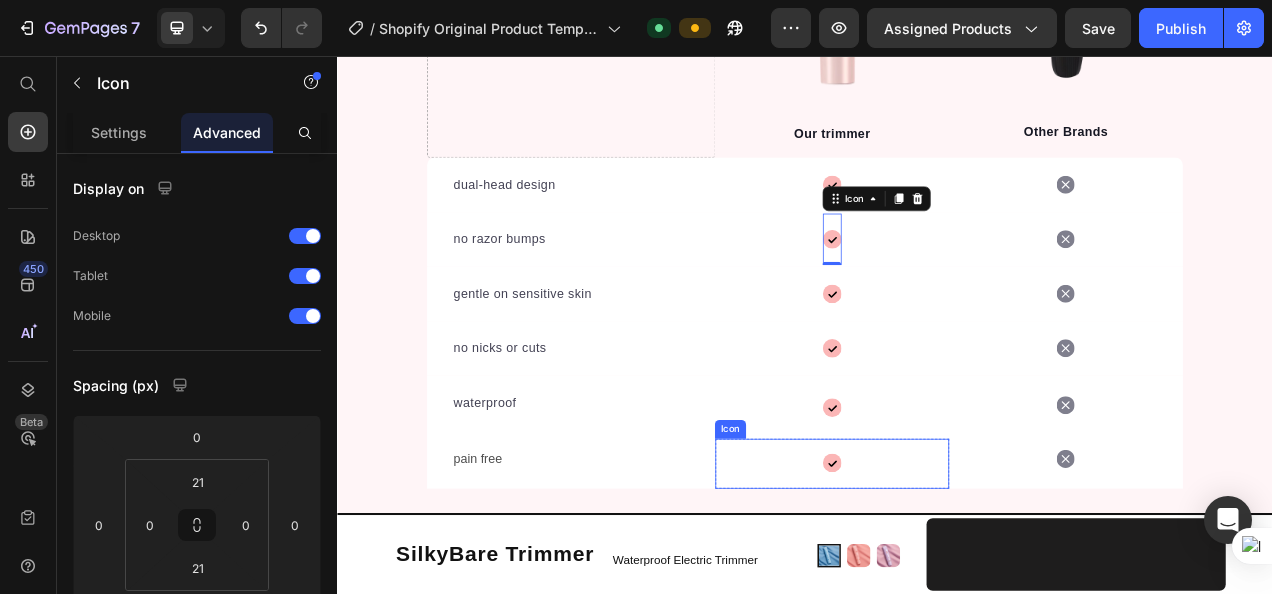 click 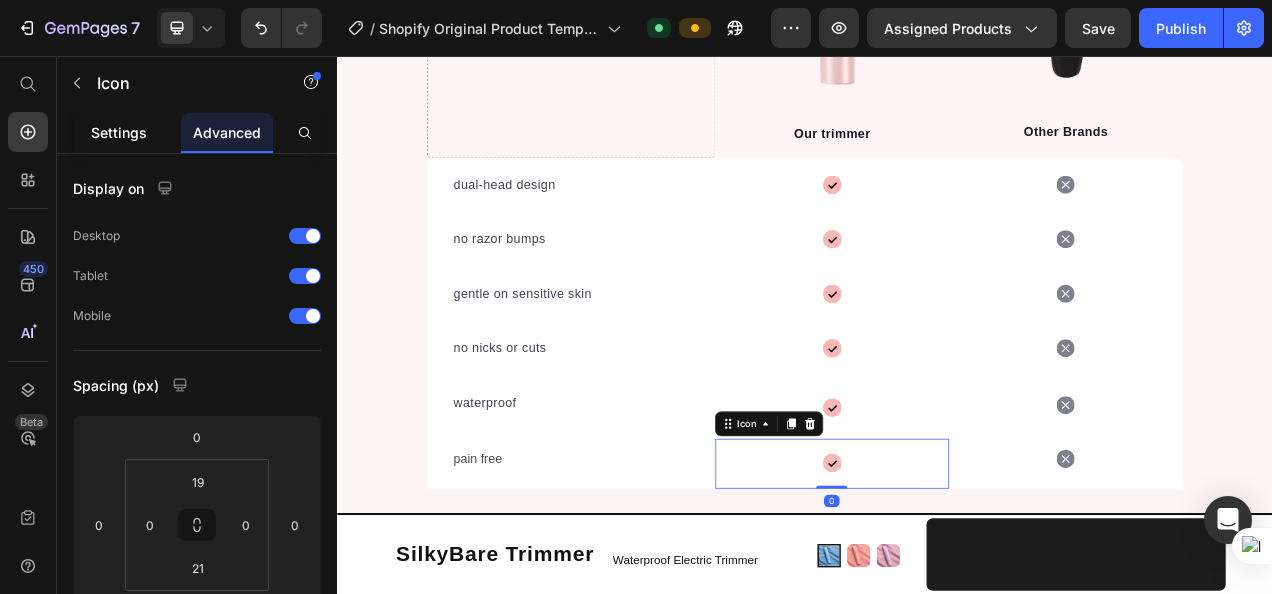 click on "Settings" 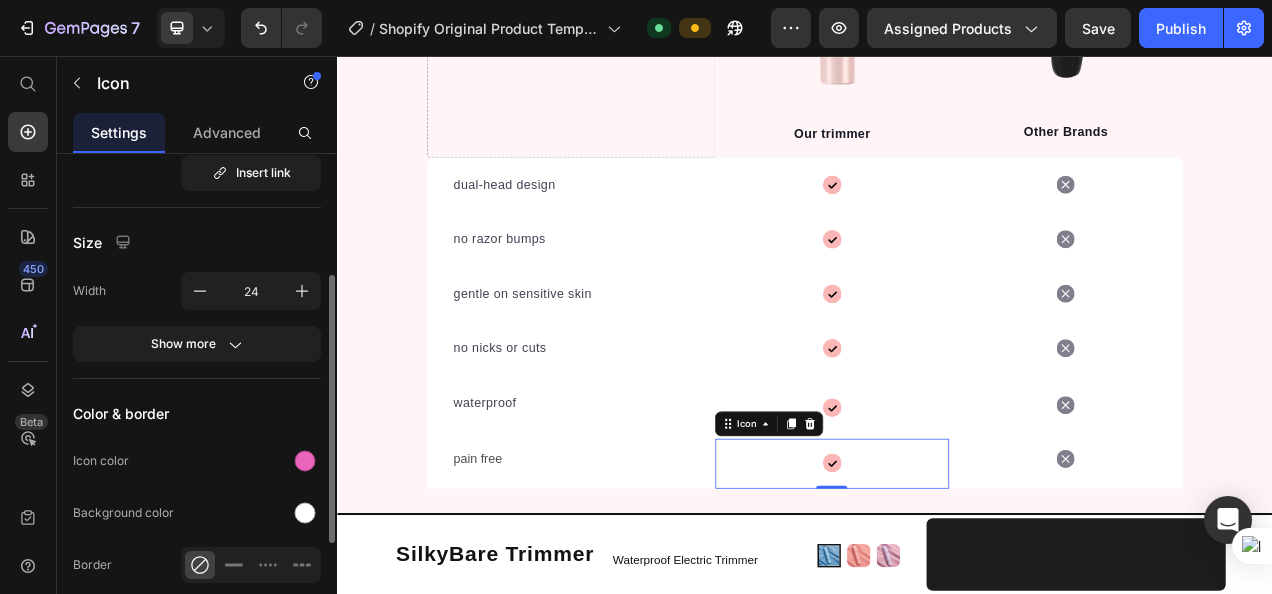 scroll, scrollTop: 225, scrollLeft: 0, axis: vertical 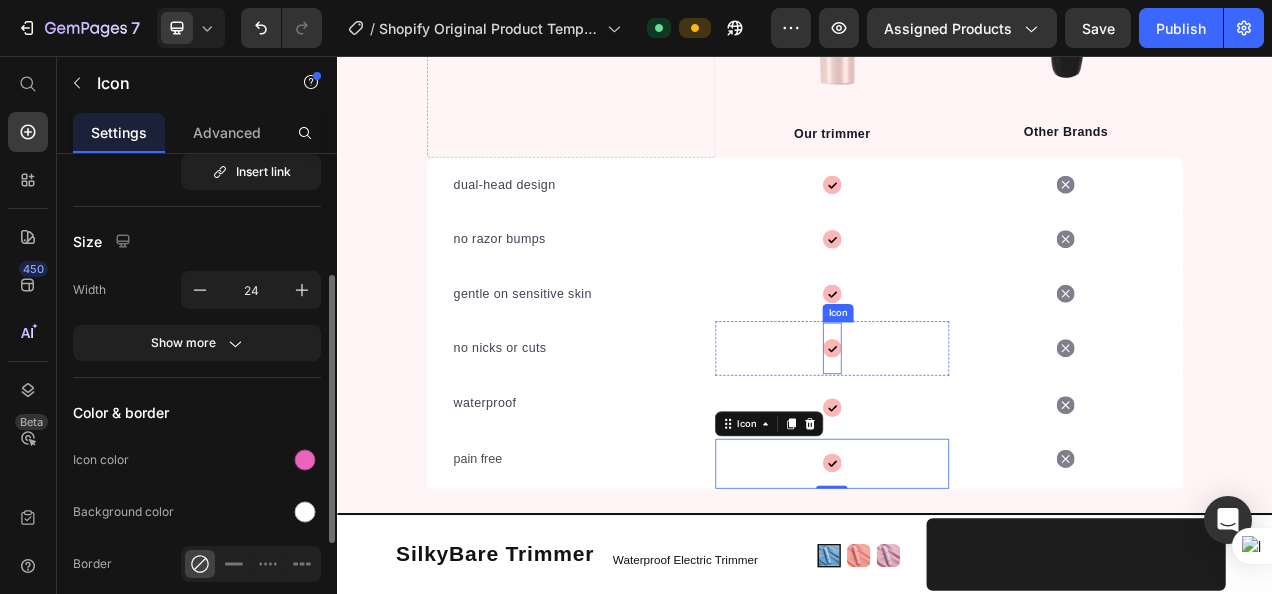 click 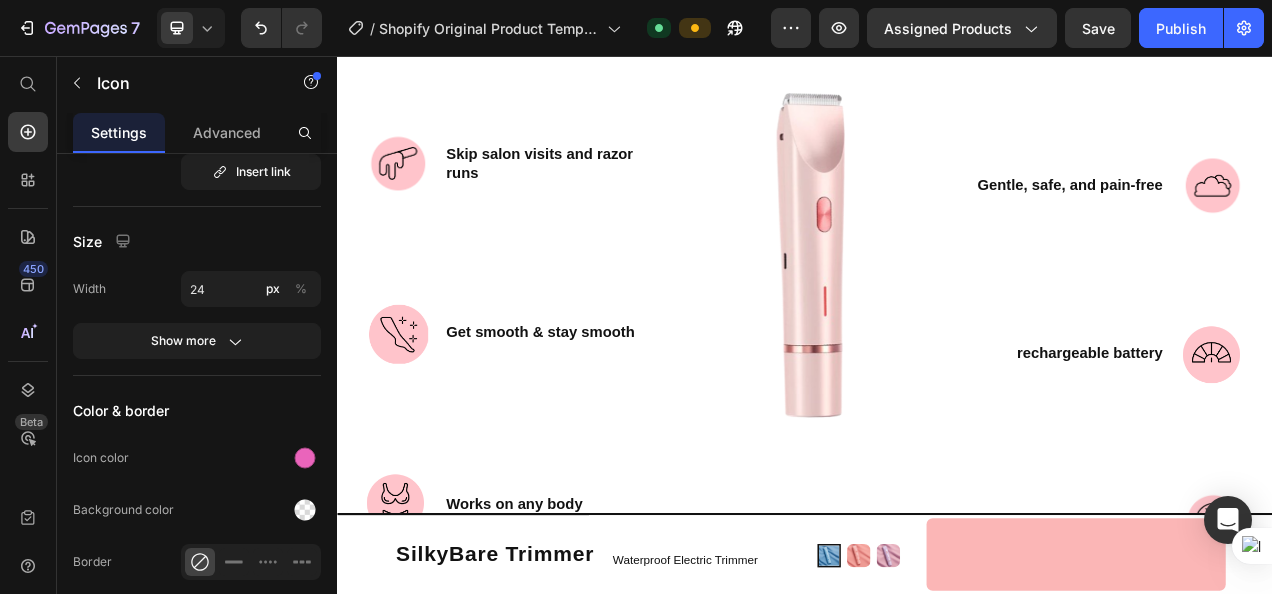 scroll, scrollTop: 1677, scrollLeft: 0, axis: vertical 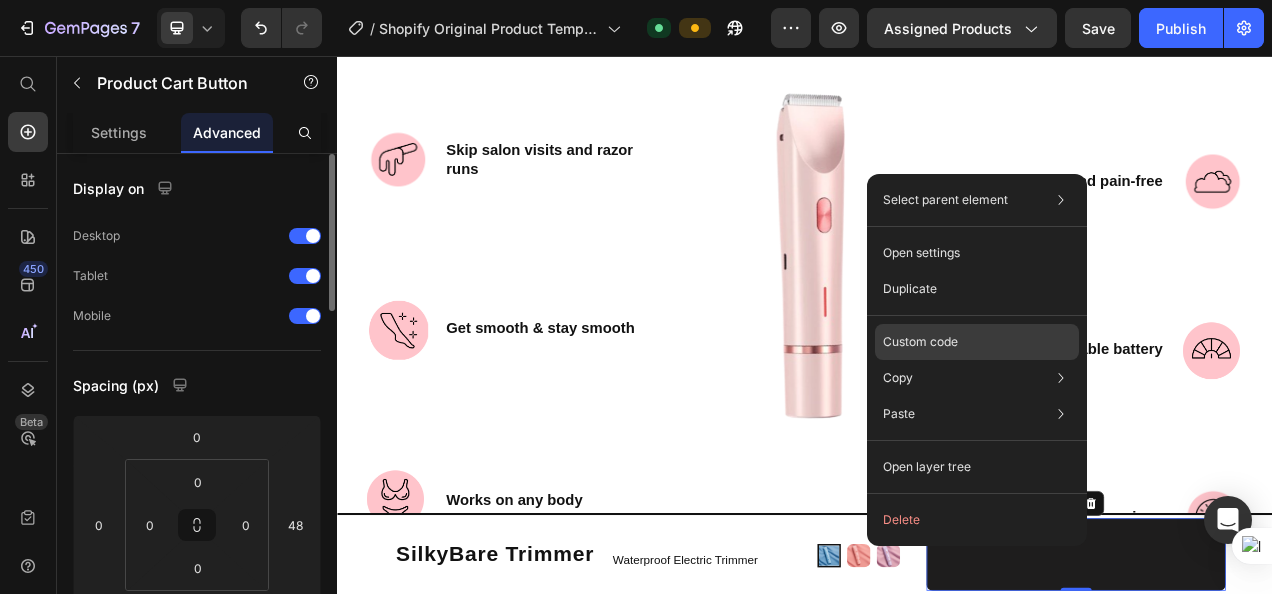 click on "Custom code" at bounding box center [920, 342] 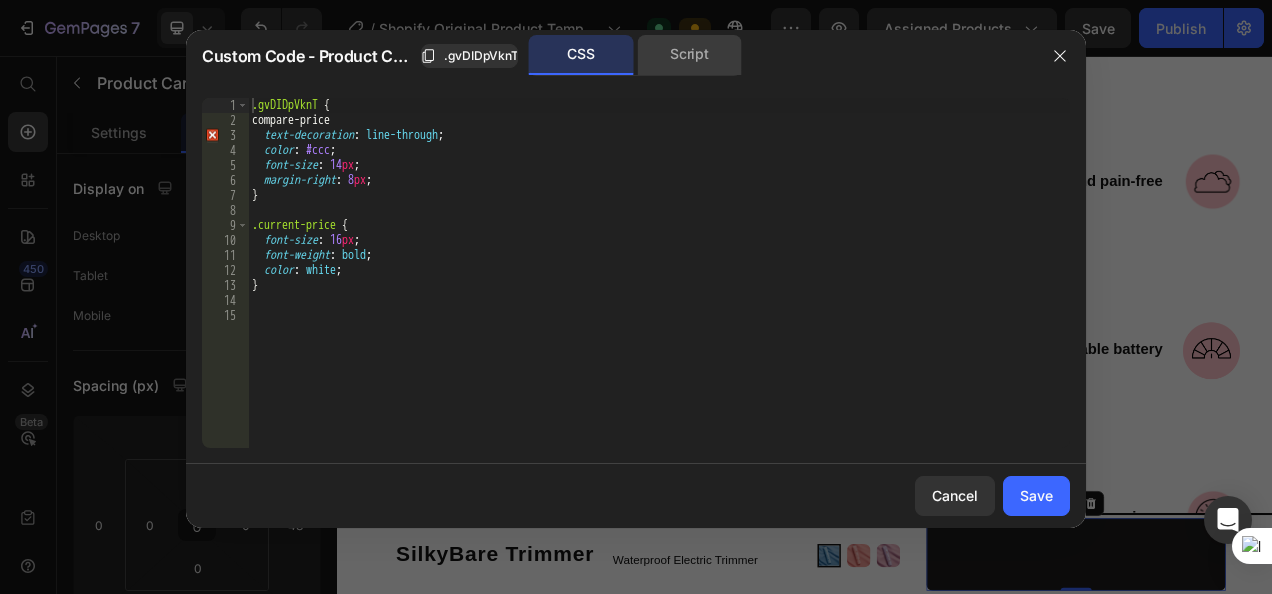 click on "Script" 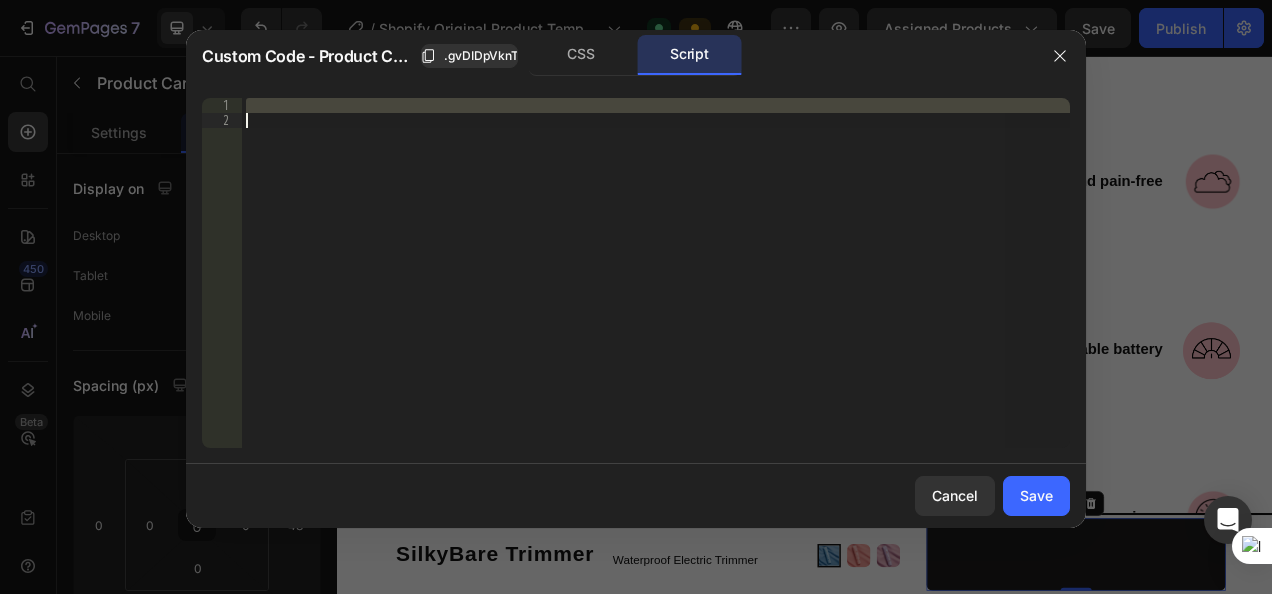 click at bounding box center [656, 273] 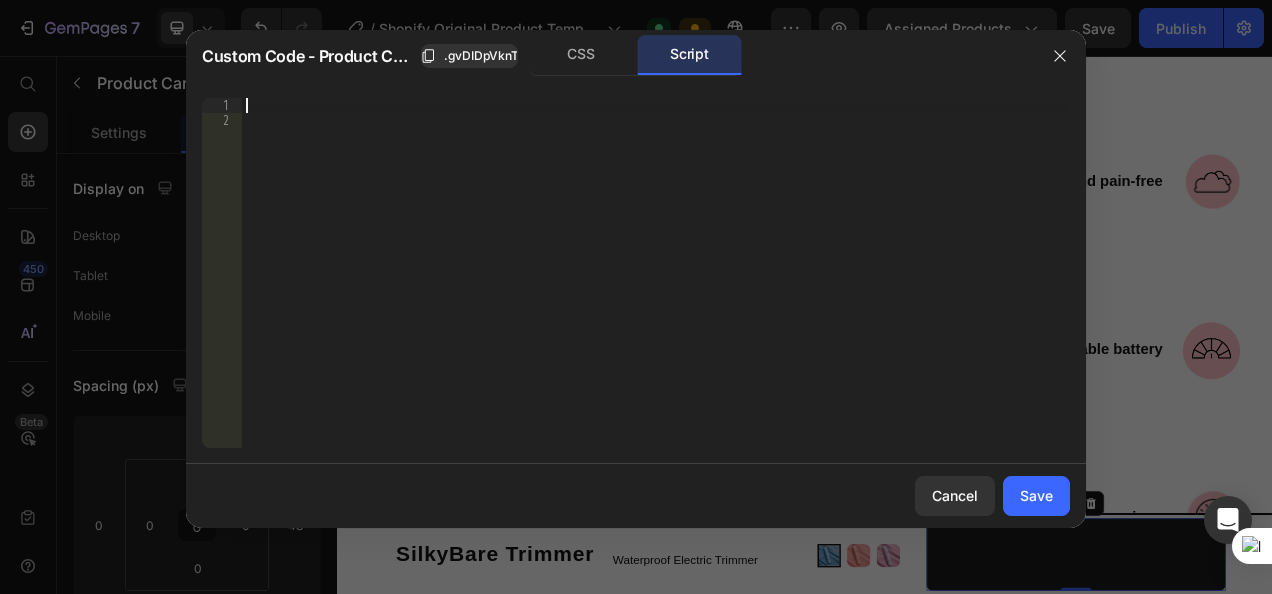 click on "Custom Code - Product Cart Button .gvDIDpVknT CSS Script" 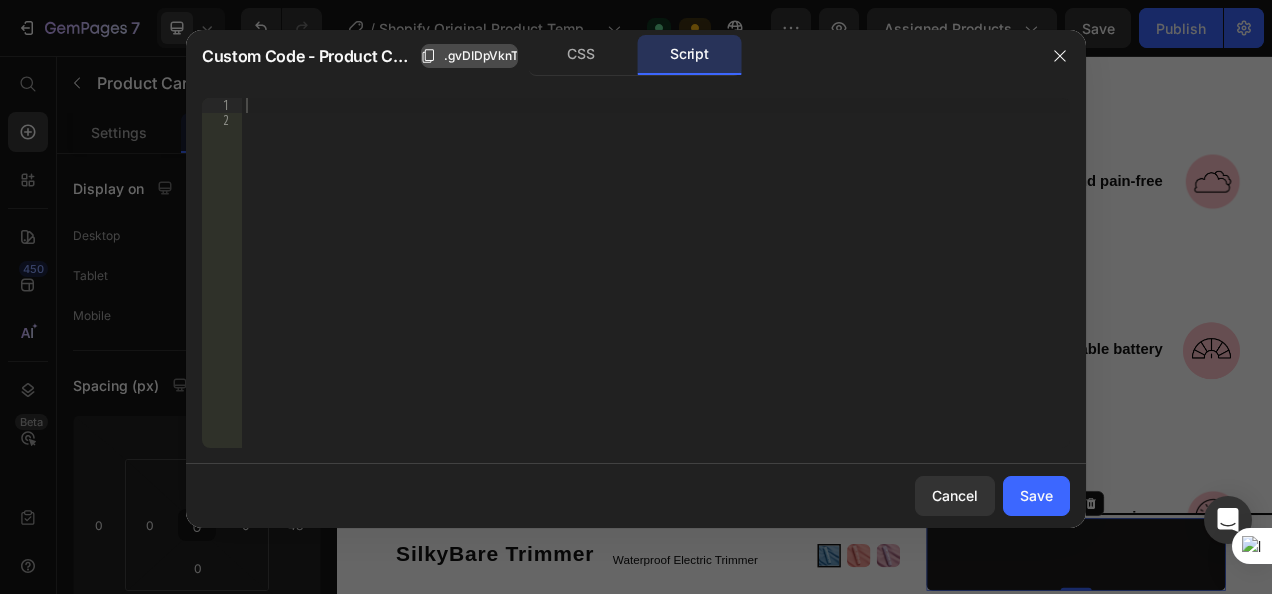 click on ".gvDIDpVknT" 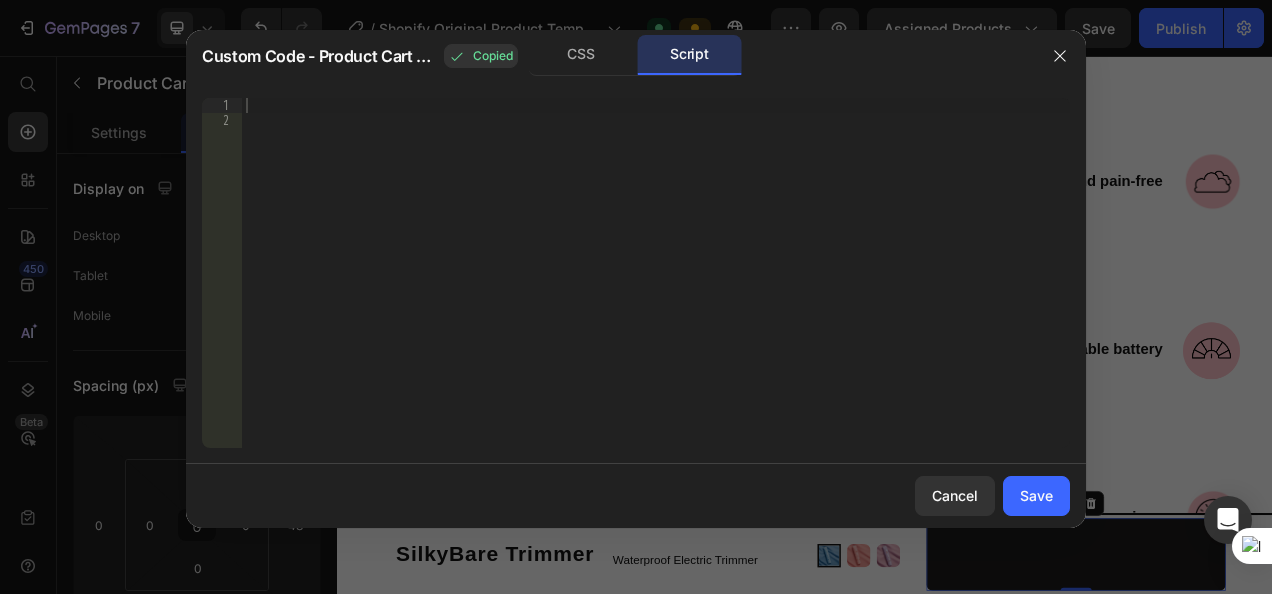 click at bounding box center (656, 288) 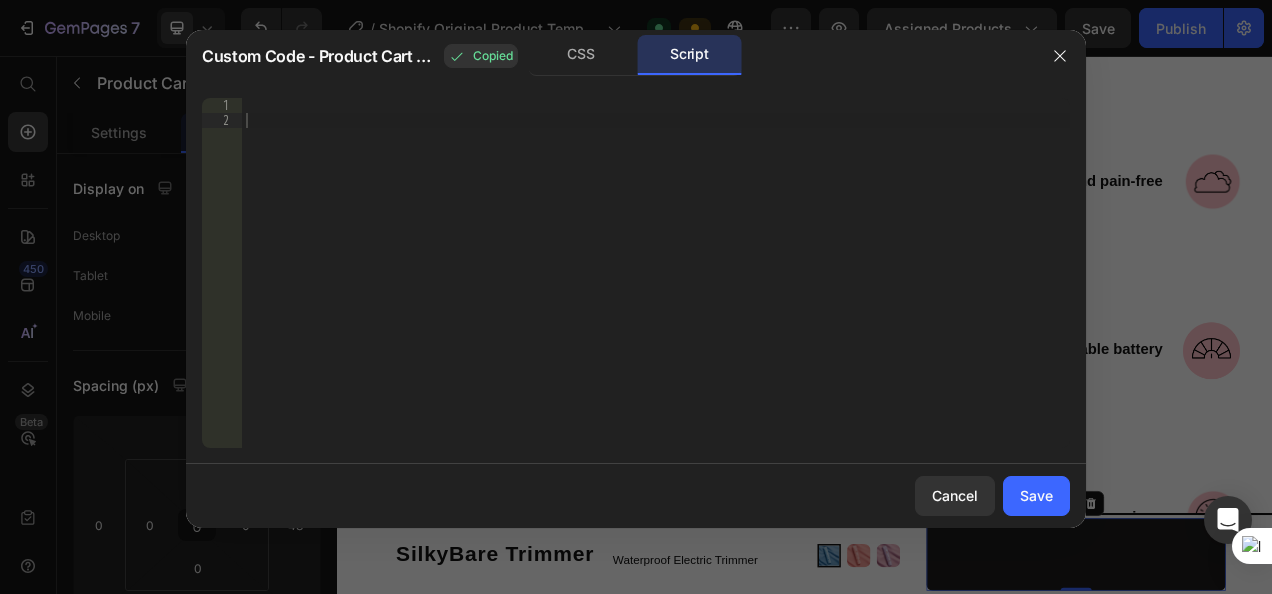 click on "1 2     הההההההההההההההההההההההההההההההההההההההההההההההההההההההההההההההההההההההההההההההההההההההההההההההההההההההההההההההההההההההההההההההההההההההההההההההההההההההההההההההההההההההההההההההההההההההההההההההההההההההההההההההההההההההההההההההההההההההההההההההההההההההההההההההה XXXXXXXXXXXXXXXXXXXXXXXXXXXXXXXXXXXXXXXXXXXXXXXXXXXXXXXXXXXXXXXXXXXXXXXXXXXXXXXXXXXXXXXXXXXXXXXXXXXXXXXXXXXXXXXXXXXXXXXXXXXXXXXXXXXXXXXXXXXXXXXXXXXXXXXXXXXXXXXXXXXXXXXXXXXXXXXXXXXXXXXXXXXXXXXXXXXXXXXXXXXXXXXXXXXXXXXXXXXXXXXXXXXXXXXXXXXXXXXXXXXXXXXXXXXXXXXX" 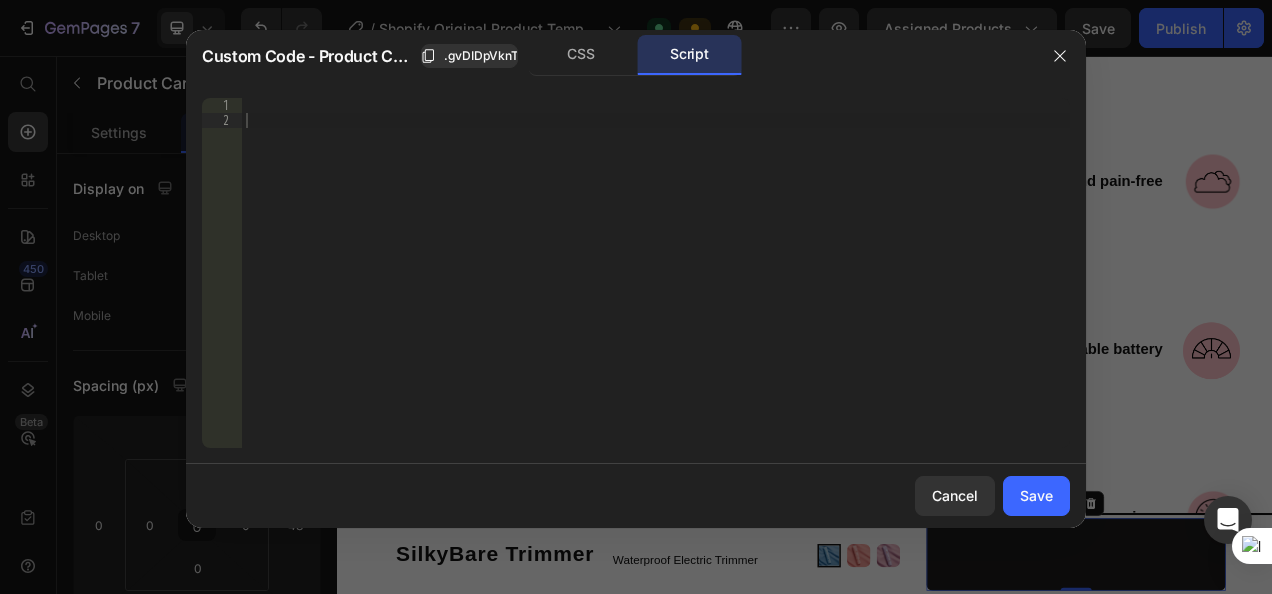 click on "1 2     הההההההההההההההההההההההההההההההההההההההההההההההההההההההההההההההההההההההההההההההההההההההההההההההההההההההההההההההההההההההההההההההההההההההההההההההההההההההההההההההההההההההההההההההההההההההההההההההההההההההההההההההההההההההההההההההההההההההההההההההההההההההההההההההה XXXXXXXXXXXXXXXXXXXXXXXXXXXXXXXXXXXXXXXXXXXXXXXXXXXXXXXXXXXXXXXXXXXXXXXXXXXXXXXXXXXXXXXXXXXXXXXXXXXXXXXXXXXXXXXXXXXXXXXXXXXXXXXXXXXXXXXXXXXXXXXXXXXXXXXXXXXXXXXXXXXXXXXXXXXXXXXXXXXXXXXXXXXXXXXXXXXXXXXXXXXXXXXXXXXXXXXXXXXXXXXXXXXXXXXXXXXXXXXXXXXXXXXXXXXXXXXX" 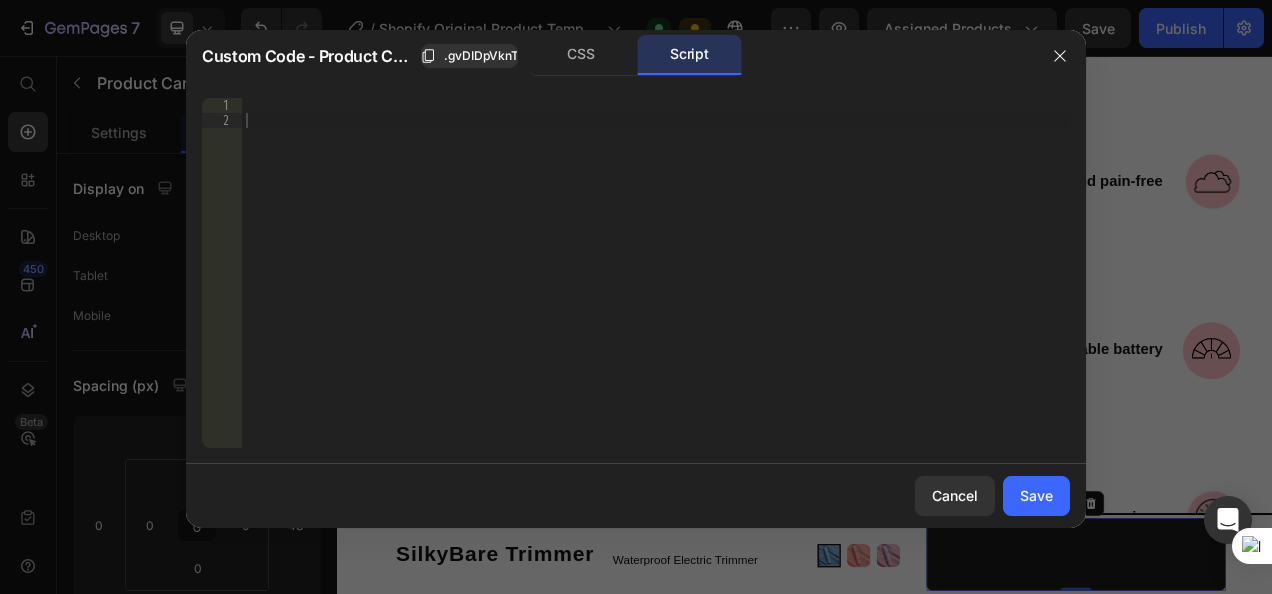 click on "1 2     הההההההההההההההההההההההההההההההההההההההההההההההההההההההההההההההההההההההההההההההההההההההההההההההההההההההההההההההההההההההההההההההההההההההההההההההההההההההההההההההההההההההההההההההההההההההההההההההההההההההההההההההההההההההההההההההההההההההההההההההההההההההההההההההה XXXXXXXXXXXXXXXXXXXXXXXXXXXXXXXXXXXXXXXXXXXXXXXXXXXXXXXXXXXXXXXXXXXXXXXXXXXXXXXXXXXXXXXXXXXXXXXXXXXXXXXXXXXXXXXXXXXXXXXXXXXXXXXXXXXXXXXXXXXXXXXXXXXXXXXXXXXXXXXXXXXXXXXXXXXXXXXXXXXXXXXXXXXXXXXXXXXXXXXXXXXXXXXXXXXXXXXXXXXXXXXXXXXXXXXXXXXXXXXXXXXXXXXXXXXXXXXX" 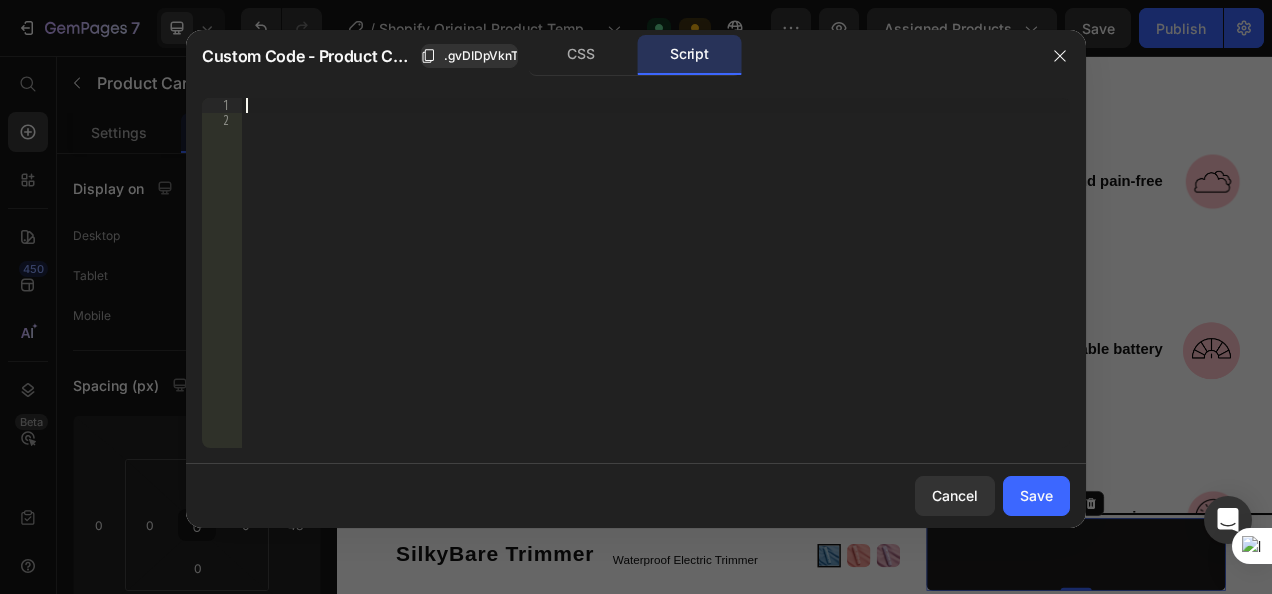paste on ".gvDIDpVknT" 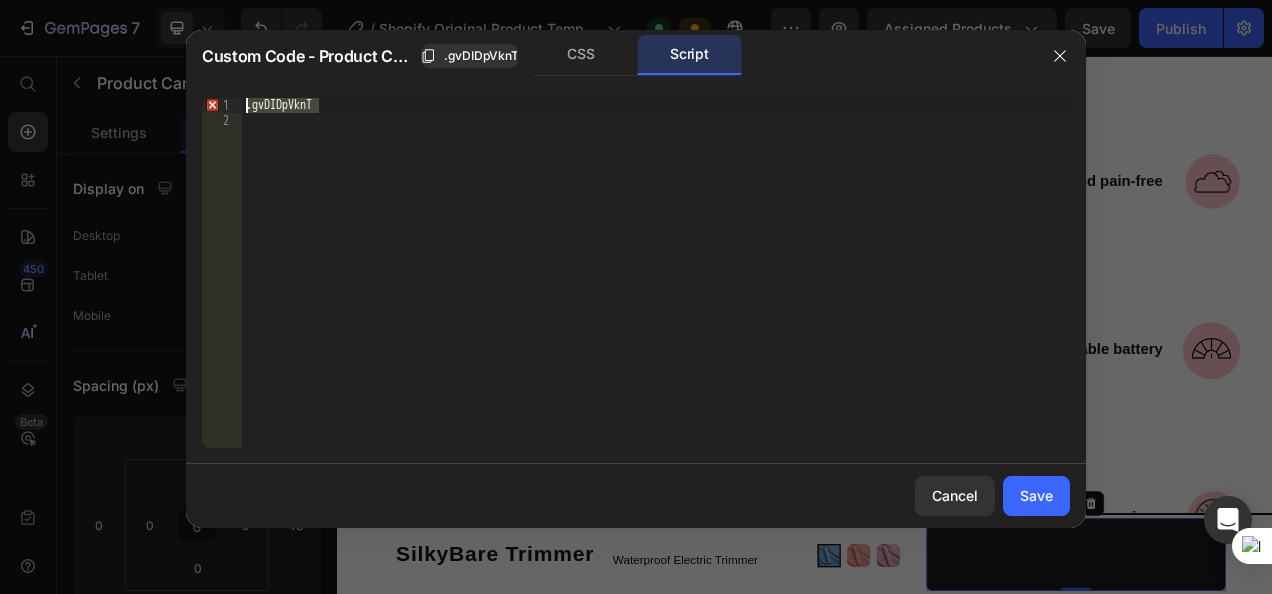 drag, startPoint x: 354, startPoint y: 105, endPoint x: 209, endPoint y: 107, distance: 145.0138 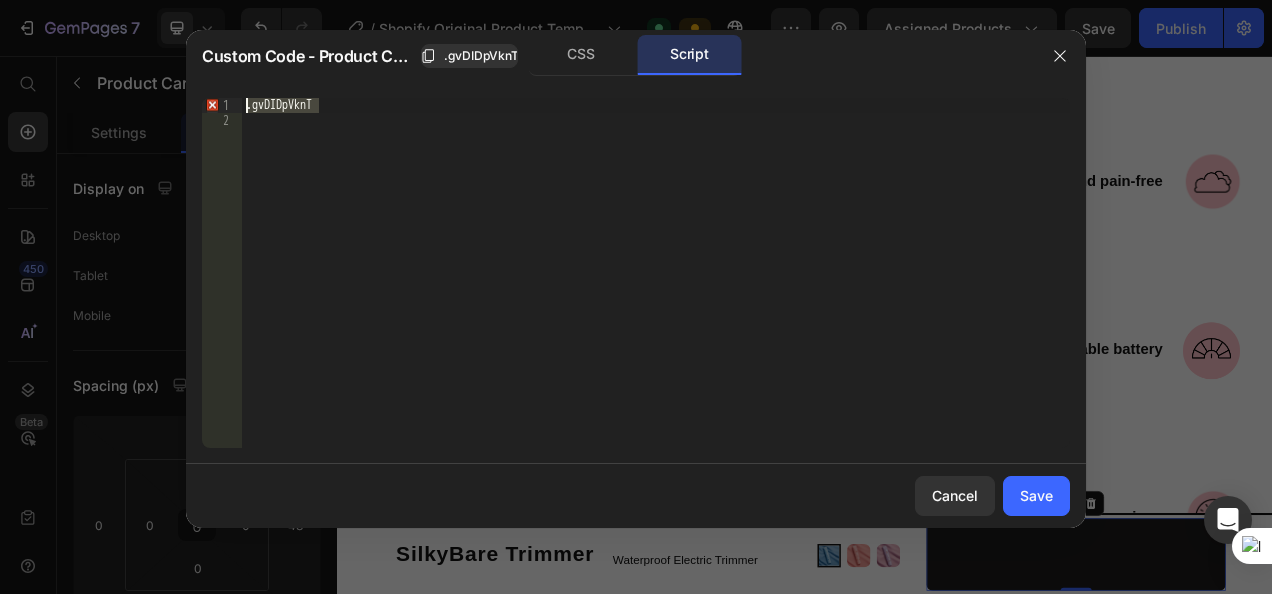 click on ".gvDIDpVknT 1 2 . gvDIDpVknT     הההההההההההההההההההההההההההההההההההההההההההההההההההההההההההההההההההההההההההההההההההההההההההההההההההההההההההההההההההההההההההההההההההההההההההההההההההההההההההההההההההההההההההההההההההההההההההההההההההההההההההההההההההההההההההההההההההההההההההההההההההההההההההההההה XXXXXXXXXXXXXXXXXXXXXXXXXXXXXXXXXXXXXXXXXXXXXXXXXXXXXXXXXXXXXXXXXXXXXXXXXXXXXXXXXXXXXXXXXXXXXXXXXXXXXXXXXXXXXXXXXXXXXXXXXXXXXXXXXXXXXXXXXXXXXXXXXXXXXXXXXXXXXXXXXXXXXXXXXXXXXXXXXXXXXXXXXXXXXXXXXXXXXXXXXXXXXXXXXXXXXXXXXXXXXXXXXXXXXXXXXXXXXXXXXXXXXXXXXXXXXXXX" at bounding box center (636, 273) 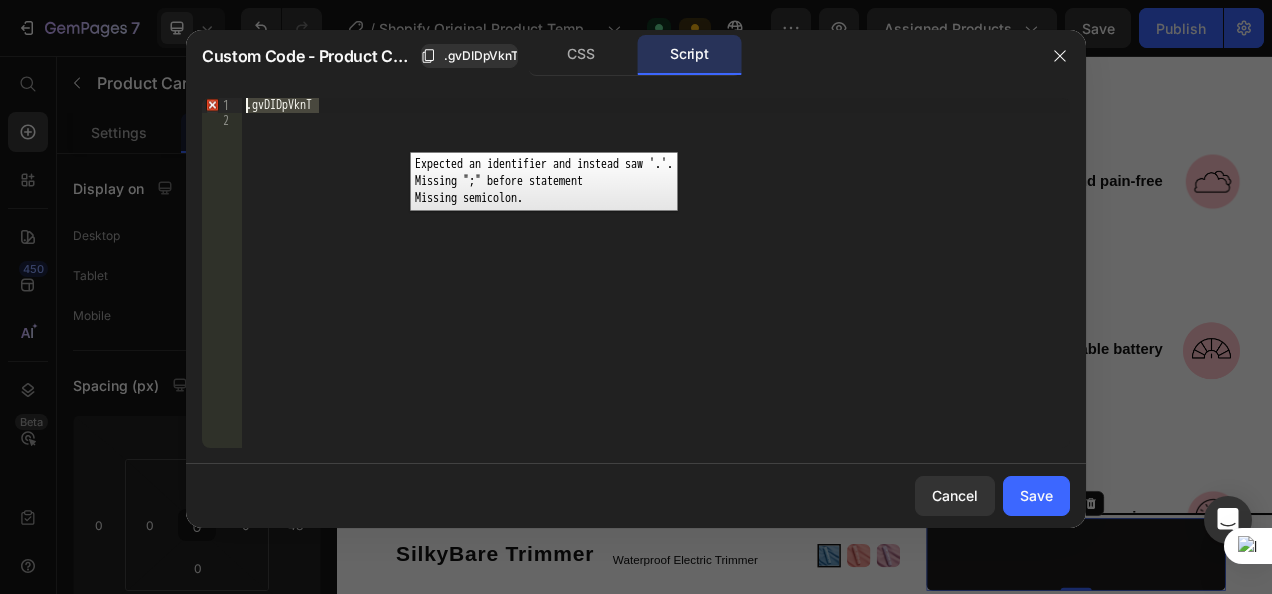 type 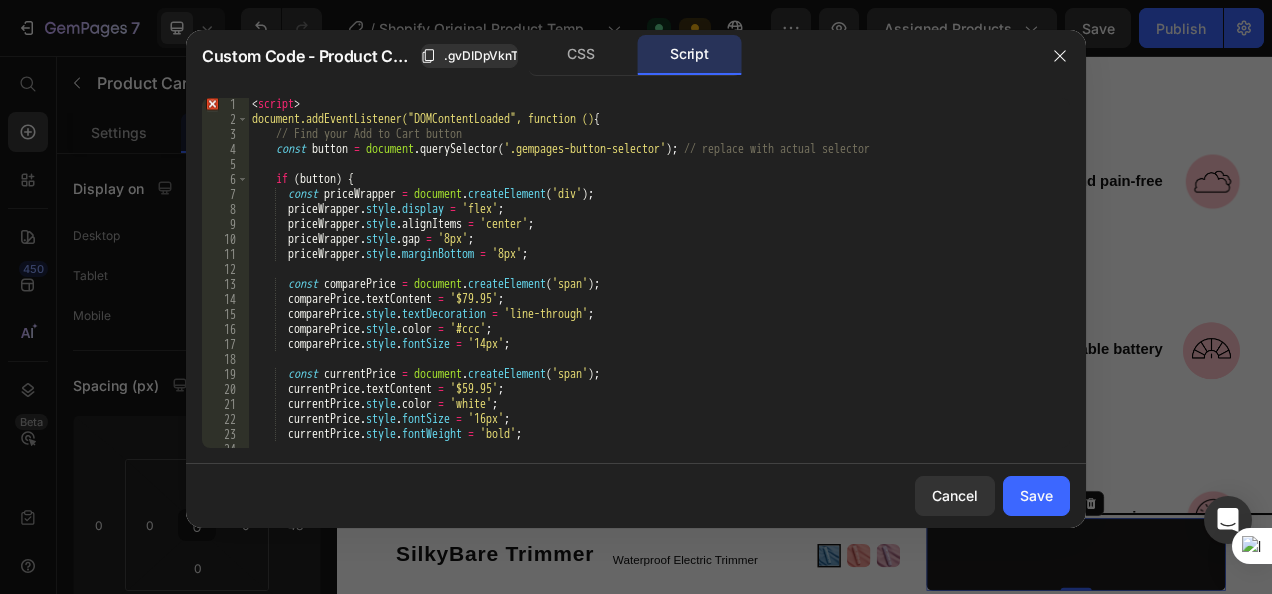 scroll, scrollTop: 0, scrollLeft: 0, axis: both 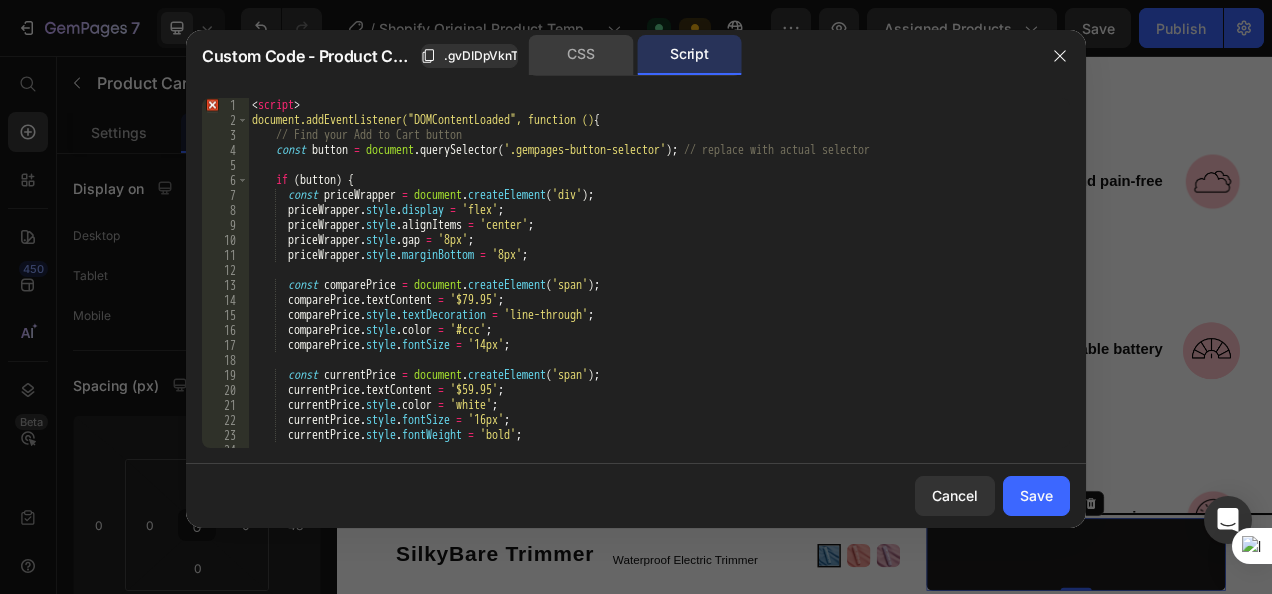 click on "CSS" 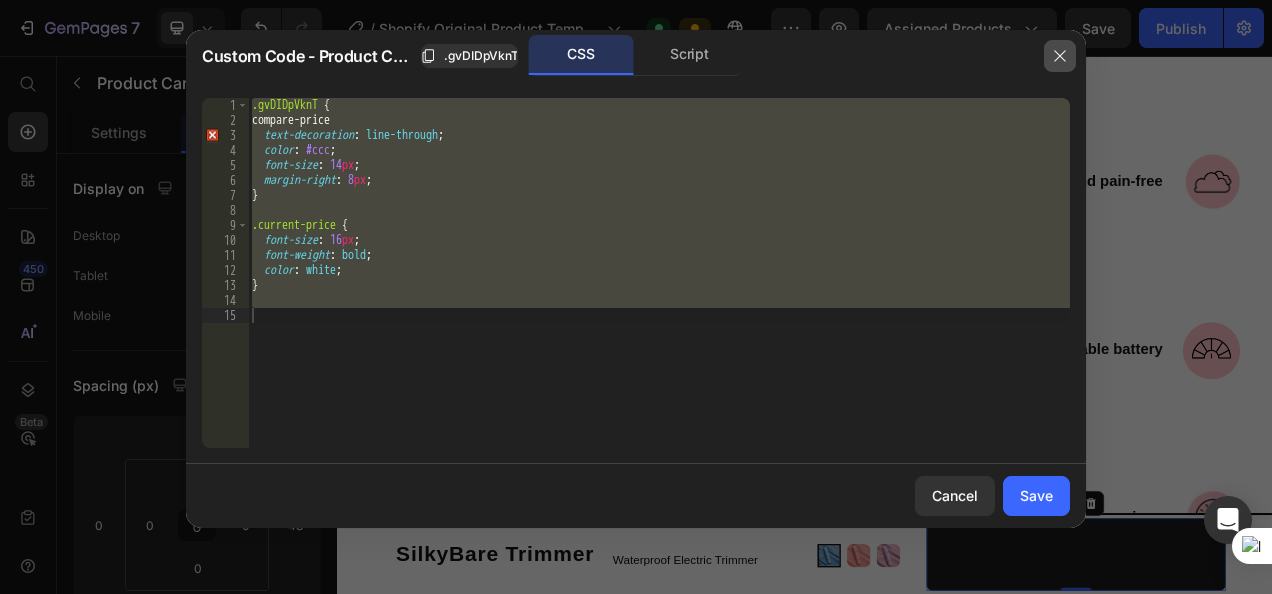click 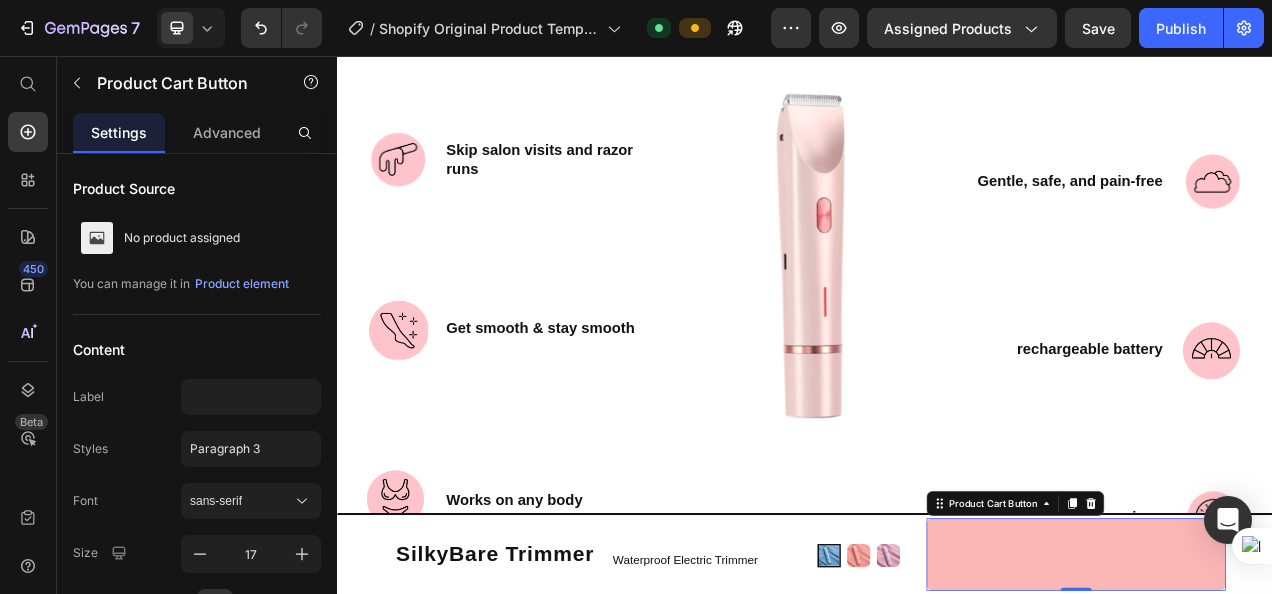 click on "⁠⁠⁠⁠⁠⁠⁠" at bounding box center (1285, 695) 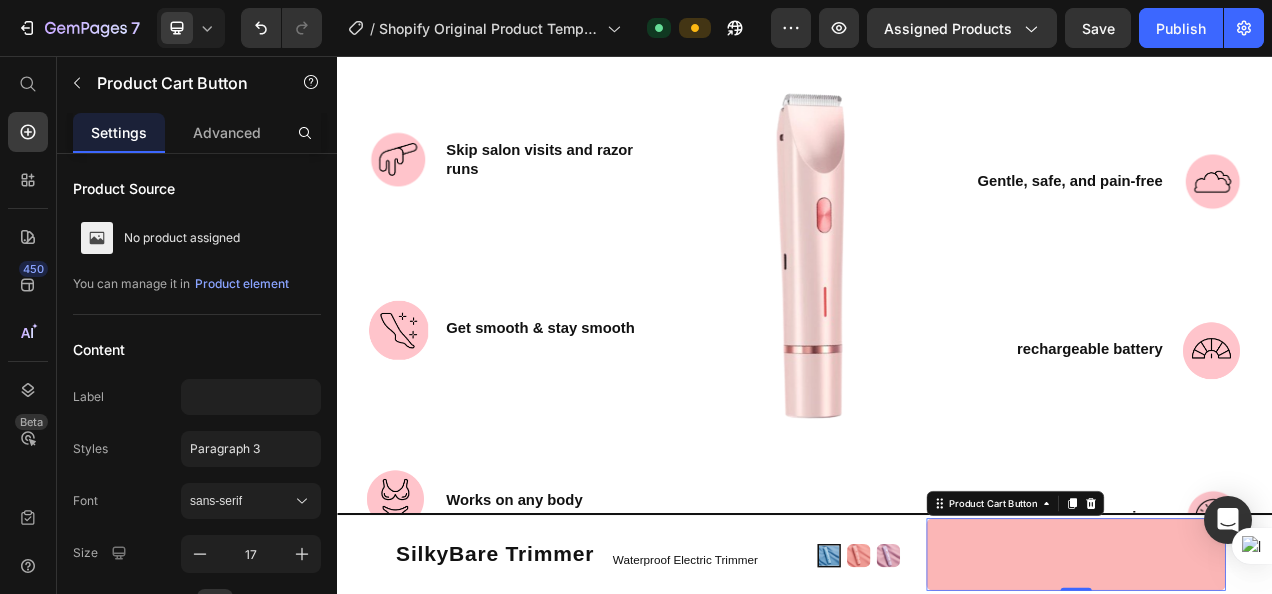 click on "⁠⁠⁠⁠⁠⁠⁠" at bounding box center (1285, 695) 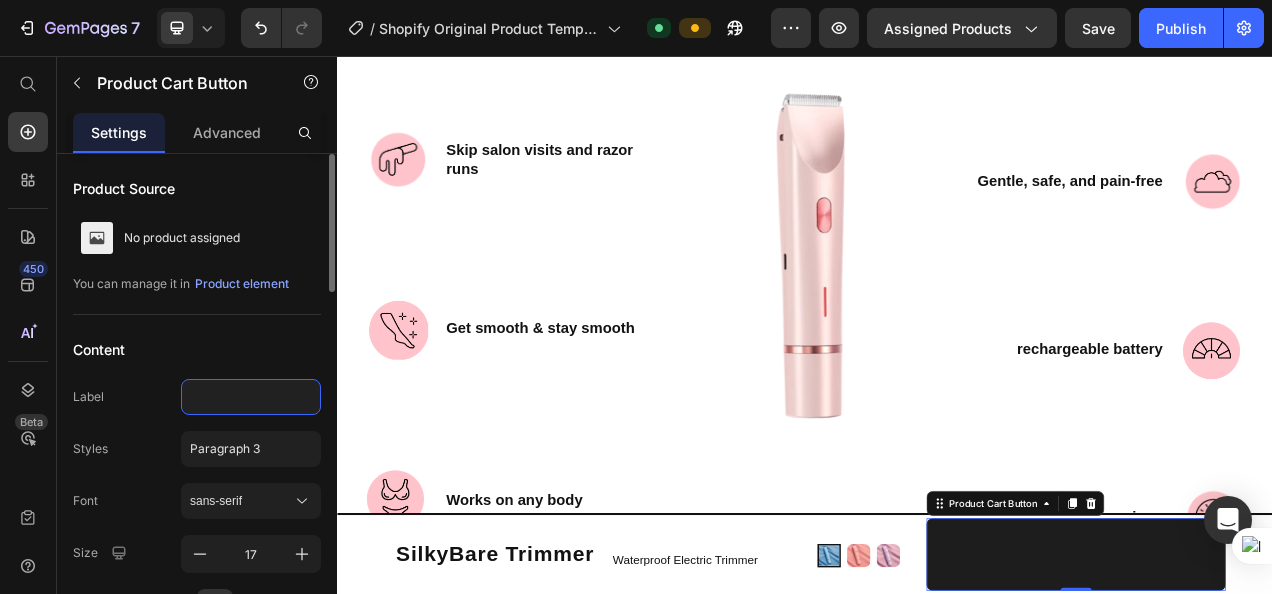 click 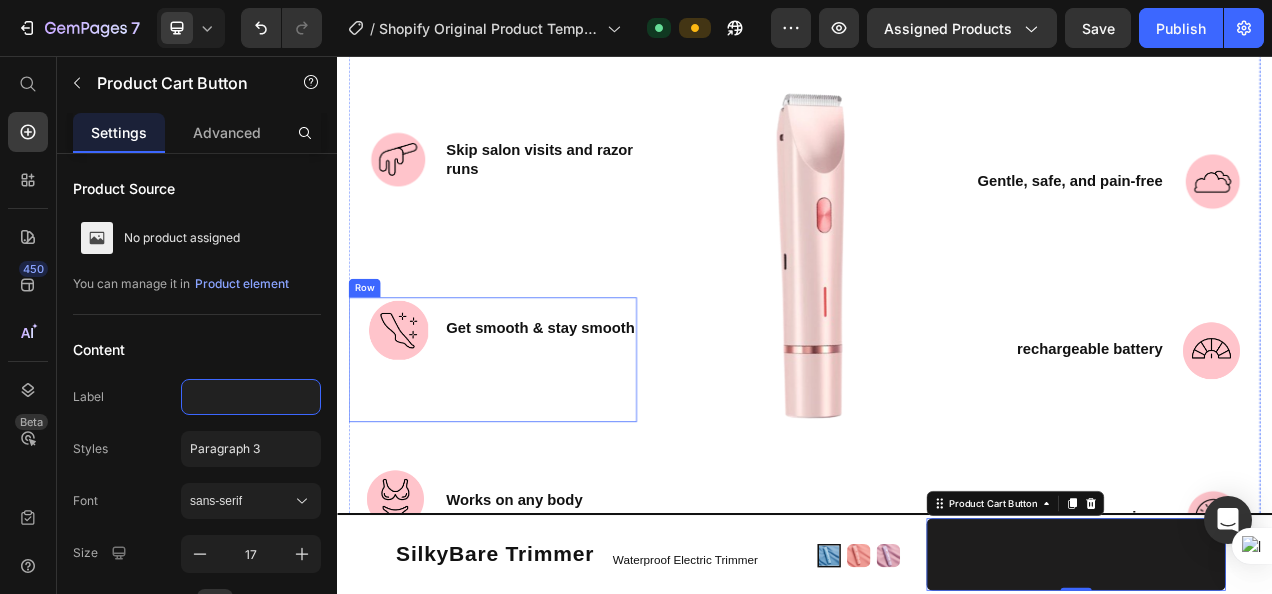 type on "A" 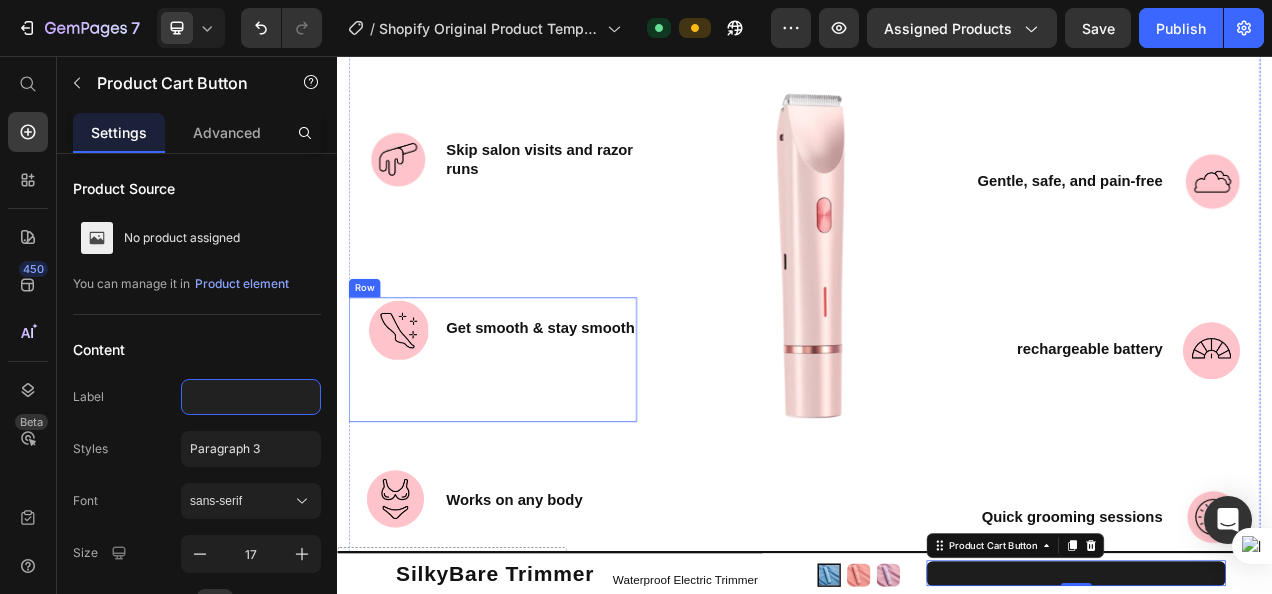 type on "A" 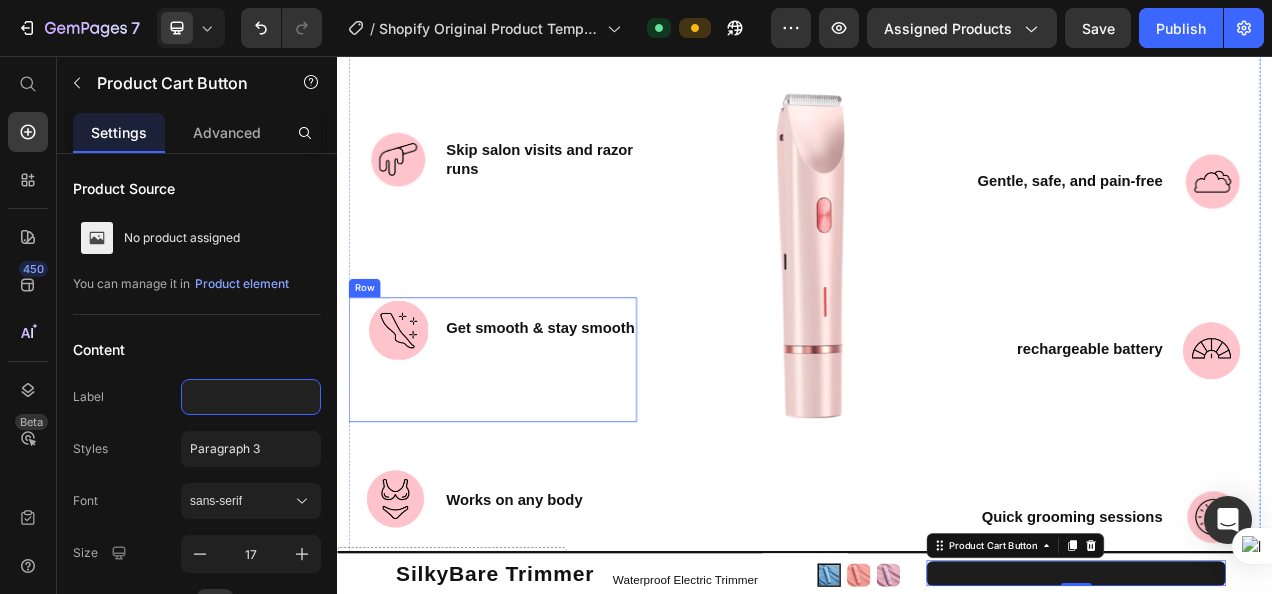 type on "A" 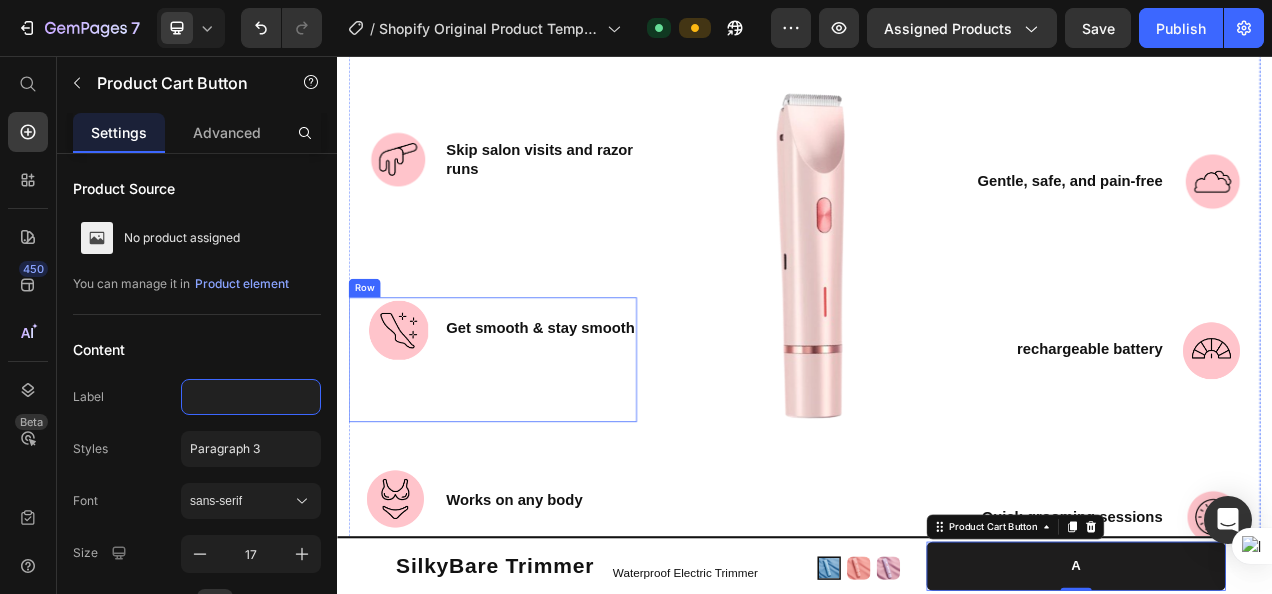 type on "A" 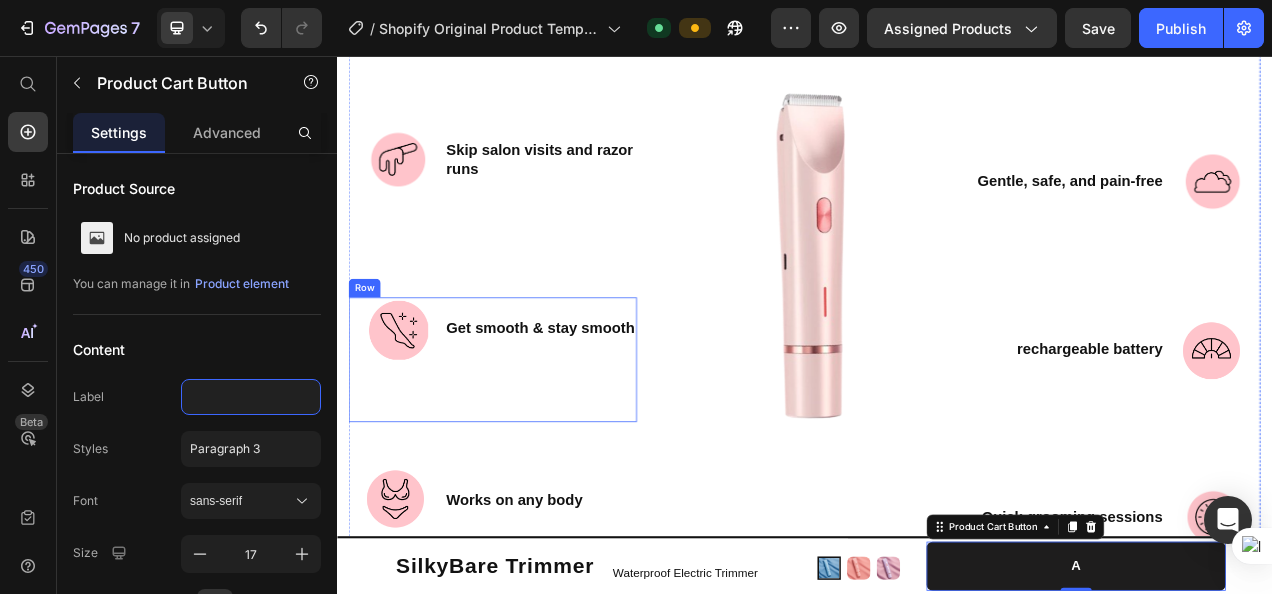 type on "A" 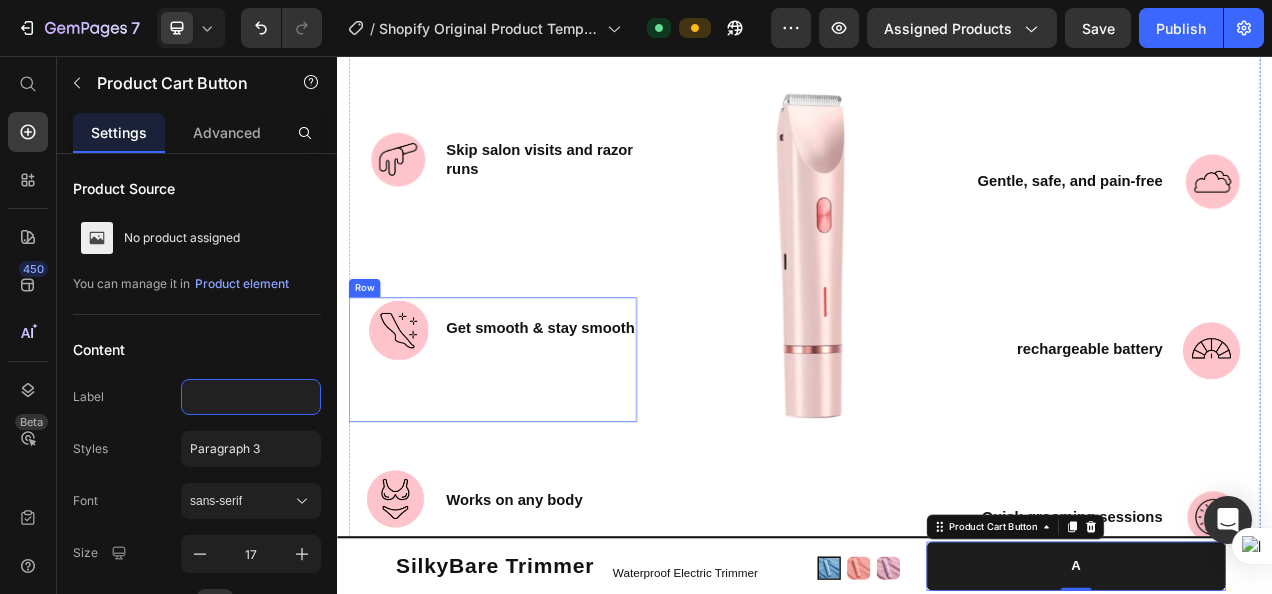 type on "A" 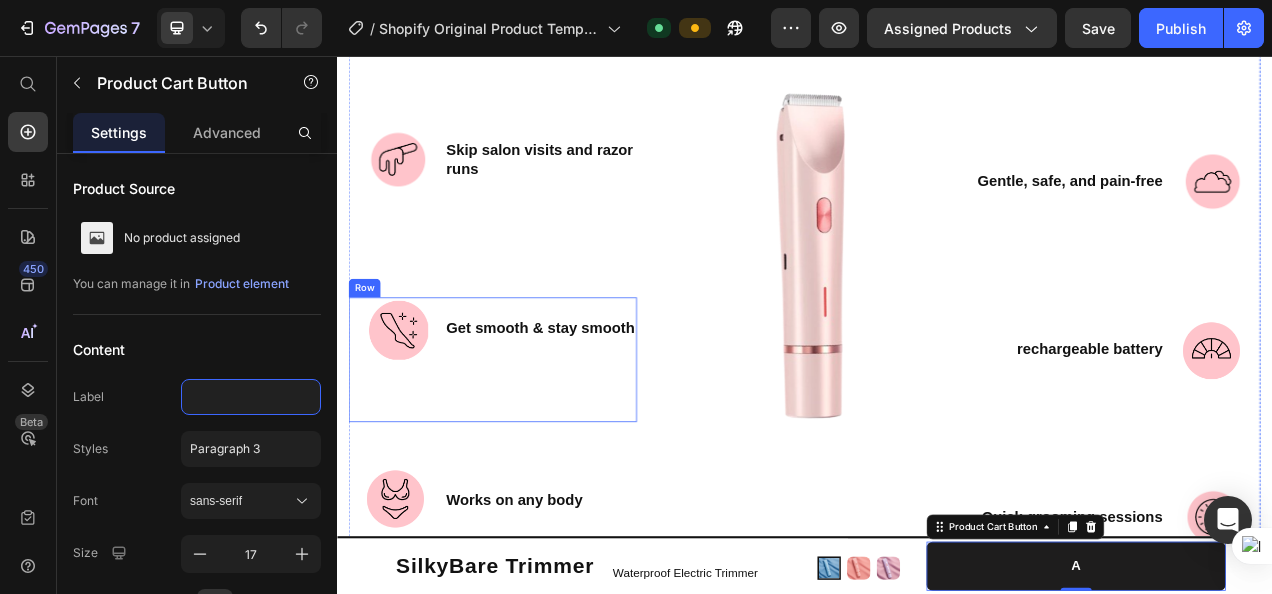 type on "A" 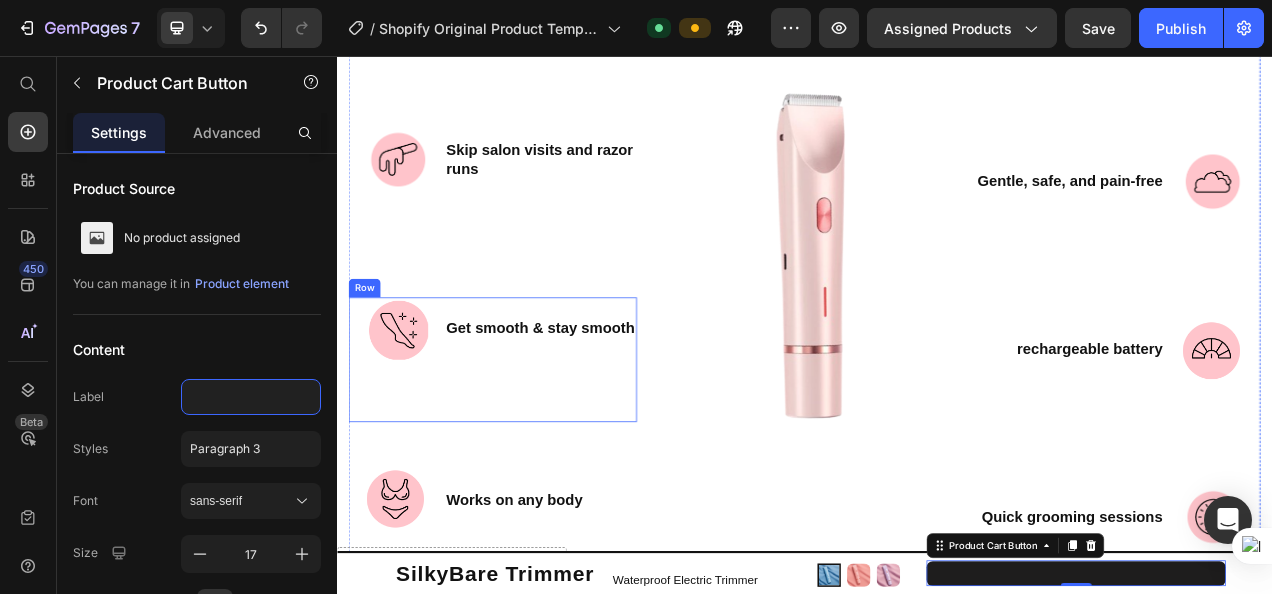 type on "4" 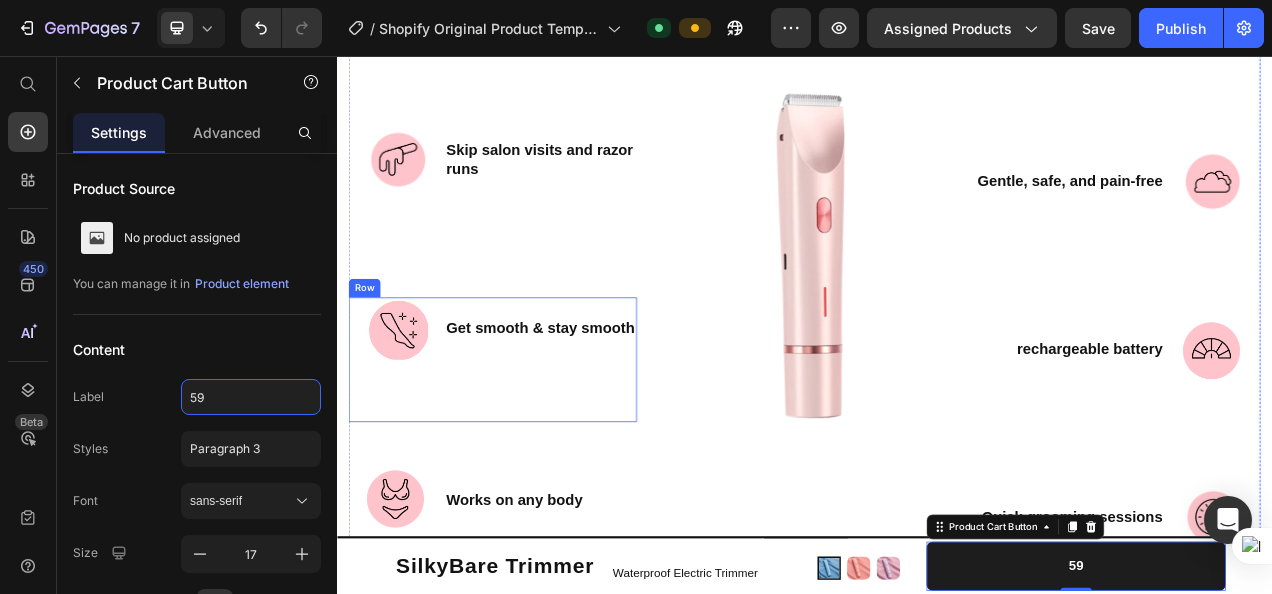 type on "5" 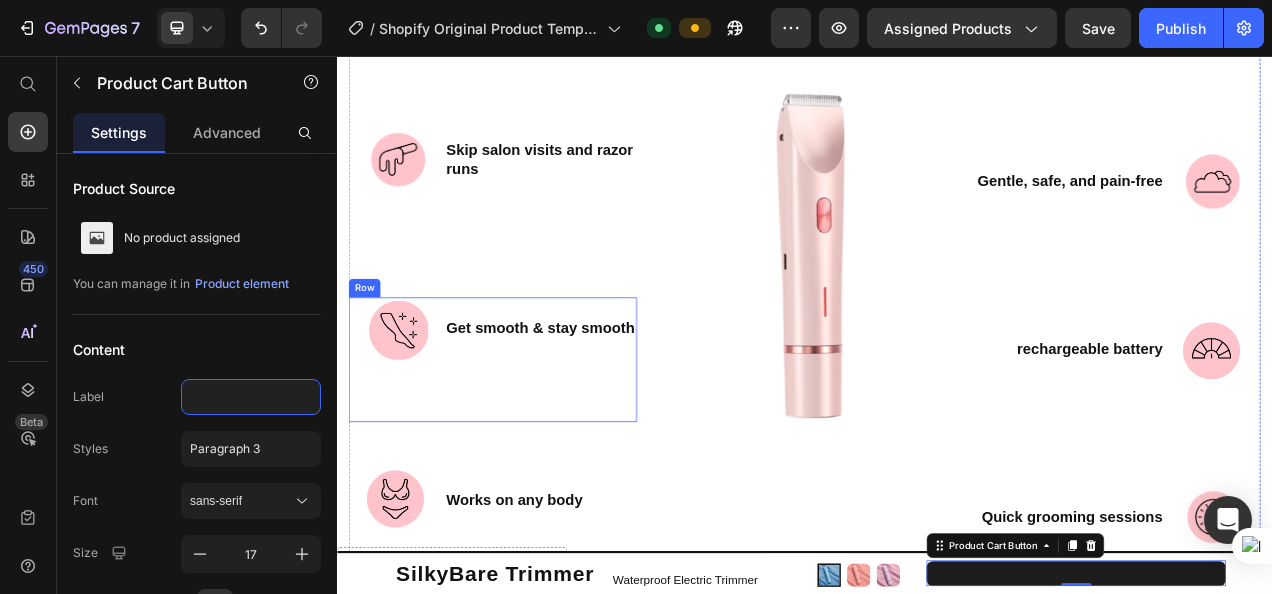type on "*" 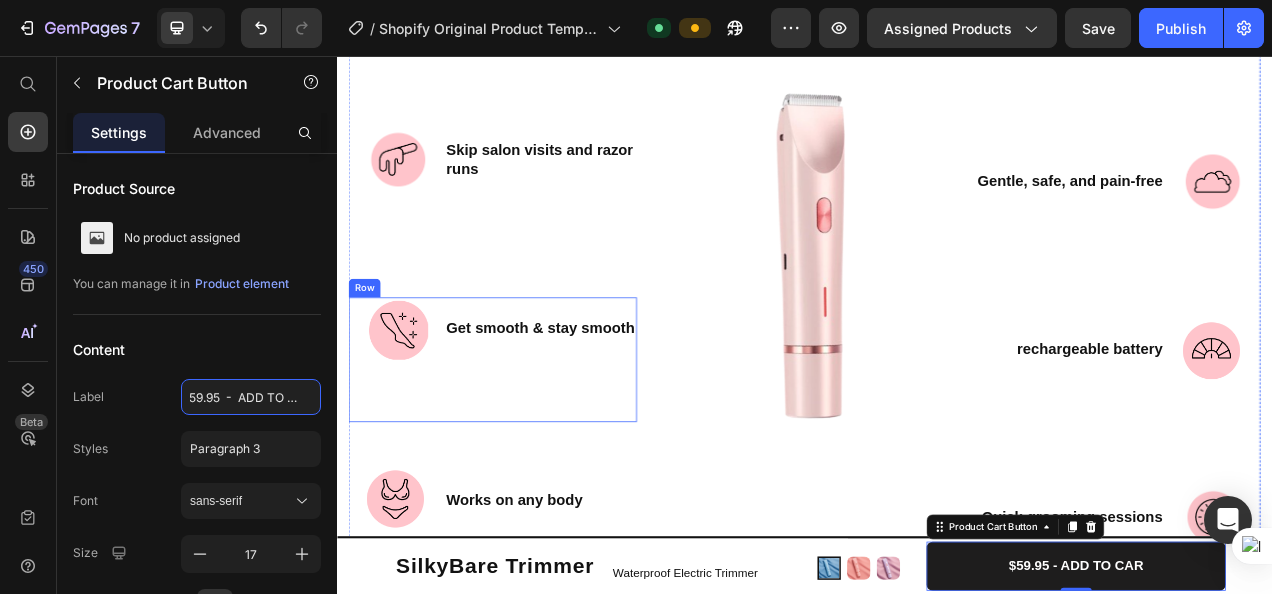 type on "$59.95  -  ADD TO CART" 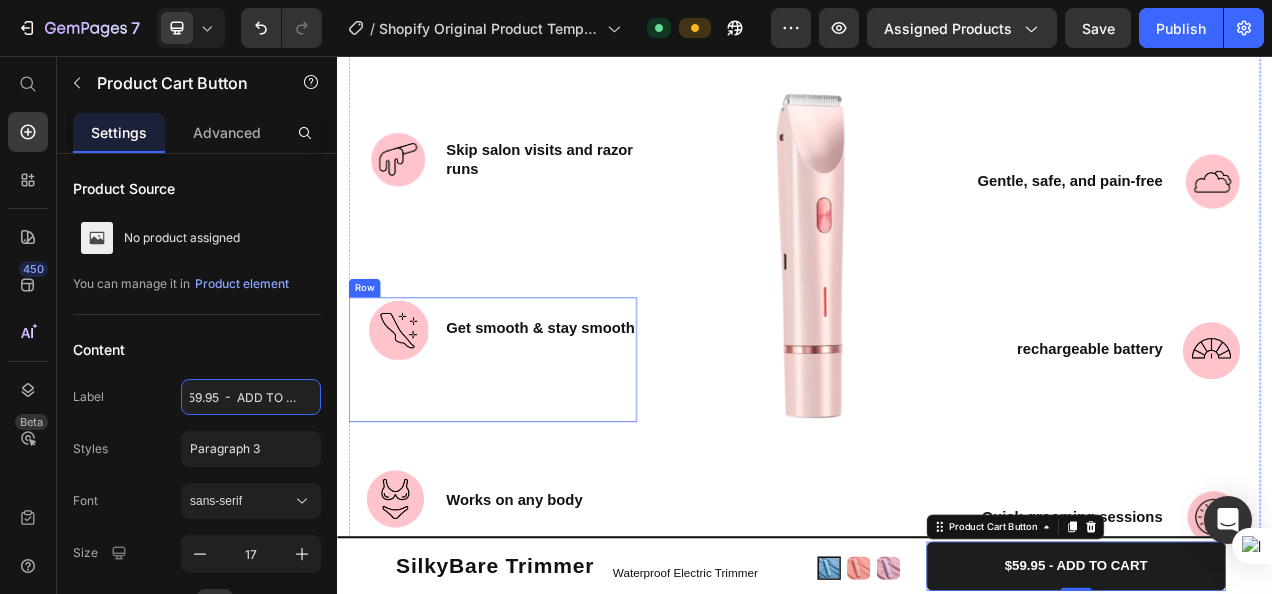 scroll, scrollTop: 0, scrollLeft: 17, axis: horizontal 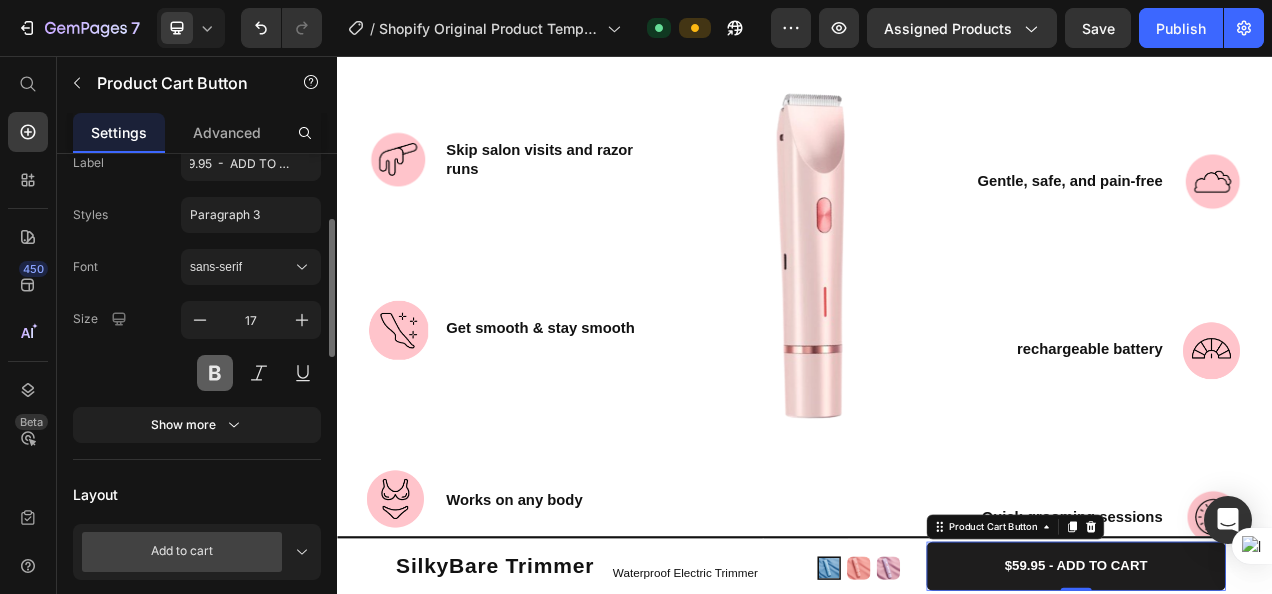 click at bounding box center [215, 373] 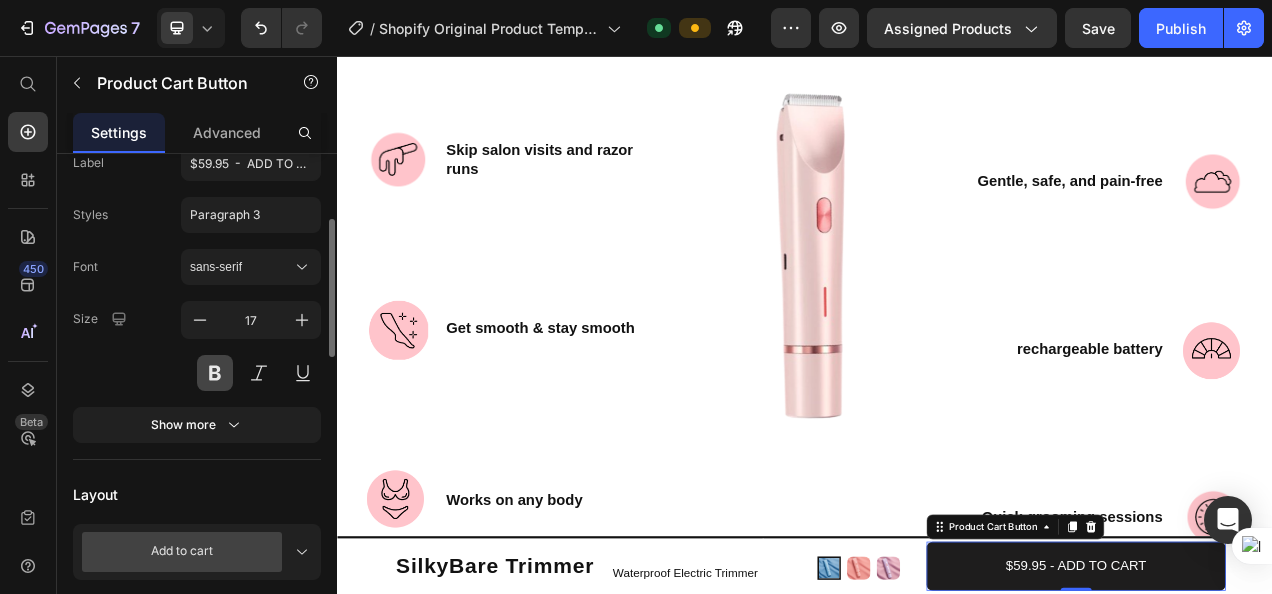 click at bounding box center (215, 373) 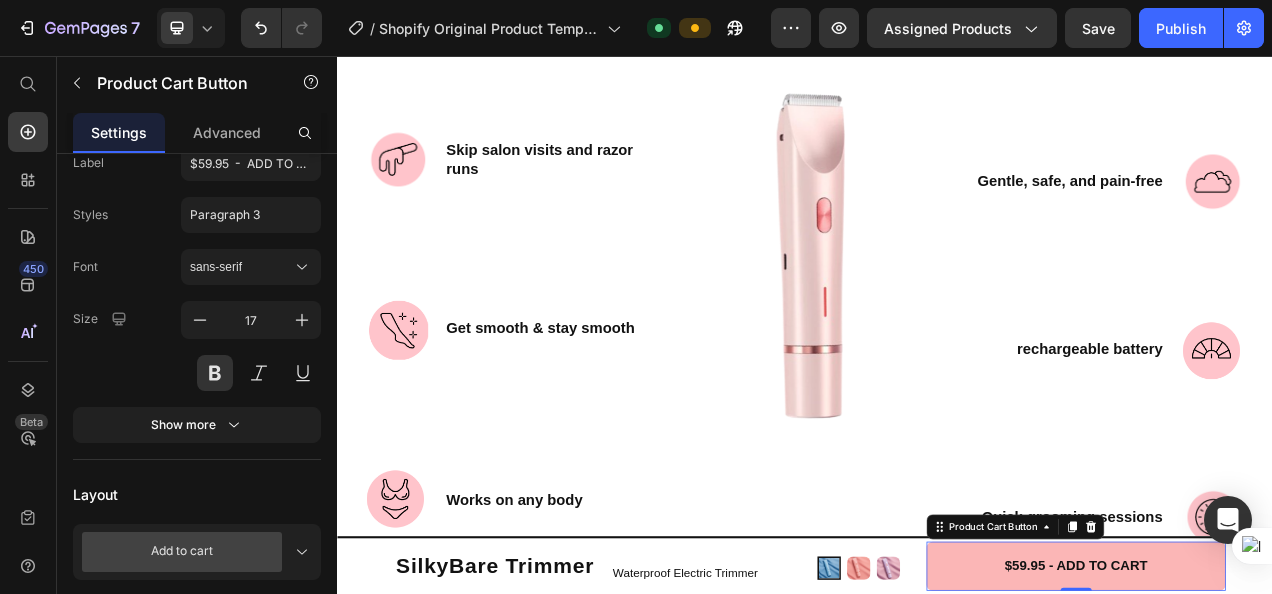 click on "$59.95  -  ADD TO CART" at bounding box center [1285, 710] 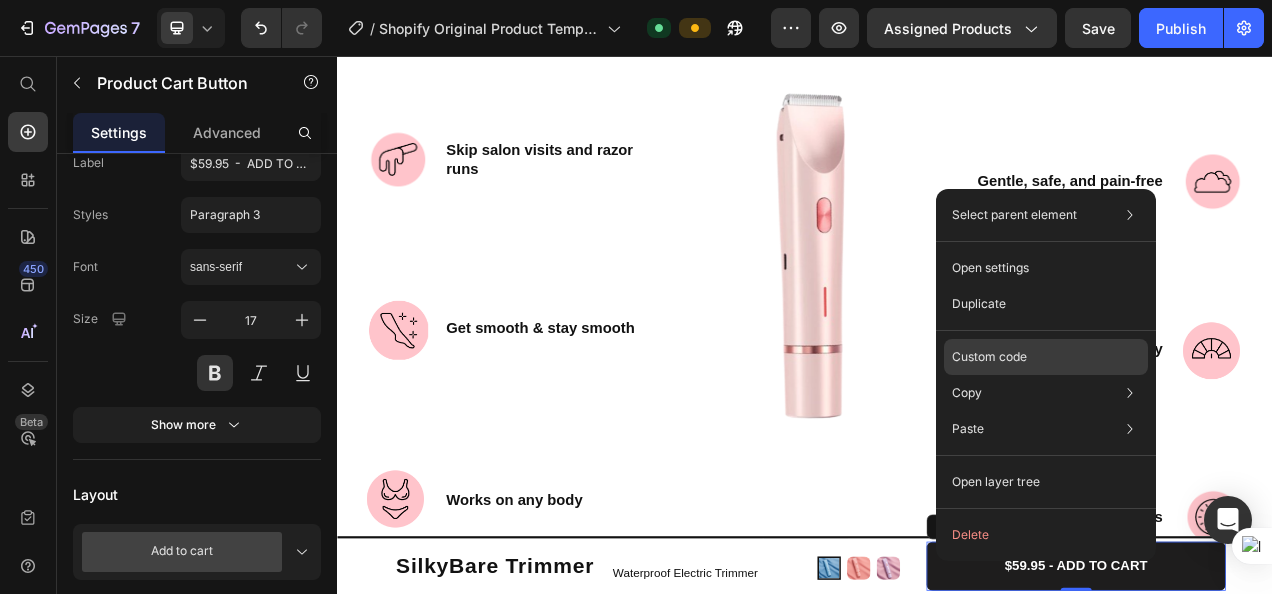 click on "Custom code" 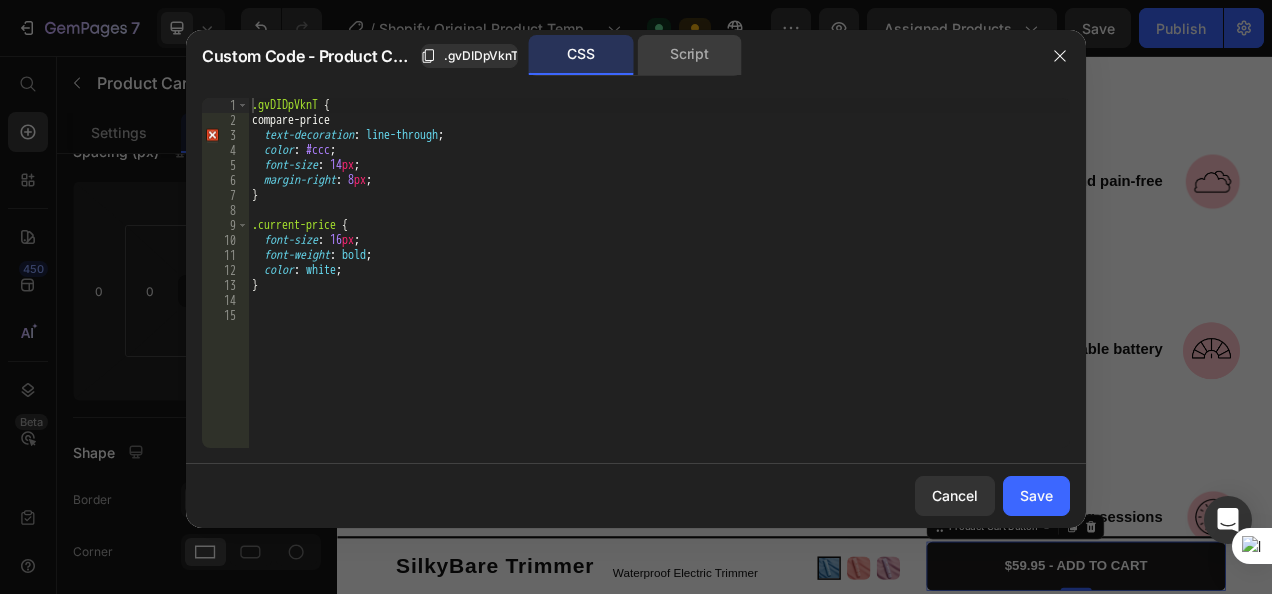 click on "Script" 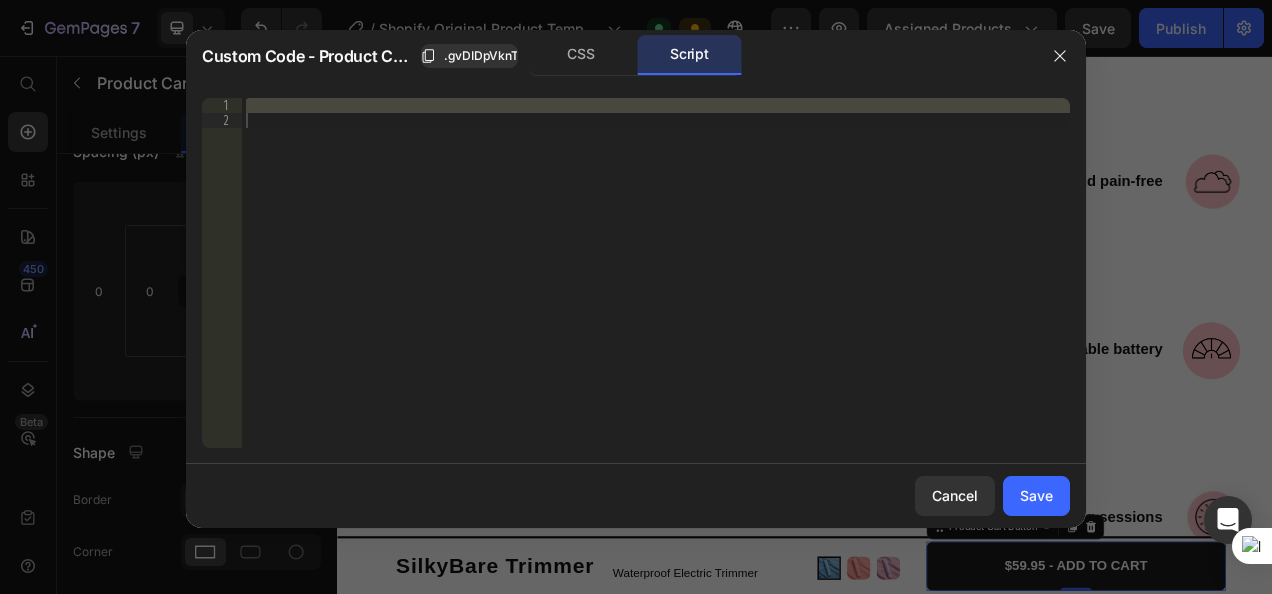 click at bounding box center [656, 273] 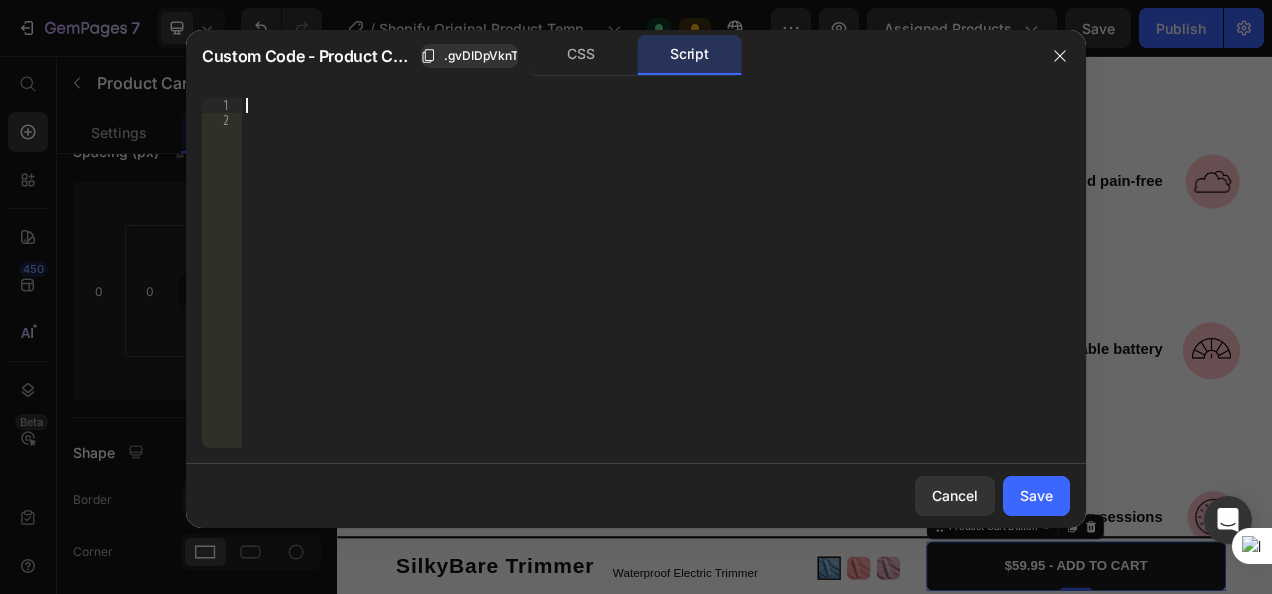 type on "V" 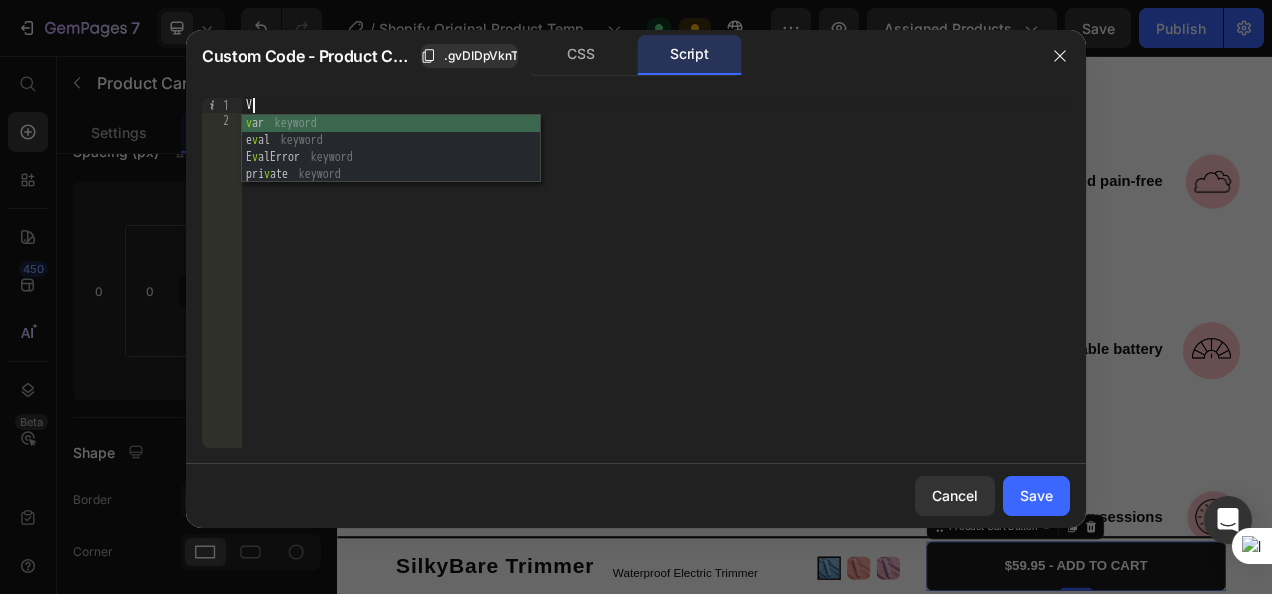 type 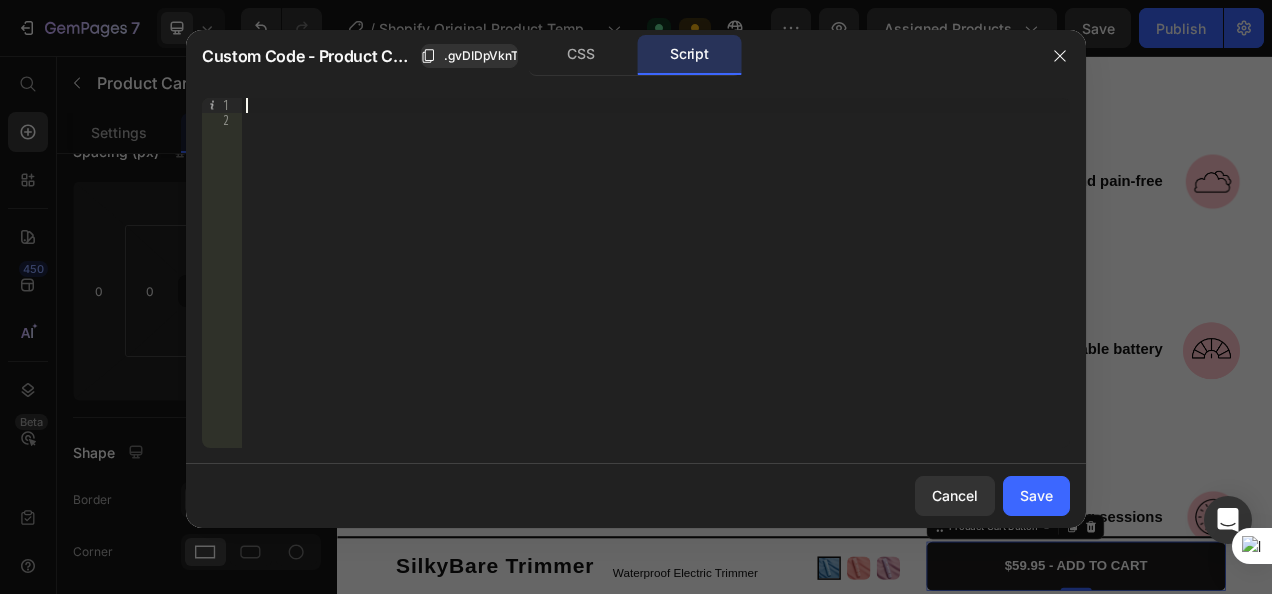 scroll, scrollTop: 130, scrollLeft: 0, axis: vertical 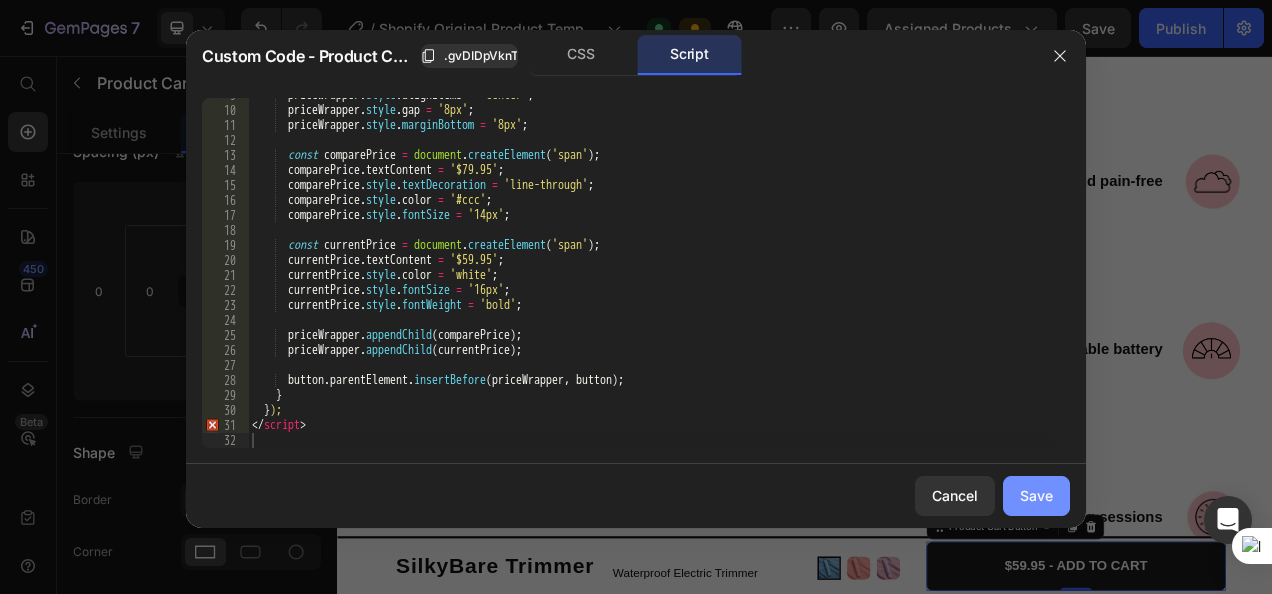 click on "Save" 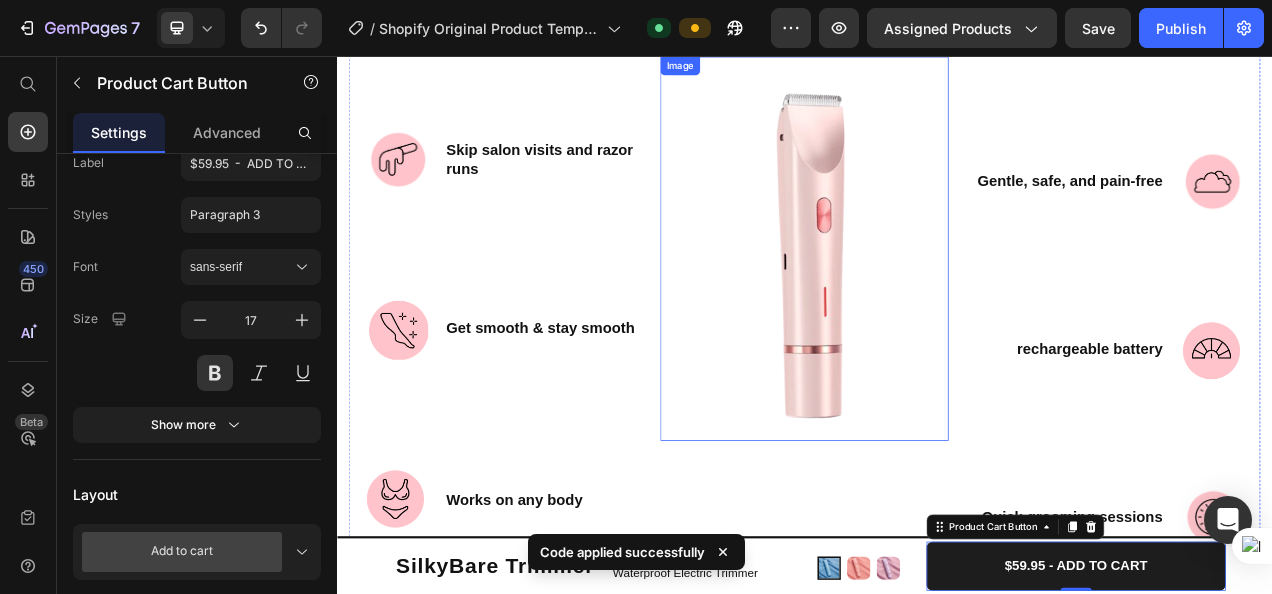 scroll, scrollTop: 1909, scrollLeft: 0, axis: vertical 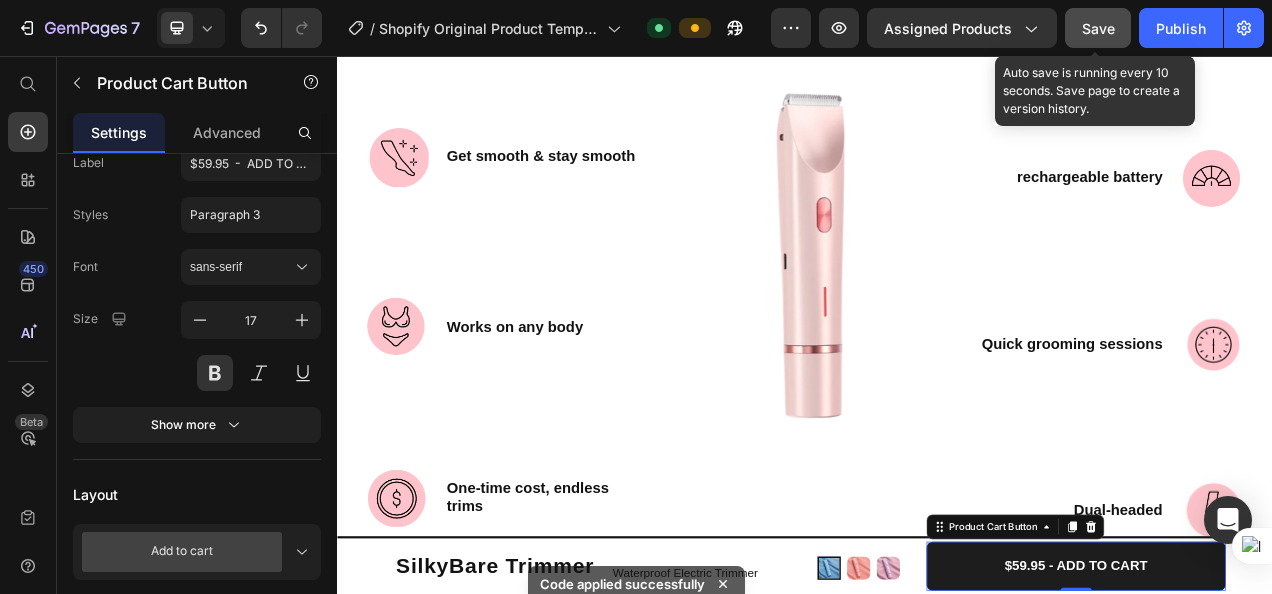 click on "Save" 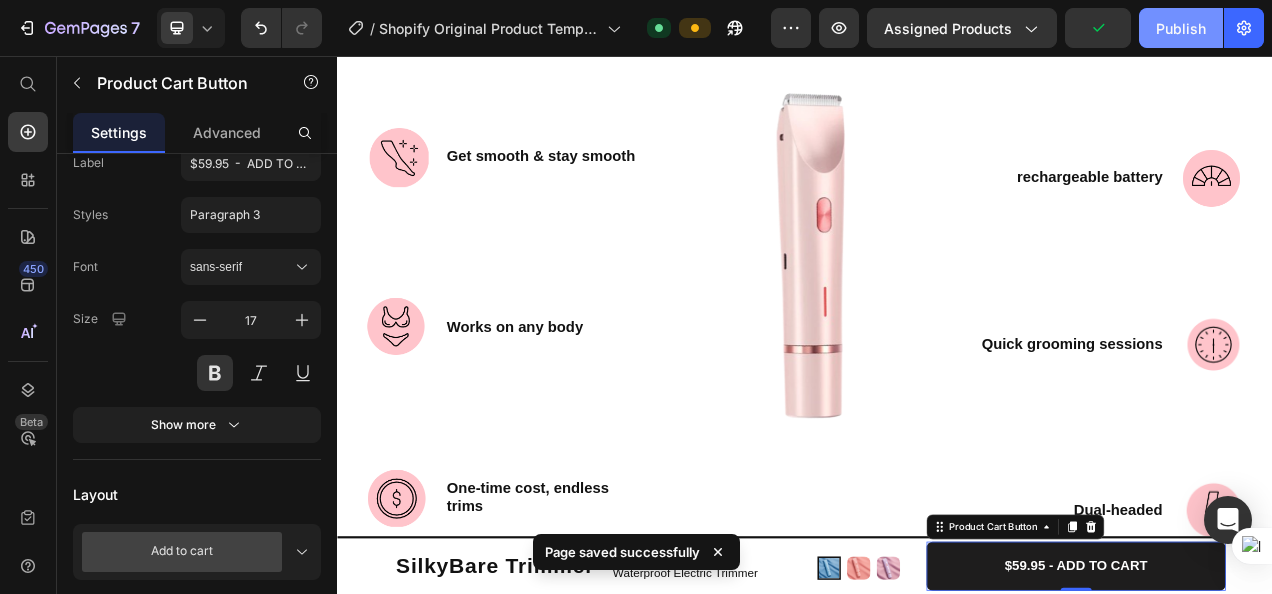 click on "Publish" at bounding box center [1181, 28] 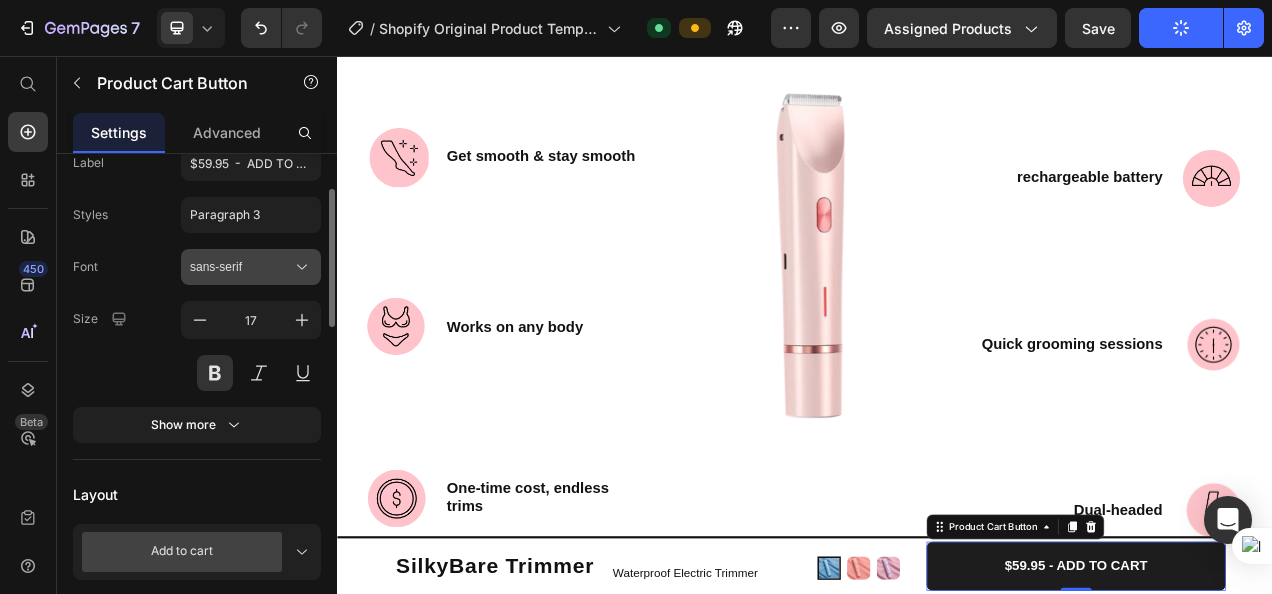 scroll, scrollTop: 205, scrollLeft: 0, axis: vertical 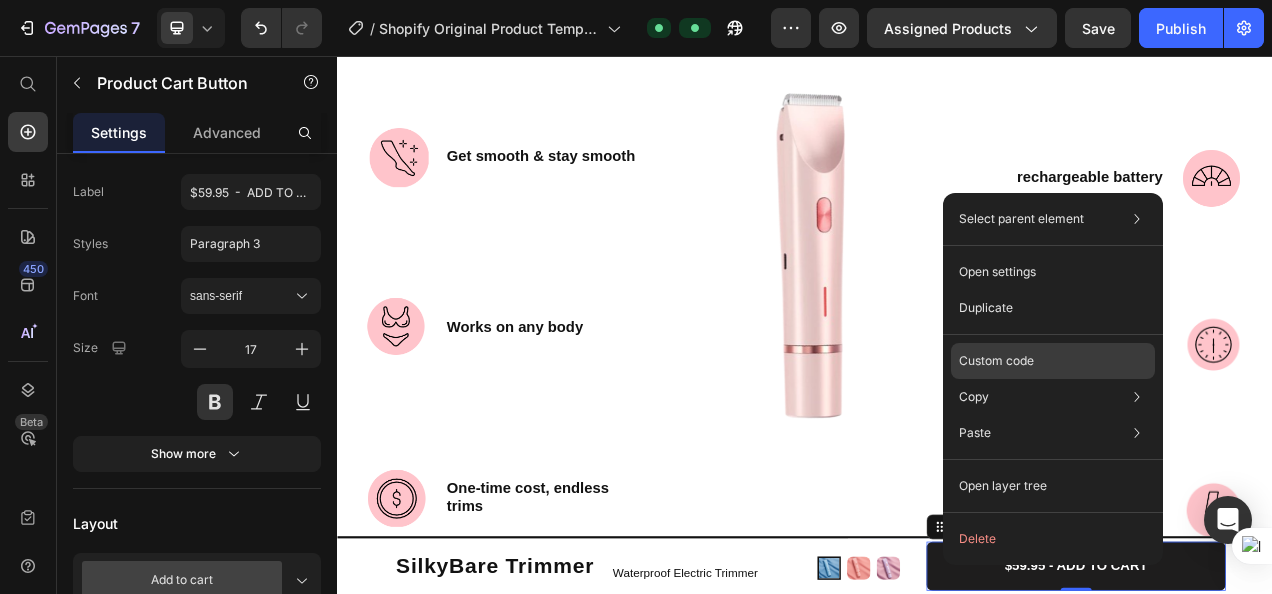 click on "Custom code" at bounding box center [996, 361] 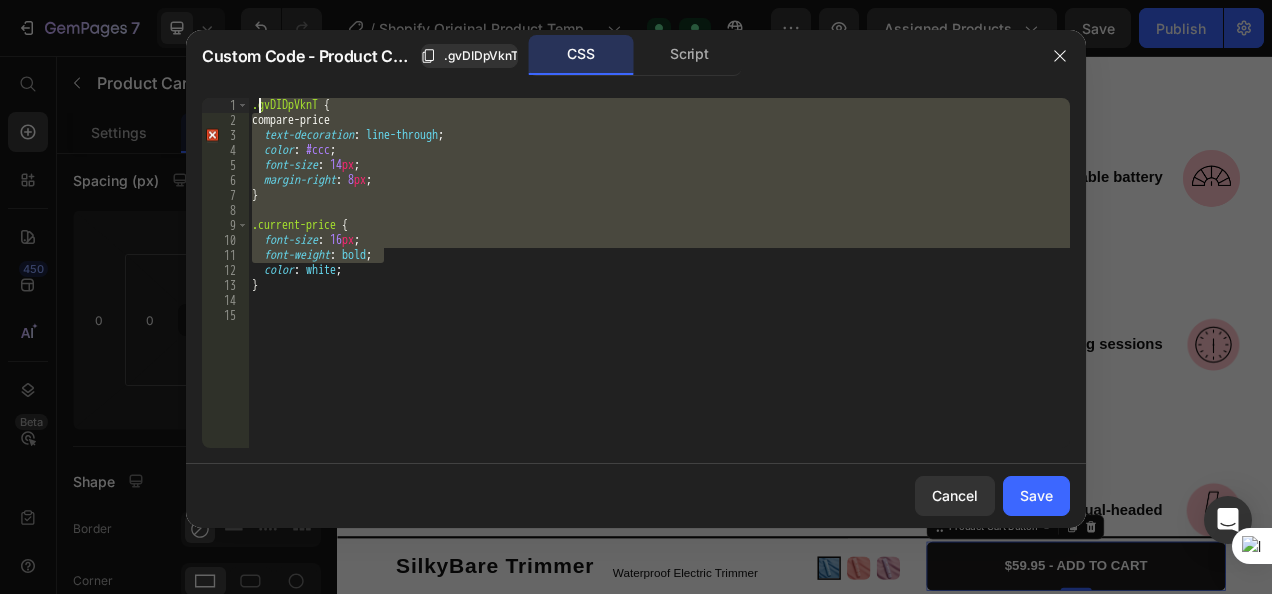 drag, startPoint x: 430, startPoint y: 262, endPoint x: 258, endPoint y: 98, distance: 237.65521 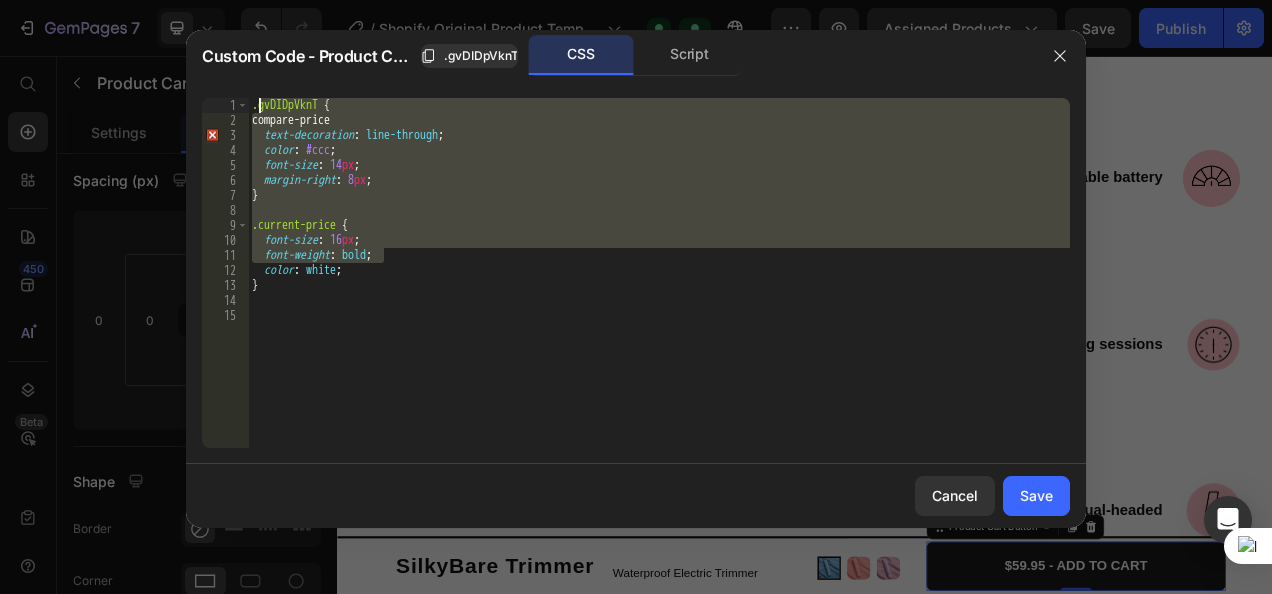 type on "." 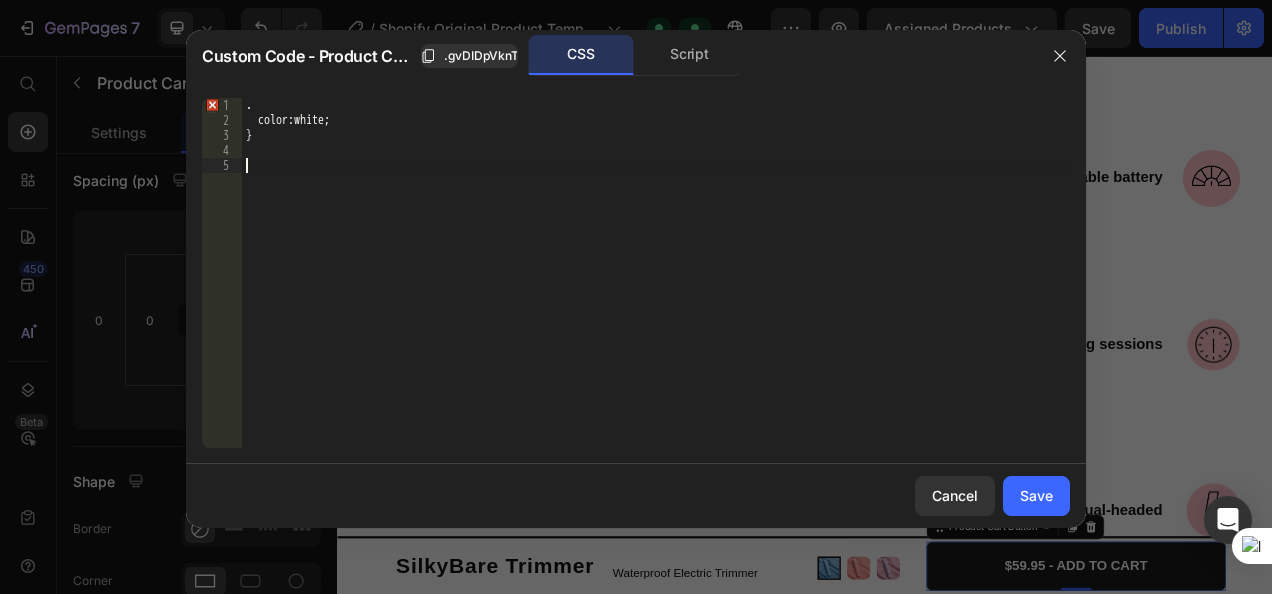 click on ".    color :  white ; }" at bounding box center (656, 288) 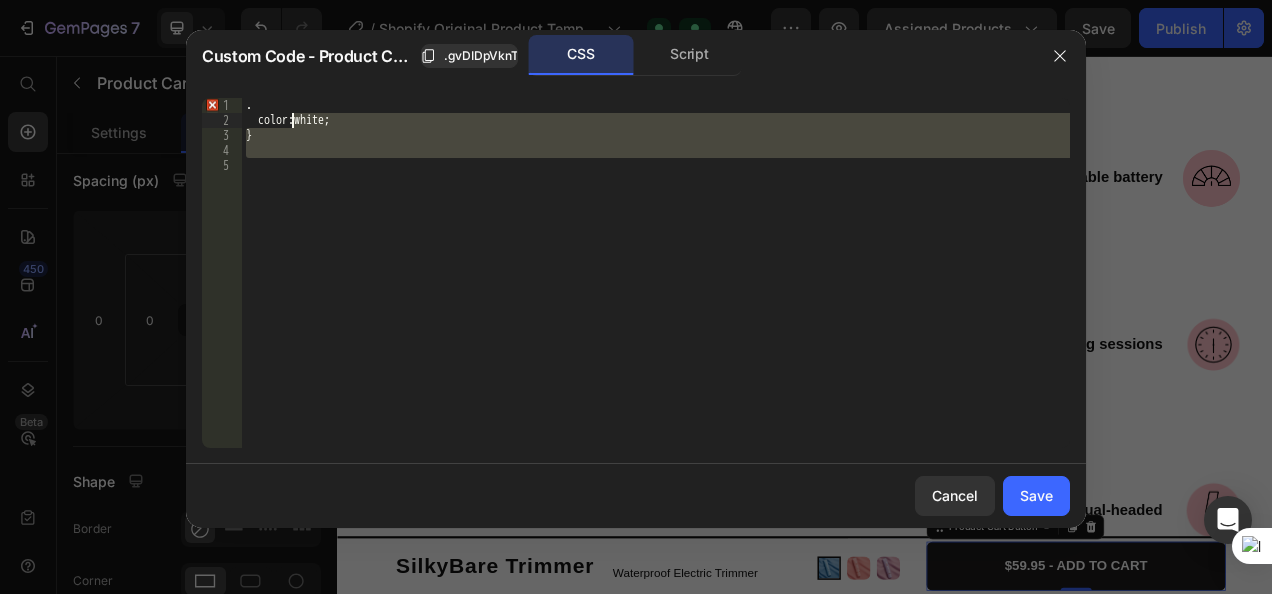 drag, startPoint x: 358, startPoint y: 161, endPoint x: 236, endPoint y: 86, distance: 143.20964 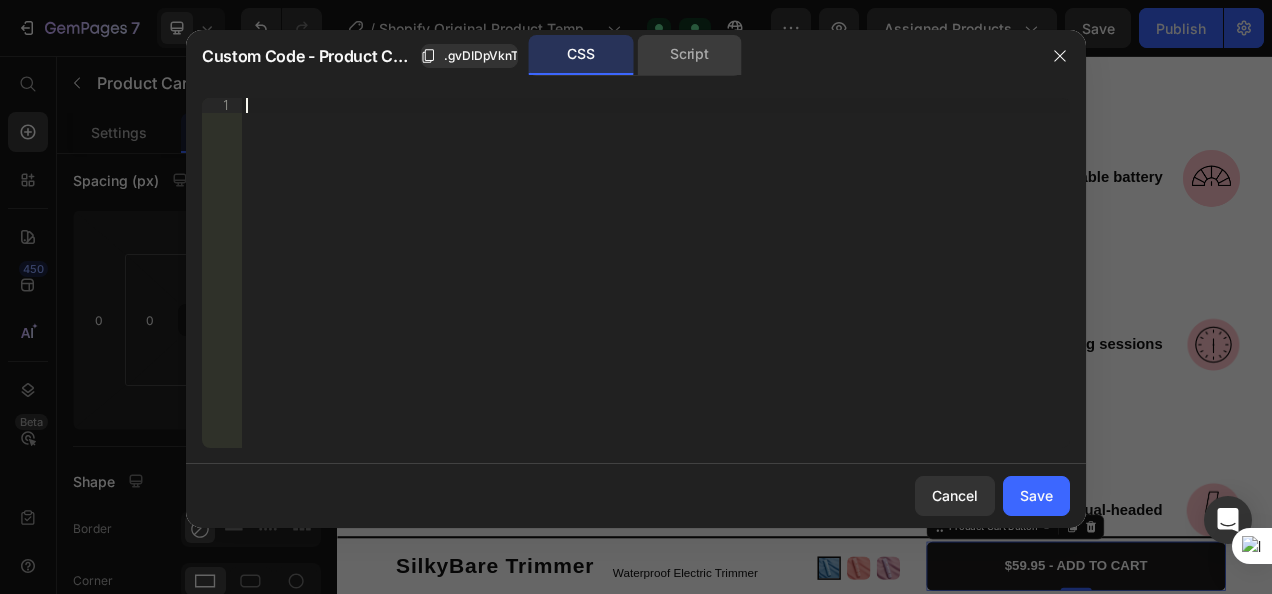 click on "Script" 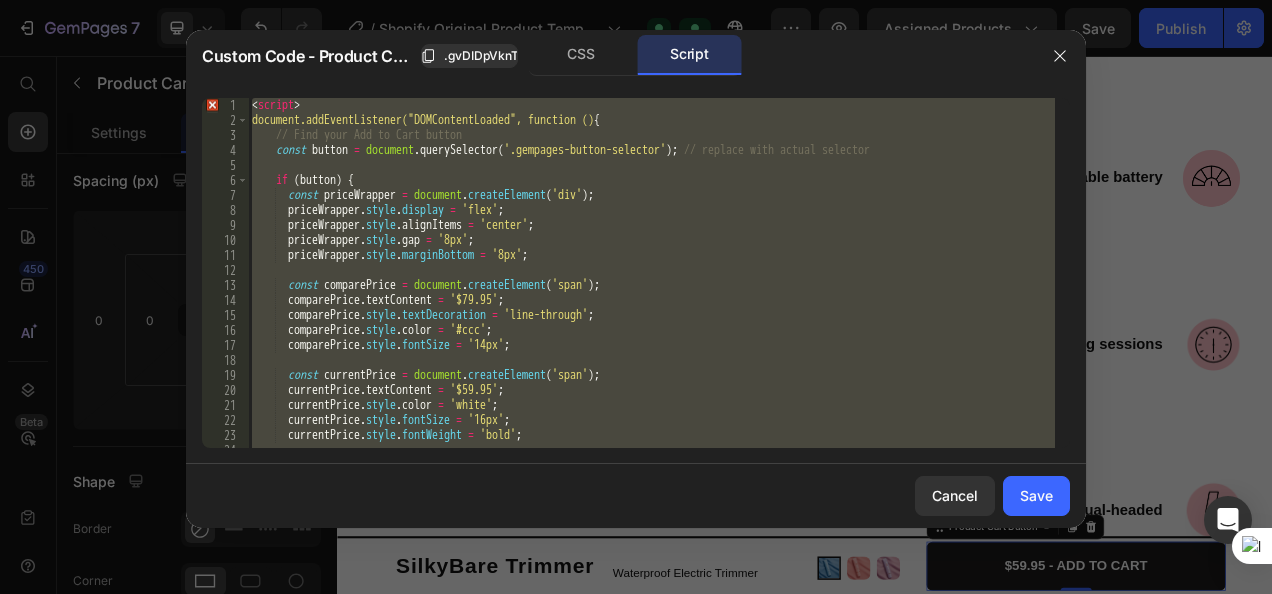 scroll, scrollTop: 145, scrollLeft: 0, axis: vertical 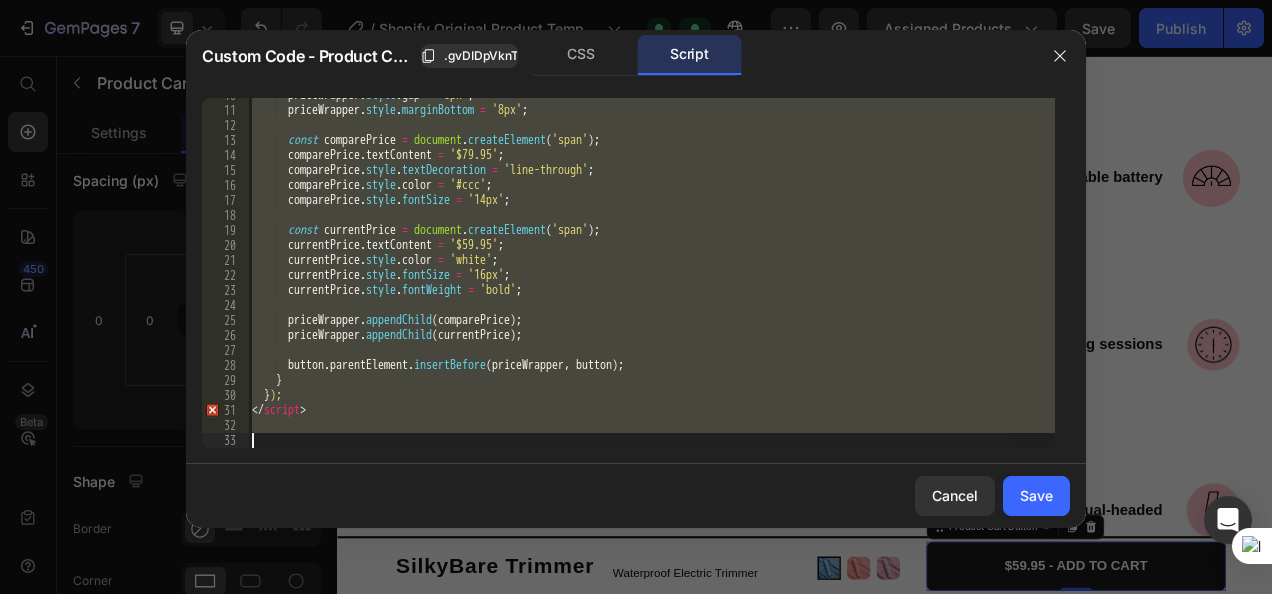 type on "}" 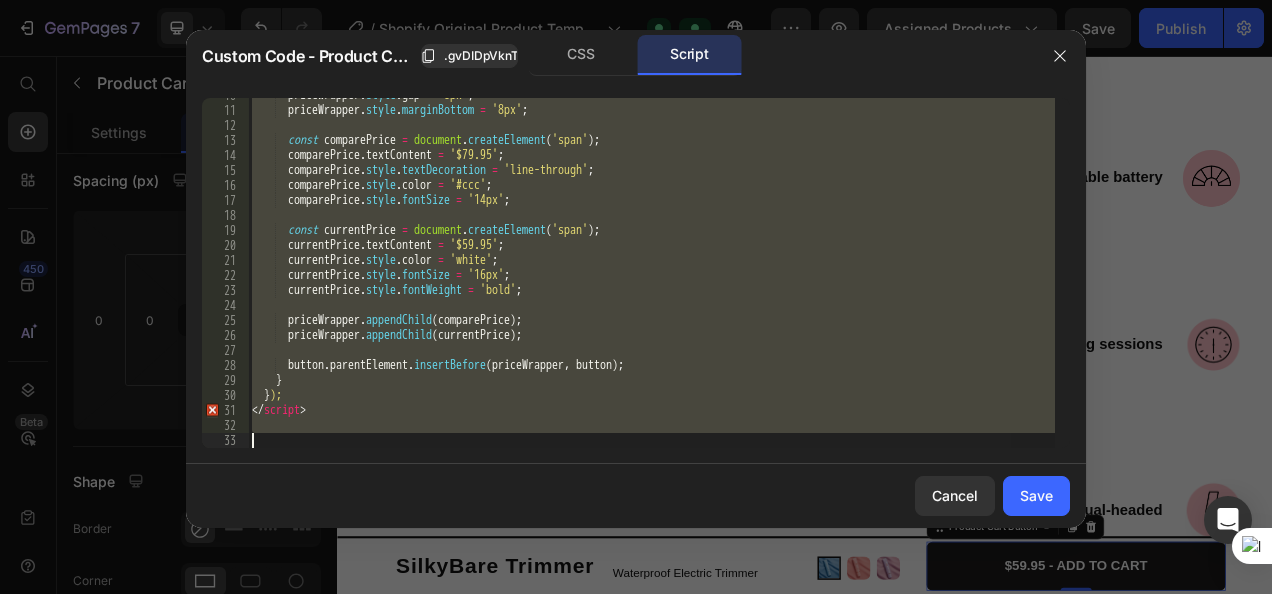 type on "const currentPrice = document.createElement('span');" 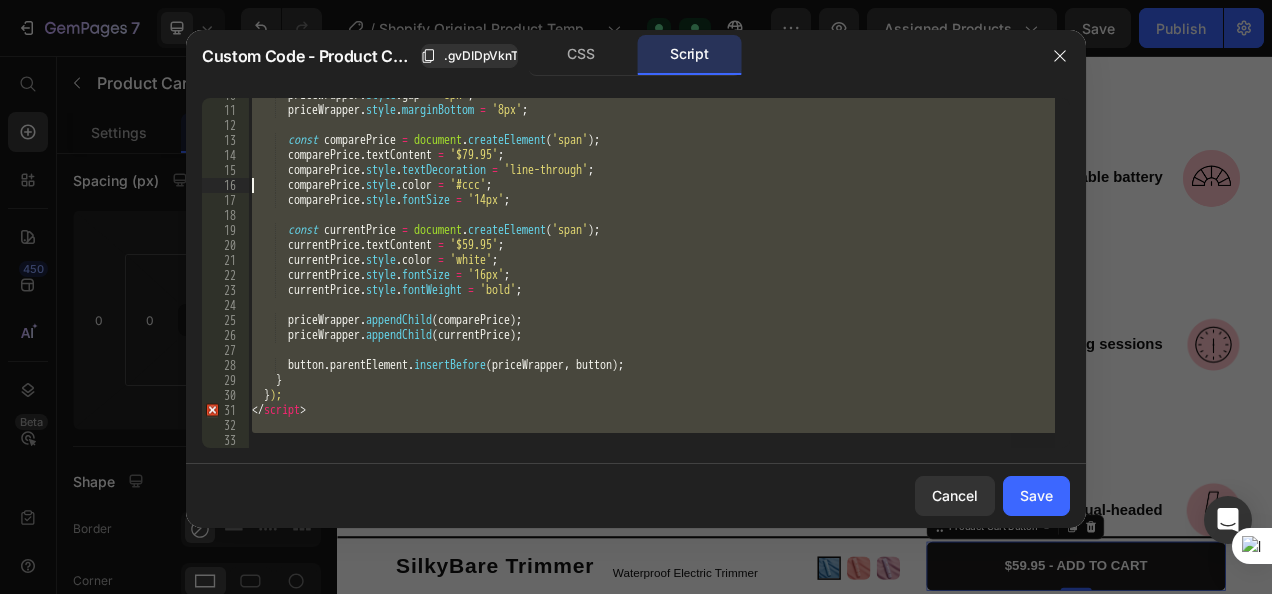 type on "comparePrice.style.fontSize = '14px';" 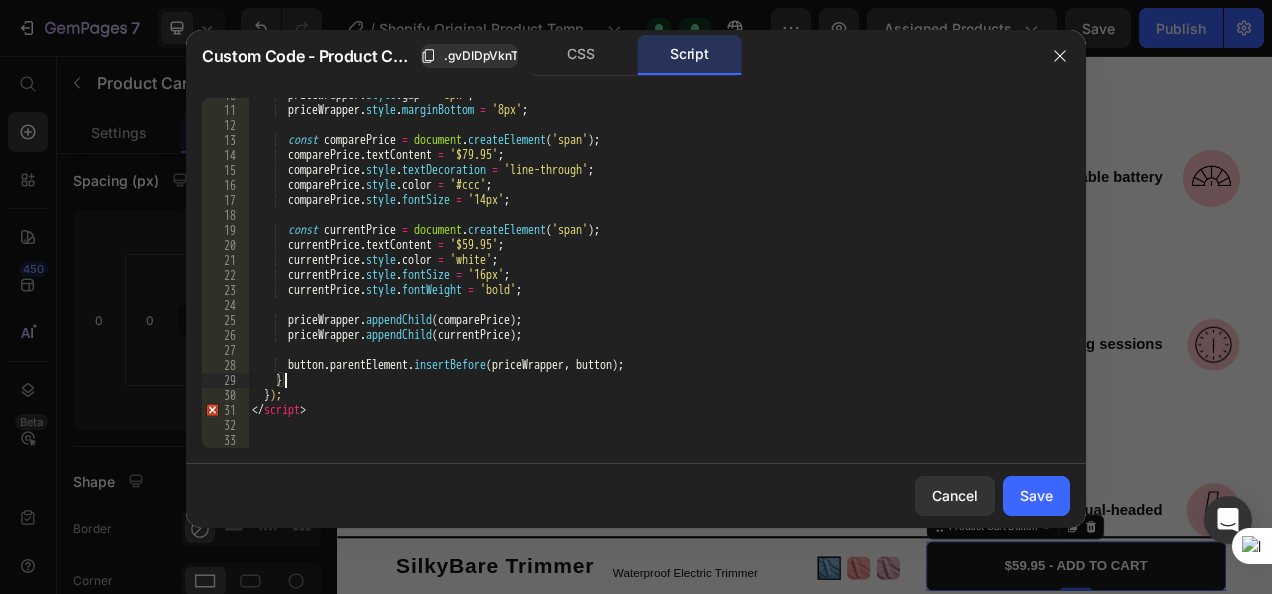 click on "priceWrapper . style . gap   =   '8px' ;         priceWrapper . style . marginBottom   =   '8px' ;         const   comparePrice   =   document . createElement ( 'span' ) ;         comparePrice . textContent   =   '$79.95' ;         comparePrice . style . textDecoration   =   'line-through' ;         comparePrice . style . color   =   '#ccc' ;         comparePrice . style . fontSize   =   '14px' ;         const   currentPrice   =   document . createElement ( 'span' ) ;         currentPrice . textContent   =   '$59.95' ;         currentPrice . style . color   =   'white' ;         currentPrice . style . fontSize   =   '16px' ;         currentPrice . style . fontWeight   =   'bold' ;         priceWrapper . appendChild ( comparePrice ) ;         priceWrapper . appendChild ( currentPrice ) ;         button . parentElement . insertBefore ( priceWrapper ,   button ) ;      }    } ); </ script >" at bounding box center [651, 278] 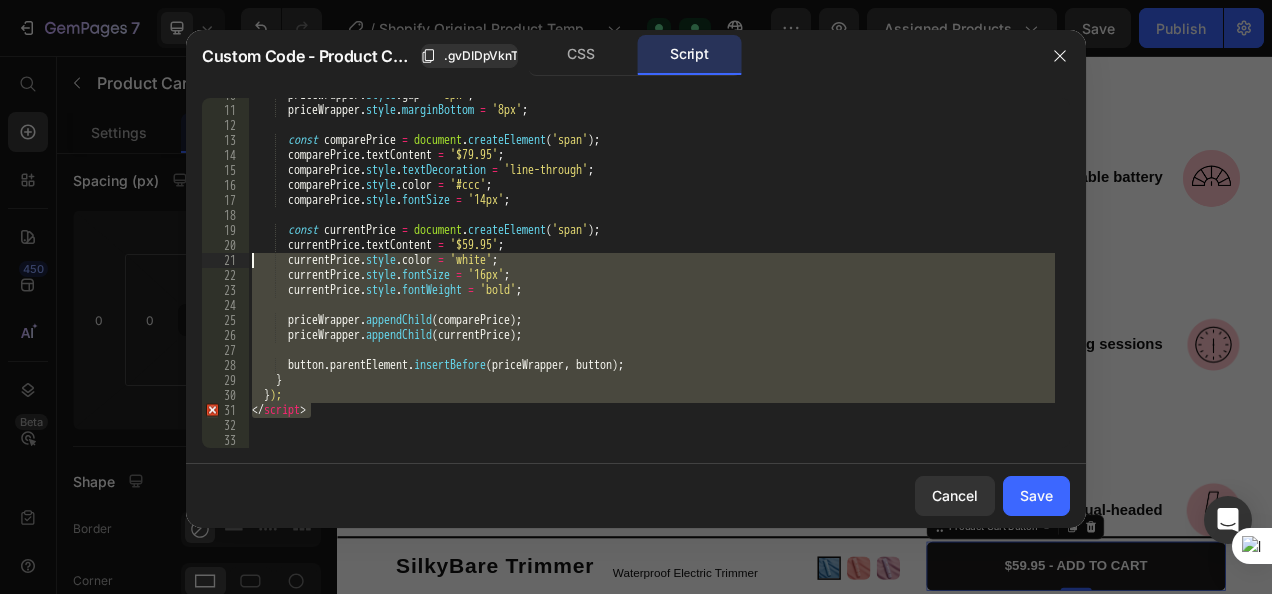 scroll, scrollTop: 0, scrollLeft: 0, axis: both 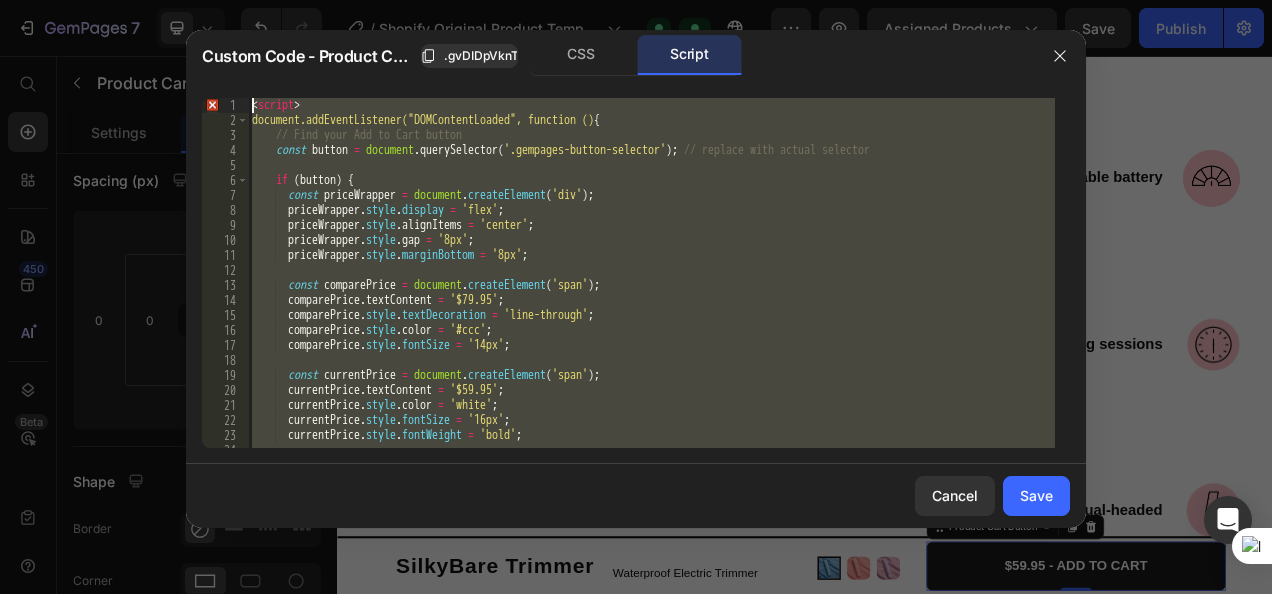 drag, startPoint x: 317, startPoint y: 410, endPoint x: 227, endPoint y: -60, distance: 478.53946 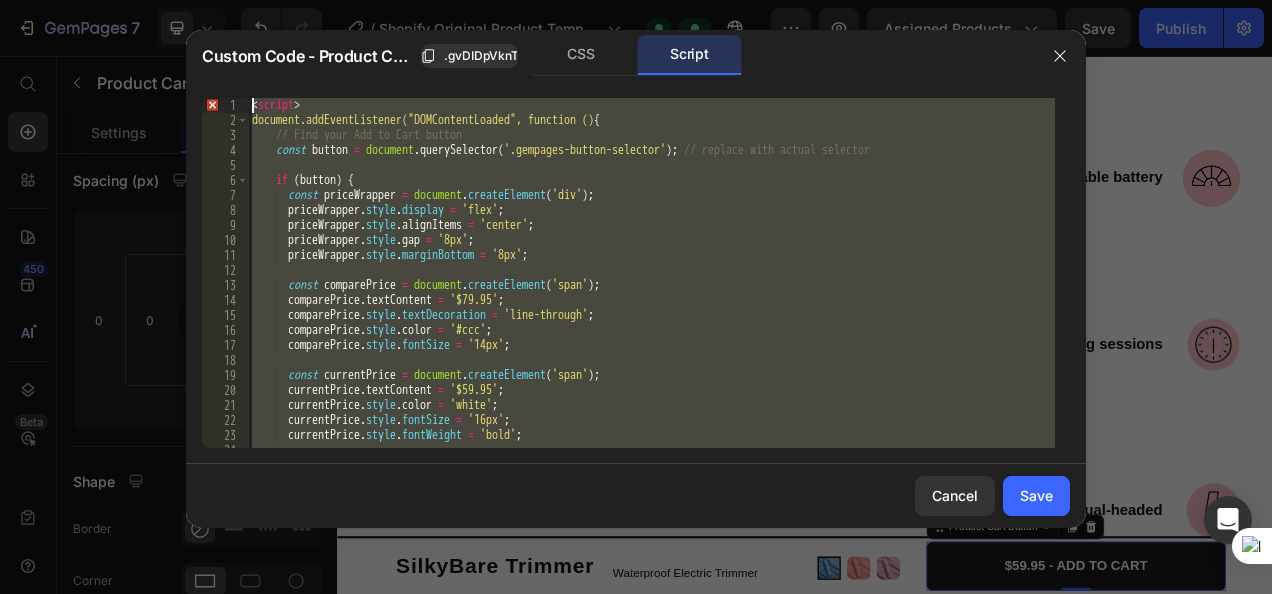 click on "7   /  Shopify Original Product Template Default Preview Assigned Products  Save   Publish  450 Beta Start with Sections Elements Hero Section Product Detail Brands Trusted Badges Guarantee Product Breakdown How to use Testimonials Compare Bundle FAQs Social Proof Brand Story Product List Collection Blog List Contact Sticky Add to Cart Custom Footer Browse Library 450 Layout
Row
Row
Row
Row Text
Heading
Text Block Button
Button
Button
Sticky Back to top Media
Image" at bounding box center [636, 0] 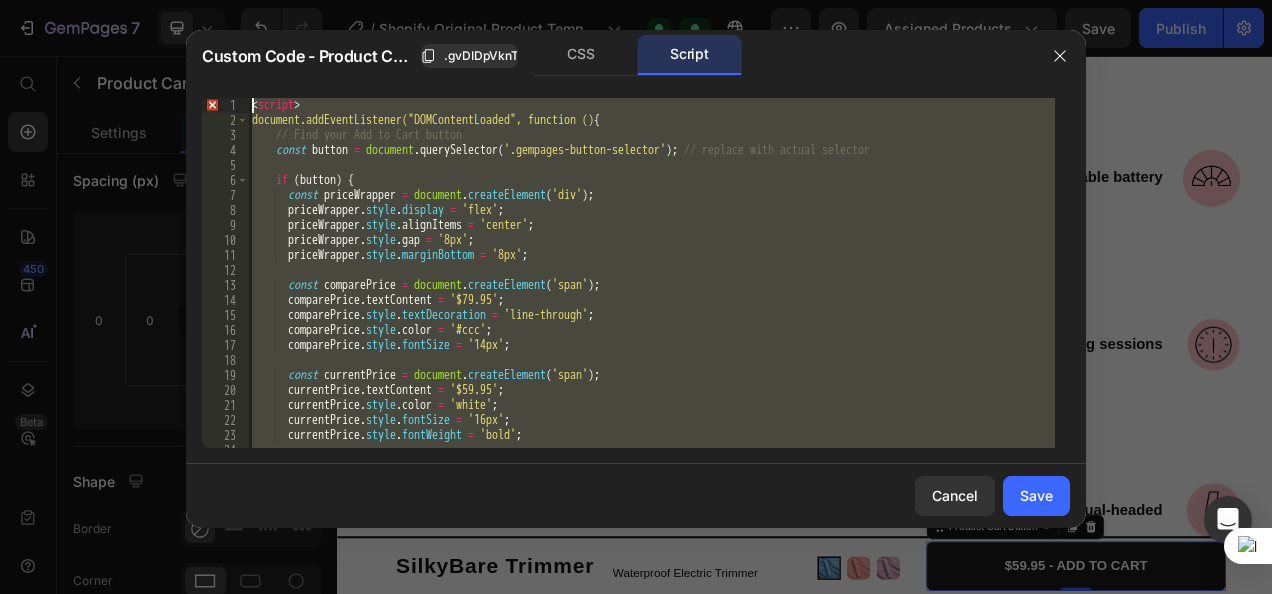 type 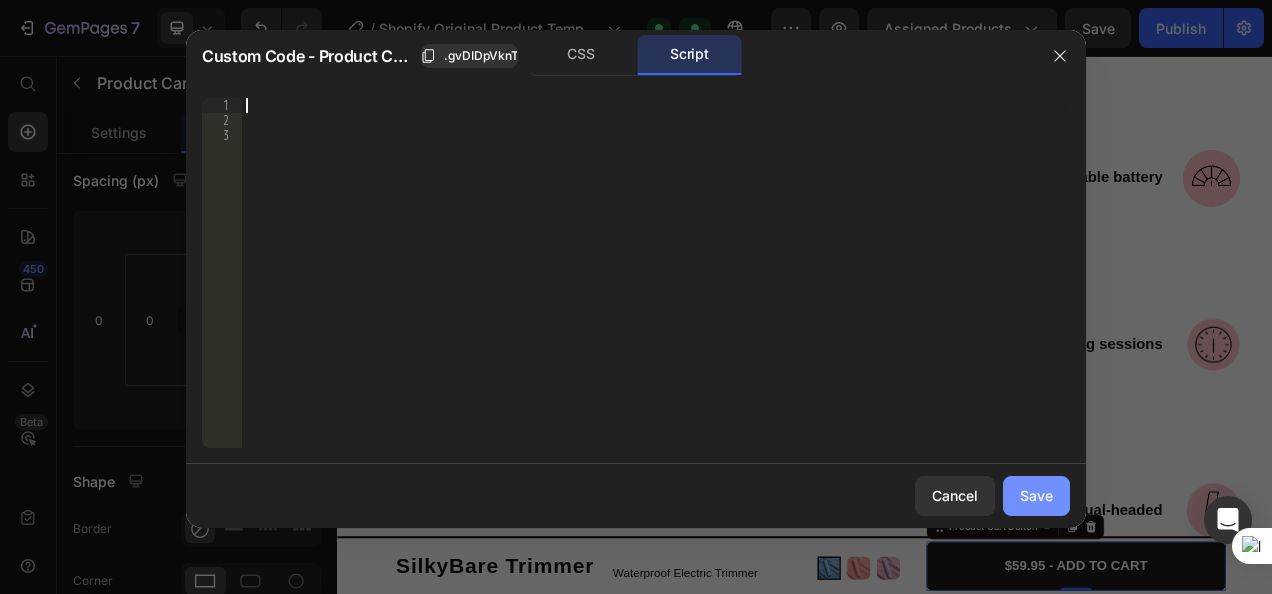 click on "Save" at bounding box center (1036, 495) 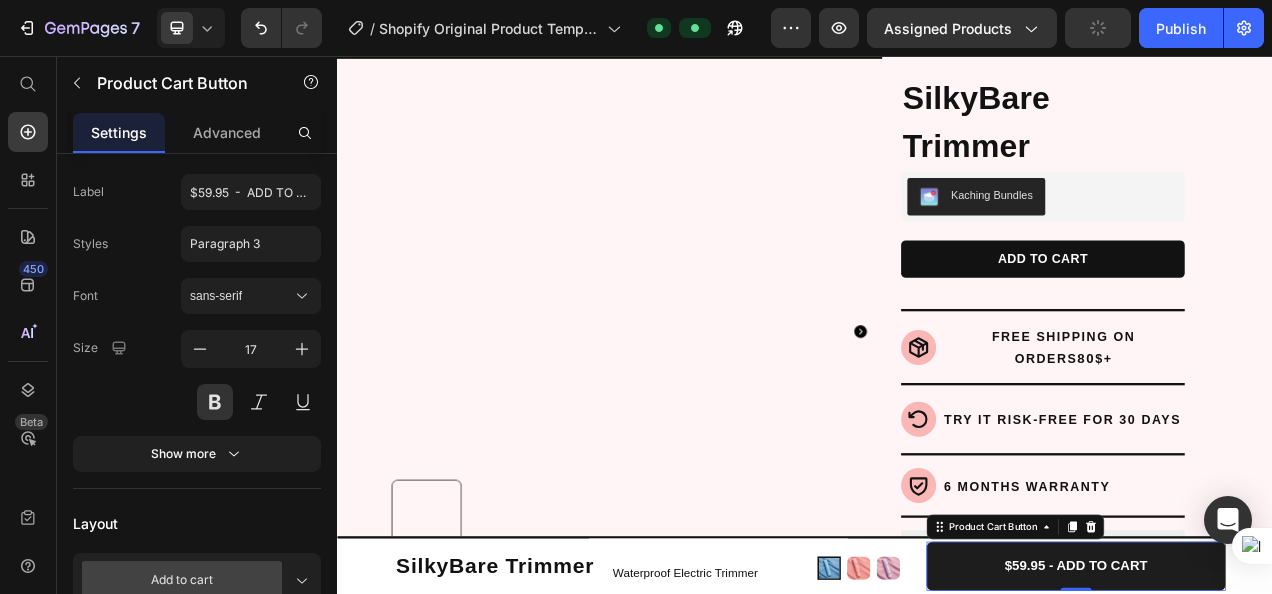 scroll, scrollTop: 127, scrollLeft: 0, axis: vertical 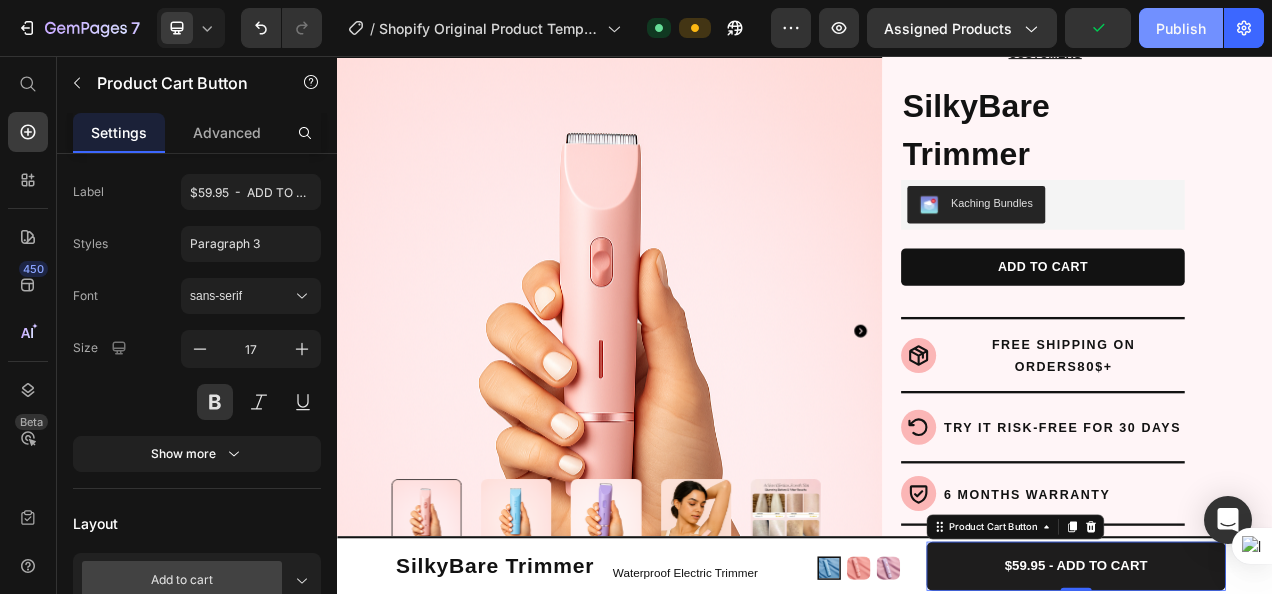 click on "Publish" at bounding box center (1181, 28) 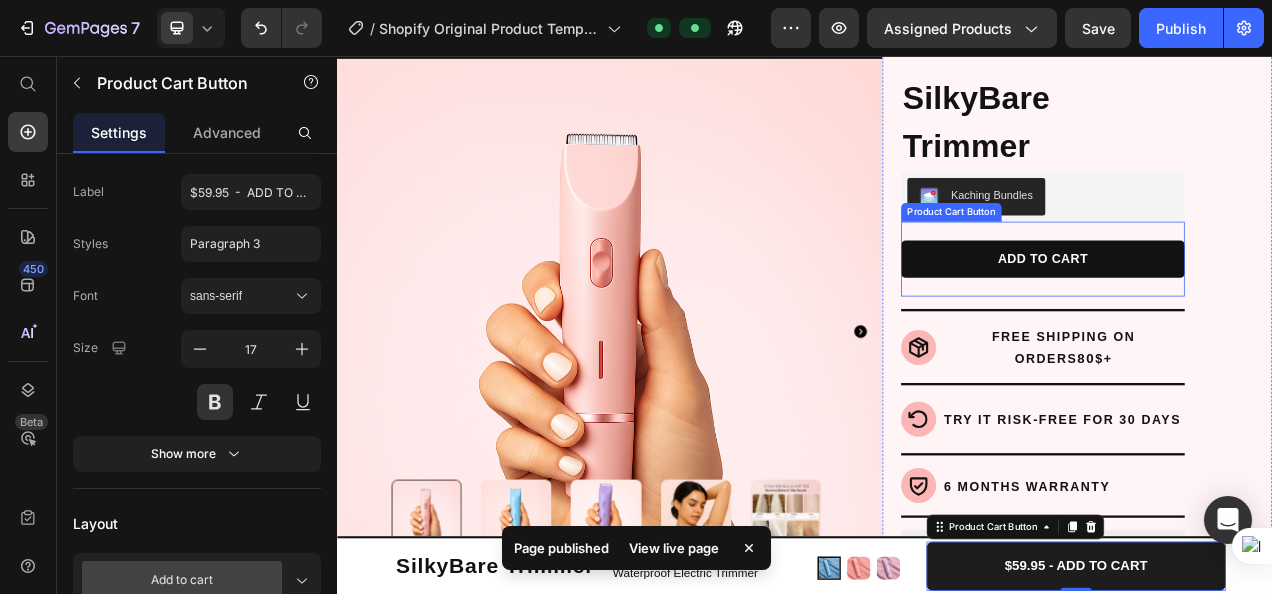 scroll, scrollTop: 0, scrollLeft: 0, axis: both 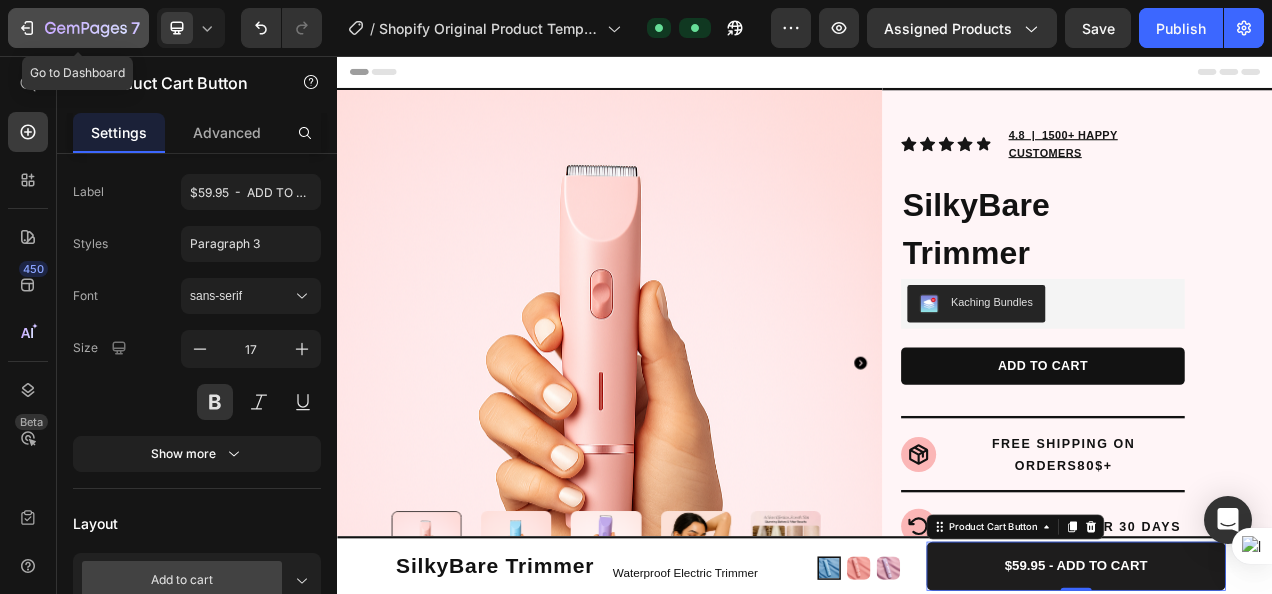 click 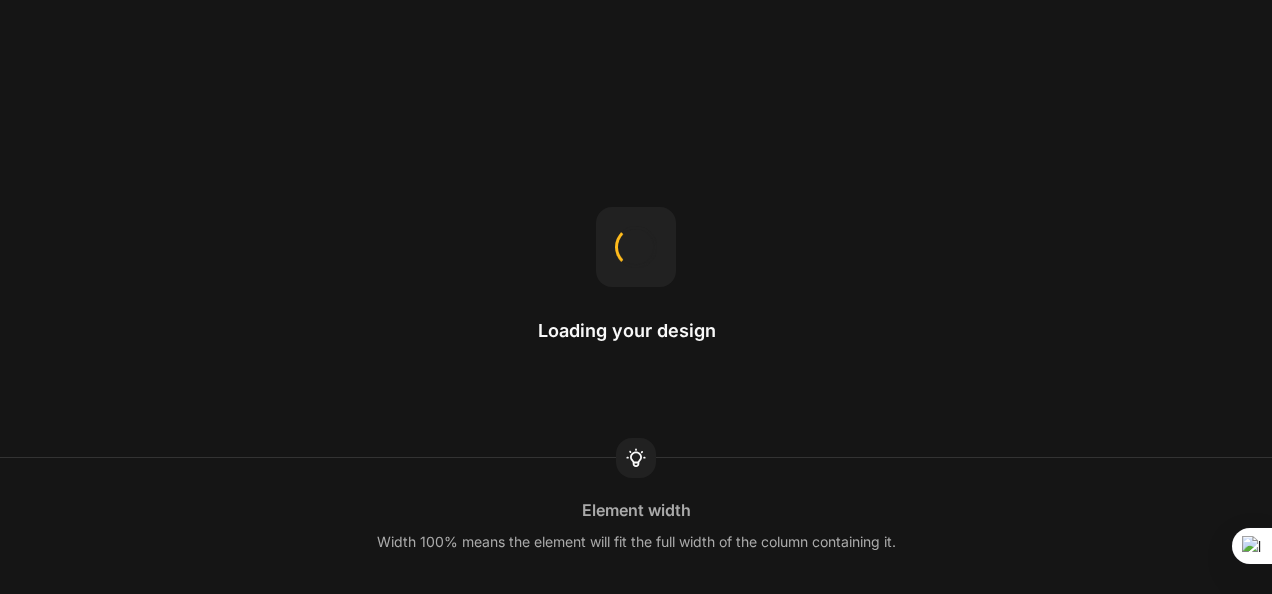 scroll, scrollTop: 0, scrollLeft: 0, axis: both 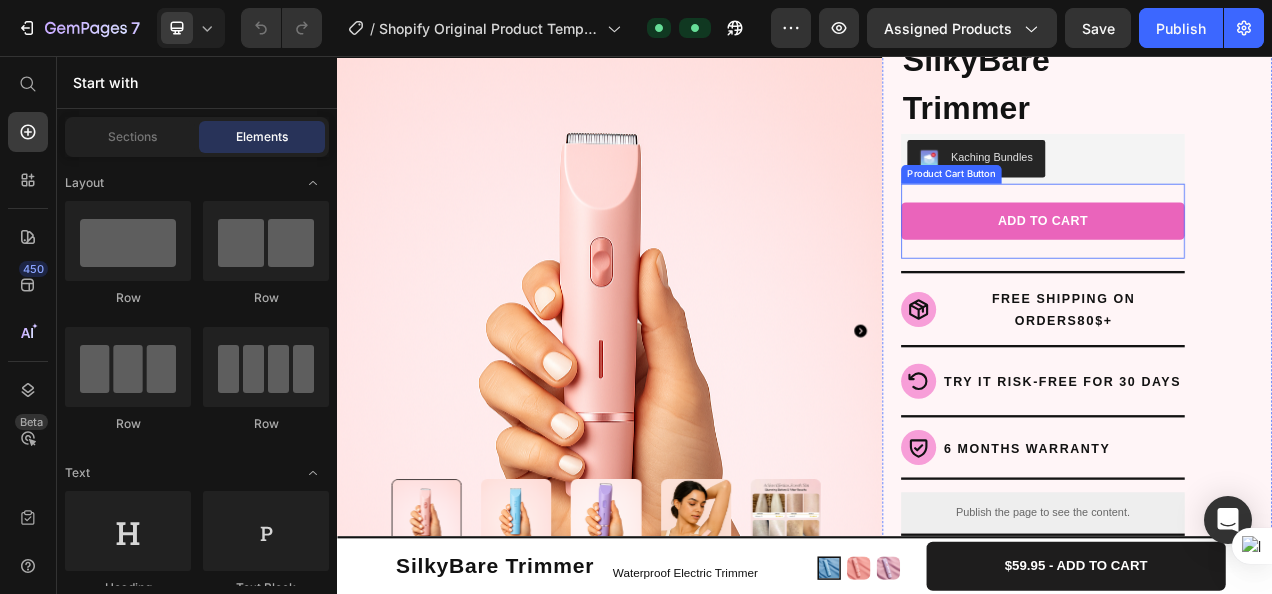 click on "ADD TO CART" at bounding box center [1243, 267] 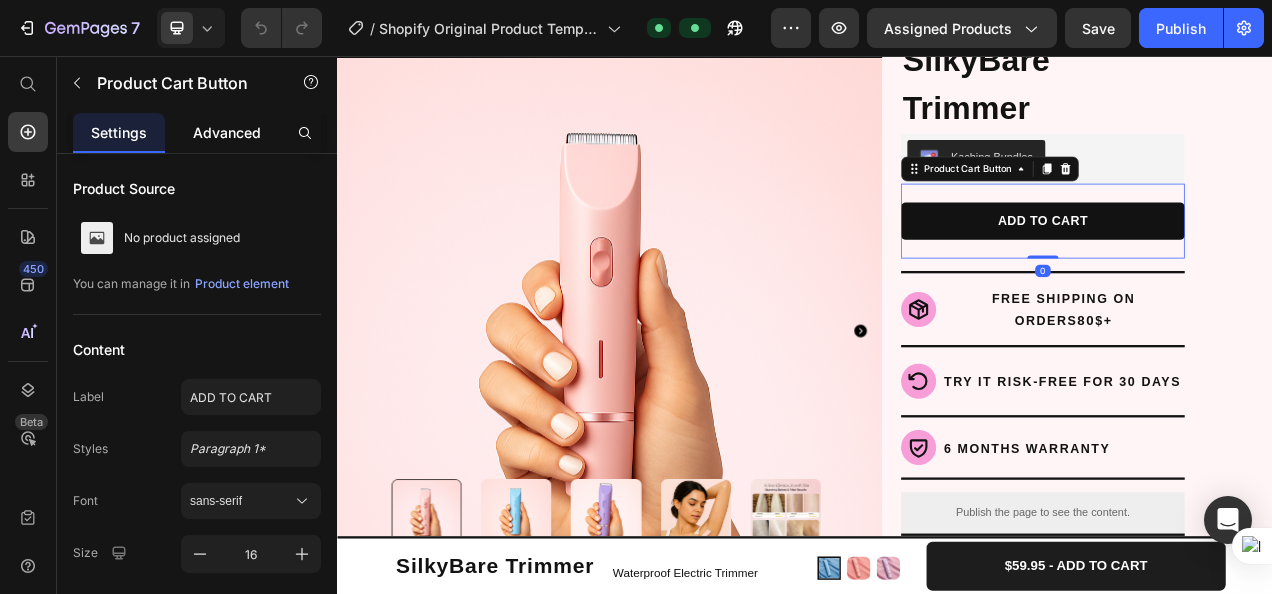 click on "Advanced" 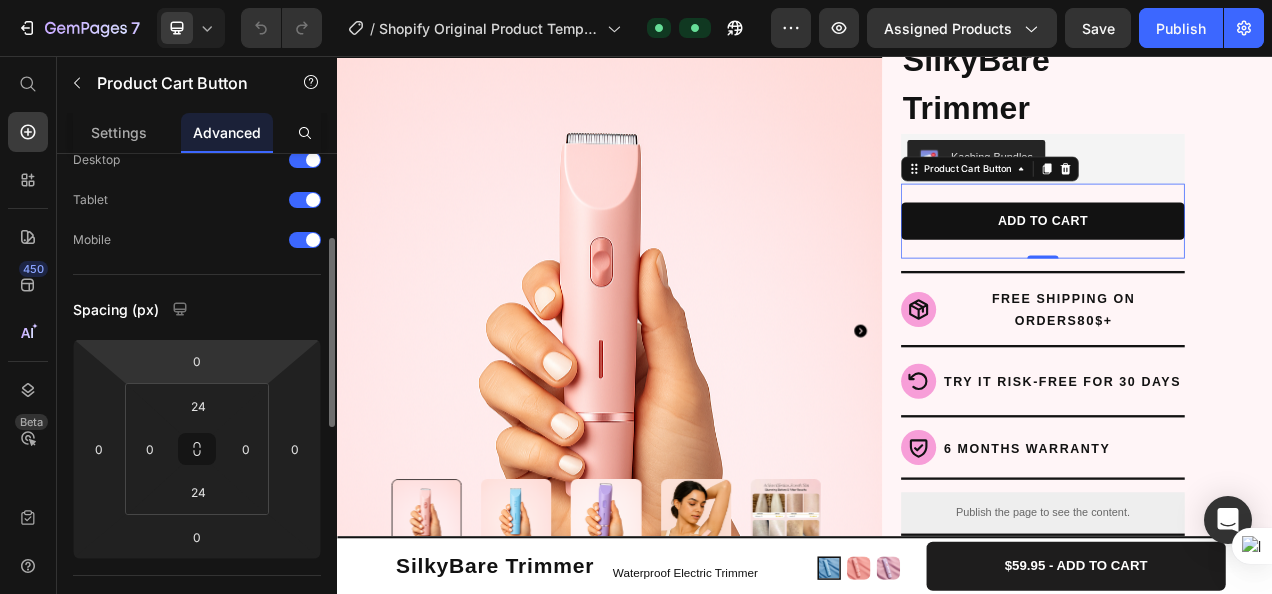 scroll, scrollTop: 0, scrollLeft: 0, axis: both 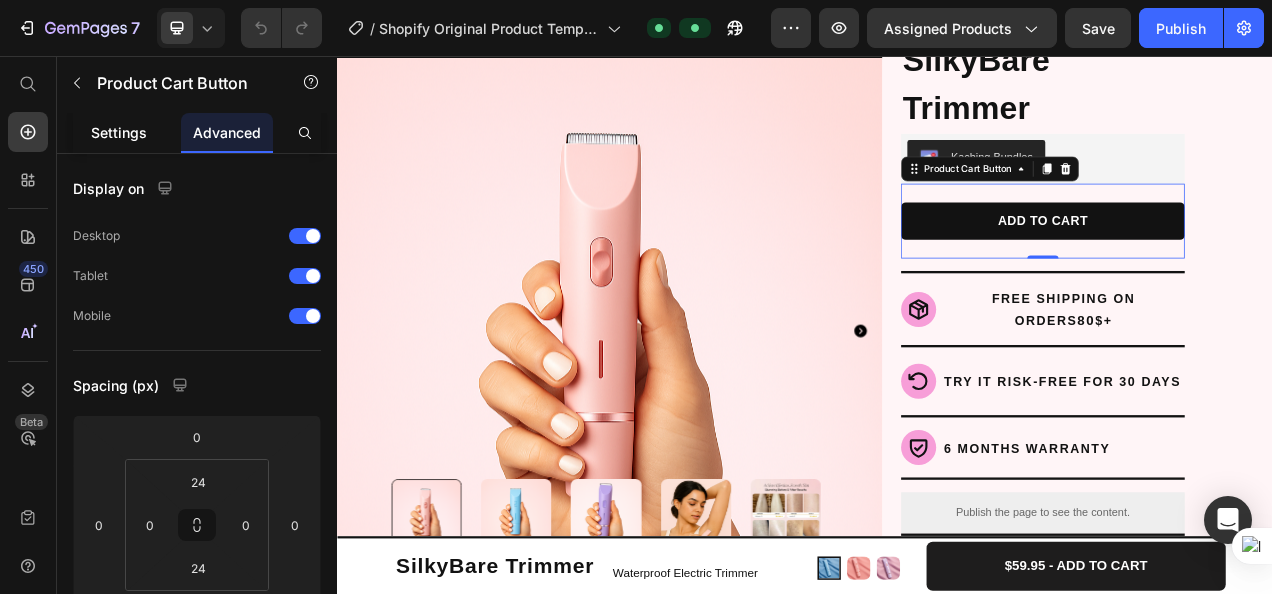 click on "Settings" 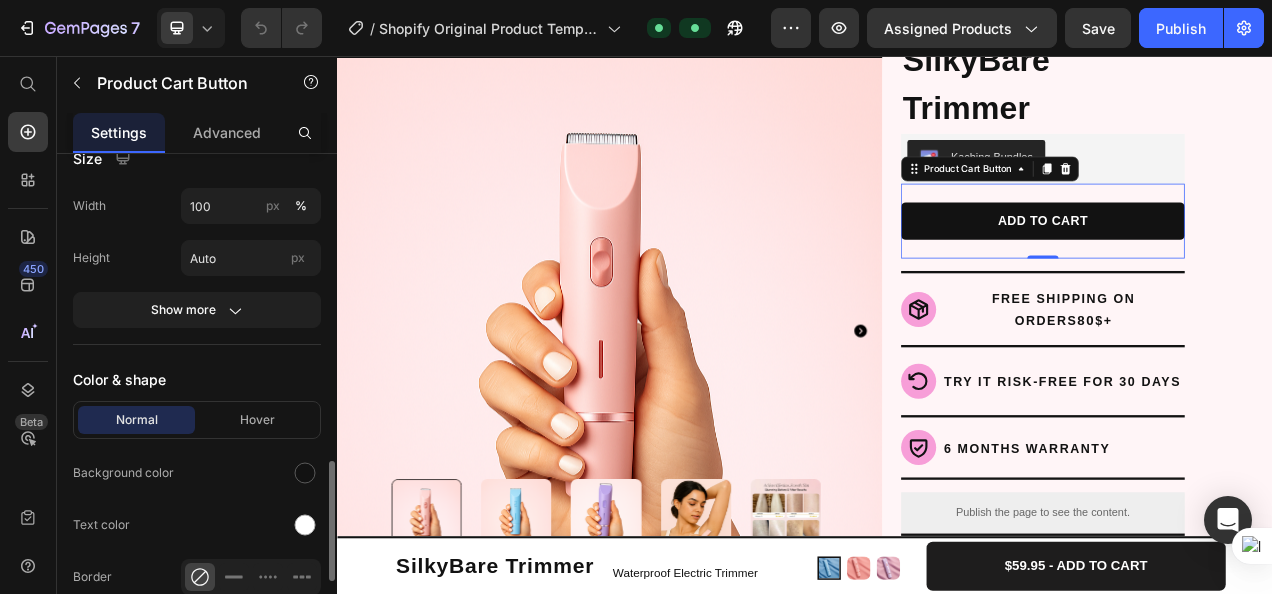 scroll, scrollTop: 1056, scrollLeft: 0, axis: vertical 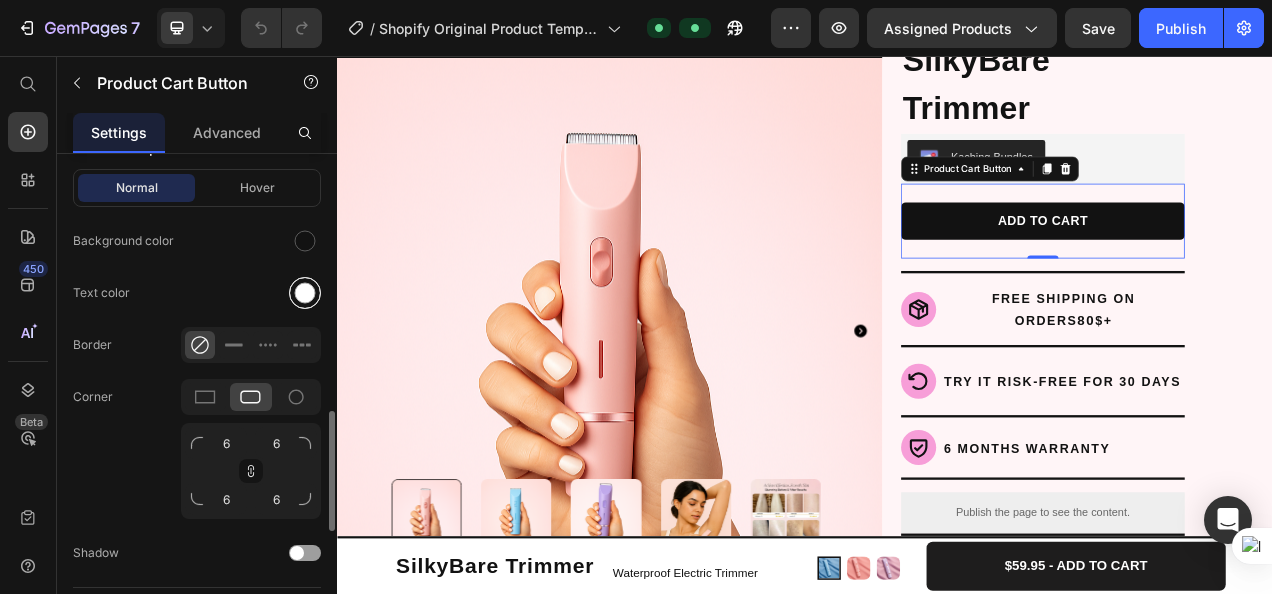 click at bounding box center [305, 293] 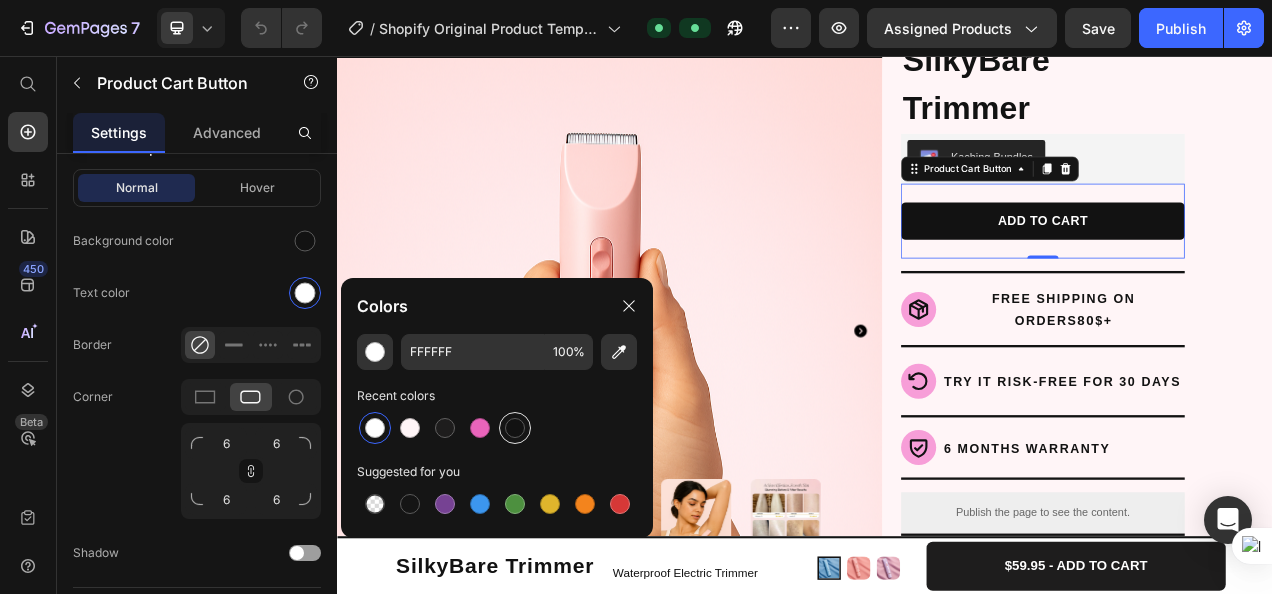 click at bounding box center (515, 428) 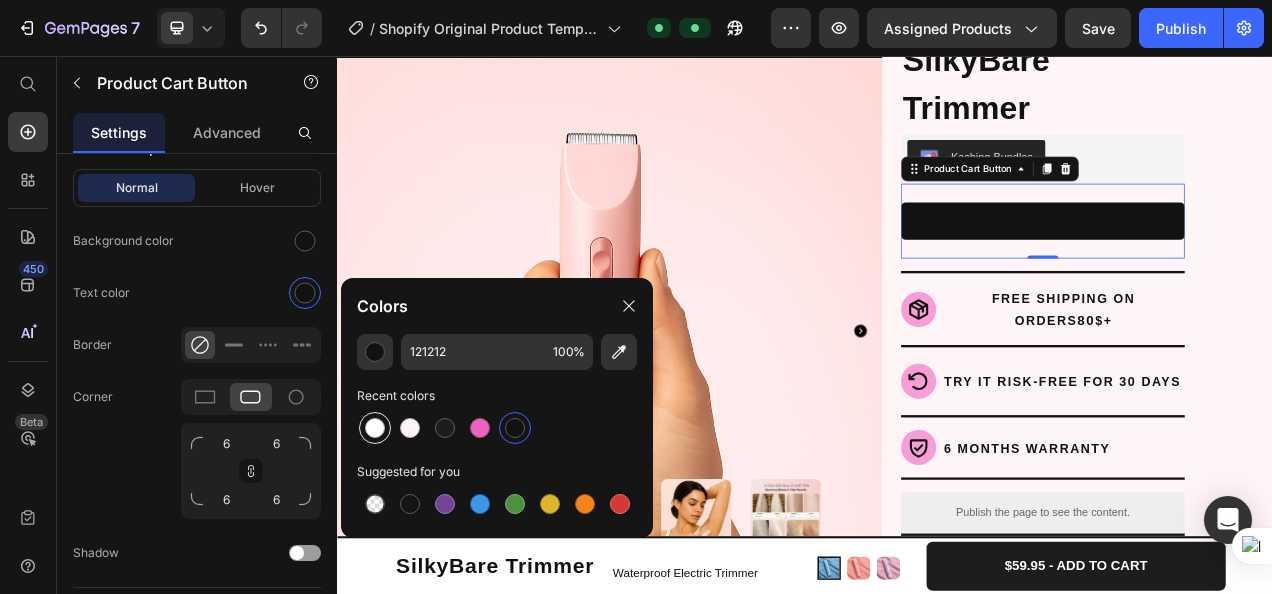 click at bounding box center (375, 428) 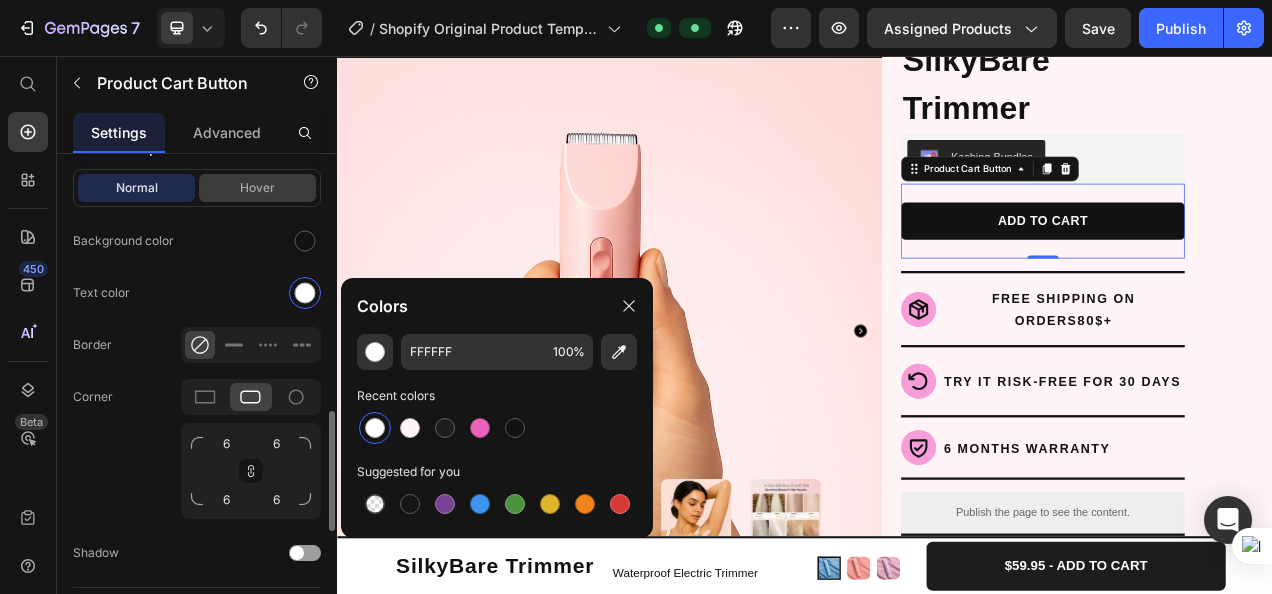 click on "Hover" at bounding box center (257, 188) 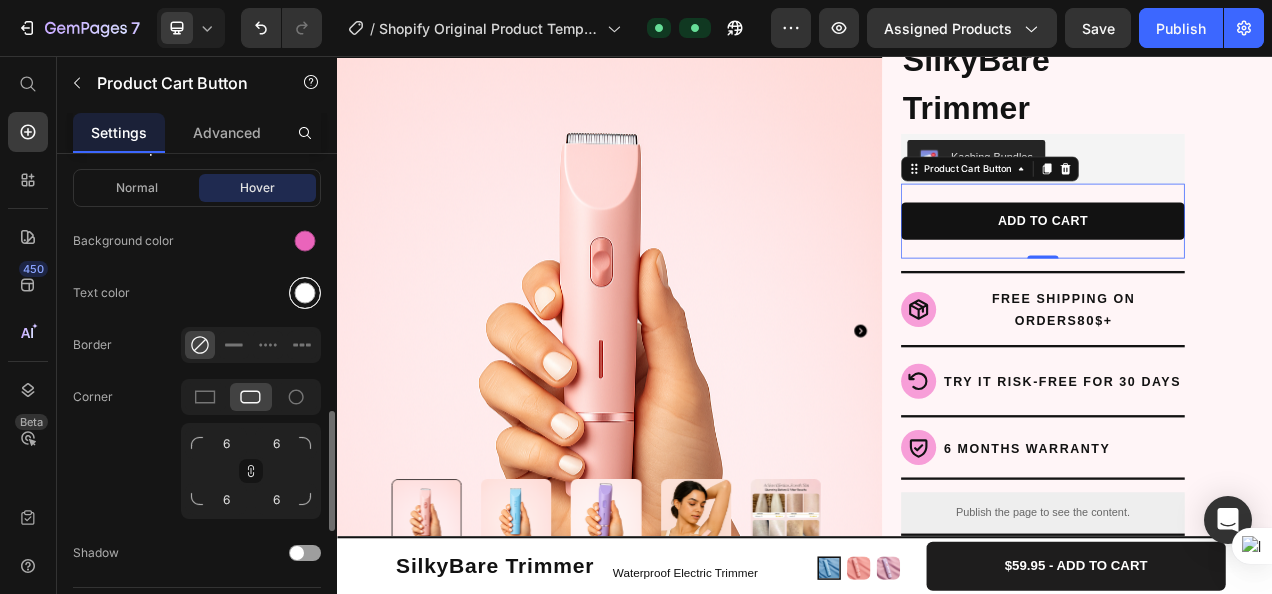 click at bounding box center [305, 293] 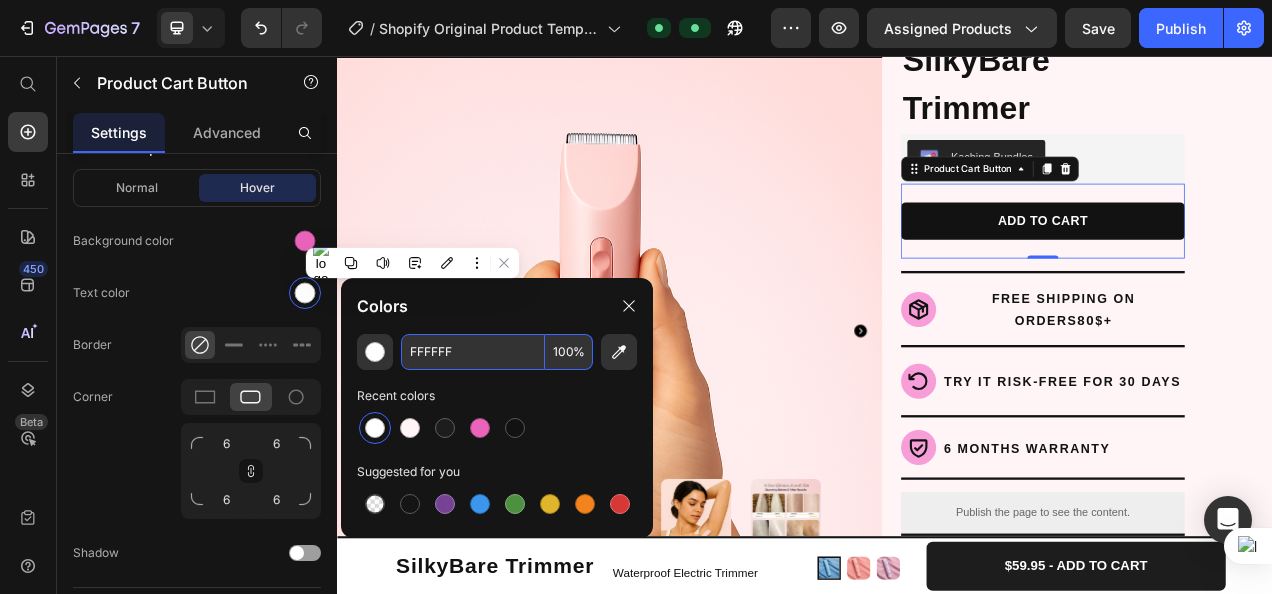 click on "FFFFFF" at bounding box center (473, 352) 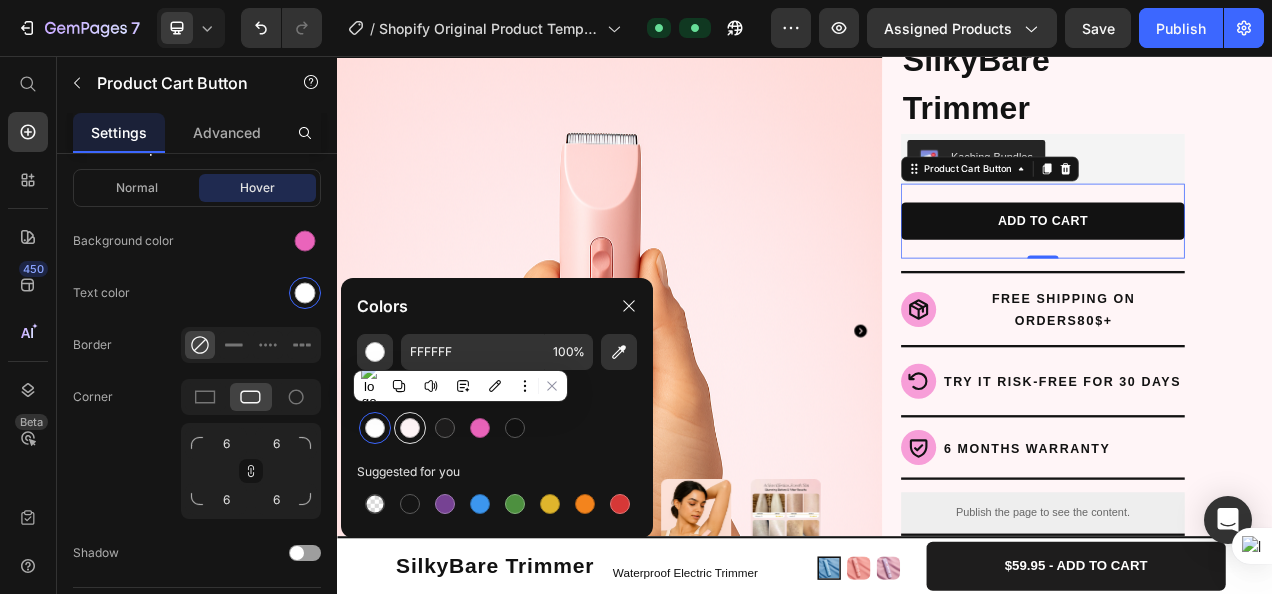 click at bounding box center (410, 428) 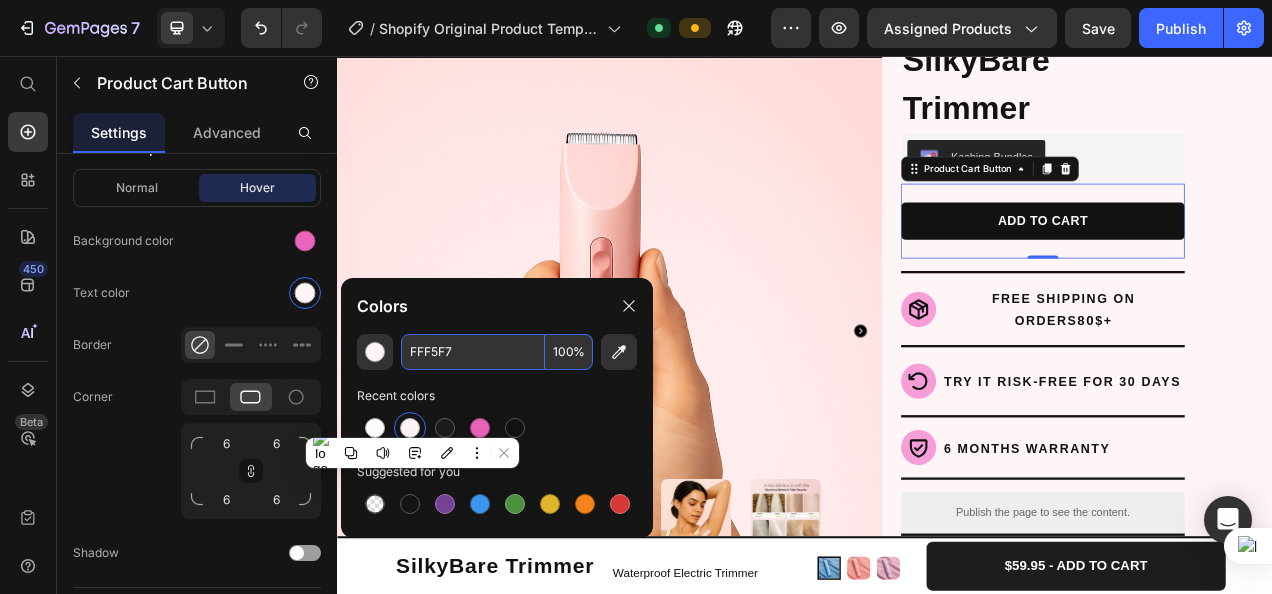click on "FFF5F7" at bounding box center [473, 352] 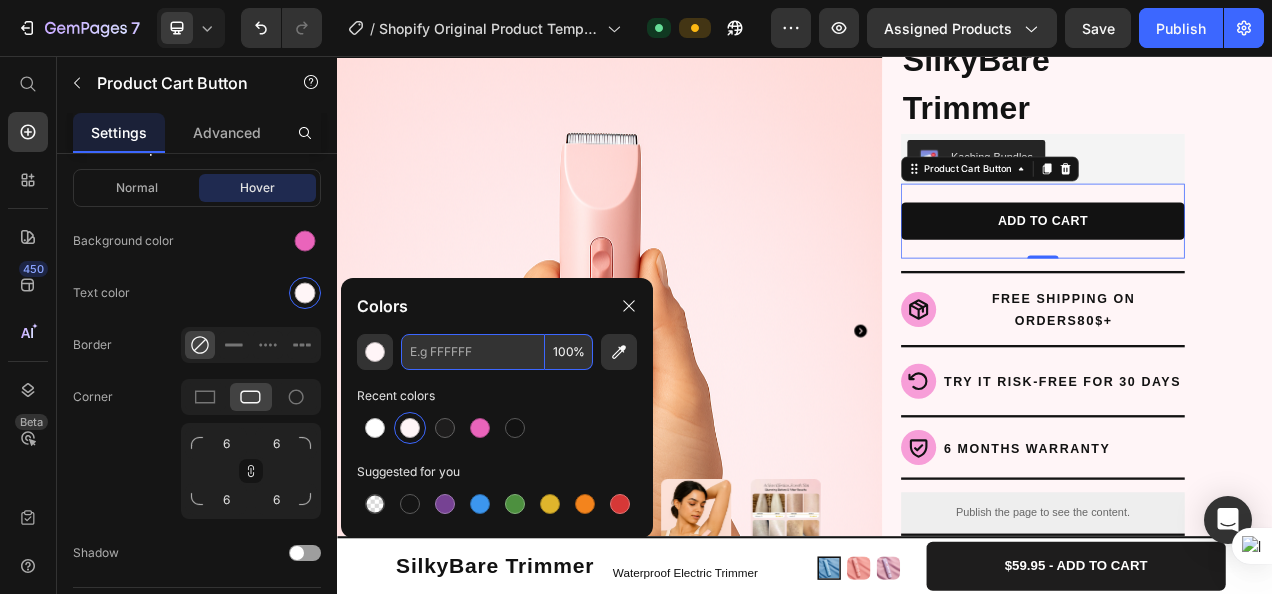 paste on "#FBB6B6" 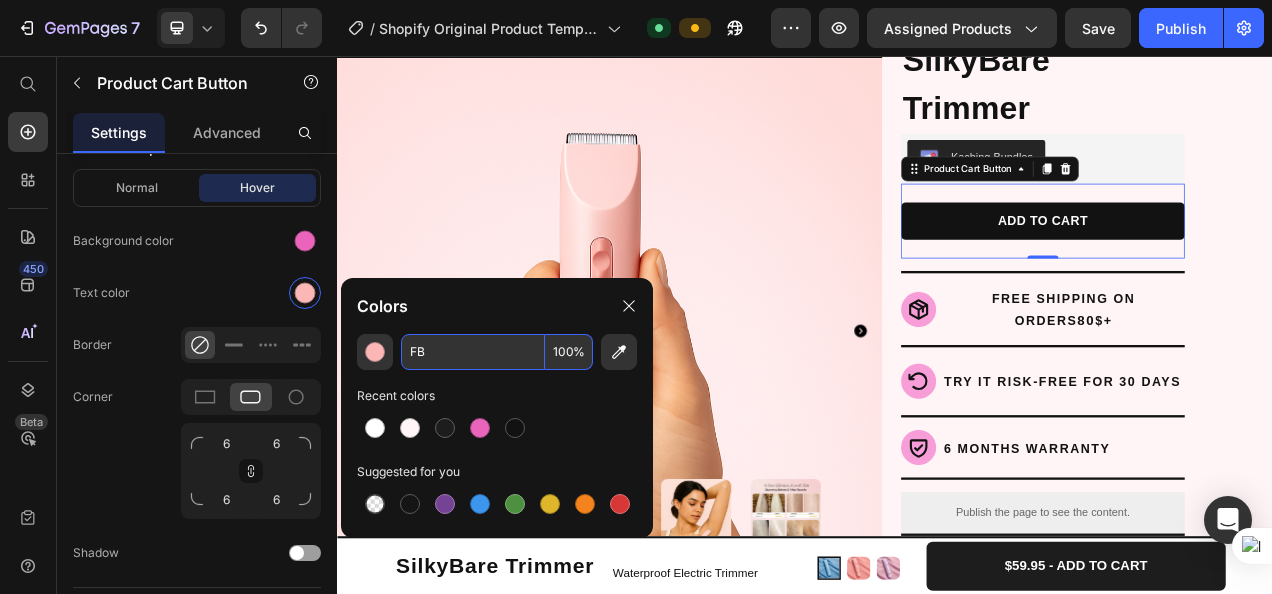type on "F" 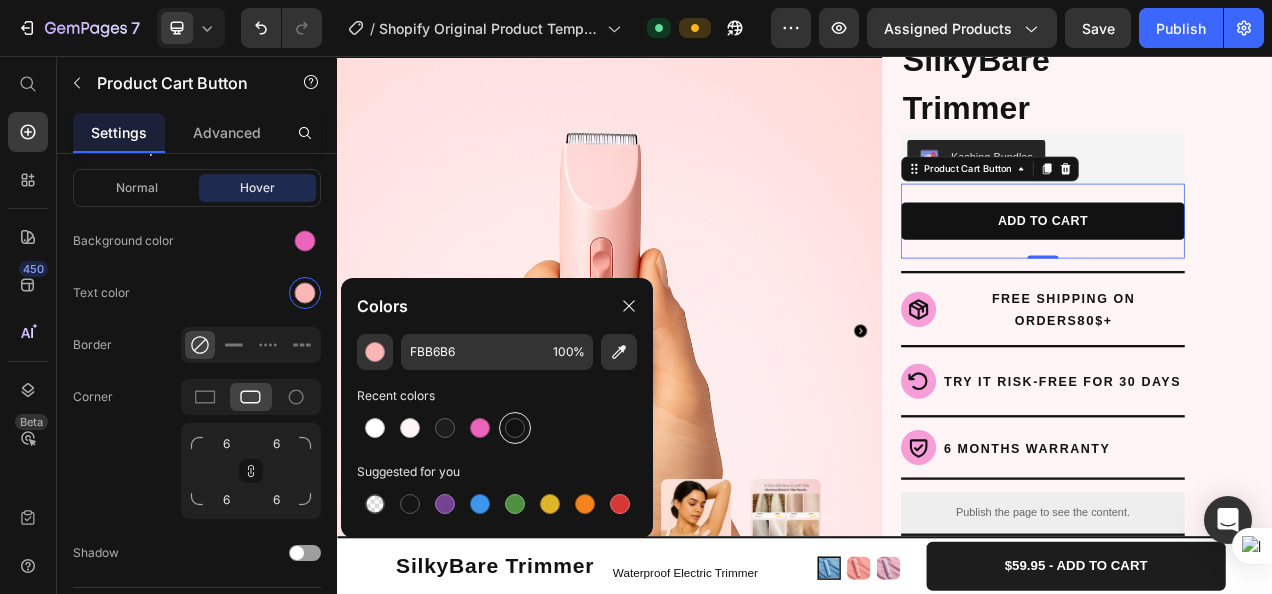 click at bounding box center (515, 428) 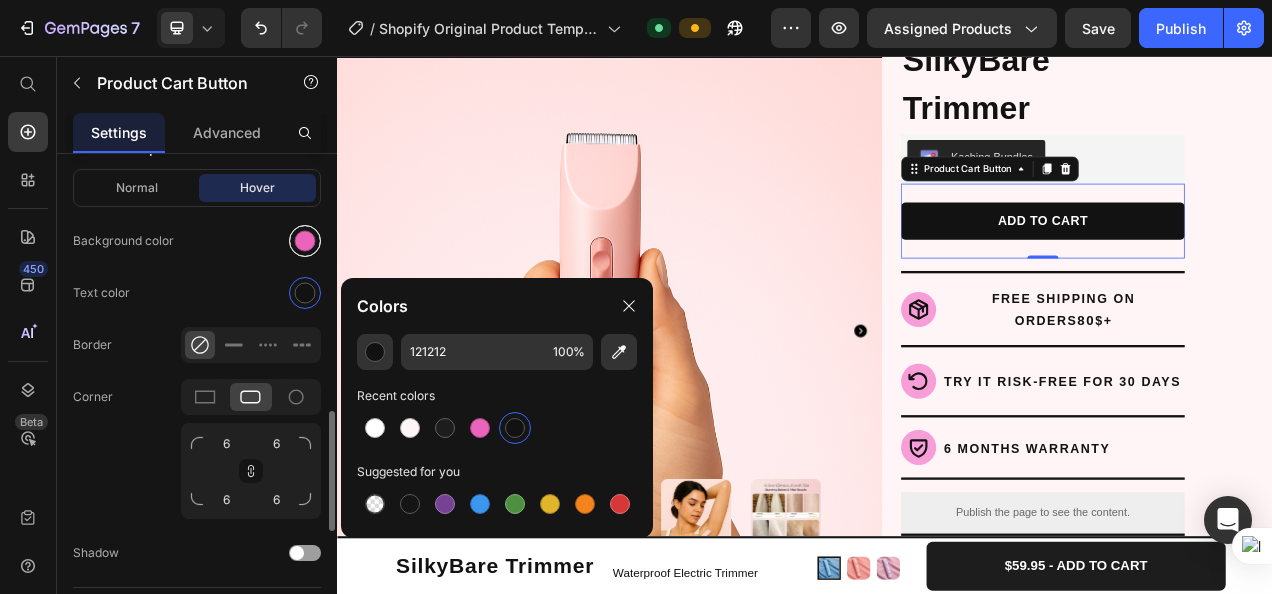 click at bounding box center (305, 241) 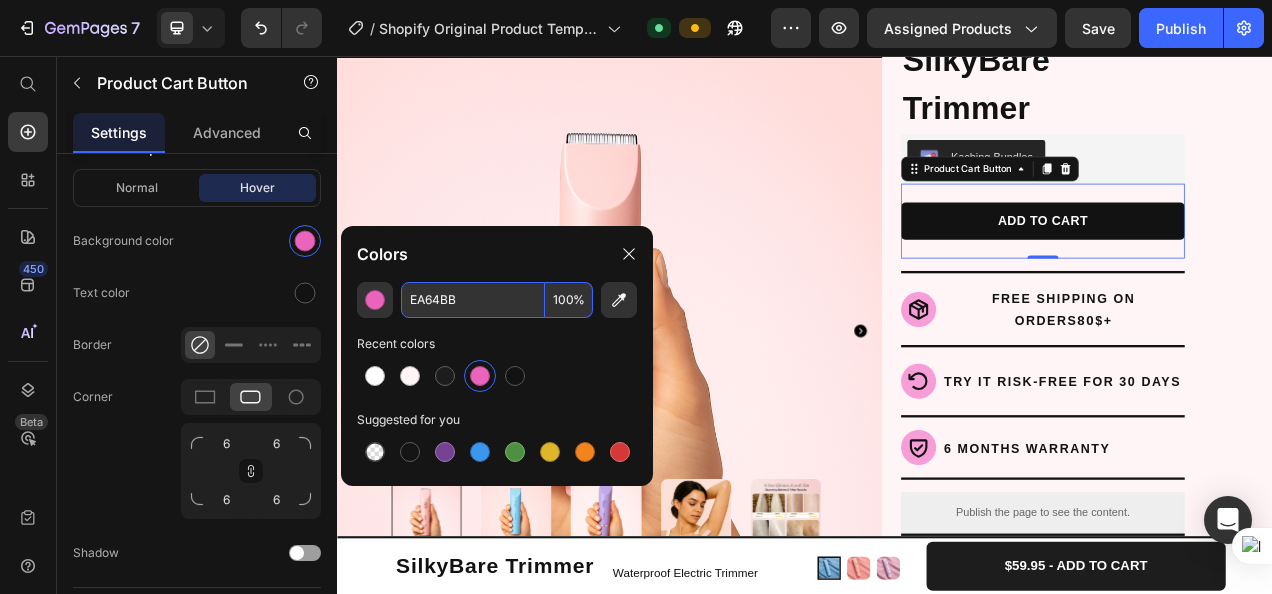 click on "EA64BB" at bounding box center [473, 300] 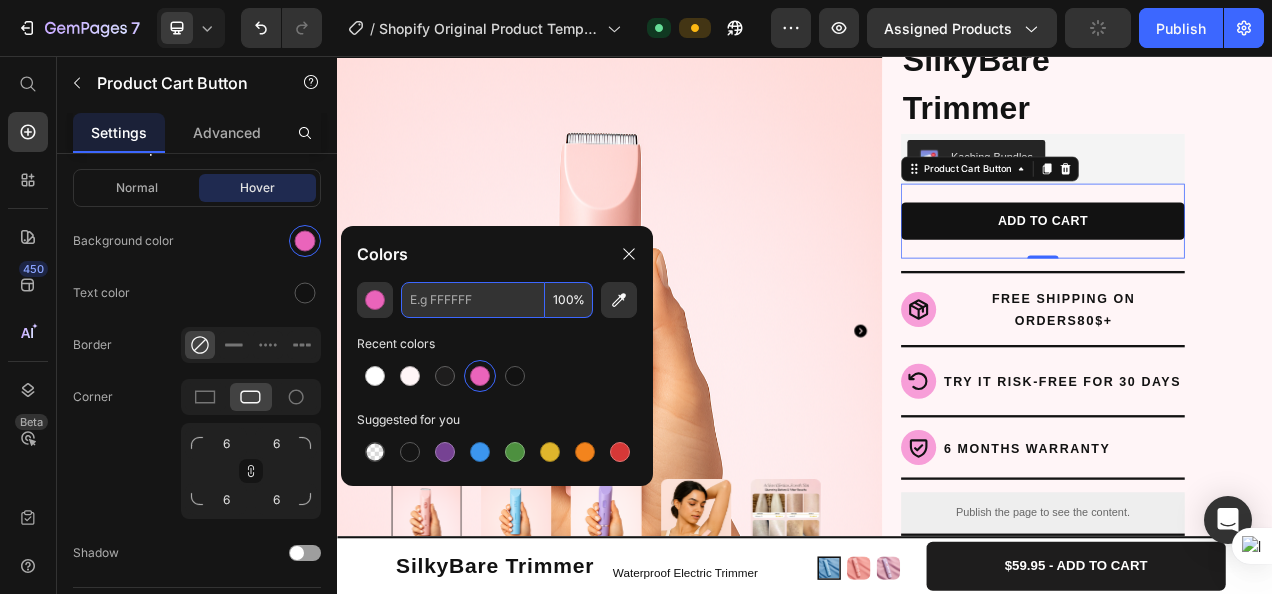paste on "#FBB6B6" 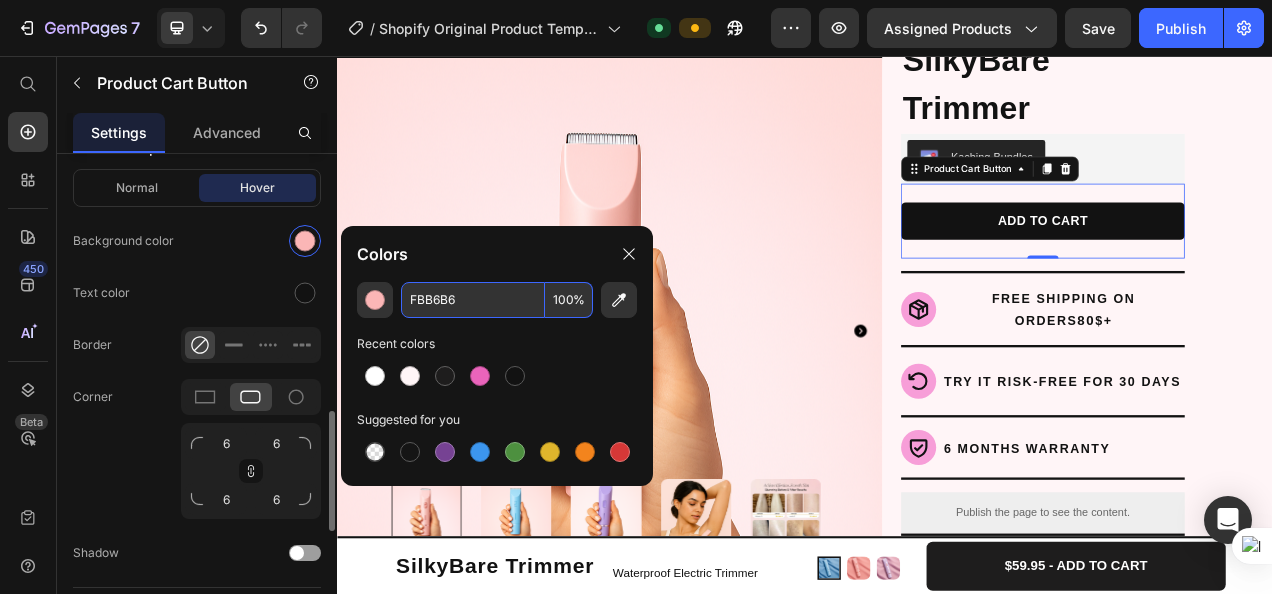 type on "FBB6B6" 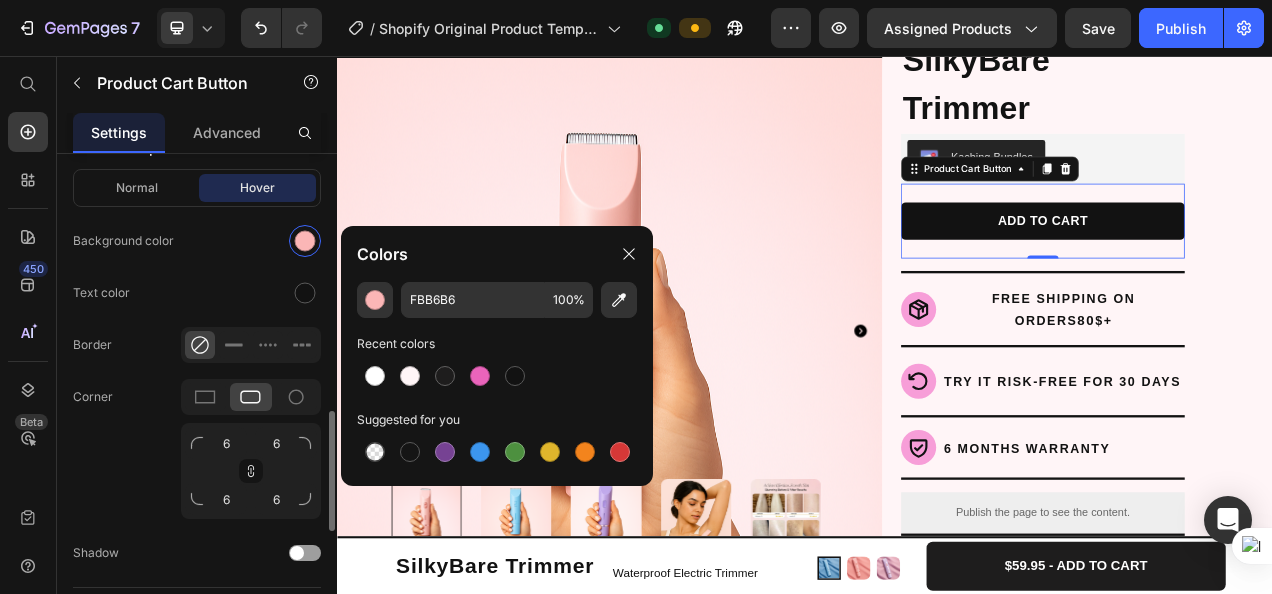 click on "Text color" 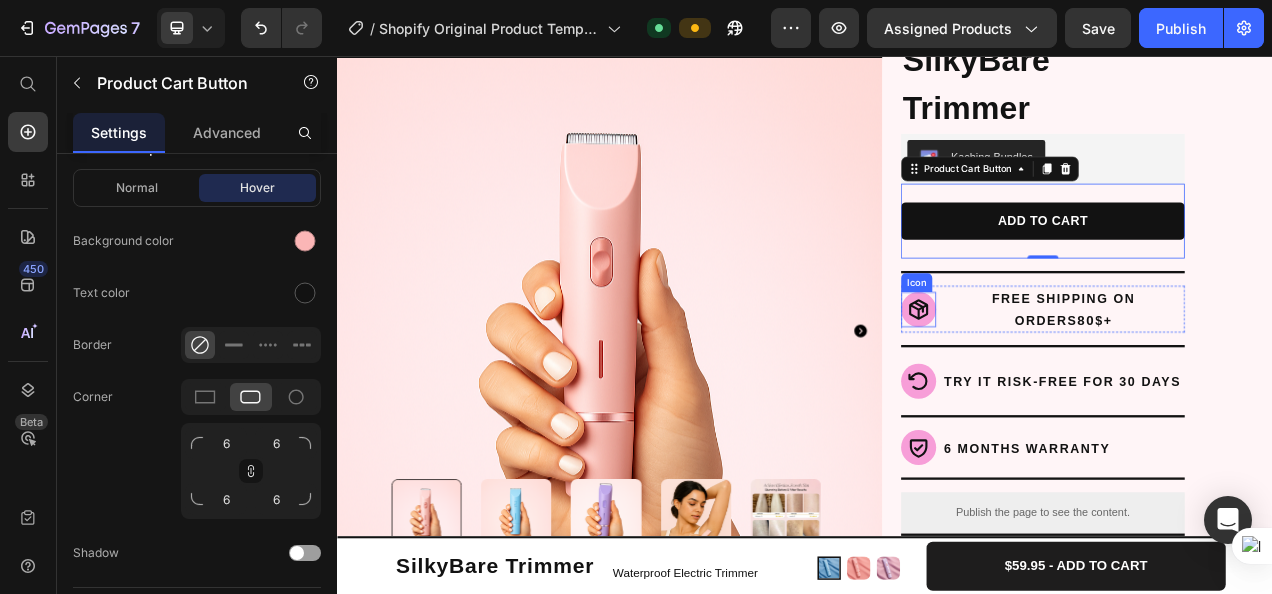 click 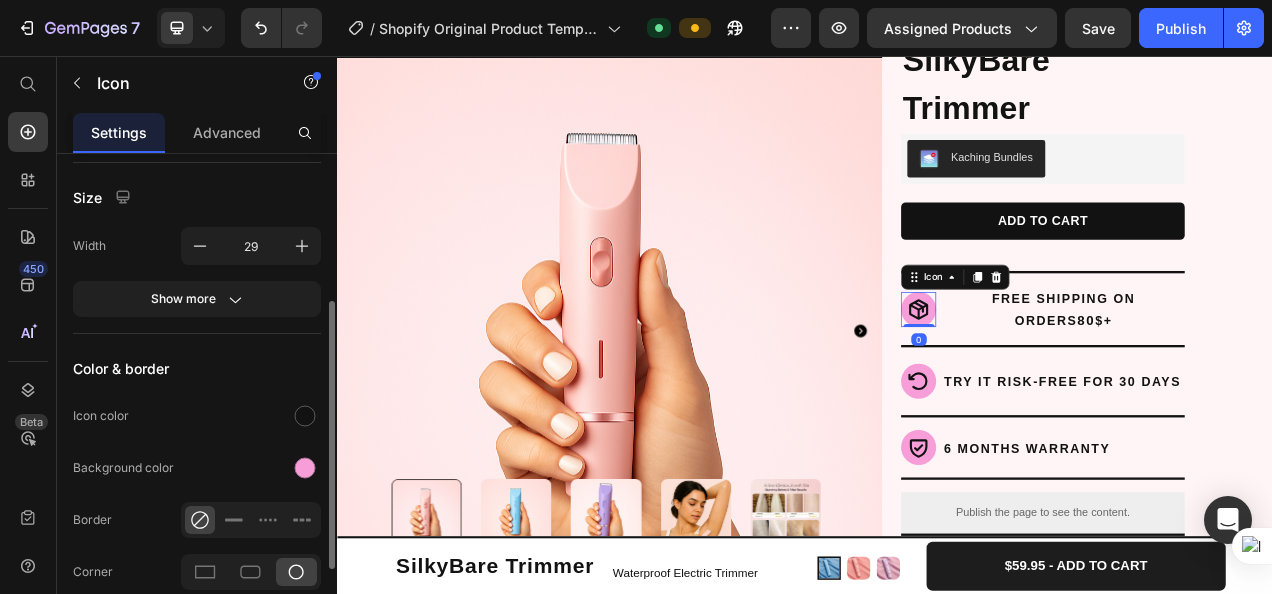 scroll, scrollTop: 270, scrollLeft: 0, axis: vertical 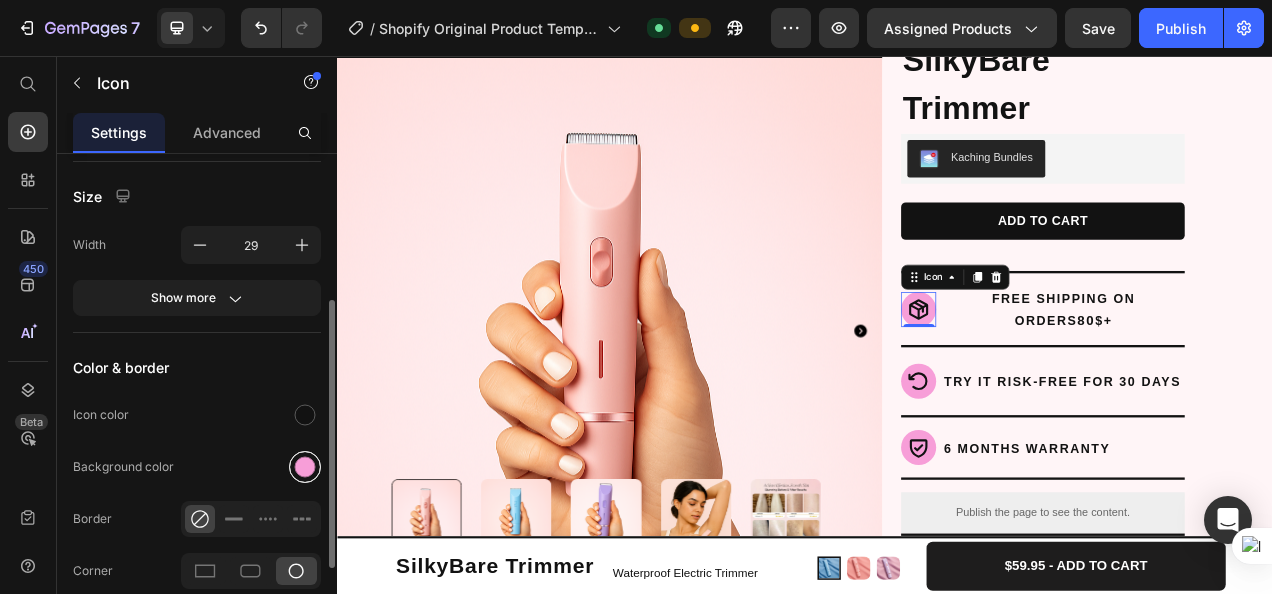 click at bounding box center [305, 467] 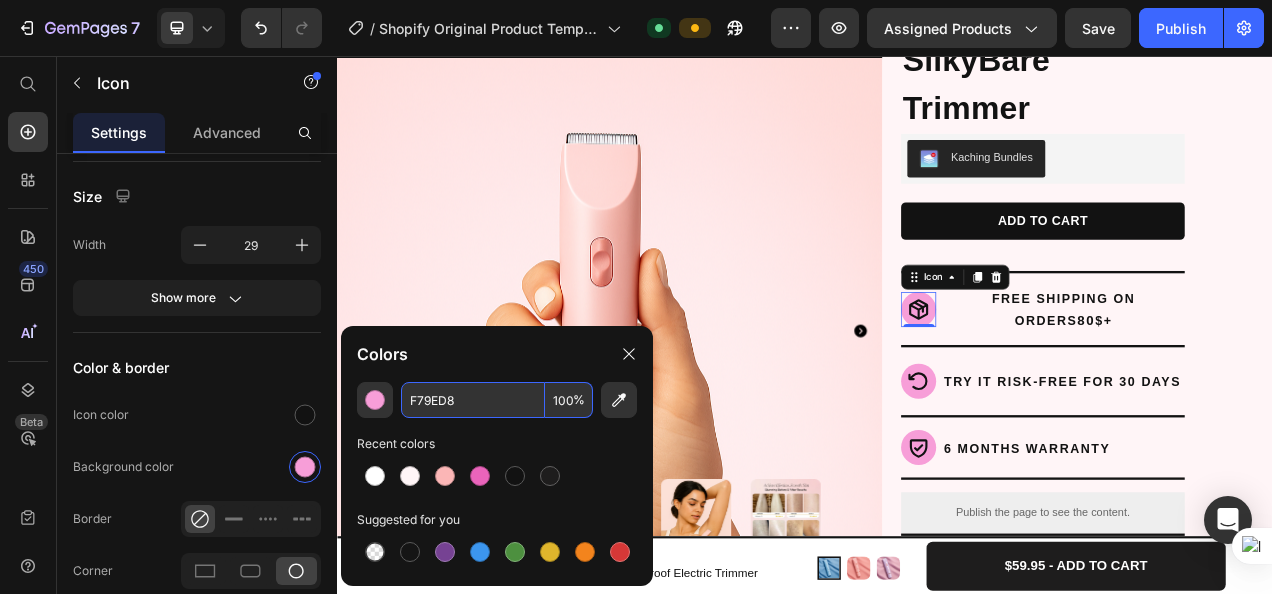 click on "F79ED8" at bounding box center (473, 400) 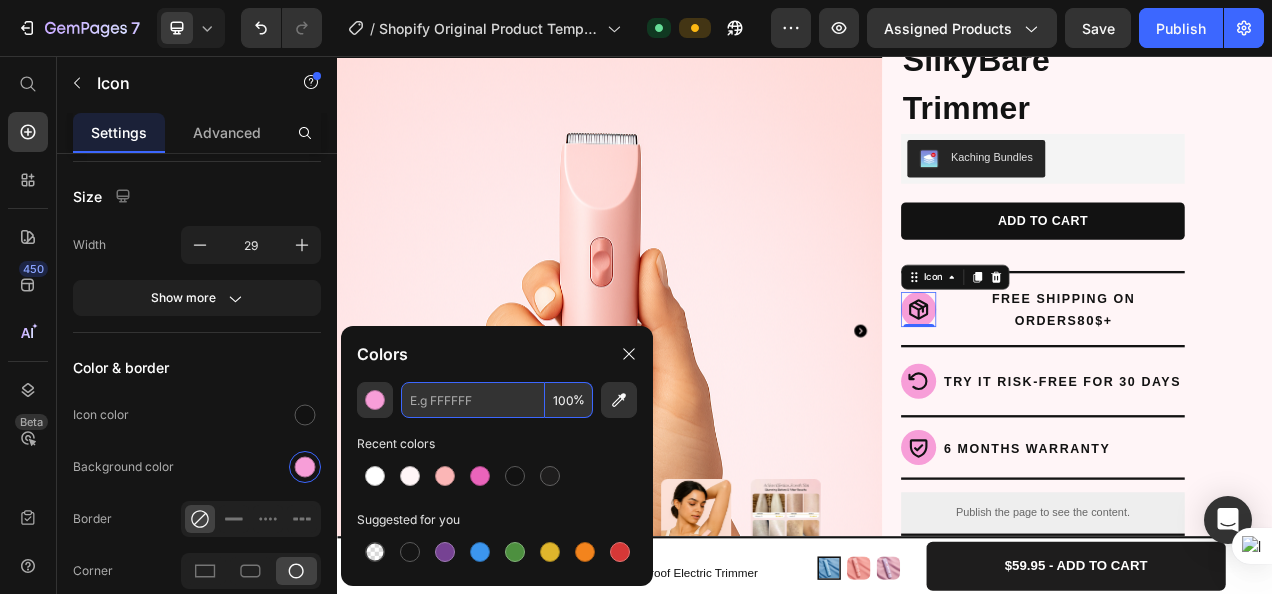 paste on "#FBB6B6" 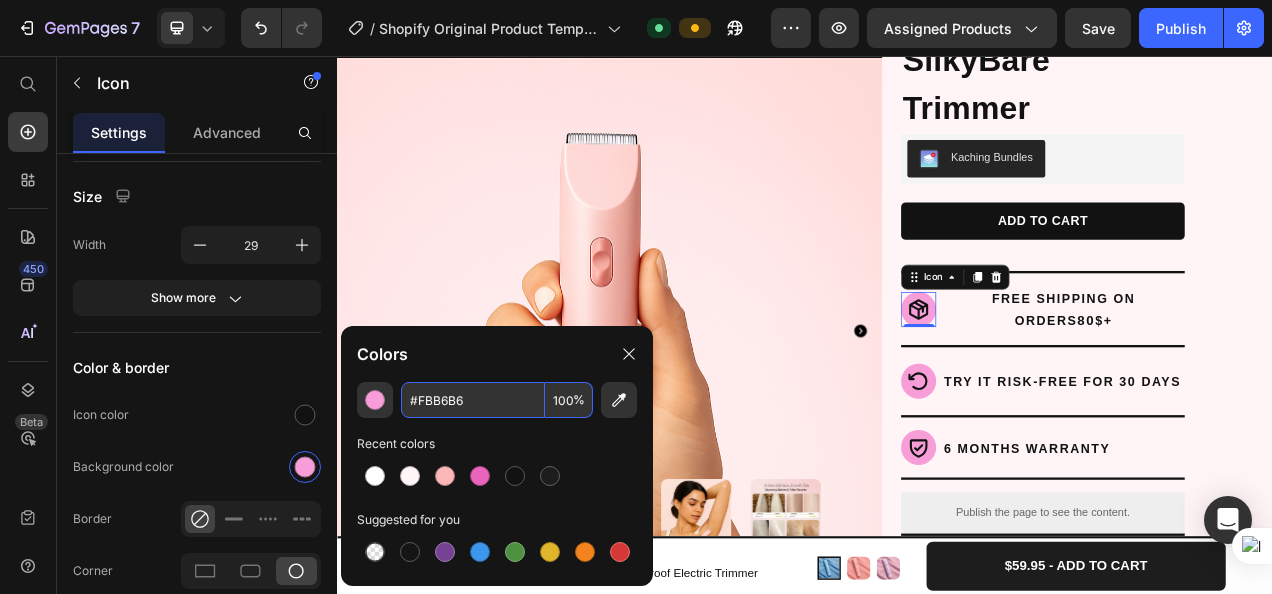 type on "FBB6B6" 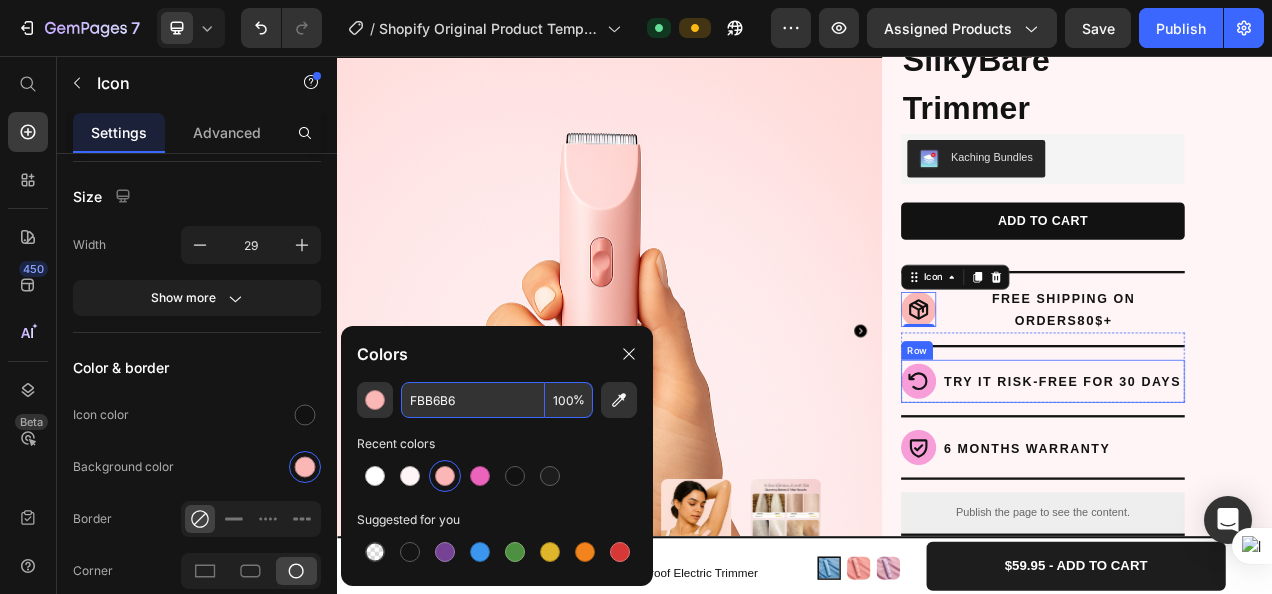 click at bounding box center [1083, 472] 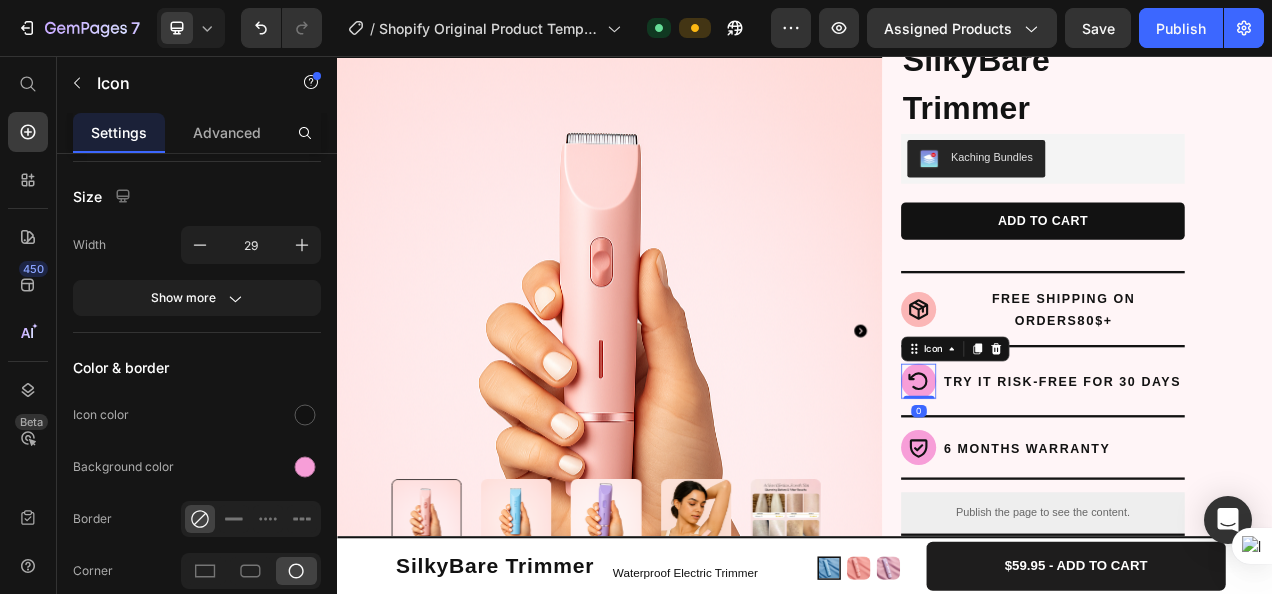 scroll, scrollTop: 270, scrollLeft: 0, axis: vertical 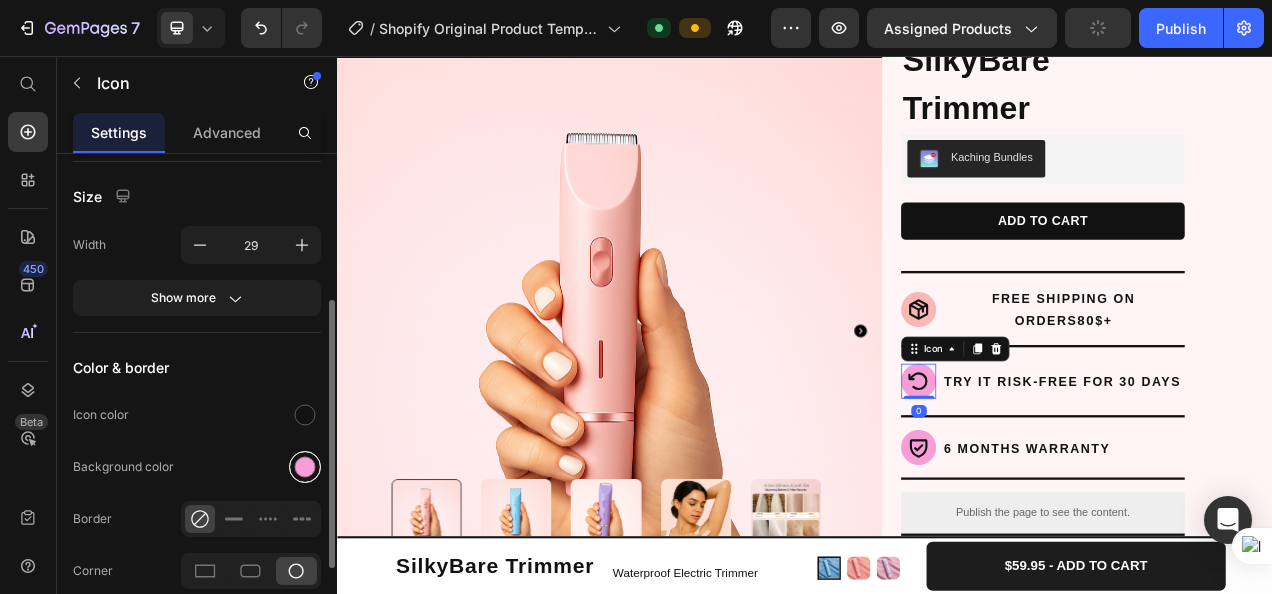 click at bounding box center (305, 467) 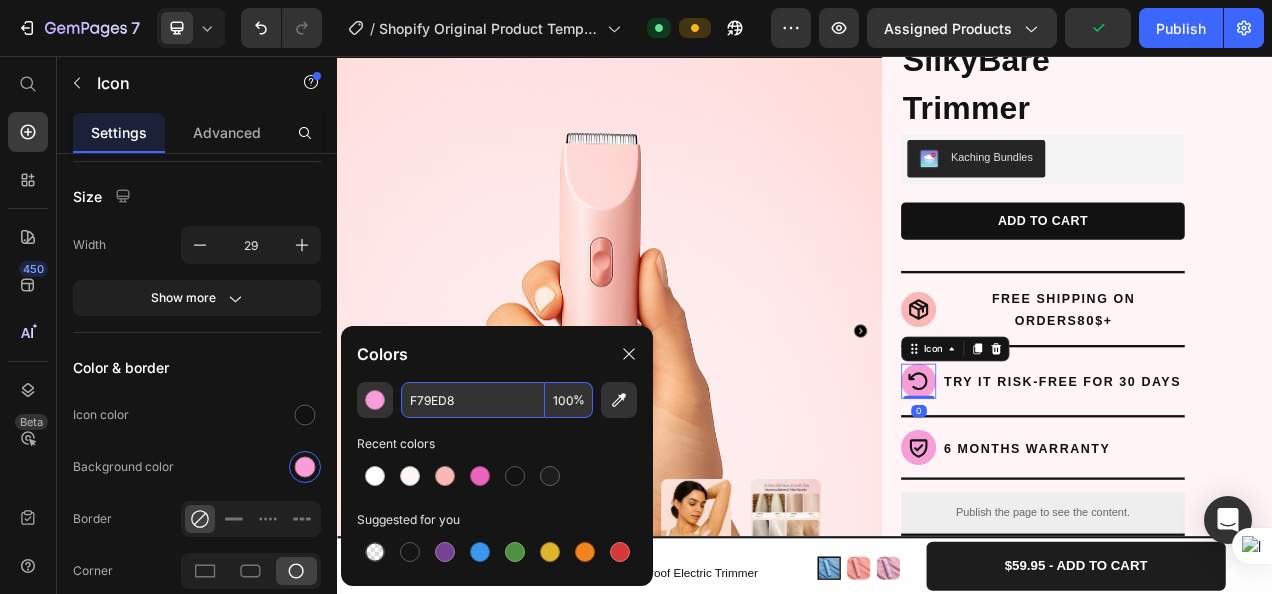 click on "F79ED8" at bounding box center [473, 400] 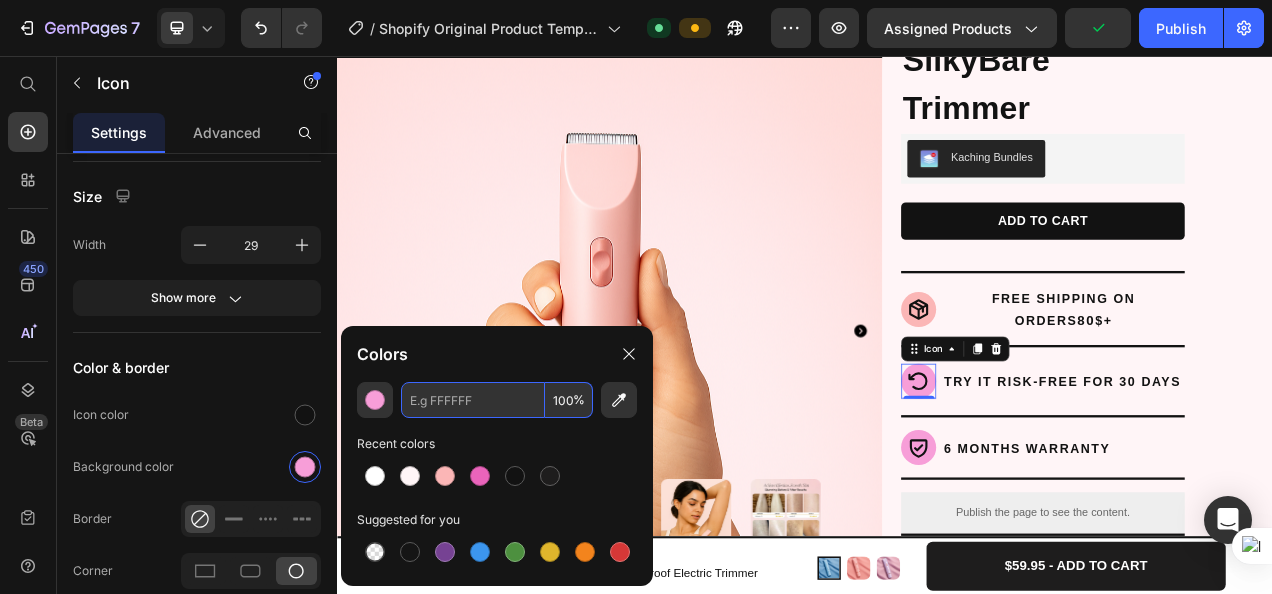 paste on "#FBB6B6" 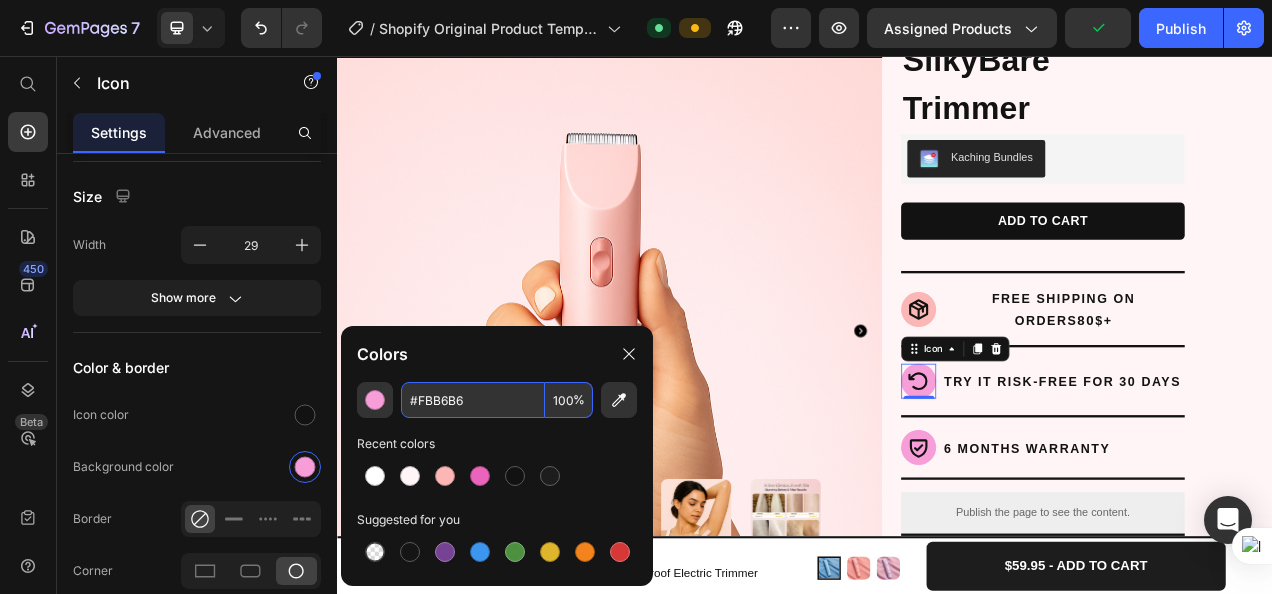 type on "FBB6B6" 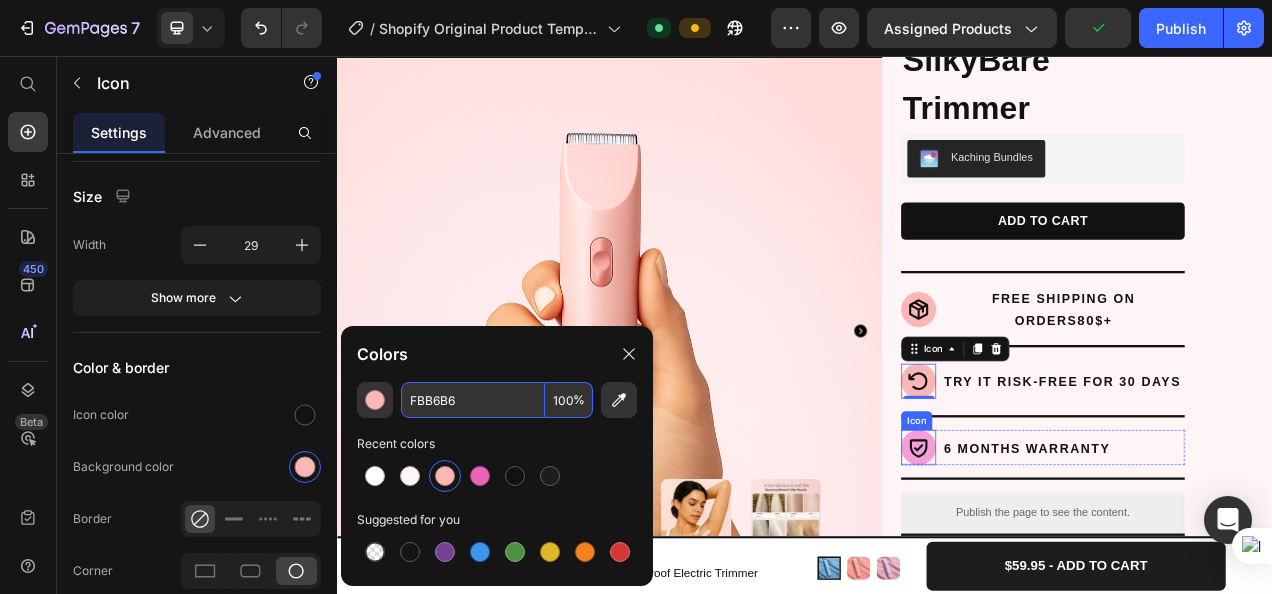 click 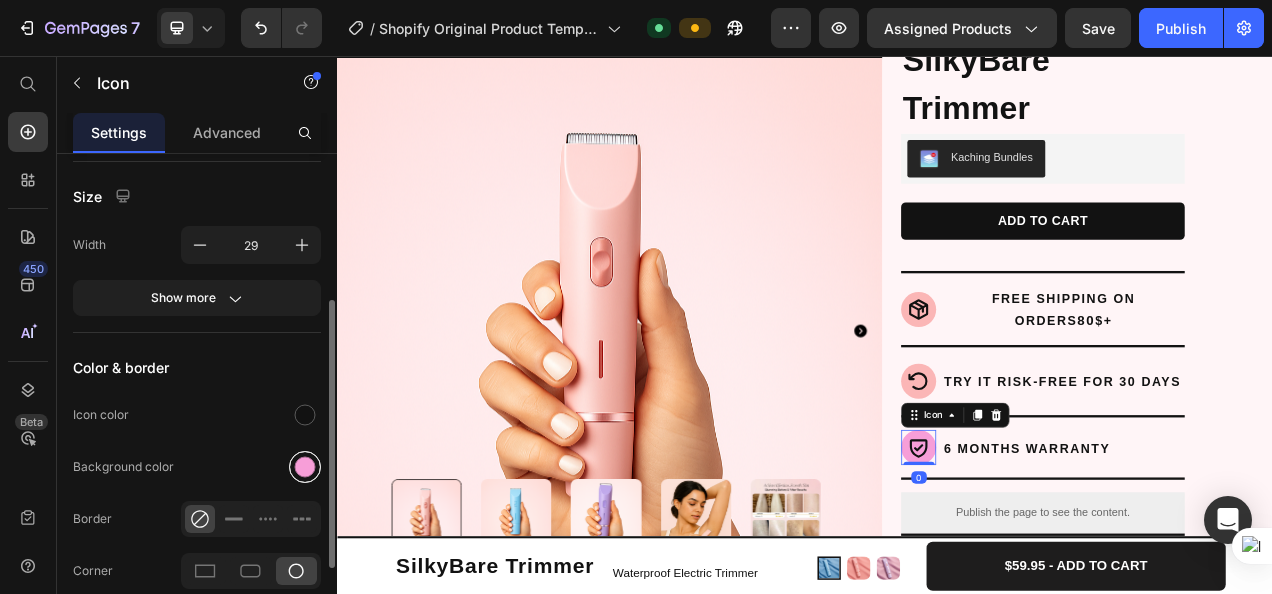click at bounding box center (305, 467) 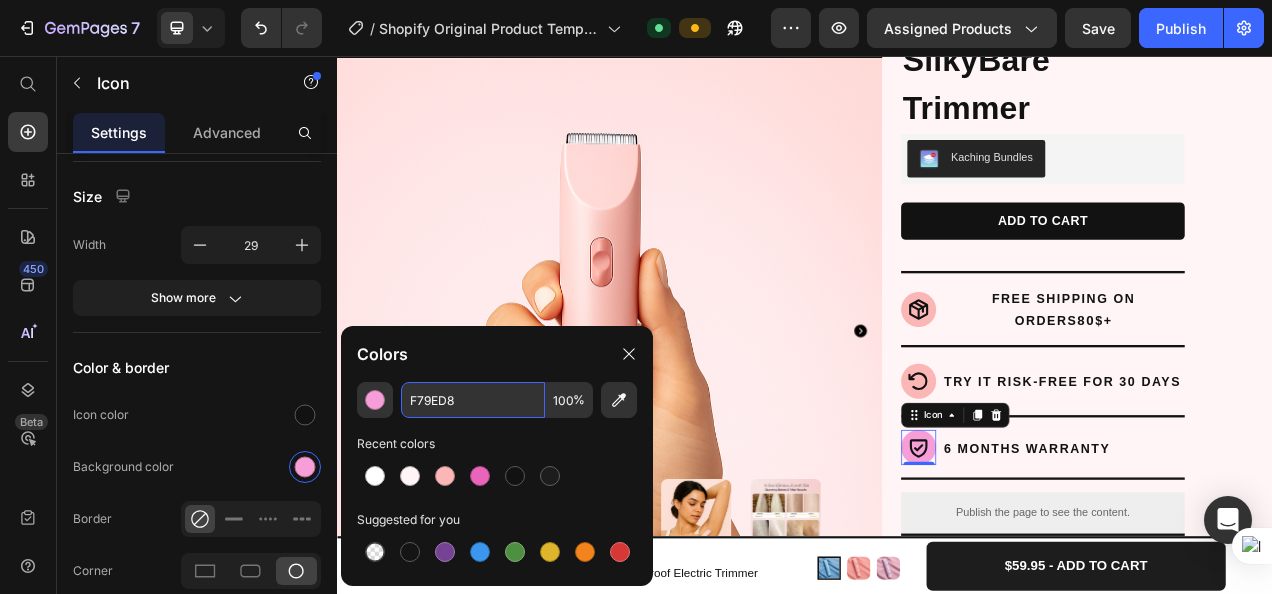 click on "F79ED8" at bounding box center (473, 400) 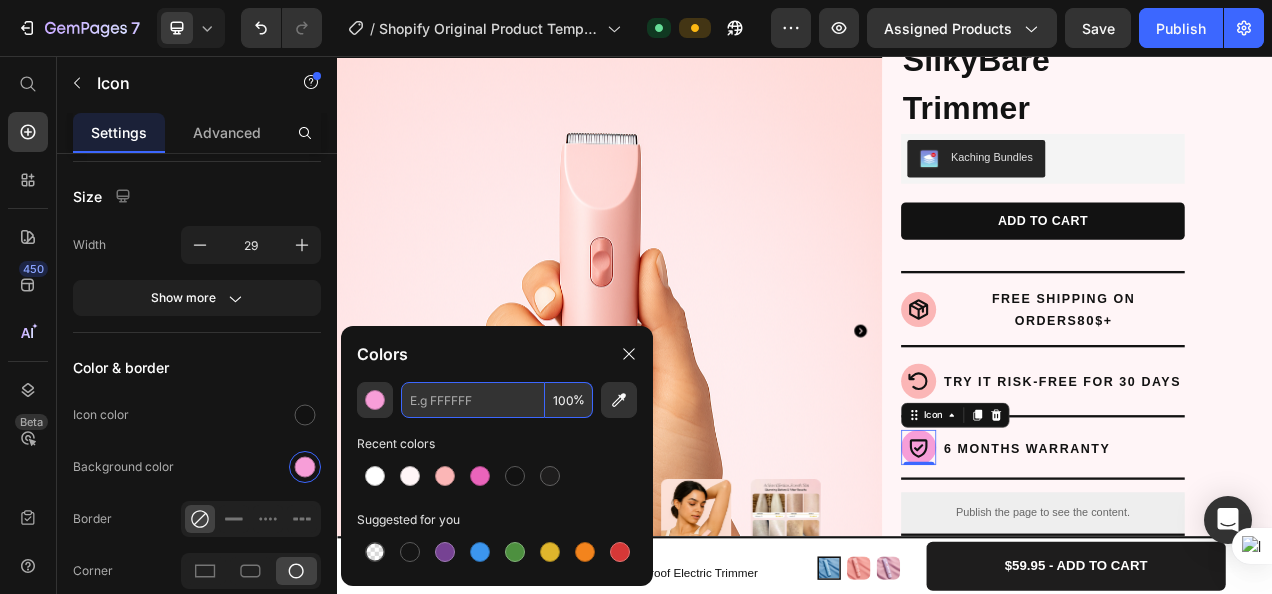paste on "#FBB6B6" 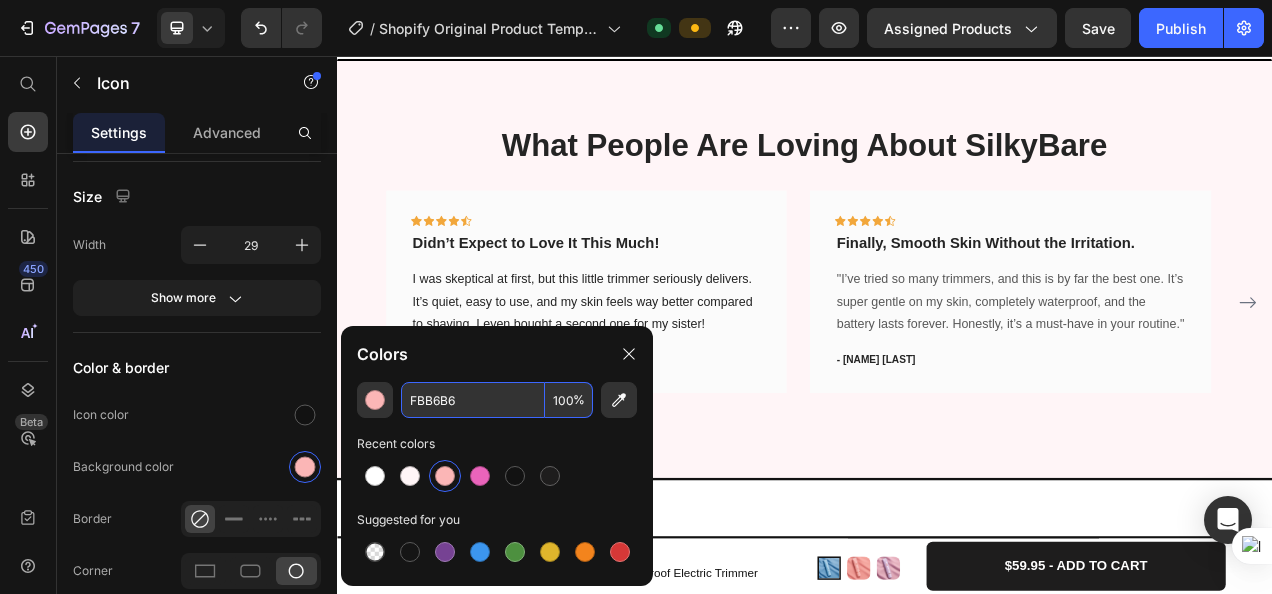 scroll, scrollTop: 2884, scrollLeft: 0, axis: vertical 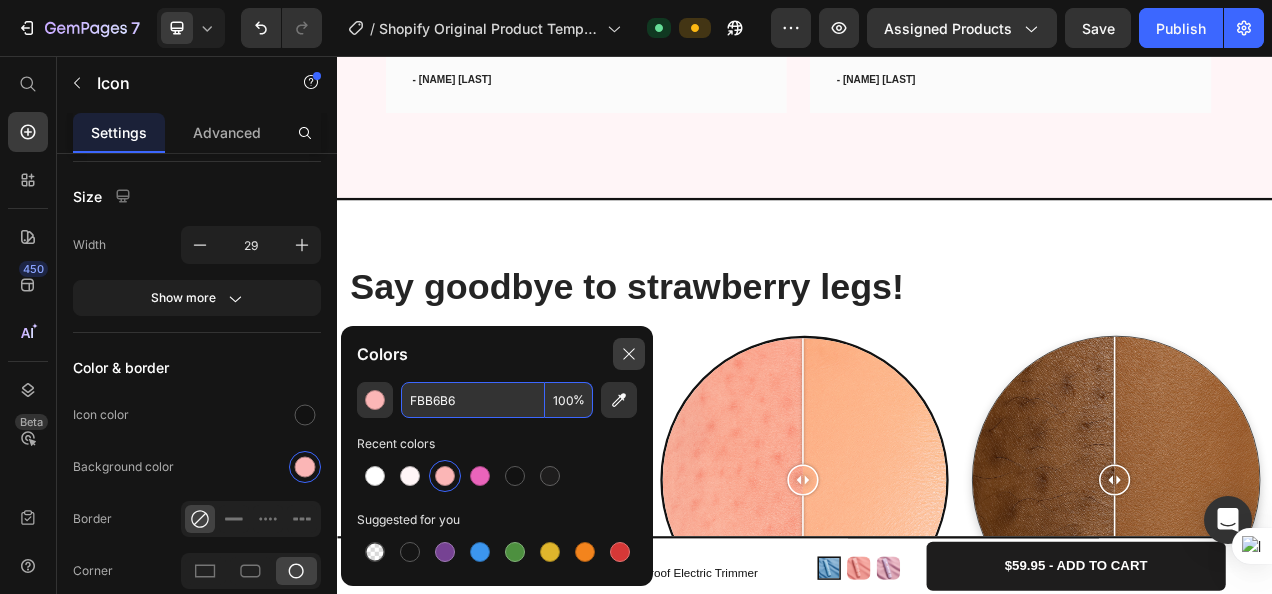 type on "FBB6B6" 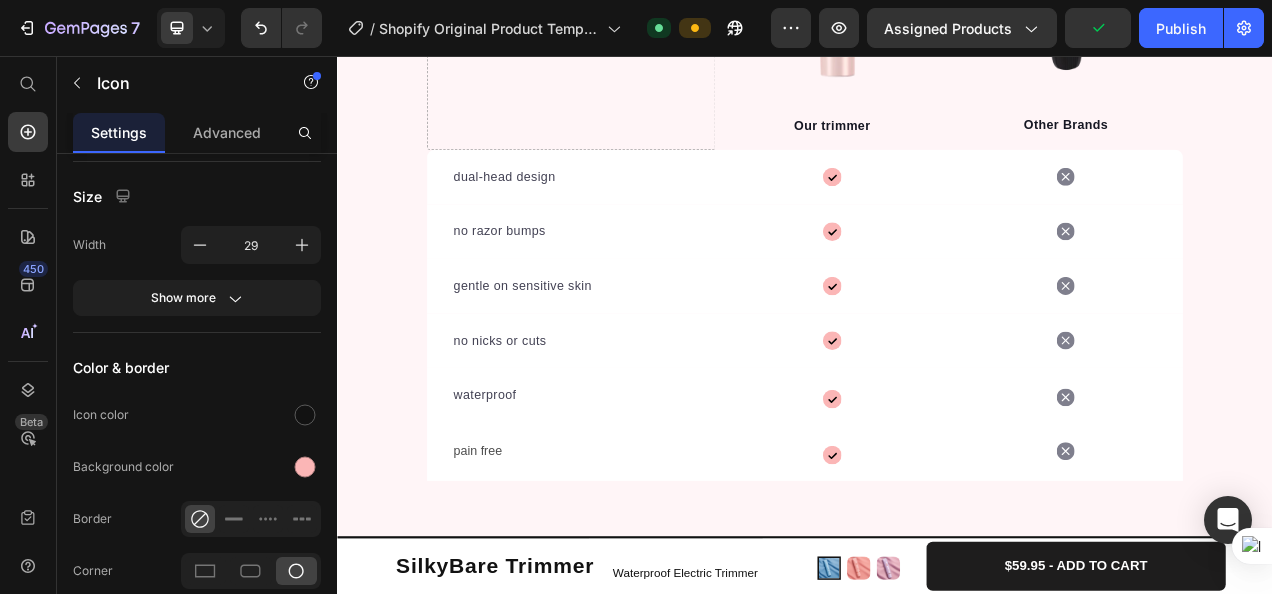 scroll, scrollTop: 4627, scrollLeft: 0, axis: vertical 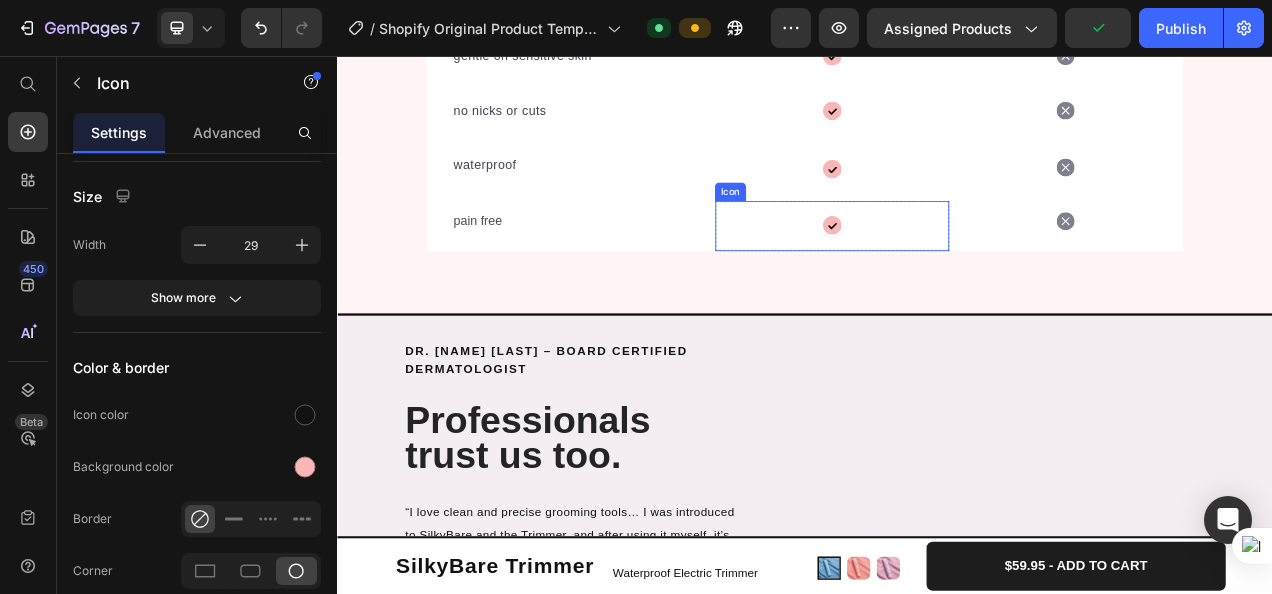 click 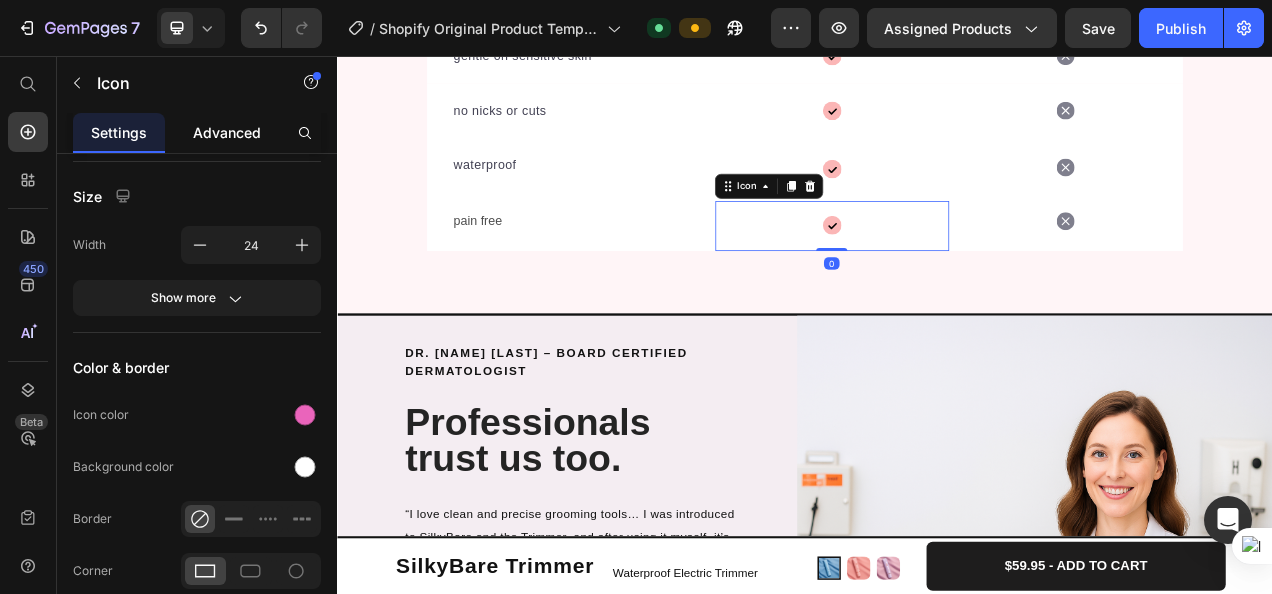 click on "Advanced" at bounding box center (227, 132) 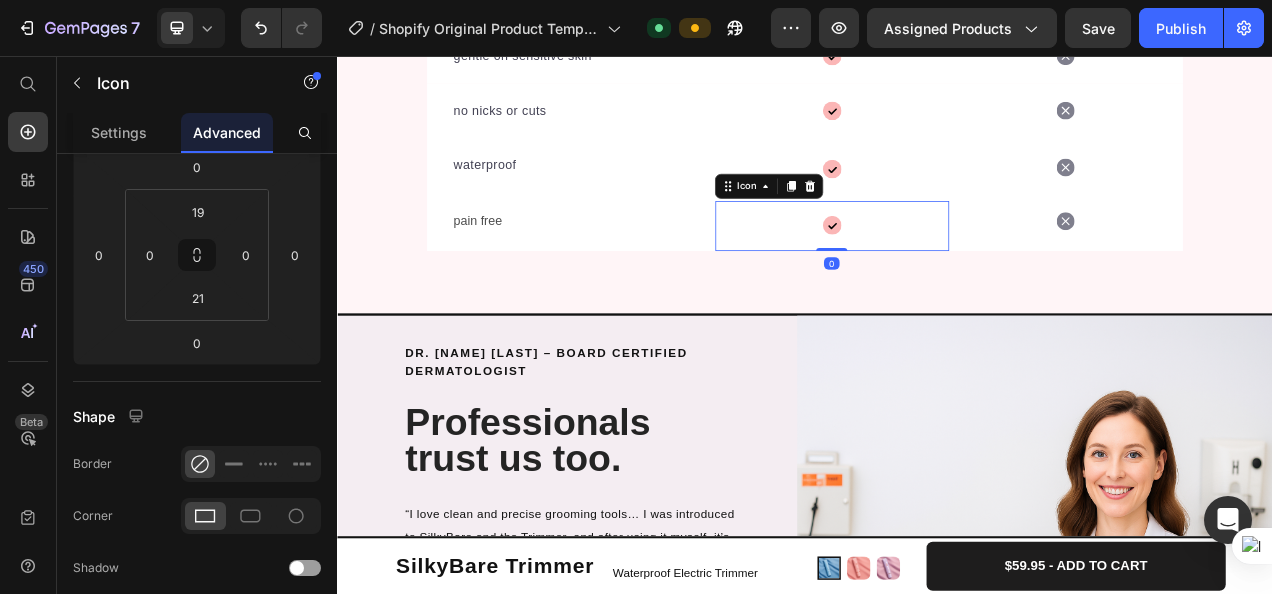 scroll, scrollTop: 0, scrollLeft: 0, axis: both 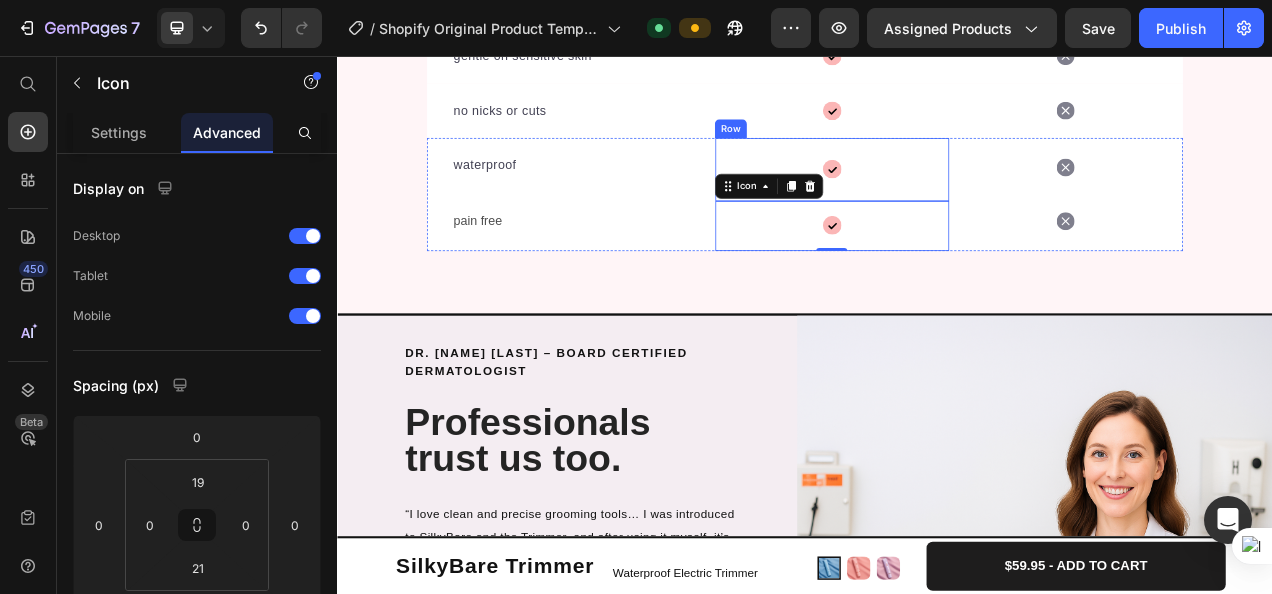 click 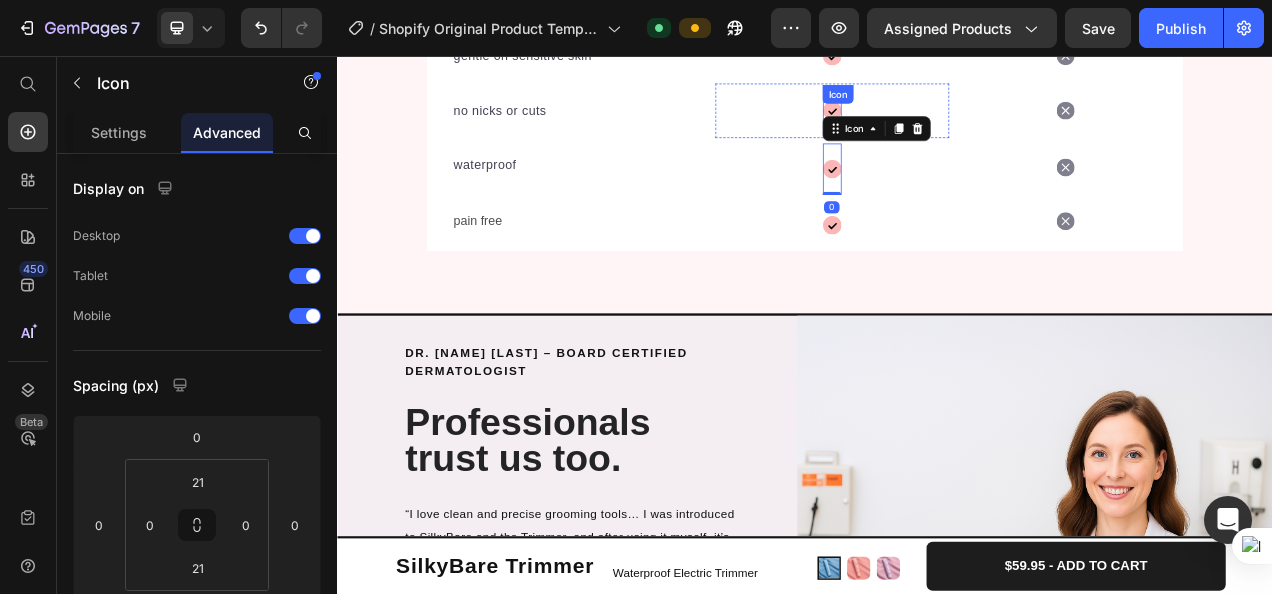 click on "Icon" at bounding box center (972, 126) 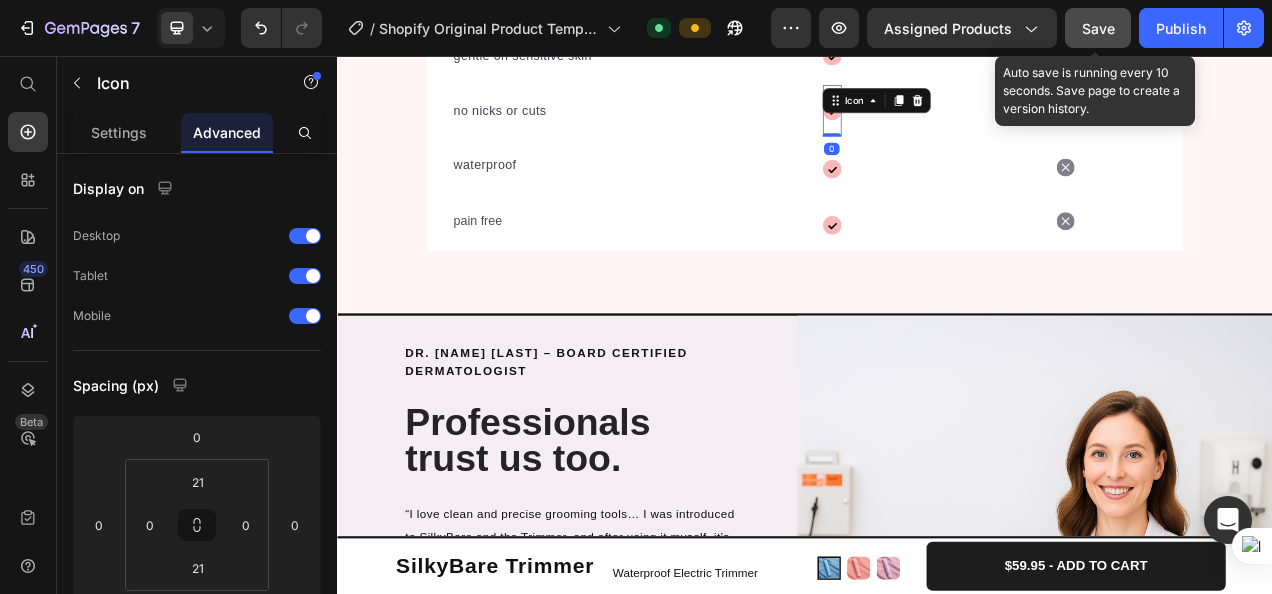 click on "Save" 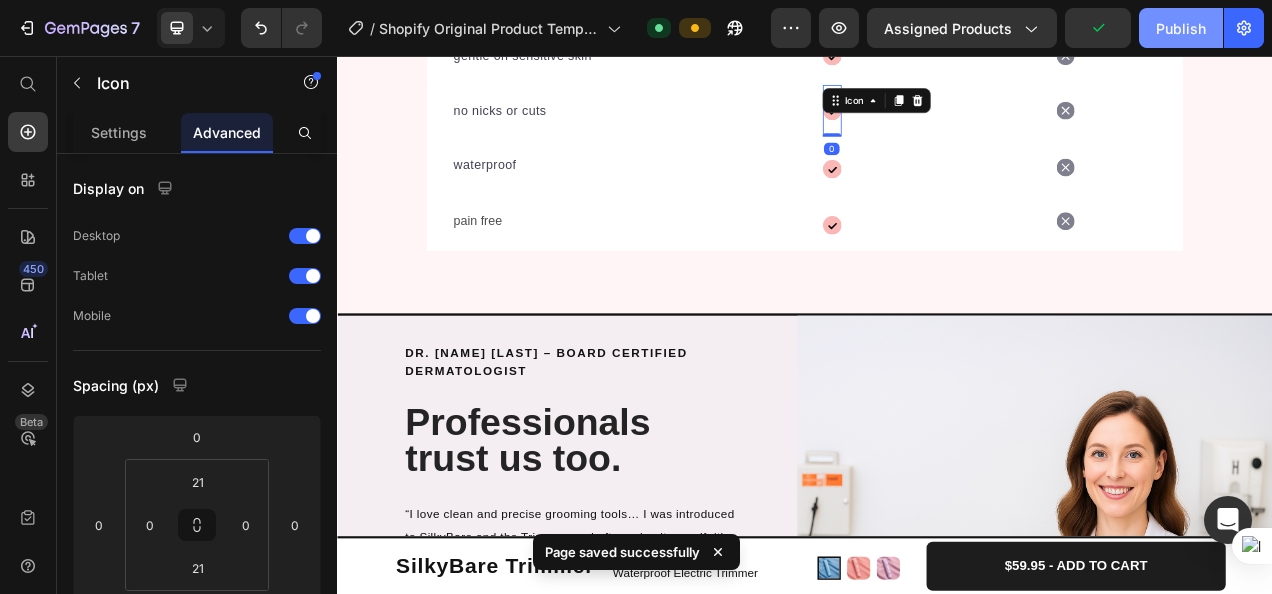 click on "Publish" at bounding box center (1181, 28) 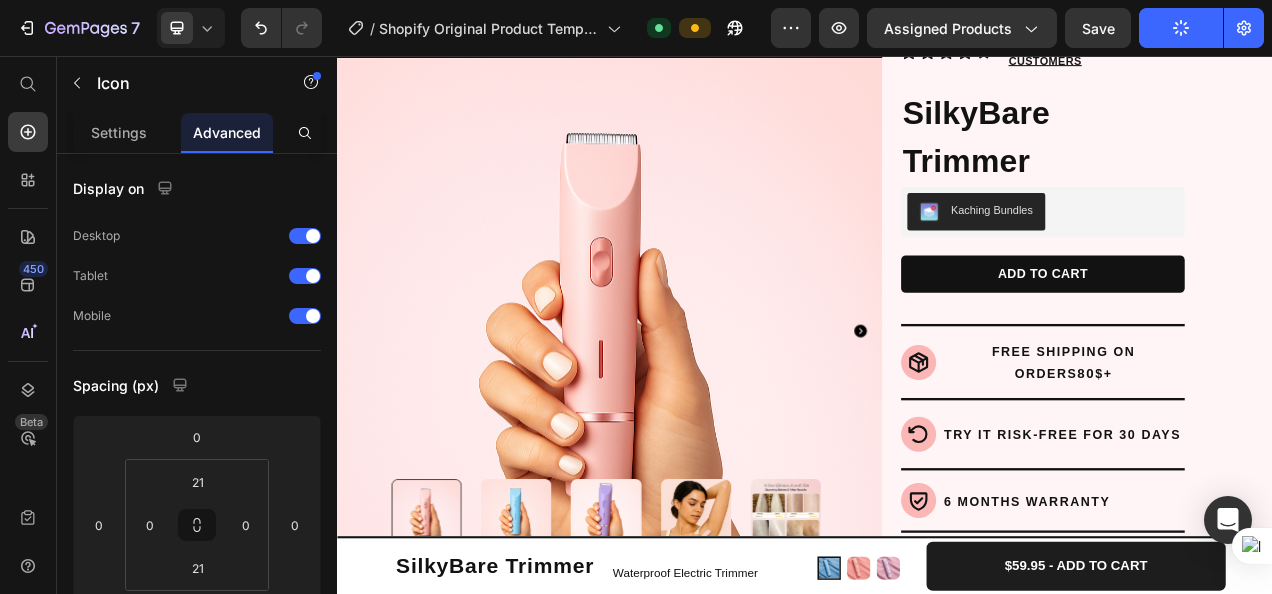 scroll, scrollTop: 100, scrollLeft: 0, axis: vertical 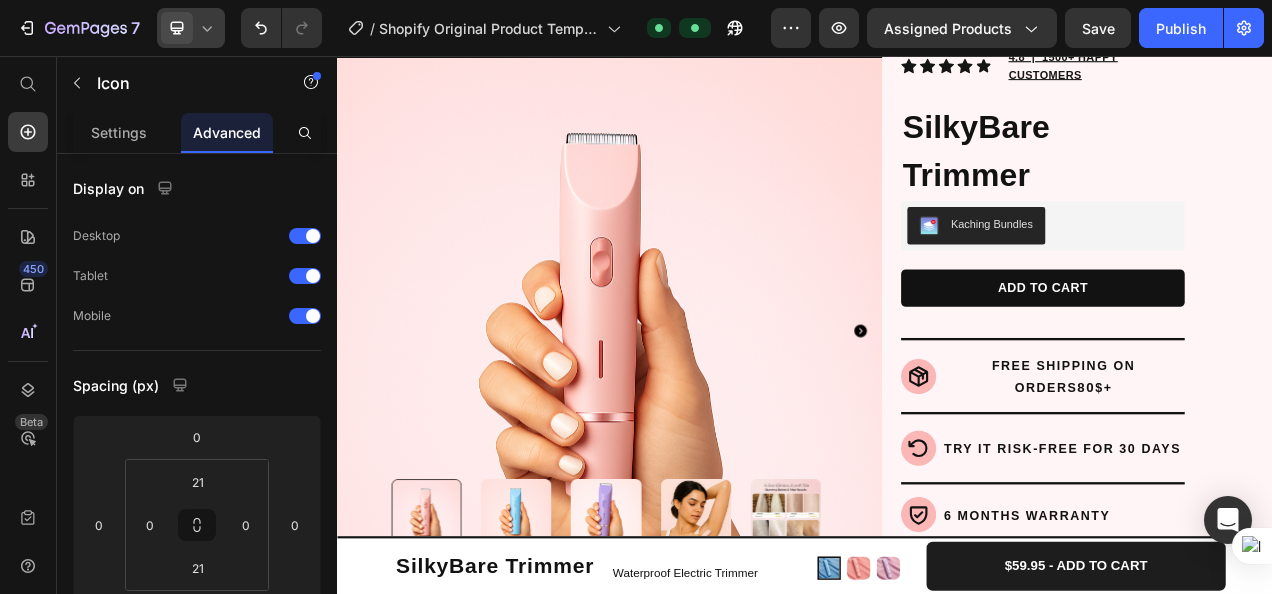 click 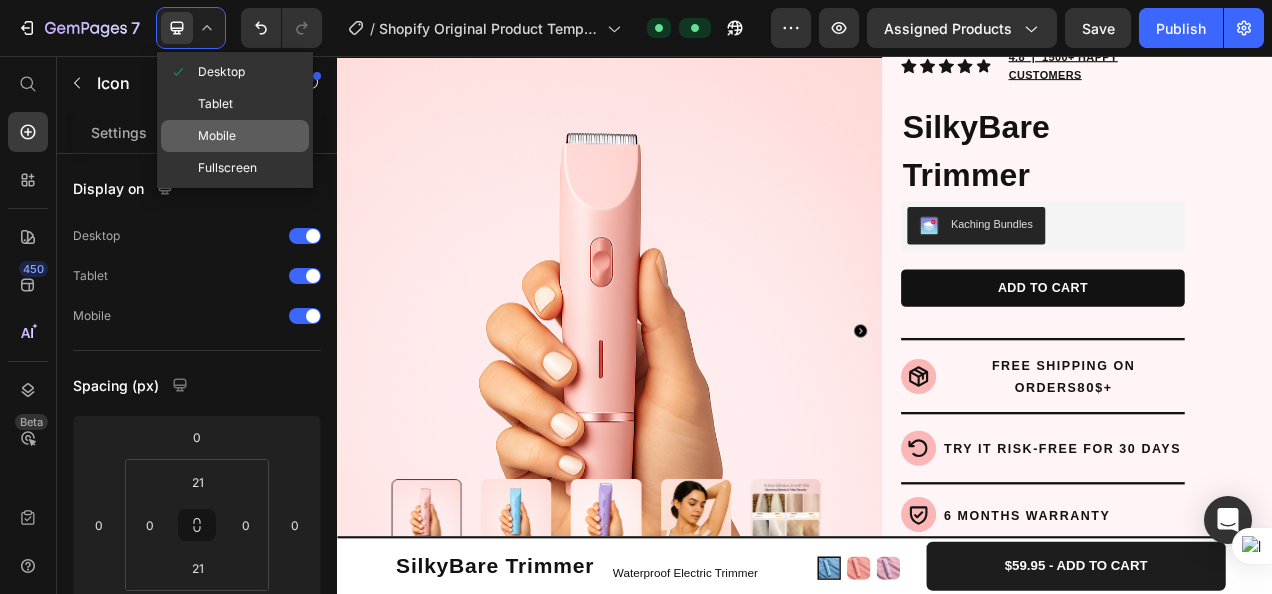 click on "Mobile" at bounding box center (217, 136) 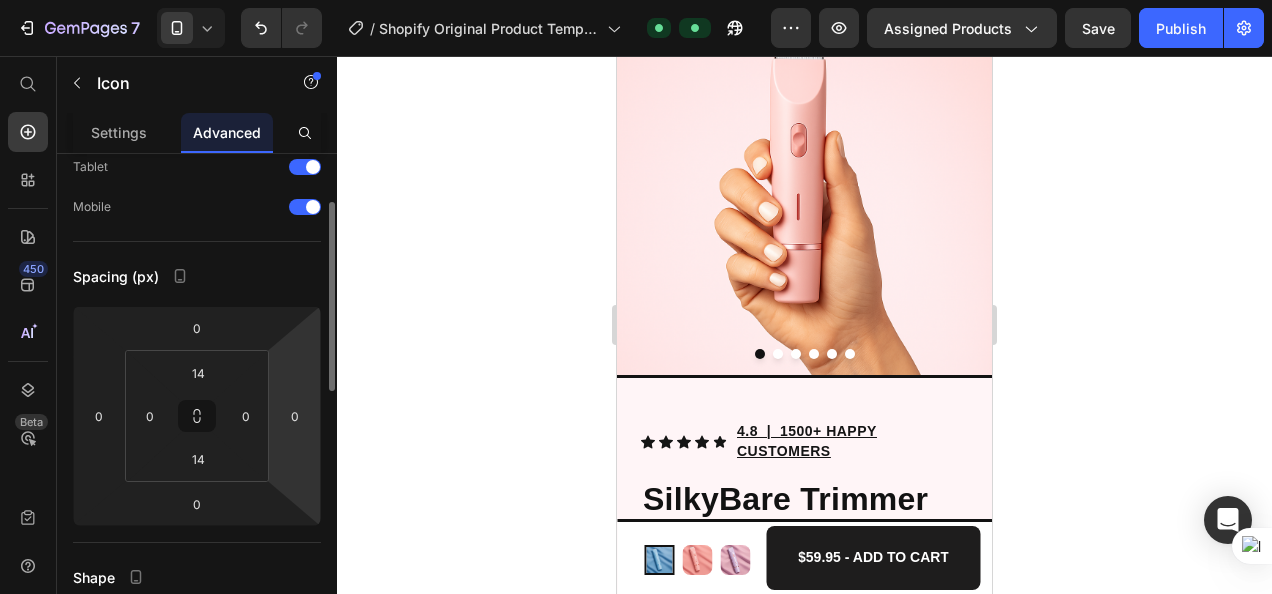 scroll, scrollTop: 116, scrollLeft: 0, axis: vertical 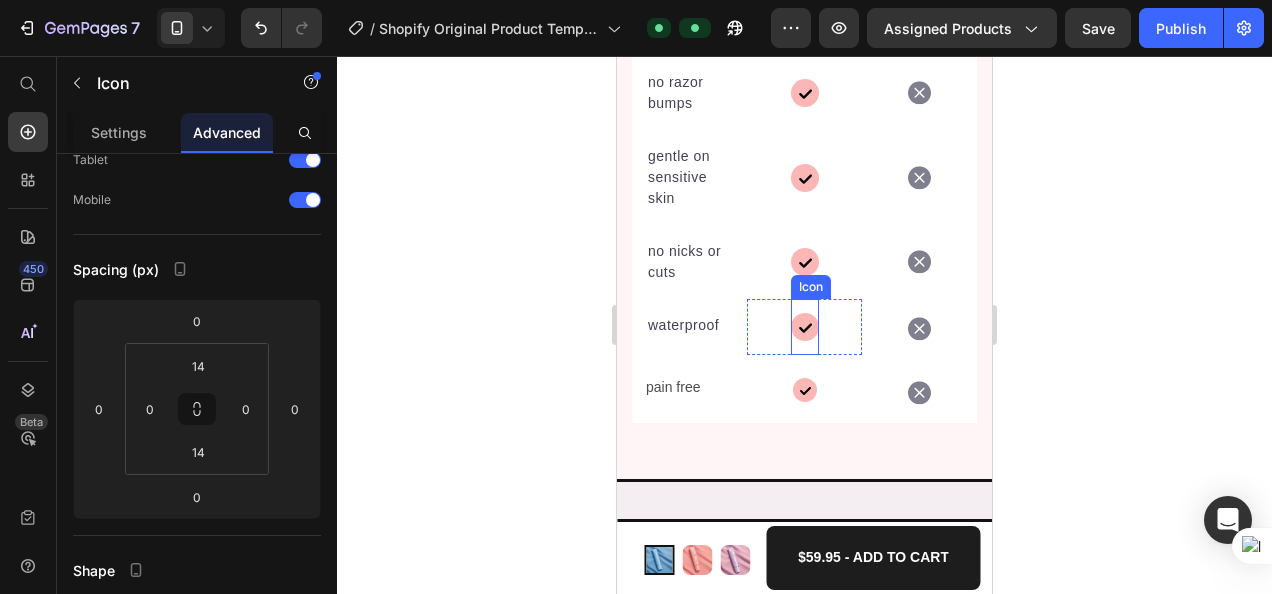 click 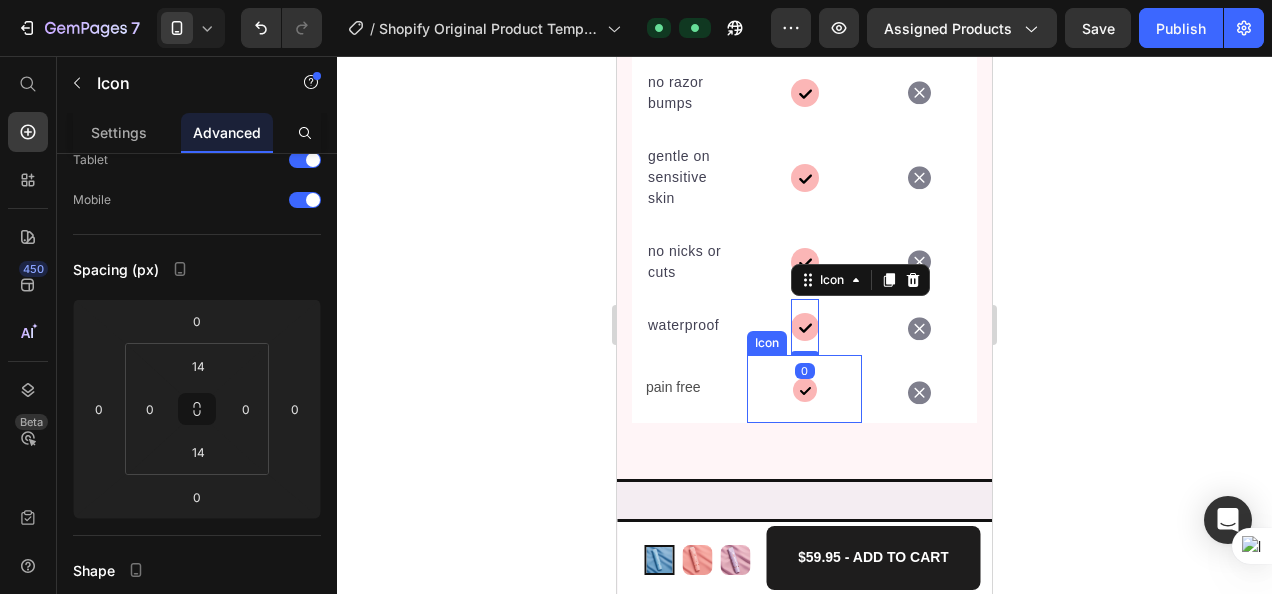 click 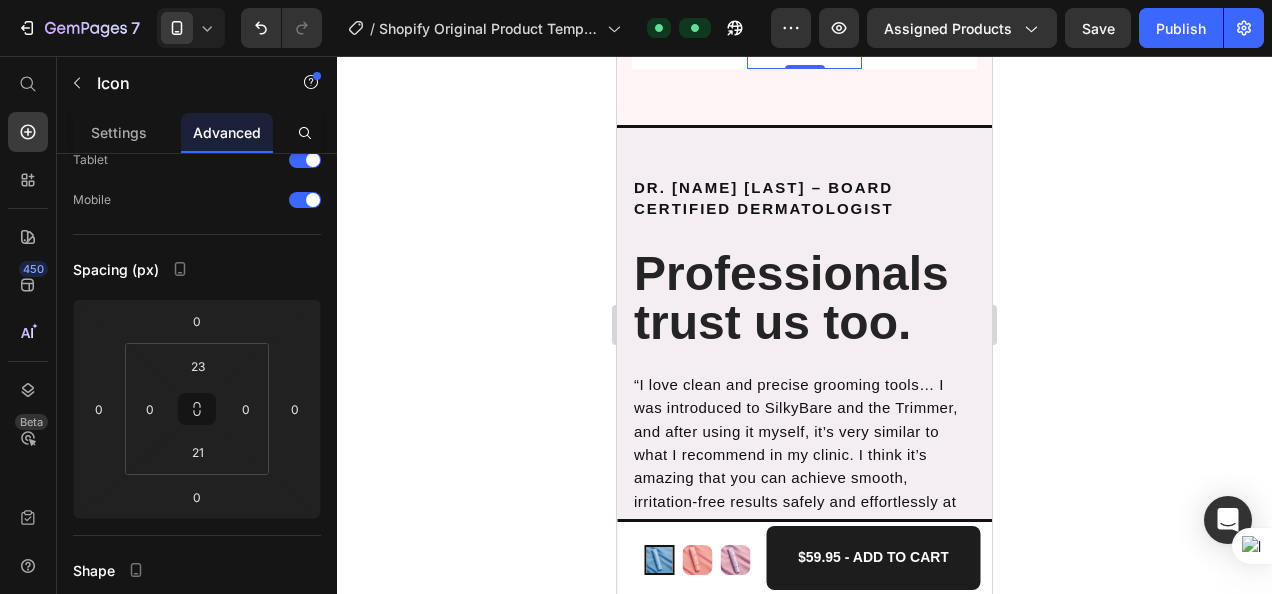 scroll, scrollTop: 4196, scrollLeft: 0, axis: vertical 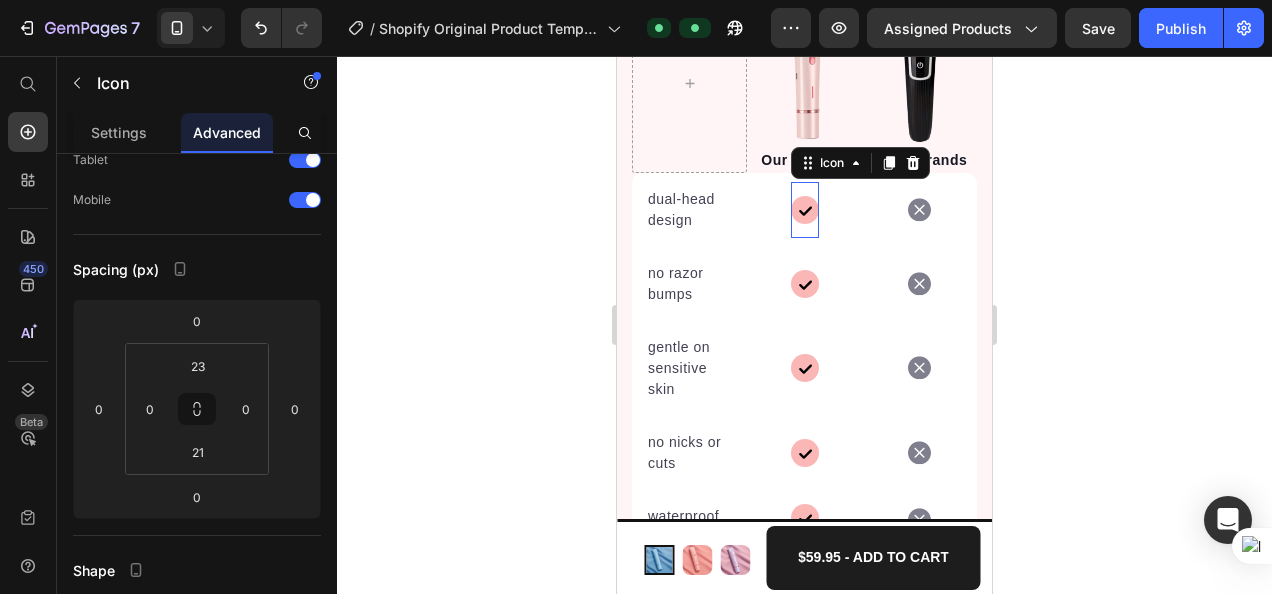 click 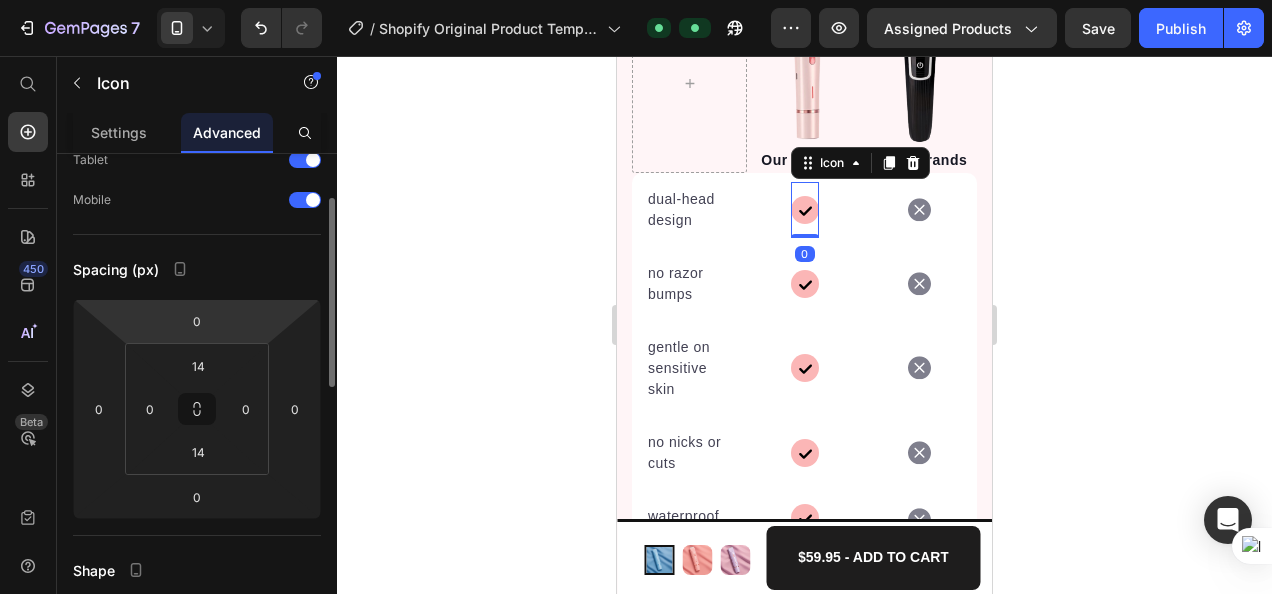 scroll, scrollTop: 0, scrollLeft: 0, axis: both 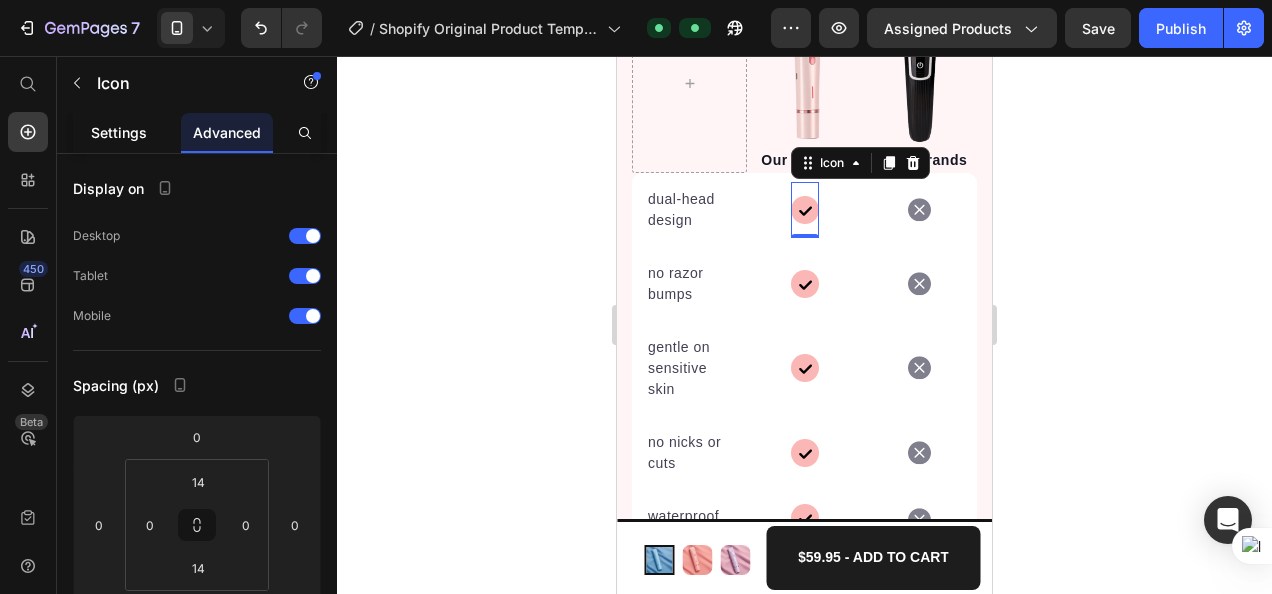 click on "Settings" at bounding box center [119, 132] 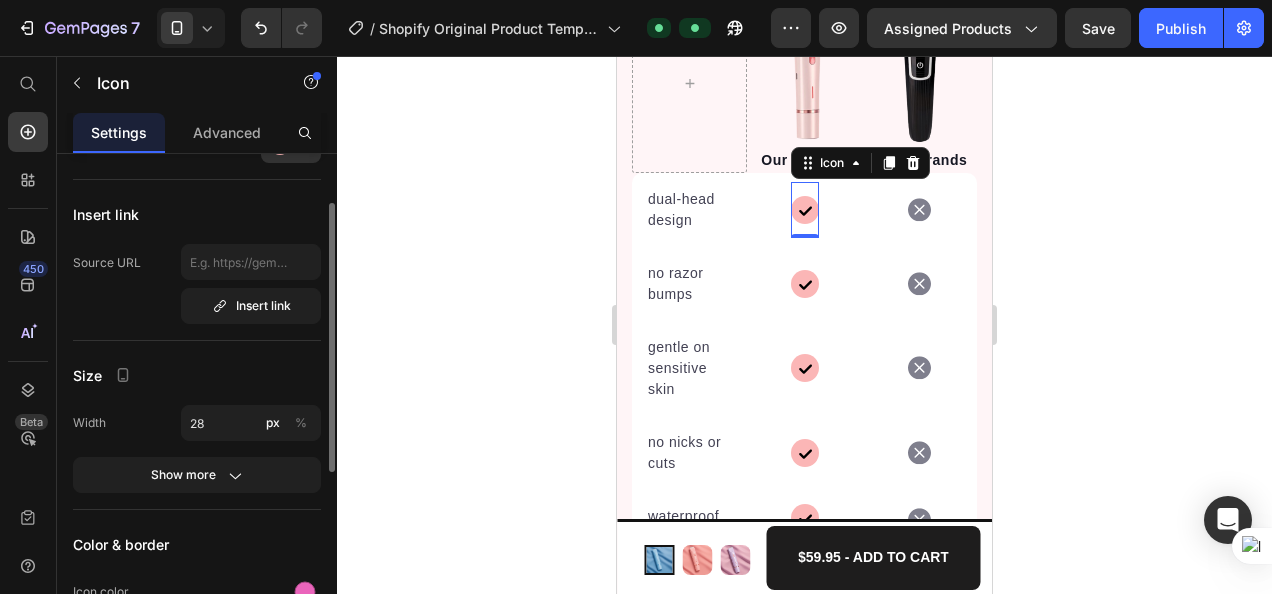 scroll, scrollTop: 94, scrollLeft: 0, axis: vertical 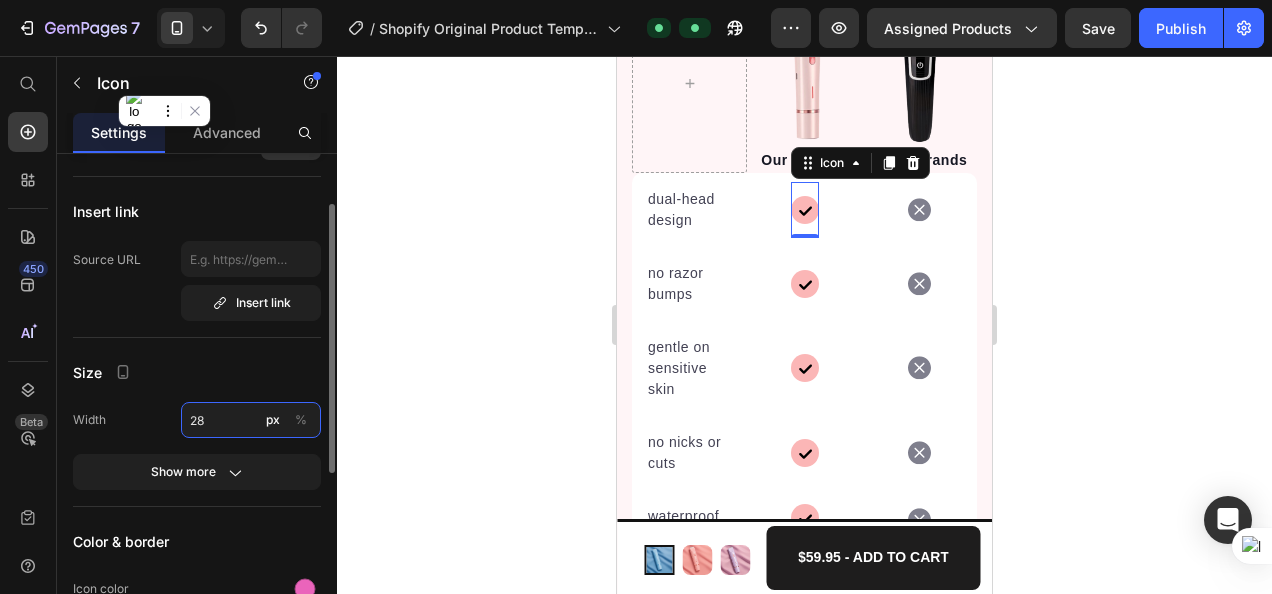 click on "28" at bounding box center (251, 420) 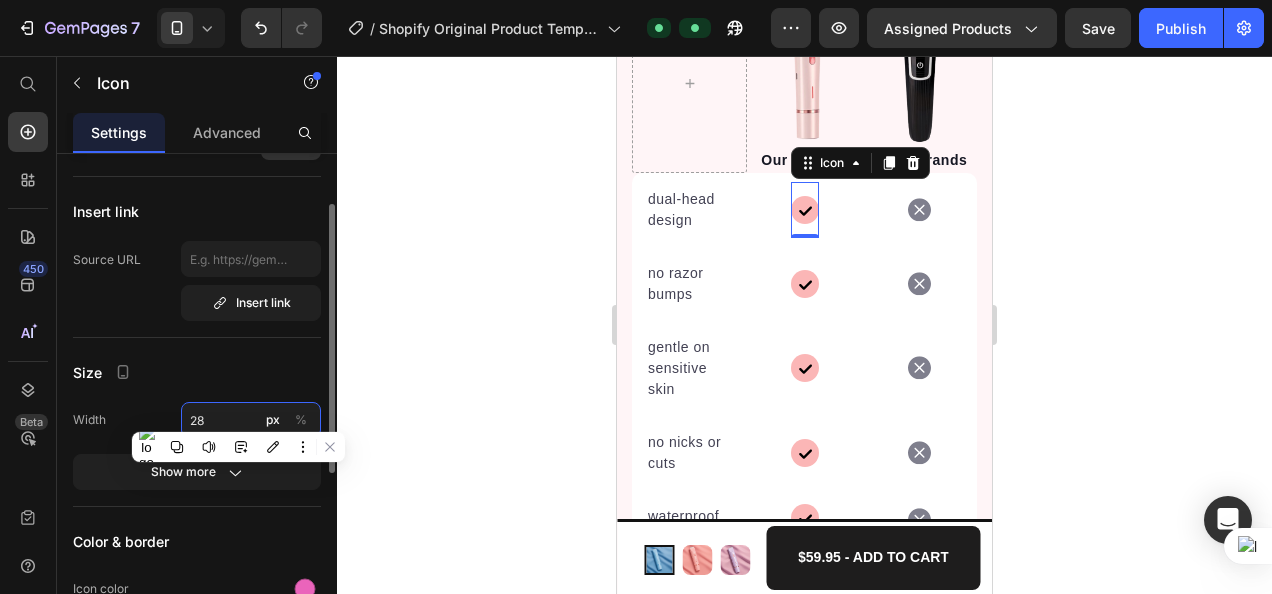 click on "28" at bounding box center [251, 420] 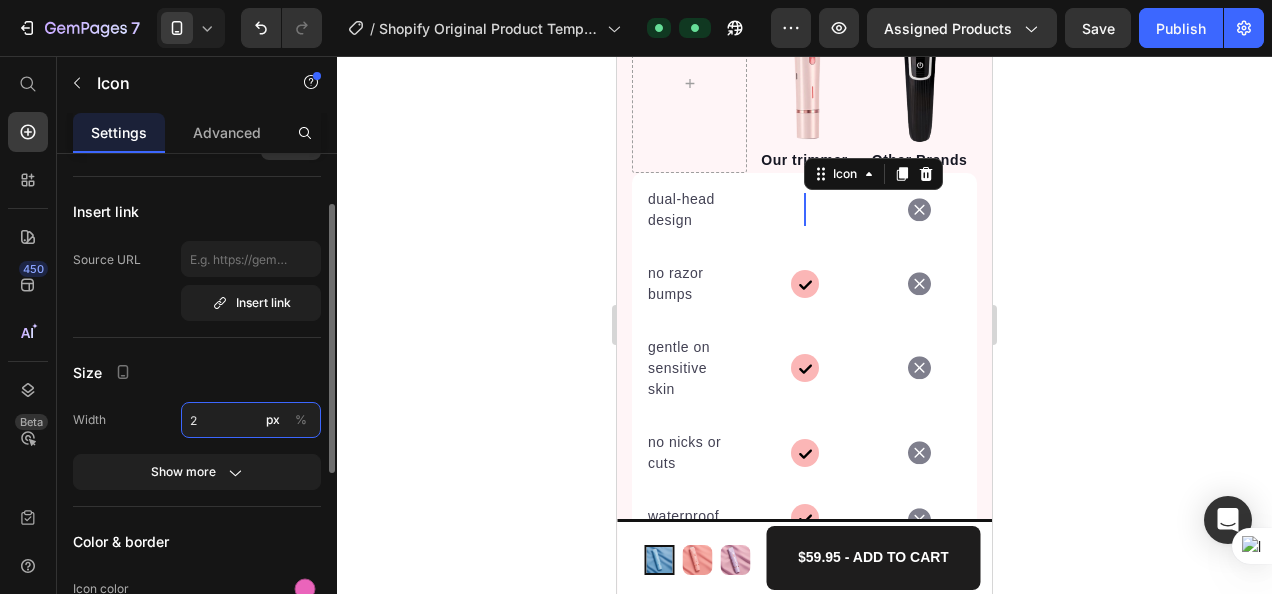 type on "24" 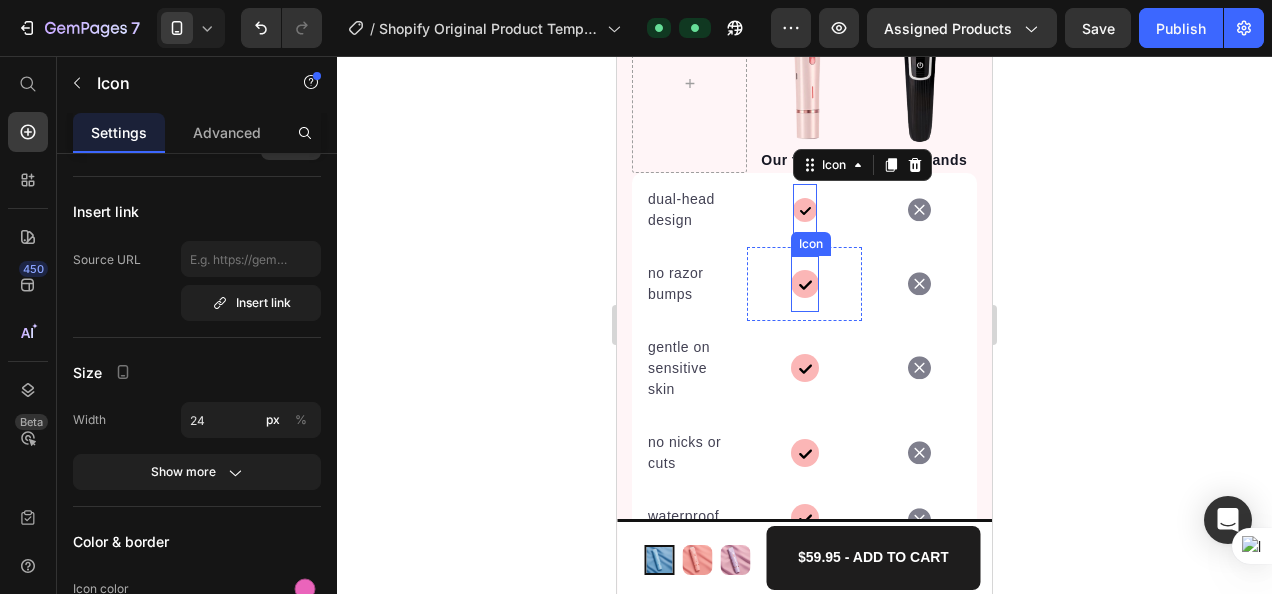click 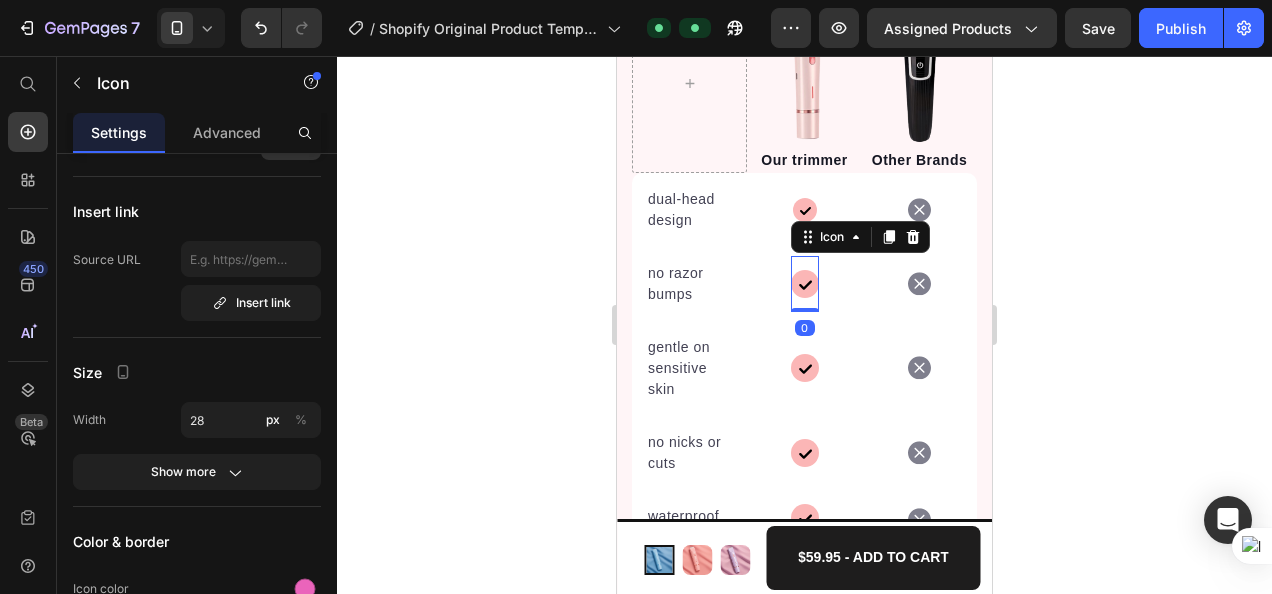 scroll, scrollTop: 94, scrollLeft: 0, axis: vertical 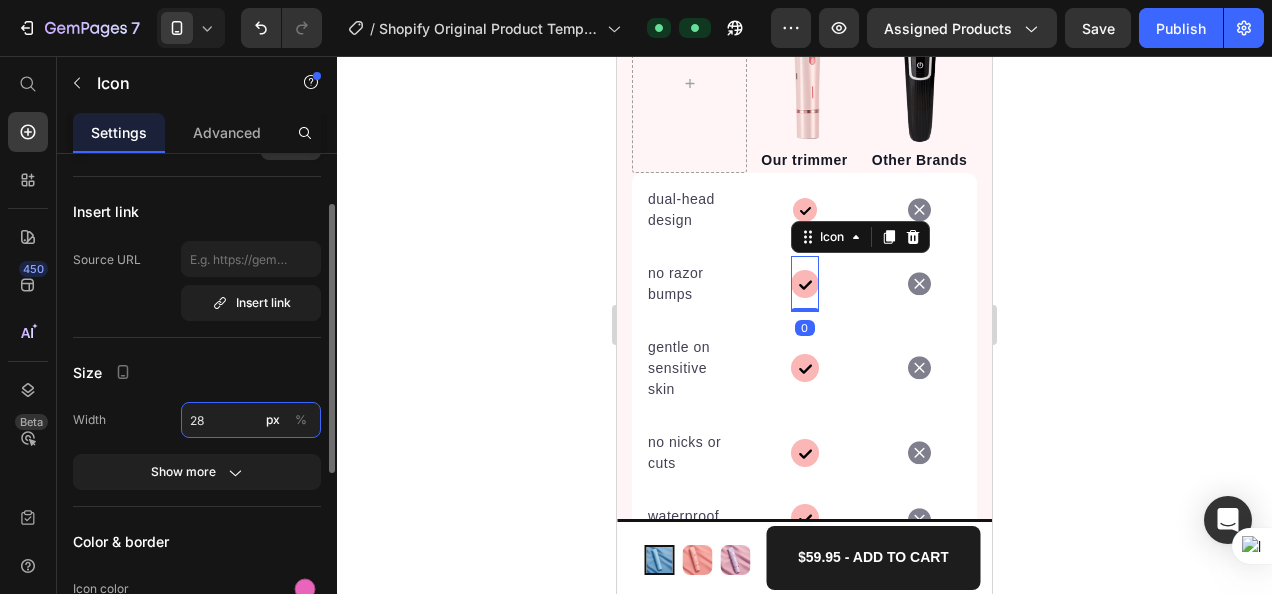 click on "28" at bounding box center [251, 420] 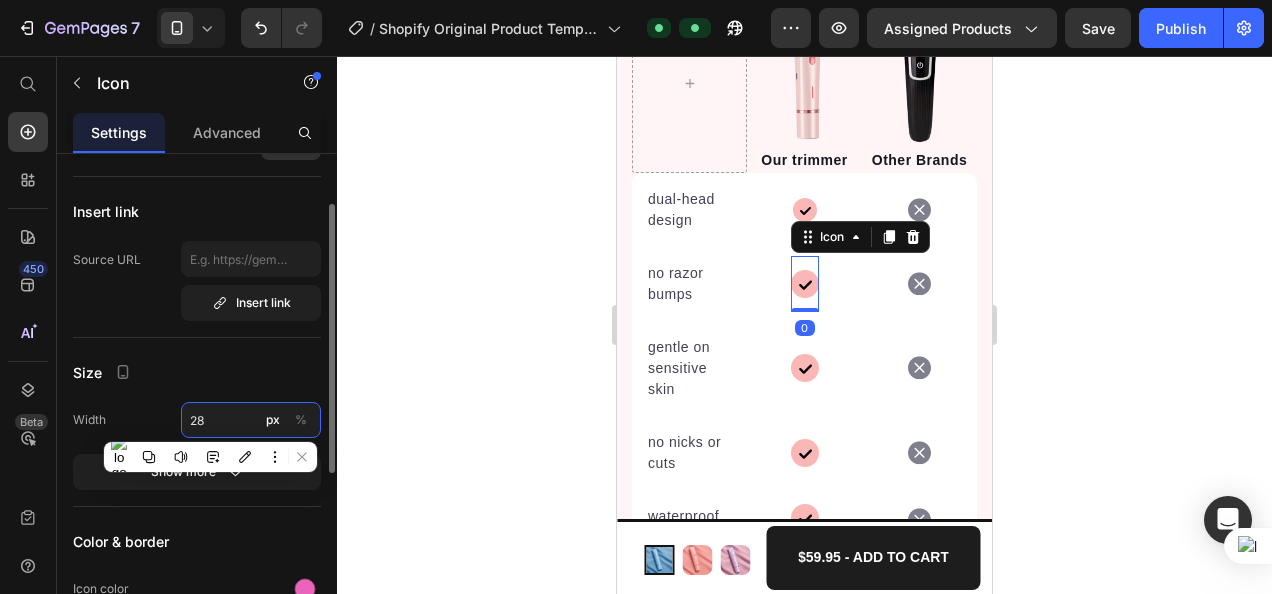 click on "28" at bounding box center [251, 420] 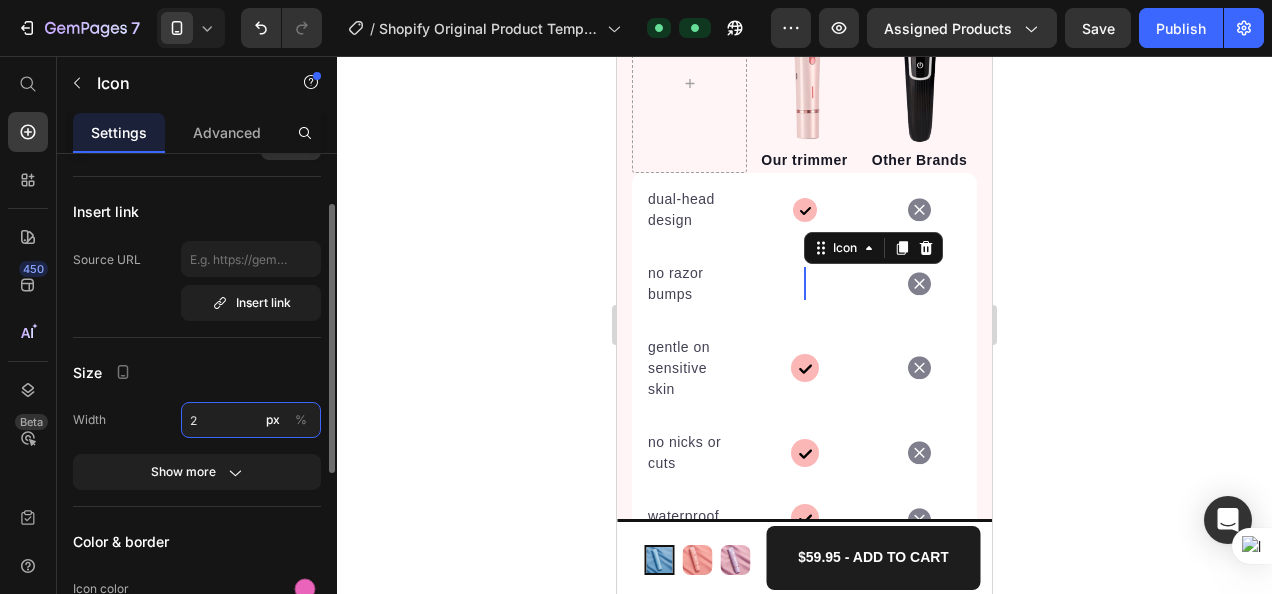type on "24" 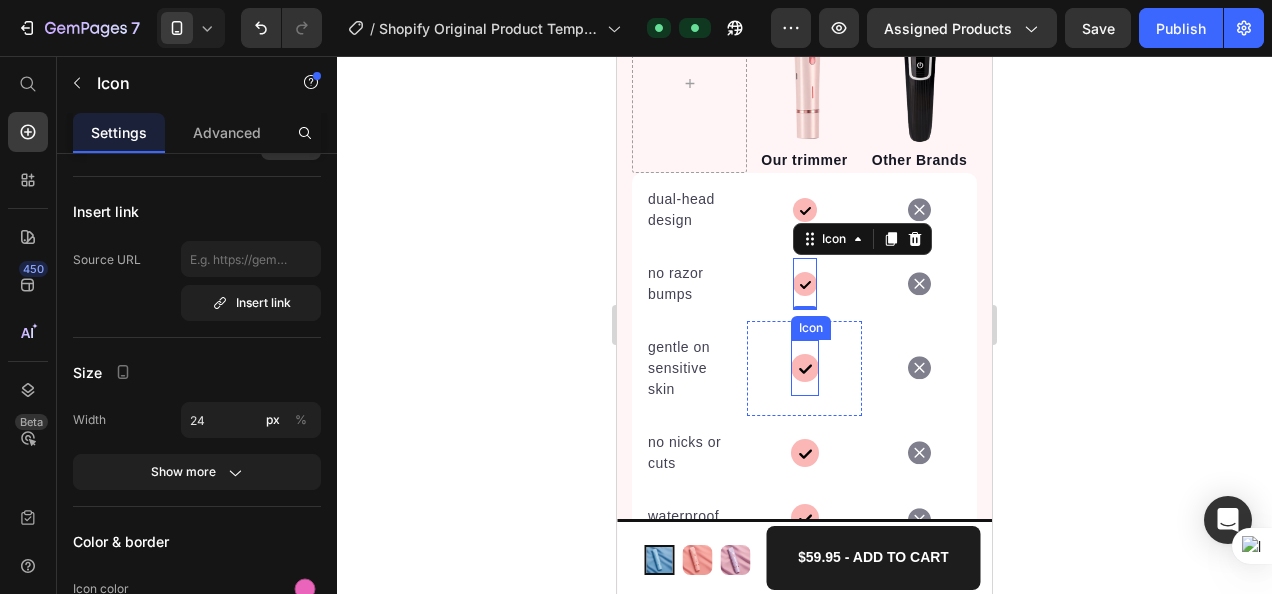 click 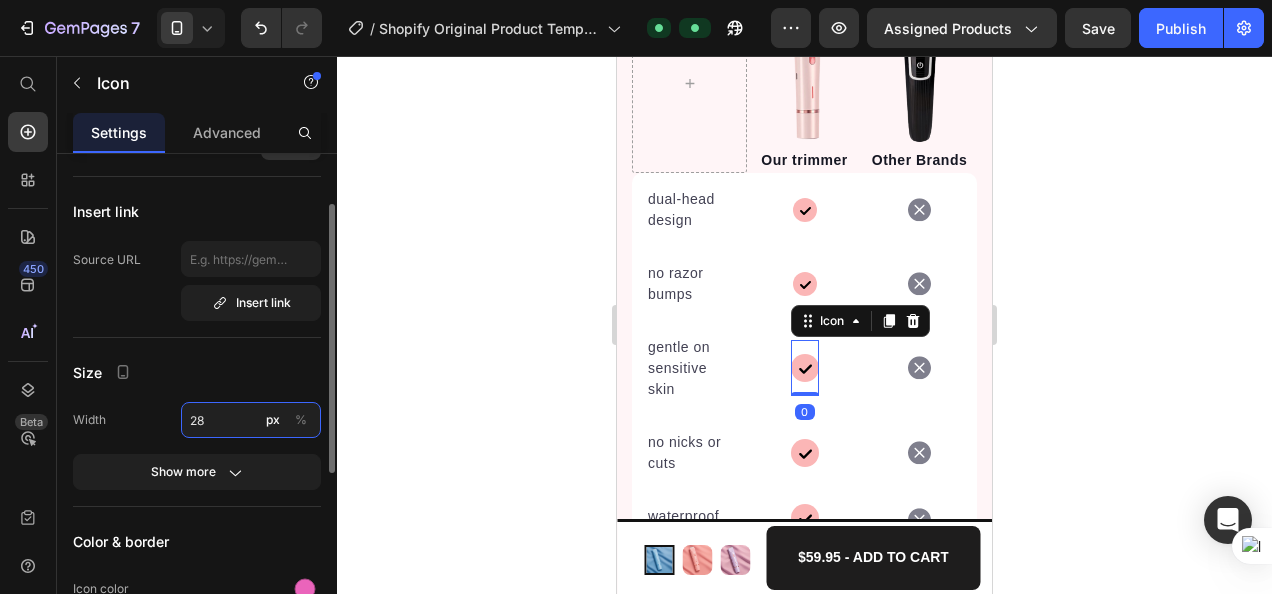 click on "28" at bounding box center [251, 420] 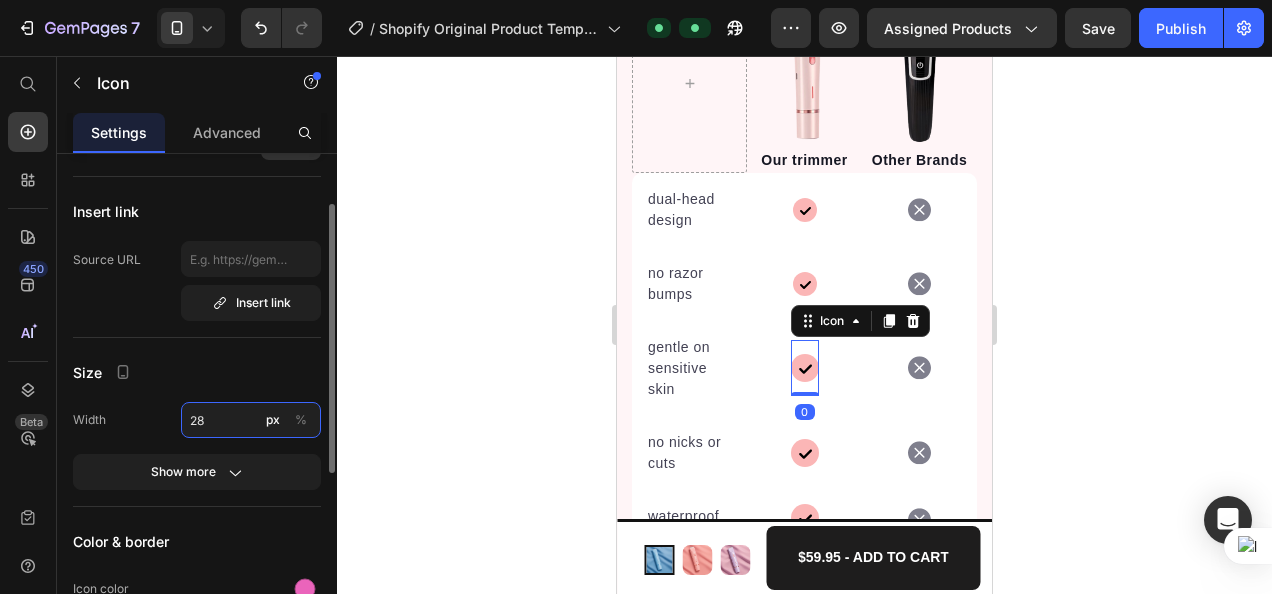 click on "28" at bounding box center (251, 420) 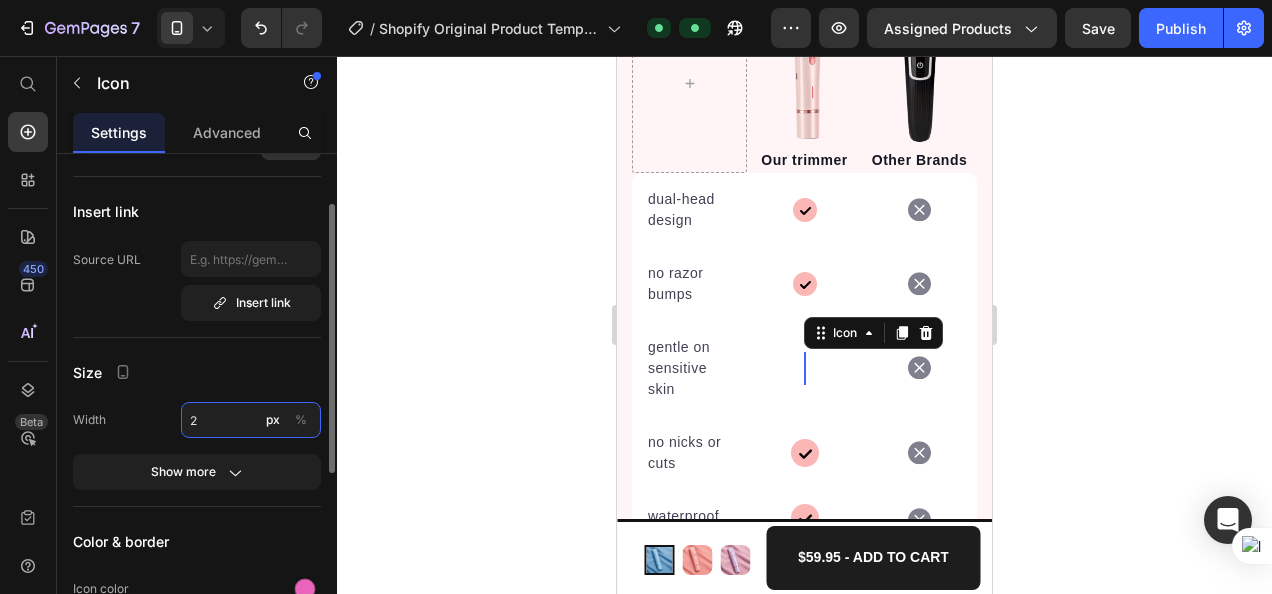 type on "24" 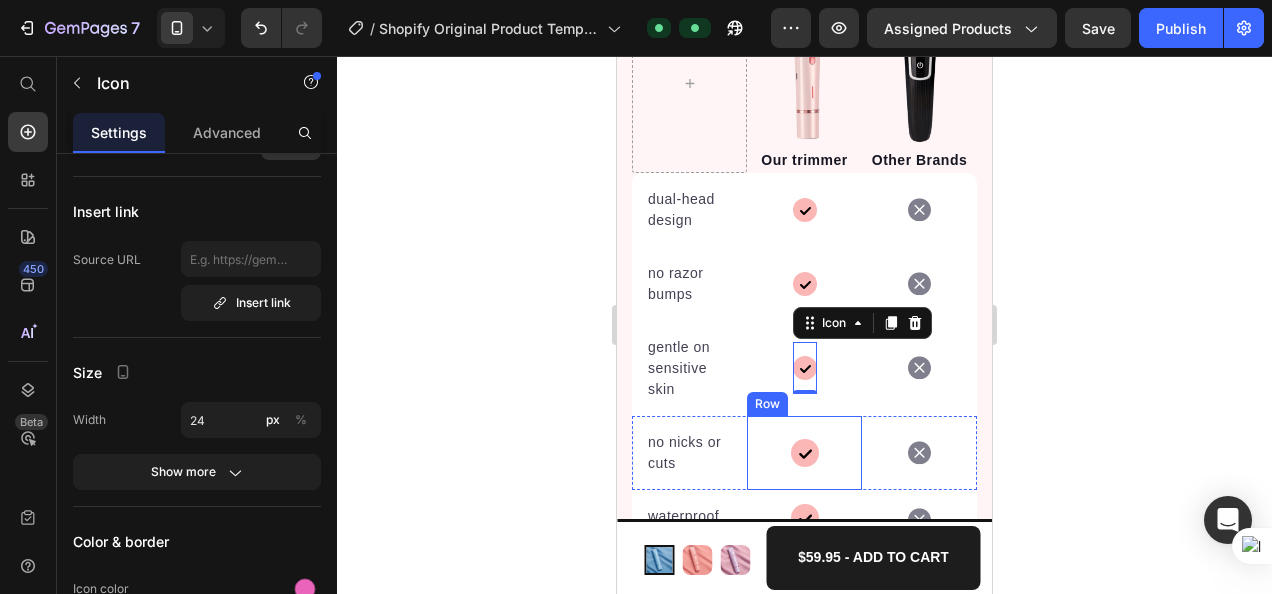 click 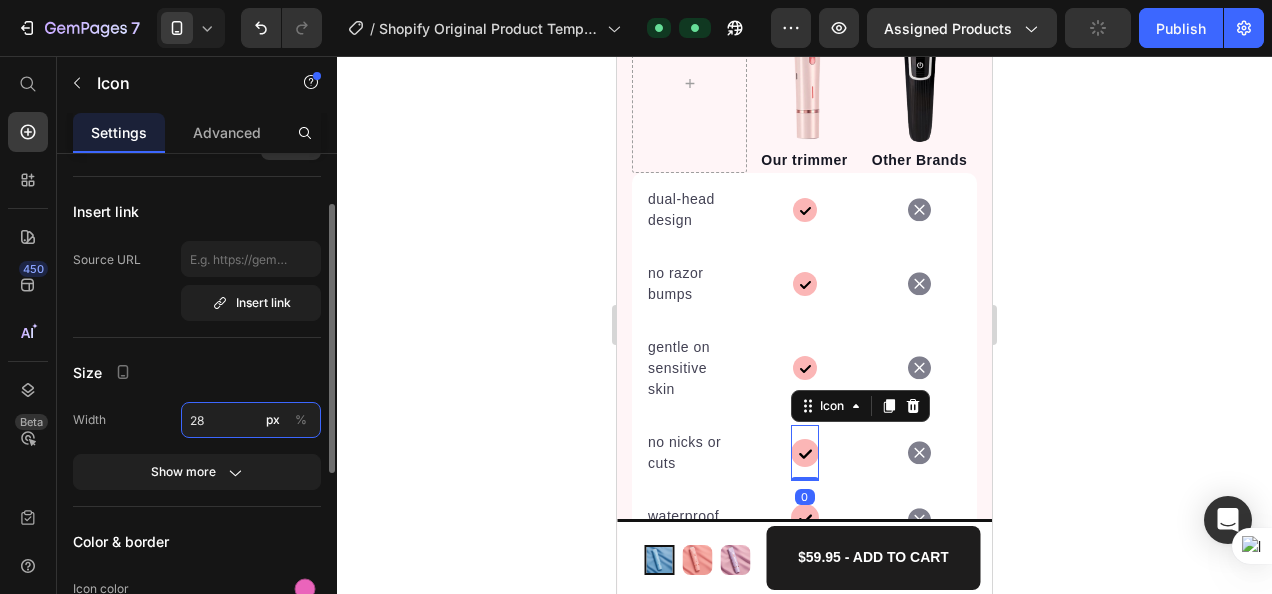 click on "28" at bounding box center [251, 420] 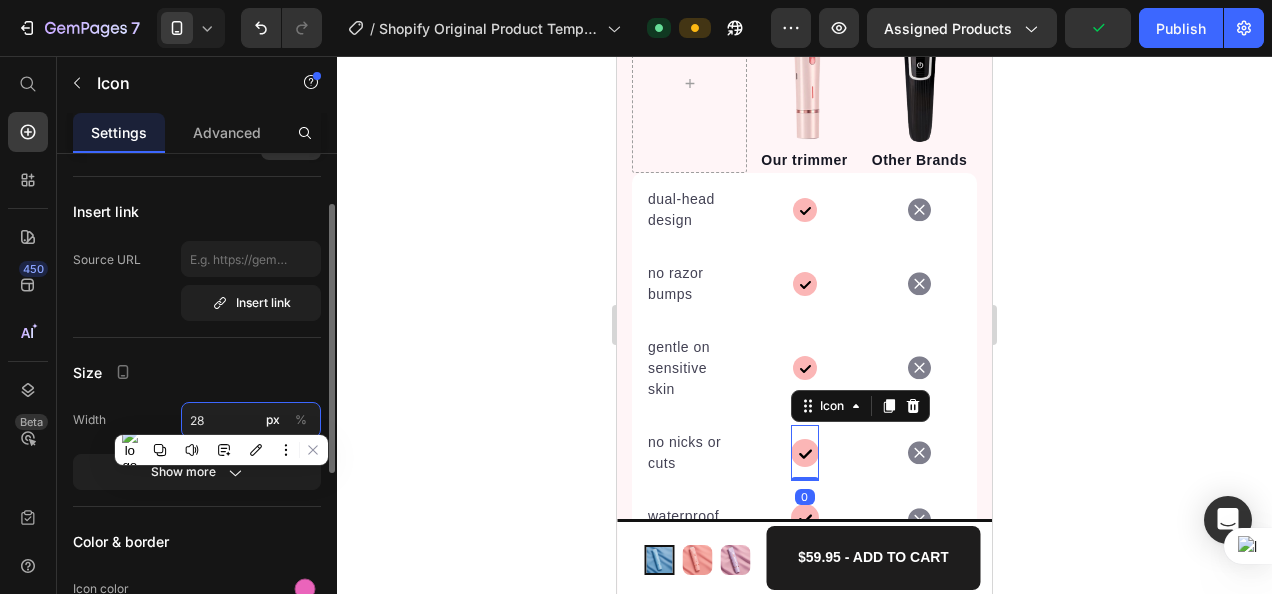click on "28" at bounding box center [251, 420] 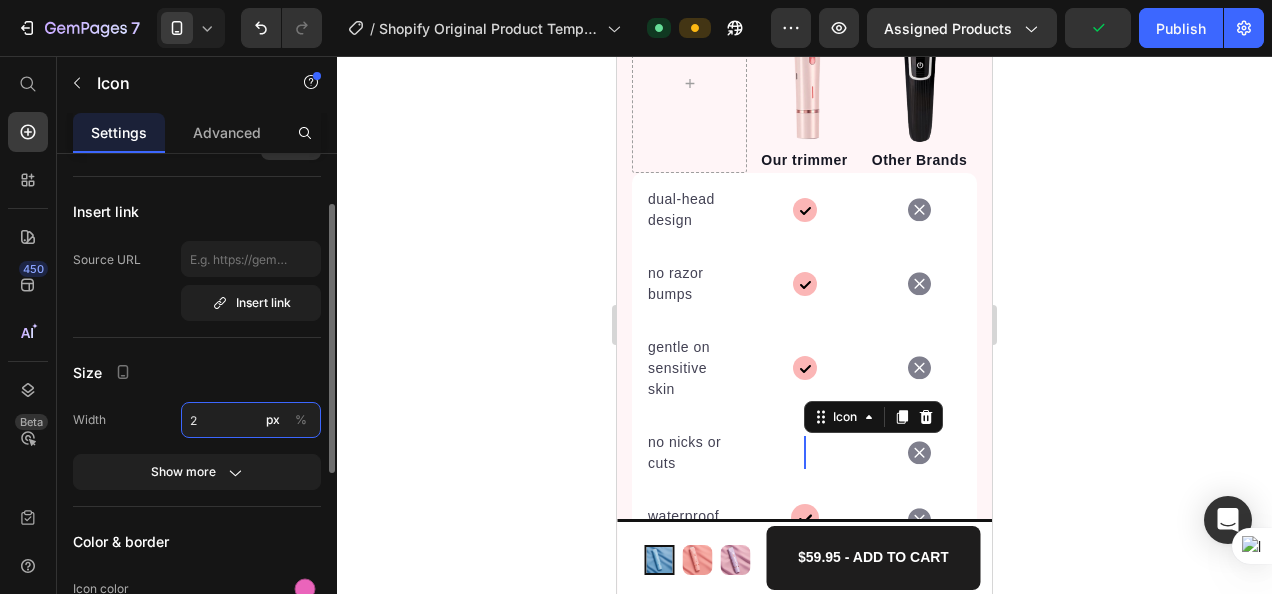 type on "24" 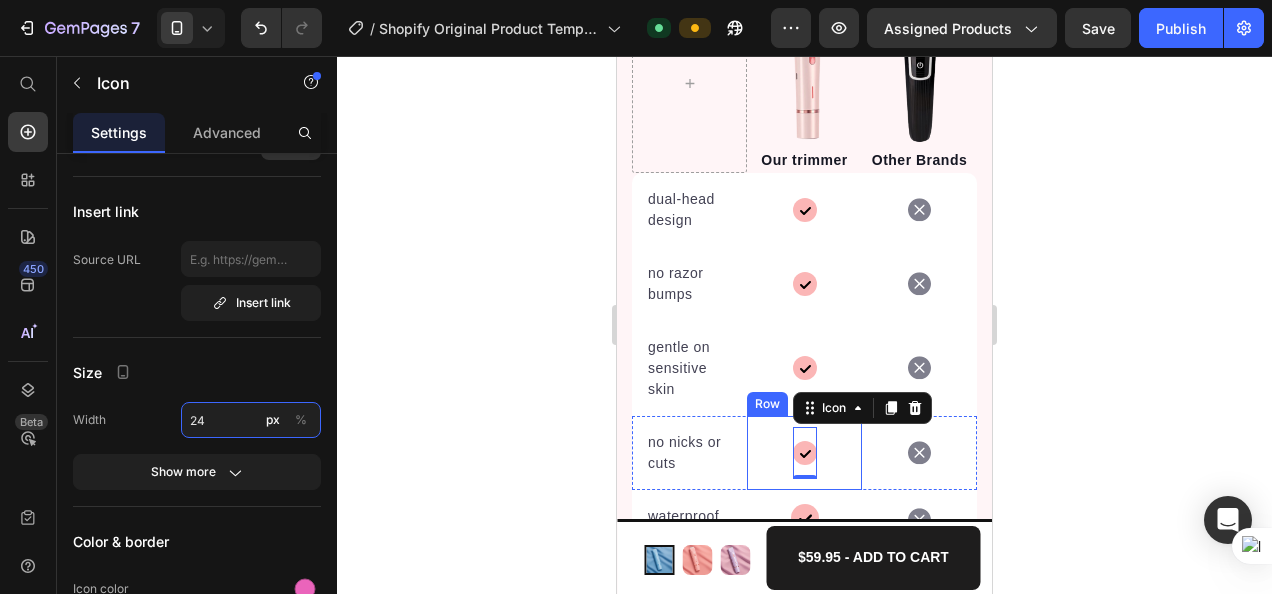 scroll, scrollTop: 4288, scrollLeft: 0, axis: vertical 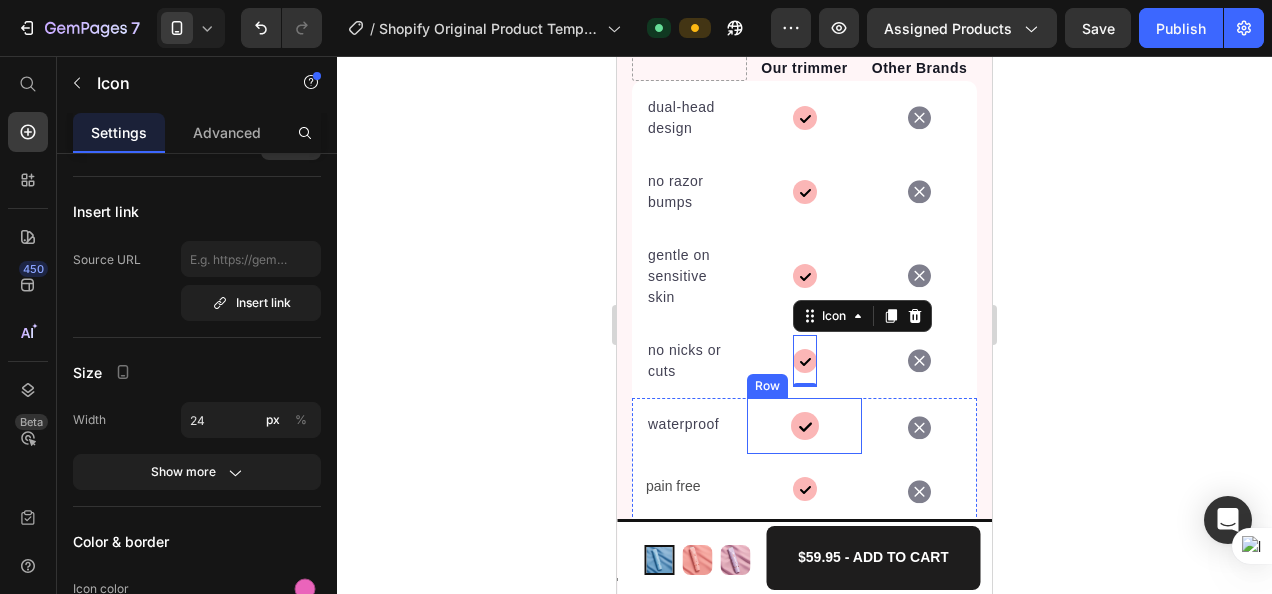 click 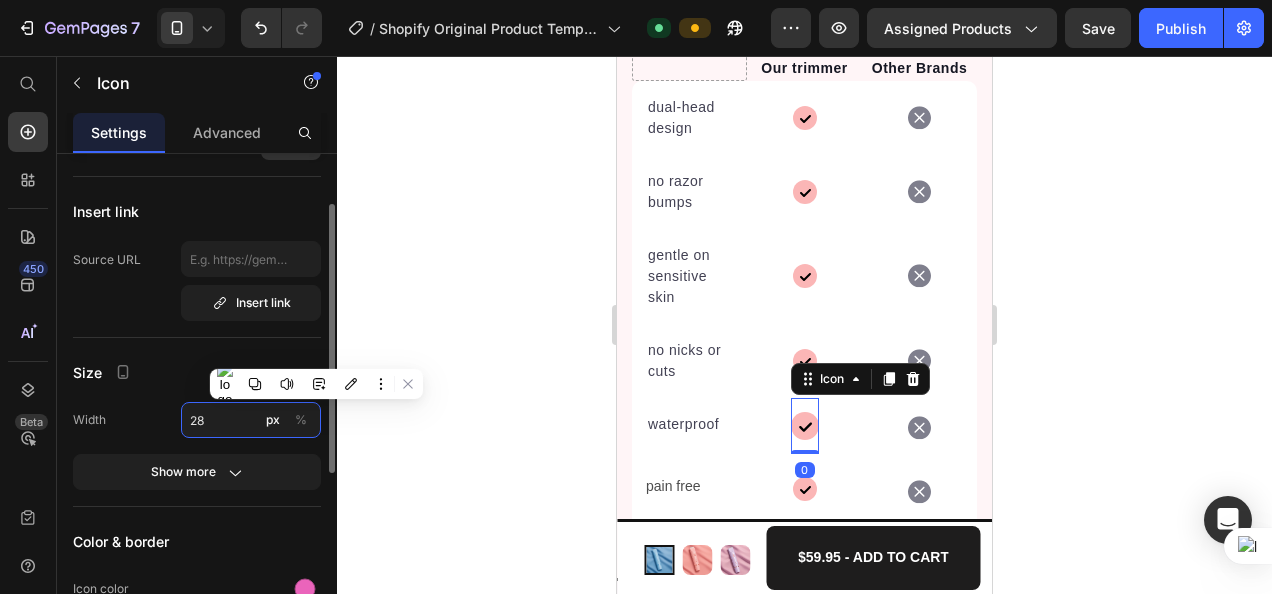 click on "28" at bounding box center [251, 420] 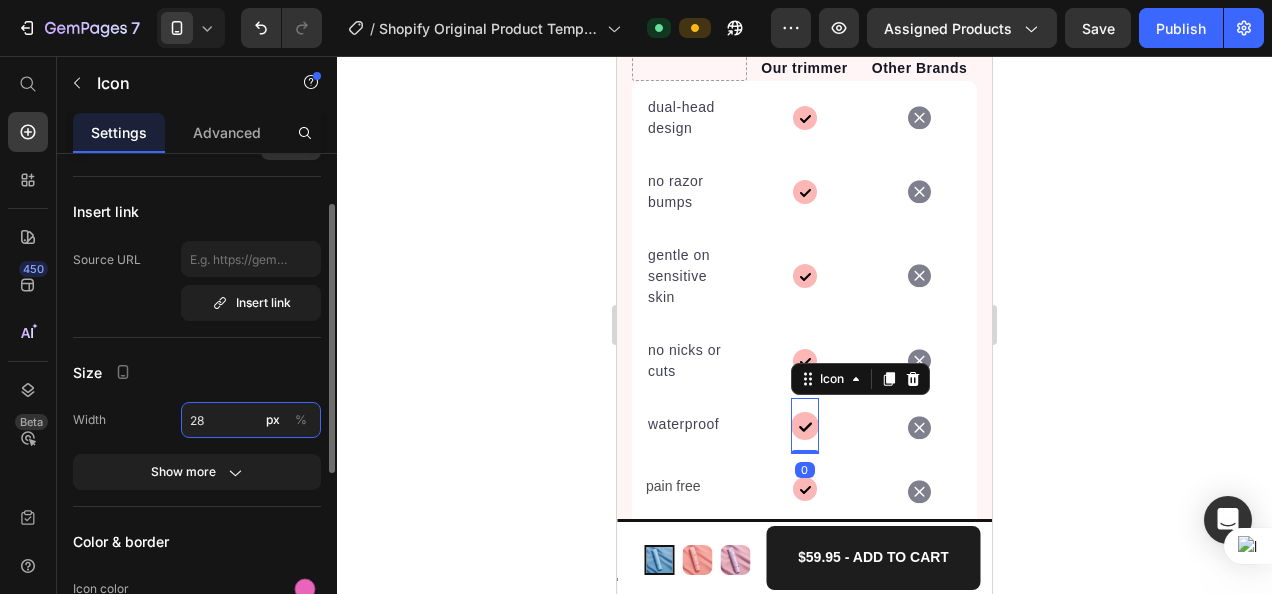 click on "28" at bounding box center [251, 420] 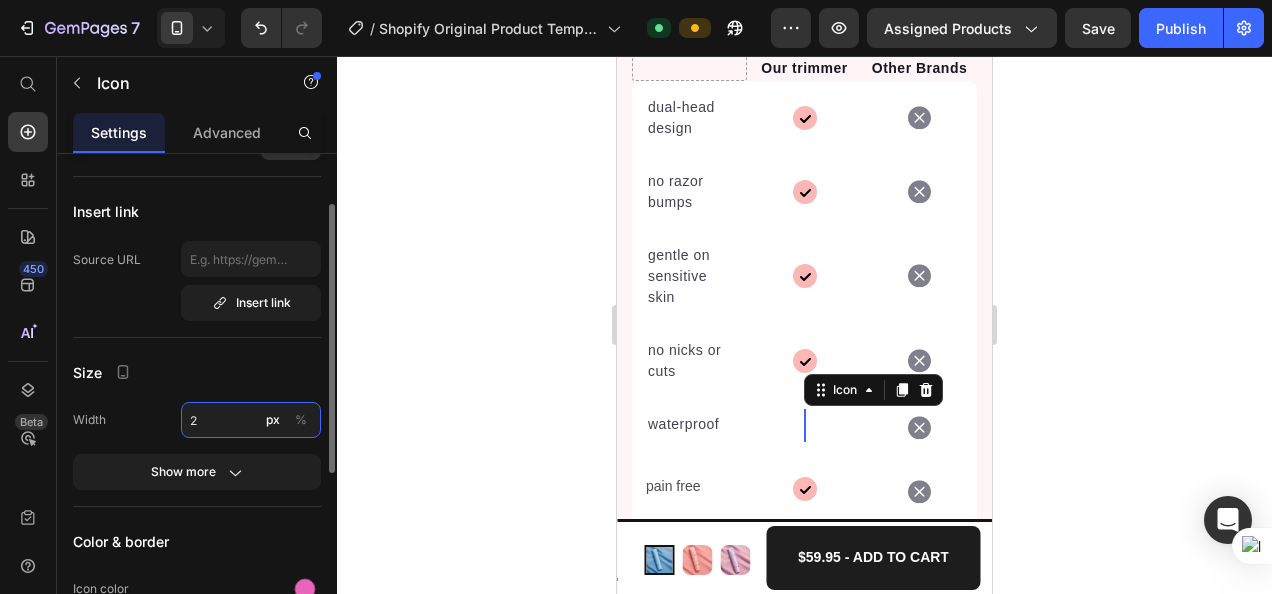 type on "24" 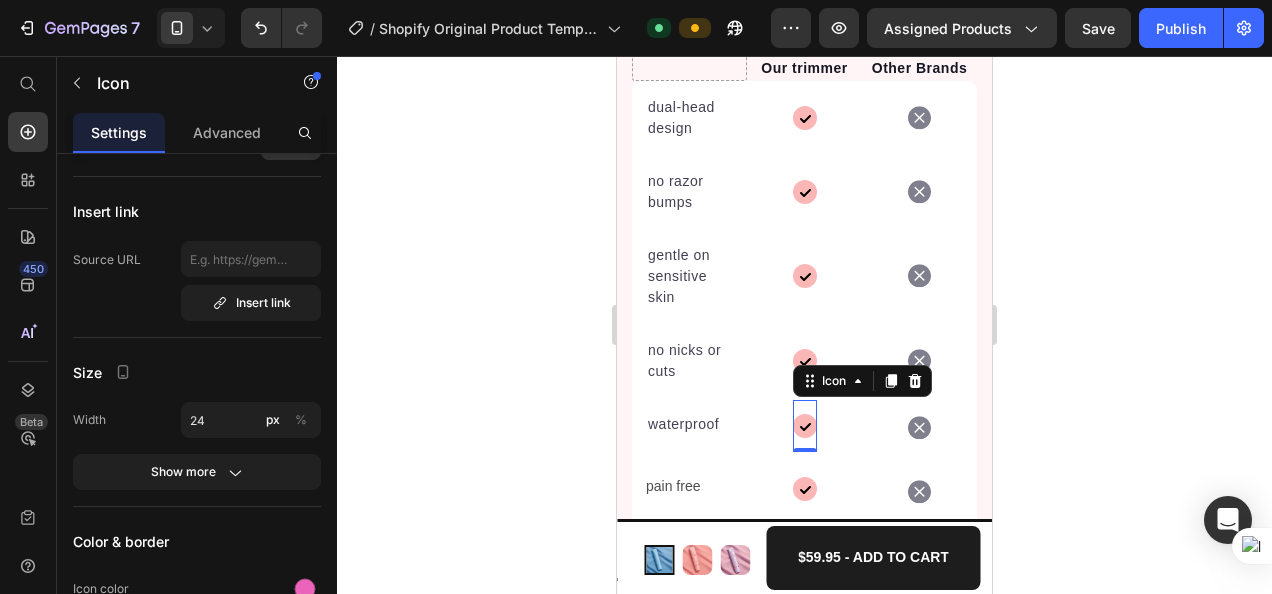click 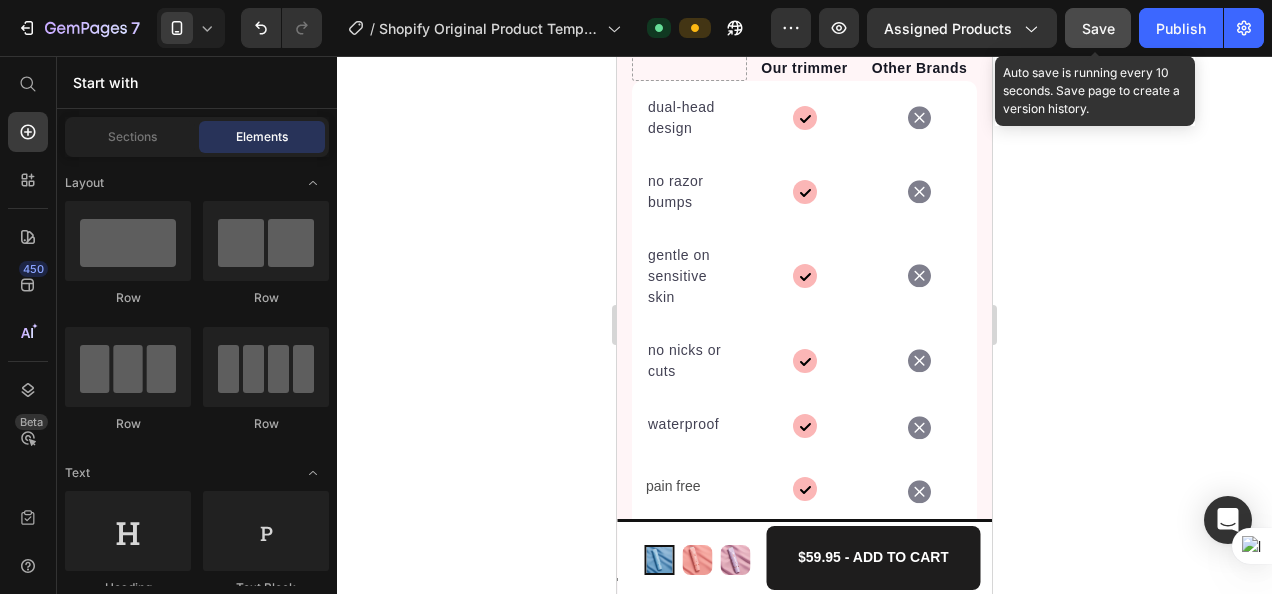 click on "Save" at bounding box center (1098, 28) 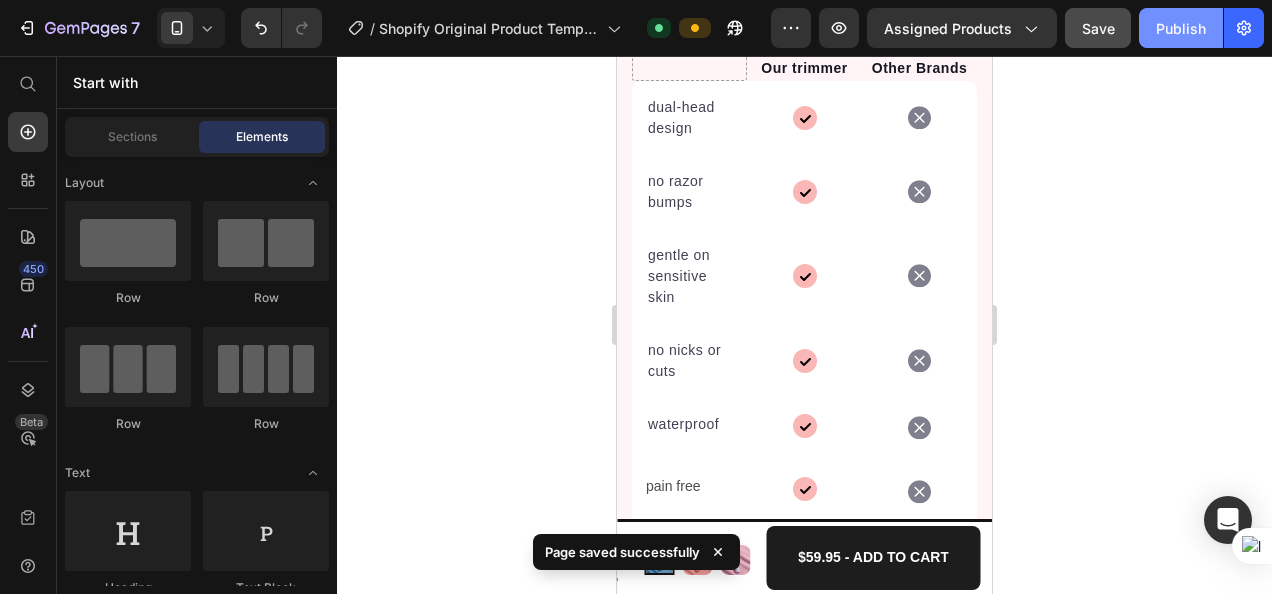 click on "Publish" at bounding box center [1181, 28] 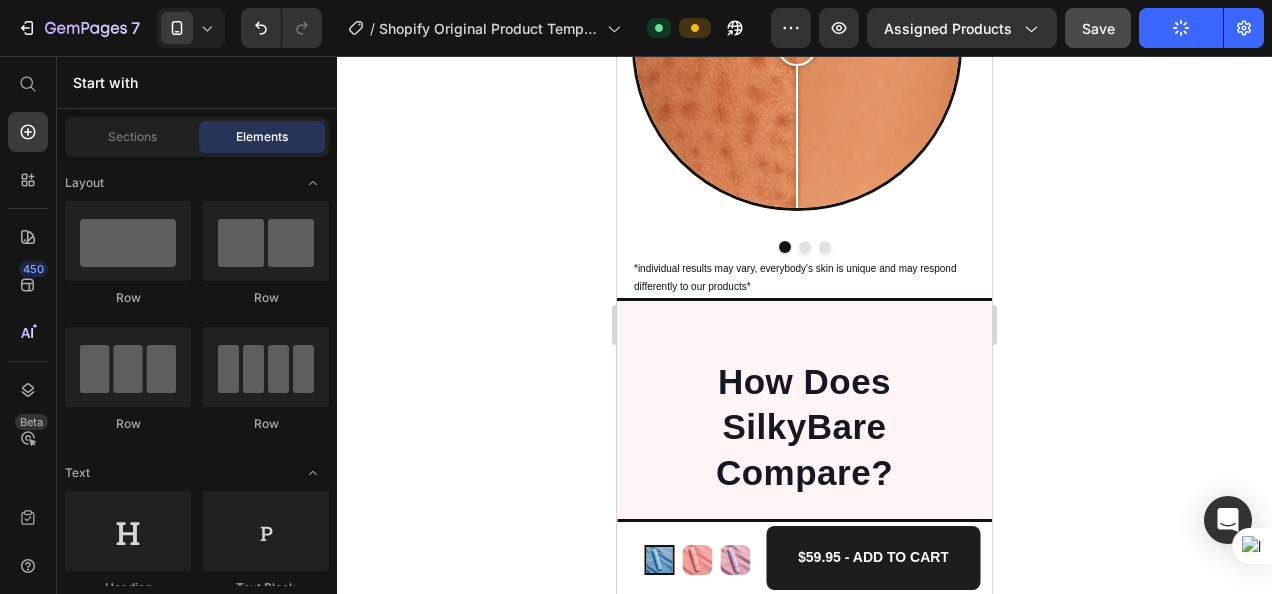 scroll, scrollTop: 3486, scrollLeft: 0, axis: vertical 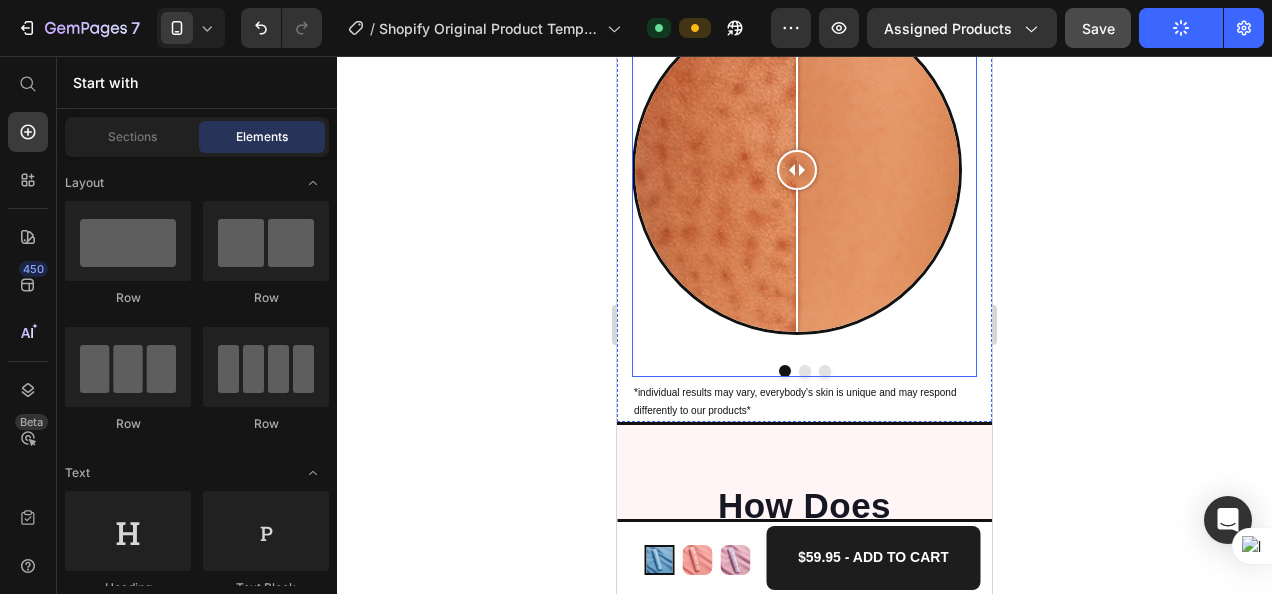 click at bounding box center [805, 371] 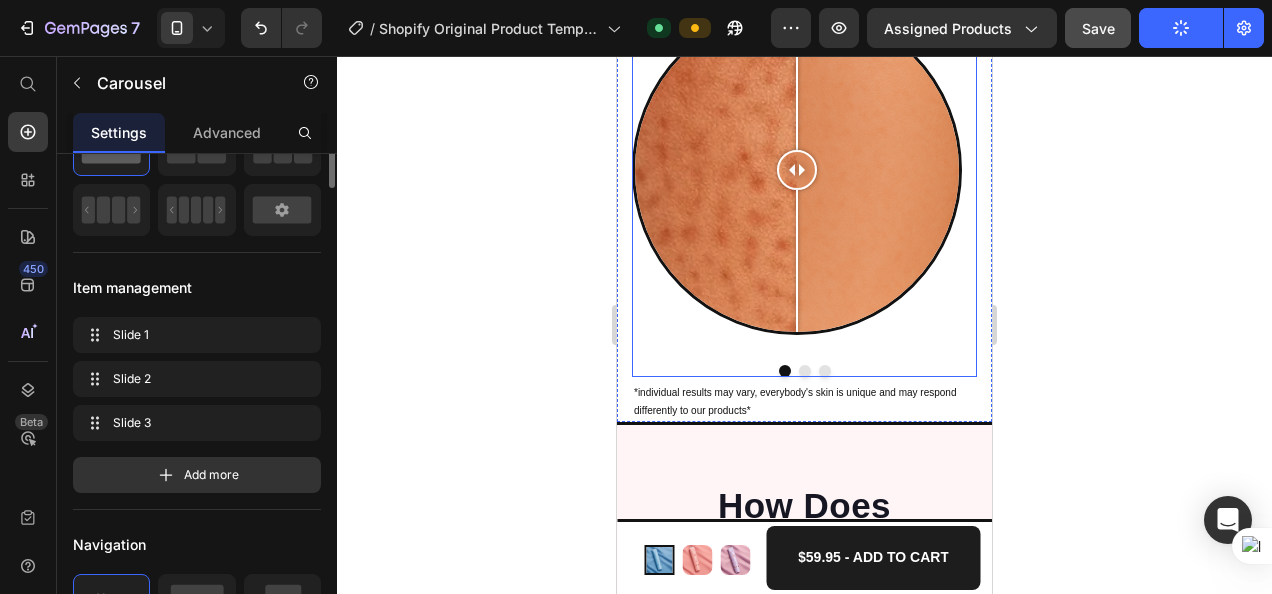 scroll, scrollTop: 0, scrollLeft: 0, axis: both 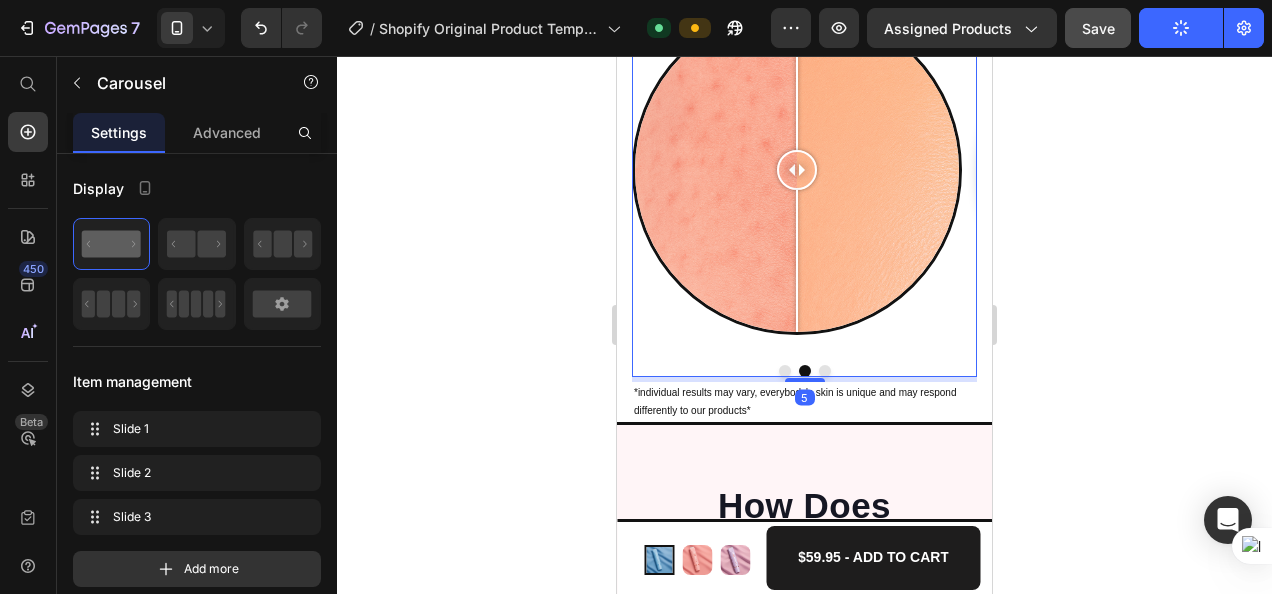 click at bounding box center (825, 371) 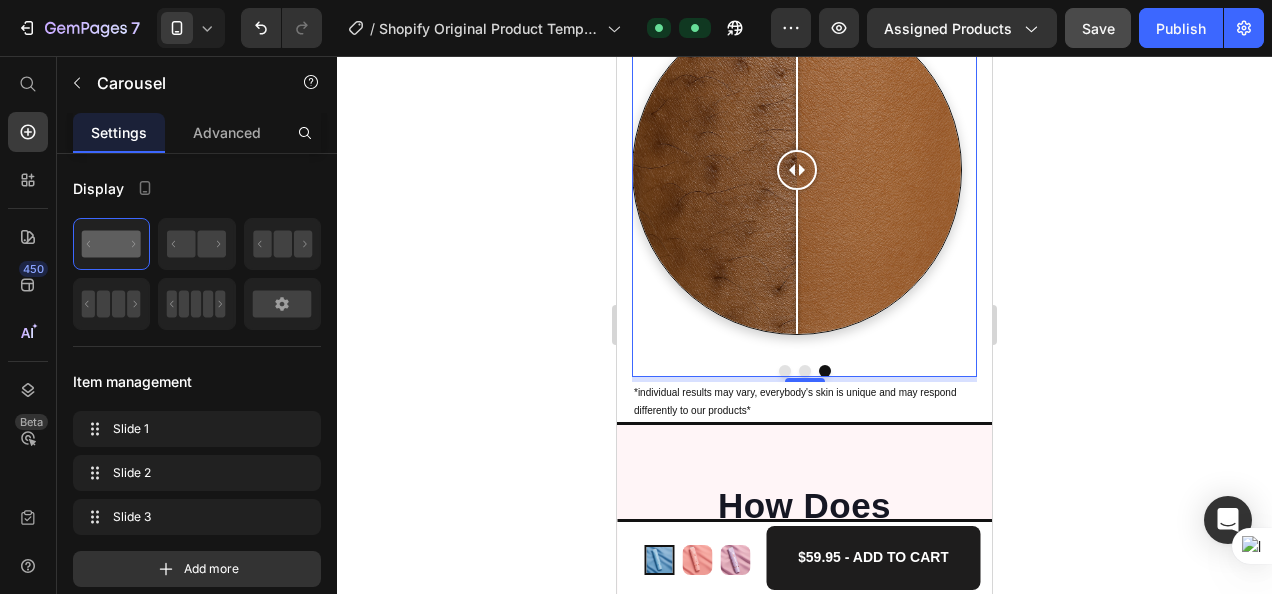 click at bounding box center [785, 371] 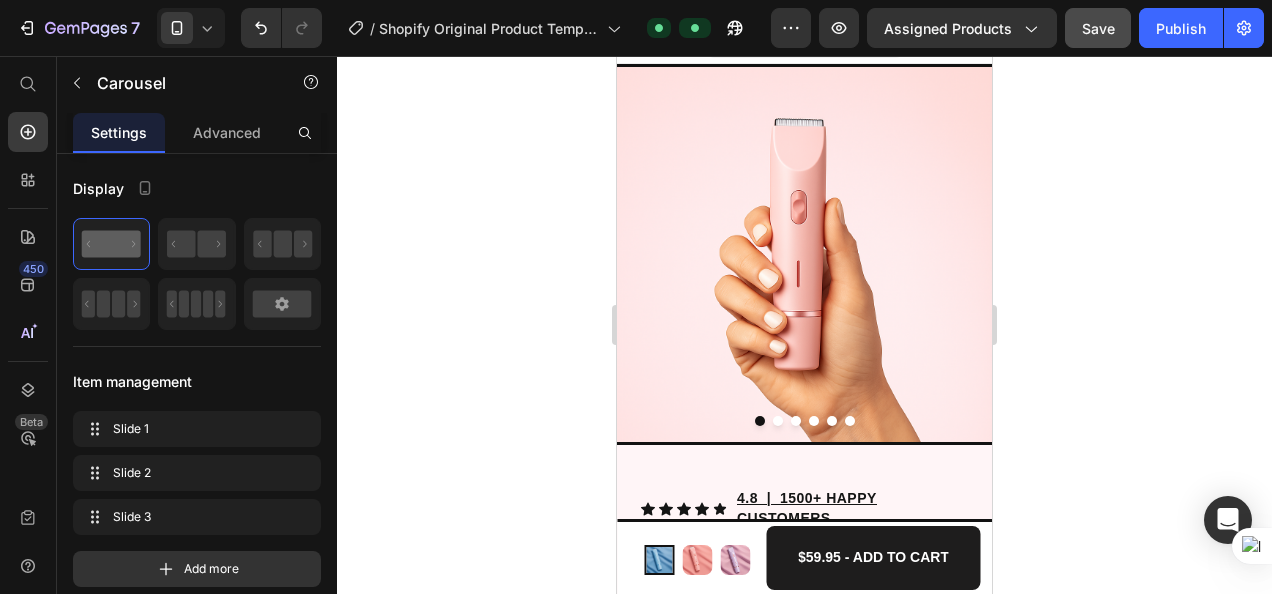 scroll, scrollTop: 0, scrollLeft: 0, axis: both 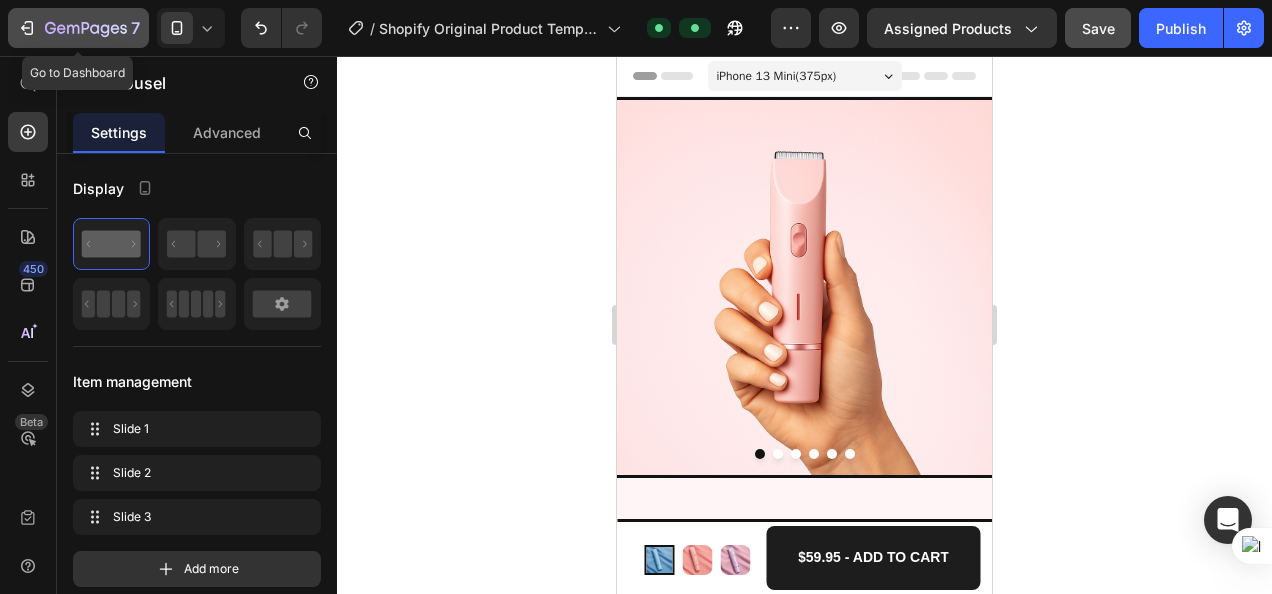 click on "7" 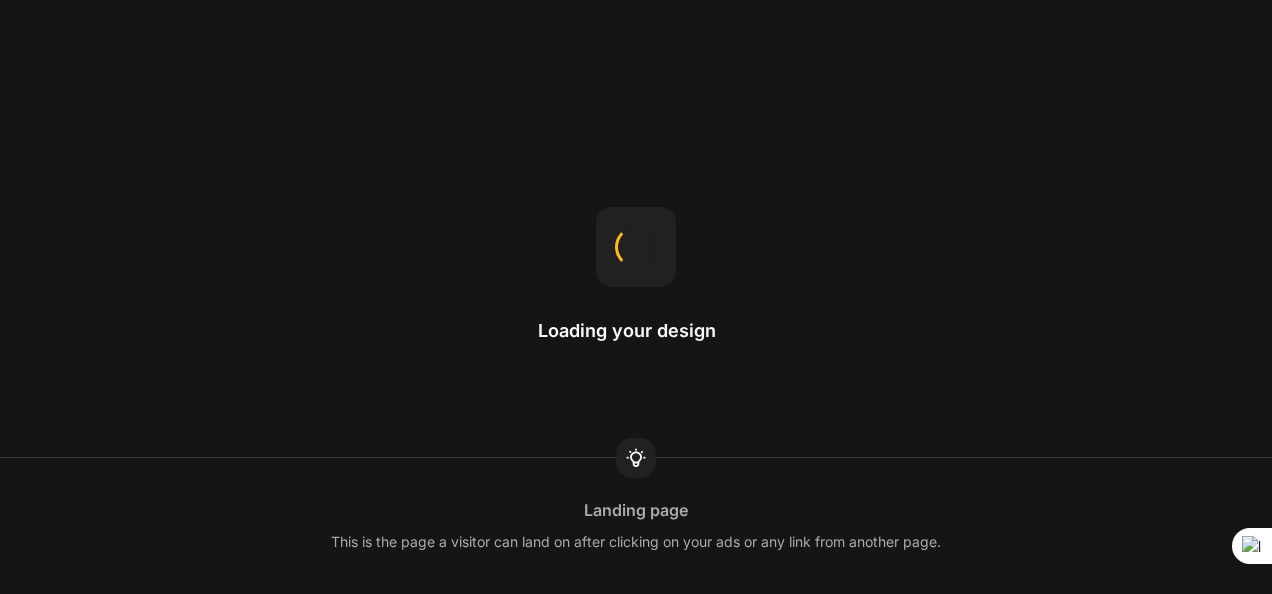 scroll, scrollTop: 0, scrollLeft: 0, axis: both 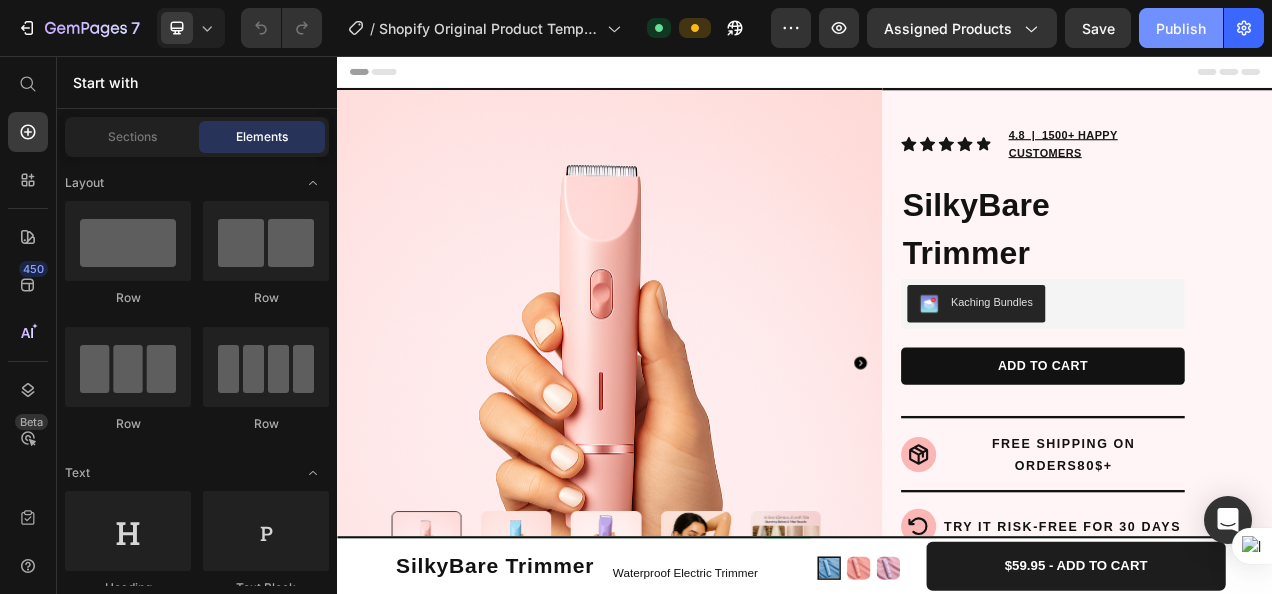 click on "Publish" at bounding box center (1181, 28) 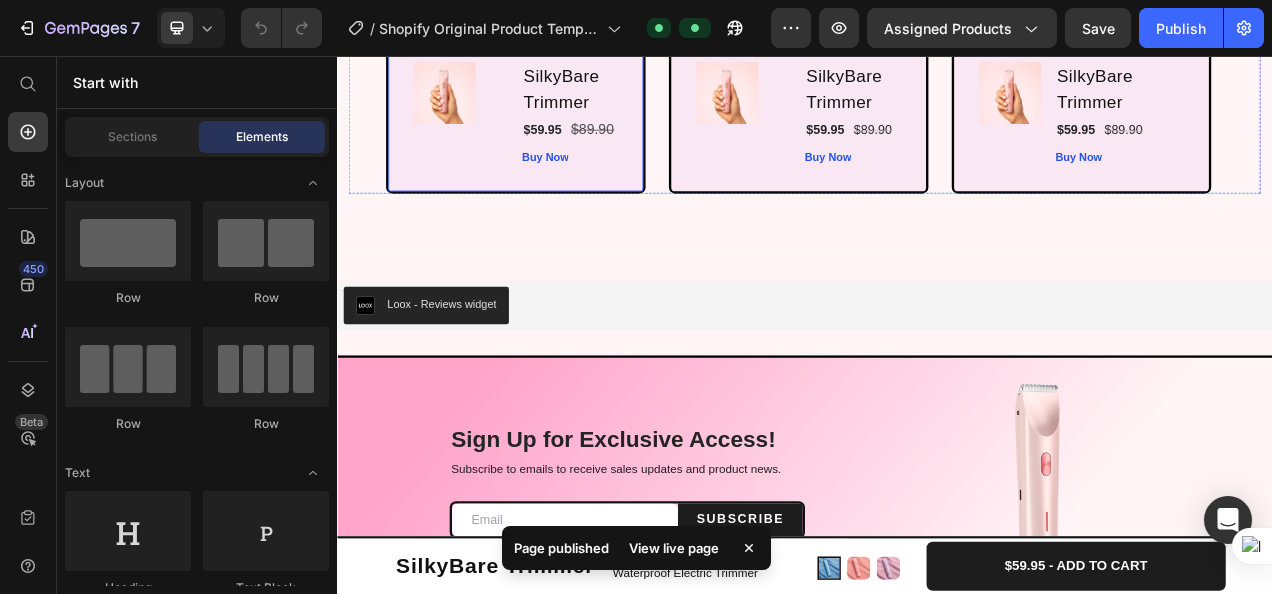 scroll, scrollTop: 7220, scrollLeft: 0, axis: vertical 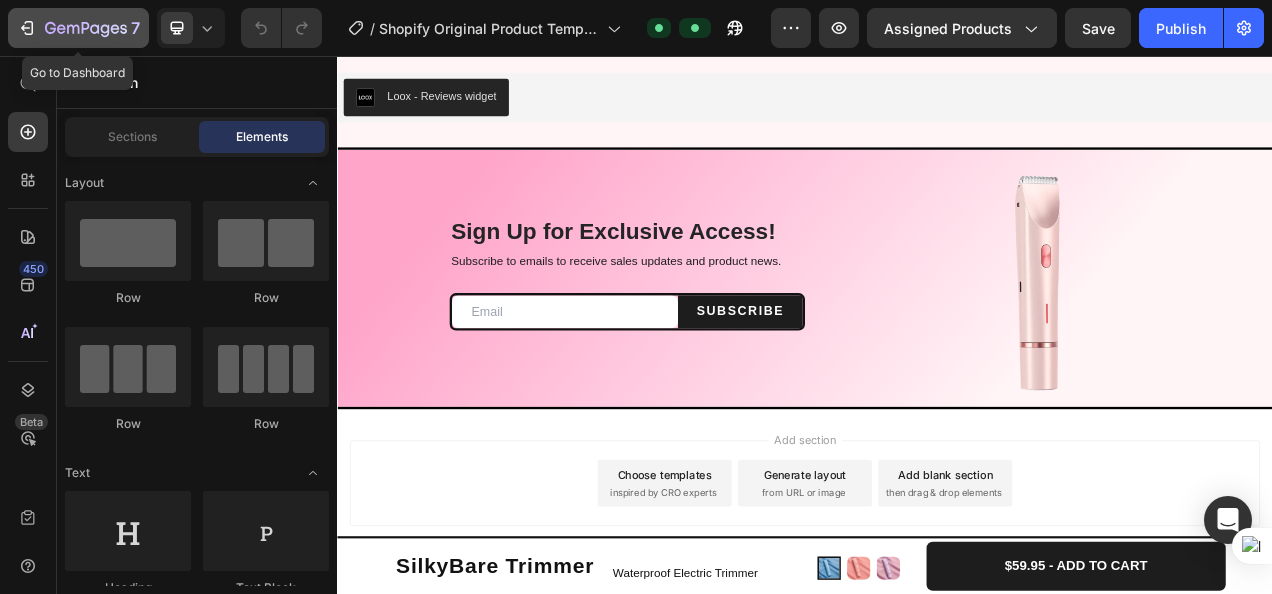 click 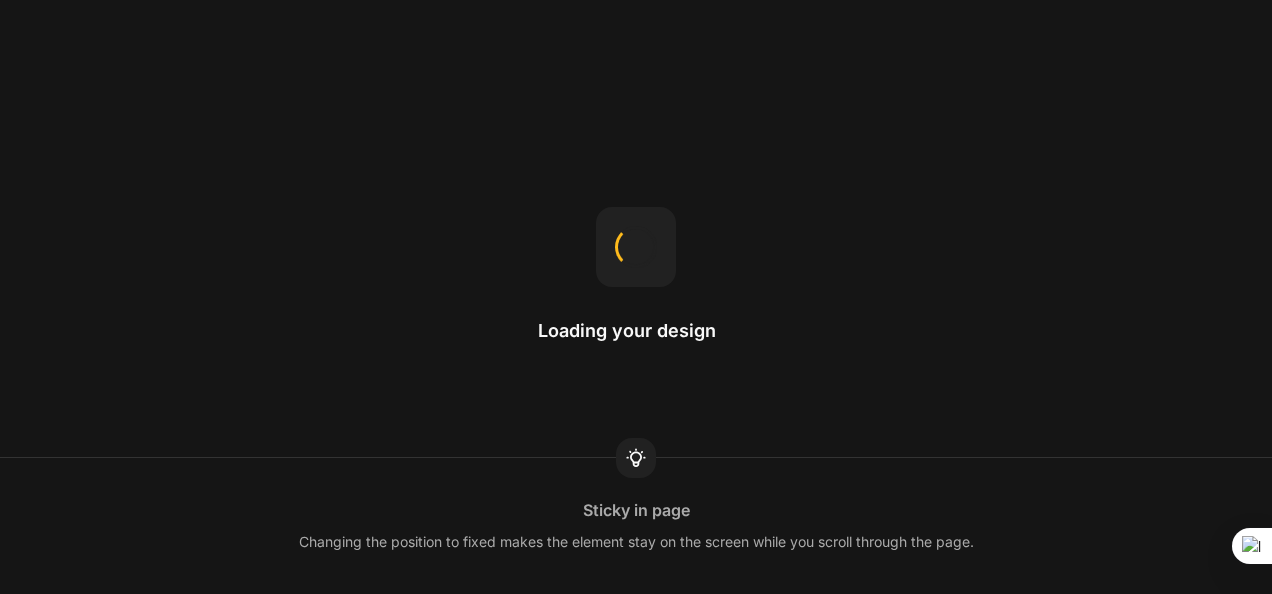 scroll, scrollTop: 0, scrollLeft: 0, axis: both 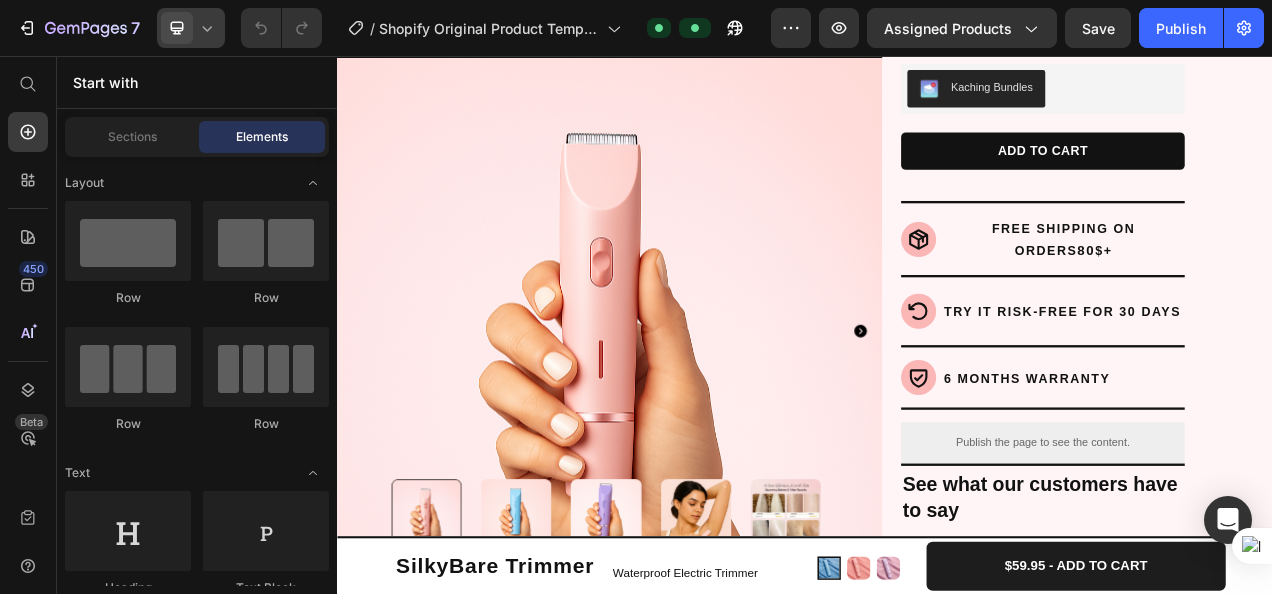 click 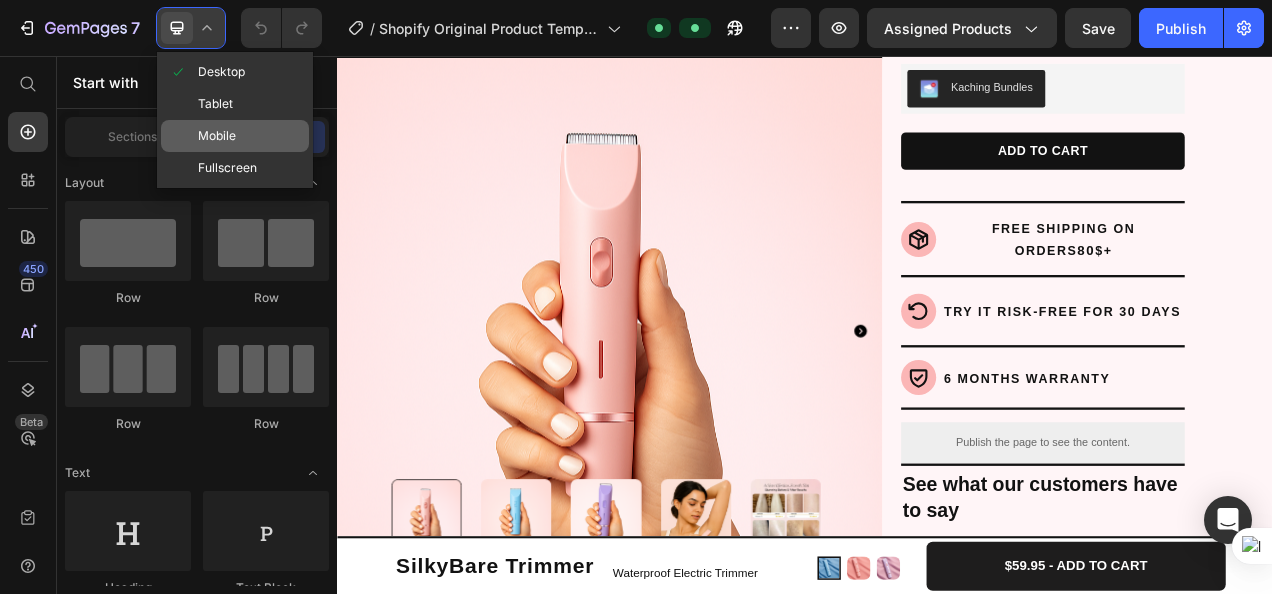 click on "Mobile" at bounding box center (217, 136) 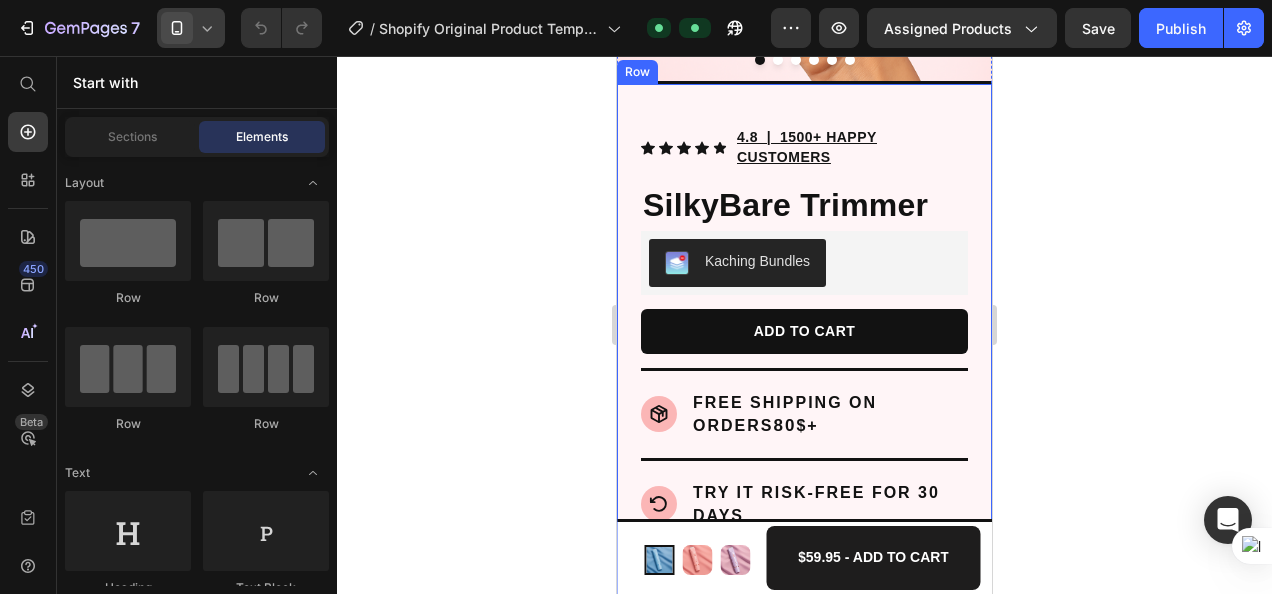 scroll, scrollTop: 418, scrollLeft: 0, axis: vertical 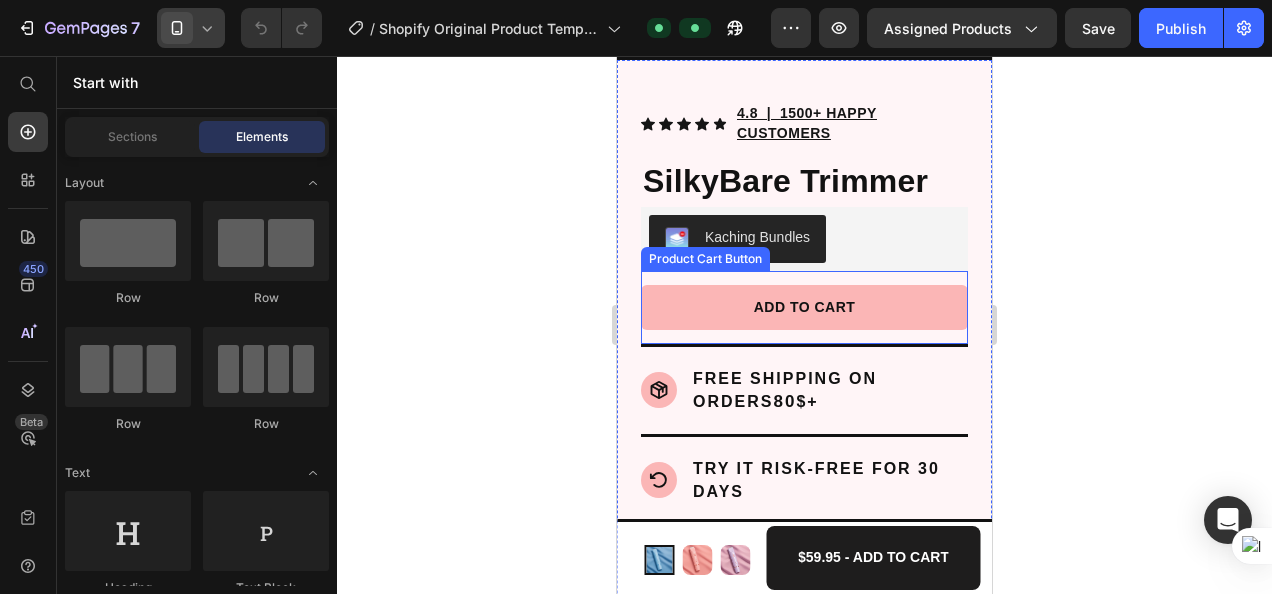 click on "ADD TO CART" at bounding box center [804, 307] 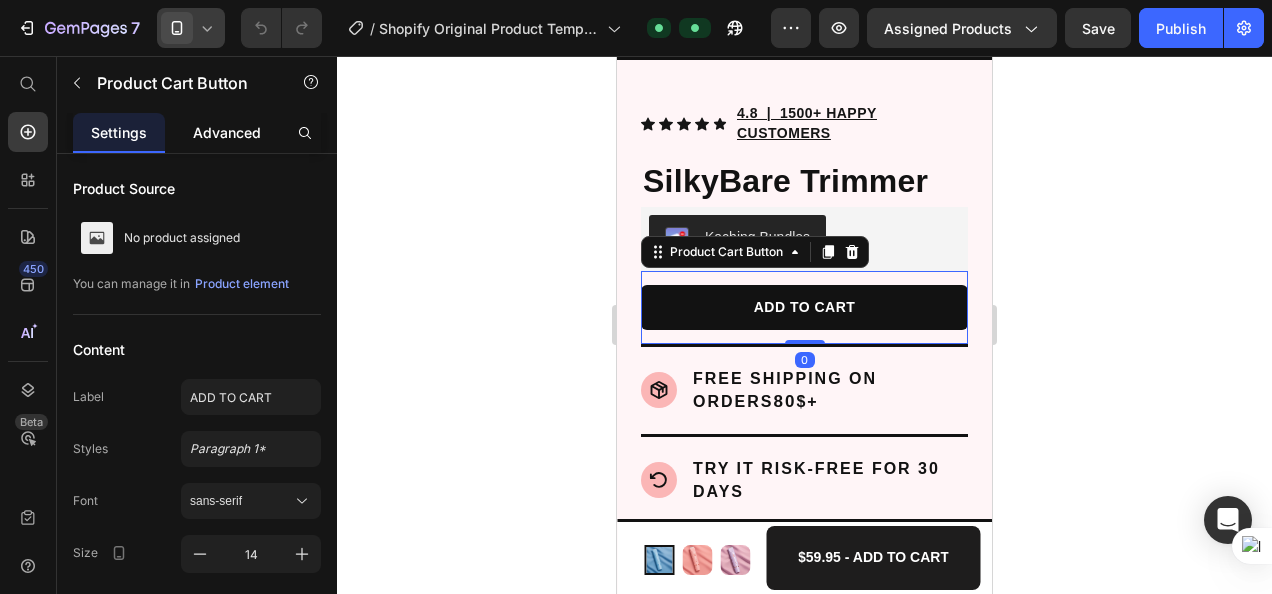 click on "Advanced" at bounding box center [227, 132] 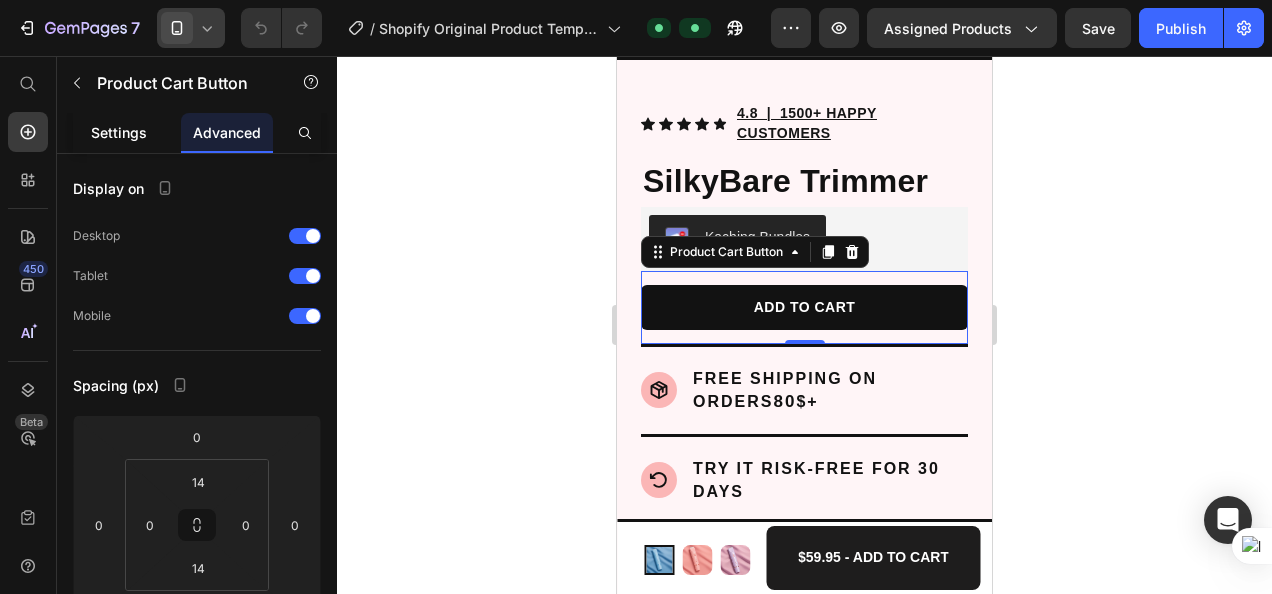 click on "Settings" at bounding box center (119, 132) 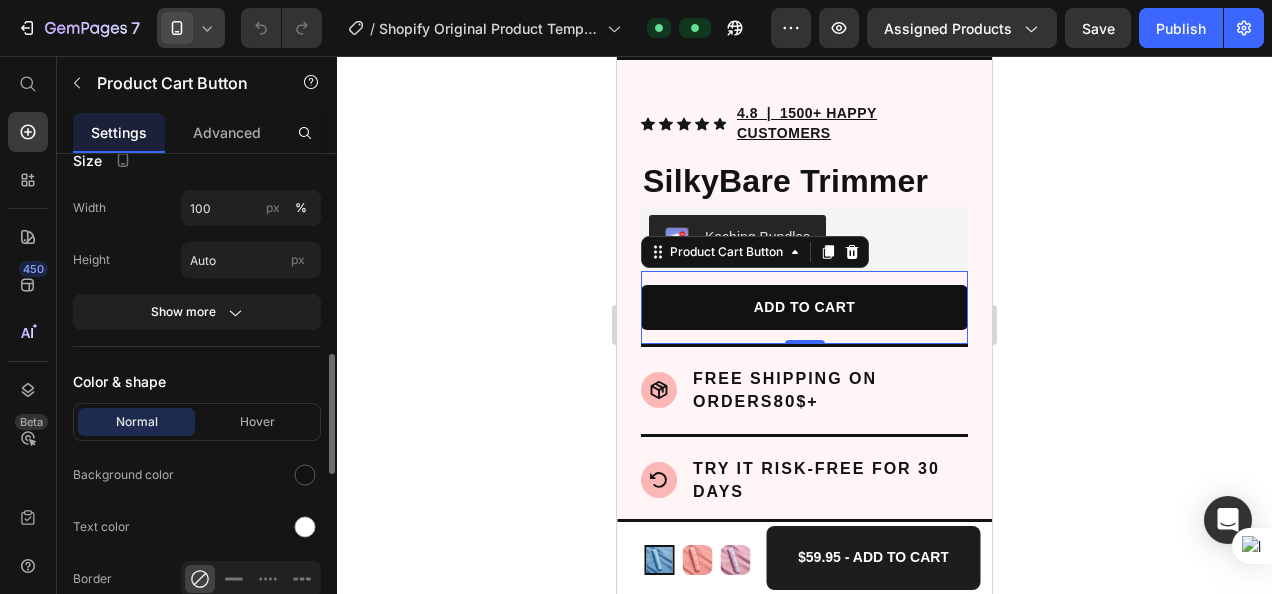 scroll, scrollTop: 840, scrollLeft: 0, axis: vertical 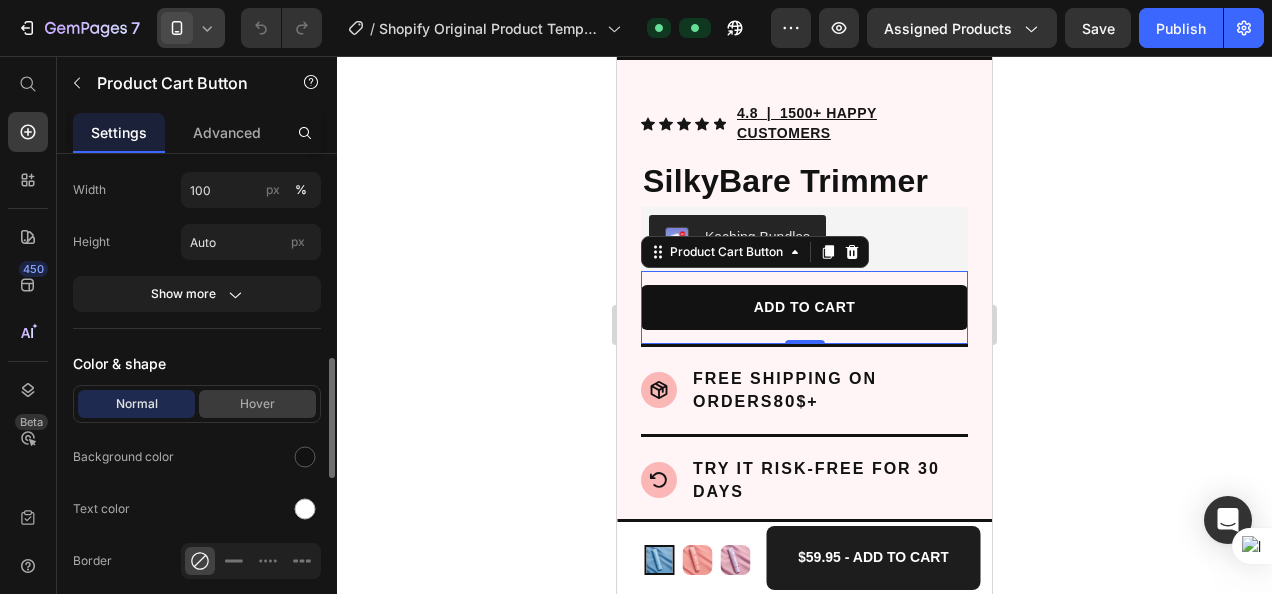 click on "Hover" at bounding box center (257, 404) 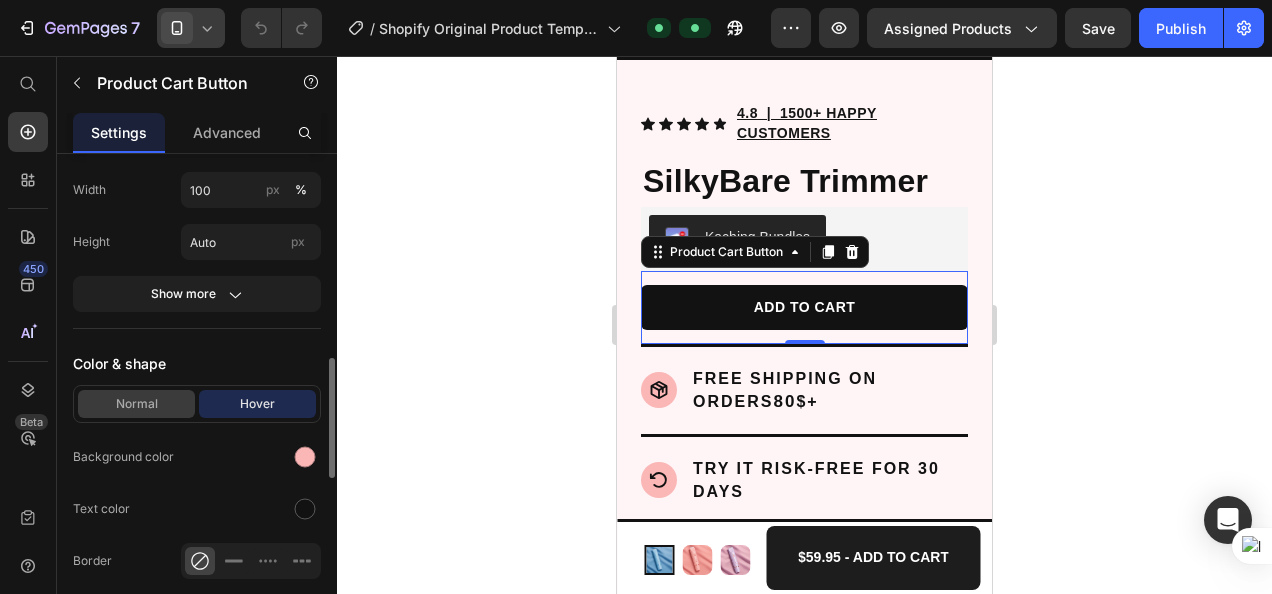 click on "Normal" at bounding box center (136, 404) 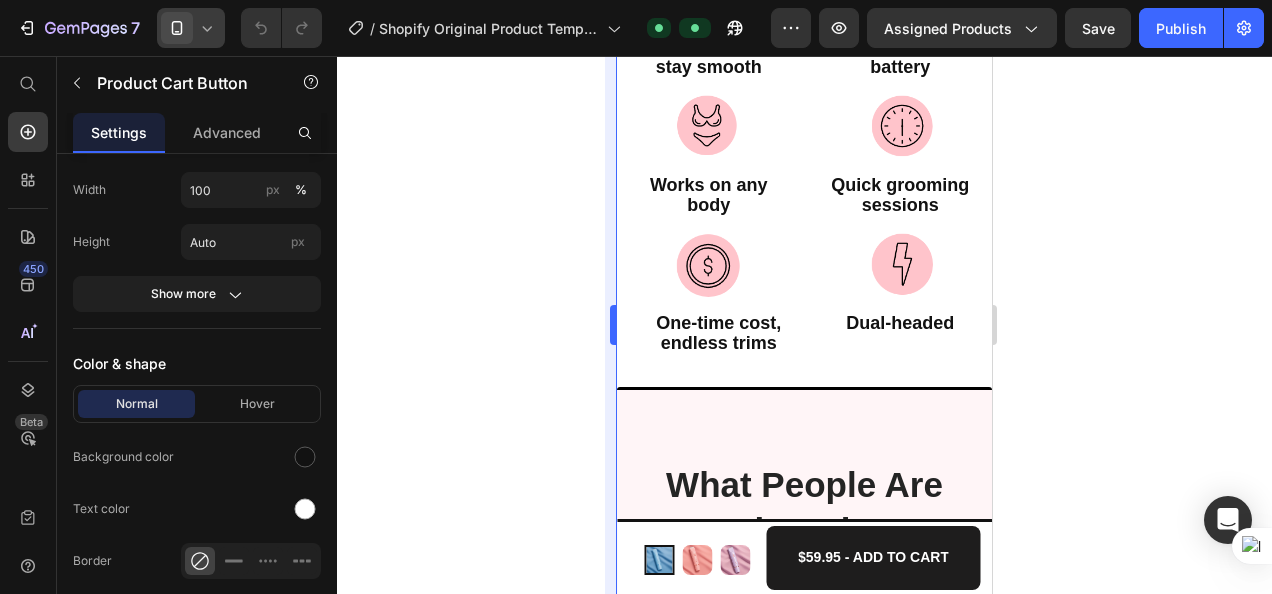 scroll, scrollTop: 2216, scrollLeft: 0, axis: vertical 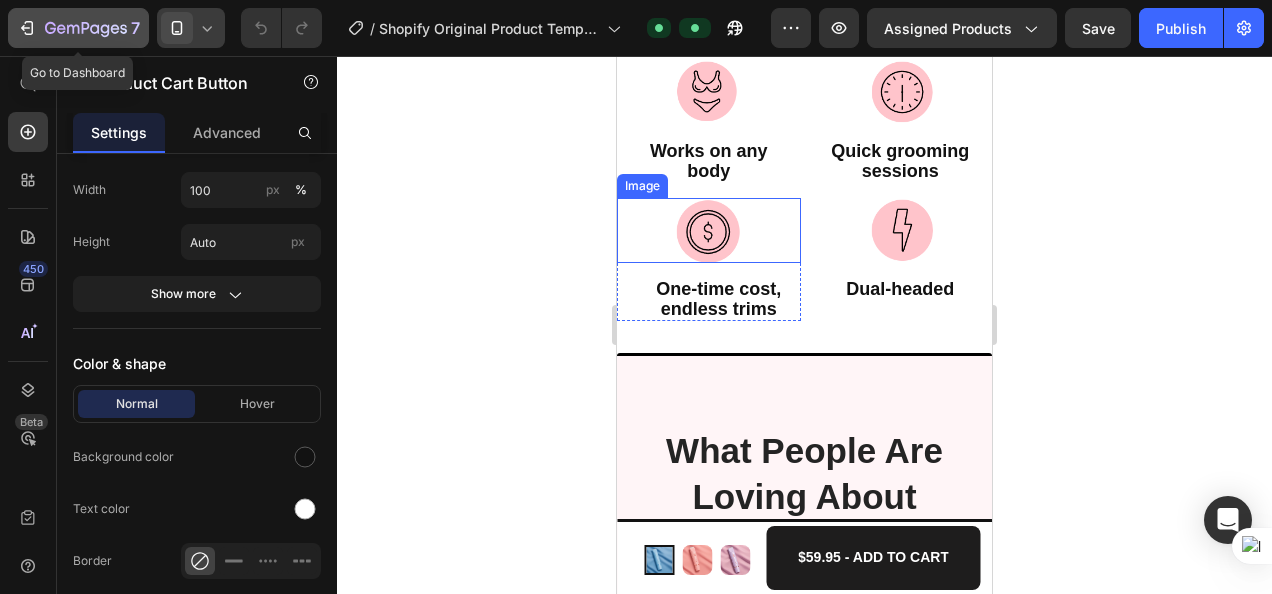 click on "7" at bounding box center [78, 28] 